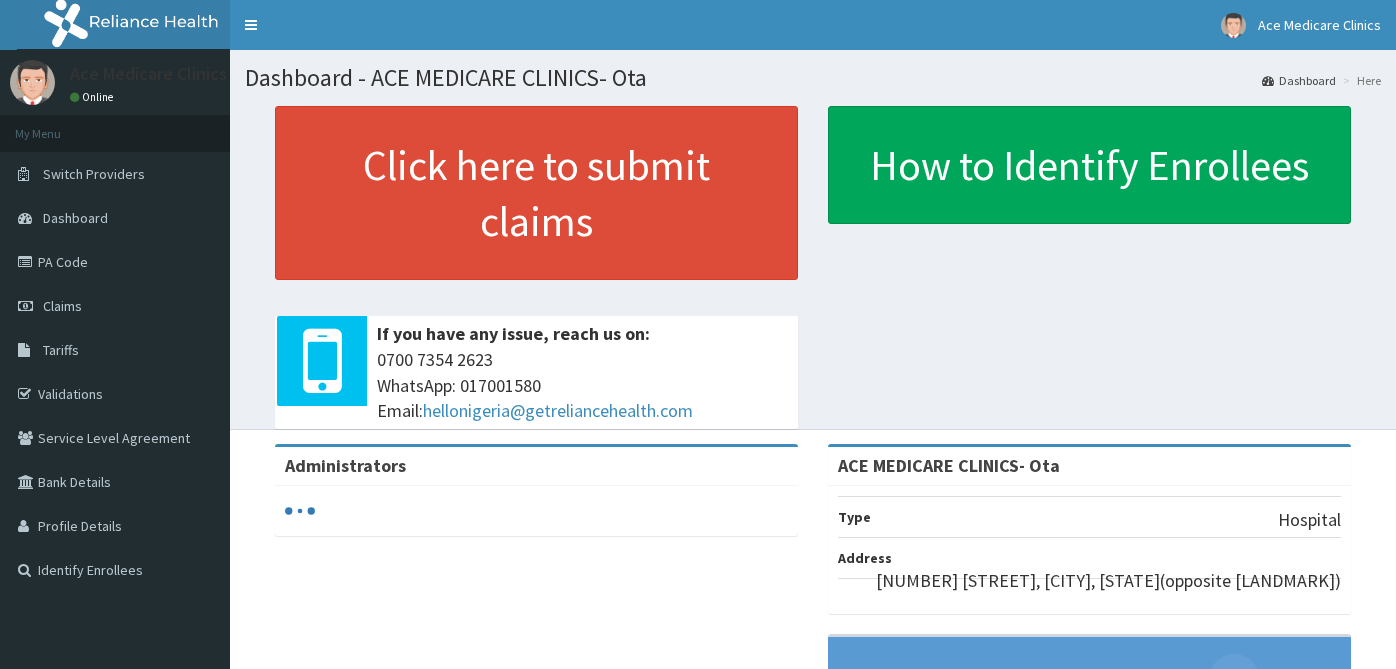scroll, scrollTop: 0, scrollLeft: 0, axis: both 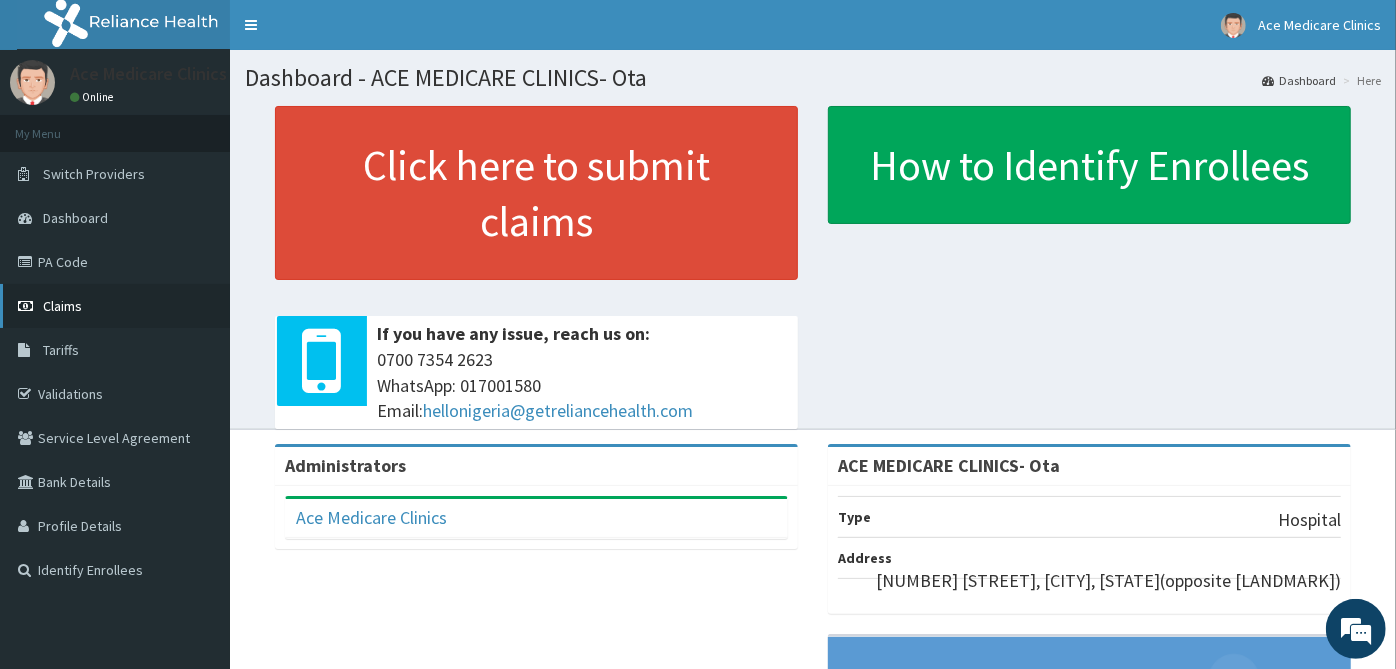 click on "Claims" at bounding box center [115, 306] 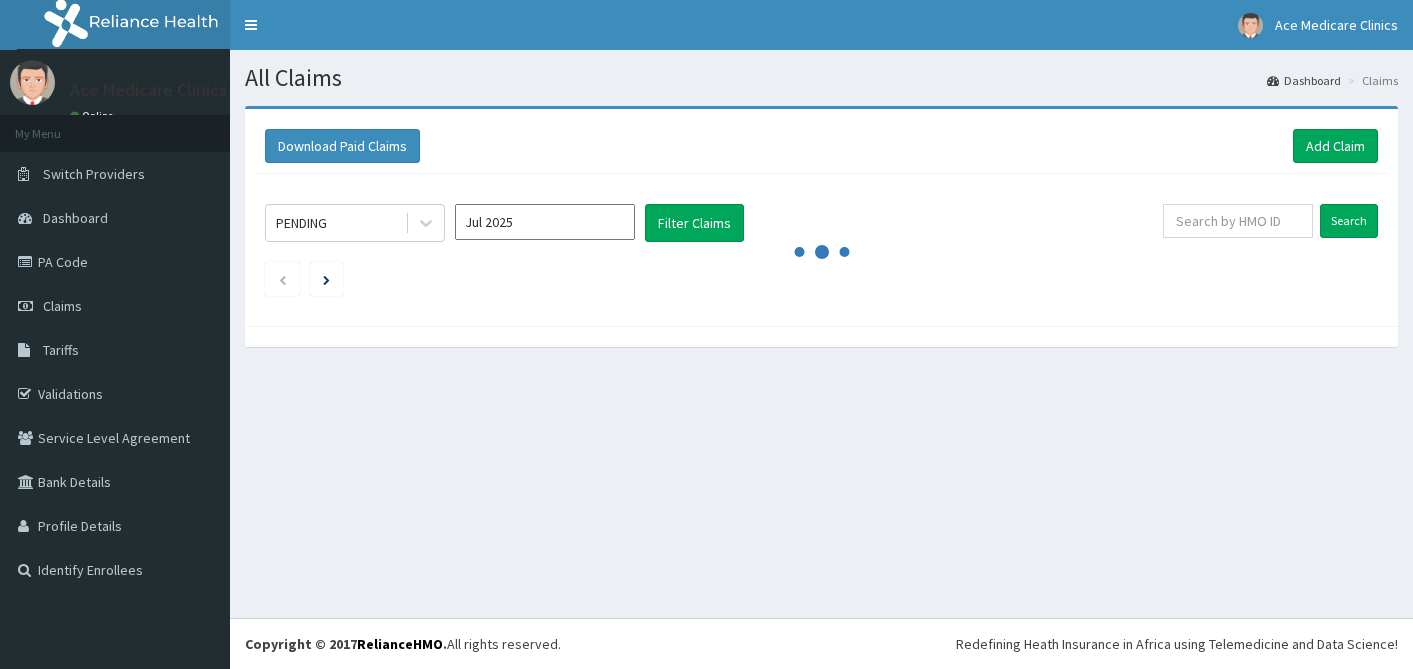 scroll, scrollTop: 0, scrollLeft: 0, axis: both 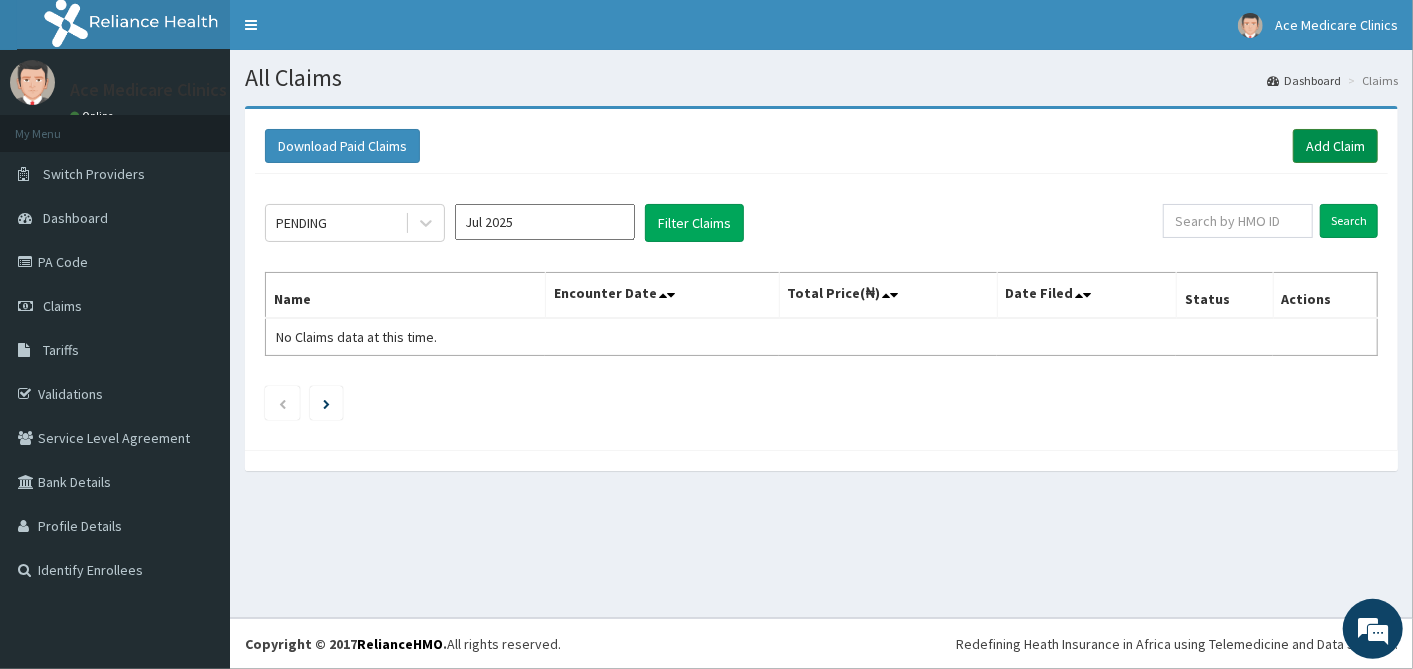 click on "Add Claim" at bounding box center [1335, 146] 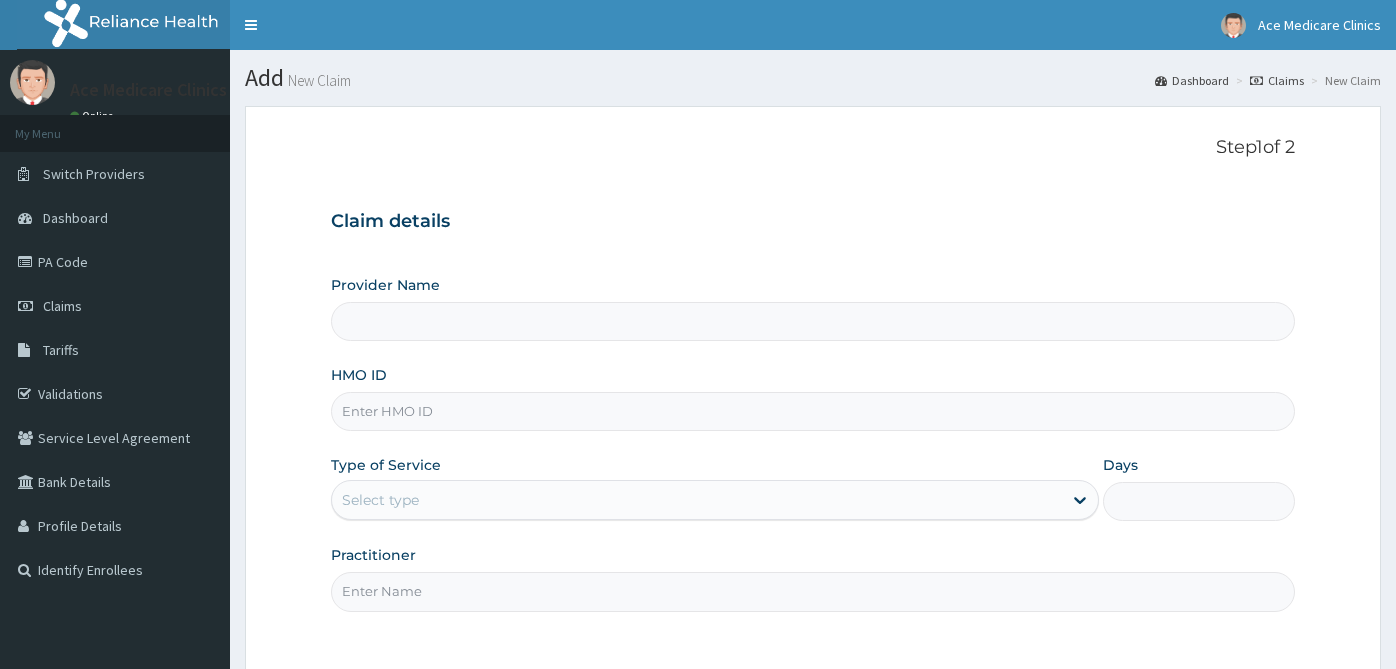 scroll, scrollTop: 0, scrollLeft: 0, axis: both 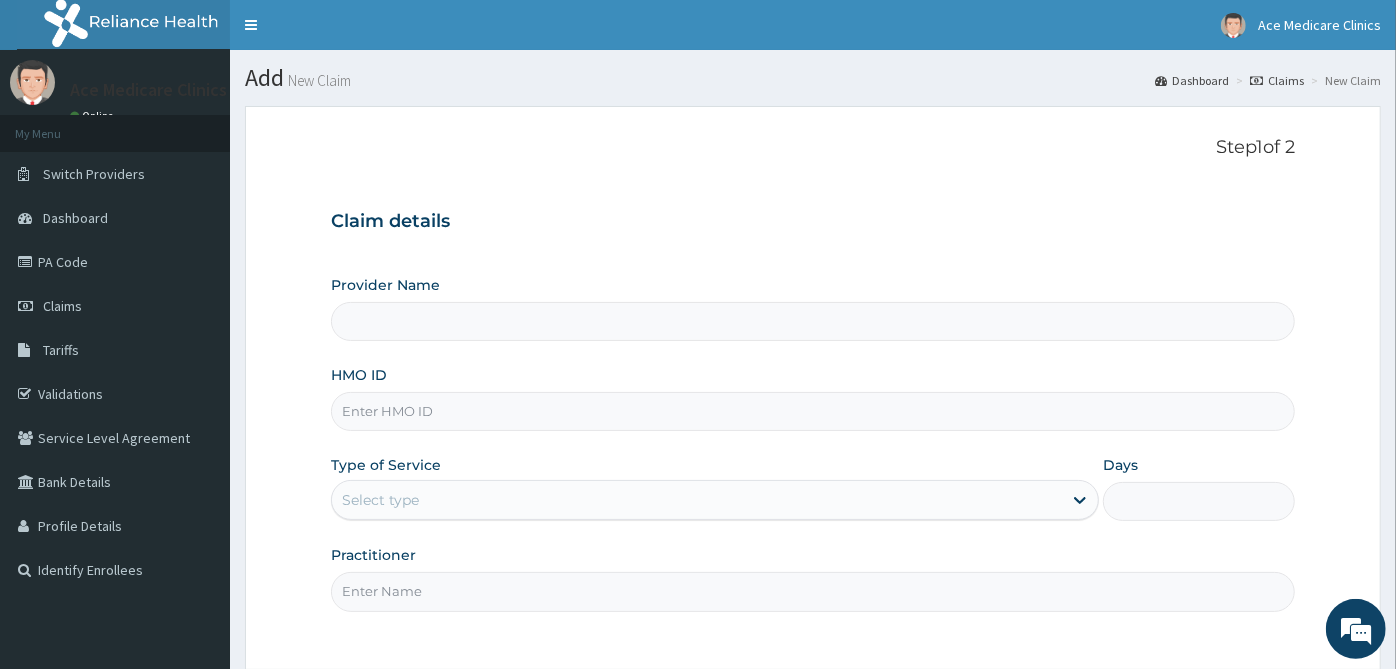 type on "ACE MEDICARE CLINICS- Ota" 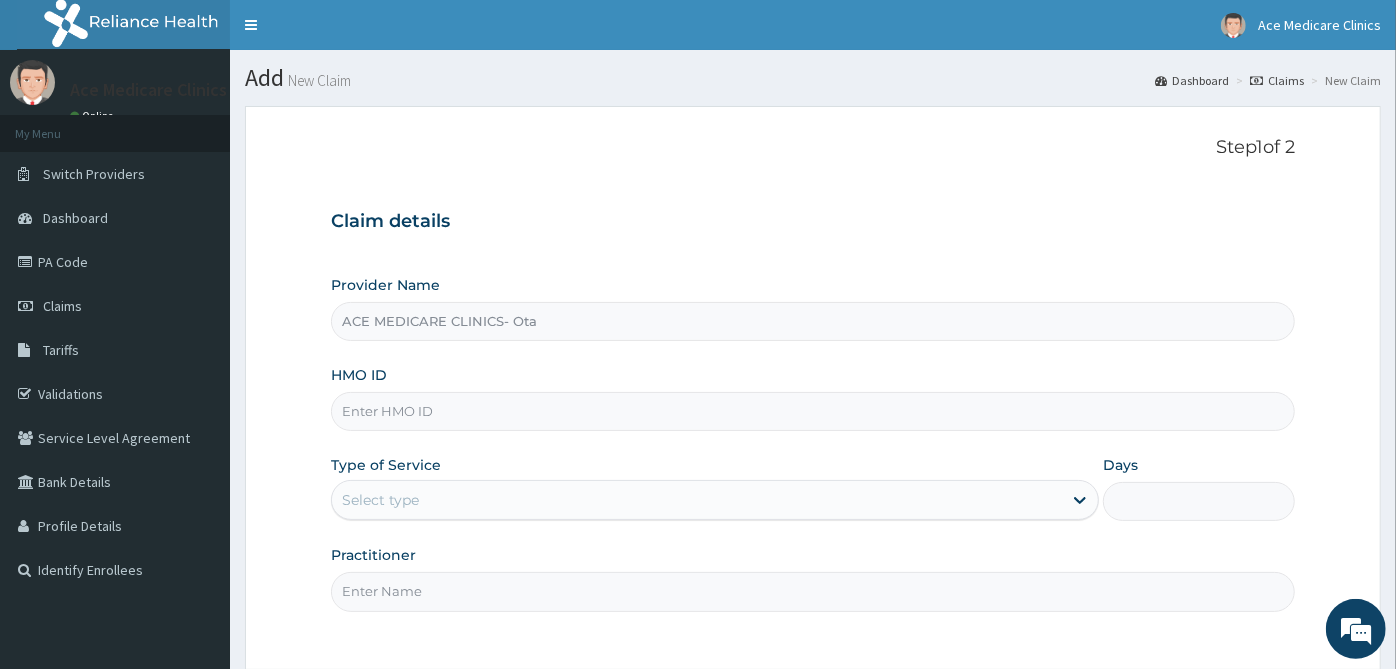 click on "HMO ID" at bounding box center [813, 411] 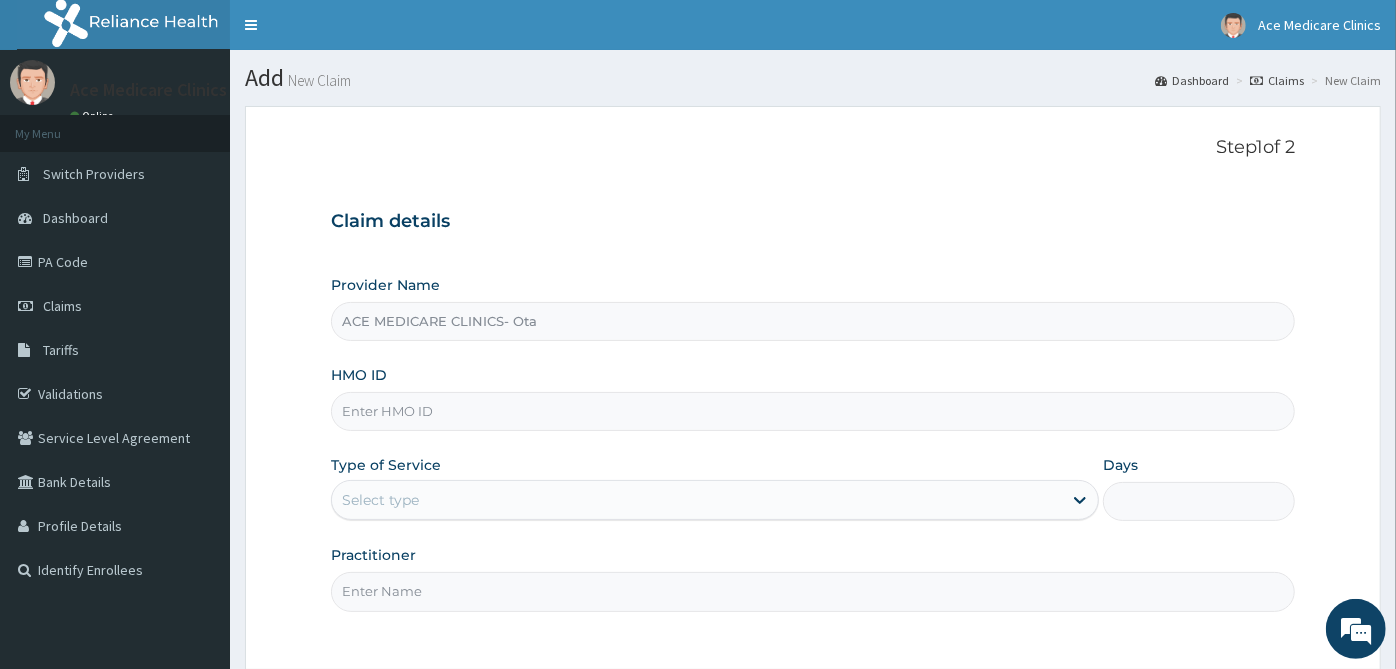 scroll, scrollTop: 0, scrollLeft: 0, axis: both 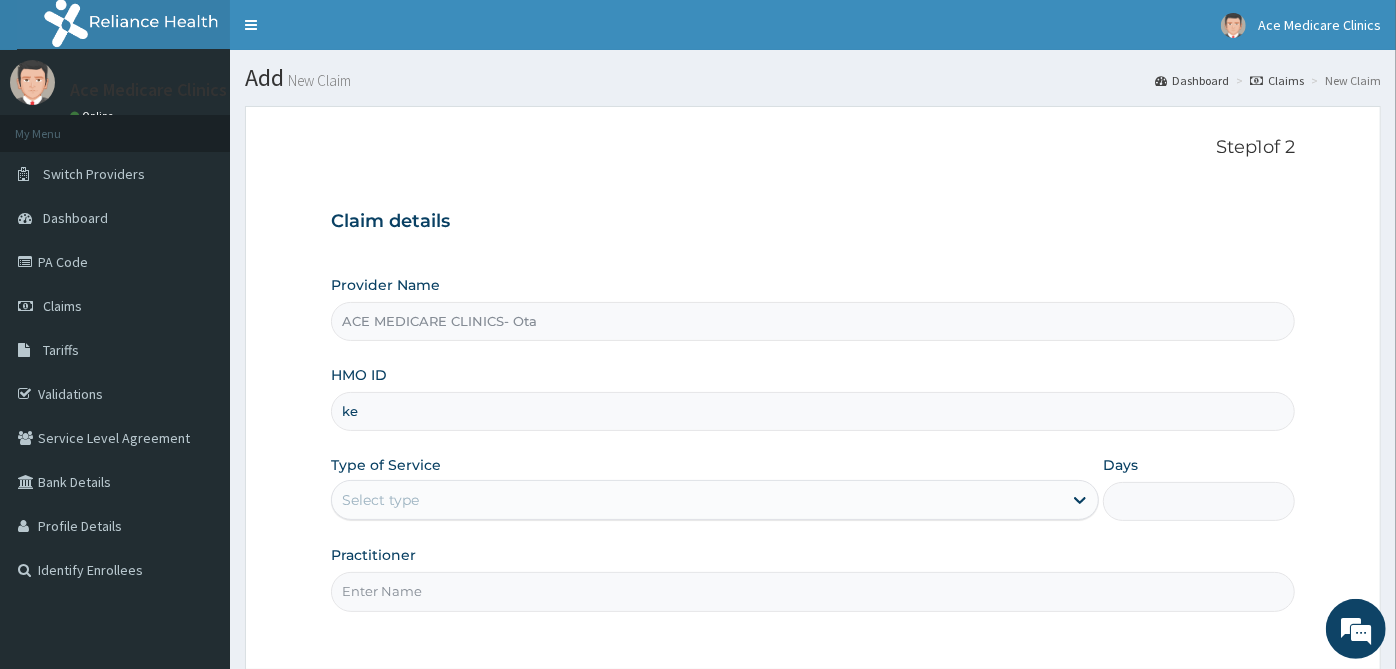 type on "k" 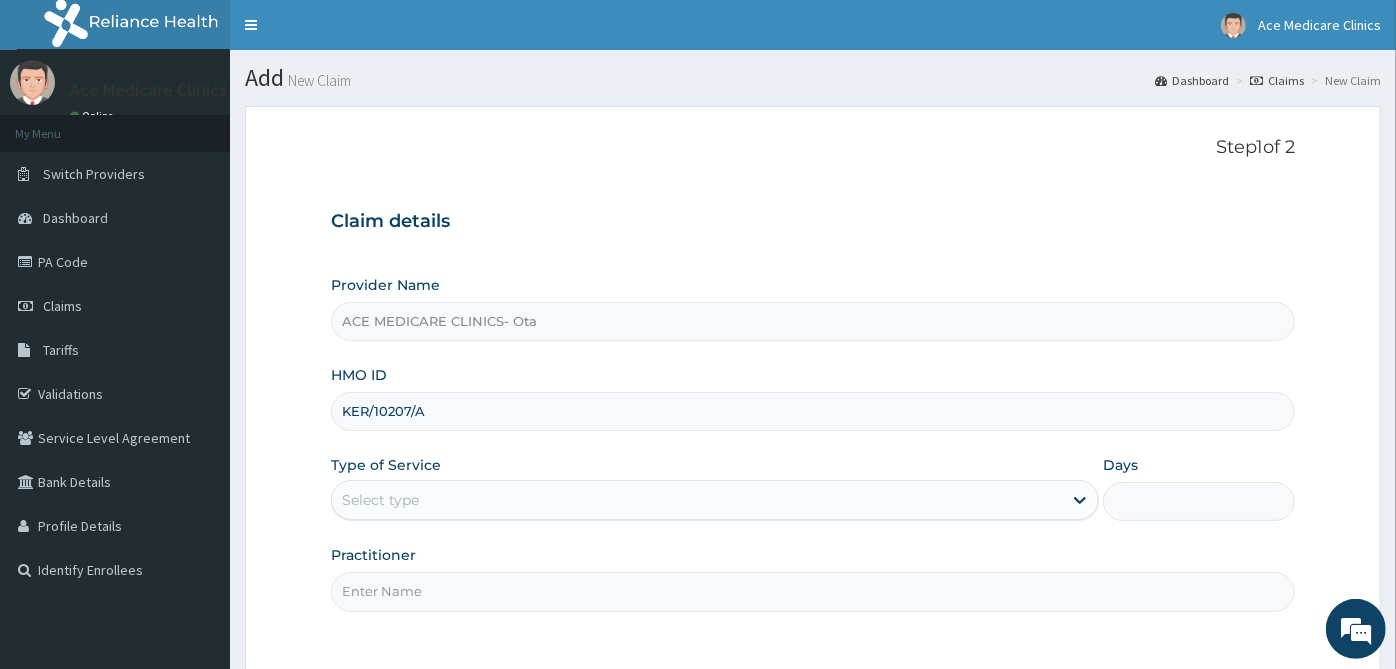 type on "KER/10207/A" 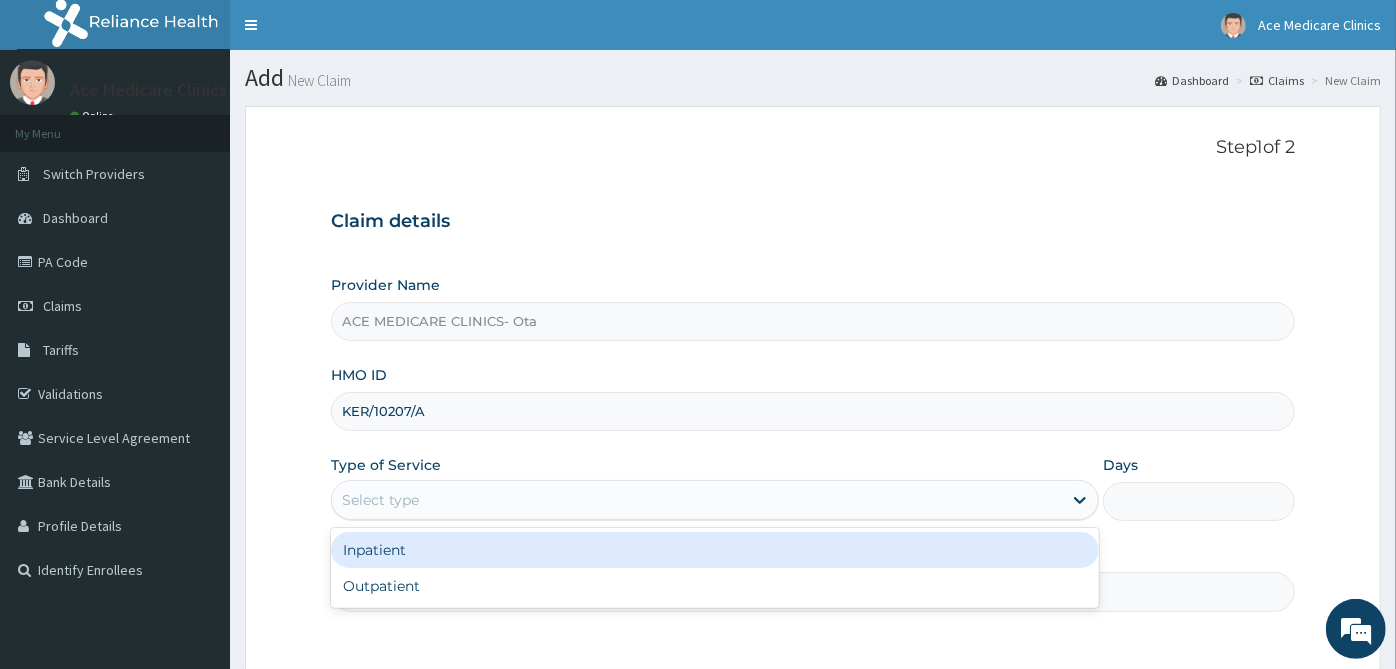 click on "Select type" at bounding box center (697, 500) 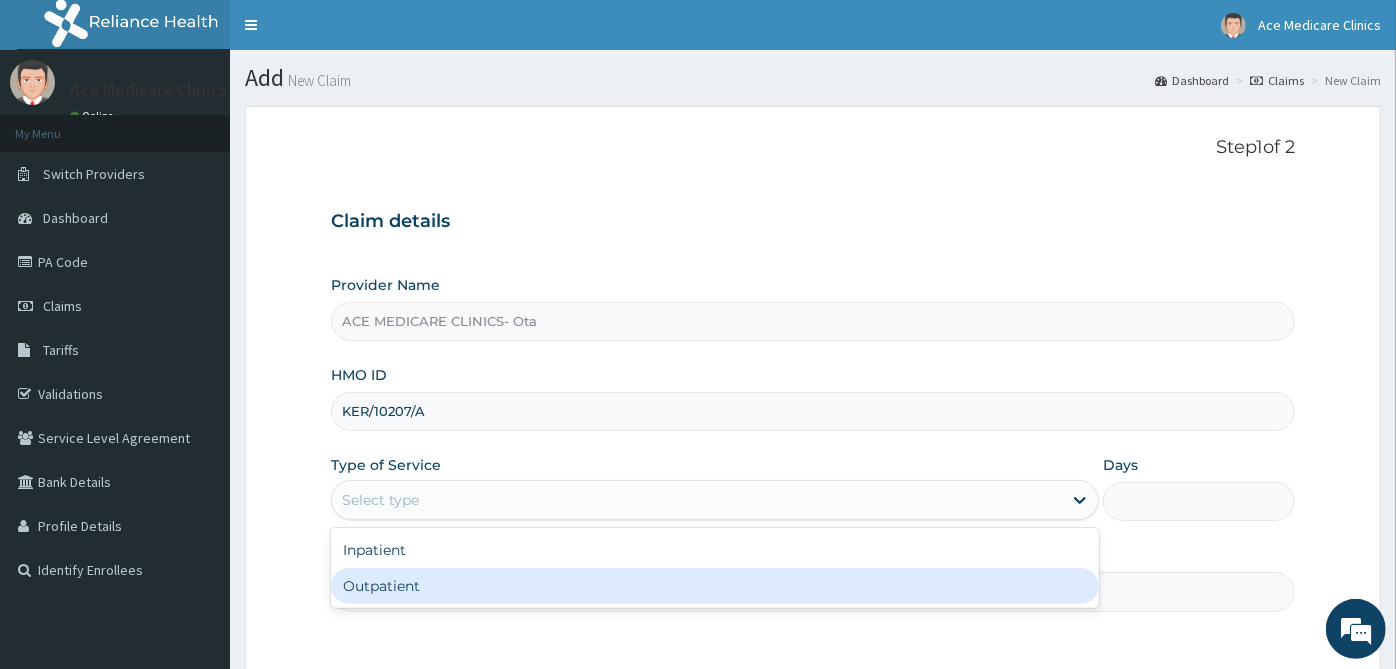 click on "Outpatient" at bounding box center [715, 586] 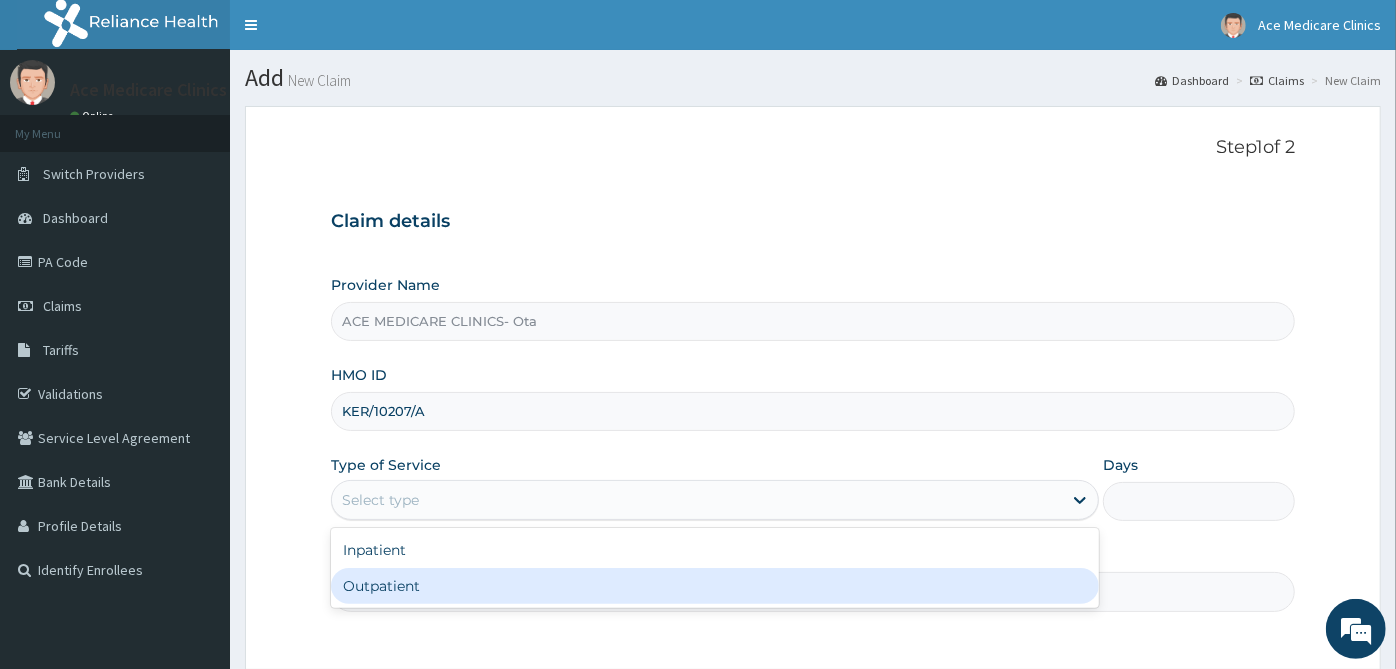 type on "1" 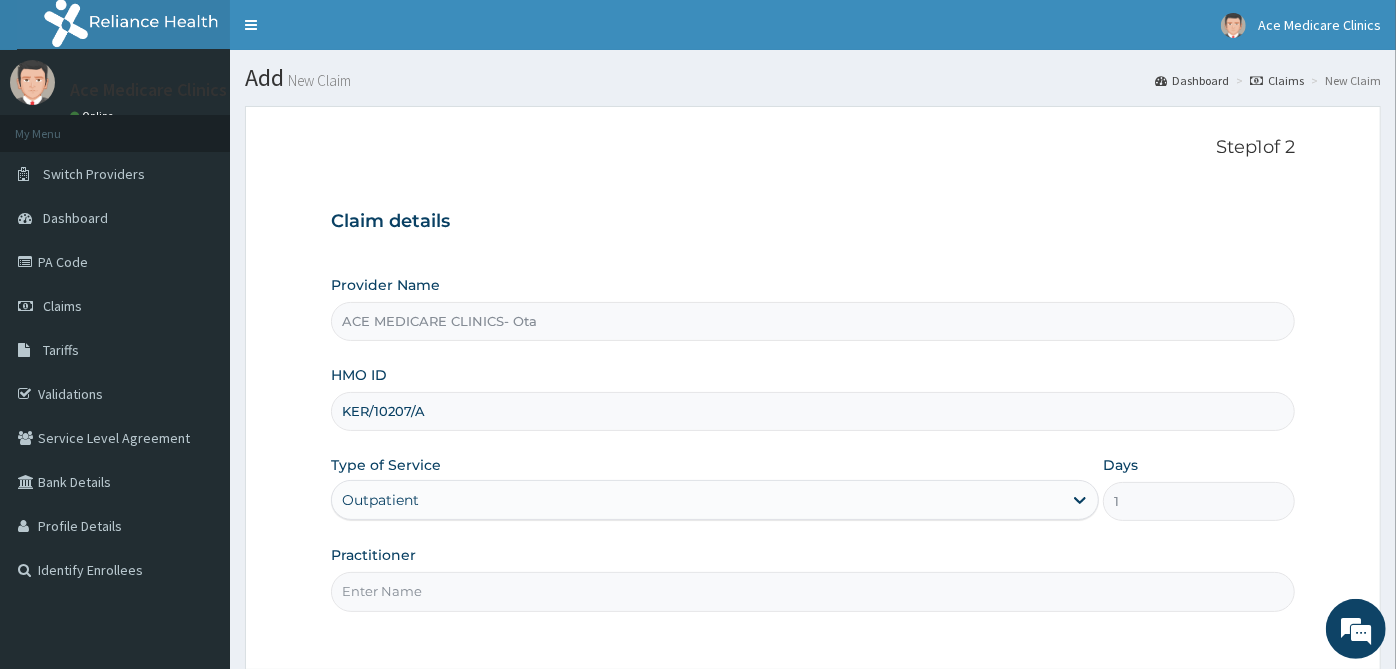 click on "Practitioner" at bounding box center (813, 591) 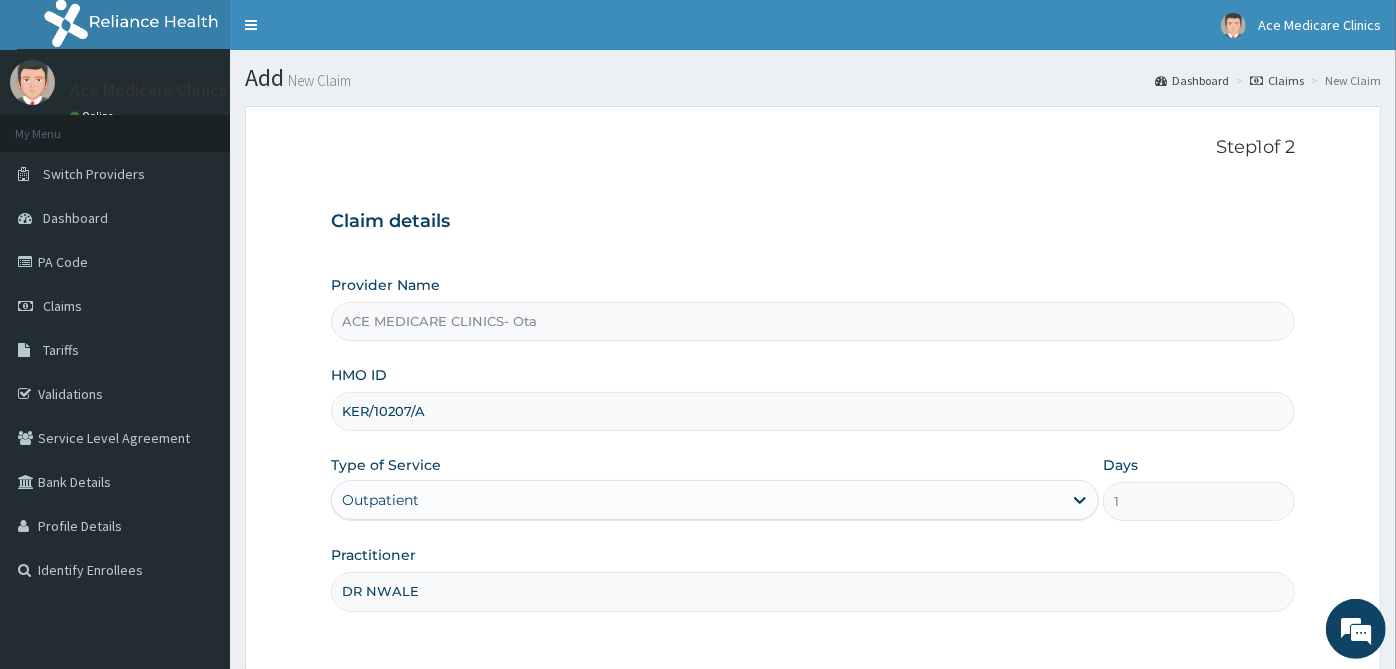 scroll, scrollTop: 179, scrollLeft: 0, axis: vertical 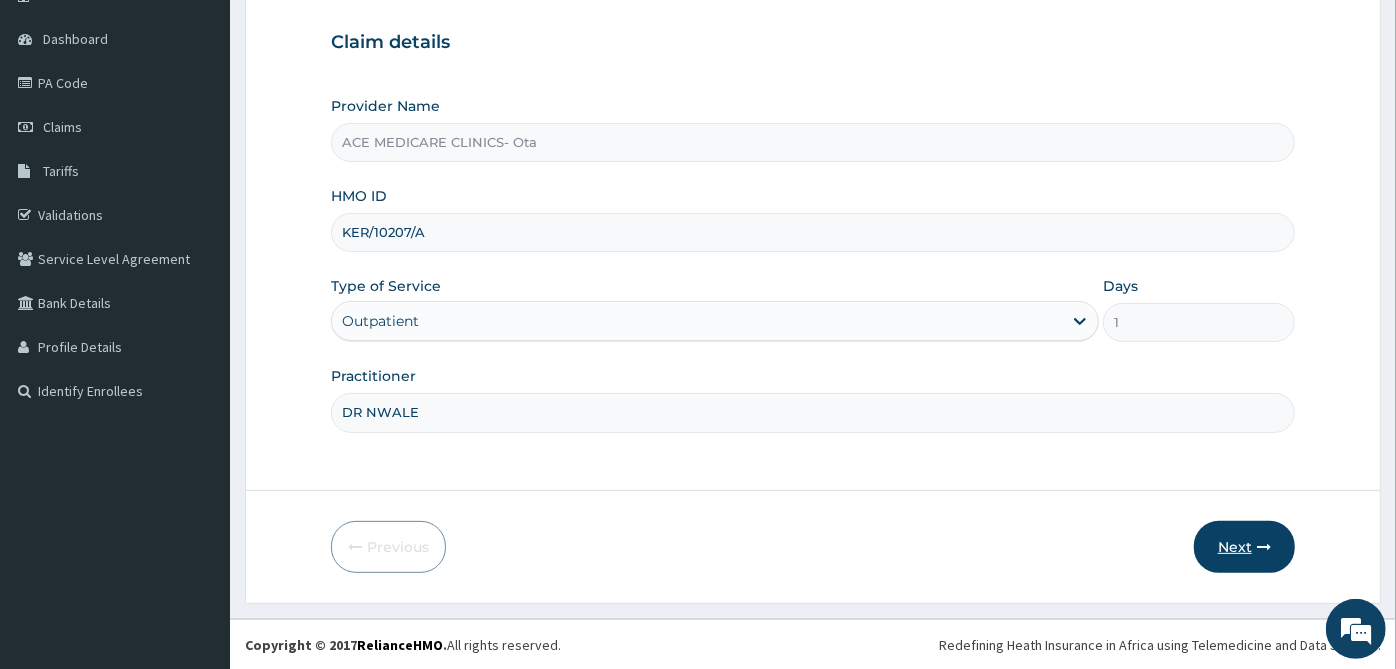 type on "DR NWALE" 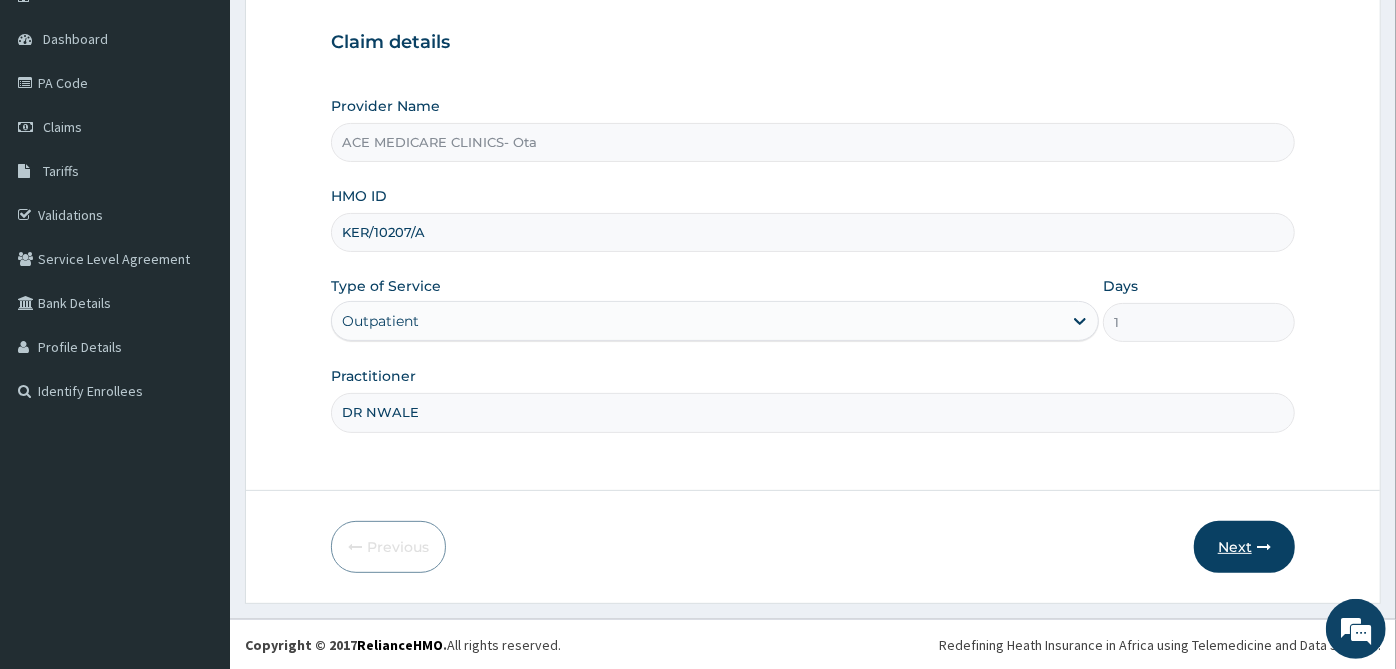 click at bounding box center (1264, 547) 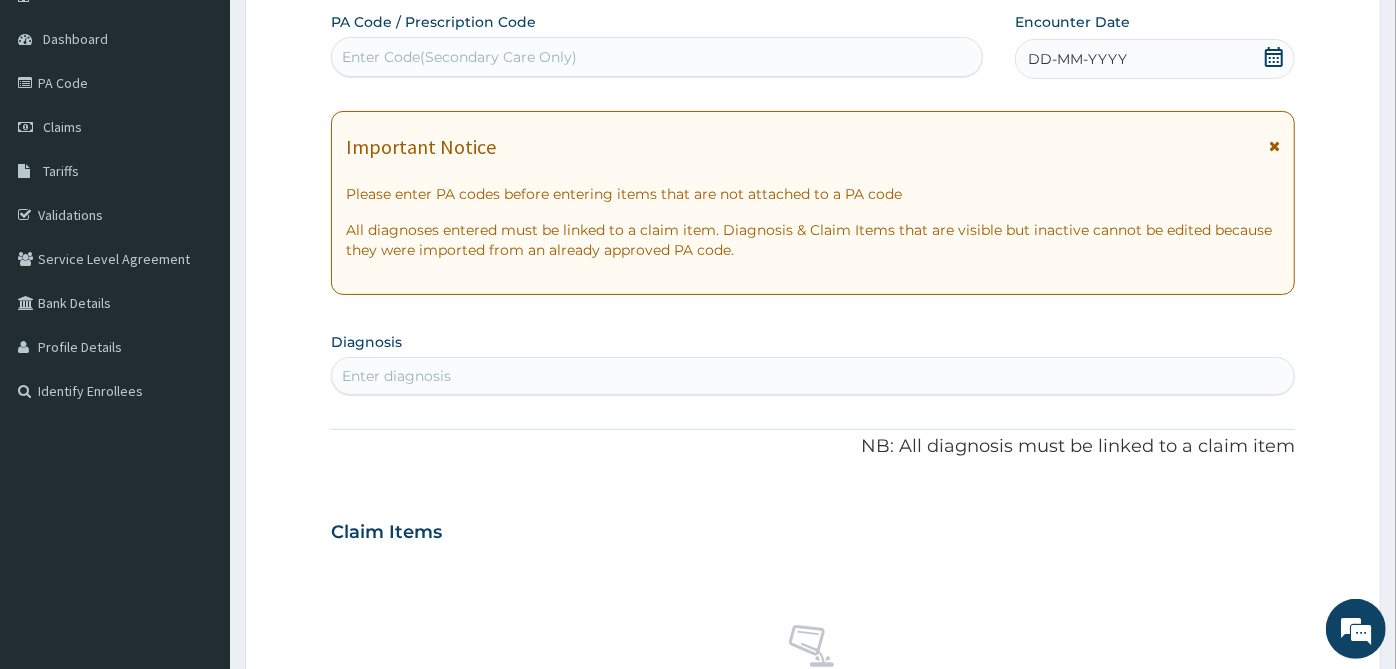 click on "Enter Code(Secondary Care Only)" at bounding box center (657, 57) 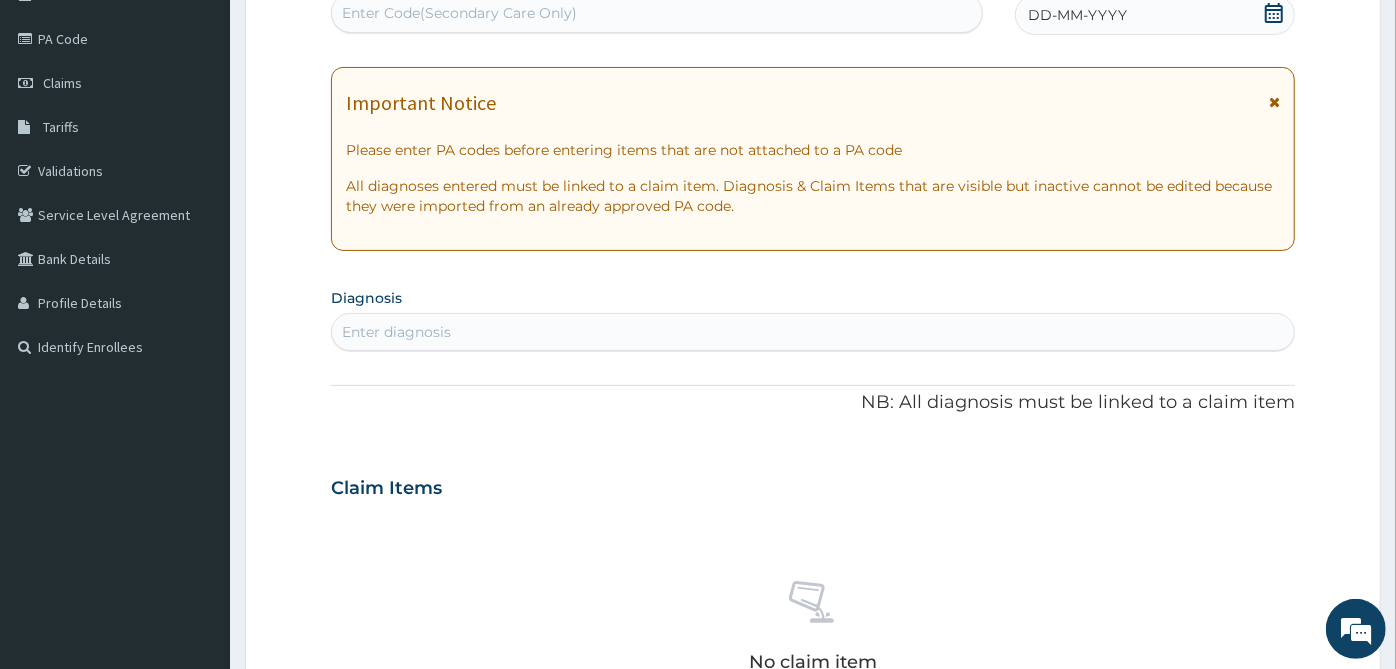 scroll, scrollTop: 0, scrollLeft: 0, axis: both 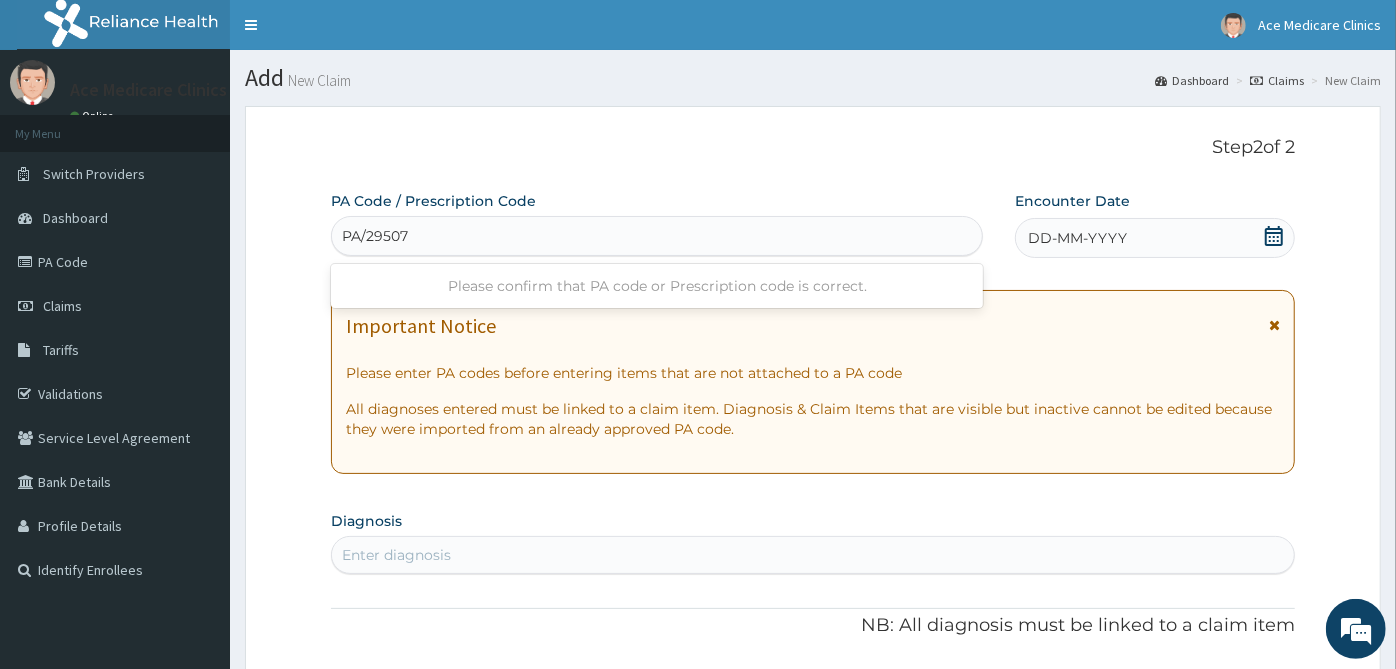 type on "PA/295076" 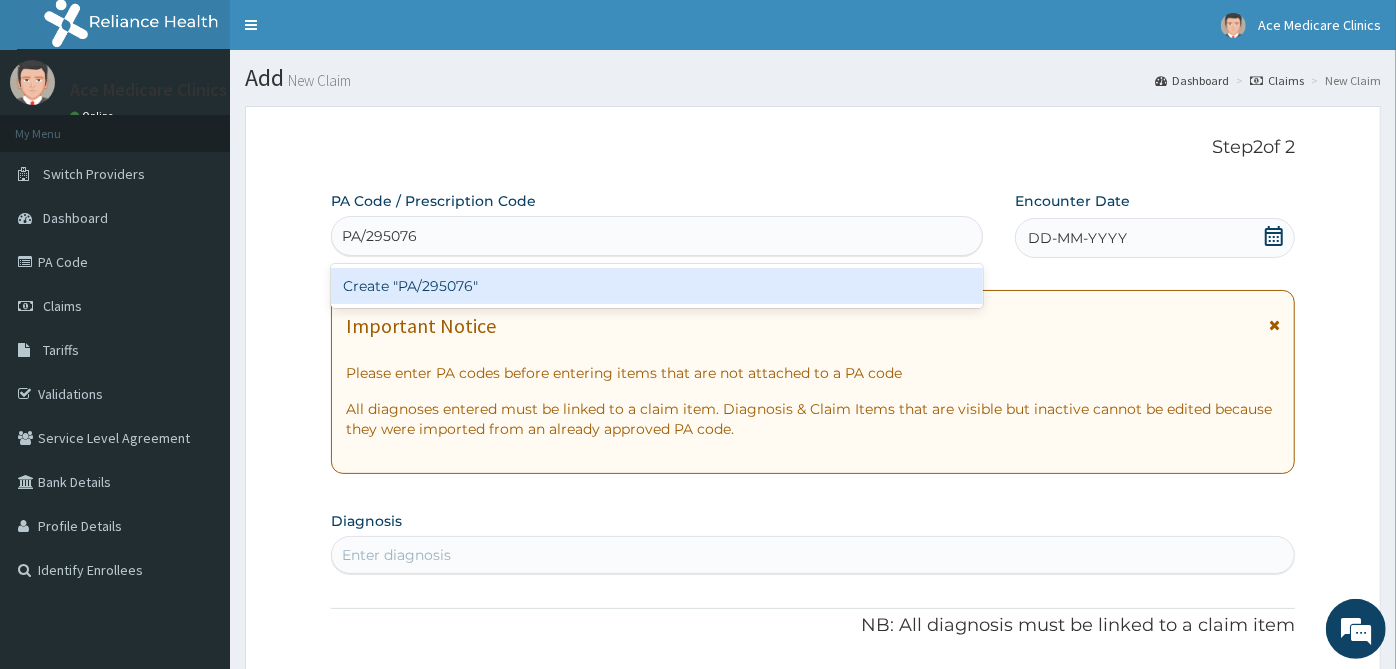 type 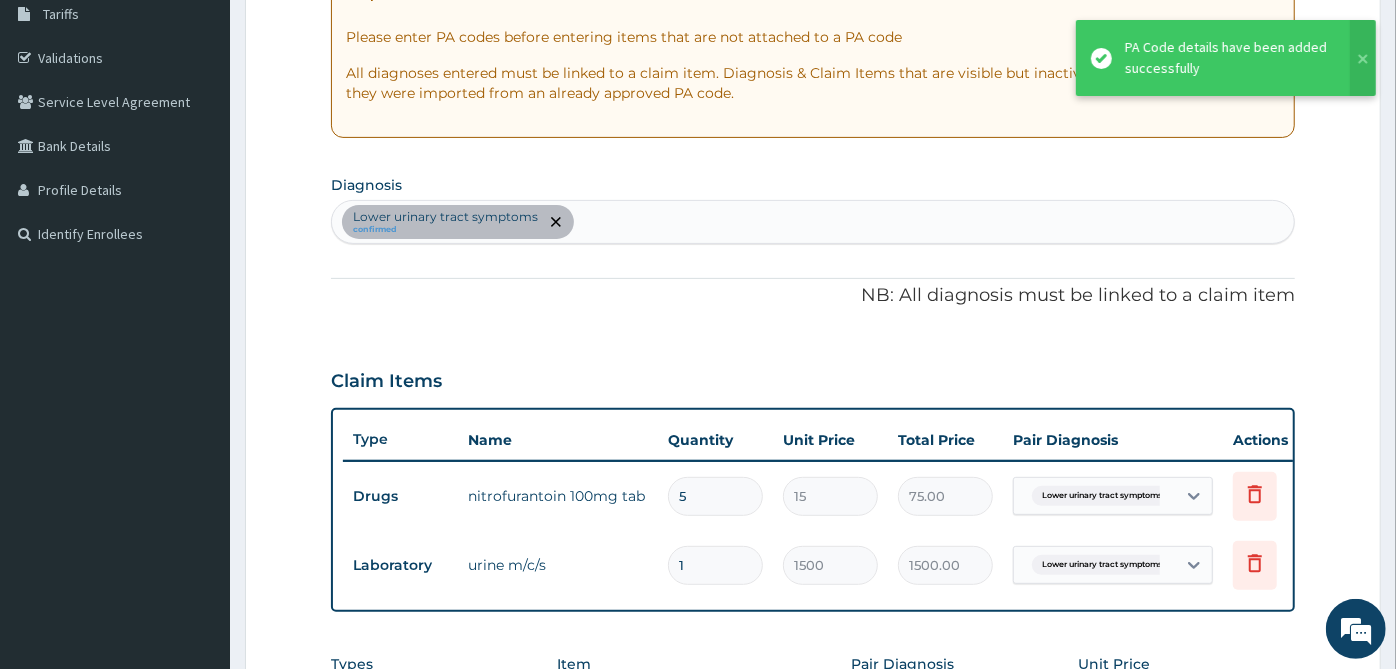 scroll, scrollTop: 342, scrollLeft: 0, axis: vertical 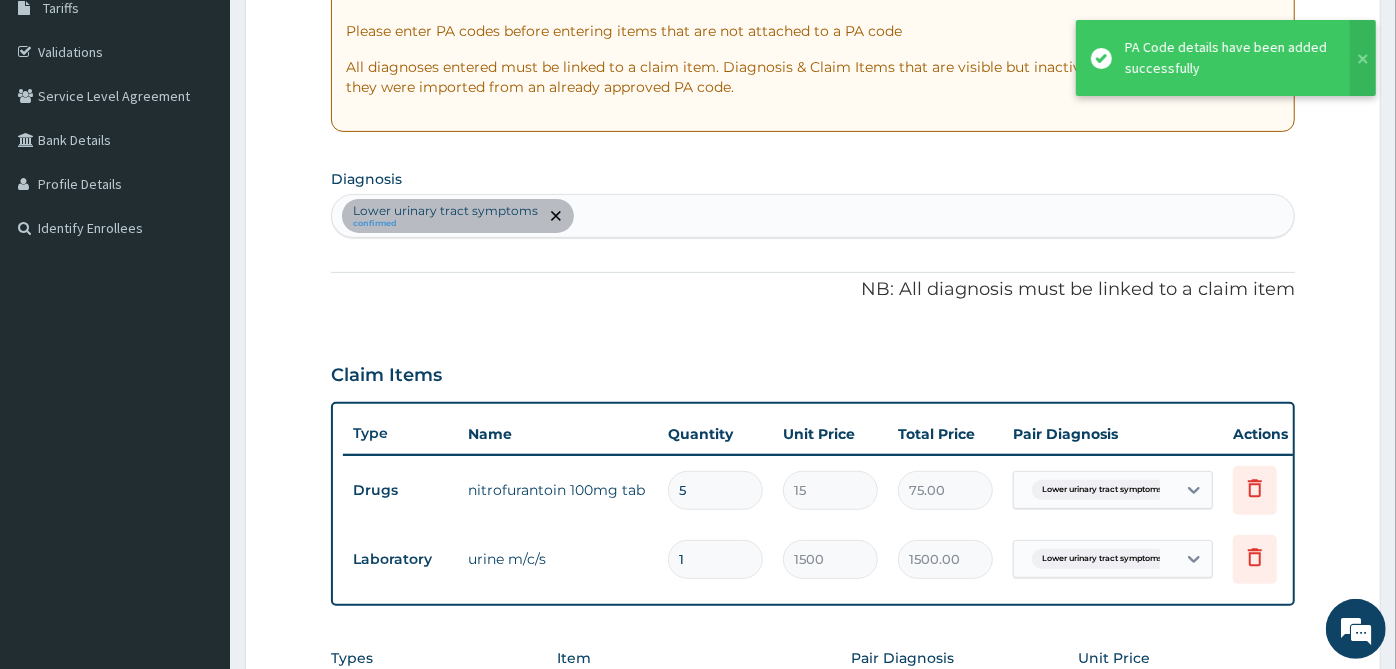 click on "Lower urinary tract symptoms confirmed" at bounding box center (813, 216) 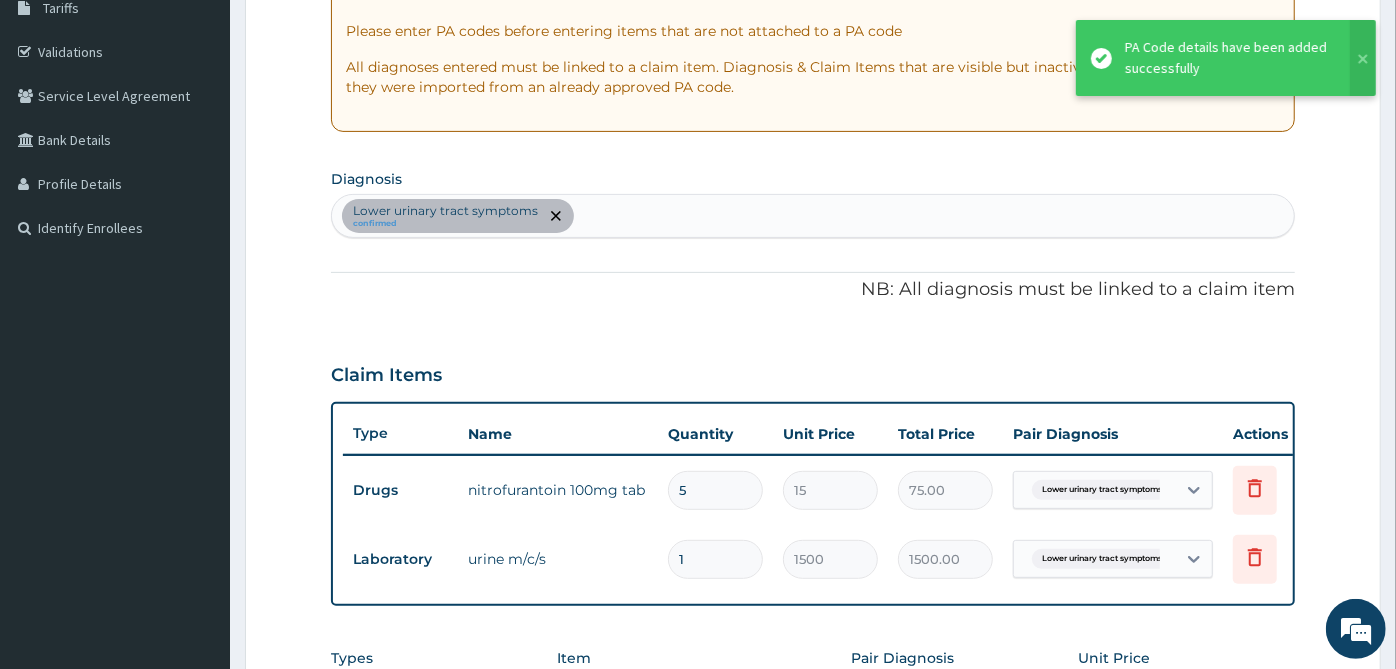 click on "Lower urinary tract symptoms confirmed" at bounding box center [813, 216] 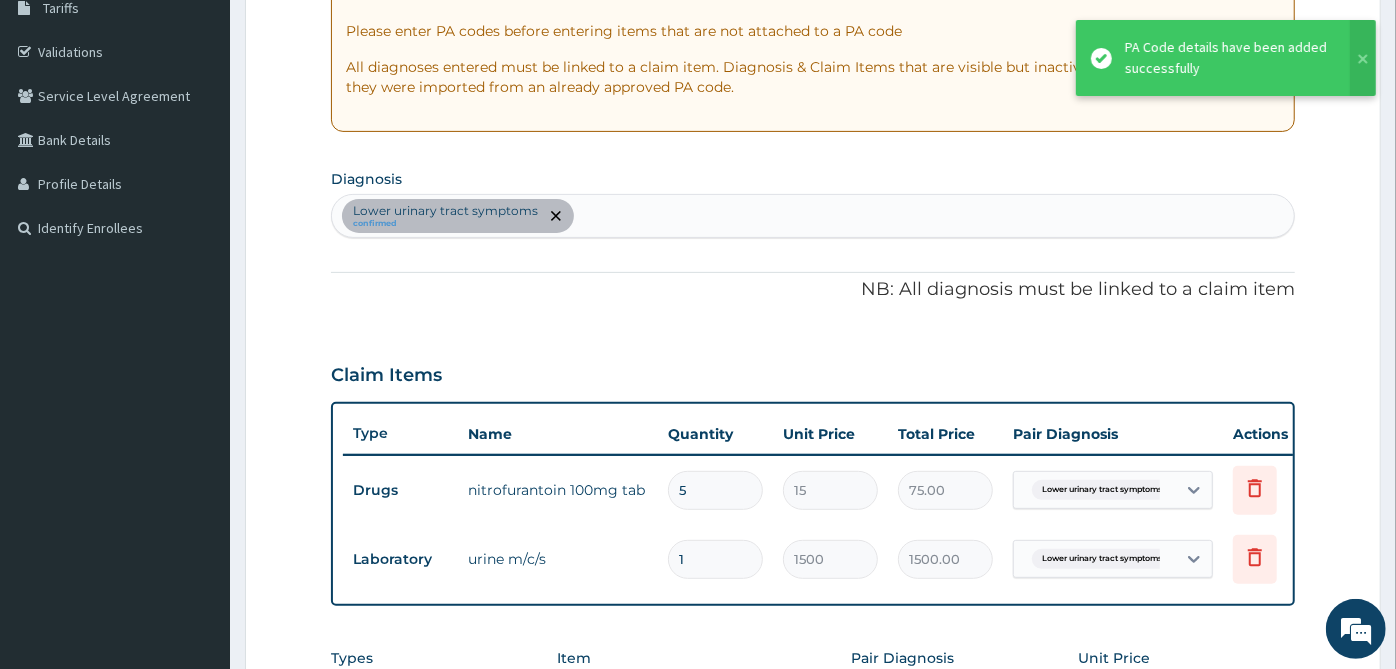 click on "Lower urinary tract symptoms confirmed" at bounding box center (813, 216) 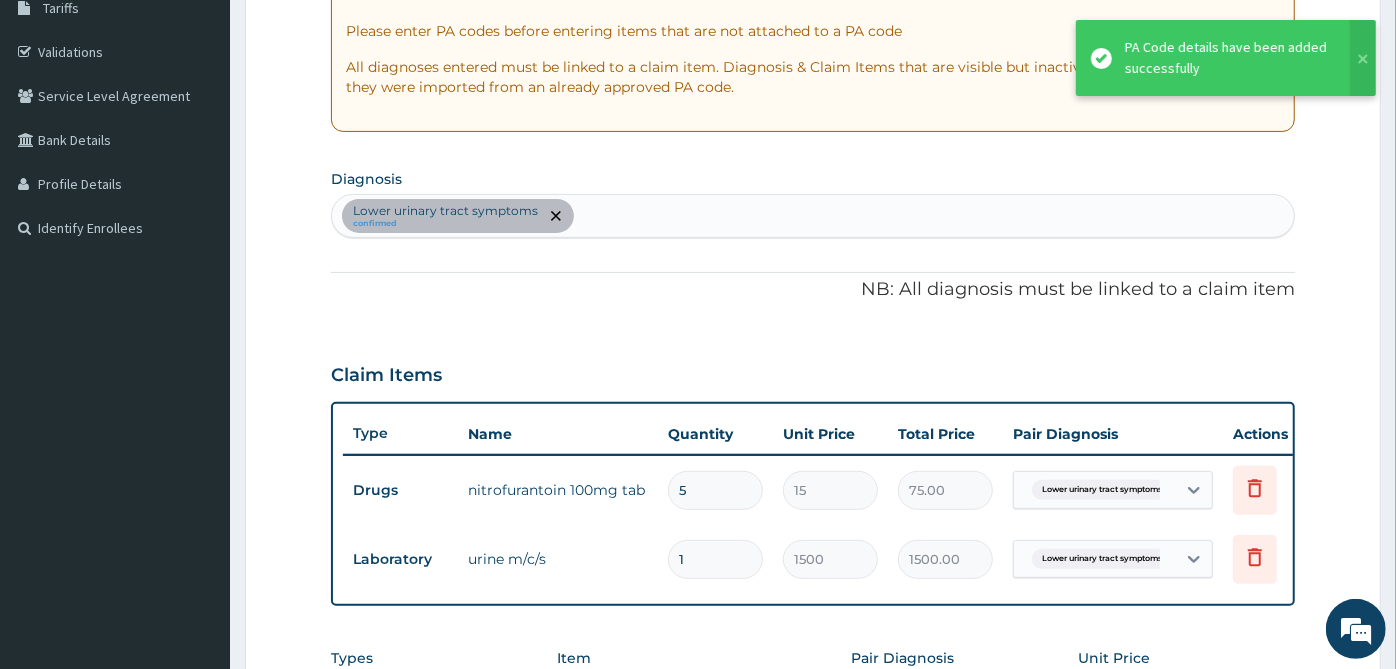 click on "Lower urinary tract symptoms confirmed" at bounding box center [813, 216] 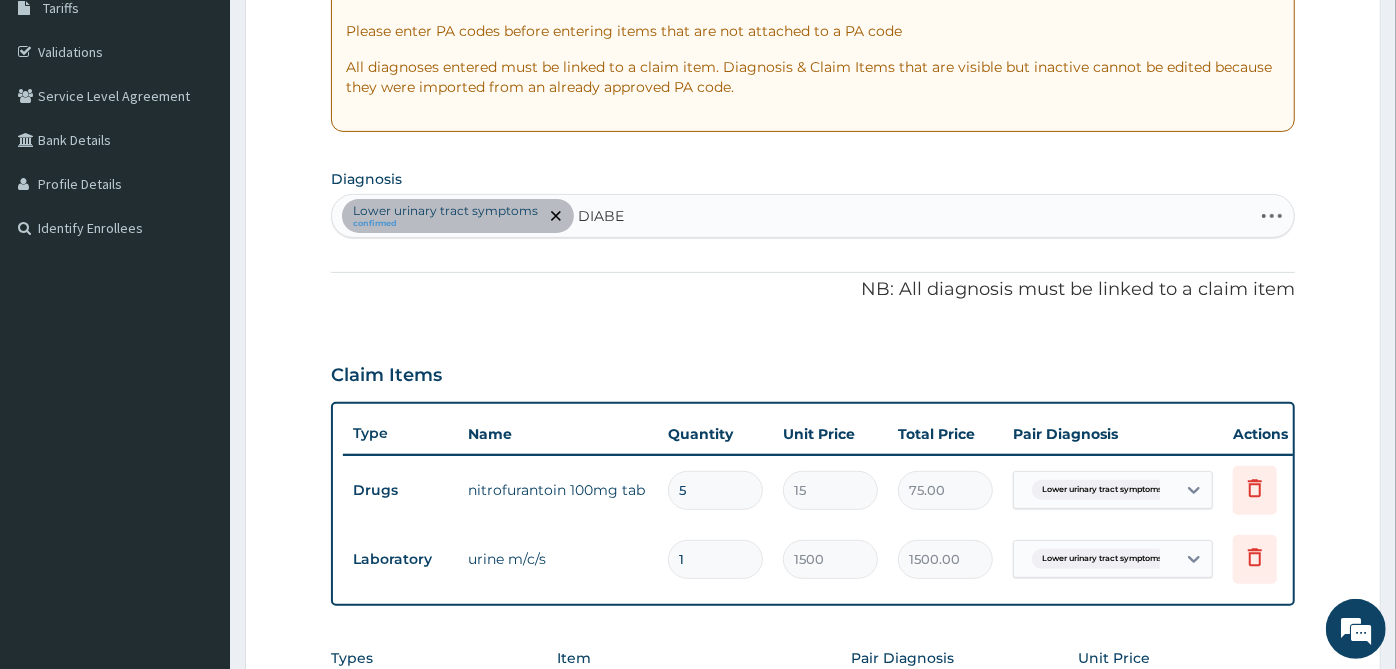 type on "DIABET" 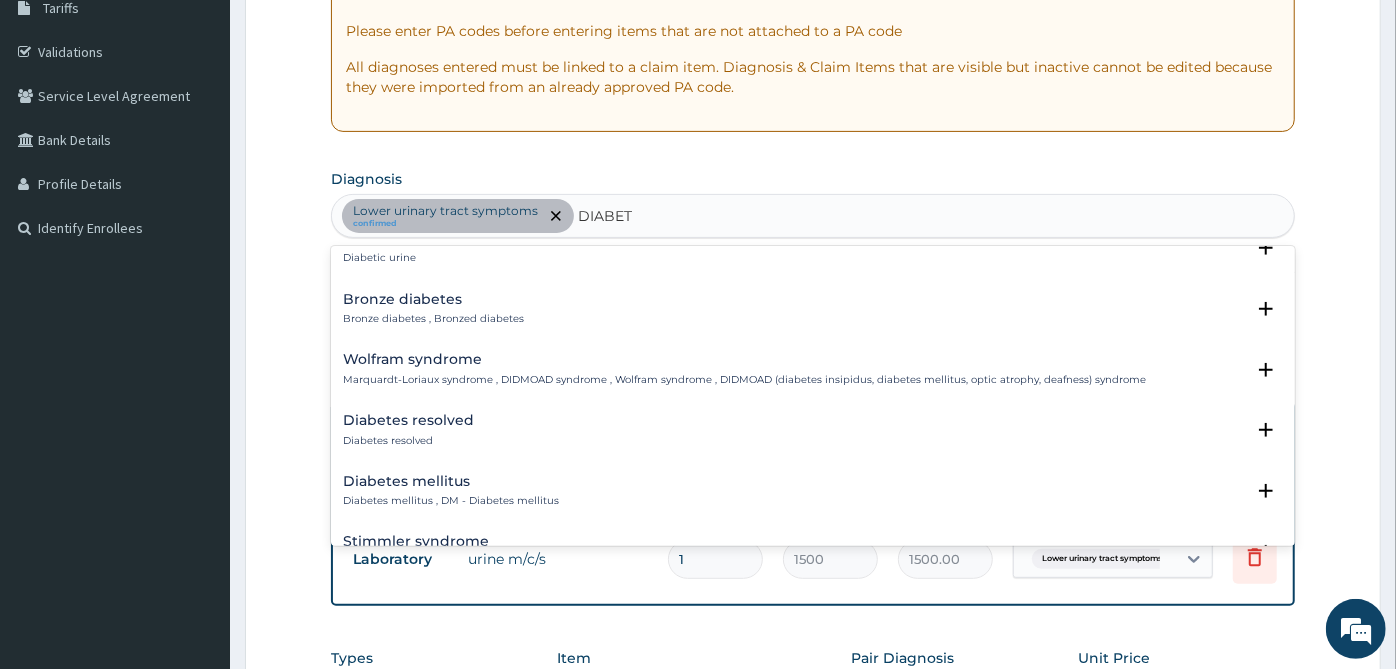 scroll, scrollTop: 333, scrollLeft: 0, axis: vertical 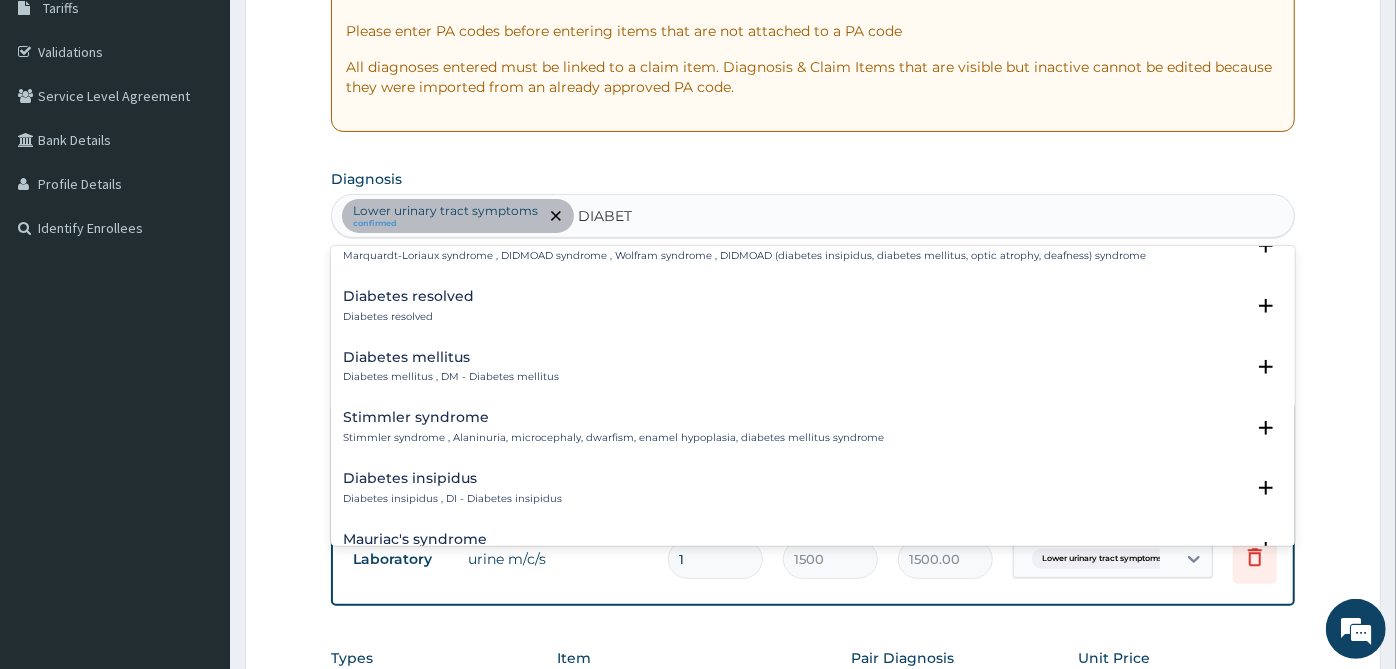 click on "Diabetes mellitus , DM - Diabetes mellitus" at bounding box center [451, 377] 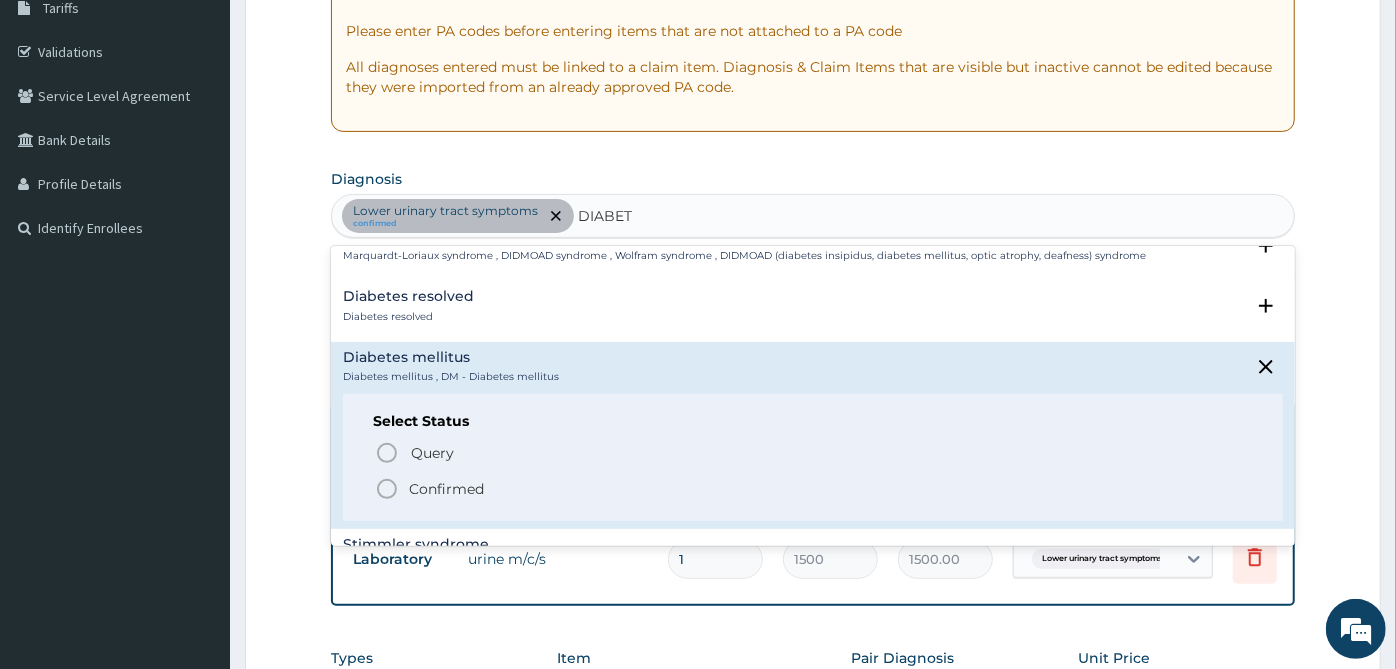 click on "Confirmed" at bounding box center [814, 489] 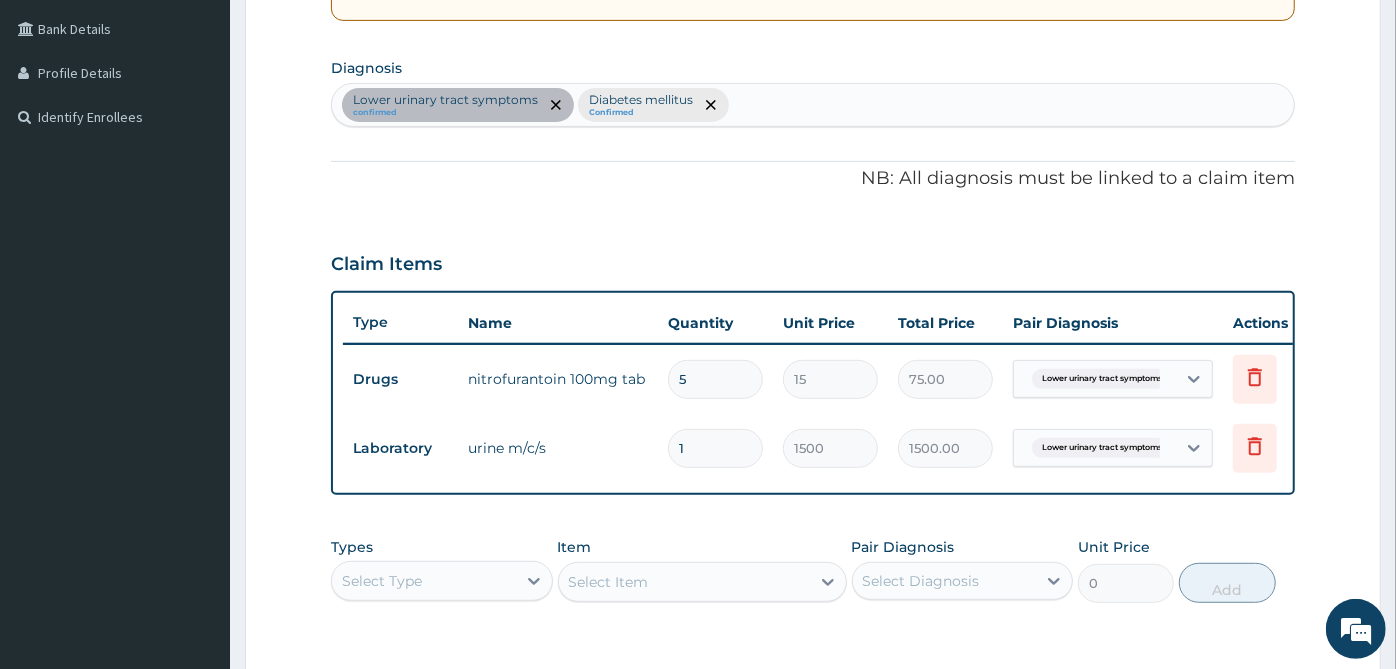 scroll, scrollTop: 760, scrollLeft: 0, axis: vertical 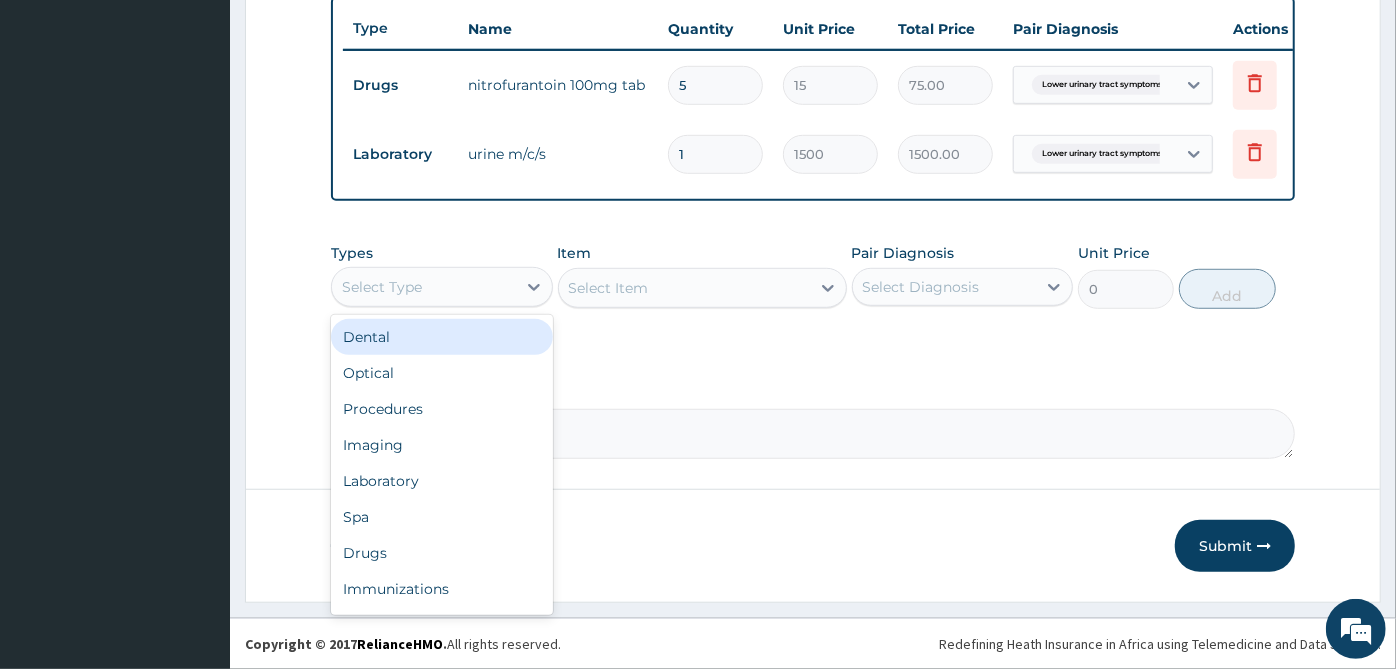 click on "Select Type" at bounding box center [424, 287] 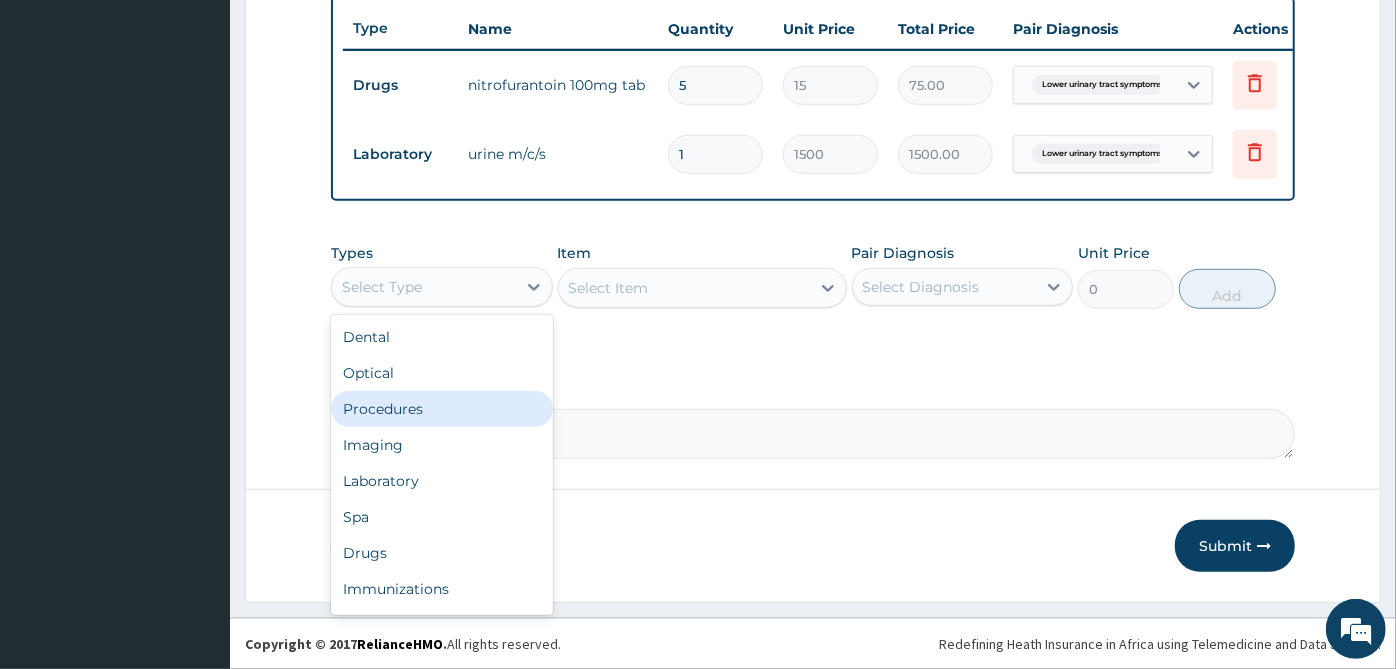 drag, startPoint x: 418, startPoint y: 408, endPoint x: 525, endPoint y: 400, distance: 107.298645 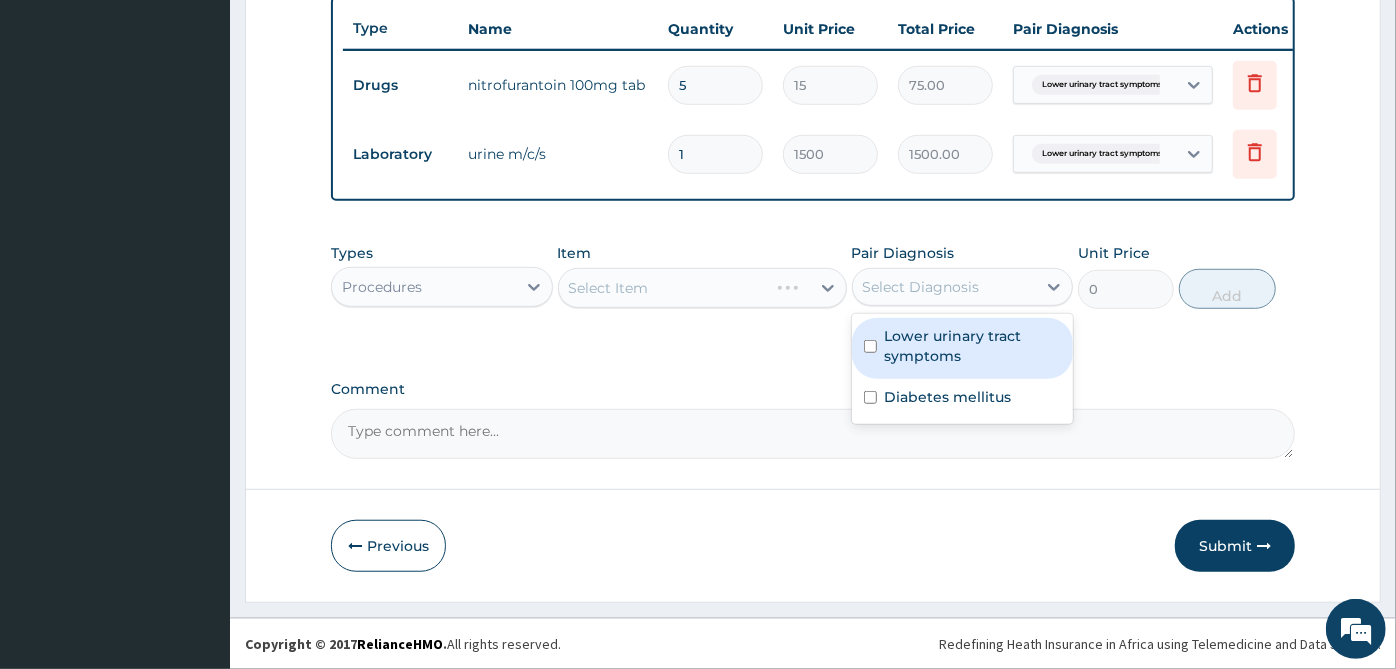 click on "Select Diagnosis" at bounding box center (921, 287) 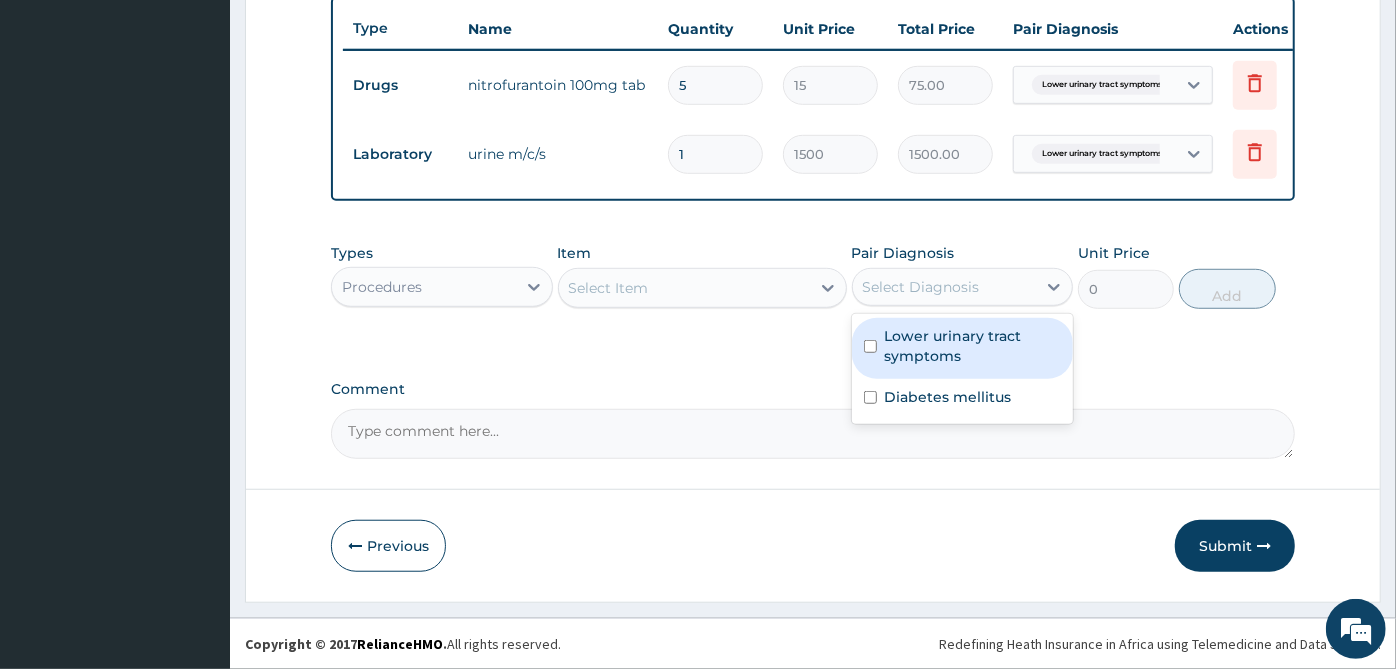 click on "Lower urinary tract symptoms" at bounding box center [973, 346] 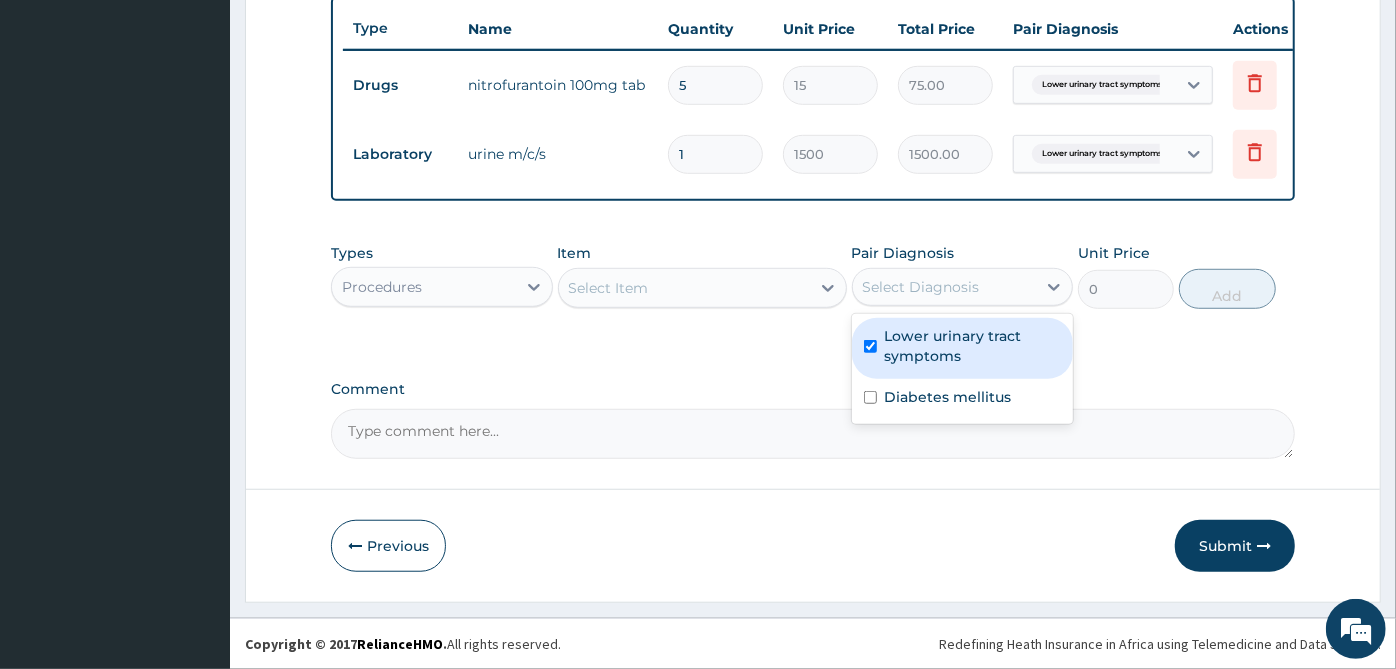 checkbox on "true" 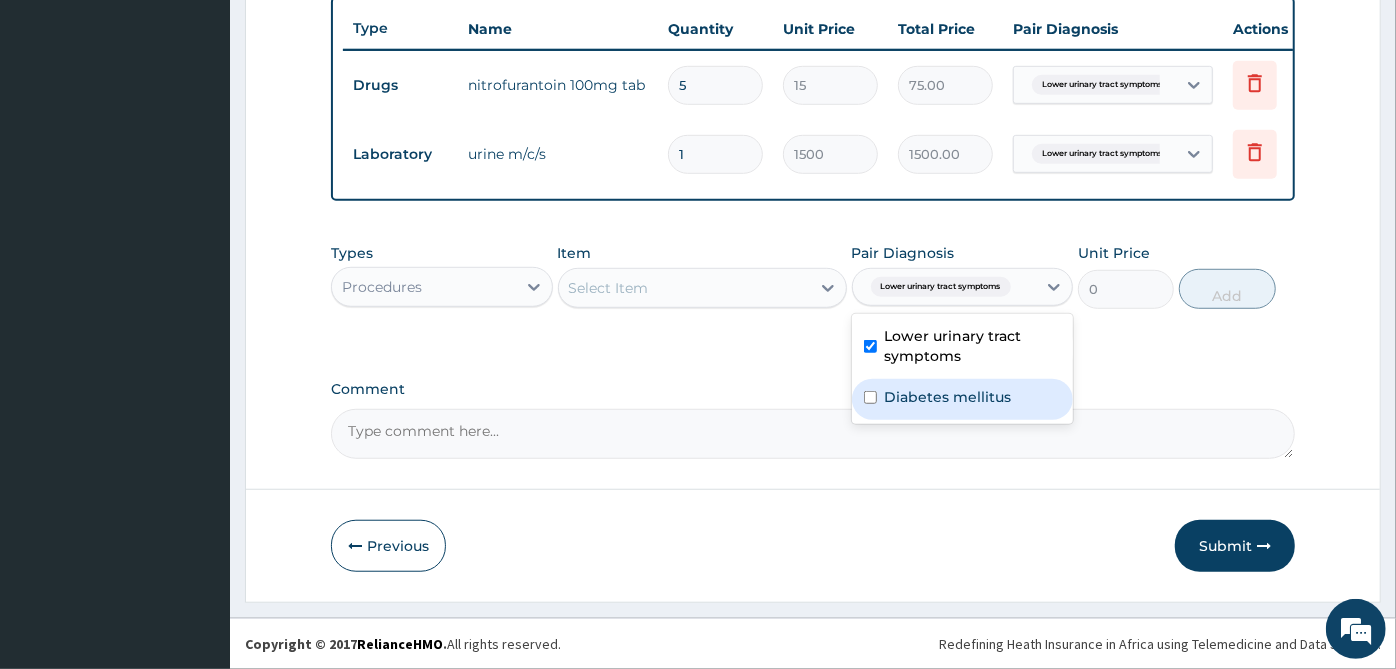 click on "Diabetes mellitus" at bounding box center [963, 399] 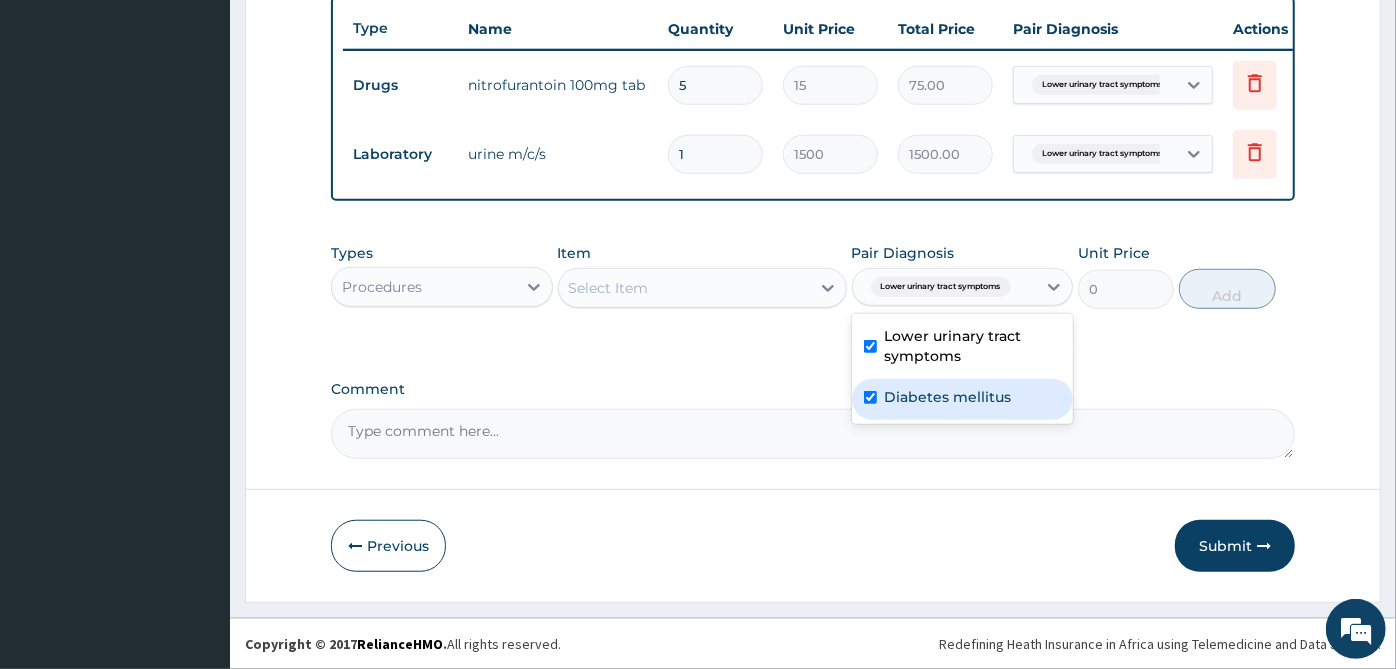 checkbox on "true" 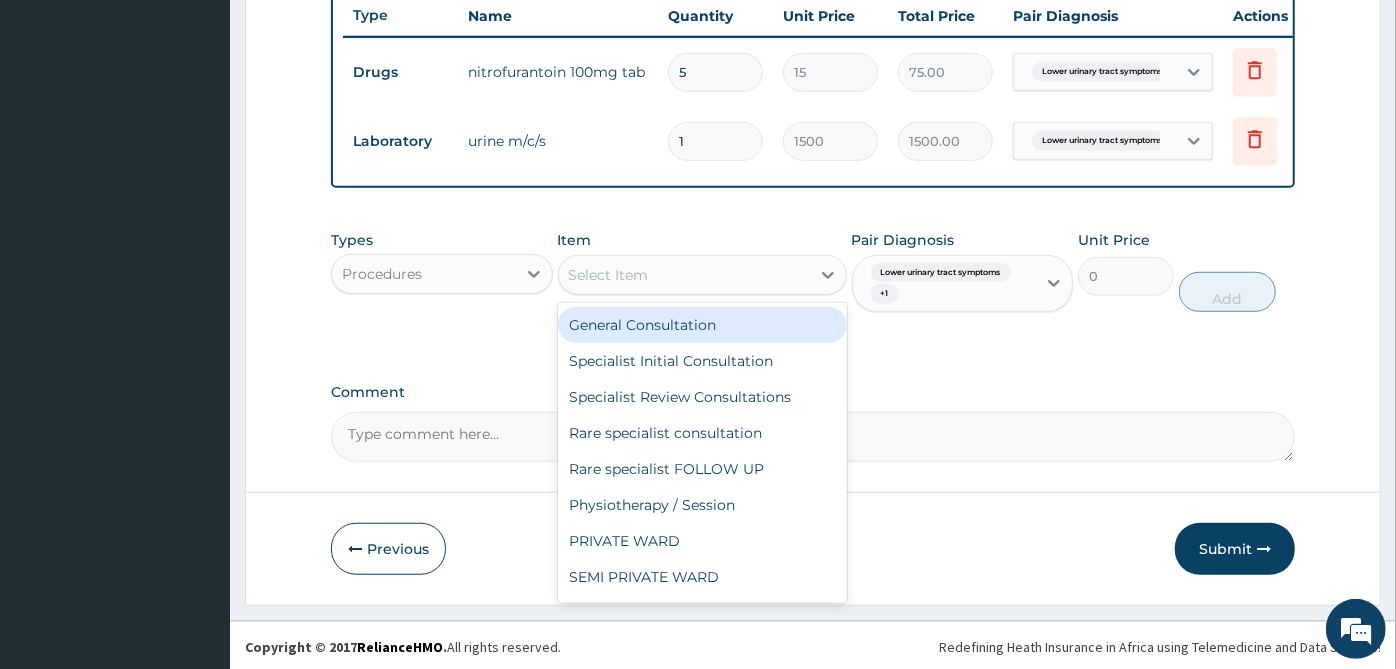 click on "Select Item" at bounding box center (684, 275) 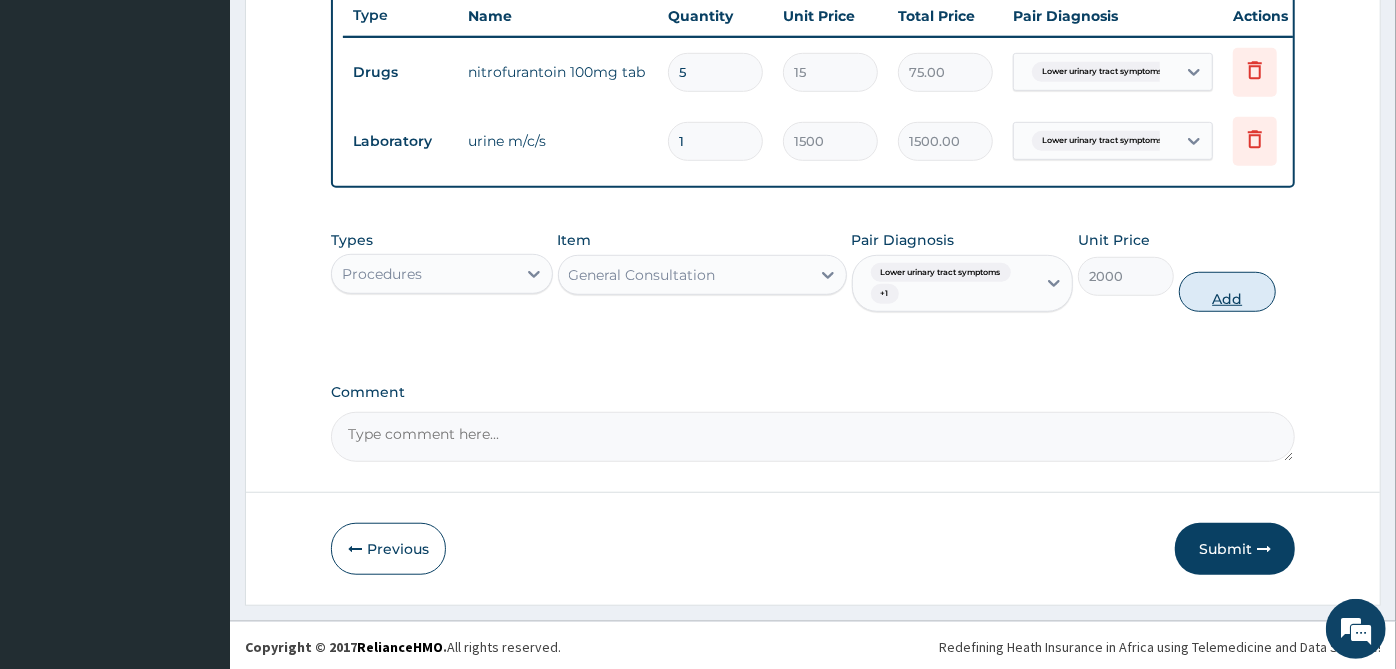 click on "Add" at bounding box center (1227, 292) 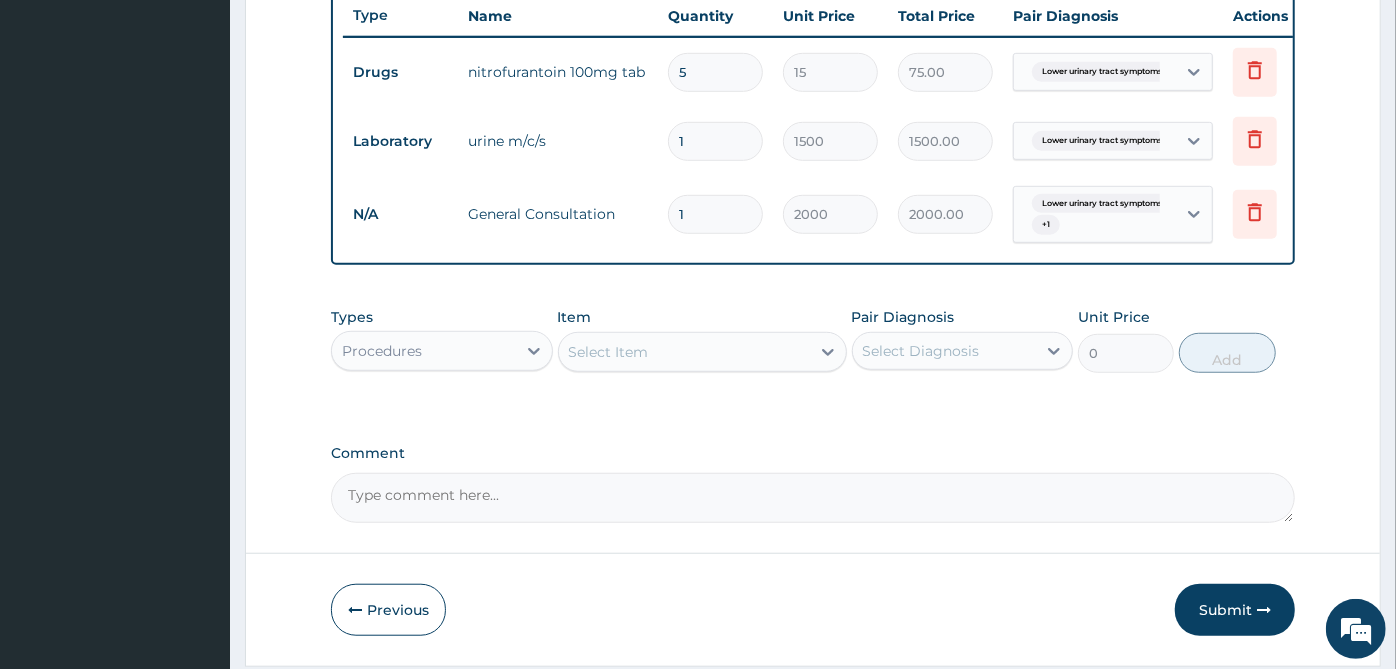 click on "Procedures" at bounding box center (424, 351) 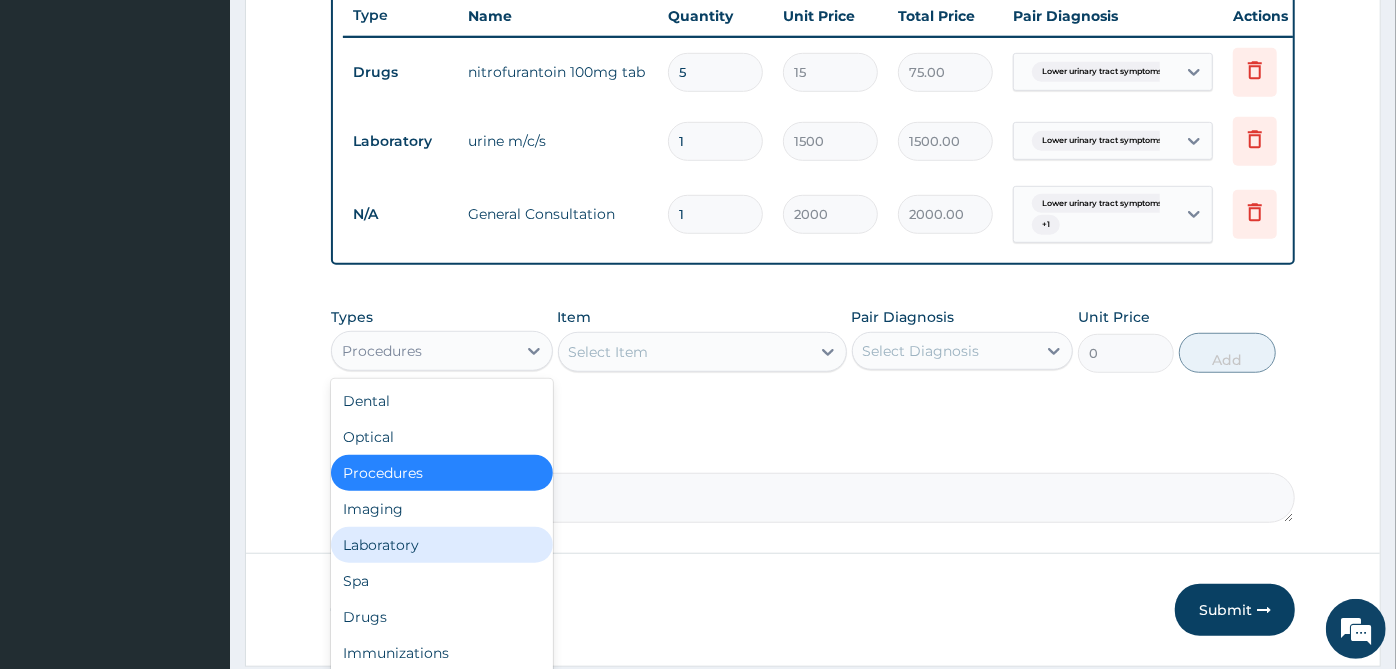 click on "Laboratory" at bounding box center (442, 545) 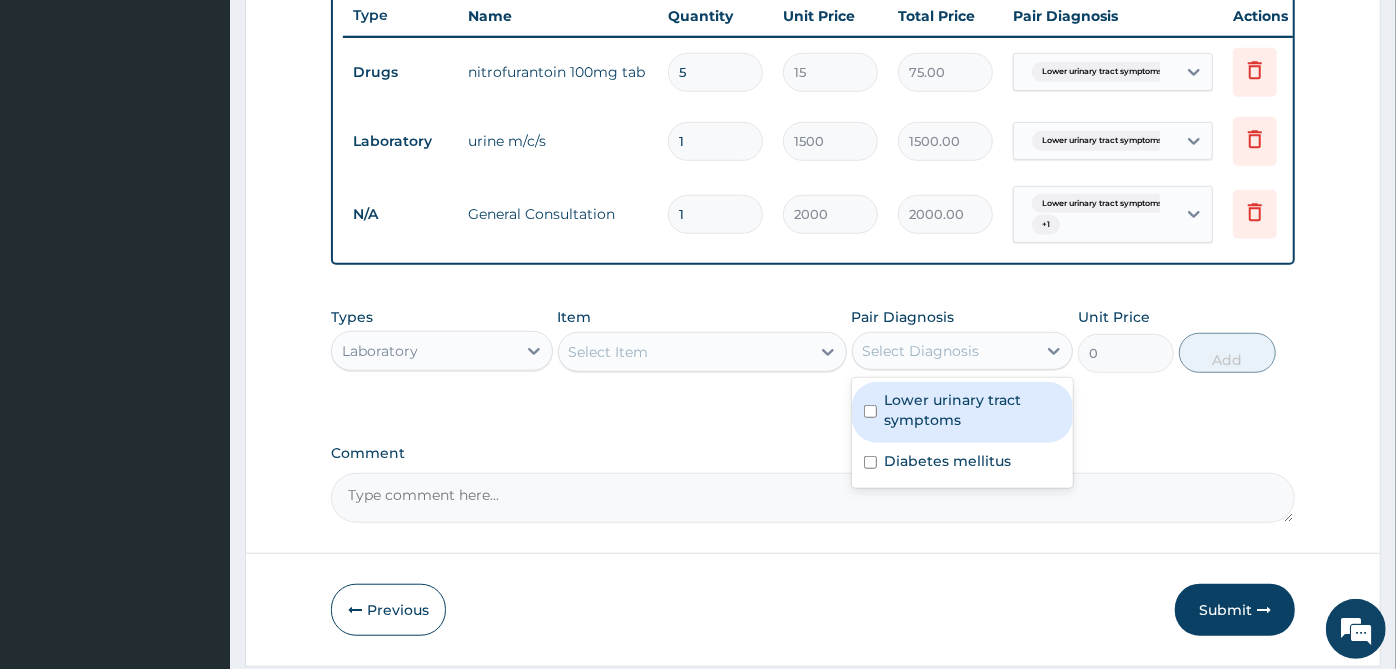 click on "Select Diagnosis" at bounding box center [945, 351] 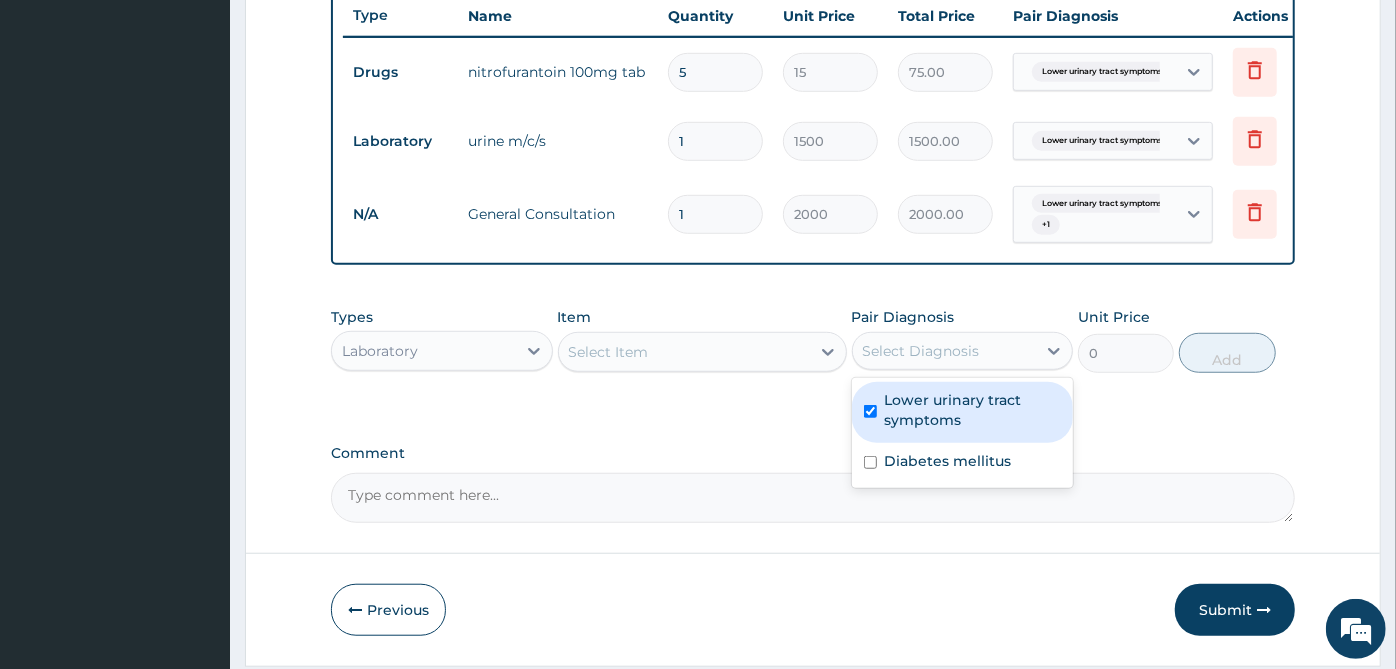 checkbox on "true" 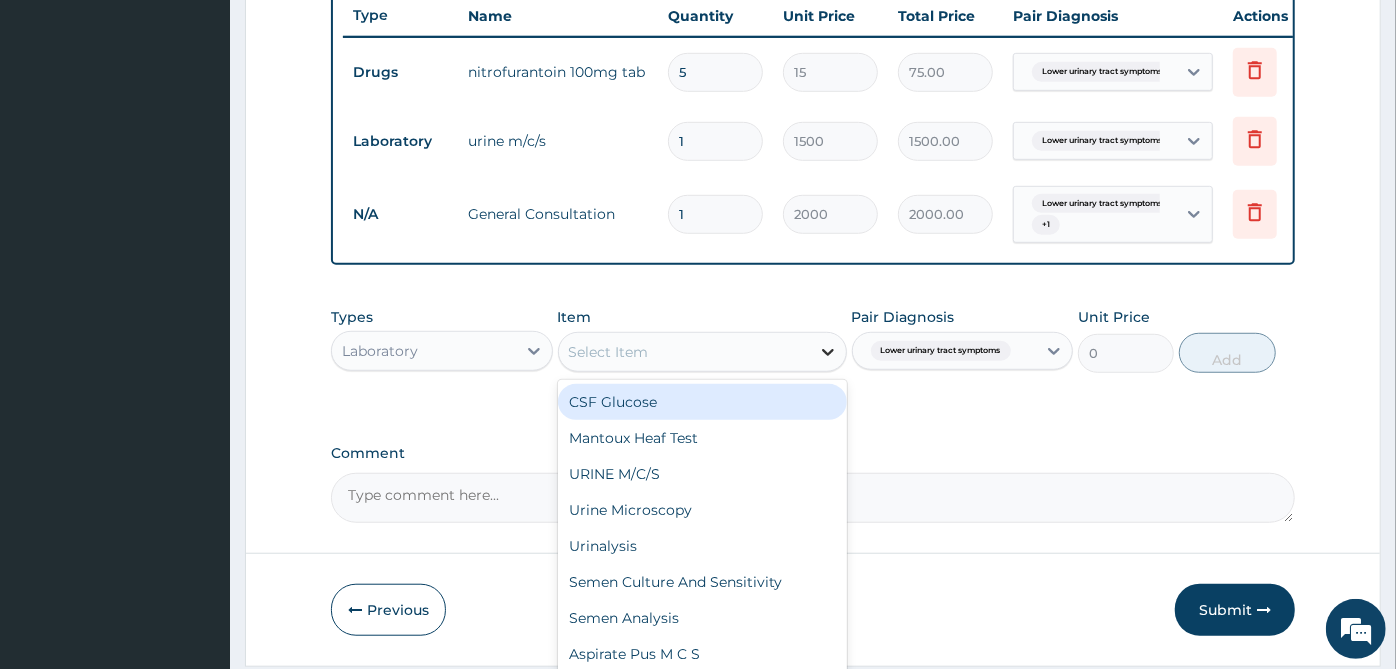 click 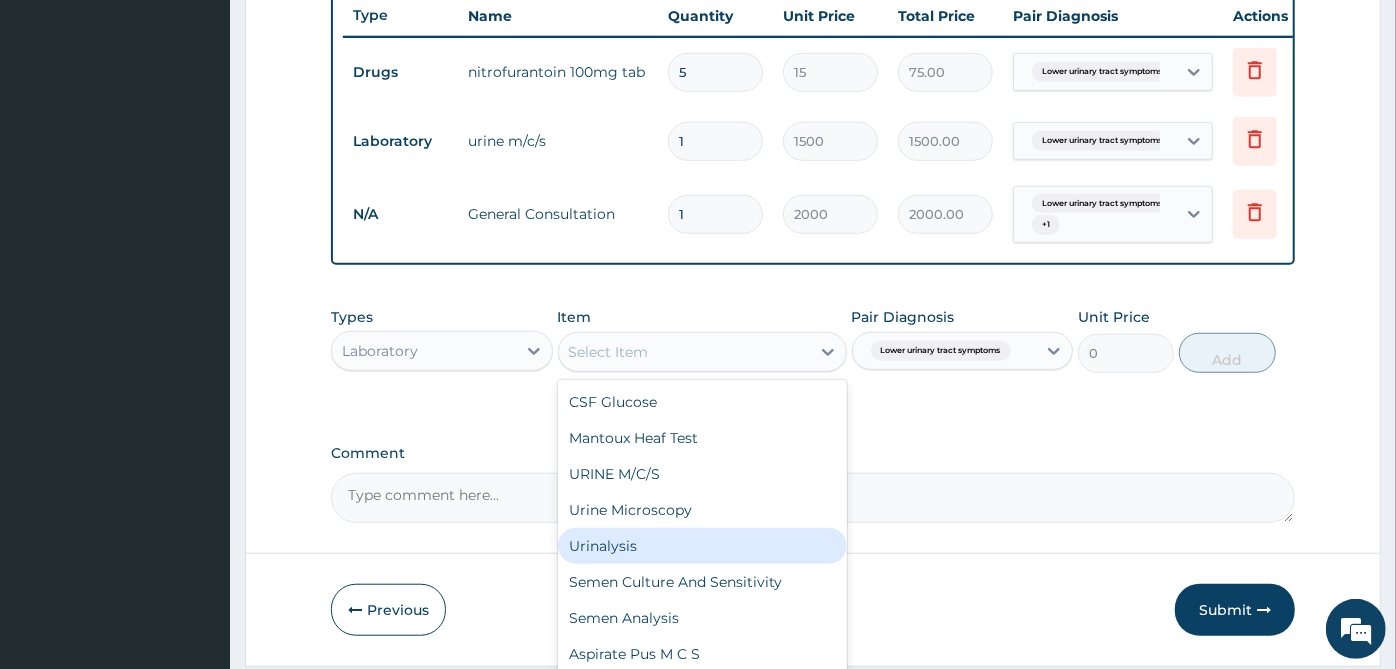 click on "Urinalysis" at bounding box center [702, 546] 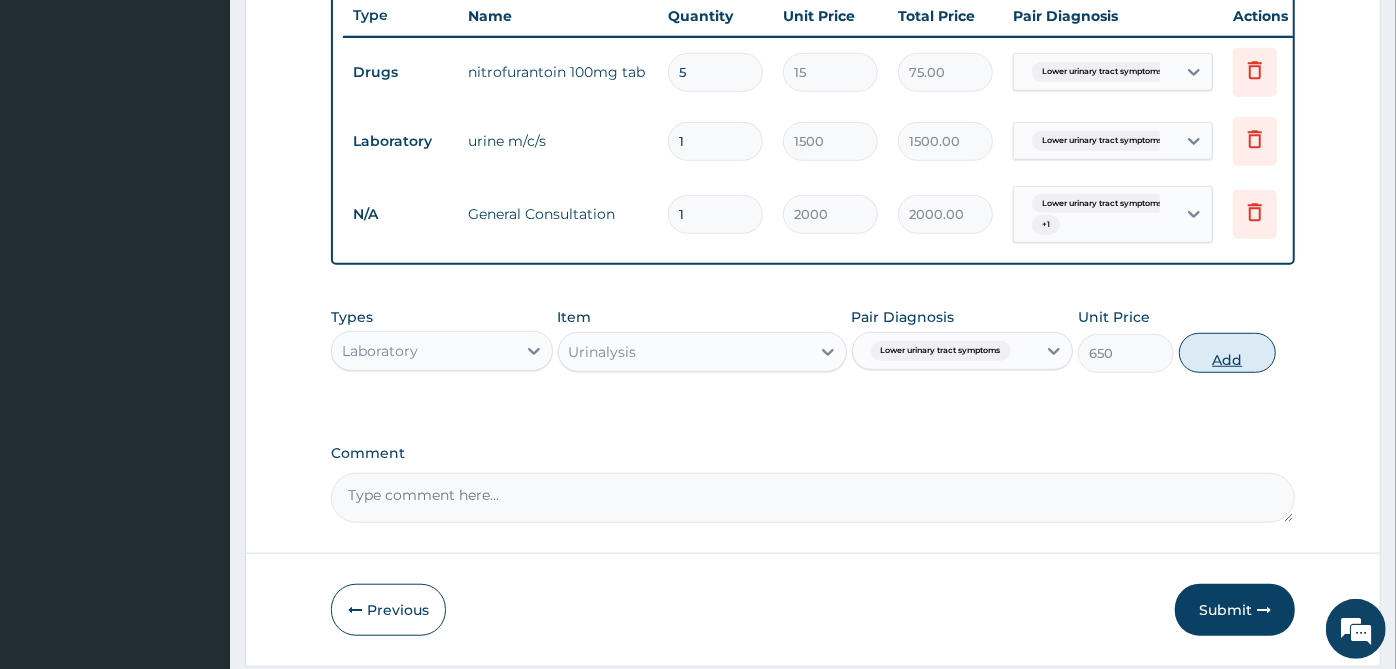 click on "Add" at bounding box center (1227, 353) 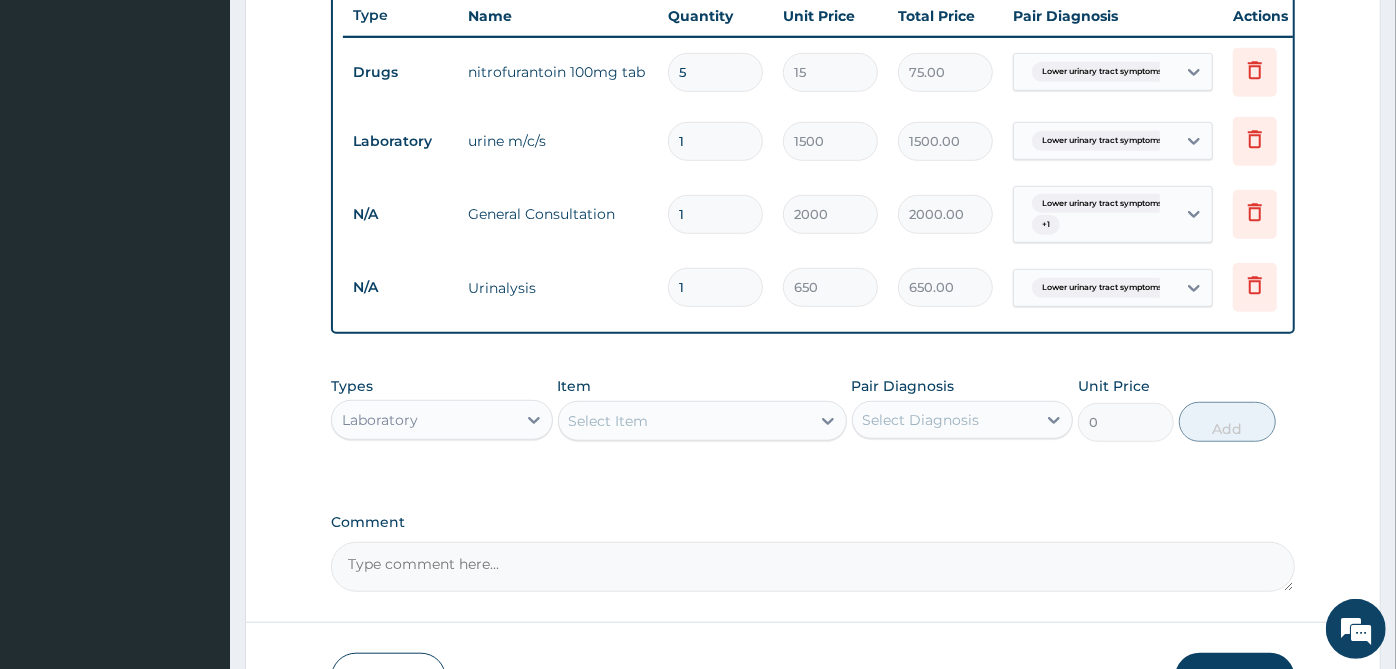click on "Select Diagnosis" at bounding box center (945, 420) 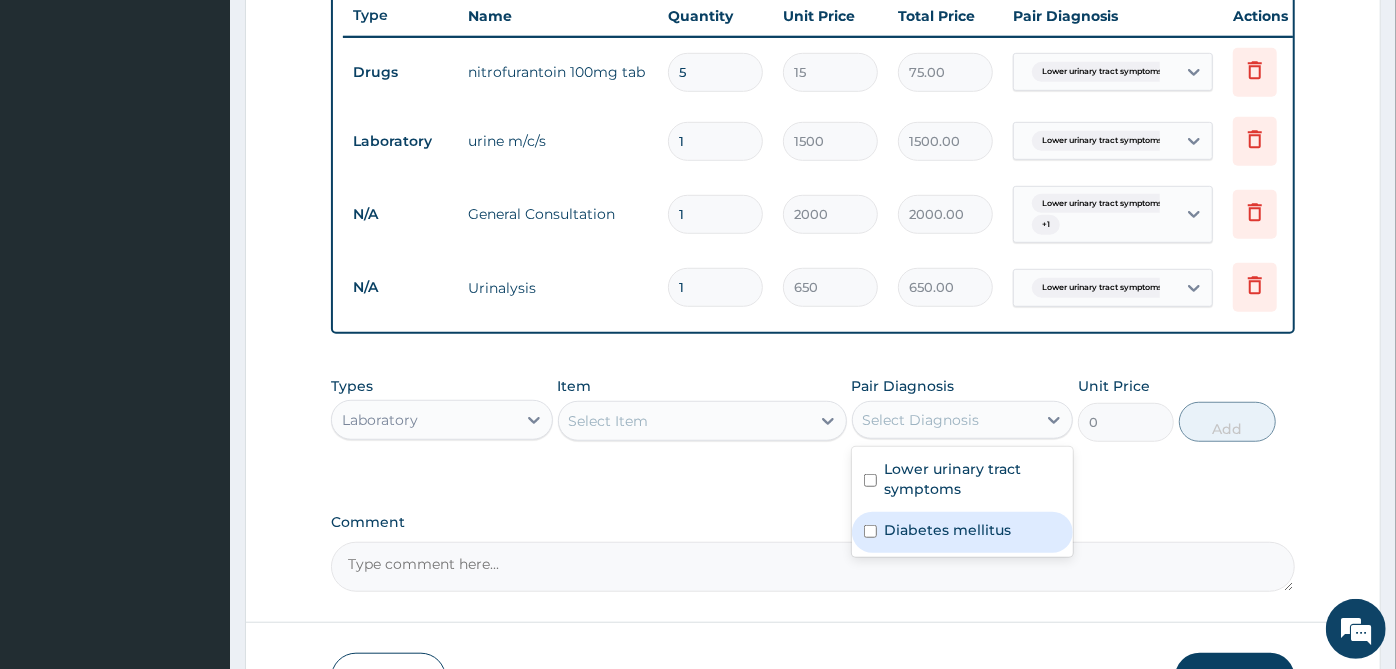 click on "Diabetes mellitus" at bounding box center [963, 532] 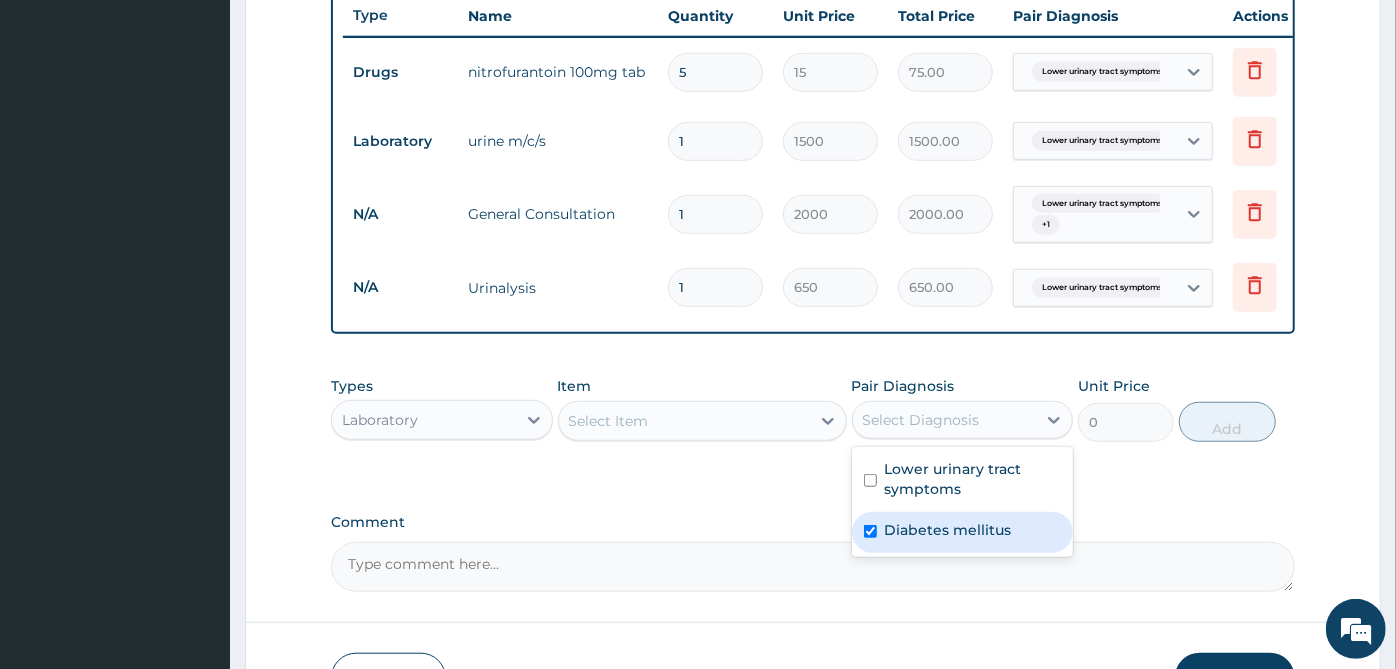 checkbox on "true" 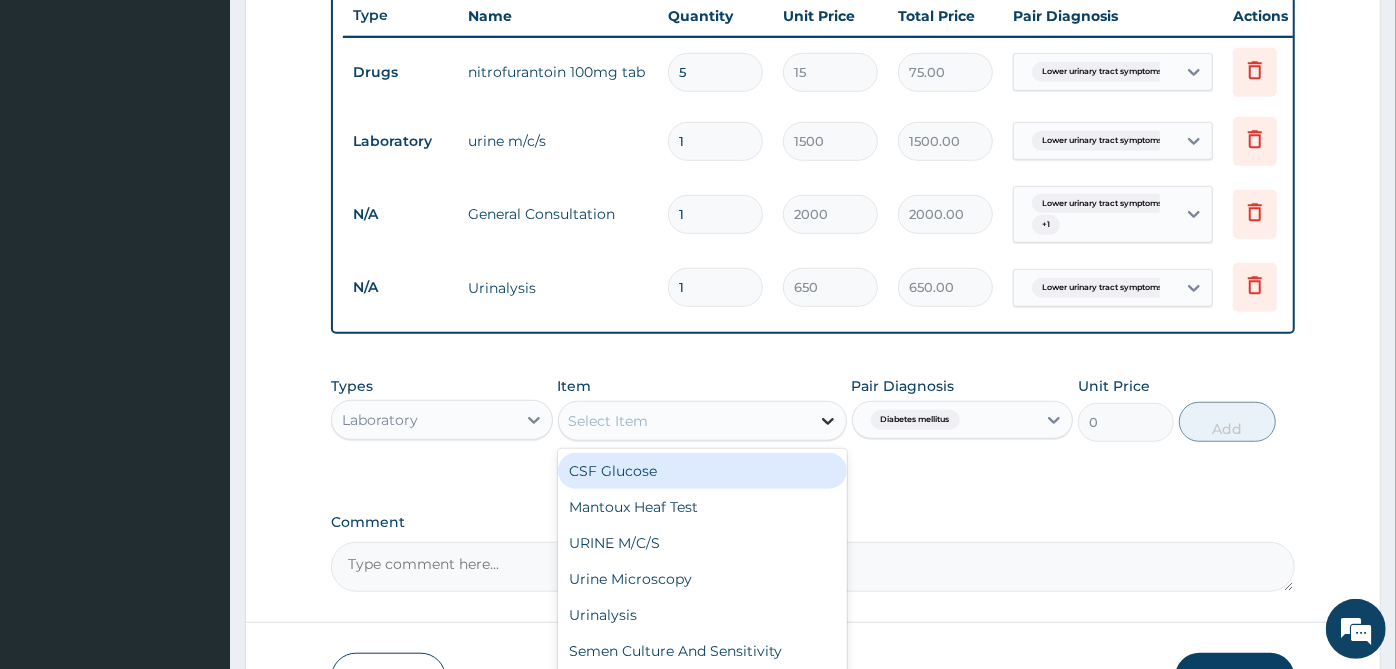 click 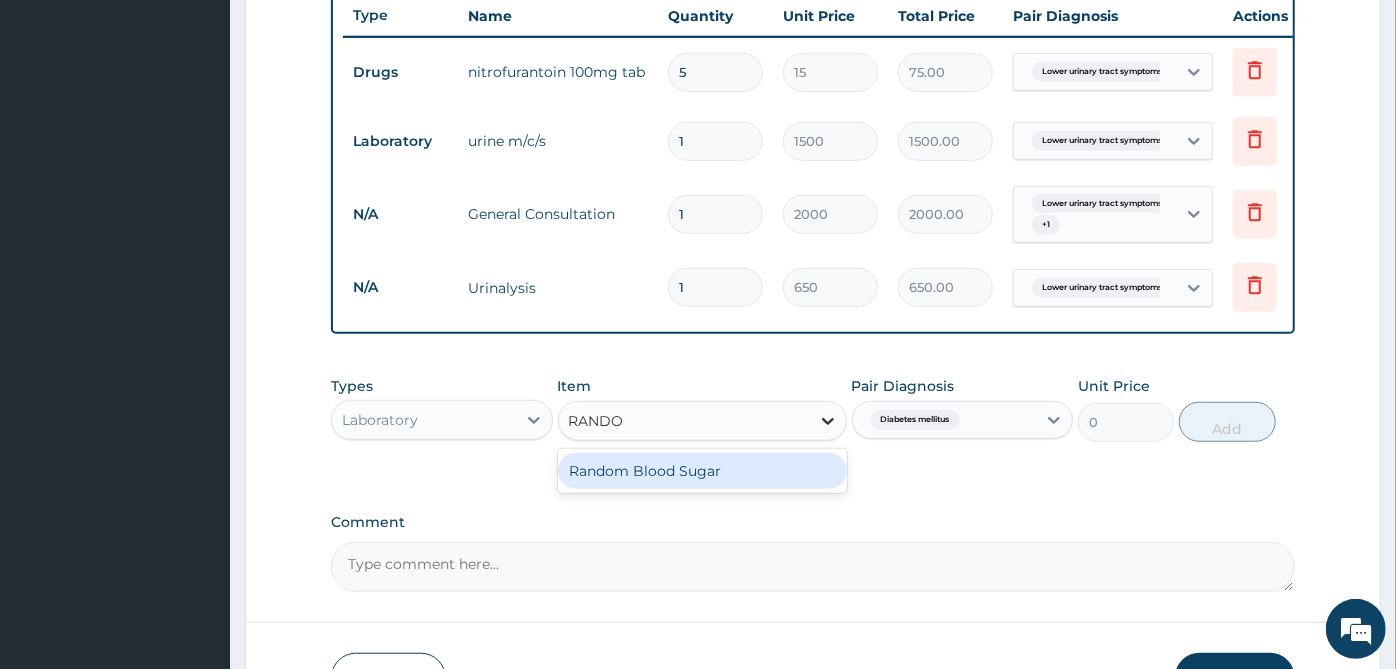 type on "RANDOM" 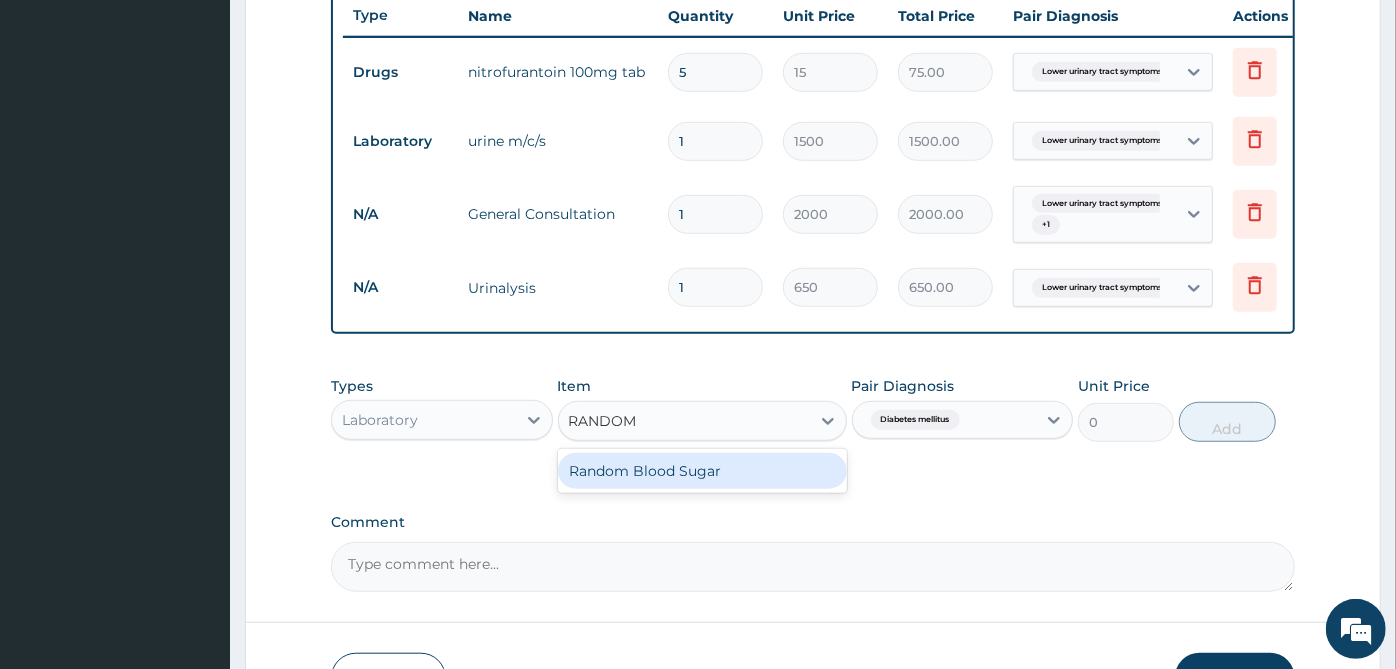 click on "Random Blood Sugar" at bounding box center (702, 471) 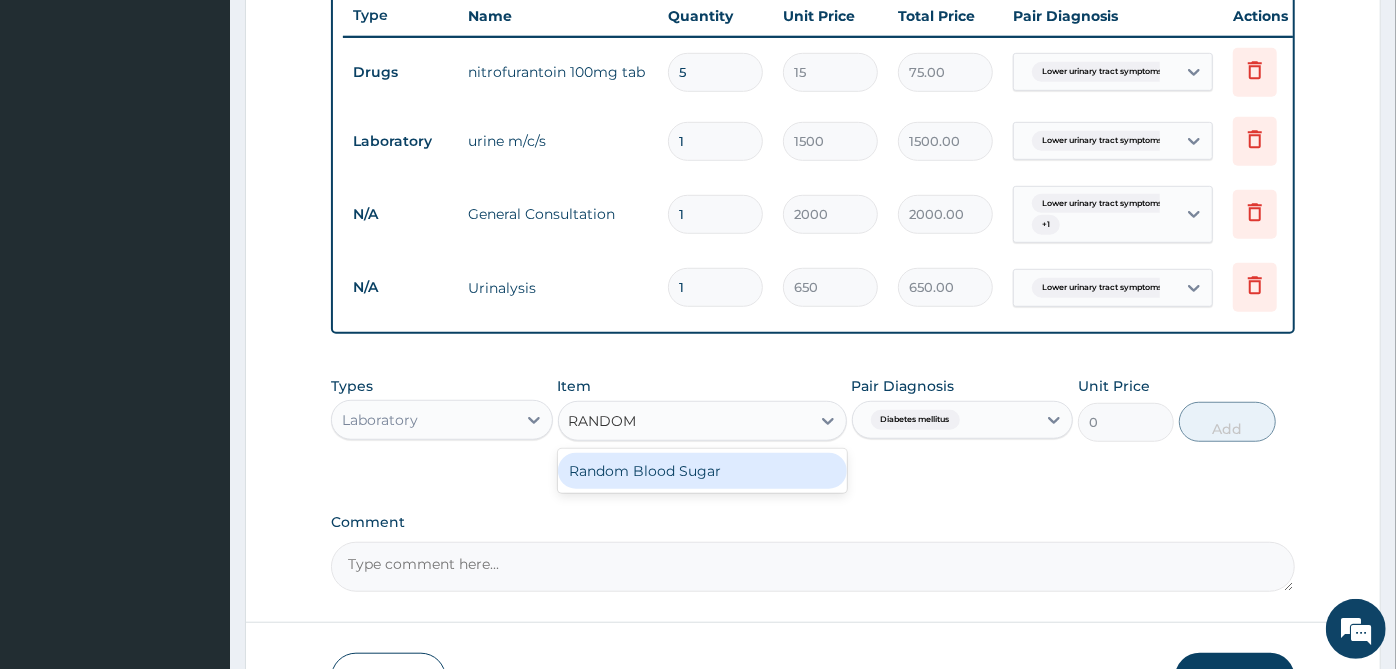 type 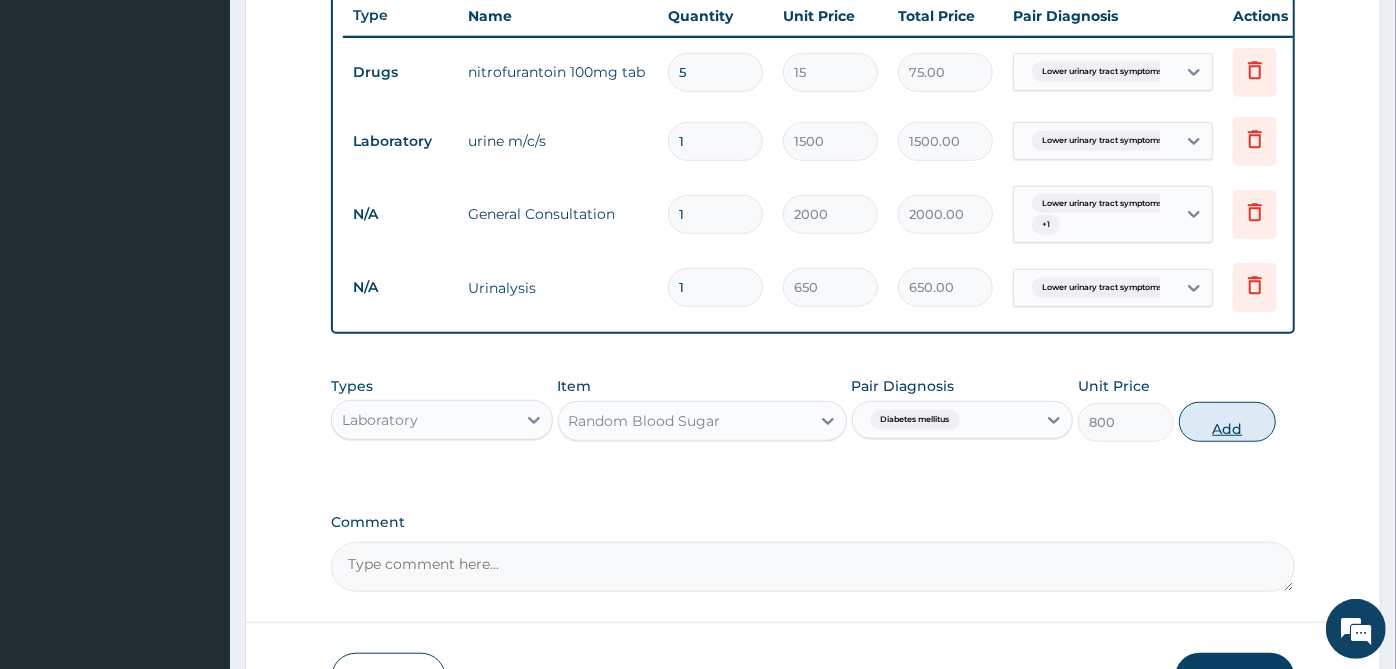 click on "Add" at bounding box center (1227, 422) 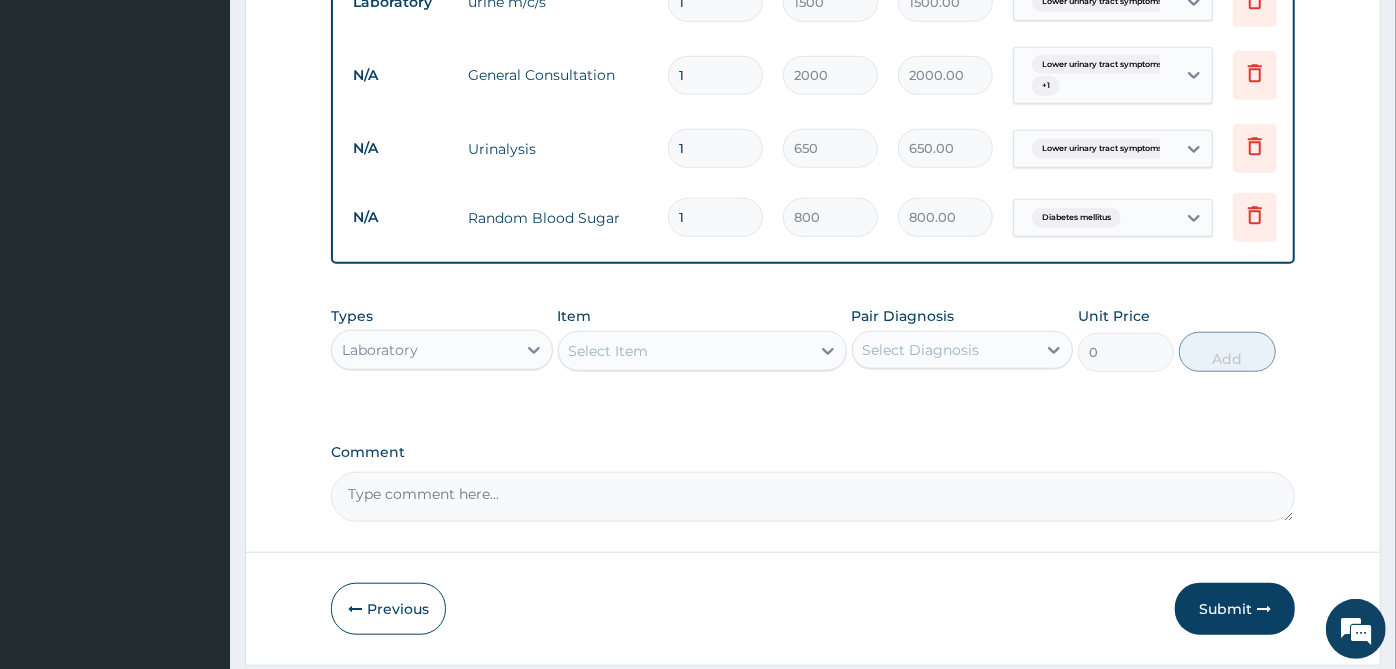 scroll, scrollTop: 974, scrollLeft: 0, axis: vertical 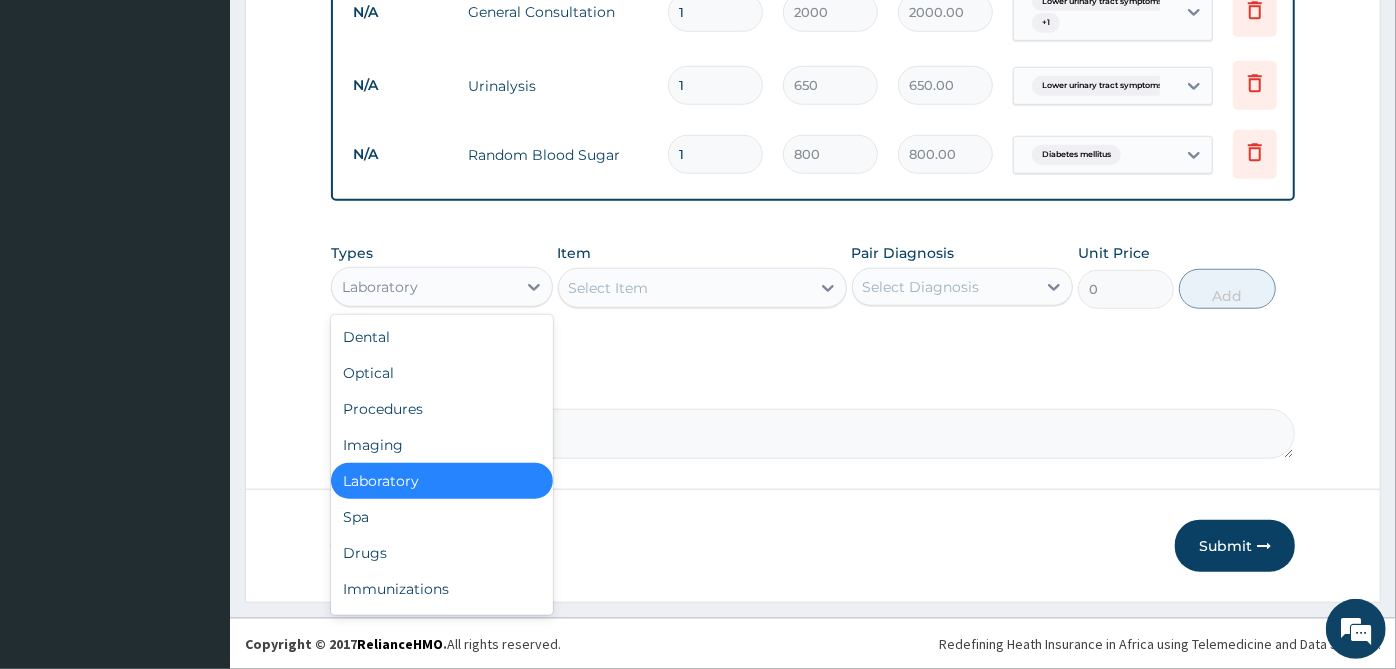 click on "Laboratory" at bounding box center [424, 287] 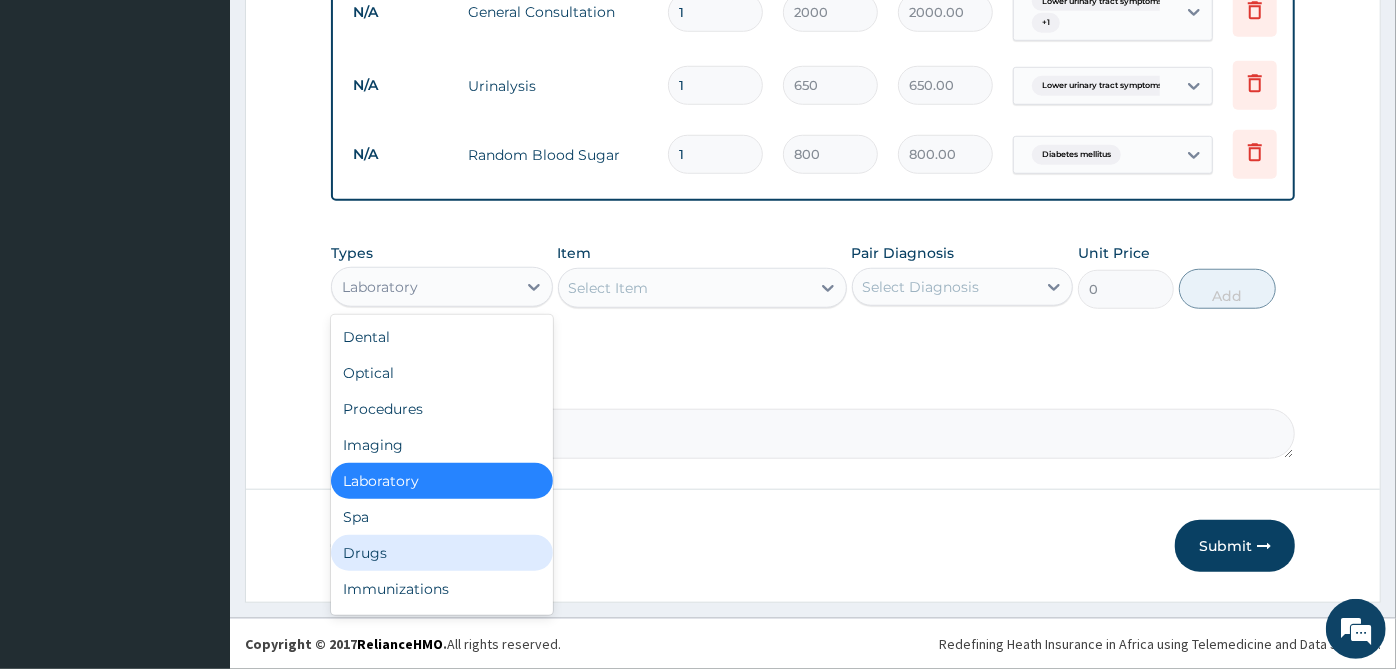 click on "Drugs" at bounding box center (442, 553) 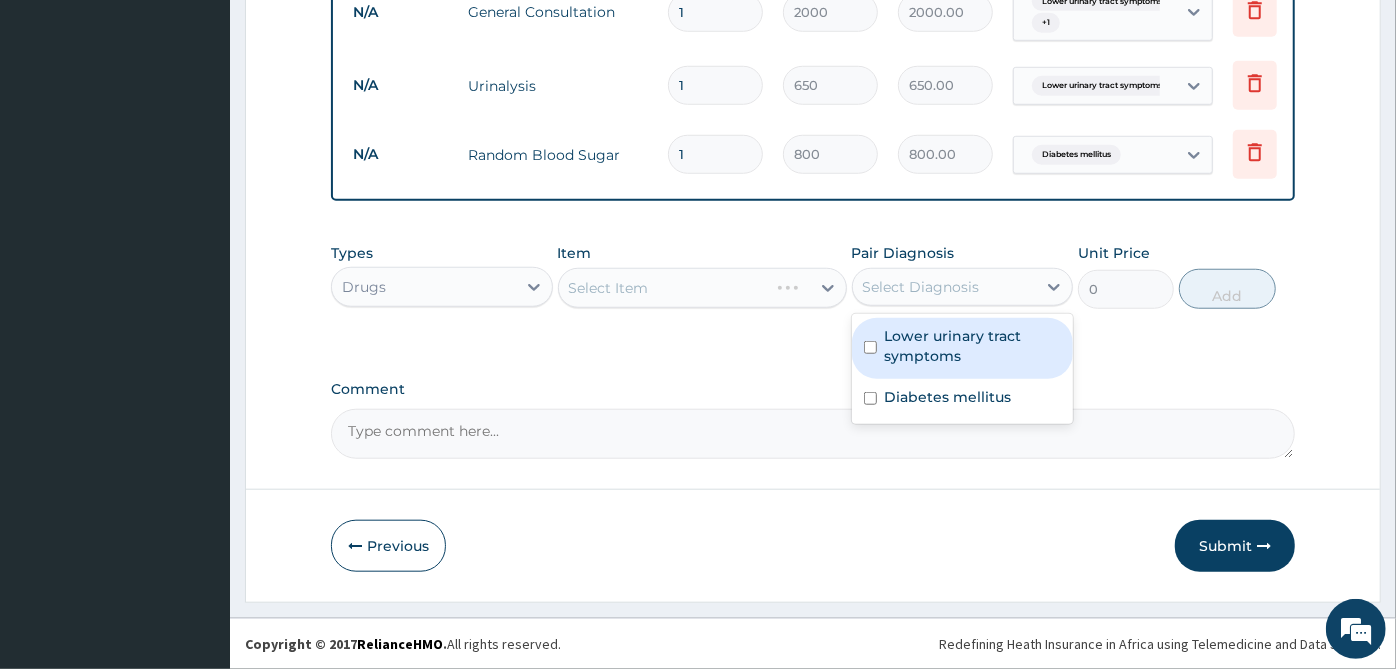 click on "Select Diagnosis" at bounding box center (921, 287) 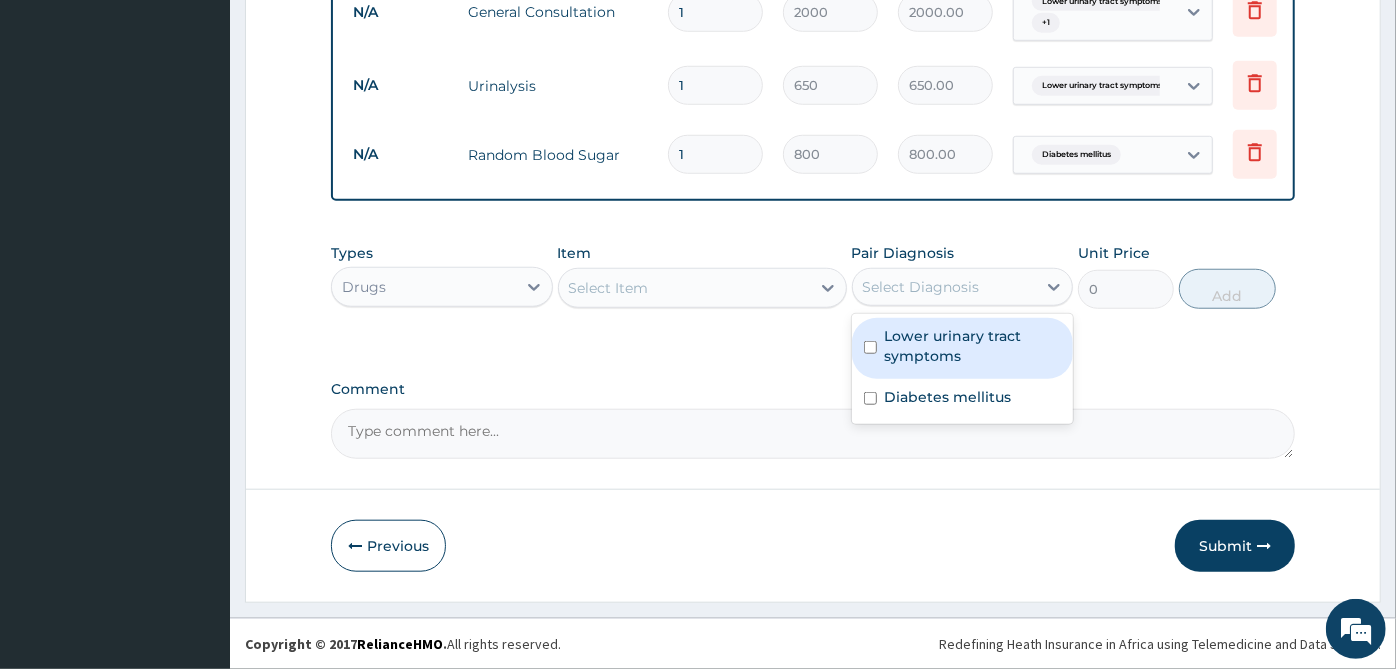 click on "Lower urinary tract symptoms" at bounding box center (973, 346) 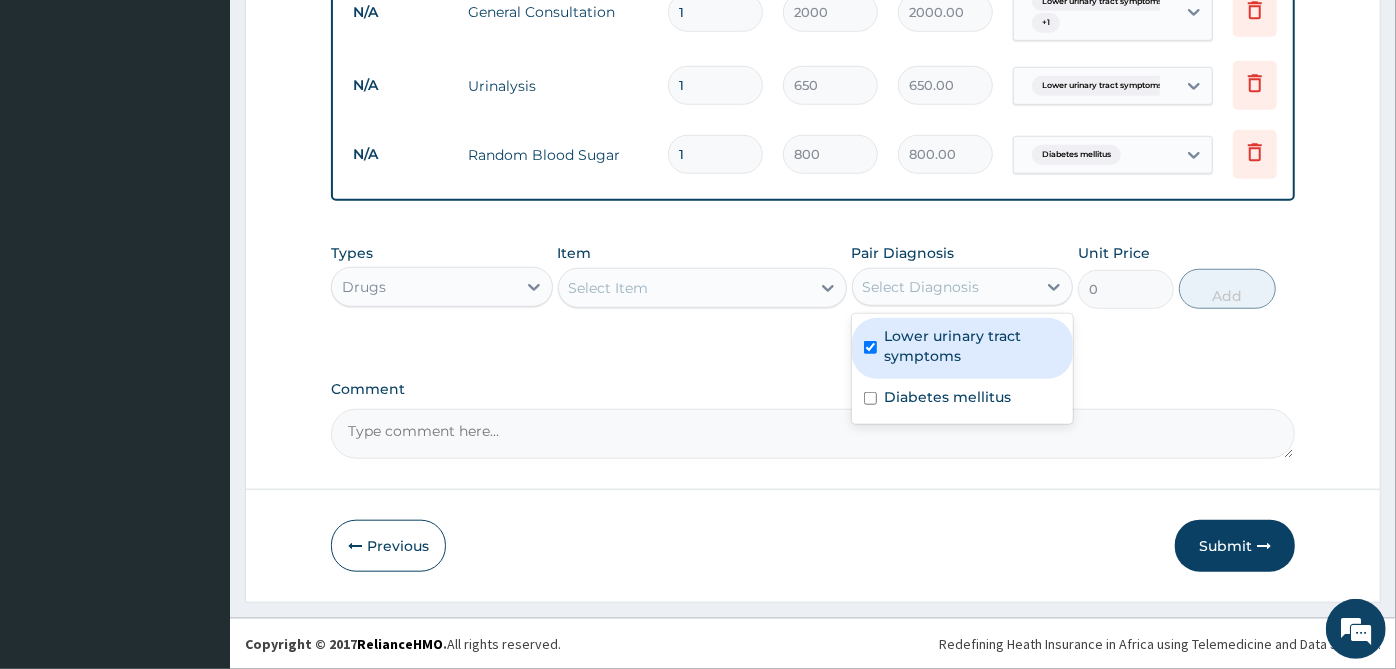 checkbox on "true" 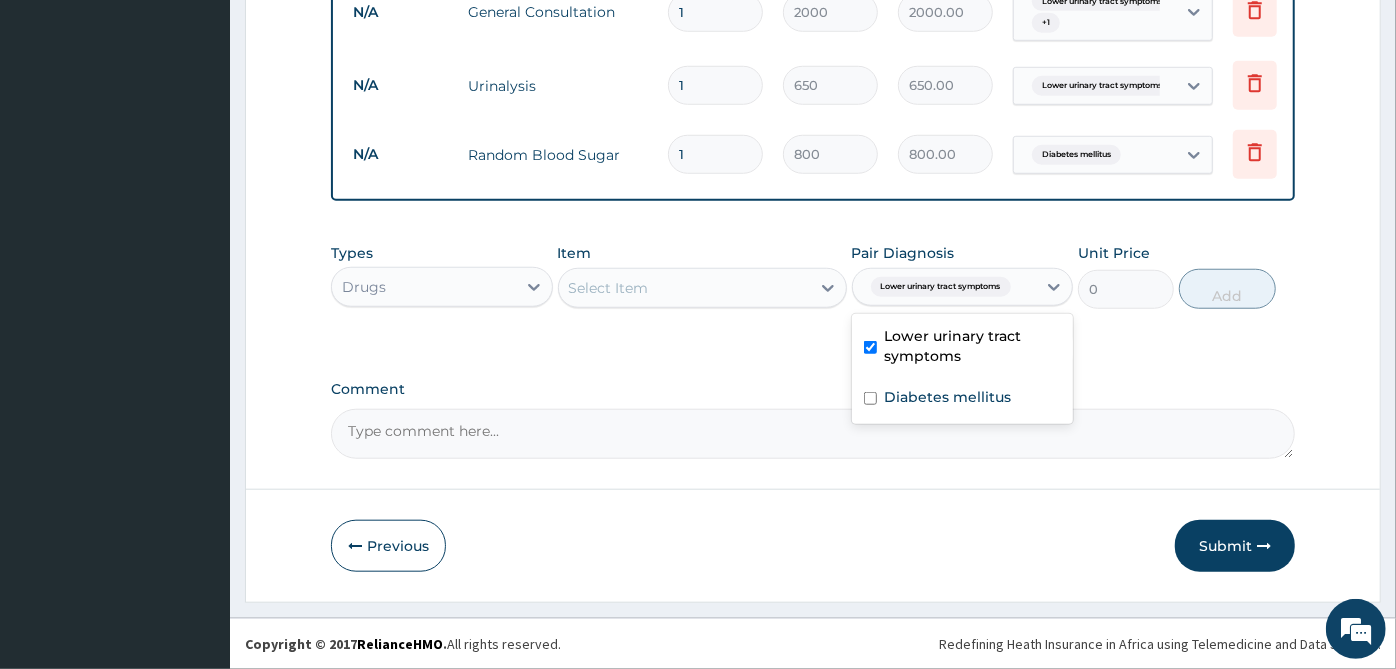 click on "Select Item" at bounding box center [684, 288] 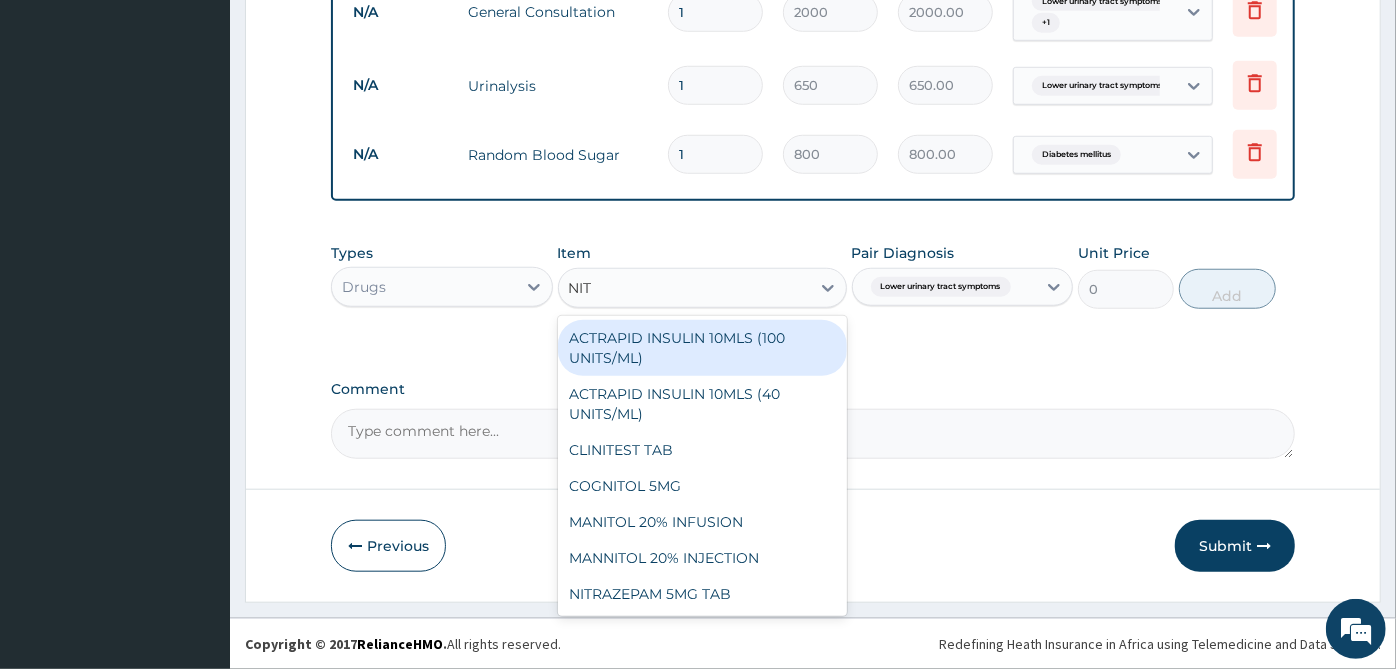 type on "NITR" 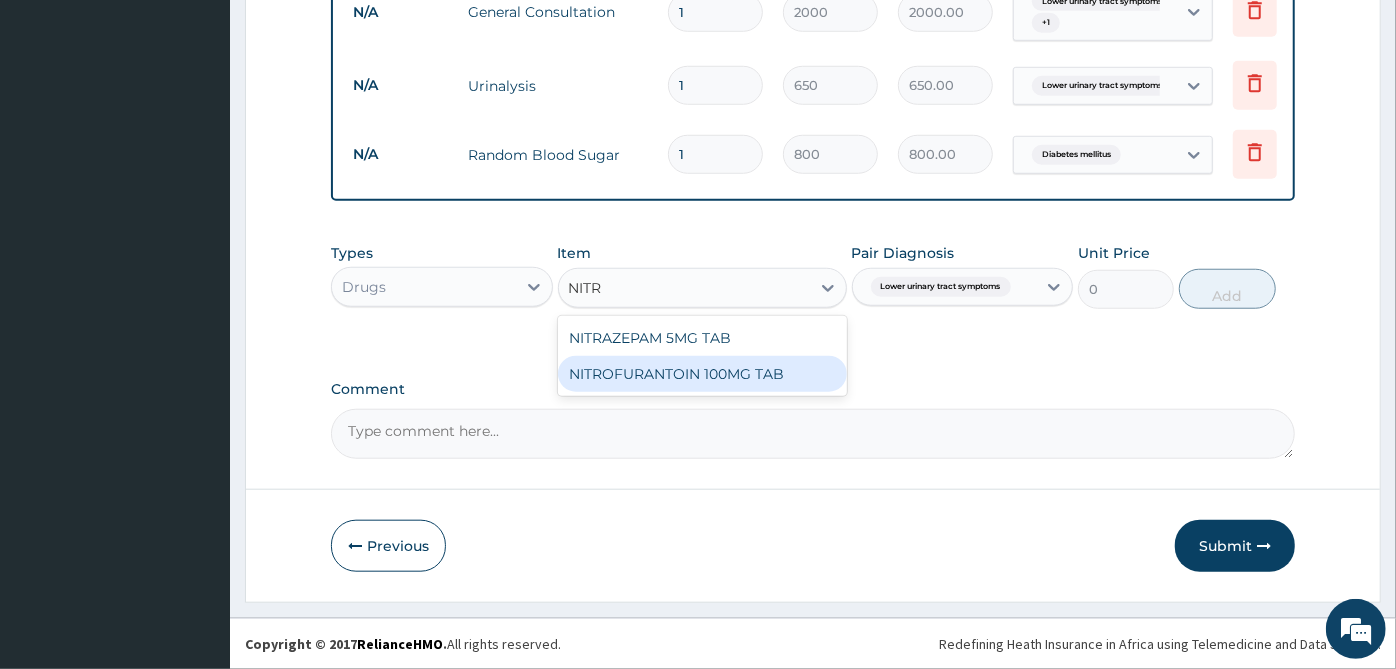 click on "NITROFURANTOIN 100MG TAB" at bounding box center [702, 374] 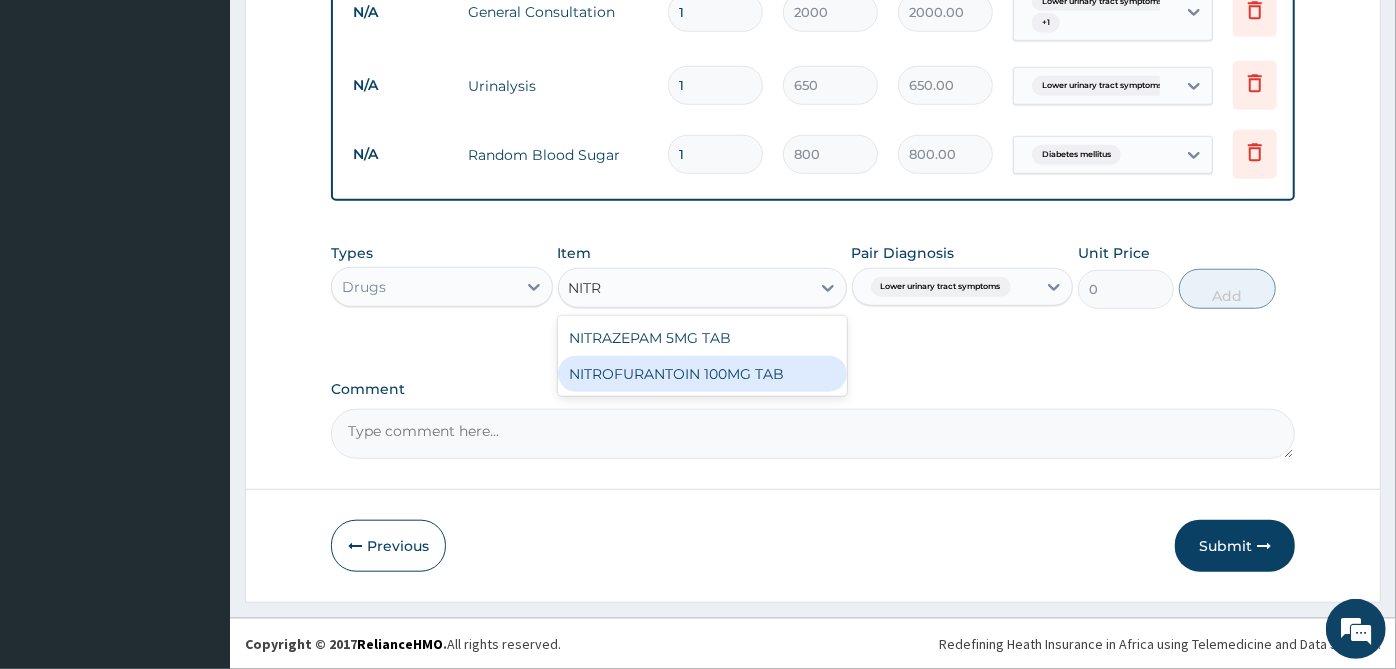 type 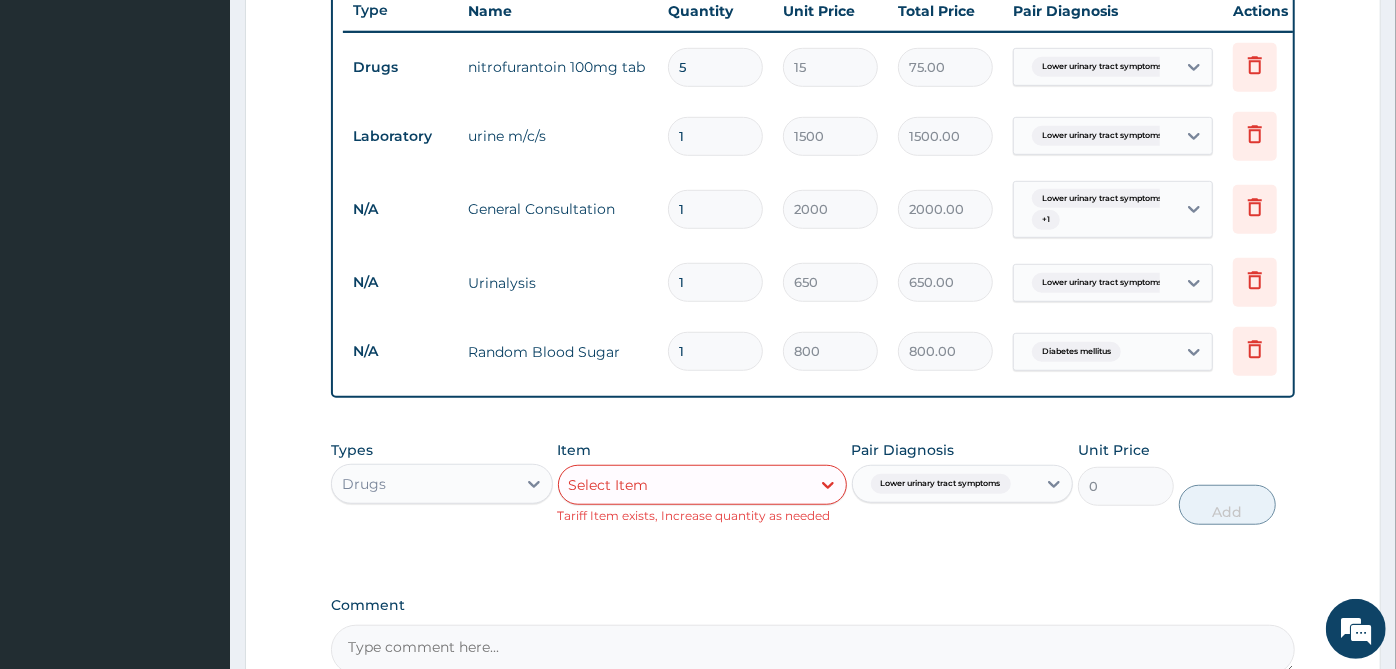 scroll, scrollTop: 530, scrollLeft: 0, axis: vertical 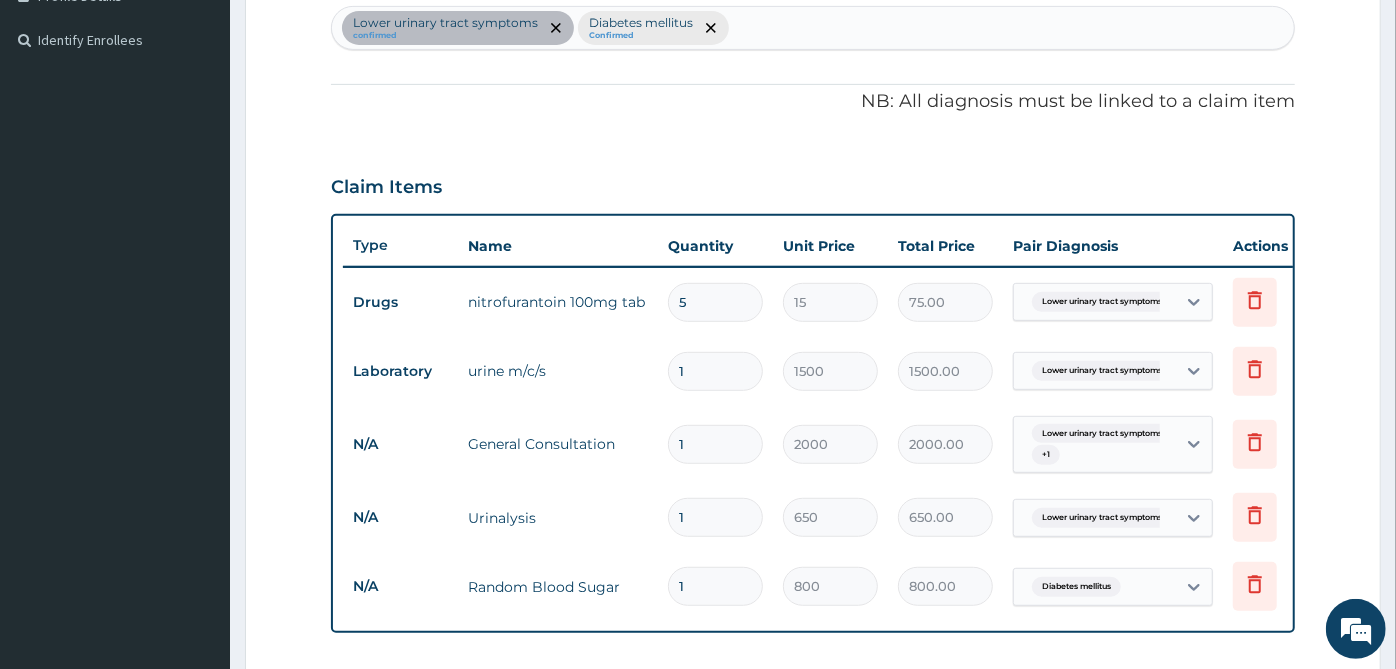 click on "Laboratory urine m/c/s 1 1500 1500.00 Lower urinary tract symptoms Delete" at bounding box center [833, 371] 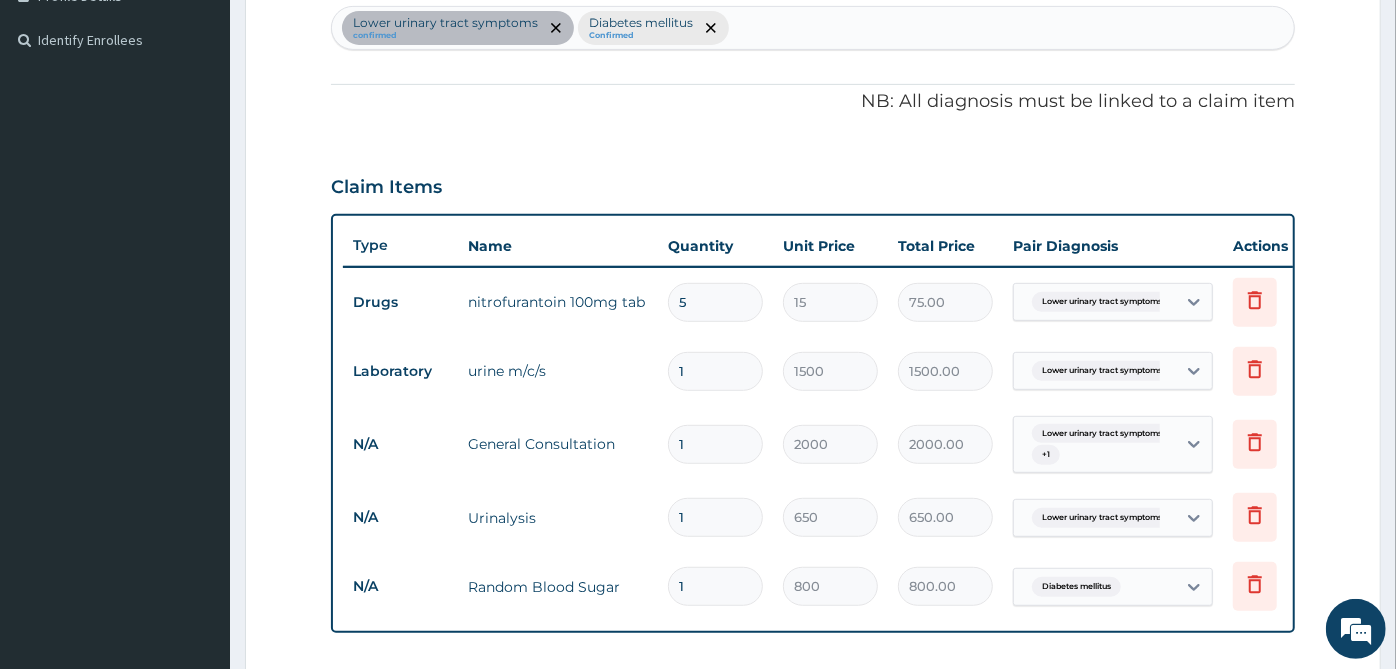 click on "5" at bounding box center [715, 302] 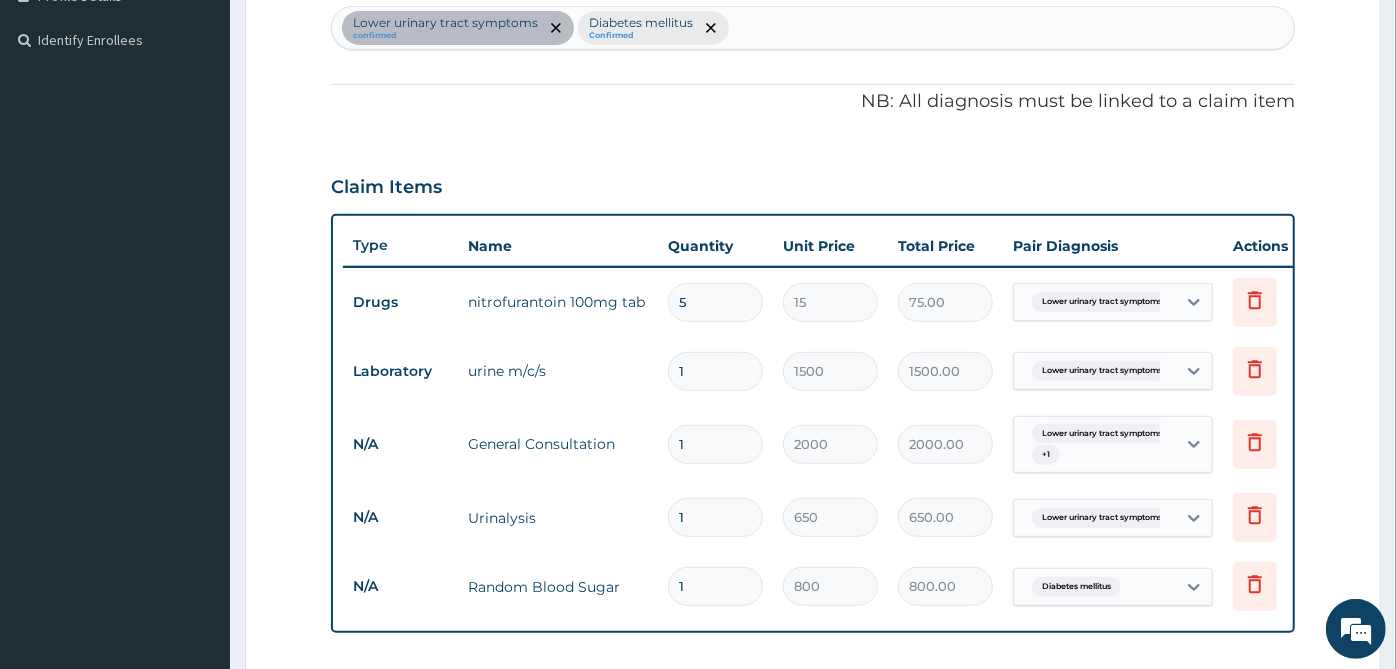 click on "5" at bounding box center [715, 302] 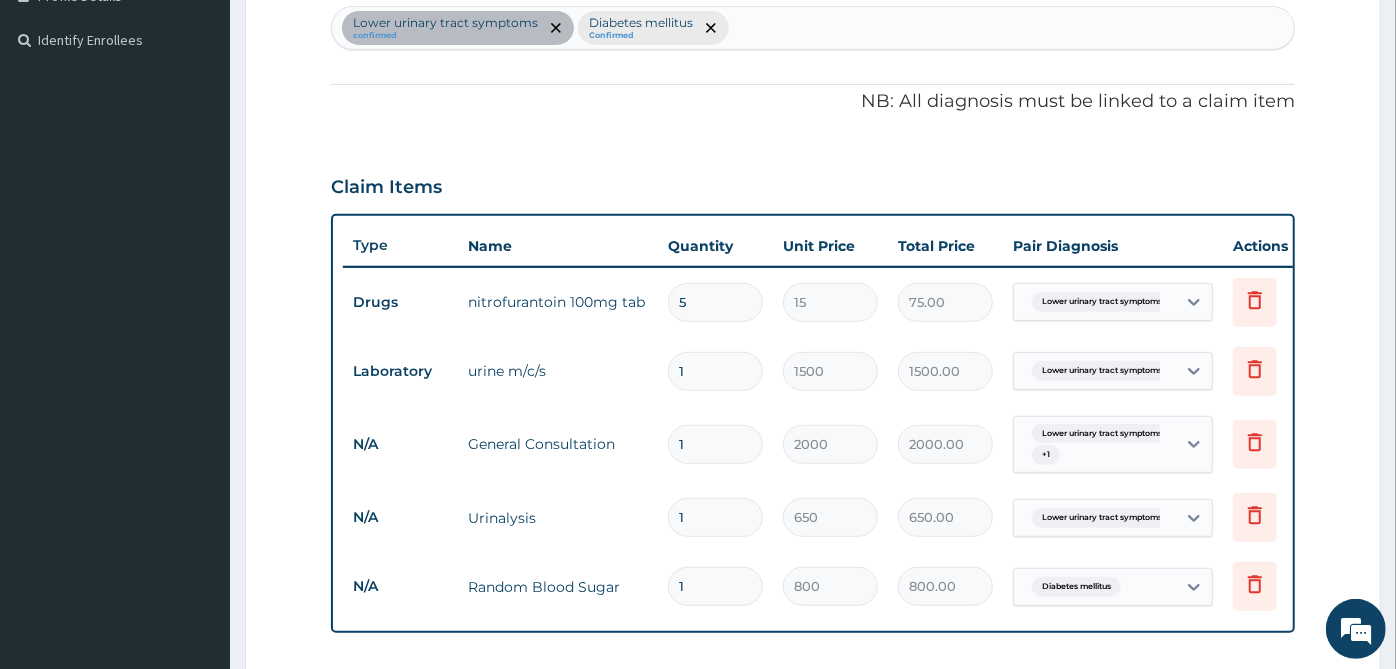 type on "6" 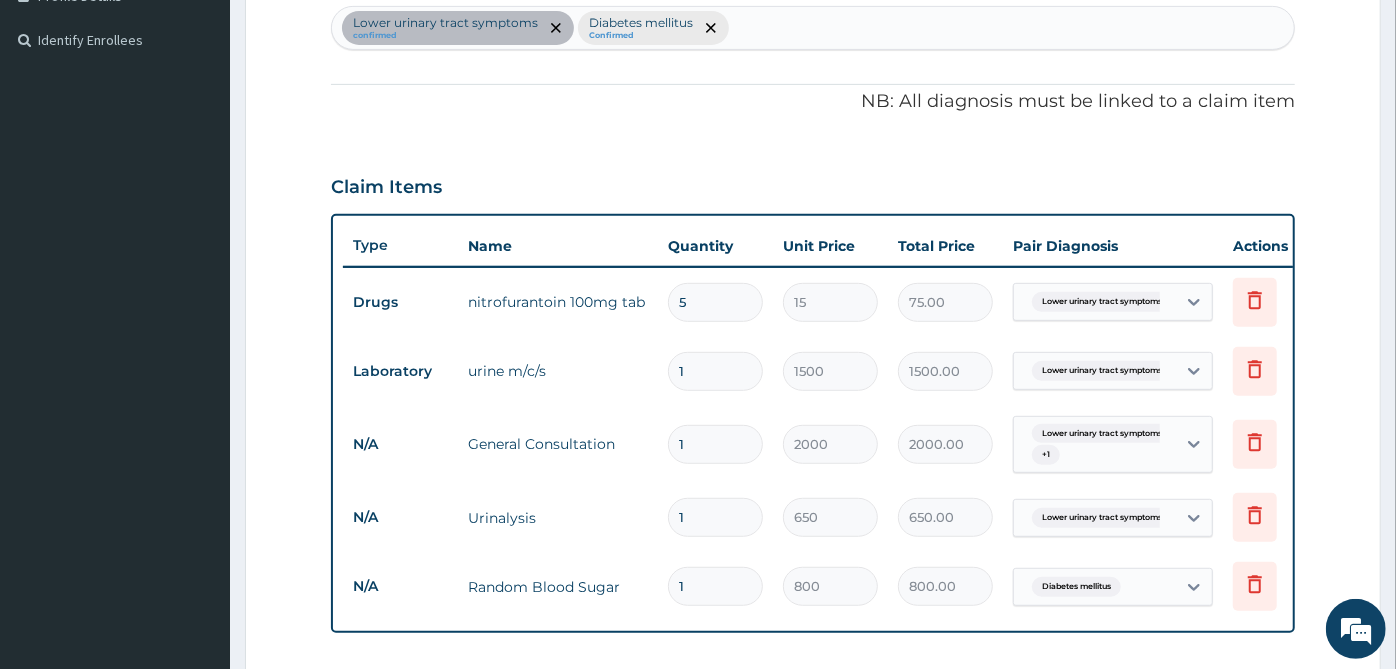type on "90.00" 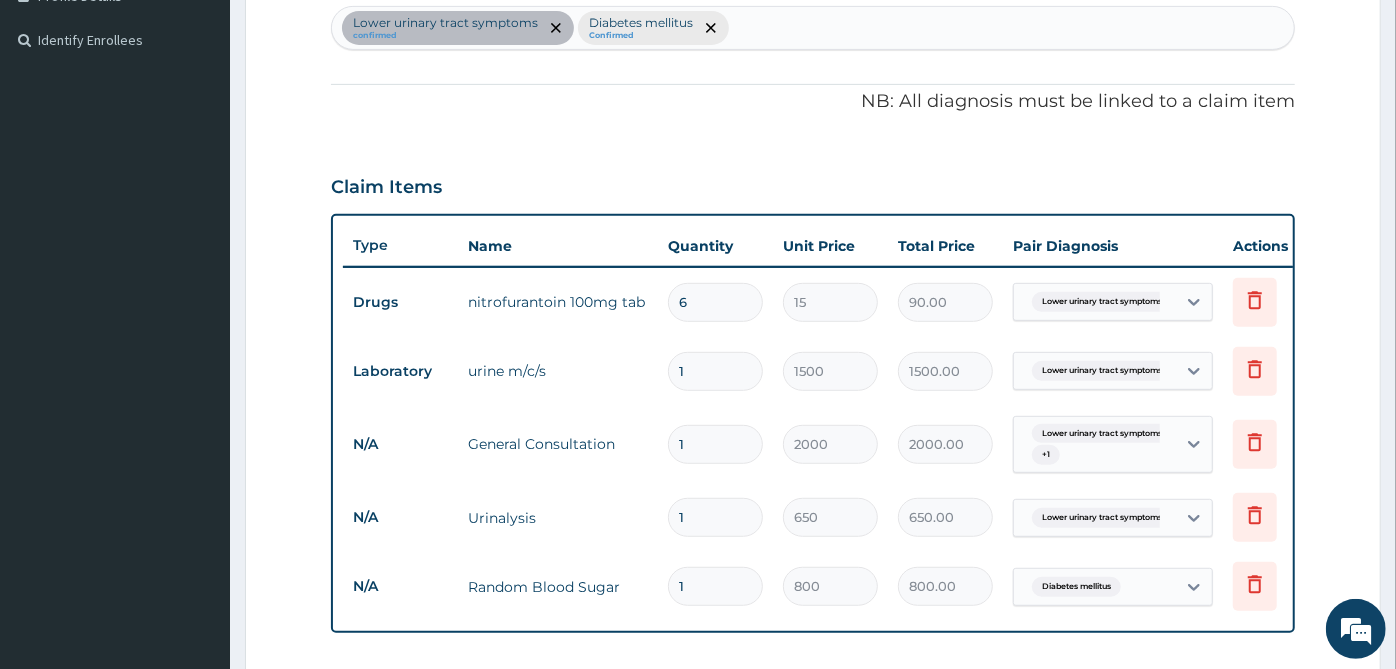 type on "6" 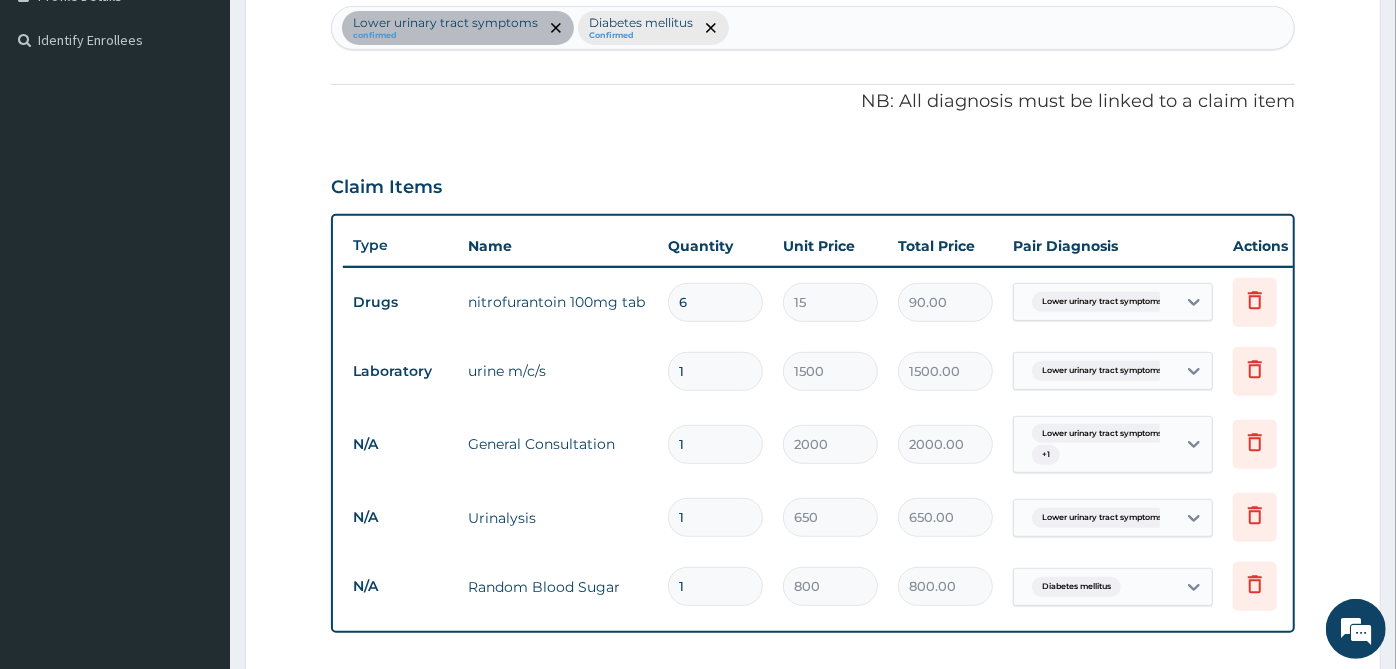 click on "Laboratory urine m/c/s 1 1500 1500.00 Lower urinary tract symptoms Delete" at bounding box center (833, 371) 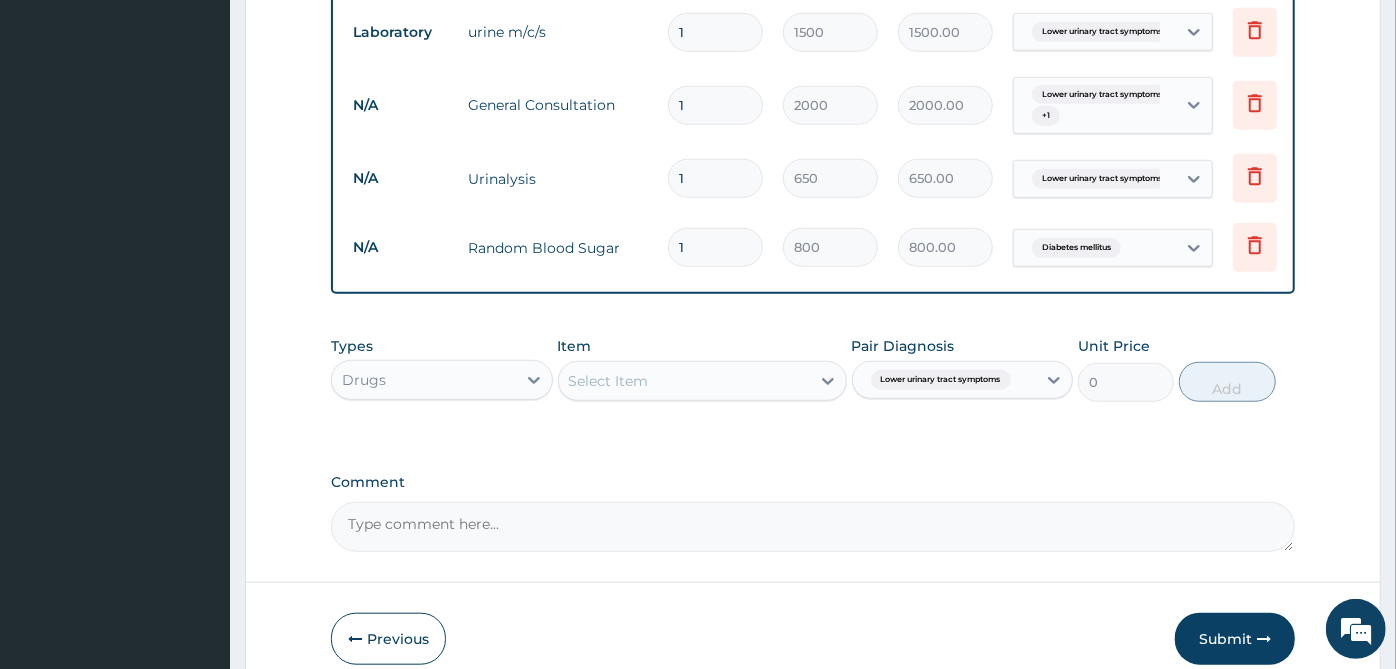 scroll, scrollTop: 752, scrollLeft: 0, axis: vertical 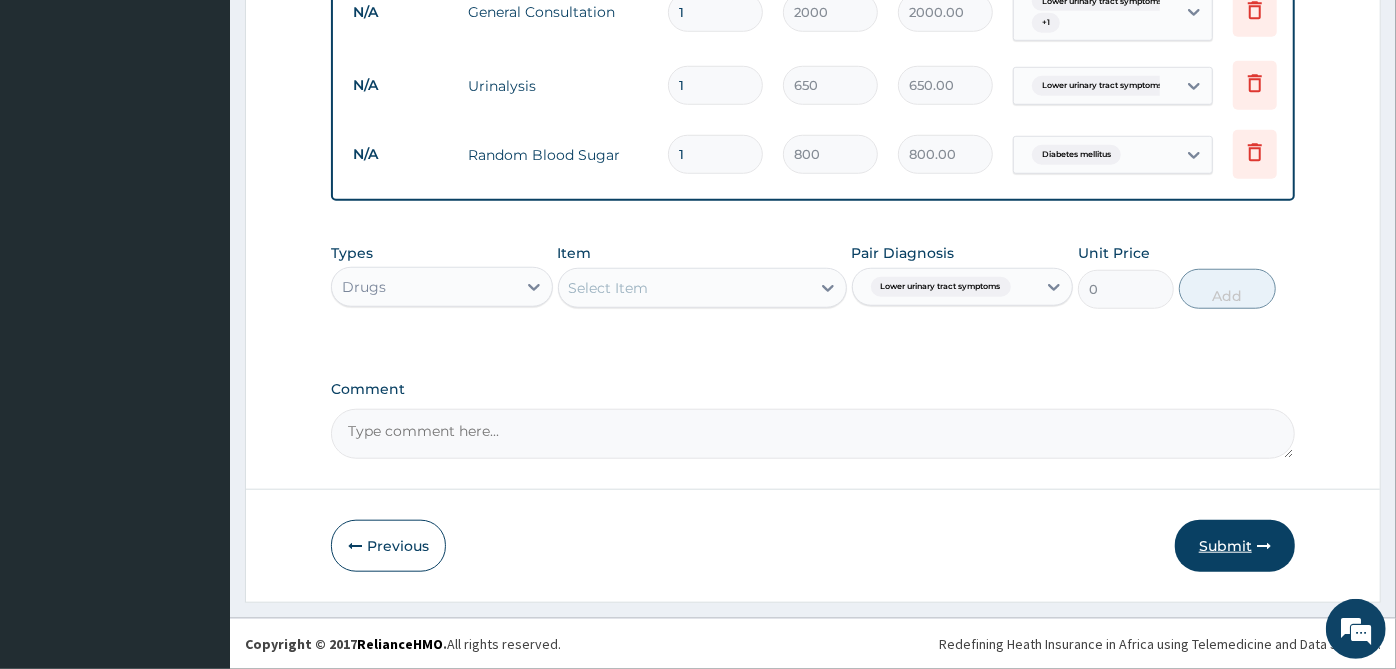 click on "Submit" at bounding box center (1235, 546) 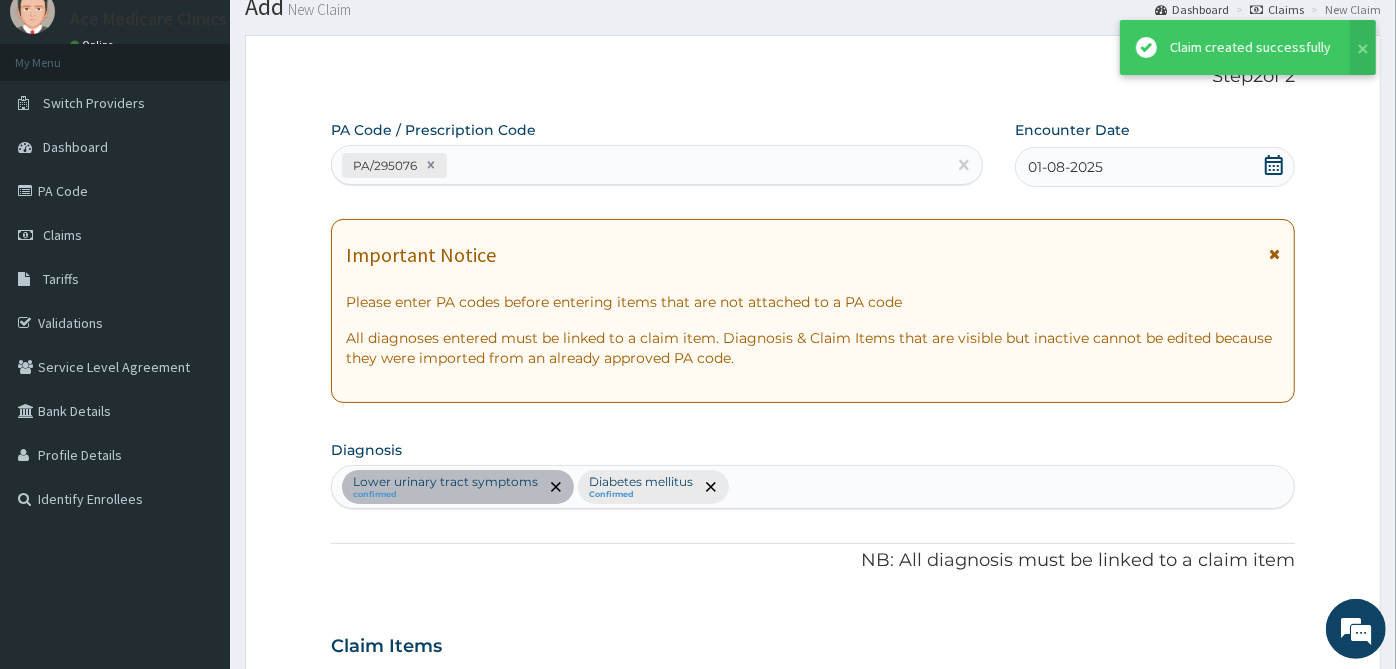 scroll, scrollTop: 974, scrollLeft: 0, axis: vertical 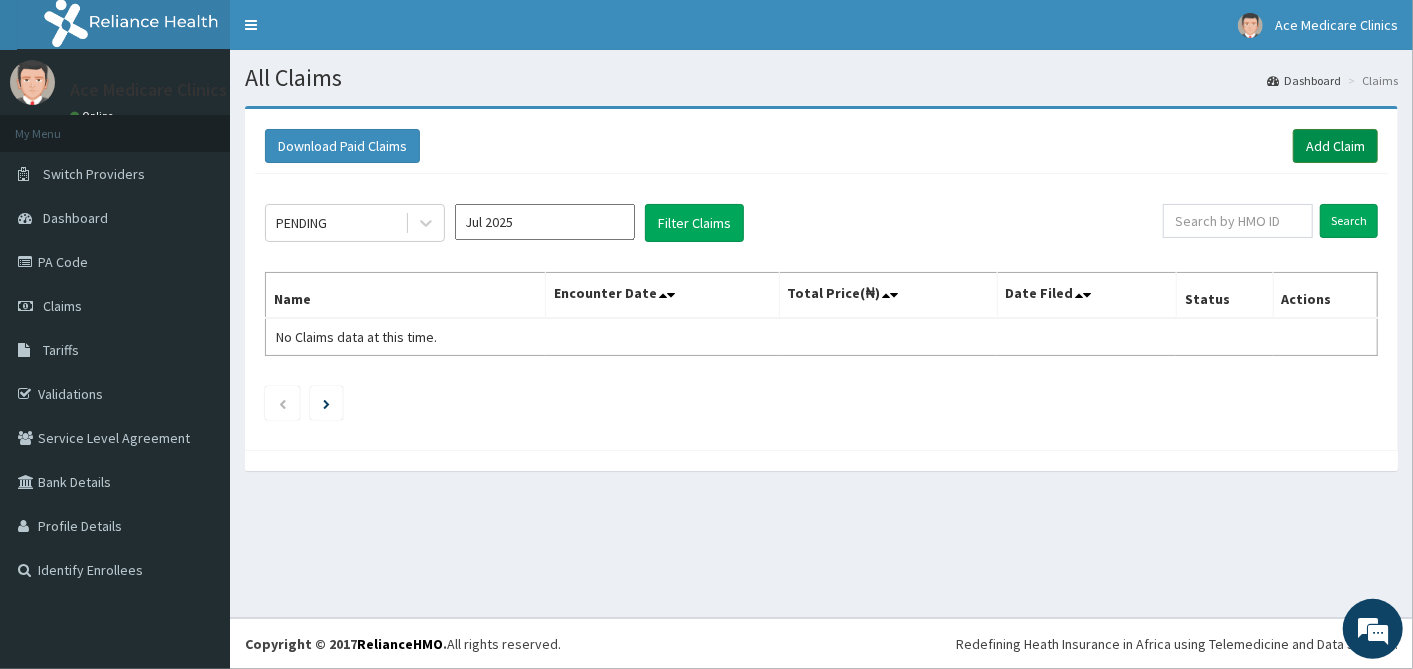 click on "Add Claim" at bounding box center [1335, 146] 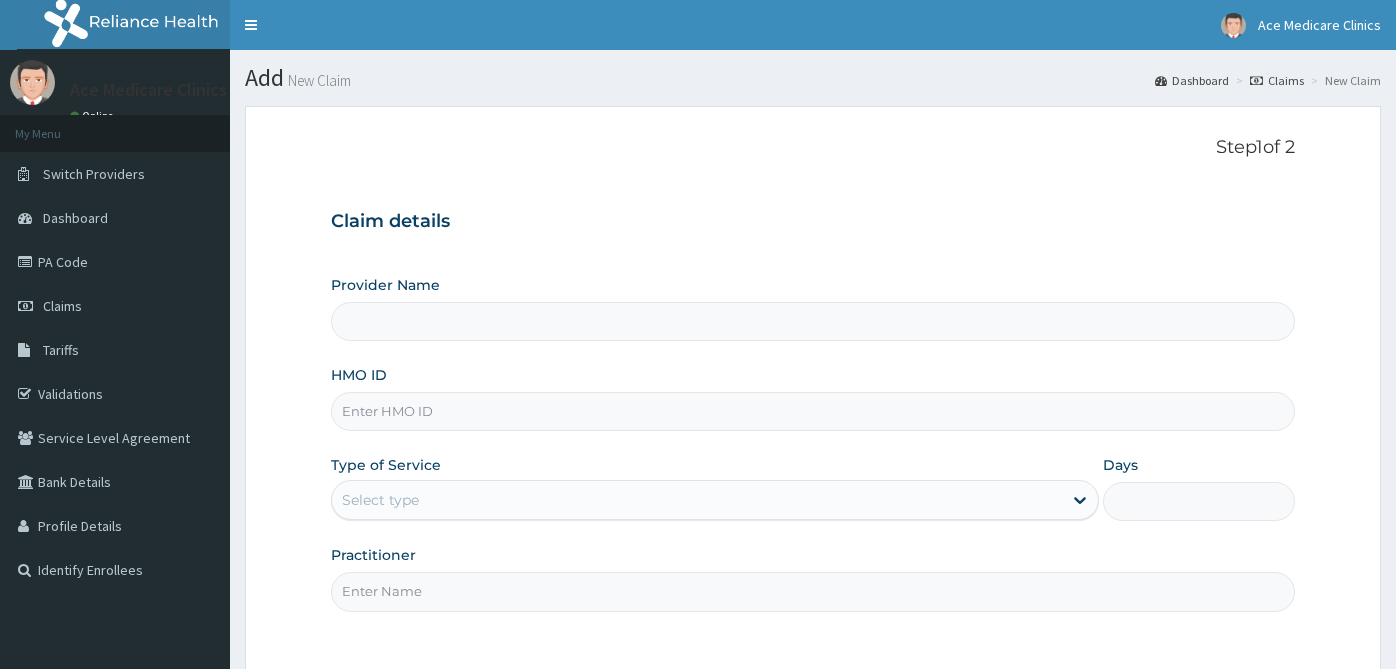 scroll, scrollTop: 0, scrollLeft: 0, axis: both 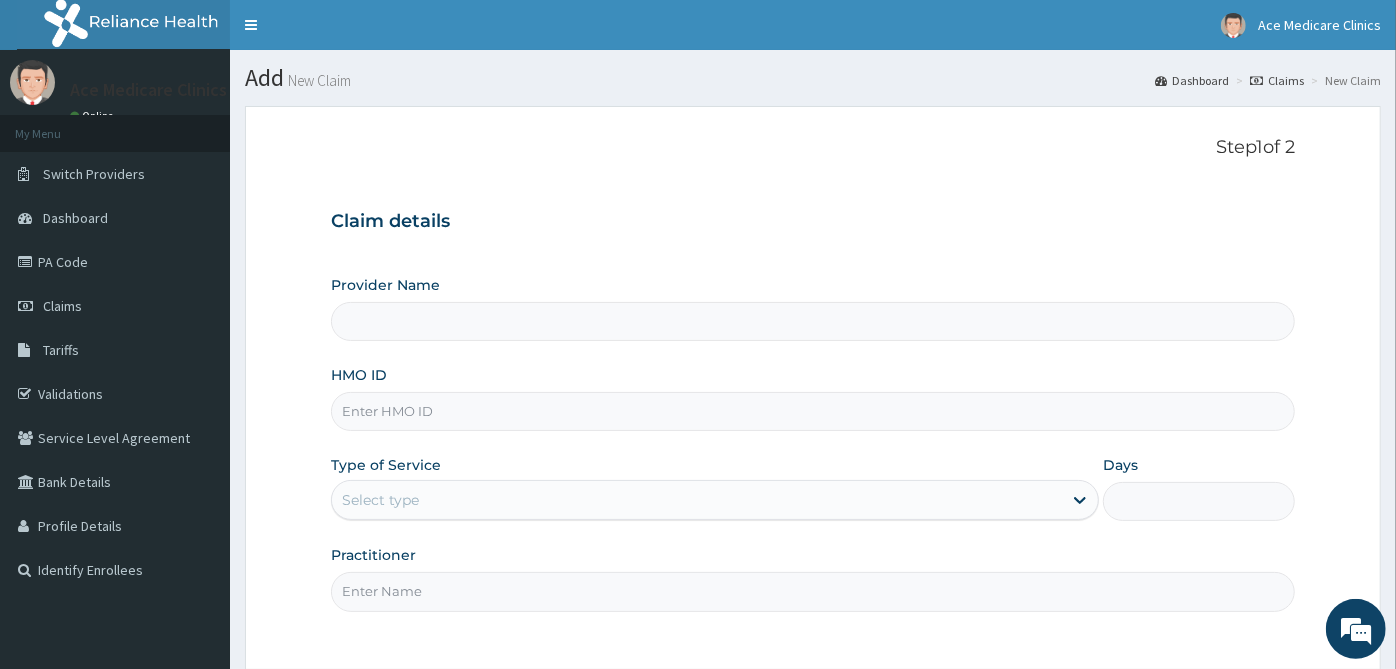 type on "ACE MEDICARE CLINICS- Ota" 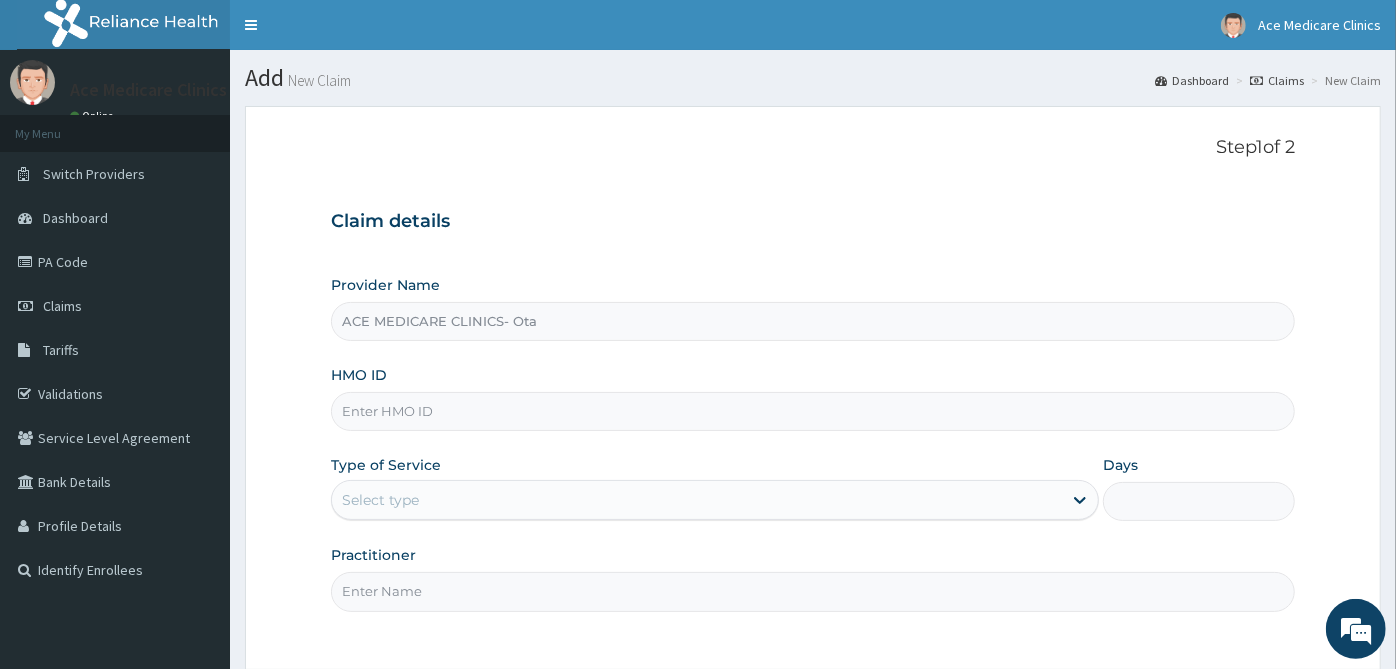 click on "HMO ID" at bounding box center (813, 411) 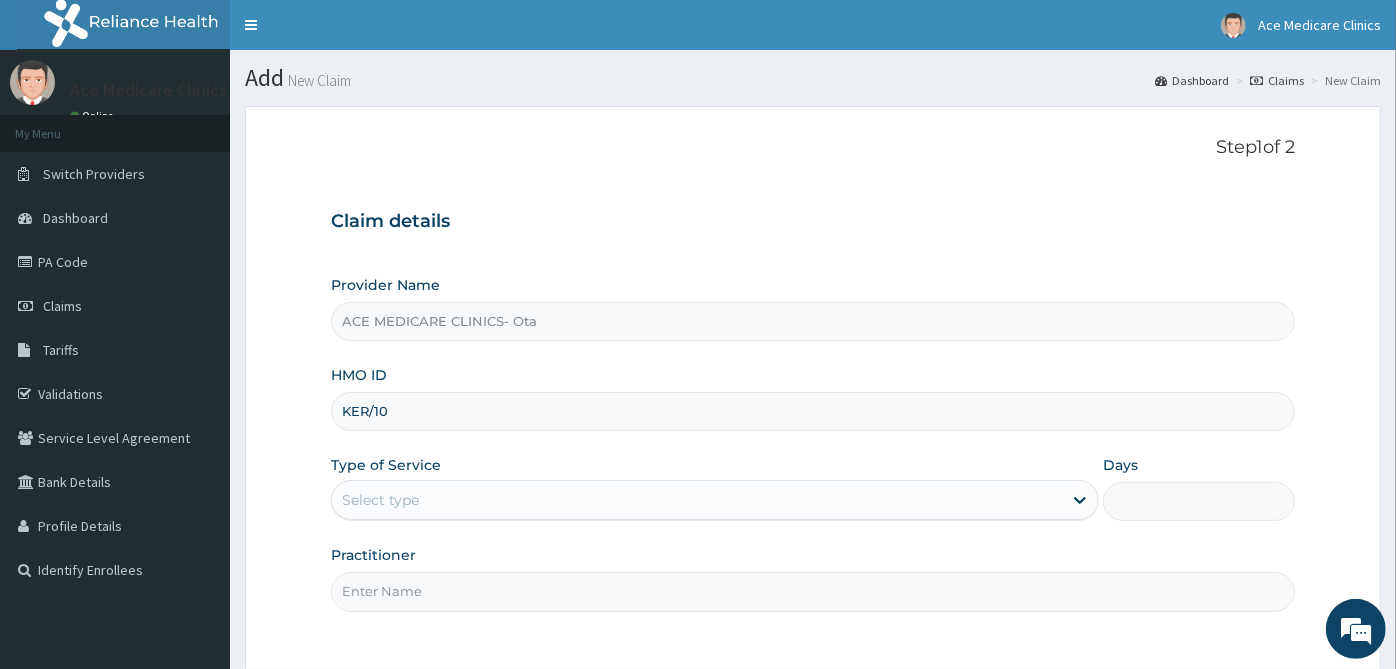 scroll, scrollTop: 0, scrollLeft: 0, axis: both 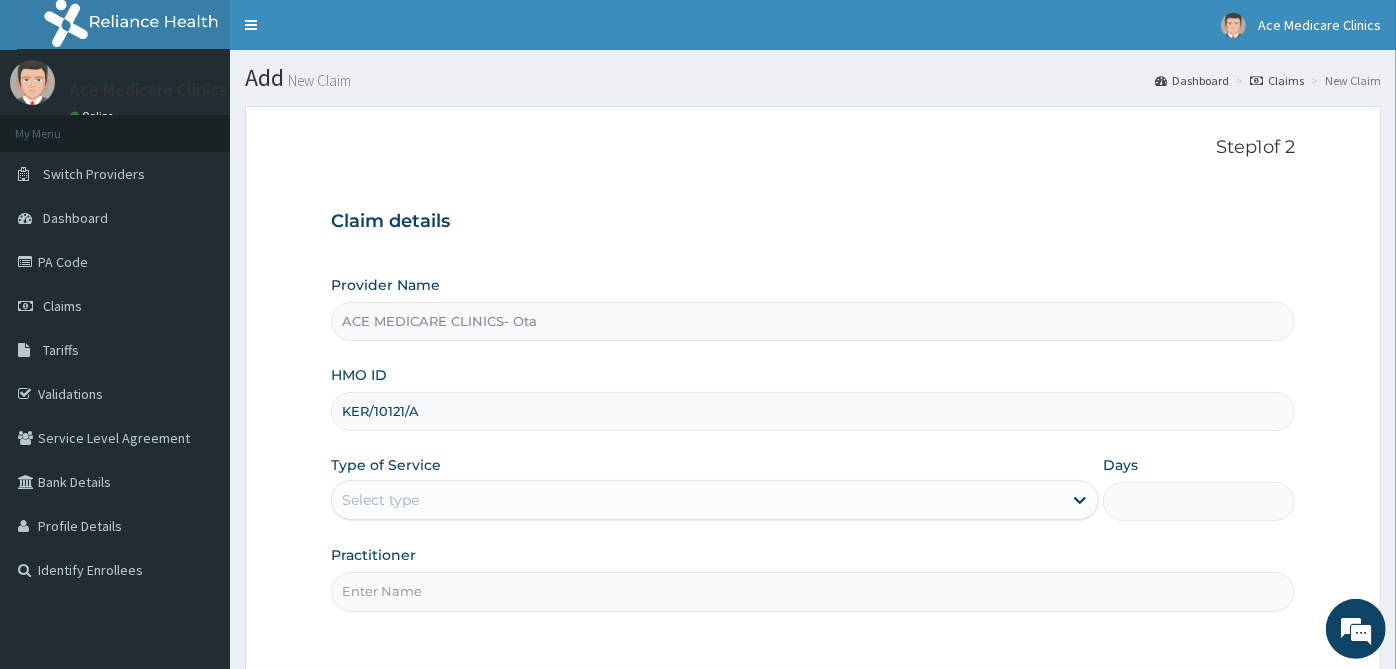 type on "KER/10121/A" 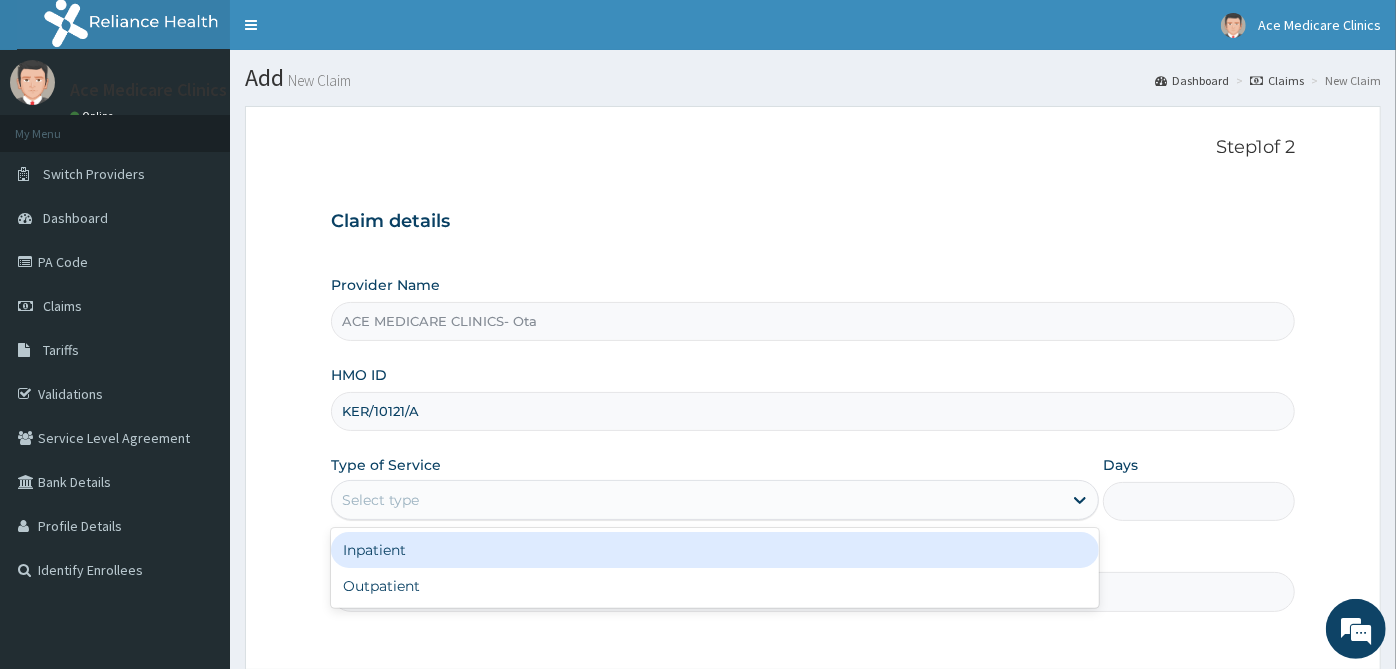 click on "Select type" at bounding box center (697, 500) 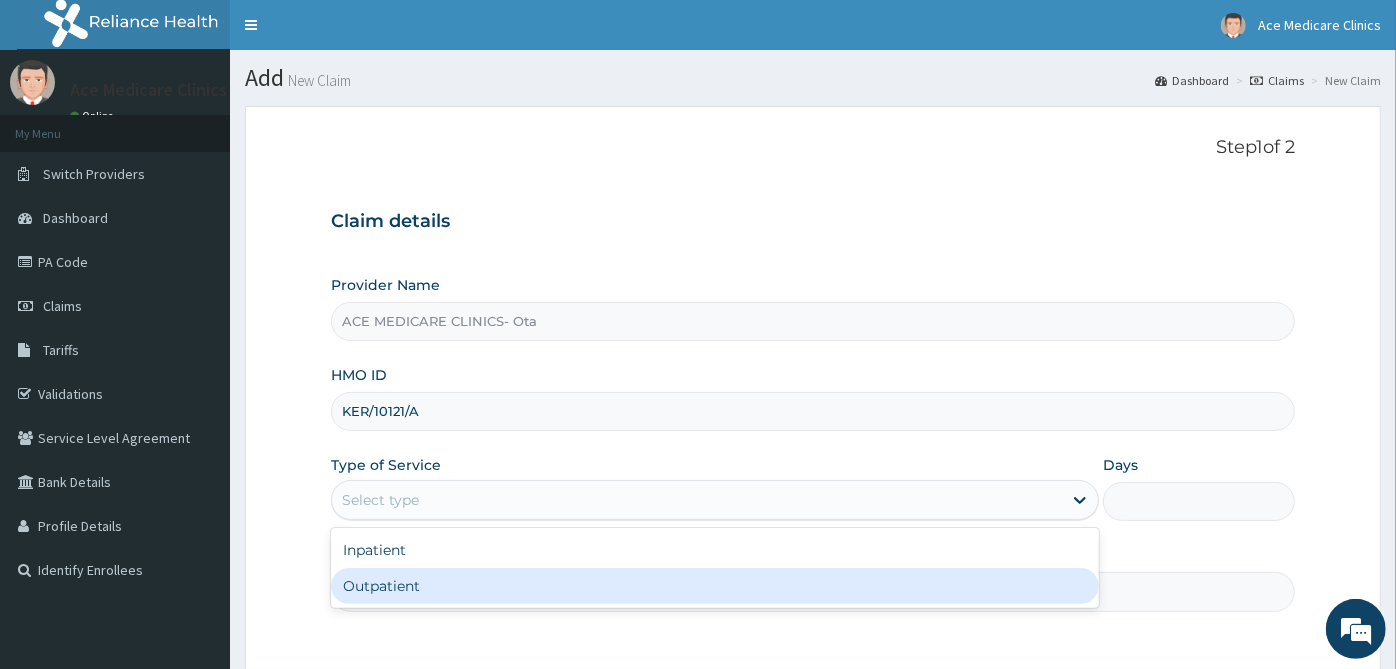 click on "Outpatient" at bounding box center (715, 586) 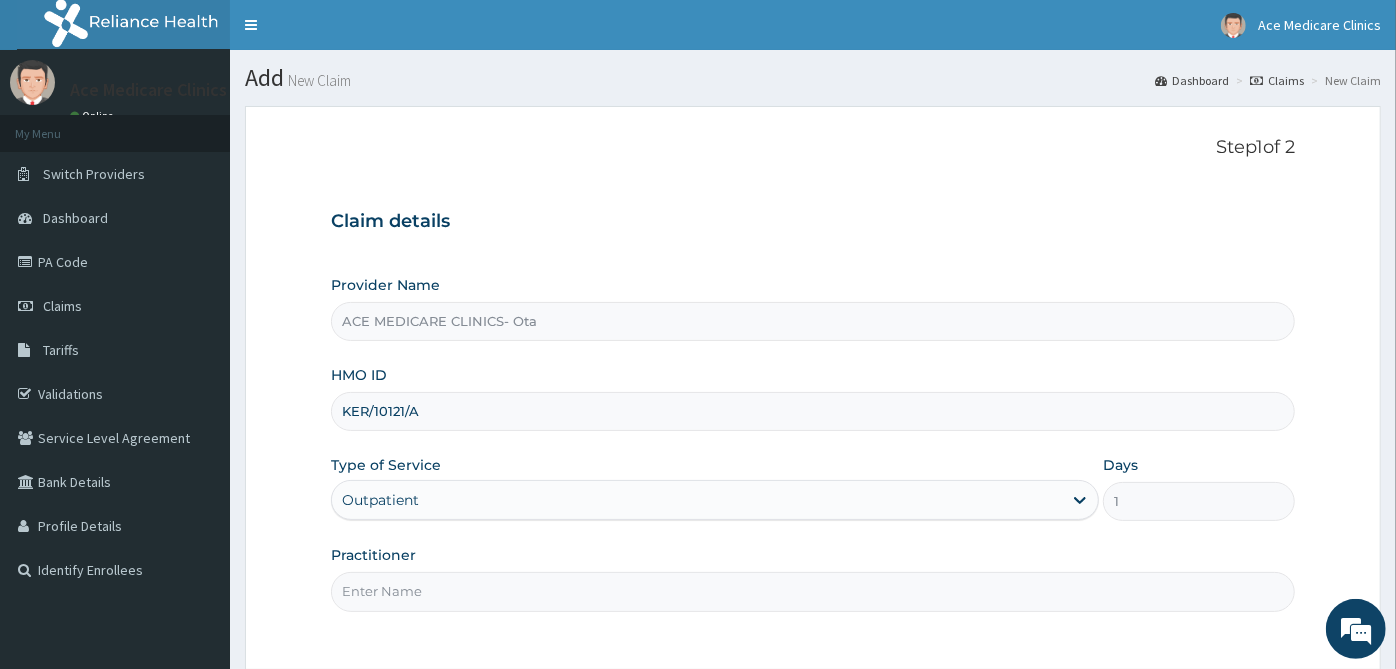 click on "Practitioner" at bounding box center [813, 591] 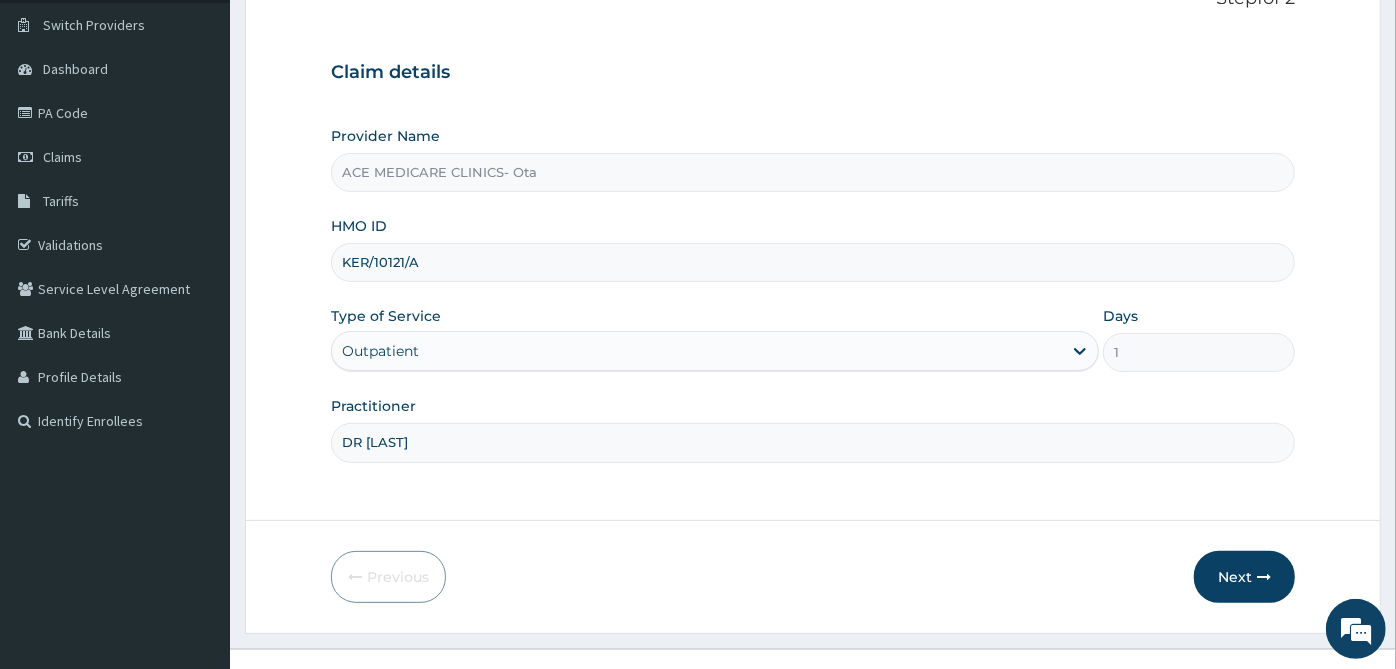 scroll, scrollTop: 179, scrollLeft: 0, axis: vertical 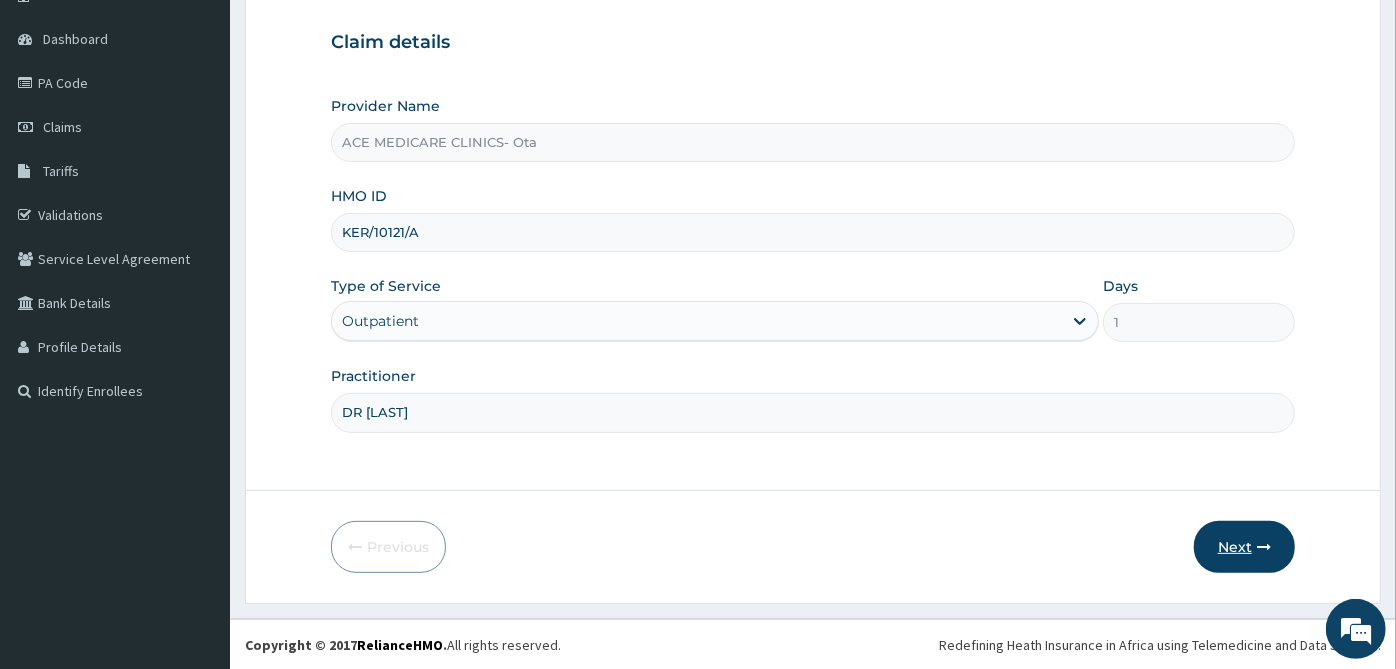type on "DR OCHEPA" 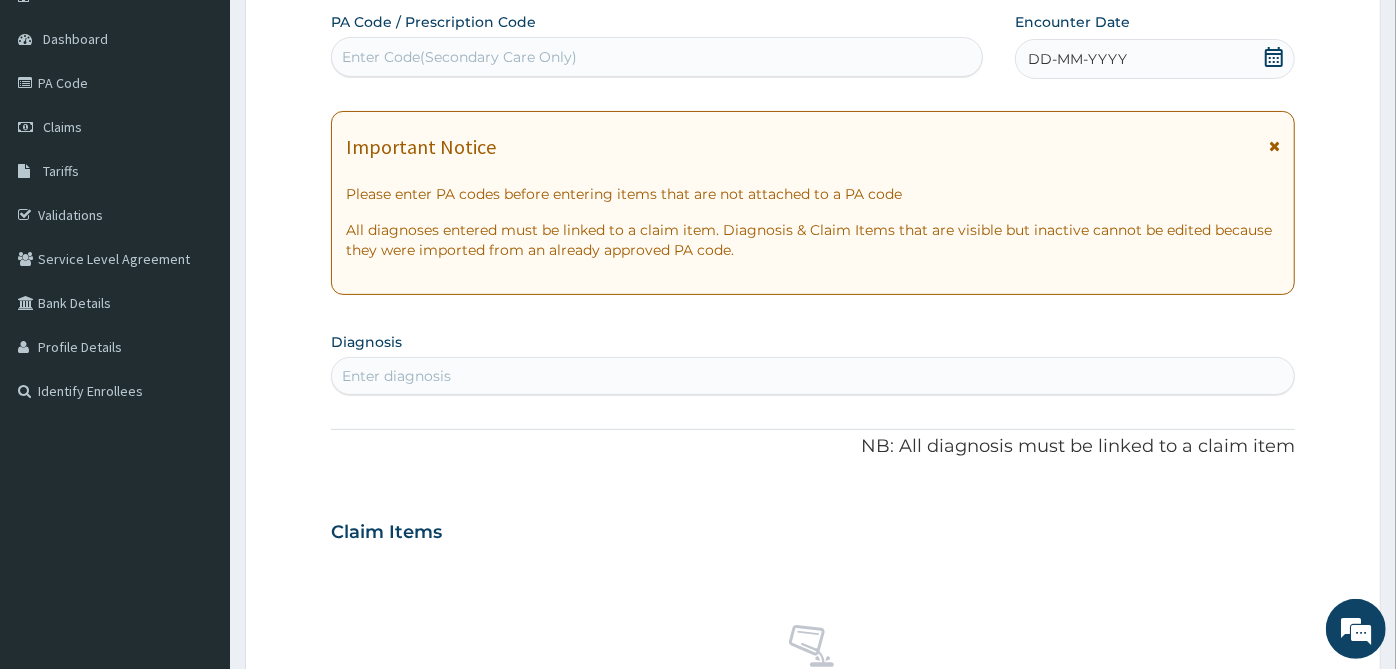 click on "Enter Code(Secondary Care Only)" at bounding box center (657, 57) 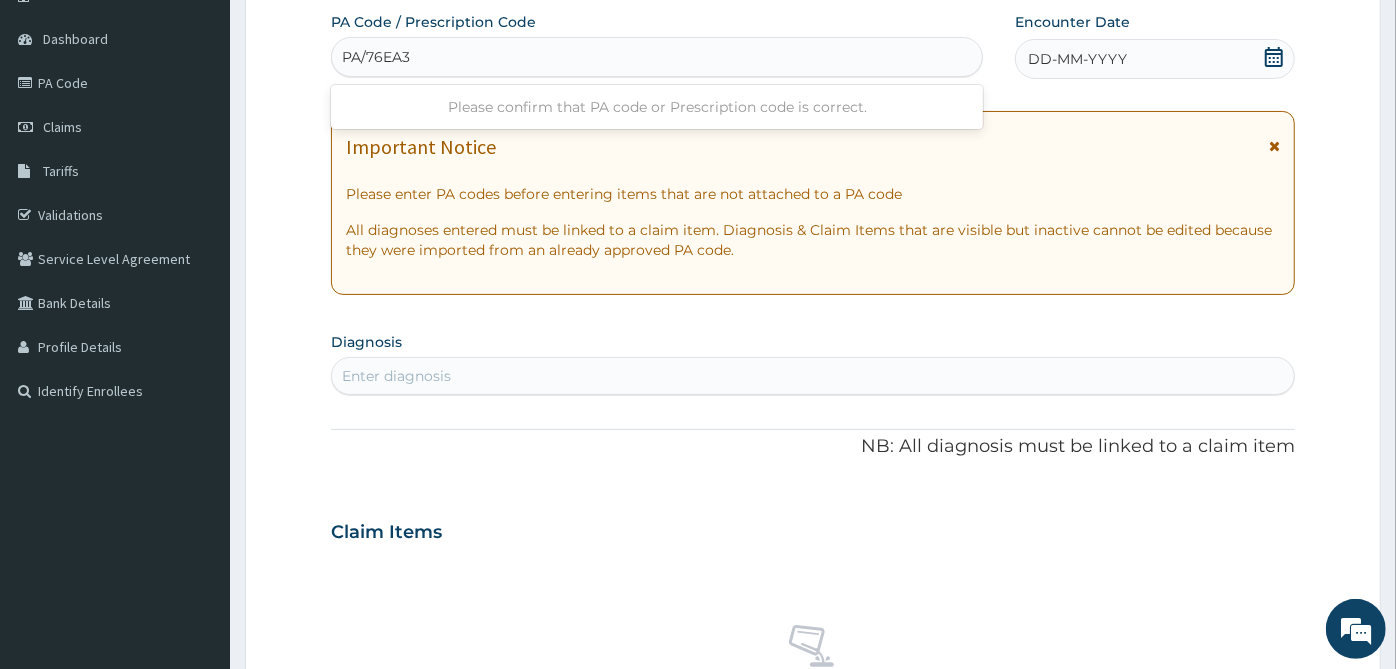 type on "PA/76EA3C" 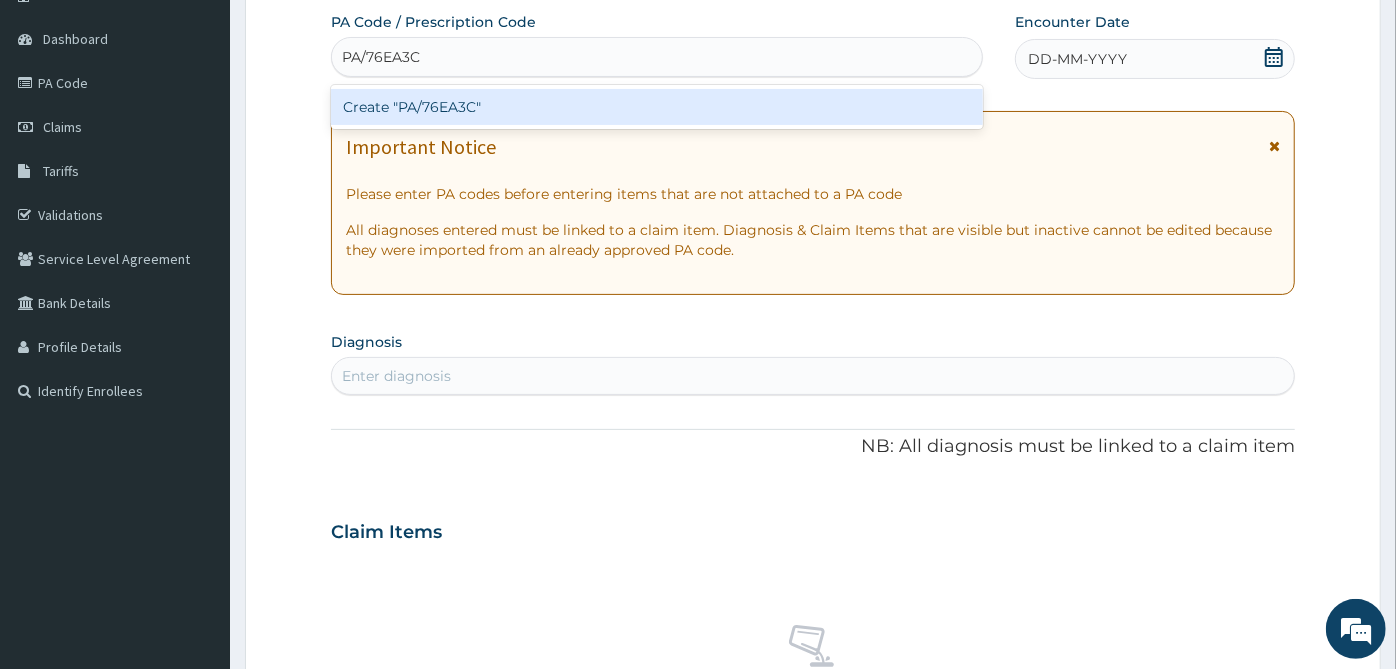 type 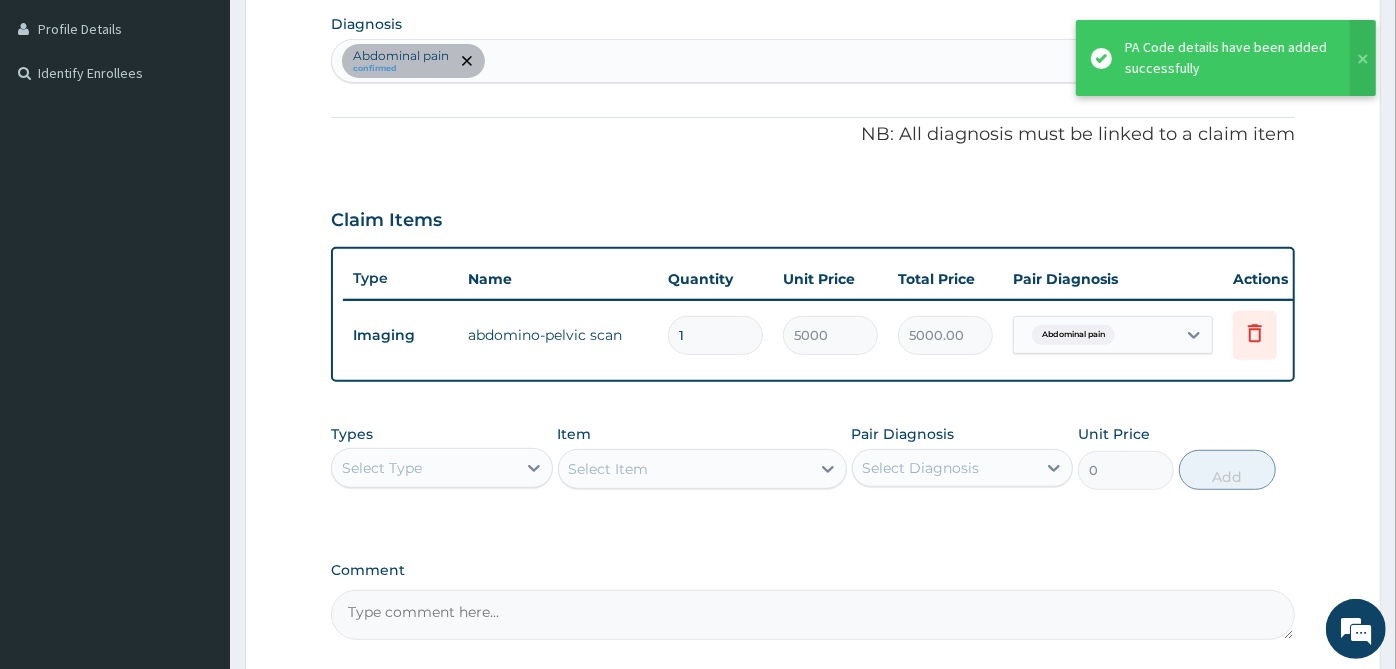 scroll, scrollTop: 402, scrollLeft: 0, axis: vertical 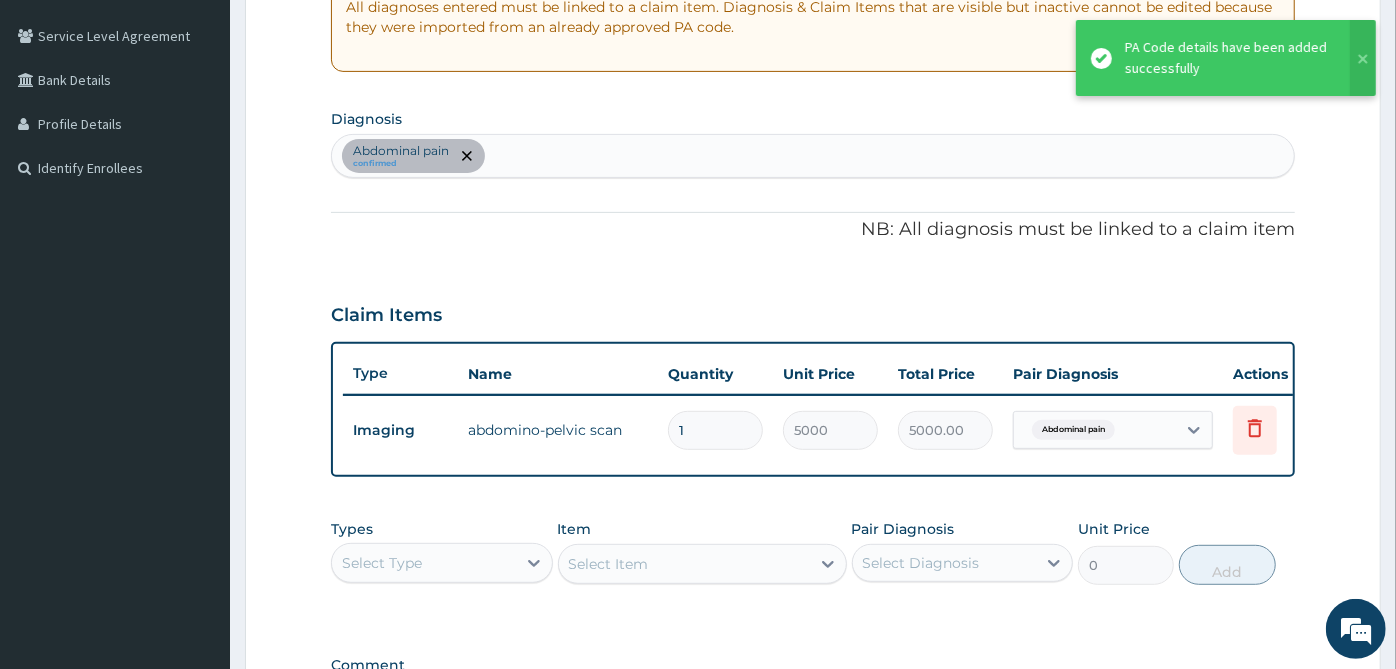 click on "Abdominal pain confirmed" at bounding box center (813, 156) 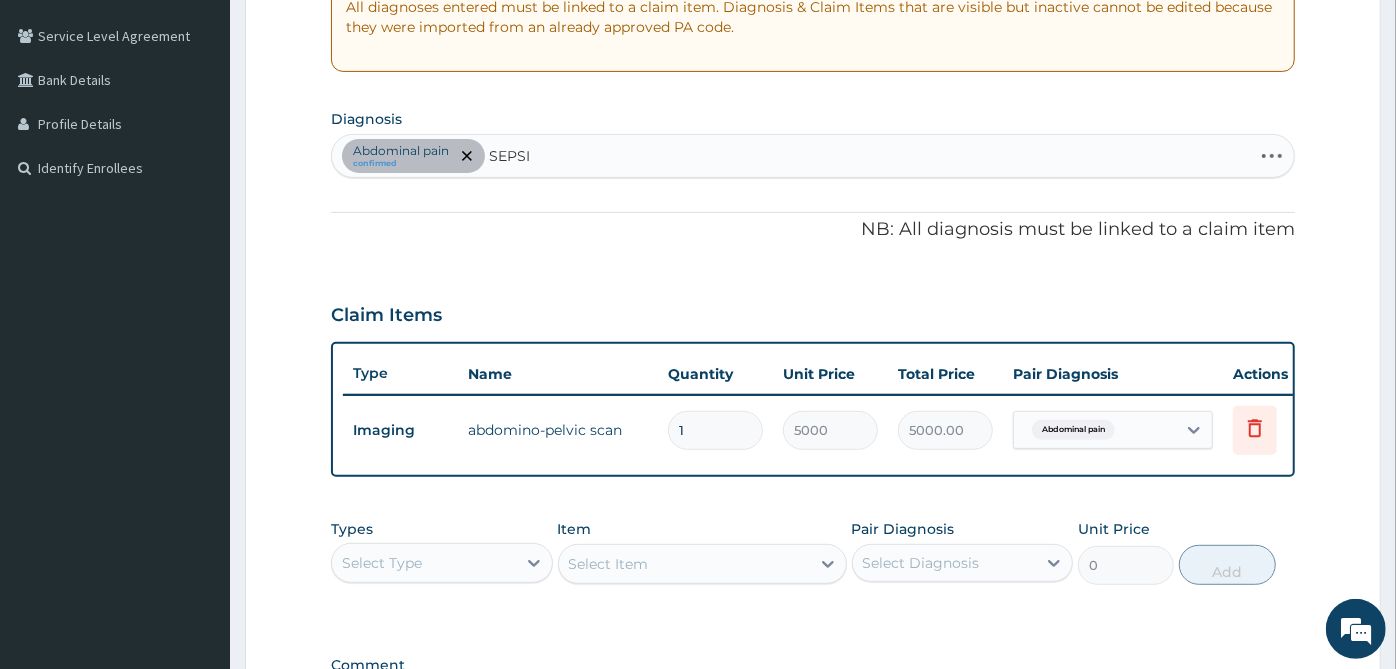 type on "SEPSIS" 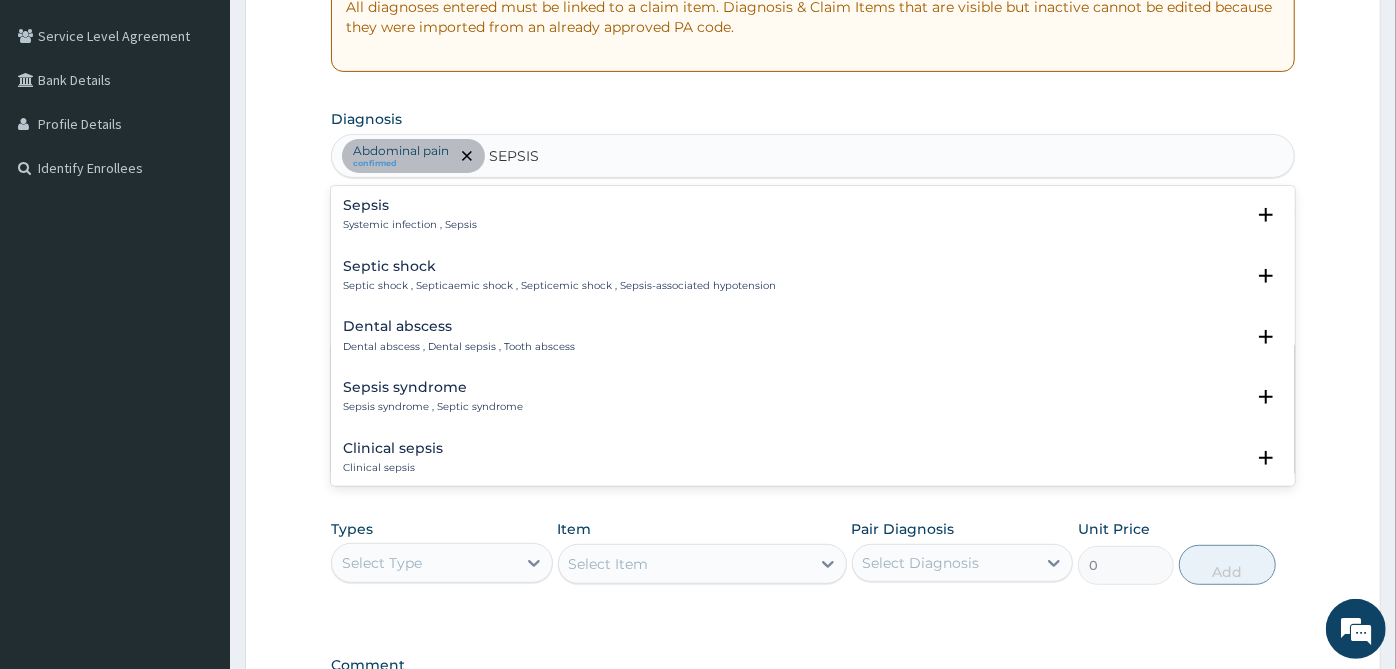 click on "Sepsis" at bounding box center (410, 205) 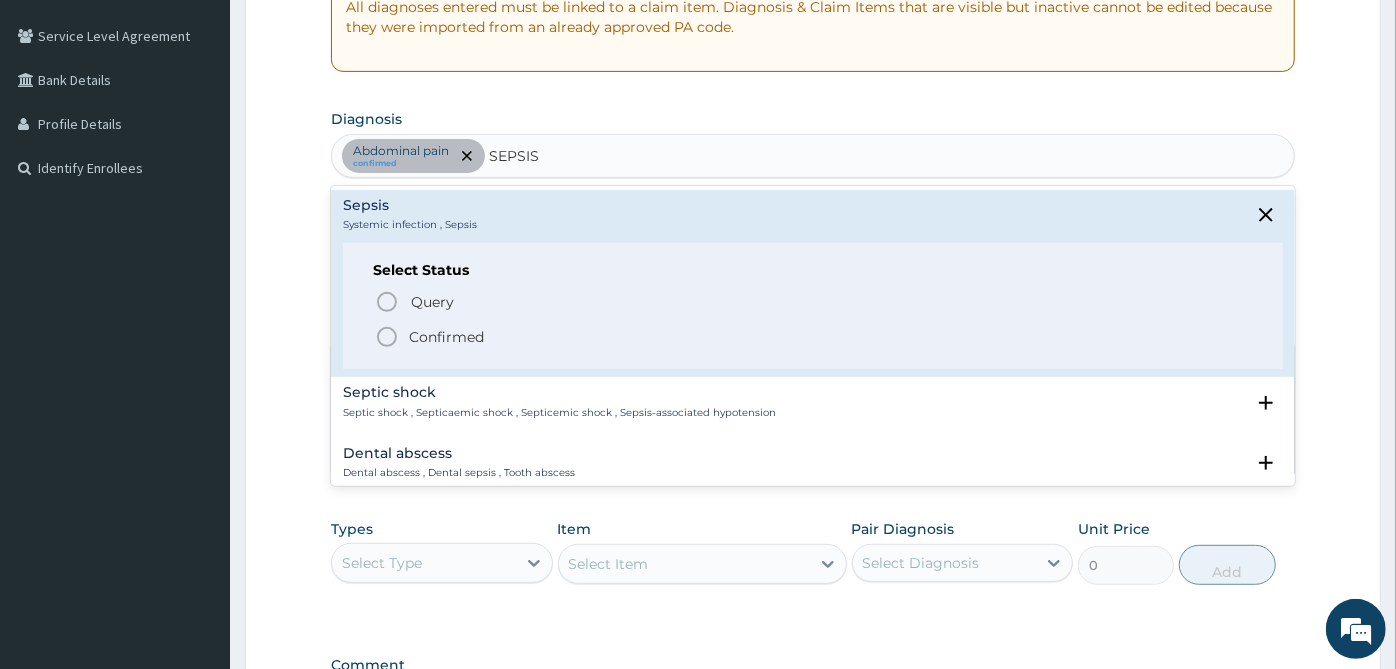 click on "Confirmed" at bounding box center (446, 337) 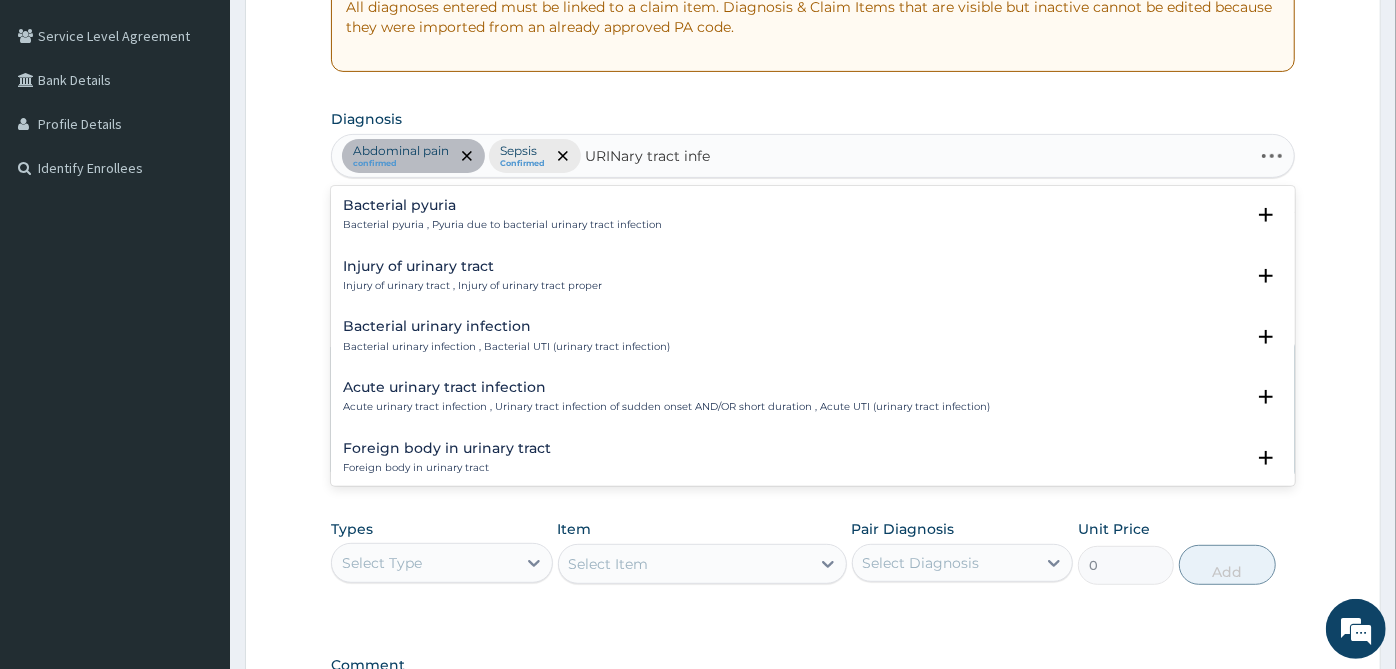 type on "URINary tract infec" 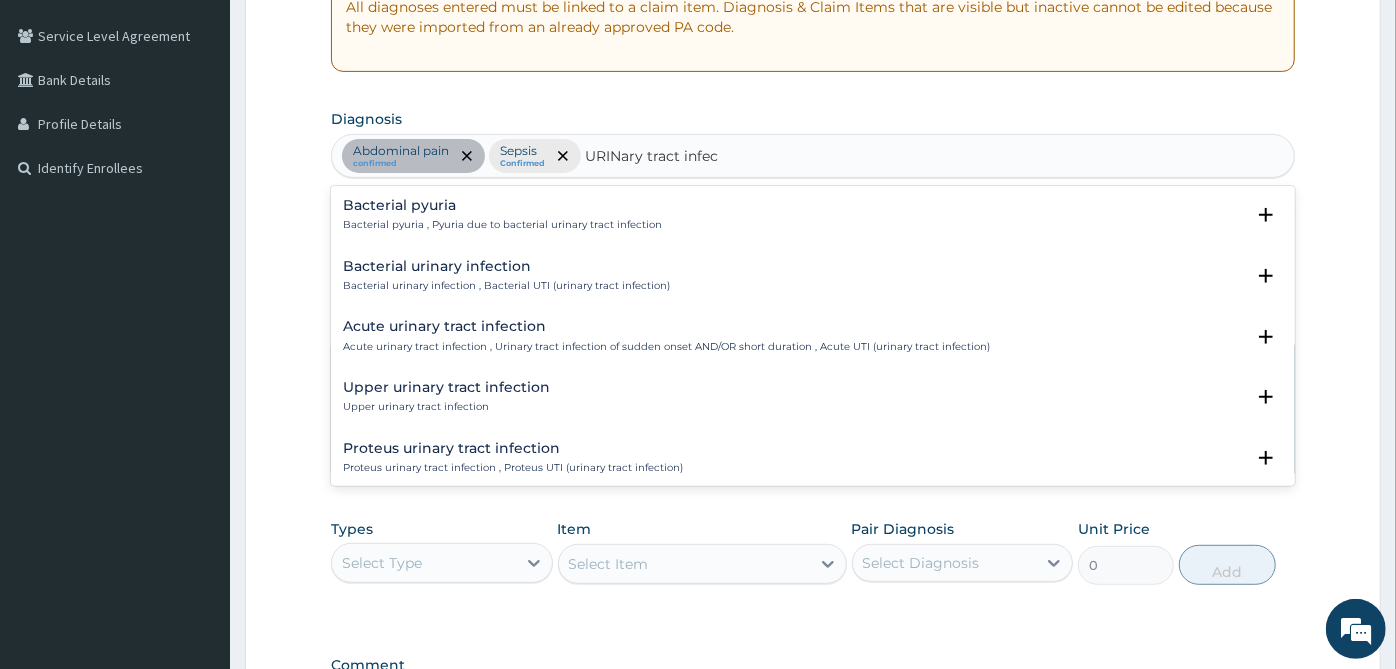 click on "Acute urinary tract infection" at bounding box center [666, 326] 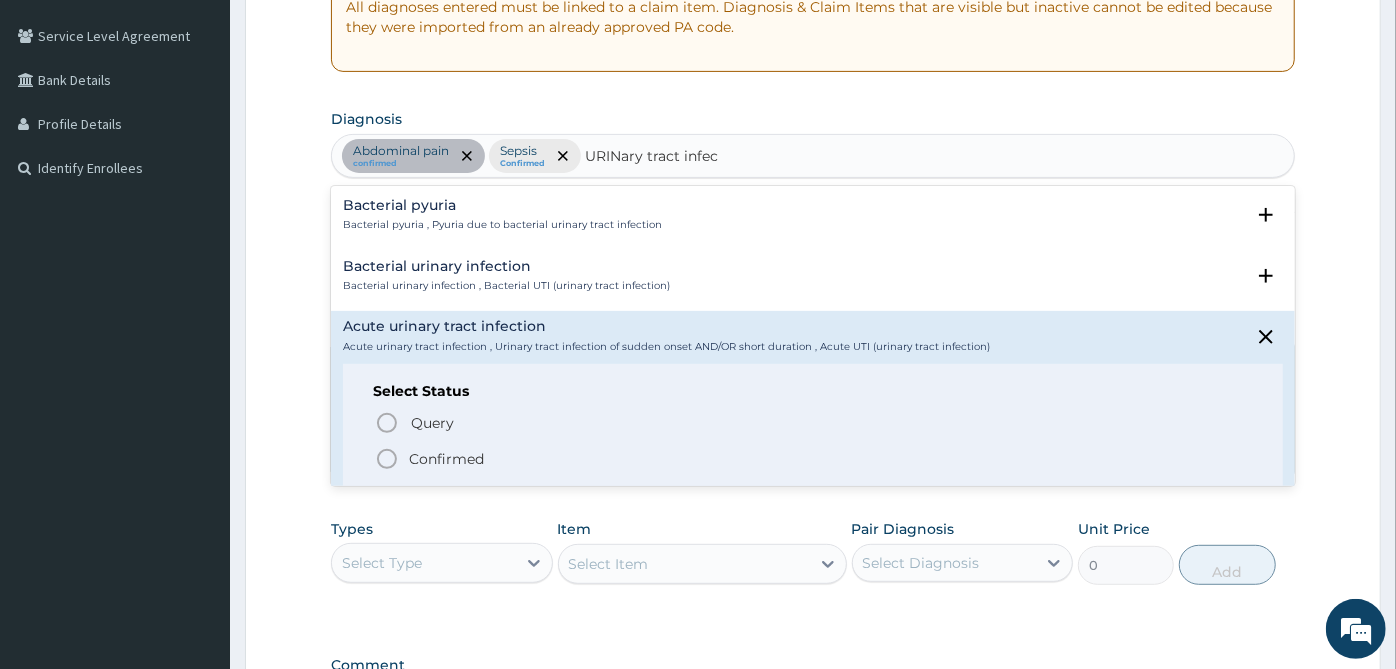 click on "Confirmed" at bounding box center (446, 459) 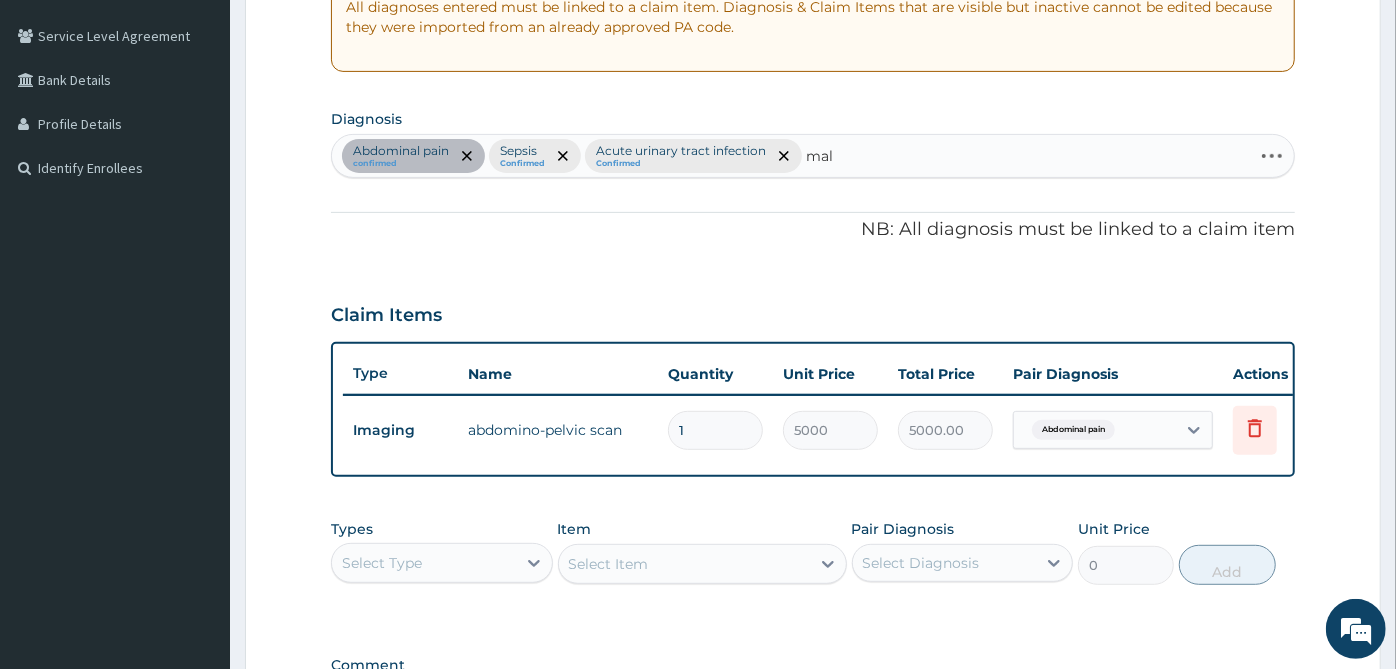 type on "mala" 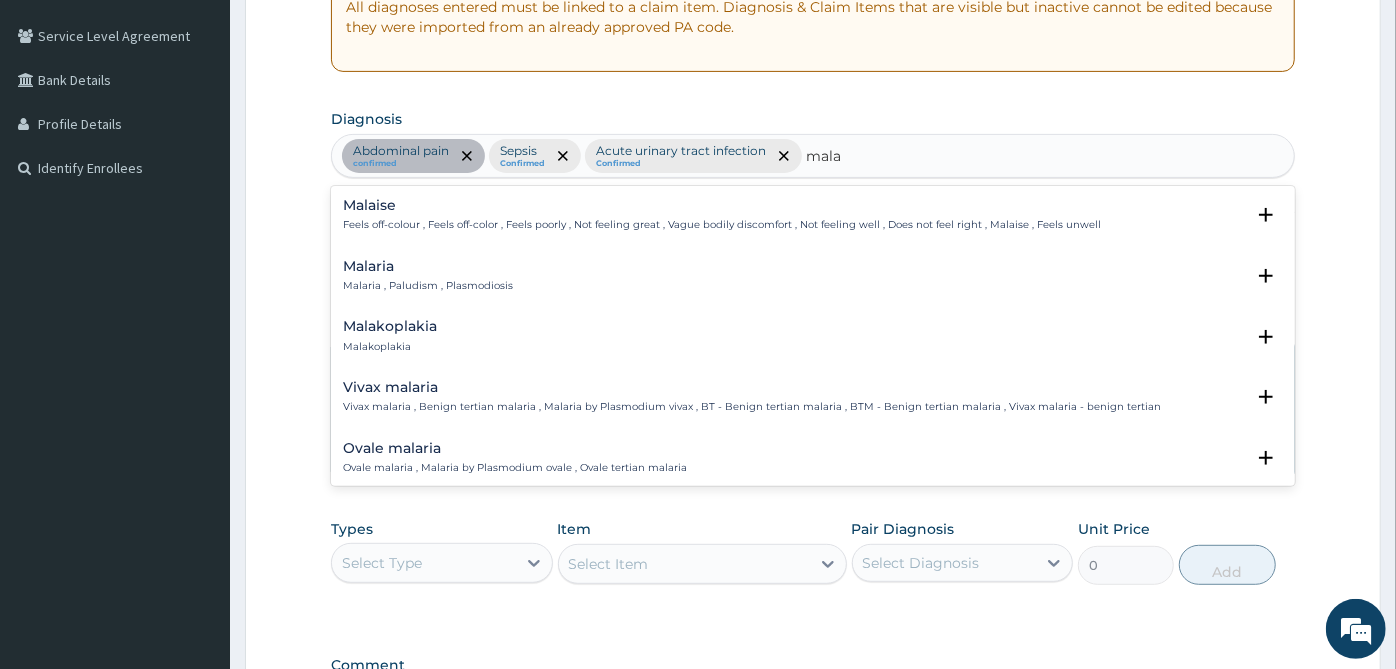 click on "Malaria" at bounding box center [428, 266] 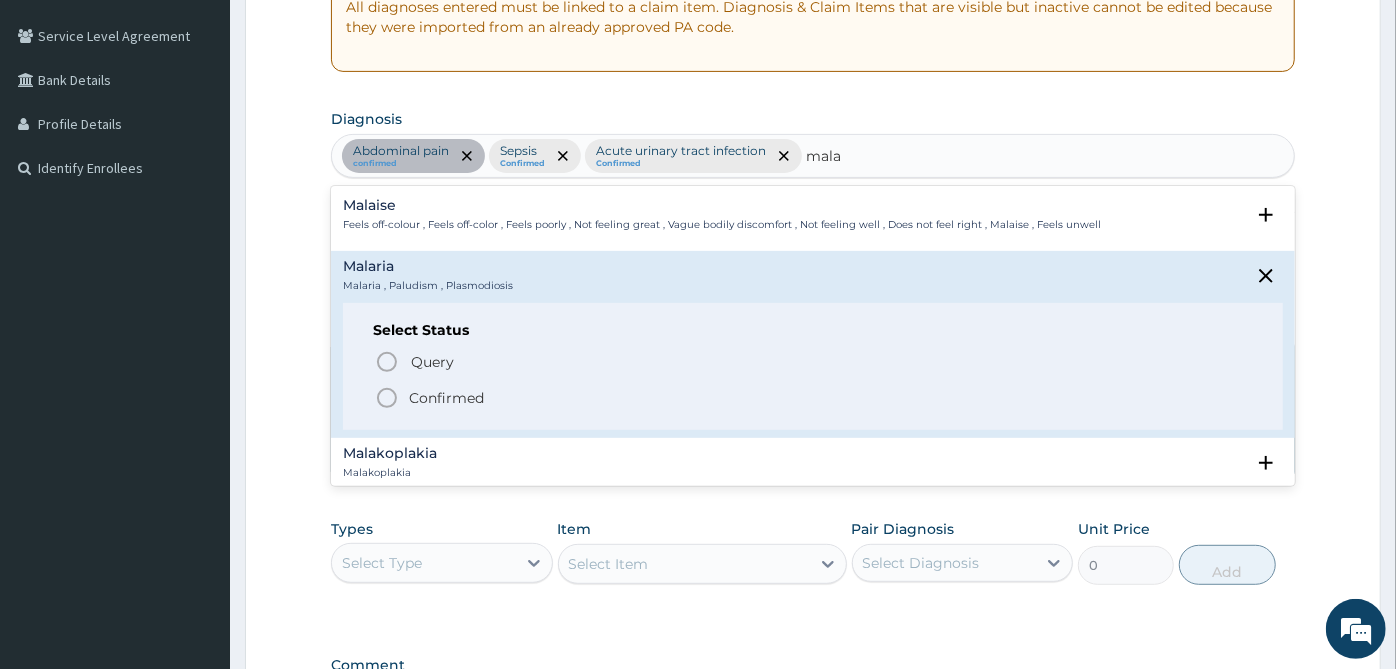 click on "Confirmed" at bounding box center [446, 398] 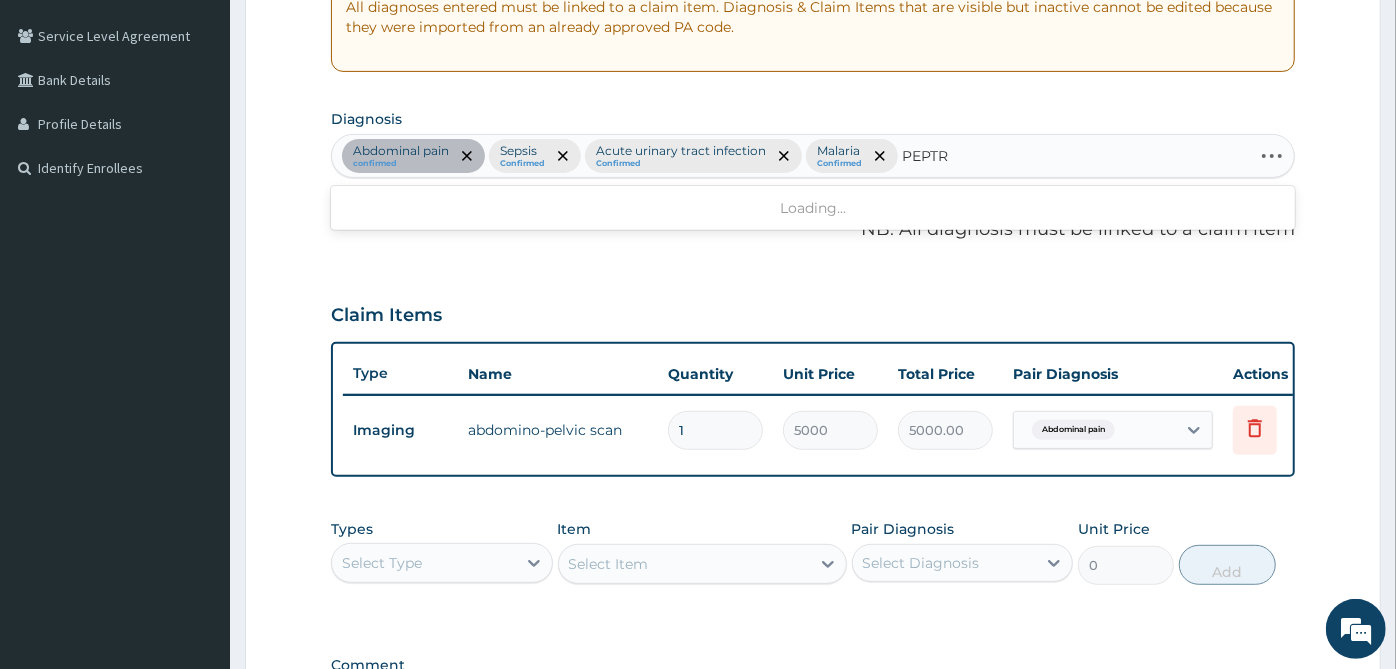 type on "PEPT" 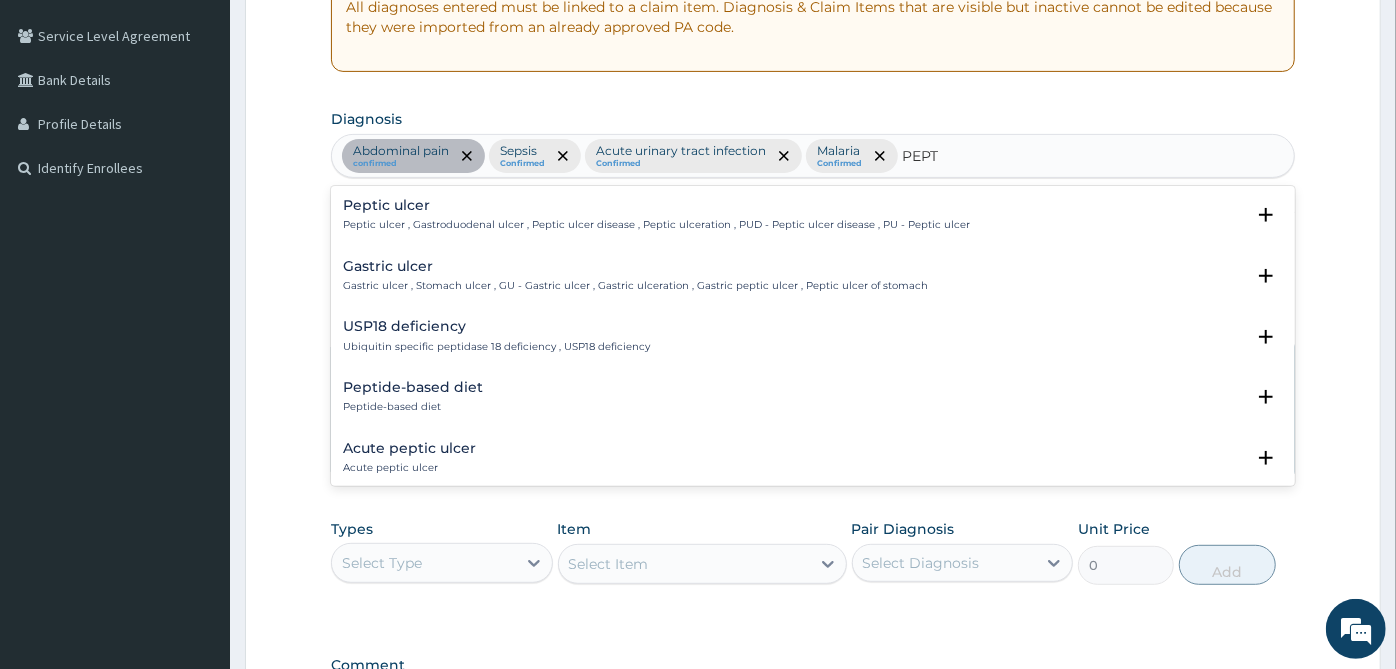 click on "Peptic ulcer Peptic ulcer , Gastroduodenal ulcer , Peptic ulcer disease , Peptic ulceration , PUD - Peptic ulcer disease , PU - Peptic ulcer" at bounding box center [656, 215] 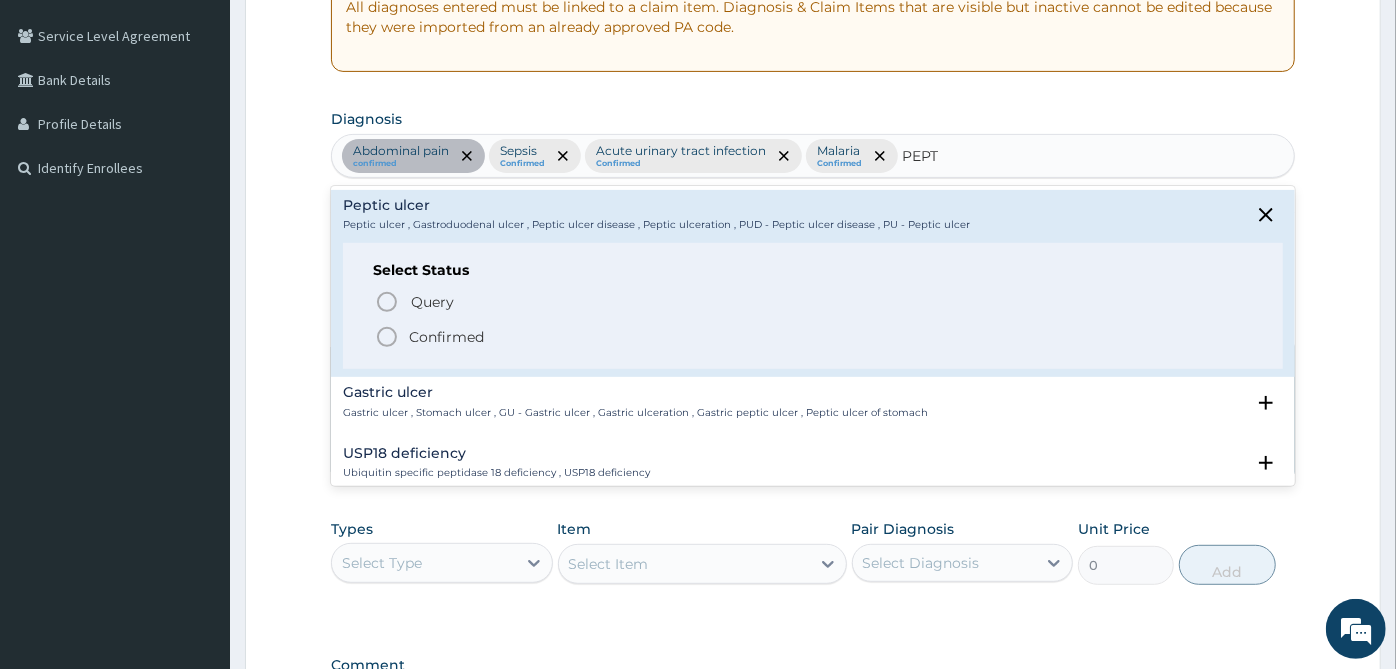 click on "Confirmed" at bounding box center [446, 337] 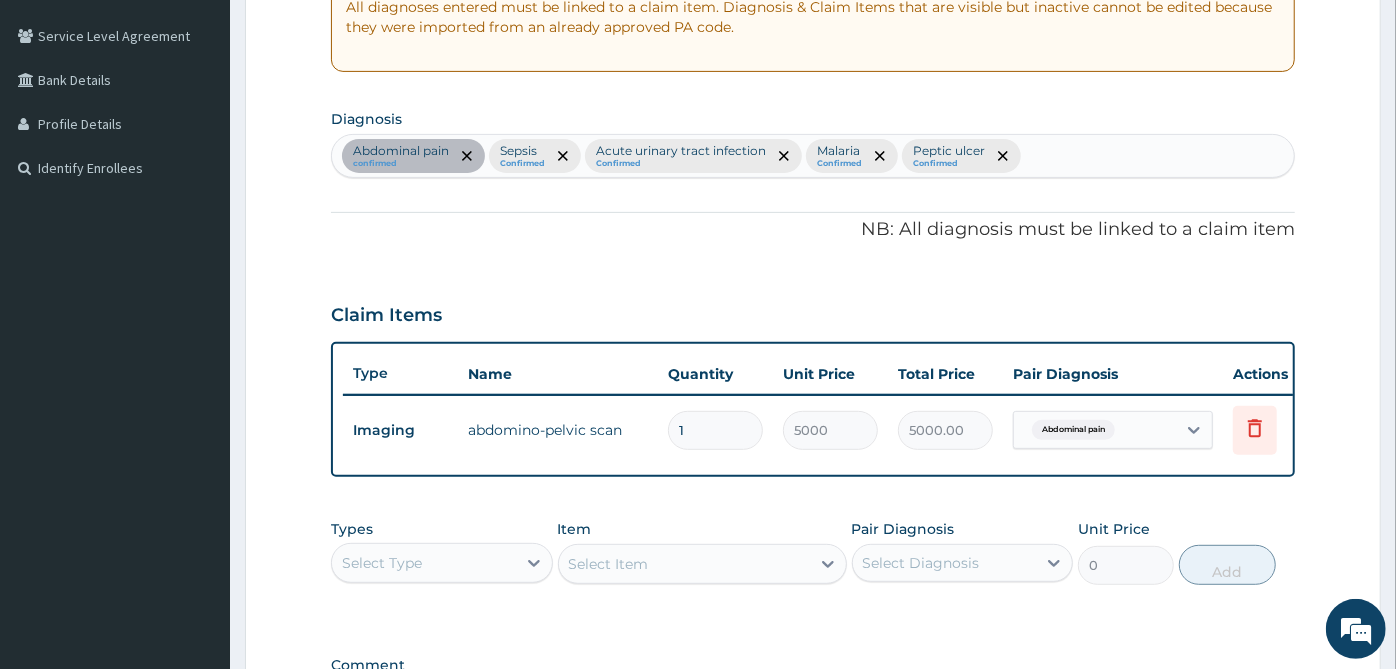 click on "PA Code / Prescription Code PA/76EA3C Encounter Date 01-08-2025 Important Notice Please enter PA codes before entering items that are not attached to a PA code   All diagnoses entered must be linked to a claim item. Diagnosis & Claim Items that are visible but inactive cannot be edited because they were imported from an already approved PA code. Diagnosis Abdominal pain confirmed Sepsis Confirmed Acute urinary tract infection Confirmed Malaria Confirmed Peptic ulcer Confirmed NB: All diagnosis must be linked to a claim item Claim Items Type Name Quantity Unit Price Total Price Pair Diagnosis Actions Imaging abdomino-pelvic scan 1 5000 5000.00 Abdominal pain Delete Types Select Type Item Select Item Pair Diagnosis Select Diagnosis Unit Price 0 Add Comment" at bounding box center [813, 262] 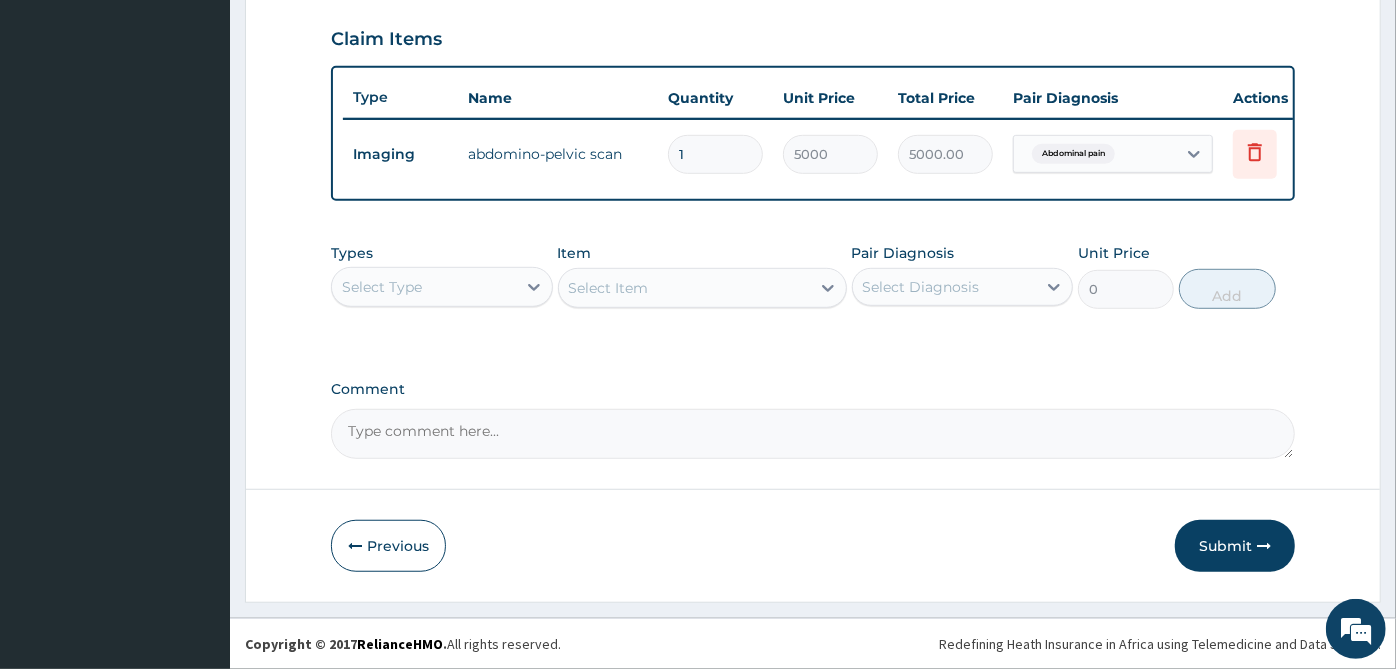 scroll, scrollTop: 690, scrollLeft: 0, axis: vertical 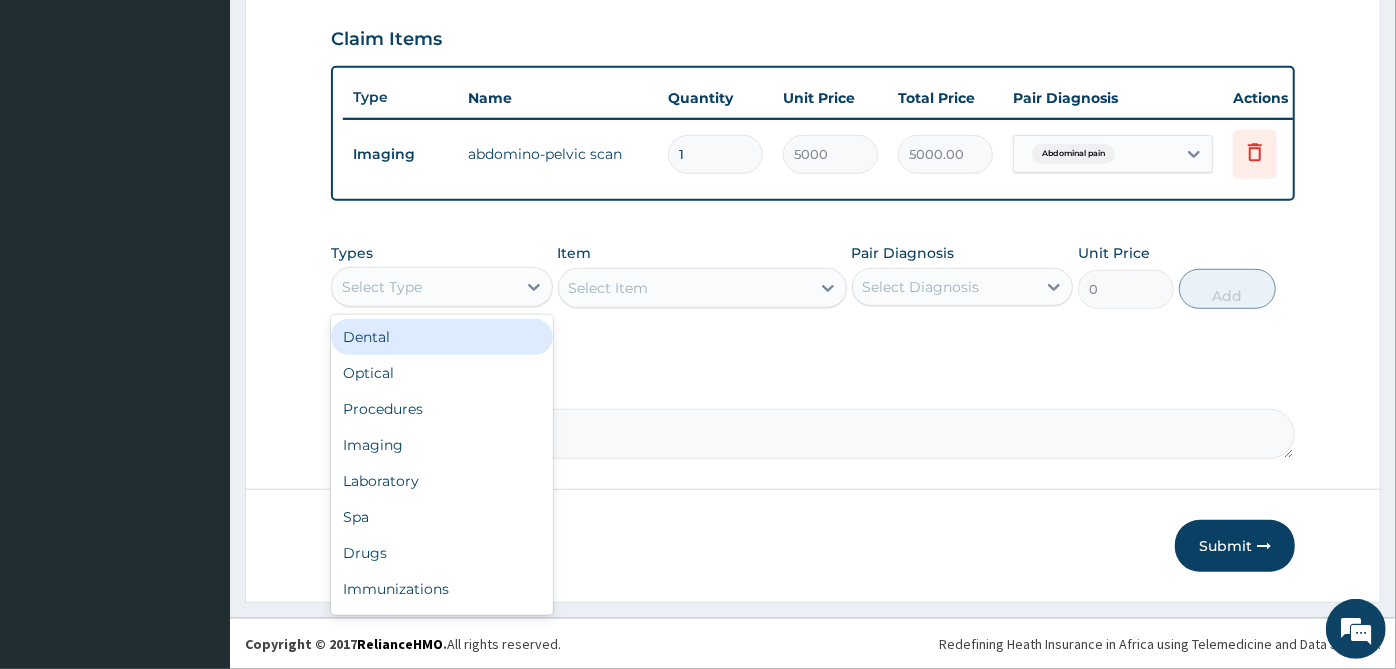 click on "Select Type" at bounding box center [424, 287] 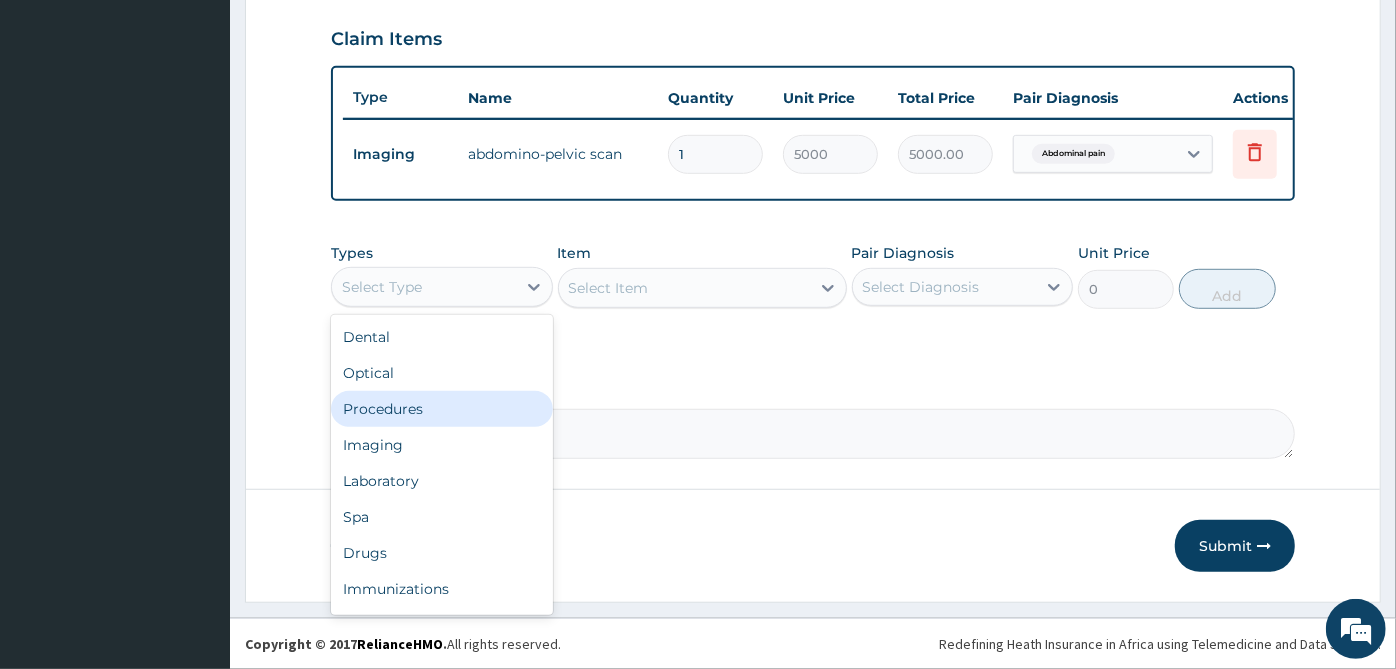 click on "Procedures" at bounding box center (442, 409) 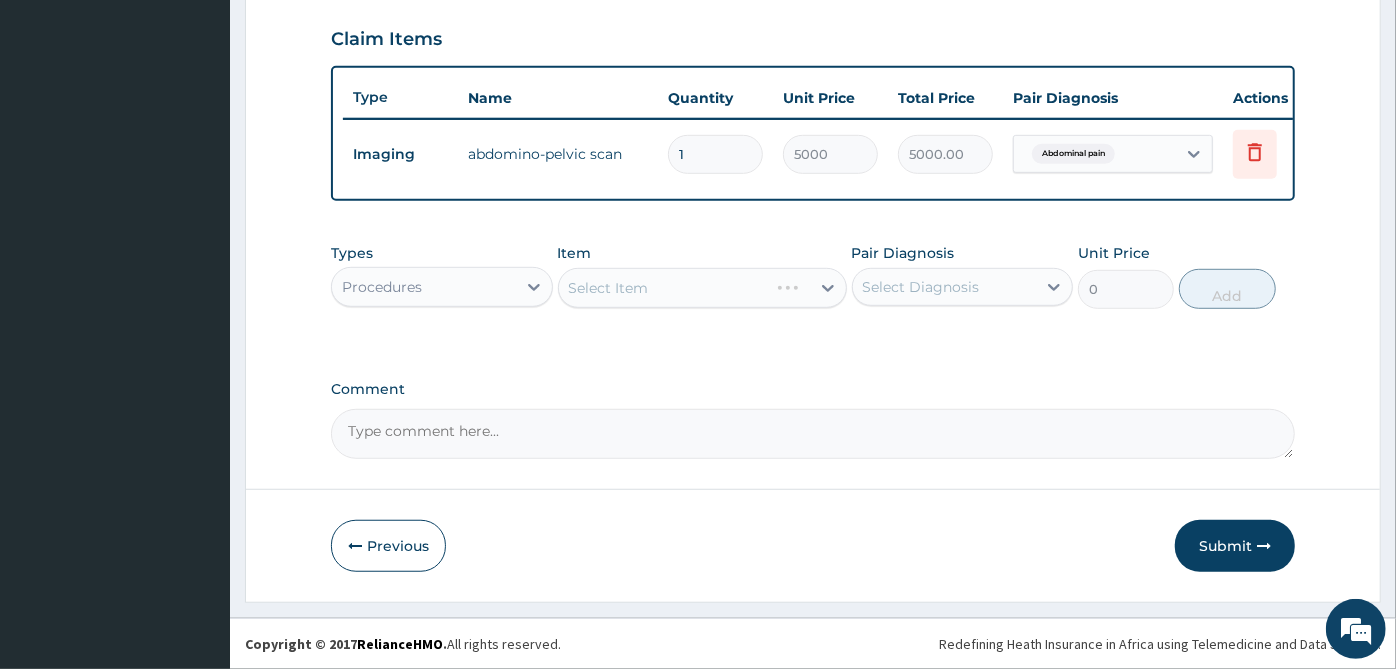 click on "Select Diagnosis" at bounding box center (921, 287) 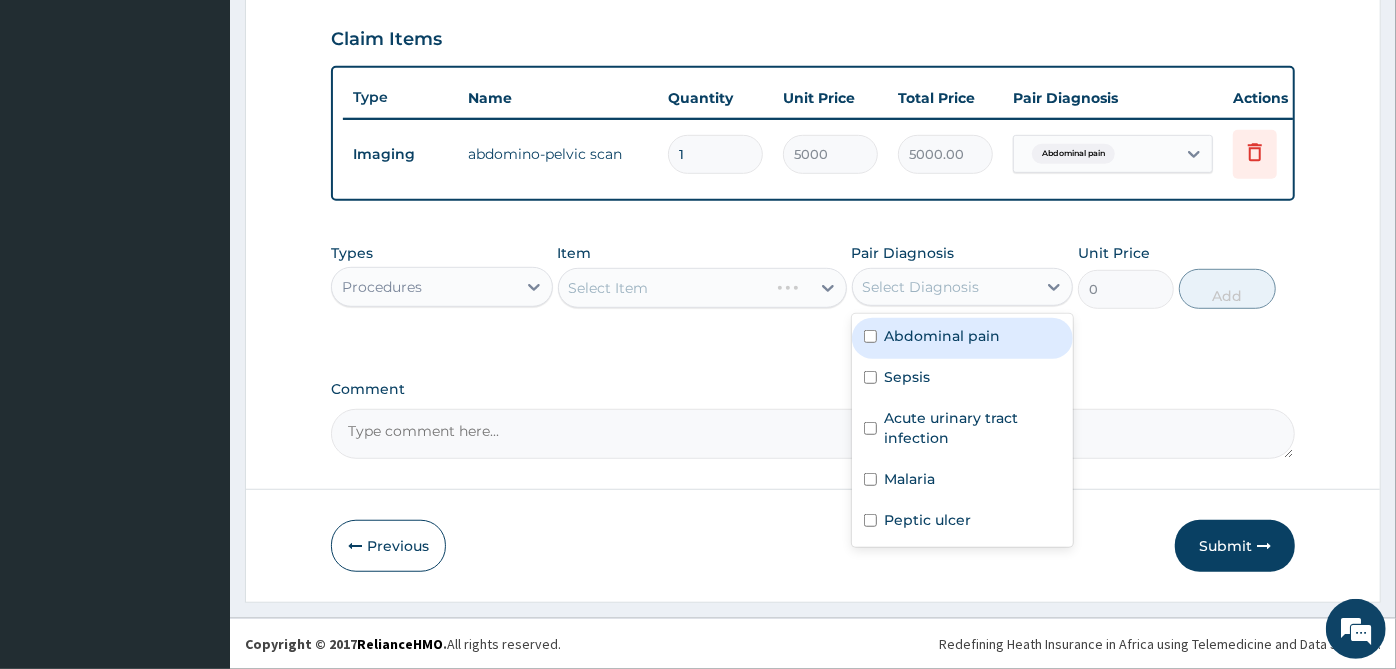click on "Select Diagnosis" at bounding box center [921, 287] 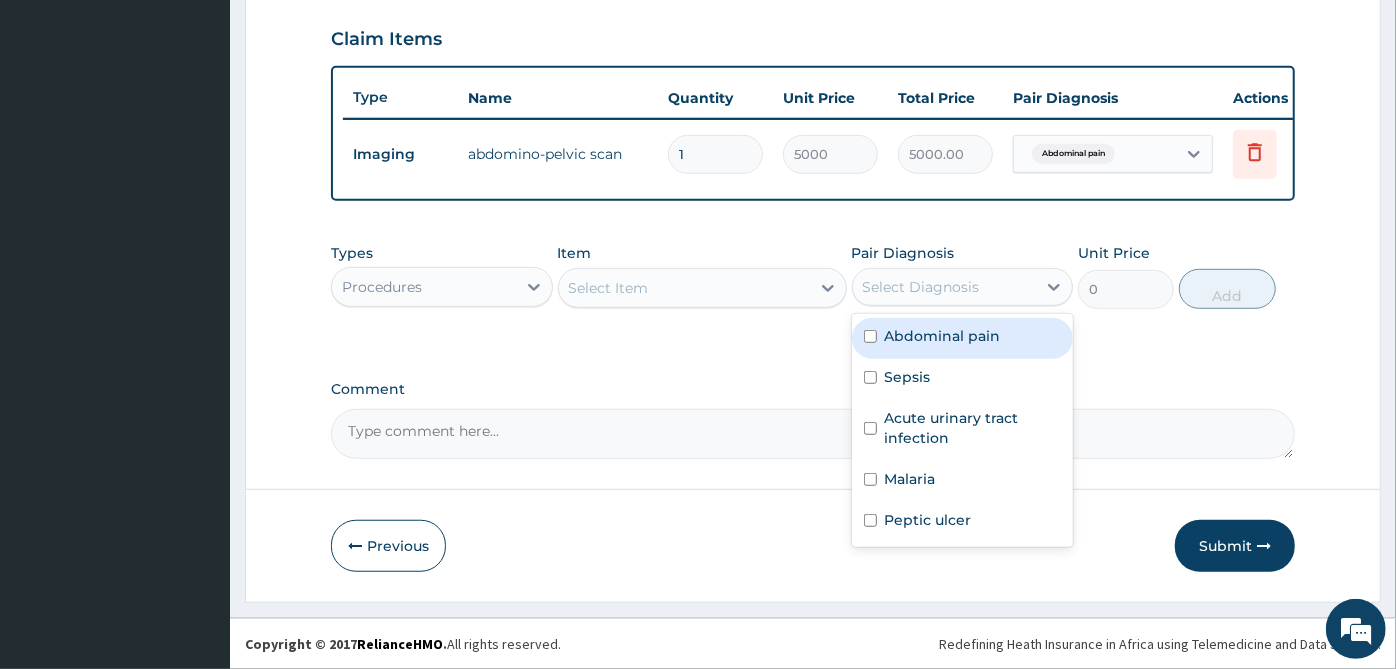 click on "Select Diagnosis" at bounding box center (921, 287) 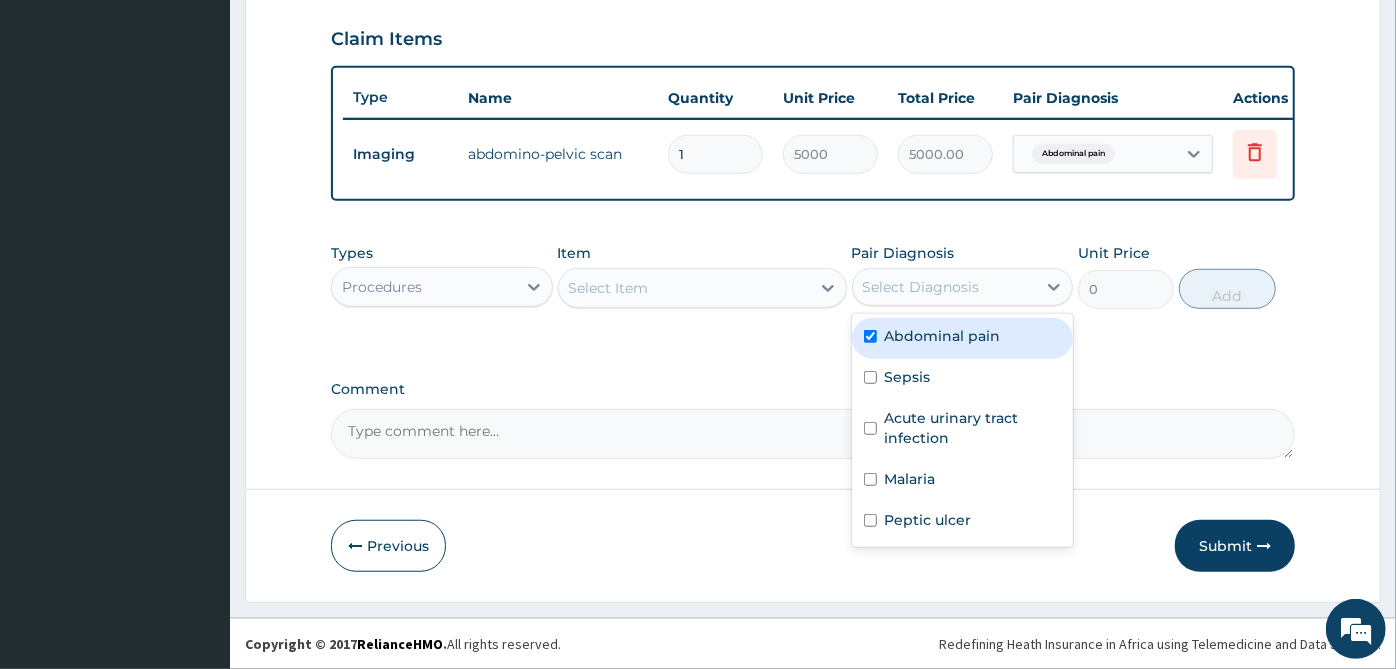 checkbox on "true" 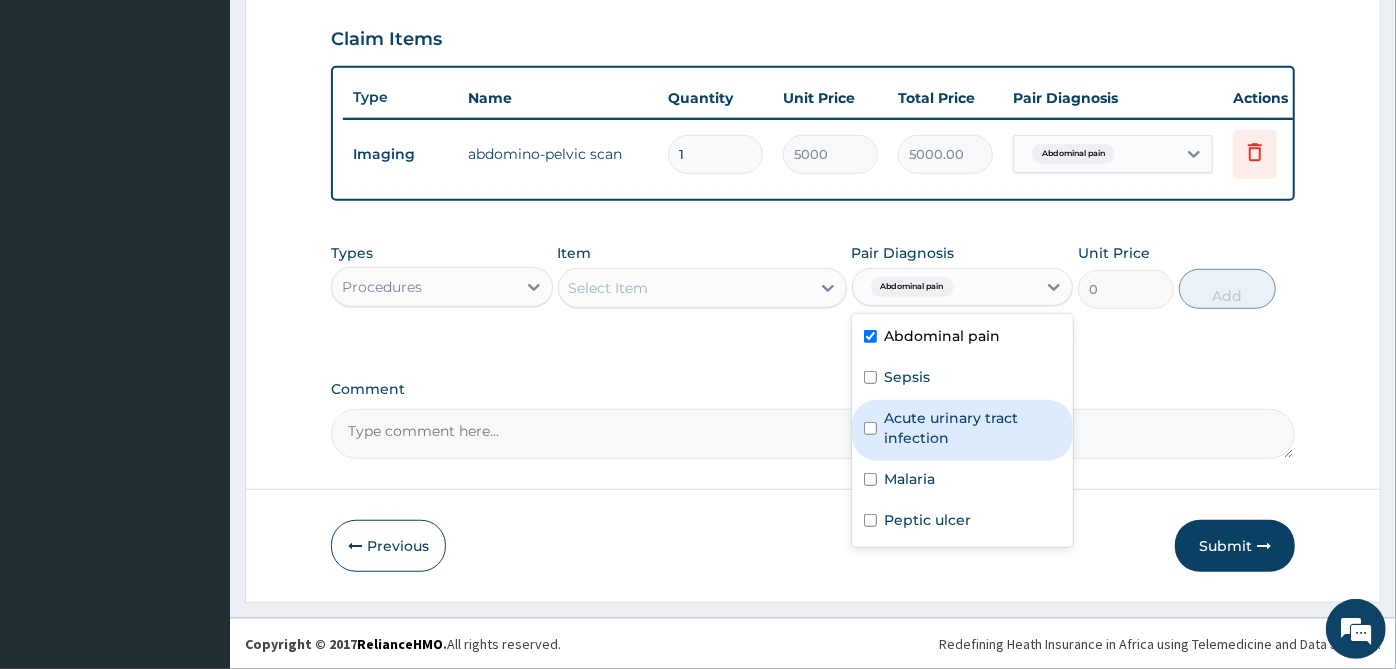 click on "Acute urinary tract infection" at bounding box center [973, 428] 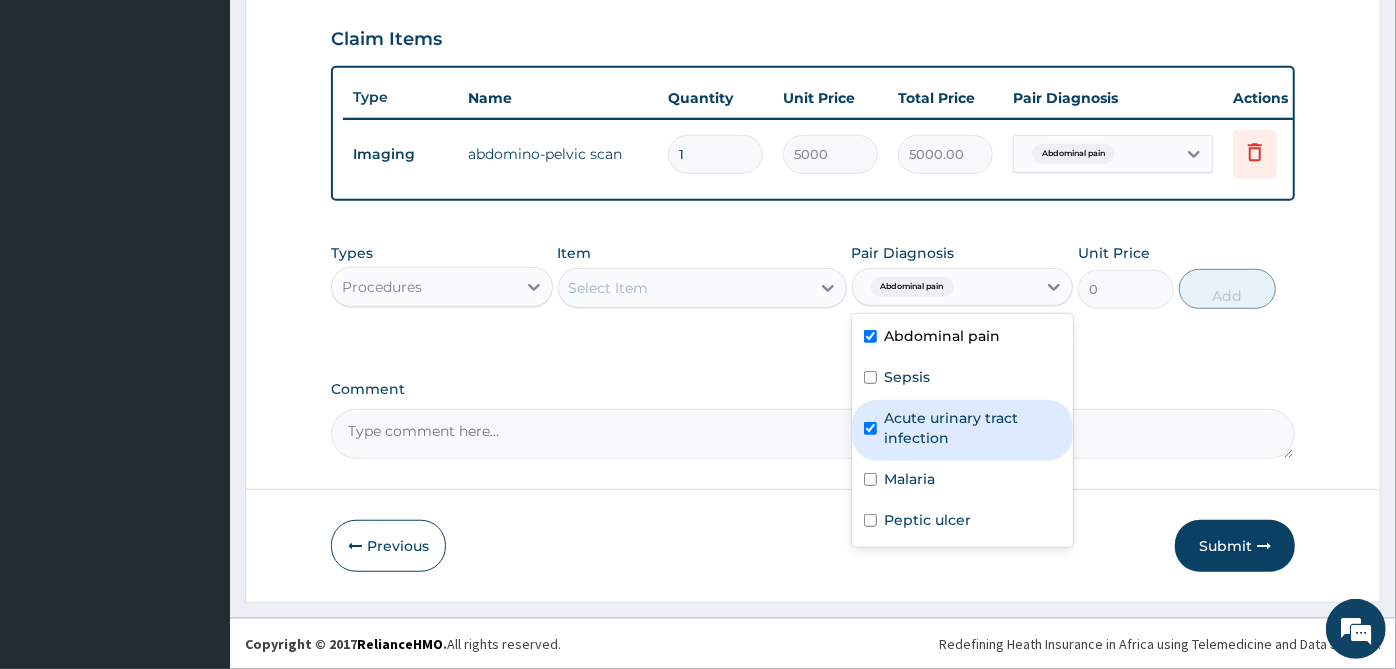 checkbox on "true" 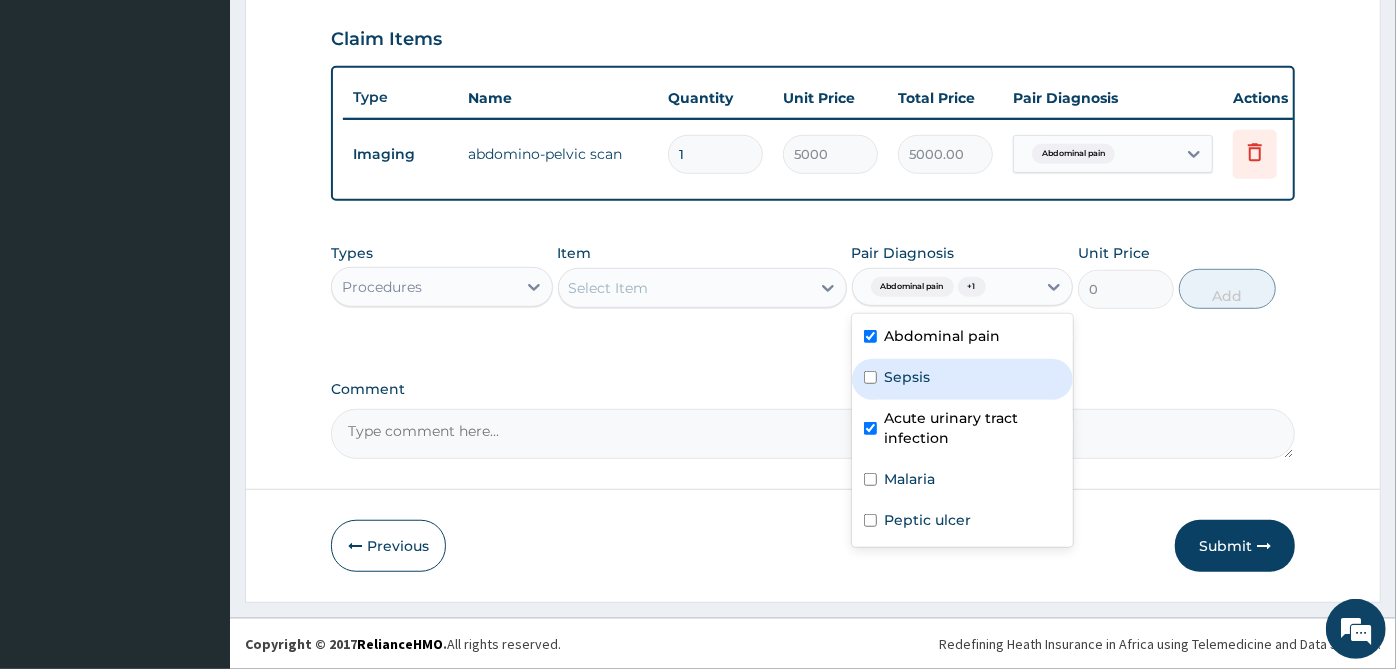 click on "Sepsis" at bounding box center [963, 379] 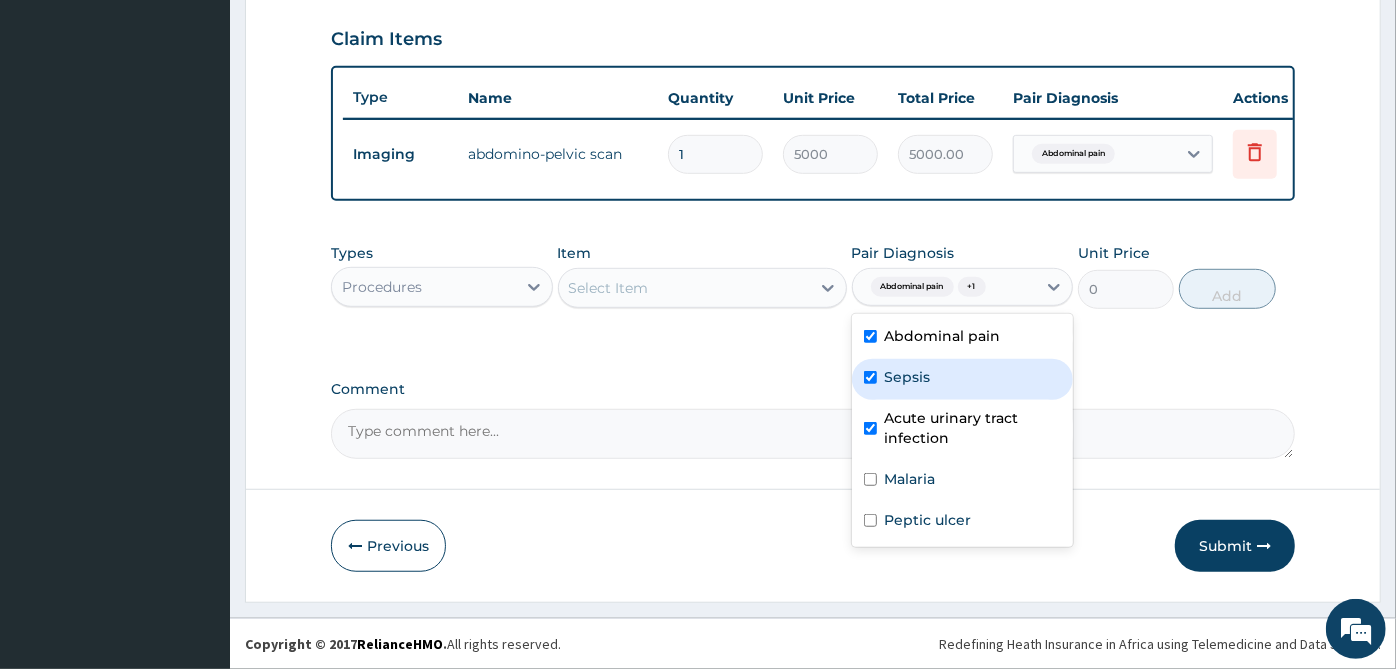 checkbox on "true" 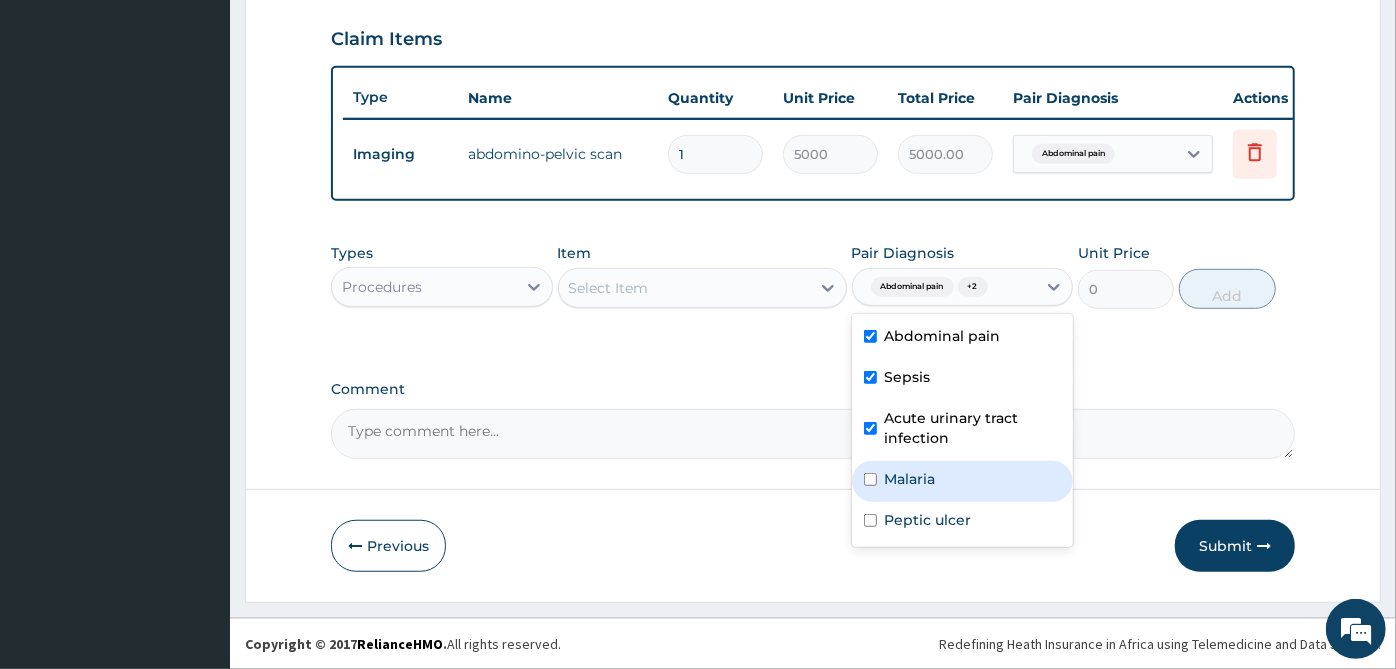 click on "Malaria" at bounding box center [910, 479] 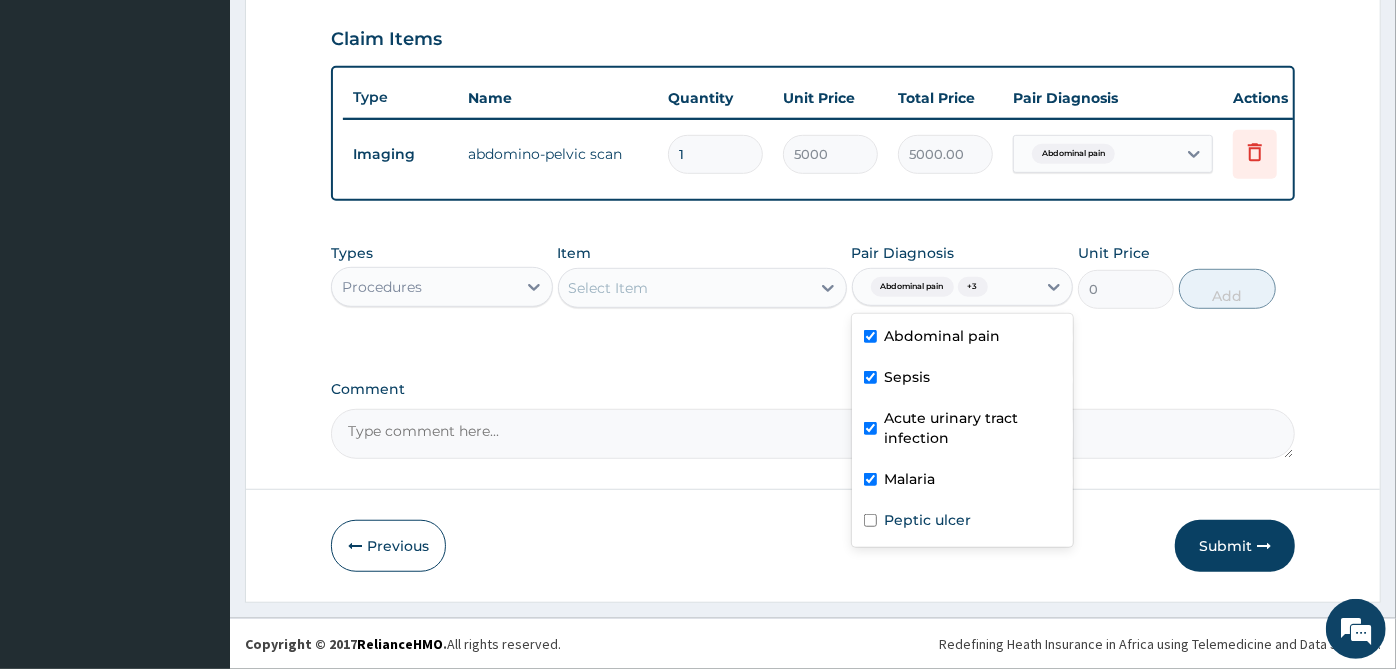 click on "Malaria" at bounding box center (963, 481) 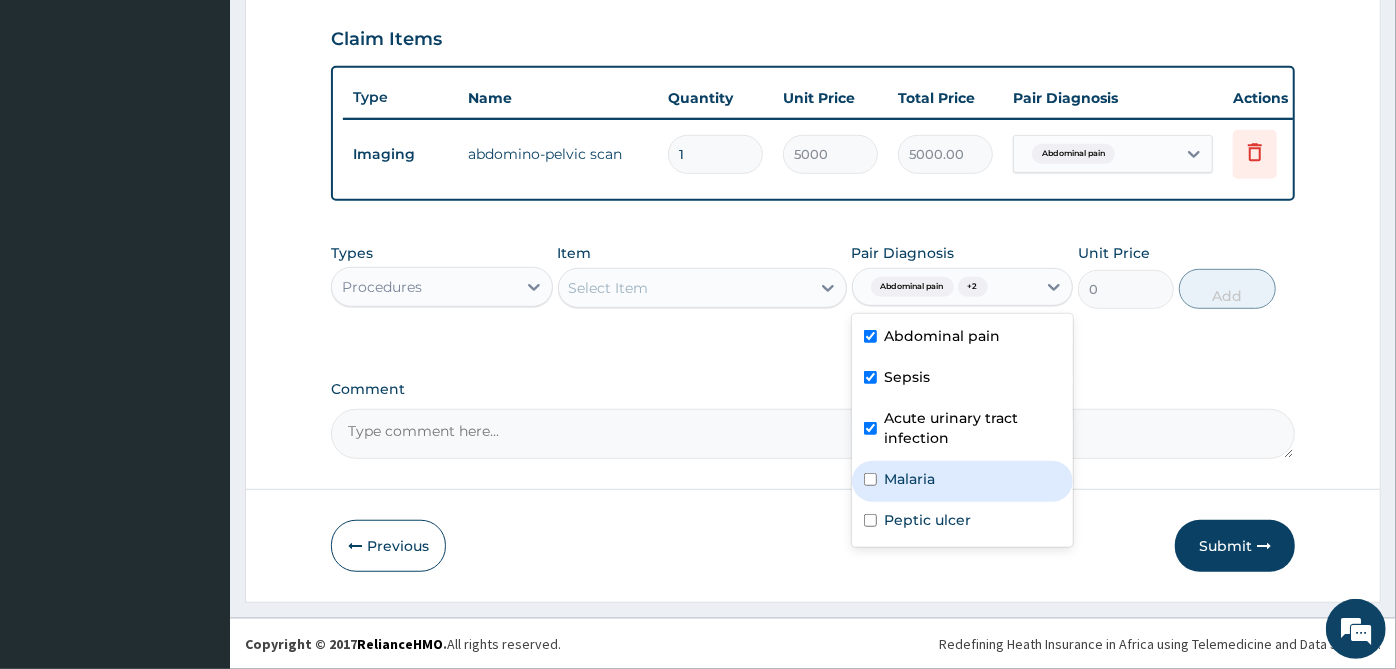 click on "Malaria" at bounding box center [910, 479] 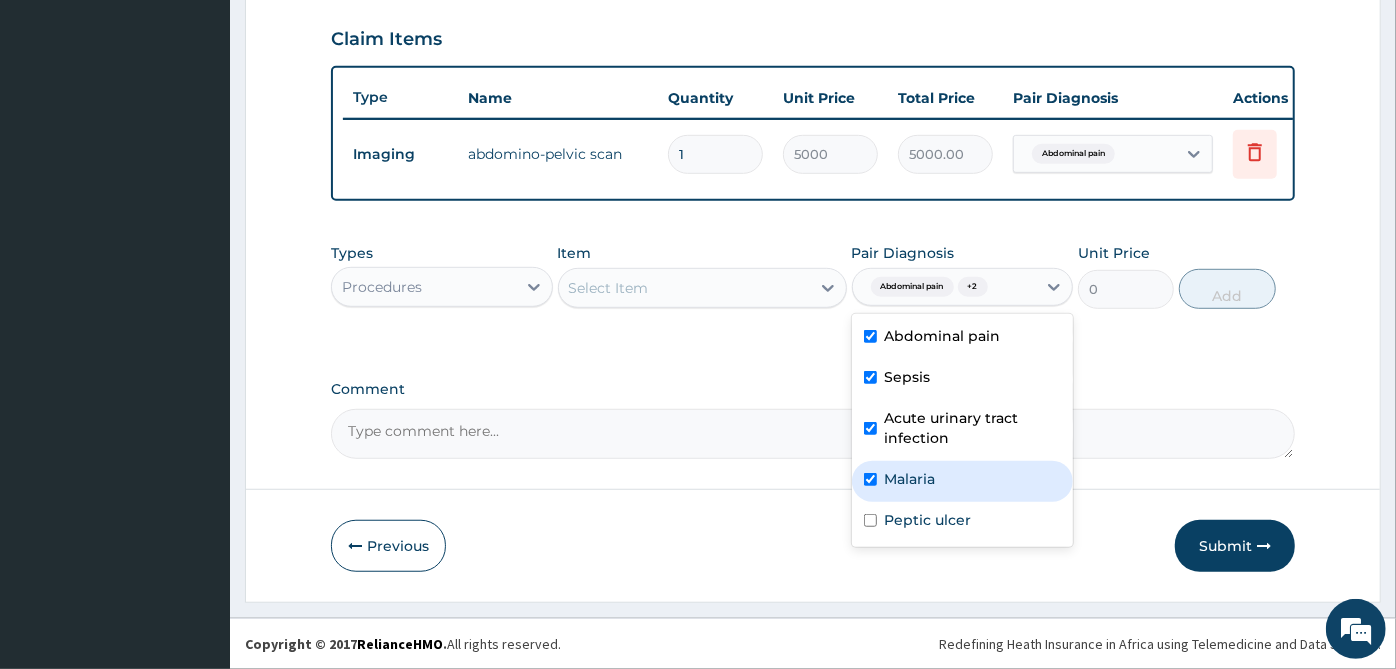 checkbox on "true" 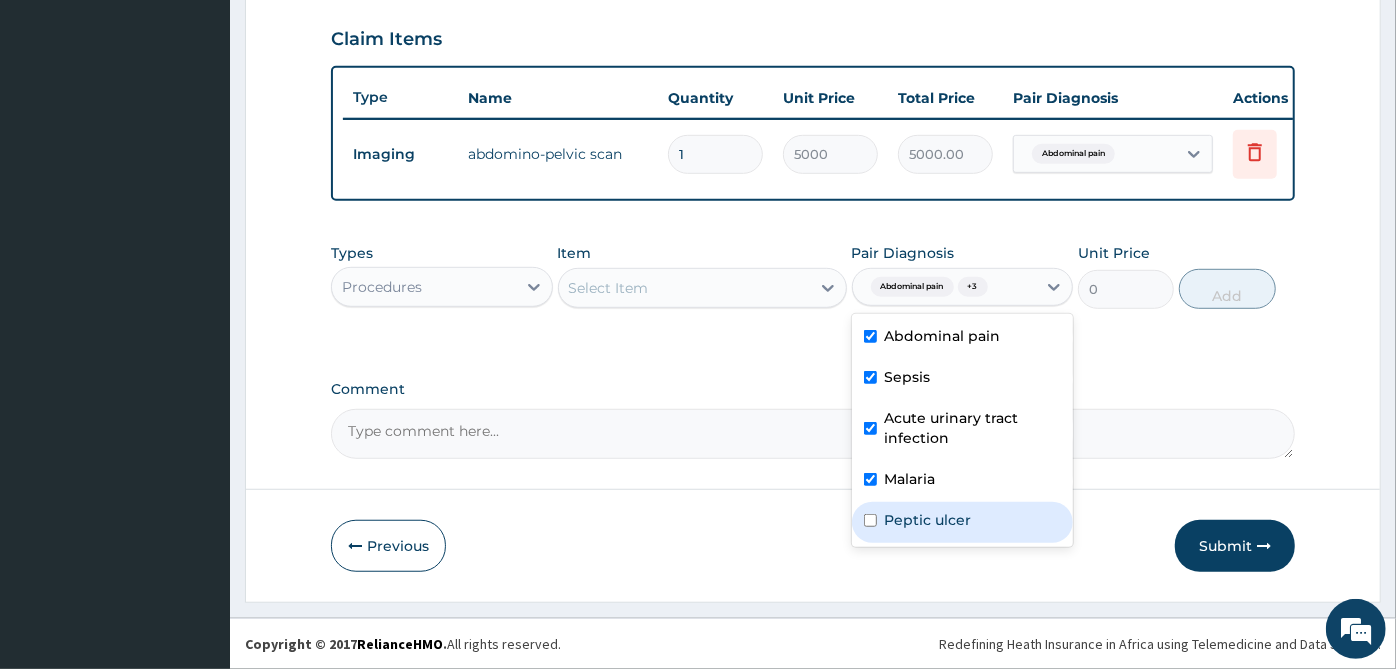 click on "Peptic ulcer" at bounding box center [928, 520] 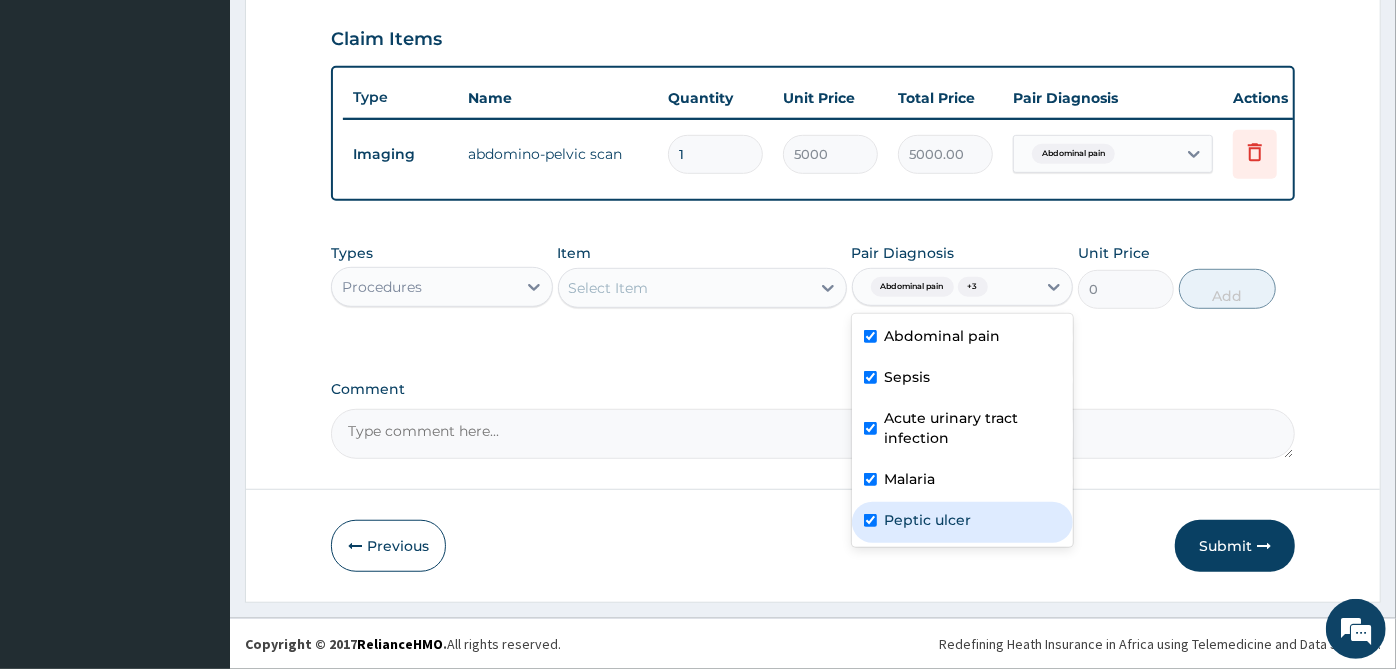 checkbox on "true" 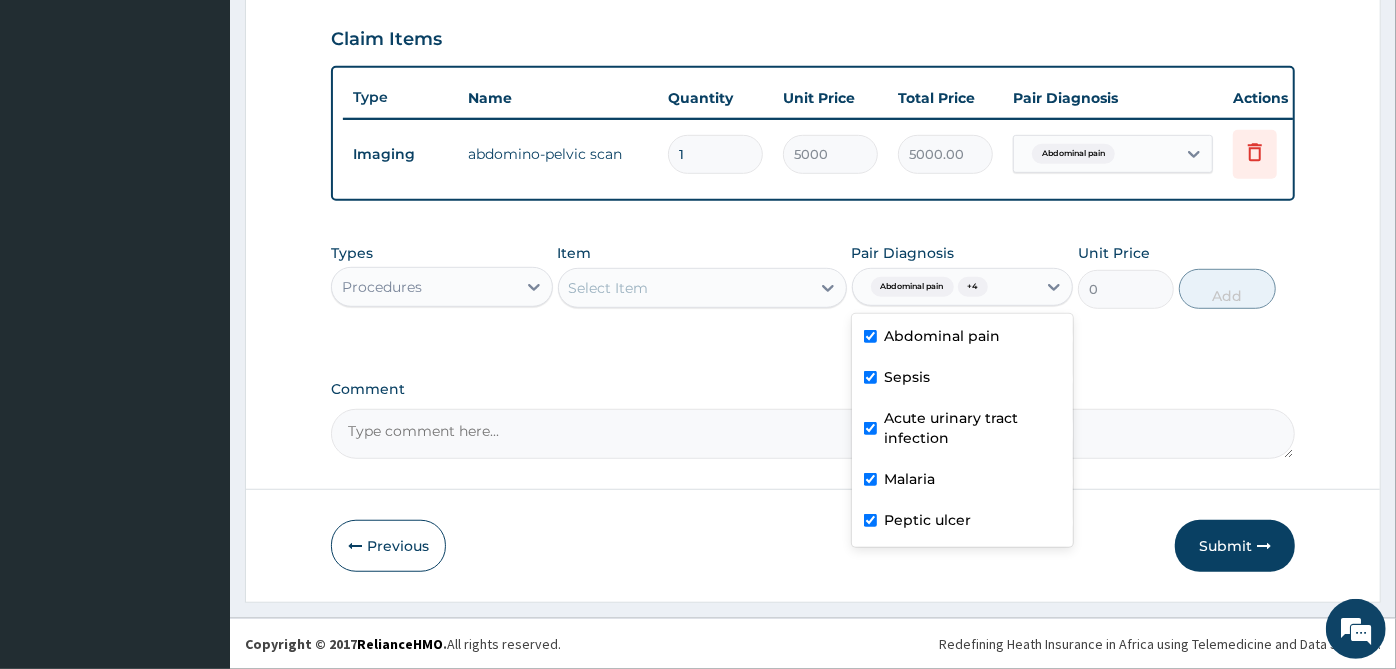 click on "Select Item" at bounding box center [684, 288] 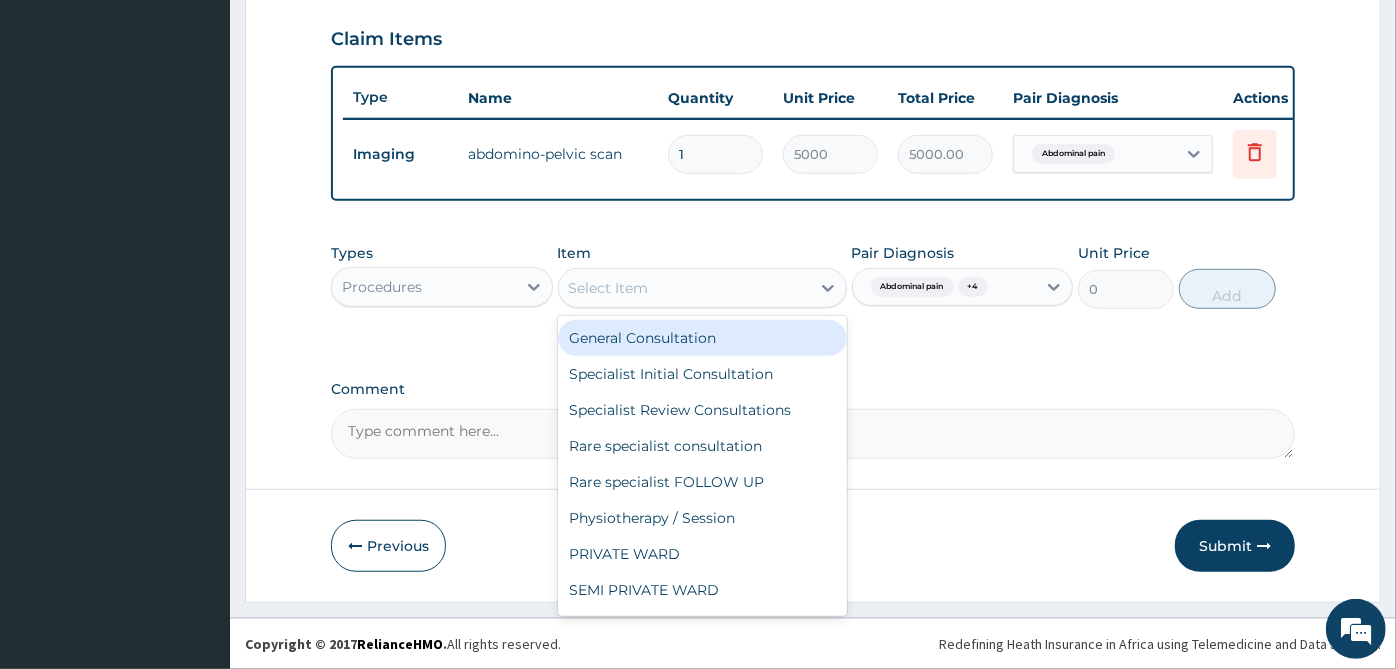 click on "General Consultation" at bounding box center [702, 338] 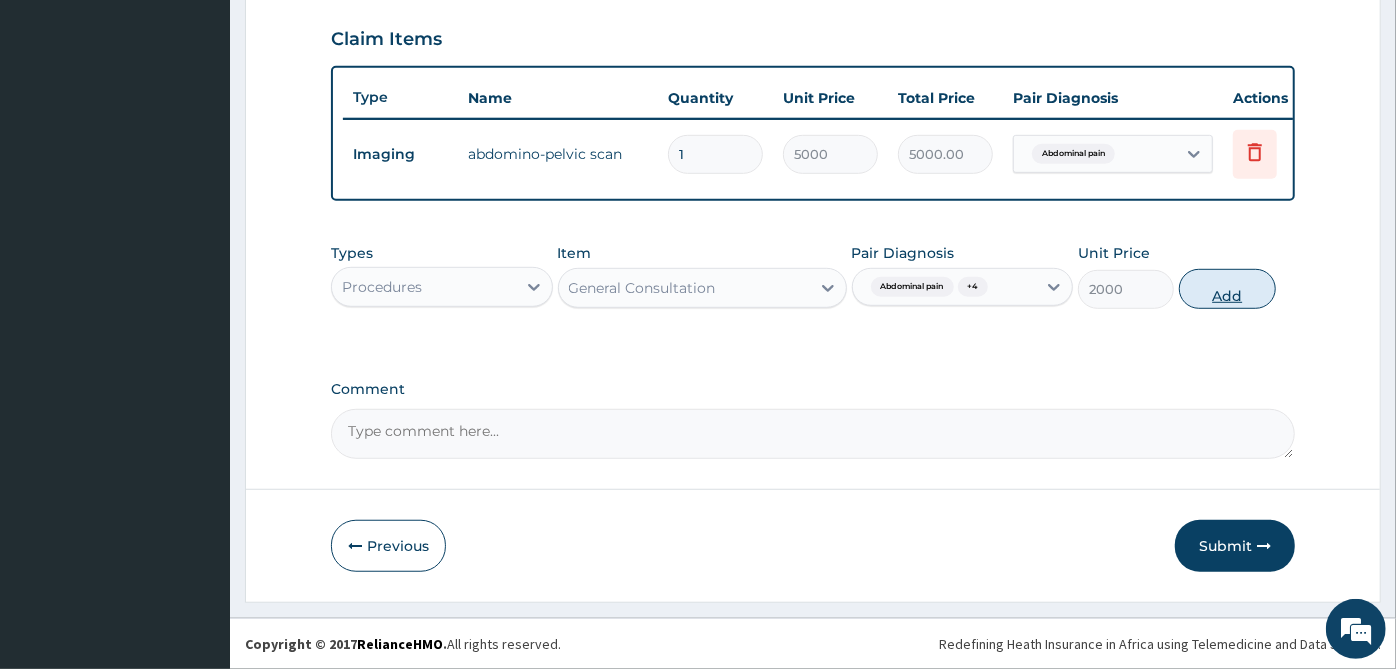 click on "Add" at bounding box center [1227, 289] 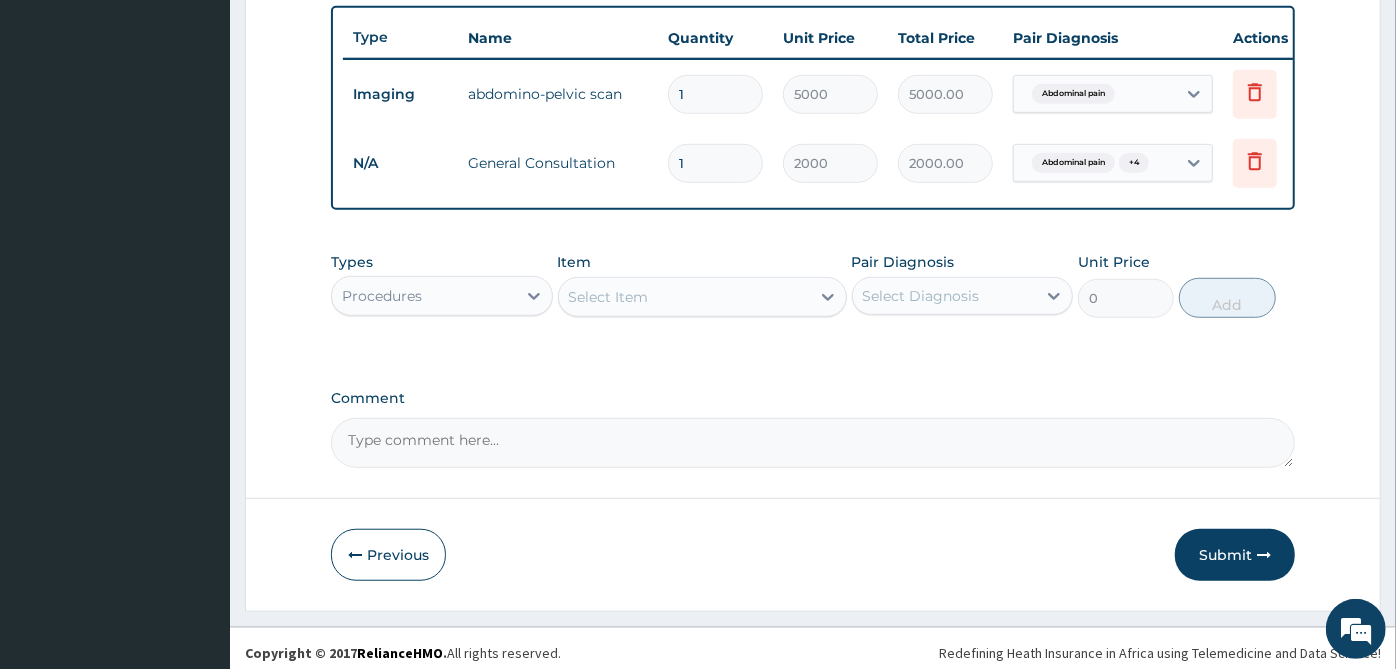 scroll, scrollTop: 760, scrollLeft: 0, axis: vertical 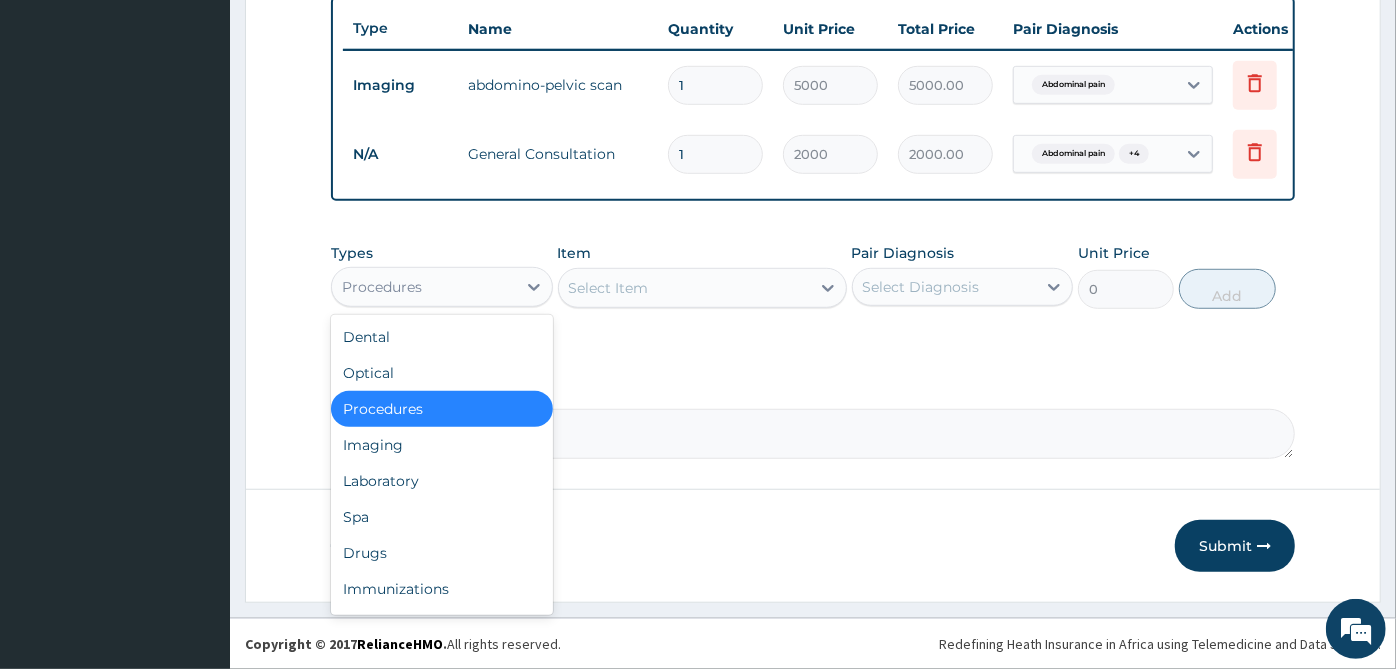 click on "Procedures" at bounding box center (424, 287) 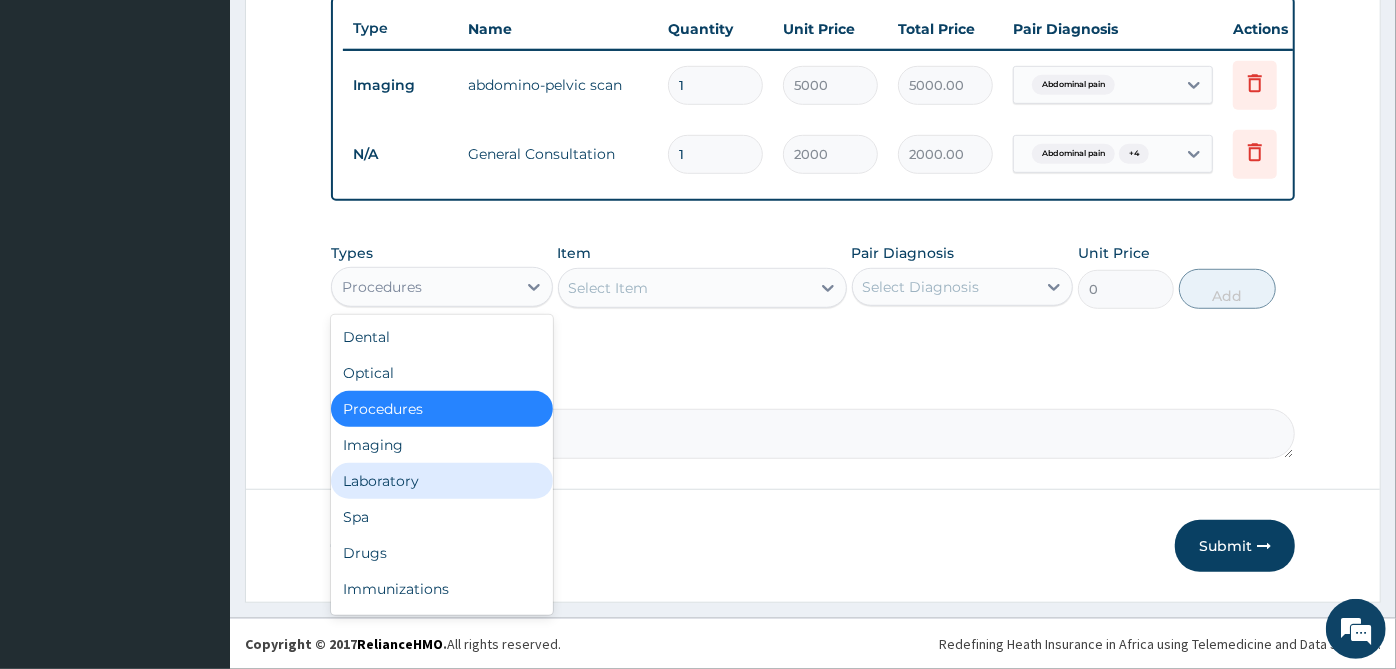 click on "Laboratory" at bounding box center (442, 481) 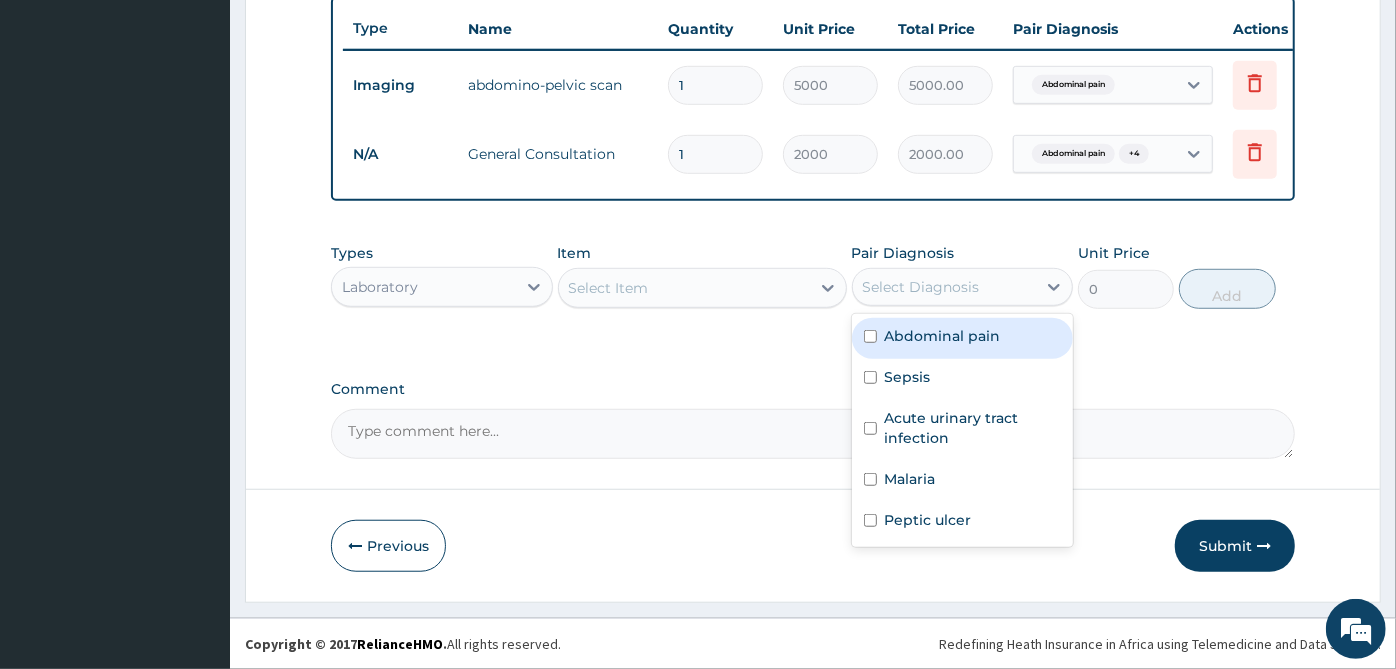click on "Select Diagnosis" at bounding box center [921, 287] 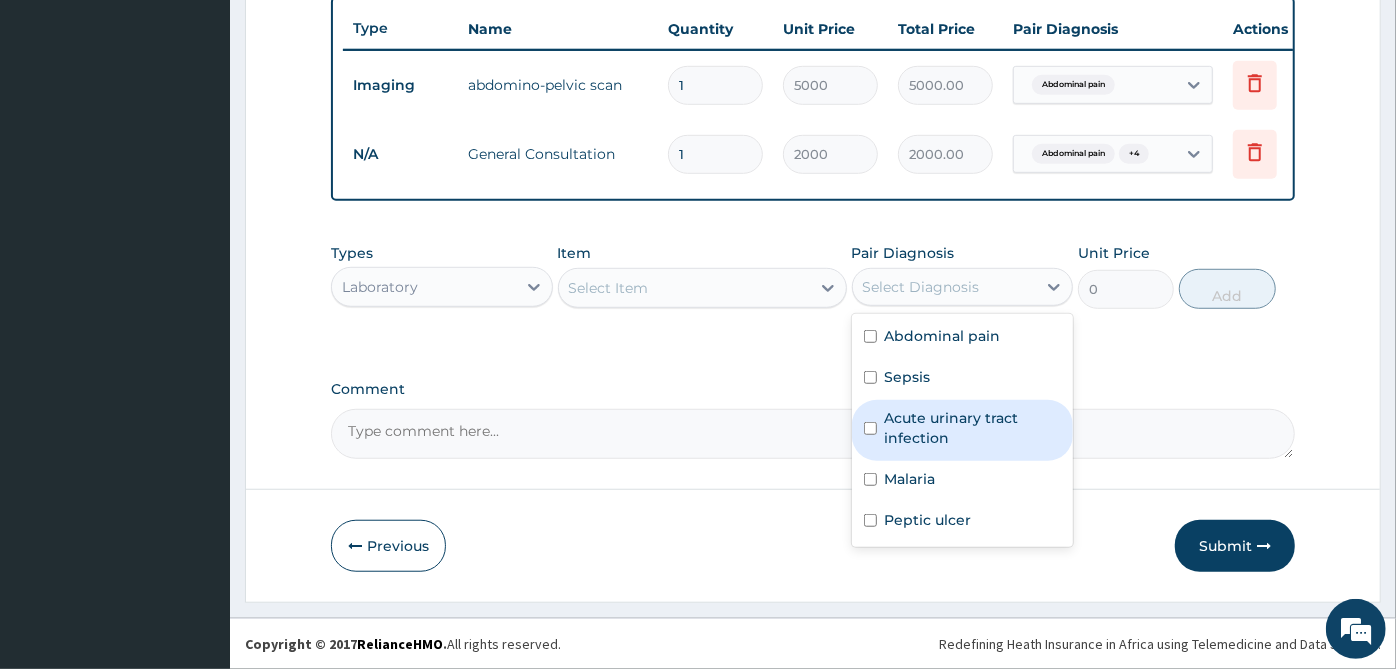 click on "Acute urinary tract infection" at bounding box center (973, 428) 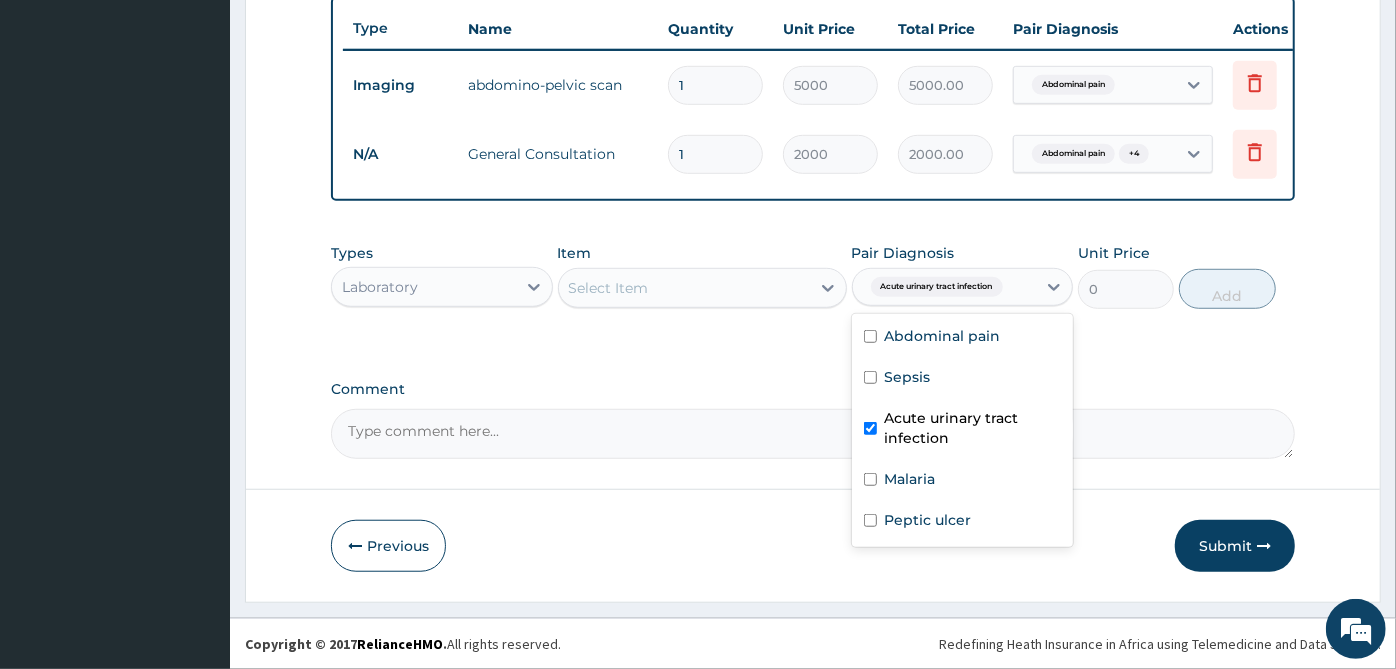 checkbox on "true" 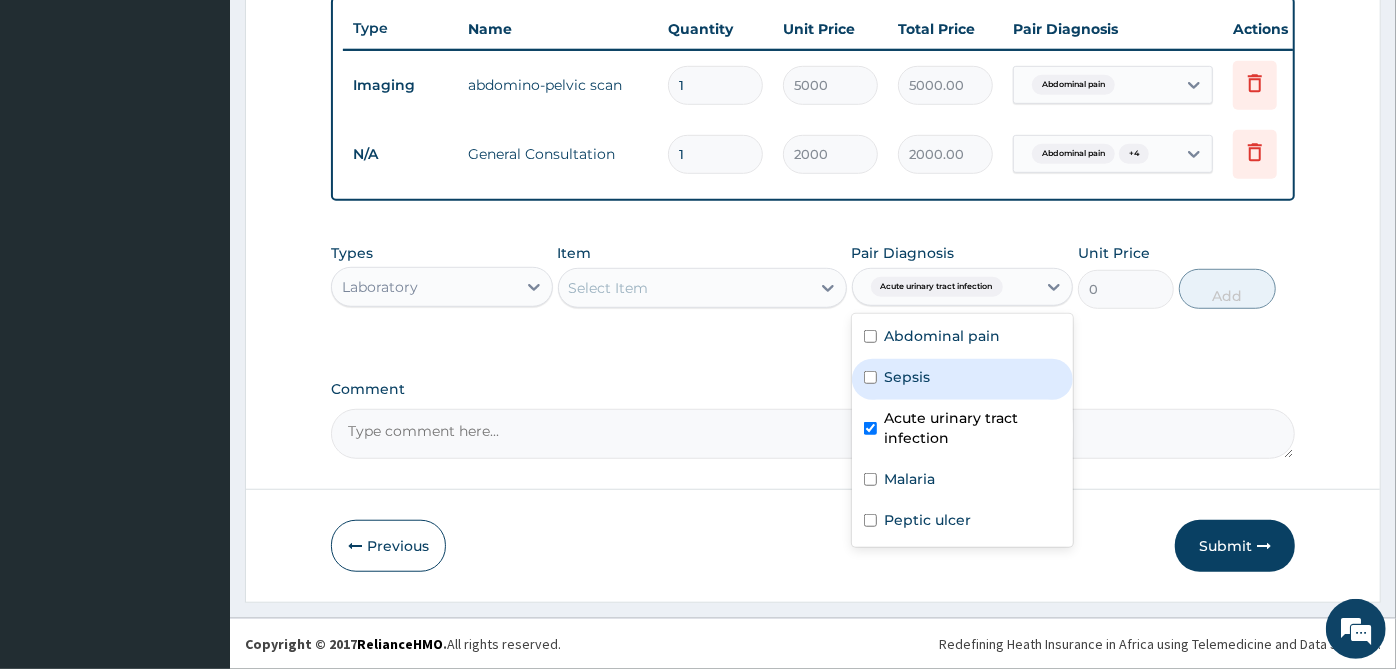 click on "Select Item" at bounding box center [684, 288] 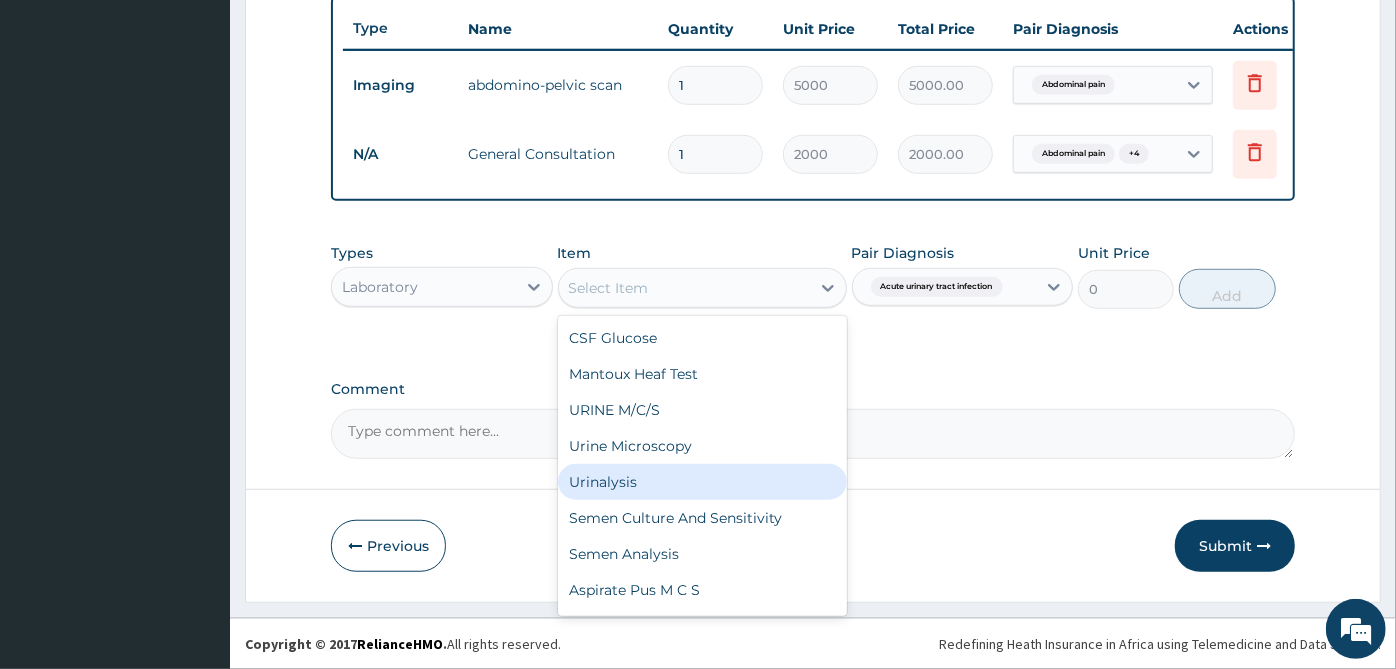 click on "Urinalysis" at bounding box center [702, 482] 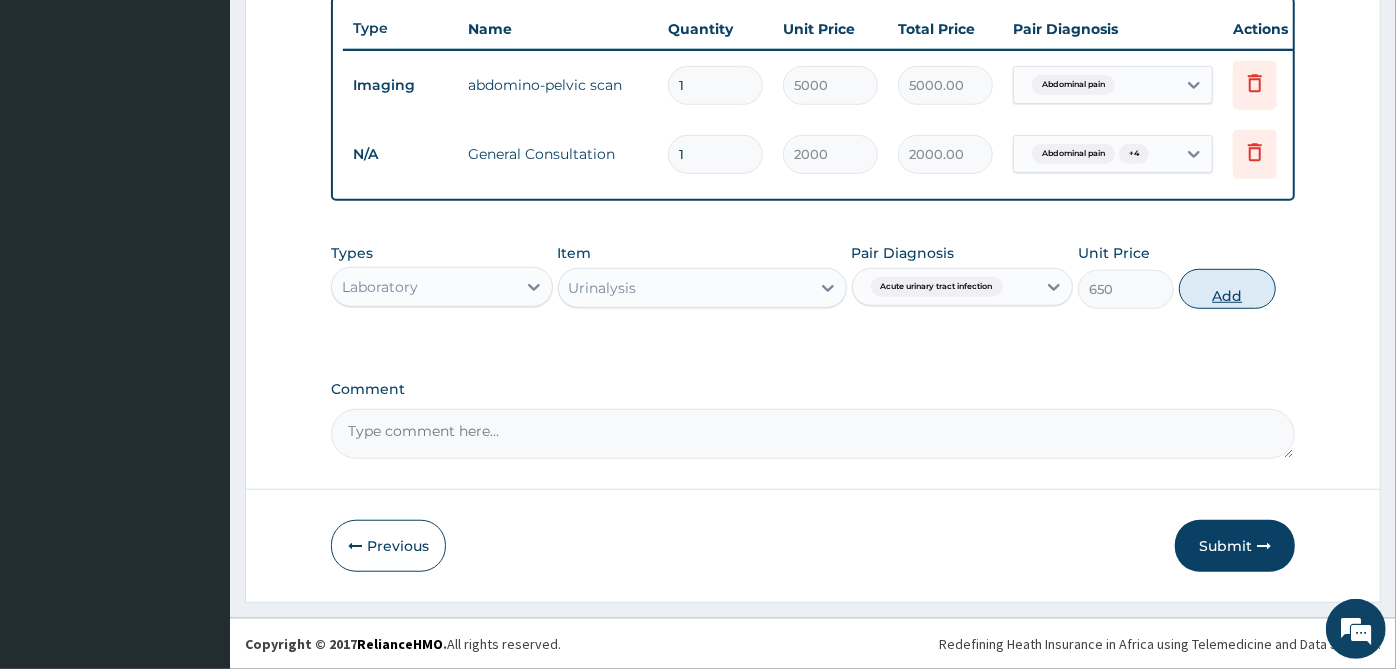 click on "Add" at bounding box center [1227, 289] 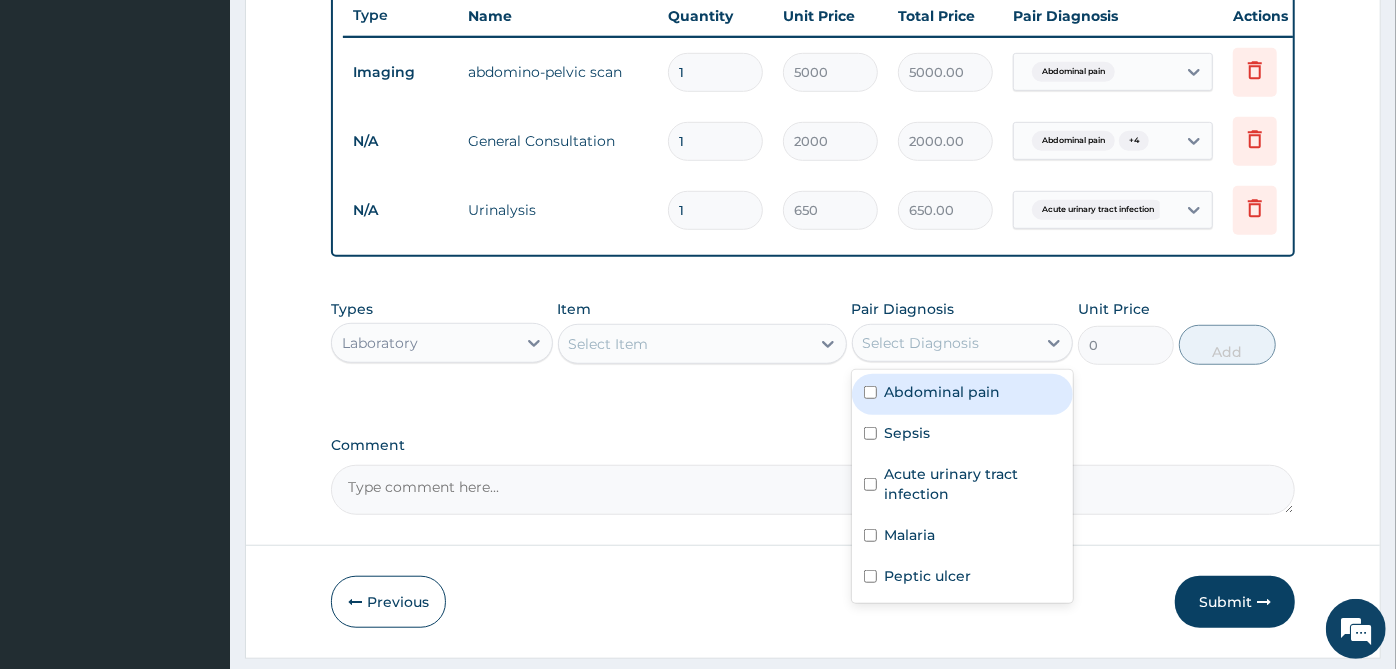 click on "Select Diagnosis" at bounding box center (945, 343) 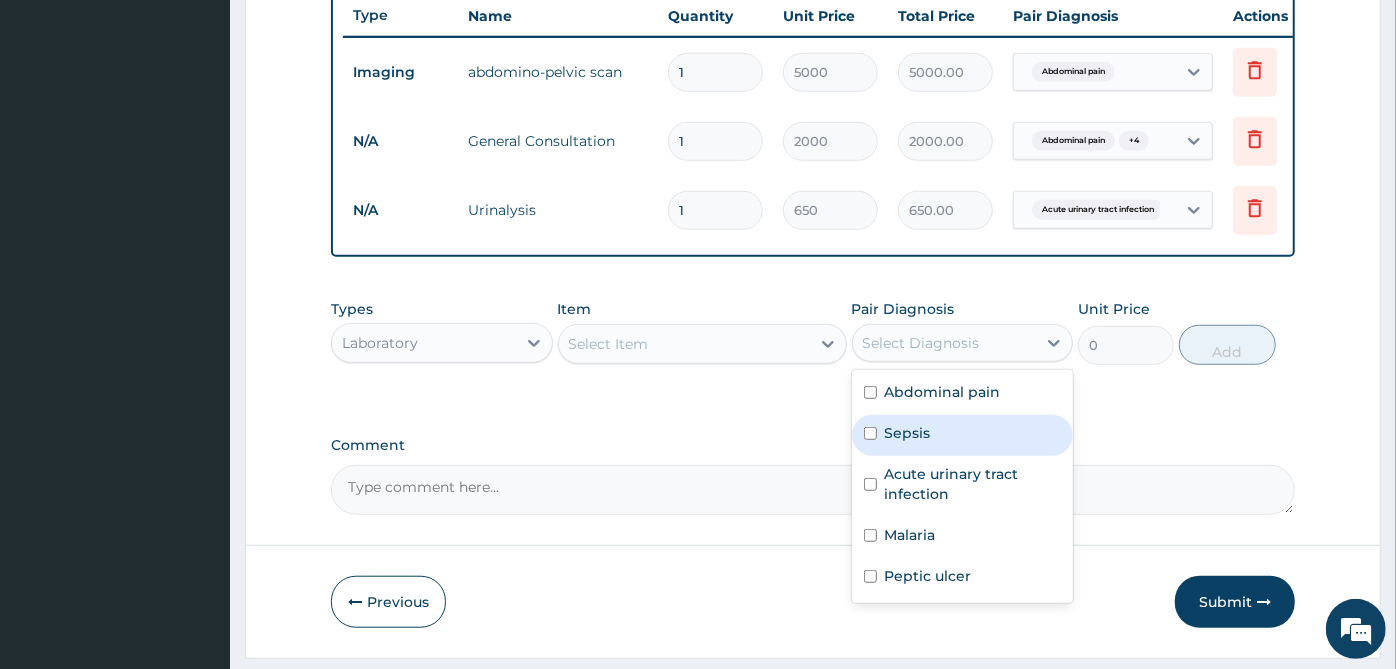 click on "Sepsis" at bounding box center [963, 435] 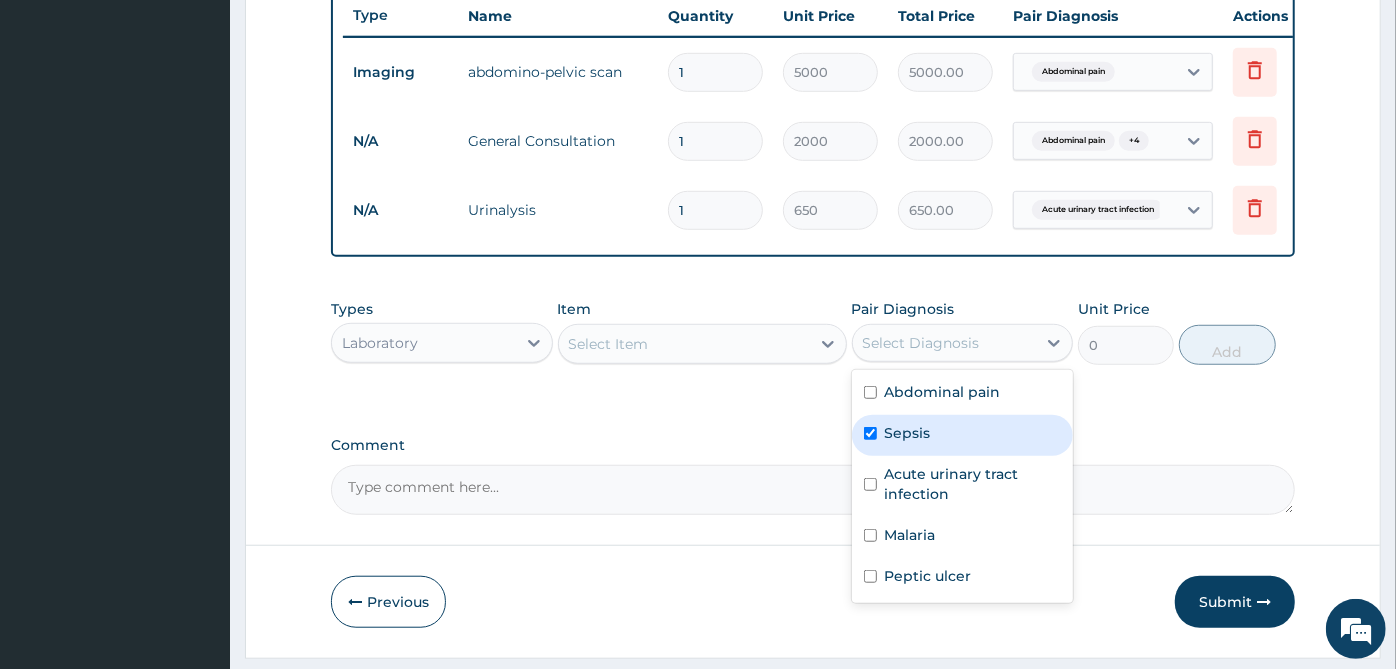 checkbox on "true" 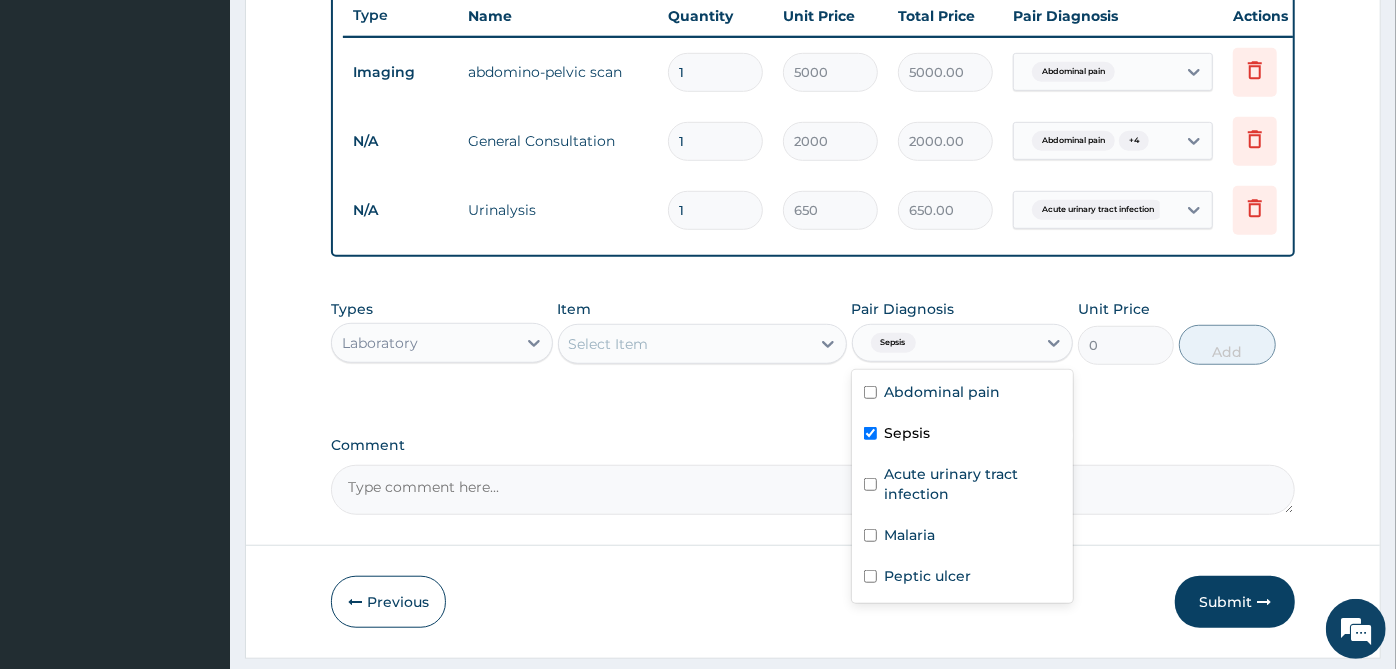 click on "Select Item" at bounding box center (684, 344) 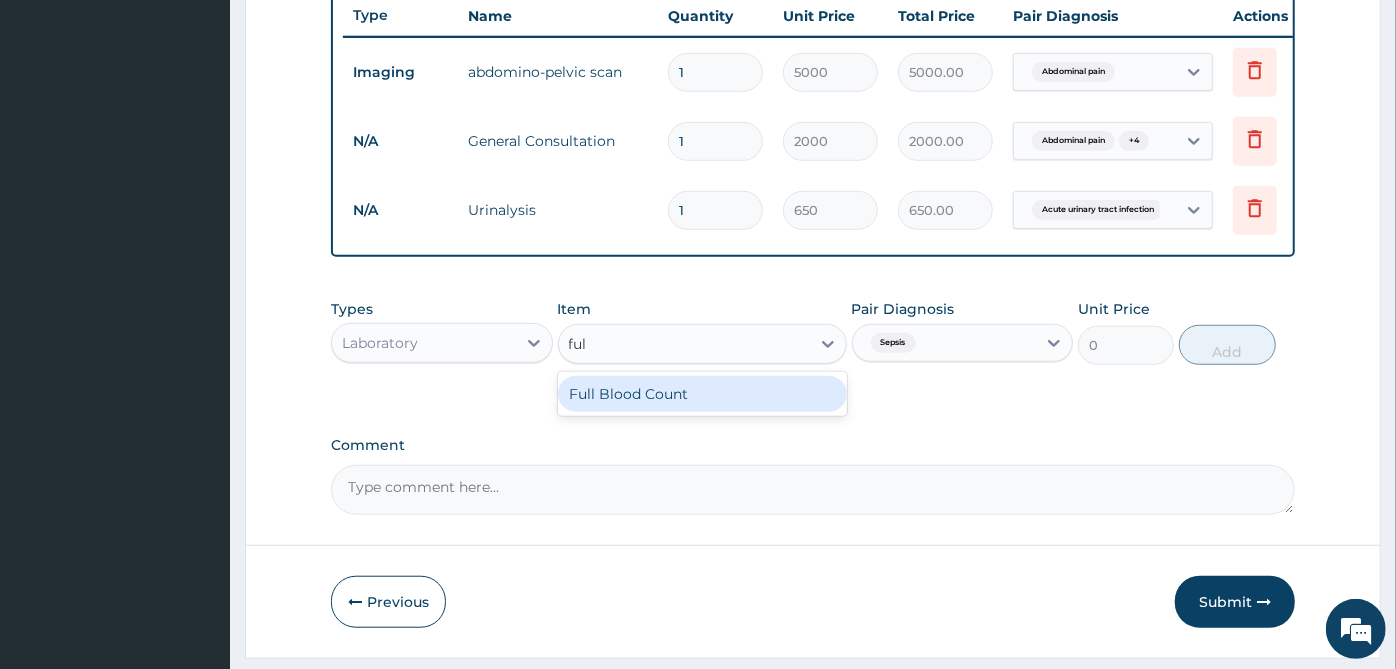 type on "full" 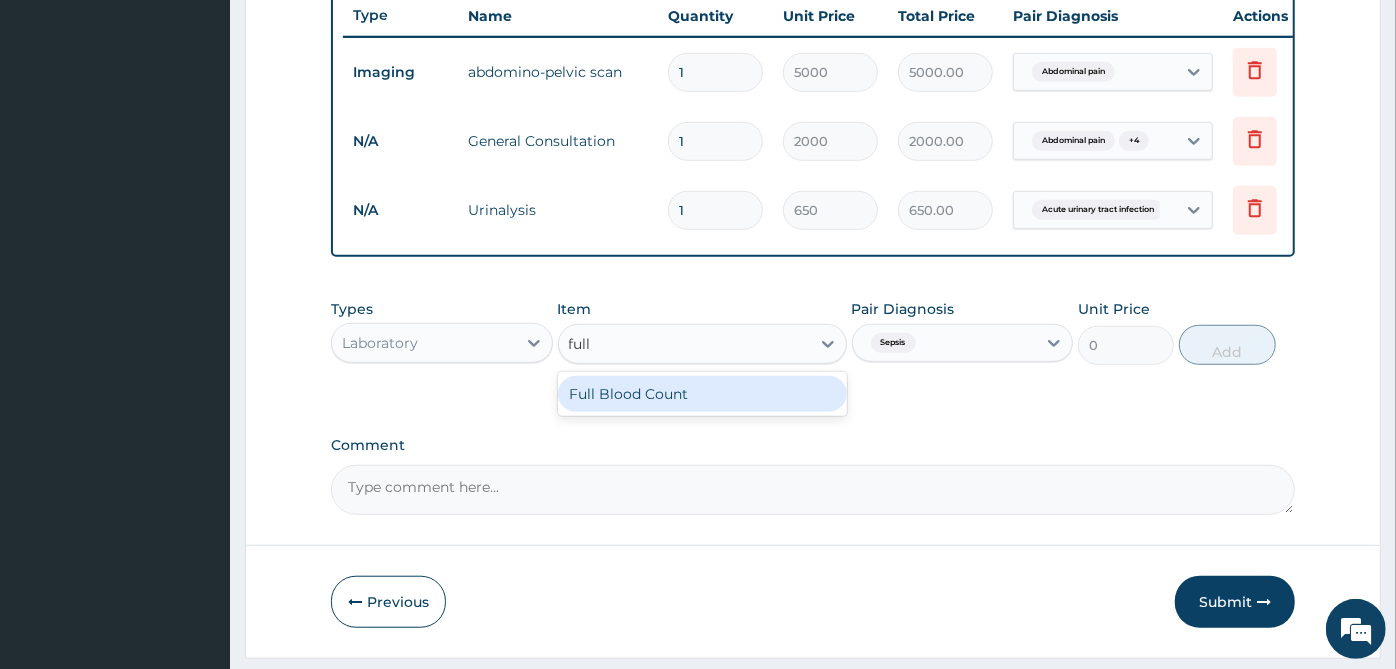 click on "Full Blood Count" at bounding box center (702, 394) 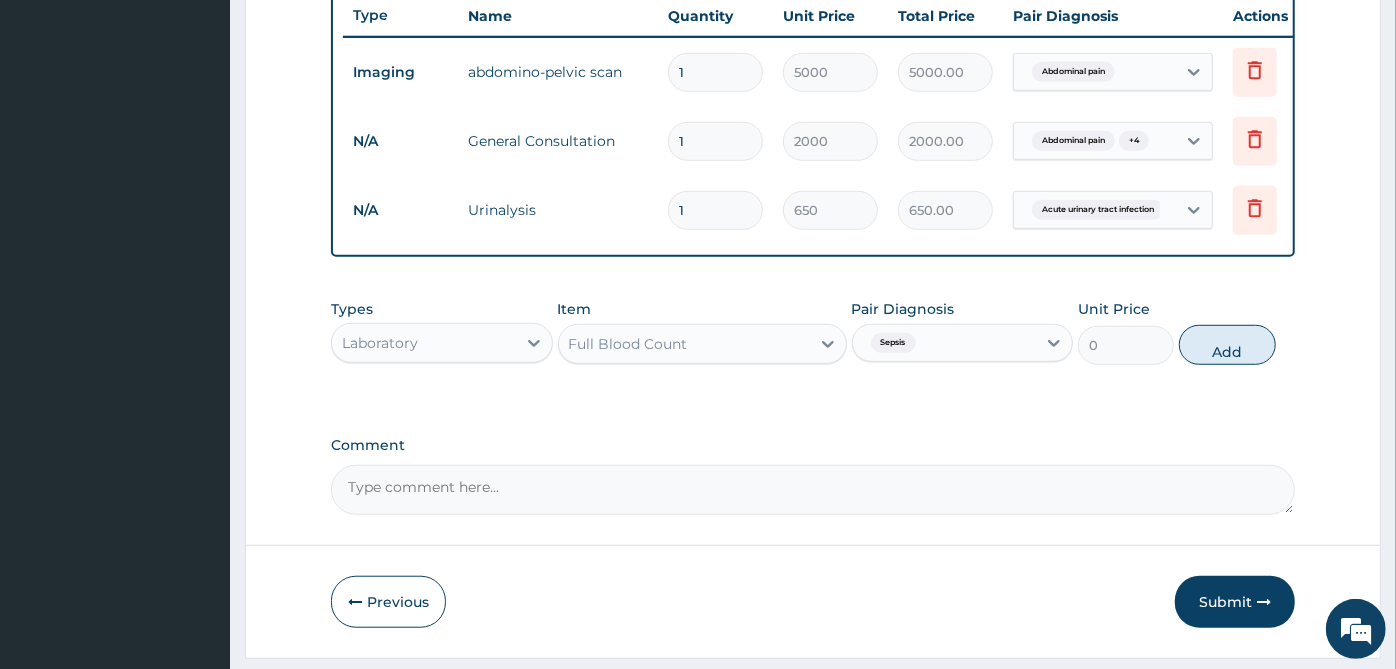 type 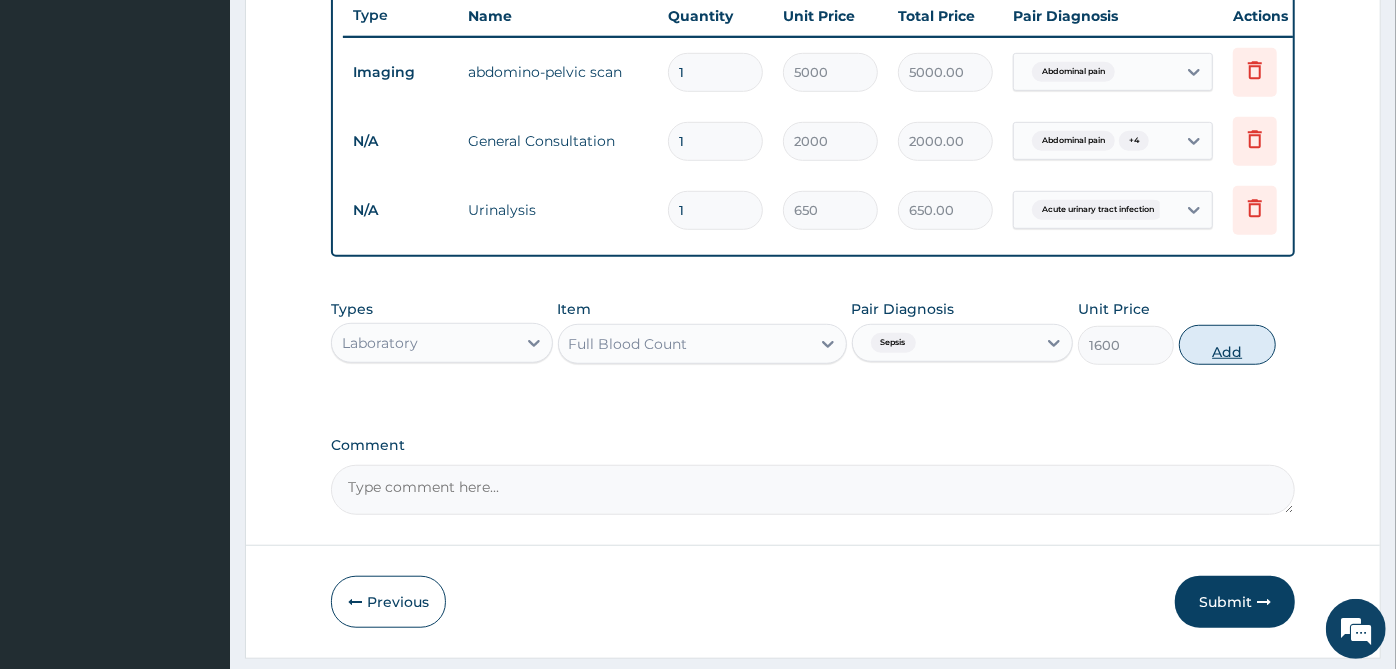 click on "Add" at bounding box center [1227, 345] 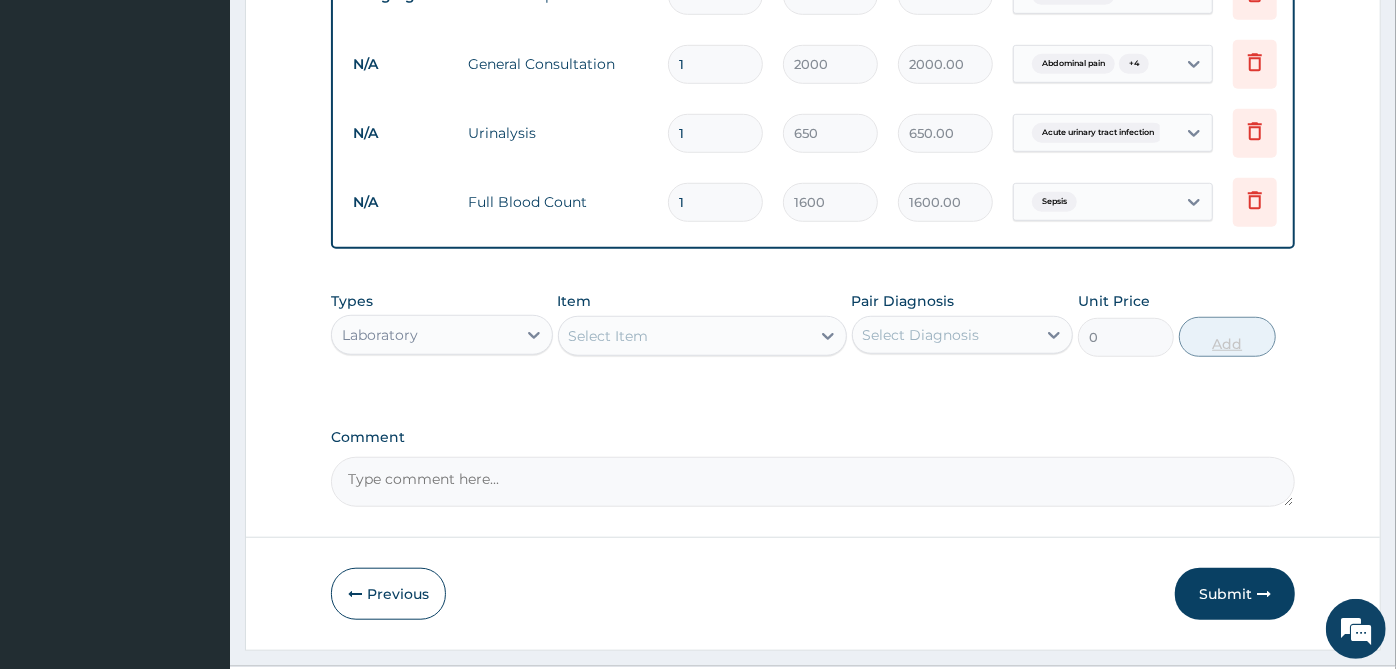 scroll, scrollTop: 897, scrollLeft: 0, axis: vertical 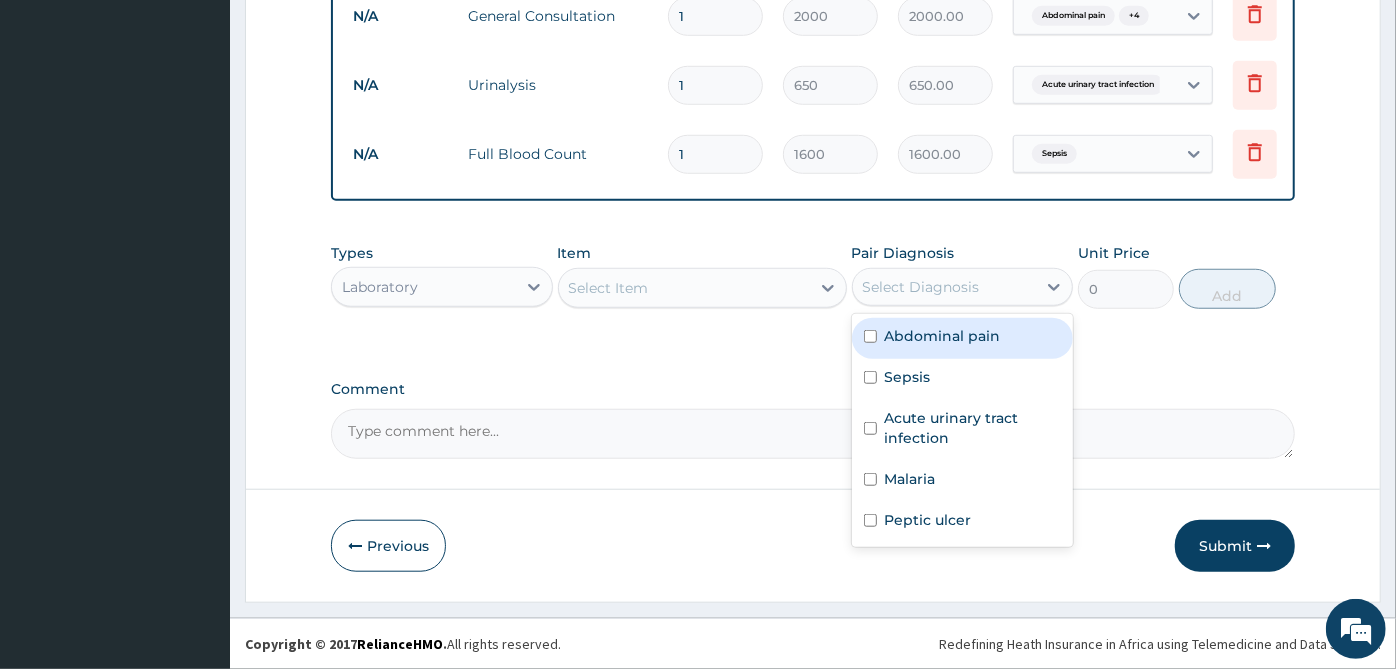 click on "Select Diagnosis" at bounding box center [945, 287] 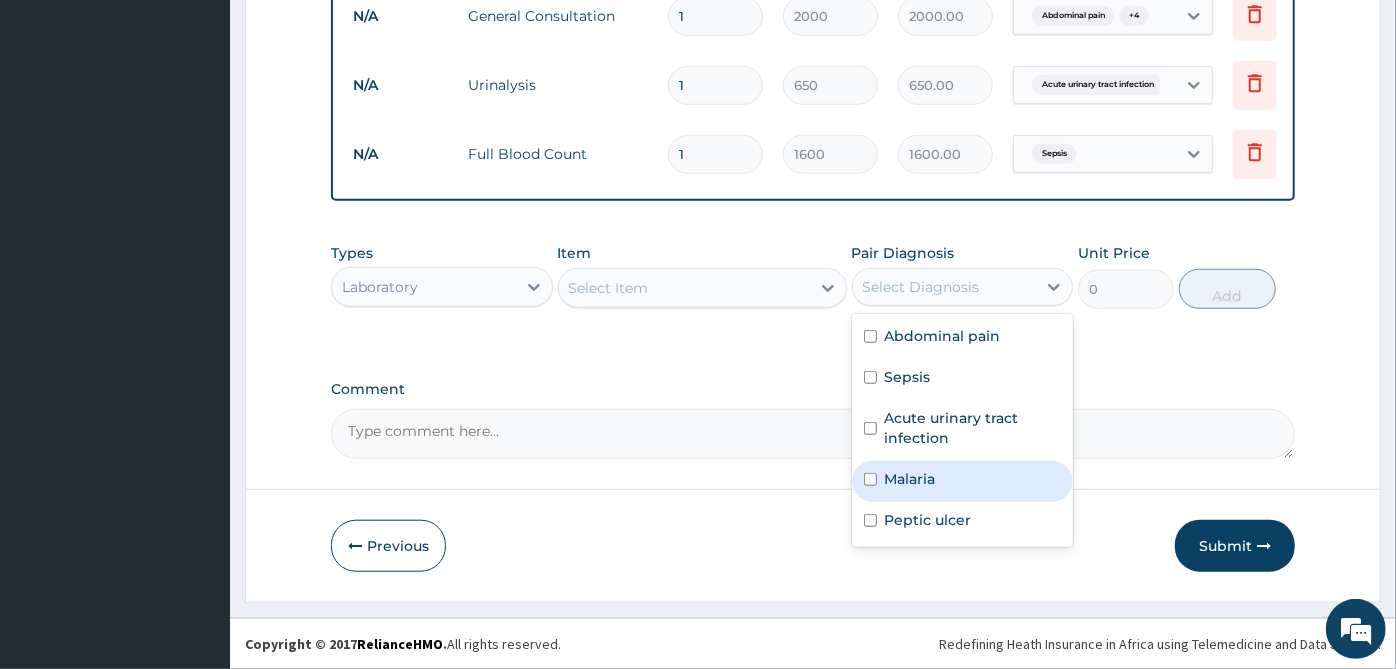 click on "Malaria" at bounding box center [963, 481] 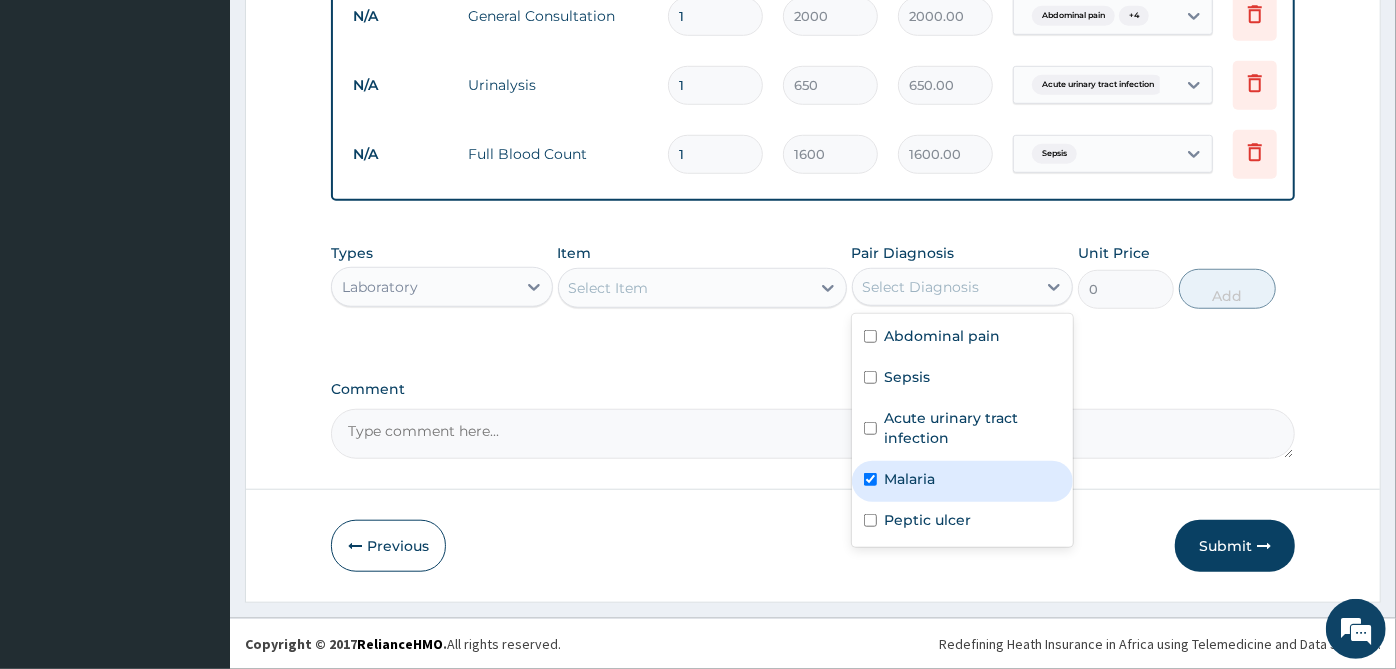 checkbox on "true" 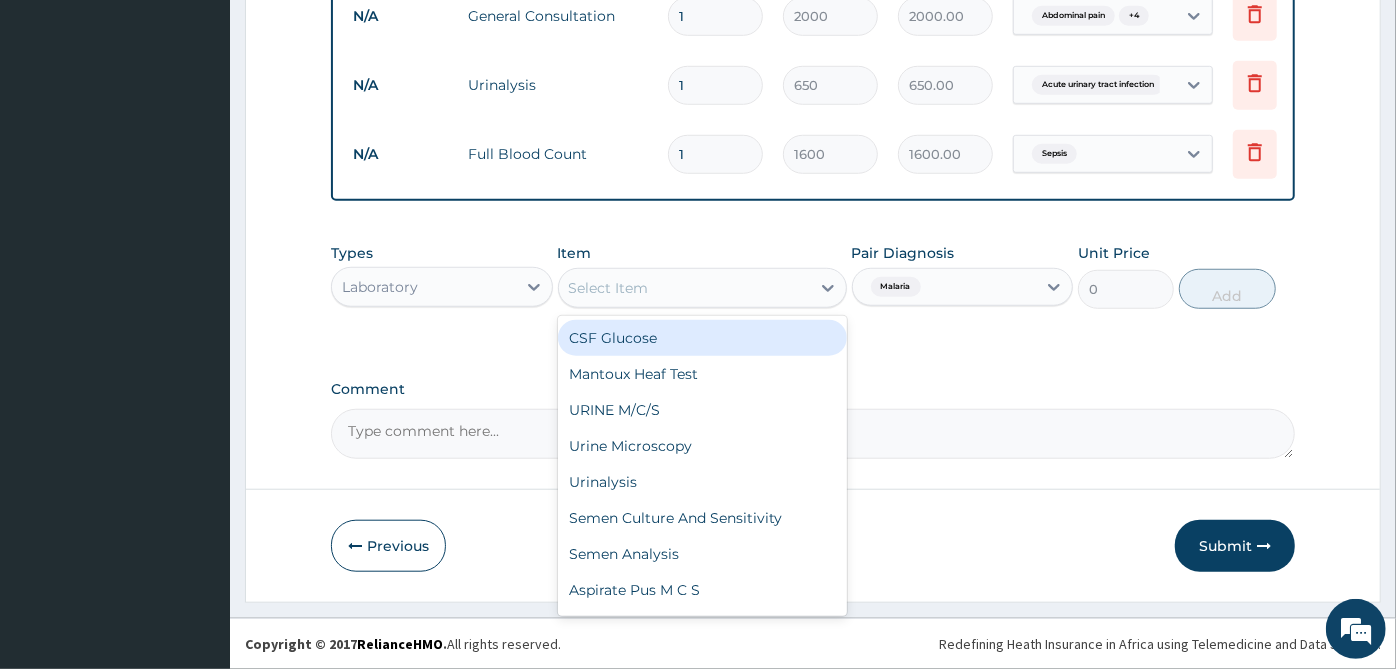 click on "Select Item" at bounding box center [609, 288] 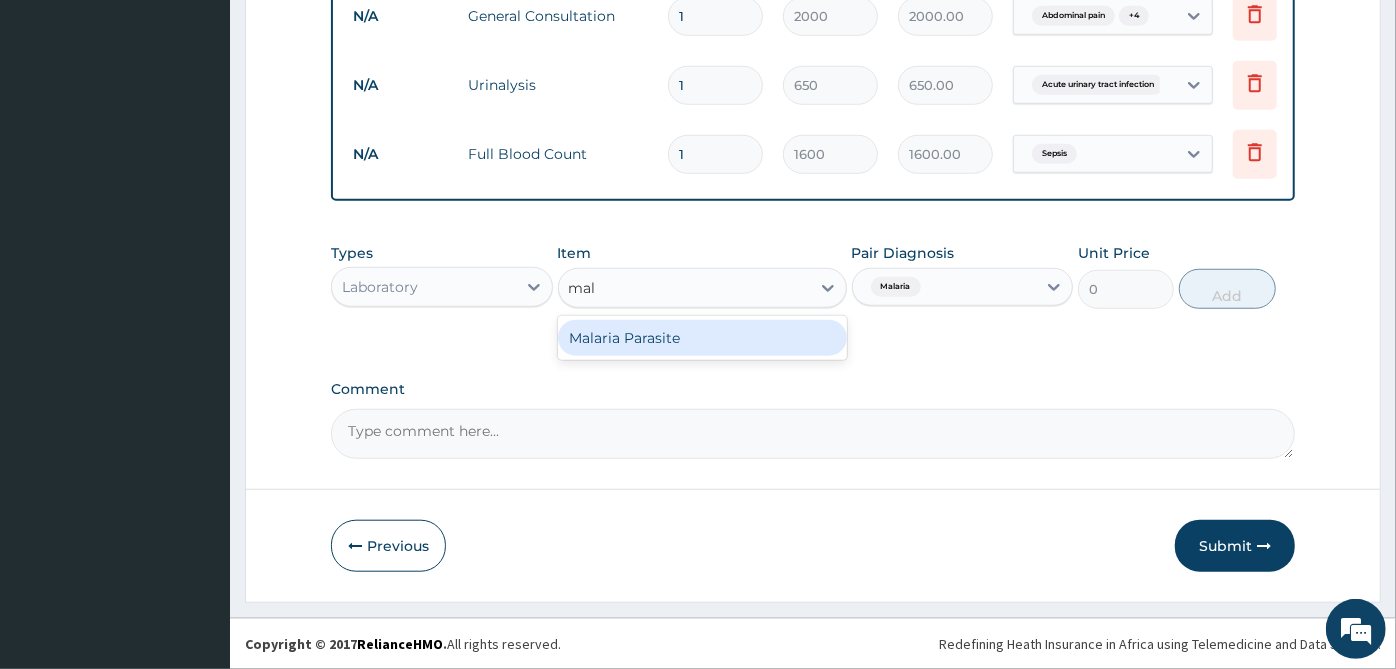 type on "mala" 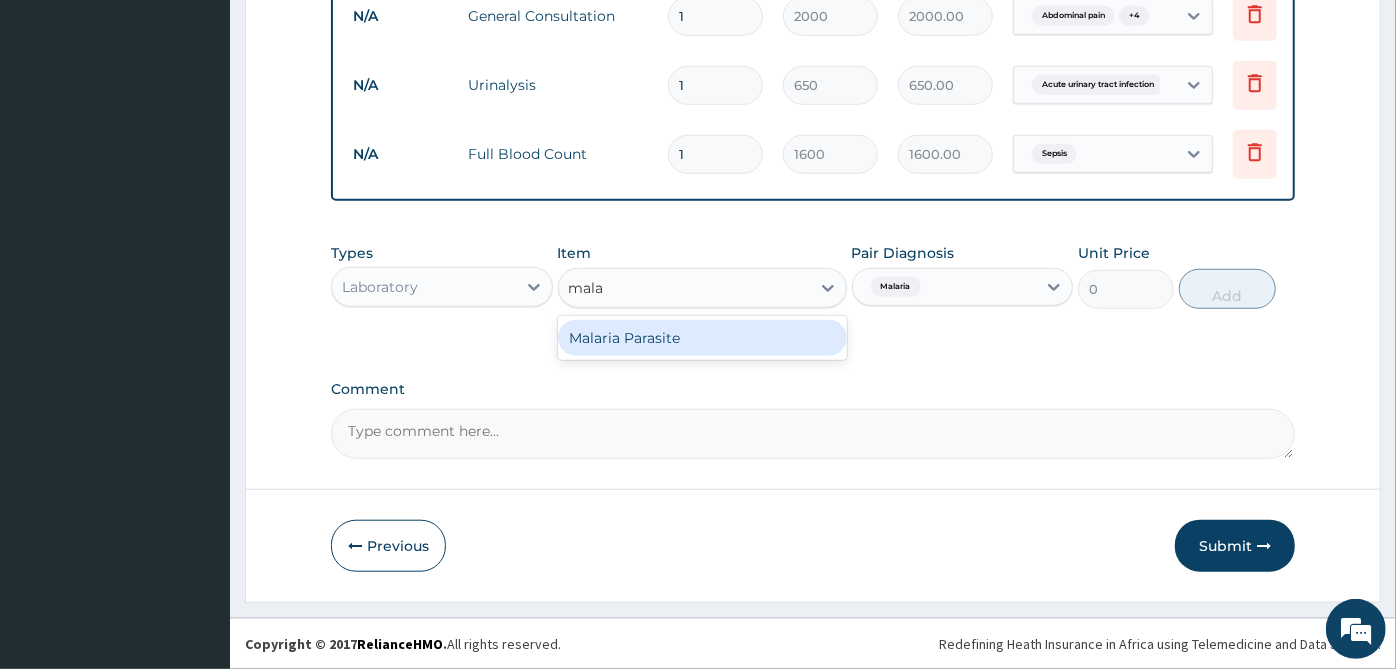 click on "Malaria Parasite" at bounding box center [702, 338] 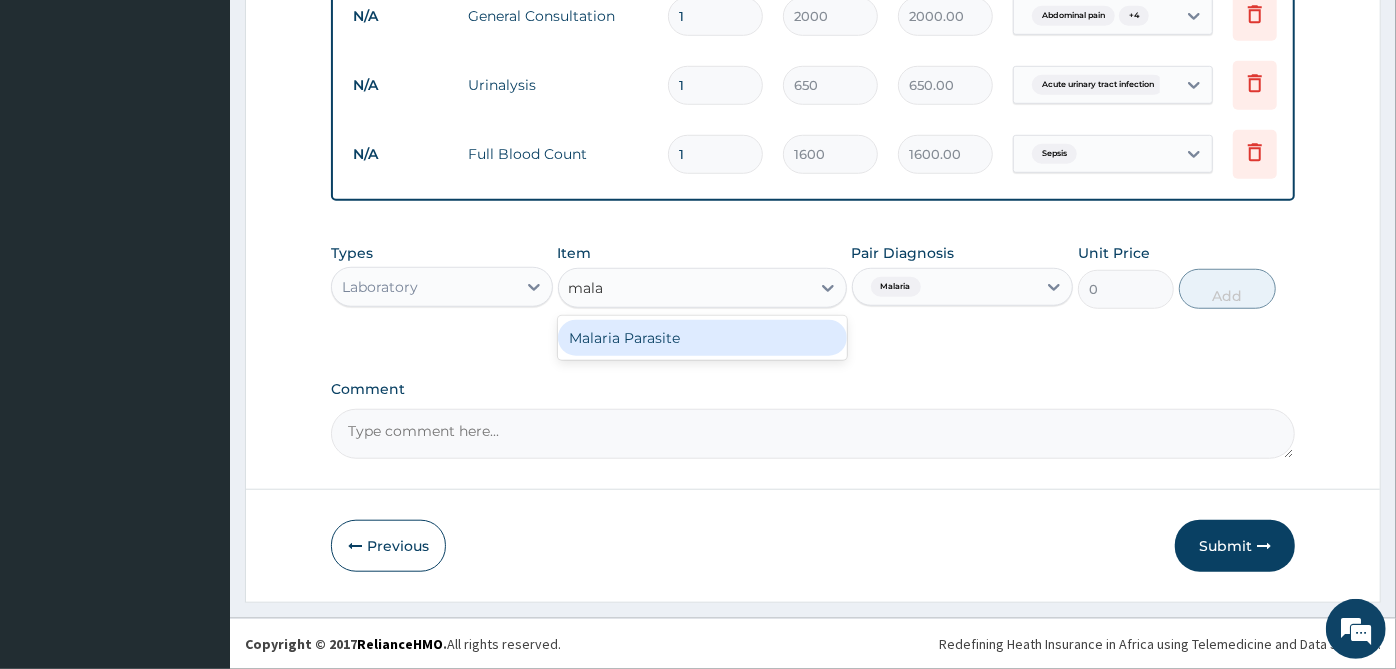 type 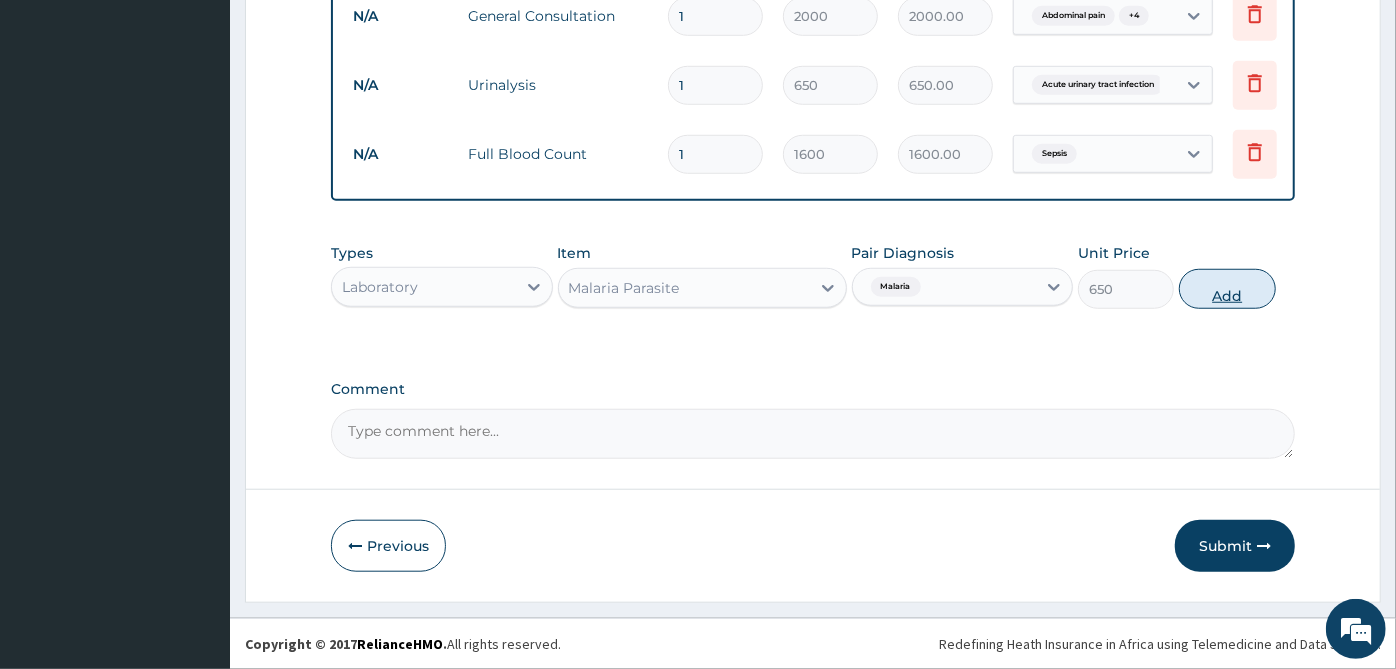 click on "Add" at bounding box center (1227, 289) 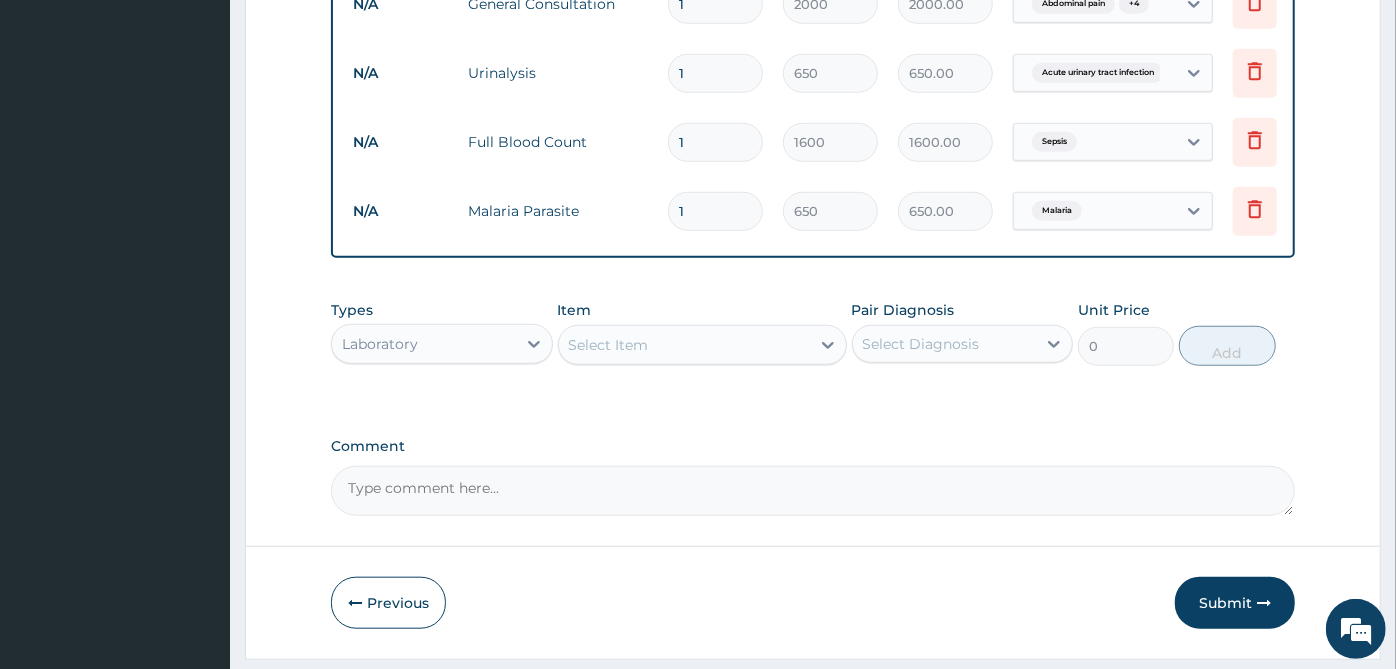 click on "Pair Diagnosis Select Diagnosis" at bounding box center (963, 333) 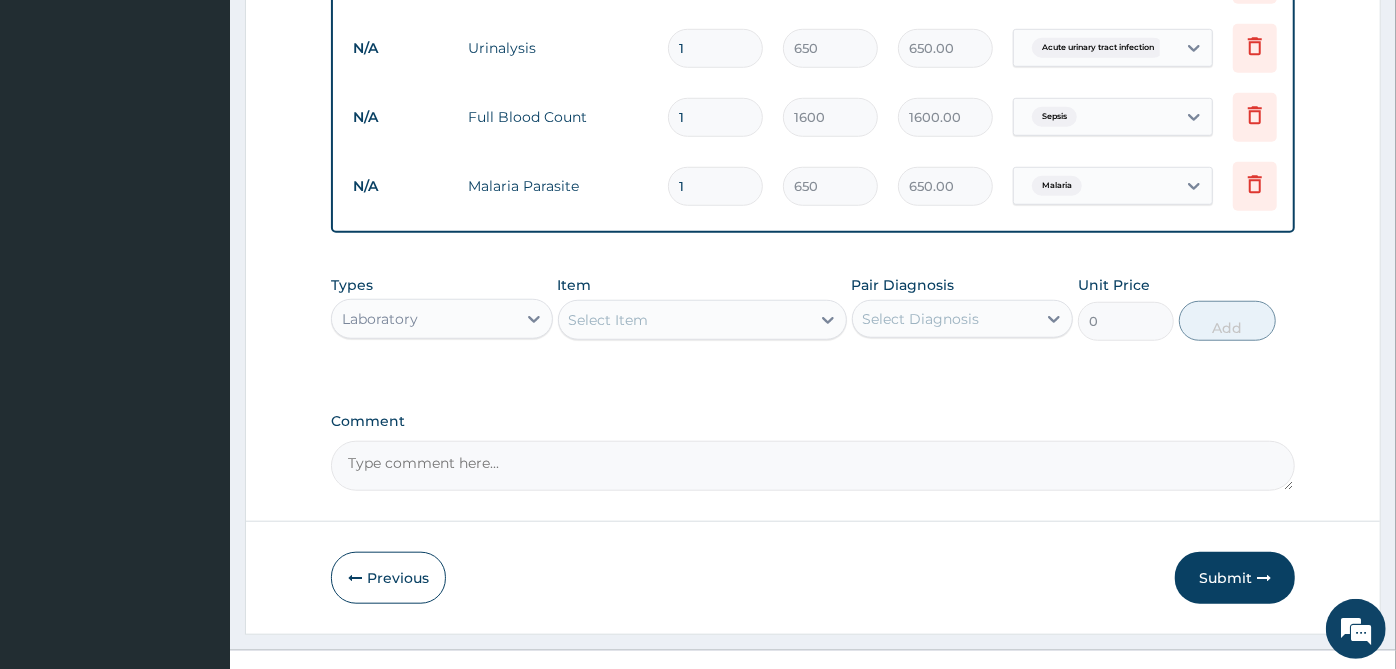 scroll, scrollTop: 967, scrollLeft: 0, axis: vertical 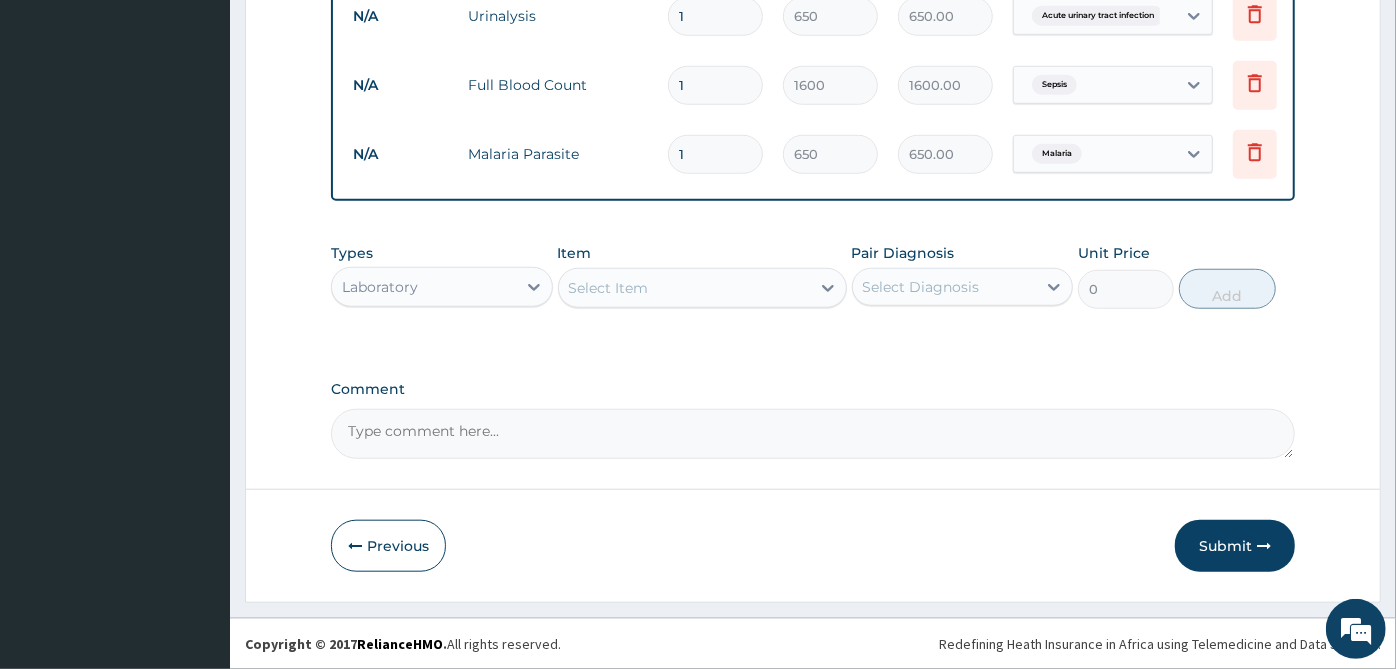 click on "Laboratory" at bounding box center (424, 287) 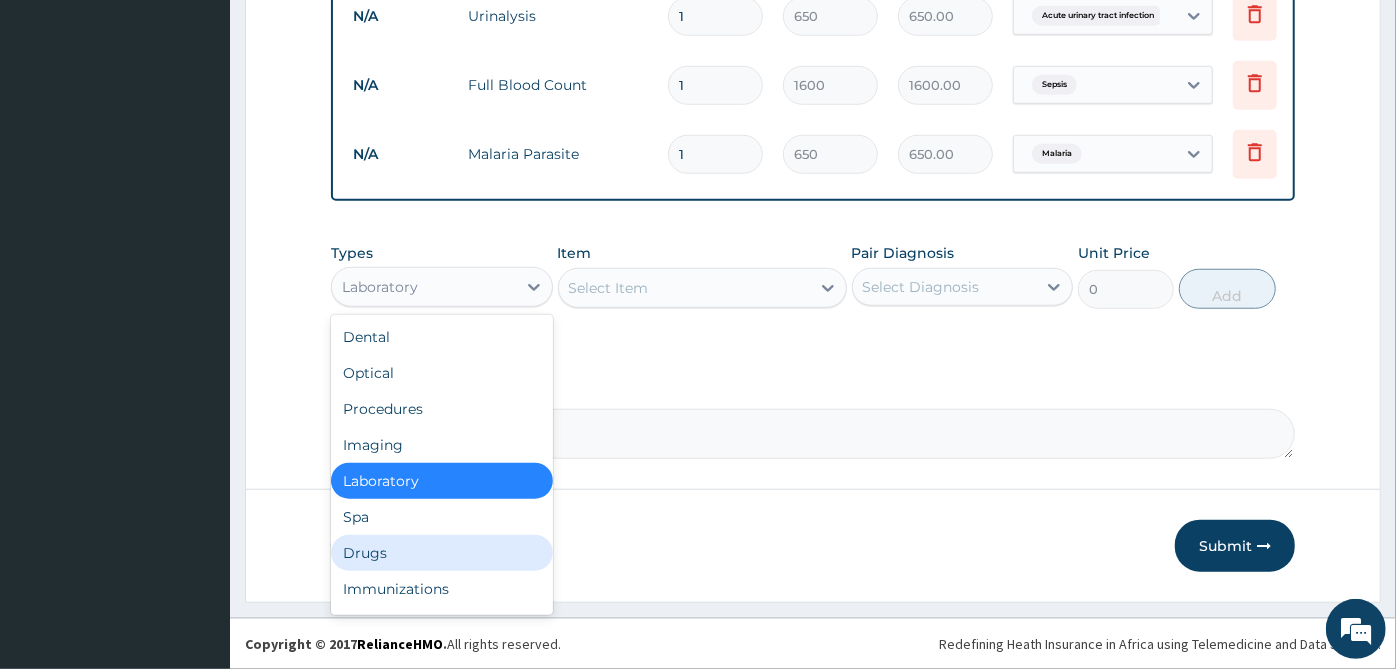 click on "Drugs" at bounding box center [442, 553] 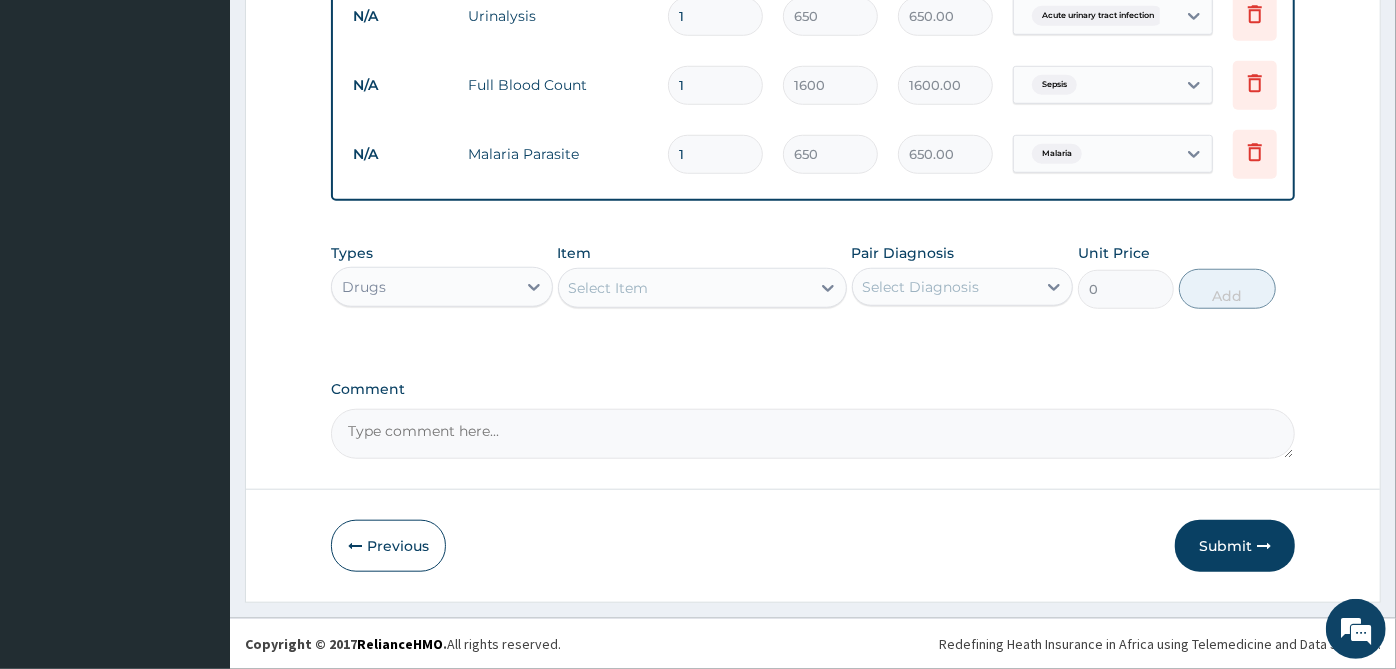 click on "Select Diagnosis" at bounding box center [921, 287] 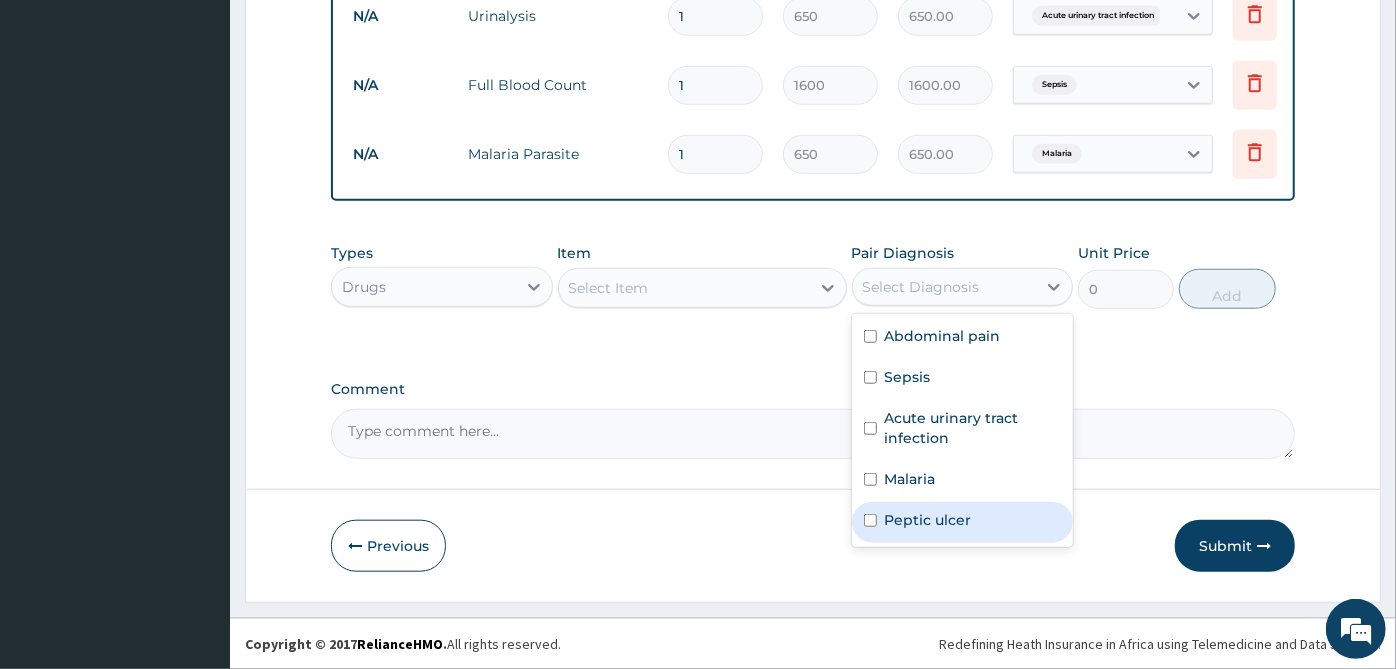 click on "Peptic ulcer" at bounding box center (928, 520) 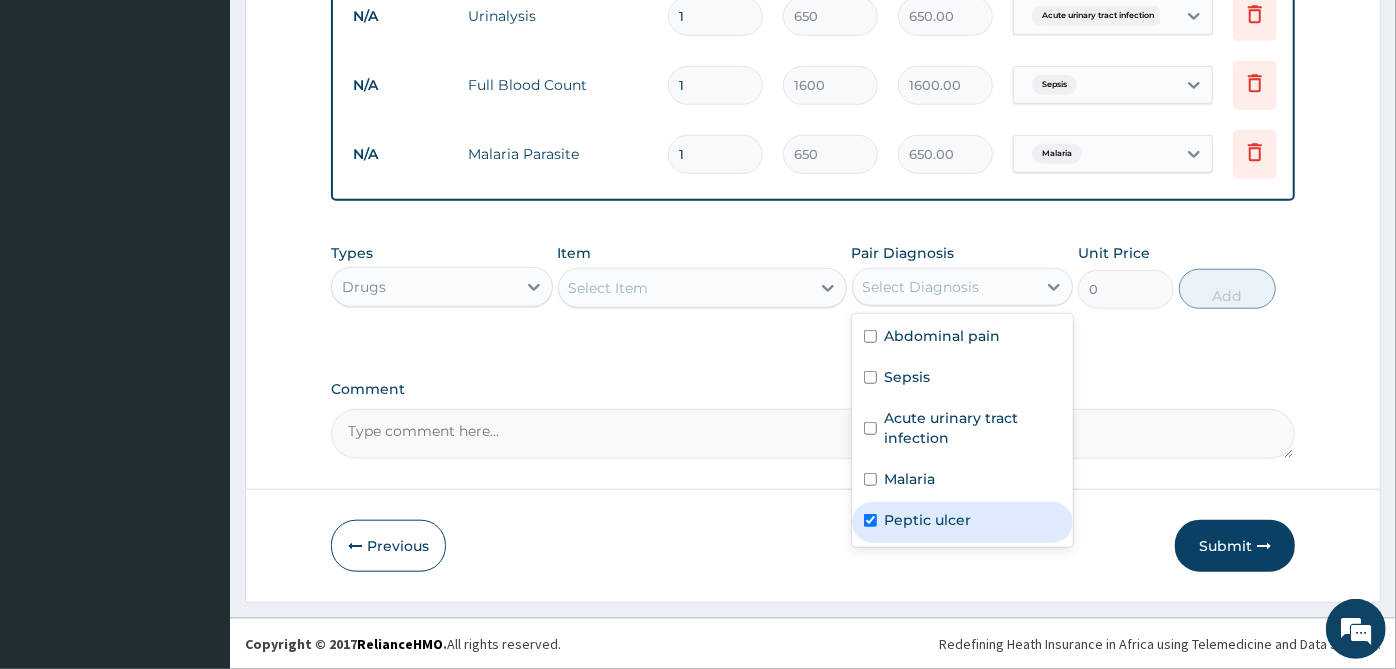 checkbox on "true" 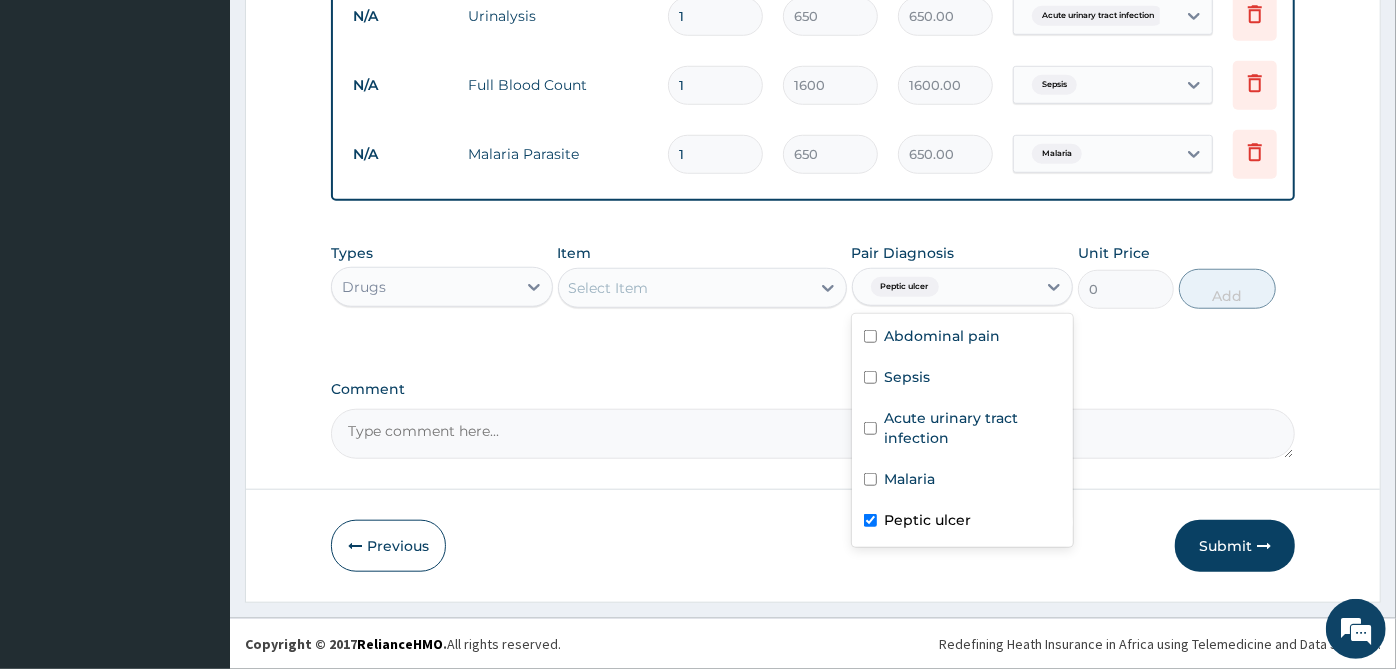 click on "Select Item" at bounding box center (684, 288) 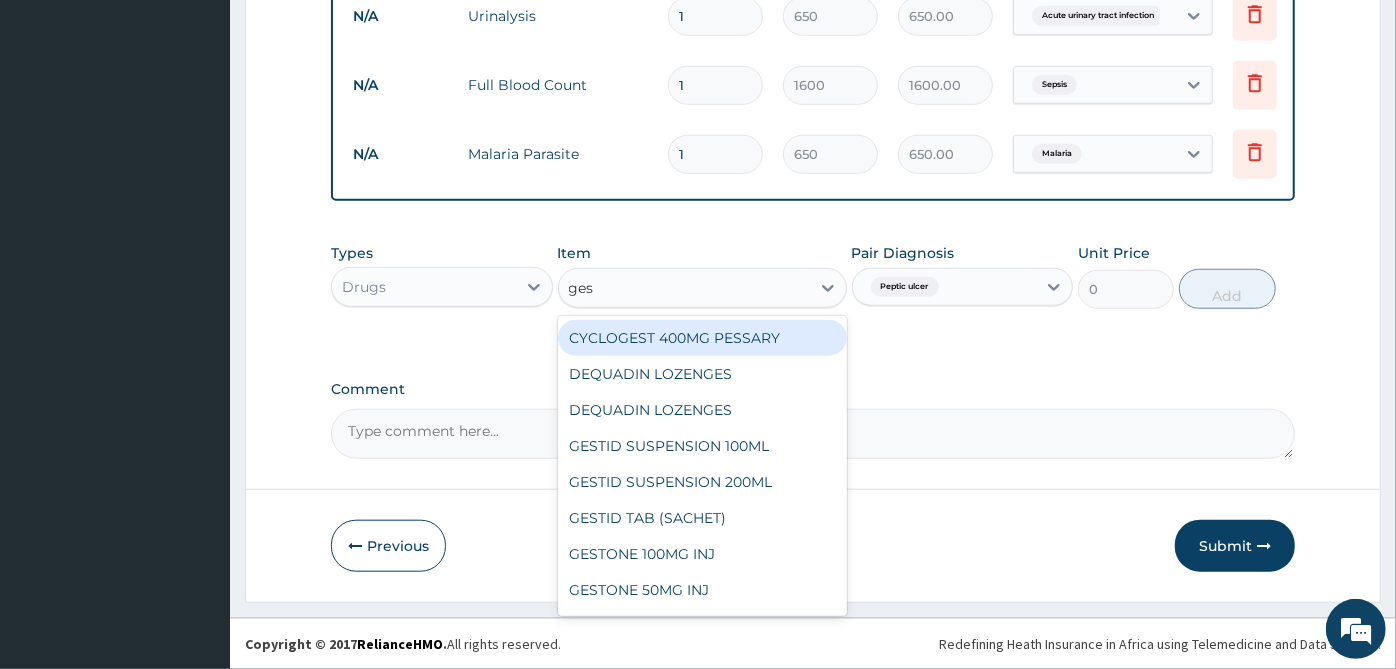 type on "gest" 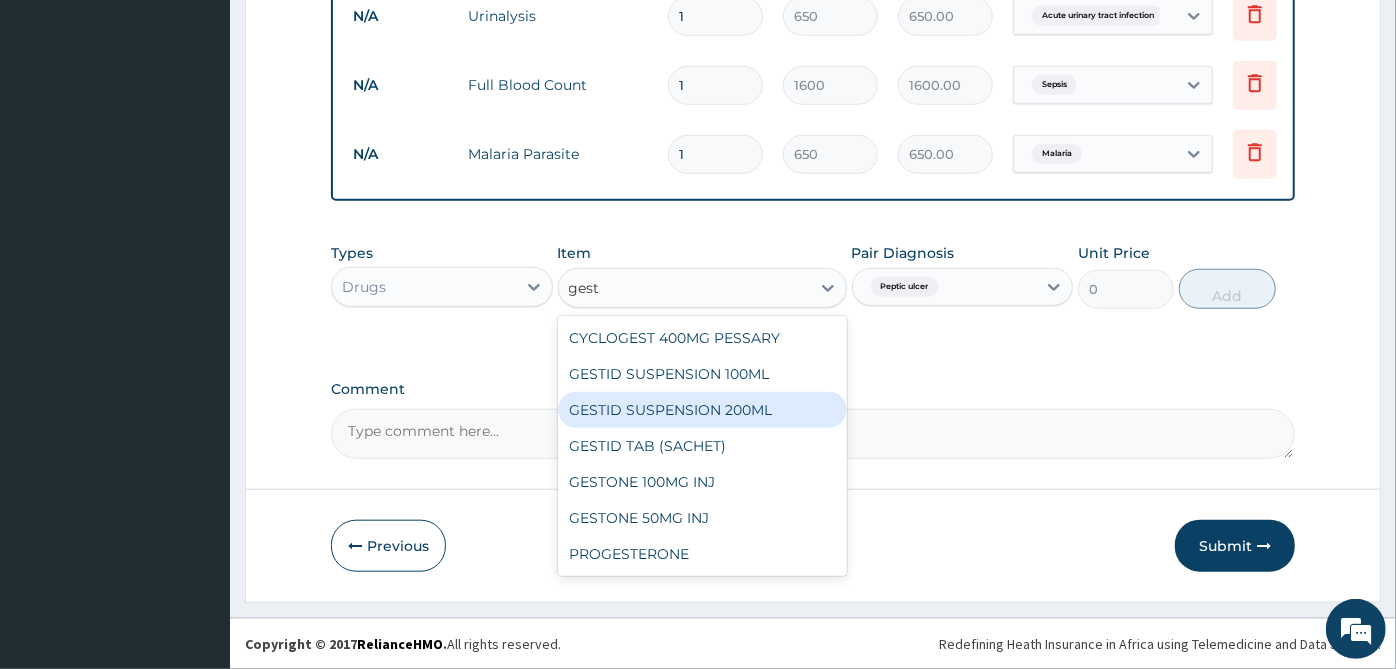 click on "GESTID SUSPENSION 200ML" at bounding box center [702, 410] 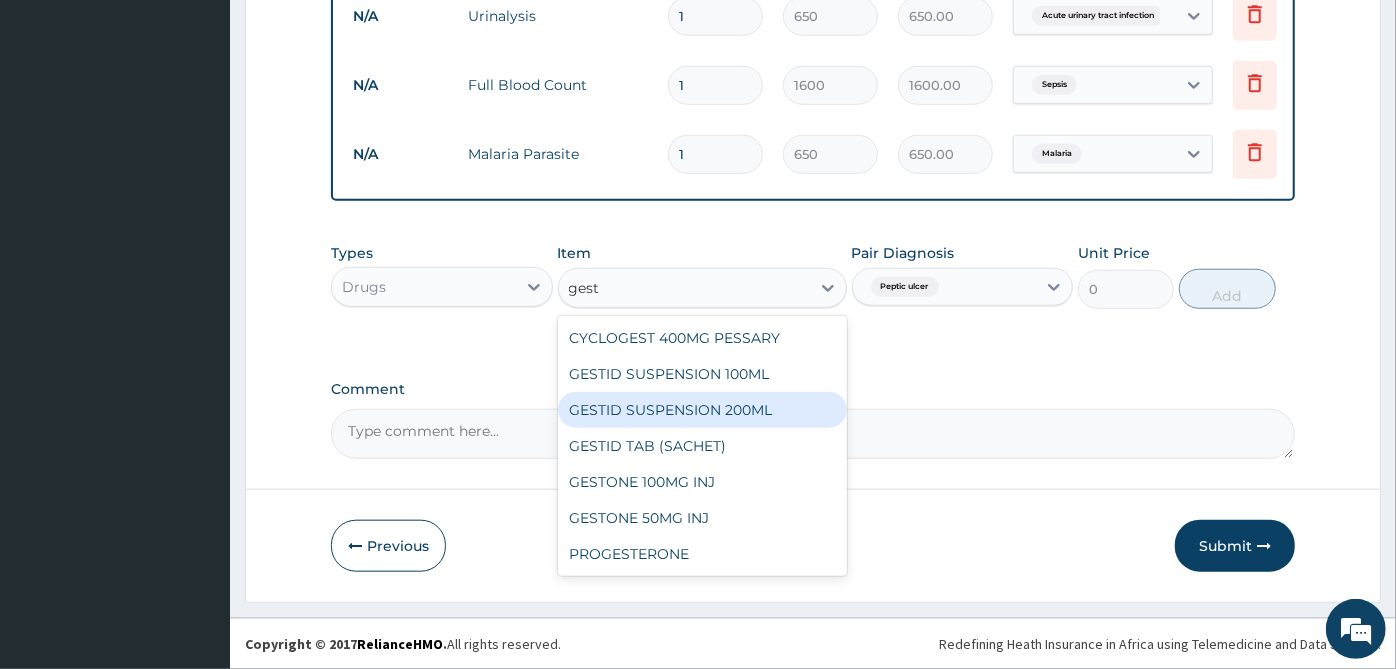 type 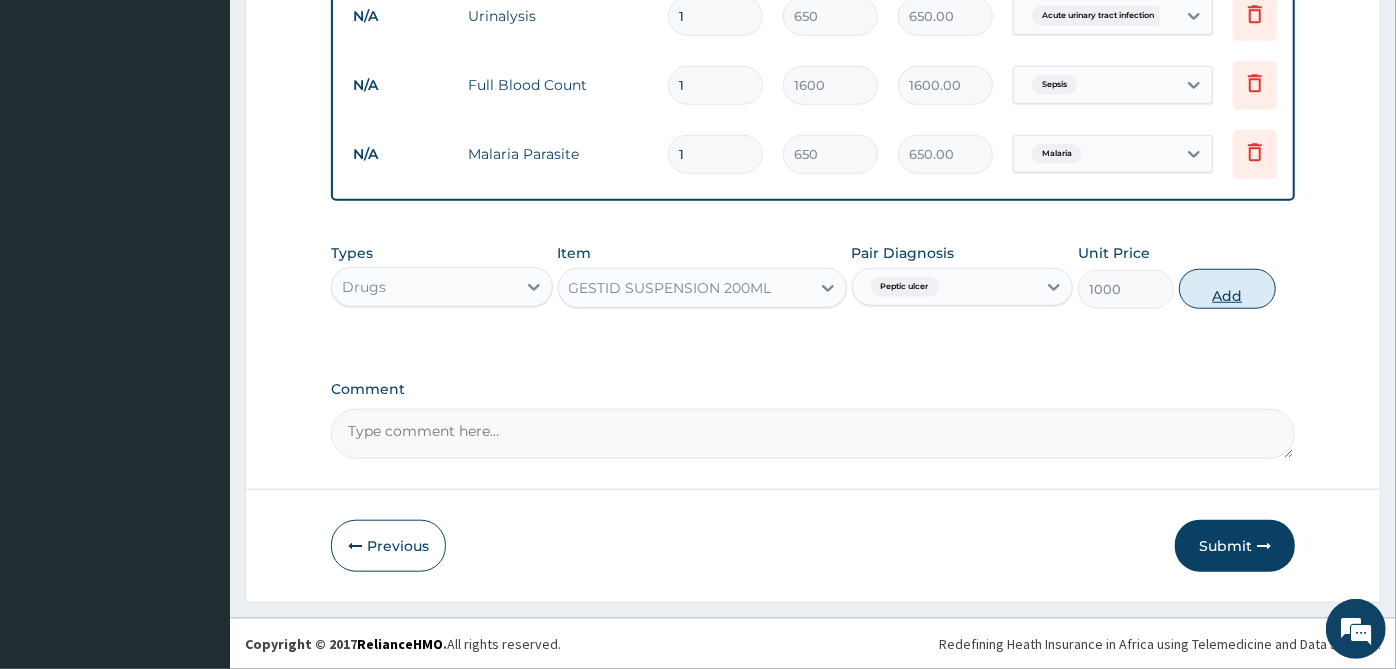 click on "Add" at bounding box center (1227, 289) 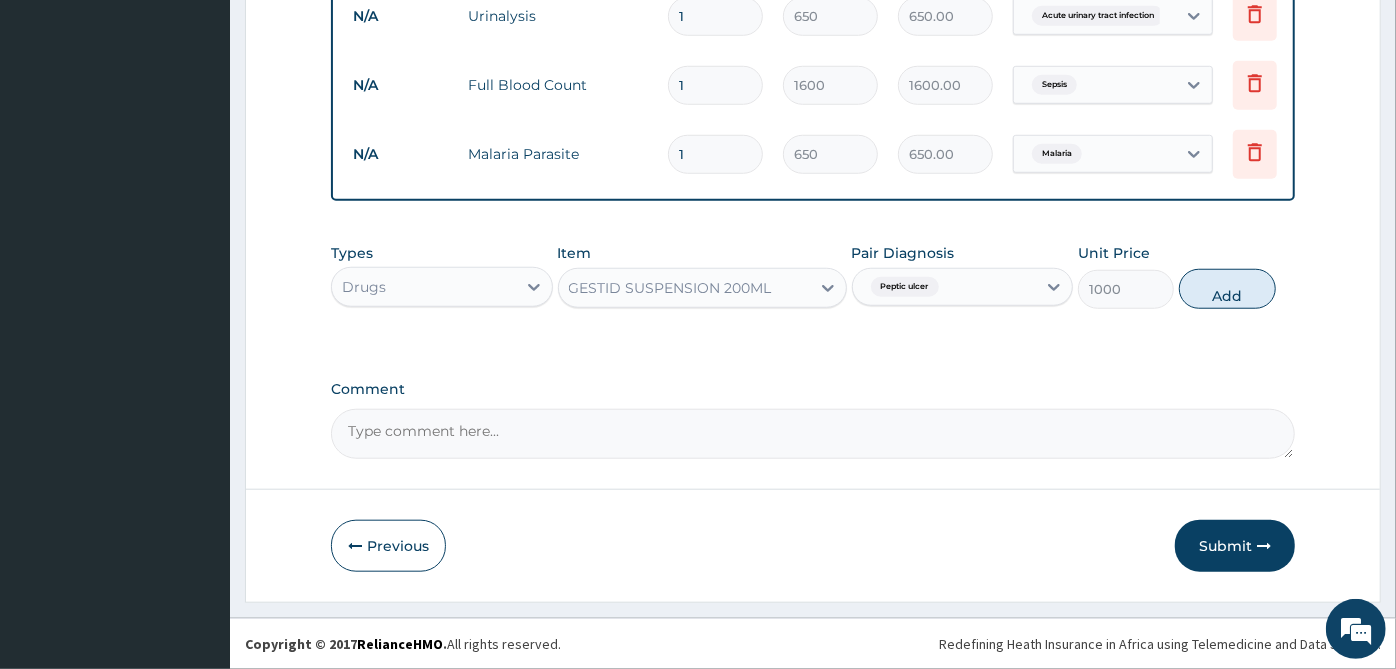type on "0" 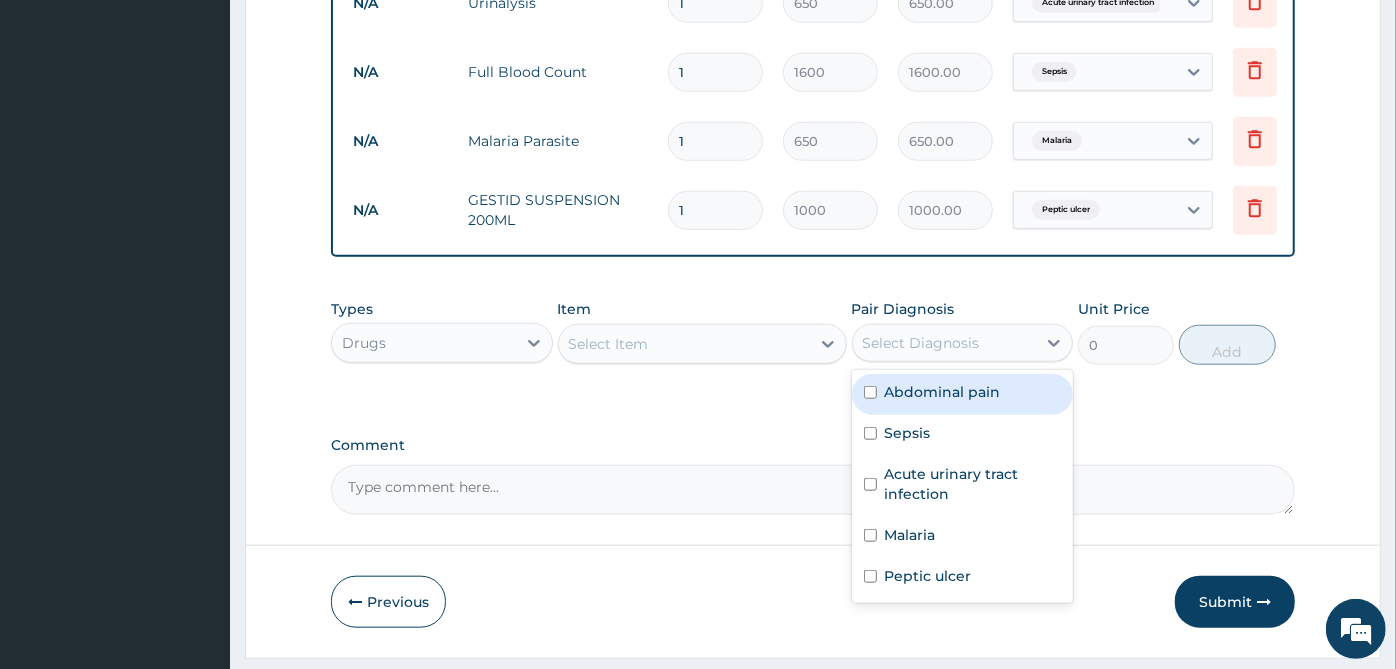 click on "Select Diagnosis" at bounding box center (945, 343) 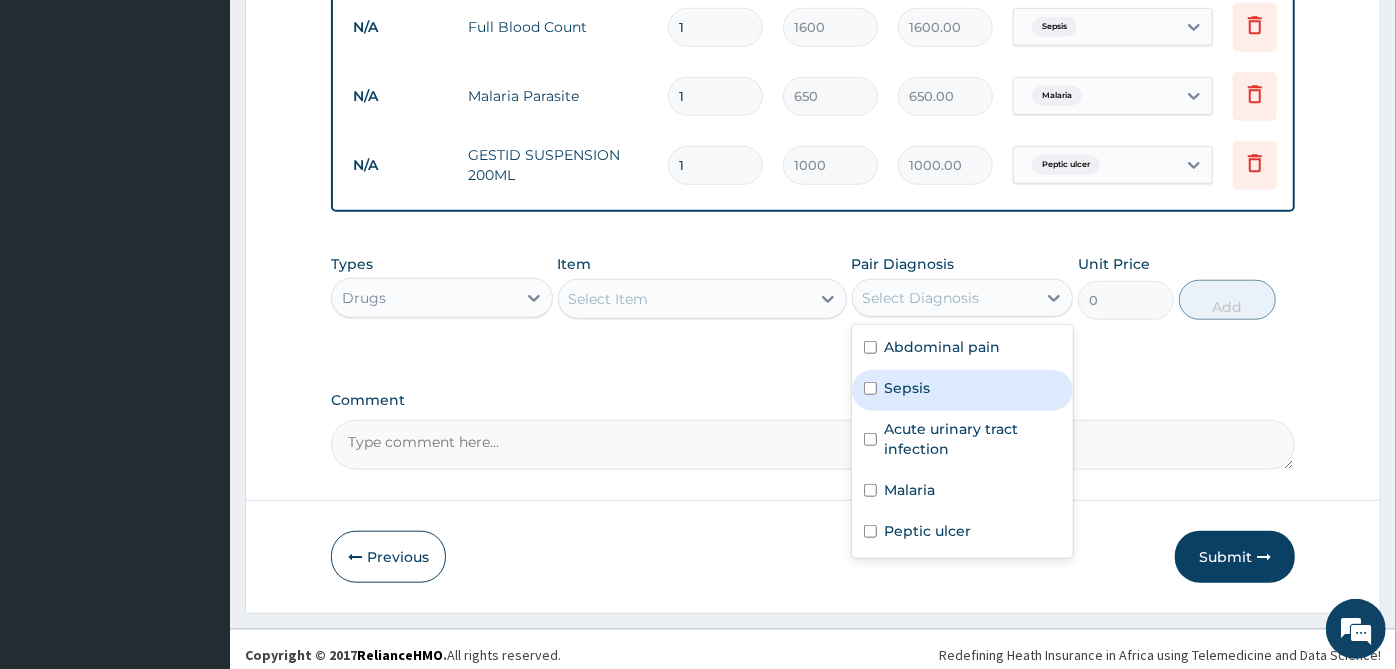 scroll, scrollTop: 1036, scrollLeft: 0, axis: vertical 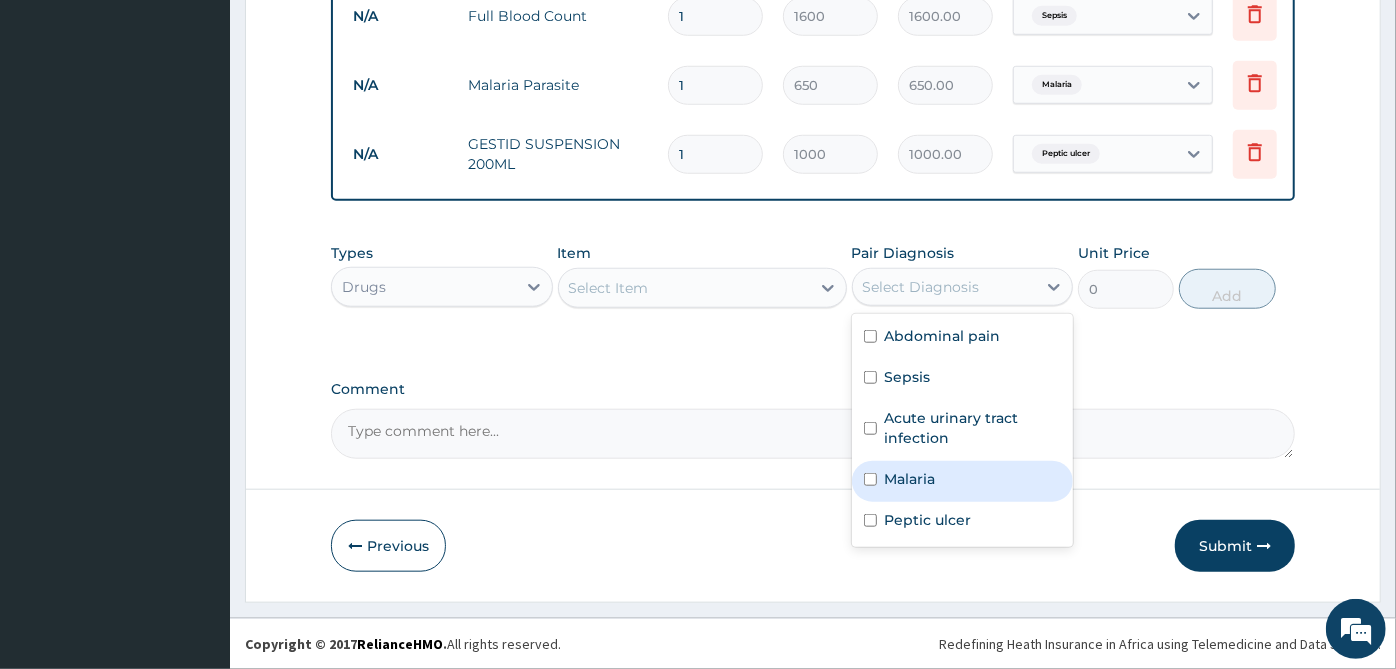 click on "Malaria" at bounding box center [963, 481] 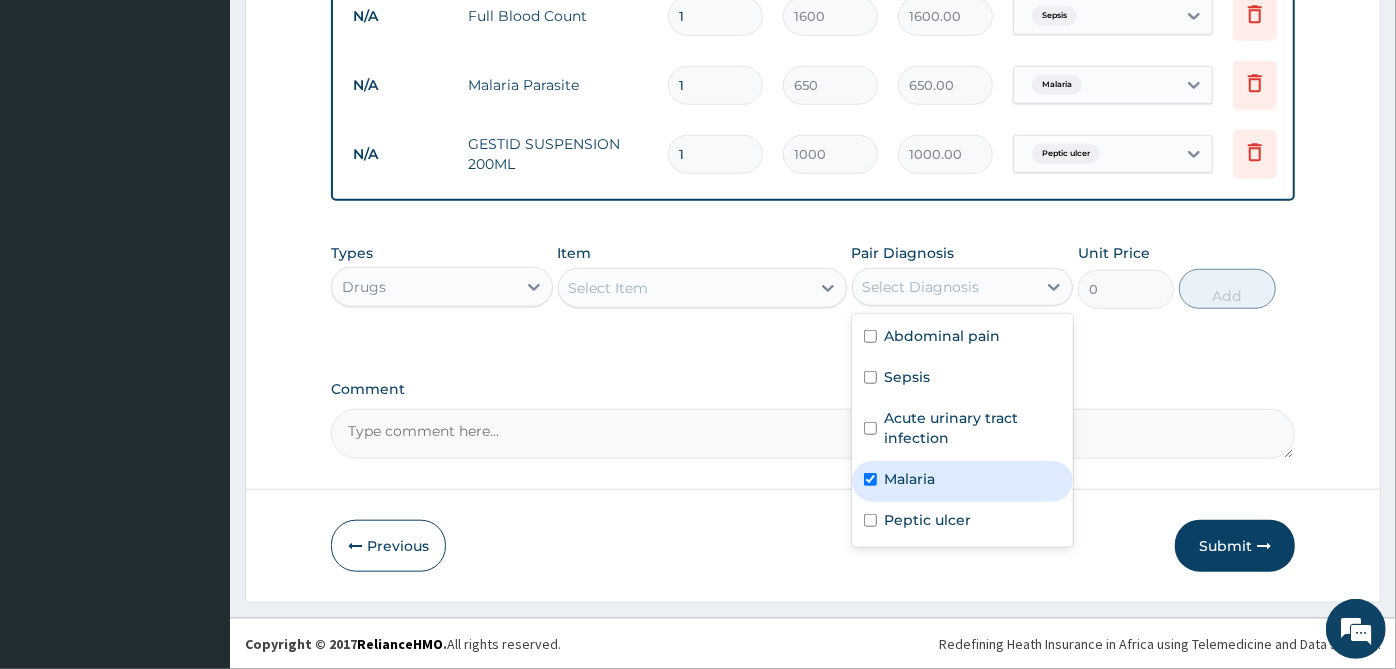 checkbox on "true" 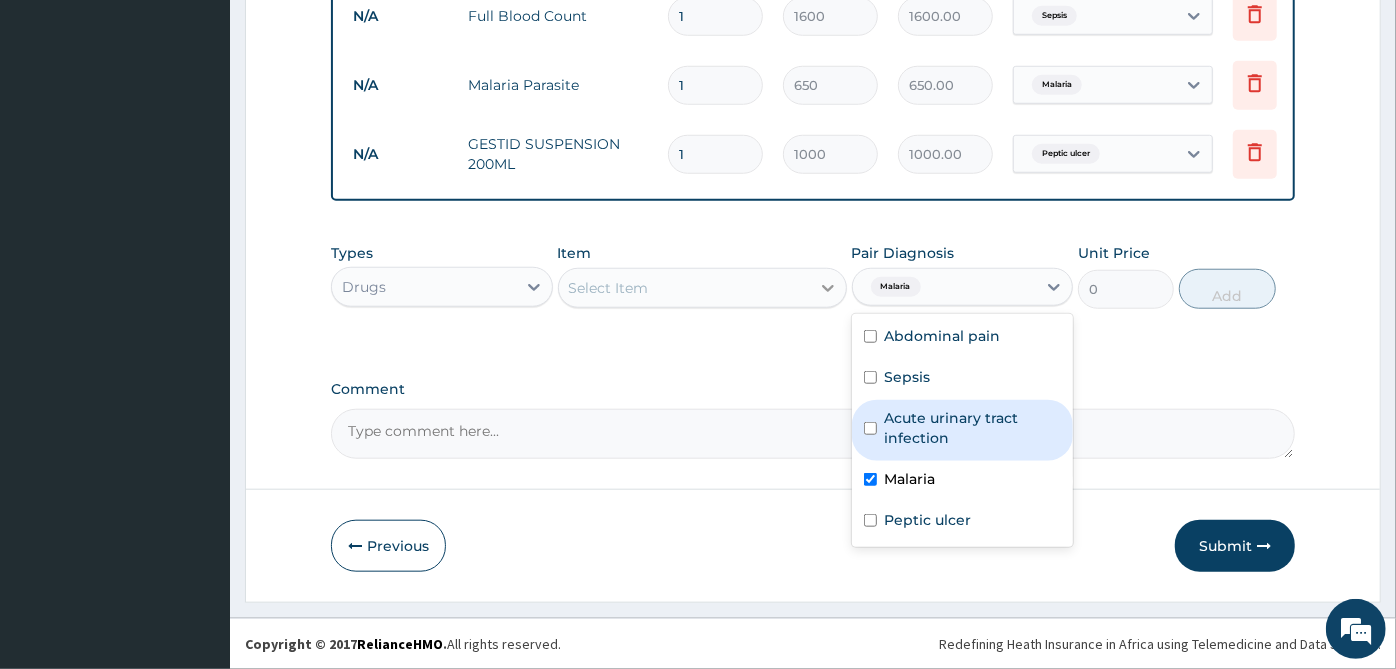 click at bounding box center (828, 288) 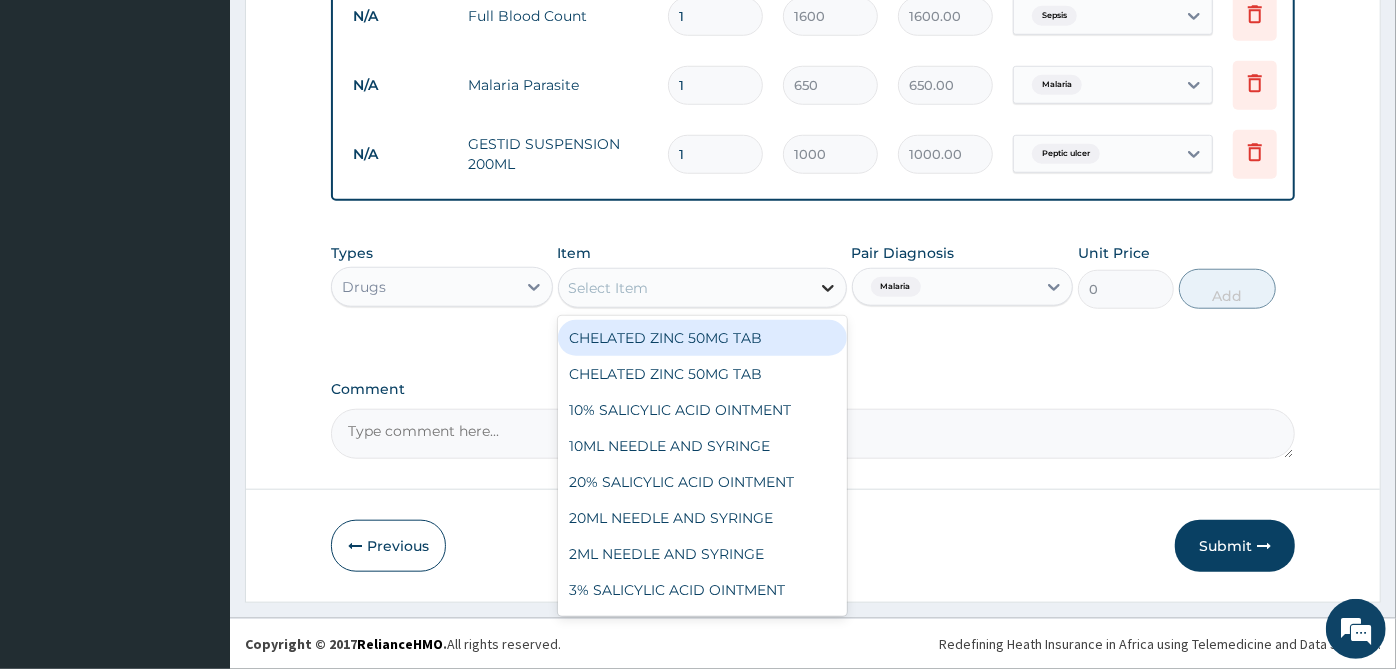 click at bounding box center (828, 288) 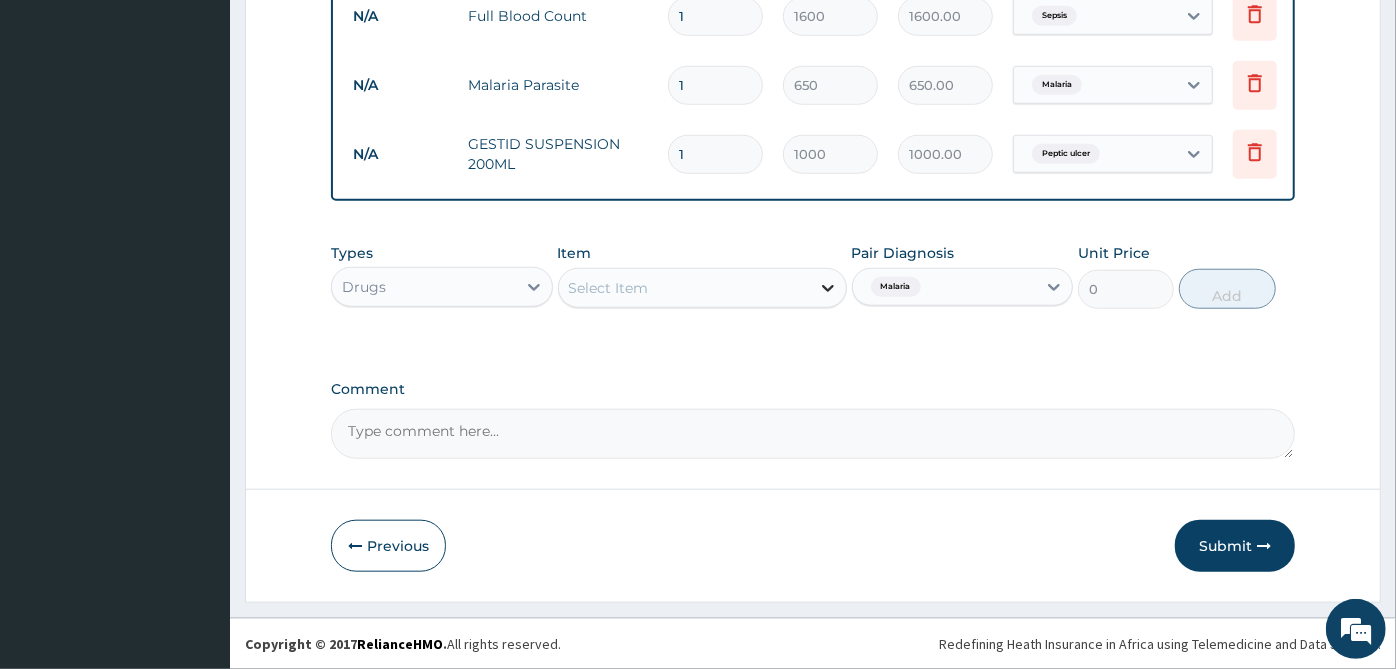 click at bounding box center (828, 288) 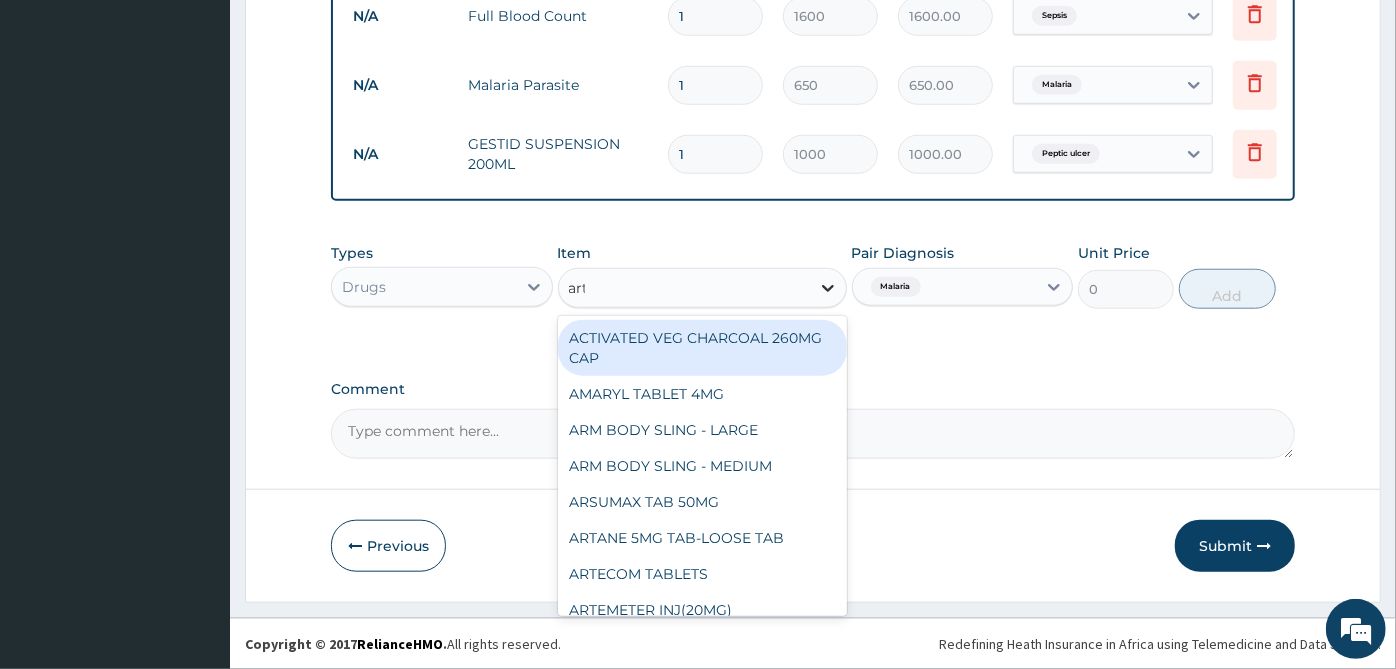 type on "arte" 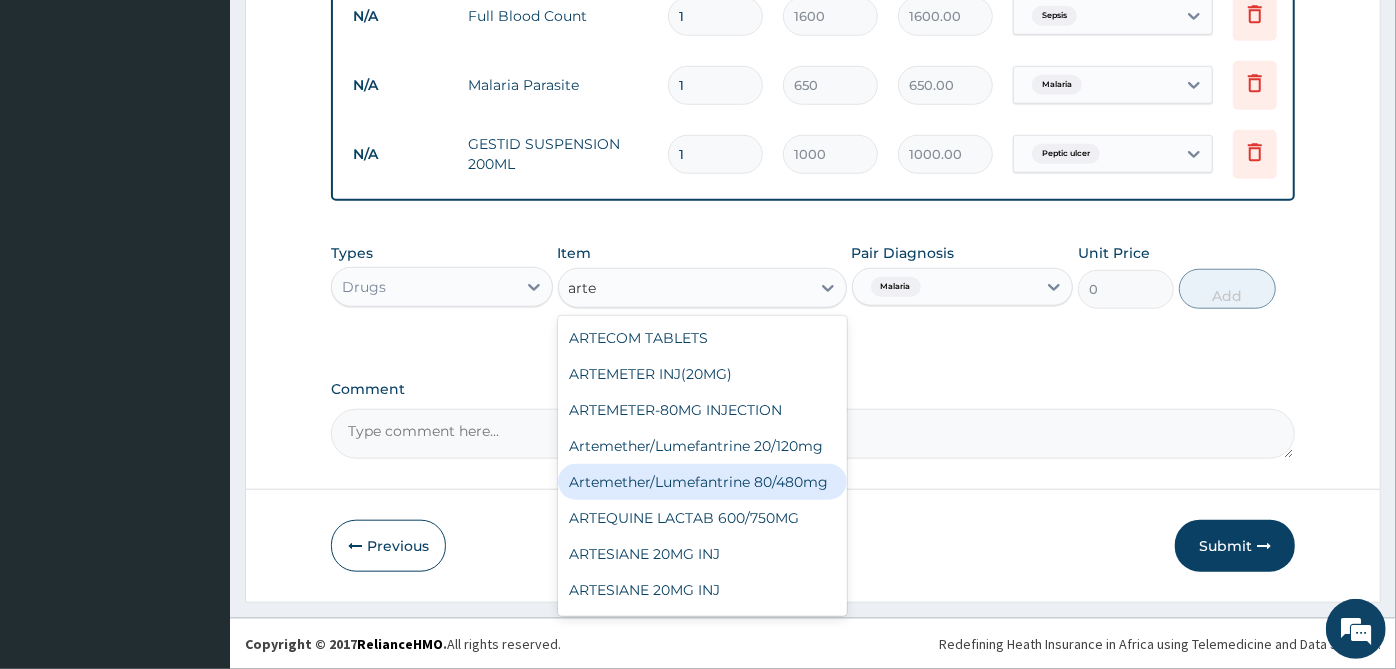 click on "Artemether/Lumefantrine 80/480mg" at bounding box center (702, 482) 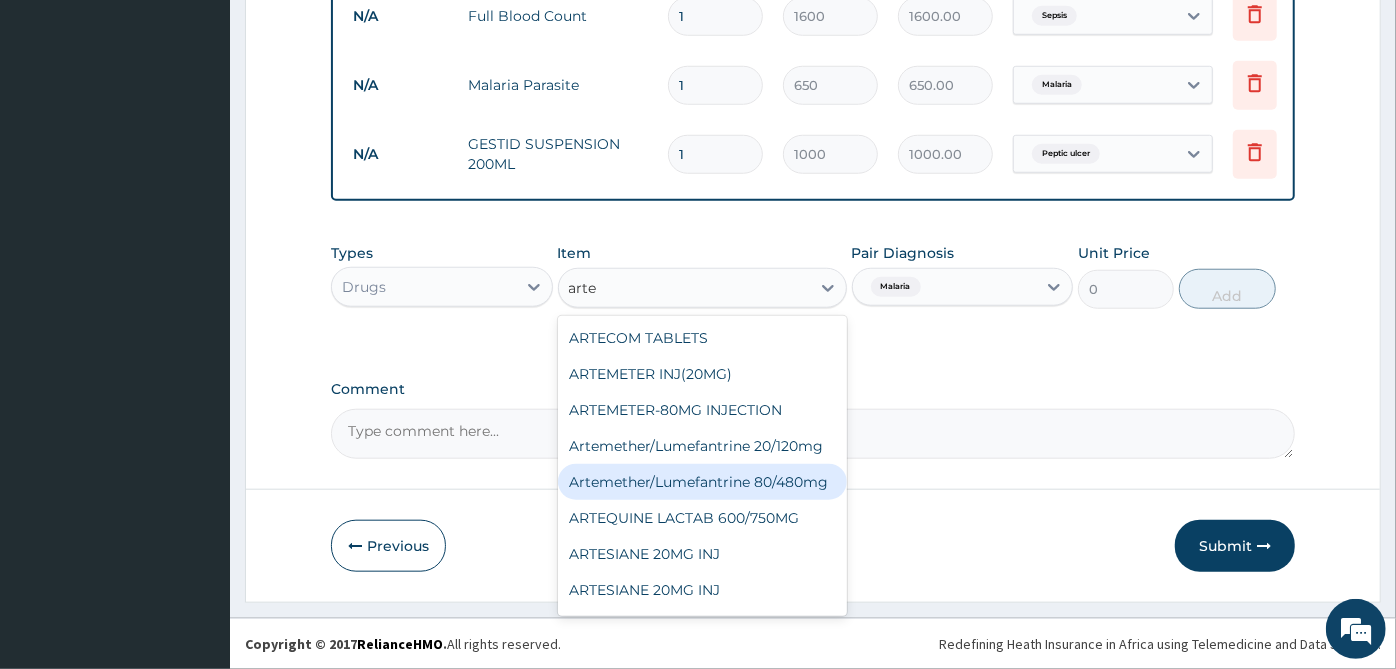 type 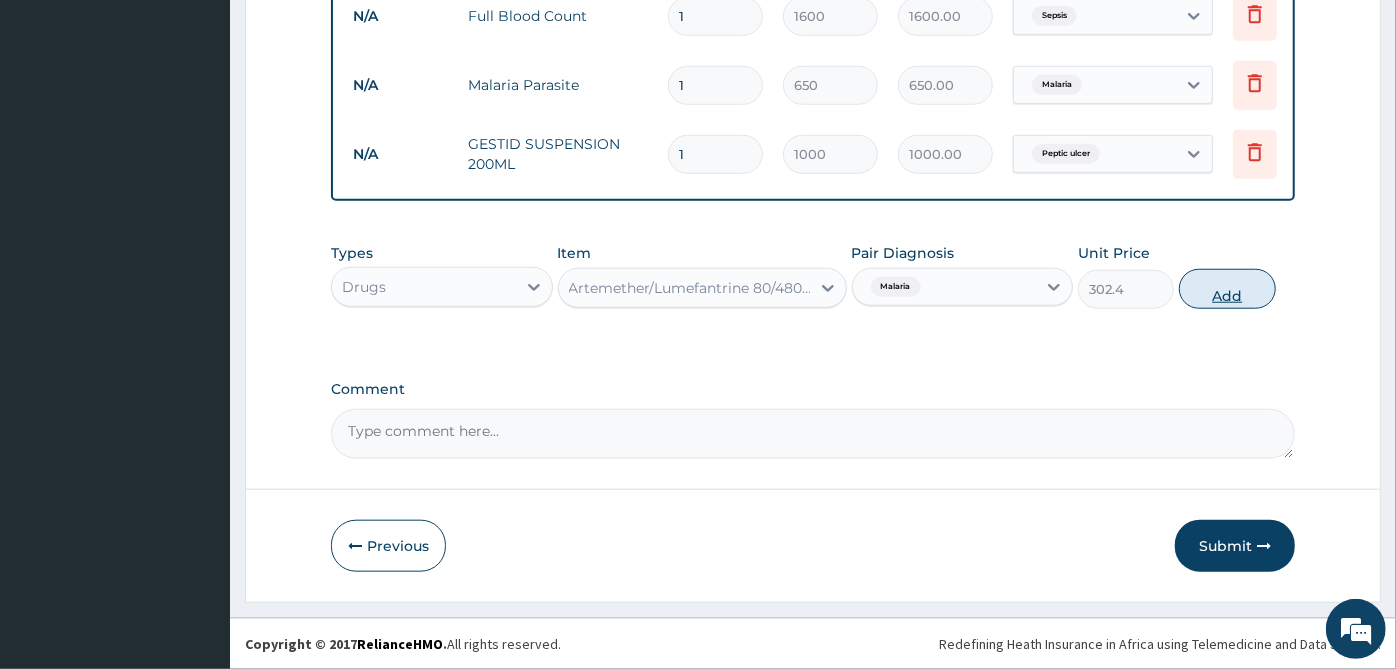 click on "Add" at bounding box center (1227, 289) 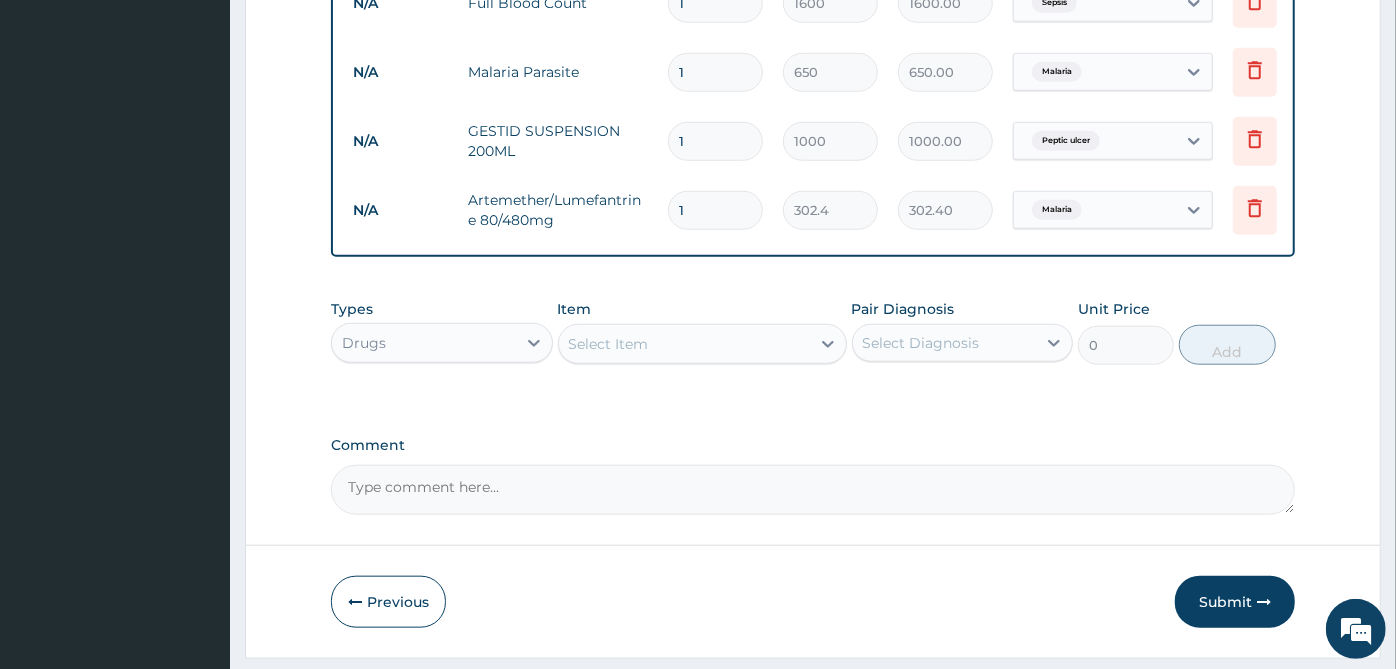 type 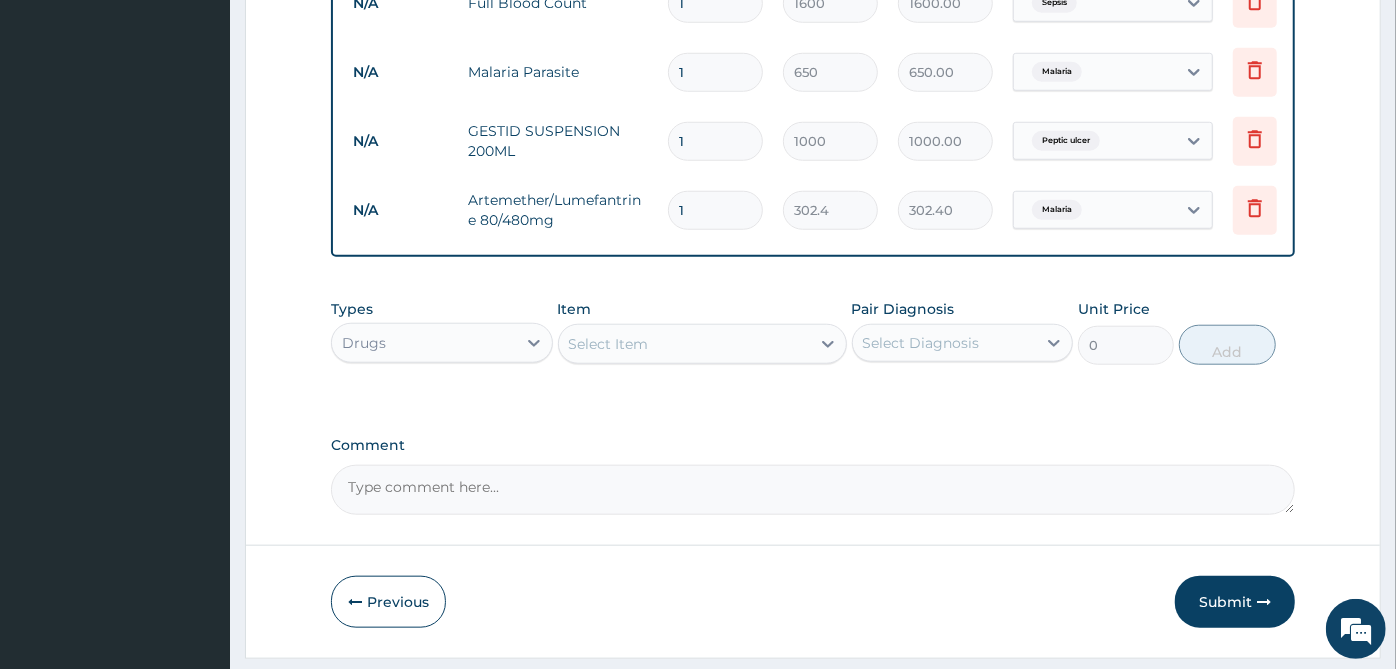 type on "0.00" 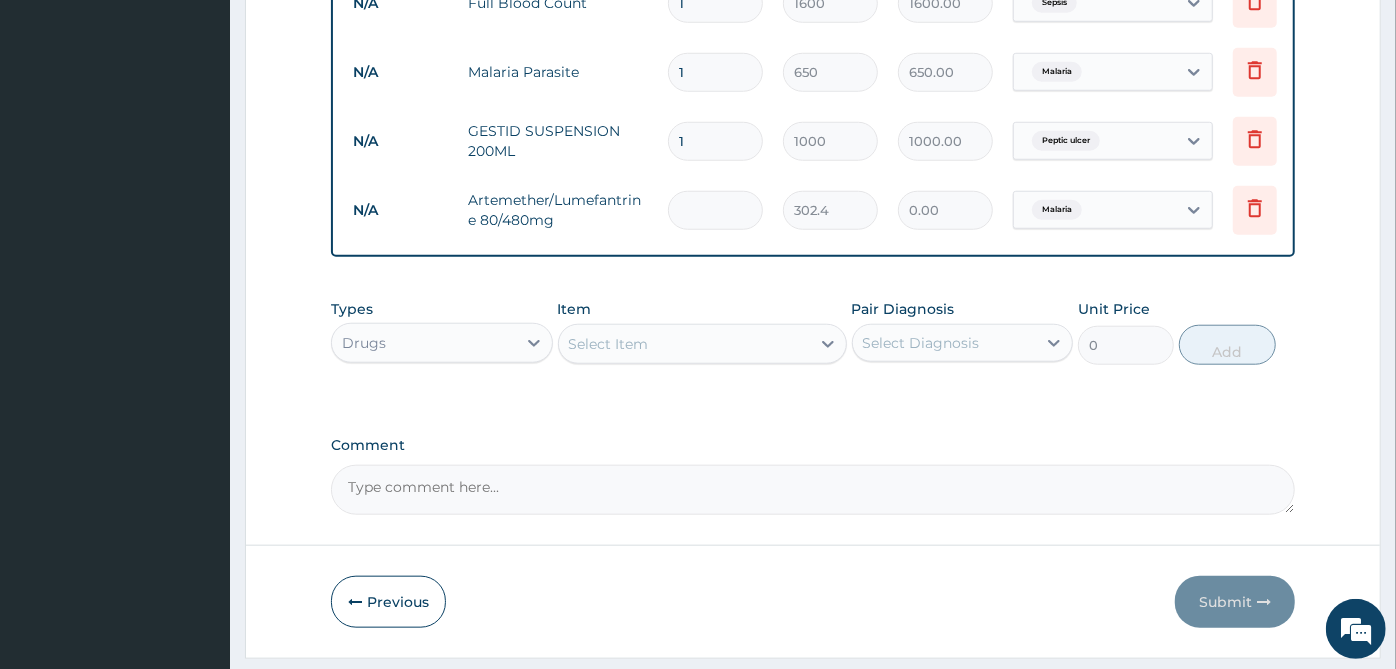 type on "6" 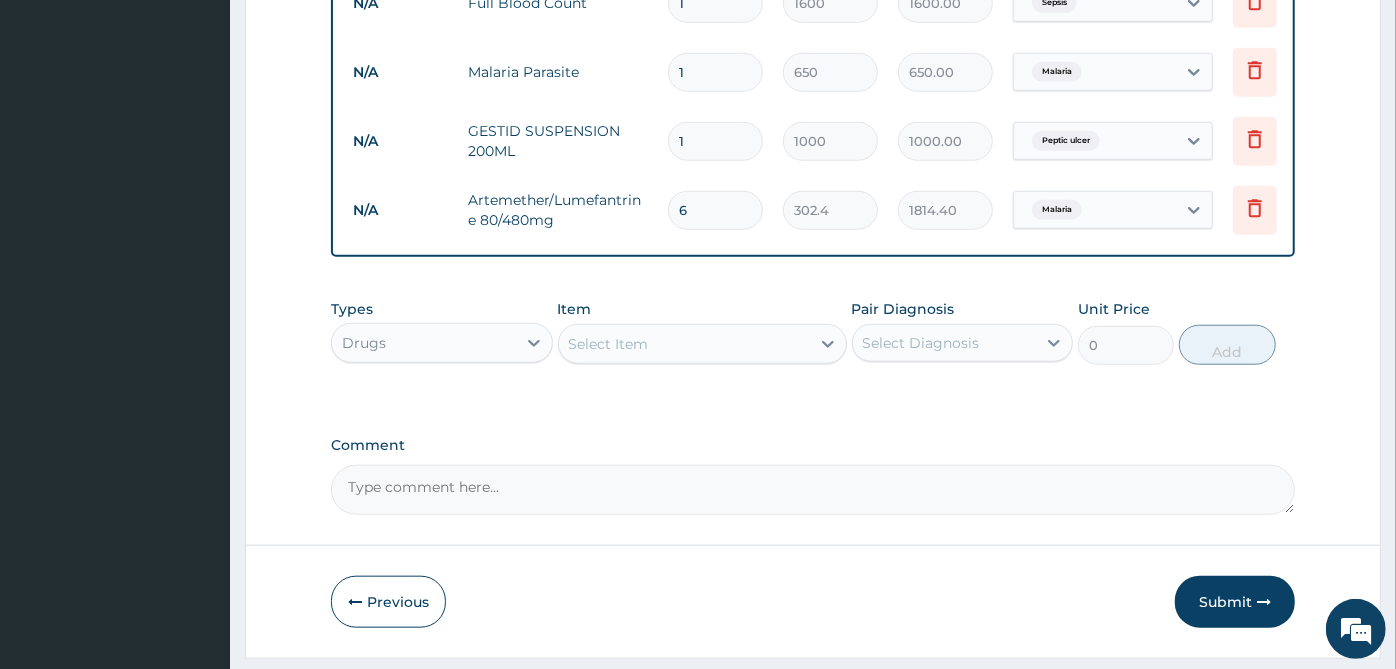 type on "6" 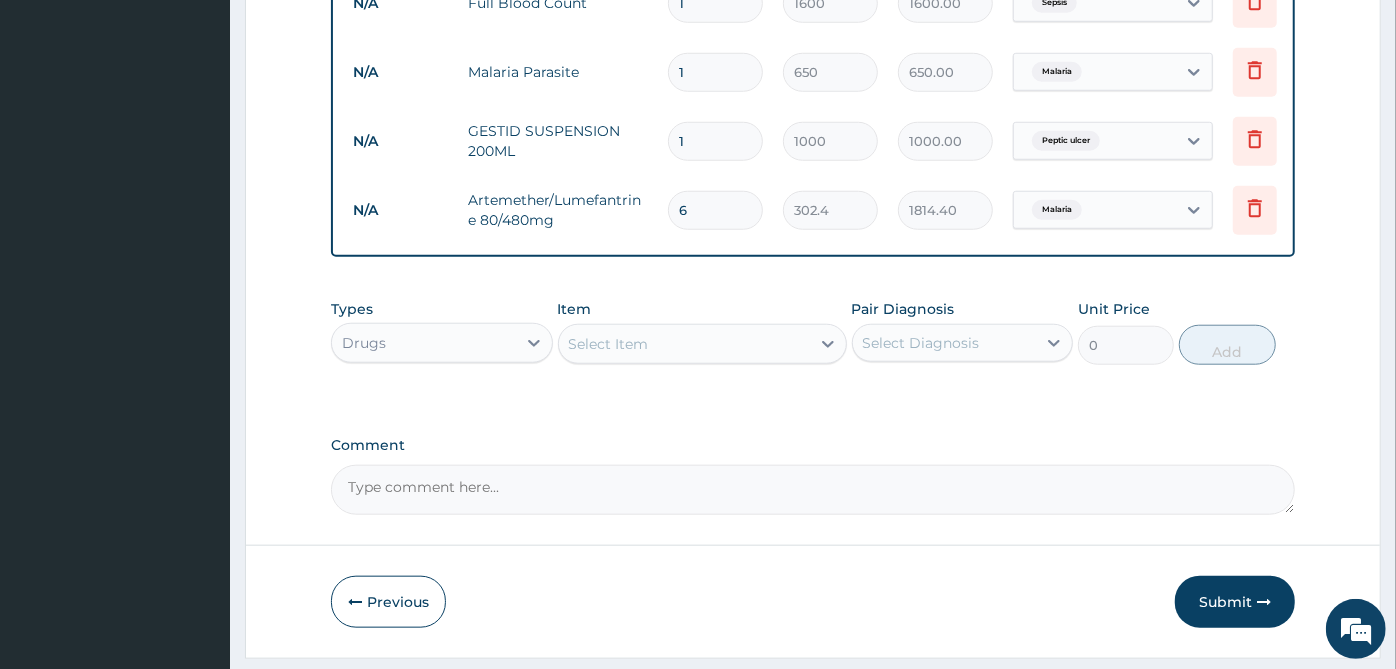 click on "Select Item" at bounding box center [684, 344] 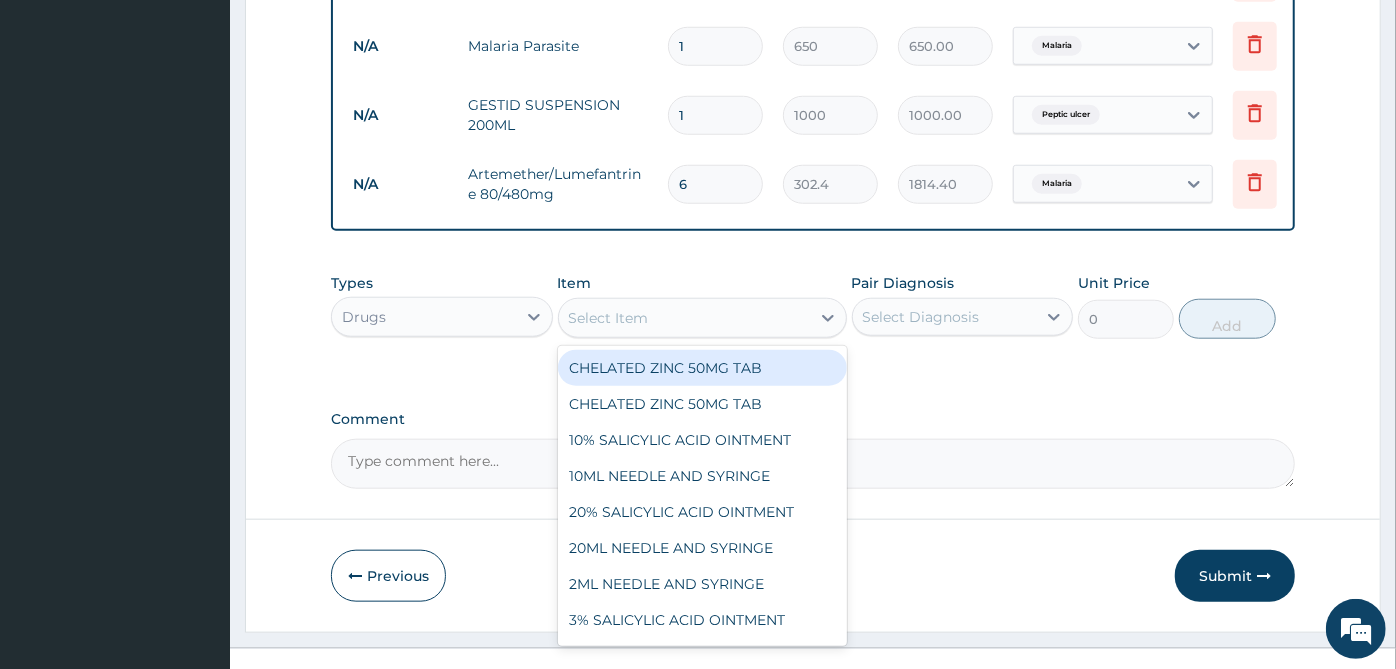 scroll, scrollTop: 1105, scrollLeft: 0, axis: vertical 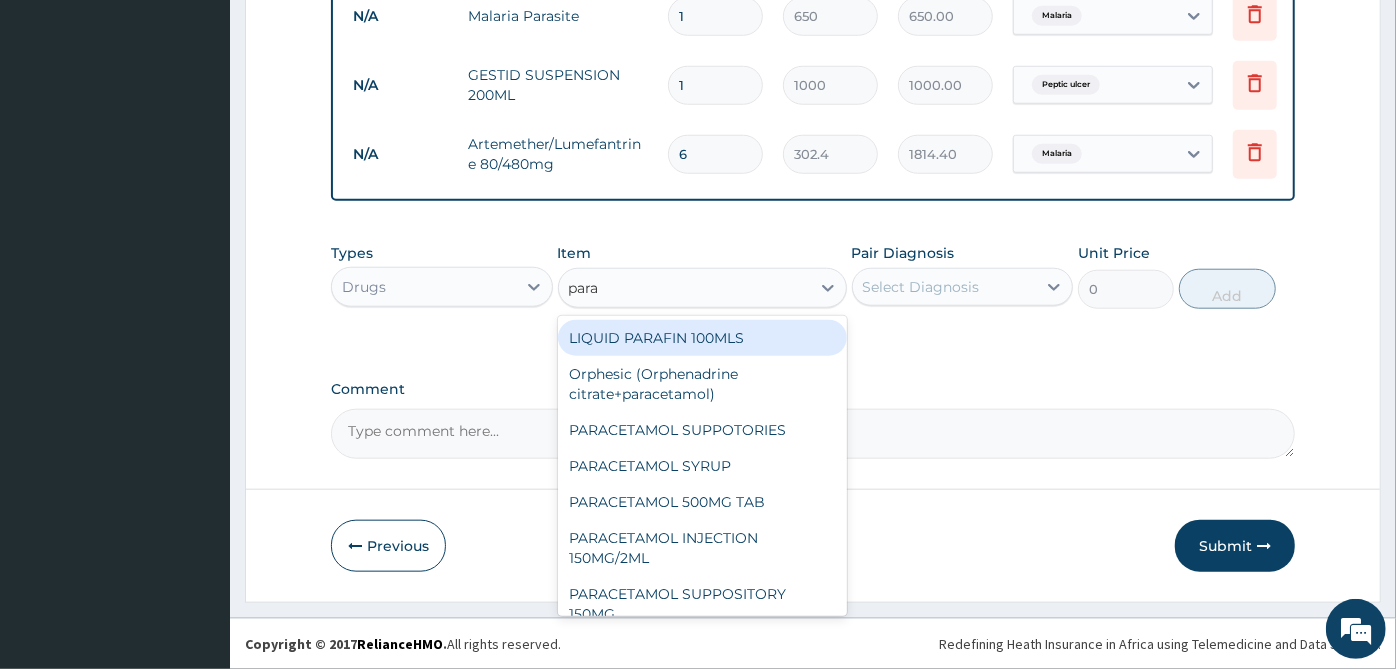 type on "parac" 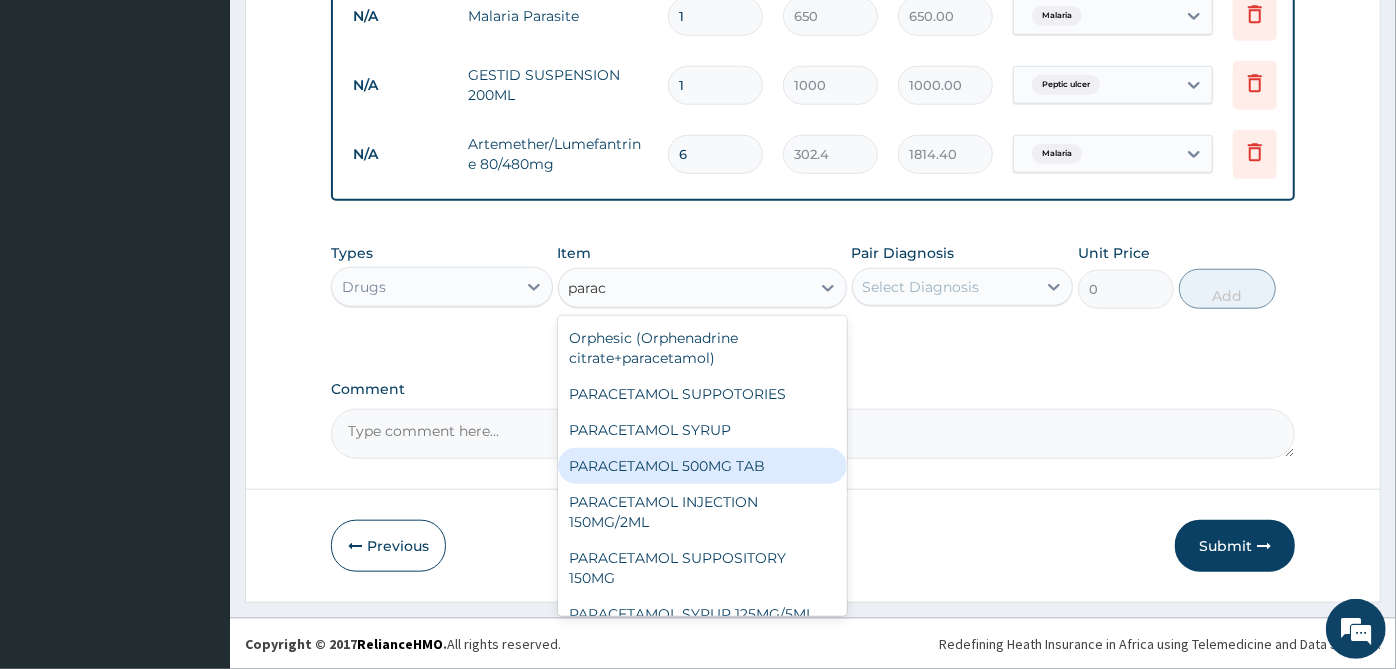 click on "PARACETAMOL 500MG TAB" at bounding box center (702, 466) 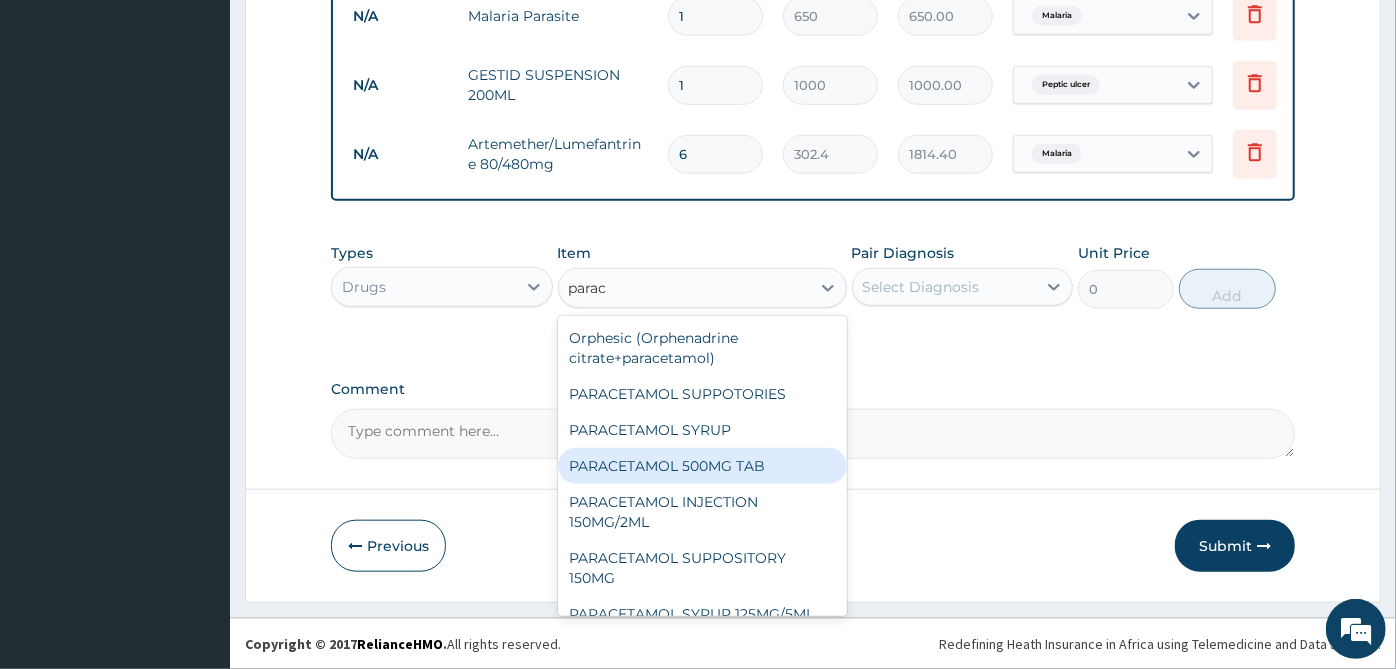 type 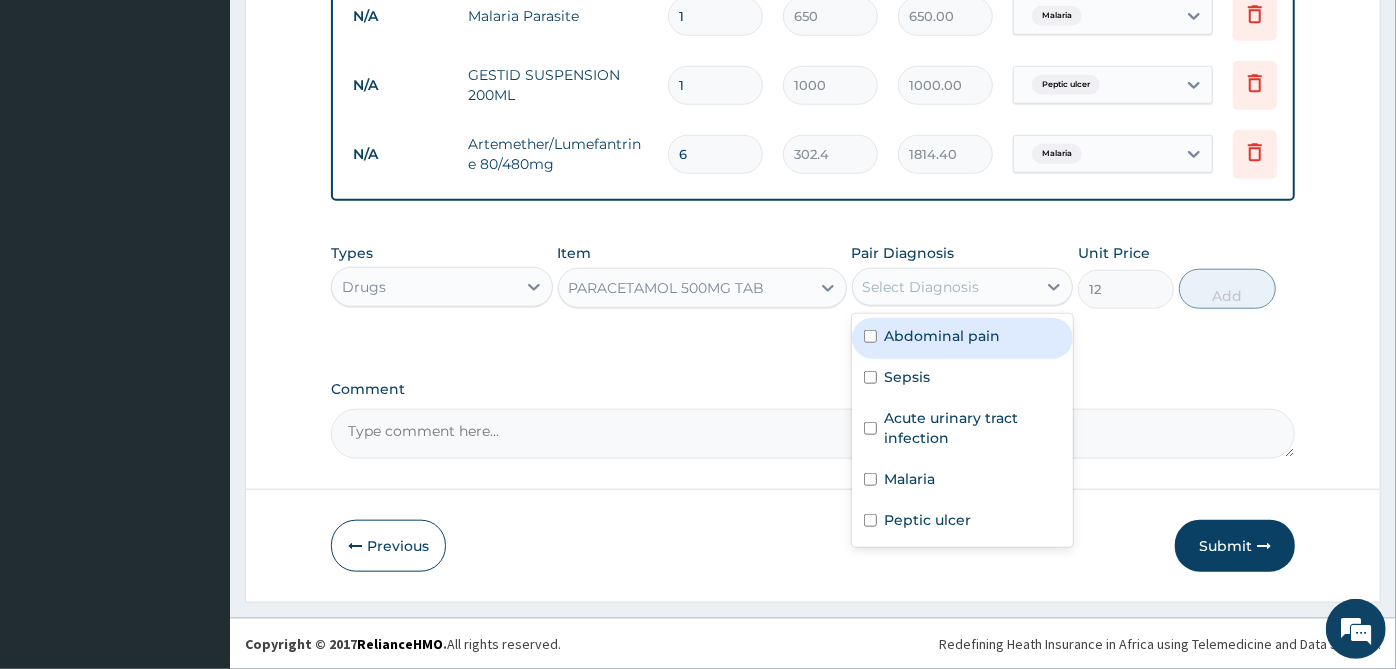 click on "Select Diagnosis" at bounding box center [945, 287] 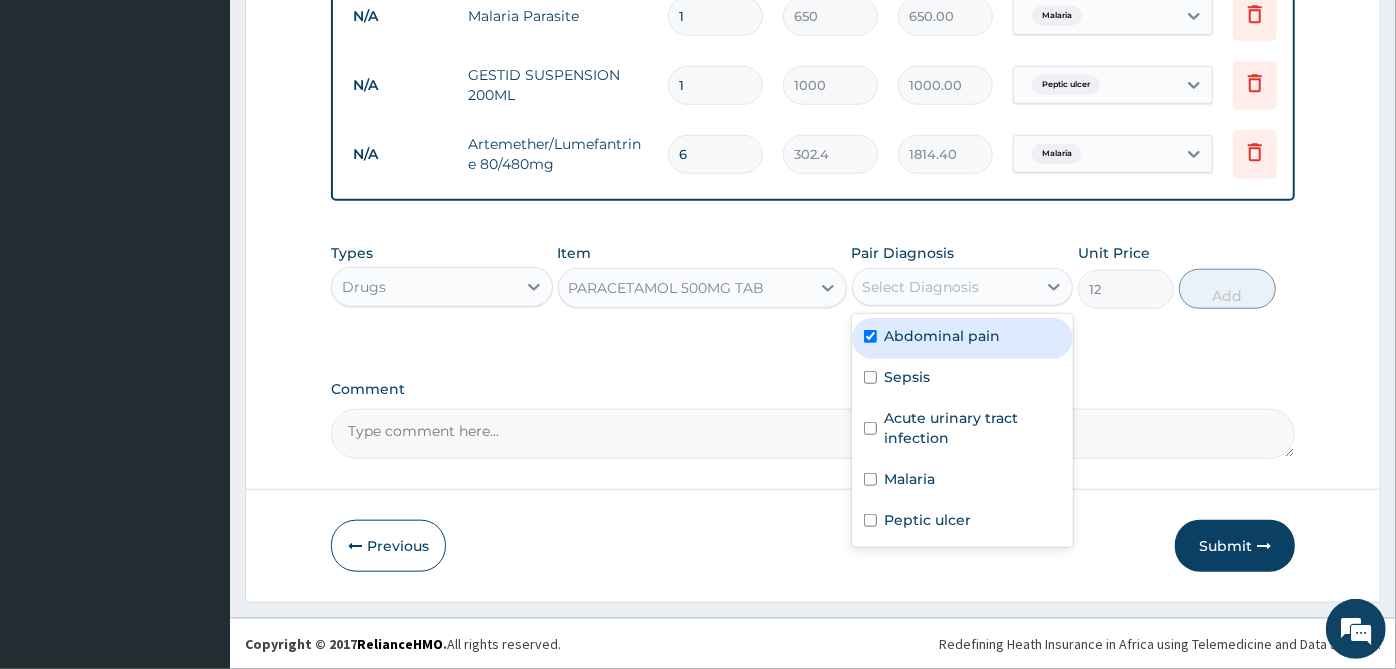 checkbox on "true" 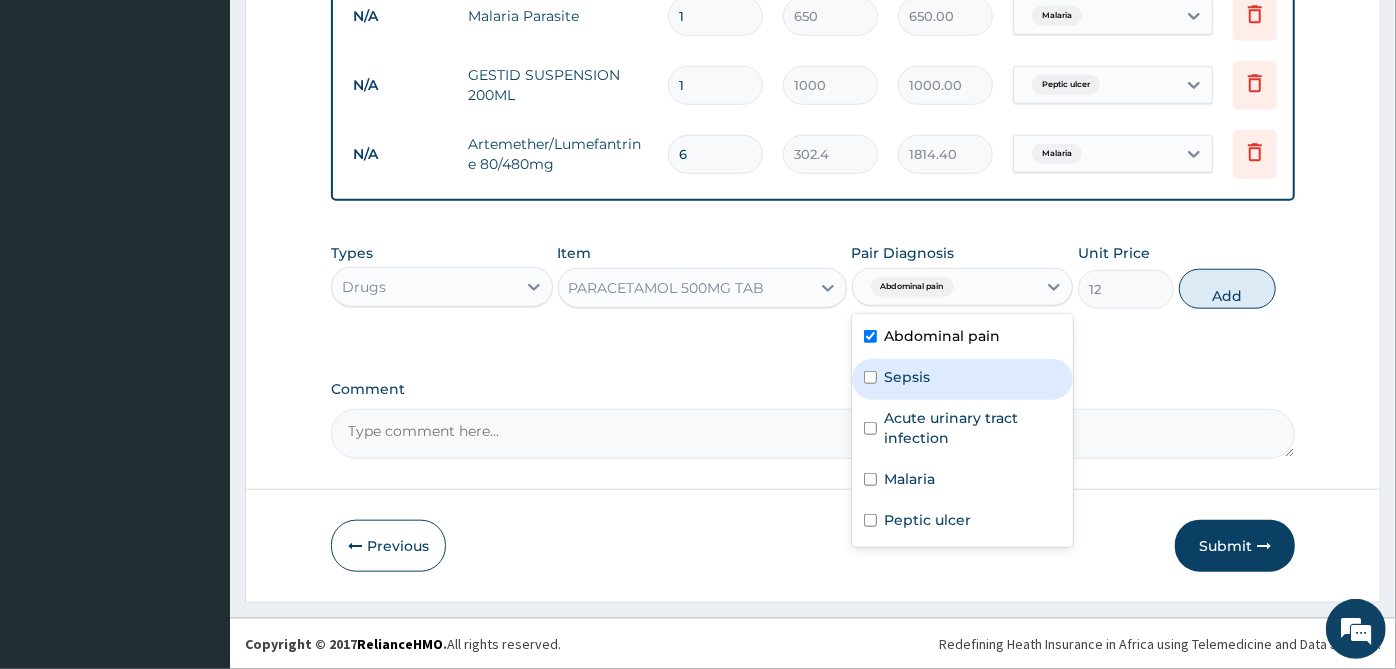 click on "Sepsis" at bounding box center (963, 379) 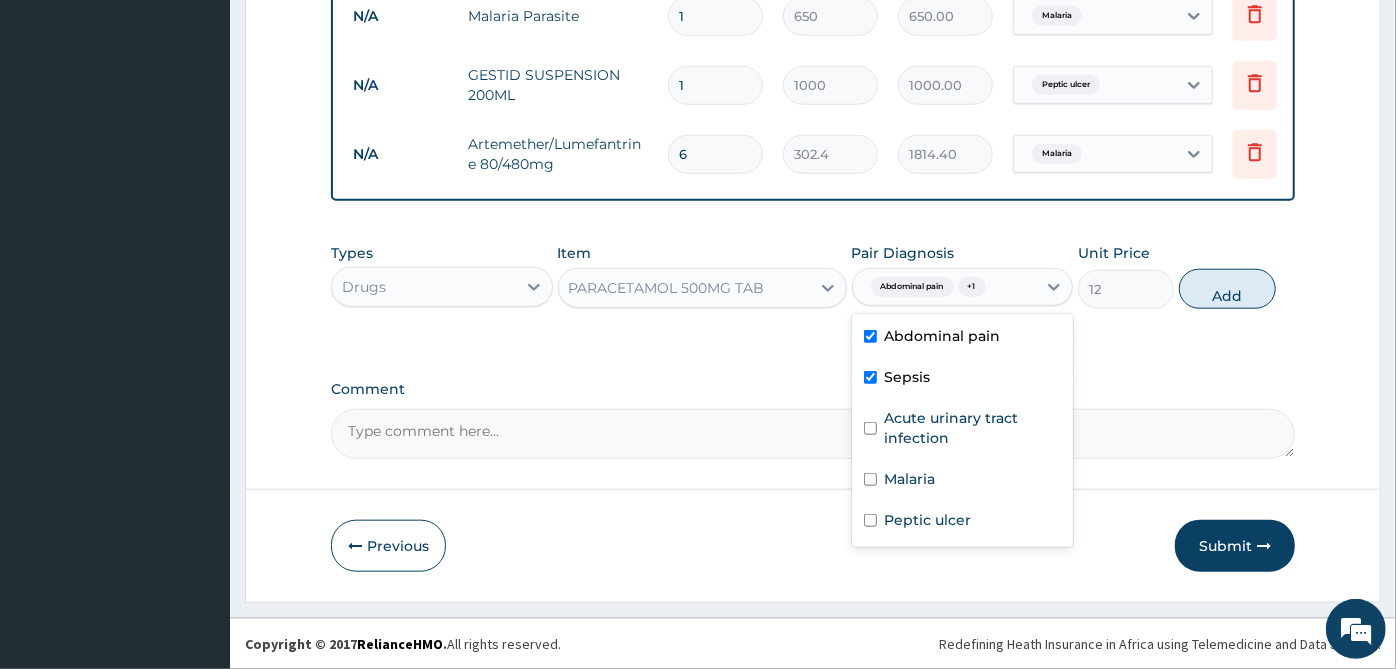 click on "Sepsis" at bounding box center (963, 379) 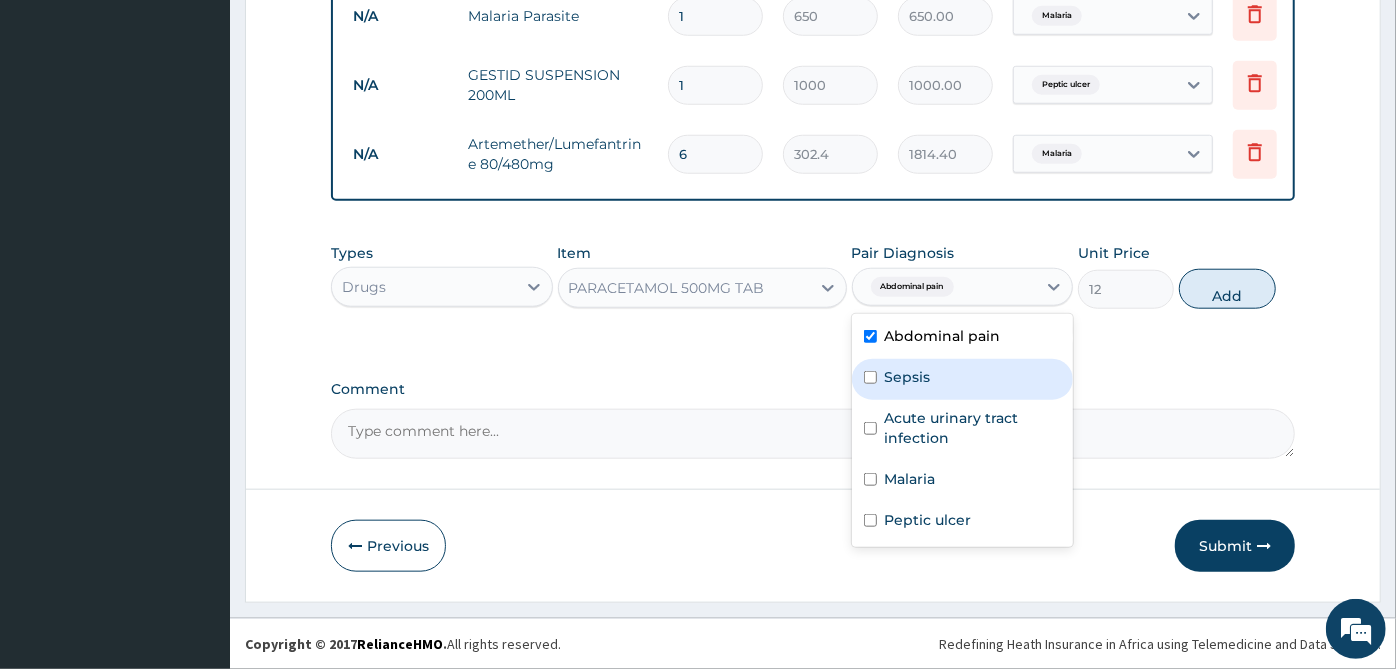 click on "Sepsis" at bounding box center (908, 377) 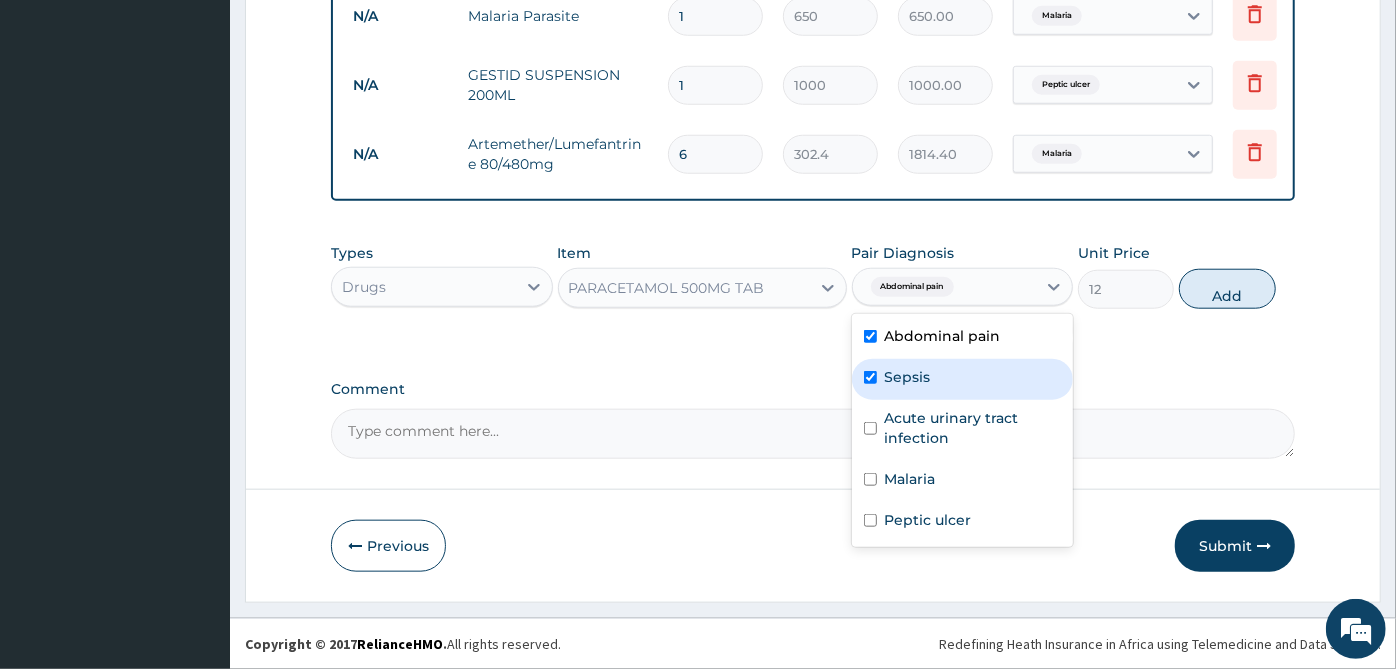 checkbox on "true" 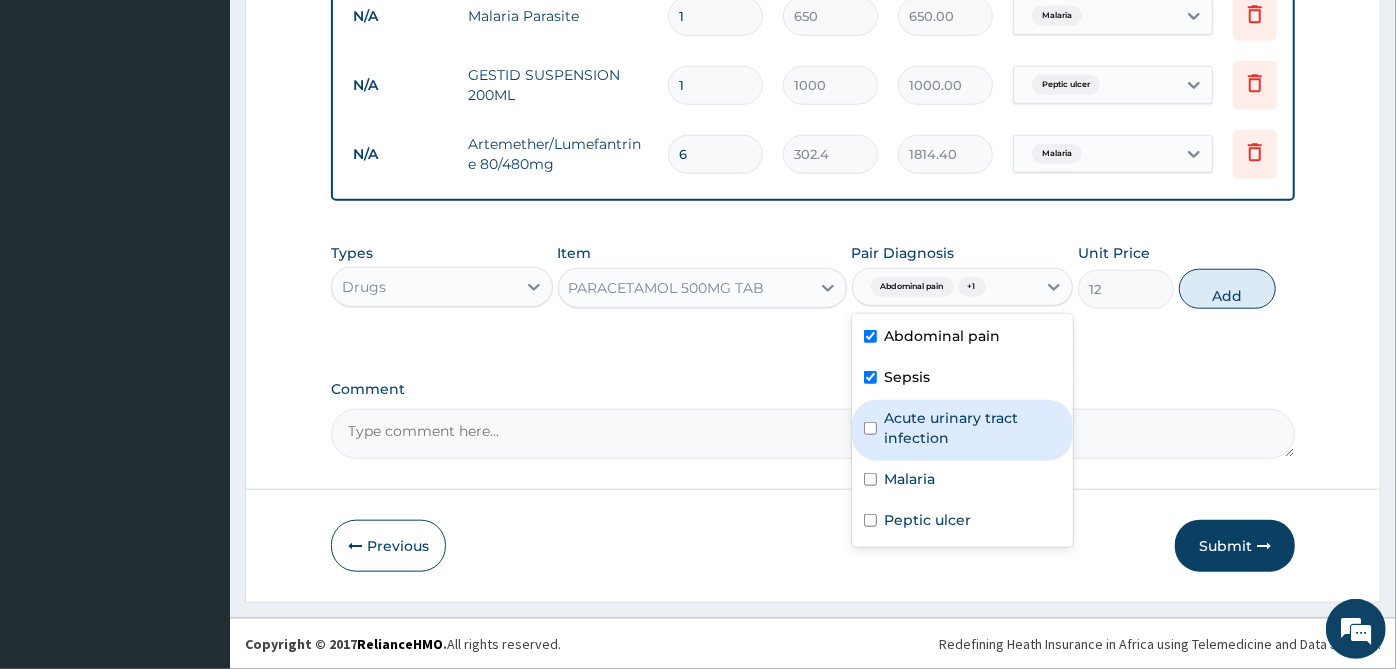 click on "Acute urinary tract infection" at bounding box center [973, 428] 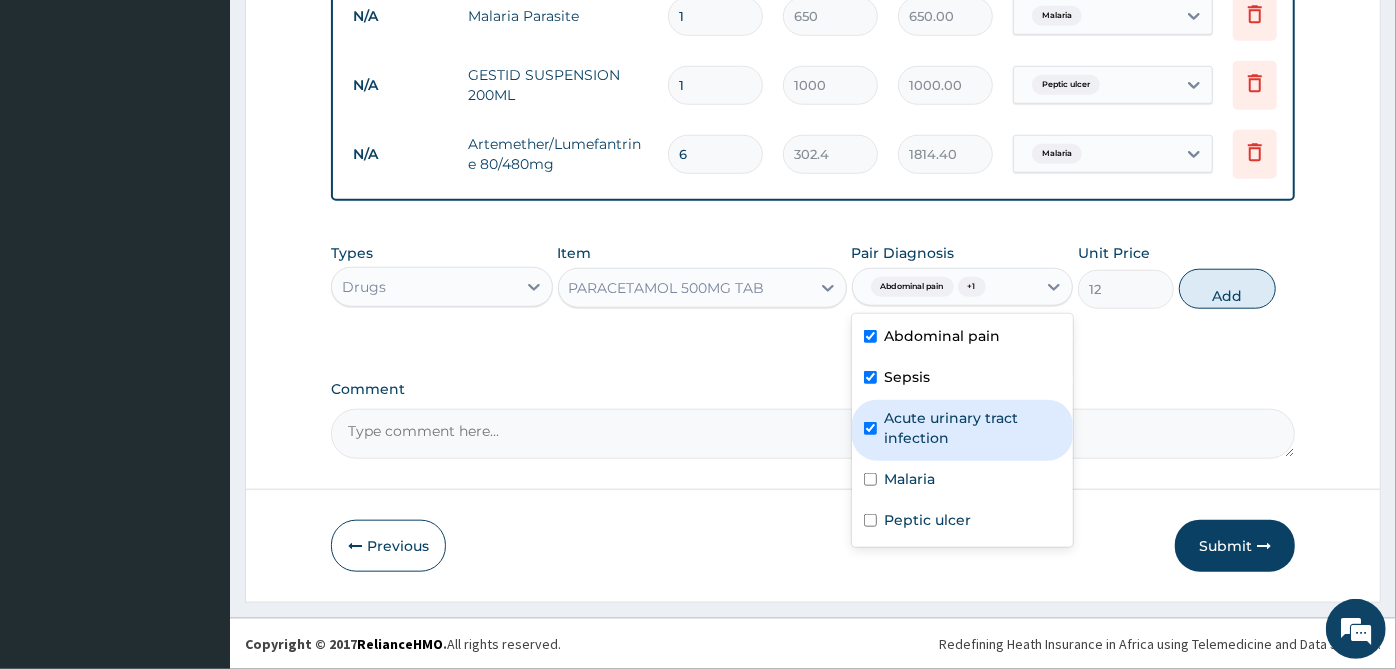 checkbox on "true" 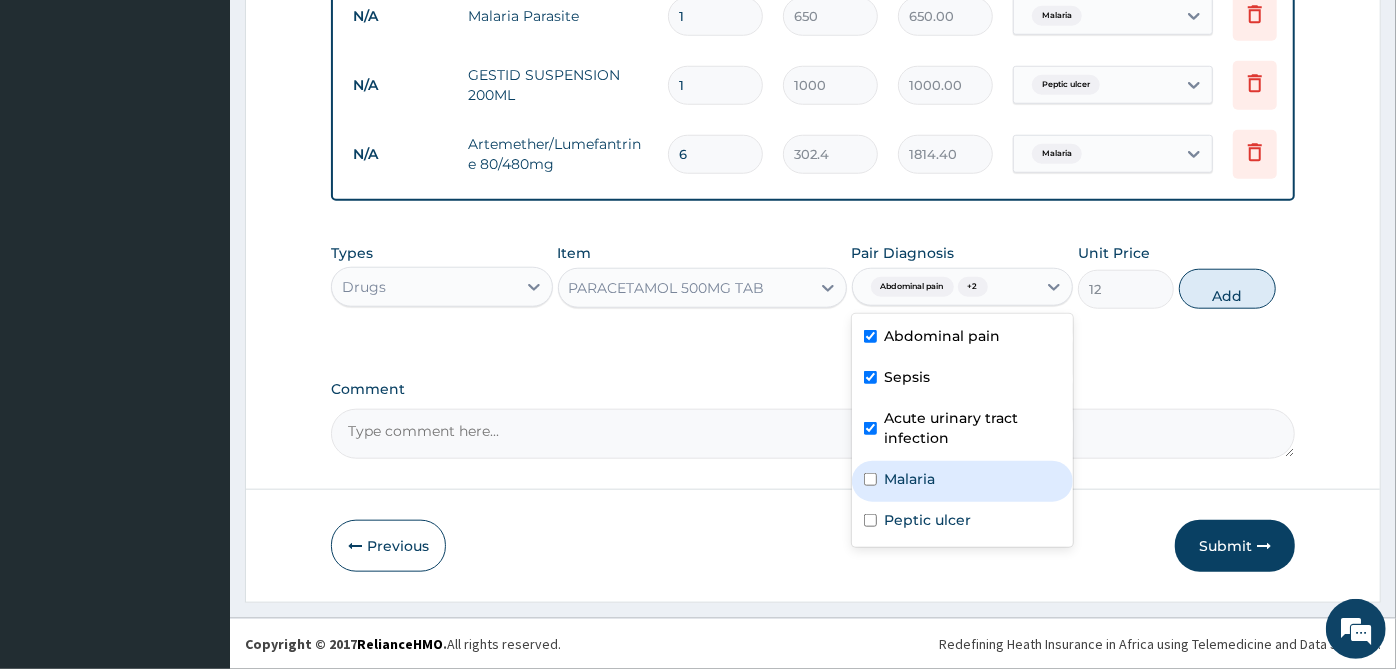 click on "Malaria" at bounding box center [910, 479] 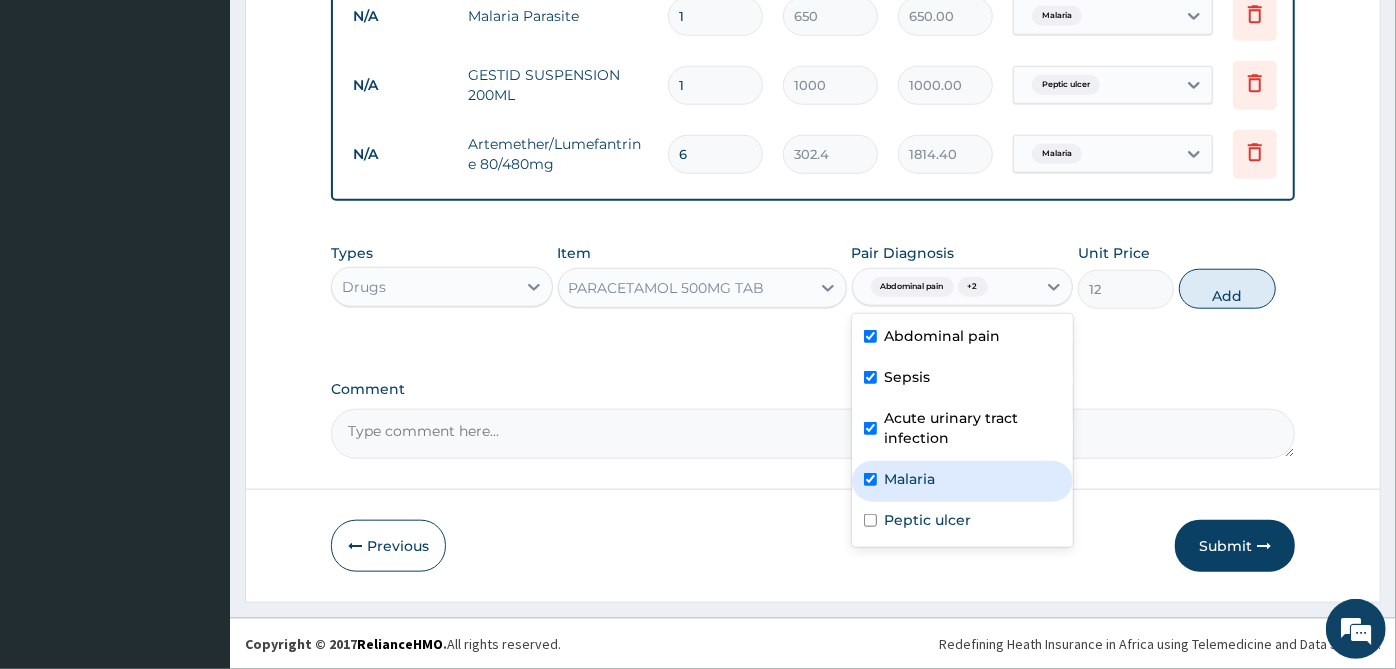 checkbox on "true" 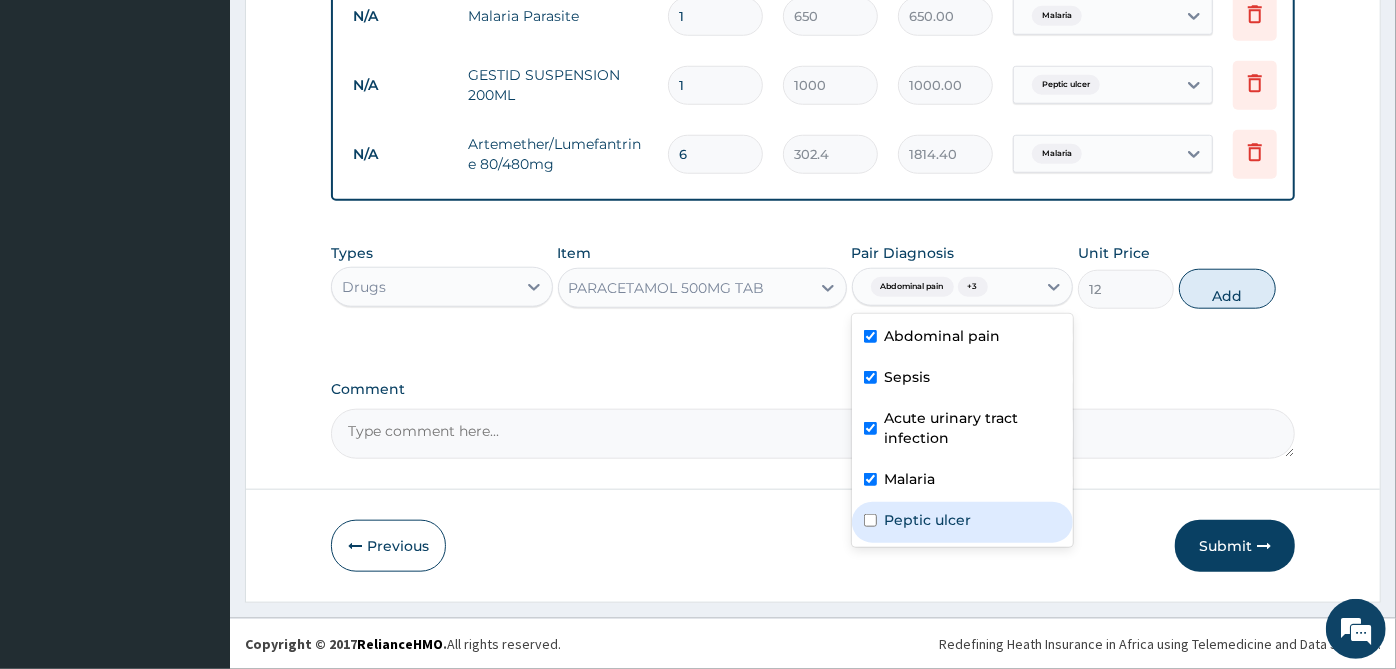click on "Peptic ulcer" at bounding box center [928, 520] 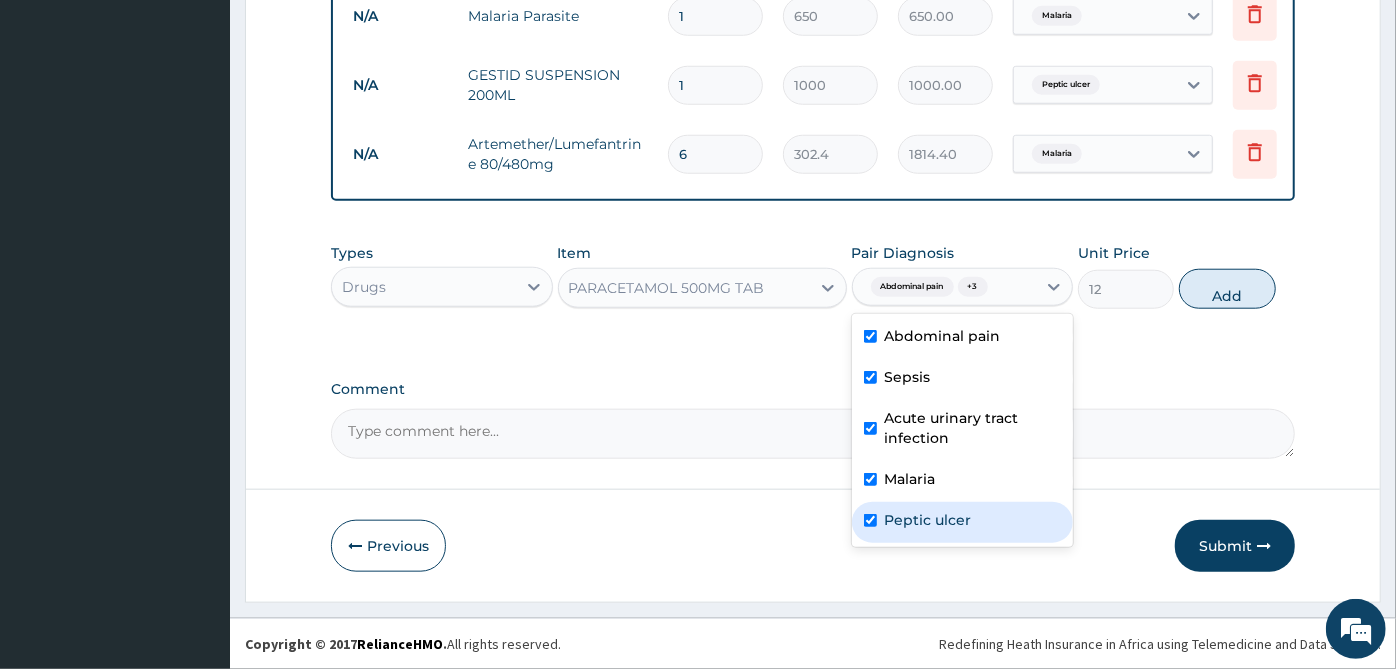 checkbox on "true" 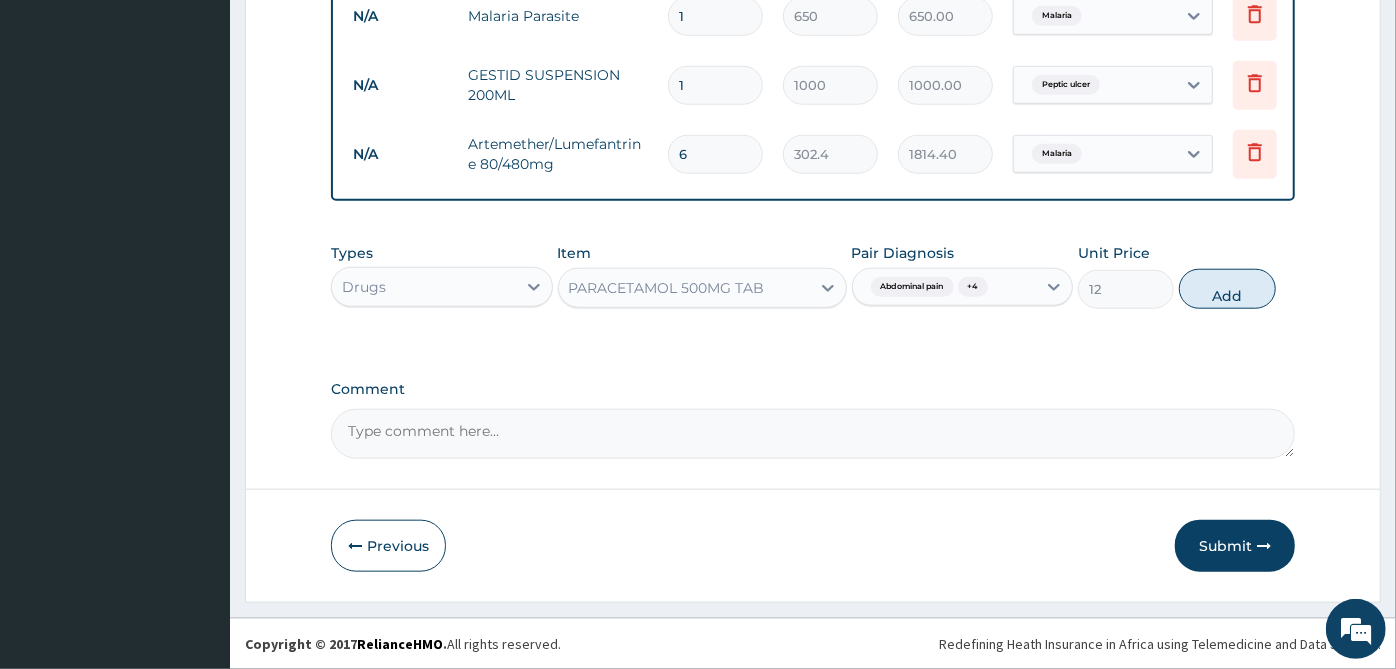click on "Comment" at bounding box center [813, 389] 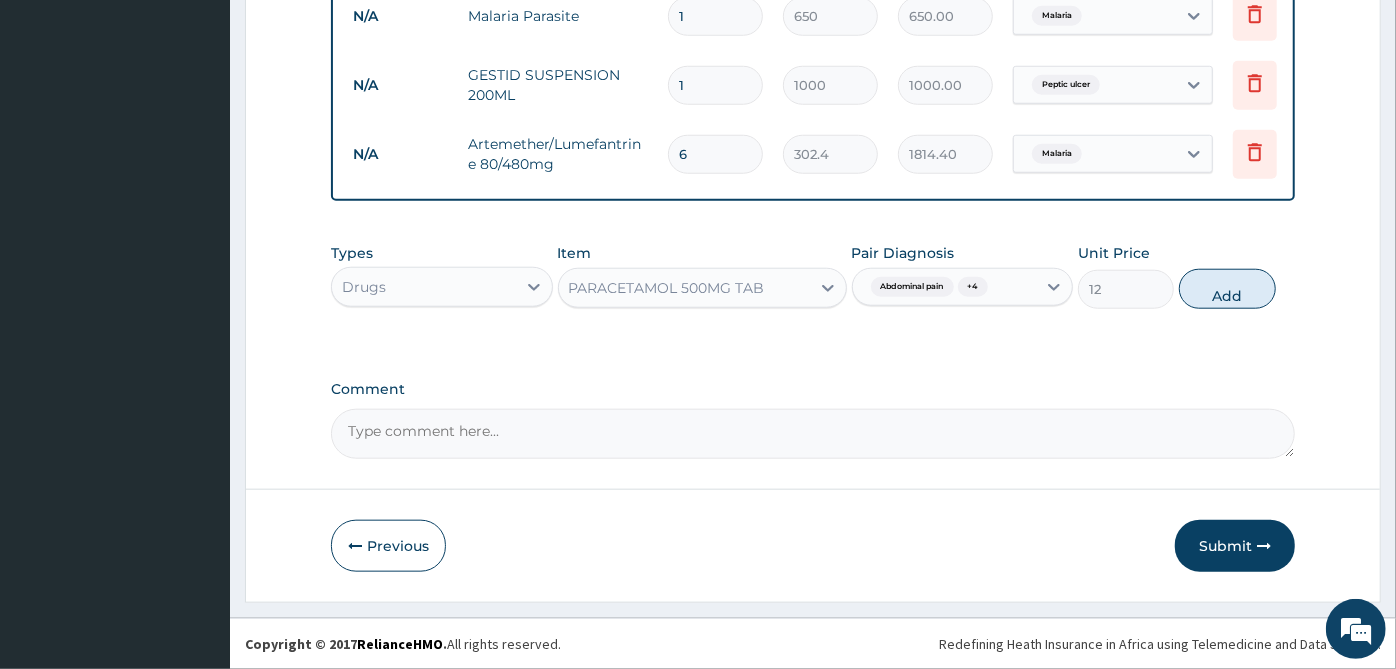 click on "Comment" at bounding box center [813, 434] 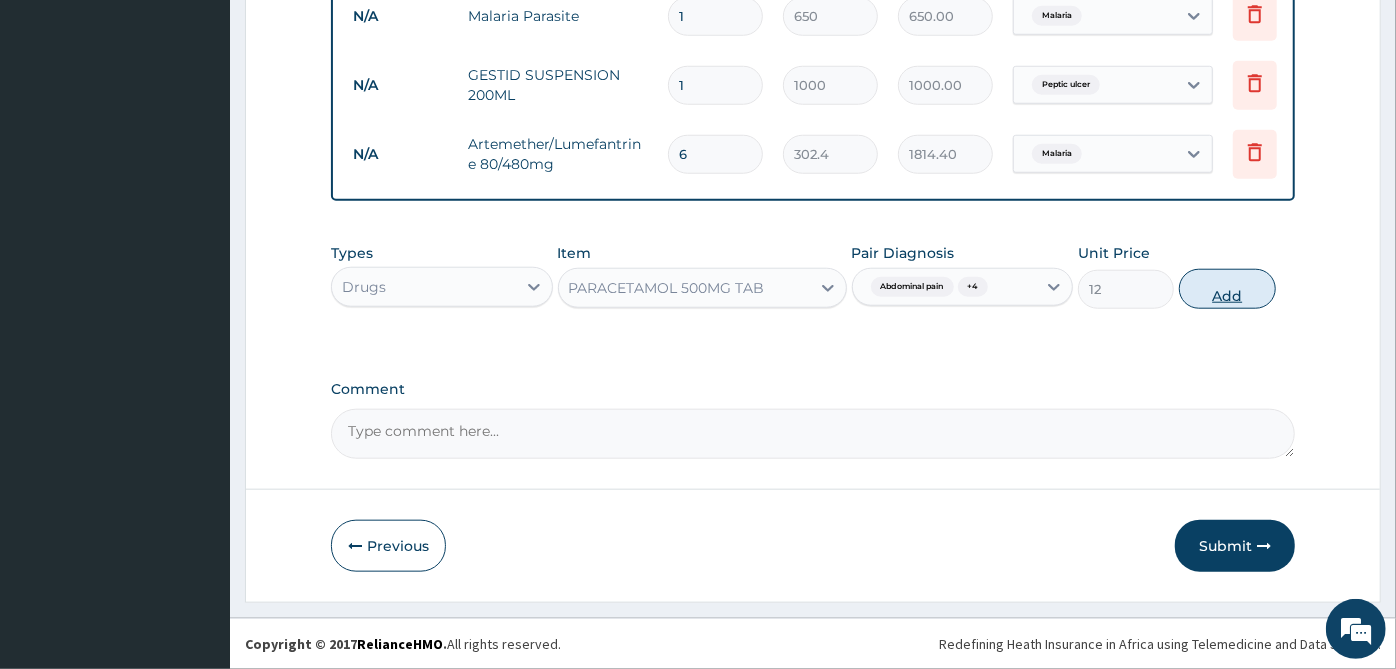 click on "Add" at bounding box center [1227, 289] 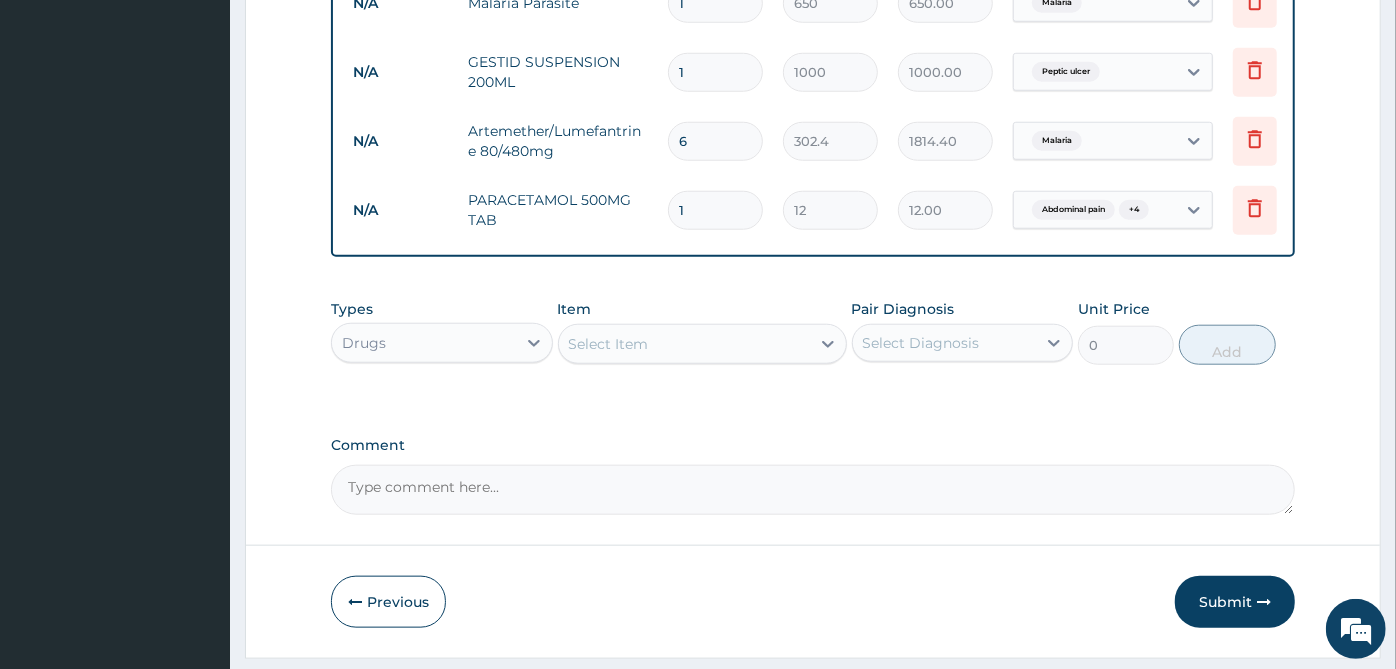 type on "18" 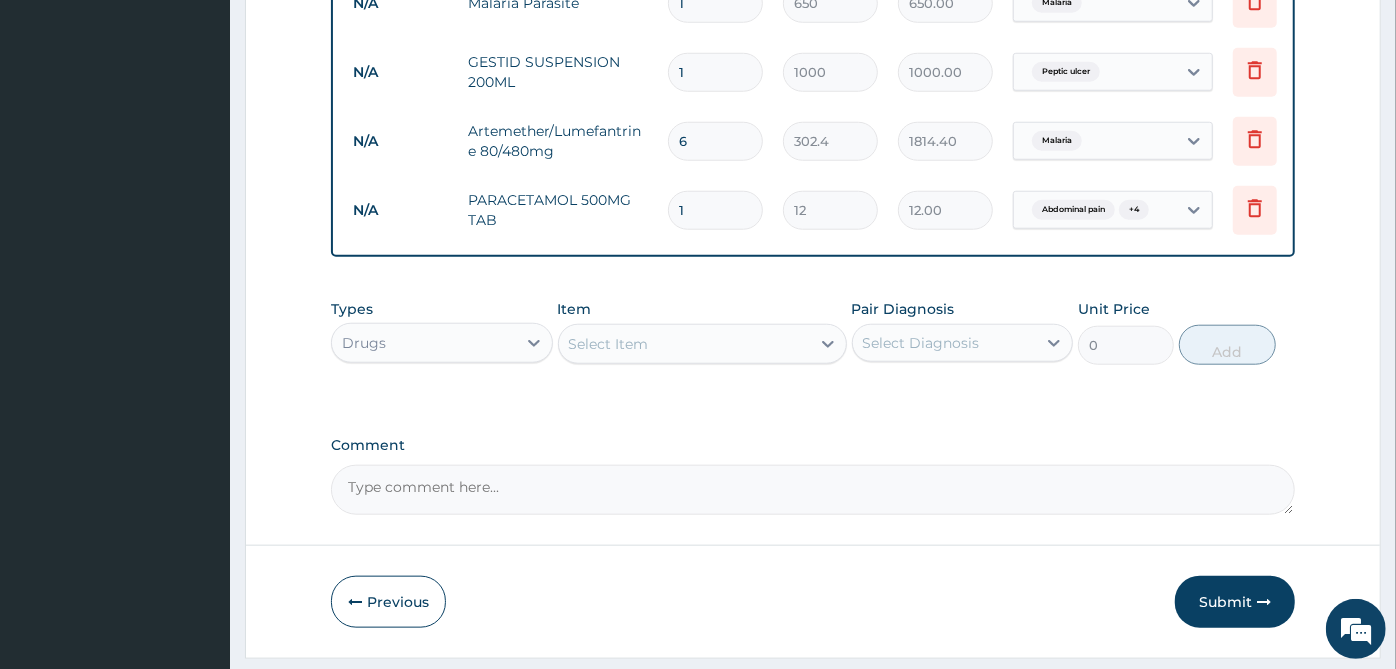 type on "216.00" 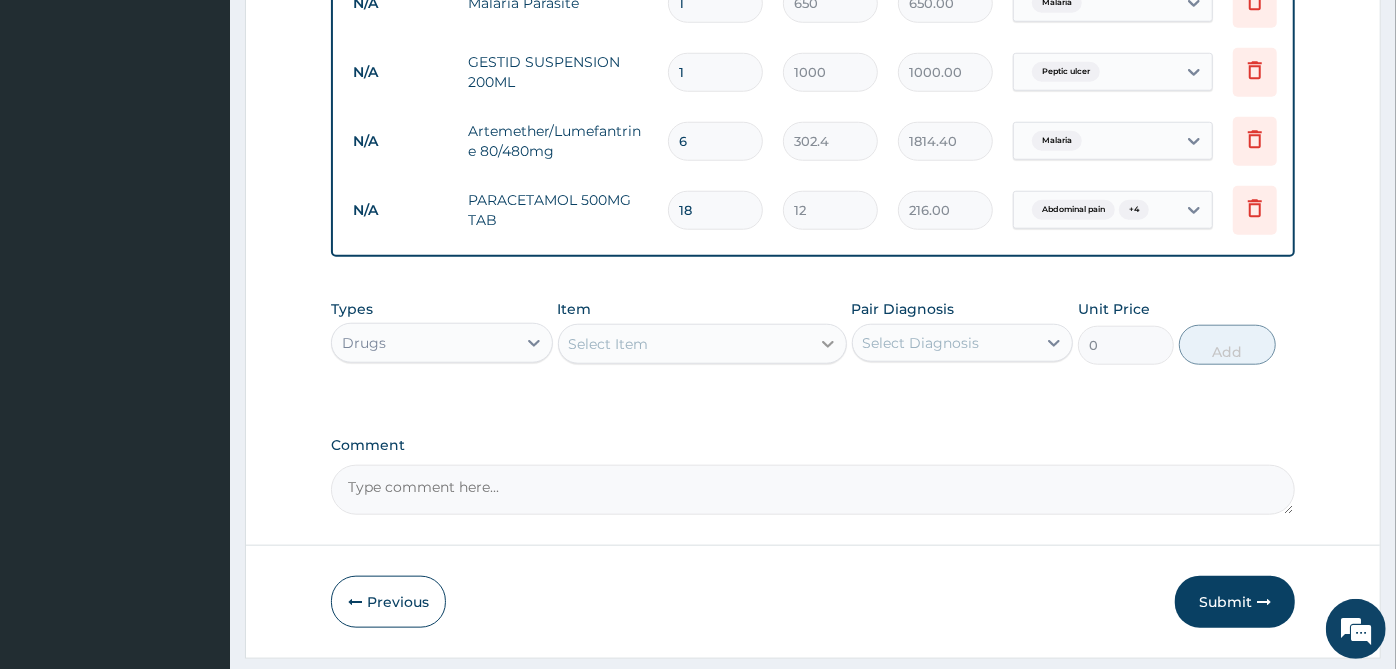 type on "18" 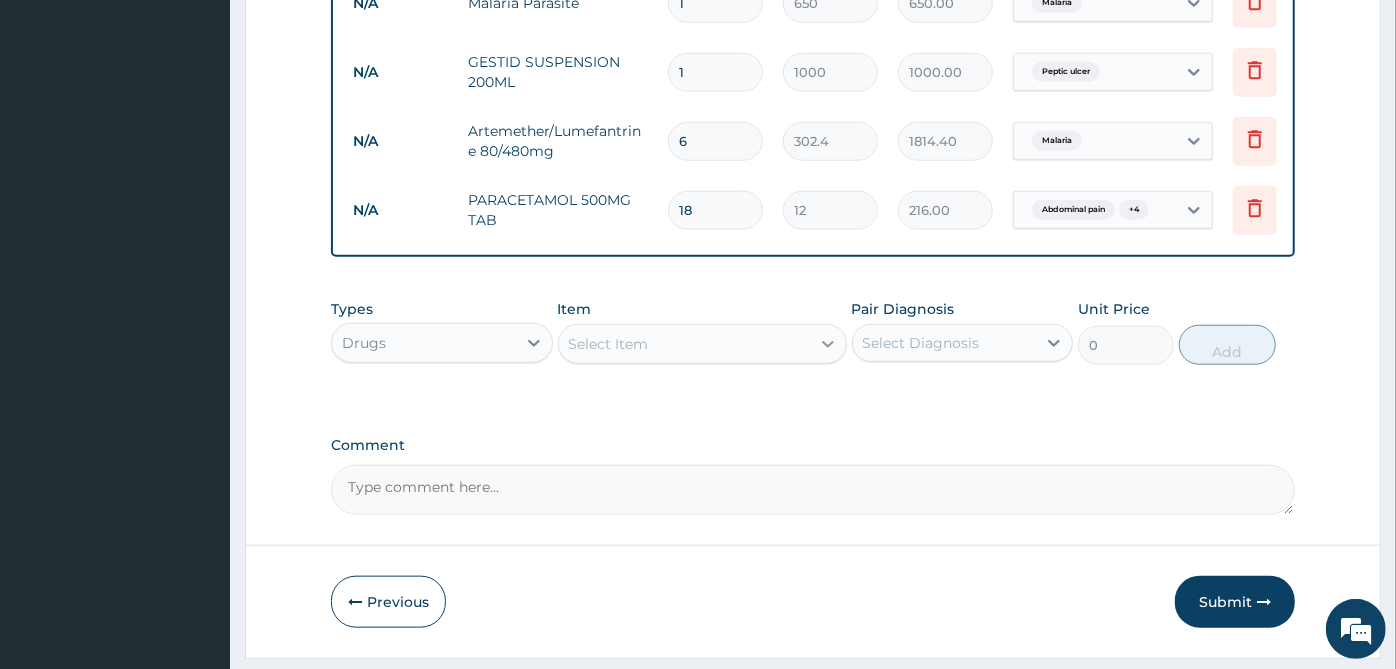 click at bounding box center [828, 344] 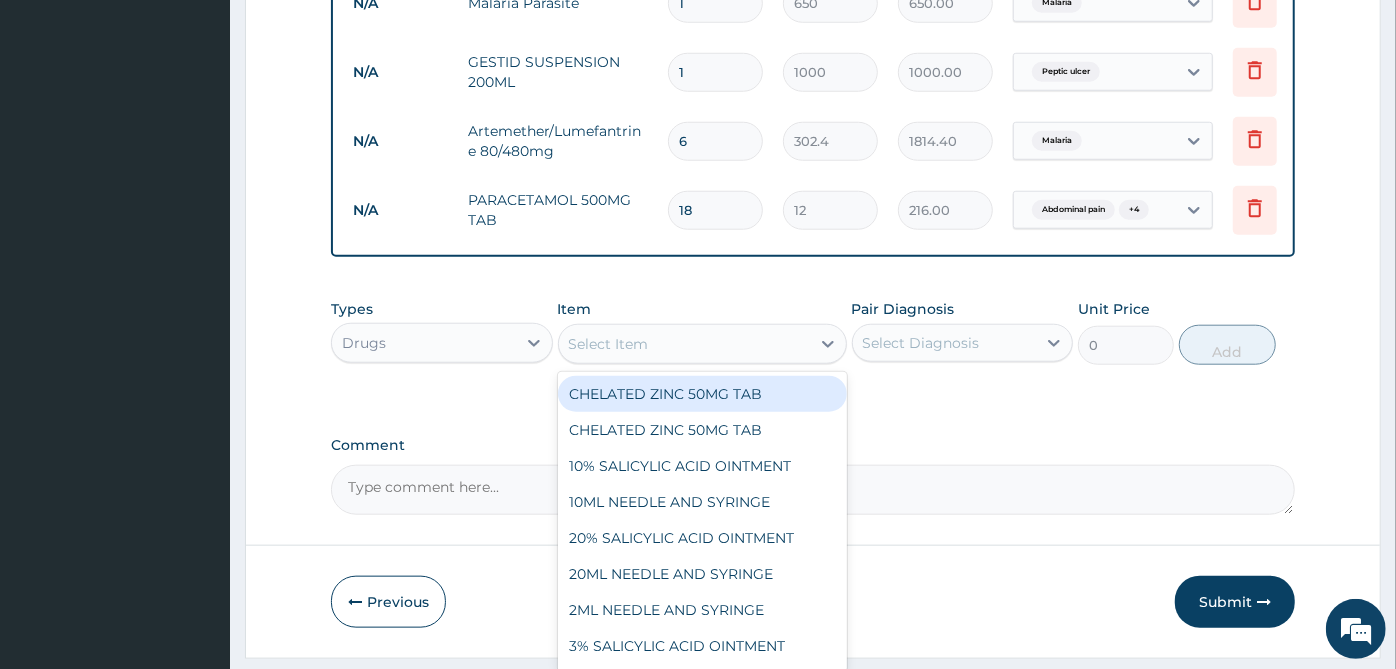 click on "Types Drugs Item option PARACETAMOL 500MG TAB, selected. option  CHELATED ZINC 50MG TAB focused, 1 of 907. 907 results available. Use Up and Down to choose options, press Enter to select the currently focused option, press Escape to exit the menu, press Tab to select the option and exit the menu. Select Item  CHELATED ZINC 50MG TAB  CHELATED ZINC 50MG TAB 10% SALICYLIC ACID OINTMENT 10ML NEEDLE AND SYRINGE 20% SALICYLIC ACID OINTMENT 20ML NEEDLE AND SYRINGE 2ML NEEDLE AND SYRINGE 3% SALICYLIC ACID OINTMENT 3%, 5%, 10%, 20% SSA OINT 50ML NEEDLE AND SYRINGE 5ML NEEDLE AND SYRINGE aceclofenac tab ACETAZOLAMIDE 250MG TAB ACICLOVIR  TAB 200MG ACICLOVIR CREAM ACTIFED SYRUP 60ML ACTIFED TAB ACTIVATED VEG CHARCOAL 260MG CAP ACTRAPID INSULIN ACTRAPID INSULIN 10MLS (100 UNITS/ML) ACTRAPID INSULIN 10MLS (40 UNITS/ML) ADRENALIN INJ 1MG/AMP ADRICIN INJ 50MG ADVANTAN CREAM Albendazole 100mg/5ml syrup Albendazole 200mg tab ALDOMET  250MG ALDOMET  500MG ALLOPURINOL 100MG TAB Alphabetic tab AMARYL TABLET 4MG AMIAS TAB 16MG 0" at bounding box center [813, 347] 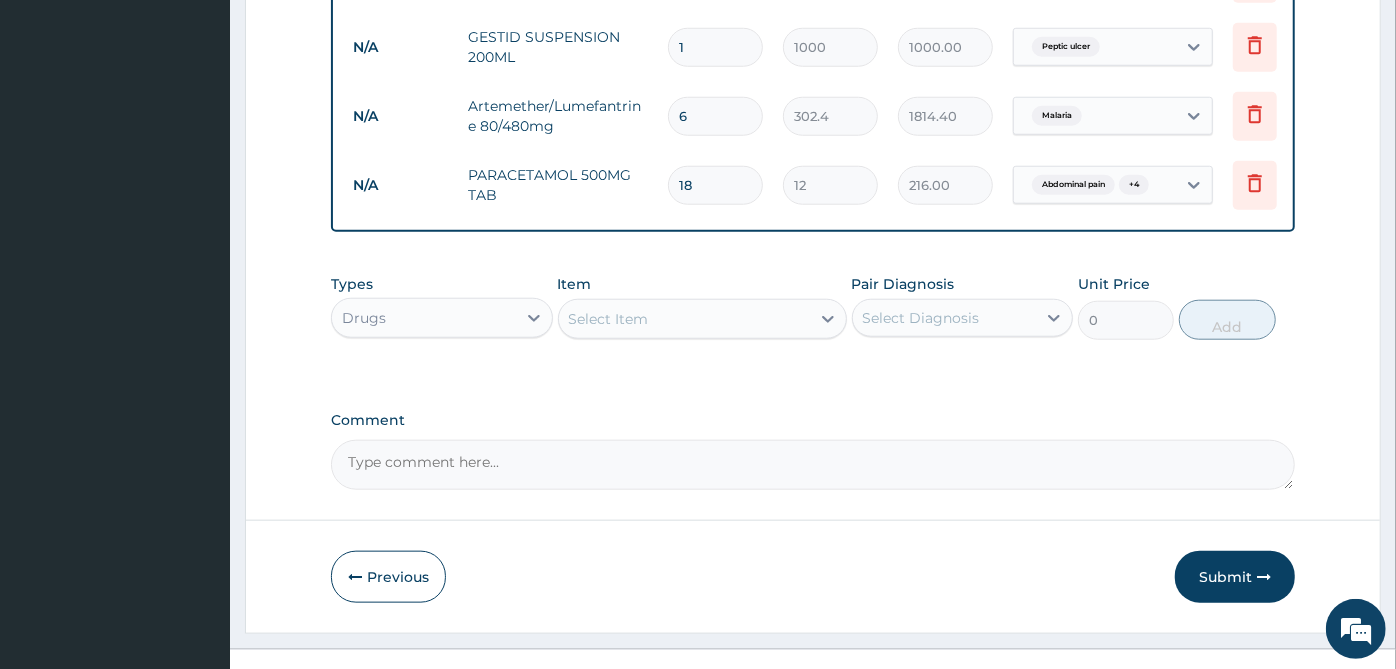 scroll, scrollTop: 1174, scrollLeft: 0, axis: vertical 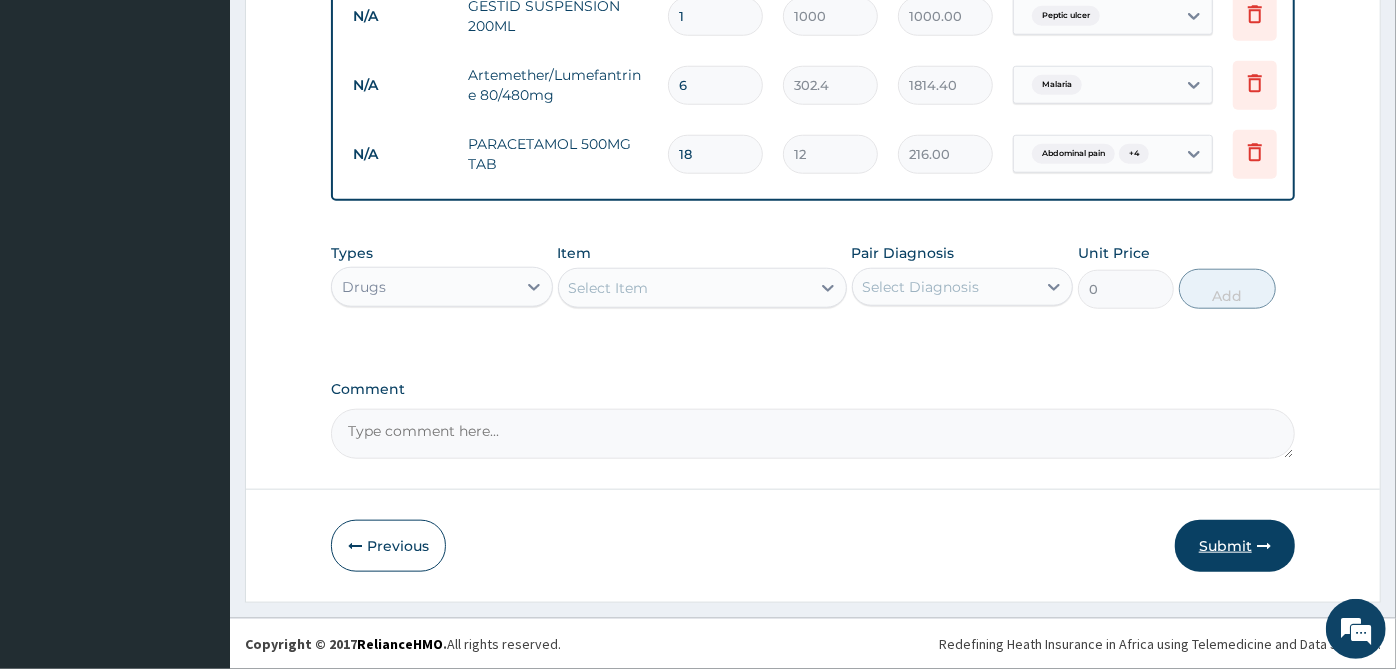 click on "Submit" at bounding box center (1235, 546) 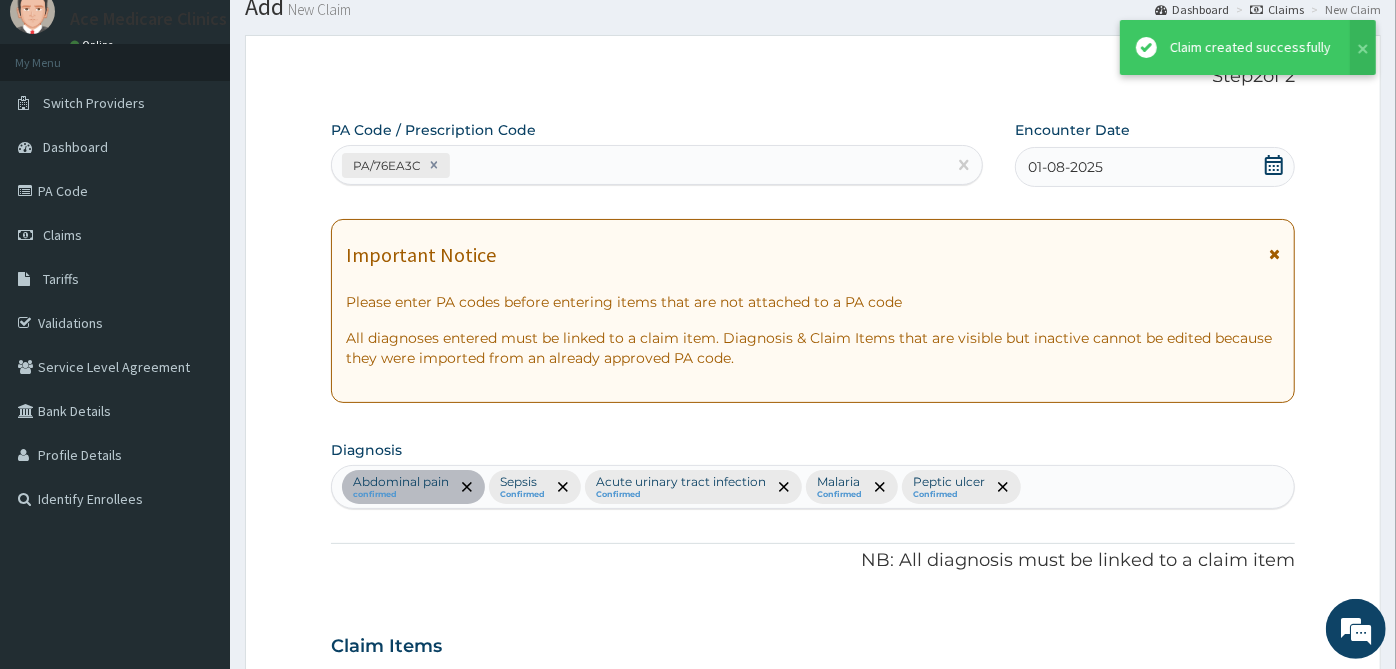 scroll, scrollTop: 1174, scrollLeft: 0, axis: vertical 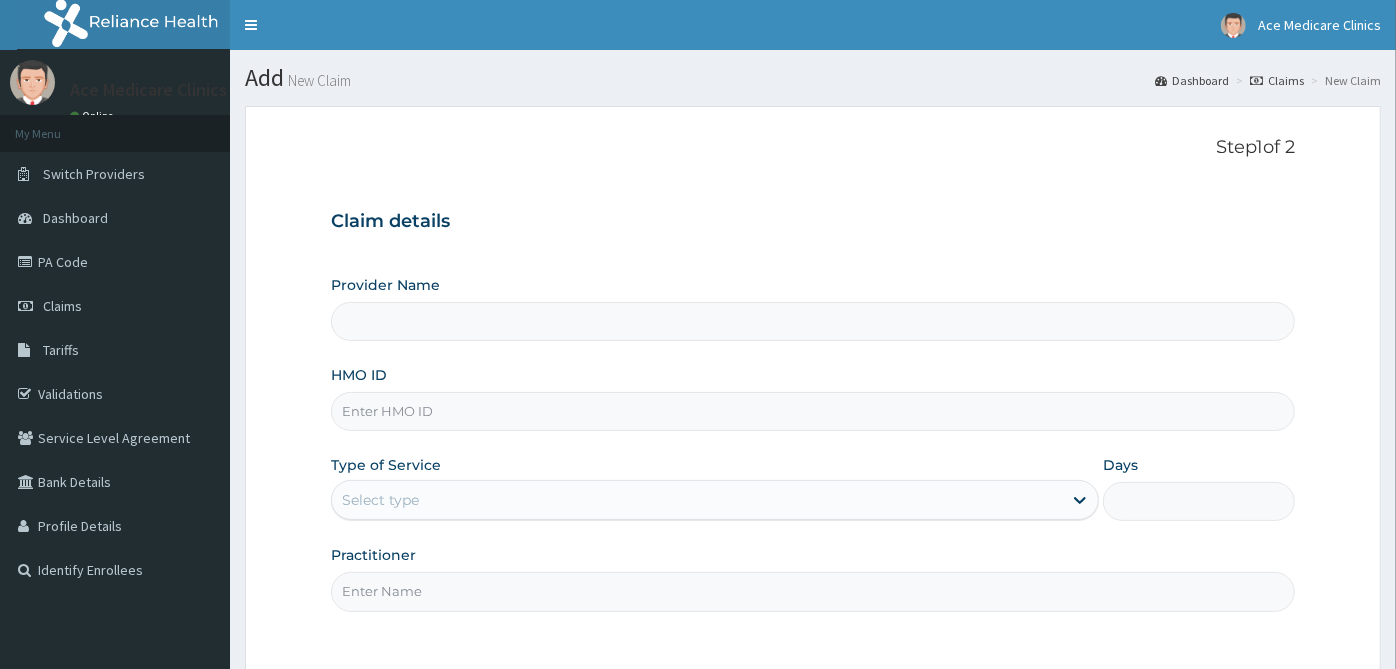 type on "ACE MEDICARE CLINICS- Ota" 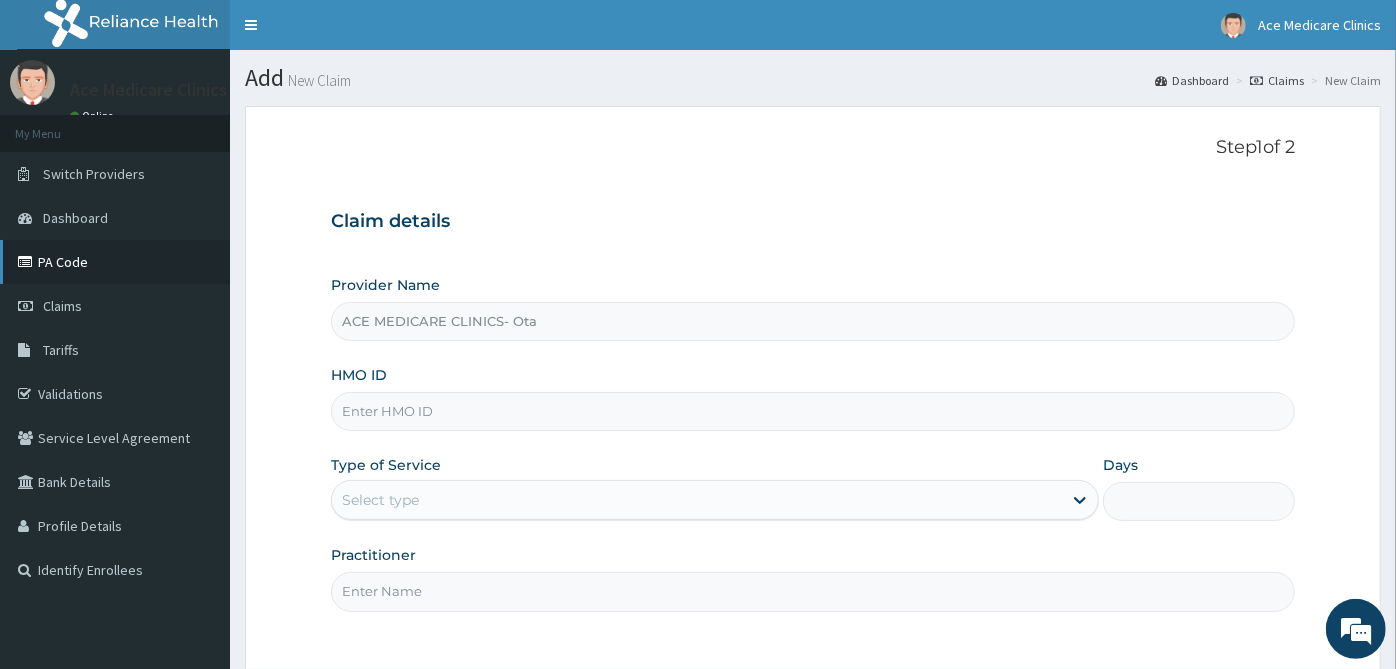 click on "PA Code" at bounding box center [115, 262] 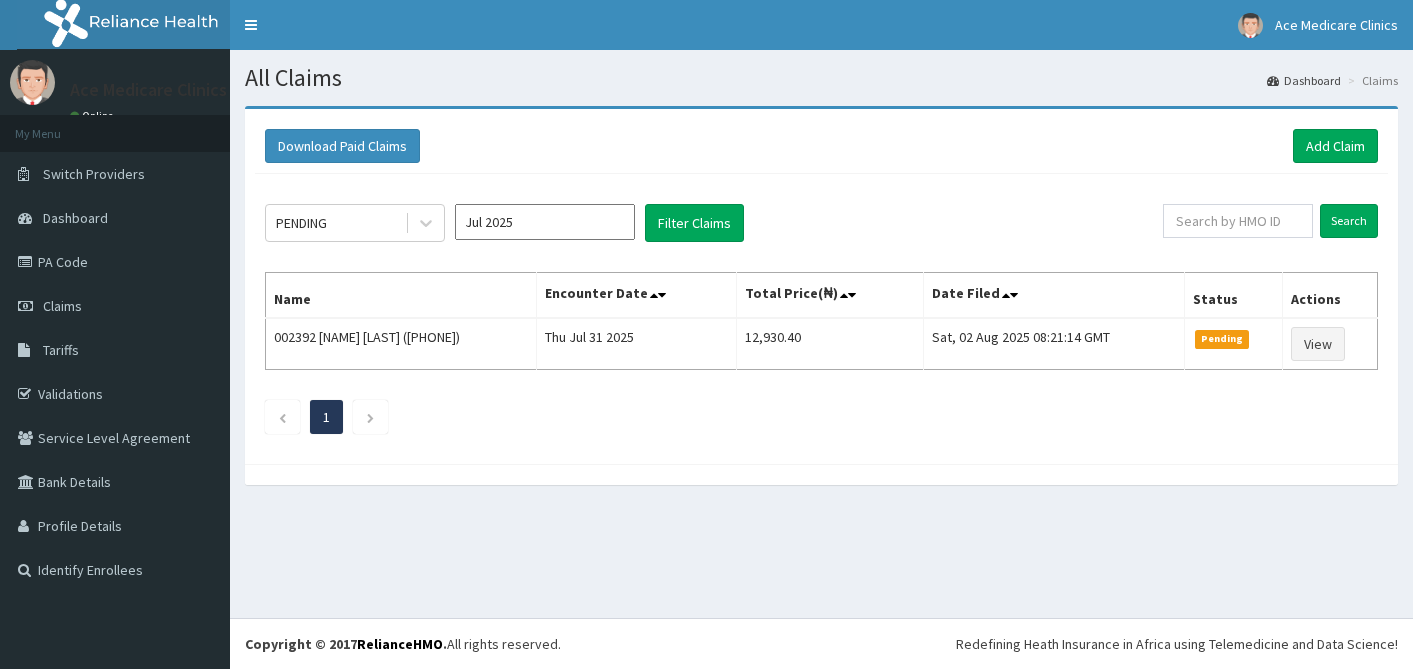 scroll, scrollTop: 0, scrollLeft: 0, axis: both 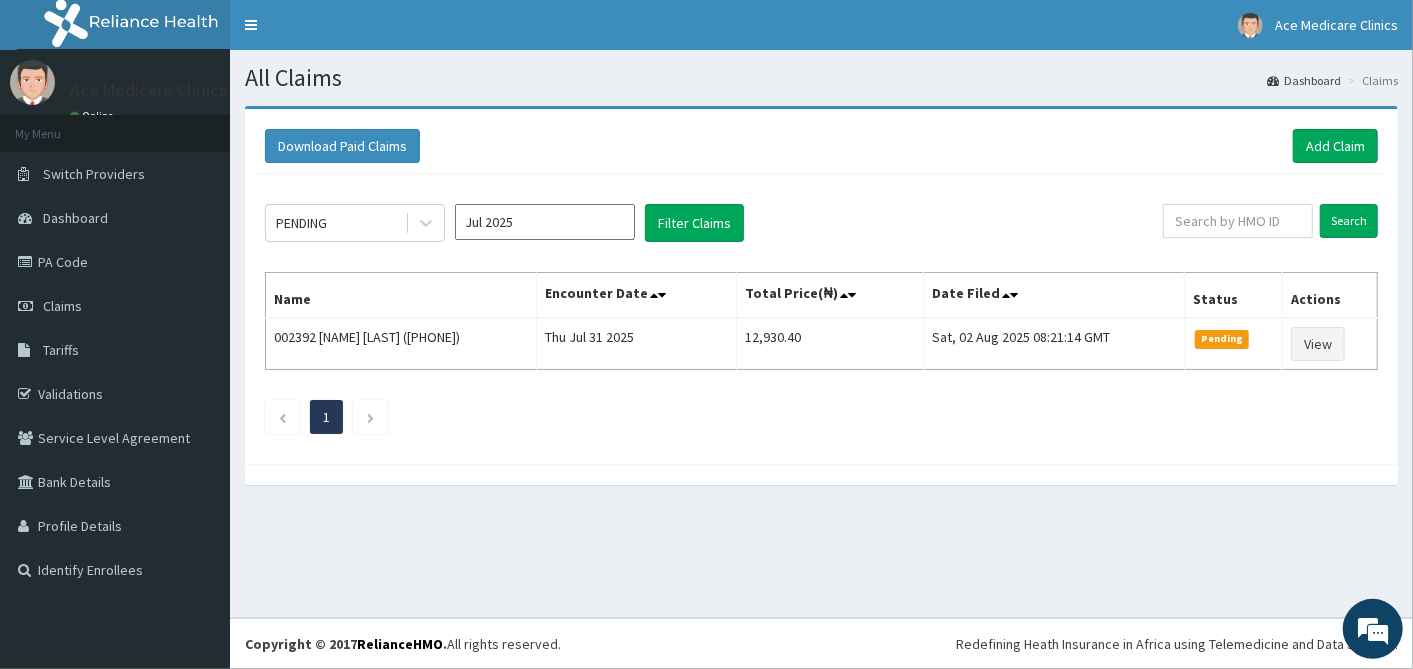 click on "Download Paid Claims Add Claim" at bounding box center (821, 146) 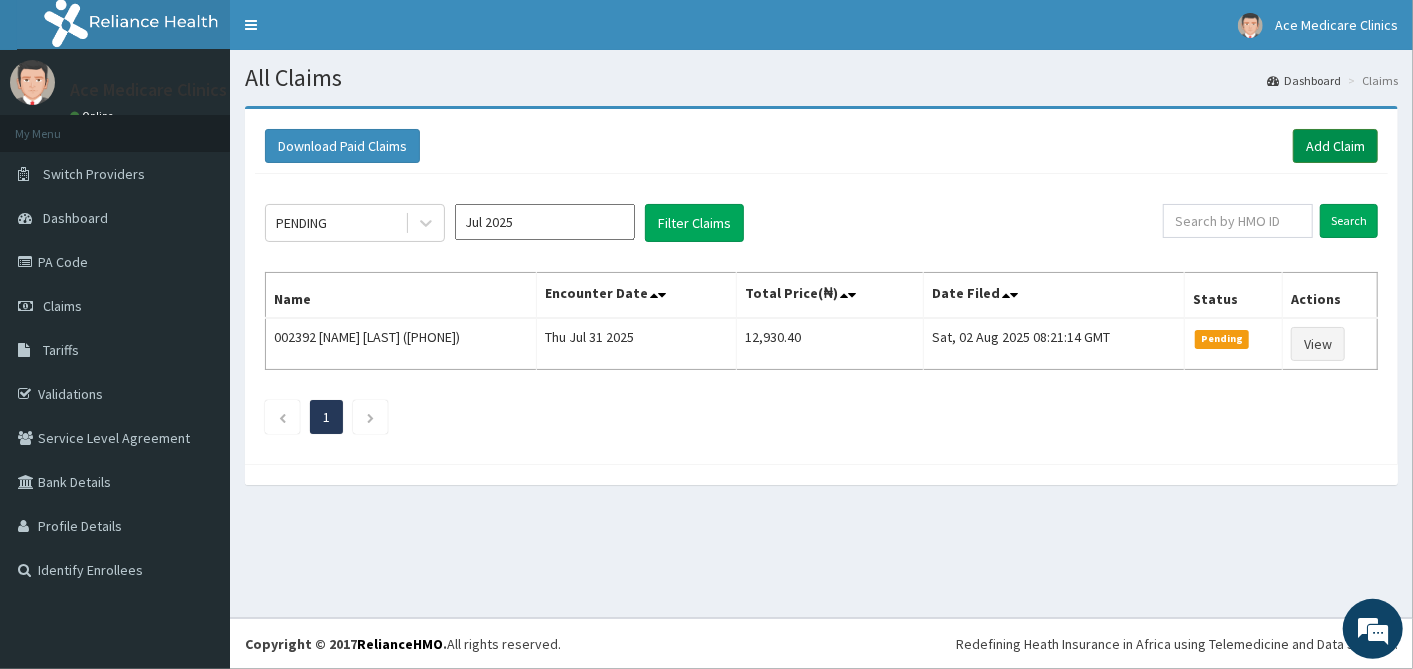 click on "Add Claim" at bounding box center (1335, 146) 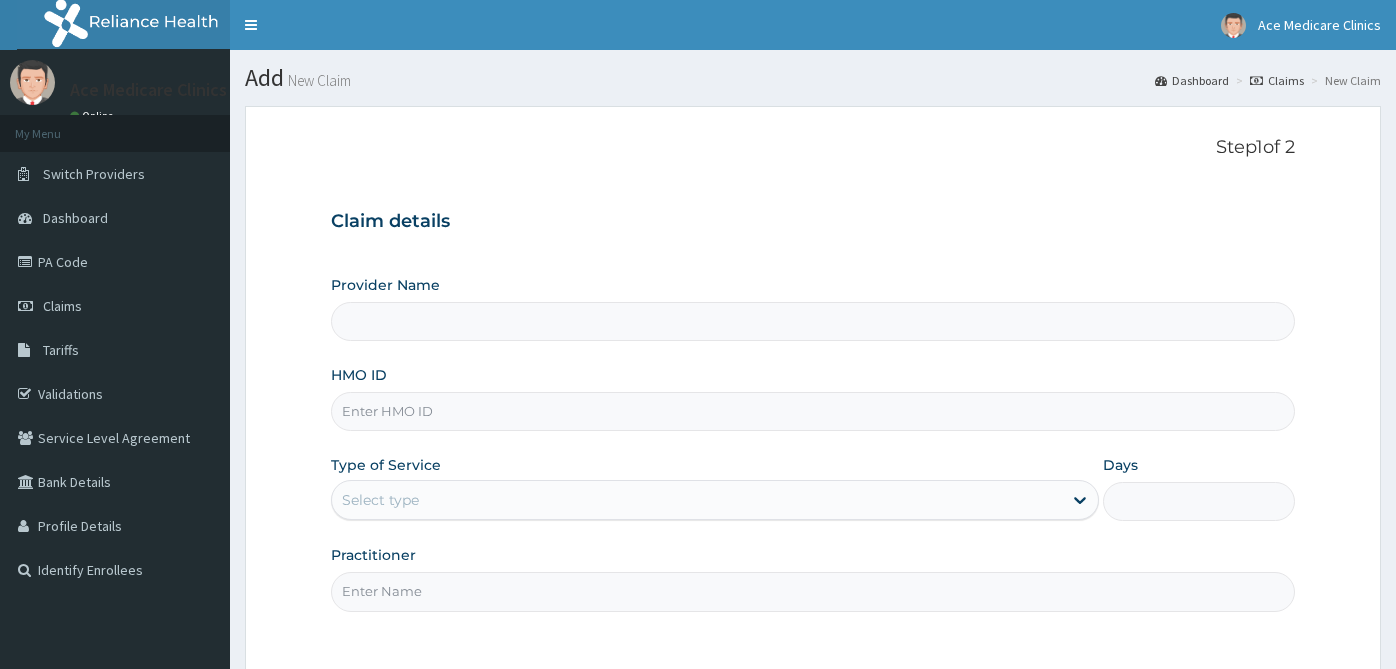 scroll, scrollTop: 0, scrollLeft: 0, axis: both 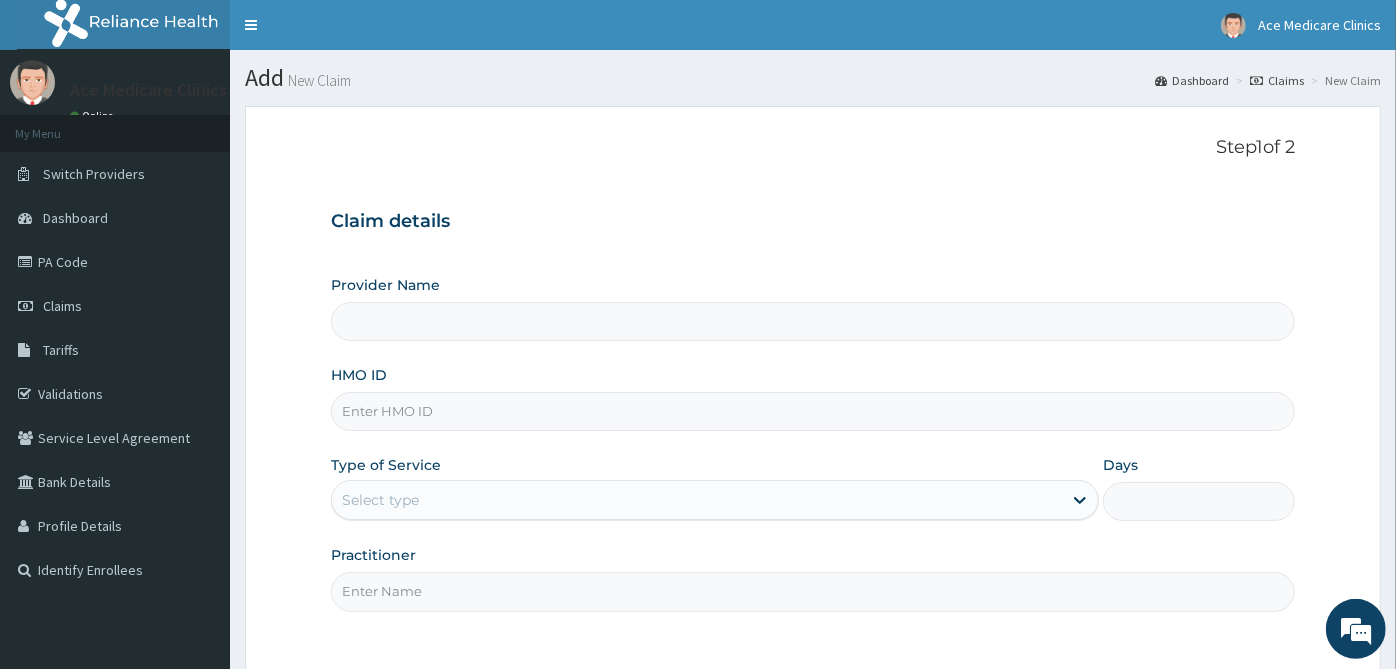 click on "HMO ID" at bounding box center (813, 398) 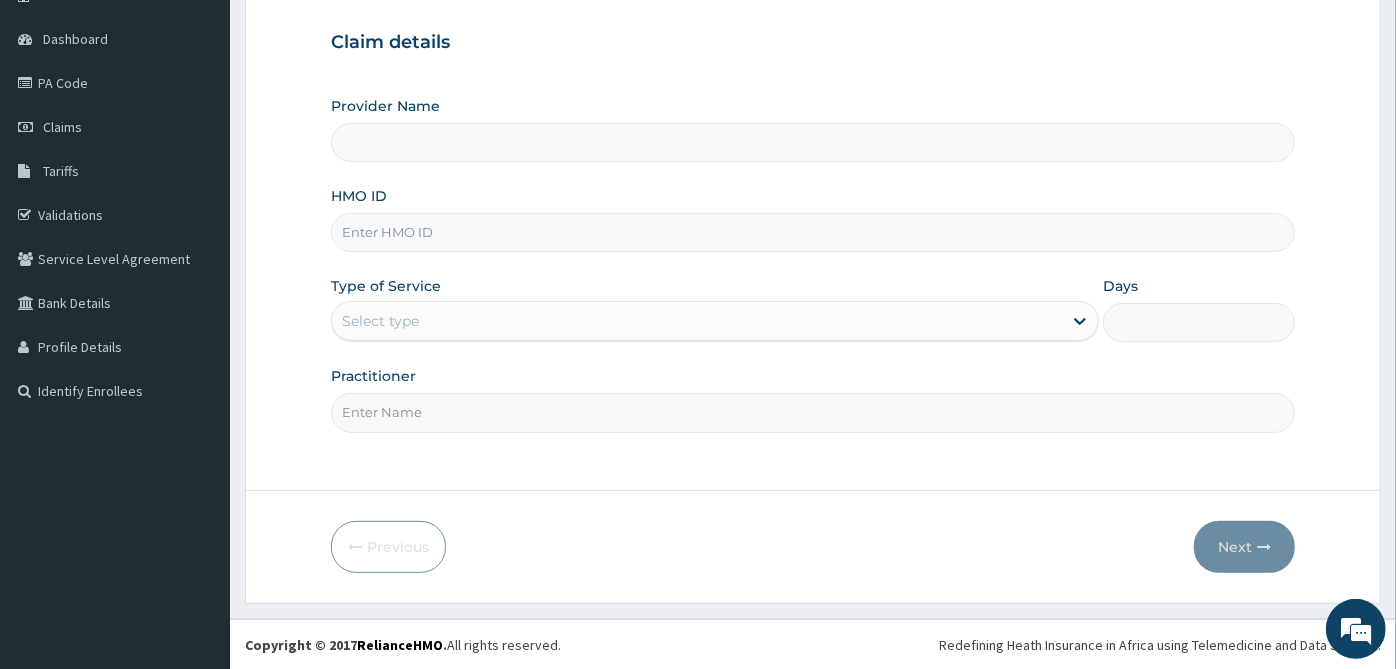 type on "ACE MEDICARE CLINICS- Ota" 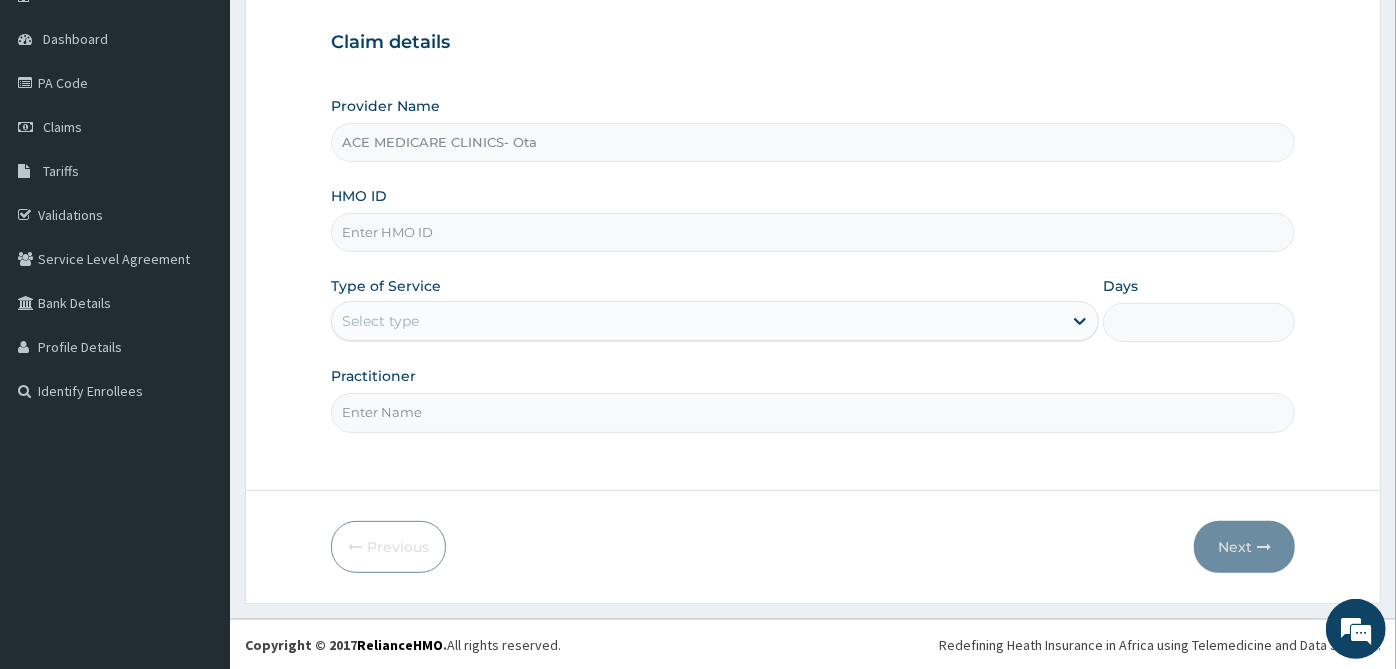 click on "HMO ID" at bounding box center [813, 232] 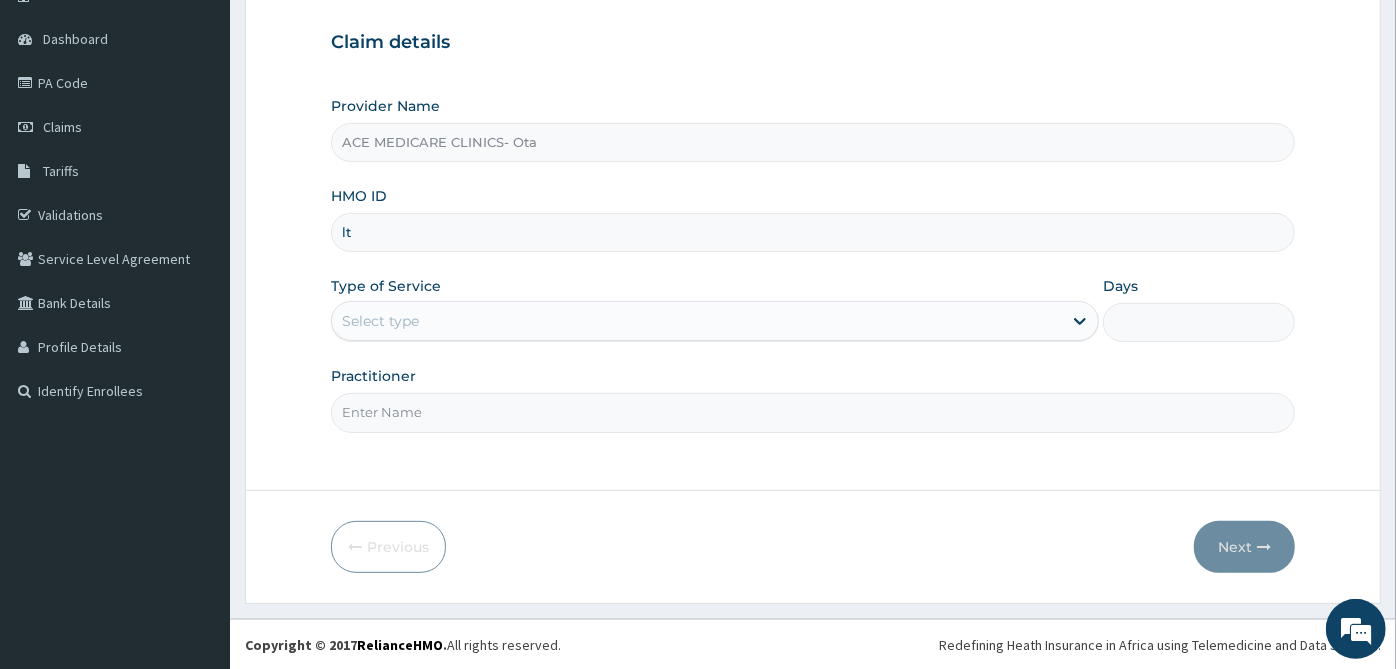 type on "l" 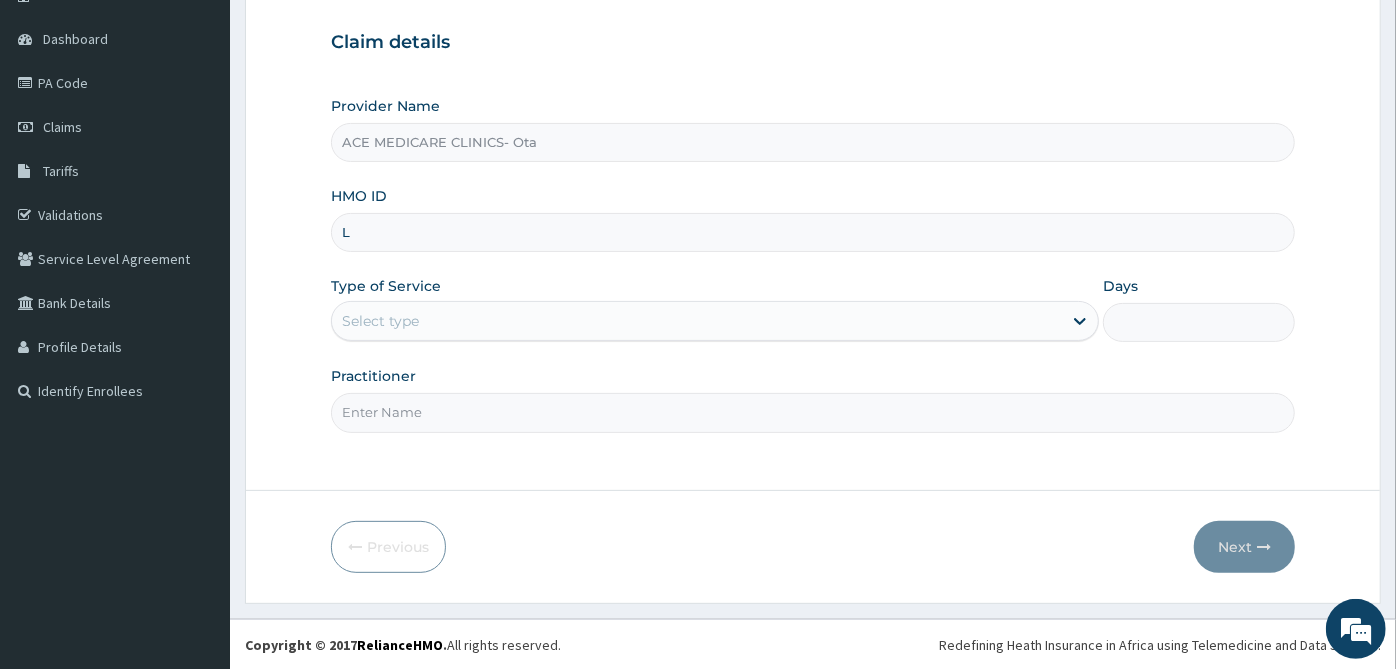 scroll, scrollTop: 0, scrollLeft: 0, axis: both 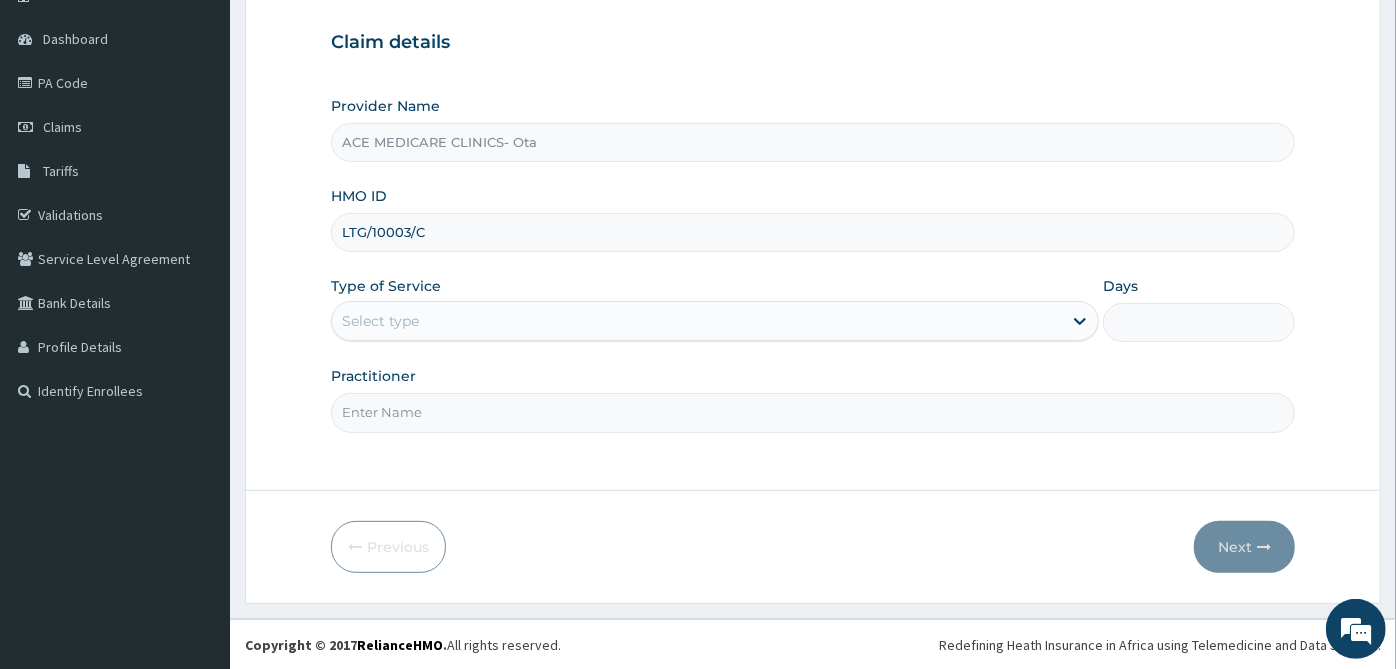 type on "LTG/10003/C" 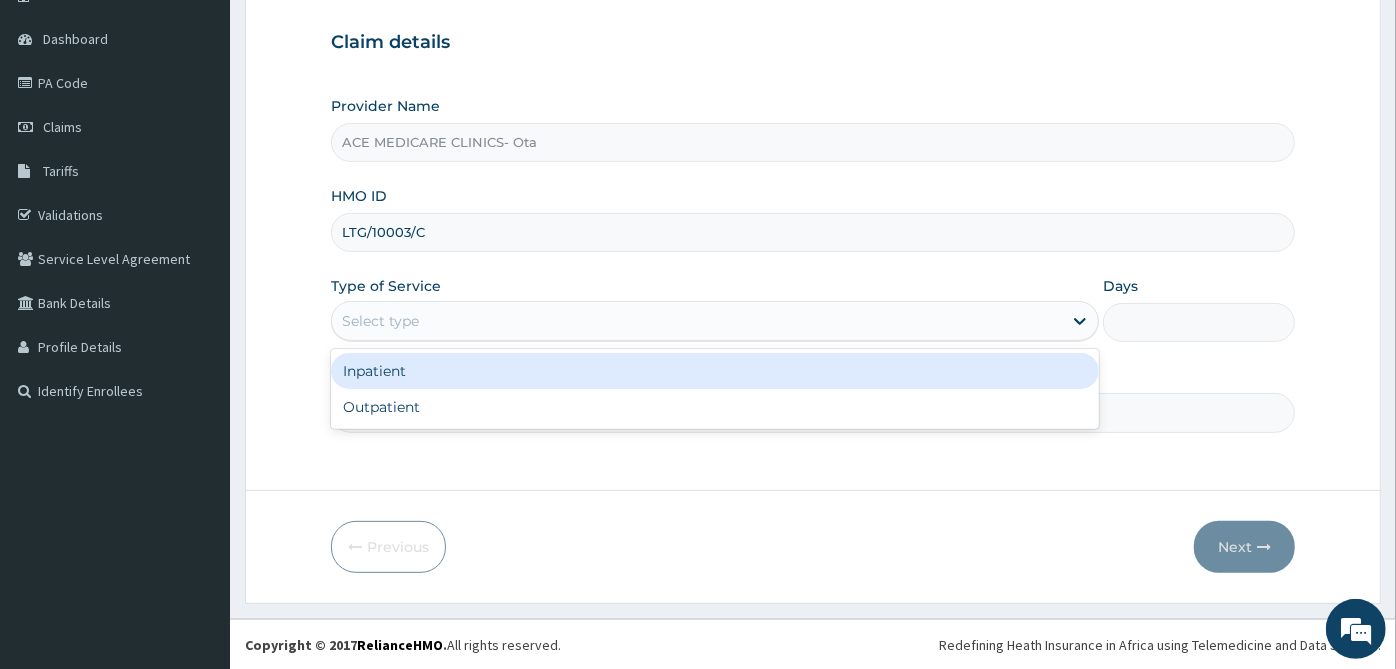 click on "Select type" at bounding box center [697, 321] 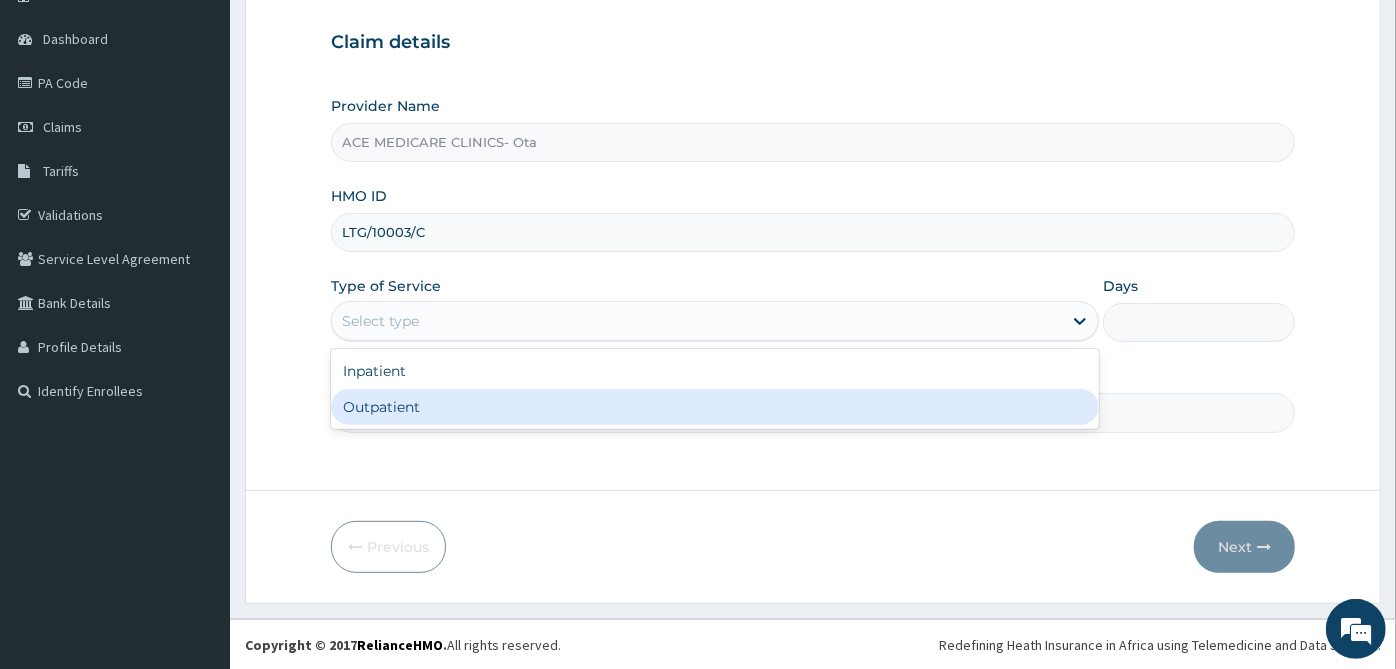 click on "Outpatient" at bounding box center [715, 407] 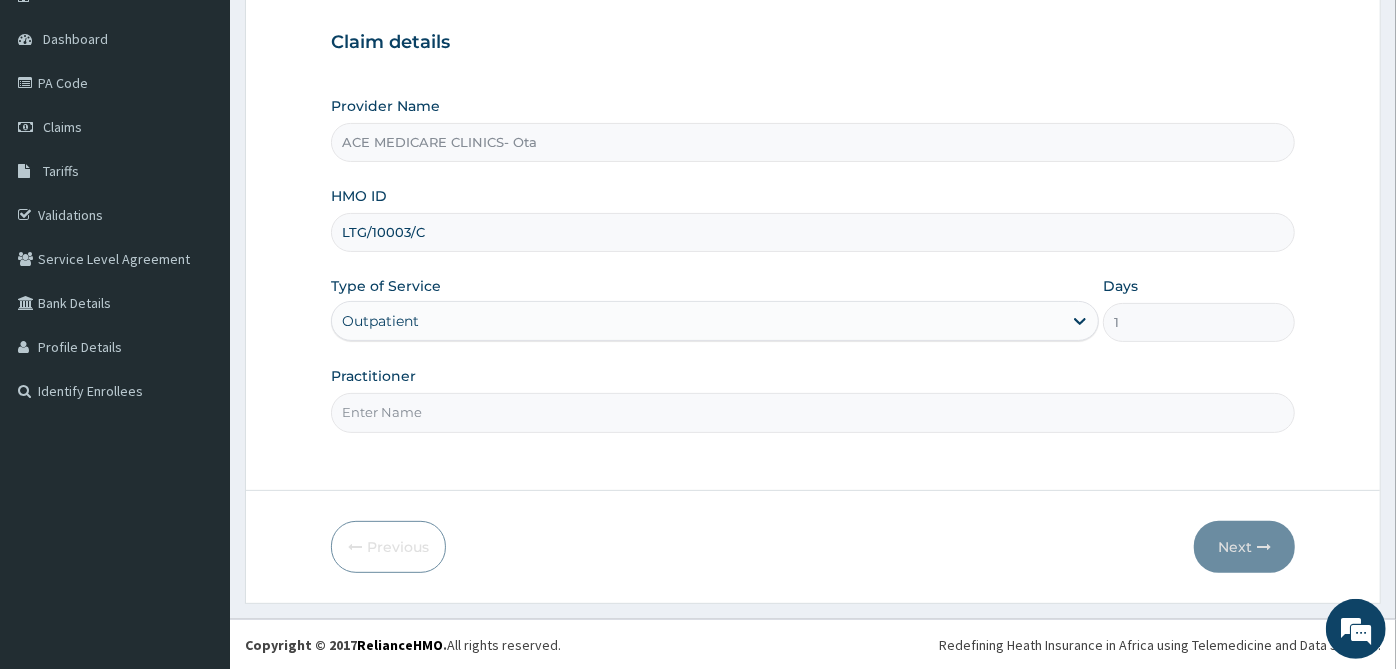 click on "Practitioner" at bounding box center (813, 412) 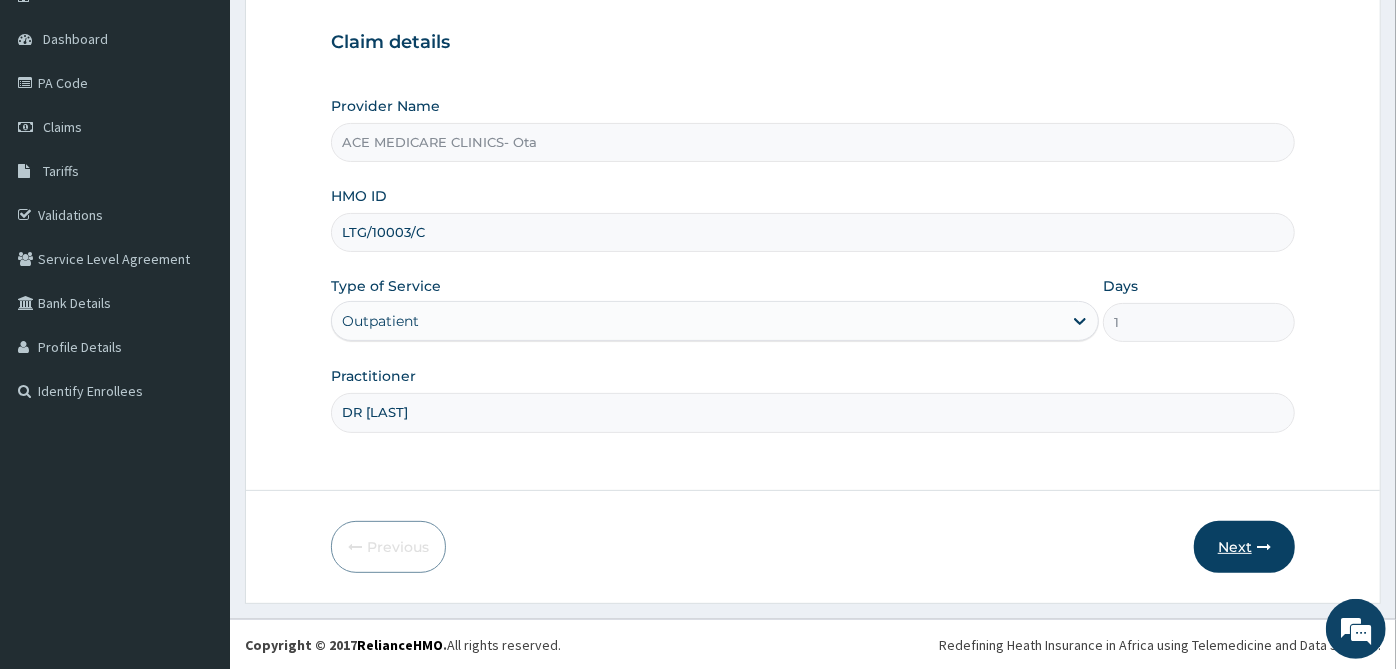 type on "DR [LAST]" 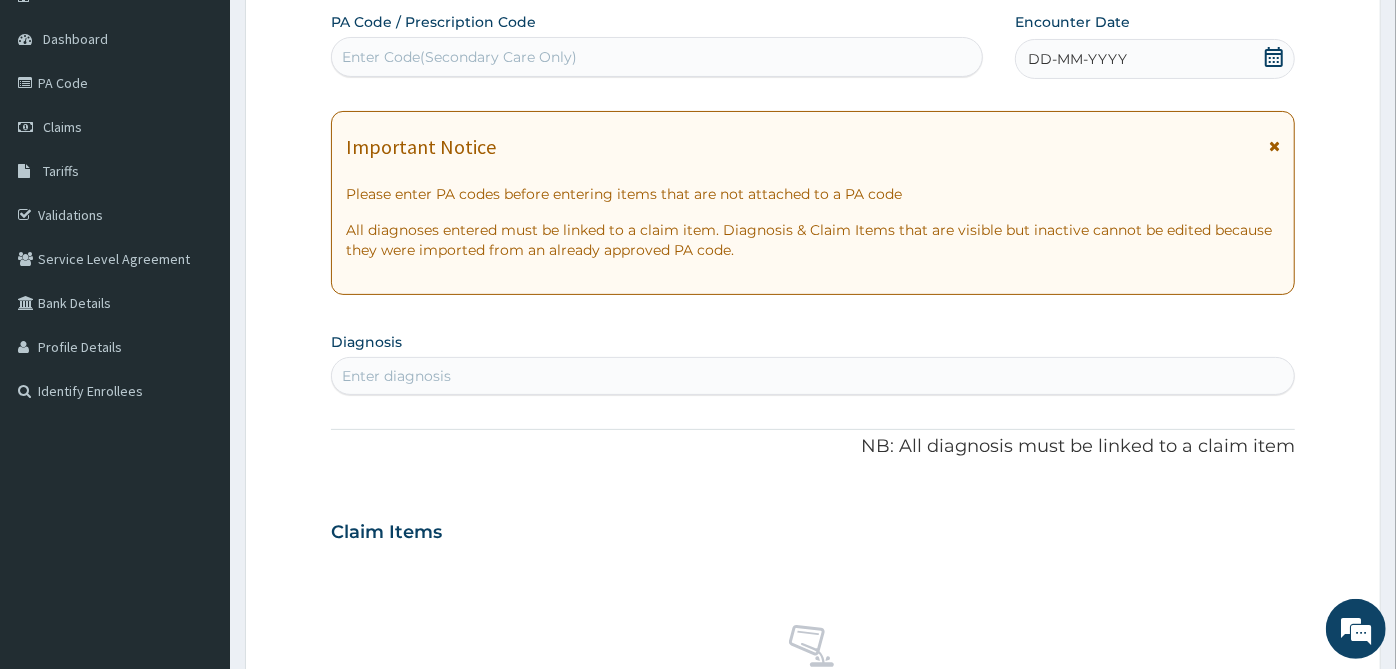click on "DD-MM-YYYY" at bounding box center (1155, 59) 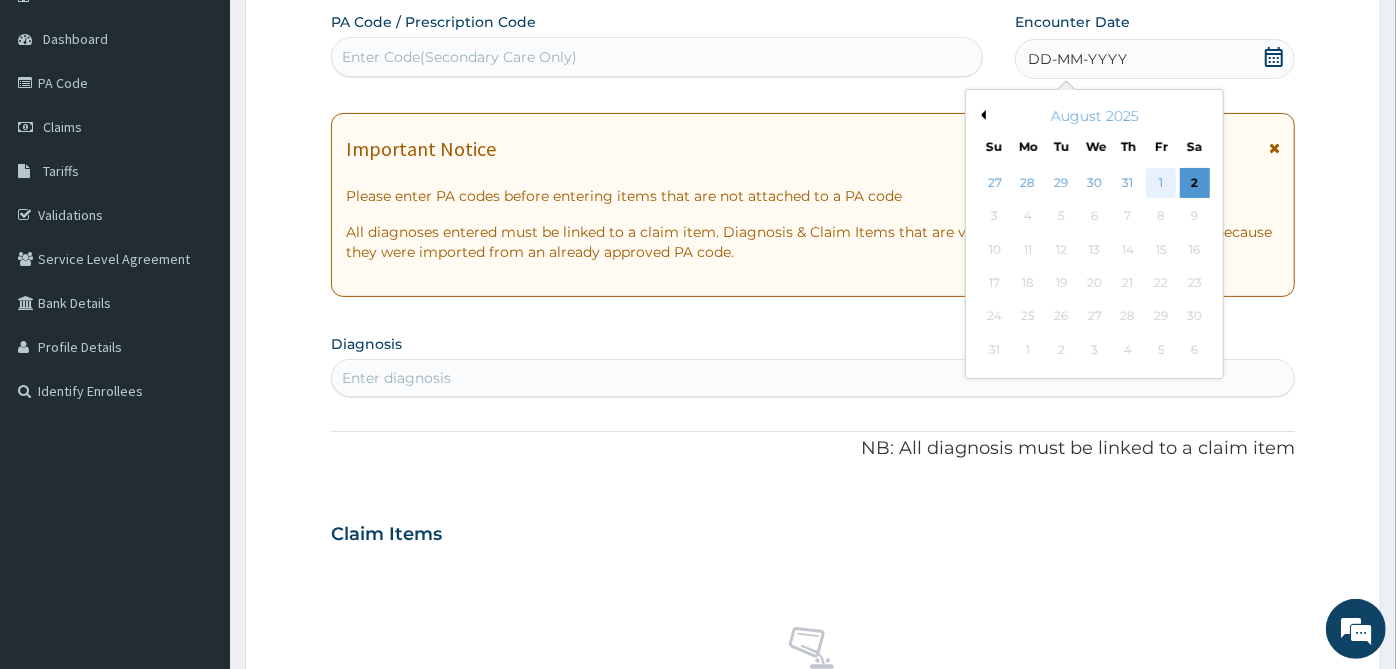 click on "1" at bounding box center (1162, 183) 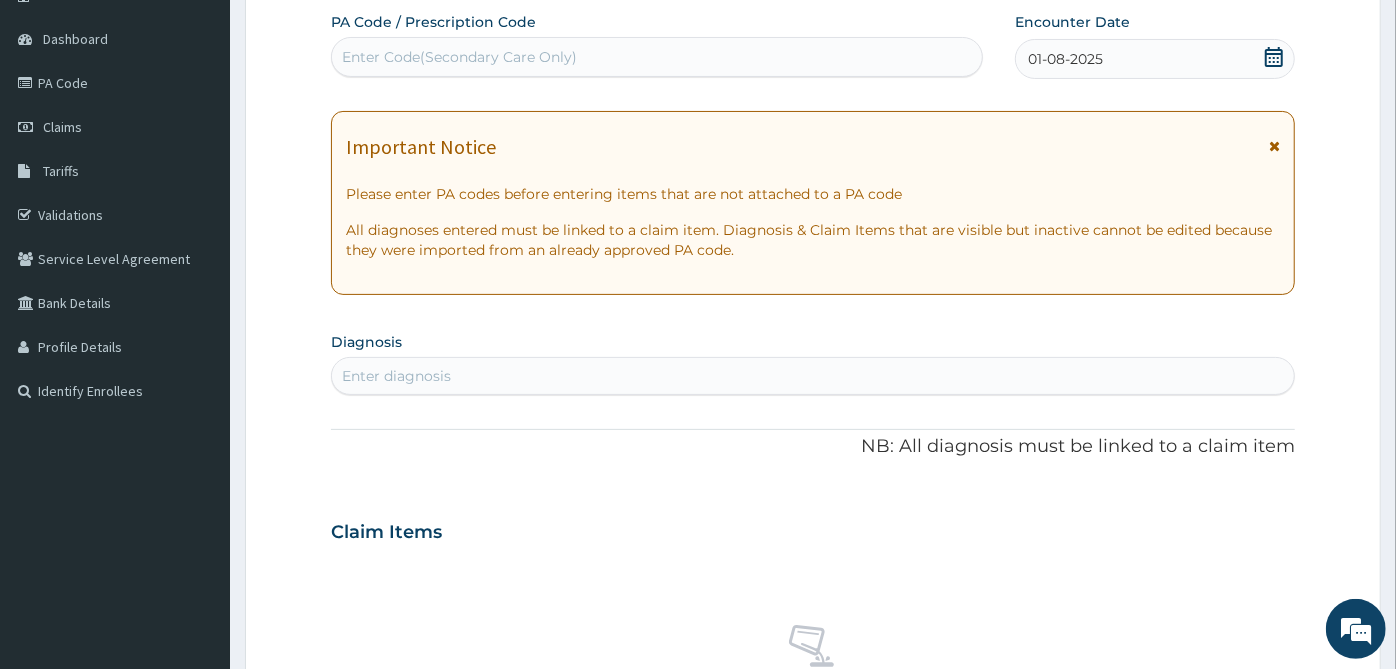 click on "Enter diagnosis" at bounding box center (813, 376) 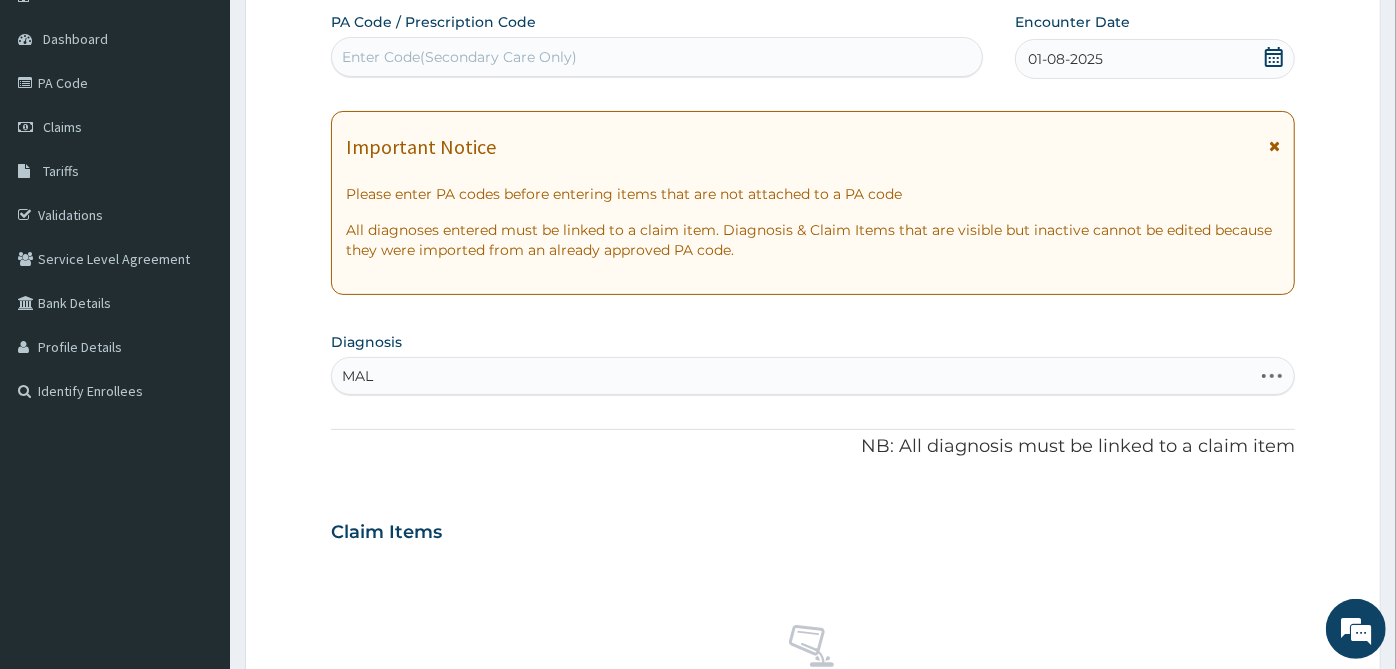 type on "MALA" 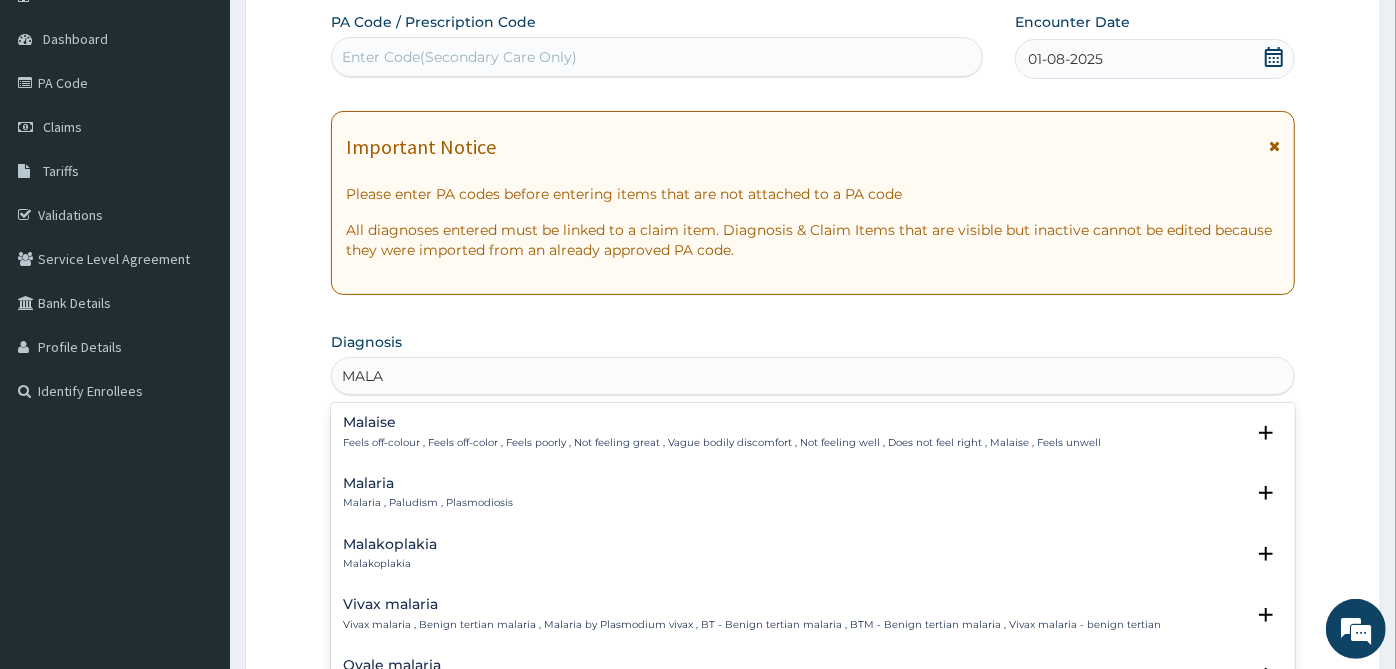 click on "Malaria , Paludism , Plasmodiosis" at bounding box center [428, 503] 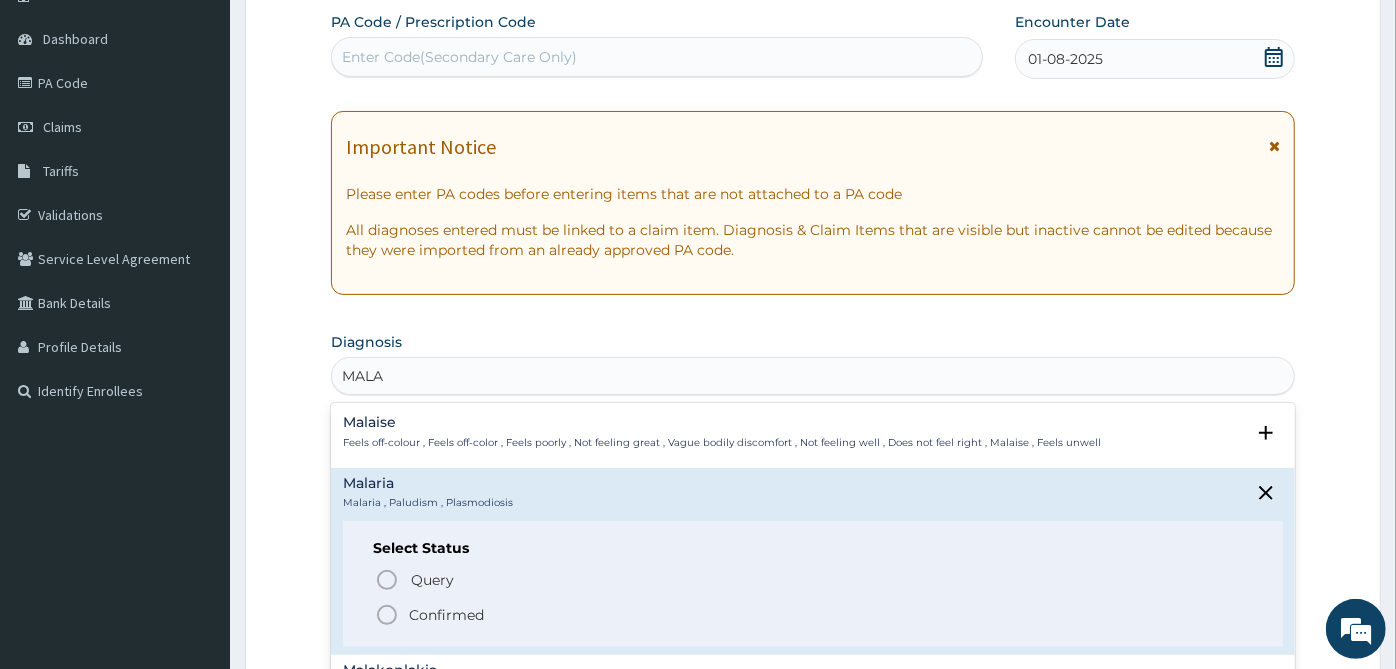 click on "Confirmed" at bounding box center (446, 615) 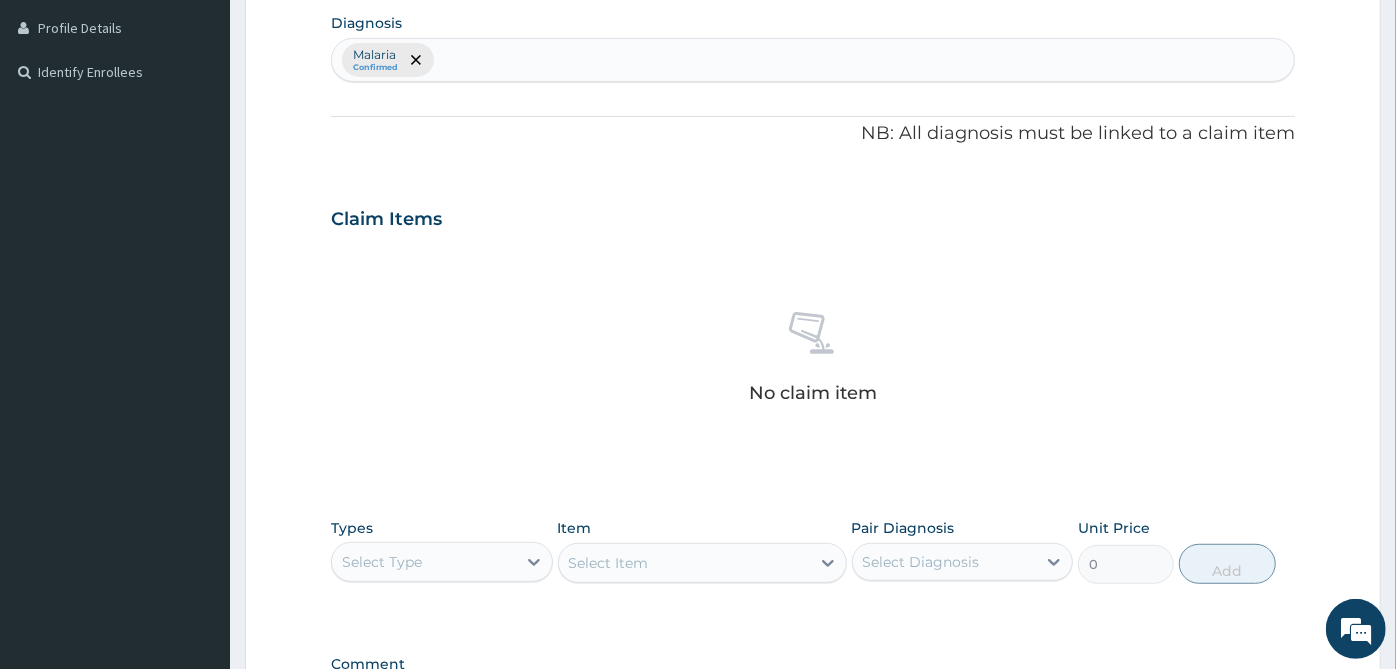 scroll, scrollTop: 512, scrollLeft: 0, axis: vertical 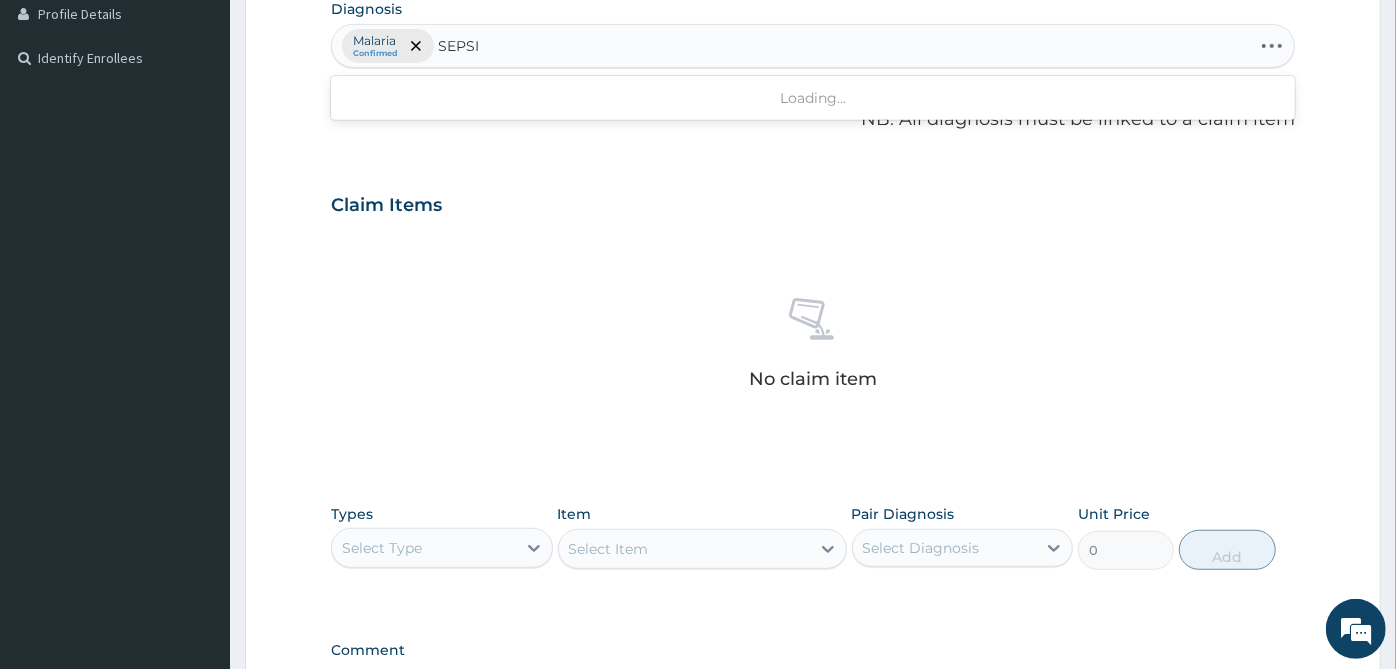 type on "SEPSIS" 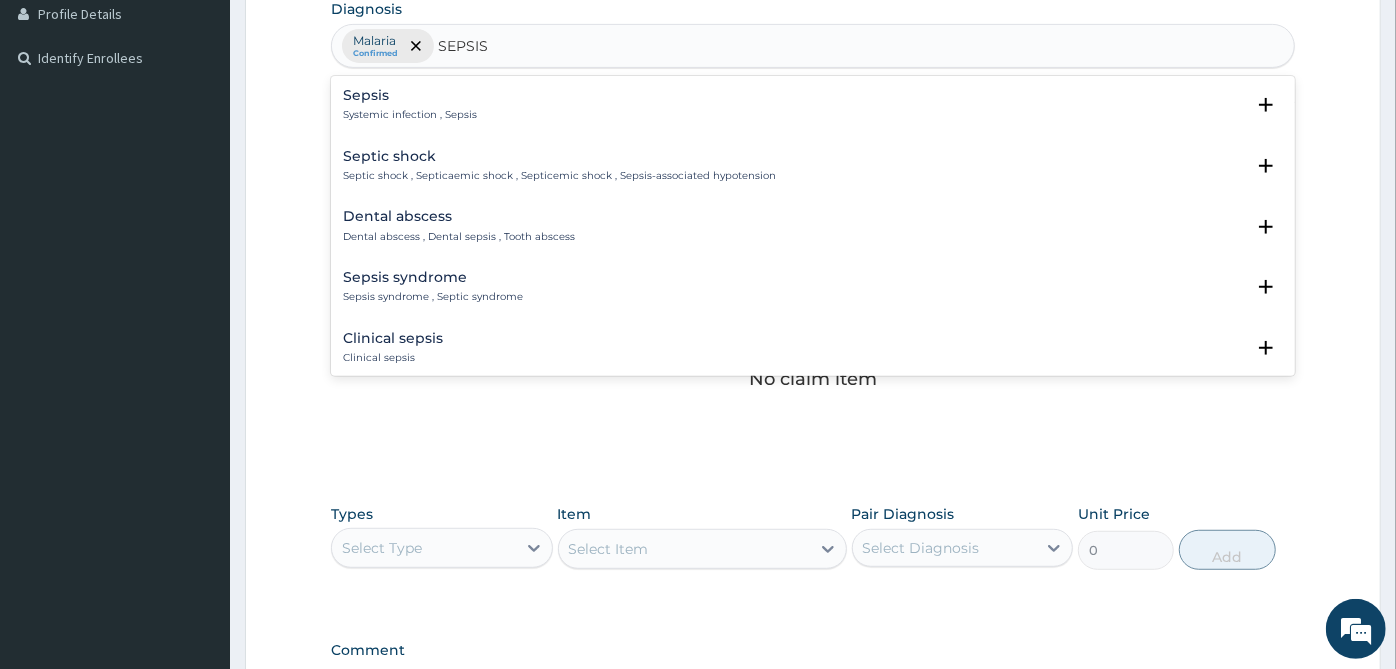 click on "Sepsis" at bounding box center (410, 95) 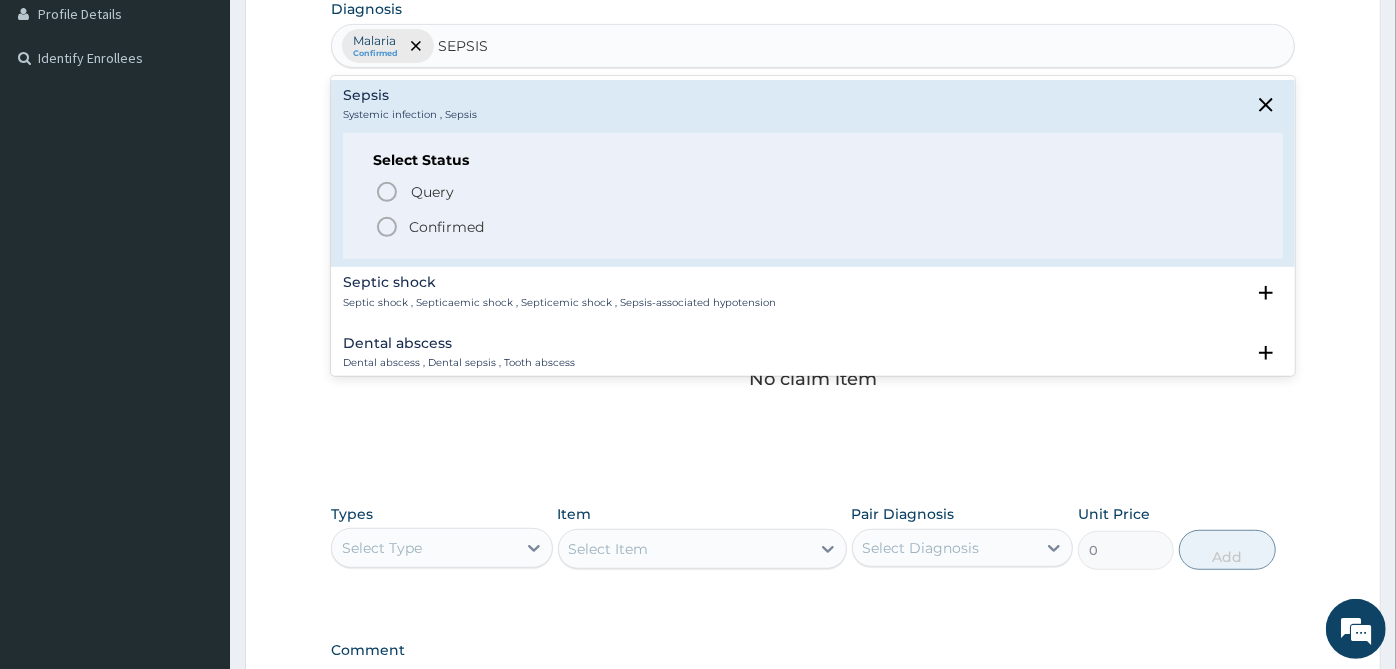 click on "Confirmed" at bounding box center (446, 227) 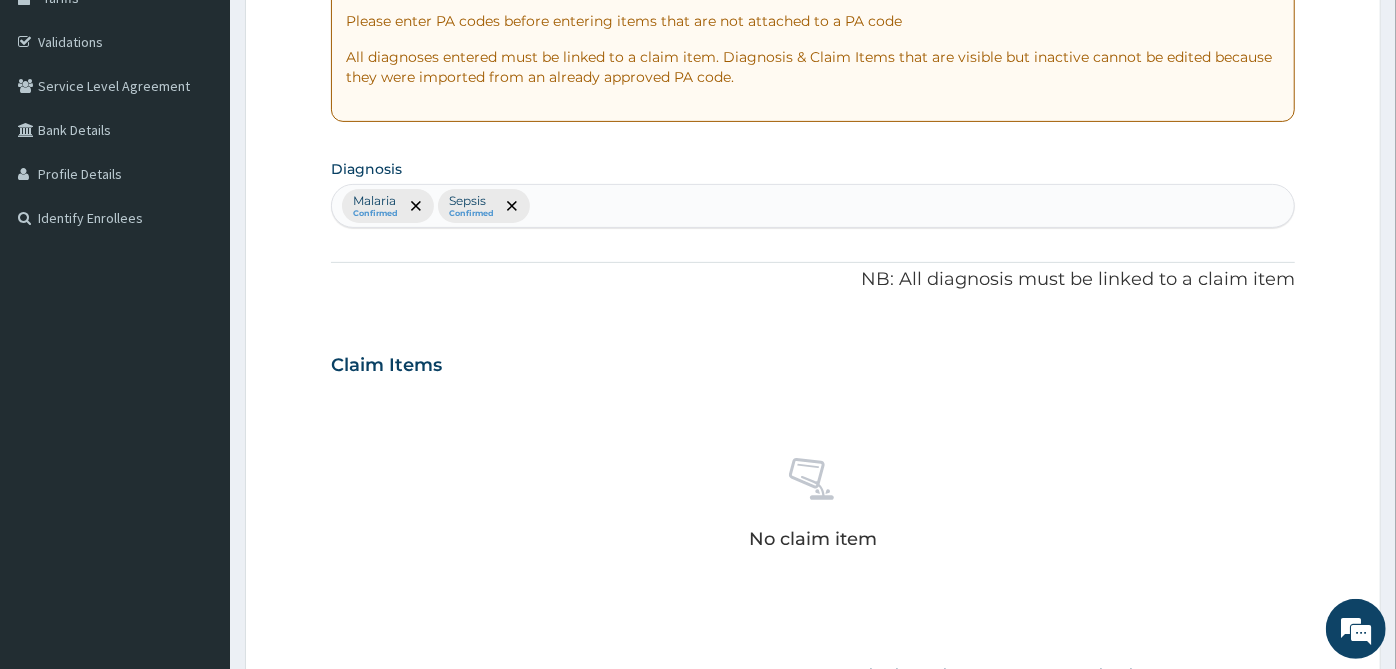 scroll, scrollTop: 325, scrollLeft: 0, axis: vertical 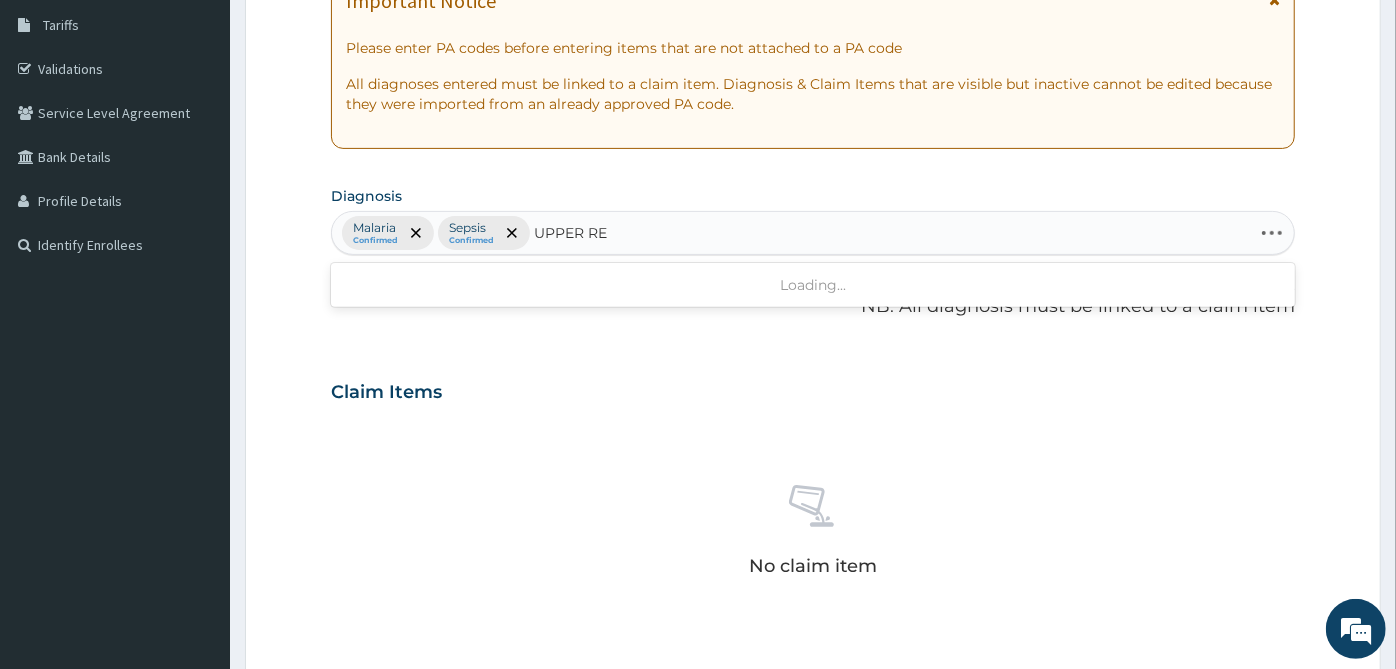 type on "UPPER RES" 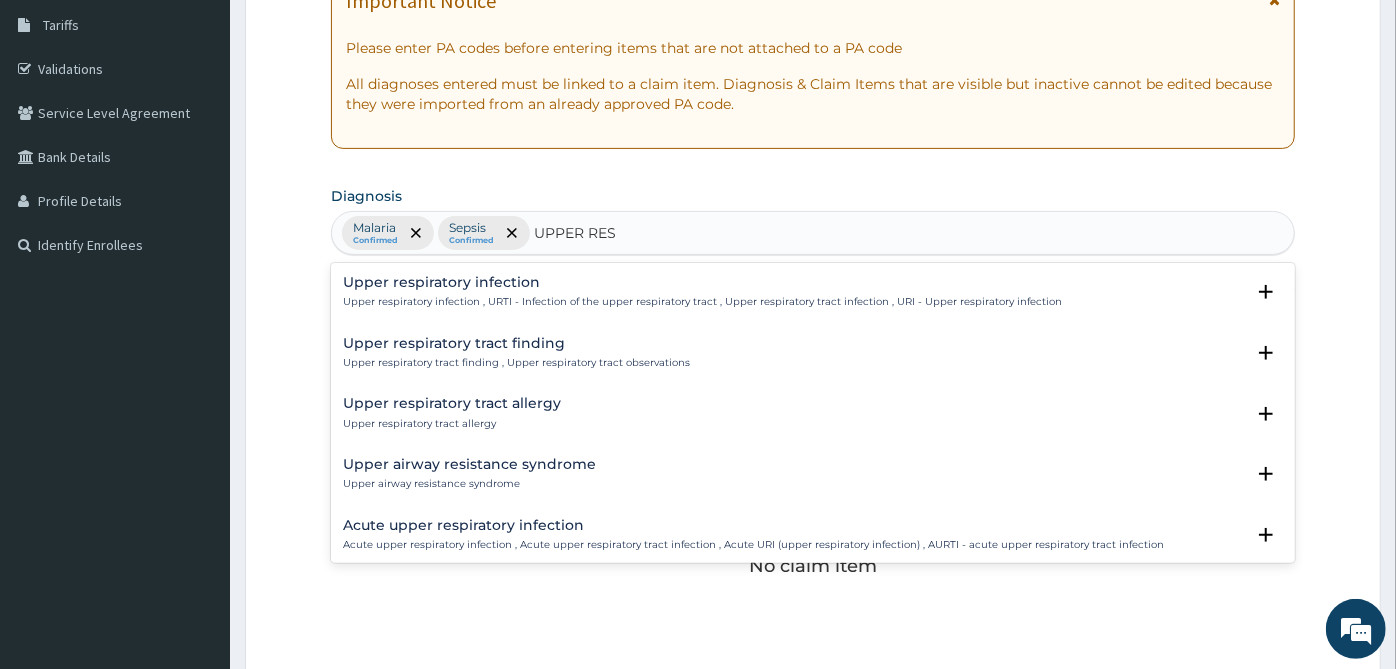 click on "Upper respiratory infection" at bounding box center (702, 282) 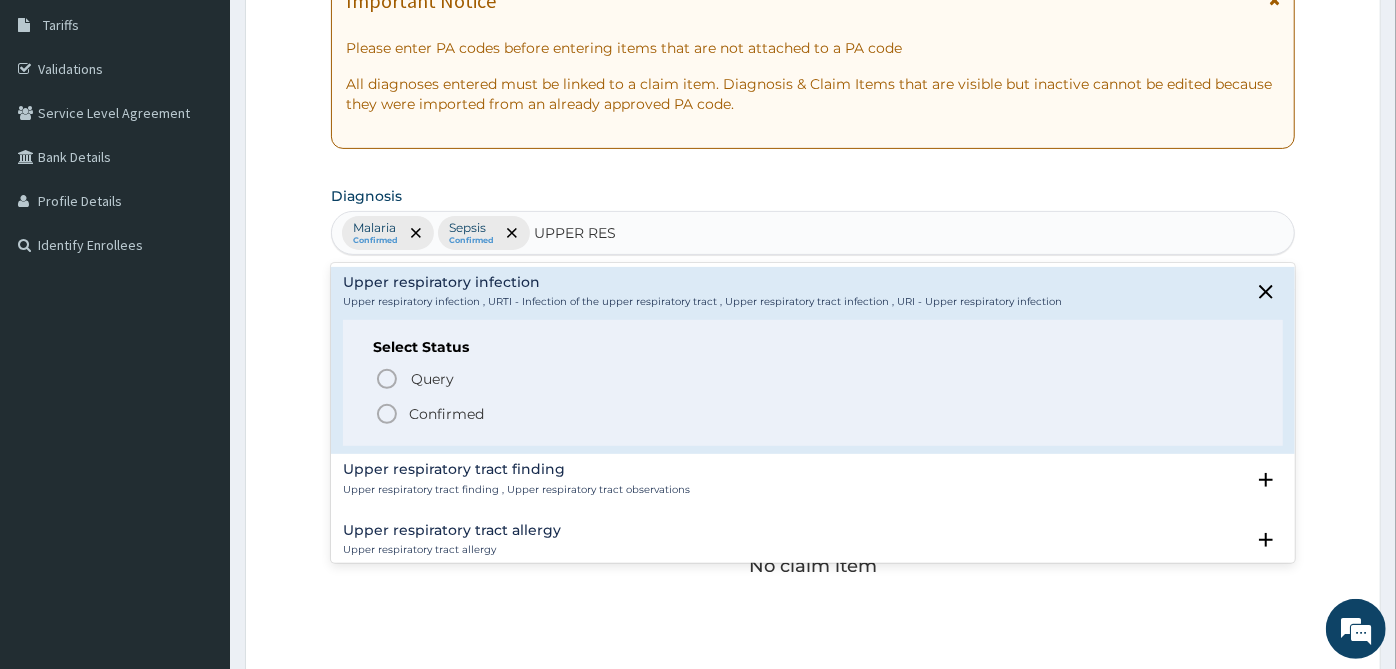 click on "Confirmed" at bounding box center (814, 414) 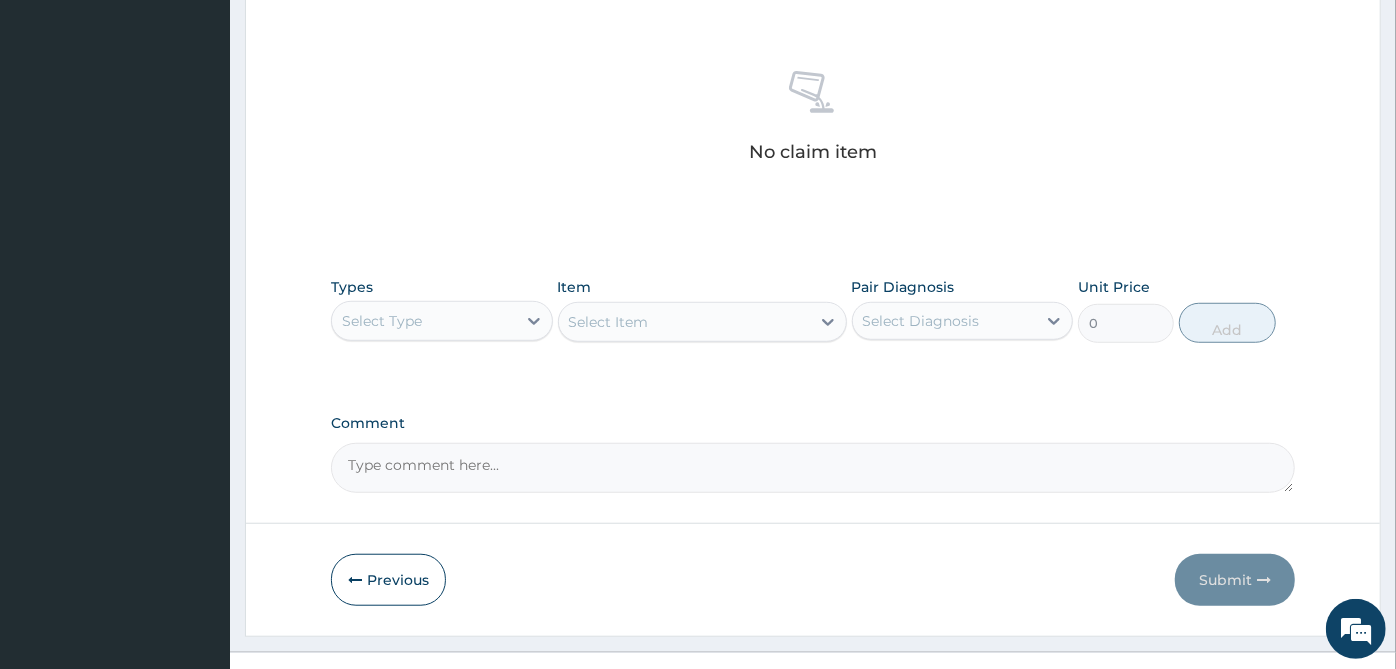 scroll, scrollTop: 770, scrollLeft: 0, axis: vertical 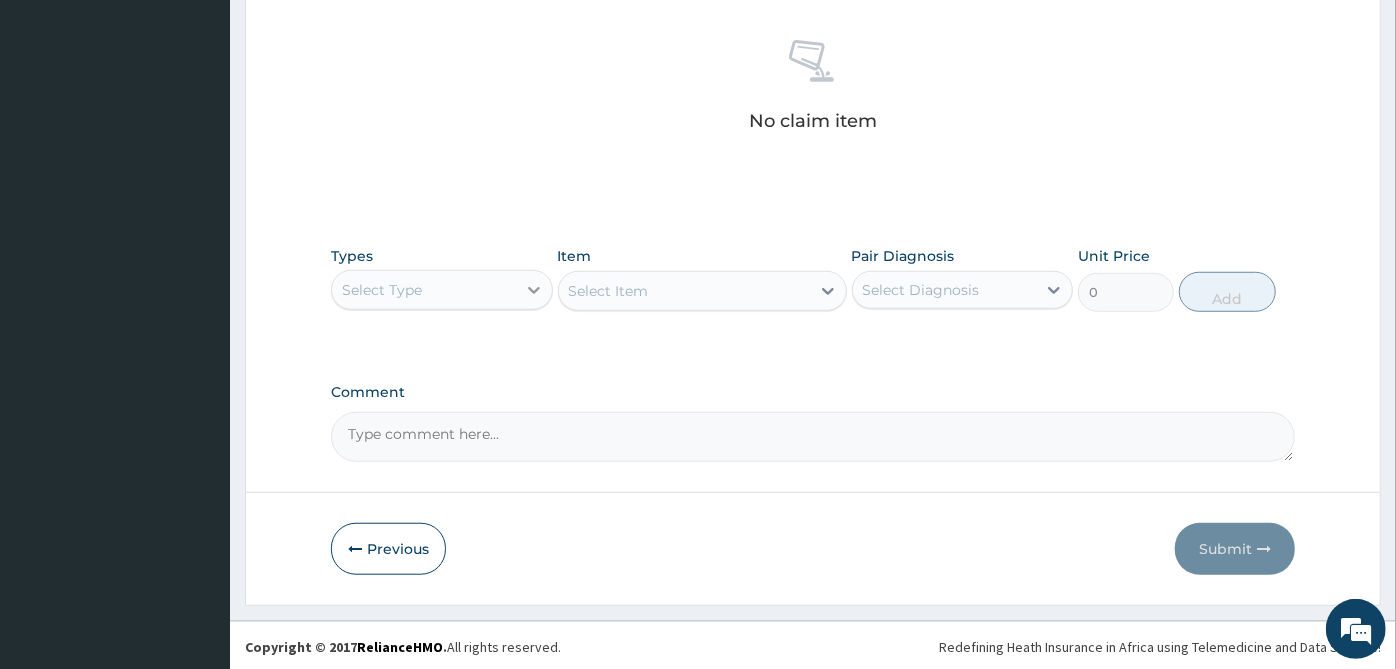 click 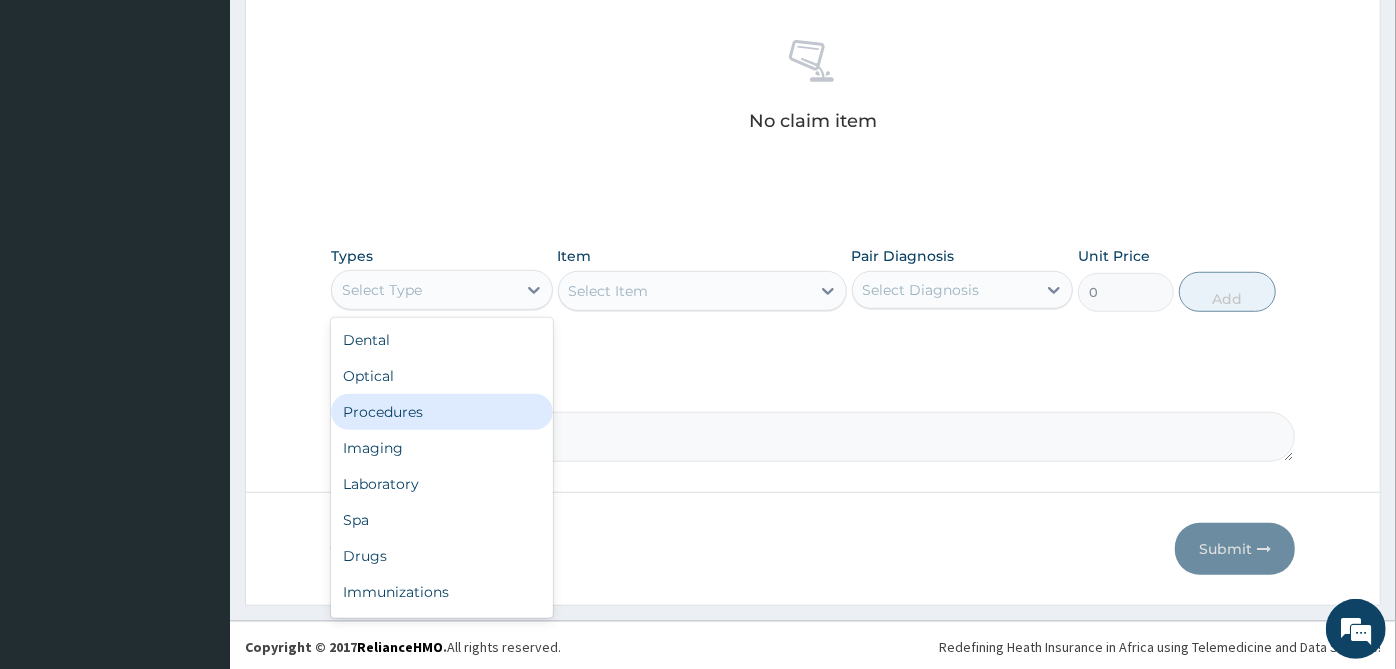 click on "Procedures" at bounding box center (442, 412) 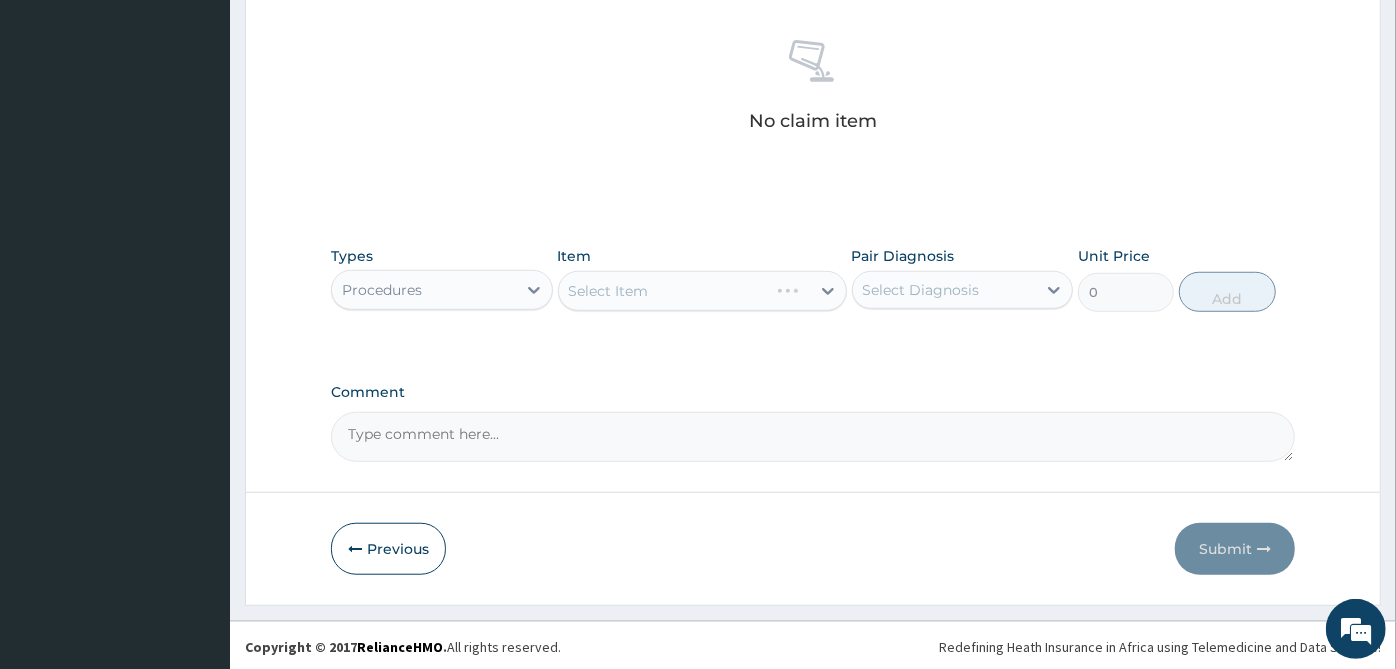 click on "Select Diagnosis" at bounding box center (921, 290) 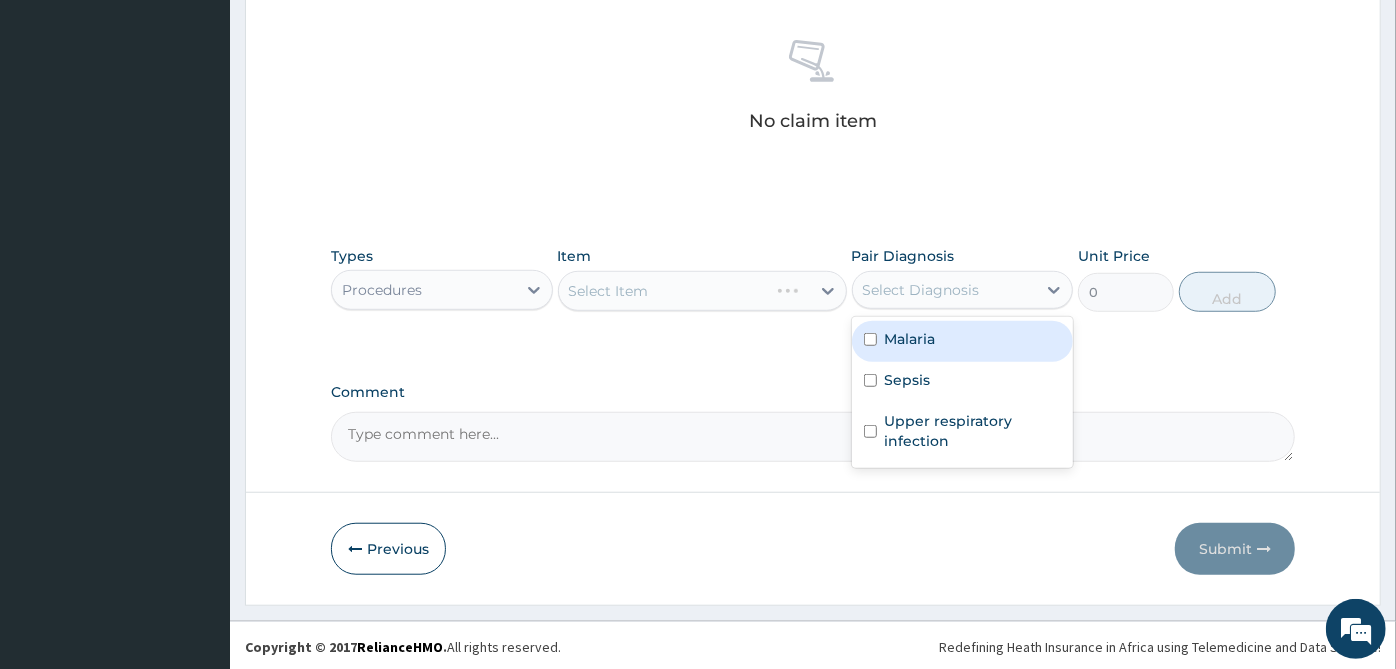 click on "Sepsis" at bounding box center [963, 382] 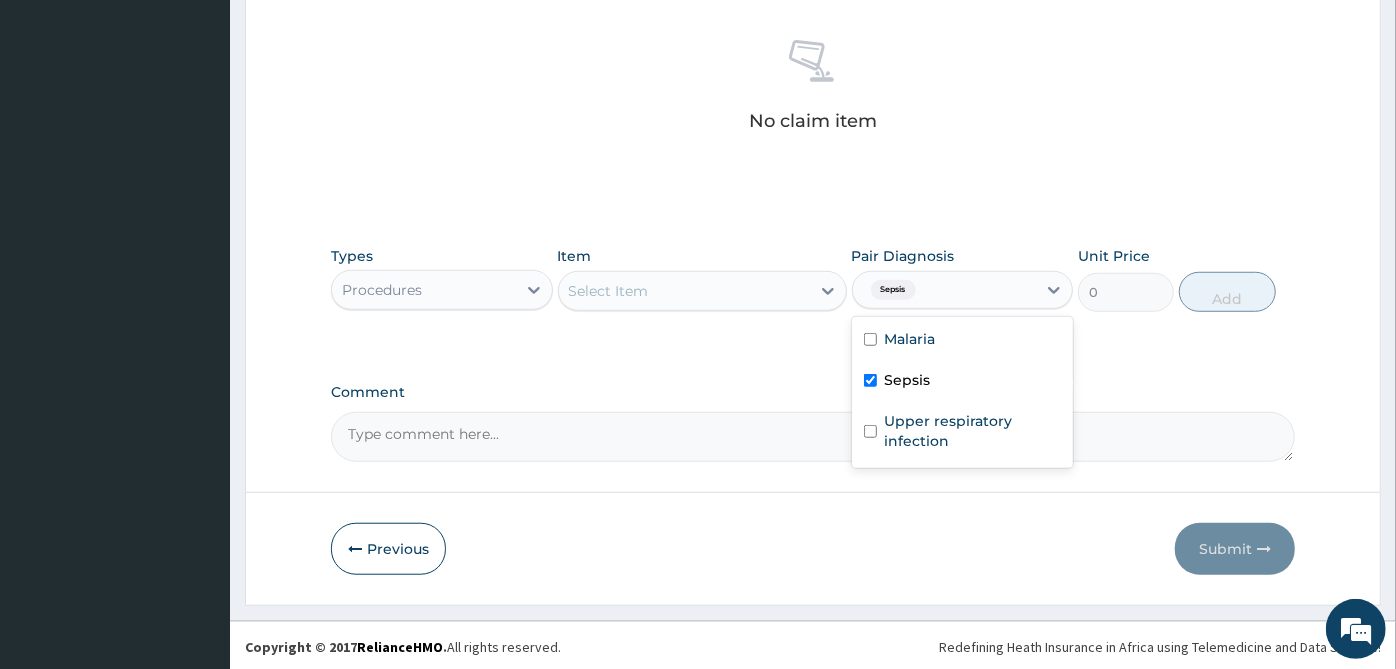 click on "Sepsis" at bounding box center [963, 382] 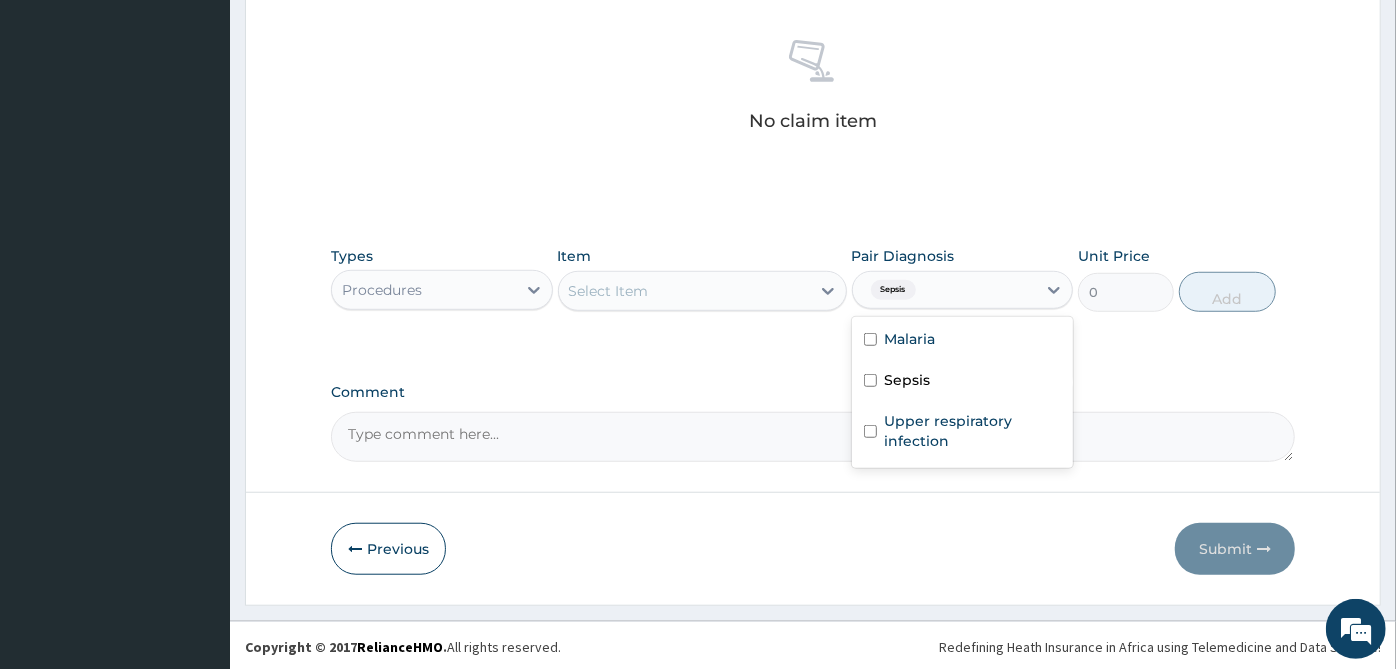 checkbox on "false" 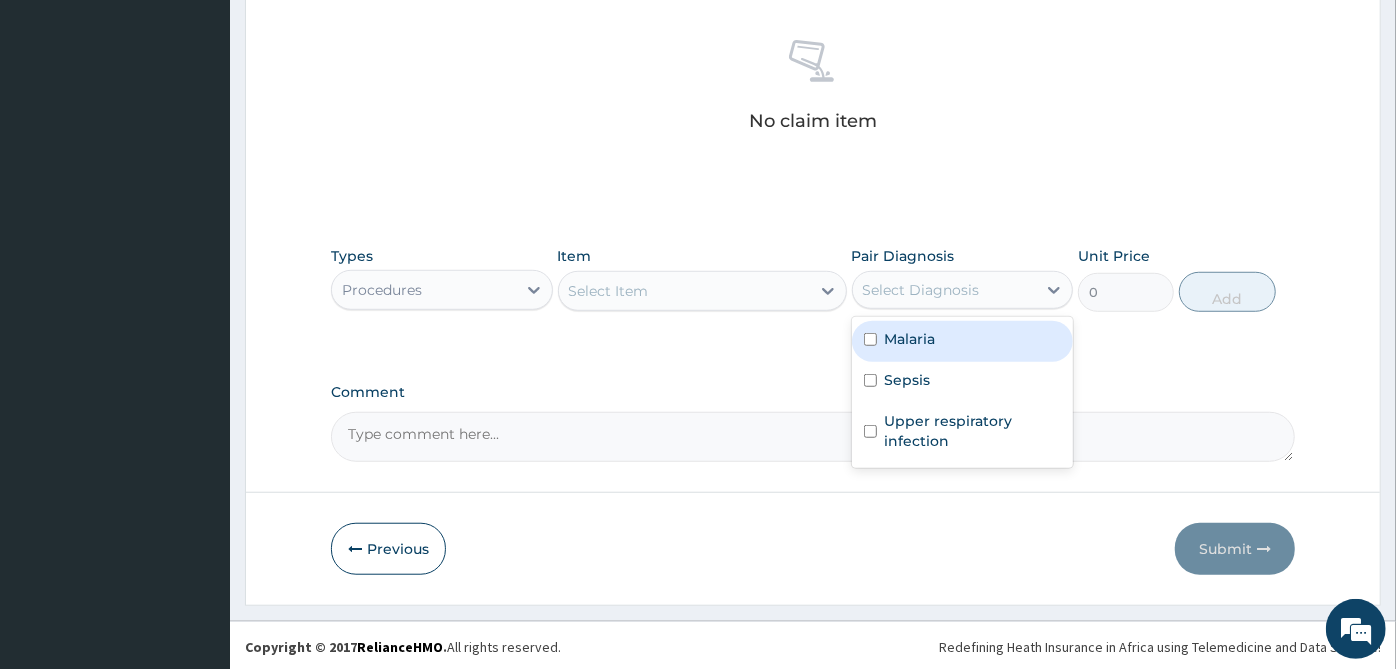 click on "Malaria" at bounding box center [963, 341] 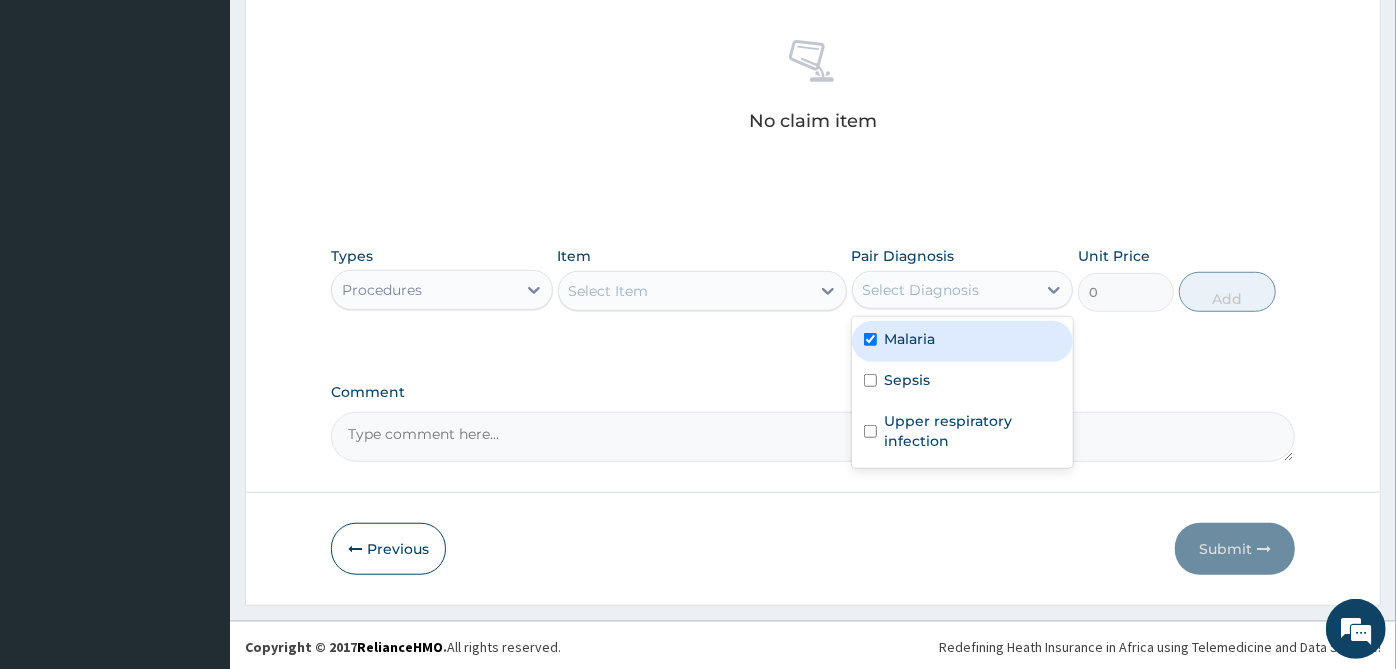 checkbox on "true" 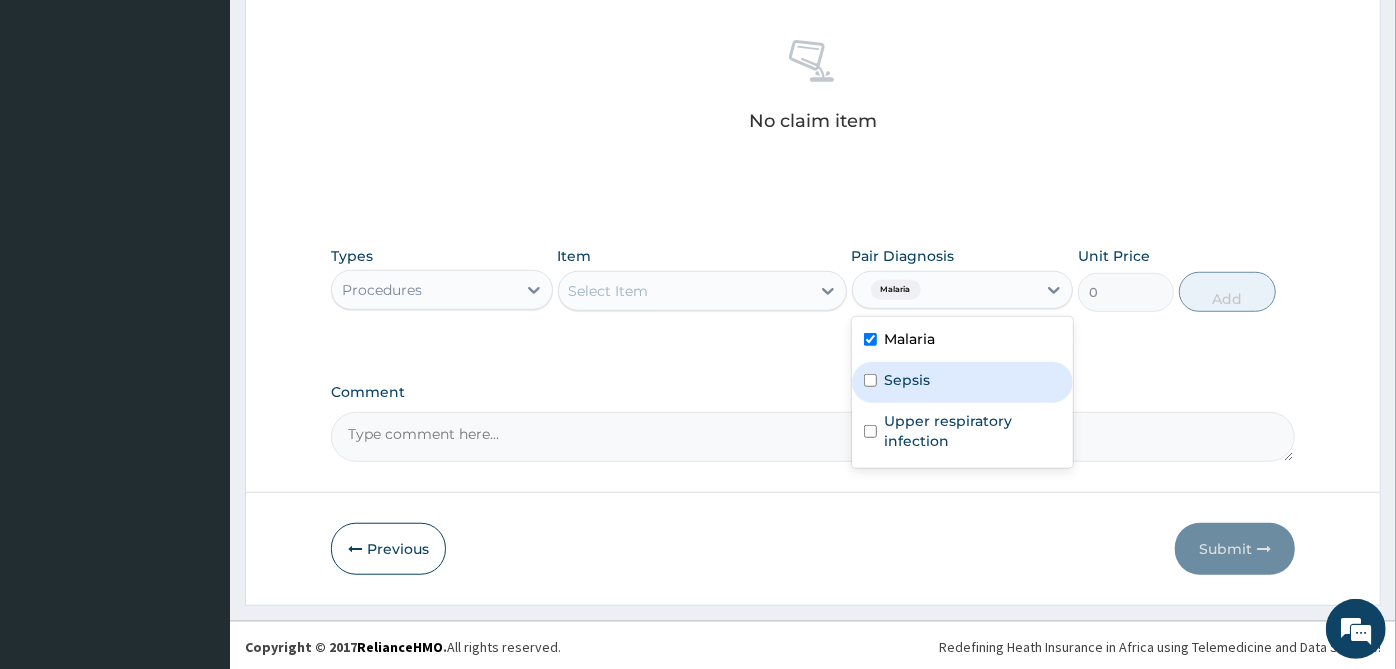 click on "Sepsis" at bounding box center (963, 382) 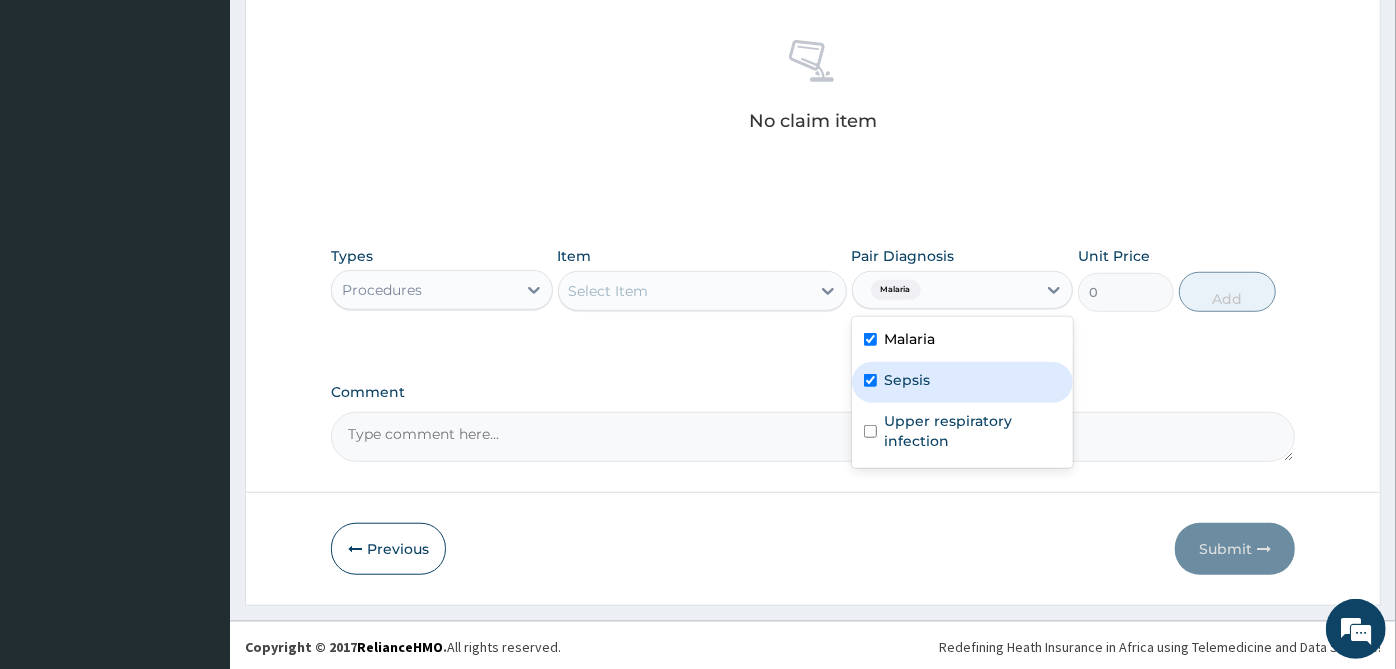 checkbox on "true" 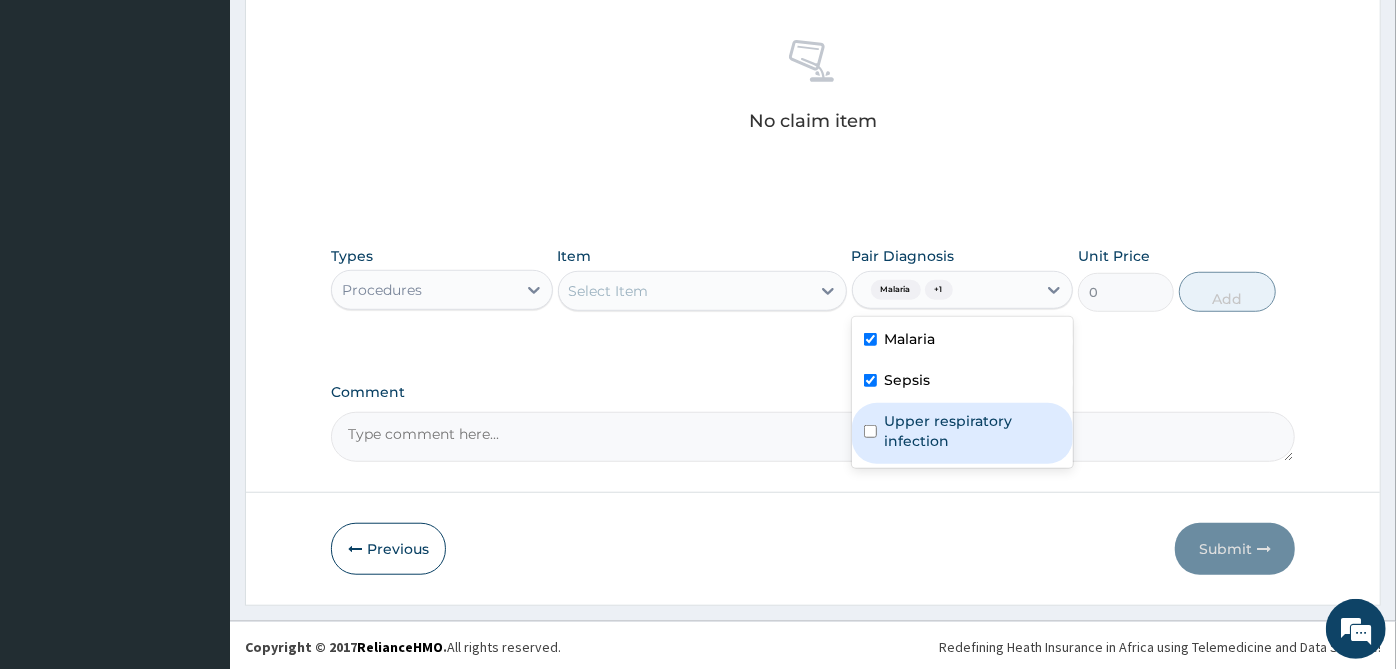 click on "Upper respiratory infection" at bounding box center [963, 433] 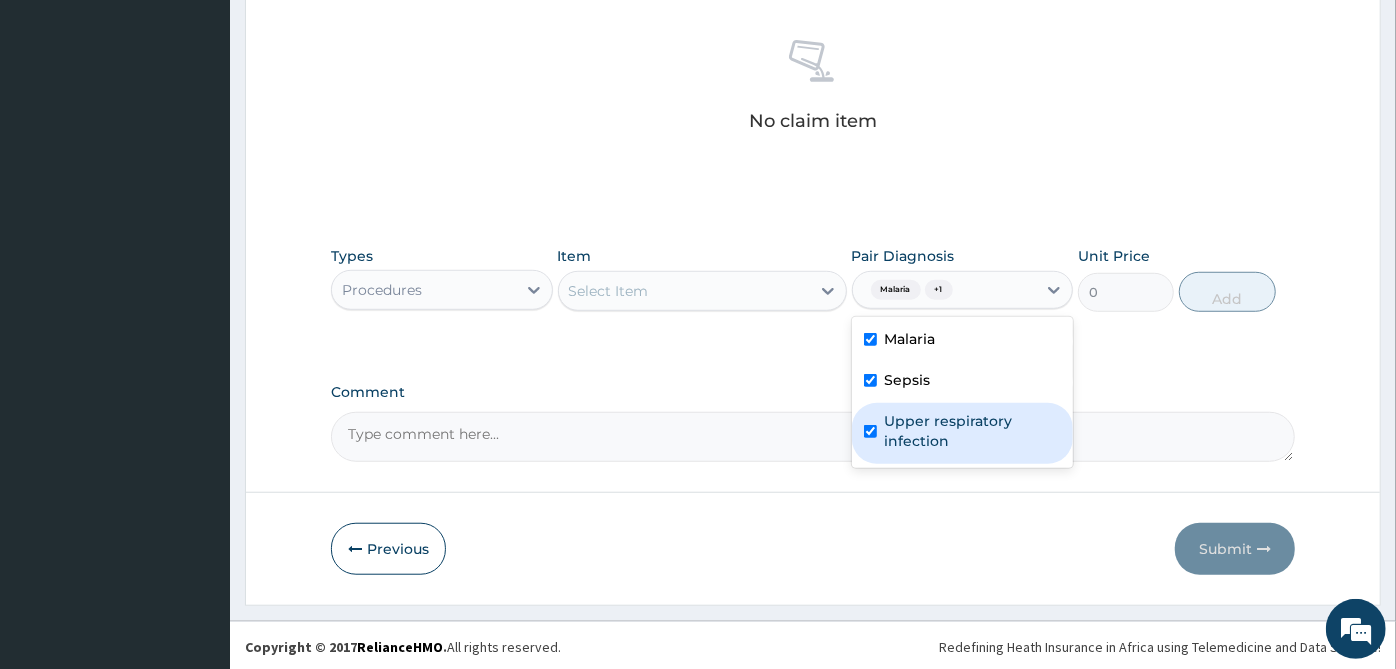 checkbox on "true" 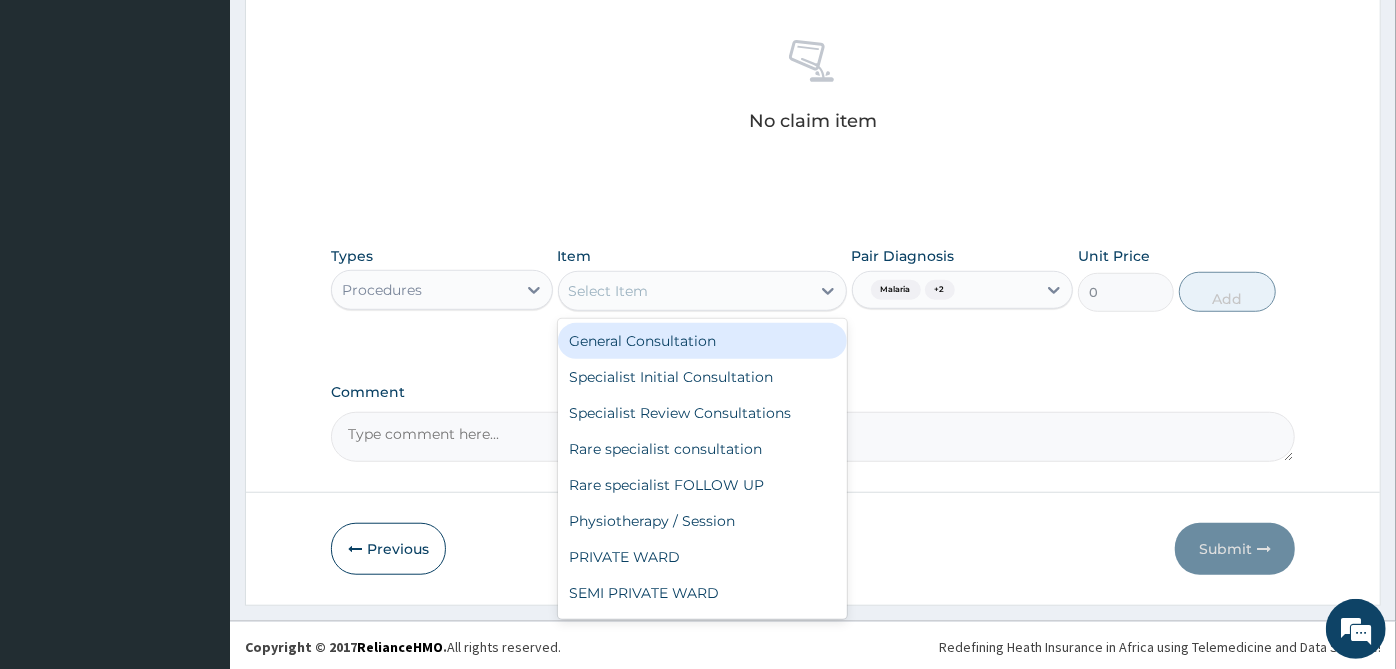 click on "Select Item" at bounding box center [684, 291] 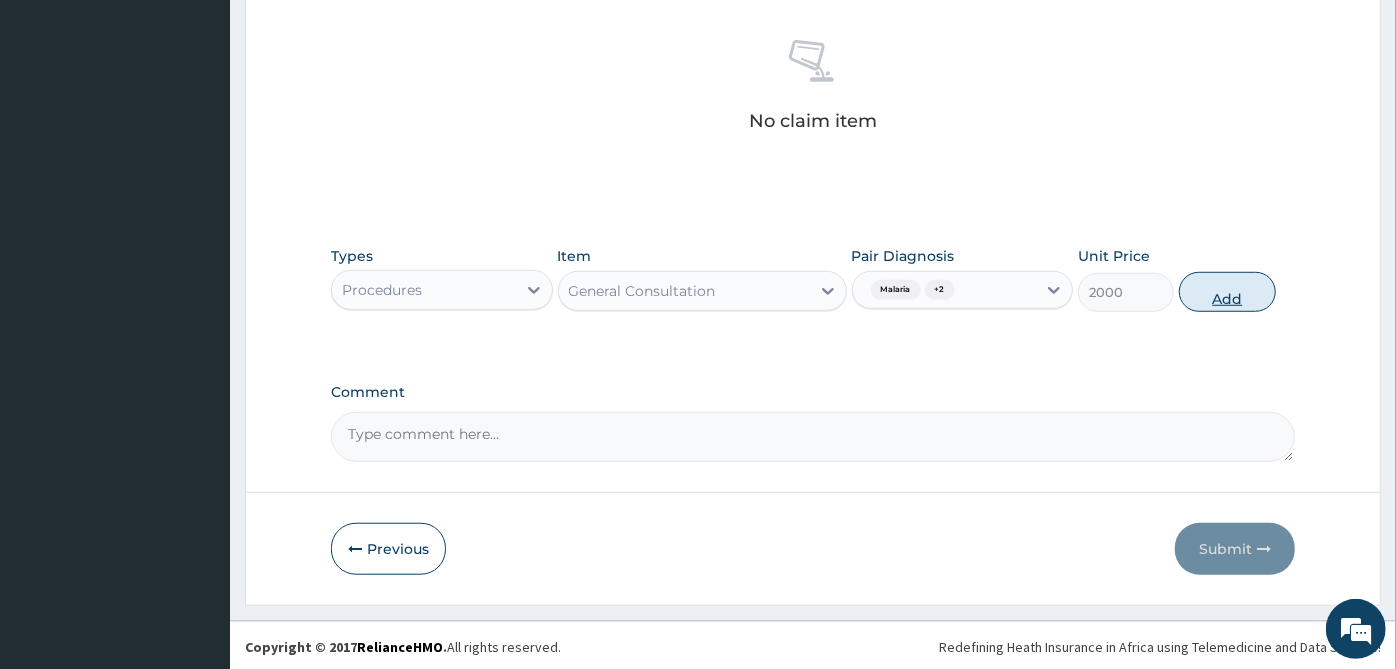 click on "Add" at bounding box center [1227, 292] 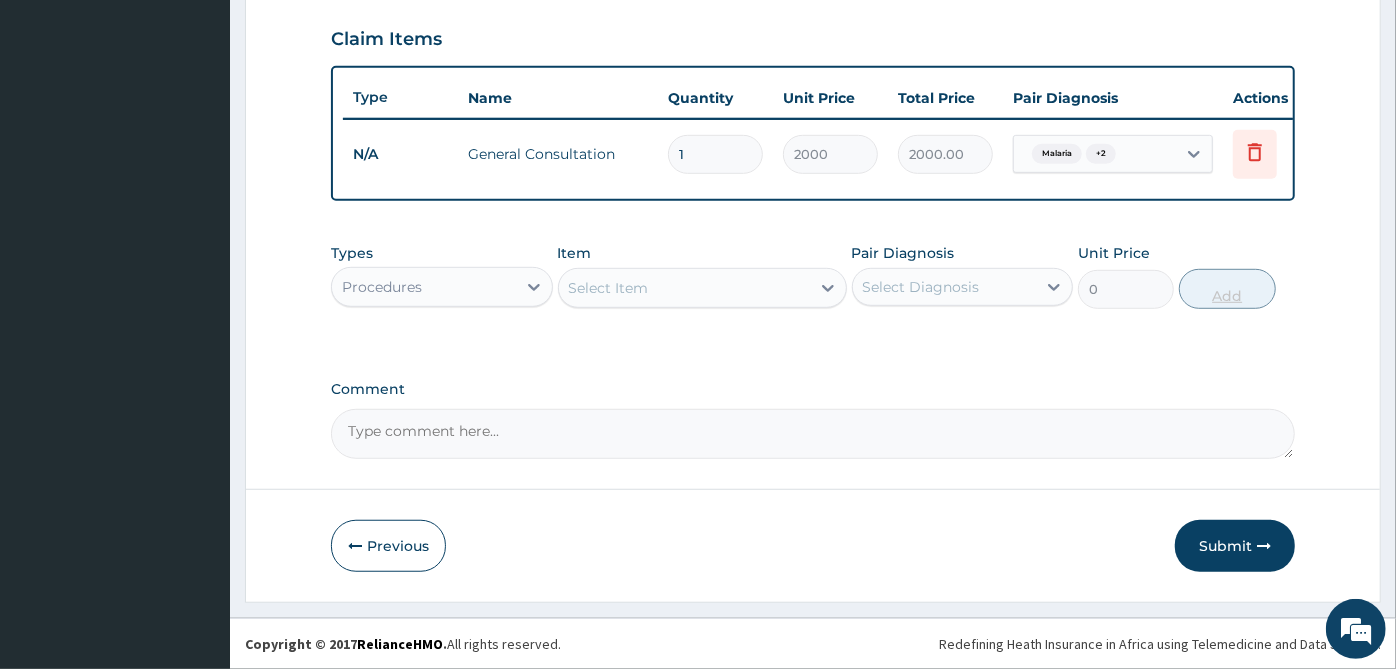 scroll, scrollTop: 690, scrollLeft: 0, axis: vertical 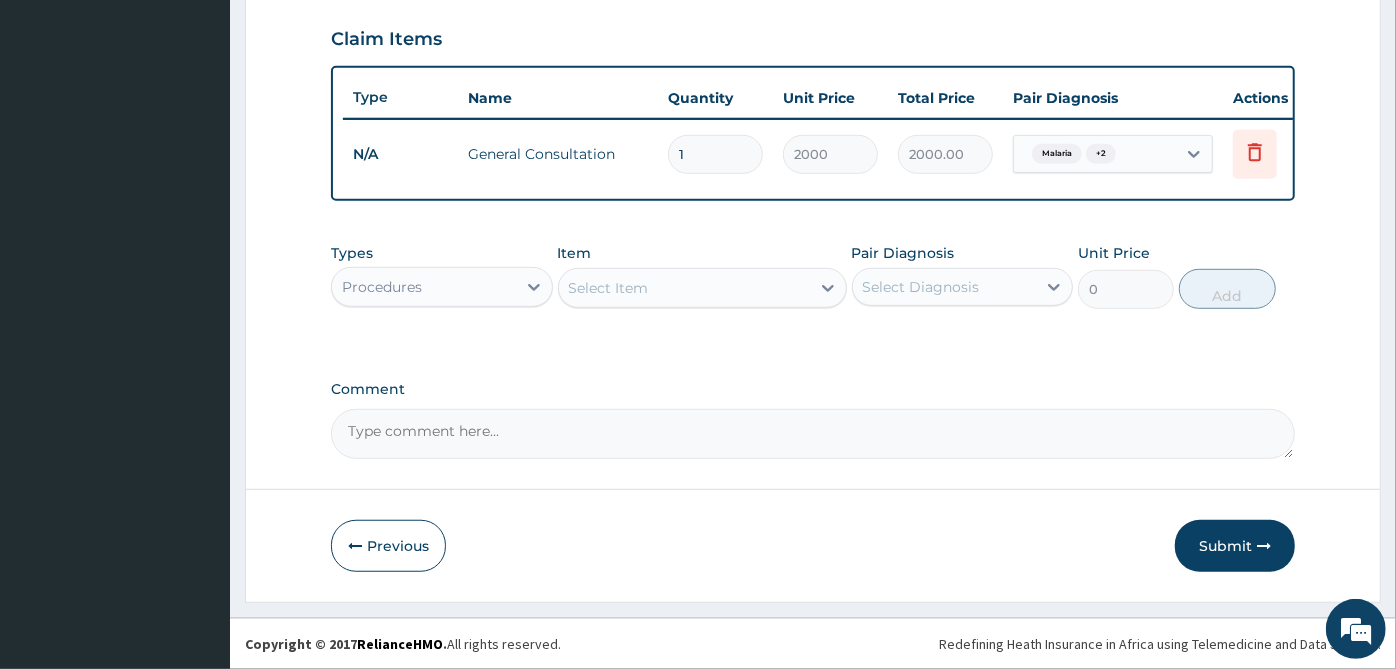 click on "Types Procedures" at bounding box center [442, 276] 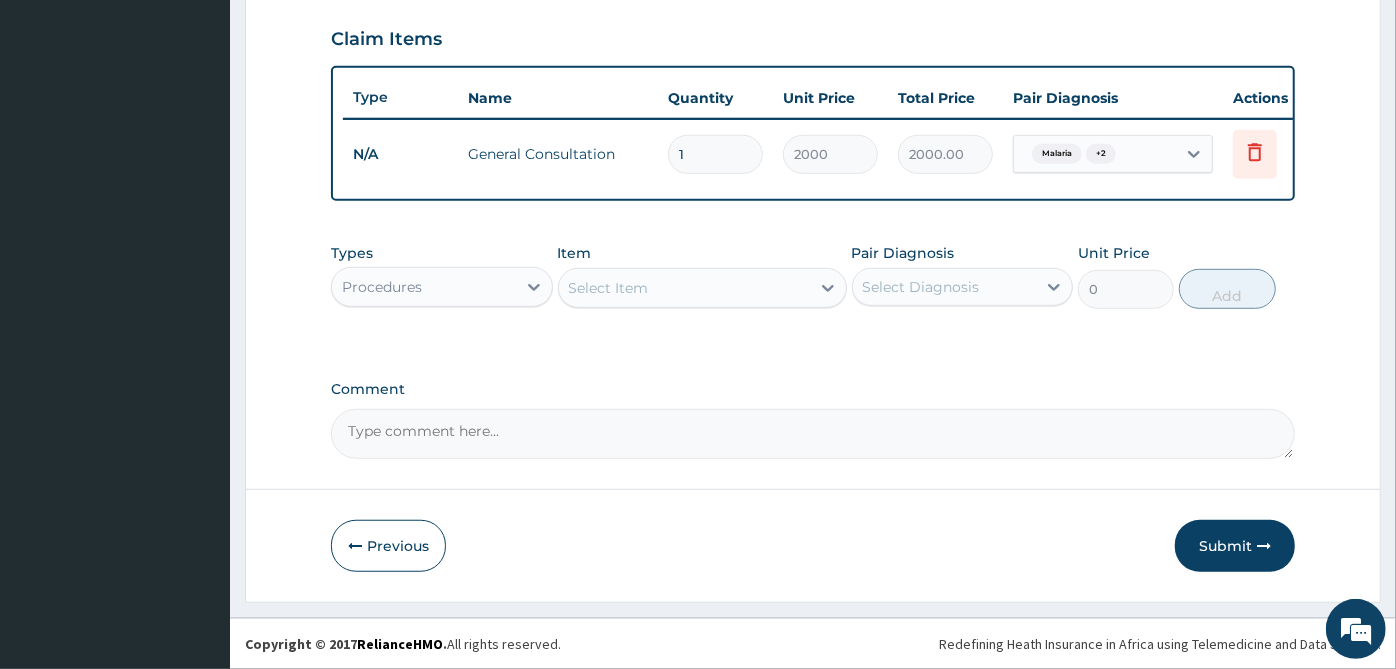 click on "Procedures" at bounding box center [424, 287] 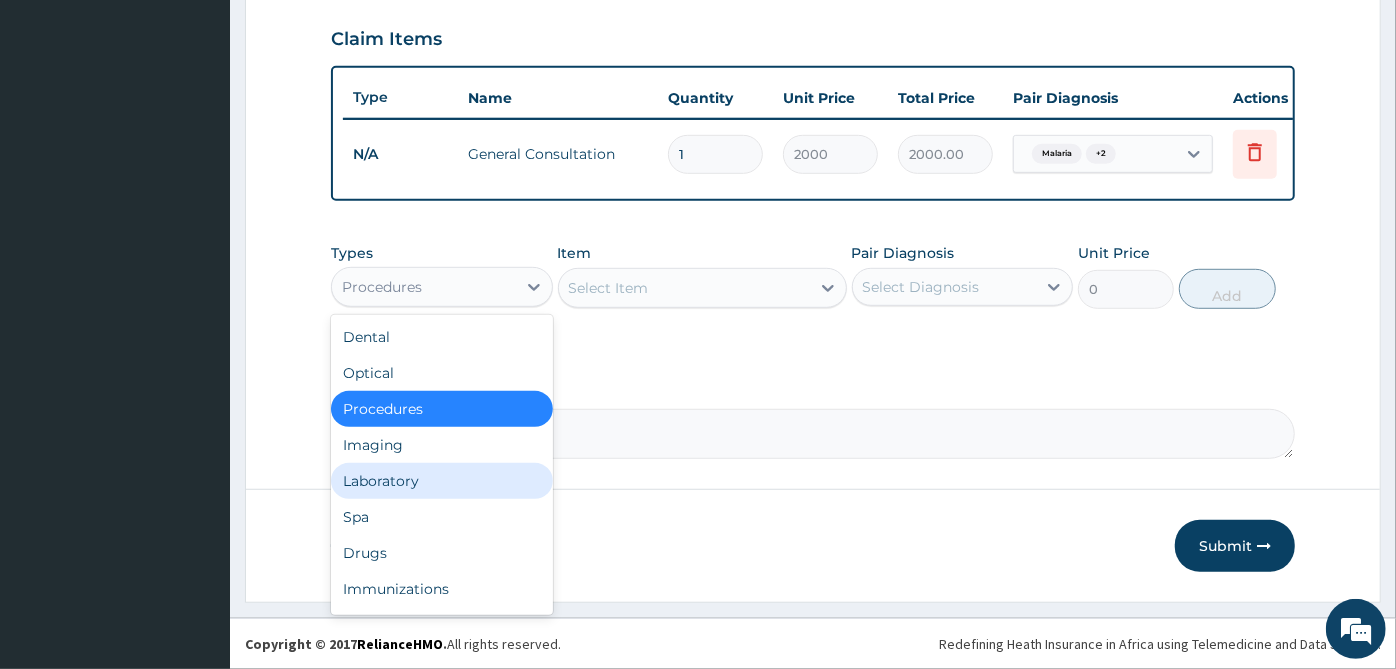 click on "Laboratory" at bounding box center (442, 481) 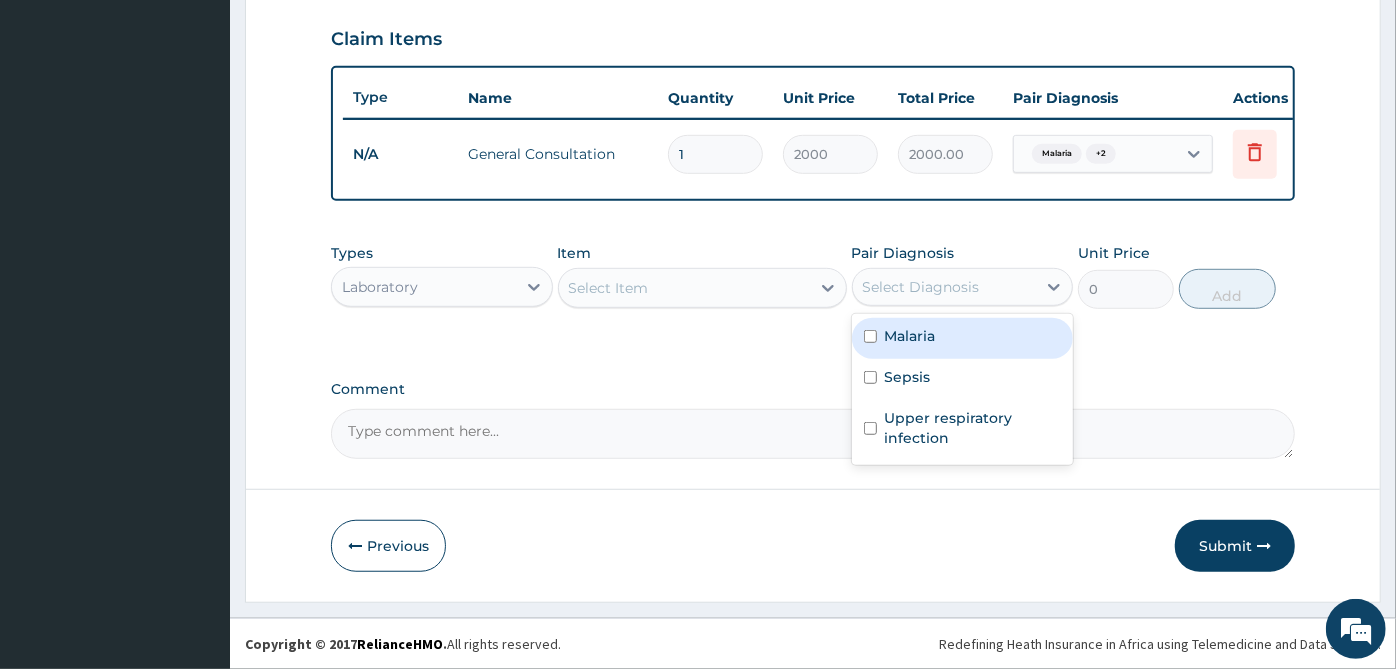 click on "Select Diagnosis" at bounding box center [945, 287] 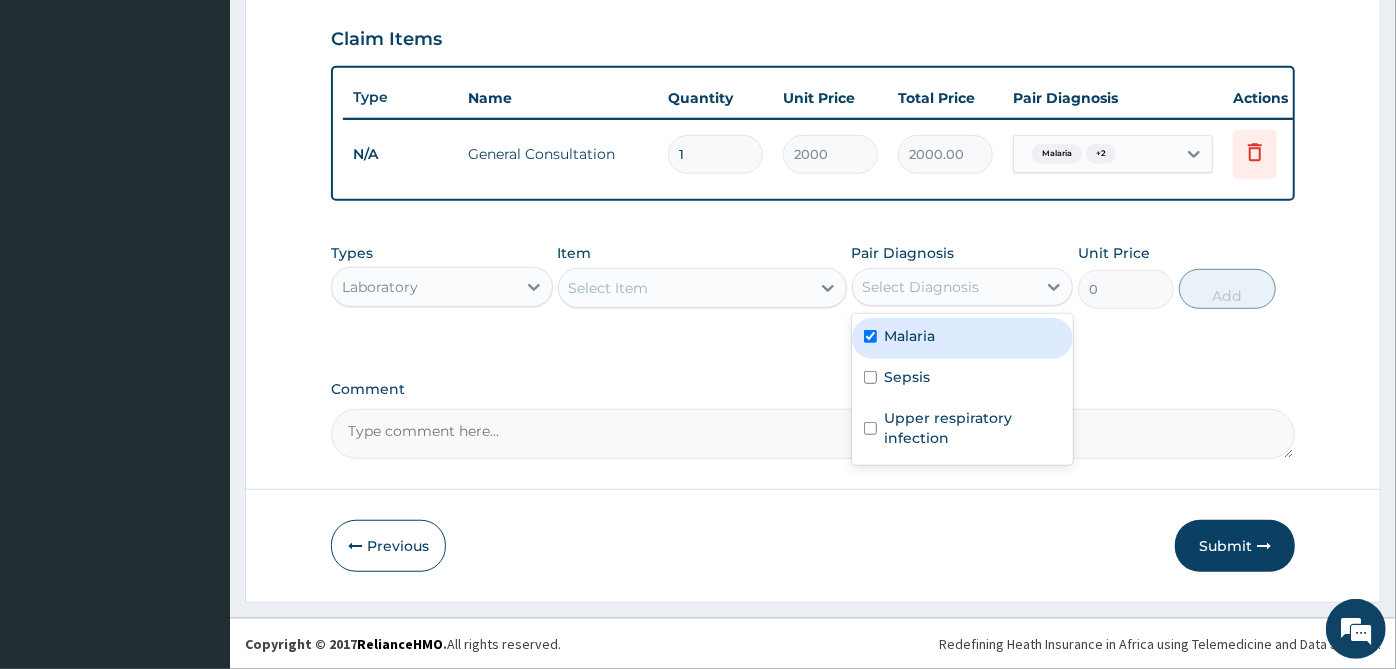checkbox on "true" 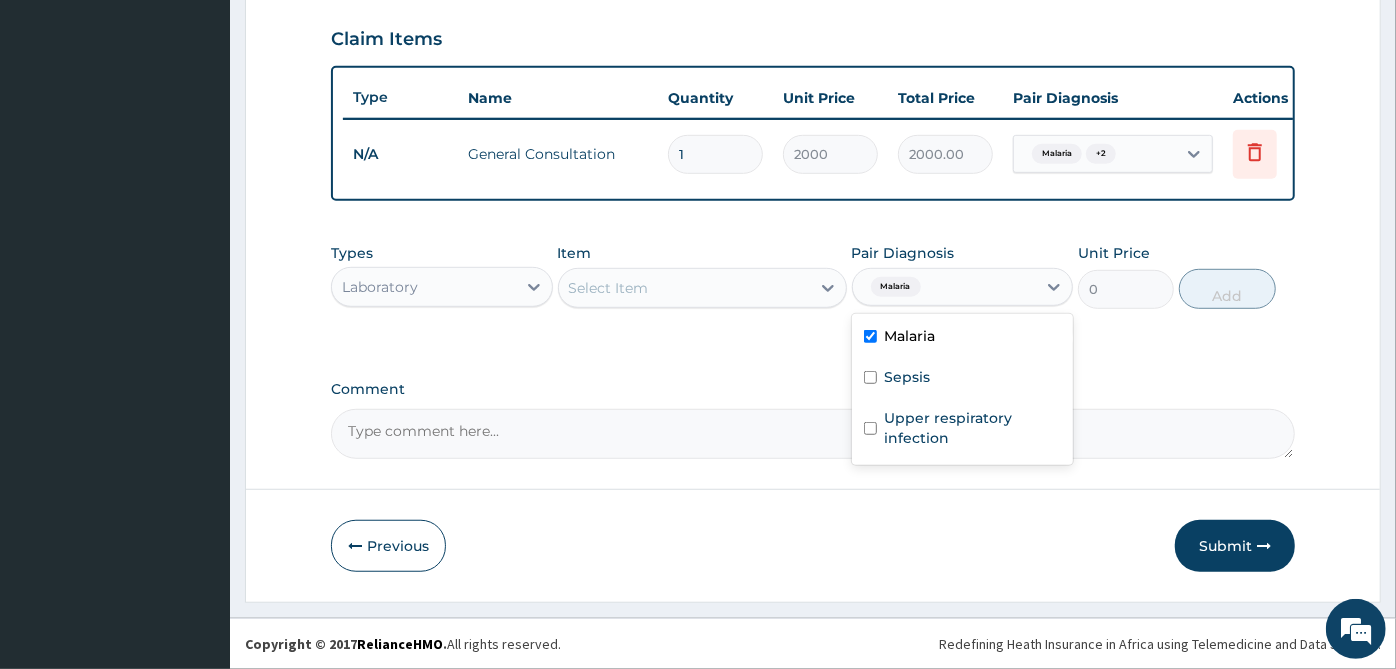 click on "Item Select Item" at bounding box center (702, 276) 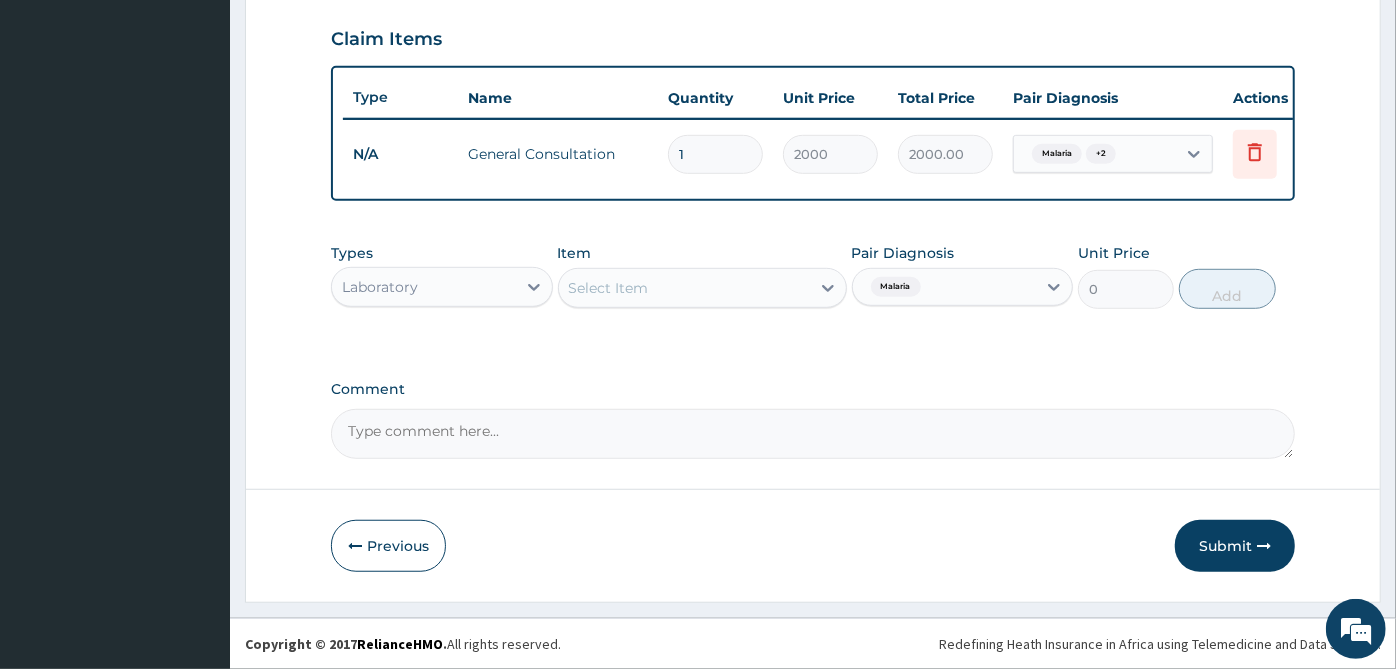 click on "Select Item" at bounding box center [702, 288] 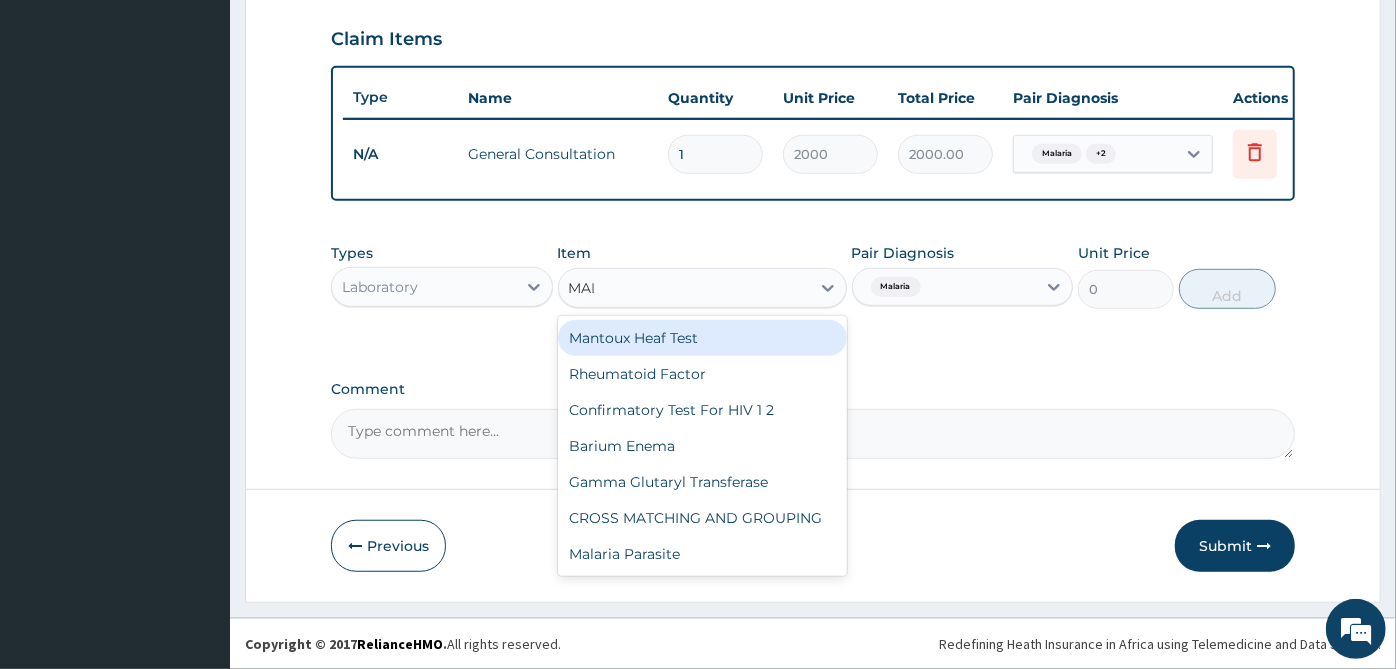 type on "MALA" 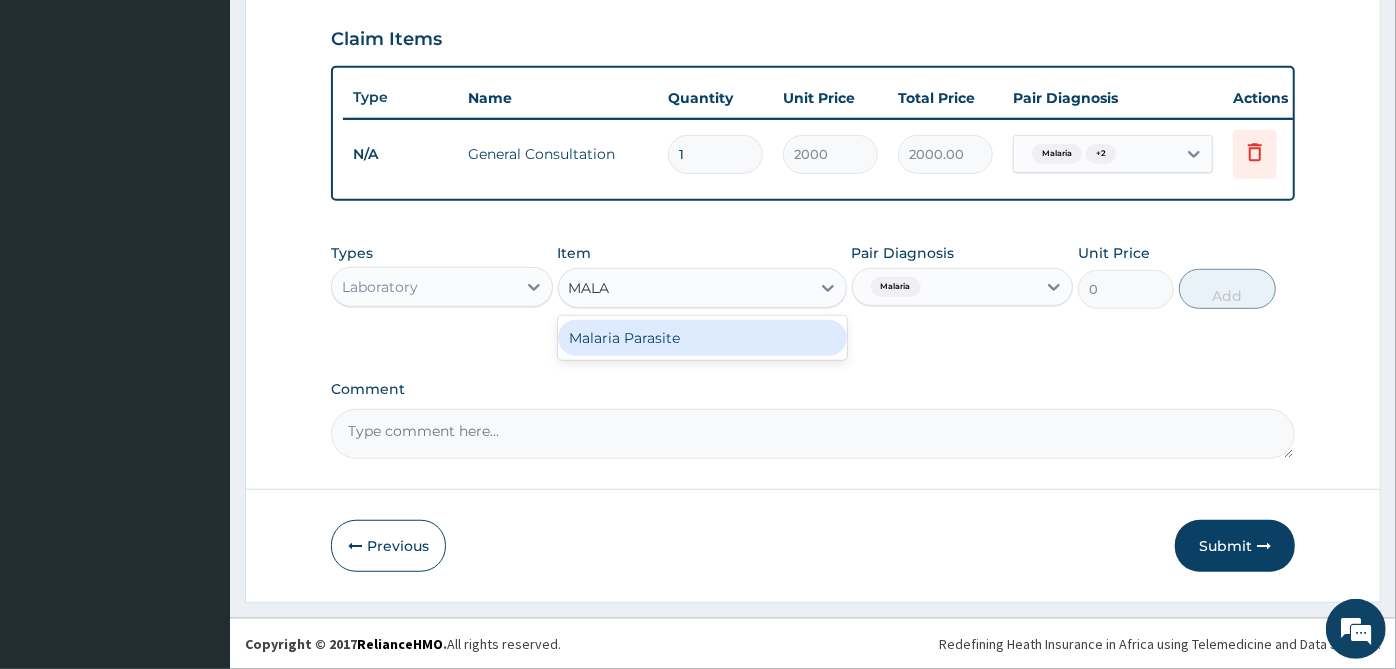 click on "Malaria Parasite" at bounding box center [702, 338] 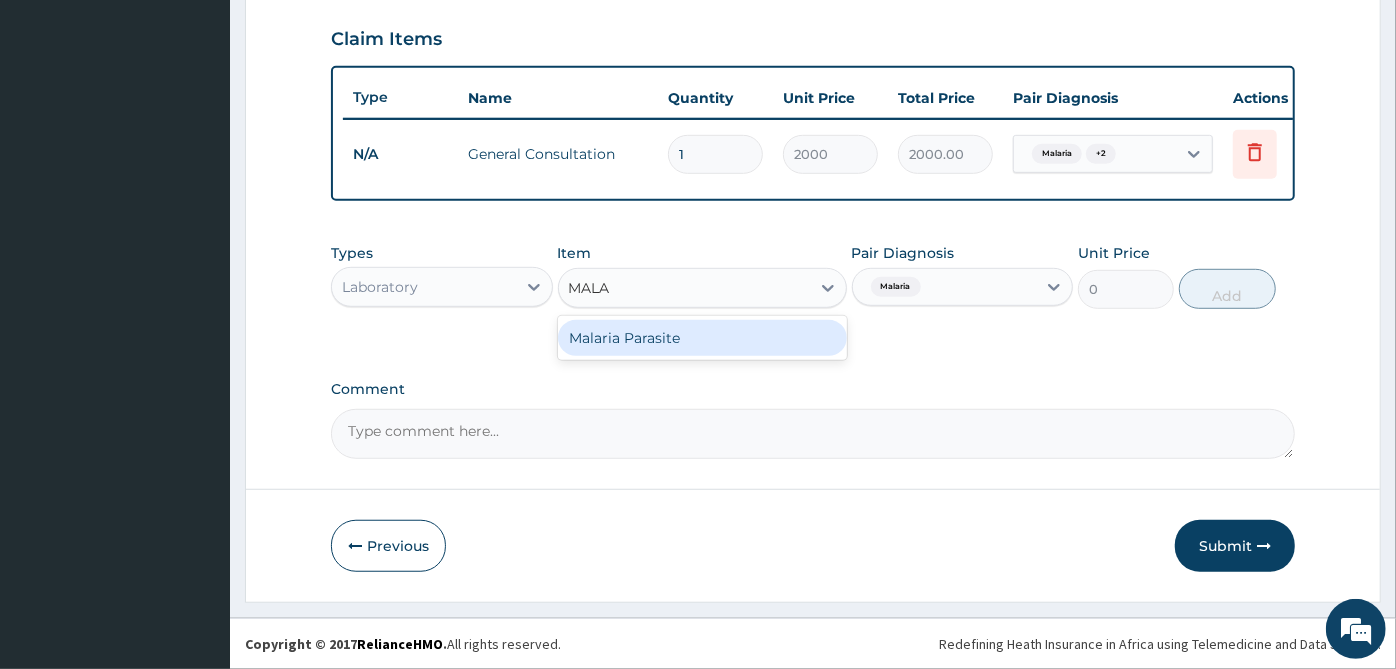 type 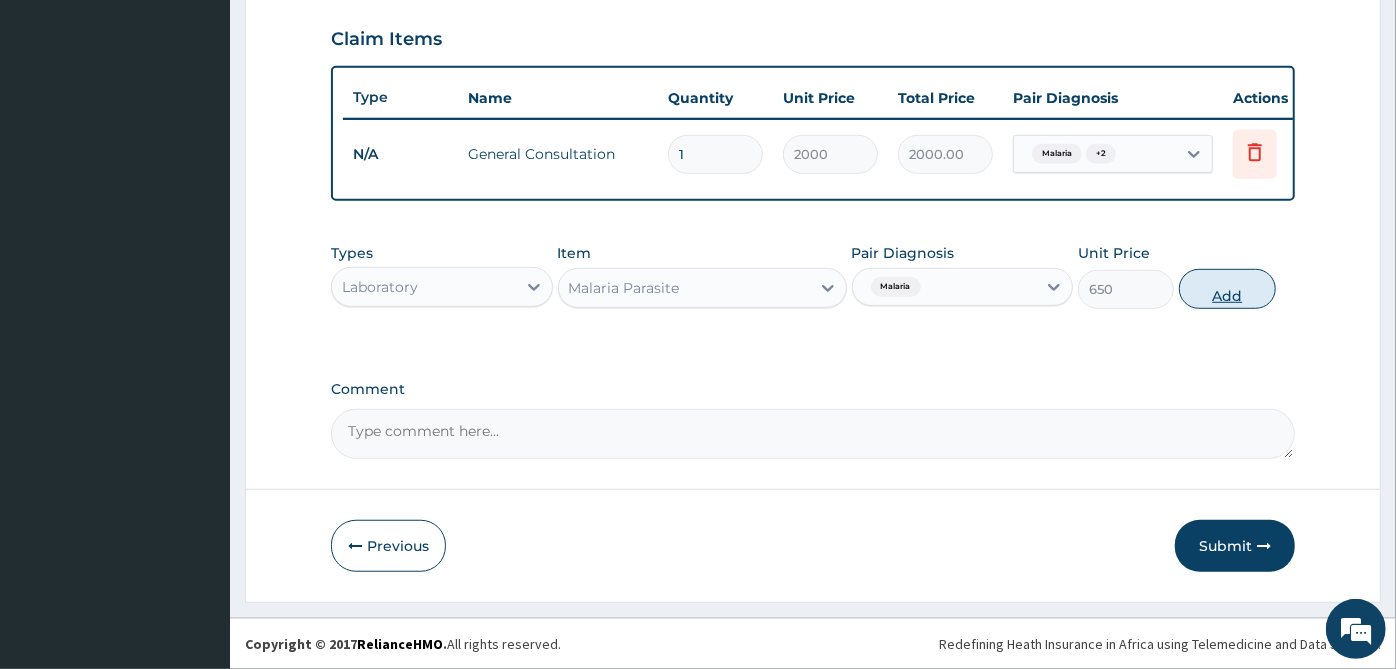 click on "Add" at bounding box center [1227, 289] 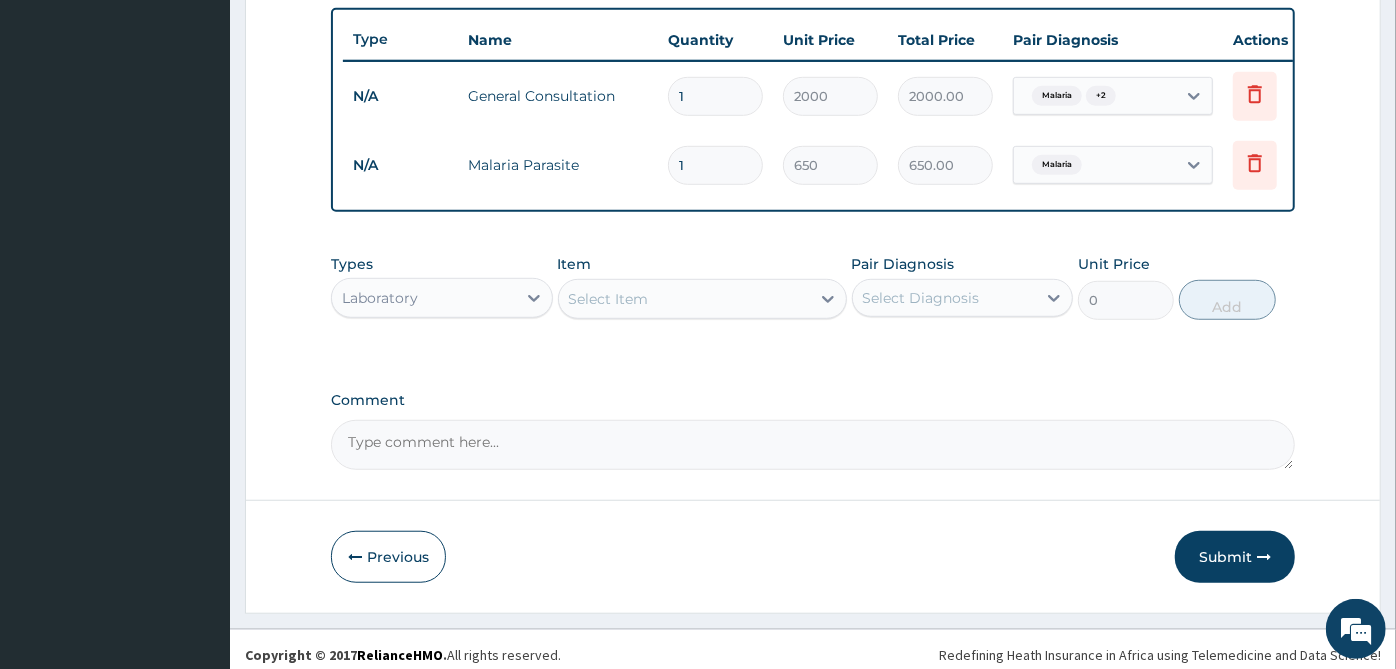 scroll, scrollTop: 760, scrollLeft: 0, axis: vertical 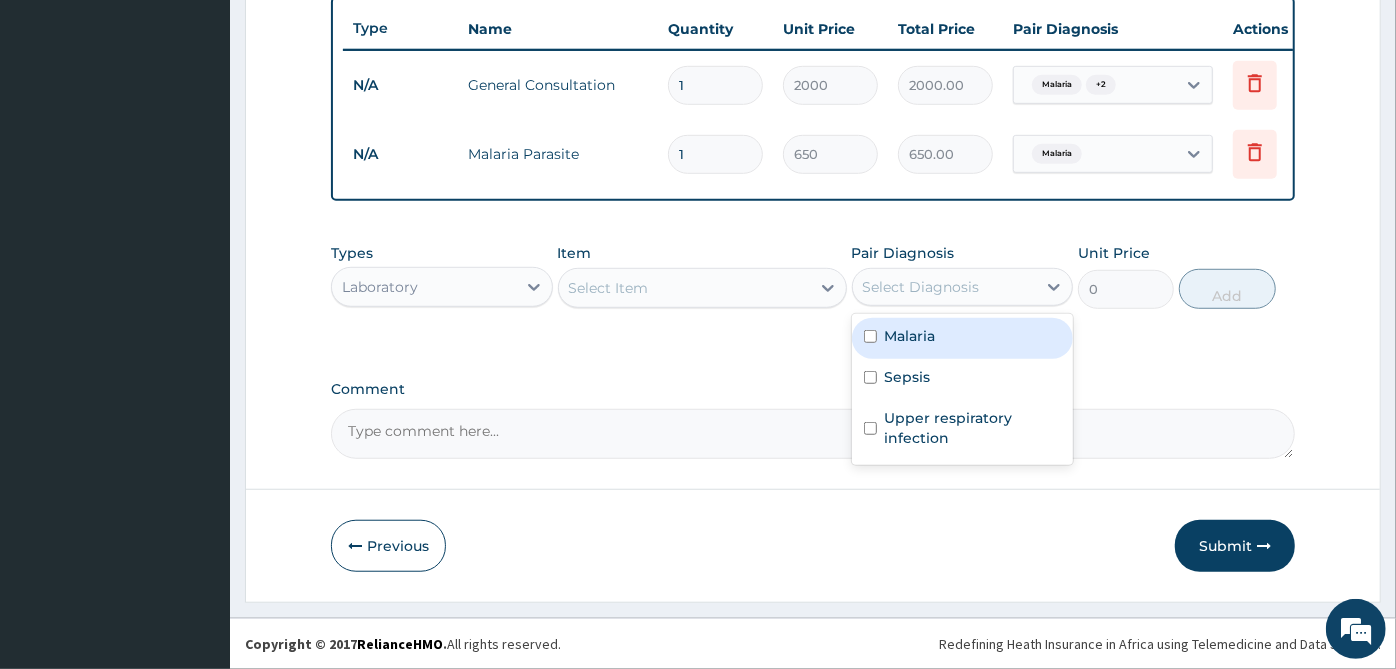 click on "Select Diagnosis" at bounding box center (945, 287) 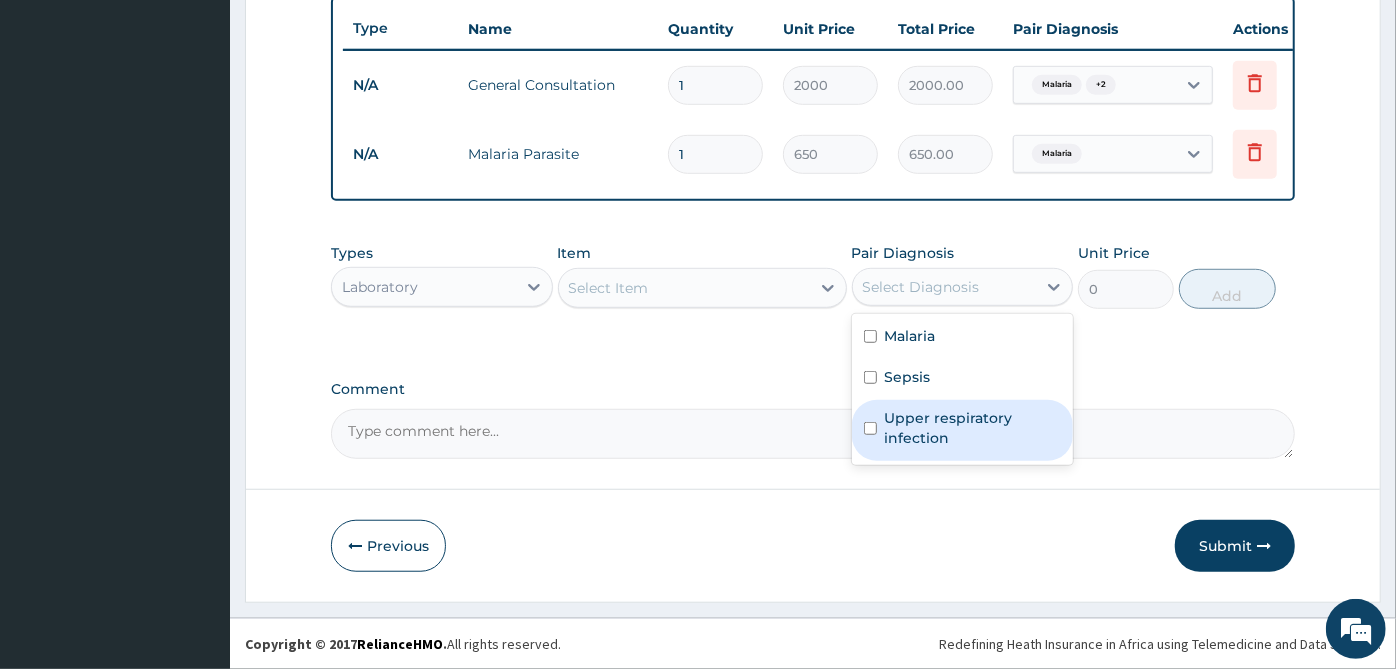 click on "Upper respiratory infection" at bounding box center (963, 430) 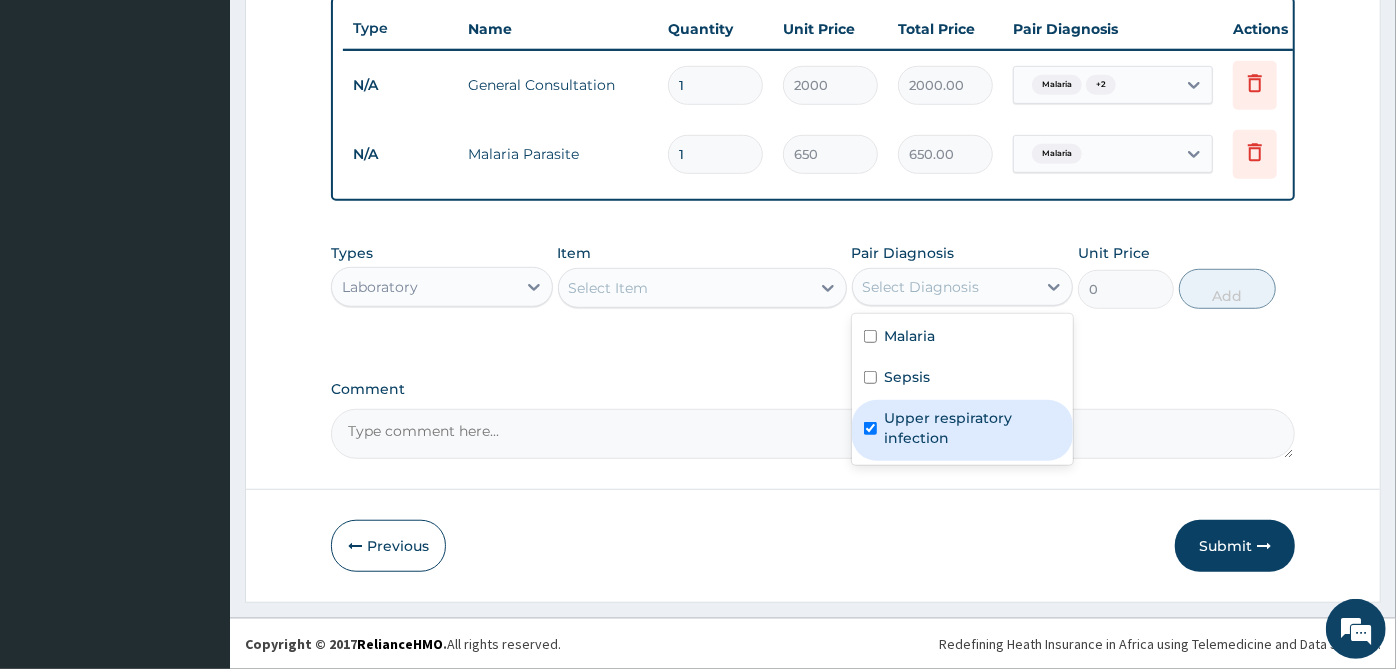 checkbox on "true" 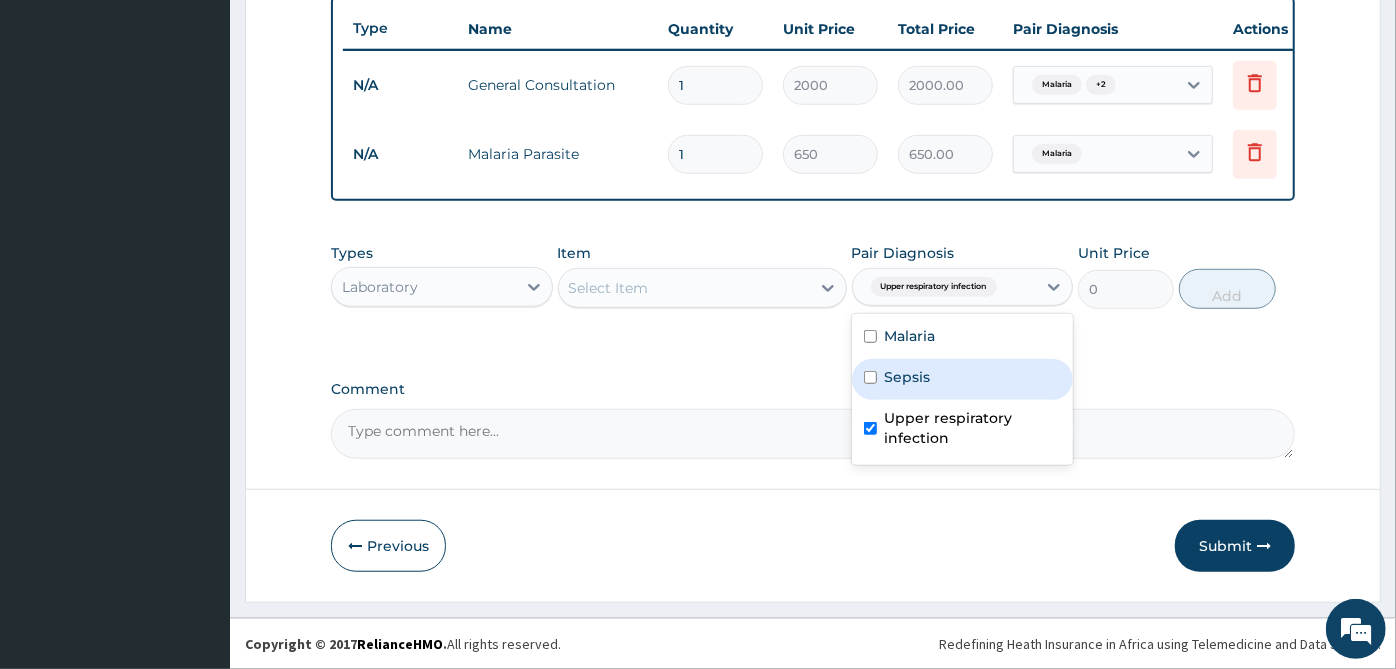 click on "Sepsis" at bounding box center (963, 379) 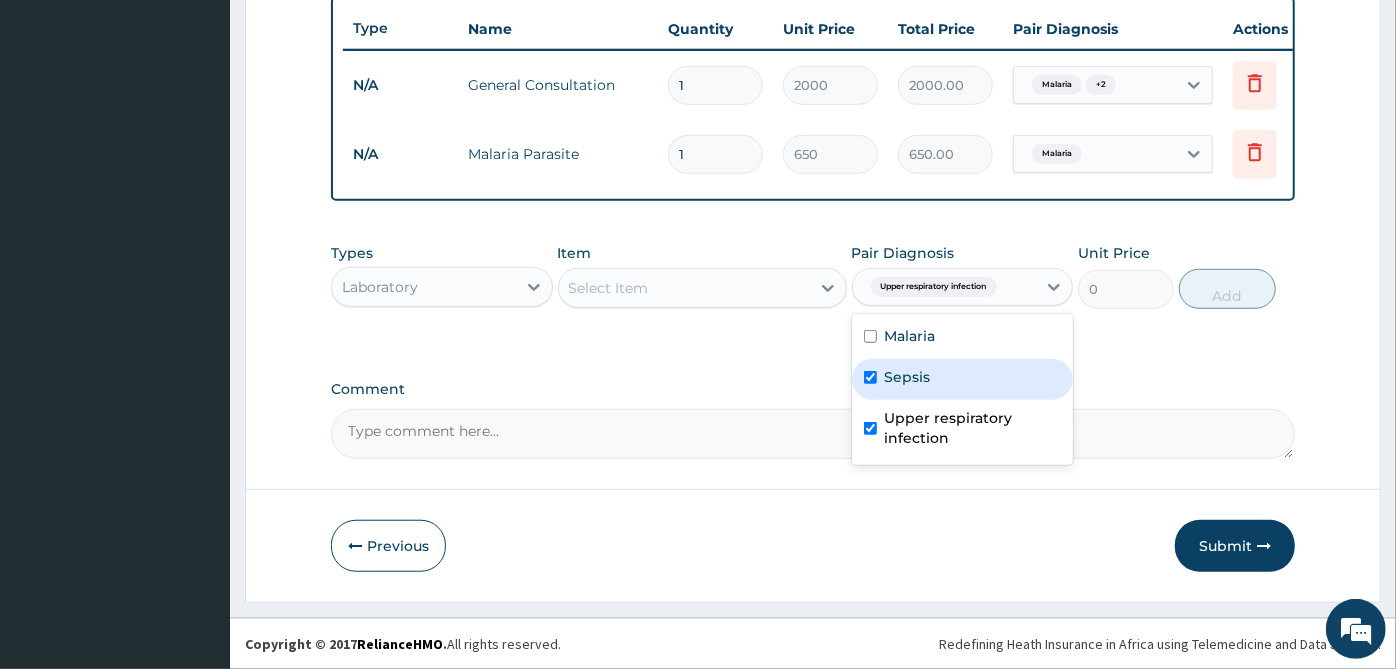 checkbox on "true" 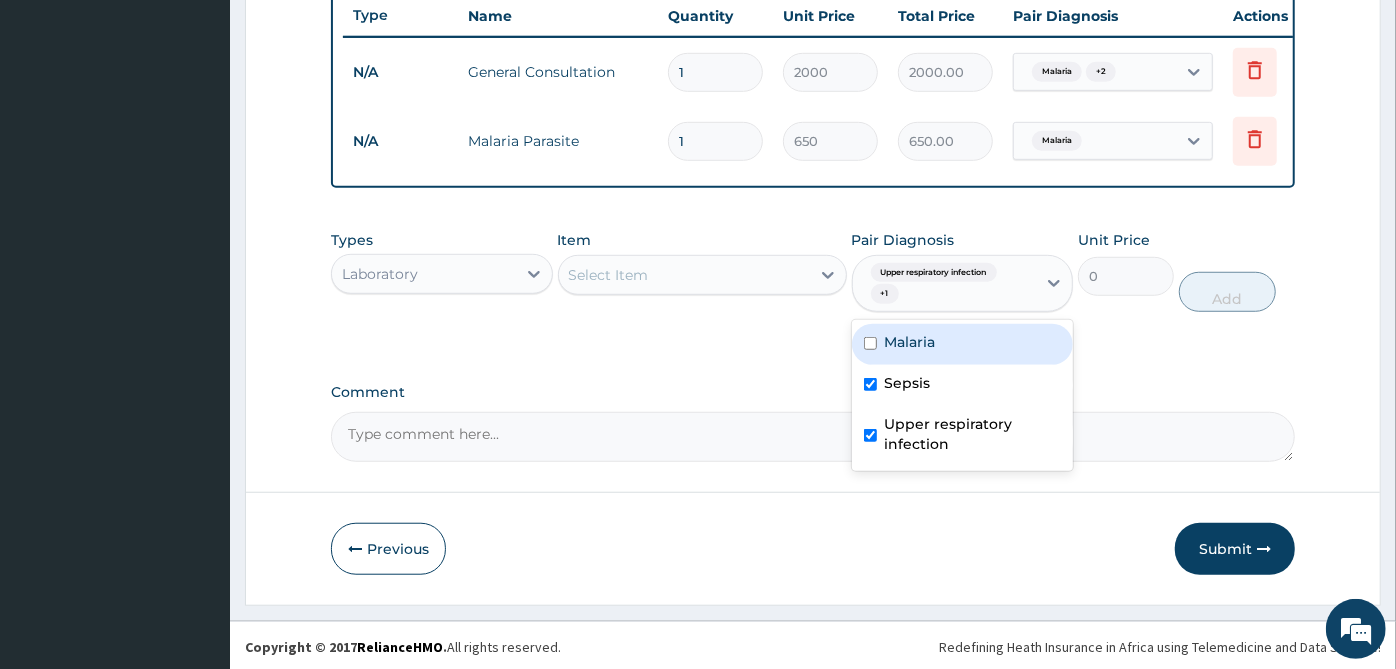 click on "Select Item" at bounding box center [684, 275] 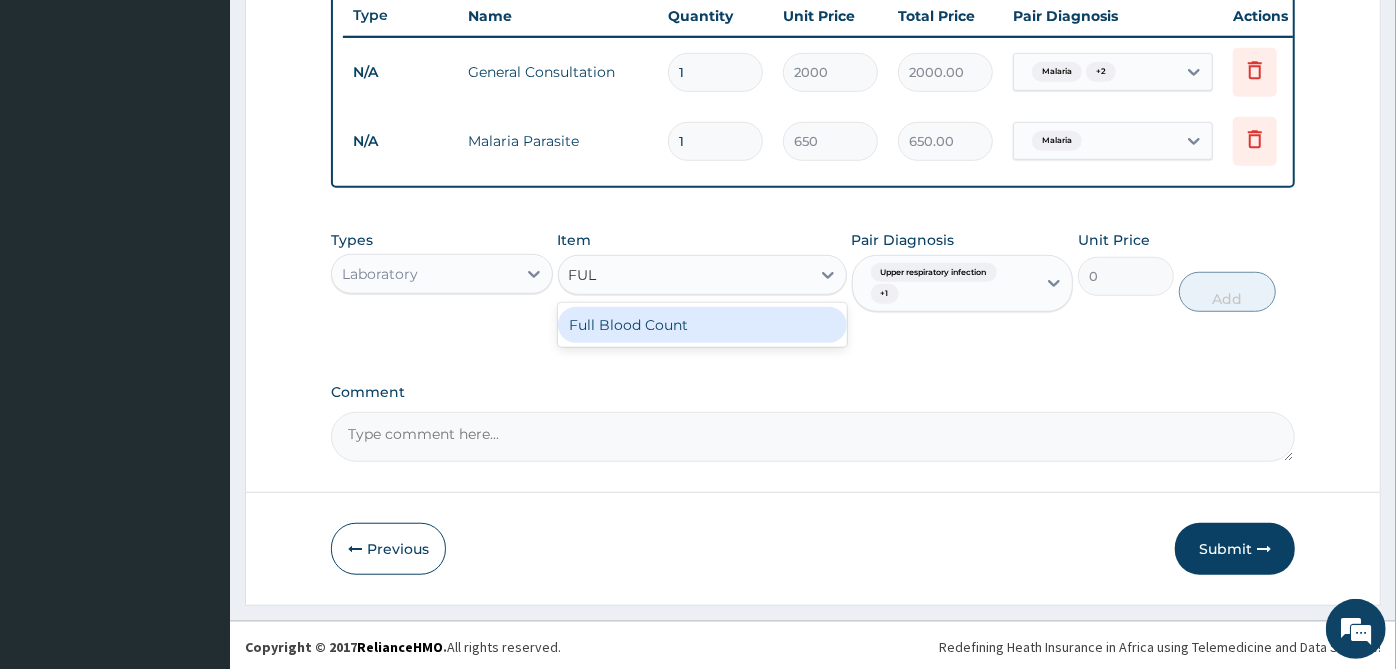 type on "FULL" 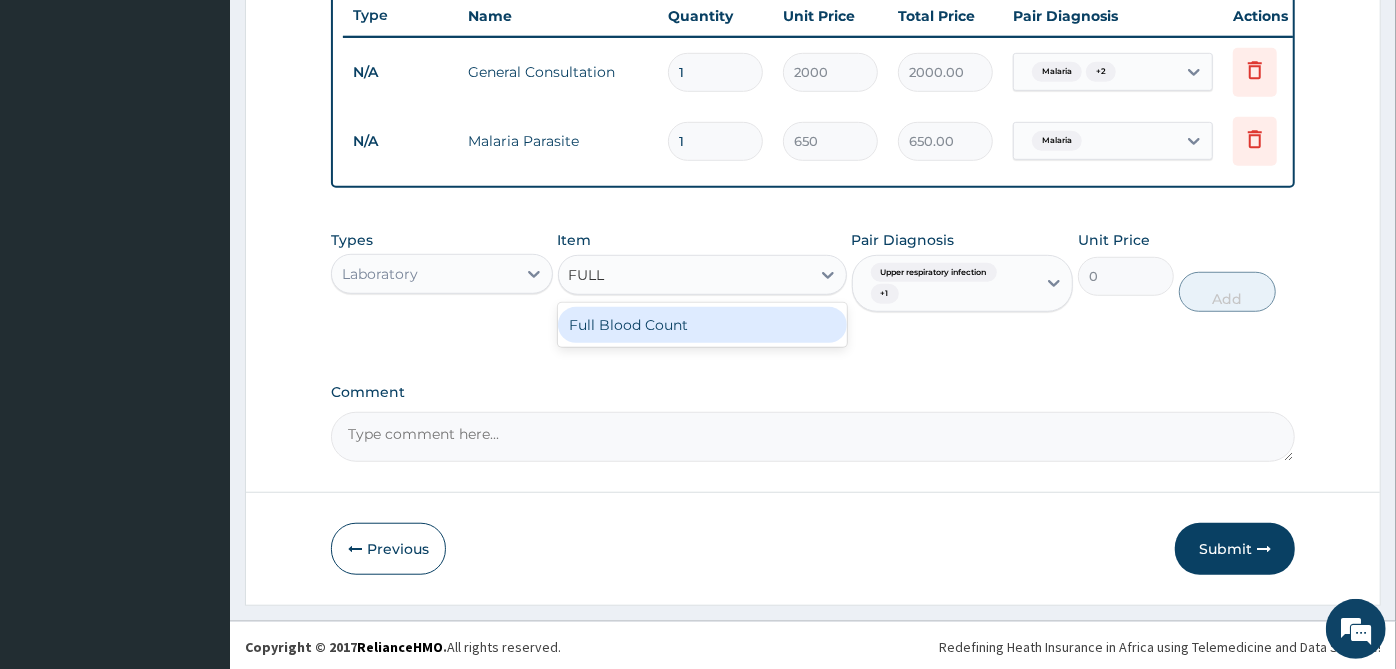 click on "Full Blood Count" at bounding box center [702, 325] 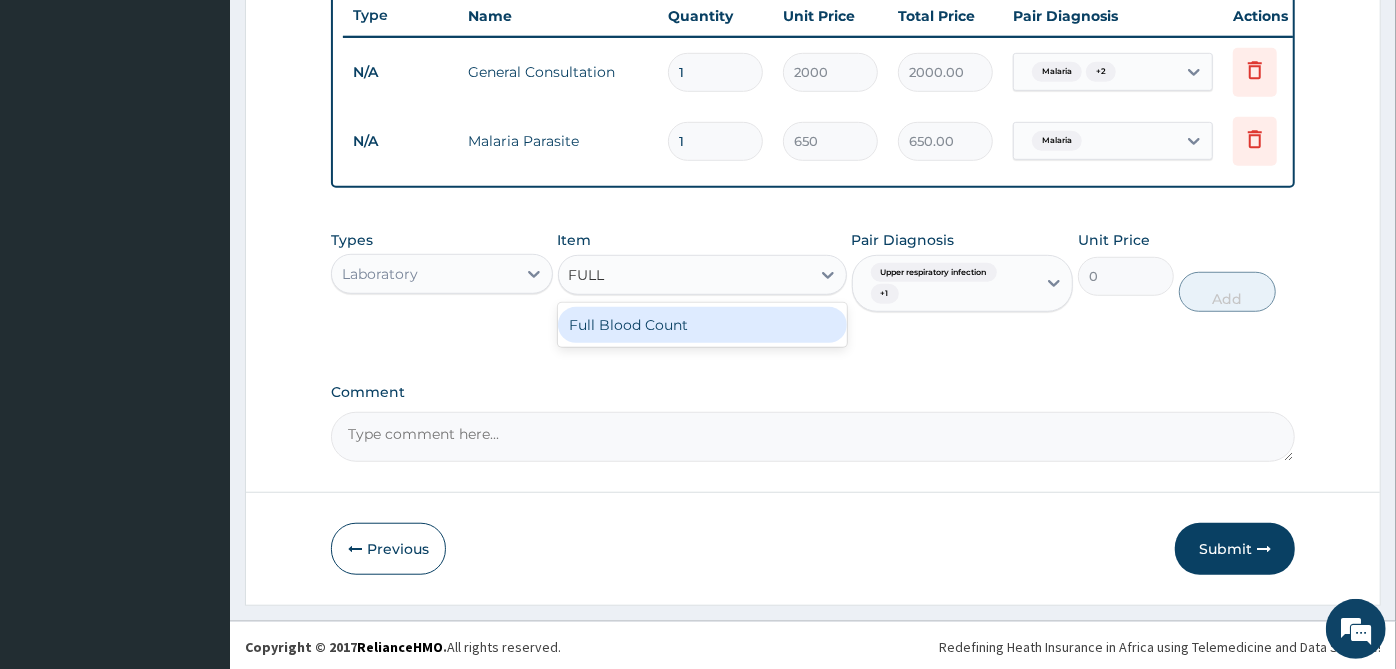 type 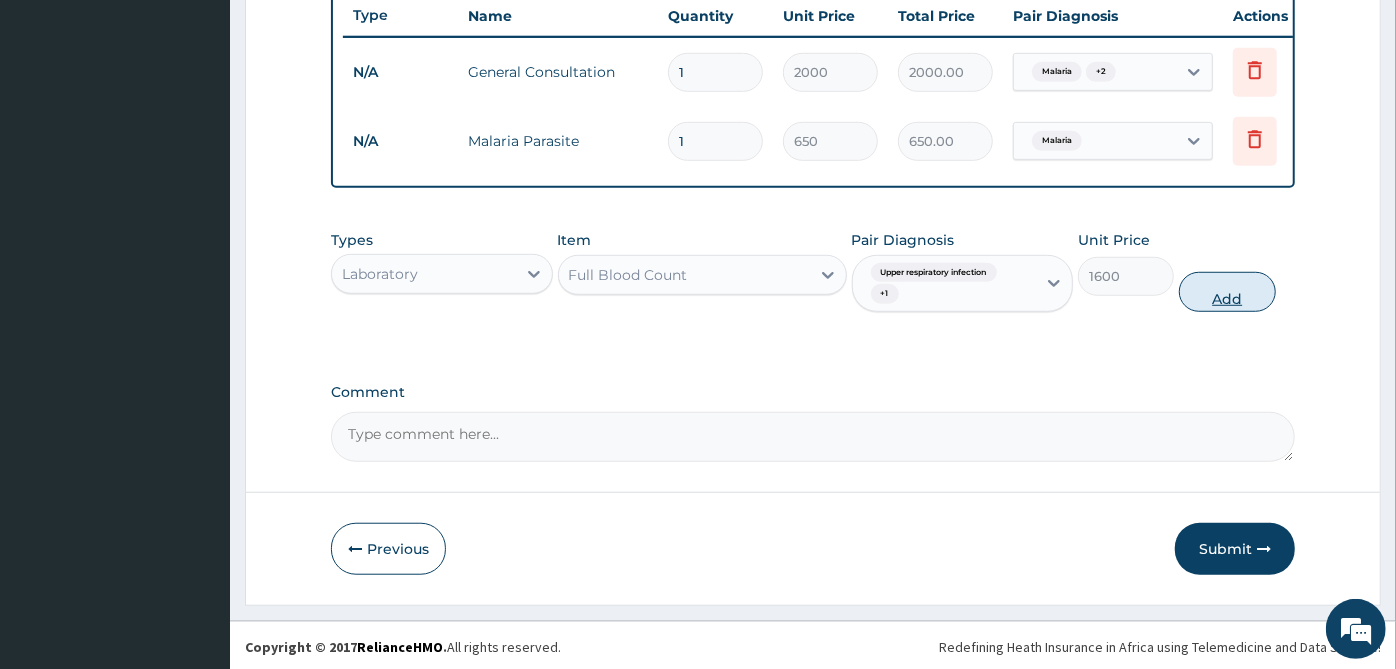 click on "Add" at bounding box center (1227, 292) 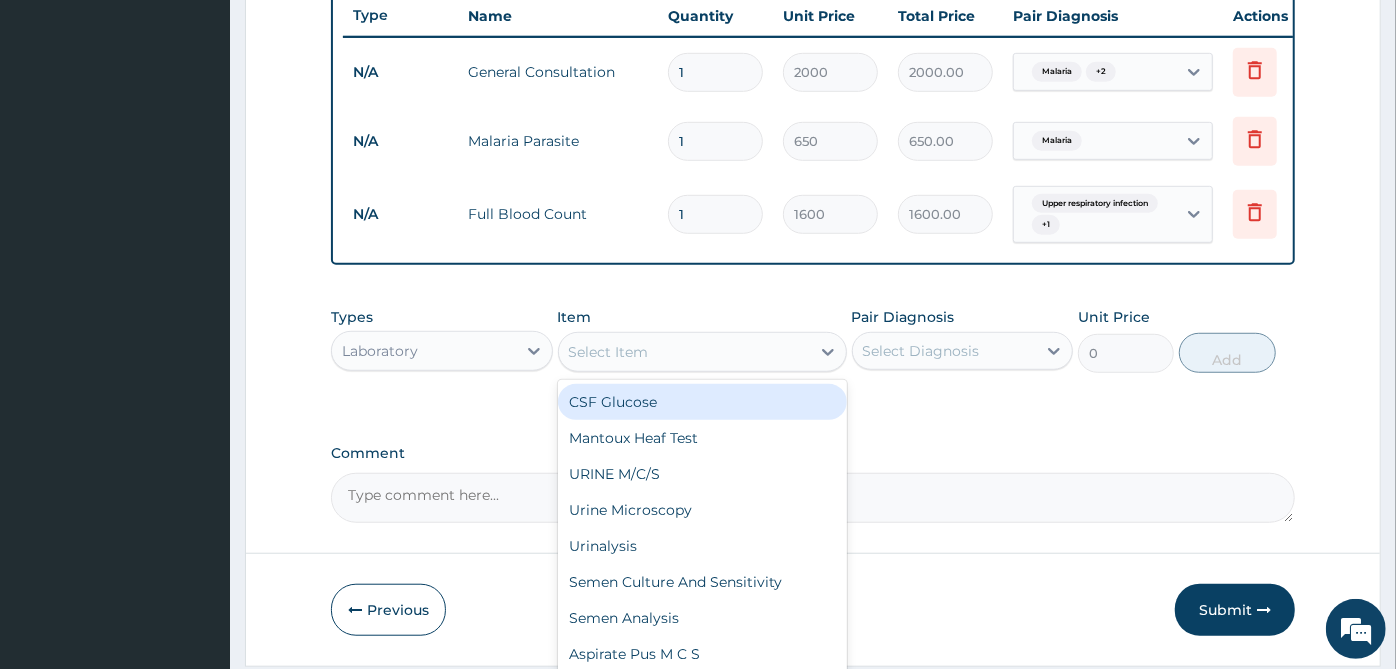 click on "Select Item" at bounding box center [684, 352] 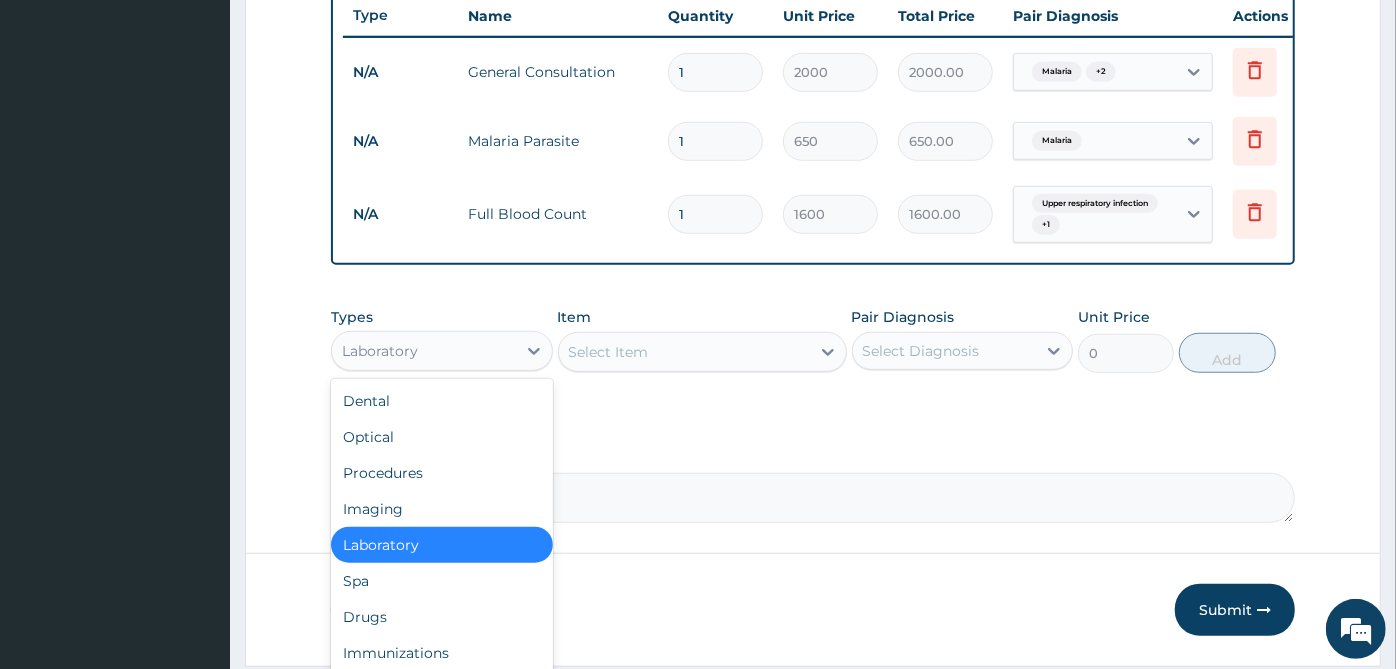 click on "Laboratory" at bounding box center (424, 351) 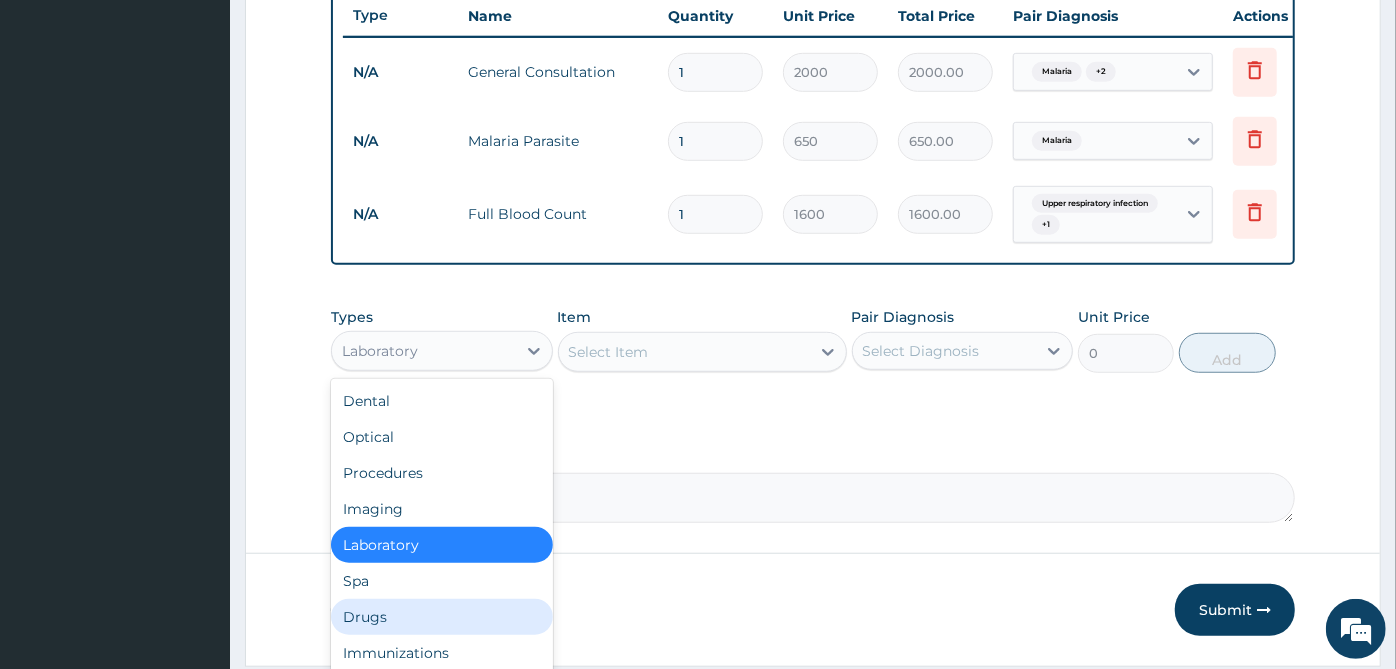 click on "Drugs" at bounding box center (442, 617) 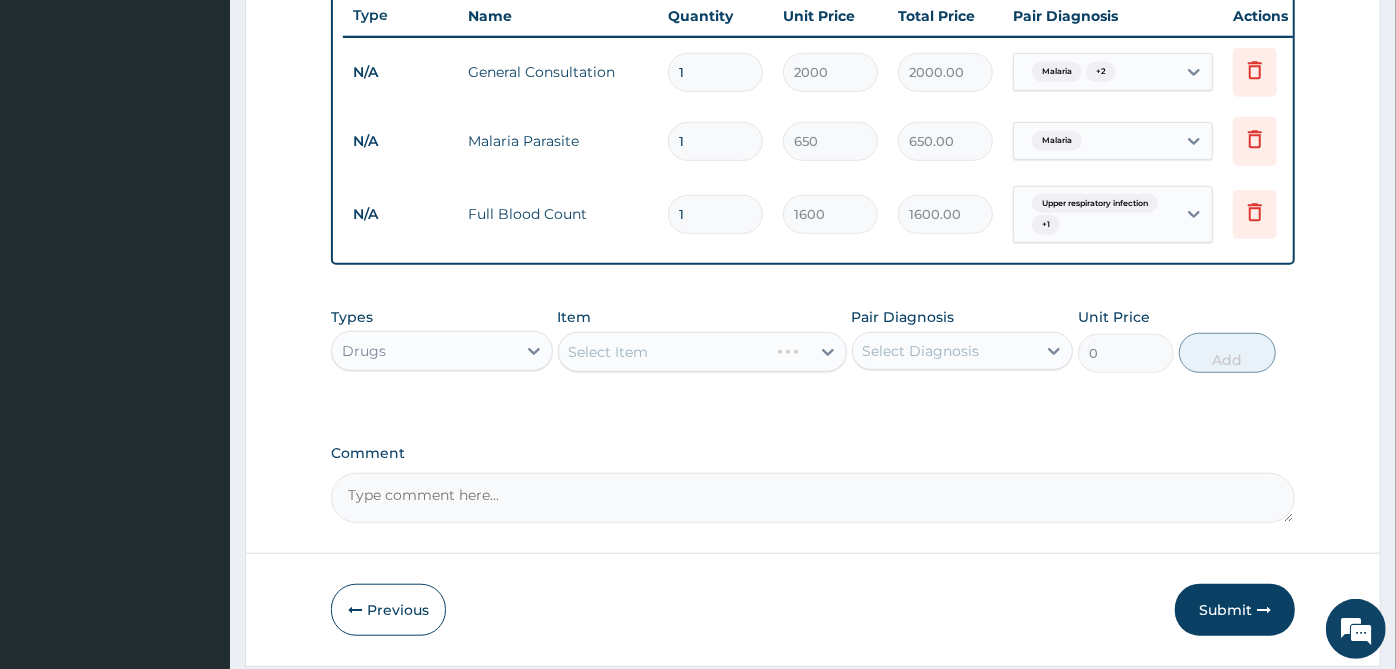 scroll, scrollTop: 837, scrollLeft: 0, axis: vertical 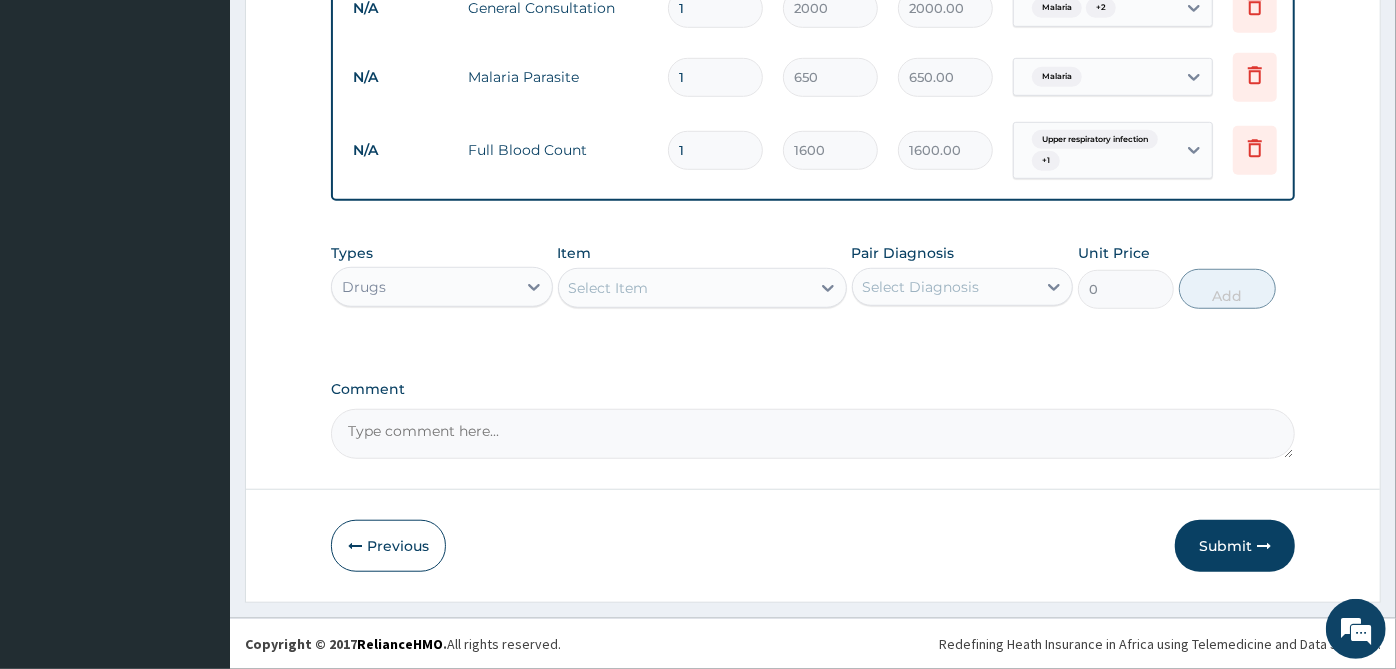 click on "Select Diagnosis" at bounding box center (945, 287) 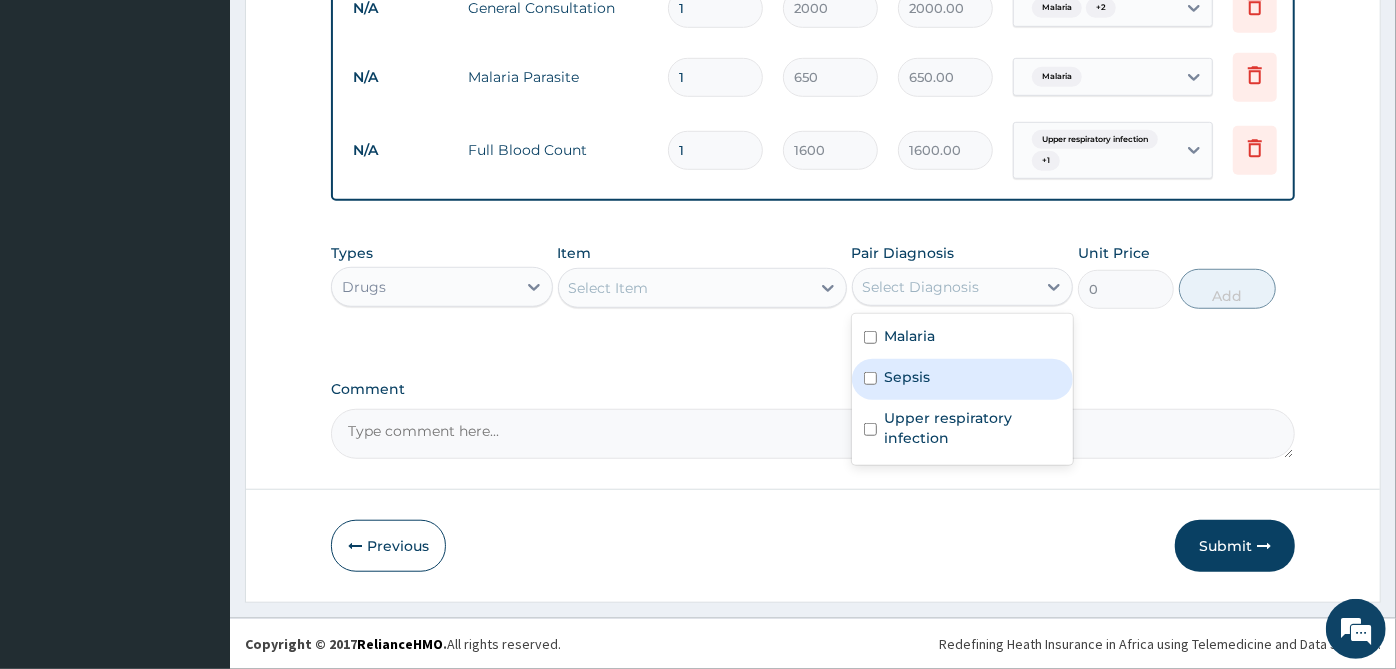 click on "Sepsis" at bounding box center (963, 379) 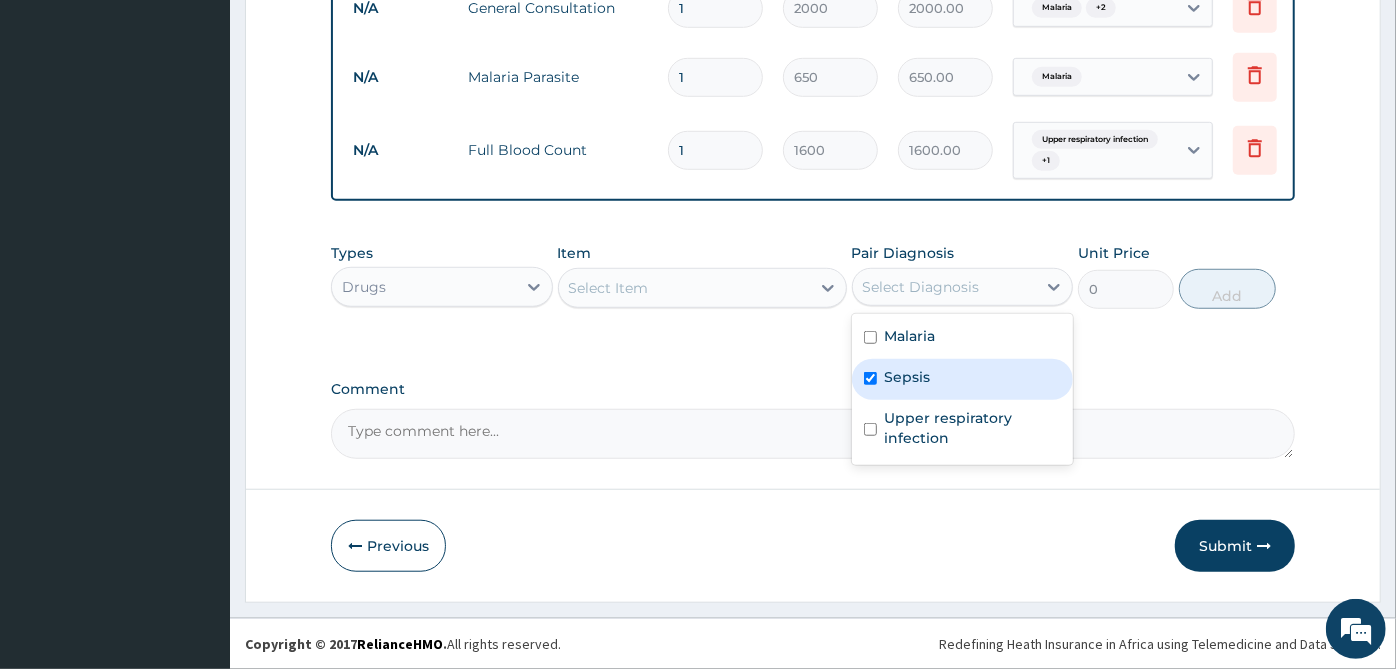 checkbox on "true" 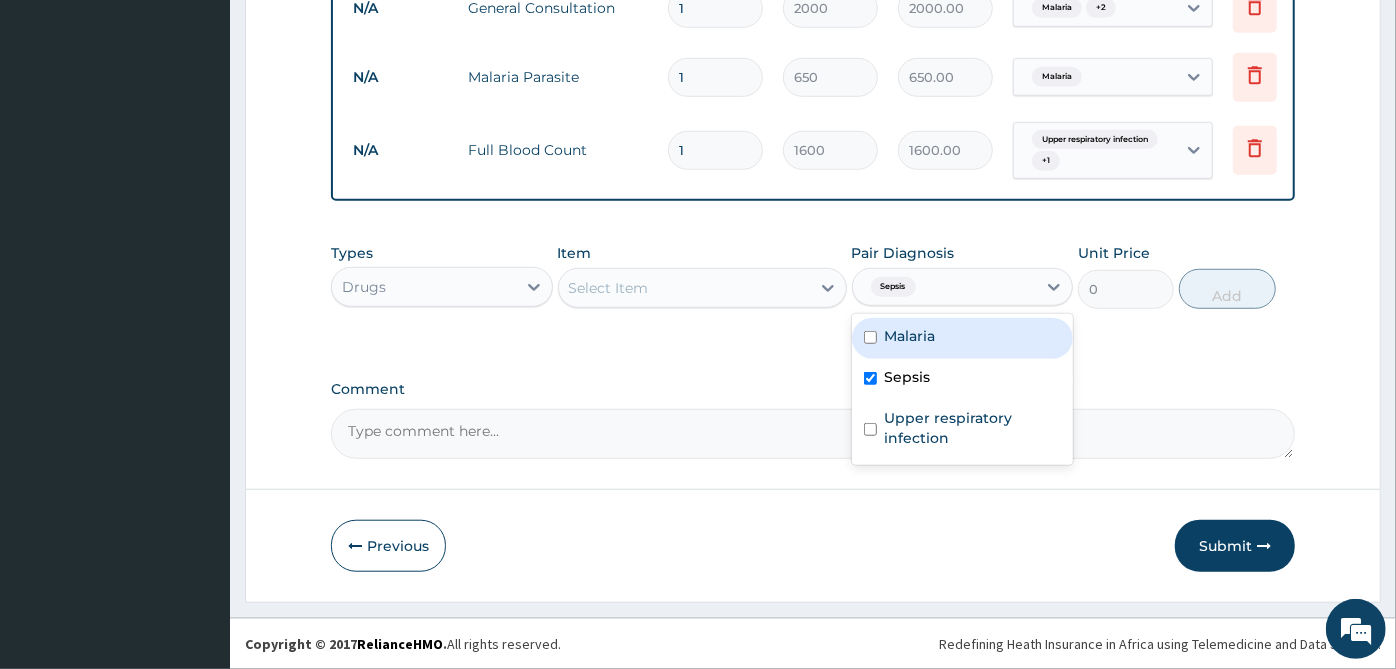 click on "Malaria" at bounding box center (963, 338) 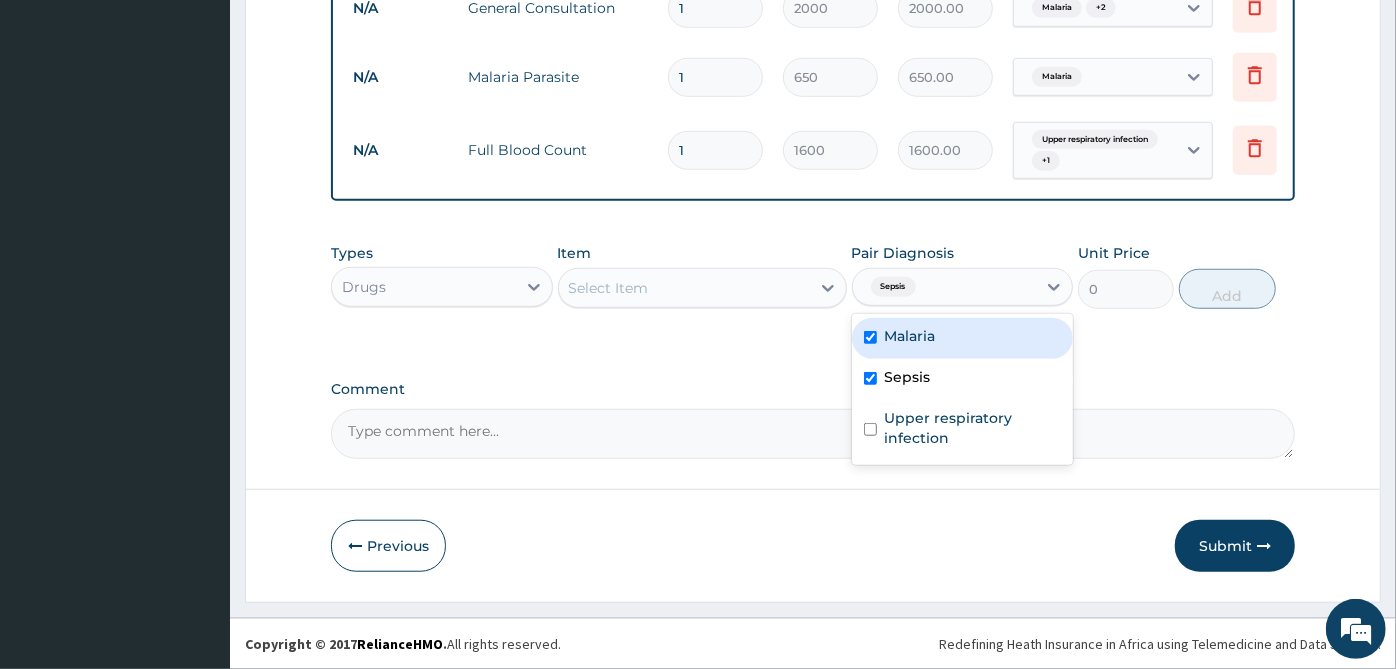 checkbox on "true" 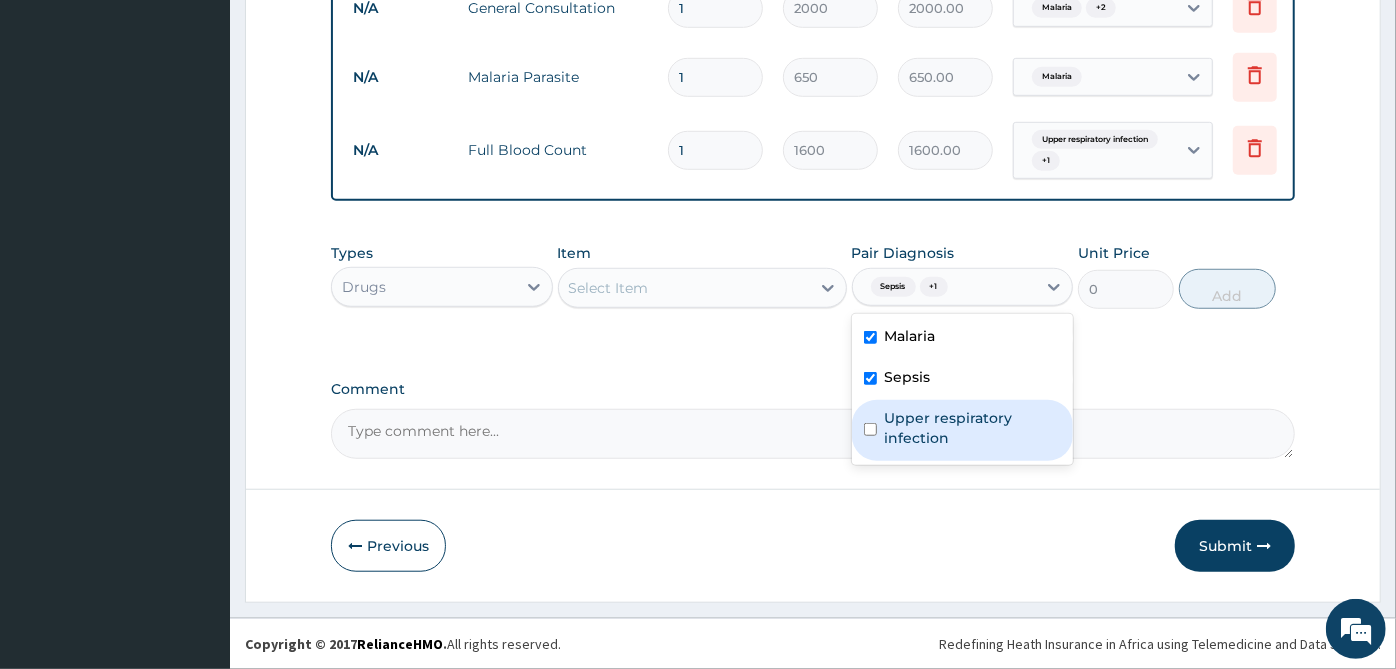 click on "Upper respiratory infection" at bounding box center [973, 428] 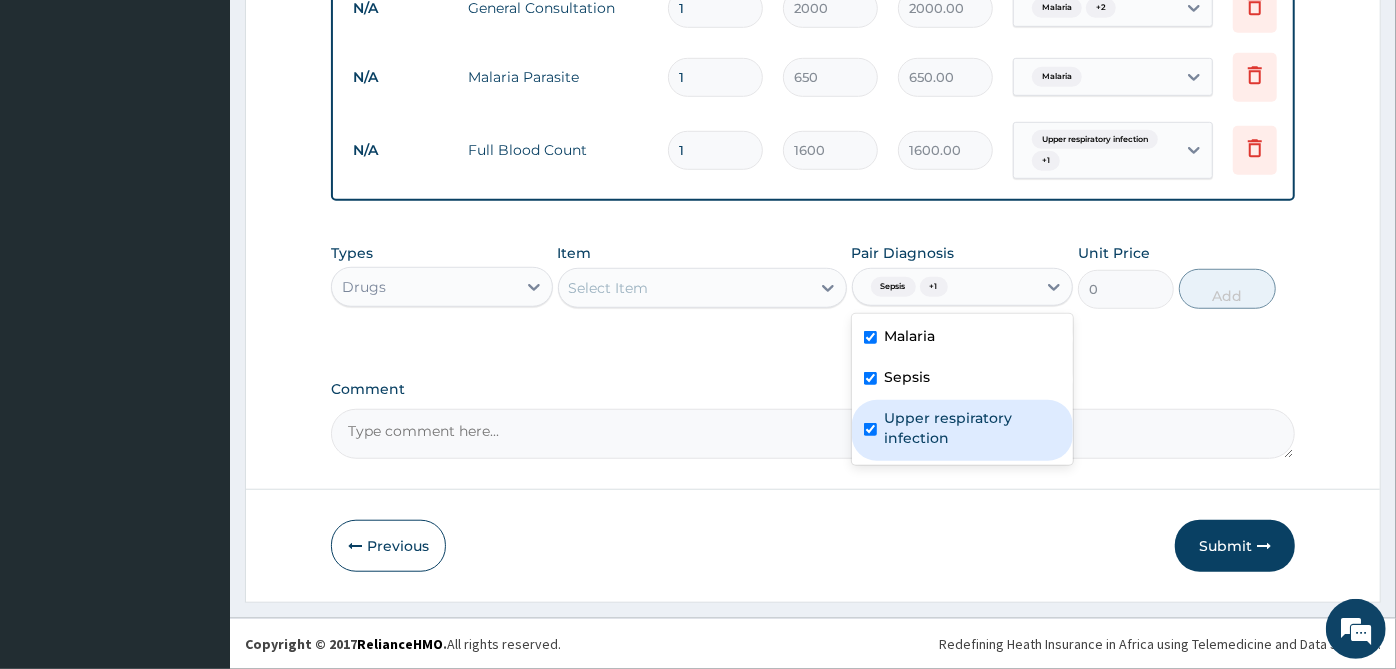 checkbox on "true" 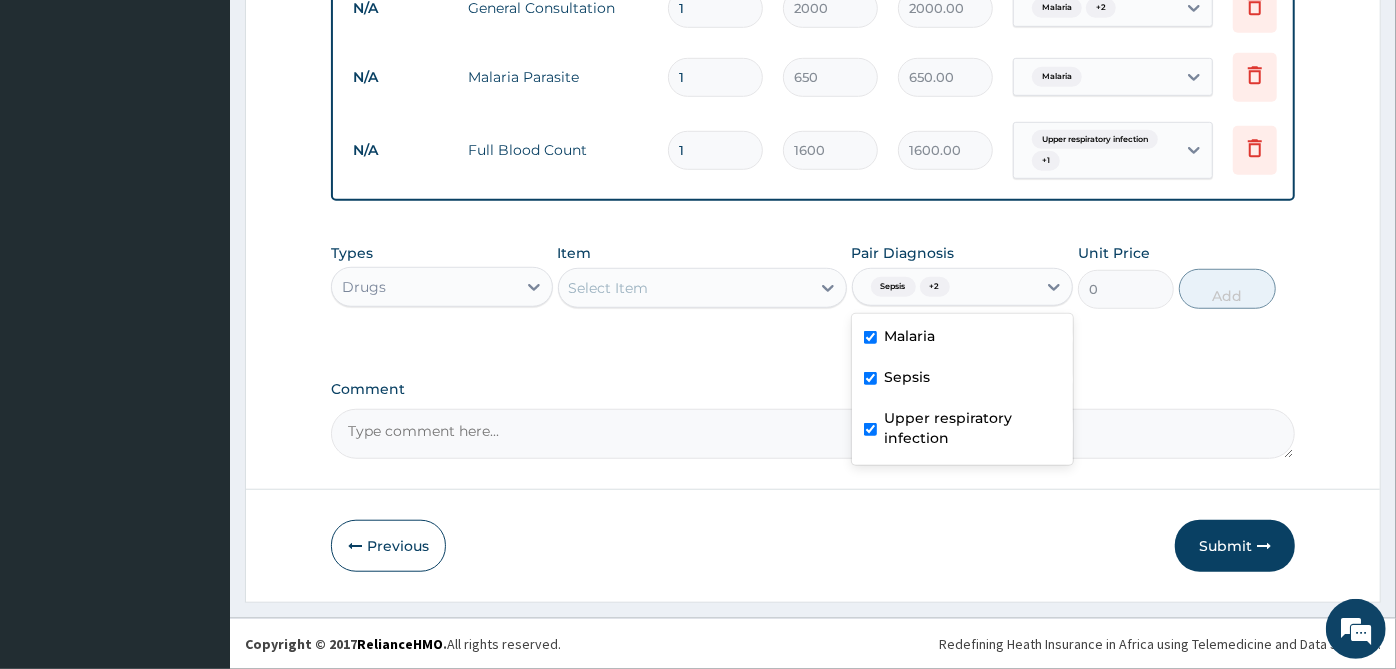 click on "Malaria" at bounding box center (963, 338) 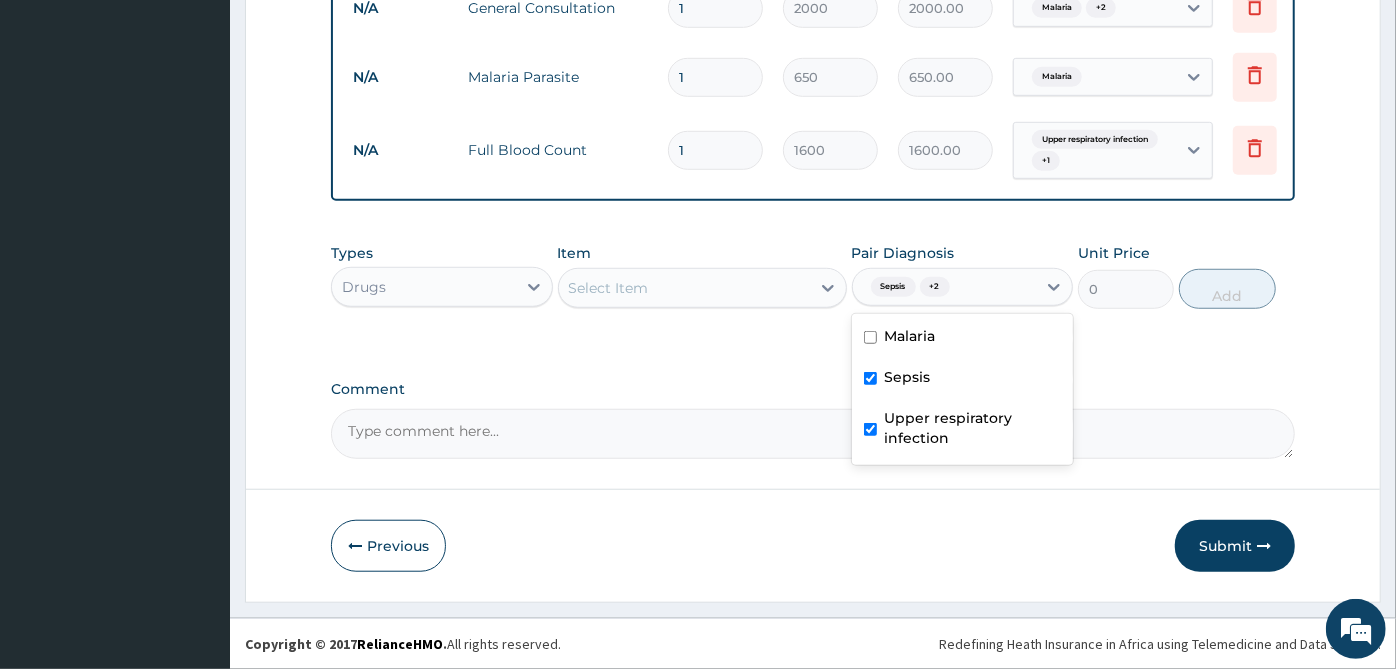checkbox on "false" 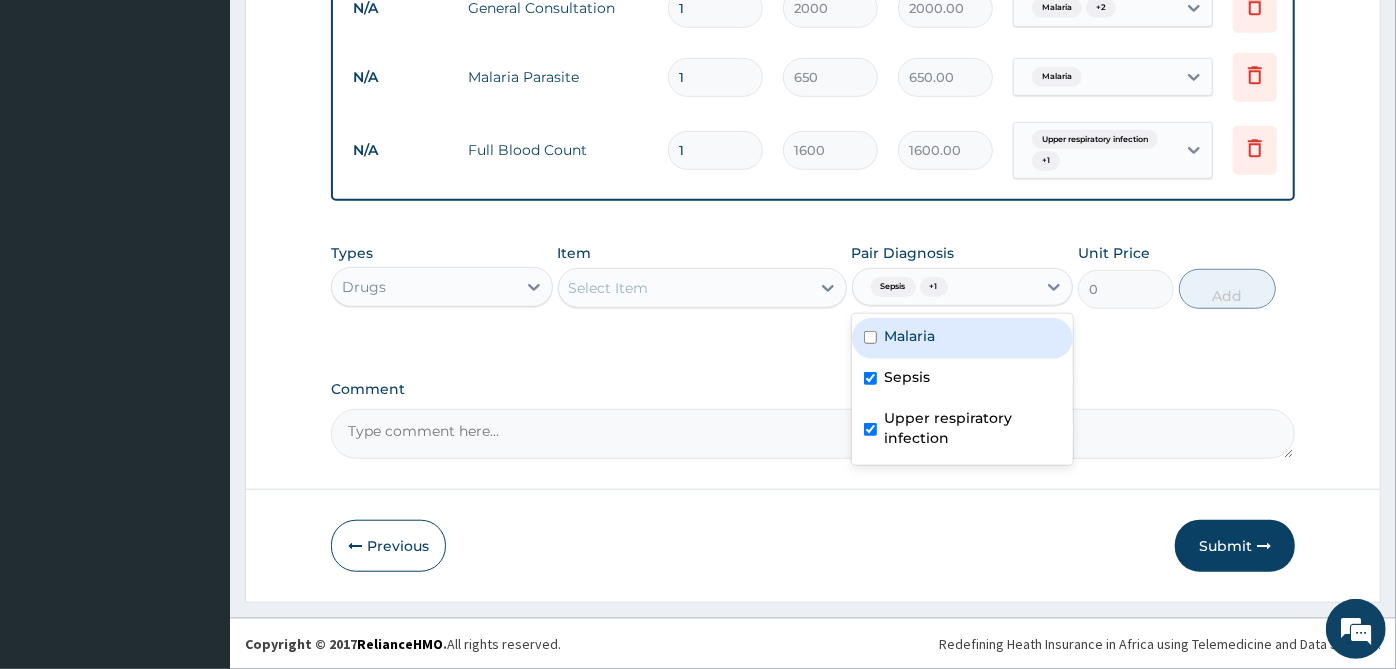 click on "Select Item" at bounding box center [684, 288] 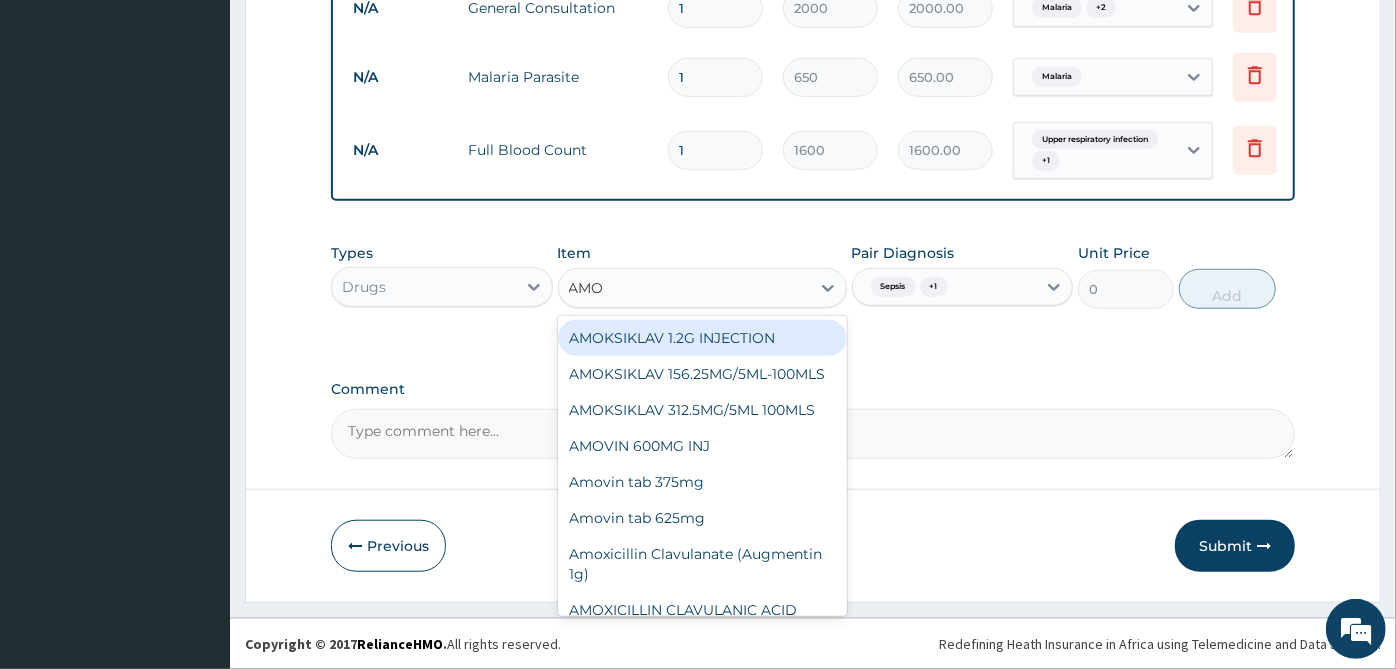 type on "AMOX" 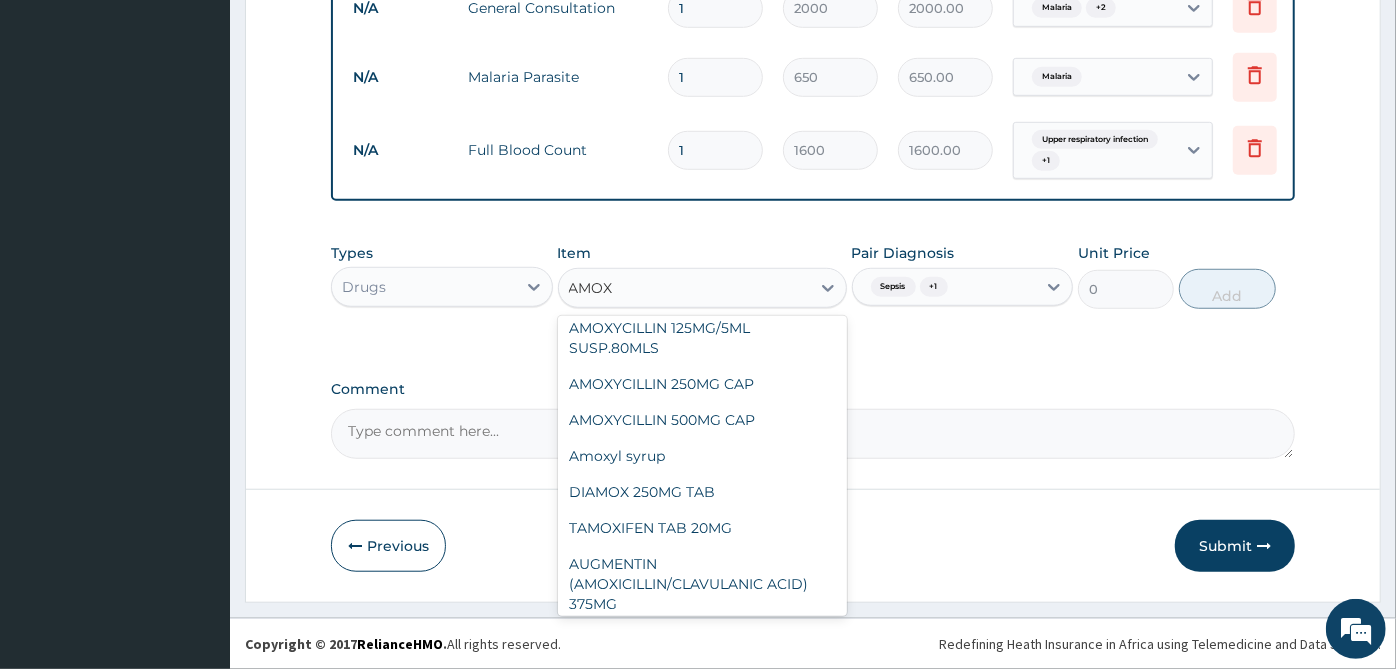 scroll, scrollTop: 483, scrollLeft: 0, axis: vertical 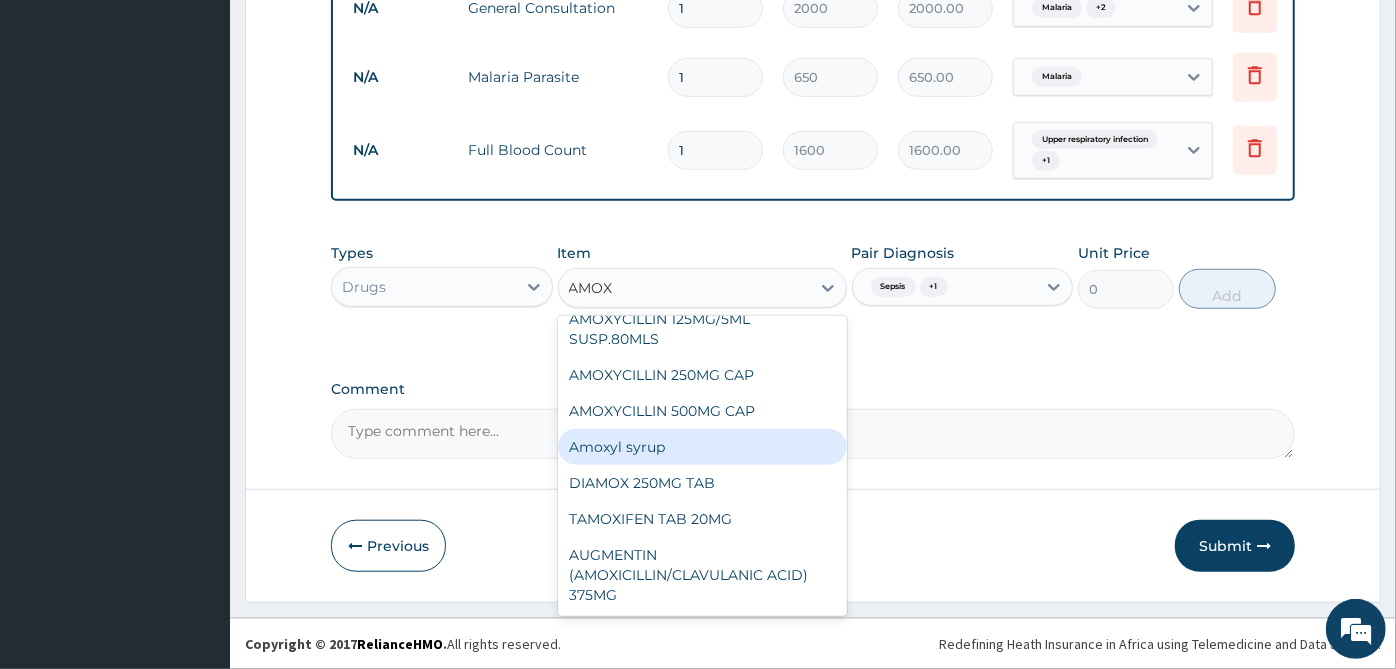 click on "Amoxyl syrup" at bounding box center (702, 447) 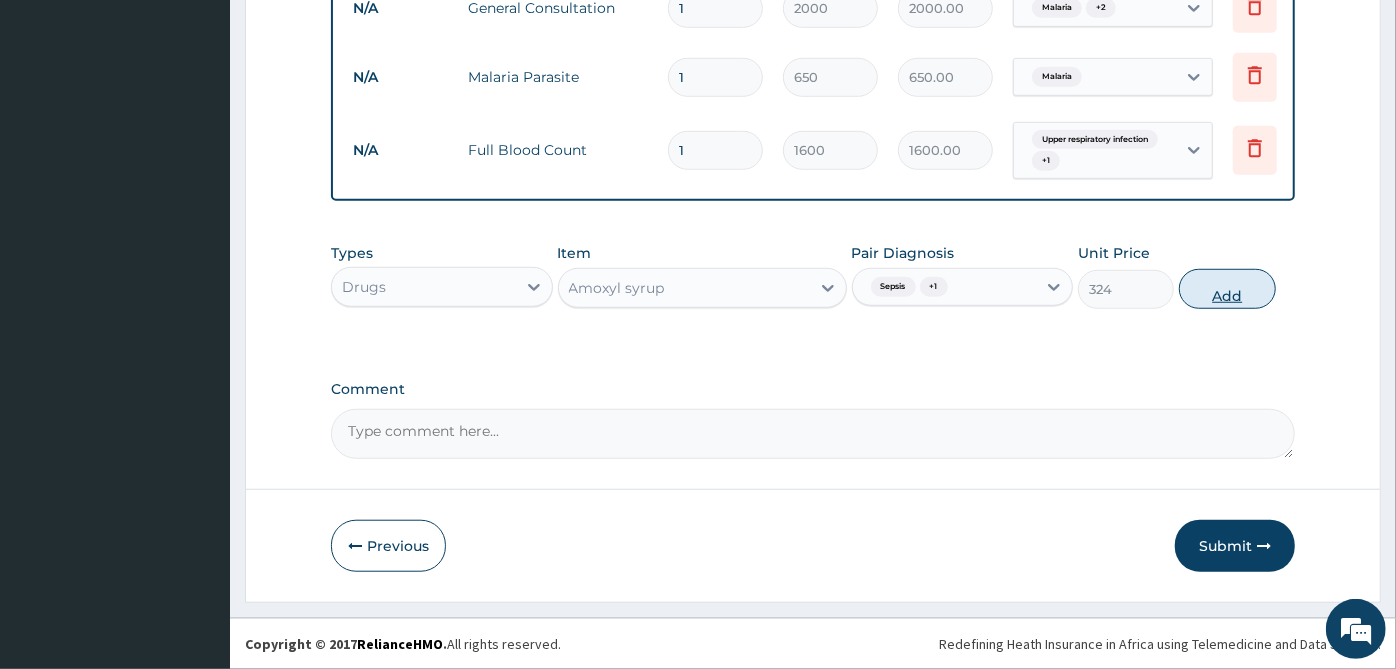 click on "Add" at bounding box center (1227, 289) 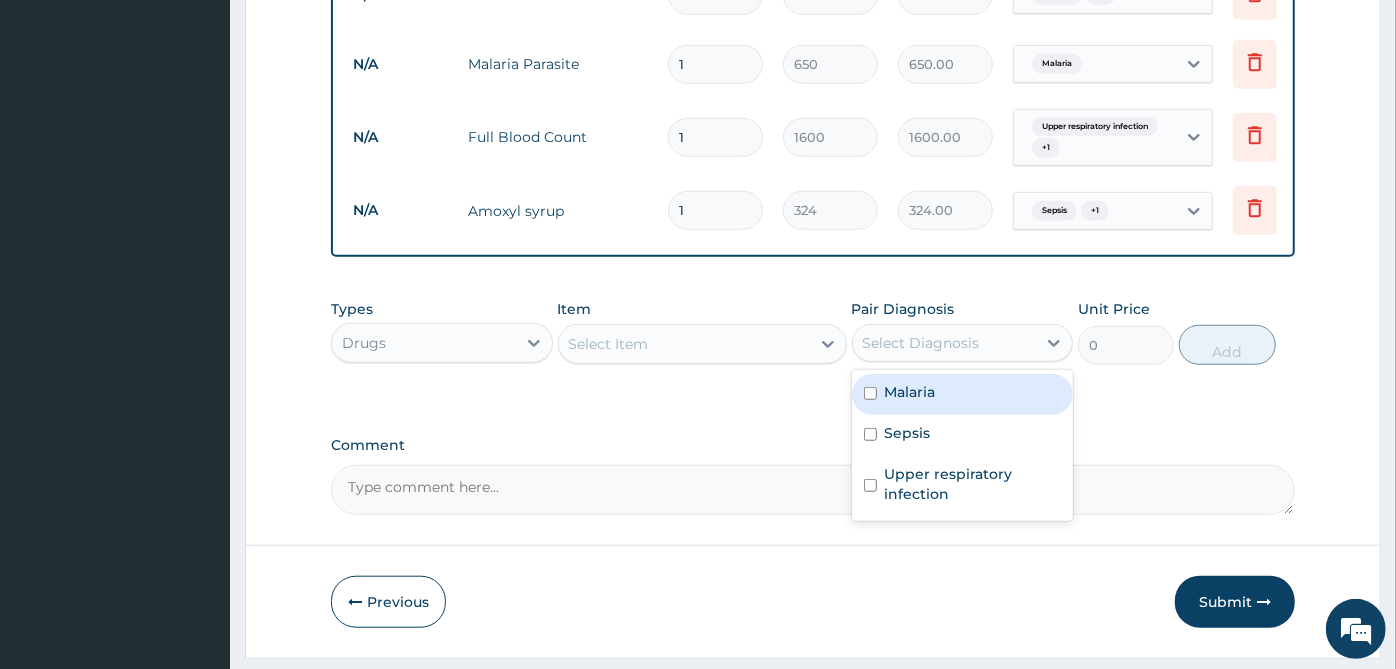 click on "Select Diagnosis" at bounding box center [921, 343] 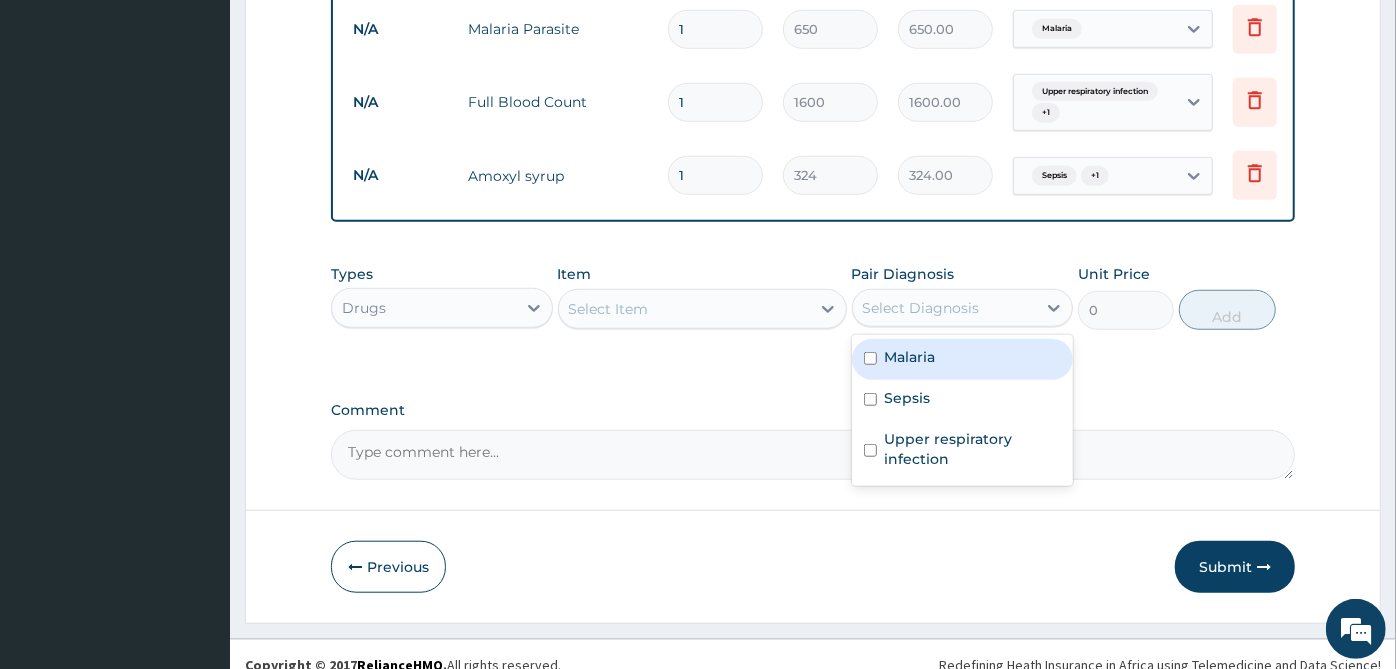 scroll, scrollTop: 905, scrollLeft: 0, axis: vertical 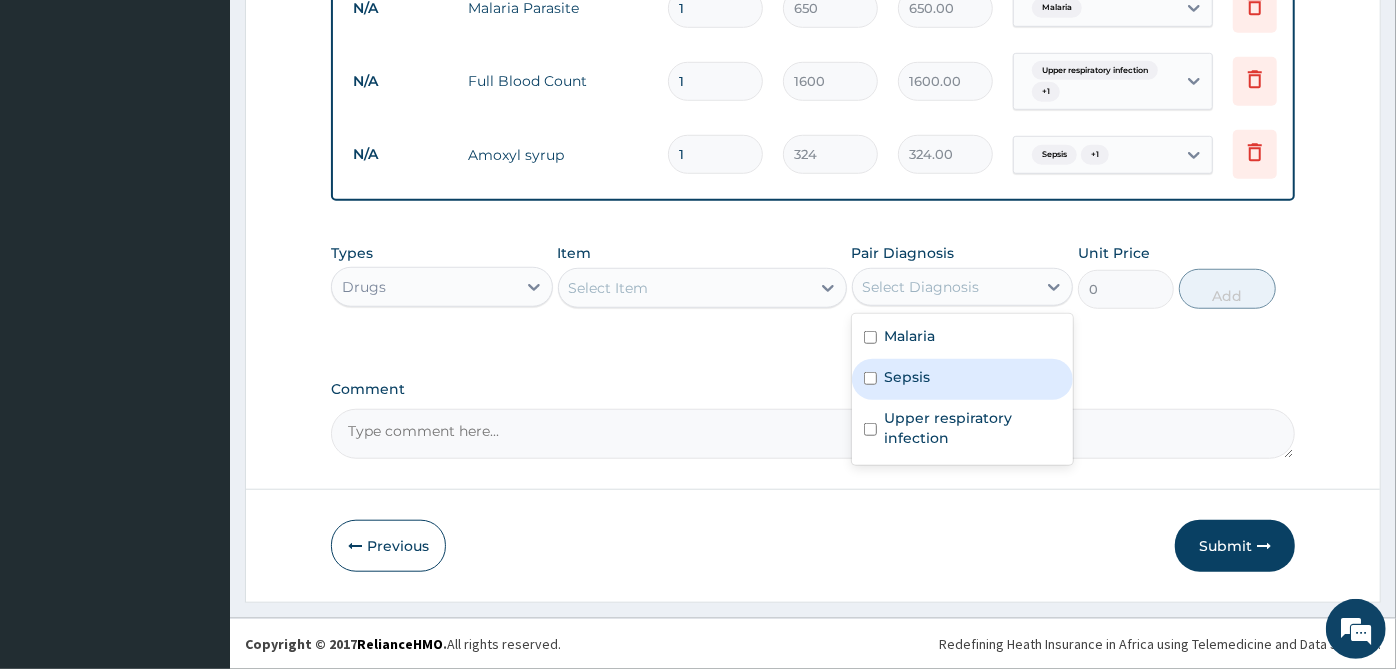 click on "Sepsis" at bounding box center (963, 379) 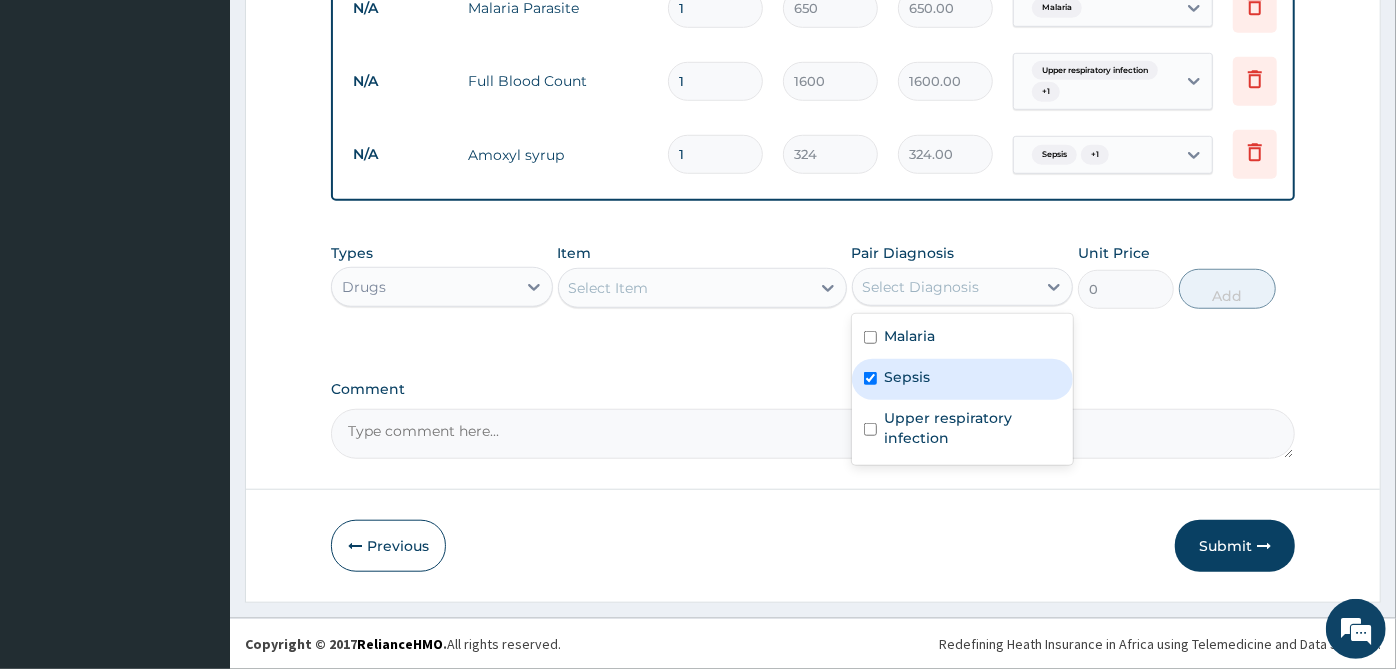 checkbox on "true" 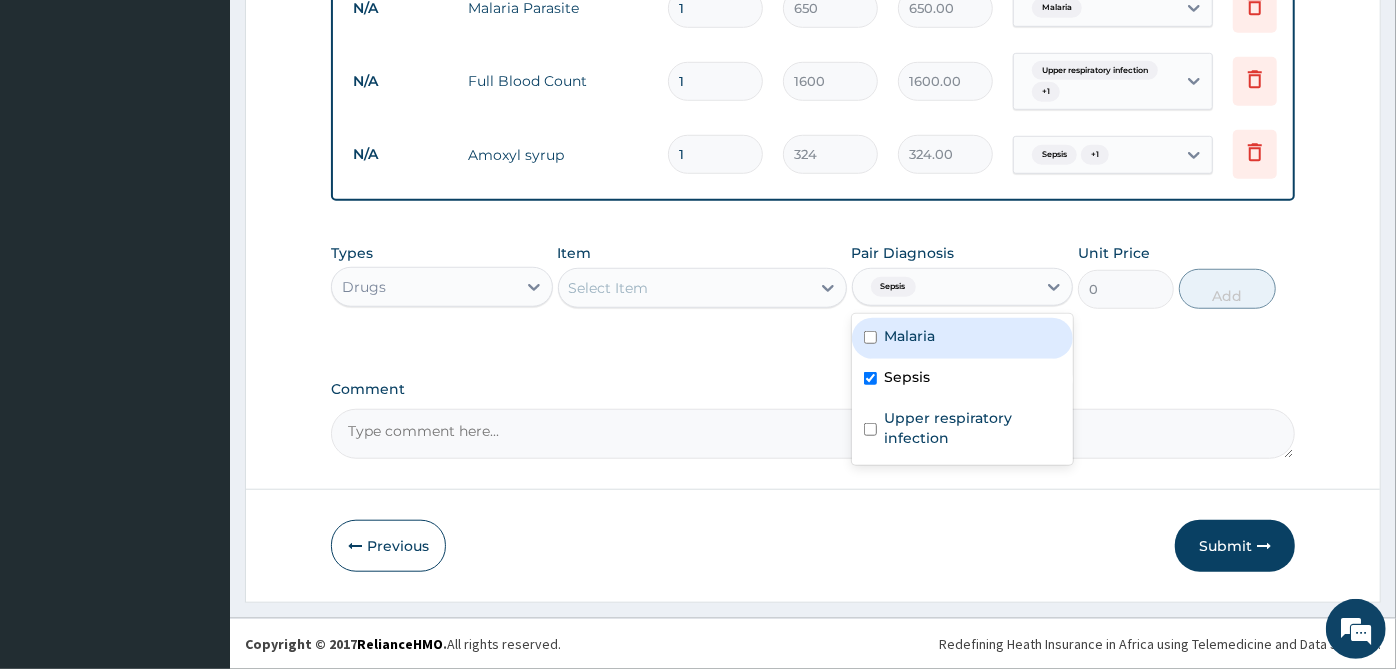 click on "Malaria" at bounding box center [963, 338] 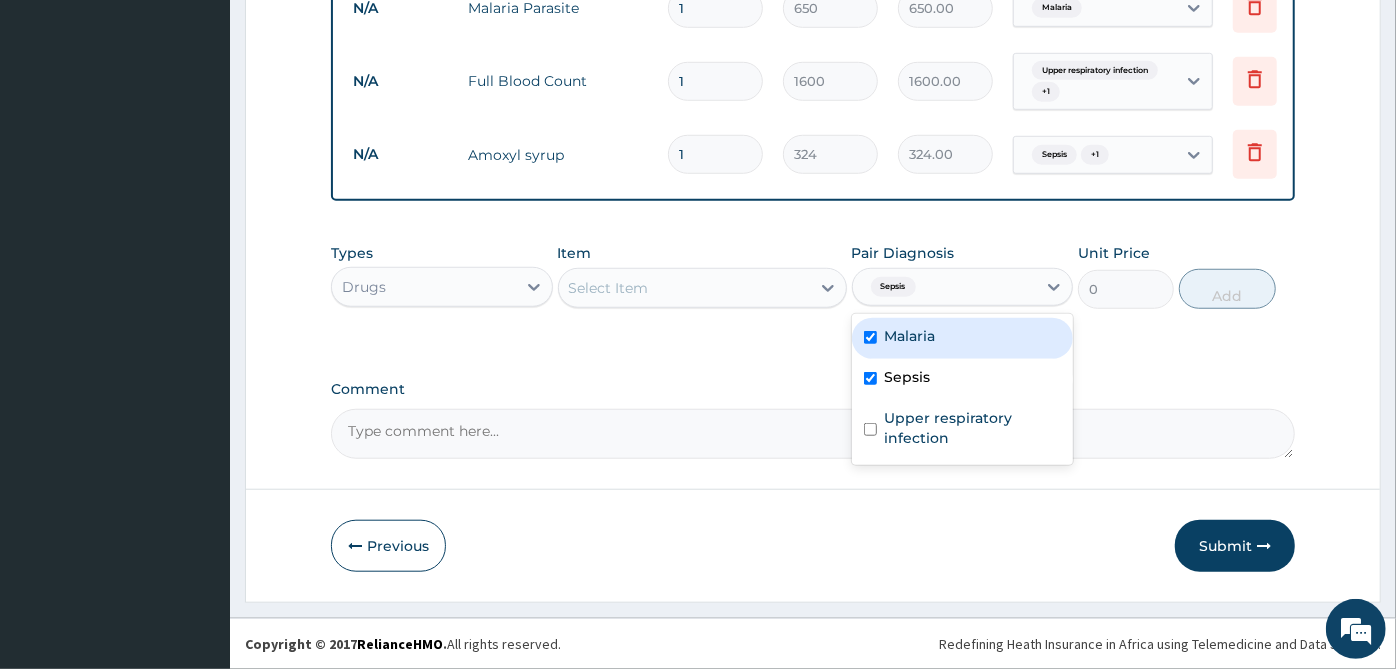 checkbox on "true" 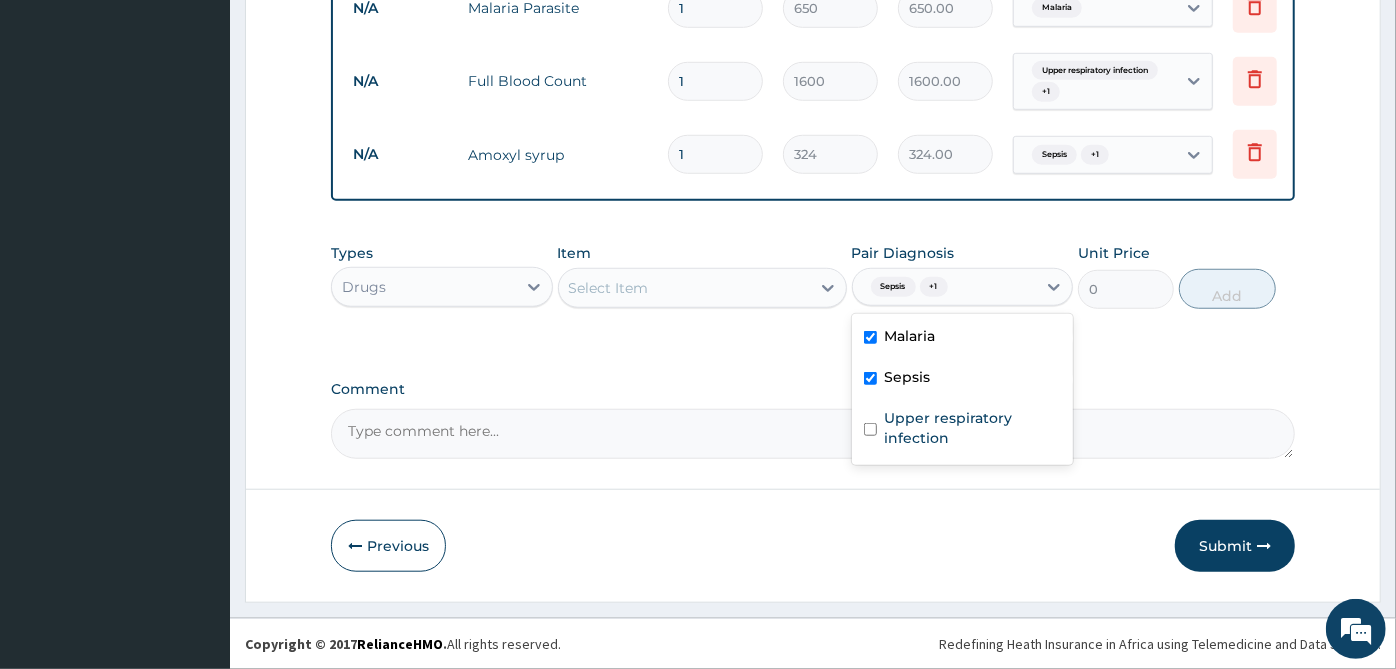 click on "Sepsis" at bounding box center (963, 379) 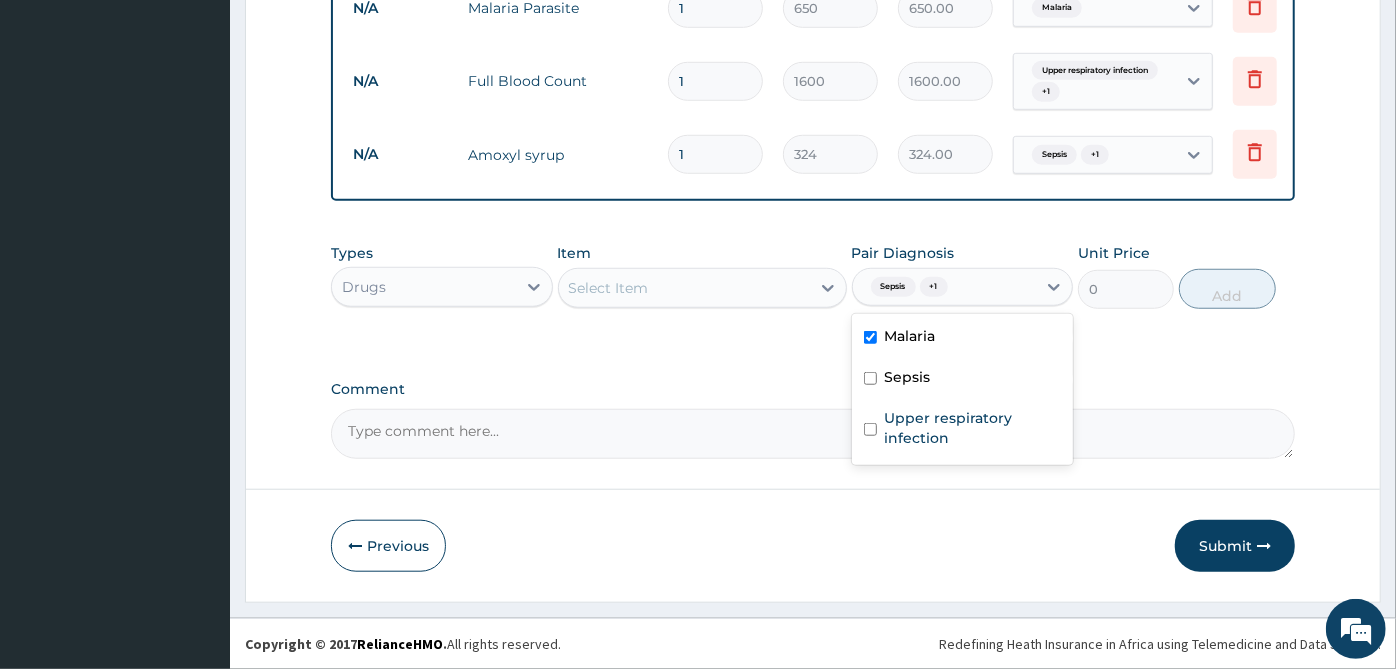 checkbox on "false" 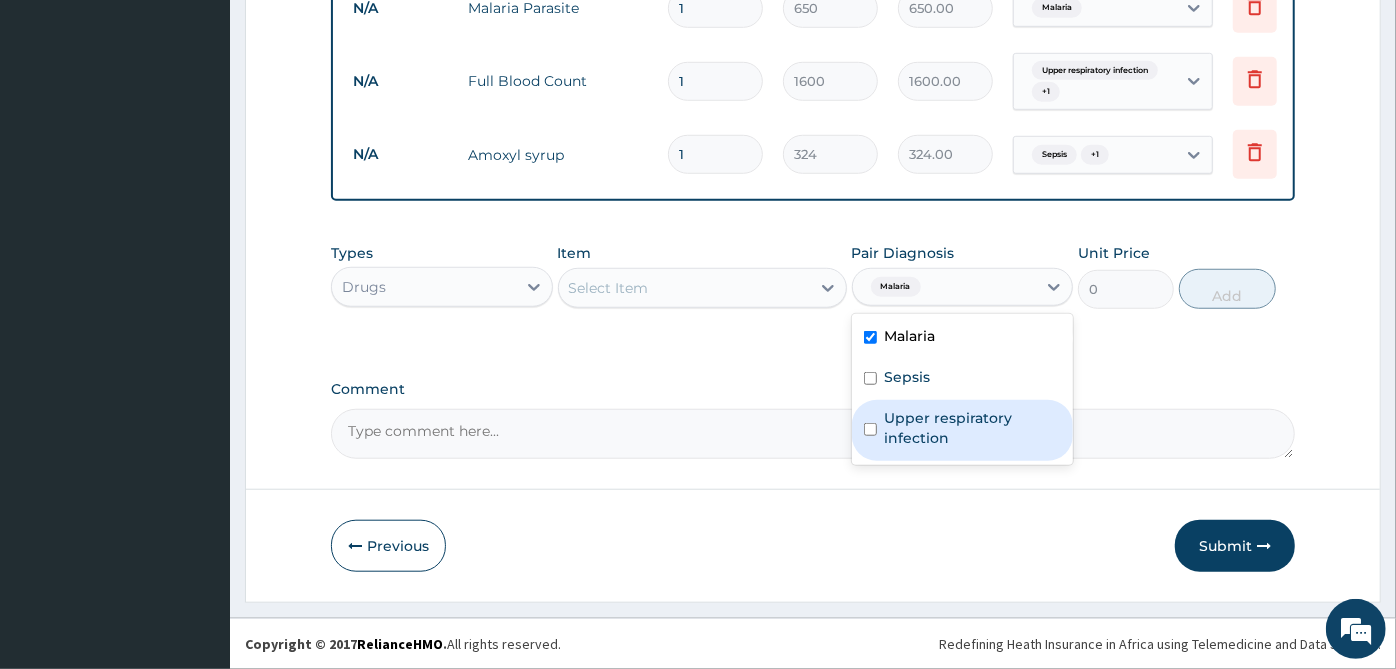 click on "Upper respiratory infection" at bounding box center (963, 430) 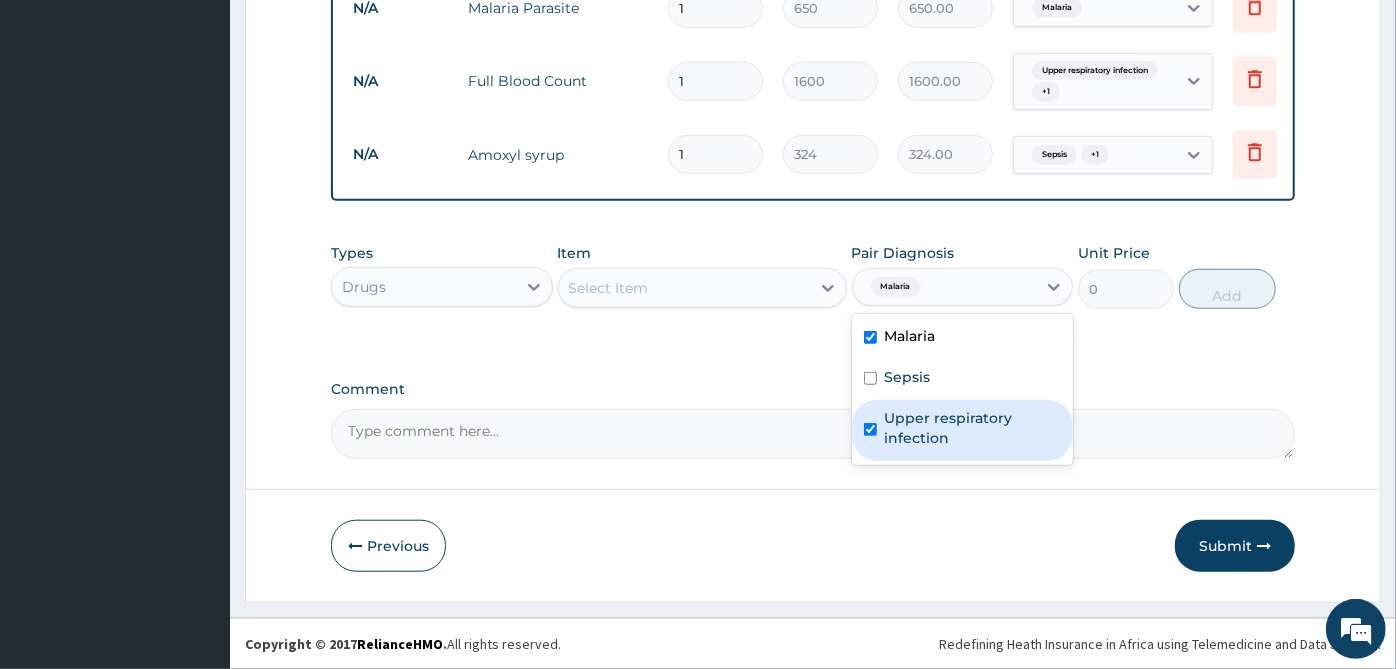 checkbox on "true" 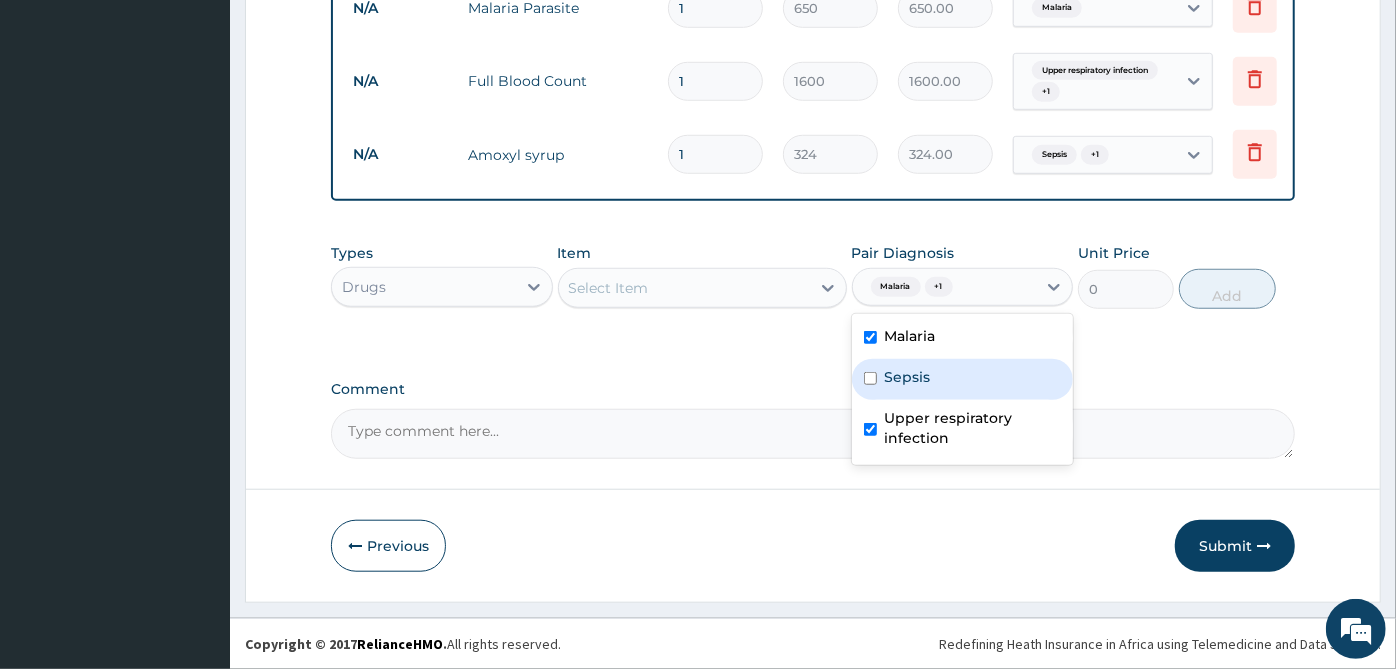 click on "Sepsis" at bounding box center [963, 379] 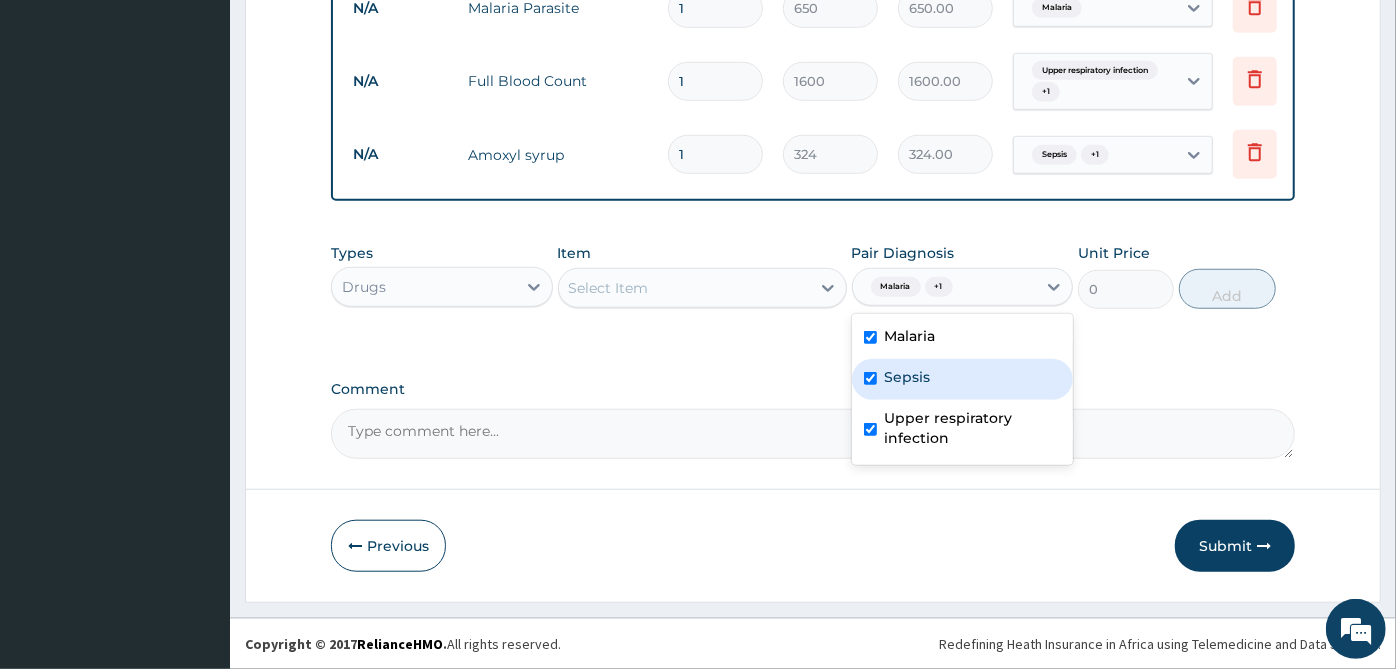 checkbox on "true" 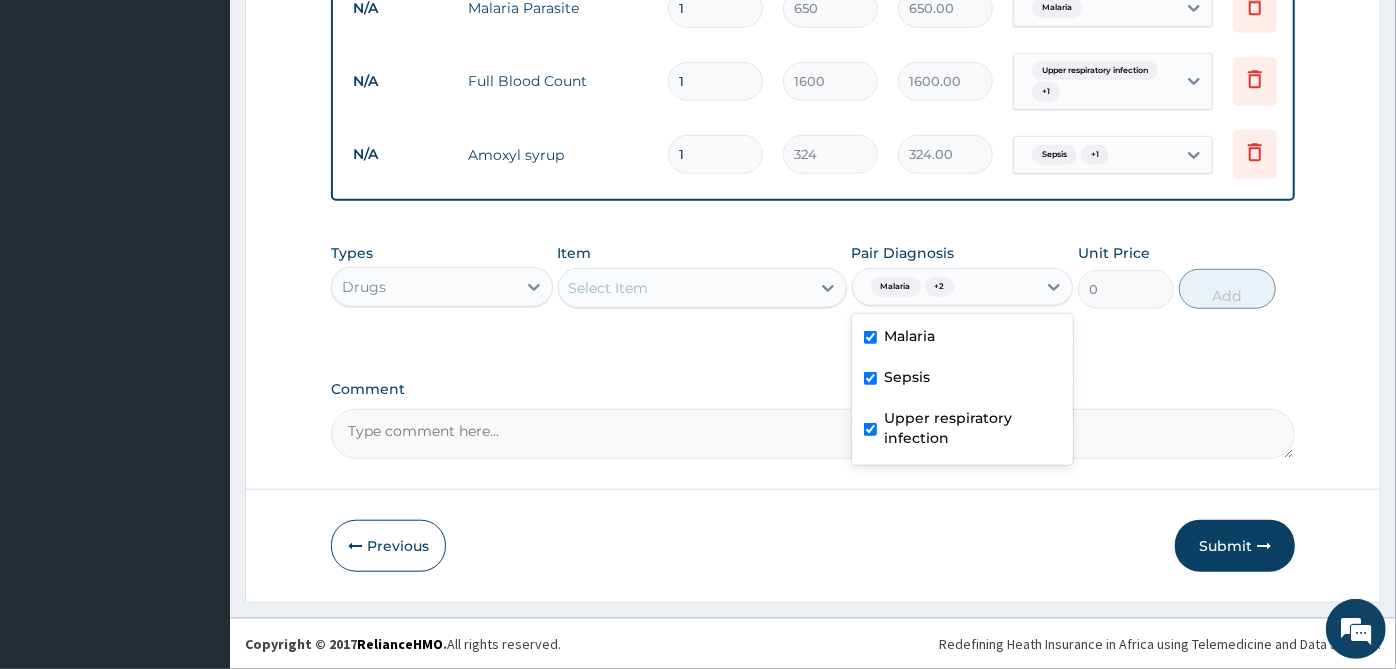 click on "Select Item" at bounding box center [684, 288] 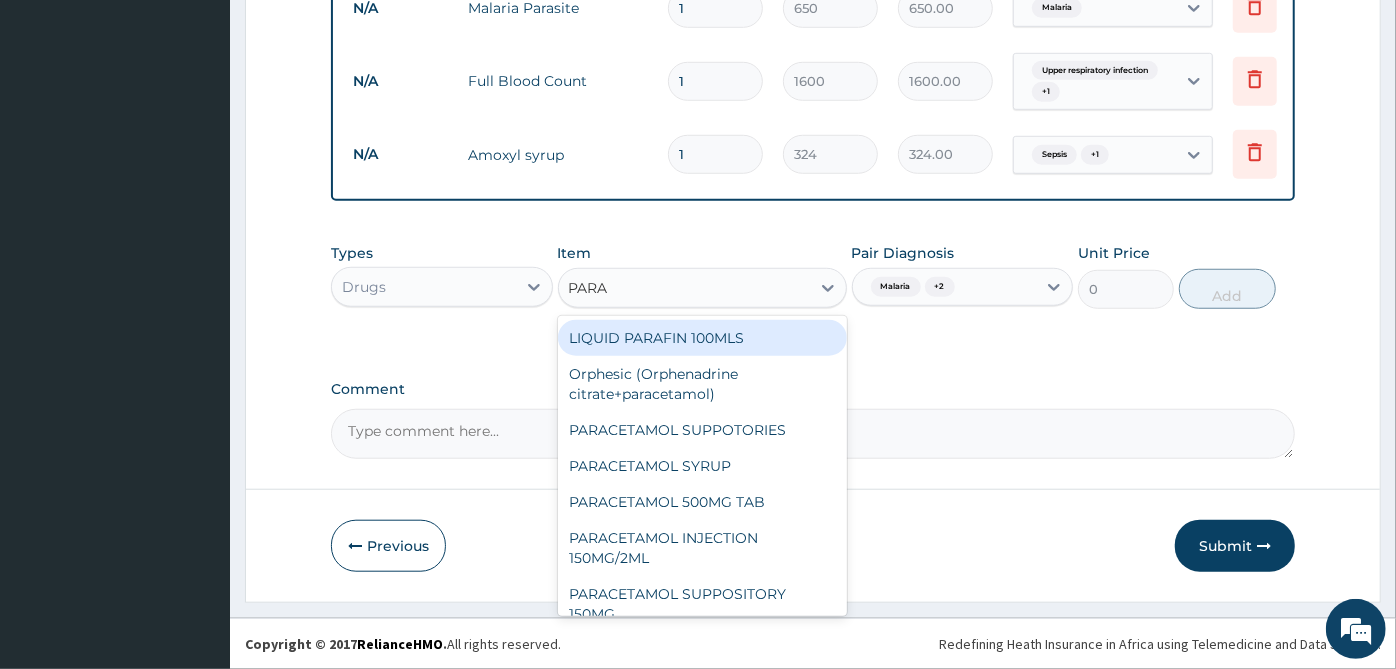 type on "PARAC" 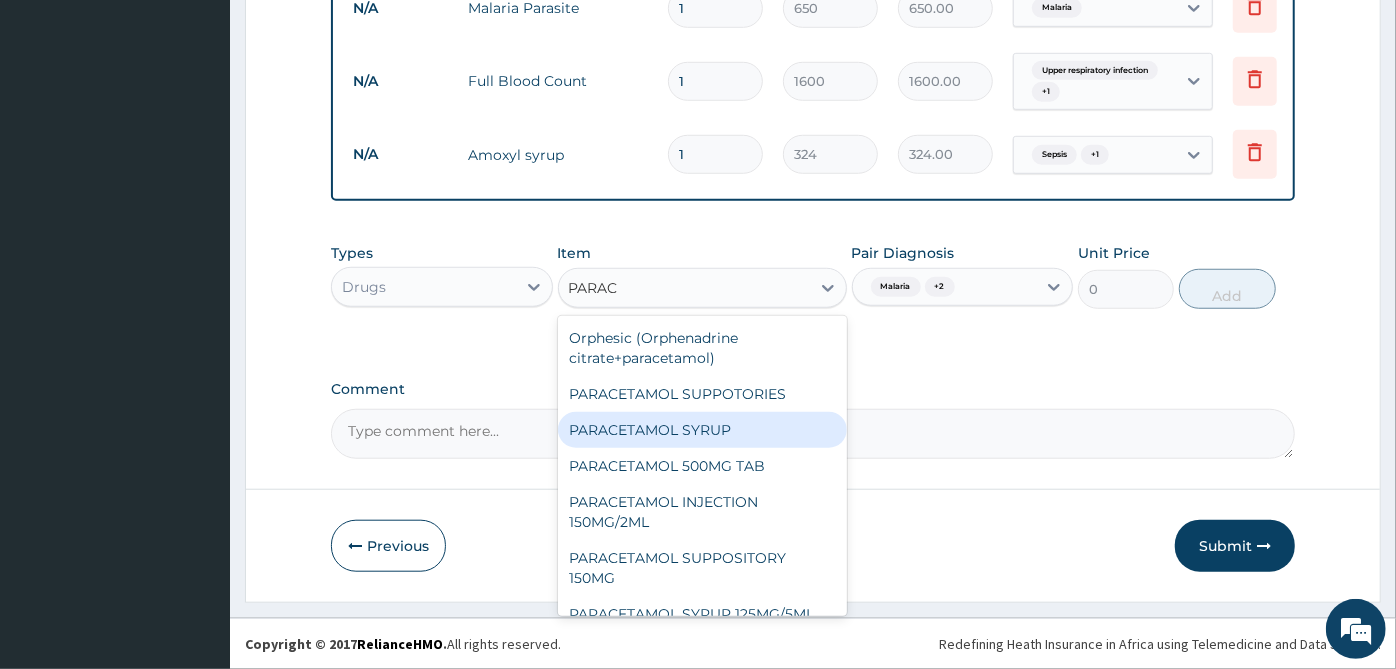 click on "PARACETAMOL  SYRUP" at bounding box center (702, 430) 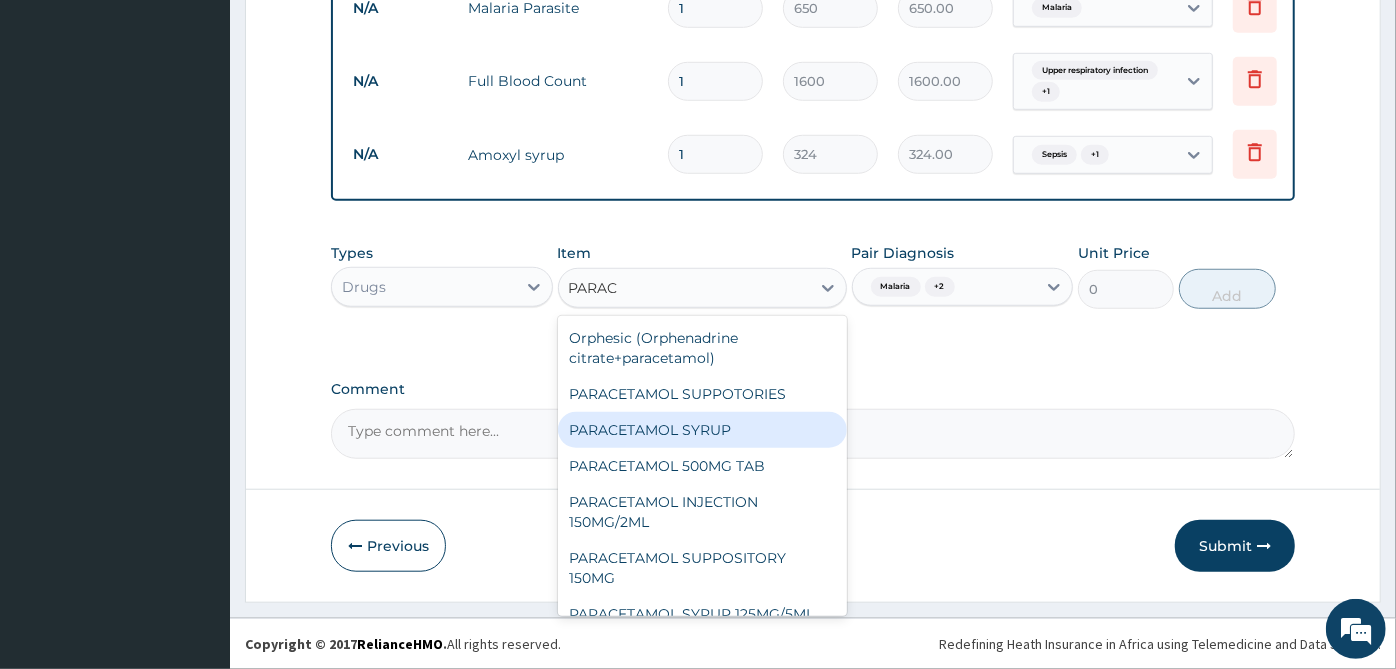 type 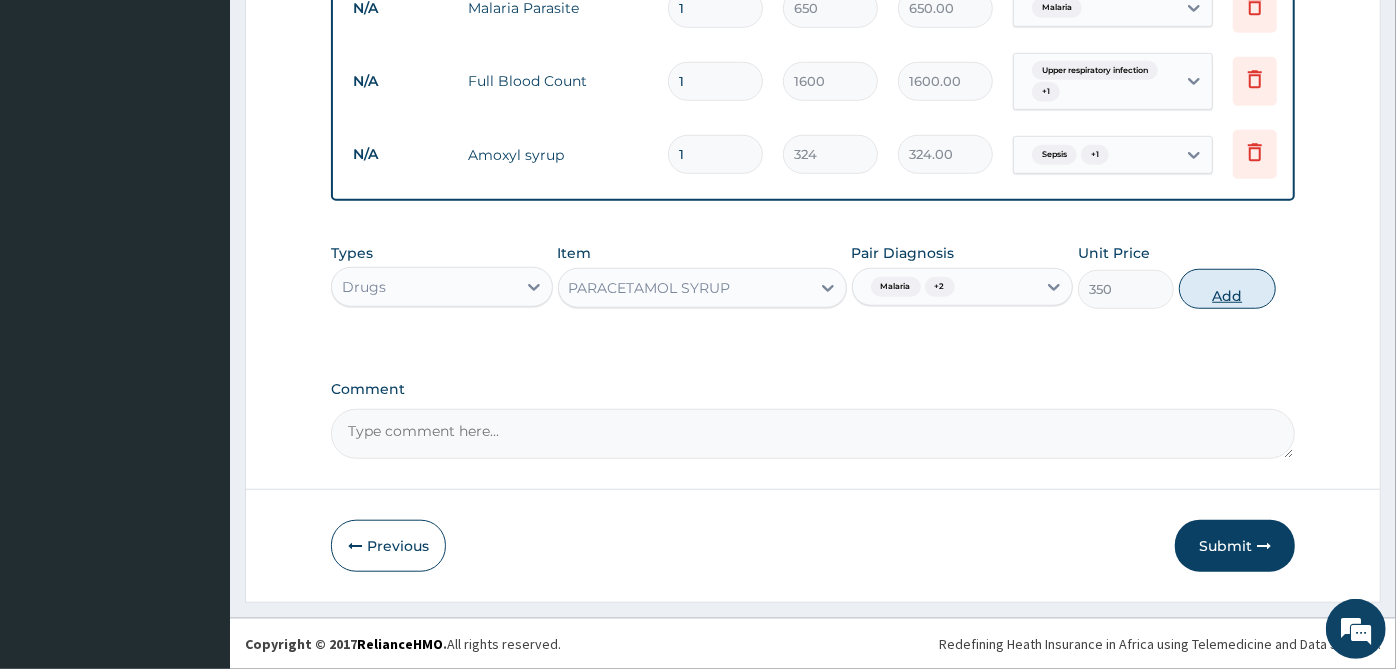 click on "Add" at bounding box center [1227, 289] 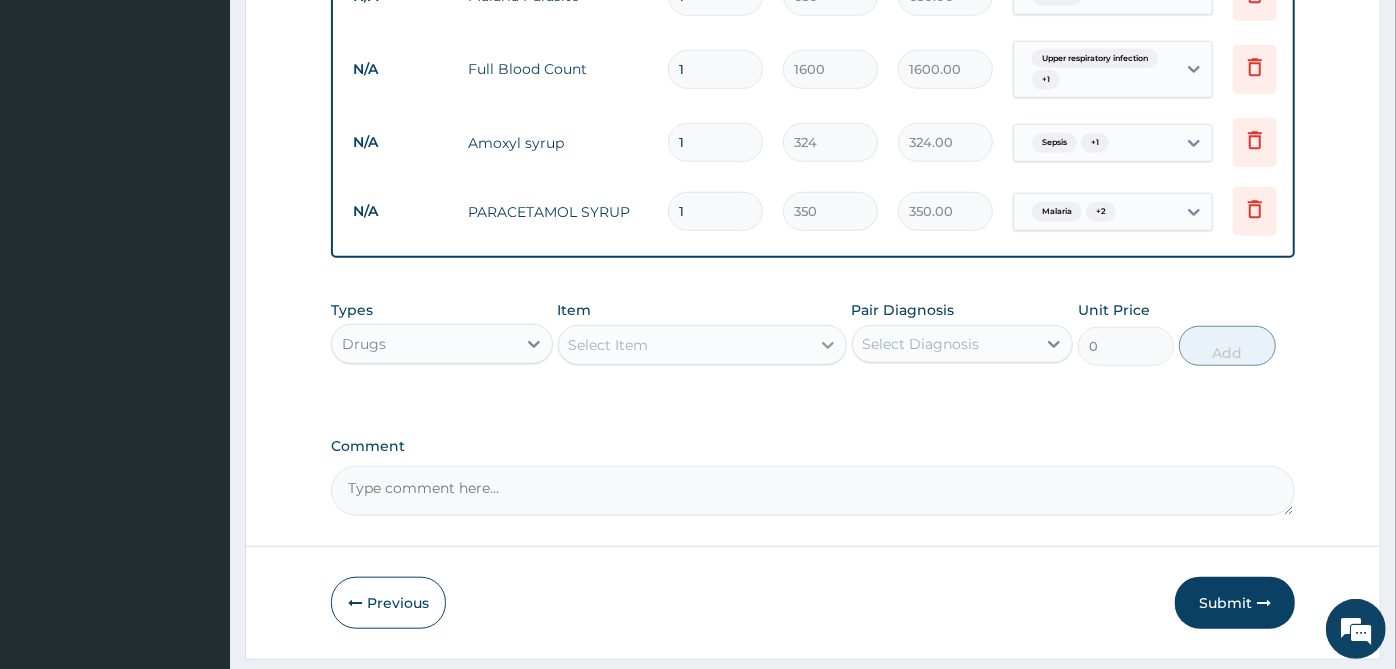 click at bounding box center [828, 345] 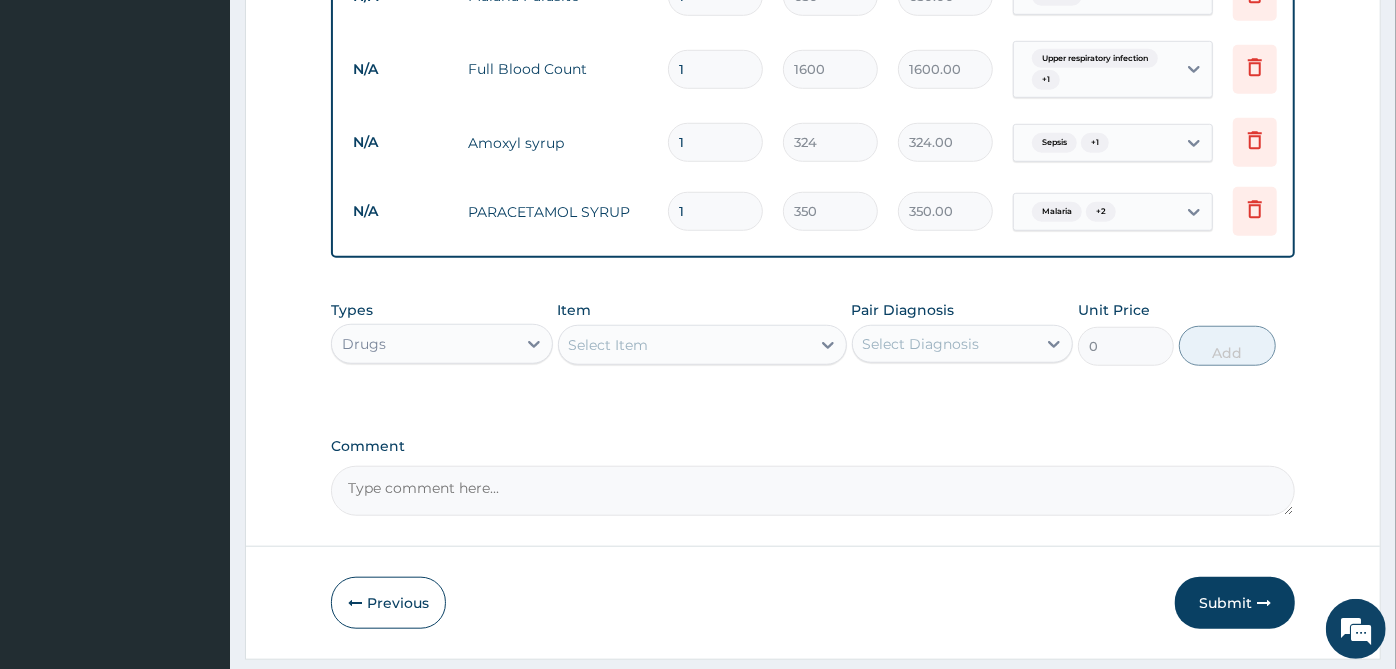click on "PA Code / Prescription Code Enter Code(Secondary Care Only) Encounter Date 01-08-2025 Important Notice Please enter PA codes before entering items that are not attached to a PA code   All diagnoses entered must be linked to a claim item. Diagnosis & Claim Items that are visible but inactive cannot be edited because they were imported from an already approved PA code. Diagnosis Malaria Confirmed Sepsis Confirmed Upper respiratory infection Confirmed NB: All diagnosis must be linked to a claim item Claim Items Type Name Quantity Unit Price Total Price Pair Diagnosis Actions N/A General Consultation 1 2000 2000.00 Malaria  + 2 Delete N/A Malaria Parasite 1 650 650.00 Malaria Delete N/A Full Blood Count 1 1600 1600.00 Upper respiratory infection  + 1 Delete N/A Amoxyl syrup 1 324 324.00 Sepsis  + 1 Delete N/A PARACETAMOL  SYRUP 1 350 350.00 Malaria  + 2 Delete Types Drugs Item Select Item Pair Diagnosis Select Diagnosis Unit Price 0 Add Comment" at bounding box center (813, -99) 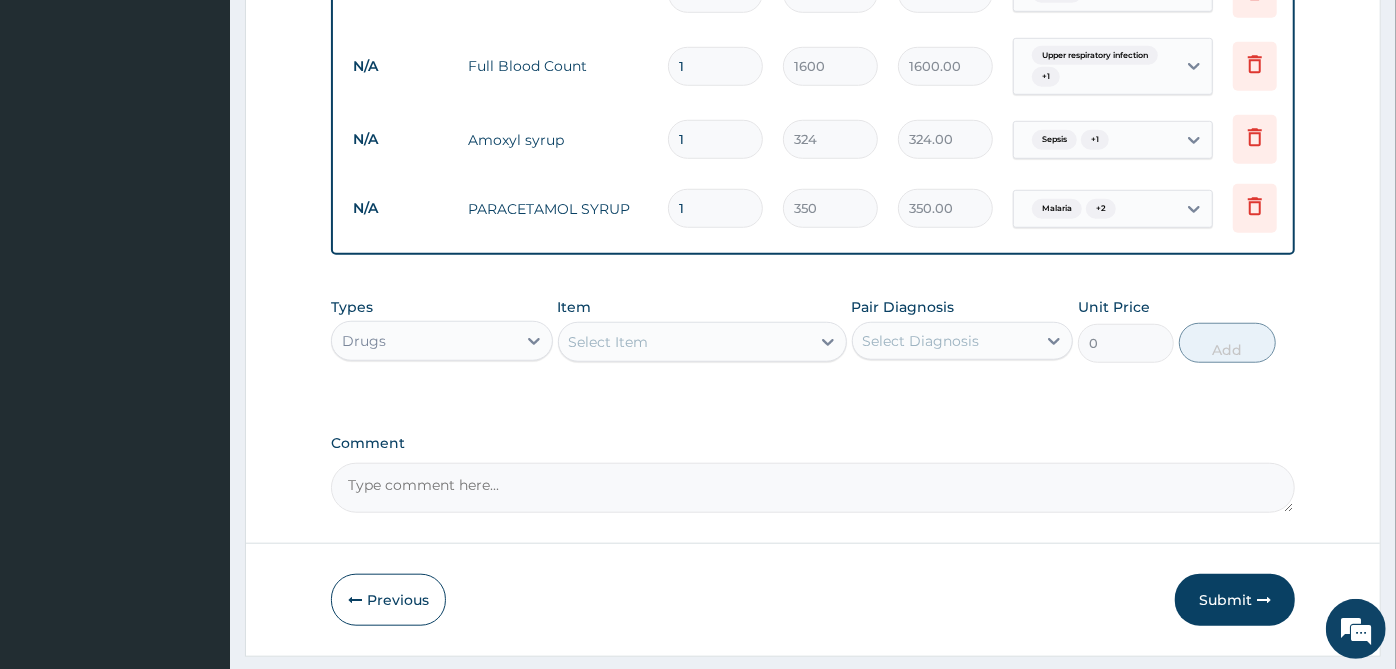 scroll, scrollTop: 974, scrollLeft: 0, axis: vertical 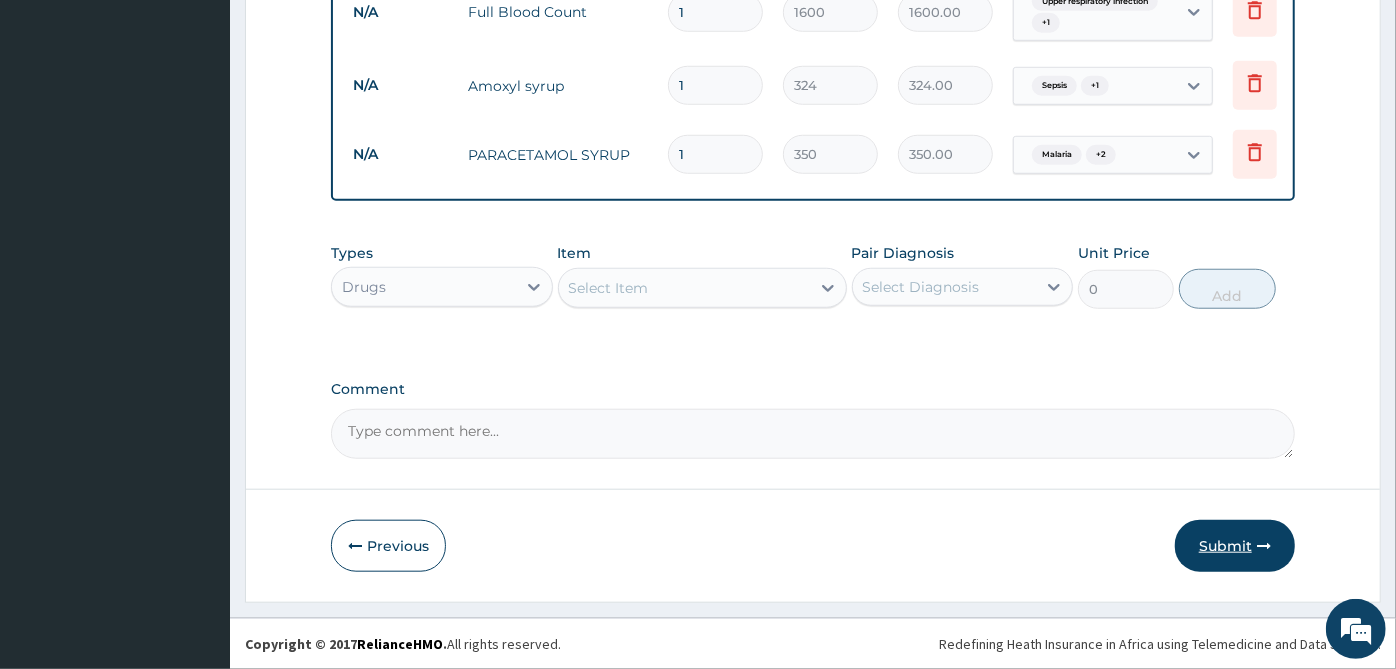 click on "Submit" at bounding box center [1235, 546] 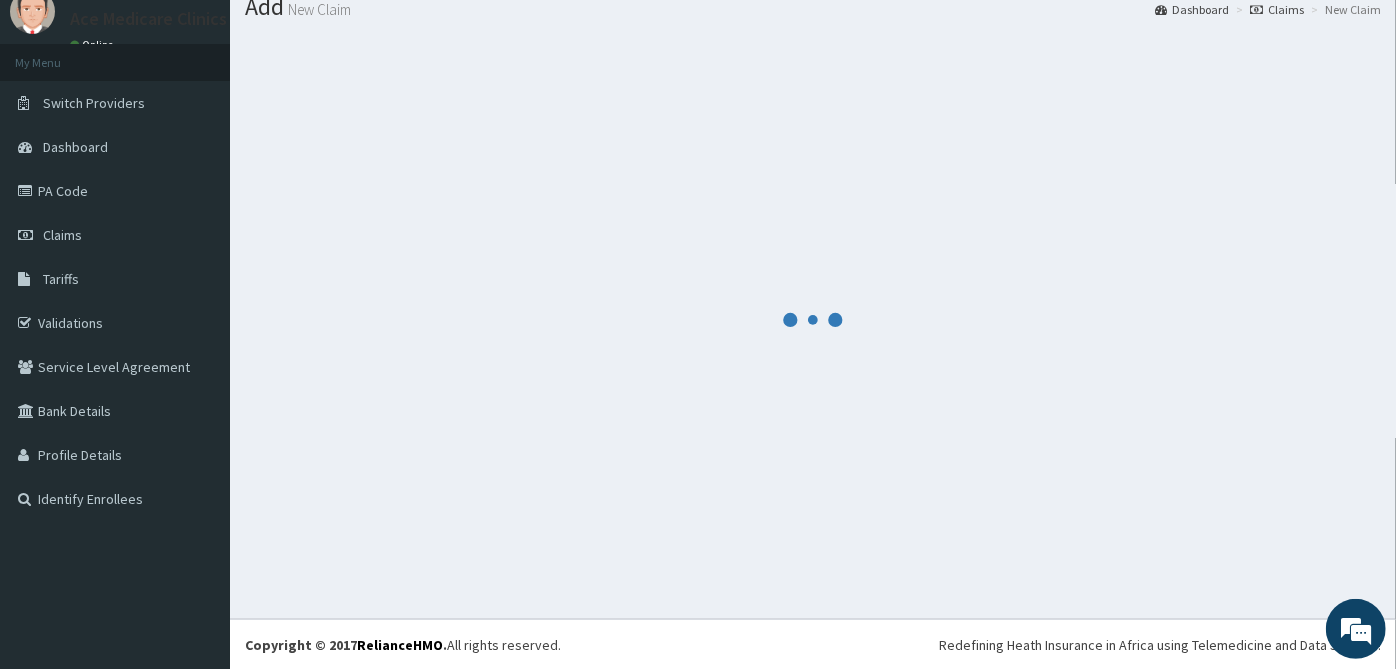 scroll, scrollTop: 974, scrollLeft: 0, axis: vertical 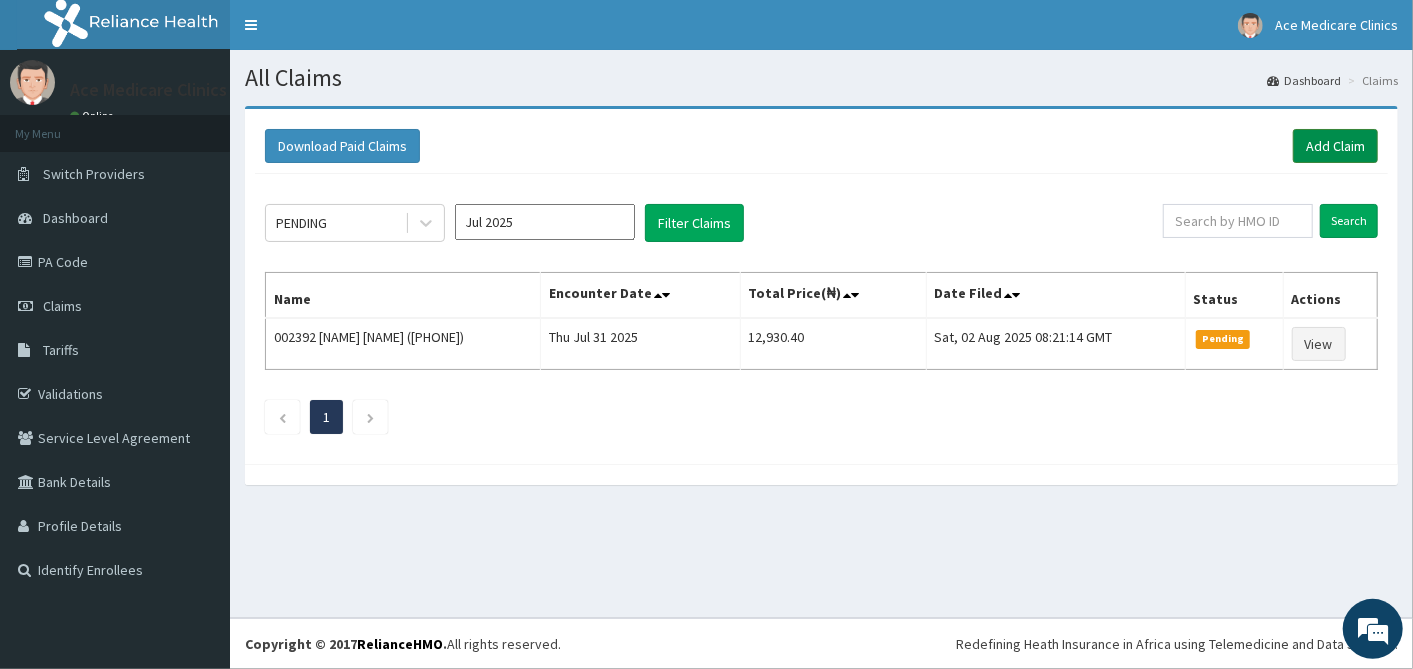click on "Add Claim" at bounding box center [1335, 146] 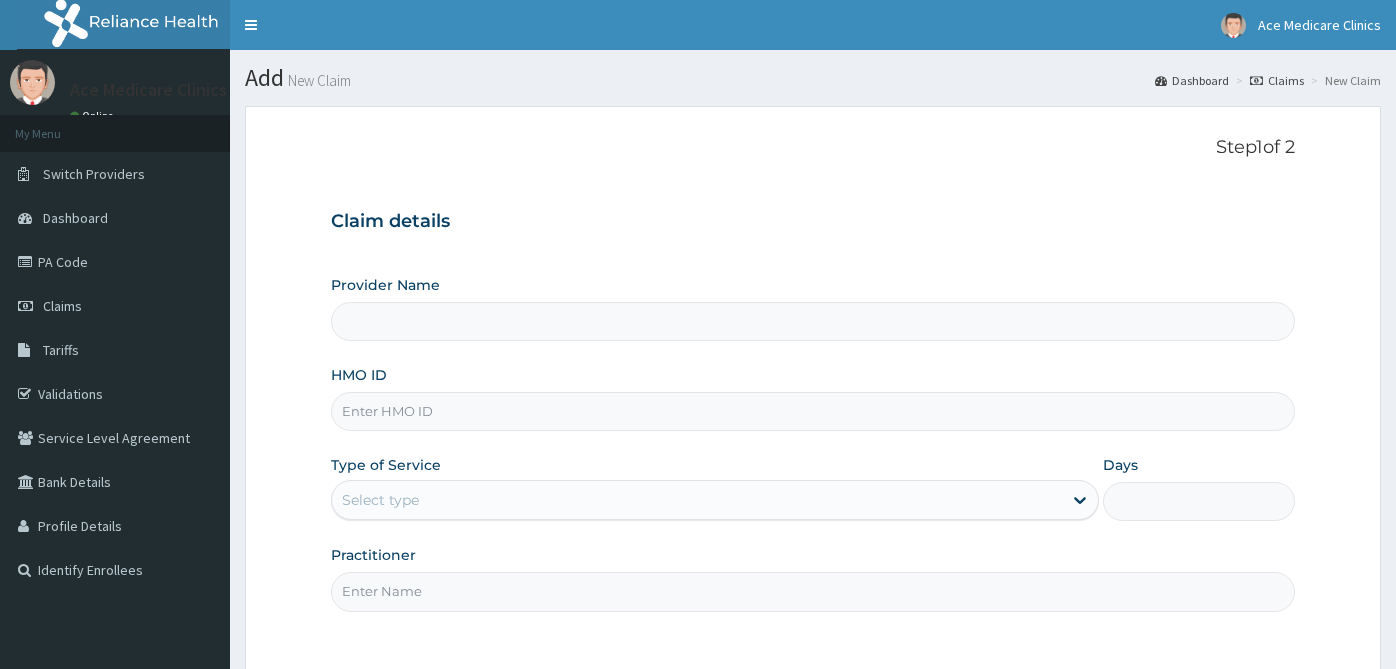 scroll, scrollTop: 0, scrollLeft: 0, axis: both 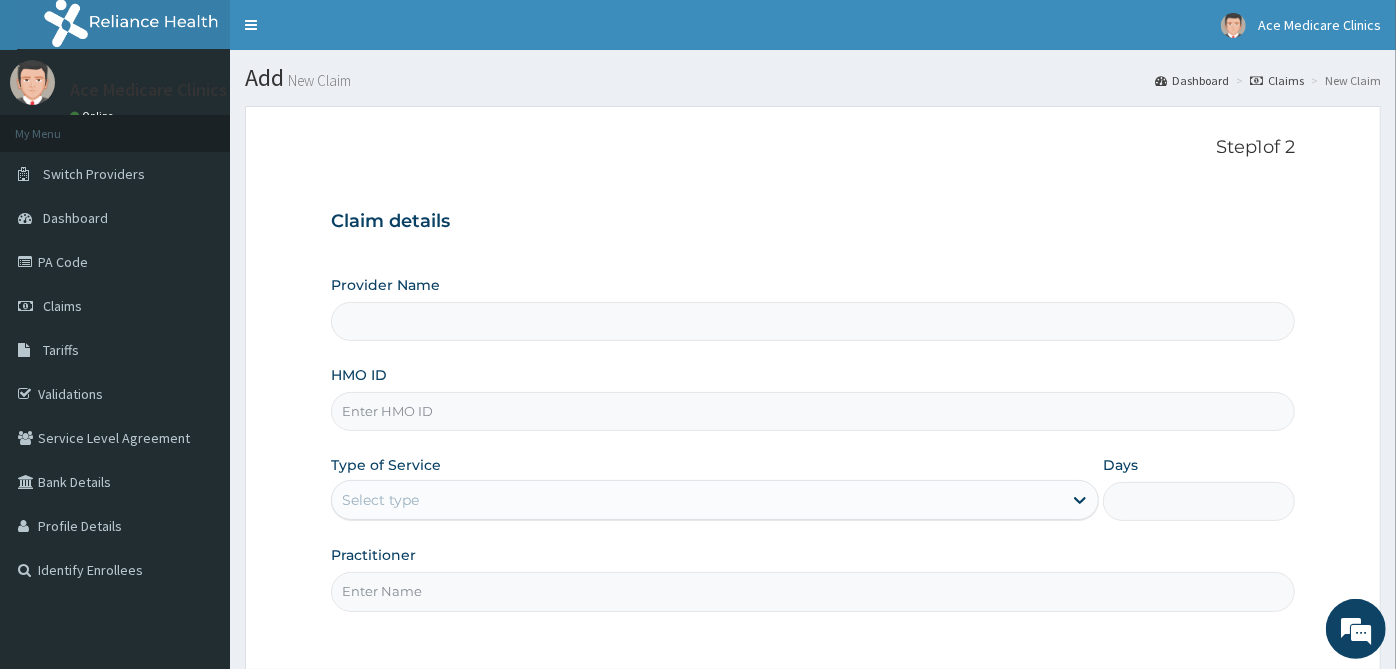 click on "HMO ID" at bounding box center [813, 411] 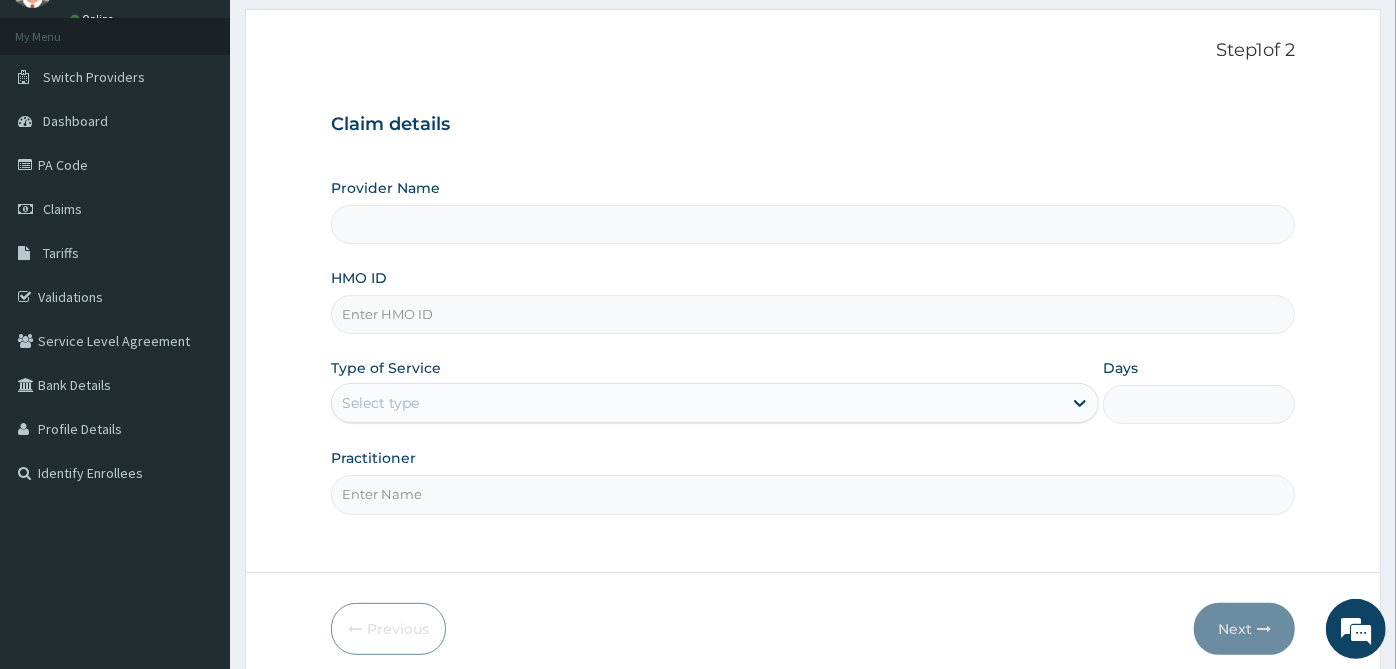 scroll, scrollTop: 179, scrollLeft: 0, axis: vertical 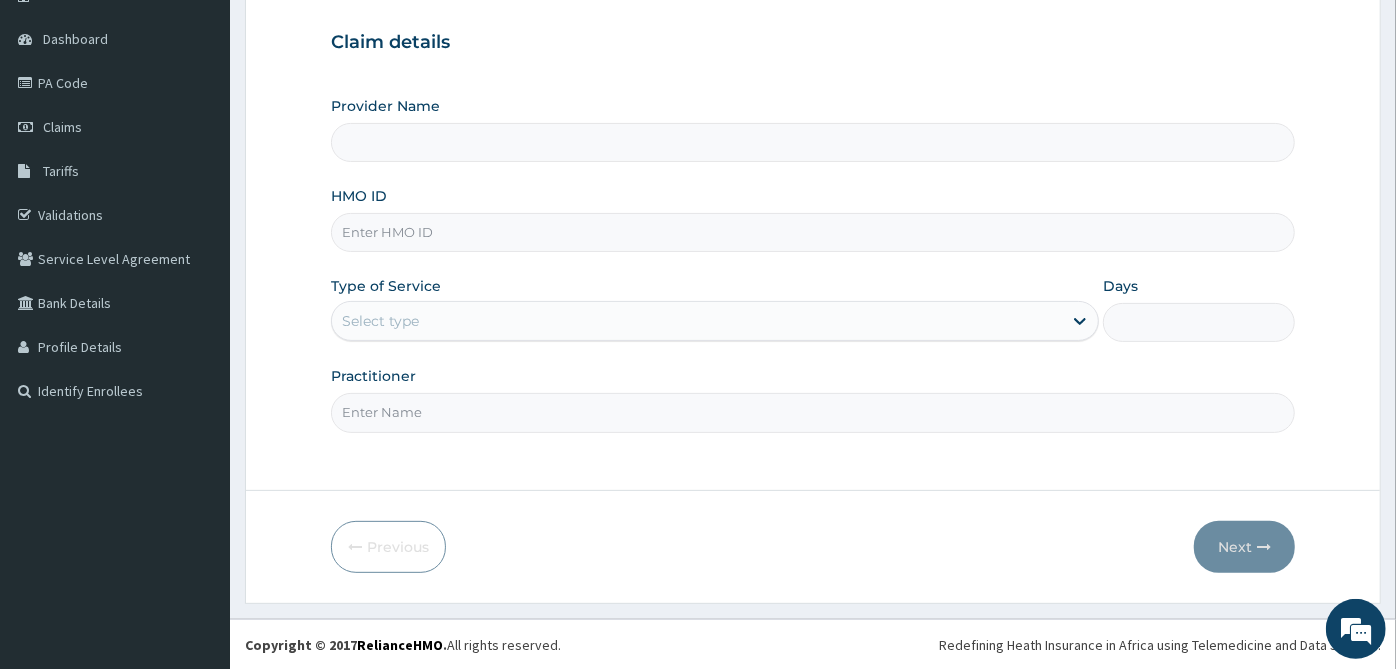 type on "ACE MEDICARE CLINICS- Ota" 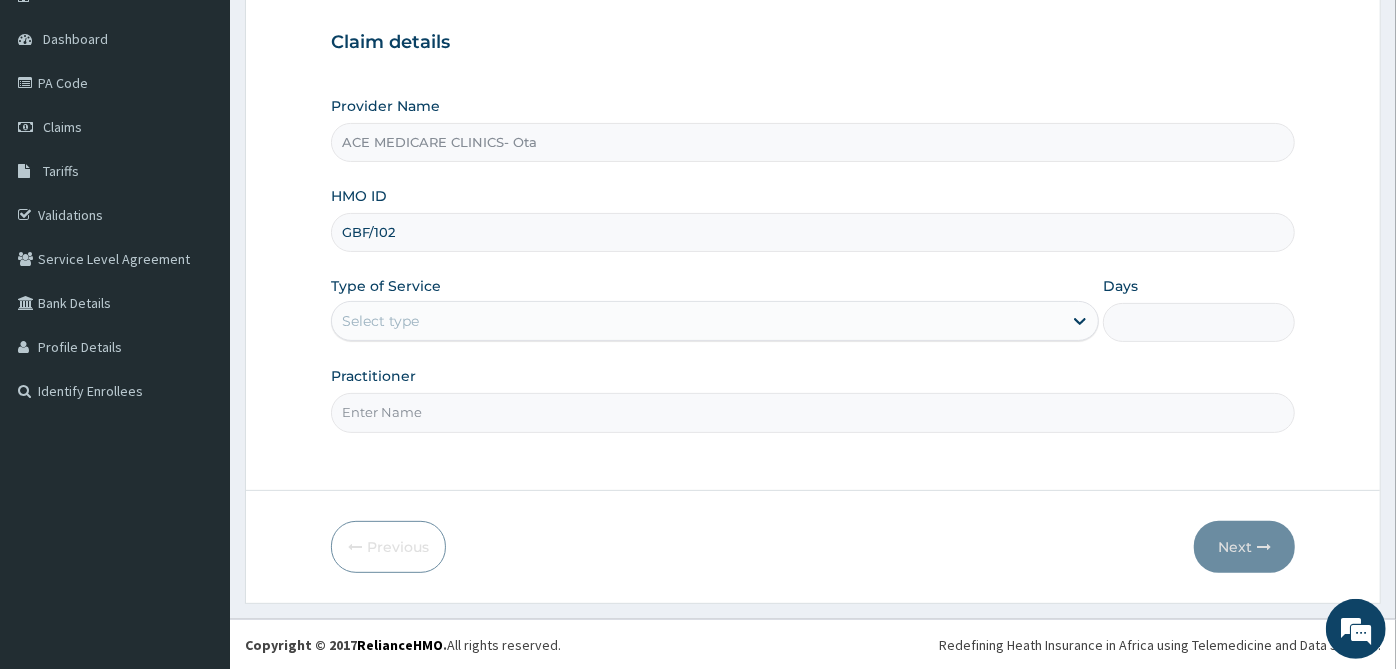 scroll, scrollTop: 0, scrollLeft: 0, axis: both 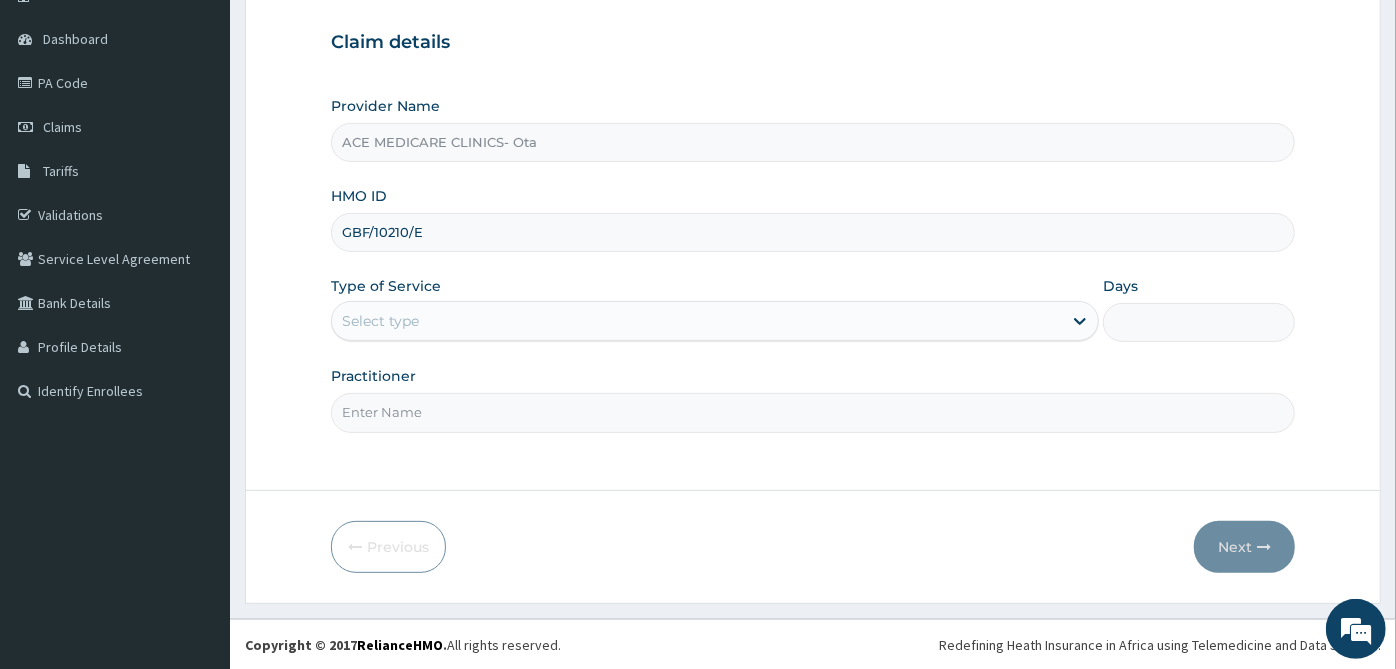 type on "GBF/10210/E" 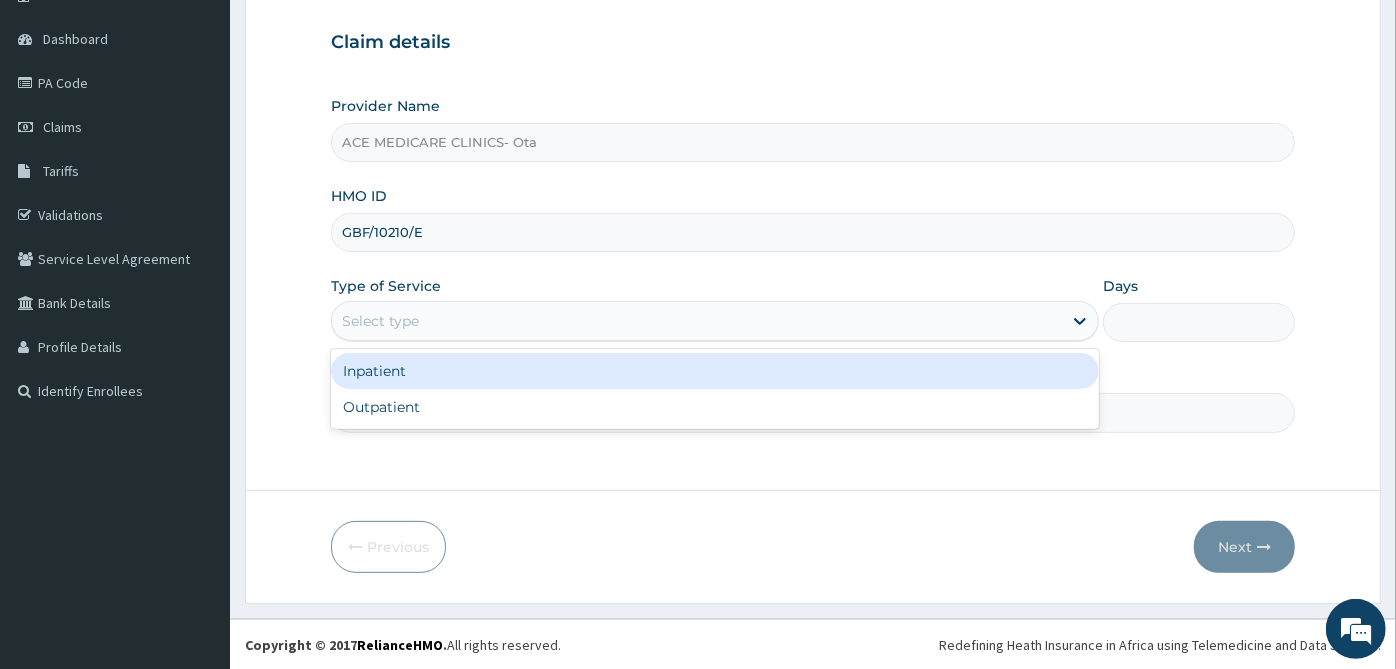 click on "Select type" at bounding box center (697, 321) 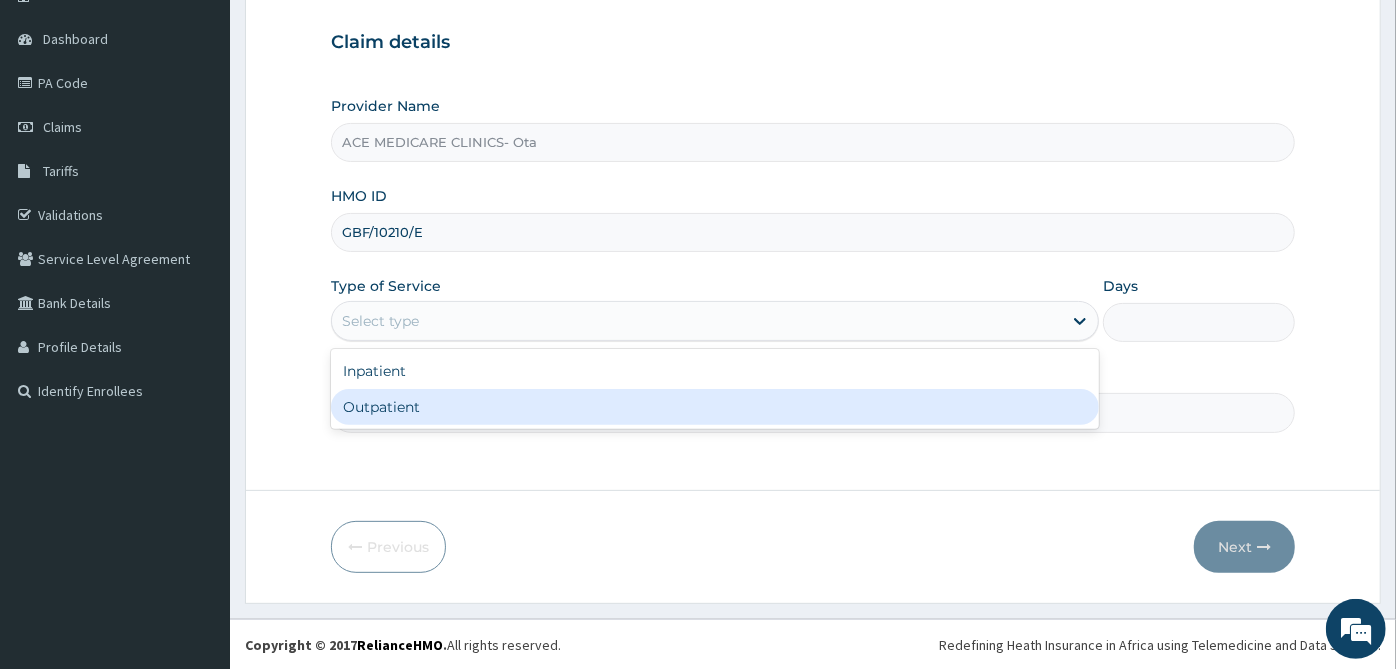 click on "Outpatient" at bounding box center [715, 407] 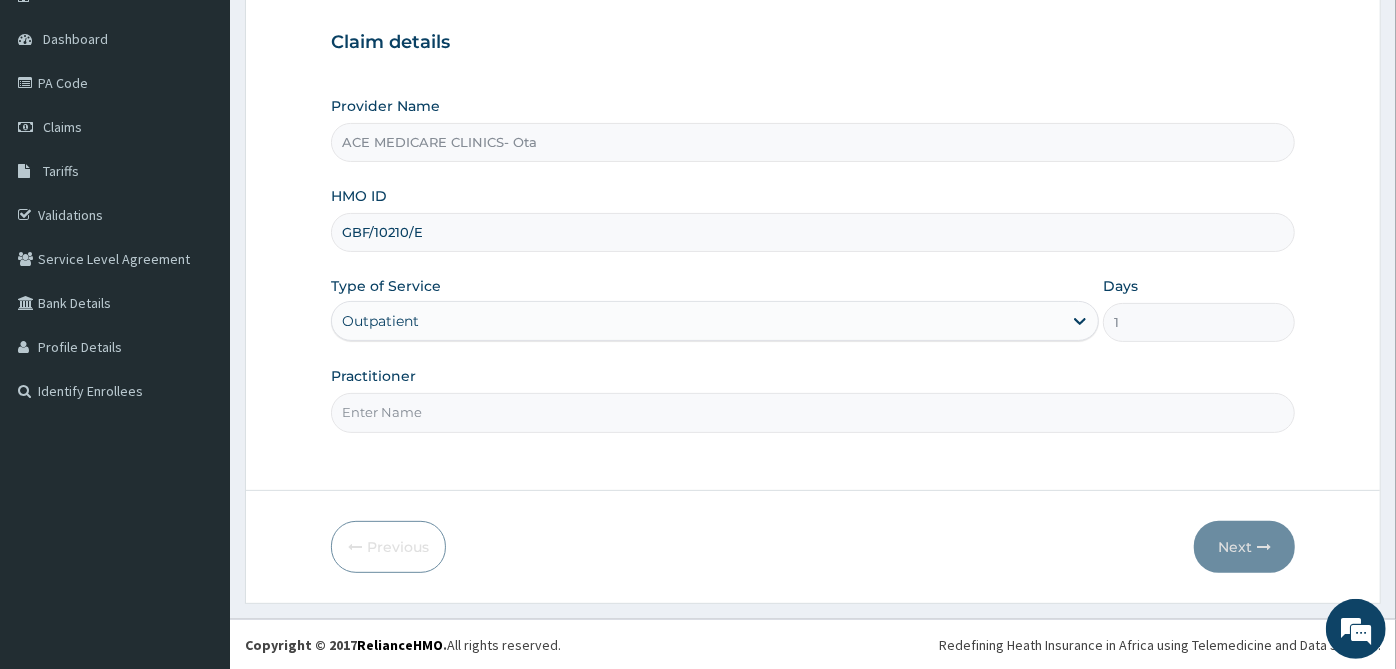 click on "Practitioner" at bounding box center [813, 412] 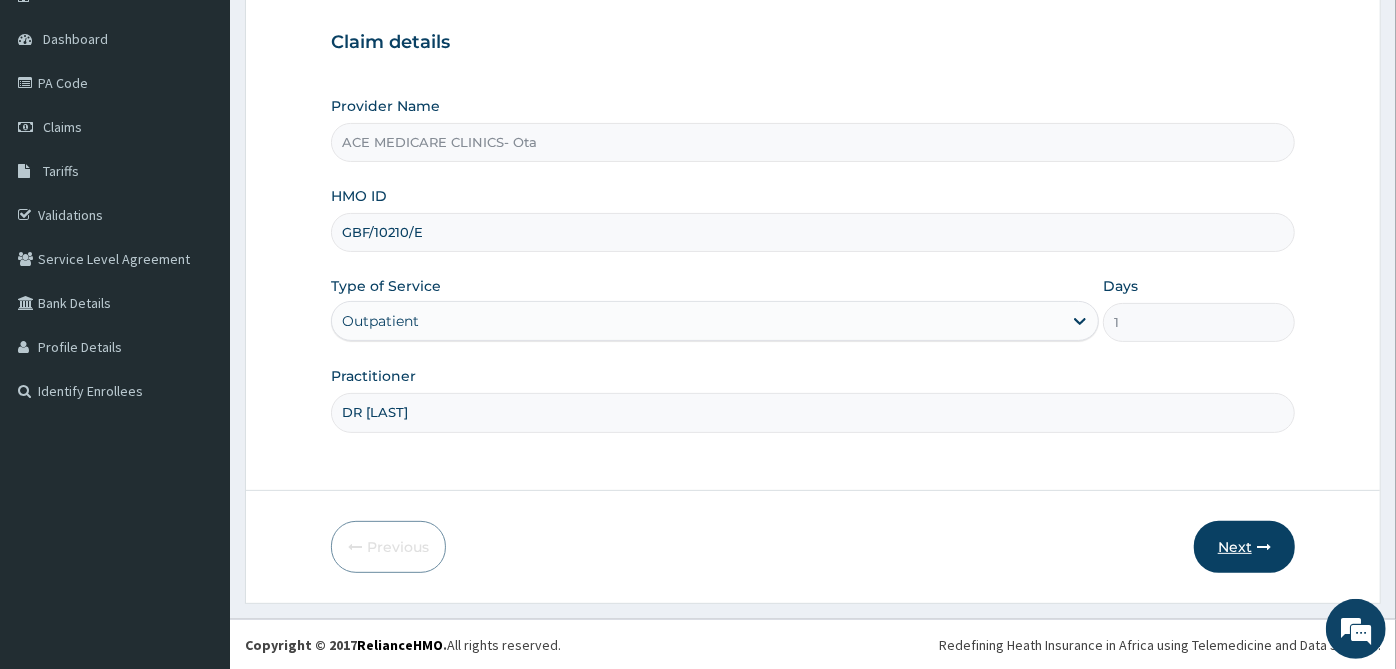 type on "DR [LAST]" 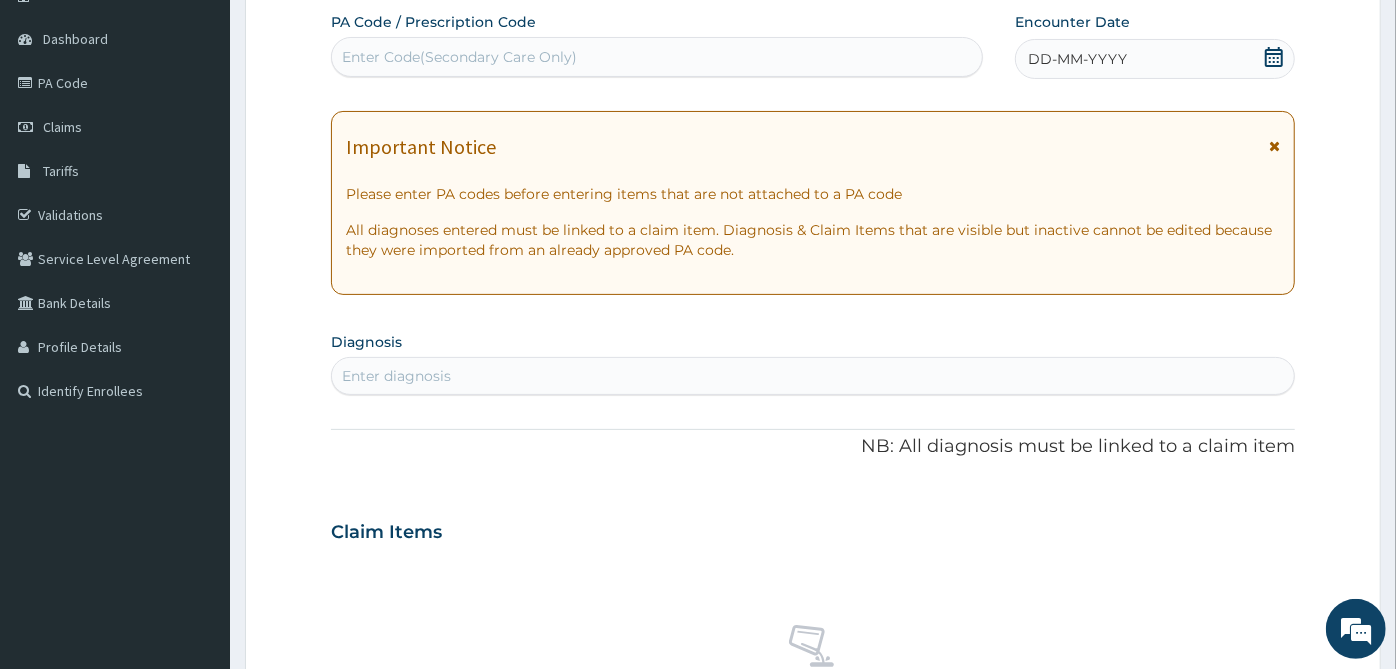 click on "DD-MM-YYYY" at bounding box center [1155, 59] 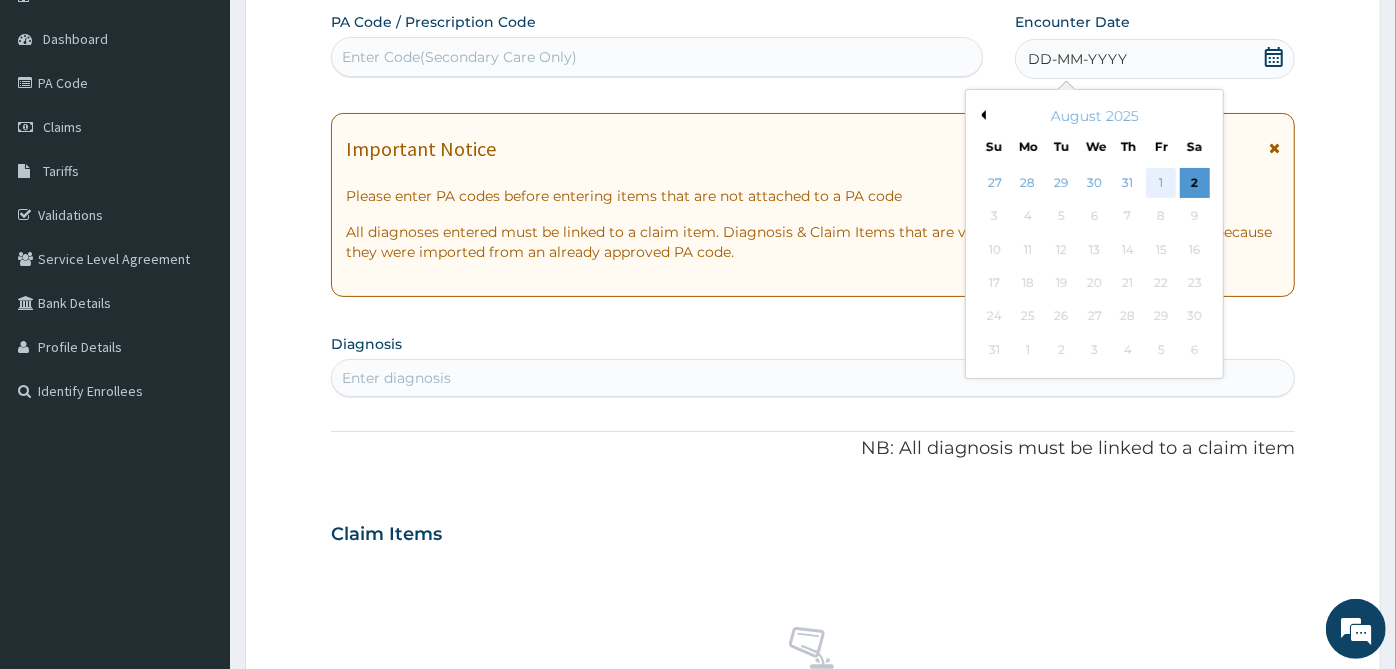 click on "1" at bounding box center (1162, 183) 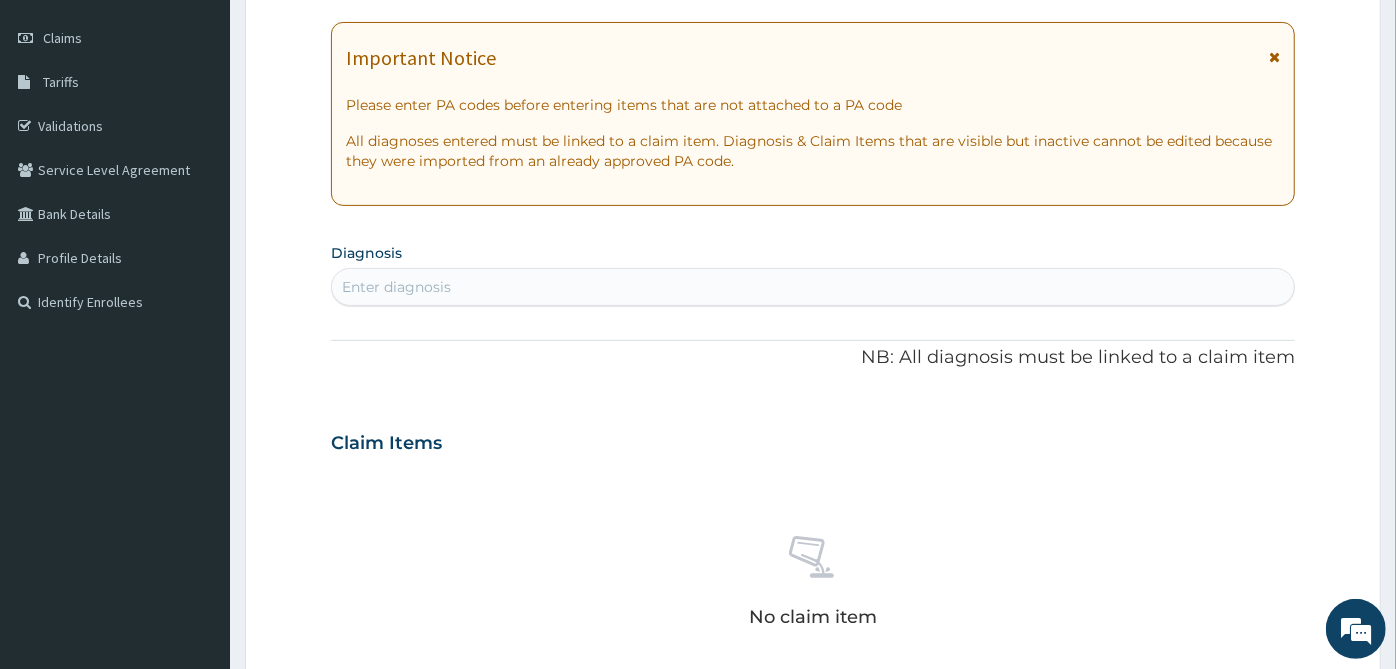 scroll, scrollTop: 401, scrollLeft: 0, axis: vertical 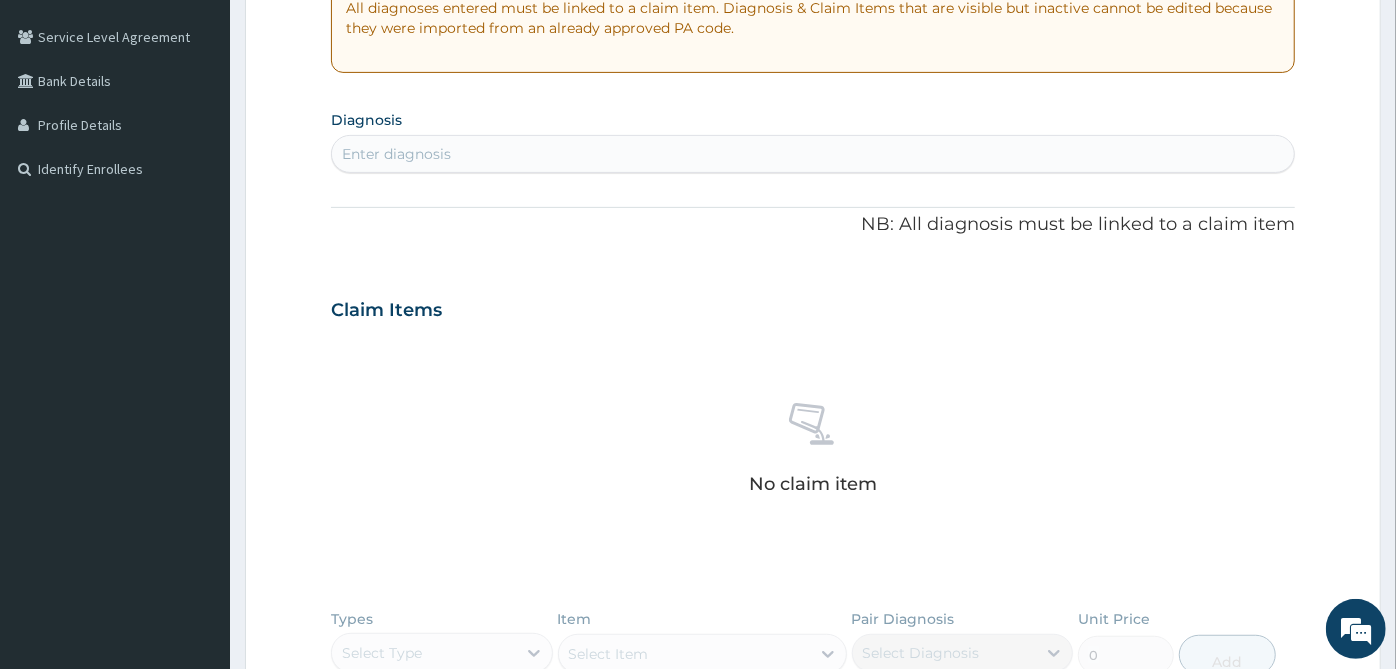click on "Enter diagnosis" at bounding box center [813, 154] 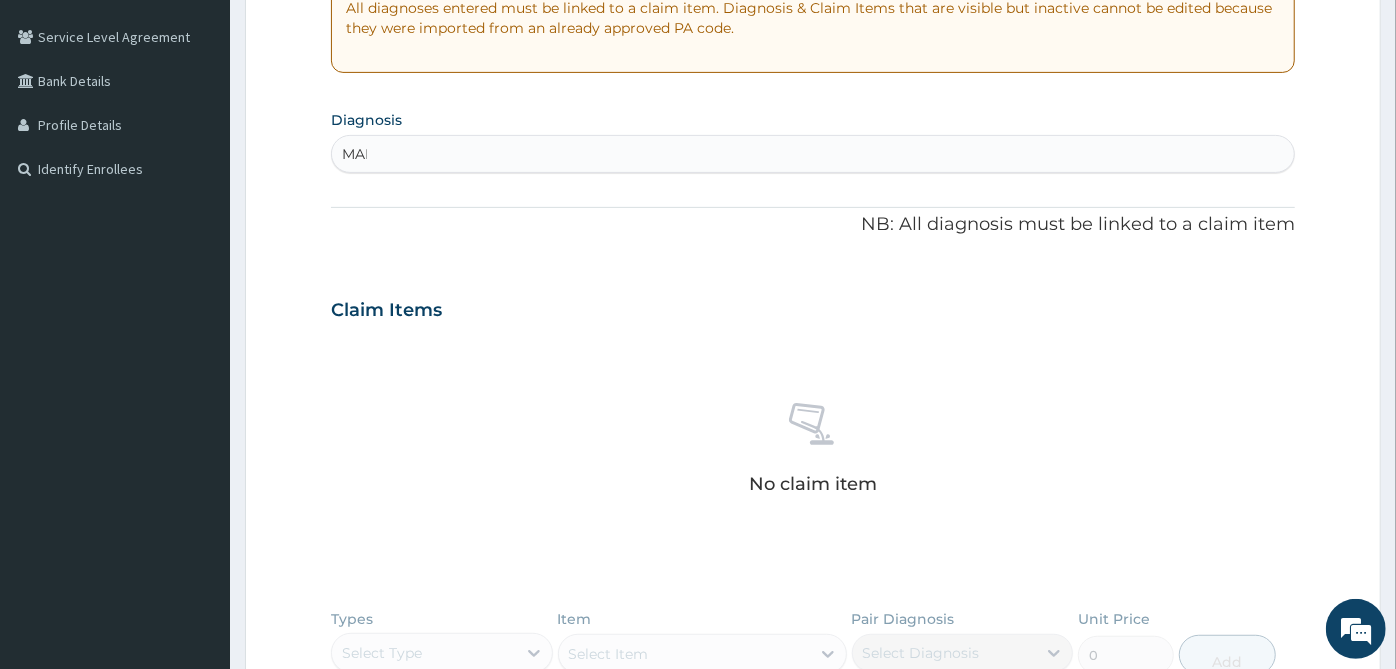 type on "MALA" 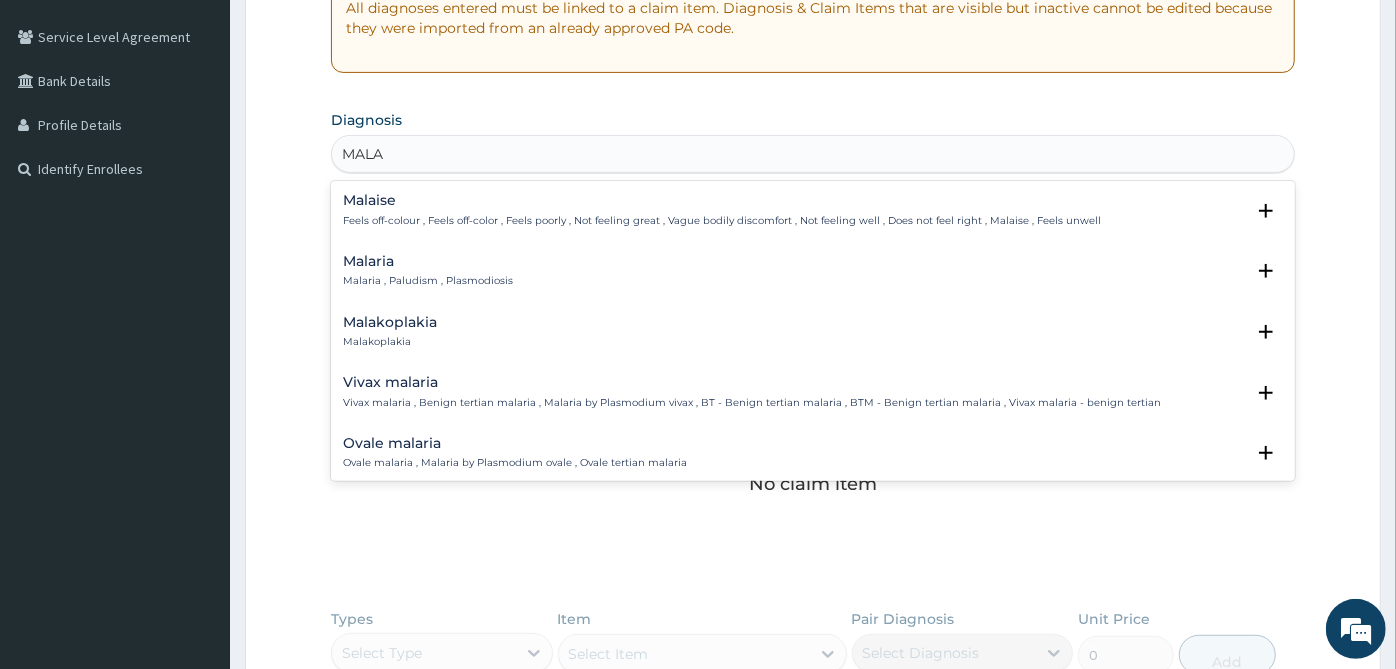 click on "Malaria" at bounding box center (428, 261) 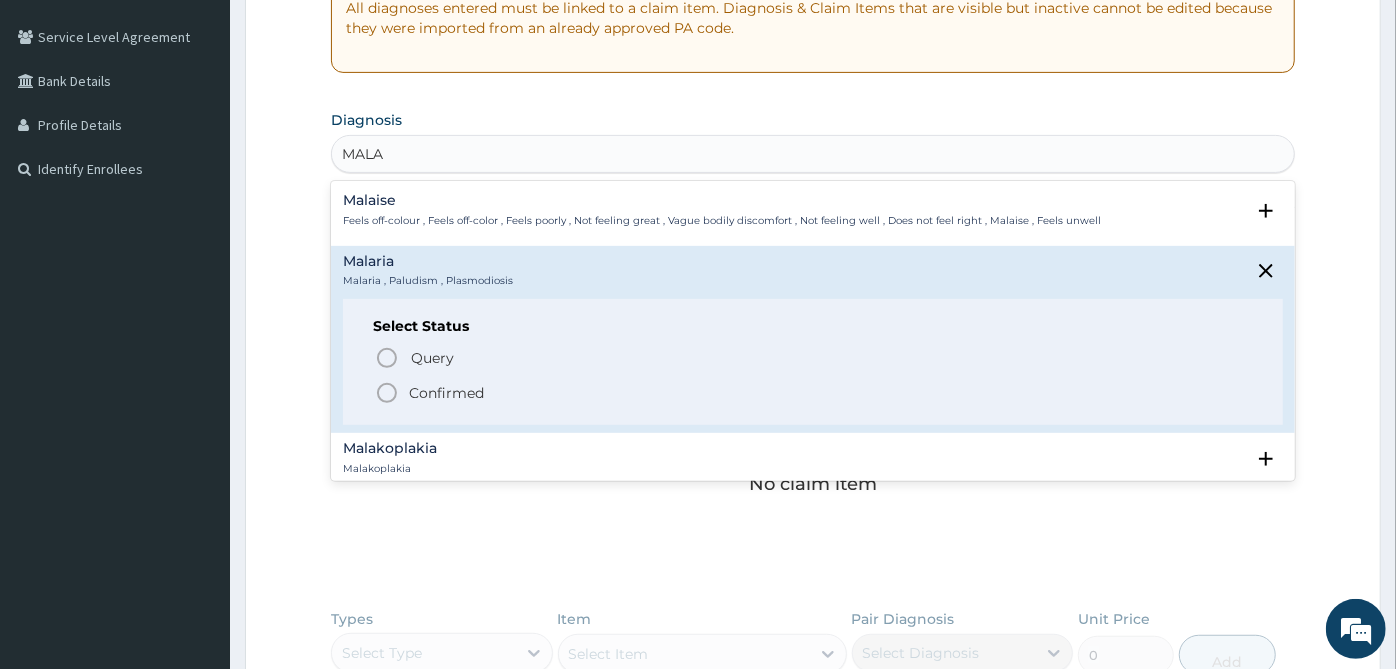 click on "Confirmed" at bounding box center [446, 393] 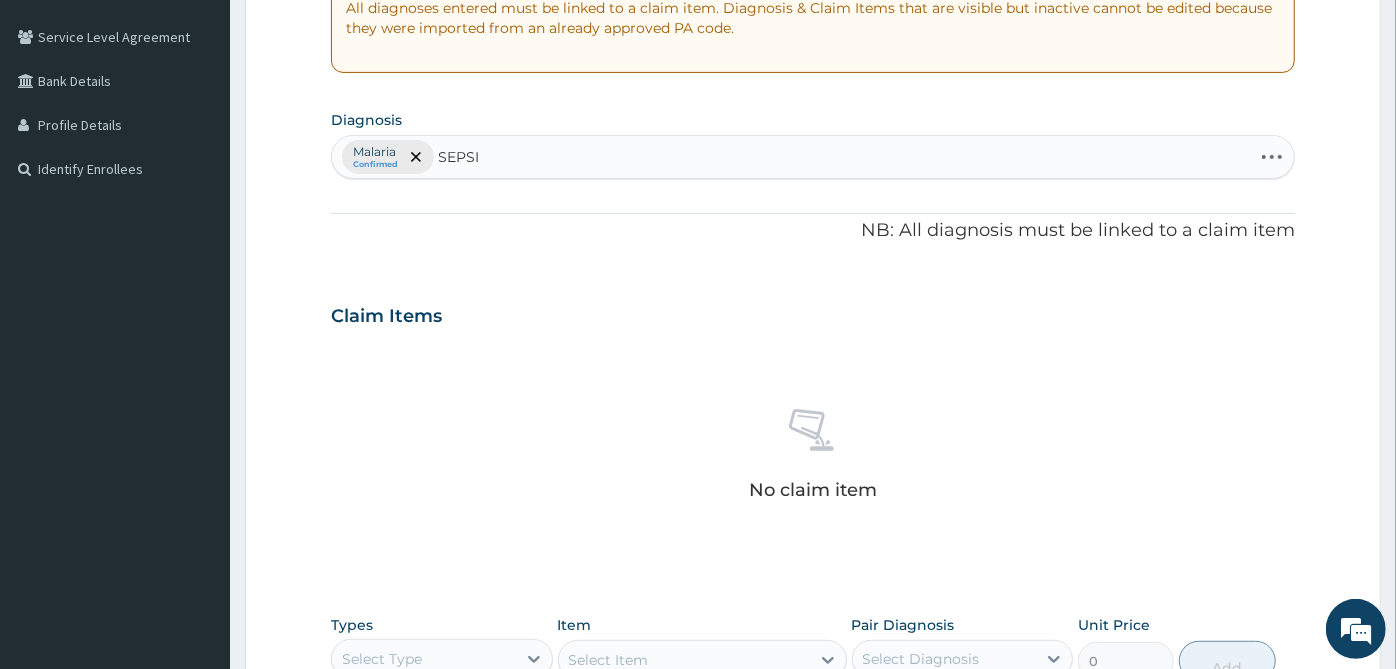 type on "SEPSIS" 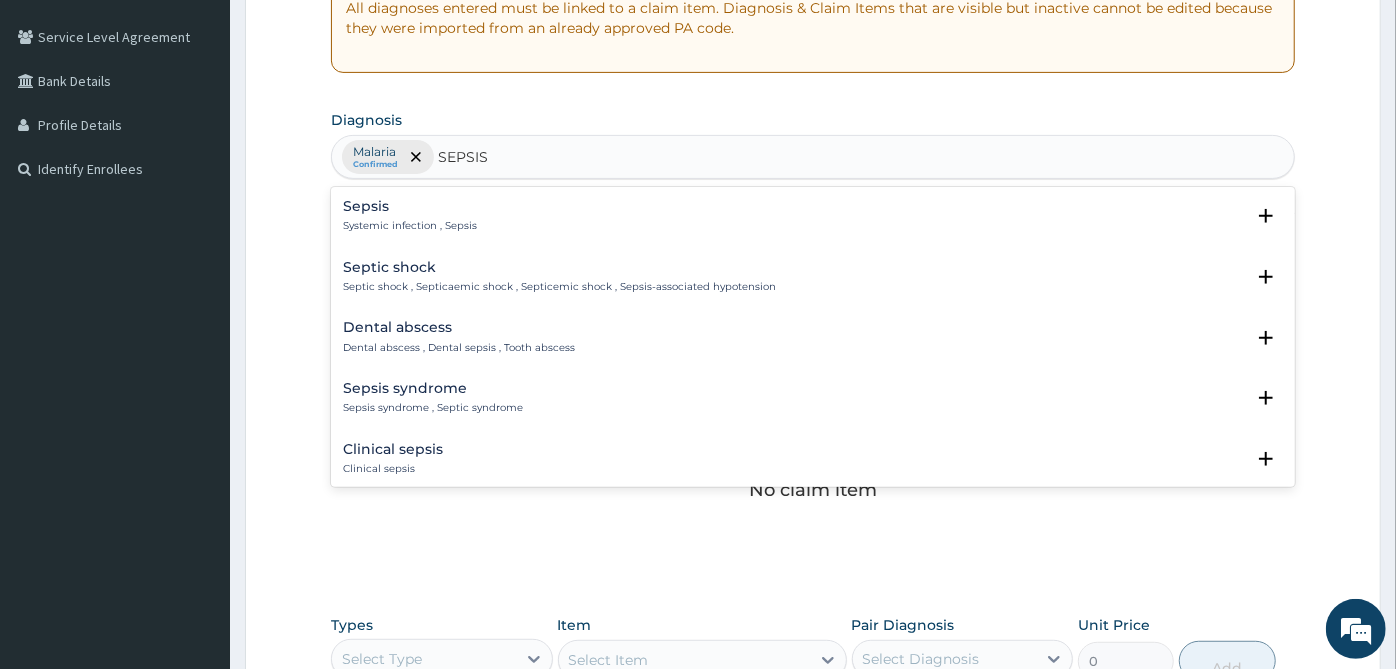 click on "Sepsis" at bounding box center (410, 206) 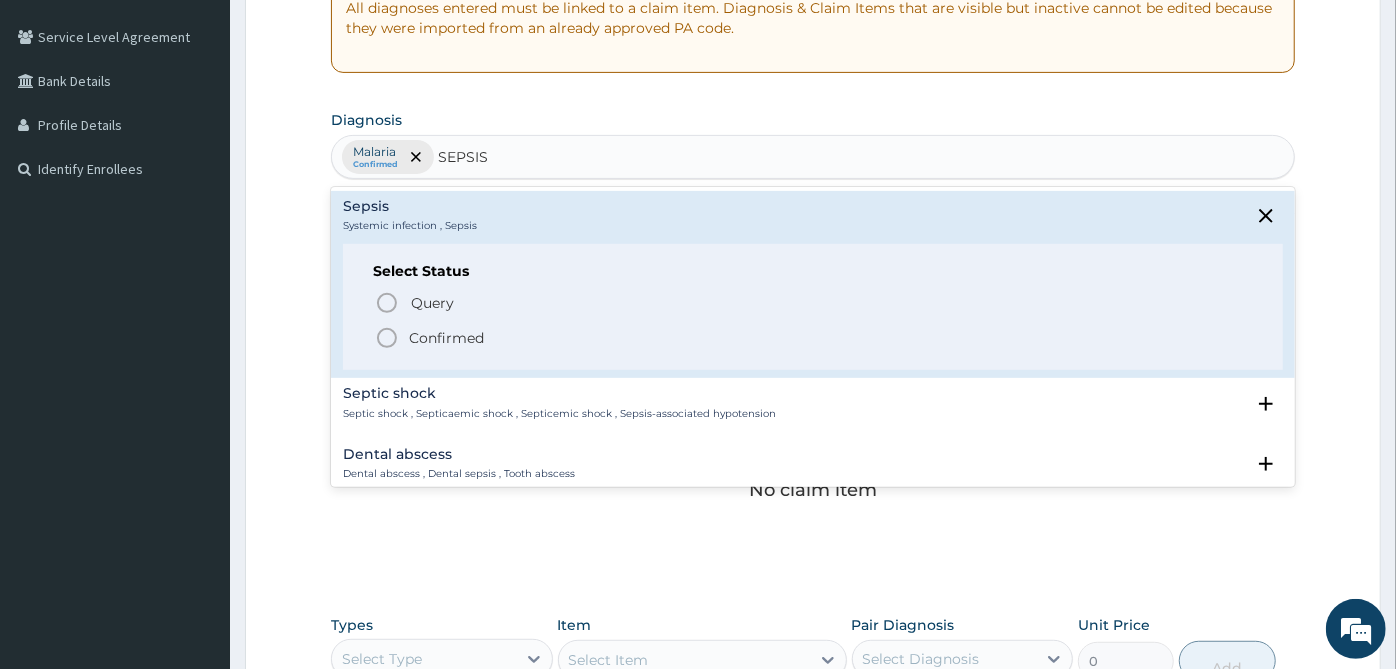 click on "Confirmed" at bounding box center (814, 338) 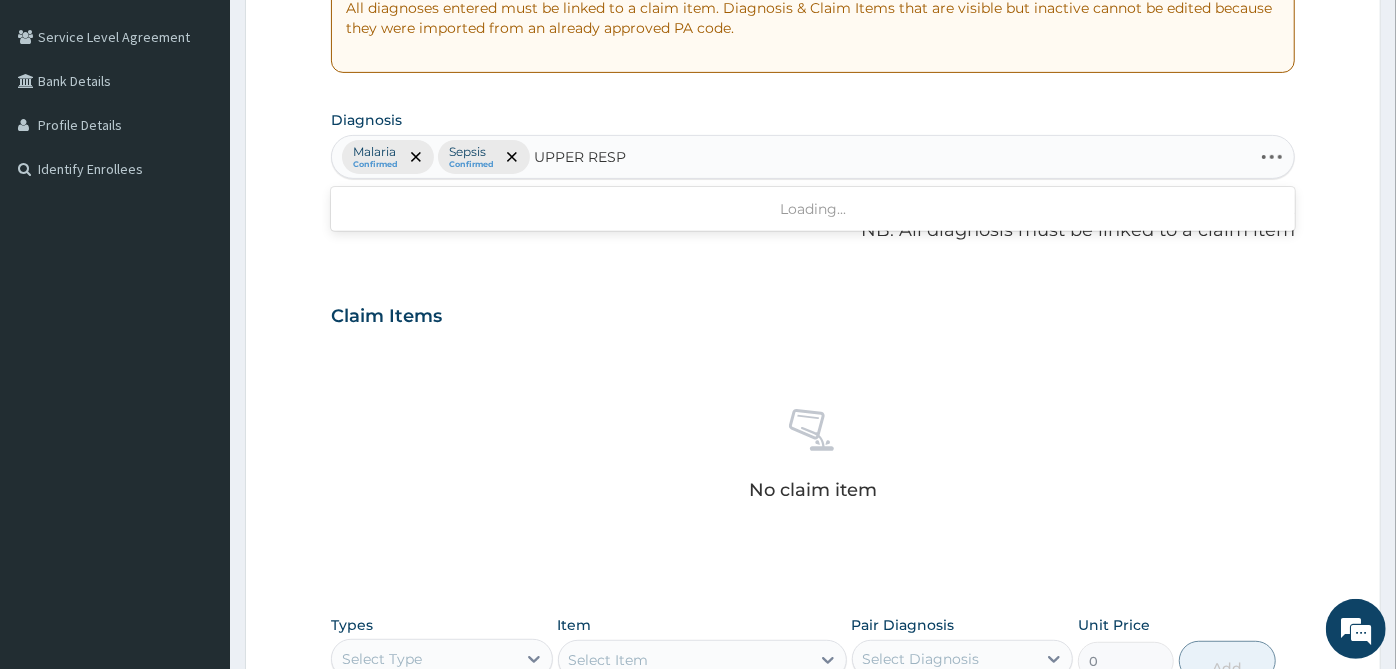 type on "UPPER RESPI" 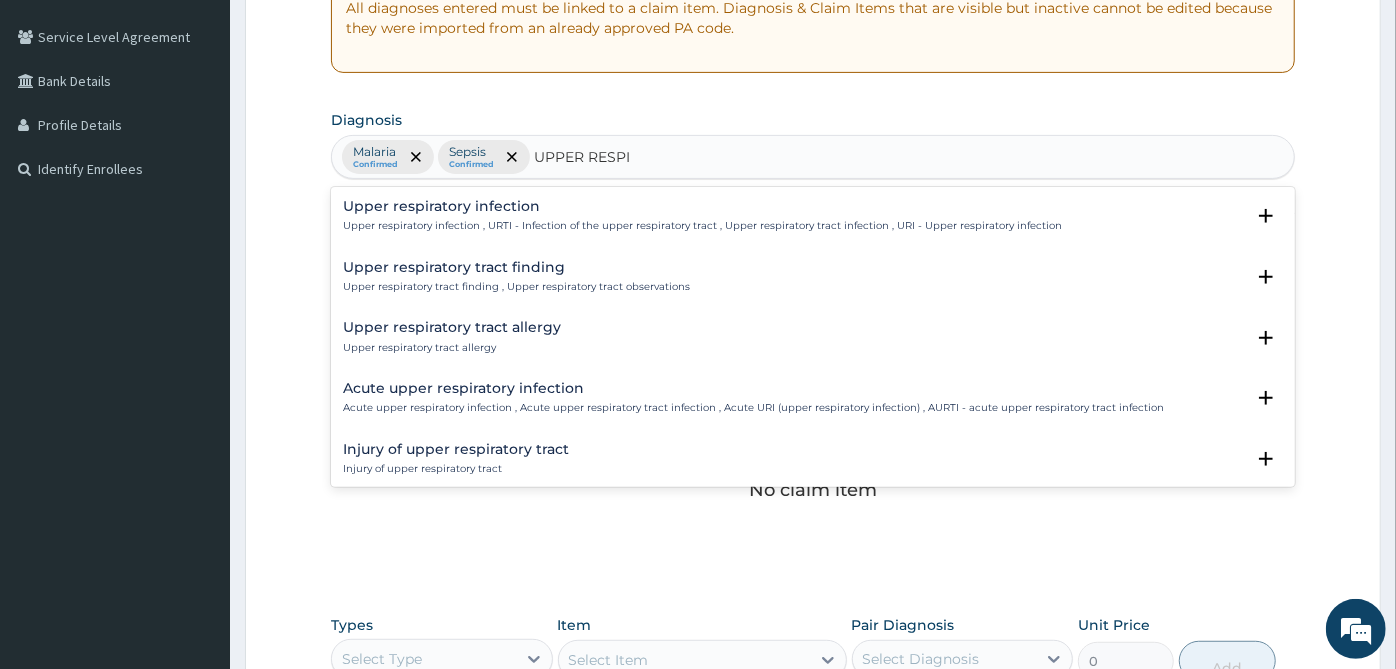 click on "Upper respiratory infection , URTI - Infection of the upper respiratory tract , Upper respiratory tract infection , URI - Upper respiratory infection" at bounding box center (702, 226) 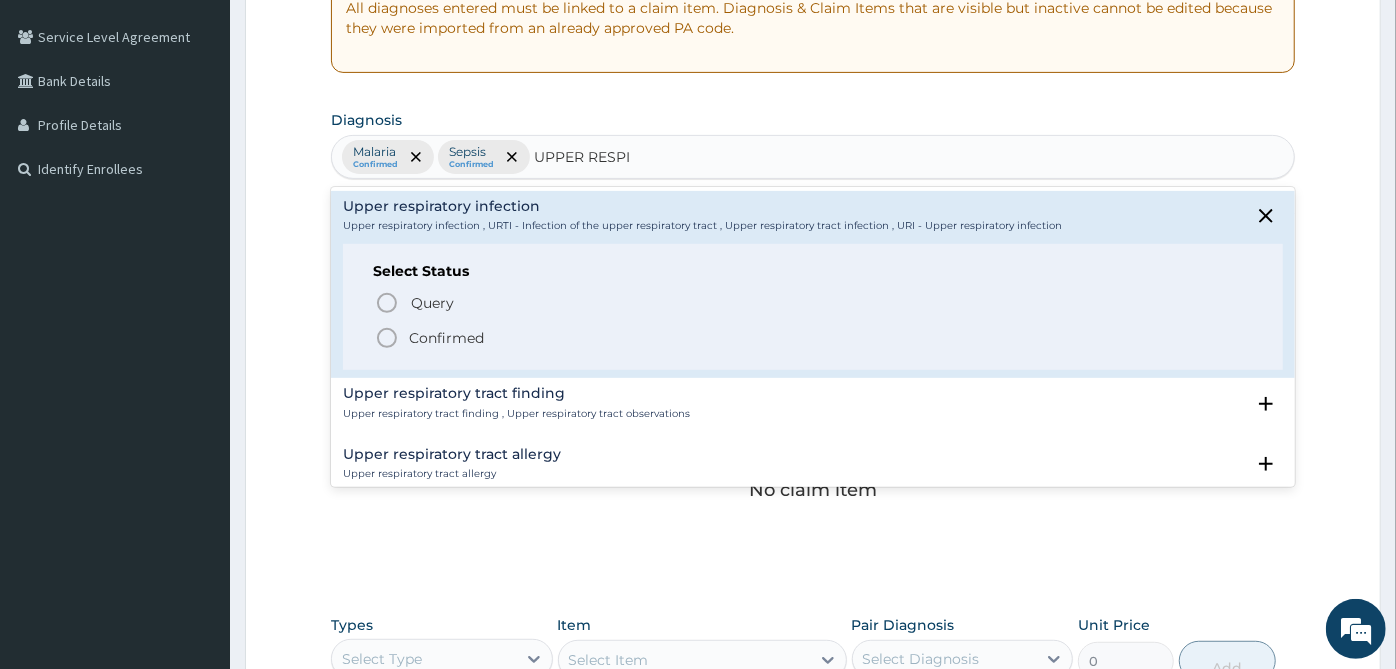 click on "Confirmed" at bounding box center [446, 338] 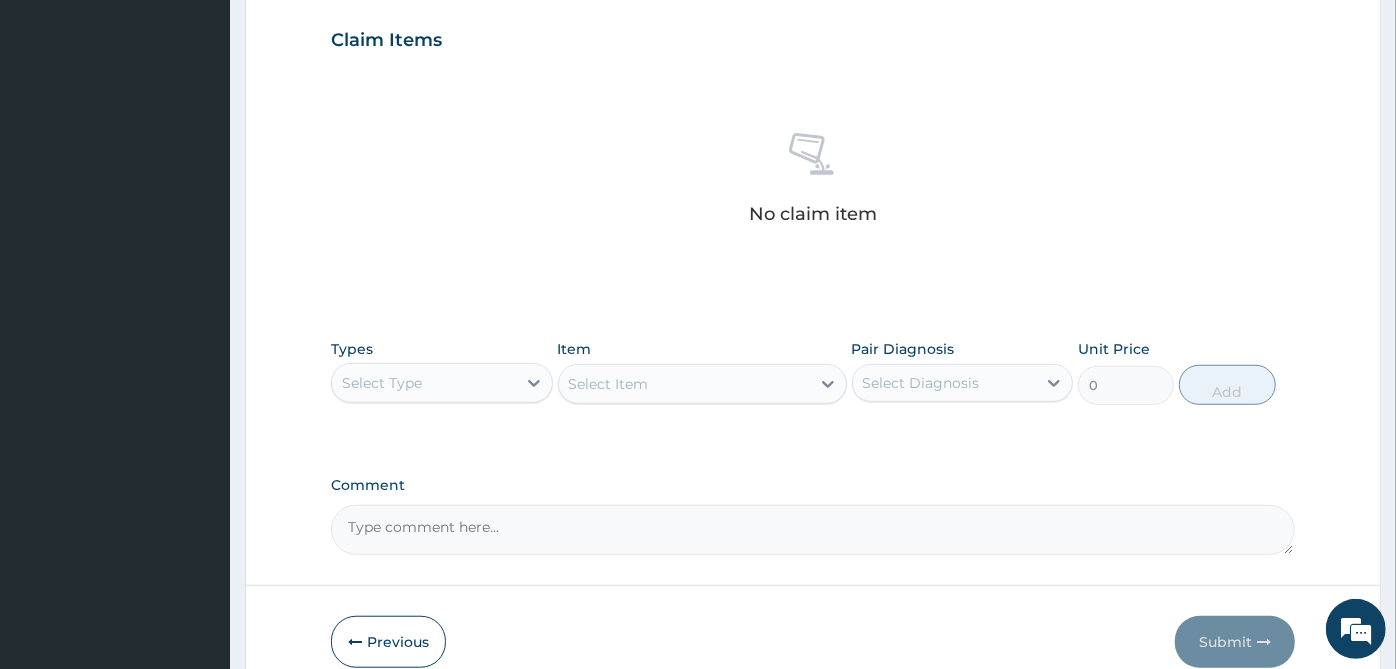 scroll, scrollTop: 770, scrollLeft: 0, axis: vertical 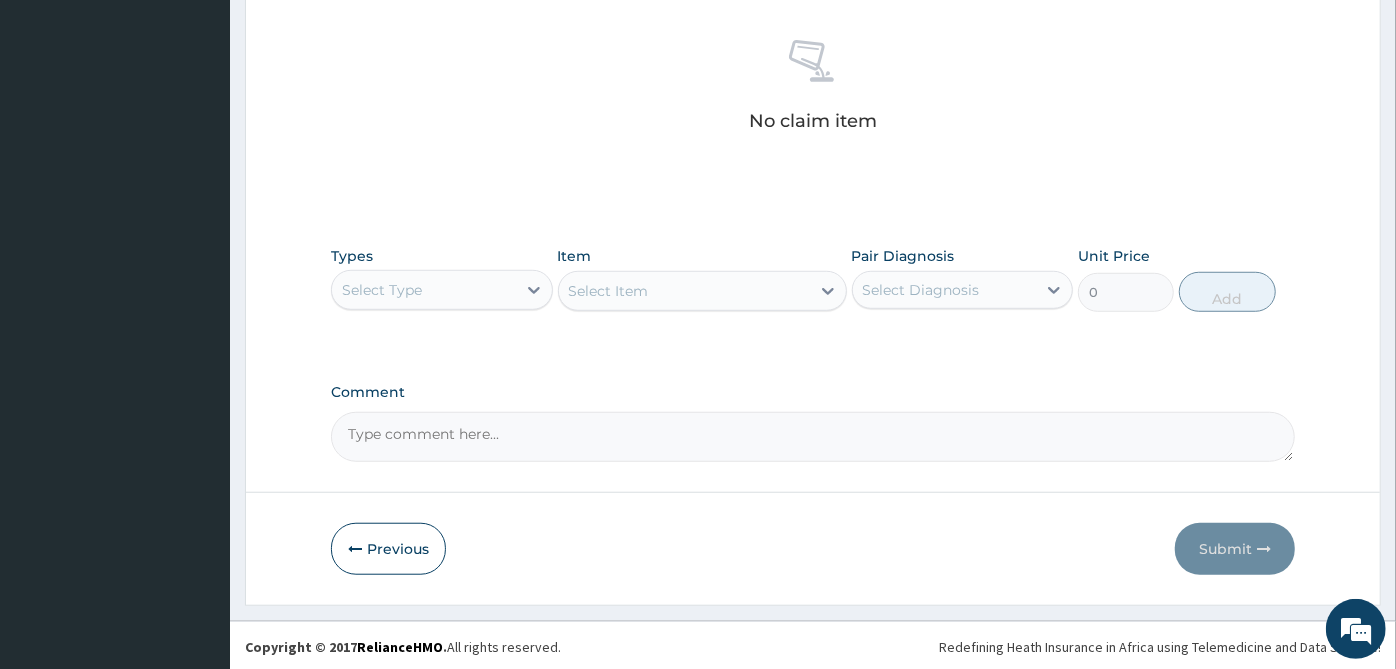 click on "Select Type" at bounding box center [424, 290] 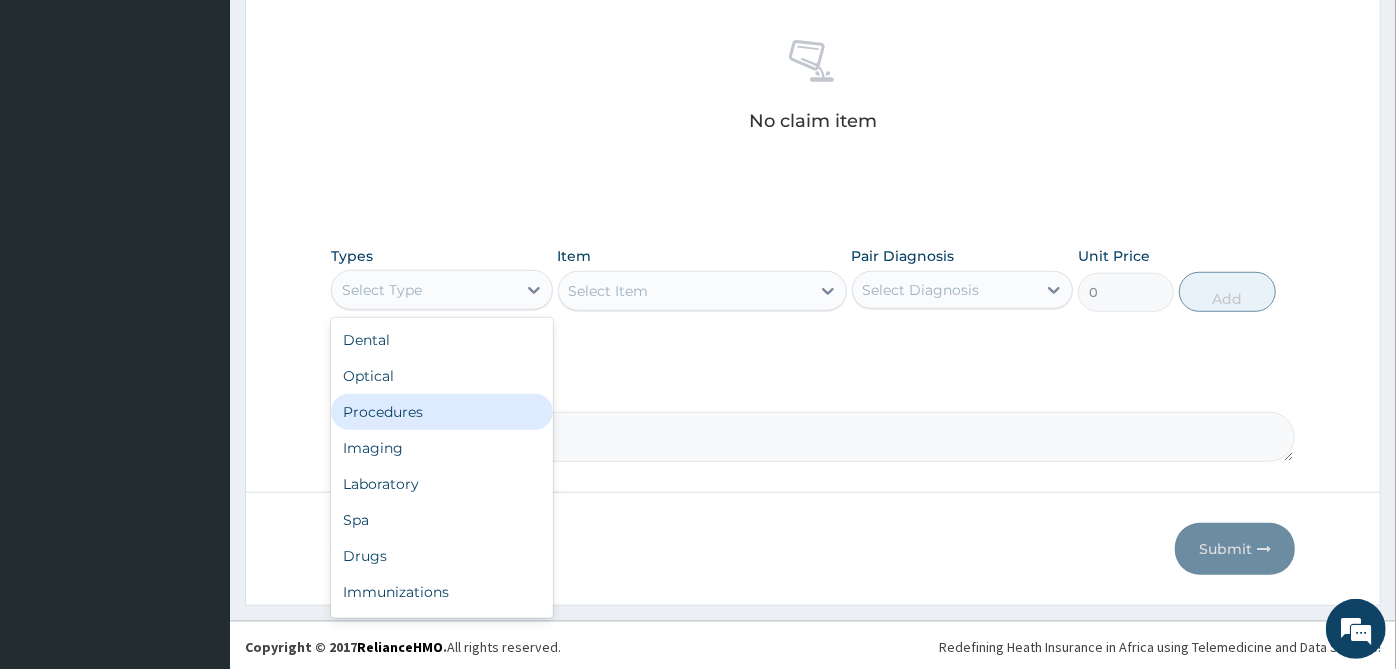 click on "Procedures" at bounding box center (442, 412) 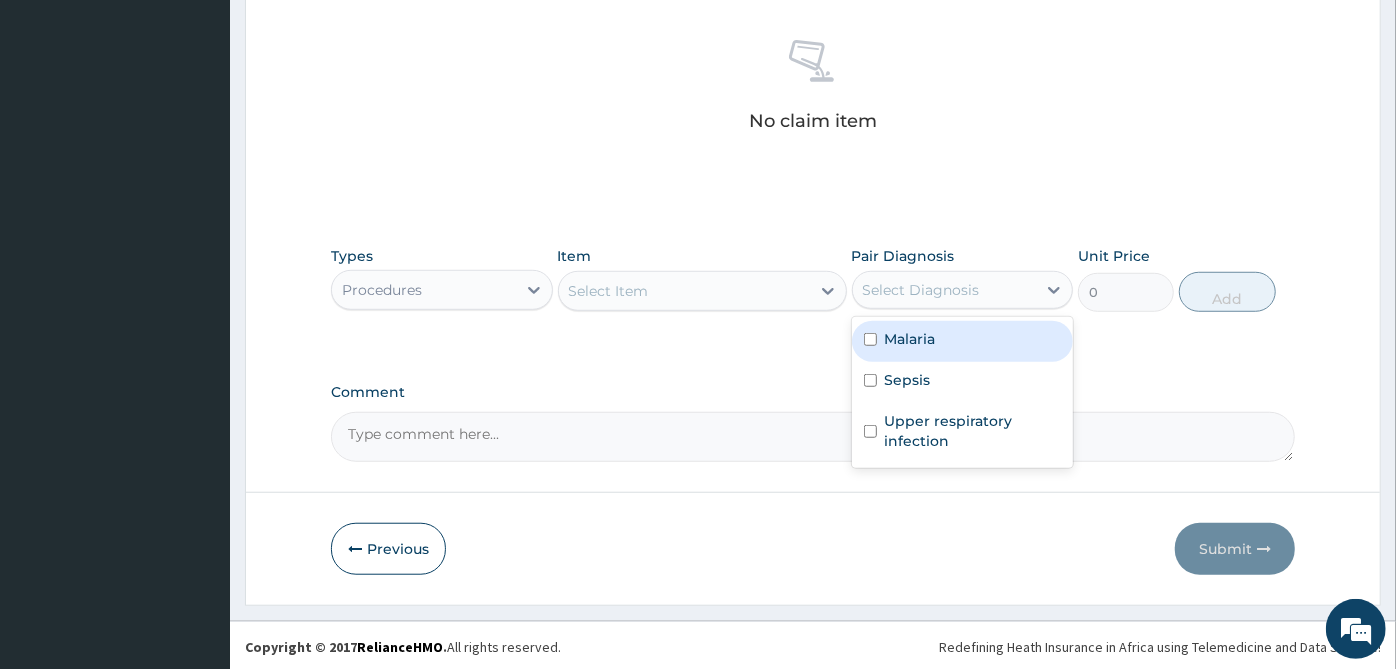 drag, startPoint x: 900, startPoint y: 290, endPoint x: 885, endPoint y: 311, distance: 25.806976 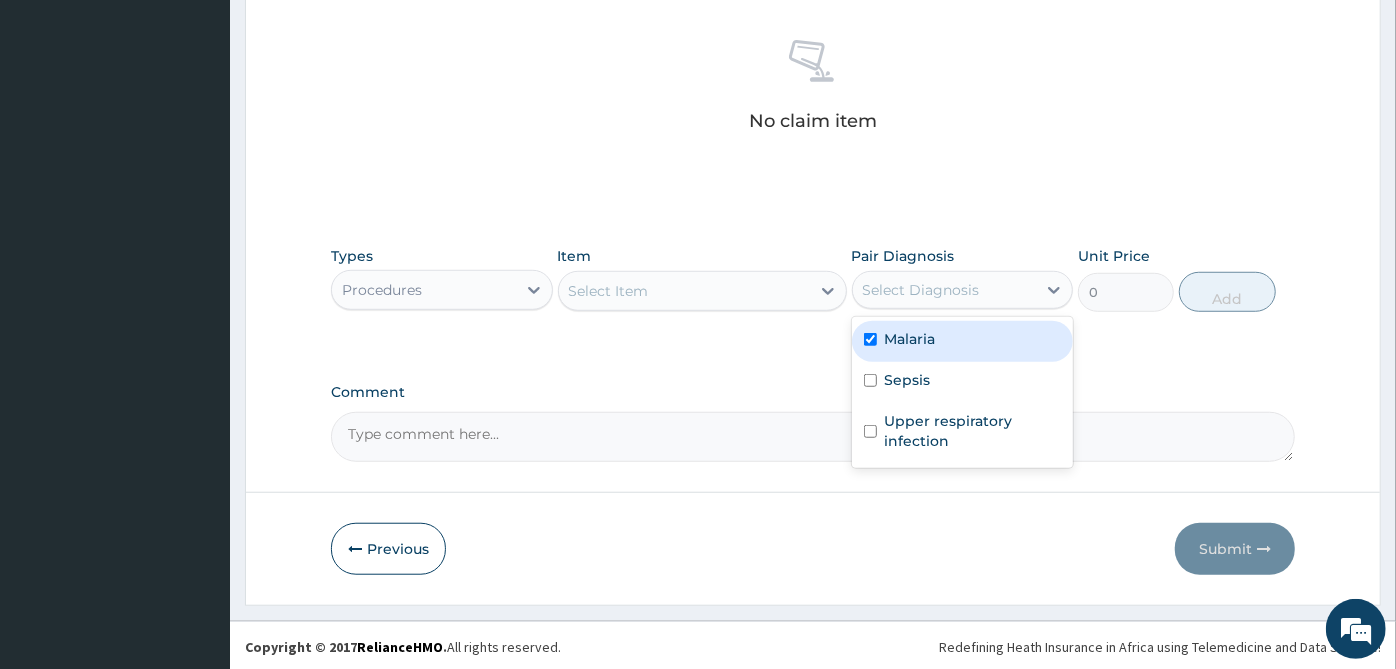 checkbox on "true" 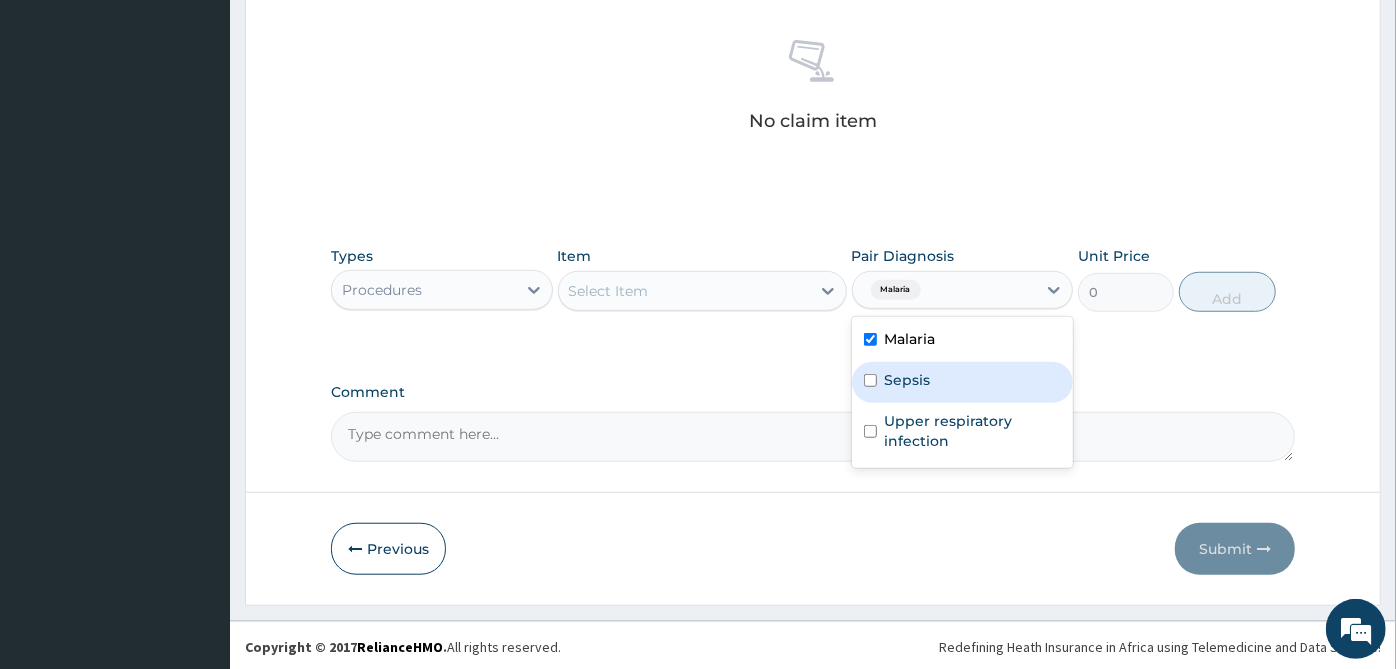 click on "Sepsis" at bounding box center [908, 380] 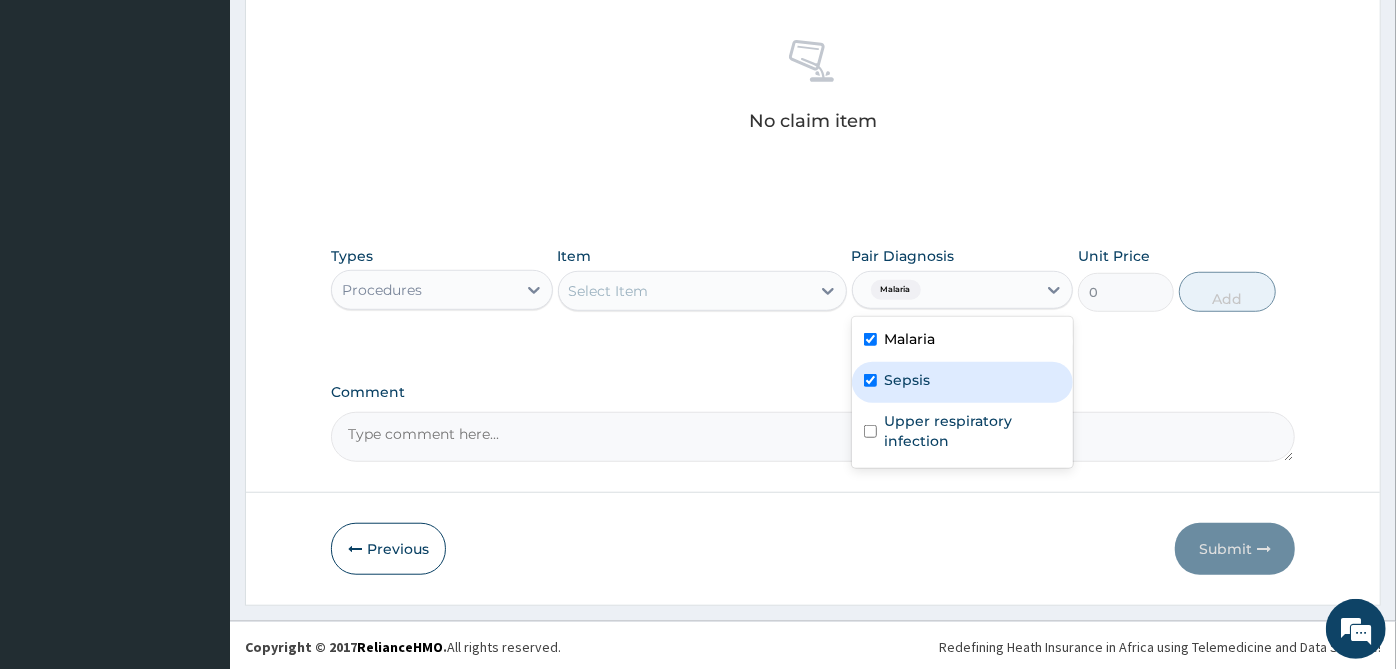 checkbox on "true" 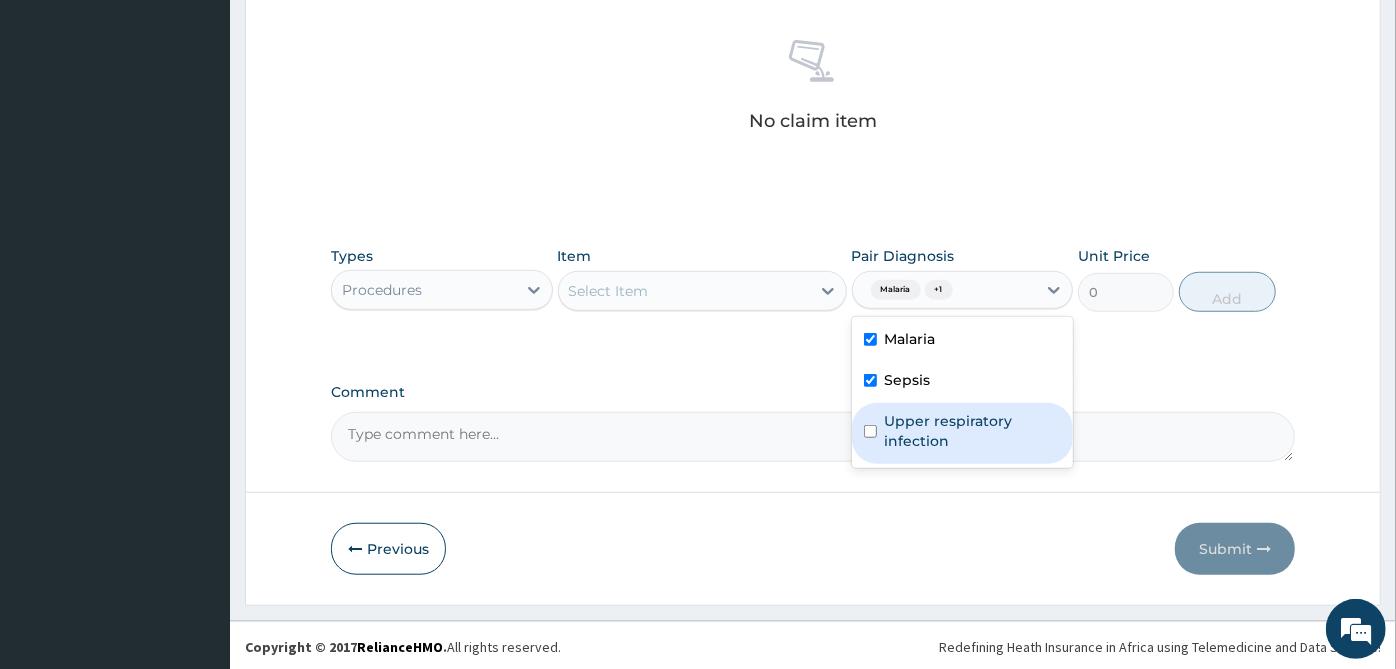 click on "Upper respiratory infection" at bounding box center [973, 431] 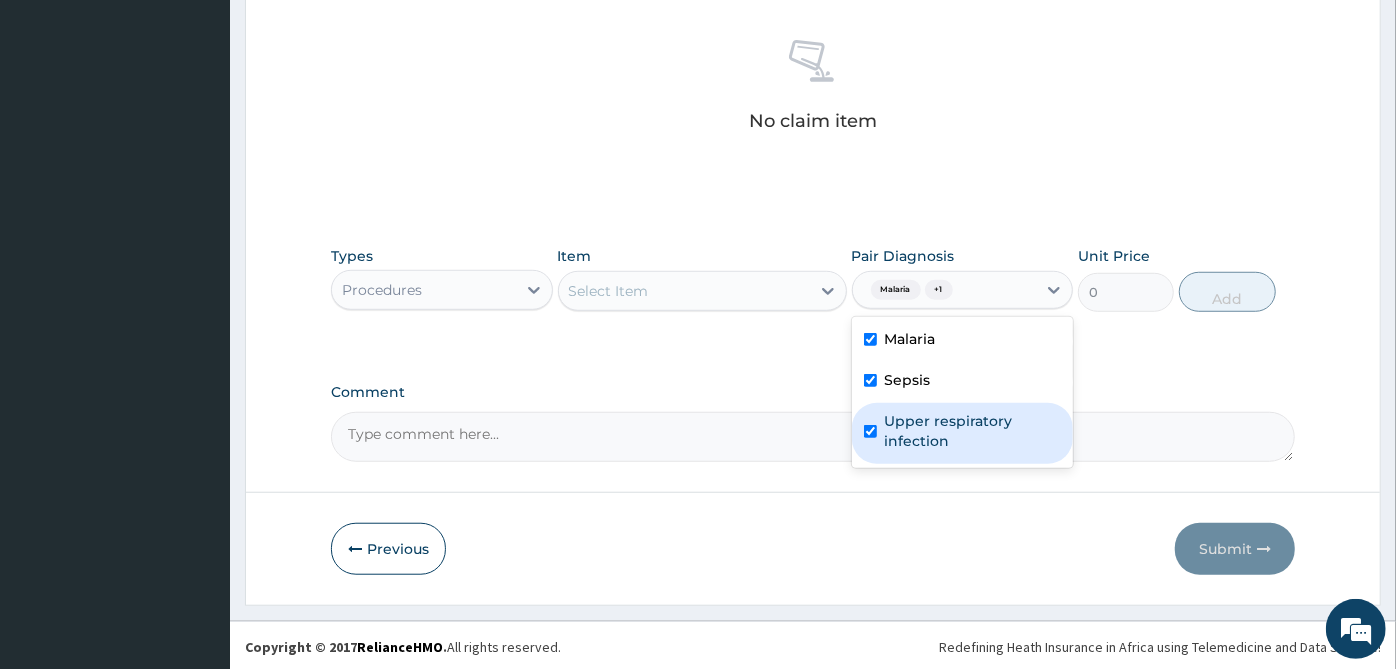 checkbox on "true" 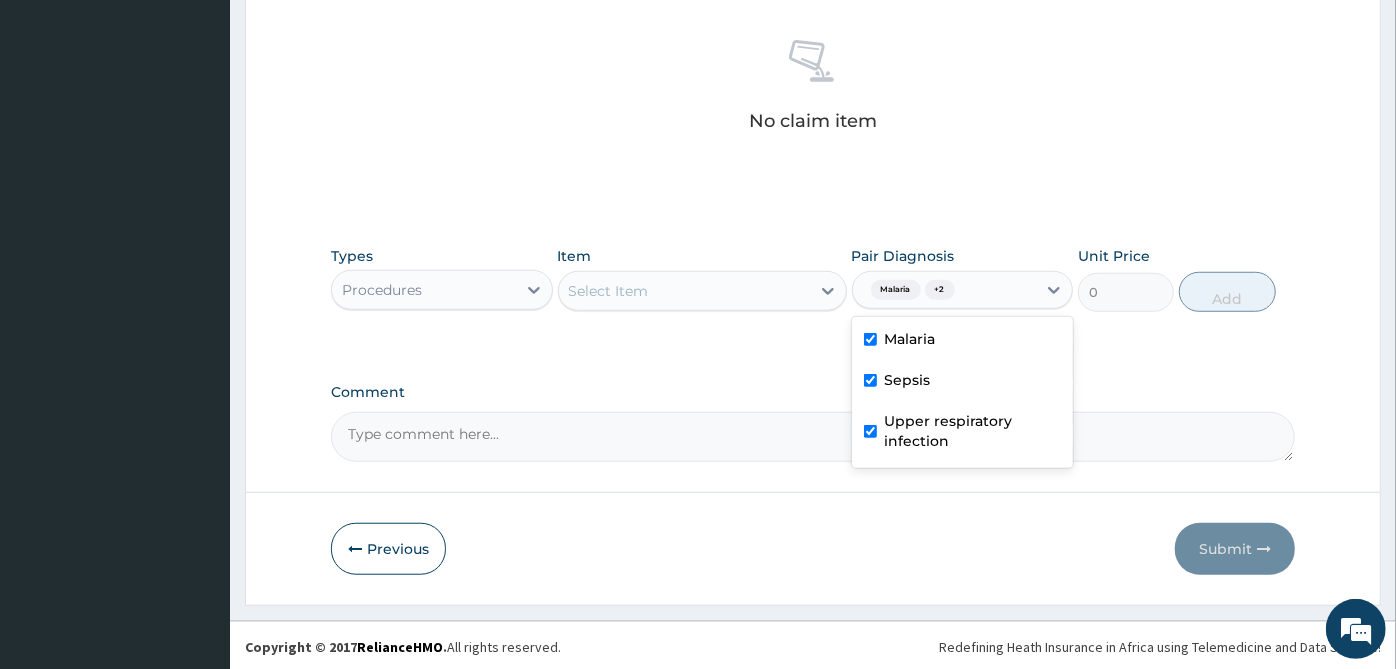click on "Select Item" at bounding box center [684, 291] 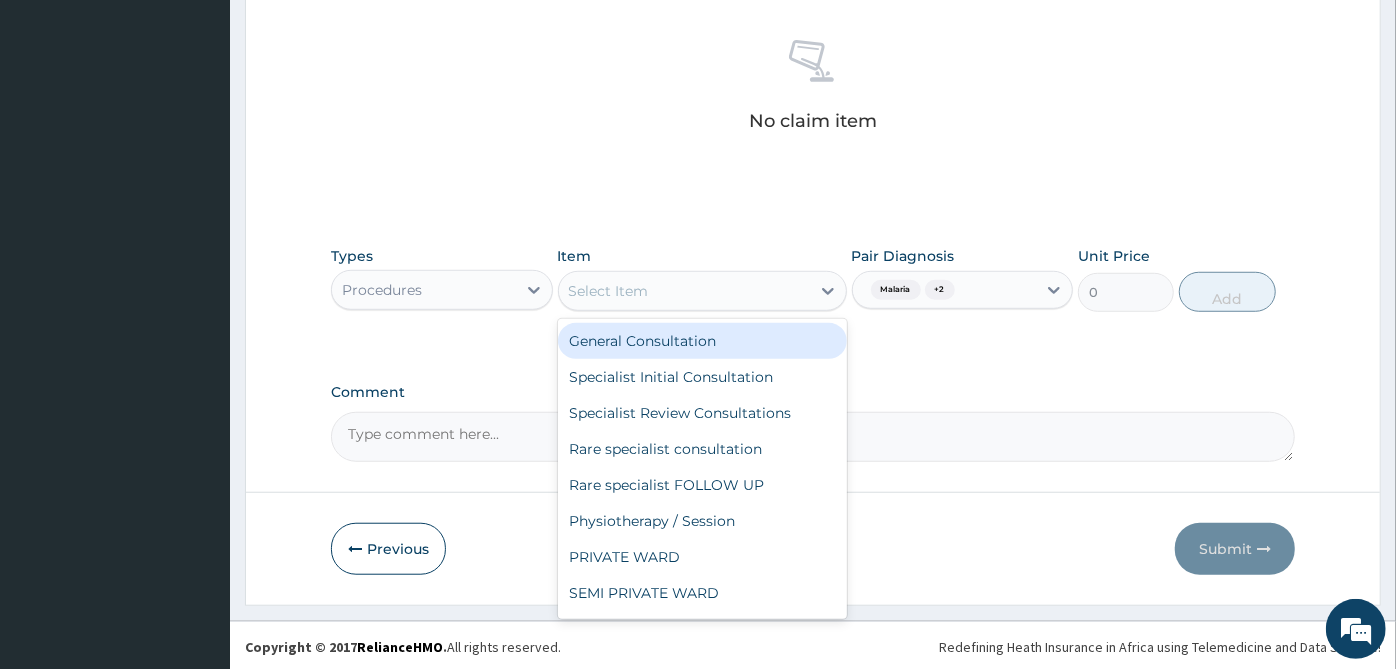 click on "General Consultation" at bounding box center (702, 341) 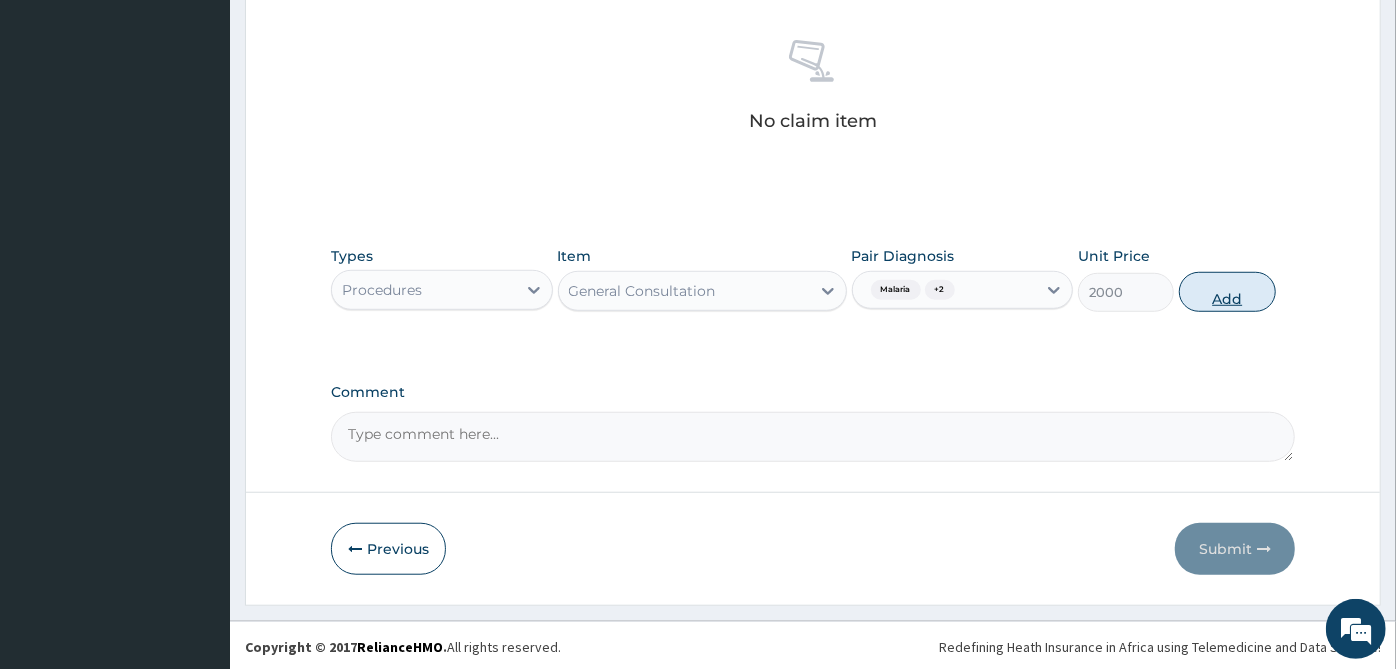 click on "Add" at bounding box center (1227, 292) 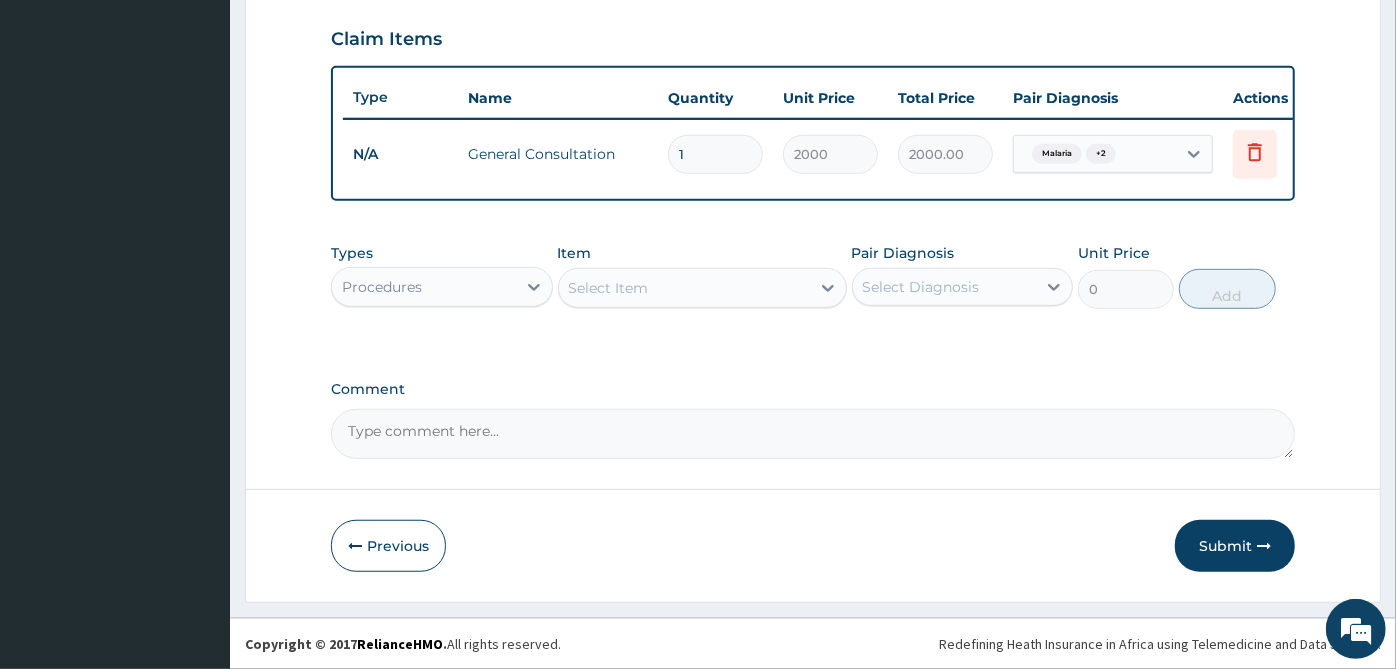 scroll, scrollTop: 690, scrollLeft: 0, axis: vertical 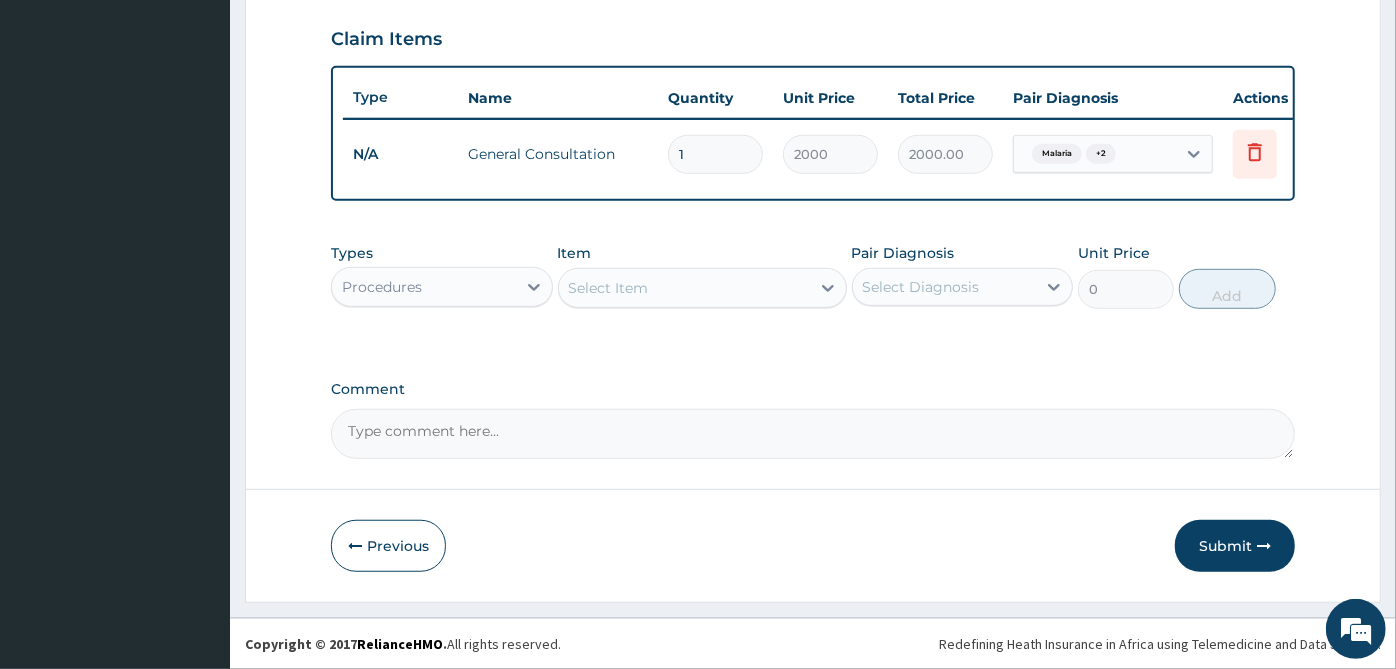 click on "Procedures" at bounding box center (424, 287) 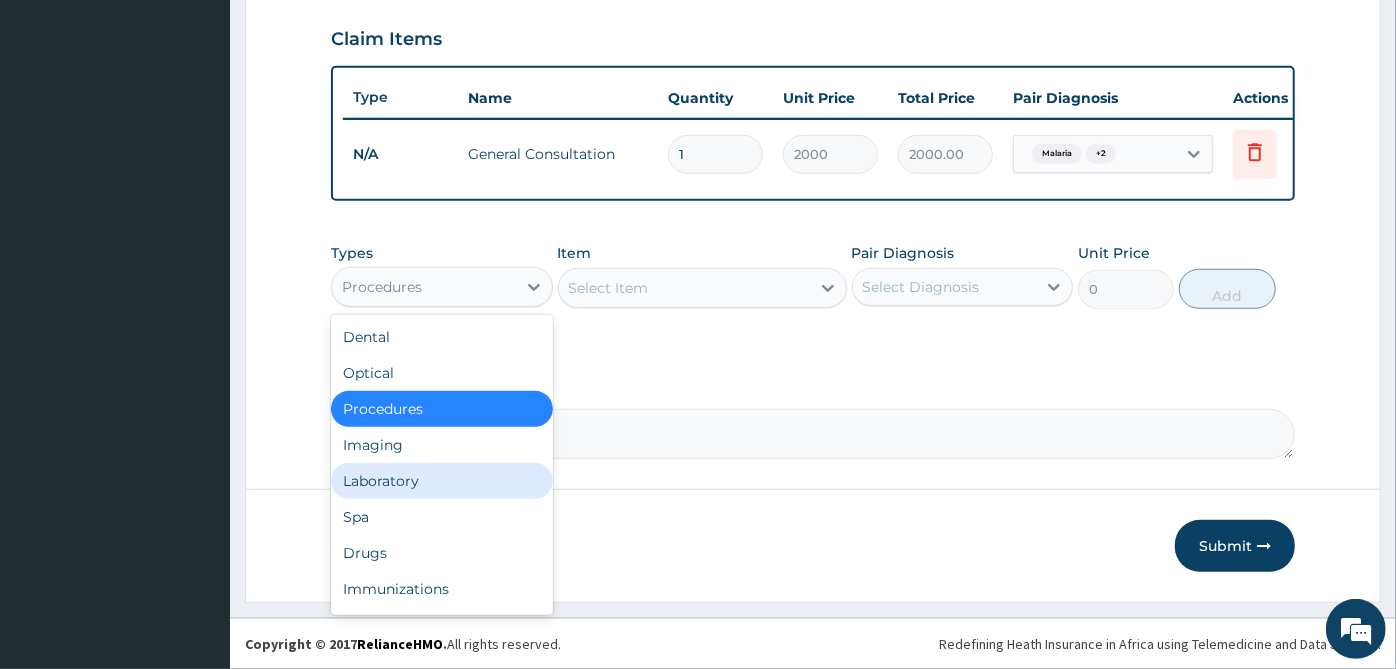click on "Laboratory" at bounding box center [442, 481] 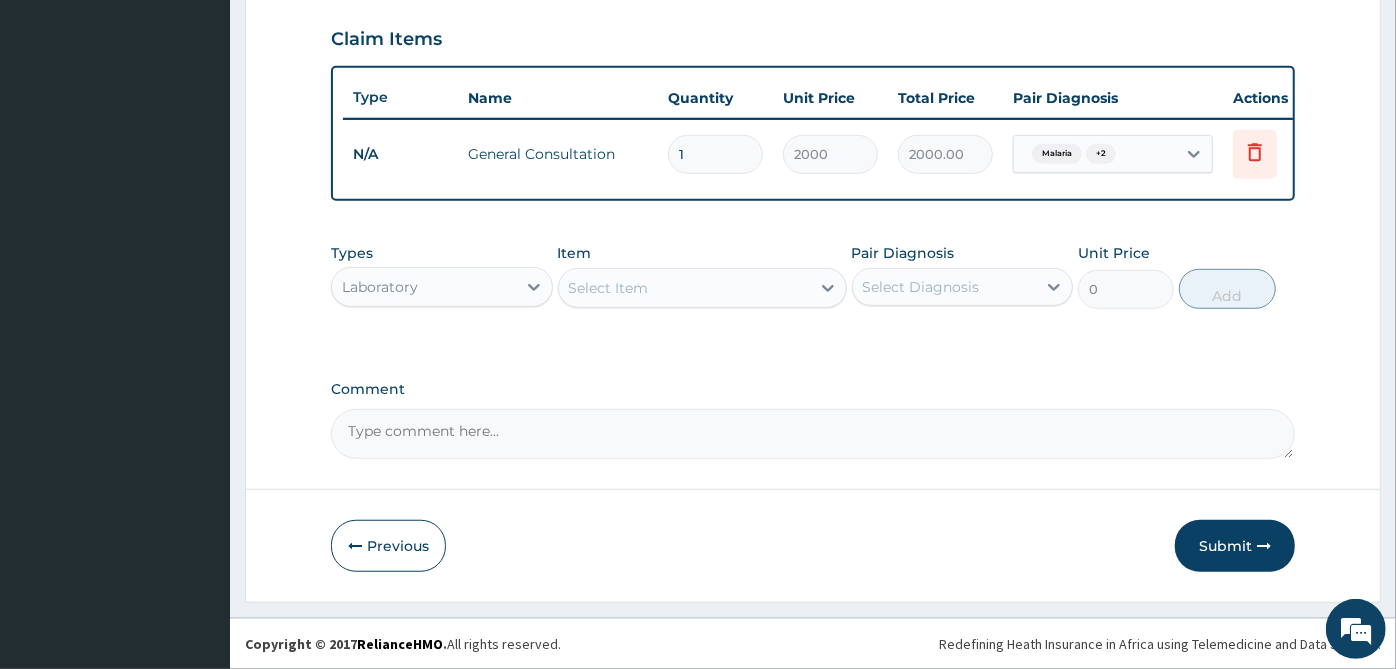 click on "Select Diagnosis" at bounding box center [945, 287] 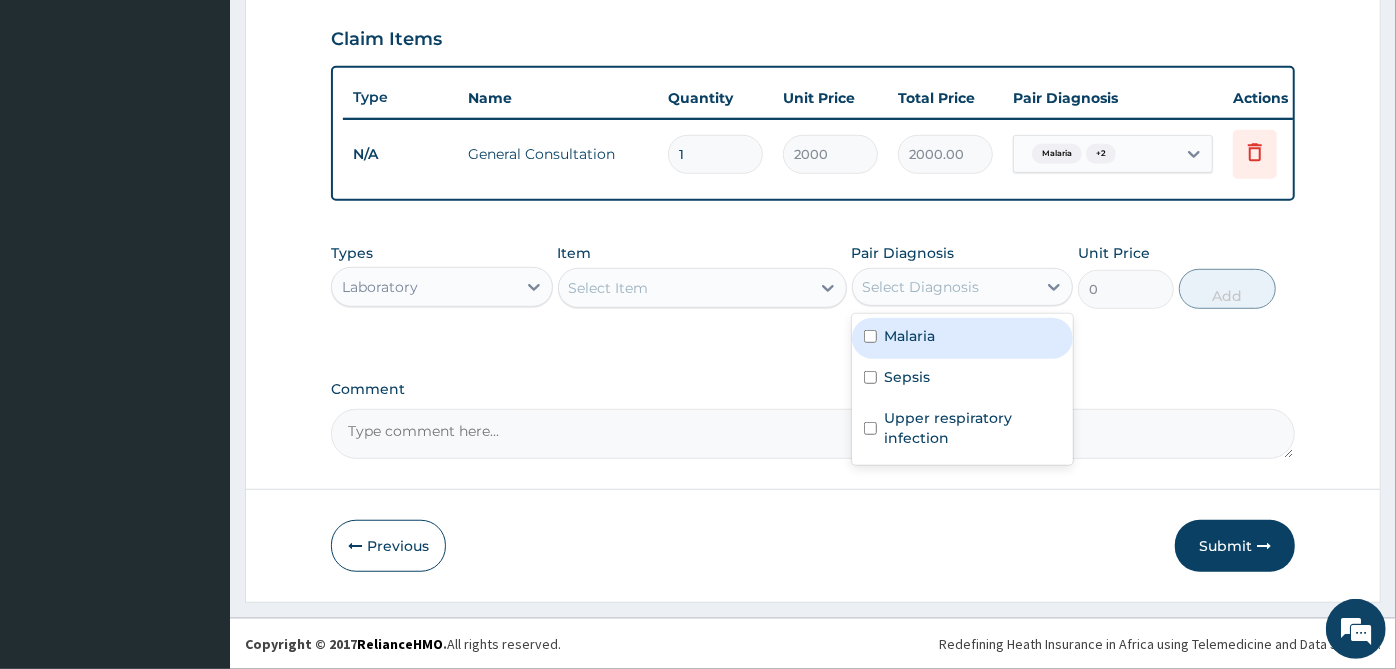 click on "Malaria" at bounding box center (963, 338) 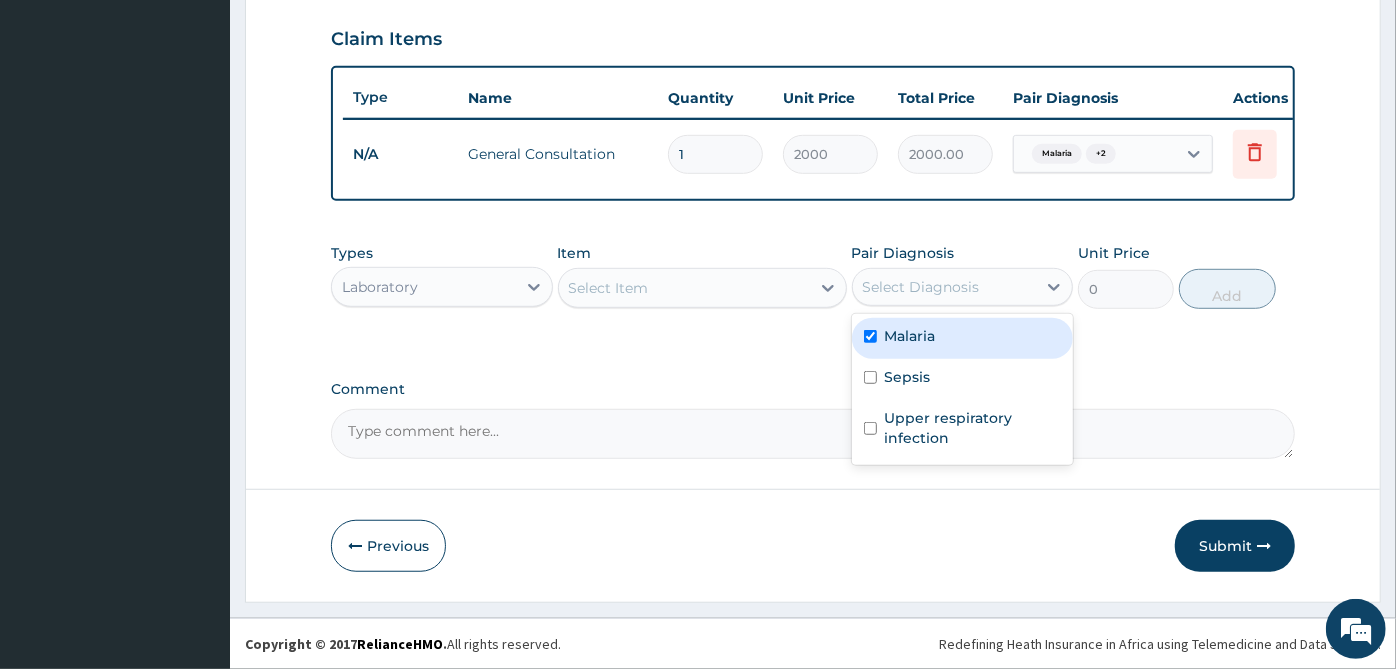 checkbox on "true" 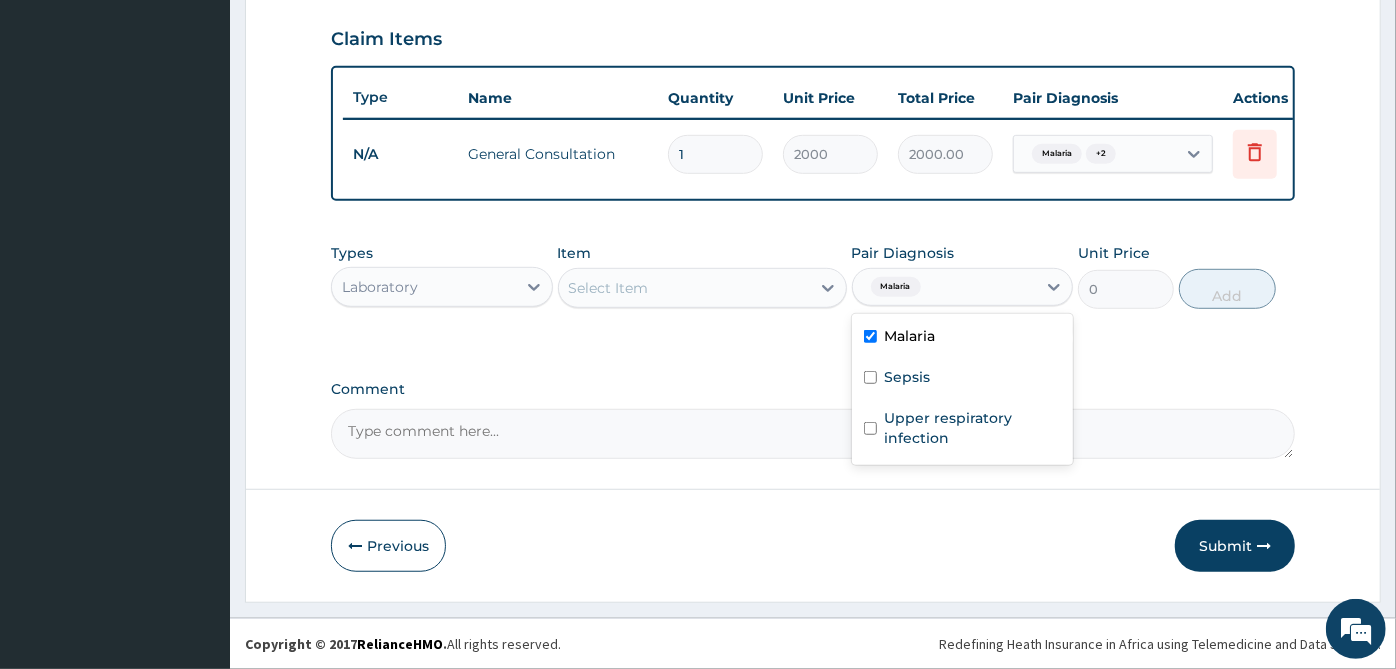 click on "Select Item" at bounding box center (684, 288) 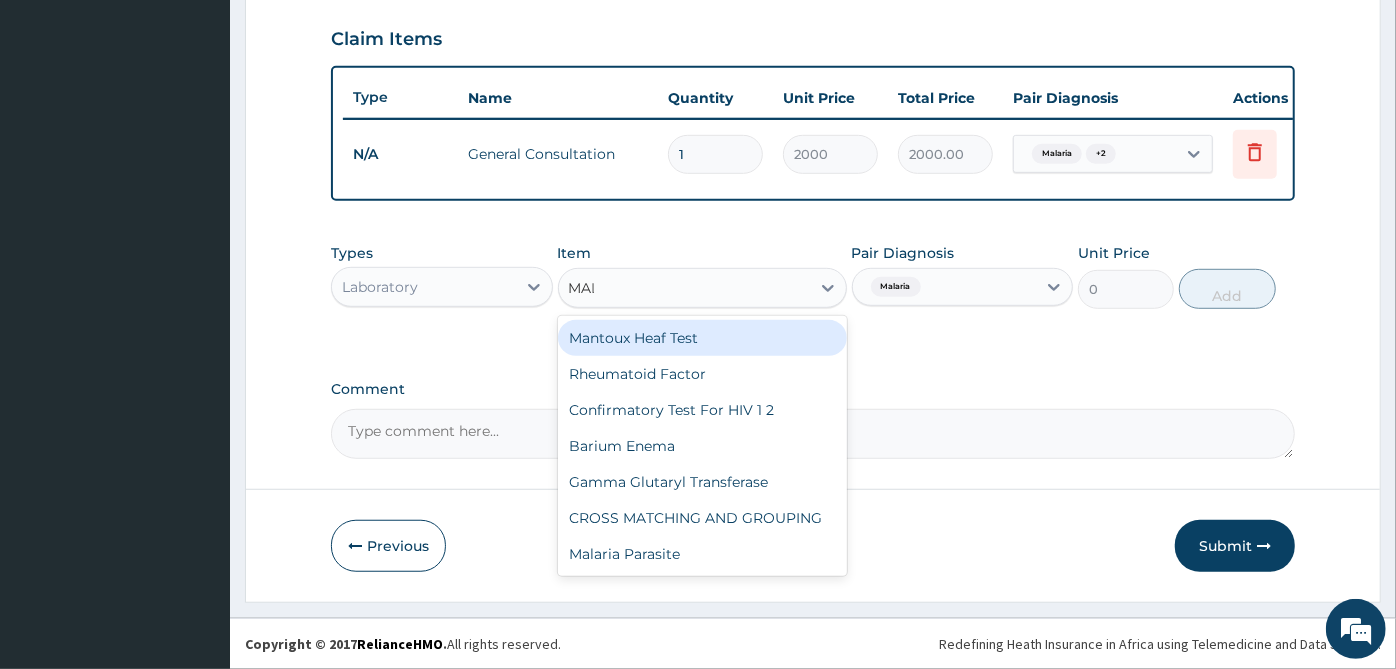 type on "MALA" 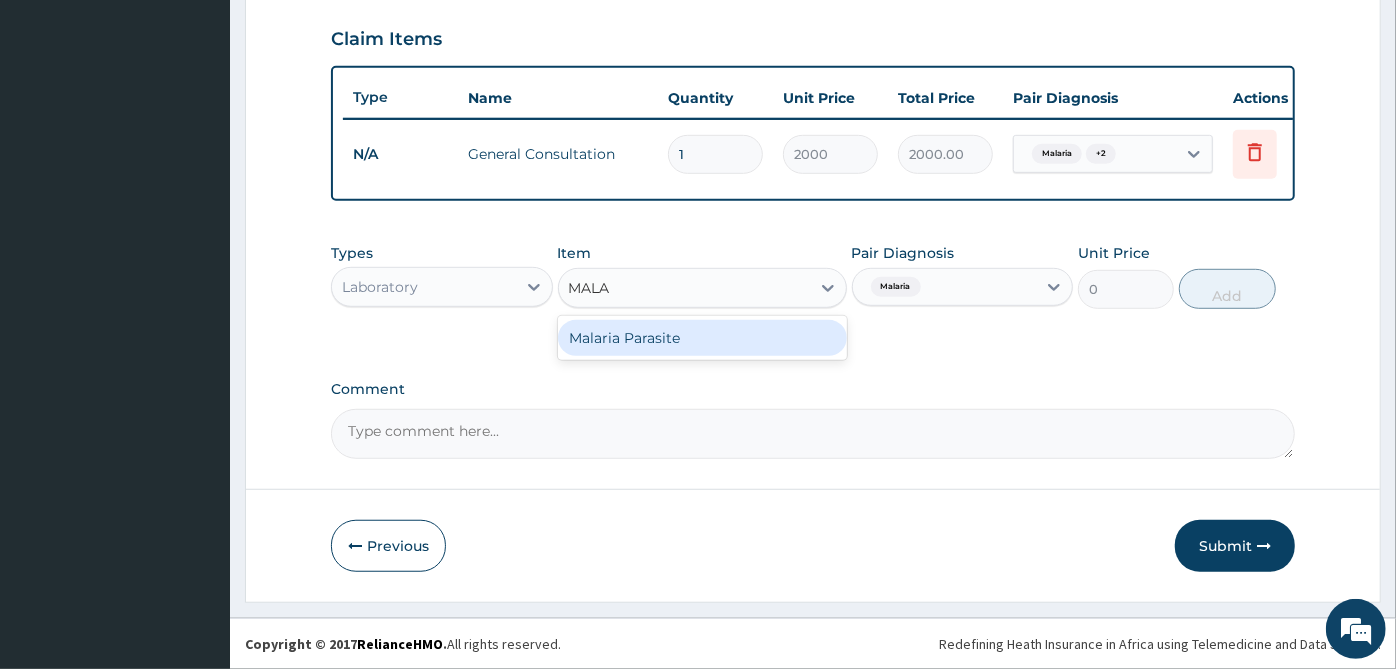 click on "Malaria Parasite" at bounding box center [702, 338] 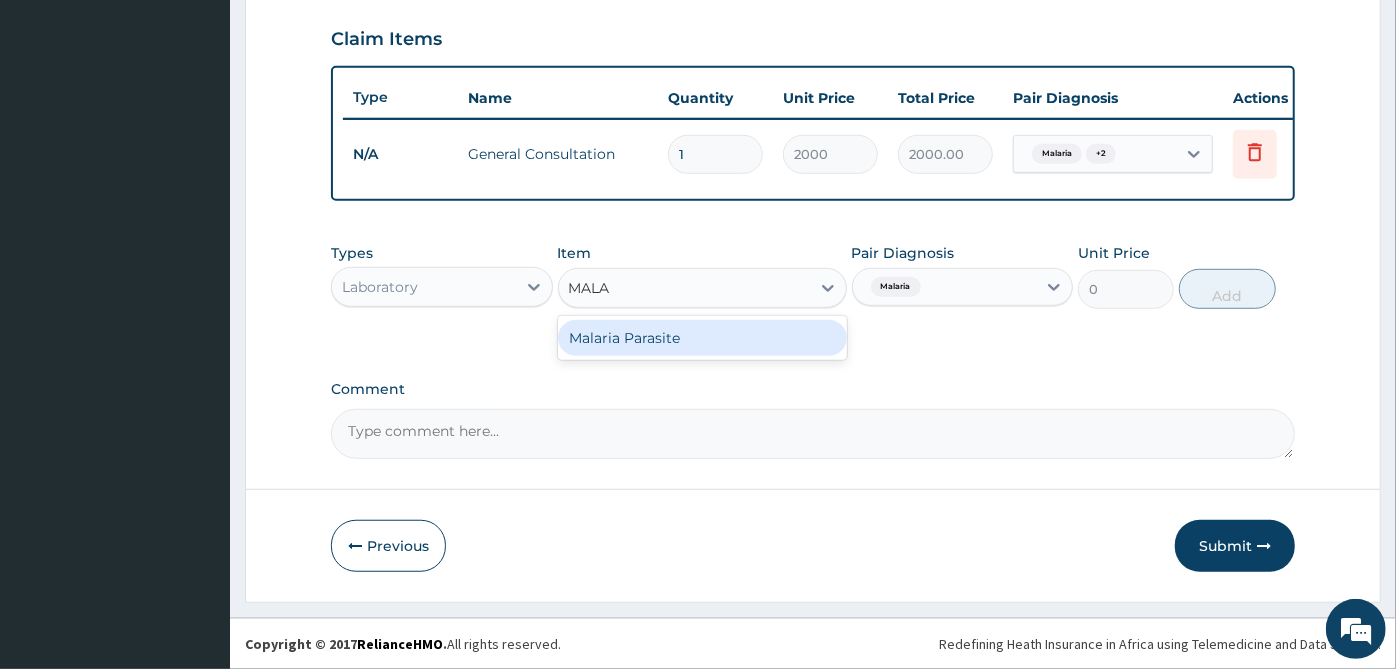 type 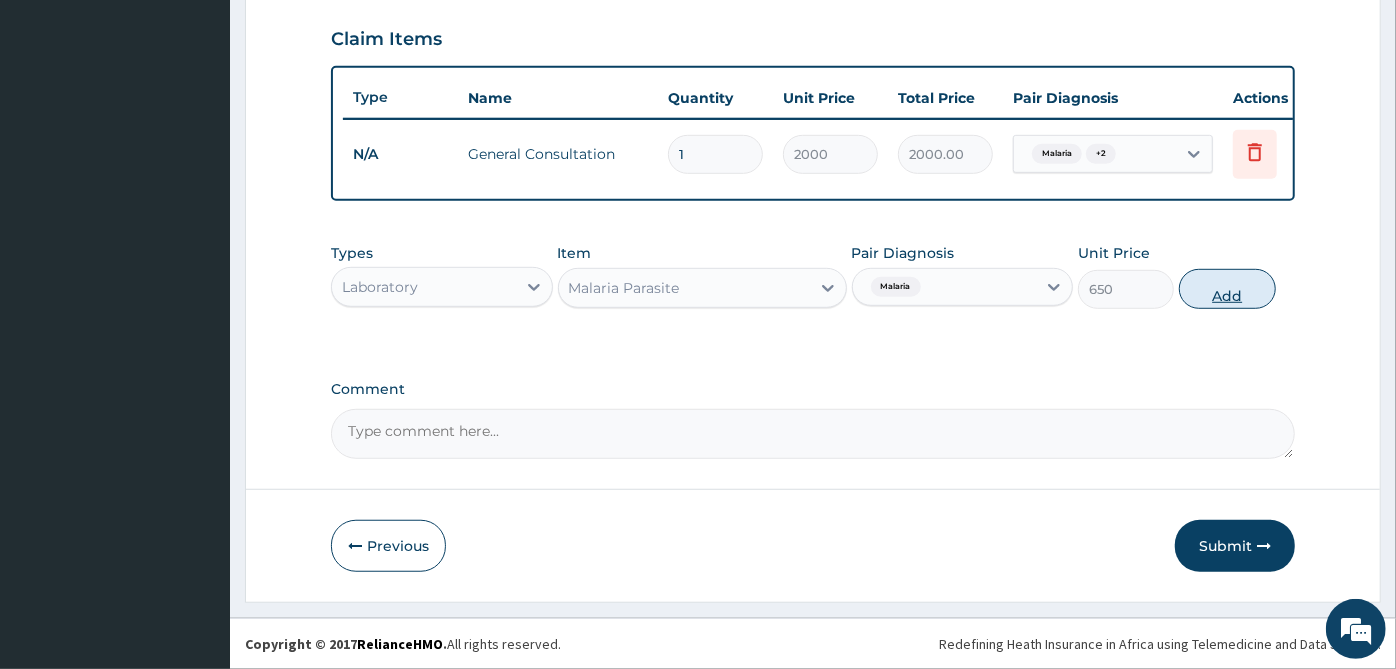 click on "Add" at bounding box center [1227, 289] 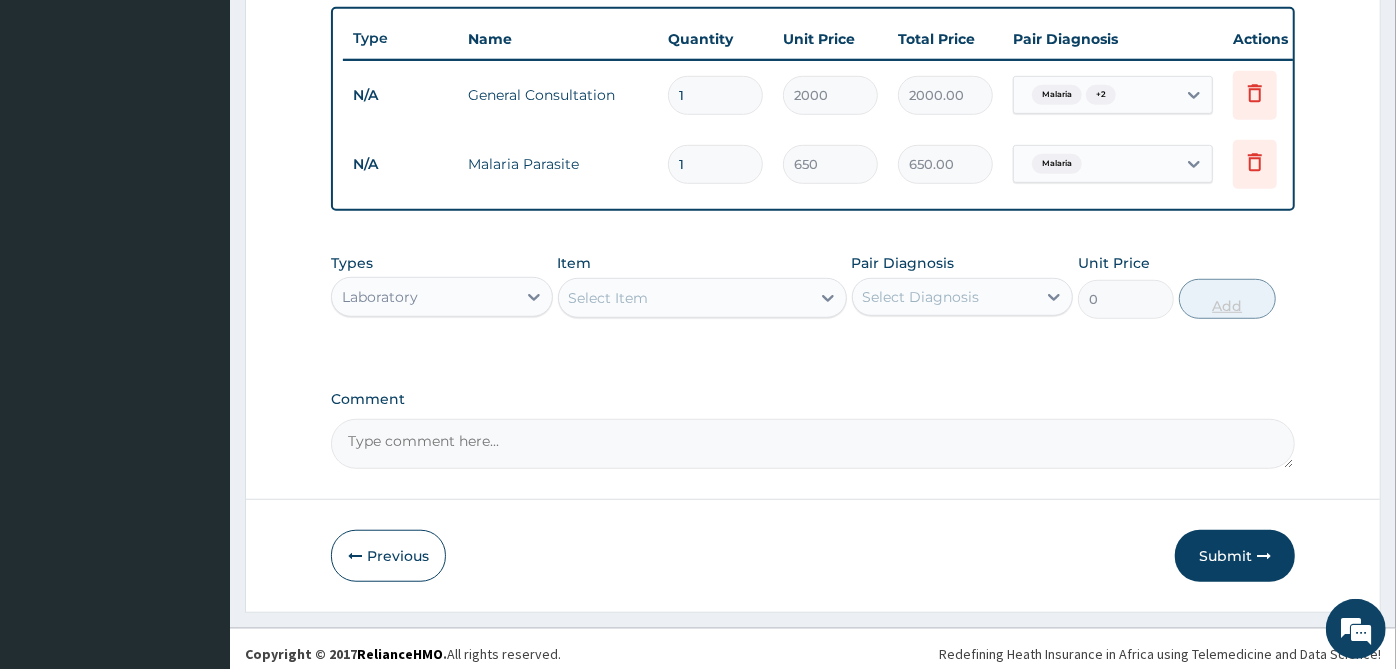 scroll, scrollTop: 760, scrollLeft: 0, axis: vertical 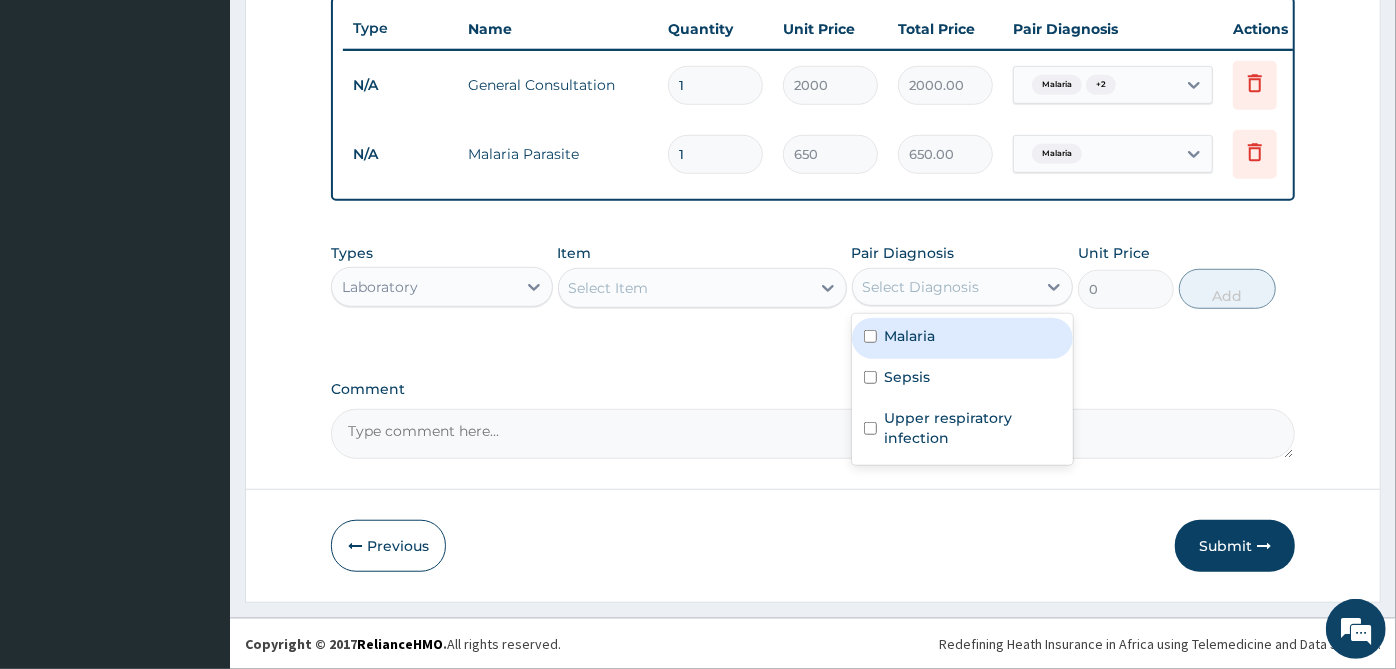 click on "Select Diagnosis" at bounding box center (963, 287) 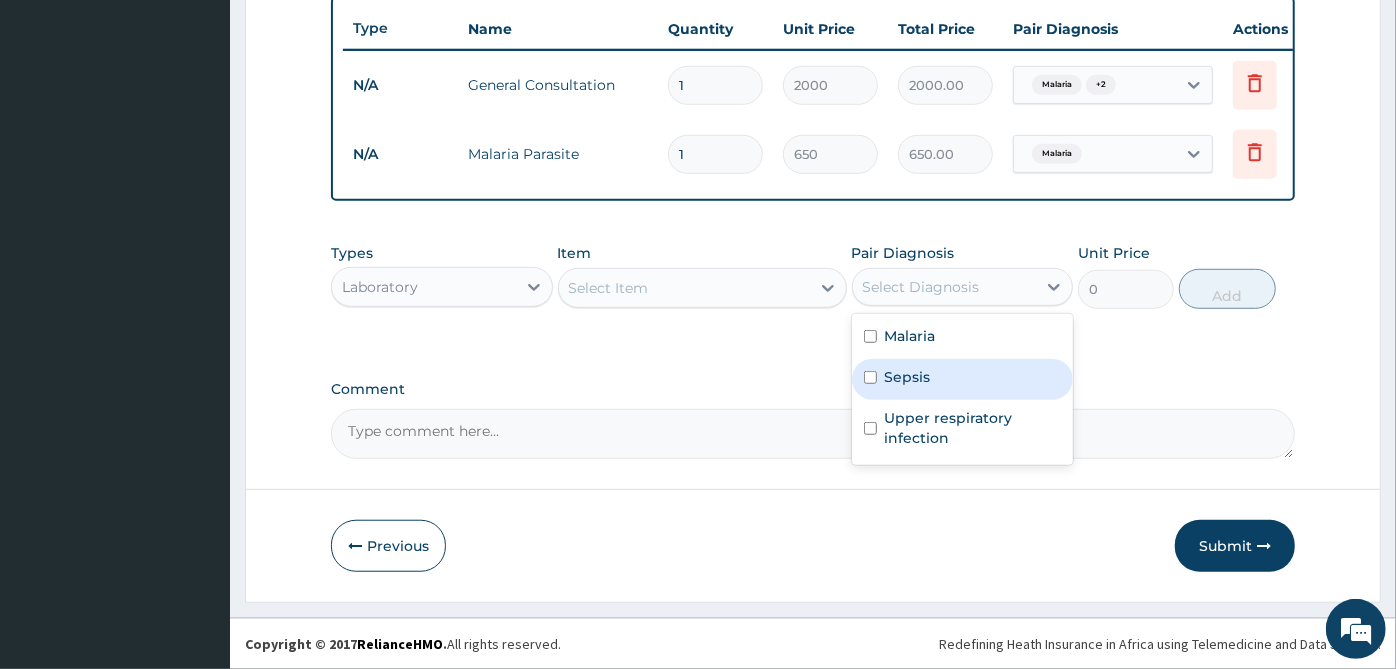 click on "Sepsis" at bounding box center [963, 379] 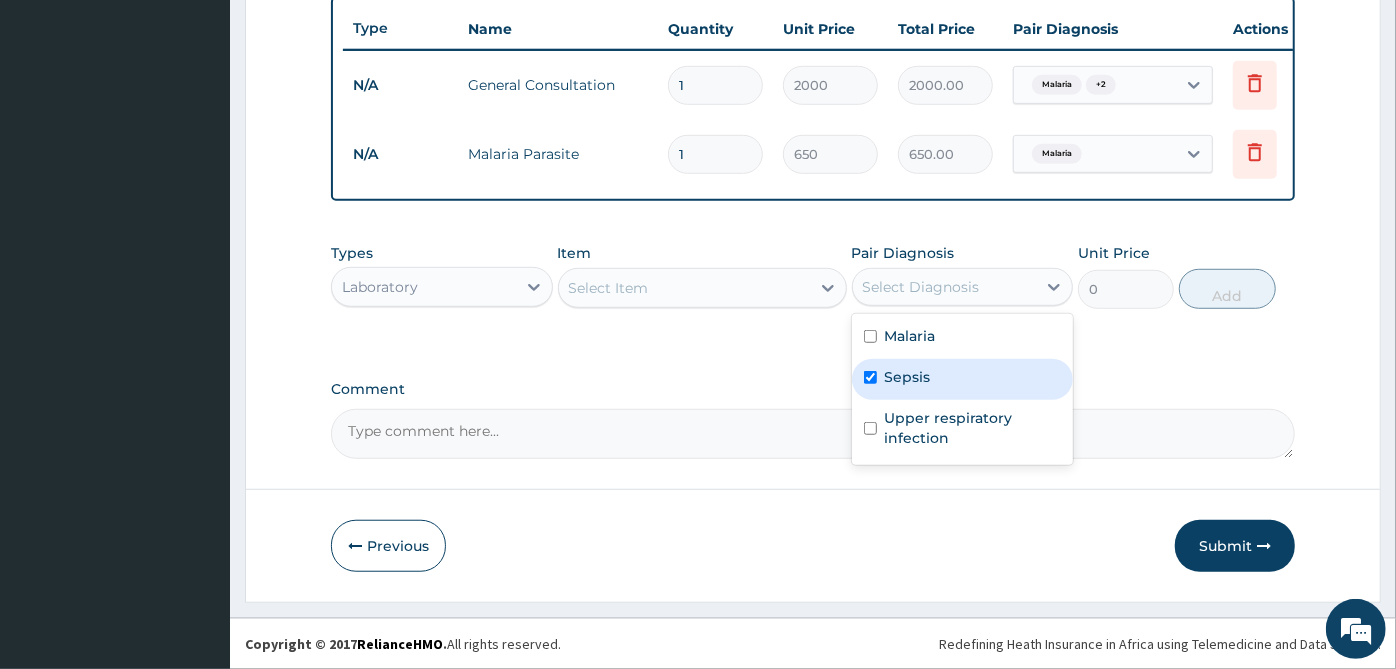 checkbox on "true" 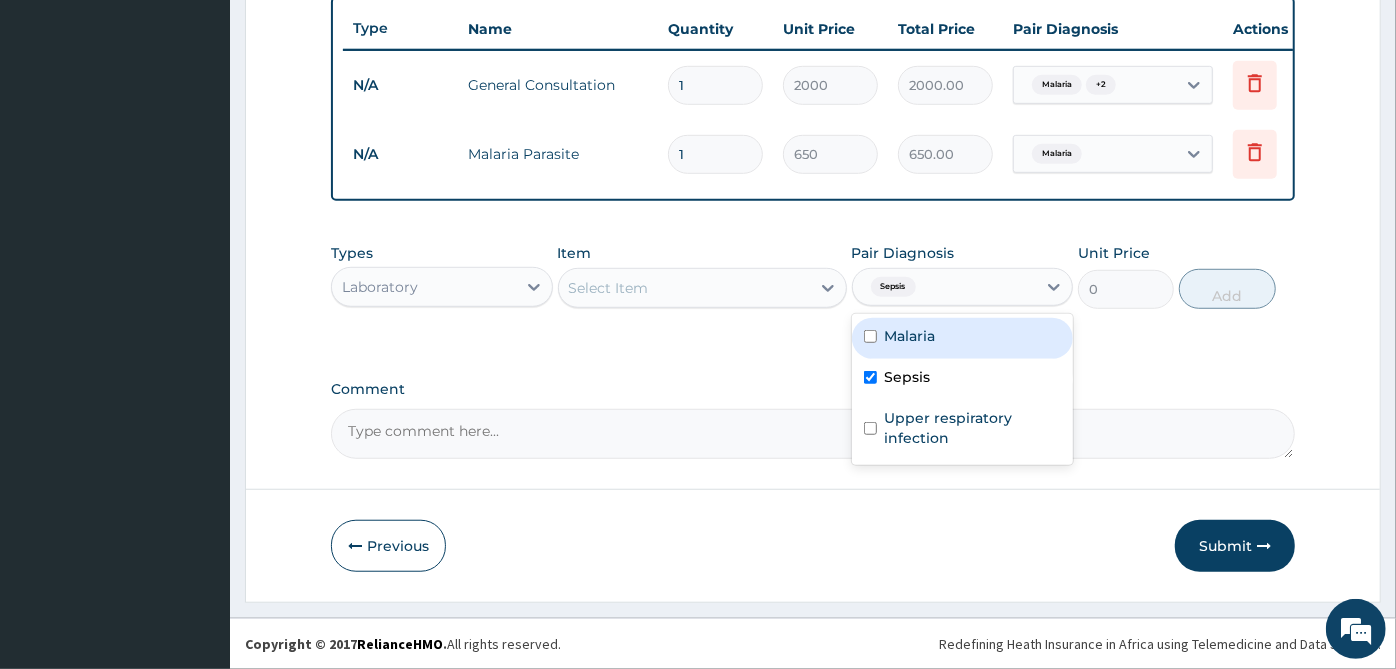 click on "Select Item" at bounding box center [684, 288] 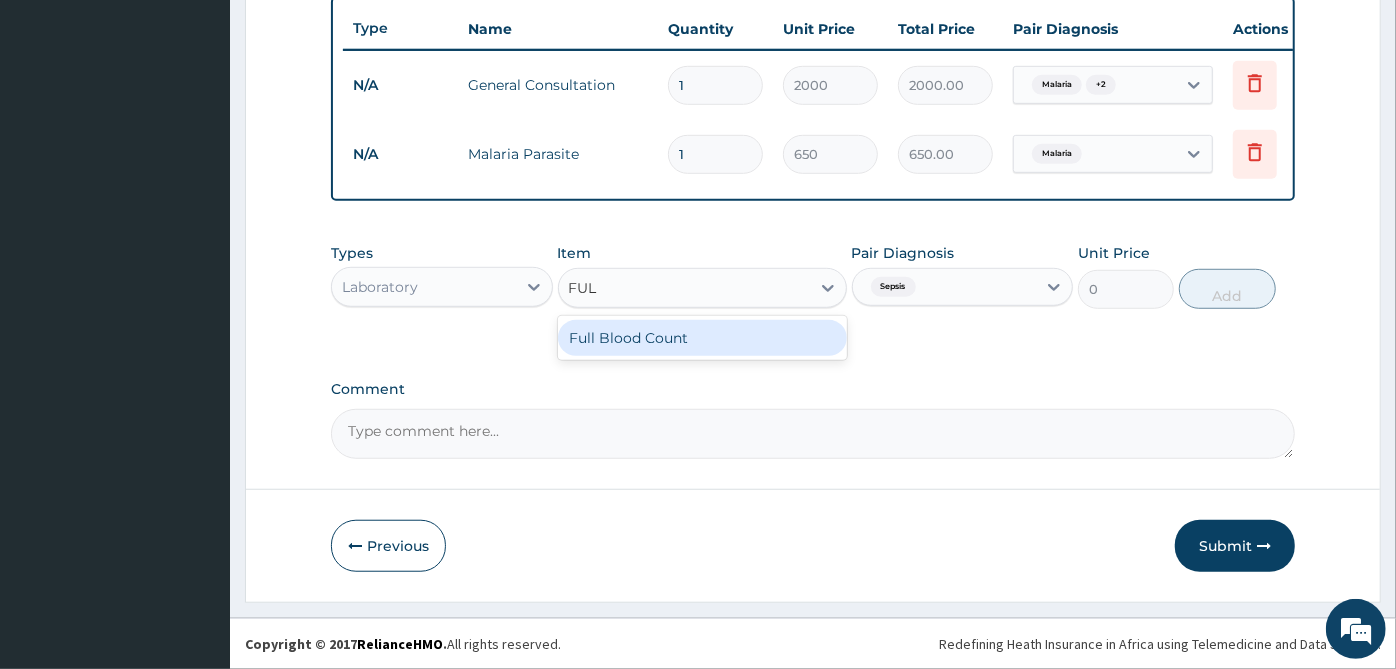 type on "FULL" 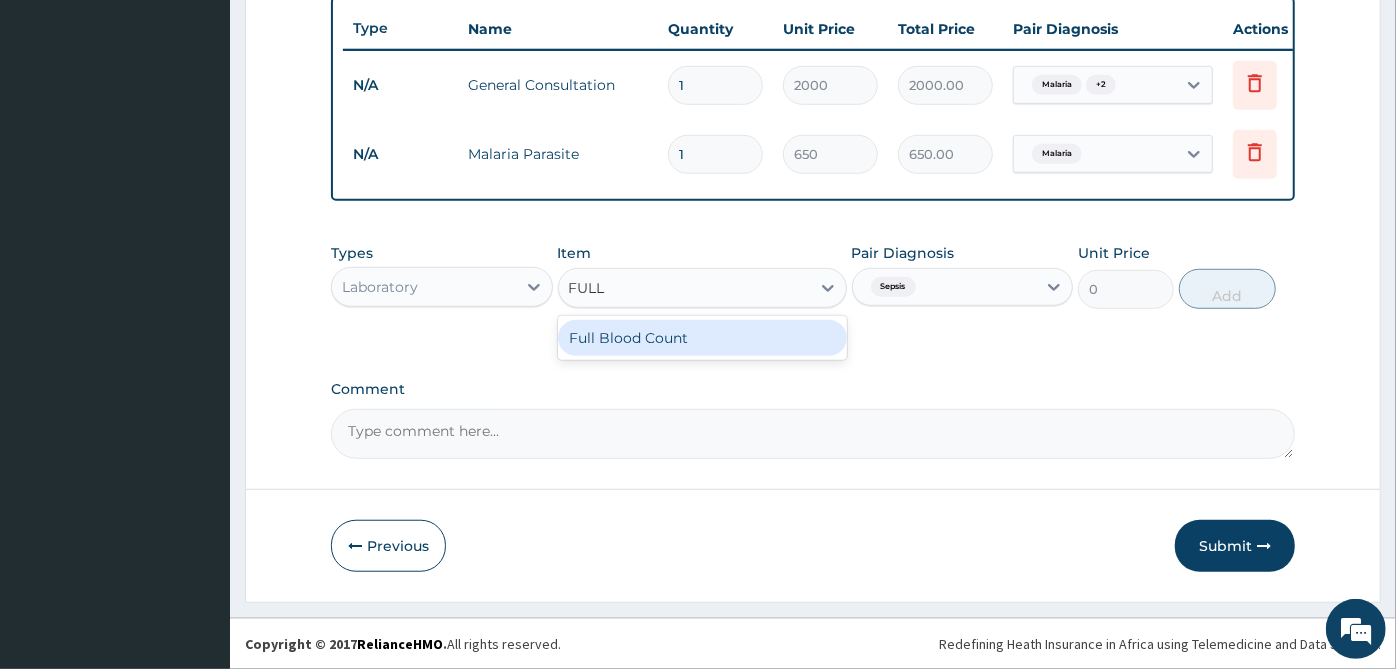 click on "Full Blood Count" at bounding box center (702, 338) 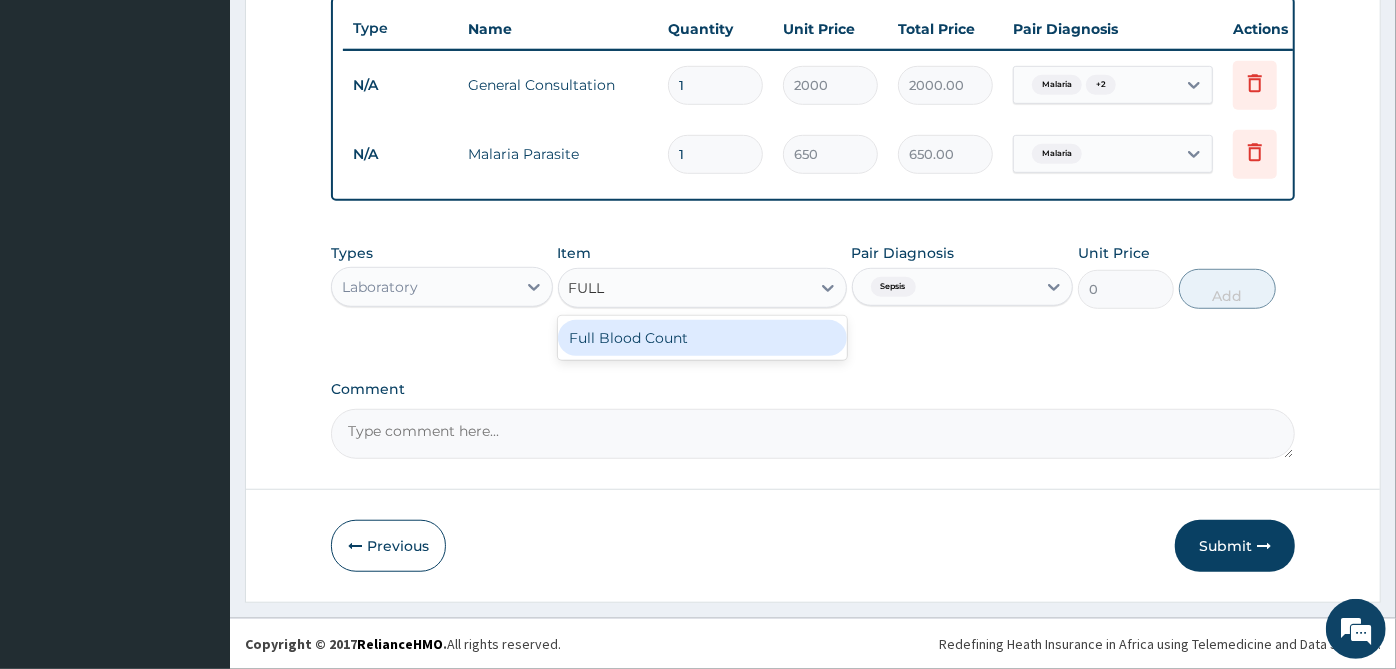 type 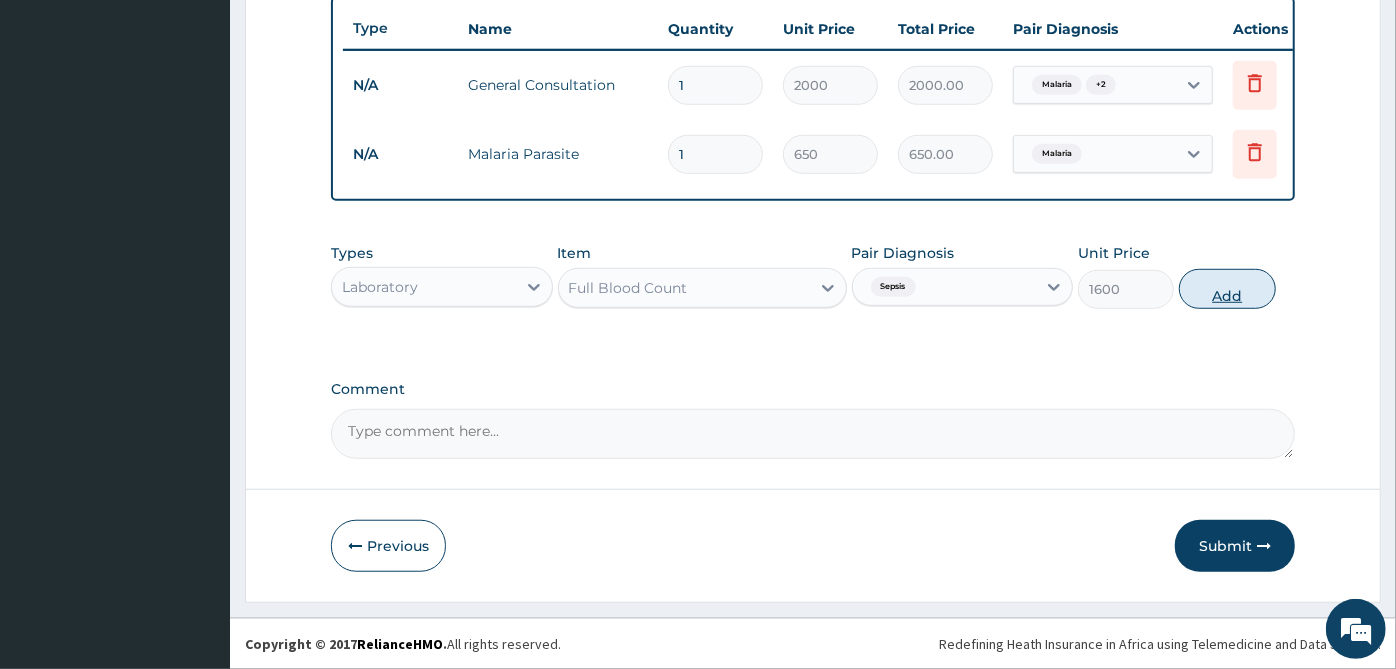click on "Add" at bounding box center (1227, 289) 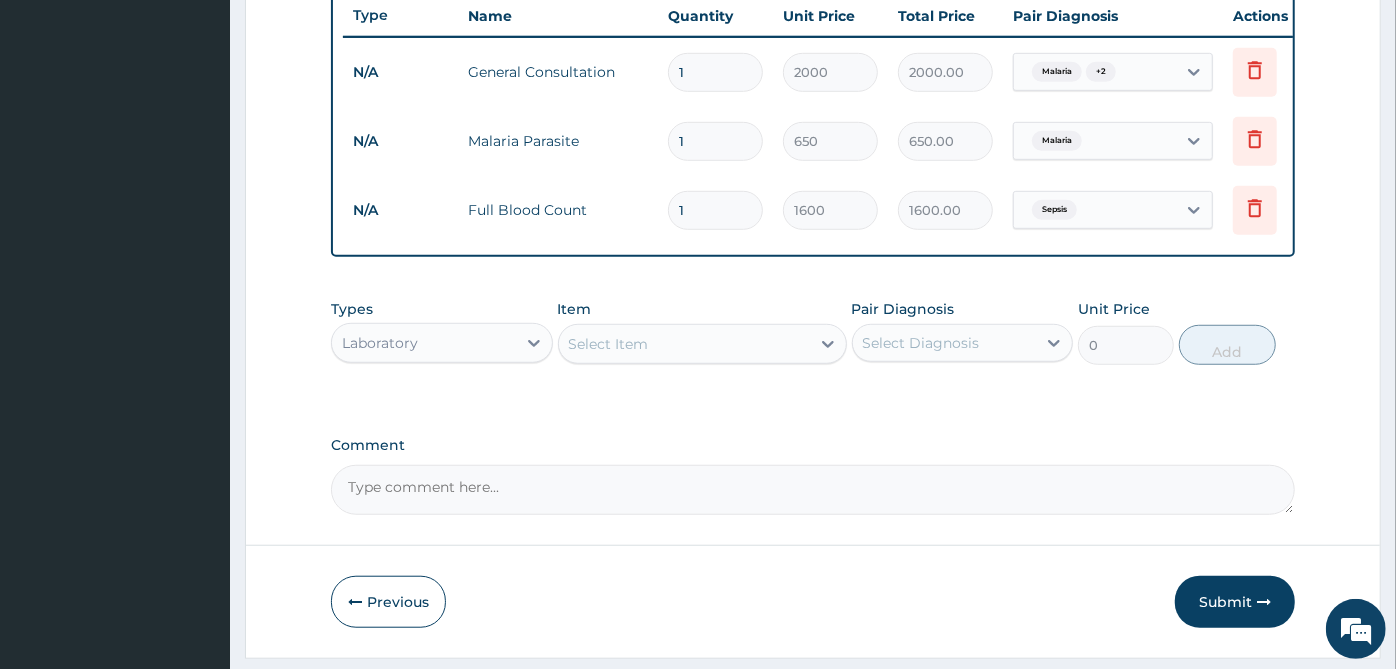 scroll, scrollTop: 828, scrollLeft: 0, axis: vertical 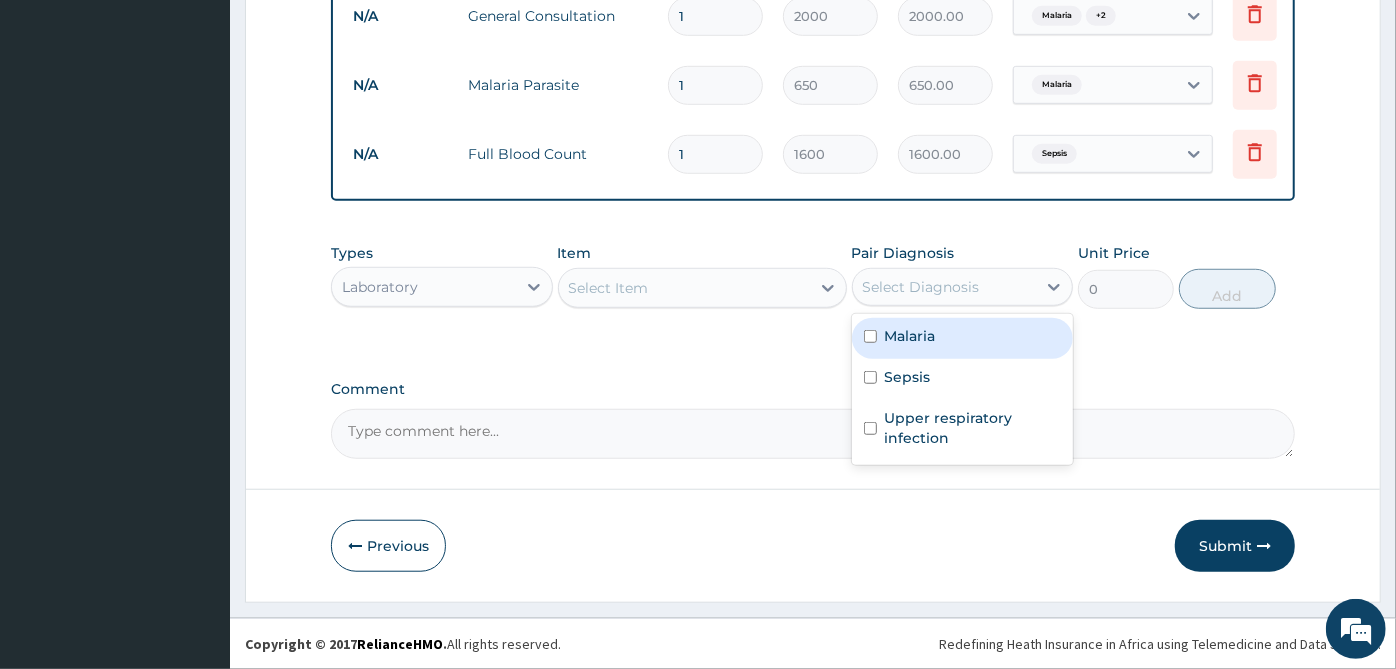 click on "Select Diagnosis" at bounding box center [945, 287] 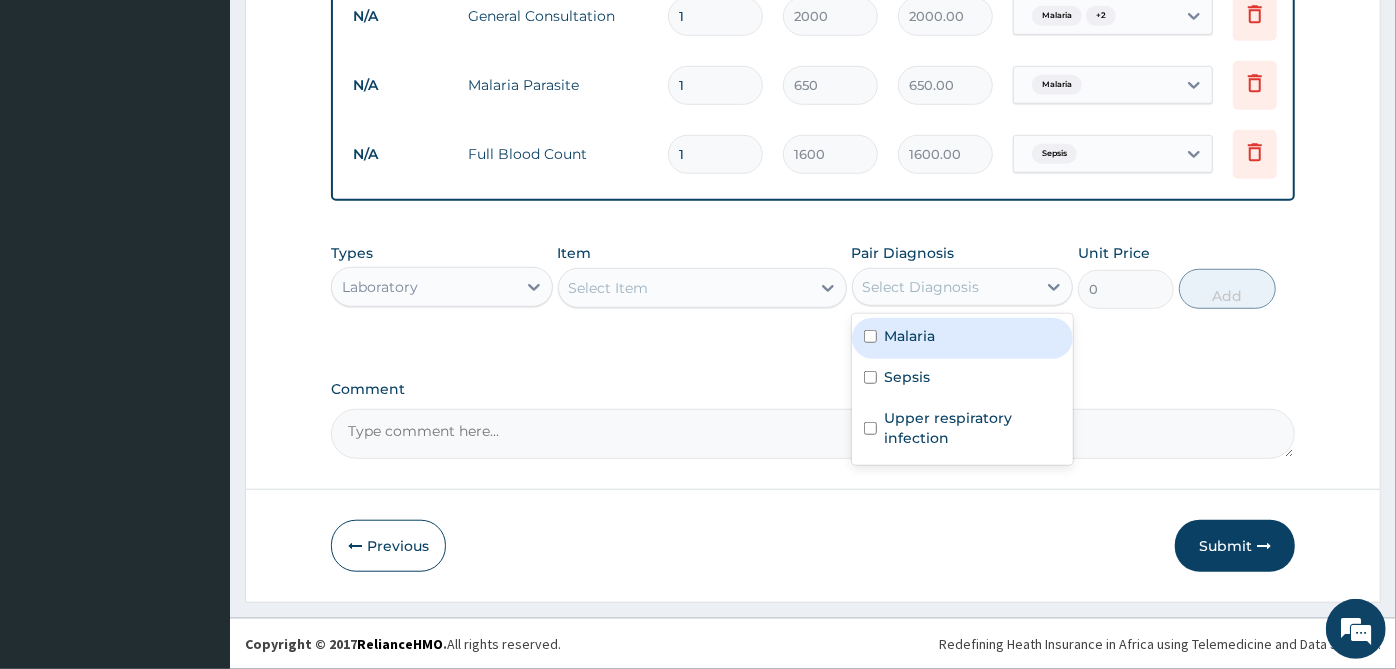 click on "Laboratory" at bounding box center [424, 287] 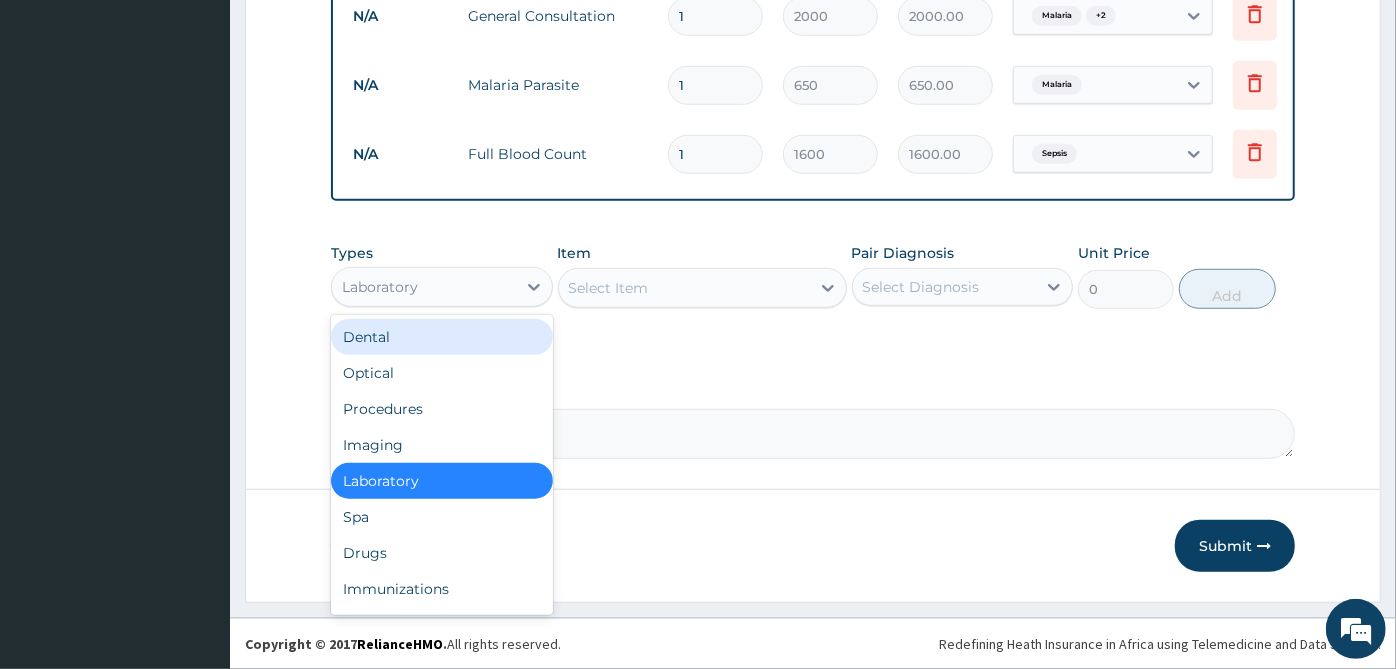 scroll, scrollTop: 68, scrollLeft: 0, axis: vertical 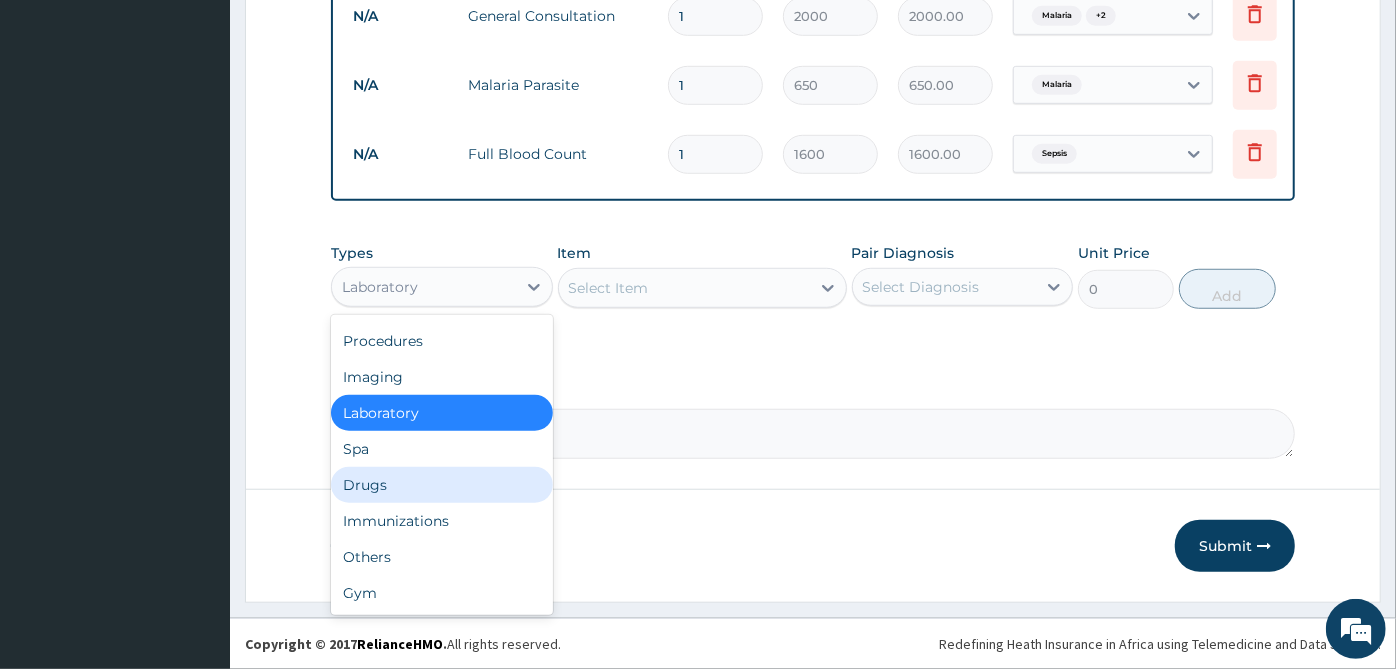 click on "Drugs" at bounding box center [442, 485] 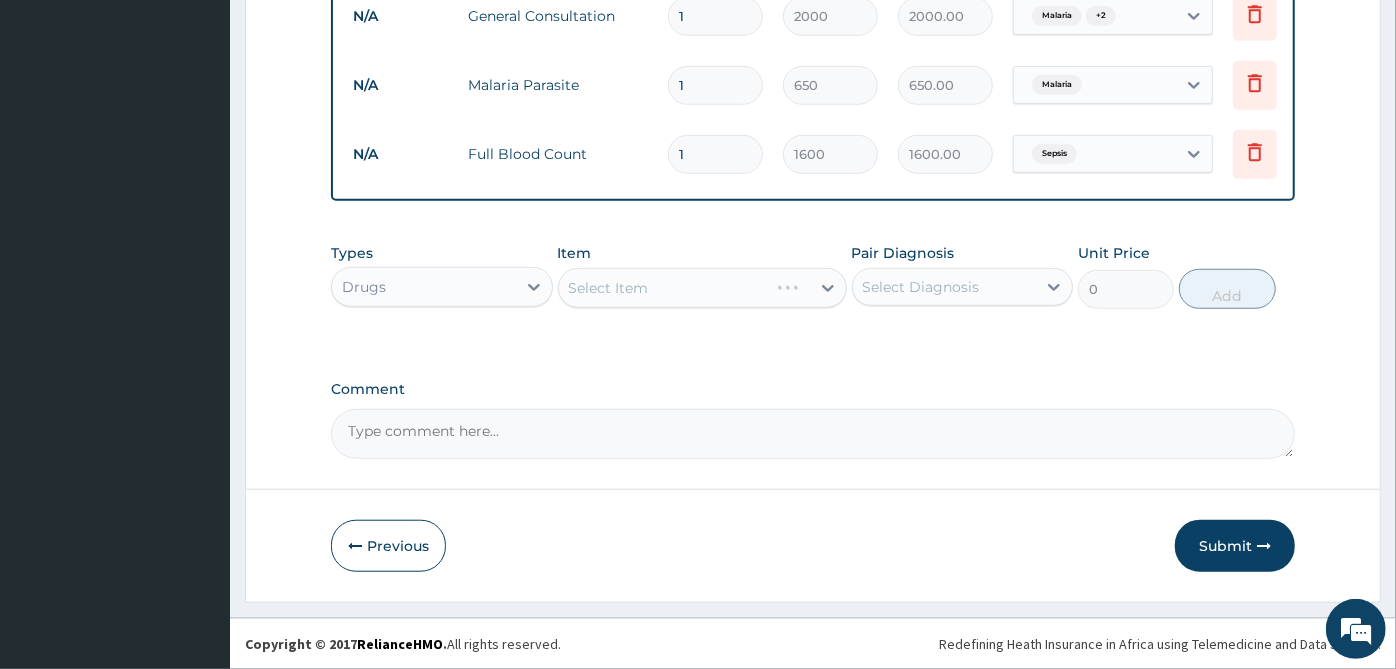 click on "Select Diagnosis" at bounding box center (945, 287) 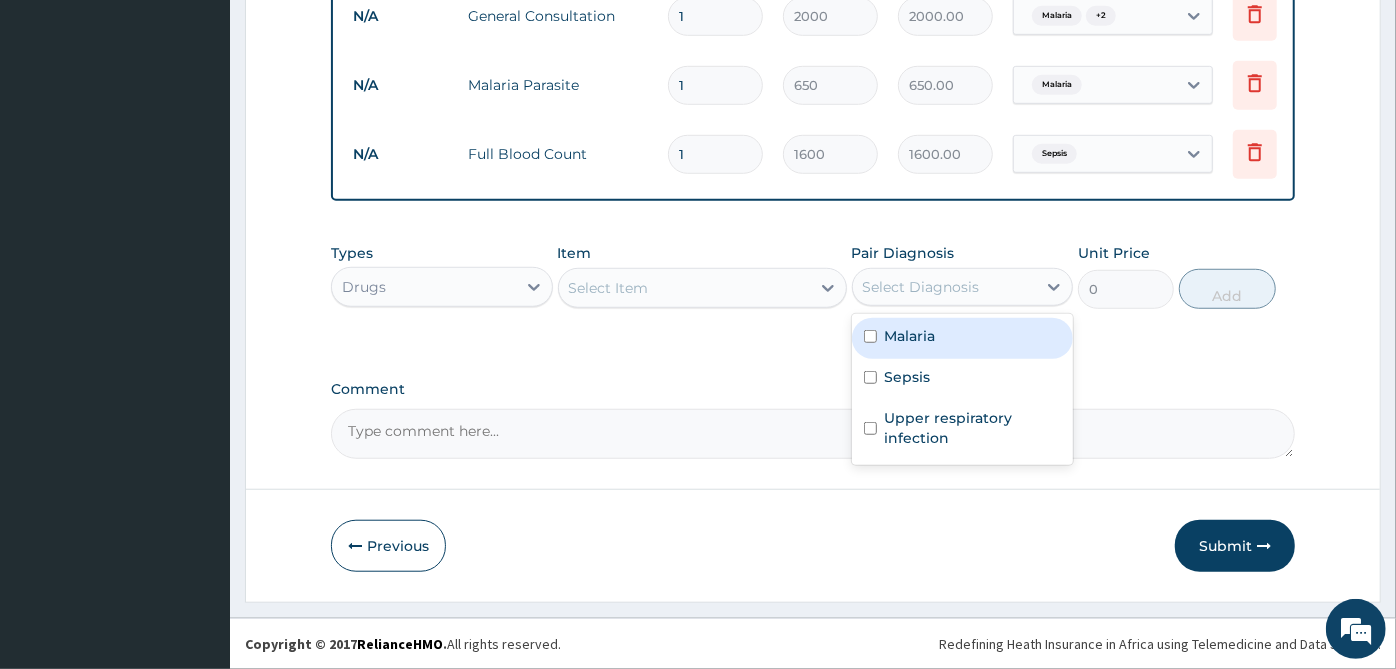 click on "Malaria" at bounding box center [963, 338] 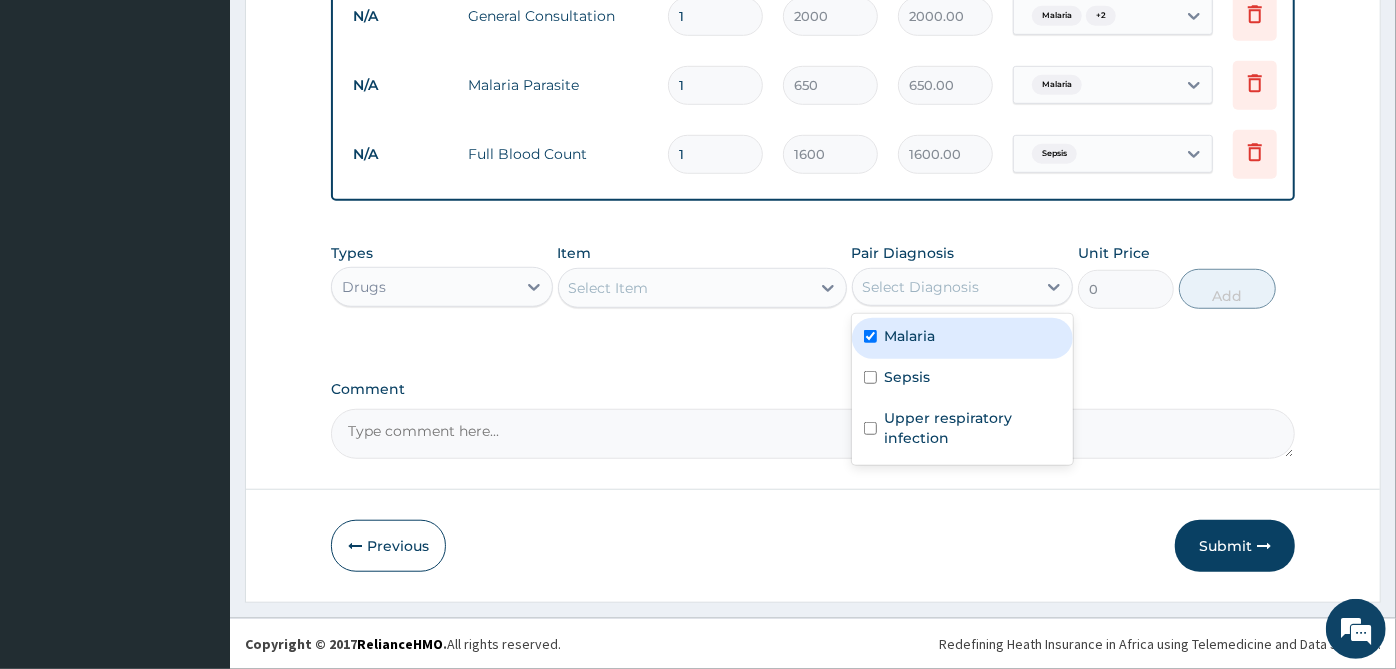 checkbox on "true" 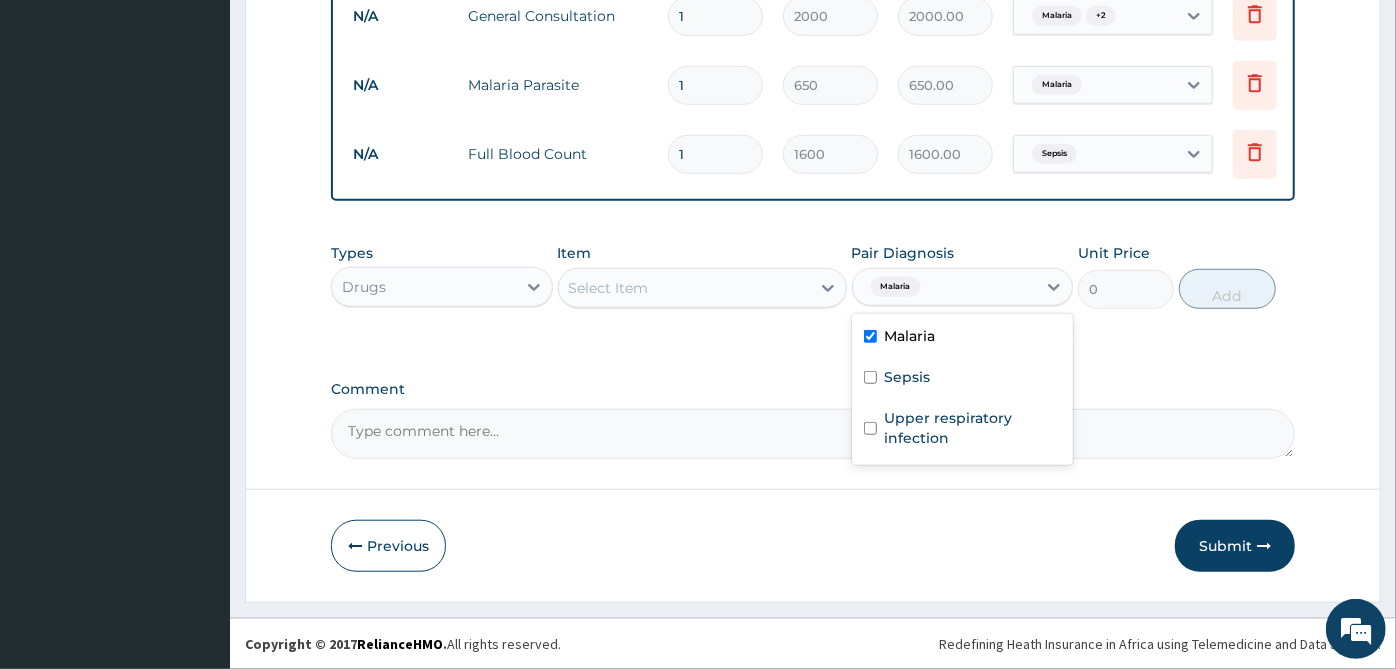 click on "Select Item" at bounding box center (684, 288) 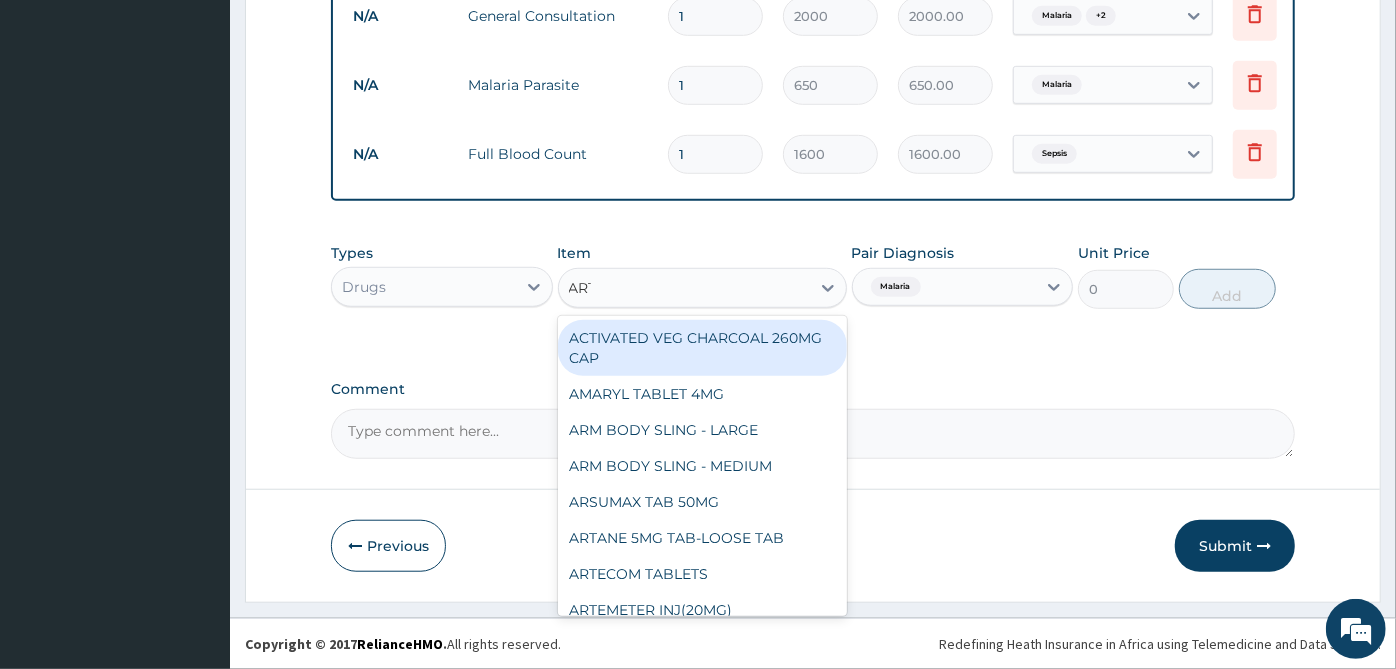 type on "ARTE" 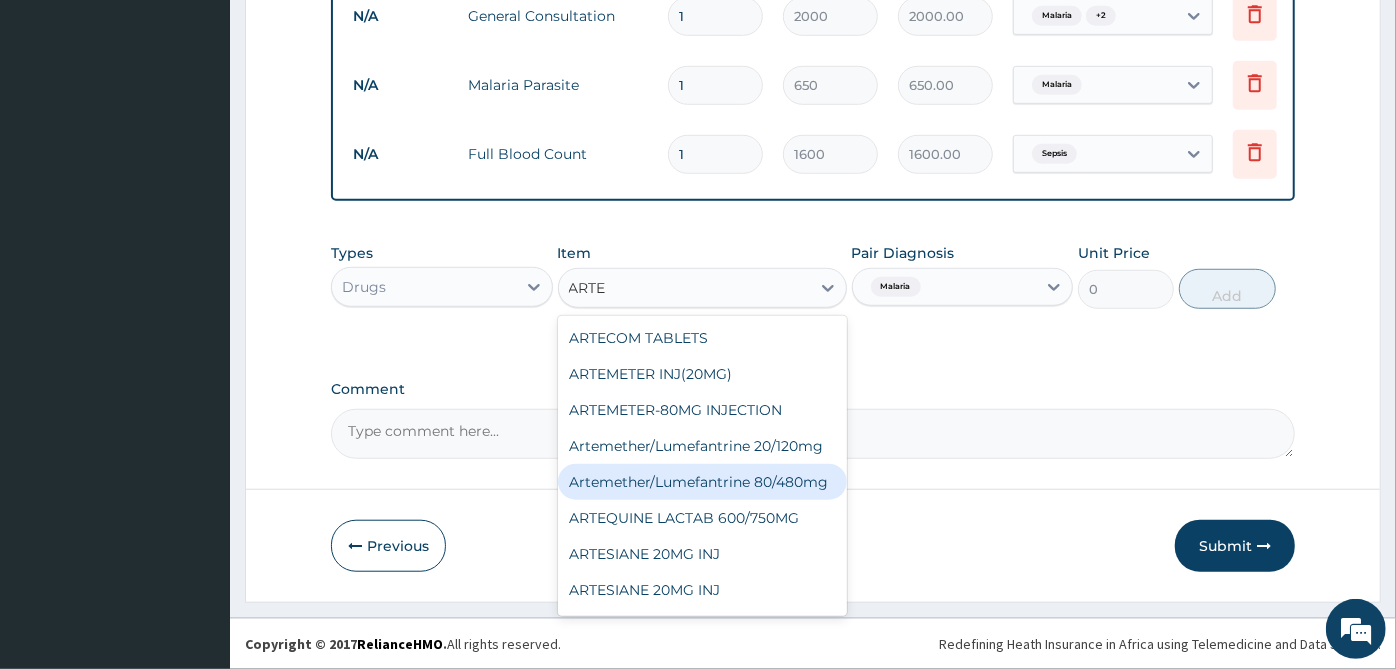 click on "Artemether/Lumefantrine 80/480mg" at bounding box center [702, 482] 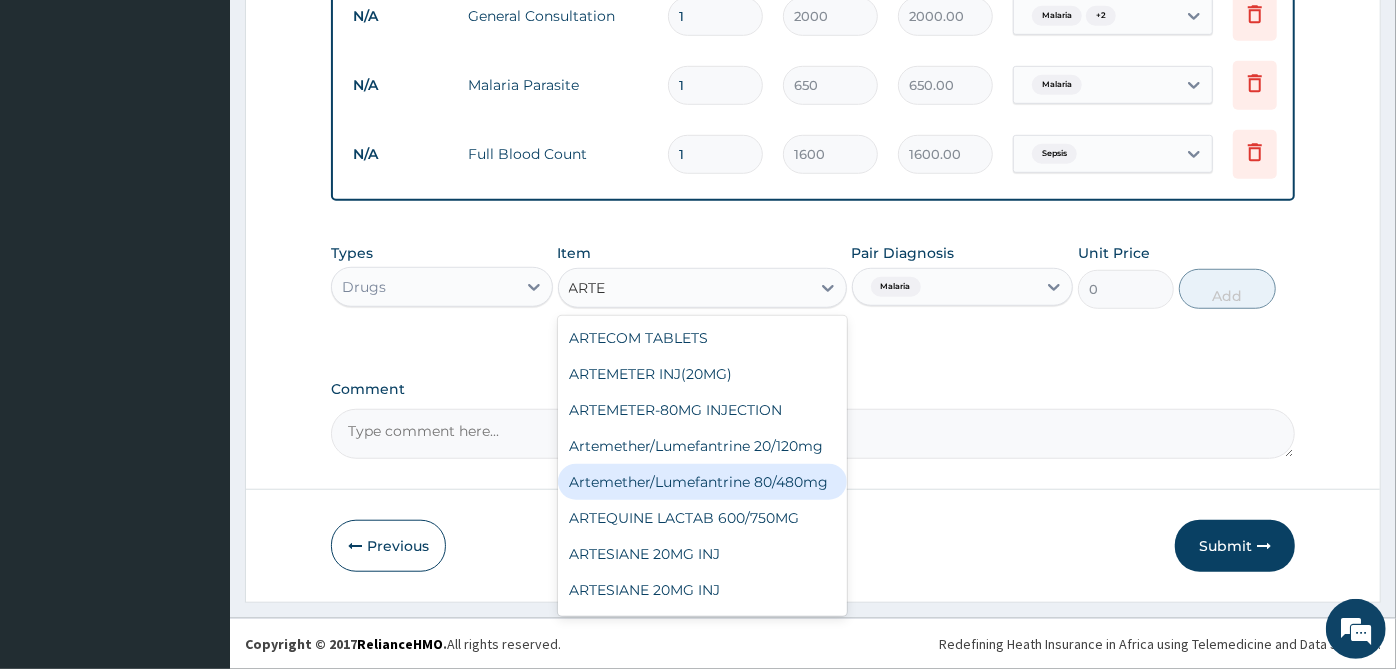 type 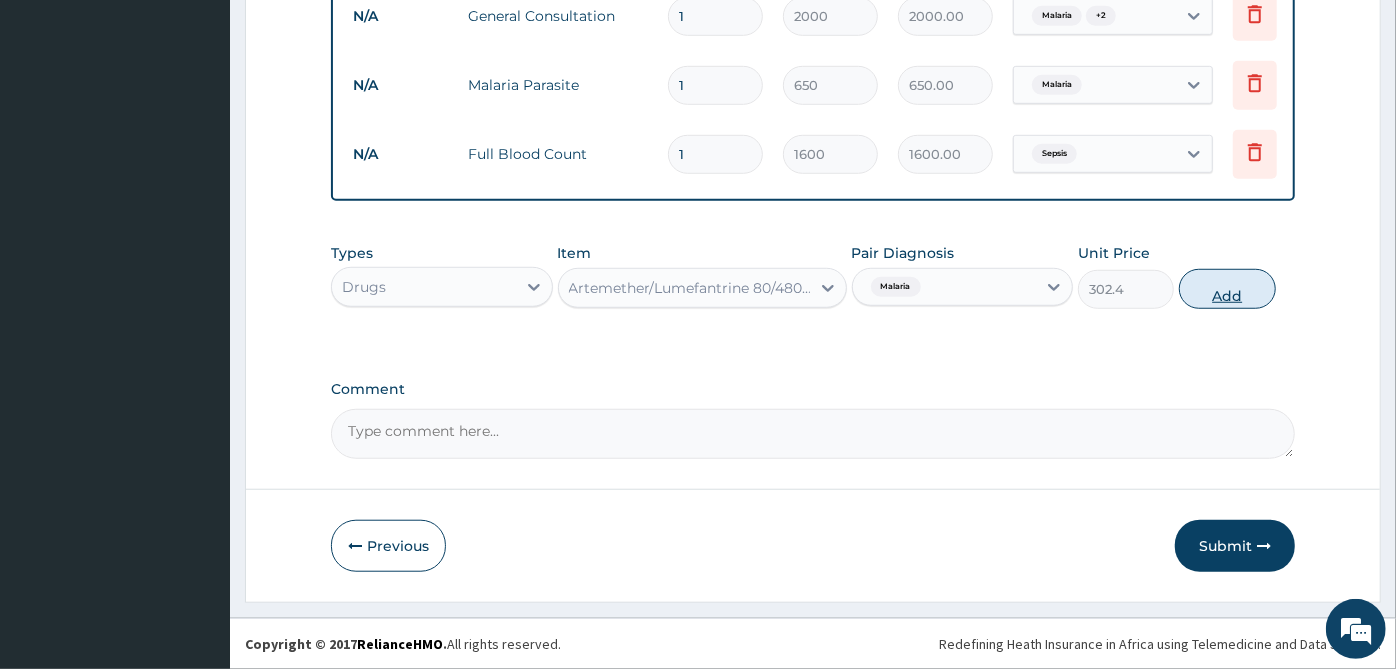 click on "Add" at bounding box center [1227, 289] 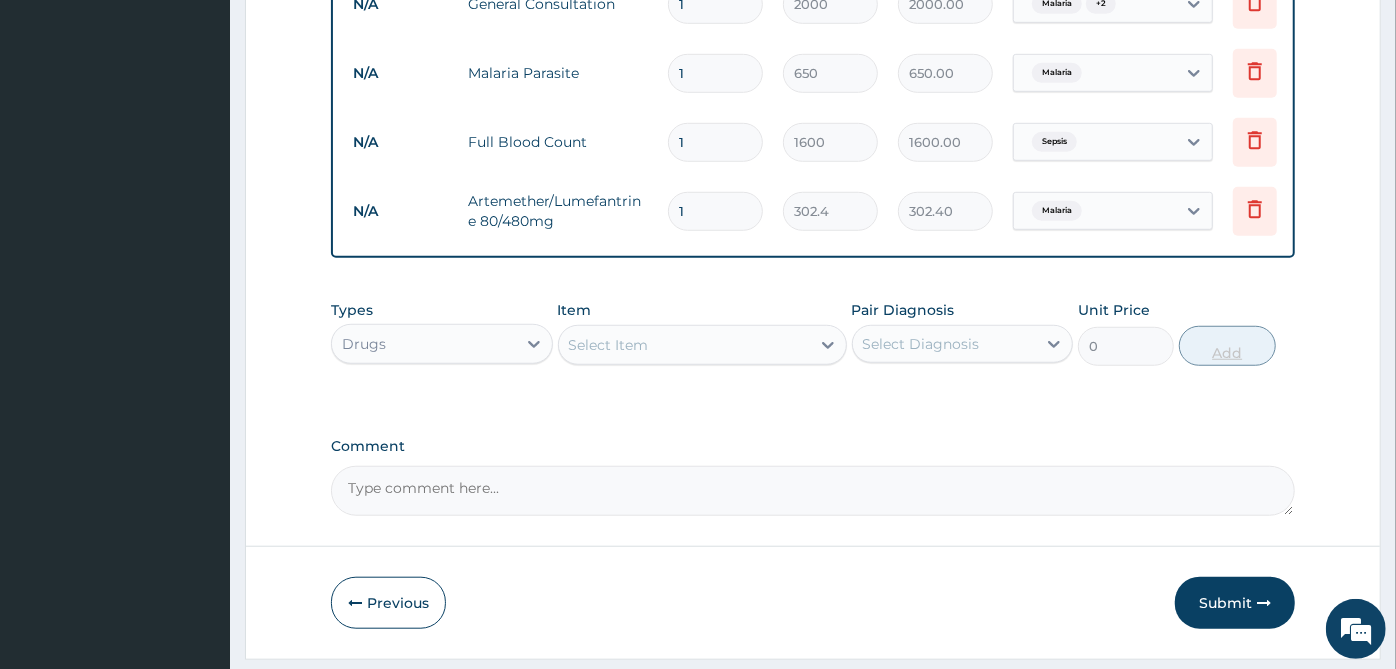 type 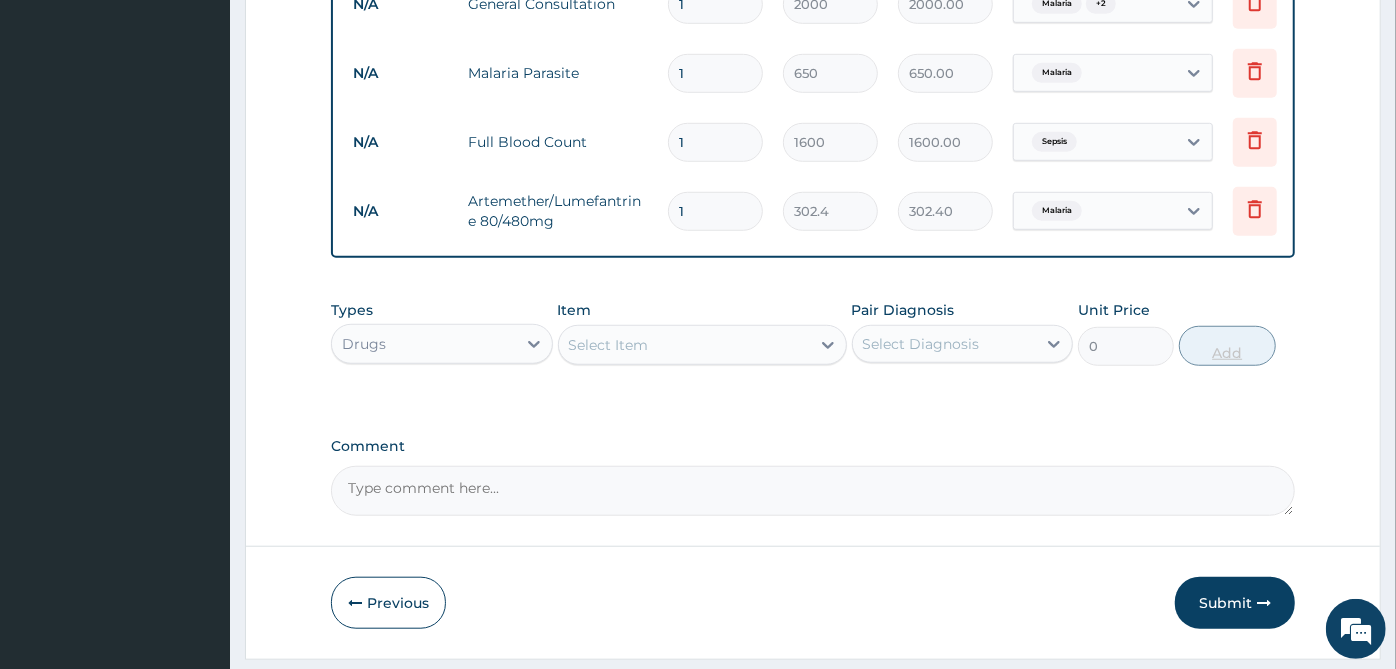 type on "0.00" 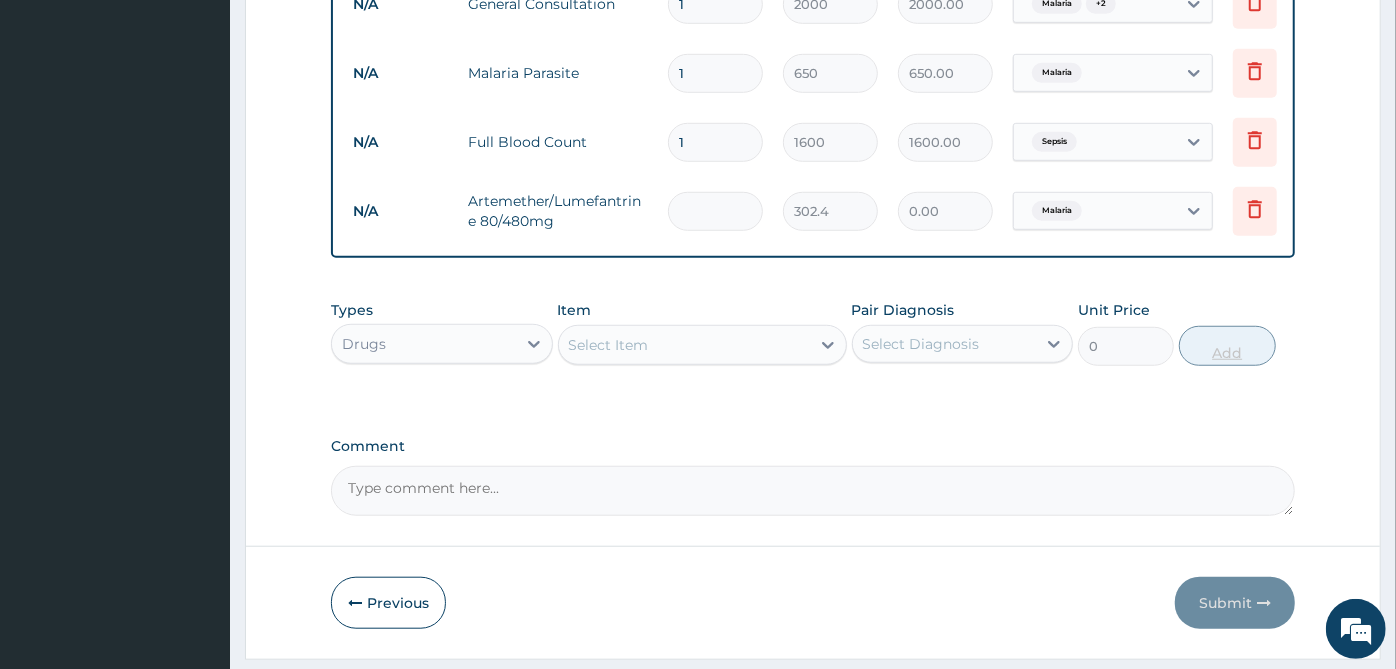 type on "6" 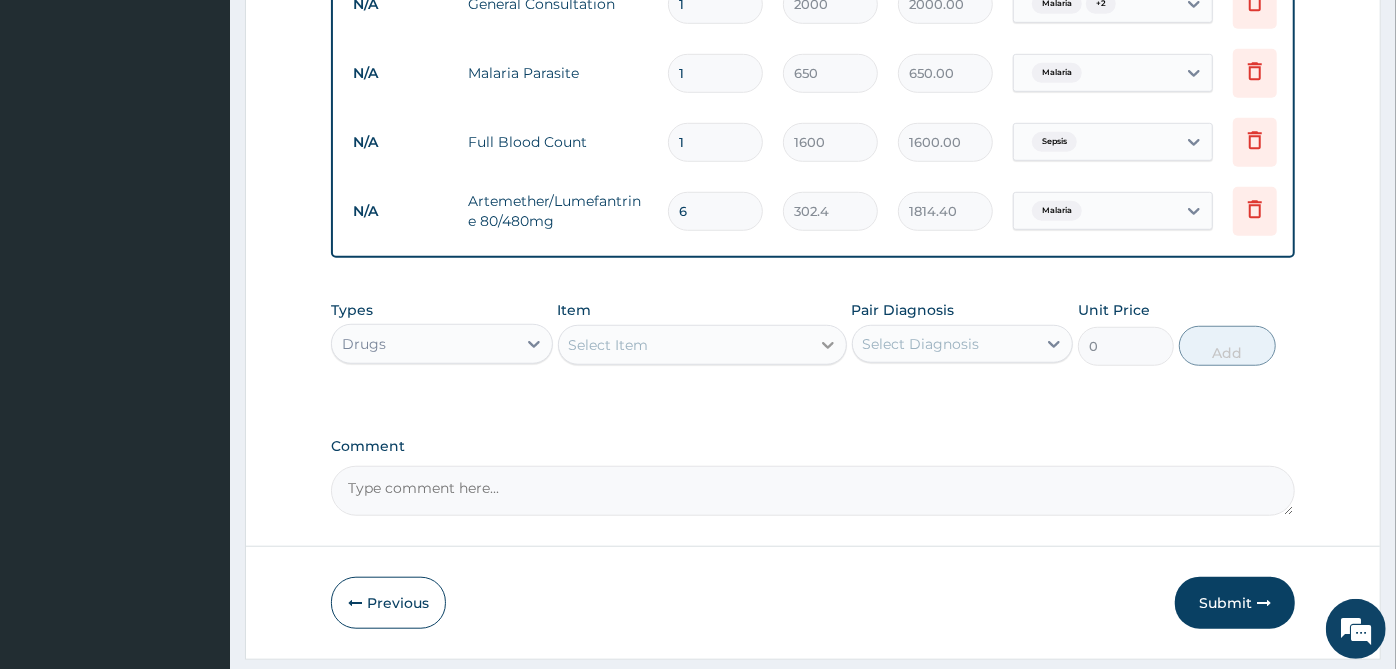 type on "6" 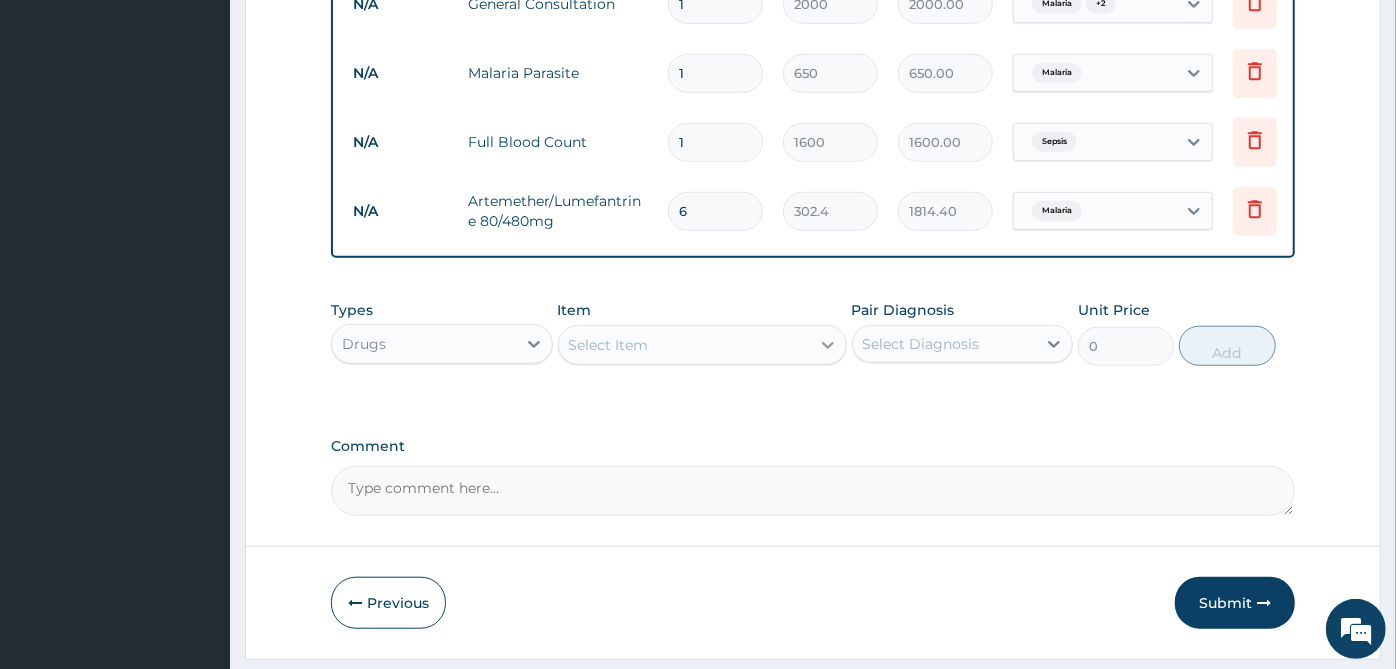 click at bounding box center (828, 345) 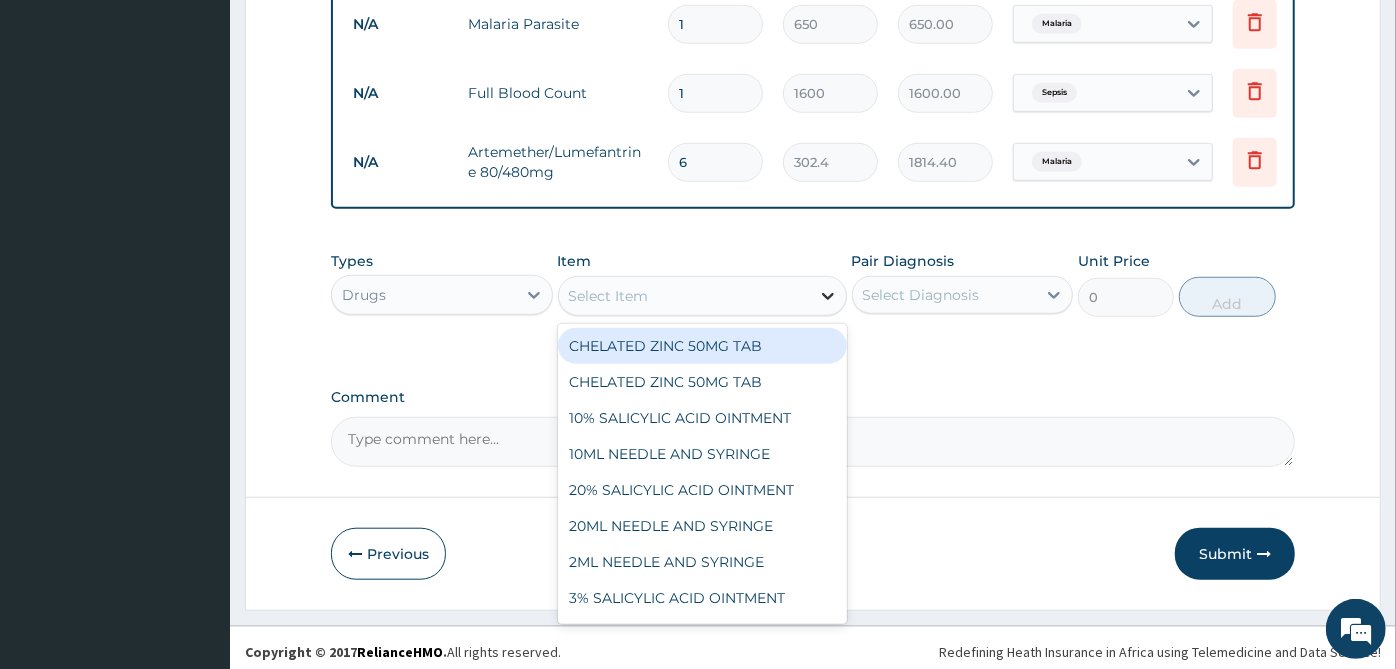 scroll, scrollTop: 897, scrollLeft: 0, axis: vertical 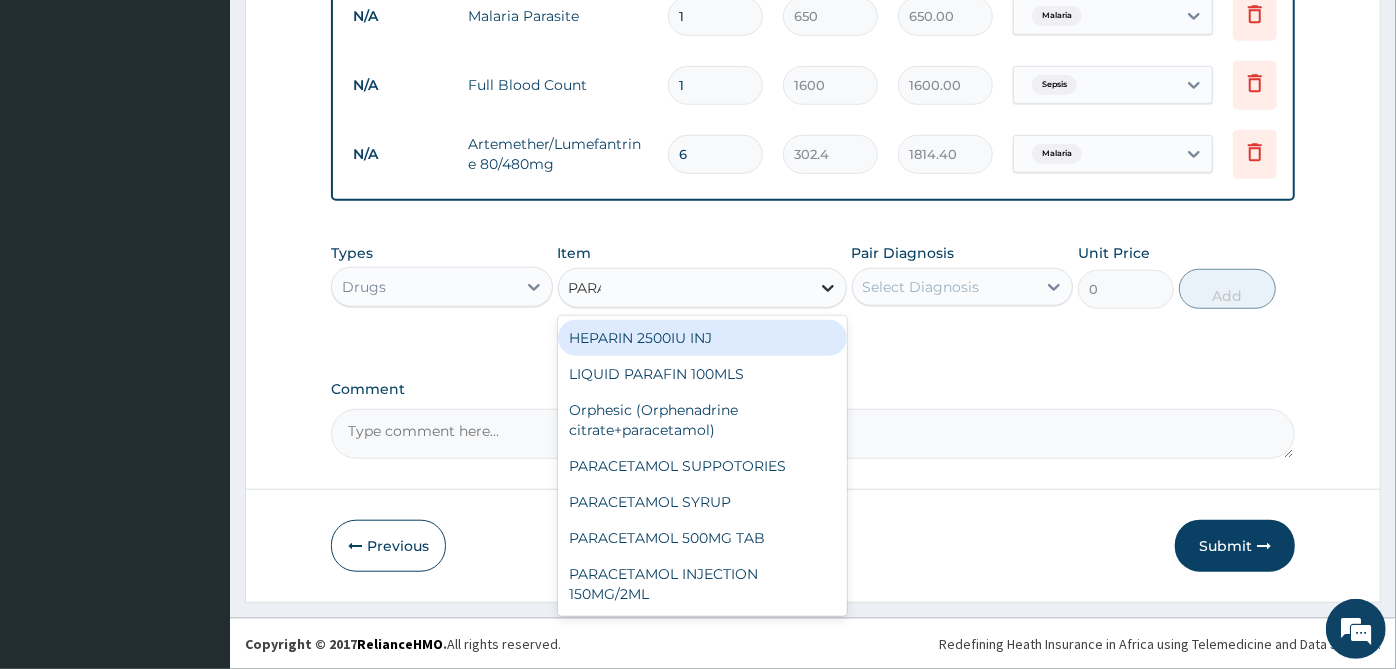 type on "PARAC" 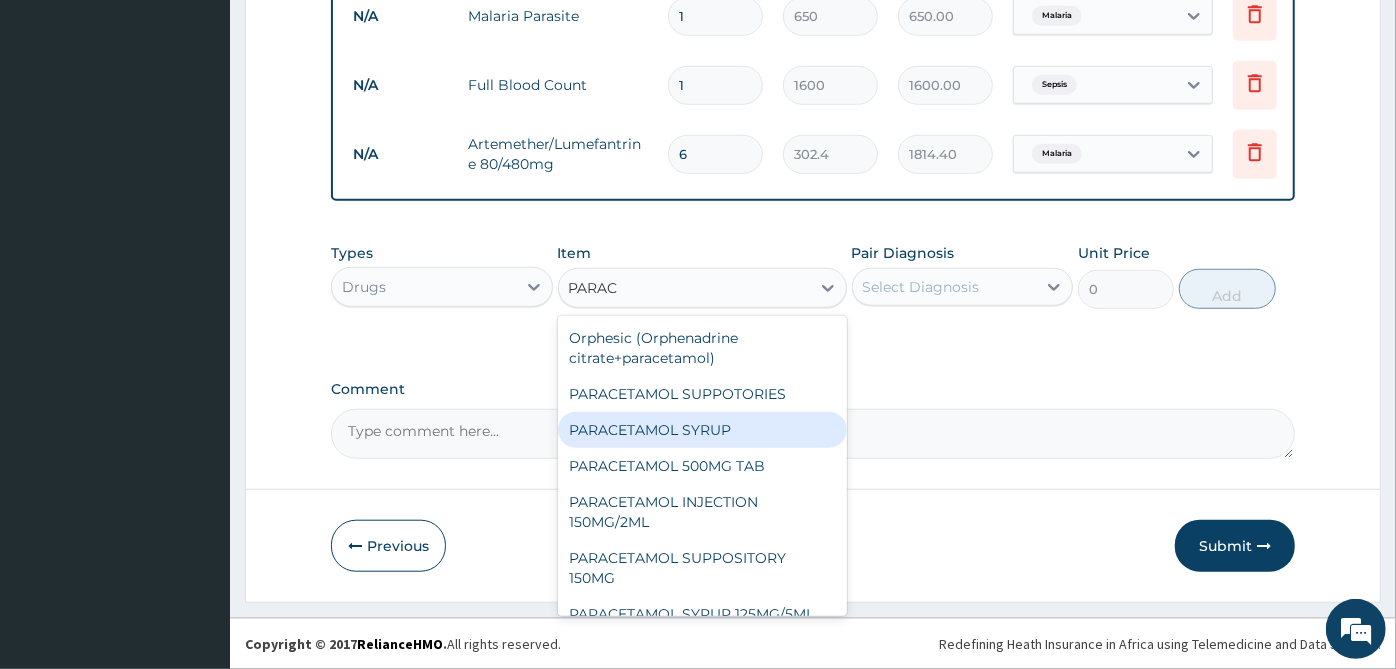 click on "PARACETAMOL  SYRUP" at bounding box center (702, 430) 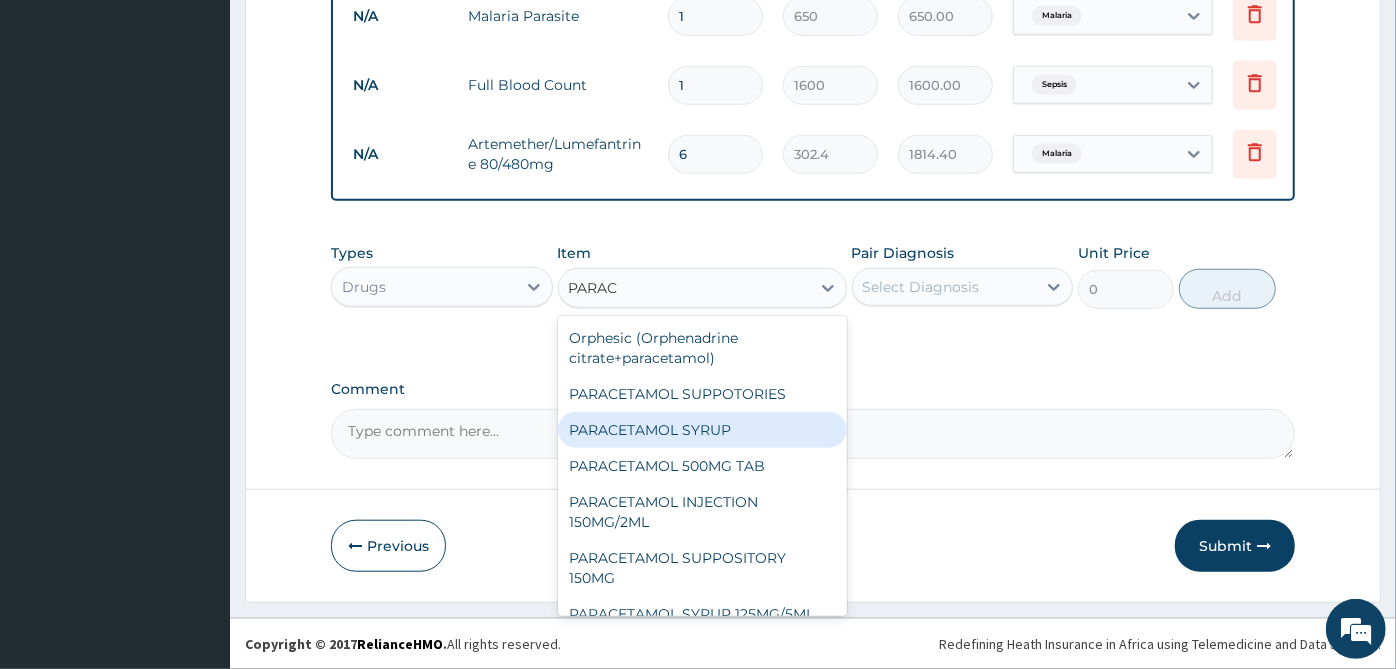 type 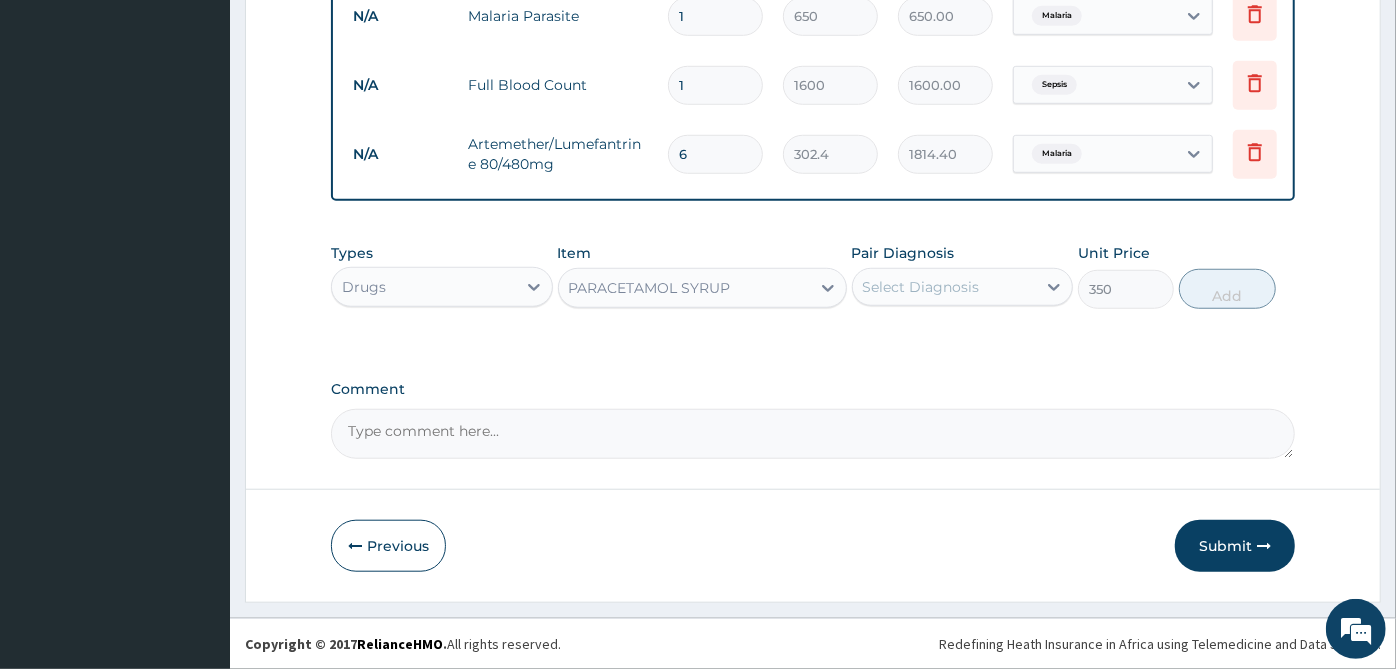 click on "Select Diagnosis" at bounding box center (945, 287) 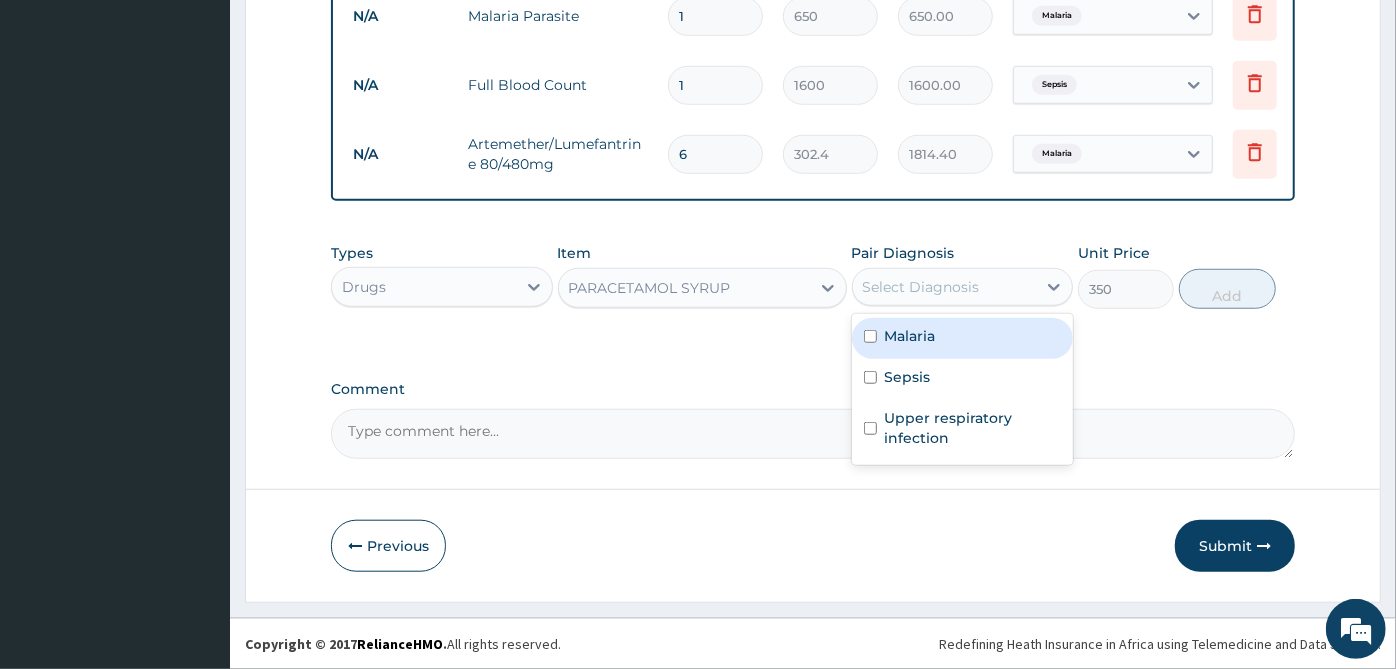 click on "Malaria" at bounding box center [963, 338] 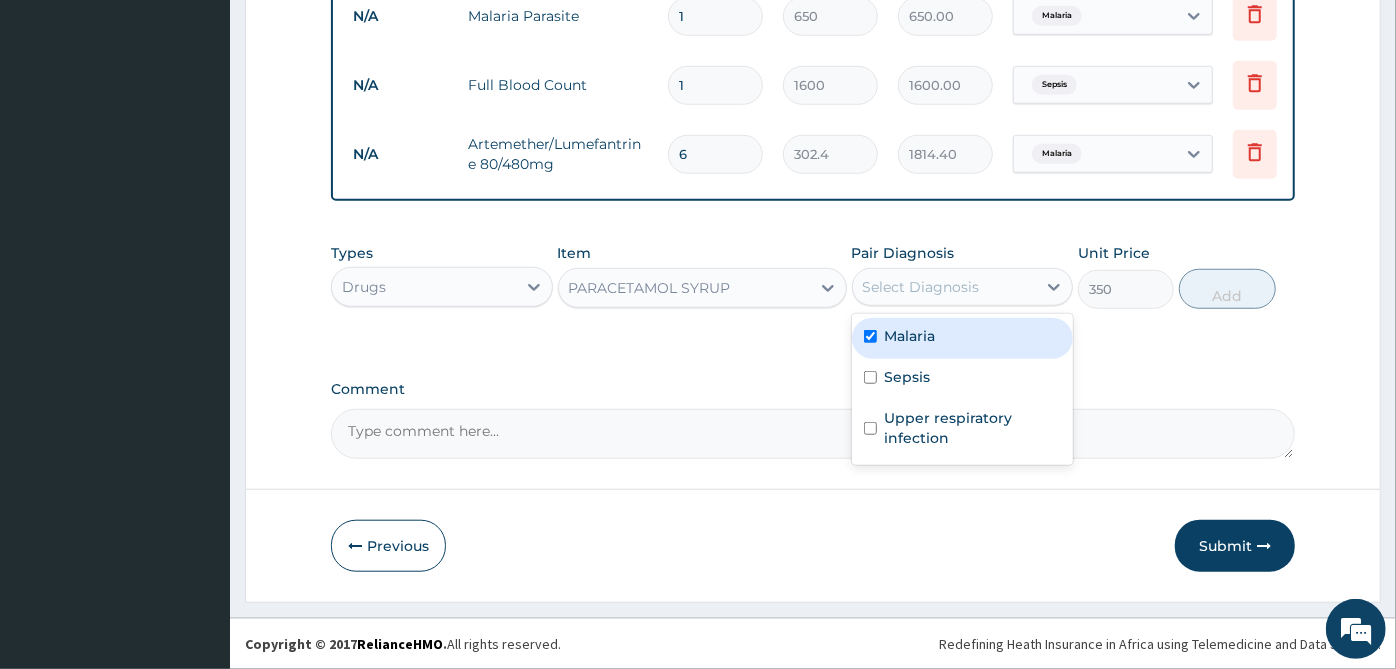 checkbox on "true" 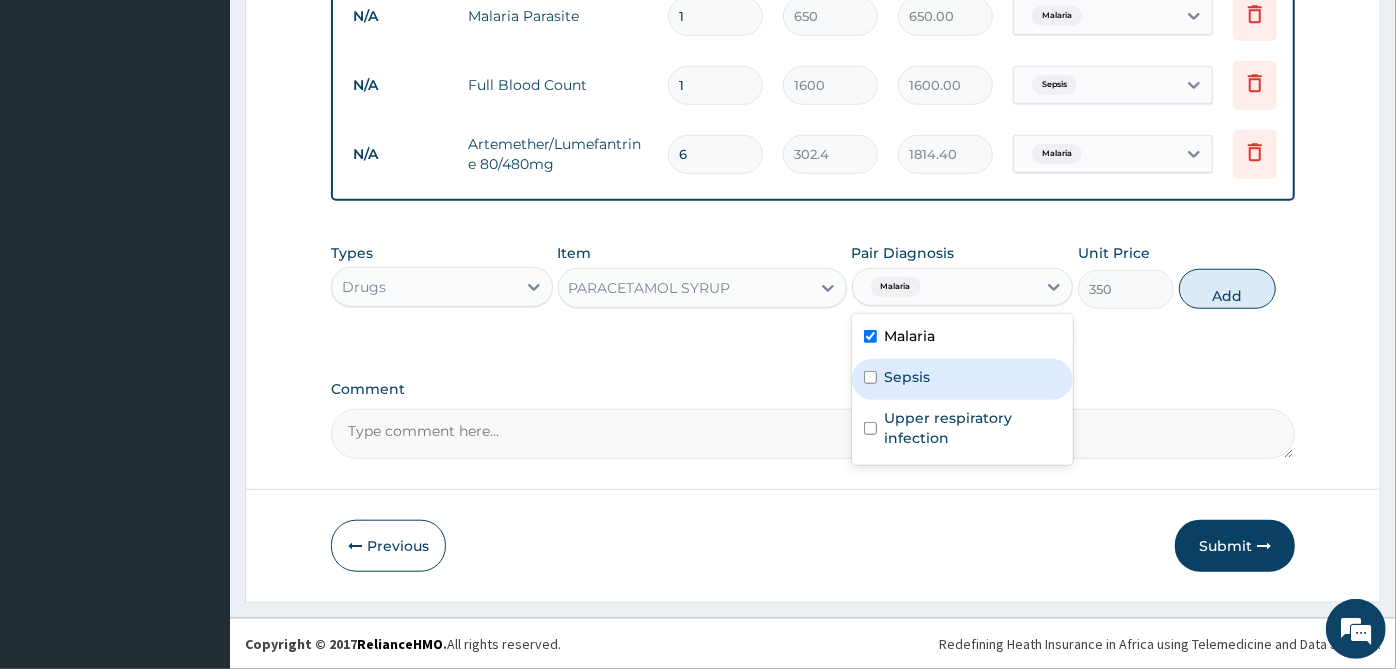 click on "Sepsis" at bounding box center (963, 379) 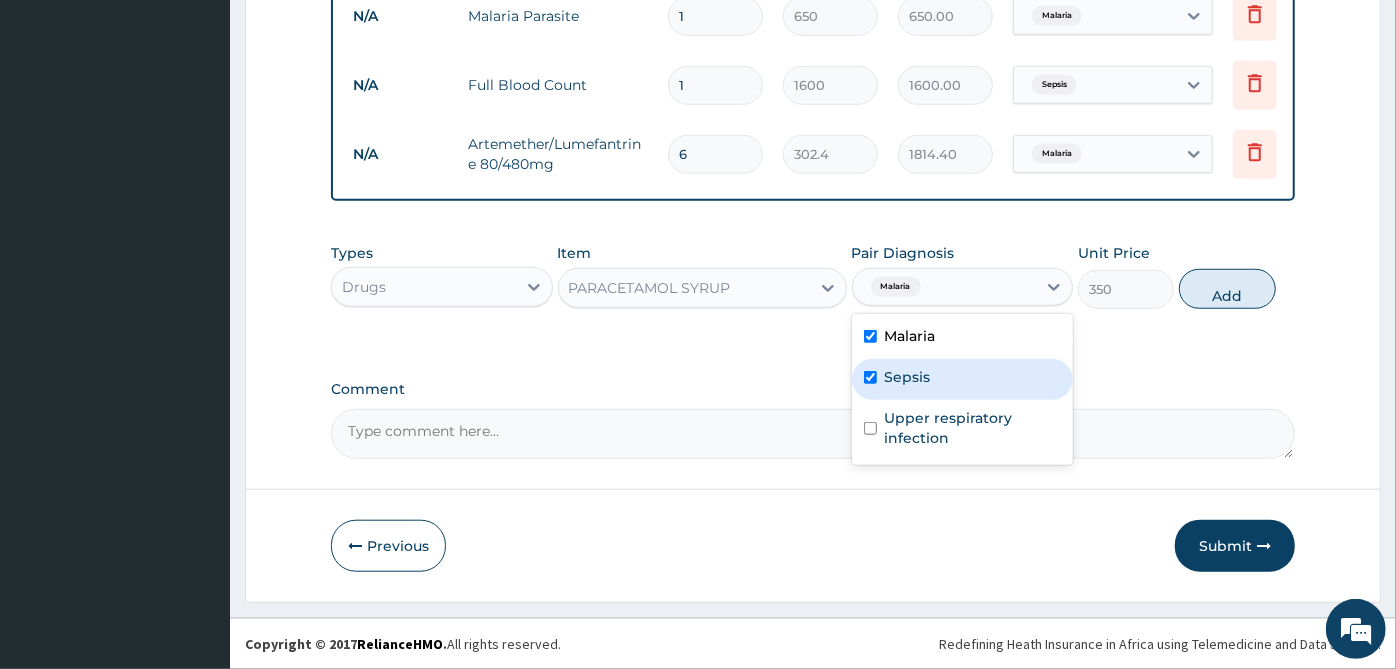 checkbox on "true" 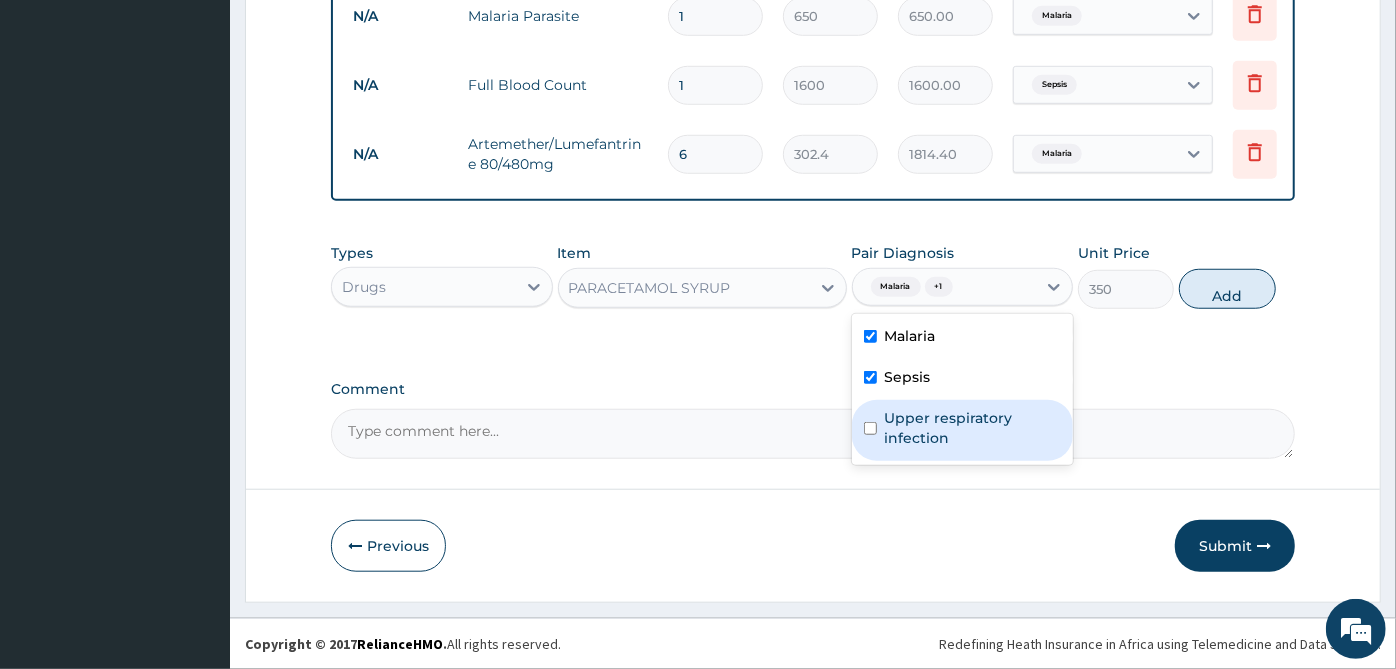 click on "Upper respiratory infection" at bounding box center (973, 428) 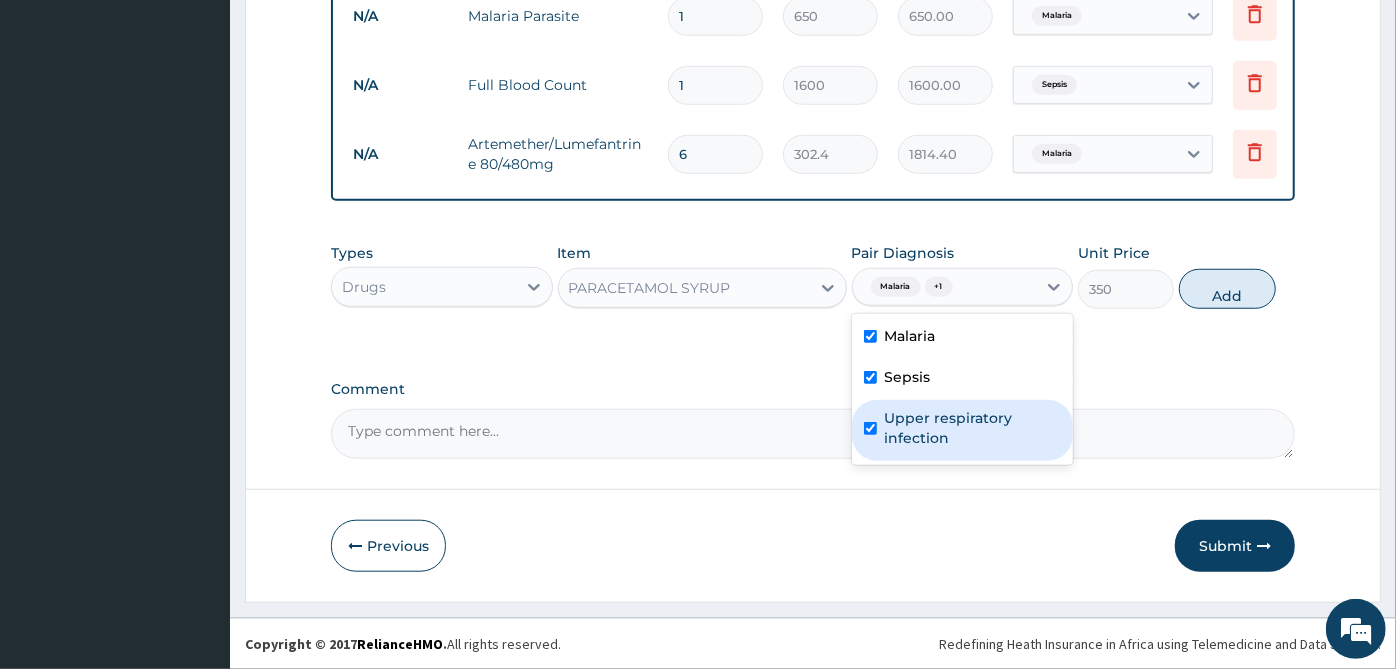 checkbox on "true" 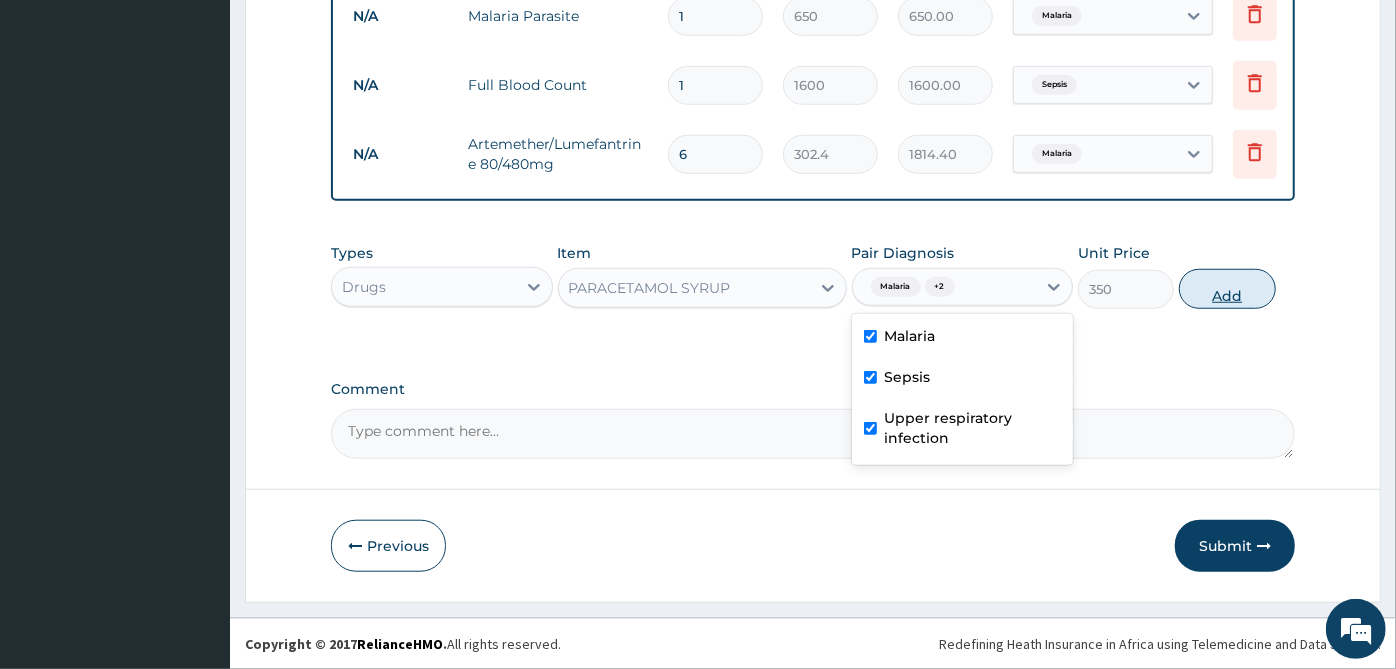 click on "Add" at bounding box center (1227, 289) 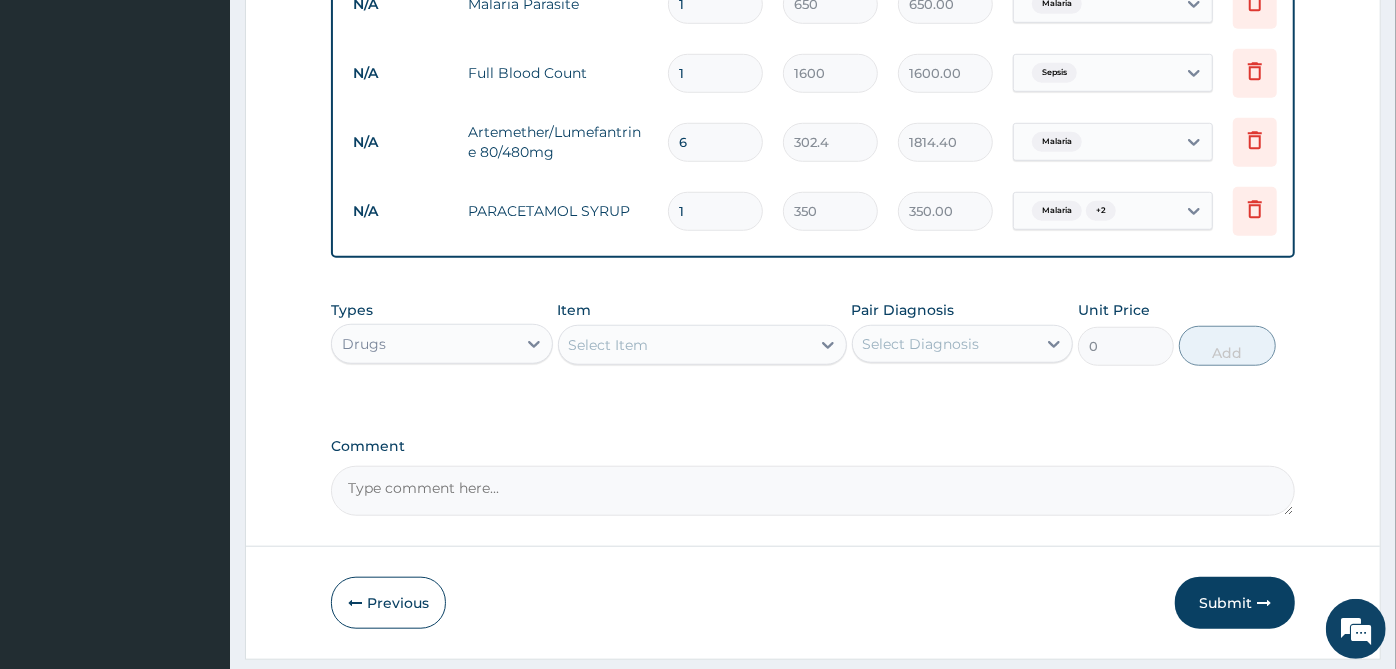 click on "Select Item" at bounding box center (684, 345) 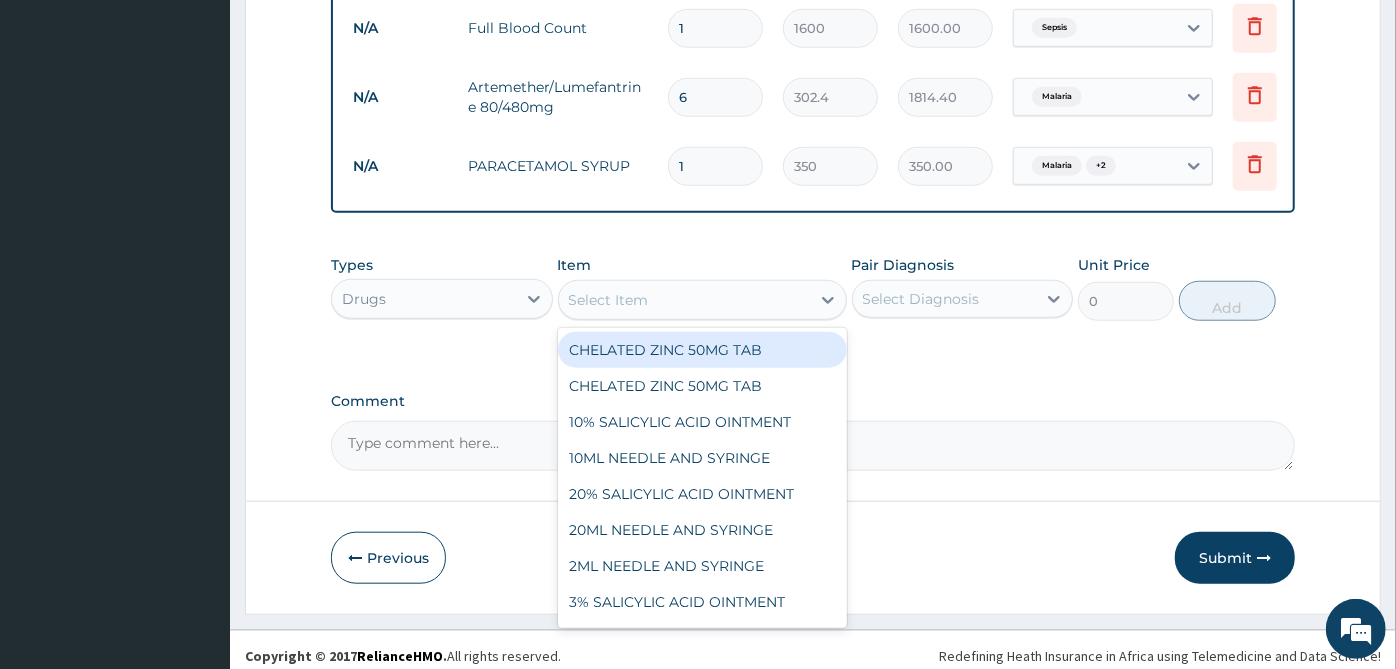 scroll, scrollTop: 967, scrollLeft: 0, axis: vertical 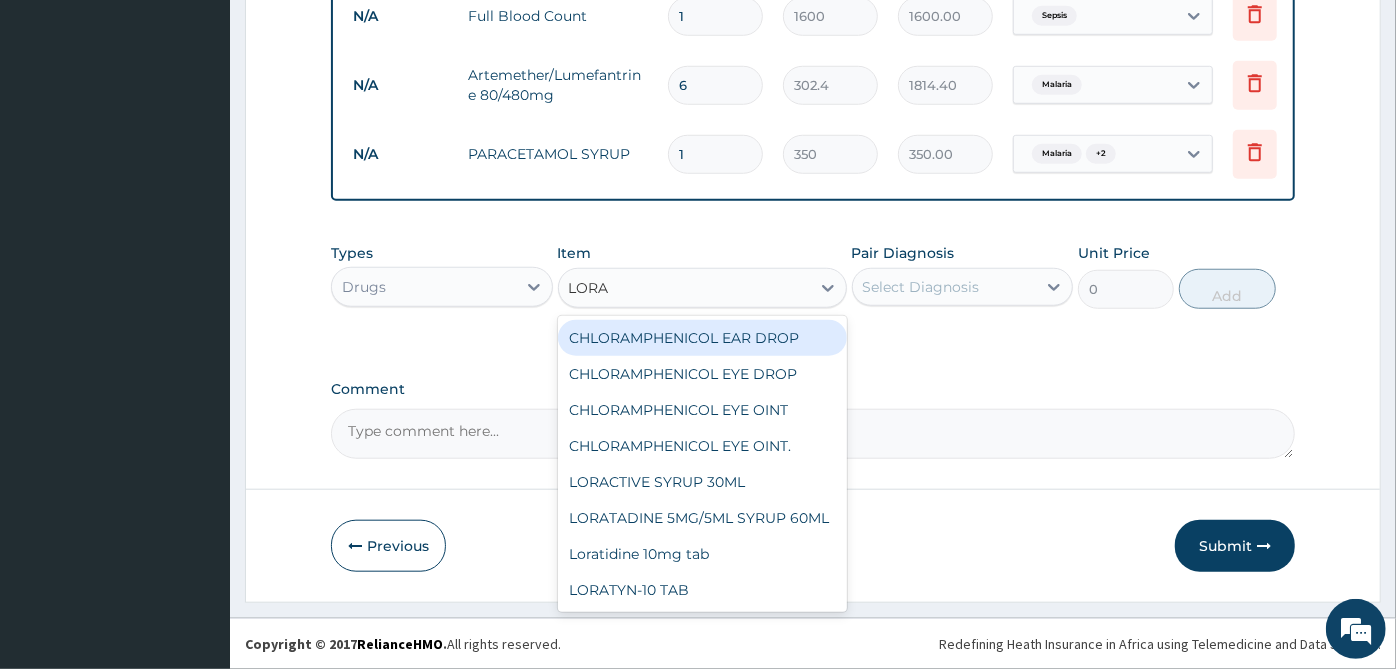 type on "LORAT" 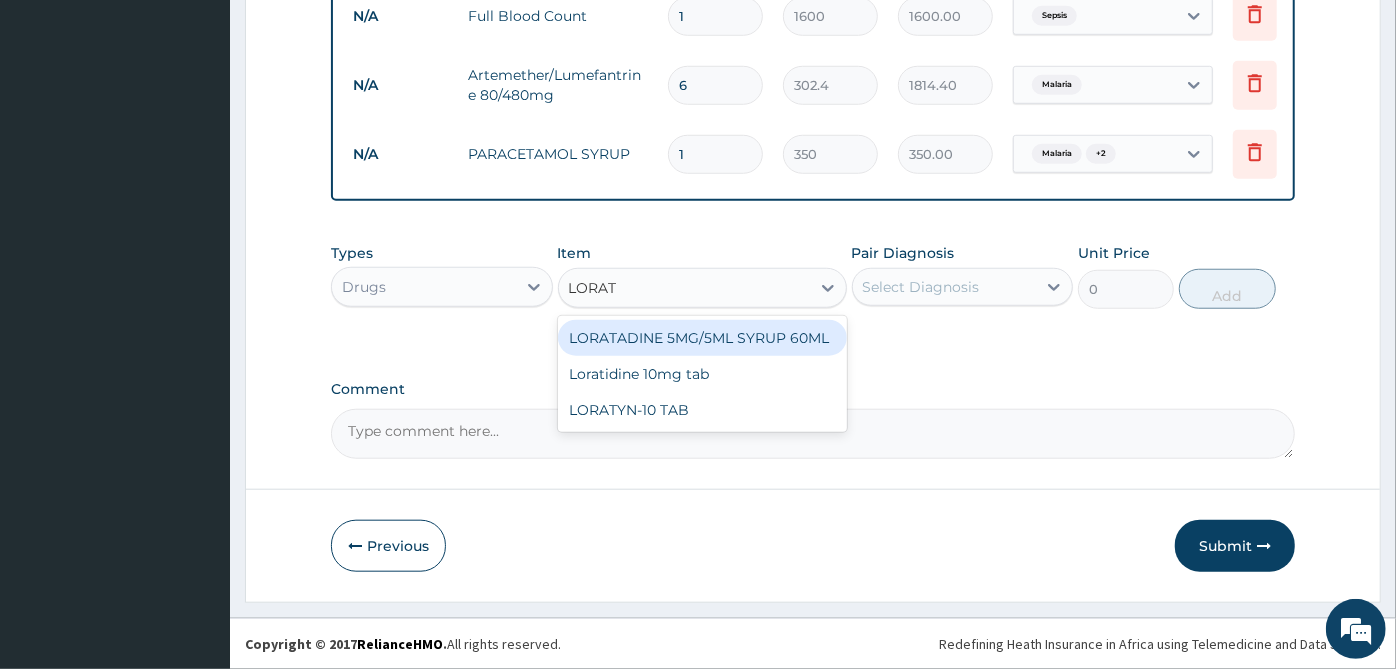 click on "LORATADINE 5MG/5ML SYRUP  60ML" at bounding box center [702, 338] 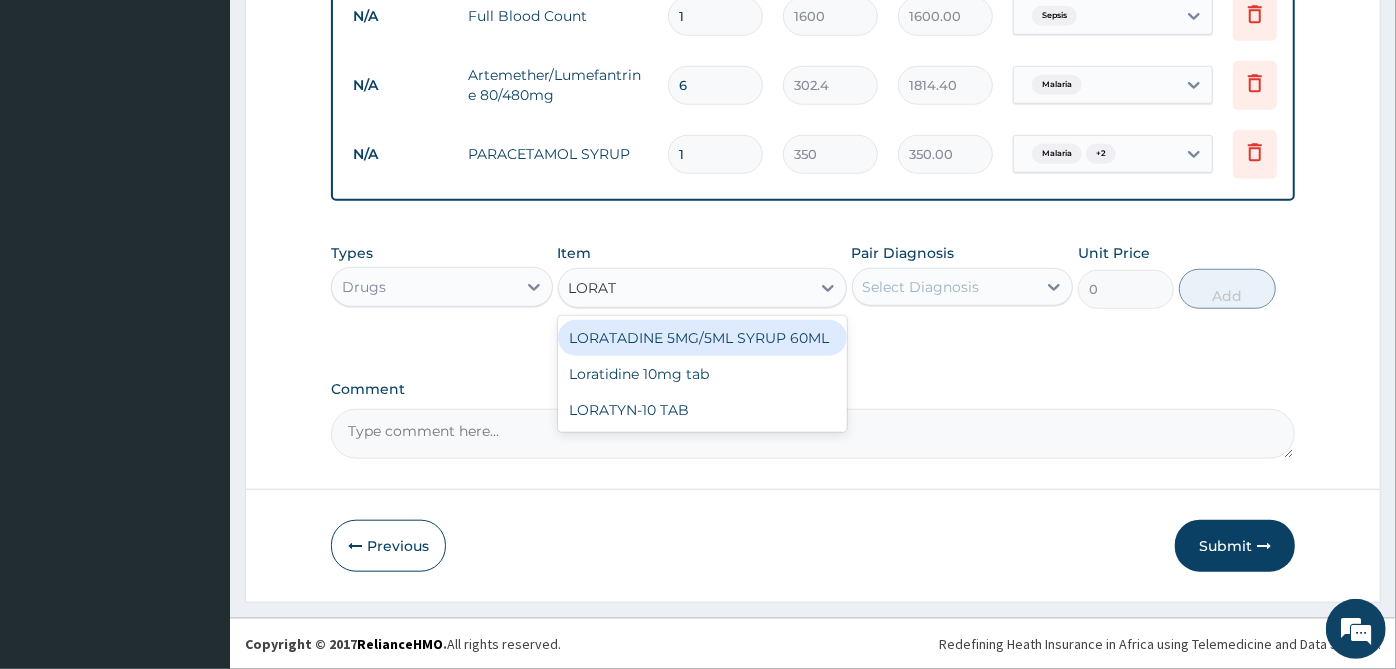 type 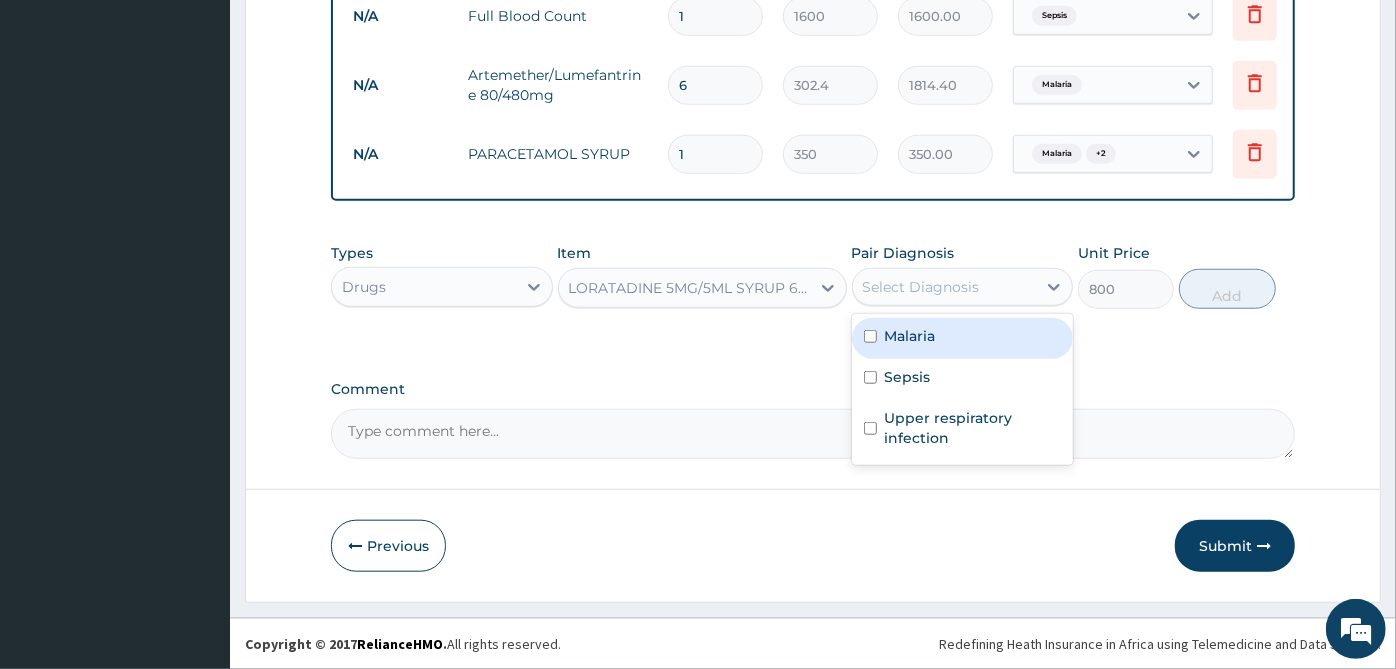 click on "Select Diagnosis" at bounding box center (945, 287) 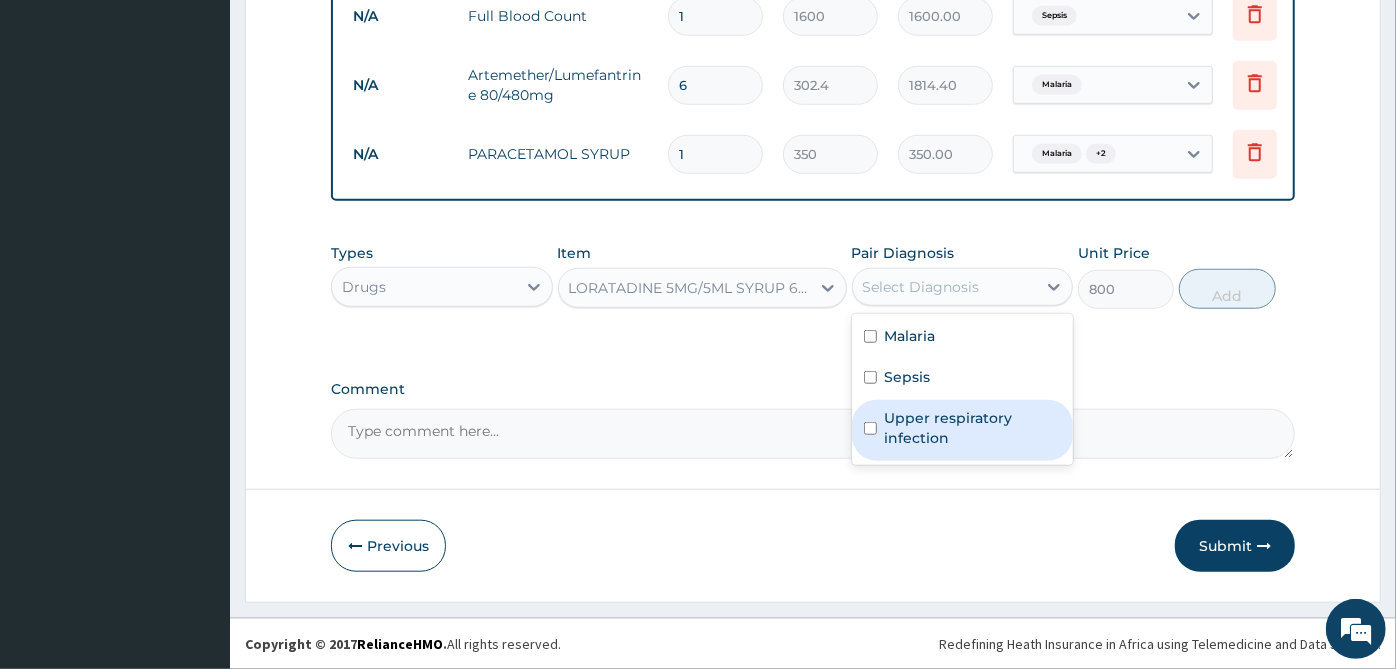click on "Upper respiratory infection" at bounding box center (963, 430) 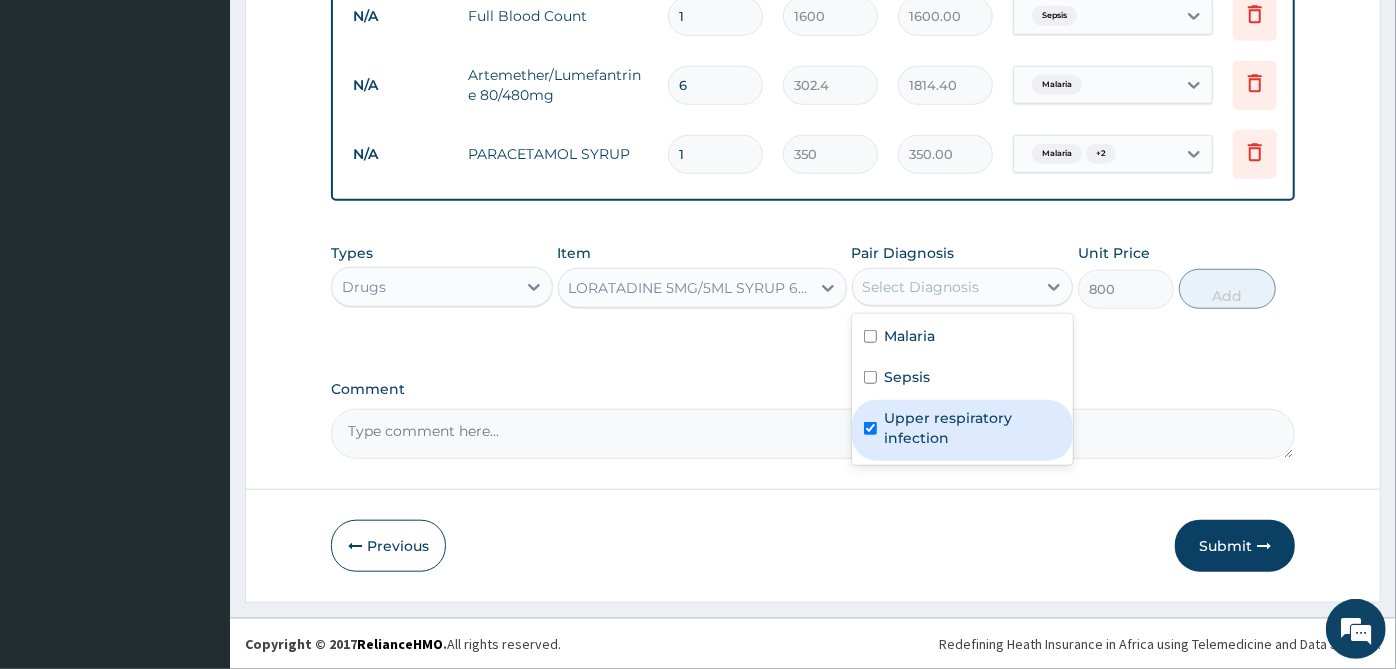 checkbox on "true" 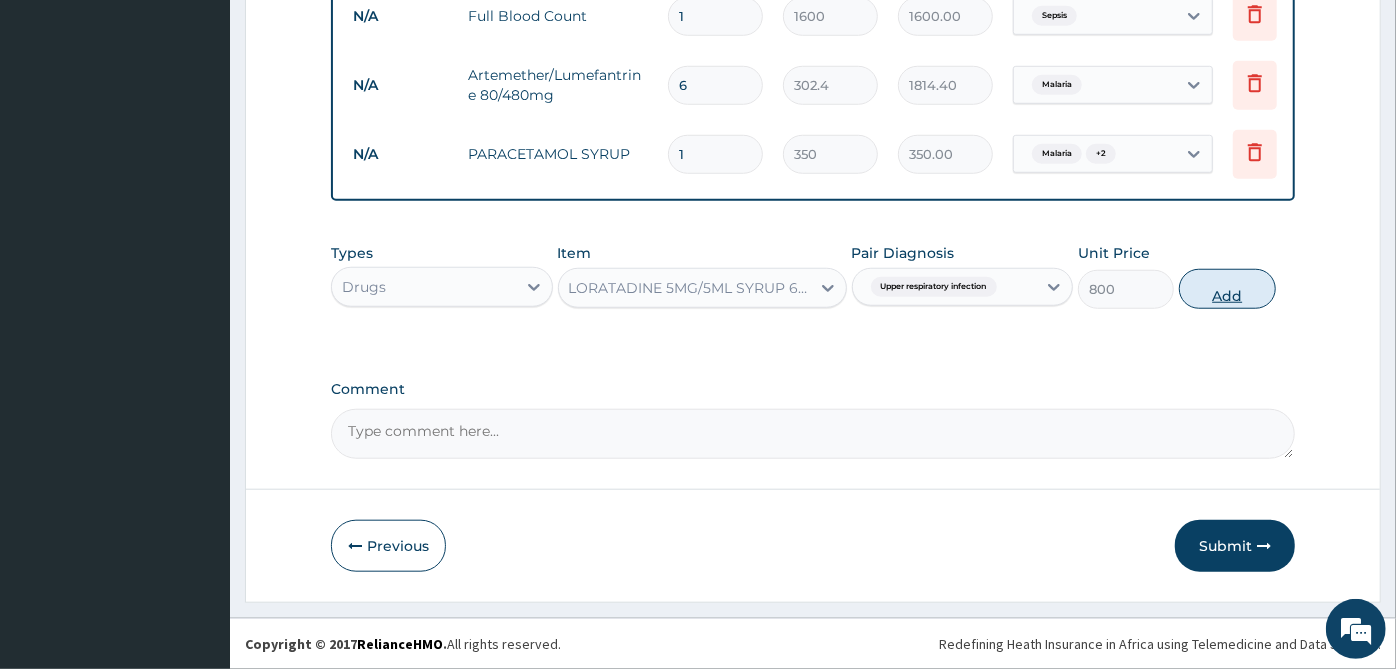 click on "Add" at bounding box center [1227, 289] 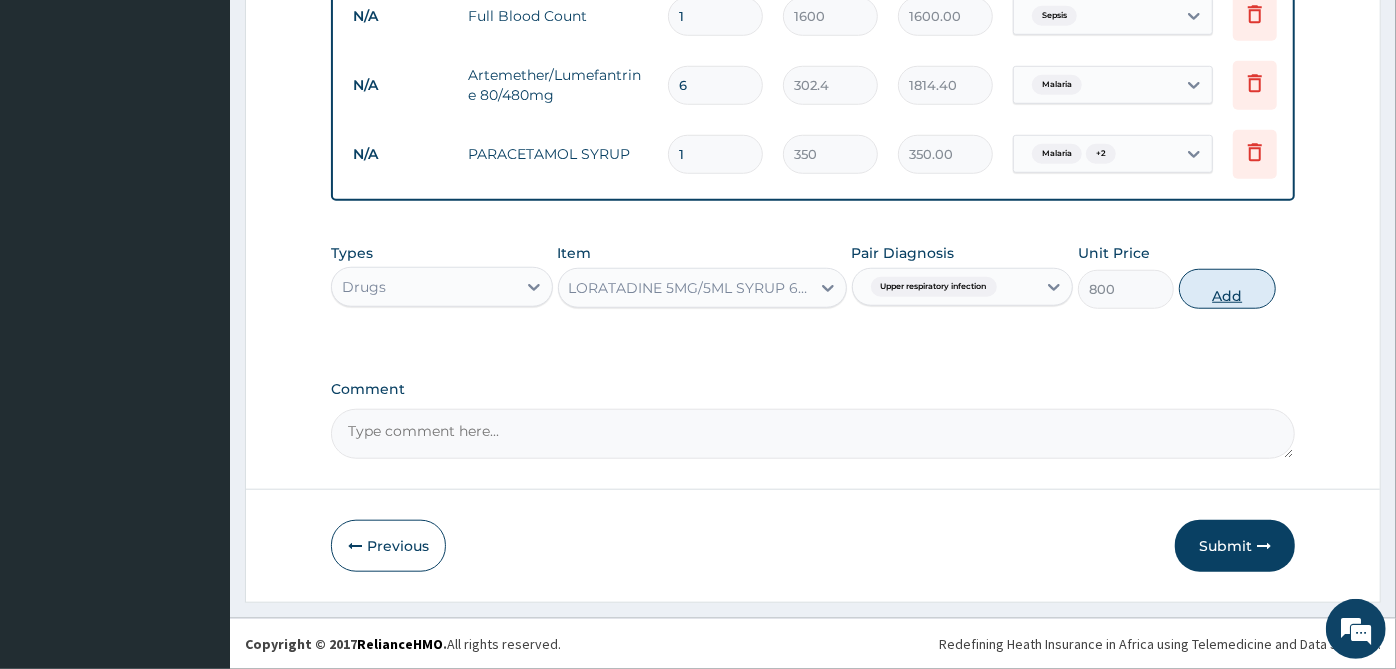 type on "0" 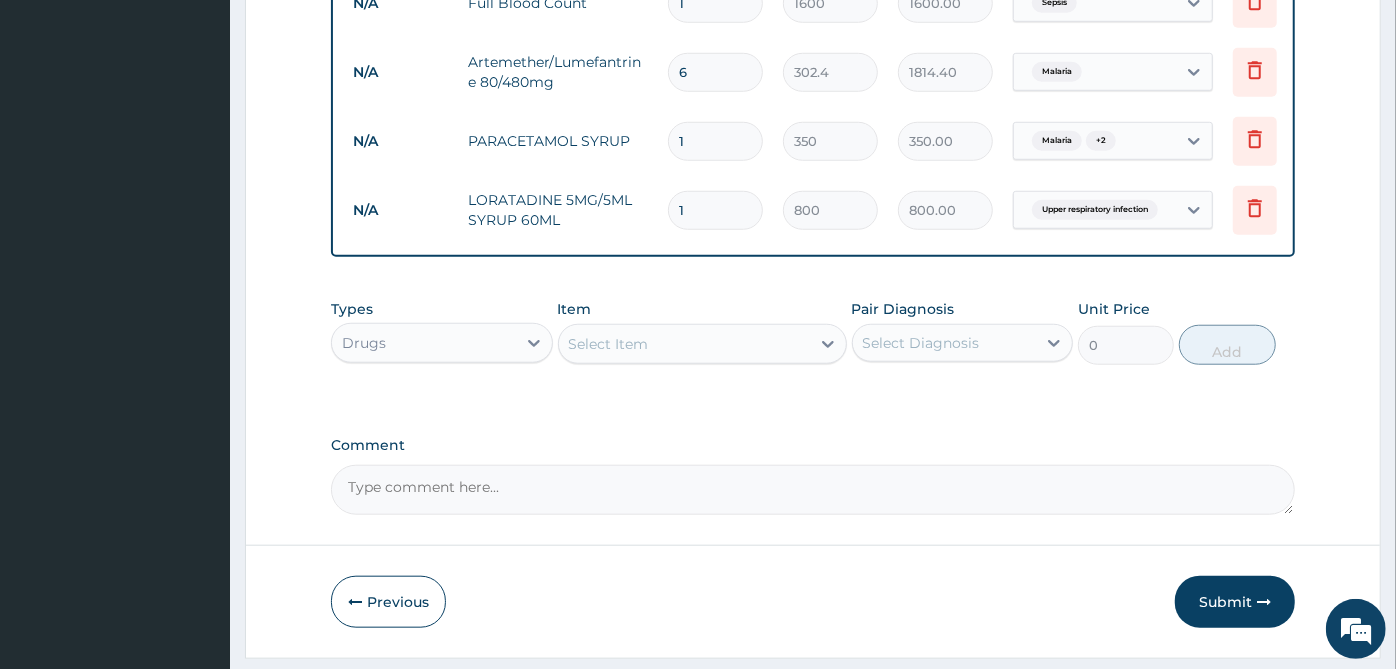 click on "Select Item" at bounding box center (684, 344) 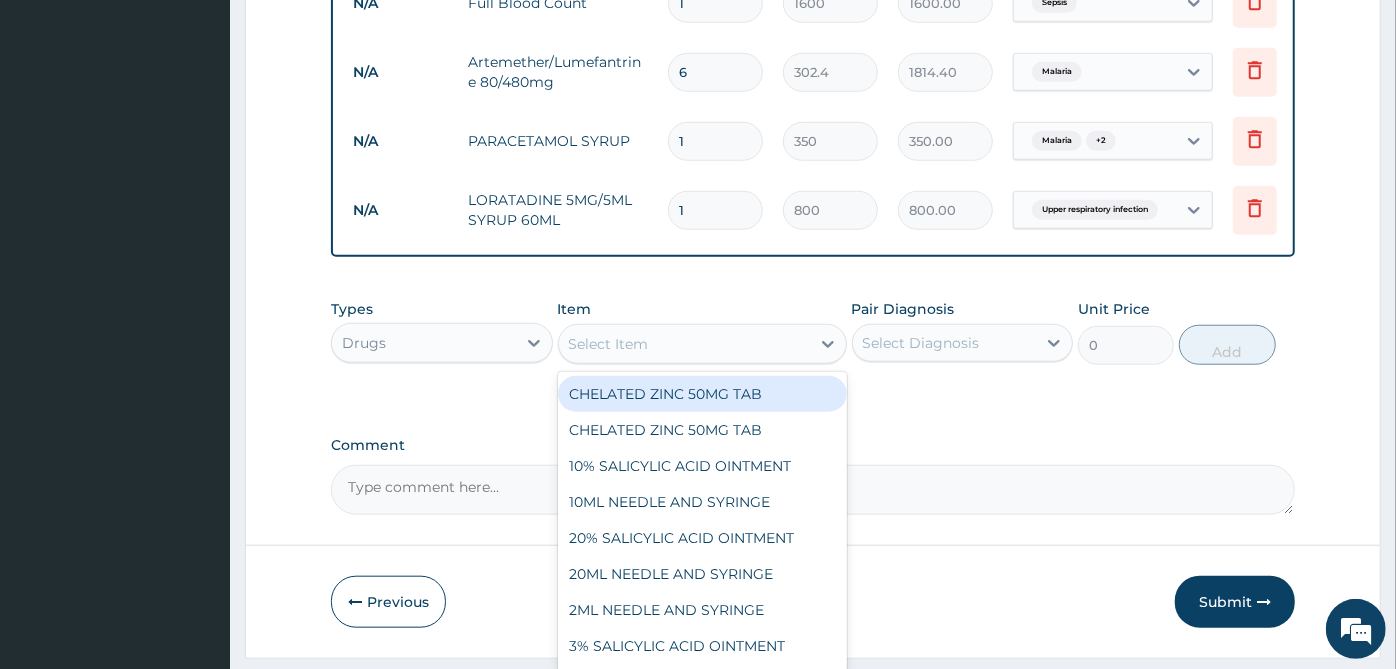 scroll, scrollTop: 1036, scrollLeft: 0, axis: vertical 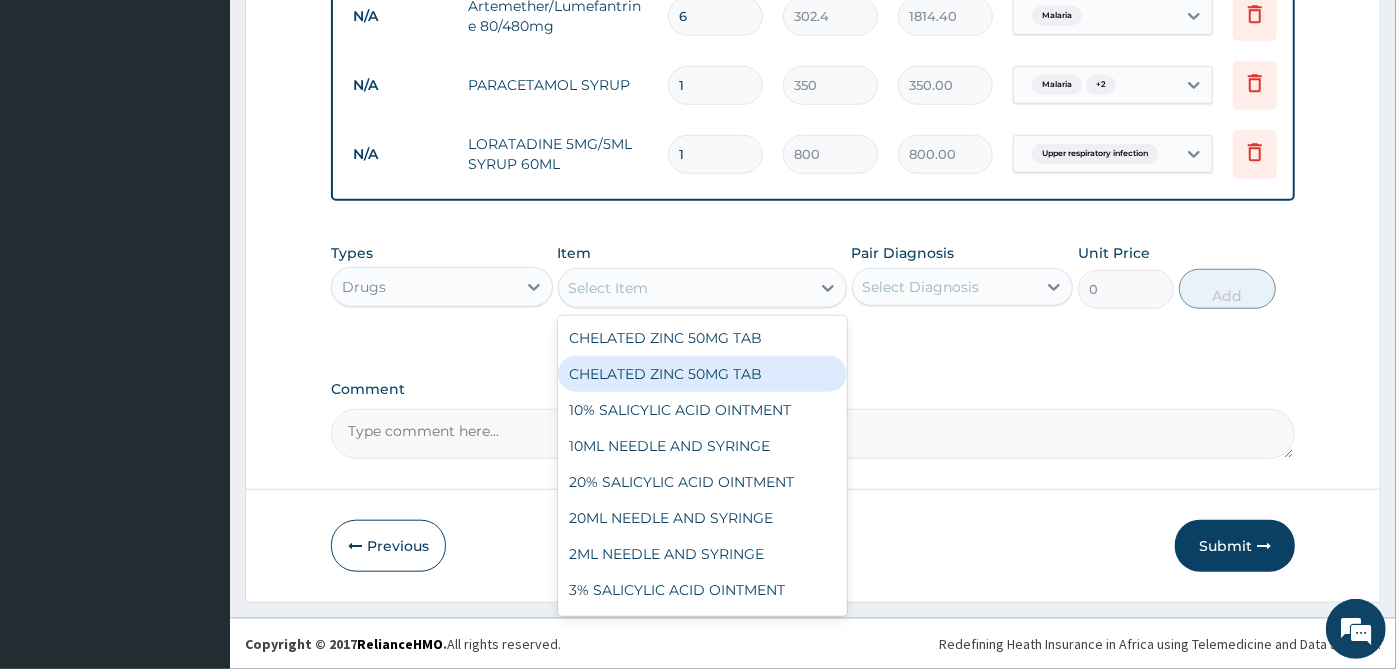 click on "CHELATED ZINC 50MG TAB  CHELATED ZINC 50MG TAB 10% SALICYLIC ACID OINTMENT 10ML NEEDLE AND SYRINGE 20% SALICYLIC ACID OINTMENT 20ML NEEDLE AND SYRINGE 2ML NEEDLE AND SYRINGE 3% SALICYLIC ACID OINTMENT 3%, 5%, 10%, 20% SSA OINT 50ML NEEDLE AND SYRINGE 5ML NEEDLE AND SYRINGE aceclofenac tab ACETAZOLAMIDE 250MG TAB ACICLOVIR  TAB 200MG ACICLOVIR CREAM ACTIFED SYRUP 60ML ACTIFED TAB ACTIVATED VEG CHARCOAL 260MG CAP ACTRAPID INSULIN ACTRAPID INSULIN 10MLS (100 UNITS/ML) ACTRAPID INSULIN 10MLS (40 UNITS/ML) ADRENALIN INJ 1MG/AMP ADRICIN INJ 50MG ADVANTAN CREAM Albendazole 100mg/5ml syrup Albendazole 200mg tab ALDOMET  250MG ALDOMET  500MG ALLOPURINOL 100MG TAB Alphabetic tab AMARYL TABLET 4MG AMIAS TAB 16MG AMIAS TAB 4MG AMIAS TAB 8MG AMINOPHYLIN INJ 250MG/AMP AMITRIPTYLINE 10MG TAB AMITRIPTYLINE 25MG TAB AMLODIP 10MG TAB AMLODIP 10MG TABLETS AMLODIP 10MG TABLETS AMLODIP 5MG TAB AMOKSIKLAV 1.2G INJECTION AMOKSIKLAV 156.25MG/5ML-100MLS AMOKSIKLAV 312.5MG/5ML 100MLS AMOVIN 600MG INJ Amovin tab 375mg Amovin tab 625mg" at bounding box center (702, 466) 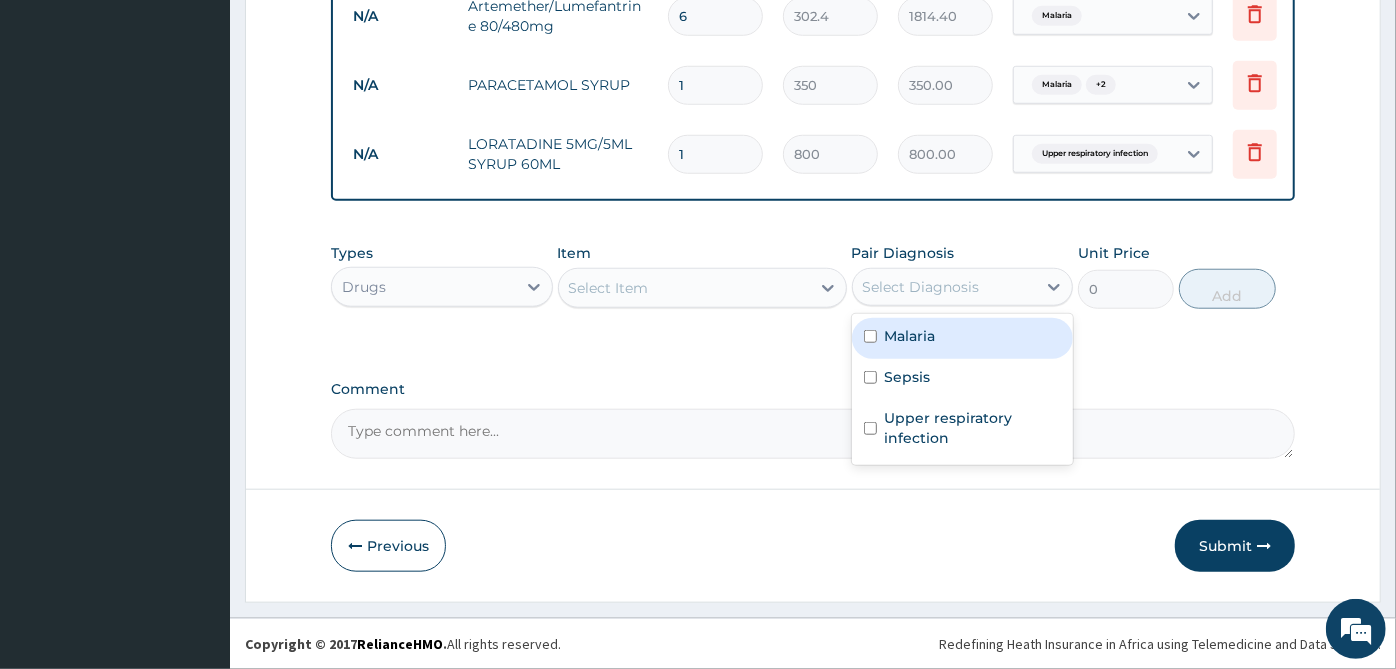 click on "Select Diagnosis" at bounding box center [921, 287] 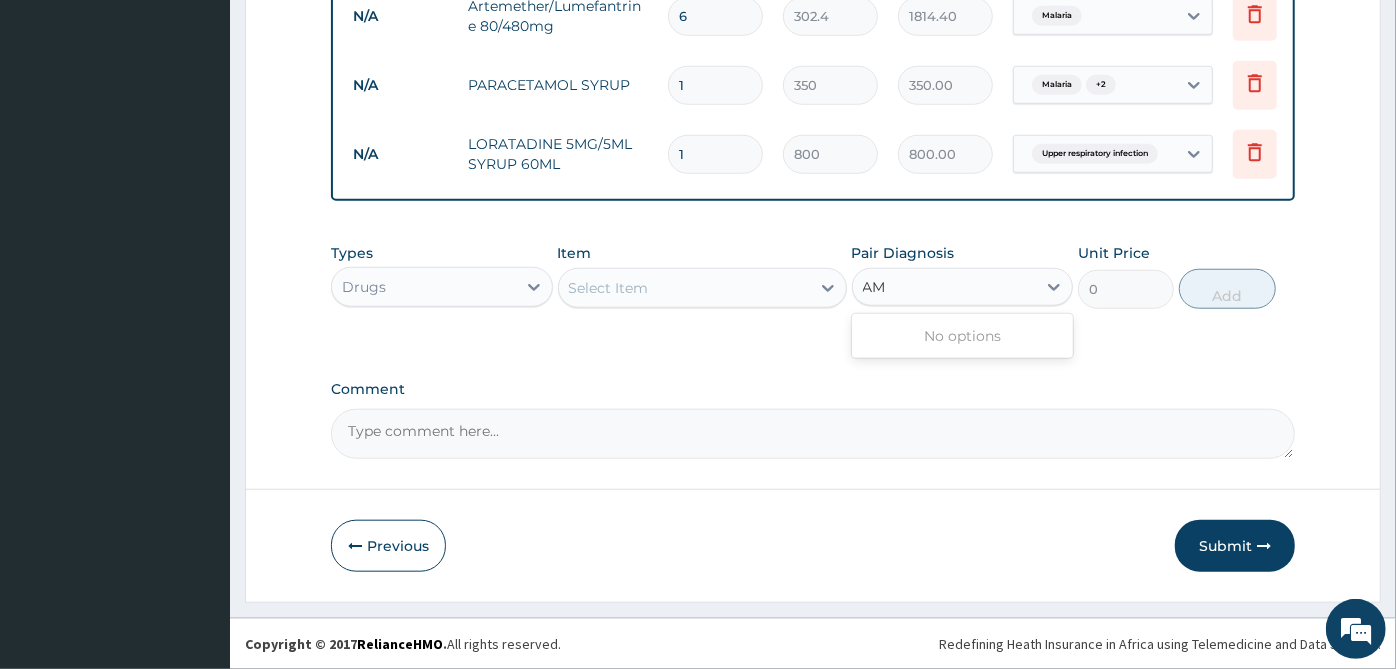 type on "A" 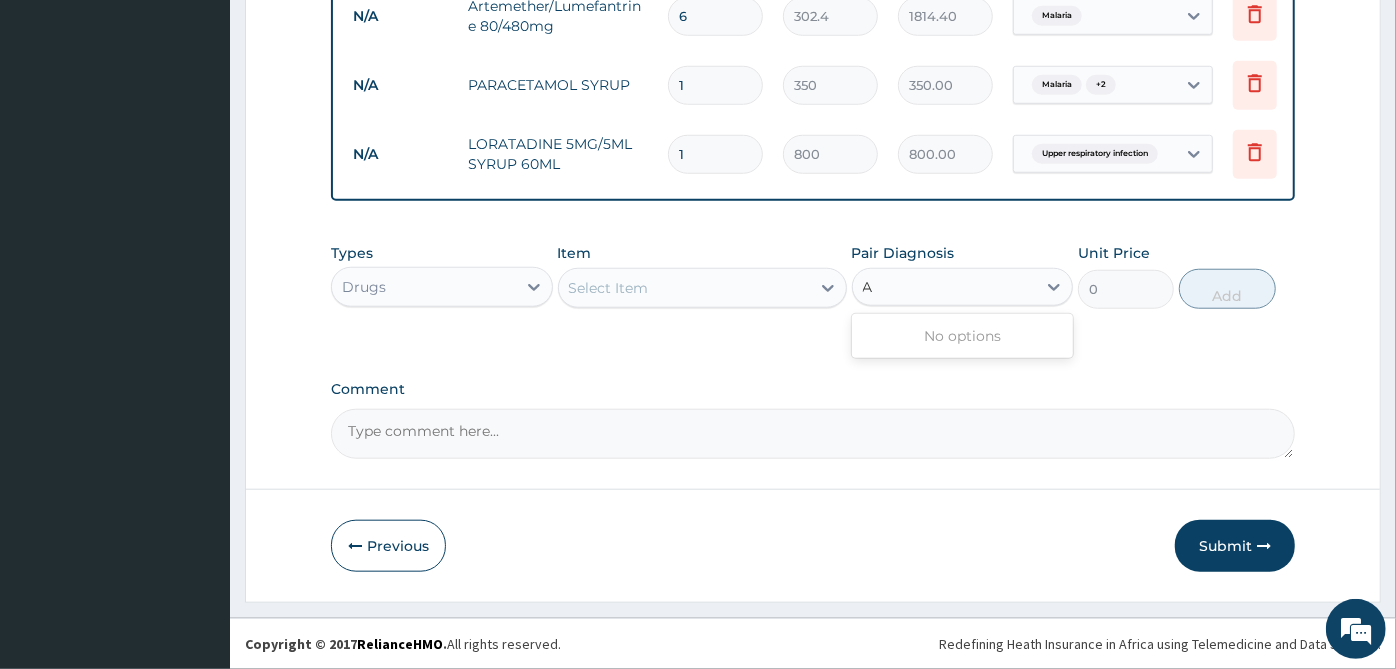 type 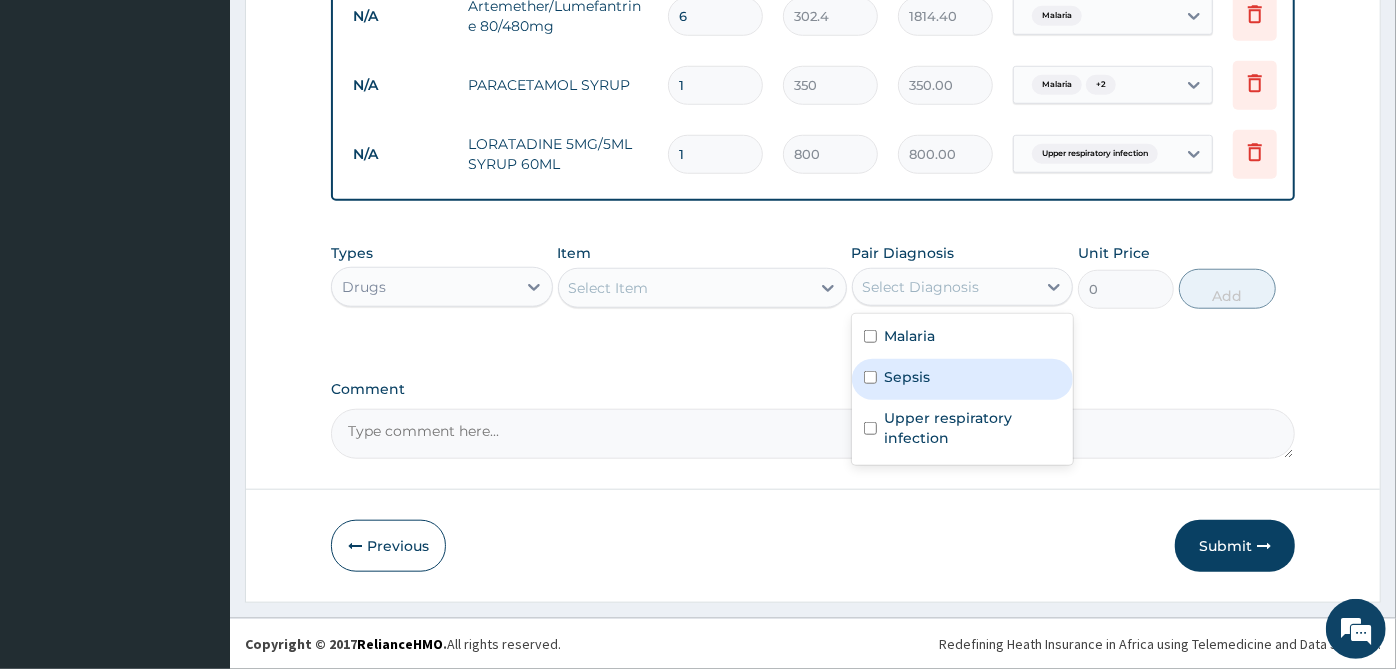 click on "Sepsis" at bounding box center [963, 379] 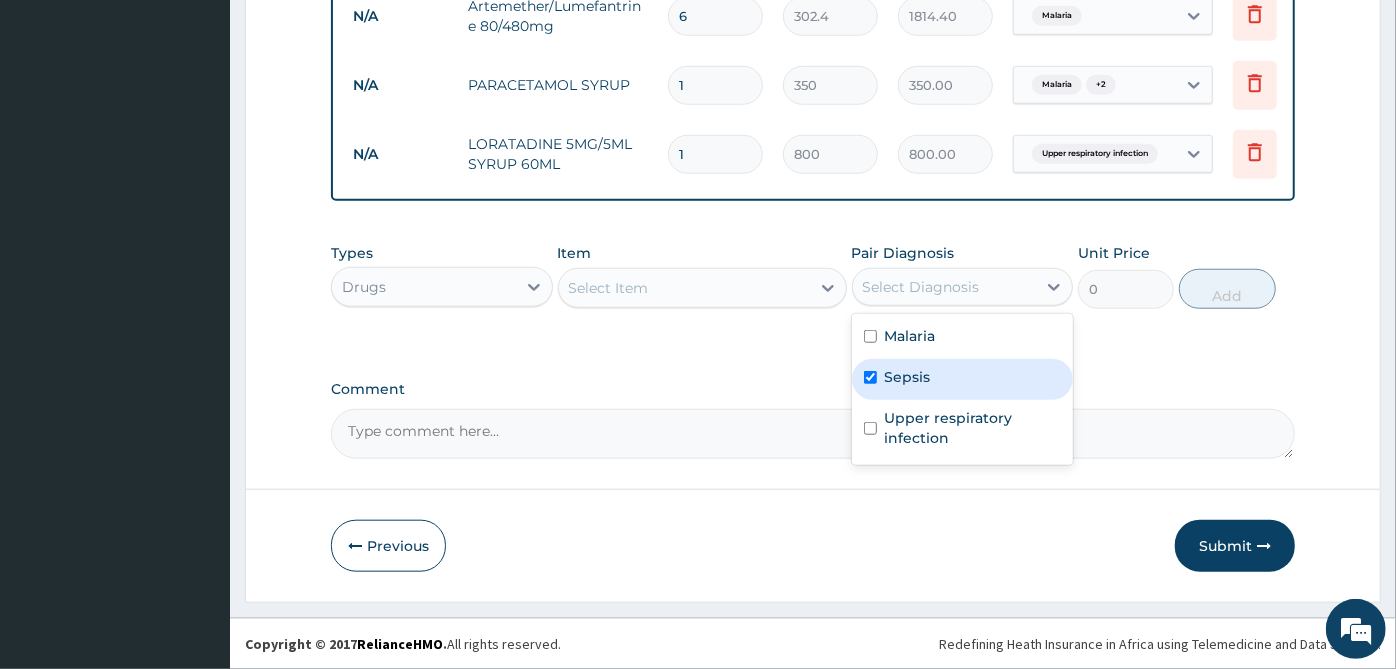 checkbox on "true" 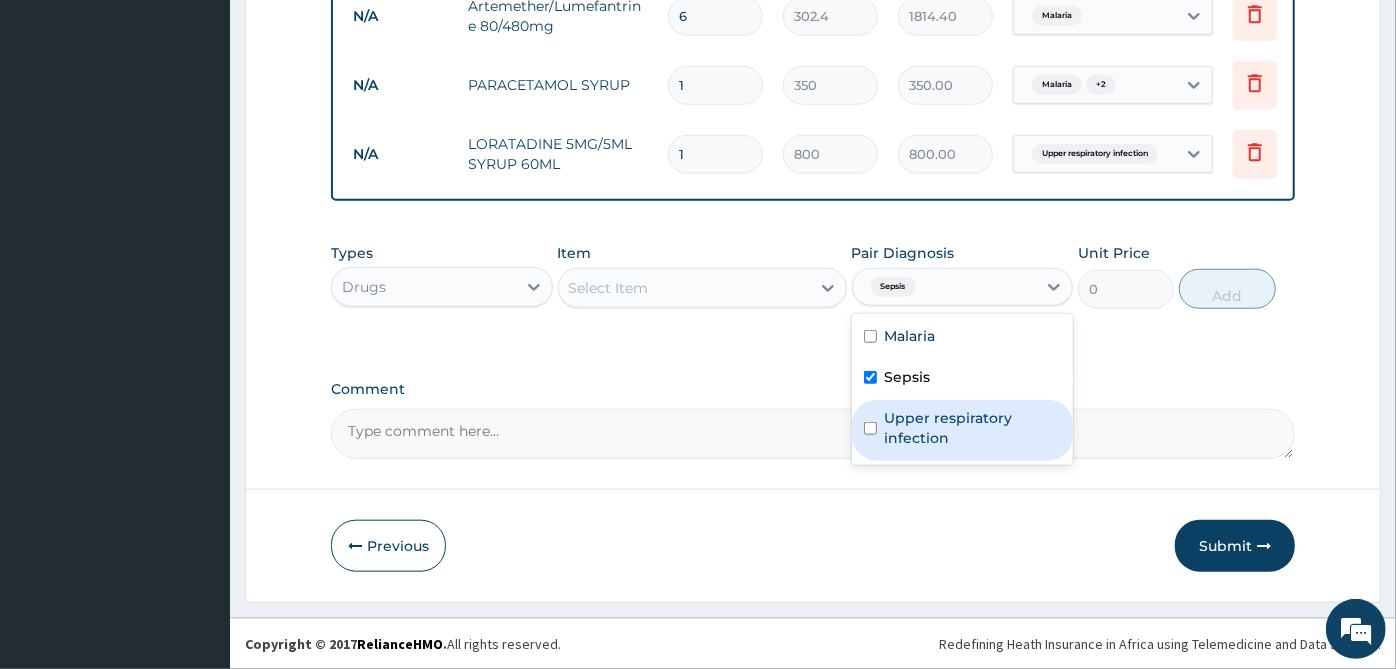click on "Upper respiratory infection" at bounding box center (973, 428) 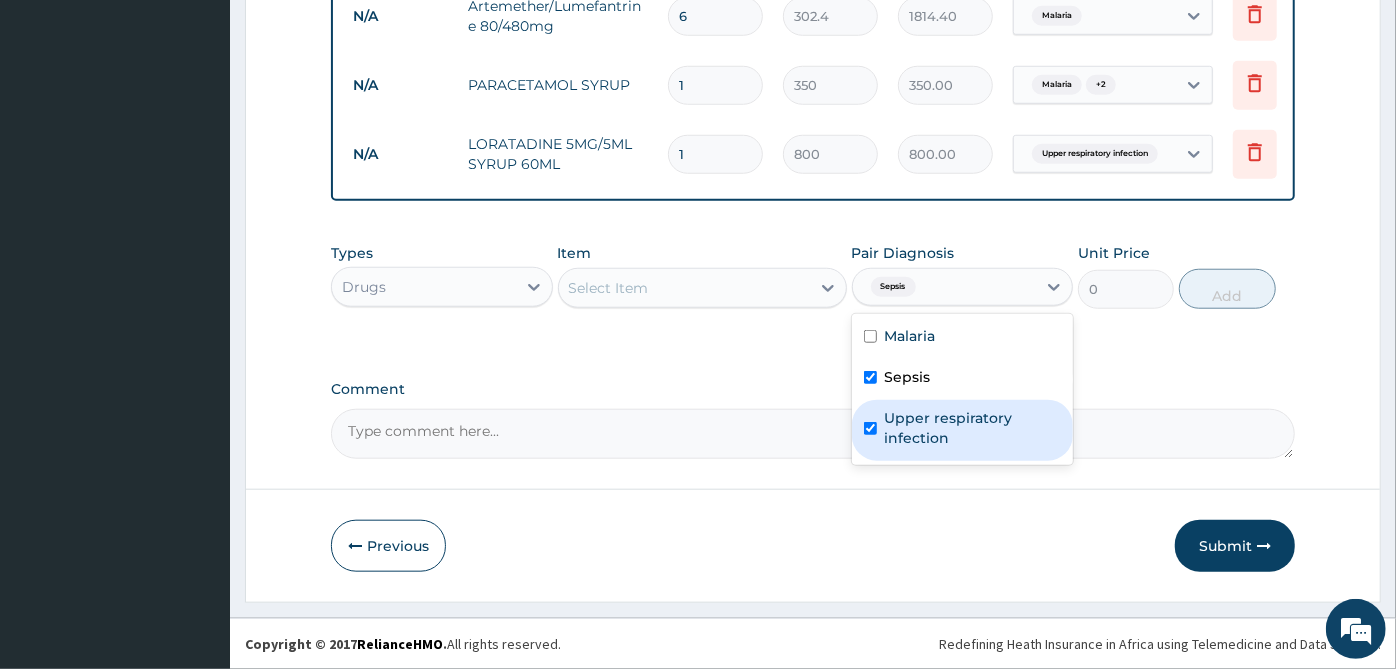 checkbox on "true" 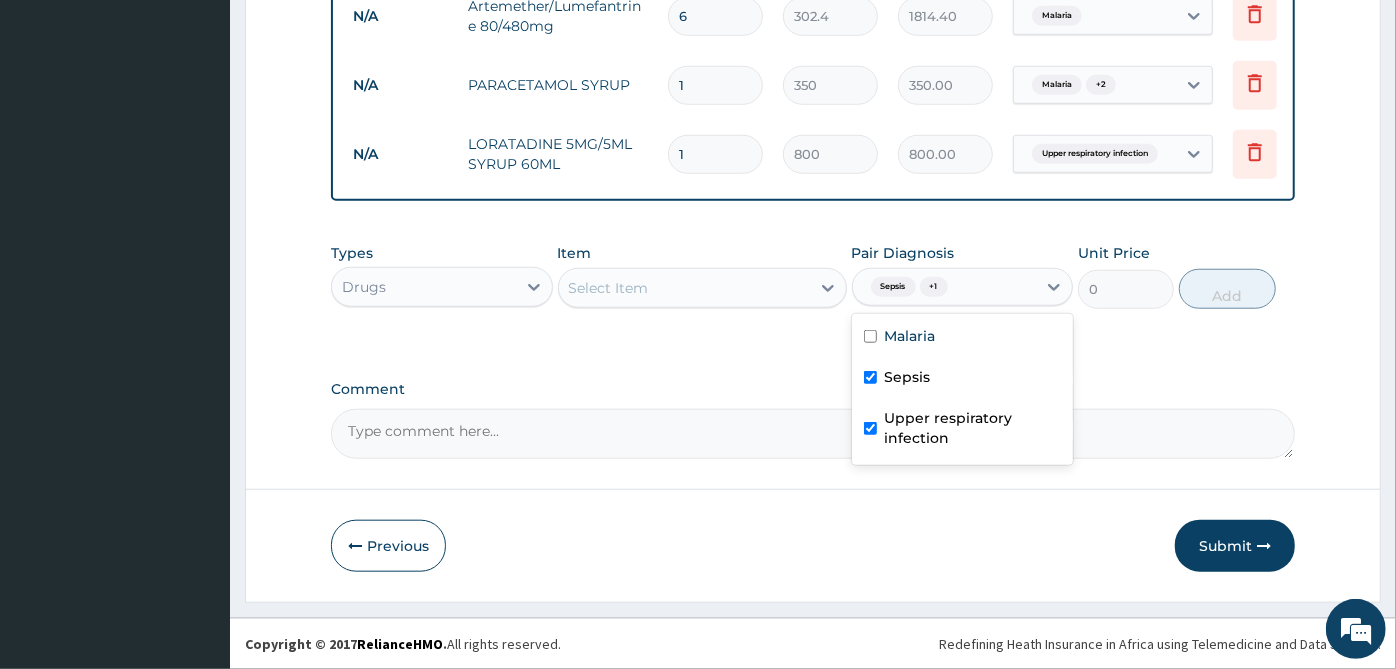click on "Select Item" at bounding box center (684, 288) 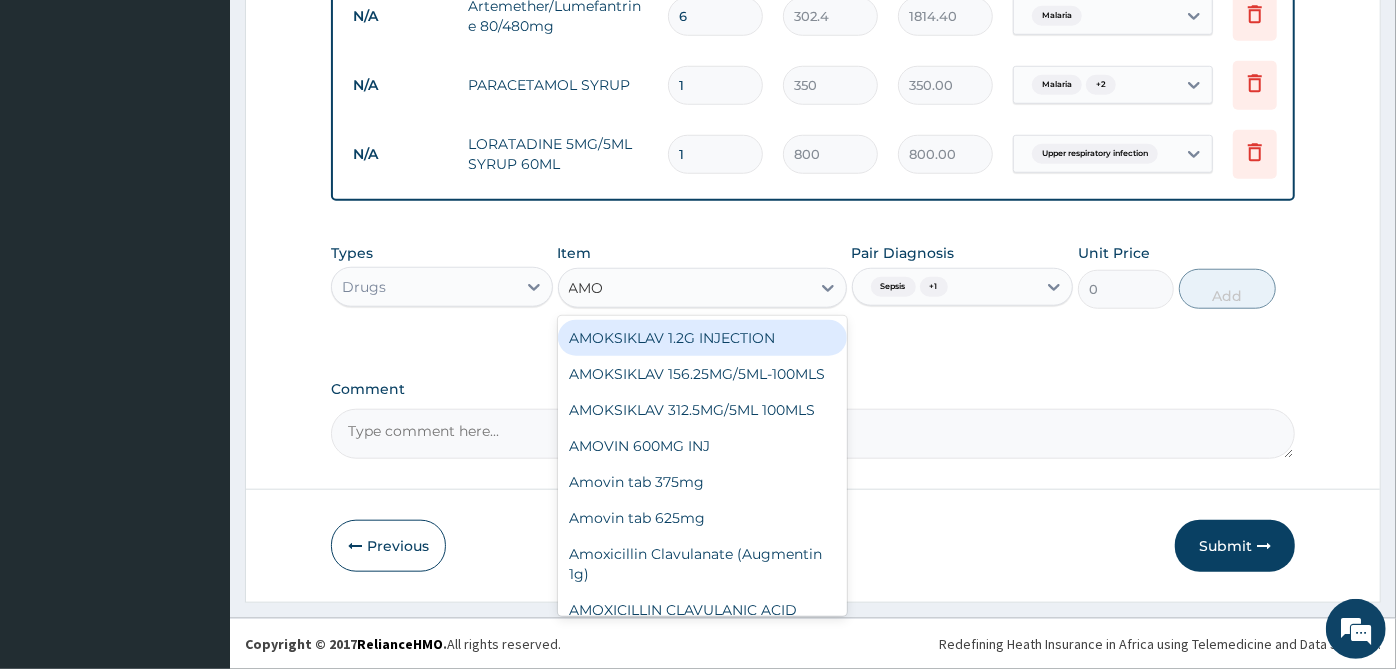 type on "AMOX" 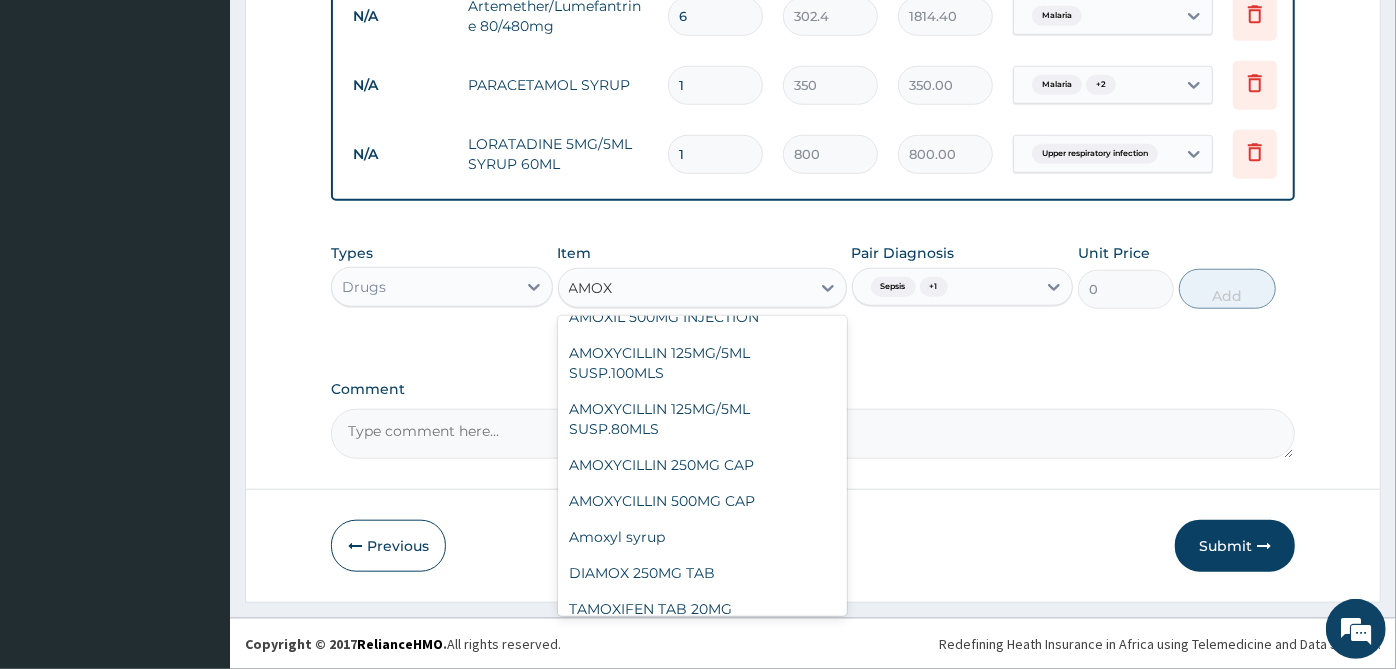 scroll, scrollTop: 483, scrollLeft: 0, axis: vertical 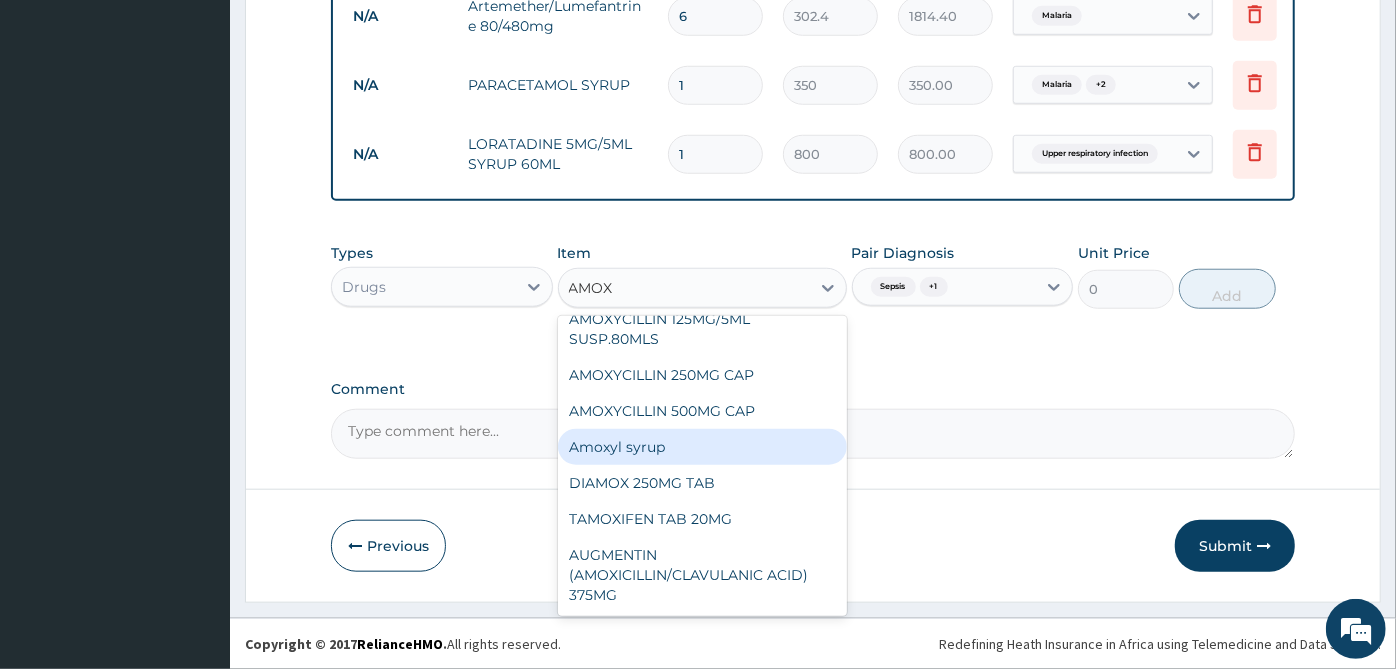 click on "Amoxyl syrup" at bounding box center (702, 447) 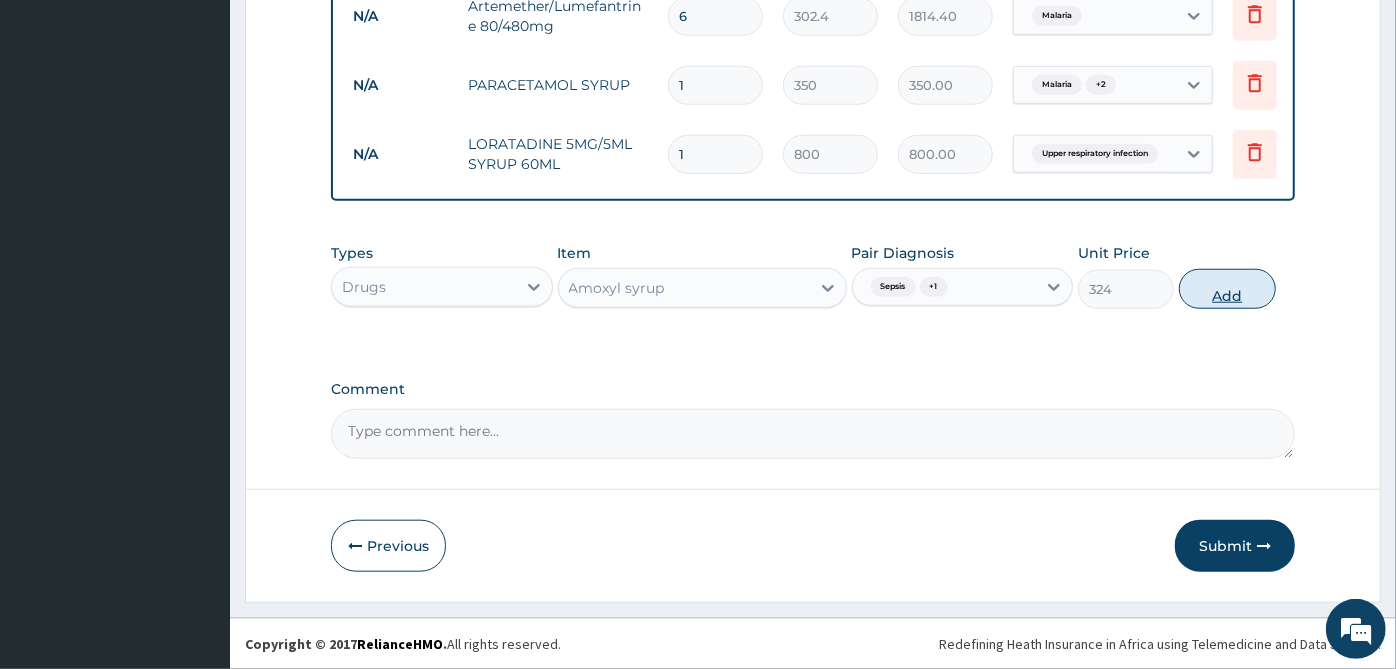 click on "Add" at bounding box center [1227, 289] 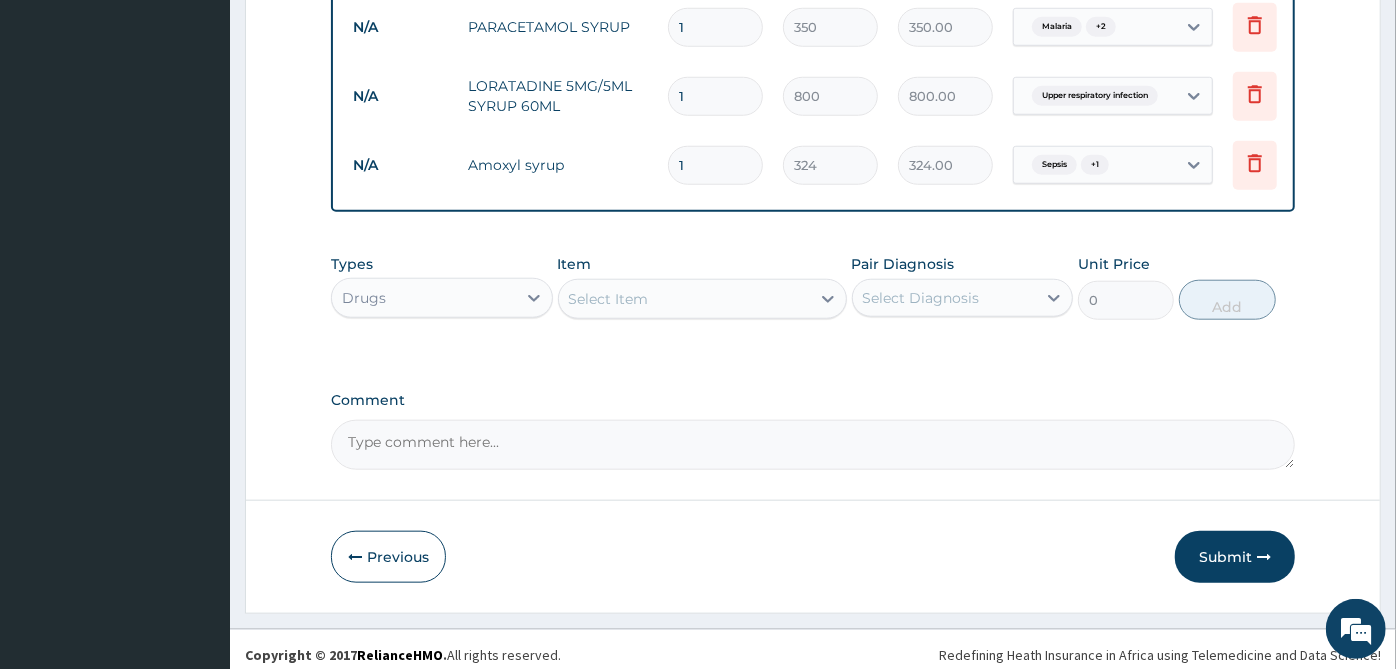 scroll, scrollTop: 1105, scrollLeft: 0, axis: vertical 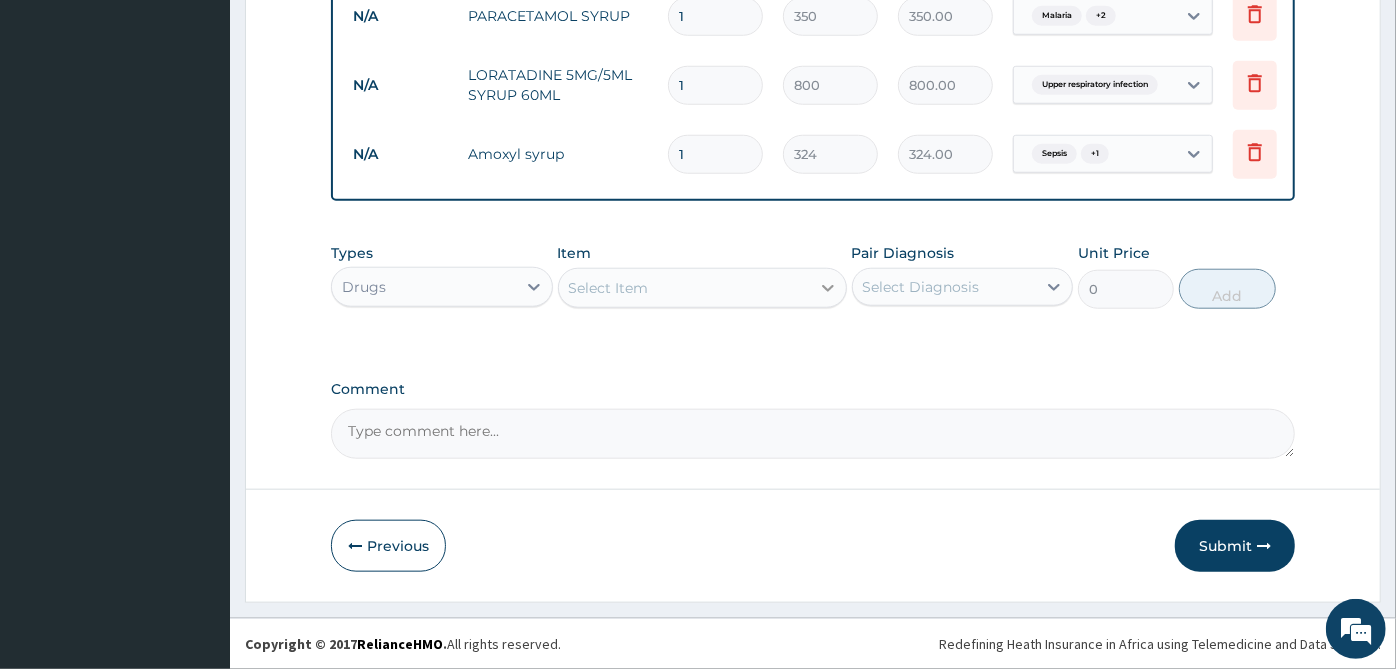 click 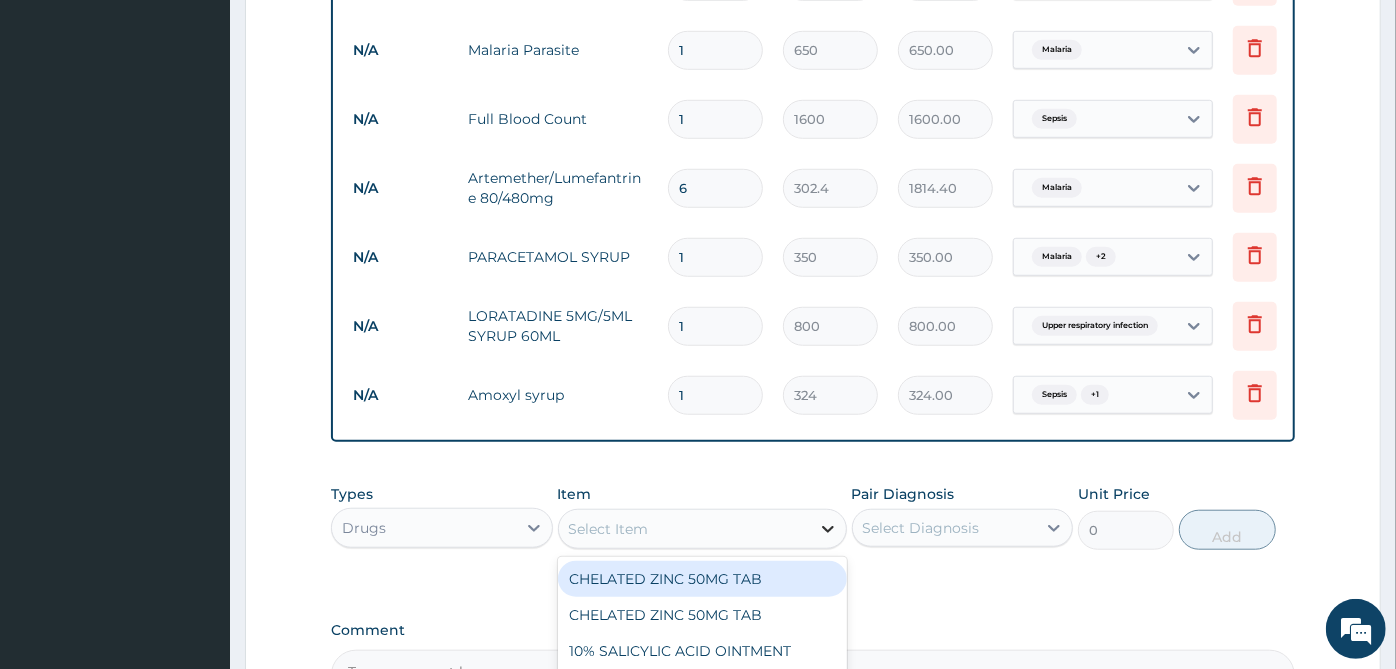 scroll, scrollTop: 1105, scrollLeft: 0, axis: vertical 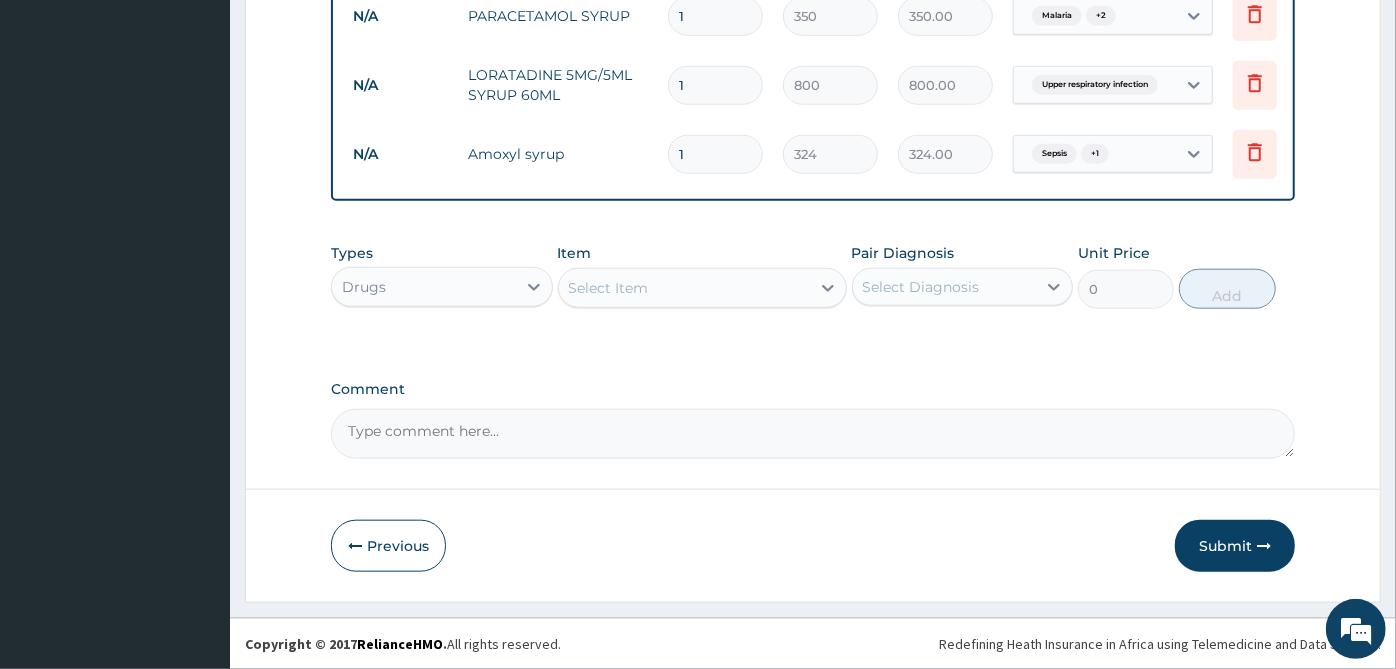 click on "PA Code / Prescription Code Enter Code(Secondary Care Only) Encounter Date 01-08-2025 Important Notice Please enter PA codes before entering items that are not attached to a PA code   All diagnoses entered must be linked to a claim item. Diagnosis & Claim Items that are visible but inactive cannot be edited because they were imported from an already approved PA code. Diagnosis Malaria Confirmed Sepsis Confirmed Upper respiratory infection Confirmed NB: All diagnosis must be linked to a claim item Claim Items Type Name Quantity Unit Price Total Price Pair Diagnosis Actions N/A General Consultation 1 2000 2000.00 Malaria  + 2 Delete N/A Malaria Parasite 1 650 650.00 Malaria Delete N/A Full Blood Count 1 1600 1600.00 Sepsis Delete N/A Artemether/Lumefantrine 80/480mg 6 302.4 1814.40 Malaria Delete N/A PARACETAMOL  SYRUP 1 350 350.00 Malaria  + 2 Delete N/A LORATADINE 5MG/5ML SYRUP  60ML  1 800 800.00 Upper respiratory infection Delete N/A Amoxyl syrup 1 324 324.00 Sepsis  + 1 Delete Types Drugs Item Select Item" at bounding box center [813, -221] 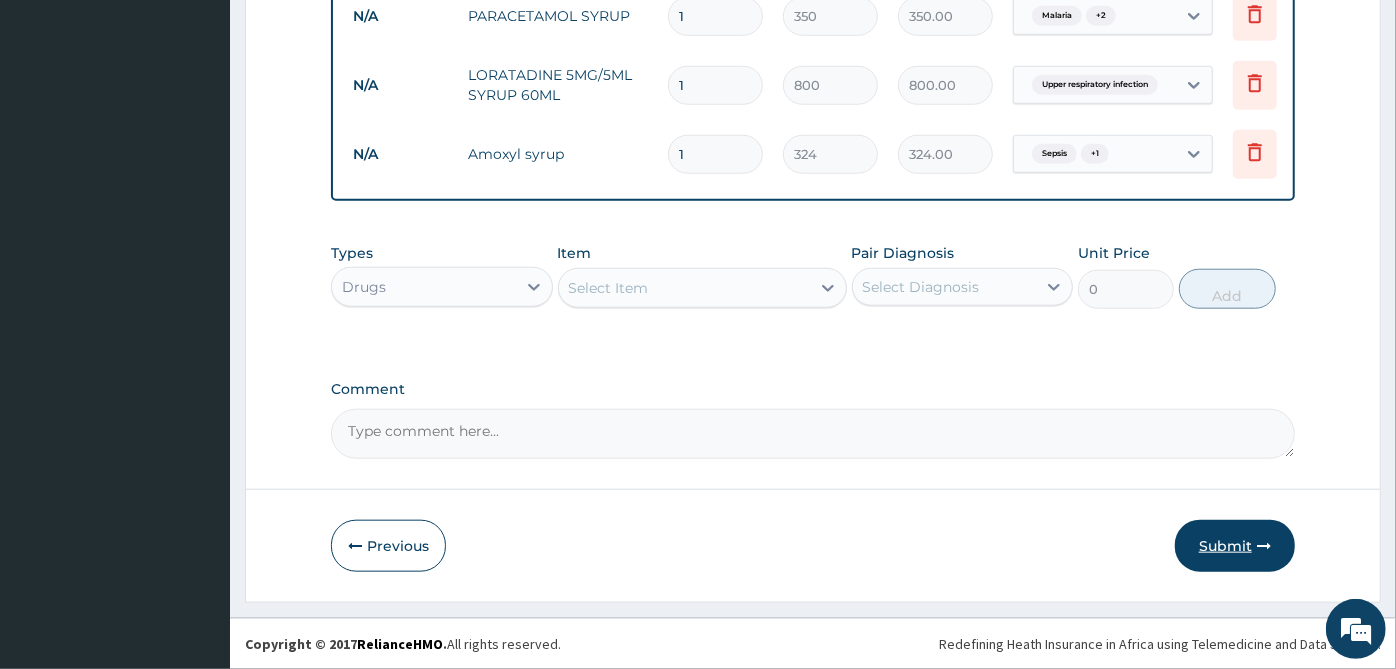 click on "Submit" at bounding box center [1235, 546] 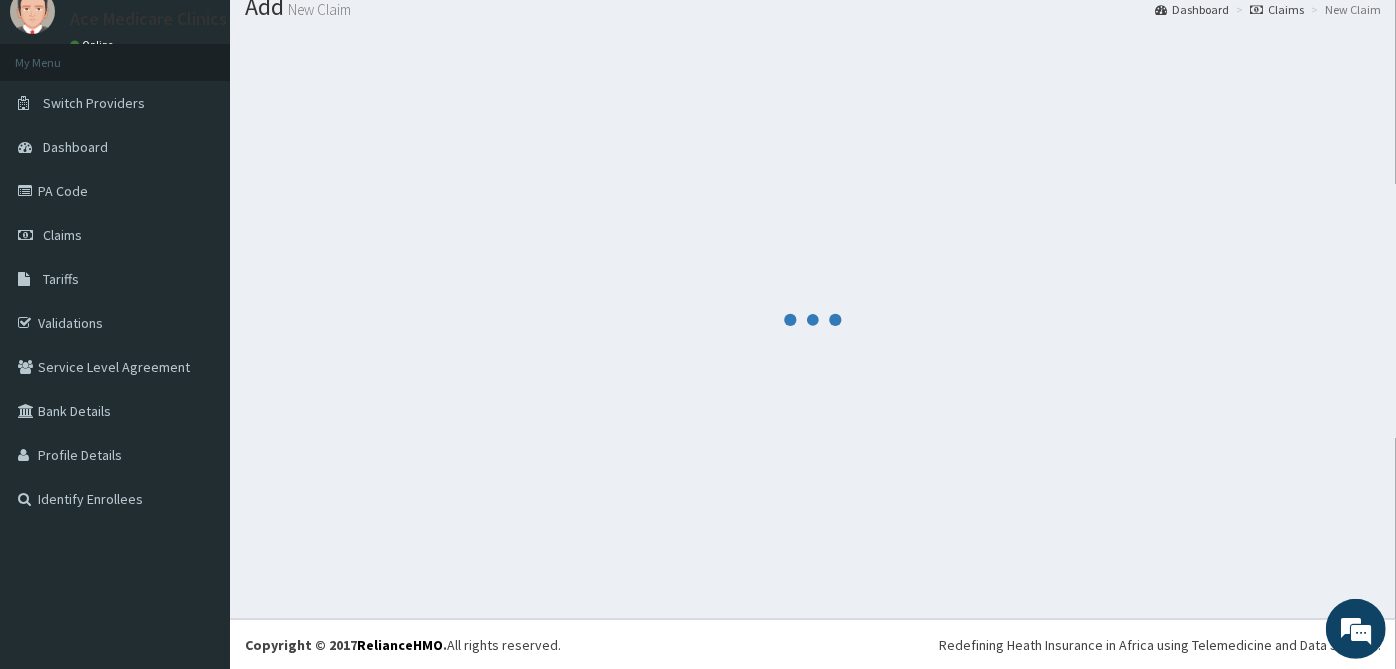 scroll, scrollTop: 1105, scrollLeft: 0, axis: vertical 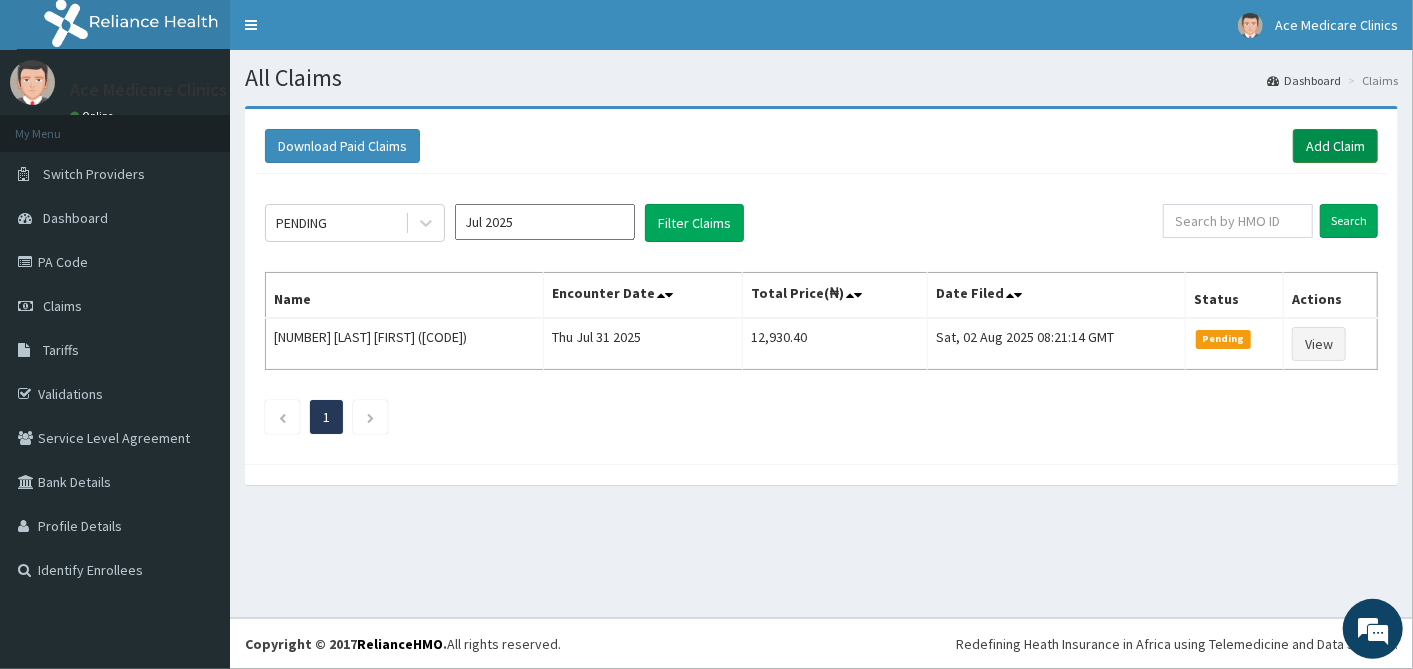 click on "Add Claim" at bounding box center (1335, 146) 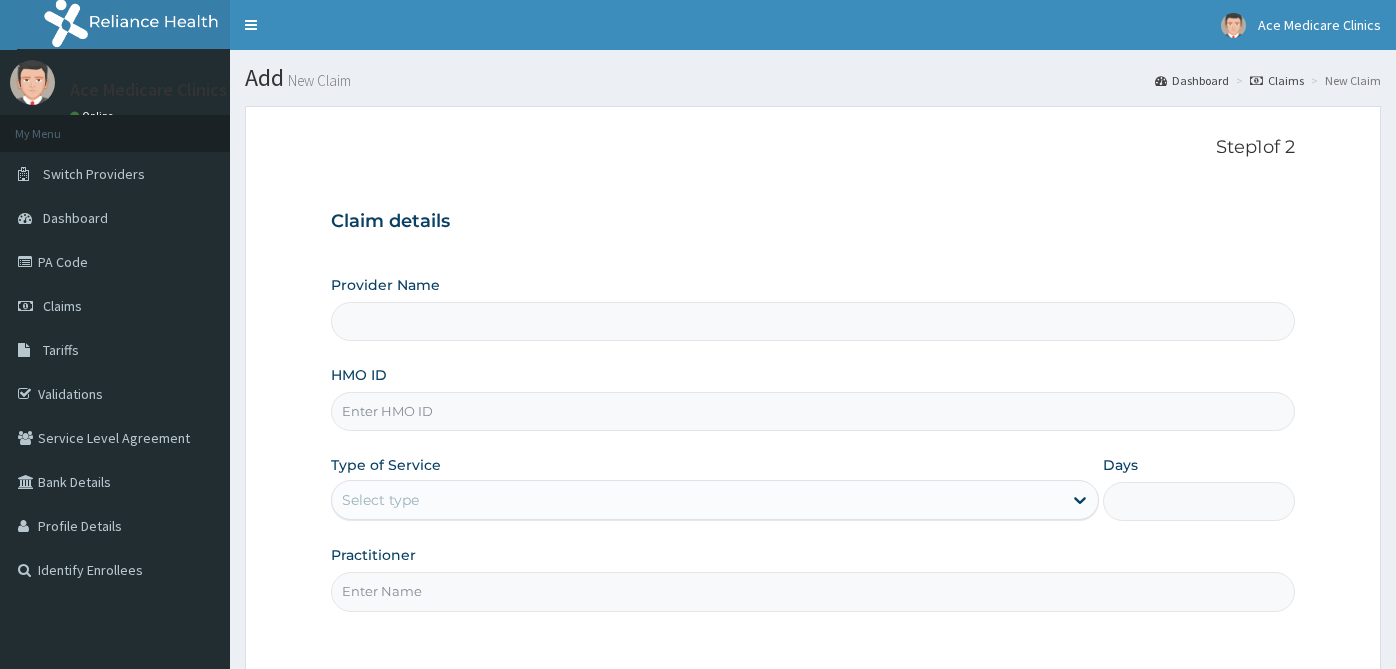scroll, scrollTop: 0, scrollLeft: 0, axis: both 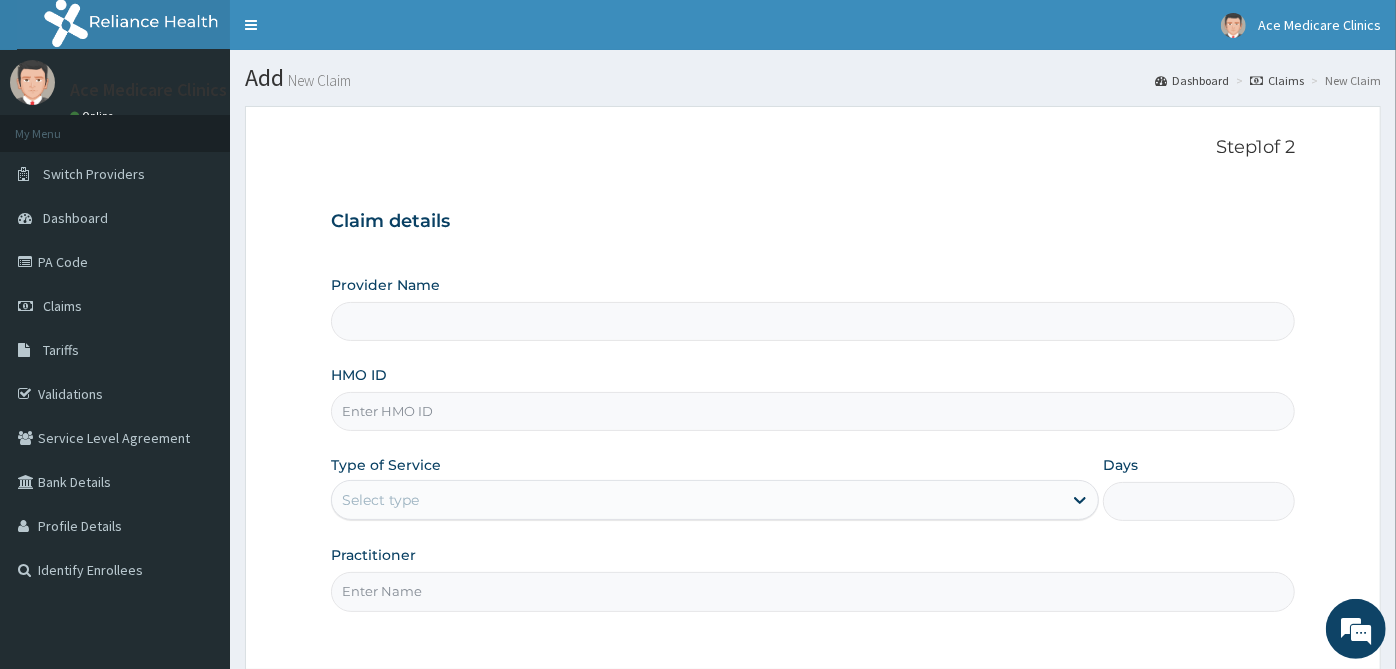 click on "HMO ID" at bounding box center (813, 411) 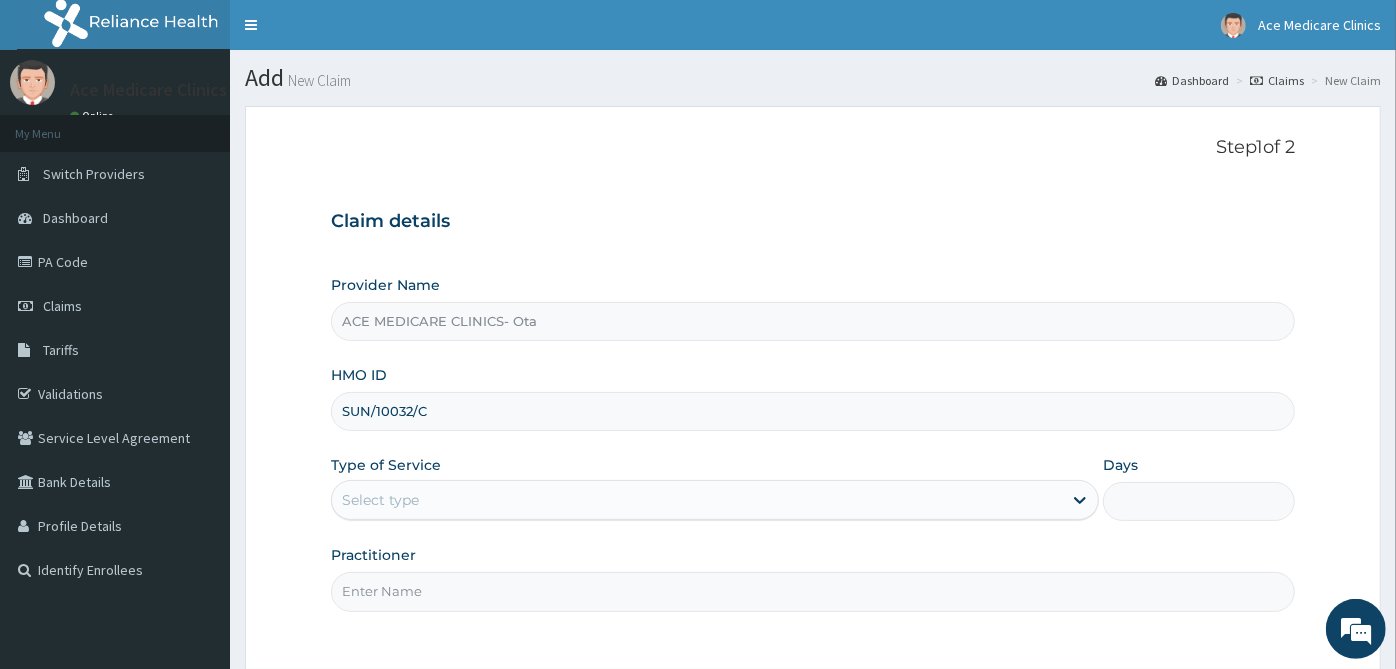 scroll, scrollTop: 0, scrollLeft: 0, axis: both 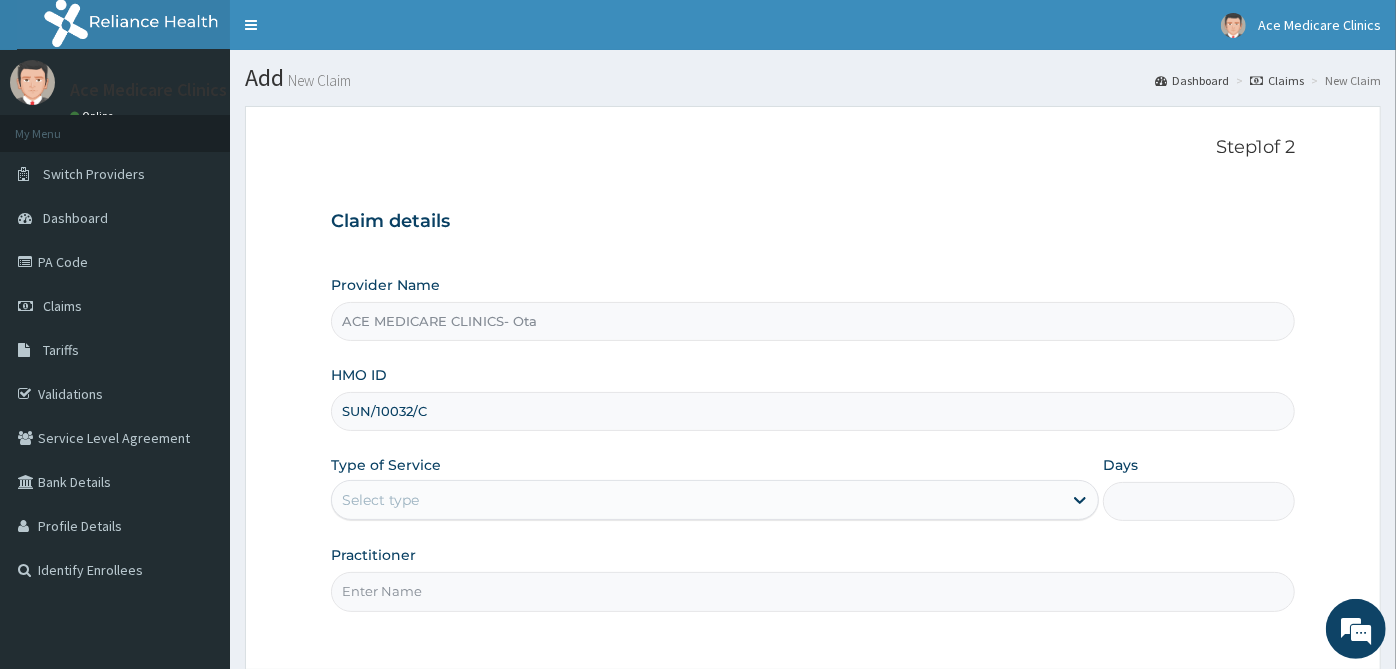 type on "SUN/10032/C" 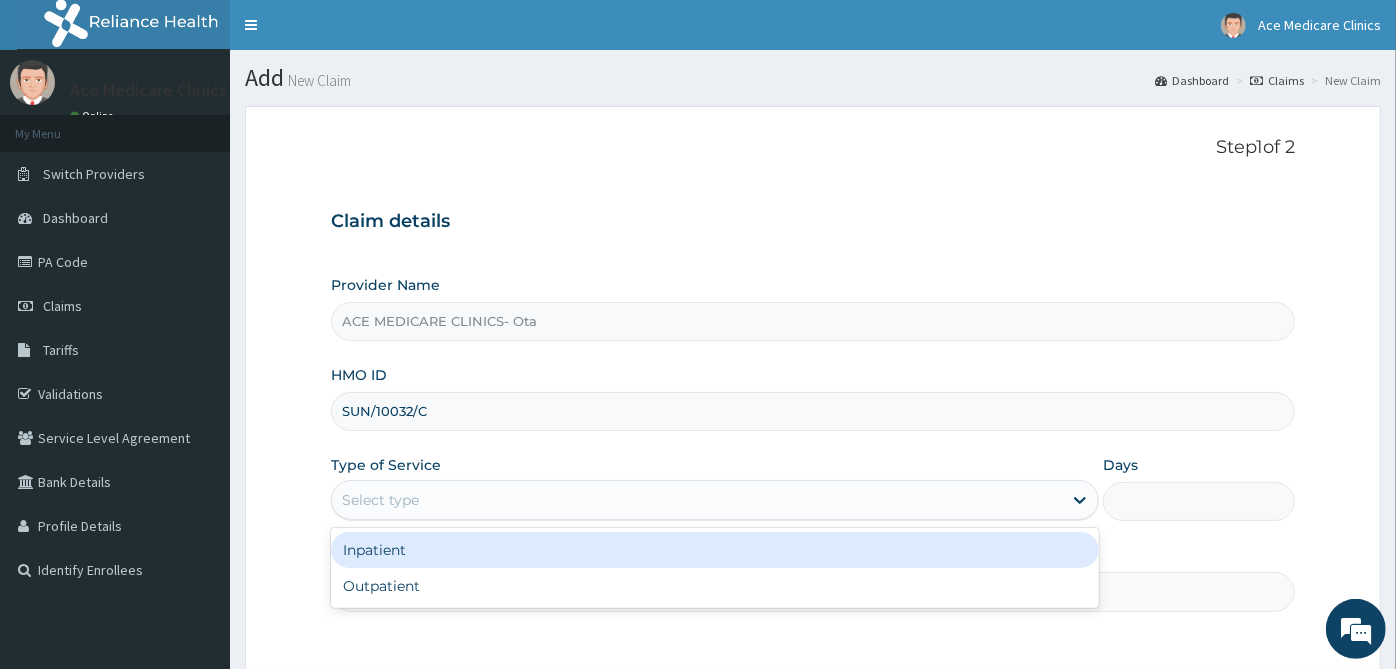 click on "Select type" at bounding box center (697, 500) 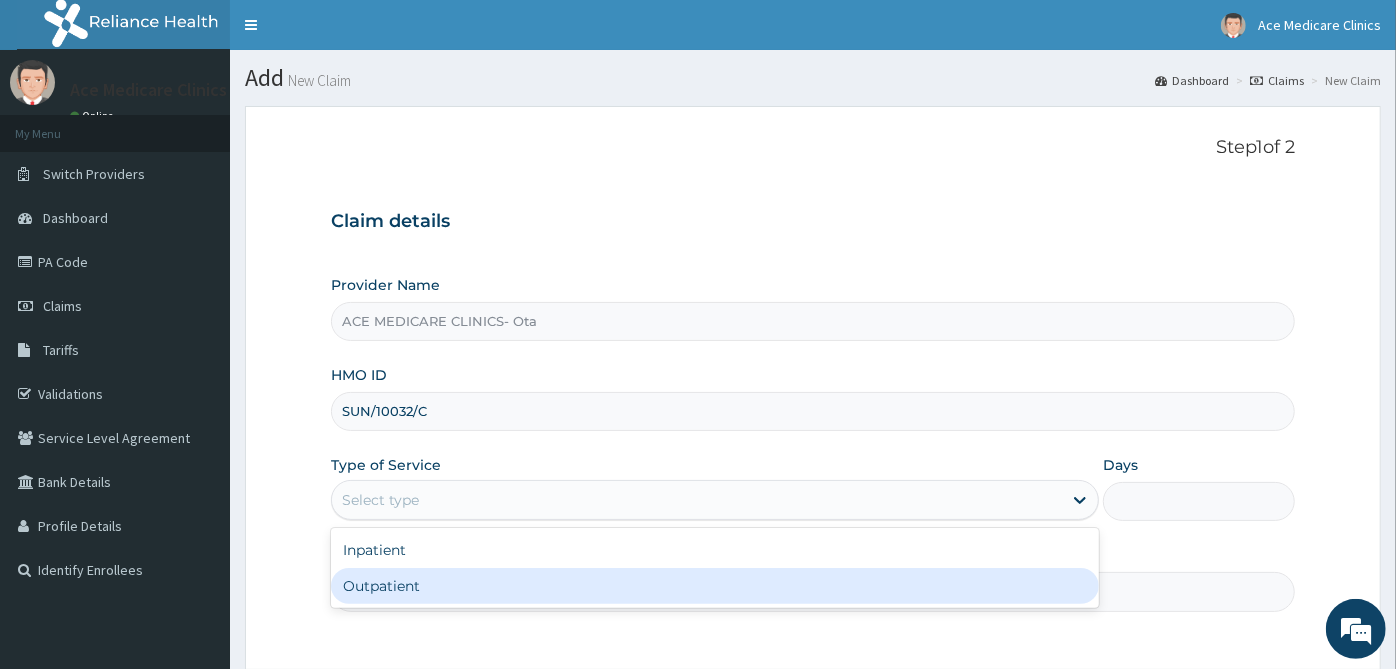 click on "Outpatient" at bounding box center [715, 586] 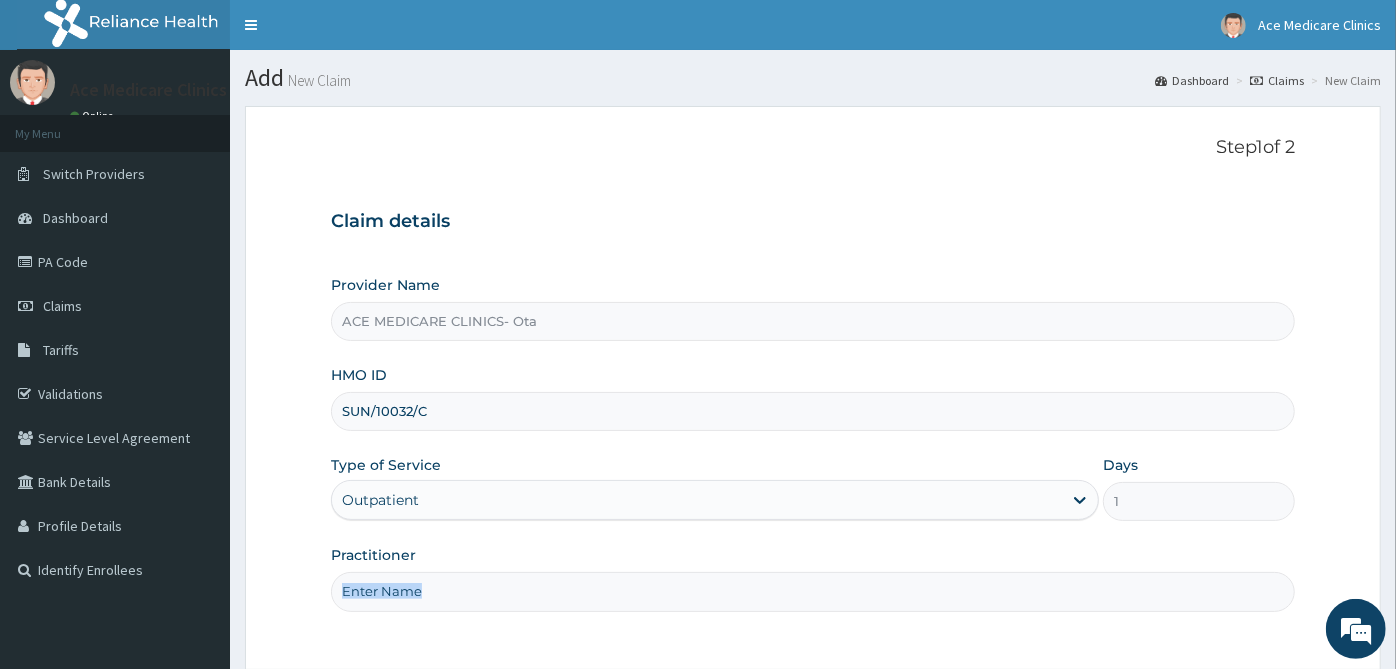click on "Practitioner" at bounding box center [813, 578] 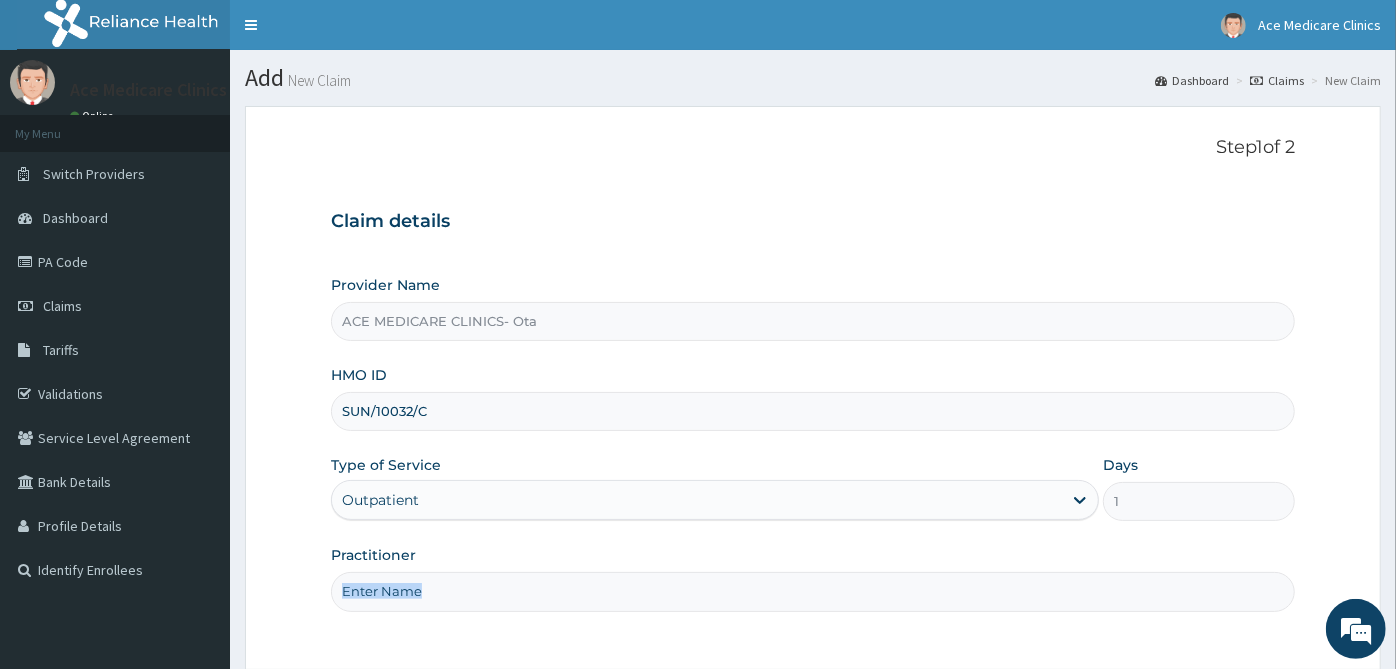 drag, startPoint x: 934, startPoint y: 568, endPoint x: 930, endPoint y: 592, distance: 24.33105 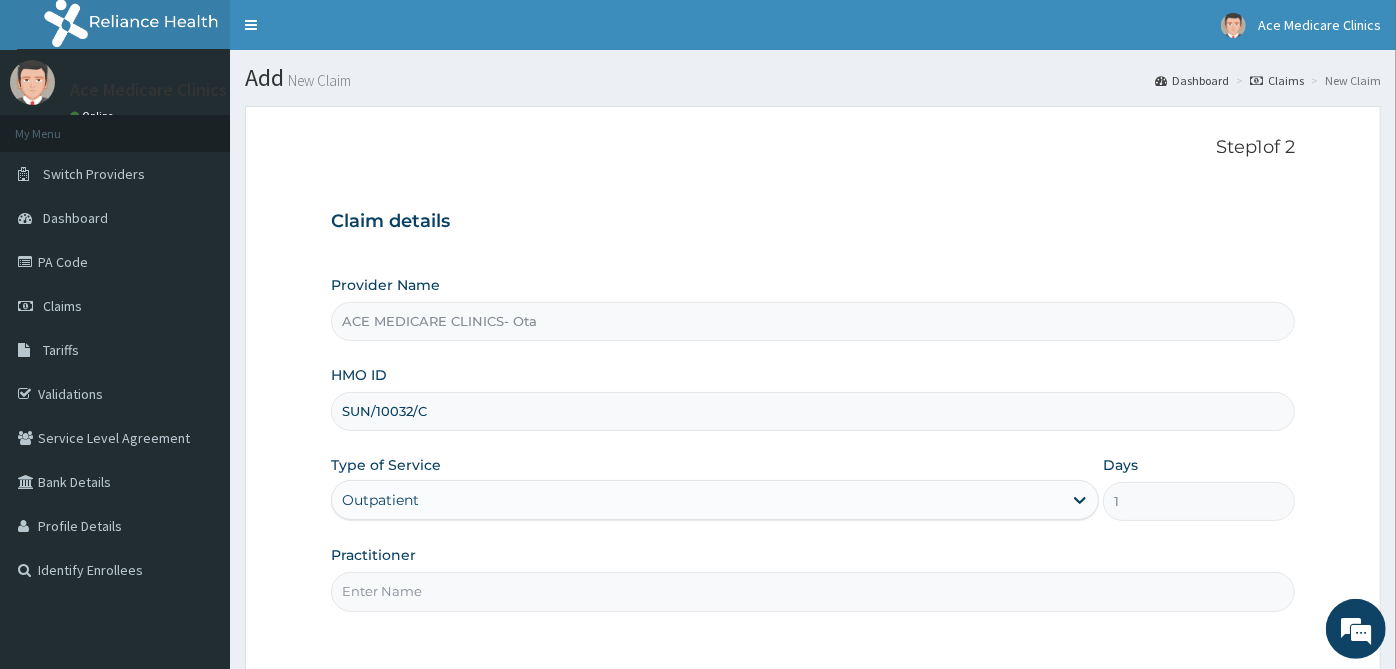 click on "Practitioner" at bounding box center (813, 591) 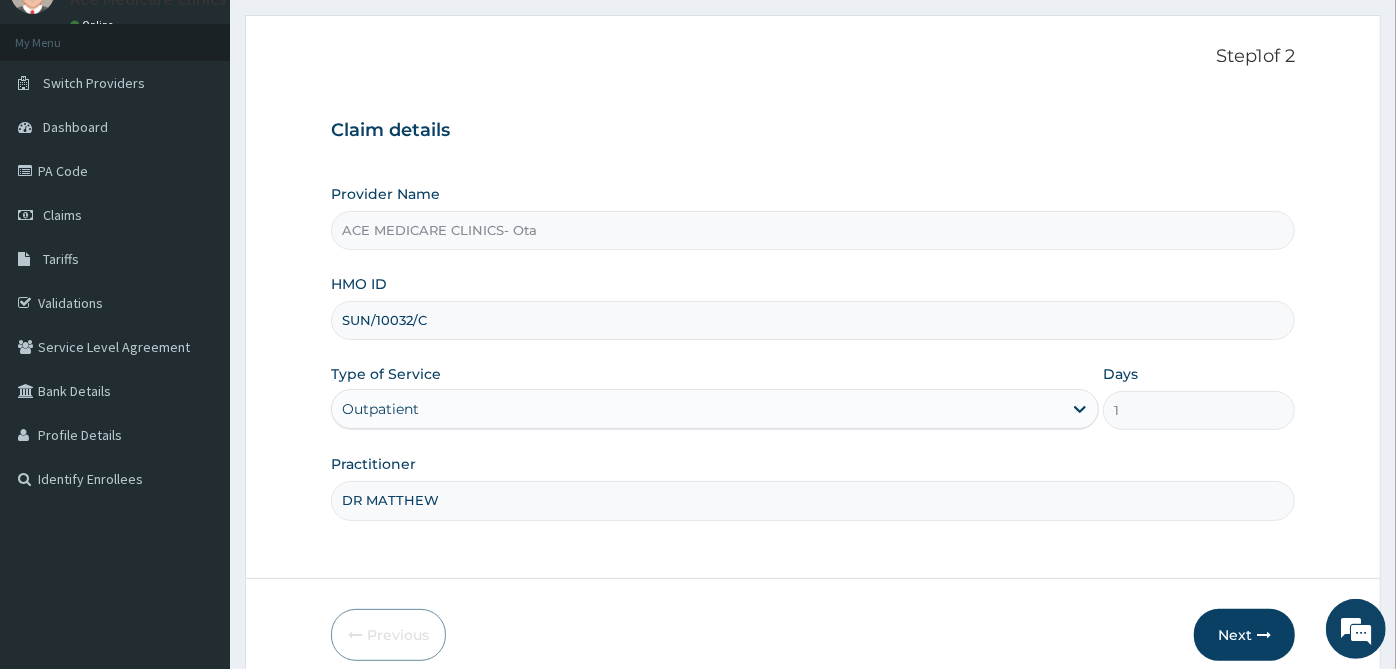 scroll, scrollTop: 179, scrollLeft: 0, axis: vertical 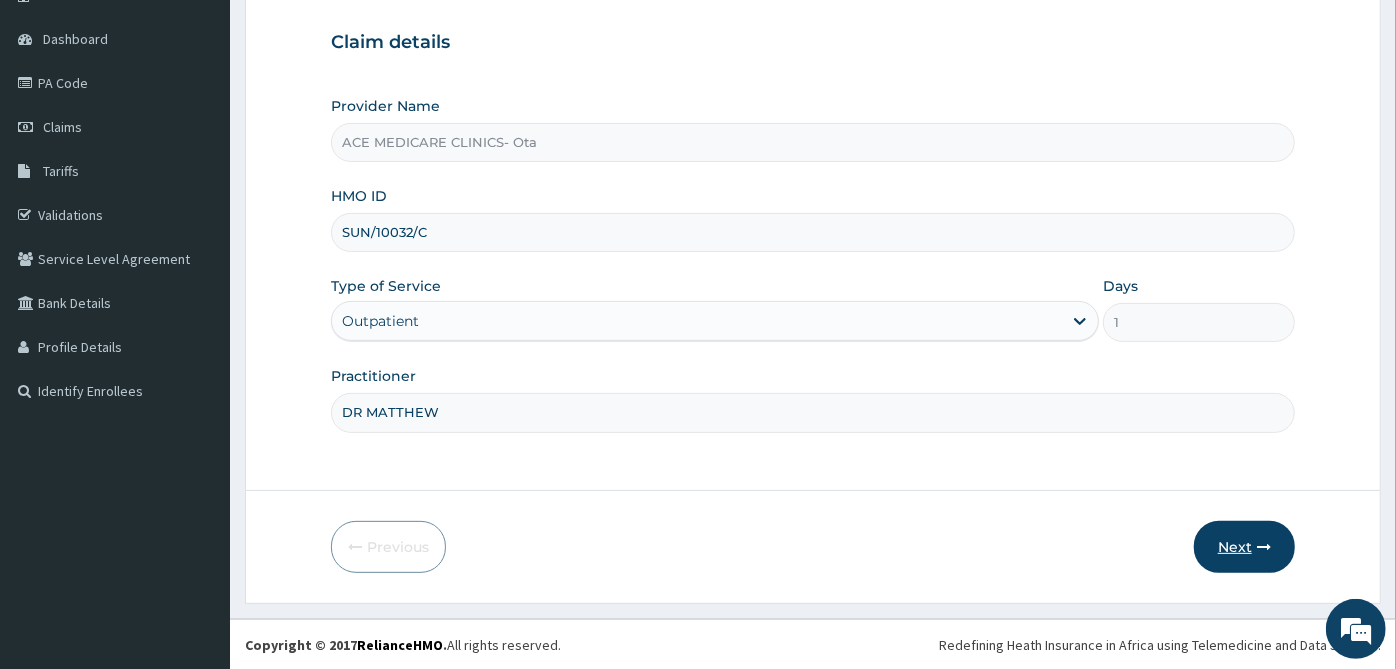 type on "DR MATTHEW" 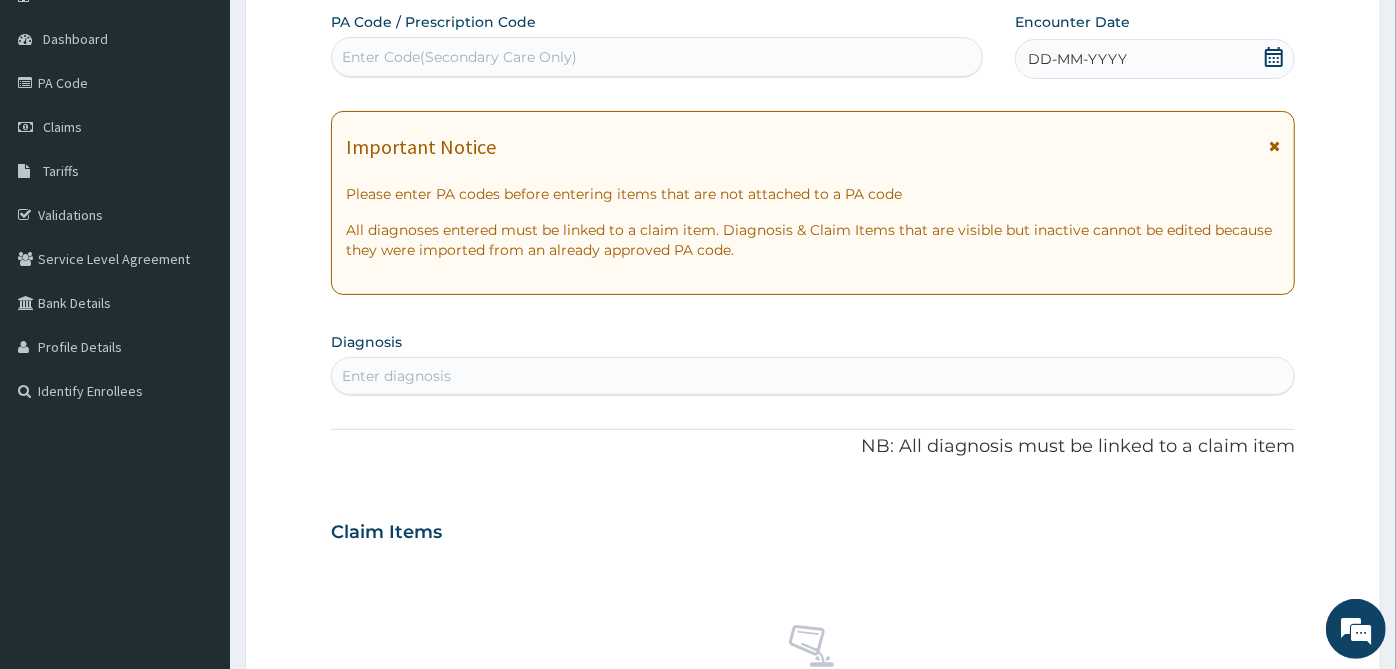 click on "DD-MM-YYYY" at bounding box center [1155, 59] 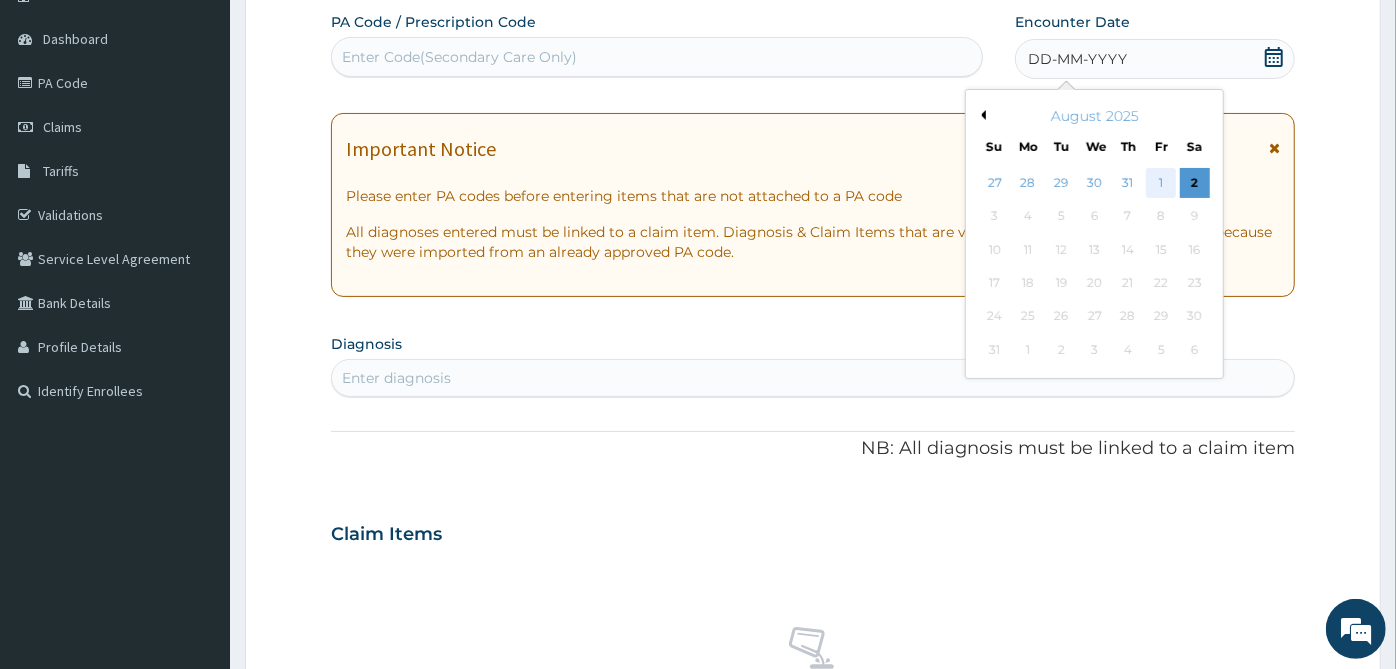 click on "1" at bounding box center [1162, 183] 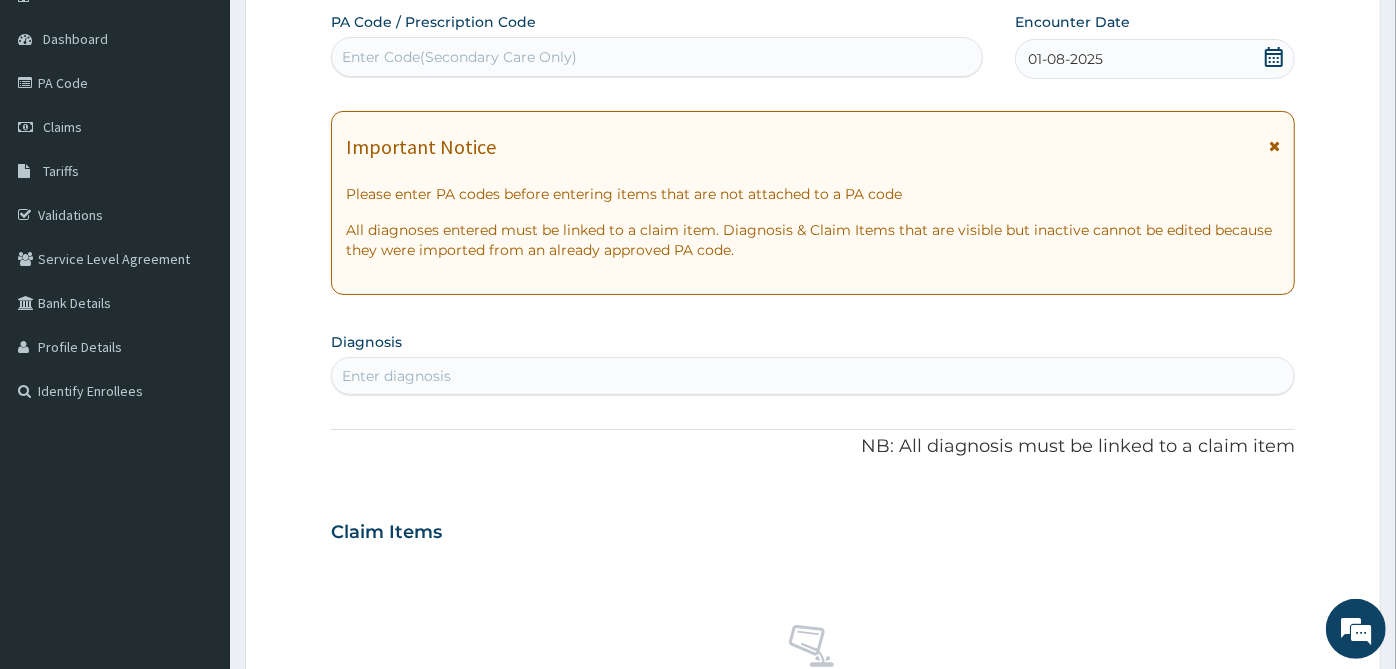 click on "Enter diagnosis" at bounding box center [813, 376] 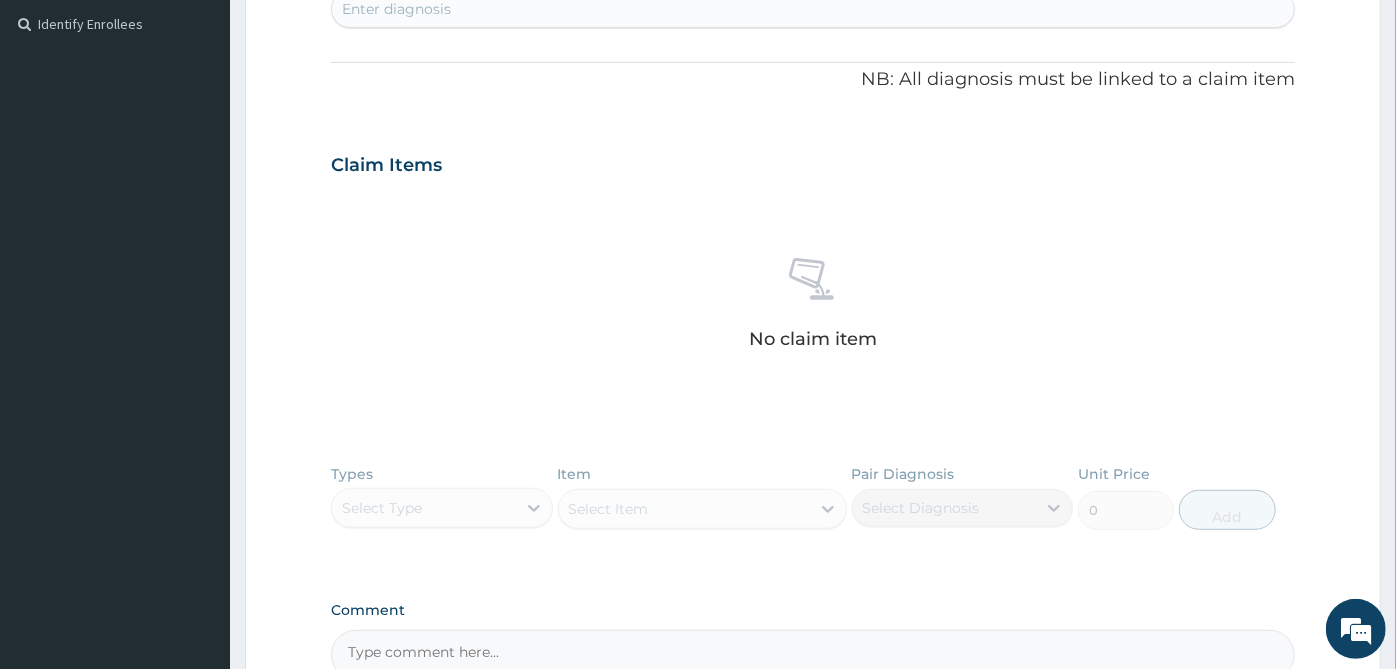 scroll, scrollTop: 512, scrollLeft: 0, axis: vertical 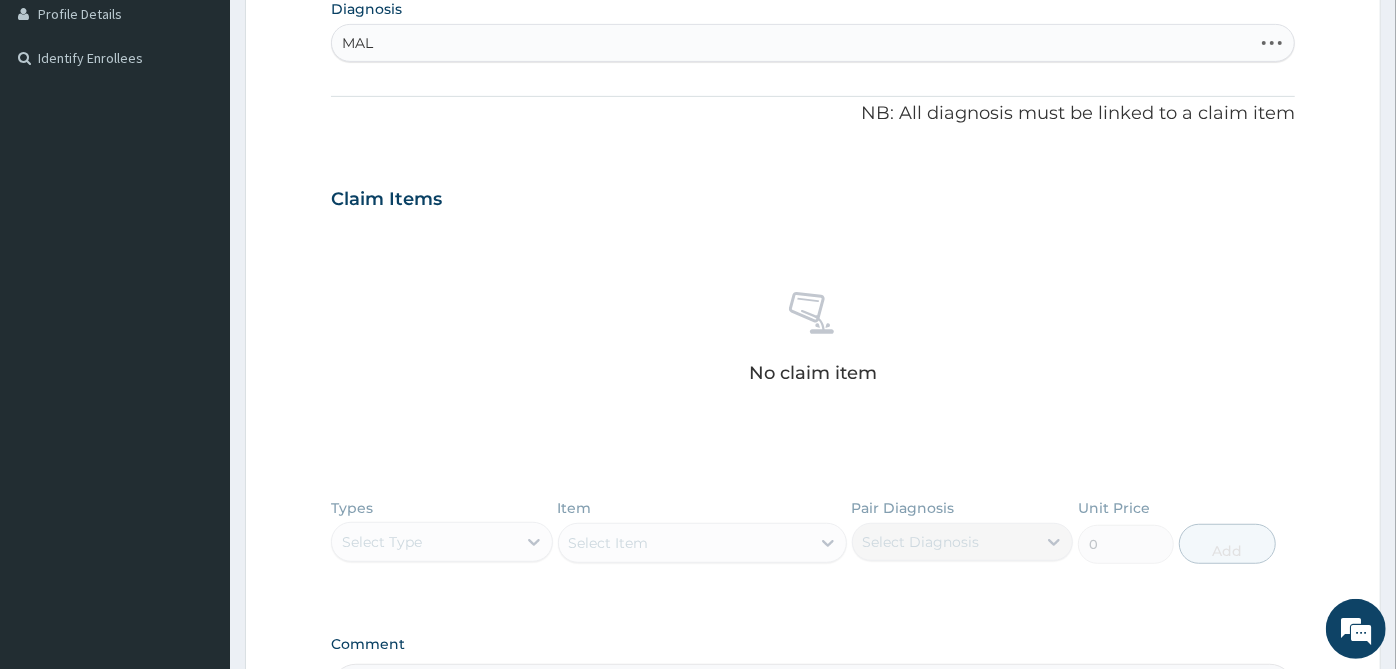 type on "MALA" 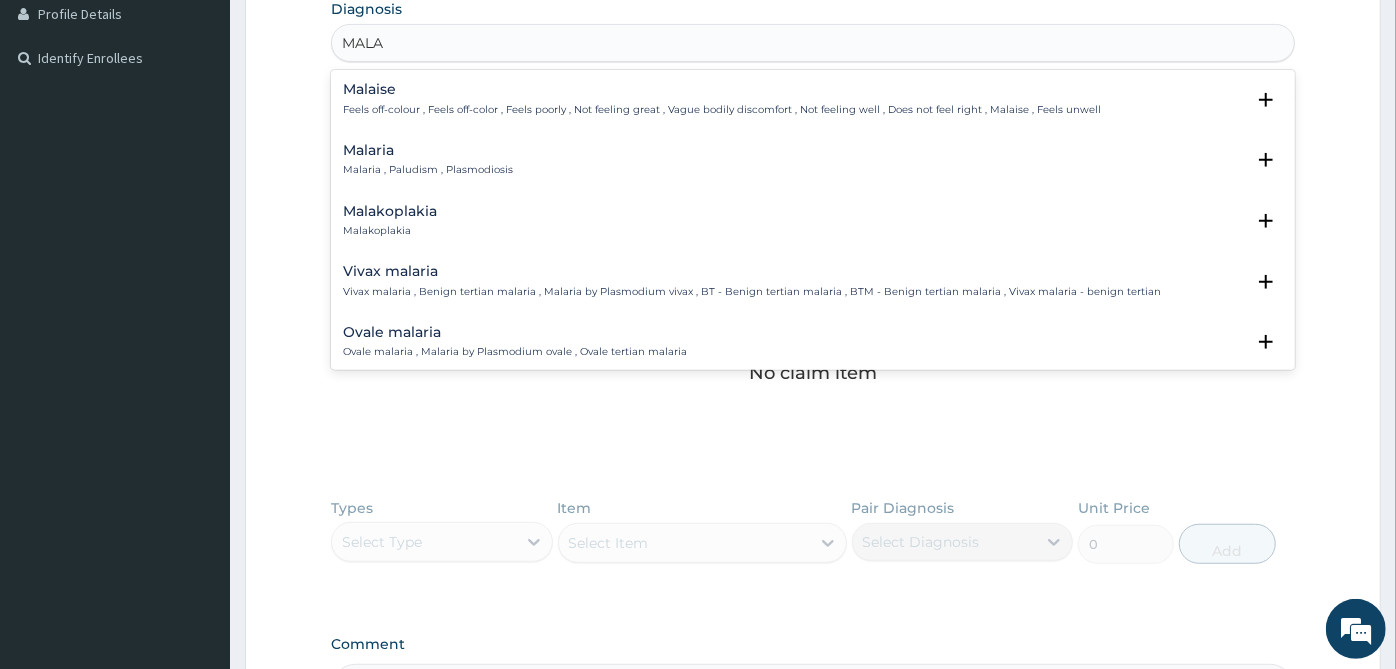 click on "Malaria Malaria , Paludism , Plasmodiosis" at bounding box center (428, 160) 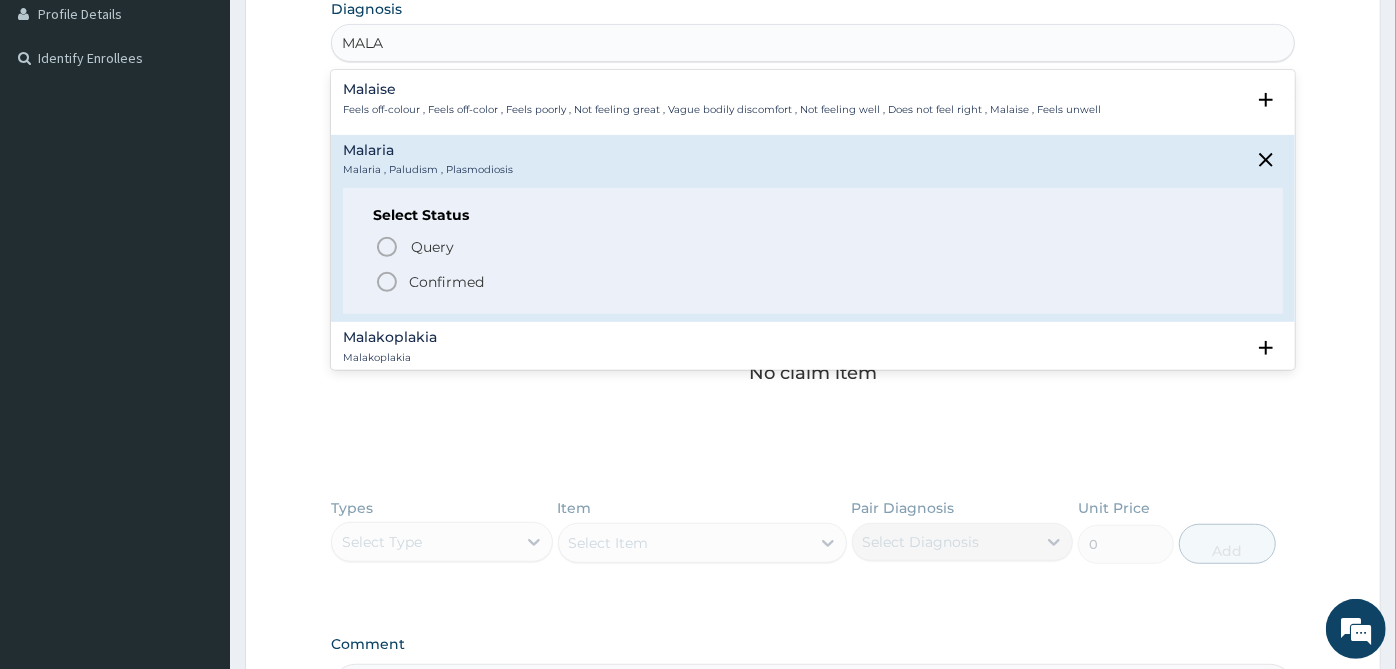 click on "Confirmed" at bounding box center (446, 282) 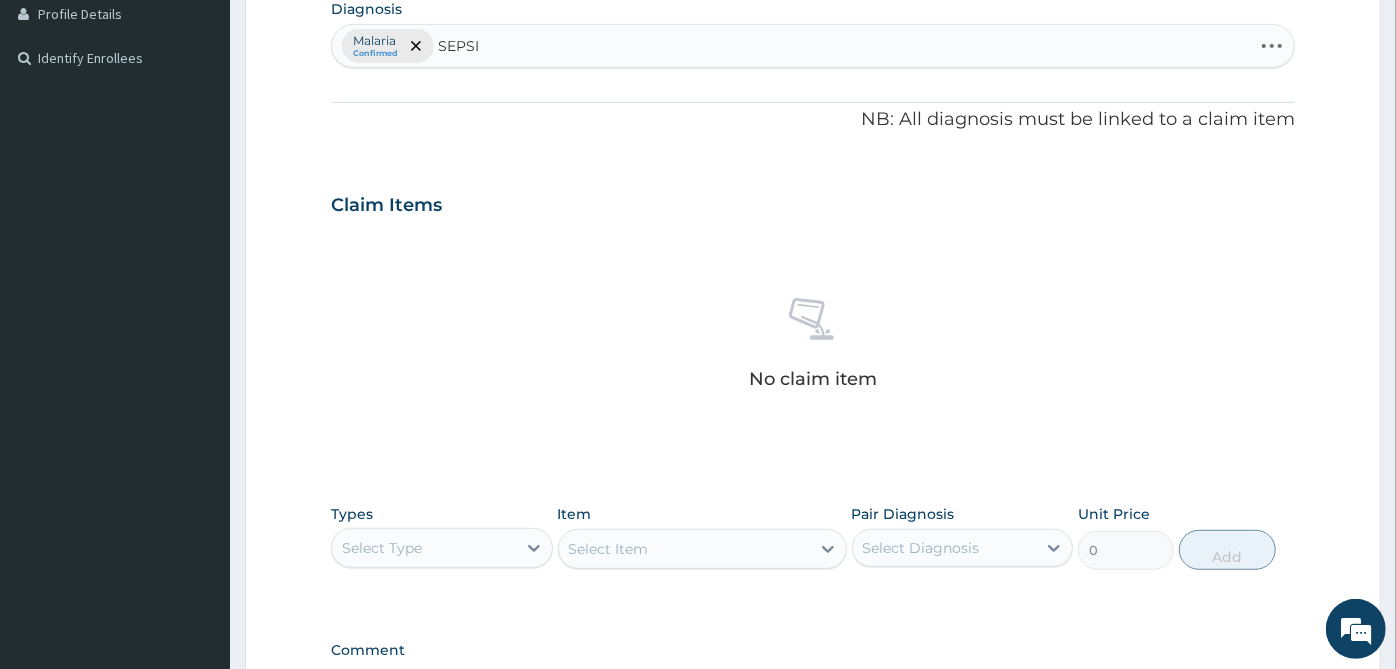 type on "SEPSIS" 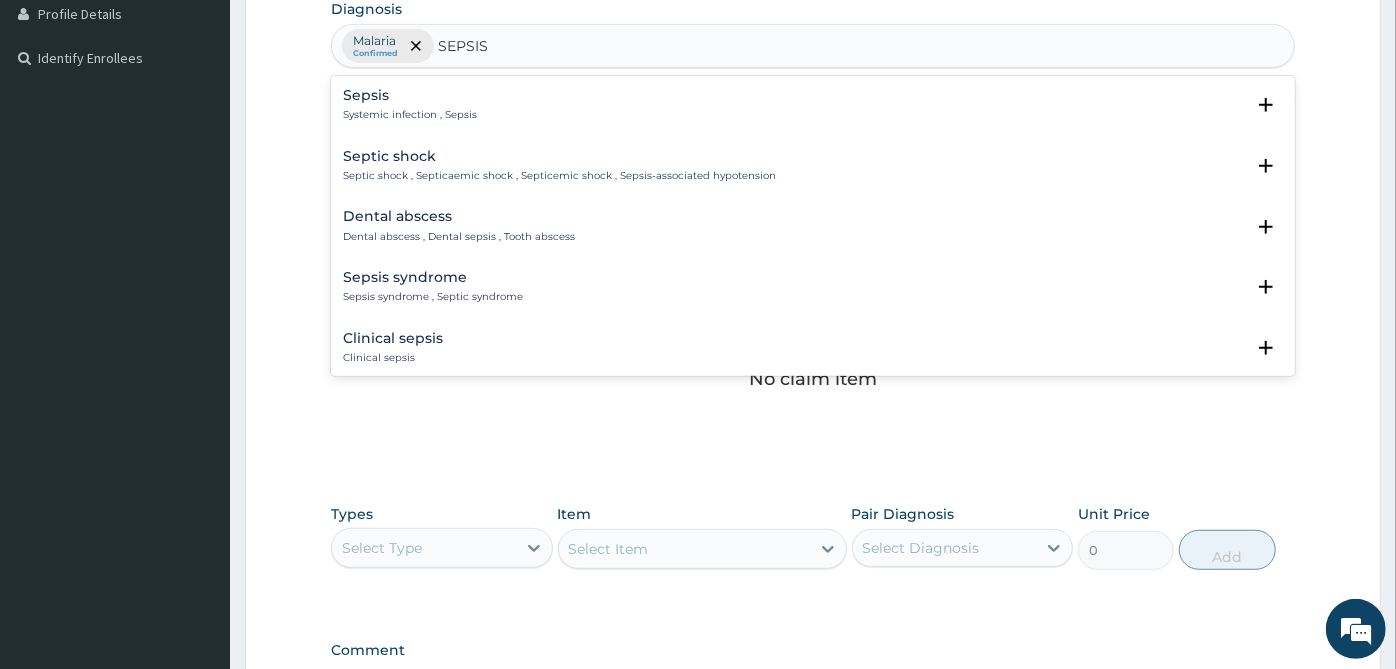click on "Systemic infection , Sepsis" at bounding box center [410, 115] 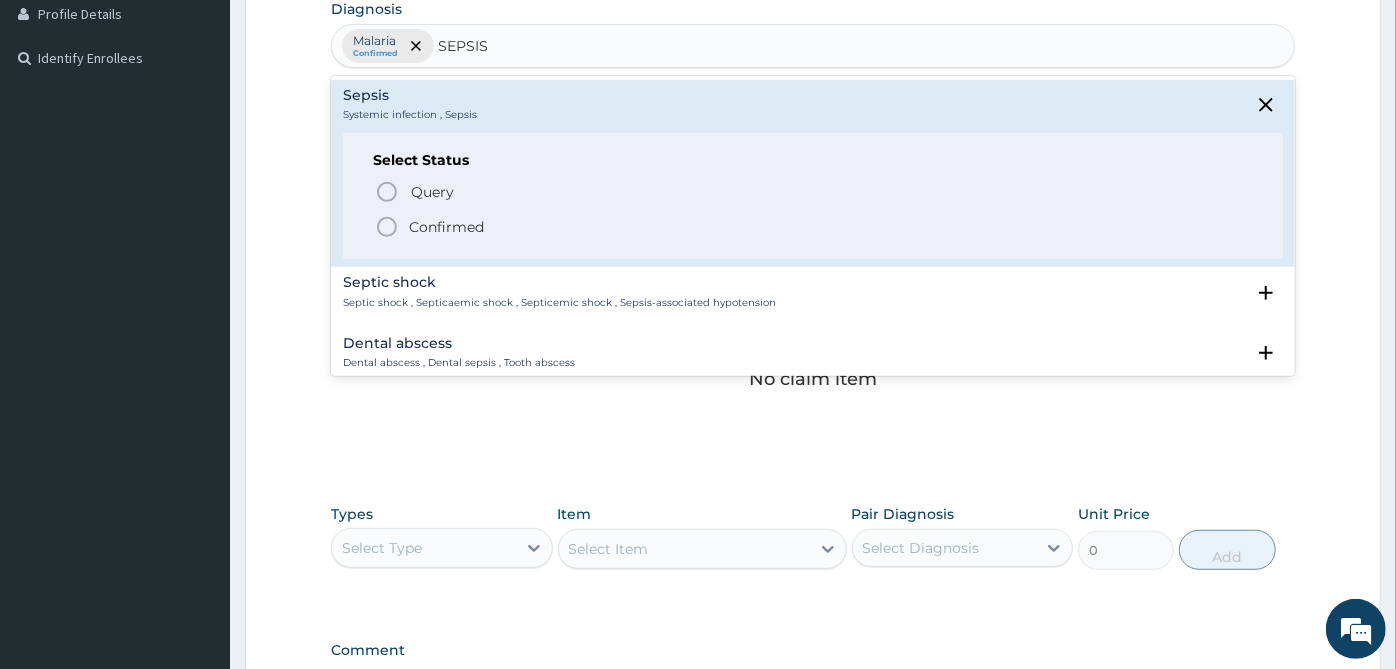 click on "Confirmed" at bounding box center [446, 227] 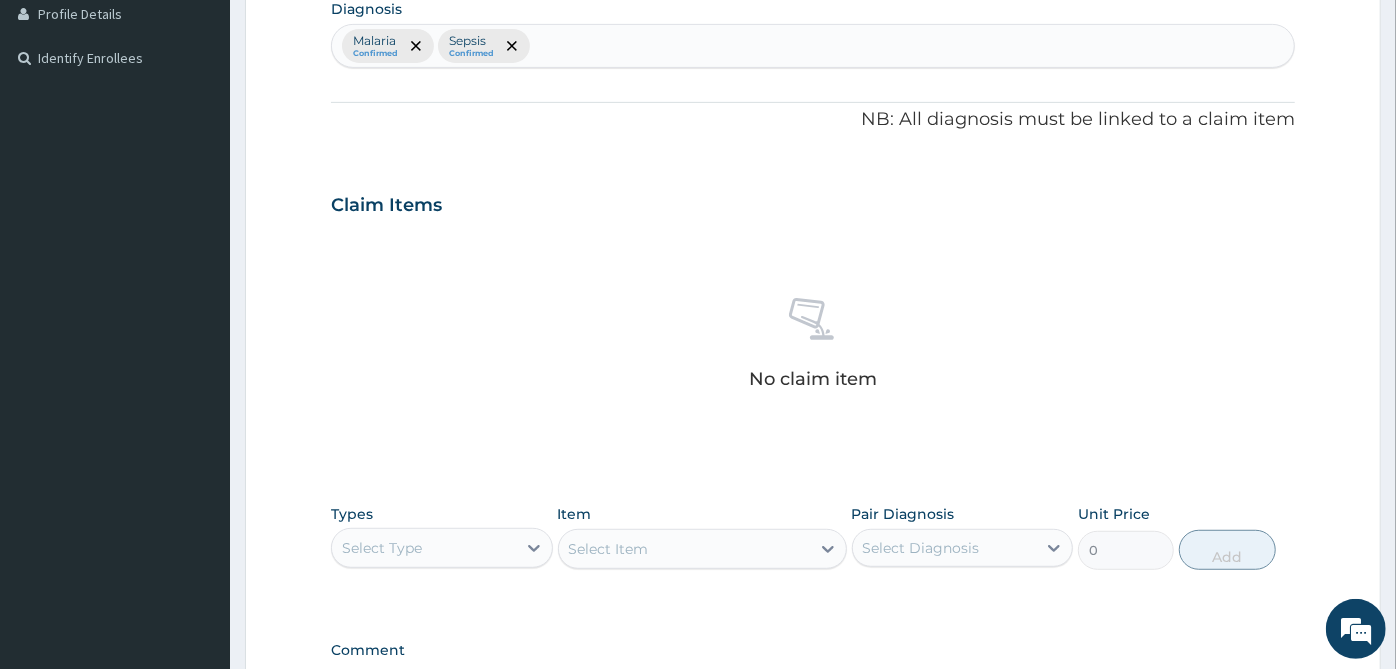 scroll, scrollTop: 770, scrollLeft: 0, axis: vertical 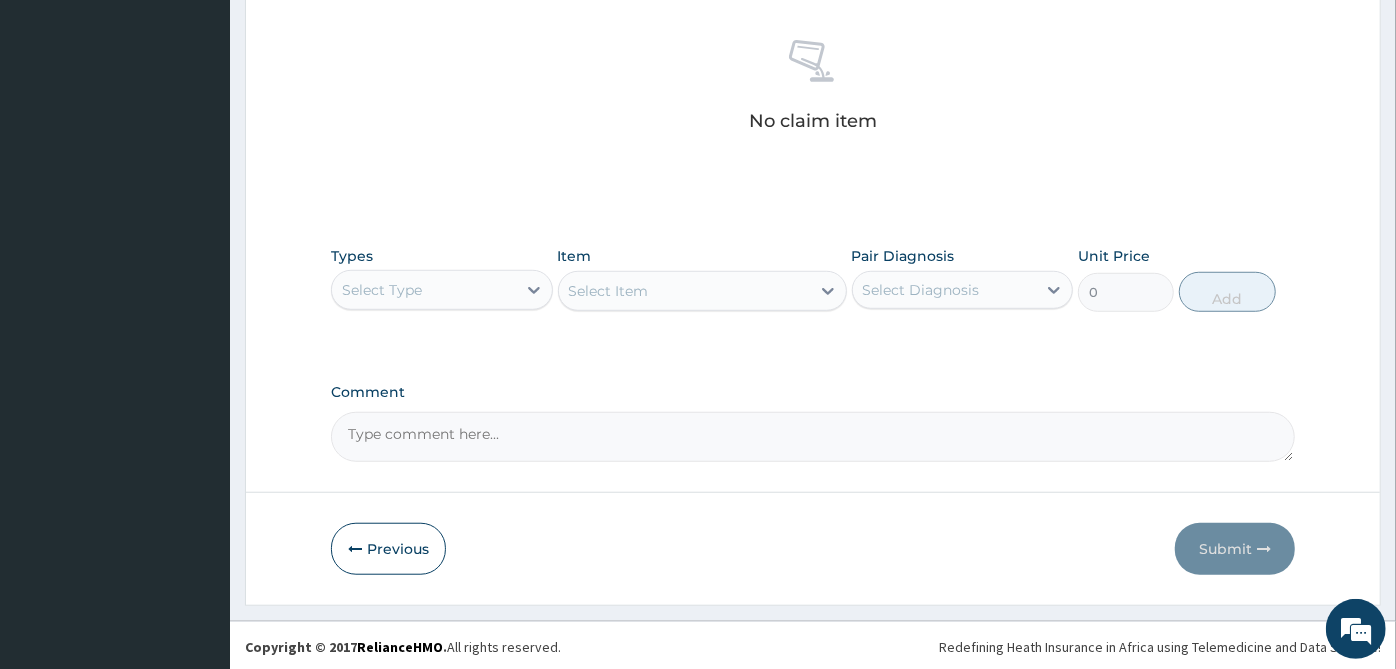 click on "Select Type" at bounding box center (424, 290) 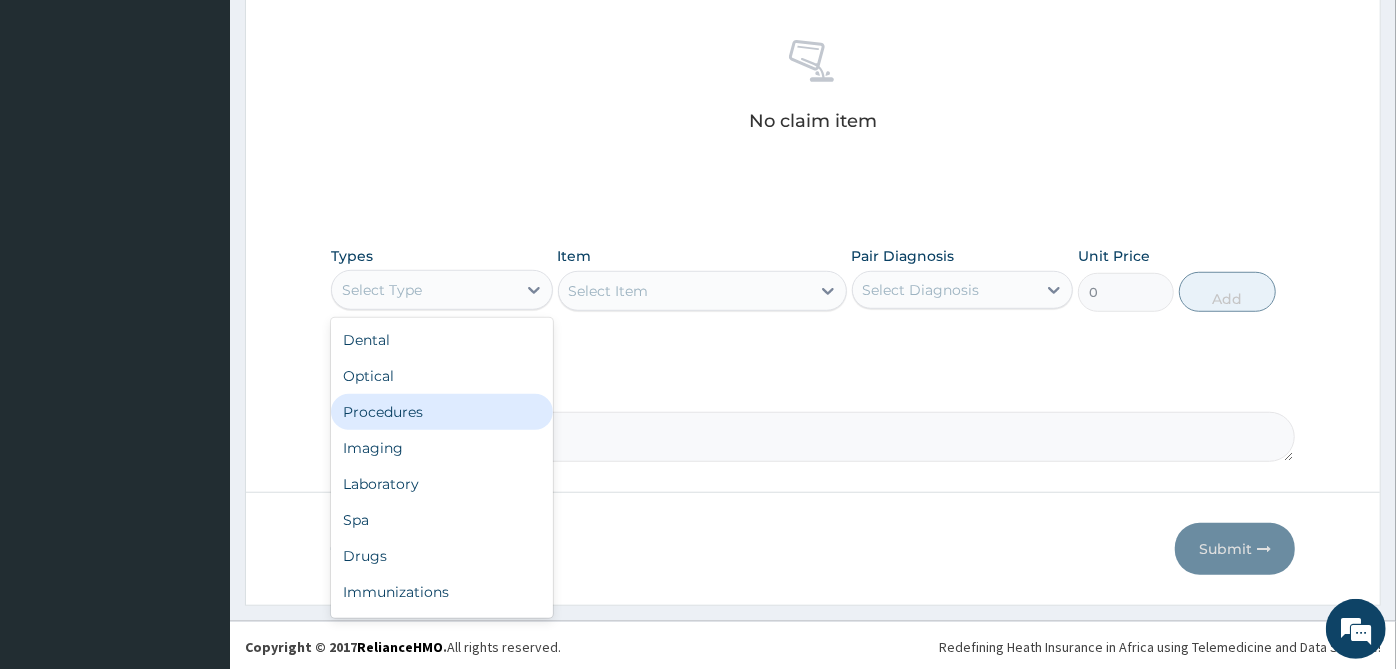 click on "Procedures" at bounding box center [442, 412] 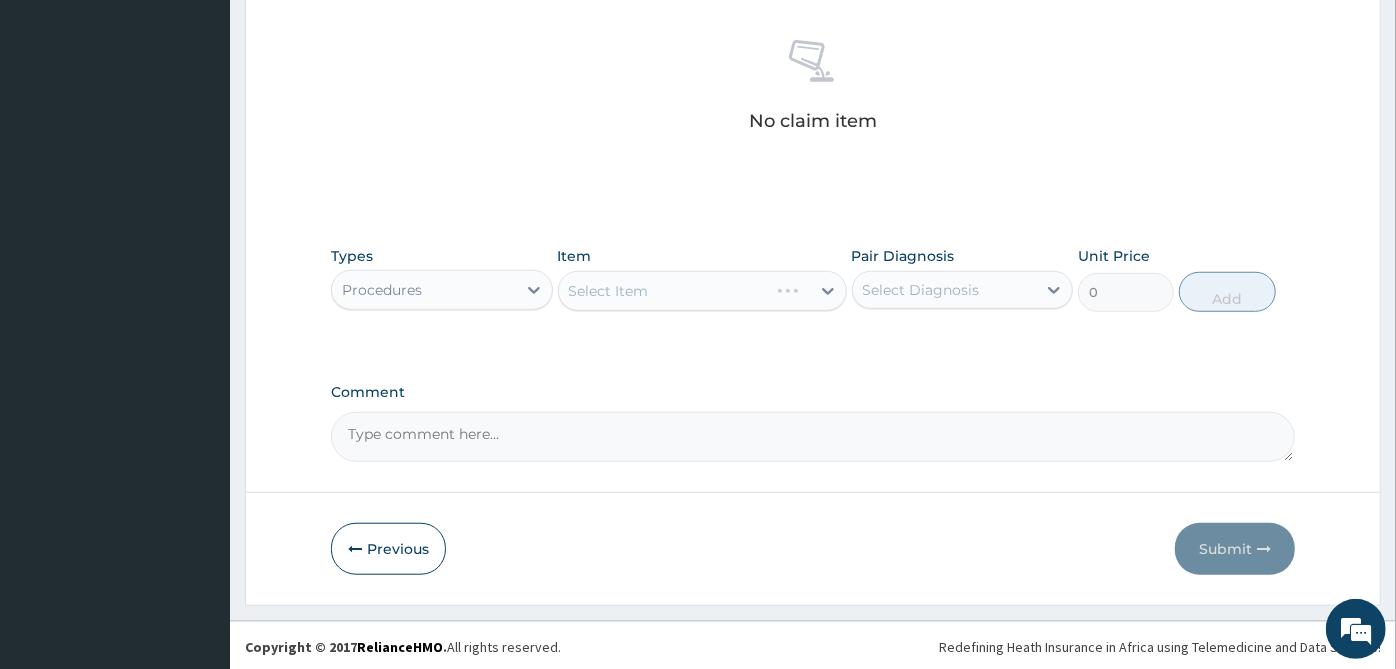 click on "Select Diagnosis" at bounding box center [945, 290] 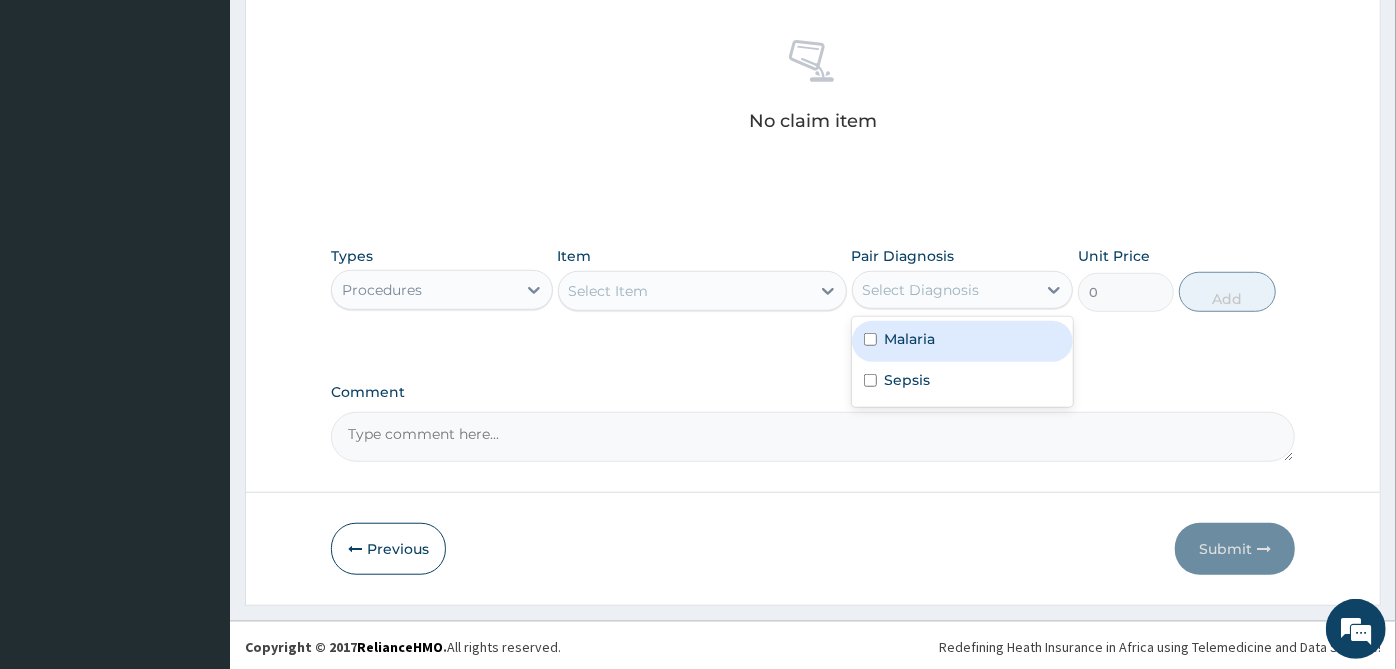 drag, startPoint x: 932, startPoint y: 320, endPoint x: 922, endPoint y: 391, distance: 71.70077 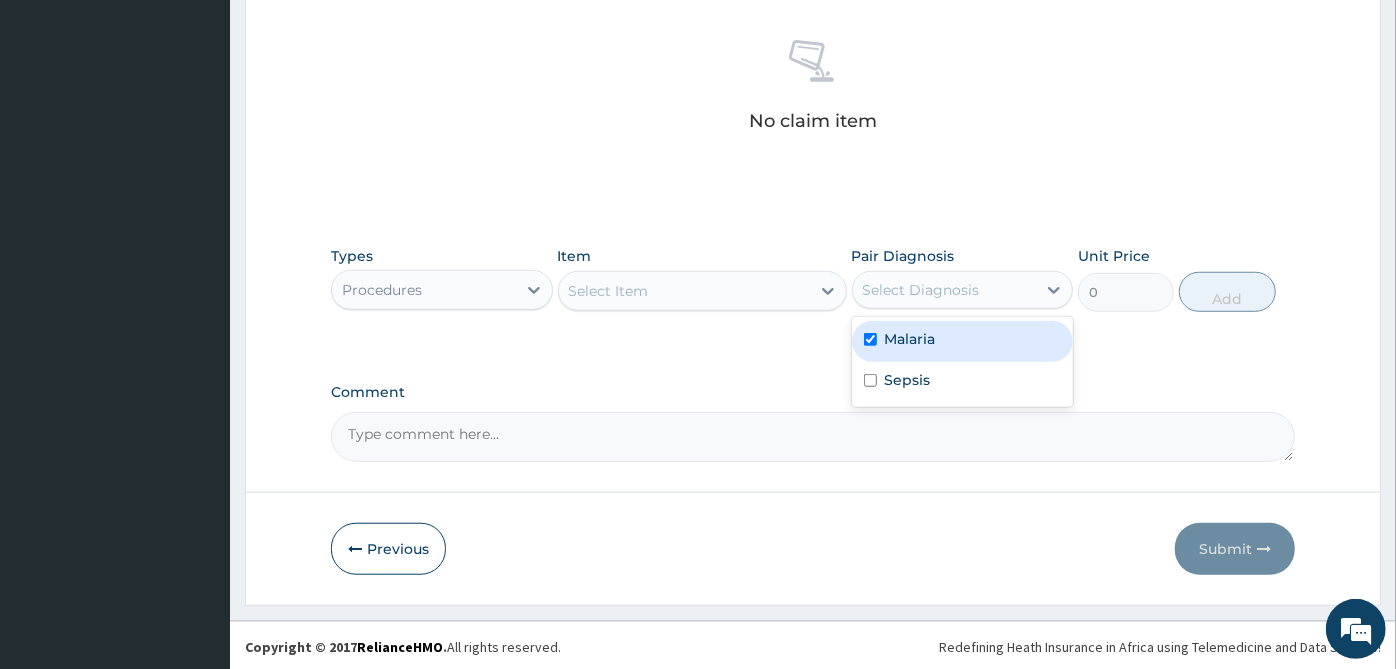 checkbox on "true" 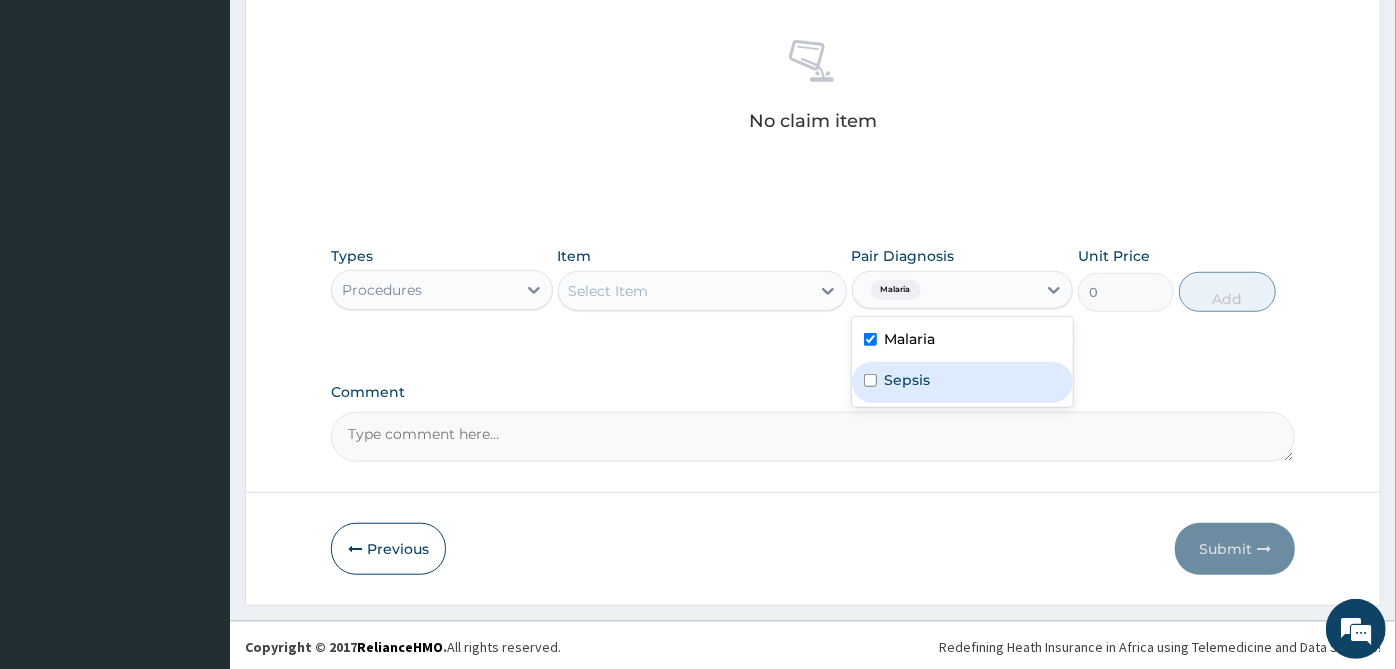 click on "Sepsis" at bounding box center [963, 382] 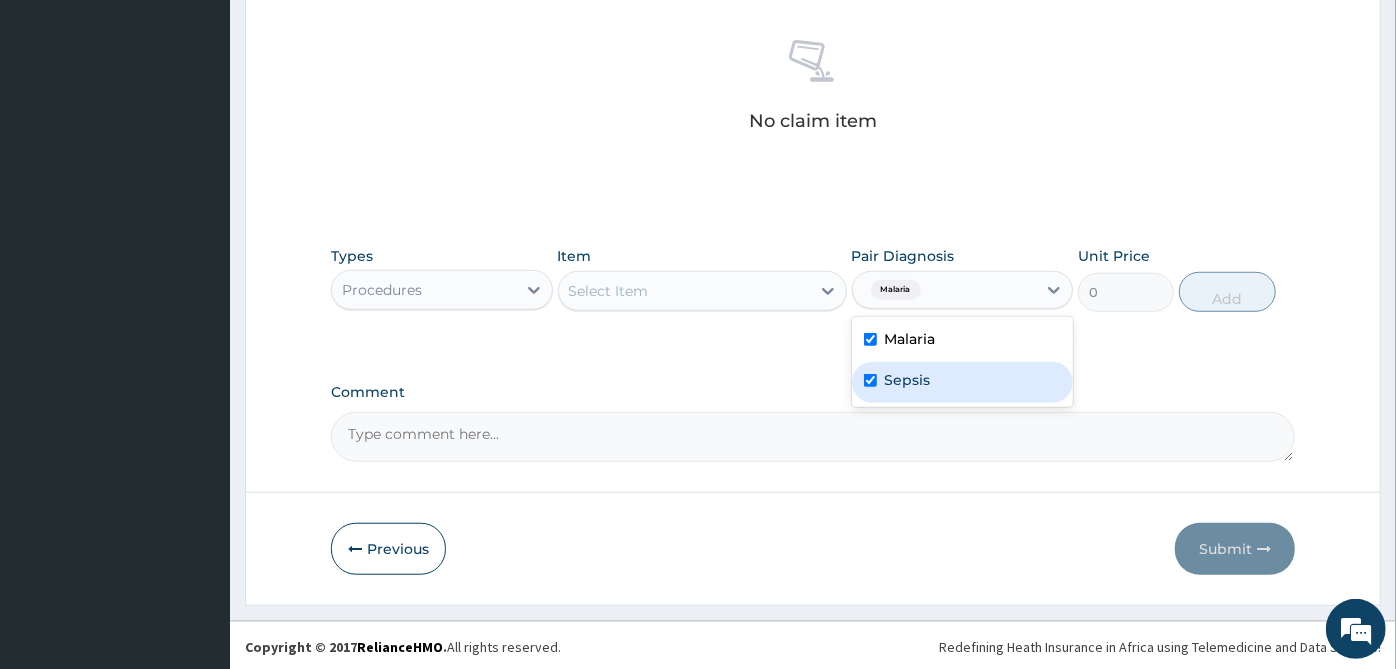 checkbox on "true" 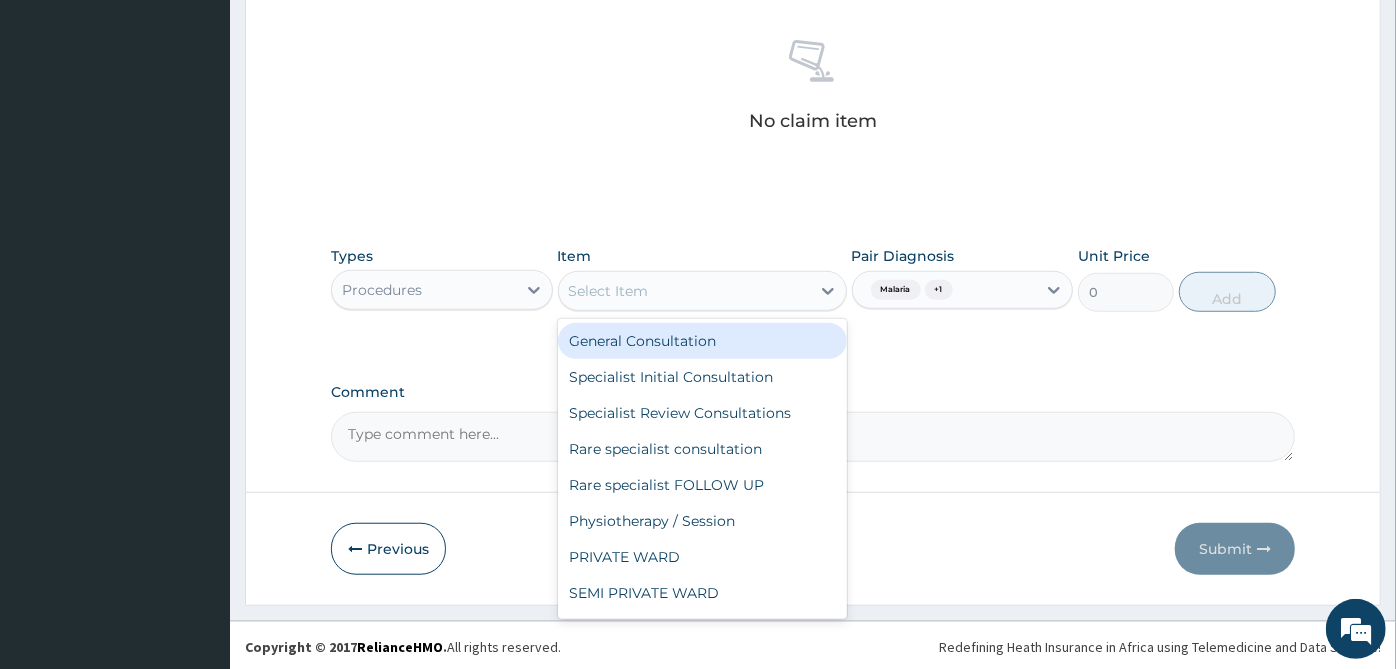 click on "Select Item" at bounding box center [684, 291] 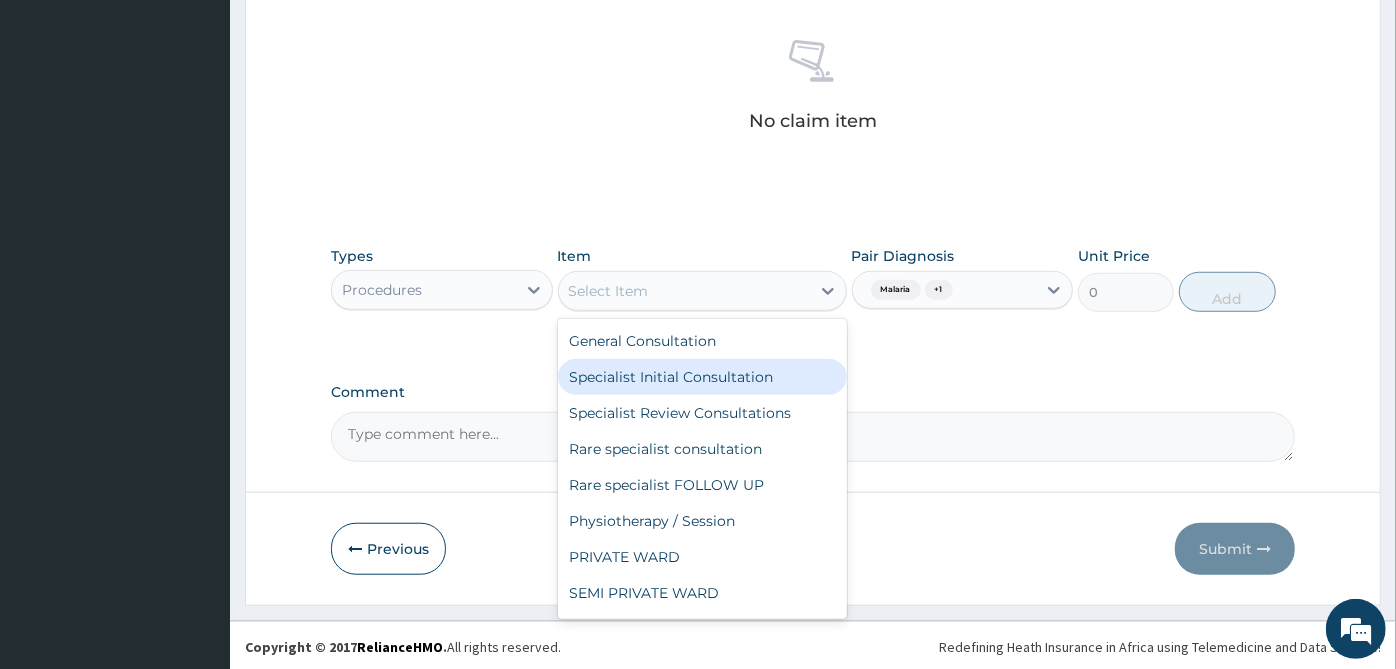 click on "Specialist Initial Consultation" at bounding box center (702, 377) 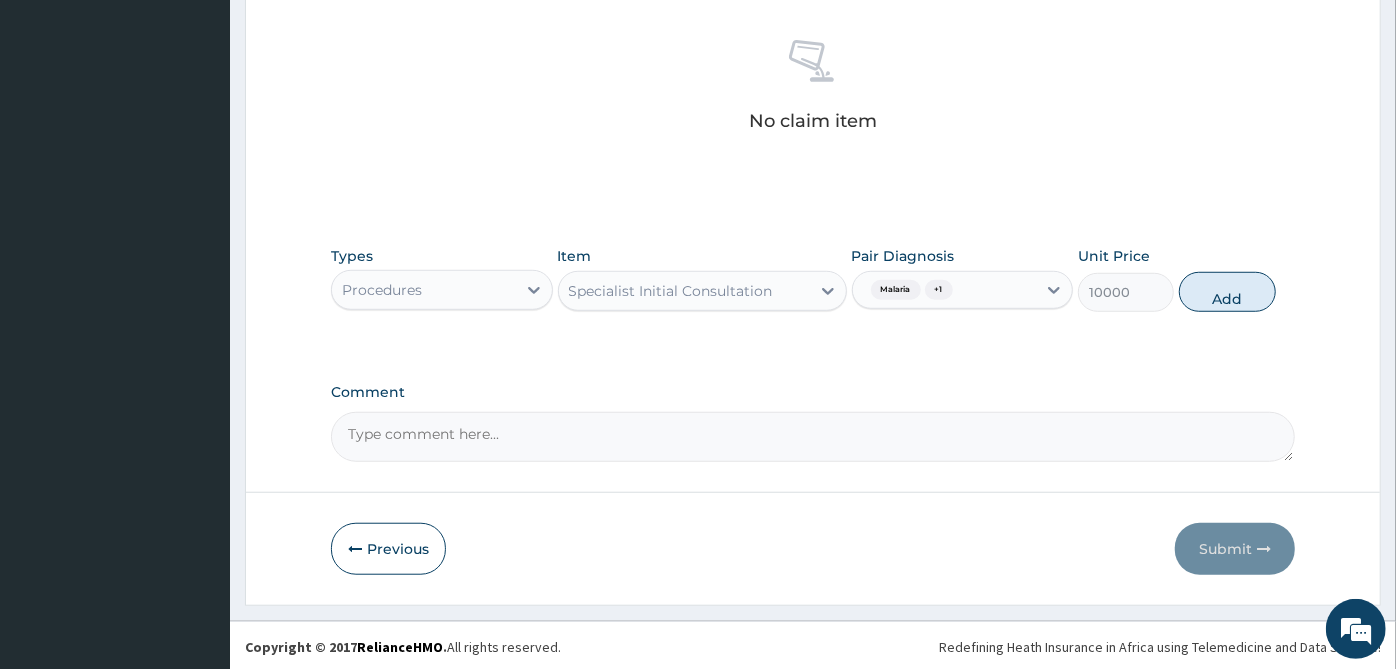 click on "Specialist Initial Consultation" at bounding box center [671, 291] 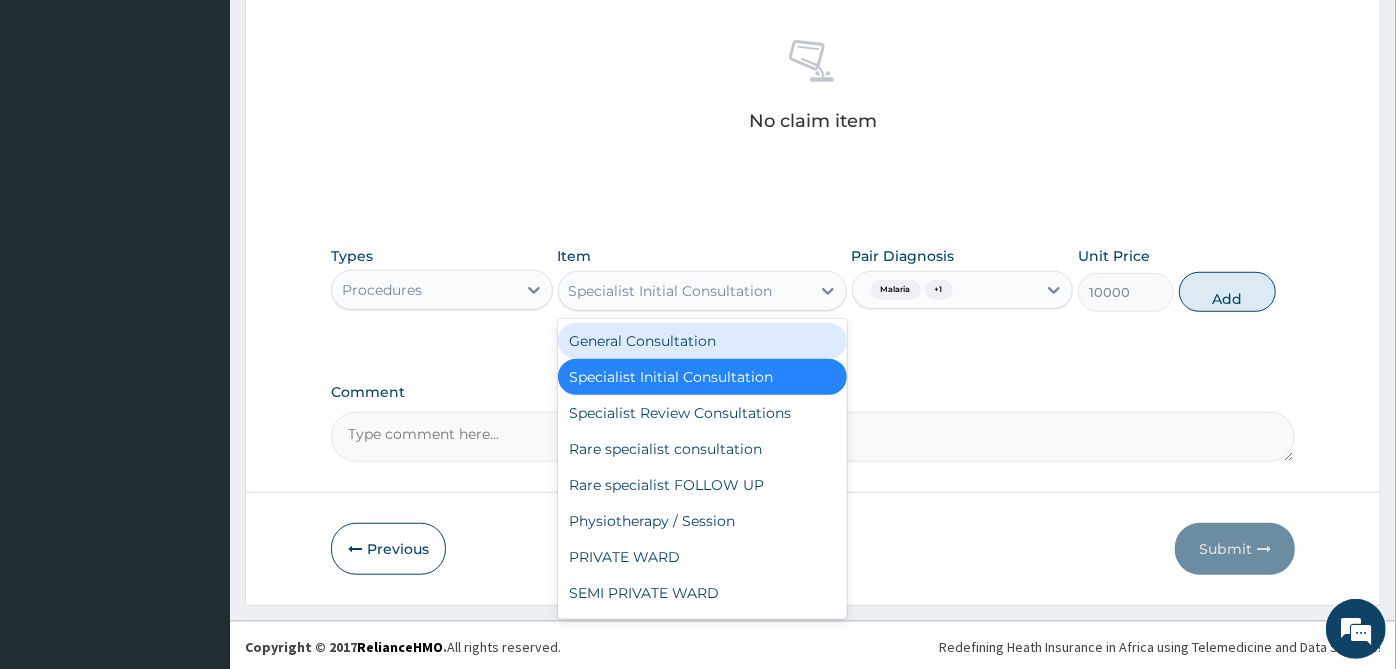click on "General Consultation" at bounding box center (702, 341) 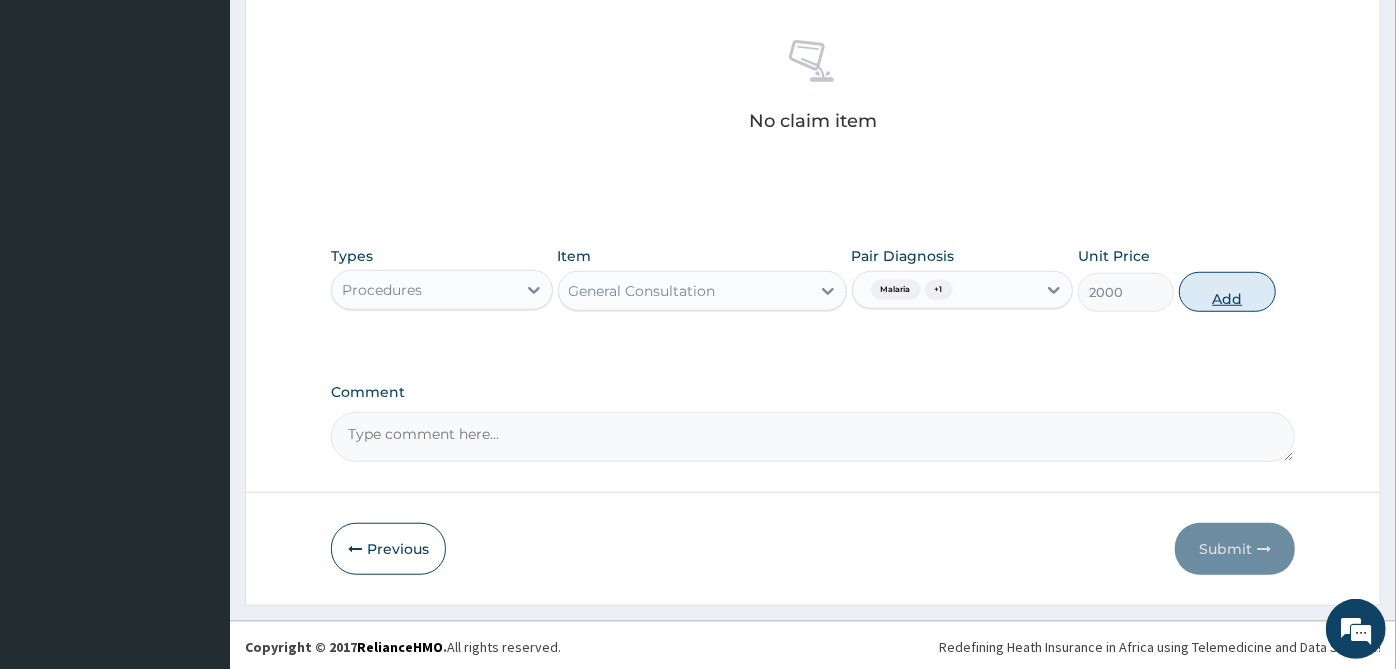 click on "Add" at bounding box center (1227, 292) 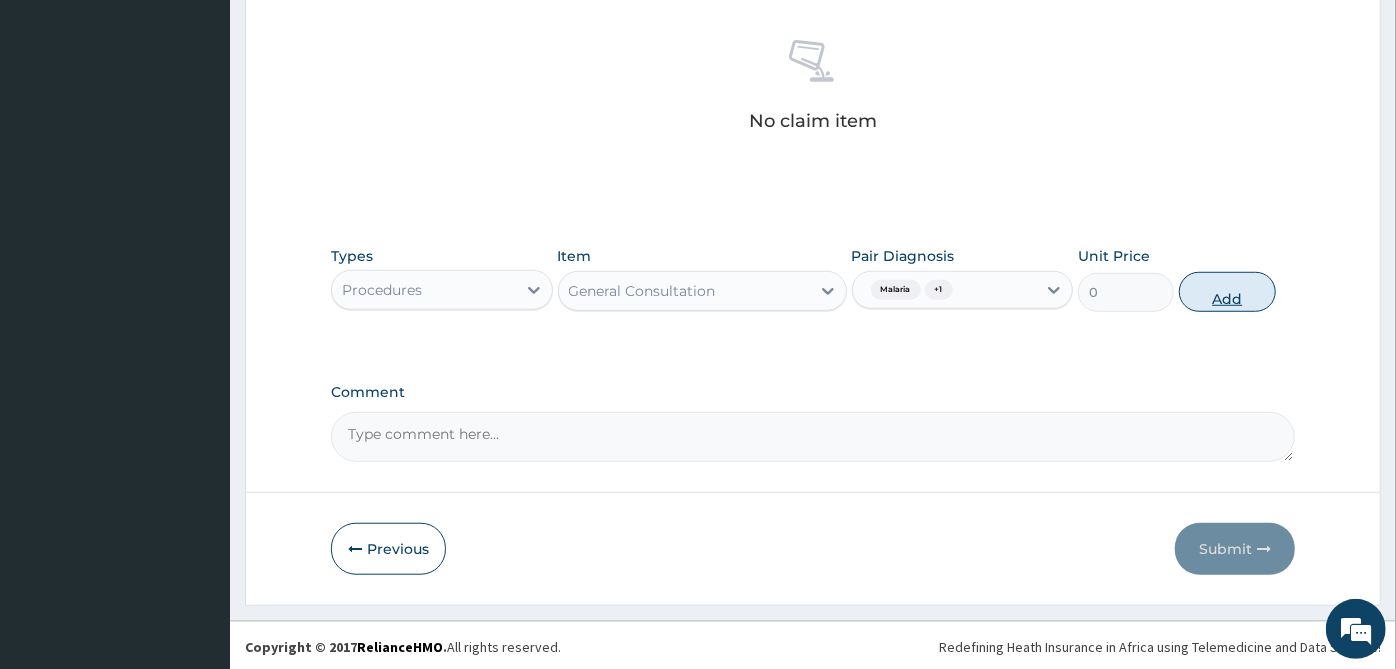 scroll, scrollTop: 690, scrollLeft: 0, axis: vertical 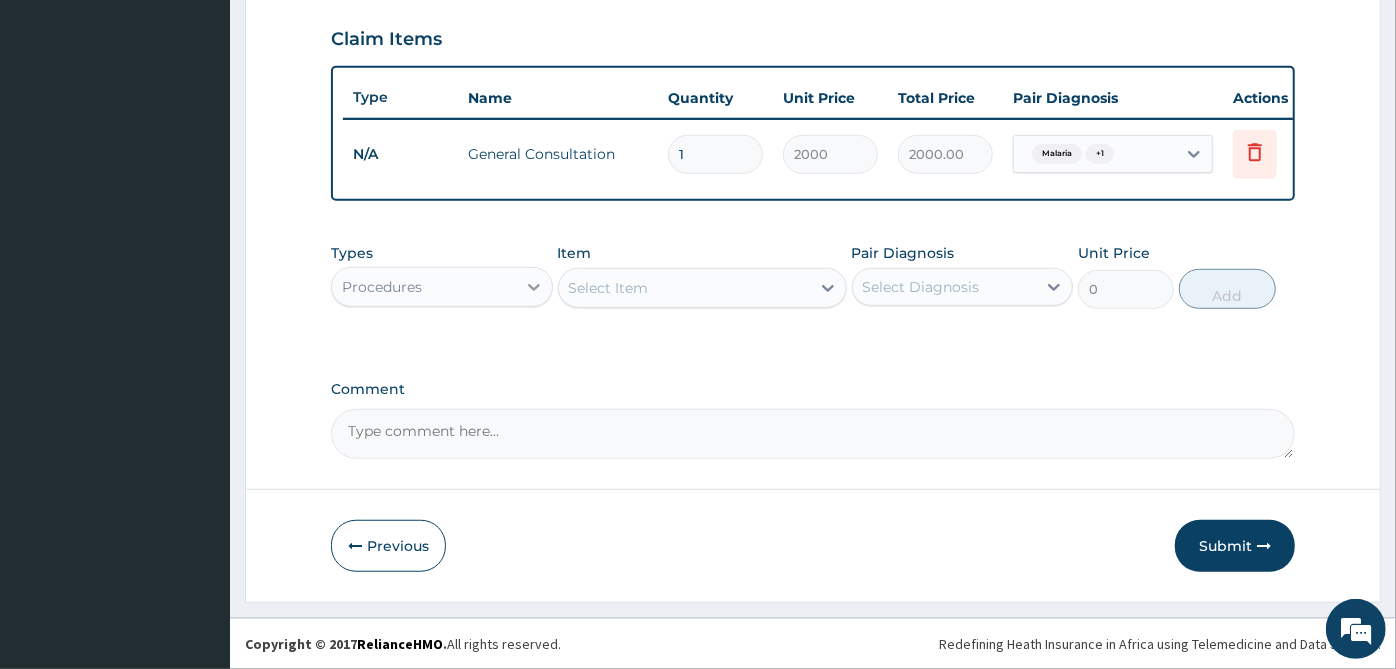 click 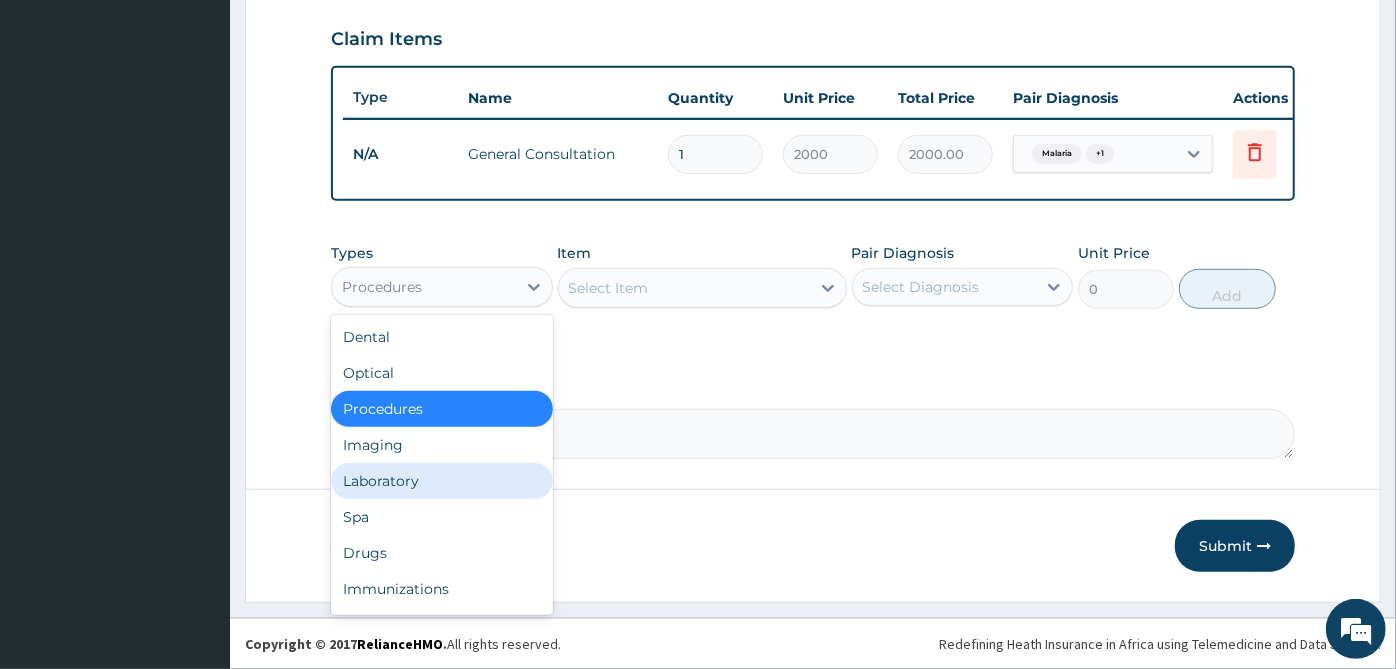click on "Laboratory" at bounding box center [442, 481] 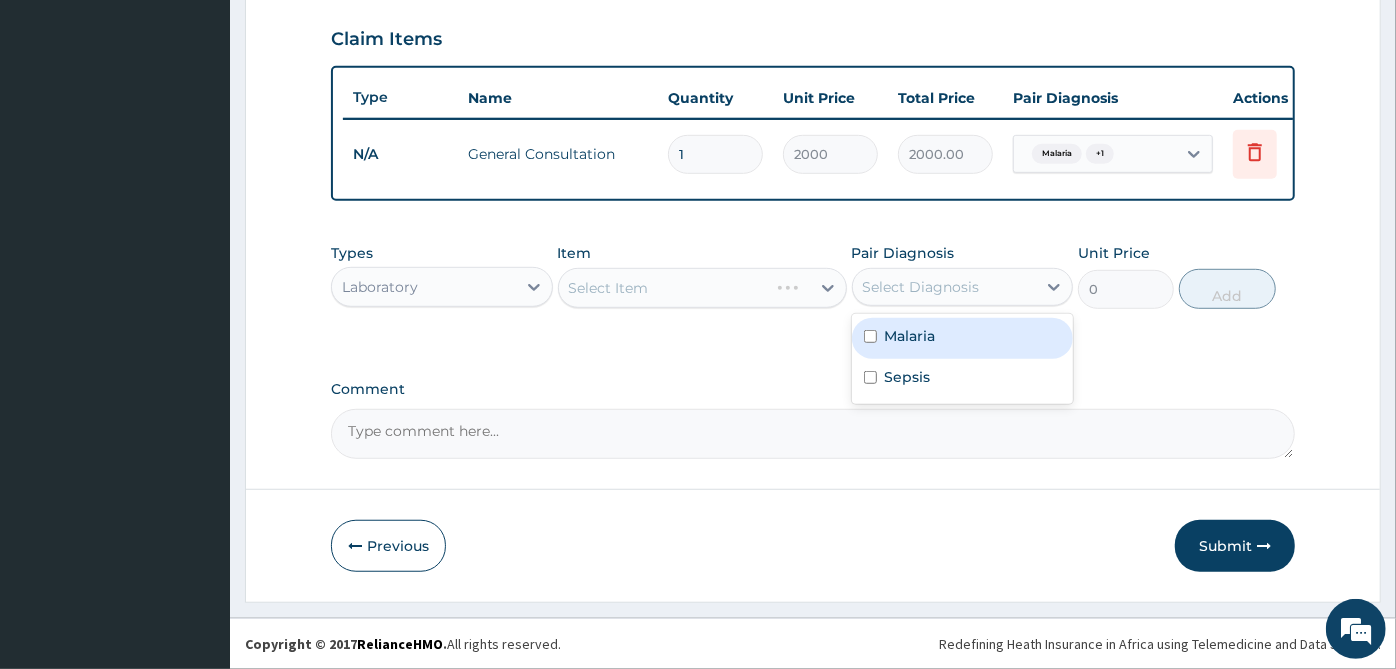 drag, startPoint x: 871, startPoint y: 287, endPoint x: 880, endPoint y: 282, distance: 10.29563 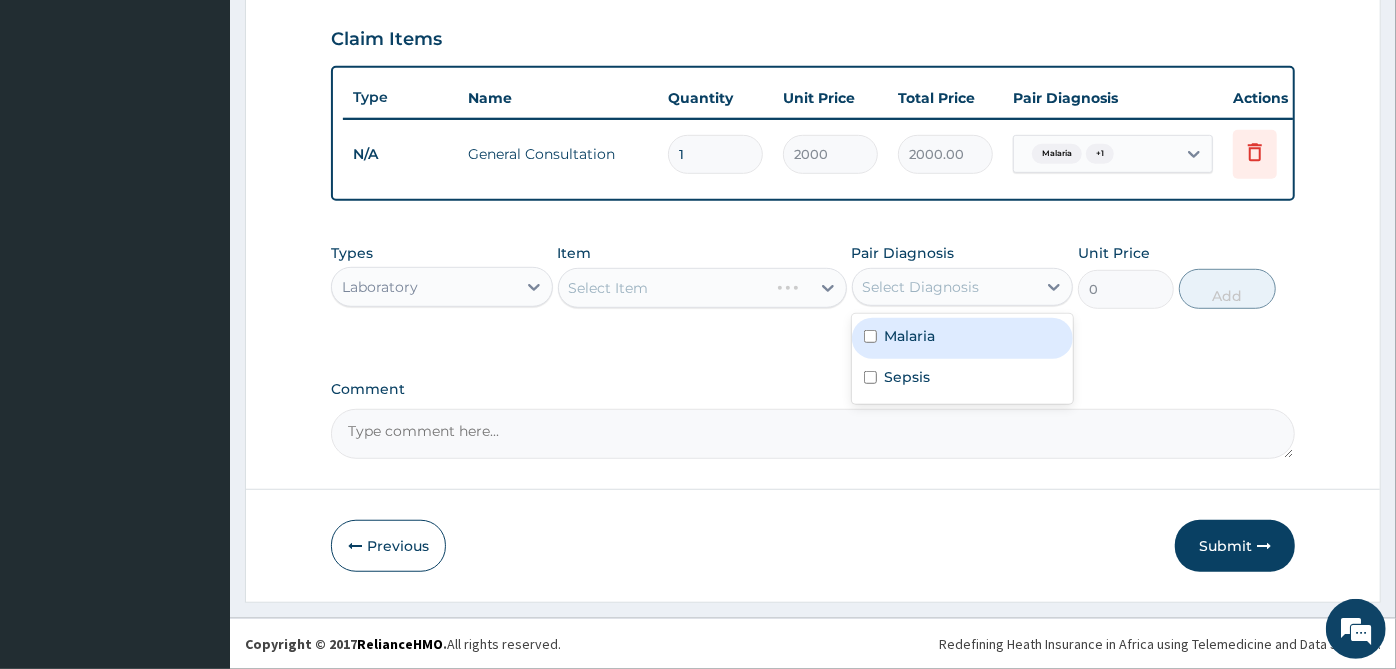 click on "Select Diagnosis" at bounding box center [921, 287] 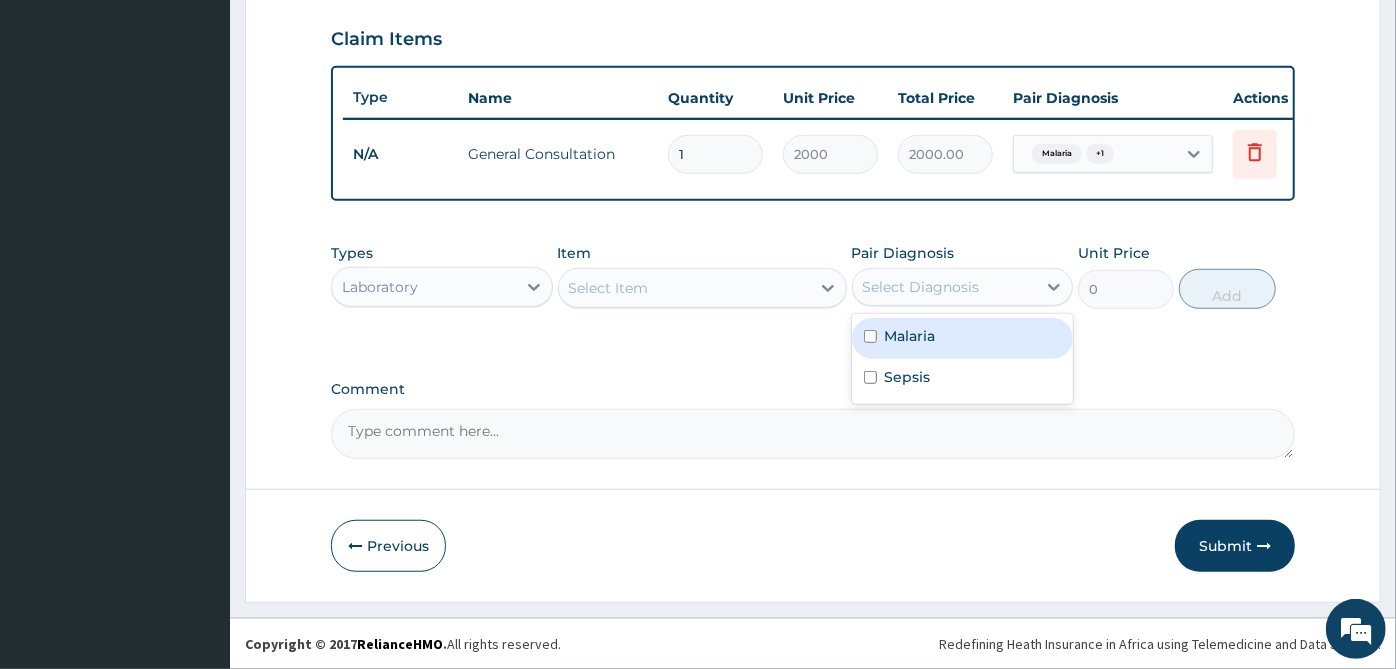 click on "Malaria" at bounding box center [910, 336] 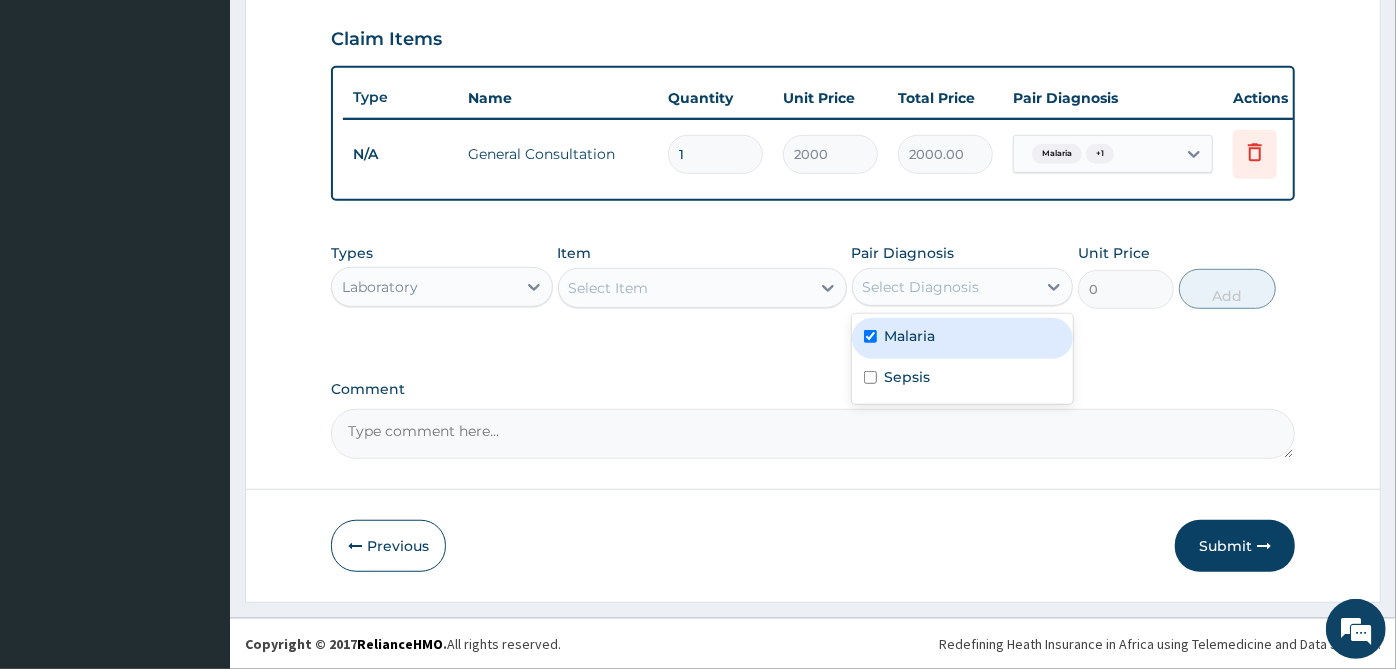 checkbox on "true" 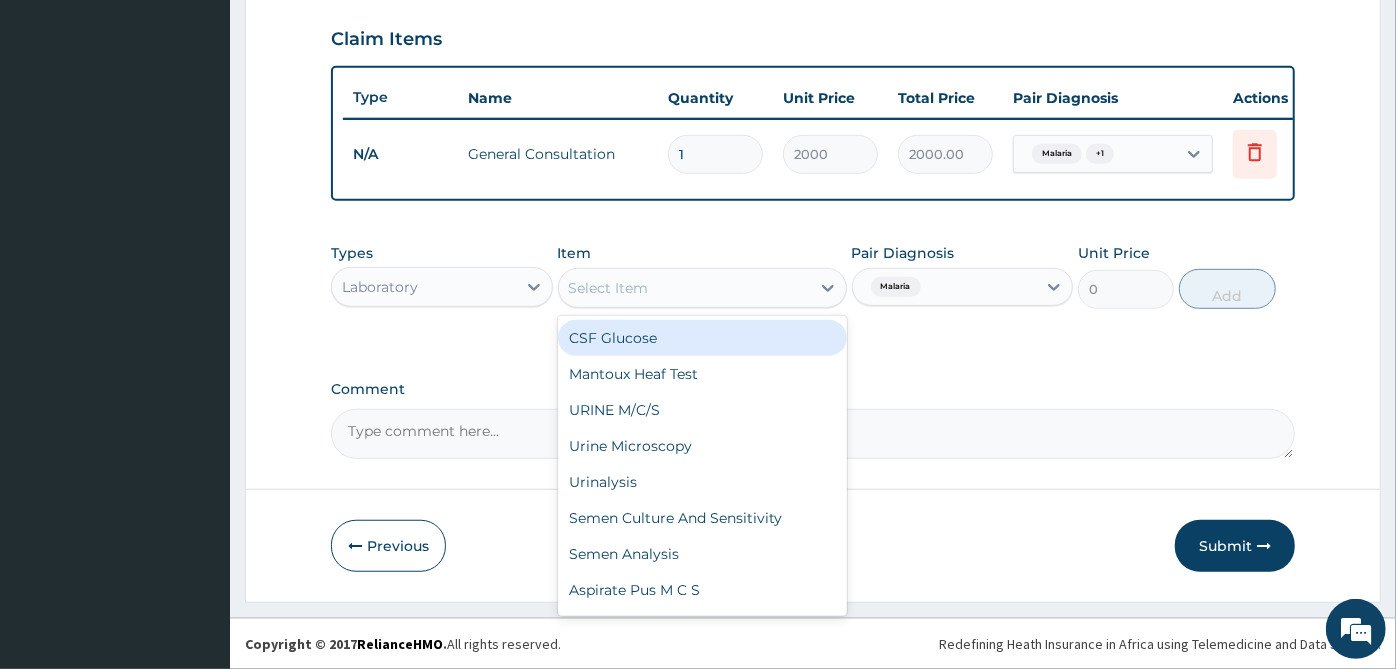click on "Select Item" at bounding box center [684, 288] 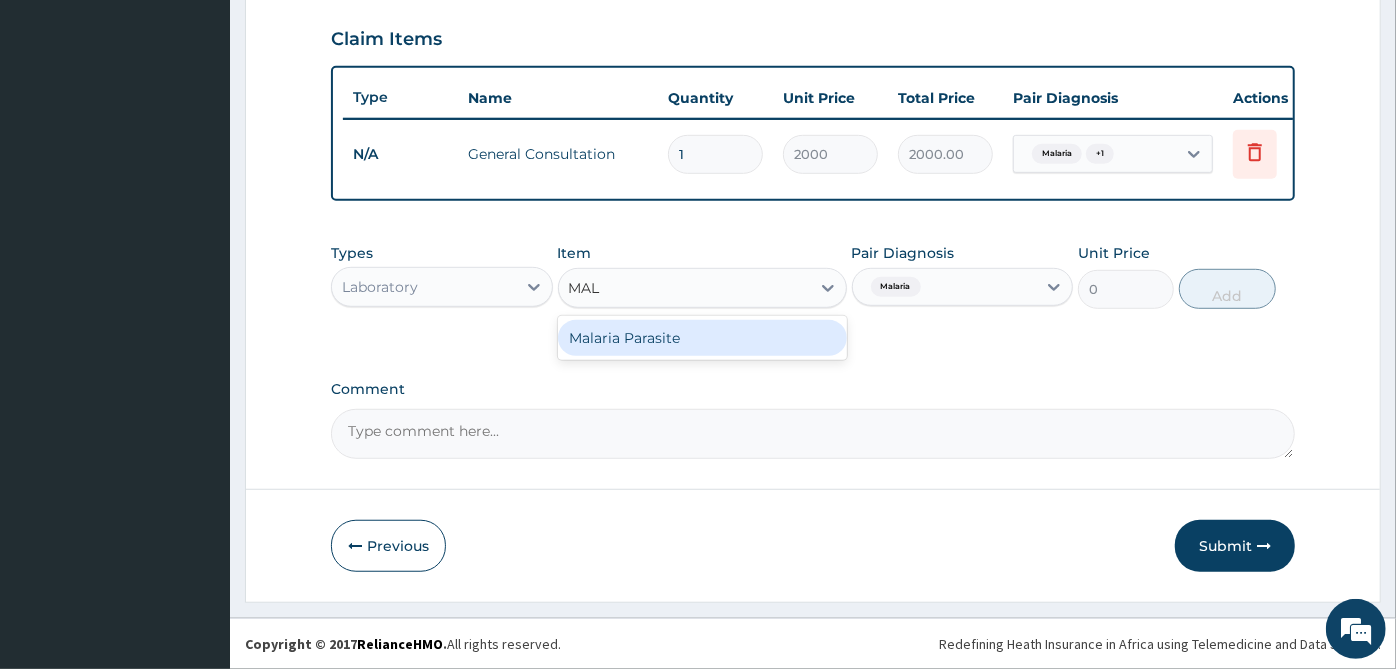 type on "MALA" 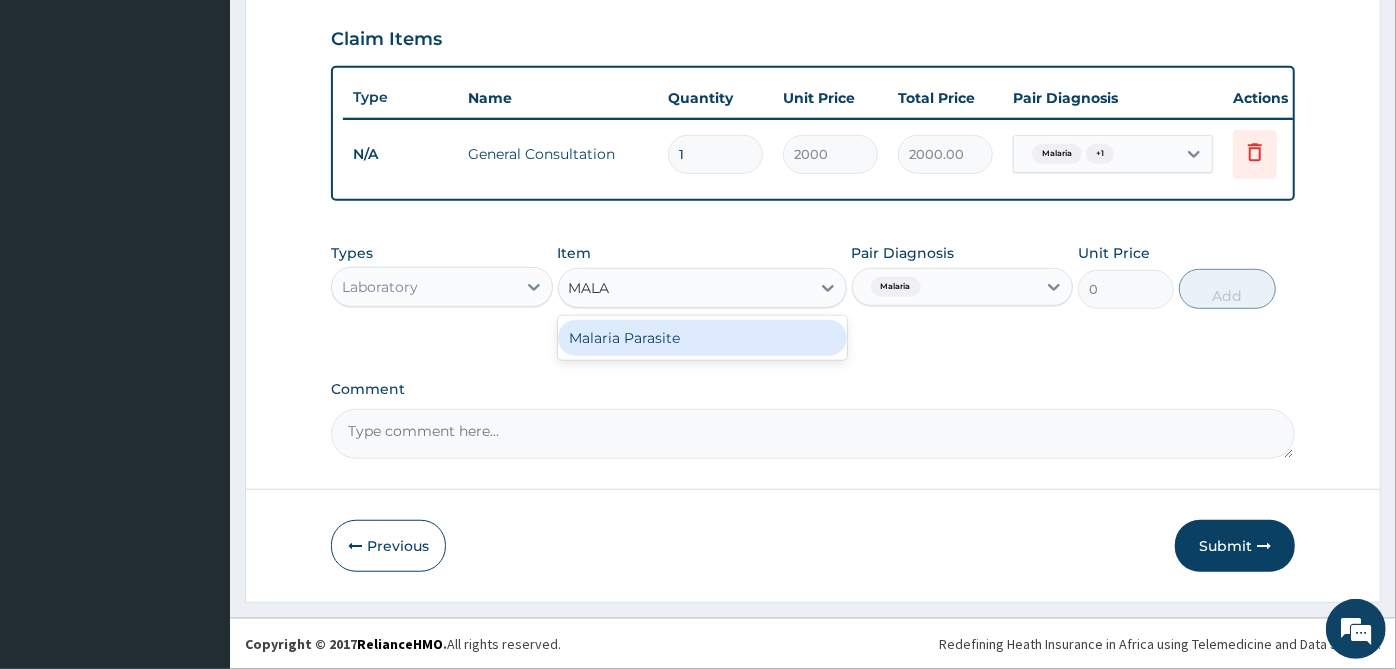click on "Malaria Parasite" at bounding box center (702, 338) 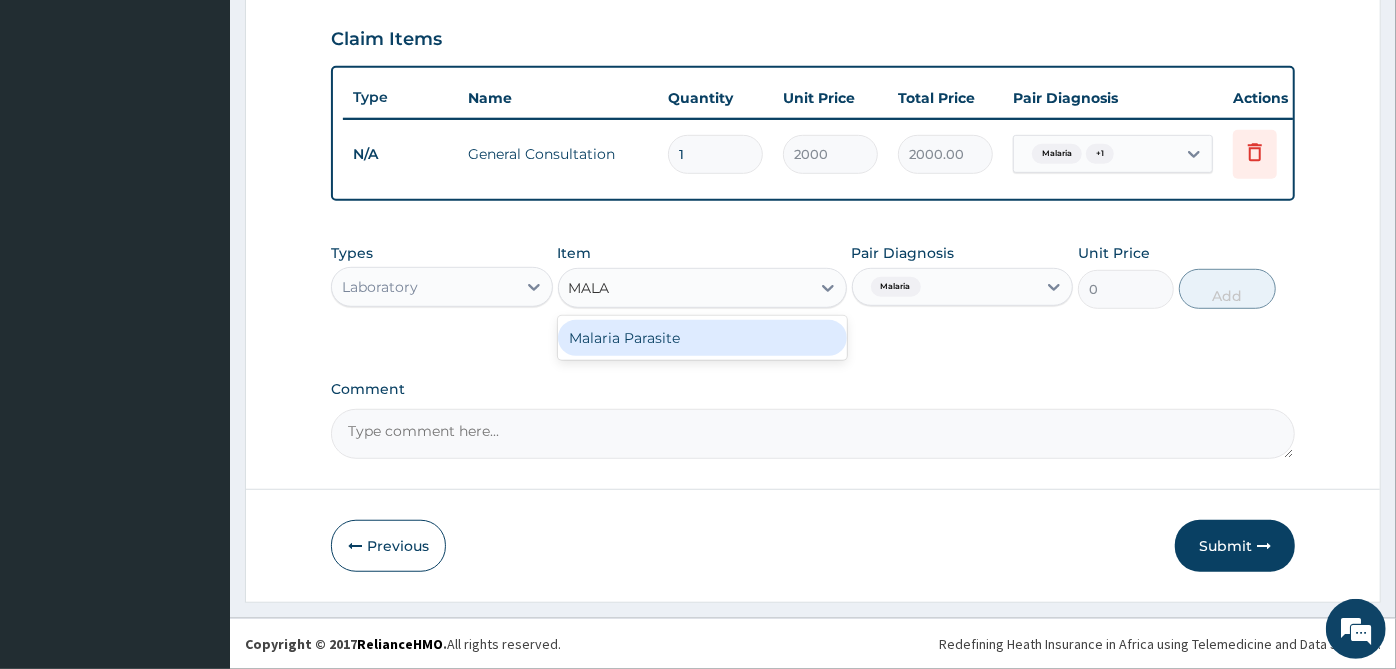 type 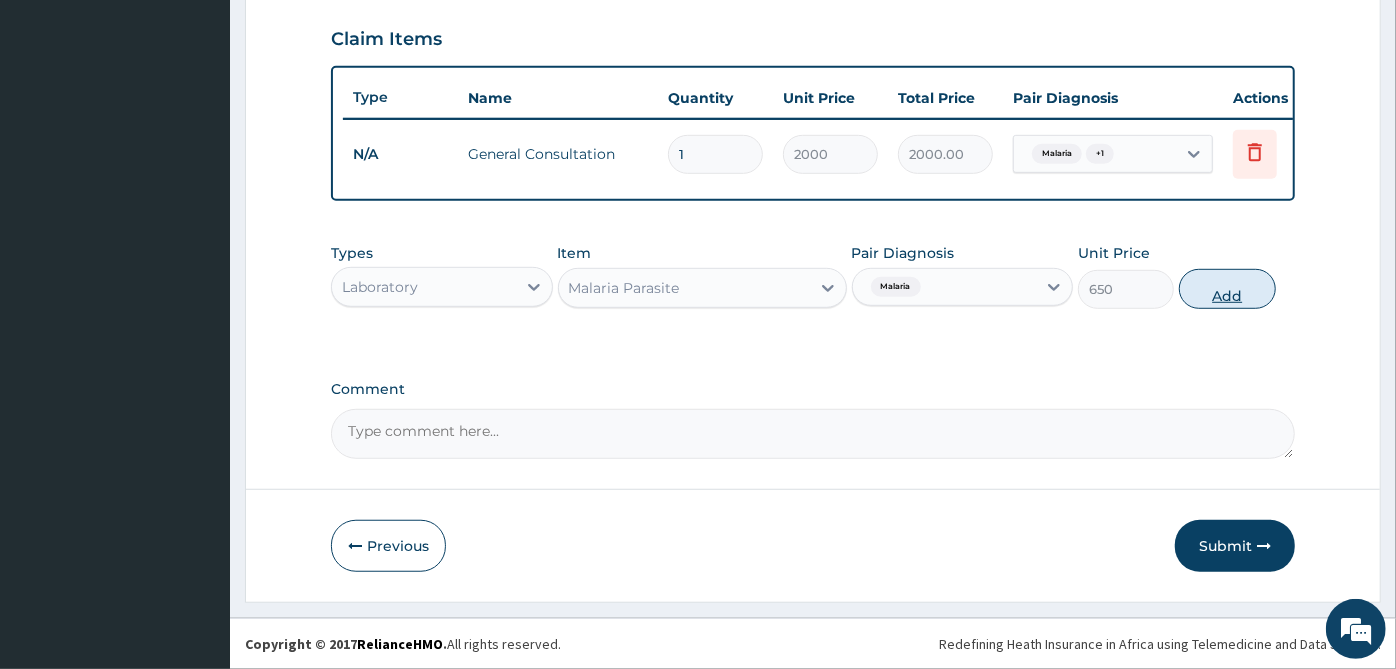 click on "Add" at bounding box center [1227, 289] 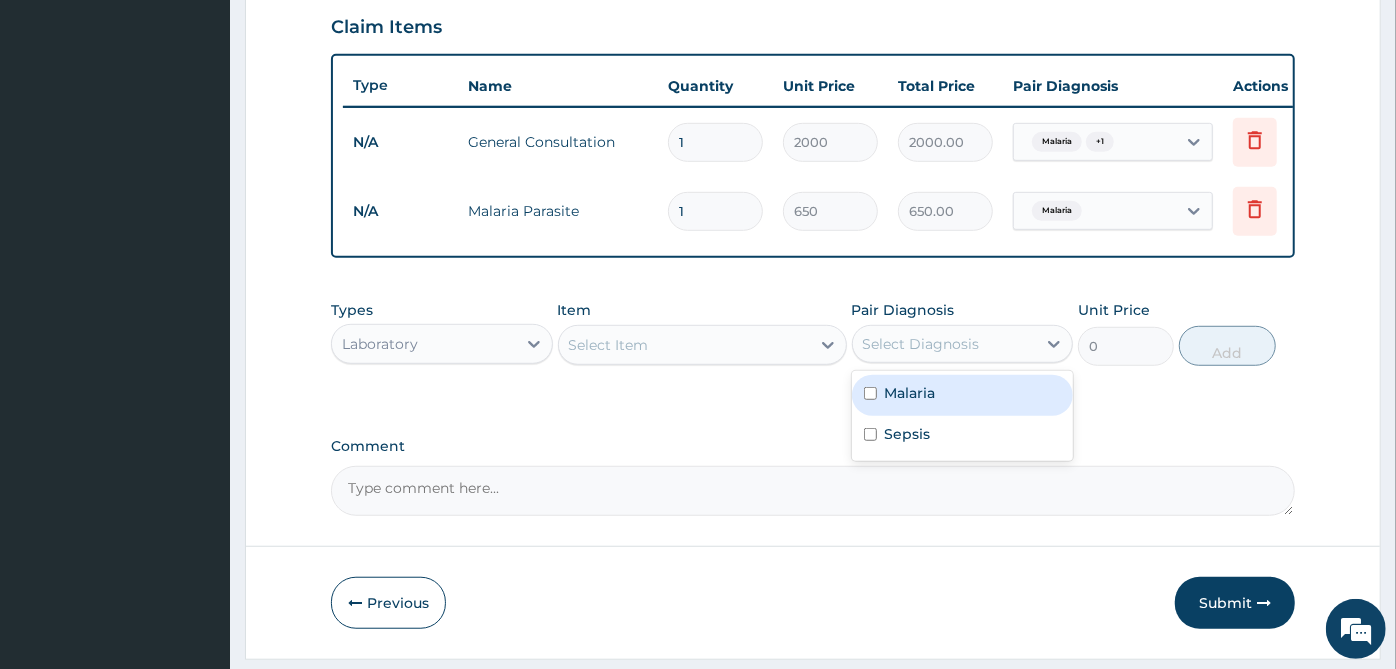 click on "Select Diagnosis" at bounding box center [945, 344] 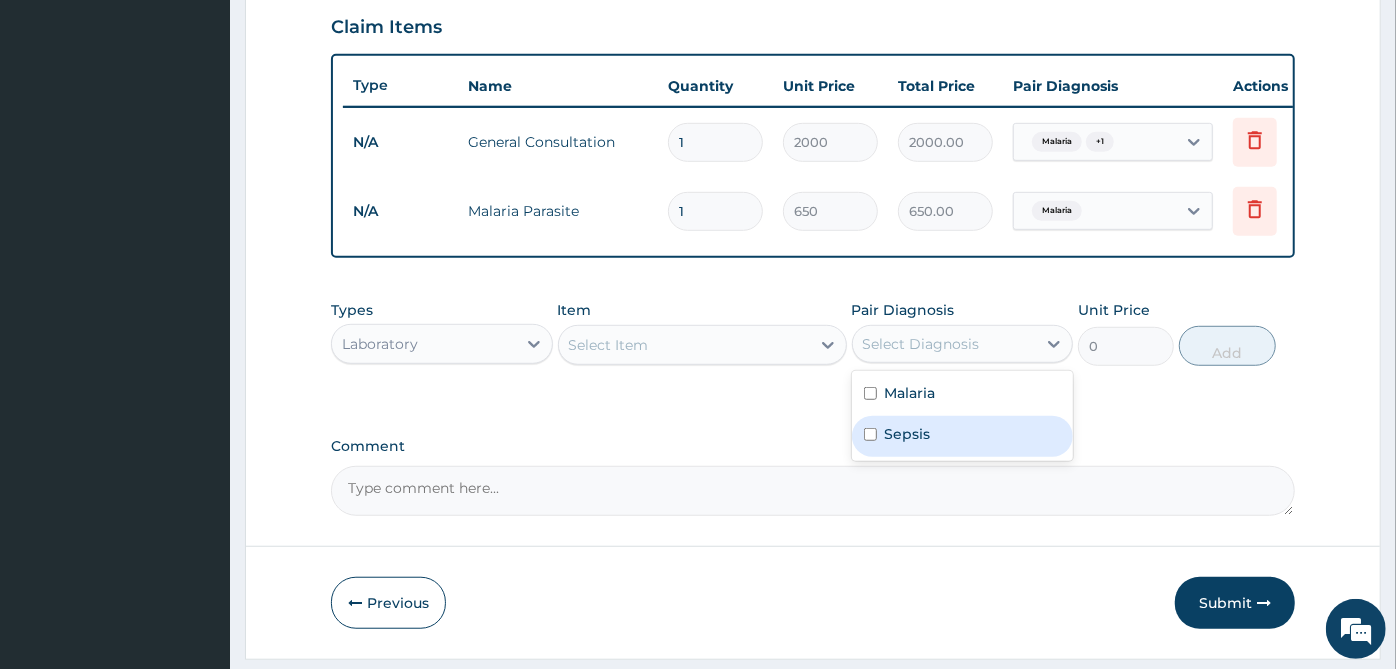 click on "Sepsis" at bounding box center (963, 436) 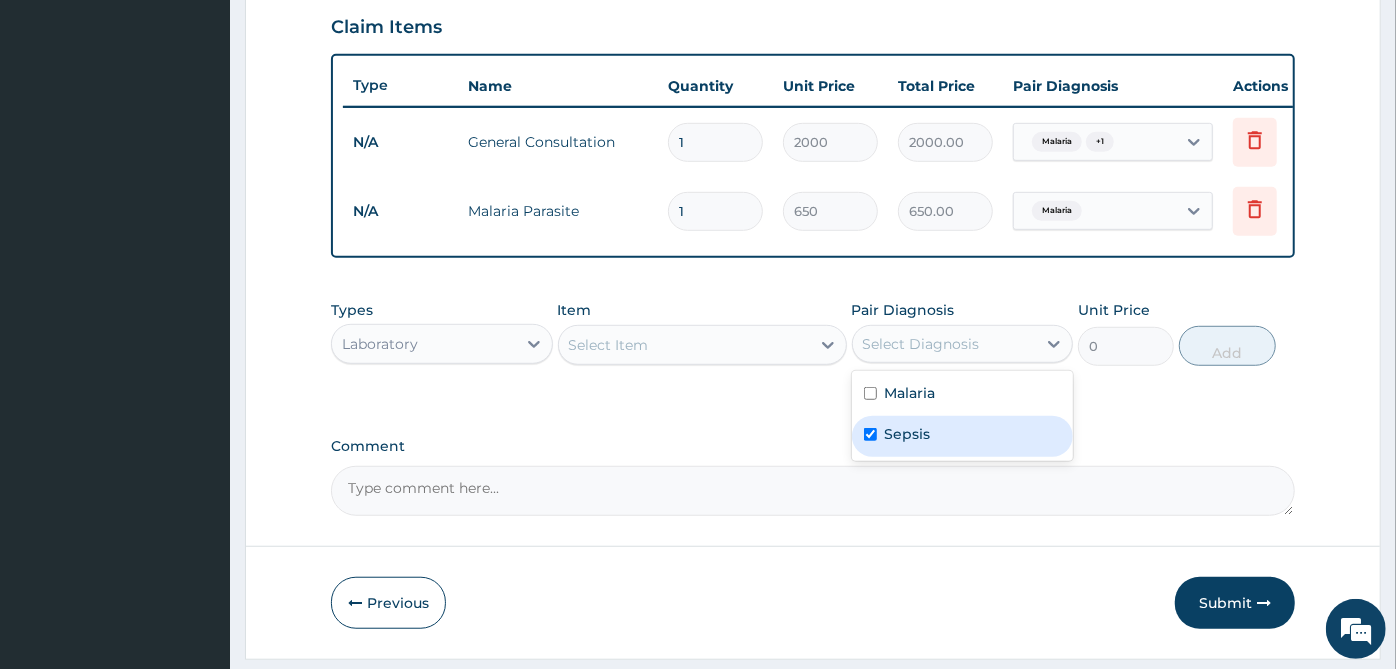 checkbox on "true" 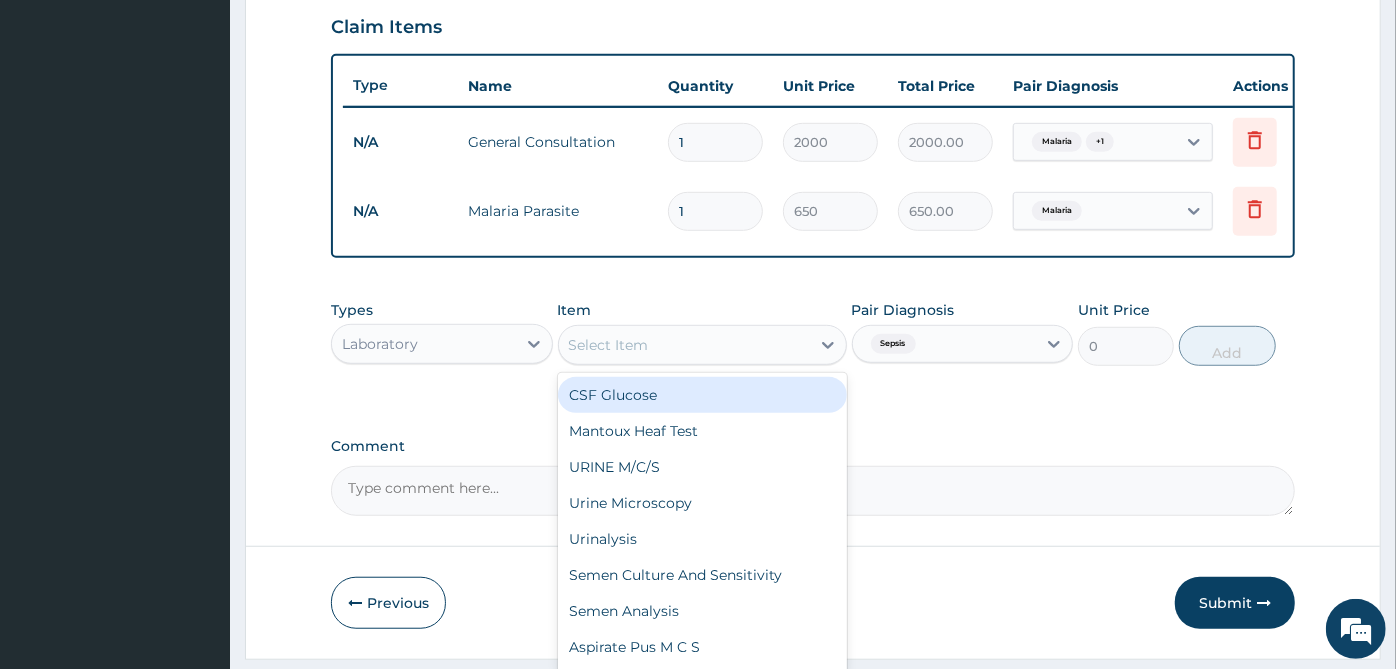 click on "Select Item" at bounding box center [684, 345] 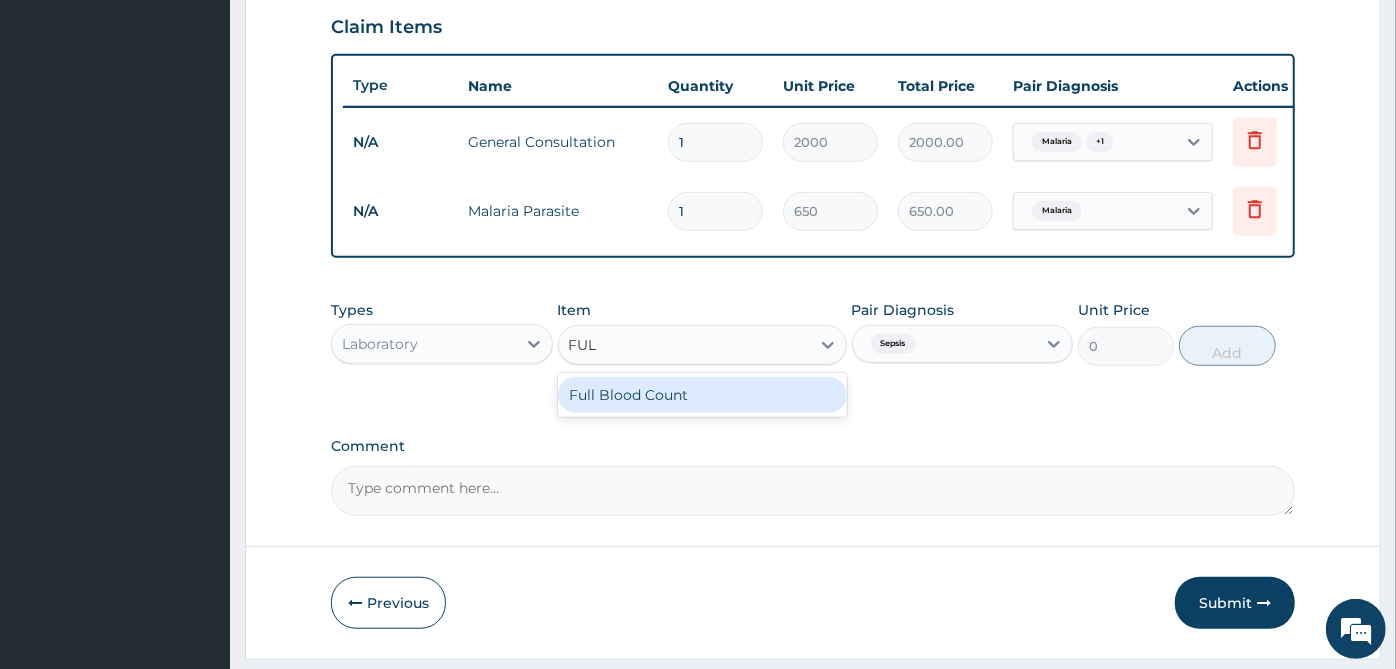 type on "FULL" 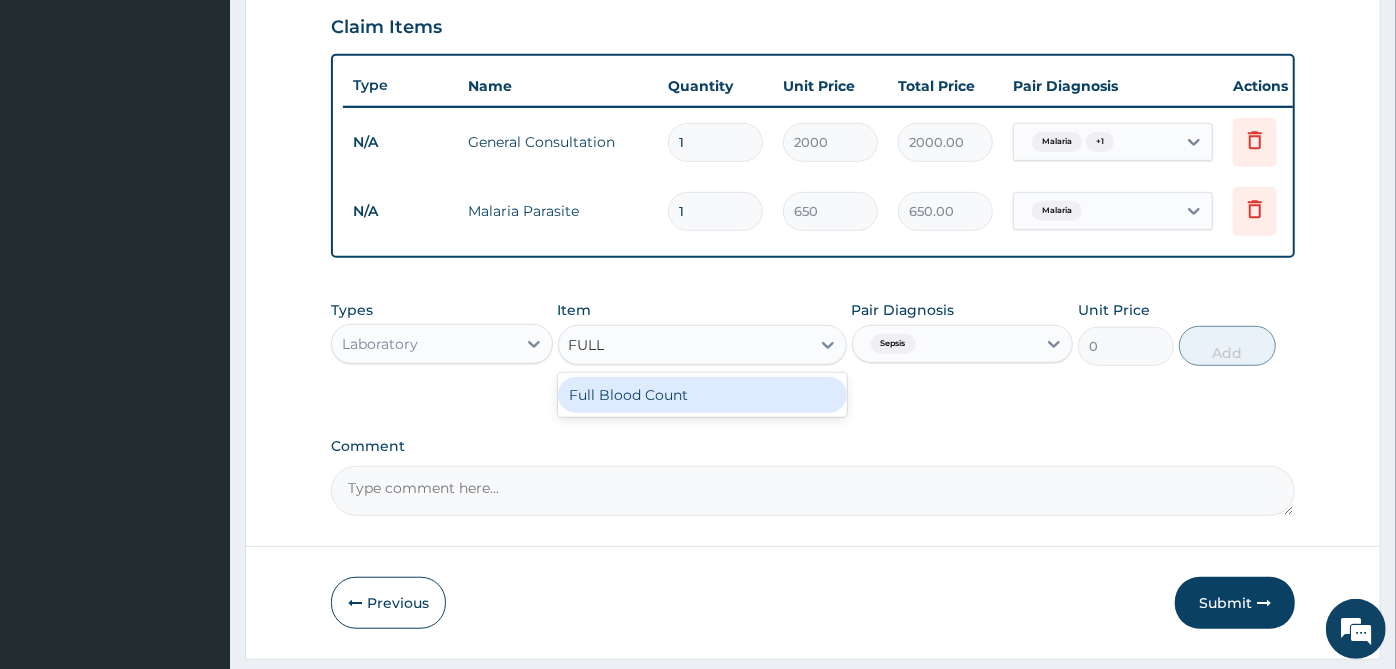click on "Full Blood Count" at bounding box center [702, 395] 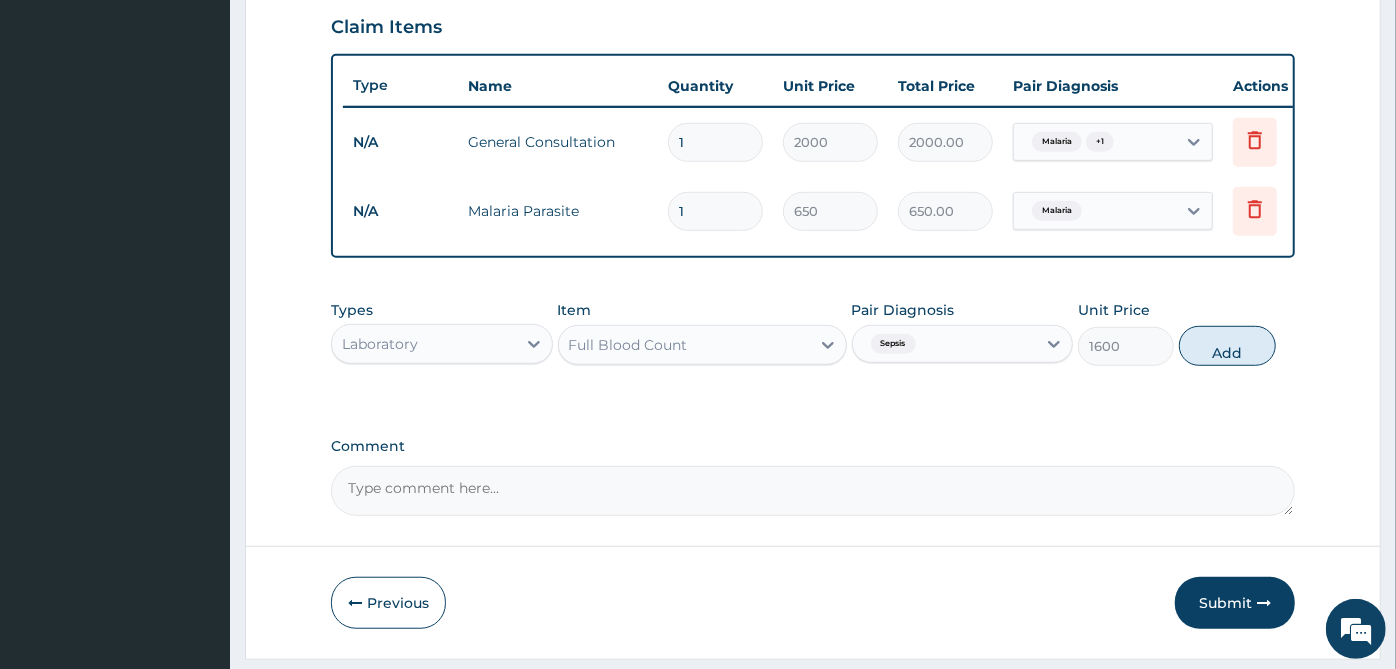 click on "Types Laboratory Item Full Blood Count Pair Diagnosis Sepsis Unit Price 1600 Add" at bounding box center (813, 333) 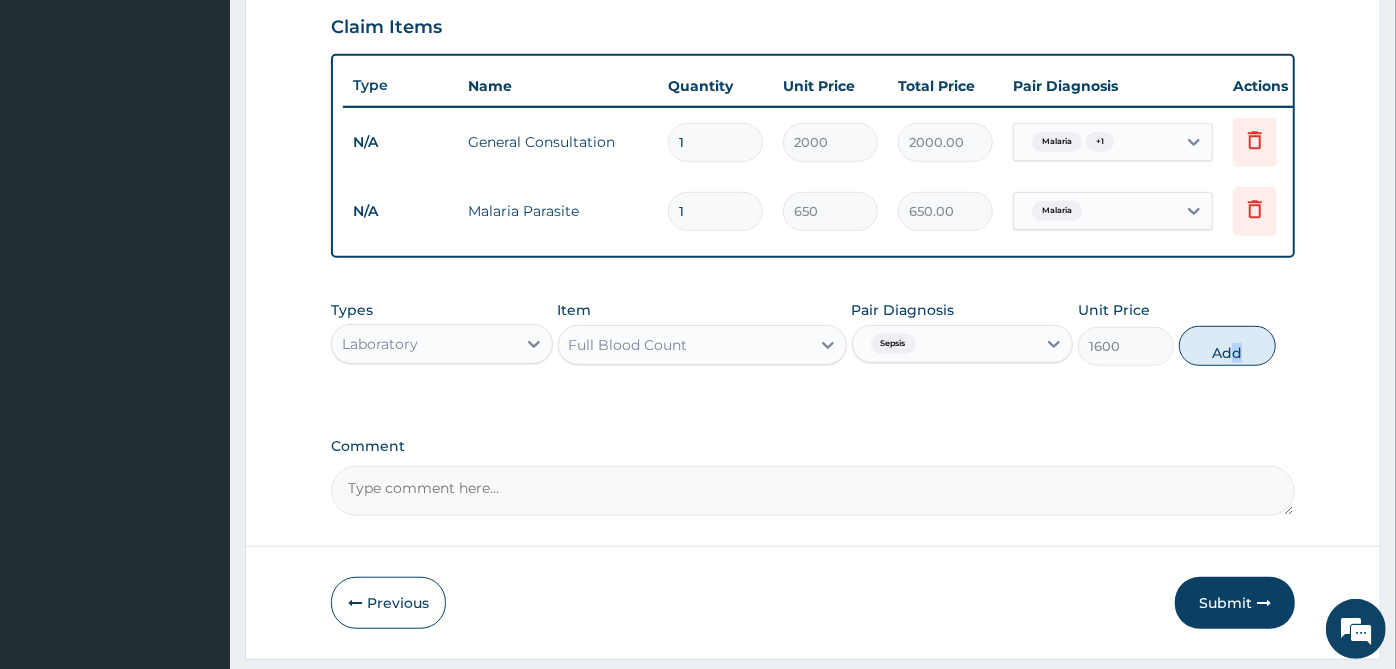 drag, startPoint x: 1236, startPoint y: 337, endPoint x: 1226, endPoint y: 351, distance: 17.20465 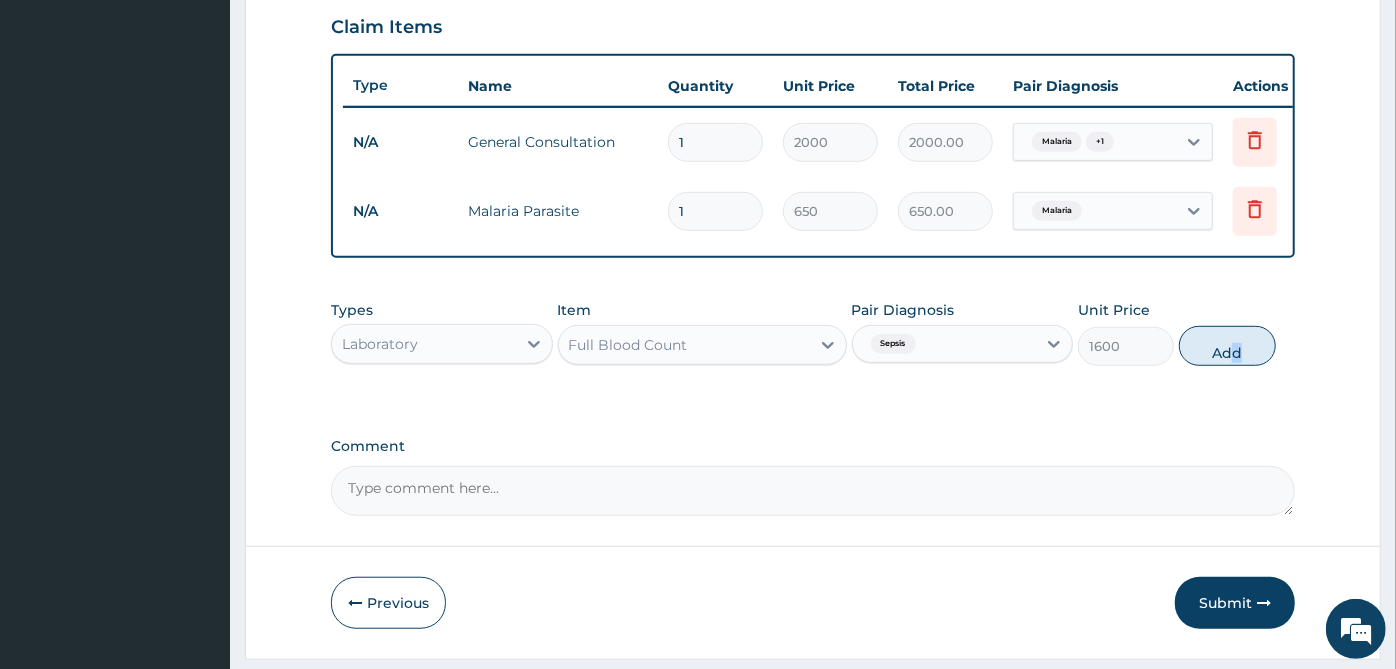 type on "0" 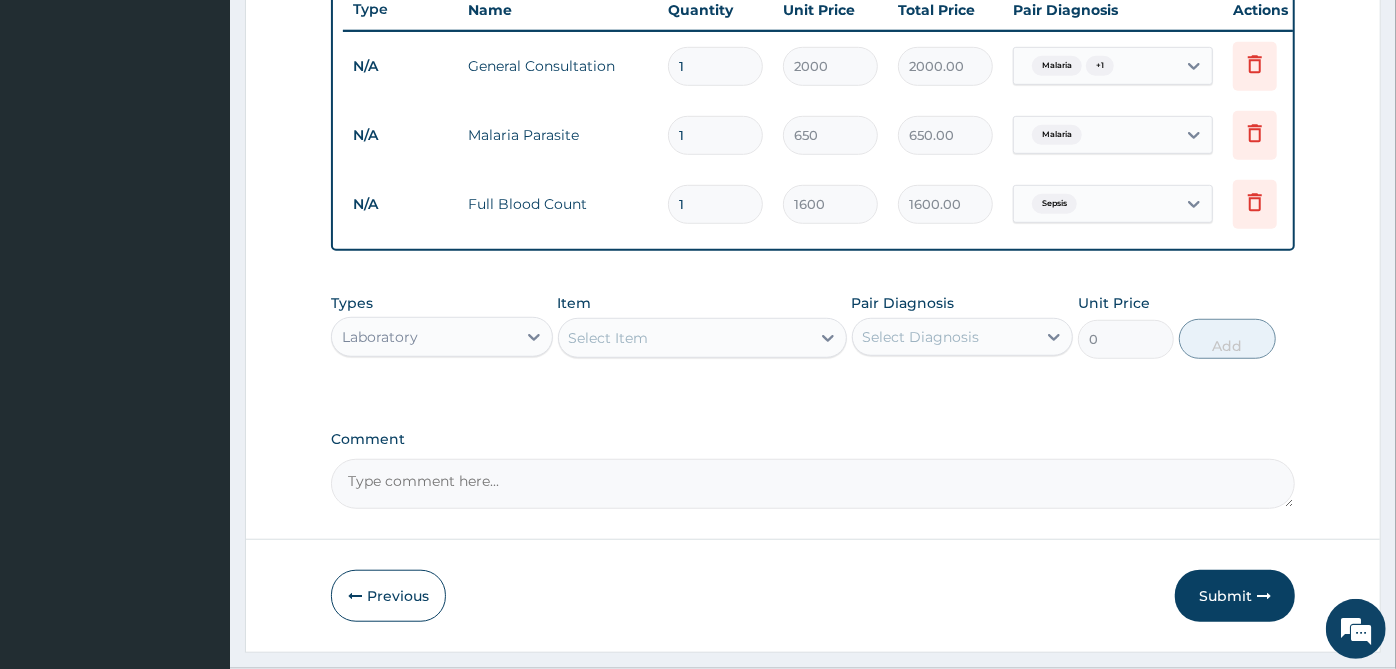 scroll, scrollTop: 828, scrollLeft: 0, axis: vertical 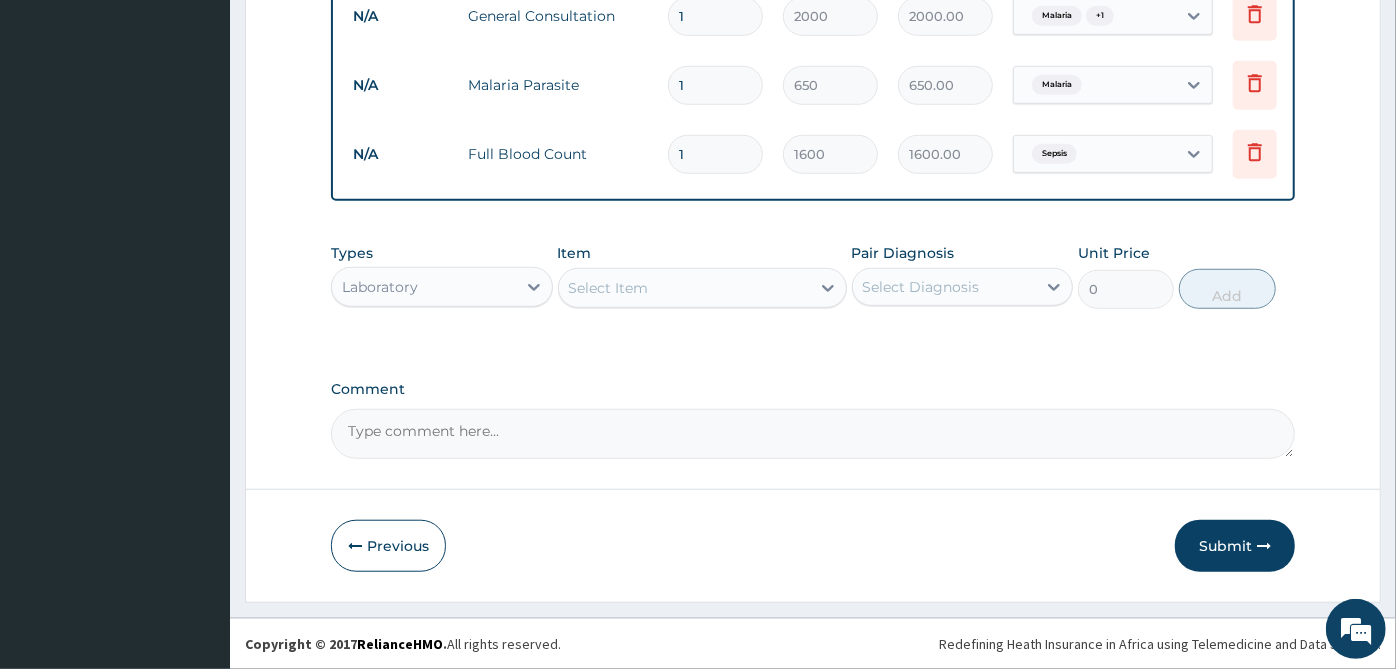 click on "Laboratory" at bounding box center [424, 287] 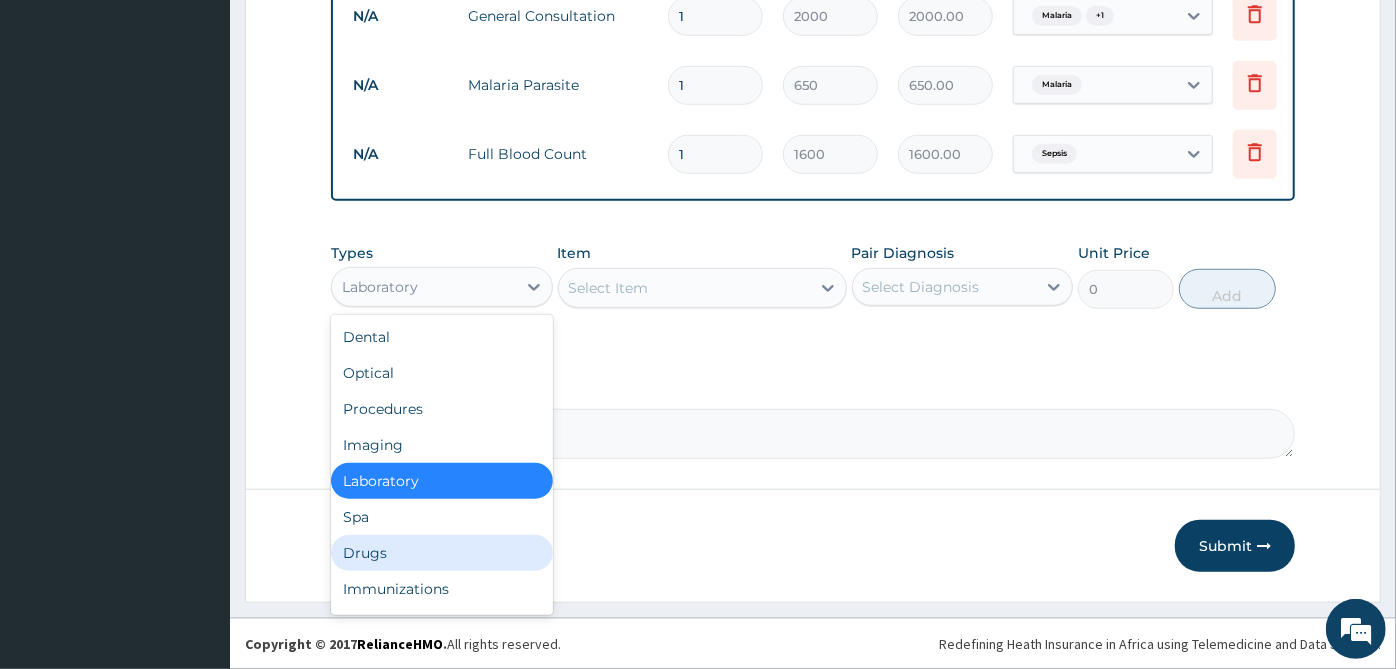 click on "Drugs" at bounding box center (442, 553) 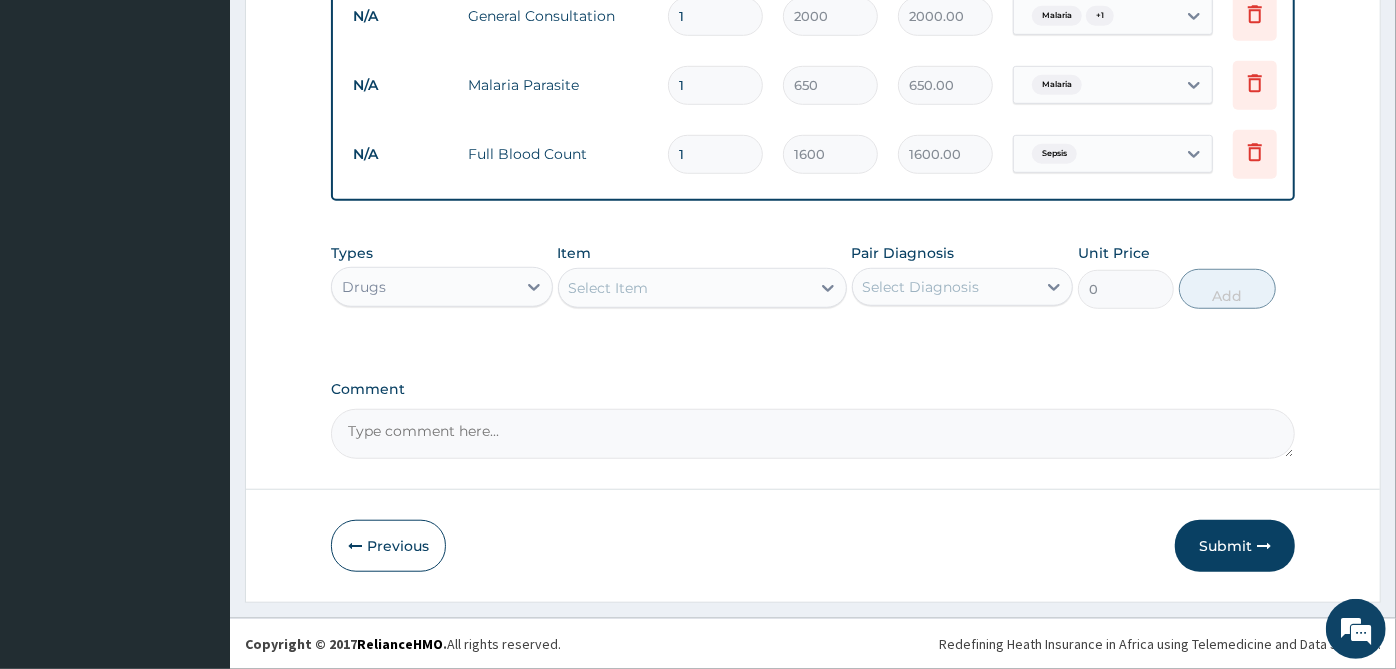 click on "Select Diagnosis" at bounding box center [921, 287] 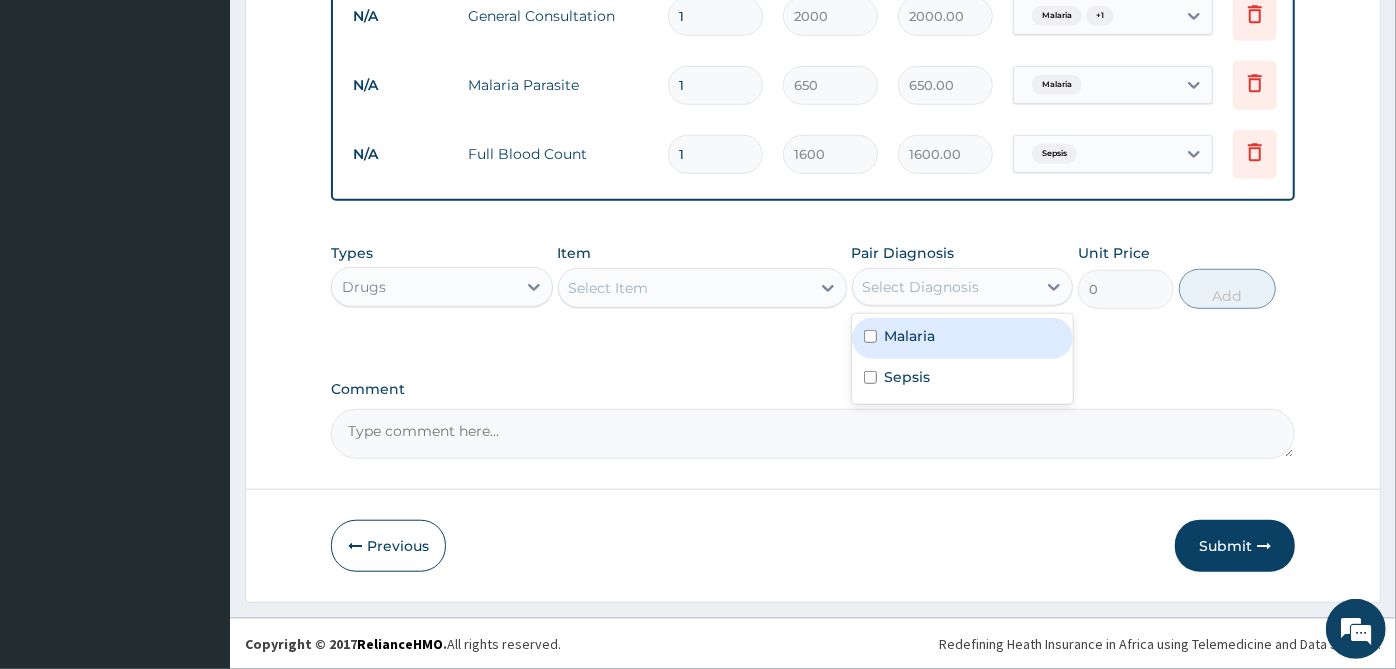 click on "Malaria" at bounding box center (963, 338) 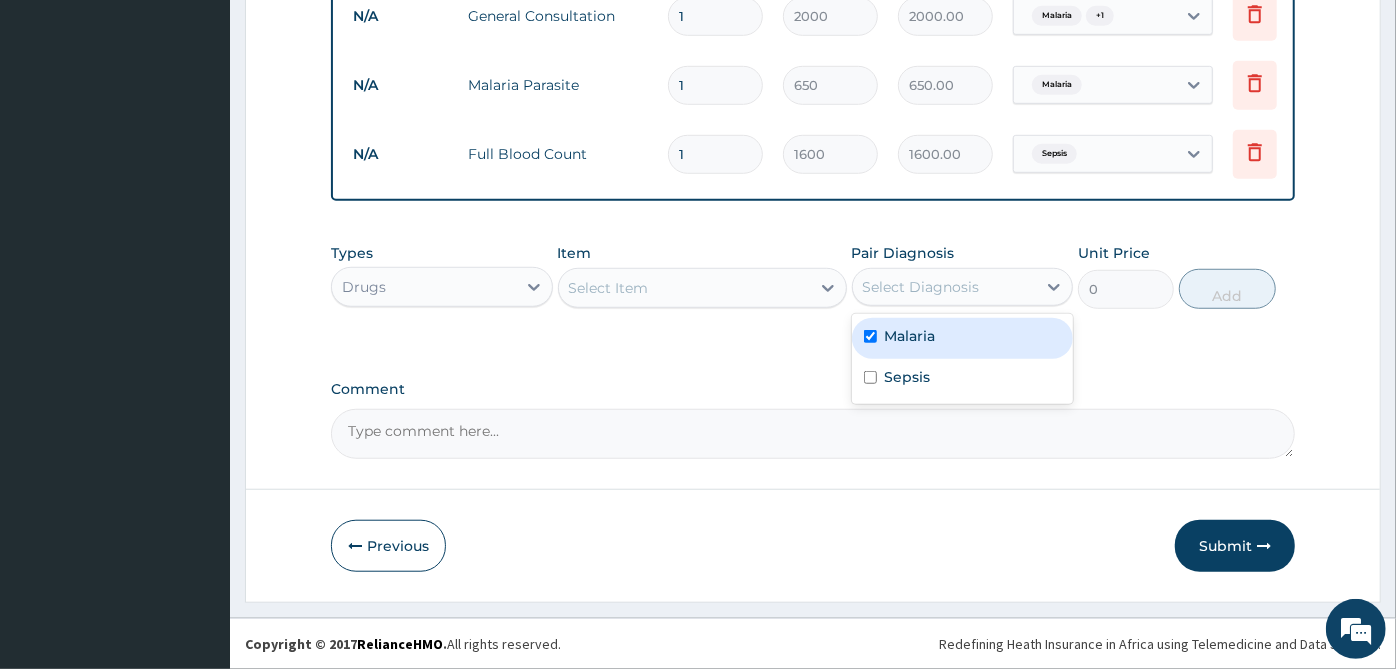 checkbox on "true" 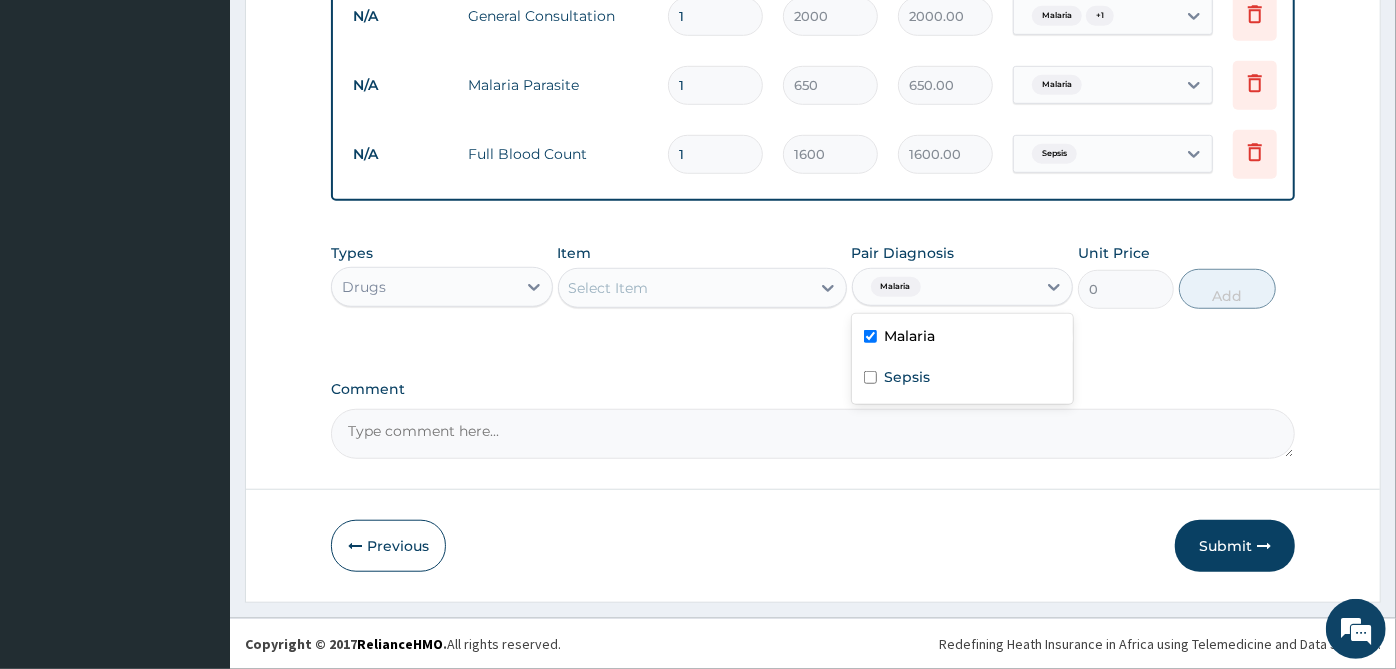 click on "Select Item" at bounding box center (684, 288) 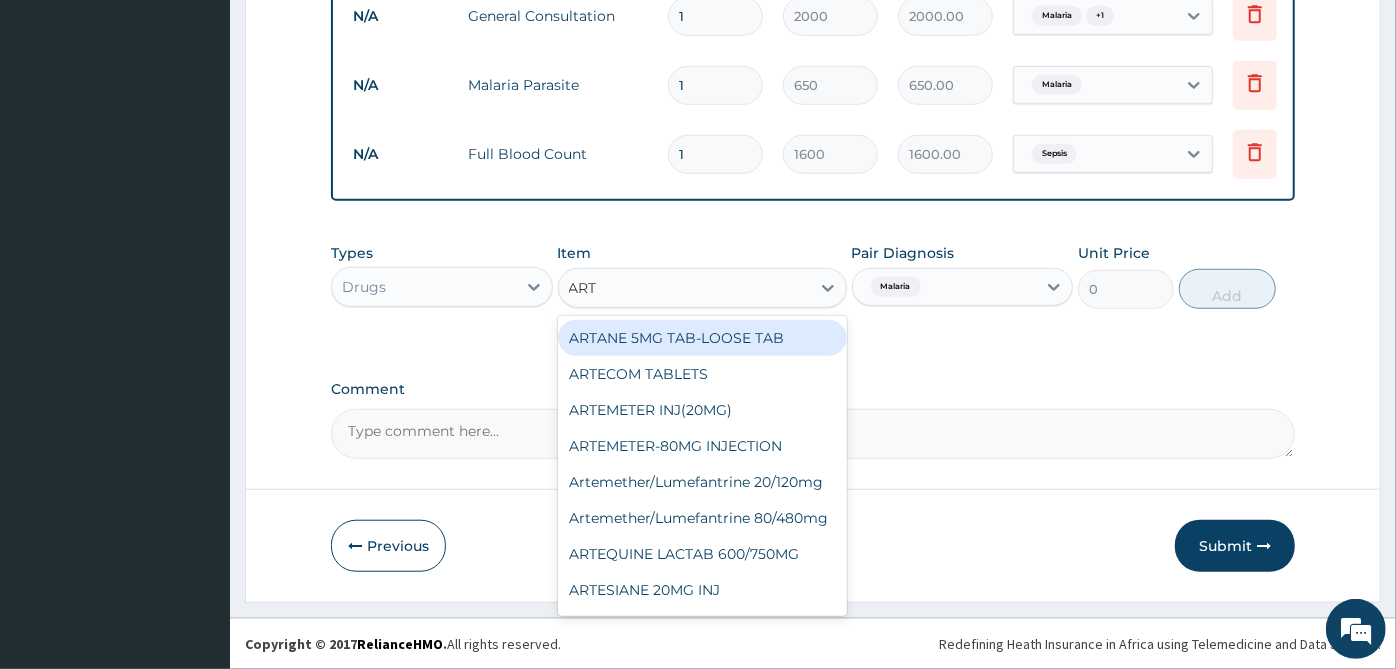 type on "ARTE" 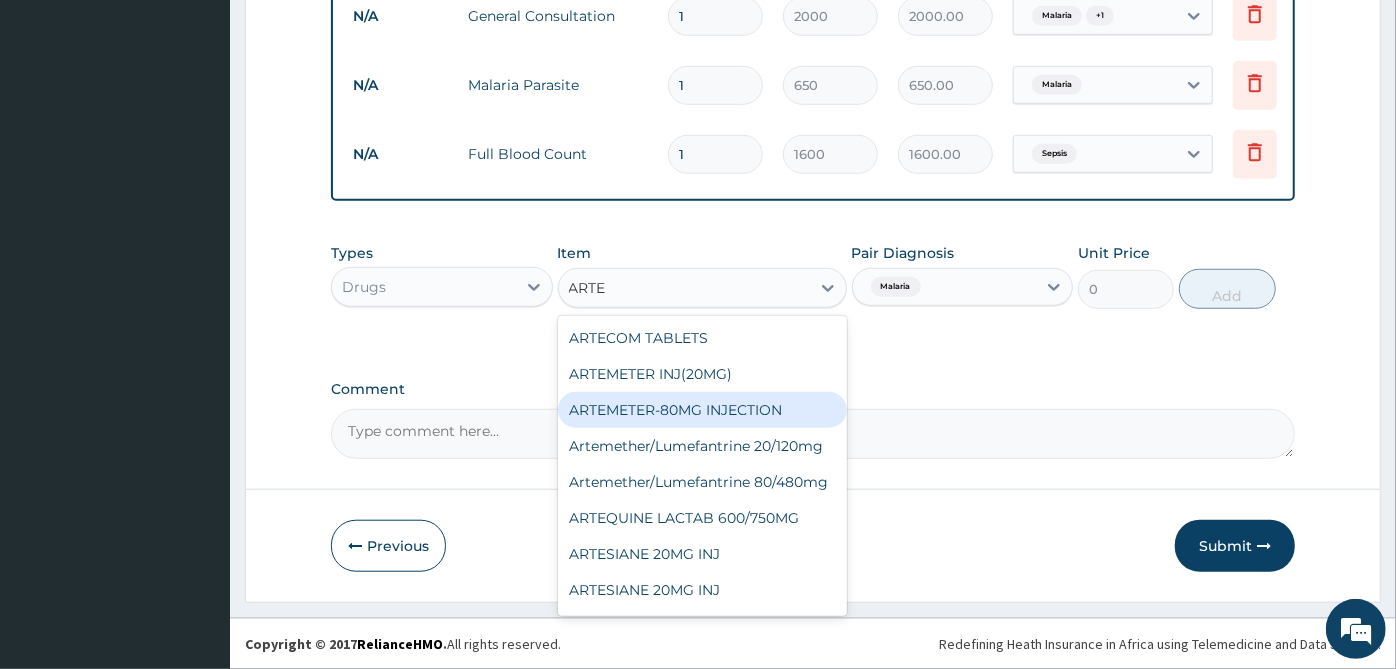 click on "ARTEMETER-80MG INJECTION" at bounding box center (702, 410) 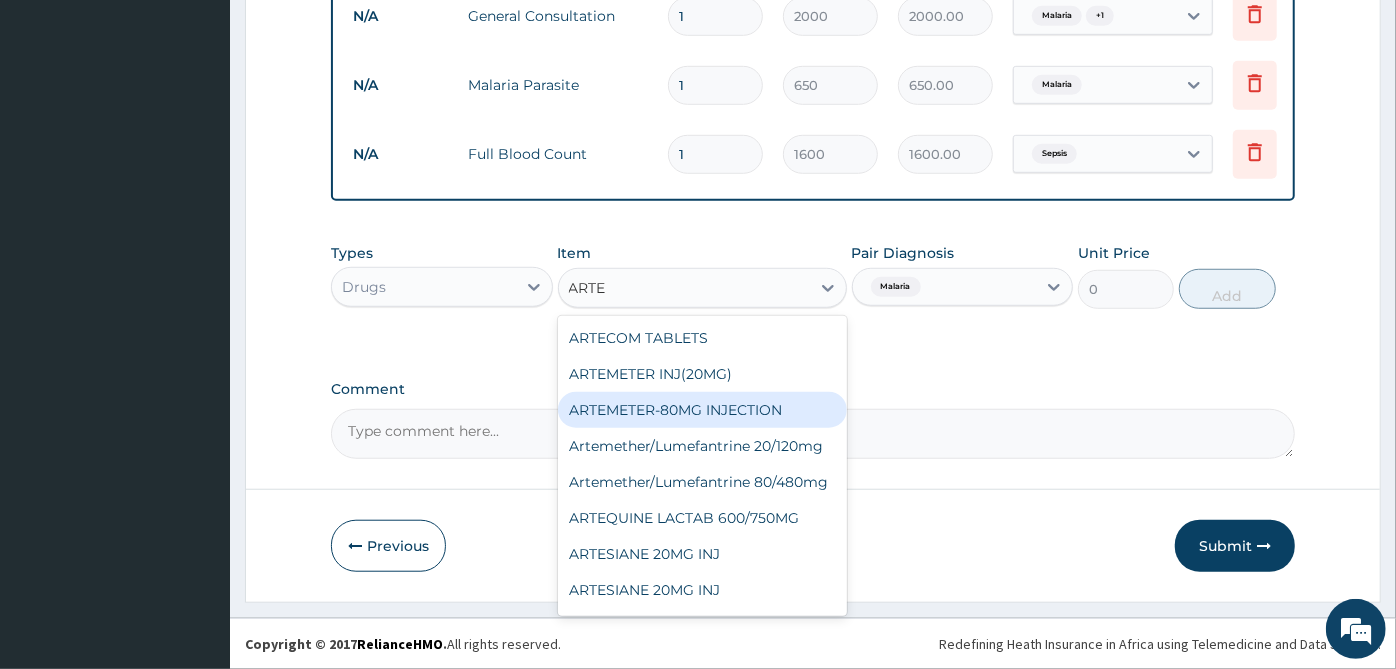 type 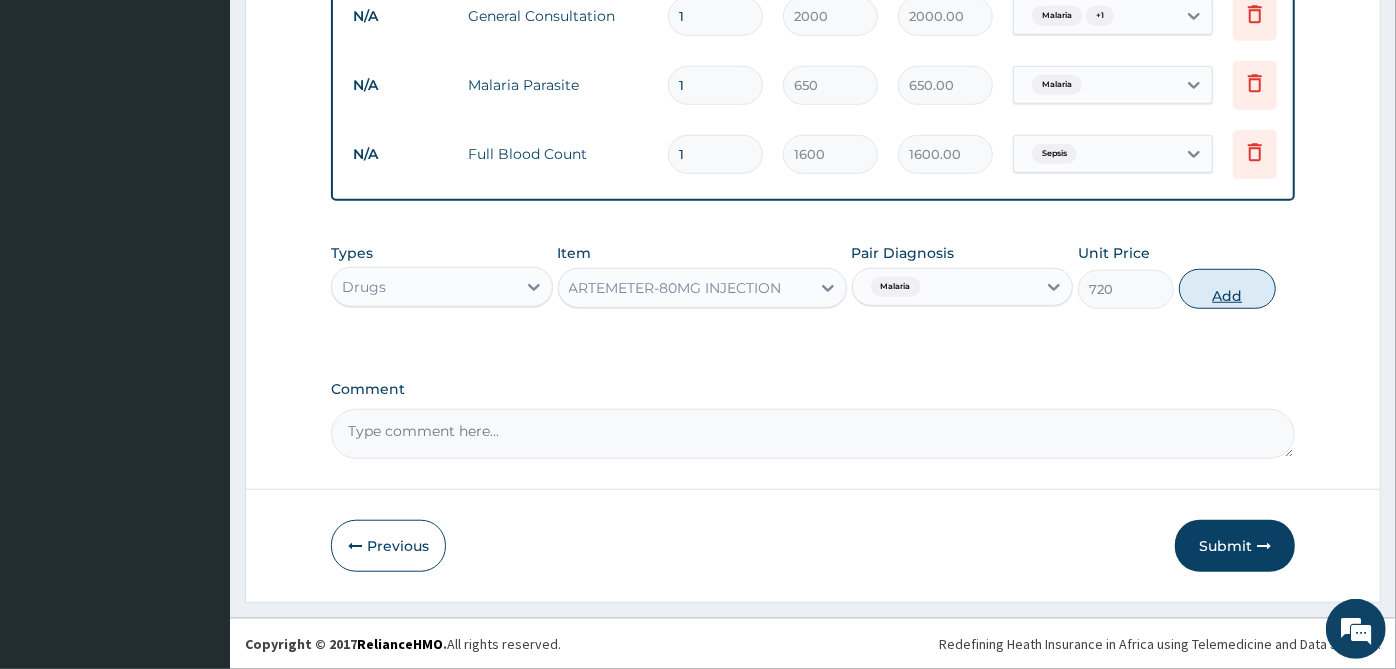 click on "Add" at bounding box center [1227, 289] 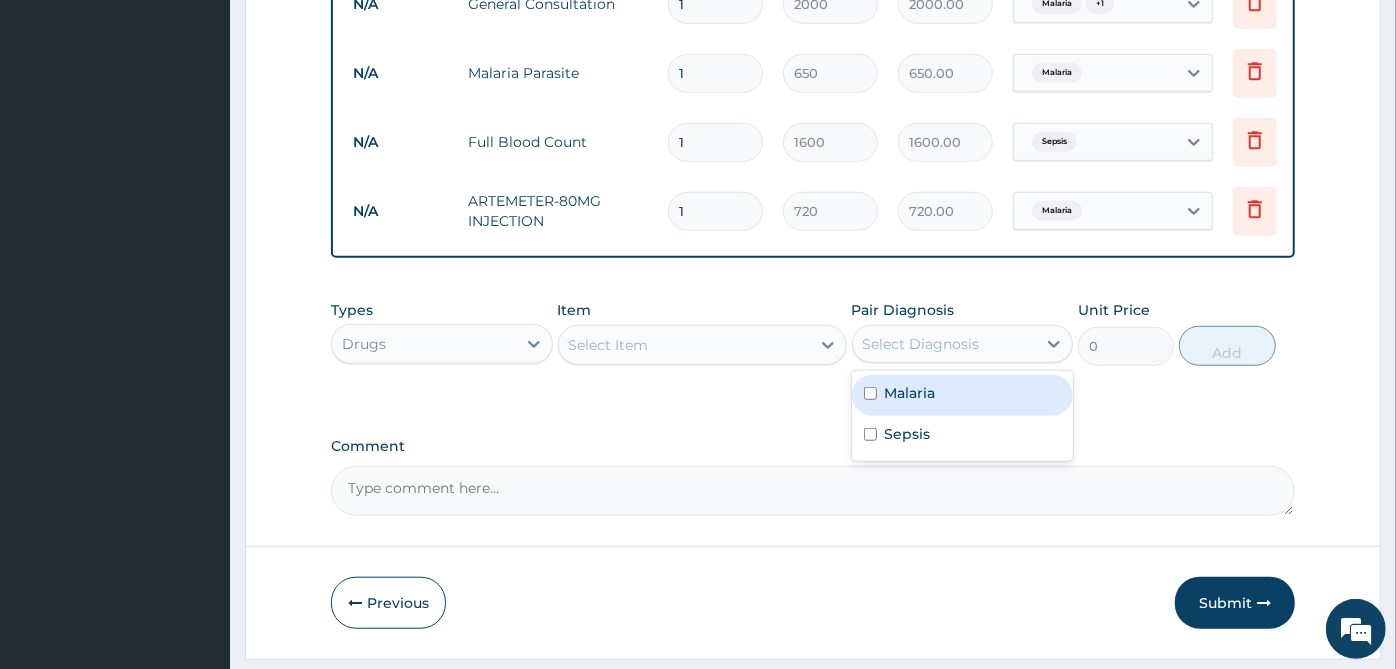 click on "Select Diagnosis" at bounding box center [945, 344] 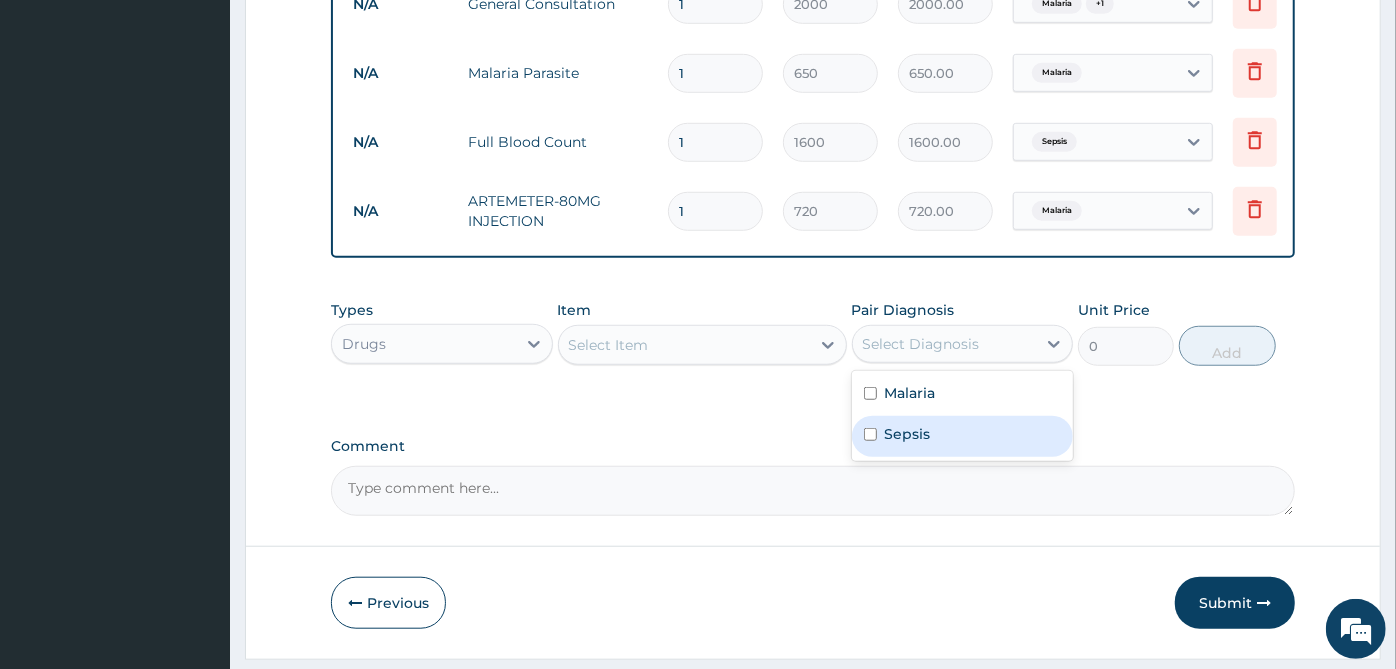 click on "Sepsis" at bounding box center [908, 434] 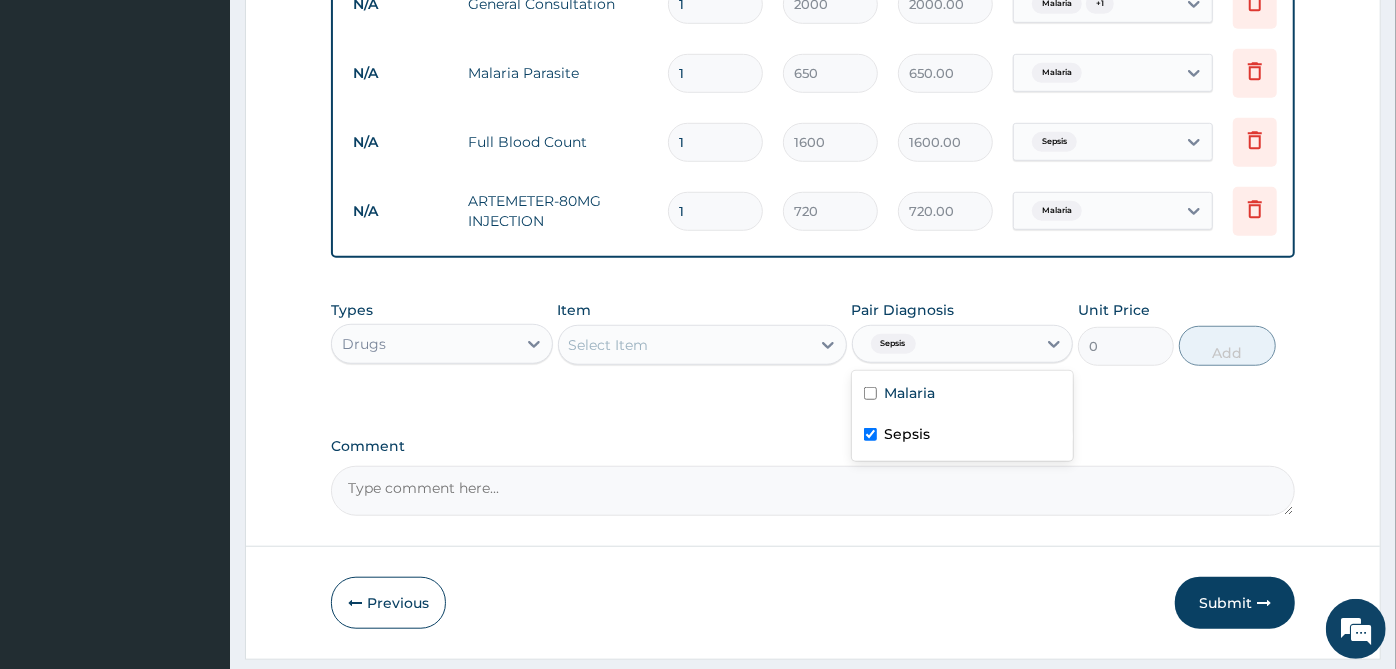 click on "Sepsis" at bounding box center [908, 434] 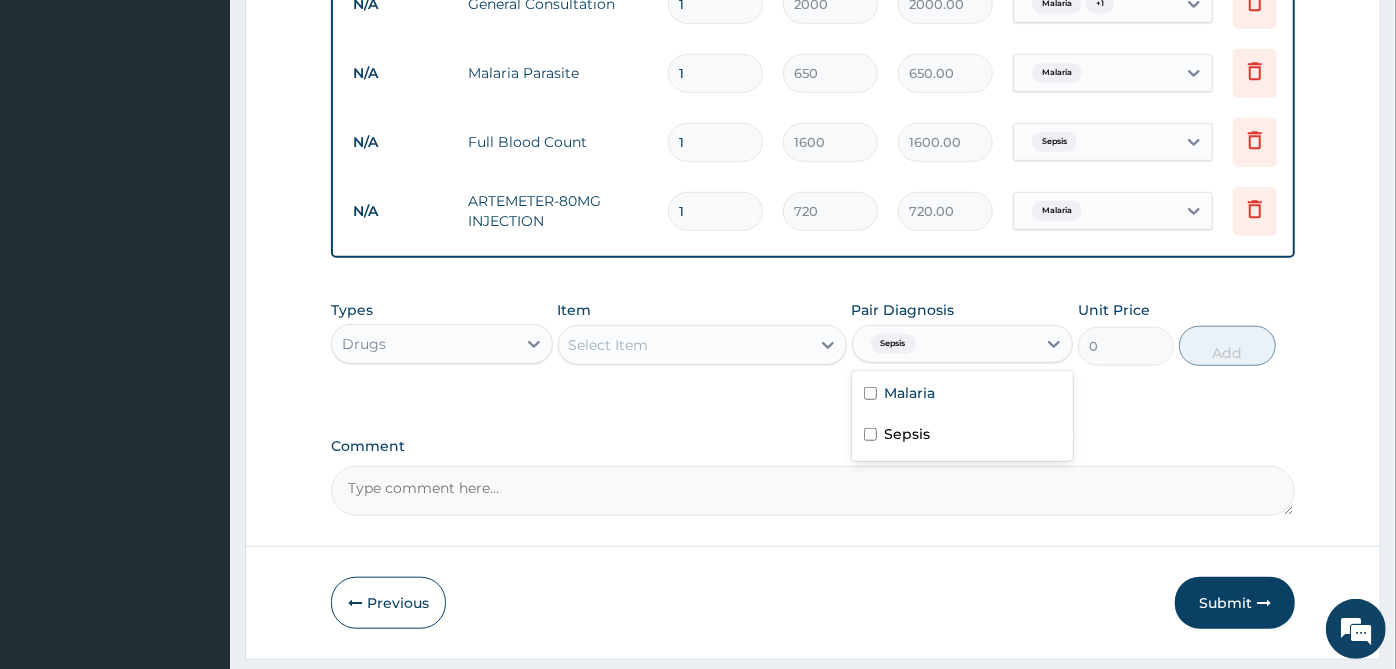 checkbox on "false" 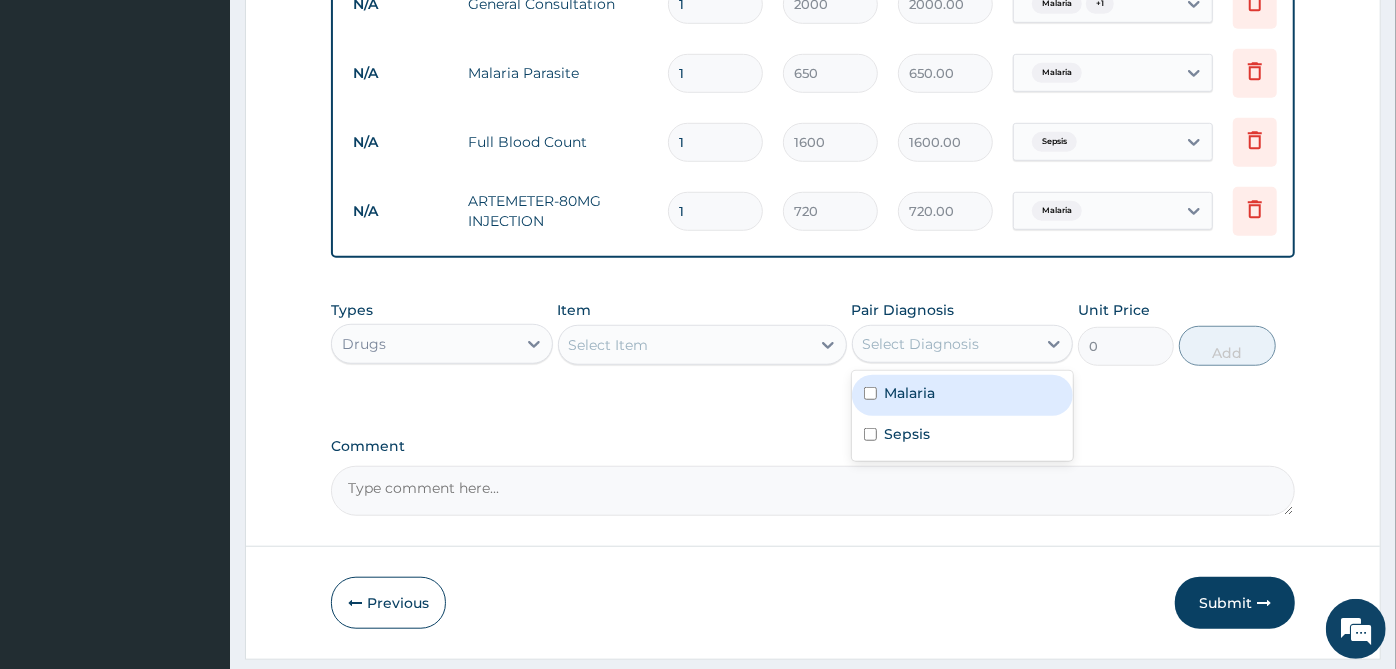 click on "Malaria" at bounding box center [963, 395] 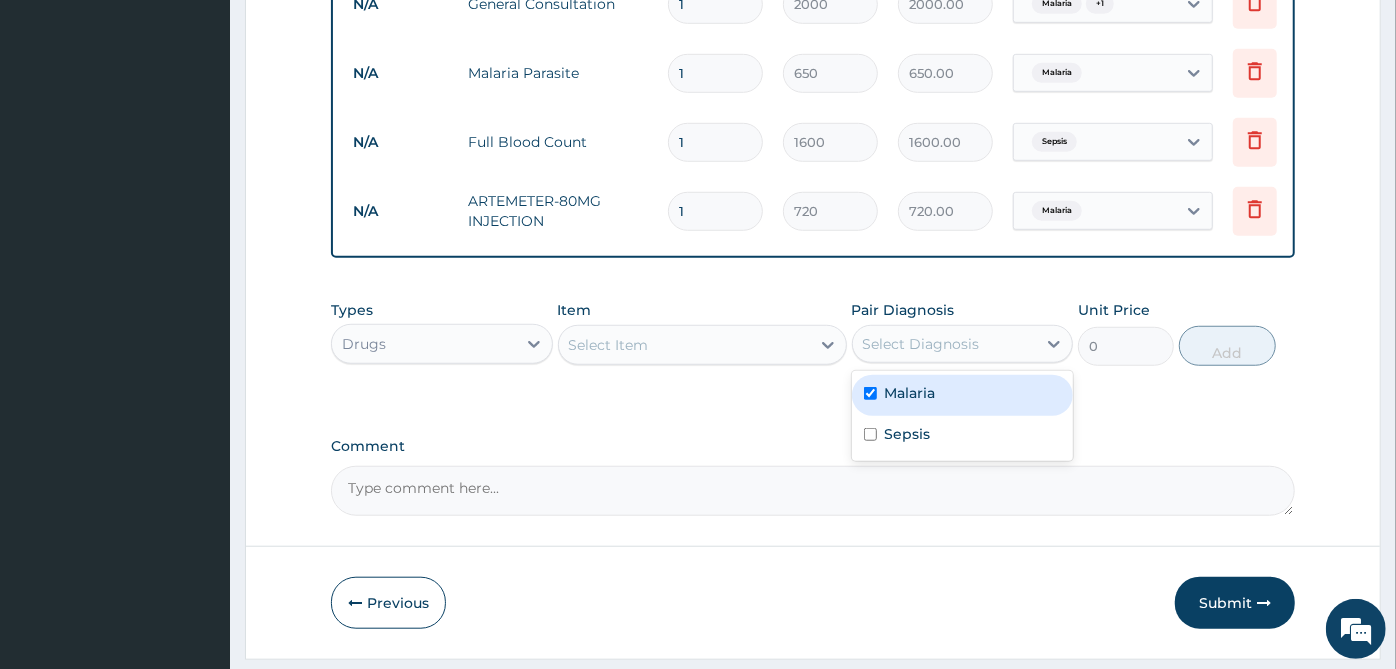 checkbox on "true" 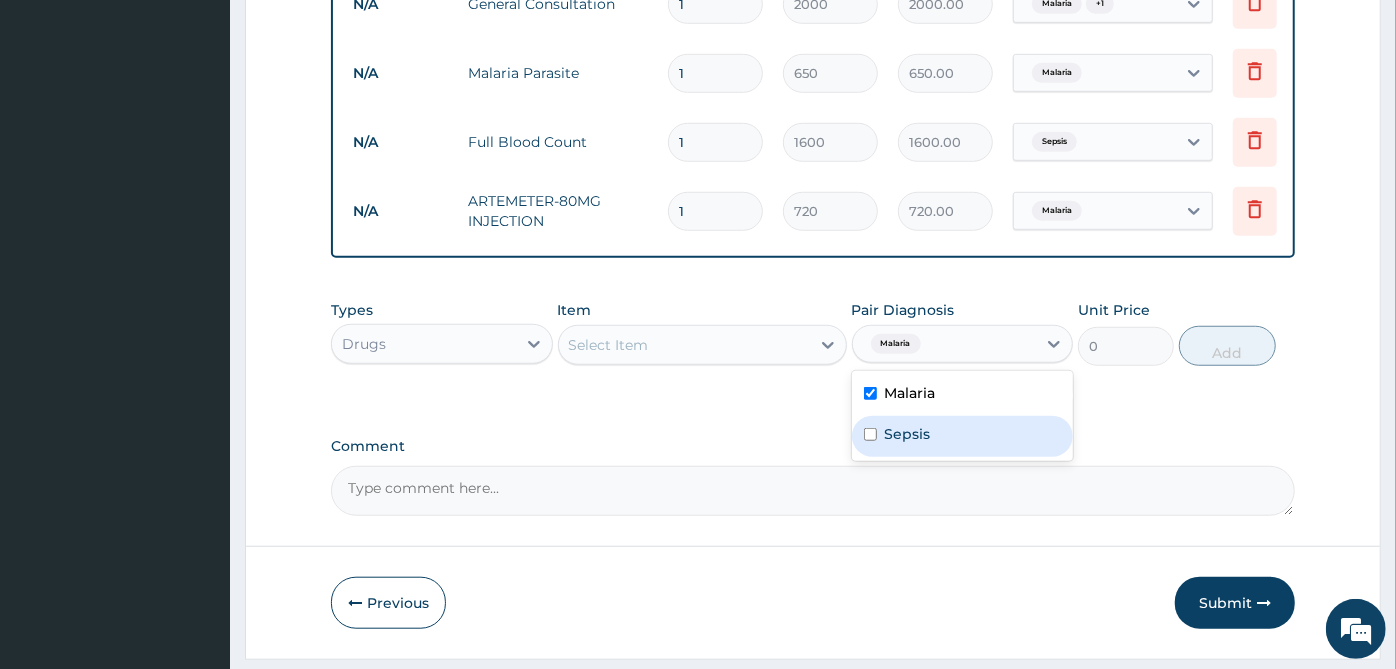 click on "Sepsis" at bounding box center [963, 436] 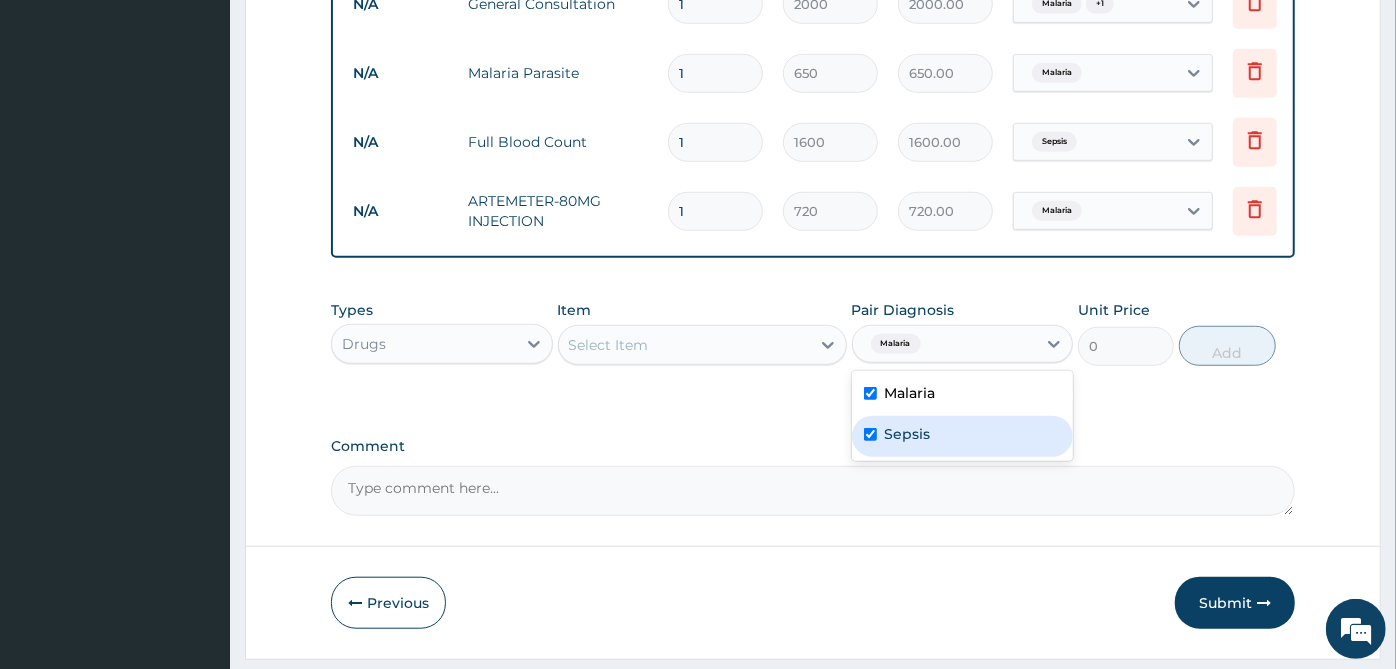 checkbox on "true" 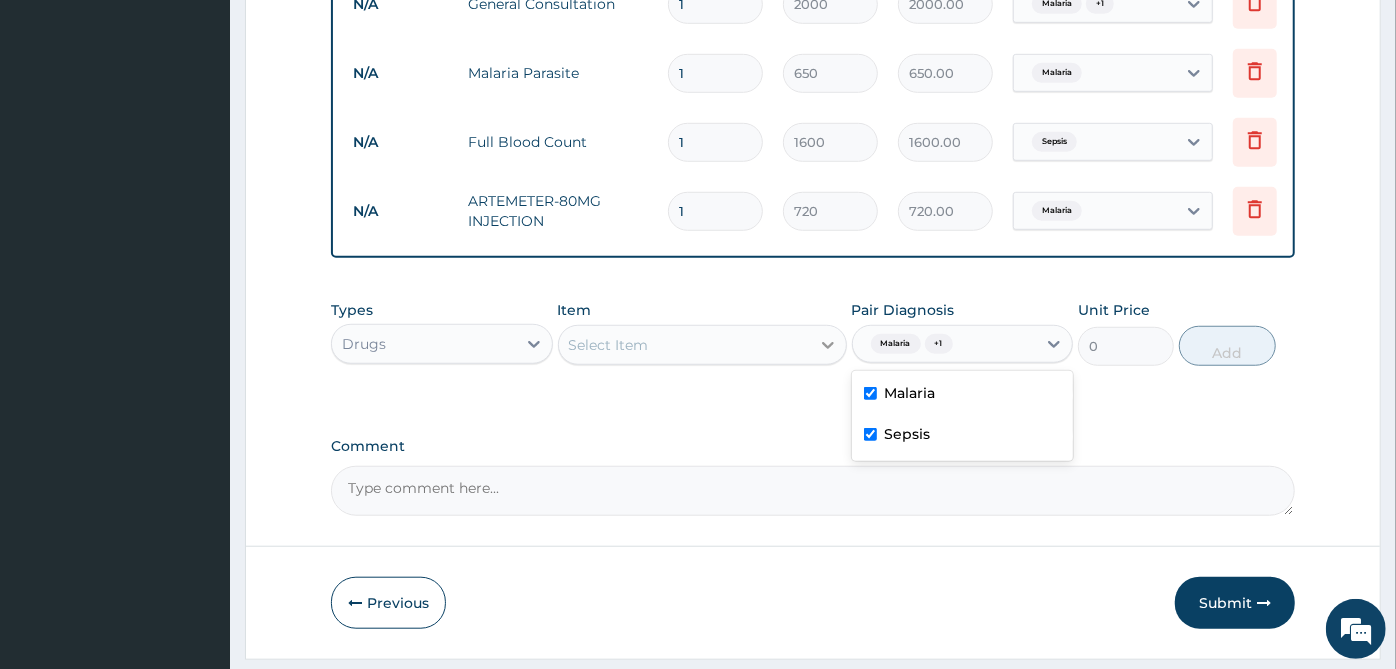 click 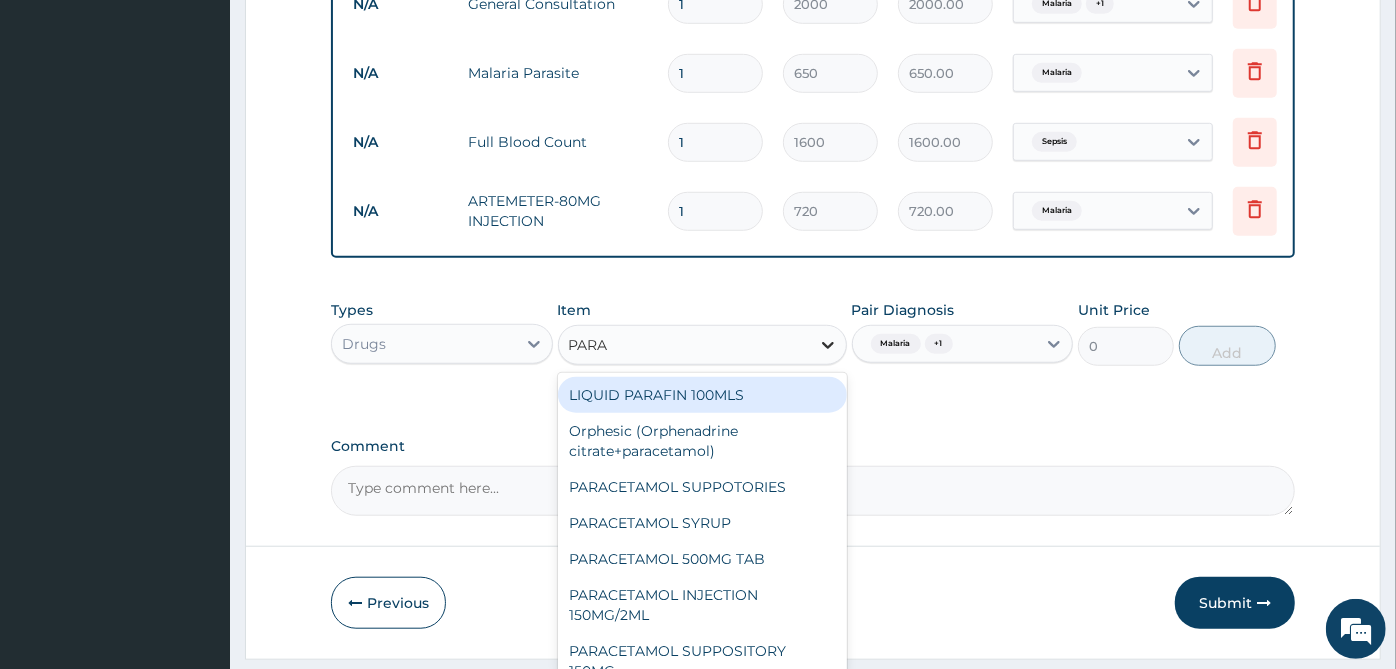 type on "PARAC" 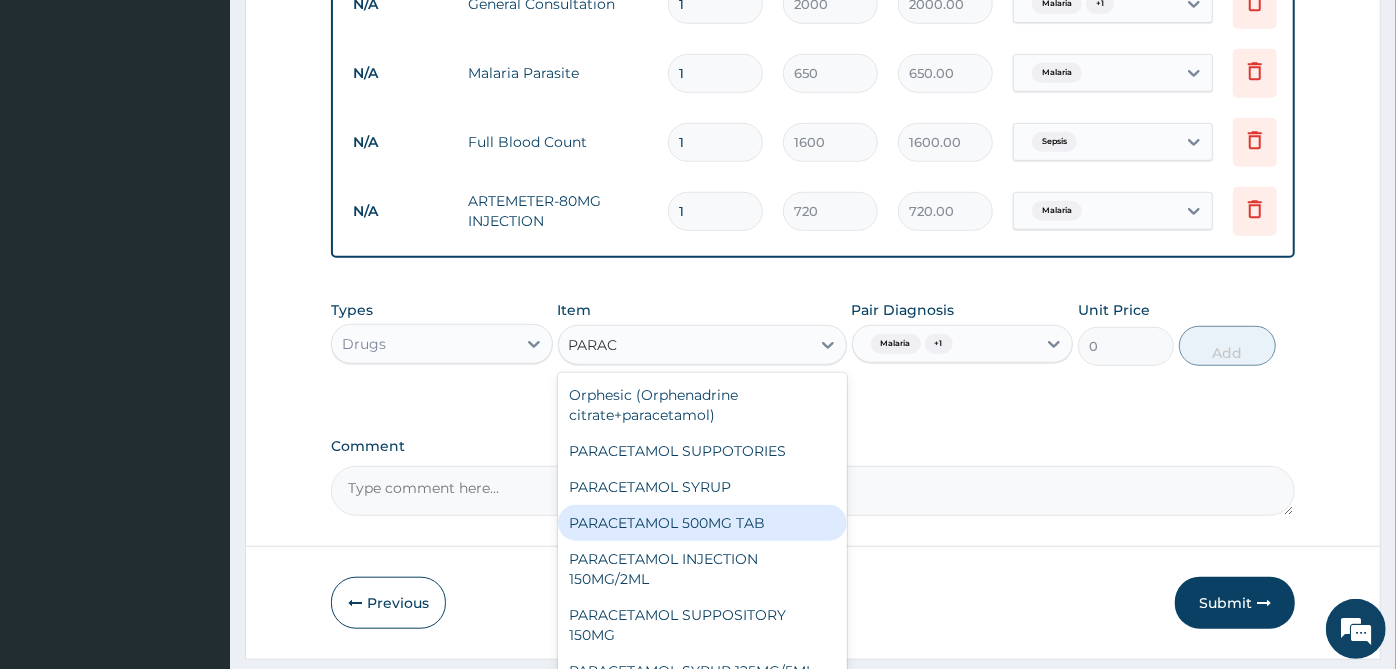 click on "PARACETAMOL 500MG TAB" at bounding box center (702, 523) 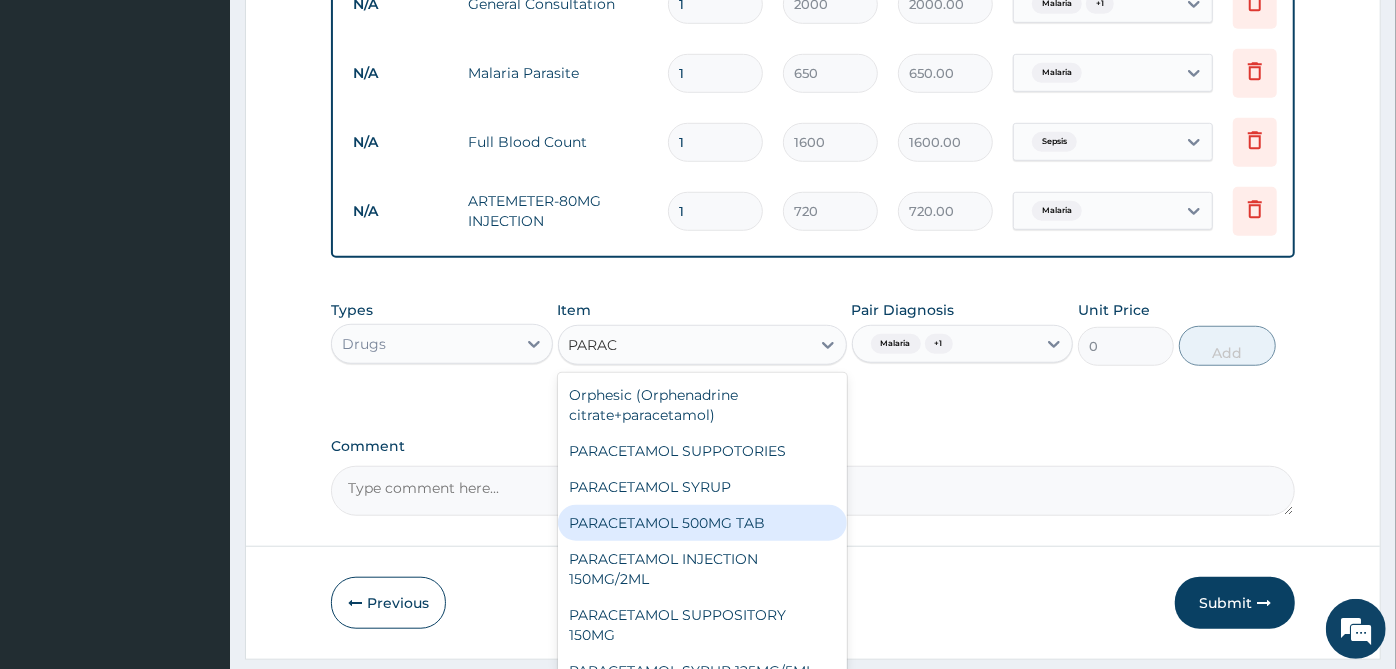 type 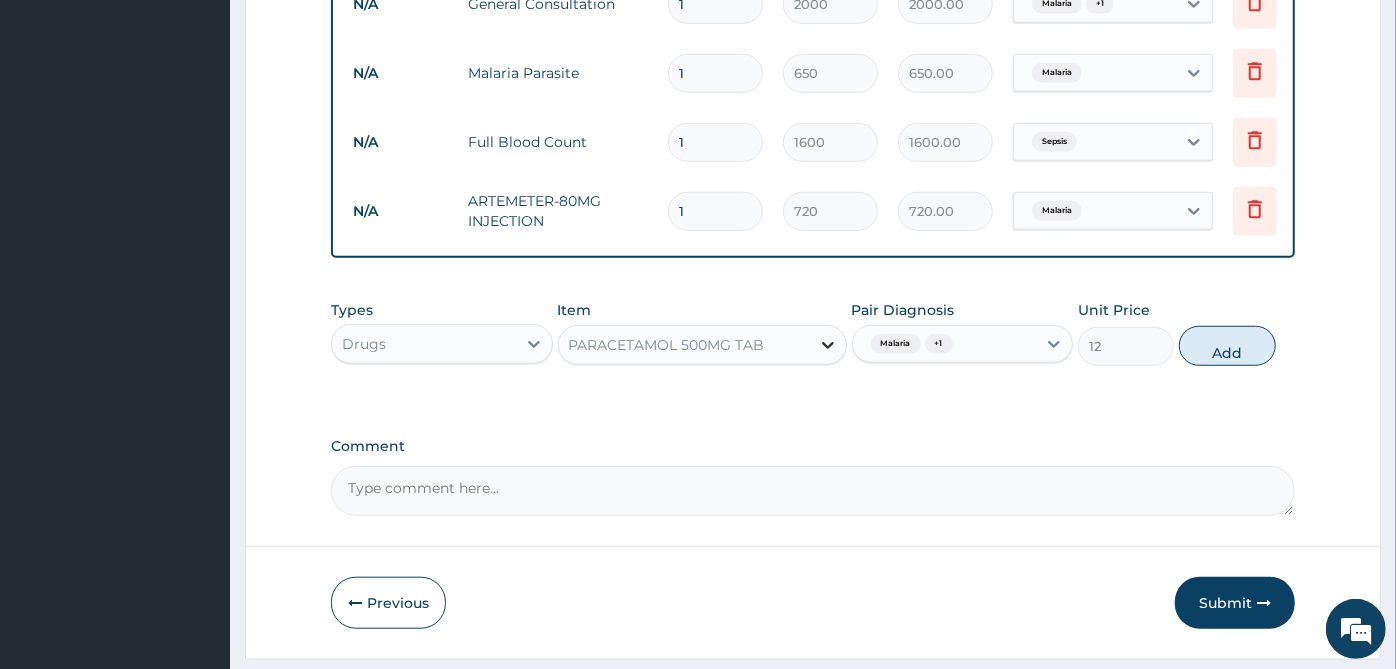 click at bounding box center [828, 345] 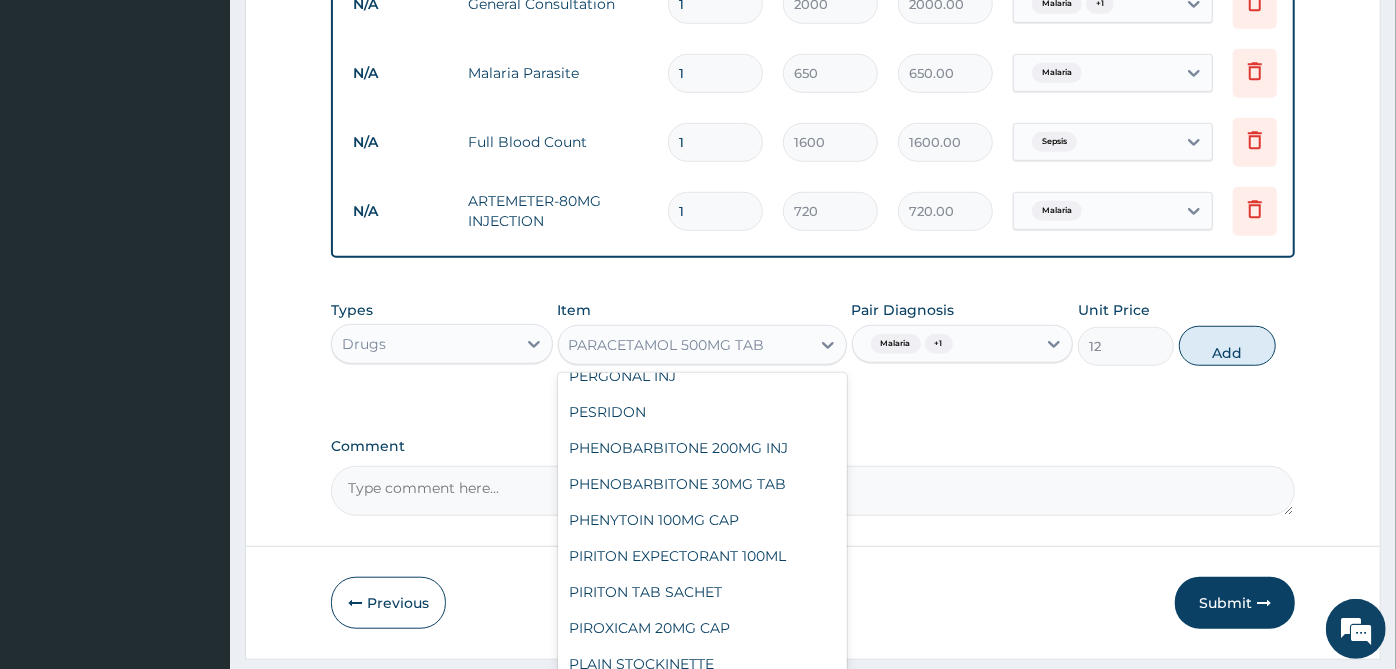 scroll, scrollTop: 23476, scrollLeft: 0, axis: vertical 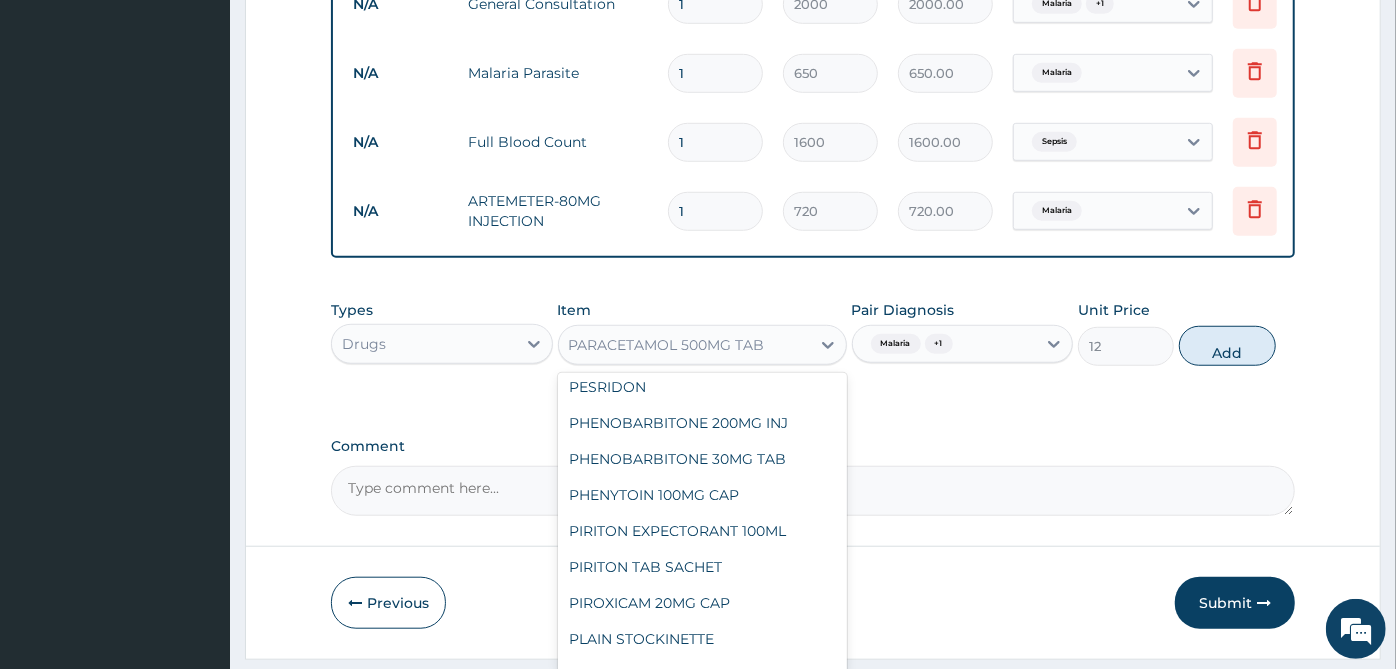 click on "PARACETAMOL INJECTION 150MG/2ML" at bounding box center (702, -39) 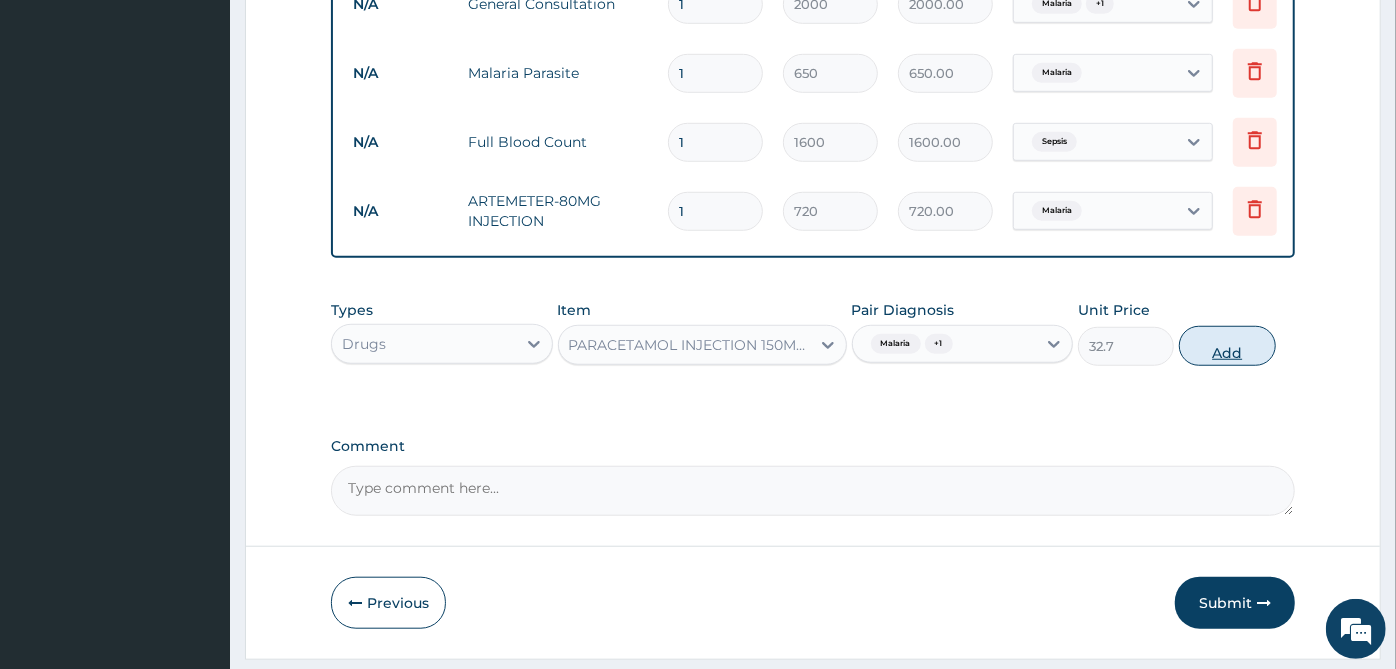 click on "Add" at bounding box center [1227, 346] 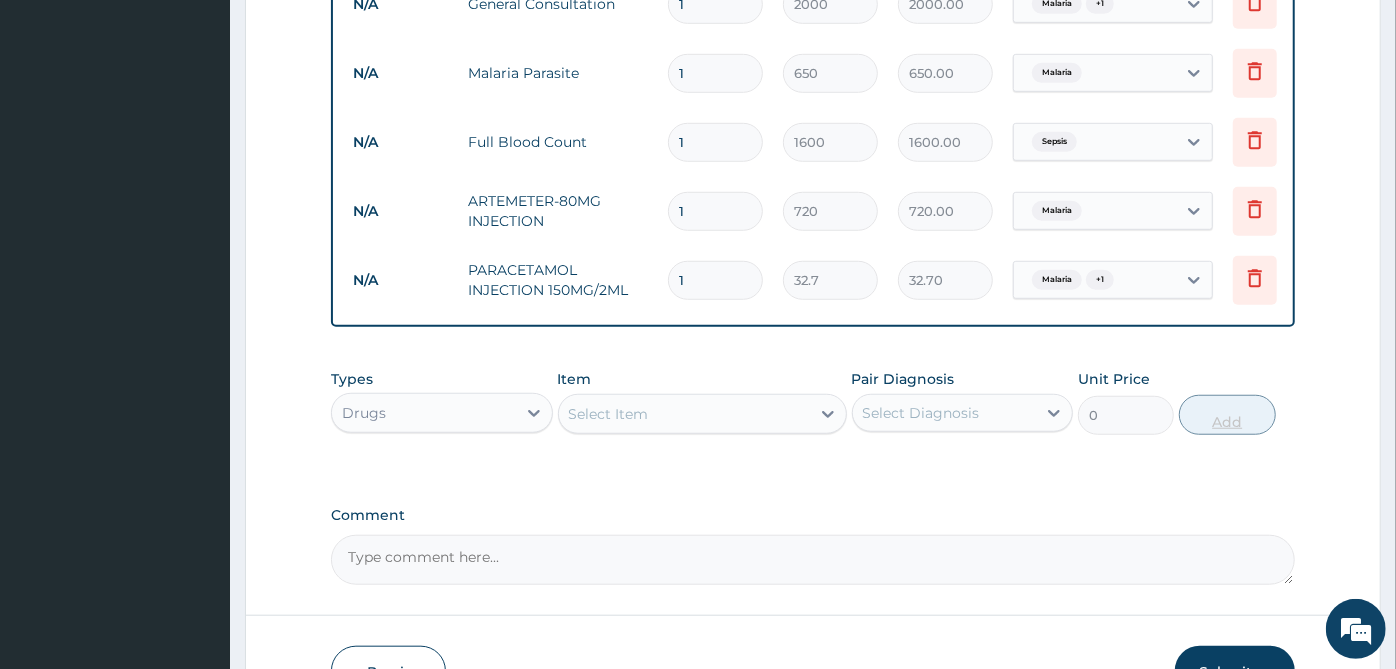 type 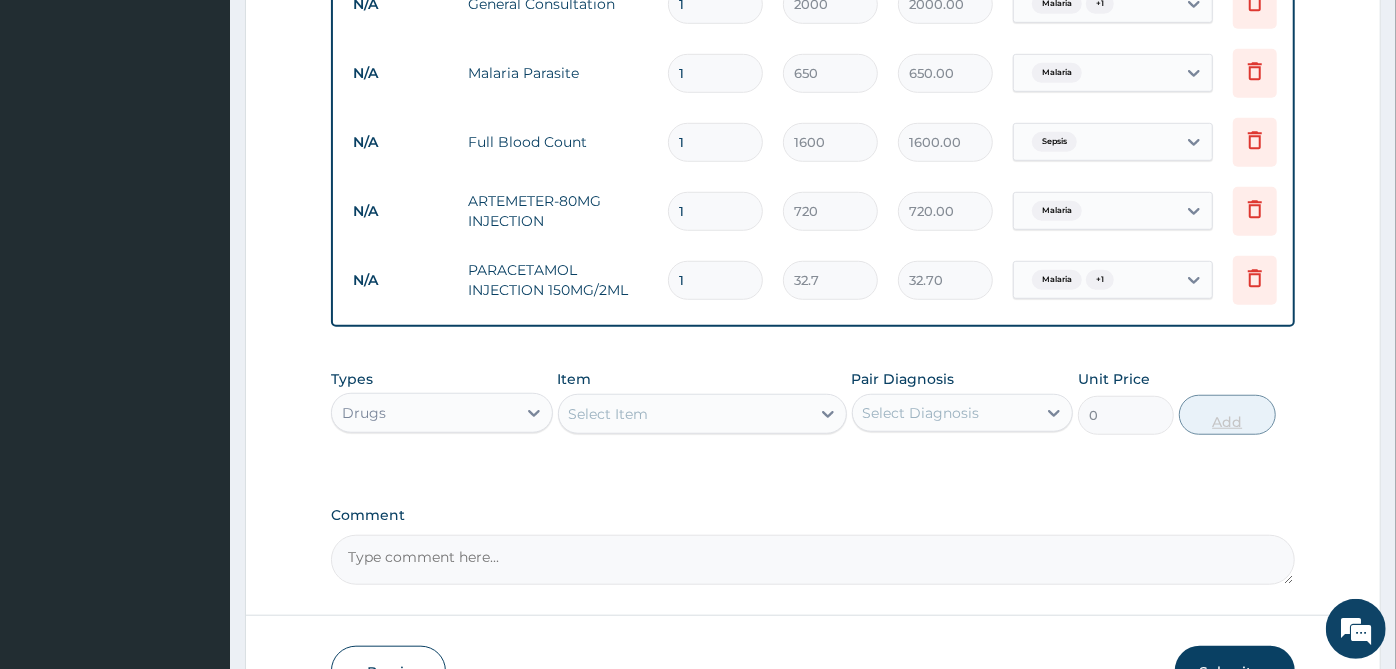 type on "0.00" 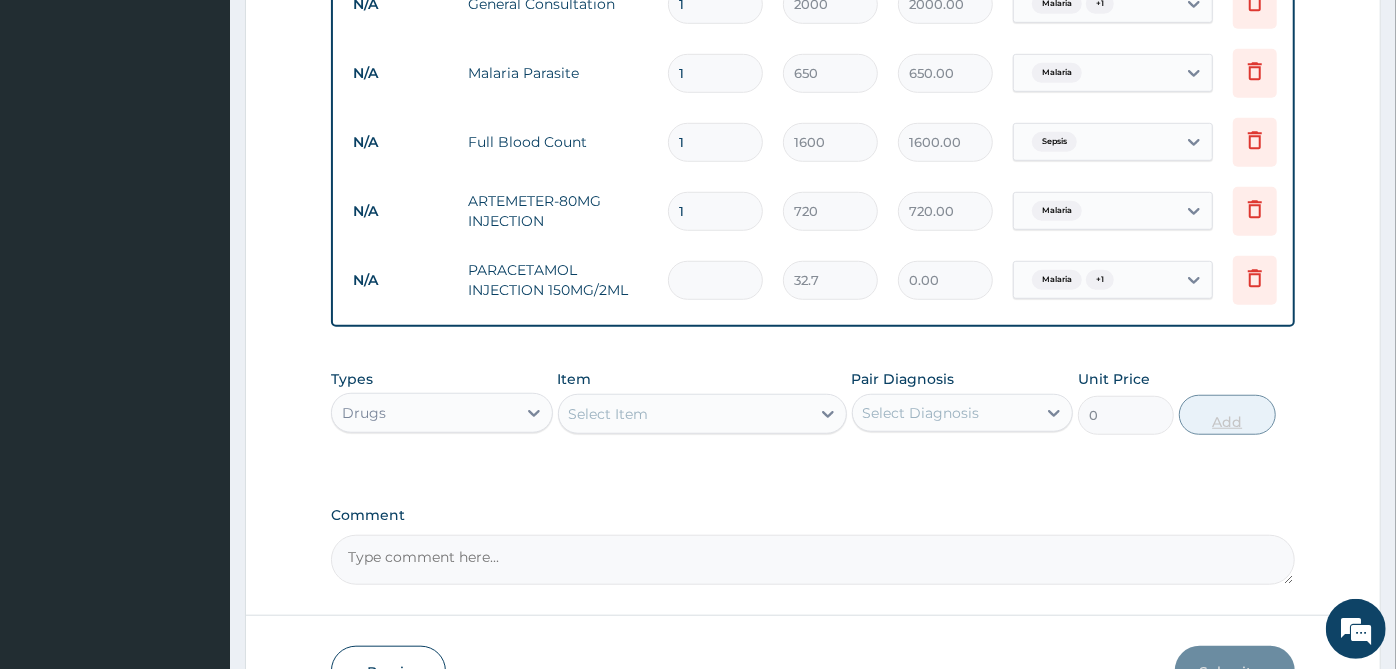type on "3" 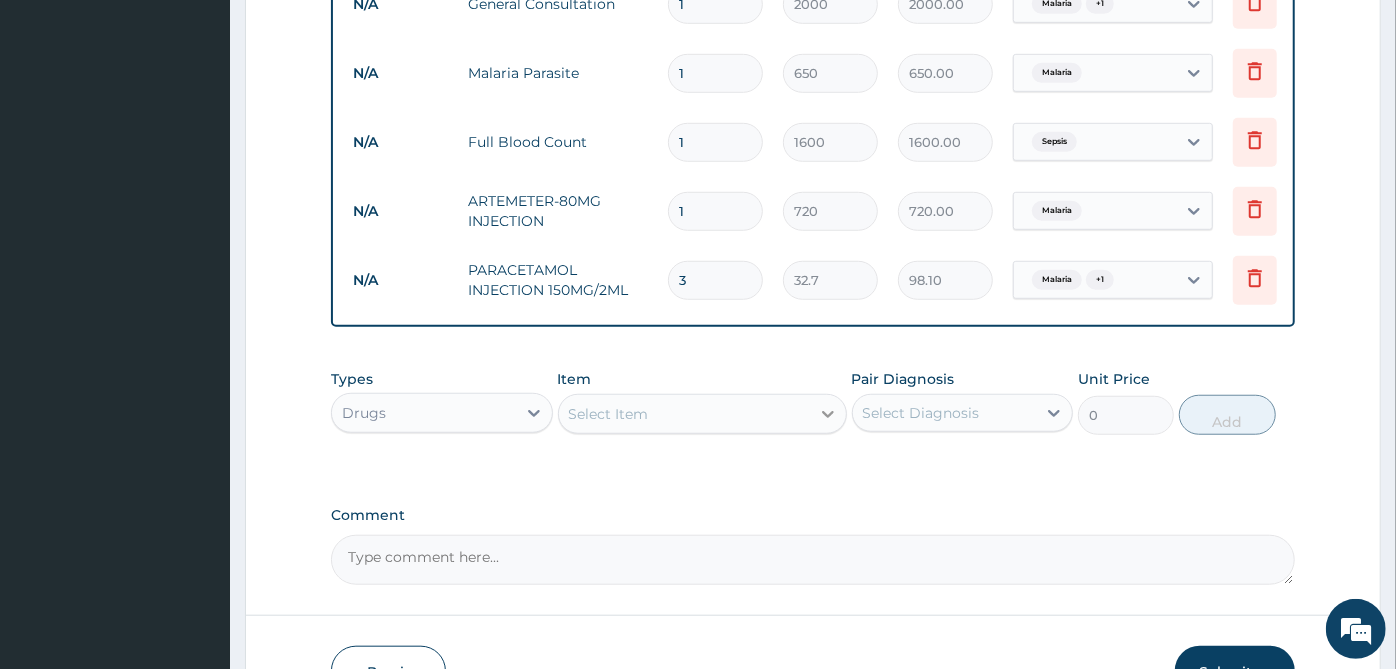 type on "3" 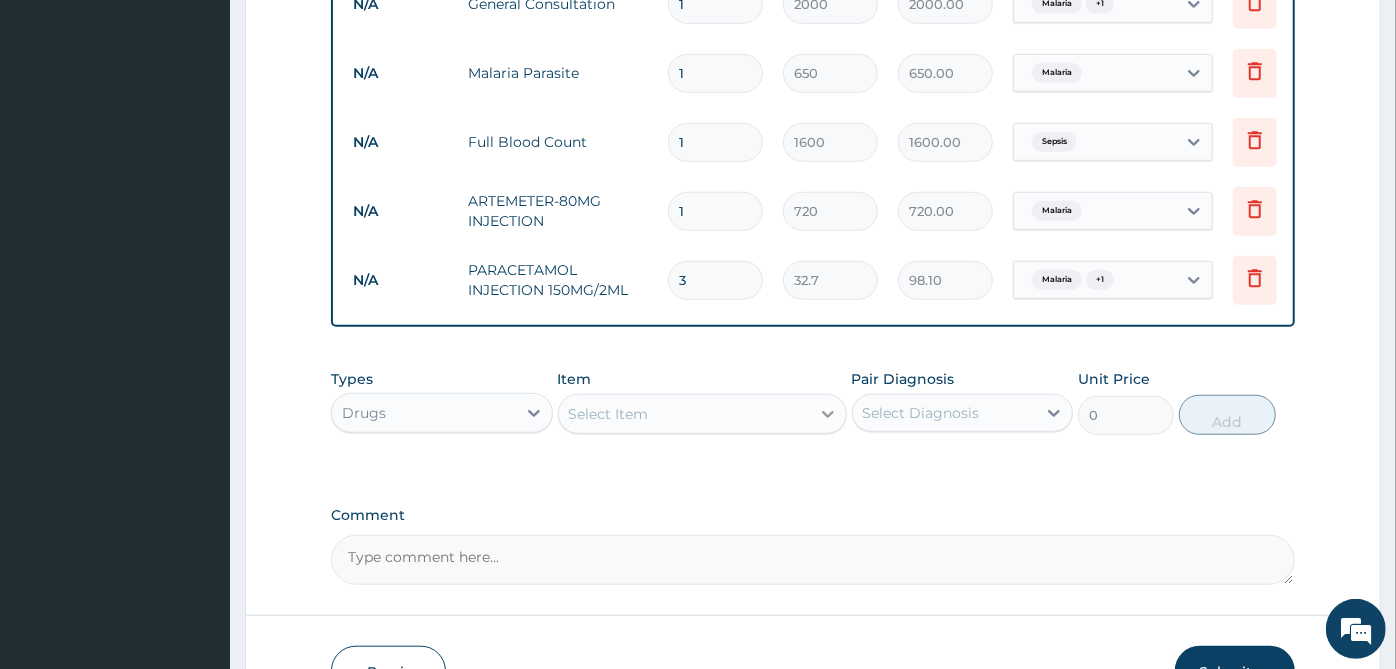 click at bounding box center (828, 414) 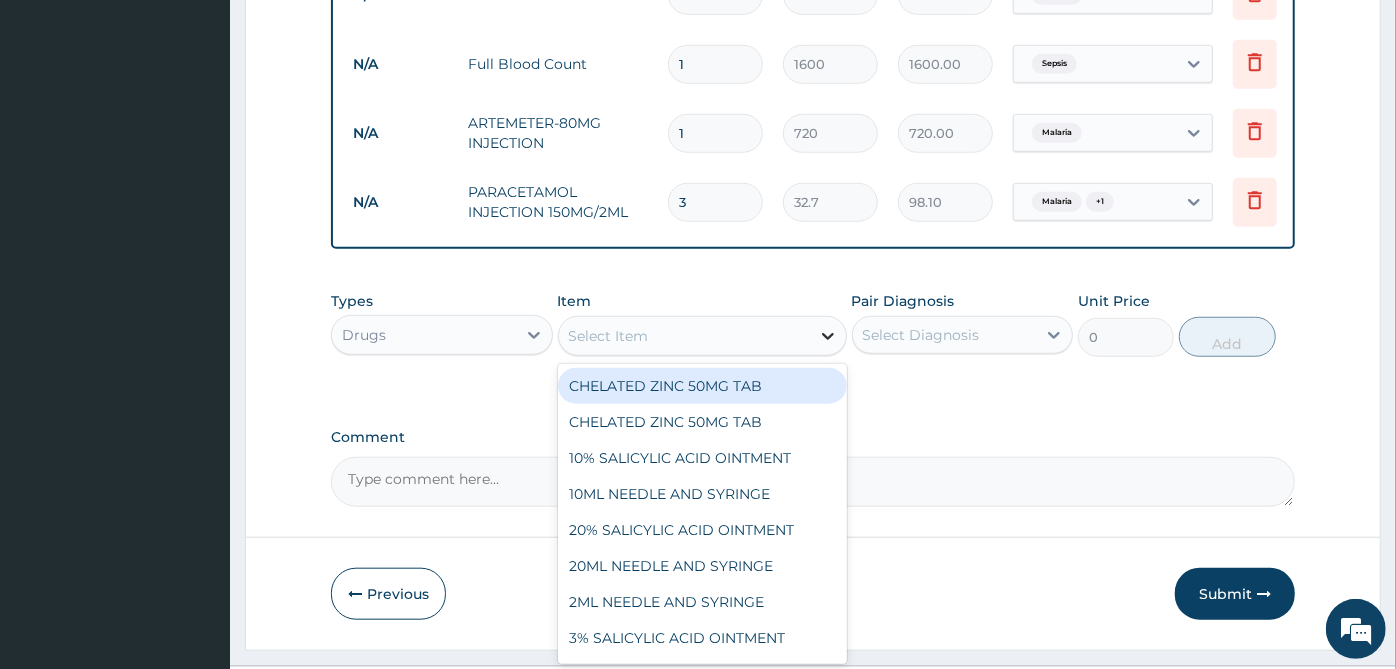 scroll, scrollTop: 967, scrollLeft: 0, axis: vertical 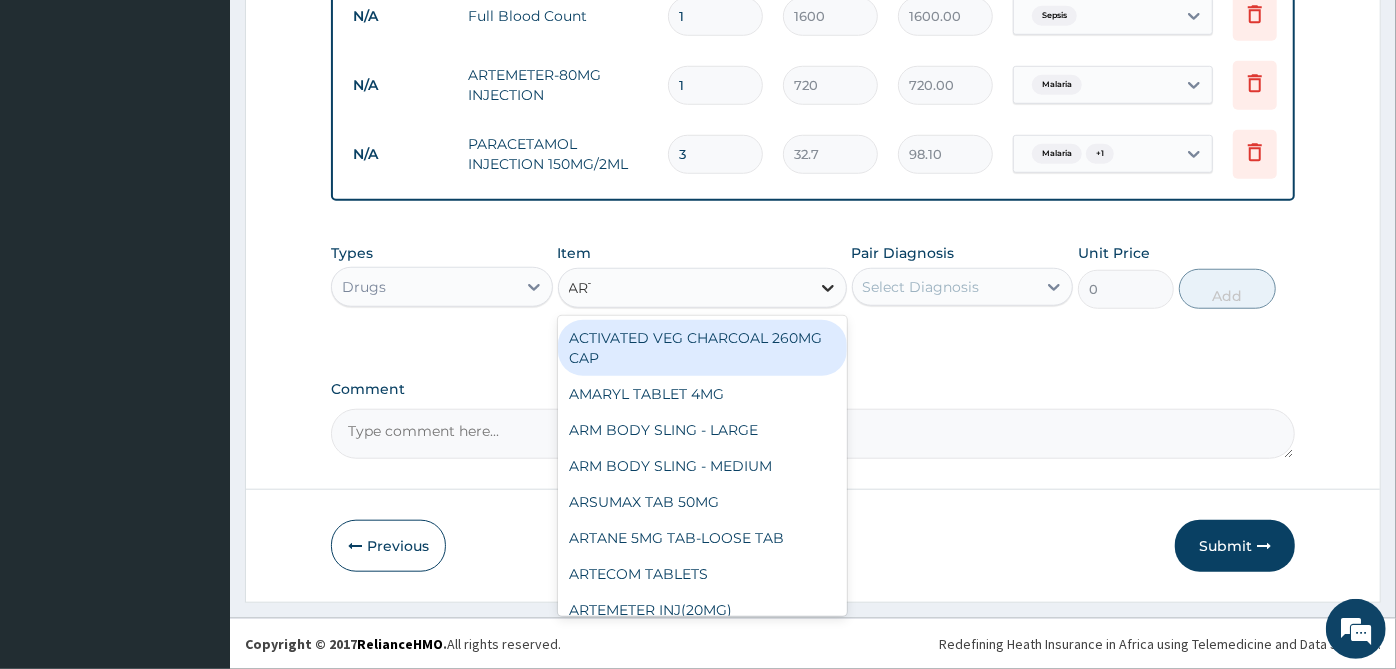 type on "ARTE" 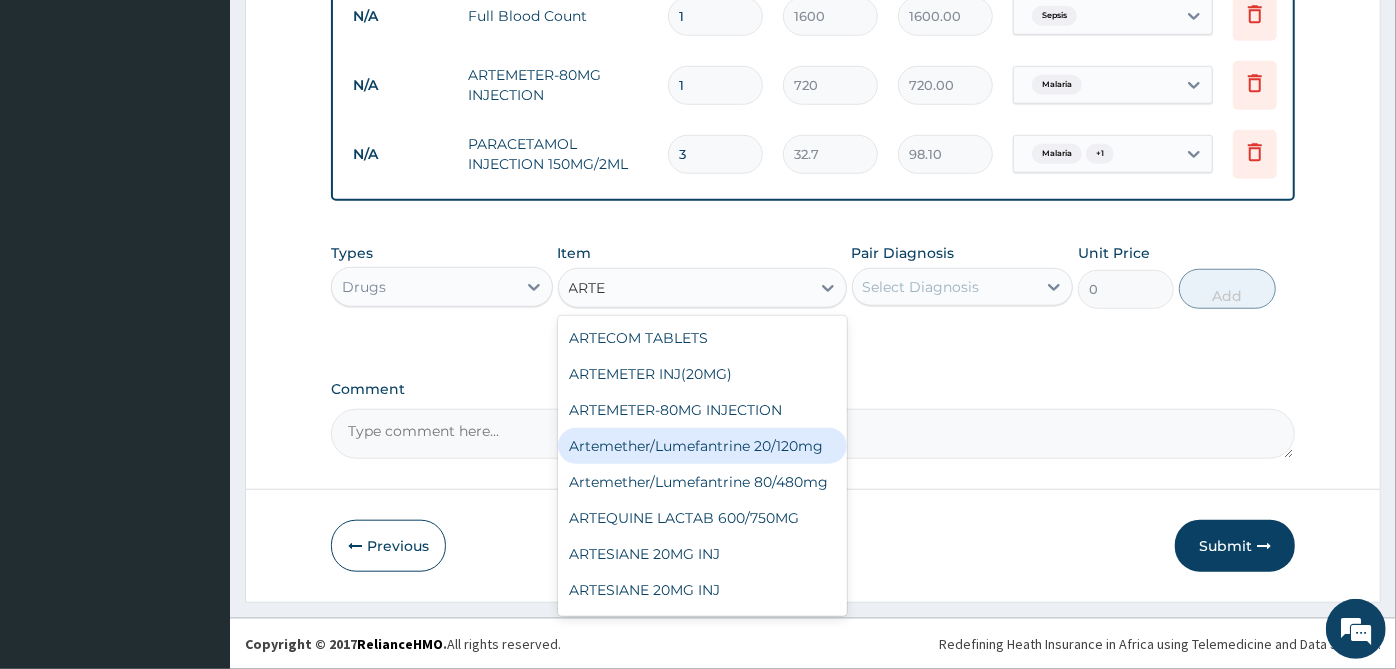 click on "Artemether/Lumefantrine 20/120mg" at bounding box center (702, 446) 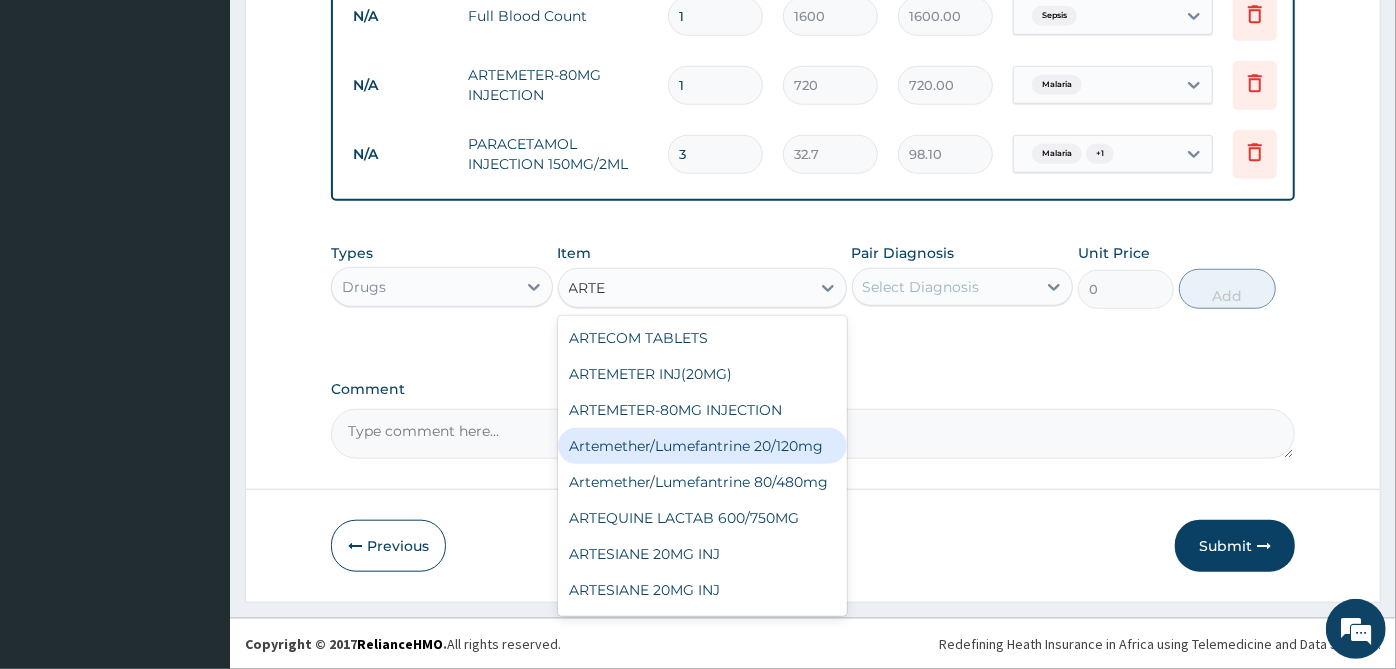 type 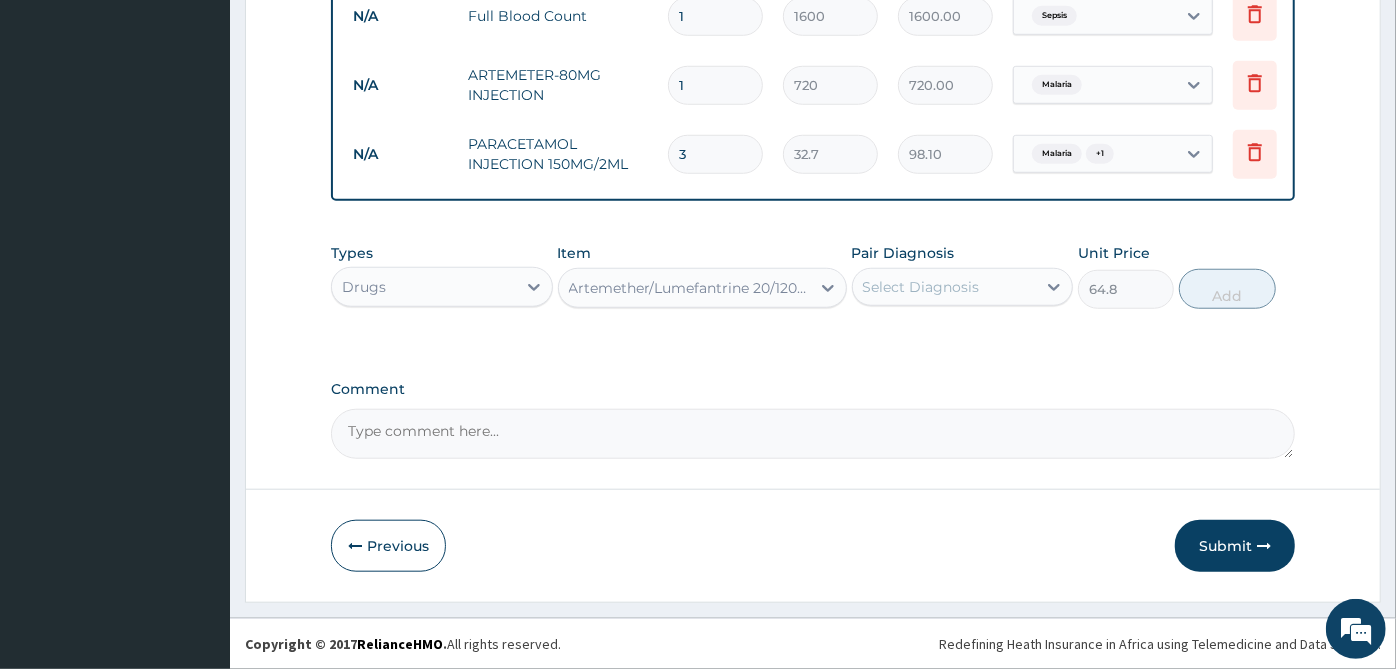 click on "Artemether/Lumefantrine 20/120mg" at bounding box center (684, 288) 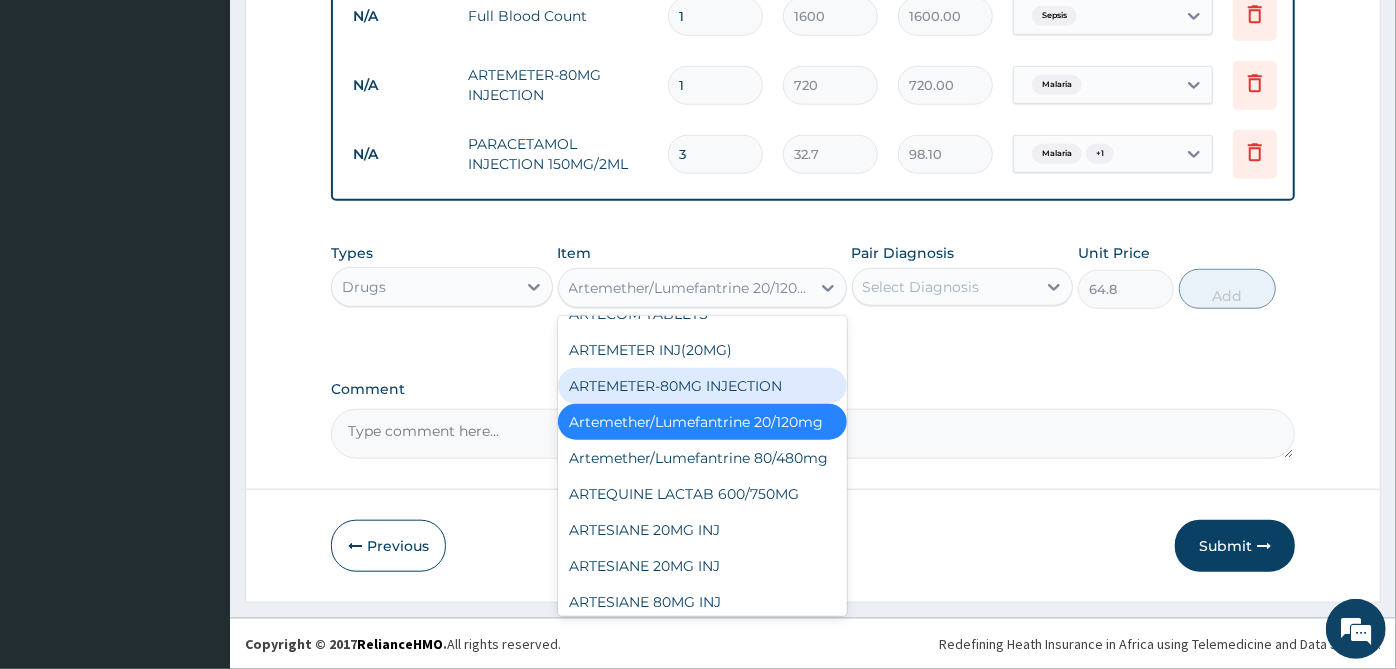 scroll, scrollTop: 3032, scrollLeft: 0, axis: vertical 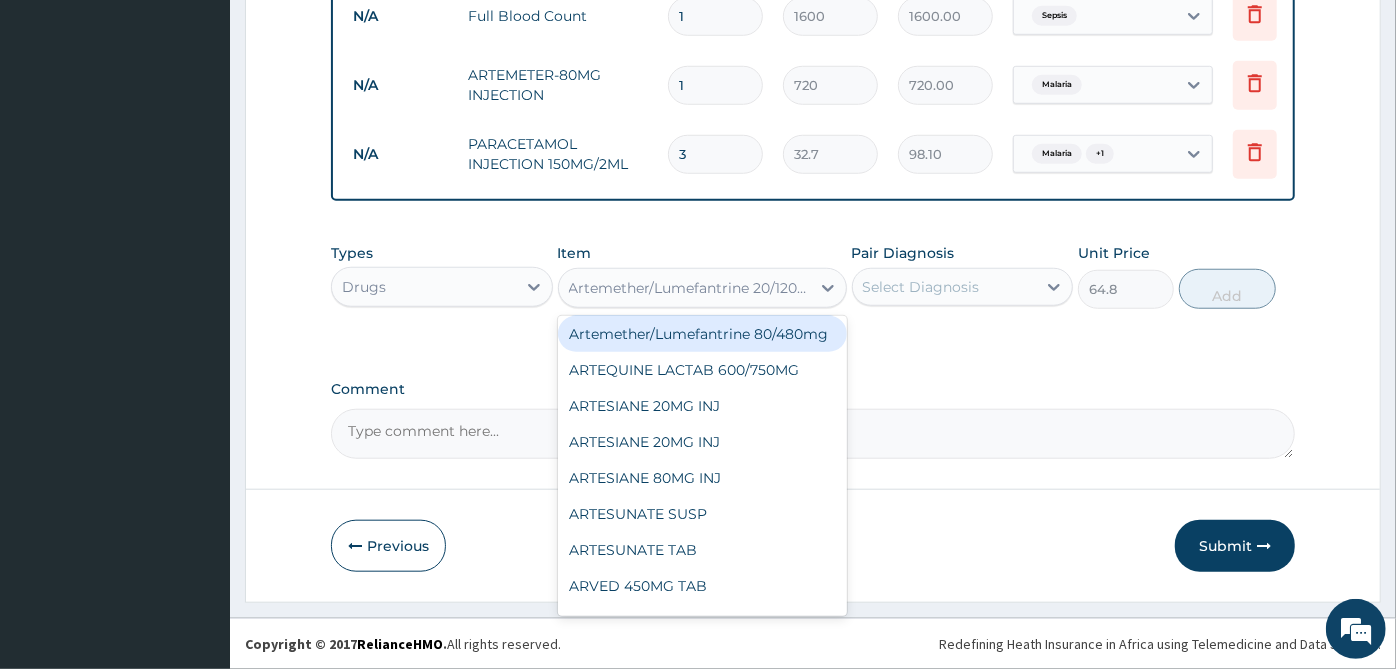 click on "Artemether/Lumefantrine 80/480mg" at bounding box center [702, 334] 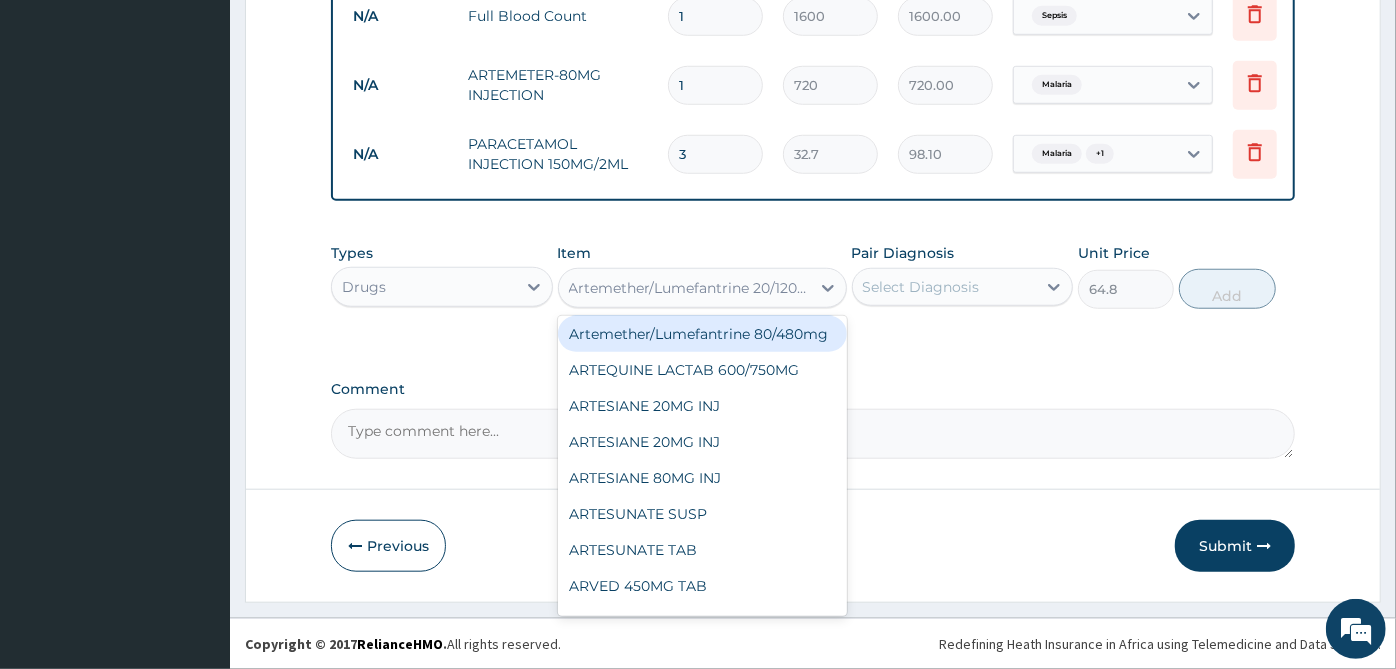 type on "302.4" 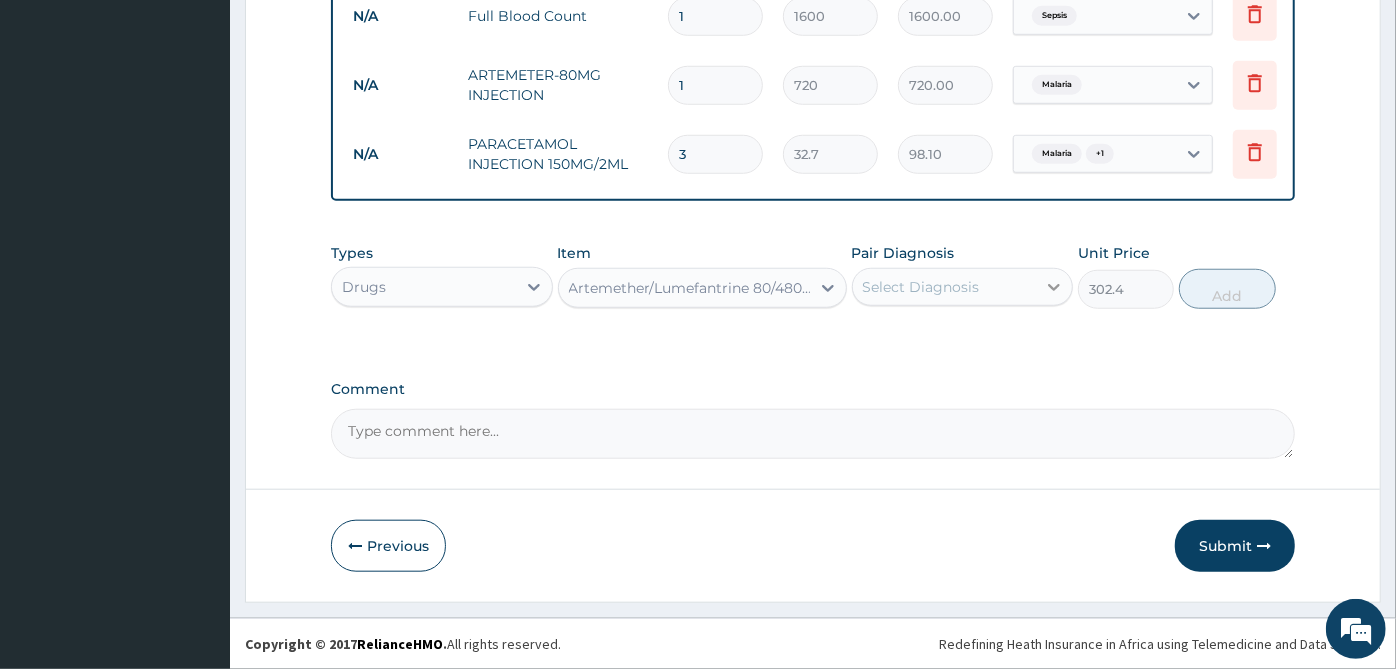 click 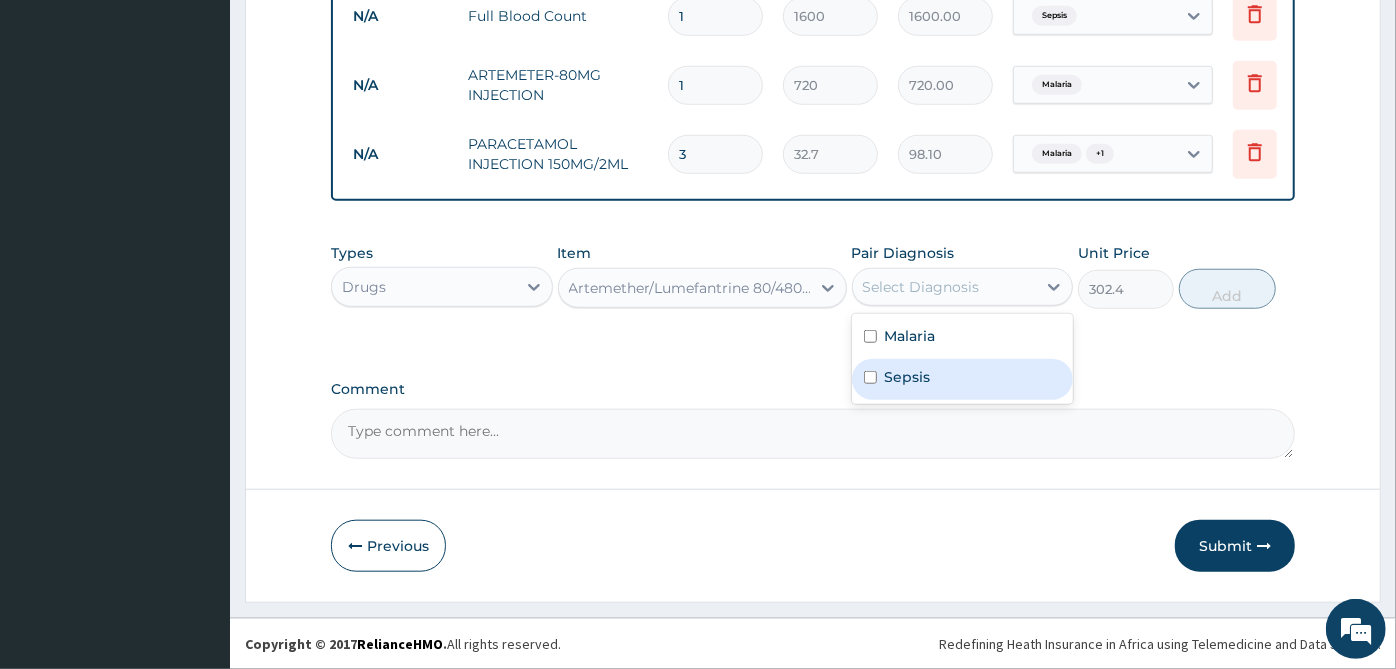 click on "Sepsis" at bounding box center (963, 379) 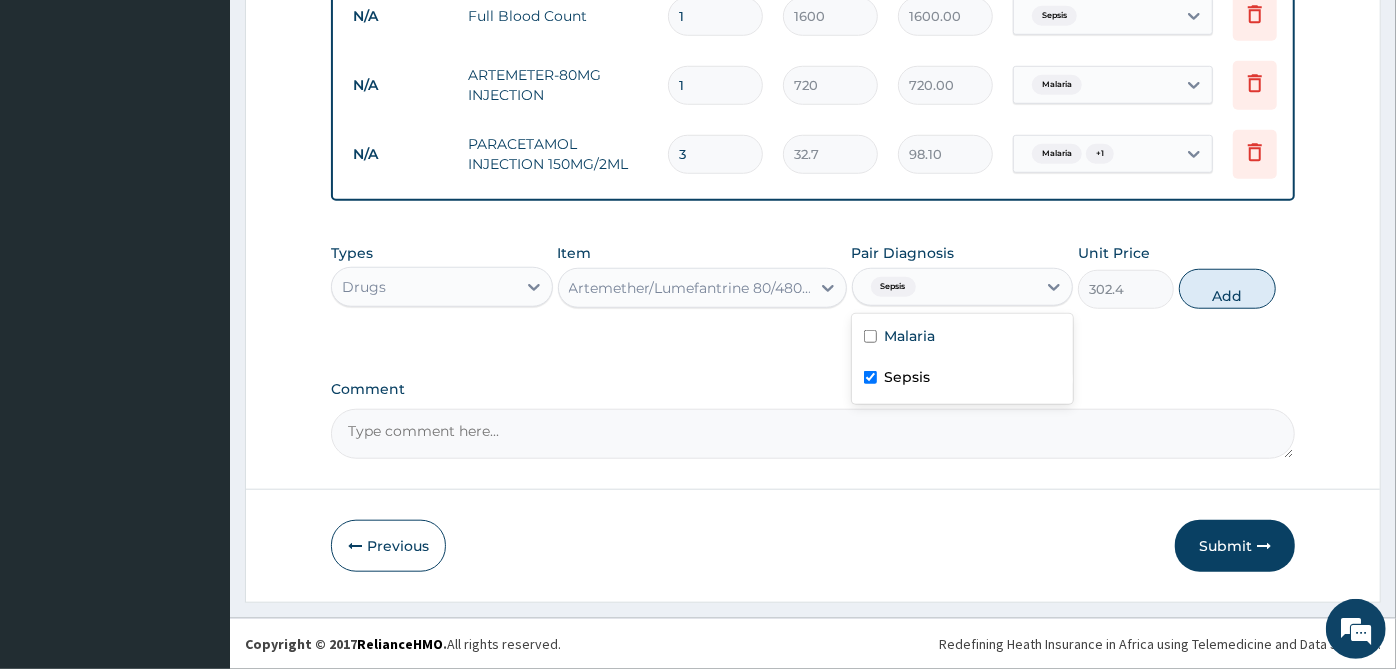 click on "Sepsis" at bounding box center (963, 379) 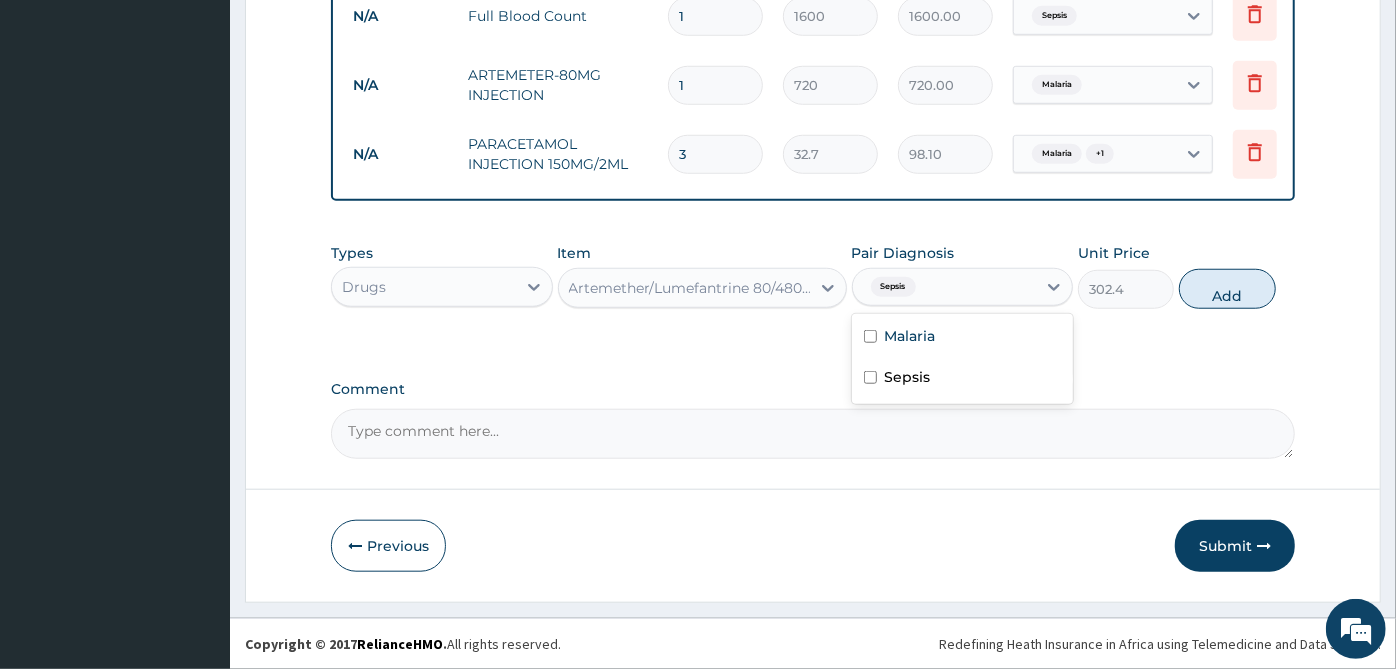 checkbox on "false" 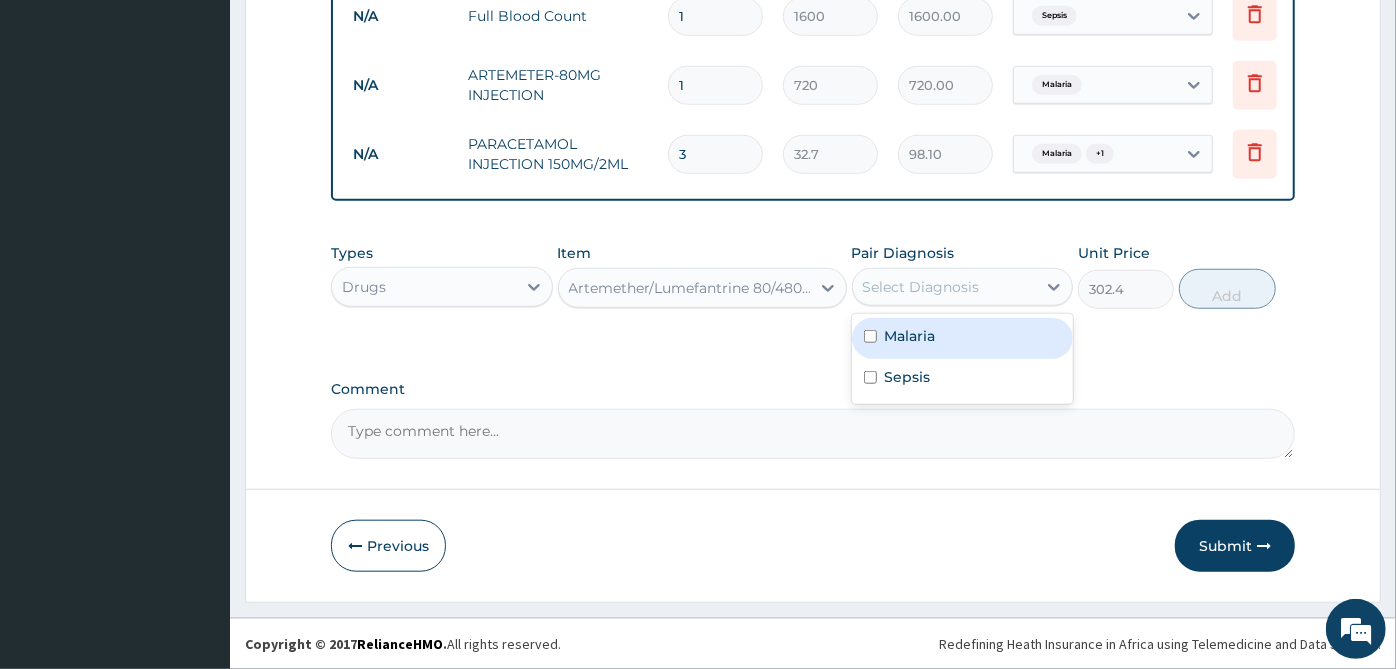 click on "Malaria" at bounding box center (963, 338) 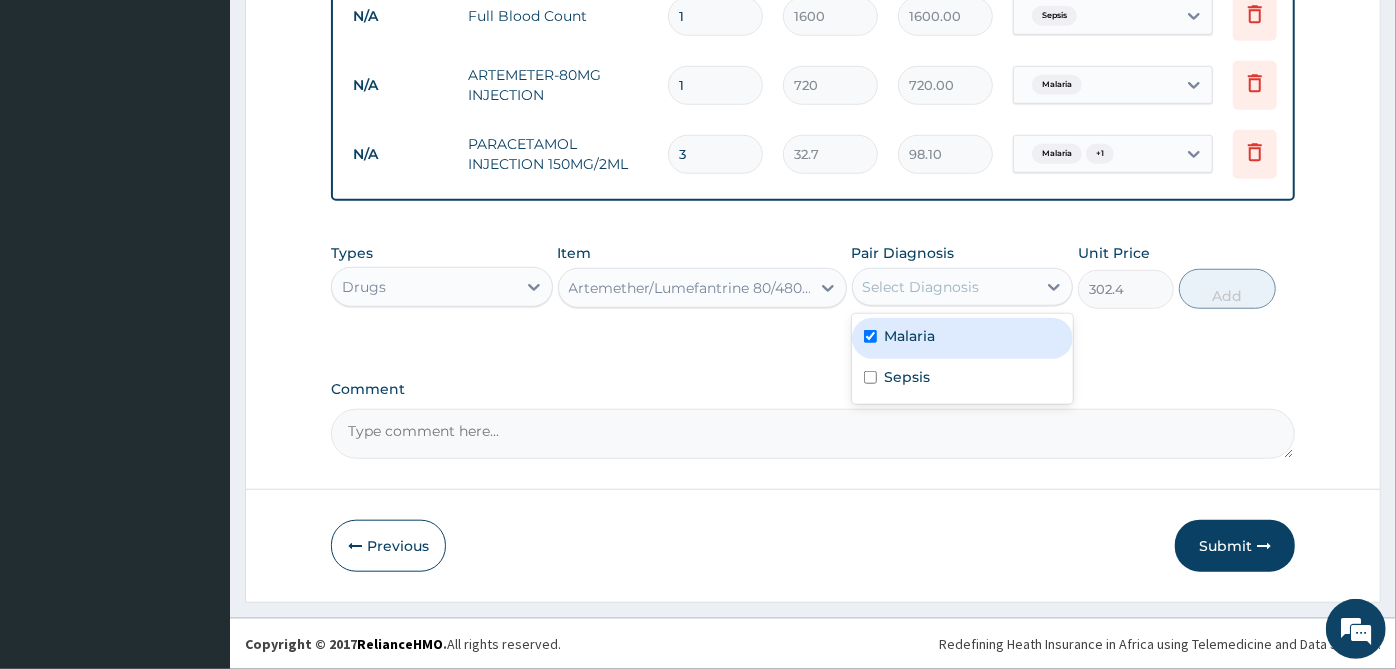 checkbox on "true" 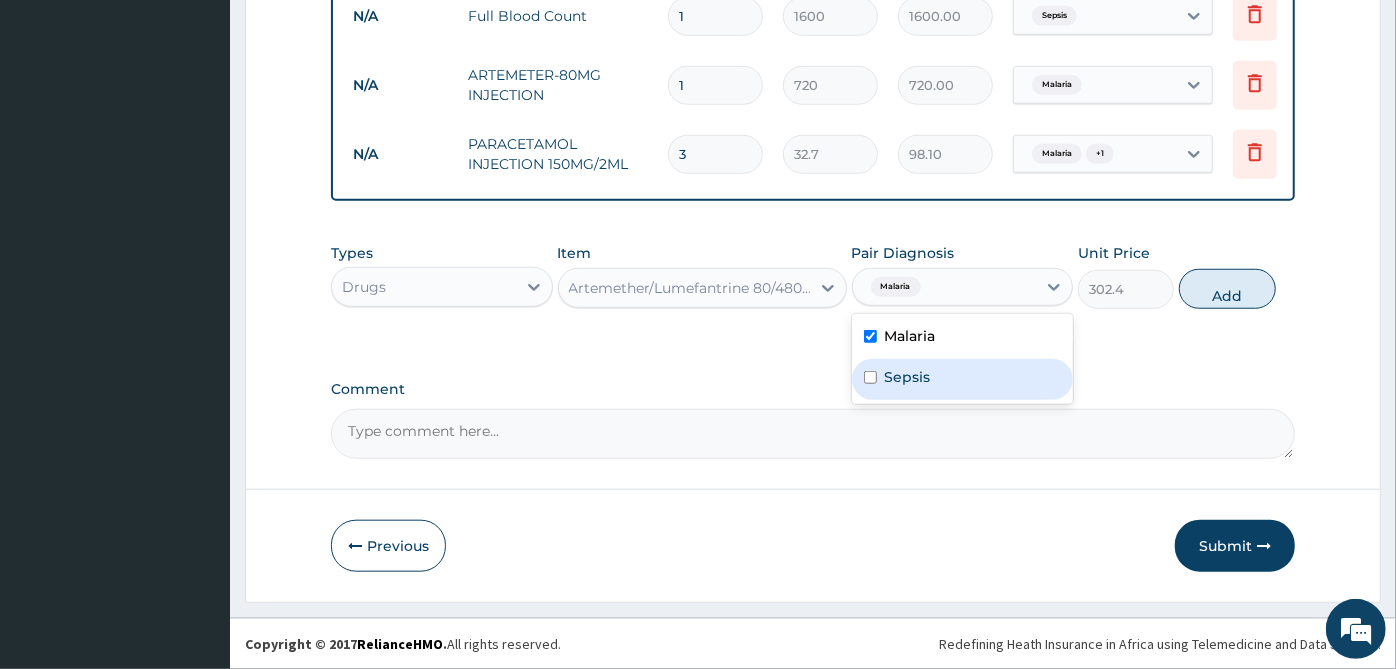click on "Sepsis" at bounding box center (963, 379) 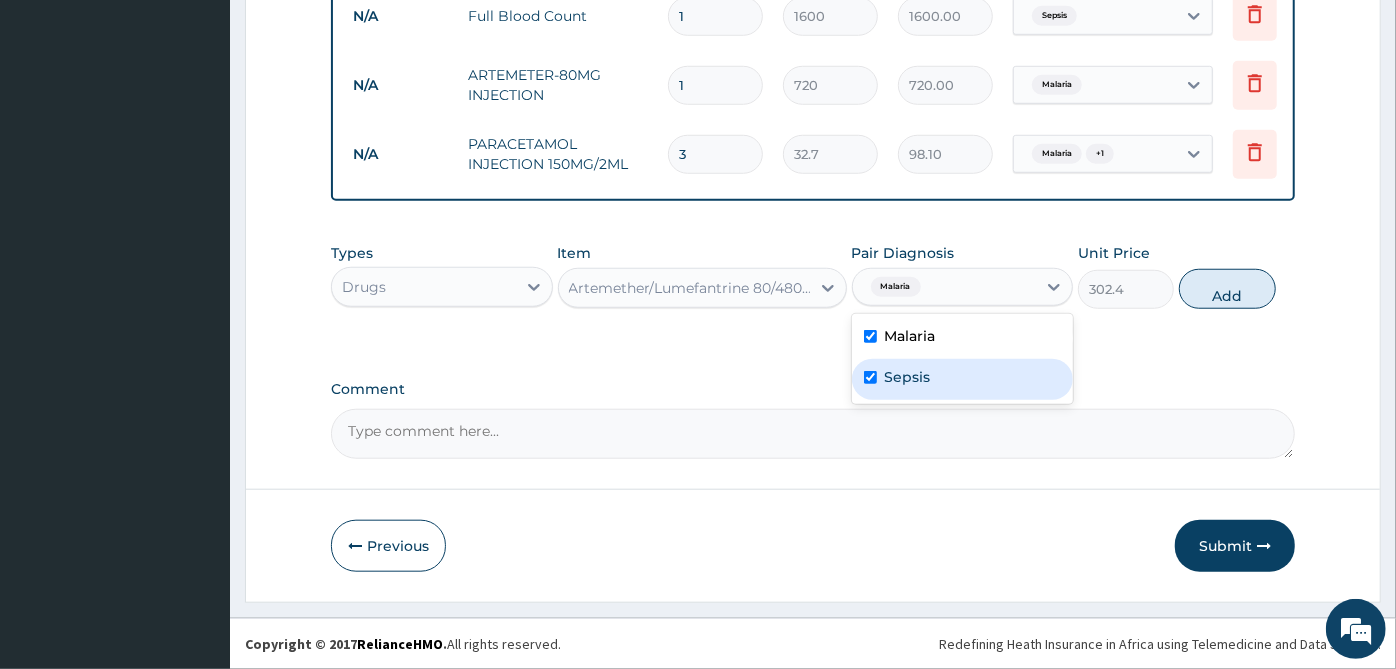checkbox on "true" 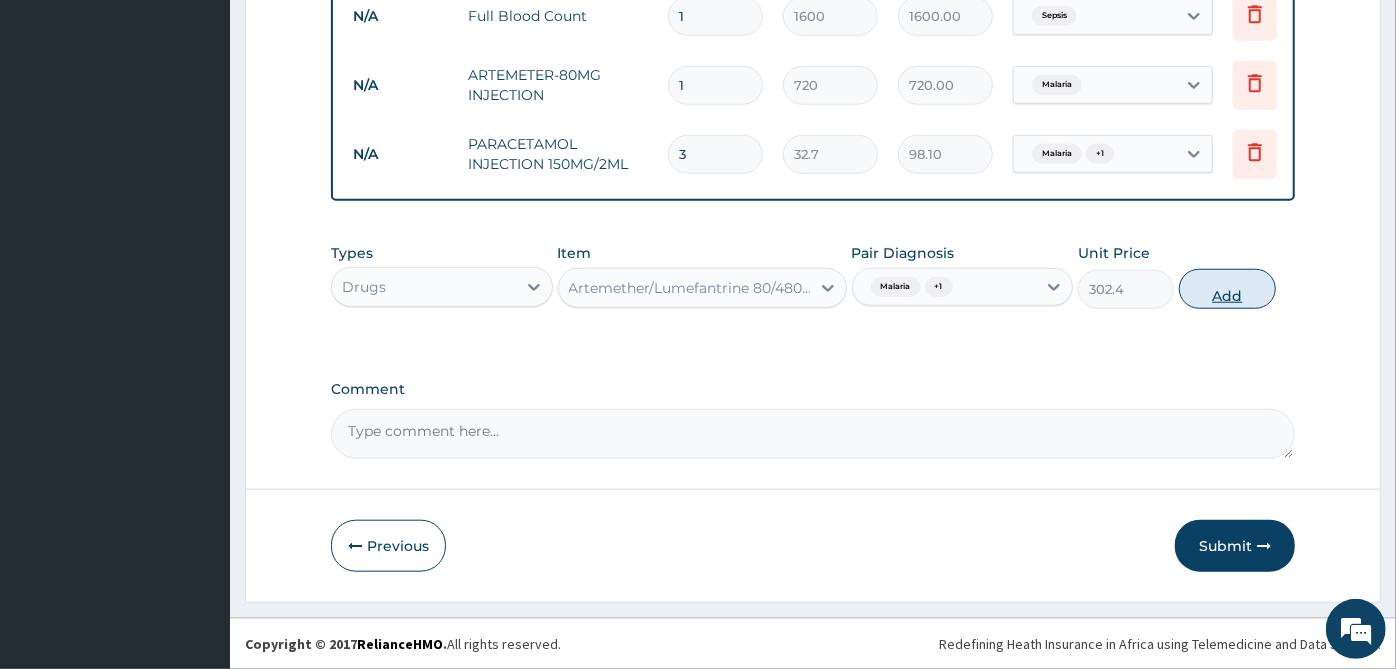 click on "Add" at bounding box center (1227, 289) 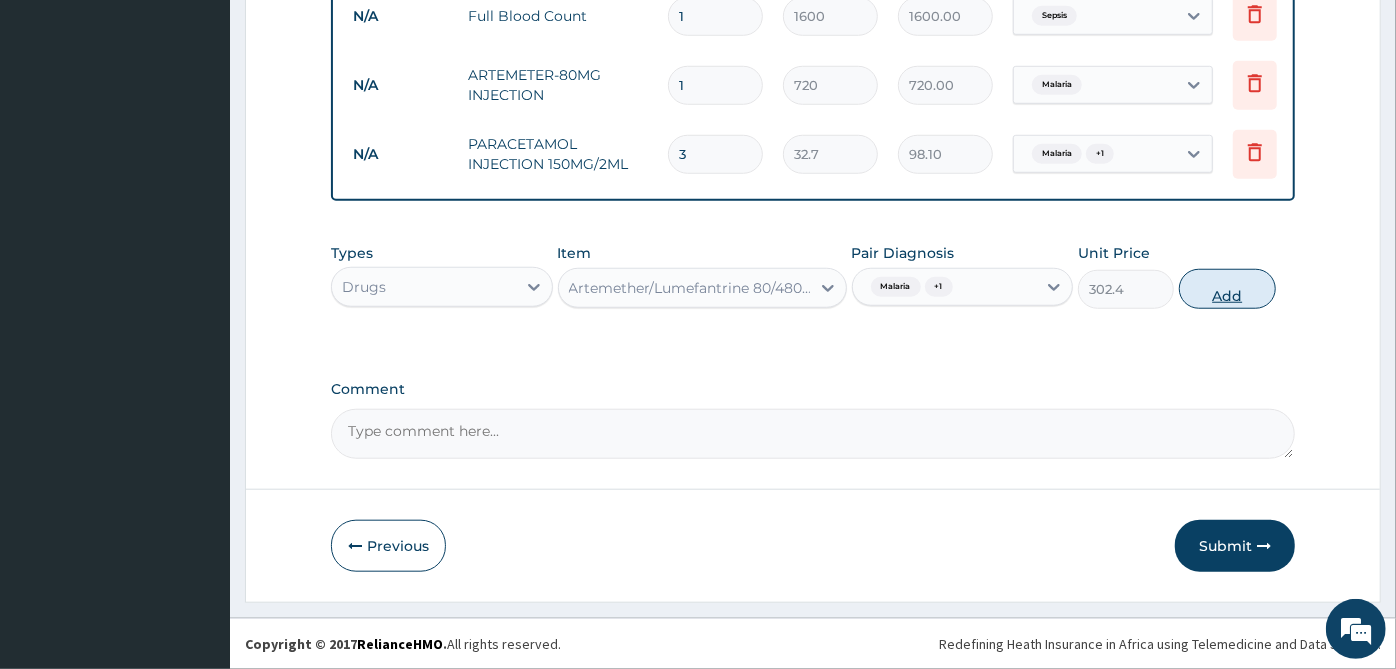 type on "0" 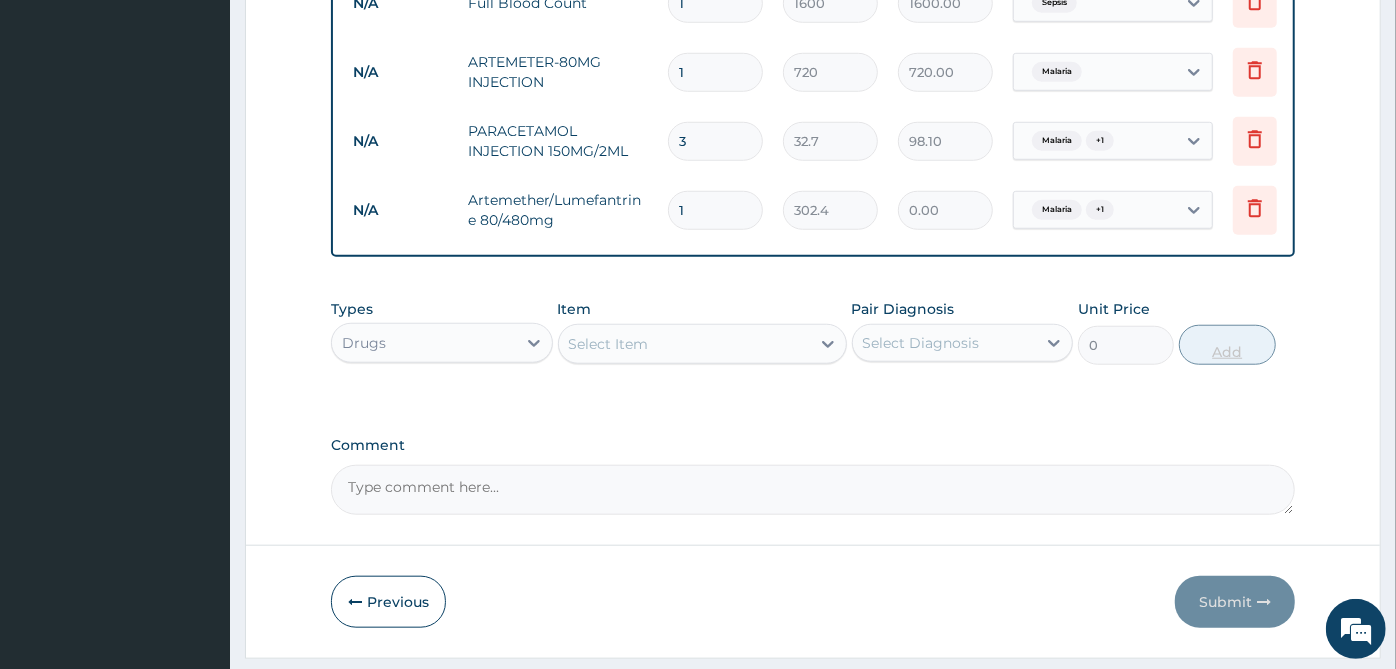 type 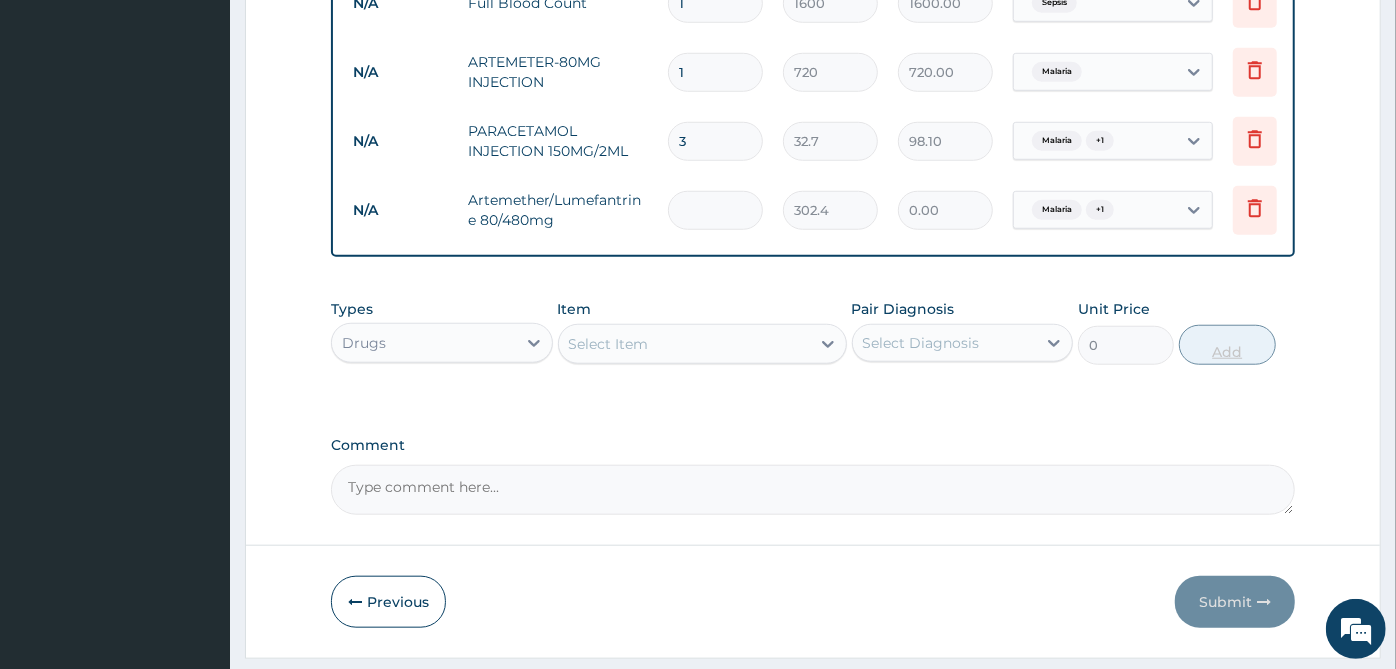 type on "0.00" 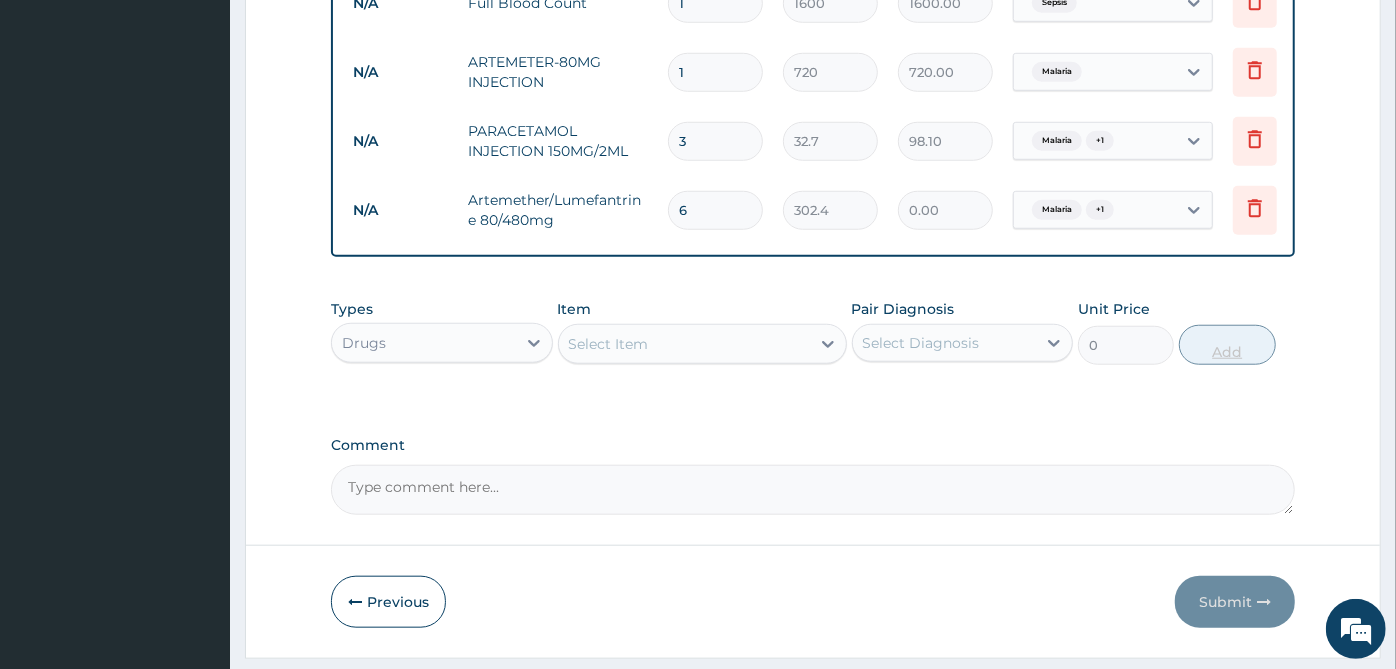 type on "1814.40" 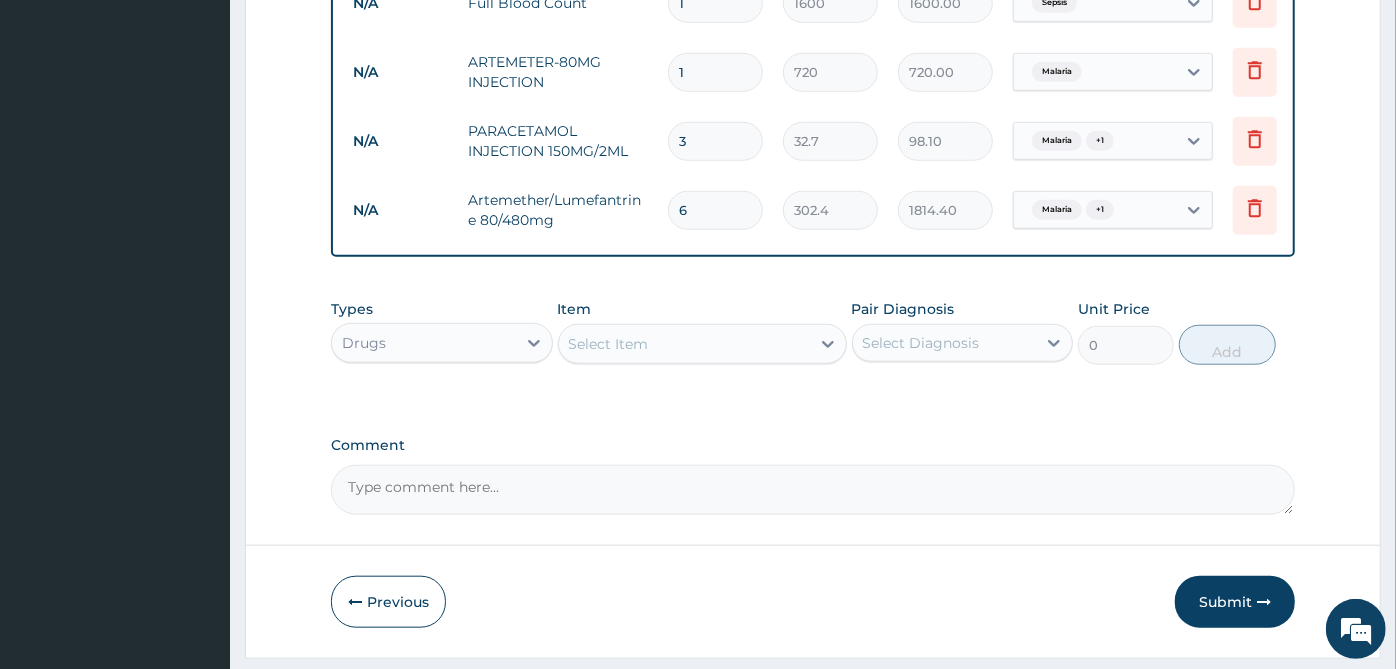 type on "6" 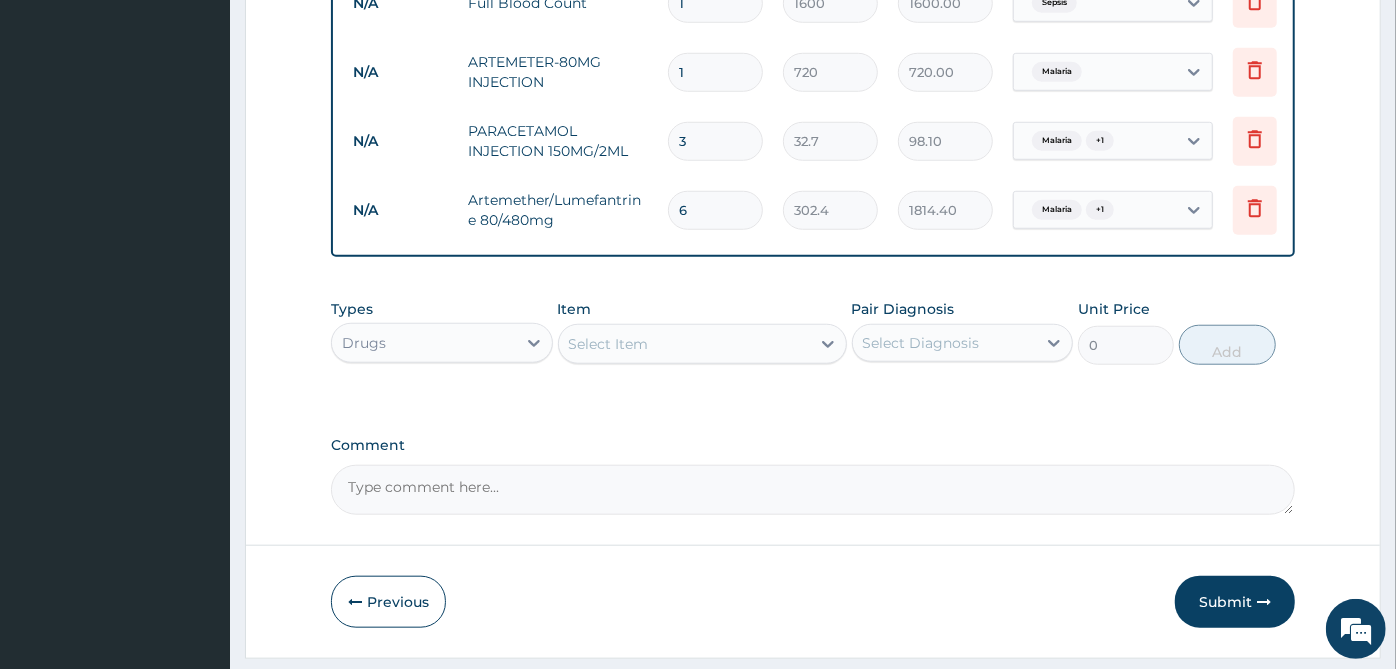 click on "Select Item" at bounding box center (684, 344) 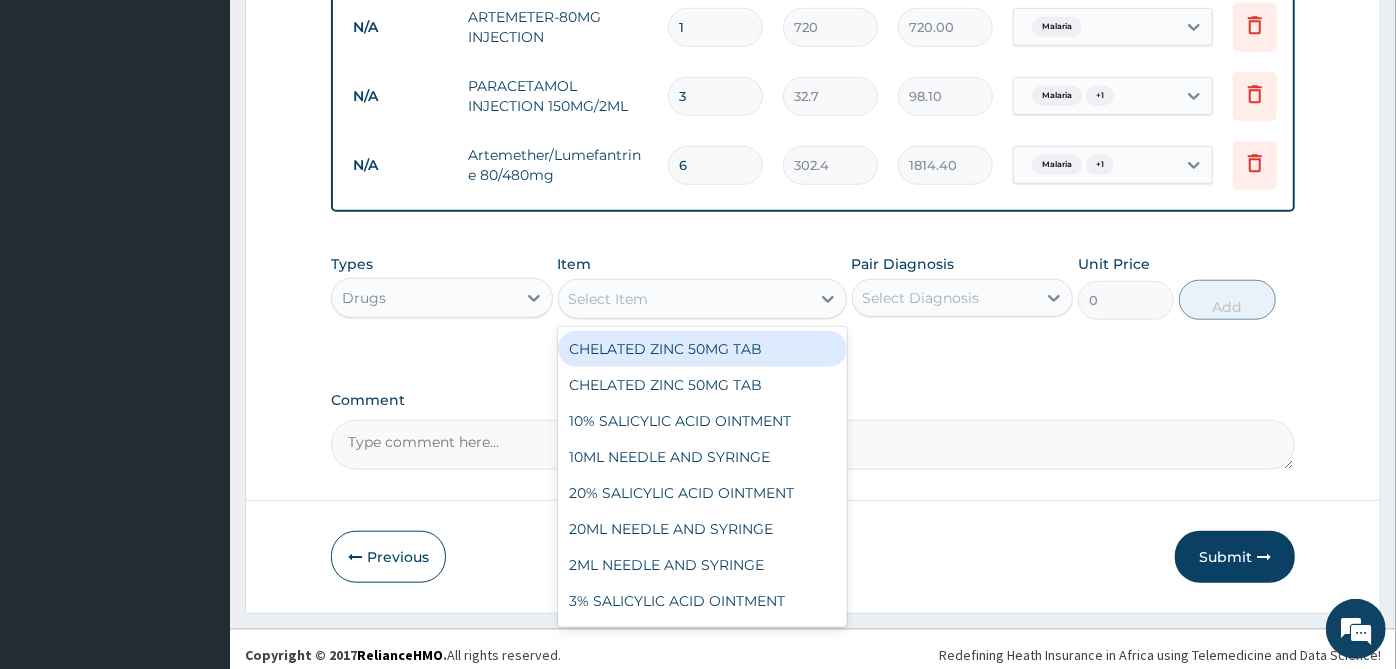 scroll, scrollTop: 1036, scrollLeft: 0, axis: vertical 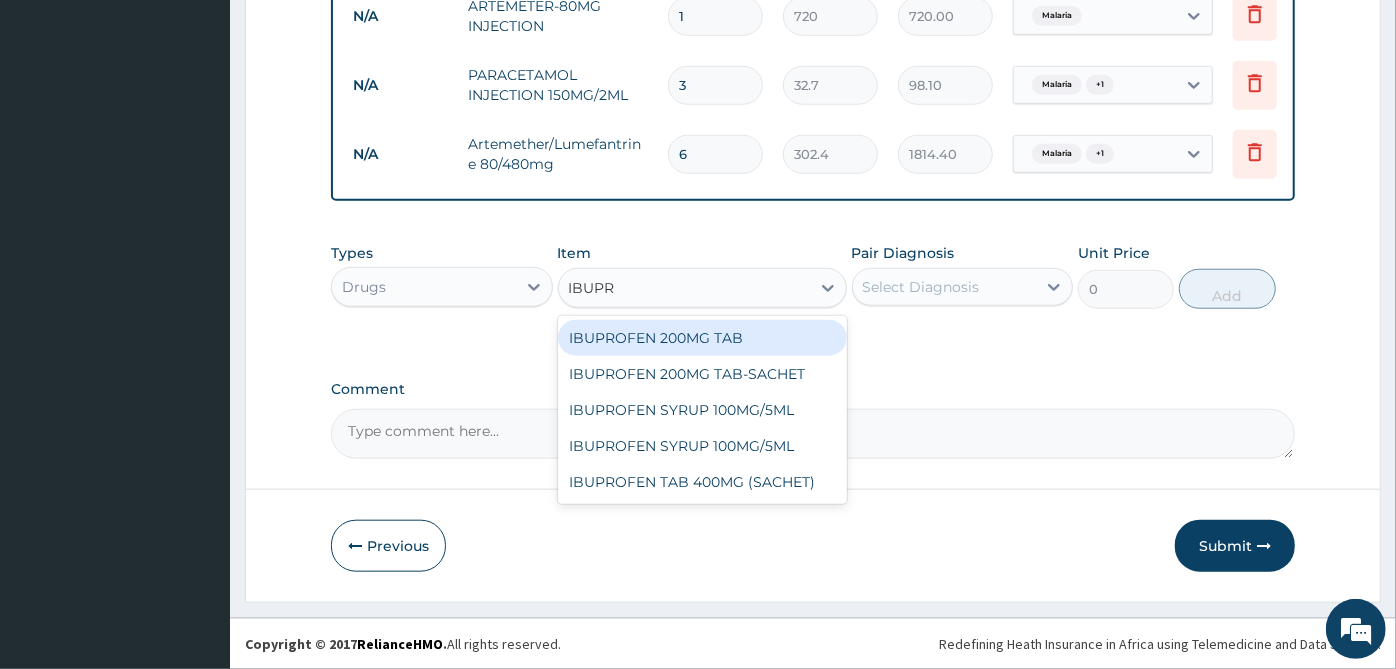 type on "IBUPRO" 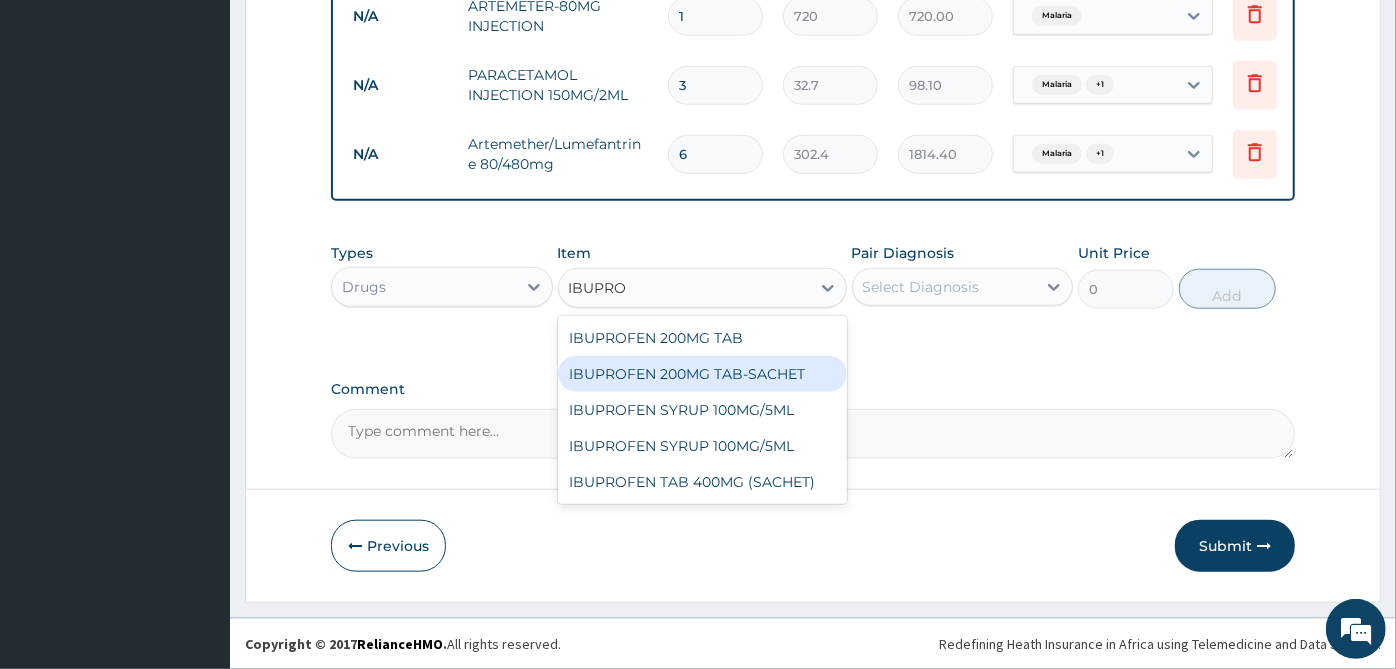 click on "IBUPROFEN 200MG TAB-SACHET" at bounding box center [702, 374] 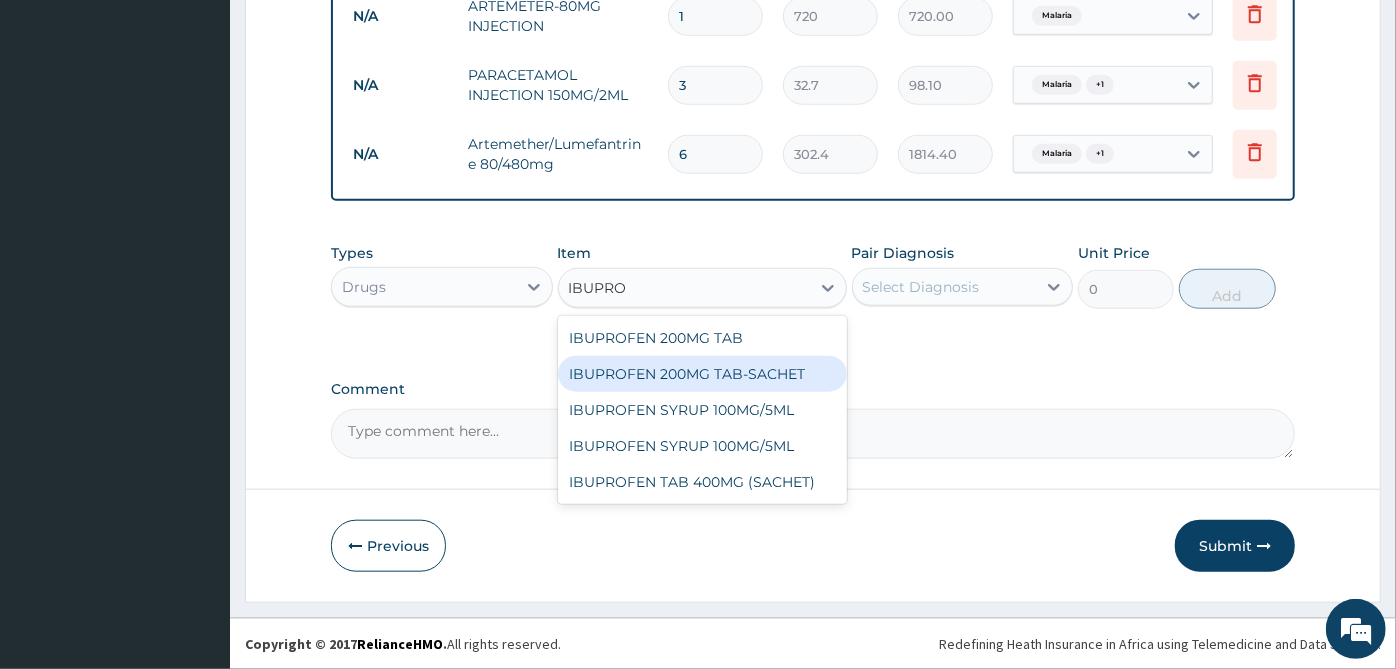 type 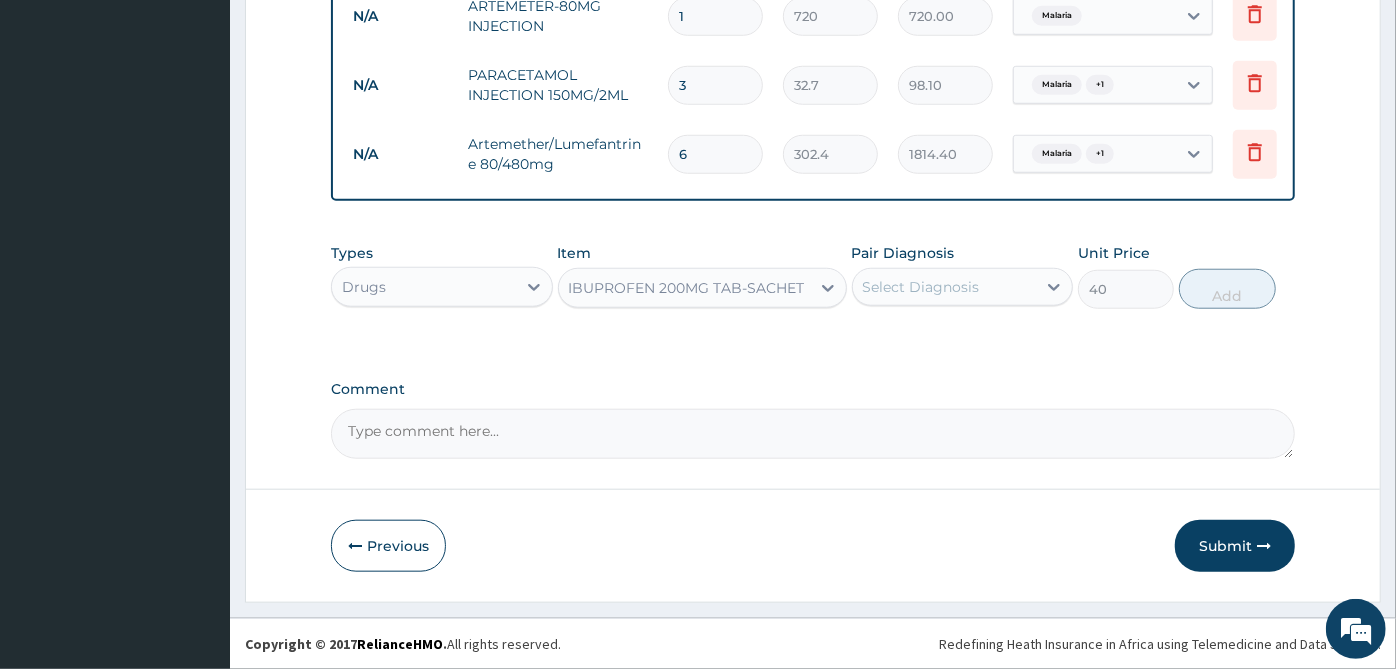 click on "Select Diagnosis" at bounding box center (945, 287) 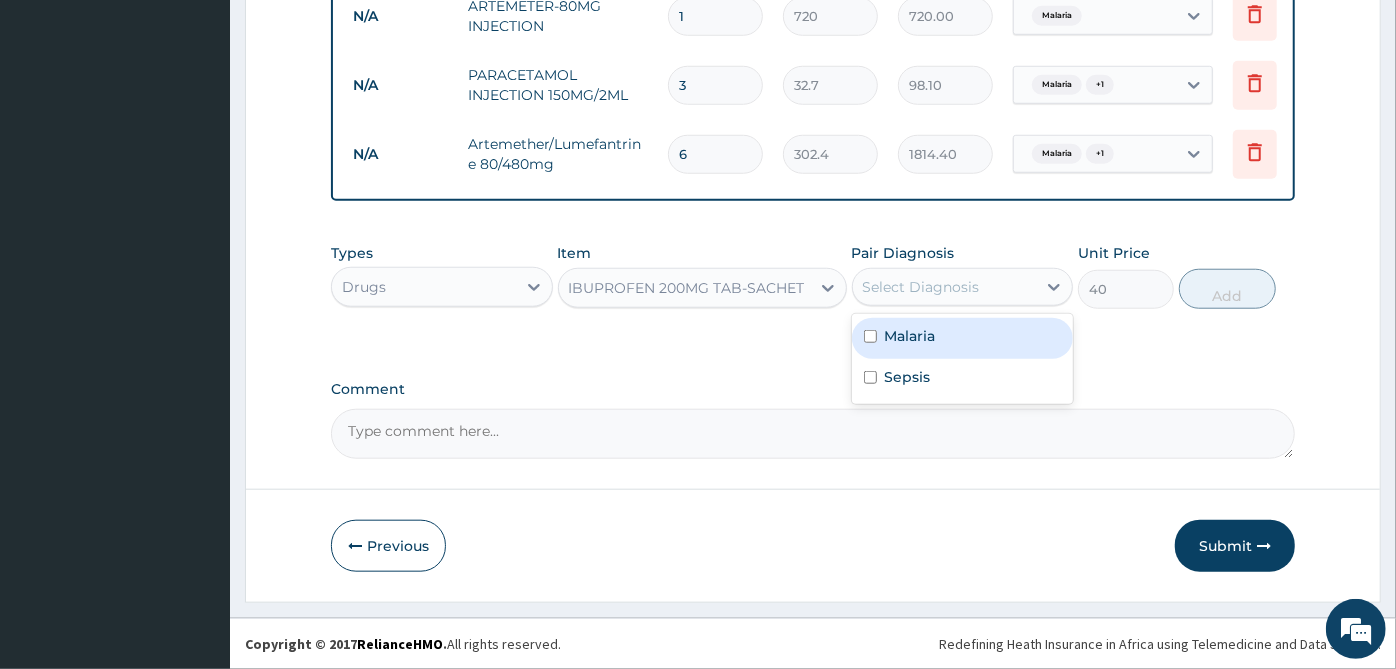 click on "Malaria" at bounding box center (963, 338) 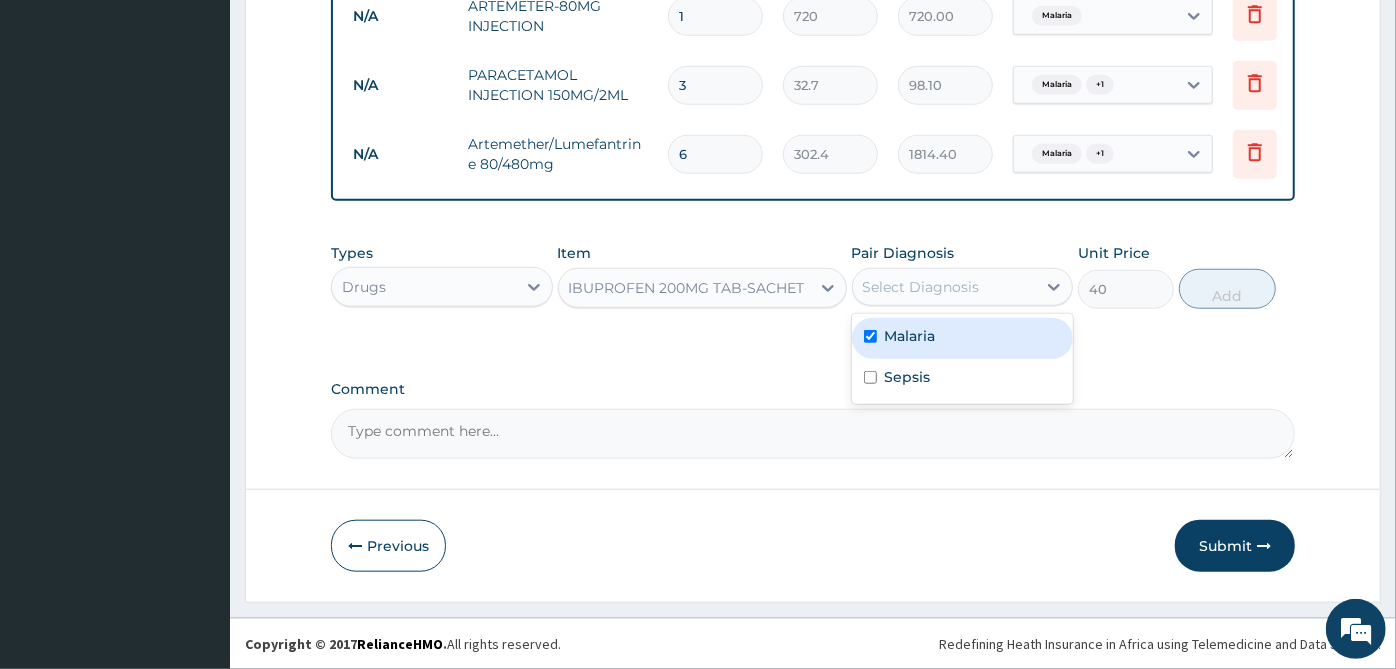checkbox on "true" 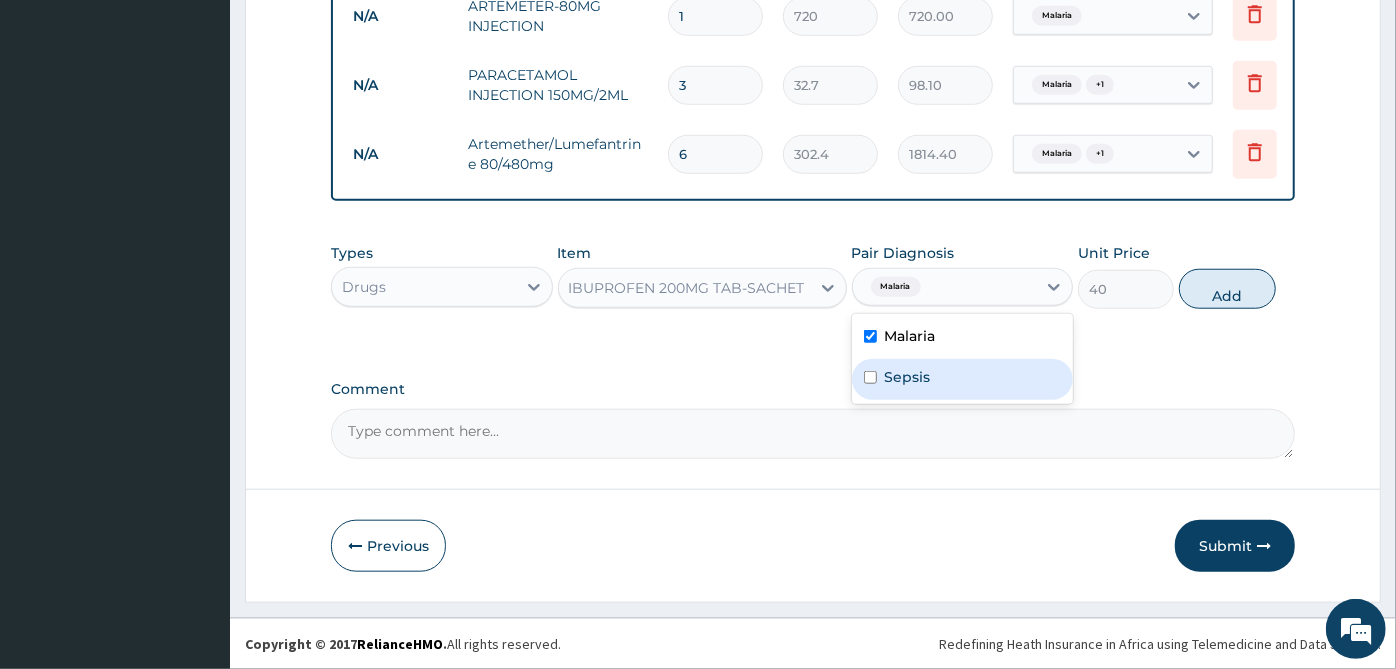 click on "Sepsis" at bounding box center (963, 379) 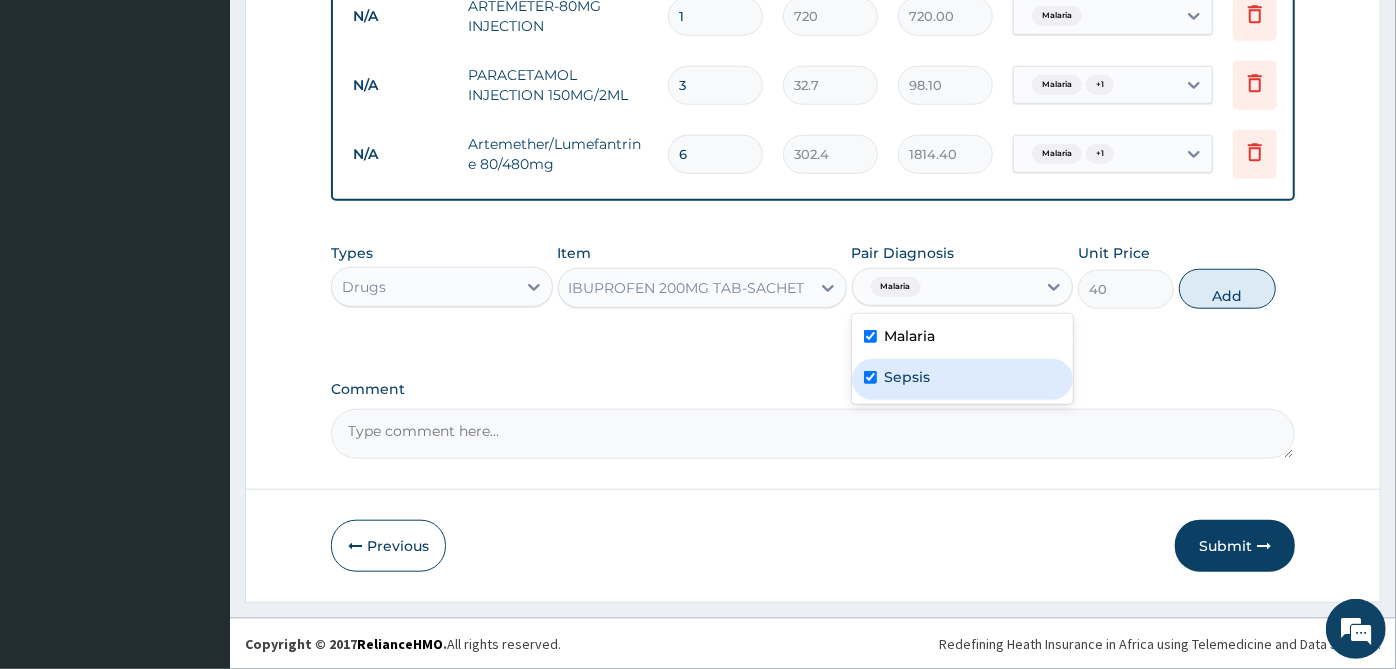 checkbox on "true" 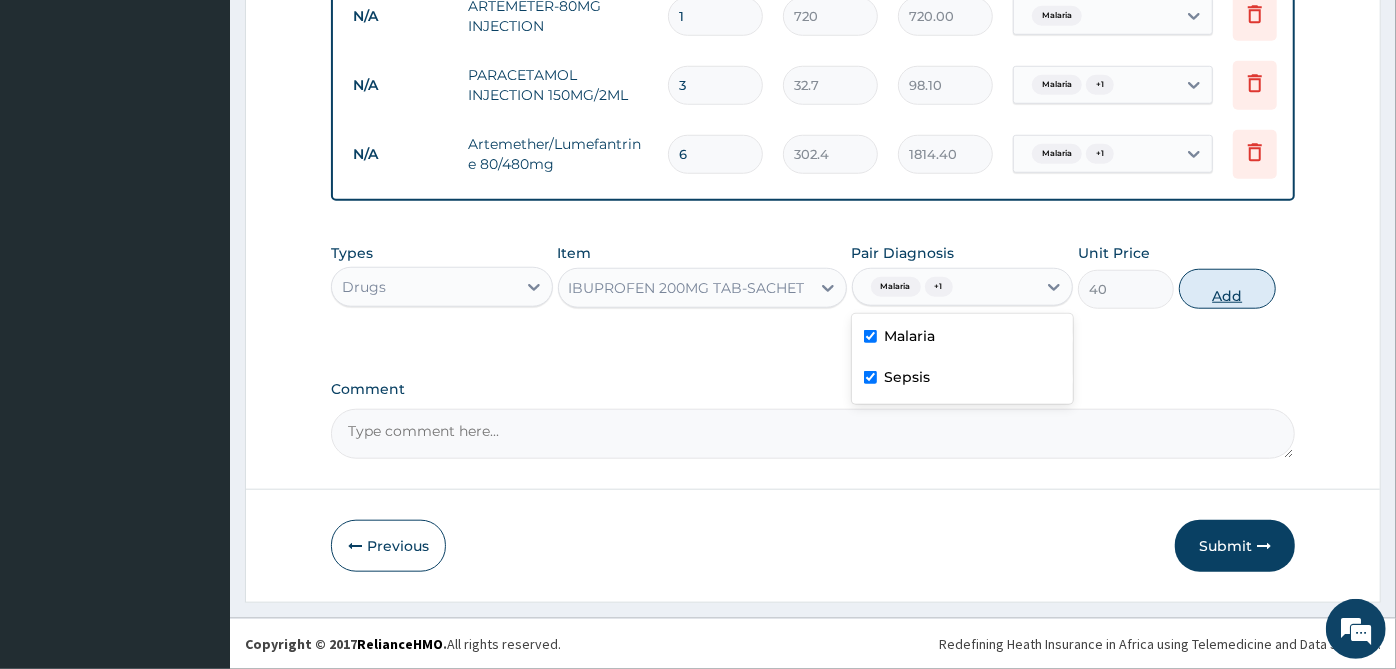 click on "Add" at bounding box center (1227, 289) 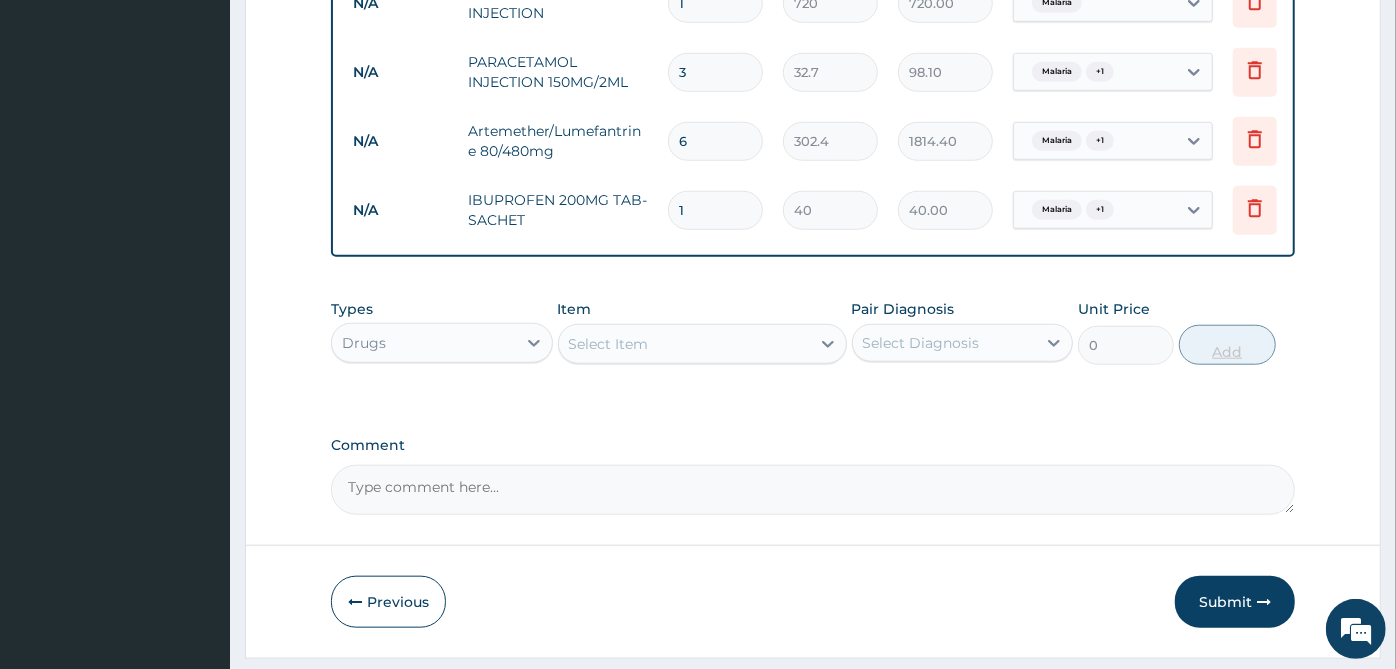 type 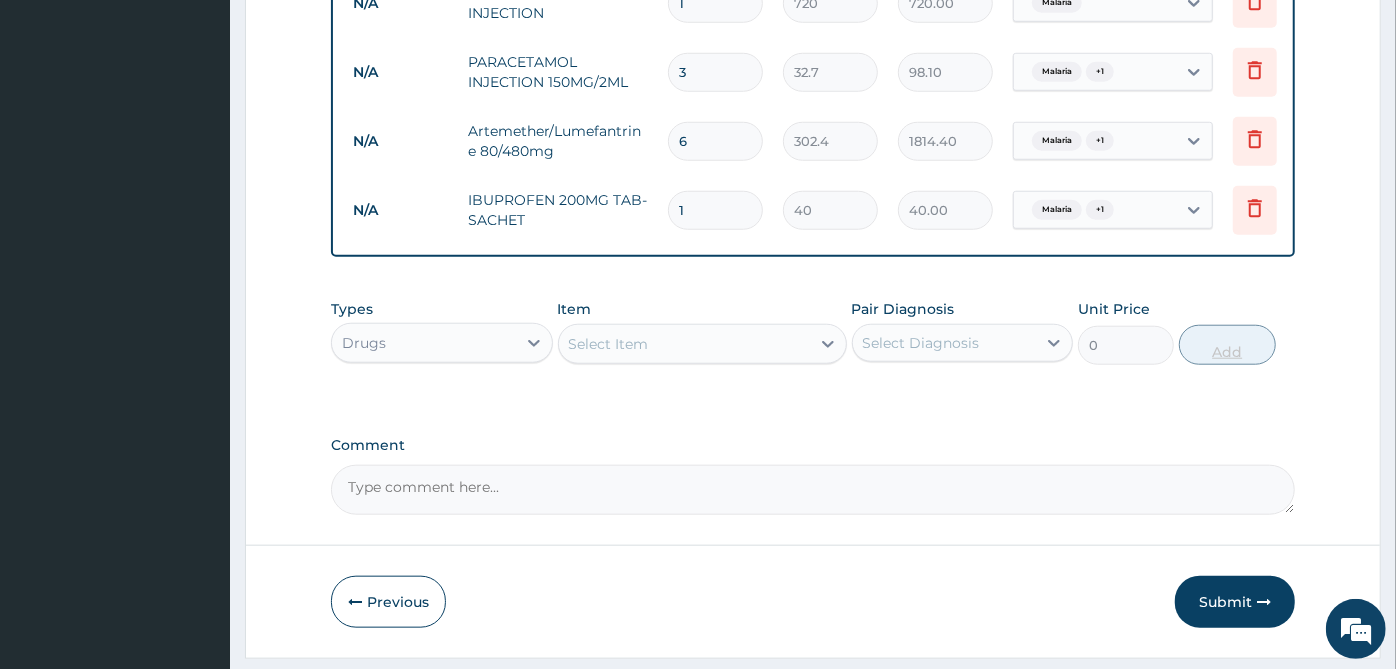 type on "0.00" 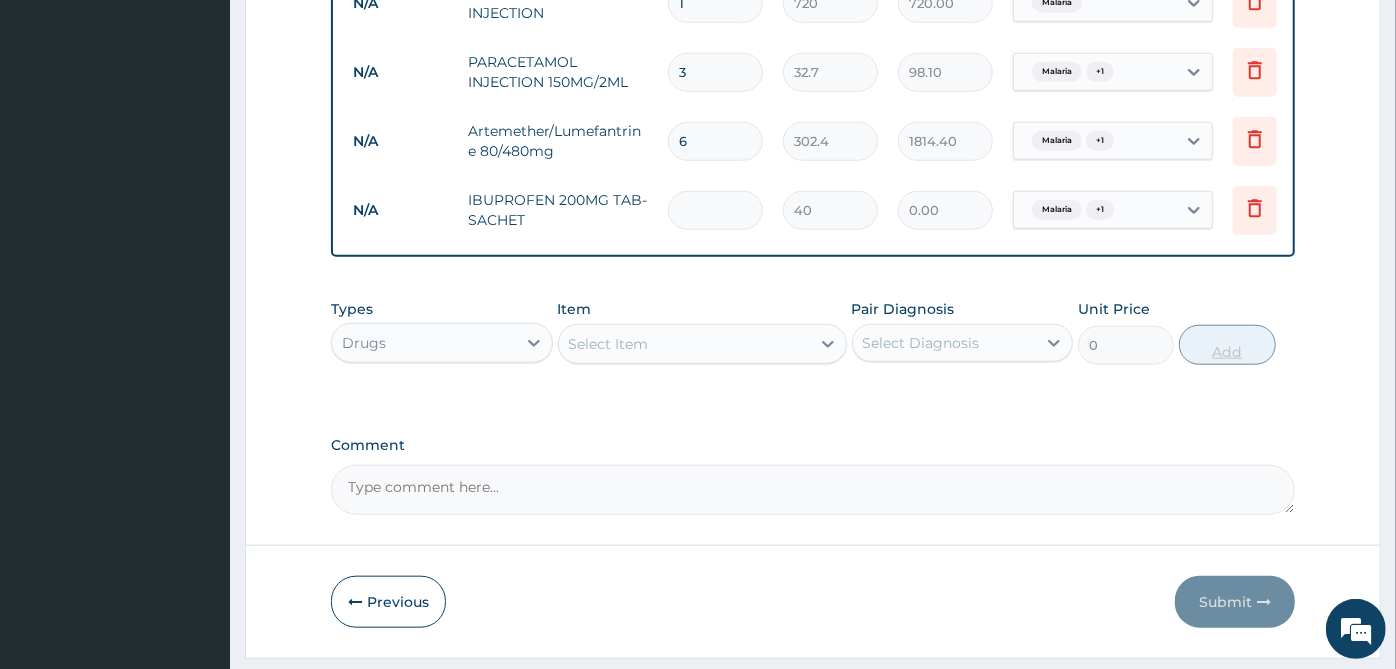 type on "8" 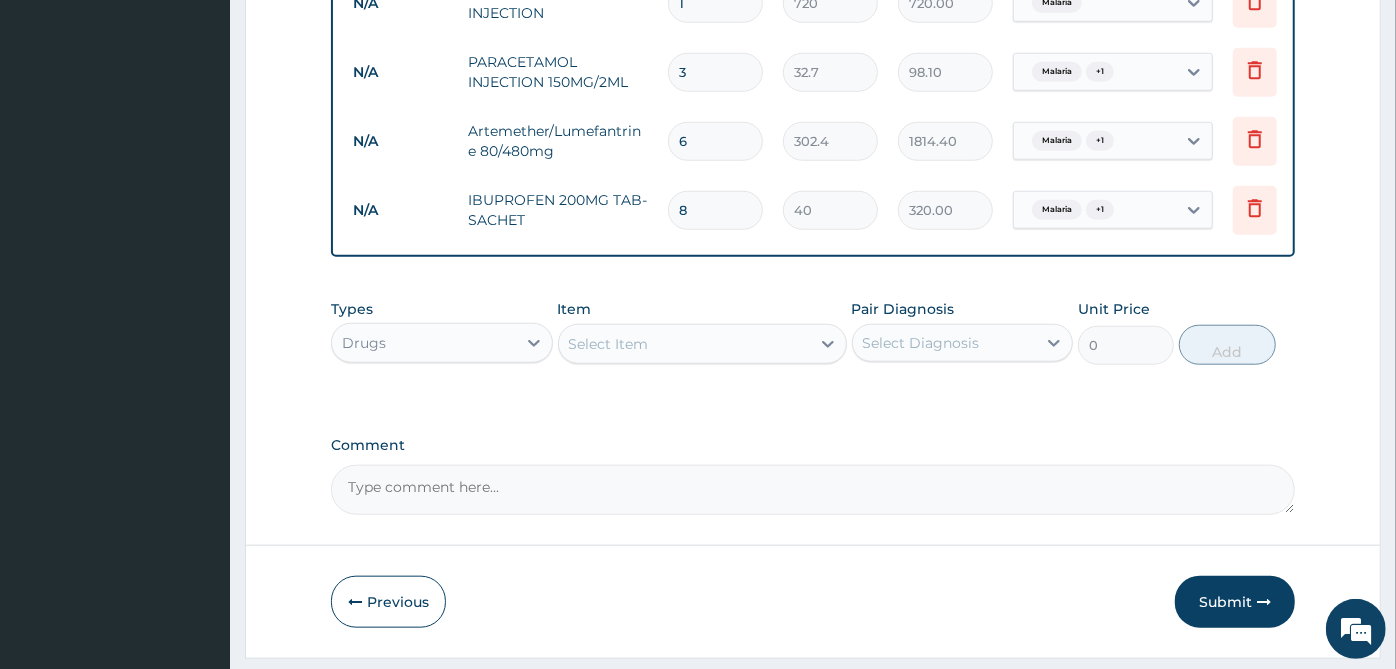 type on "8" 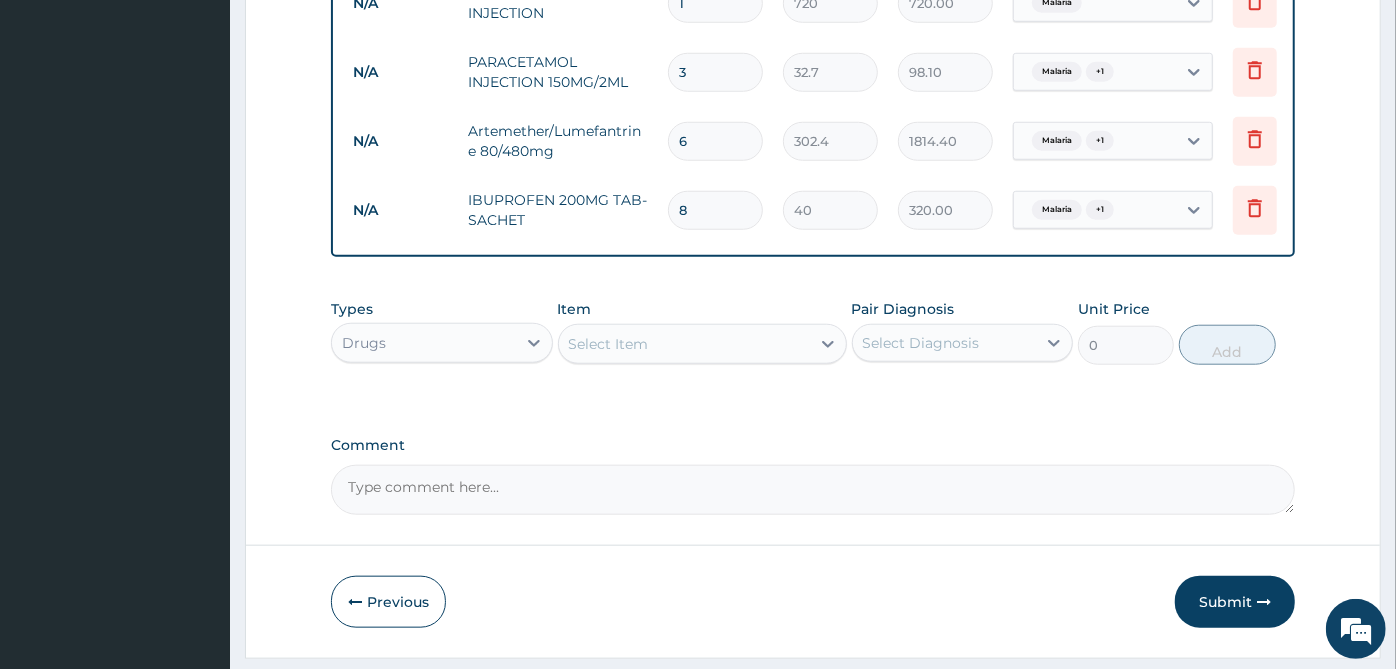 click on "Comment" at bounding box center [813, 476] 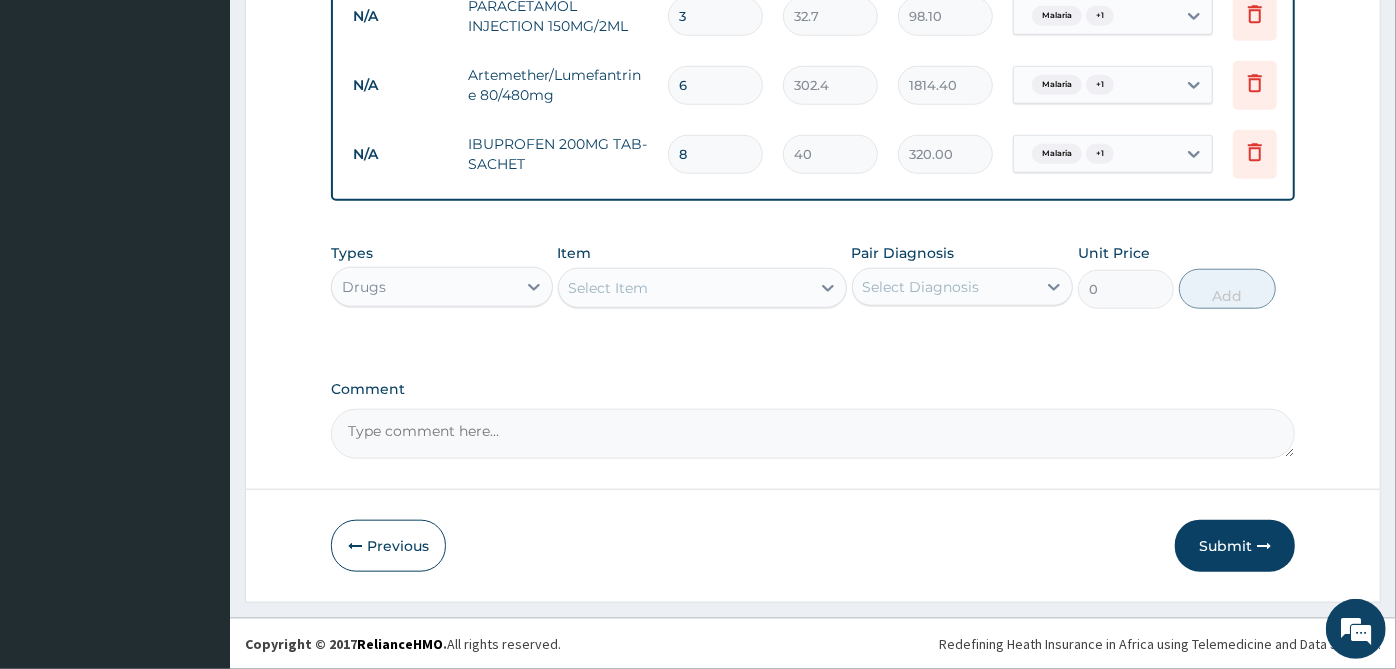 scroll, scrollTop: 1105, scrollLeft: 0, axis: vertical 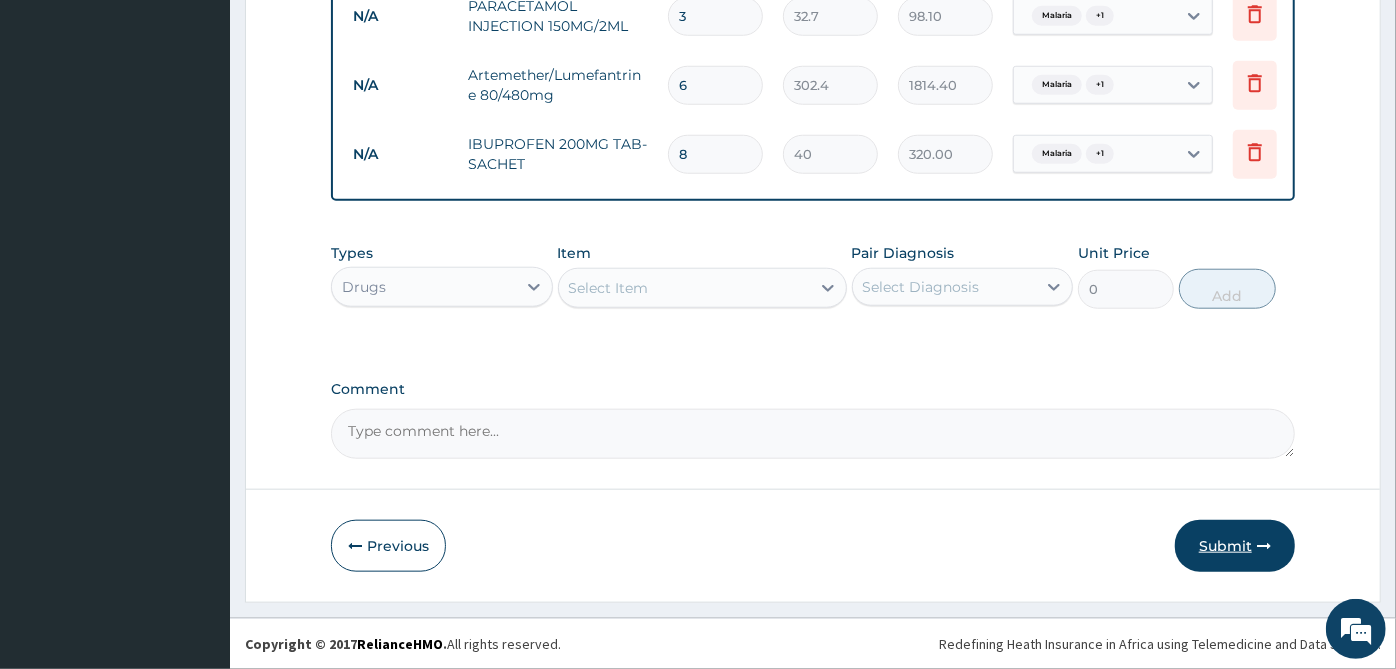click on "Submit" at bounding box center (1235, 546) 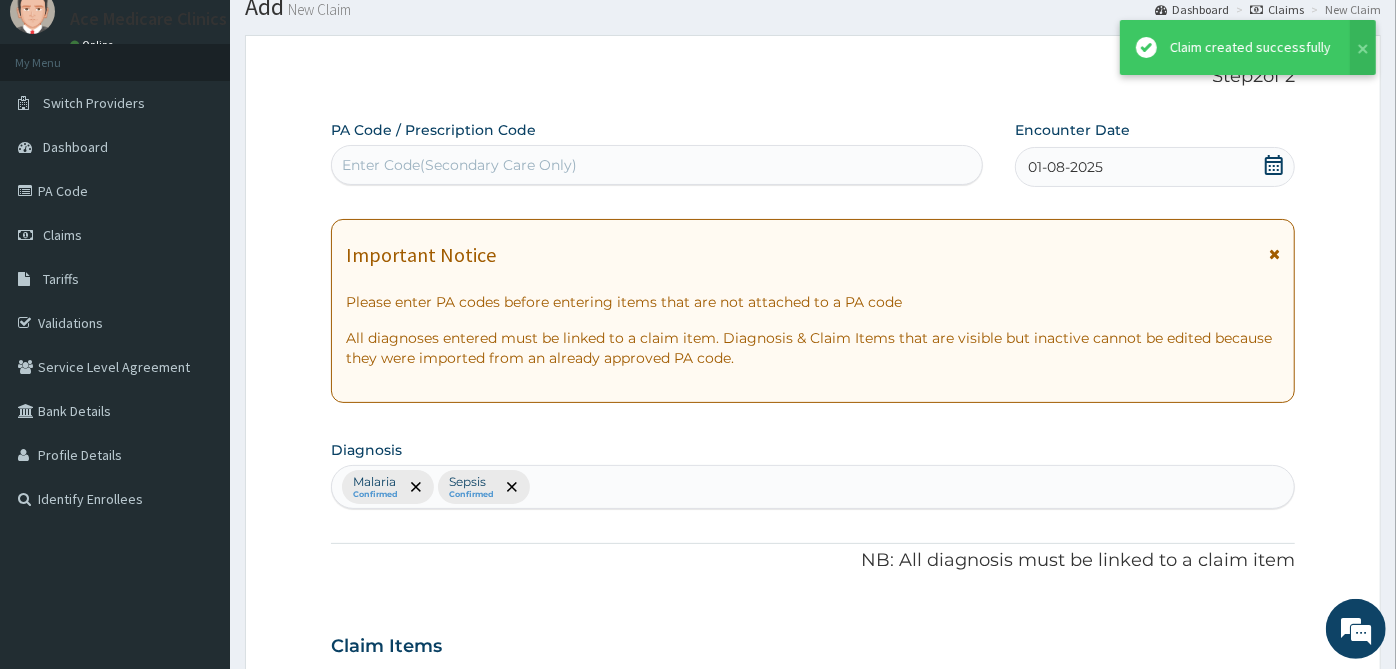 scroll, scrollTop: 1105, scrollLeft: 0, axis: vertical 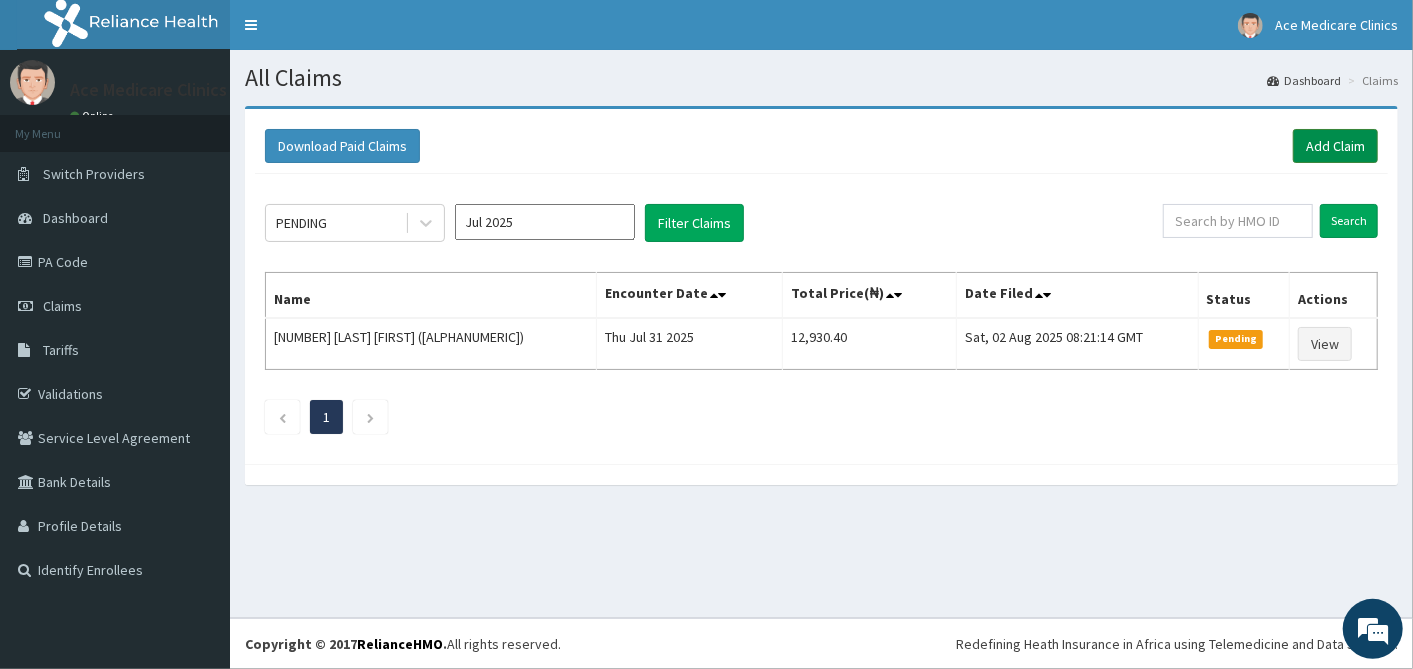 click on "Add Claim" at bounding box center [1335, 146] 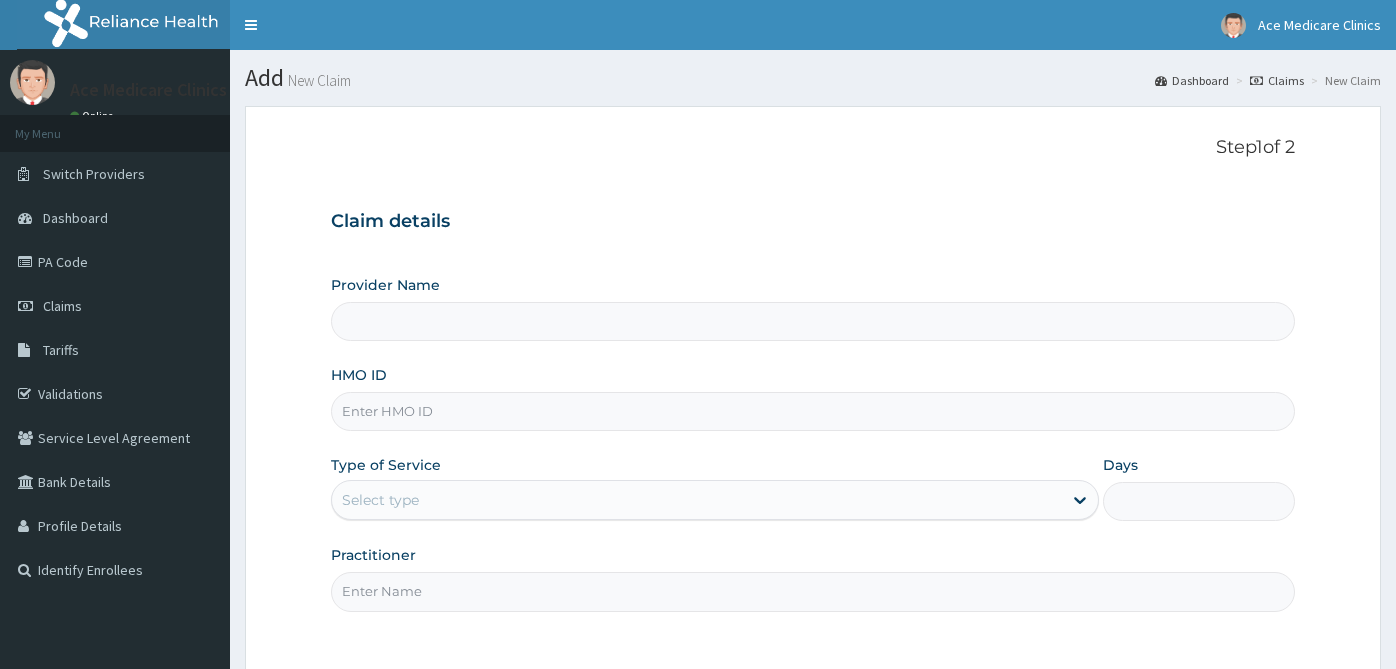 scroll, scrollTop: 0, scrollLeft: 0, axis: both 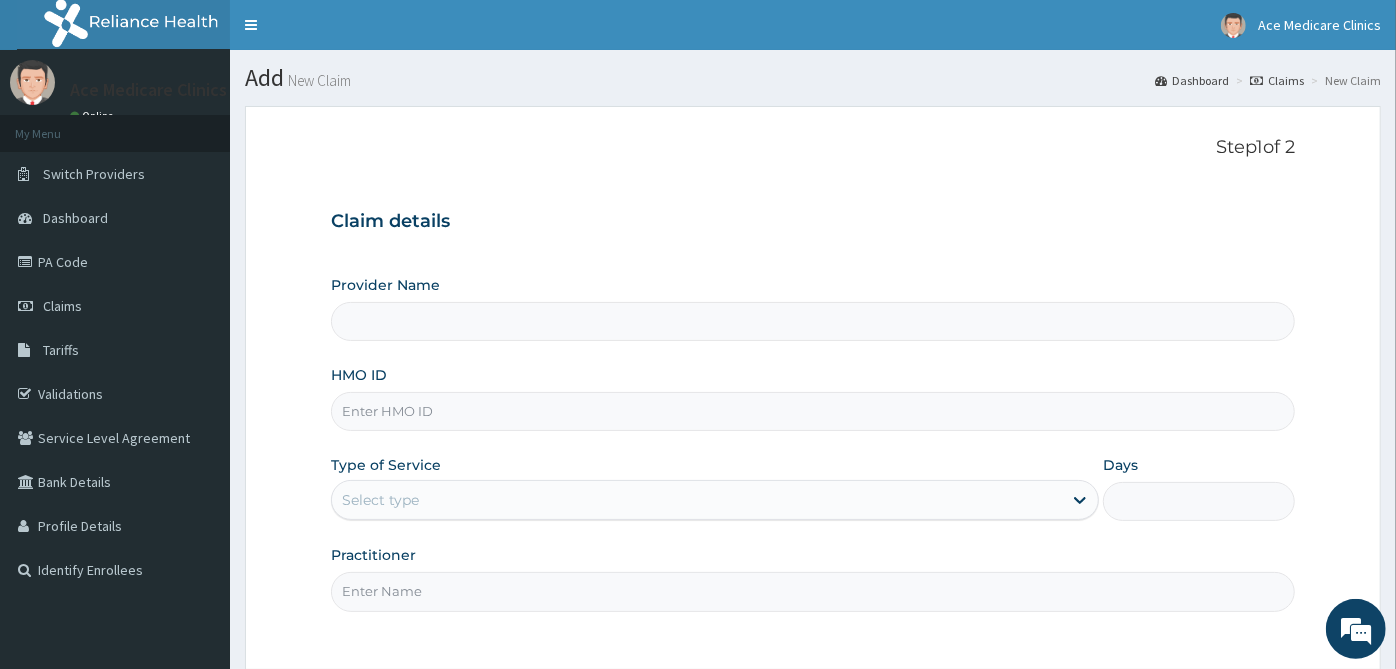 type on "ACE MEDICARE CLINICS- Ota" 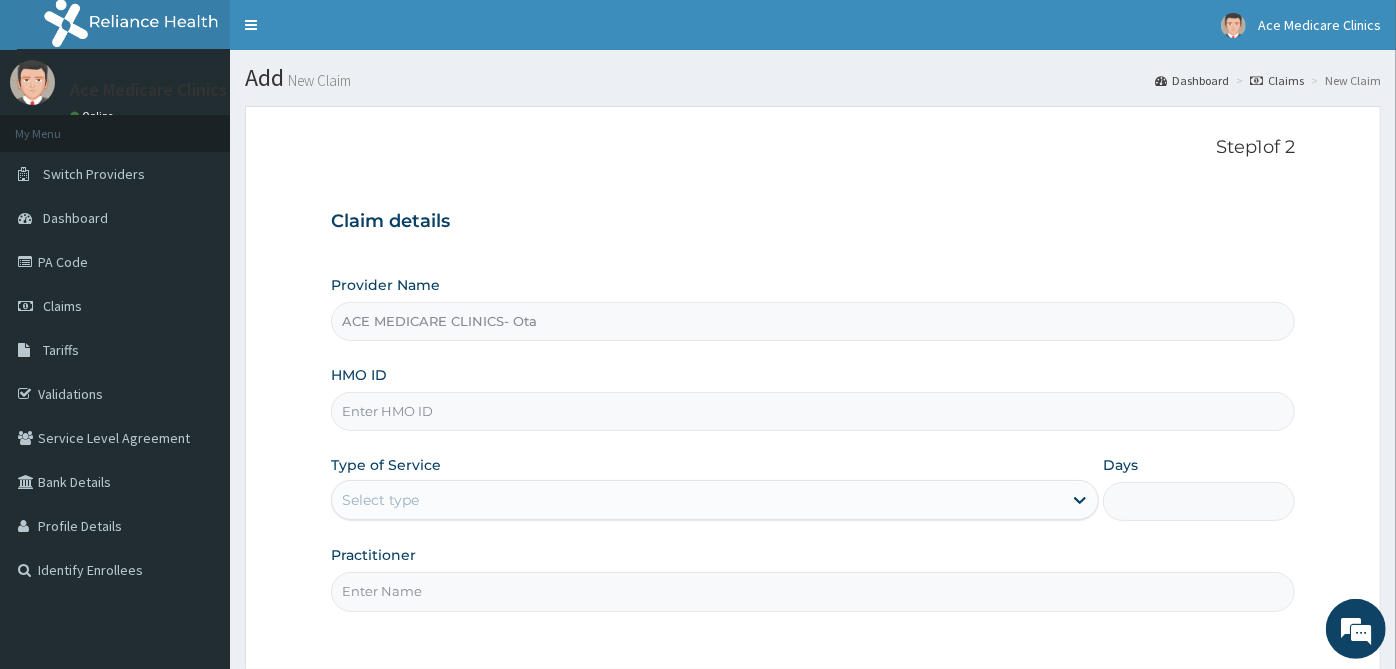 scroll, scrollTop: 0, scrollLeft: 0, axis: both 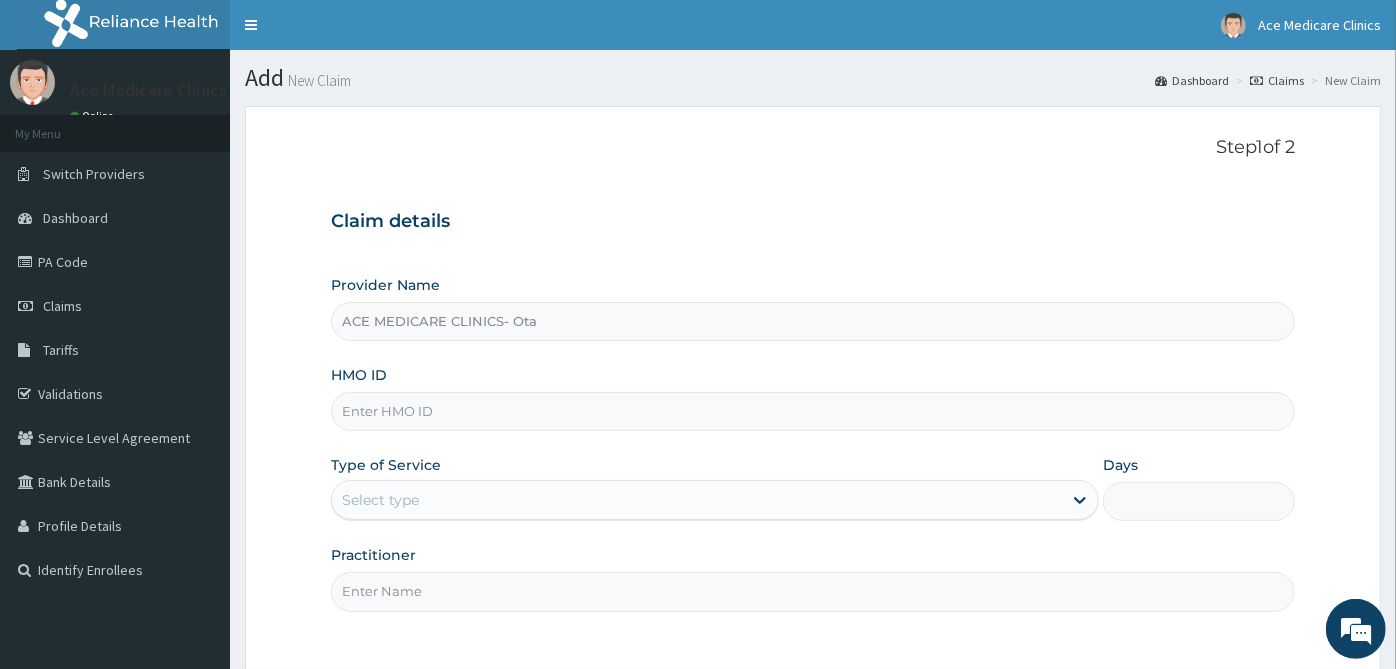 click on "HMO ID" at bounding box center (813, 411) 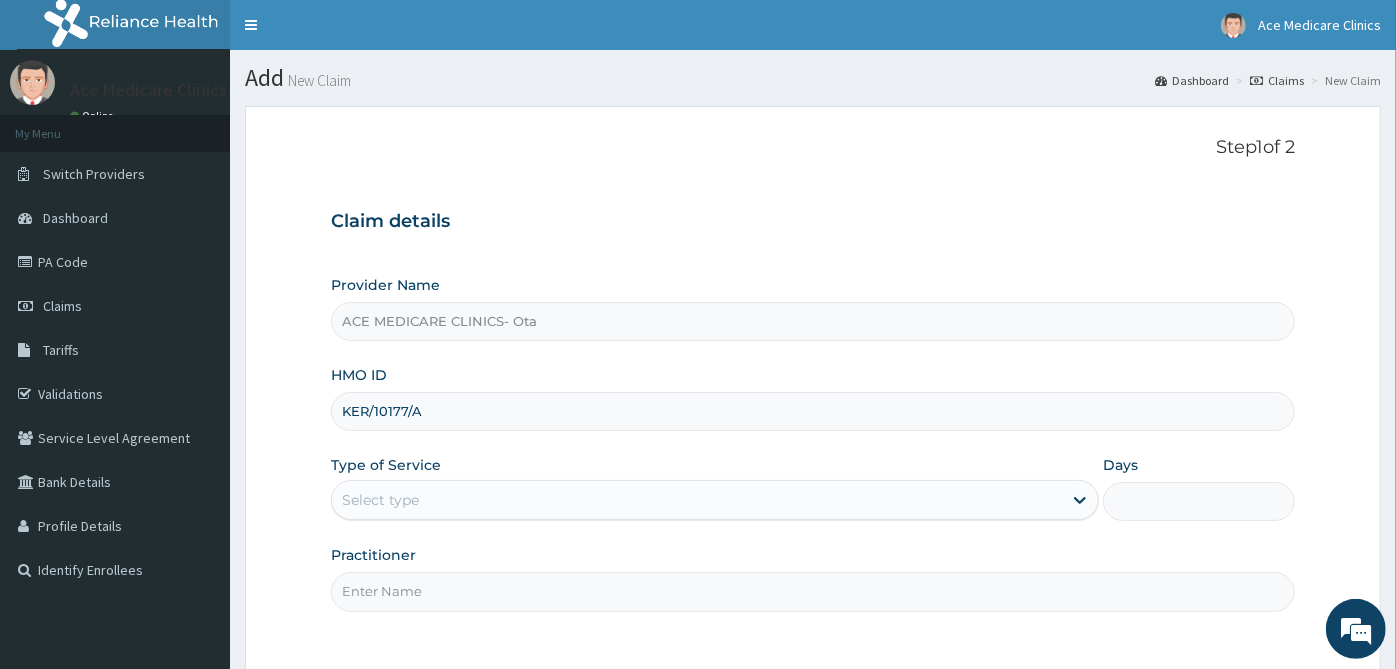 type on "KER/10177/A" 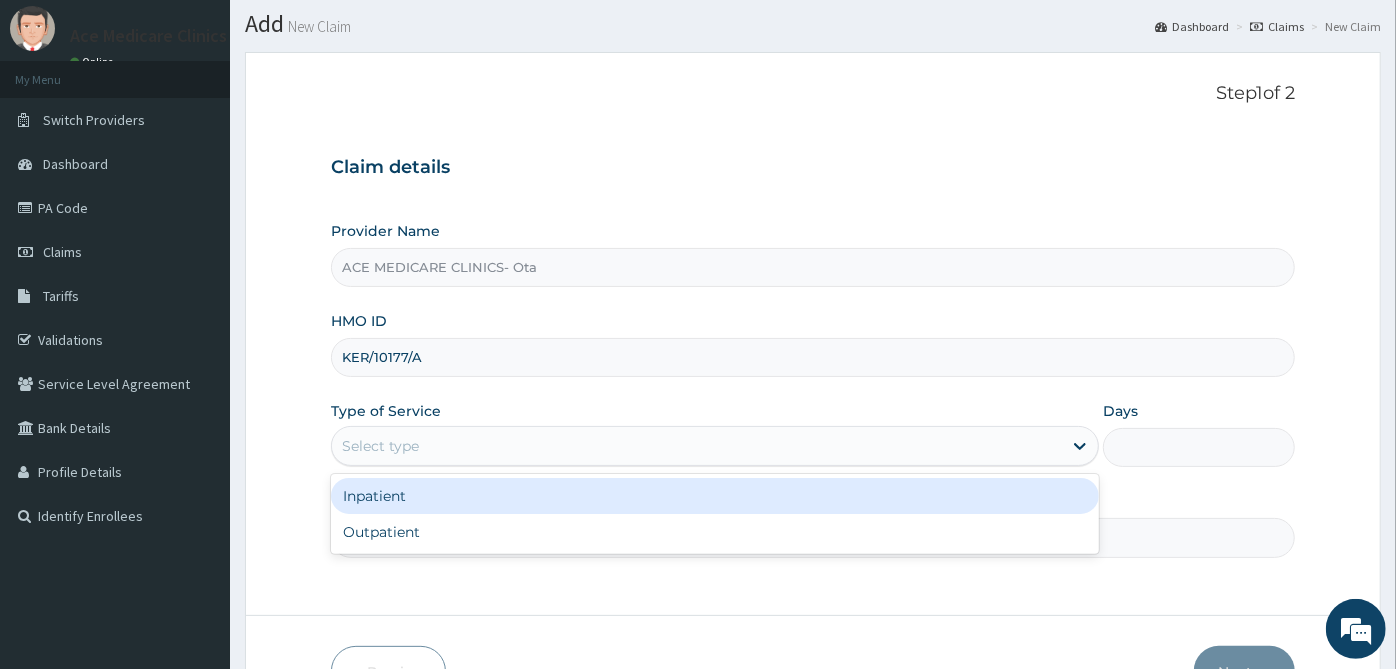 scroll, scrollTop: 179, scrollLeft: 0, axis: vertical 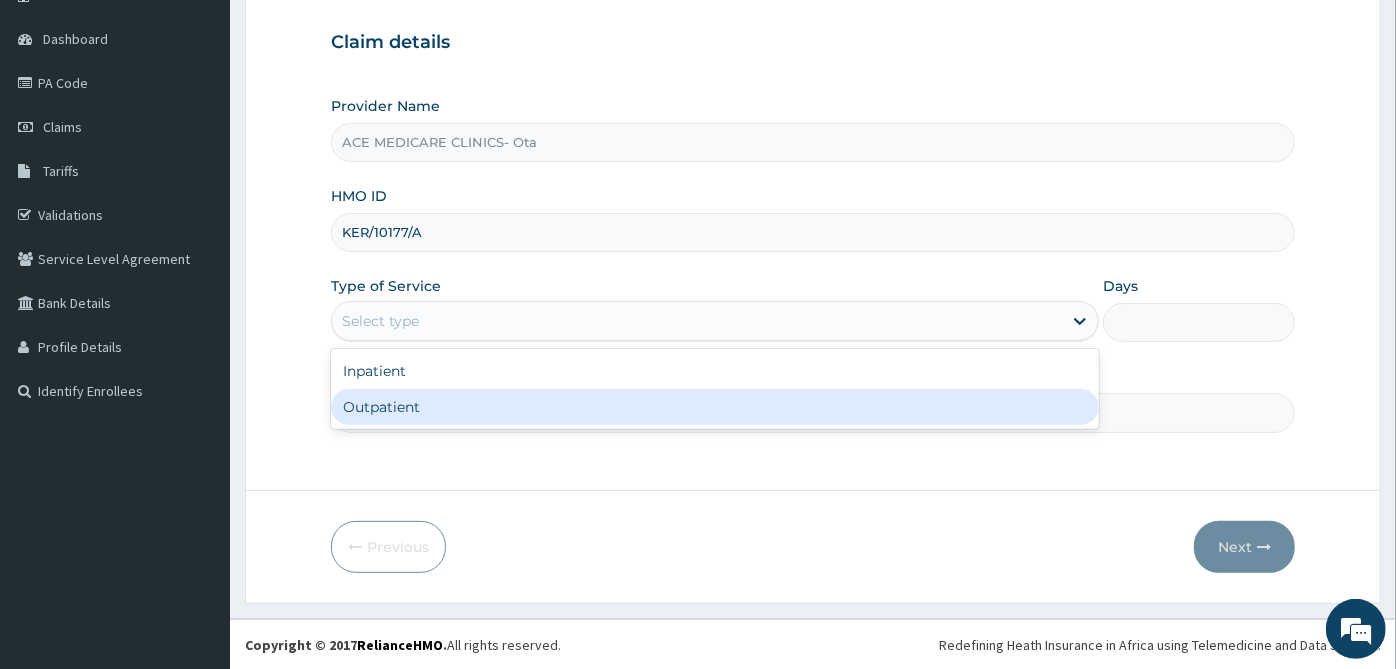 click on "Outpatient" at bounding box center [715, 407] 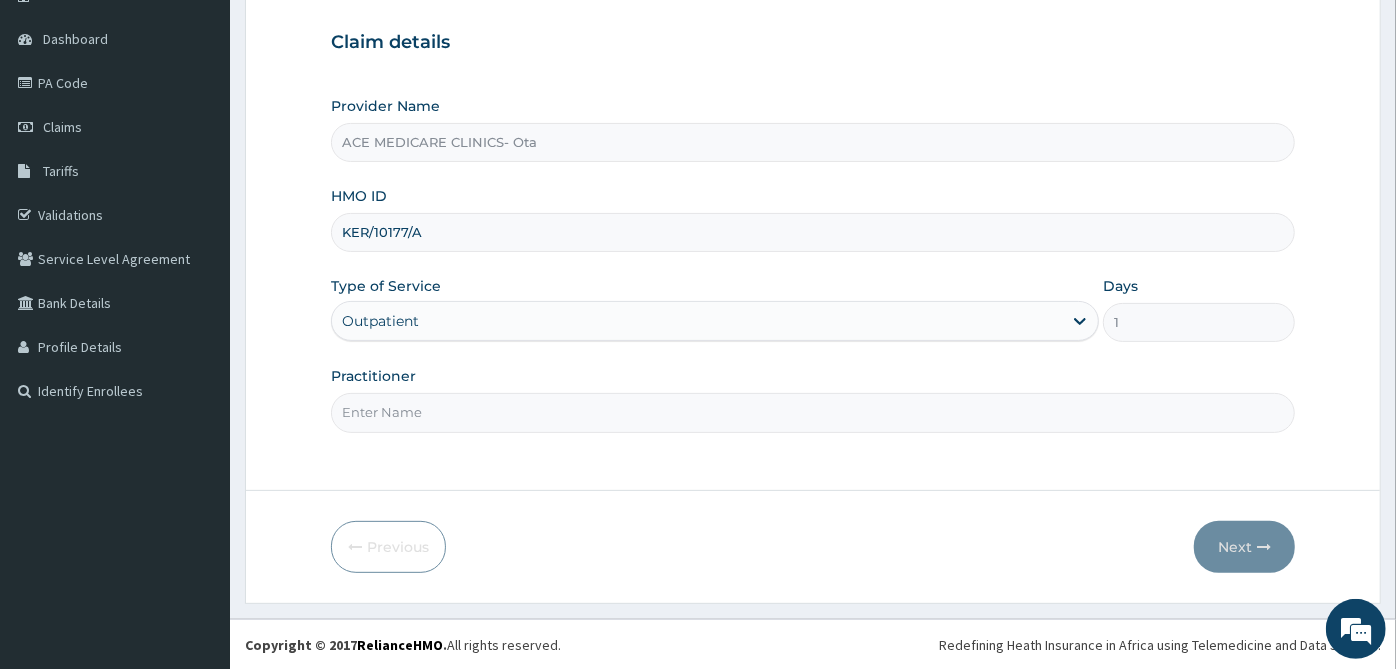 click on "Practitioner" at bounding box center [813, 412] 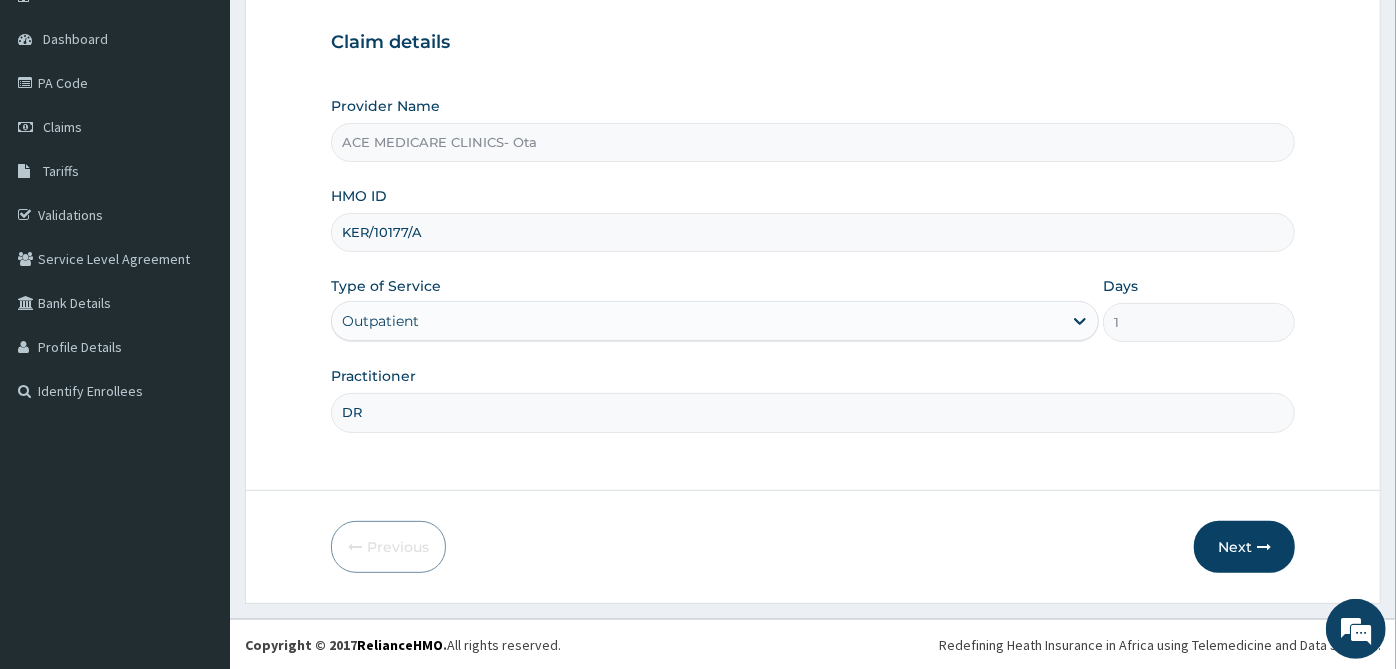 click on "DR" at bounding box center [813, 412] 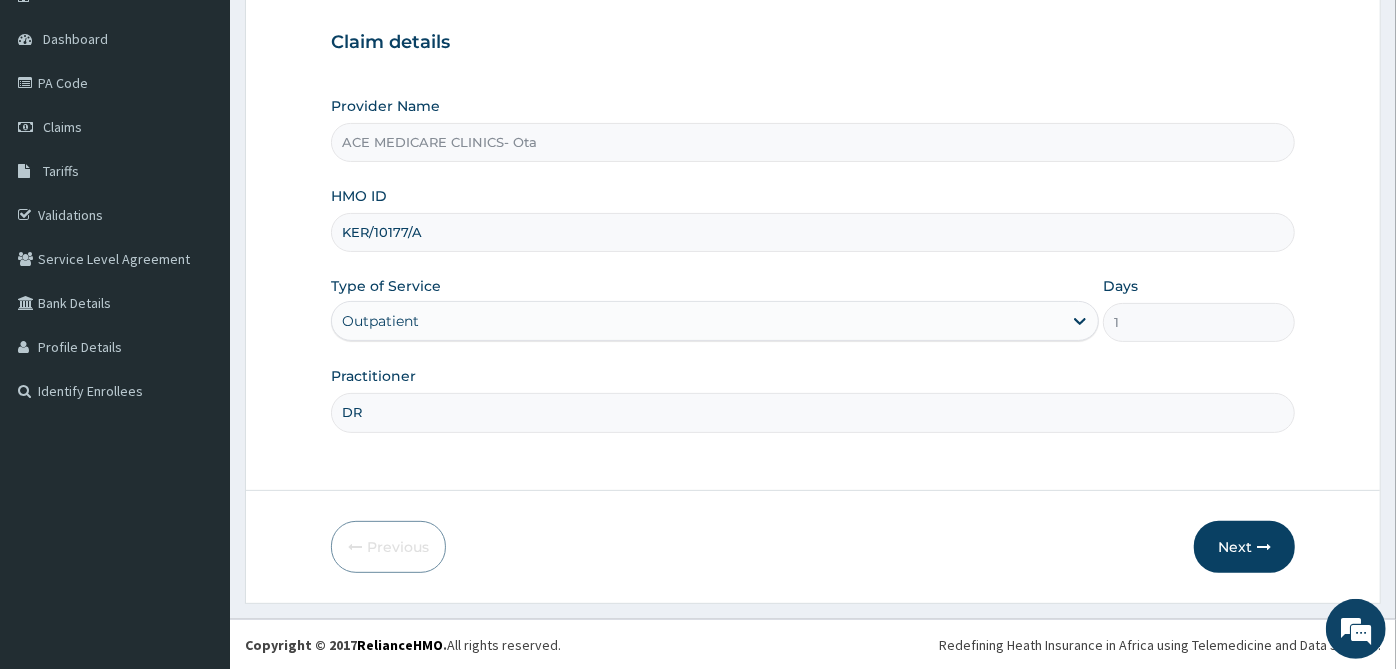 type on "DR [LAST_NAME]" 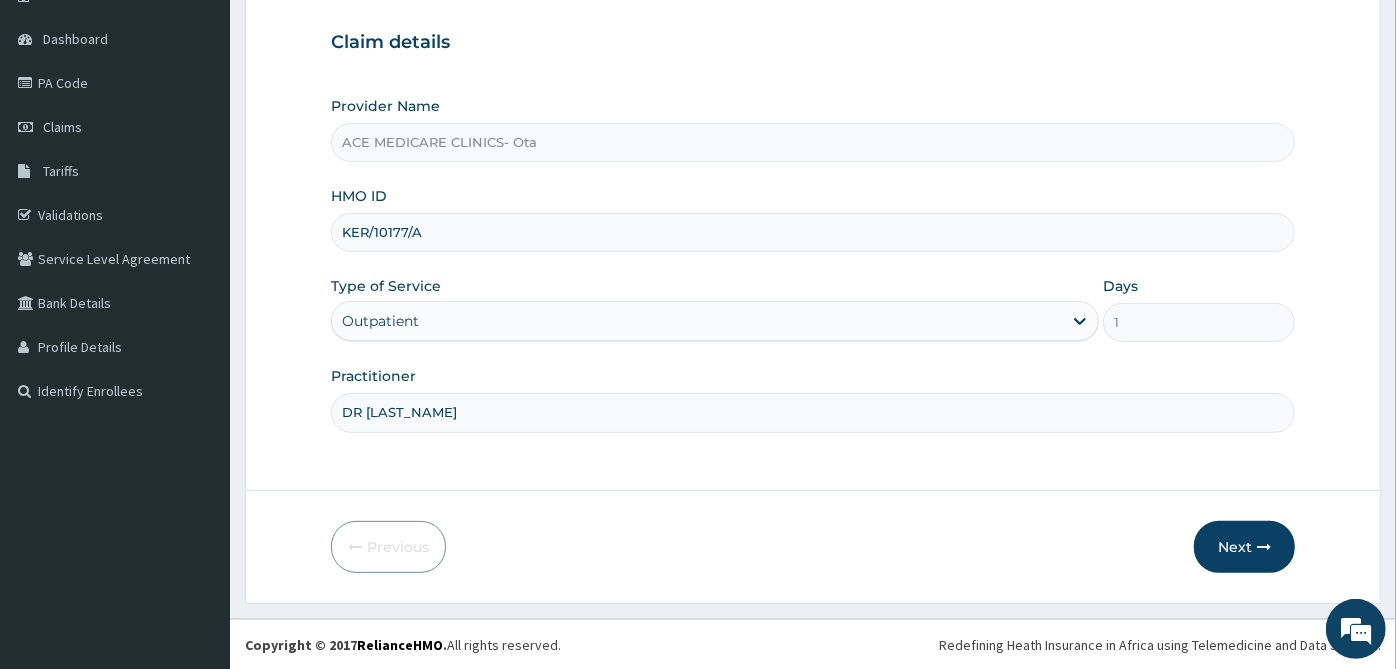 click on "Step  1  of 2 Claim details Provider Name ACE MEDICARE CLINICS- Ota HMO ID [HMO_ID] Type of Service Outpatient Days 1 Practitioner DR [LAST_NAME]     Previous   Next" at bounding box center [813, 265] 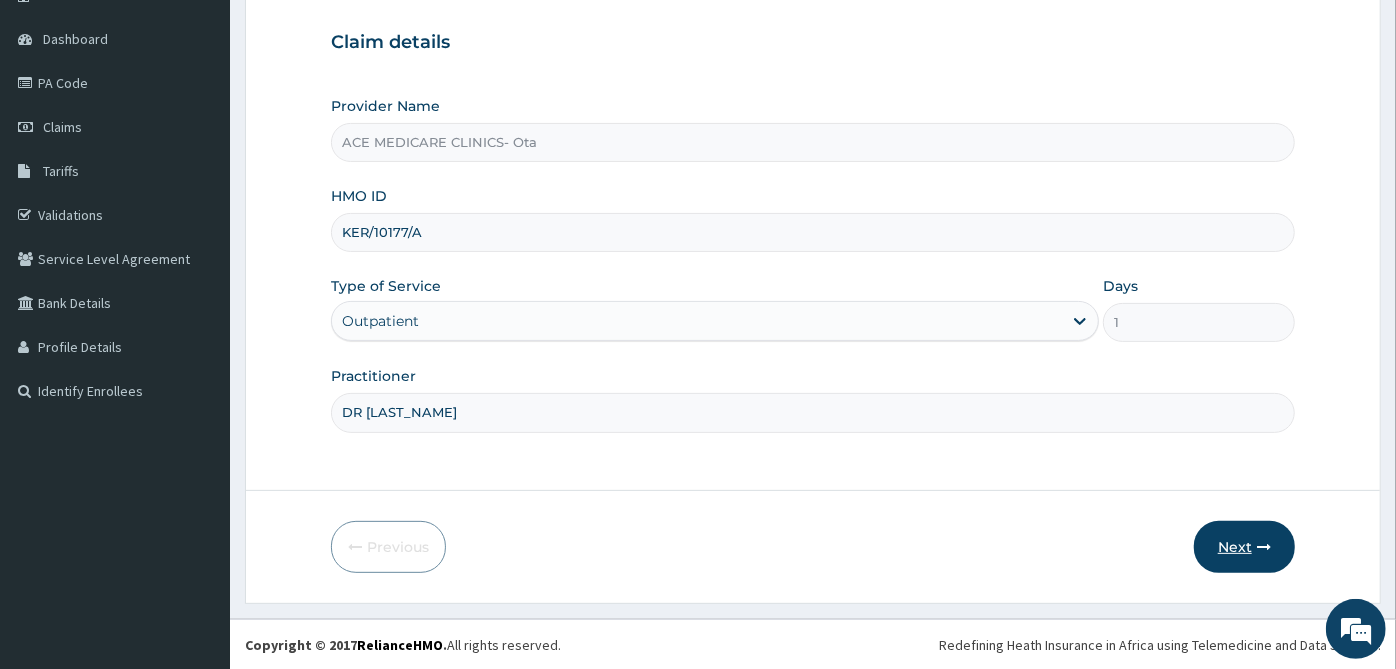 click on "Next" at bounding box center (1244, 547) 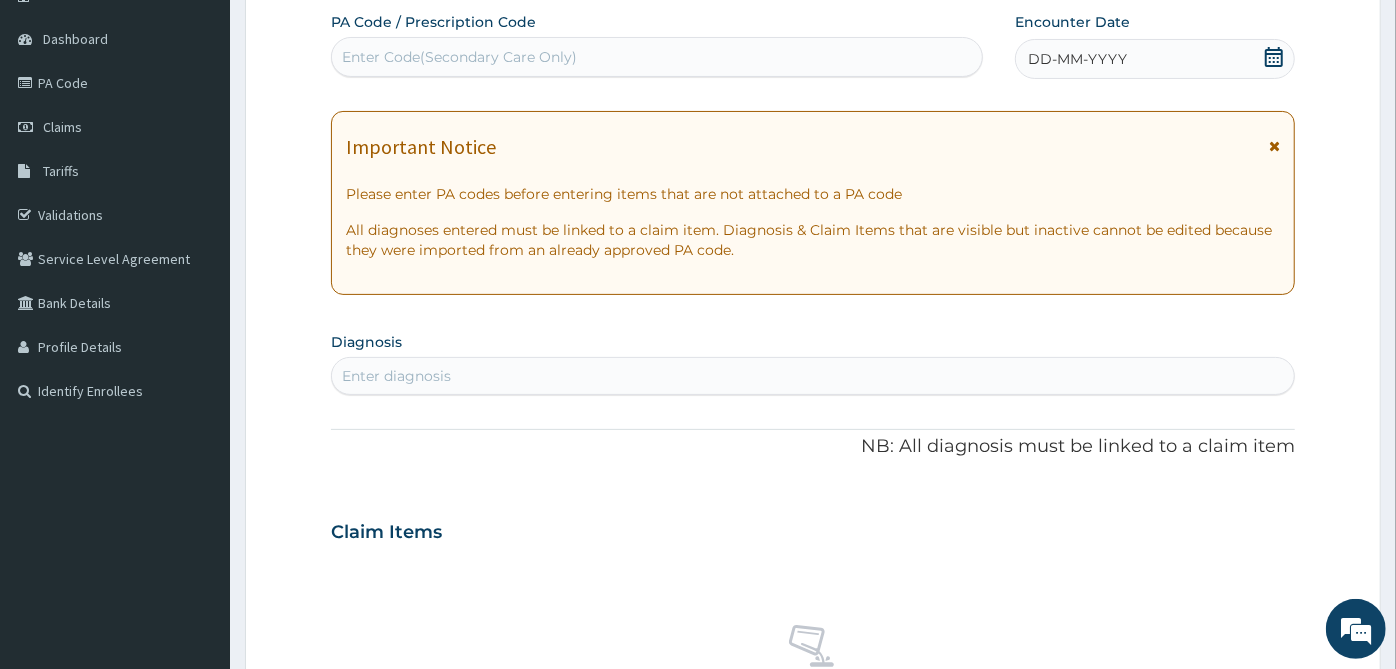 click on "DD-MM-YYYY" at bounding box center (1155, 59) 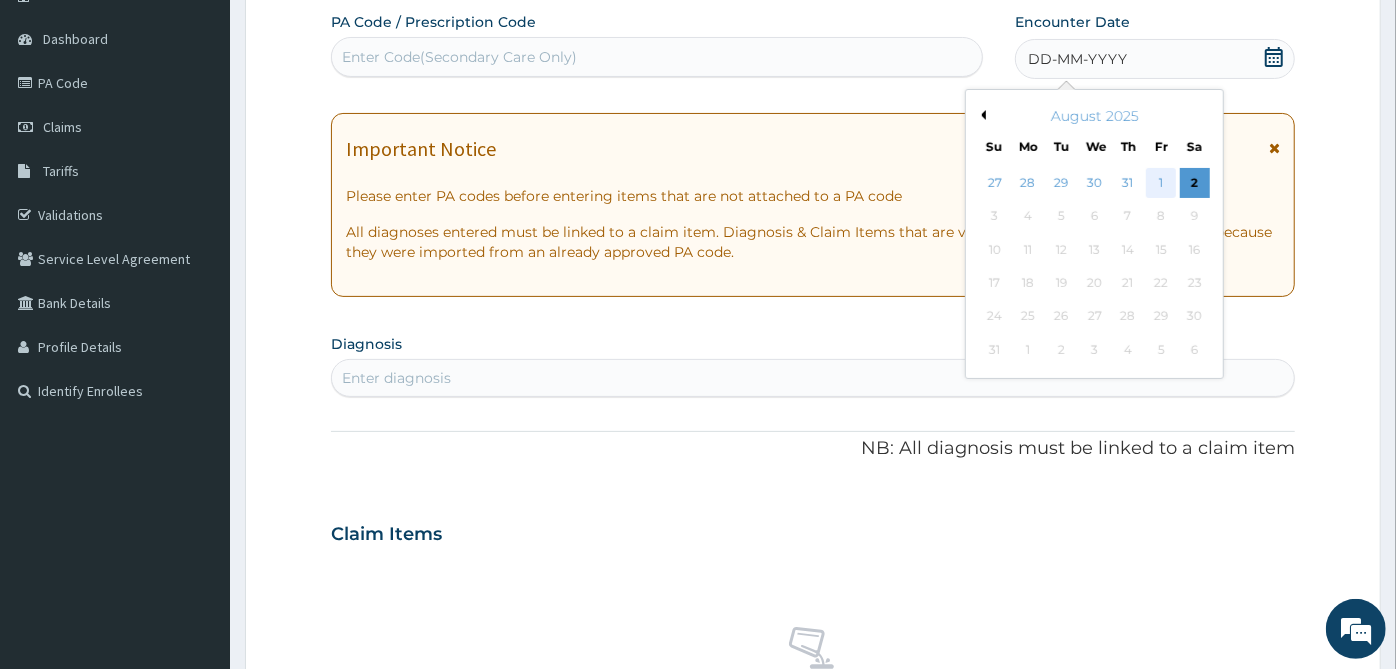 click on "1" at bounding box center [1162, 183] 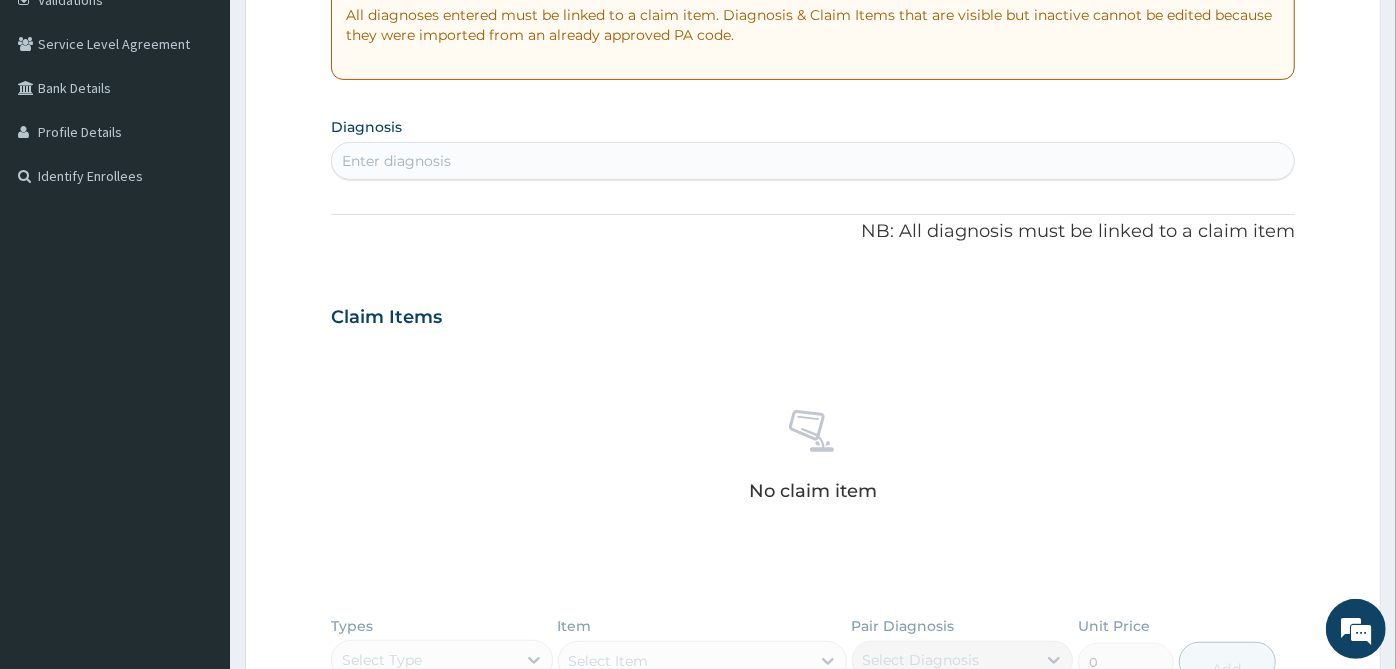 scroll, scrollTop: 401, scrollLeft: 0, axis: vertical 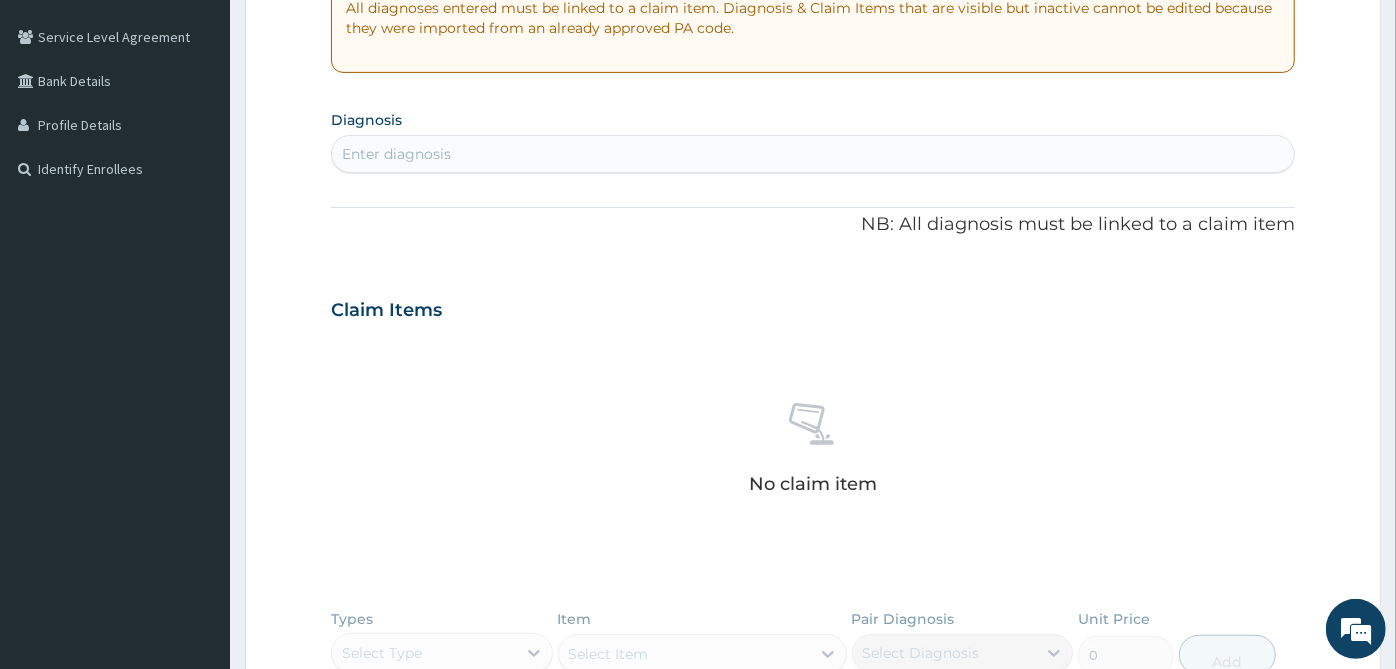 click on "Enter diagnosis" at bounding box center [813, 154] 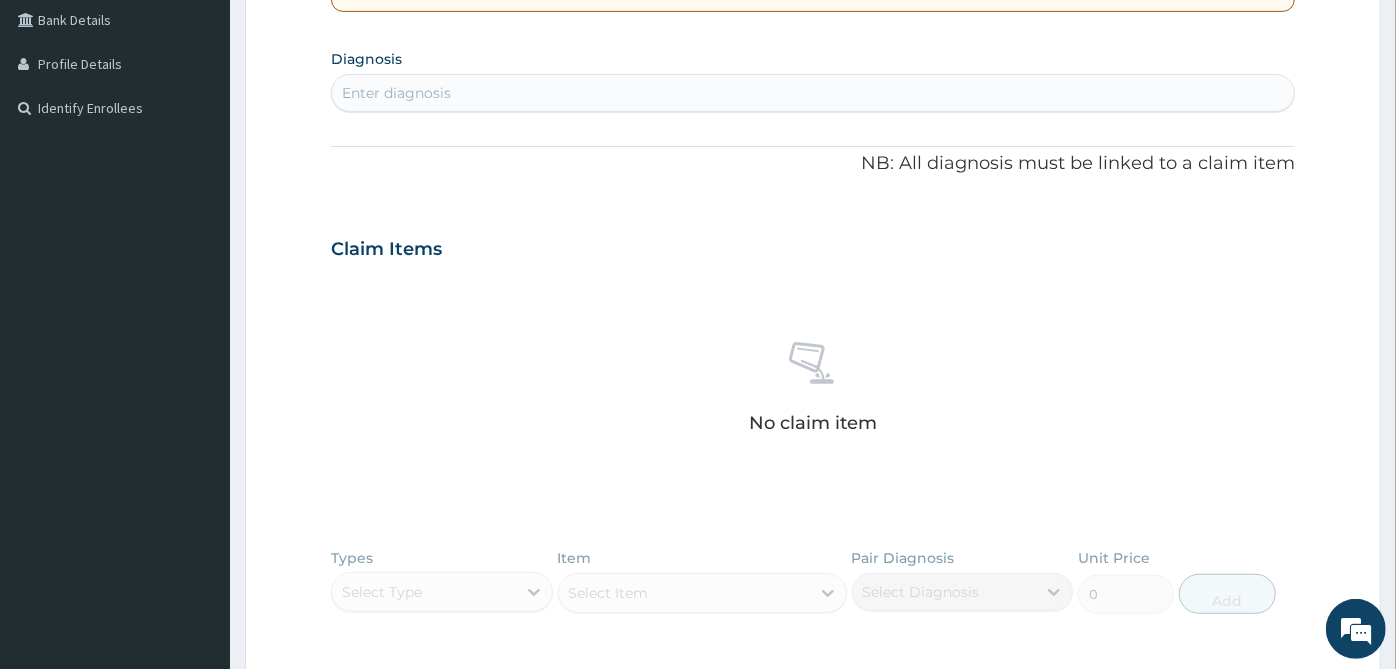 scroll, scrollTop: 512, scrollLeft: 0, axis: vertical 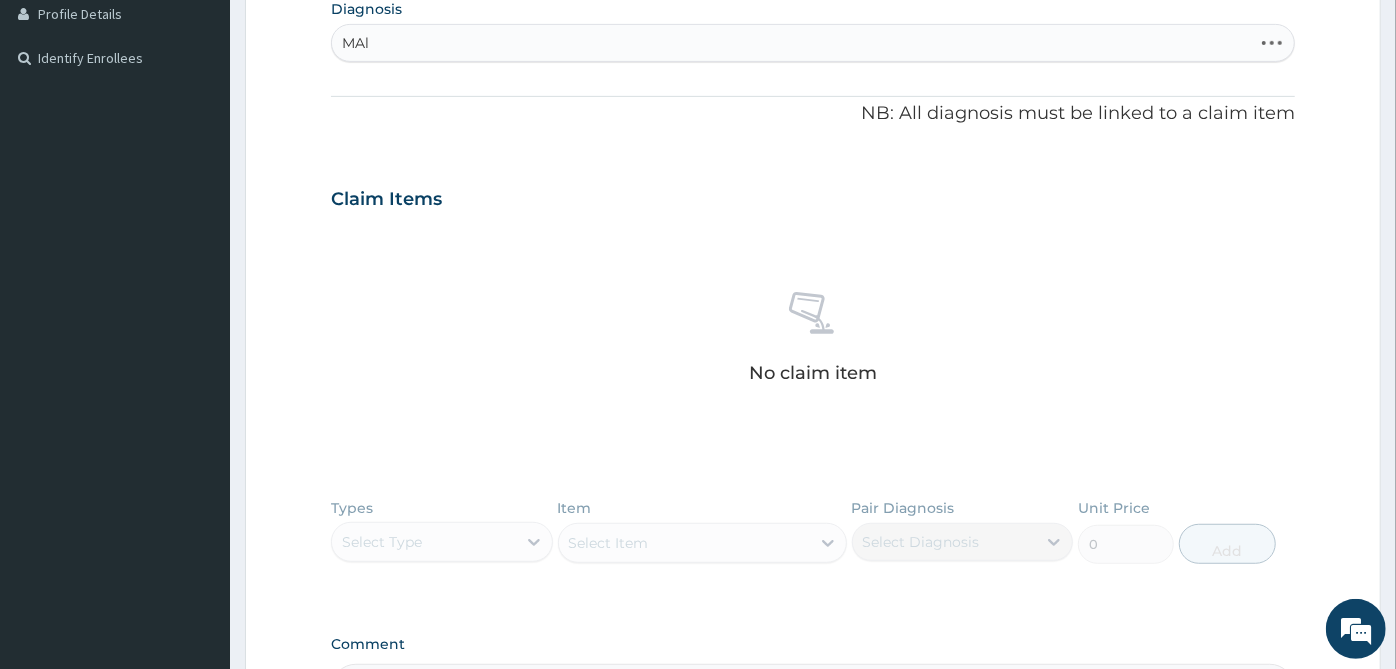 type on "MAla" 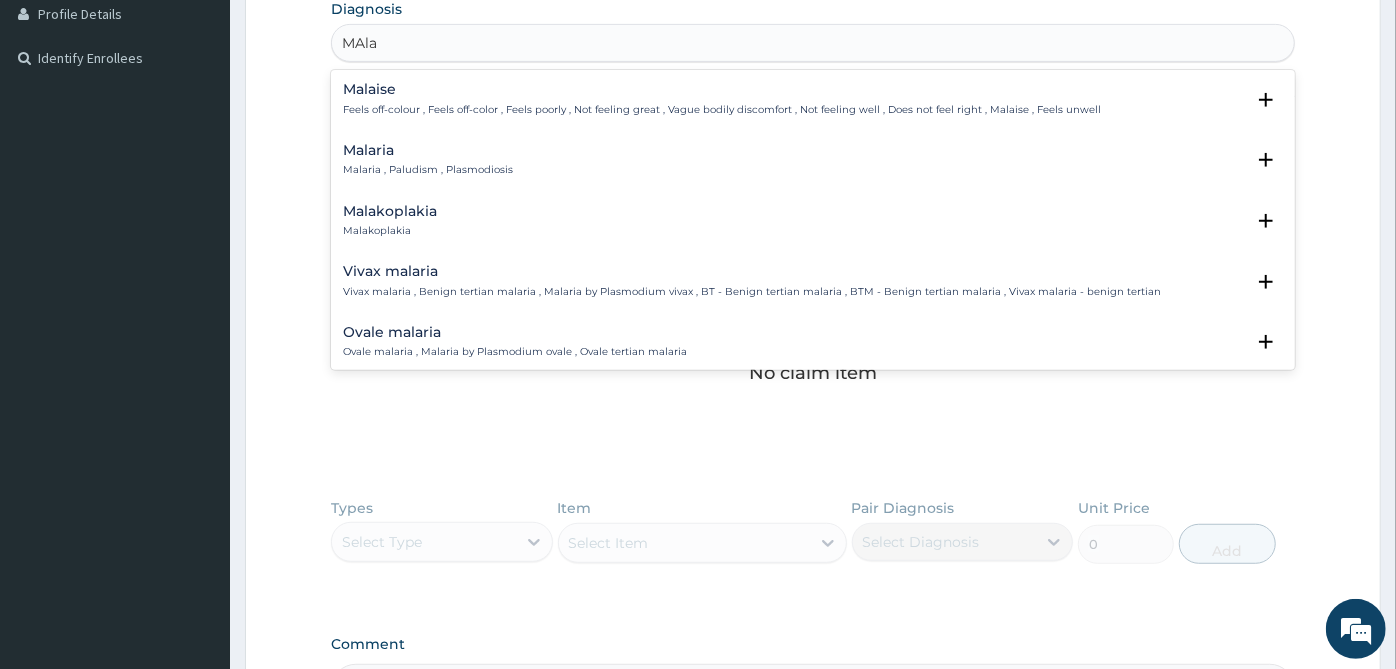 click on "Malaria Malaria , Paludism , Plasmodiosis" at bounding box center (428, 160) 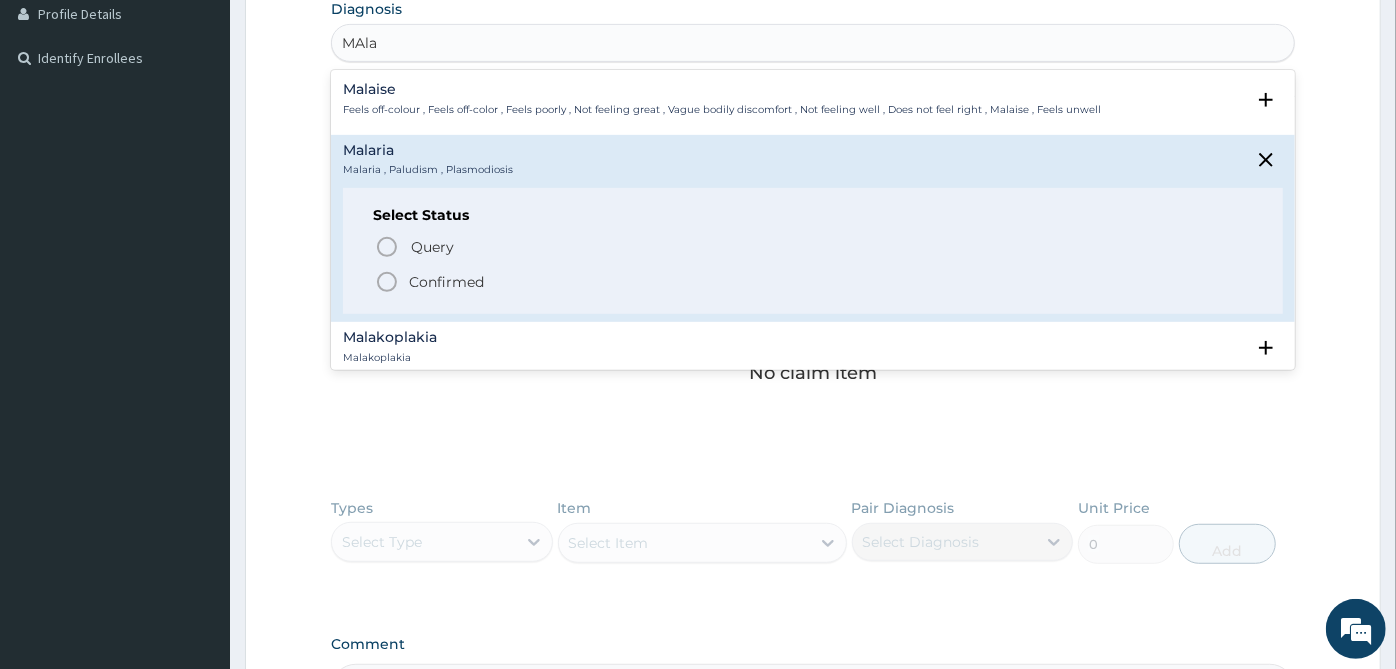 click on "Confirmed" at bounding box center [446, 282] 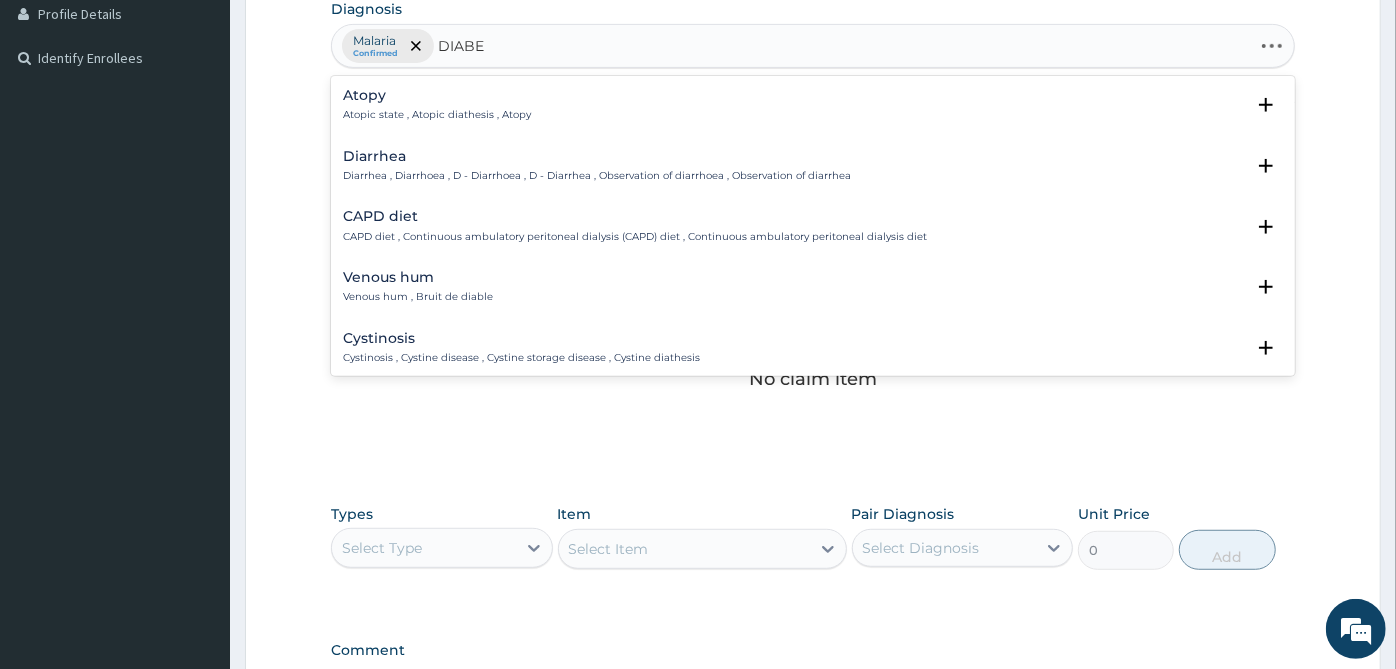 type on "DIABET" 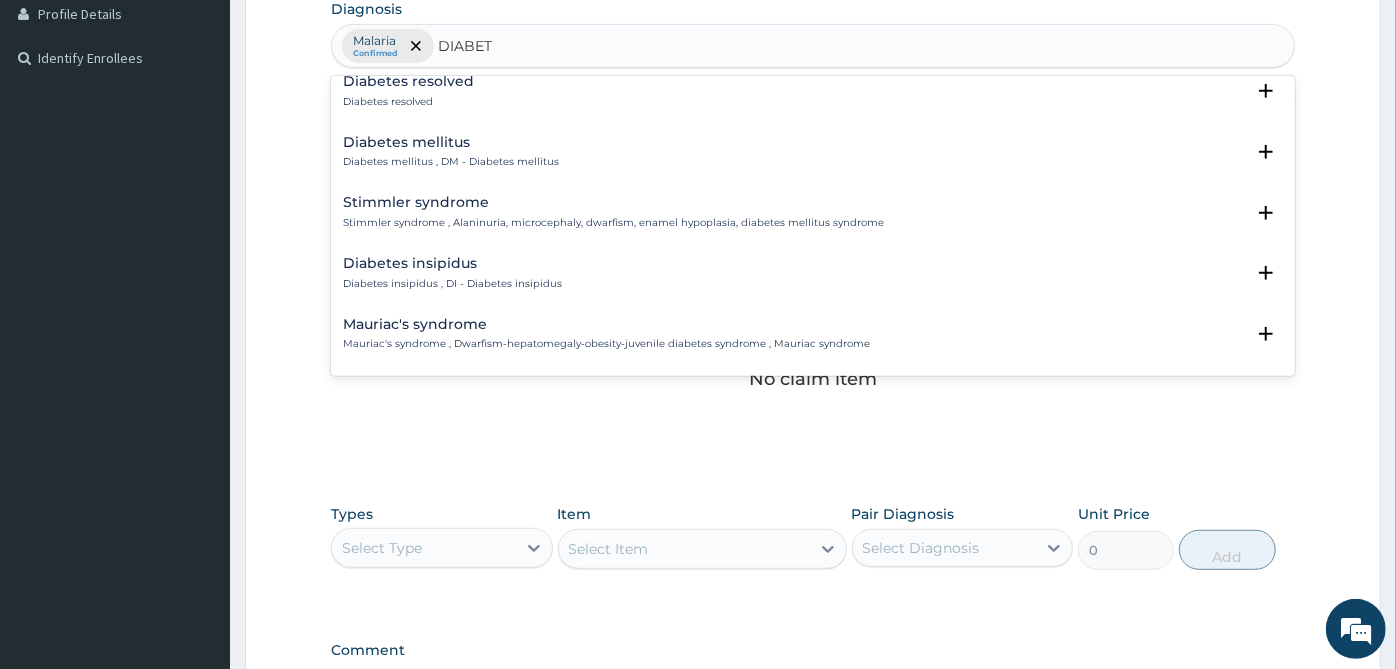 scroll, scrollTop: 333, scrollLeft: 0, axis: vertical 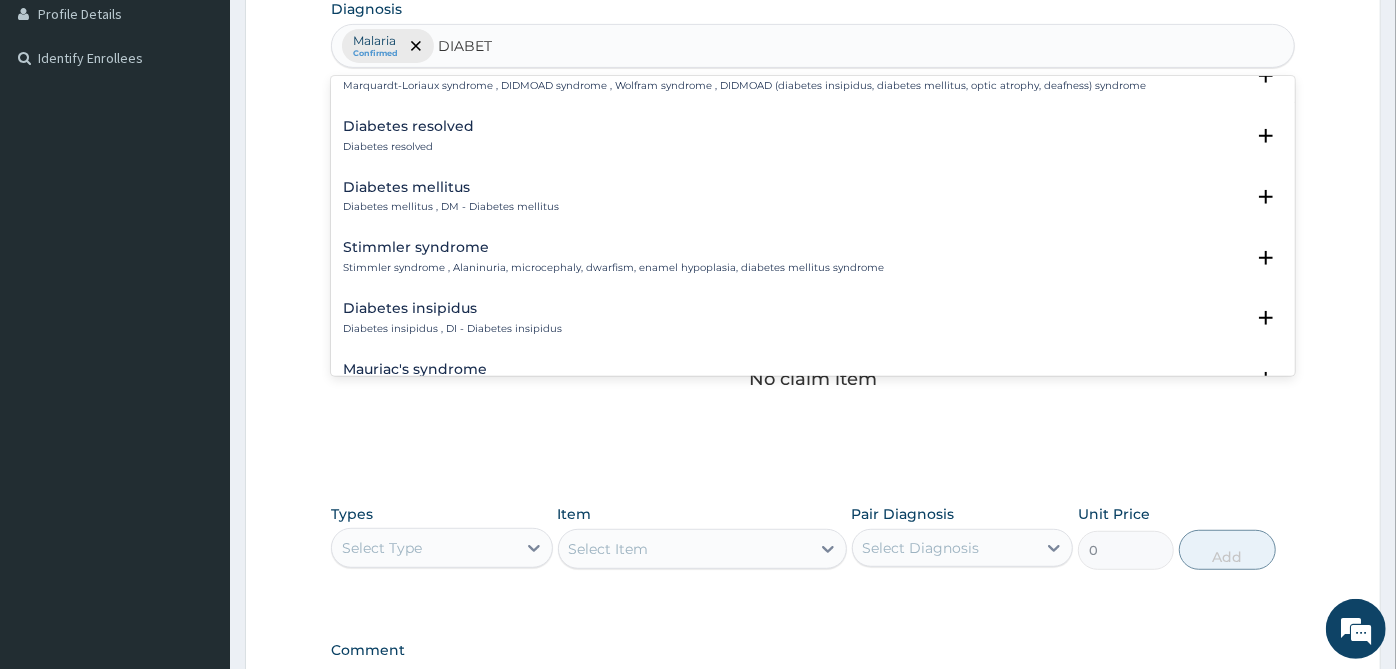 click on "Diabetes mellitus , DM - Diabetes mellitus" at bounding box center (451, 207) 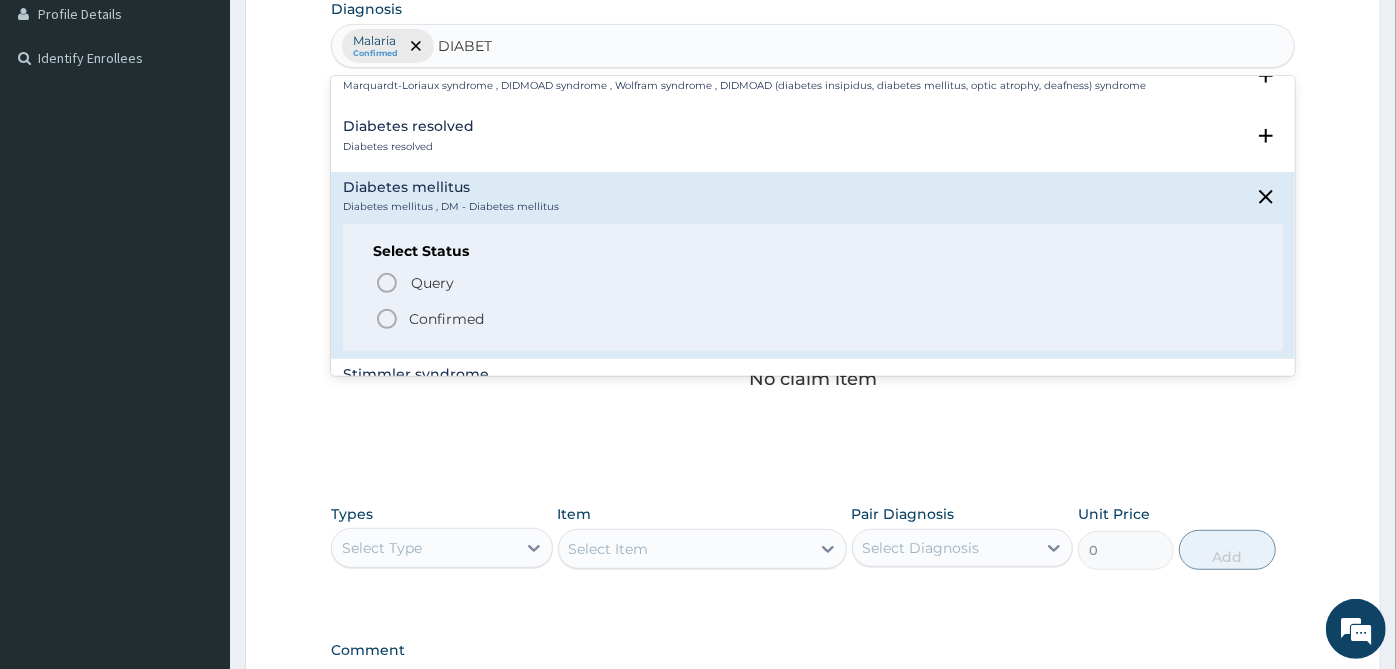 click on "Confirmed" at bounding box center (446, 319) 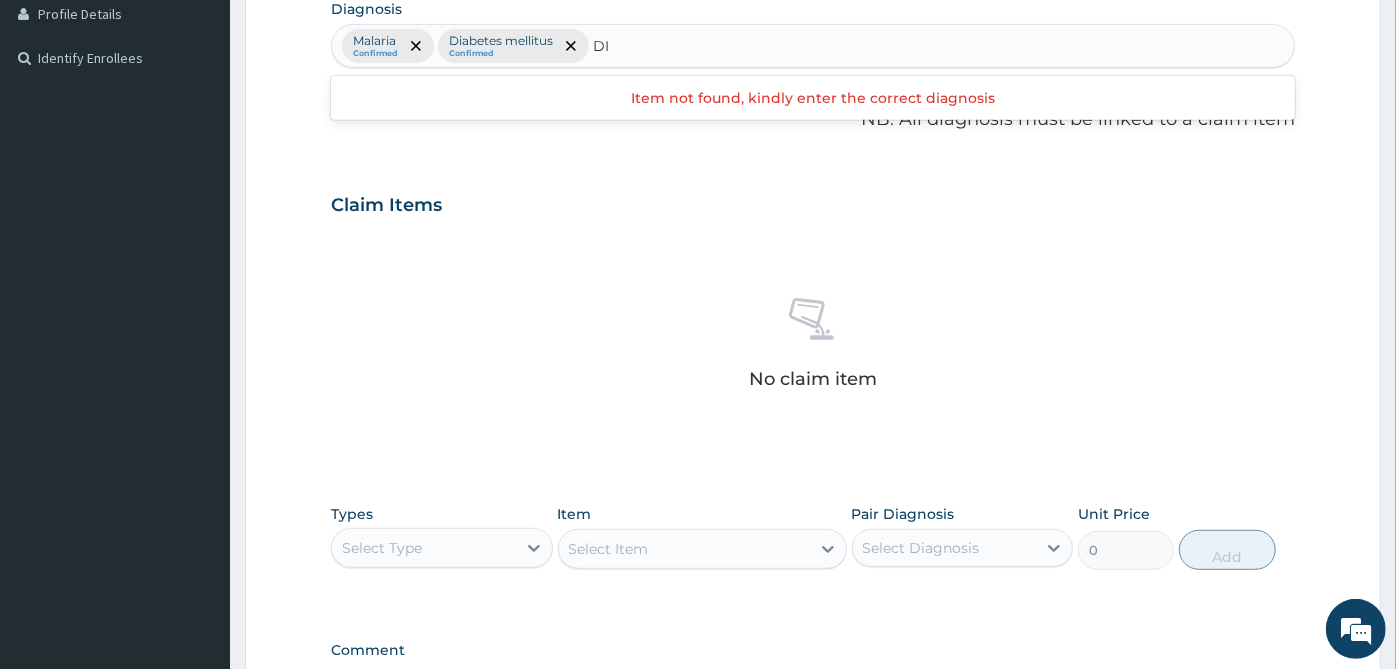 type on "D" 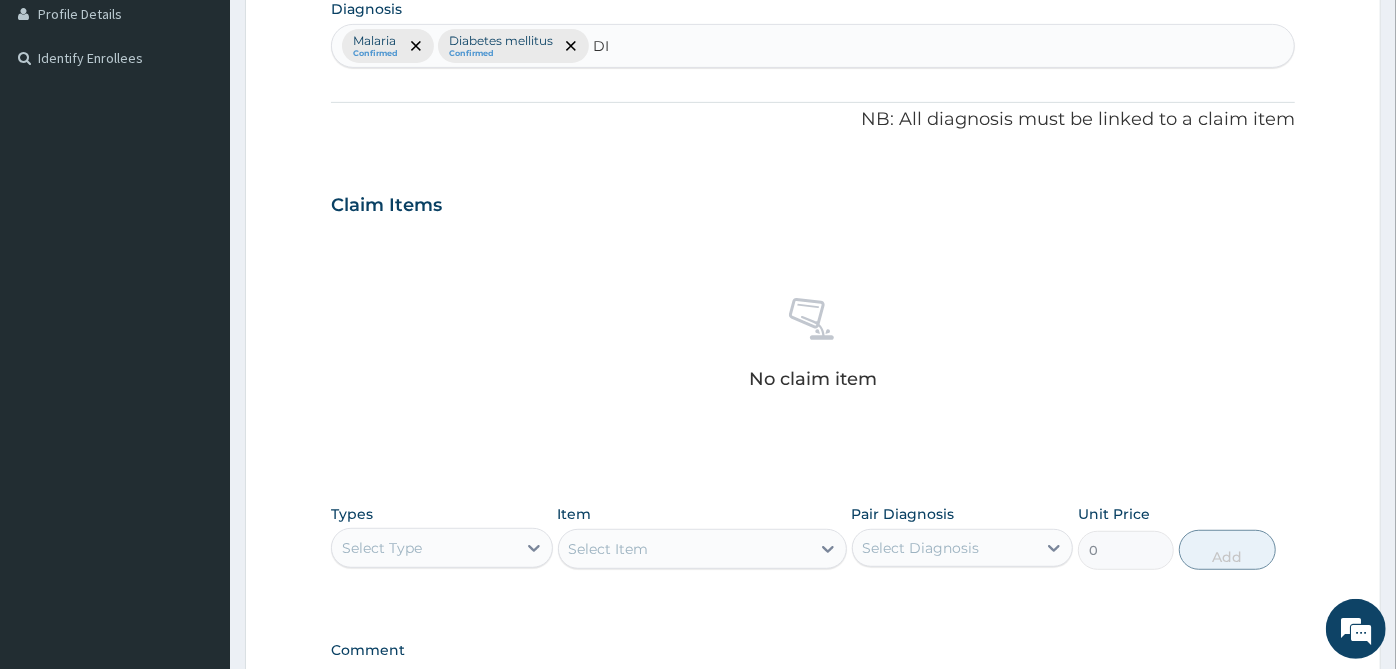 type on "DIZ" 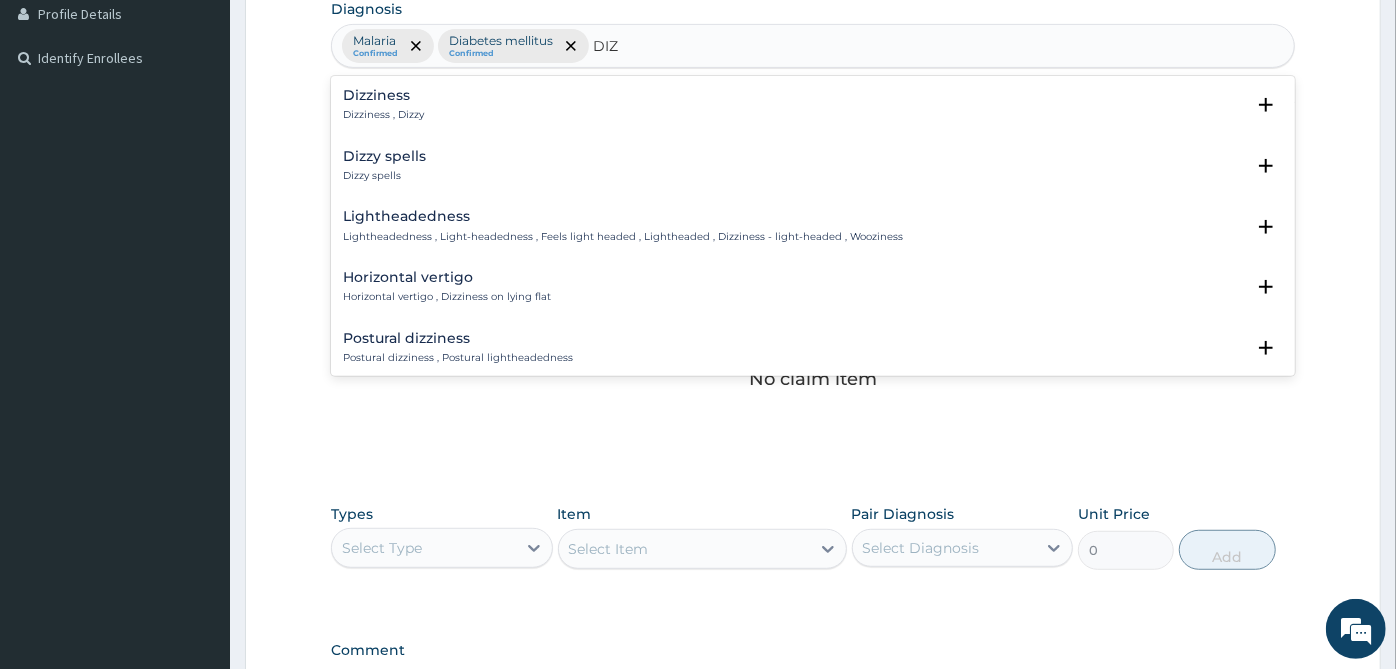 click on "Dizziness Dizziness , Dizzy" at bounding box center (383, 105) 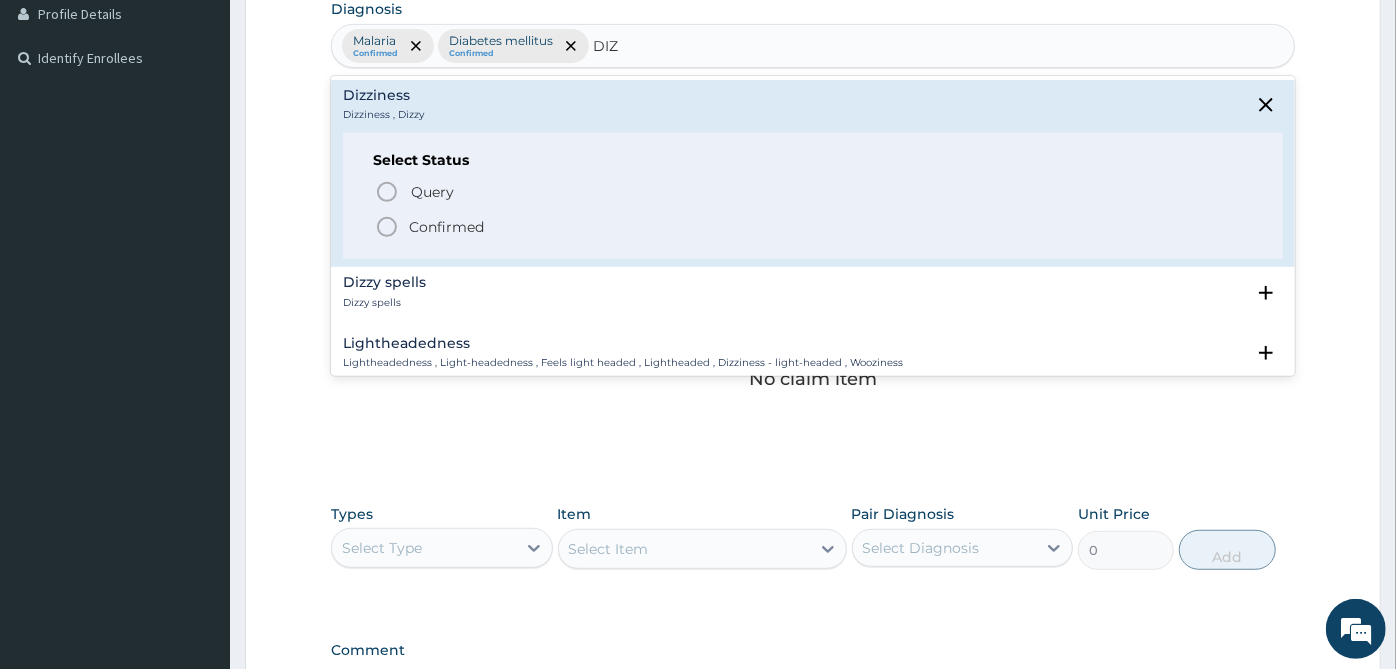 click on "Confirmed" at bounding box center [446, 227] 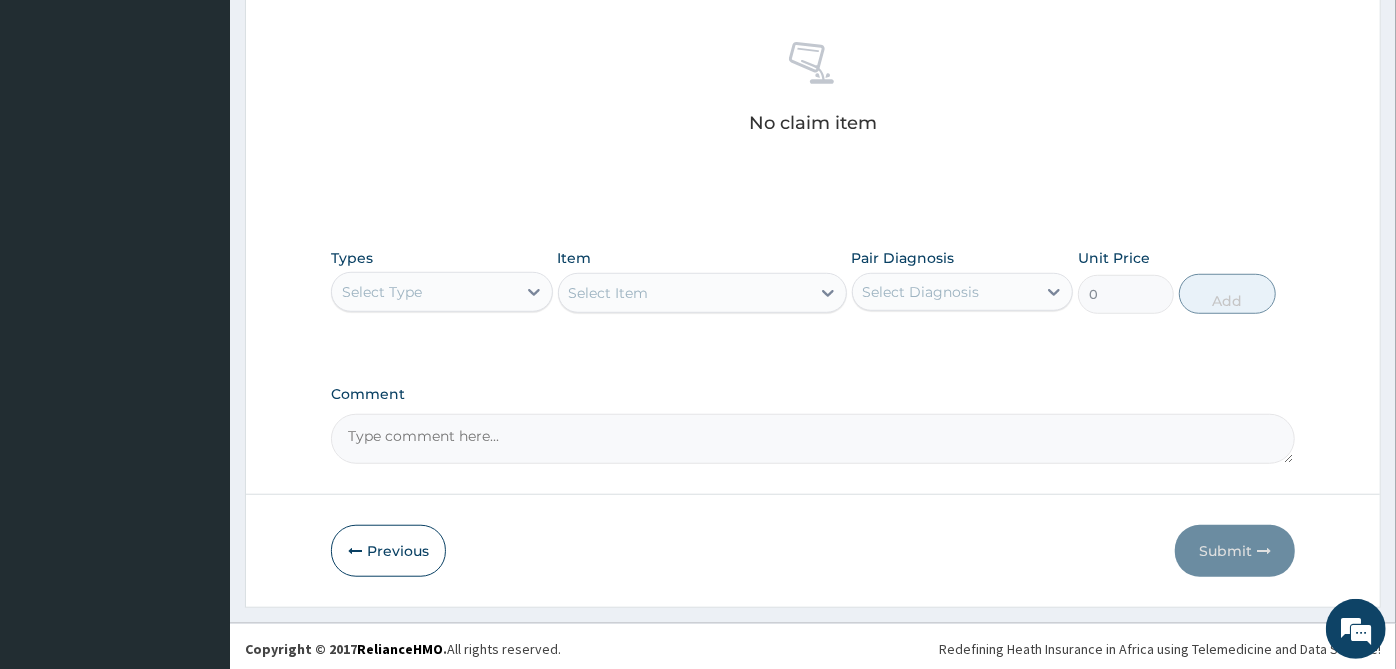 scroll, scrollTop: 770, scrollLeft: 0, axis: vertical 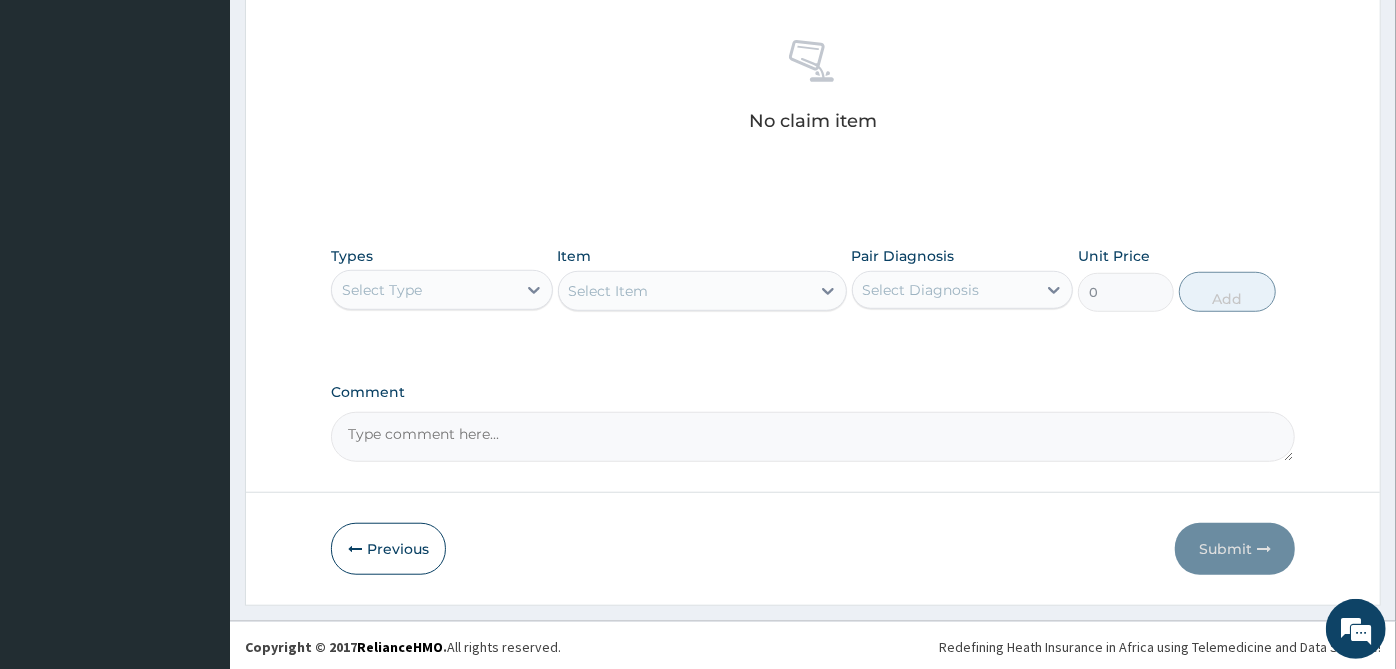 click on "Select Type" at bounding box center [424, 290] 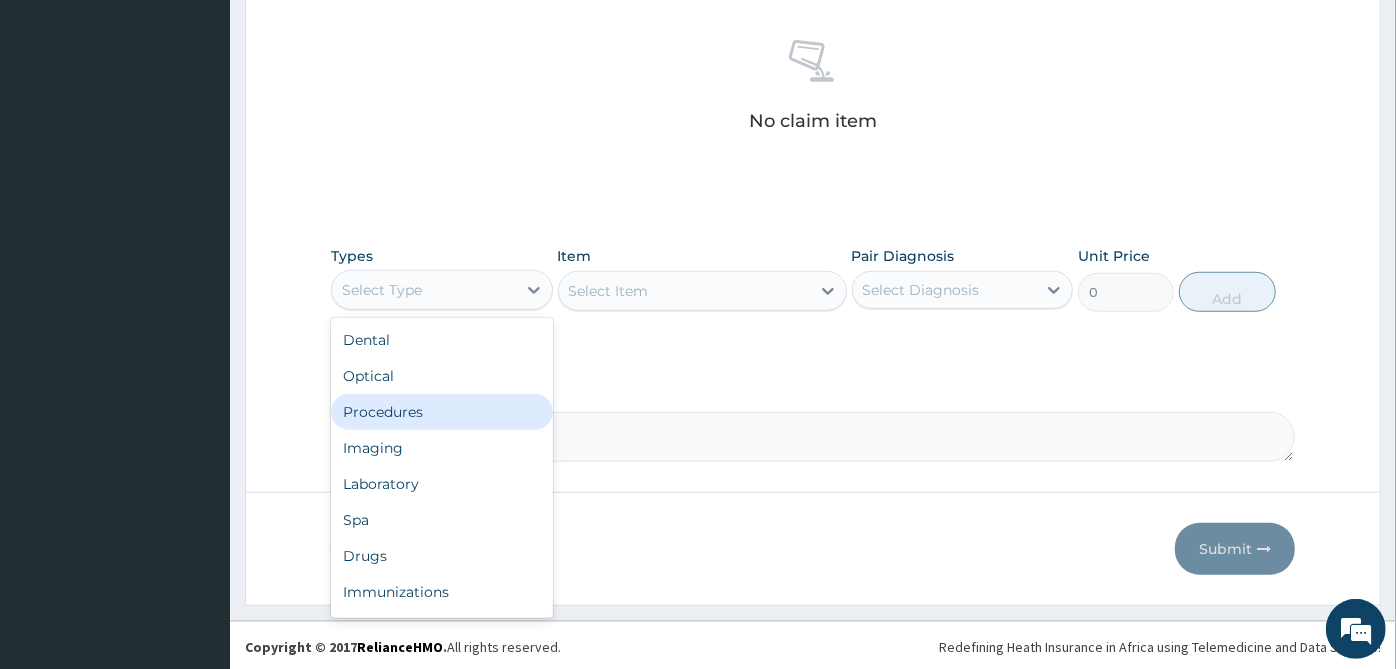 click on "Procedures" at bounding box center [442, 412] 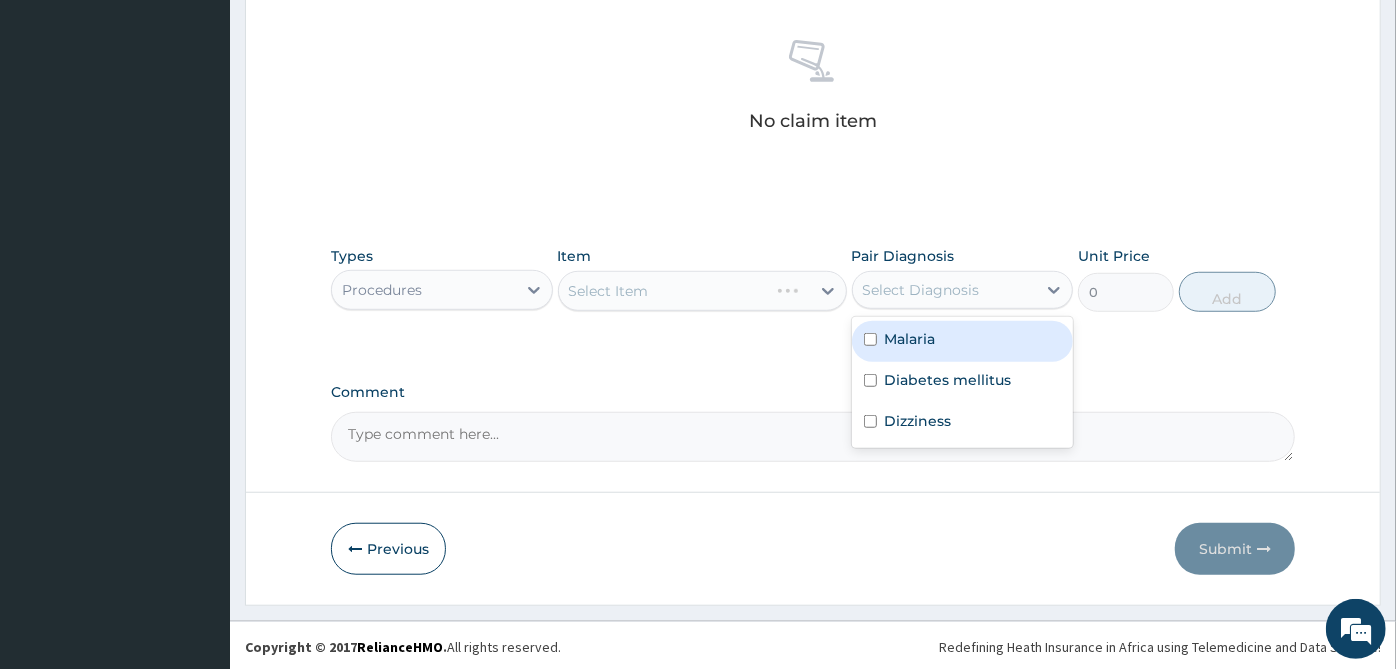 click on "Select Diagnosis" at bounding box center [921, 290] 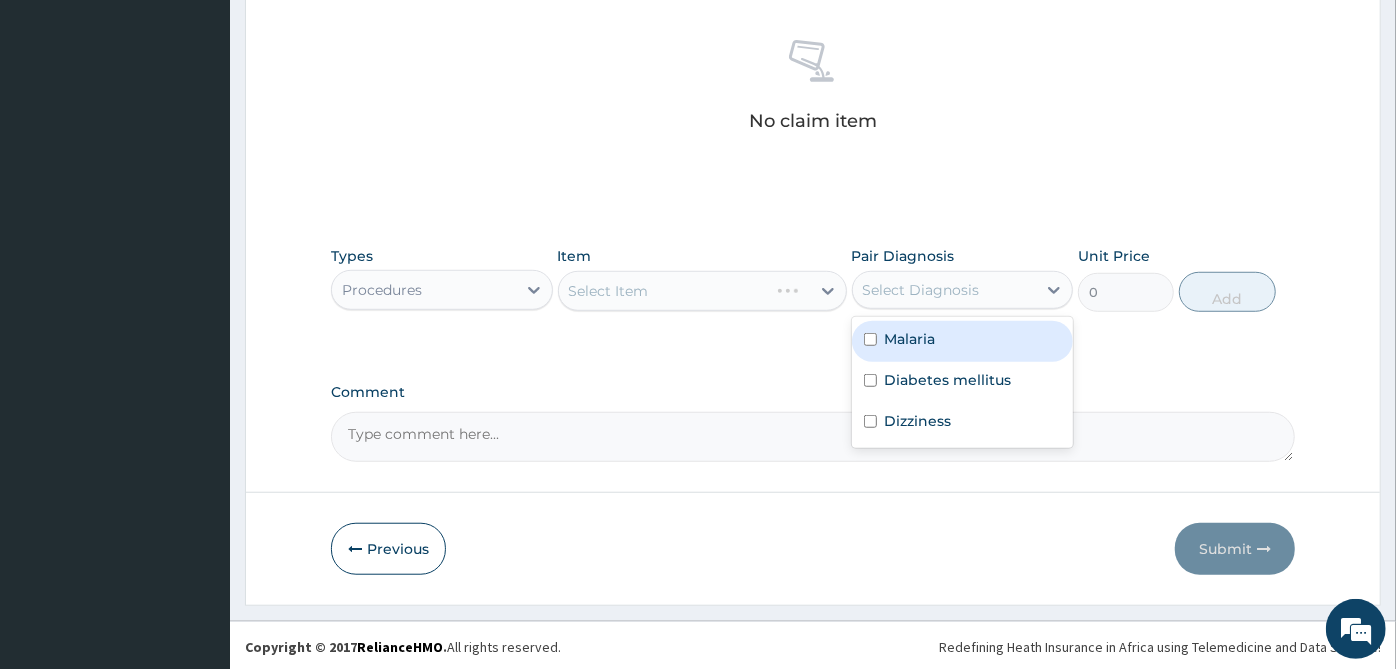 click on "Malaria" at bounding box center [963, 341] 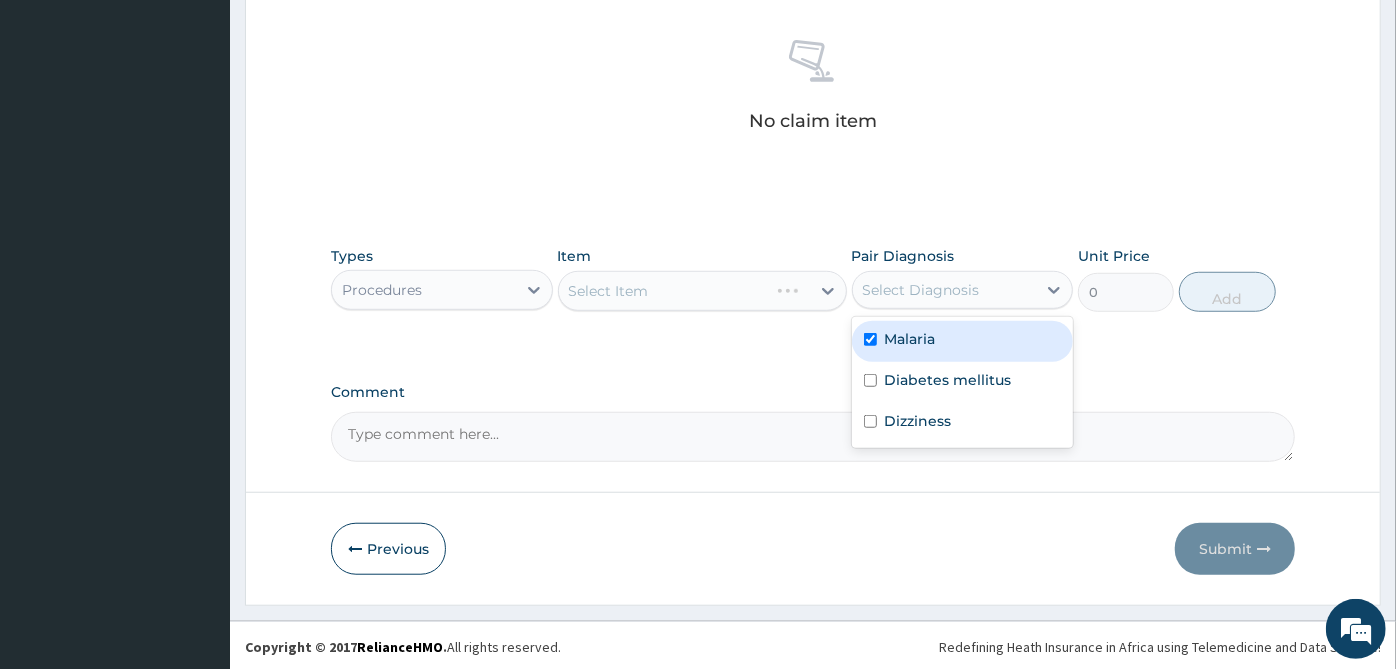 checkbox on "true" 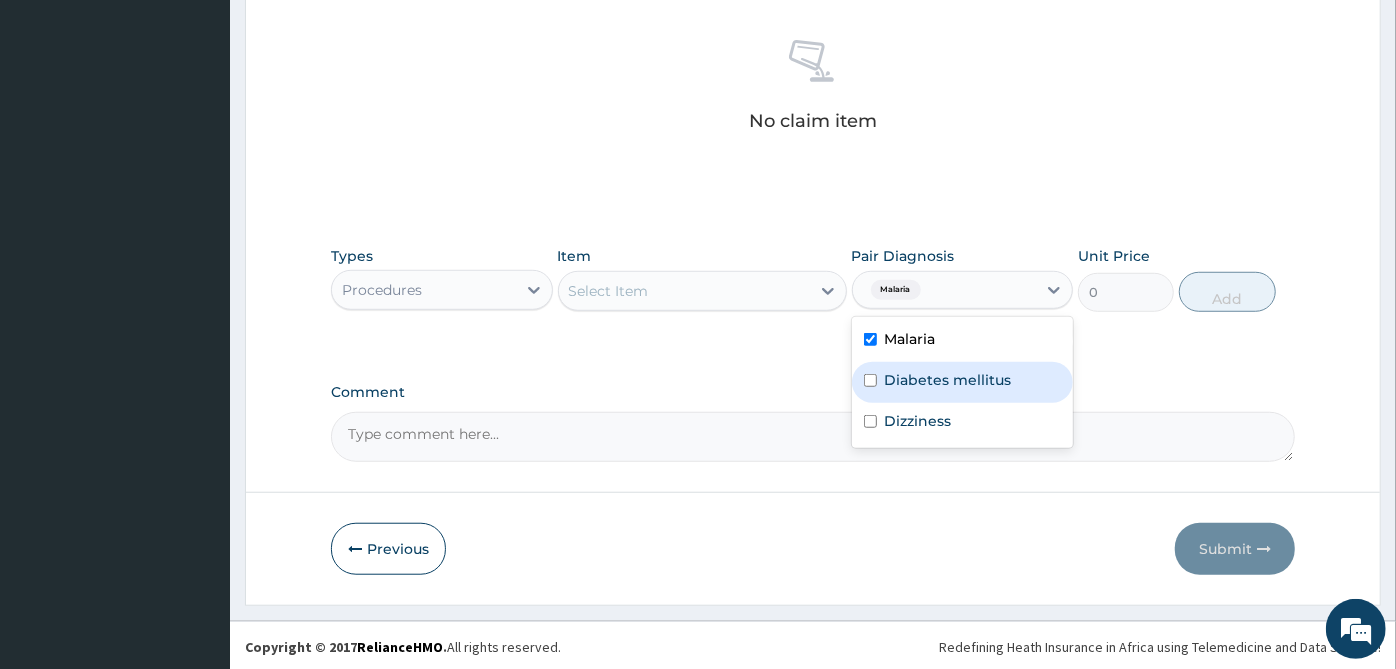 click on "Diabetes mellitus" at bounding box center [948, 380] 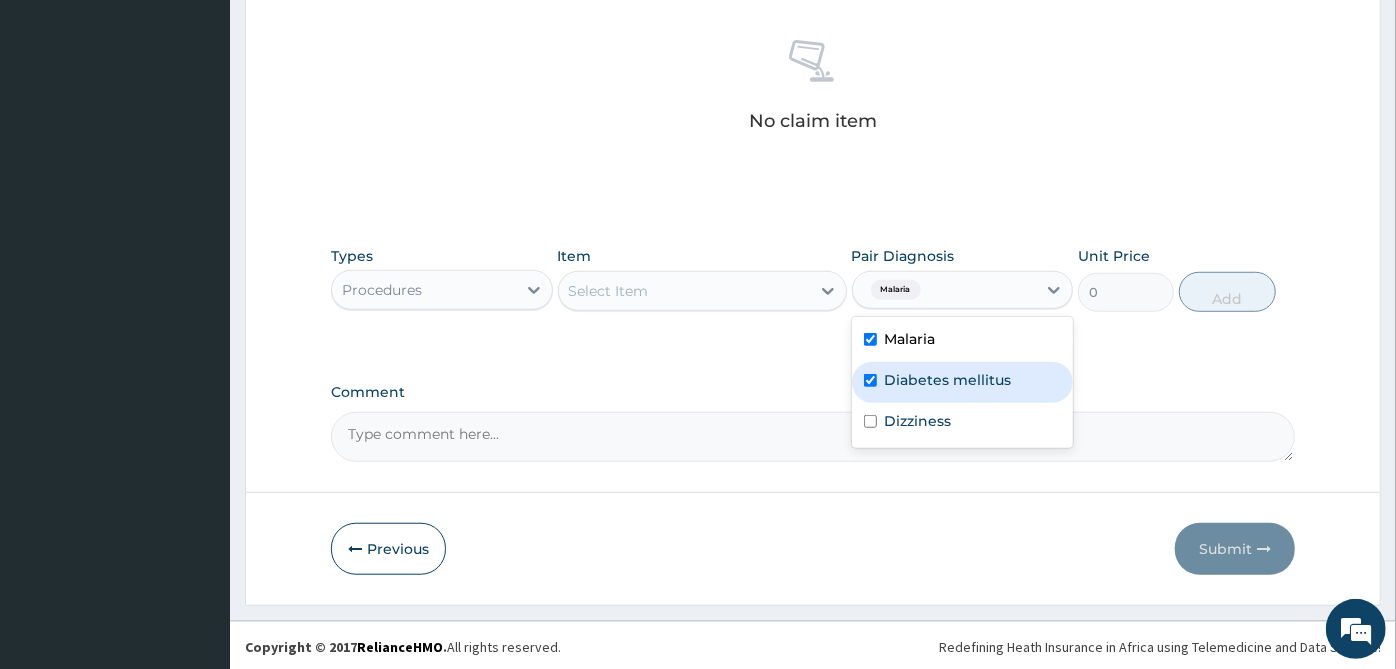 checkbox on "true" 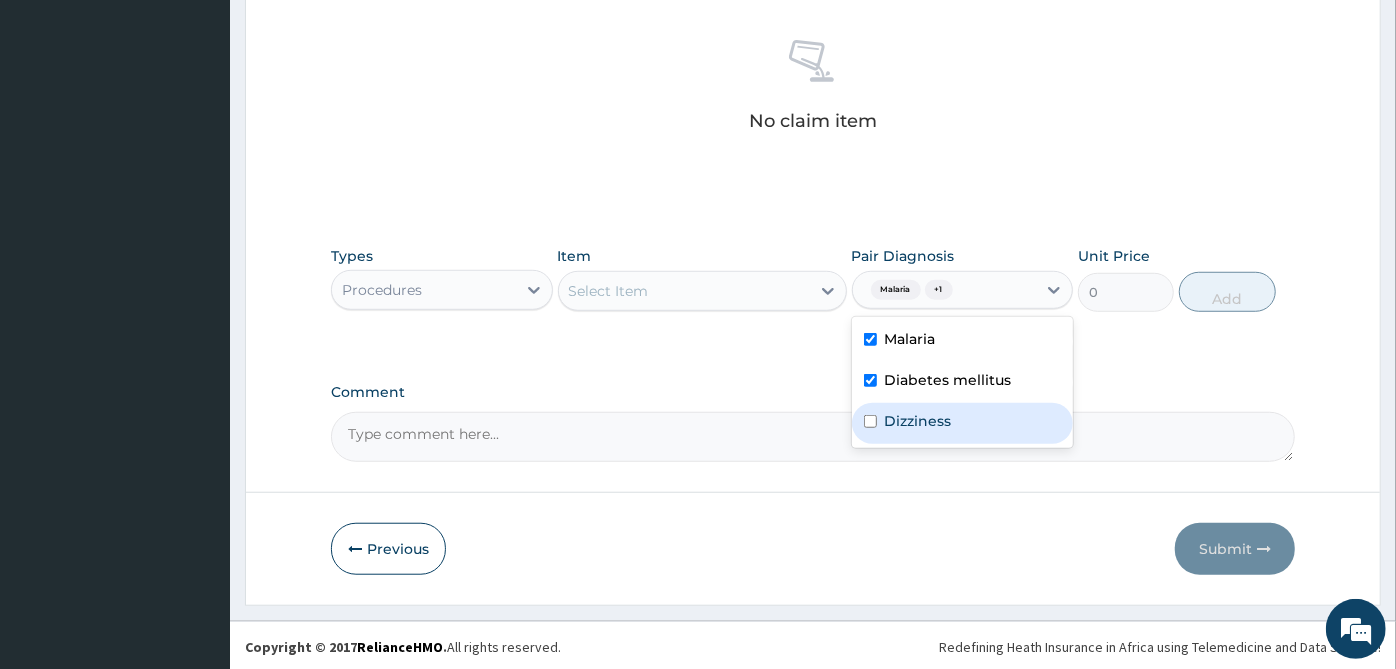 click on "Dizziness" at bounding box center (918, 421) 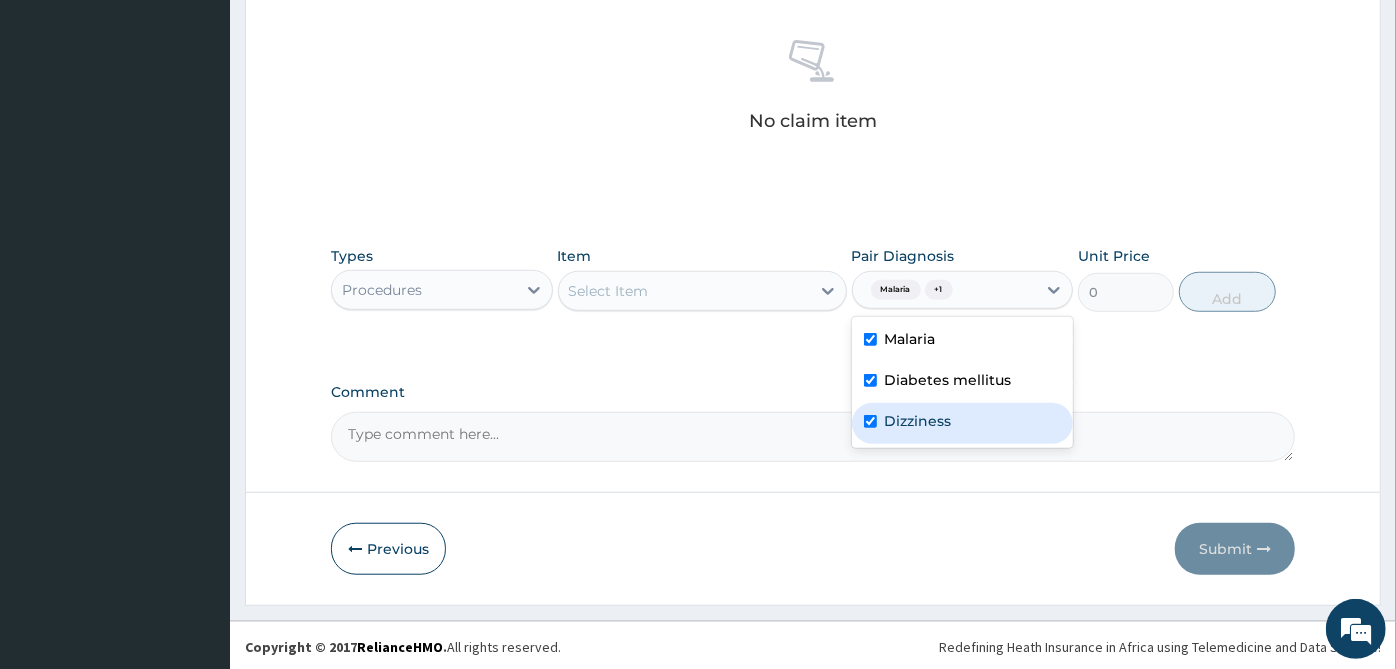 checkbox on "true" 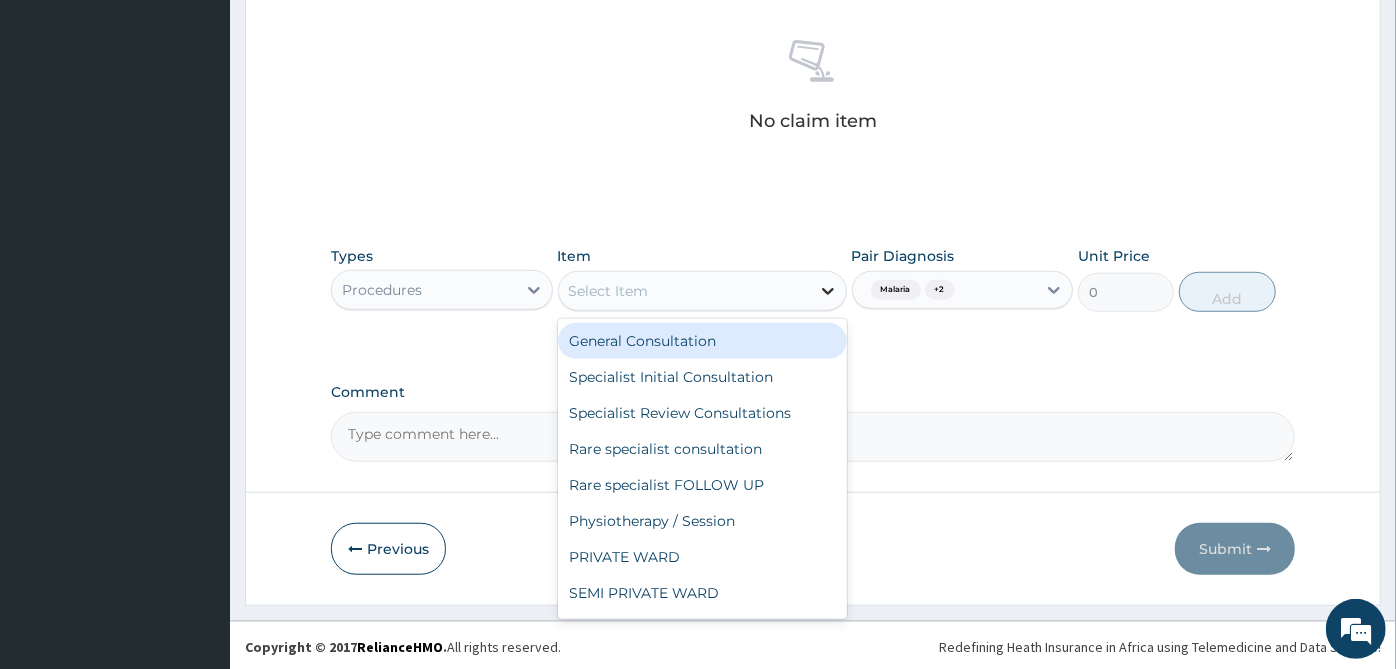 click at bounding box center [828, 291] 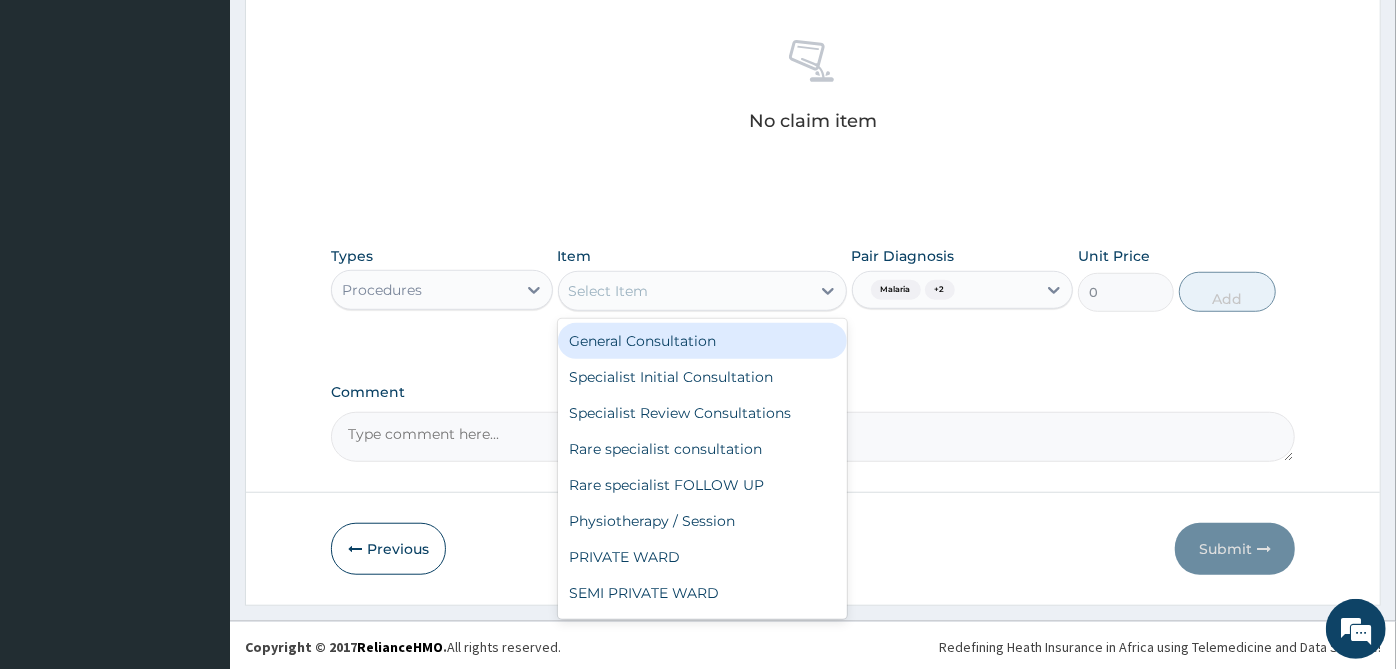 click on "General Consultation" at bounding box center [702, 341] 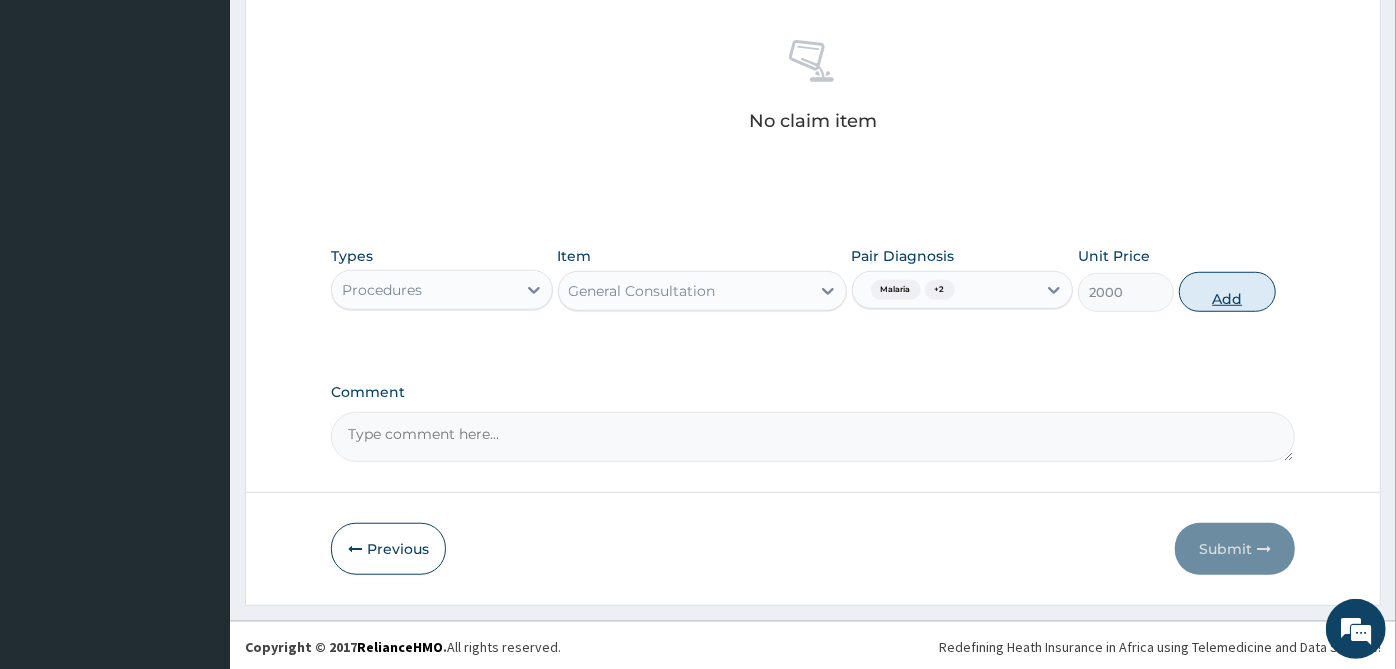 click on "Add" at bounding box center (1227, 292) 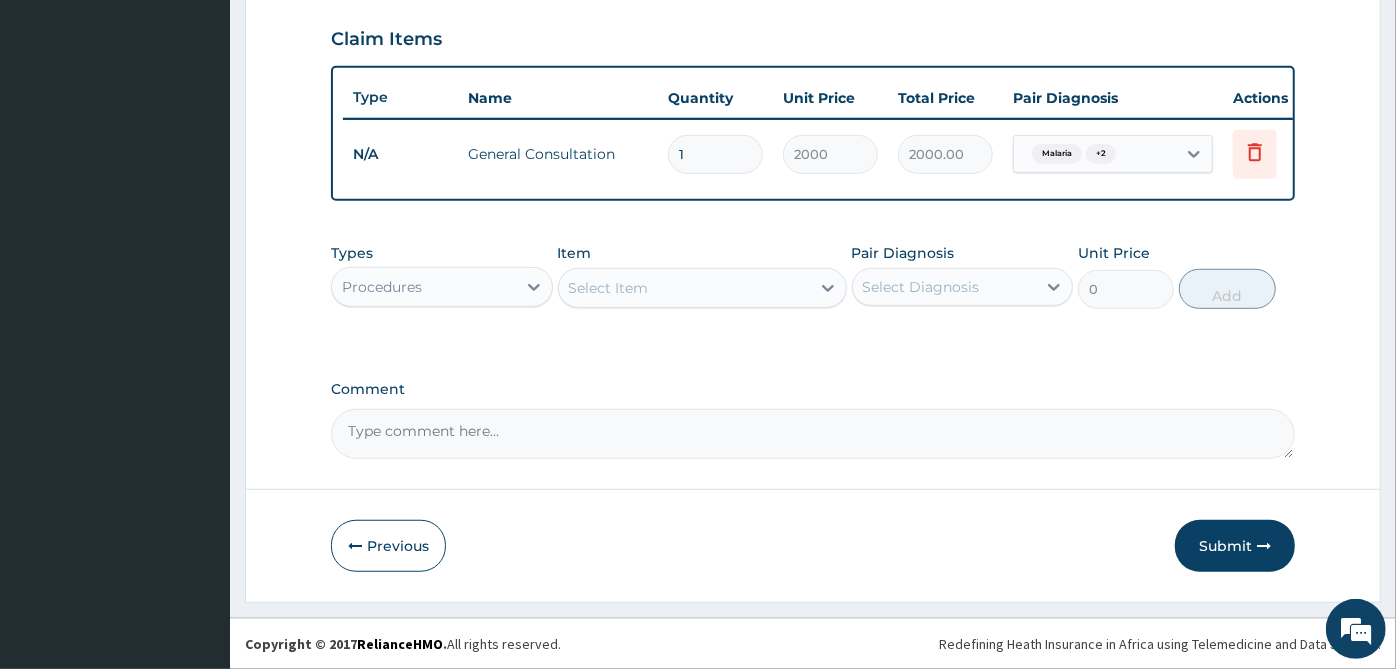 scroll, scrollTop: 690, scrollLeft: 0, axis: vertical 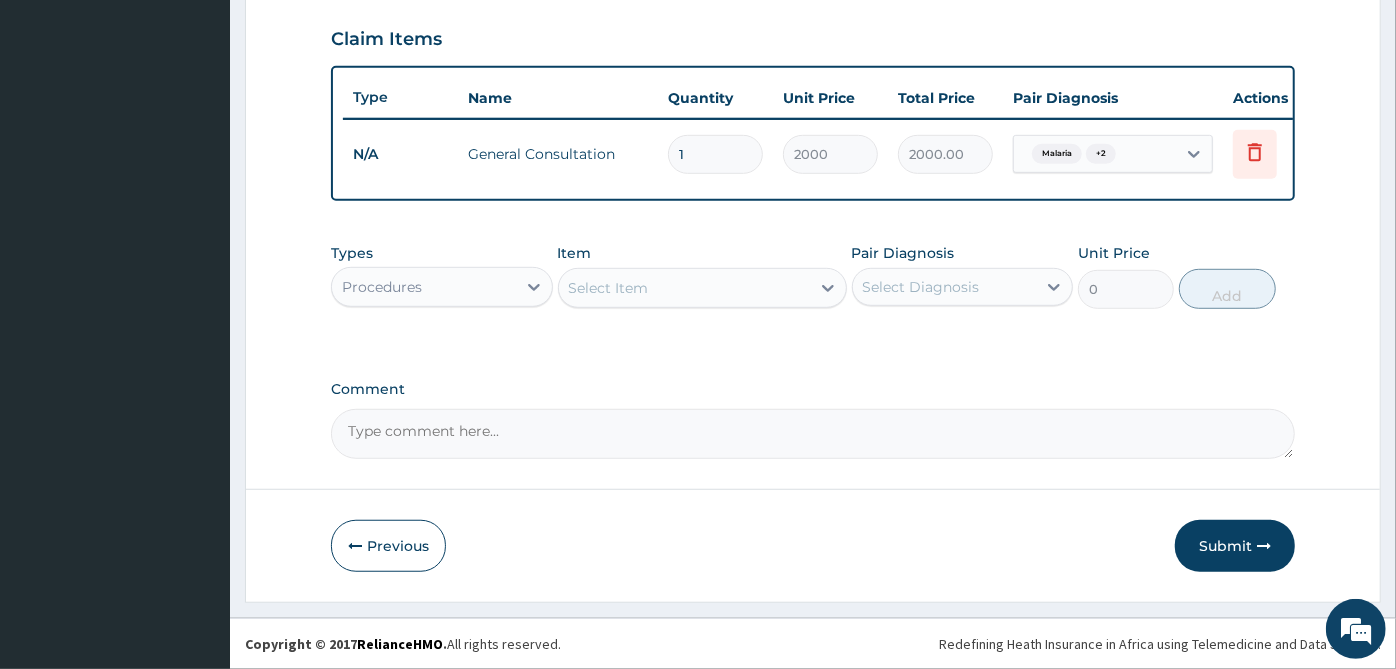 click on "Types Procedures" at bounding box center [442, 276] 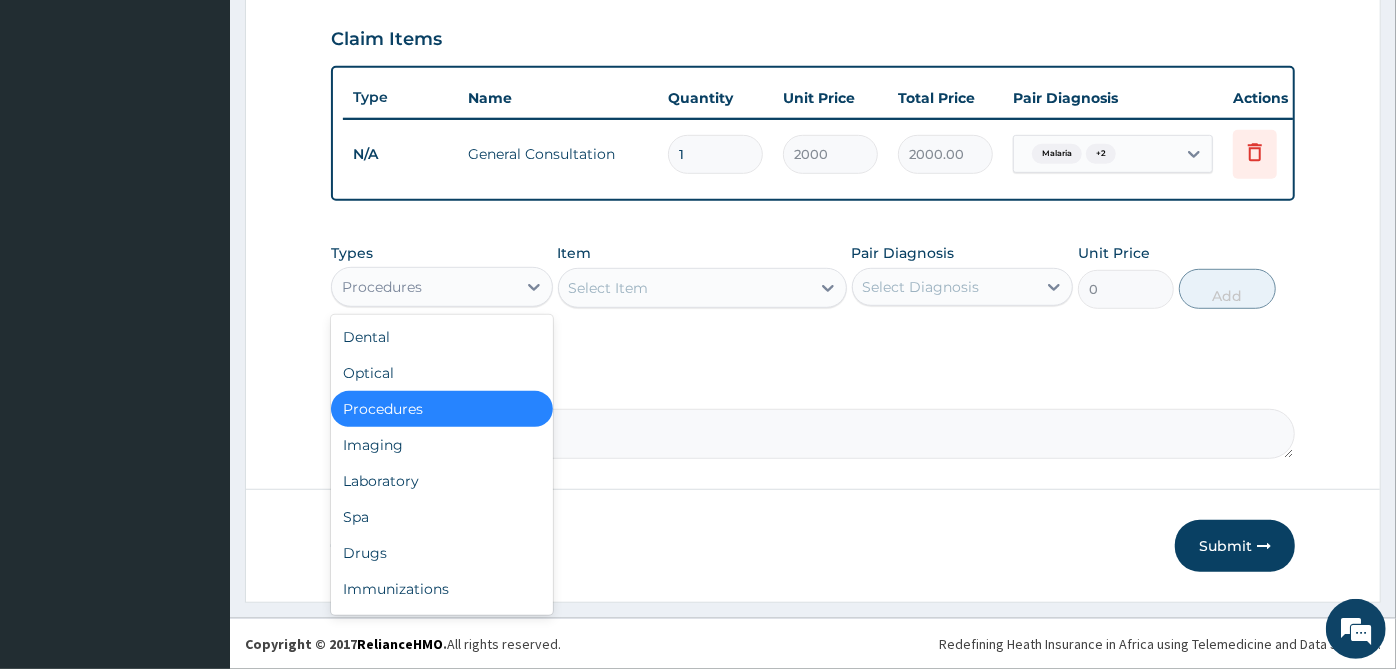 click on "Procedures" at bounding box center [424, 287] 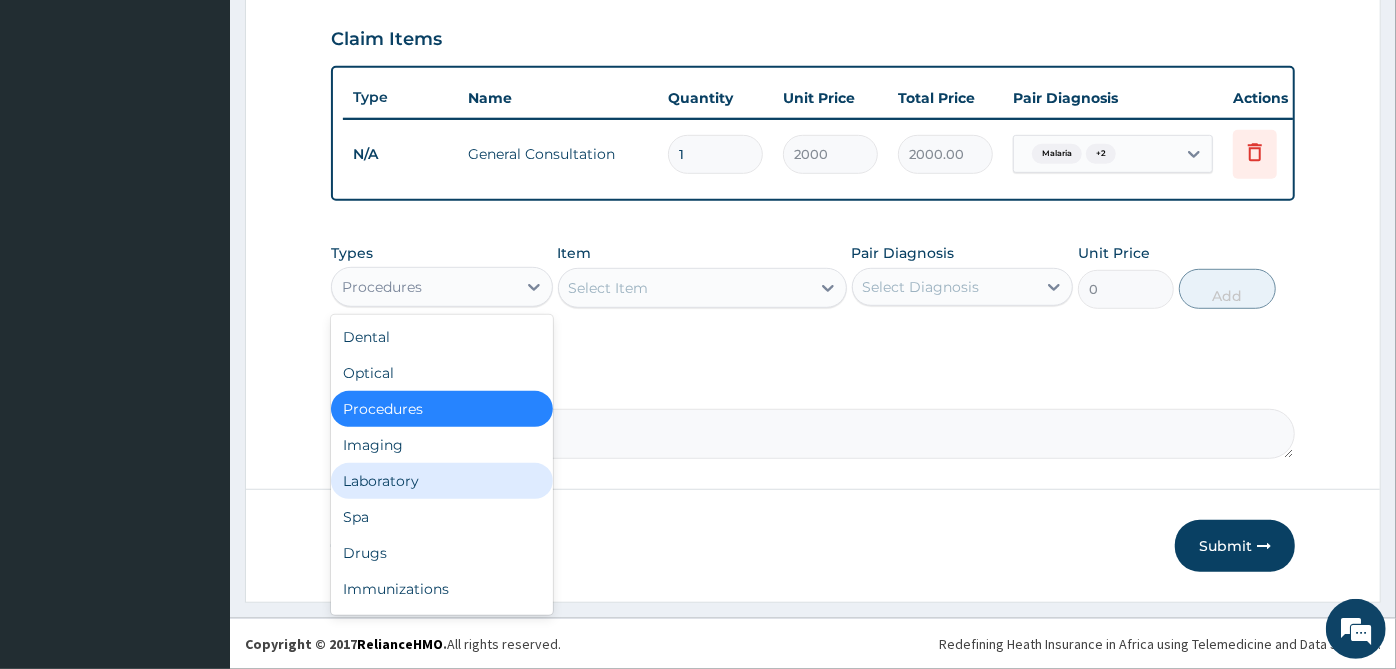 click on "Laboratory" at bounding box center [442, 481] 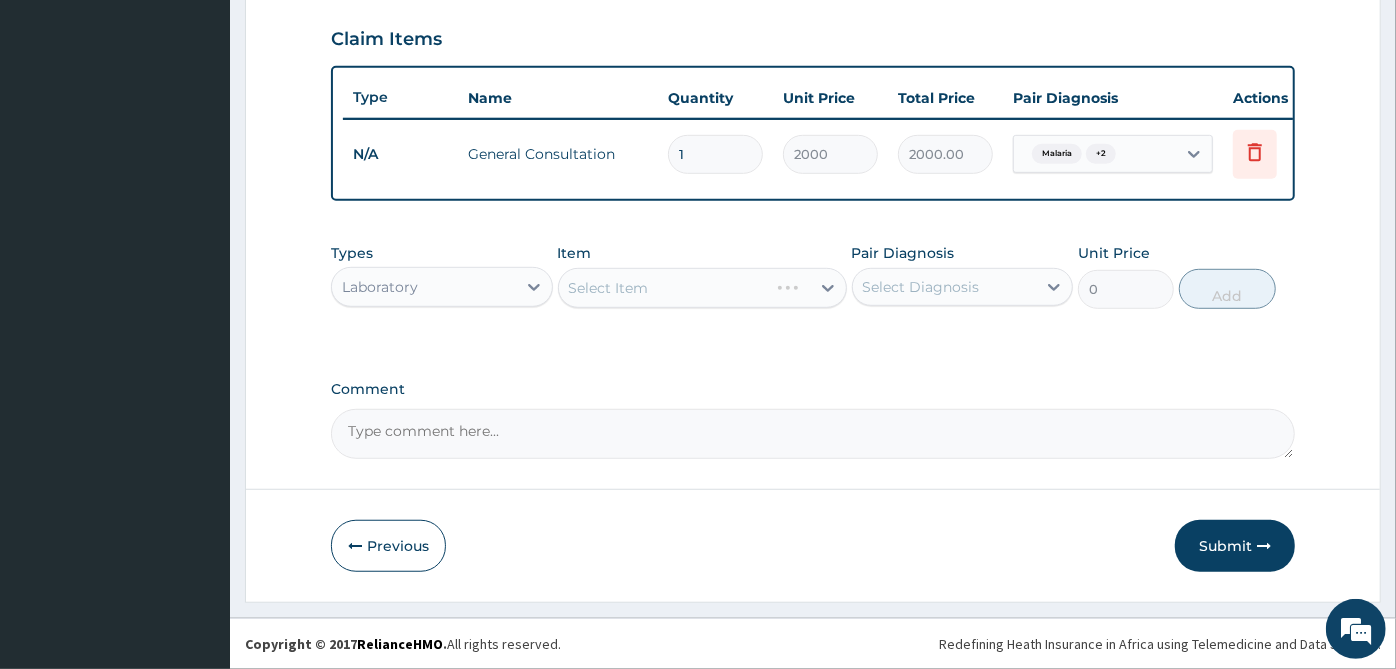 click on "Select Diagnosis" at bounding box center (945, 287) 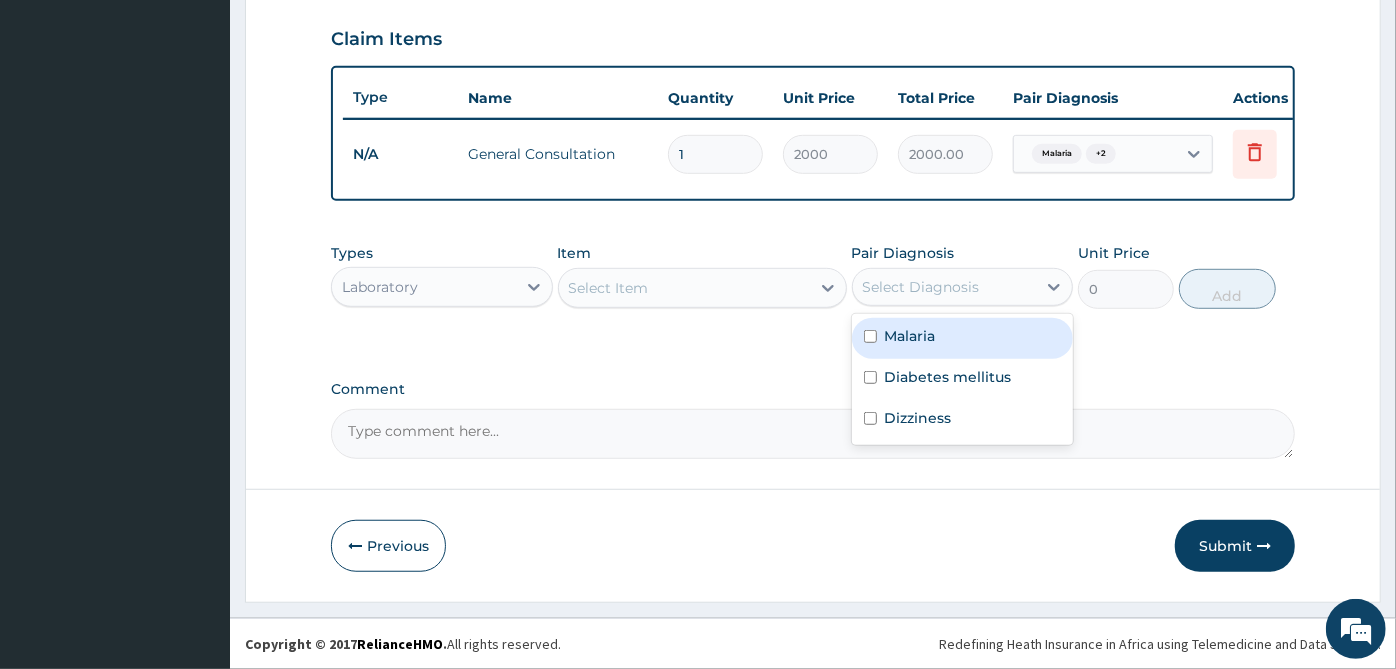 click on "Malaria" at bounding box center [963, 338] 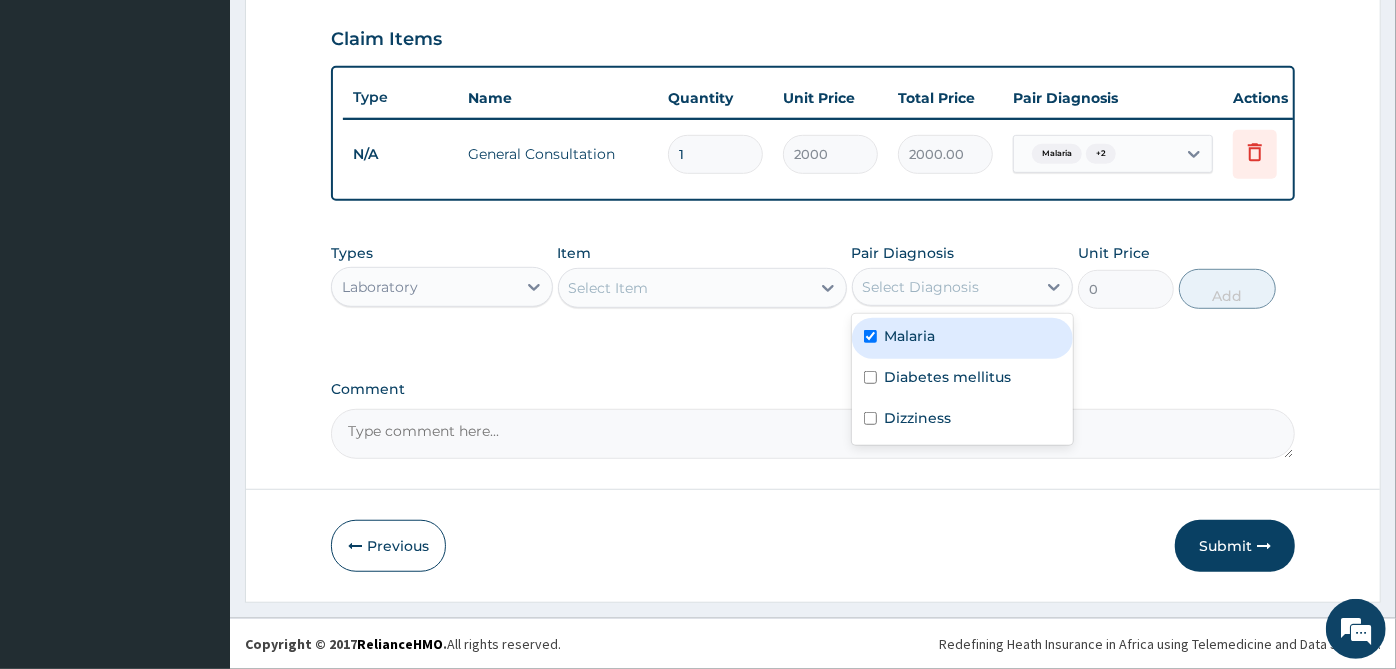 checkbox on "true" 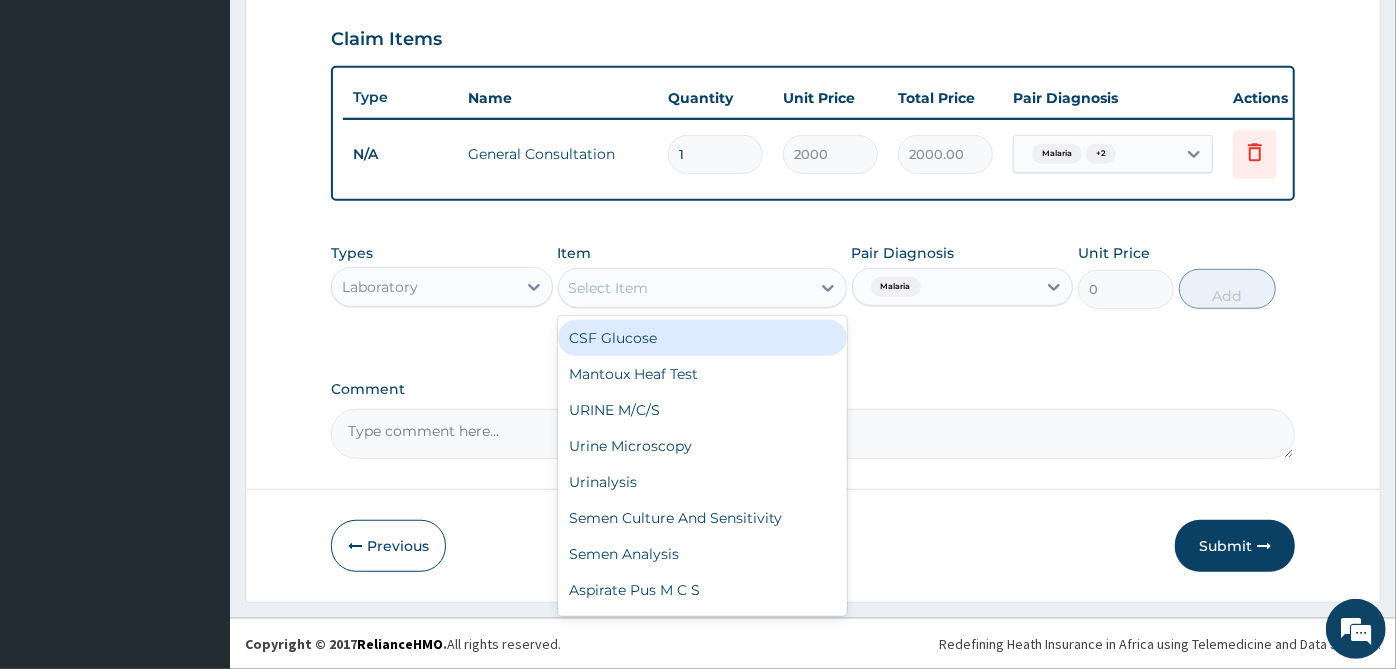click on "Select Item" at bounding box center (684, 288) 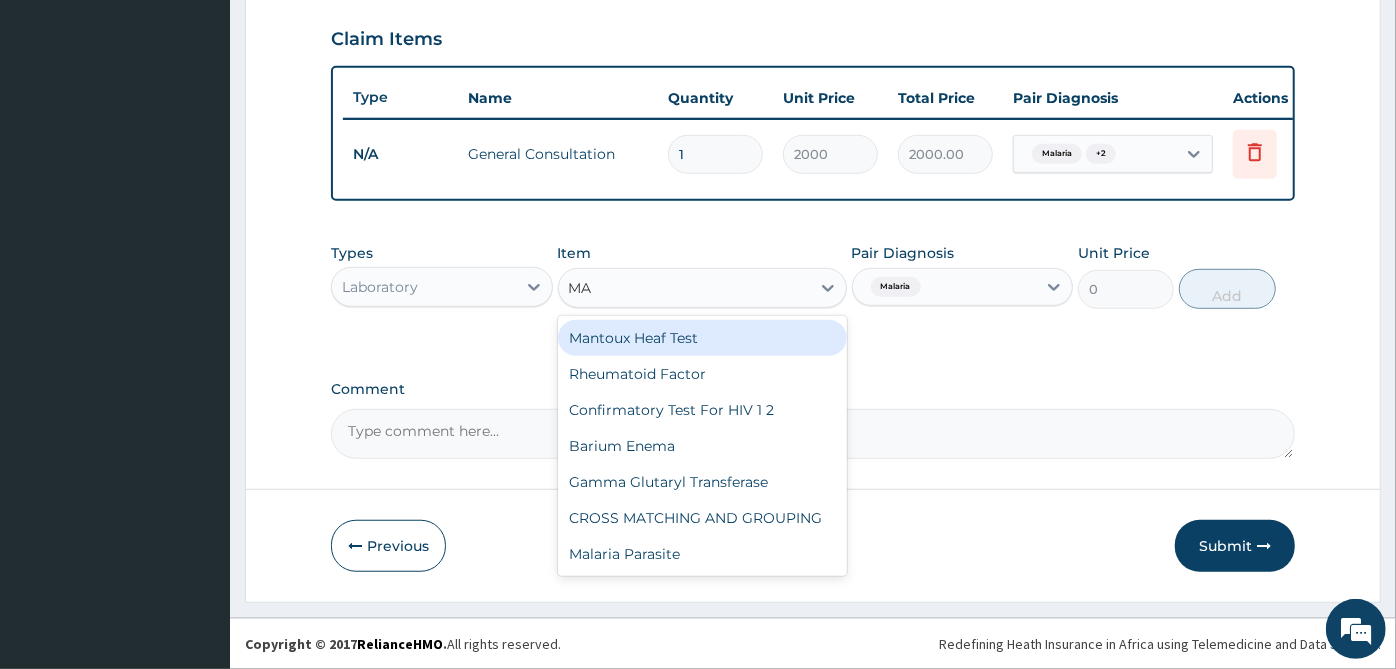 type on "MAL" 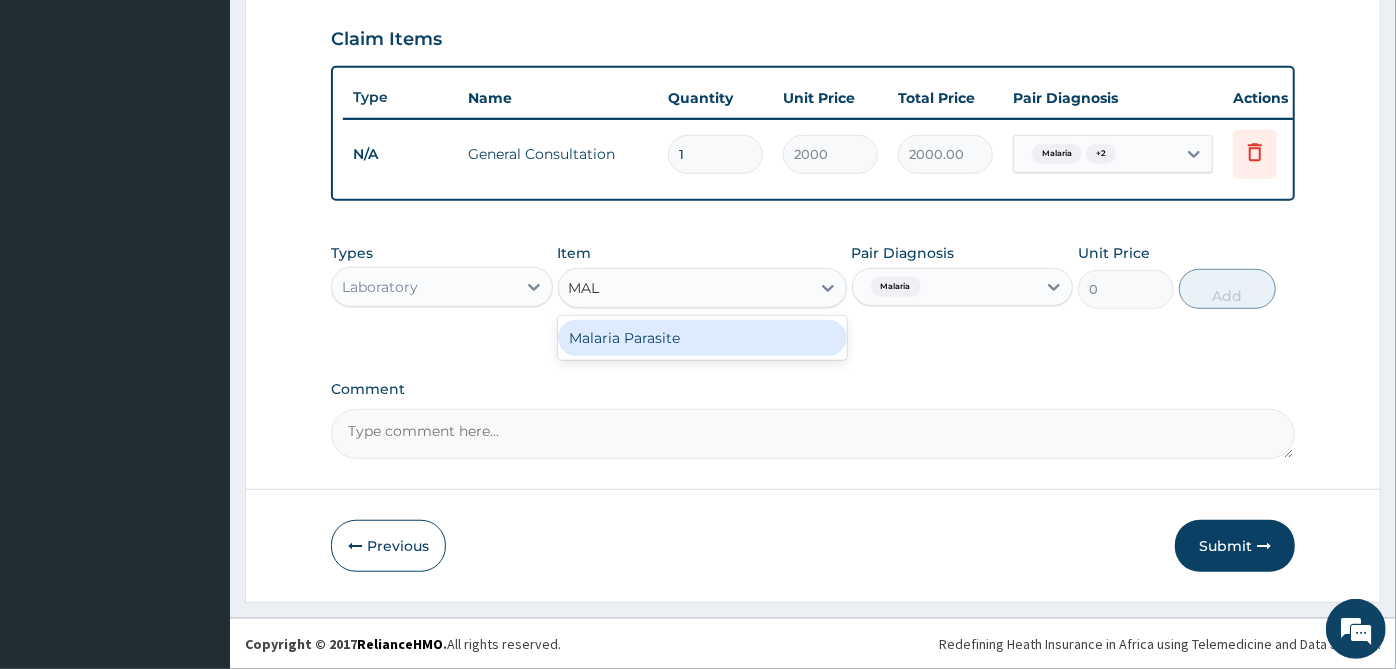 click on "Malaria Parasite" at bounding box center (702, 338) 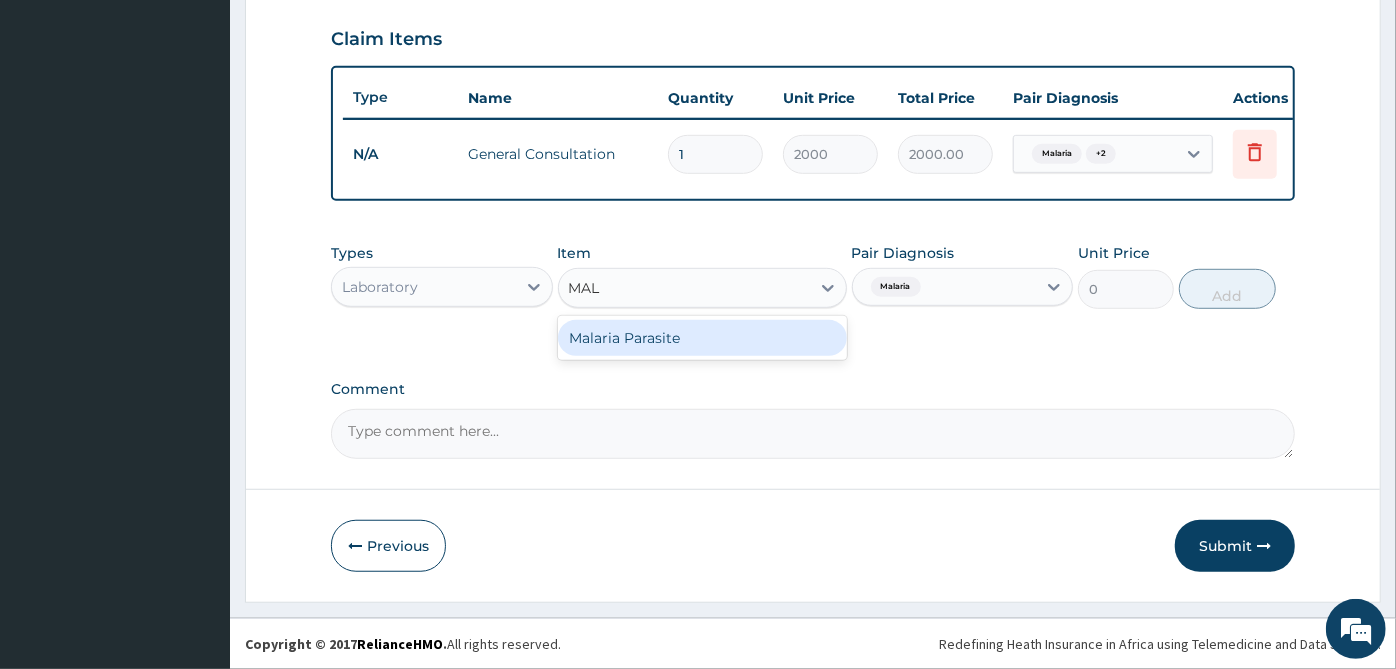 type 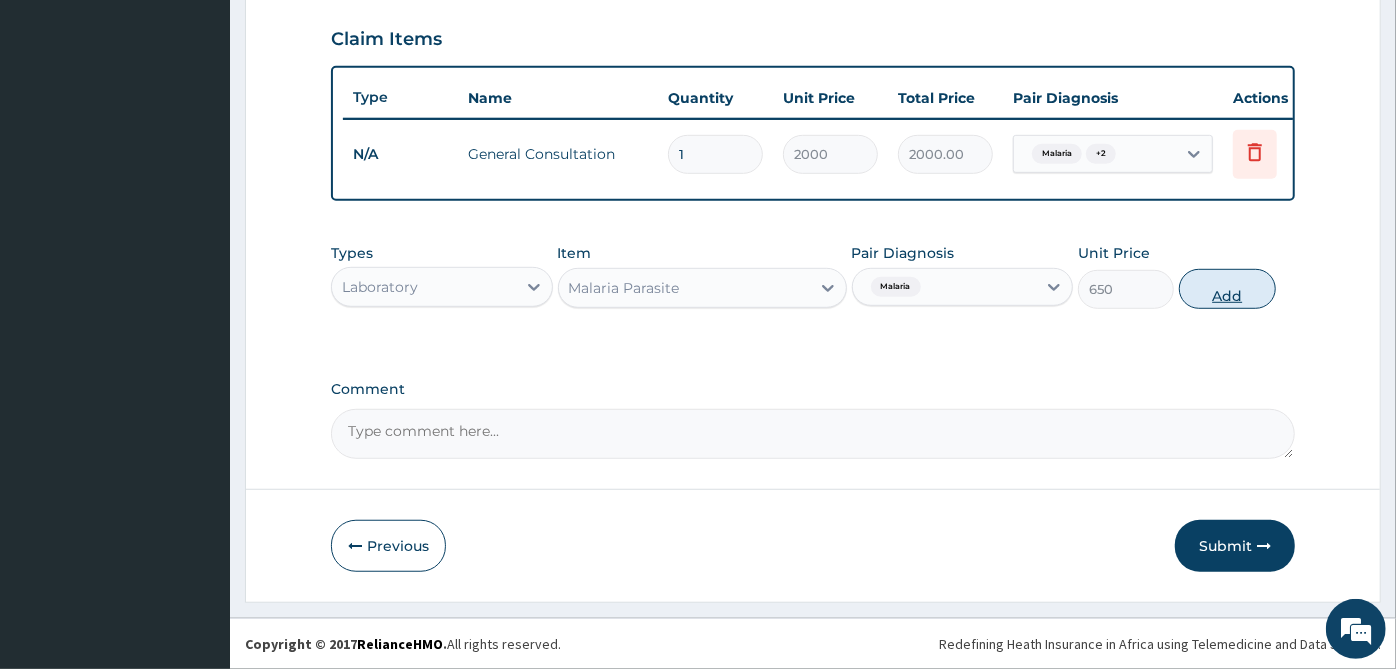 click on "Add" at bounding box center [1227, 289] 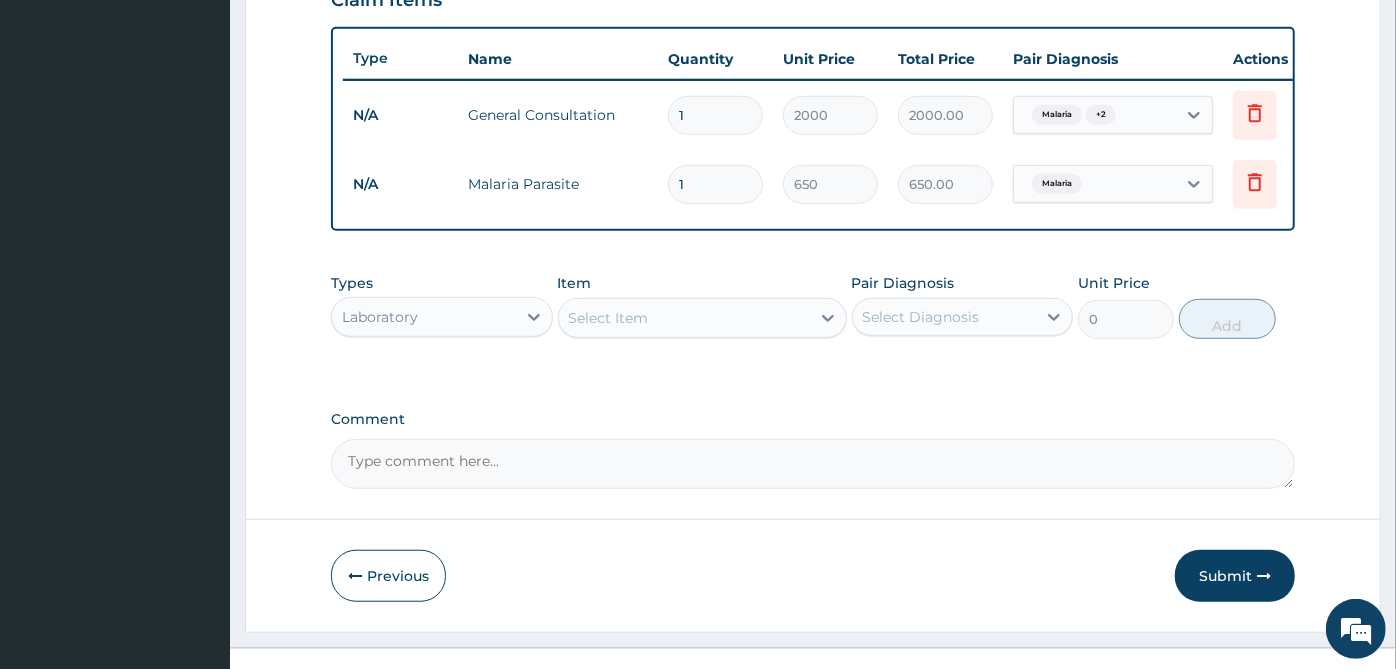 scroll, scrollTop: 760, scrollLeft: 0, axis: vertical 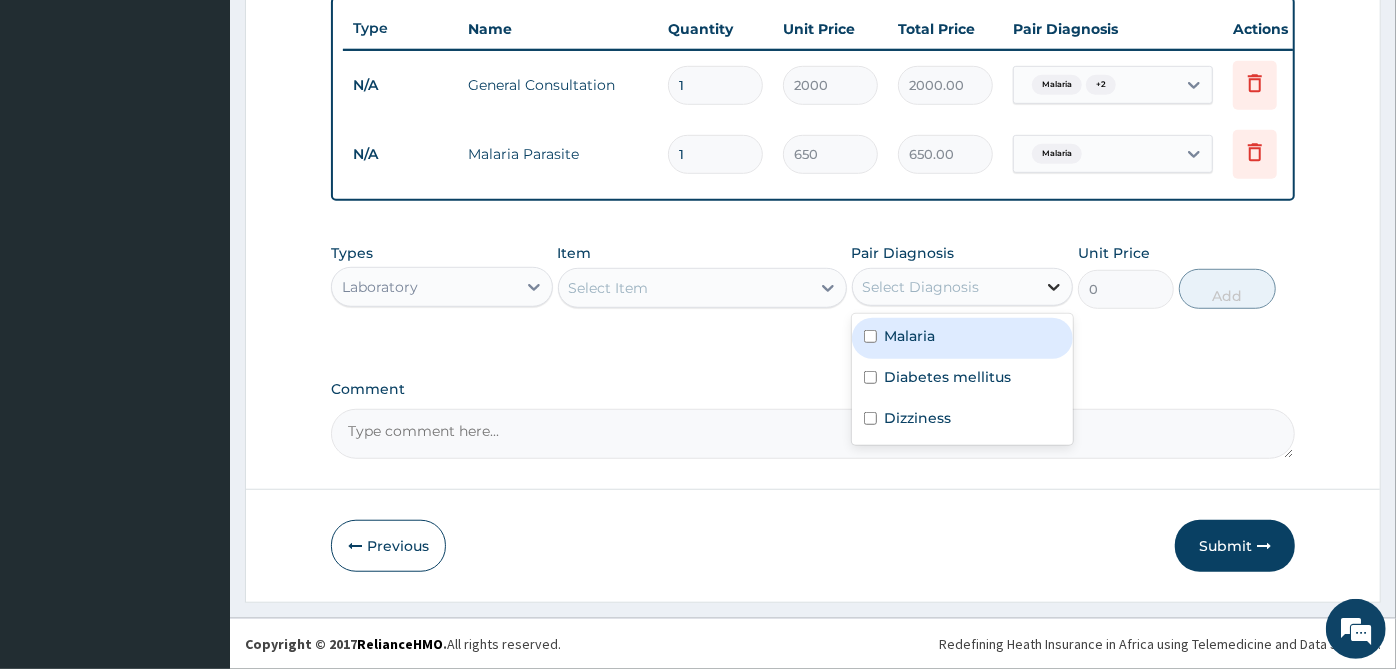 click 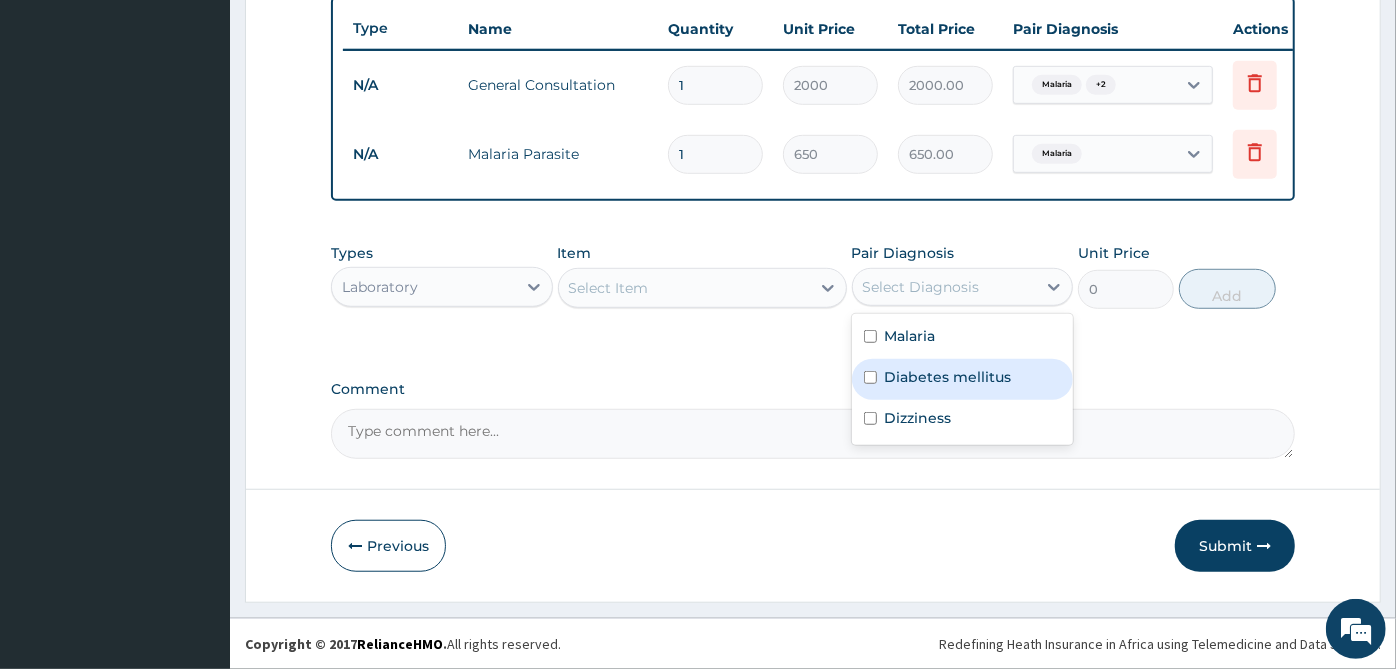 click on "Diabetes mellitus" at bounding box center [948, 377] 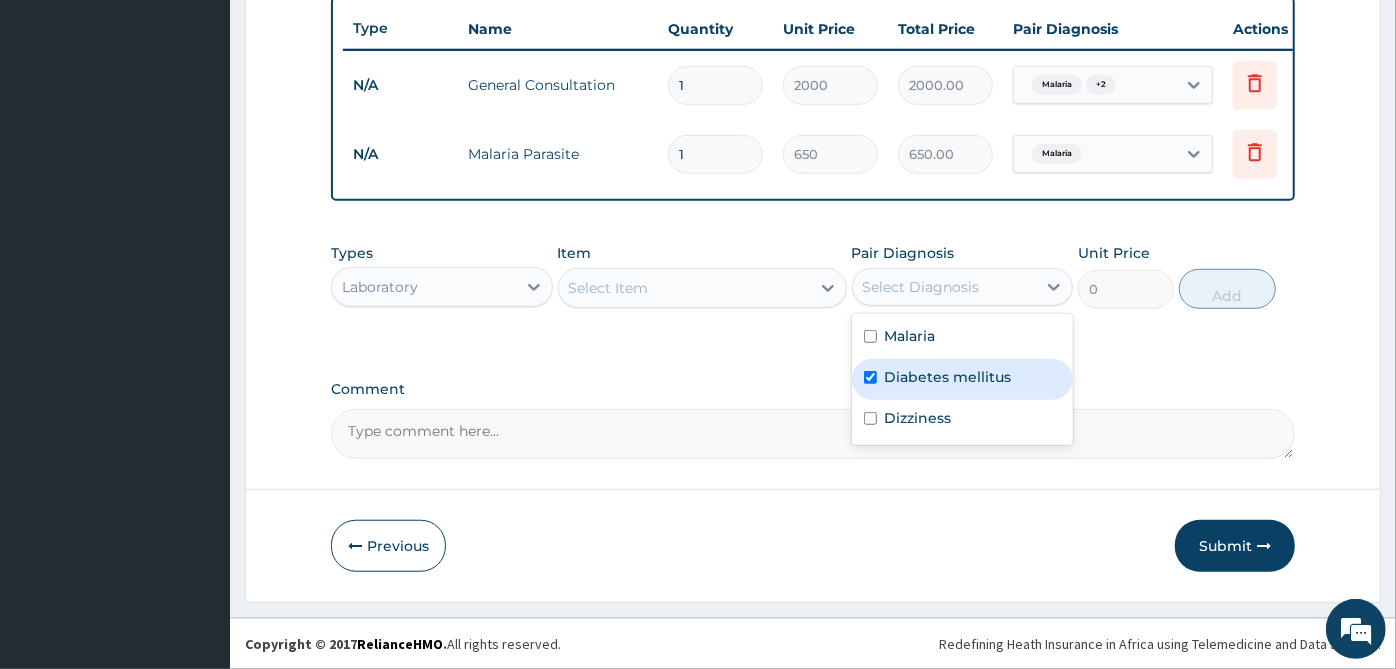 checkbox on "true" 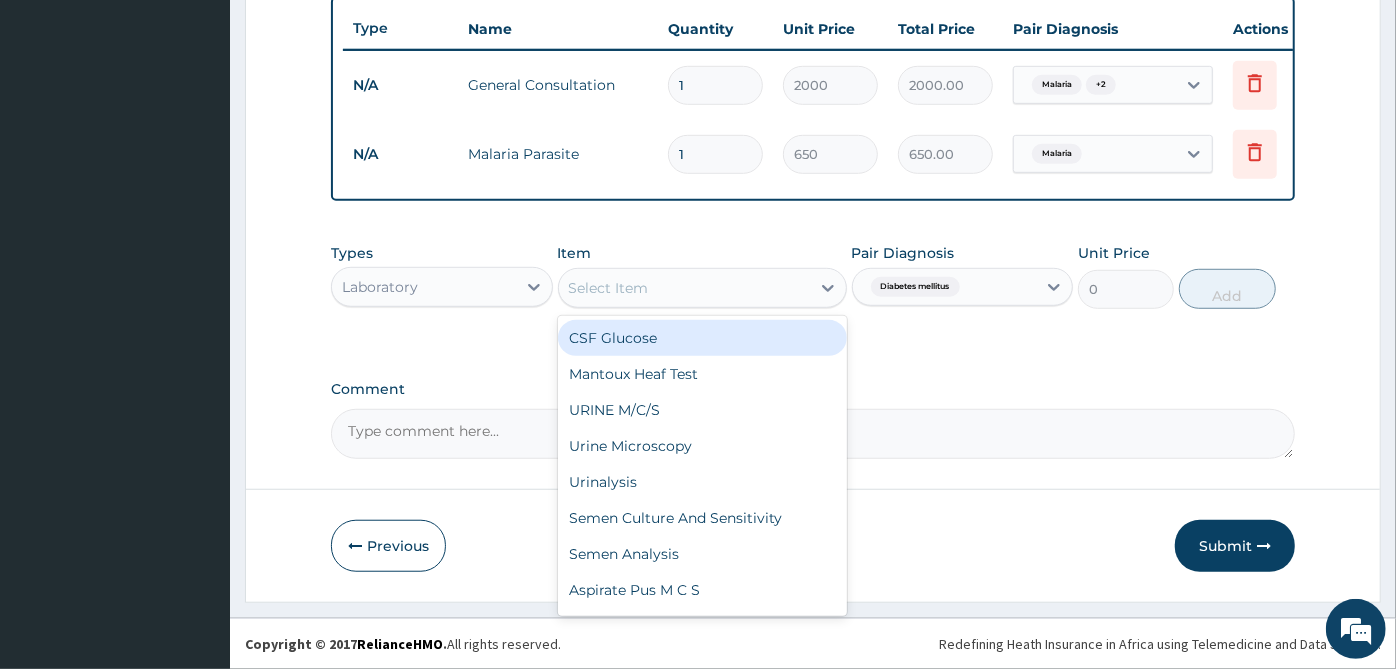 click on "Select Item" at bounding box center [684, 288] 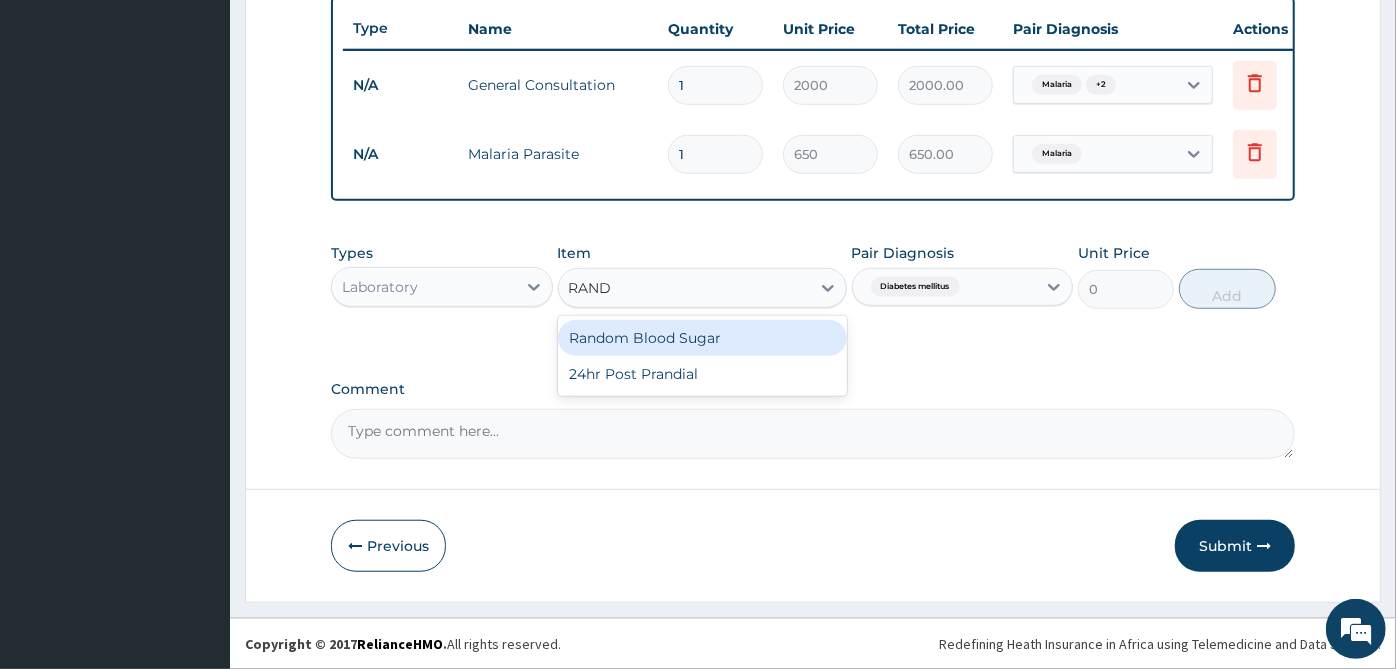 type on "RANDO" 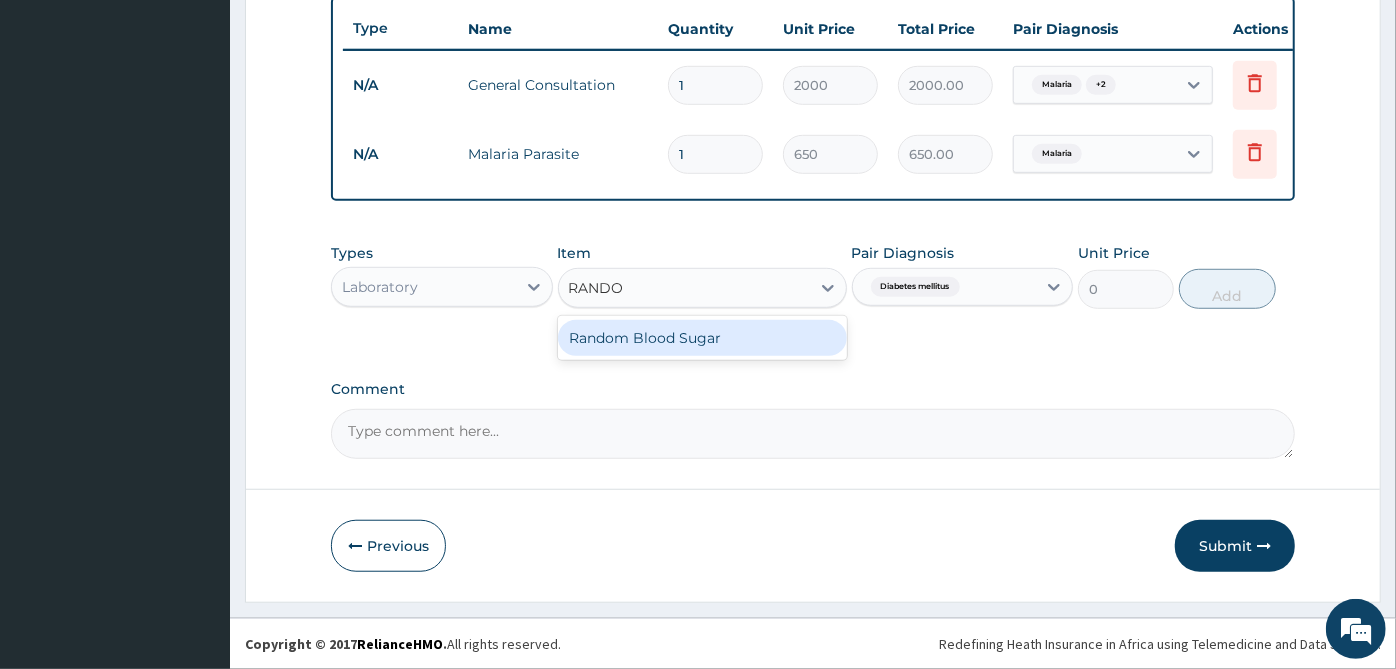 click on "Random Blood Sugar" at bounding box center (702, 338) 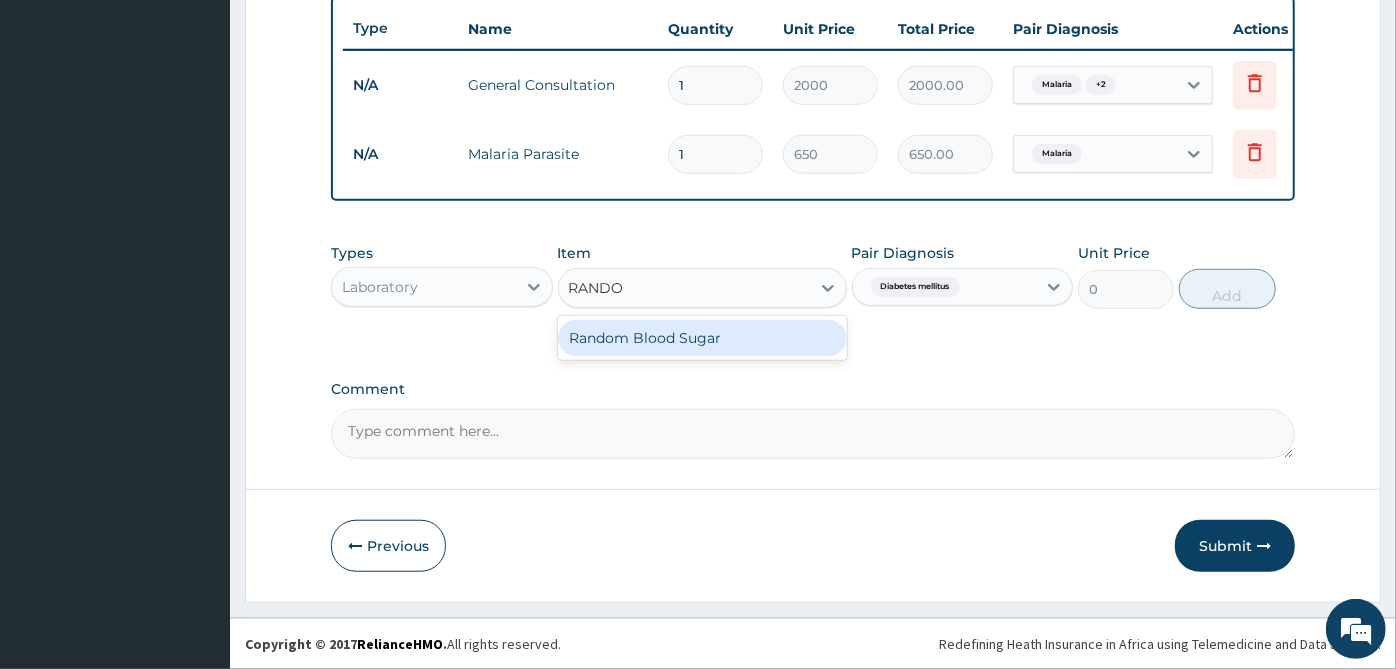 type 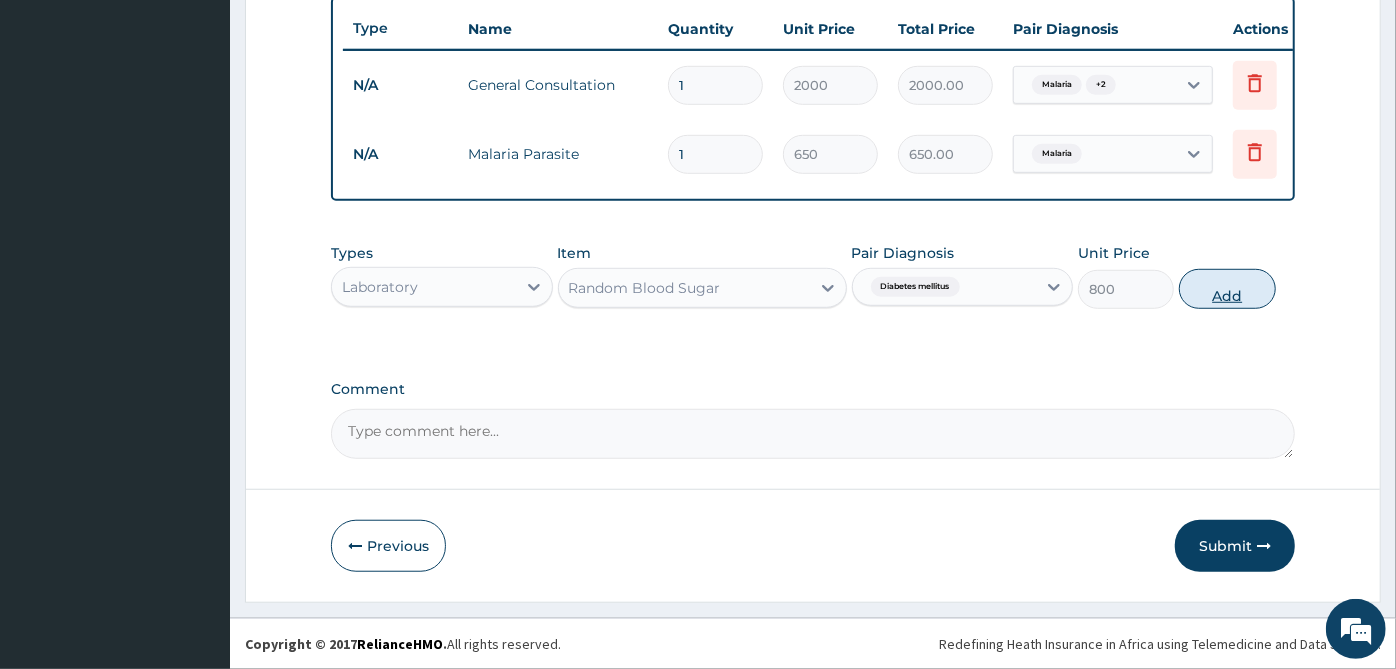 click on "Add" at bounding box center (1227, 289) 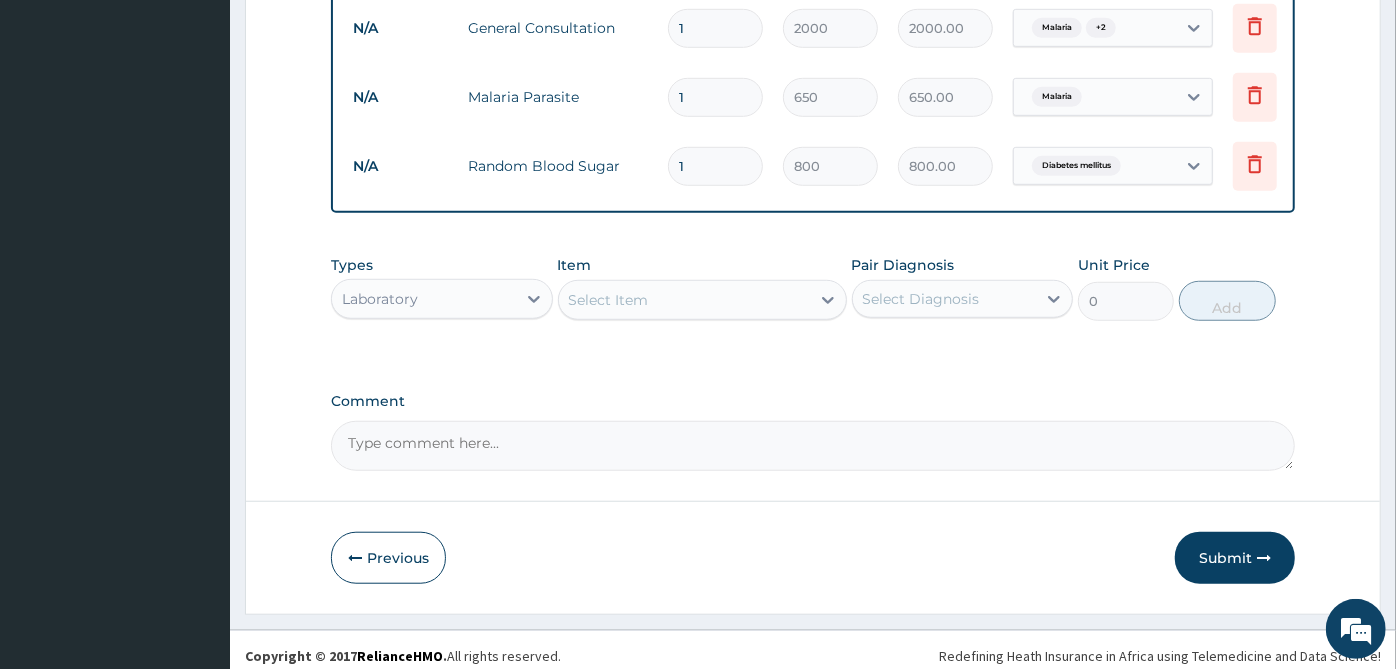 scroll, scrollTop: 828, scrollLeft: 0, axis: vertical 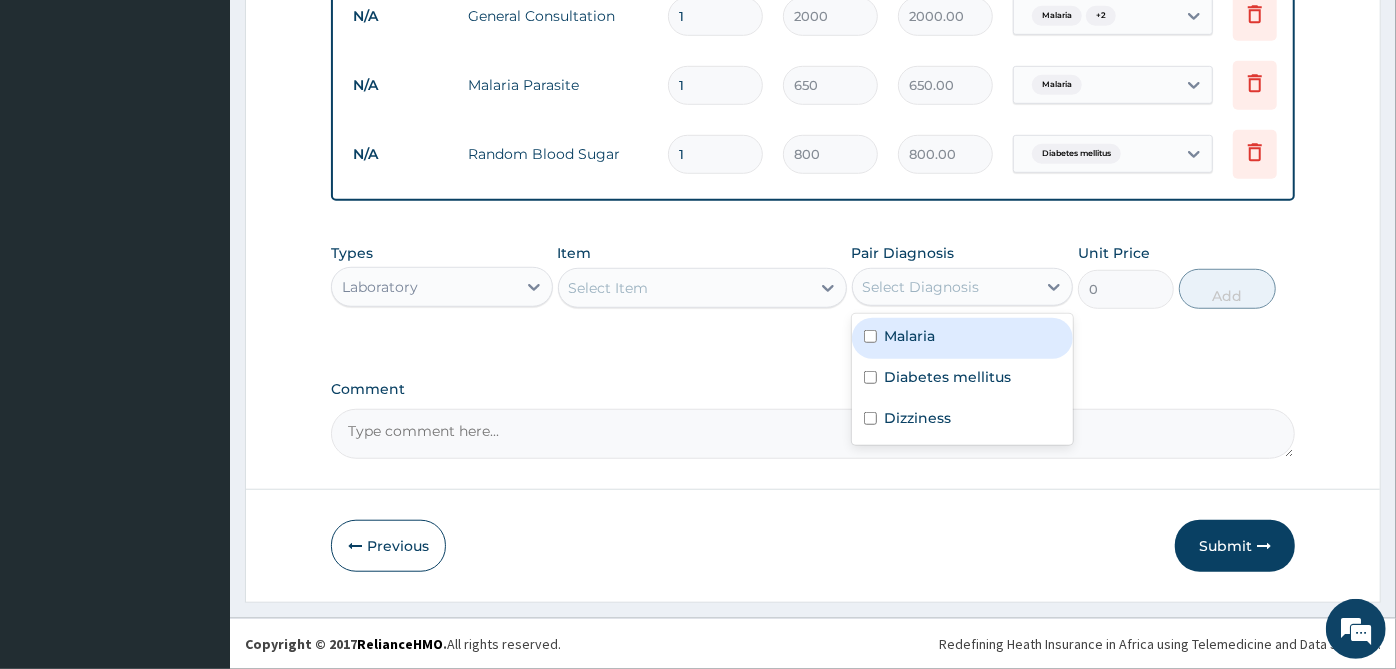 click on "Select Diagnosis" at bounding box center (945, 287) 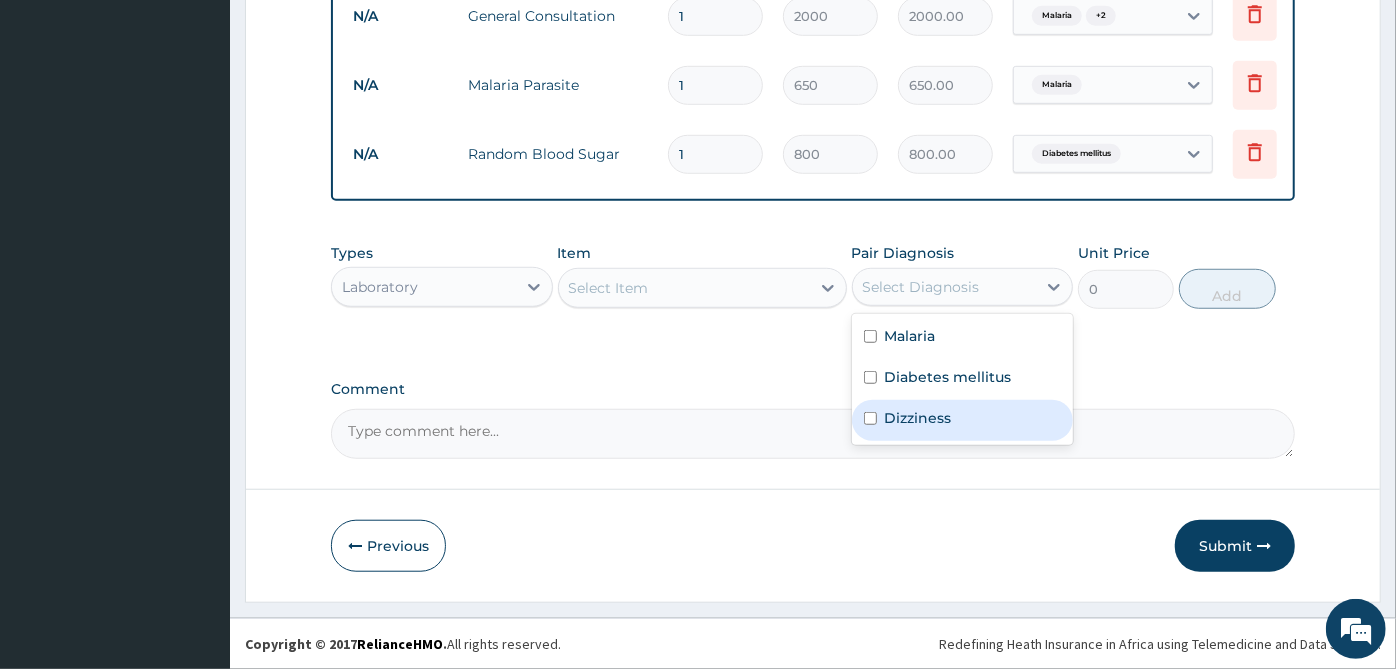 click on "Dizziness" at bounding box center (963, 420) 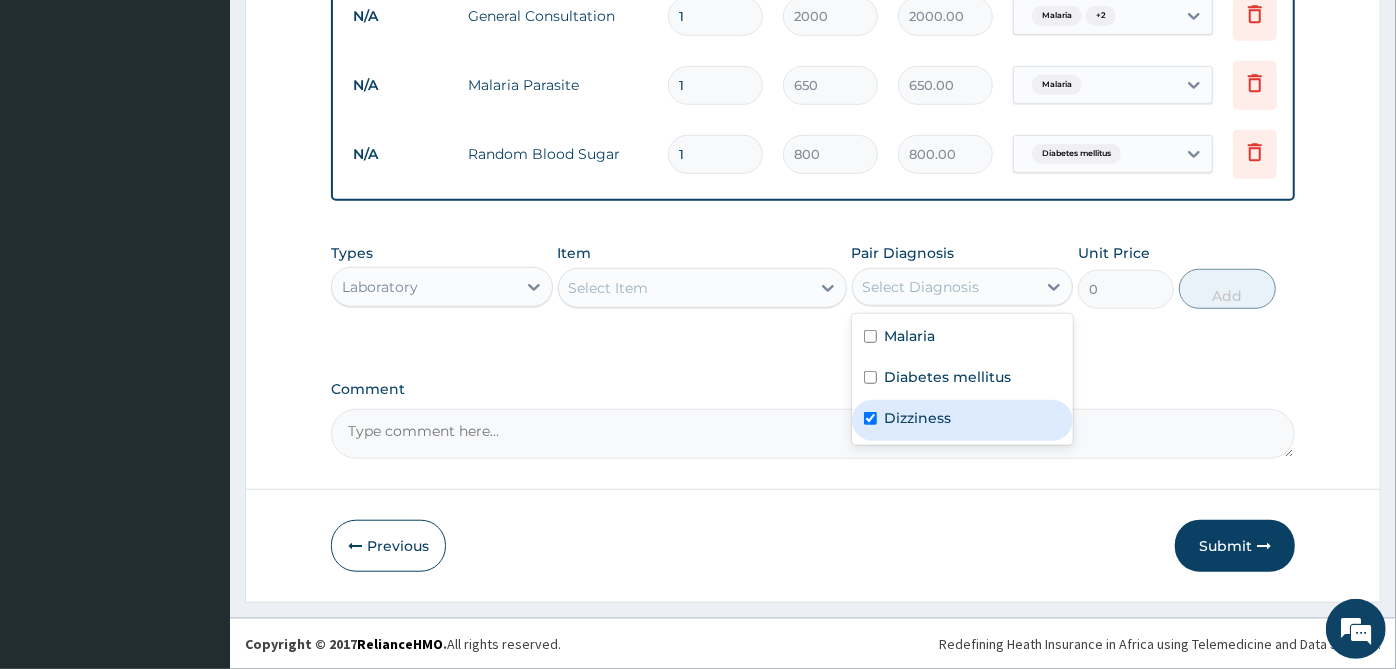 checkbox on "true" 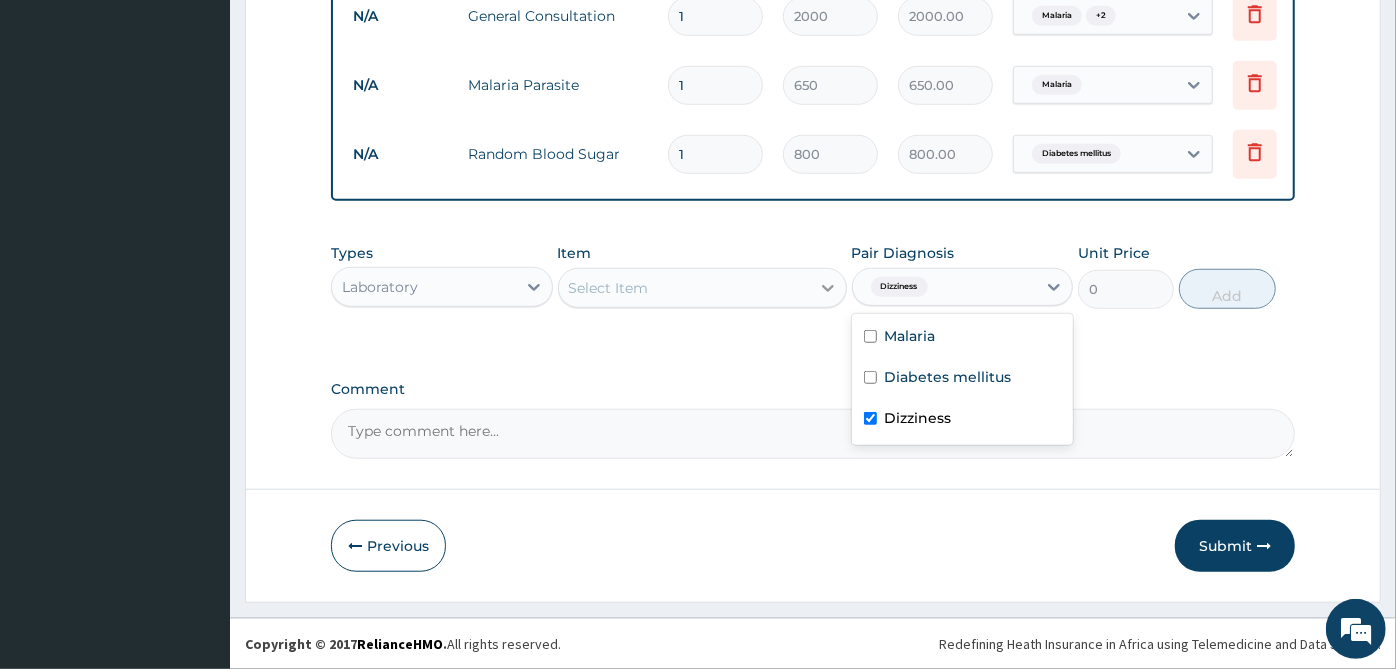click at bounding box center (828, 288) 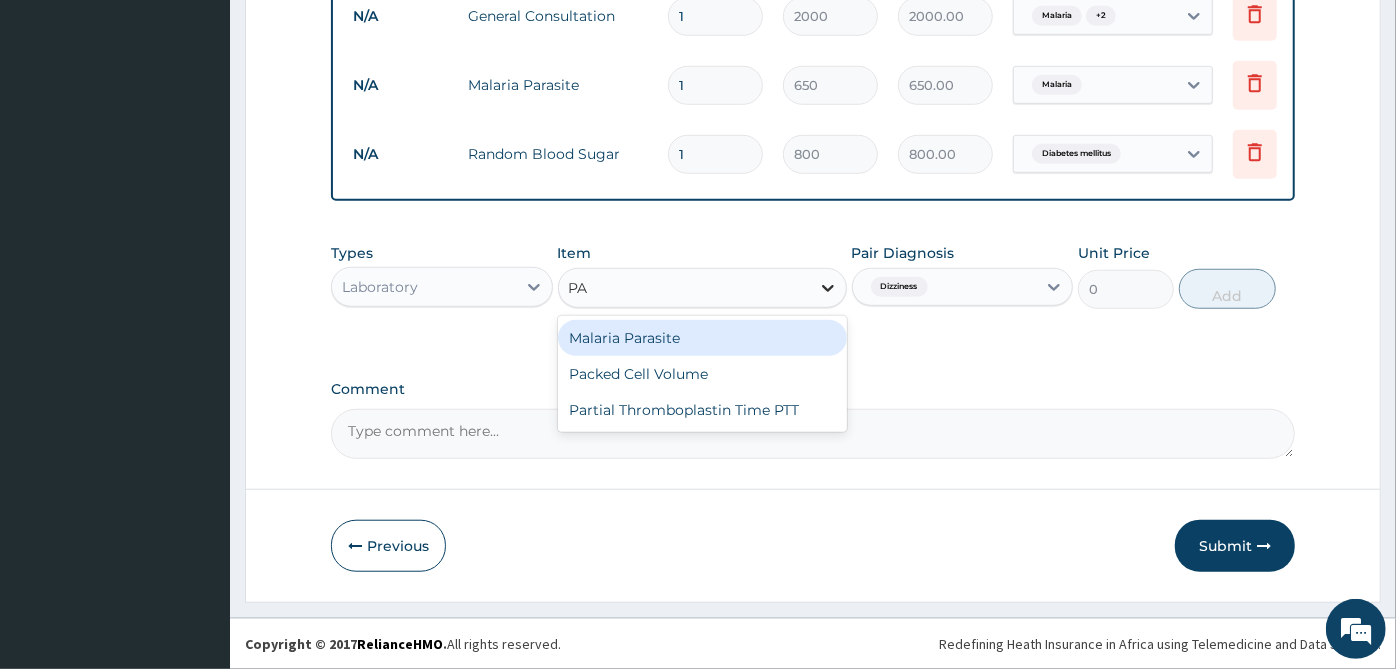 type on "PAC" 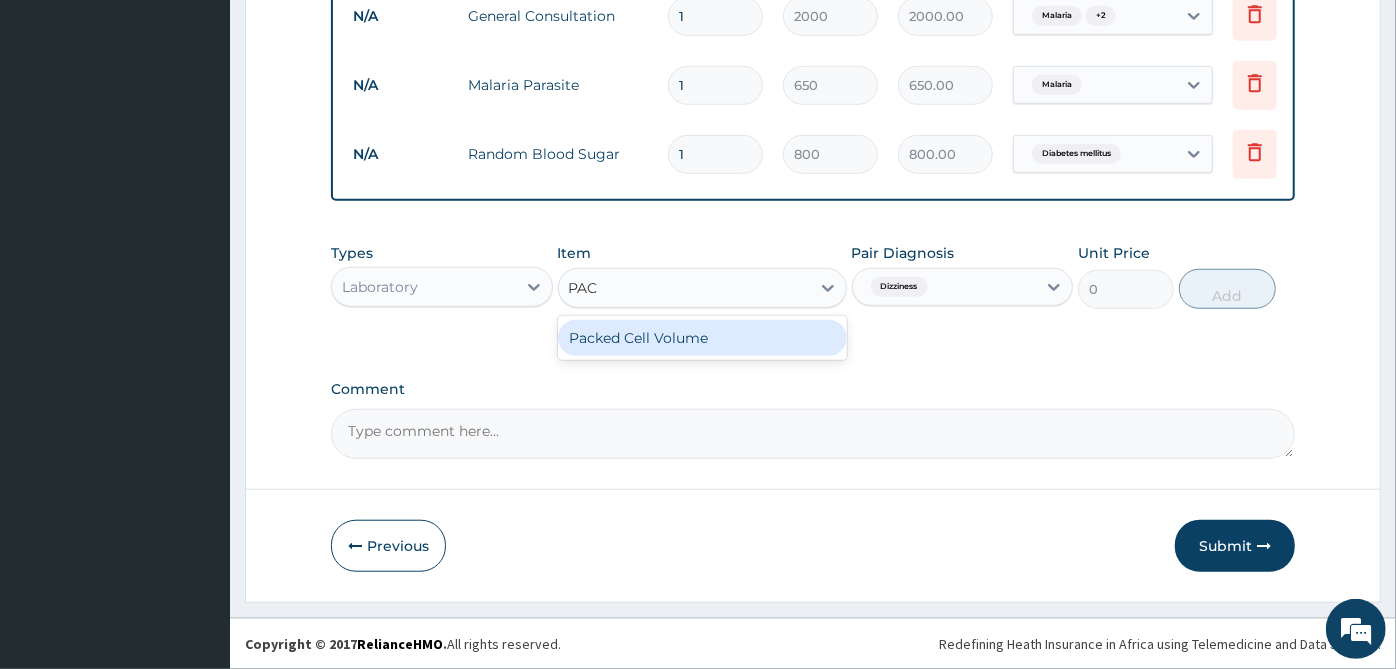 click on "Packed Cell Volume" at bounding box center [702, 338] 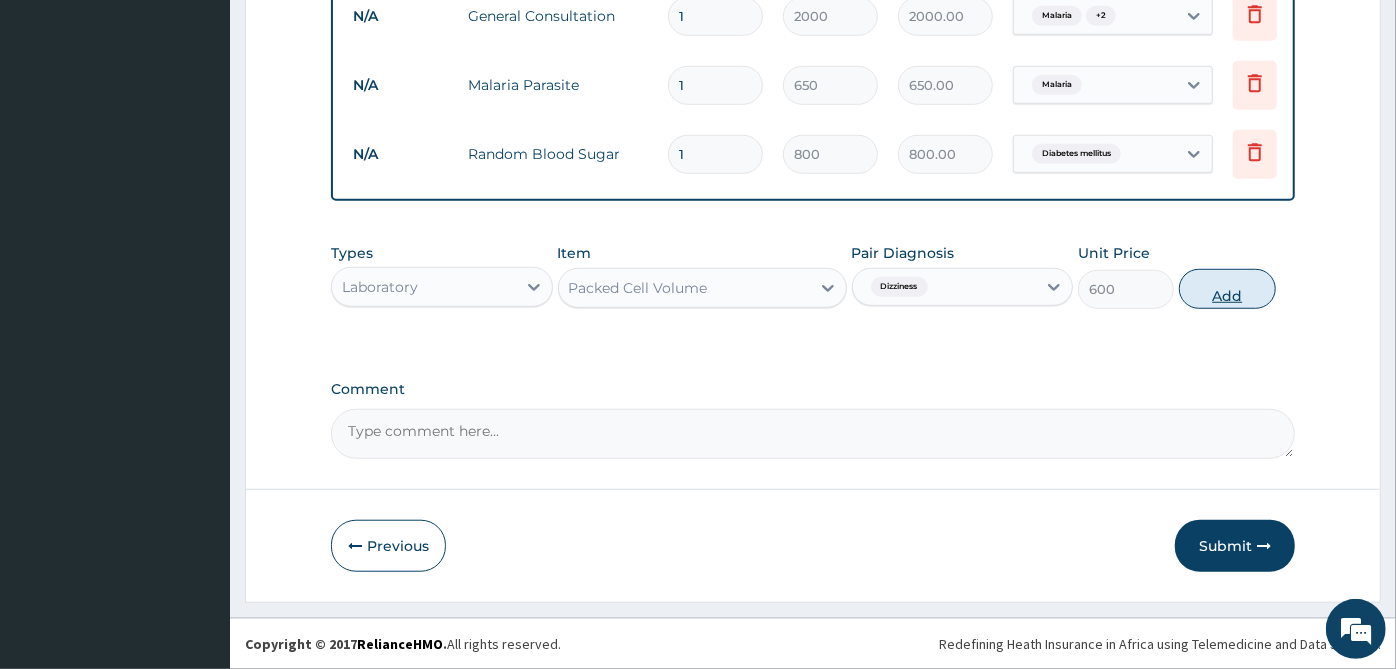 click on "Add" at bounding box center (1227, 289) 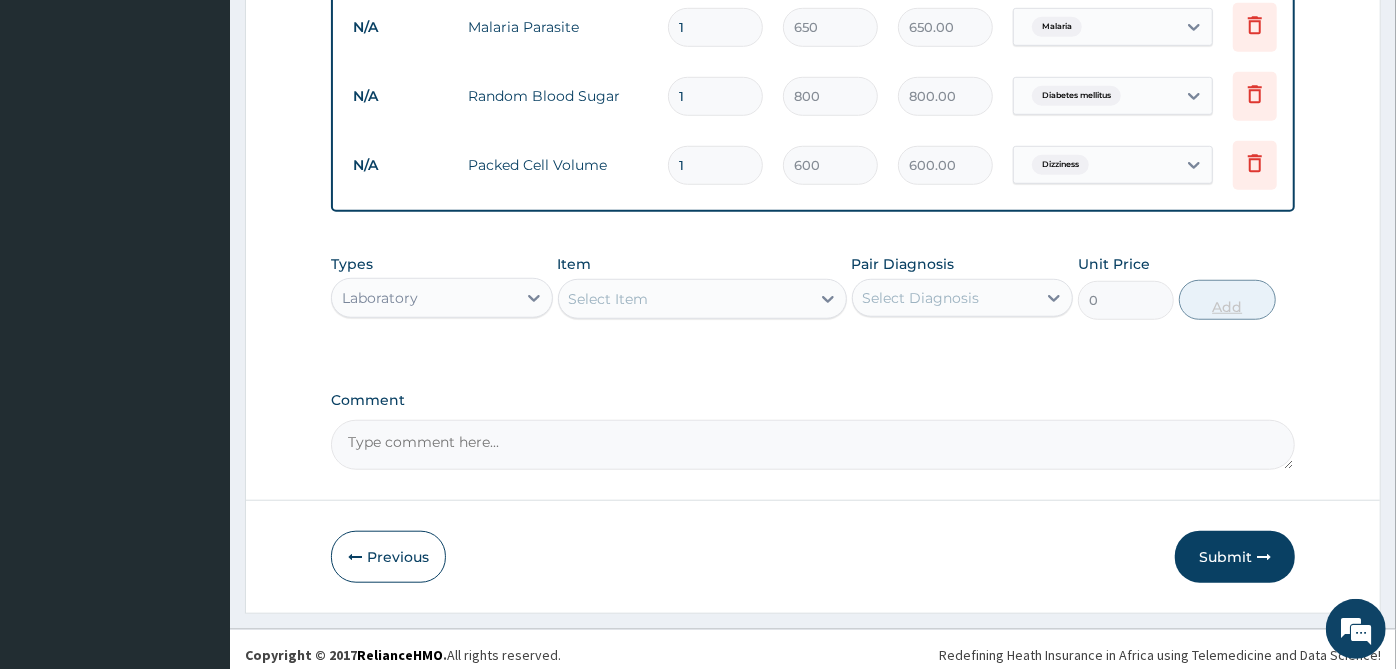 scroll, scrollTop: 897, scrollLeft: 0, axis: vertical 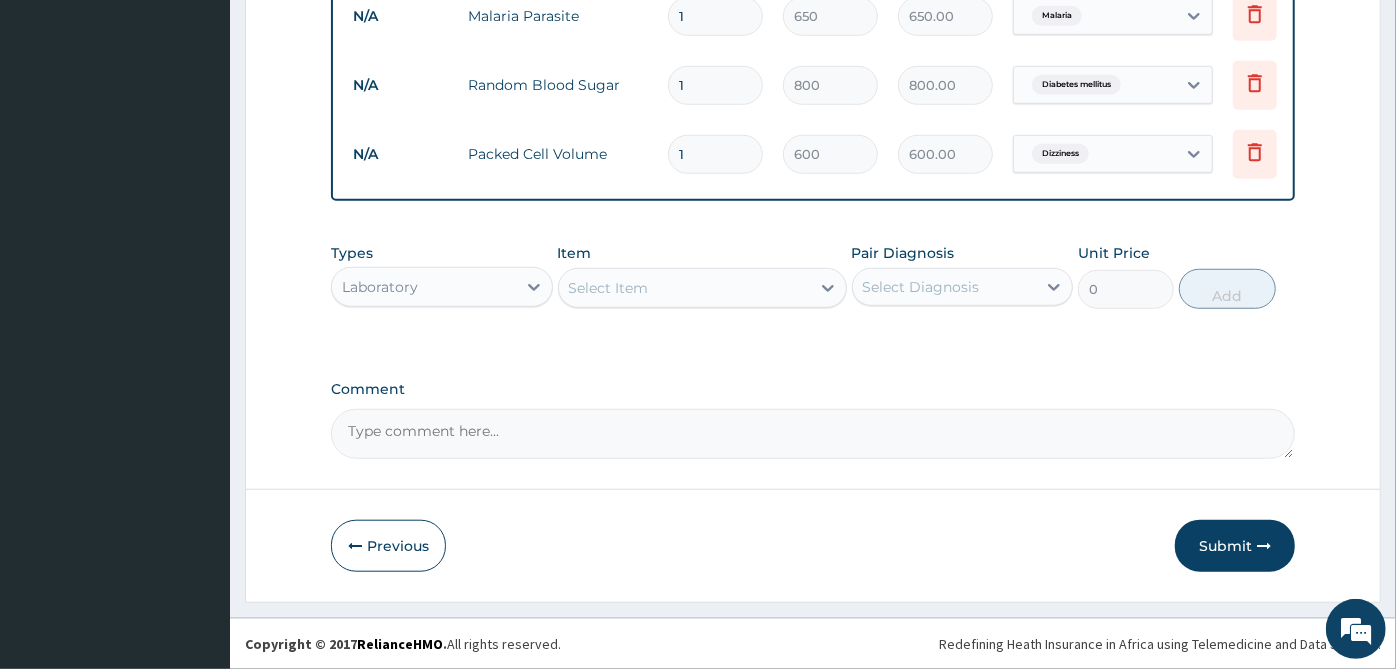 click on "Types Laboratory Item Select Item Pair Diagnosis Select Diagnosis Unit Price 0 Add" at bounding box center [813, 276] 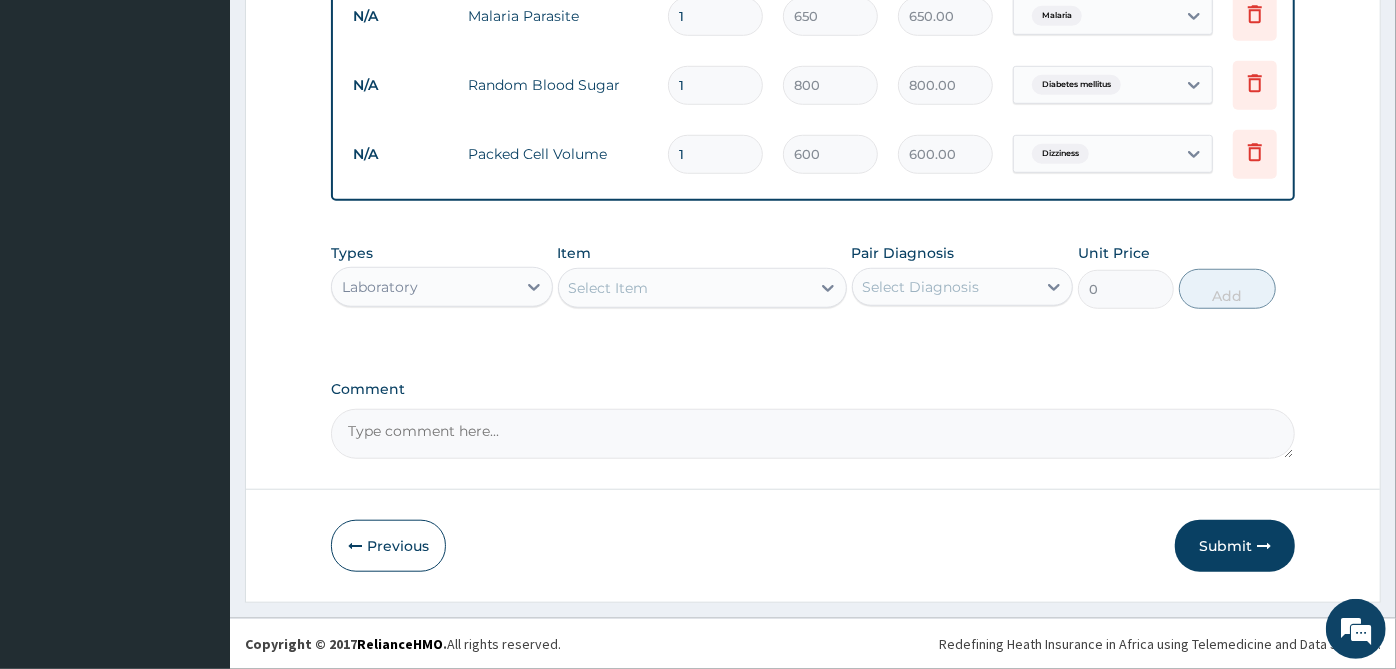 click on "Types Laboratory Item Select Item Pair Diagnosis Select Diagnosis Unit Price 0 Add" at bounding box center [813, 276] 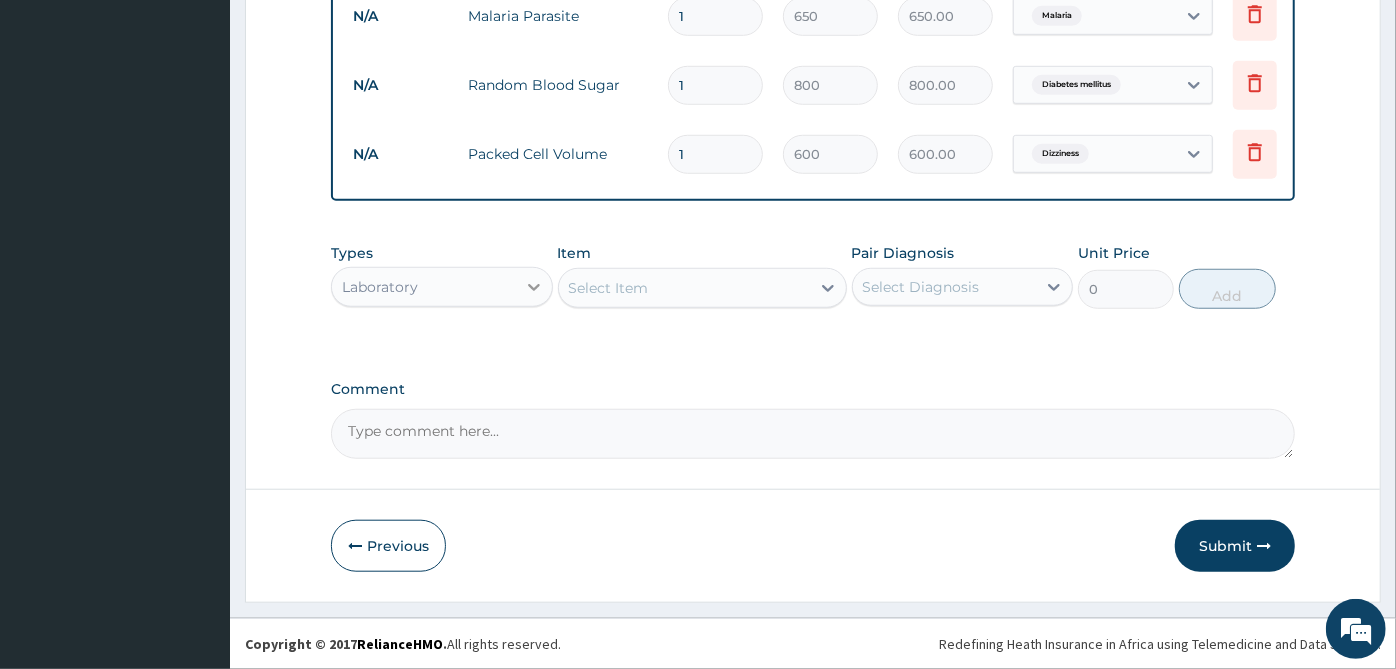 click at bounding box center [534, 287] 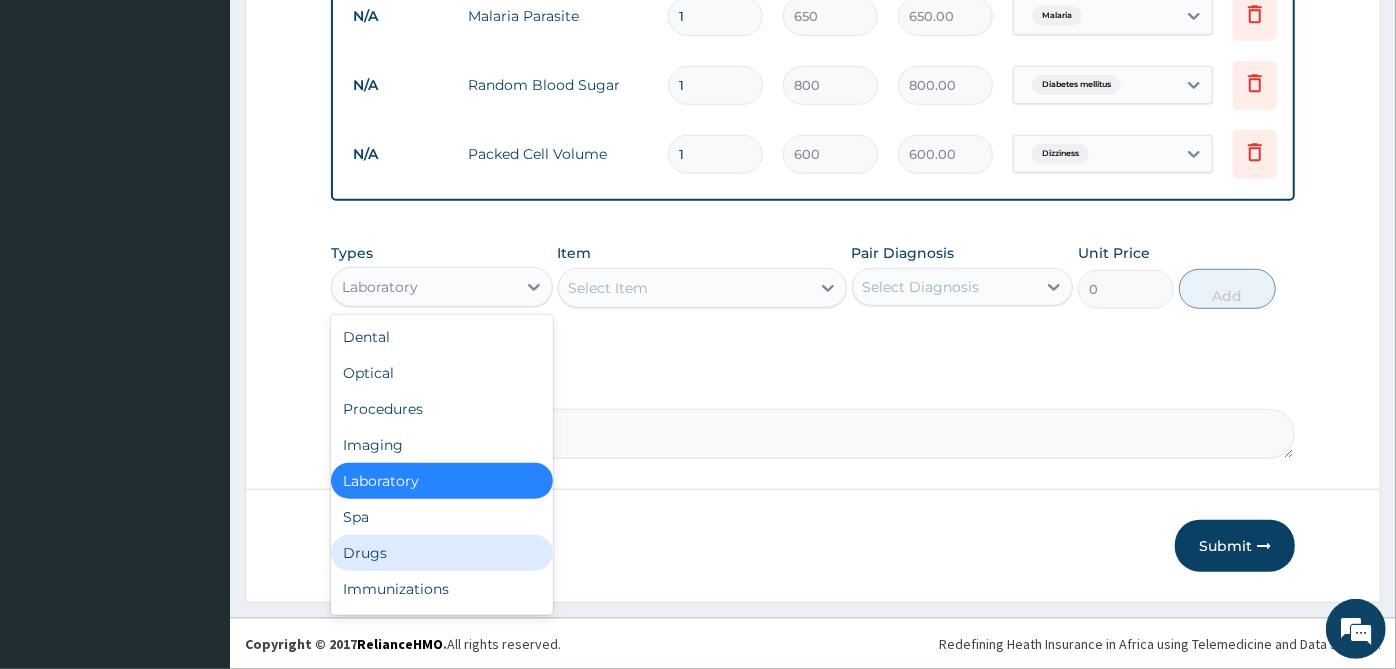 click on "Drugs" at bounding box center [442, 553] 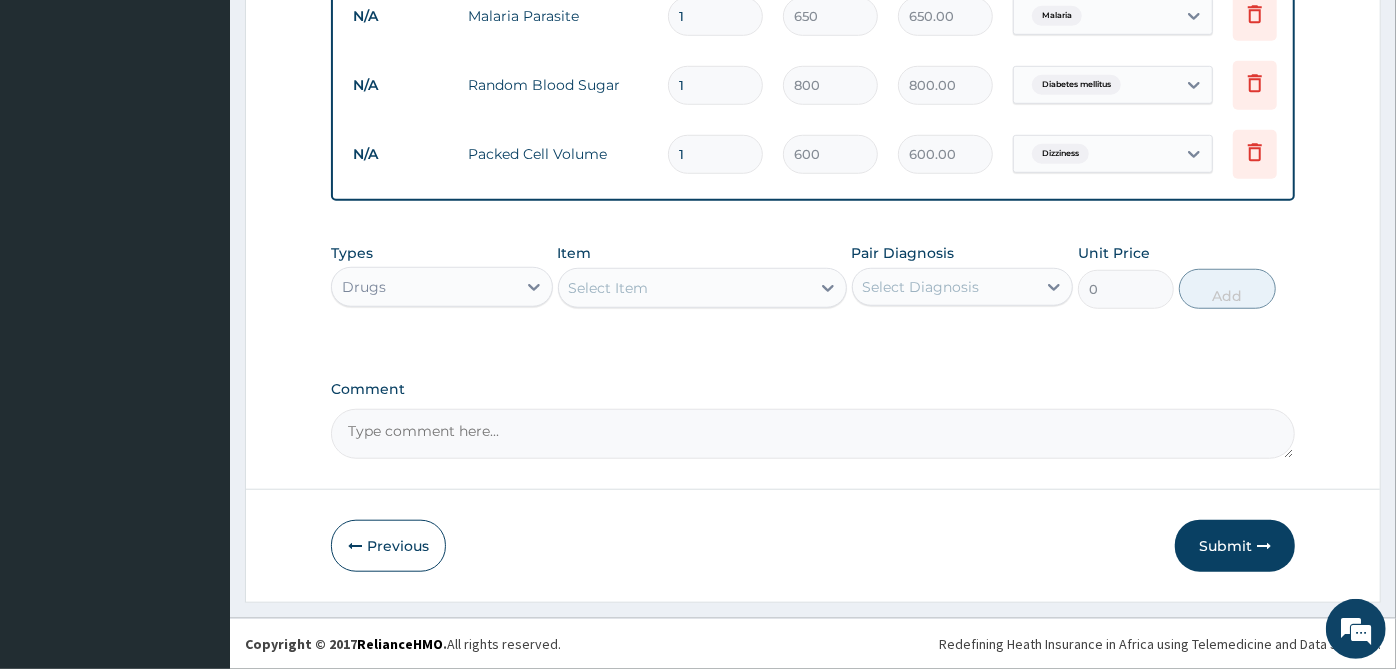 click on "Select Diagnosis" at bounding box center [945, 287] 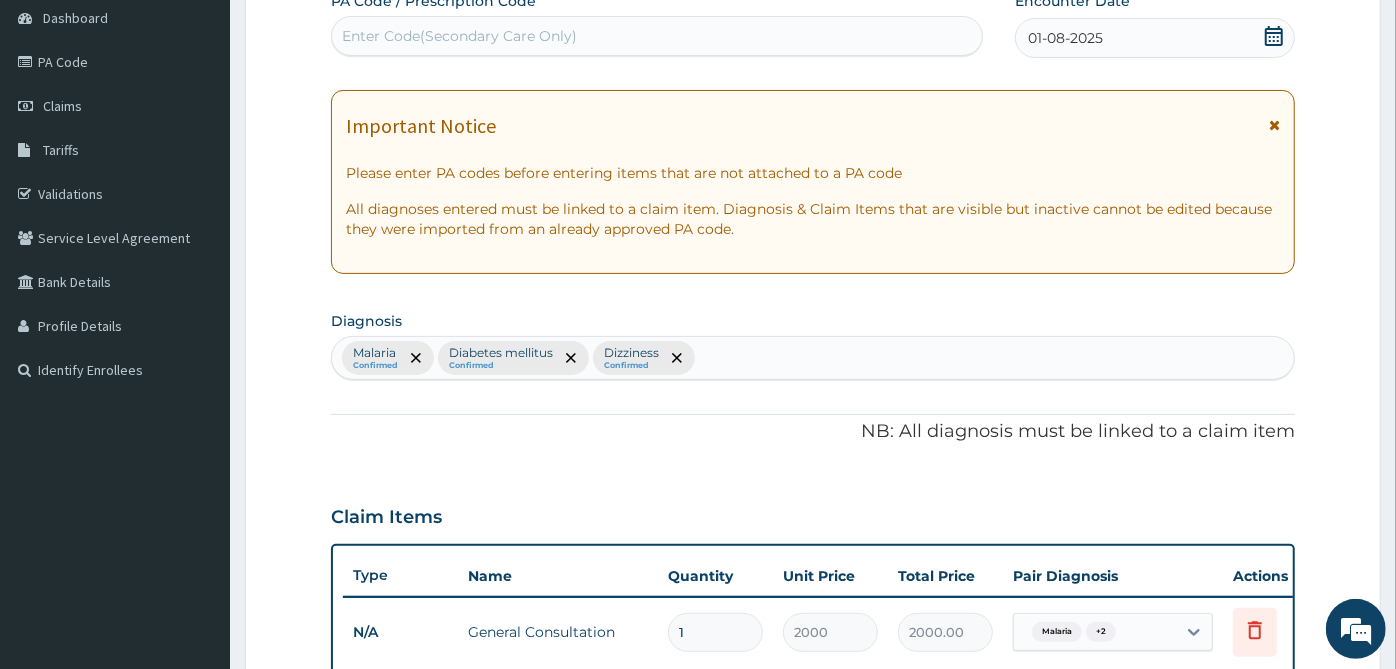 scroll, scrollTop: 231, scrollLeft: 0, axis: vertical 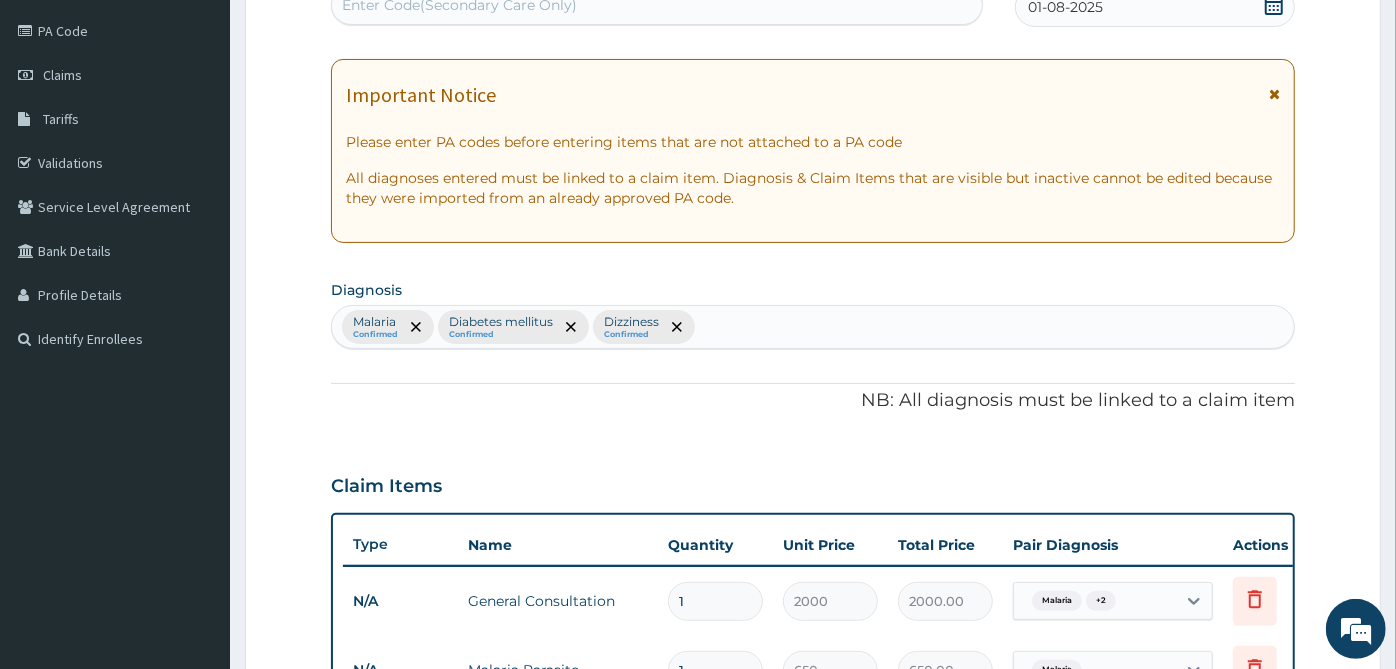 click on "Malaria Confirmed Diabetes mellitus Confirmed Dizziness Confirmed" at bounding box center [813, 327] 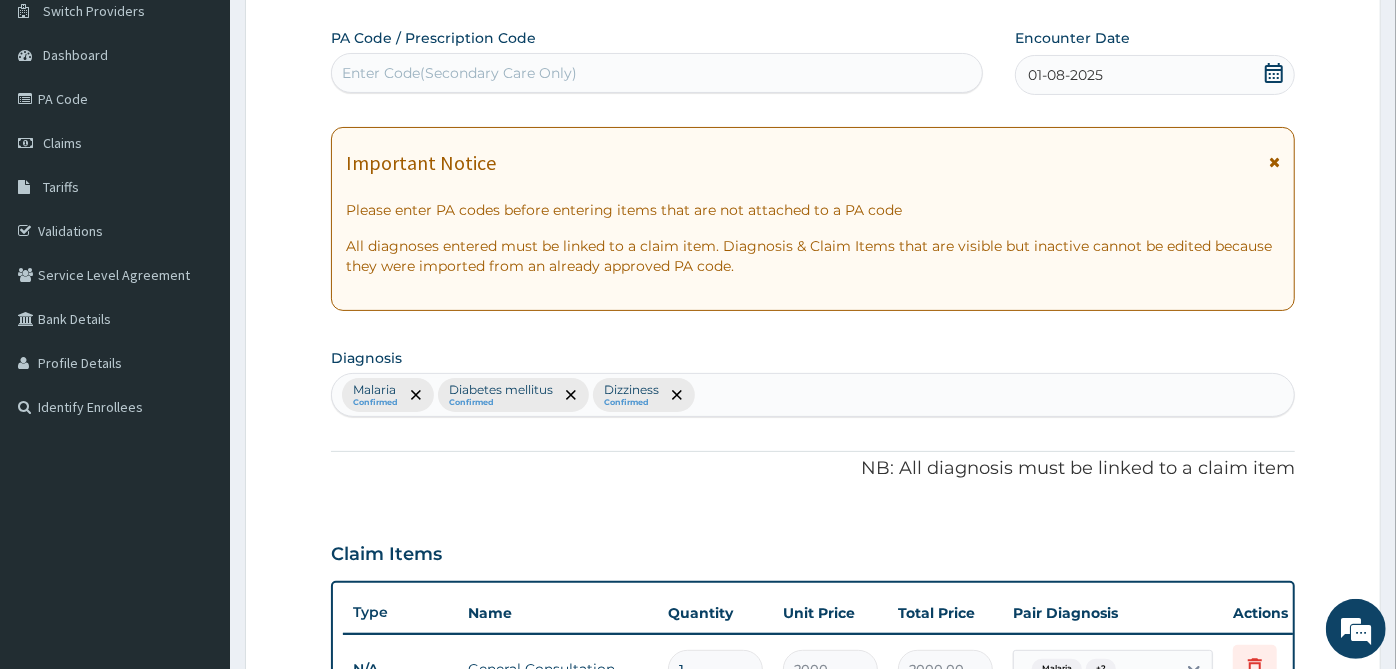 scroll, scrollTop: 120, scrollLeft: 0, axis: vertical 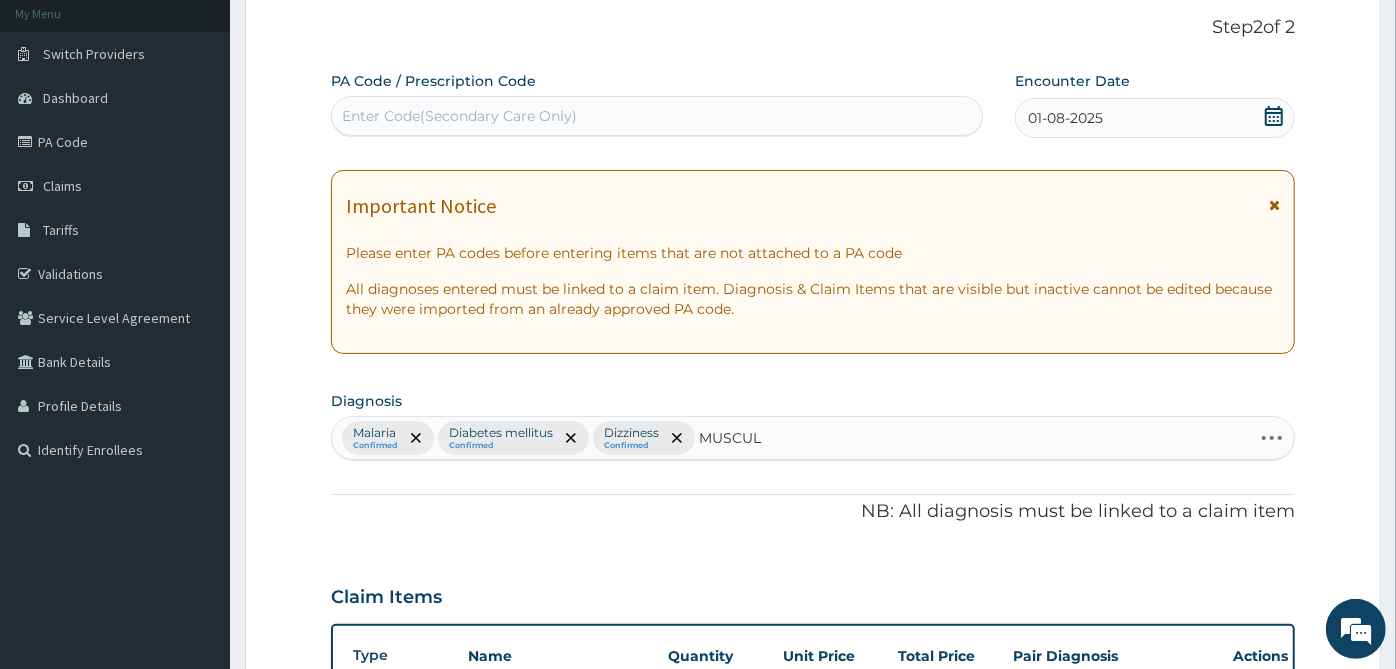 type on "MUSCULO" 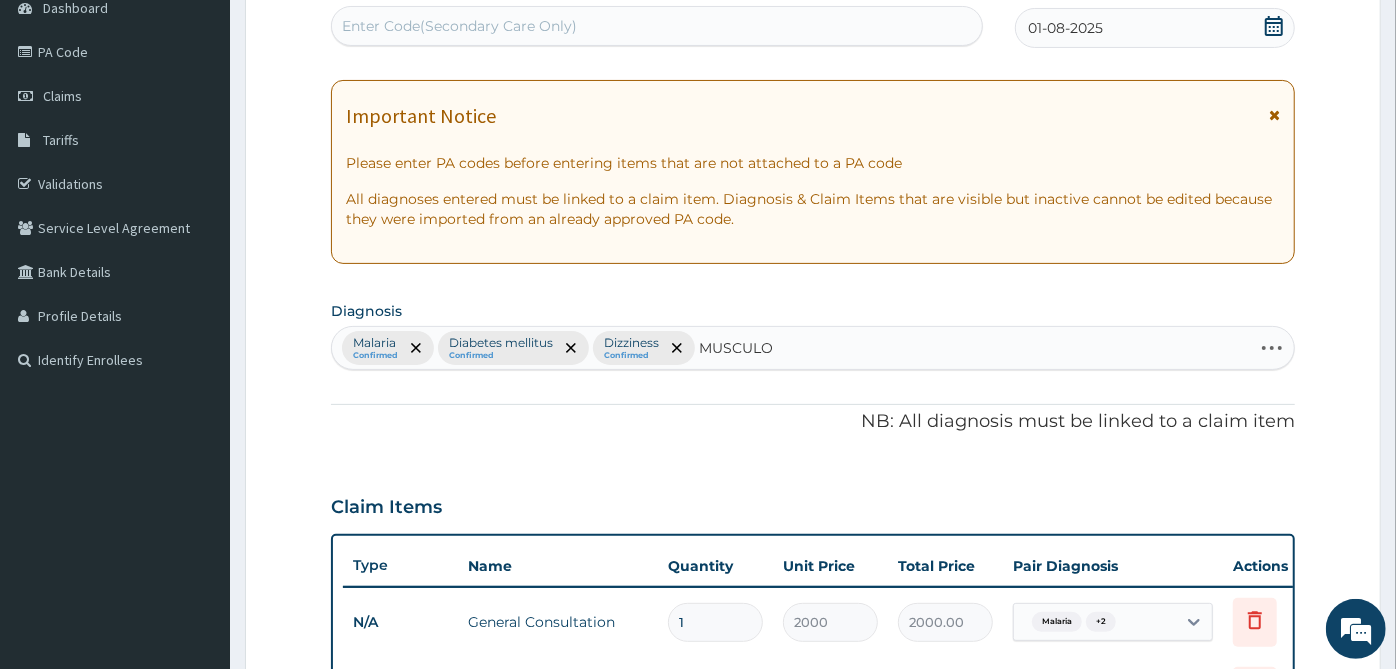 scroll, scrollTop: 342, scrollLeft: 0, axis: vertical 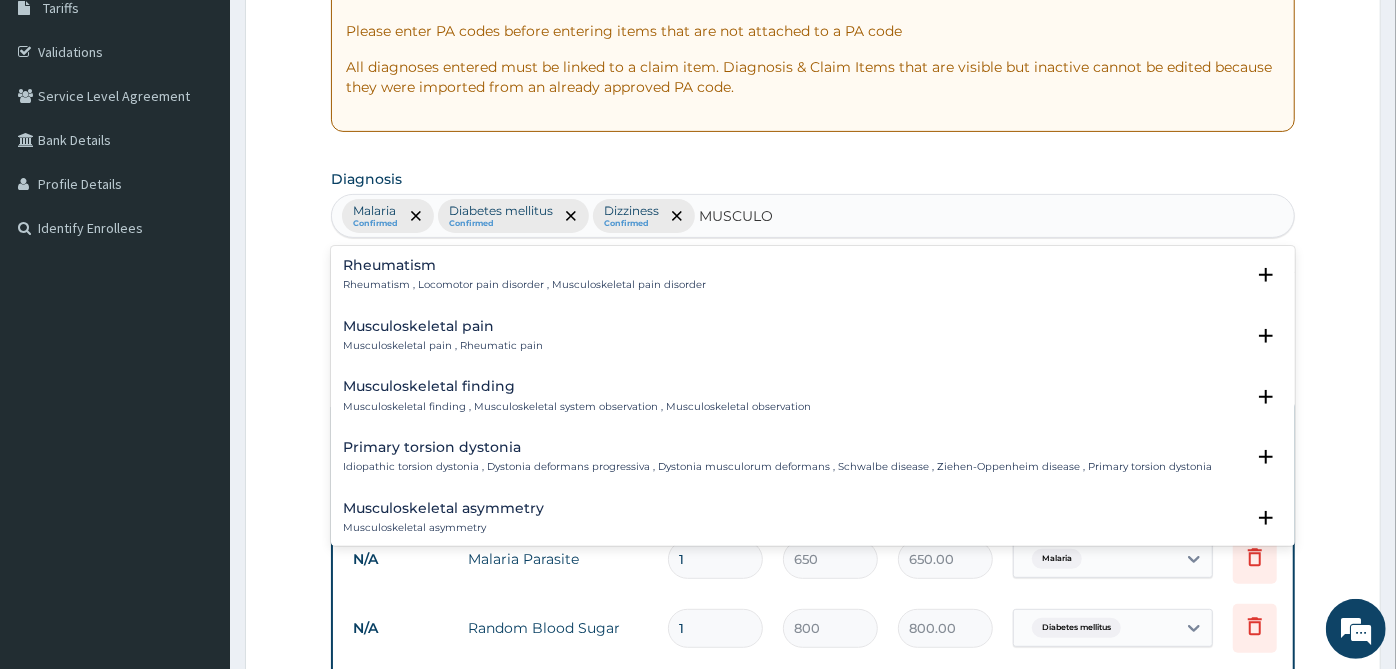 click on "Musculoskeletal pain" at bounding box center (443, 326) 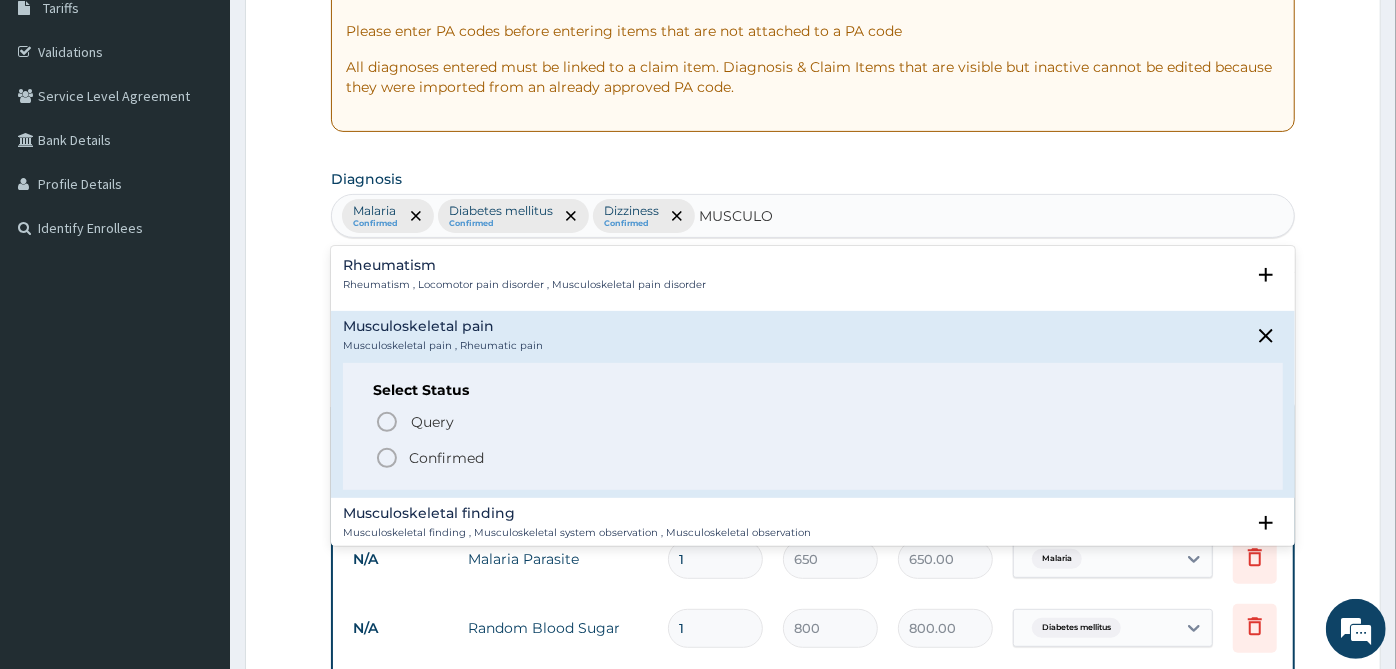 click on "Confirmed" at bounding box center (446, 458) 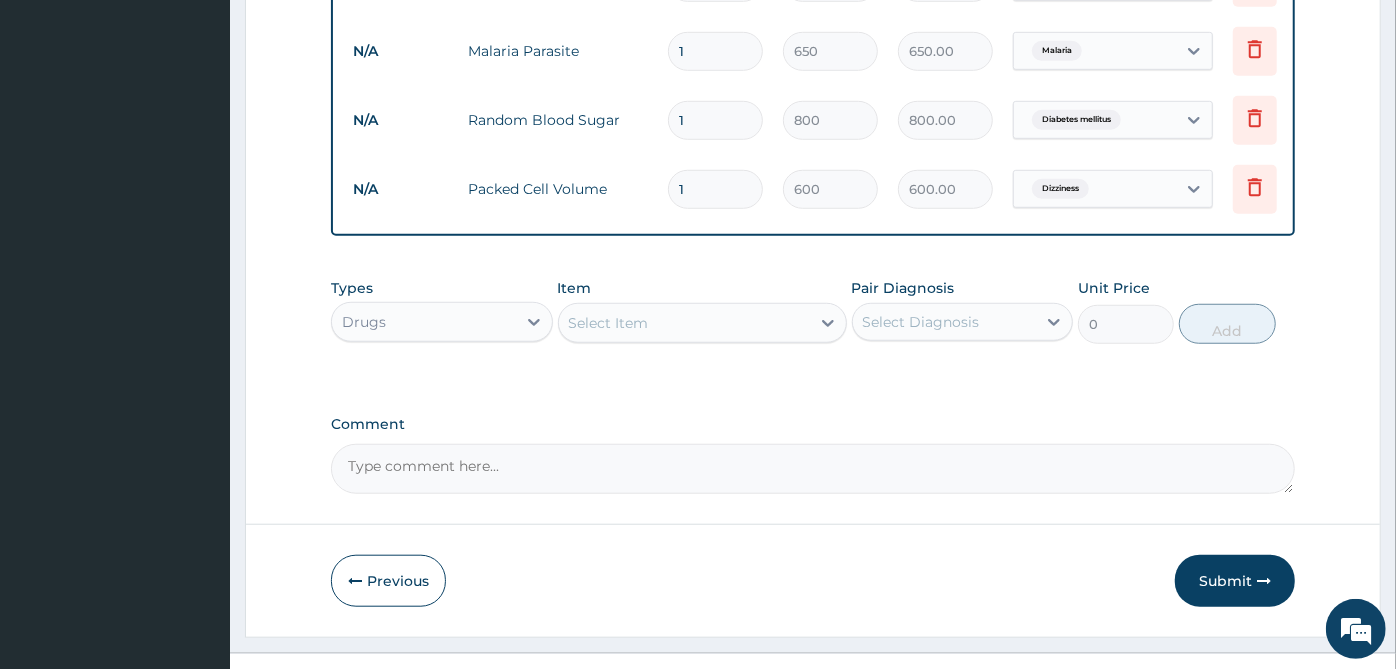 scroll, scrollTop: 897, scrollLeft: 0, axis: vertical 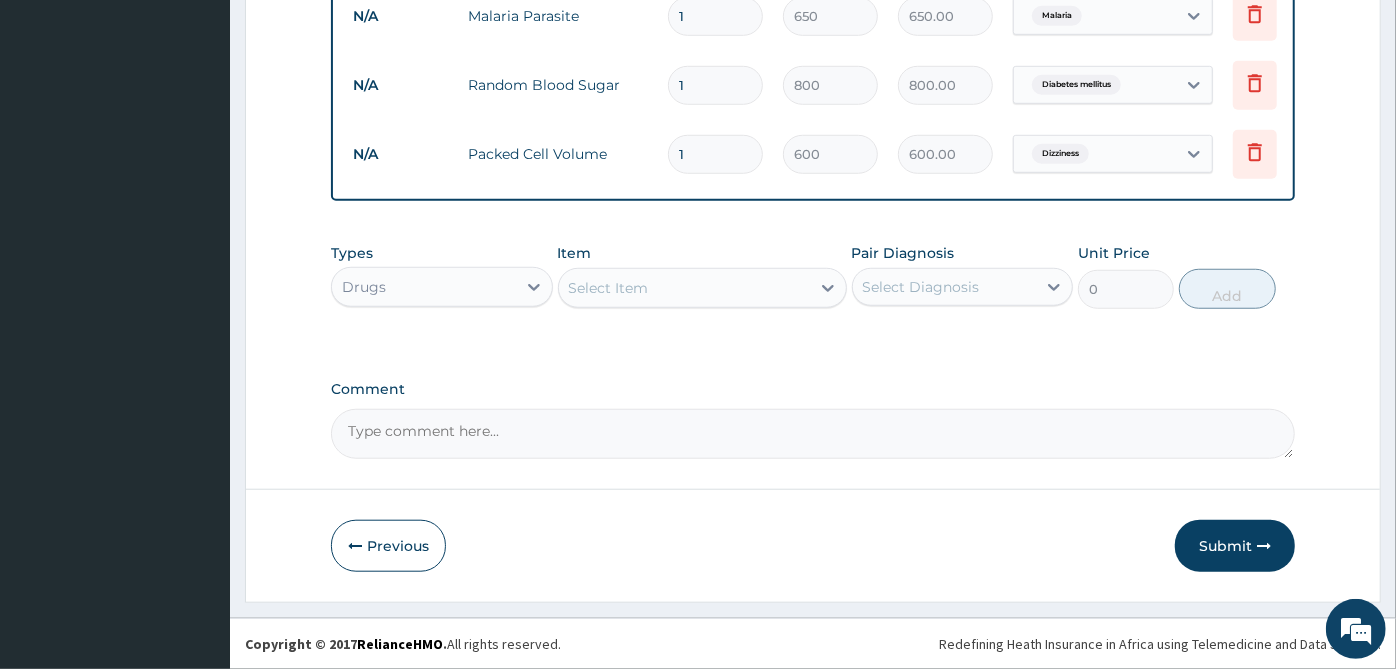 click on "Select Diagnosis" at bounding box center (921, 287) 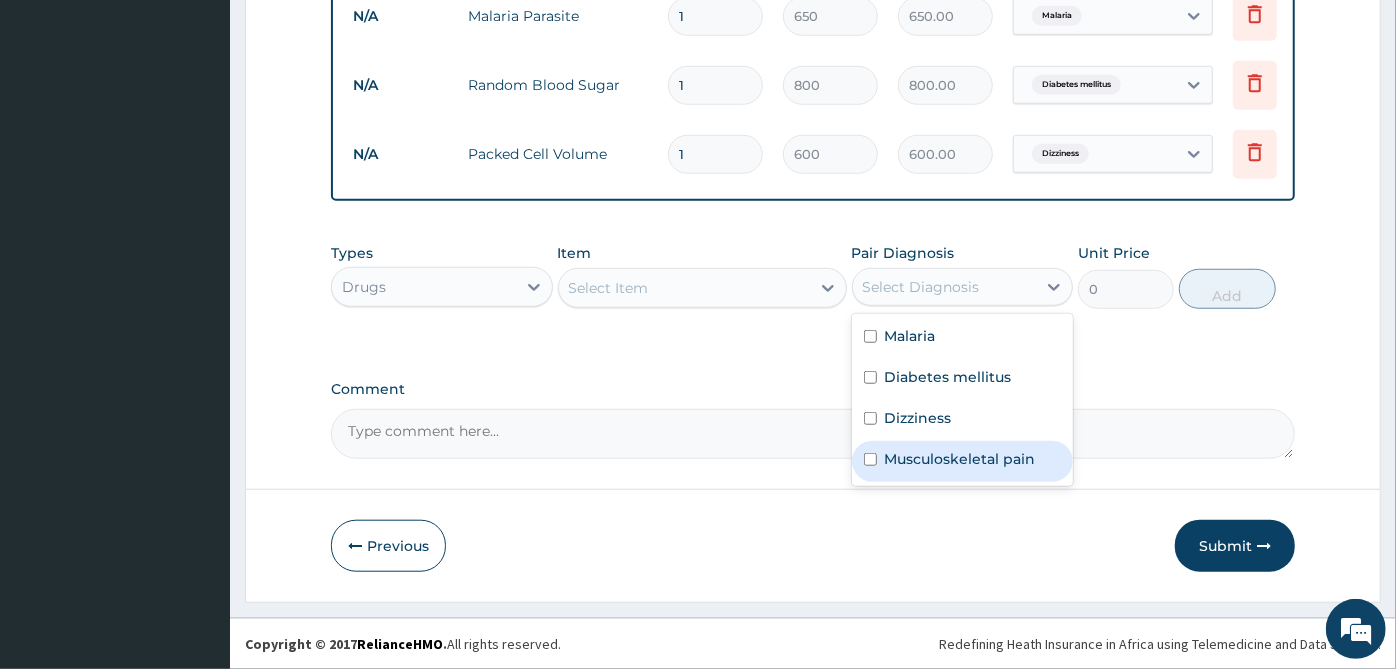click on "Musculoskeletal pain" at bounding box center (960, 459) 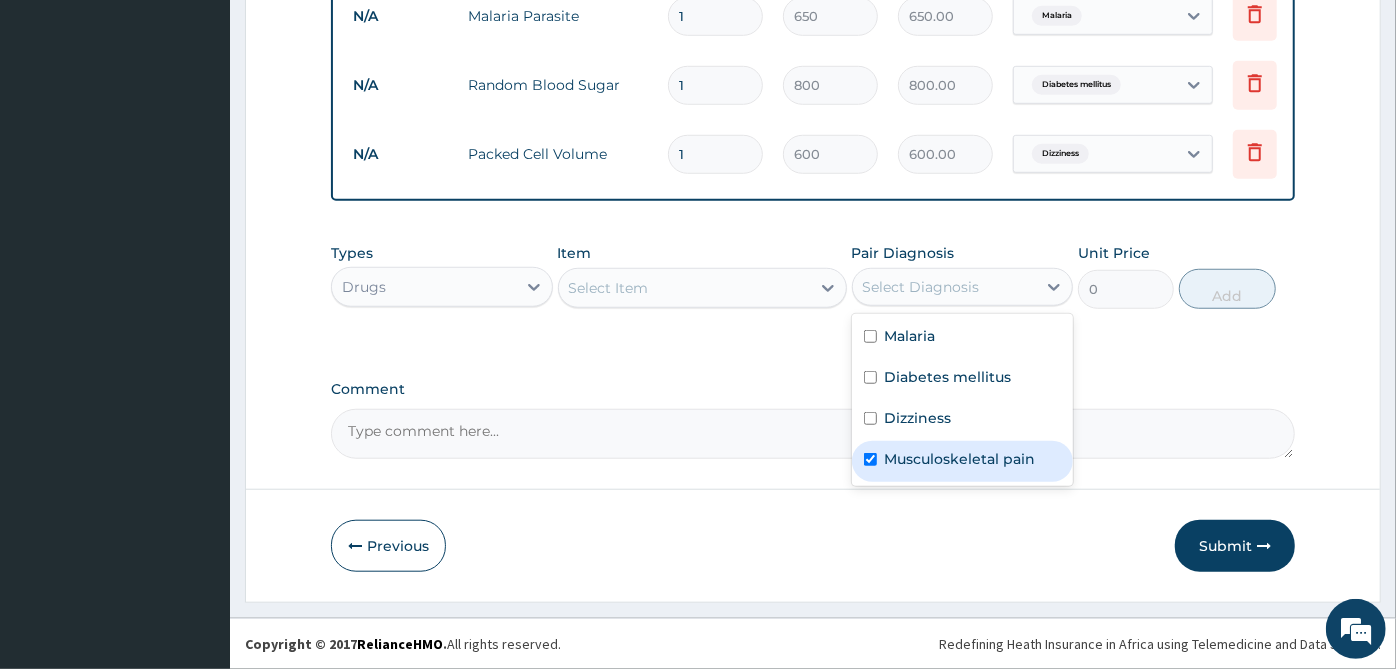 checkbox on "true" 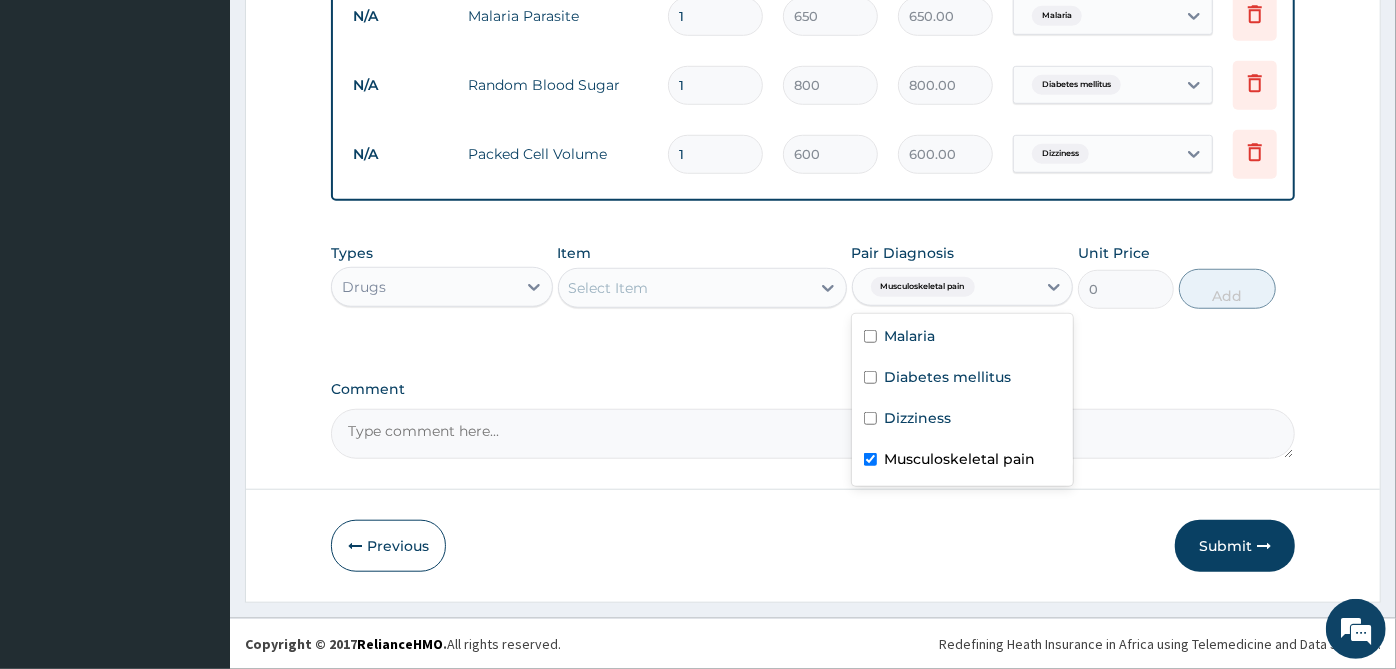 click on "Select Item" at bounding box center [684, 288] 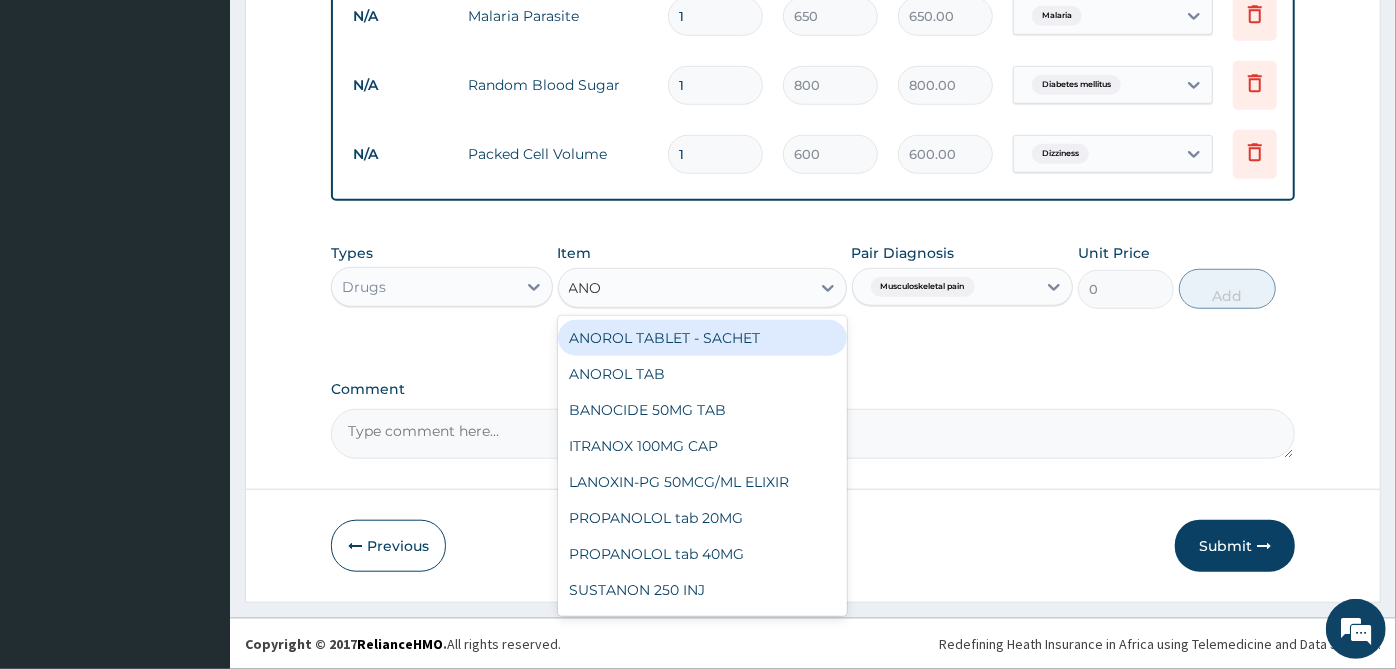 type on "ANOR" 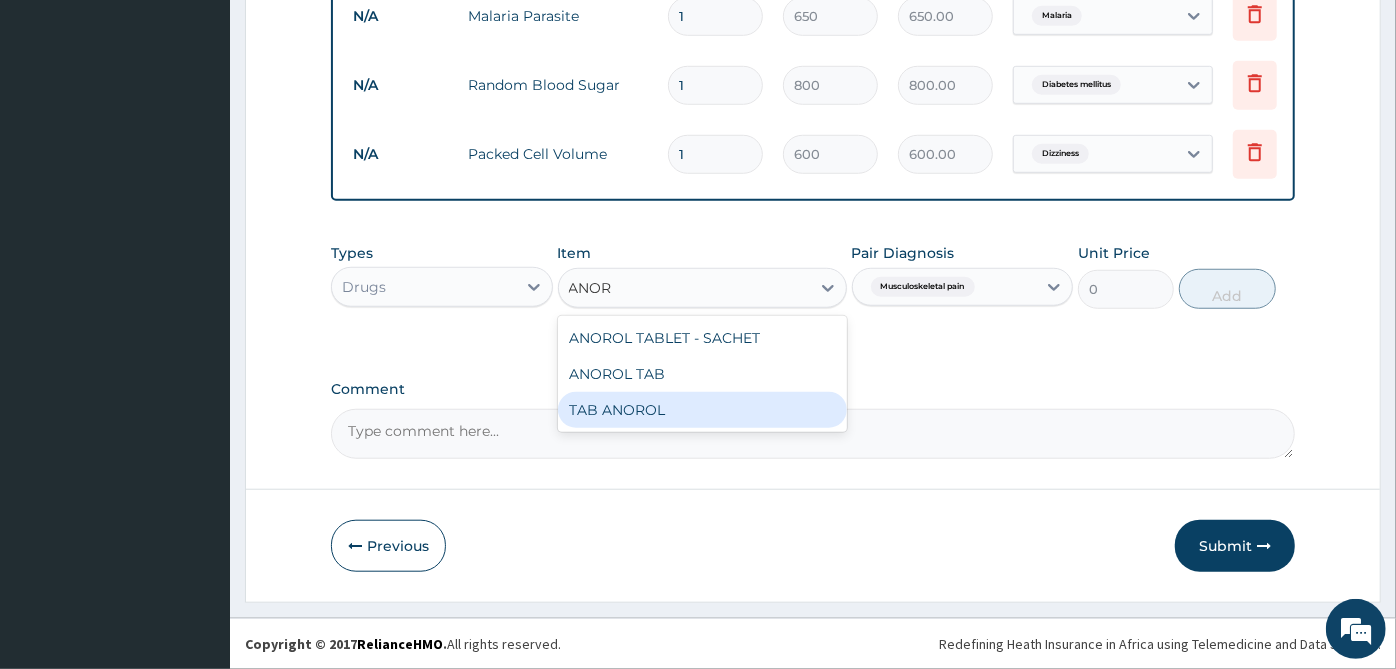 click on "TAB ANOROL" at bounding box center (702, 410) 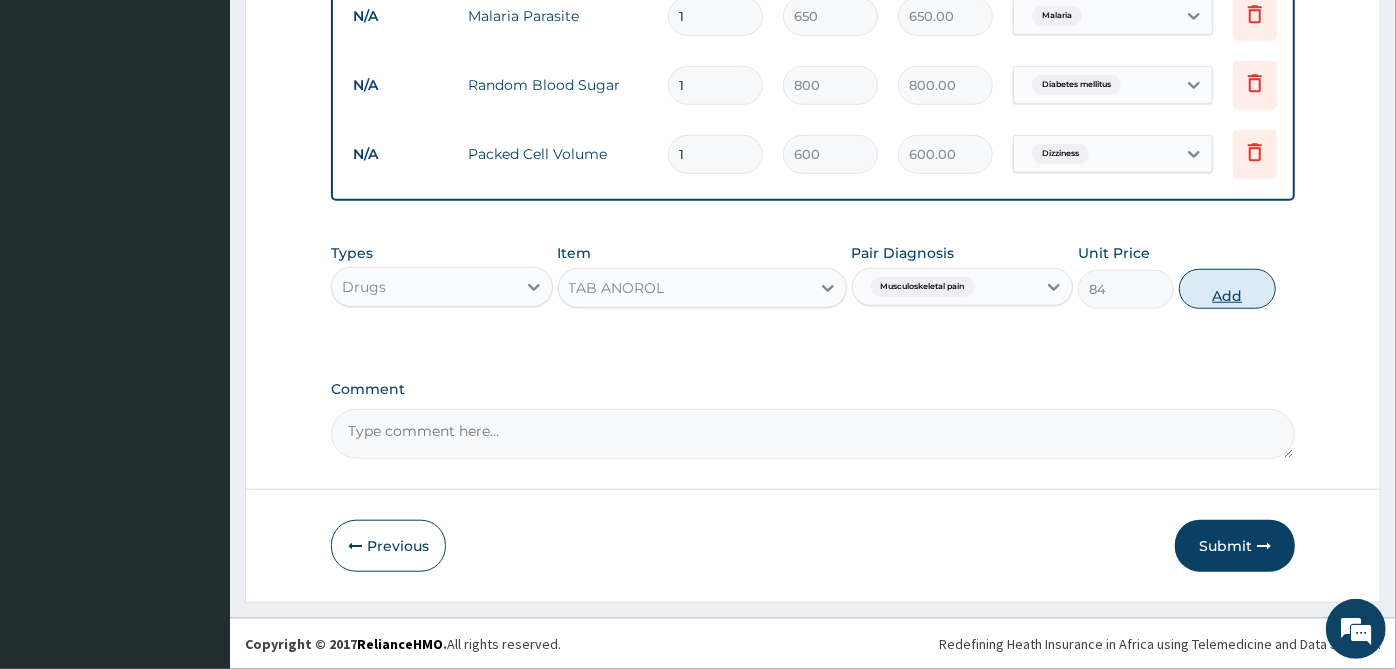 click on "Add" at bounding box center (1227, 289) 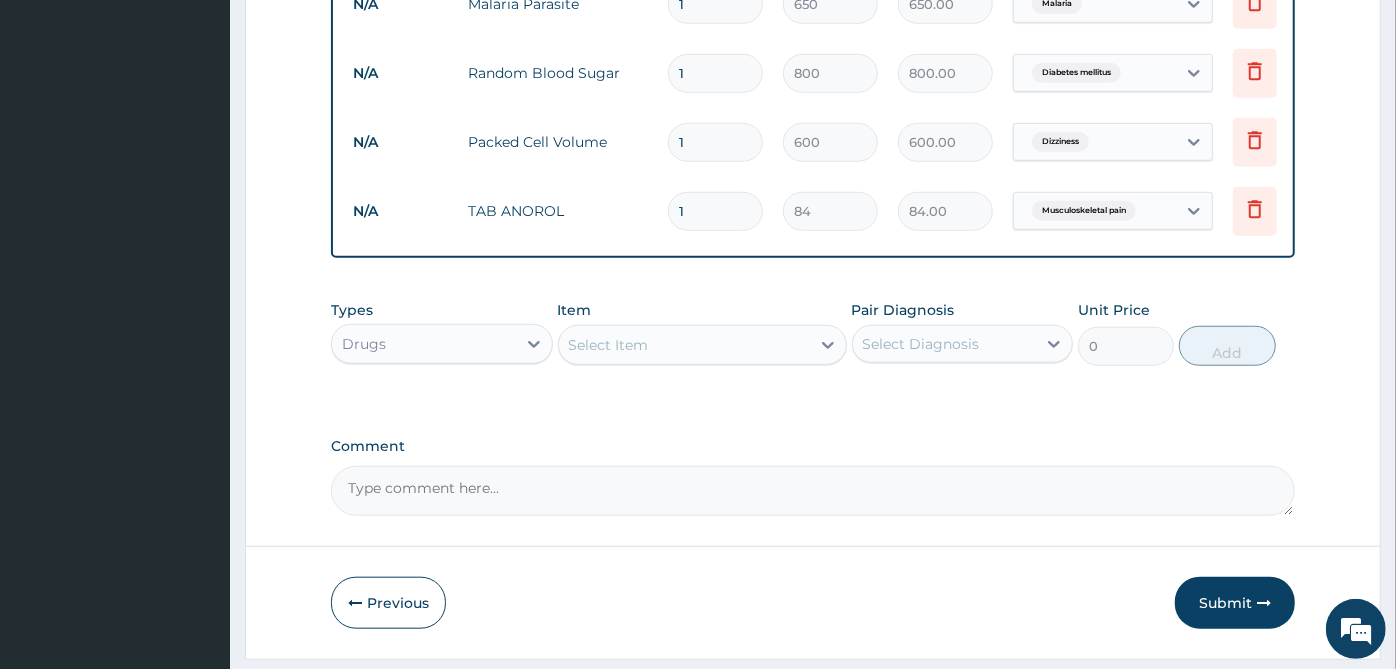 type 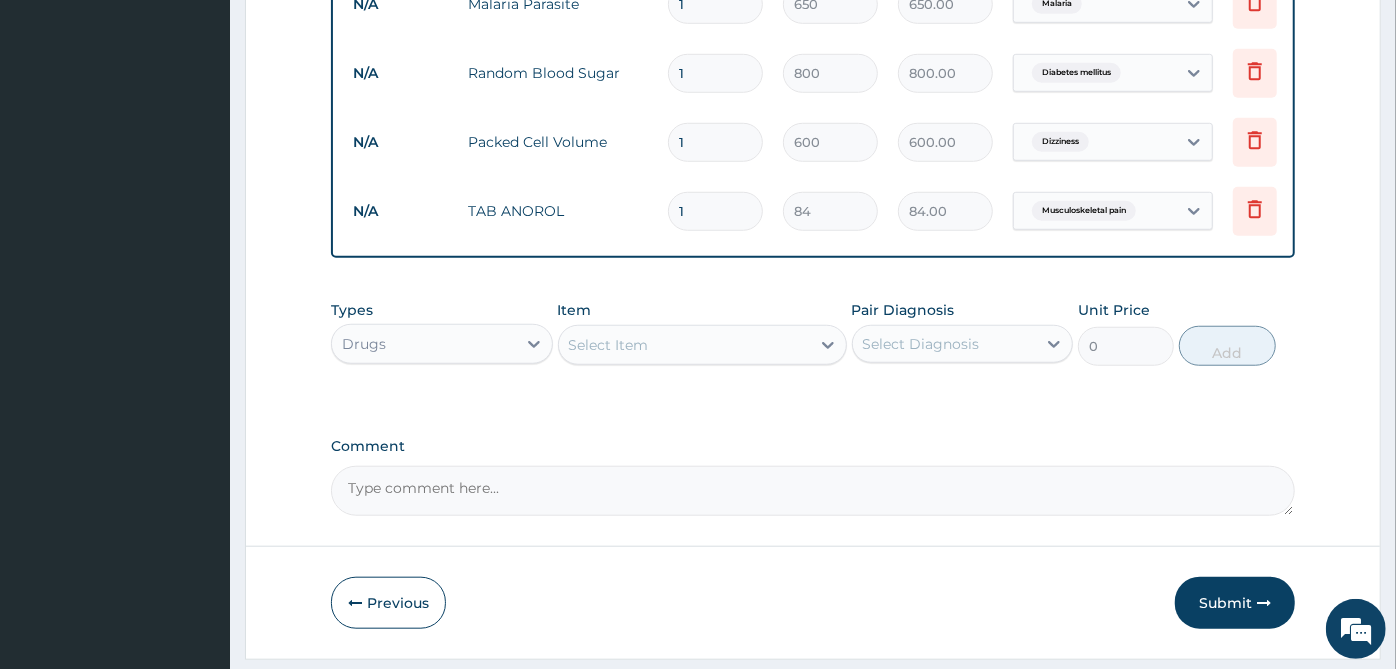 type on "0.00" 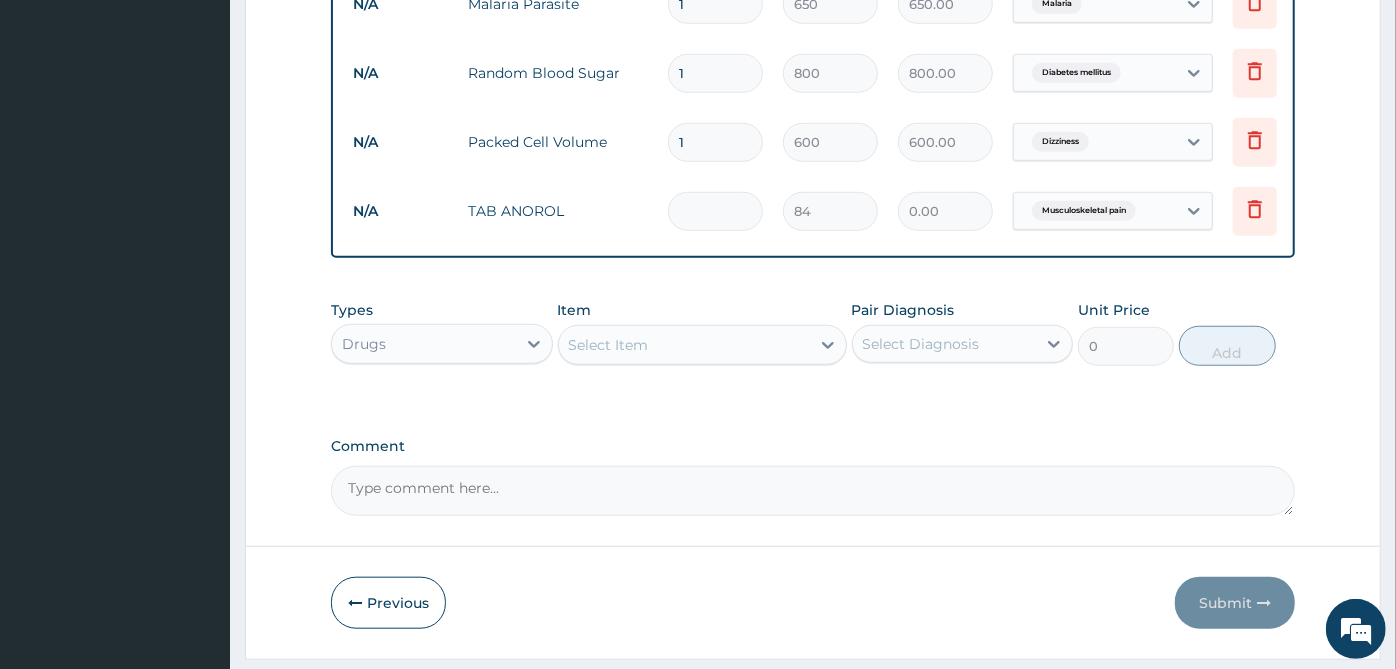 type on "2" 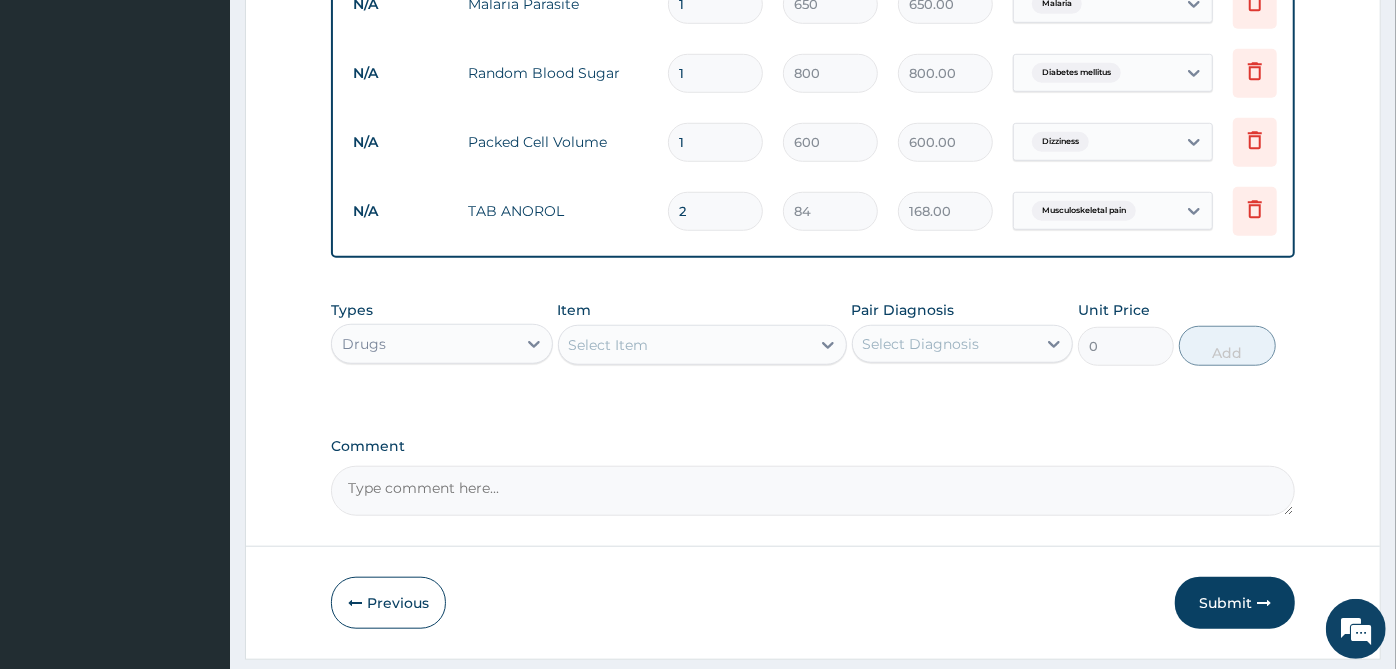 type on "28" 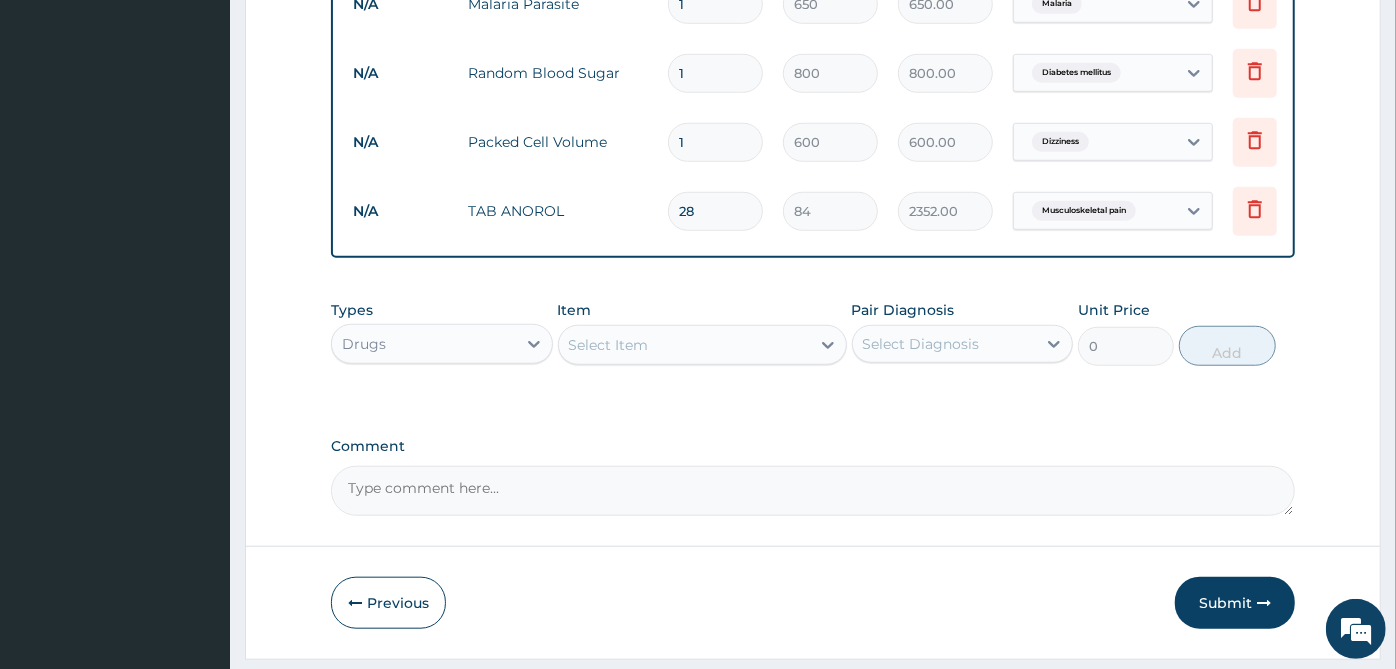 type on "28" 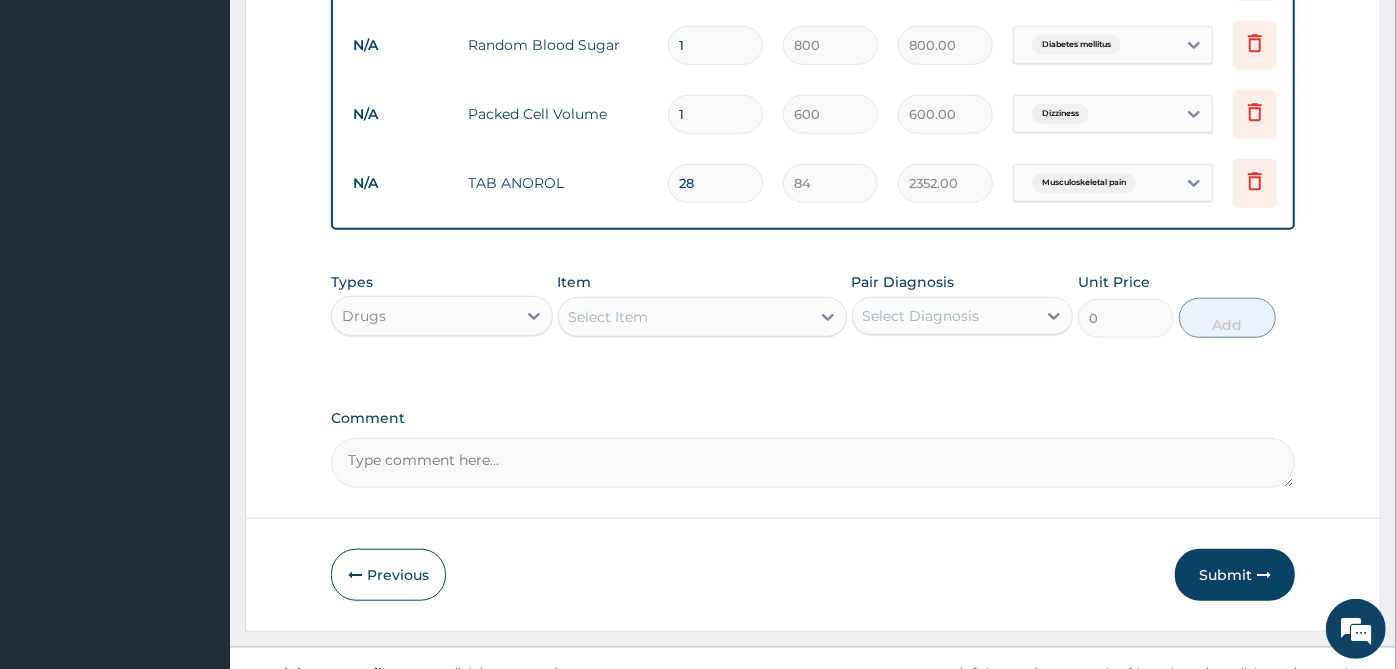 scroll, scrollTop: 967, scrollLeft: 0, axis: vertical 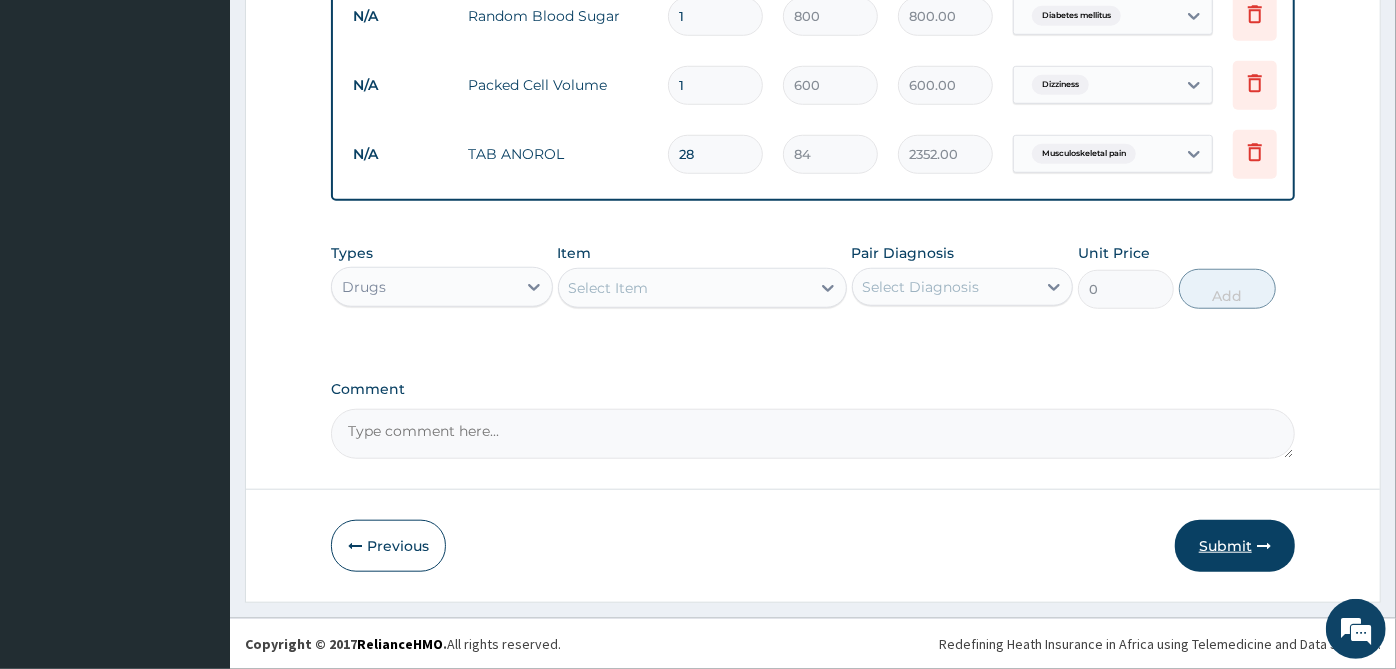 click on "Submit" at bounding box center [1235, 546] 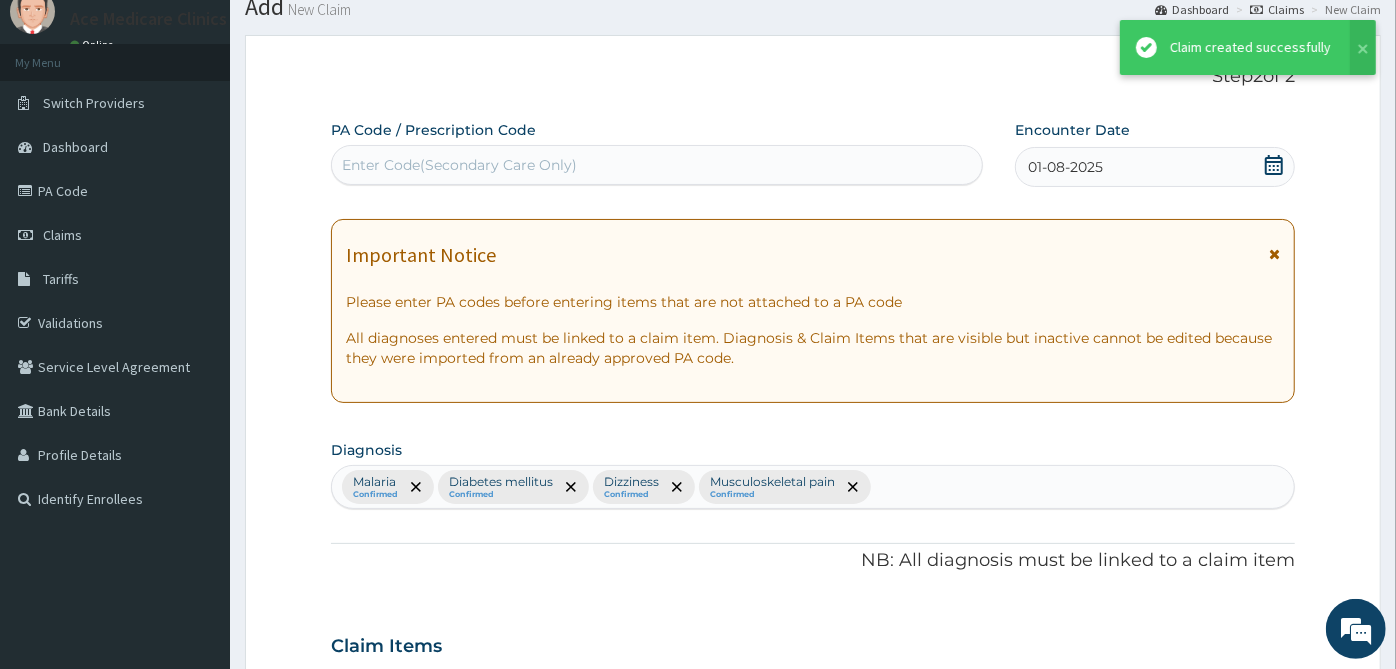 scroll, scrollTop: 967, scrollLeft: 0, axis: vertical 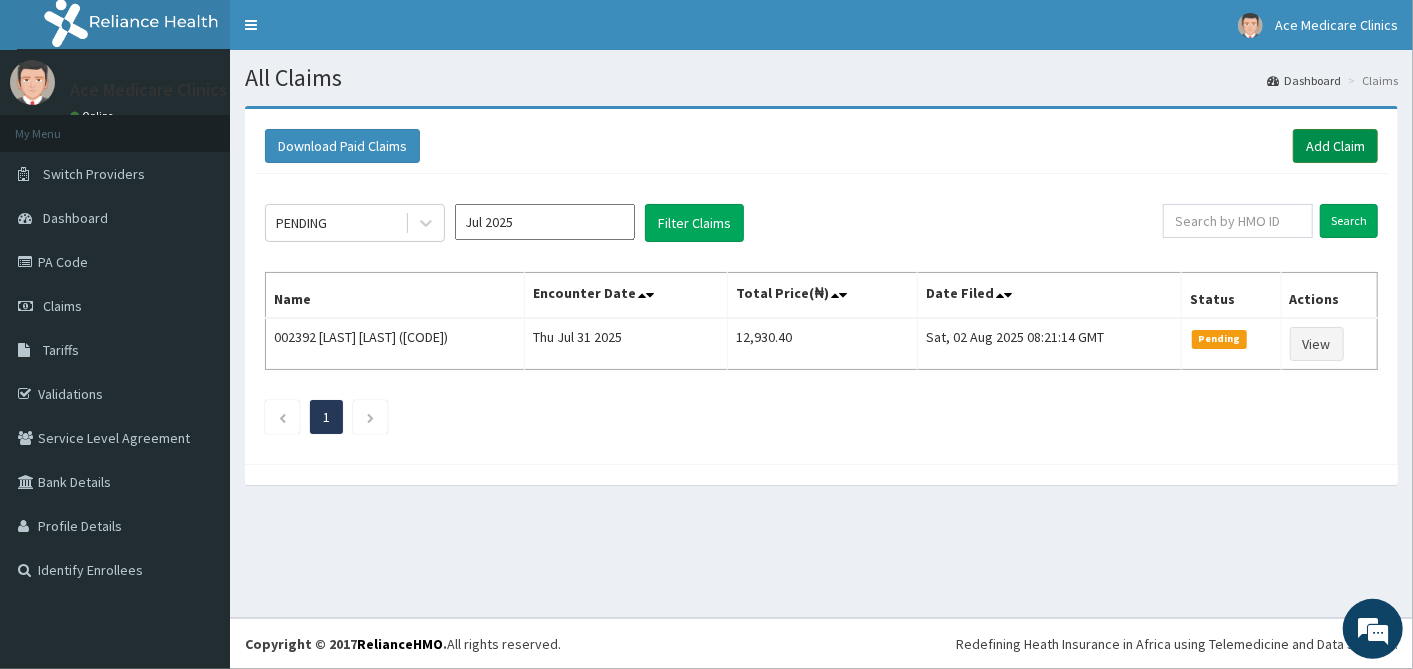 click on "Add Claim" at bounding box center (1335, 146) 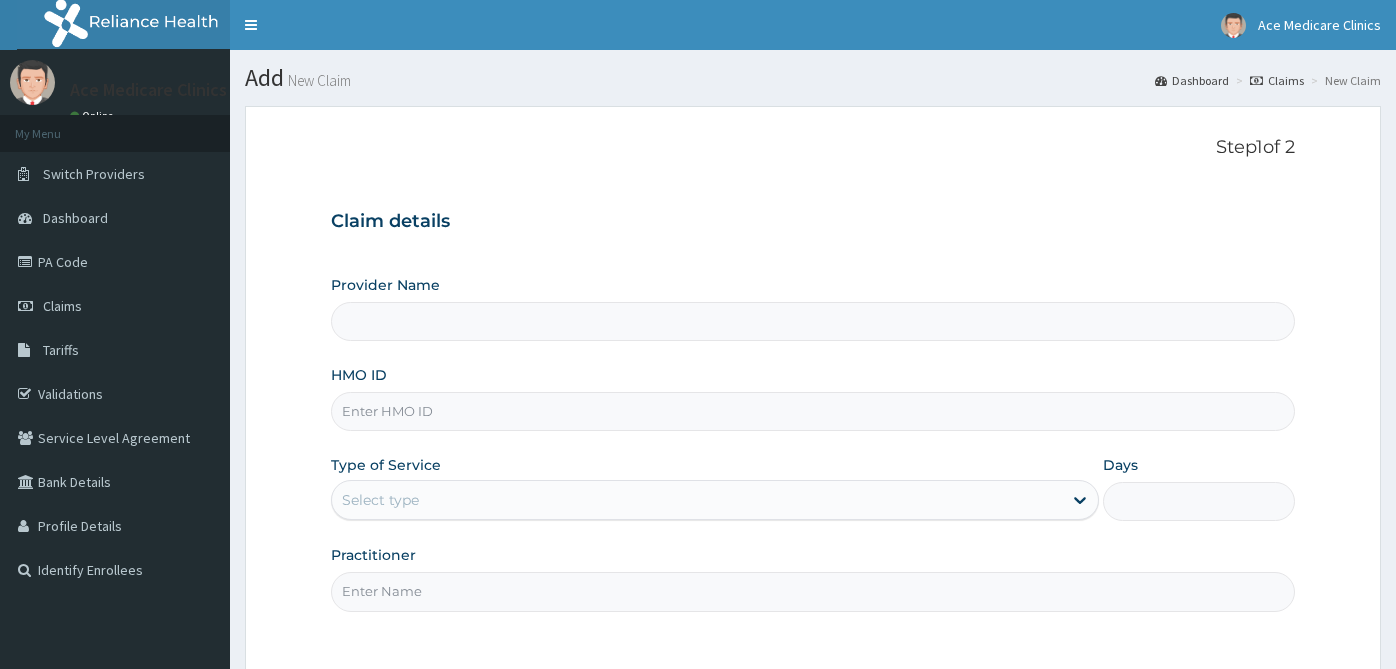 scroll, scrollTop: 179, scrollLeft: 0, axis: vertical 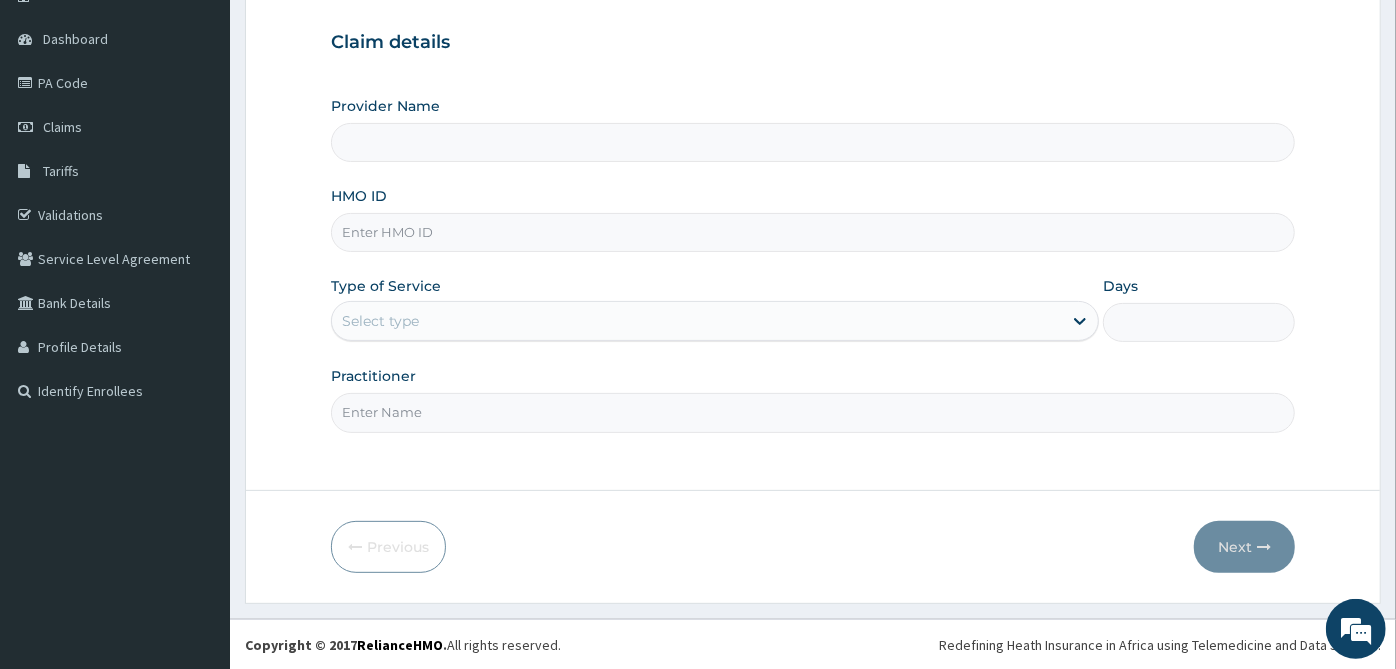 click on "HMO ID" at bounding box center [813, 232] 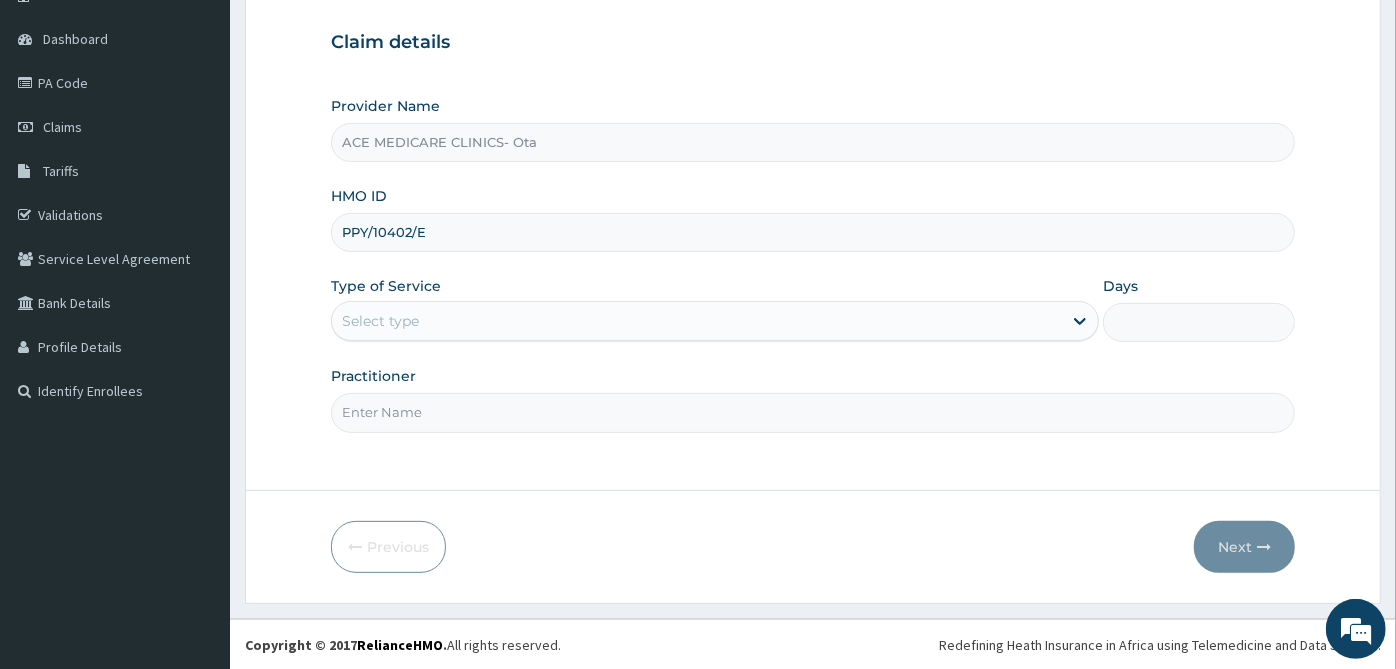 scroll, scrollTop: 0, scrollLeft: 0, axis: both 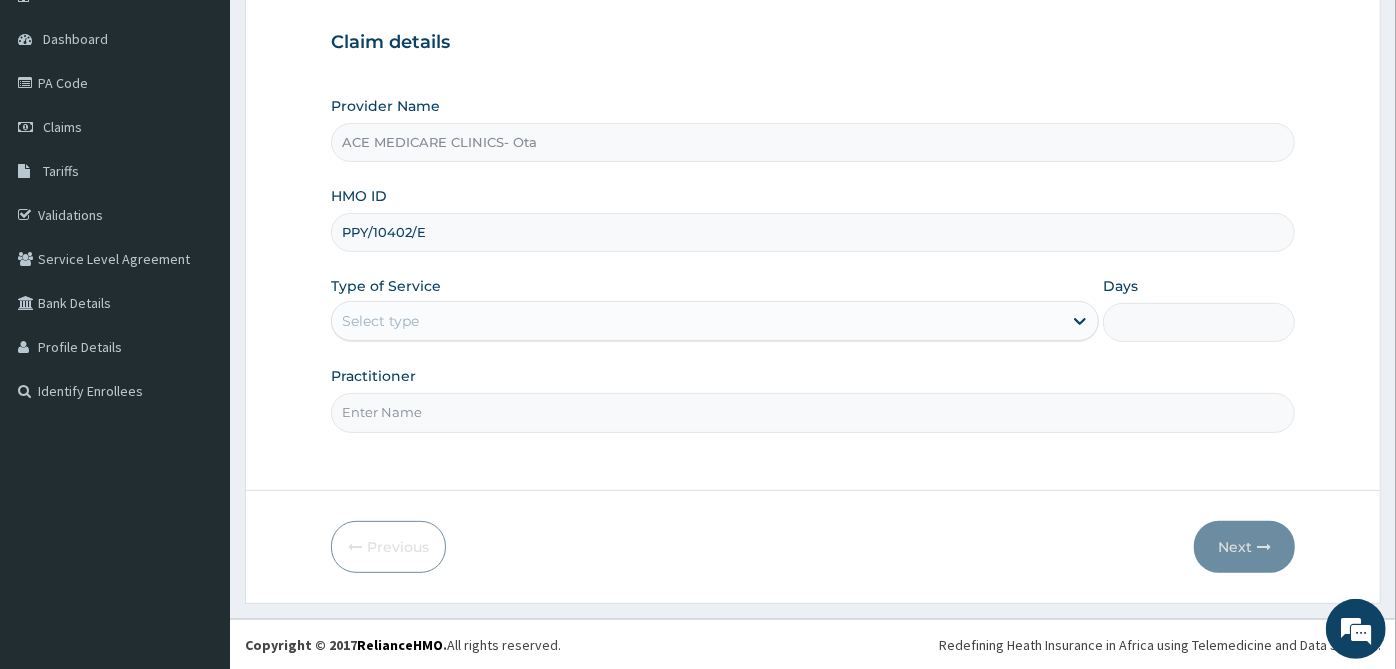 type on "PPY/10402/E" 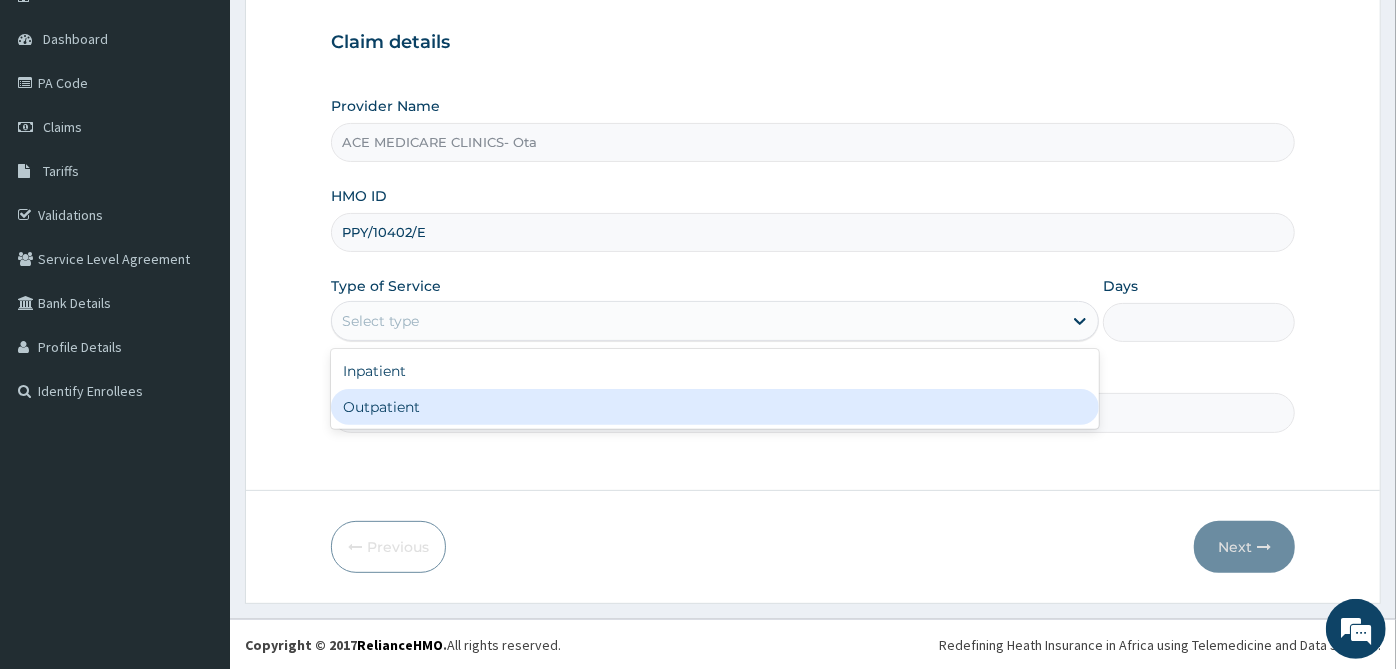 click on "Outpatient" at bounding box center [715, 407] 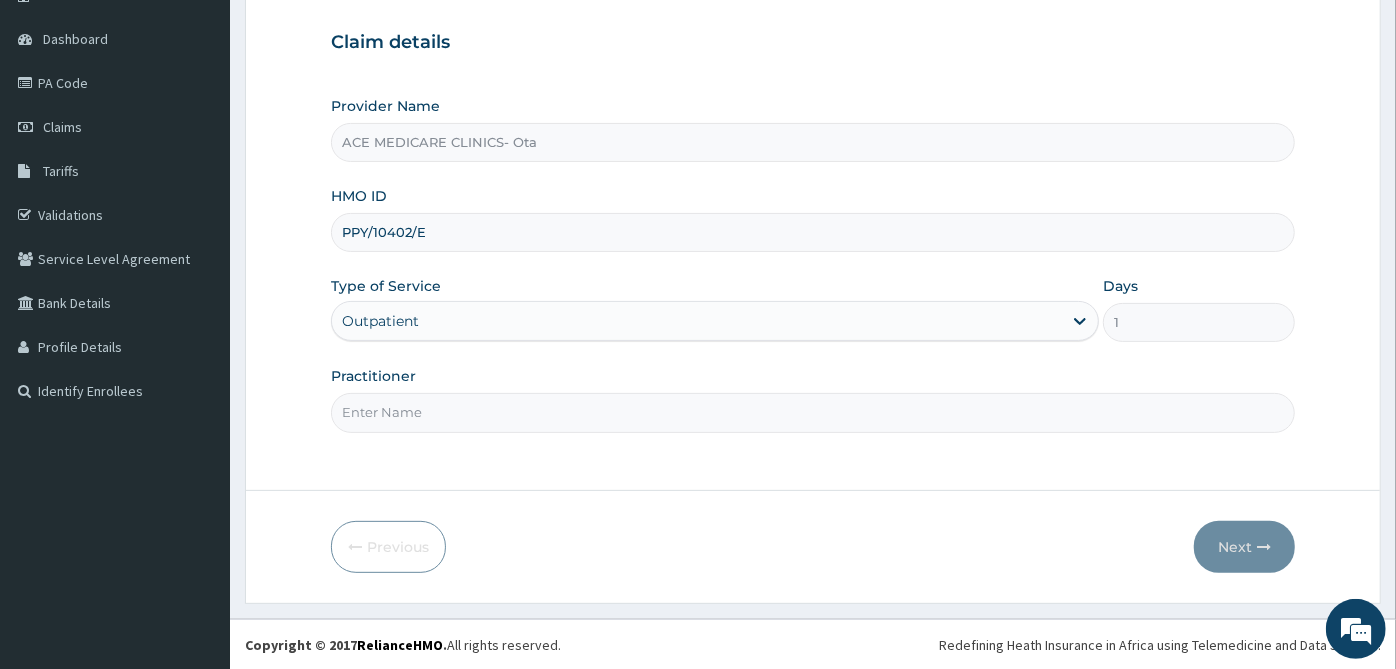 click on "Practitioner" at bounding box center [813, 412] 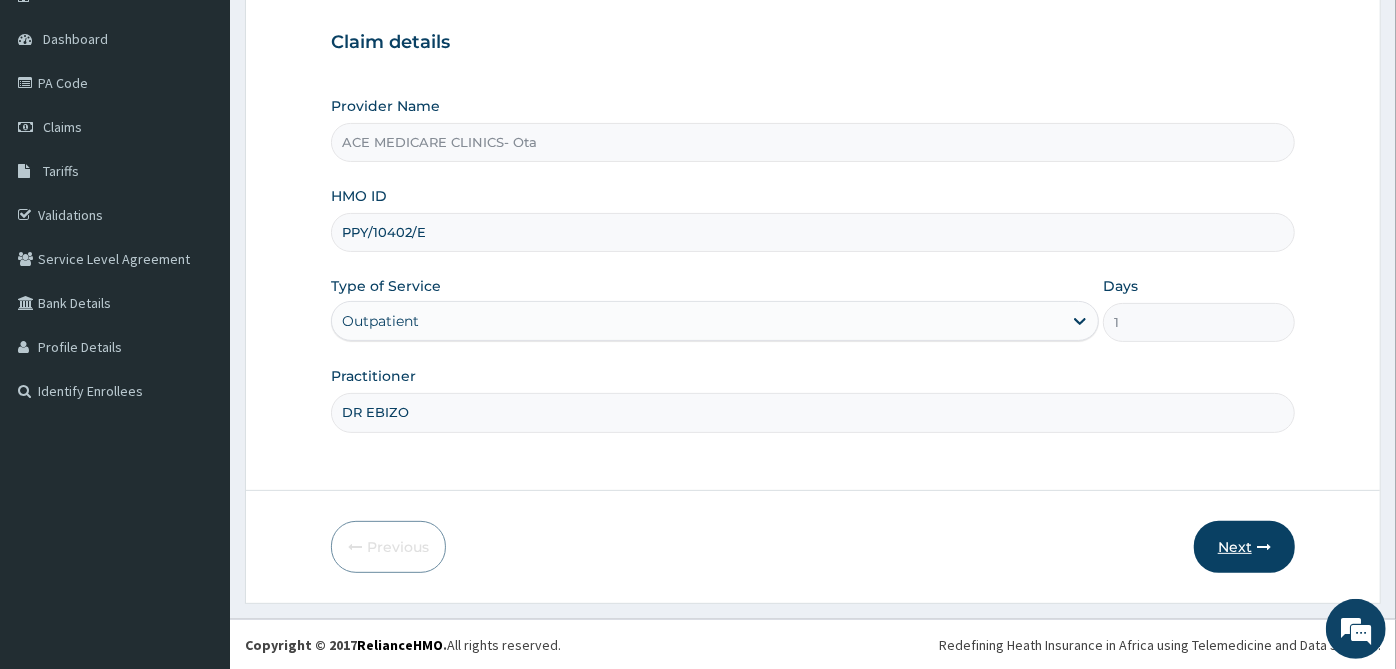 type on "DR EBIZO" 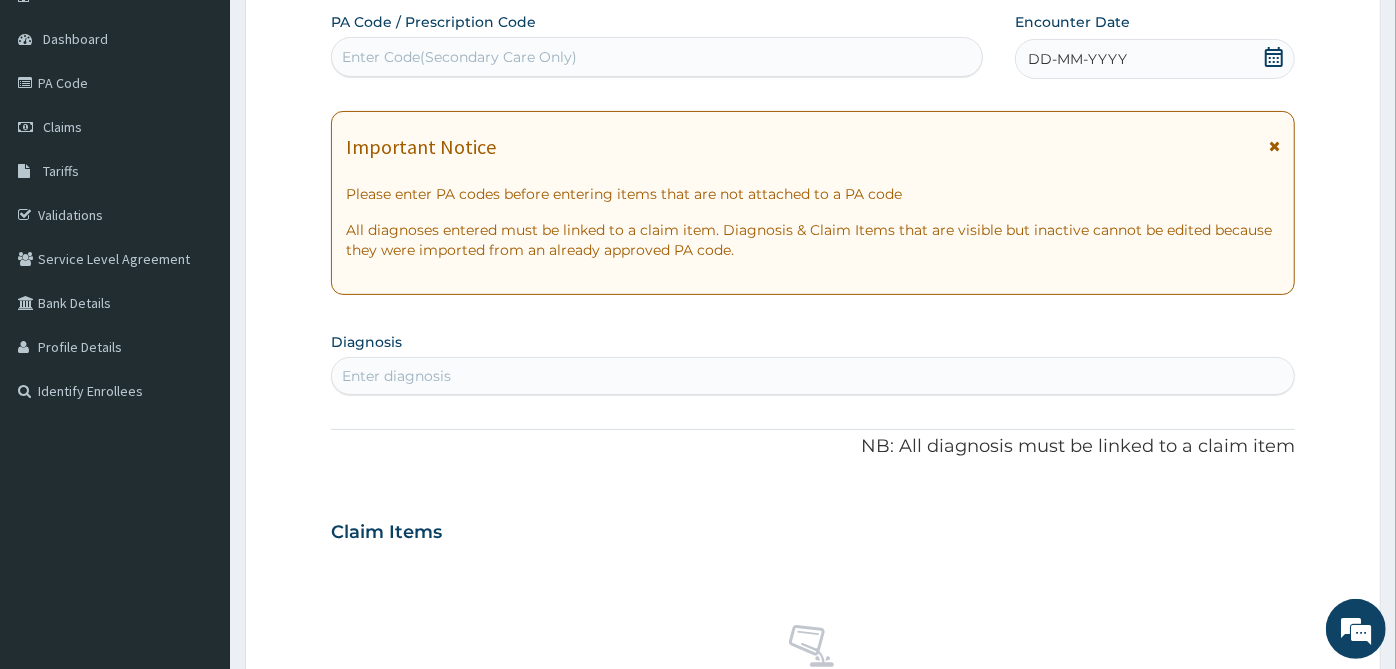 click on "Enter Code(Secondary Care Only)" at bounding box center [657, 57] 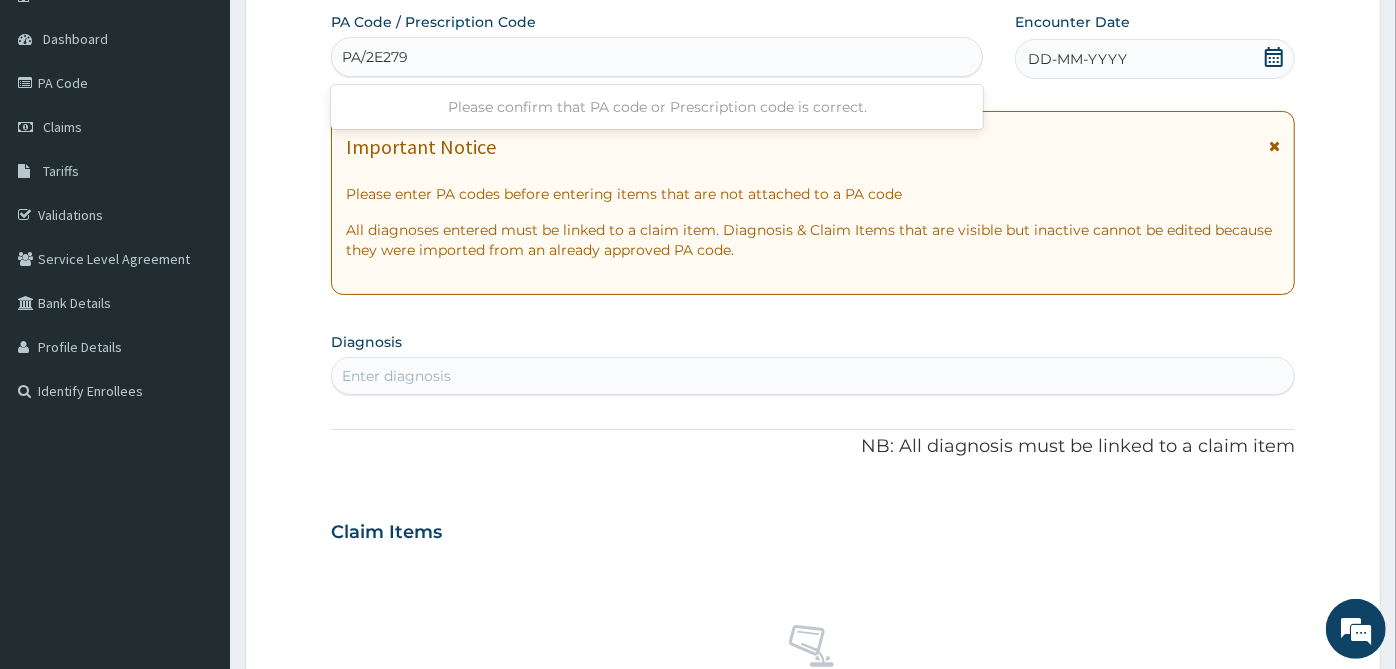 type on "PA/2E2794" 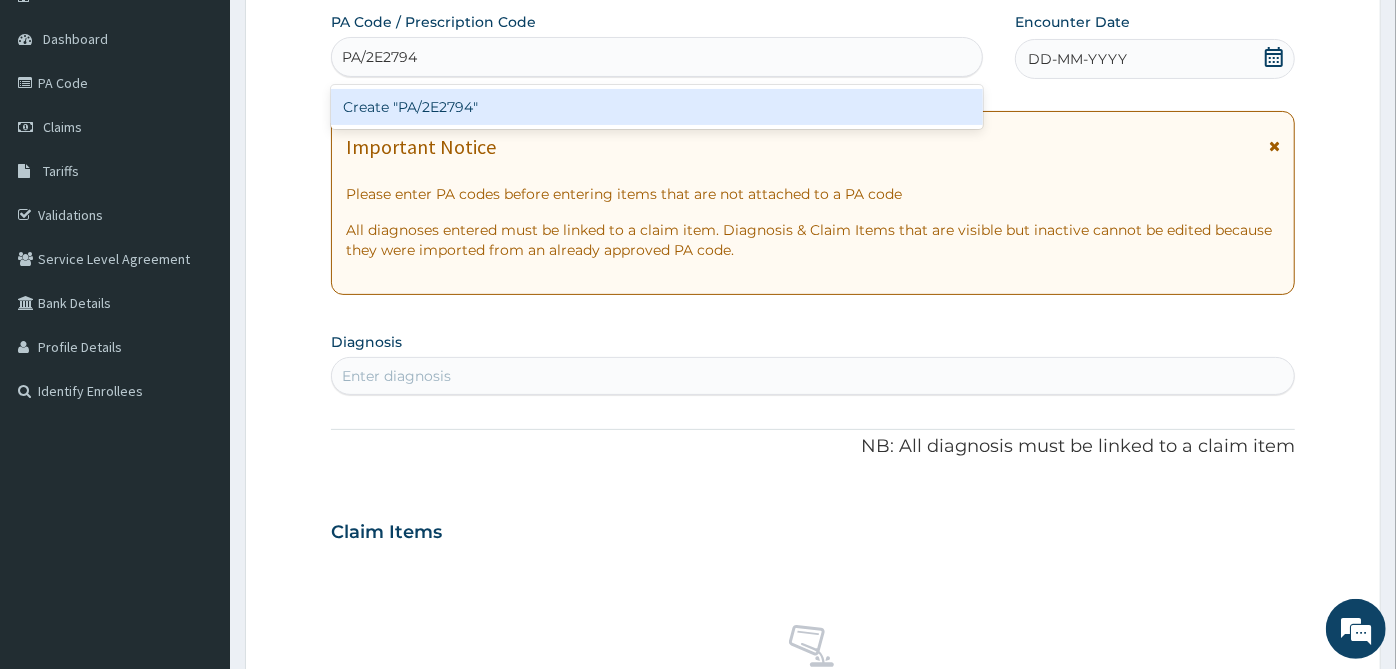 type 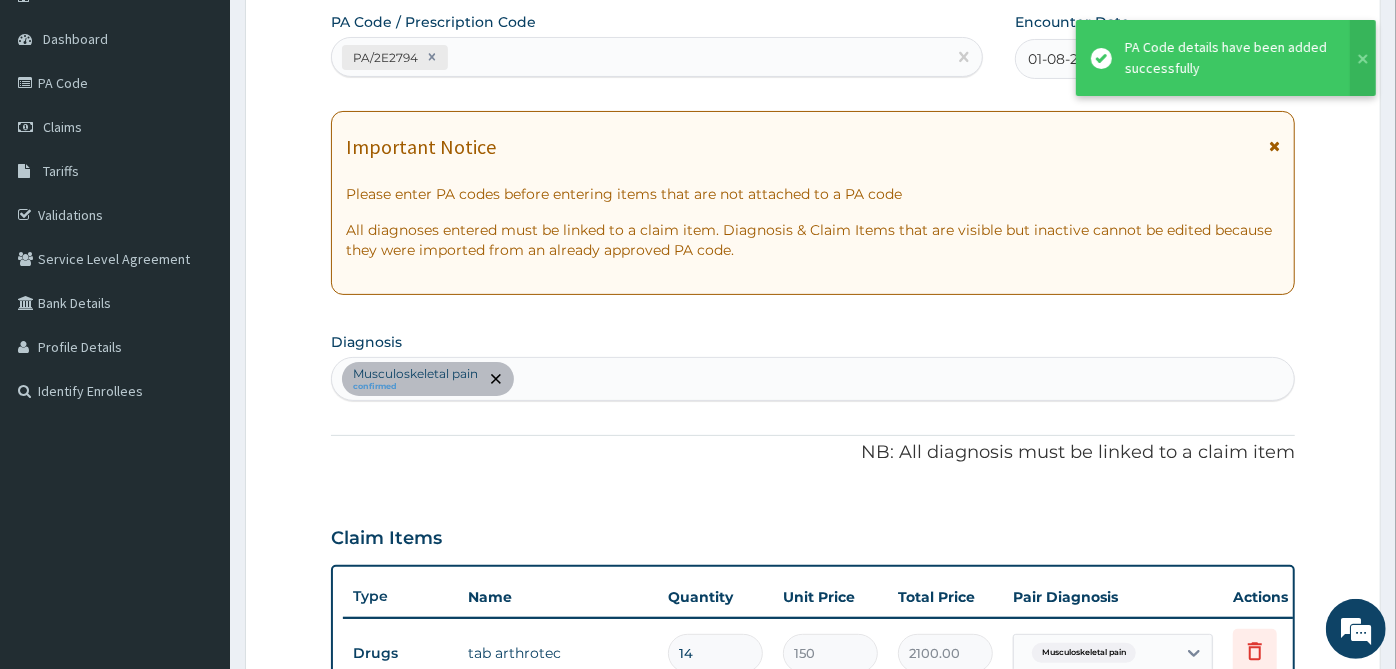 scroll, scrollTop: 180, scrollLeft: 0, axis: vertical 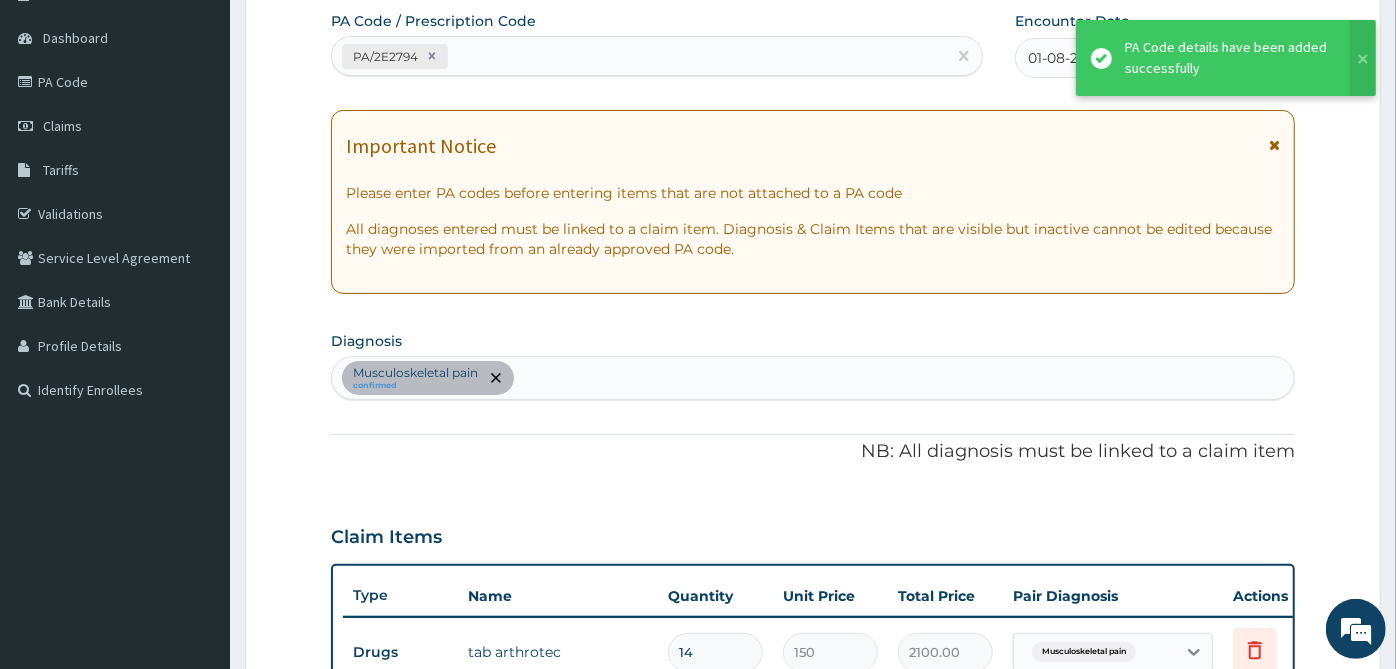 click on "Musculoskeletal pain confirmed" at bounding box center [813, 378] 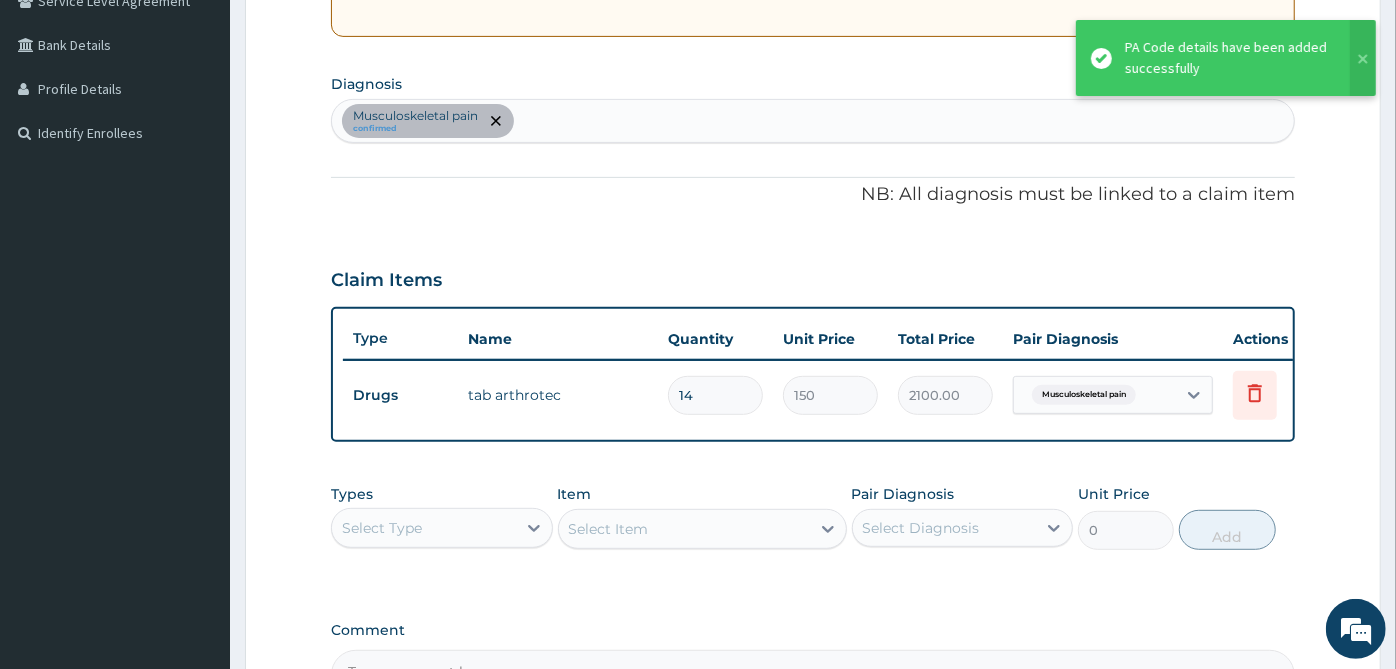 scroll, scrollTop: 402, scrollLeft: 0, axis: vertical 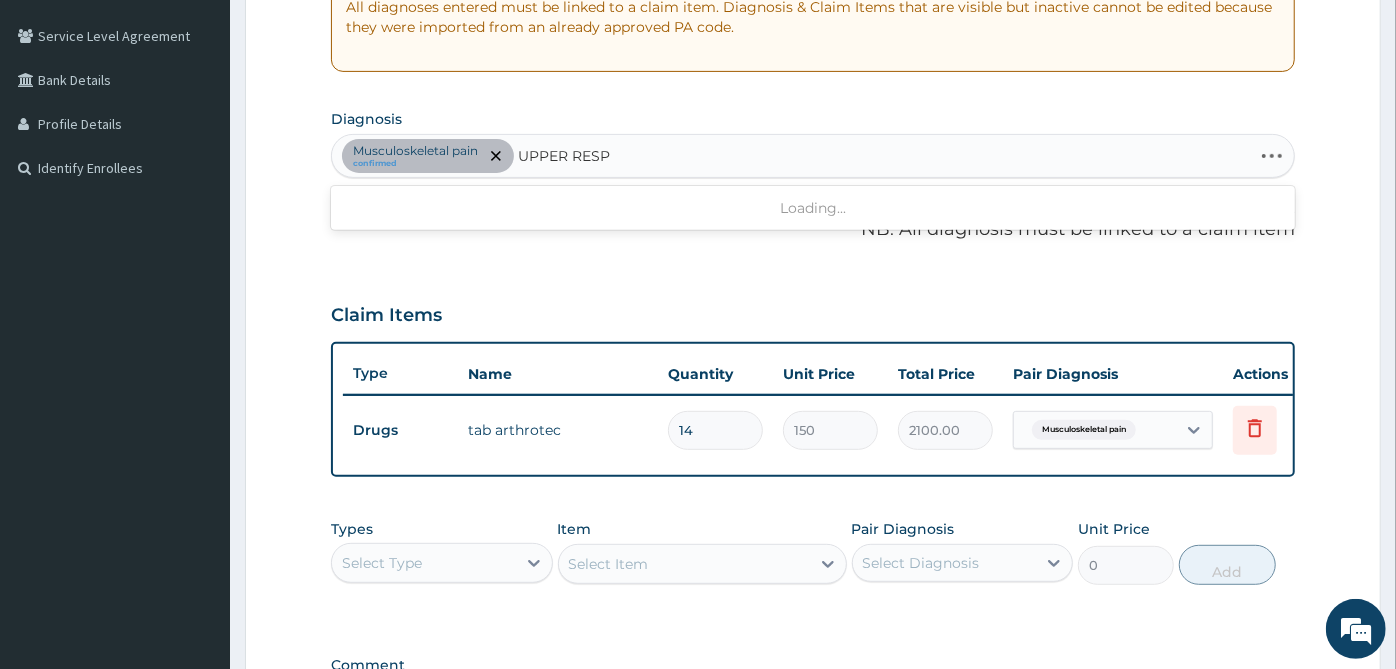 type on "UPPER RESPI" 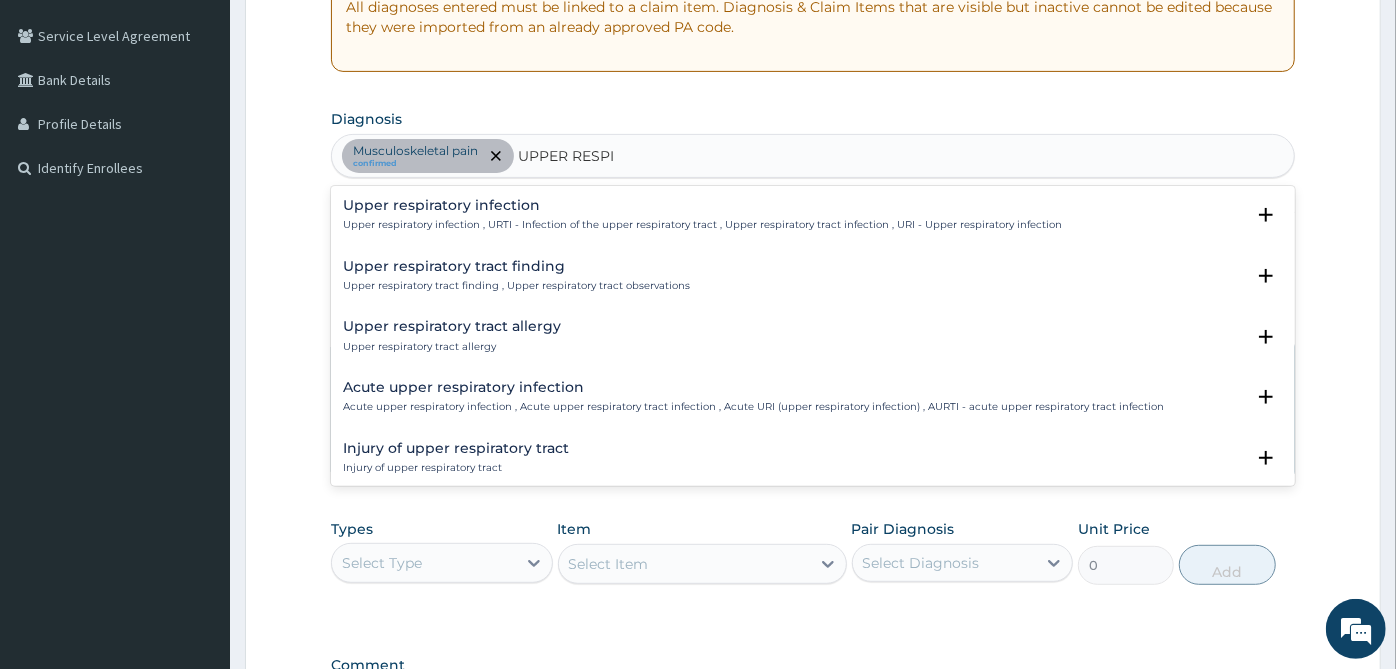 click on "Upper respiratory infection" at bounding box center [702, 205] 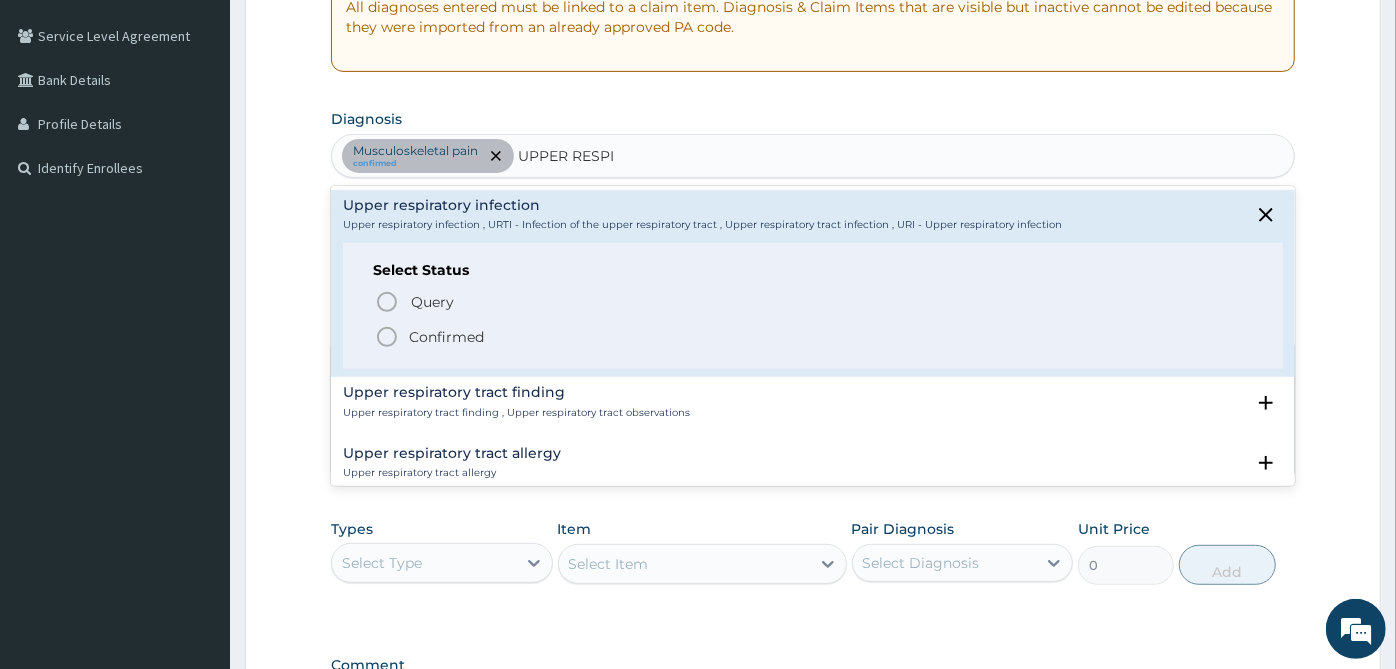 click on "Confirmed" at bounding box center (814, 337) 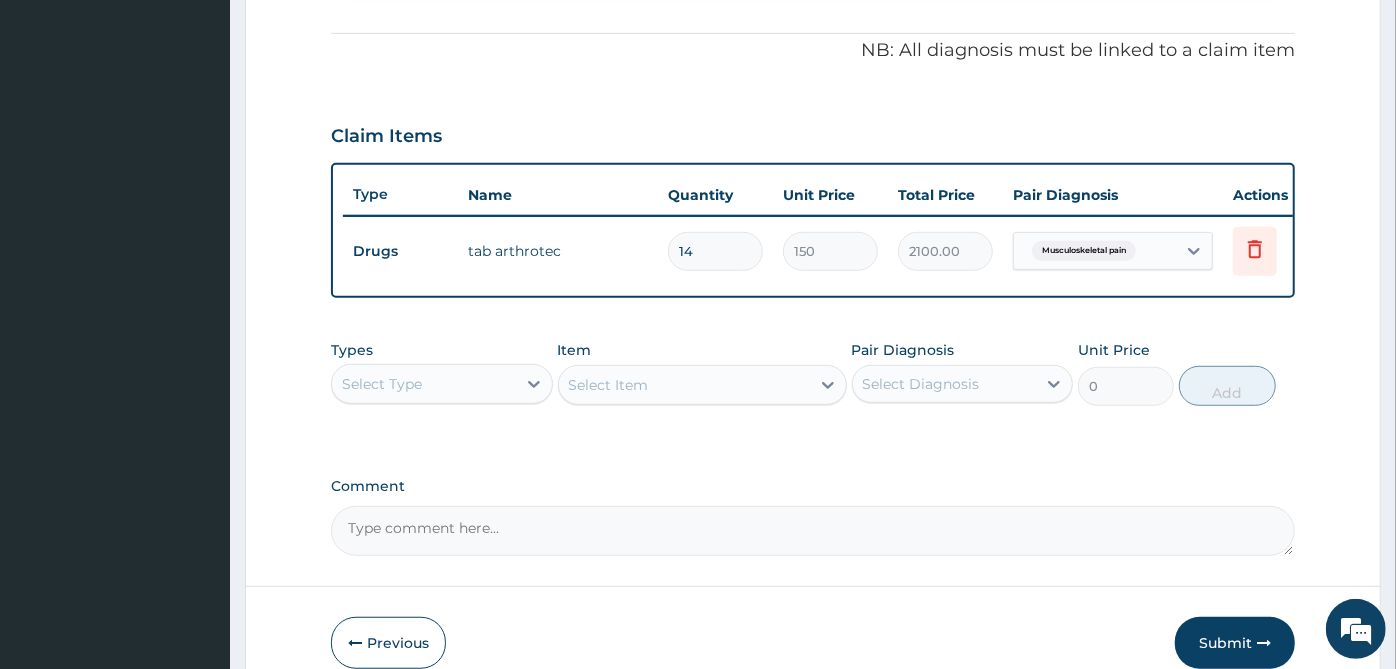 scroll, scrollTop: 690, scrollLeft: 0, axis: vertical 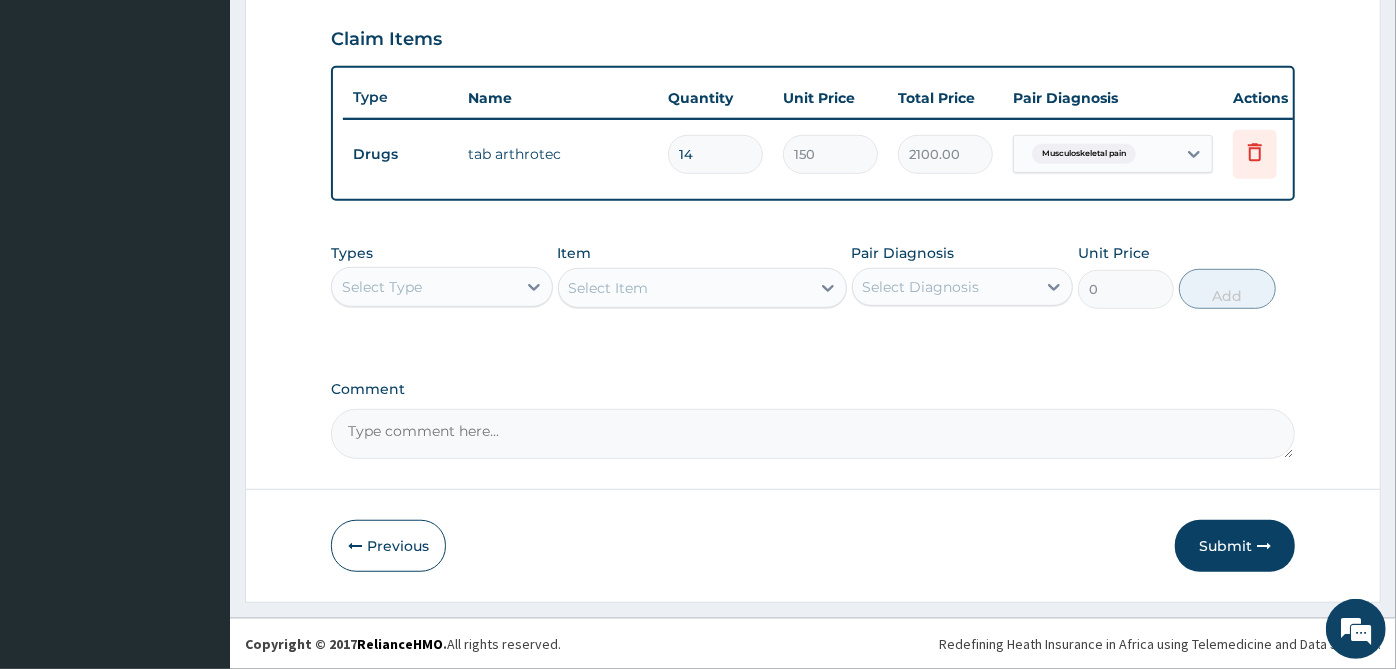 click on "Select Type" at bounding box center (424, 287) 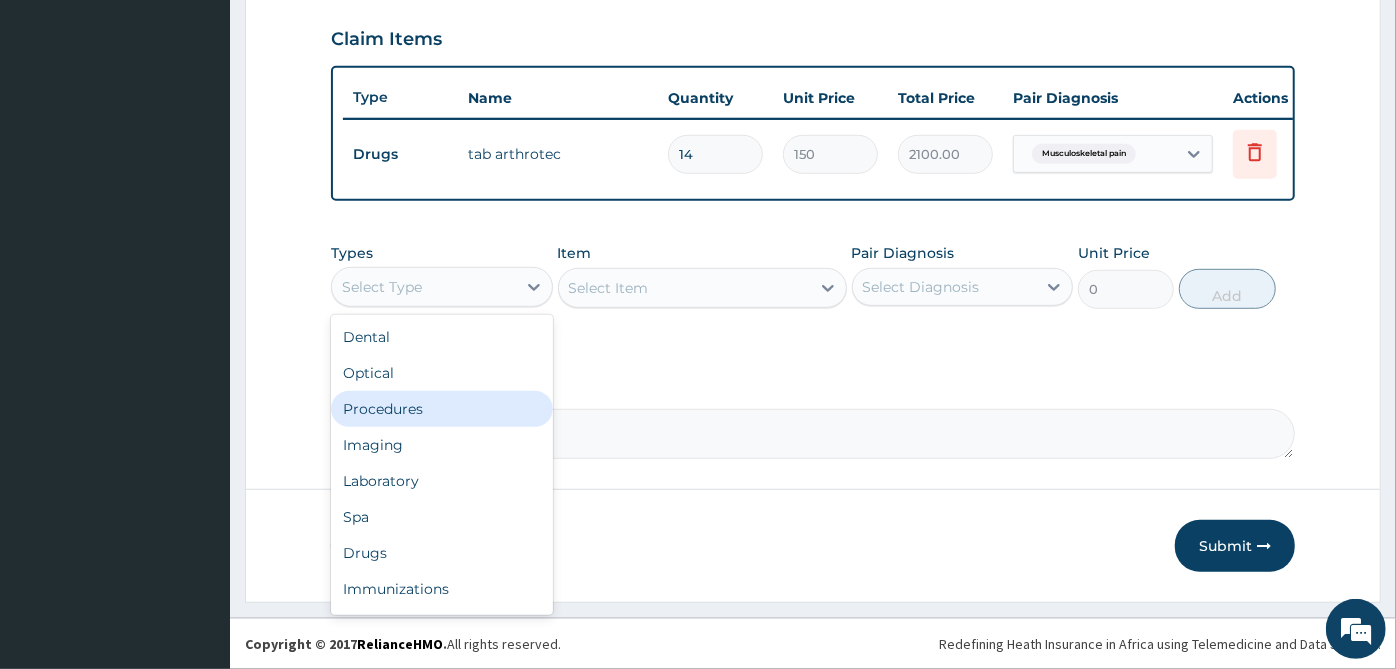 click on "Procedures" at bounding box center (442, 409) 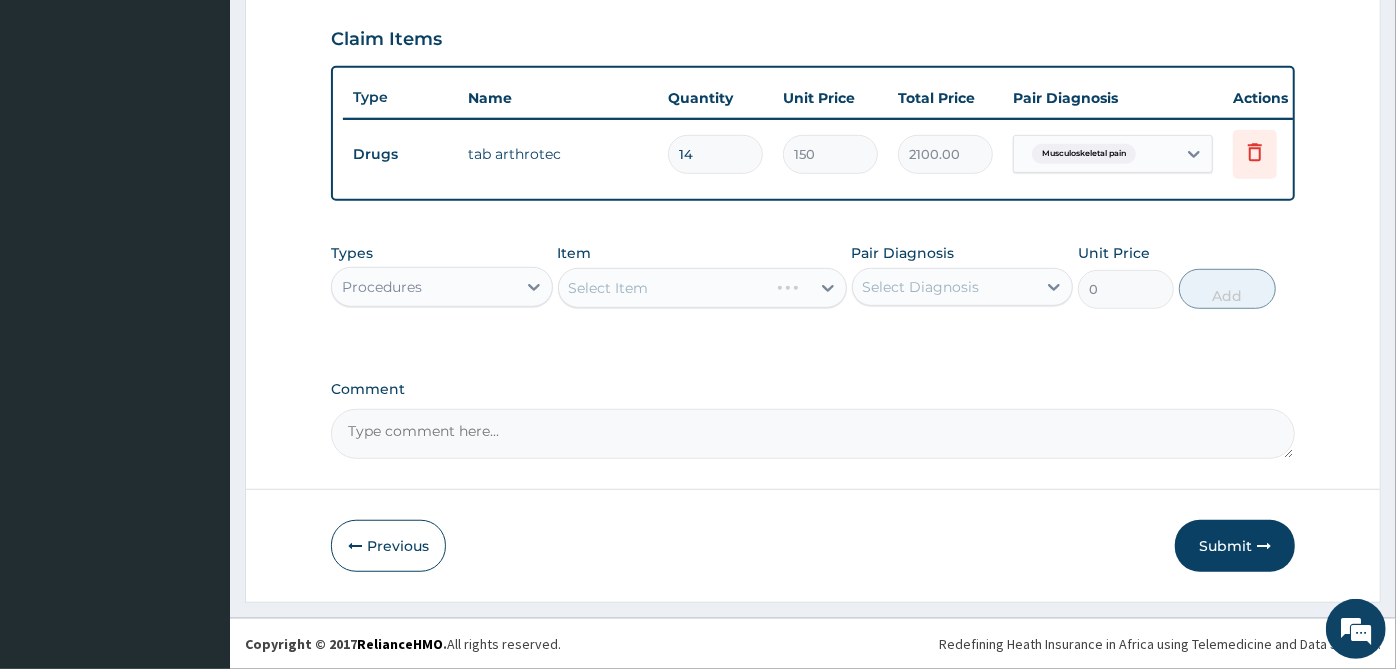 click on "Select Diagnosis" at bounding box center (921, 287) 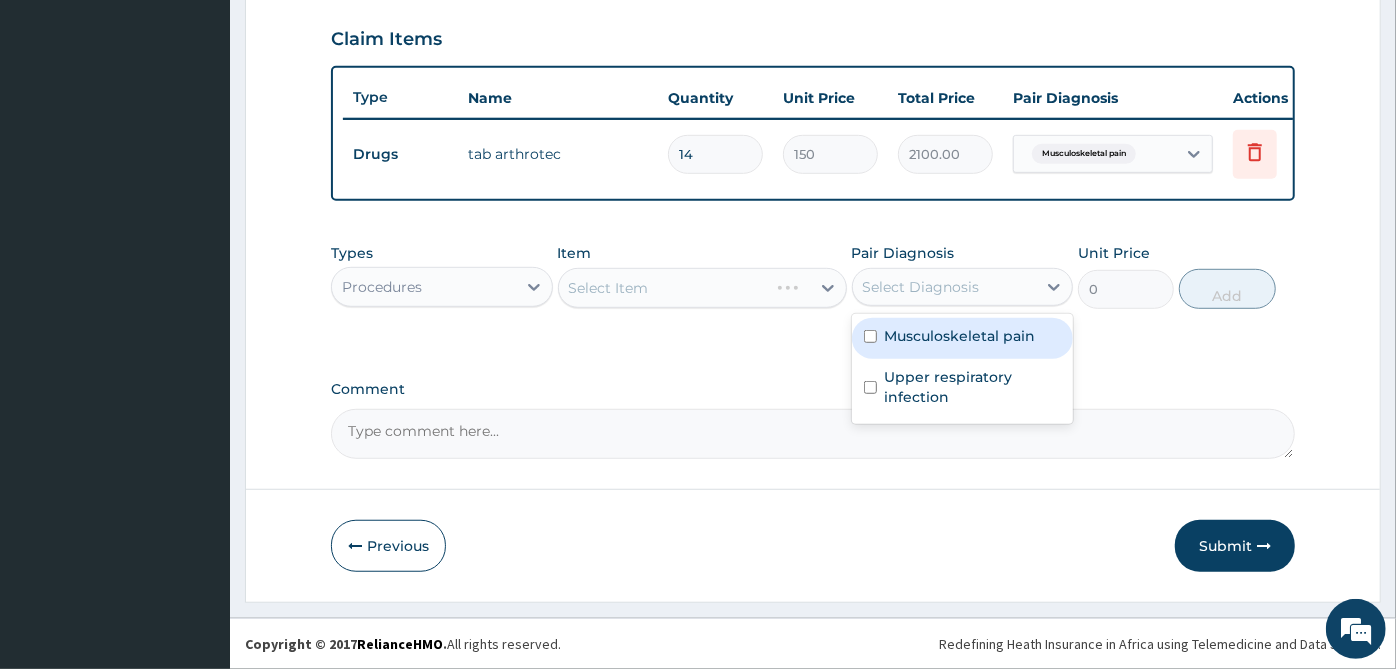 click on "Musculoskeletal pain" at bounding box center [963, 338] 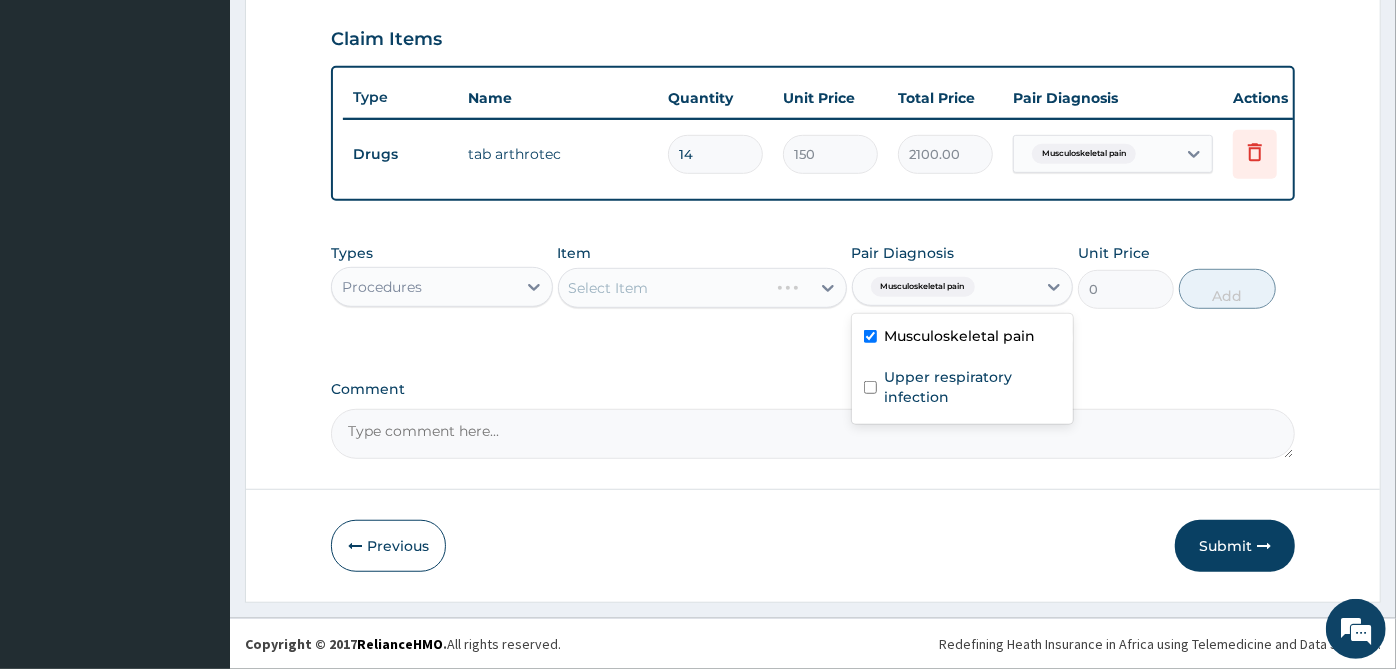 checkbox on "true" 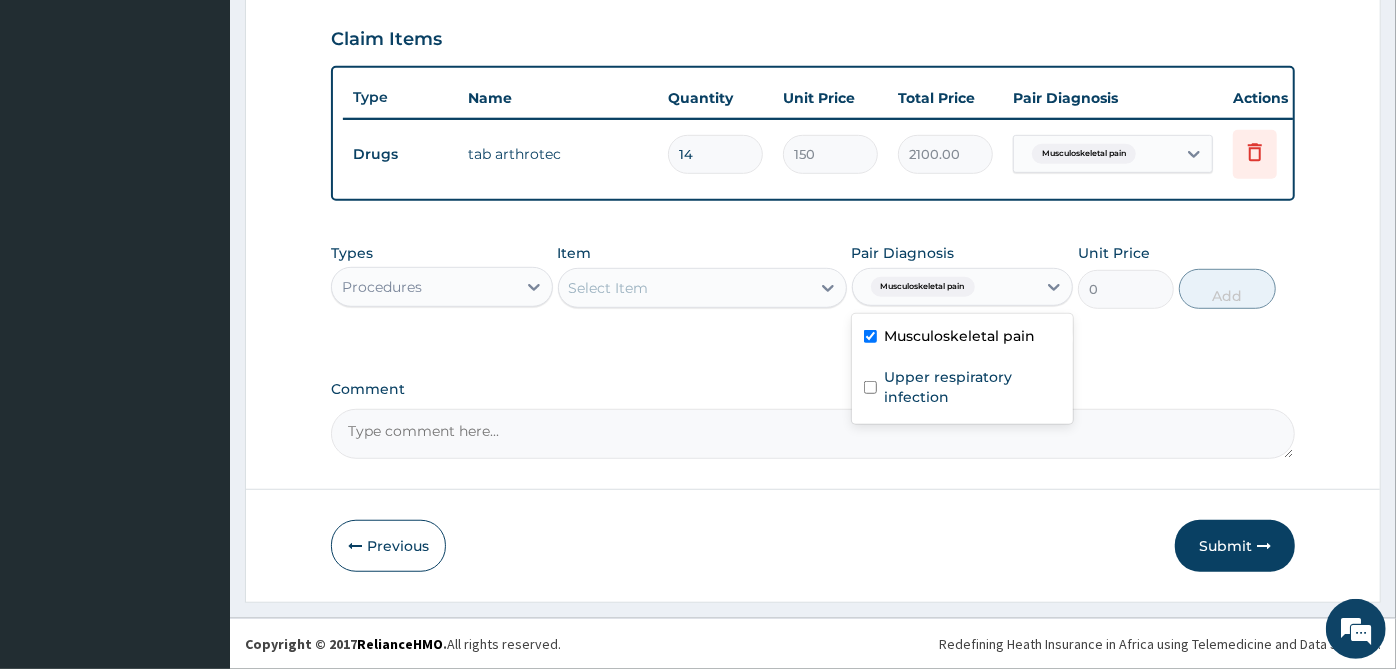 click on "Upper respiratory infection" at bounding box center [963, 389] 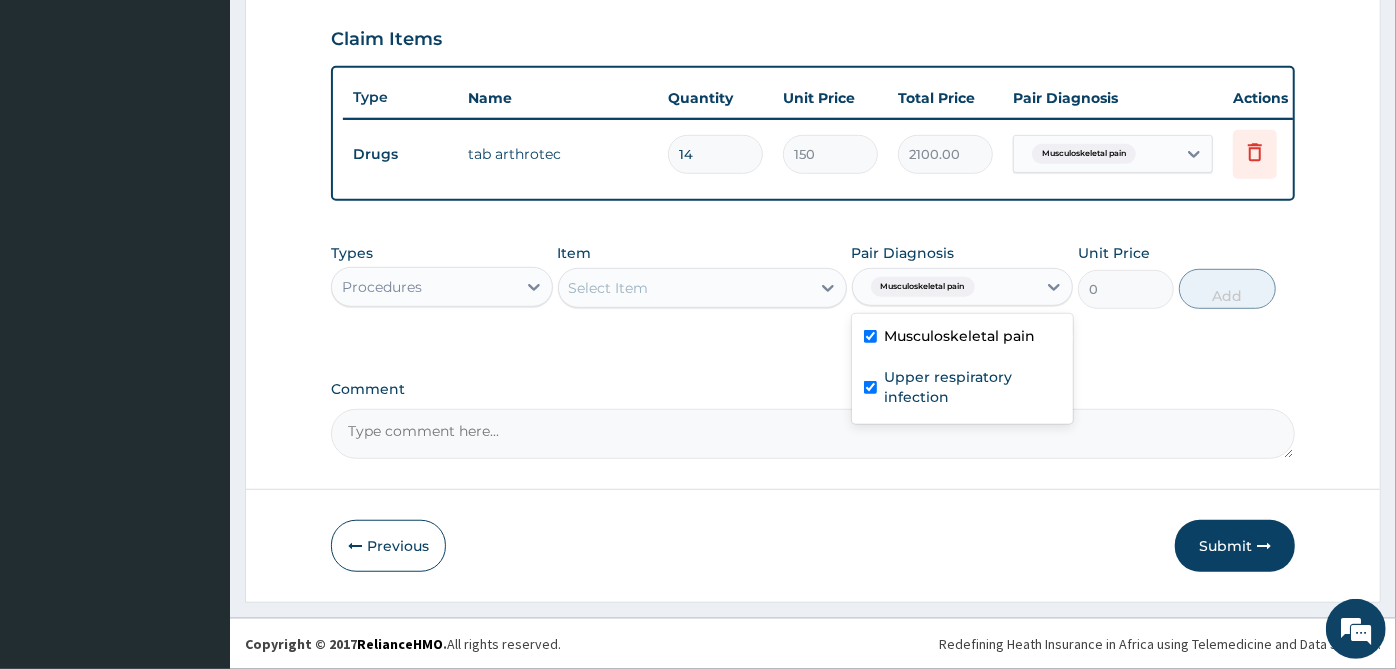 checkbox on "true" 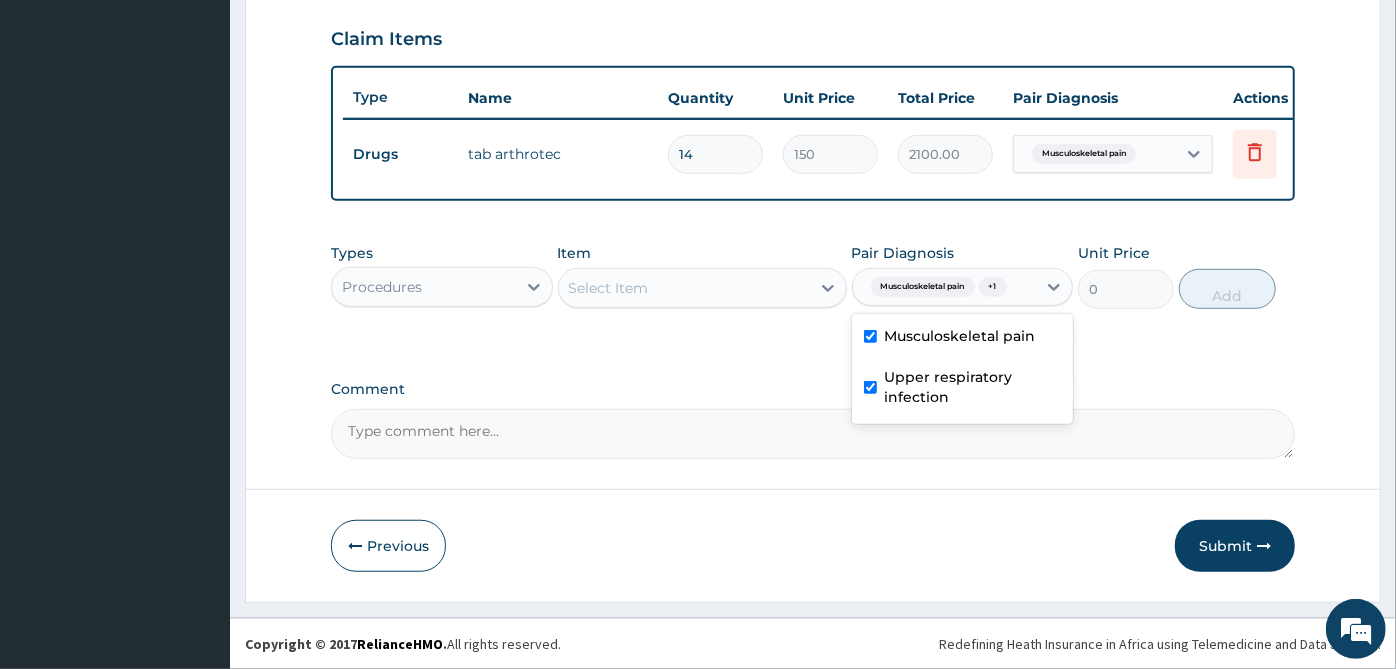 click on "Select Item" at bounding box center (684, 288) 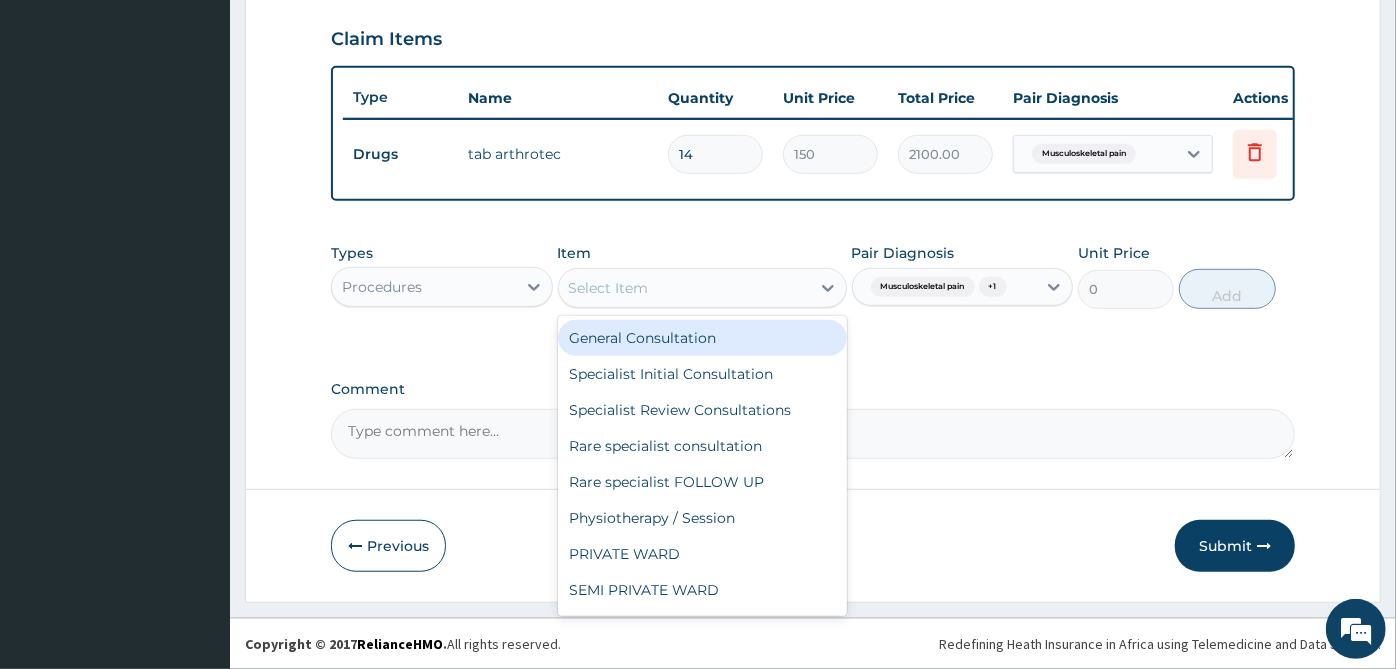 click on "General Consultation" at bounding box center [702, 338] 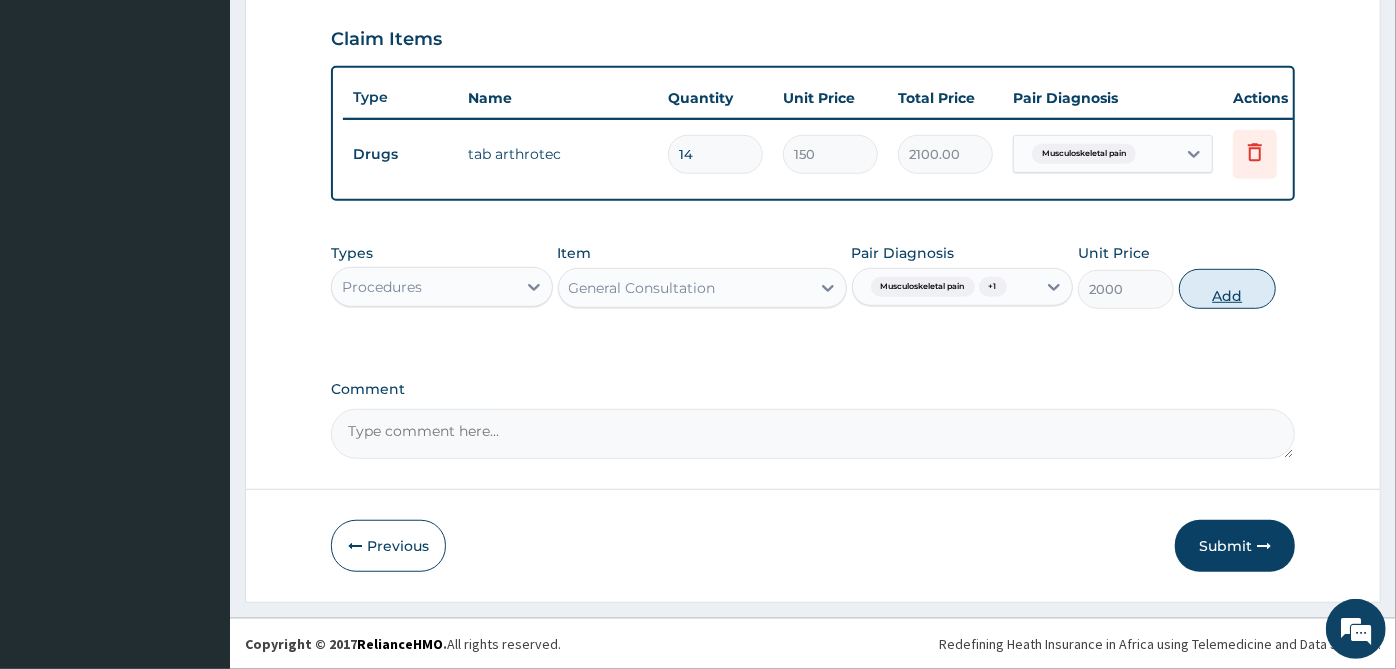 click on "Add" at bounding box center (1227, 289) 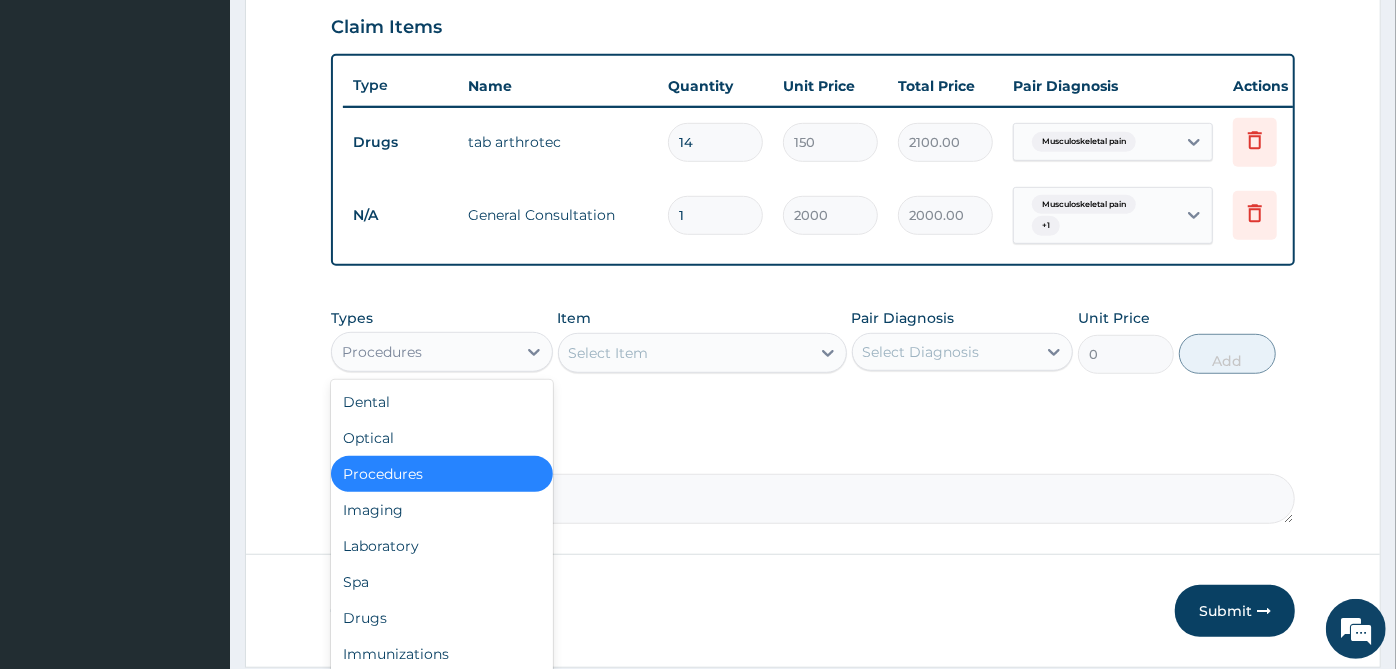 click on "Procedures" at bounding box center (424, 352) 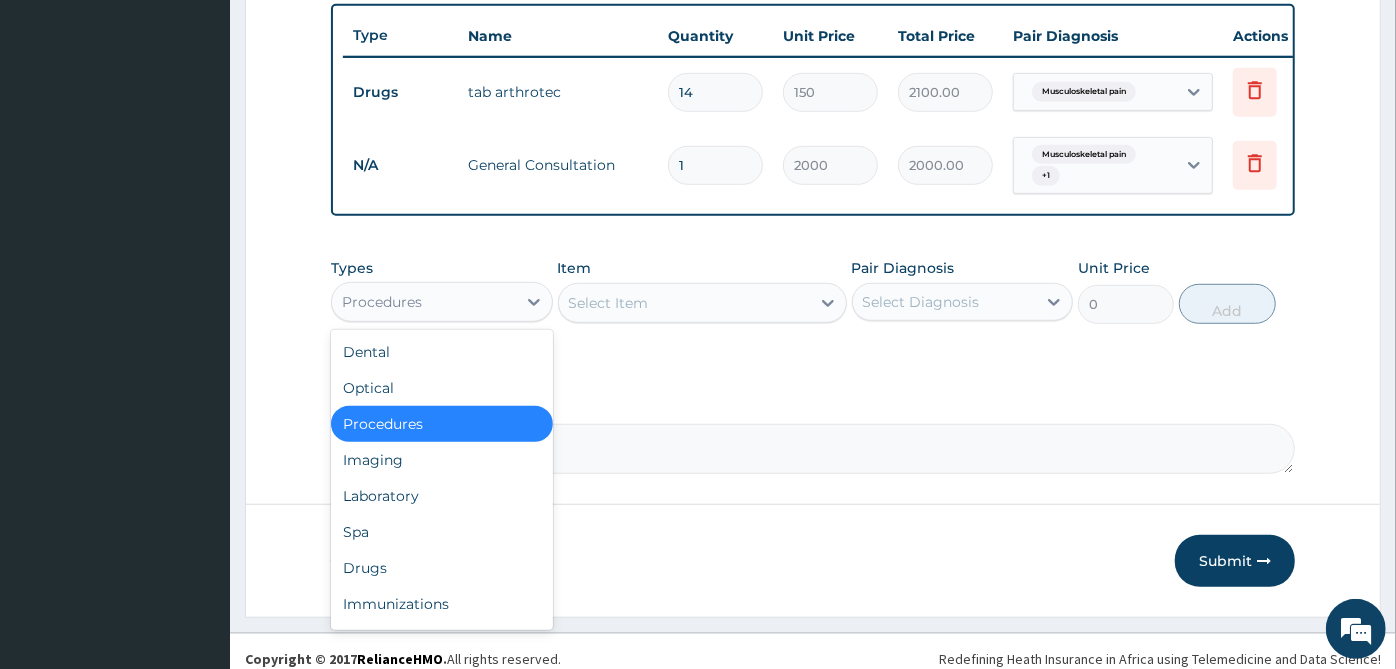 scroll, scrollTop: 767, scrollLeft: 0, axis: vertical 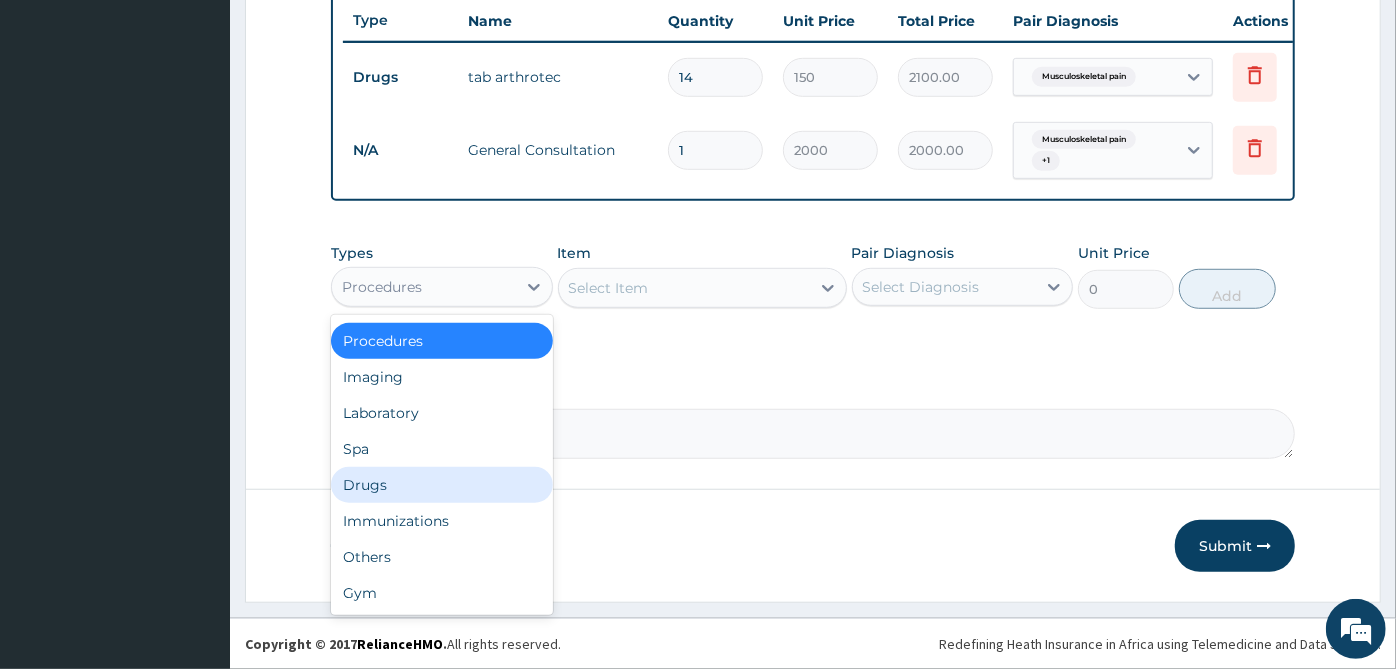 click on "Drugs" at bounding box center (442, 485) 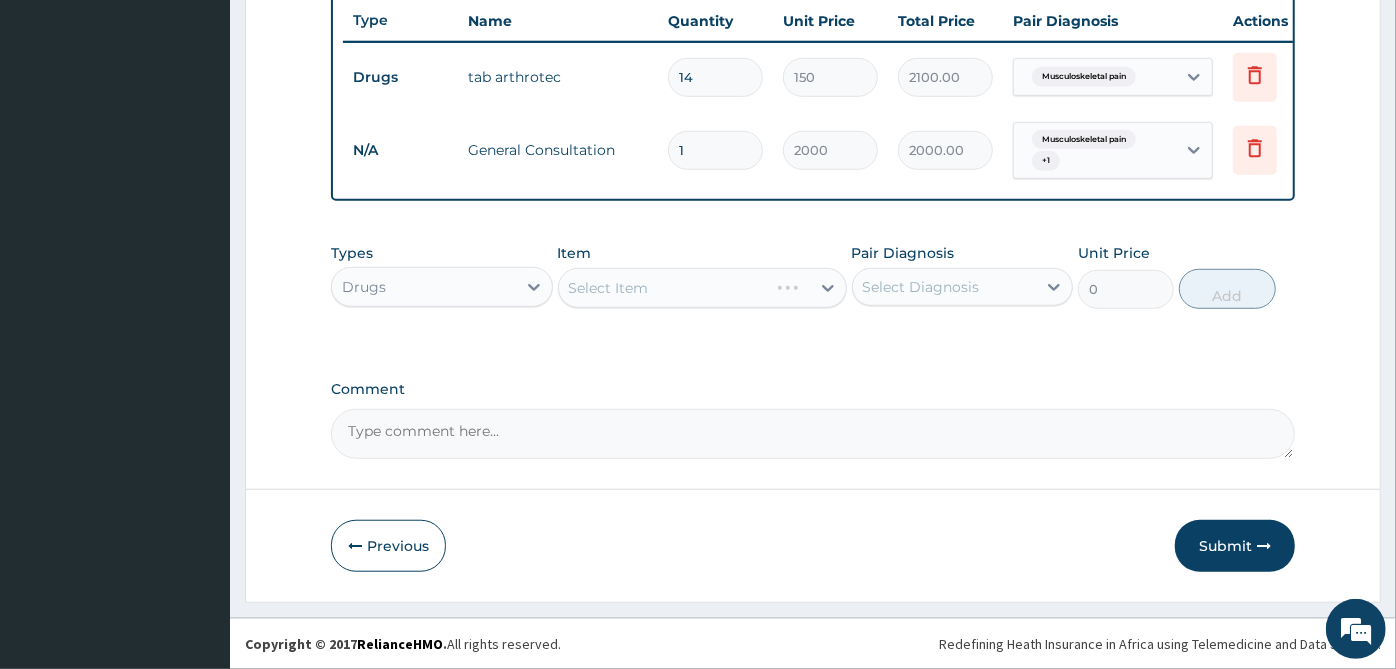 click on "Select Diagnosis" at bounding box center [921, 287] 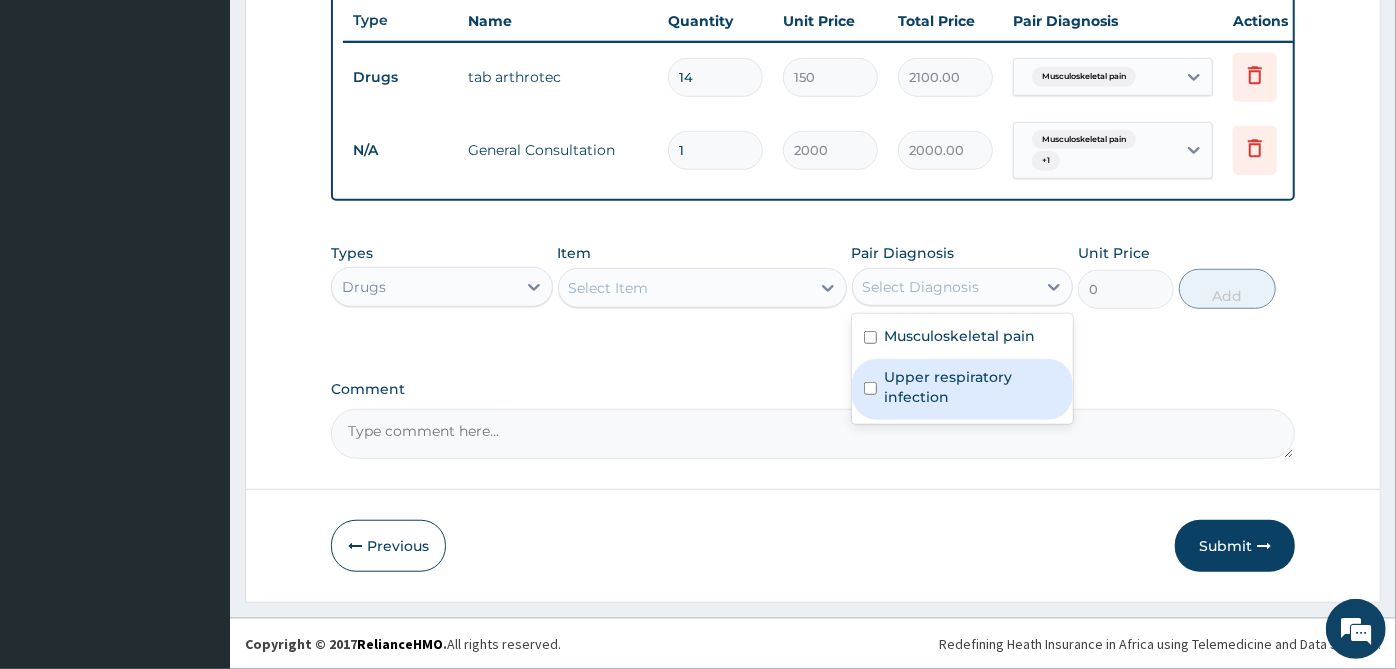 click on "Upper respiratory infection" at bounding box center [973, 387] 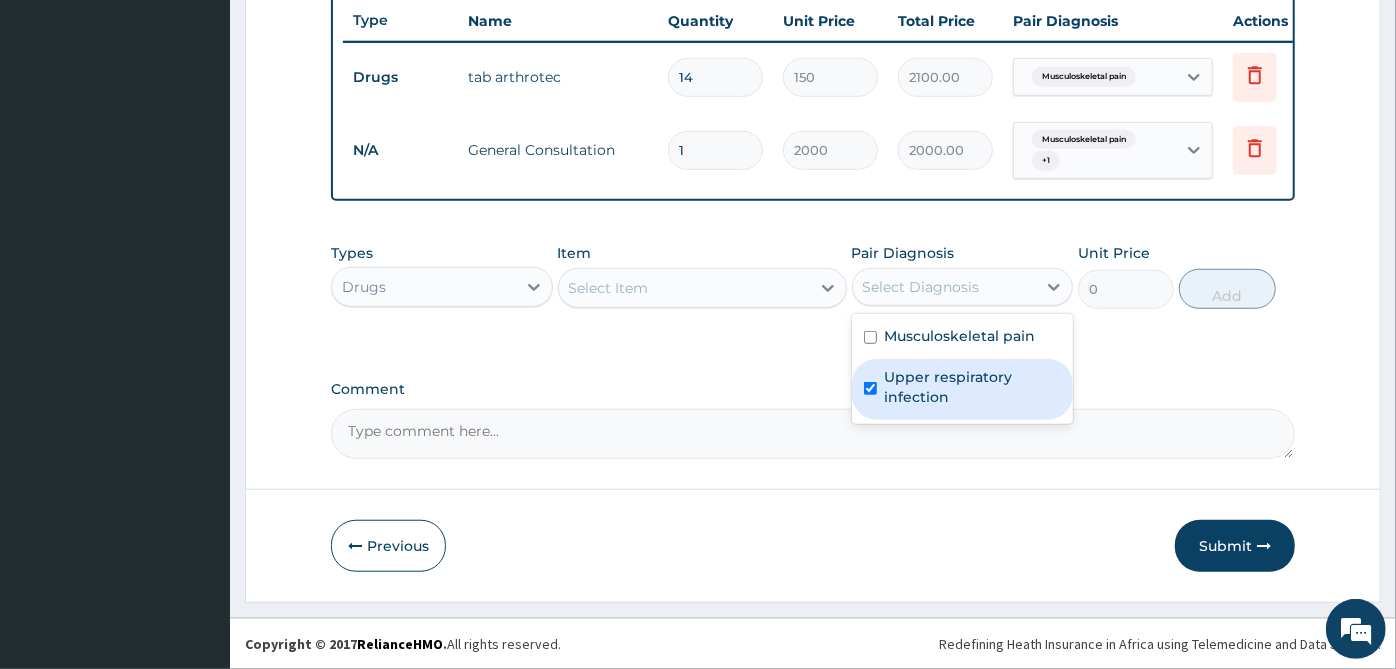 checkbox on "true" 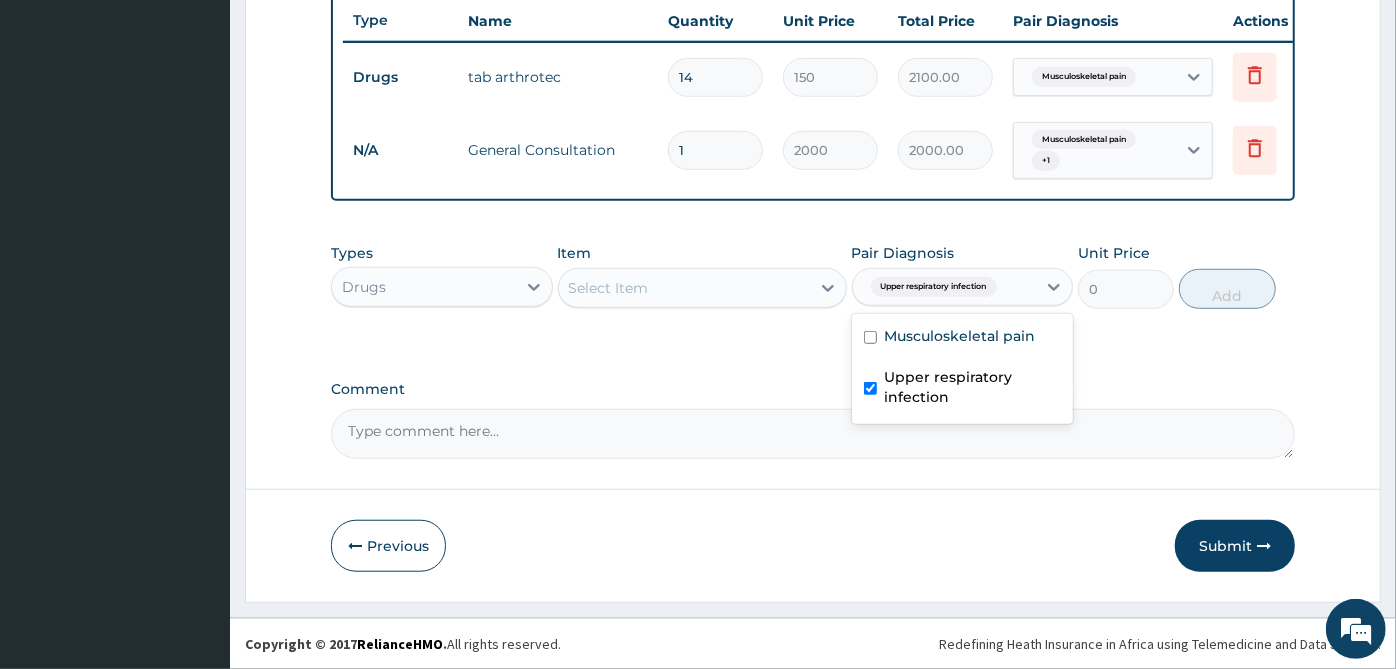 click on "Select Item" at bounding box center (684, 288) 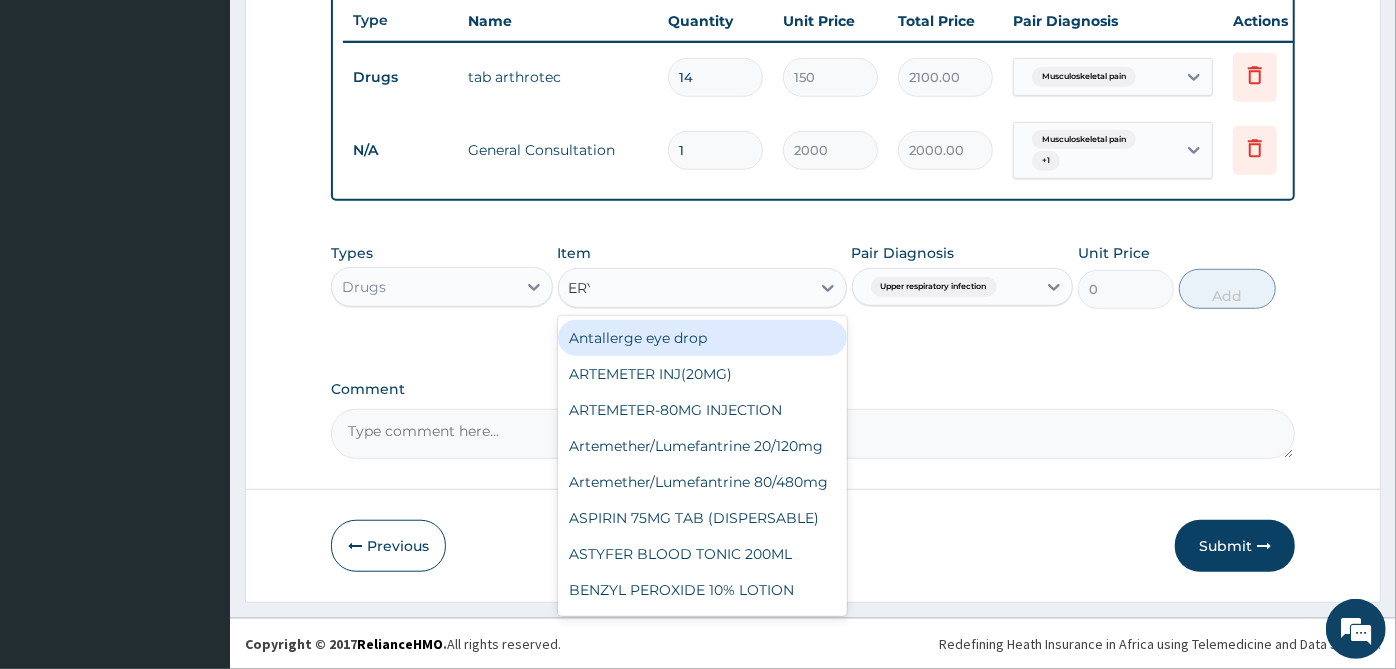 type on "ERYT" 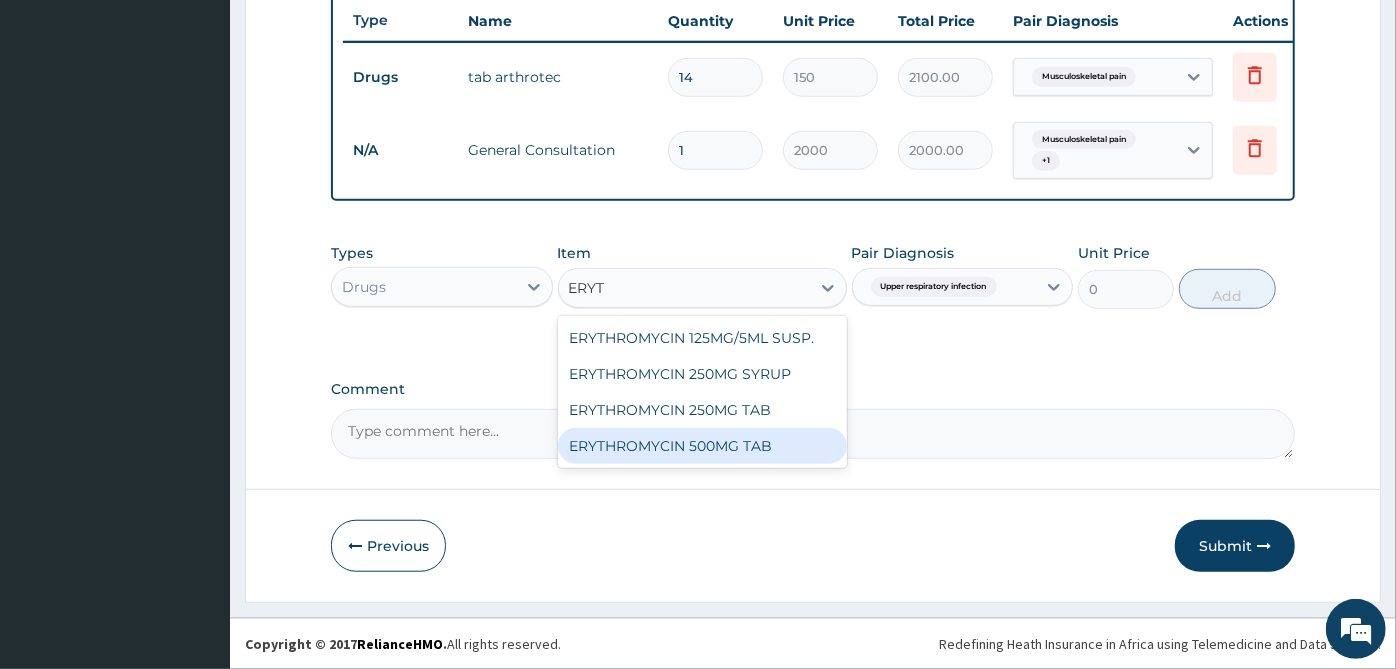 click on "ERYTHROMYCIN 500MG TAB" at bounding box center [702, 446] 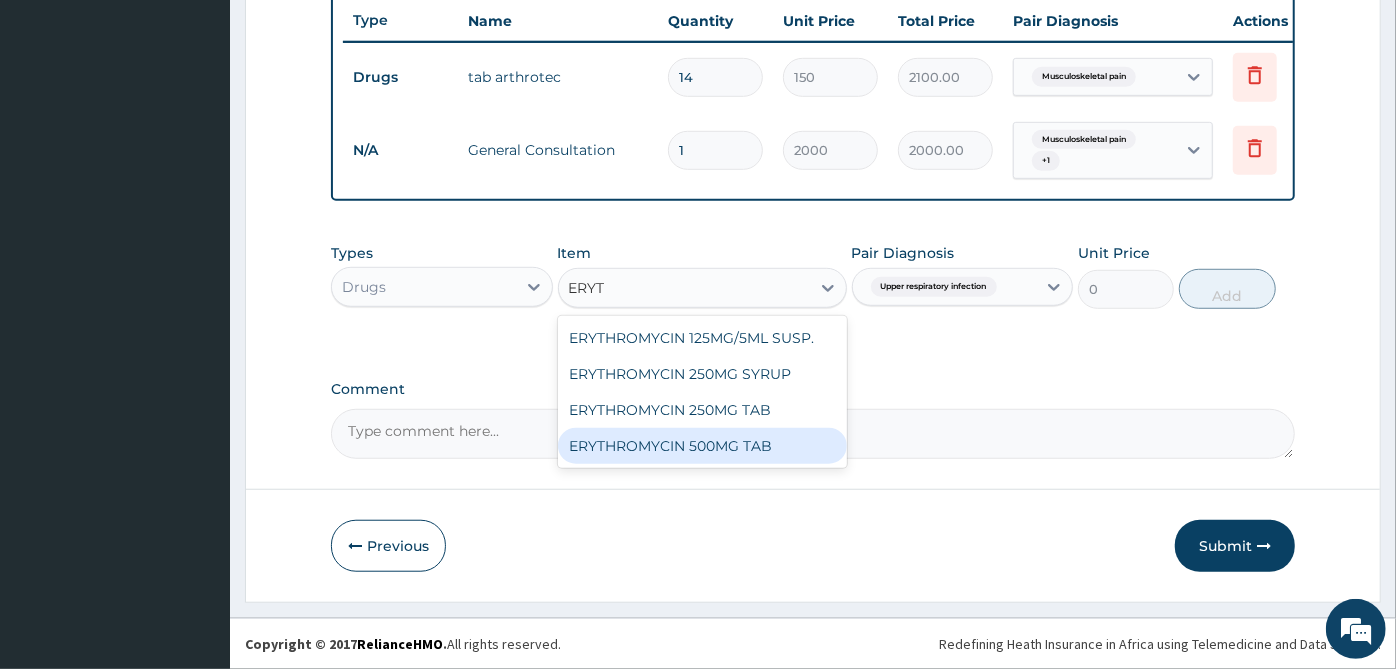 type 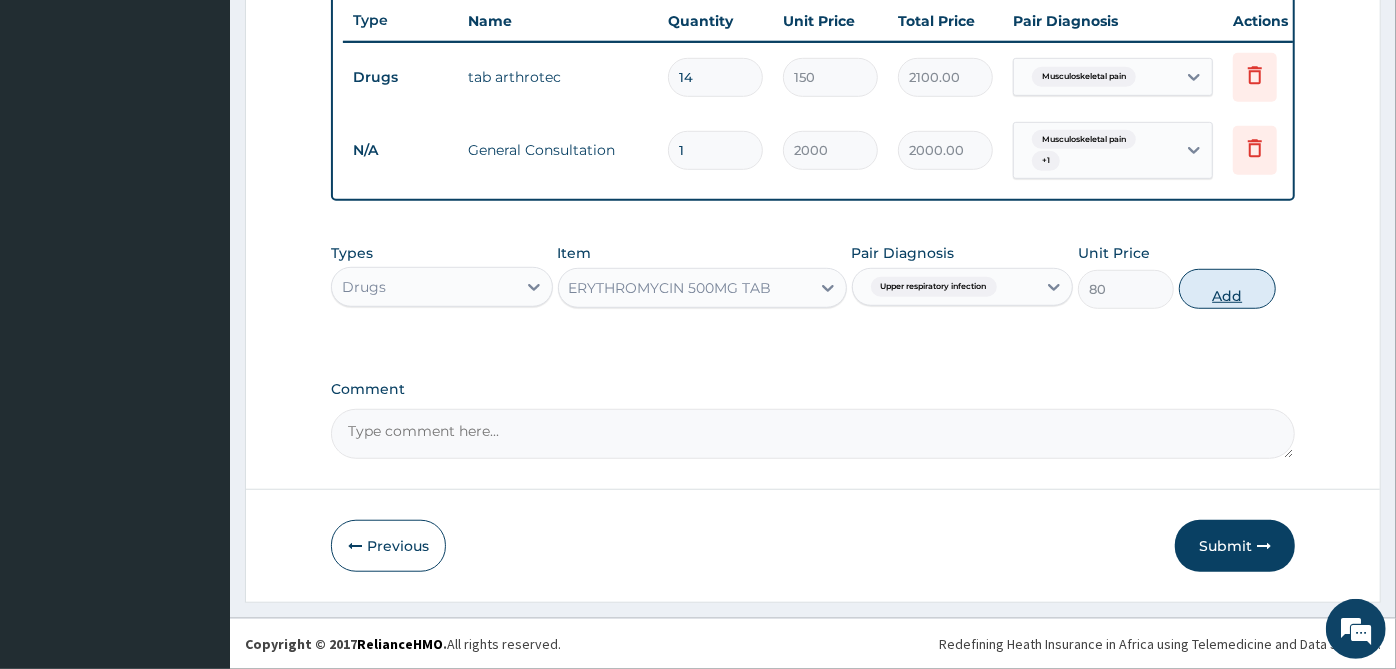 click on "Add" at bounding box center (1227, 289) 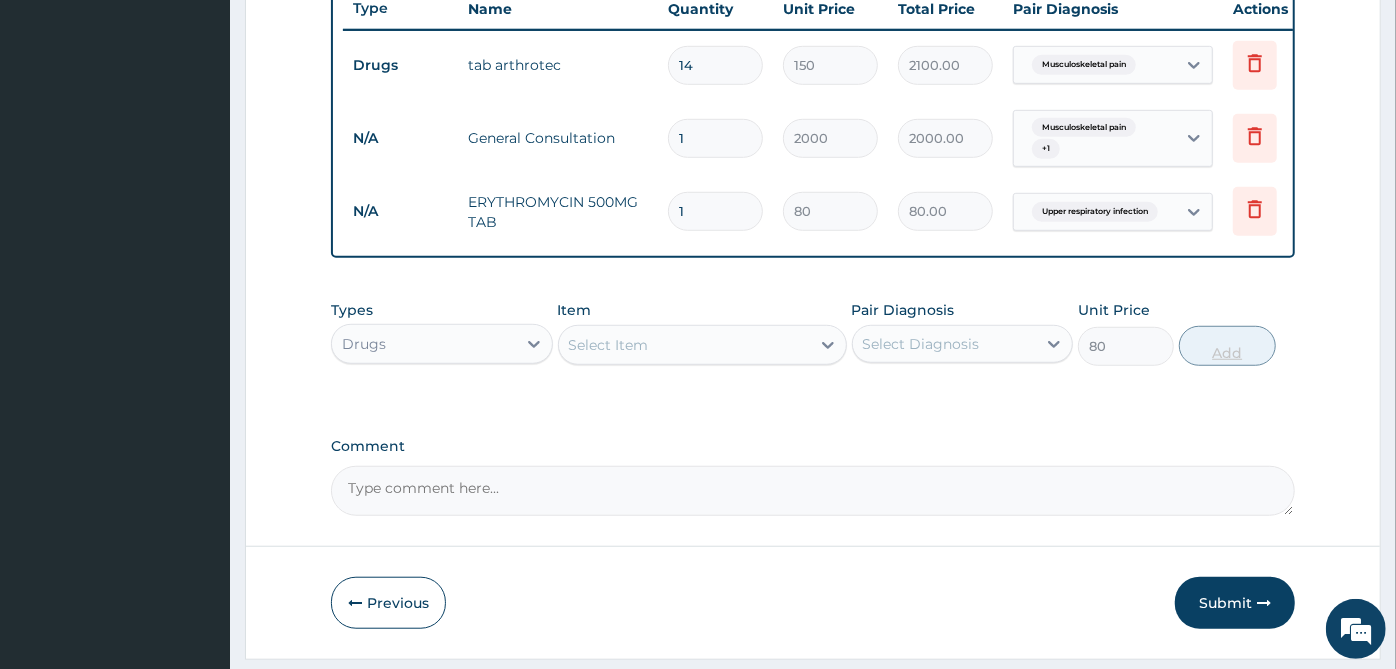 type on "0" 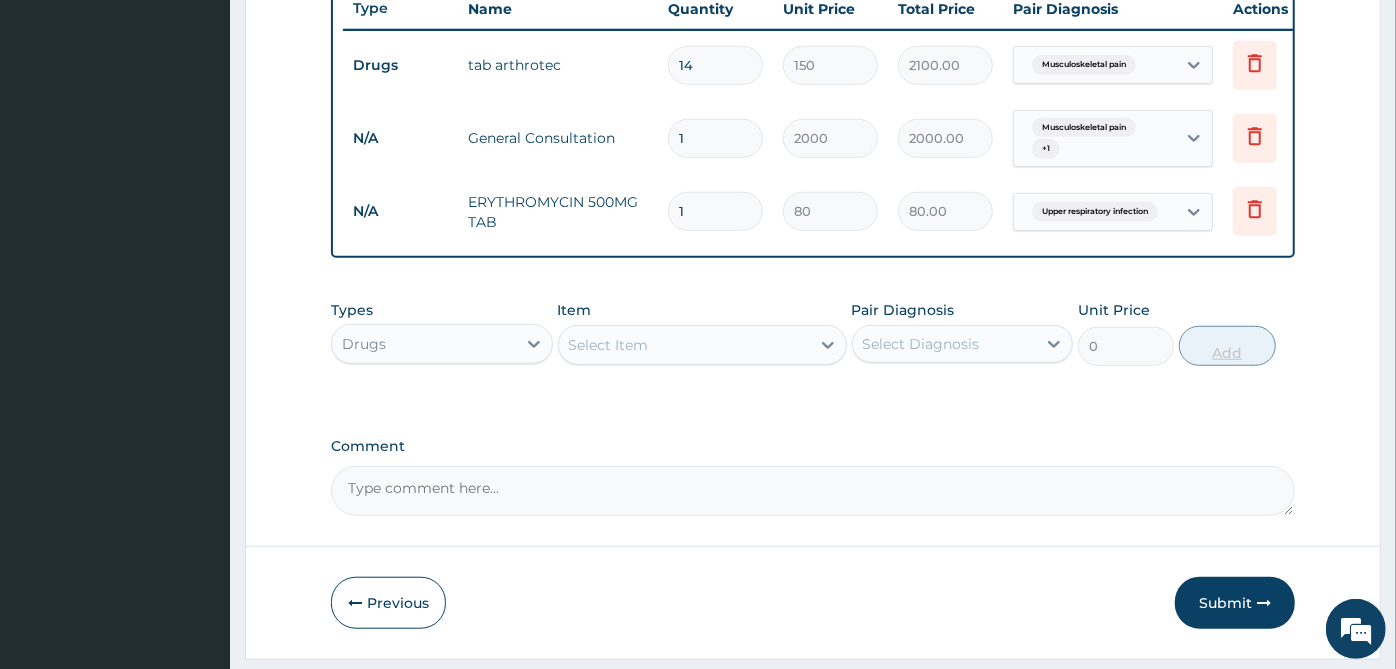 type on "10" 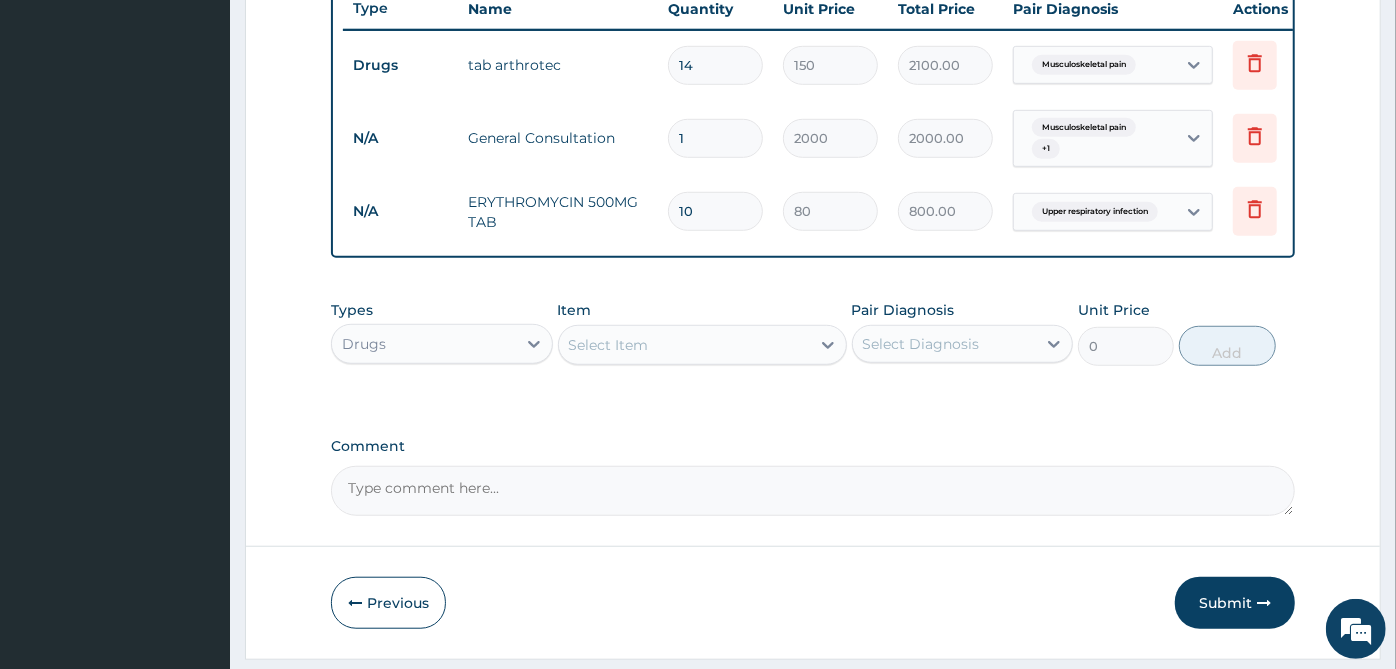 type on "10" 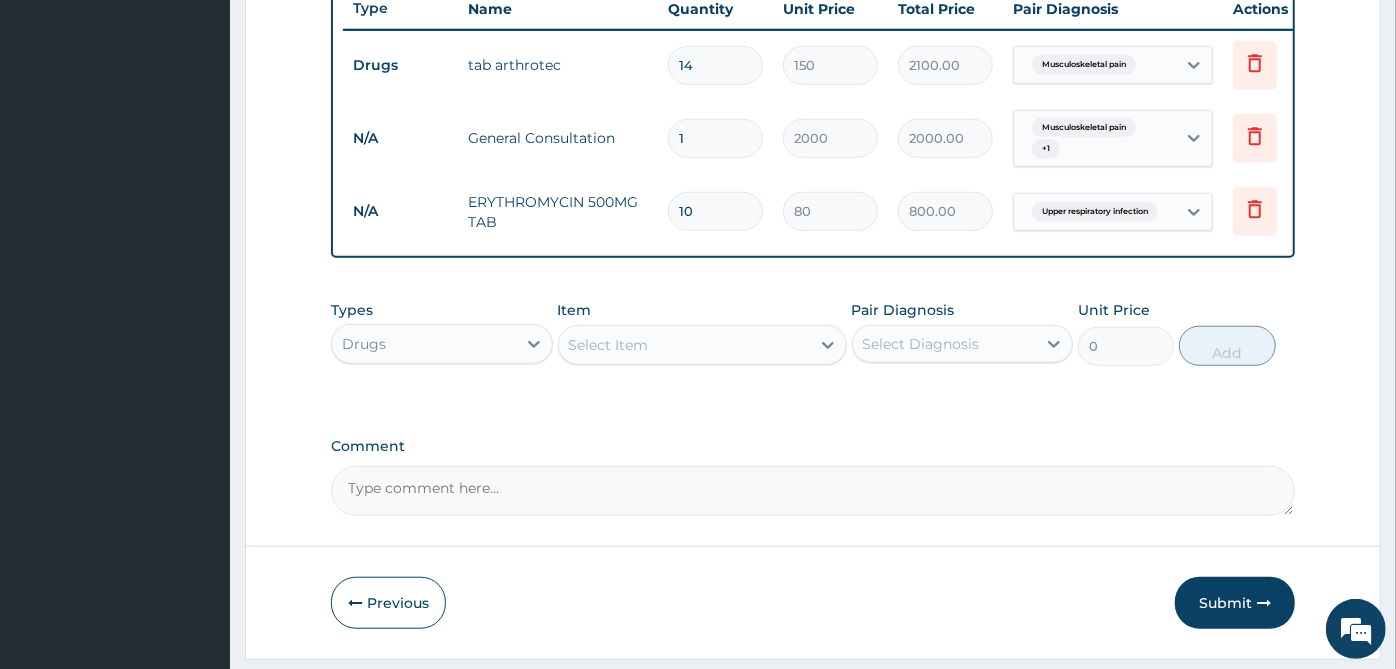click on "Select Item" at bounding box center (684, 345) 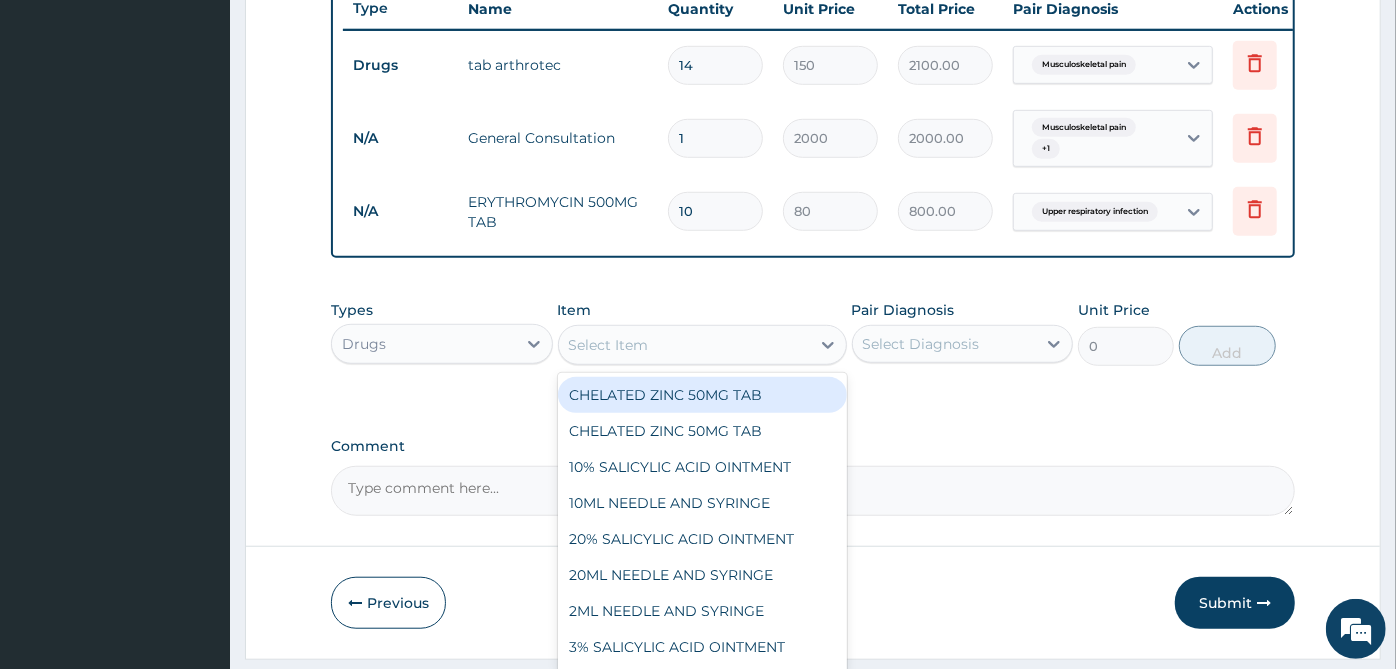 scroll, scrollTop: 837, scrollLeft: 0, axis: vertical 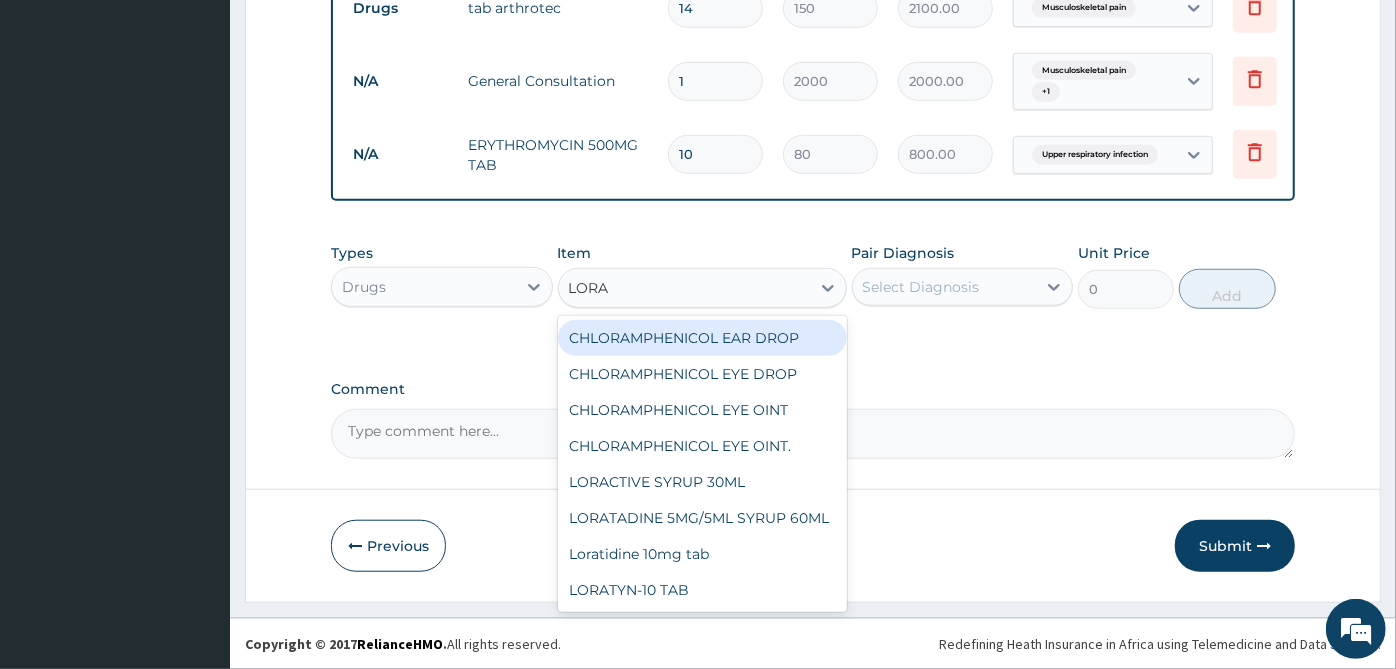 type on "LORAT" 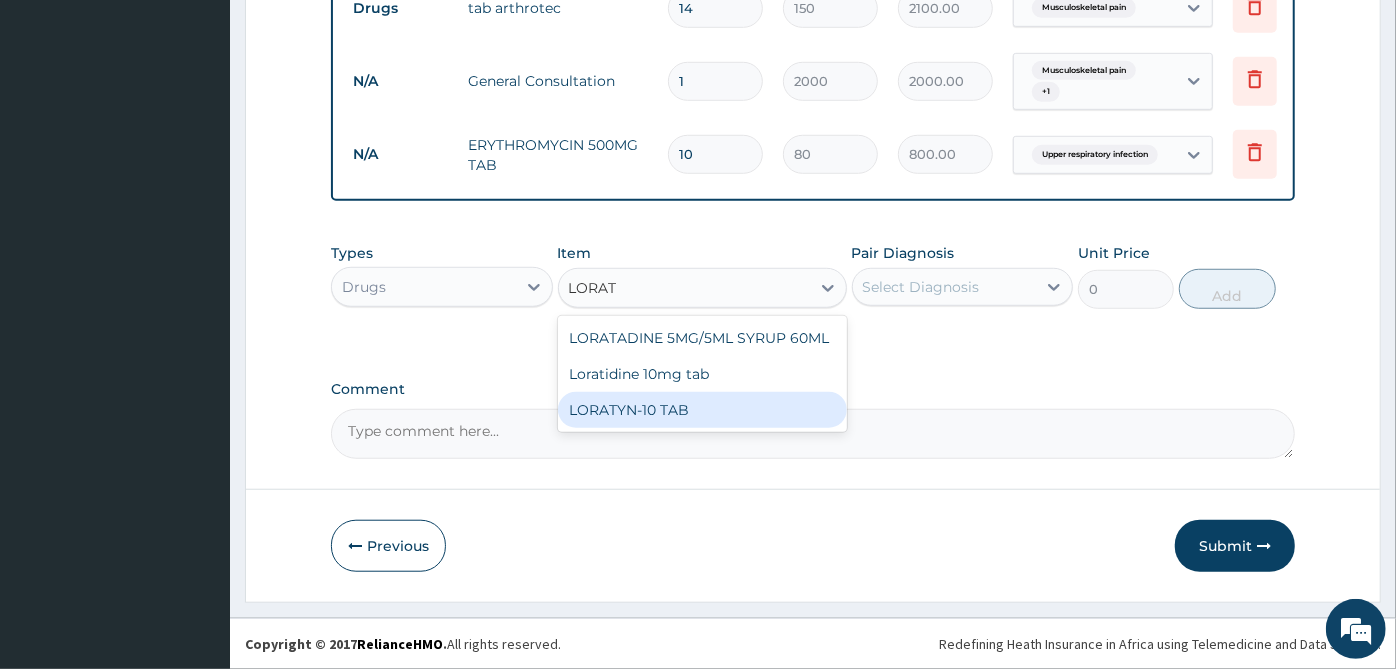 click on "LORATYN-10 TAB" at bounding box center [702, 410] 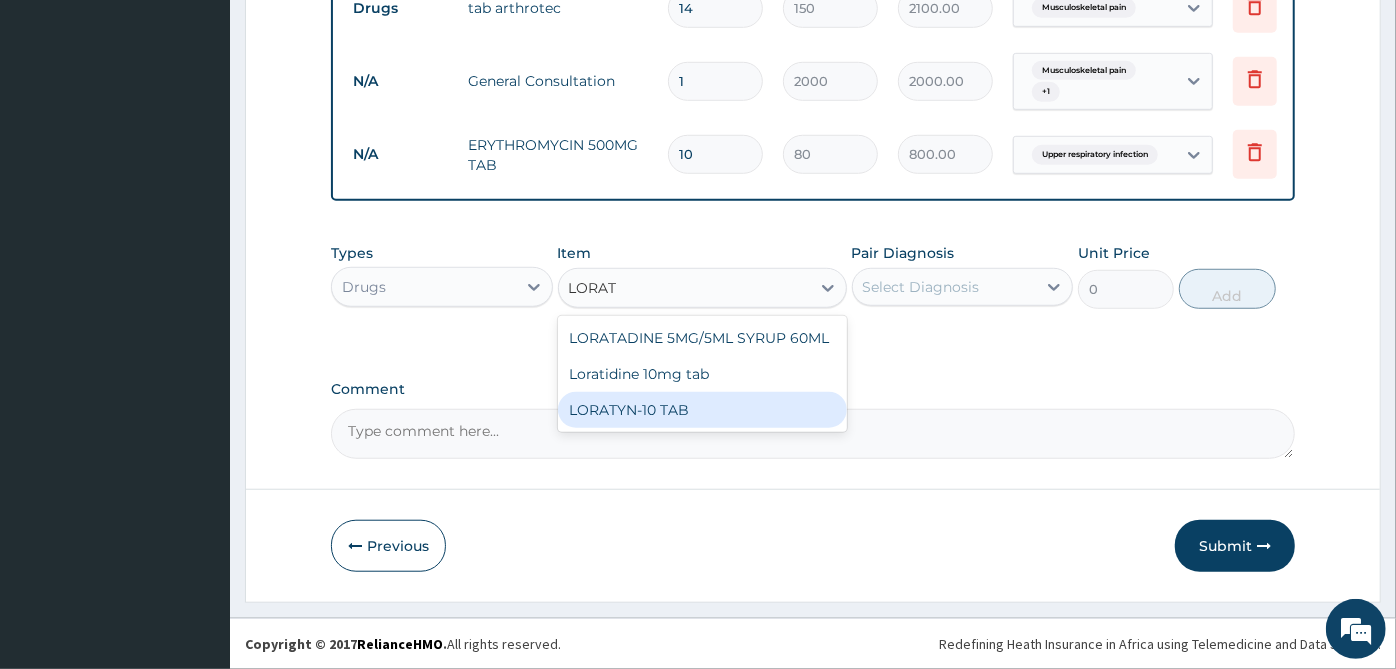type 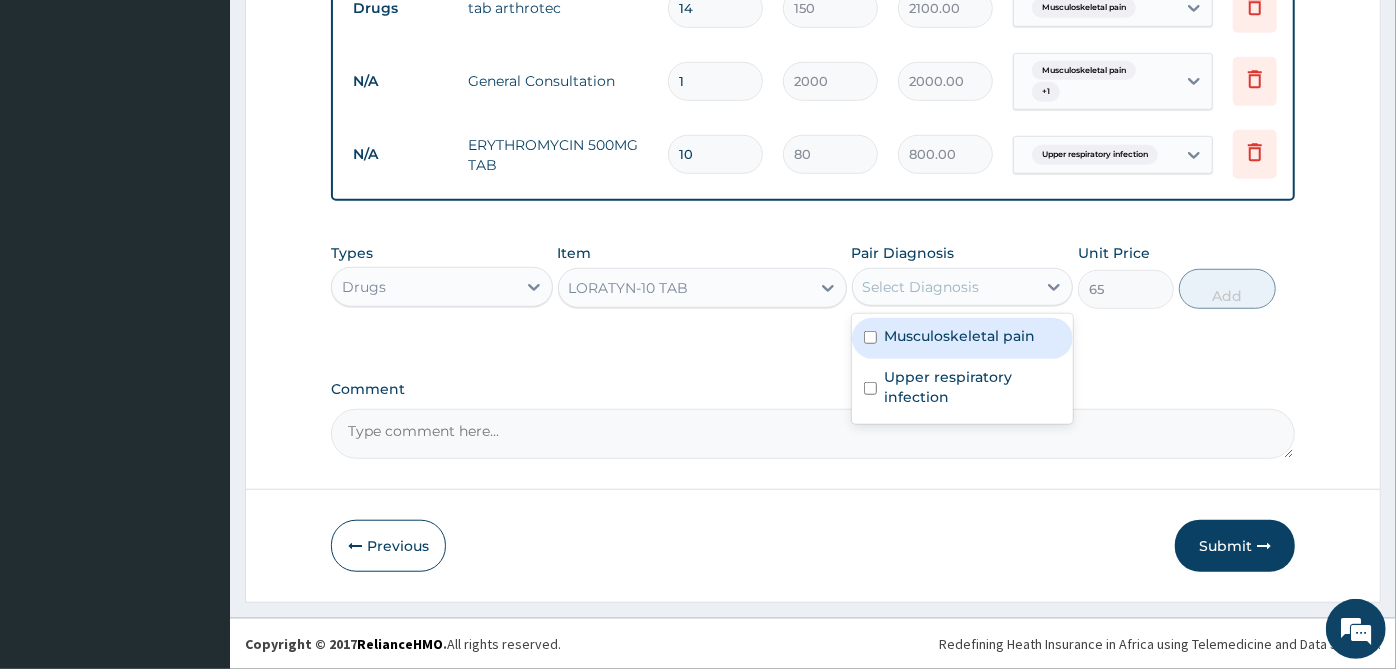 click on "Select Diagnosis" at bounding box center [945, 287] 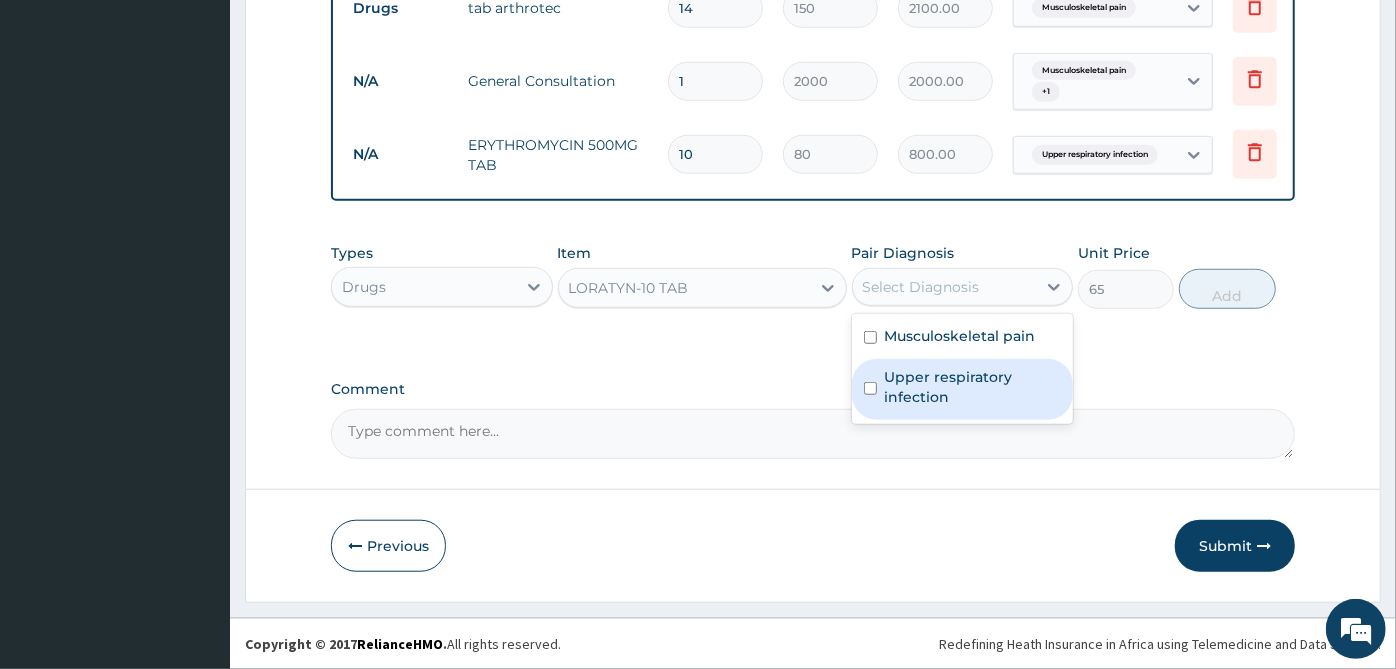 click on "Upper respiratory infection" at bounding box center [963, 389] 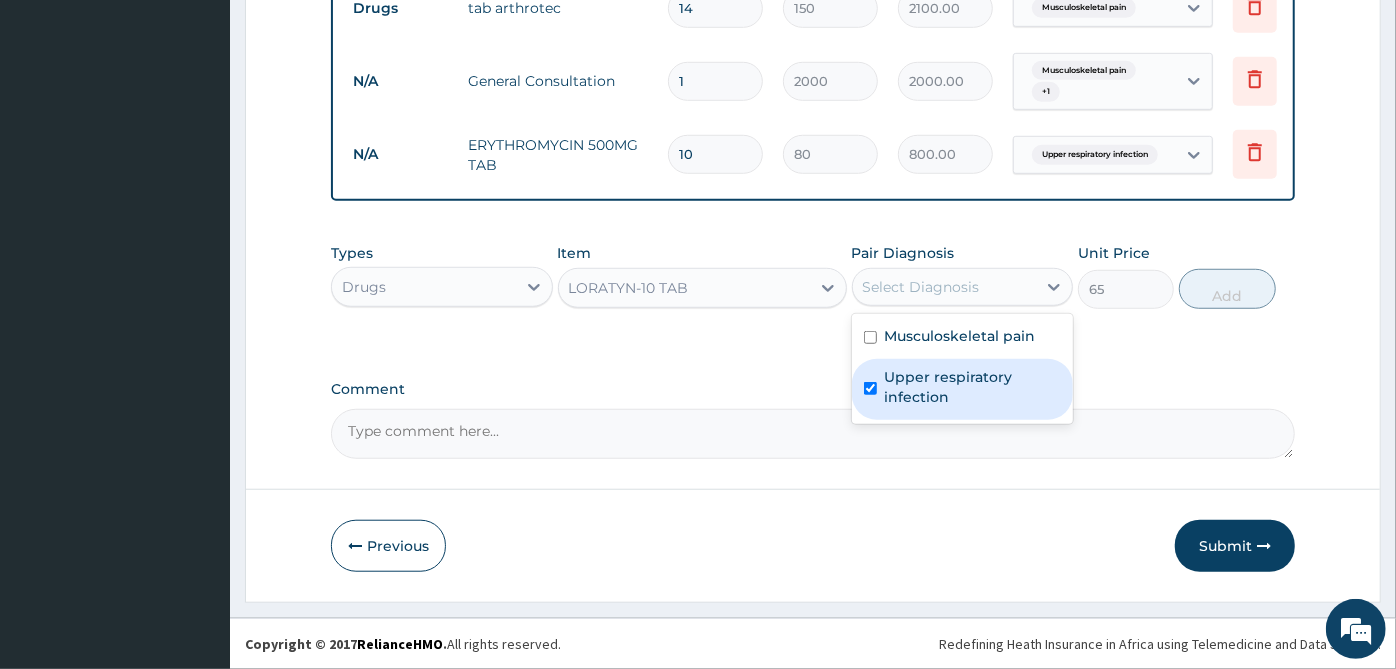 checkbox on "true" 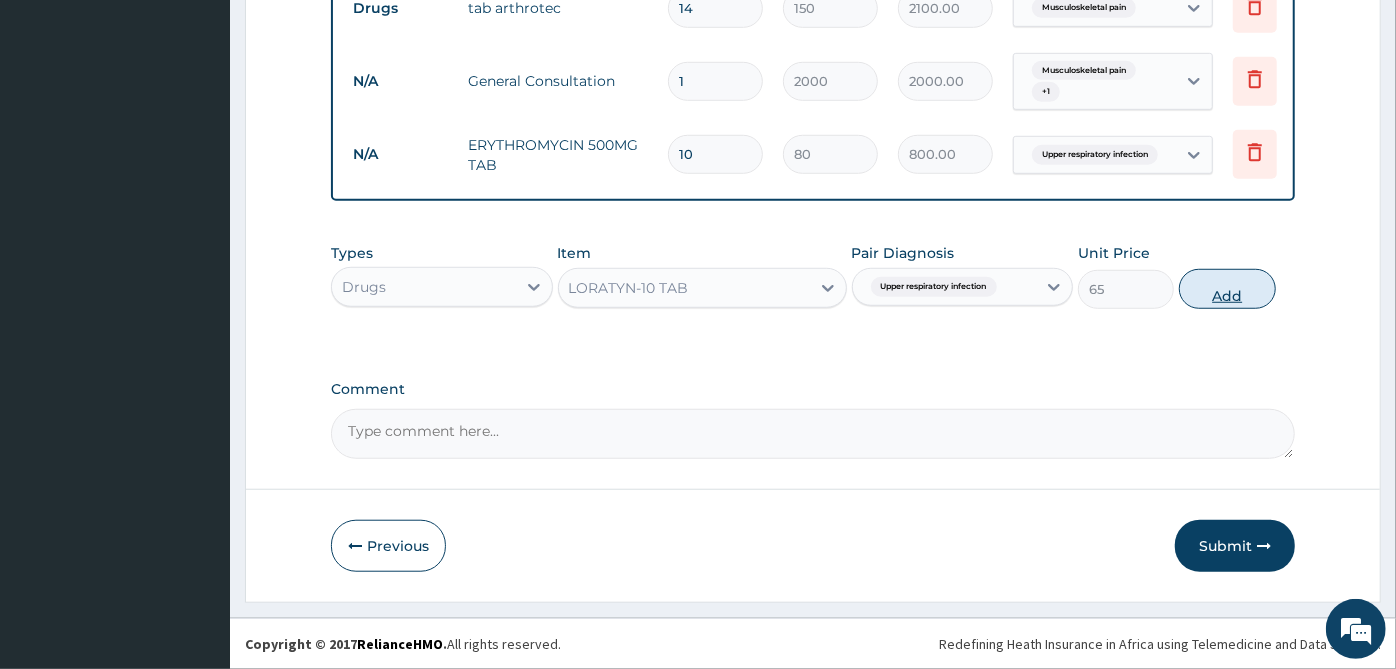 click on "Add" at bounding box center [1227, 289] 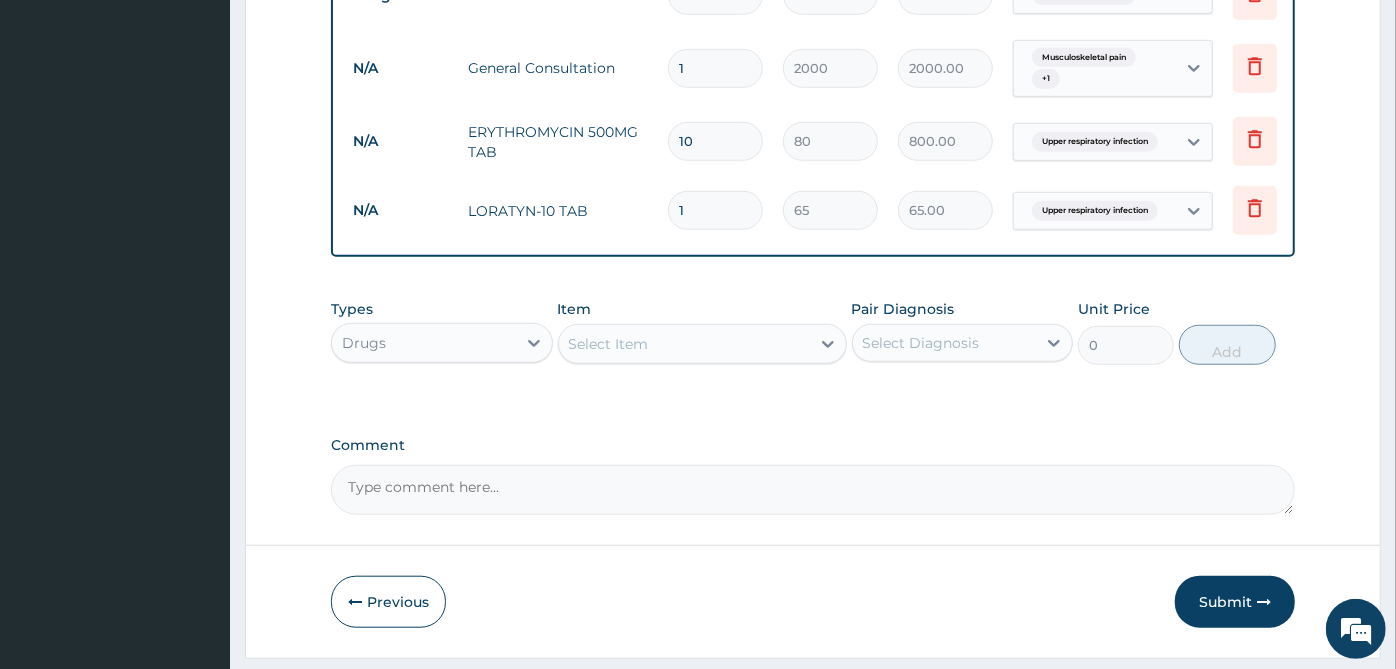 click on "1" at bounding box center (715, 210) 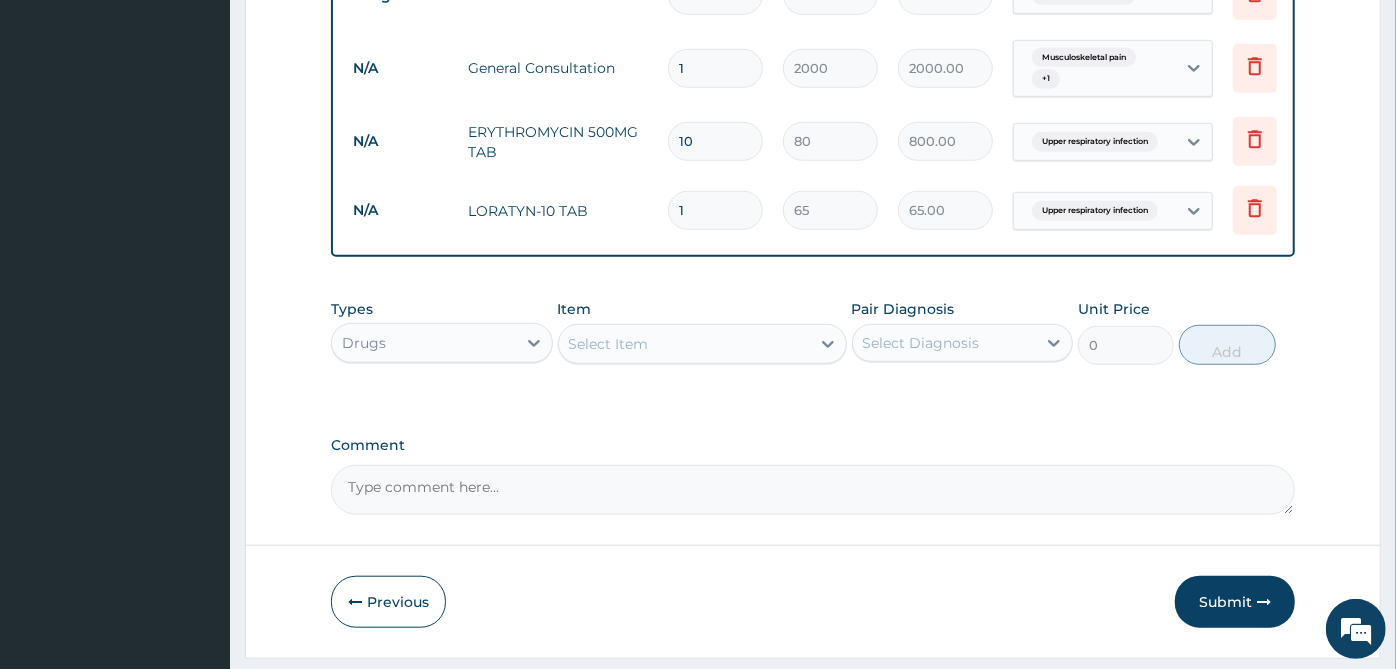 click on "1" at bounding box center [715, 210] 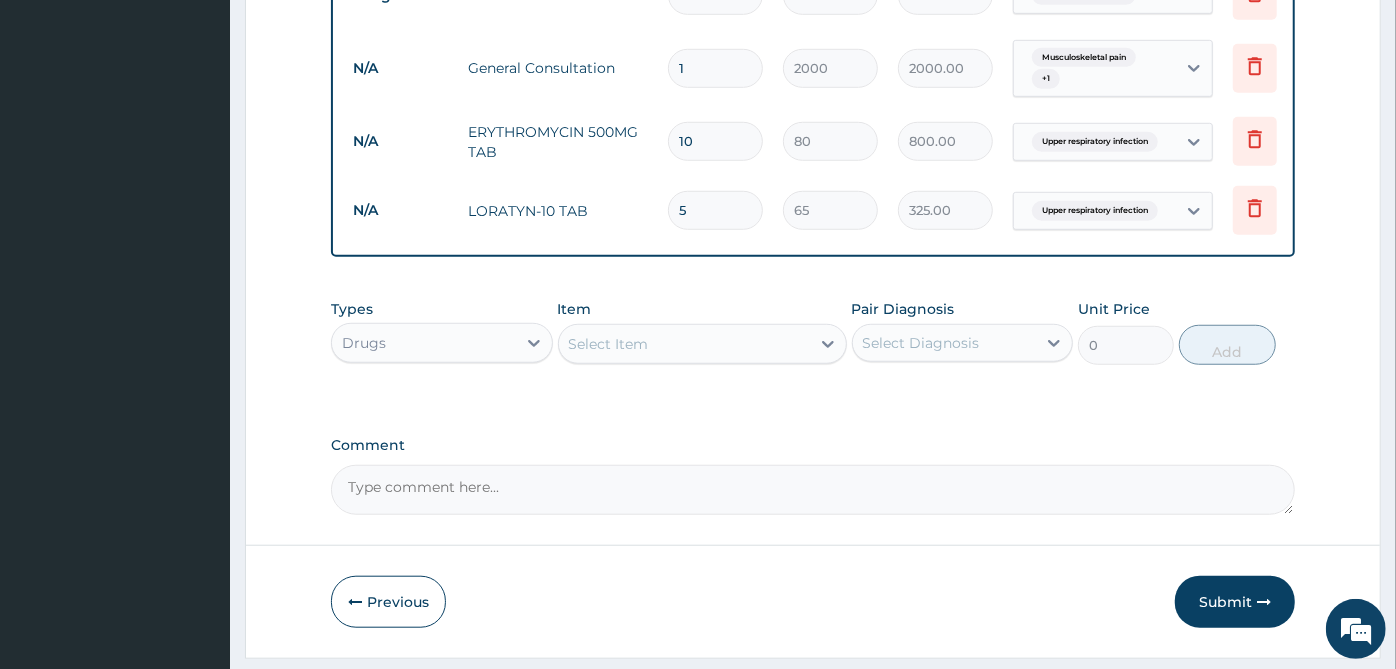 type on "5" 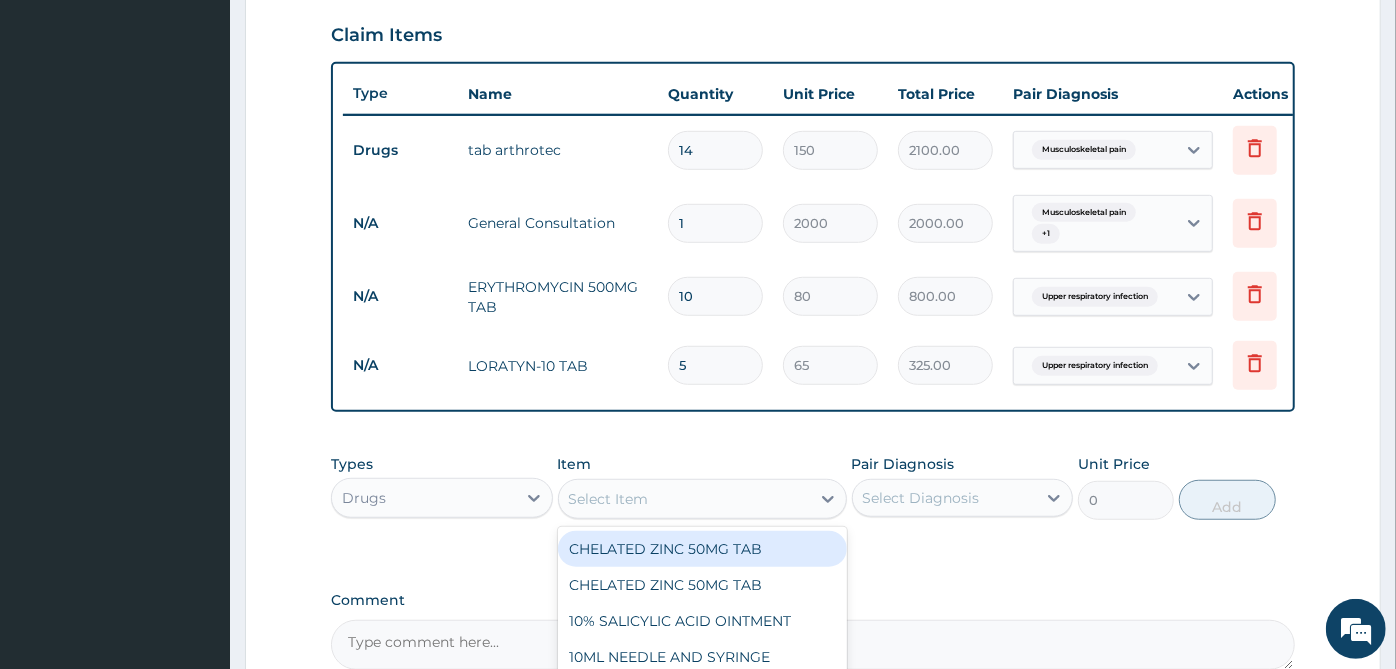 scroll, scrollTop: 905, scrollLeft: 0, axis: vertical 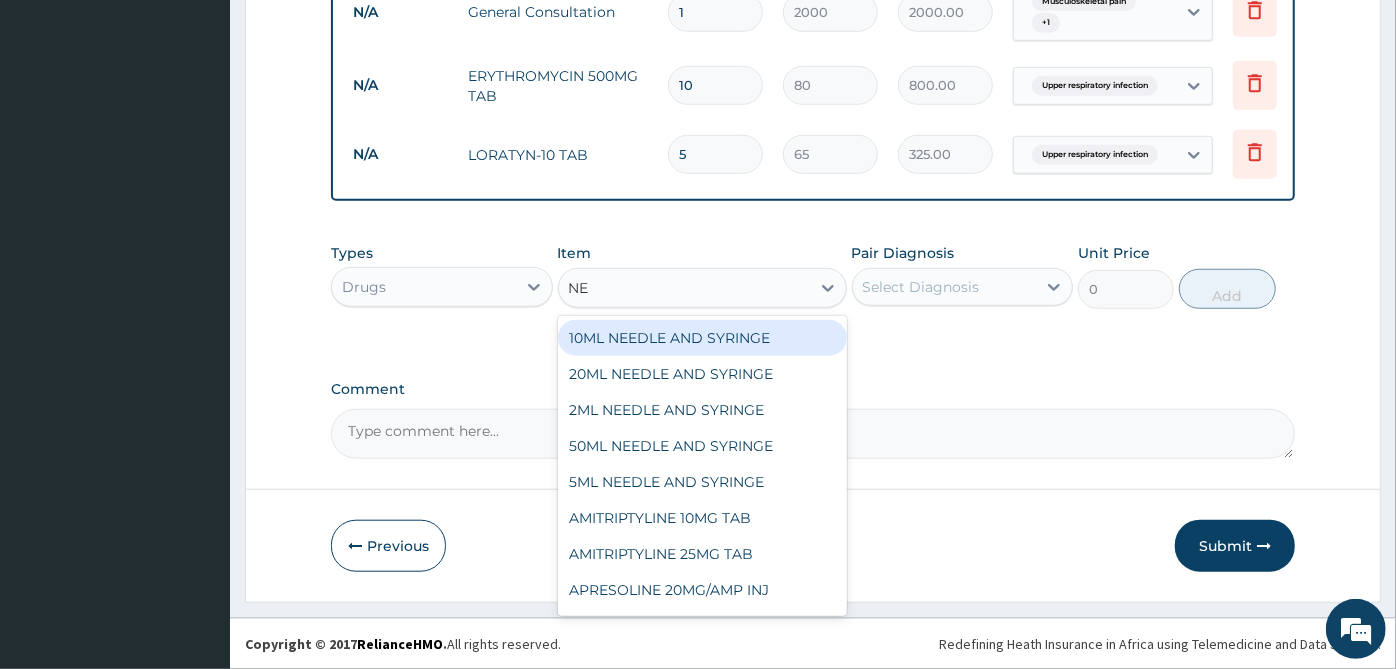 type on "NEU" 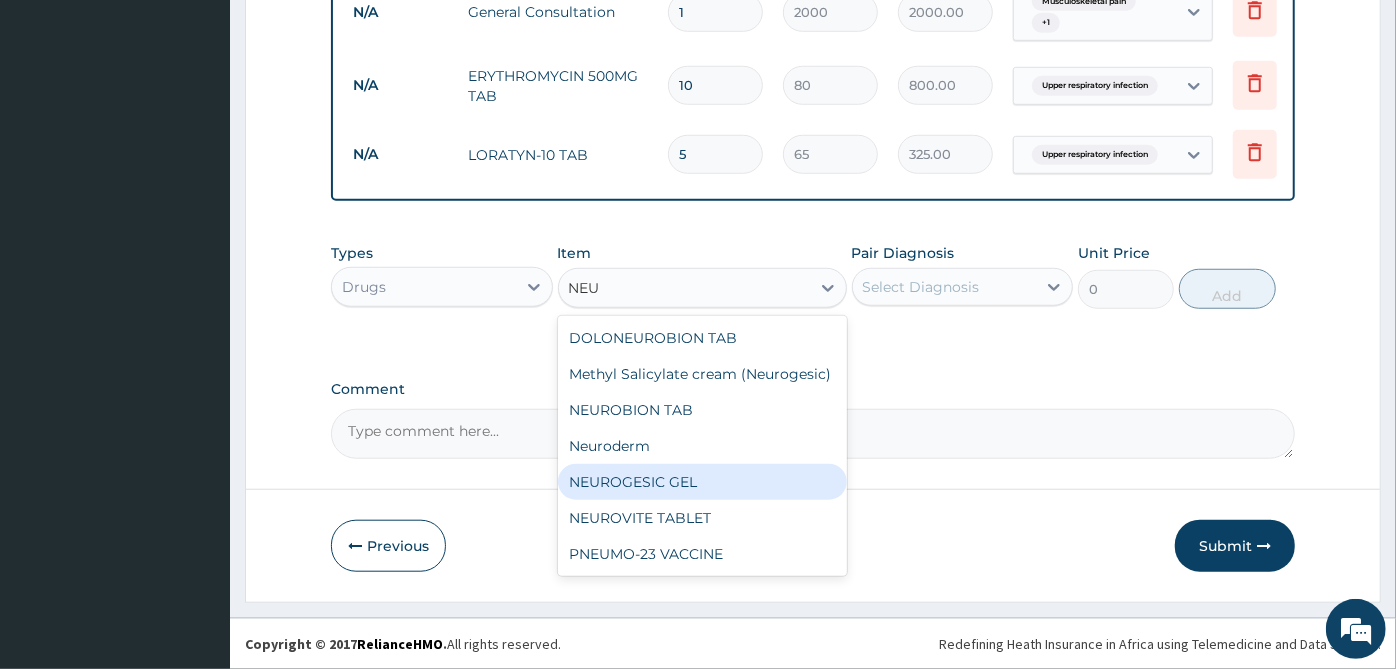 click on "NEUROGESIC GEL" at bounding box center (702, 482) 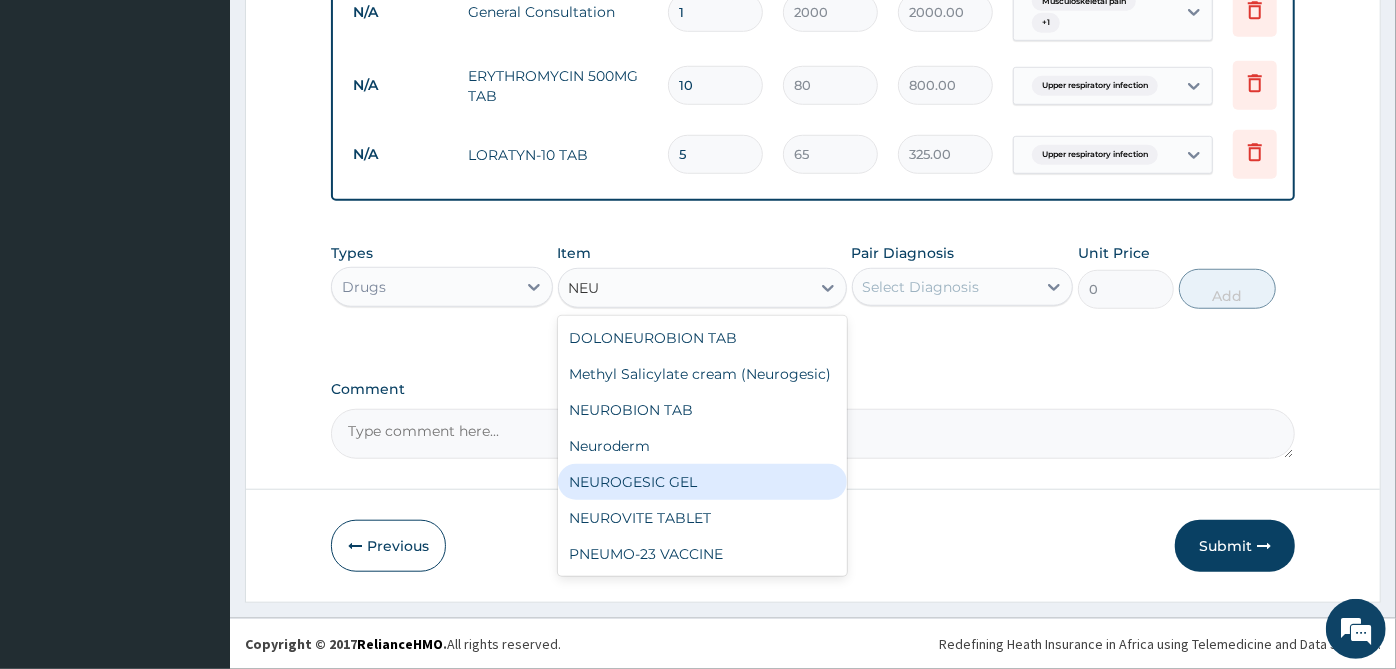 type 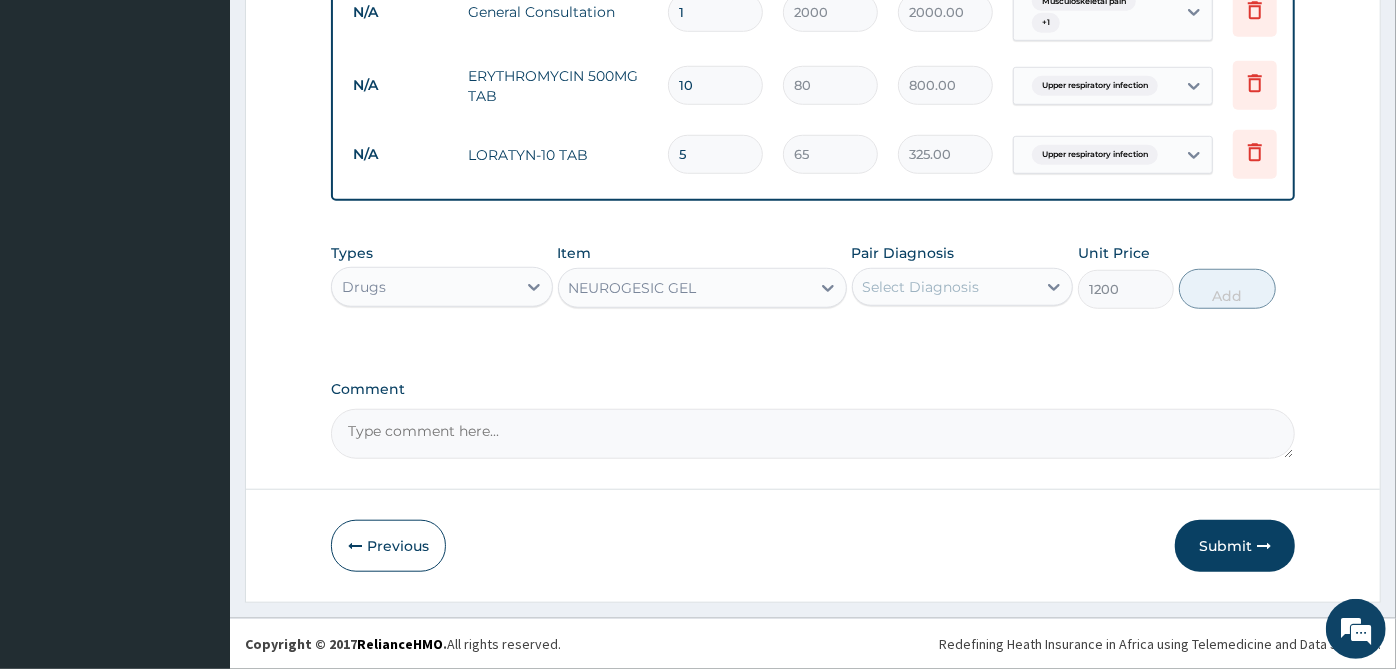 click on "Select Diagnosis" at bounding box center (945, 287) 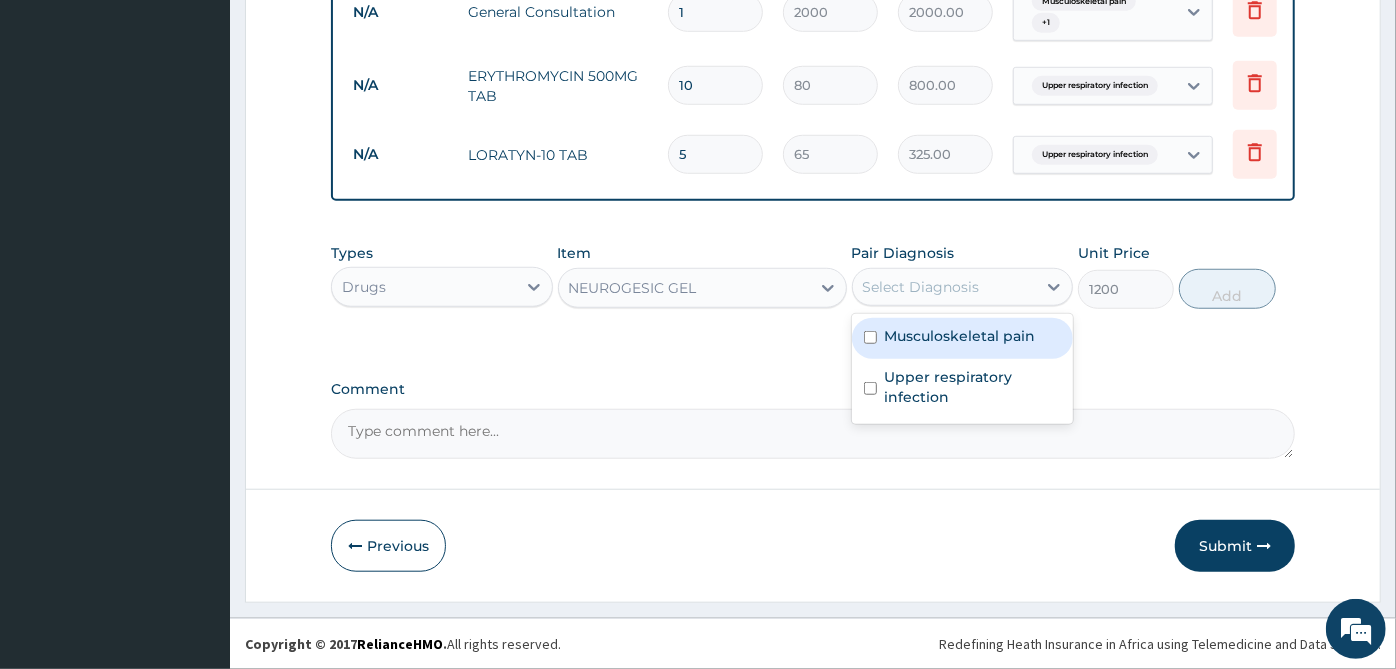 click on "Musculoskeletal pain" at bounding box center [963, 338] 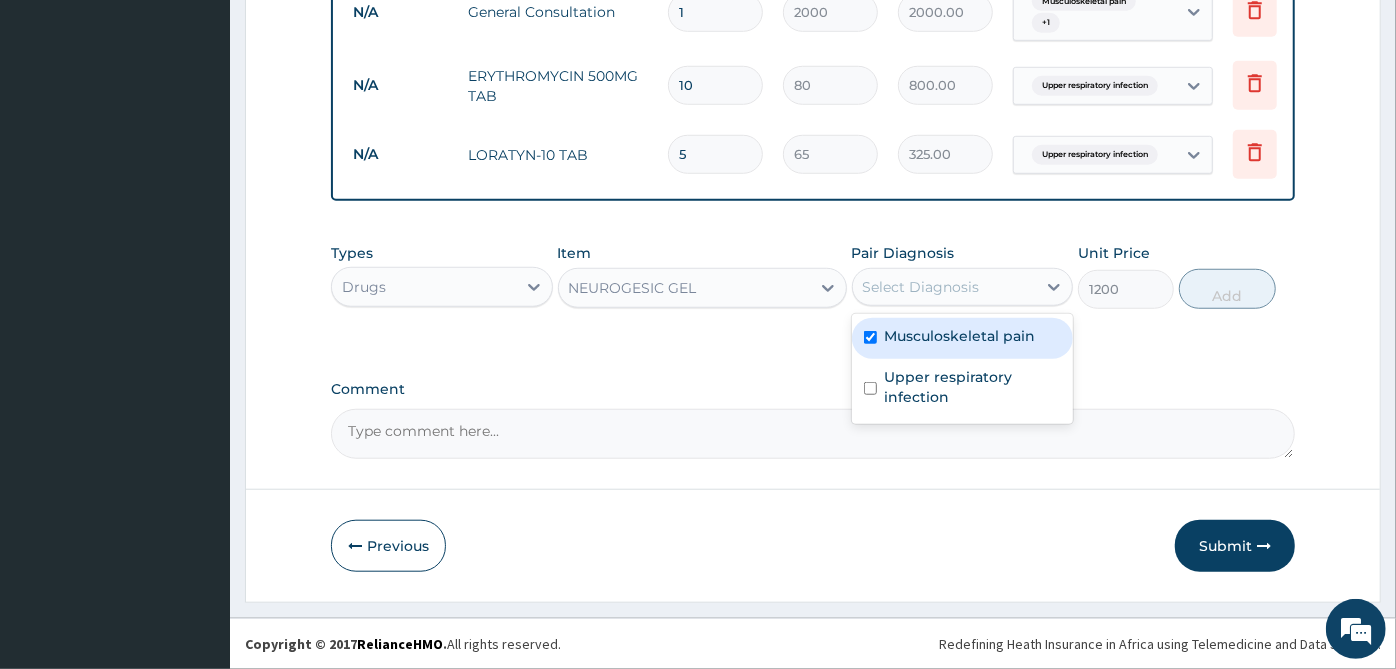 checkbox on "true" 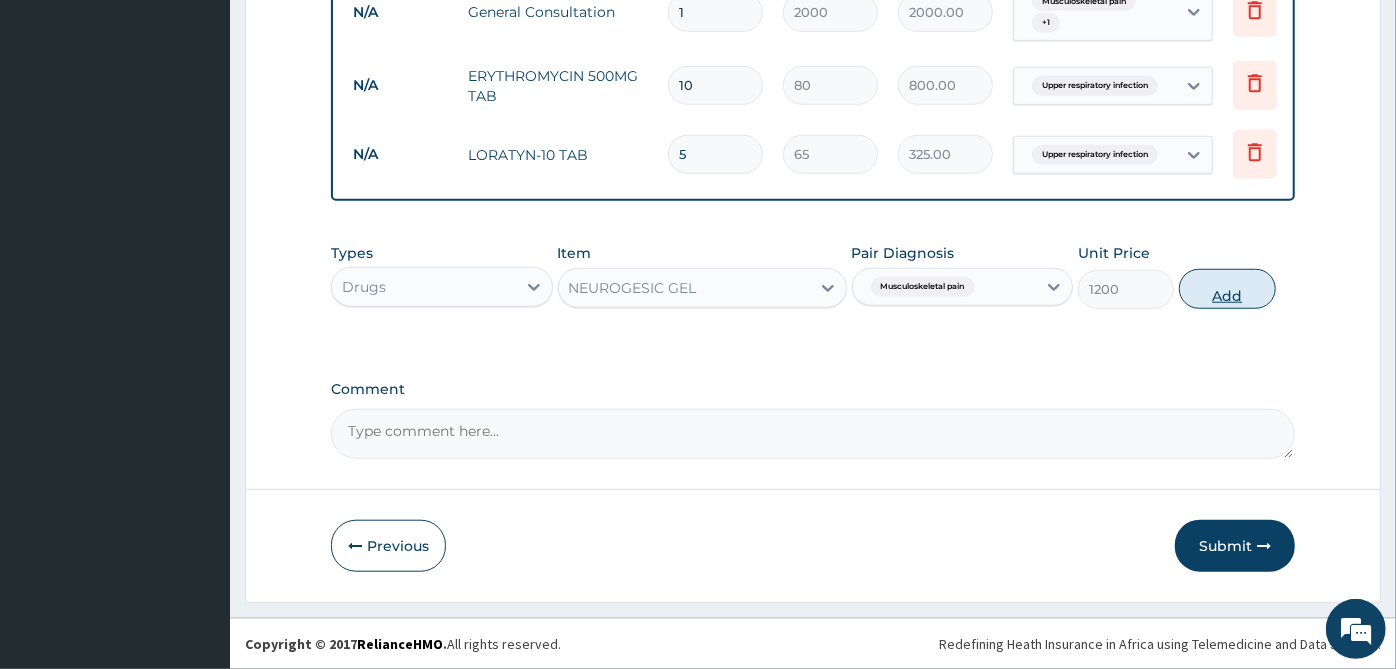 click on "Add" at bounding box center [1227, 289] 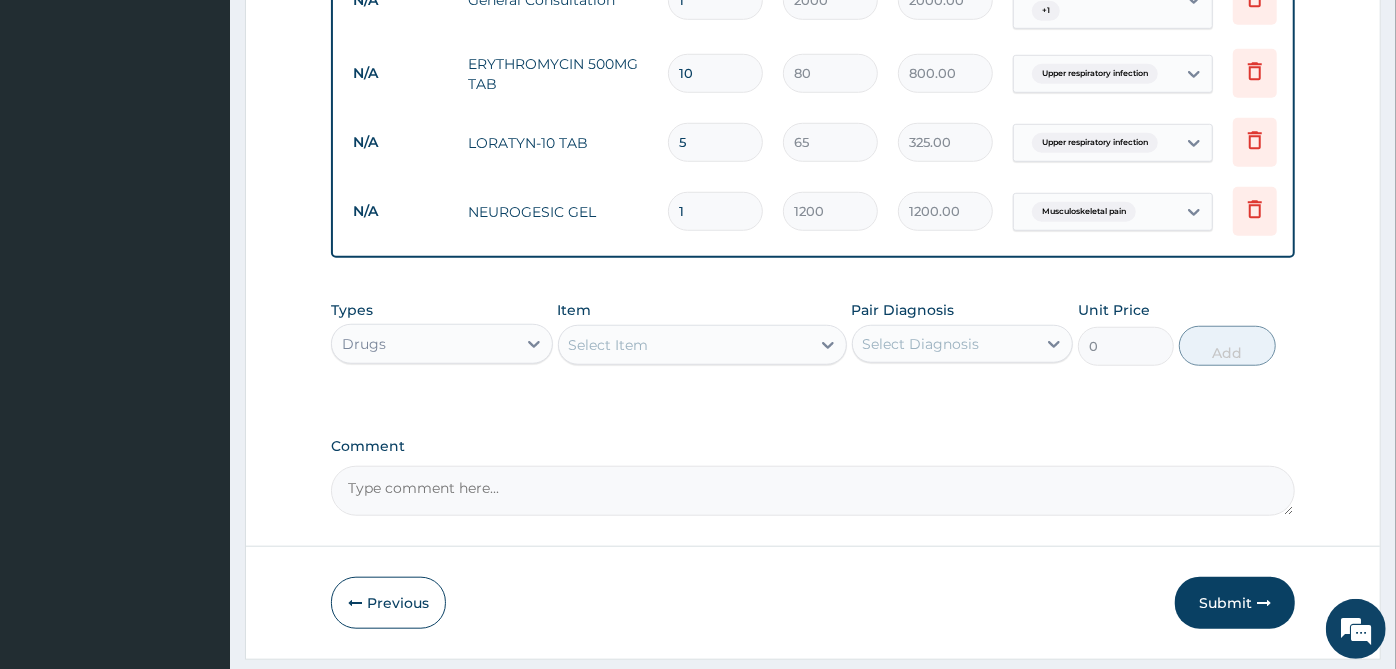 click on "Types Drugs Item Select Item Pair Diagnosis Select Diagnosis Unit Price 0 Add" at bounding box center (813, 348) 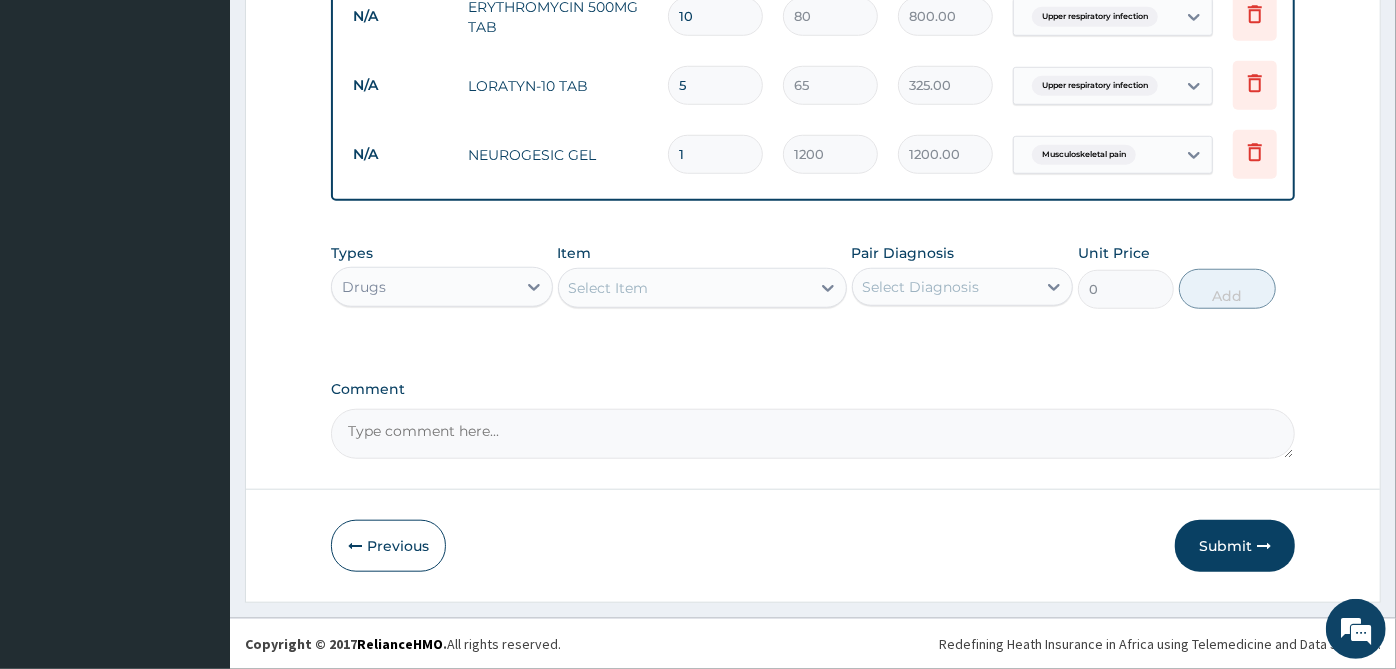 scroll, scrollTop: 974, scrollLeft: 0, axis: vertical 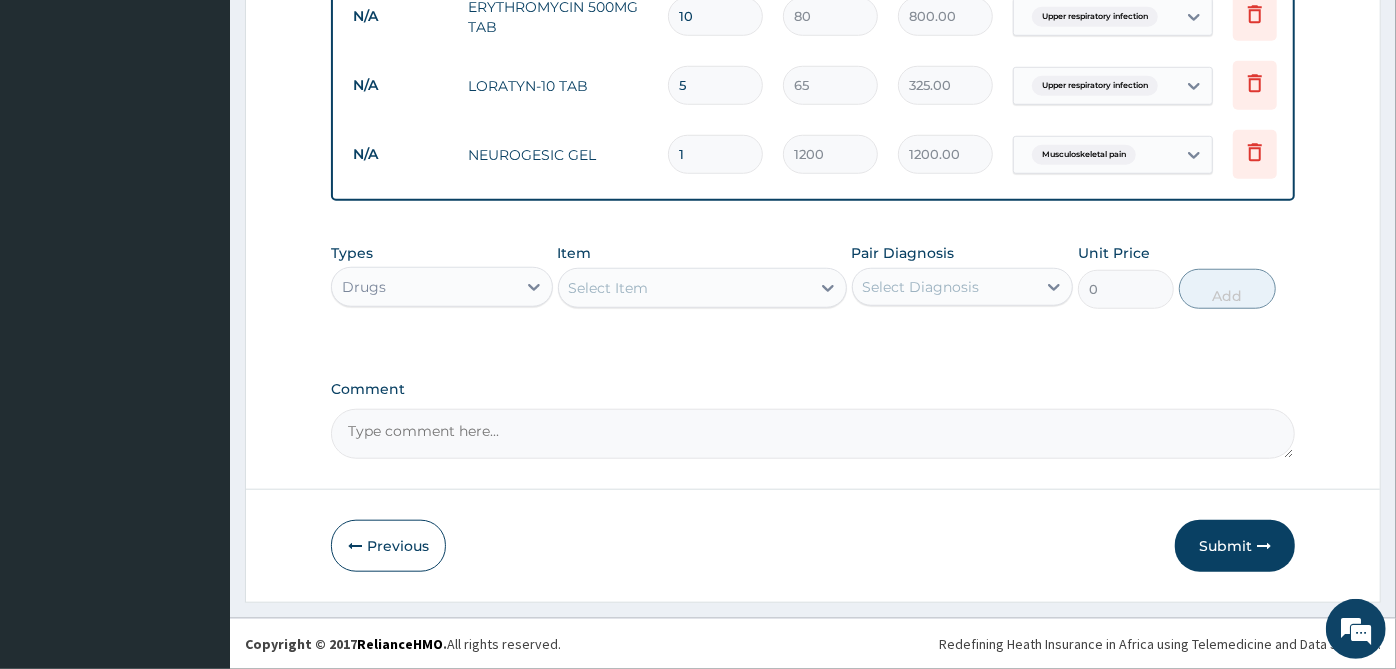 click on "Submit" at bounding box center [1235, 546] 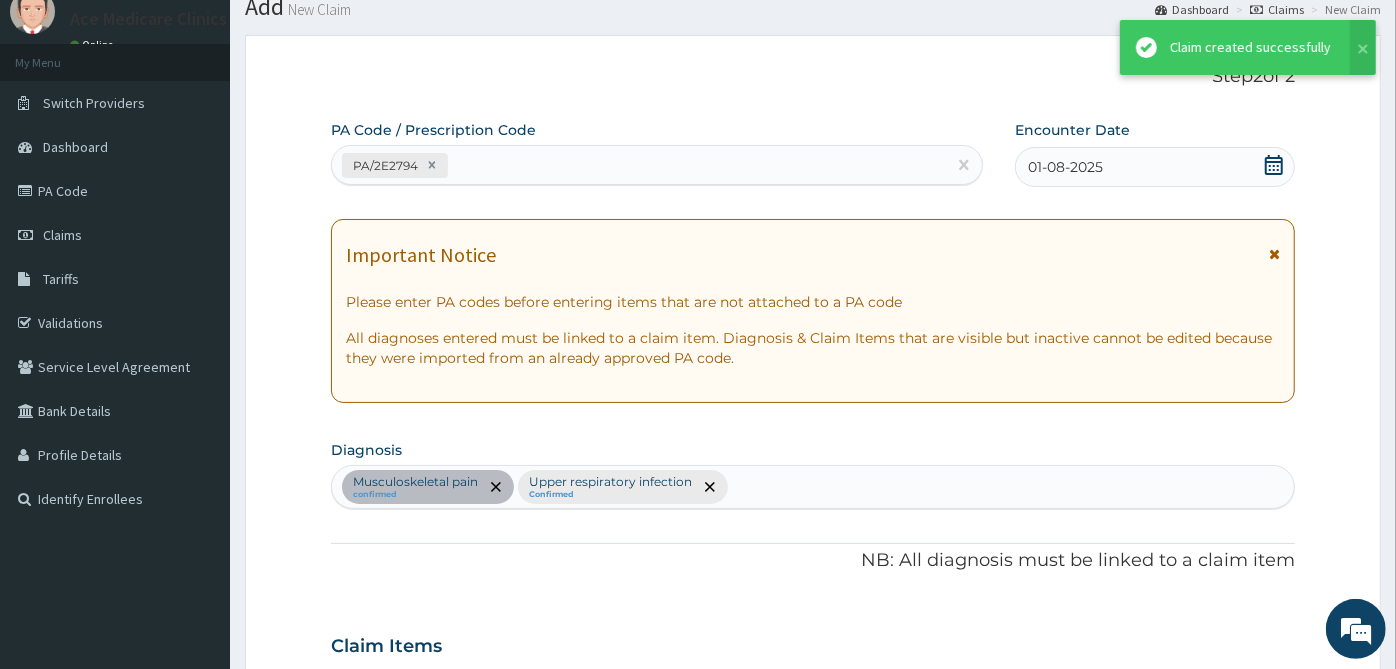 scroll, scrollTop: 974, scrollLeft: 0, axis: vertical 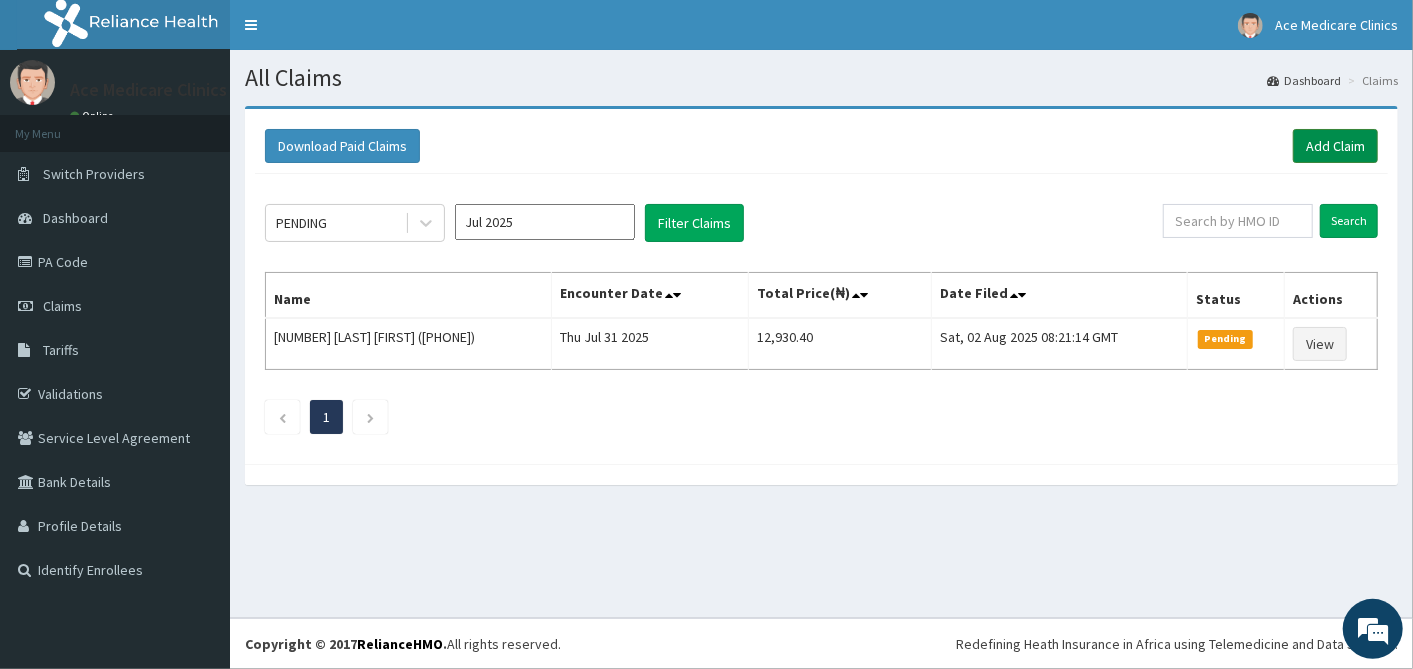 click on "Add Claim" at bounding box center [1335, 146] 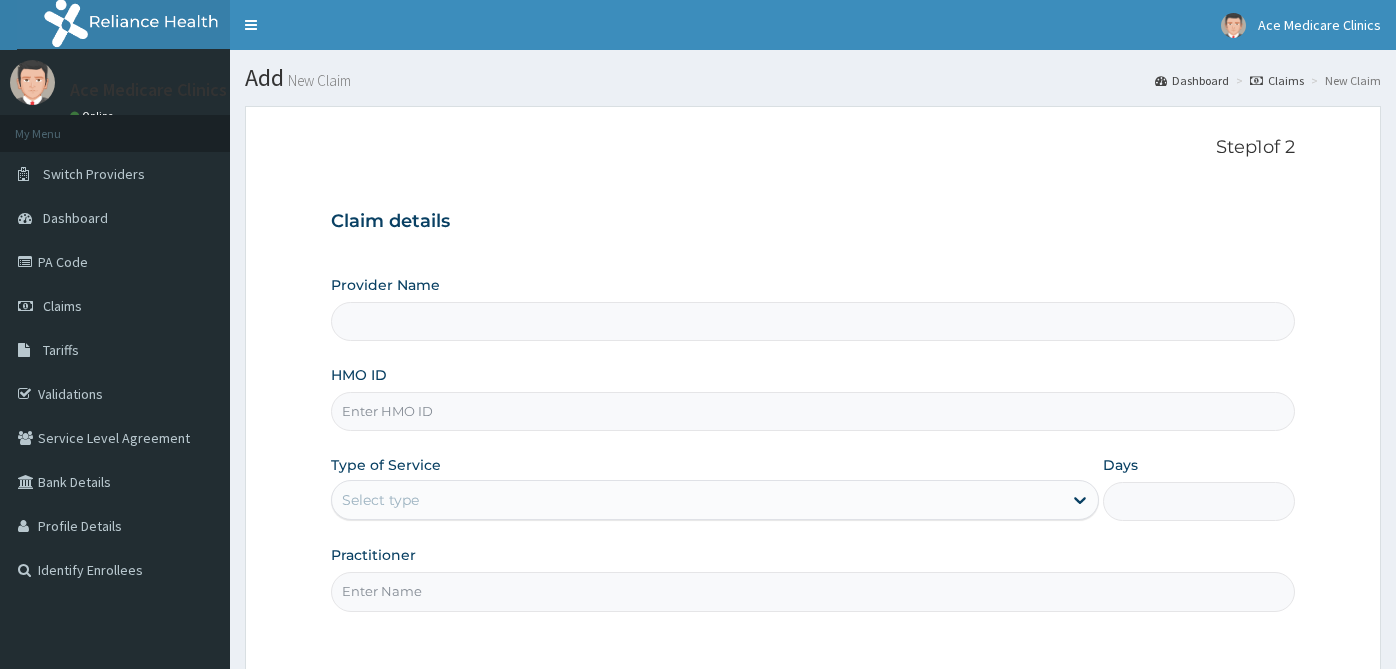 scroll, scrollTop: 0, scrollLeft: 0, axis: both 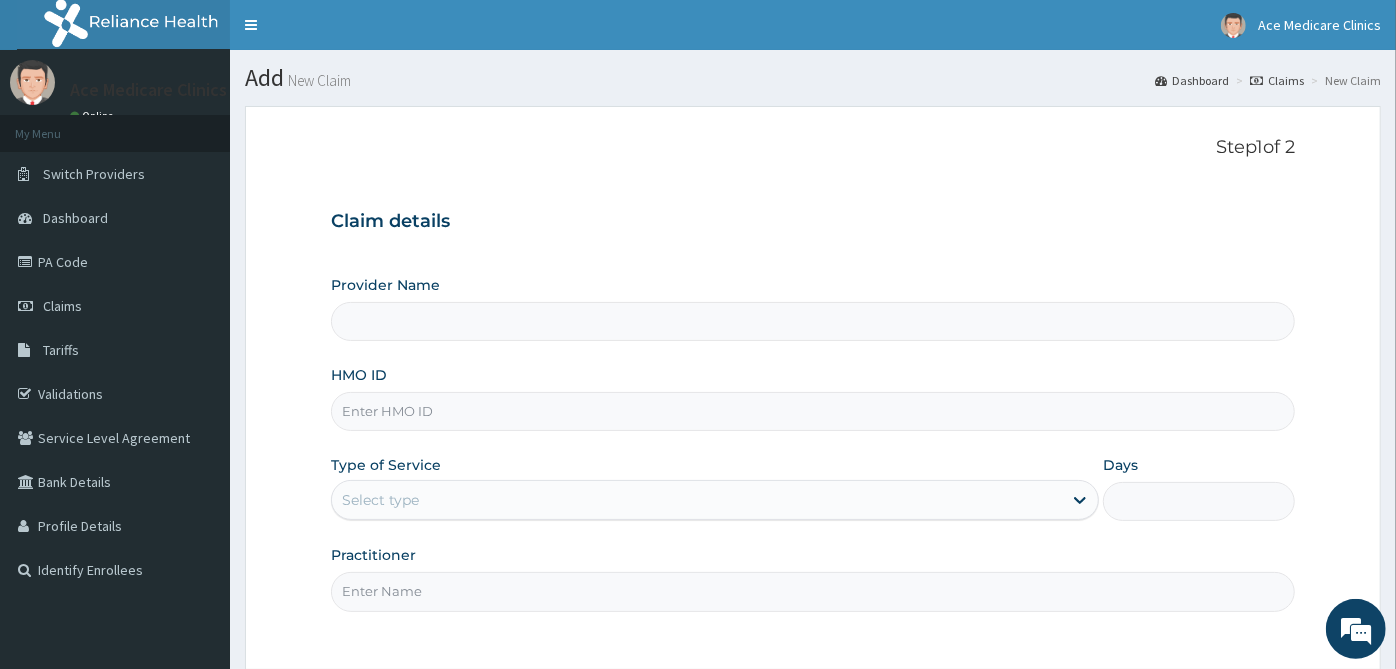 click on "HMO ID" at bounding box center (813, 411) 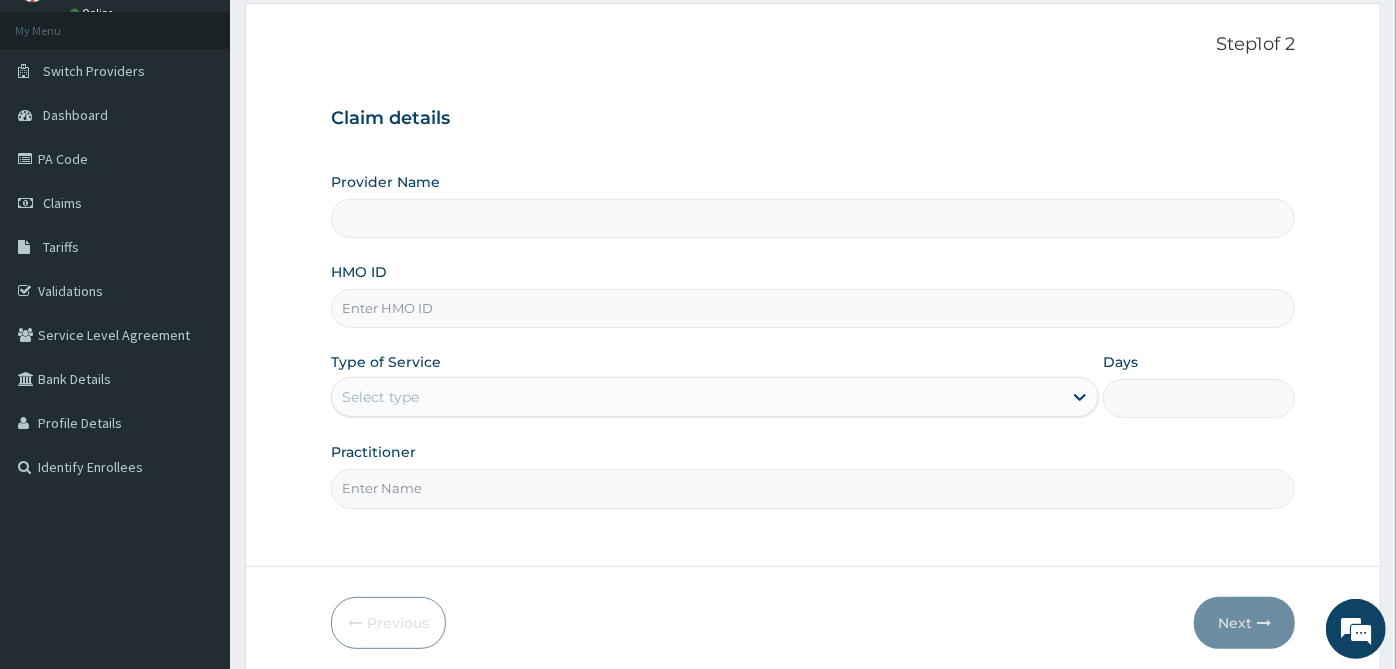 scroll, scrollTop: 179, scrollLeft: 0, axis: vertical 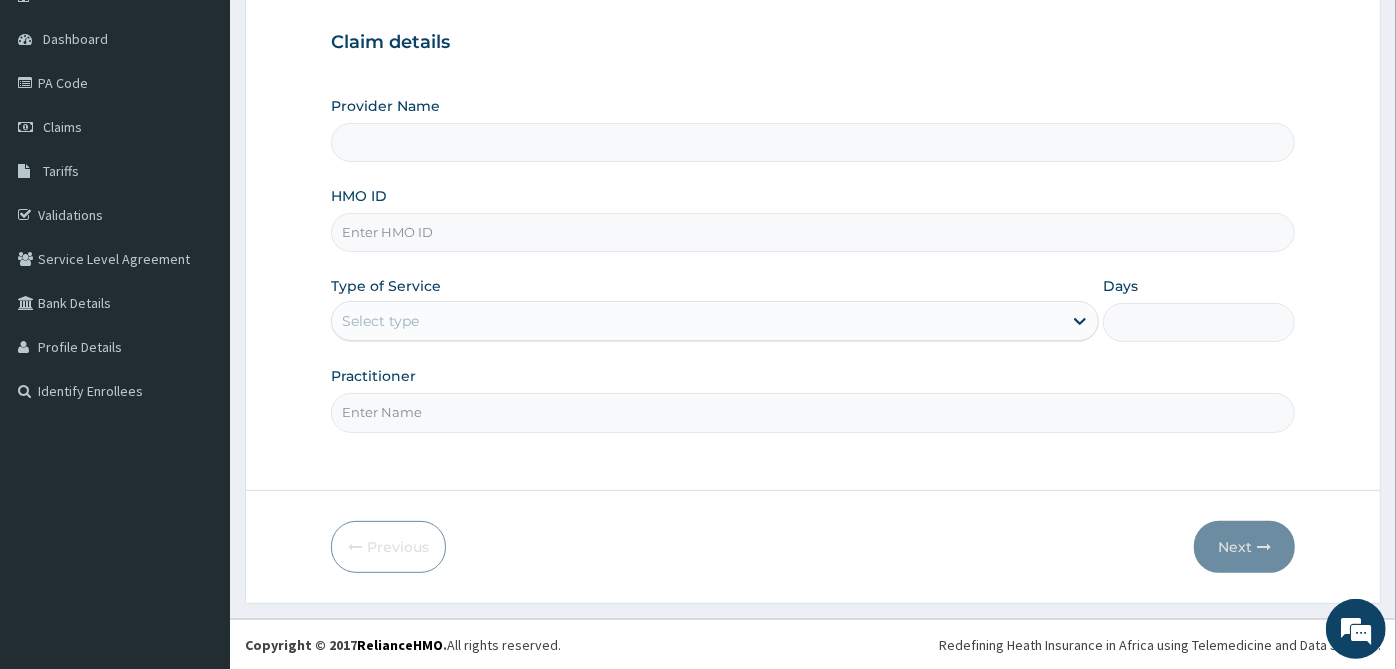 type on "ACE MEDICARE CLINICS- Ota" 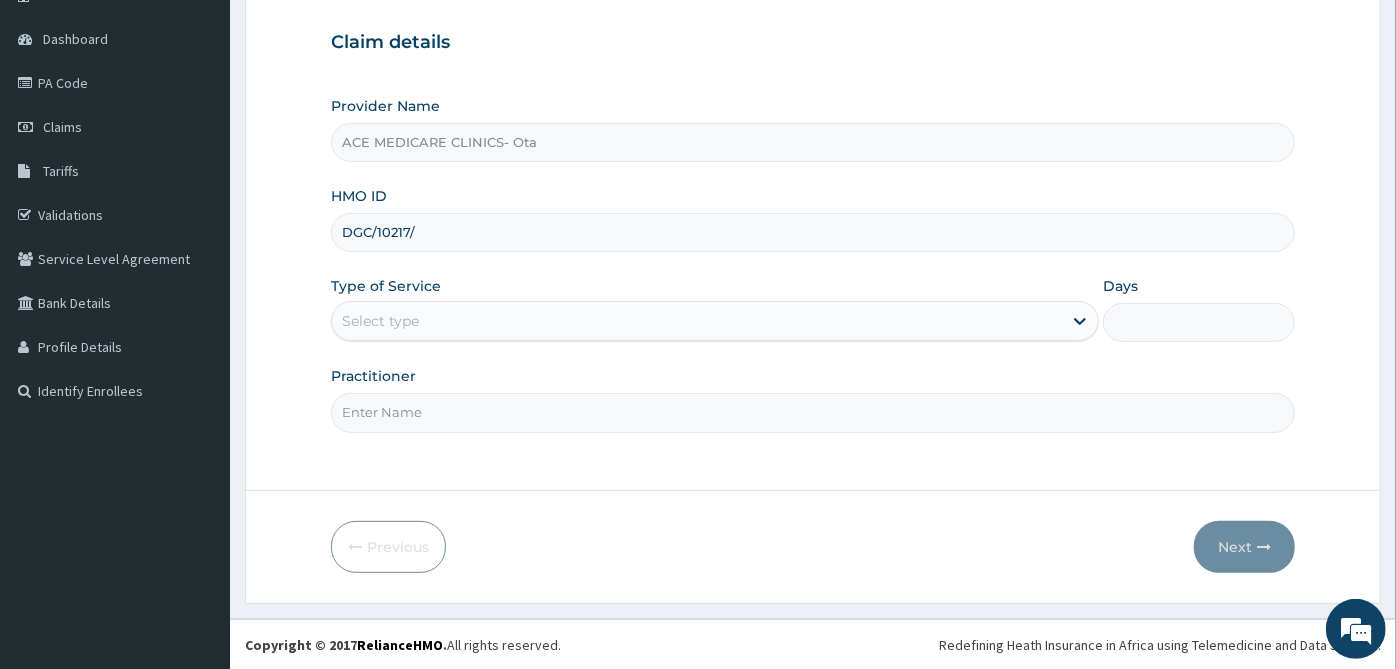 scroll, scrollTop: 0, scrollLeft: 0, axis: both 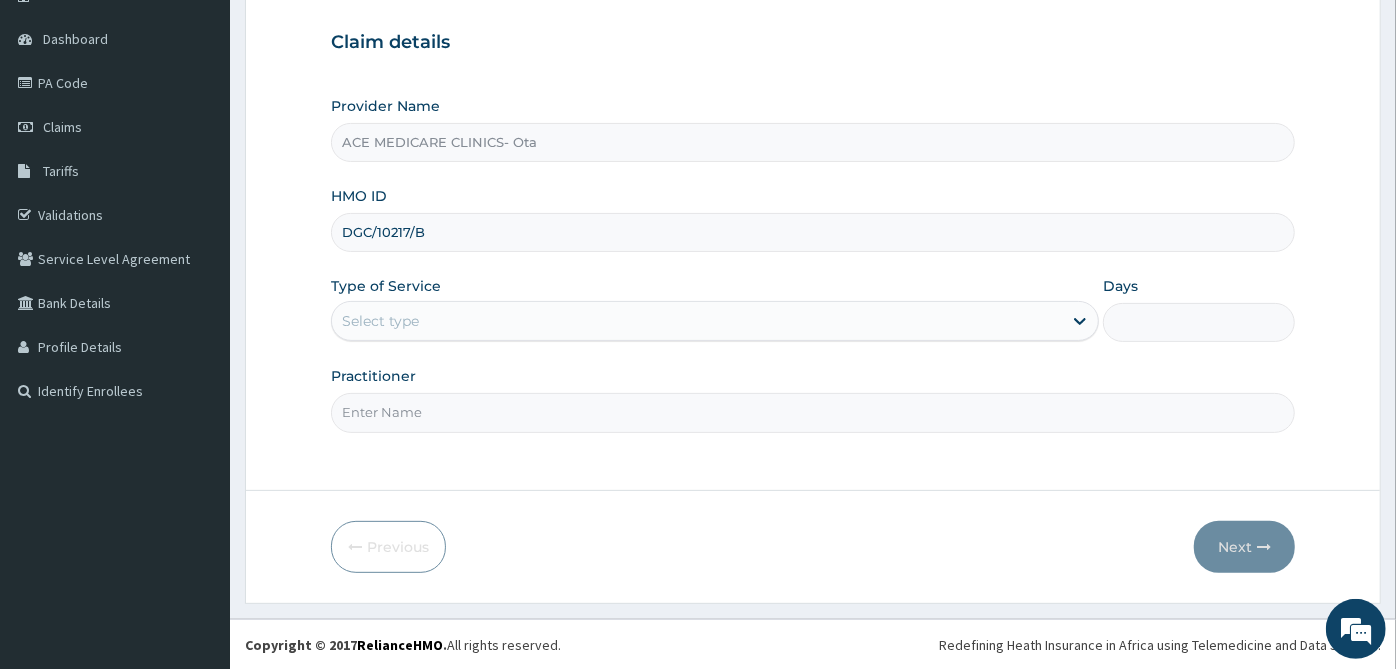 type on "DGC/10217/B" 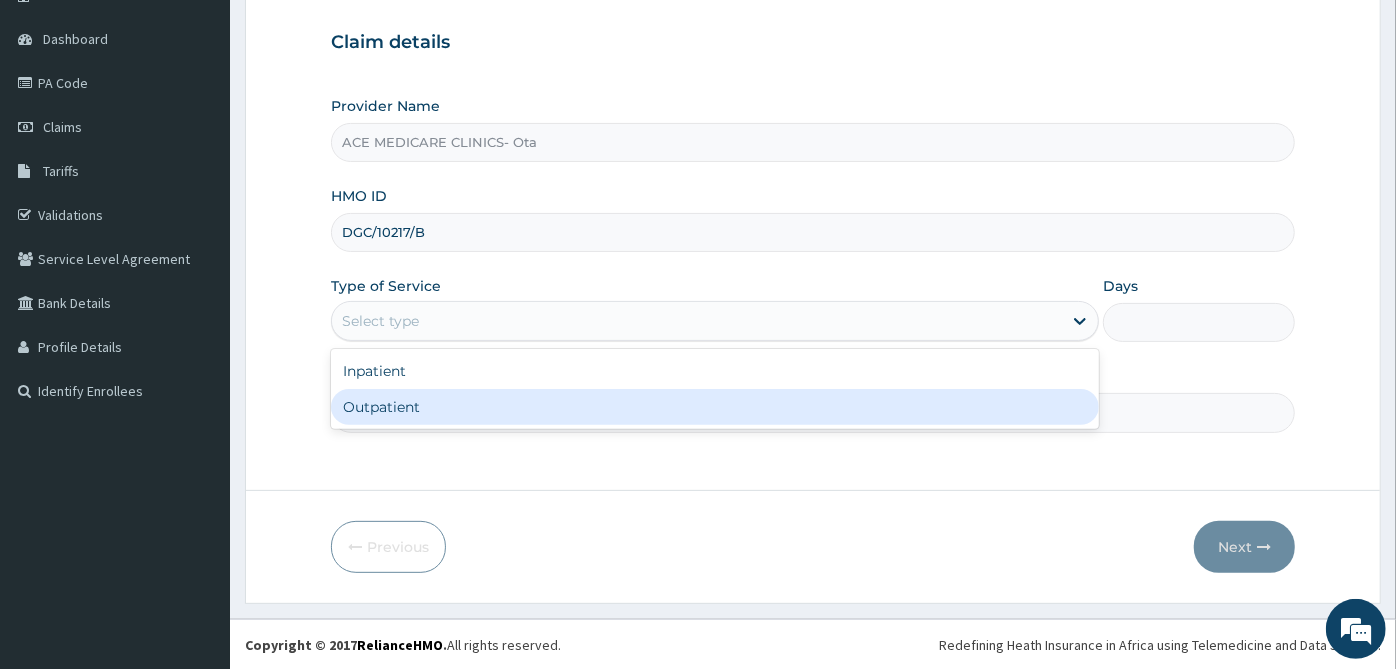 click on "Outpatient" at bounding box center (715, 407) 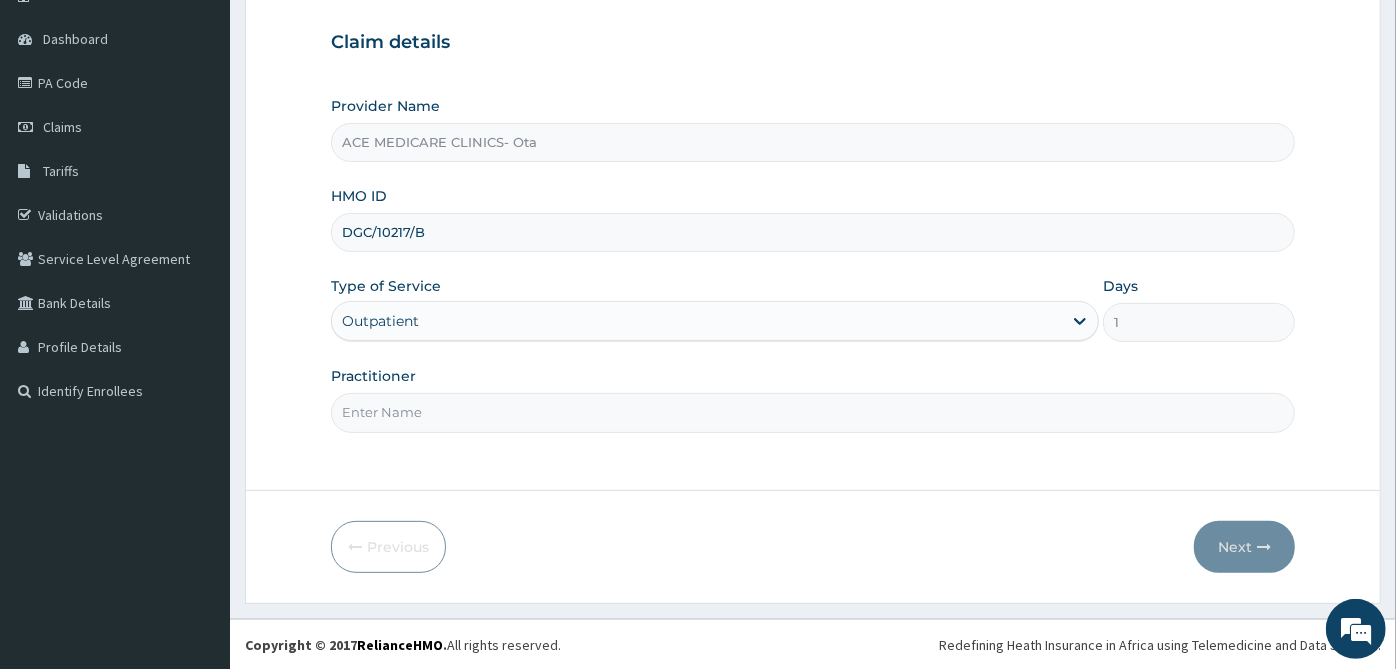 click on "Practitioner" at bounding box center [813, 412] 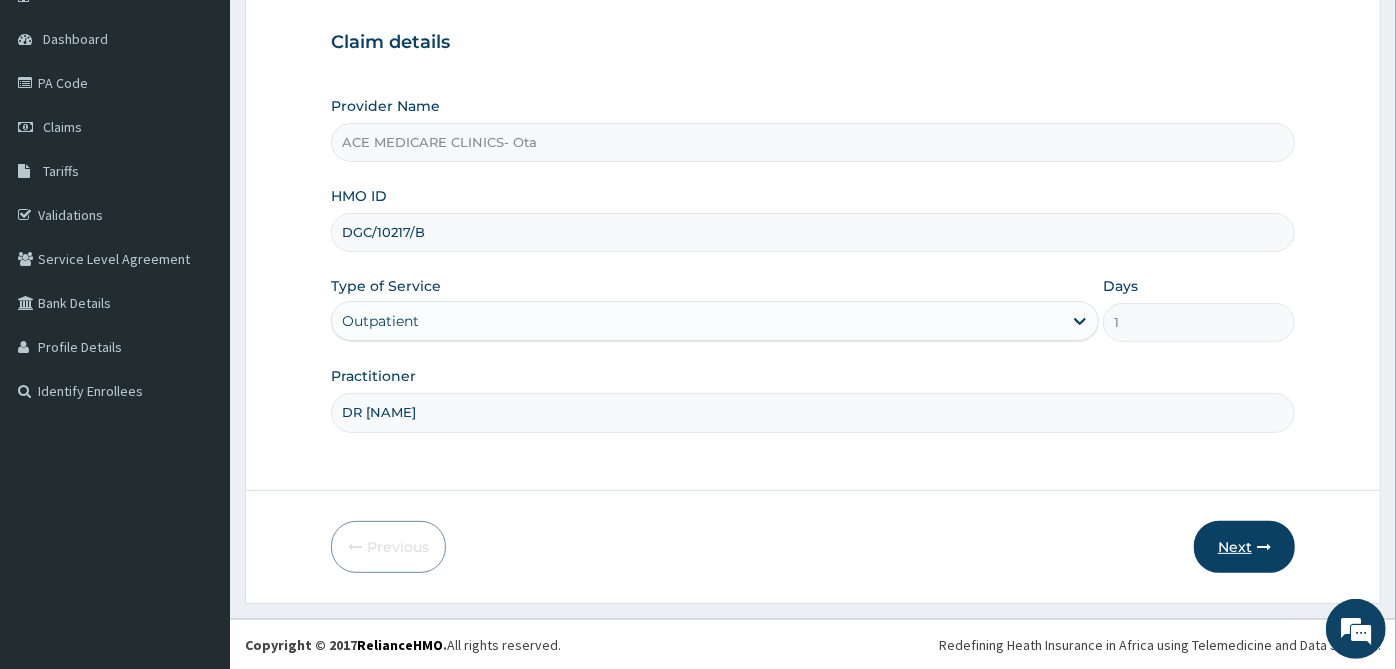 type on "DR AKUNA" 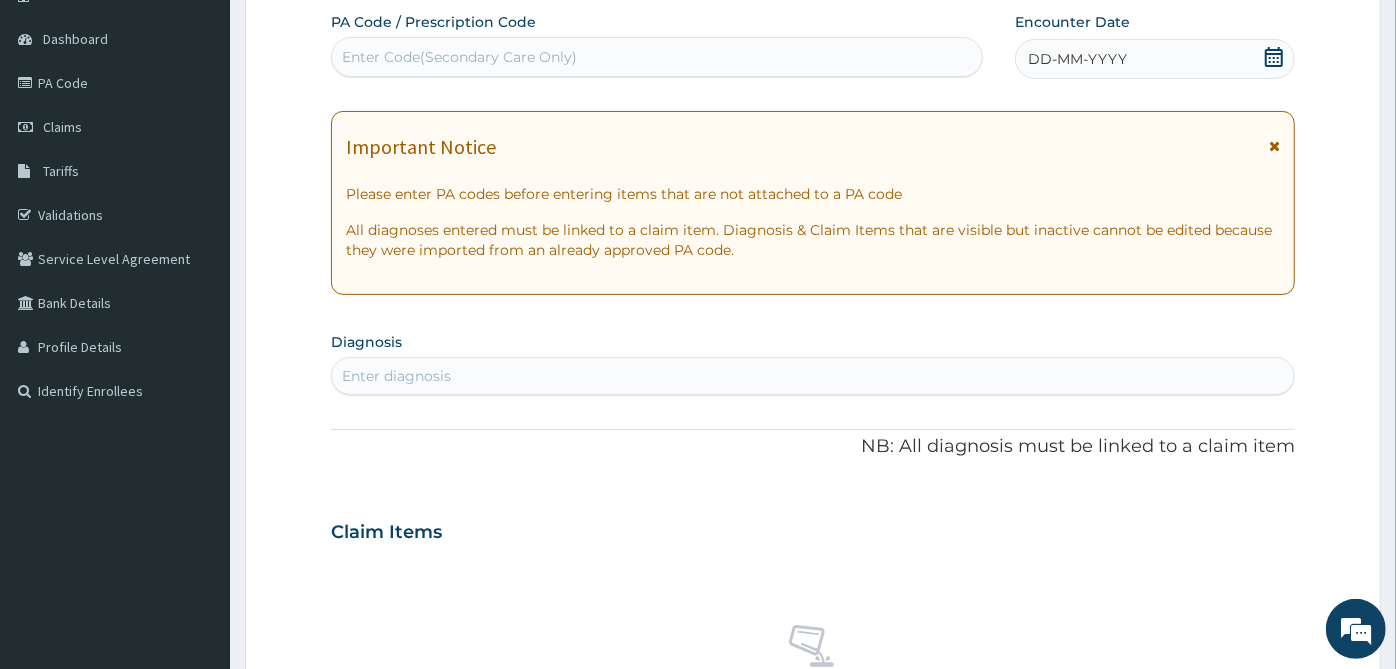 click on "Enter Code(Secondary Care Only)" at bounding box center [657, 57] 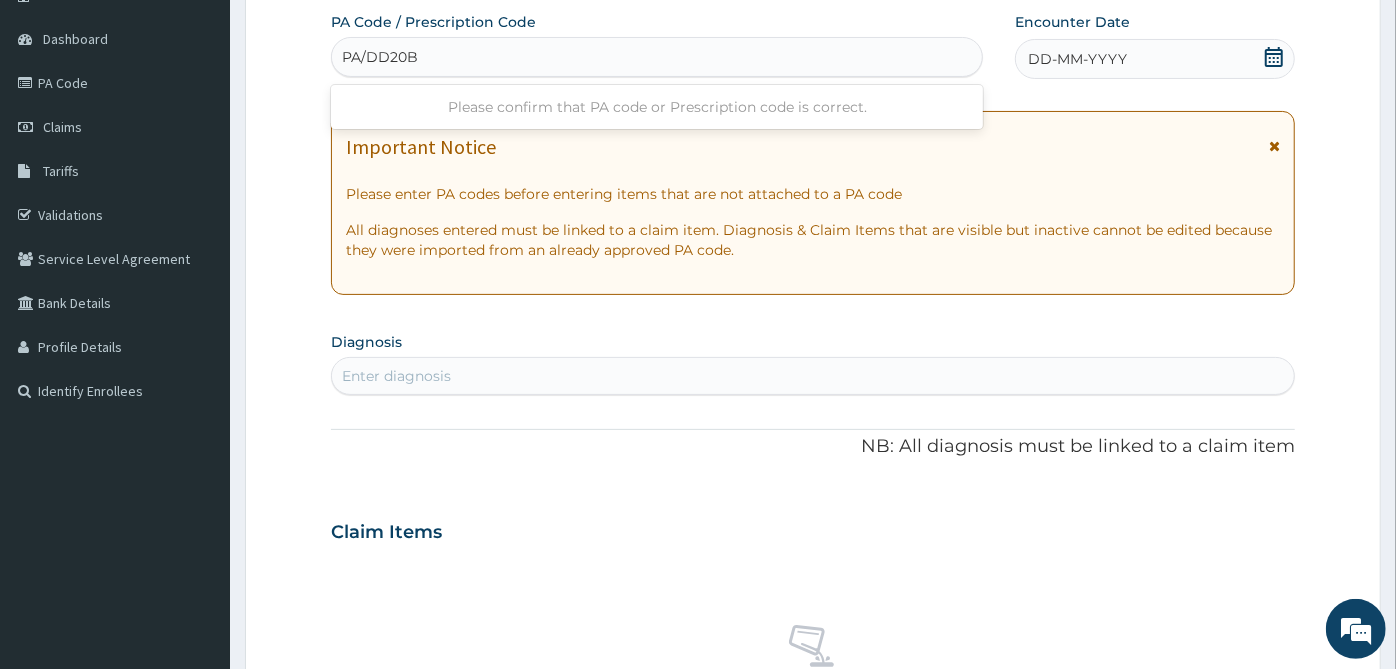 type on "PA/DD20BA" 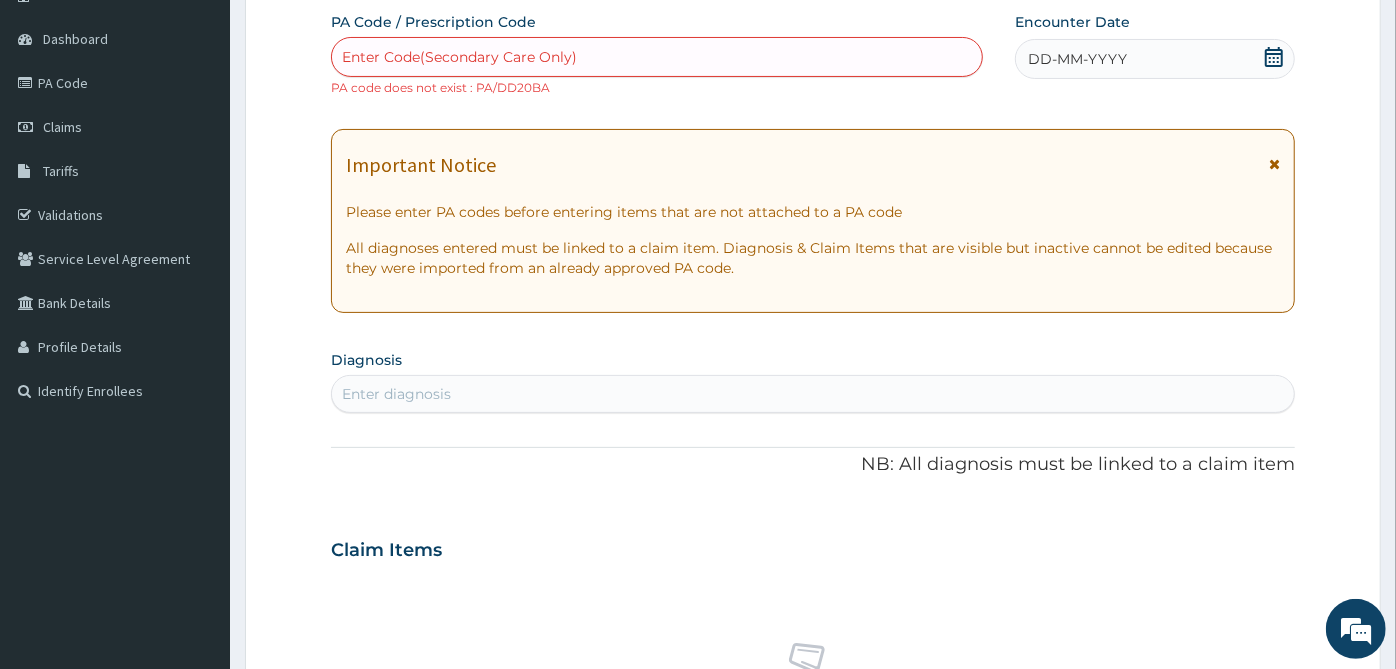 click on "Enter Code(Secondary Care Only)" at bounding box center (459, 57) 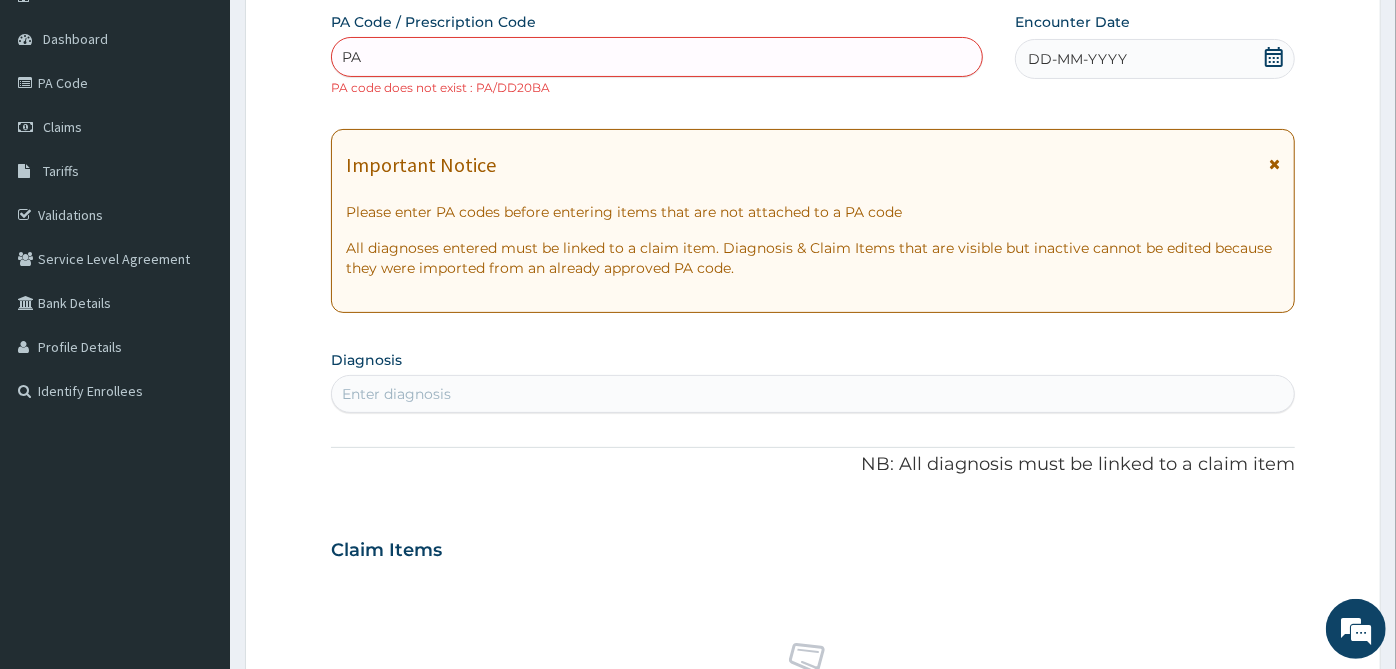 type on "P" 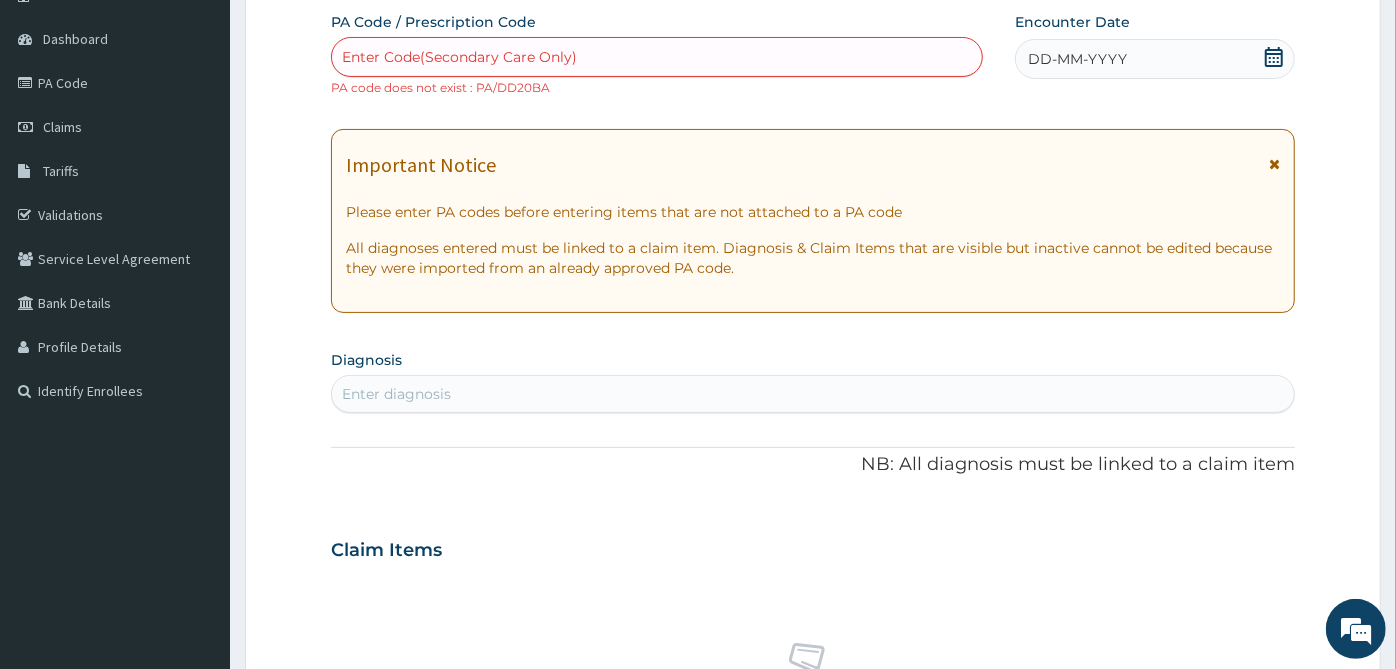 paste on "PA/DD206A" 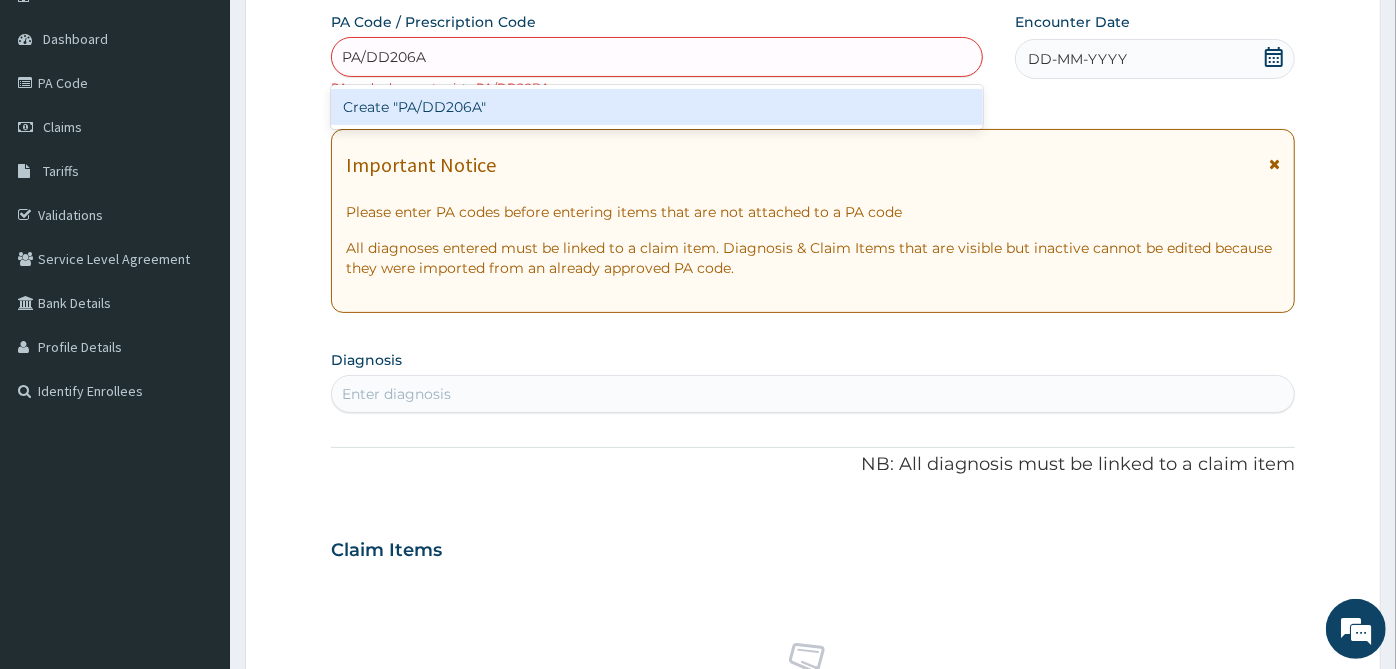 type 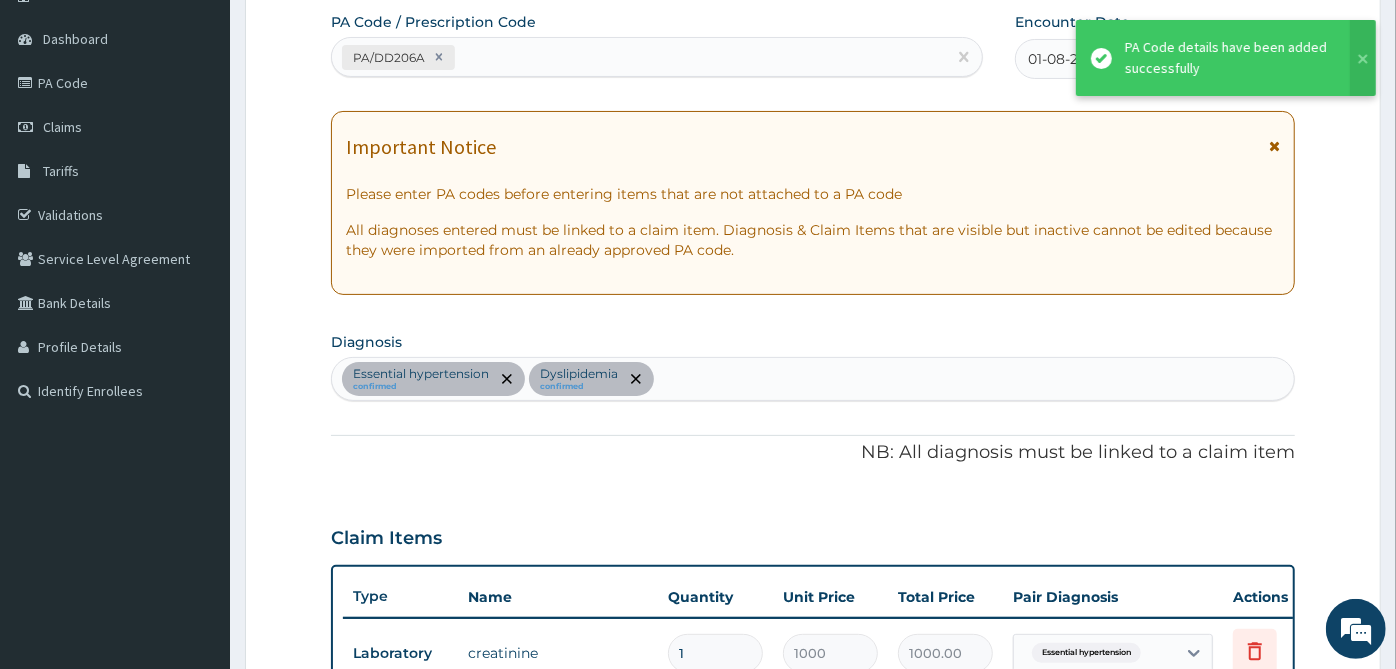 scroll, scrollTop: 702, scrollLeft: 0, axis: vertical 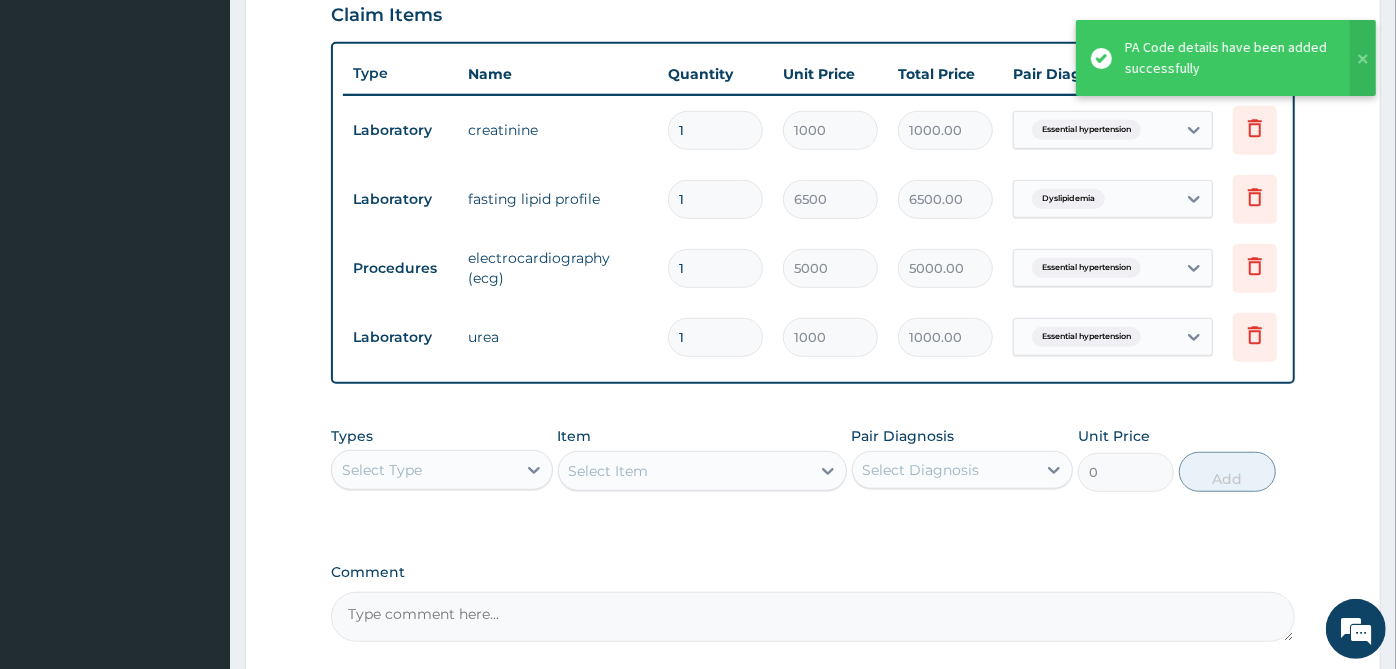 click on "creatinine" at bounding box center [558, 130] 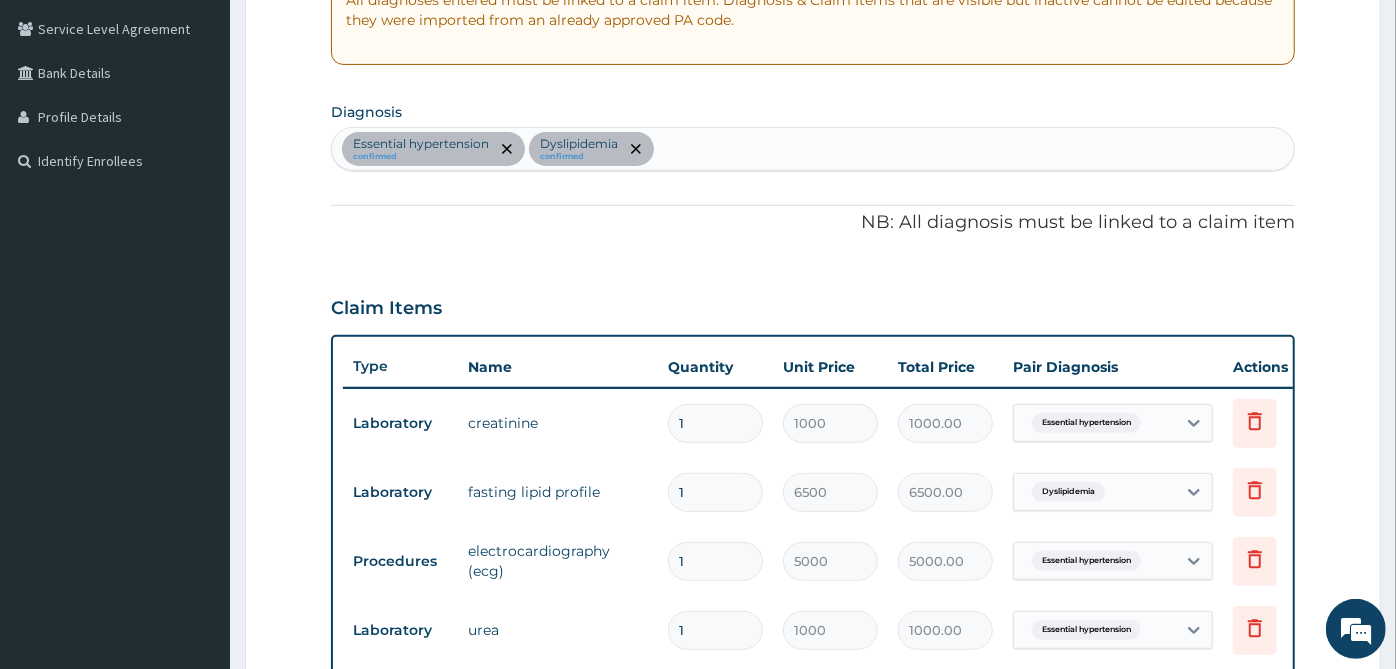 scroll, scrollTop: 257, scrollLeft: 0, axis: vertical 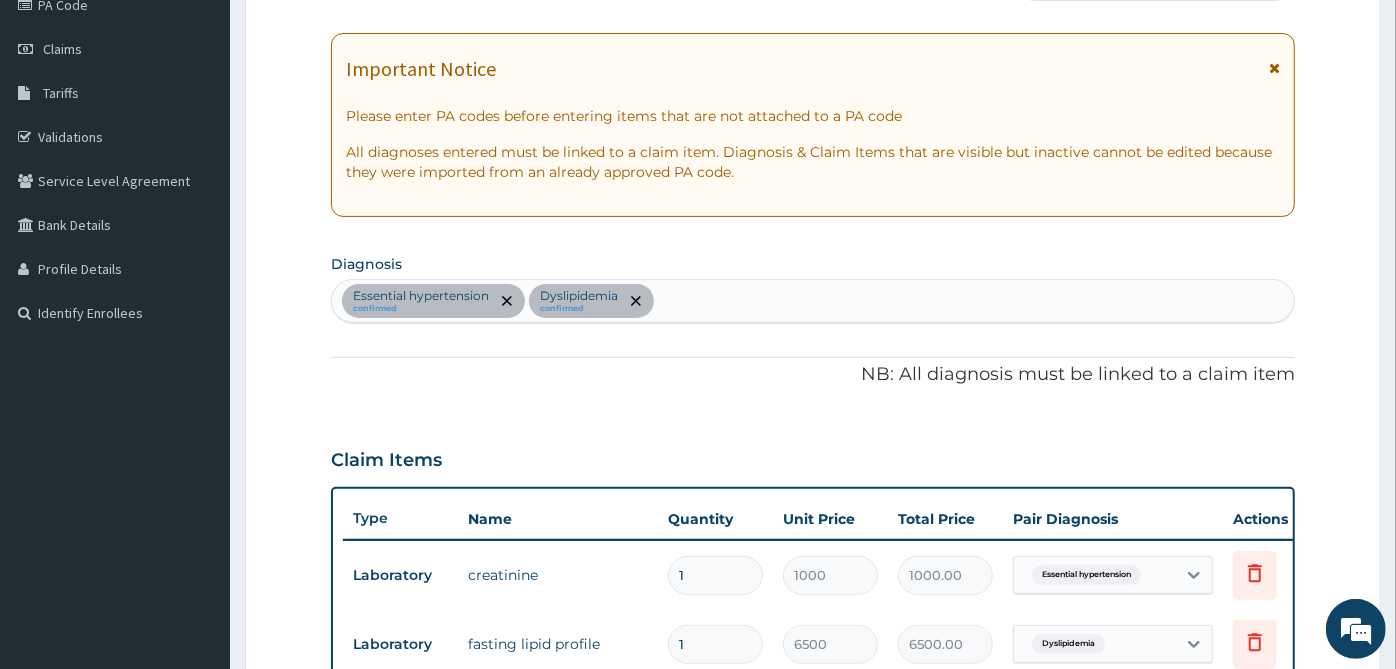 click on "Essential hypertension confirmed Dyslipidemia confirmed" at bounding box center (813, 301) 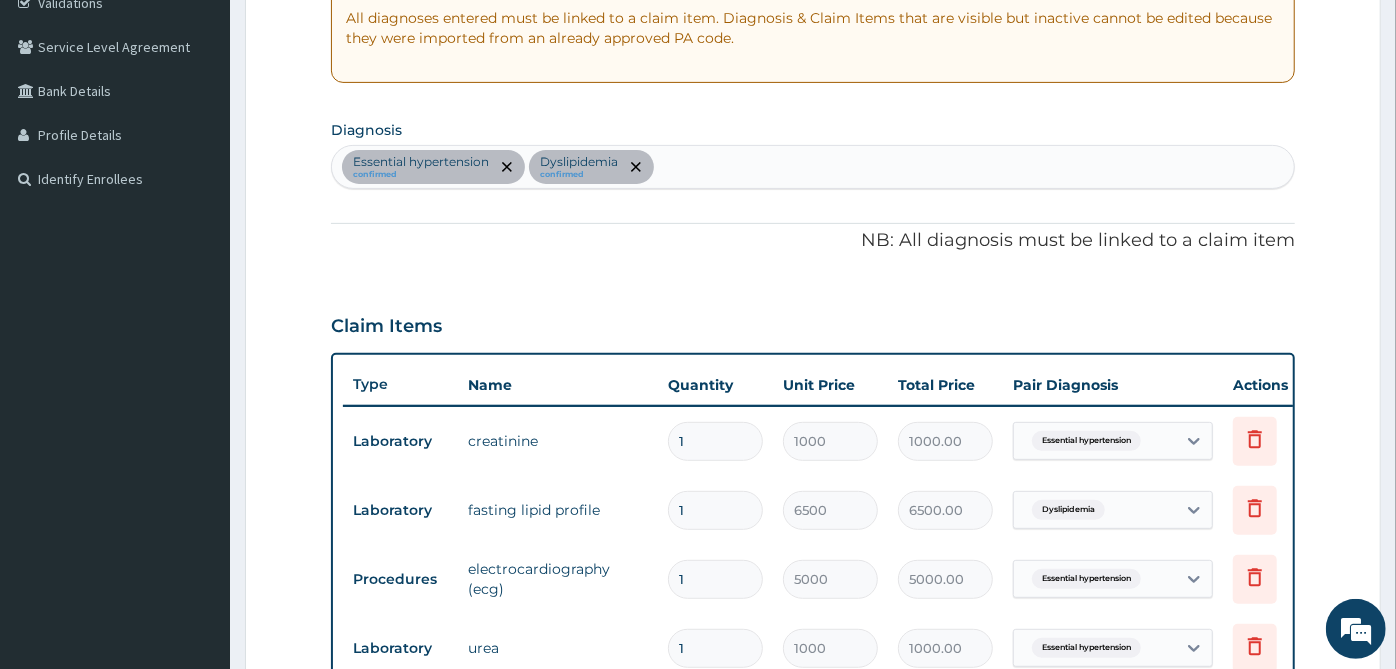 scroll, scrollTop: 480, scrollLeft: 0, axis: vertical 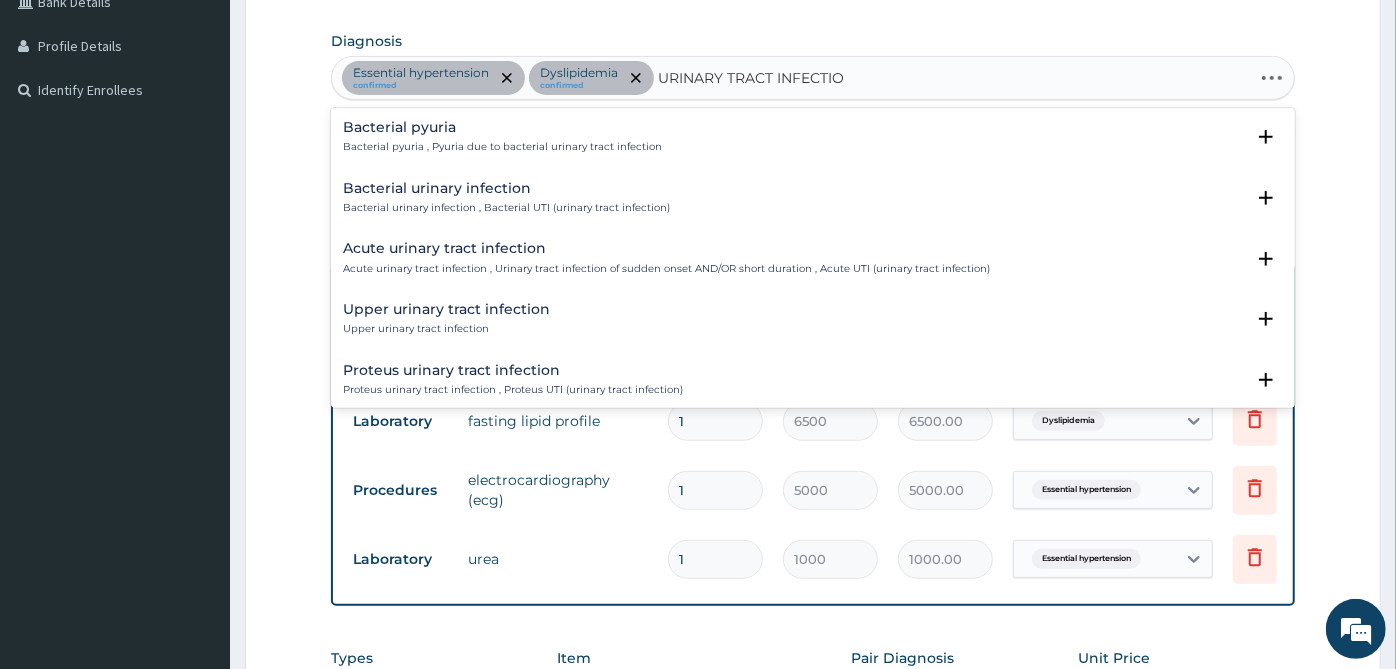 type on "URINARY TRACT INFECTION" 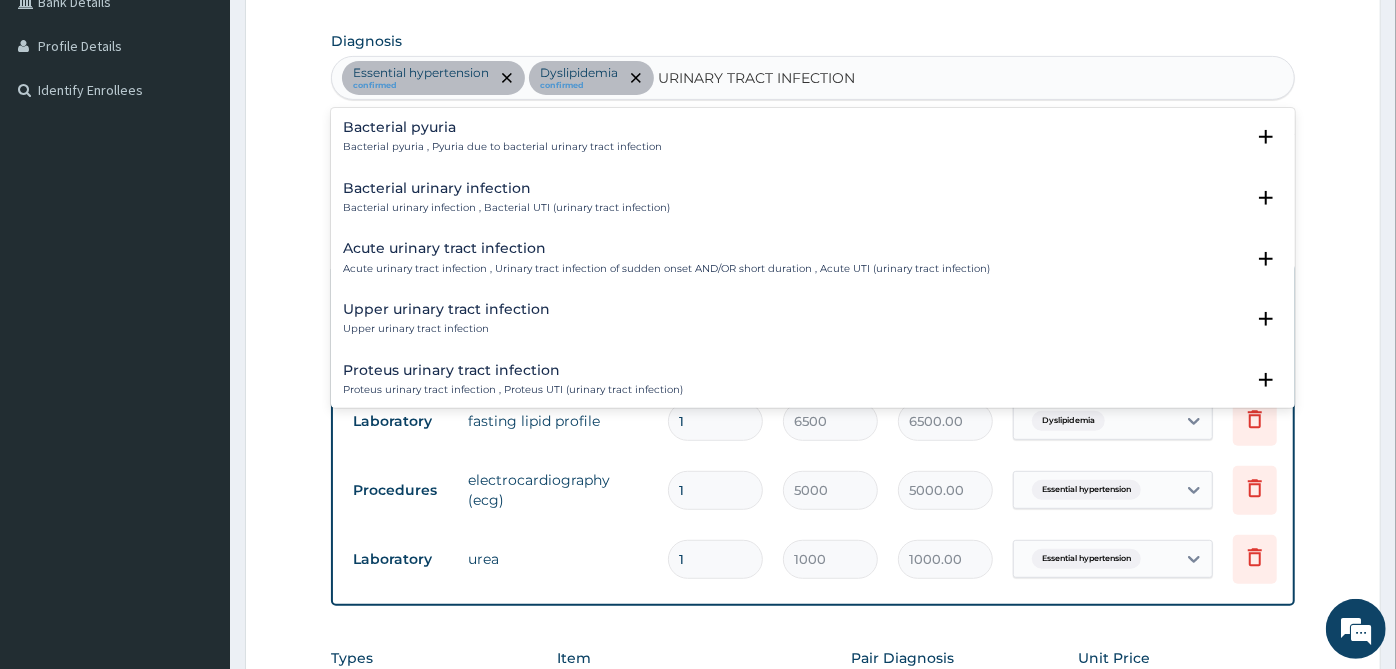 click on "Acute urinary tract infection , Urinary tract infection of sudden onset AND/OR short duration , Acute UTI (urinary tract infection)" at bounding box center [666, 269] 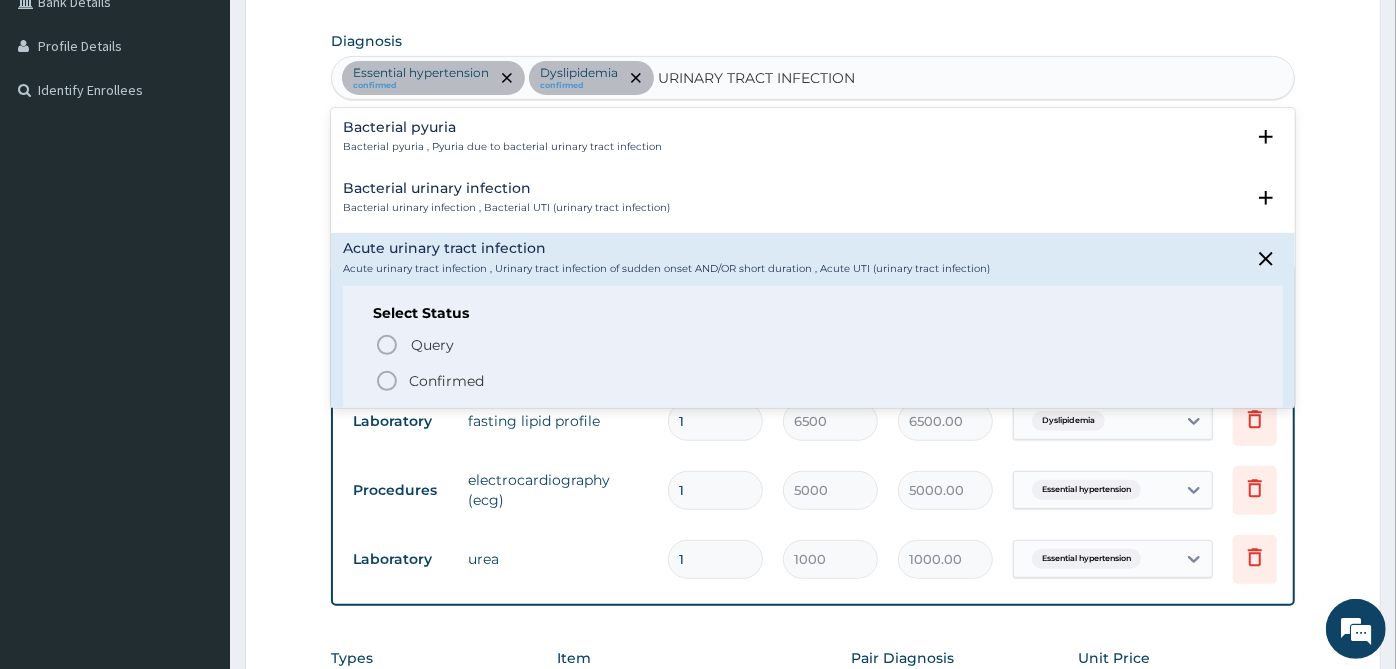 click on "Confirmed" at bounding box center [446, 381] 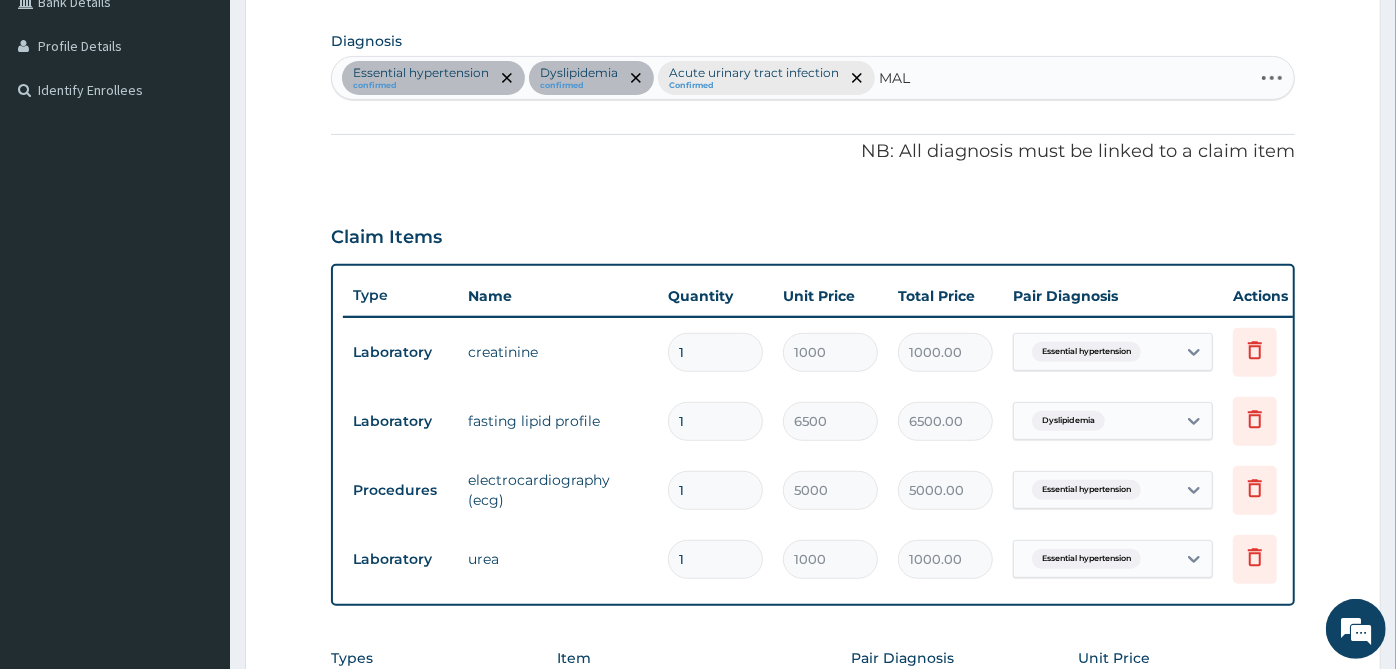 type on "MALA" 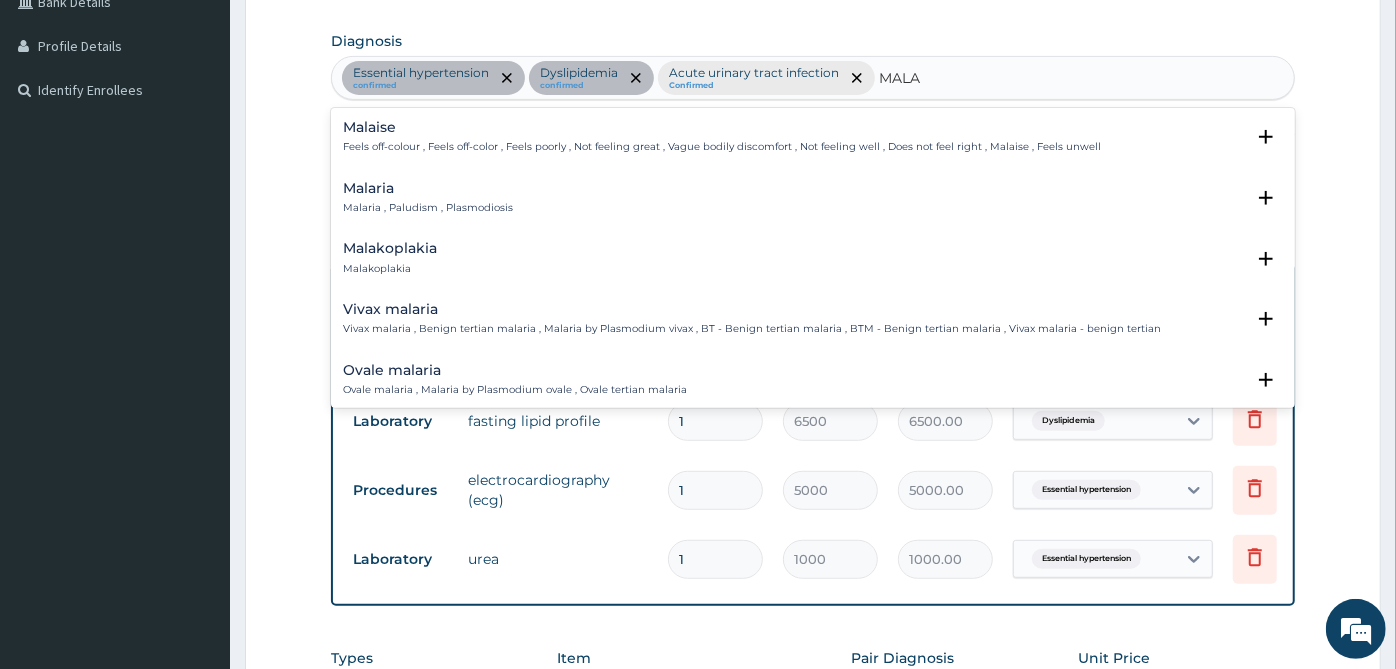 click on "Malaria , Paludism , Plasmodiosis" at bounding box center (428, 208) 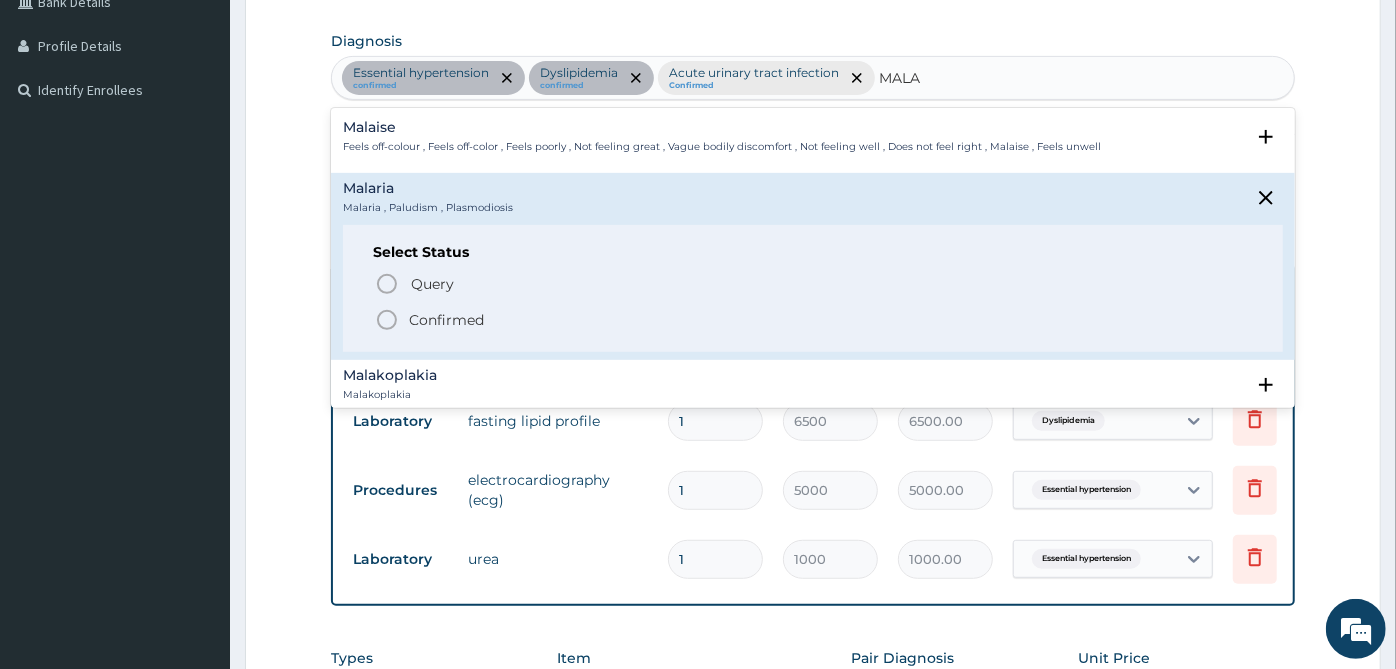 click on "Confirmed" at bounding box center (446, 320) 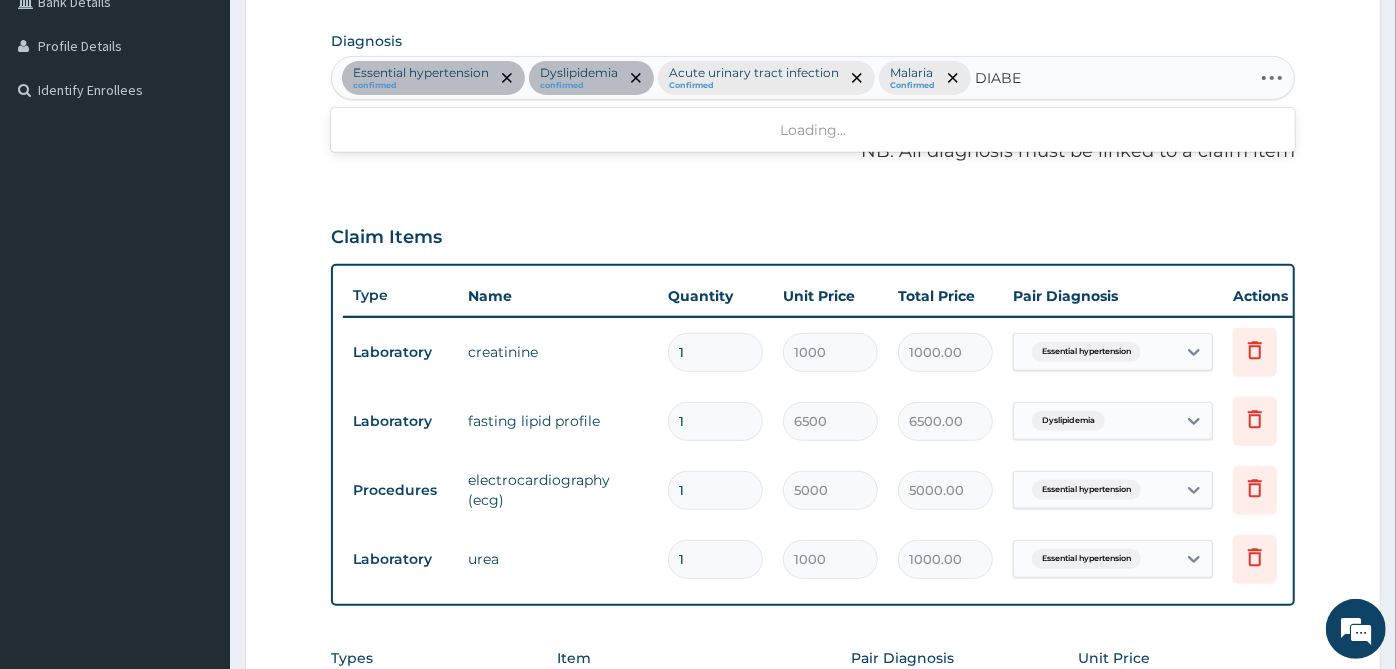 type on "DIABET" 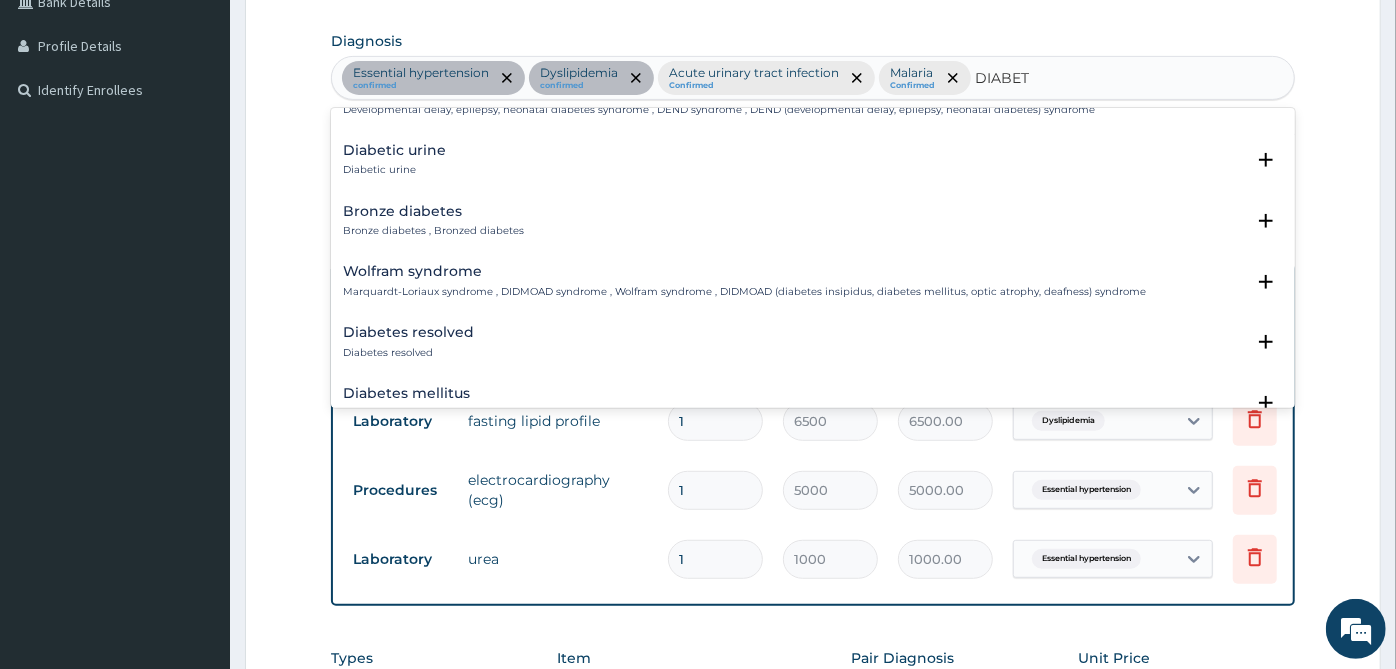 scroll, scrollTop: 222, scrollLeft: 0, axis: vertical 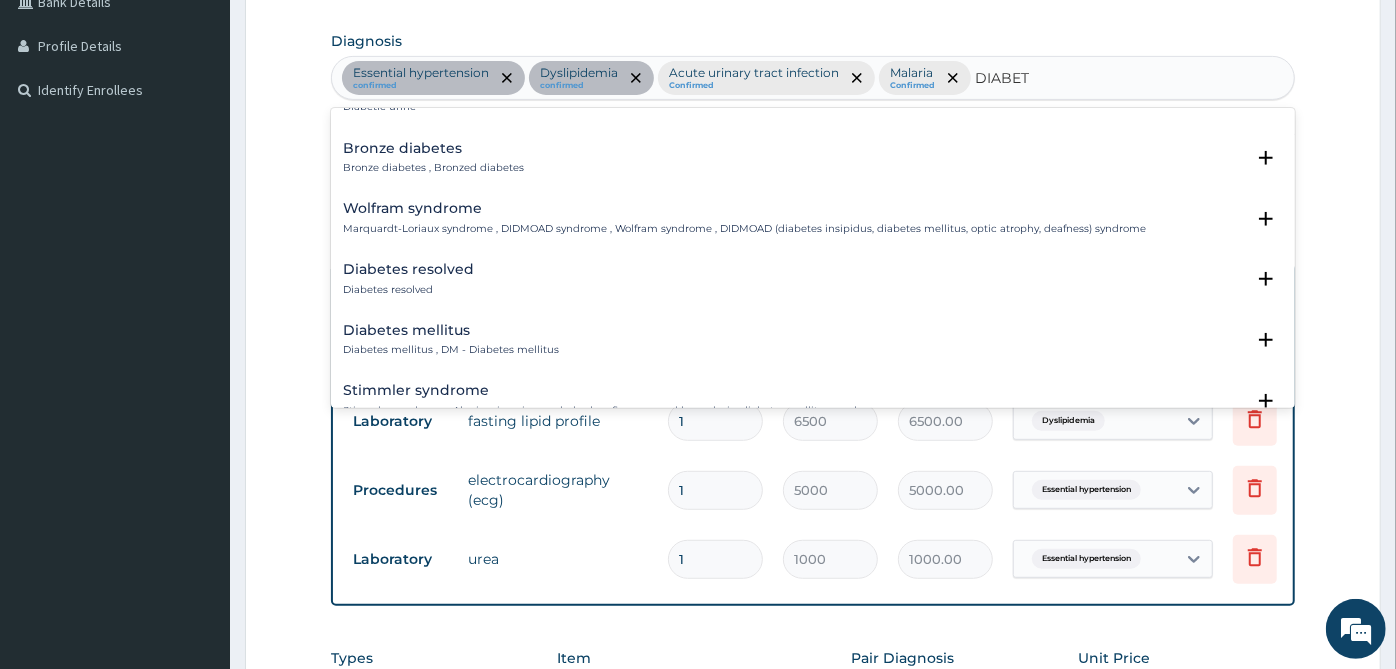 click on "Diabetes mellitus , DM - Diabetes mellitus" at bounding box center (451, 350) 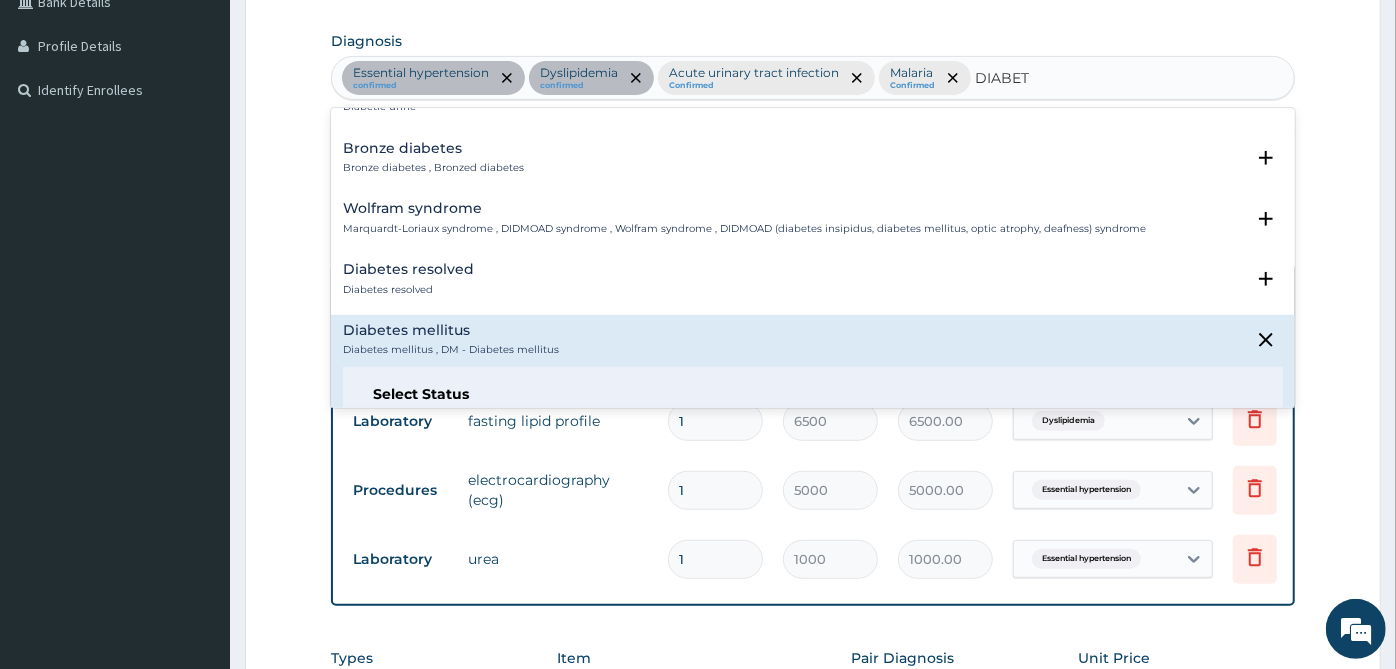 scroll, scrollTop: 333, scrollLeft: 0, axis: vertical 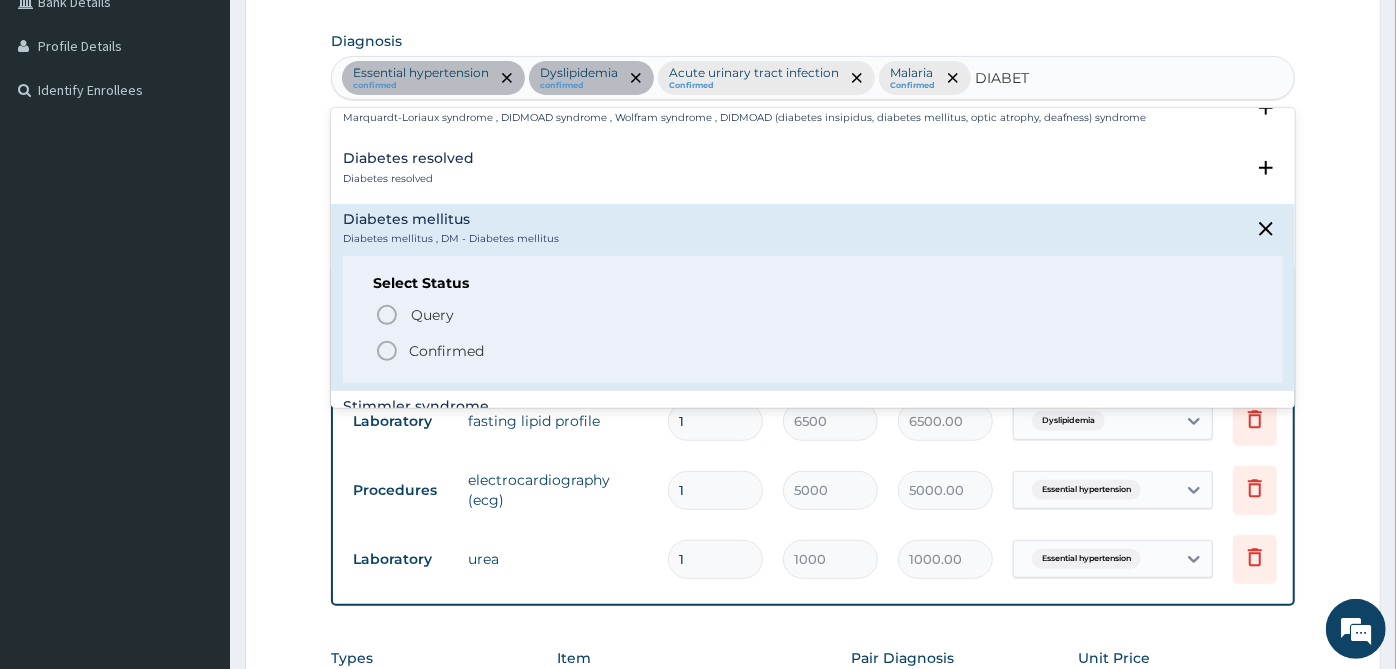 click on "Confirmed" at bounding box center (446, 351) 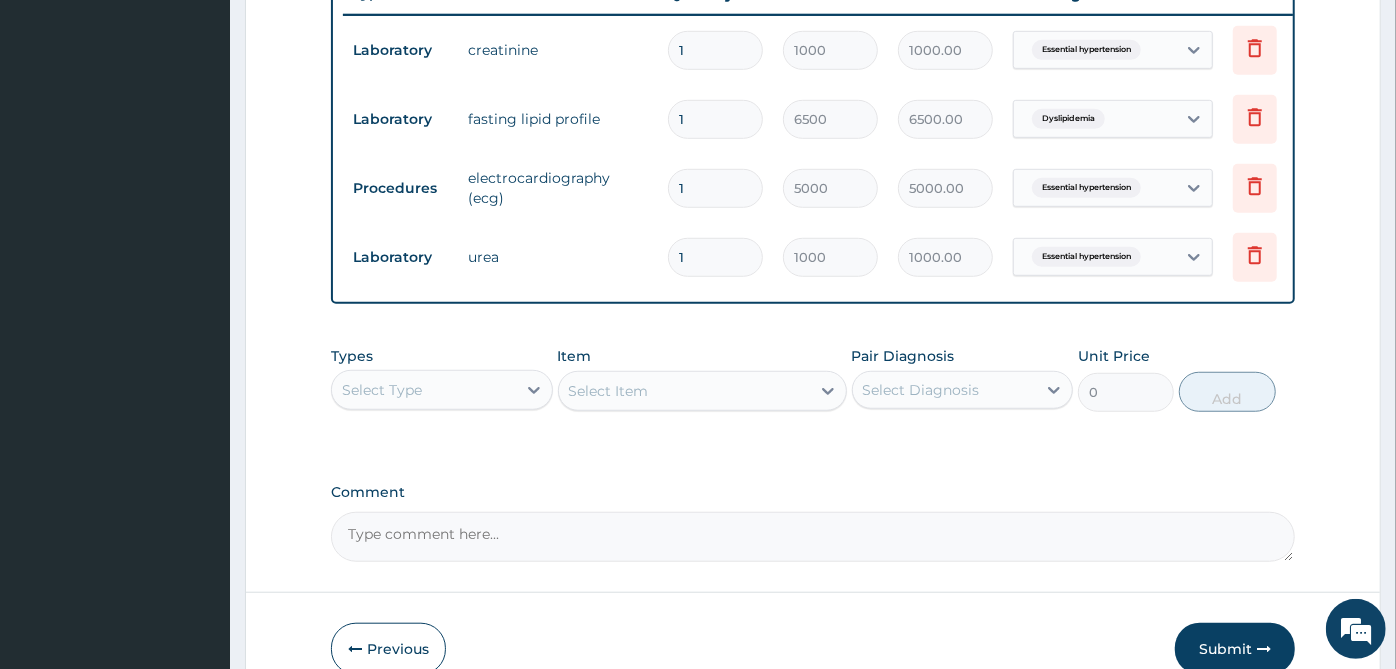 scroll, scrollTop: 897, scrollLeft: 0, axis: vertical 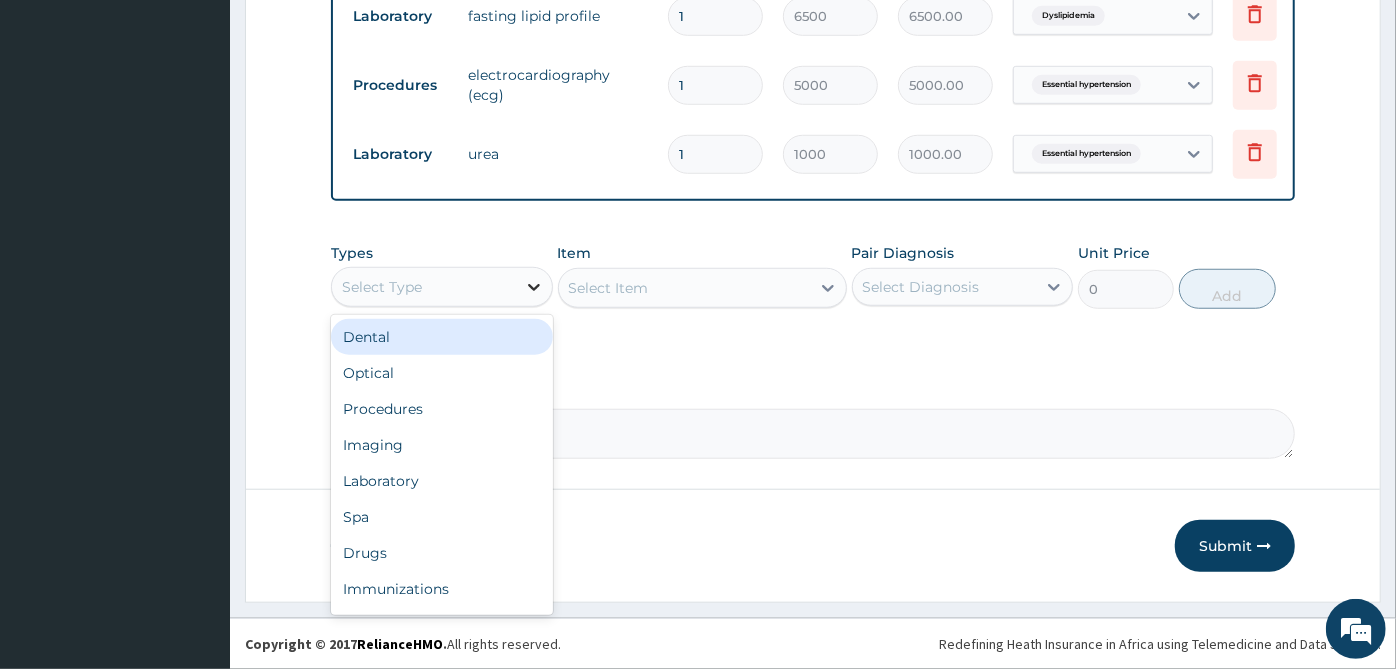 click at bounding box center [534, 287] 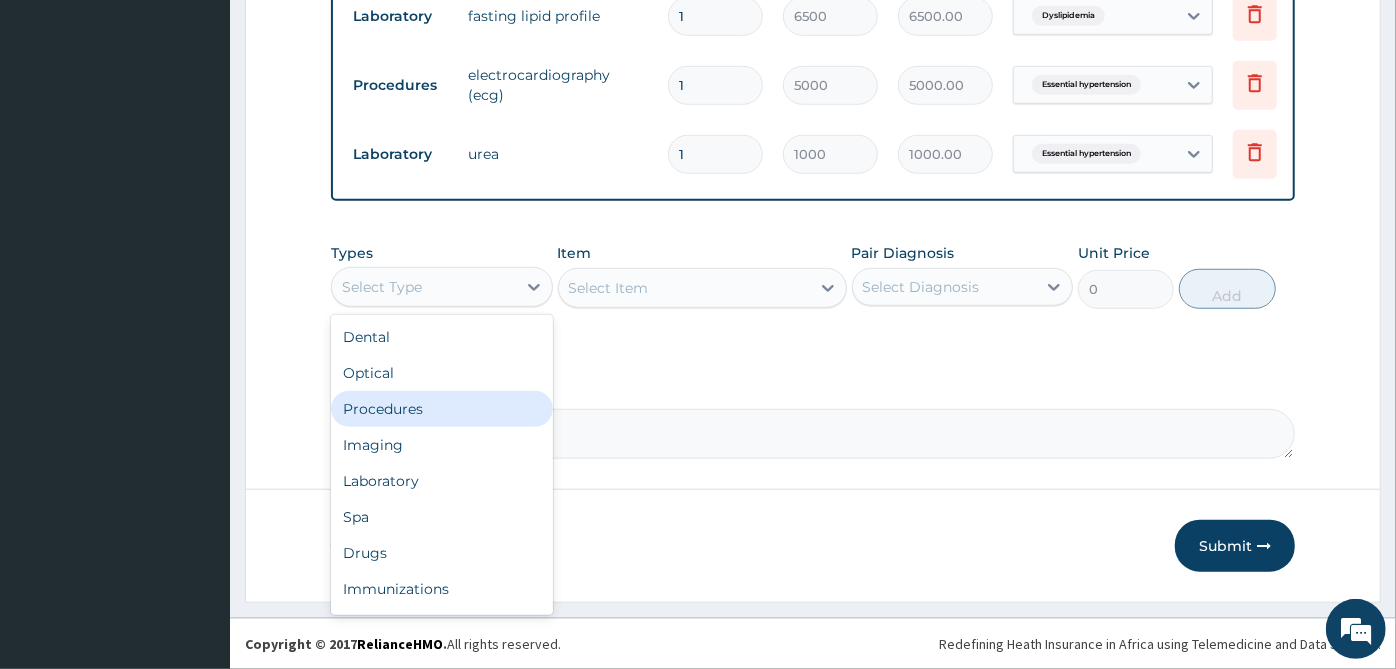 click on "Procedures" at bounding box center [442, 409] 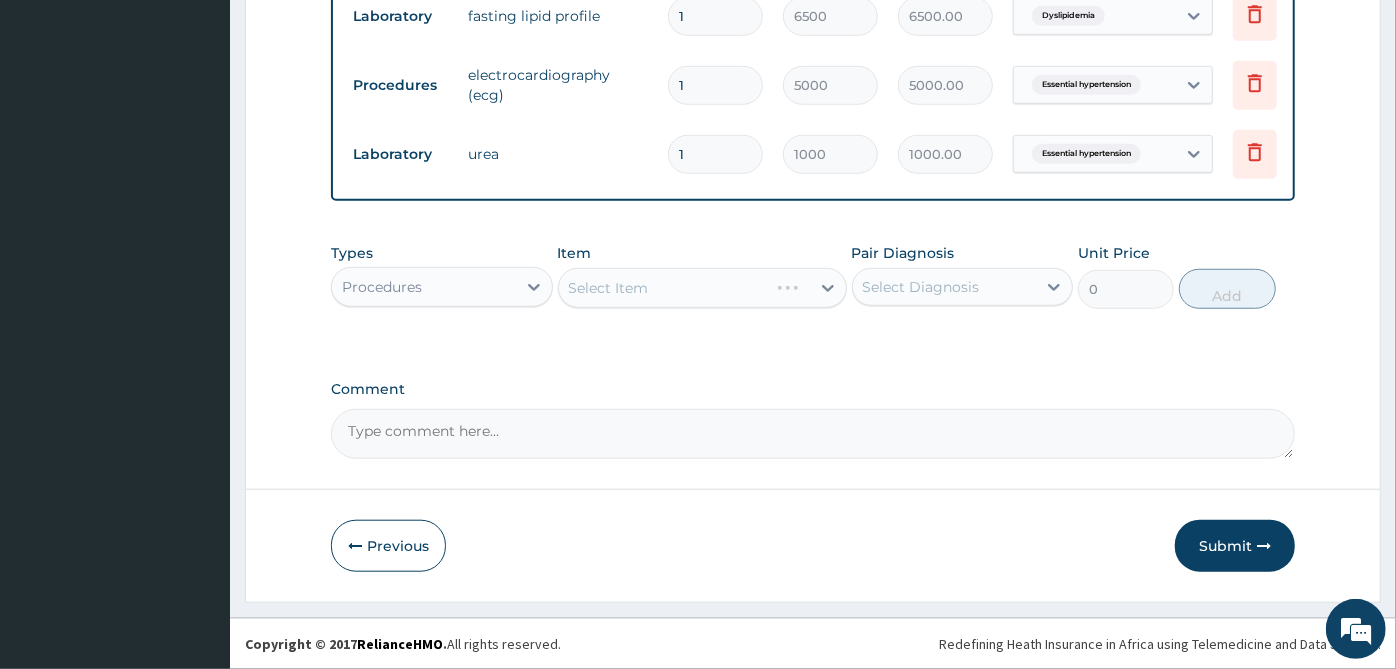 click on "Select Diagnosis" at bounding box center [921, 287] 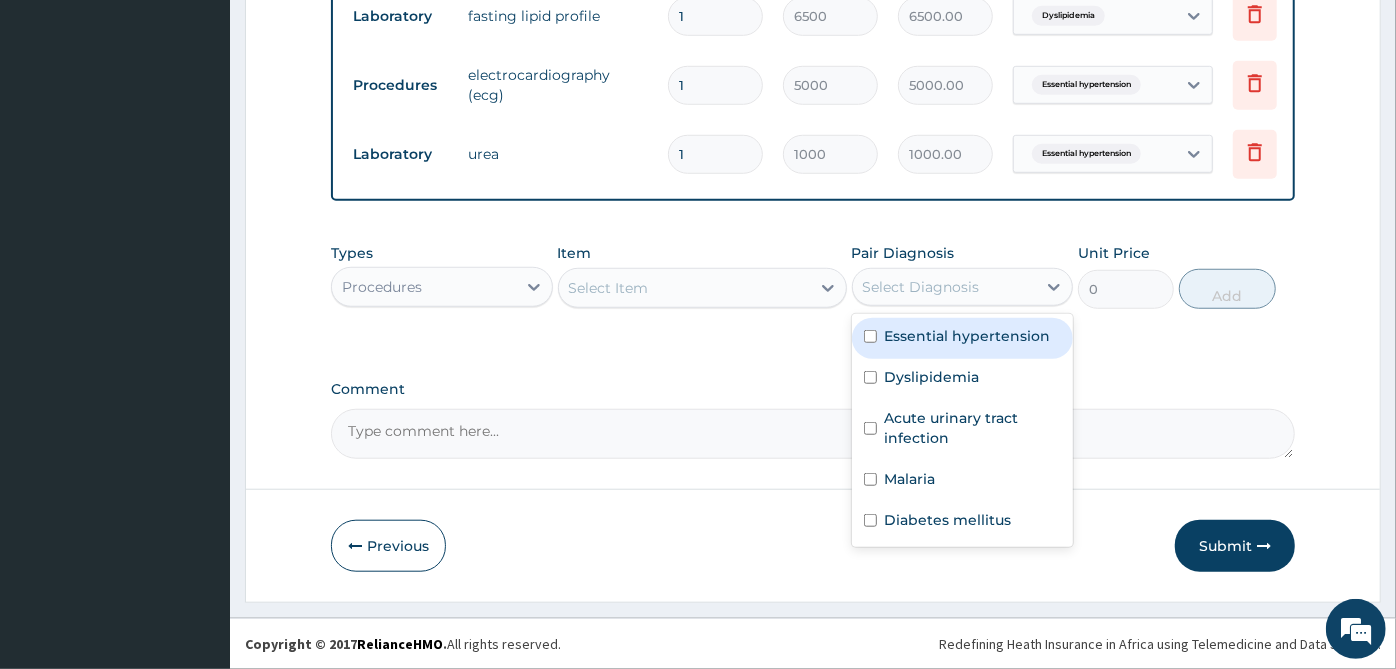 click on "Essential hypertension" at bounding box center [968, 336] 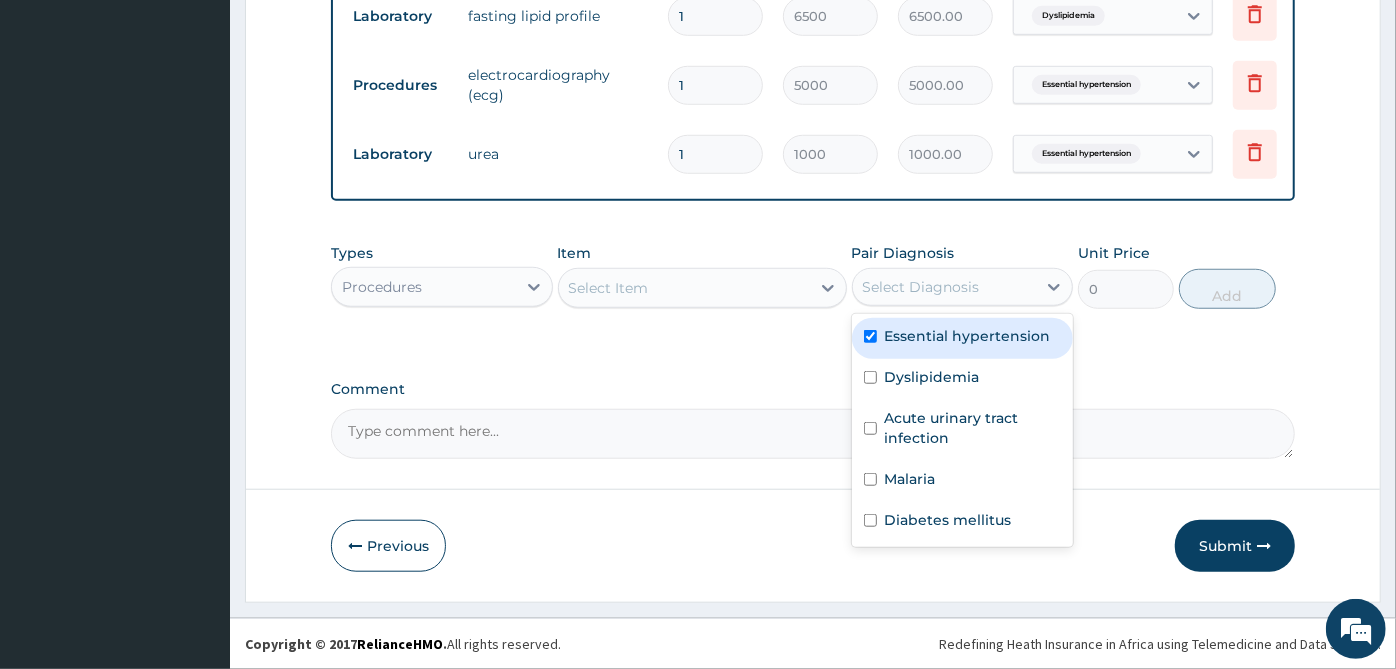 checkbox on "true" 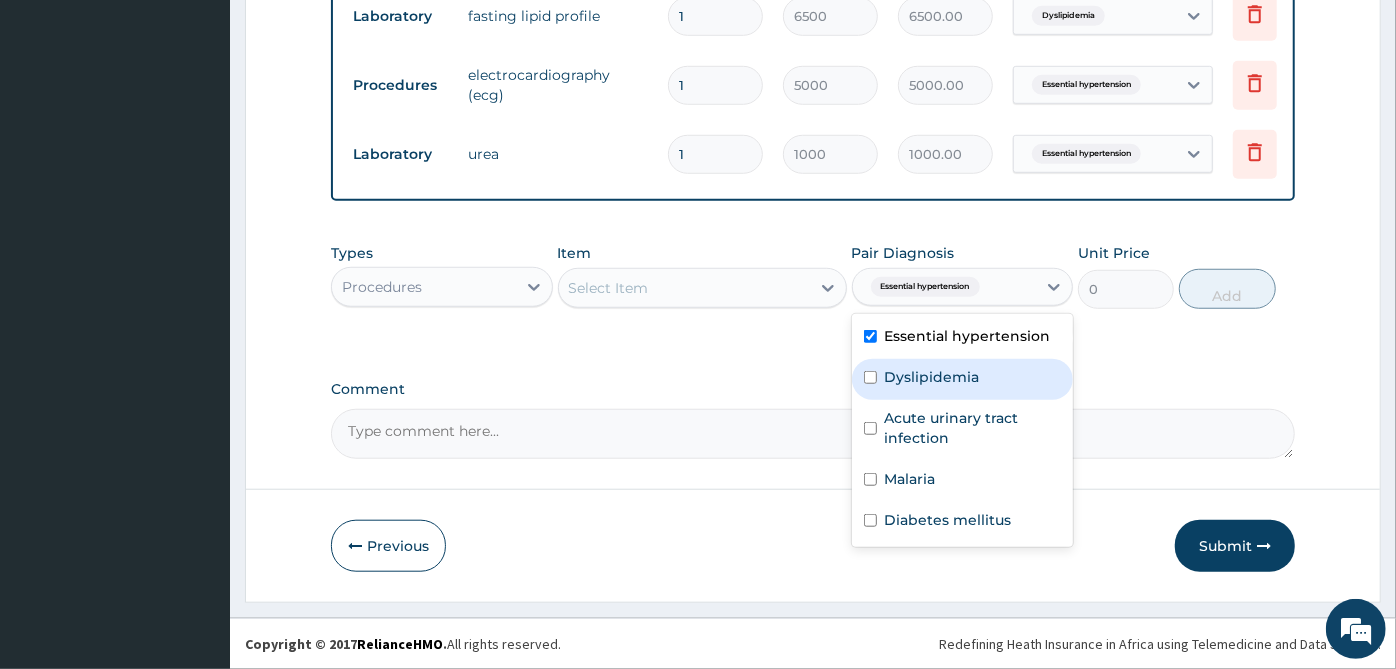 click on "Dyslipidemia" at bounding box center (932, 377) 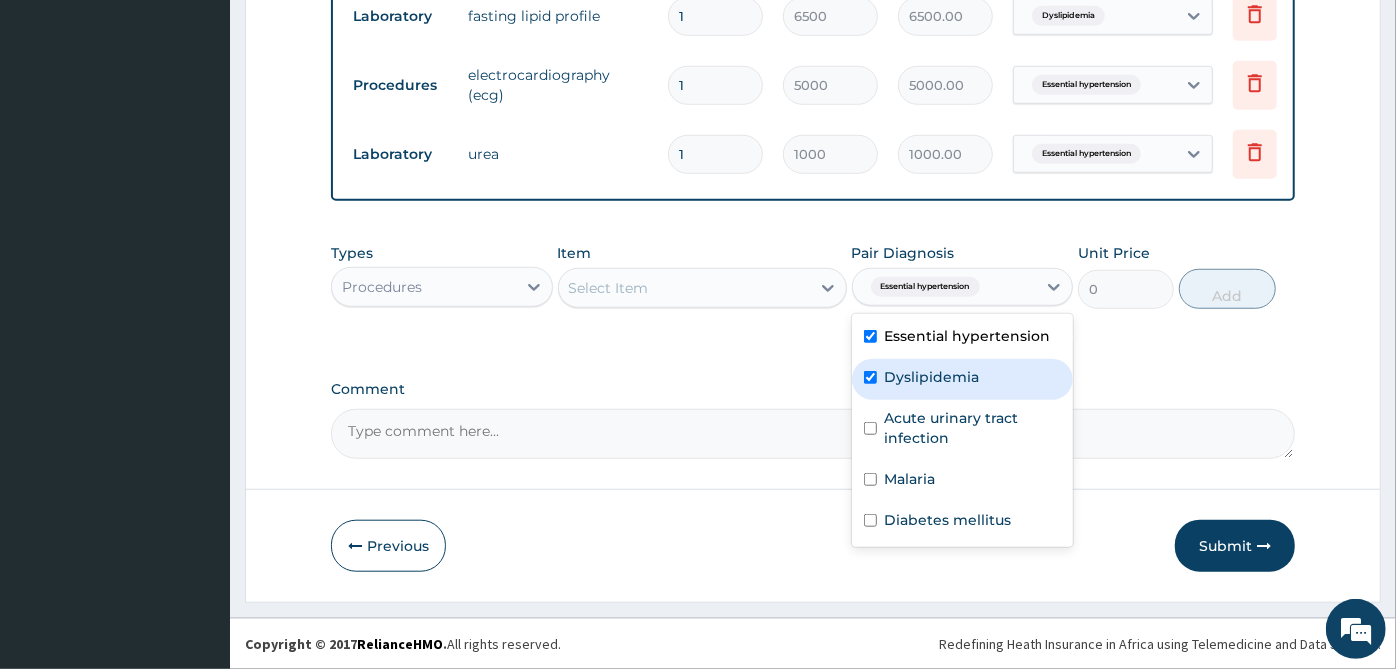 checkbox on "true" 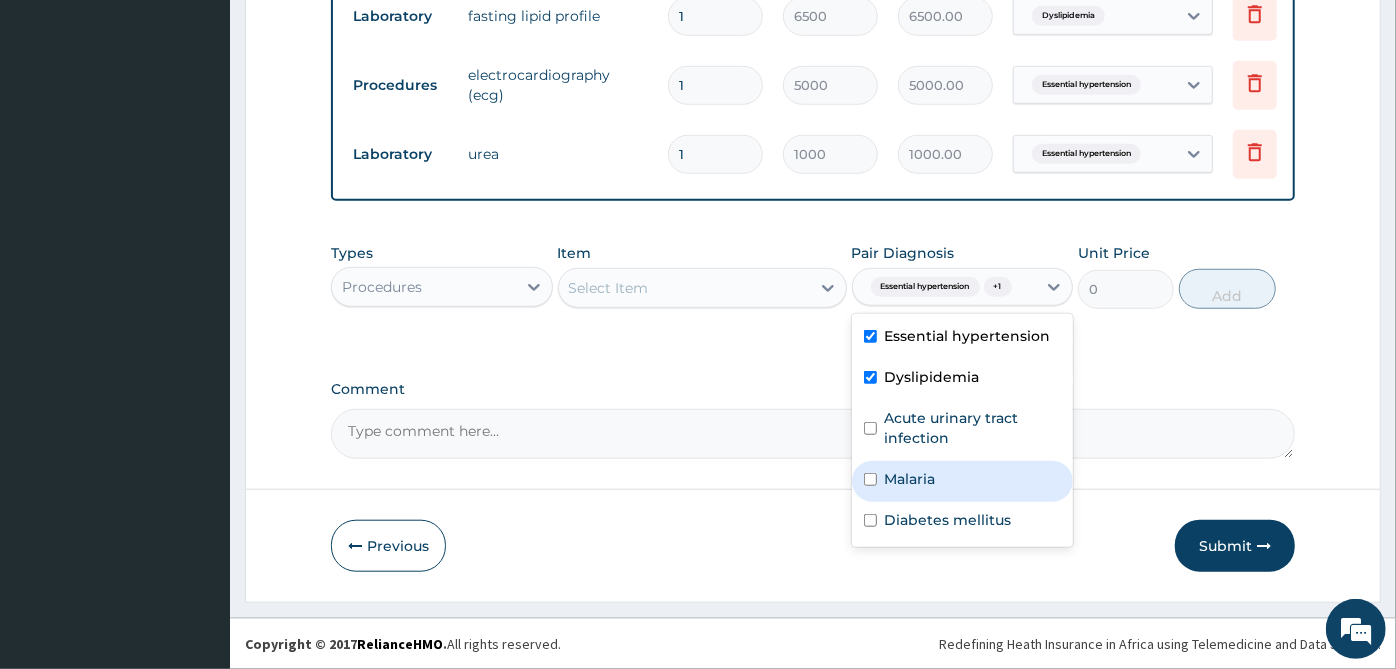 click on "Malaria" at bounding box center [963, 481] 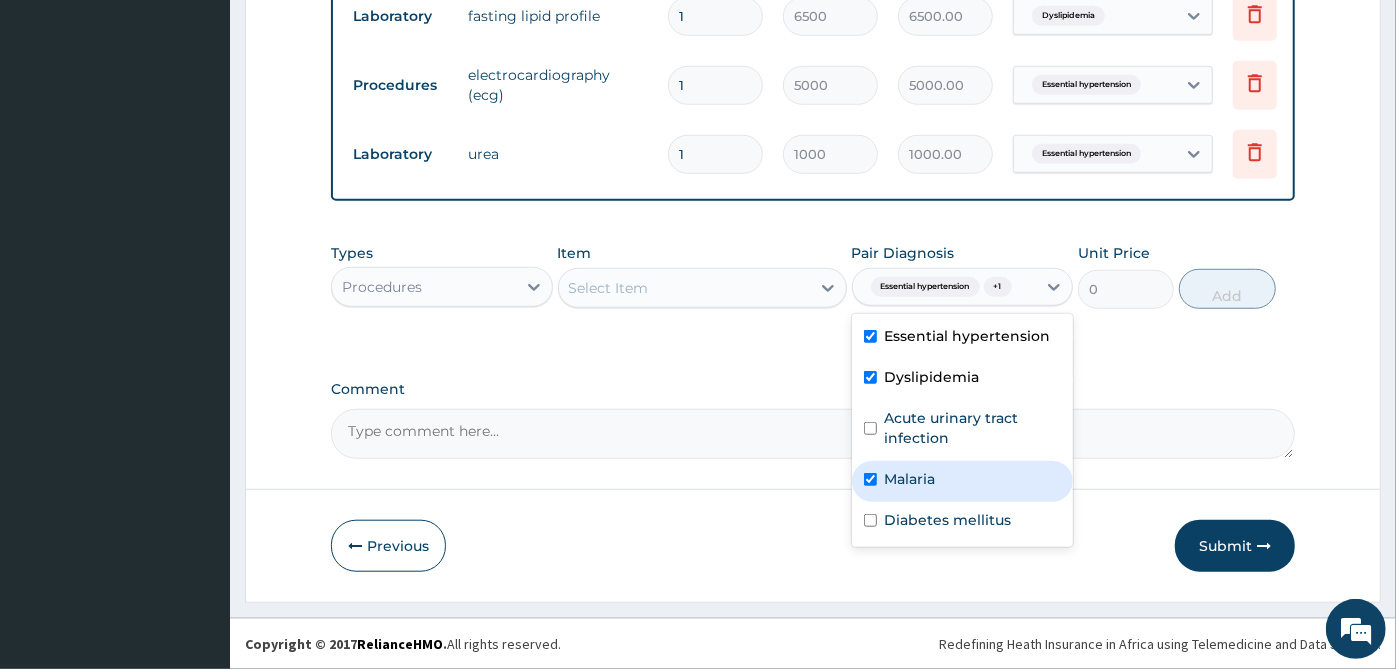 checkbox on "true" 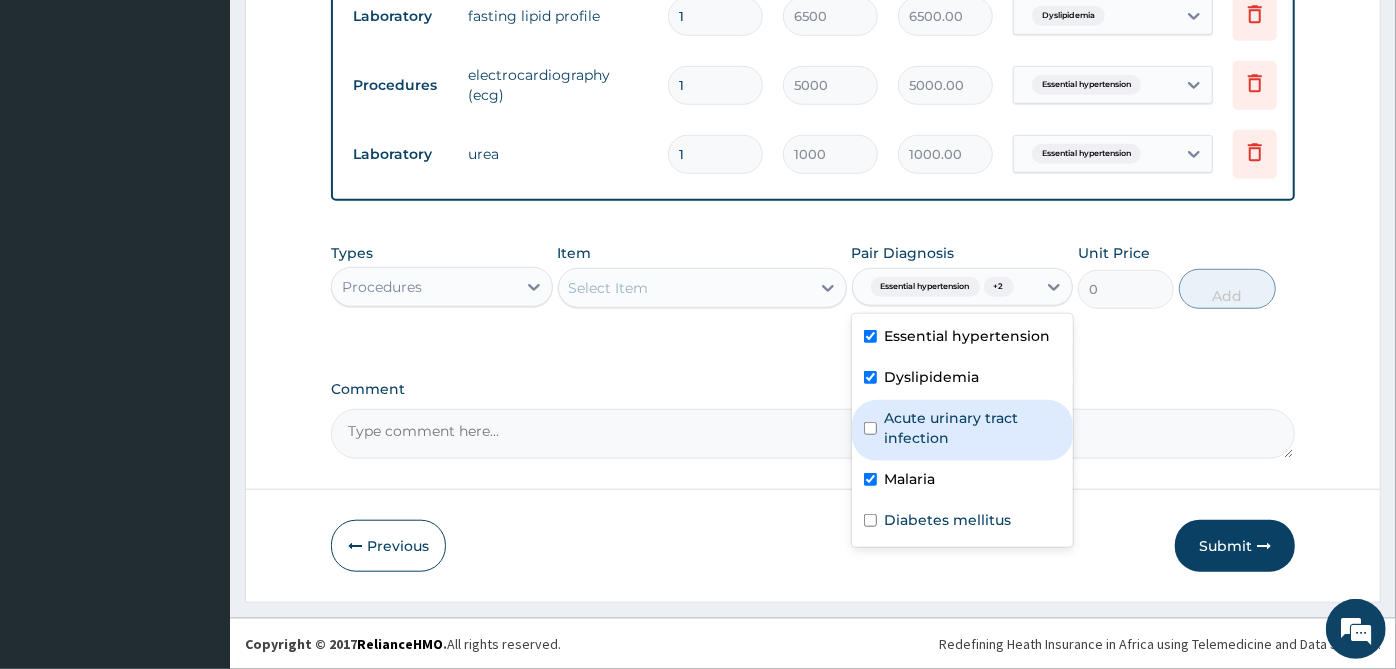 click on "Acute urinary tract infection" at bounding box center [963, 430] 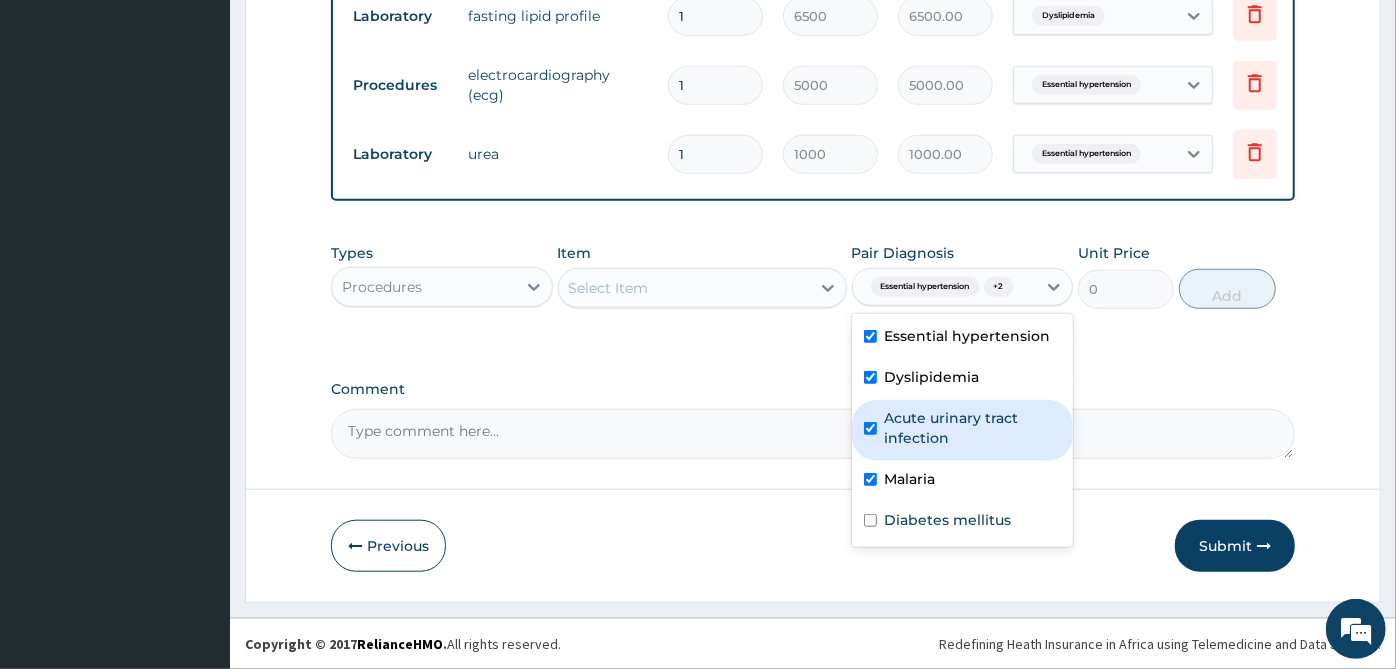 checkbox on "true" 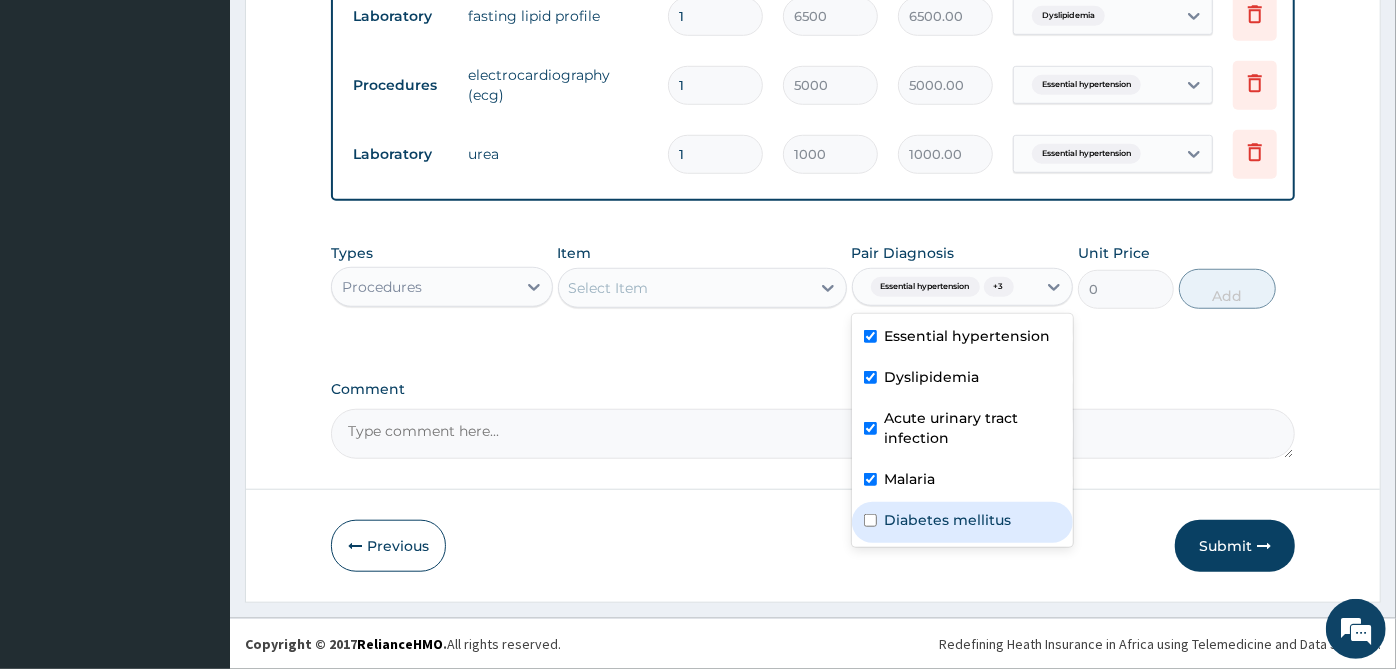 click on "Diabetes mellitus" at bounding box center (948, 520) 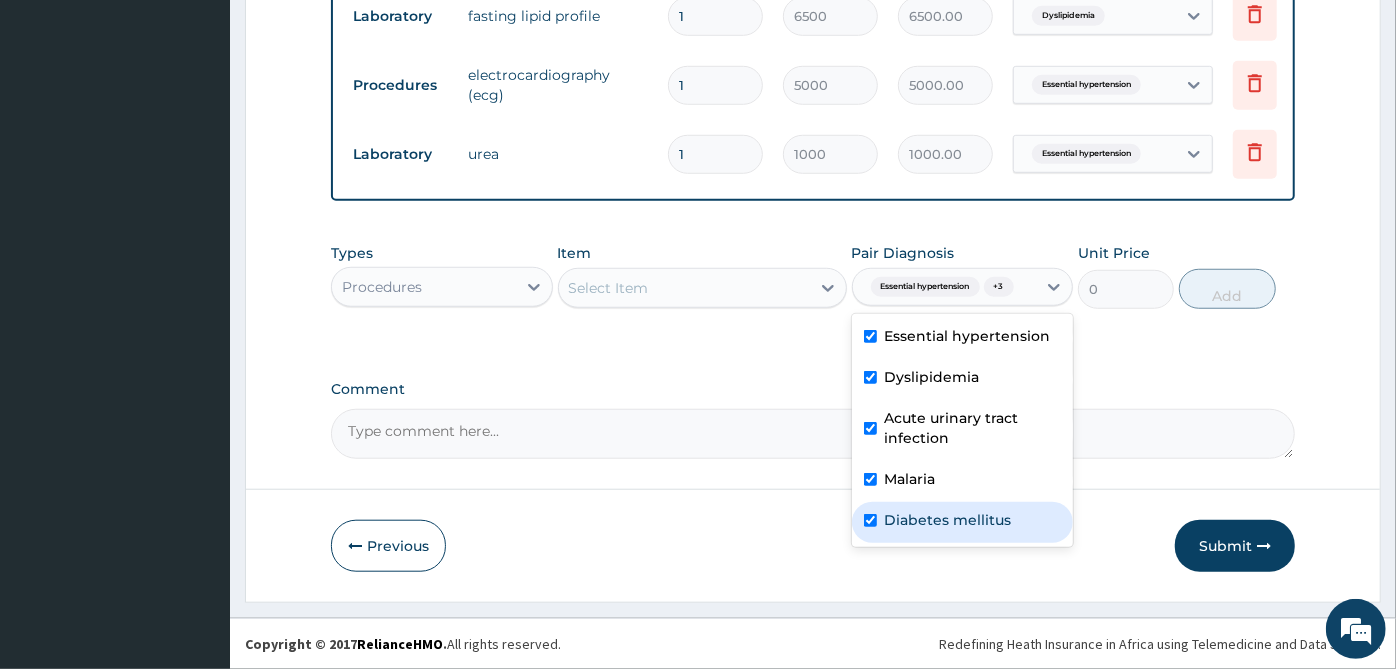checkbox on "true" 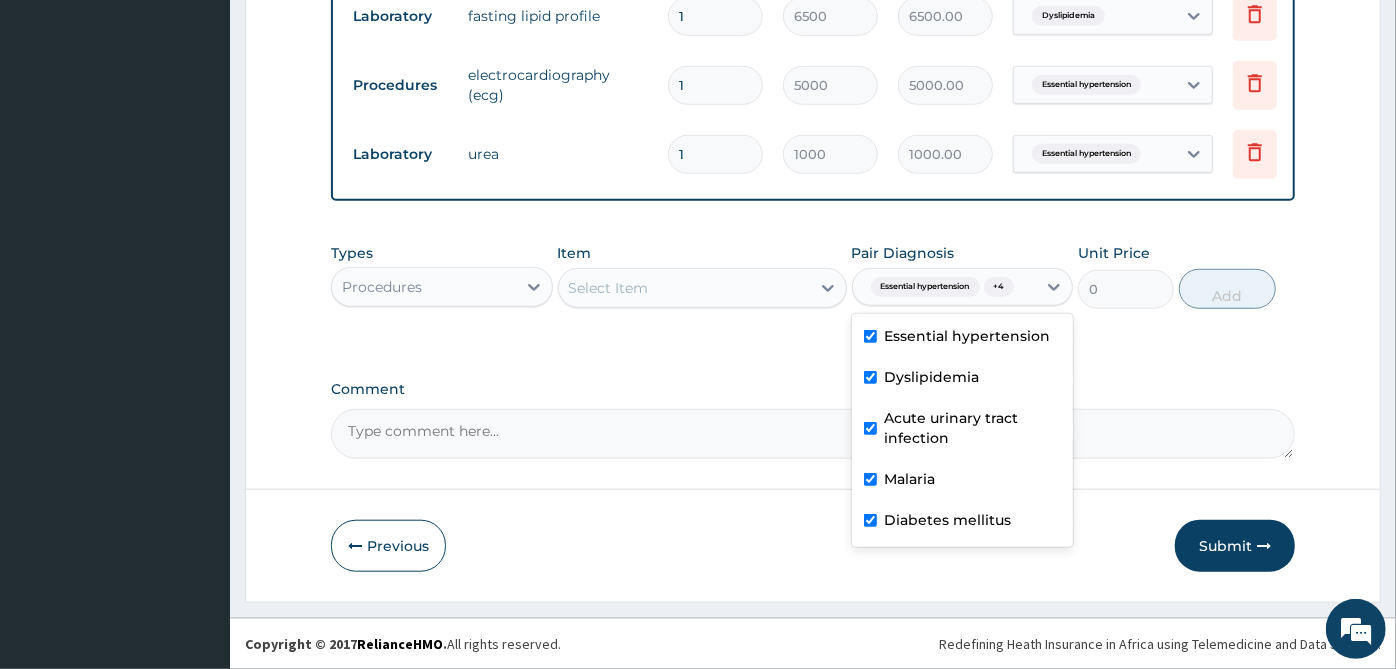 click on "Select Item" at bounding box center (684, 288) 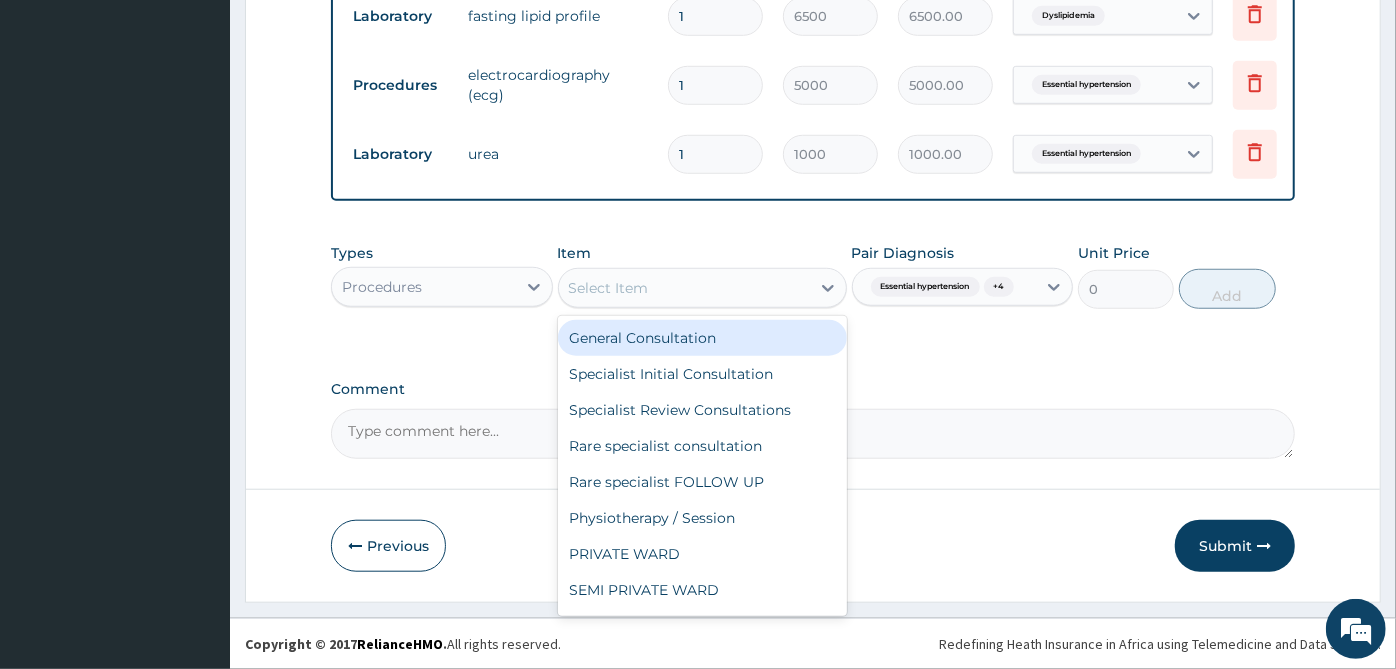 click on "General Consultation" at bounding box center [702, 338] 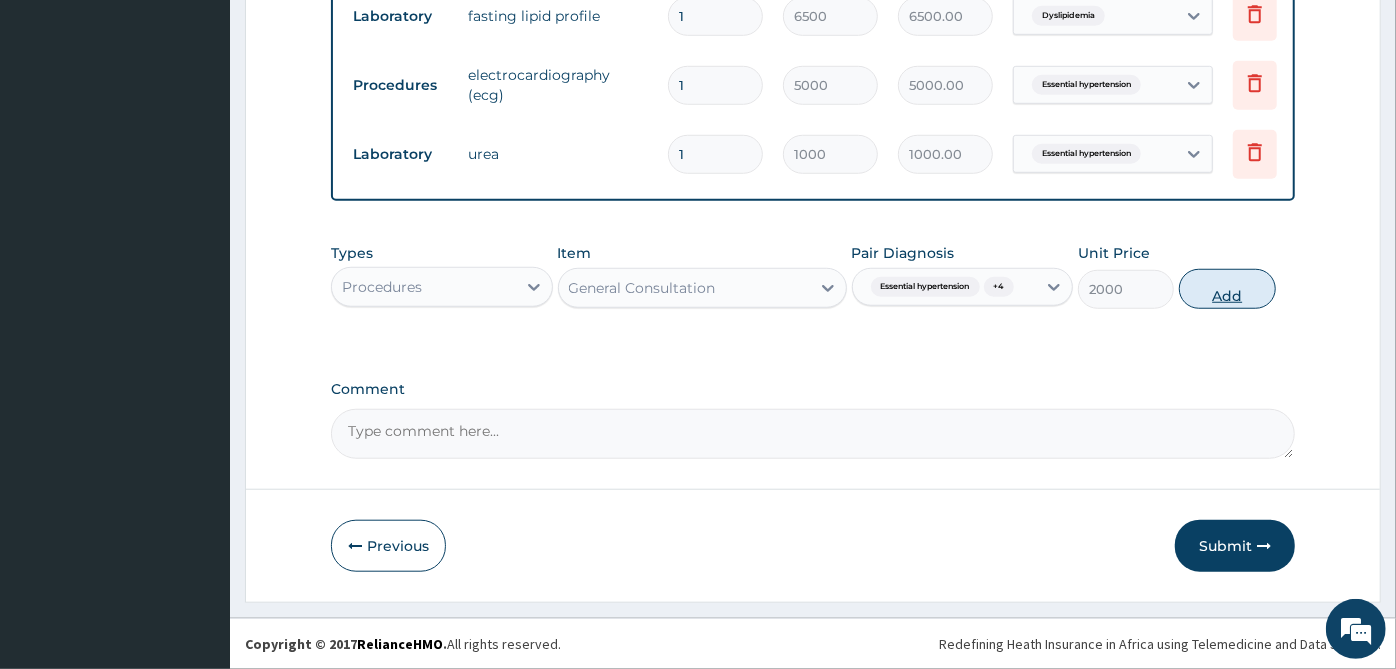 click on "Add" at bounding box center (1227, 289) 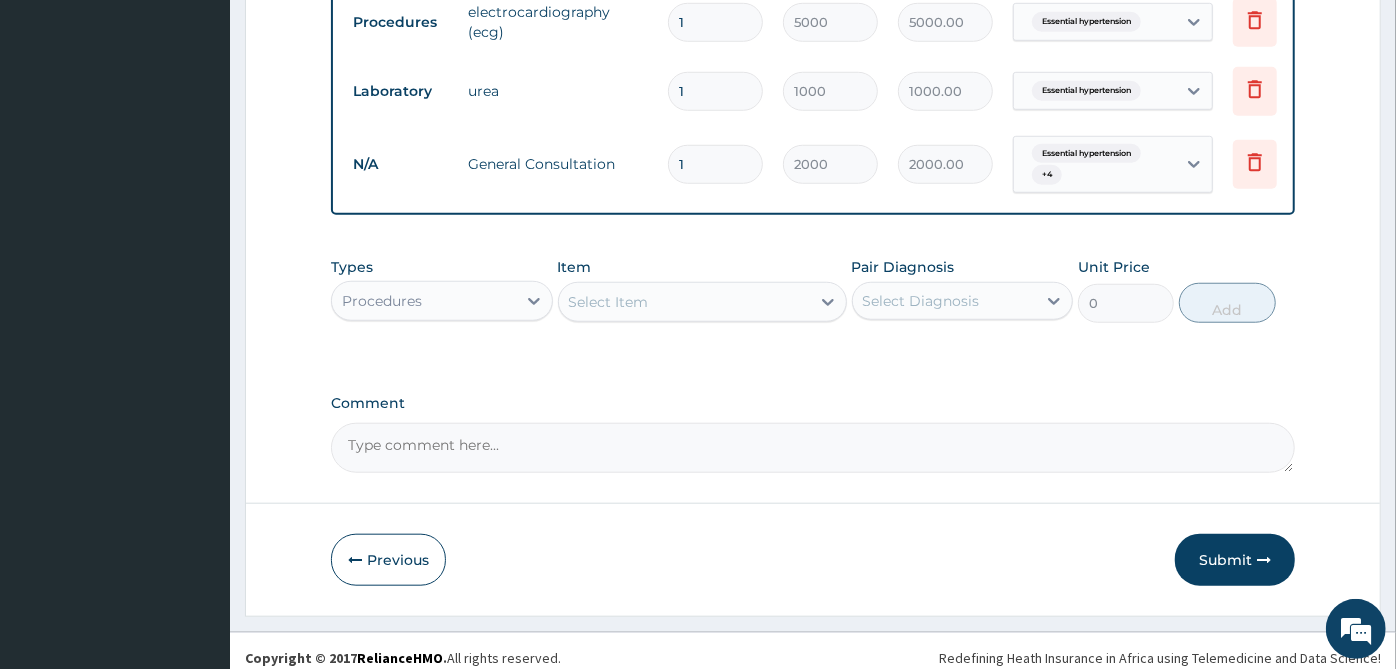 scroll, scrollTop: 974, scrollLeft: 0, axis: vertical 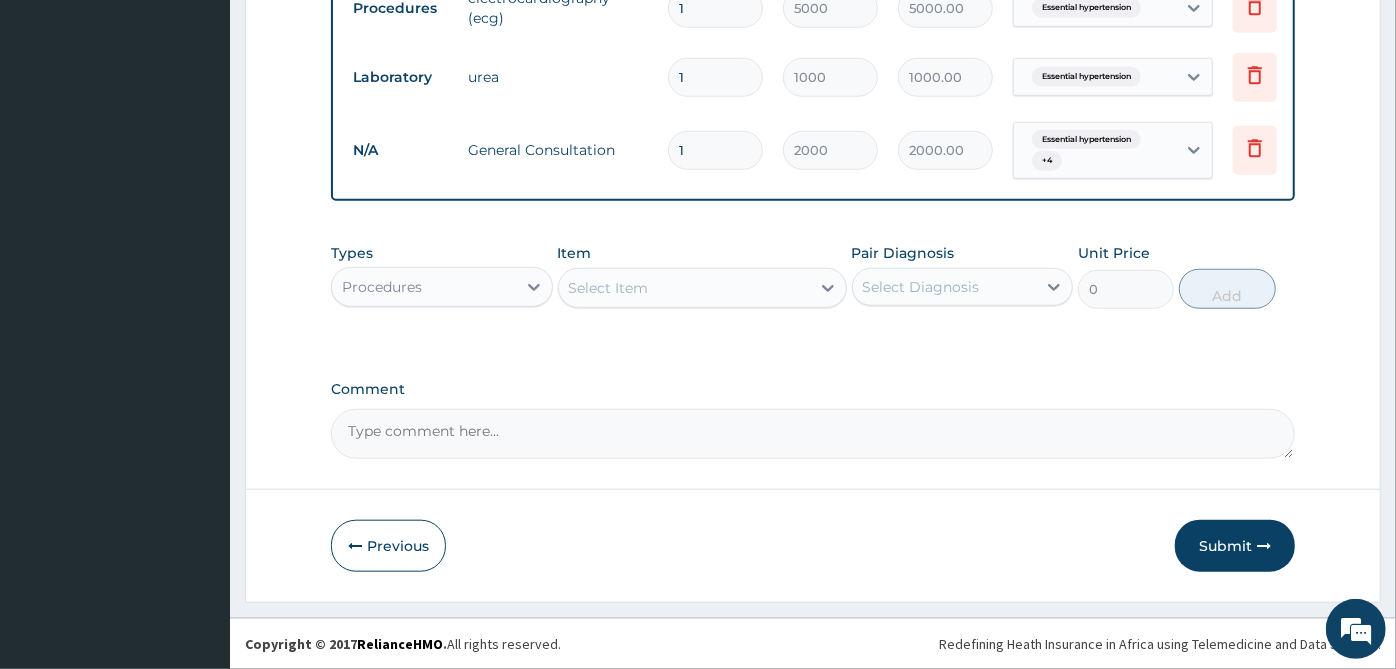 click on "Procedures" at bounding box center (424, 287) 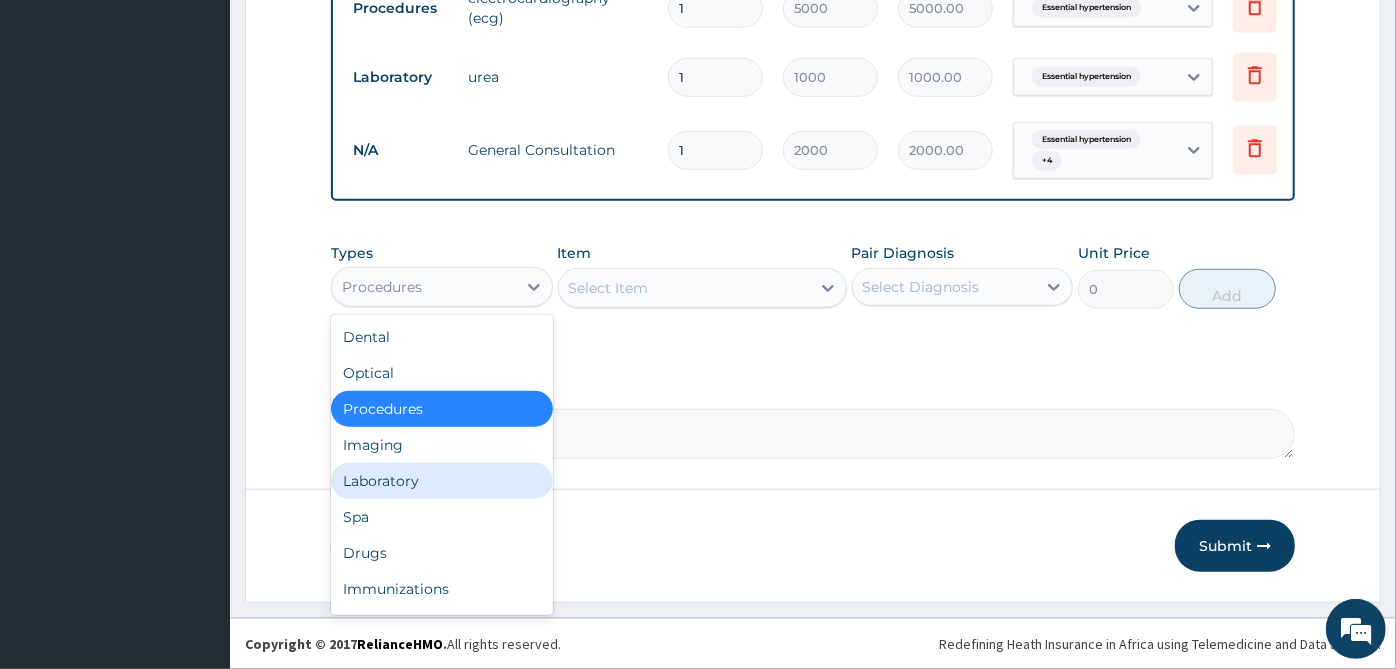 click on "Laboratory" at bounding box center (442, 481) 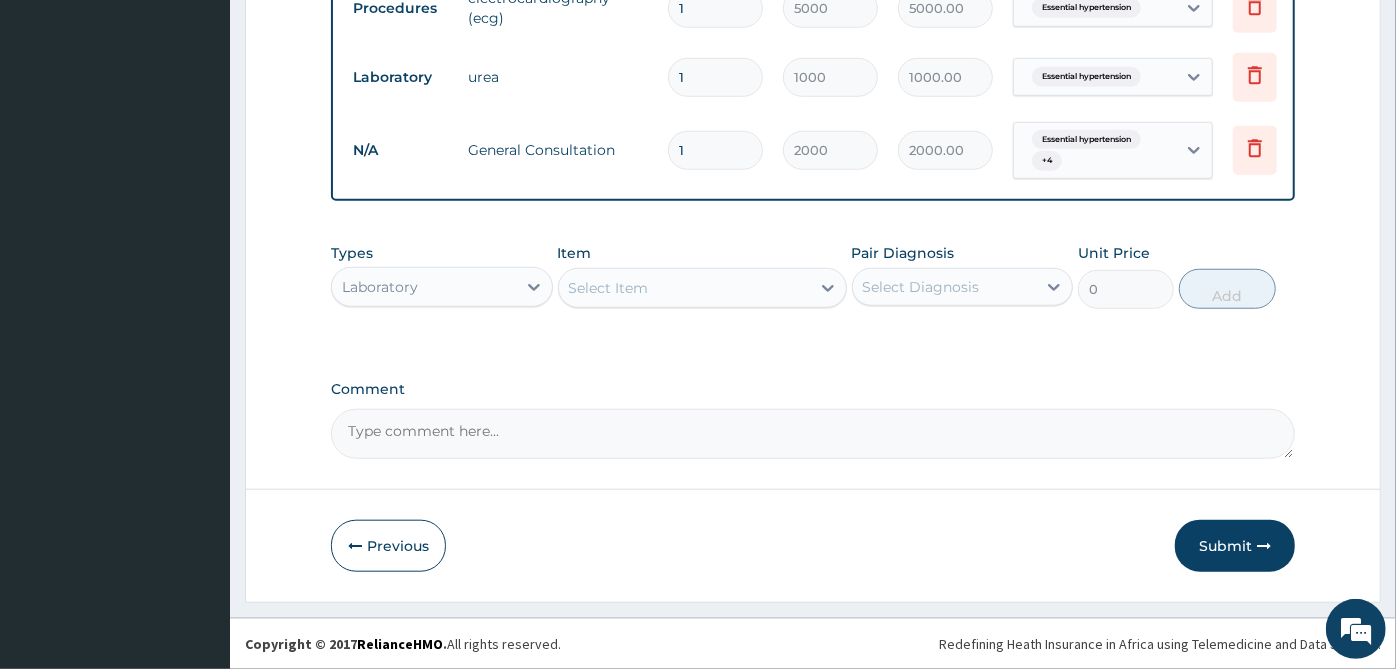 click on "Select Diagnosis" at bounding box center (921, 287) 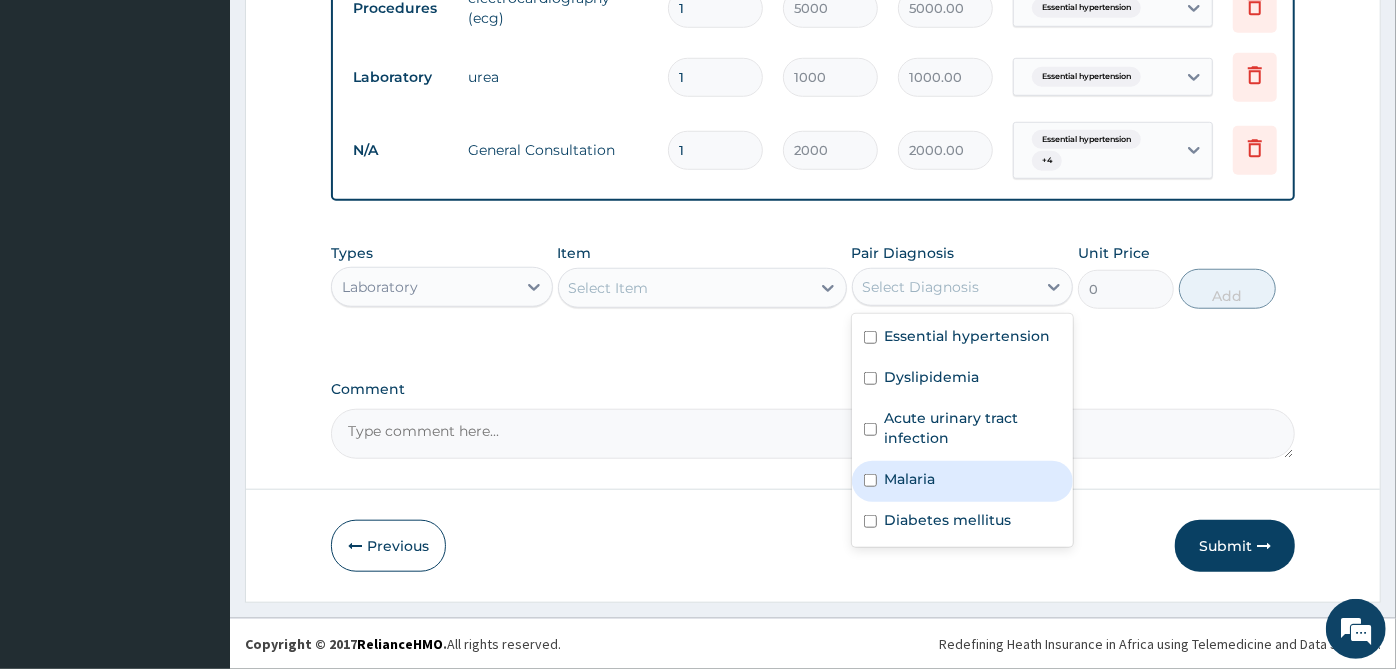 click on "Malaria" at bounding box center (910, 479) 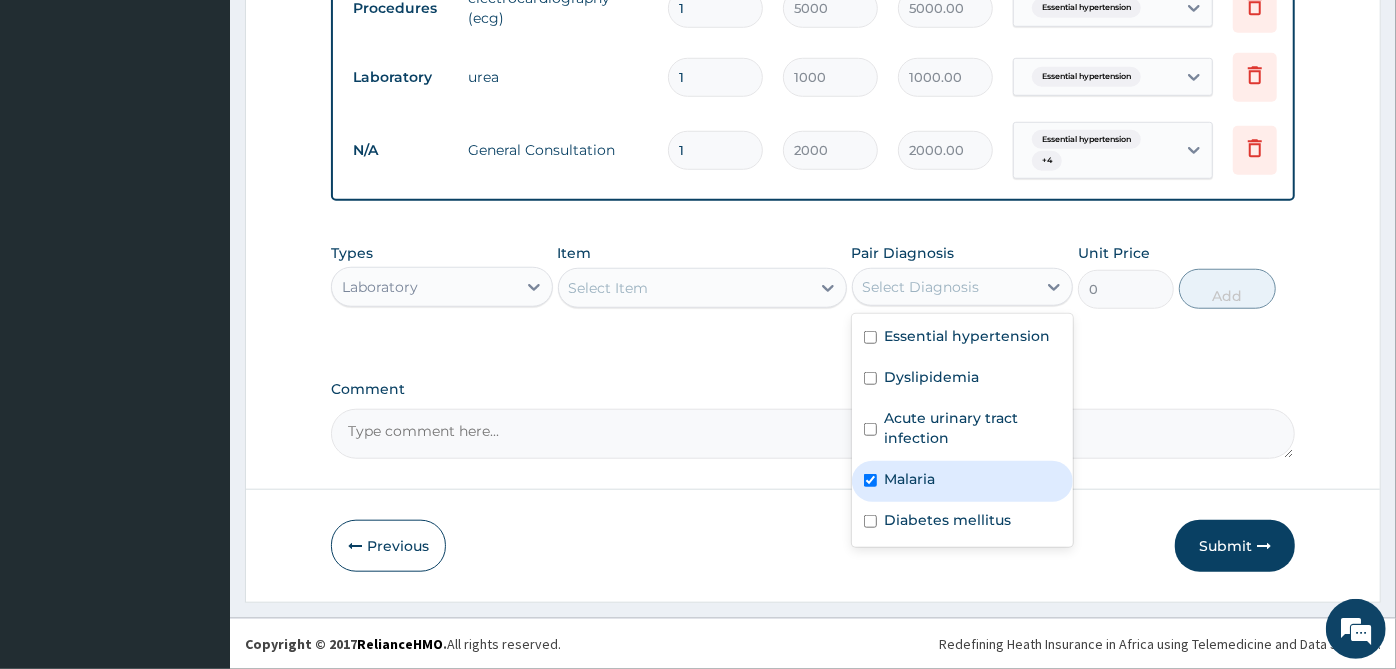 checkbox on "true" 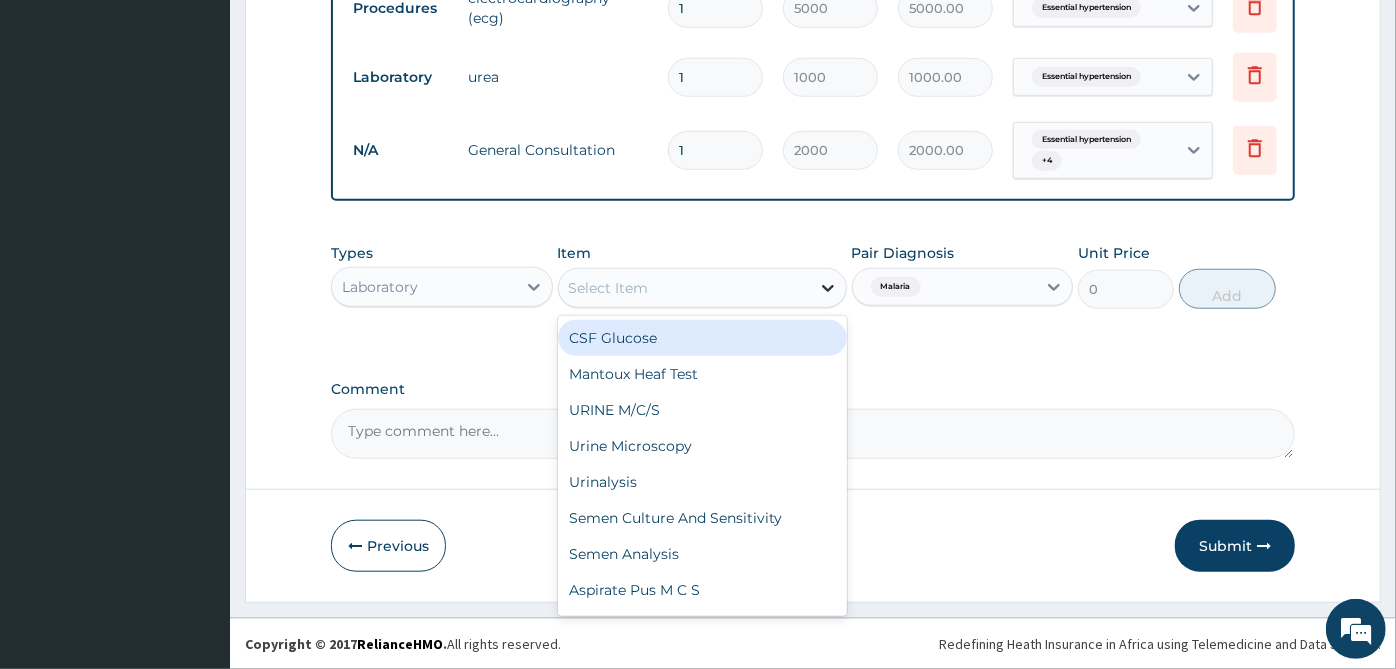 click at bounding box center [828, 288] 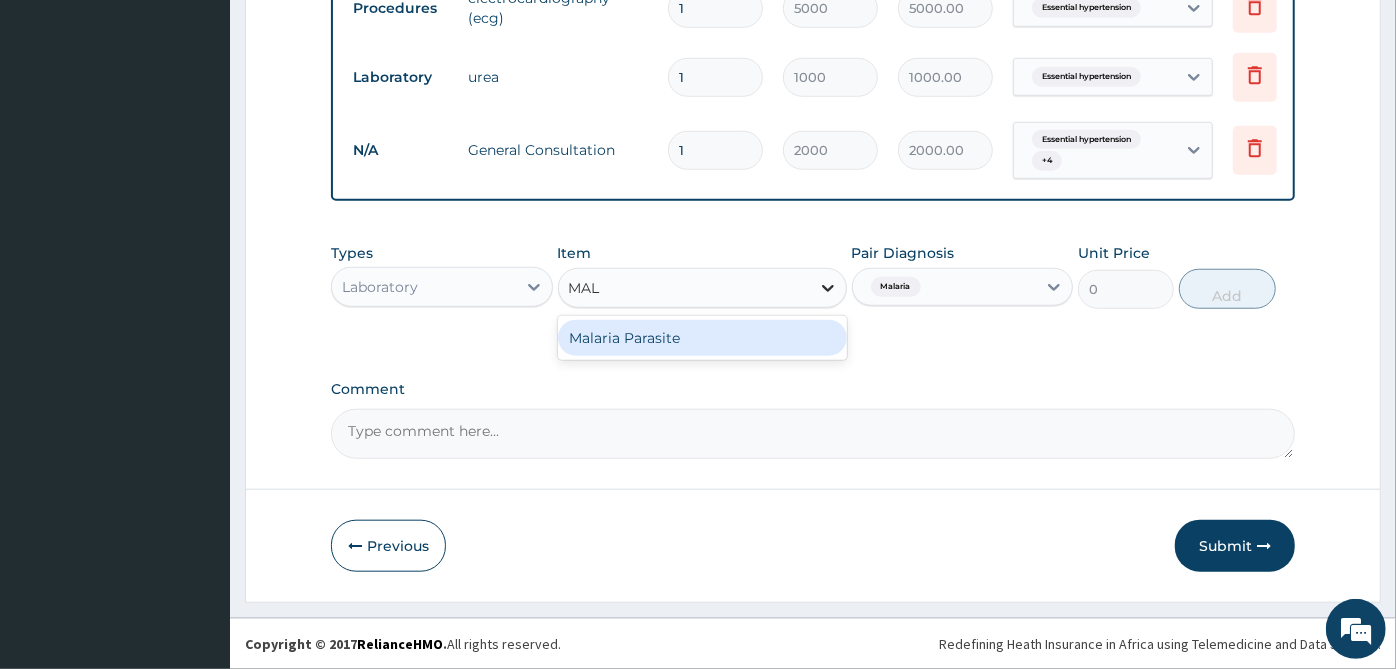 type on "MALA" 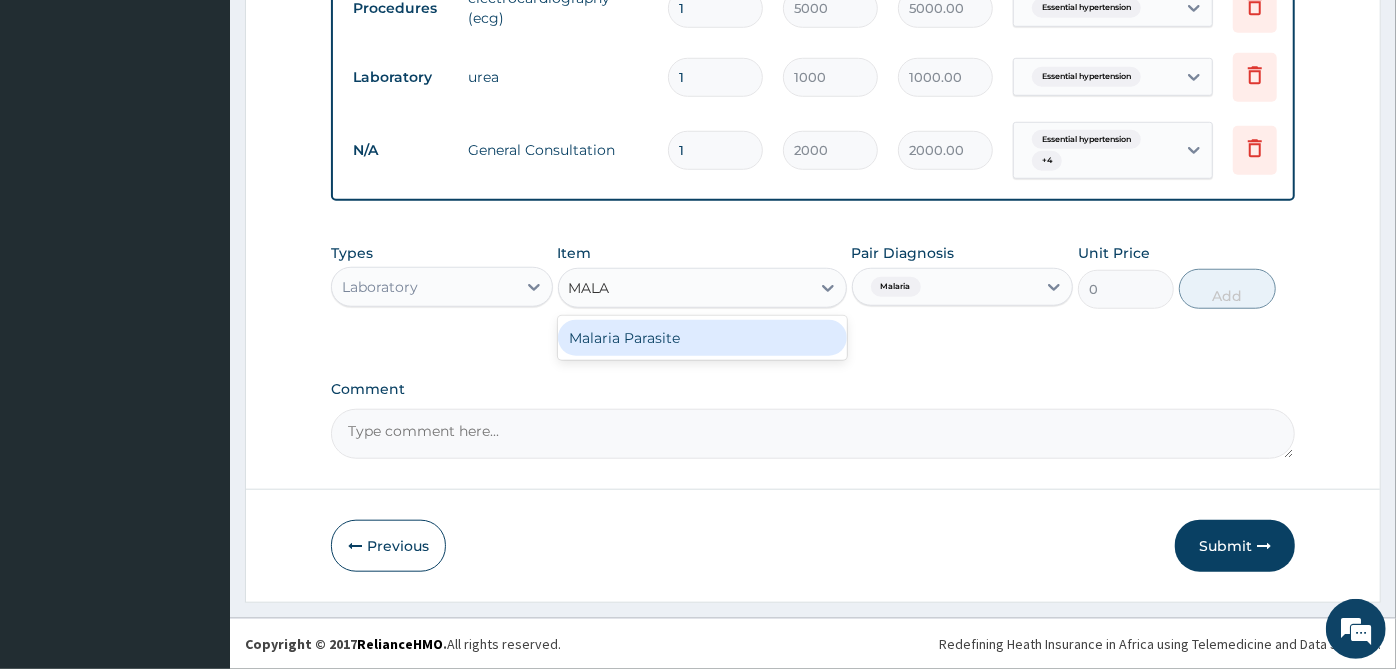 click on "Malaria Parasite" at bounding box center (702, 338) 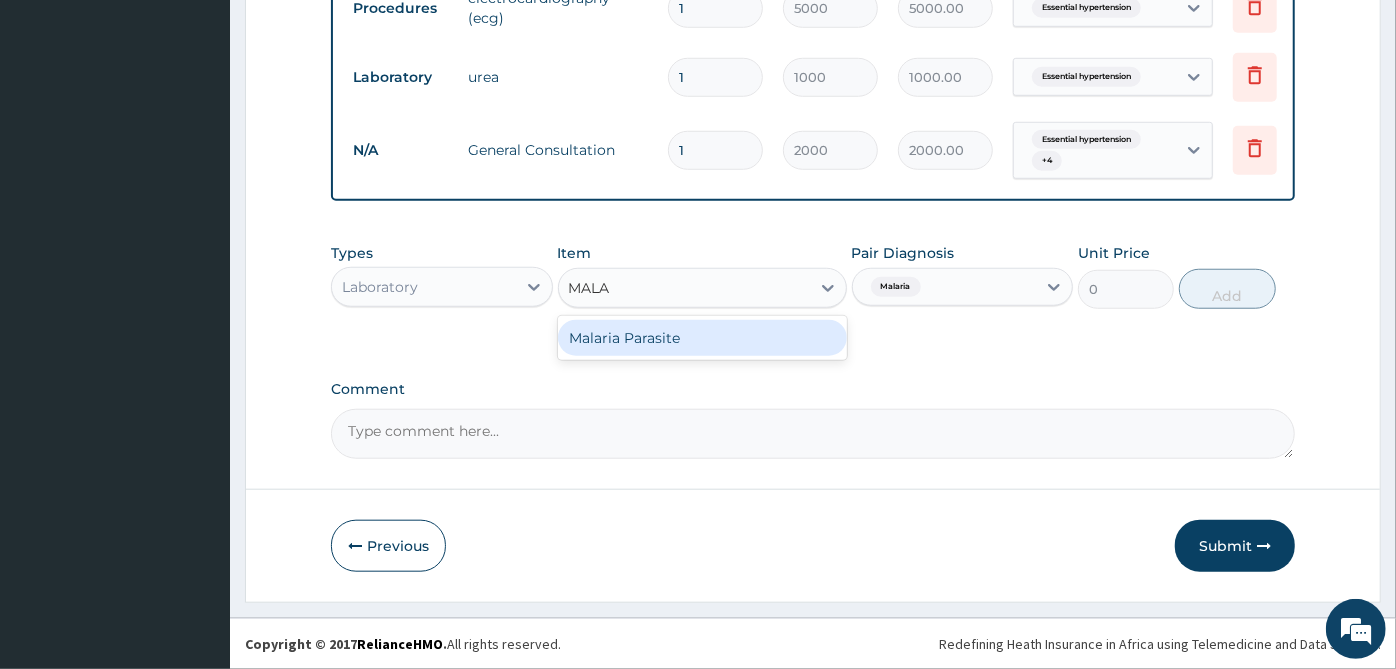 click on "Malaria Parasite" at bounding box center [702, 338] 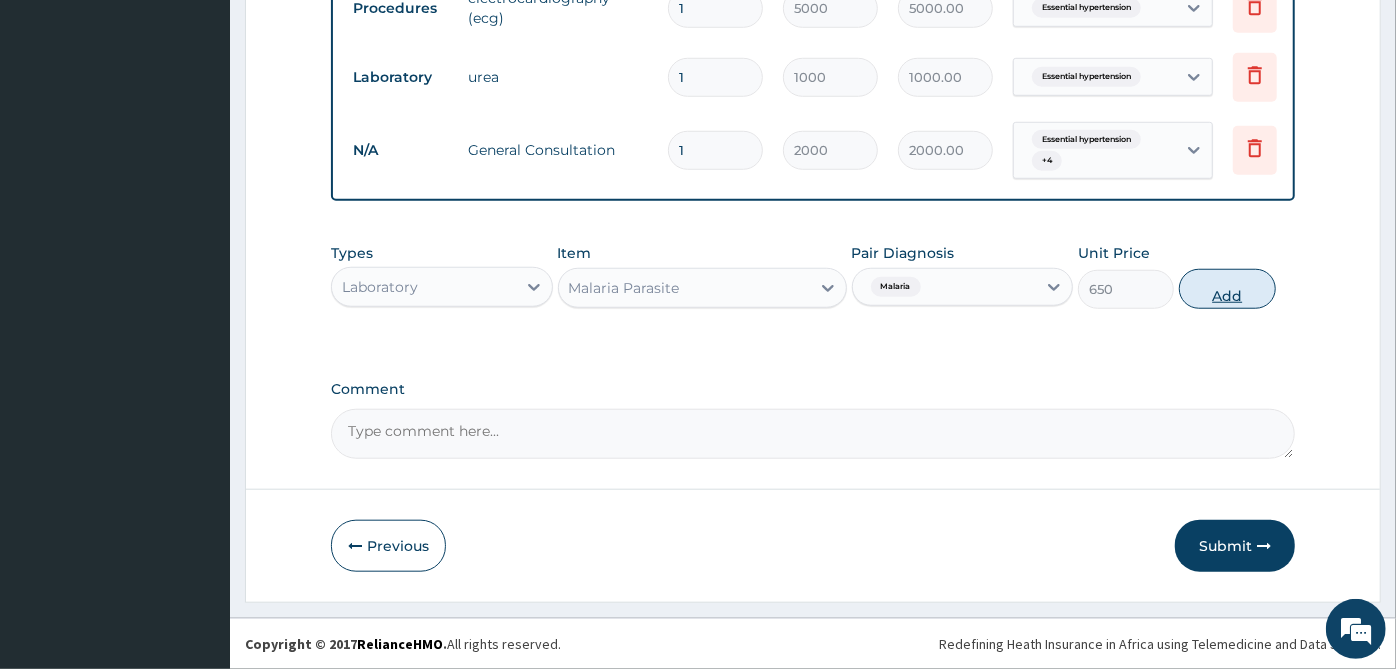 click on "Add" at bounding box center [1227, 289] 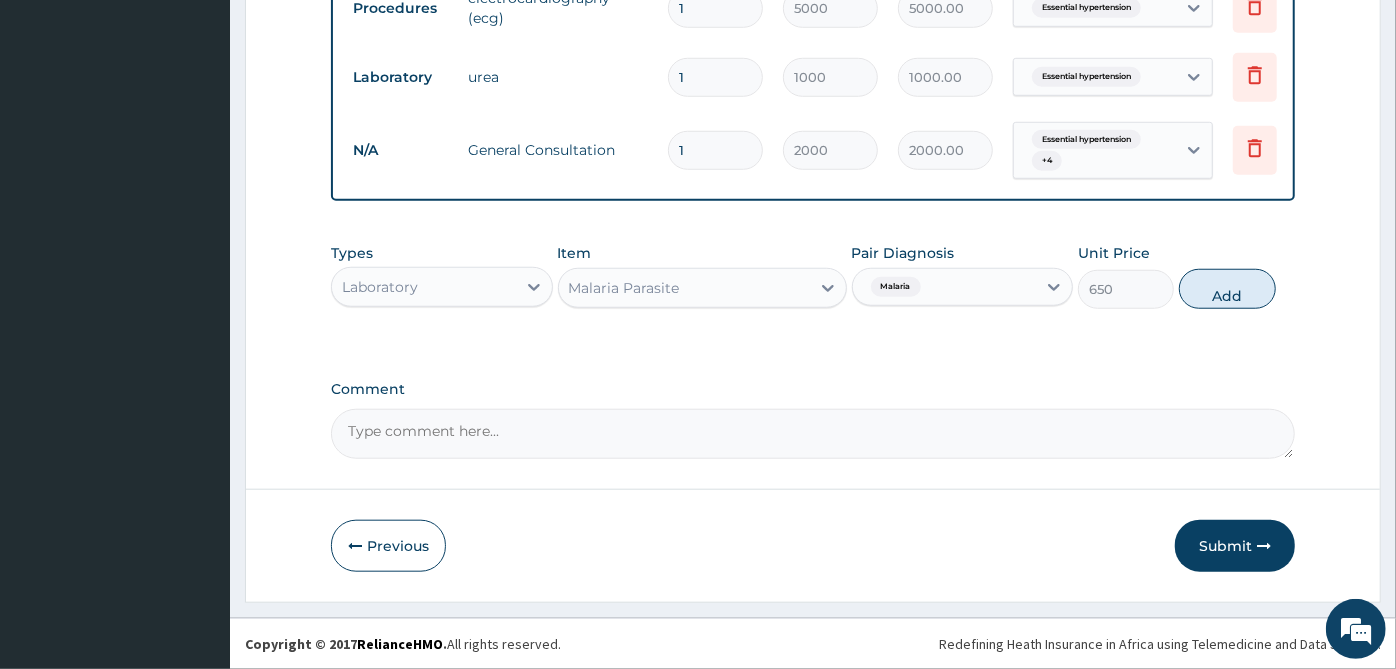 type on "0" 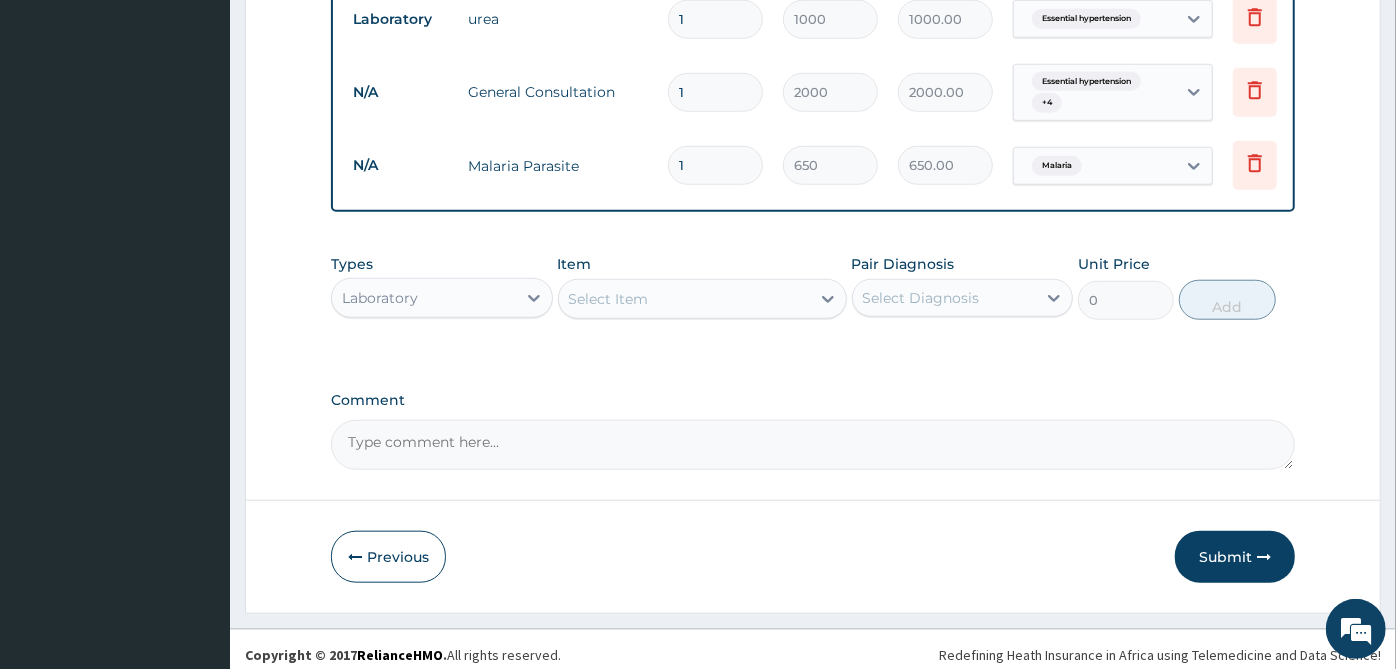 scroll, scrollTop: 1043, scrollLeft: 0, axis: vertical 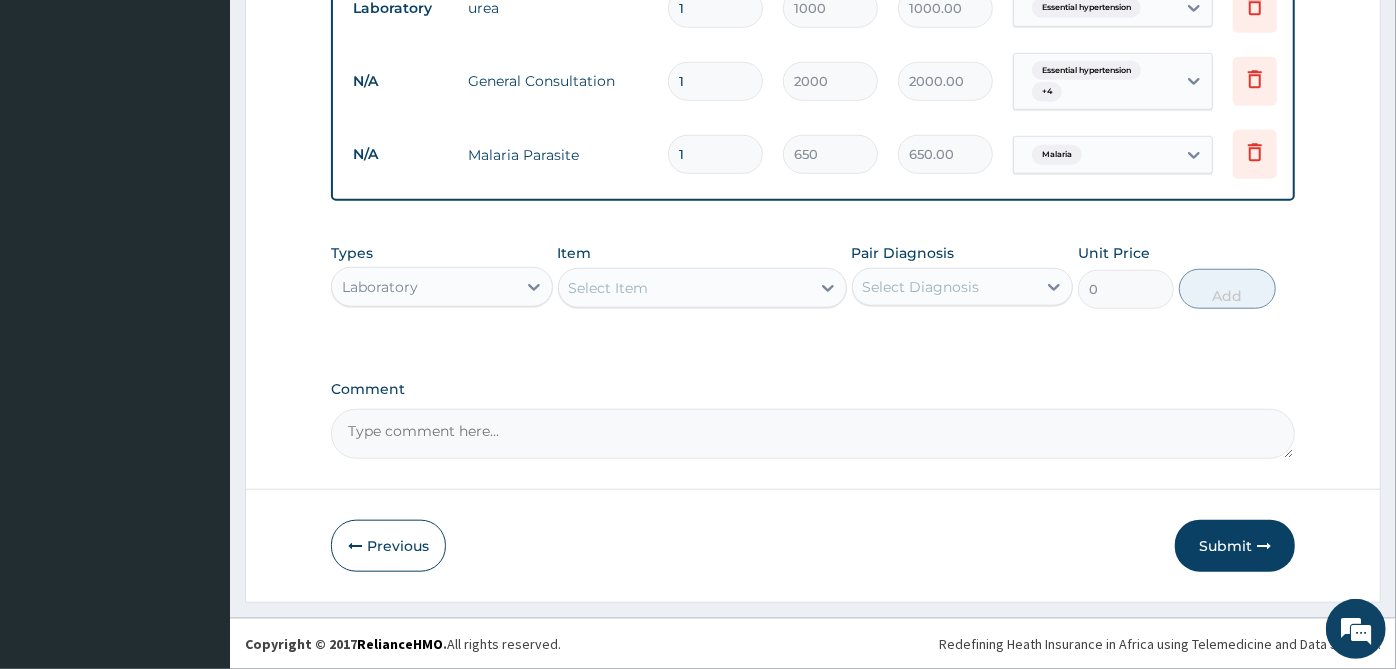 click on "Select Diagnosis" at bounding box center [921, 287] 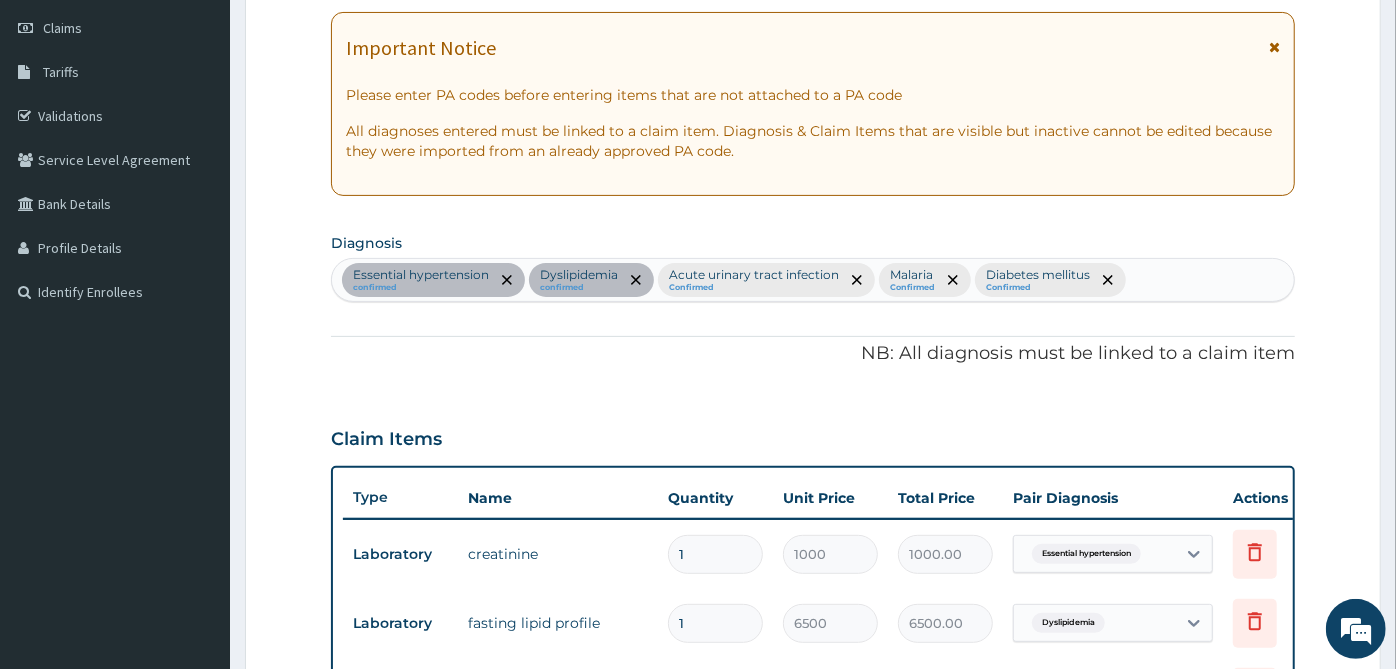 scroll, scrollTop: 265, scrollLeft: 0, axis: vertical 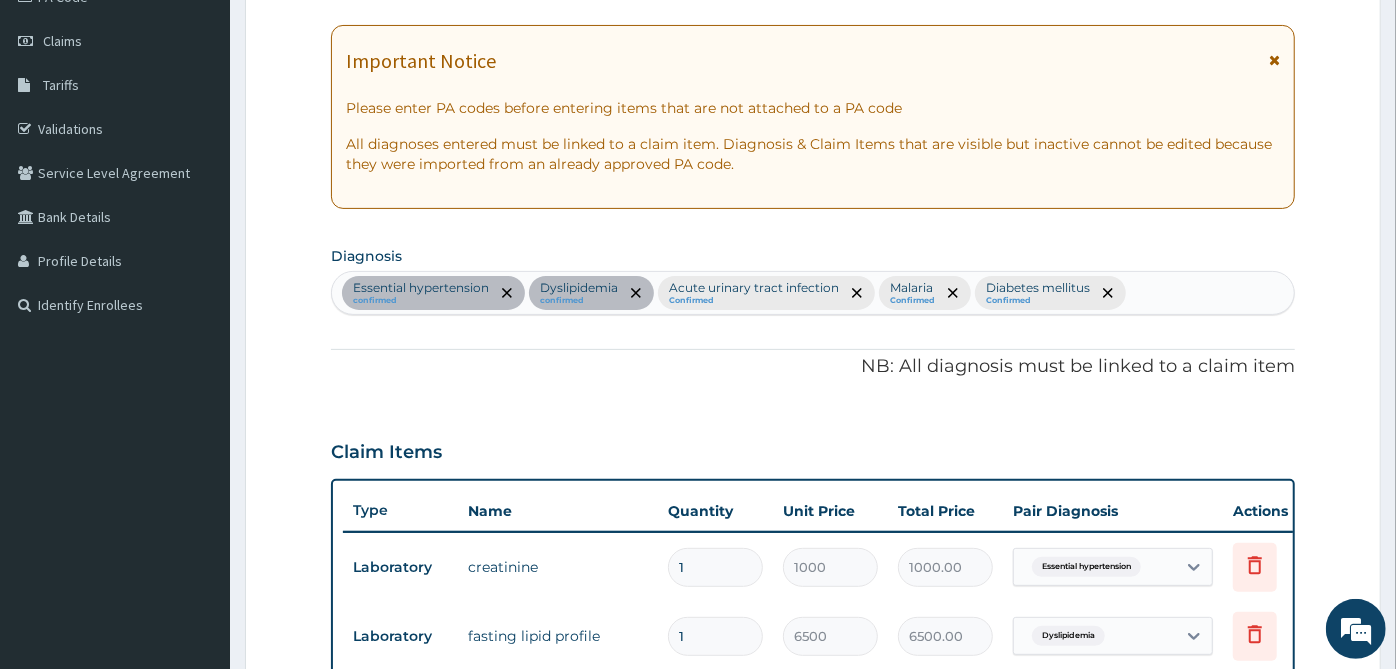 click on "Essential hypertension confirmed Dyslipidemia confirmed Acute urinary tract infection Confirmed Malaria Confirmed Diabetes mellitus Confirmed" at bounding box center [813, 293] 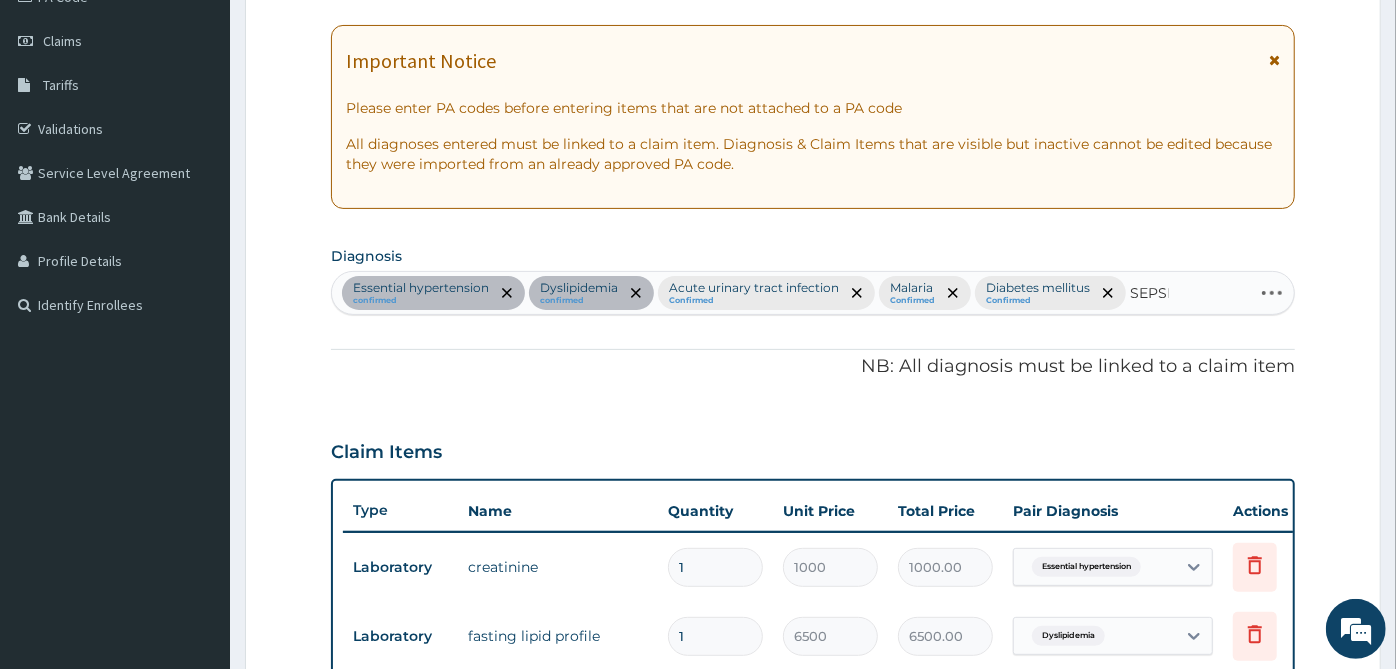 type on "SEPSIS" 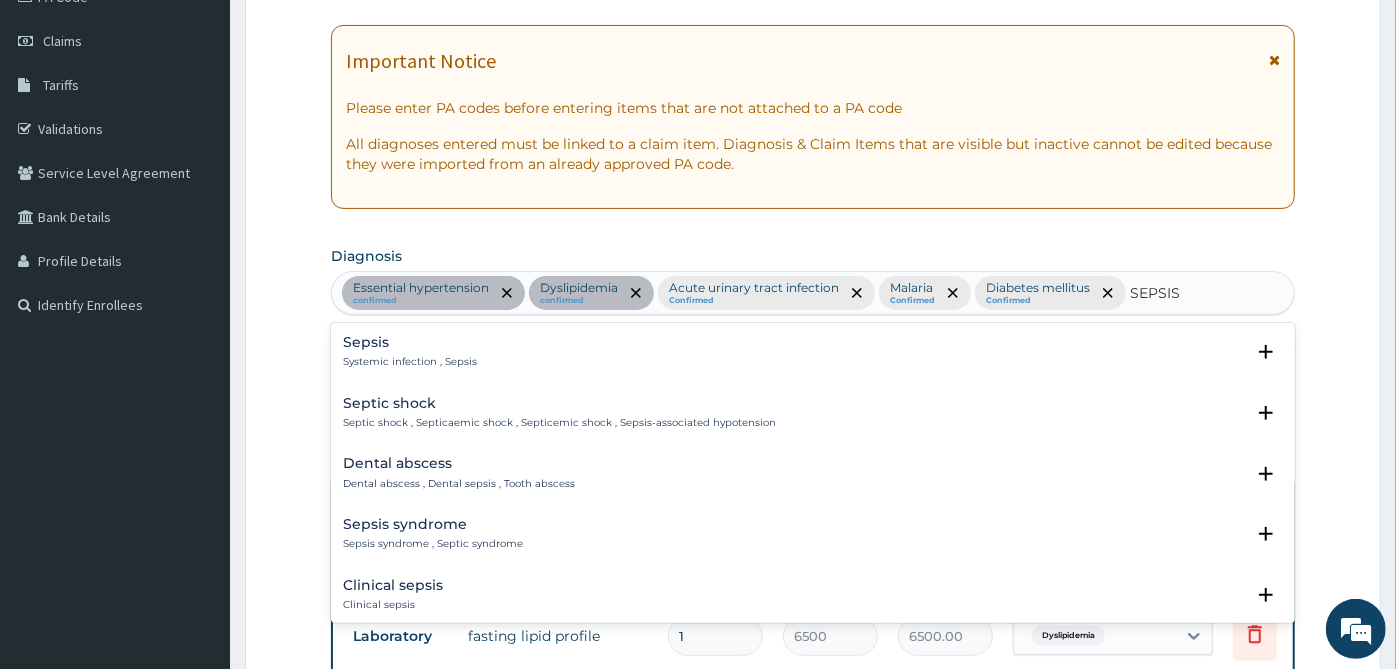 drag, startPoint x: 473, startPoint y: 358, endPoint x: 460, endPoint y: 362, distance: 13.601471 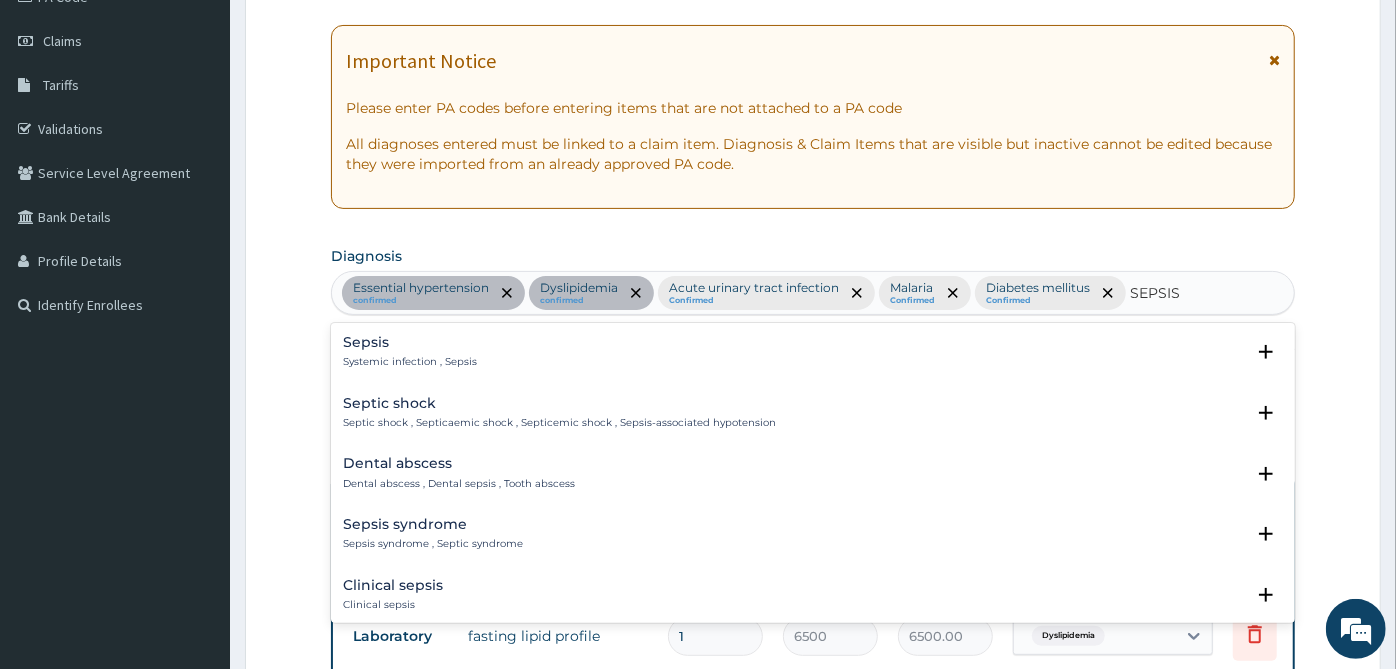 click on "Systemic infection , Sepsis" at bounding box center [410, 362] 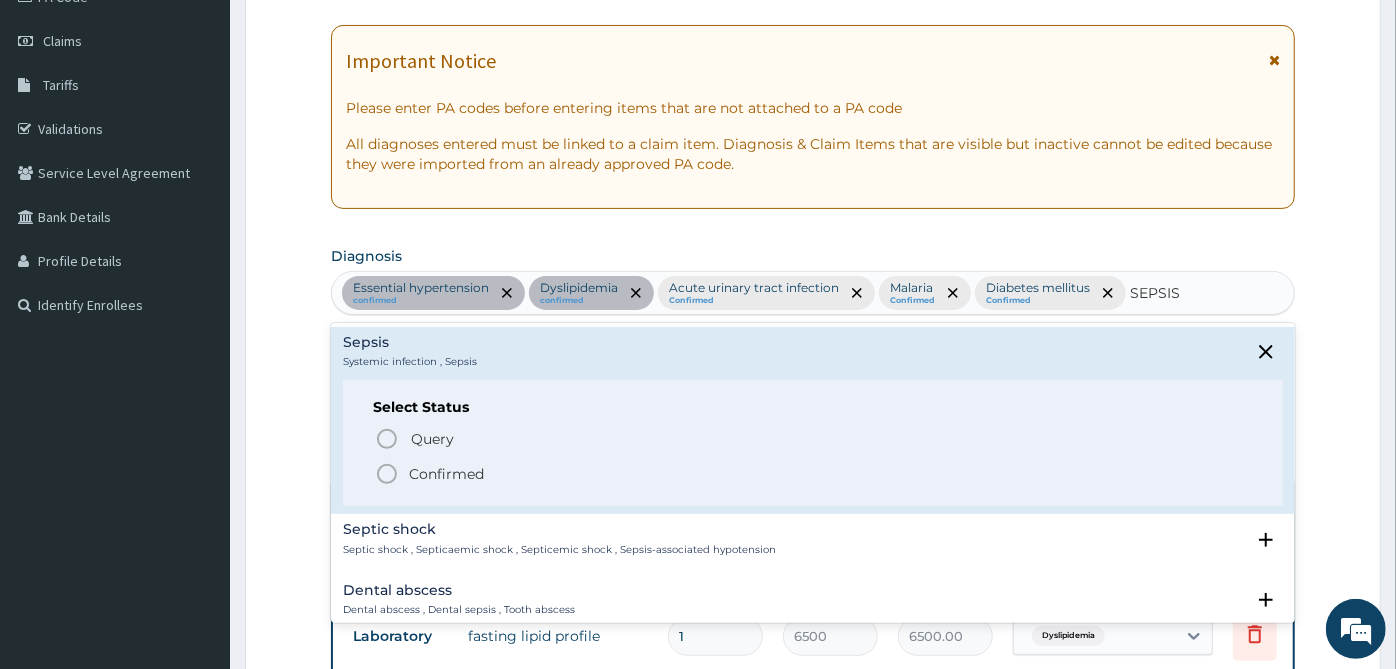 click on "Confirmed" at bounding box center (814, 474) 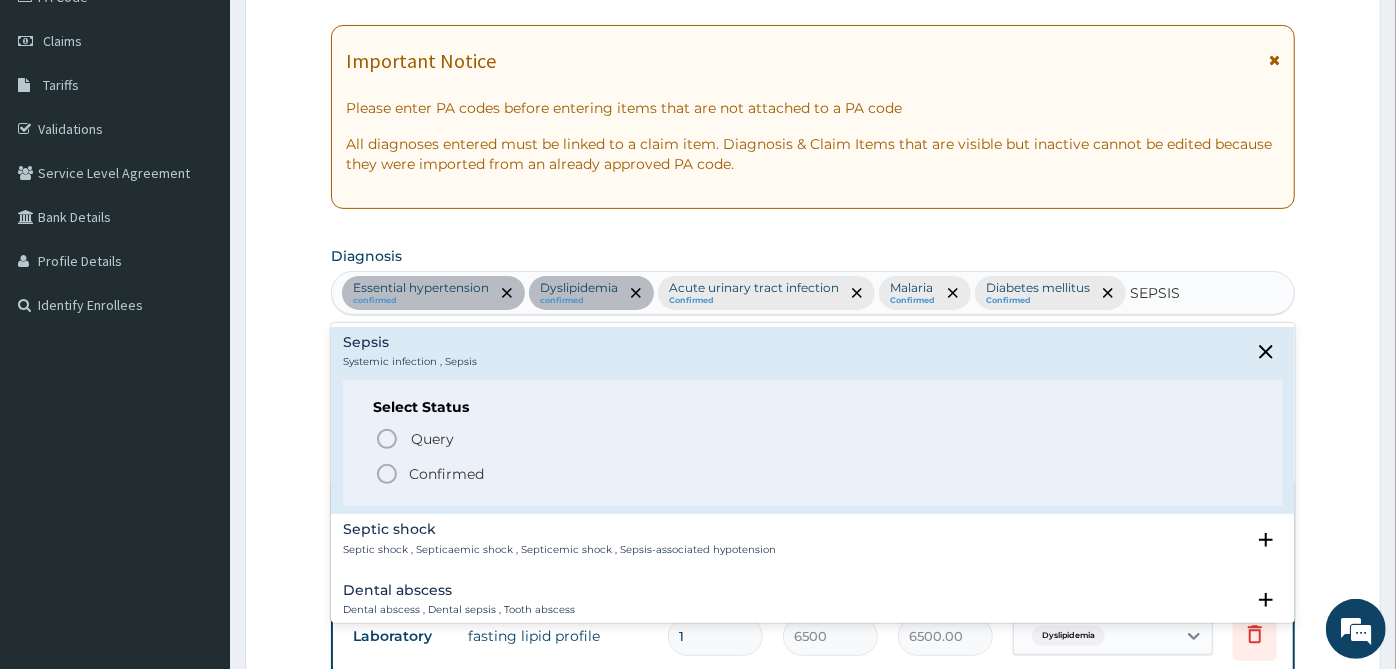 type 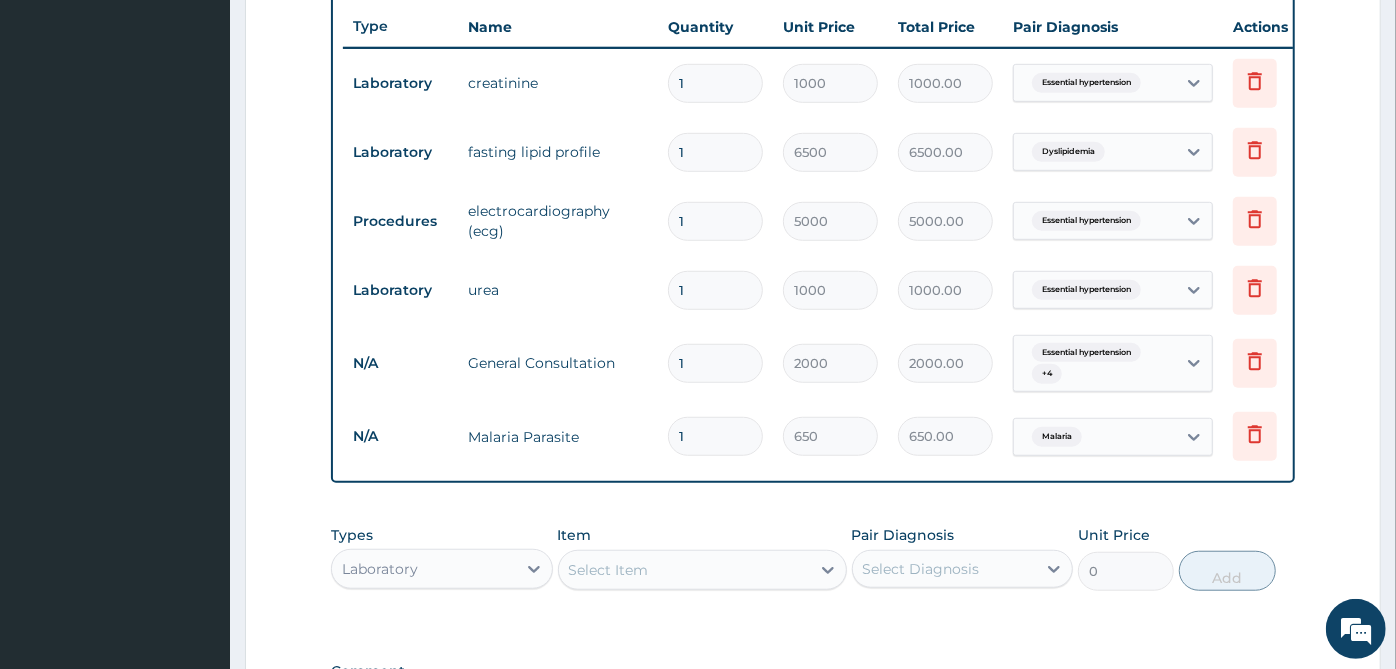 scroll, scrollTop: 1043, scrollLeft: 0, axis: vertical 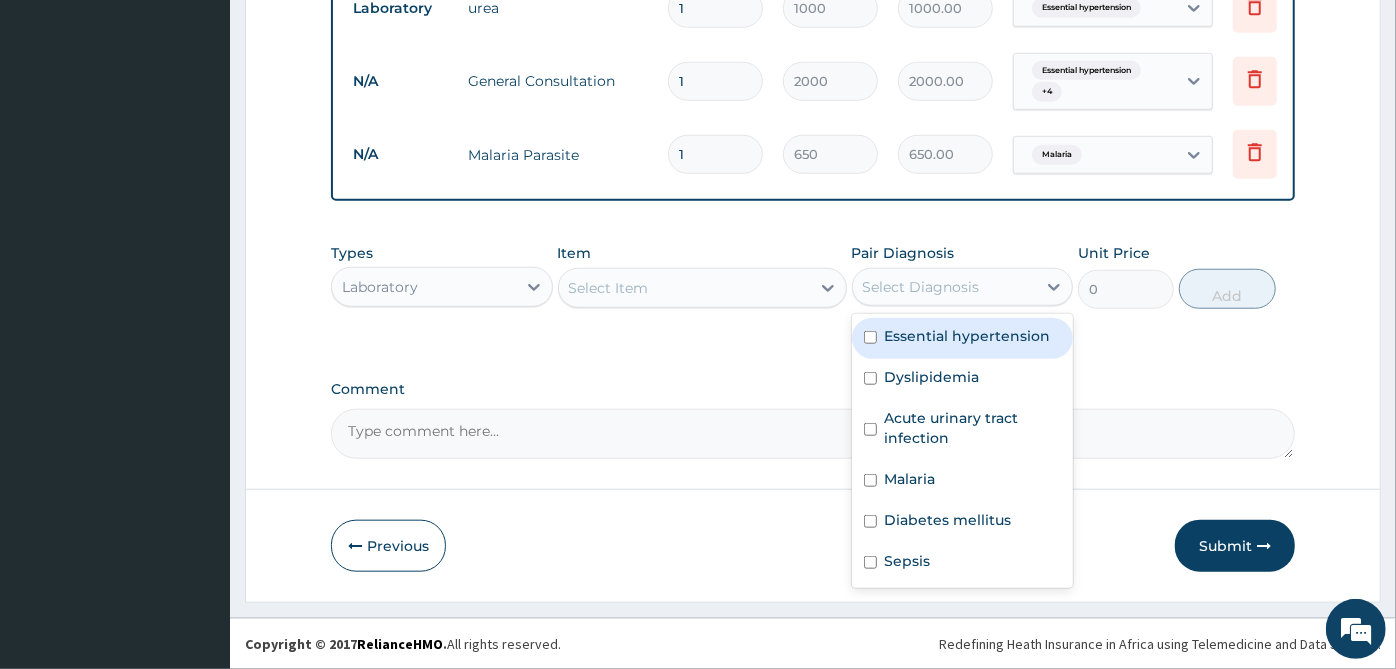 click on "Select Diagnosis" at bounding box center (921, 287) 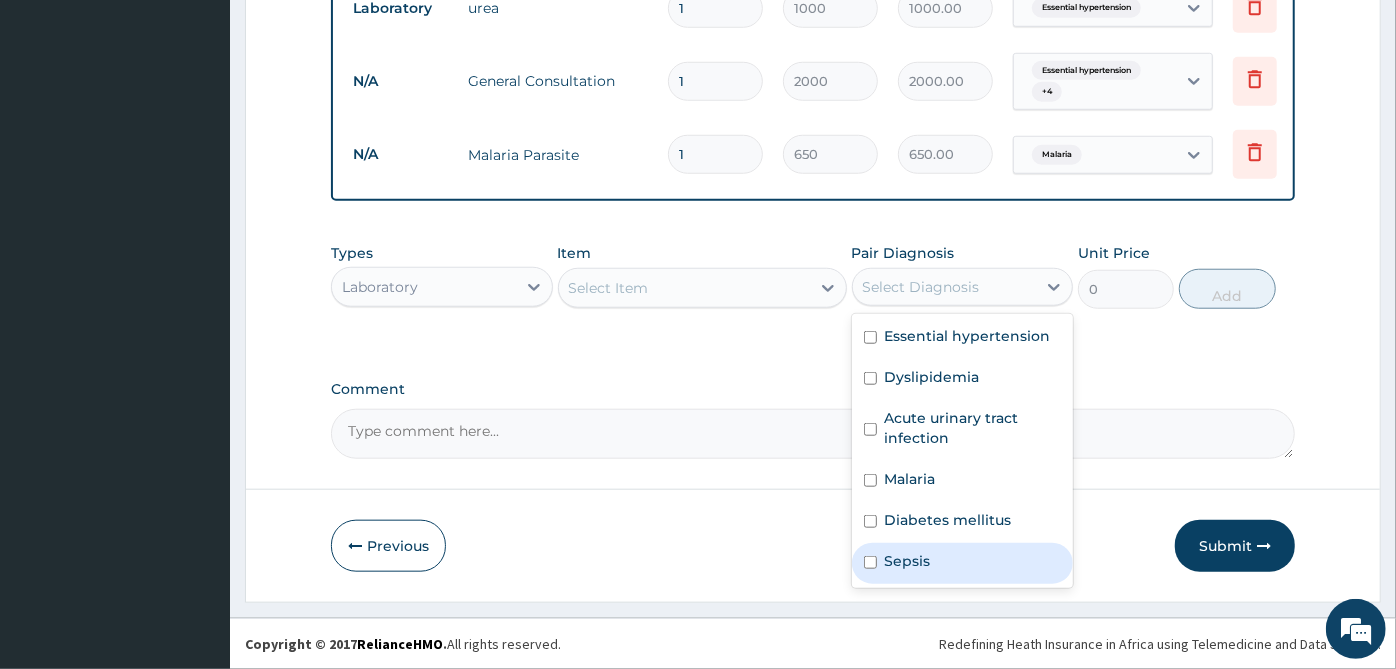 click on "Sepsis" at bounding box center [908, 561] 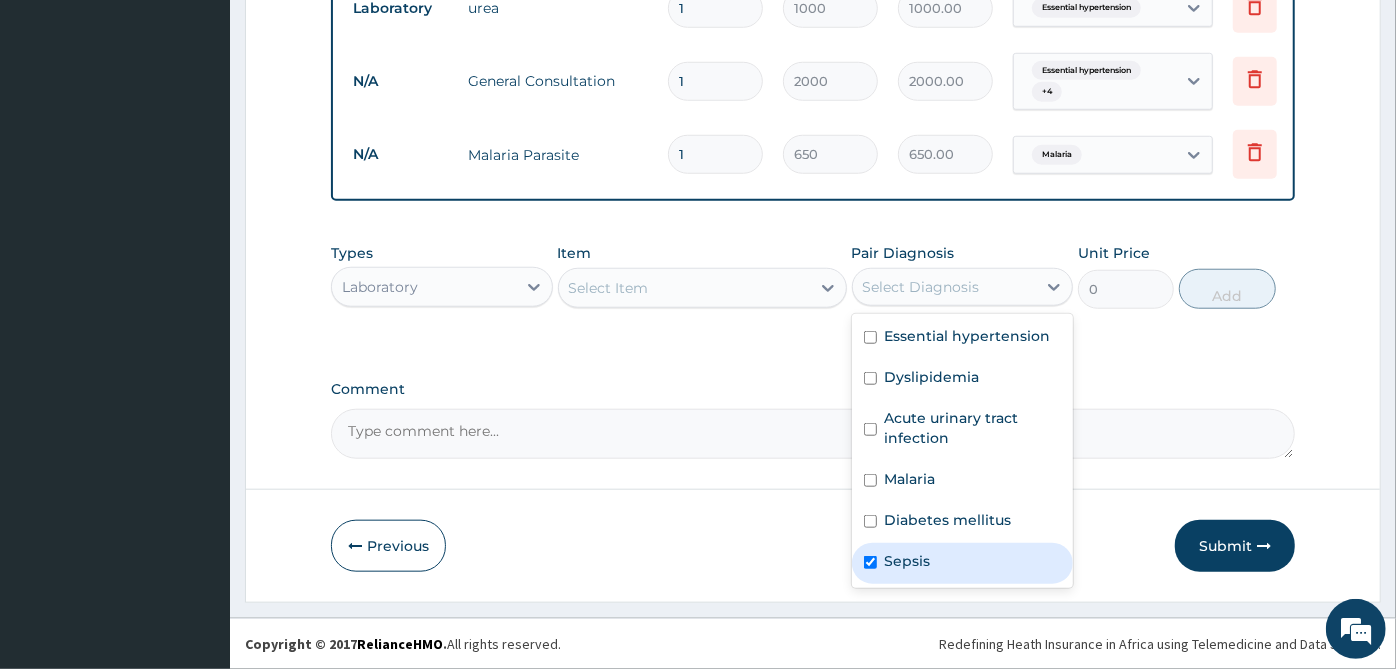 checkbox on "true" 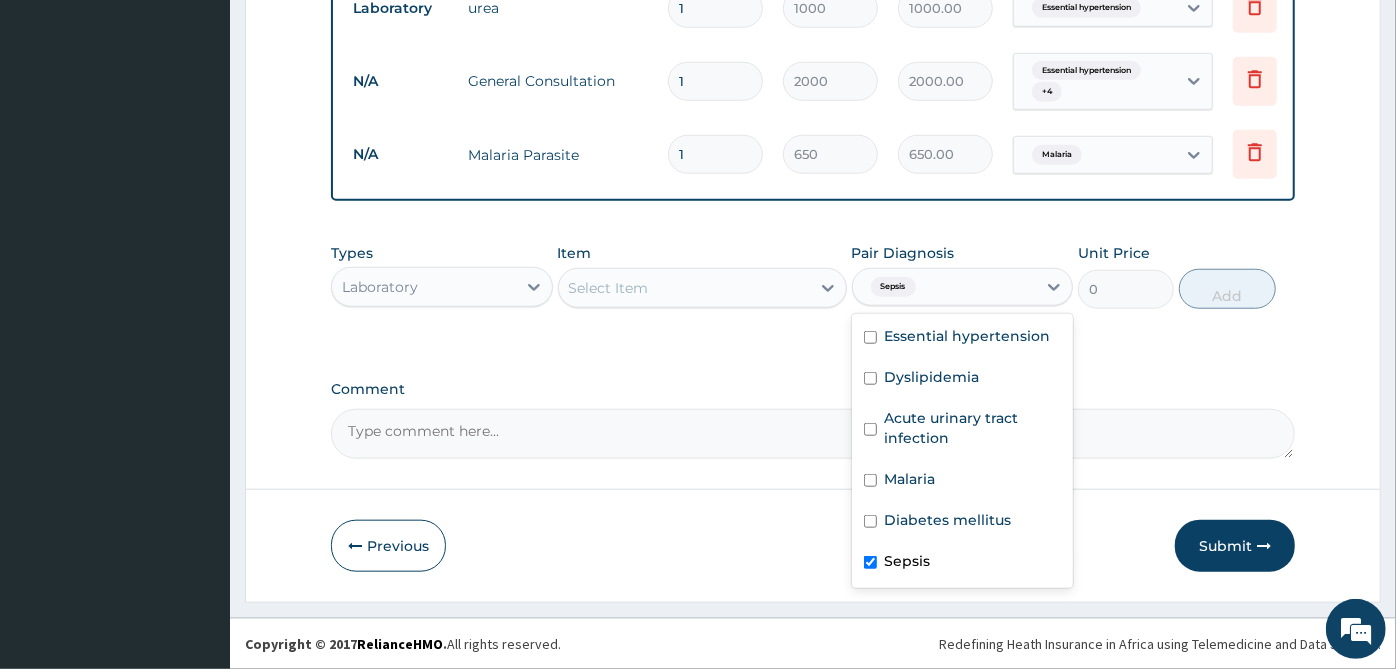 click on "Select Item" at bounding box center [684, 288] 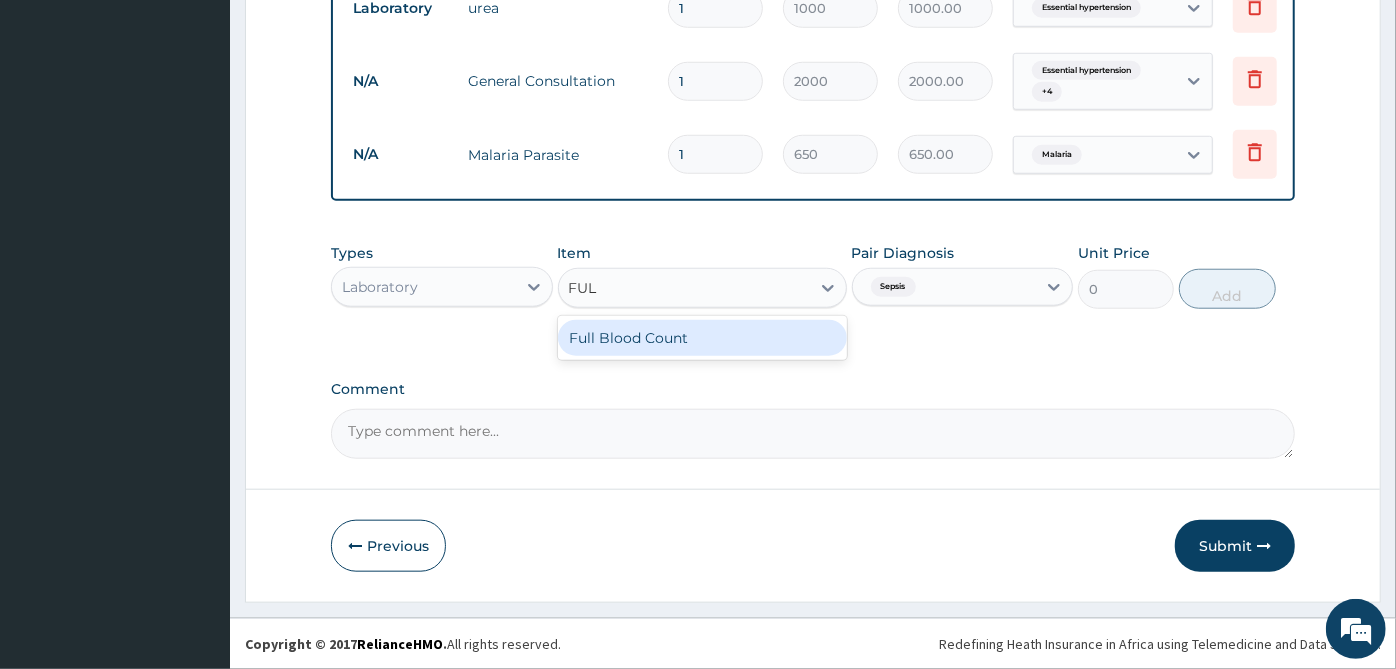 type on "FULL" 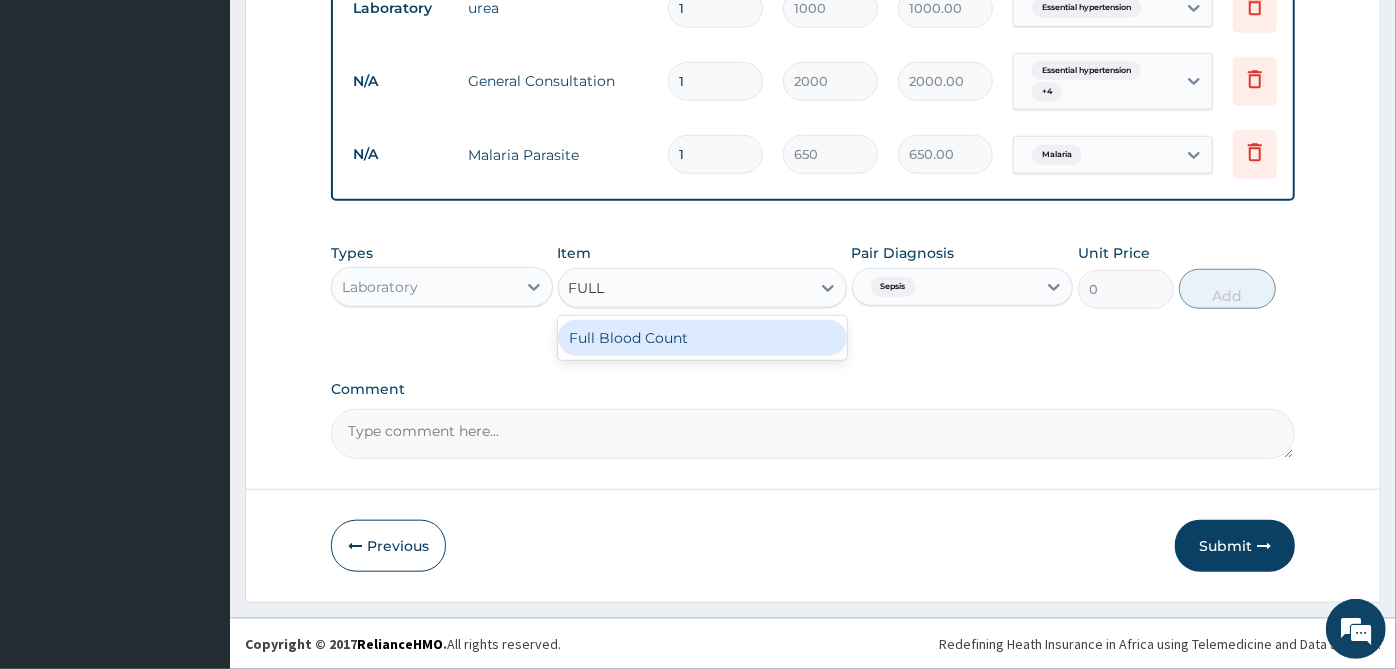 click on "Full Blood Count" at bounding box center [702, 338] 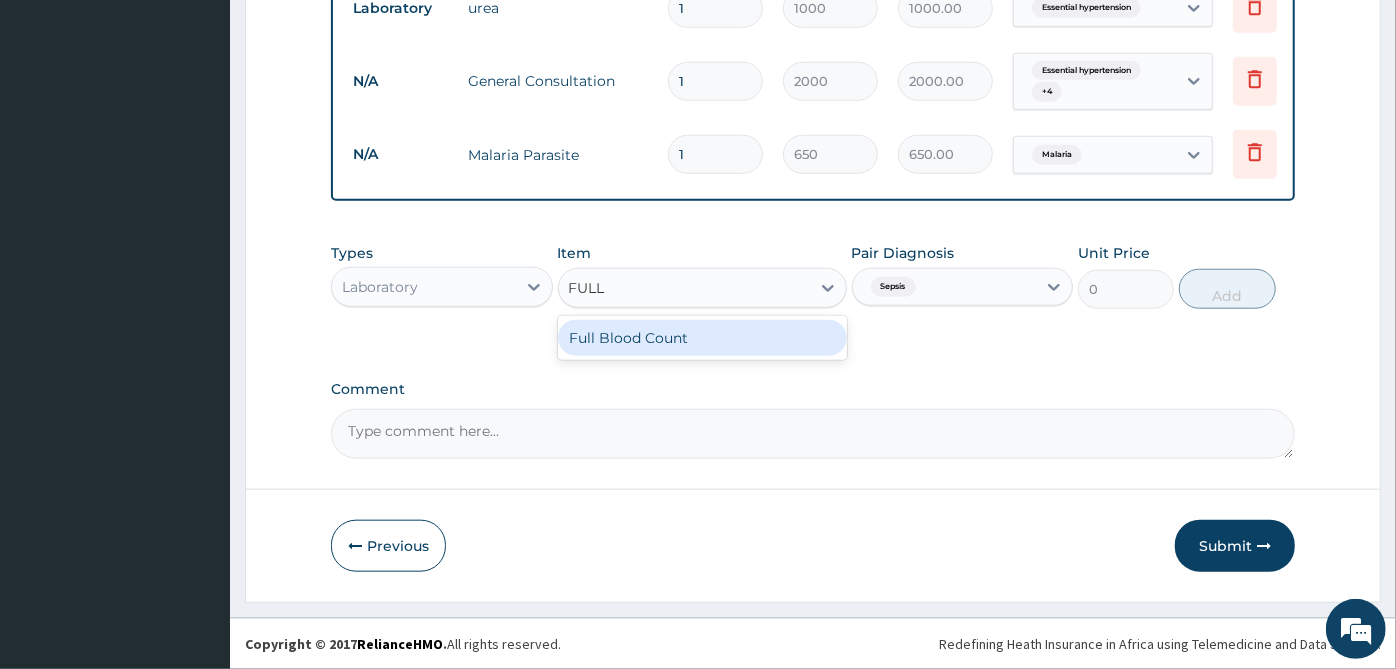 type 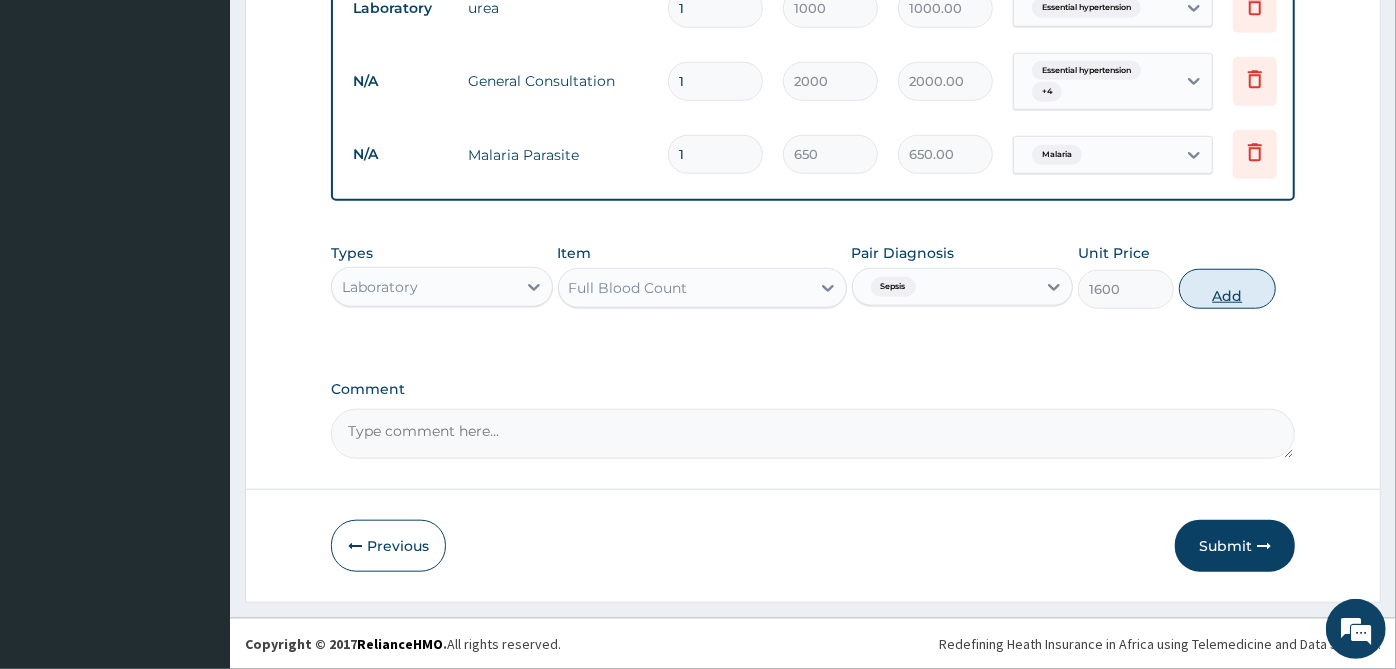 click on "Add" at bounding box center [1227, 289] 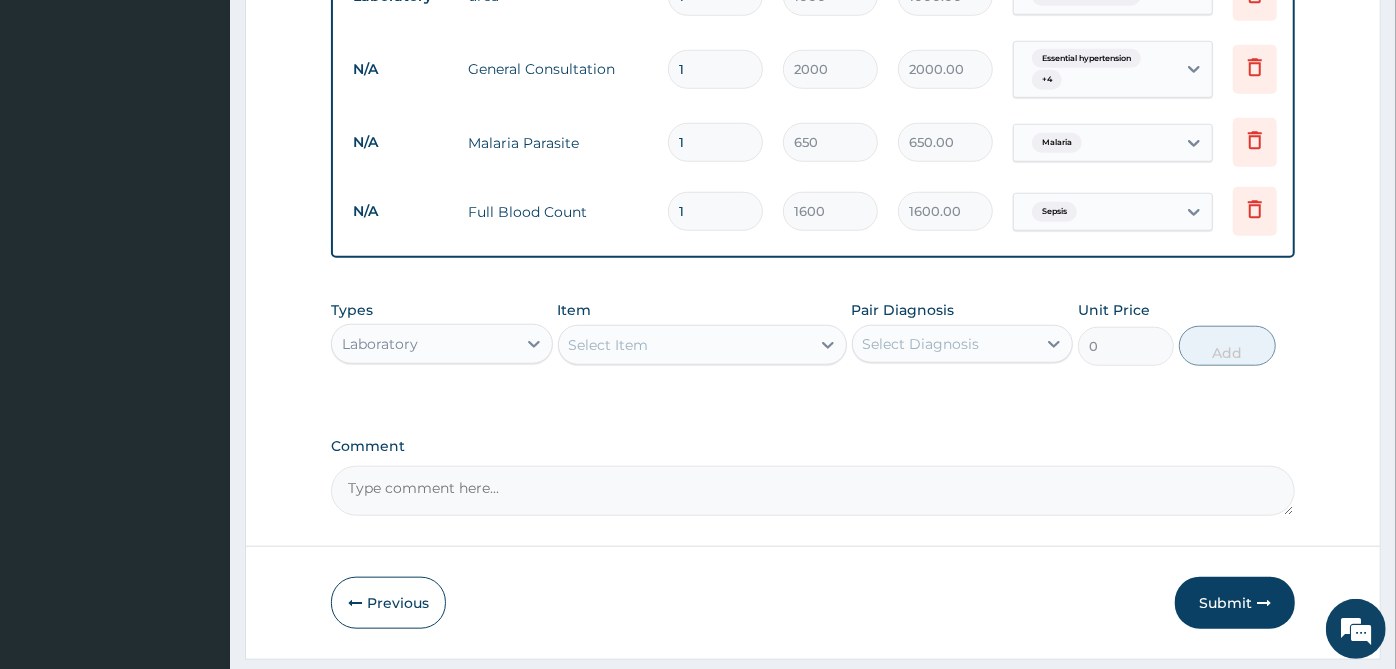 click on "Select Item" at bounding box center (684, 345) 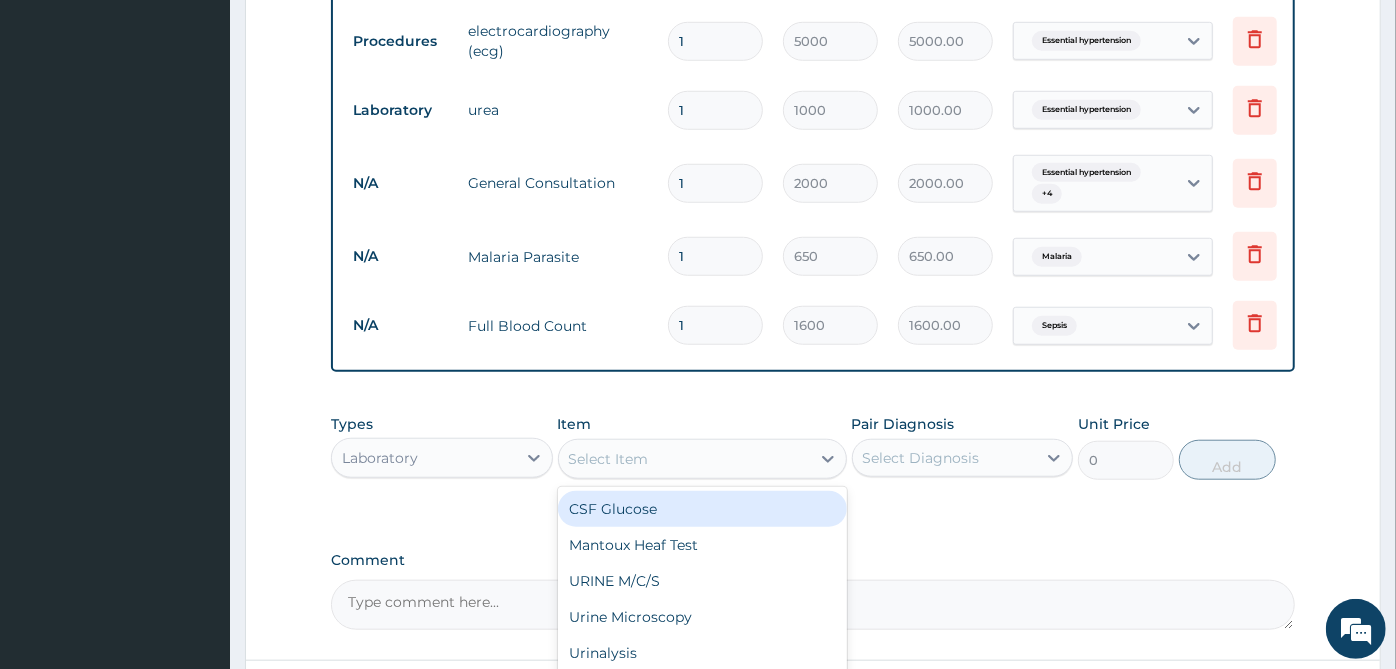 scroll, scrollTop: 932, scrollLeft: 0, axis: vertical 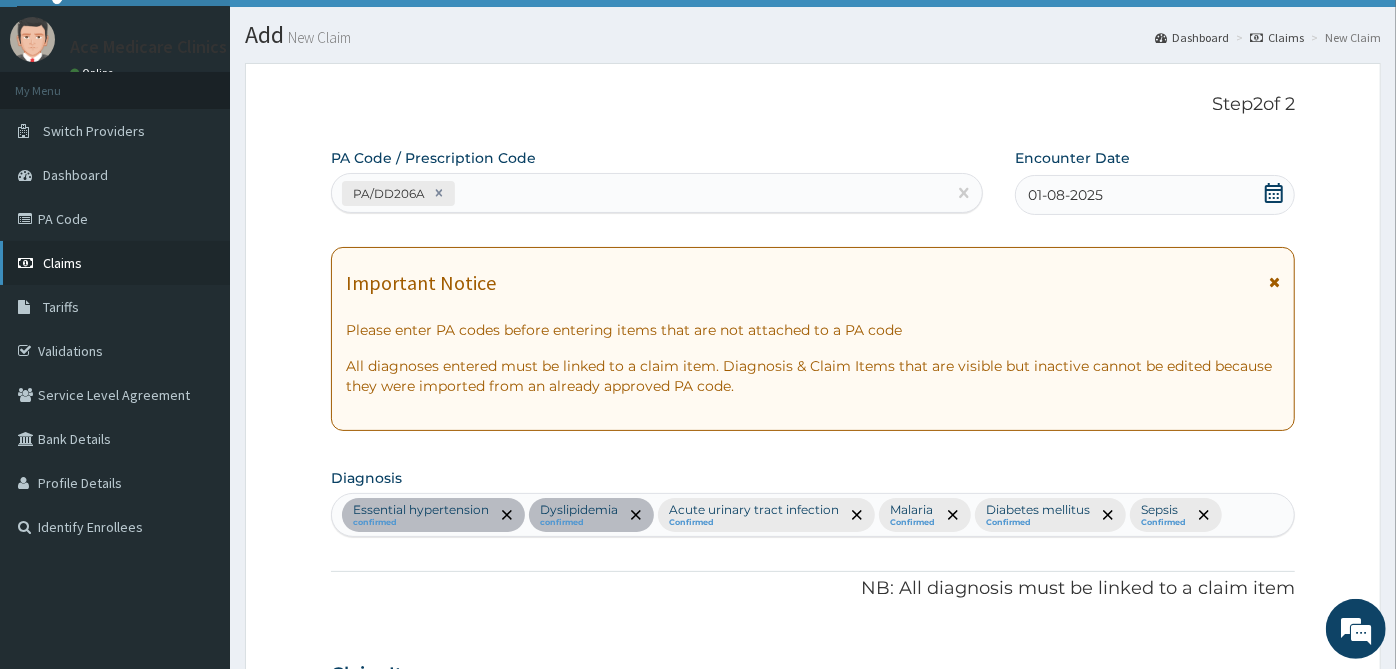 click on "Claims" at bounding box center (115, 263) 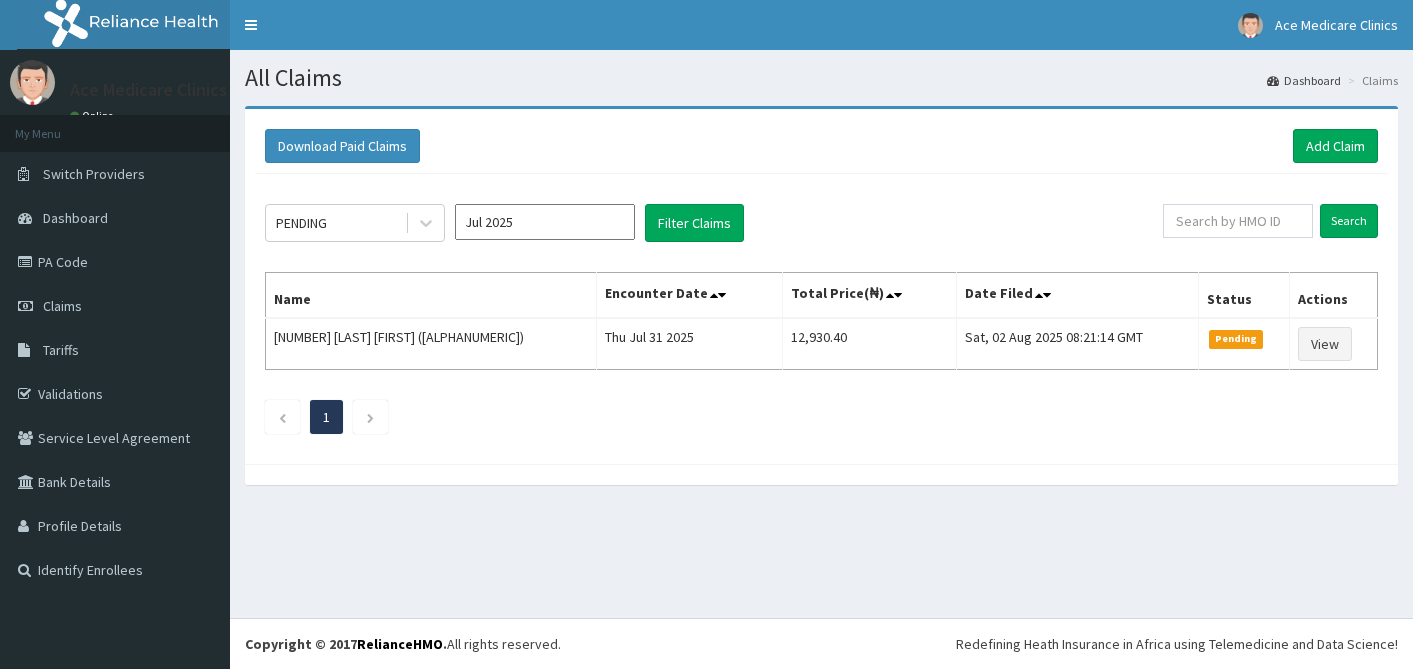 scroll, scrollTop: 0, scrollLeft: 0, axis: both 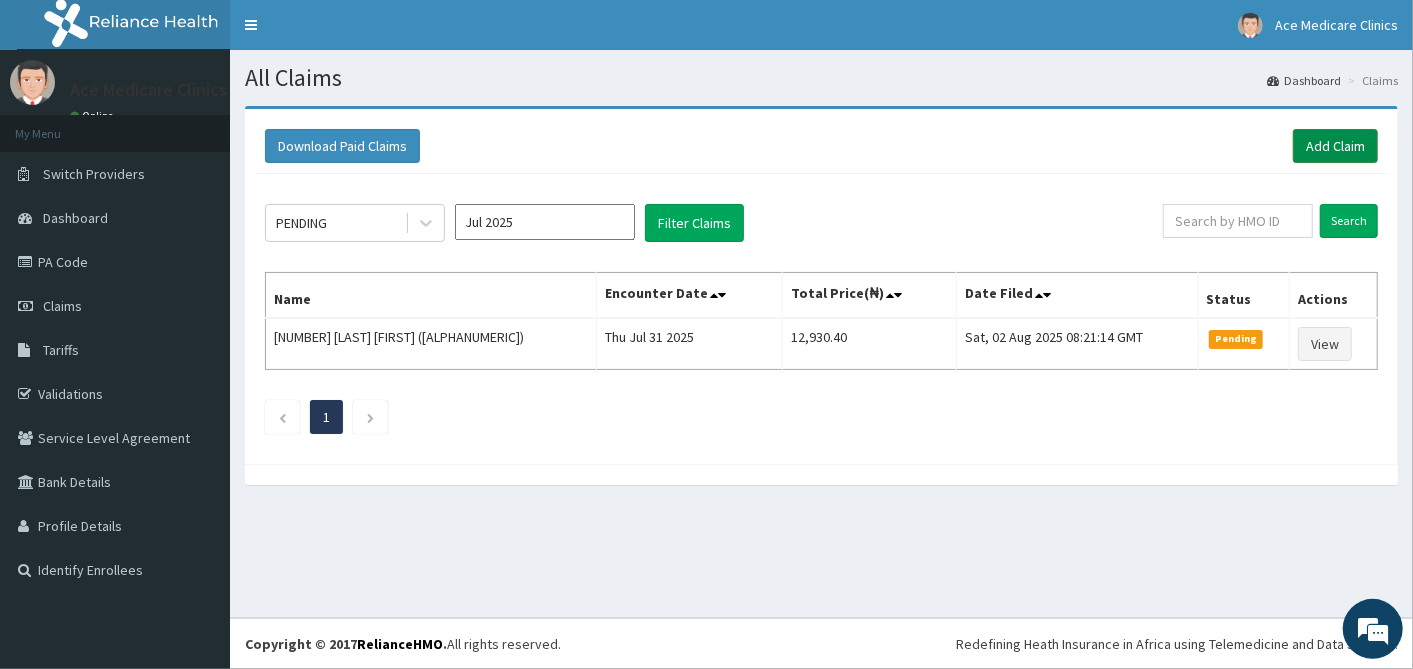 click on "Add Claim" at bounding box center (1335, 146) 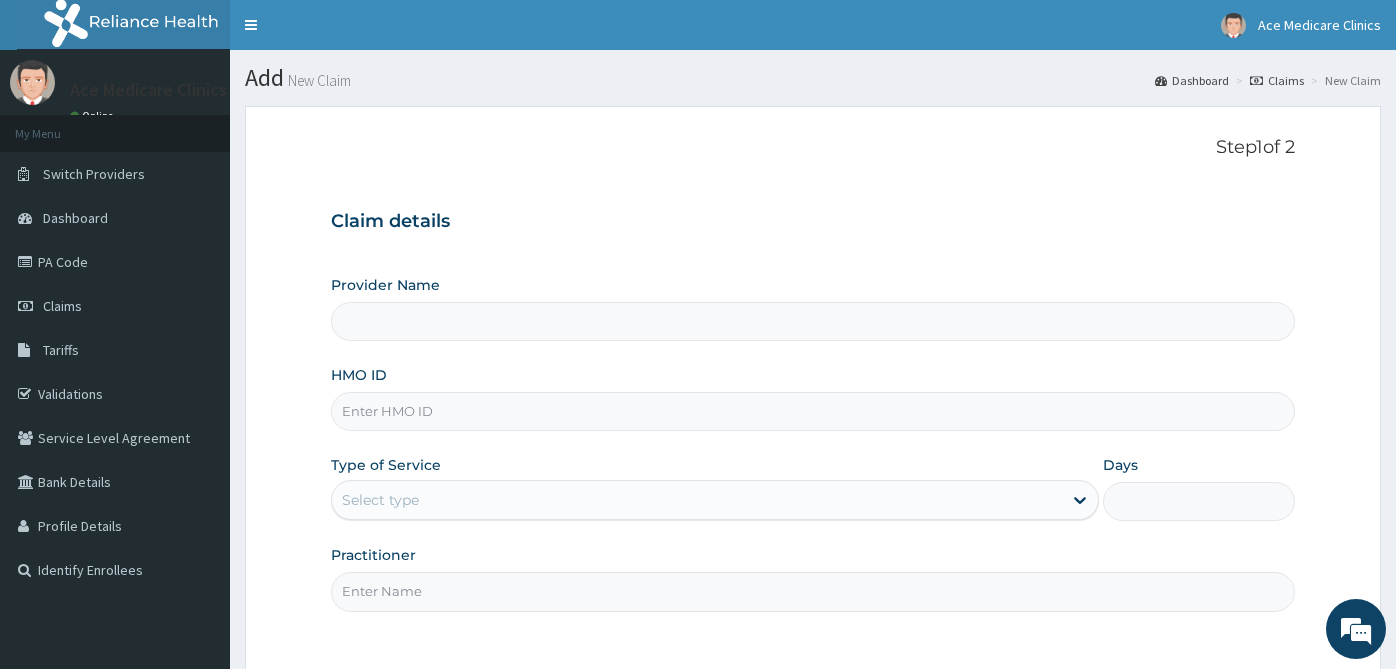 scroll, scrollTop: 0, scrollLeft: 0, axis: both 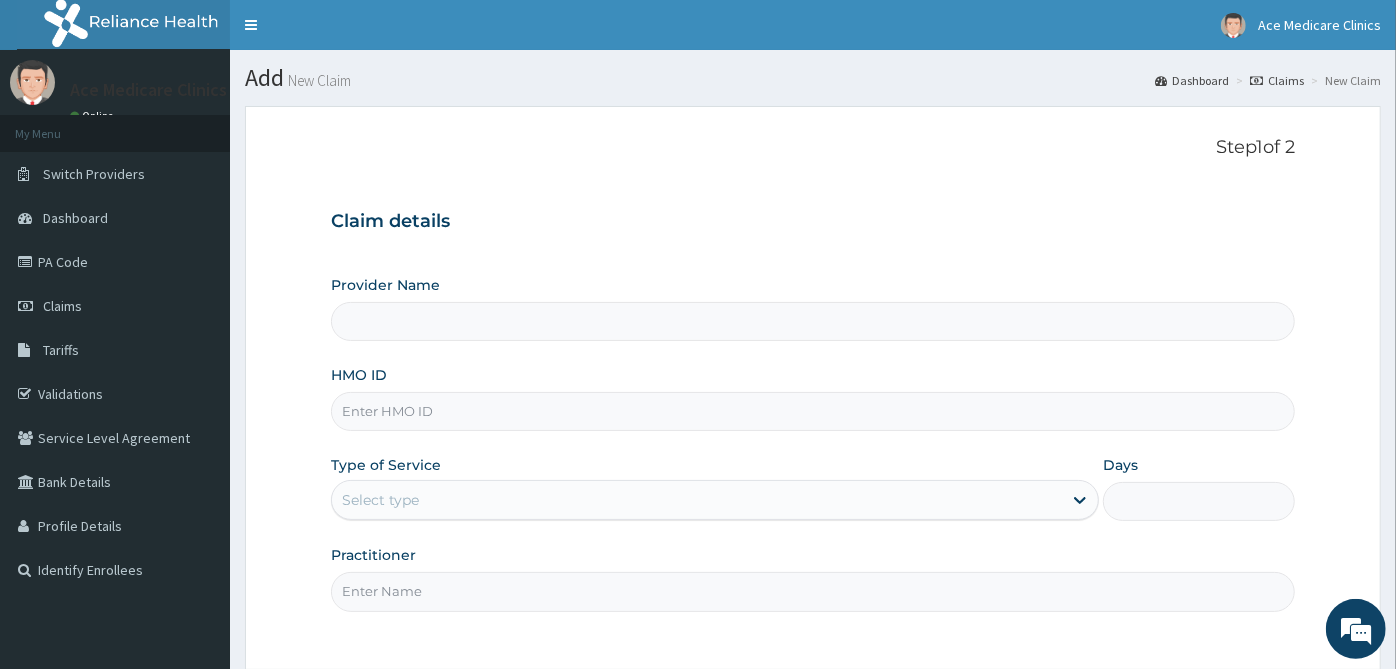 type on "ACE MEDICARE CLINICS- Ota" 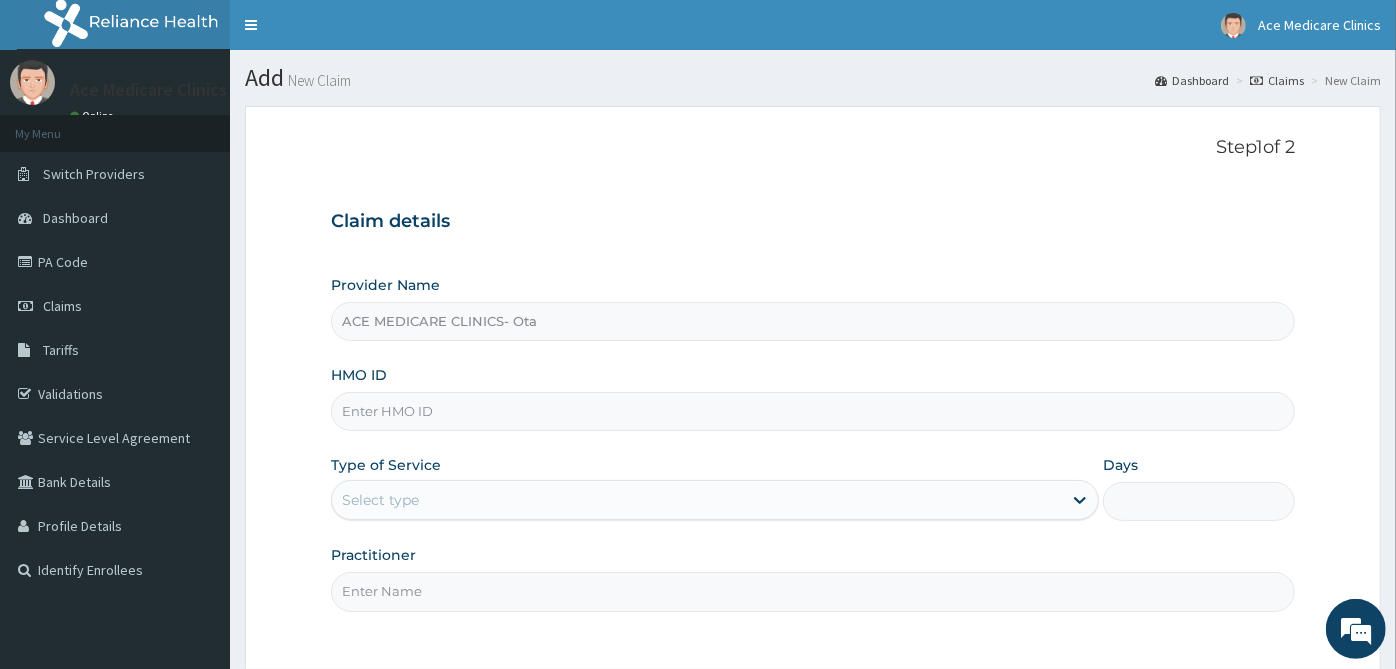 scroll, scrollTop: 0, scrollLeft: 0, axis: both 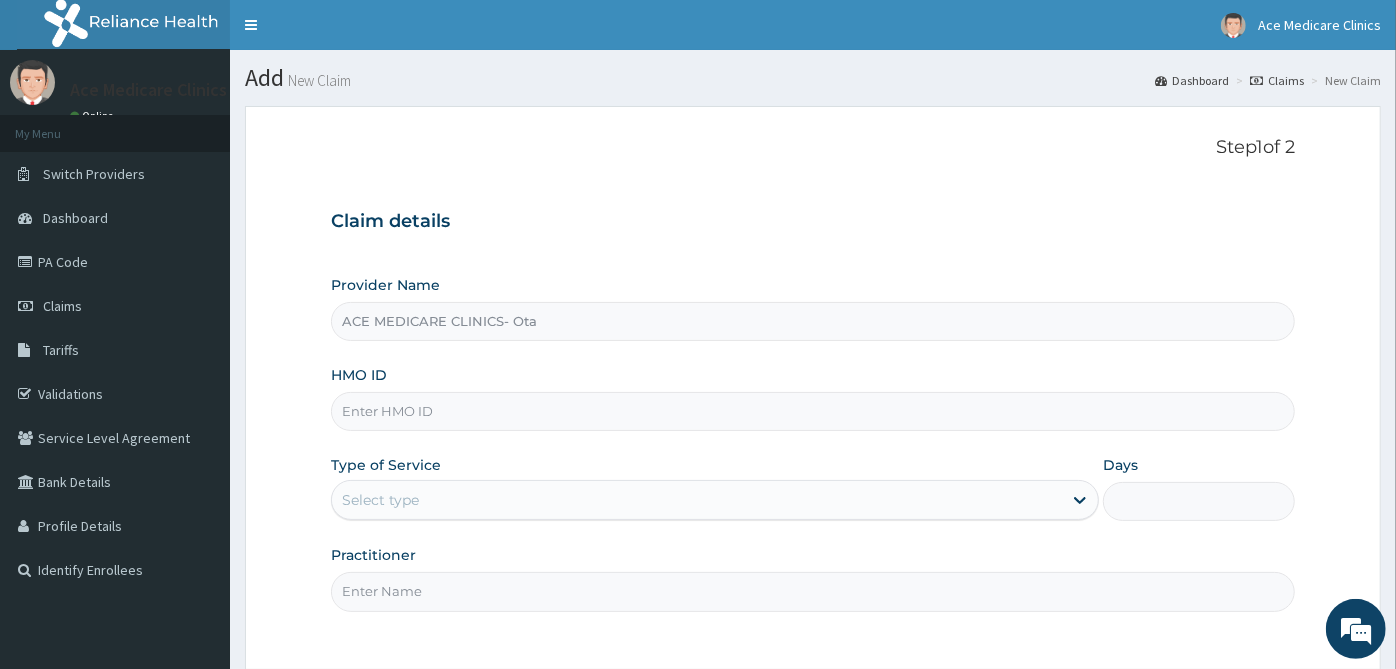 click on "HMO ID" at bounding box center [813, 411] 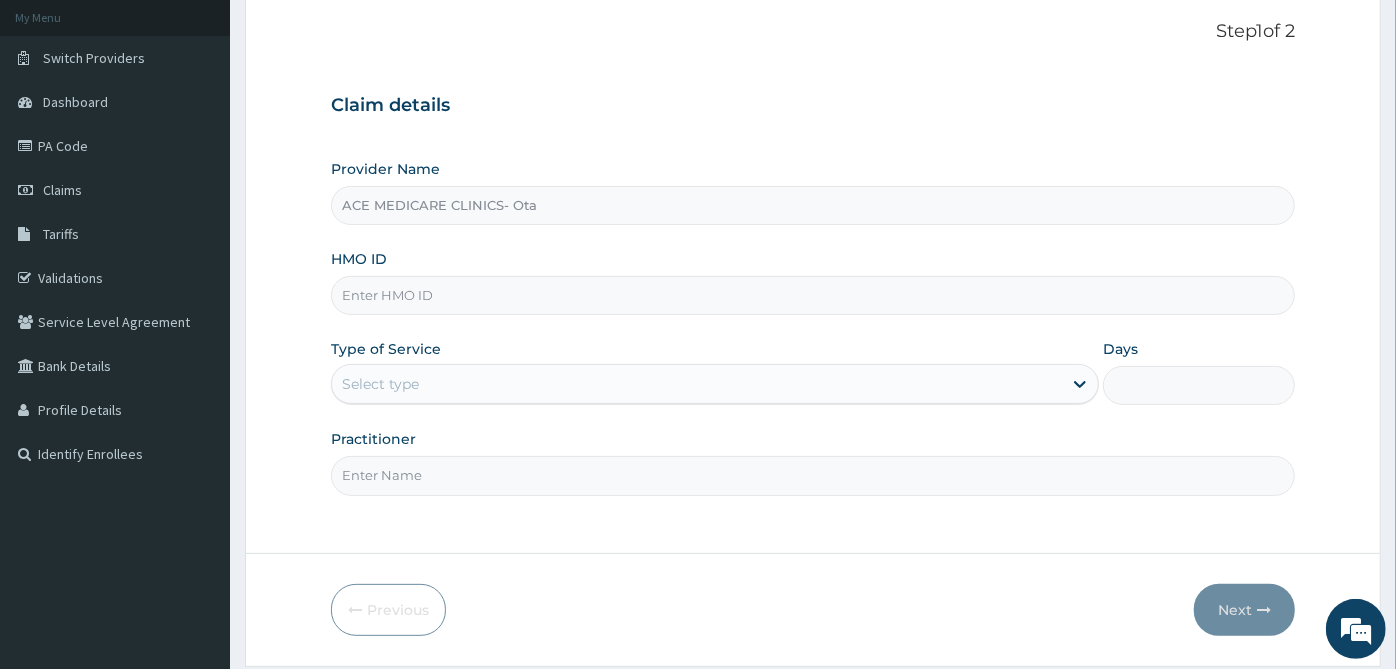 scroll, scrollTop: 179, scrollLeft: 0, axis: vertical 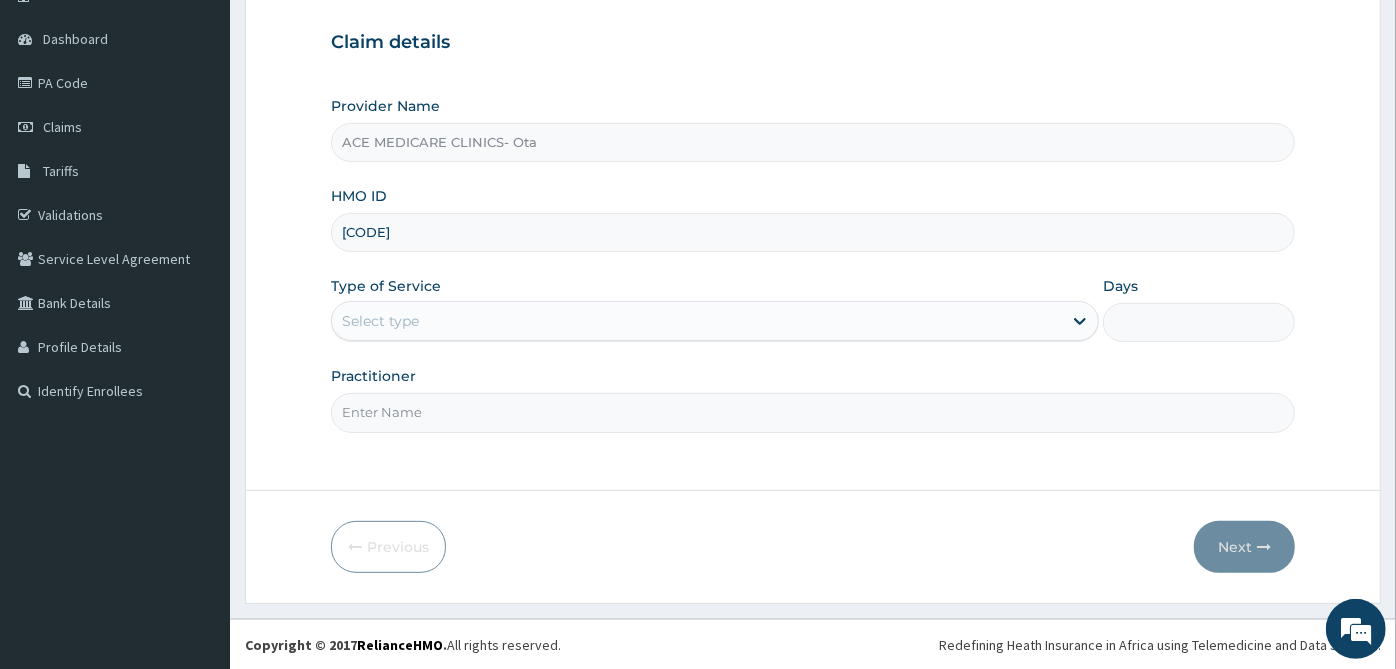 type on "[CODE]" 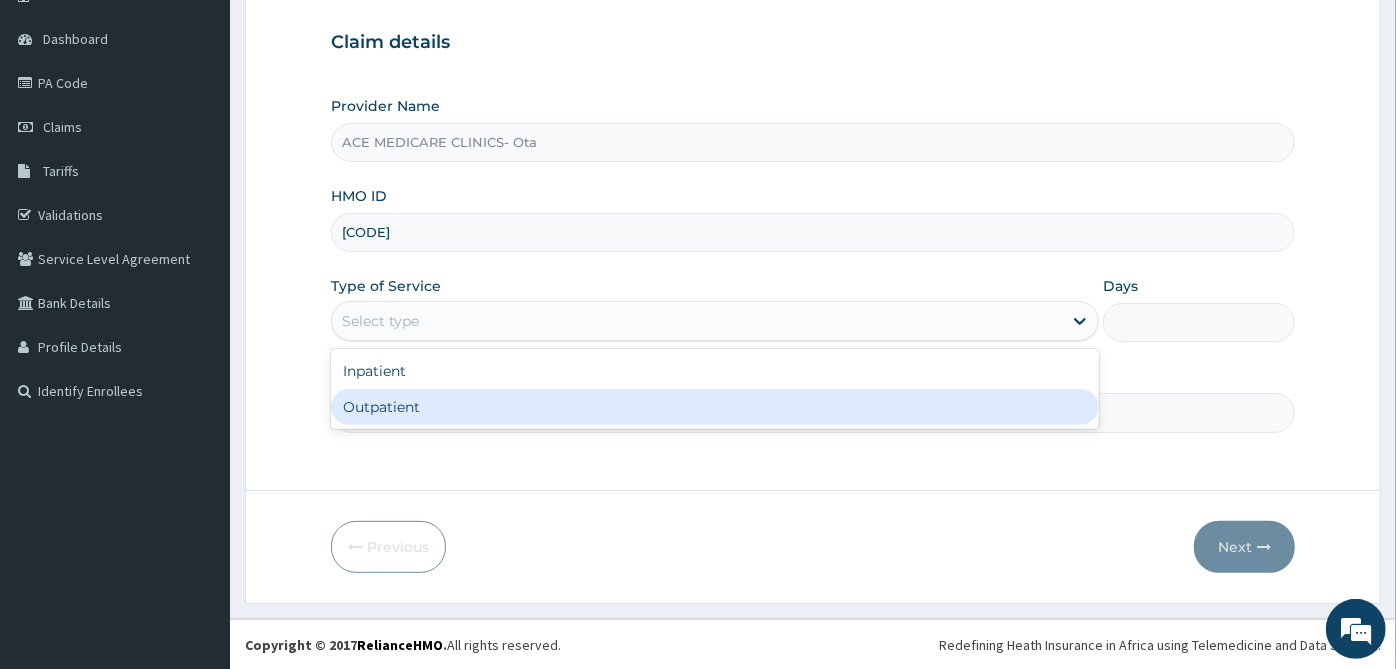 click on "Outpatient" at bounding box center (715, 407) 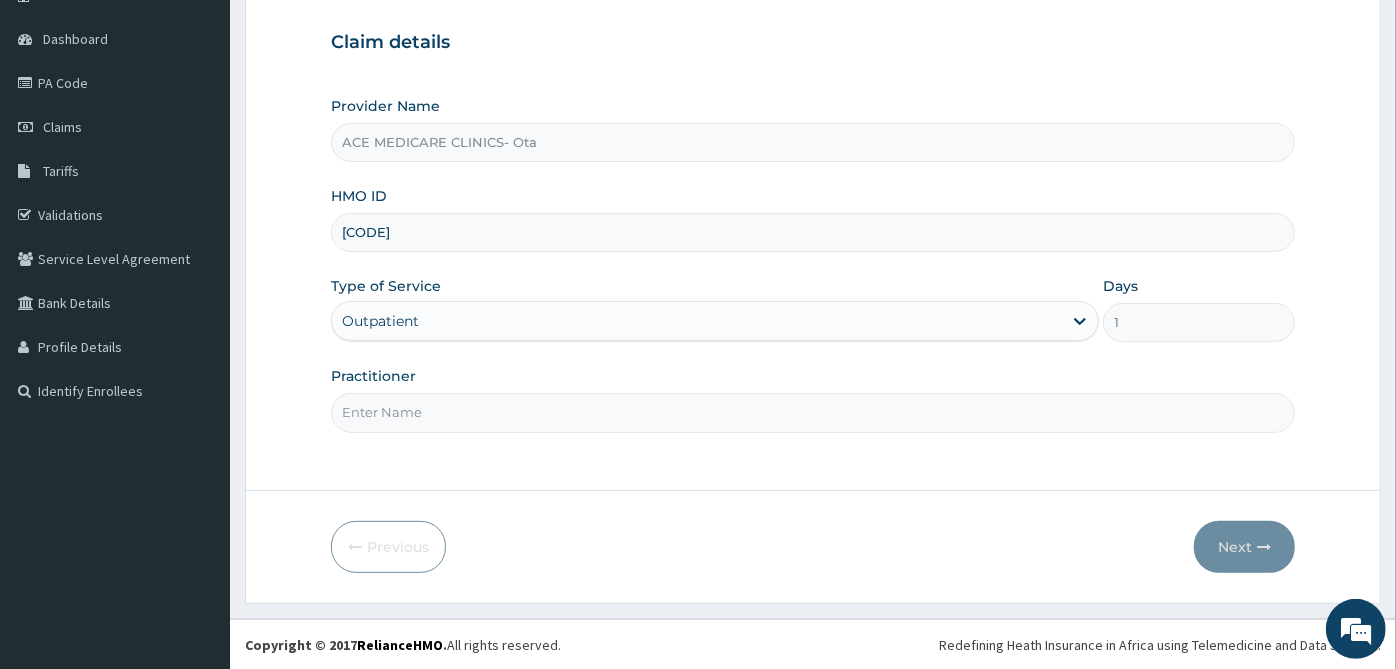 click on "Practitioner" at bounding box center [813, 412] 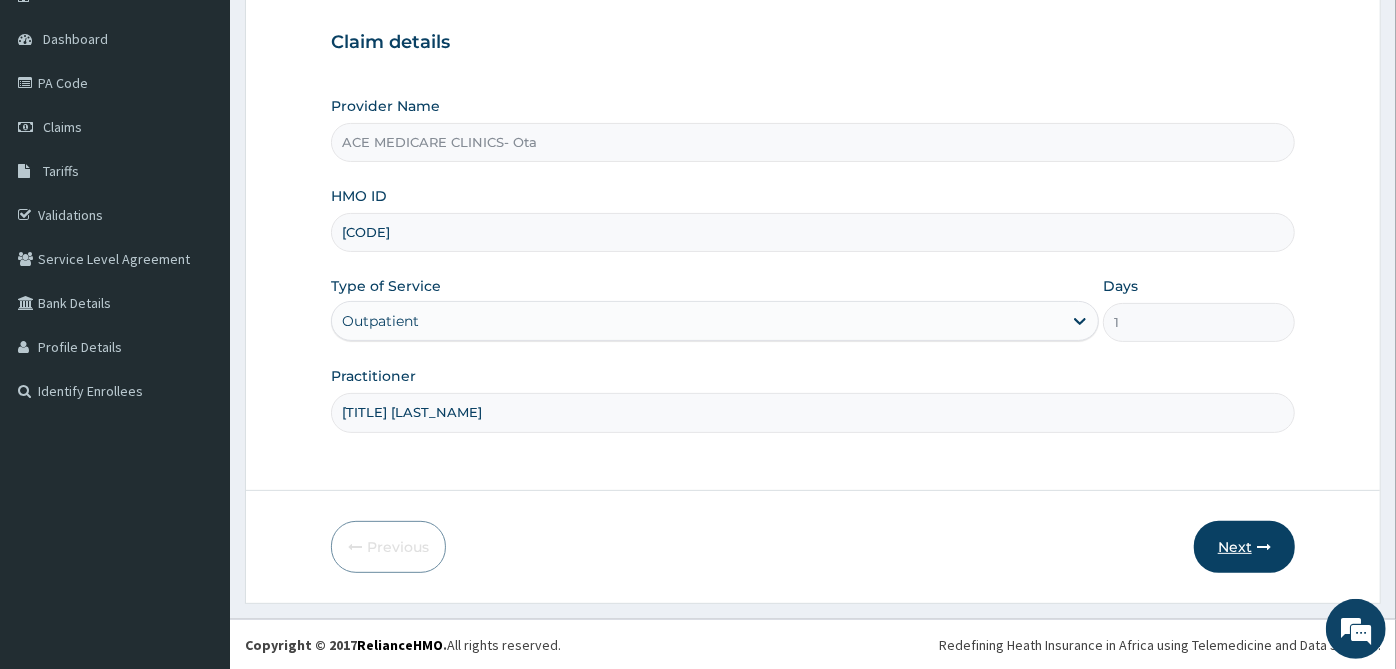 type on "DR UDOH" 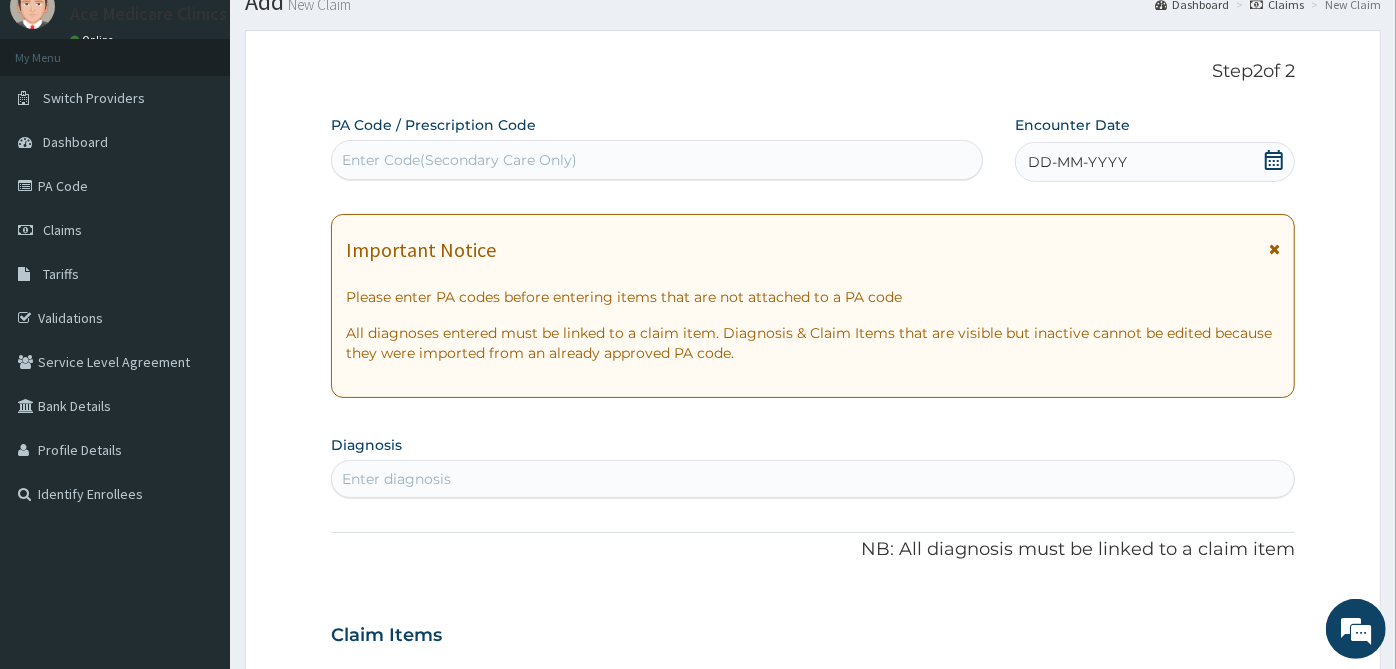 scroll, scrollTop: 0, scrollLeft: 0, axis: both 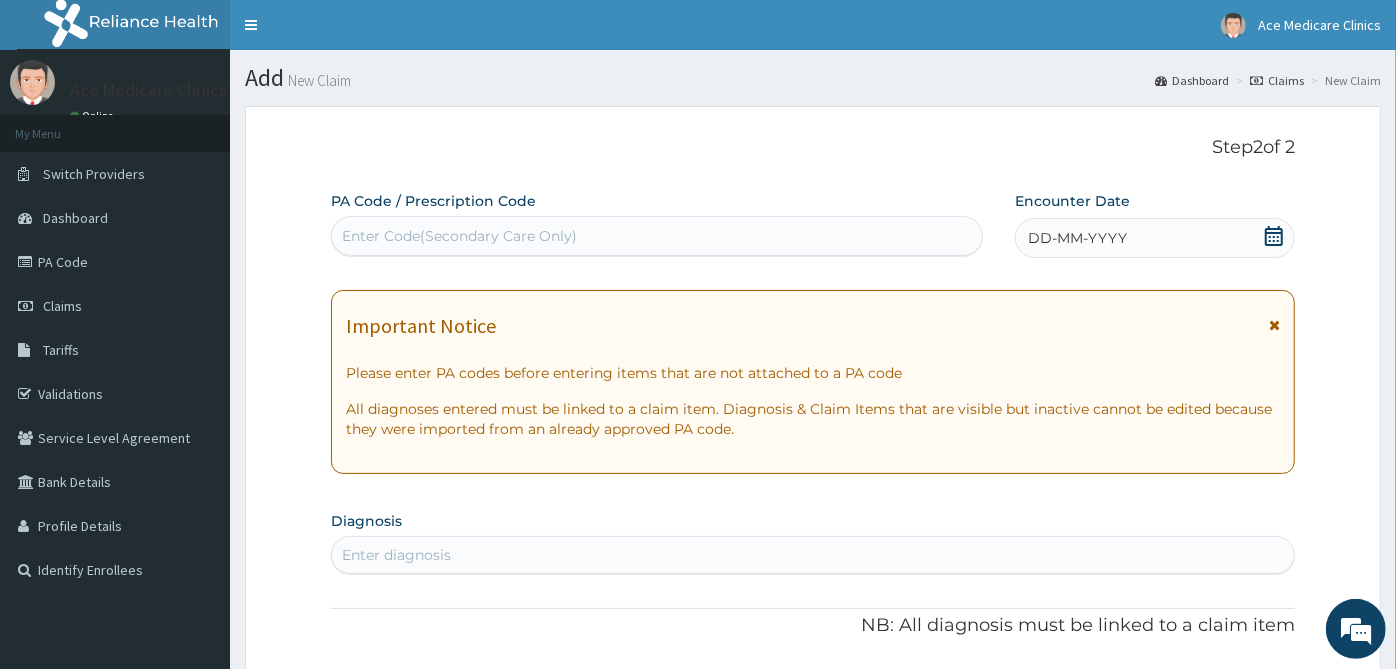 click on "DD-MM-YYYY" at bounding box center [1155, 238] 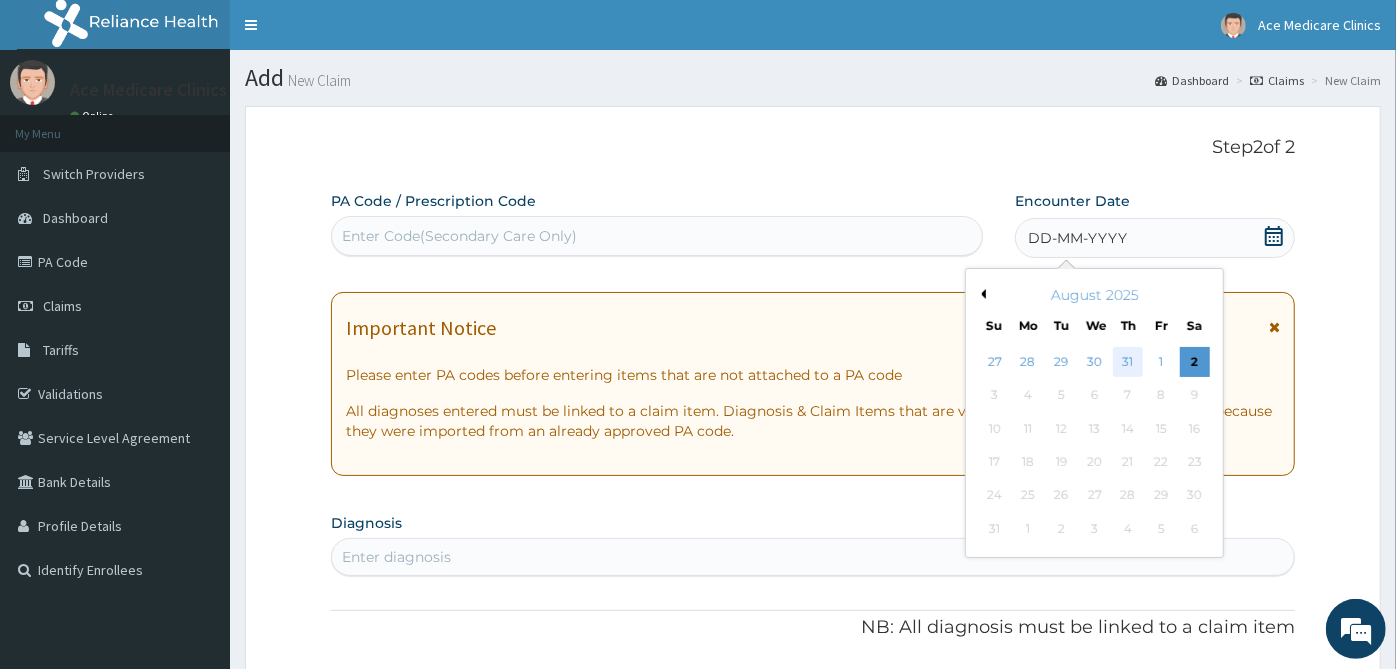 click on "31" at bounding box center (1128, 362) 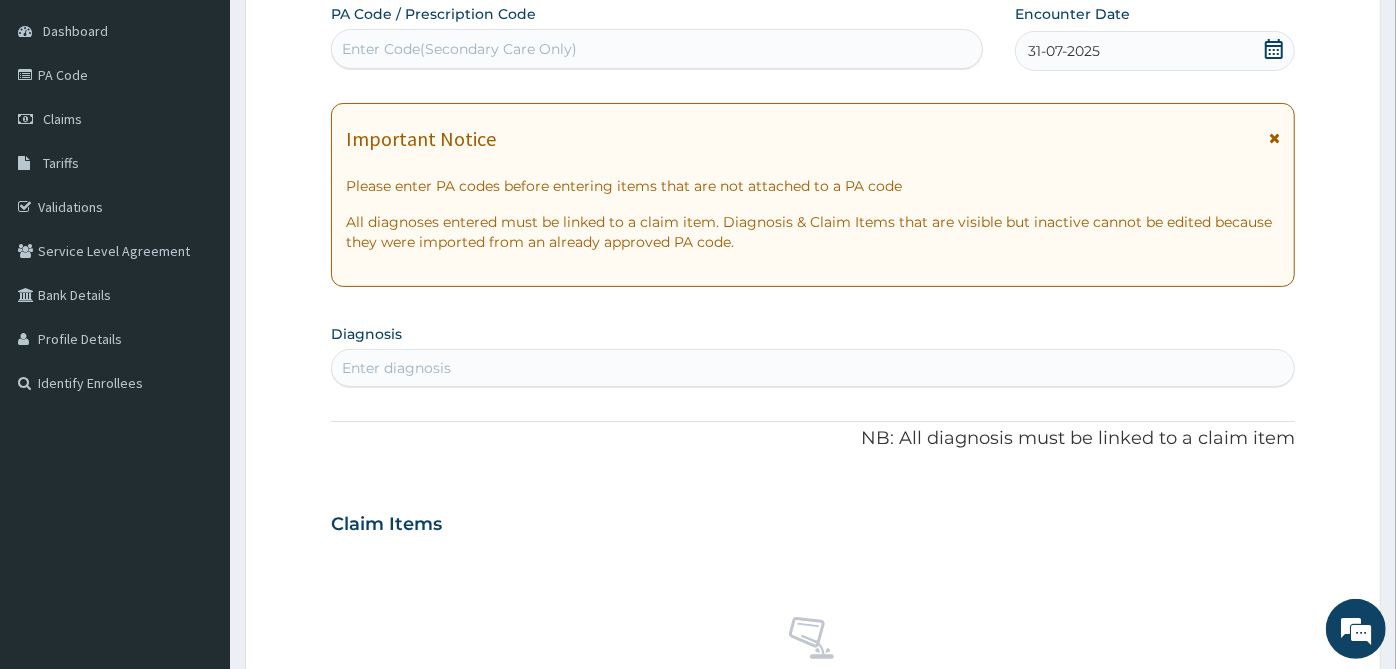 scroll, scrollTop: 222, scrollLeft: 0, axis: vertical 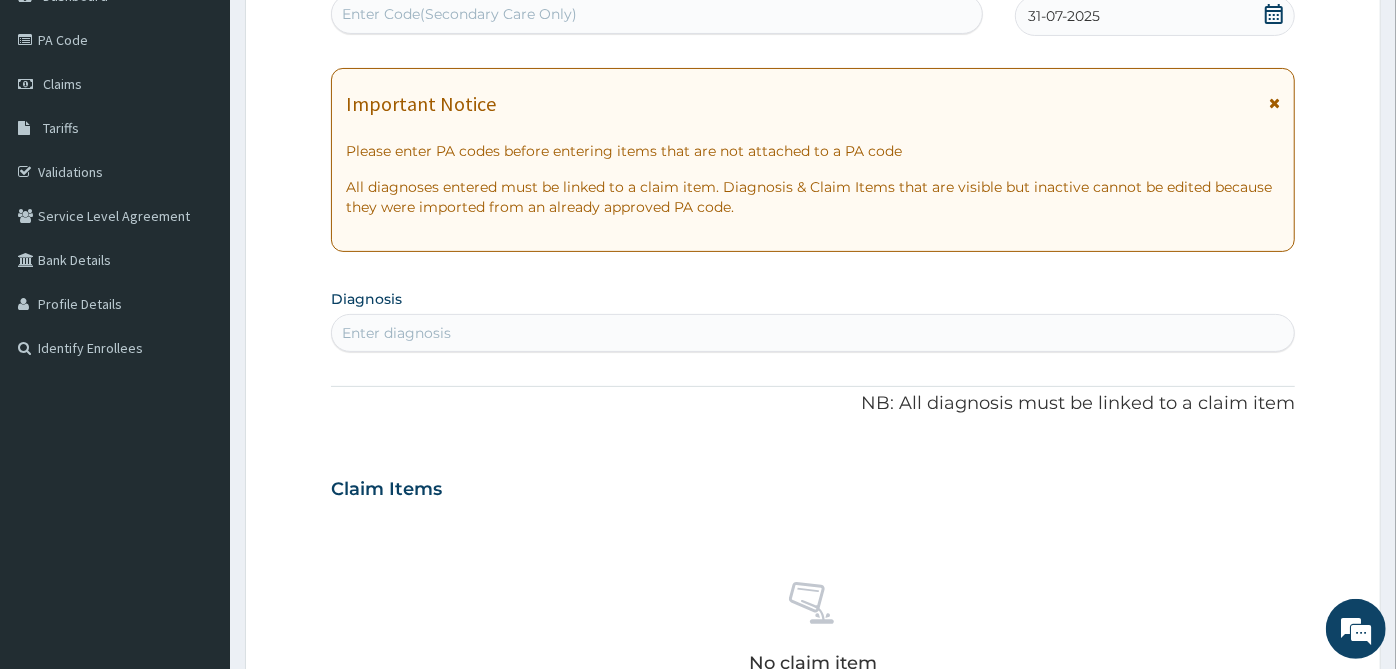 click on "Enter diagnosis" at bounding box center (813, 333) 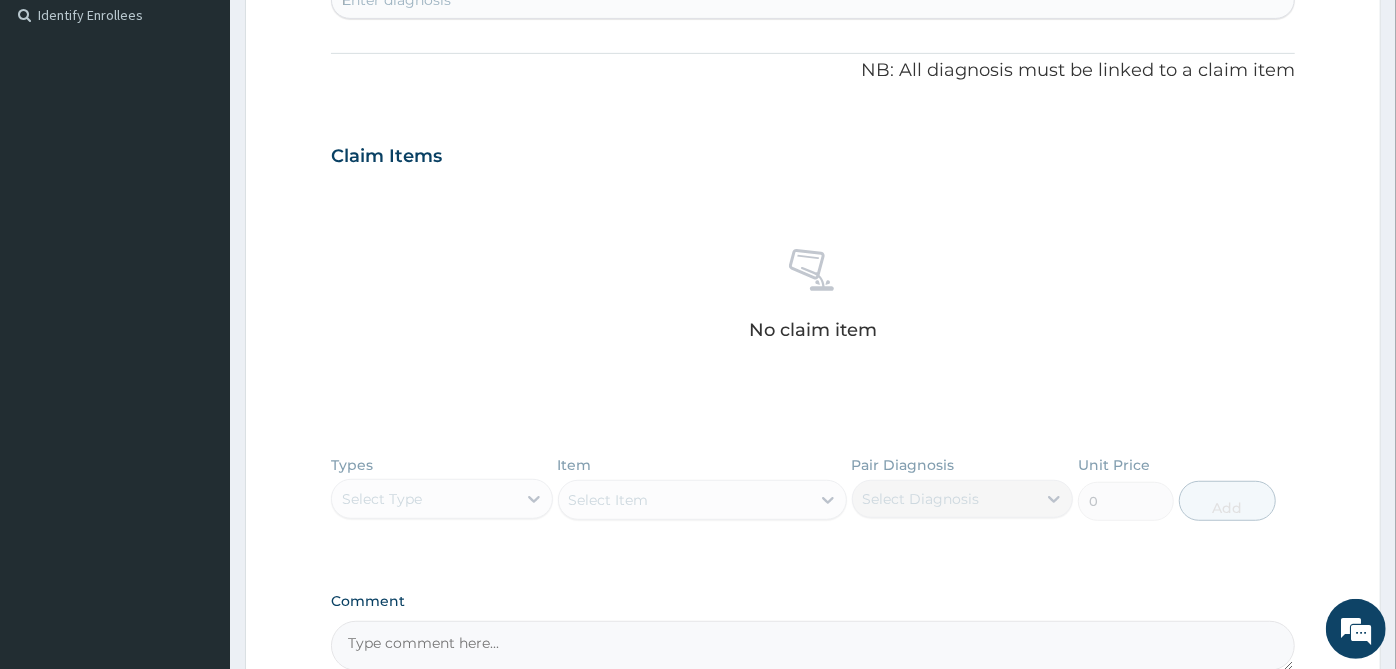 scroll, scrollTop: 545, scrollLeft: 0, axis: vertical 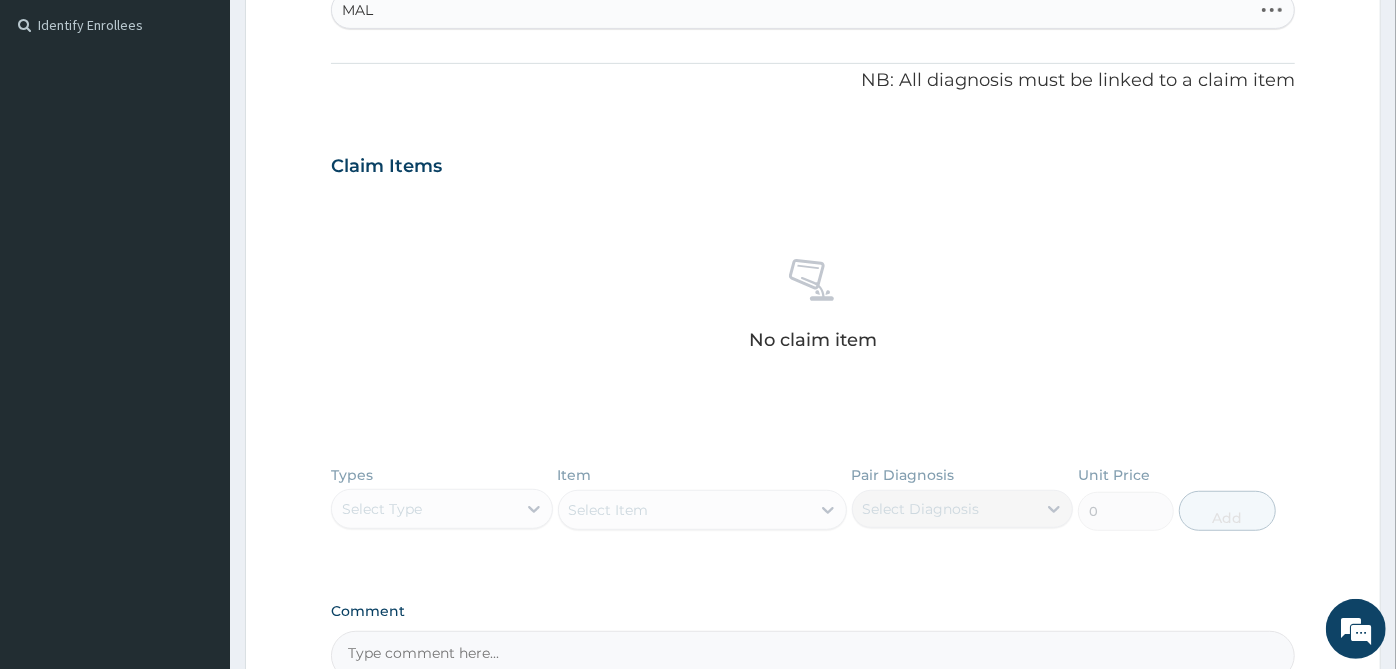 type on "MALA" 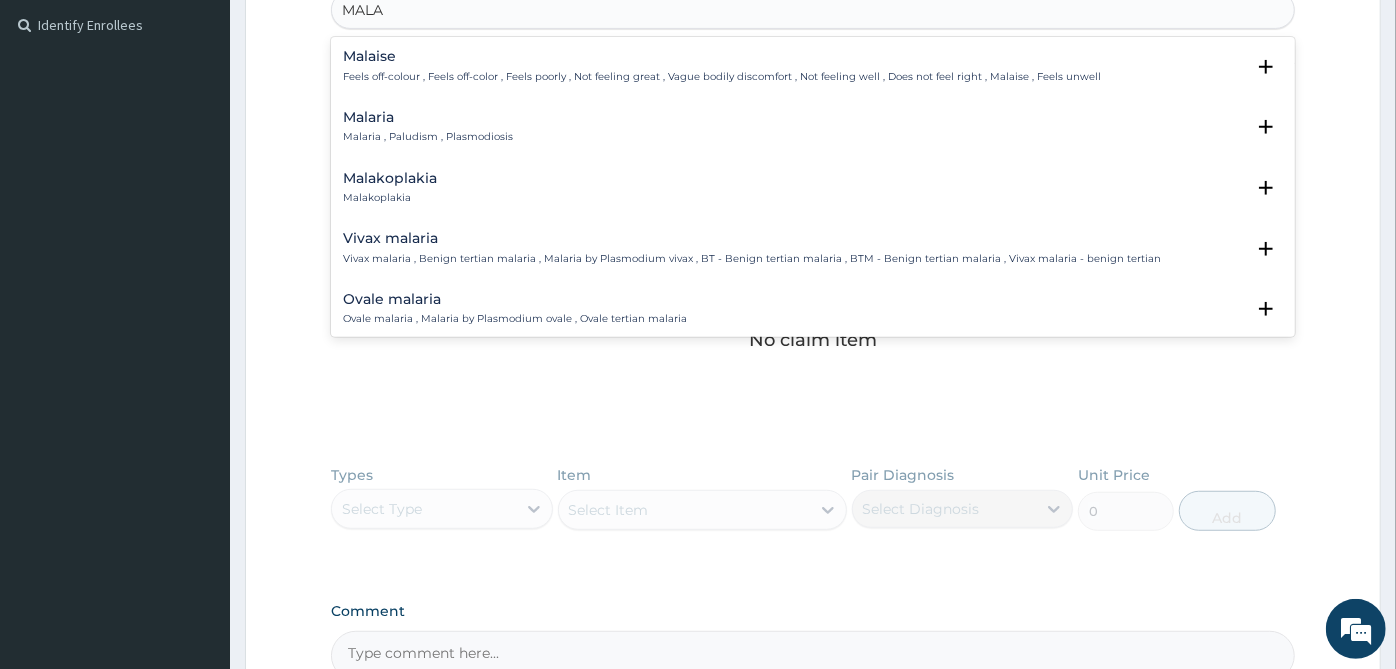 click on "Malaria , Paludism , Plasmodiosis" at bounding box center (428, 137) 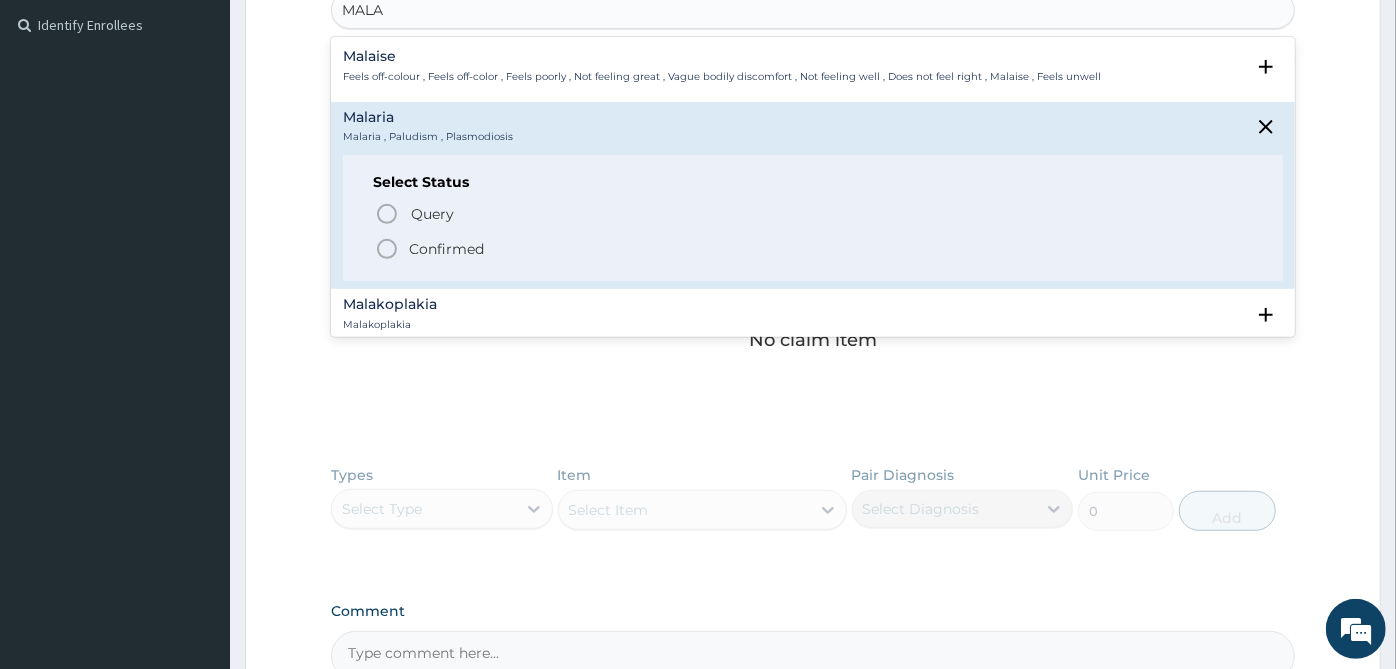 click on "Confirmed" at bounding box center (446, 249) 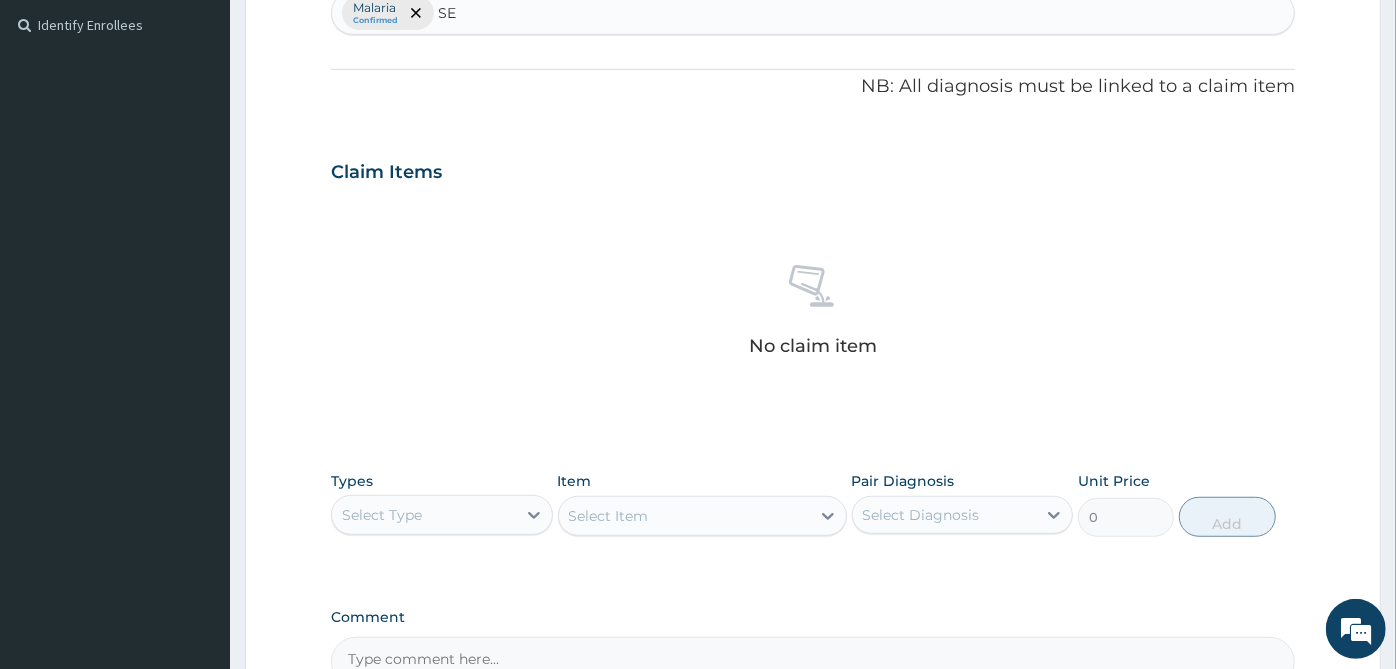 type on "SEP" 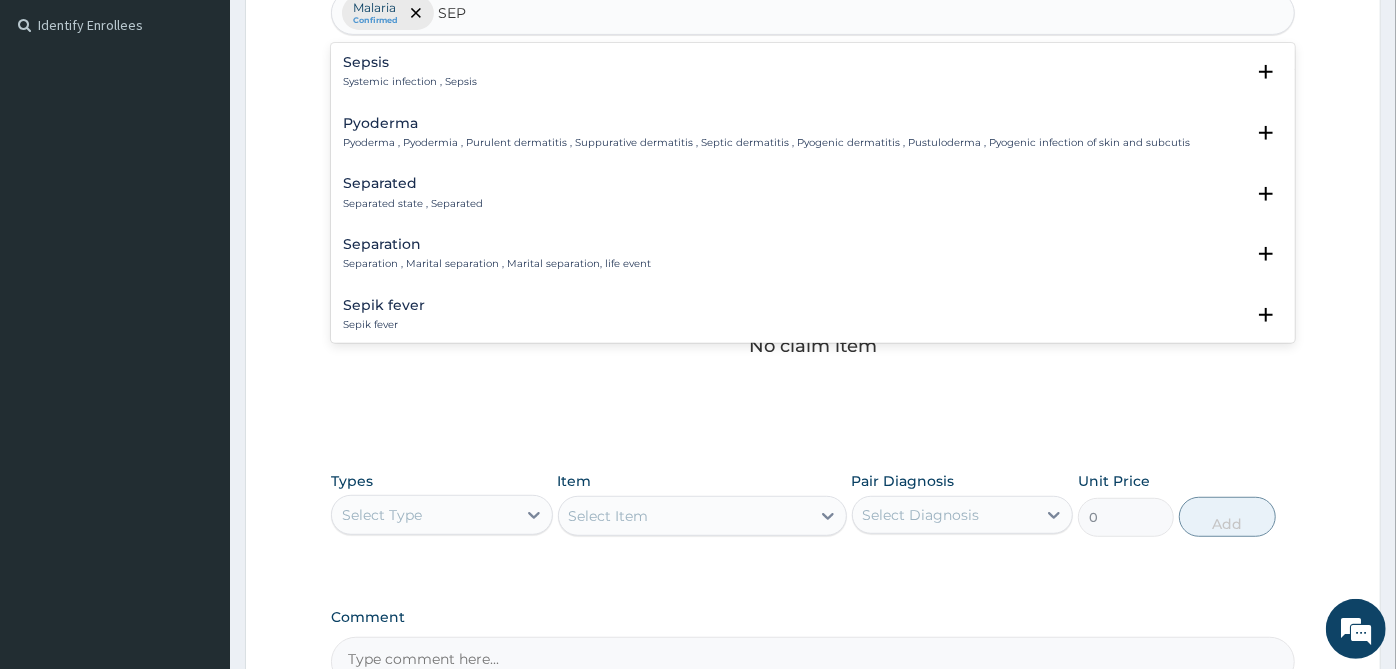 click on "Sepsis" at bounding box center (410, 62) 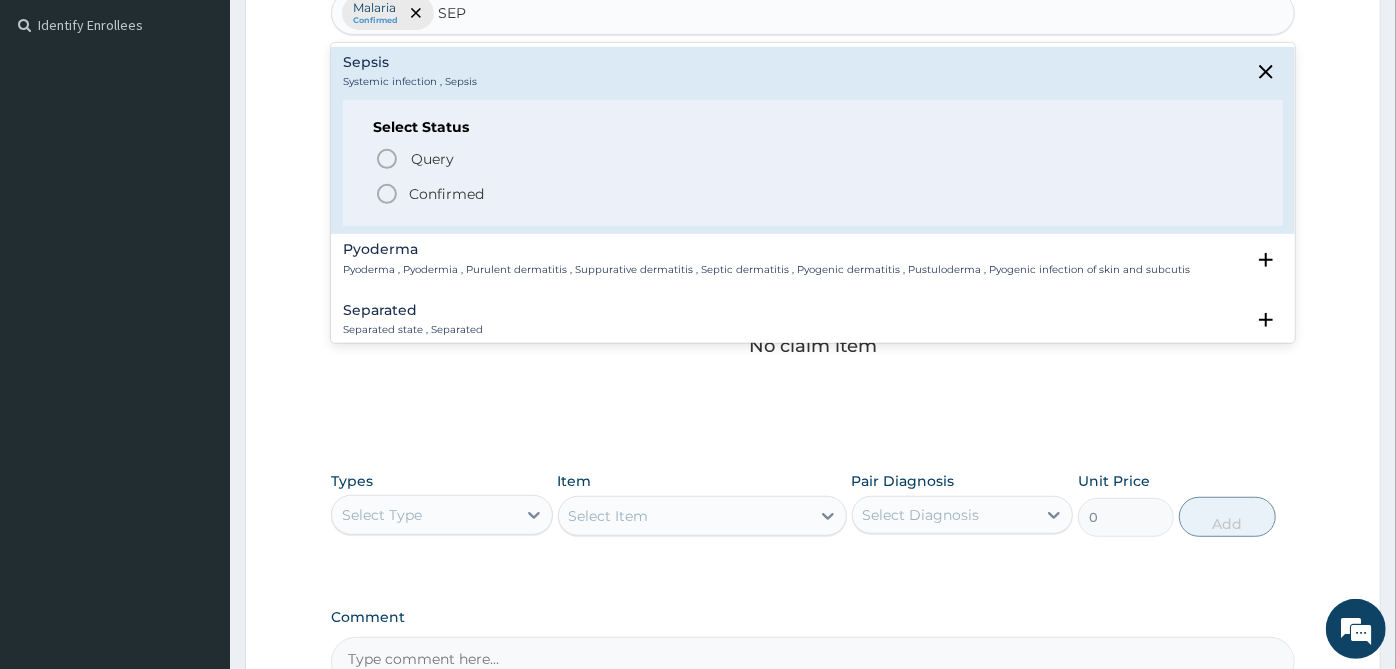 click 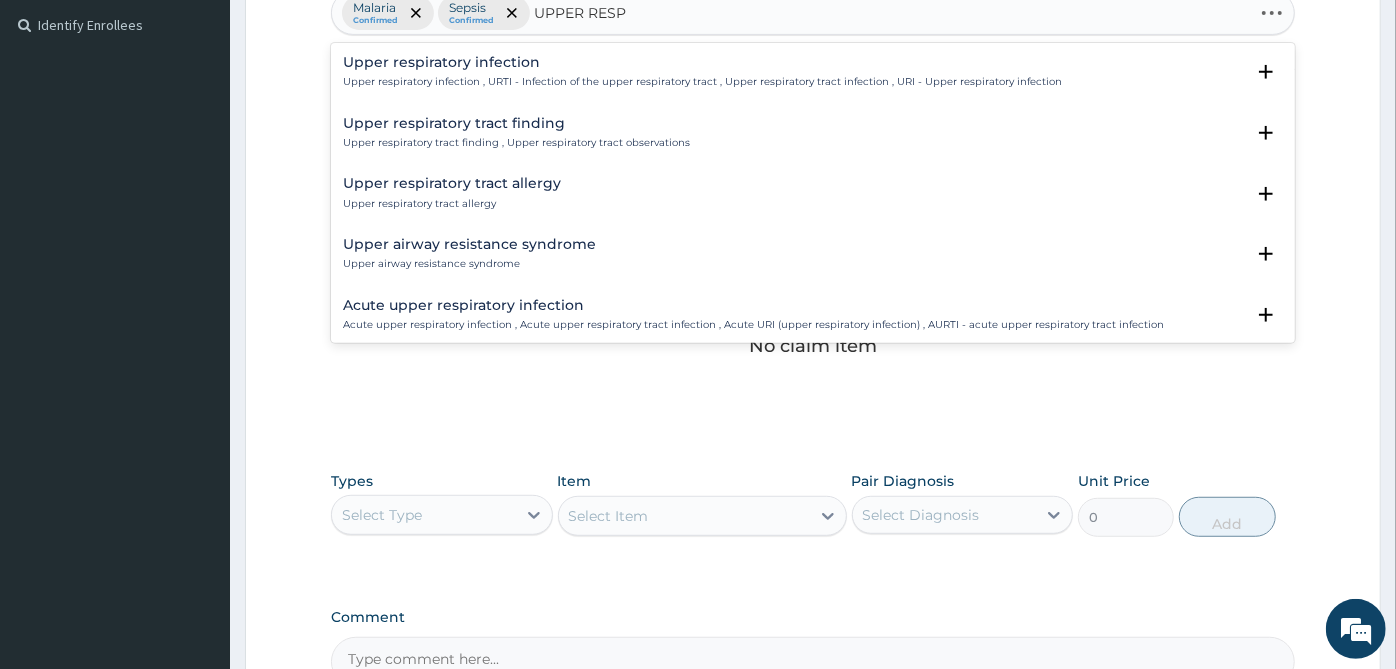 type on "UPPER RESPI" 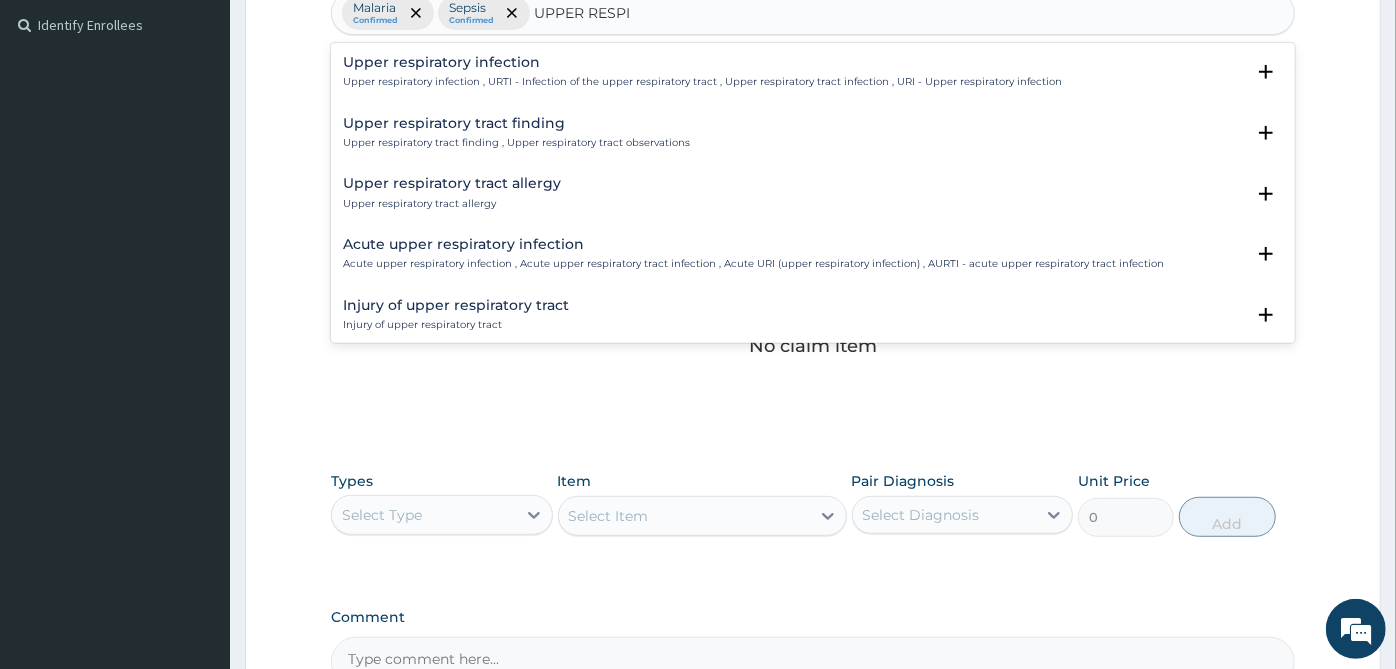 click on "Upper respiratory infection , URTI - Infection of the upper respiratory tract , Upper respiratory tract infection , URI - Upper respiratory infection" at bounding box center (702, 82) 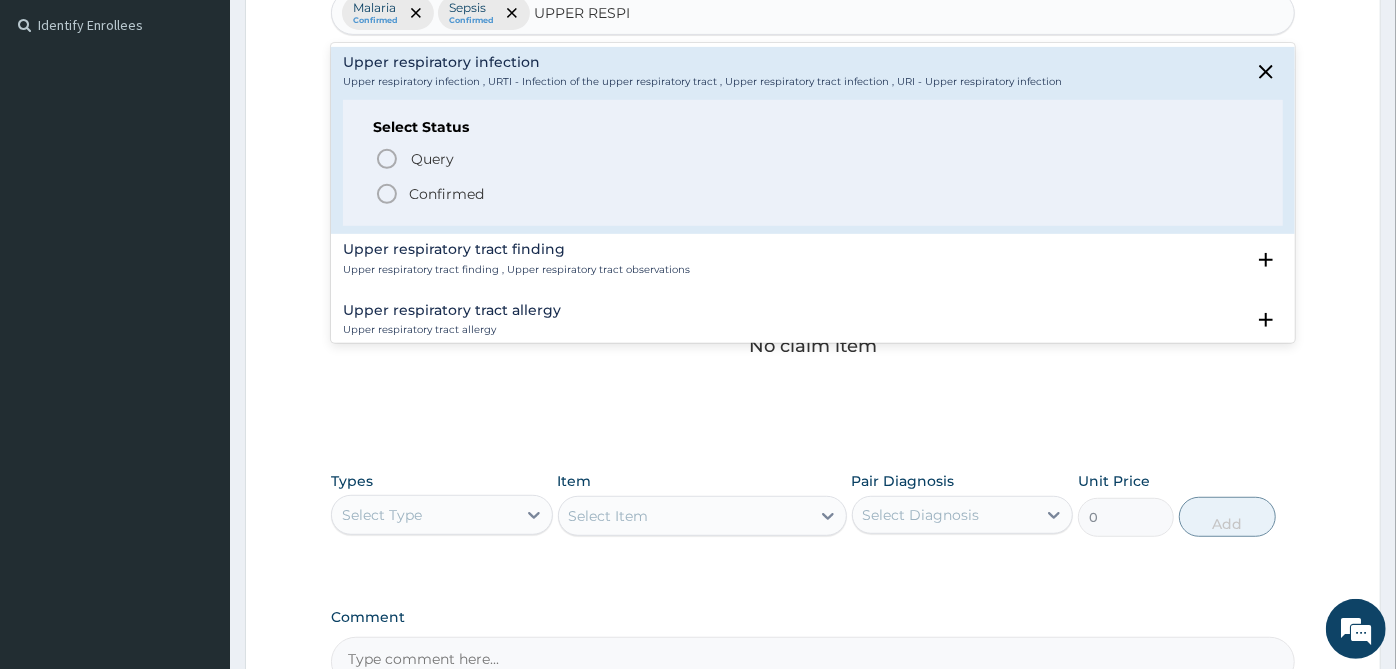 click on "Confirmed" at bounding box center (446, 194) 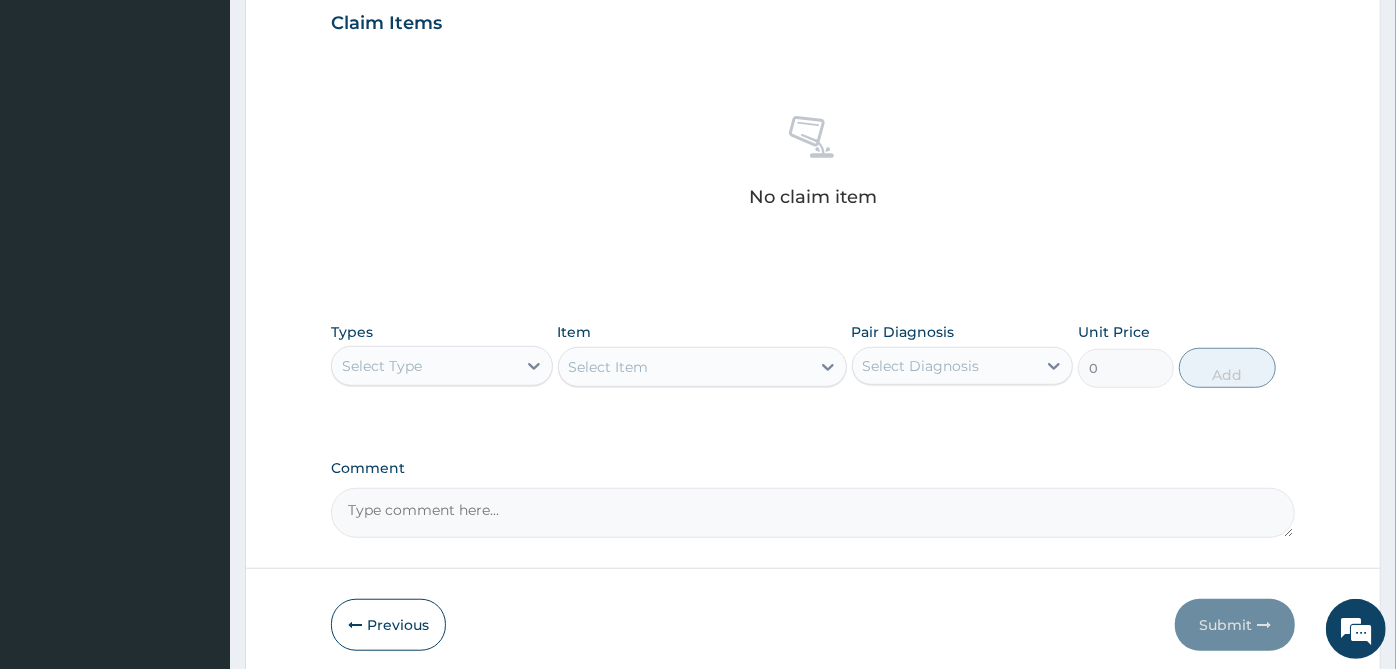 scroll, scrollTop: 770, scrollLeft: 0, axis: vertical 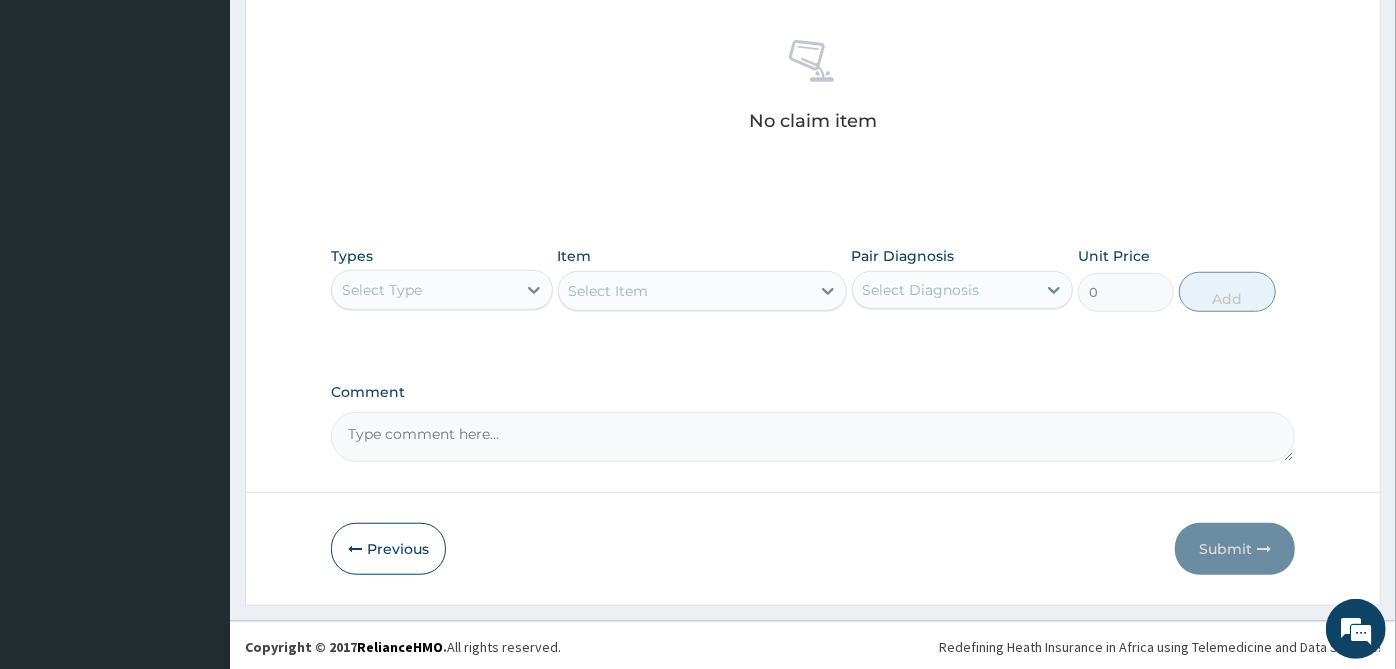 click on "Select Type" at bounding box center [424, 290] 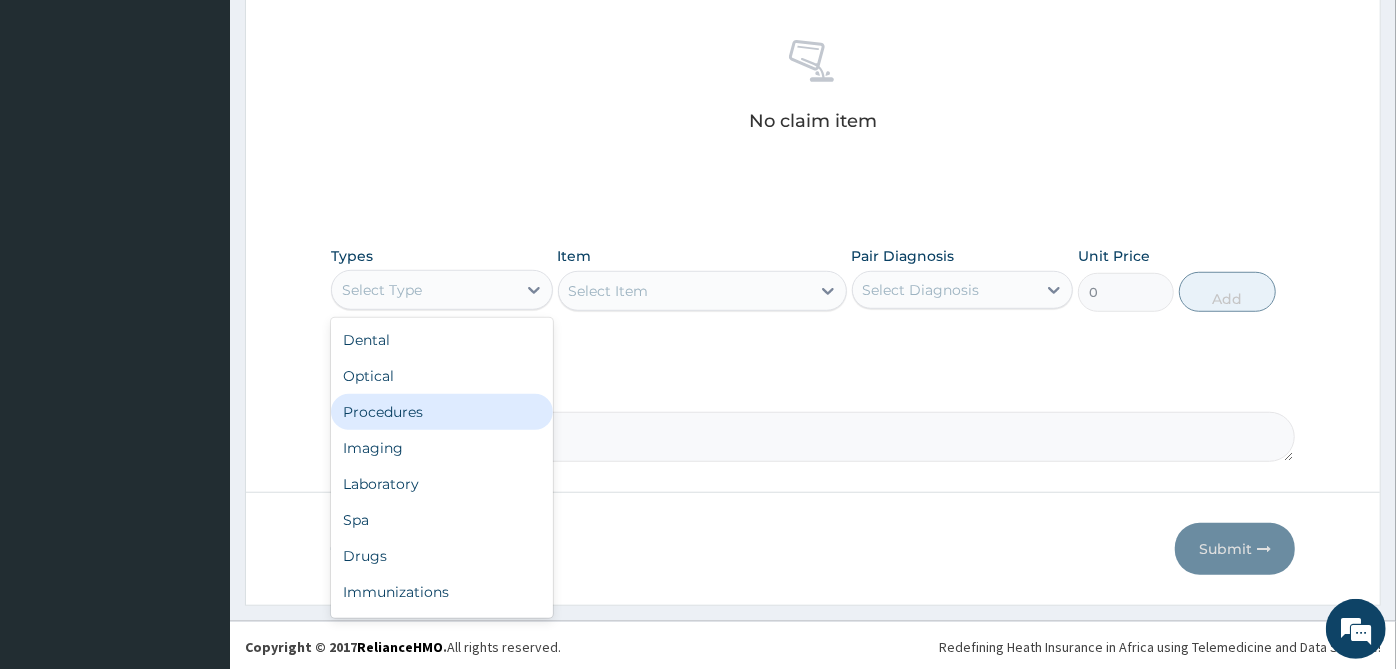 click on "Procedures" at bounding box center [442, 412] 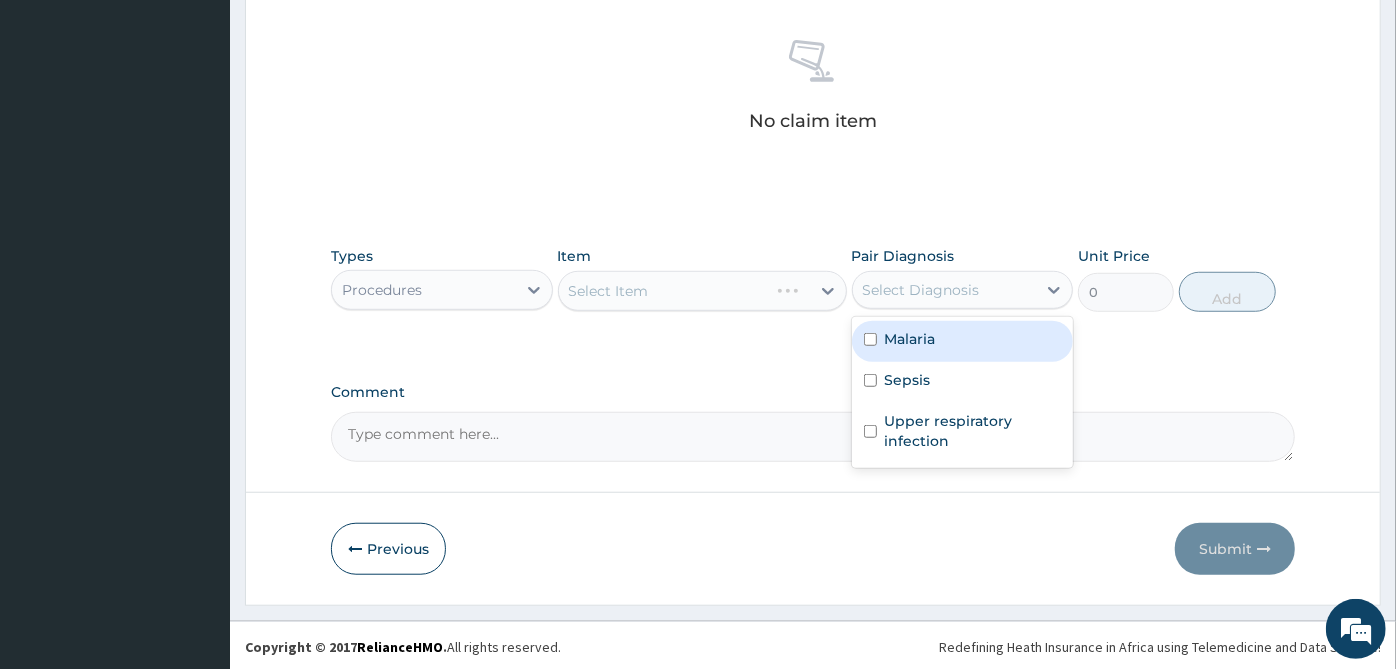 click on "Select Diagnosis" at bounding box center [945, 290] 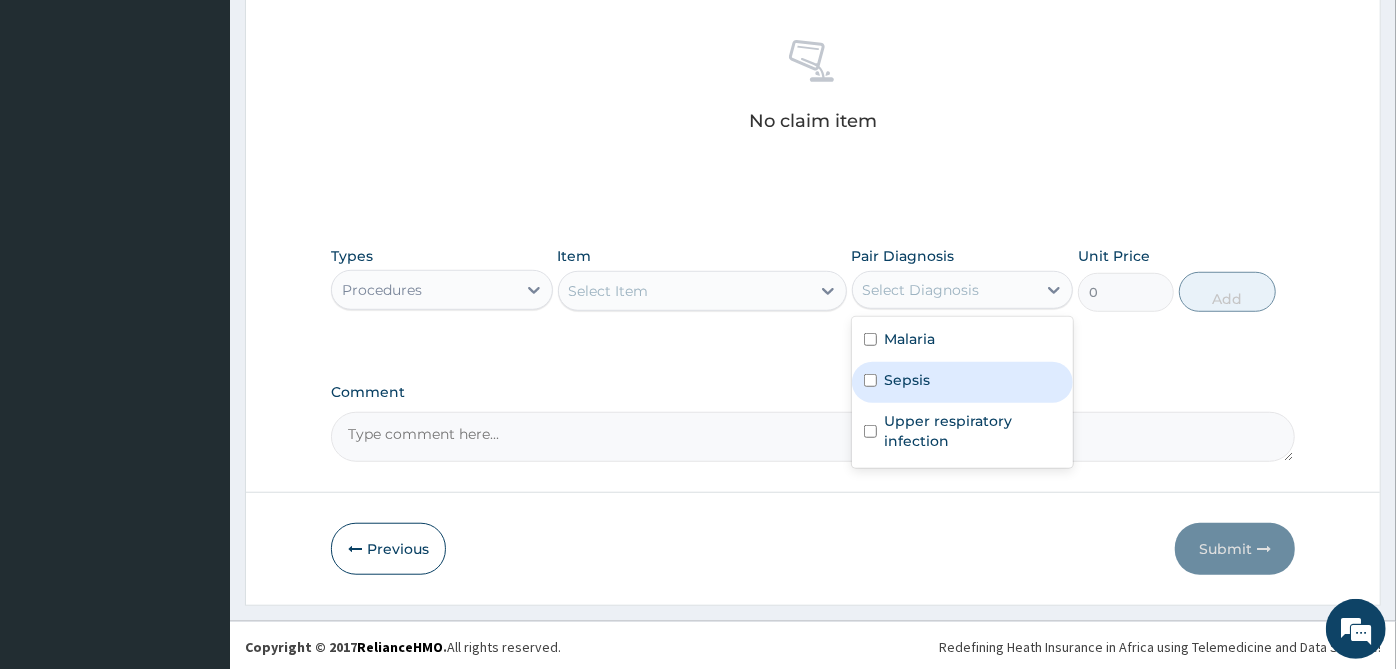 click on "Sepsis" at bounding box center (963, 382) 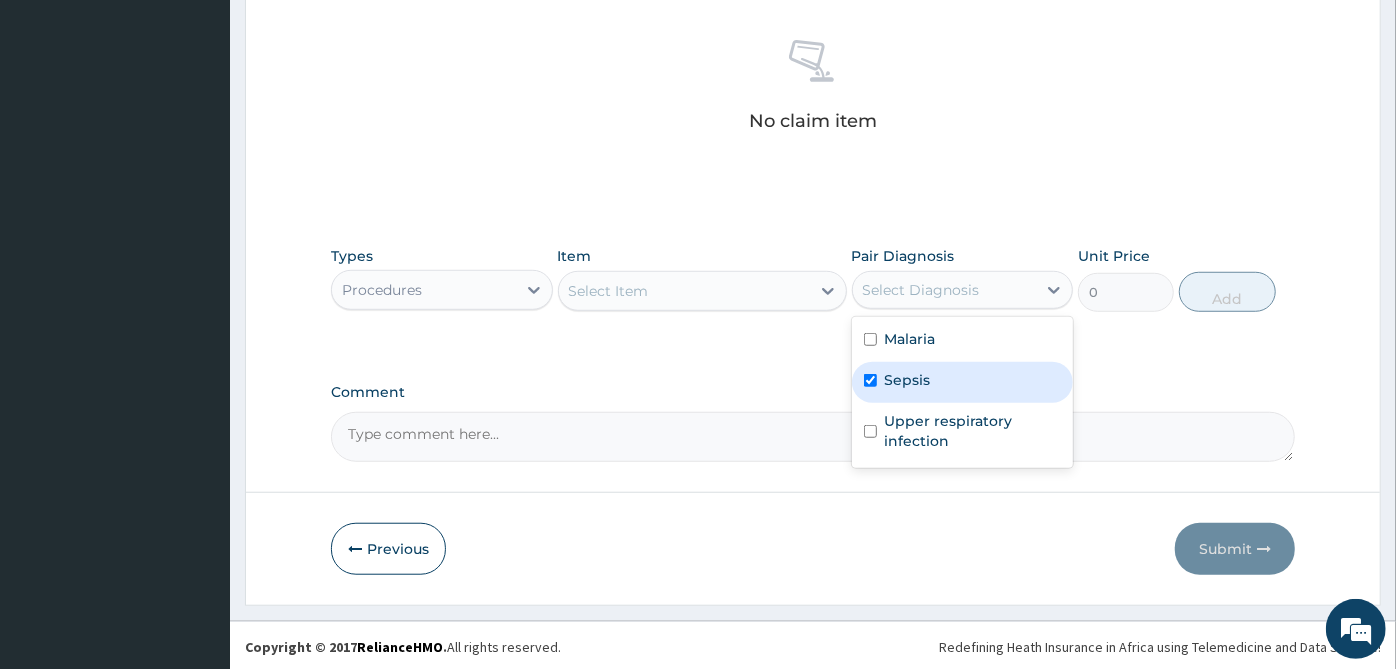 checkbox on "true" 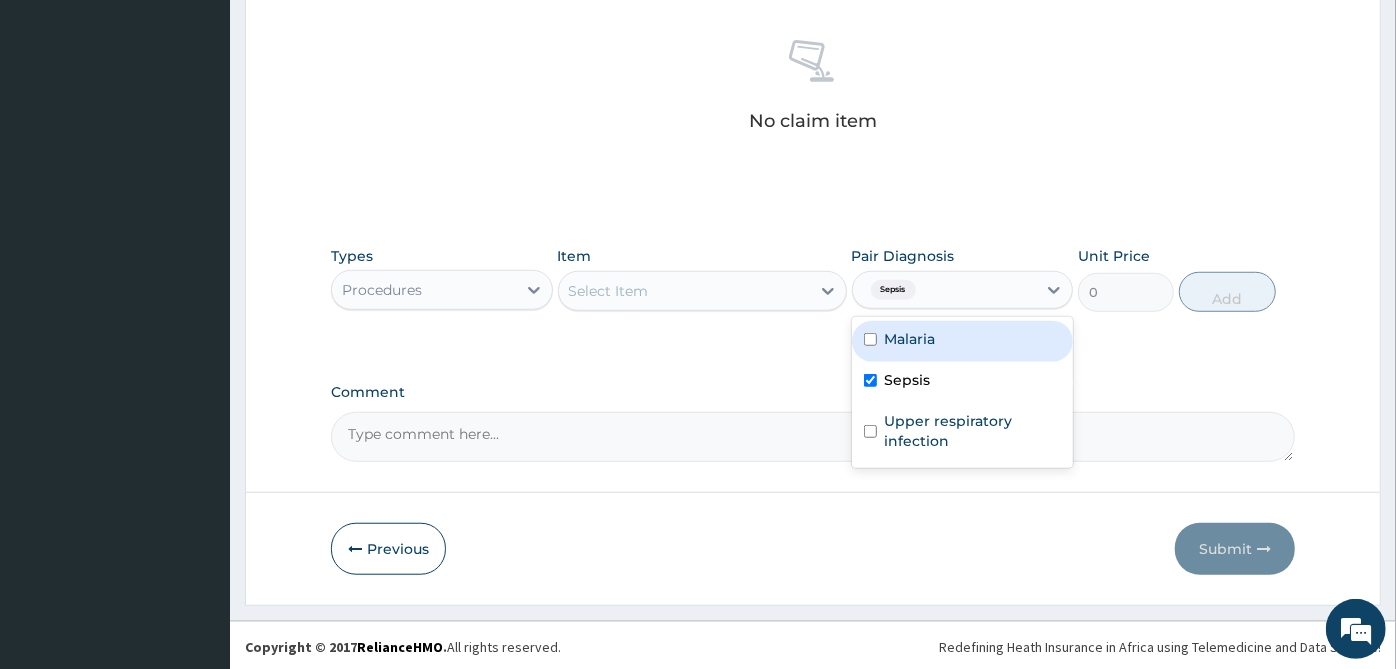 click on "Malaria" at bounding box center (963, 341) 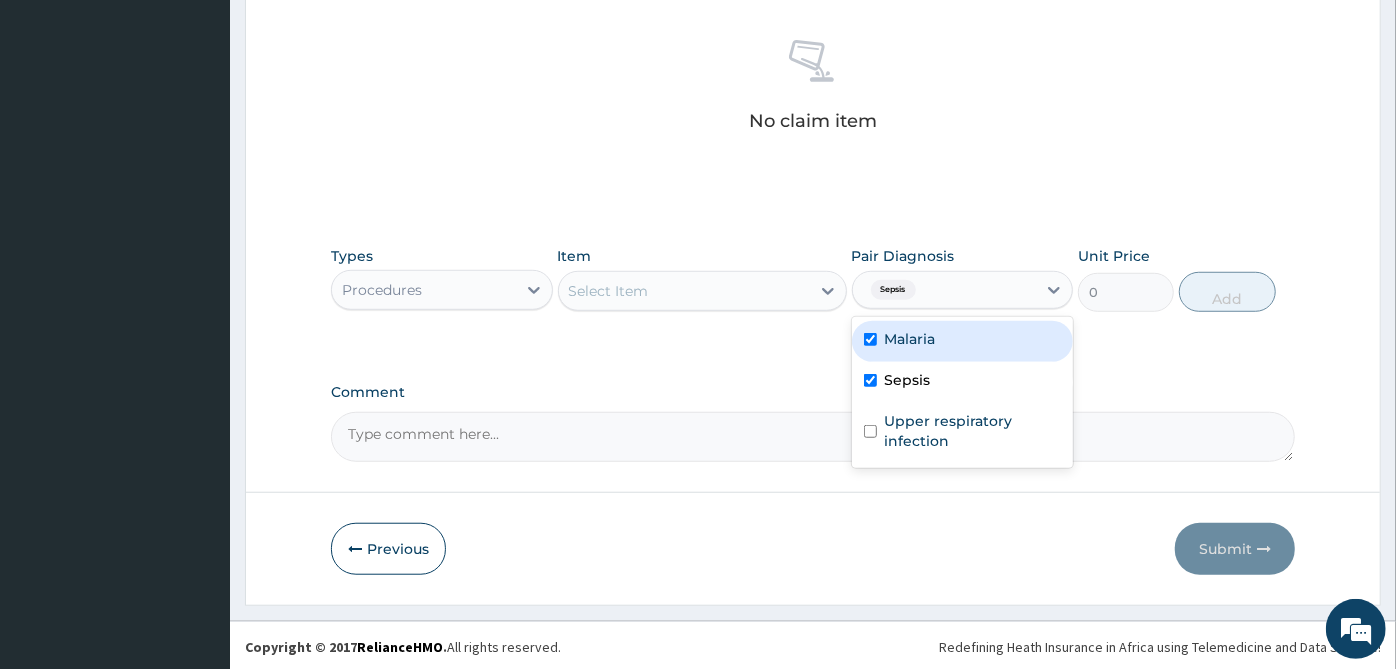 checkbox on "true" 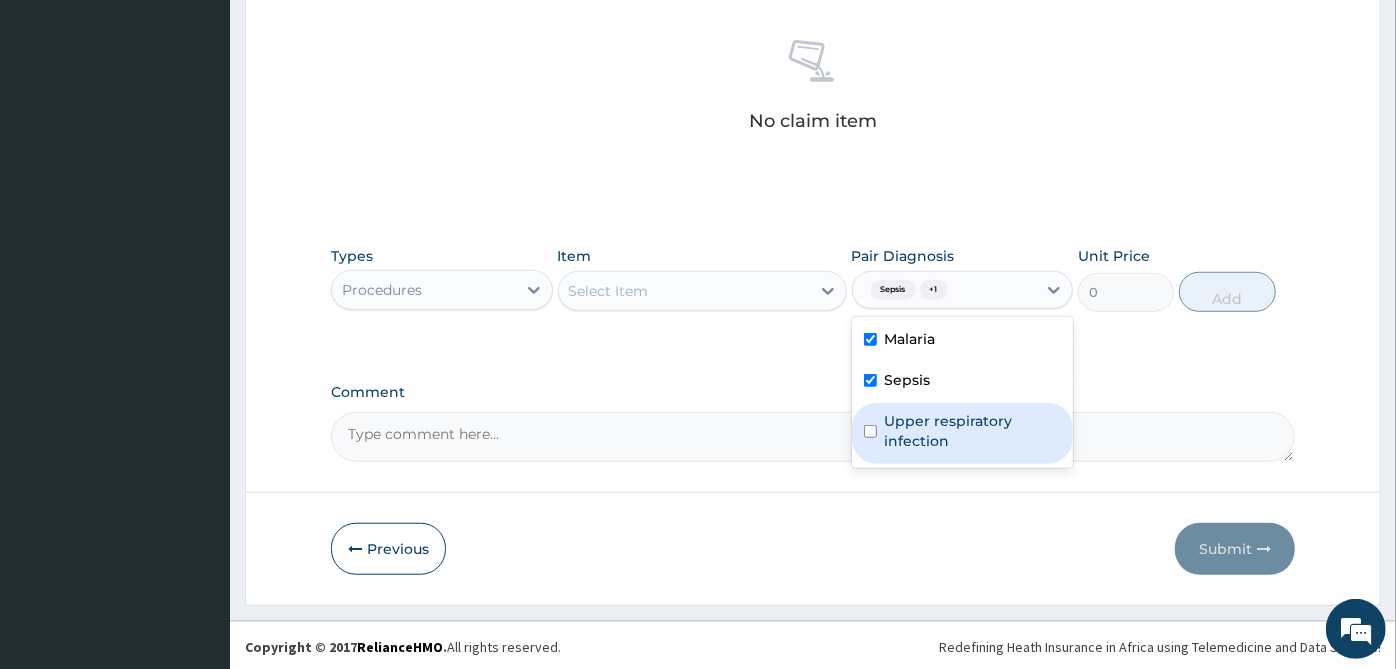 click on "Upper respiratory infection" at bounding box center [963, 433] 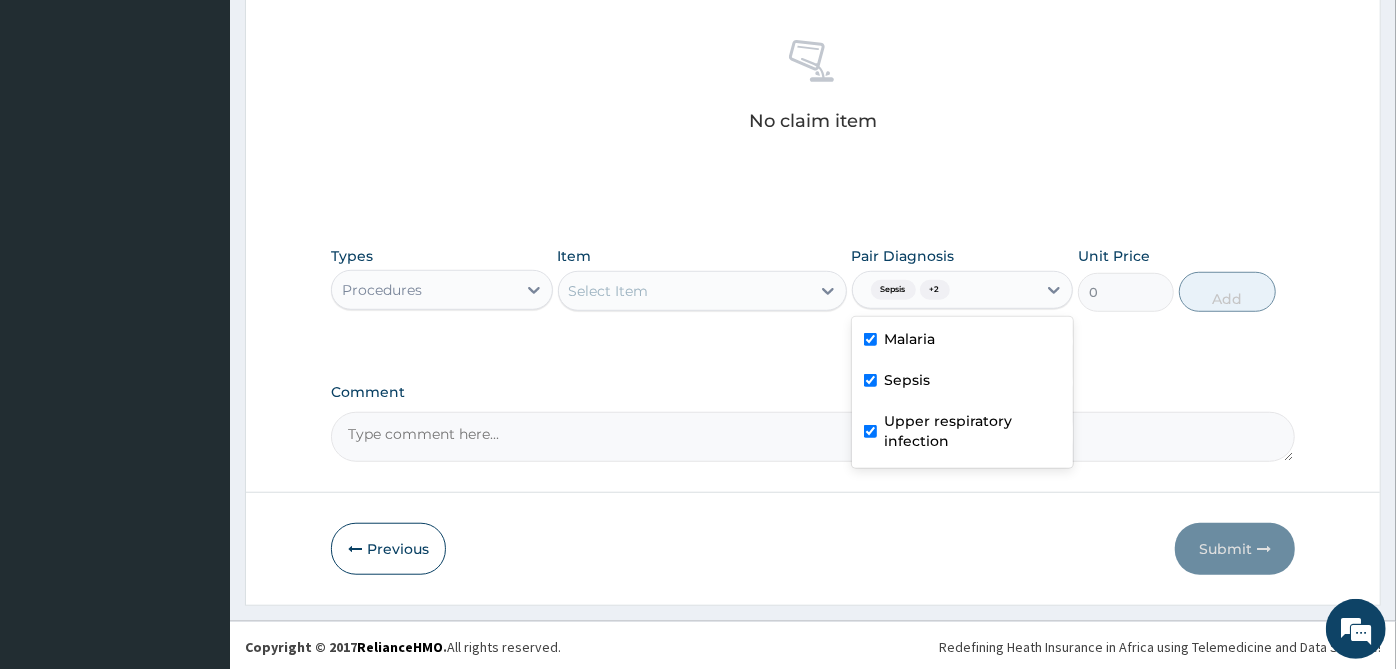 checkbox on "true" 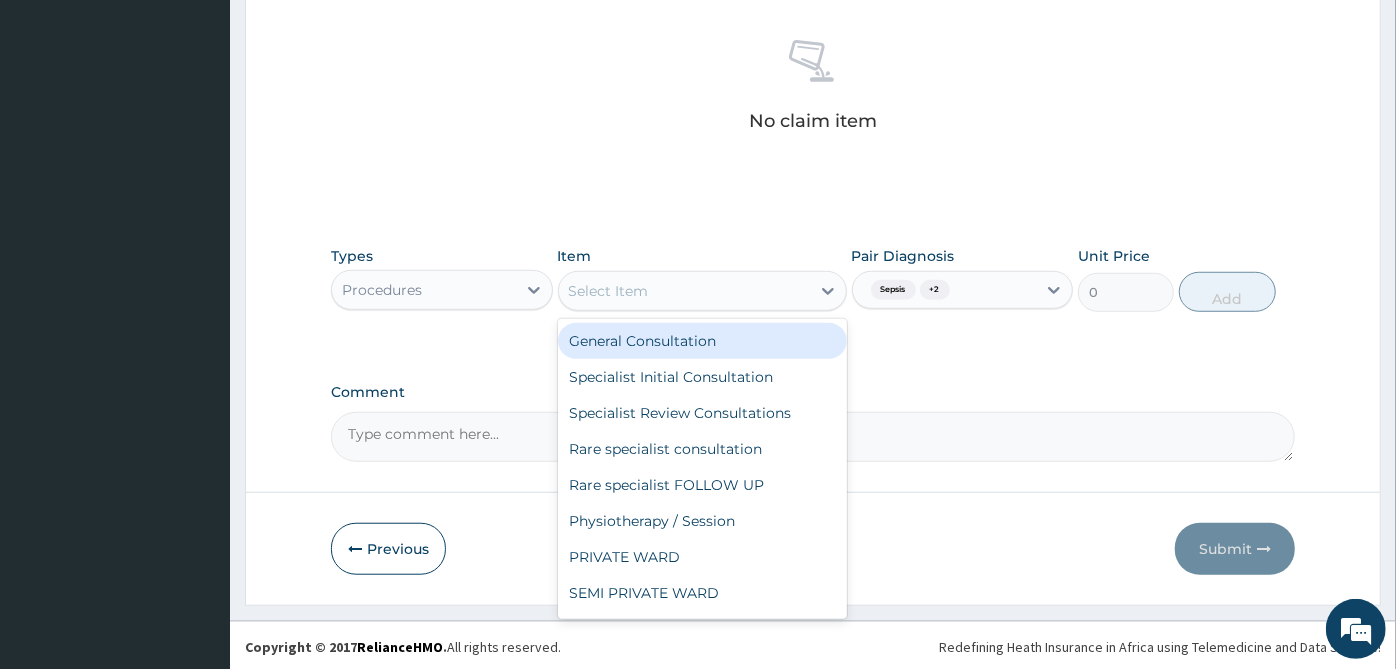 click on "General Consultation" at bounding box center (702, 341) 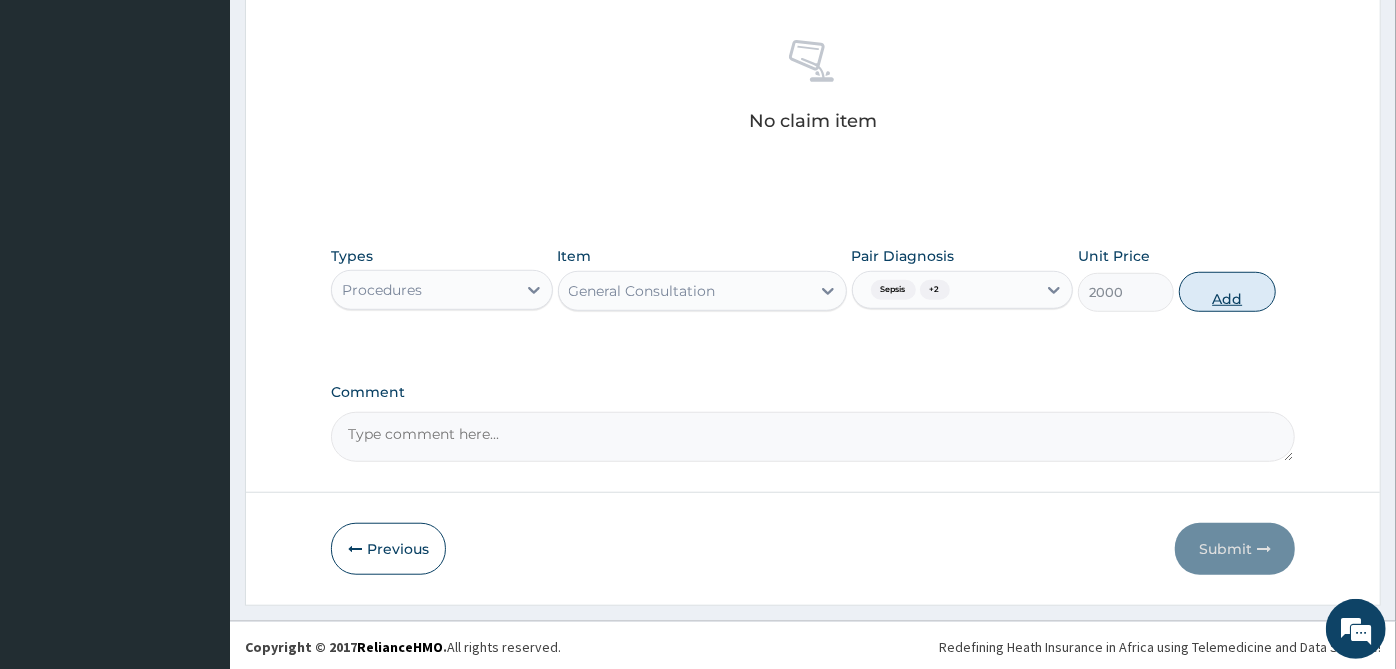 click on "Add" at bounding box center (1227, 292) 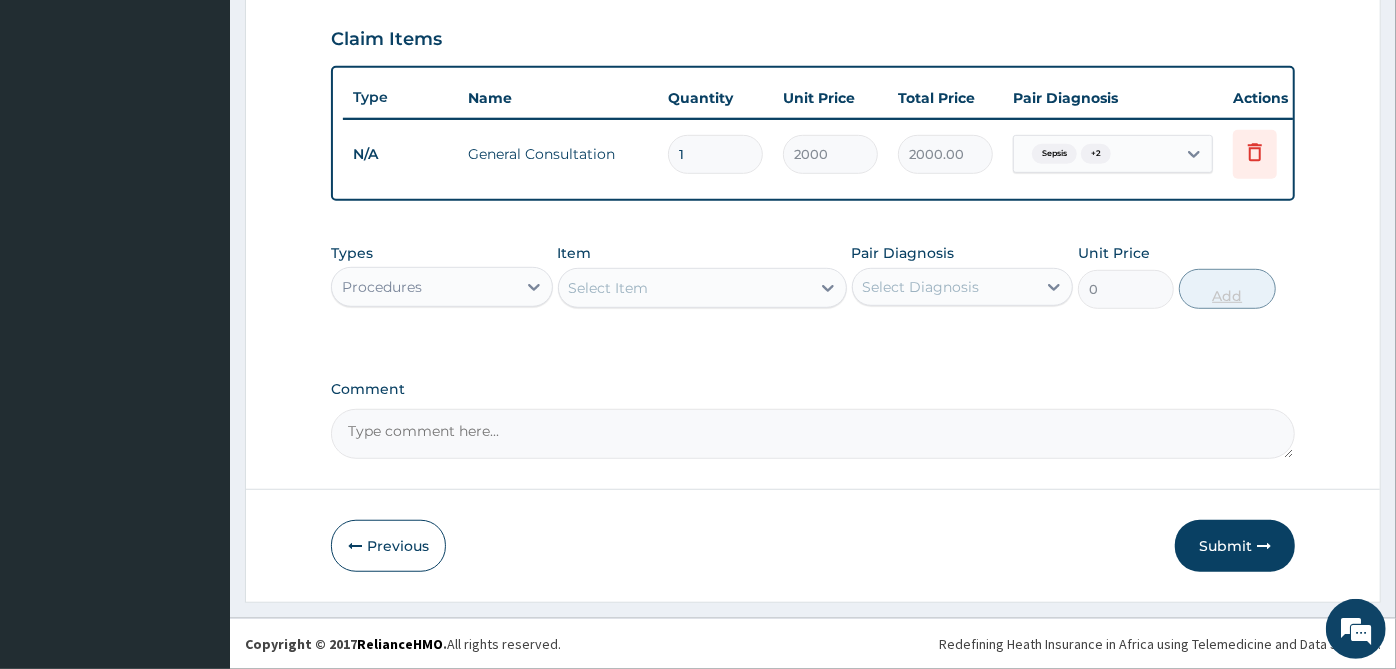 scroll, scrollTop: 690, scrollLeft: 0, axis: vertical 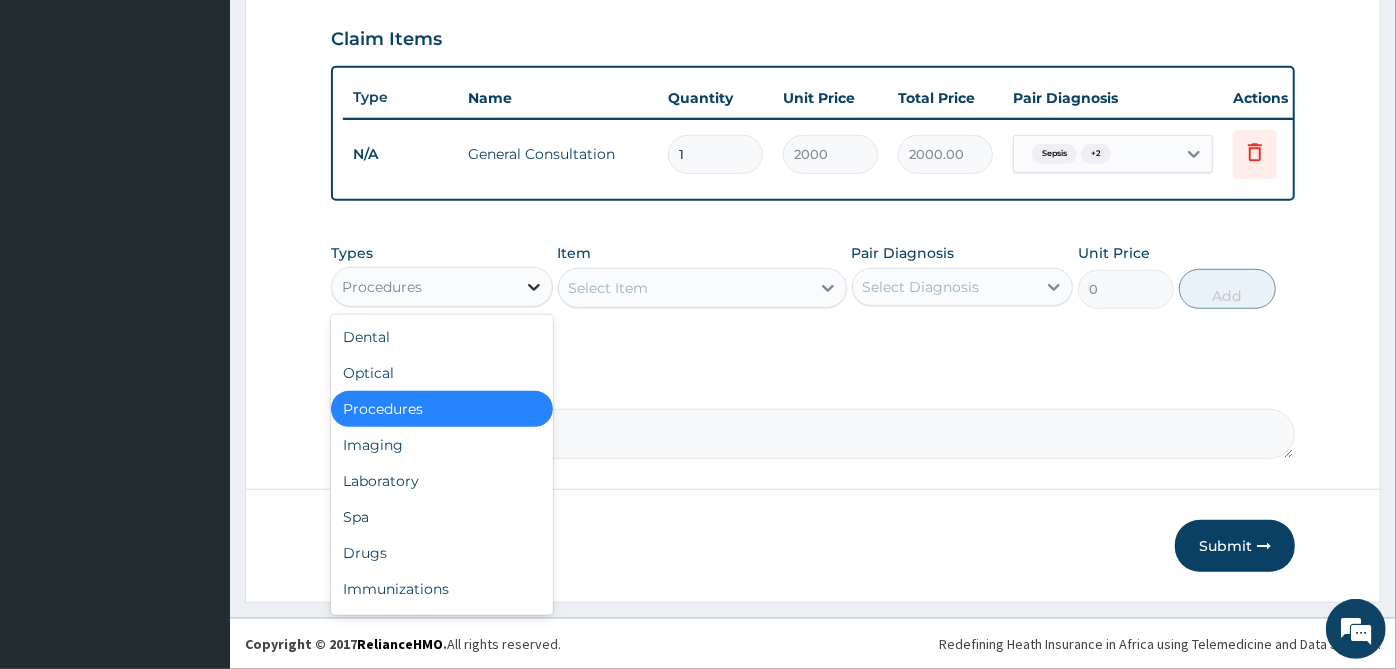 click 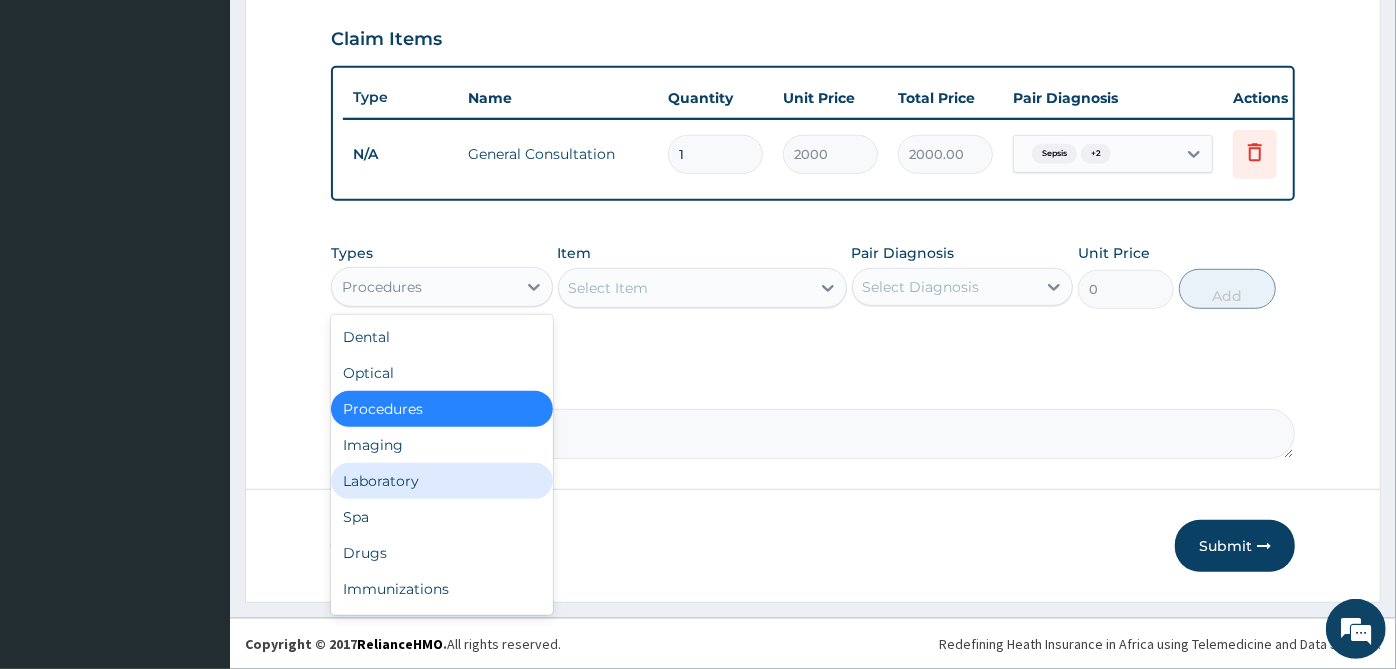 click on "Laboratory" at bounding box center [442, 481] 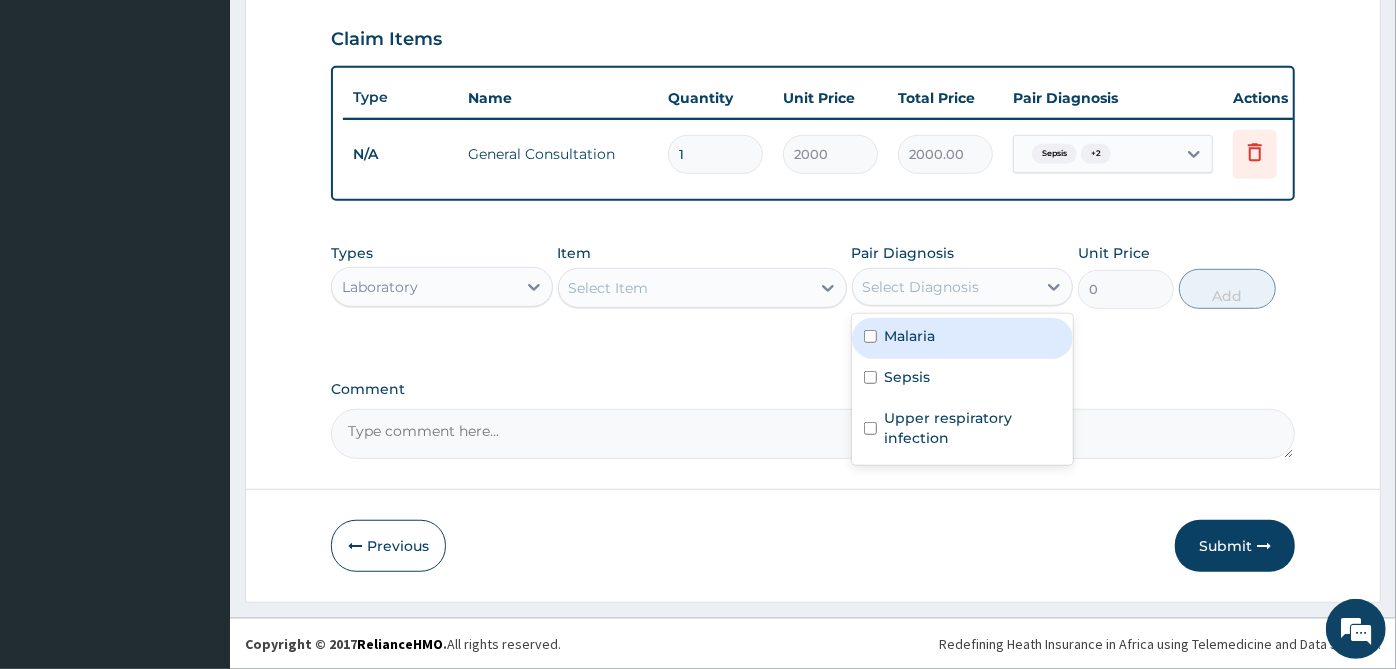 click on "Select Diagnosis" at bounding box center (945, 287) 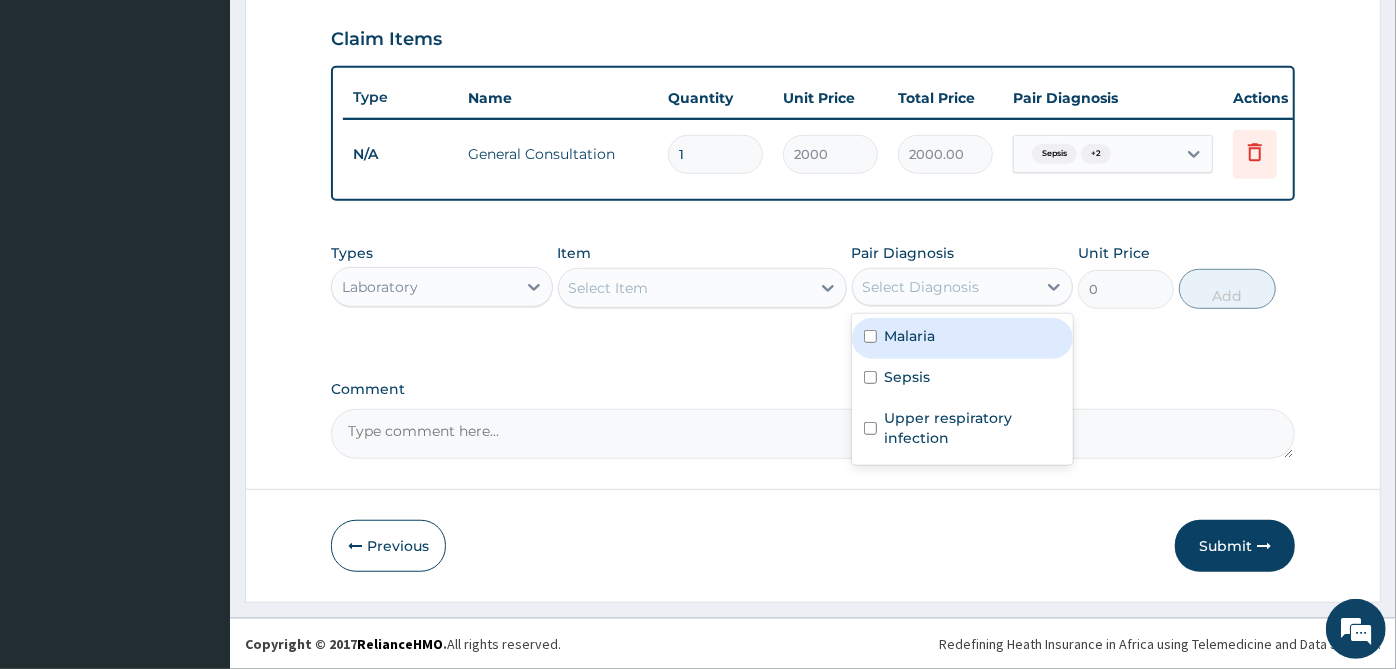 click on "Malaria" at bounding box center [963, 338] 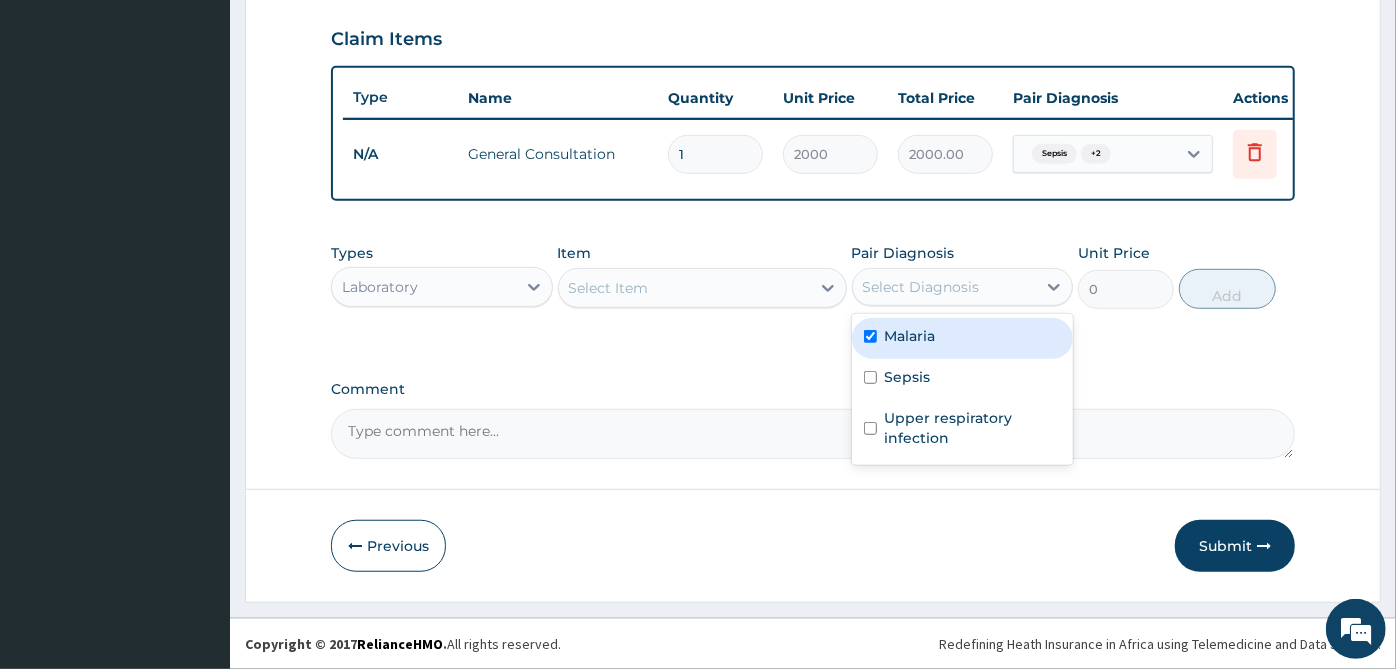 checkbox on "true" 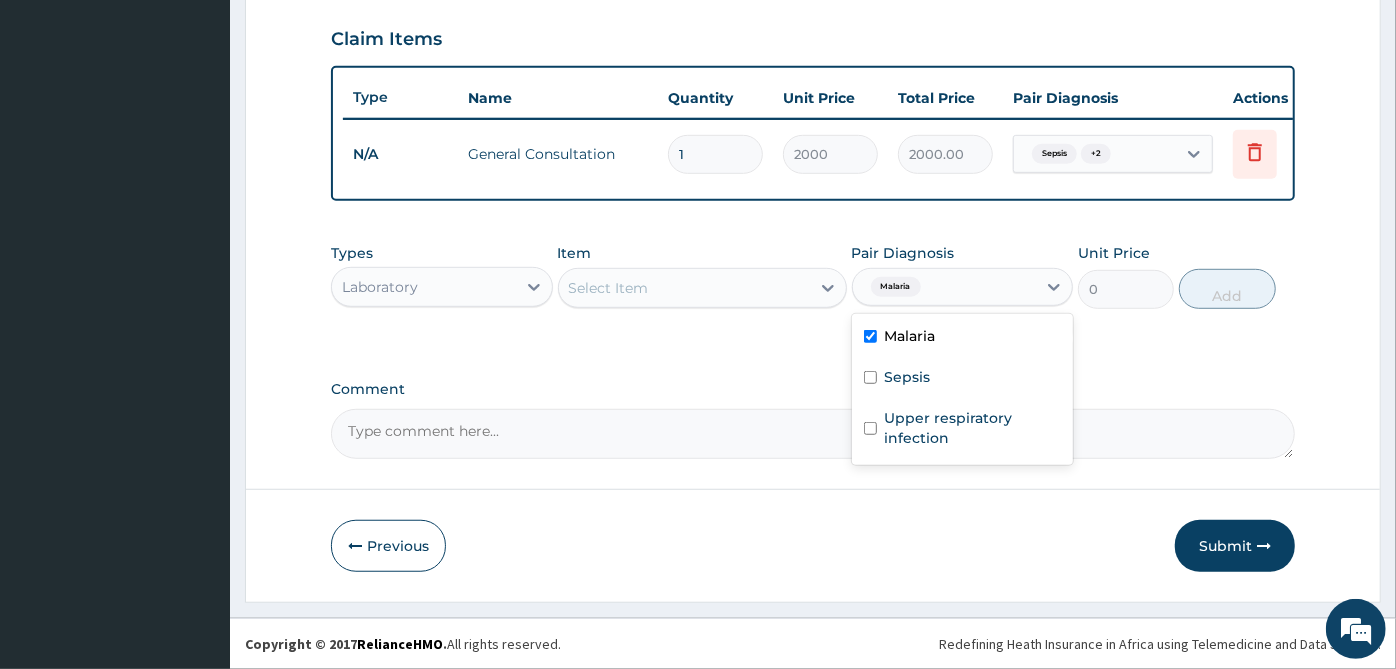 click on "Select Item" at bounding box center (684, 288) 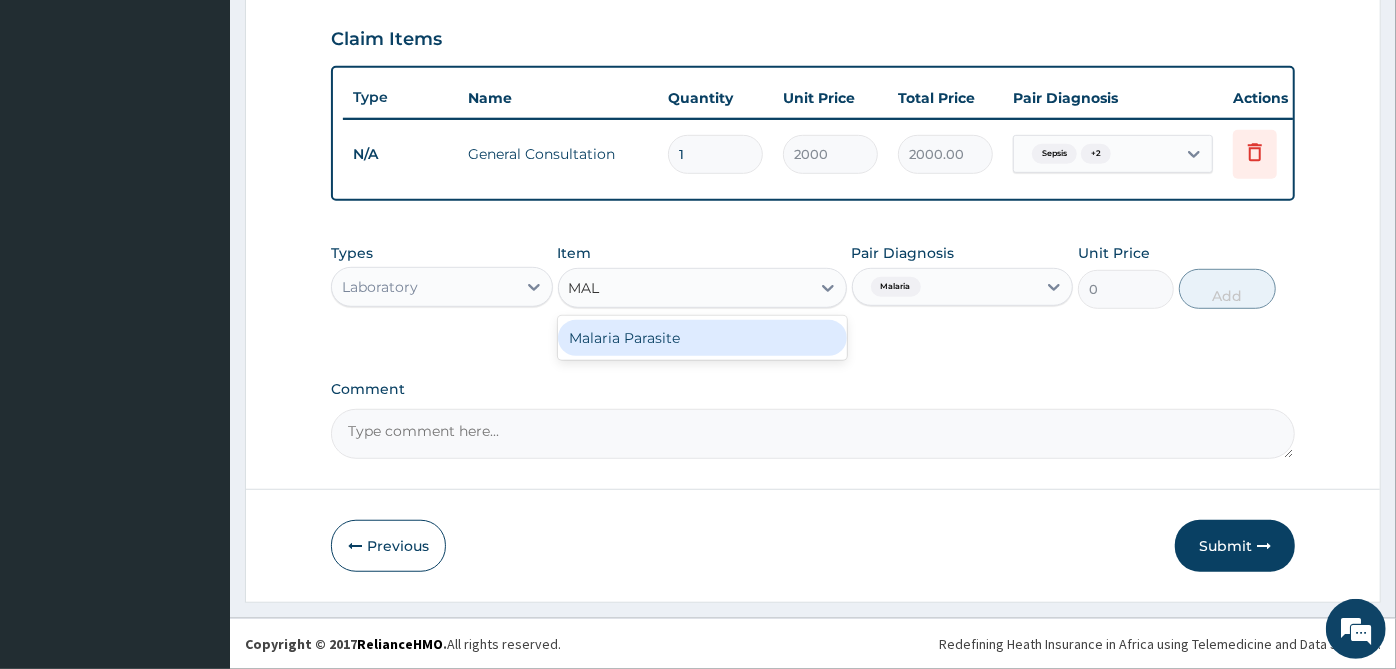 type on "MALA" 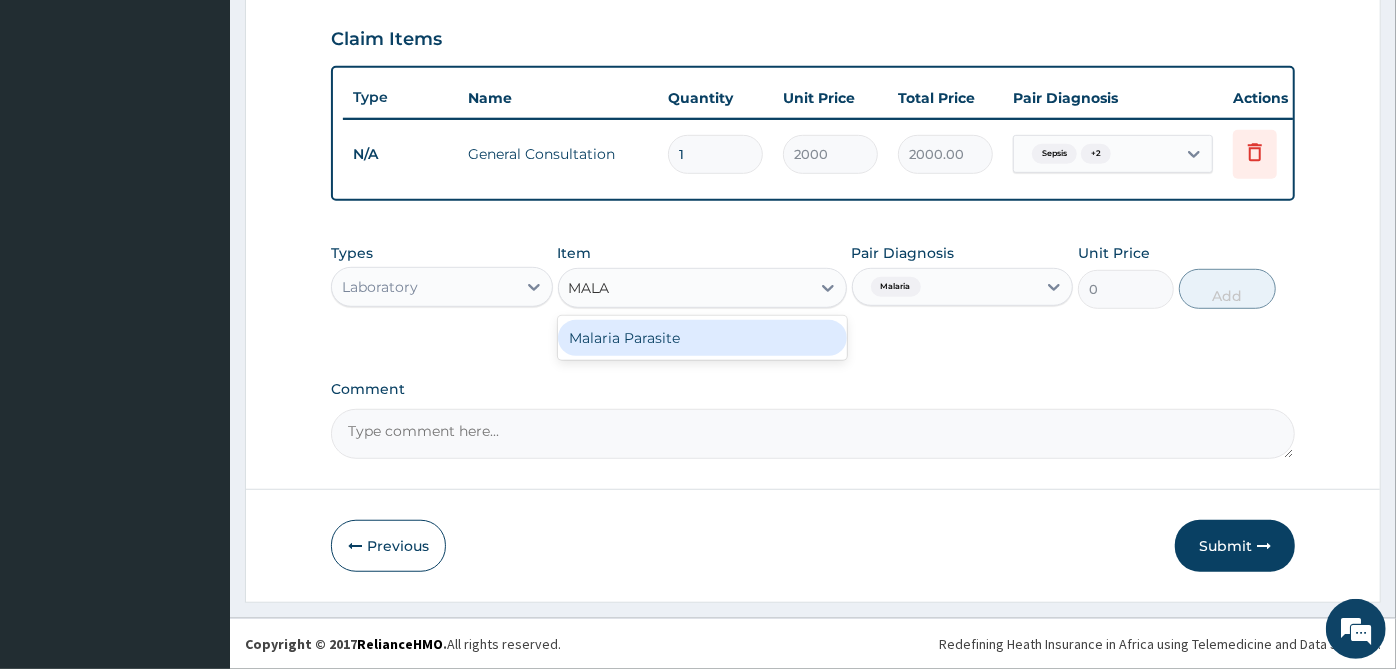 click on "Malaria Parasite" at bounding box center [702, 338] 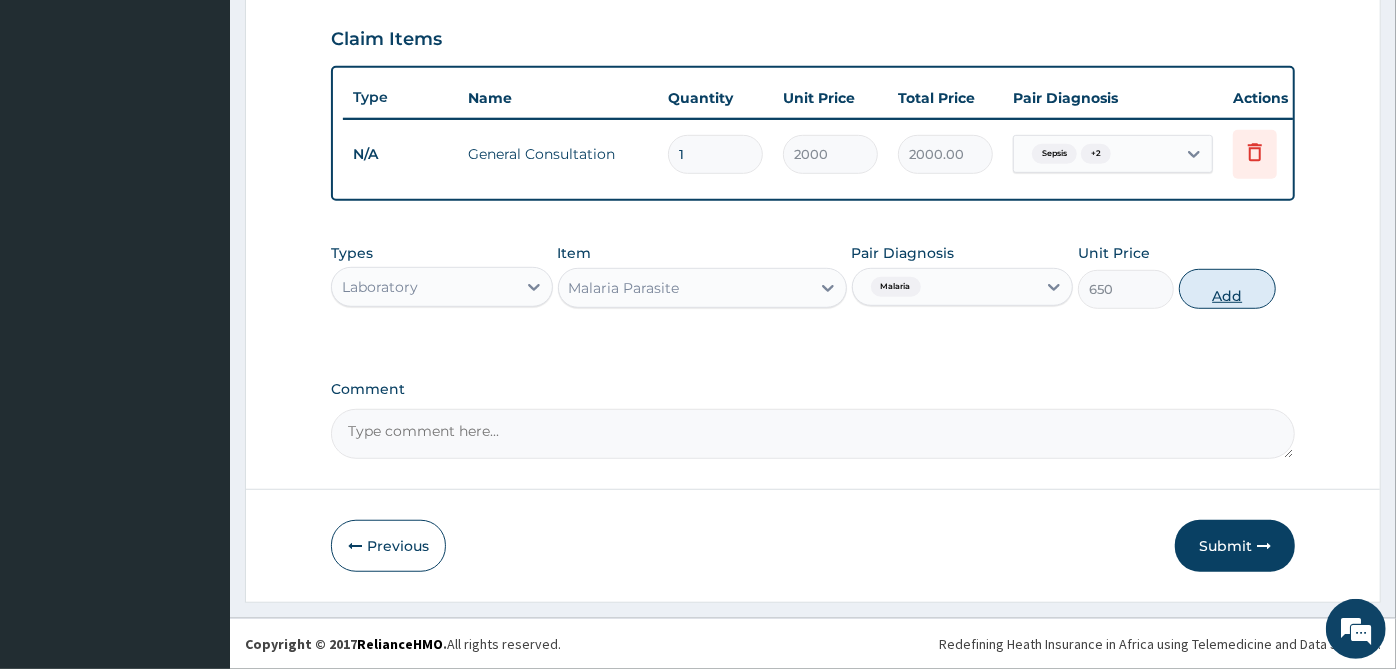 click on "Add" at bounding box center [1227, 289] 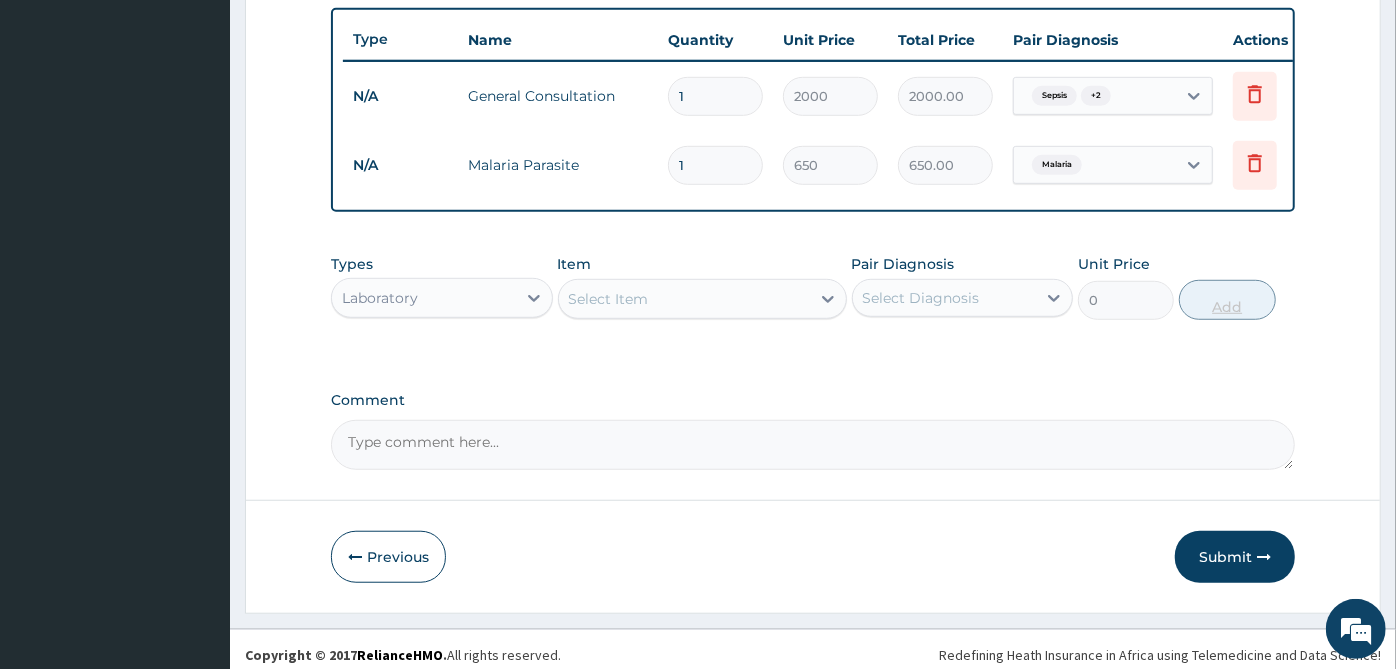 scroll, scrollTop: 760, scrollLeft: 0, axis: vertical 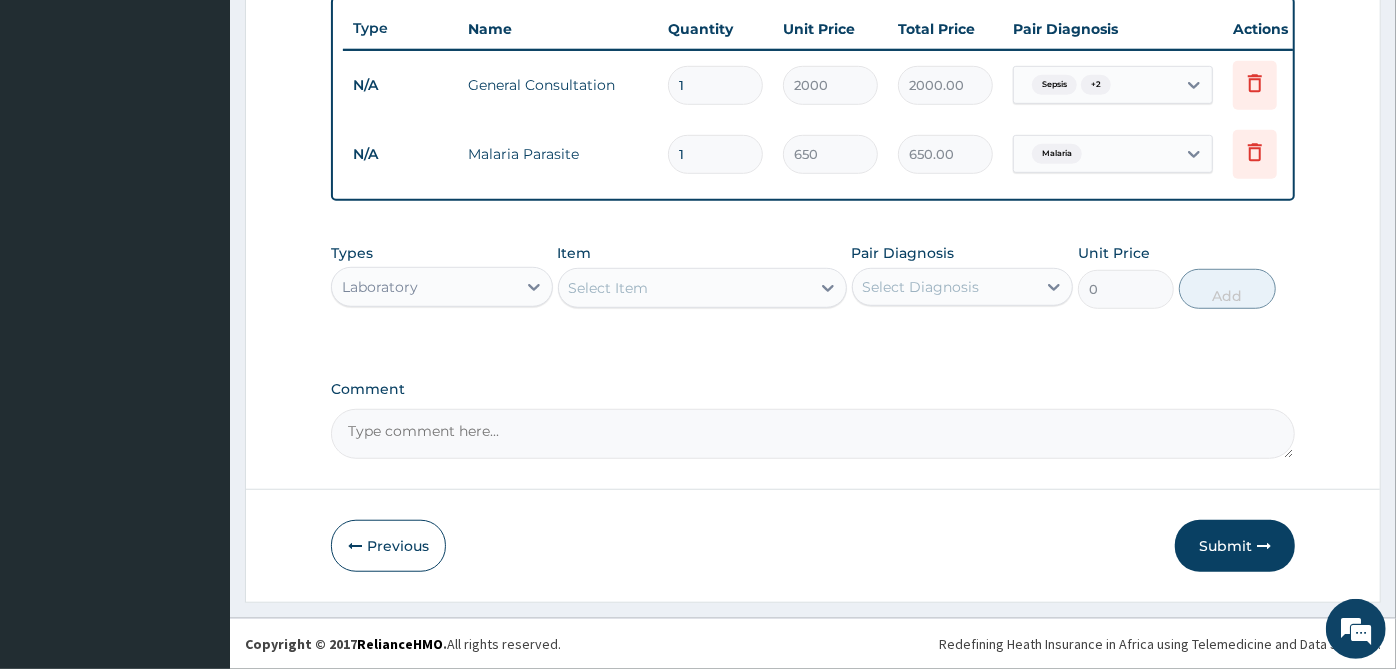 click on "Select Diagnosis" at bounding box center [945, 287] 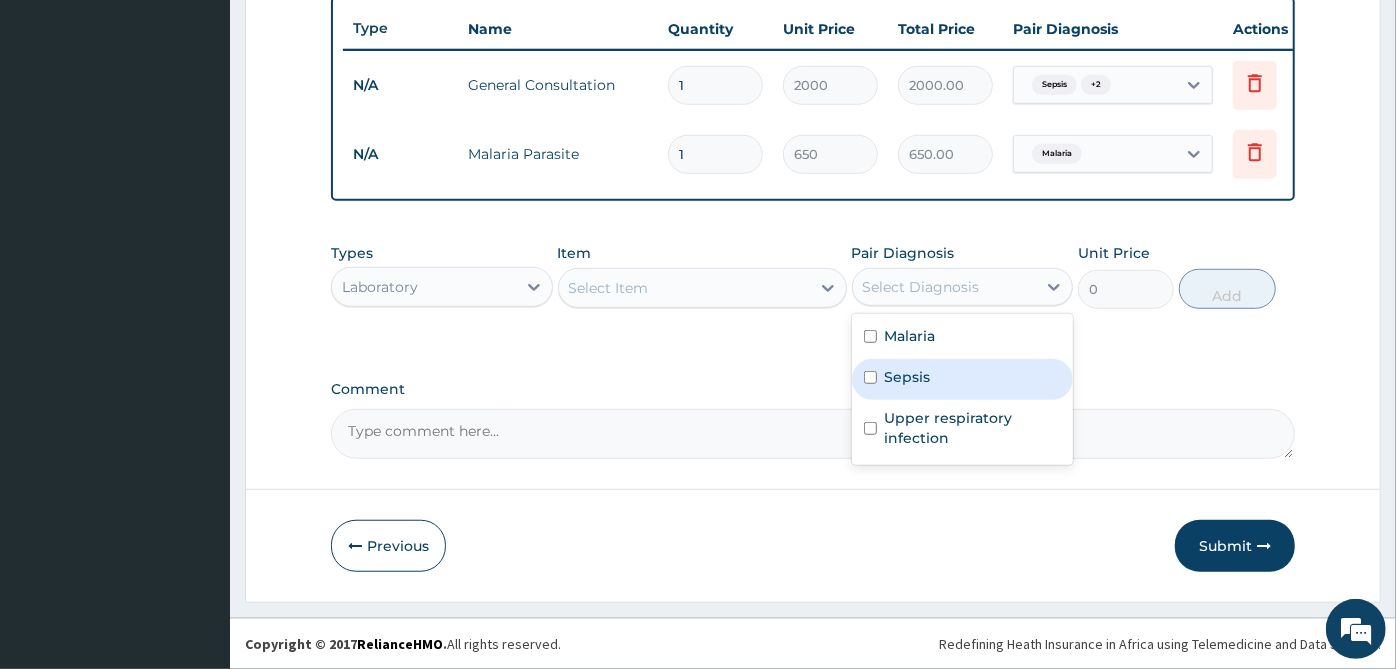 click on "Sepsis" at bounding box center [908, 377] 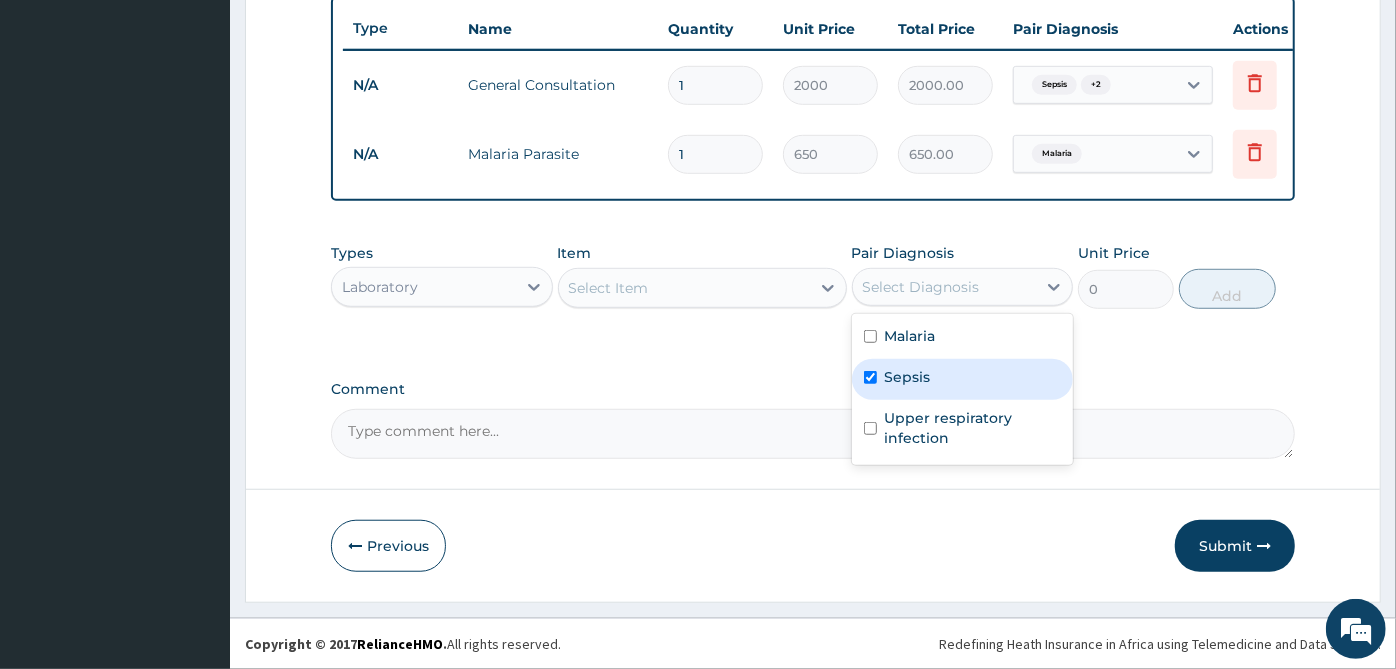 checkbox on "true" 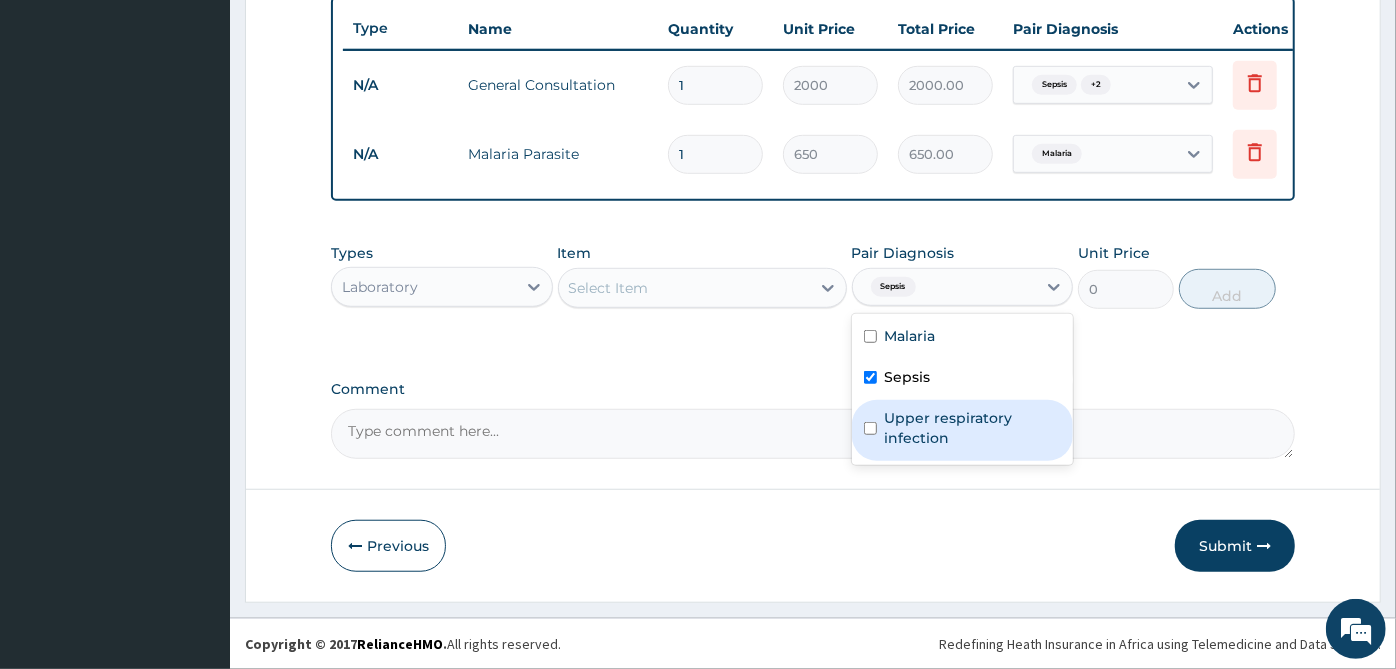 click on "Upper respiratory infection" at bounding box center (963, 430) 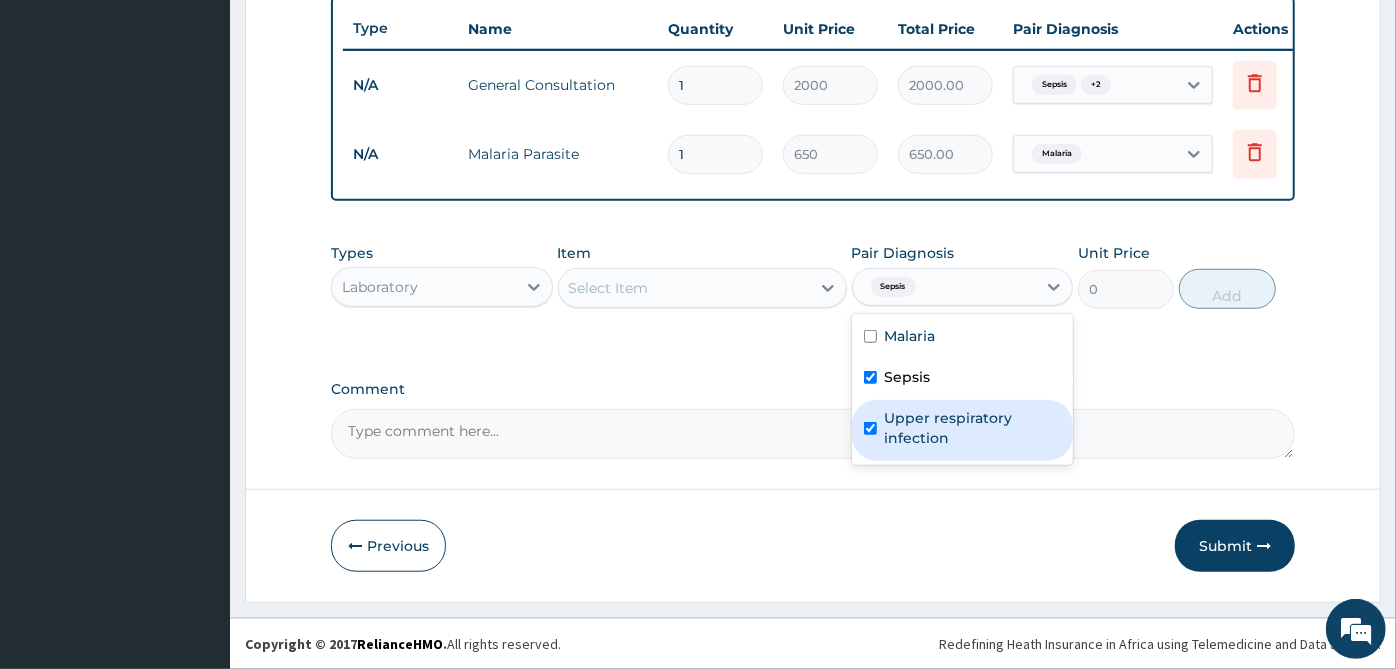 checkbox on "true" 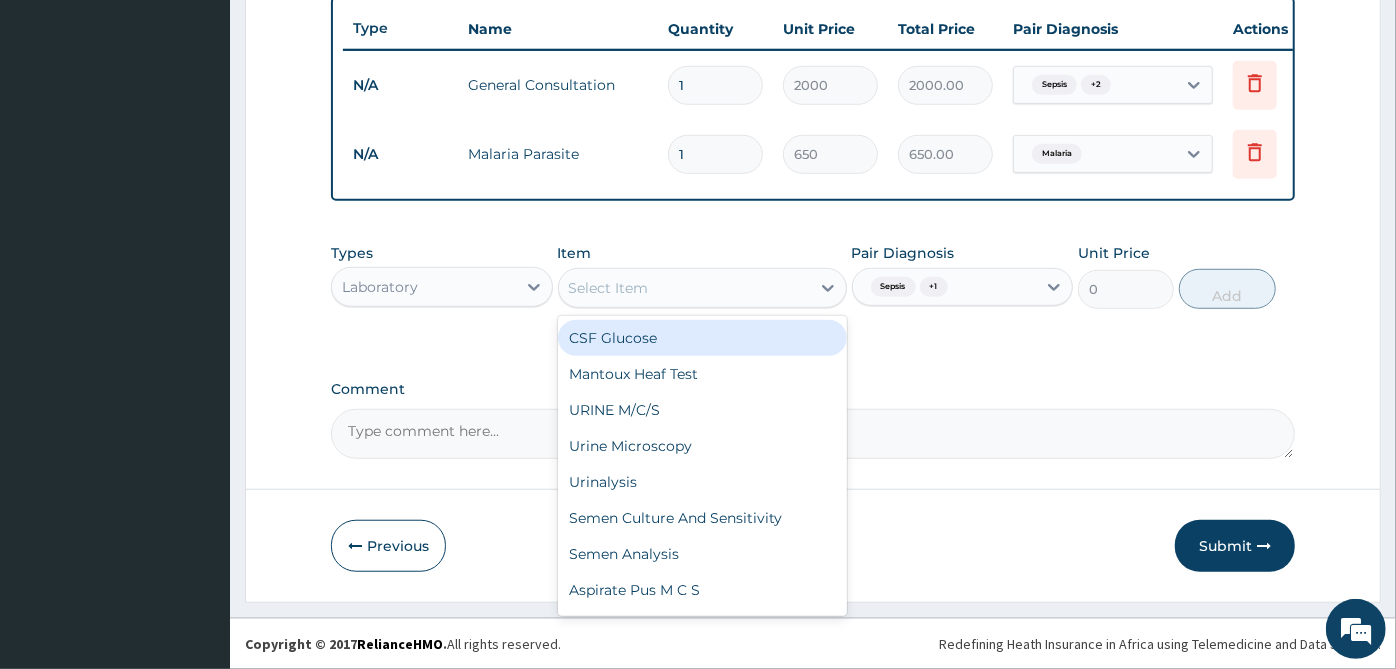 click on "Select Item" at bounding box center [684, 288] 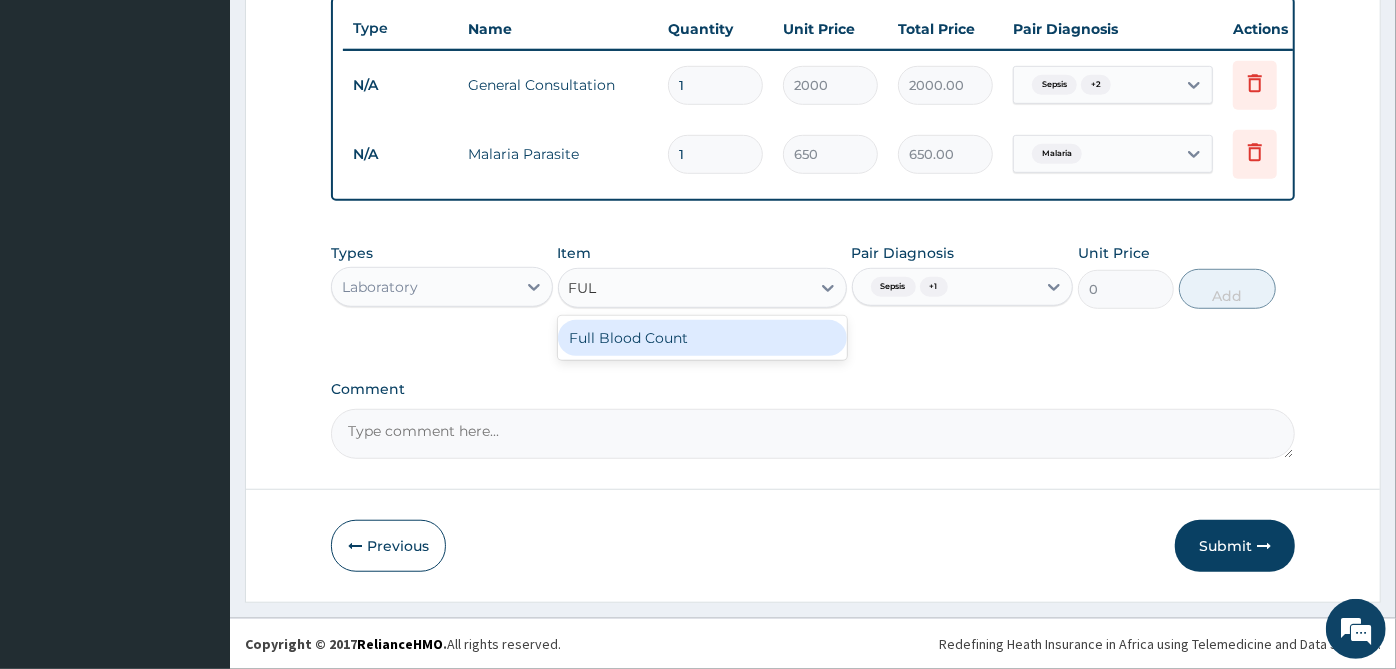 type on "FULL" 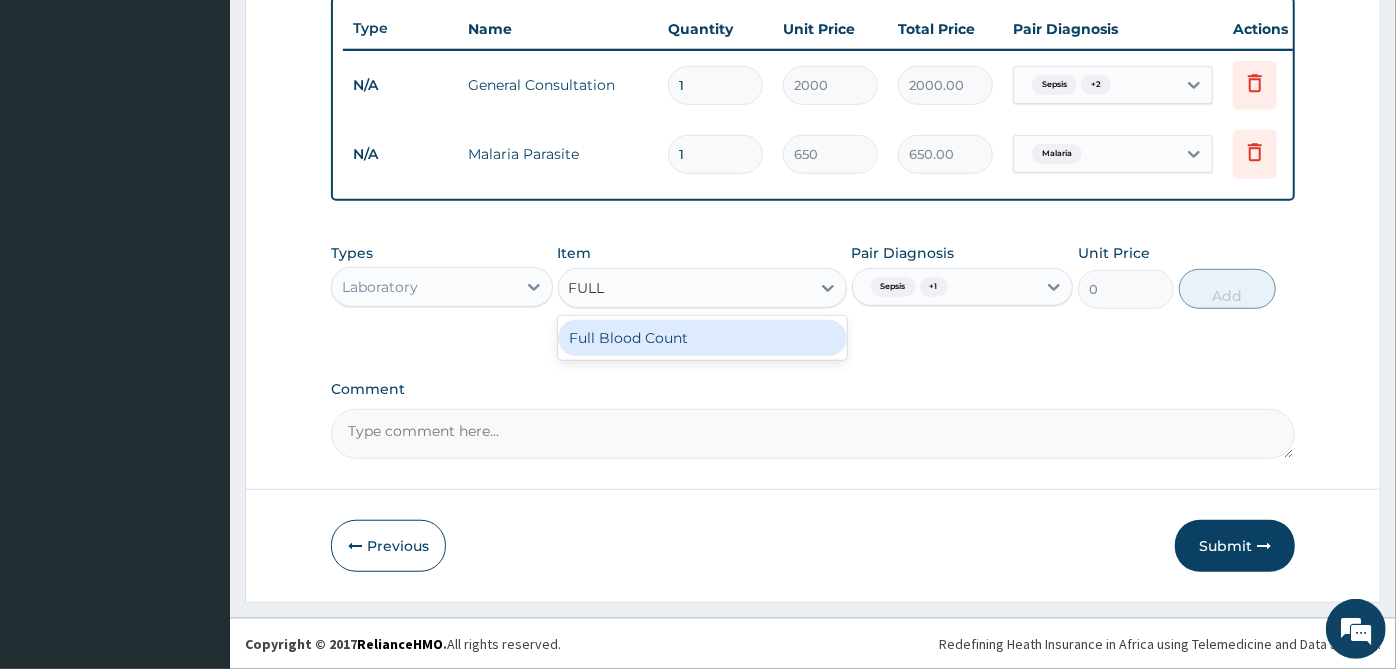 click on "Full Blood Count" at bounding box center (702, 338) 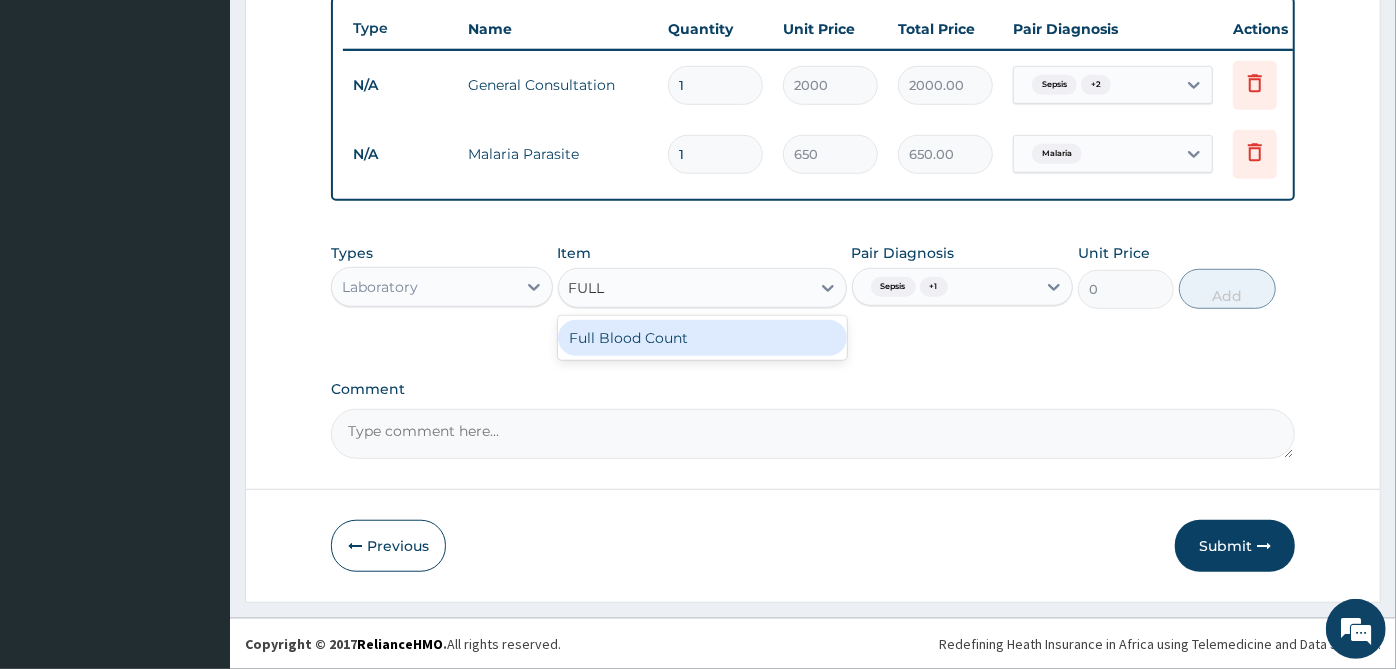 type 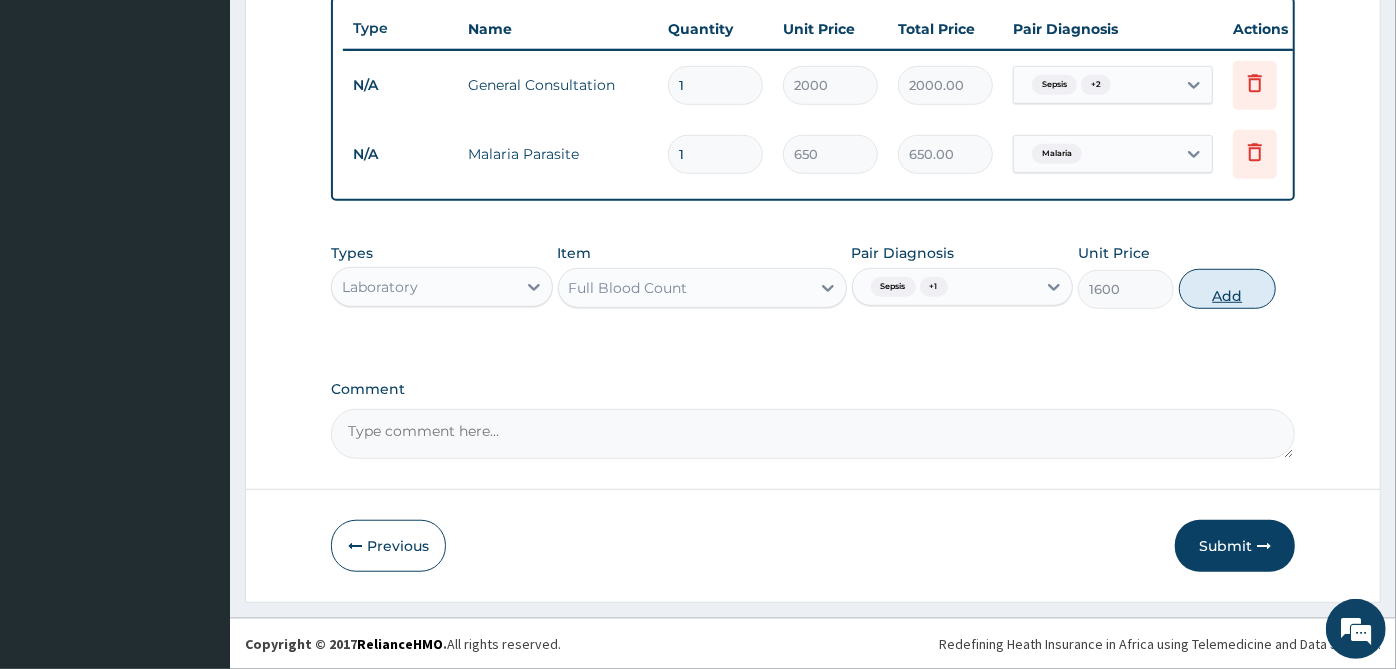 click on "Add" at bounding box center [1227, 289] 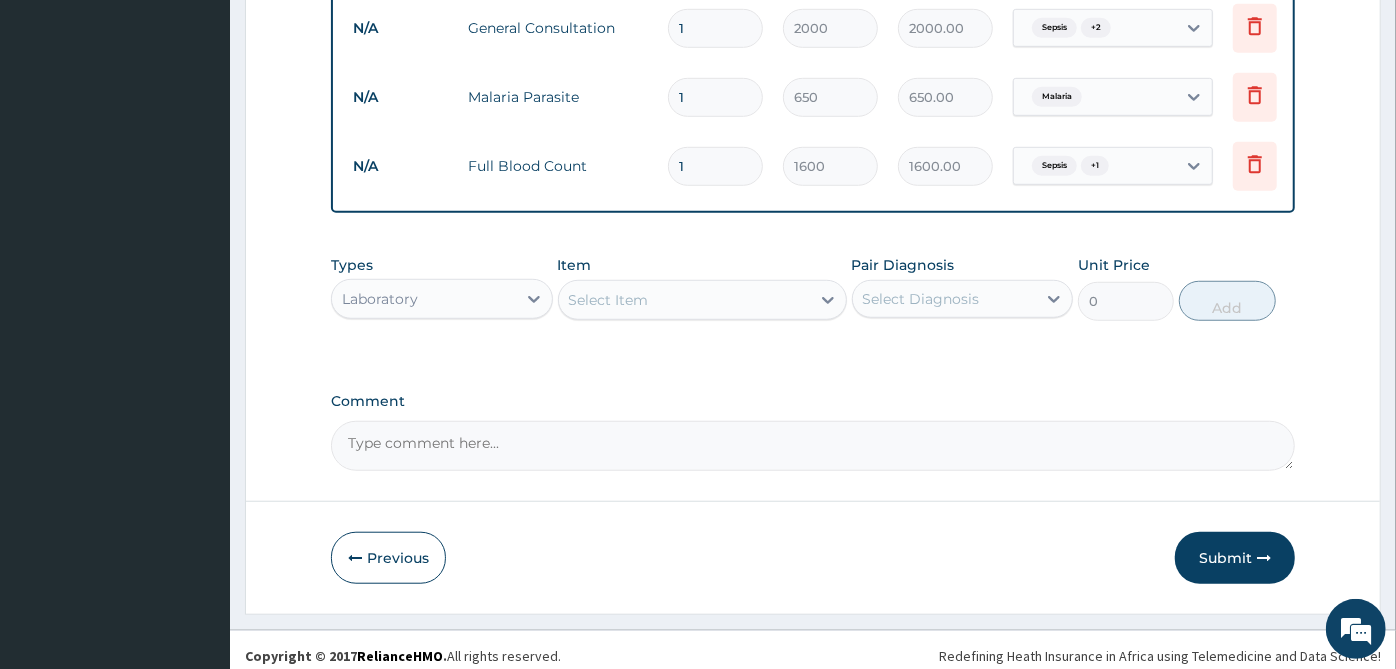 scroll, scrollTop: 828, scrollLeft: 0, axis: vertical 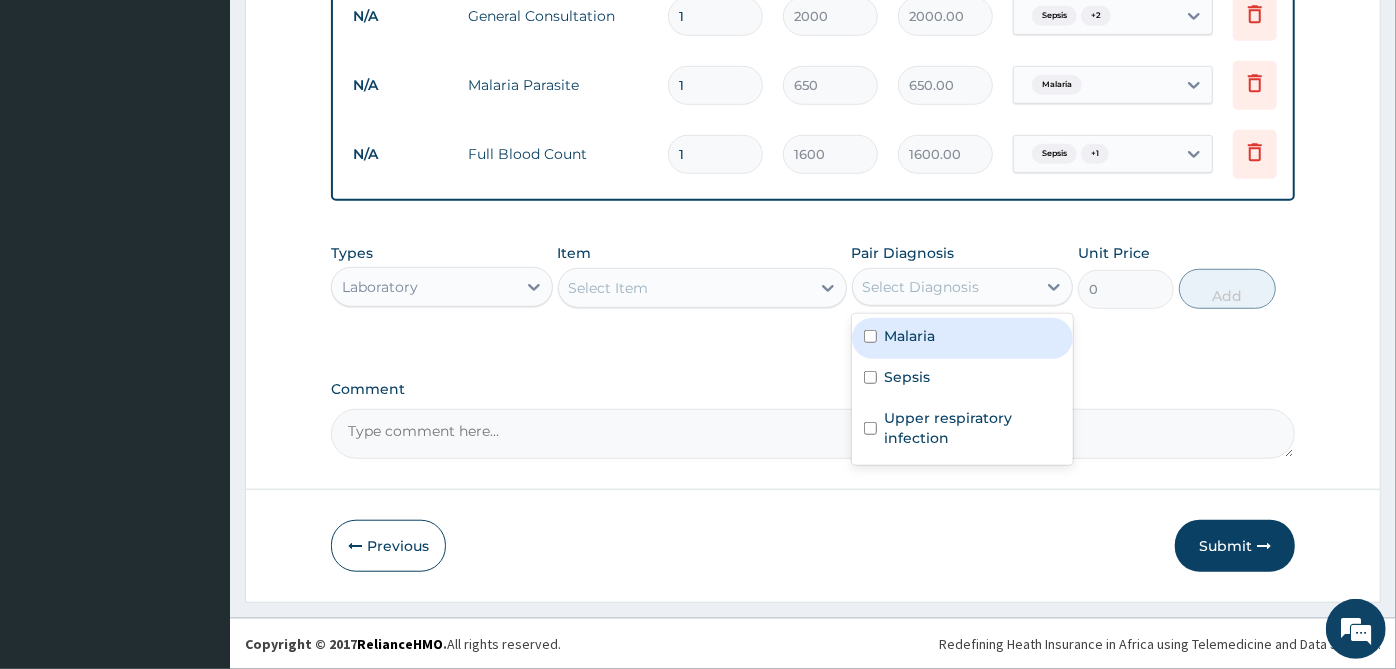 click on "Select Diagnosis" at bounding box center [945, 287] 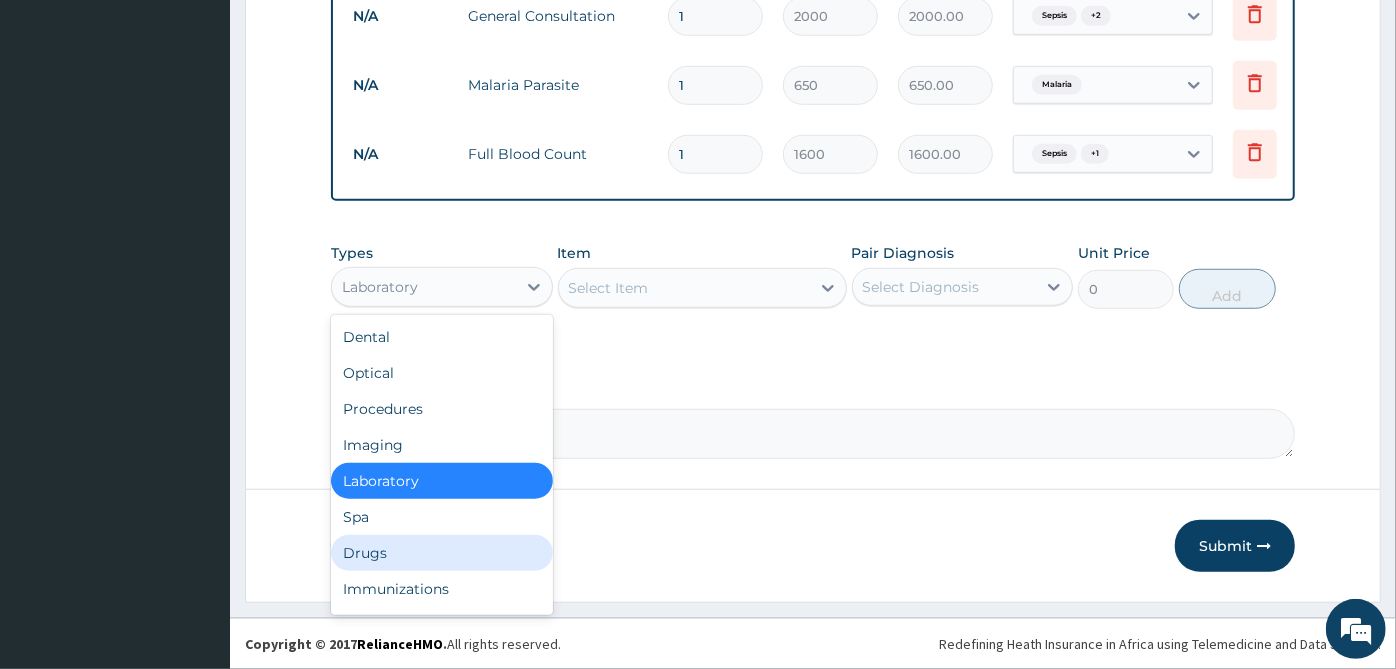 click on "Drugs" at bounding box center (442, 553) 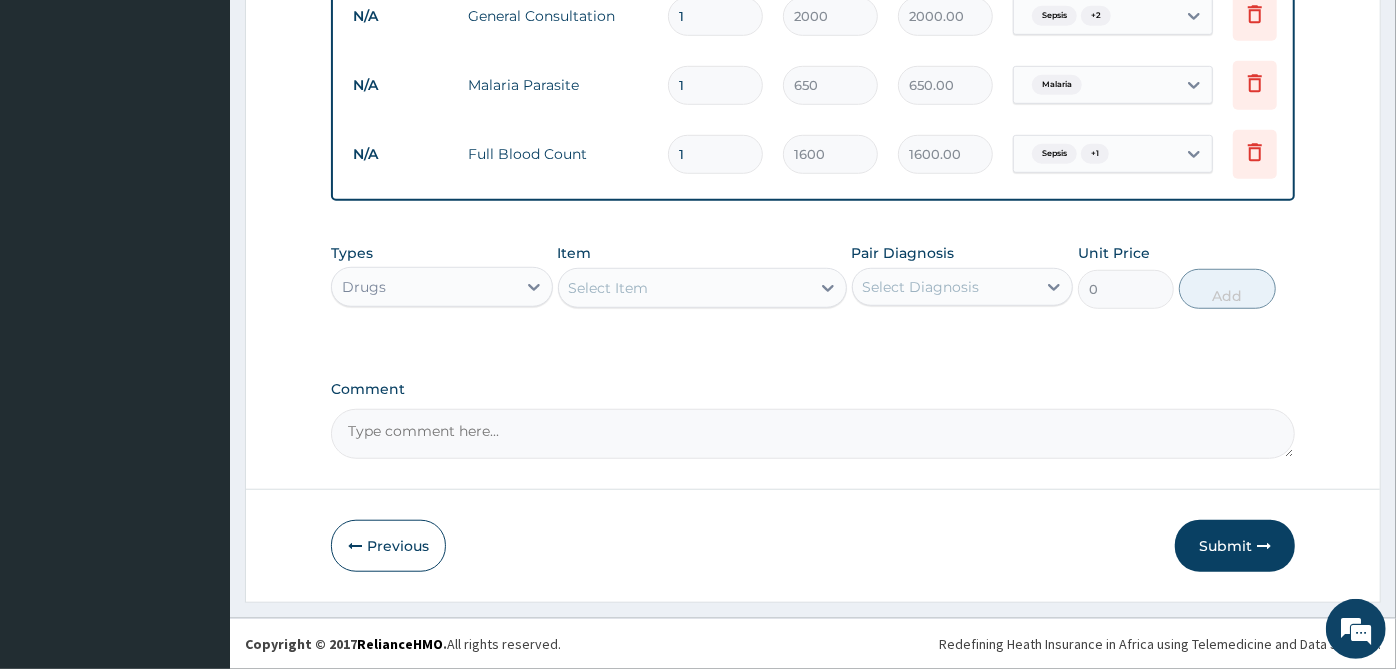 click on "Select Diagnosis" at bounding box center [921, 287] 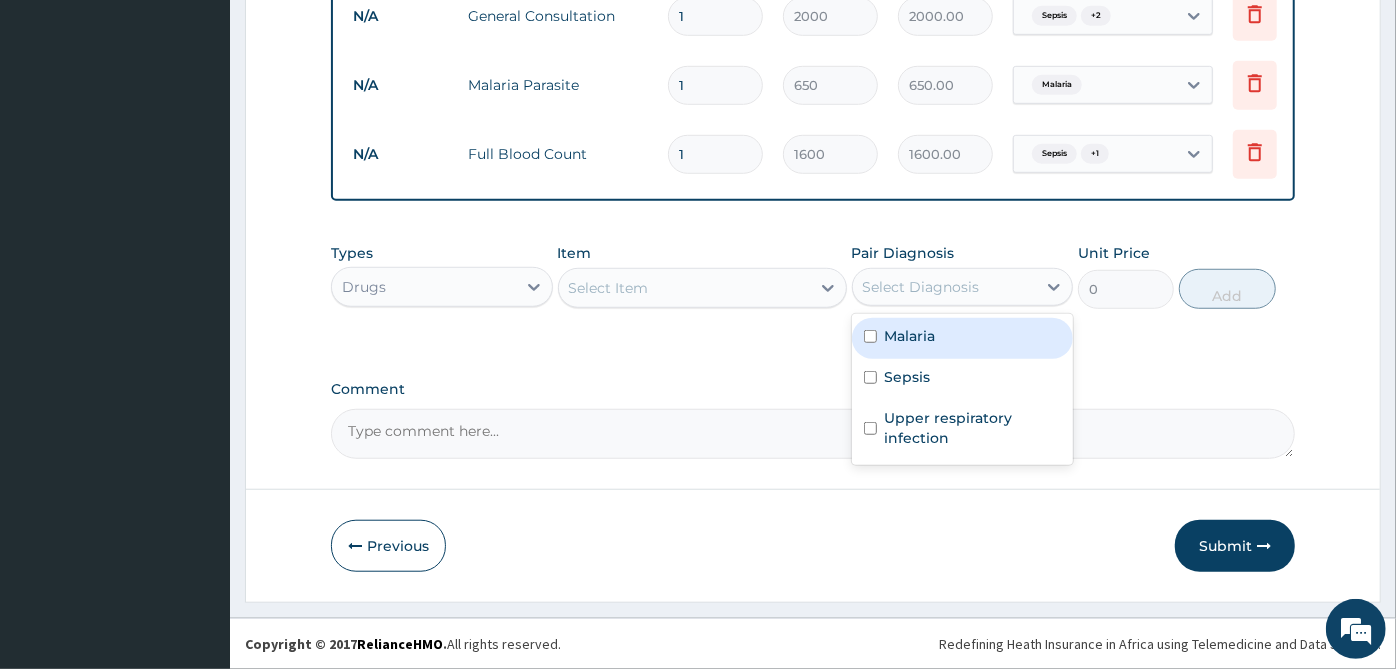 click on "Malaria" at bounding box center [963, 338] 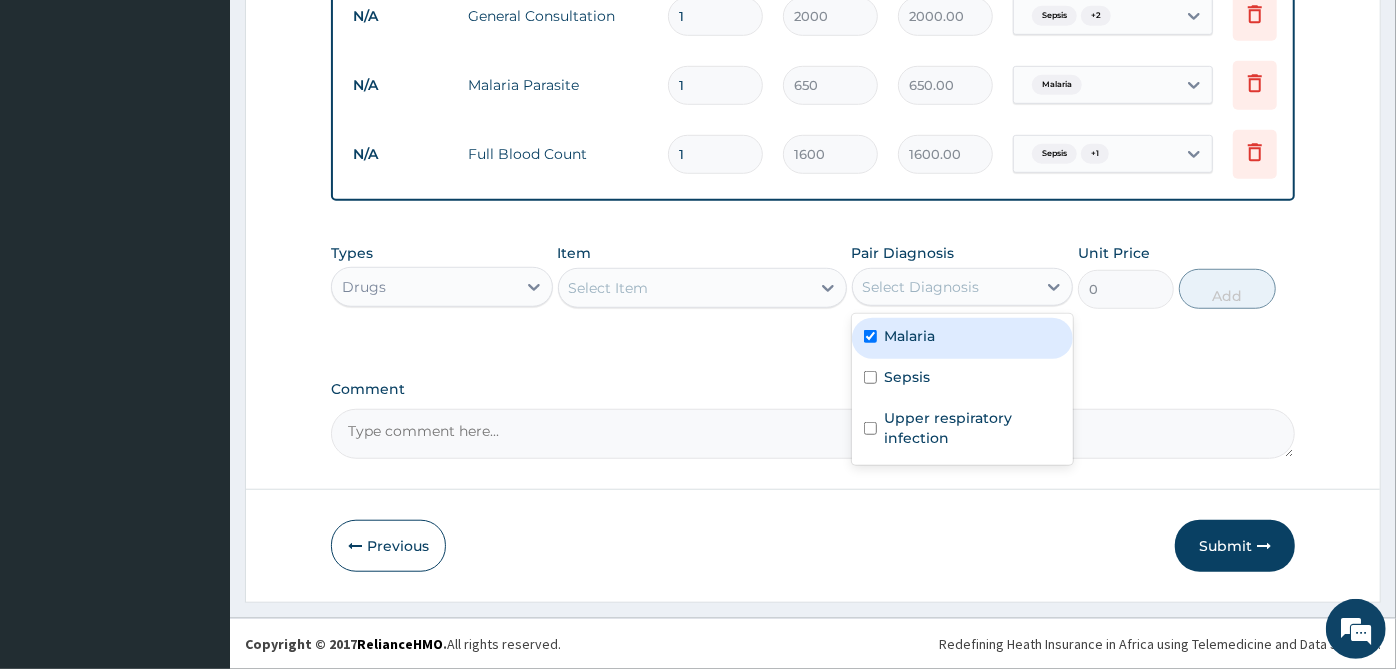 checkbox on "true" 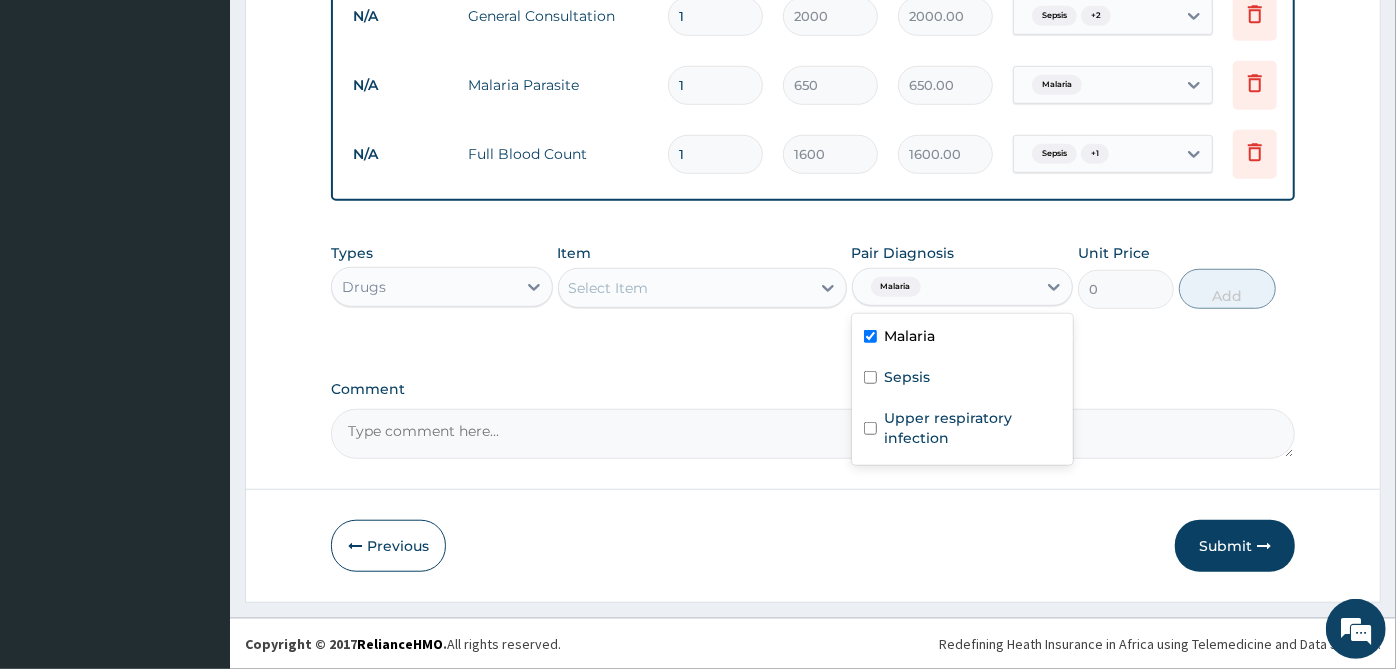 click on "Select Item" at bounding box center [684, 288] 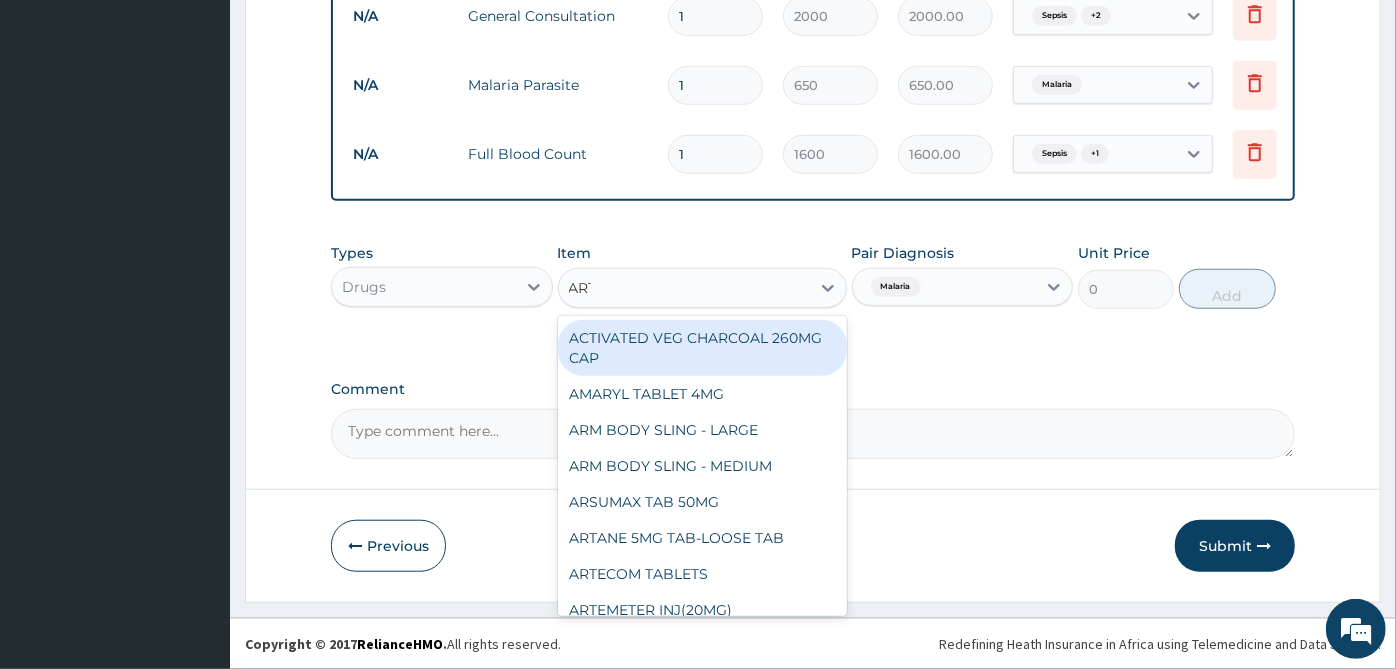 type on "ARTE" 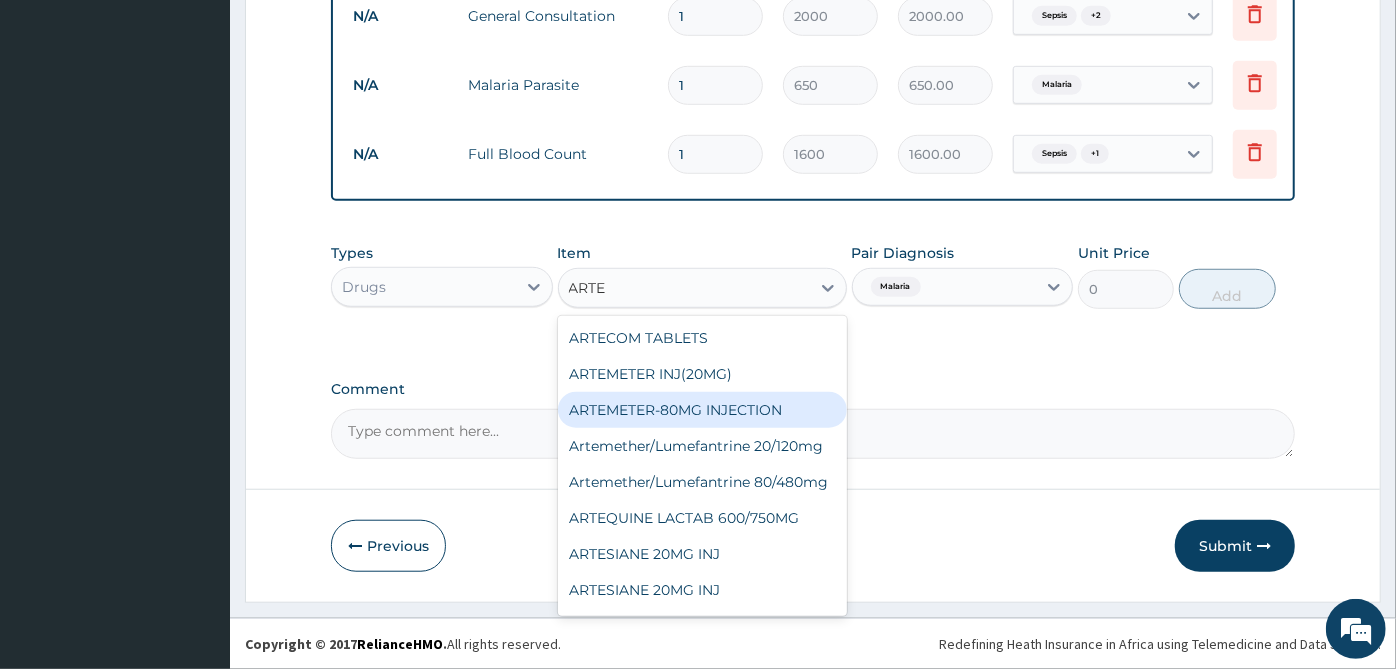 click on "ARTEMETER-80MG INJECTION" at bounding box center (702, 410) 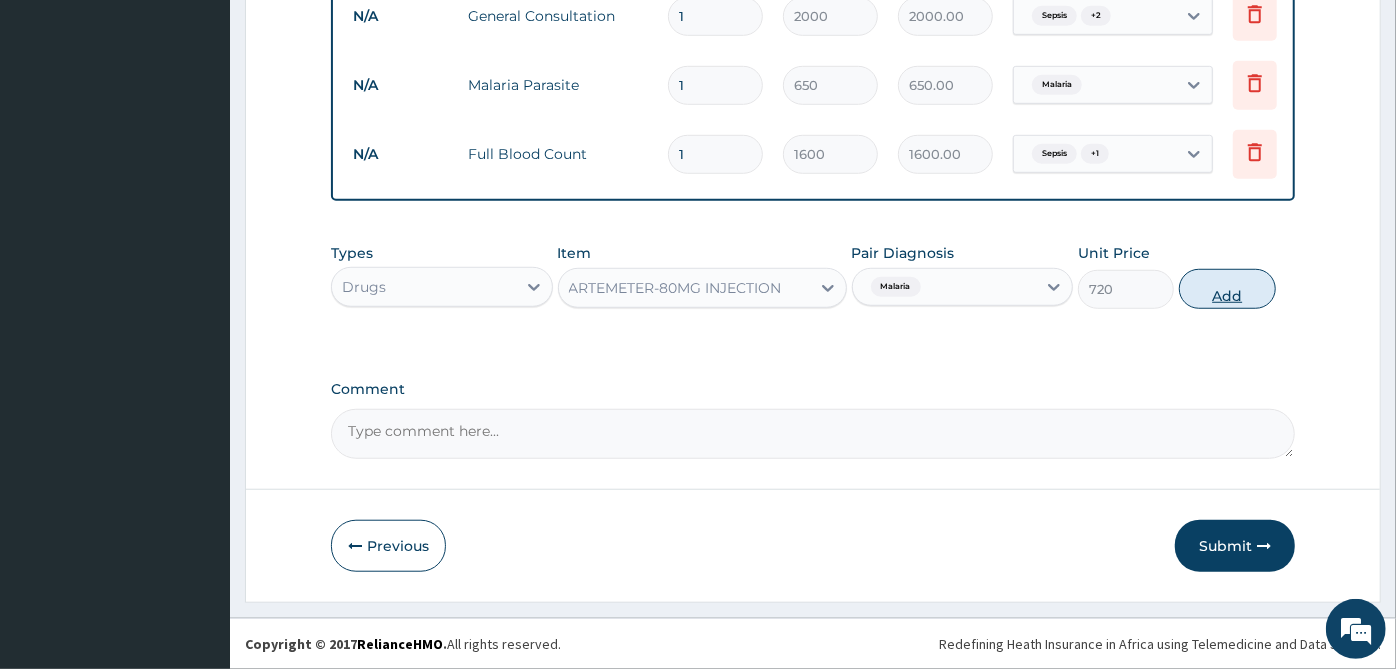 click on "Add" at bounding box center (1227, 289) 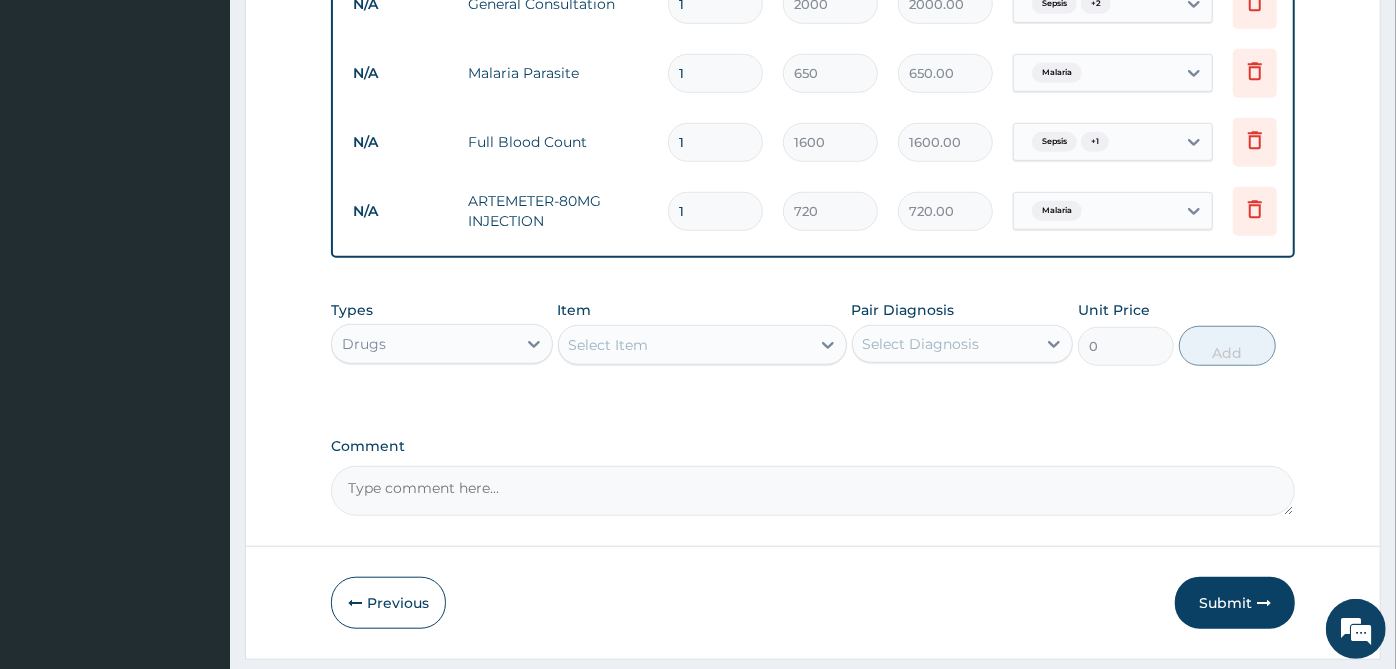 type 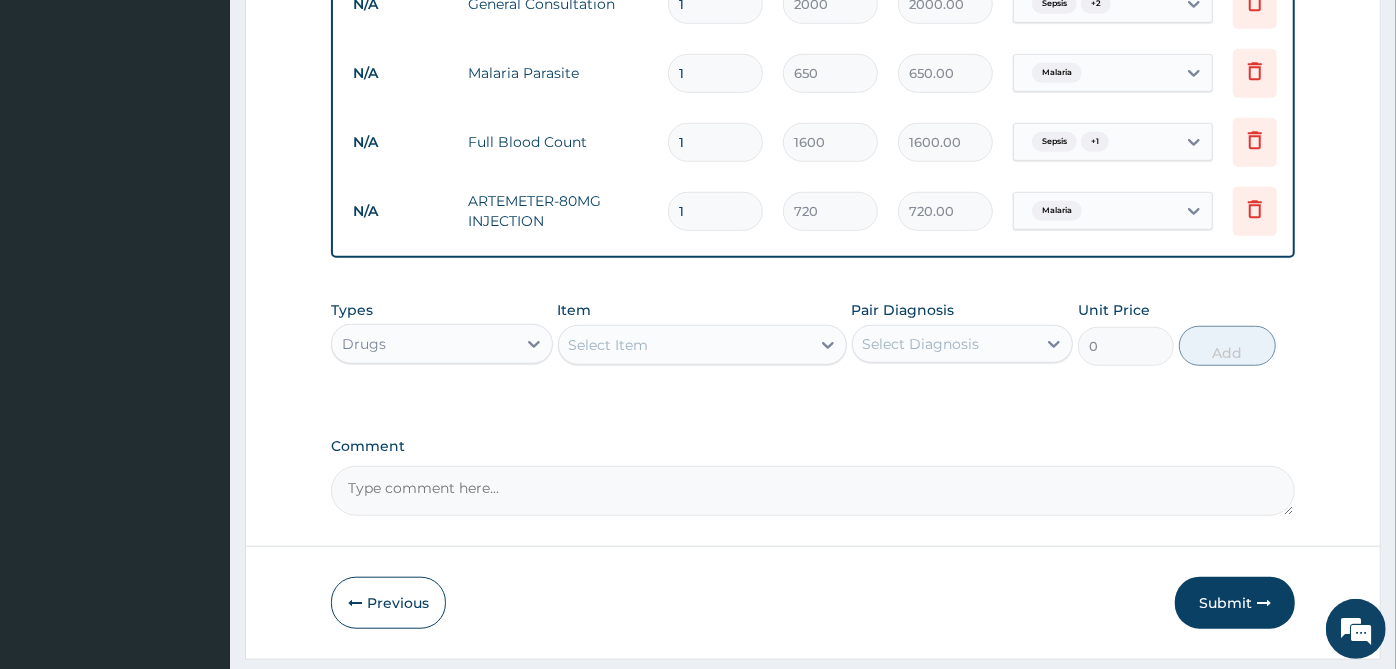 type on "0.00" 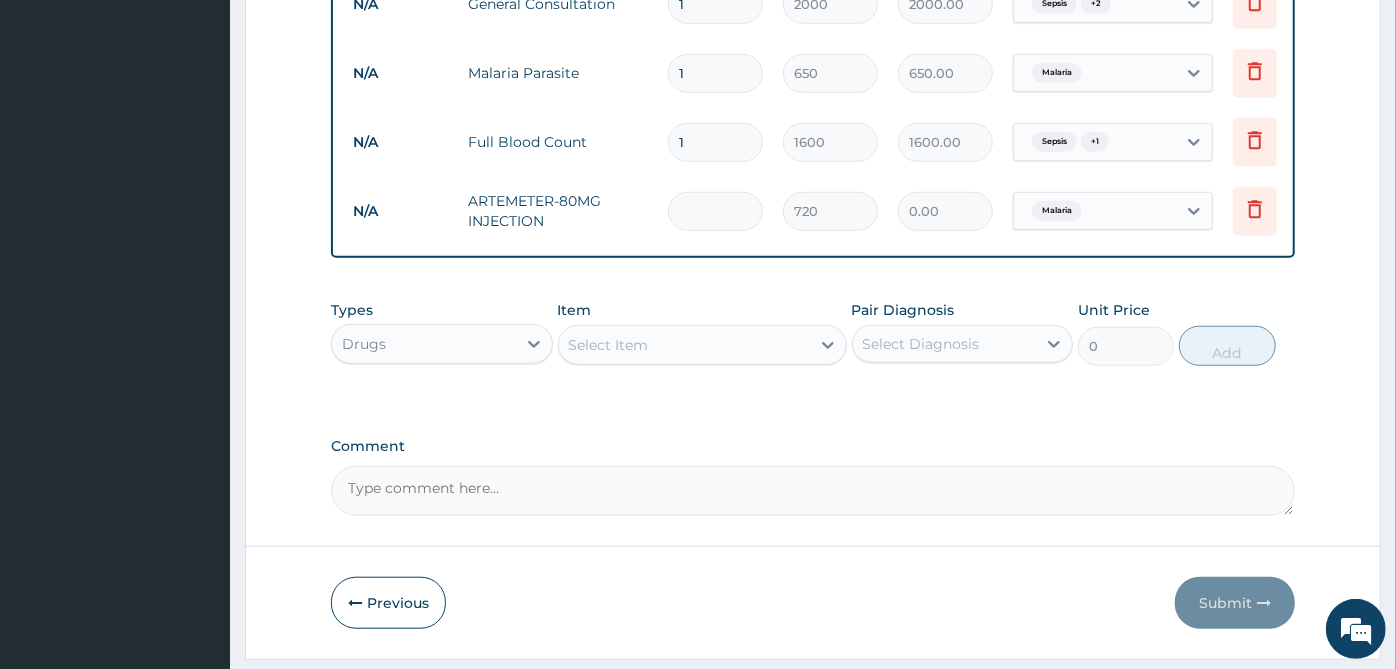 type on "2" 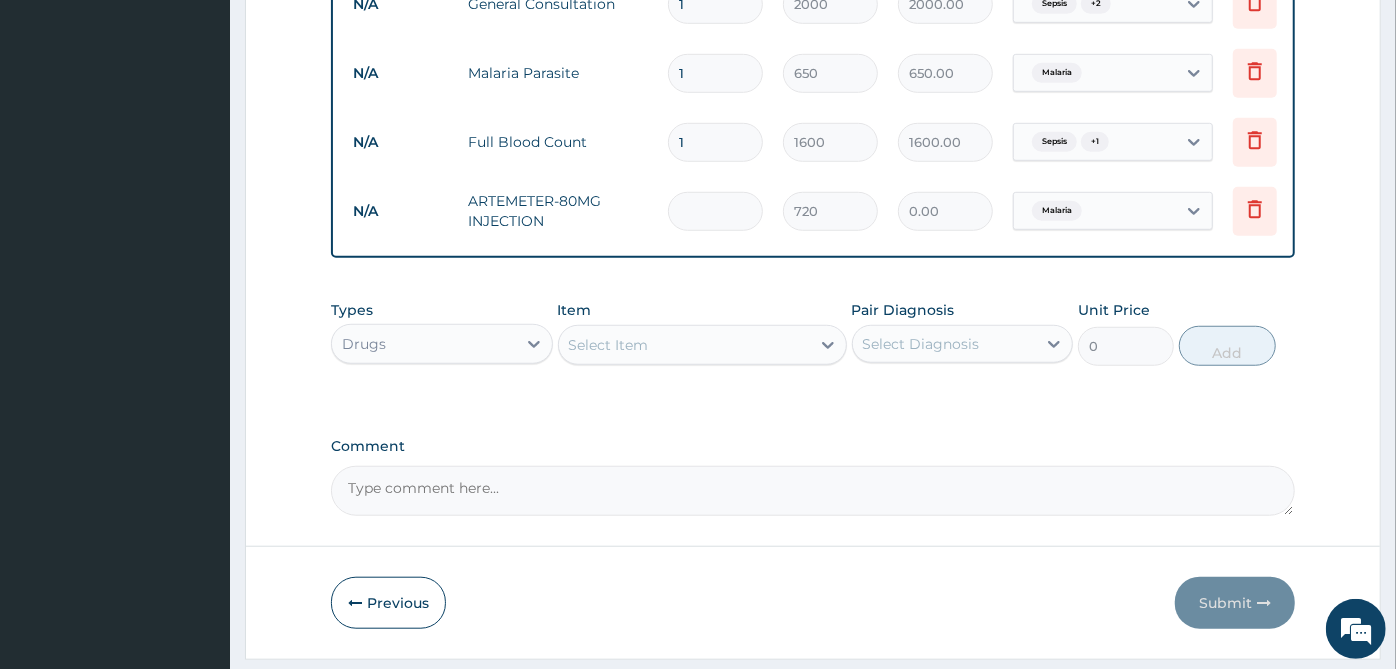 type on "1440.00" 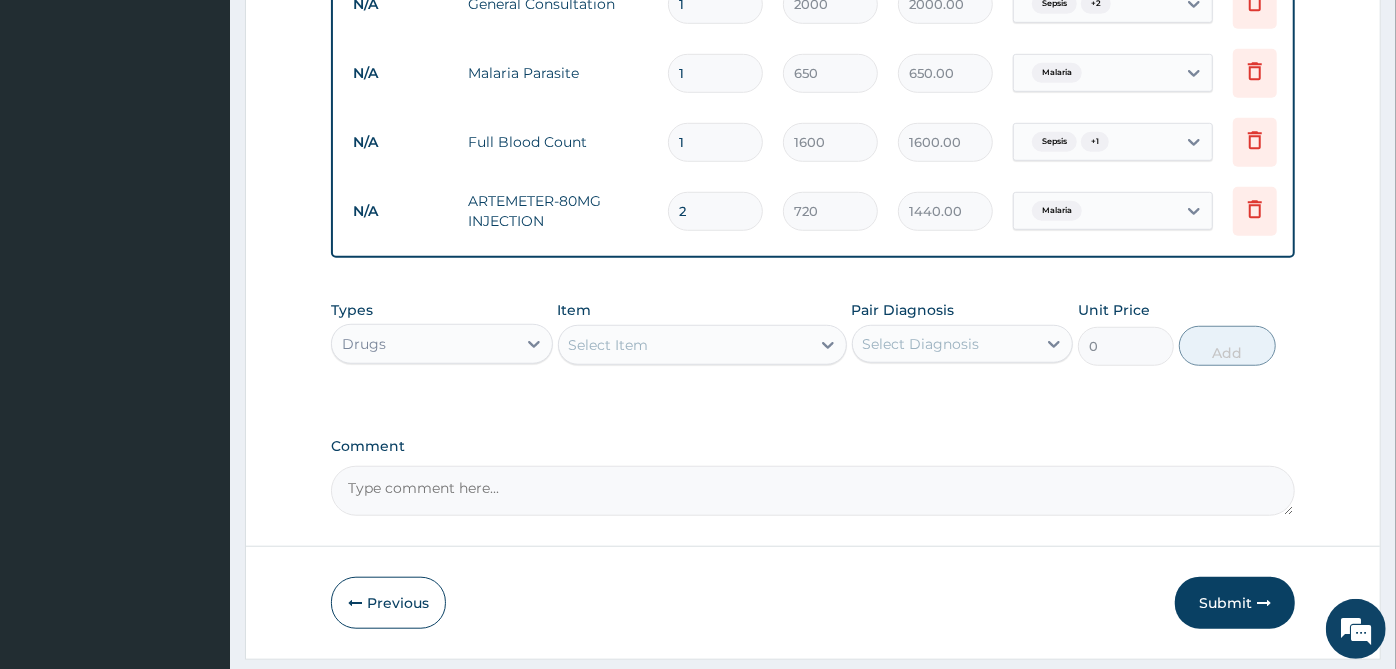 type on "2" 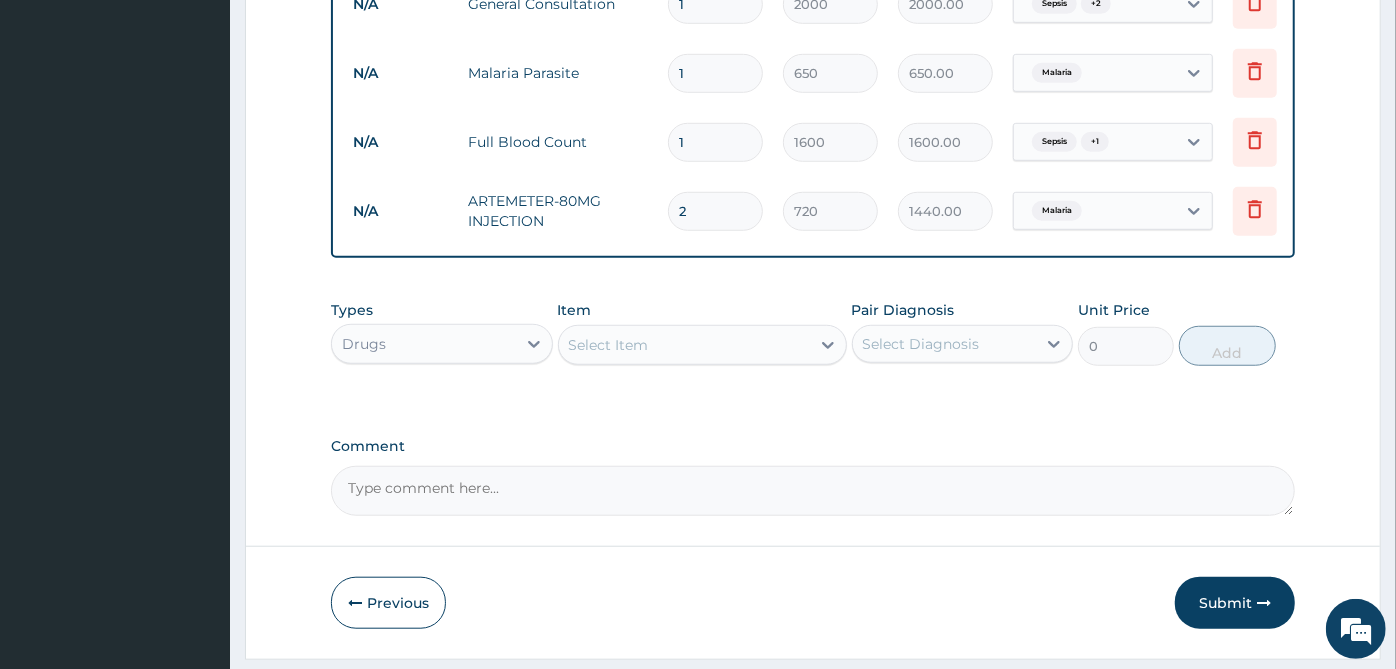 click on "Select Item" at bounding box center (684, 345) 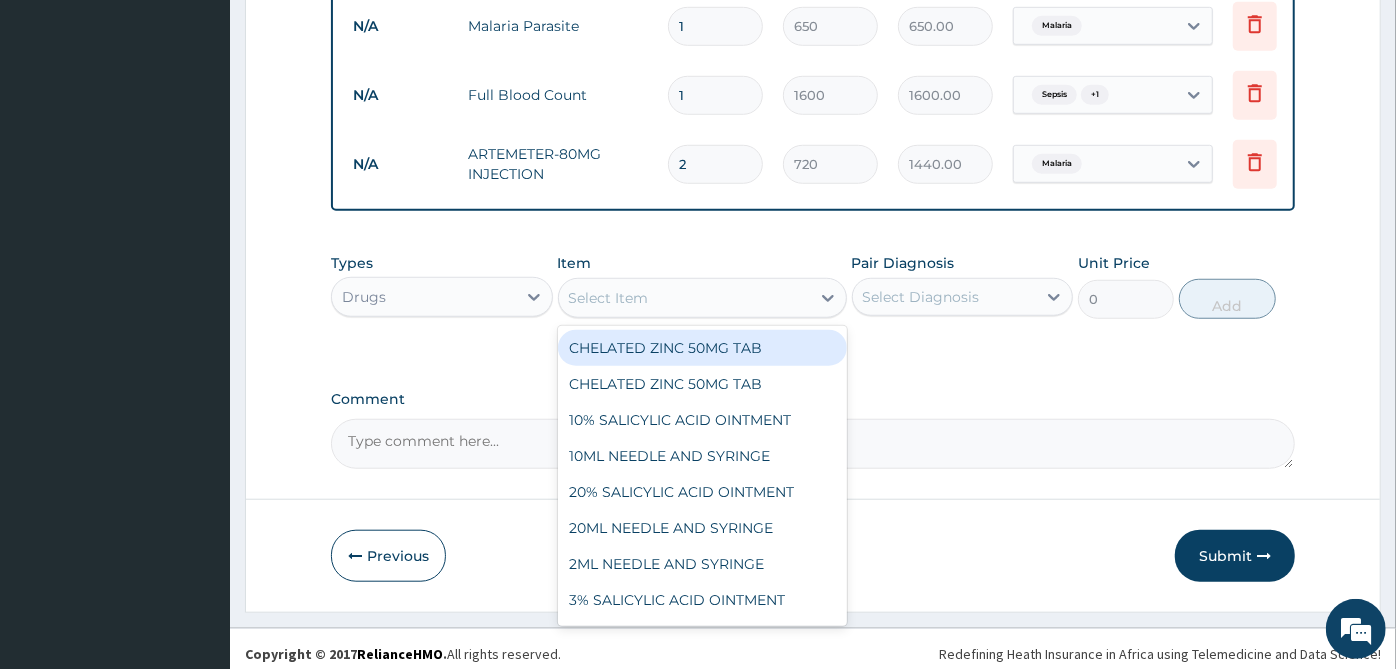 scroll, scrollTop: 897, scrollLeft: 0, axis: vertical 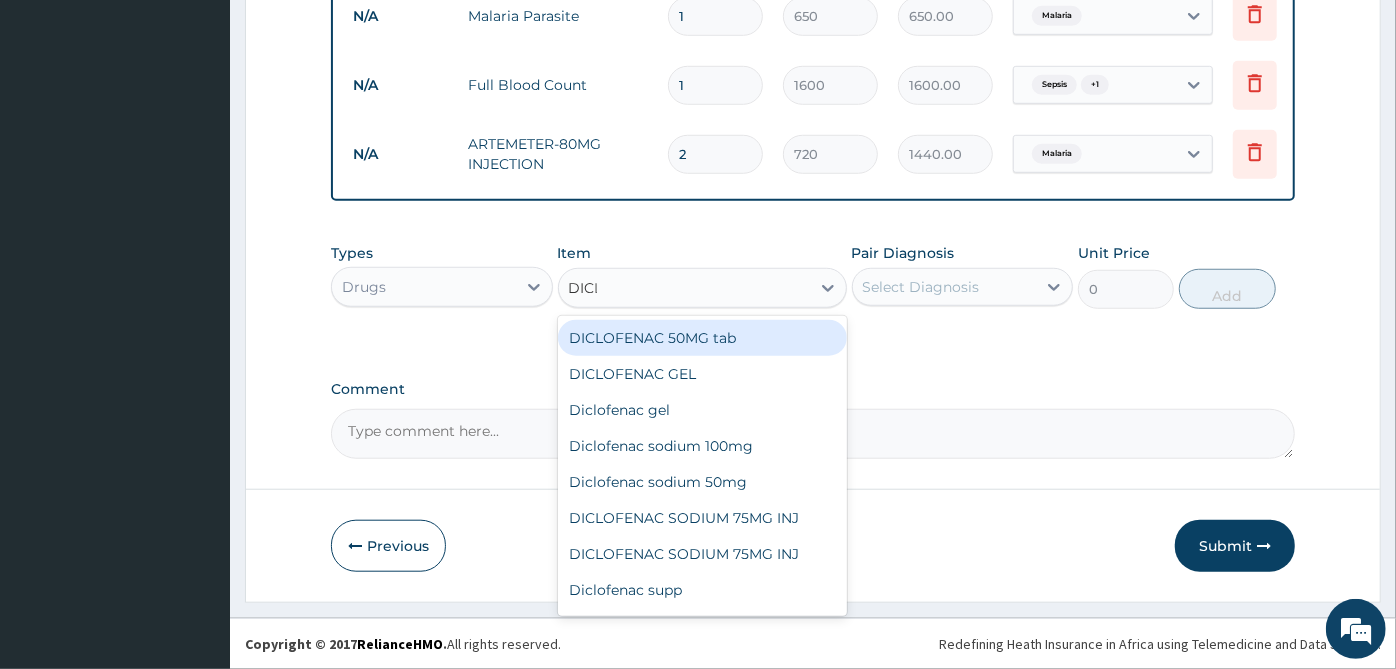 type on "DICLO" 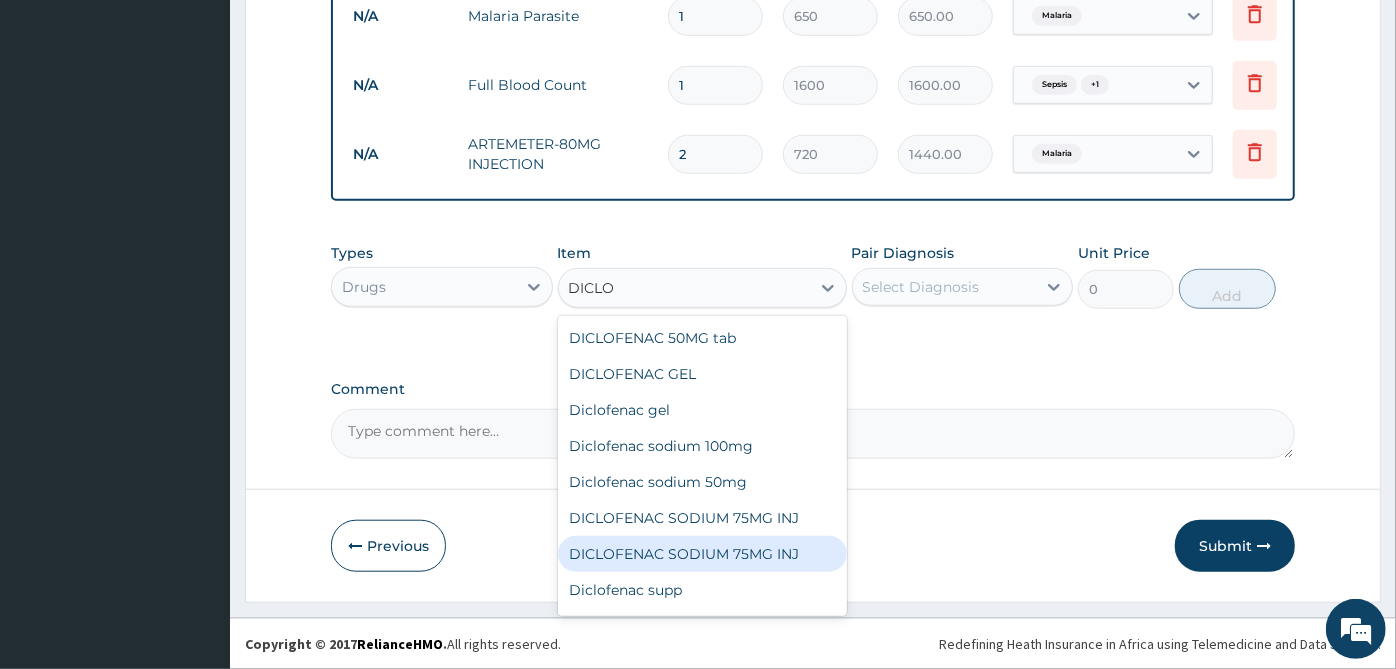 click on "DICLOFENAC SODIUM 75MG INJ" at bounding box center (702, 554) 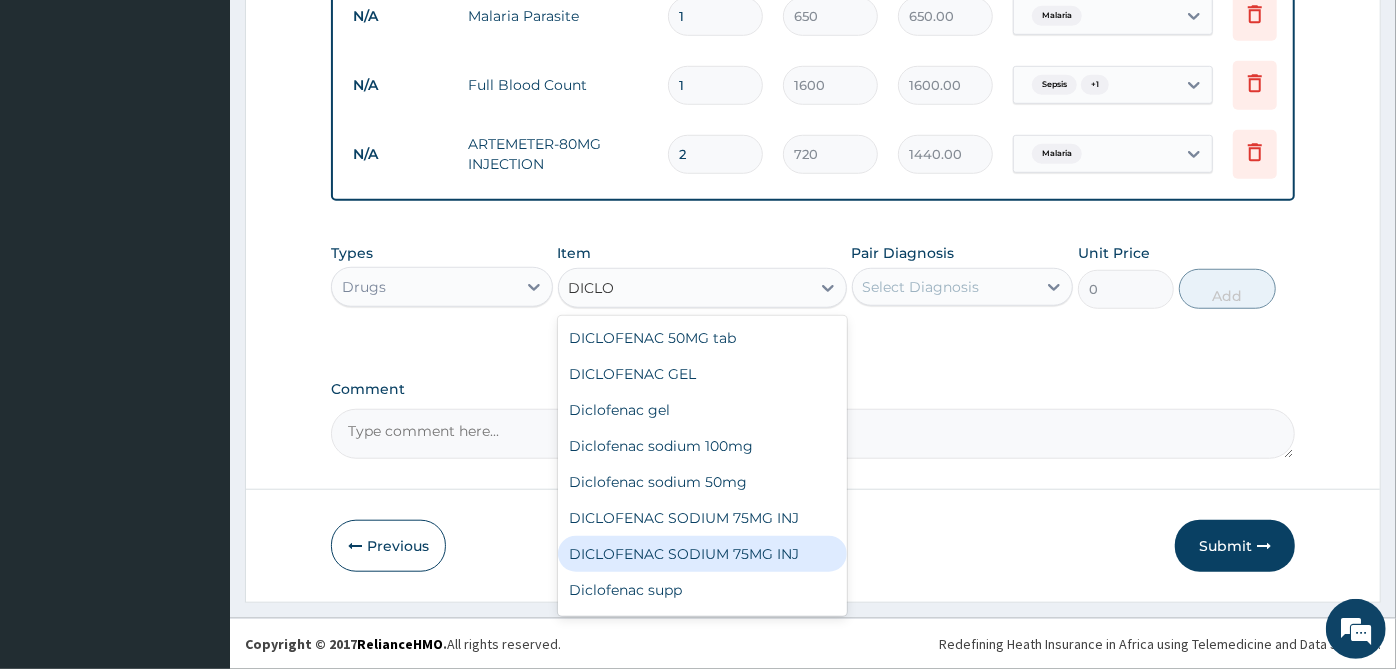 type 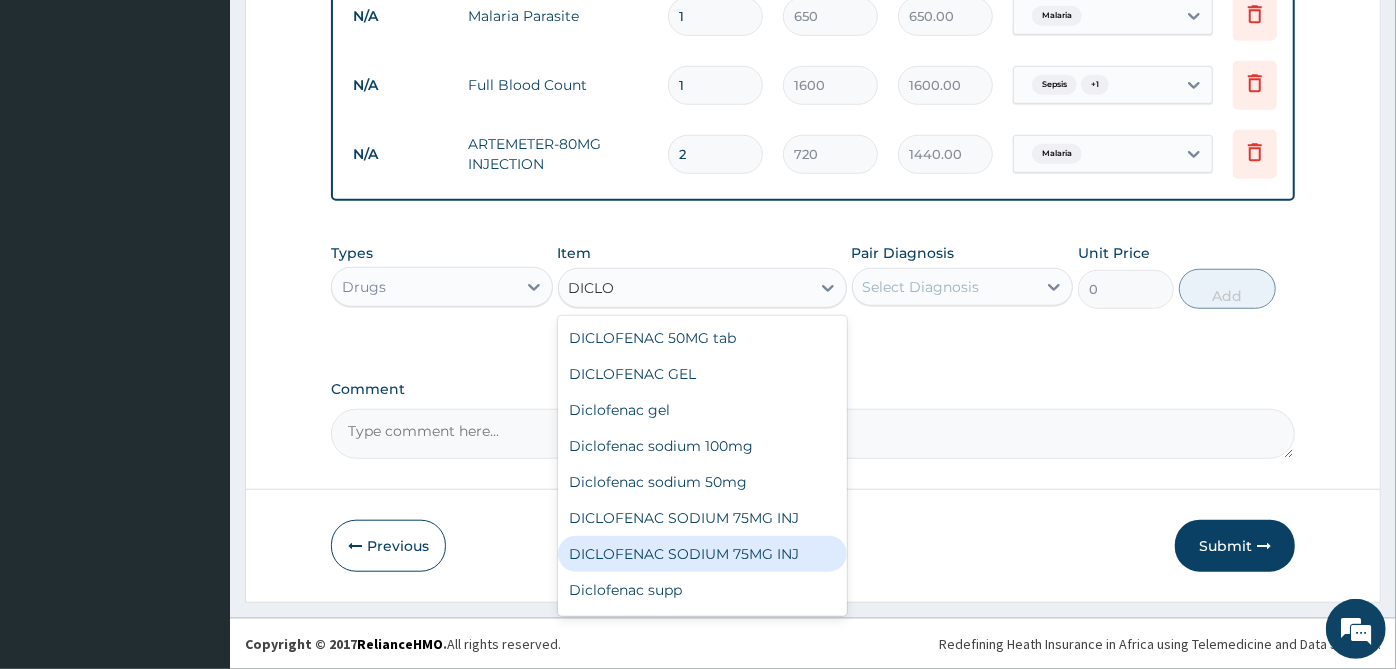 type on "500" 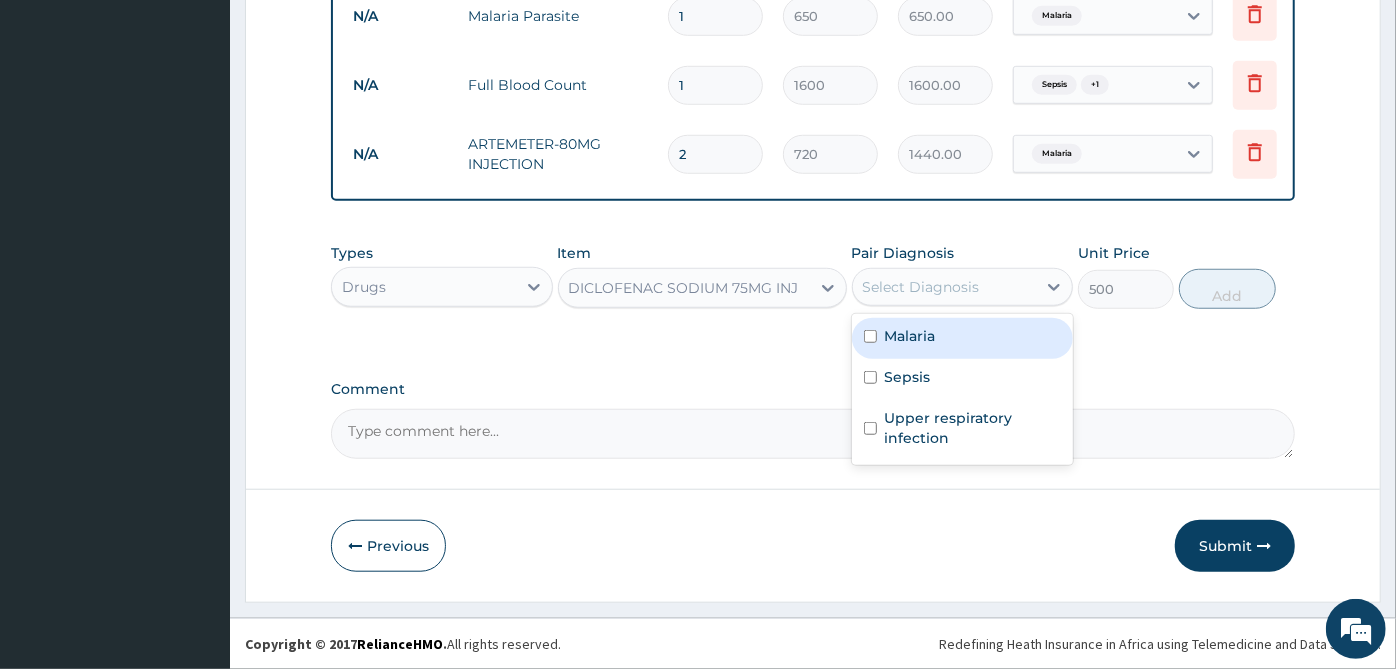 click on "Select Diagnosis" at bounding box center [945, 287] 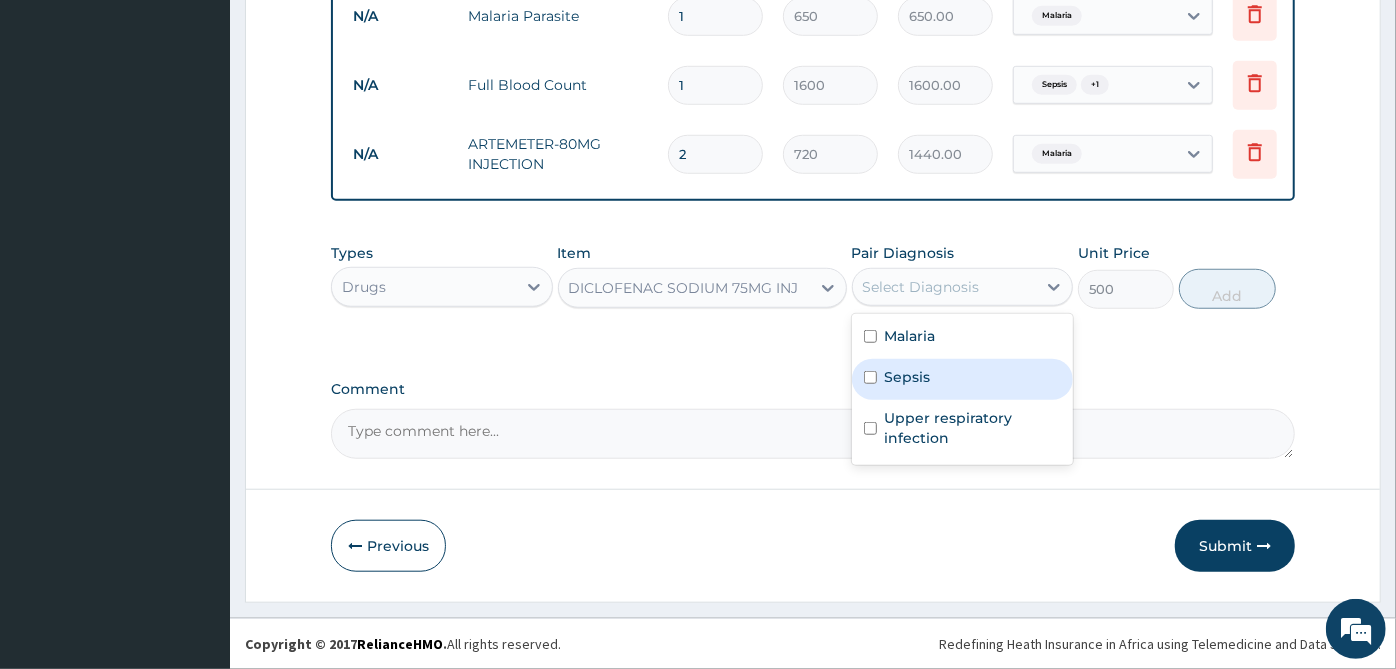click on "Sepsis" at bounding box center [963, 379] 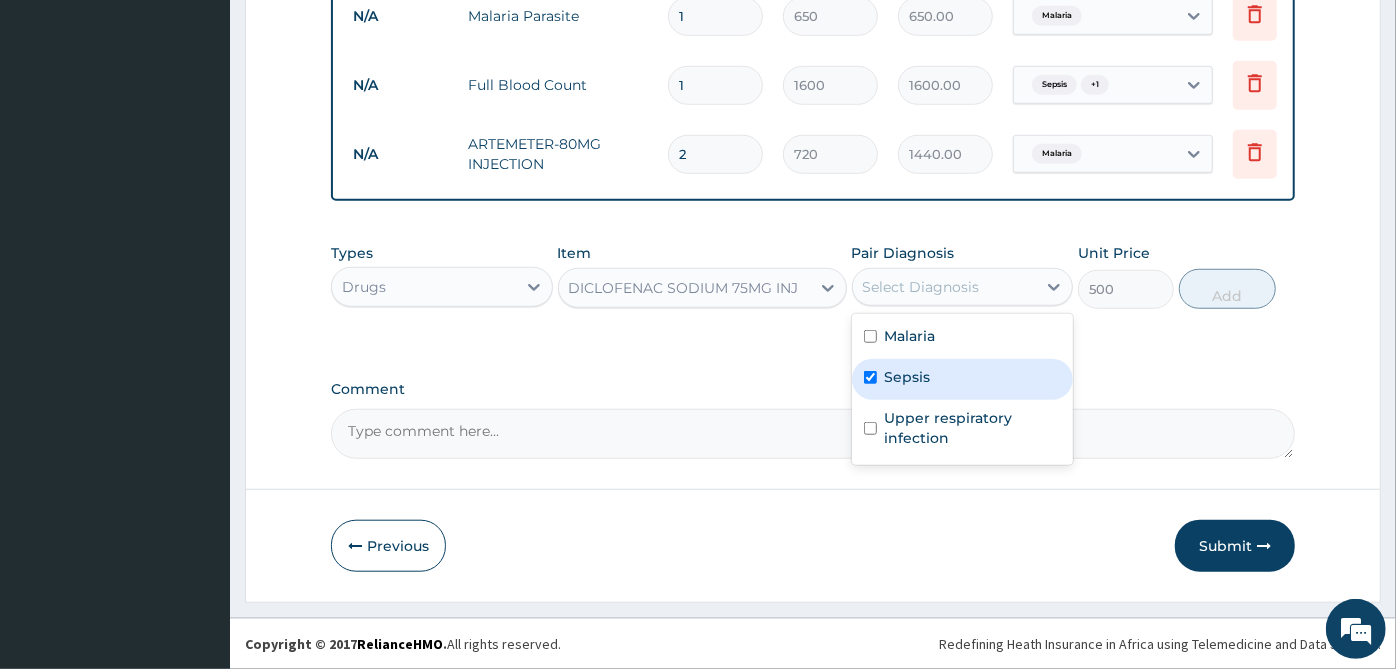 checkbox on "true" 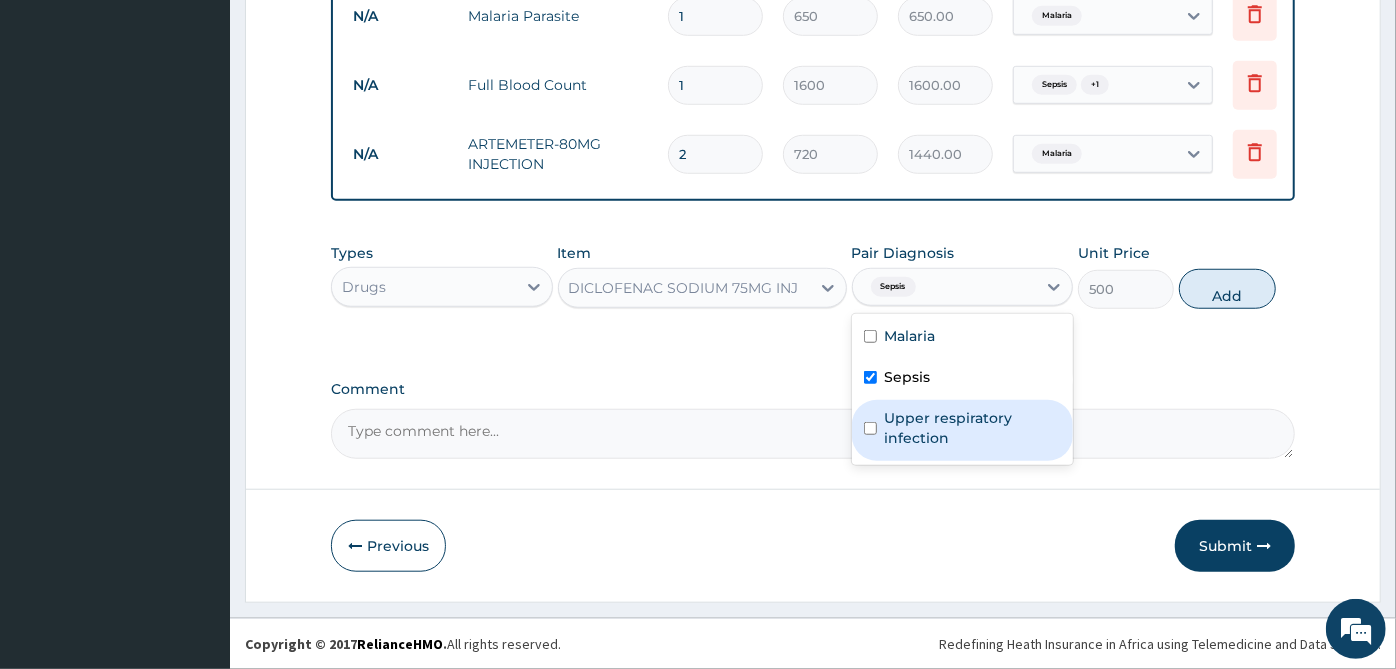 click on "Upper respiratory infection" at bounding box center (973, 428) 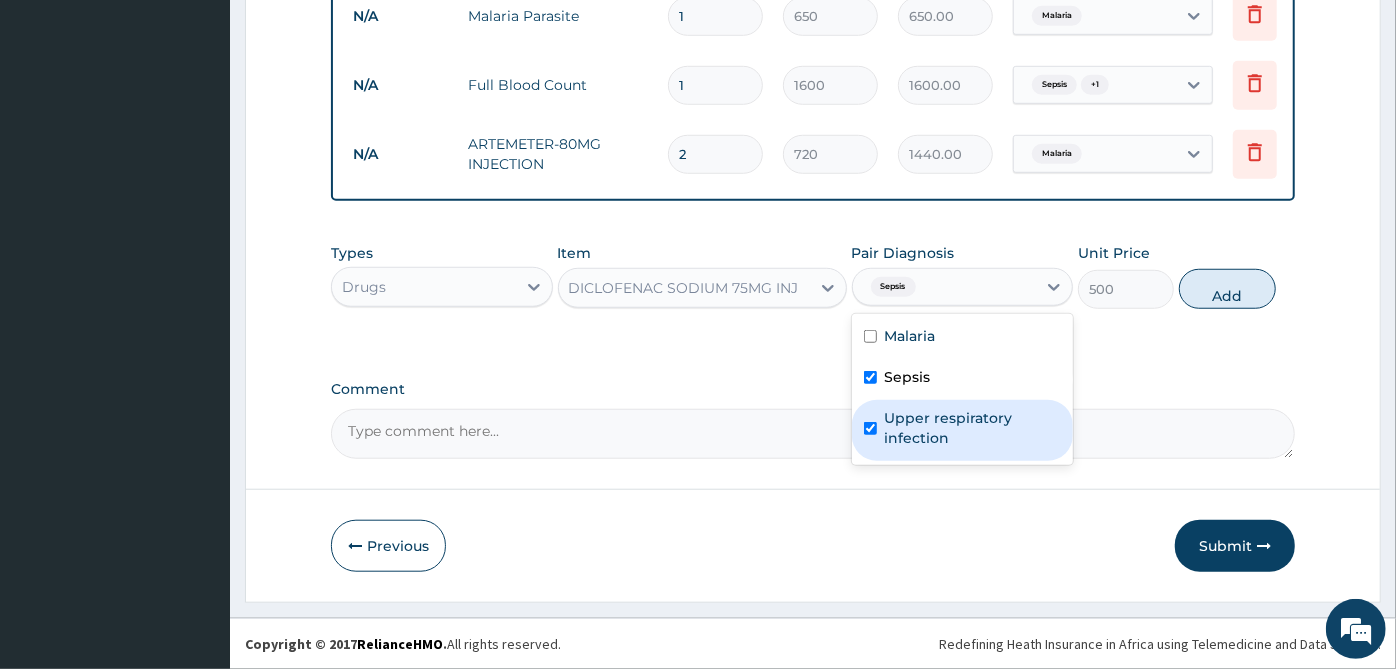 checkbox on "true" 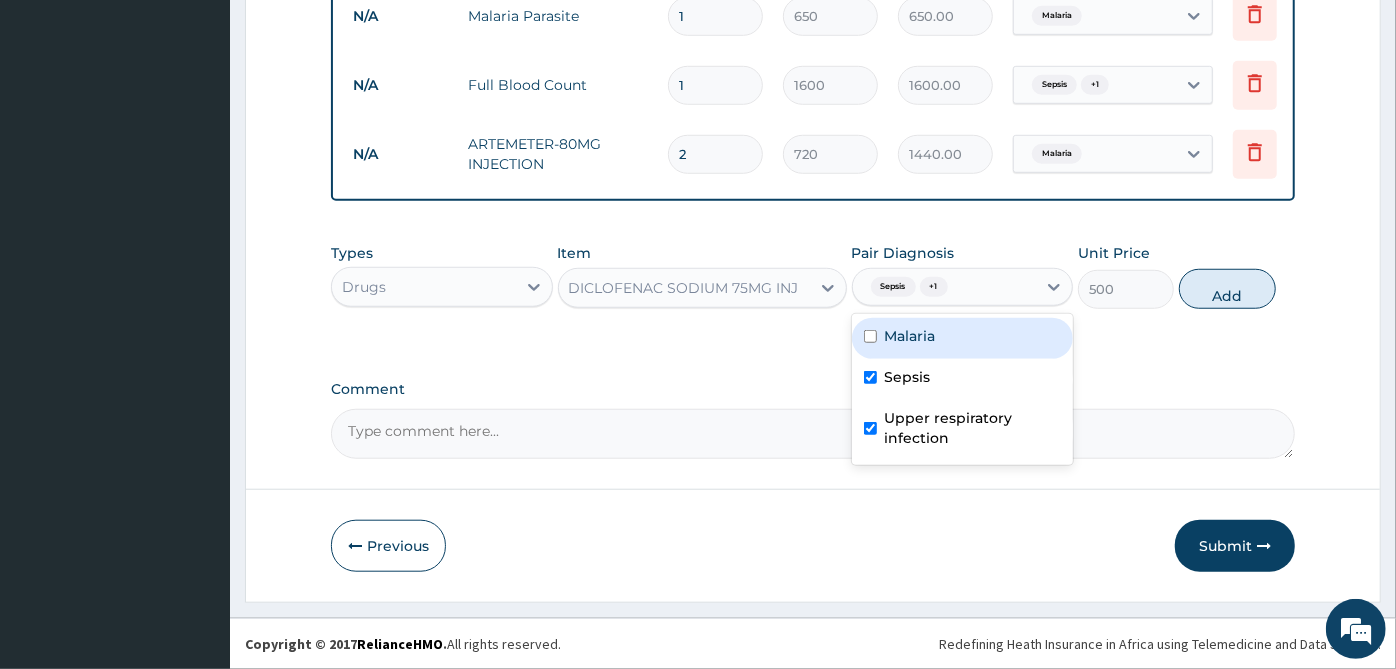 click on "Malaria" at bounding box center (963, 338) 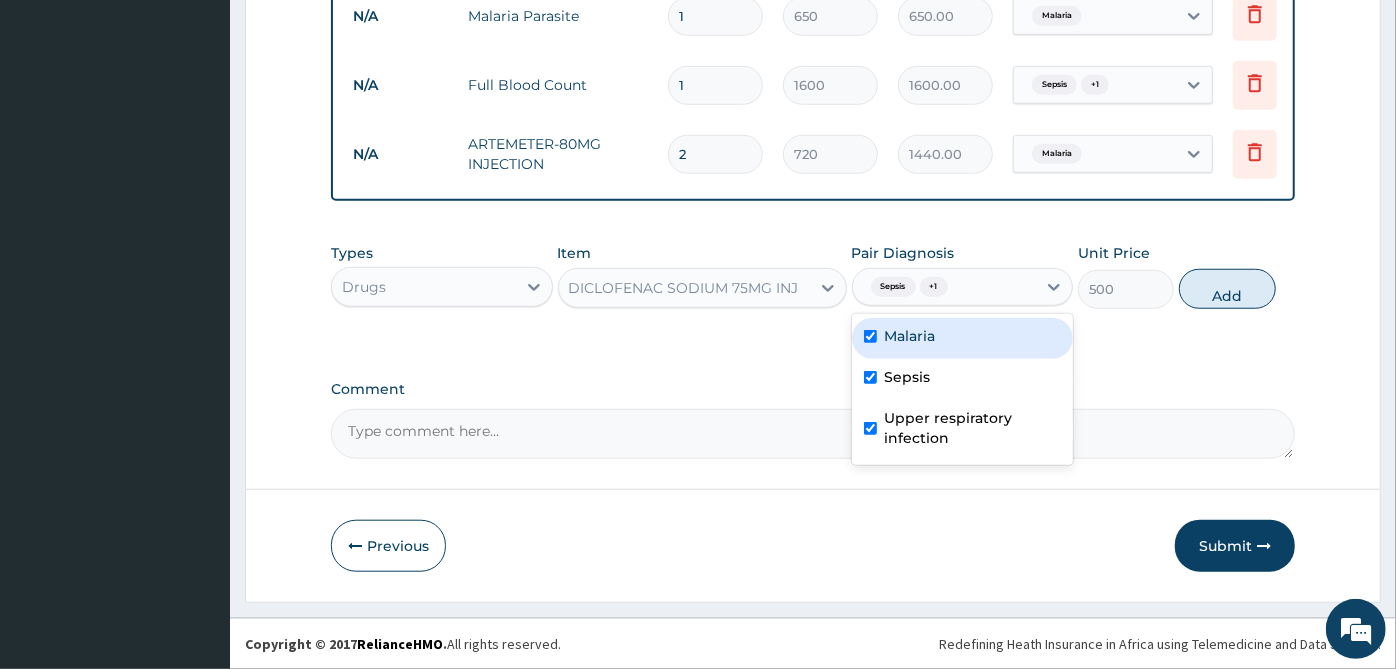 checkbox on "true" 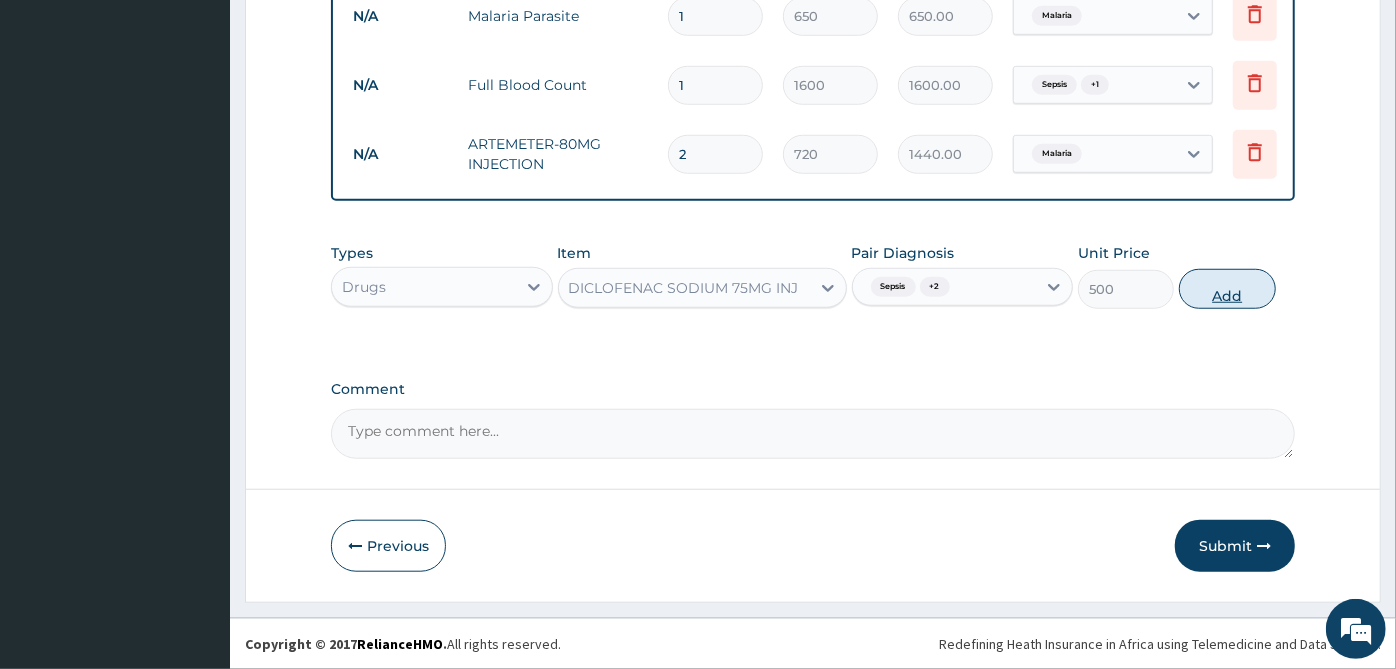 click on "Add" at bounding box center (1227, 289) 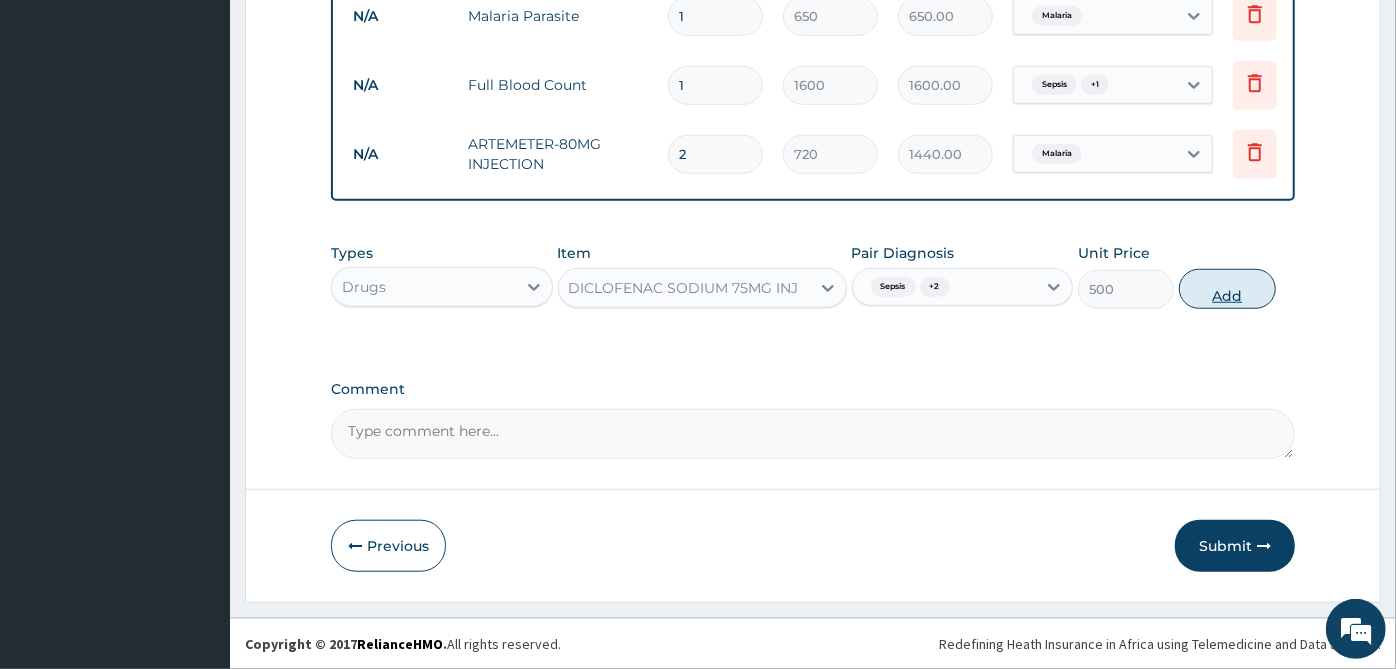 type on "0" 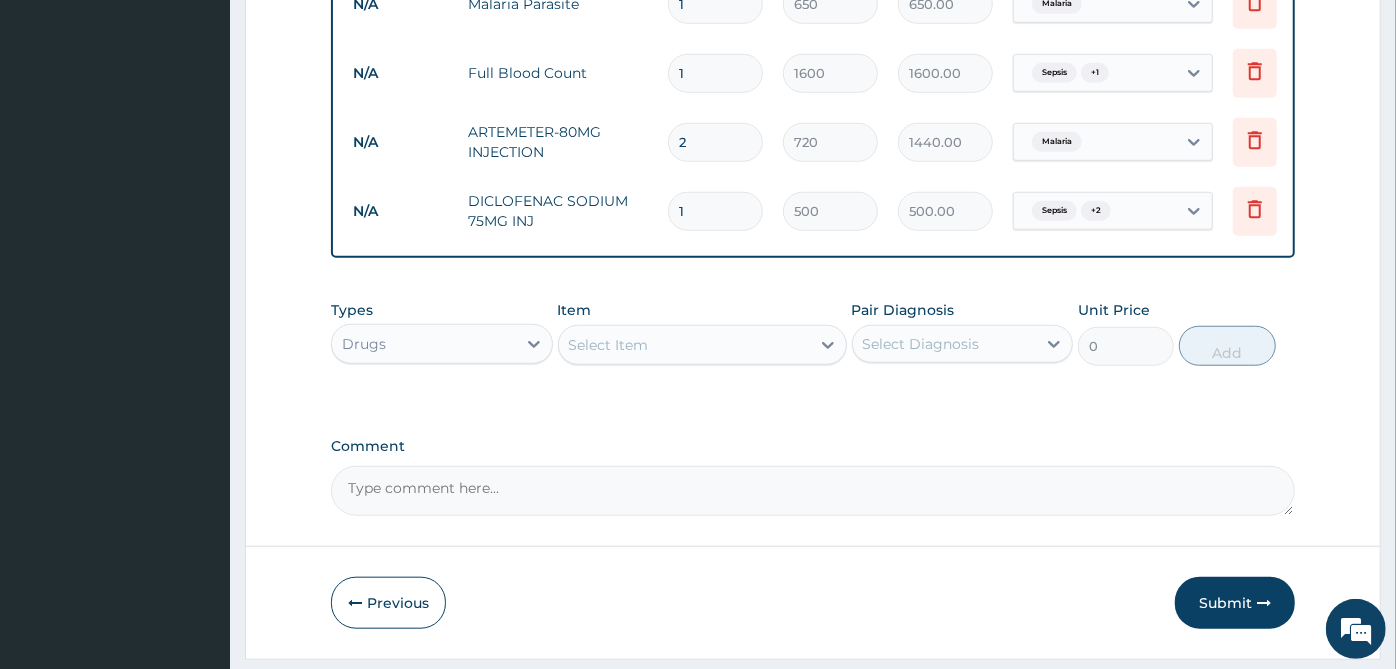 click on "Select Item" at bounding box center [684, 345] 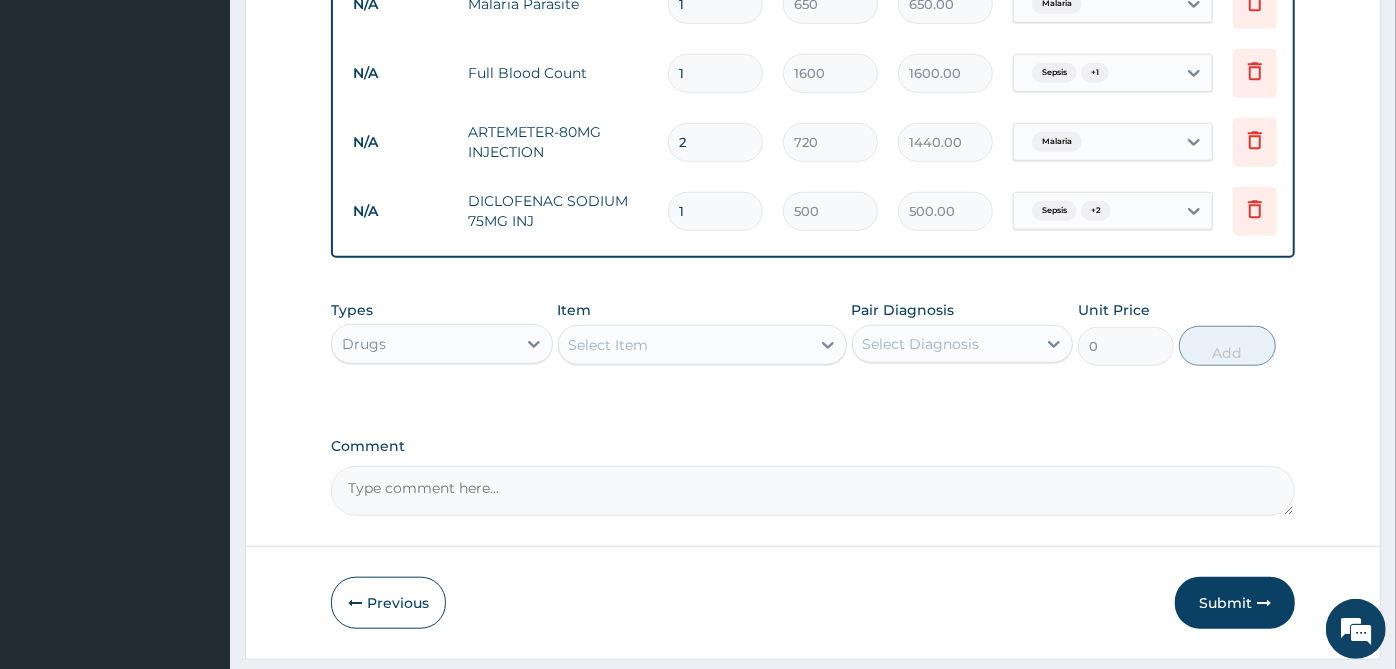 click on "Select Item" at bounding box center [684, 345] 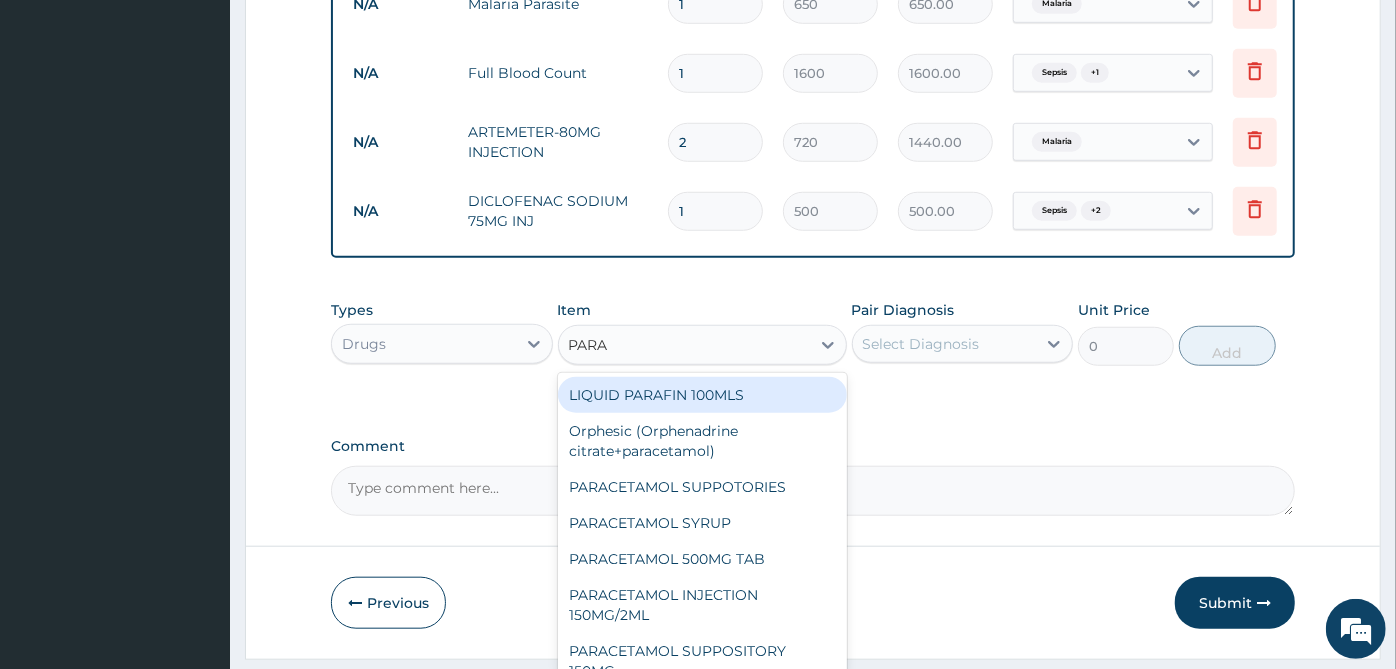 type on "PARAC" 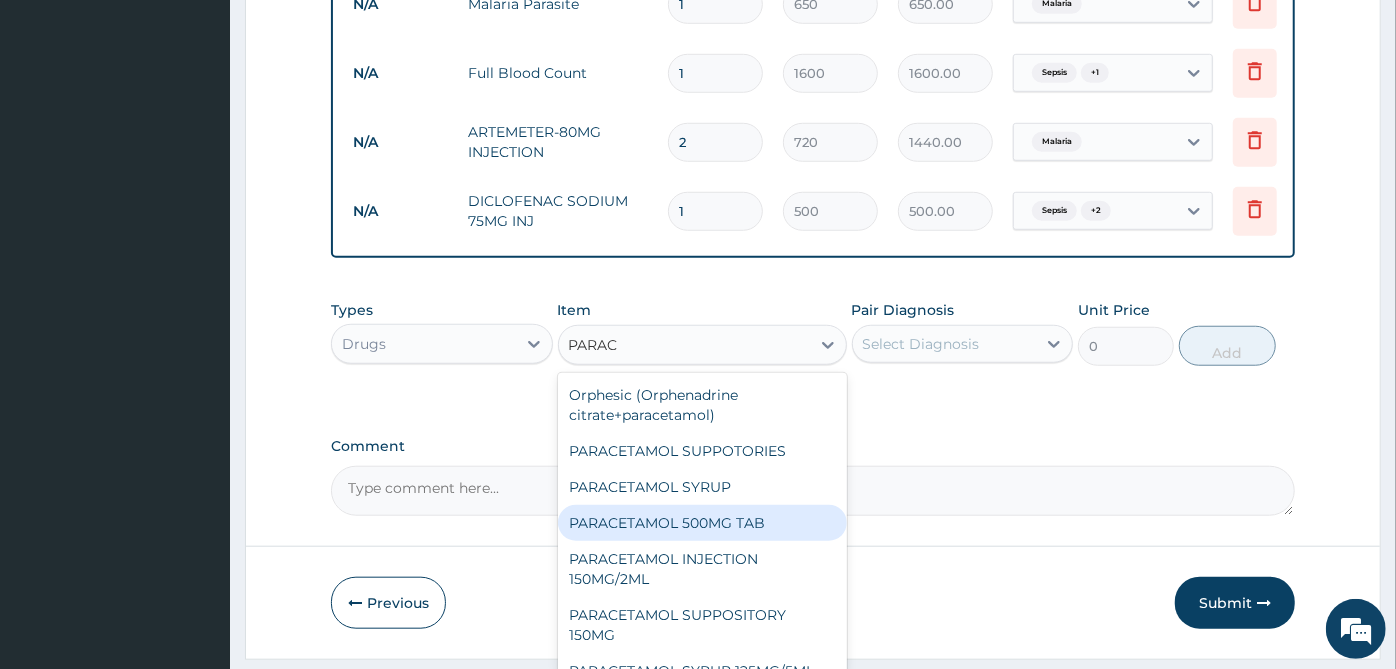click on "PARACETAMOL 500MG TAB" at bounding box center [702, 523] 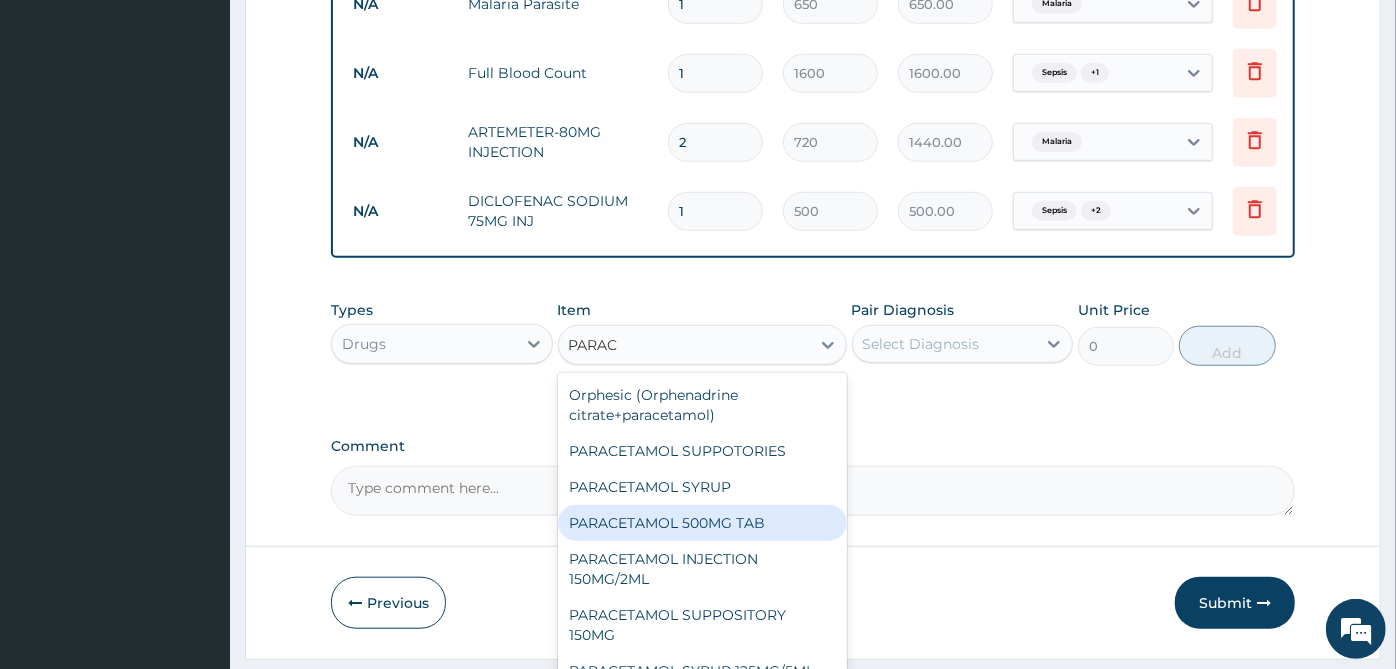 type on "12" 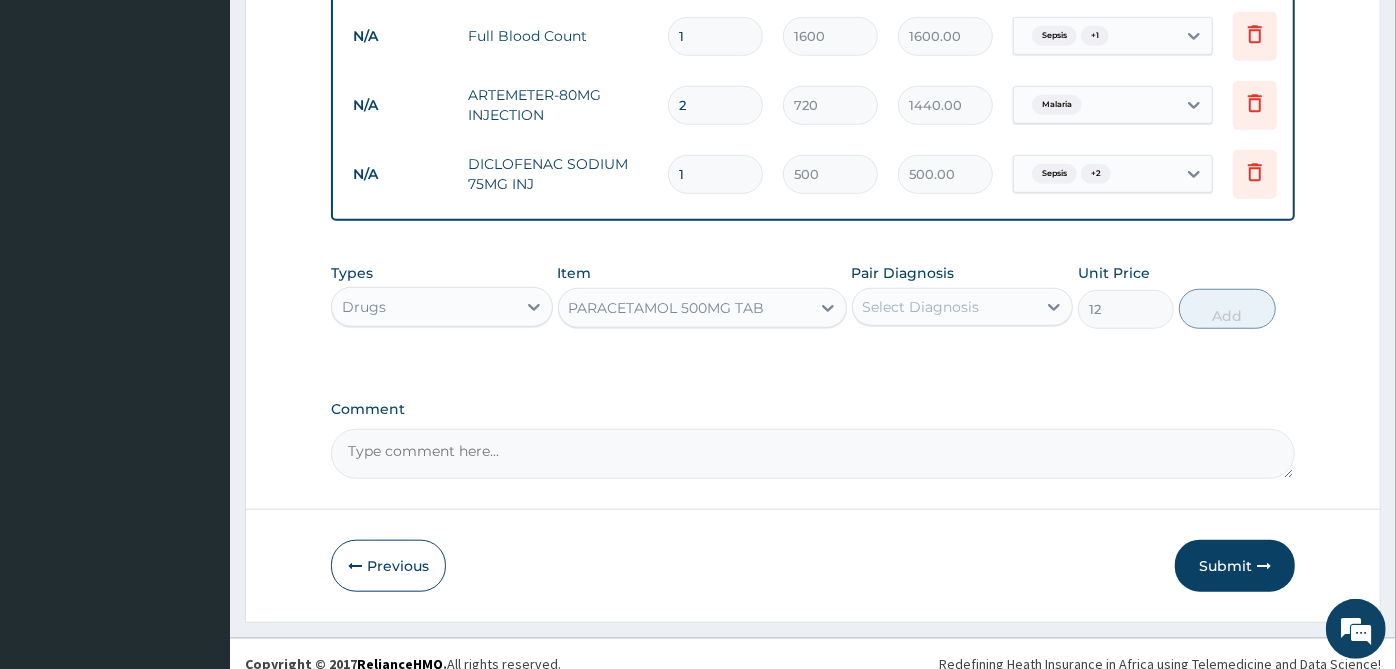 scroll, scrollTop: 967, scrollLeft: 0, axis: vertical 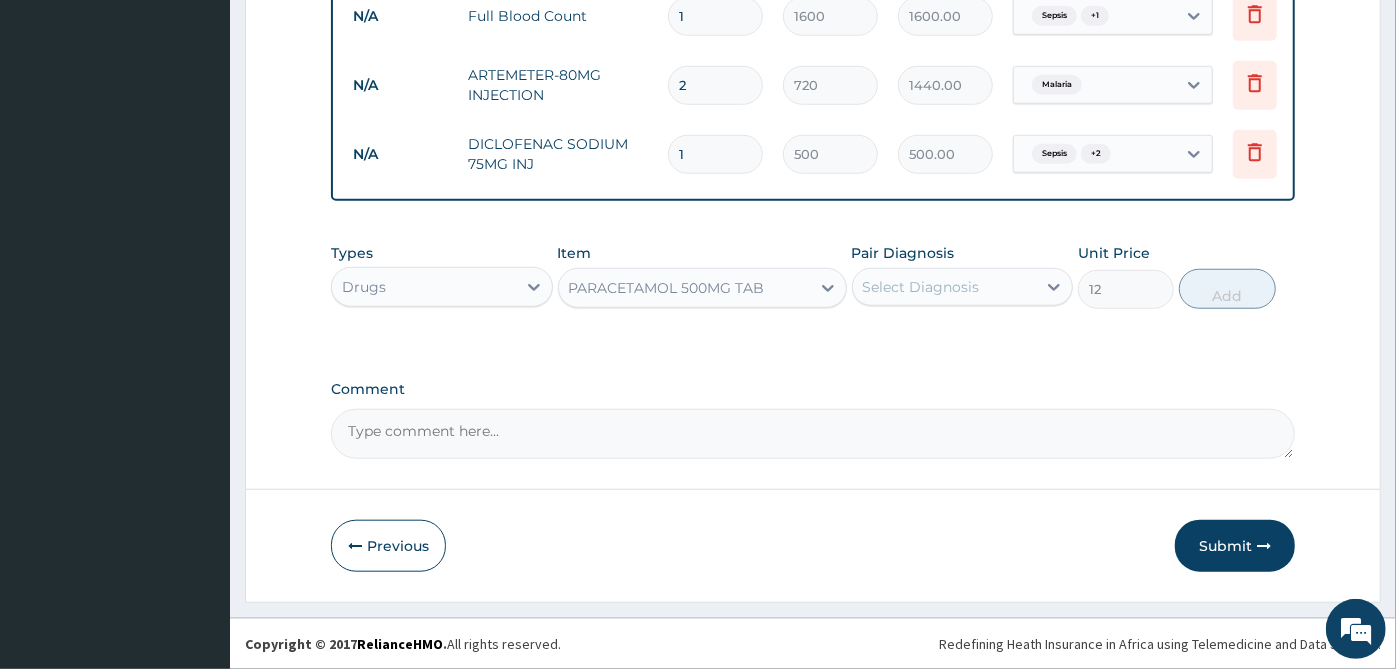 click on "Select Diagnosis" at bounding box center [945, 287] 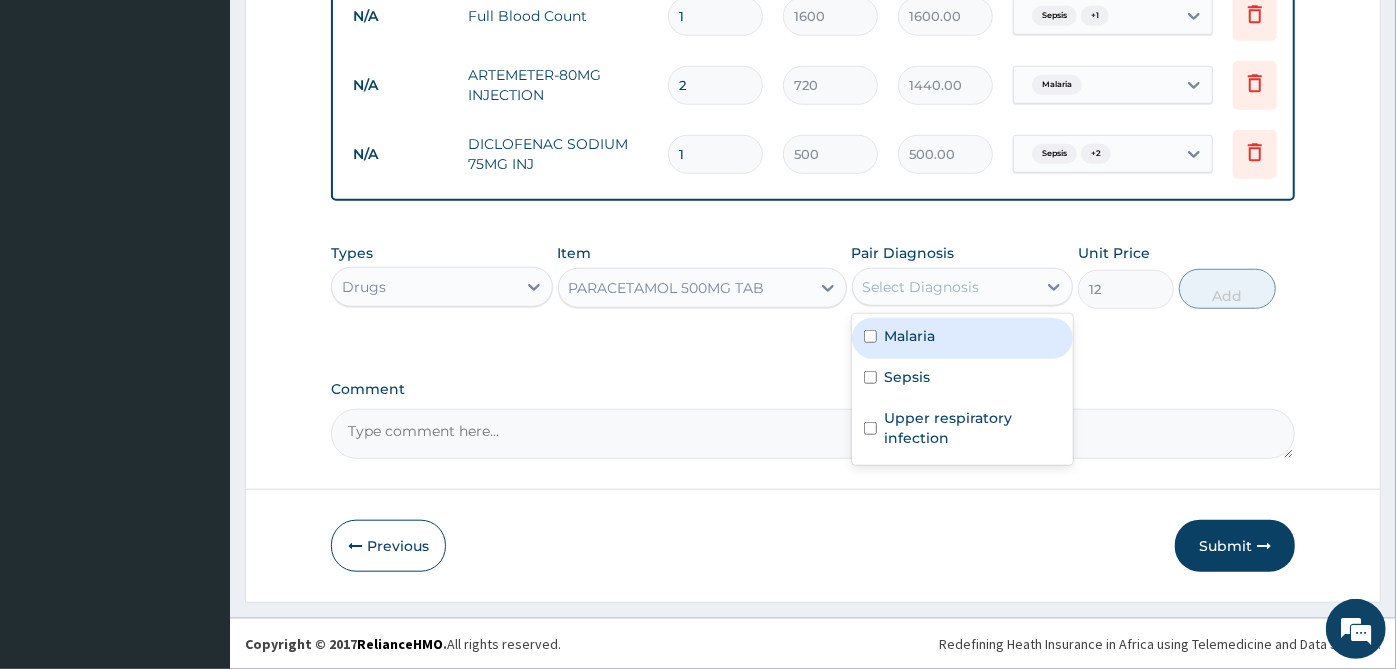click on "Malaria" at bounding box center (963, 338) 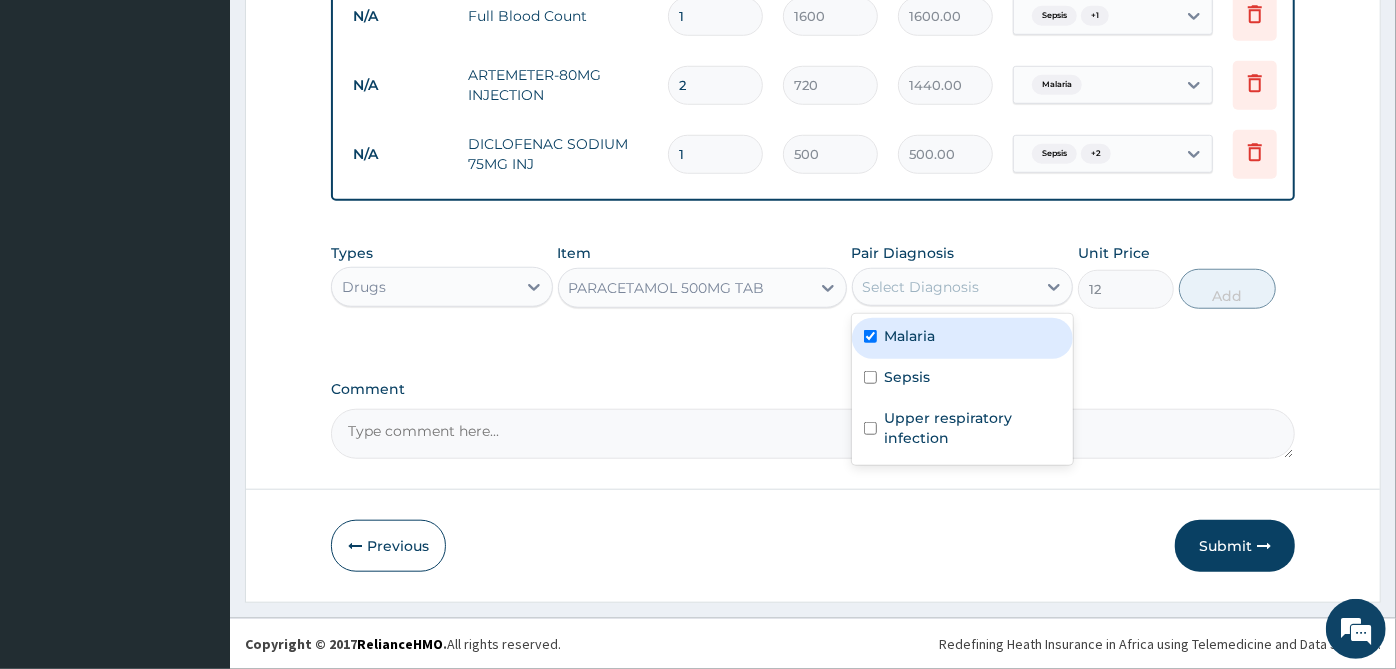 checkbox on "true" 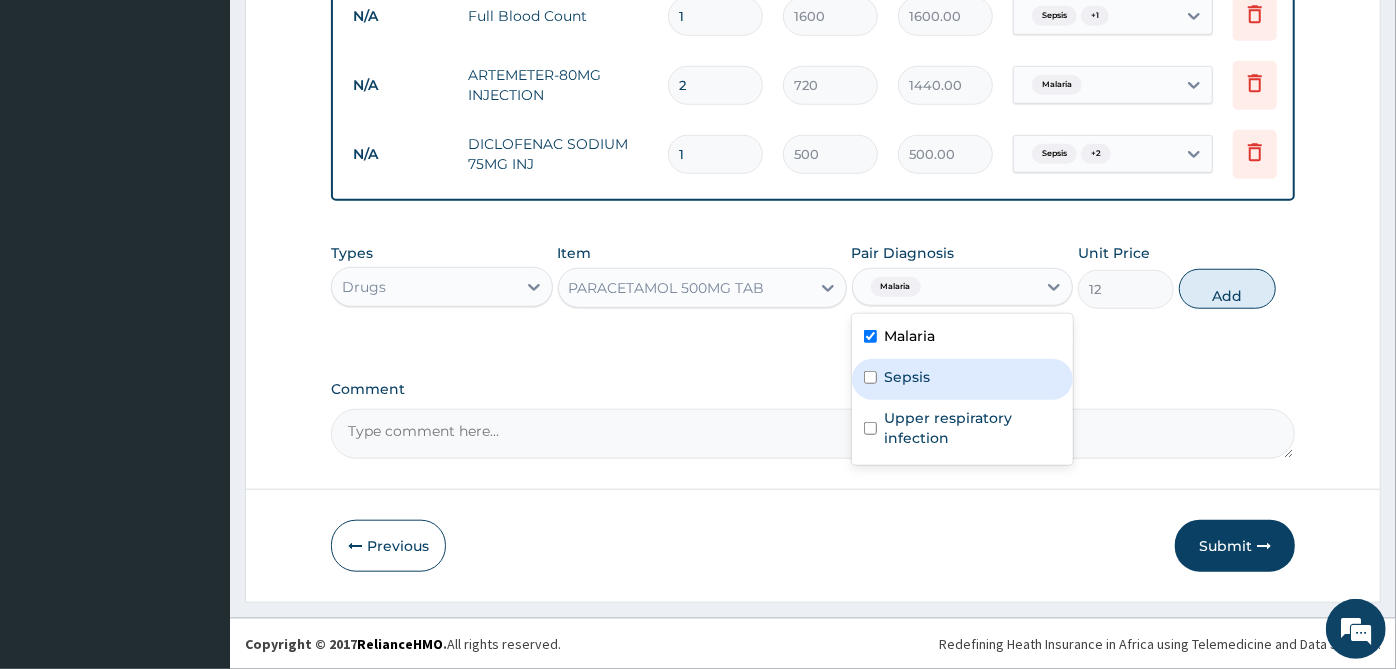 click on "Sepsis" at bounding box center [963, 379] 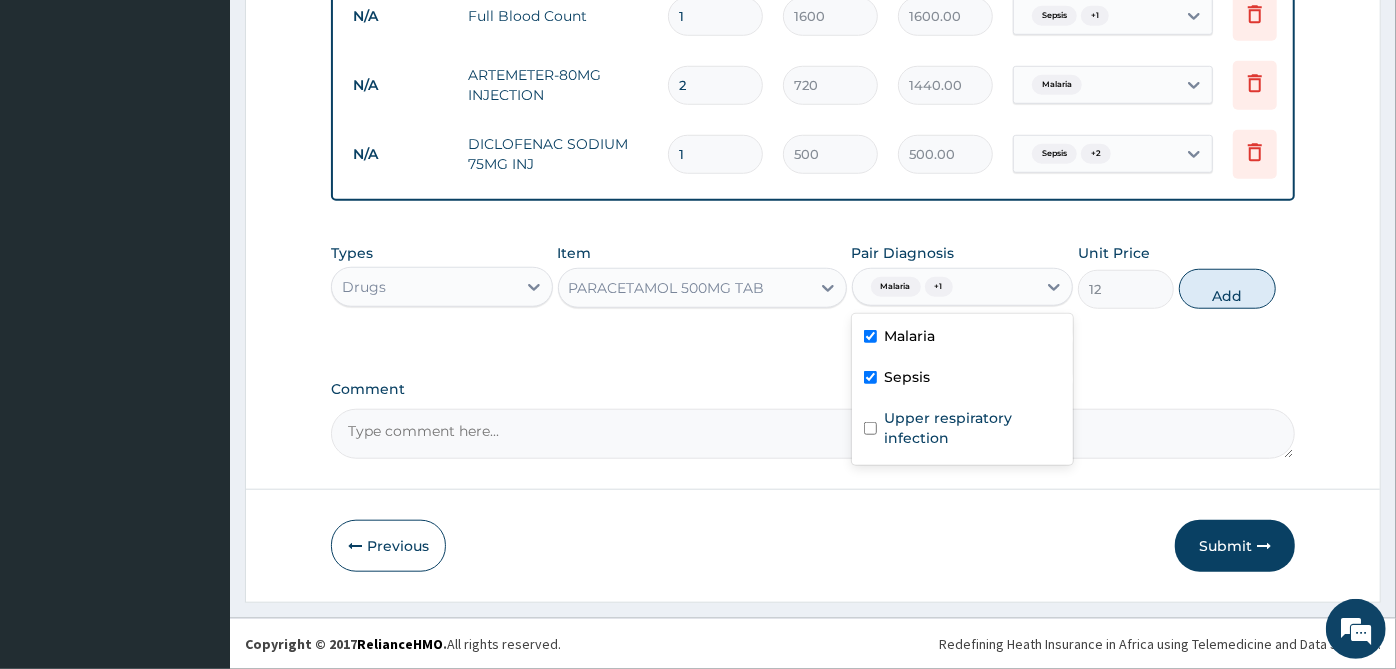 click on "Sepsis" at bounding box center [963, 379] 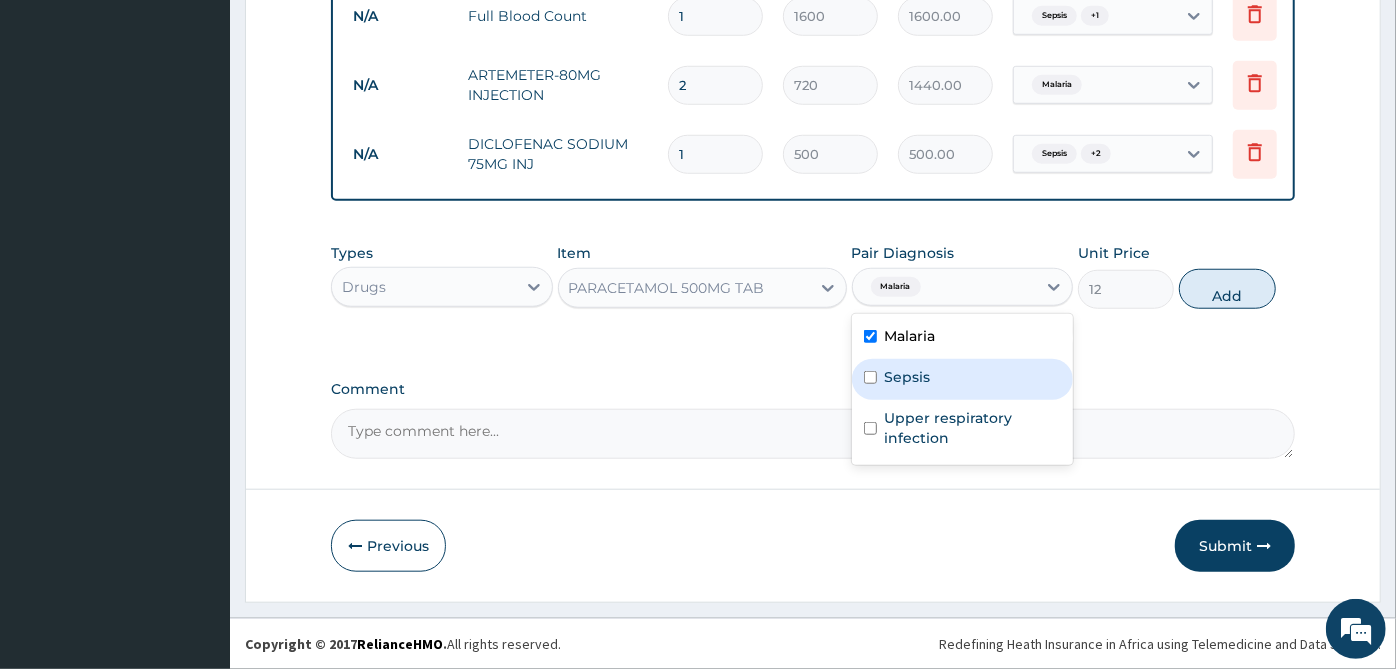 click on "Sepsis" at bounding box center [963, 379] 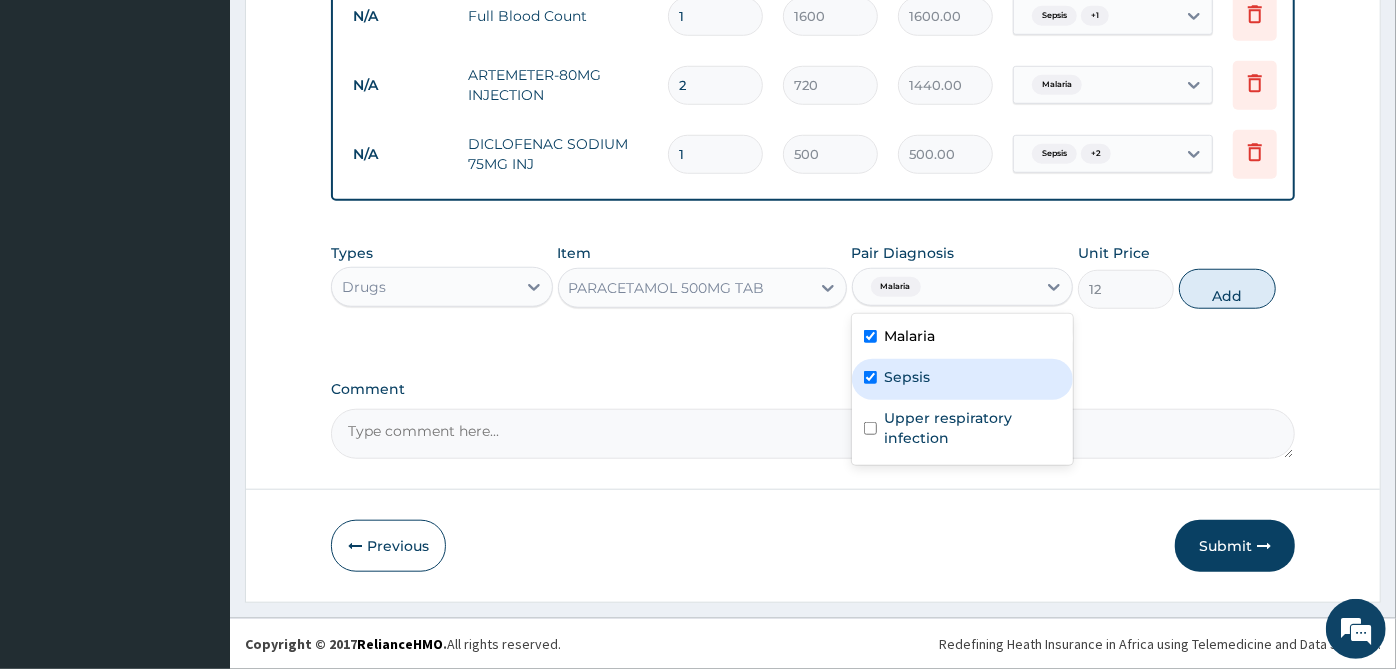 checkbox on "true" 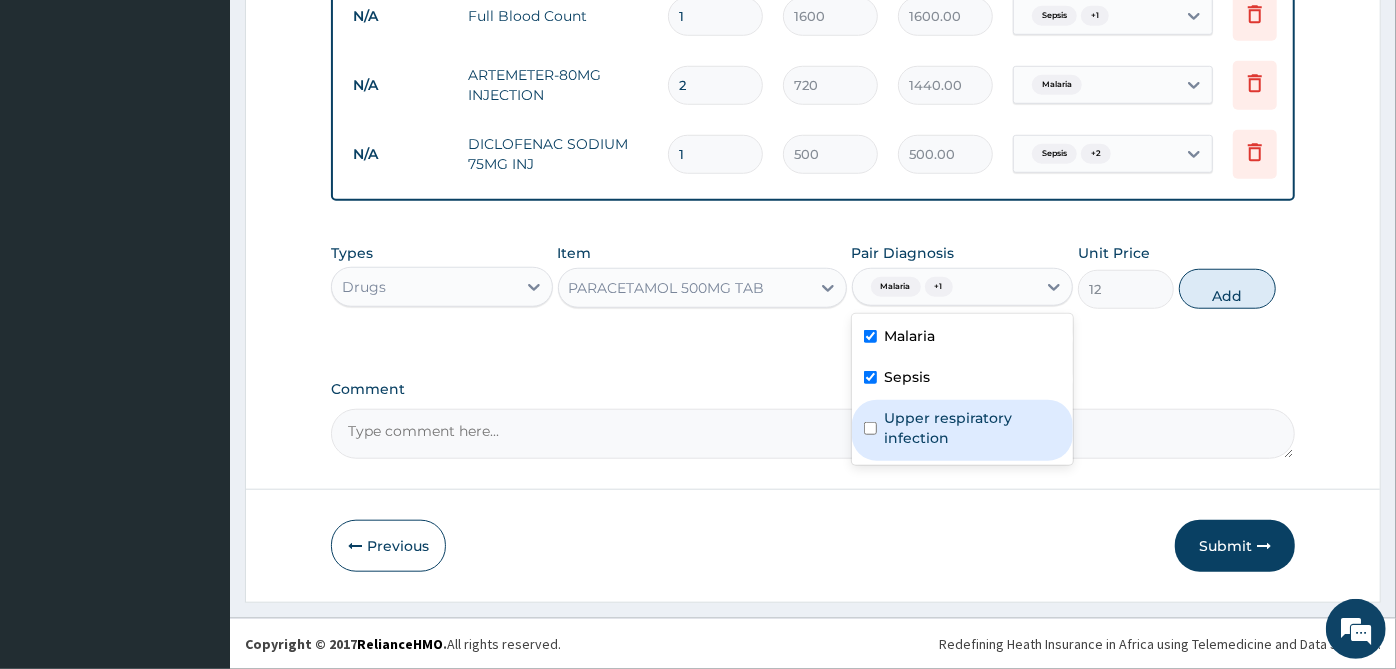 drag, startPoint x: 959, startPoint y: 453, endPoint x: 1231, endPoint y: 349, distance: 291.2044 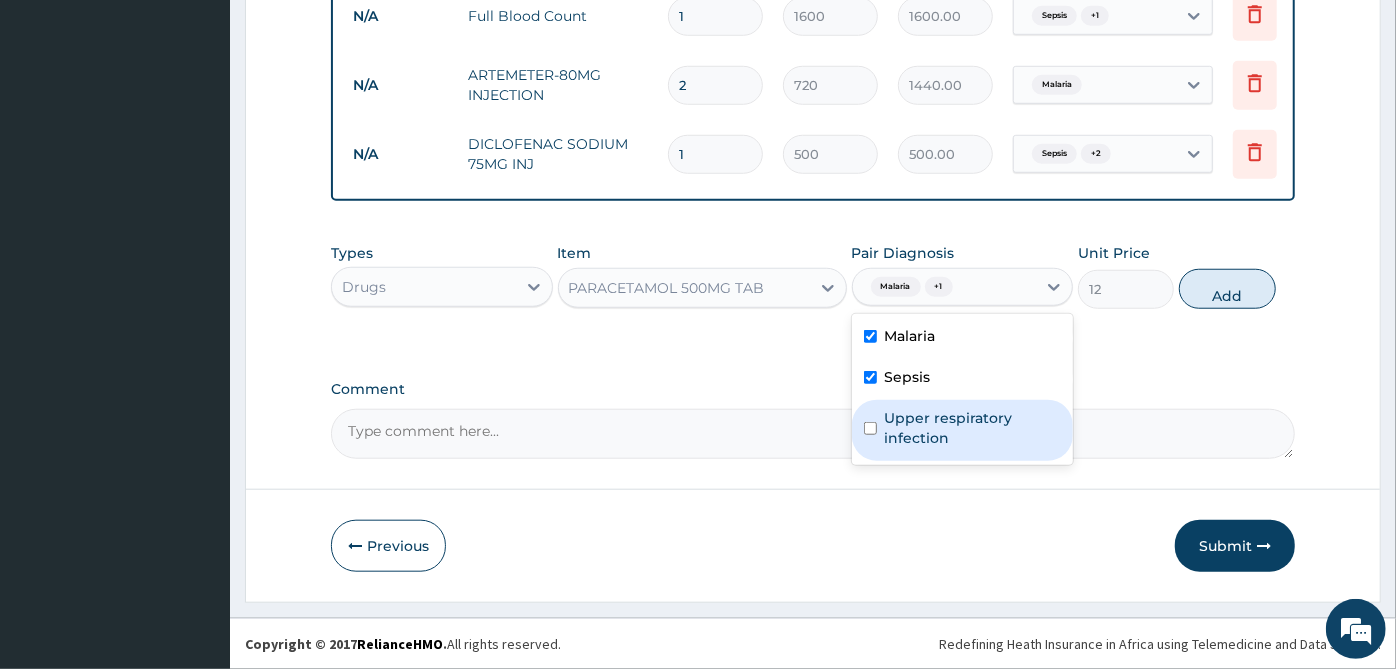 click on "Upper respiratory infection" at bounding box center (963, 430) 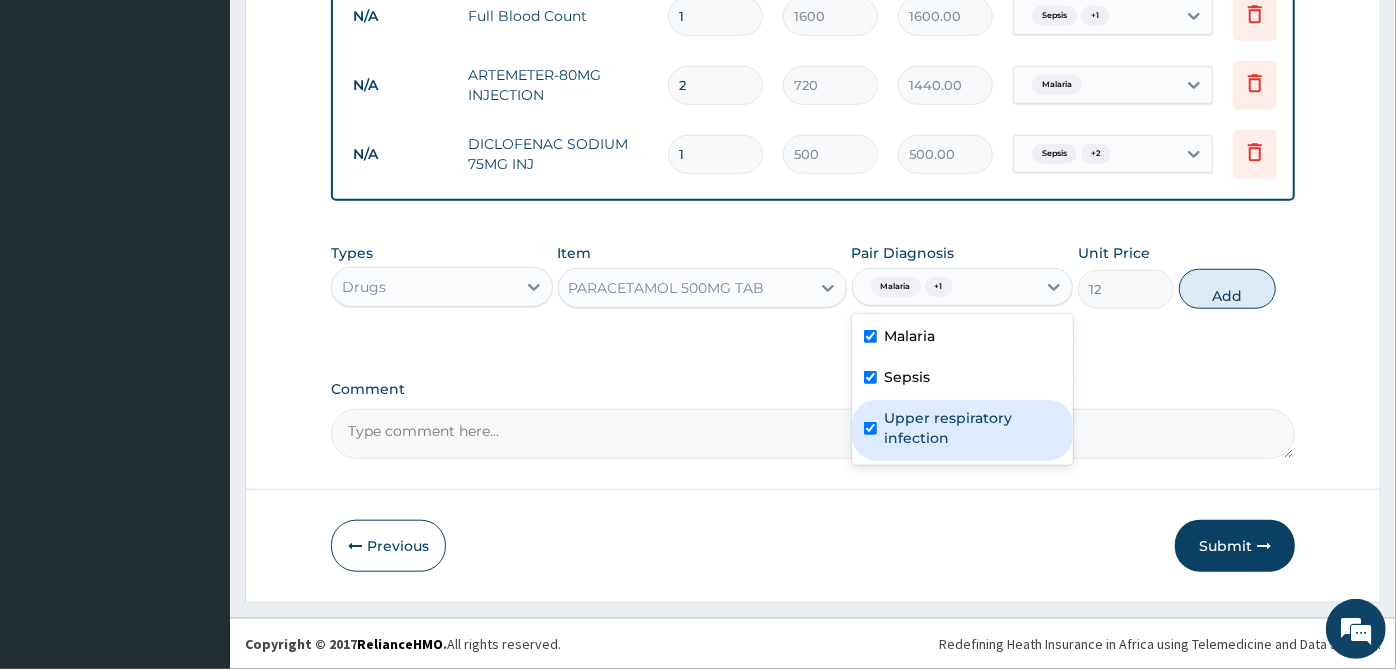 checkbox on "true" 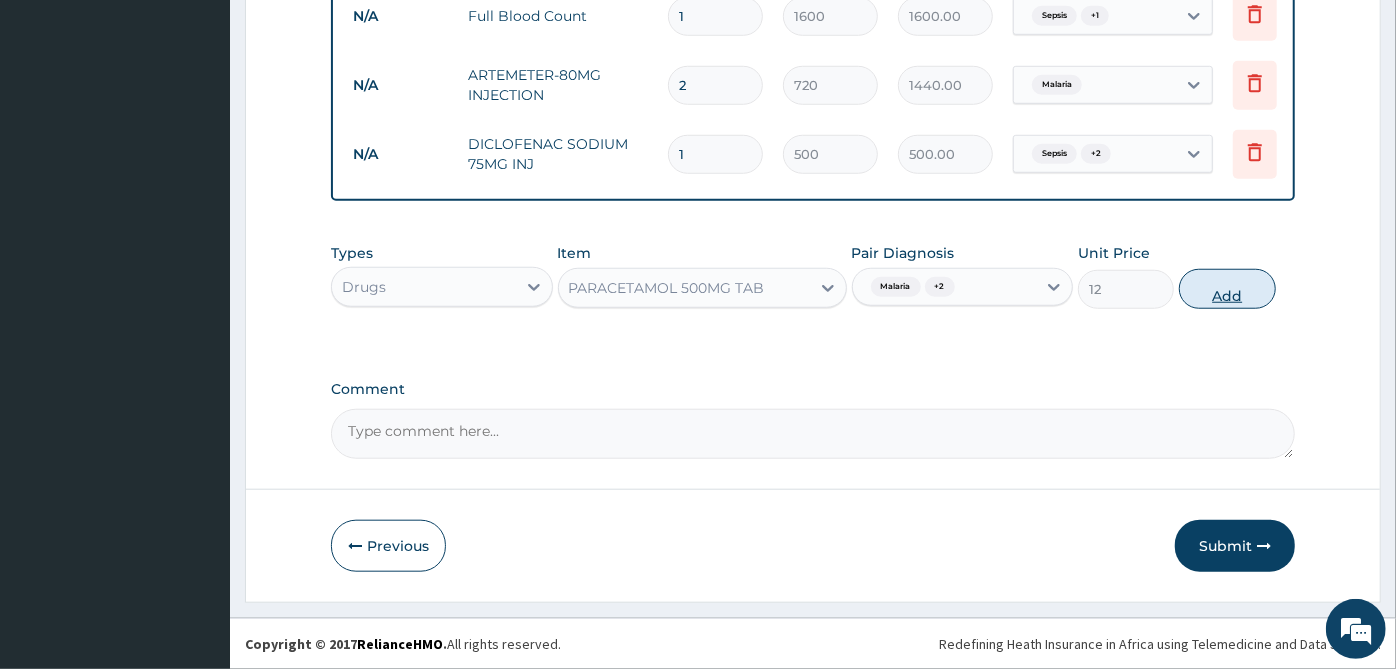 click on "Add" at bounding box center (1227, 289) 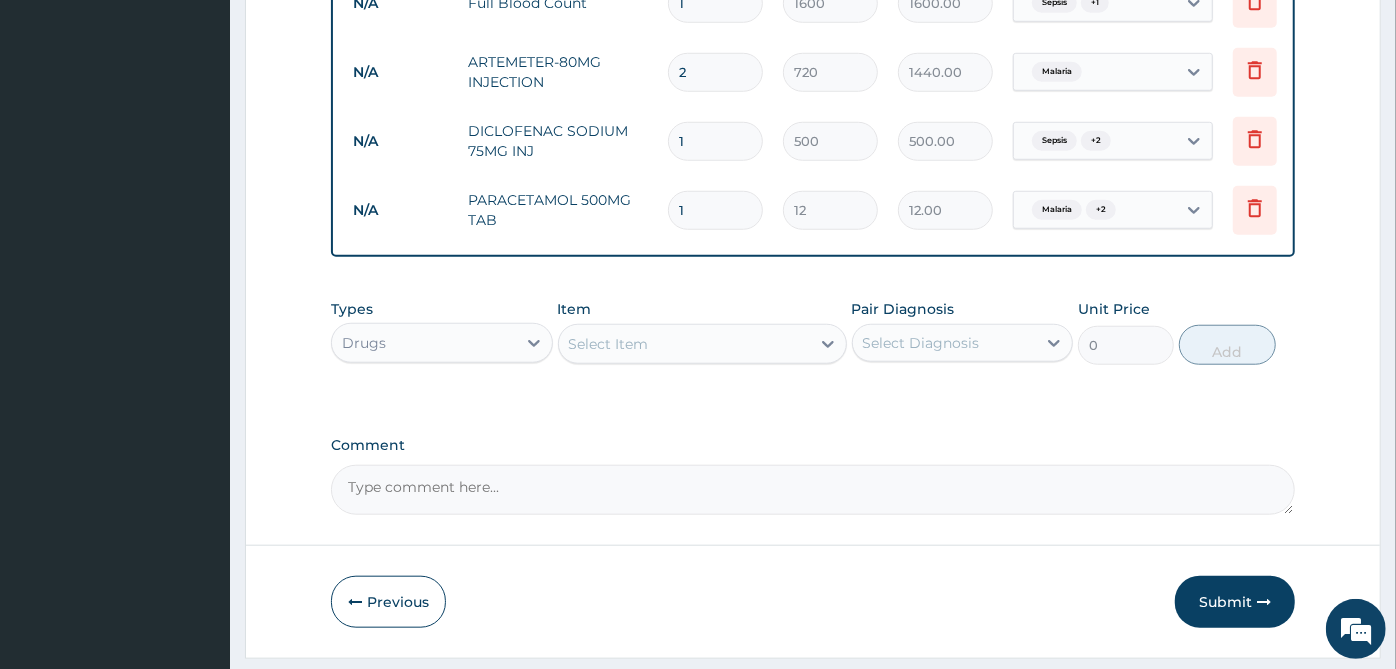 type on "18" 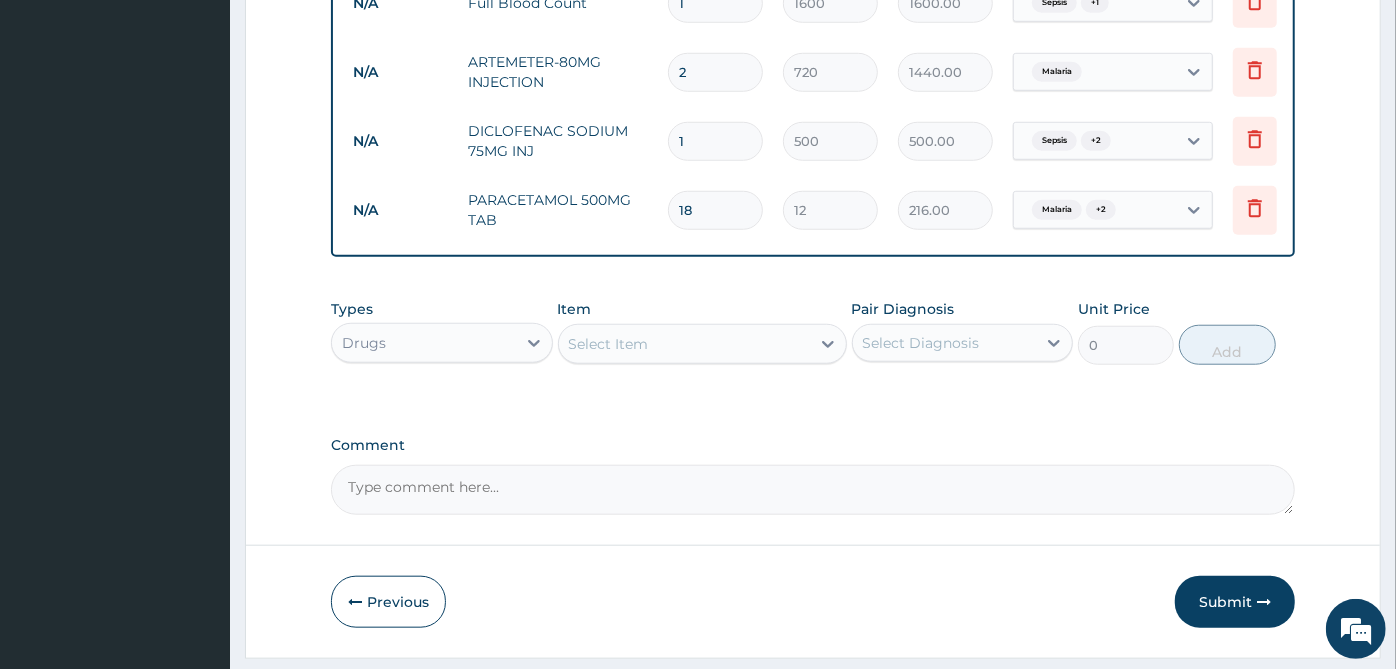 type on "18" 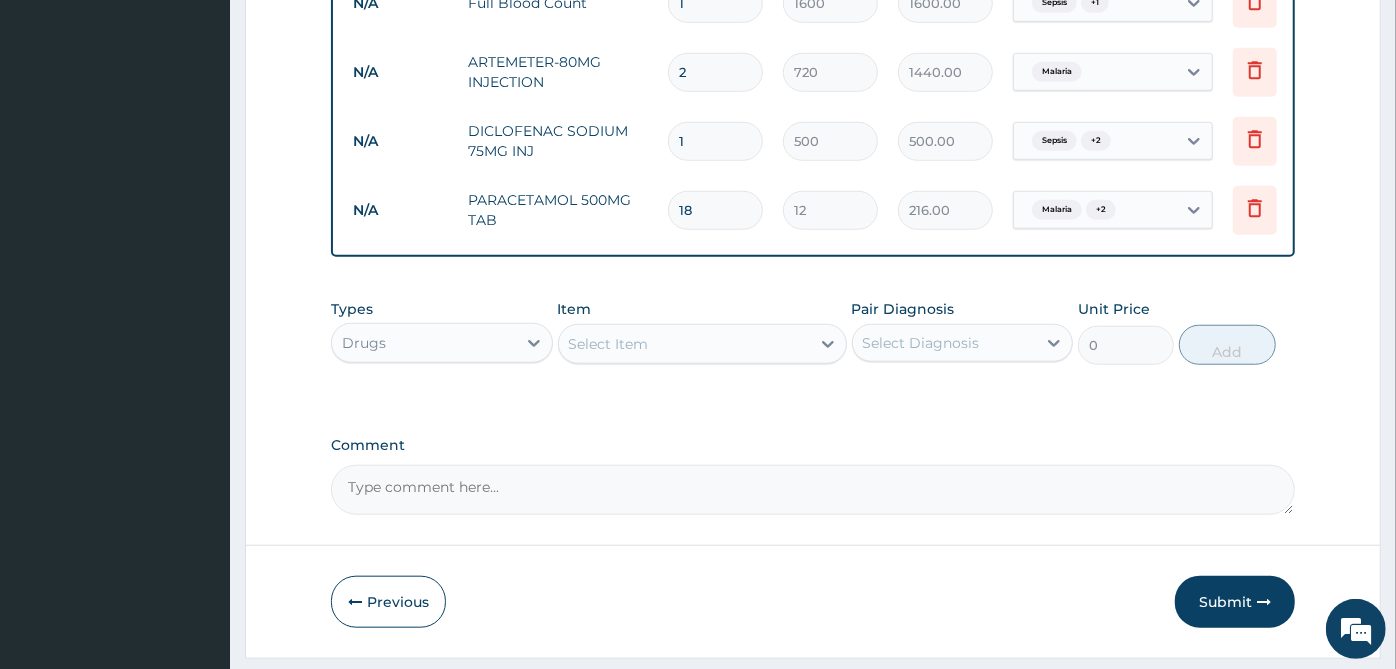 click on "Select Item" at bounding box center (684, 344) 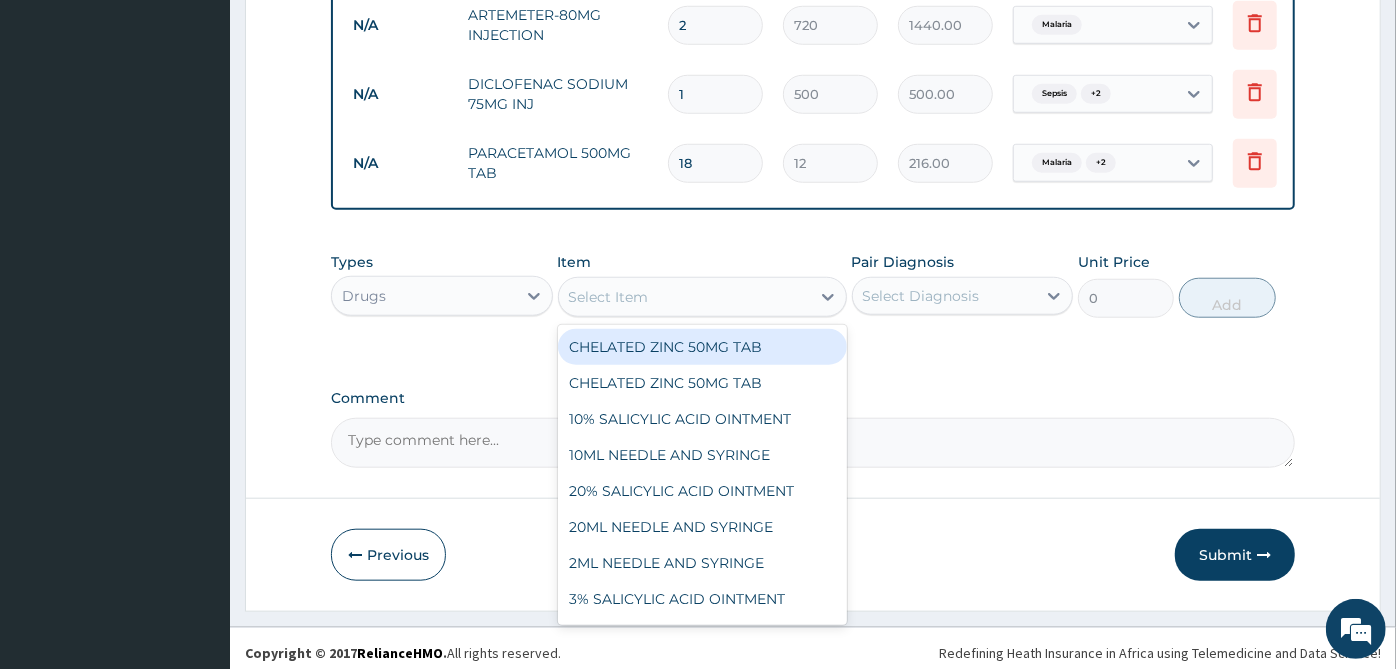 scroll, scrollTop: 1036, scrollLeft: 0, axis: vertical 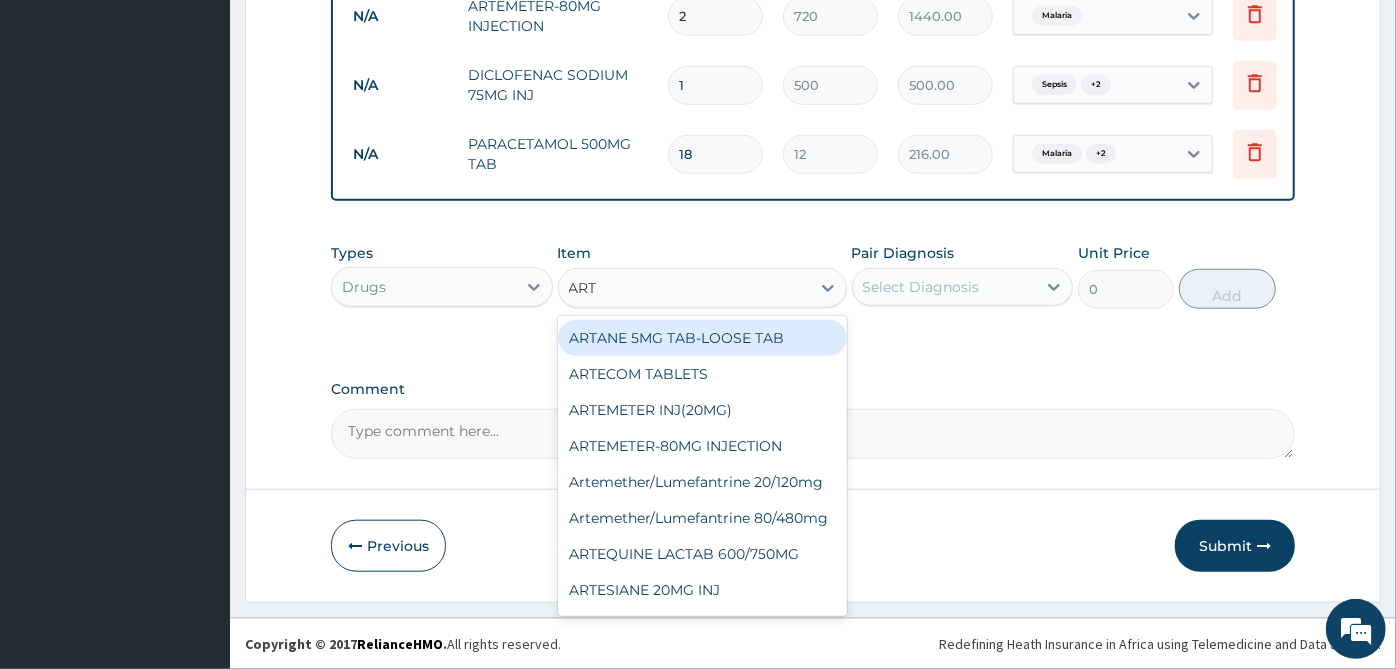 type on "ARTE" 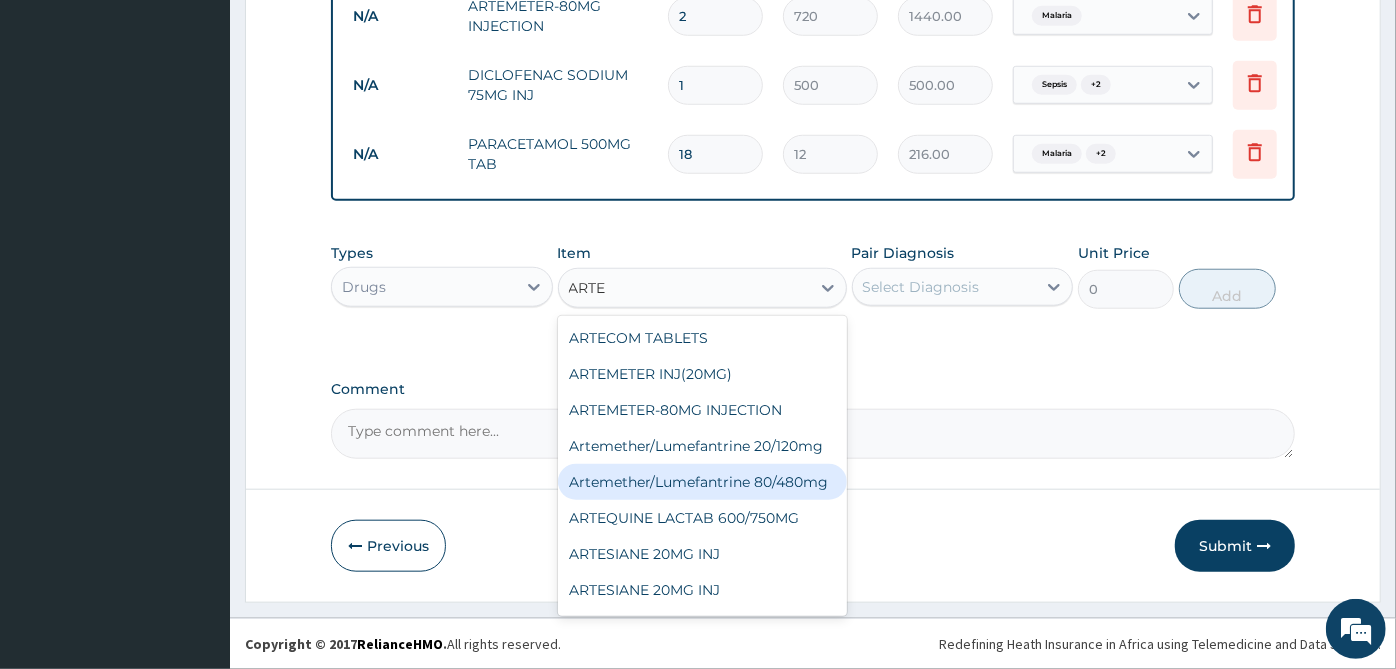 click on "Artemether/Lumefantrine 80/480mg" at bounding box center [702, 482] 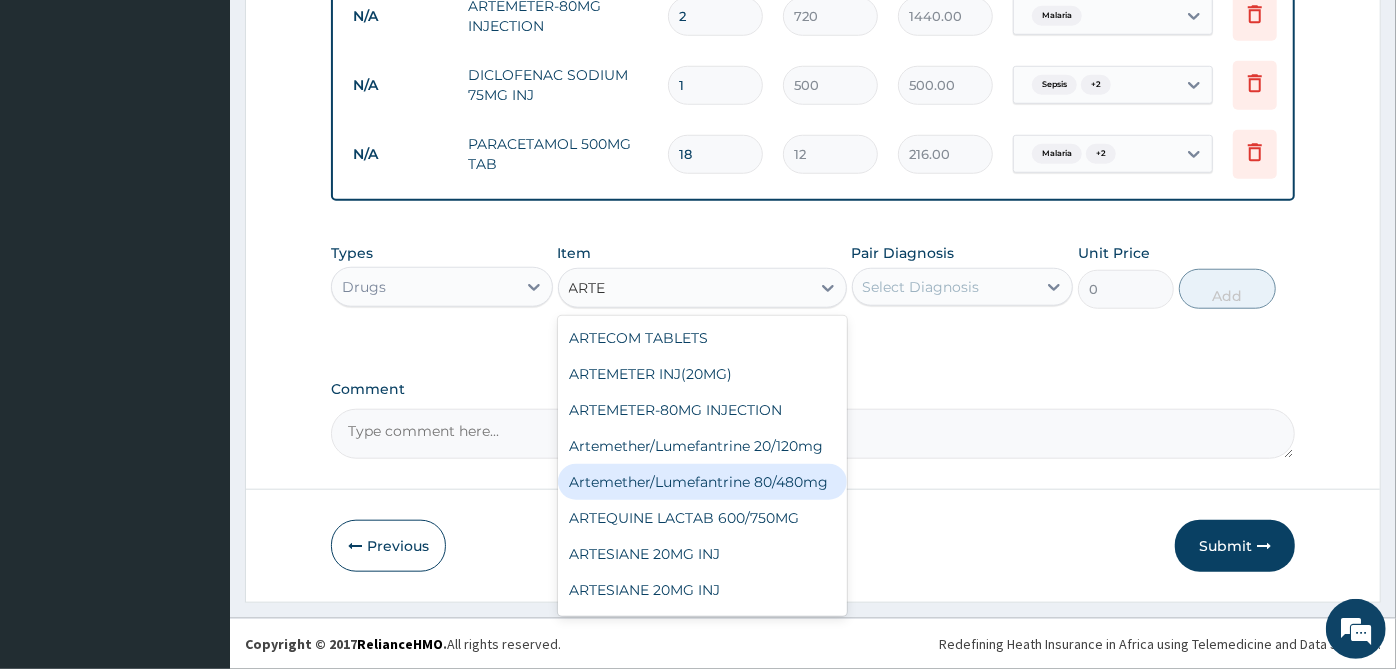 type 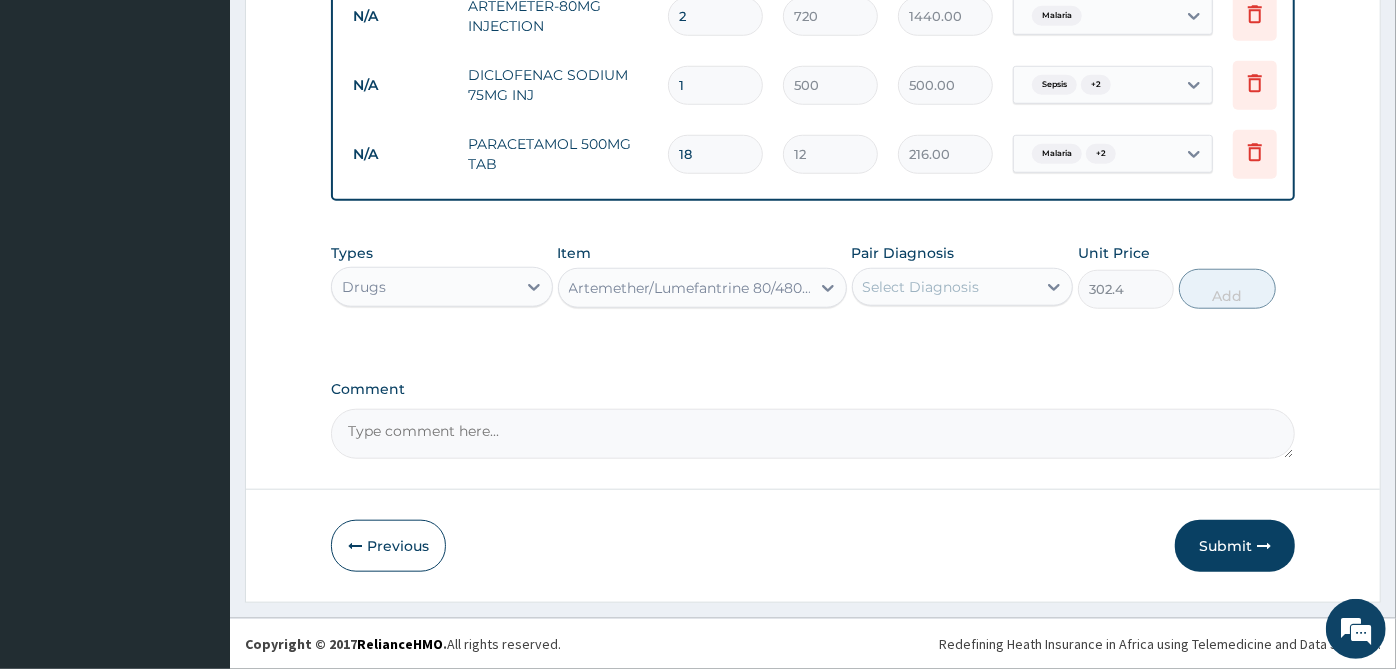 click on "Select Diagnosis" at bounding box center (945, 287) 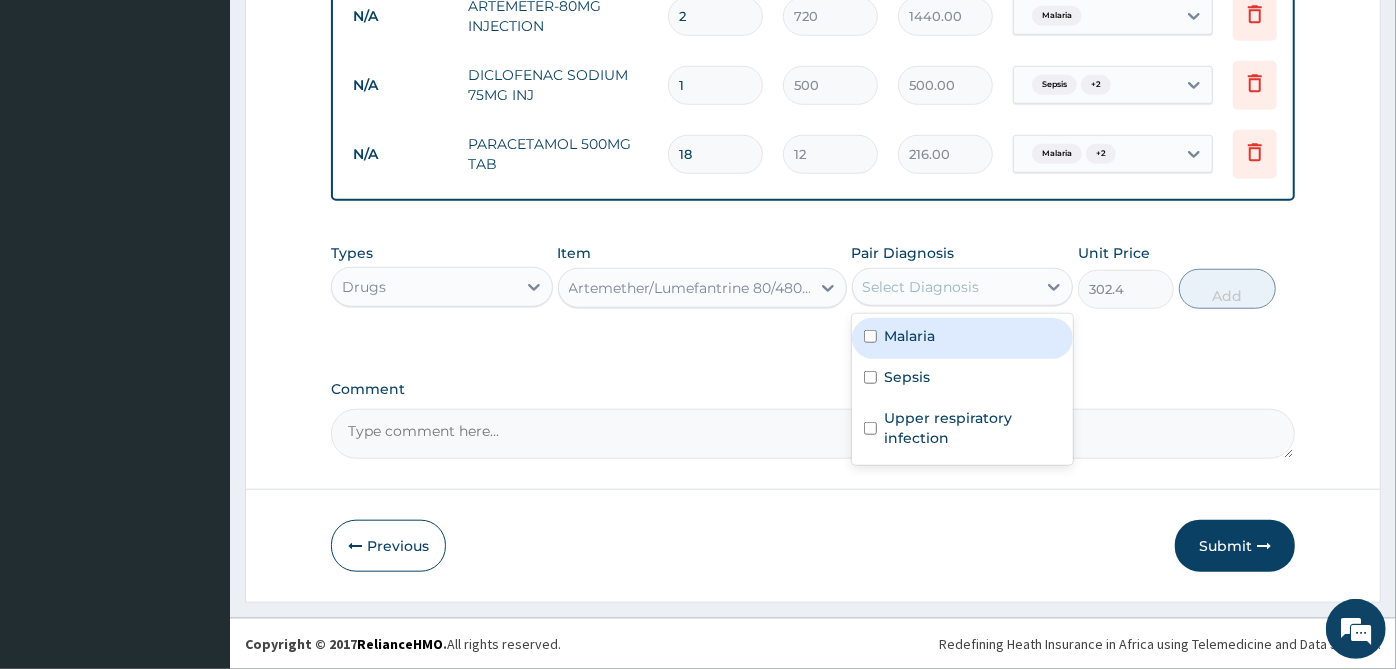 click on "Malaria" at bounding box center [963, 338] 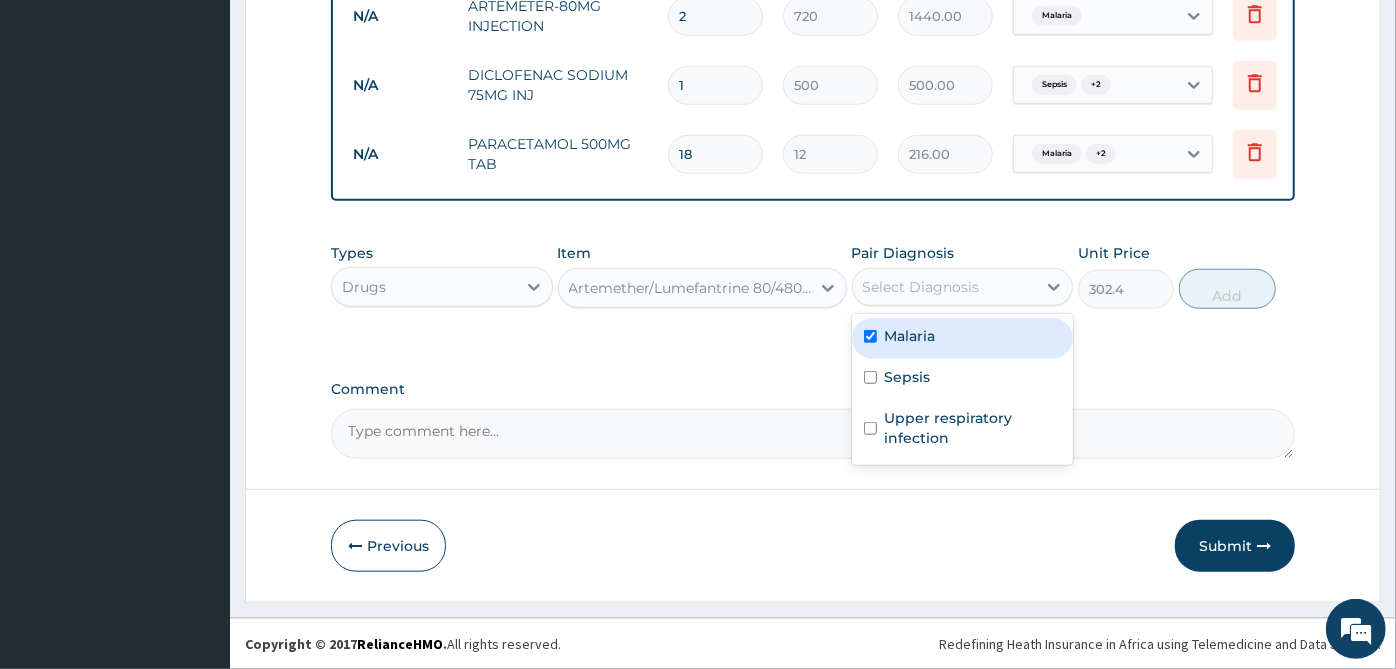 checkbox on "true" 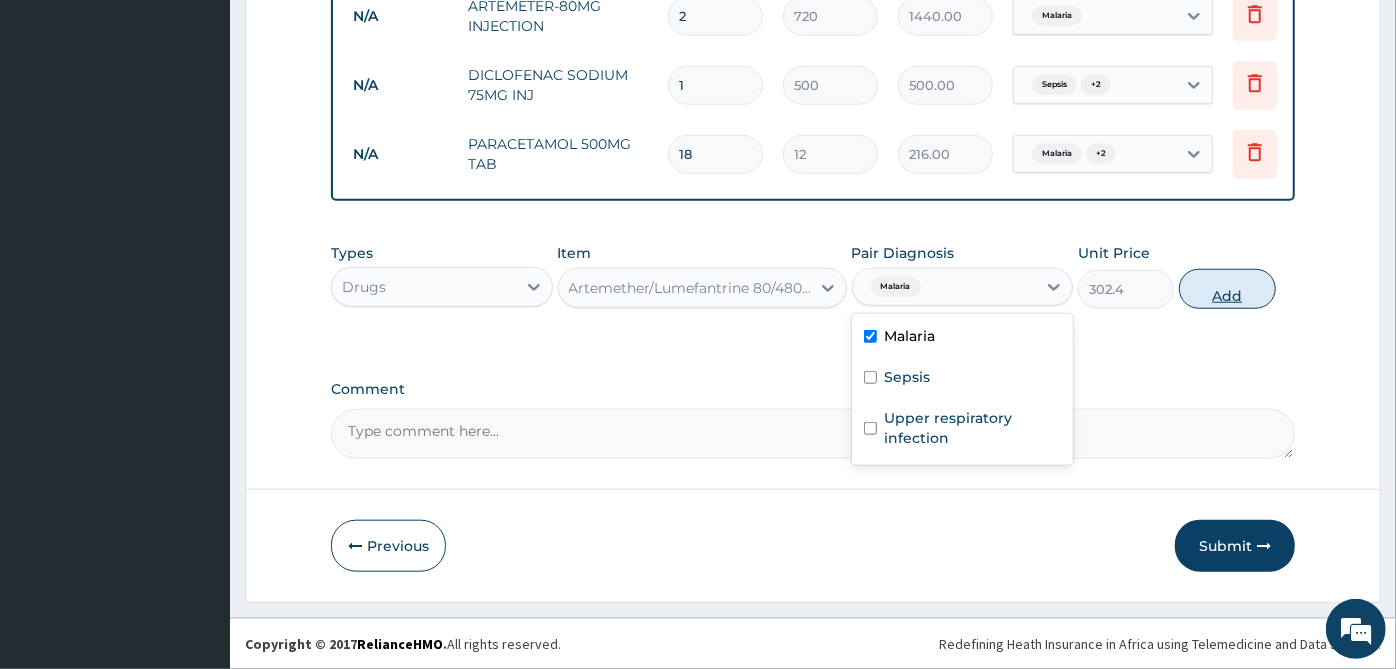 click on "Add" at bounding box center [1227, 289] 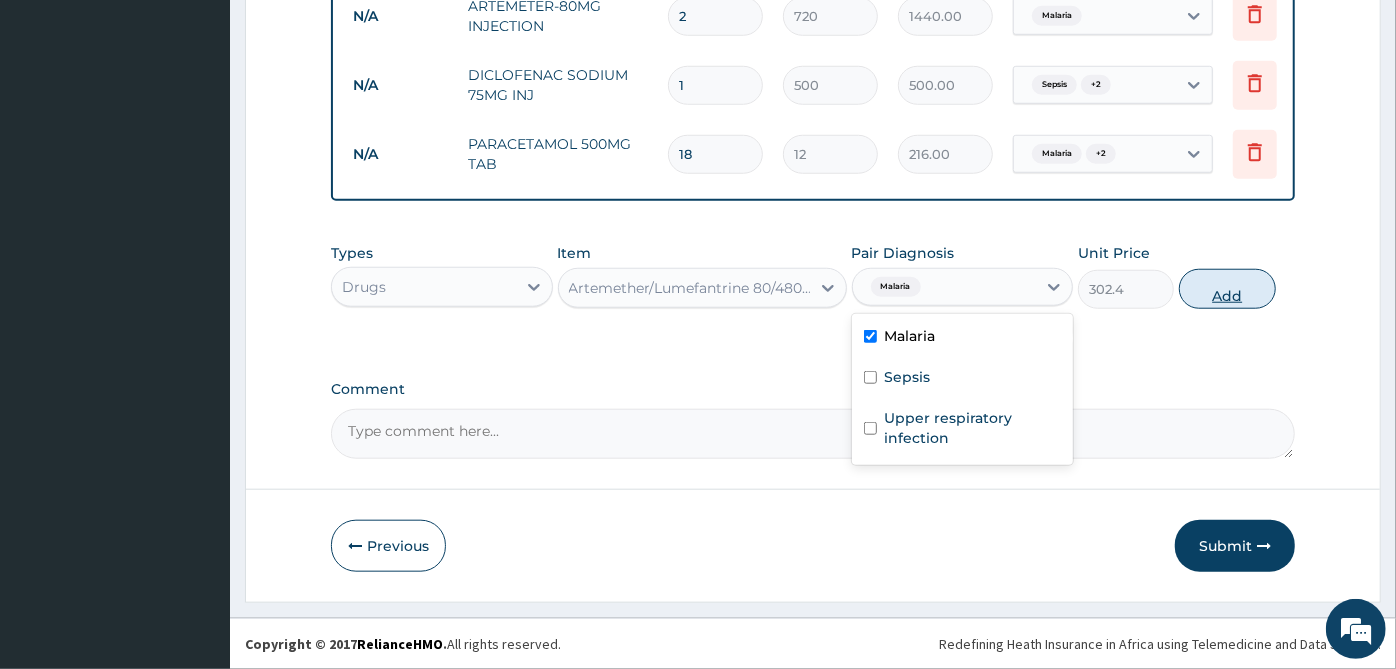 type on "0" 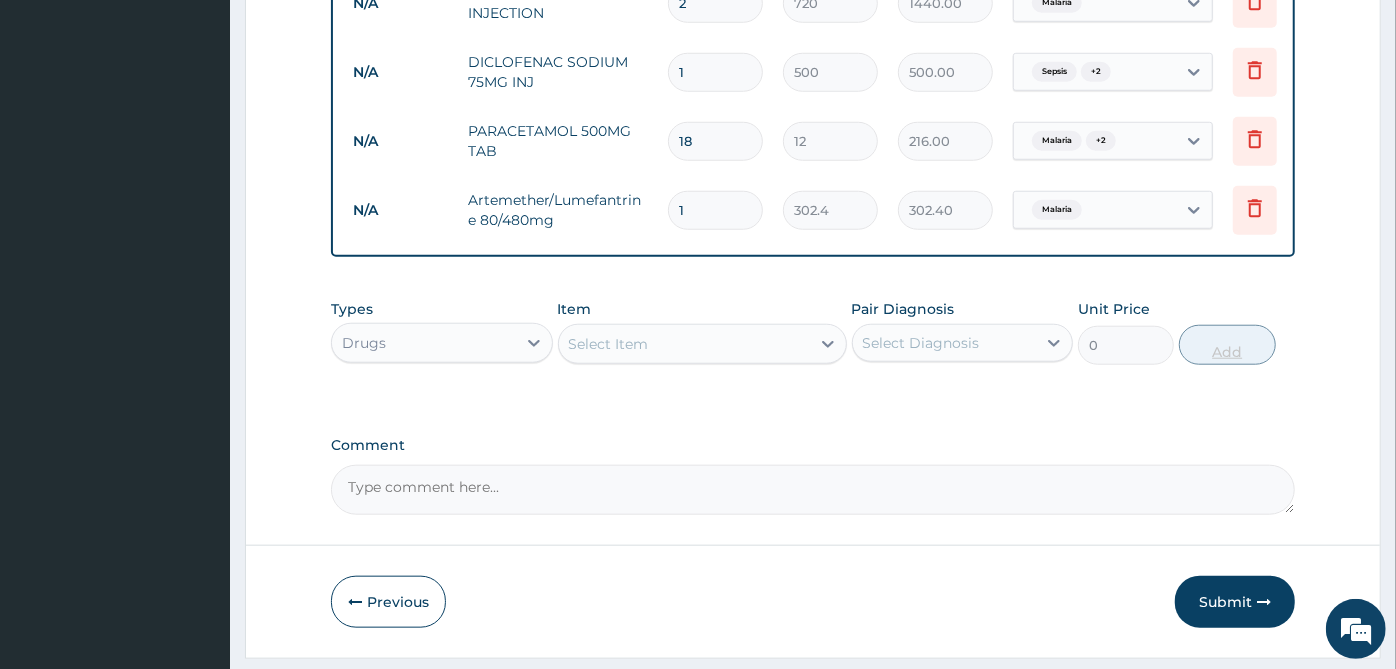 type 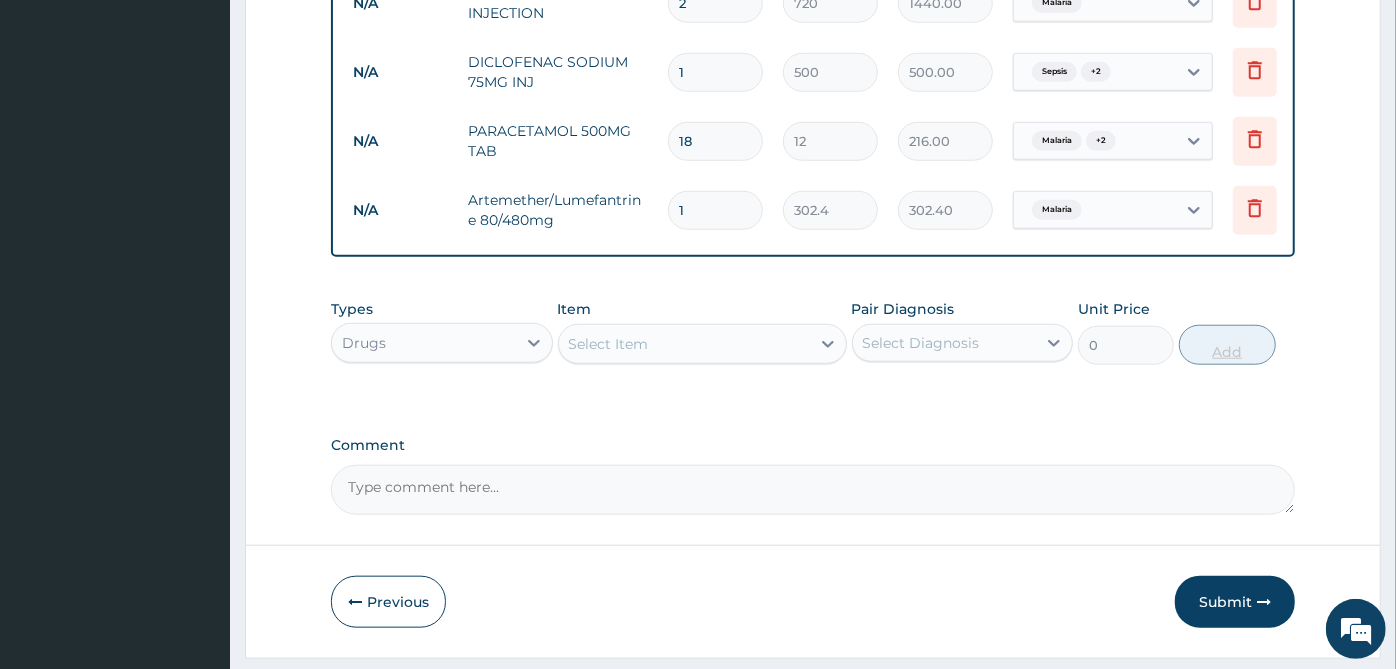 type on "0.00" 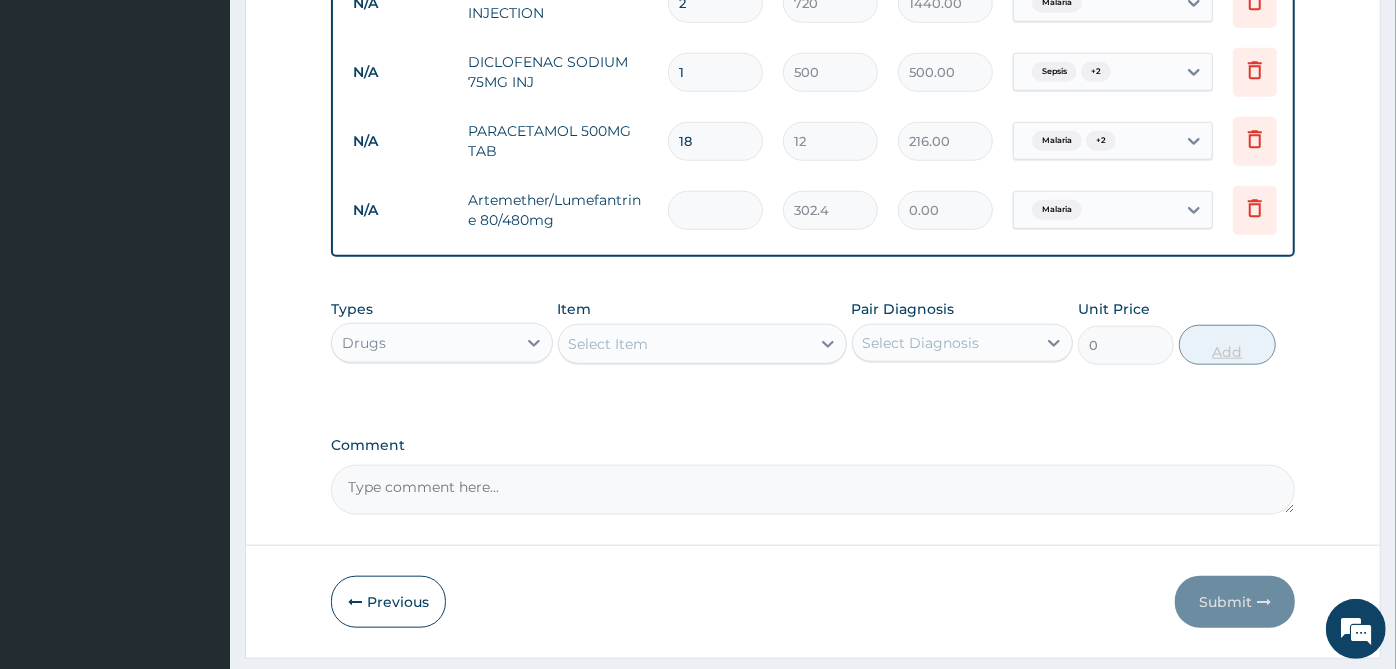 type on "6" 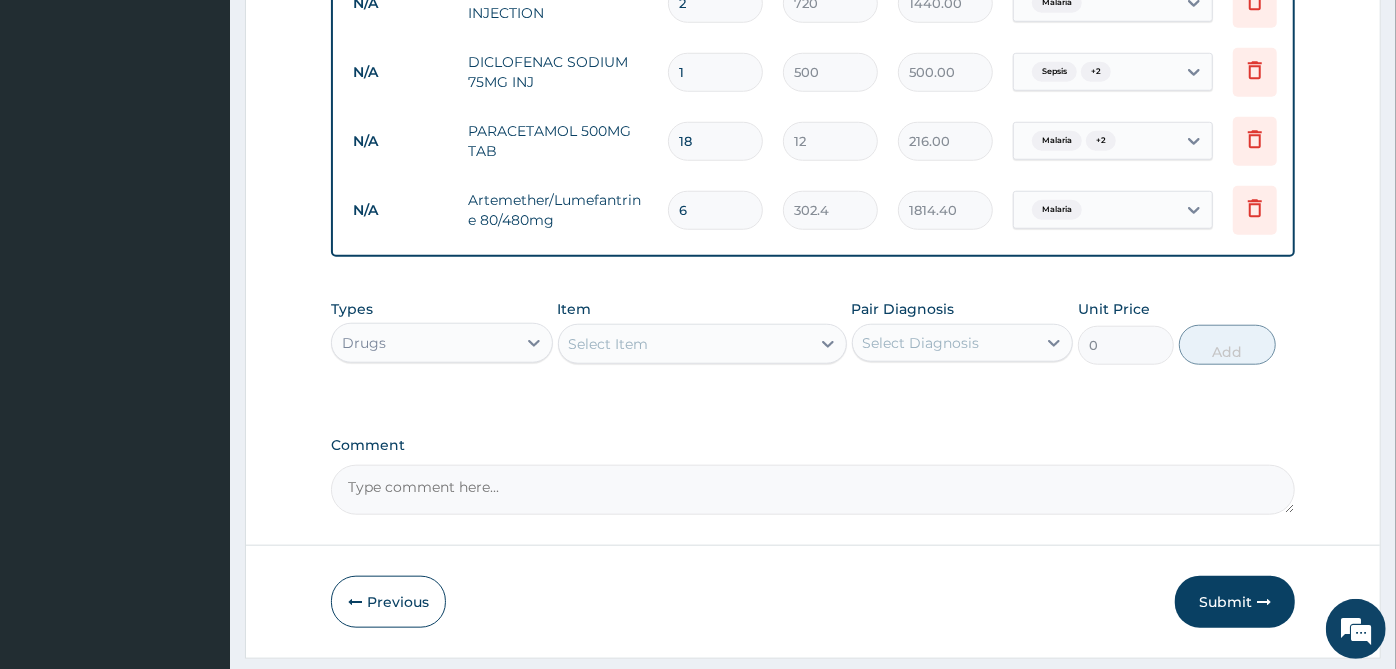 type on "6" 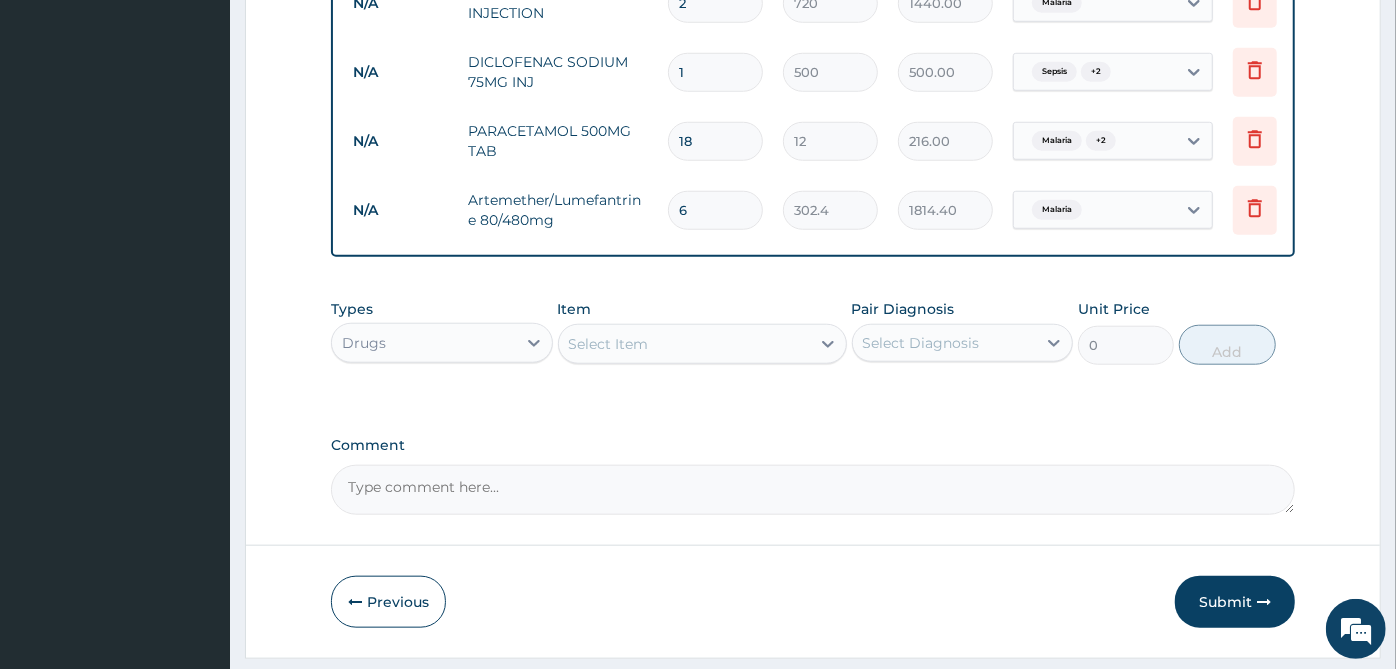 click on "Select Item" at bounding box center (684, 344) 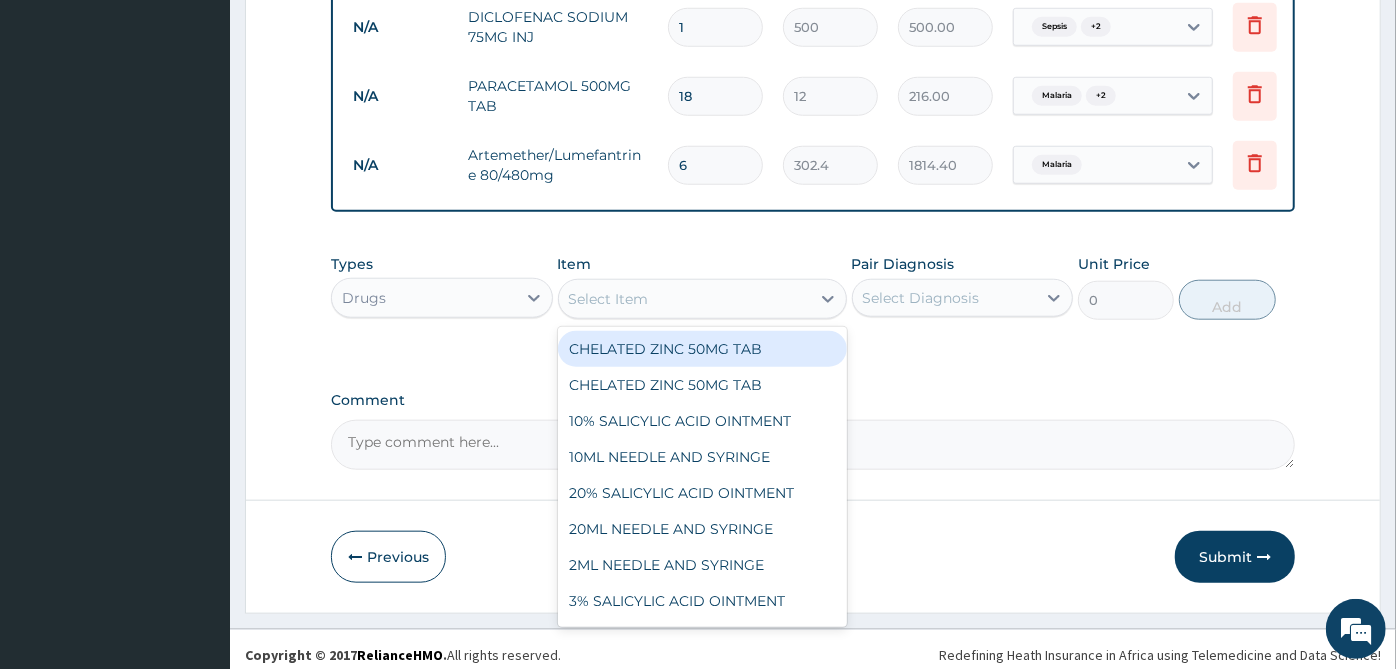 scroll, scrollTop: 1105, scrollLeft: 0, axis: vertical 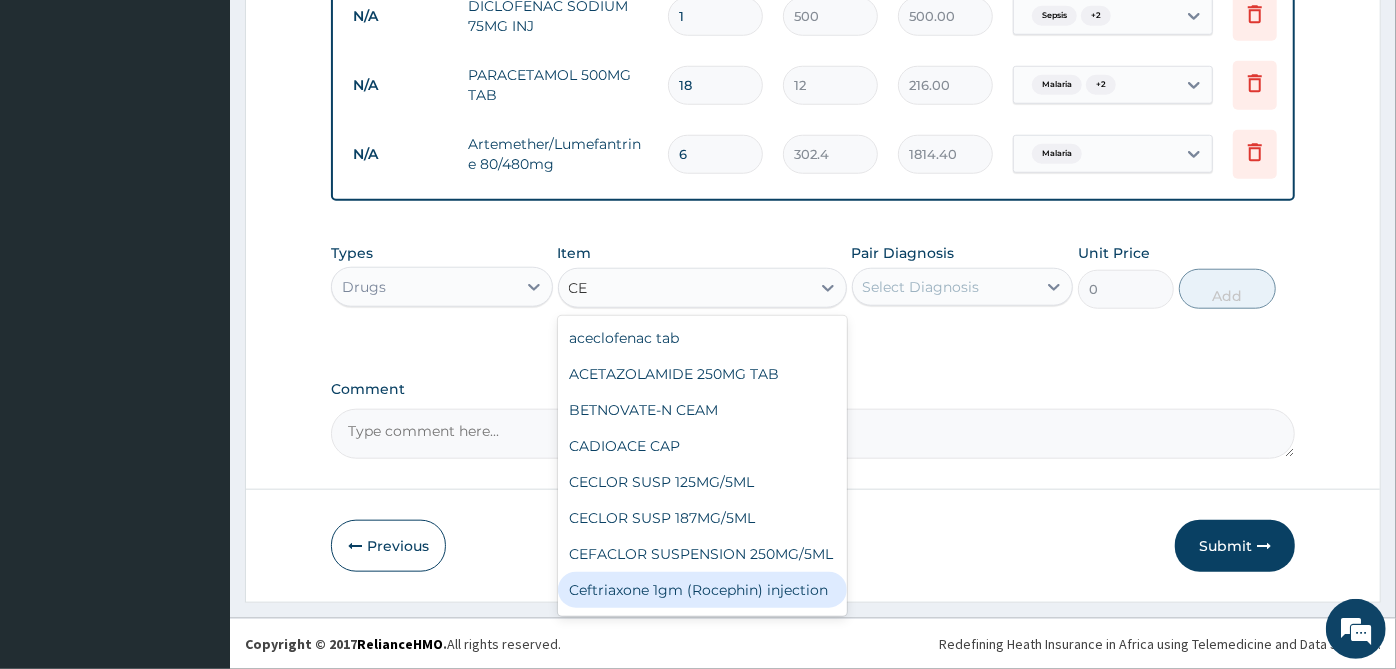 type on "C" 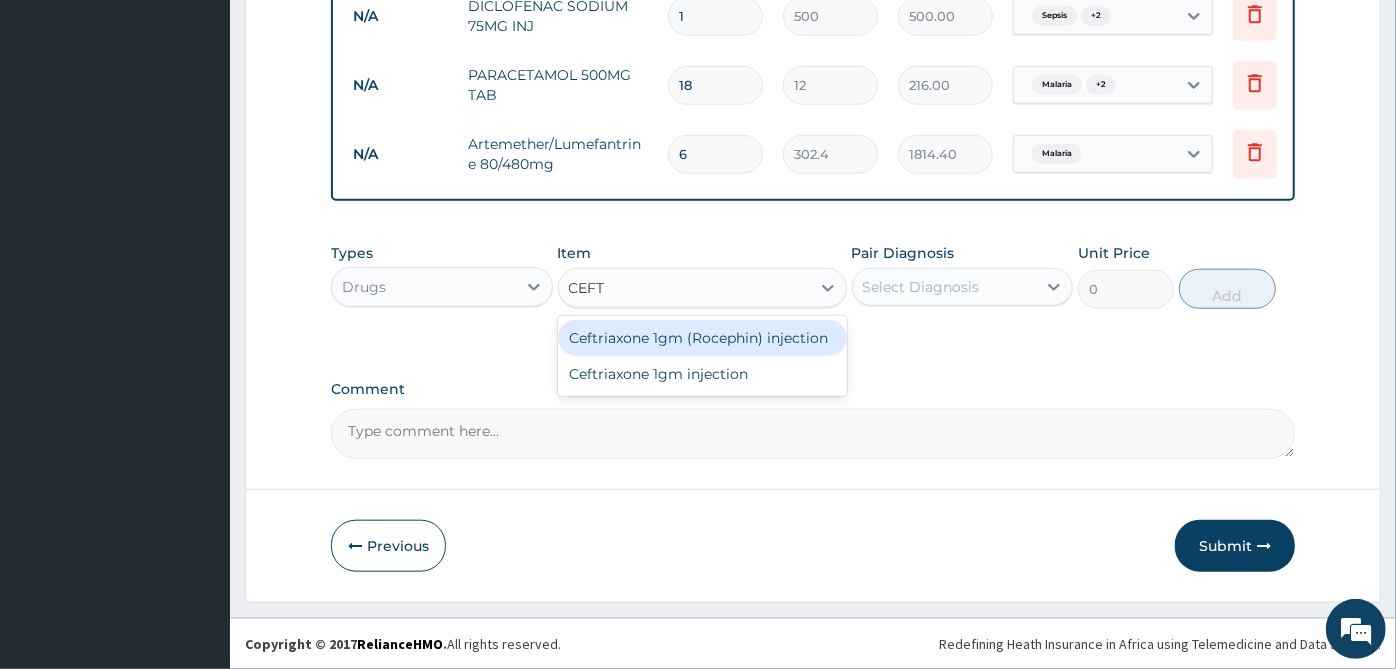 scroll, scrollTop: 0, scrollLeft: 0, axis: both 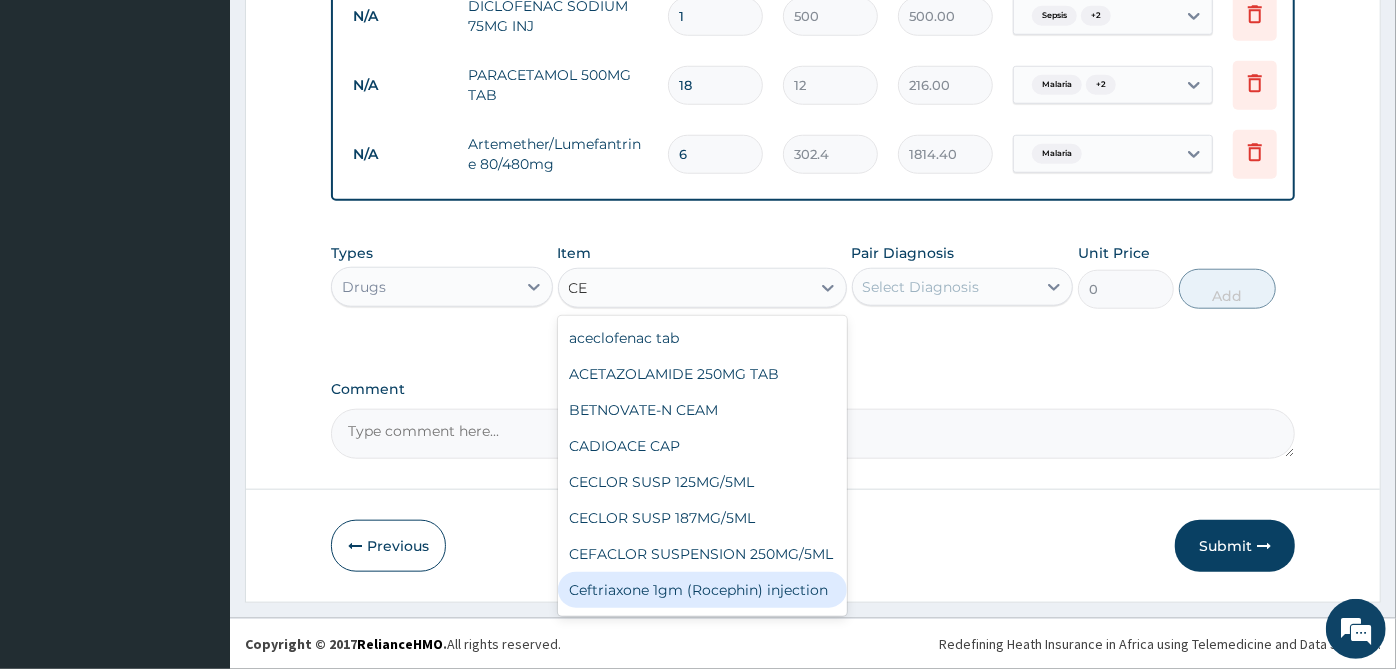 type on "C" 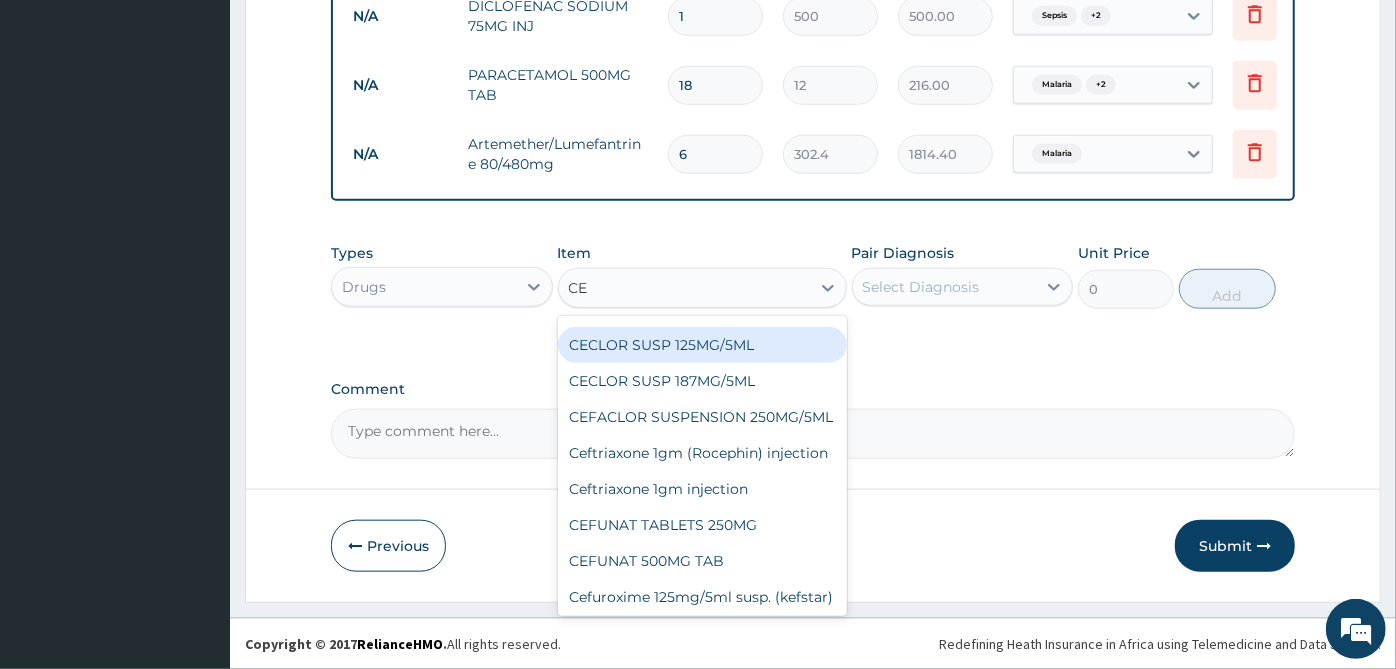 scroll, scrollTop: 0, scrollLeft: 0, axis: both 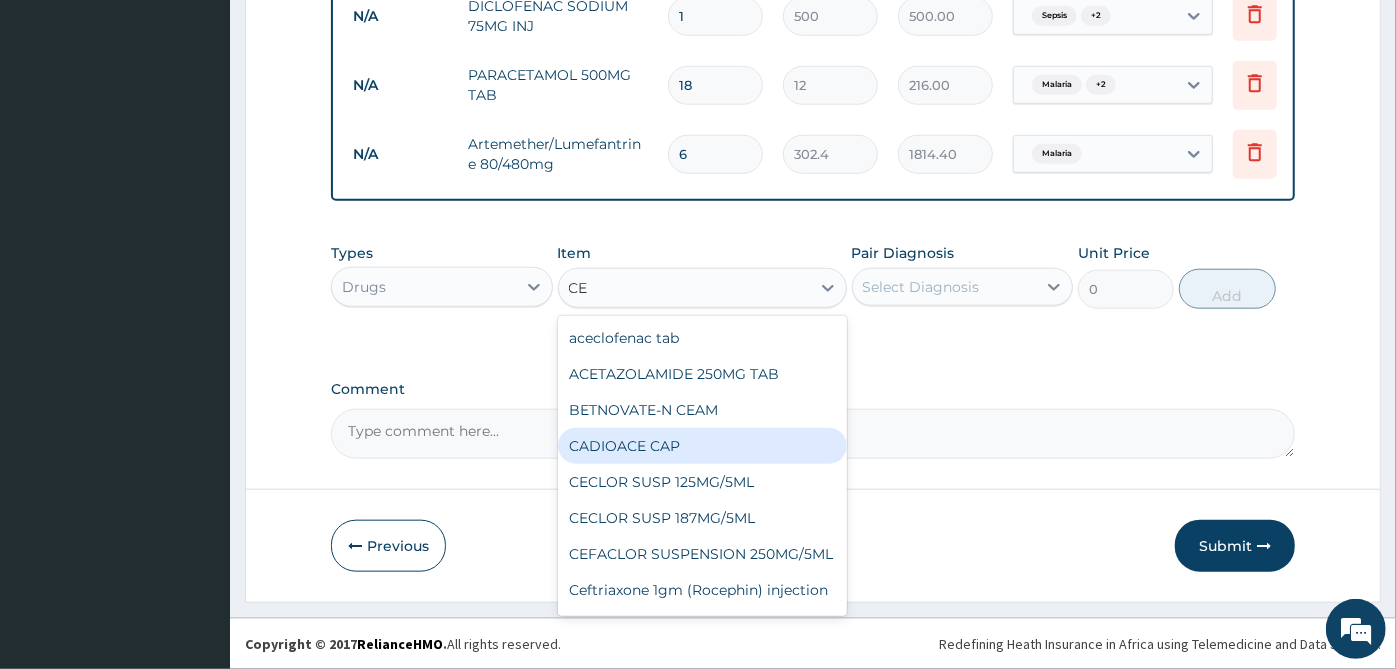 type on "CEF" 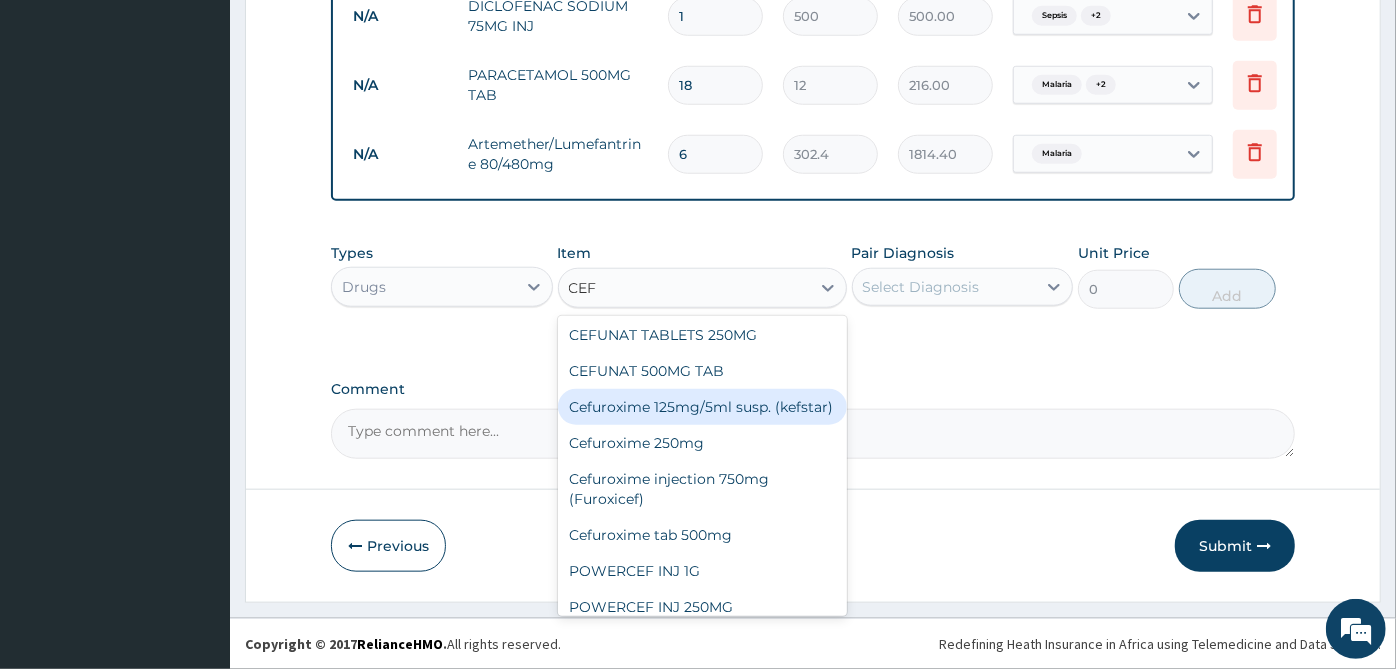 scroll, scrollTop: 222, scrollLeft: 0, axis: vertical 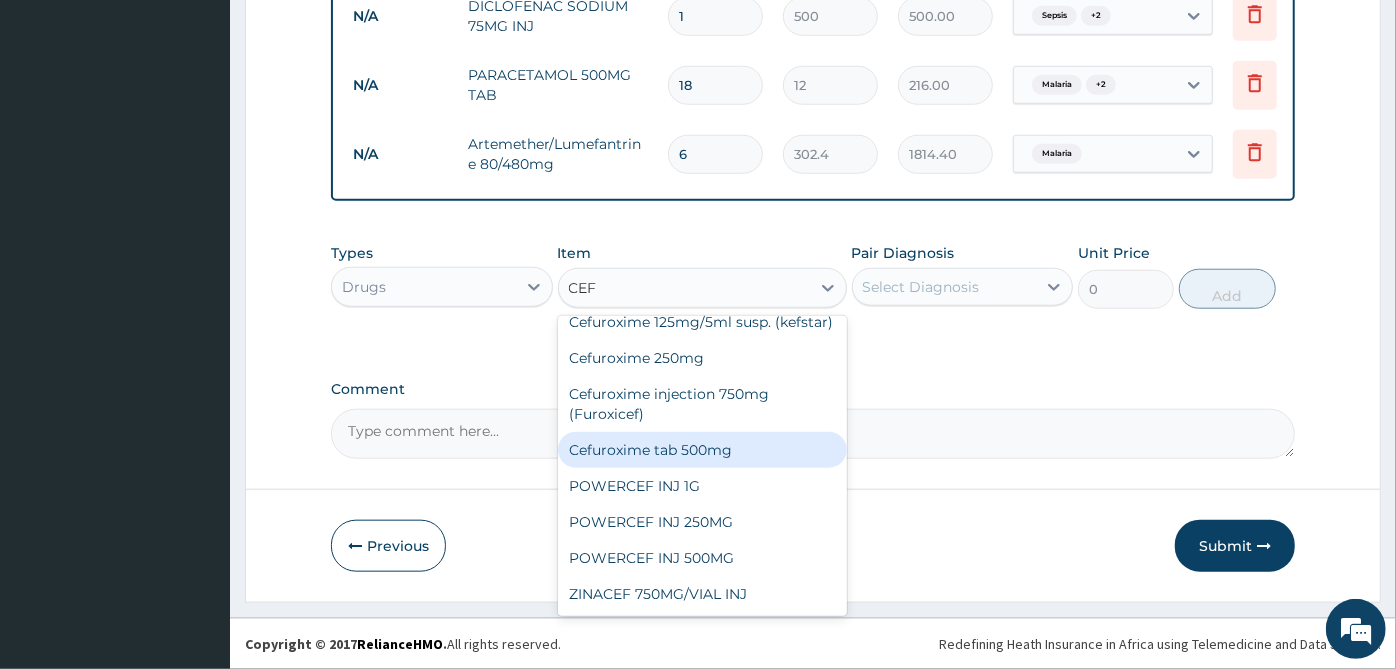 click on "Cefuroxime tab 500mg" at bounding box center [702, 450] 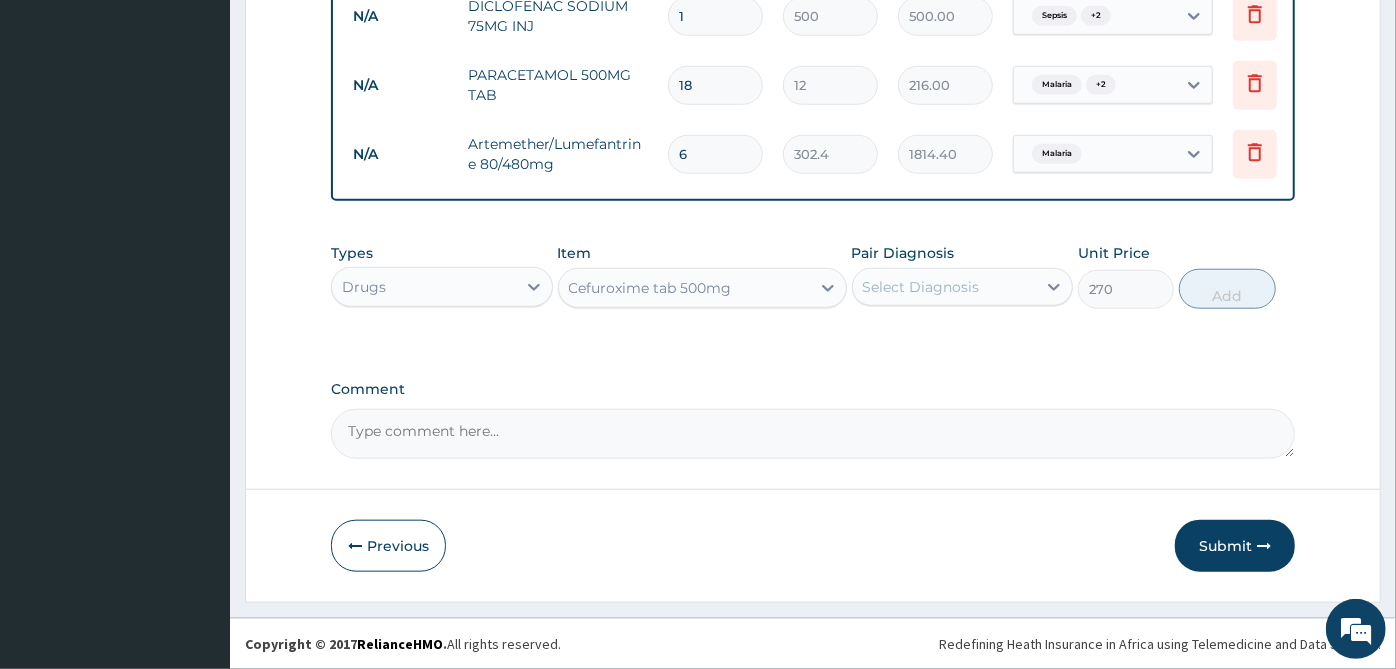 click on "Select Diagnosis" at bounding box center [921, 287] 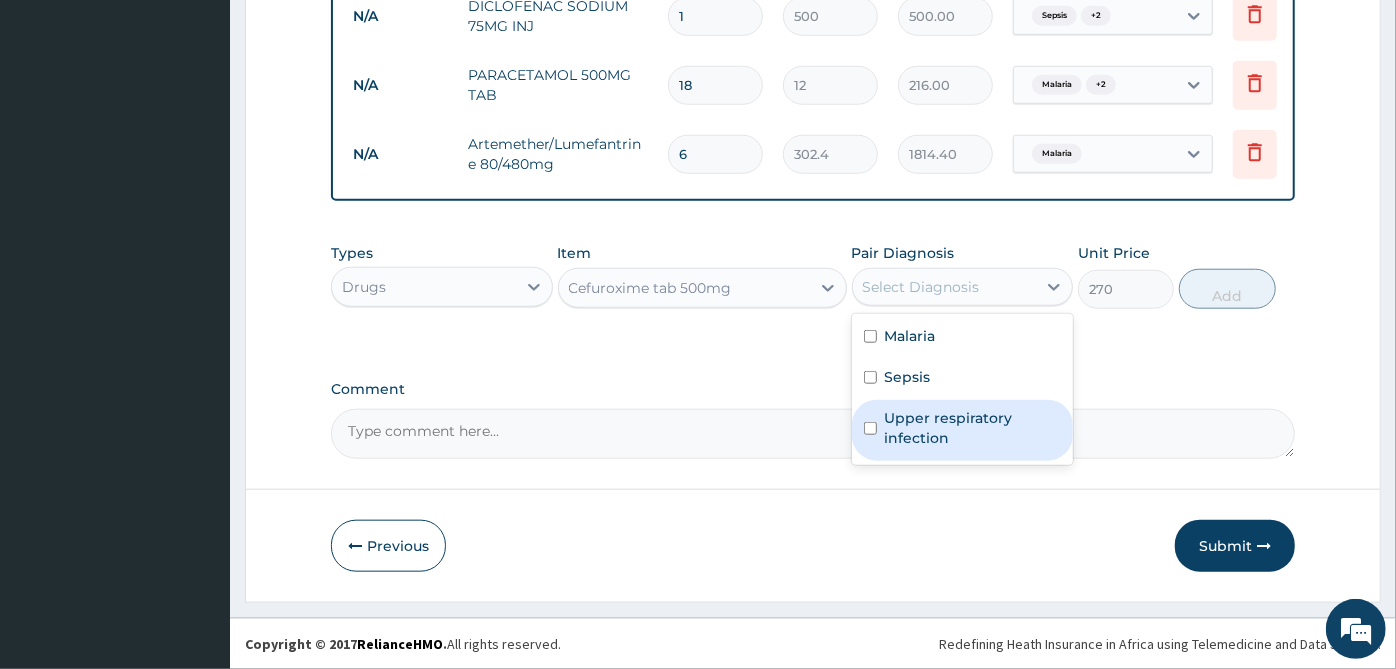 click on "Upper respiratory infection" at bounding box center [963, 430] 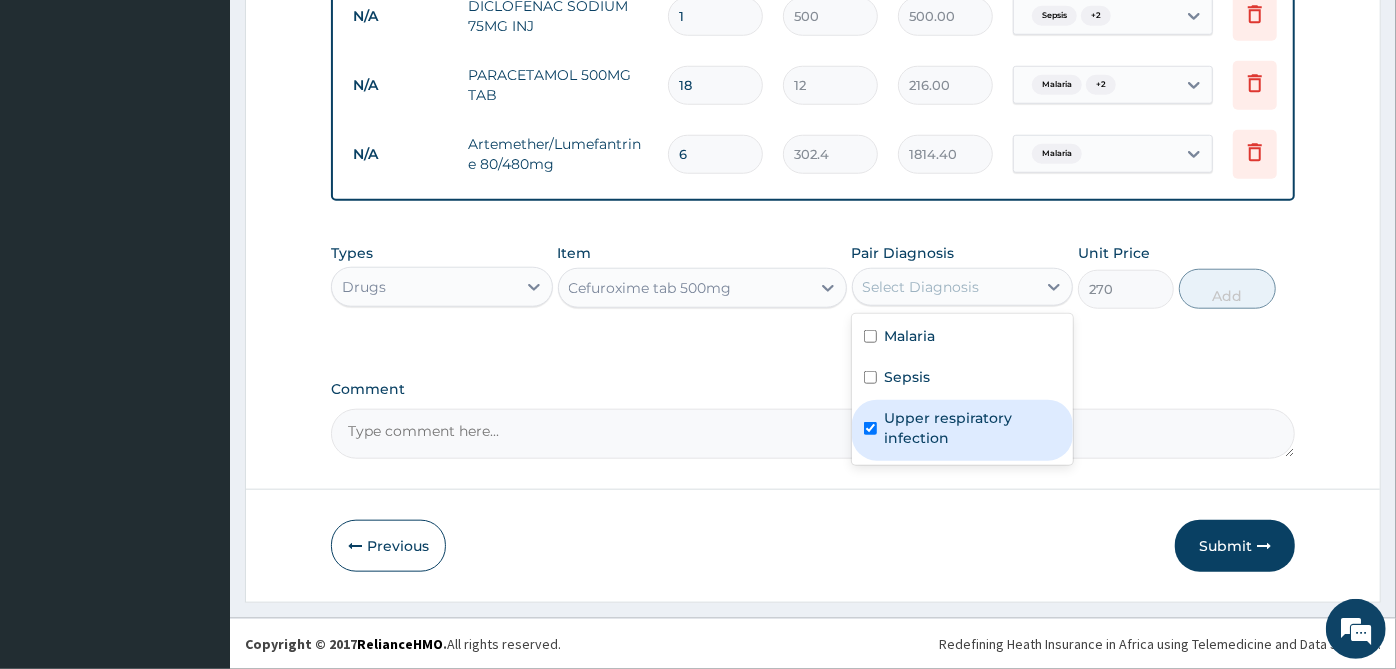 checkbox on "true" 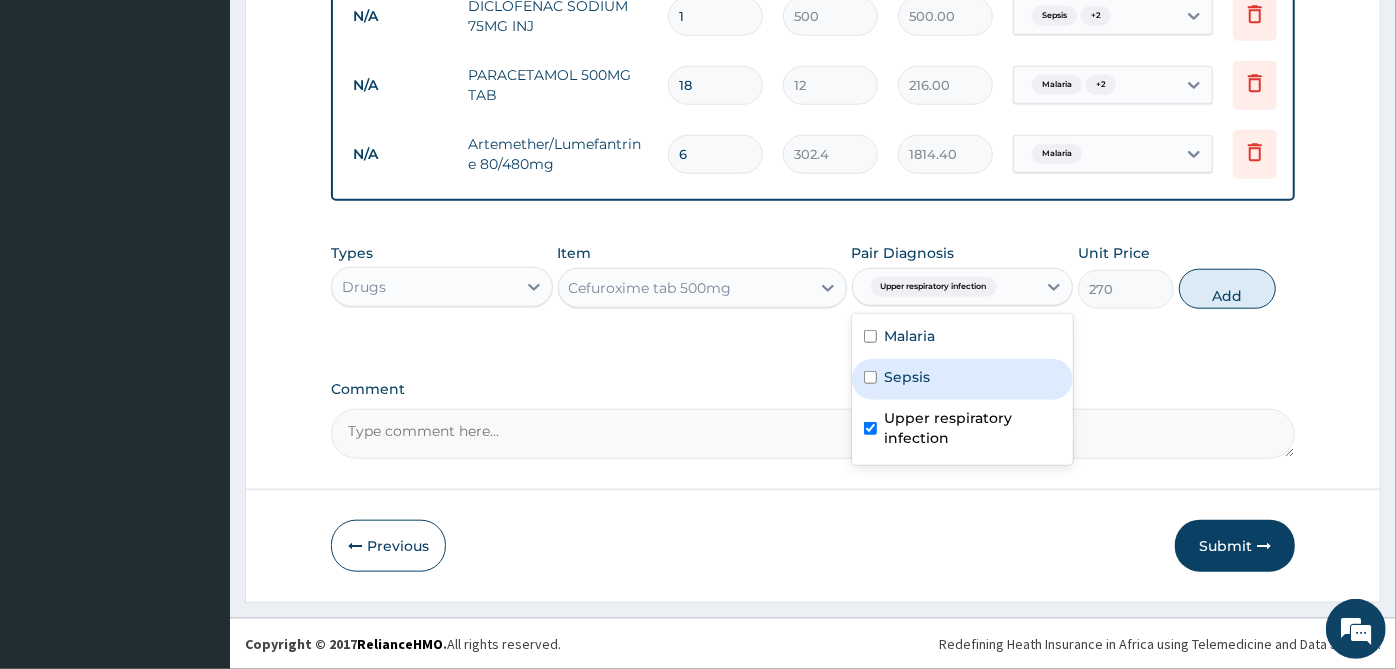 click on "Sepsis" at bounding box center [963, 379] 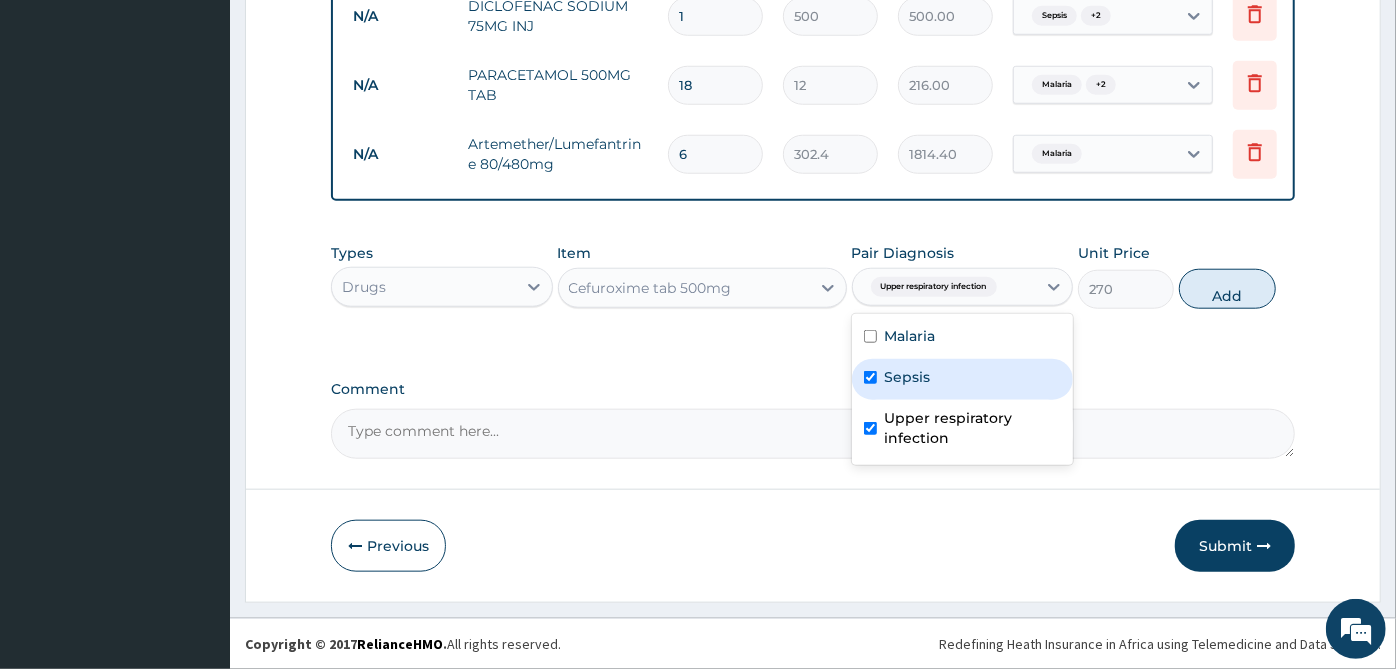 checkbox on "true" 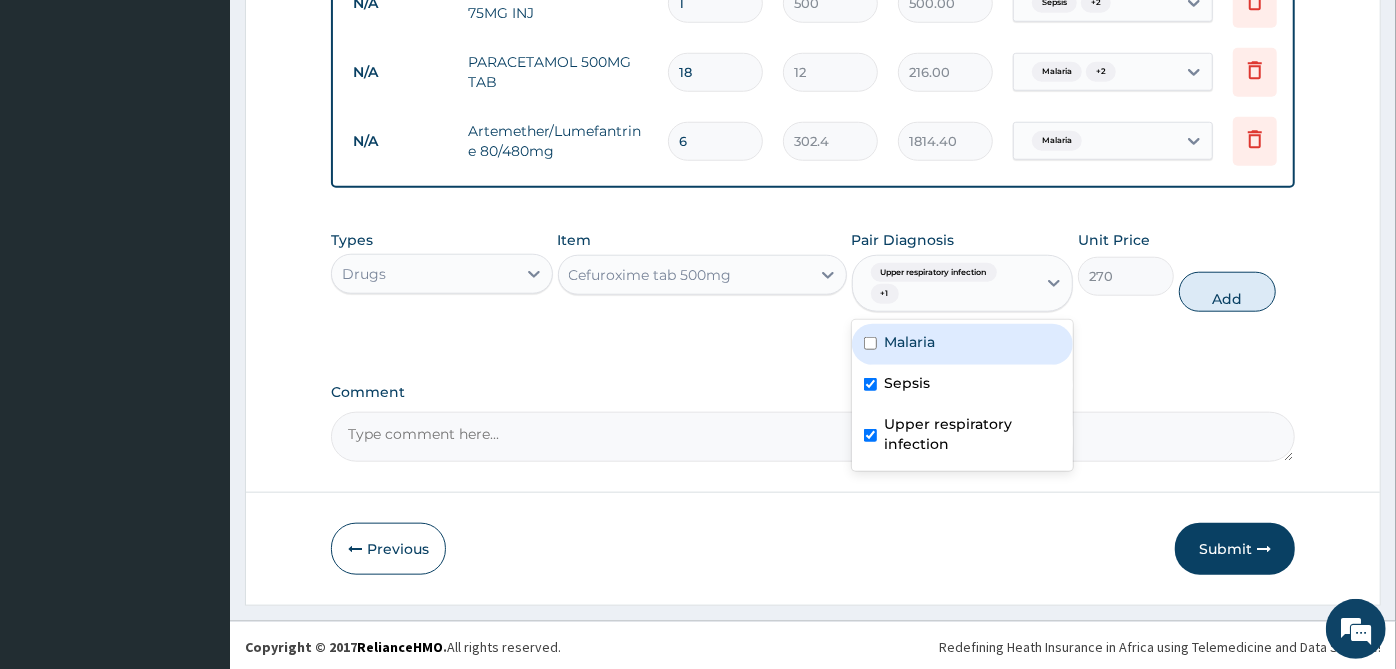click on "Malaria" at bounding box center [910, 342] 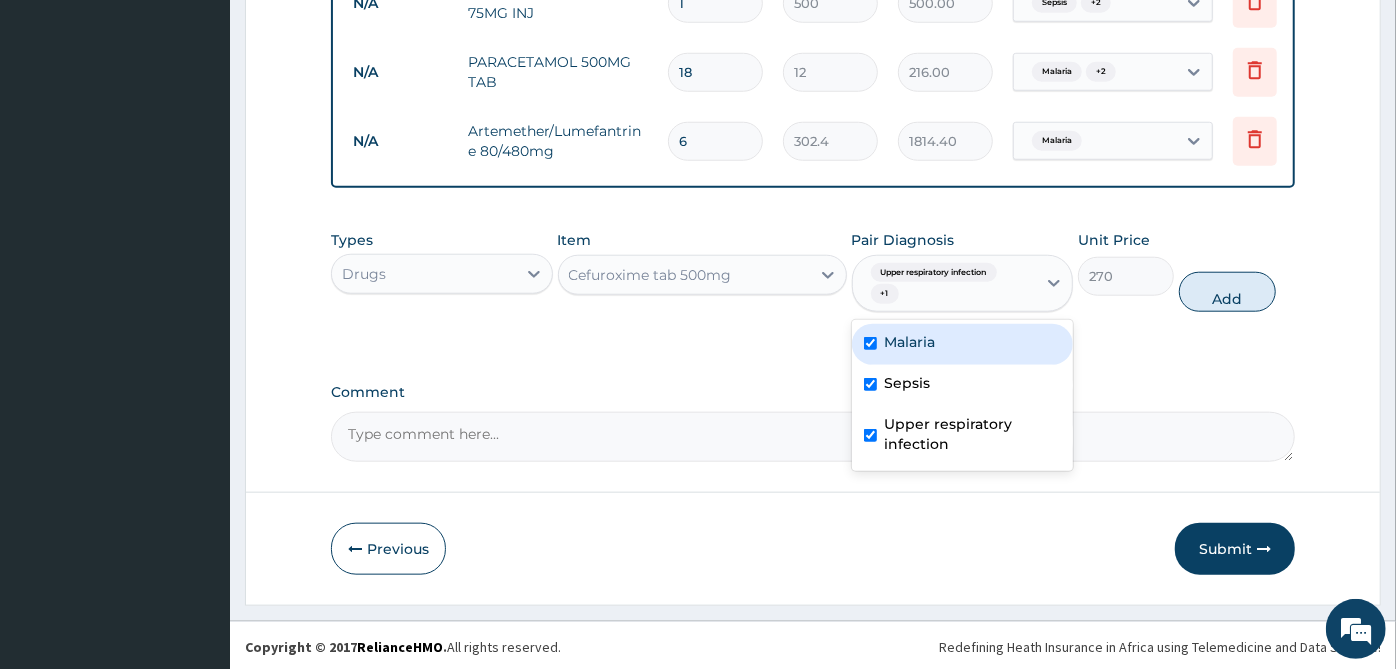 checkbox on "true" 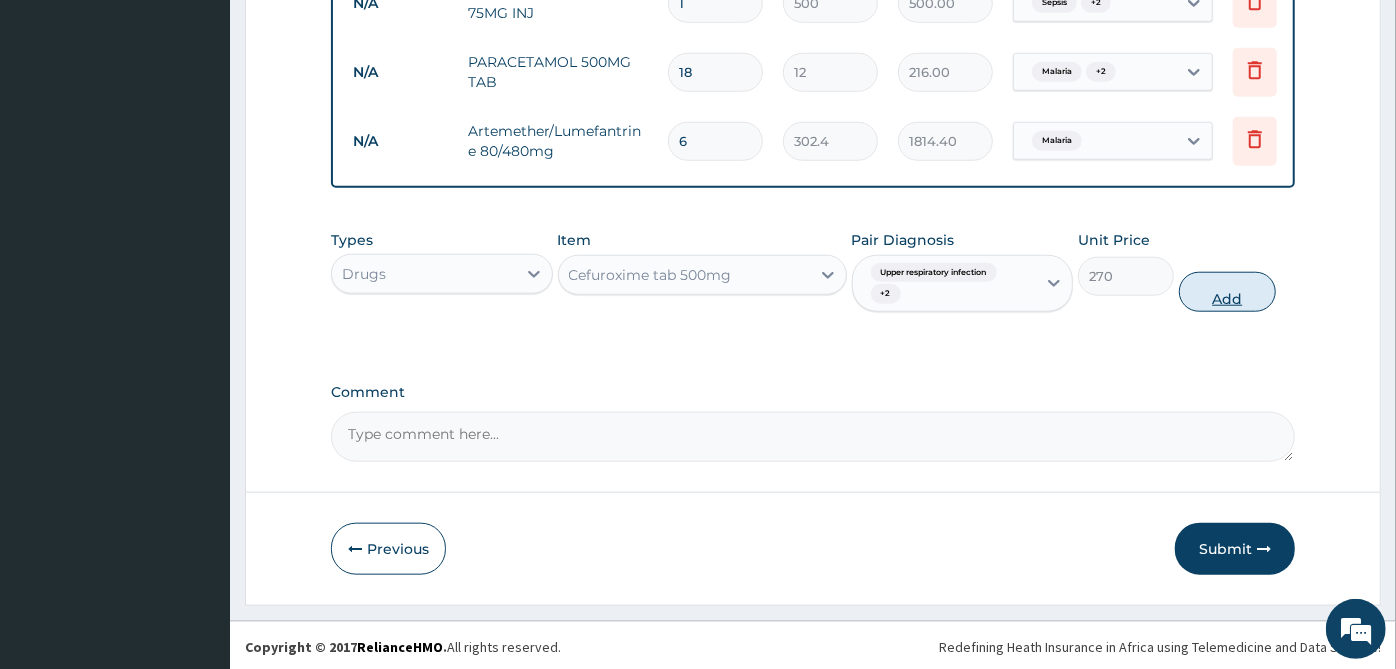 click on "Add" at bounding box center [1227, 292] 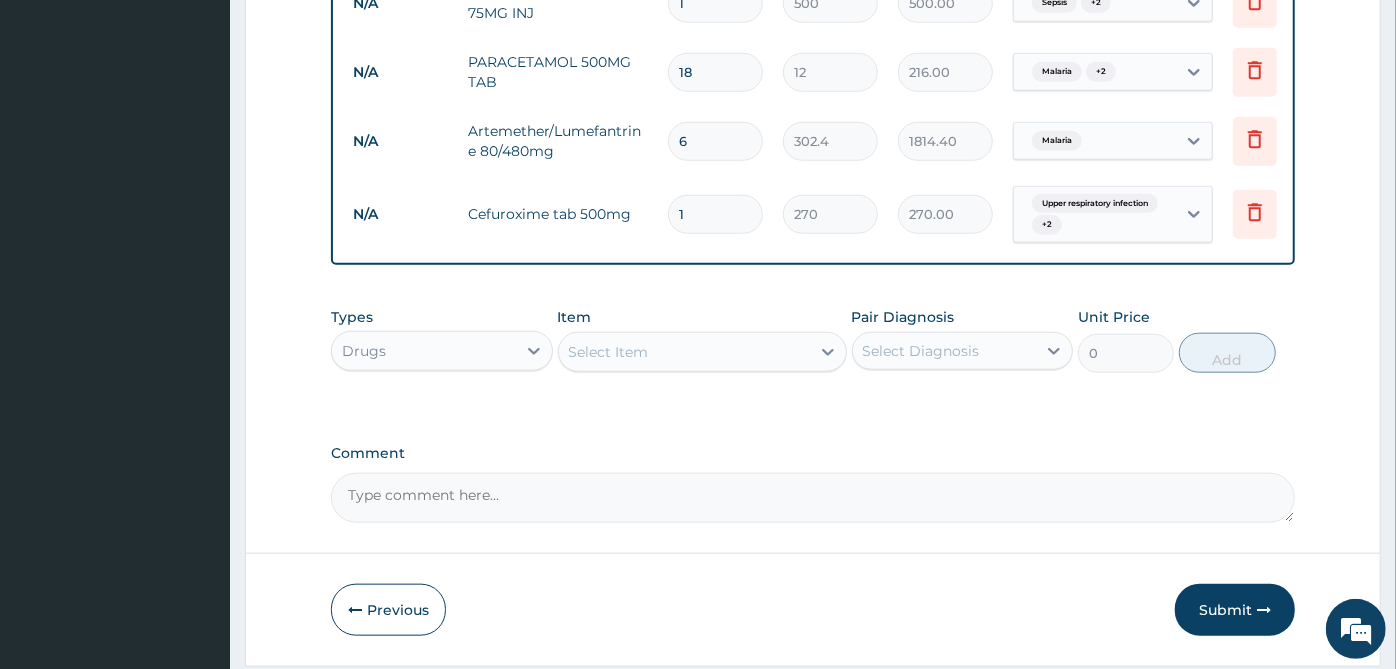 type on "10" 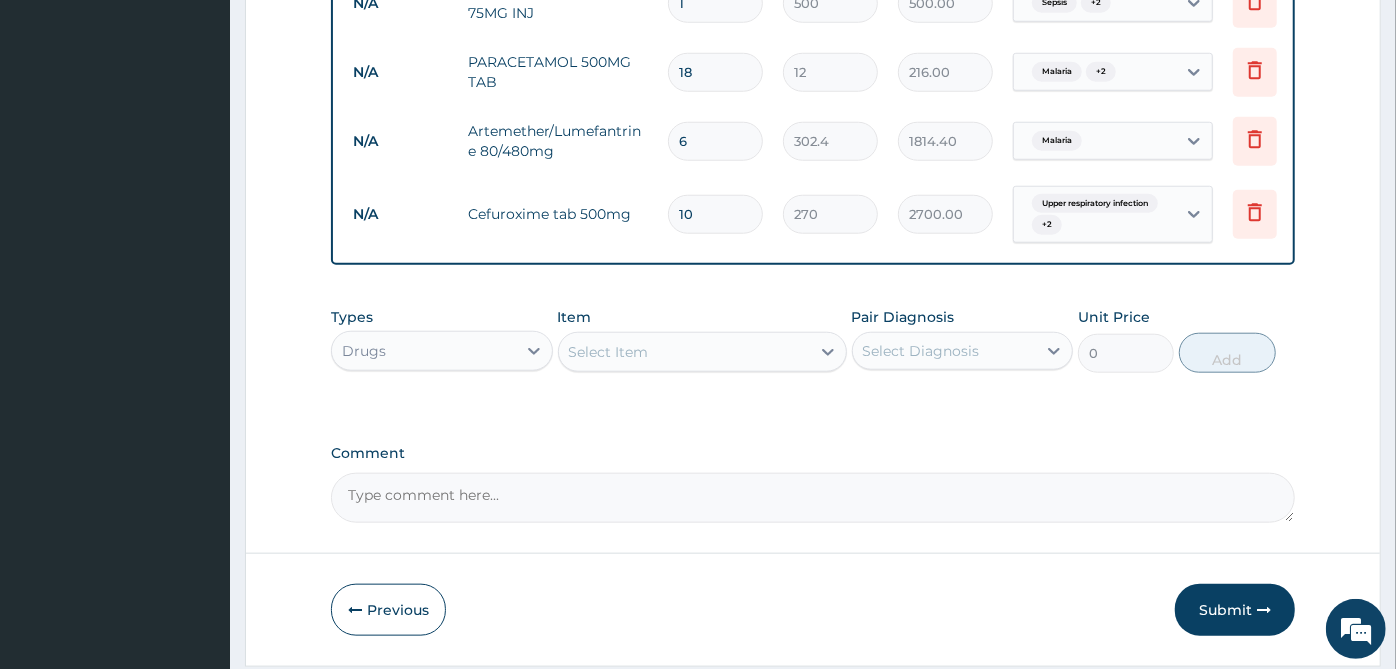 type on "10" 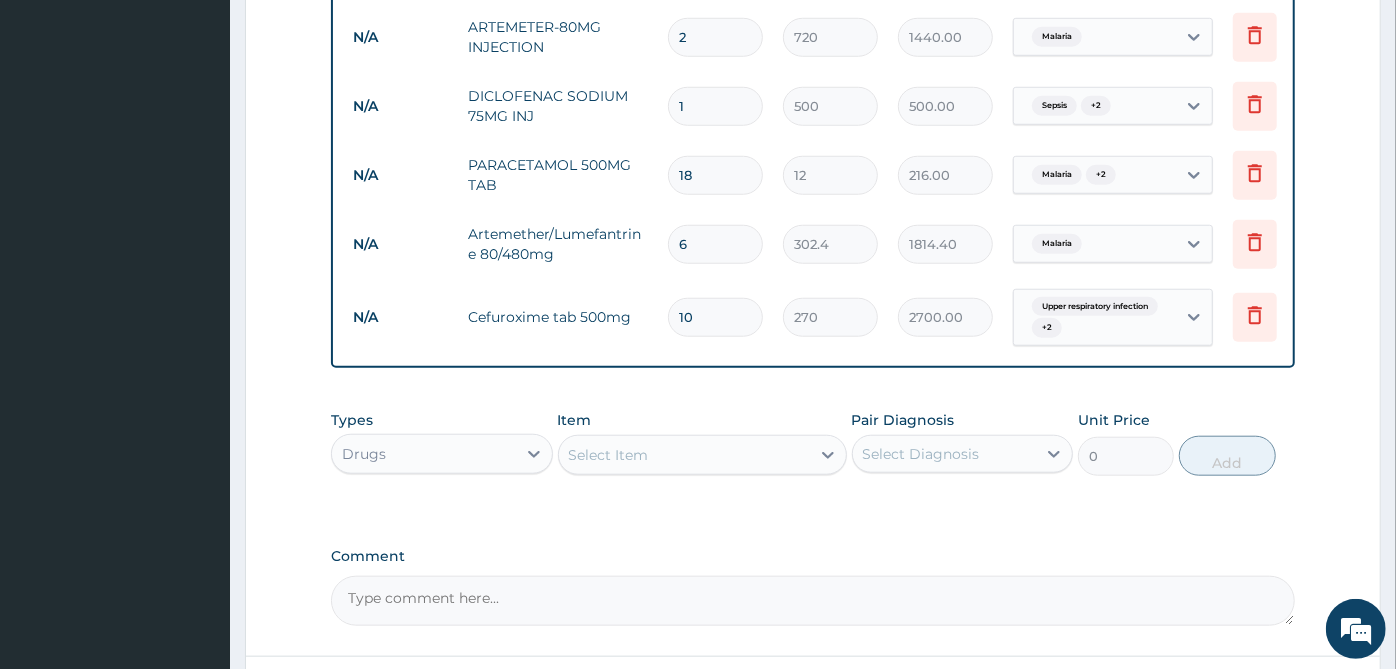 scroll, scrollTop: 1182, scrollLeft: 0, axis: vertical 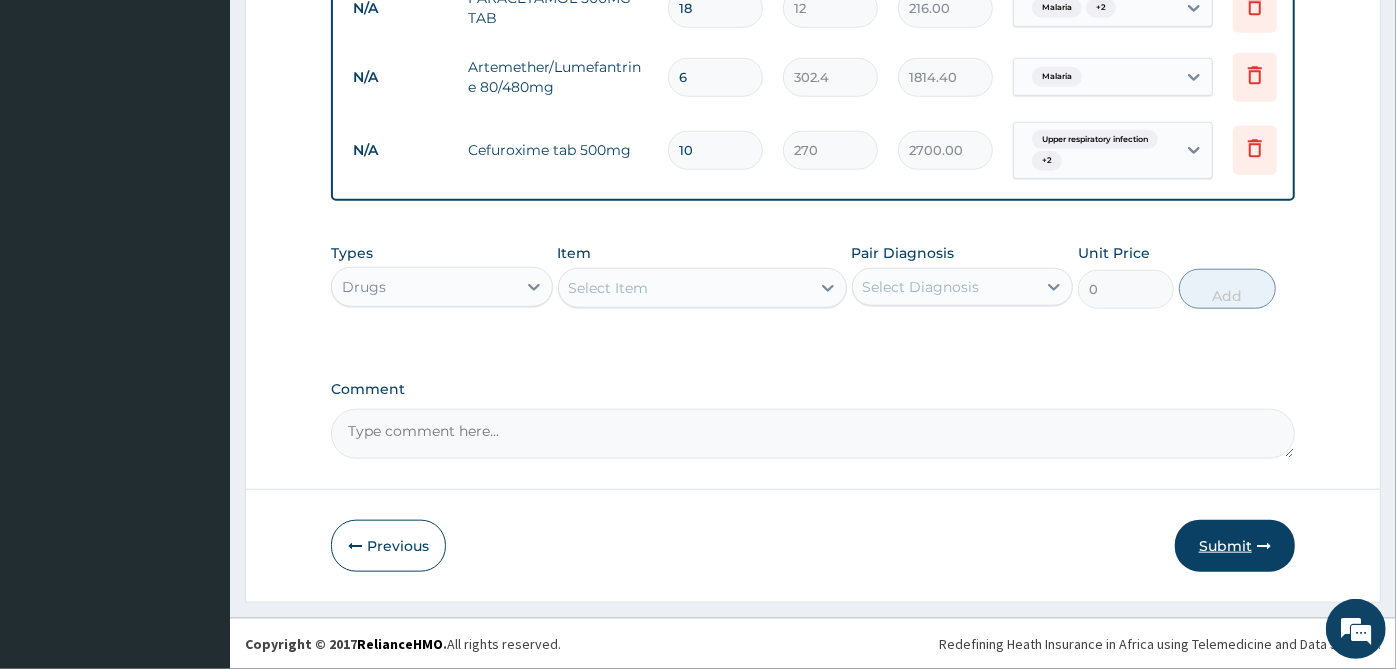 click on "Submit" at bounding box center (1235, 546) 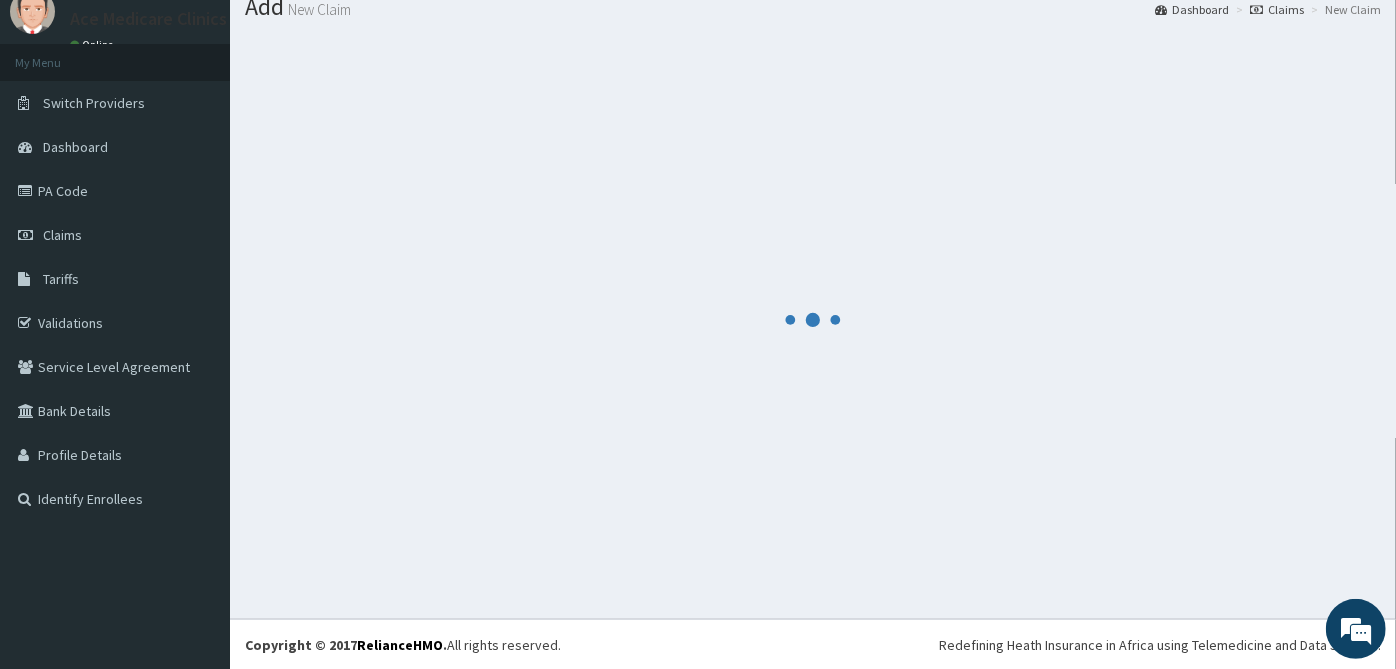 scroll, scrollTop: 1182, scrollLeft: 0, axis: vertical 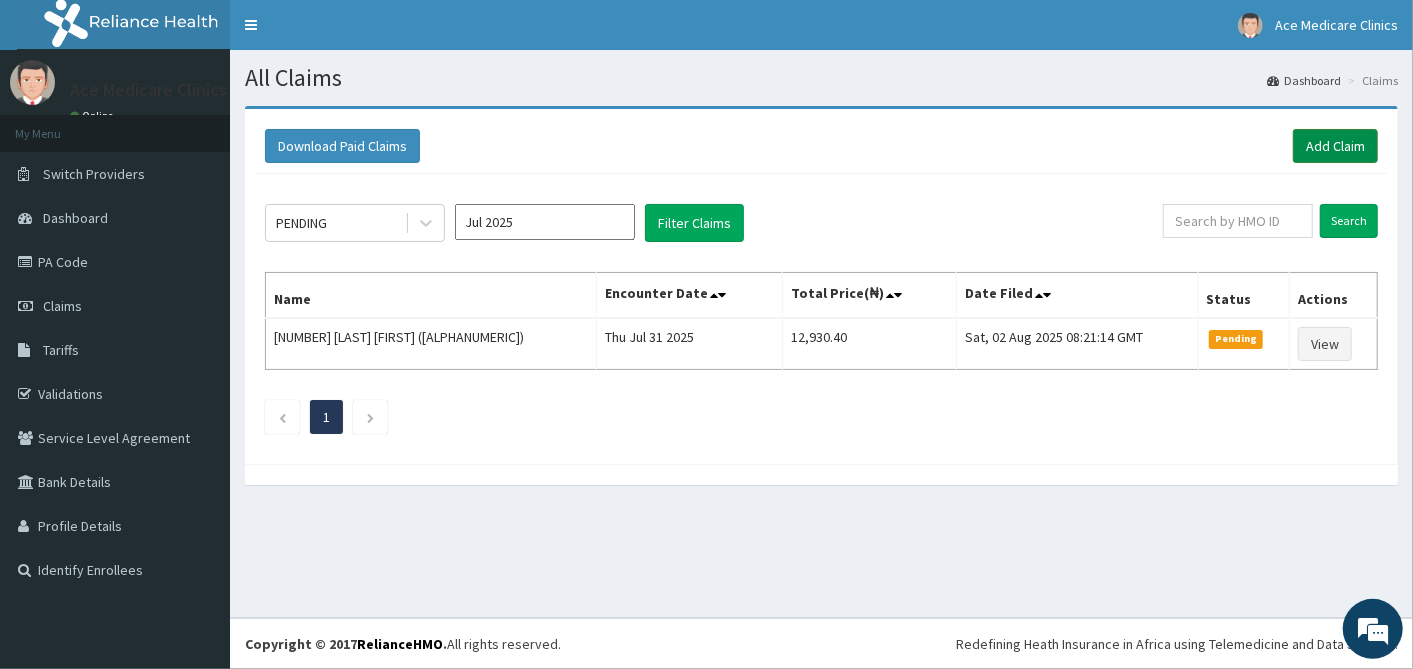 click on "Add Claim" at bounding box center [1335, 146] 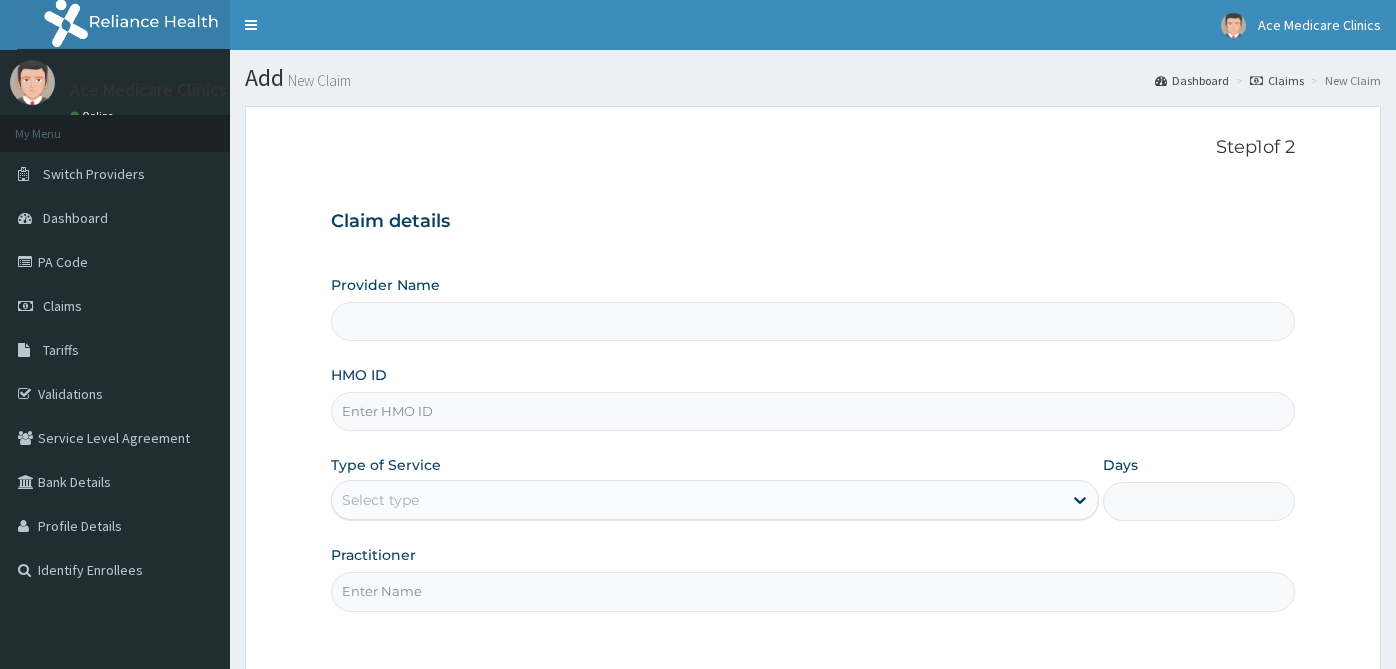 scroll, scrollTop: 0, scrollLeft: 0, axis: both 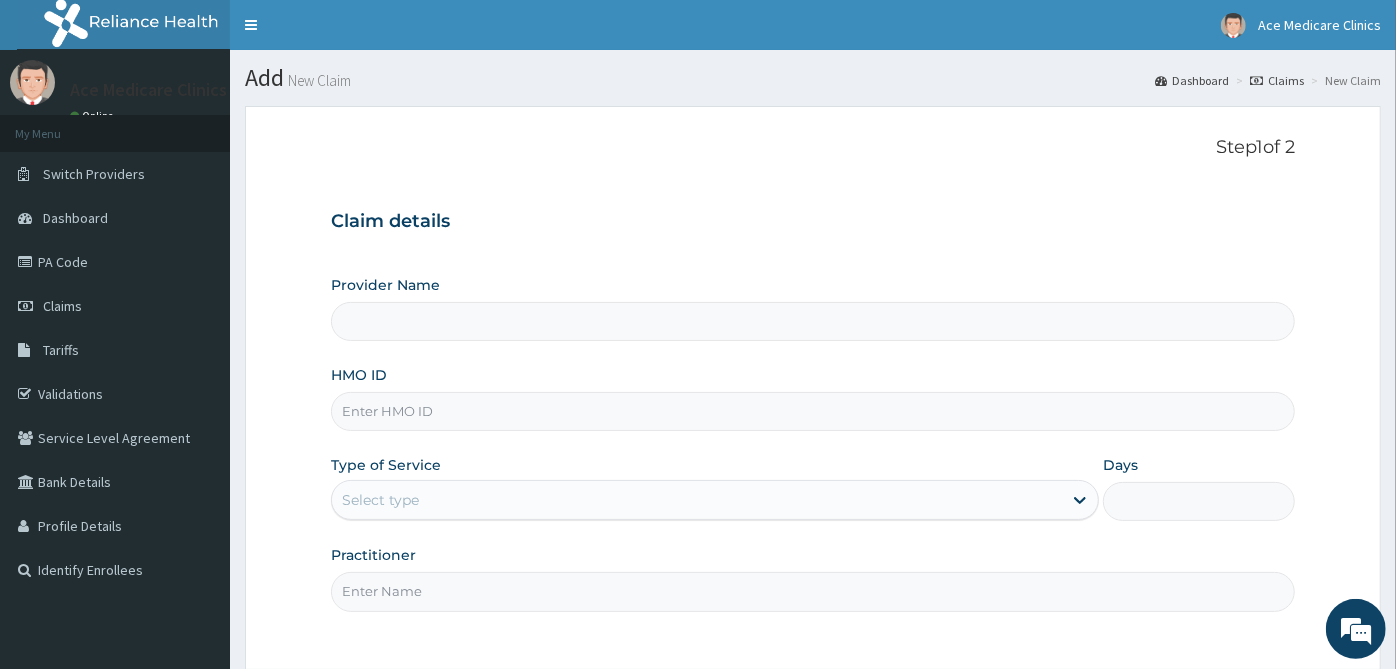click on "HMO ID" at bounding box center [813, 411] 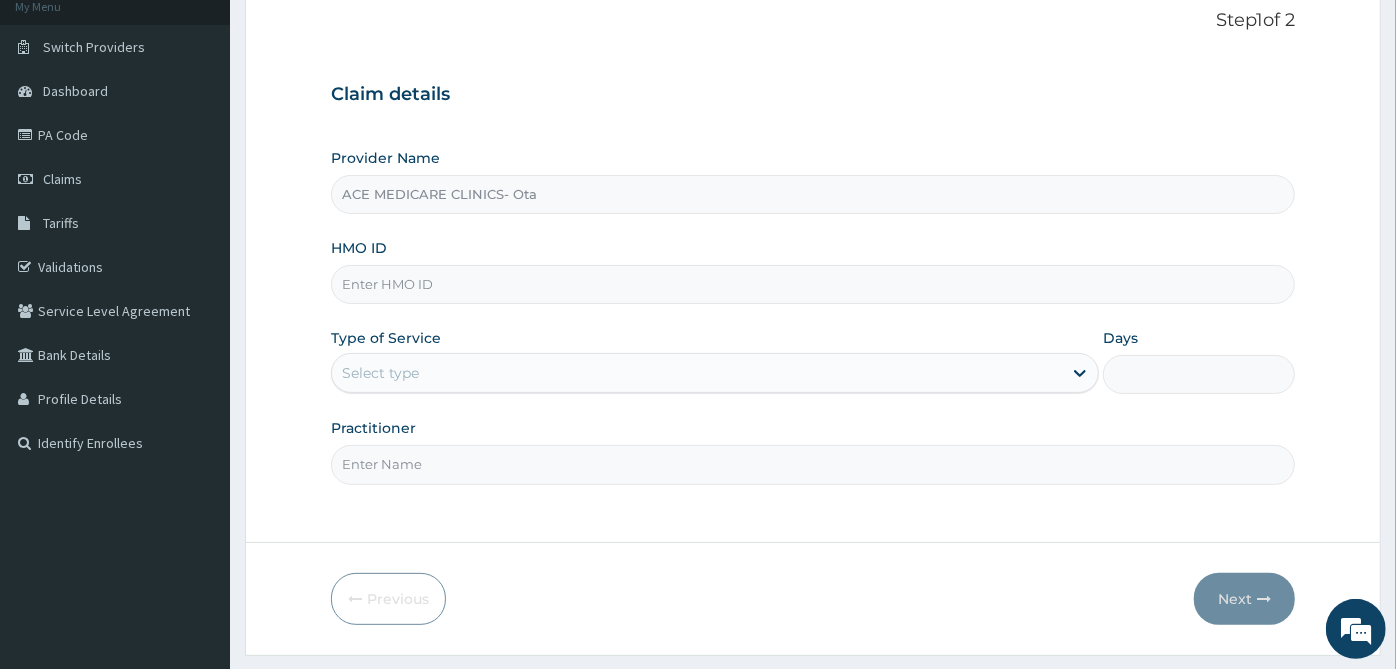 scroll, scrollTop: 179, scrollLeft: 0, axis: vertical 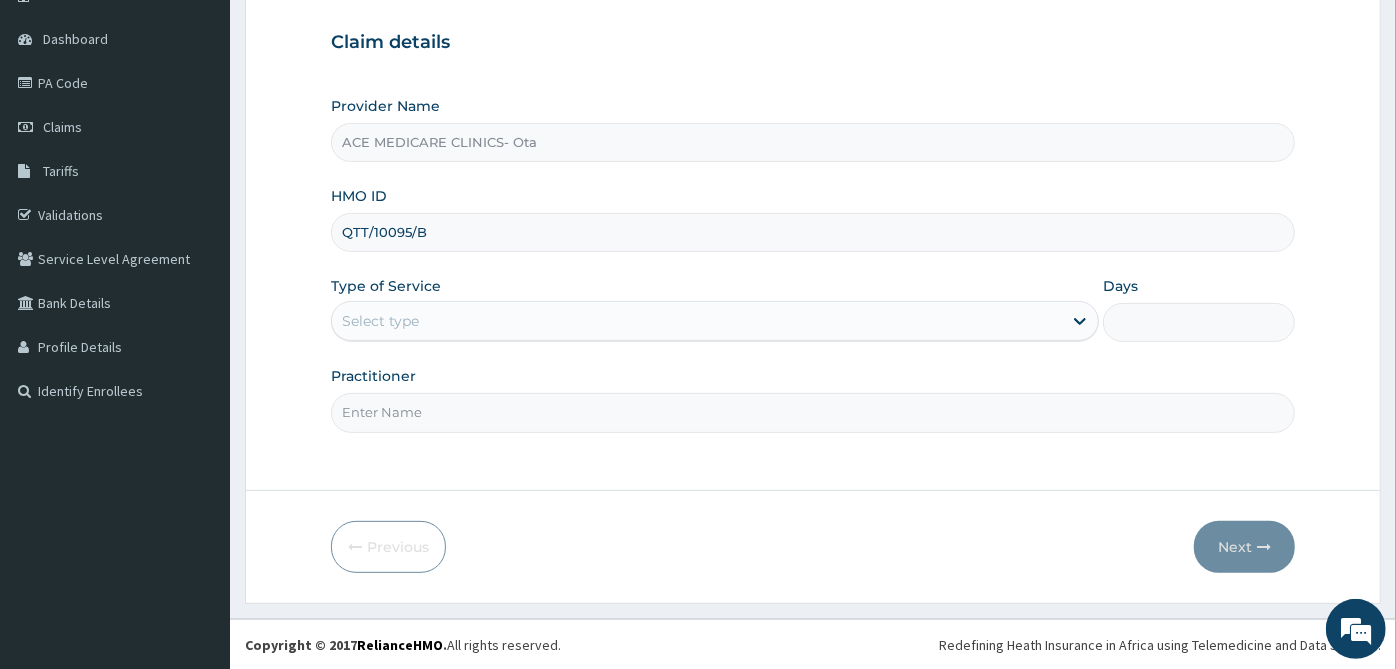 type on "QTT/10095/B" 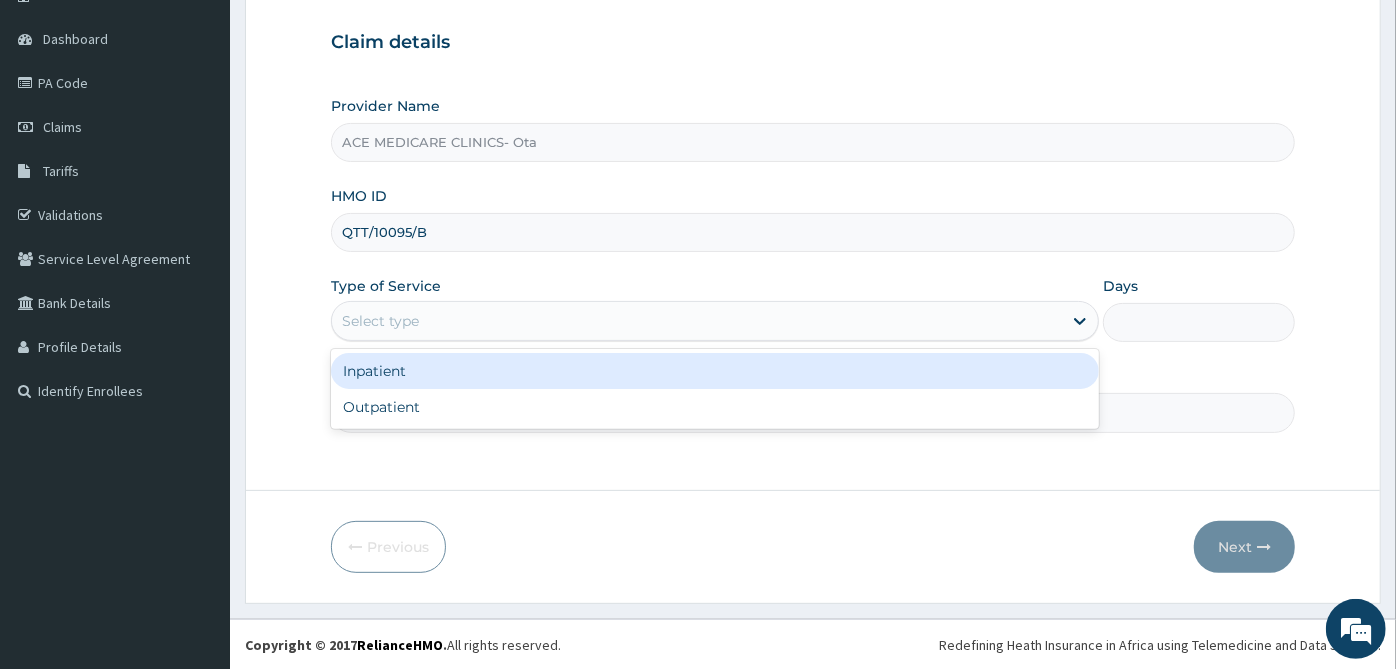 click on "Select type" at bounding box center [697, 321] 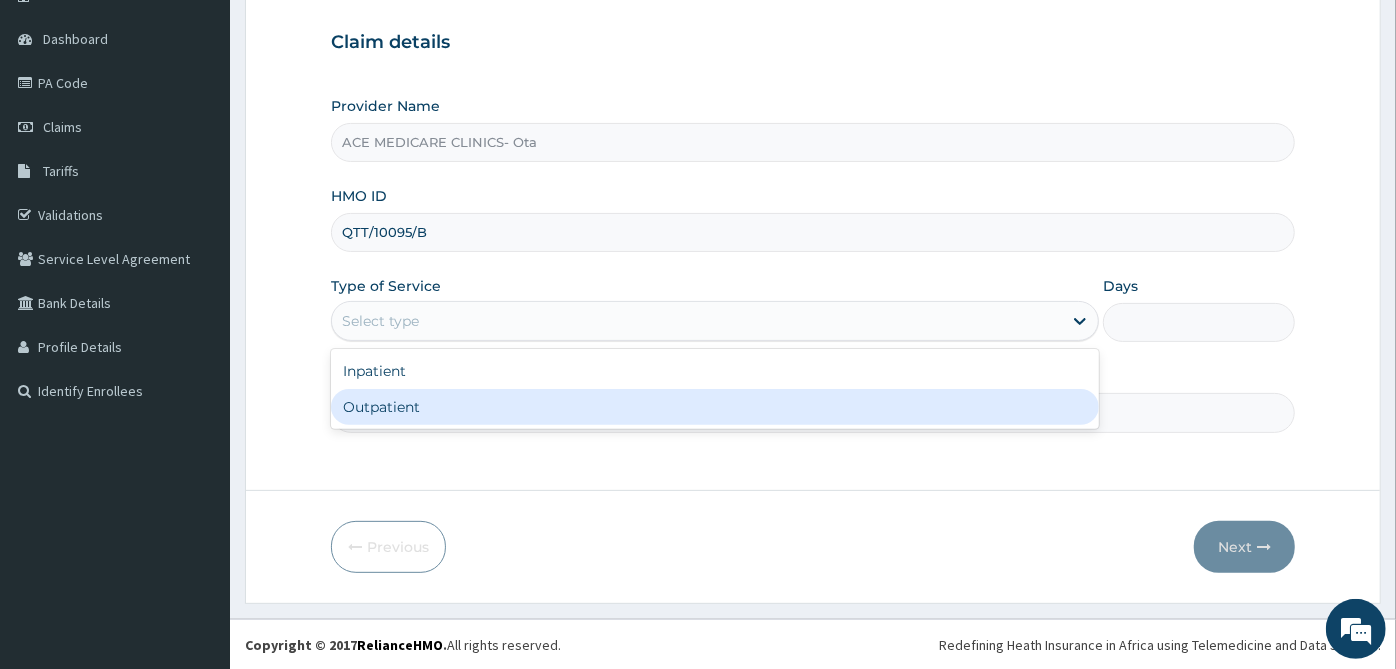 click on "Outpatient" at bounding box center [715, 407] 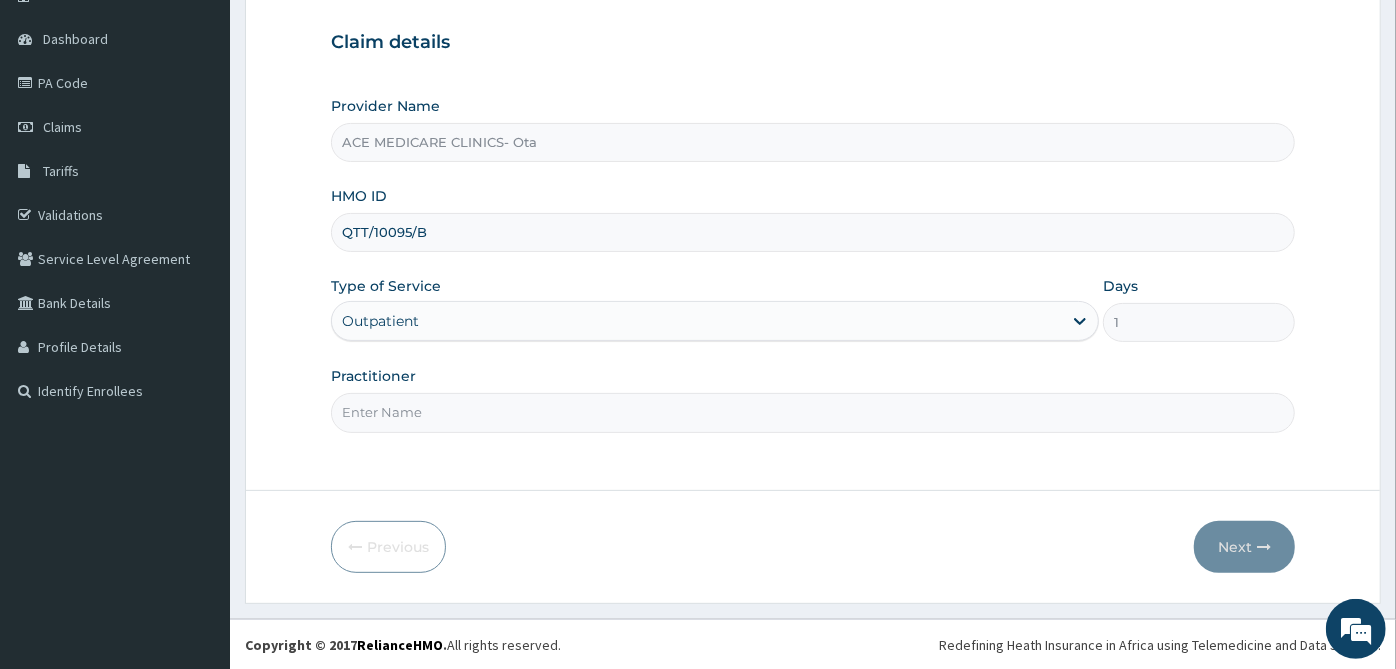 click on "Practitioner" at bounding box center [813, 412] 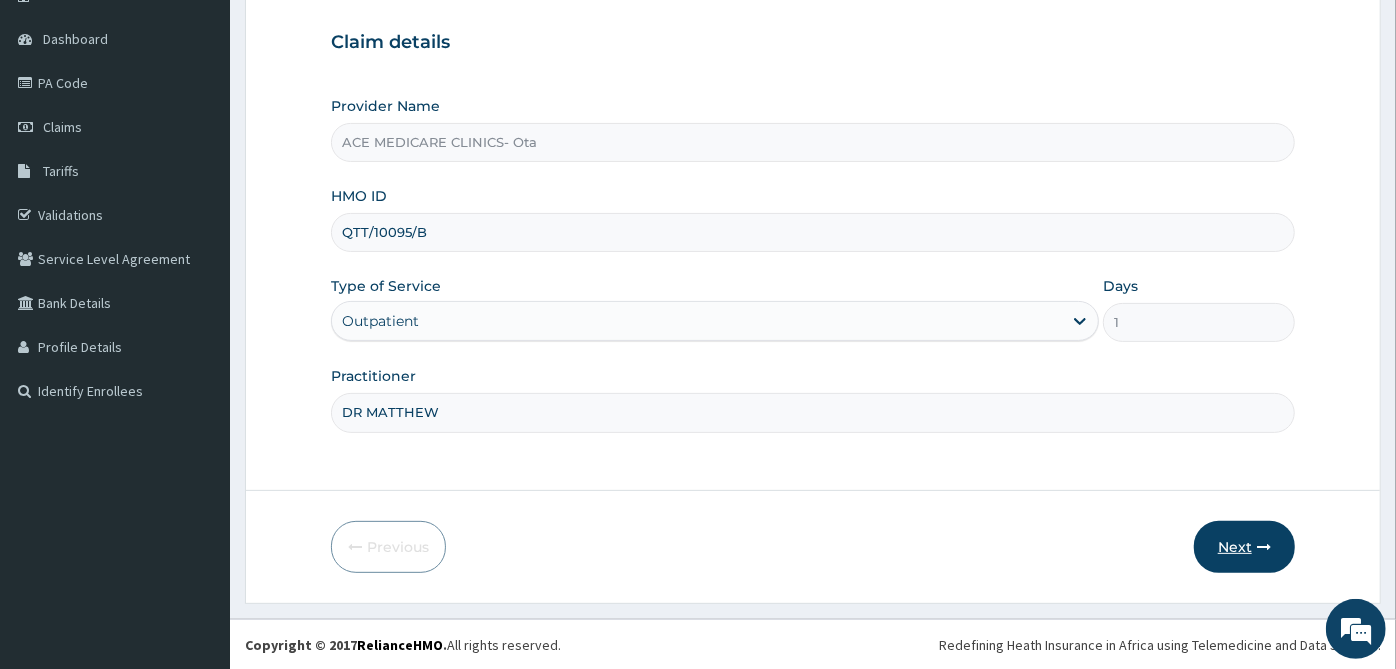 type on "DR MATTHEW" 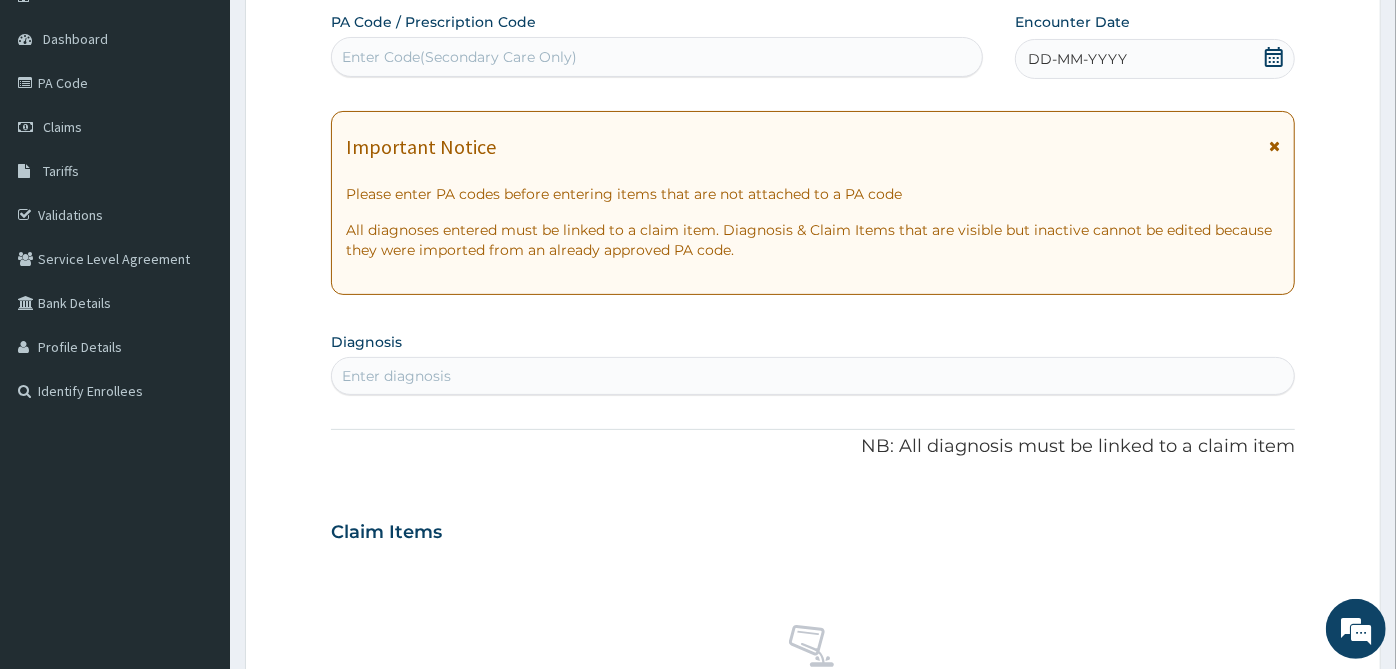 click on "Enter Code(Secondary Care Only)" at bounding box center (657, 57) 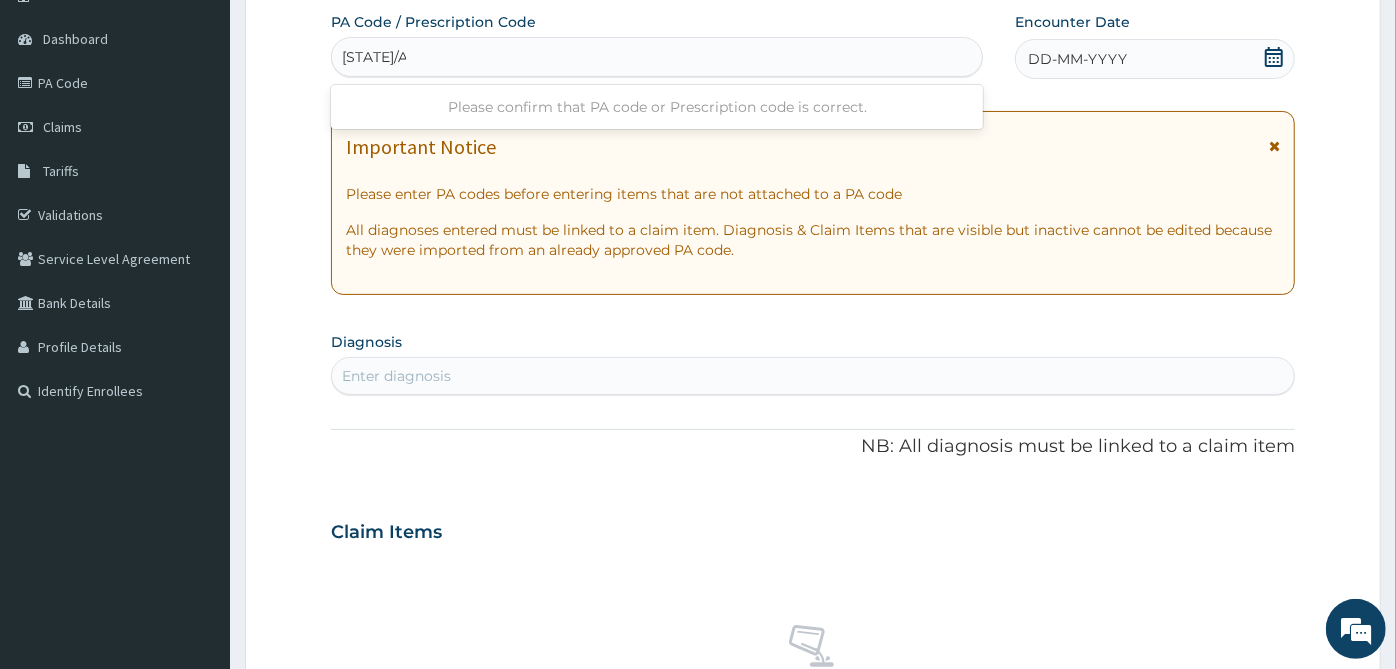 type on "[STATE]/A1237A" 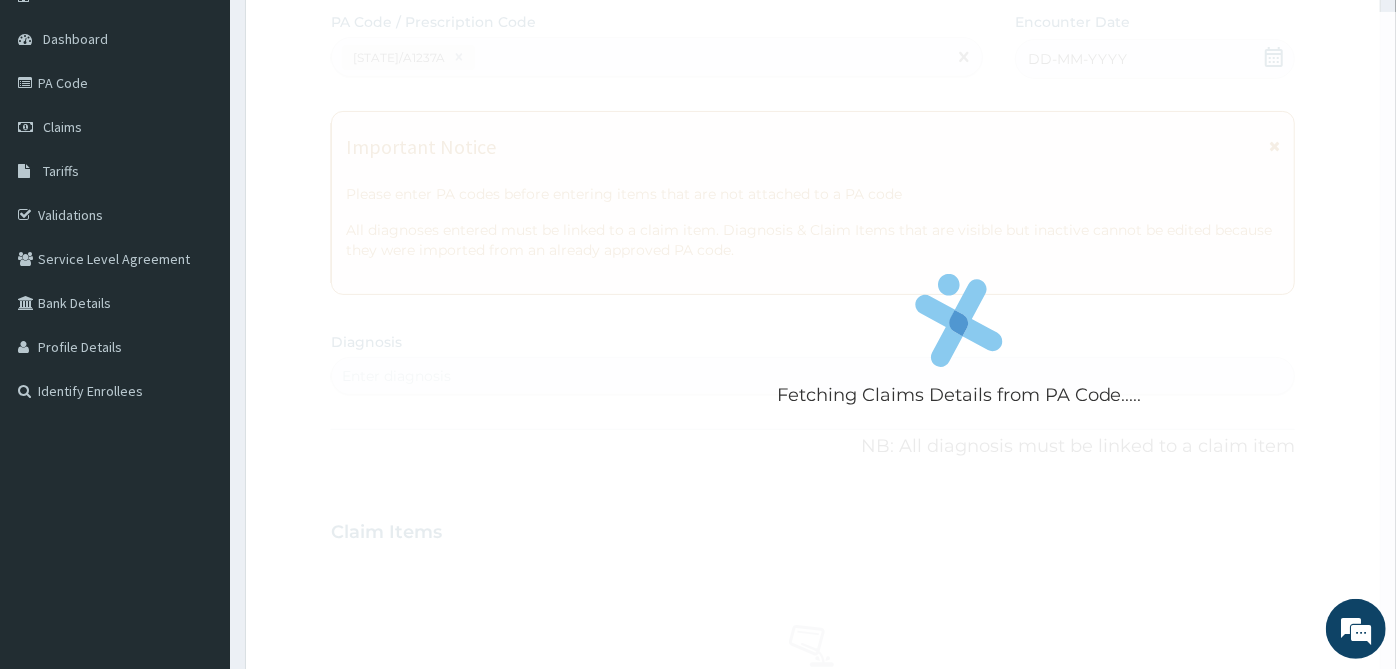 scroll, scrollTop: 180, scrollLeft: 0, axis: vertical 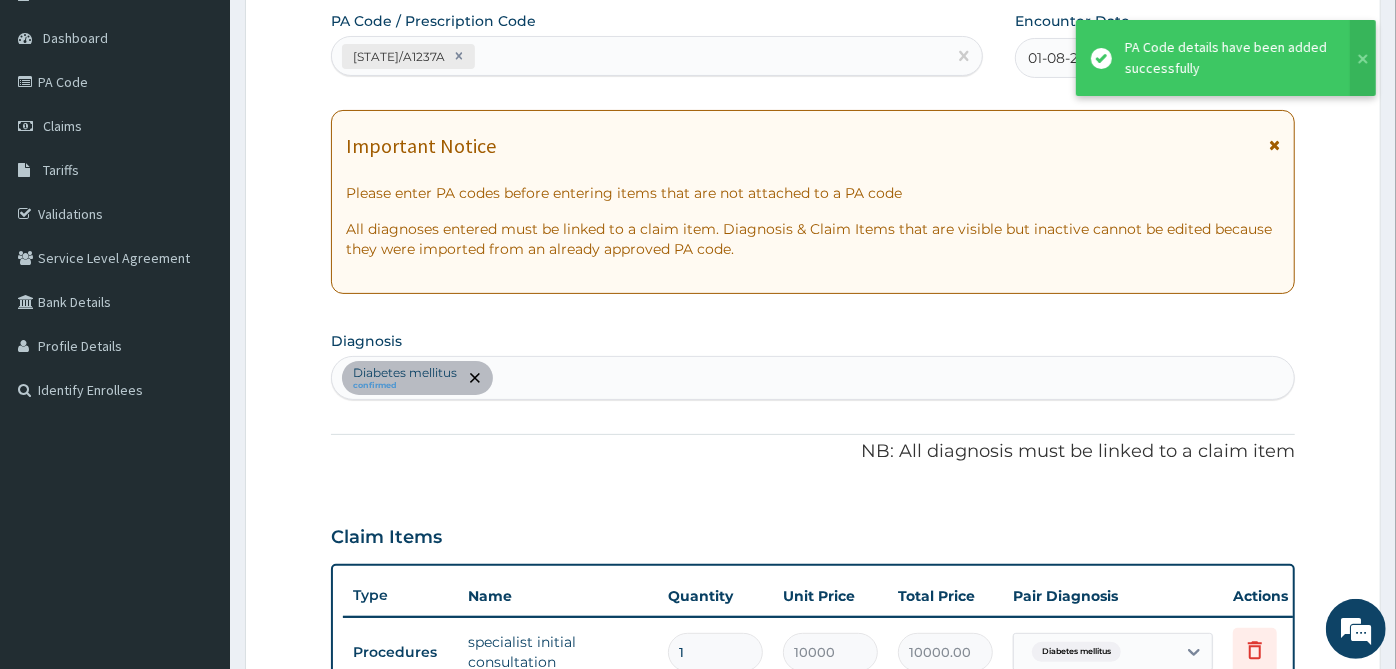 click on "[STATE]/A1237A" at bounding box center [639, 56] 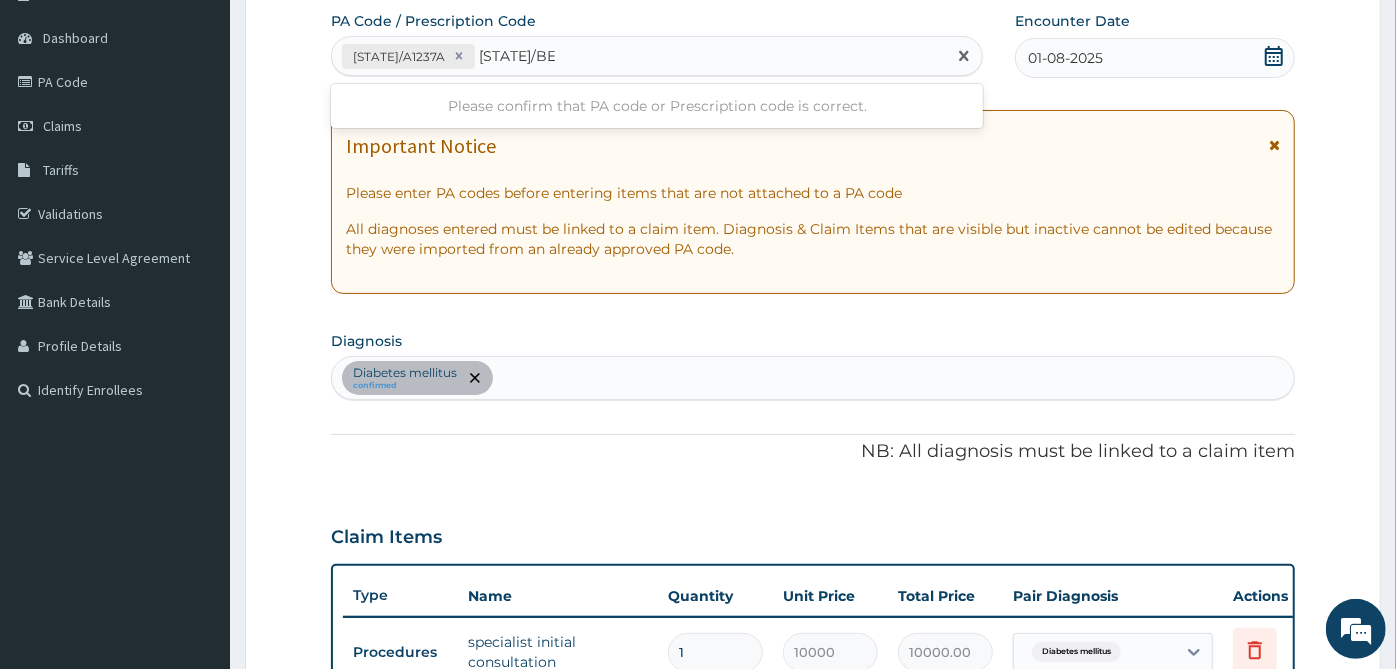 type on "[STATE]/BED942" 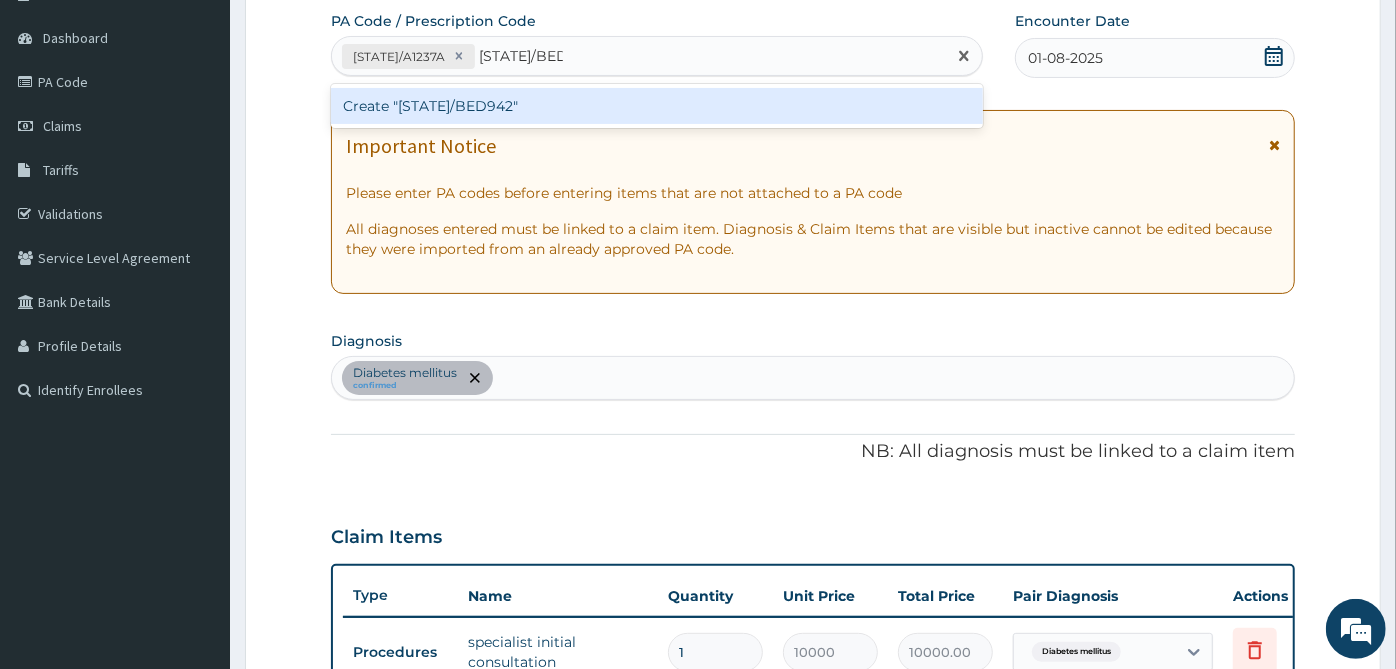 type 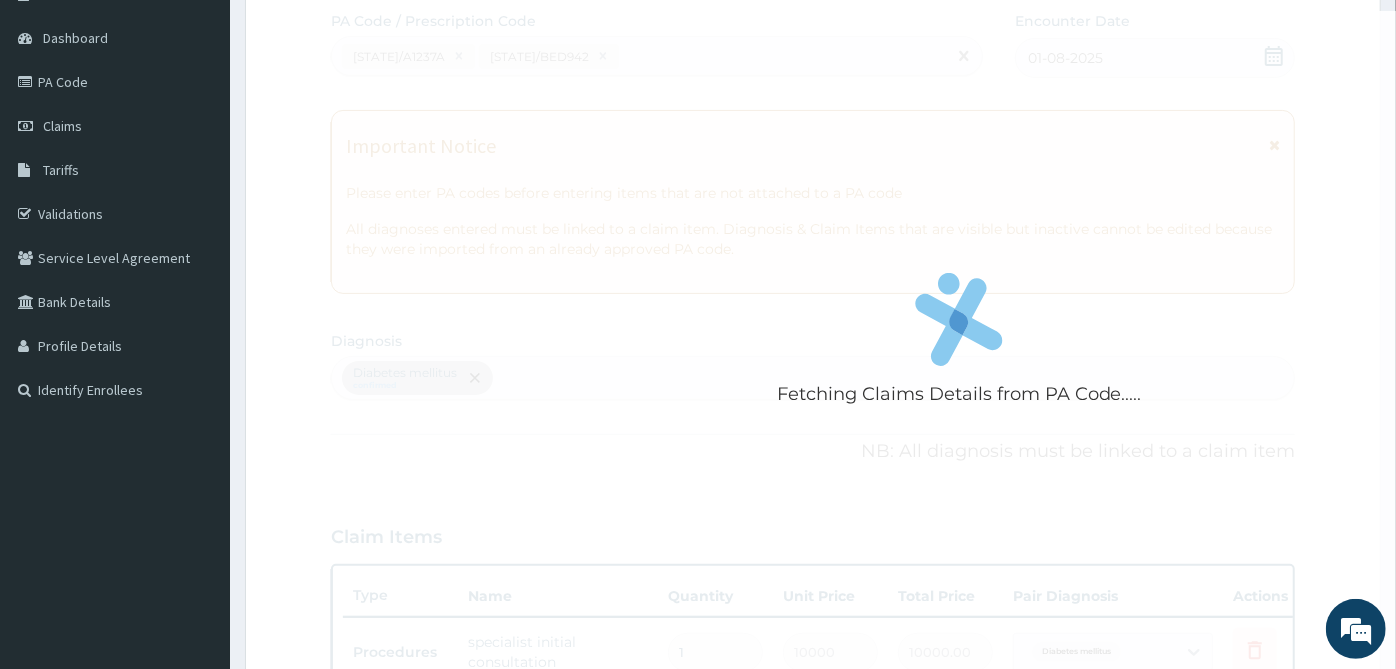 scroll, scrollTop: 564, scrollLeft: 0, axis: vertical 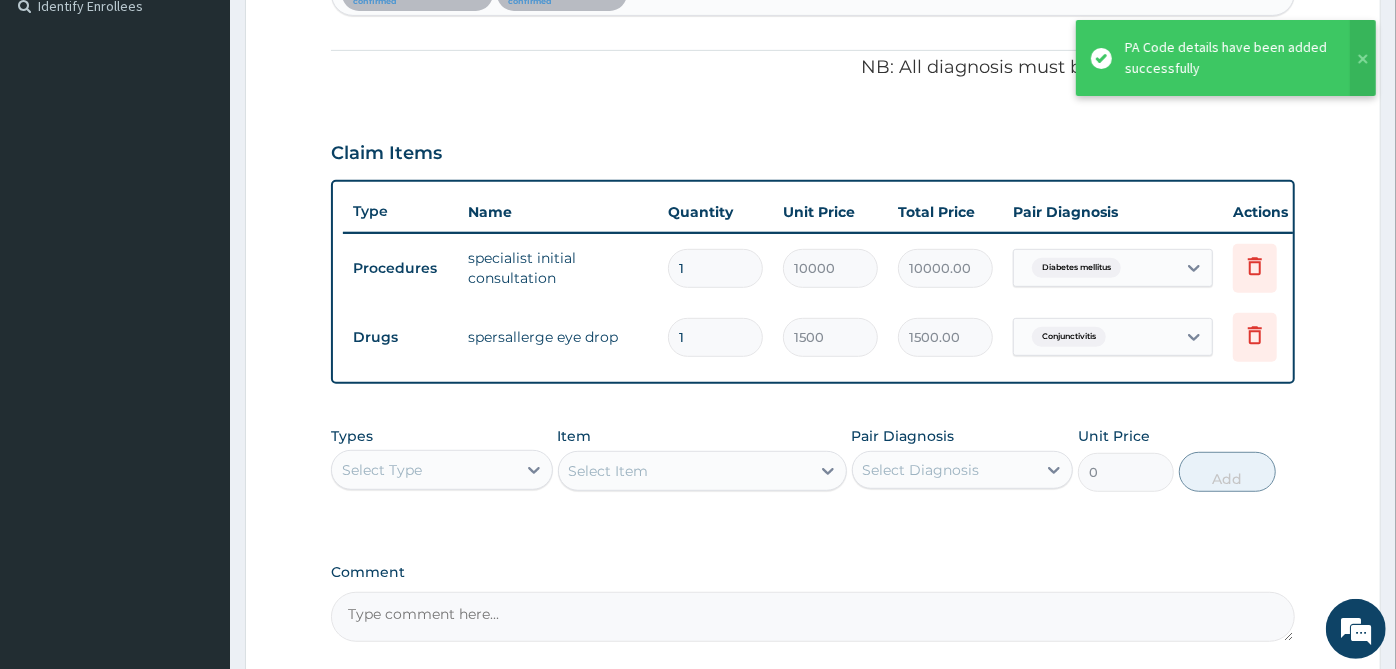 click on "NB: All diagnosis must be linked to a claim item" at bounding box center (813, 68) 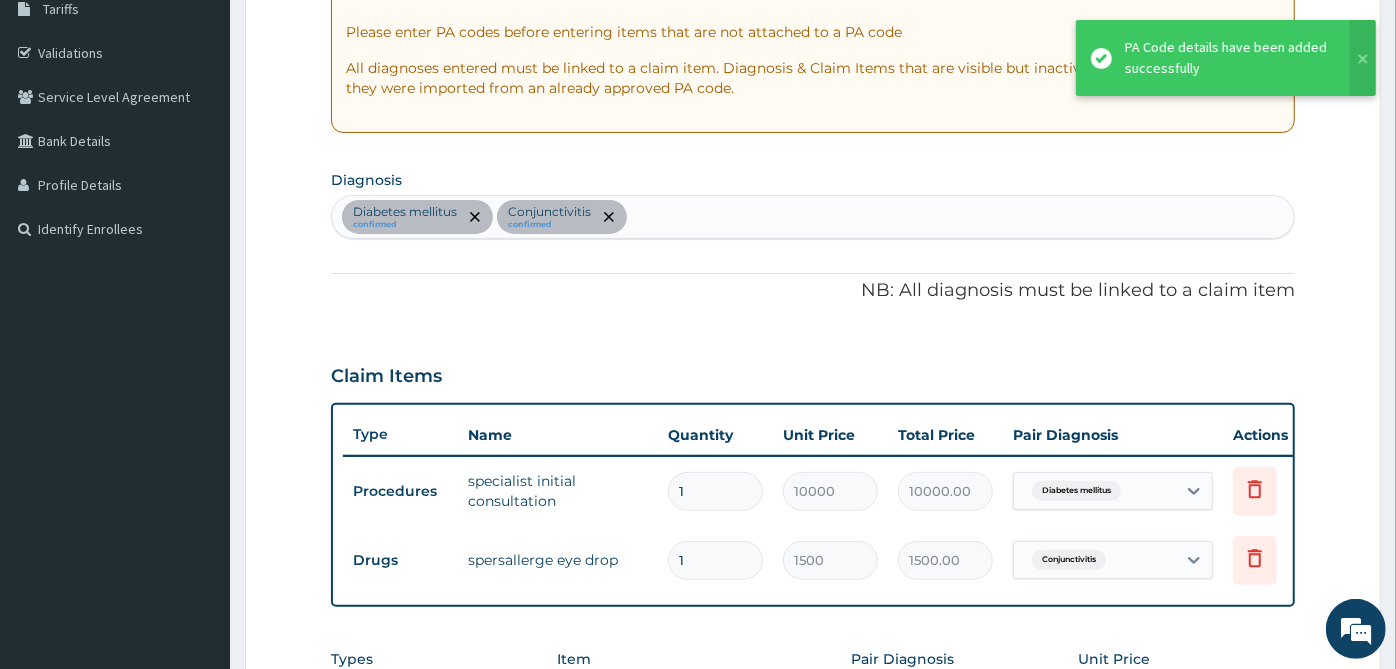 scroll, scrollTop: 453, scrollLeft: 0, axis: vertical 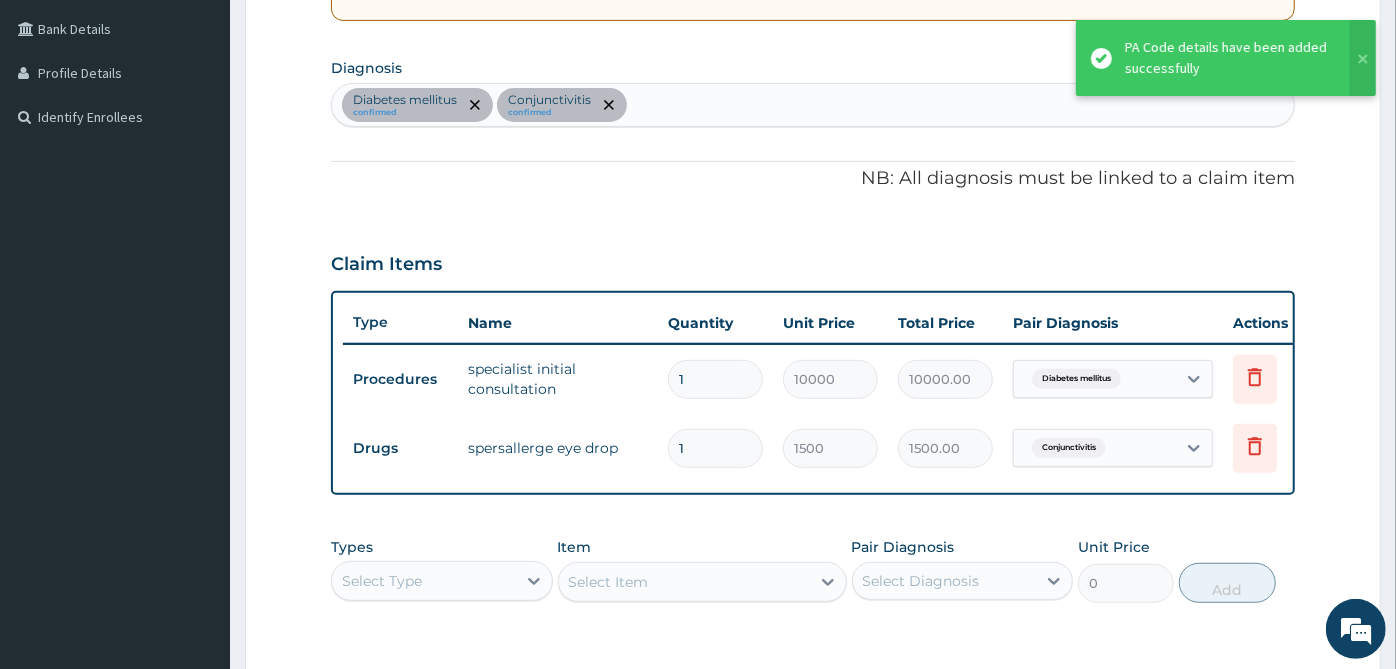 click on "Diabetes mellitus confirmed Conjunctivitis confirmed" at bounding box center [813, 105] 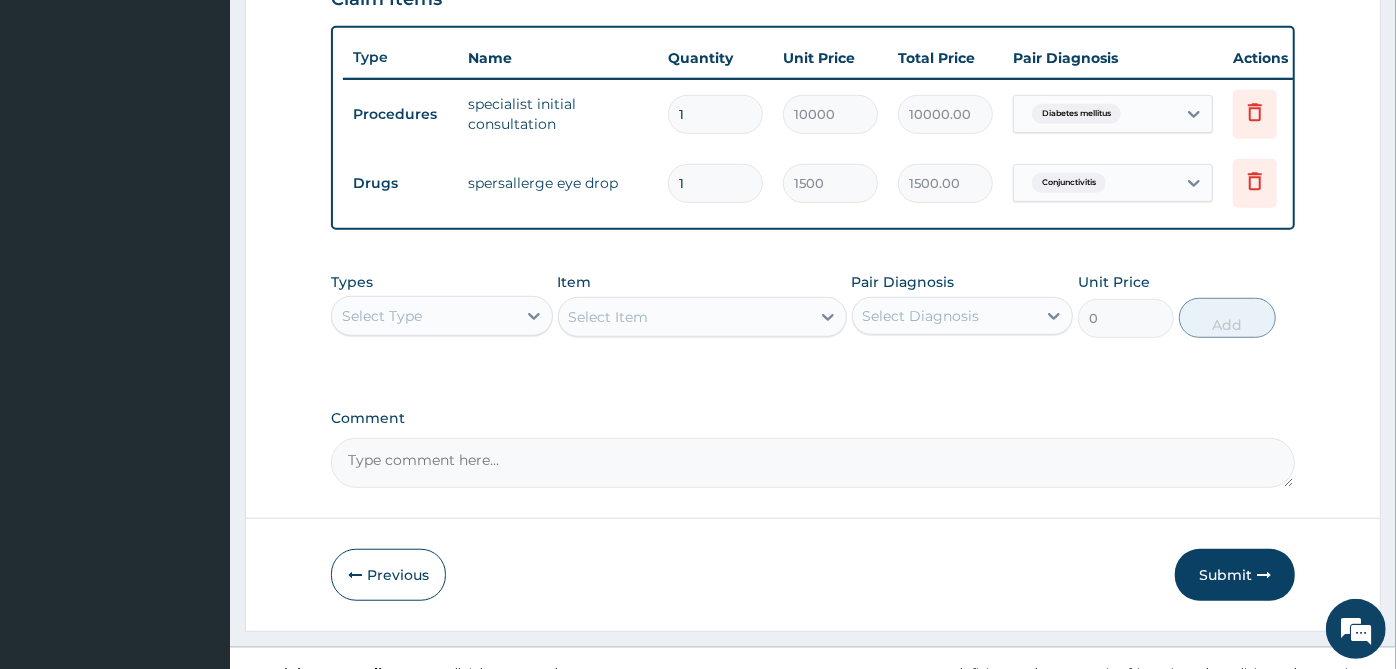 scroll, scrollTop: 760, scrollLeft: 0, axis: vertical 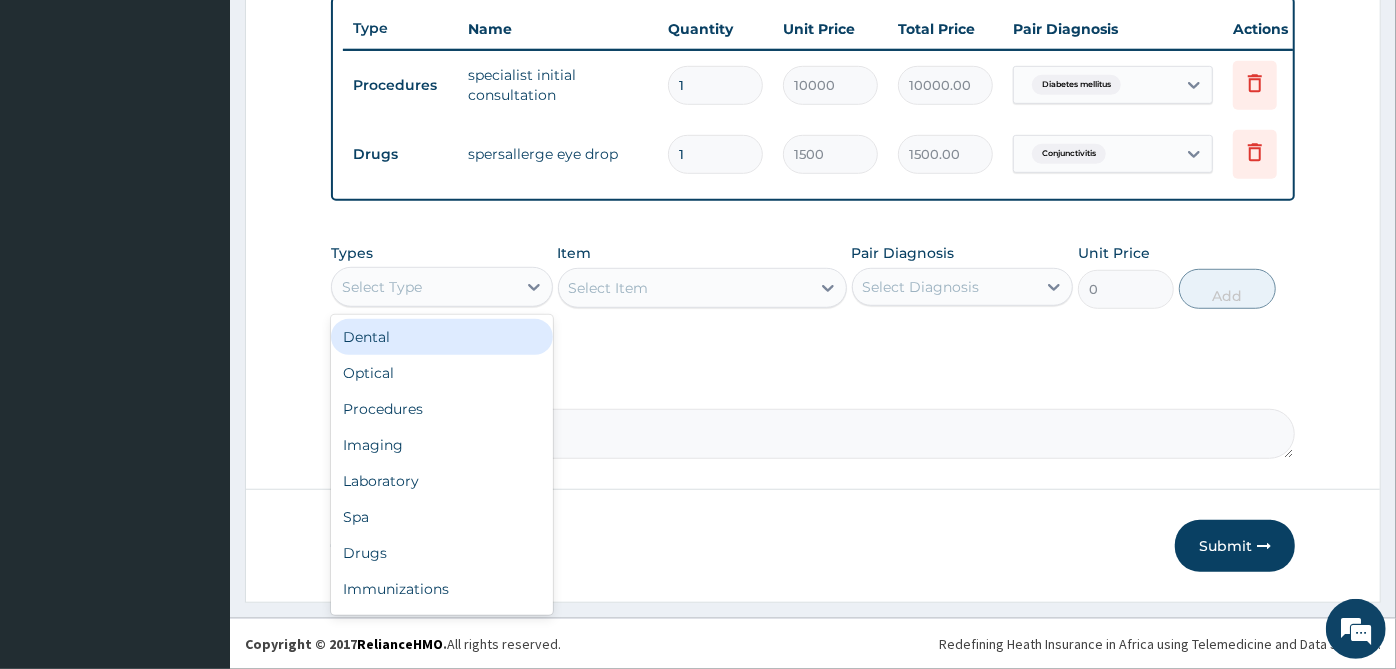 click on "Select Type" at bounding box center [424, 287] 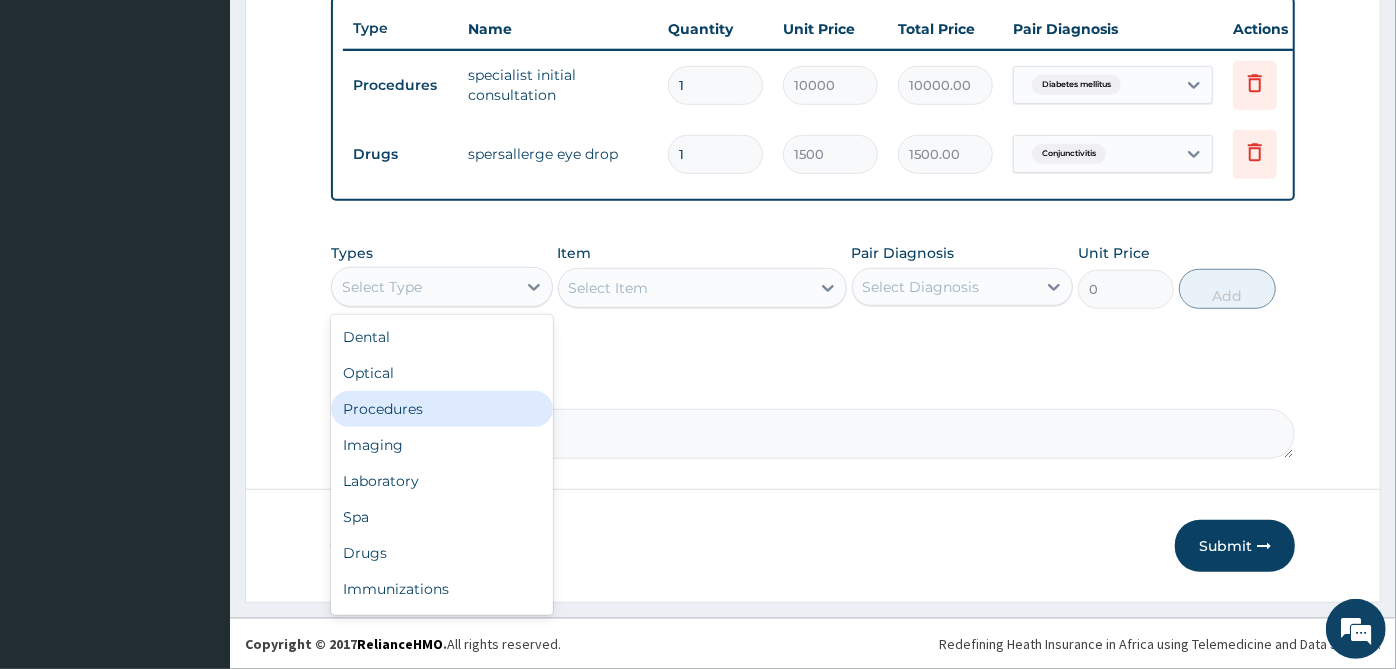 click on "Procedures" at bounding box center (442, 409) 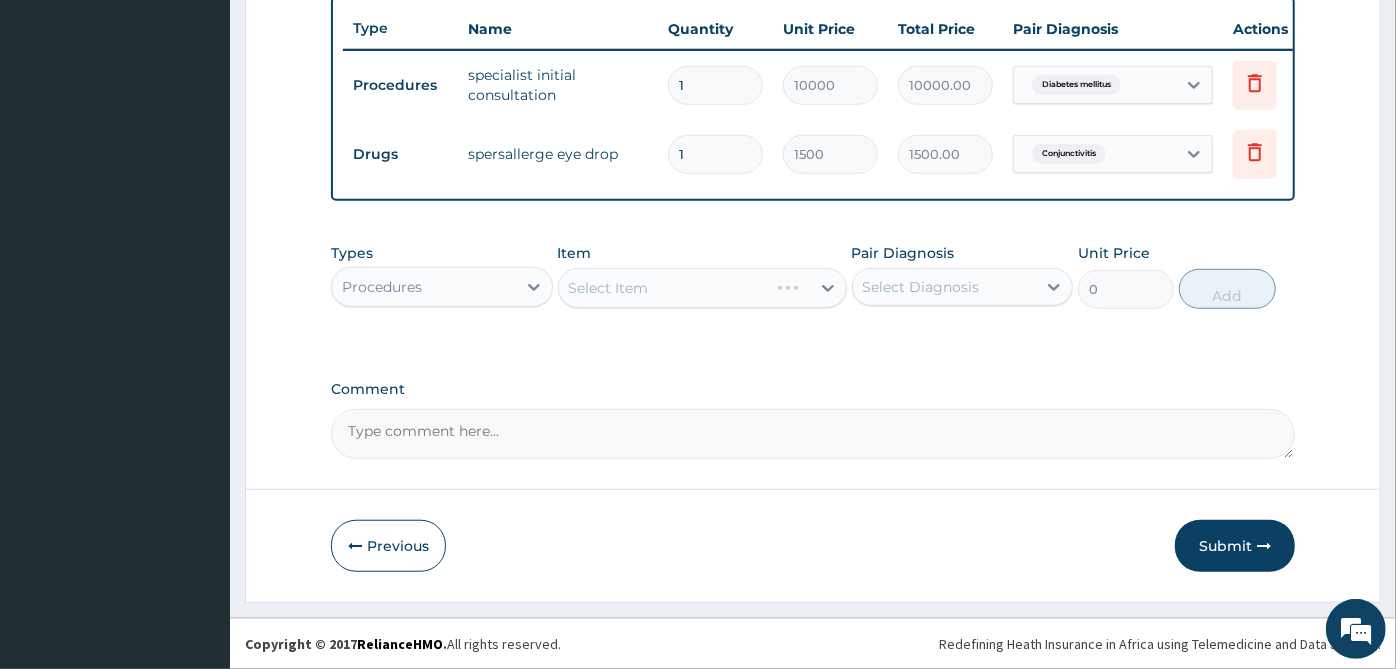 click on "Select Diagnosis" at bounding box center [921, 287] 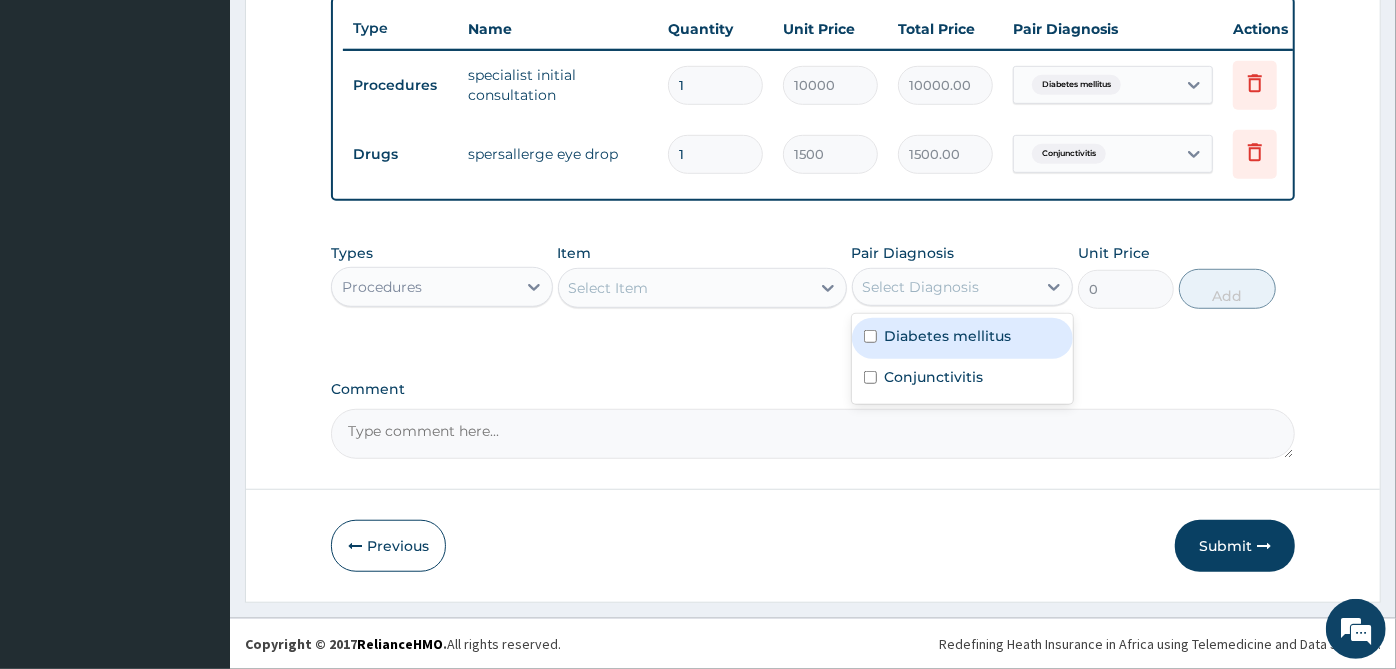 click on "Diabetes mellitus" at bounding box center [963, 338] 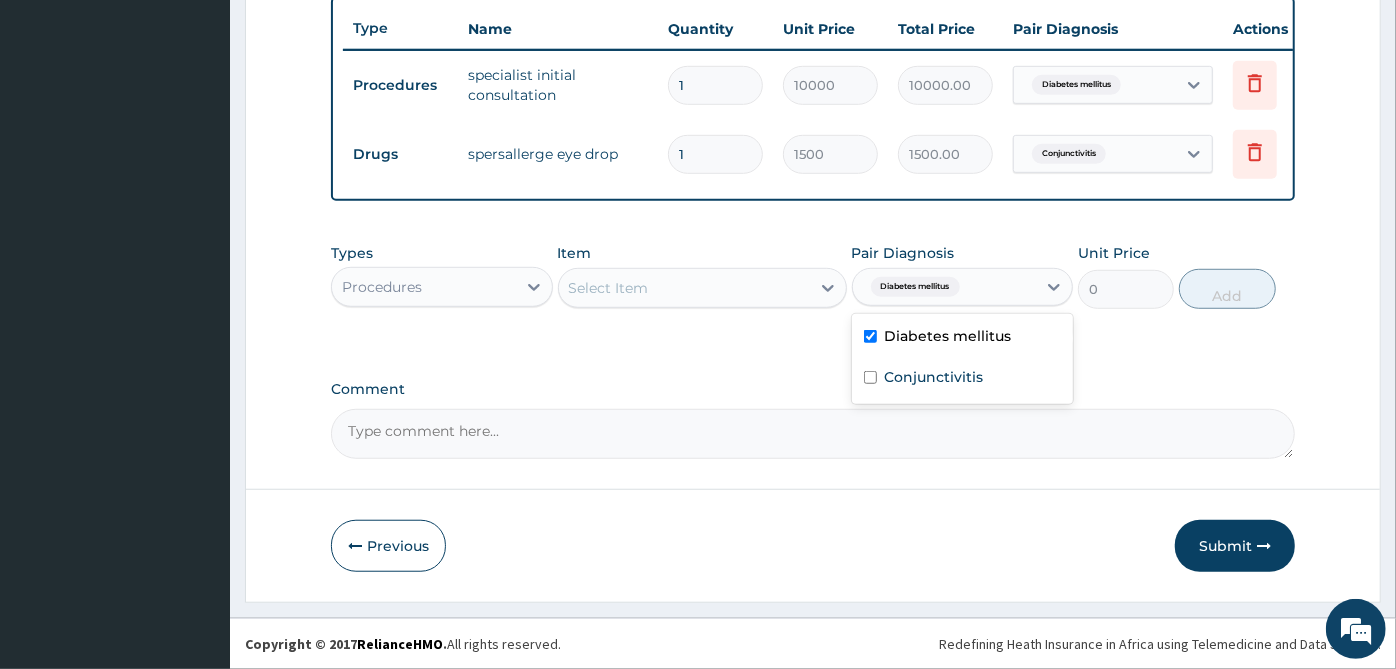 click on "Diabetes mellitus" at bounding box center [963, 338] 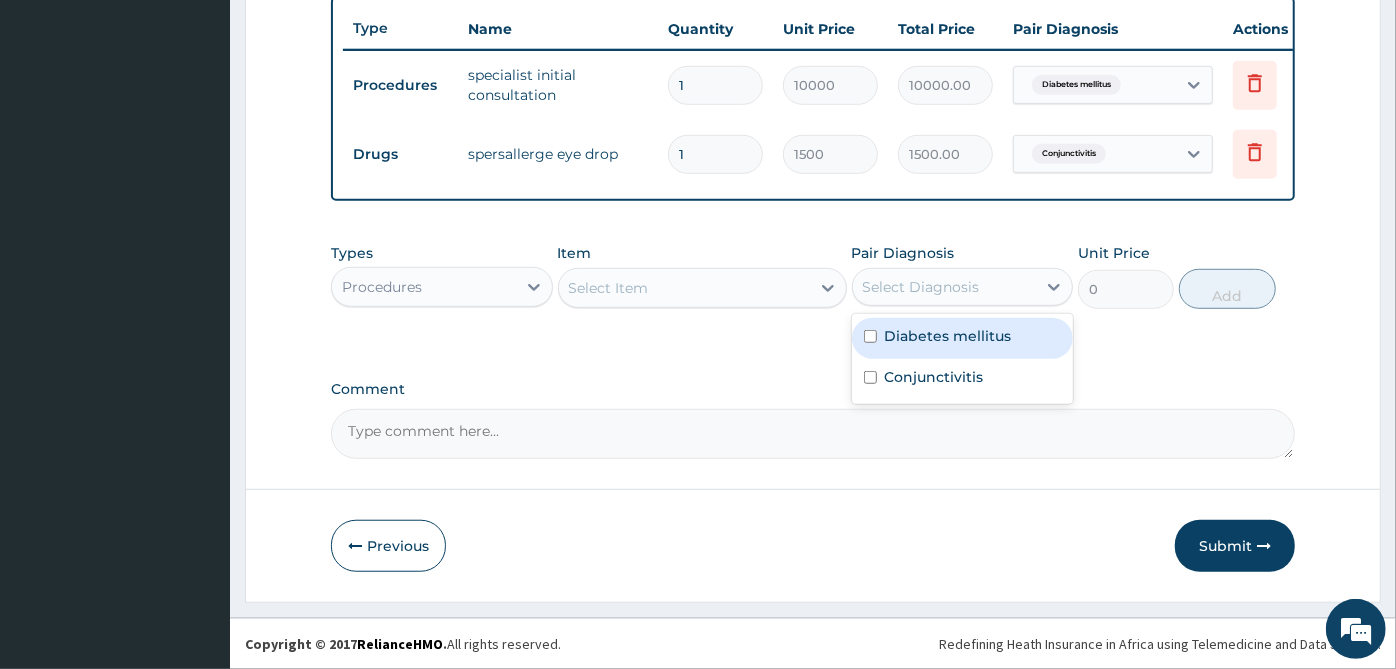 click on "Diabetes mellitus" at bounding box center (963, 338) 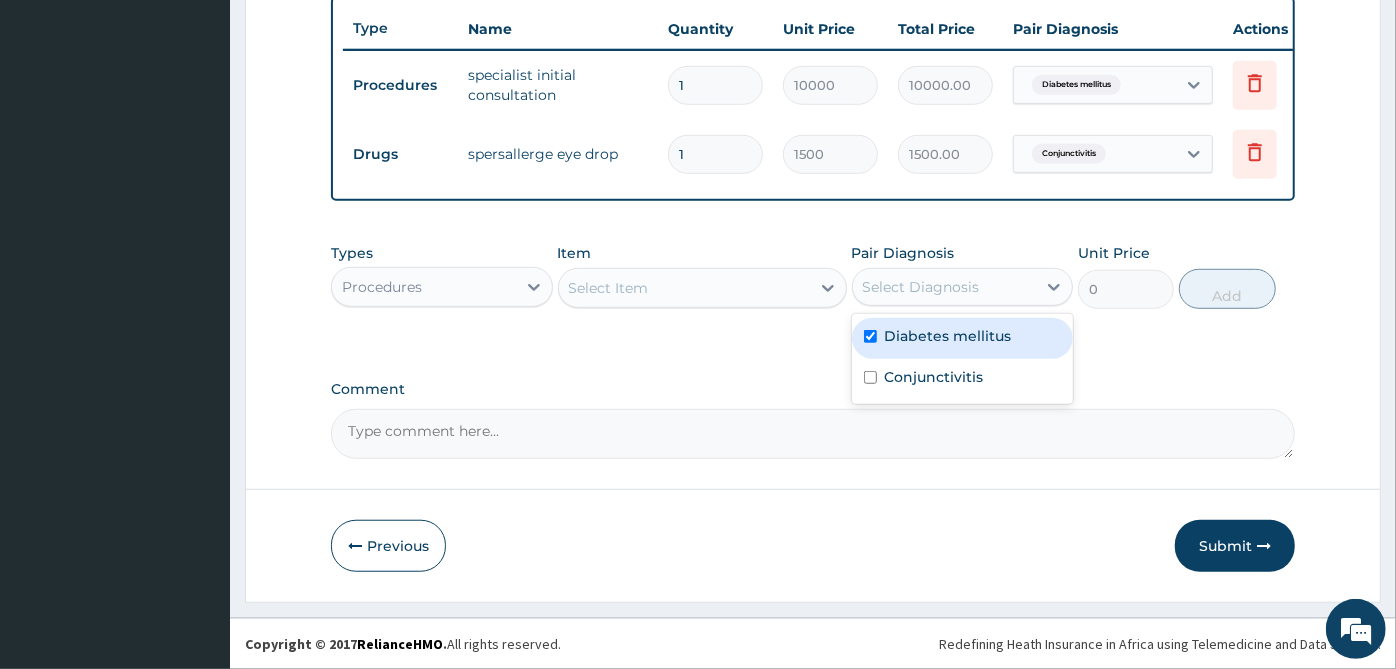 checkbox on "true" 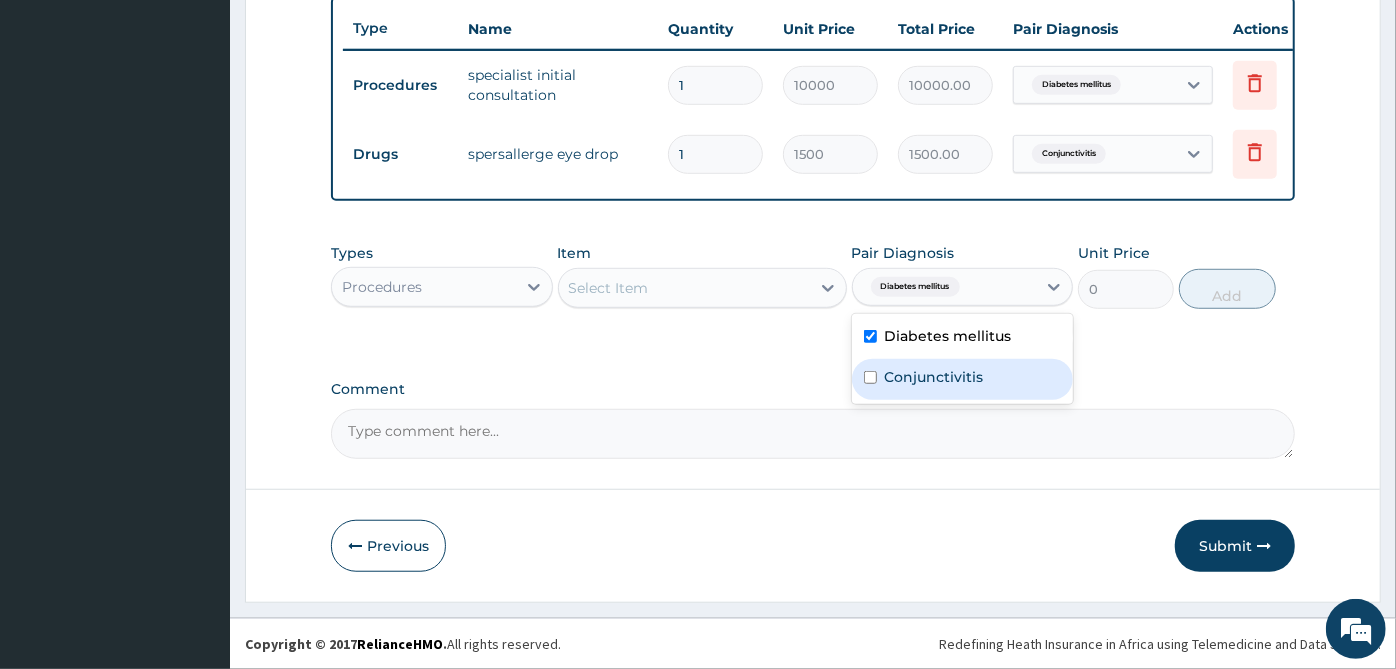 click on "Conjunctivitis" at bounding box center (934, 377) 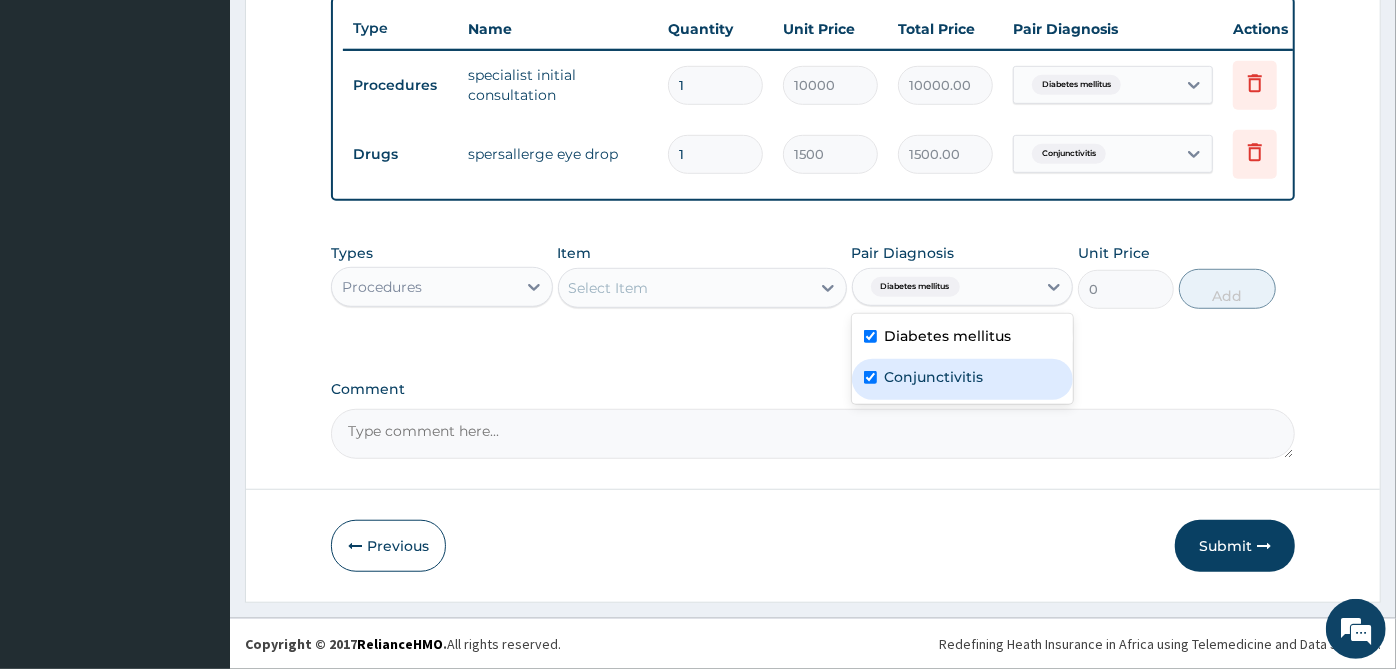 checkbox on "true" 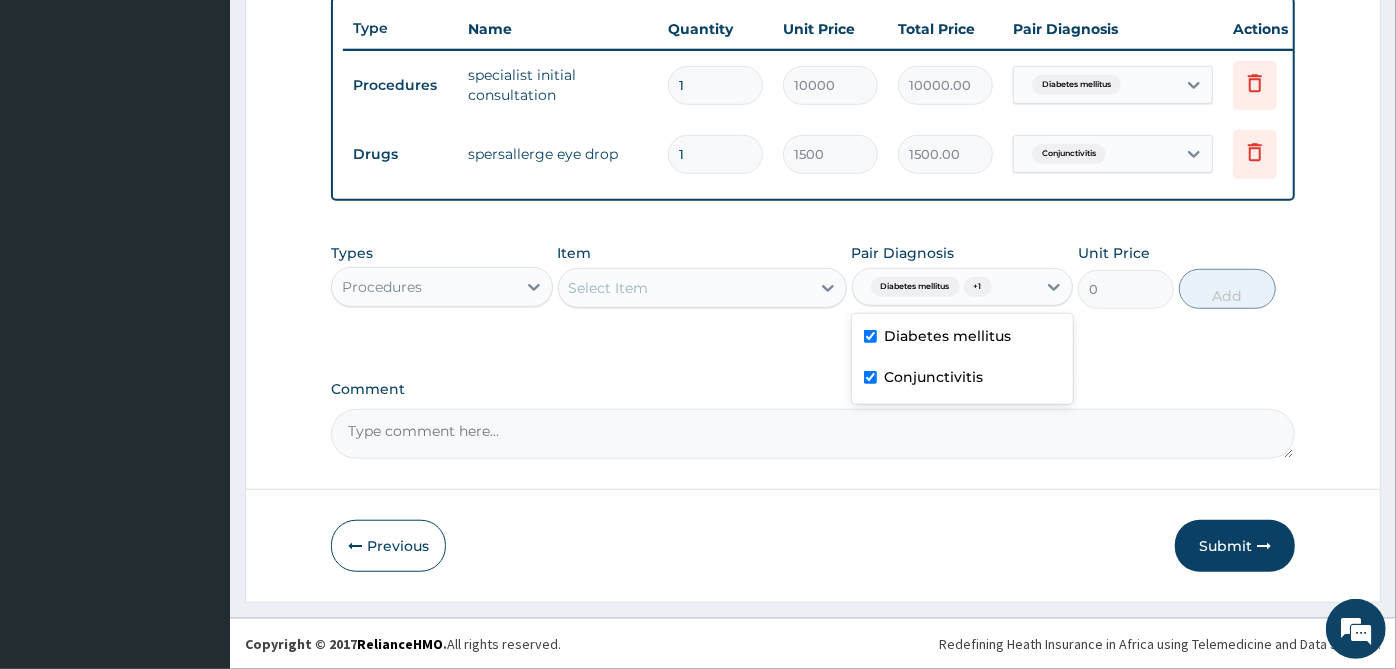 click on "Select Item" at bounding box center (684, 288) 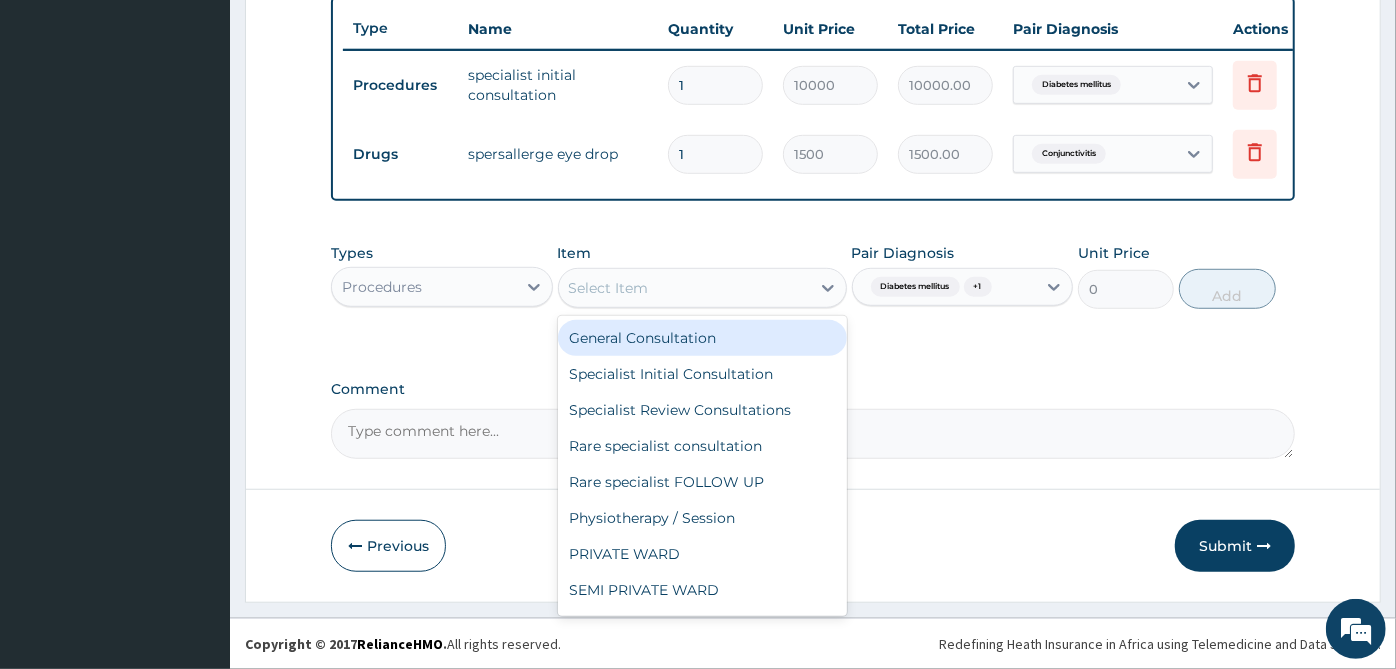 click on "General Consultation" at bounding box center (702, 338) 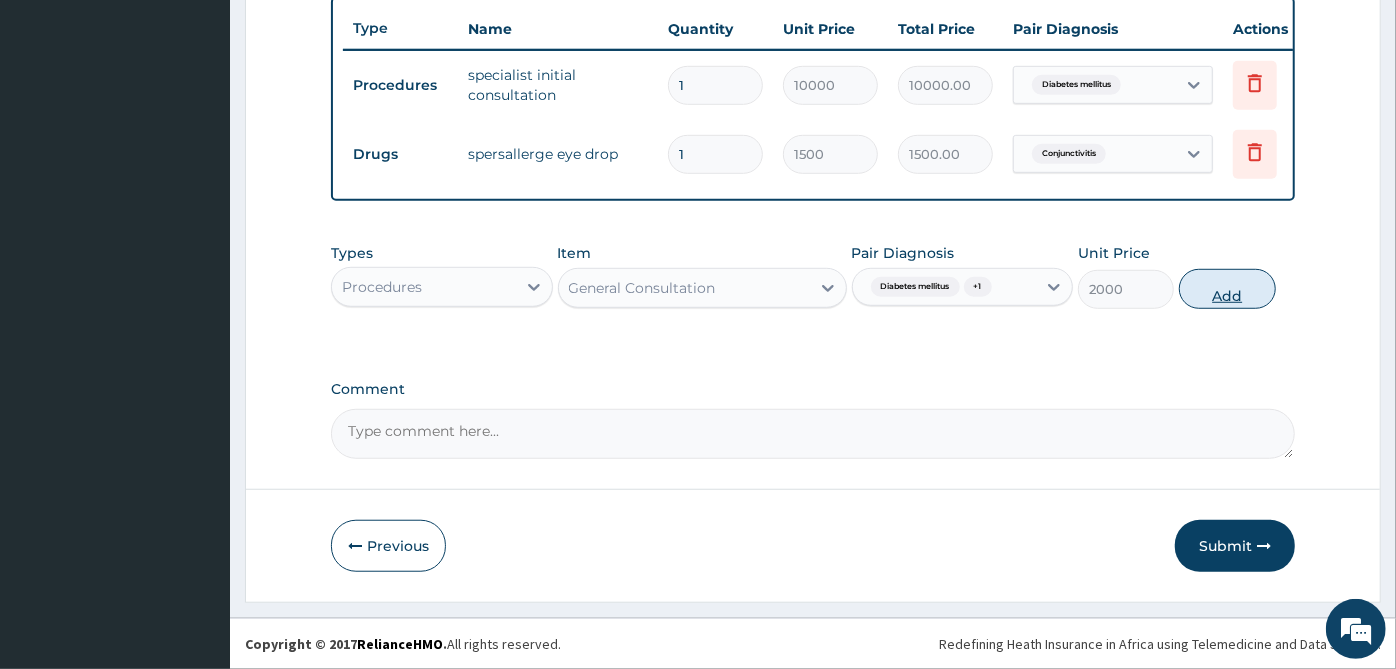 click on "Add" at bounding box center [1227, 289] 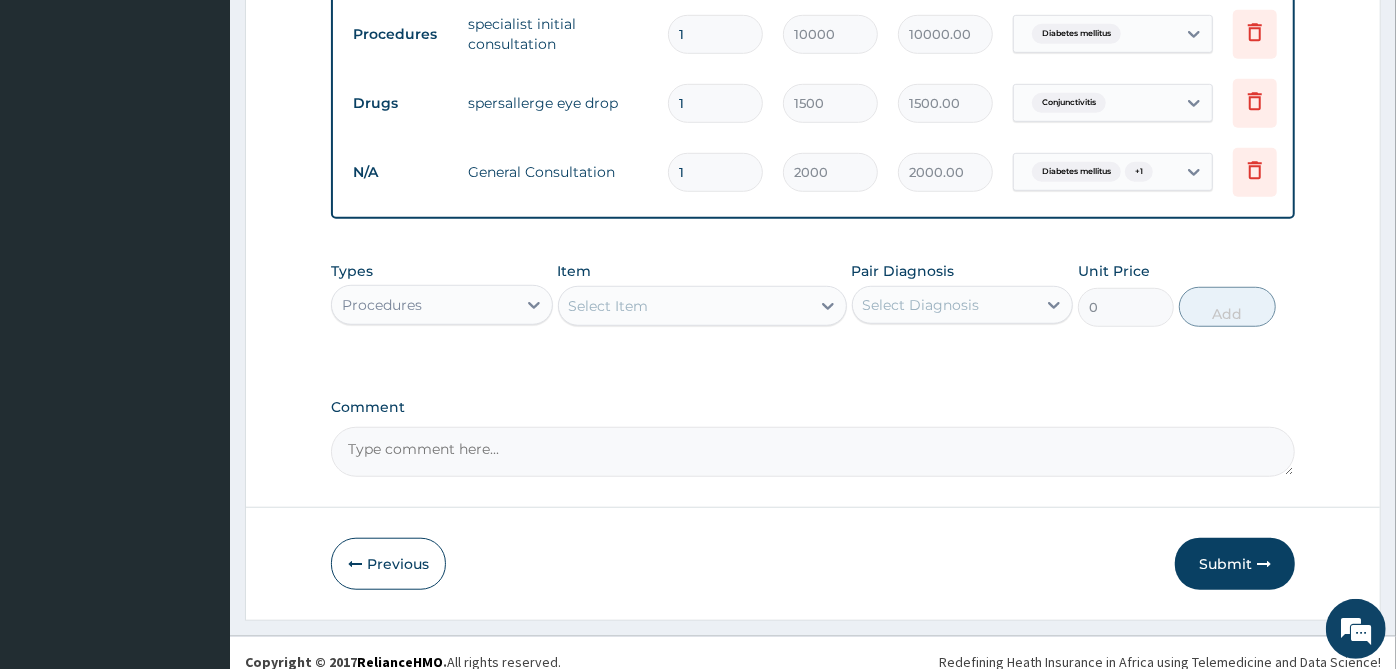 scroll, scrollTop: 828, scrollLeft: 0, axis: vertical 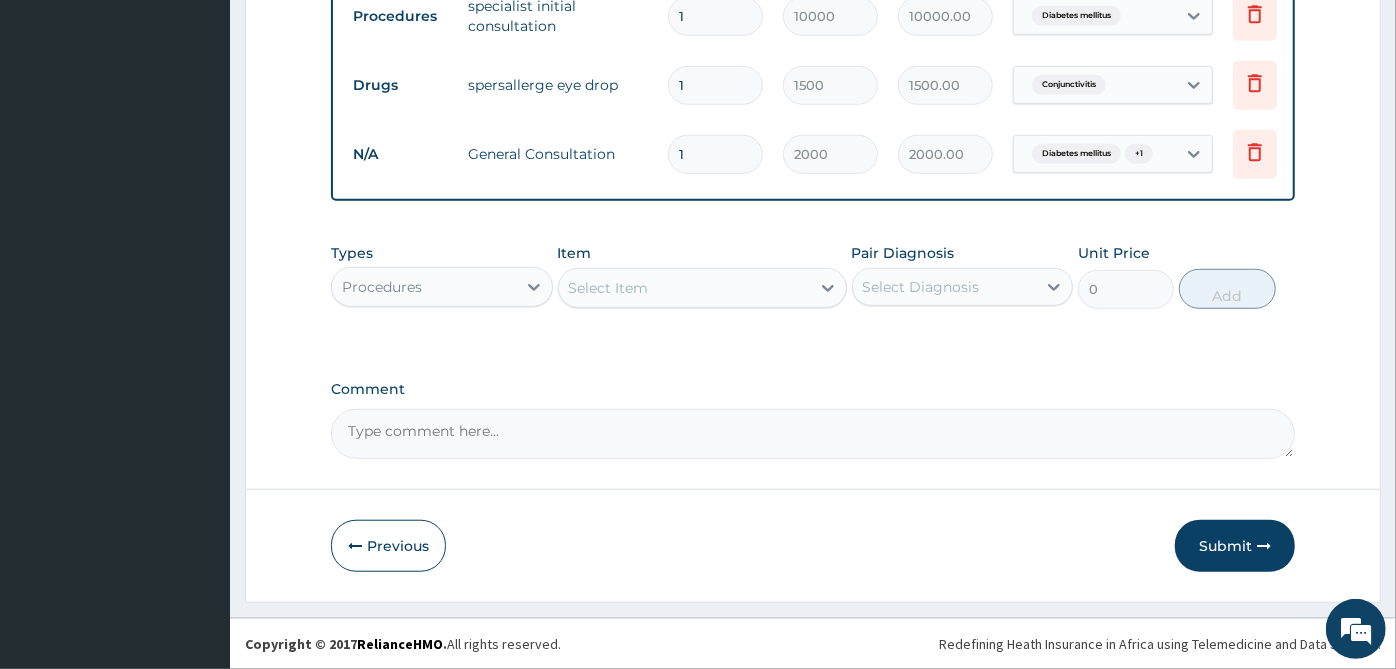 click on "Procedures" at bounding box center [424, 287] 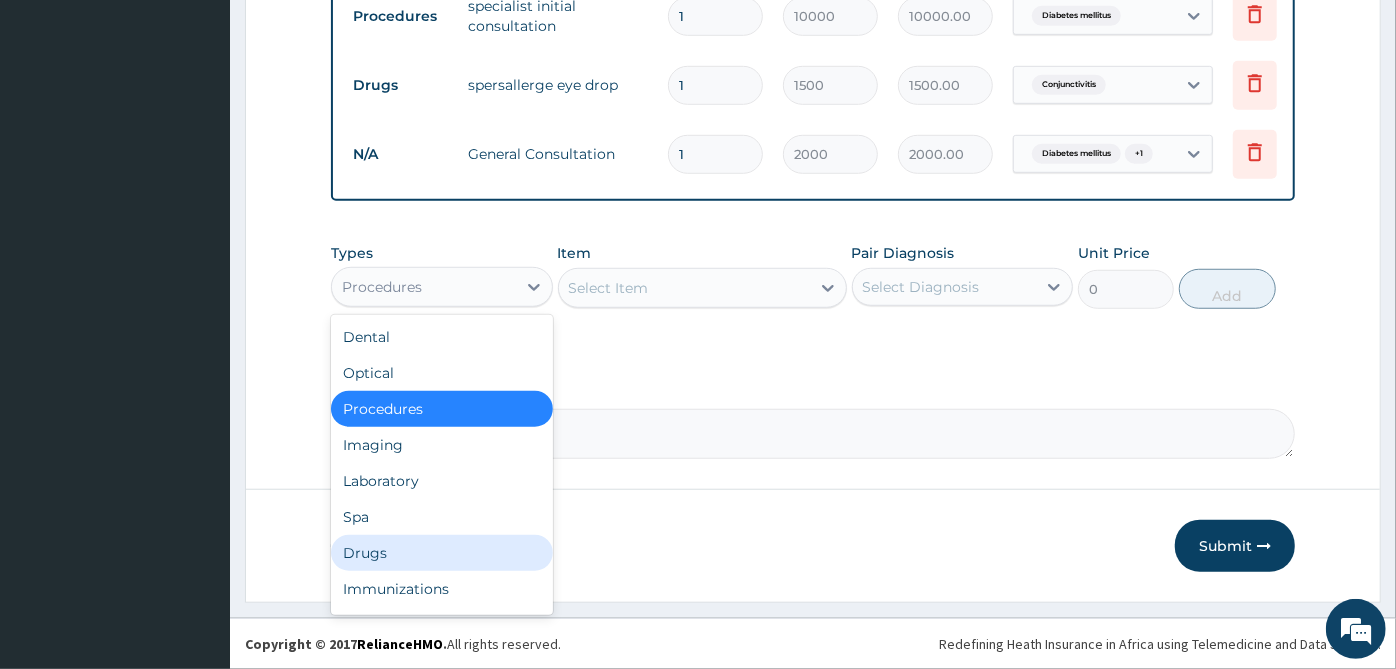 click on "Drugs" at bounding box center [442, 553] 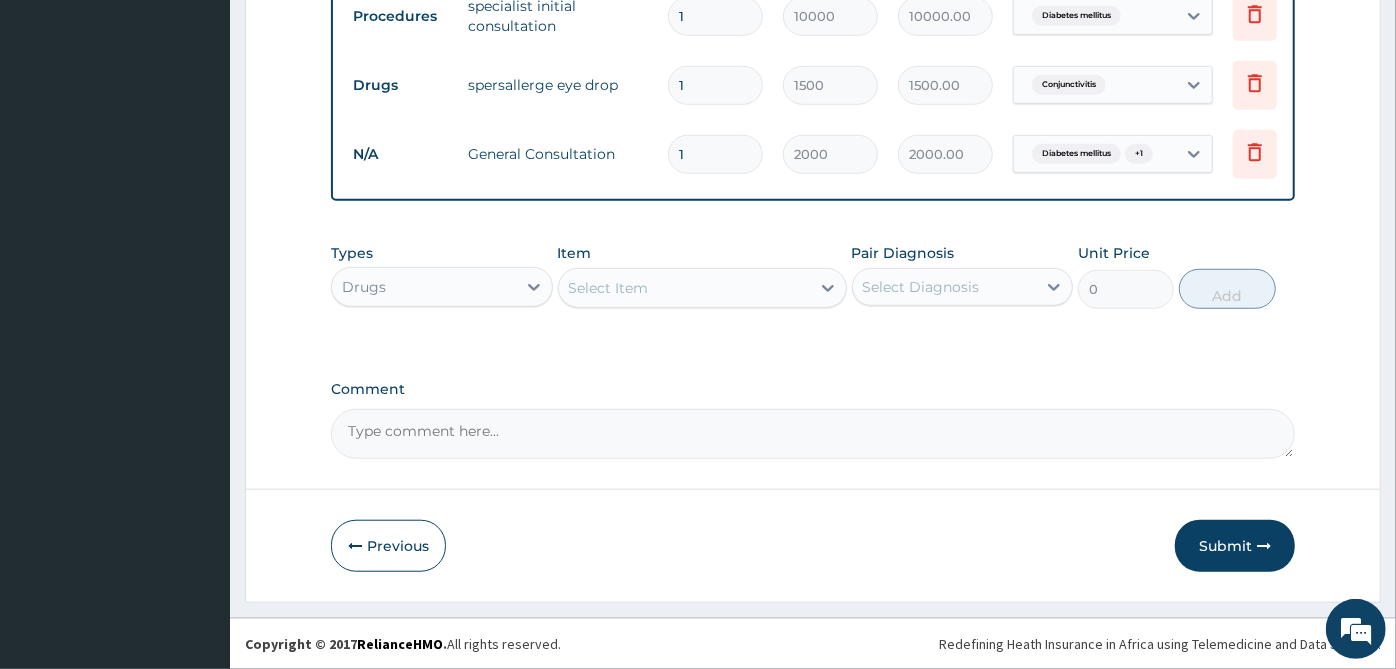 click on "Select Diagnosis" at bounding box center [921, 287] 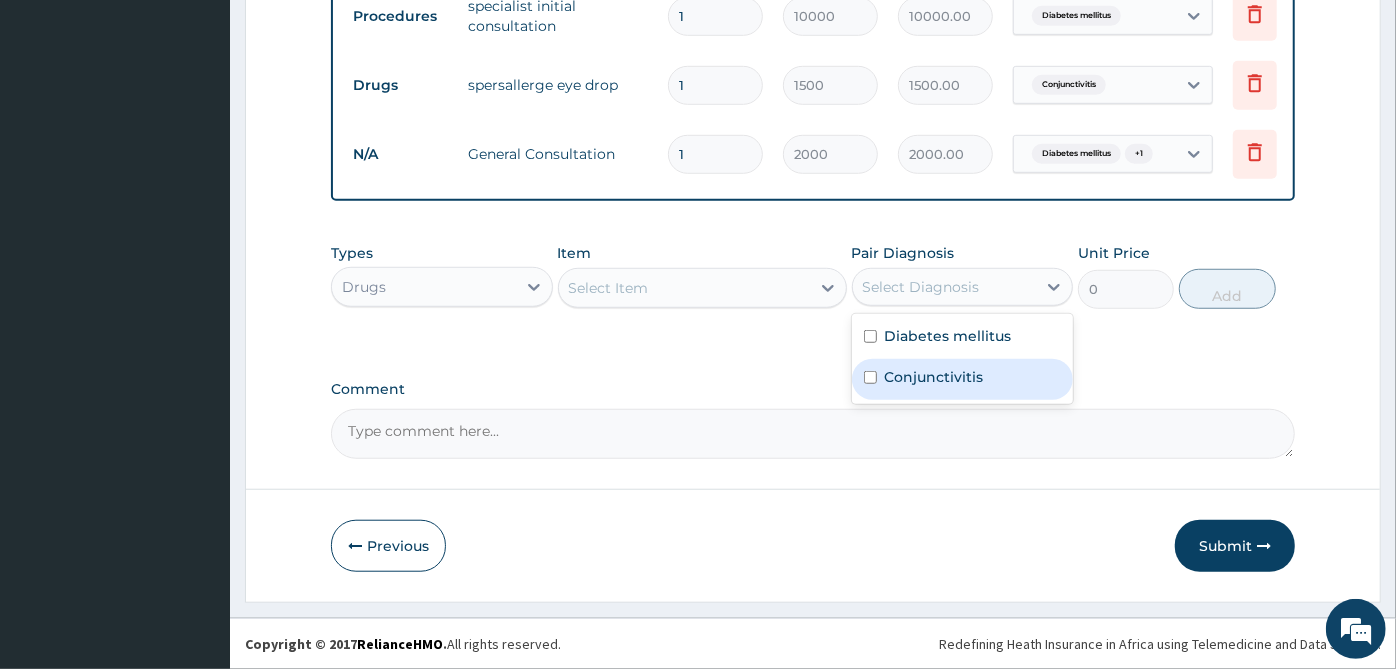 click on "Conjunctivitis" at bounding box center (963, 379) 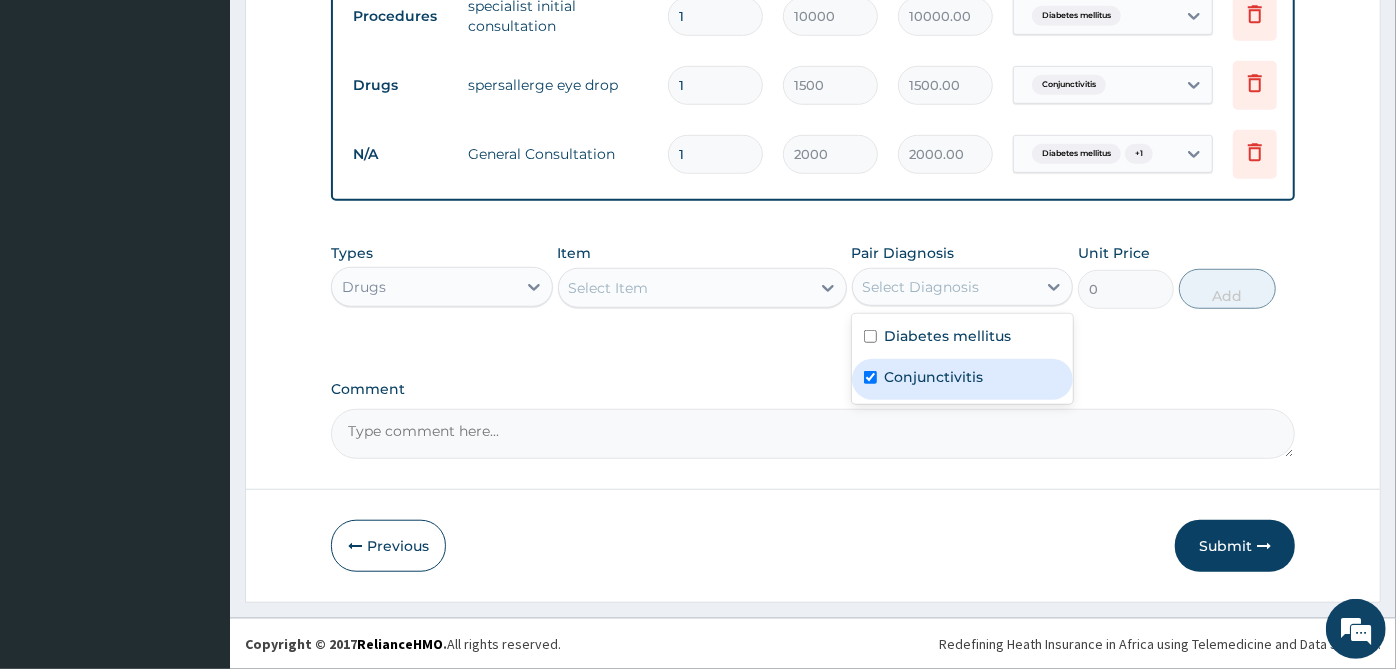 checkbox on "true" 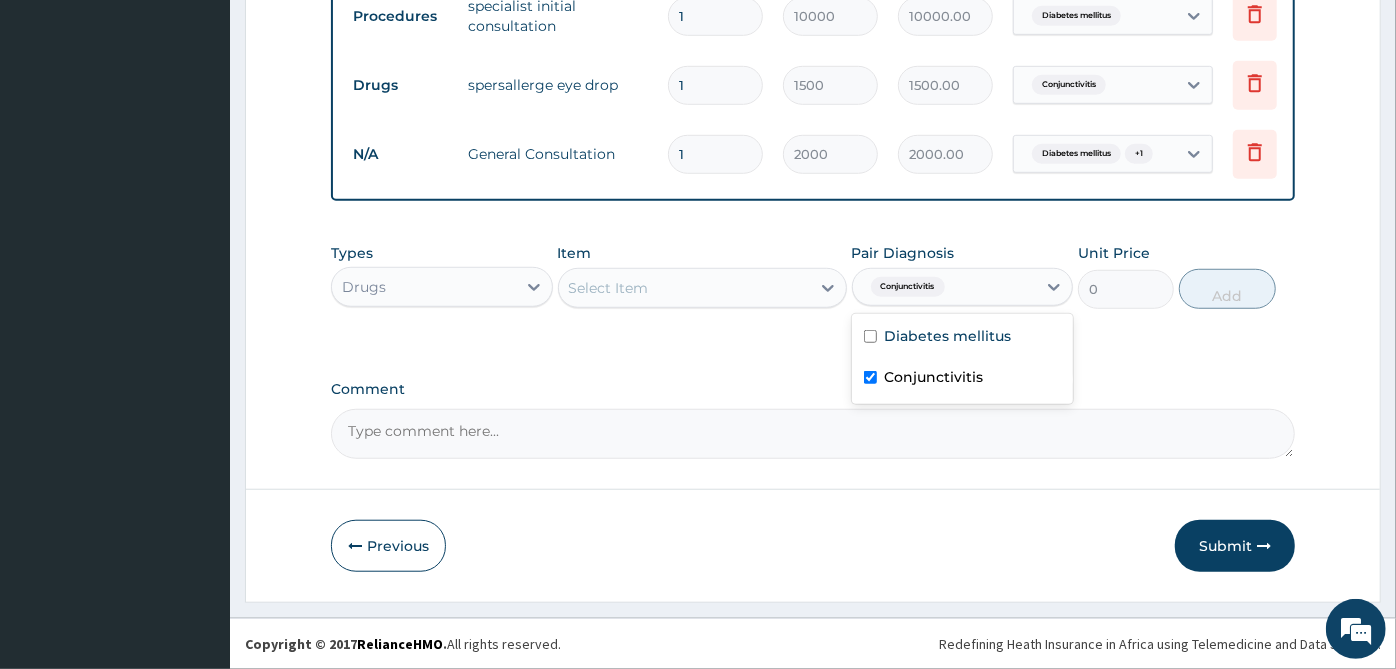 click on "Select Item" at bounding box center [684, 288] 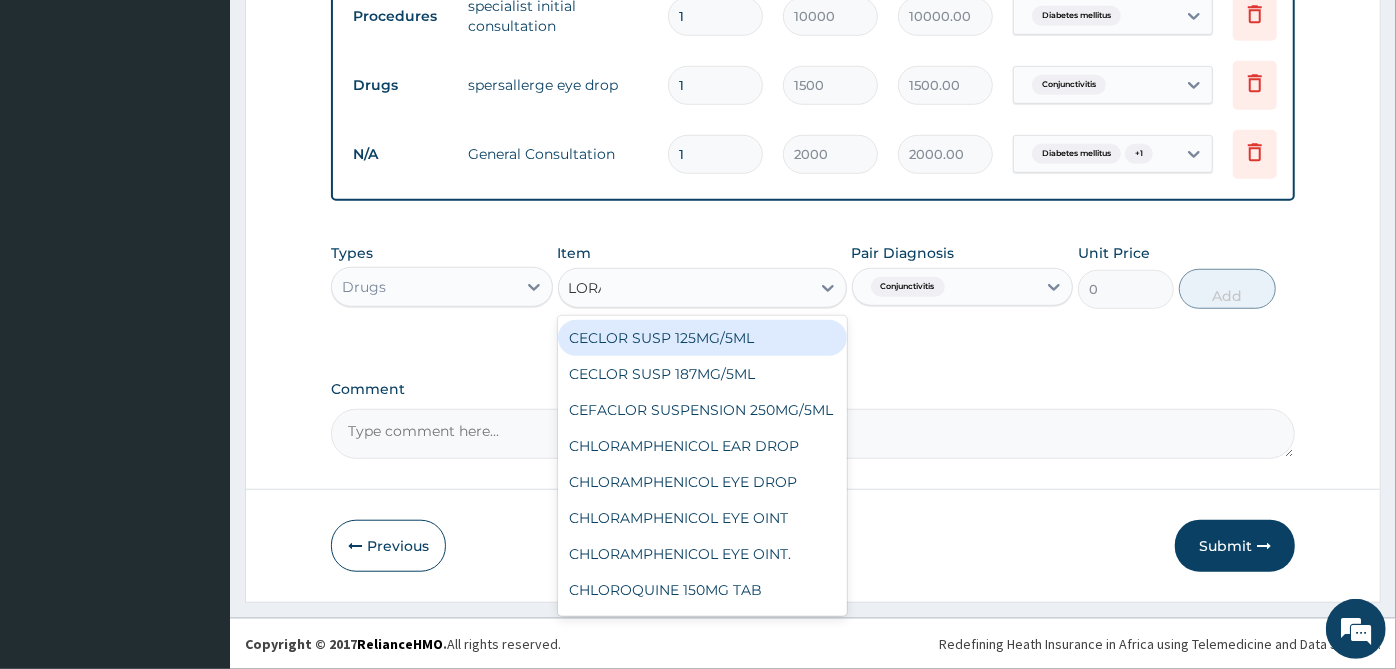 type on "LORAT" 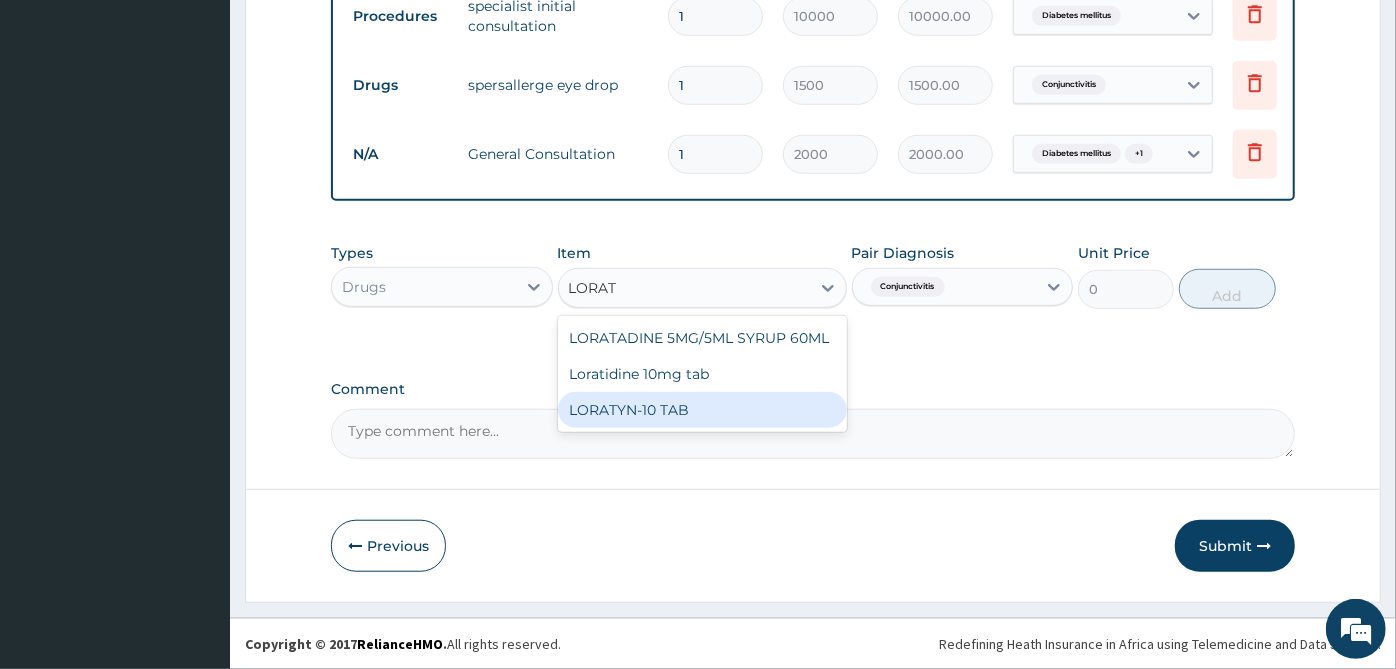 click on "LORATYN-10 TAB" at bounding box center (702, 410) 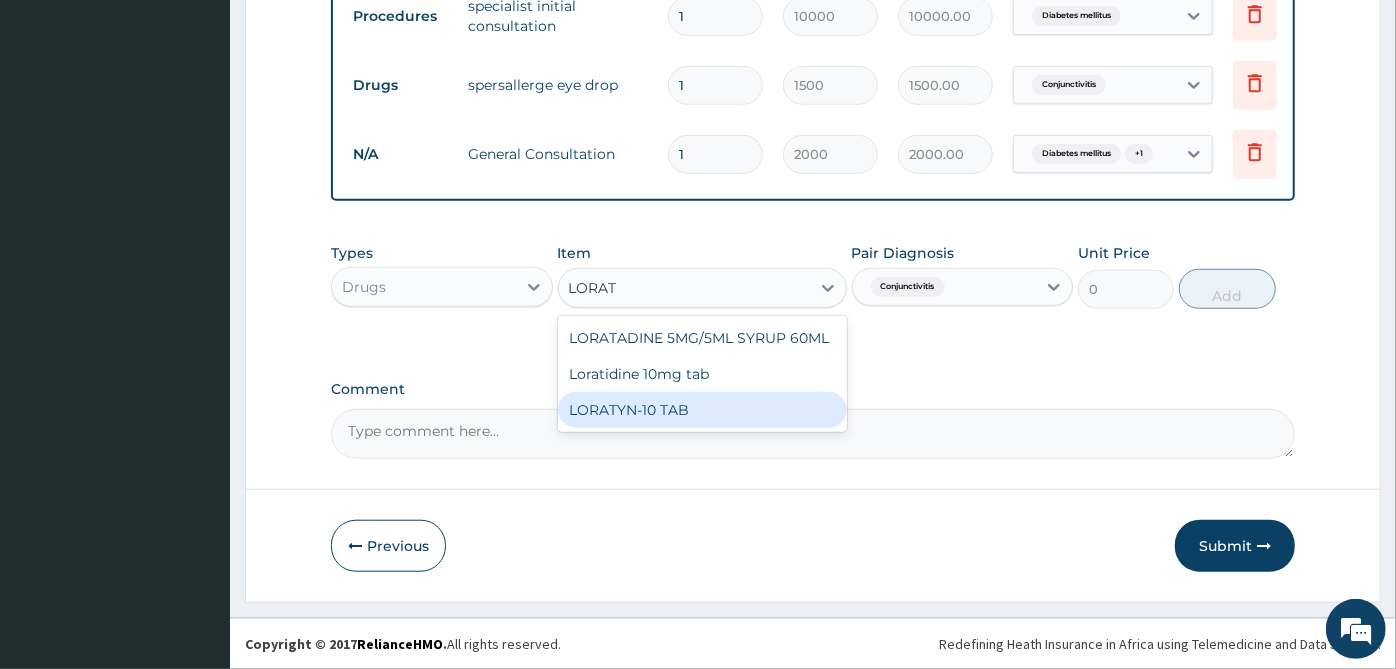 type 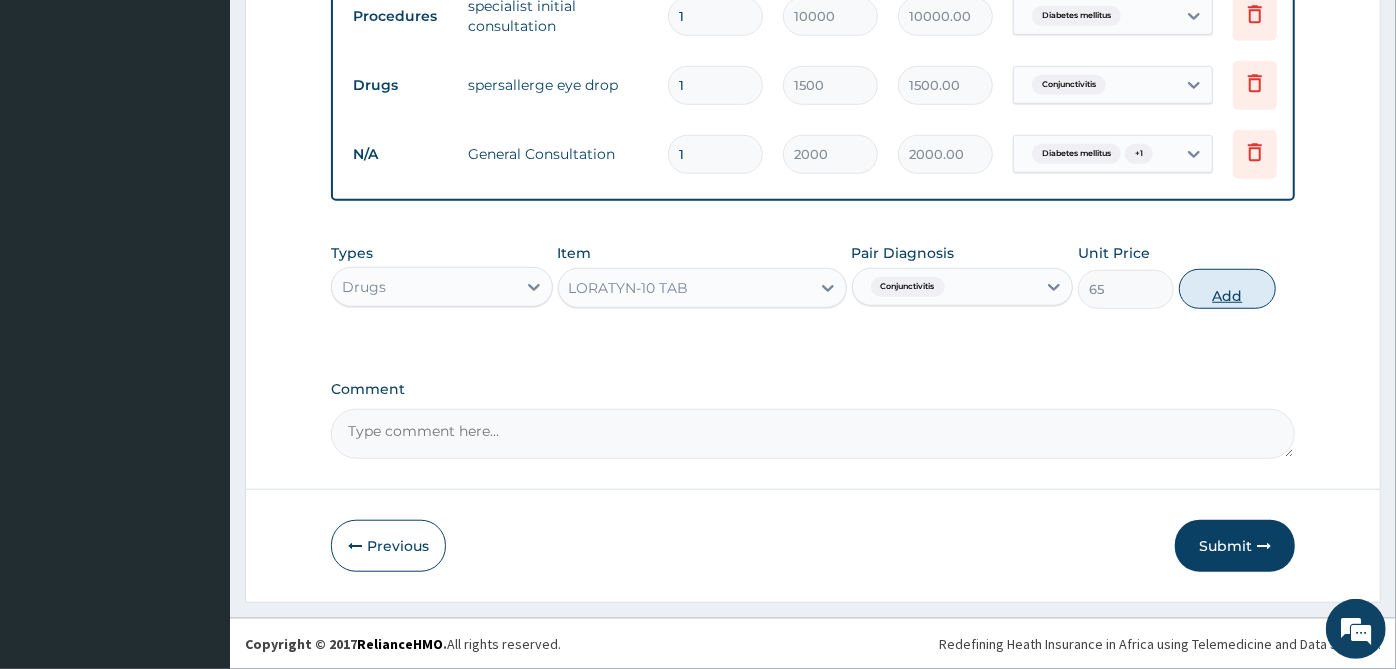 click on "Add" at bounding box center (1227, 289) 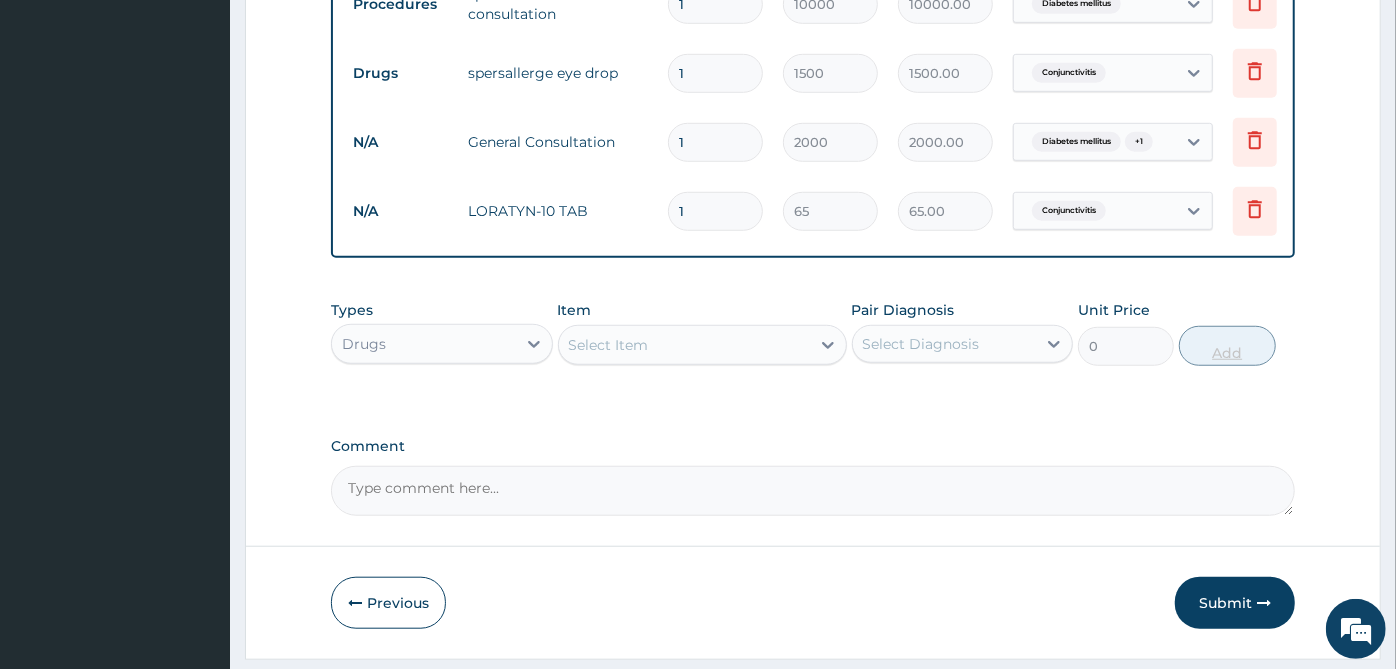 type 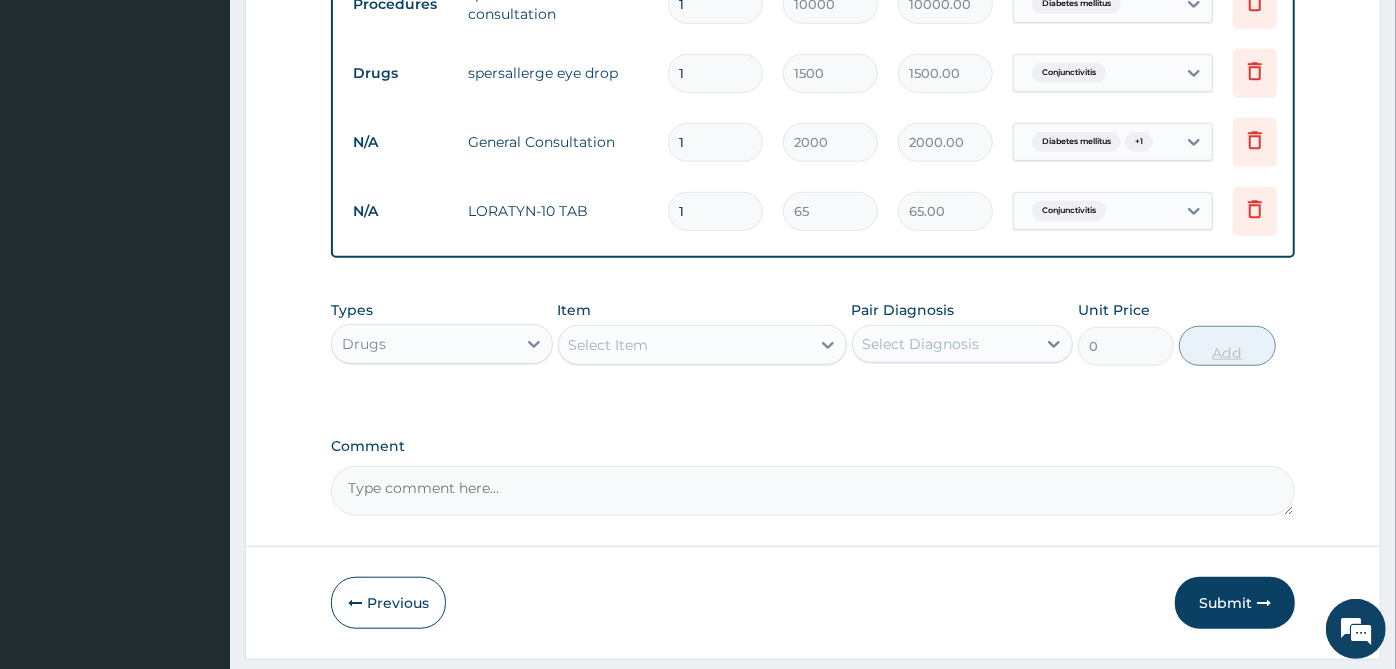 type on "0.00" 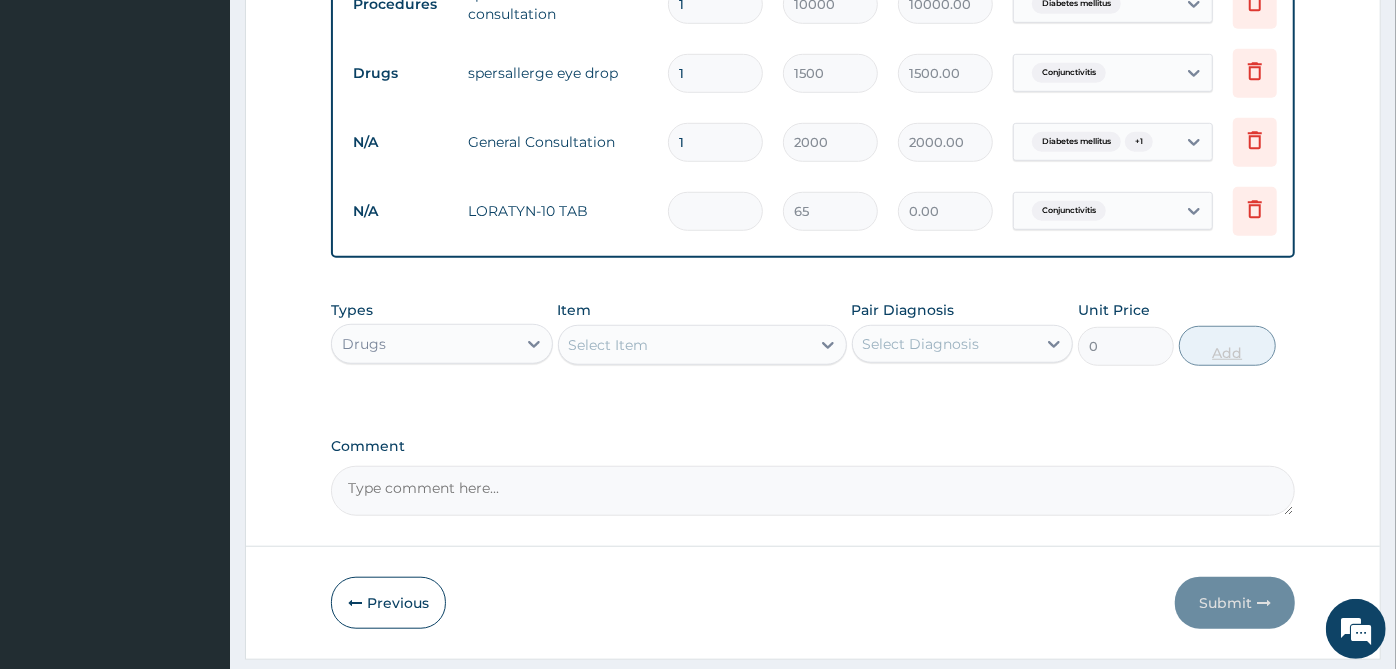 type on "5" 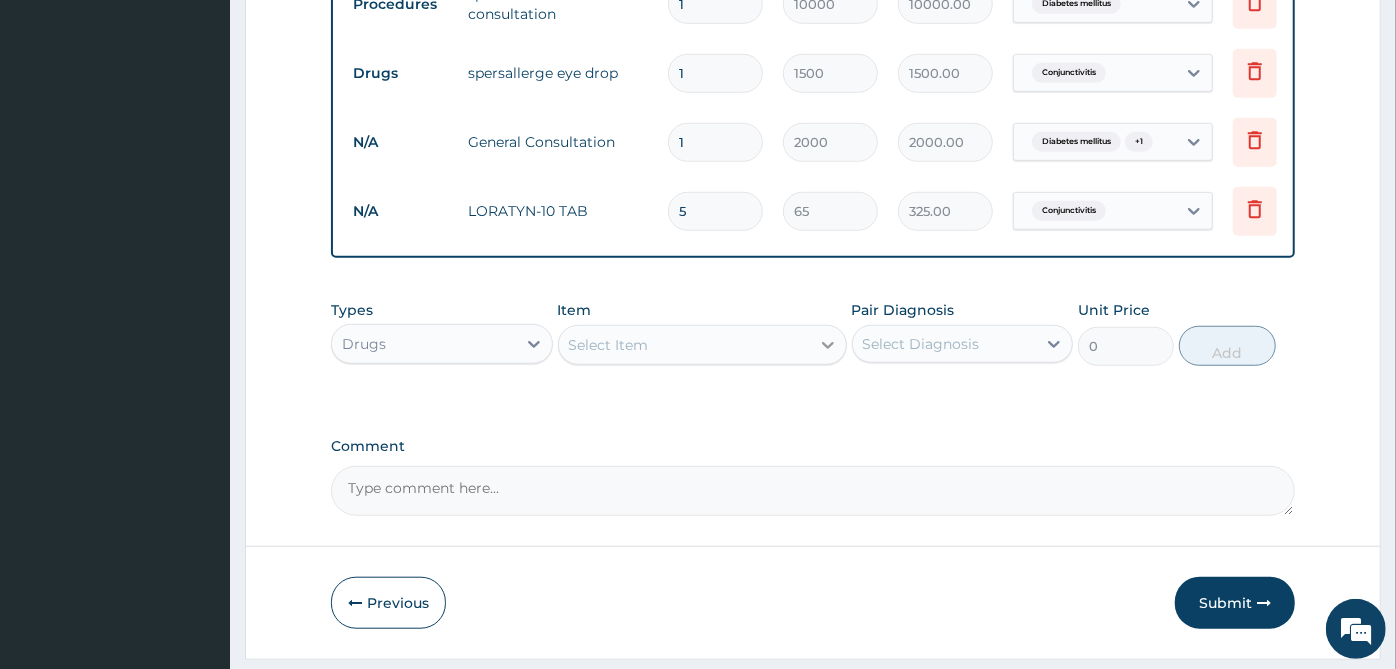 type on "5" 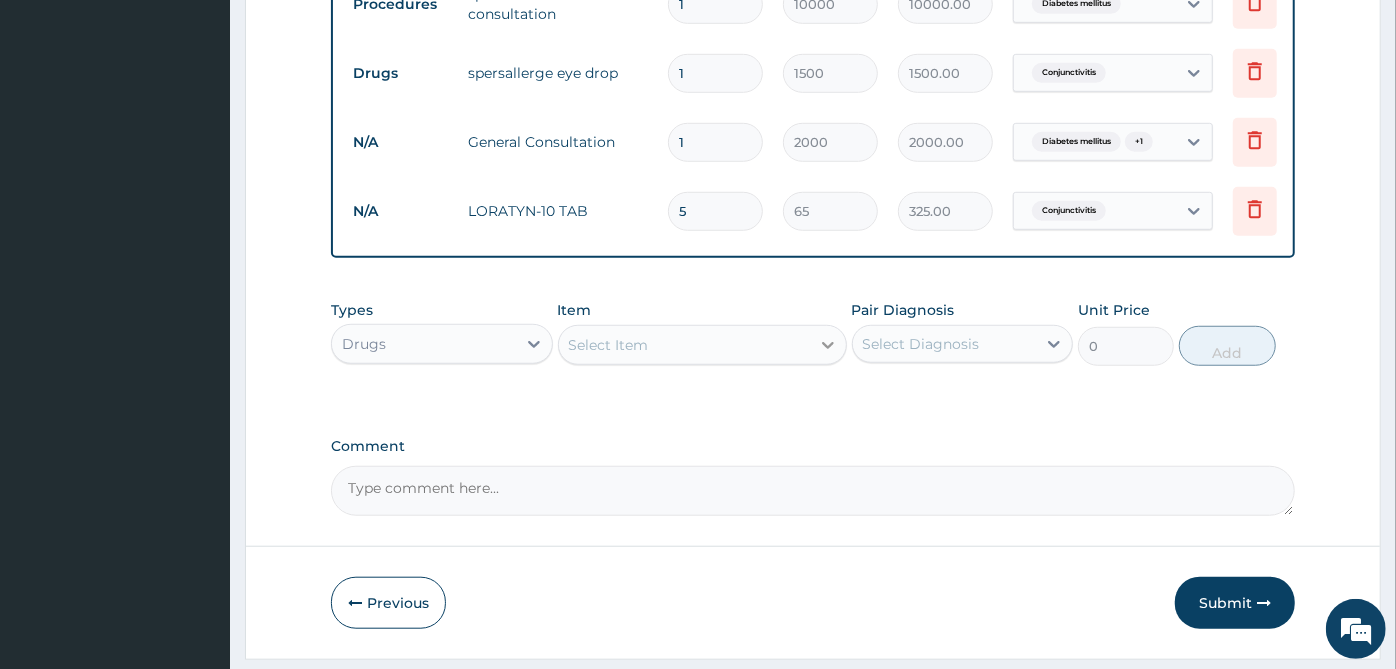 click 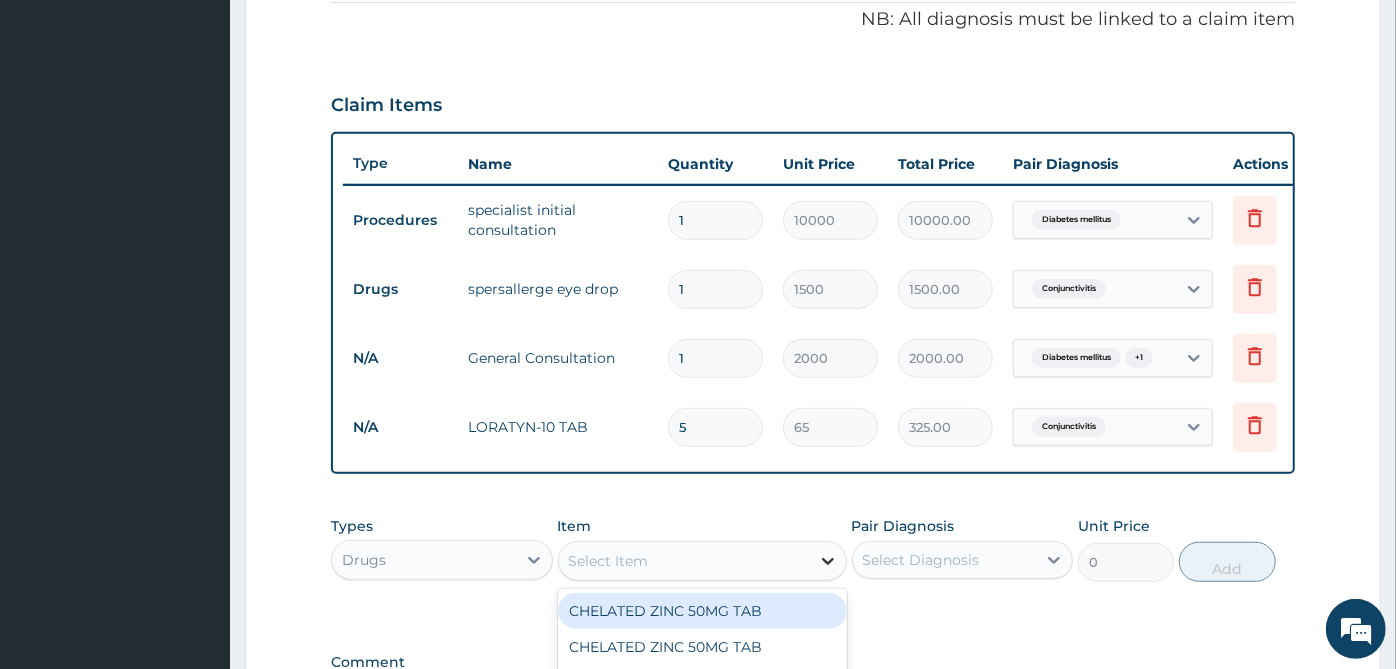 scroll, scrollTop: 606, scrollLeft: 0, axis: vertical 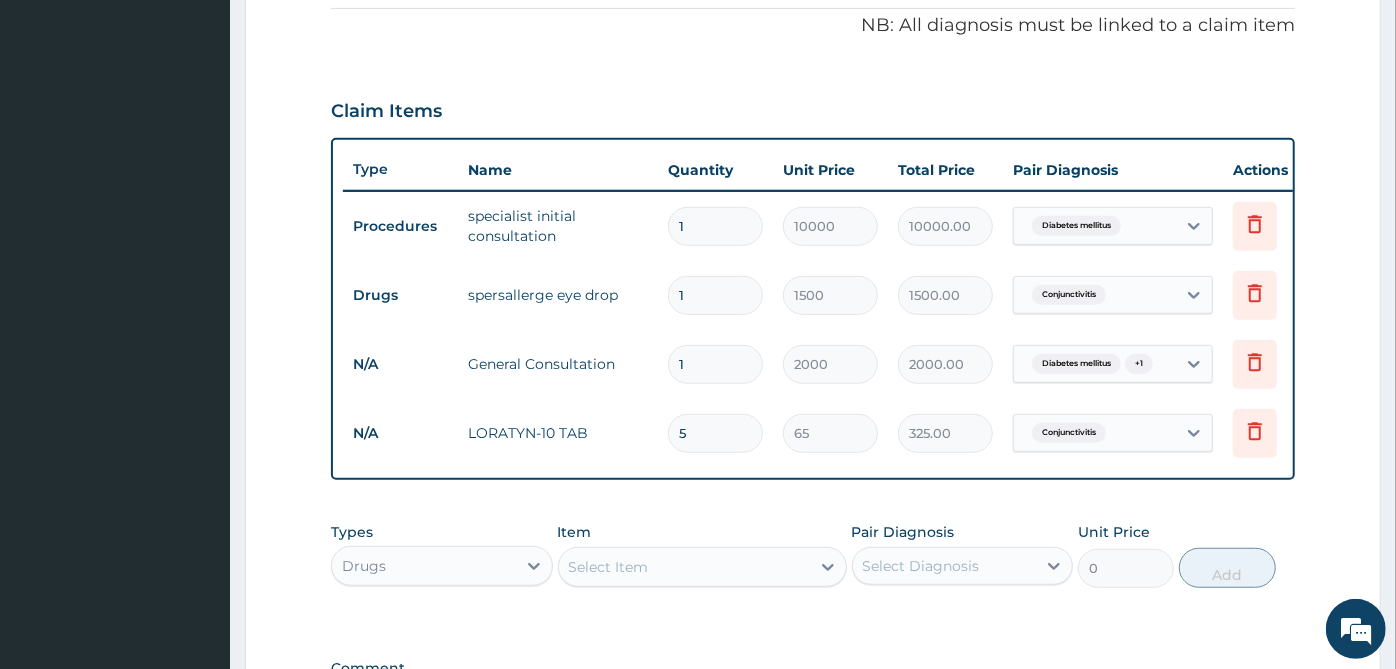 click on "Item Select Item" at bounding box center (702, 555) 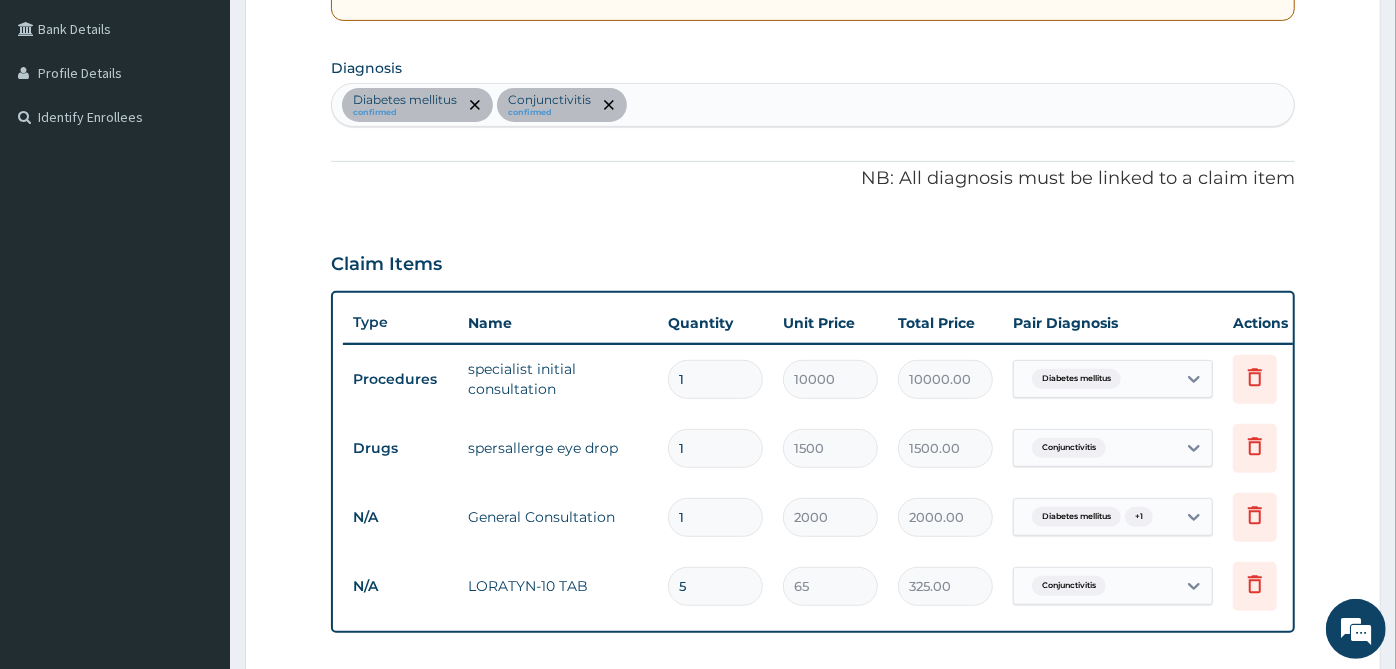 scroll, scrollTop: 897, scrollLeft: 0, axis: vertical 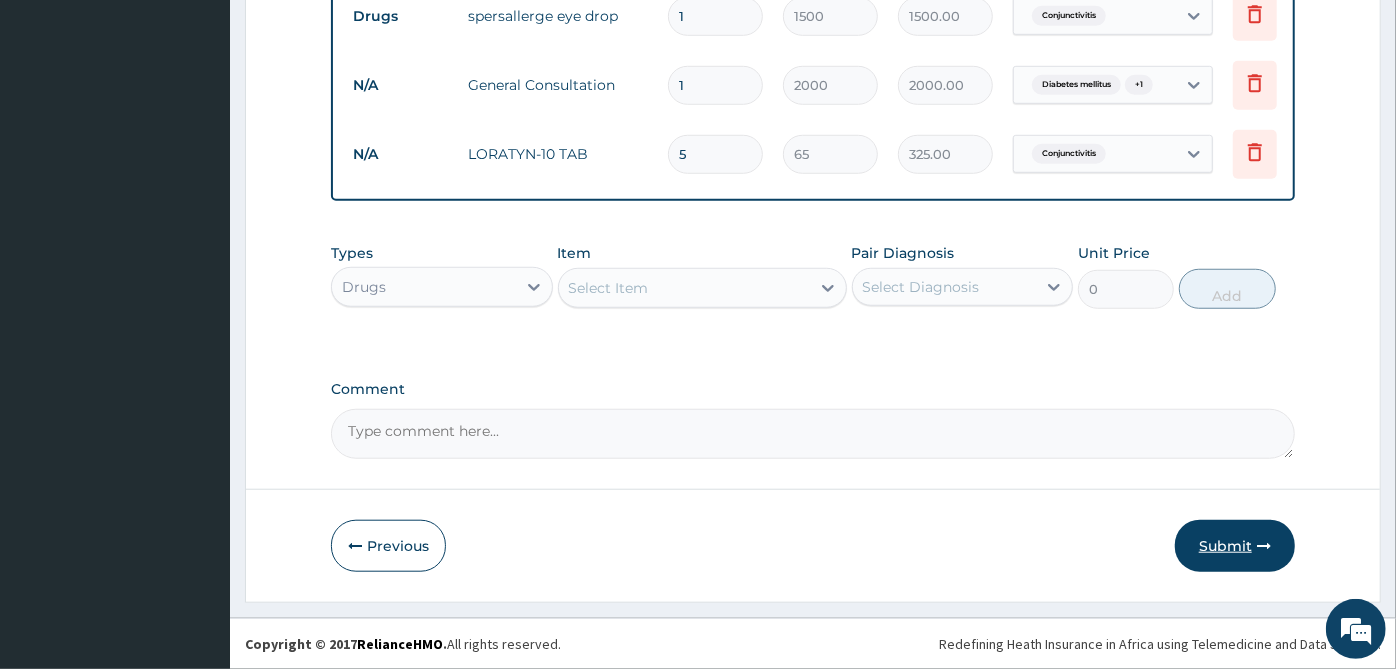 click on "Submit" at bounding box center [1235, 546] 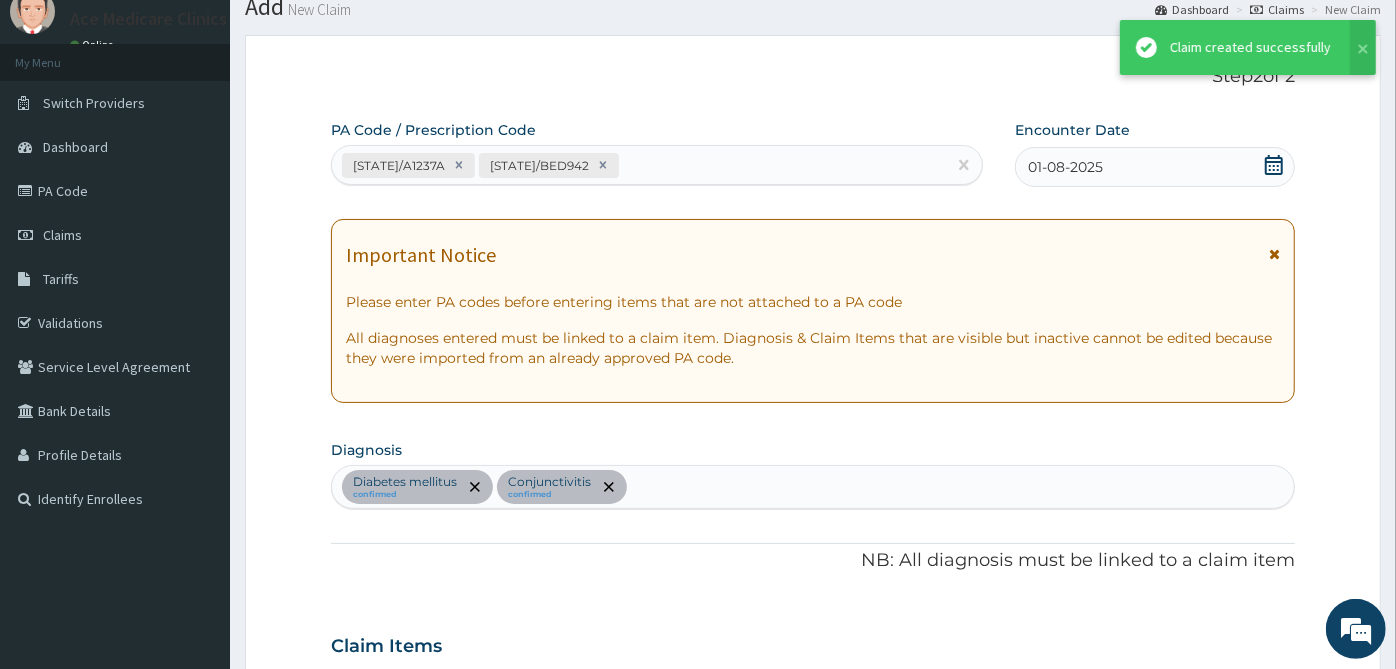 scroll, scrollTop: 897, scrollLeft: 0, axis: vertical 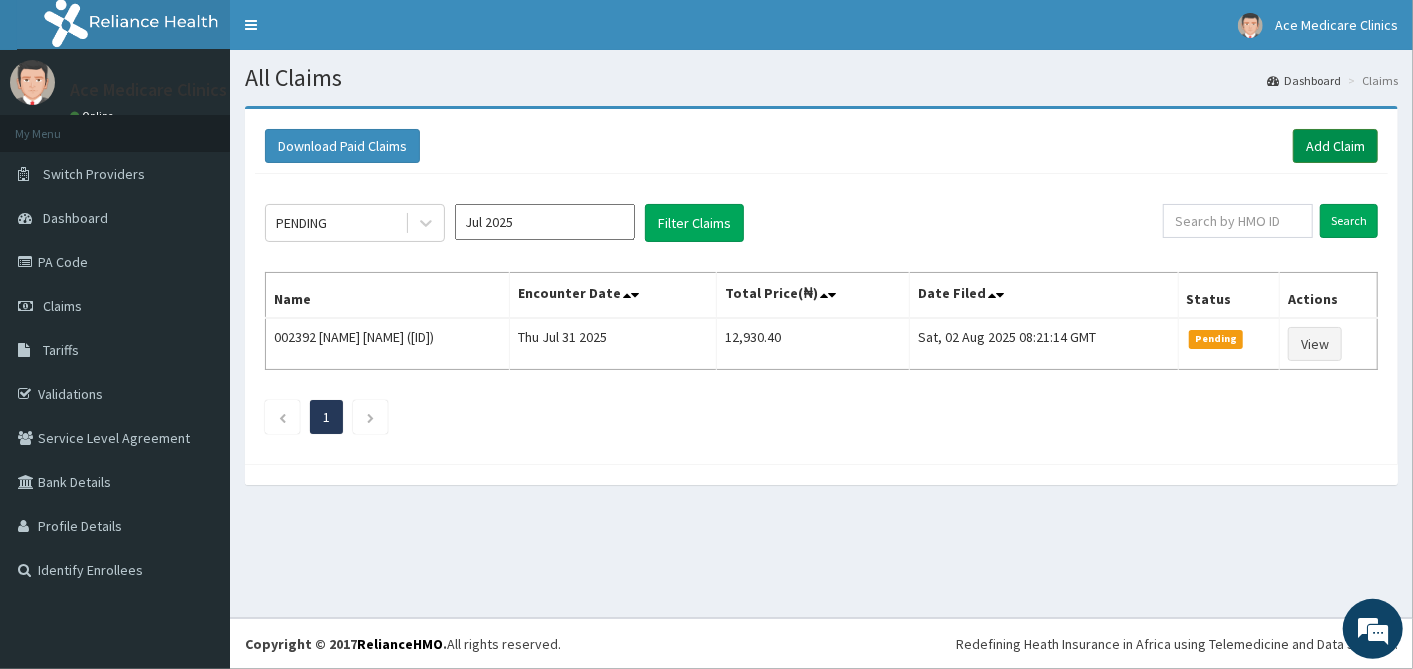click on "Add Claim" at bounding box center (1335, 146) 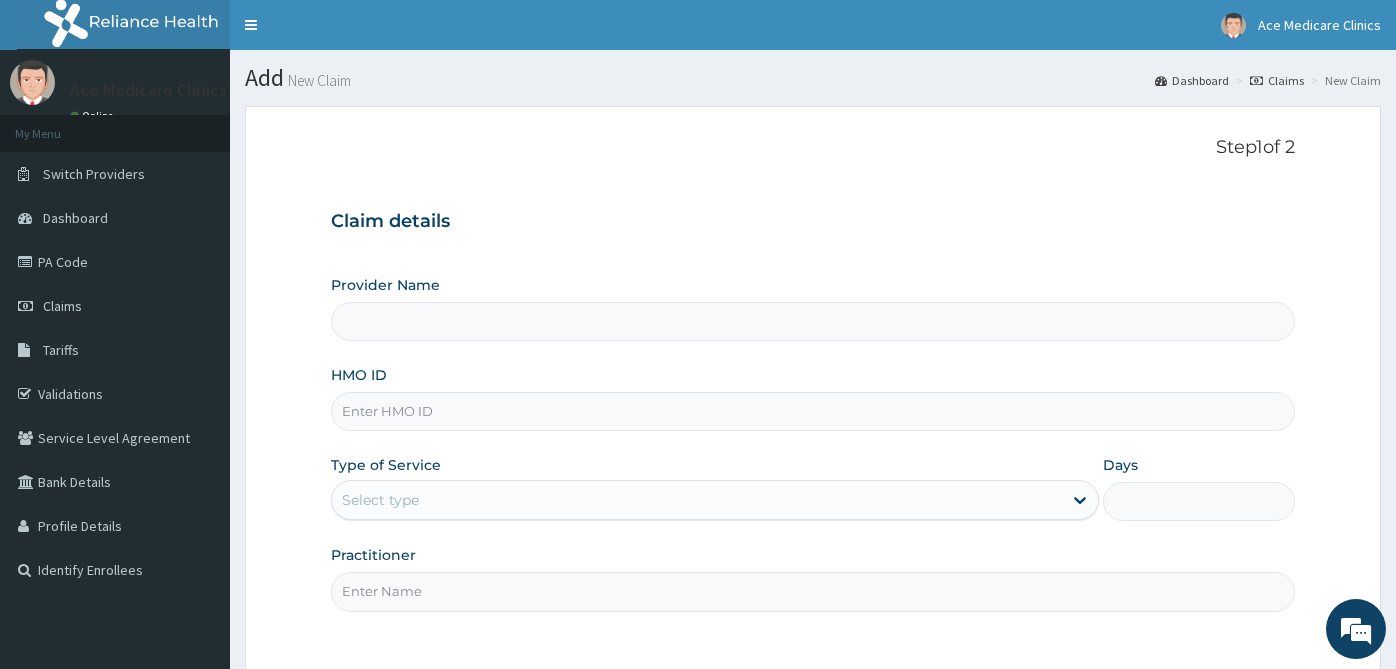 scroll, scrollTop: 0, scrollLeft: 0, axis: both 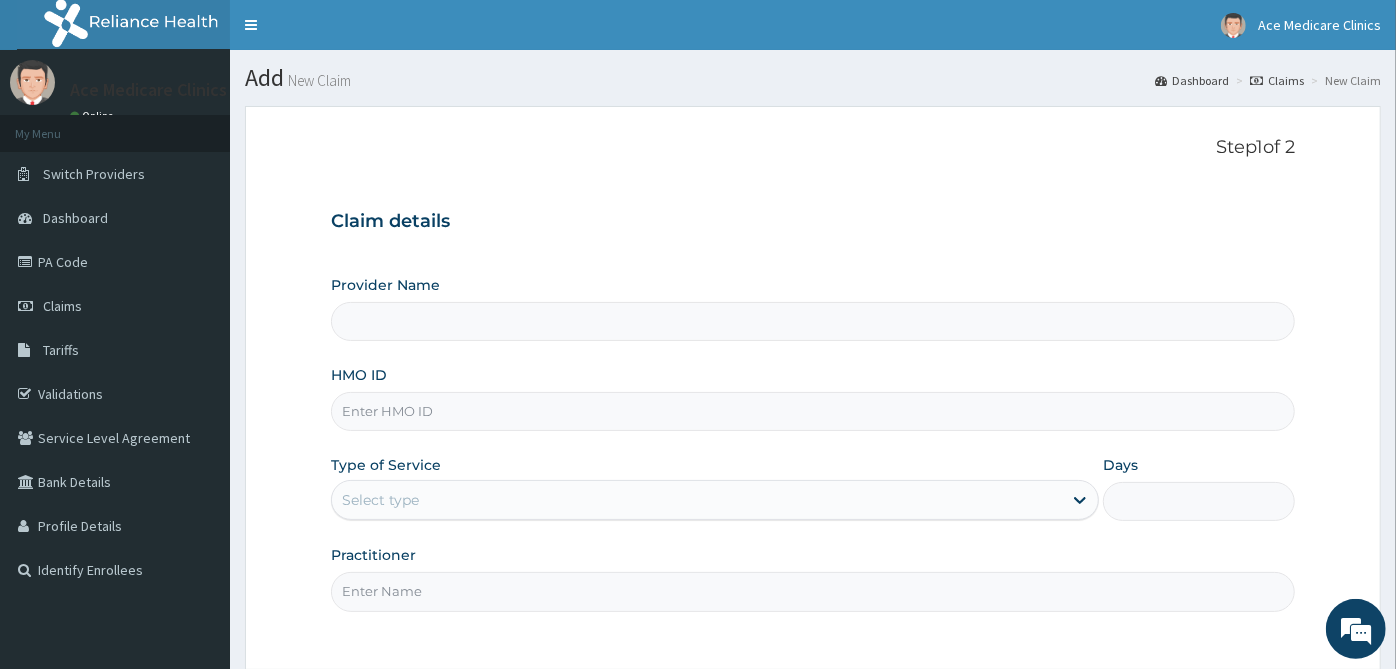 drag, startPoint x: 0, startPoint y: 0, endPoint x: 682, endPoint y: 395, distance: 788.13007 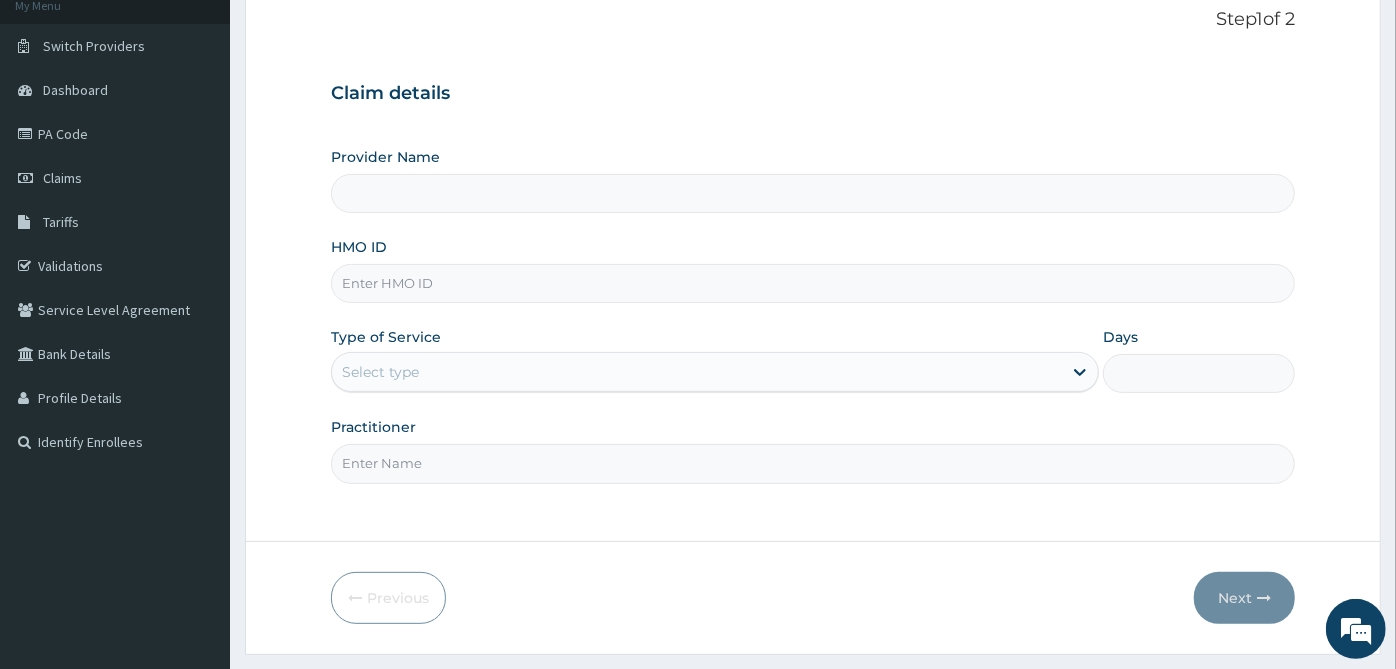 scroll, scrollTop: 179, scrollLeft: 0, axis: vertical 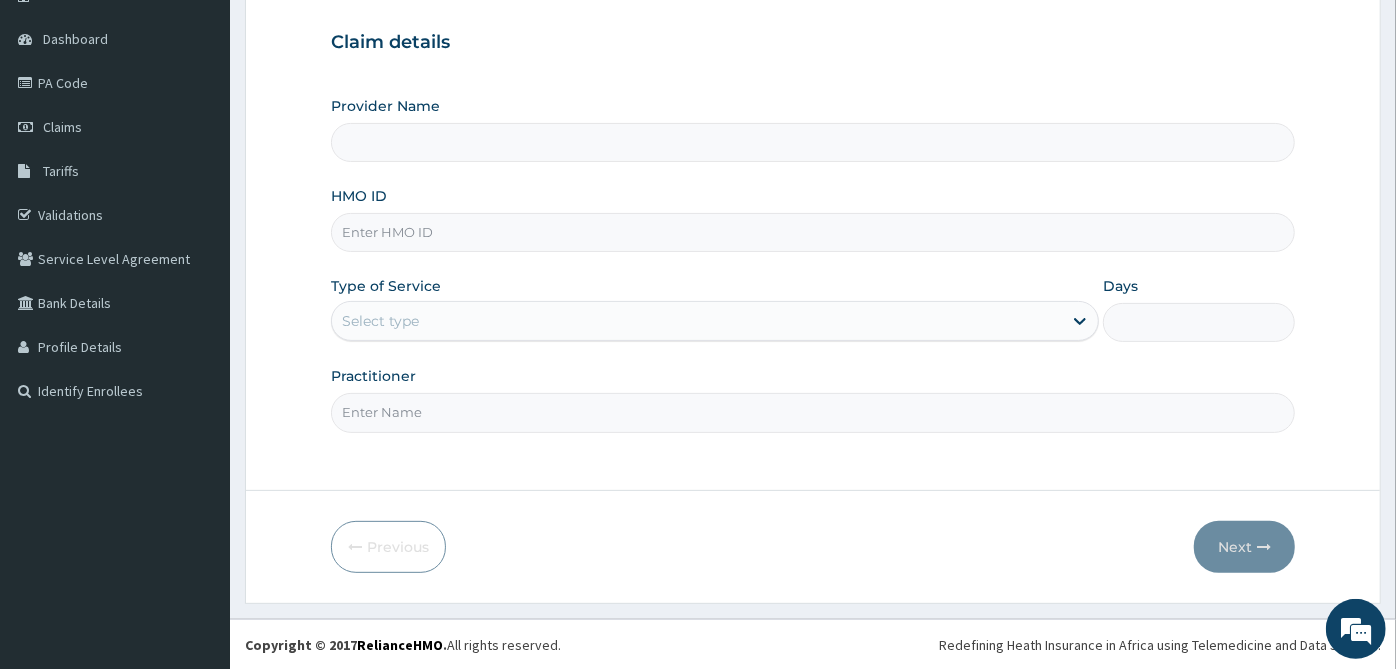 type on "ACE MEDICARE CLINICS- Ota" 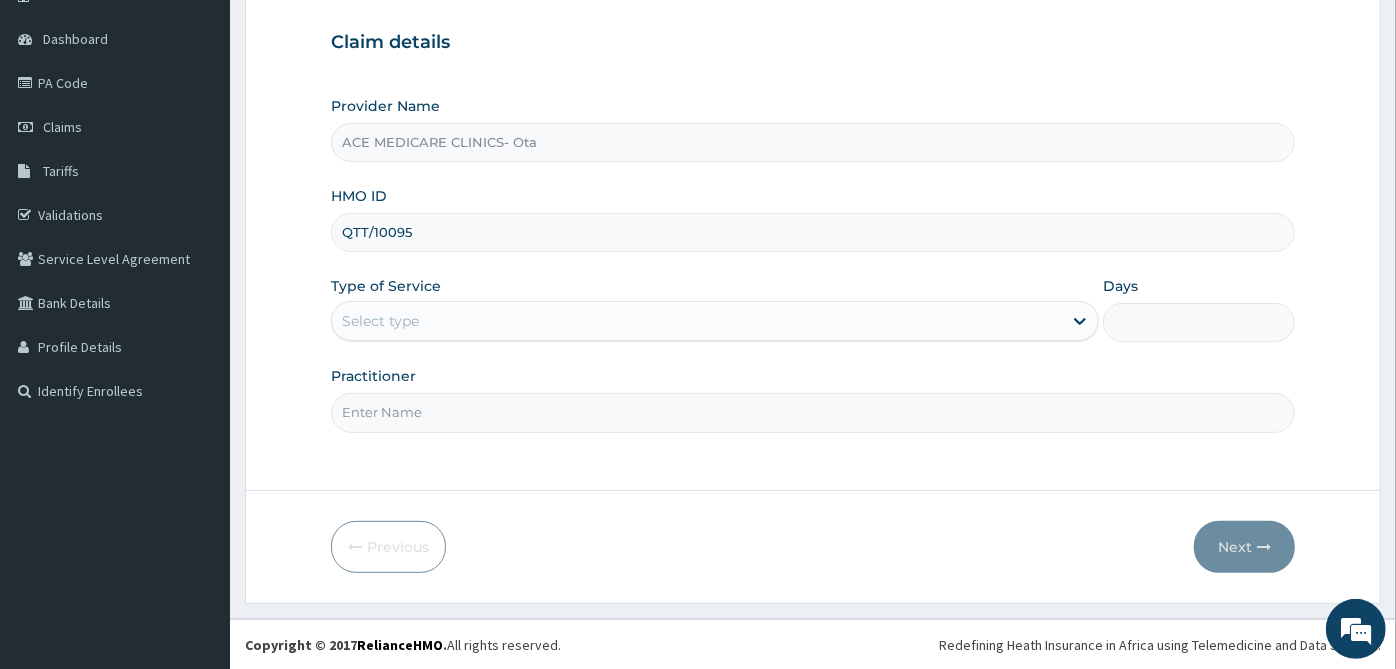 scroll, scrollTop: 0, scrollLeft: 0, axis: both 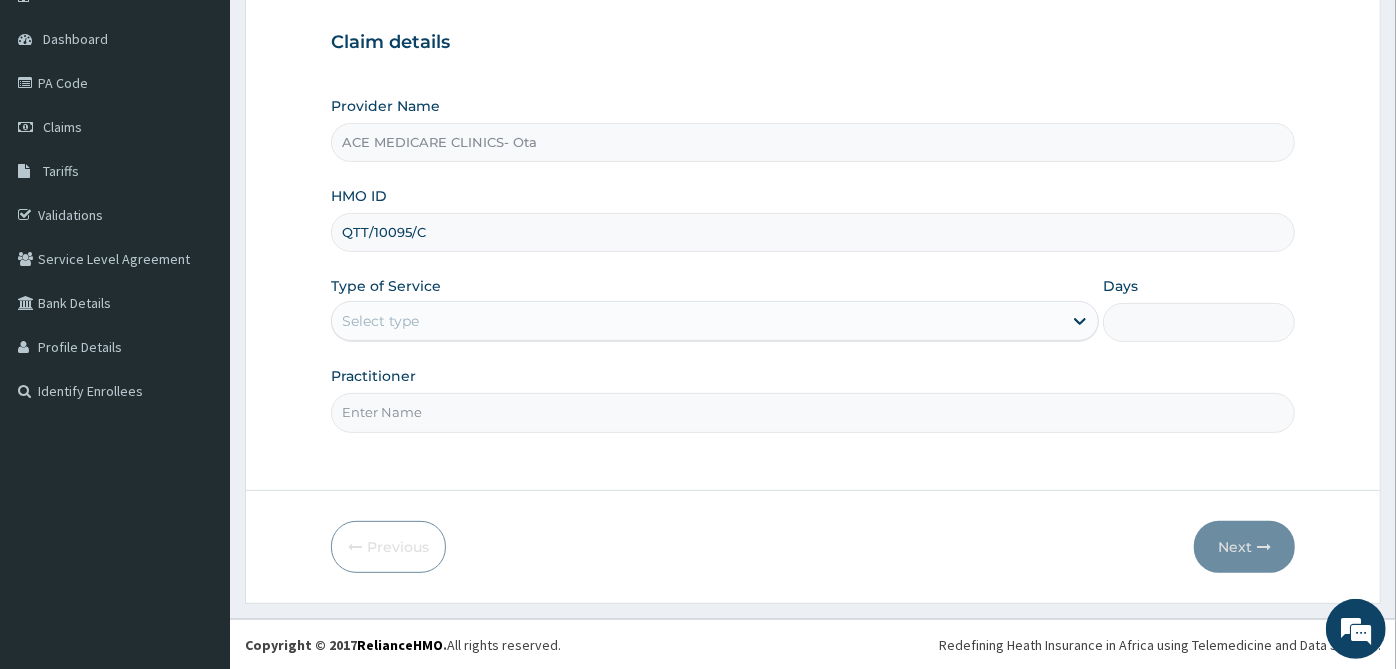 type on "QTT/10095/C" 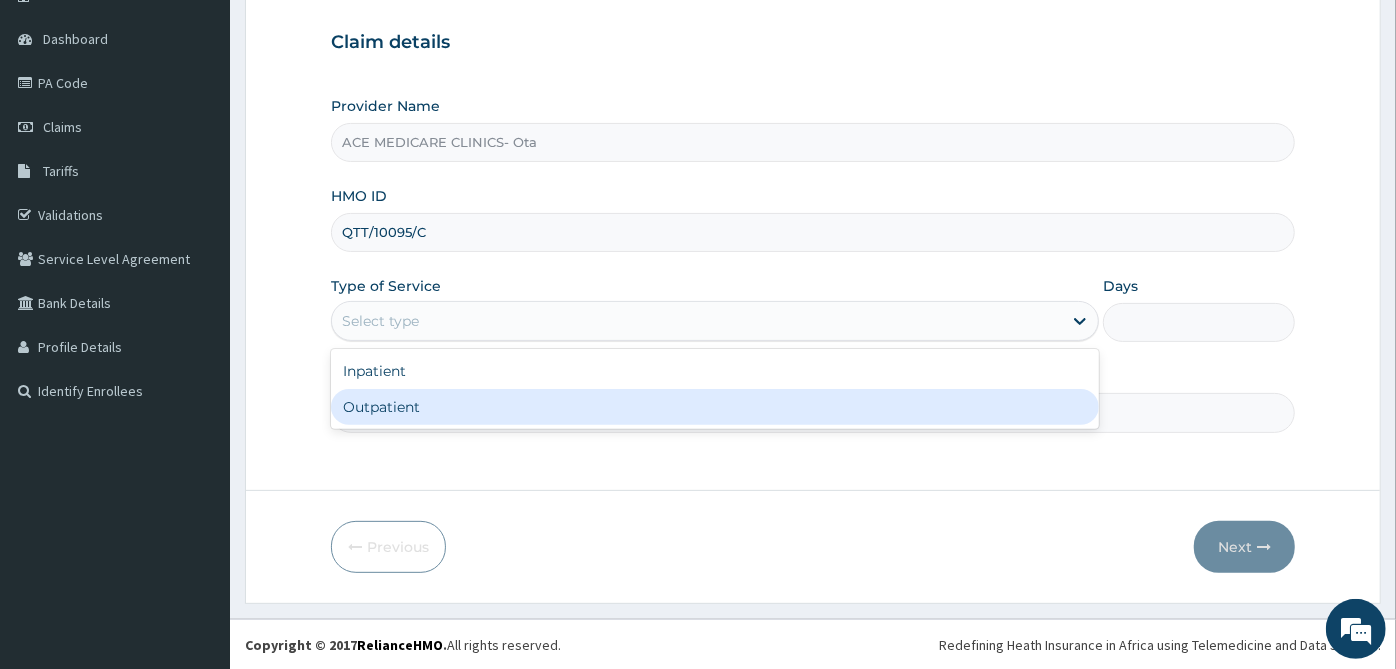 click on "Outpatient" at bounding box center [715, 407] 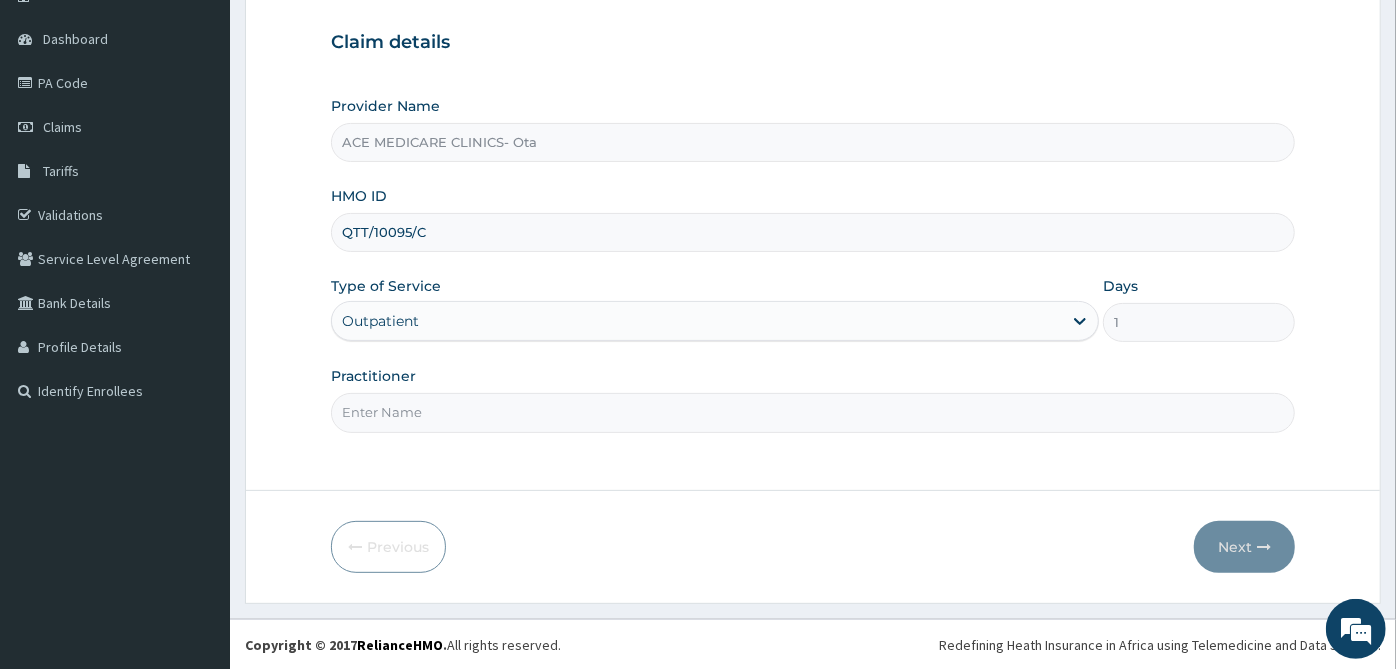 click on "Practitioner" at bounding box center [813, 412] 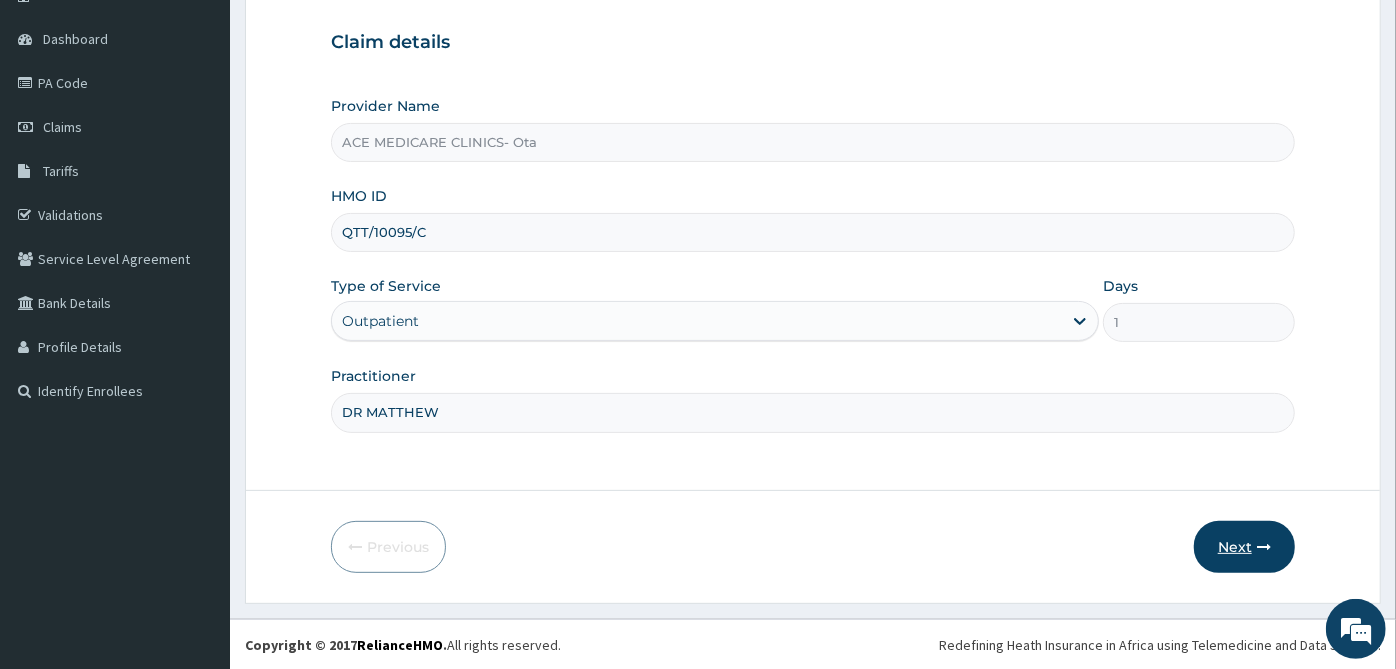 type on "DR MATTHEW" 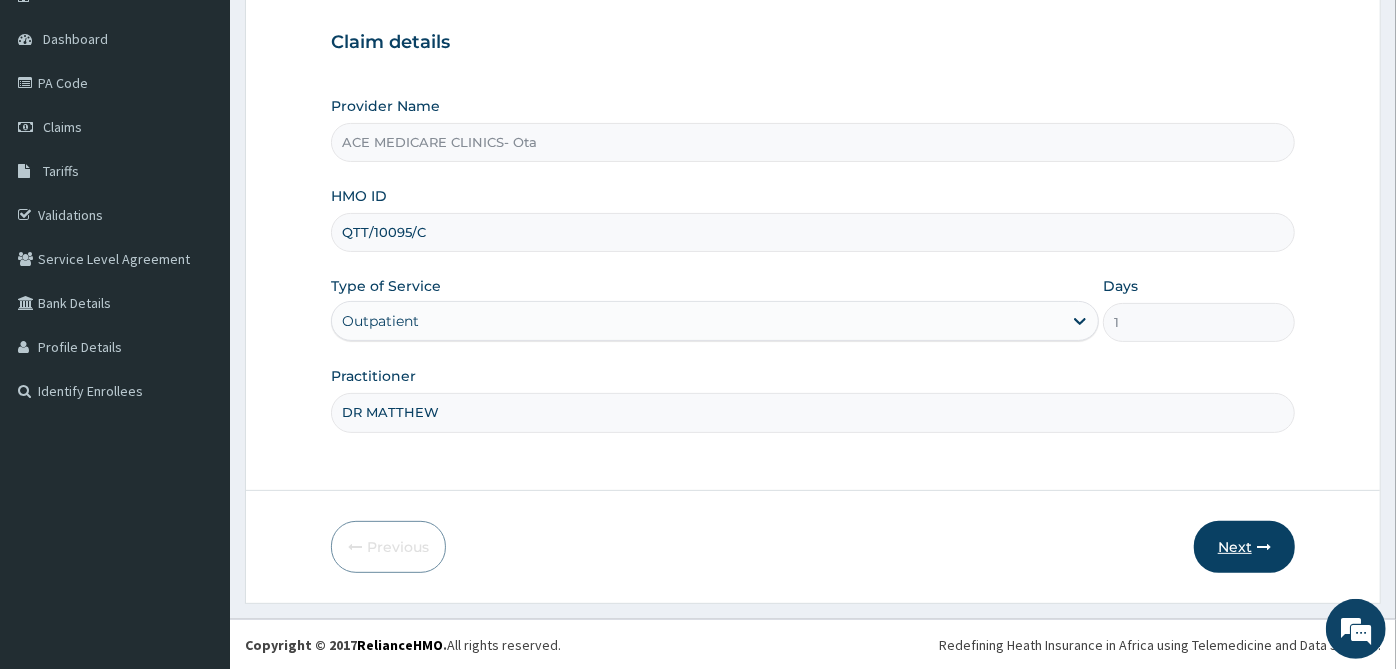click on "Next" at bounding box center (1244, 547) 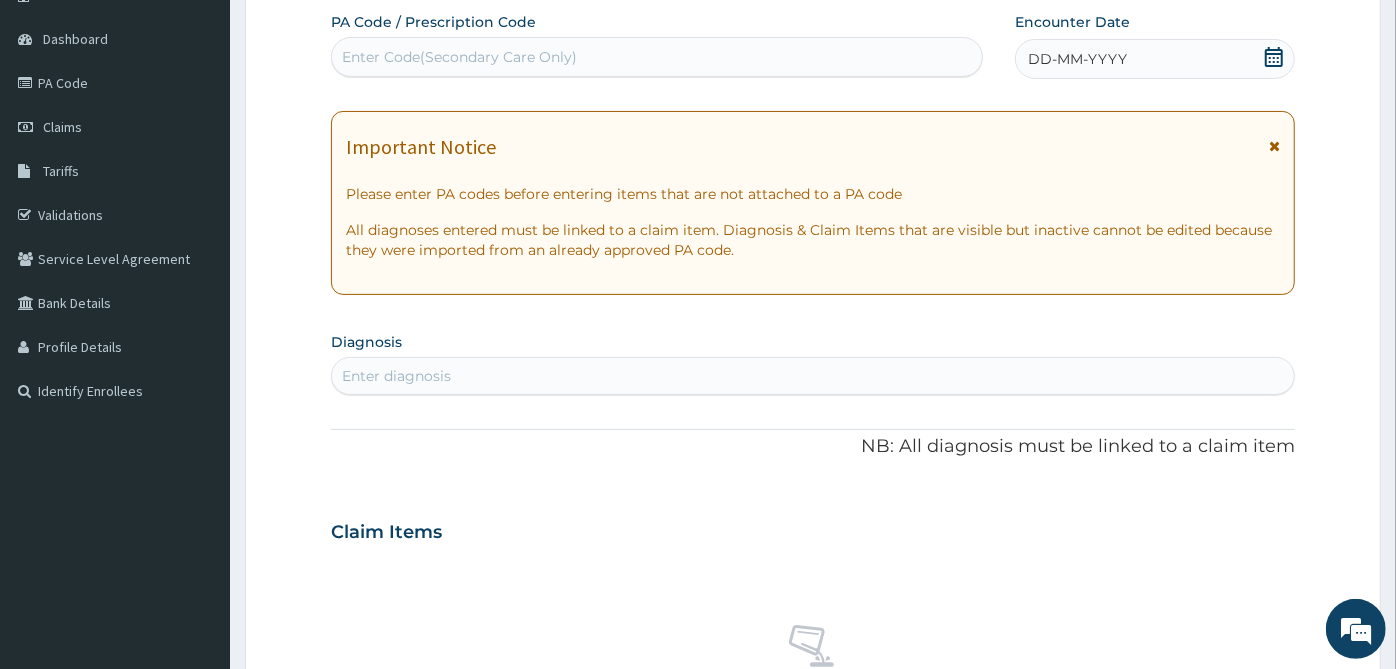 click on "DD-MM-YYYY" at bounding box center [1155, 59] 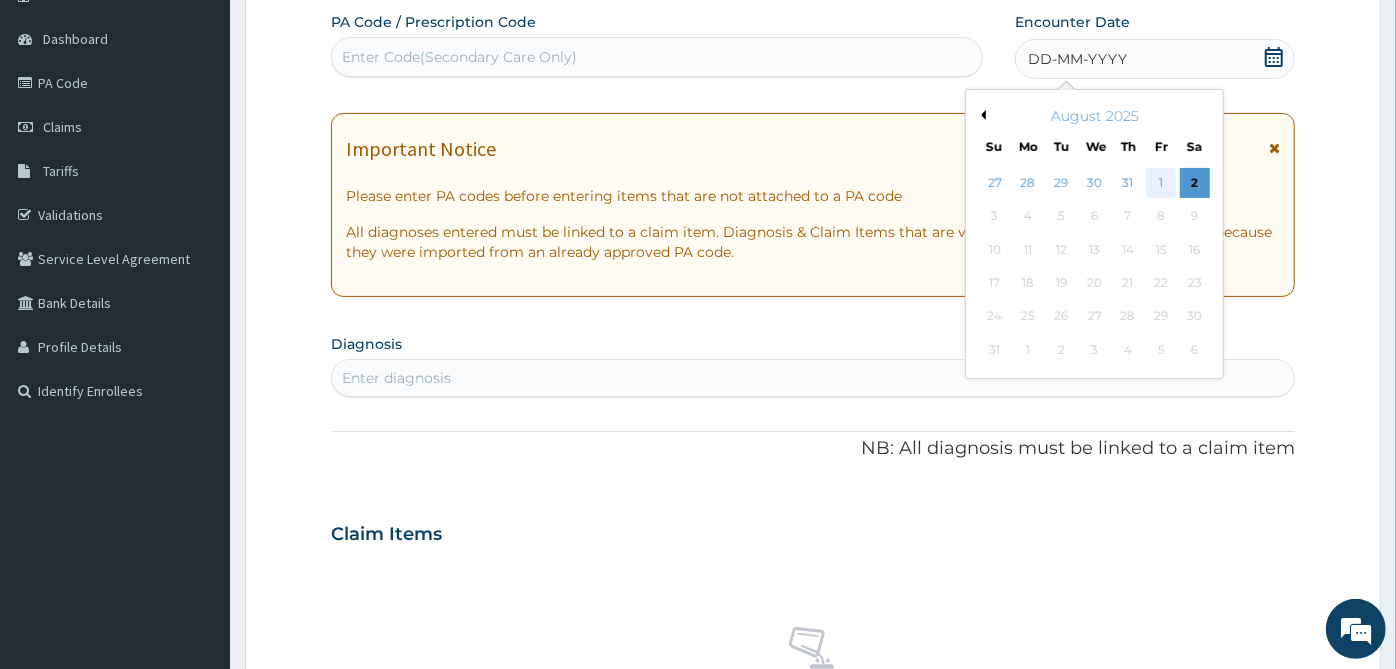 click on "1" at bounding box center [1162, 183] 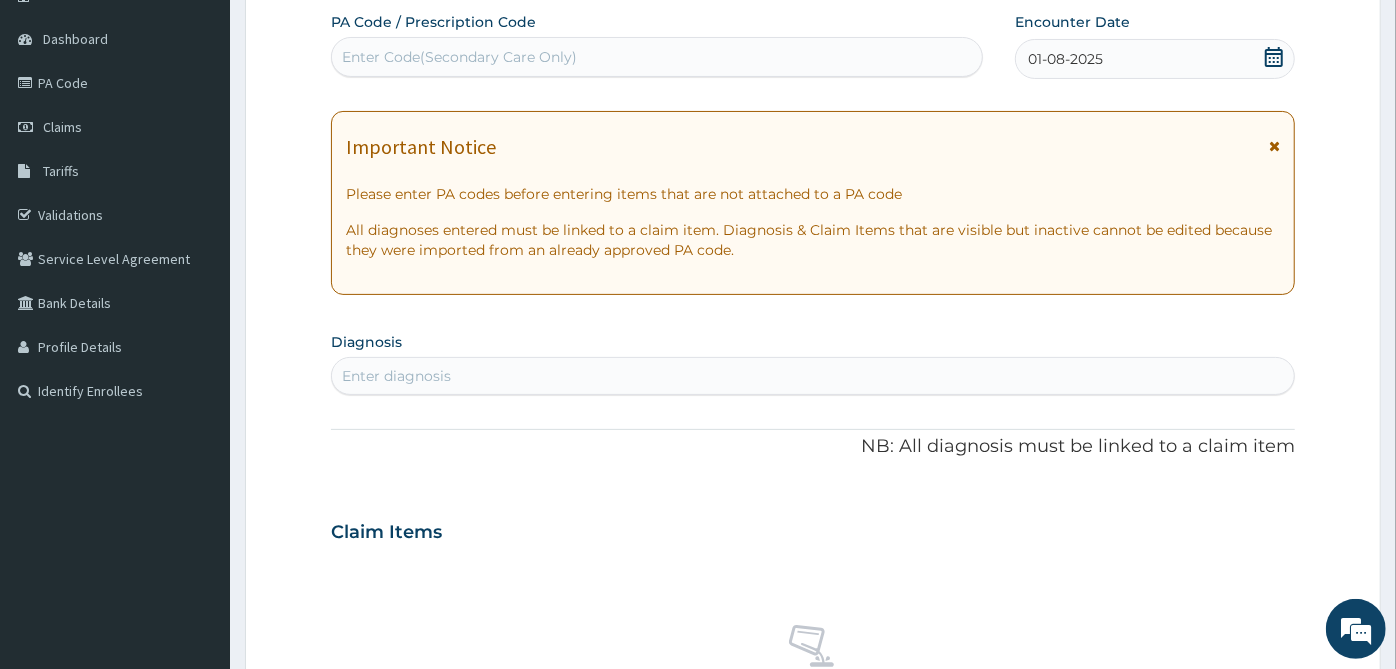 click on "Enter diagnosis" at bounding box center (813, 376) 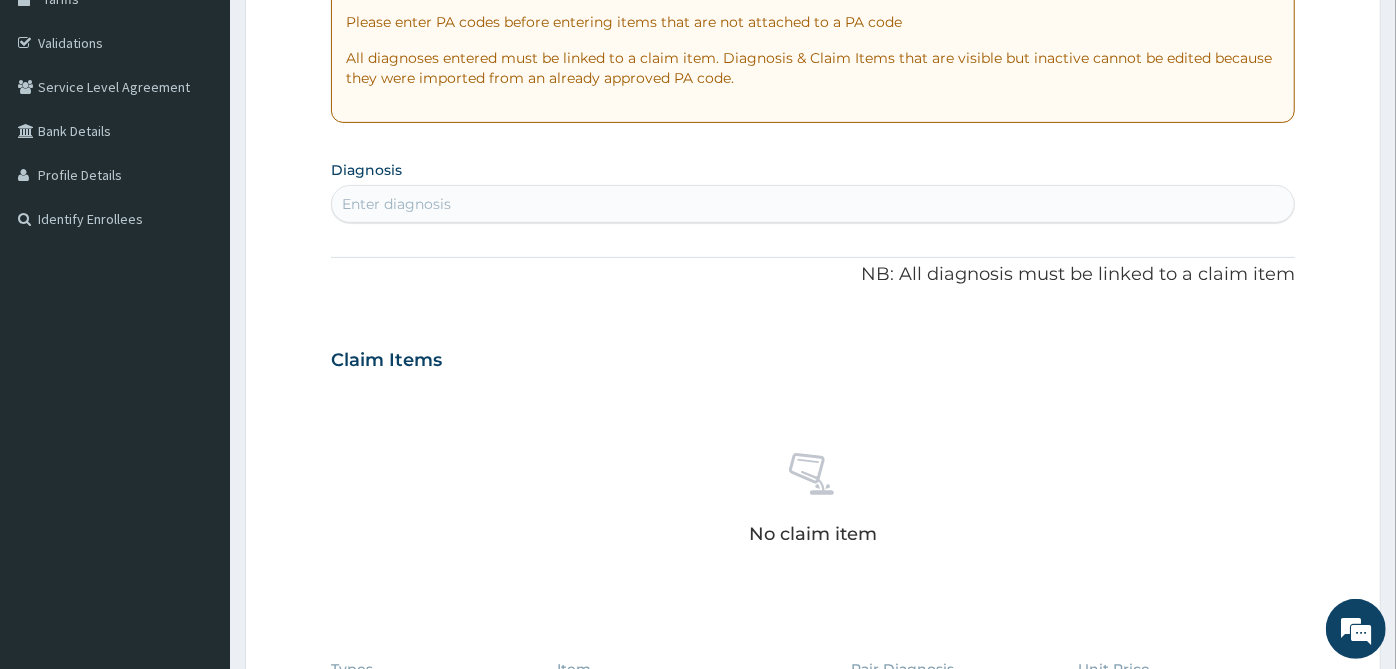 scroll, scrollTop: 512, scrollLeft: 0, axis: vertical 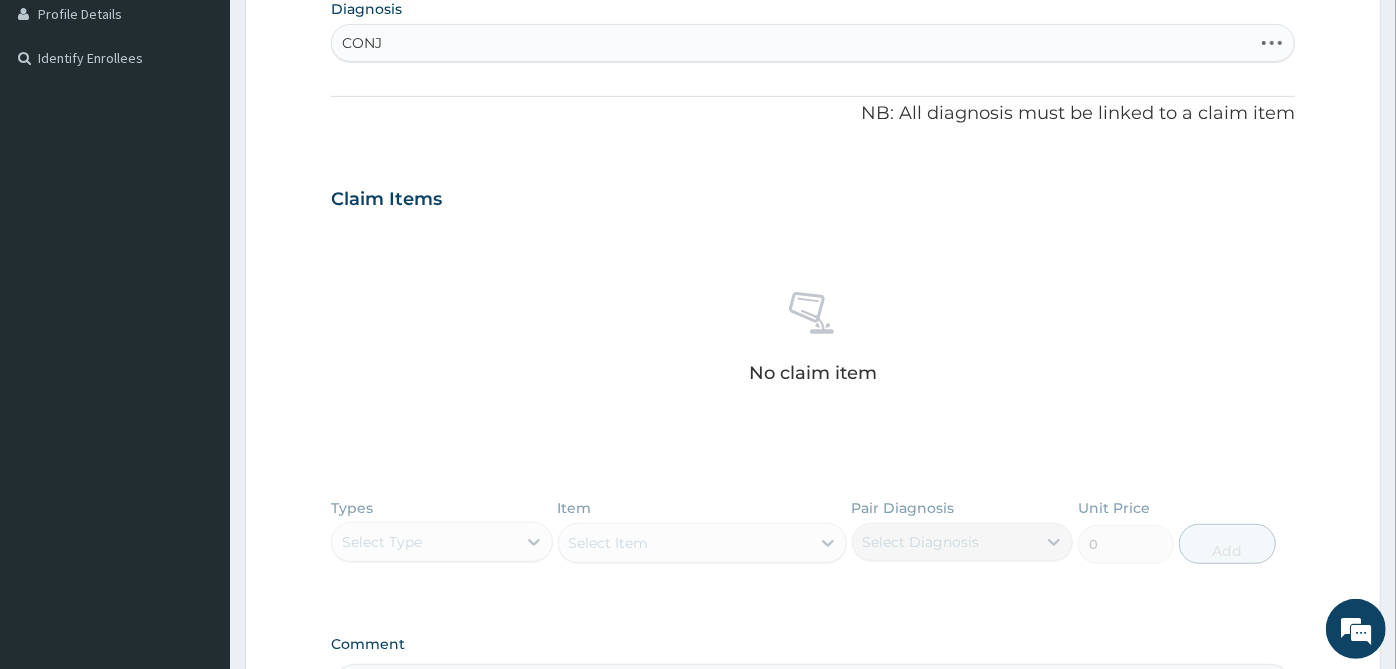 type on "CONJU" 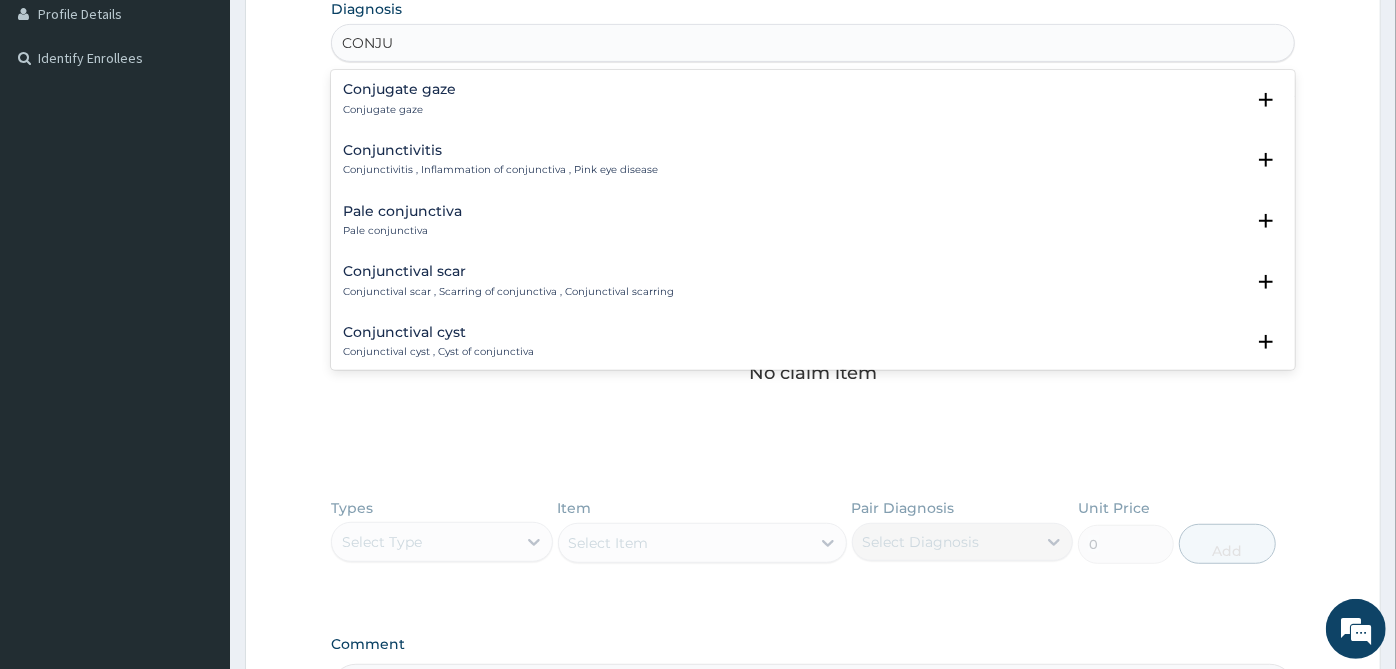 click on "Conjunctivitis , Inflammation of conjunctiva , Pink eye disease" at bounding box center (500, 170) 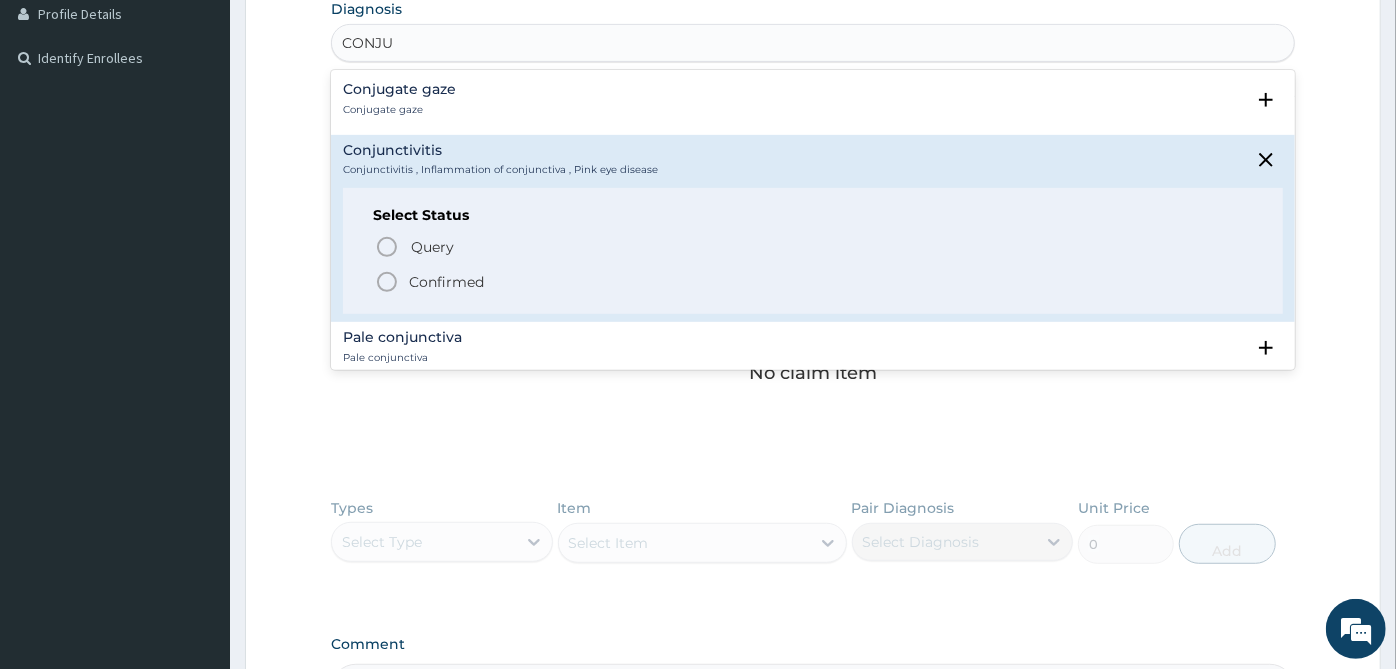 click on "Confirmed" at bounding box center [446, 282] 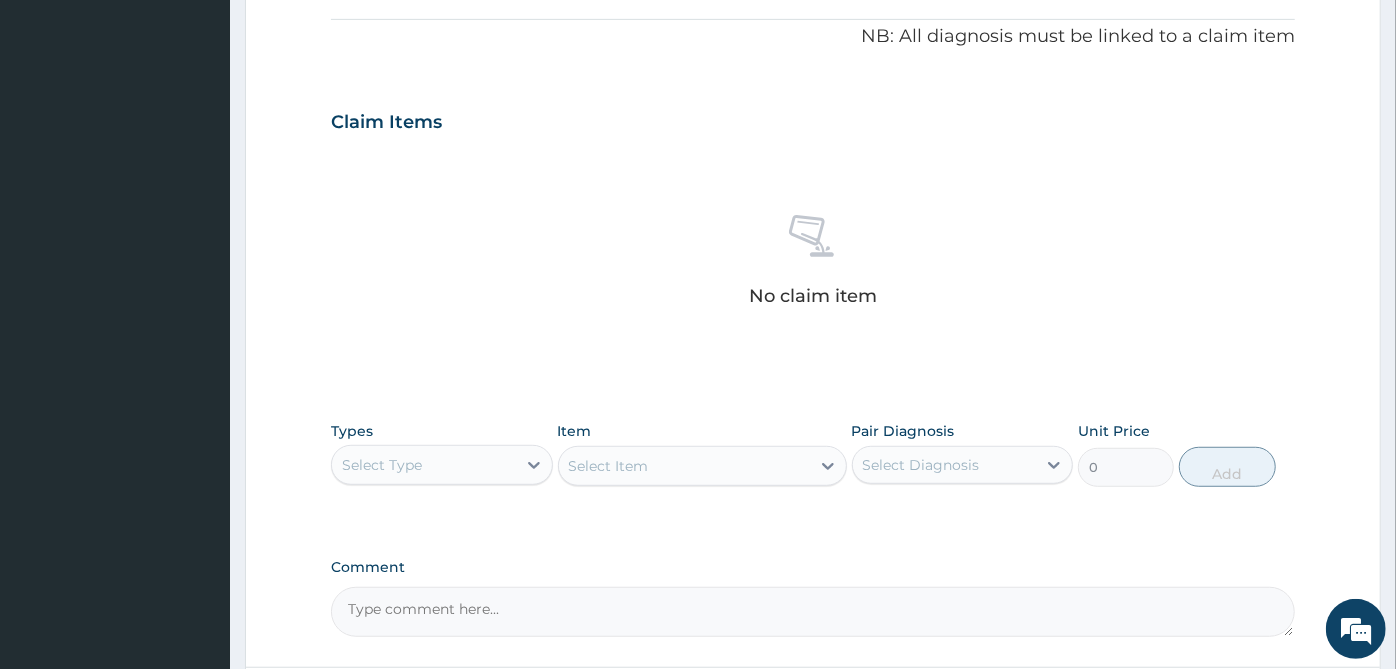 scroll, scrollTop: 770, scrollLeft: 0, axis: vertical 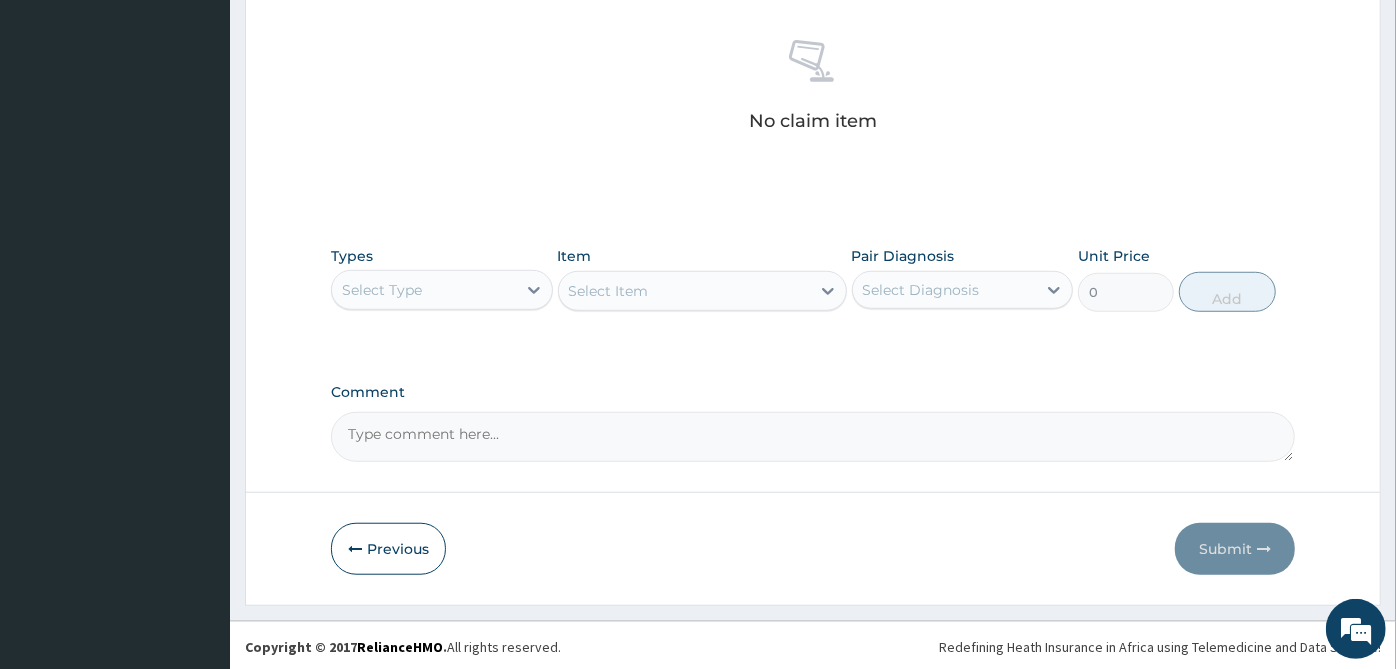 click on "Select Type" at bounding box center (424, 290) 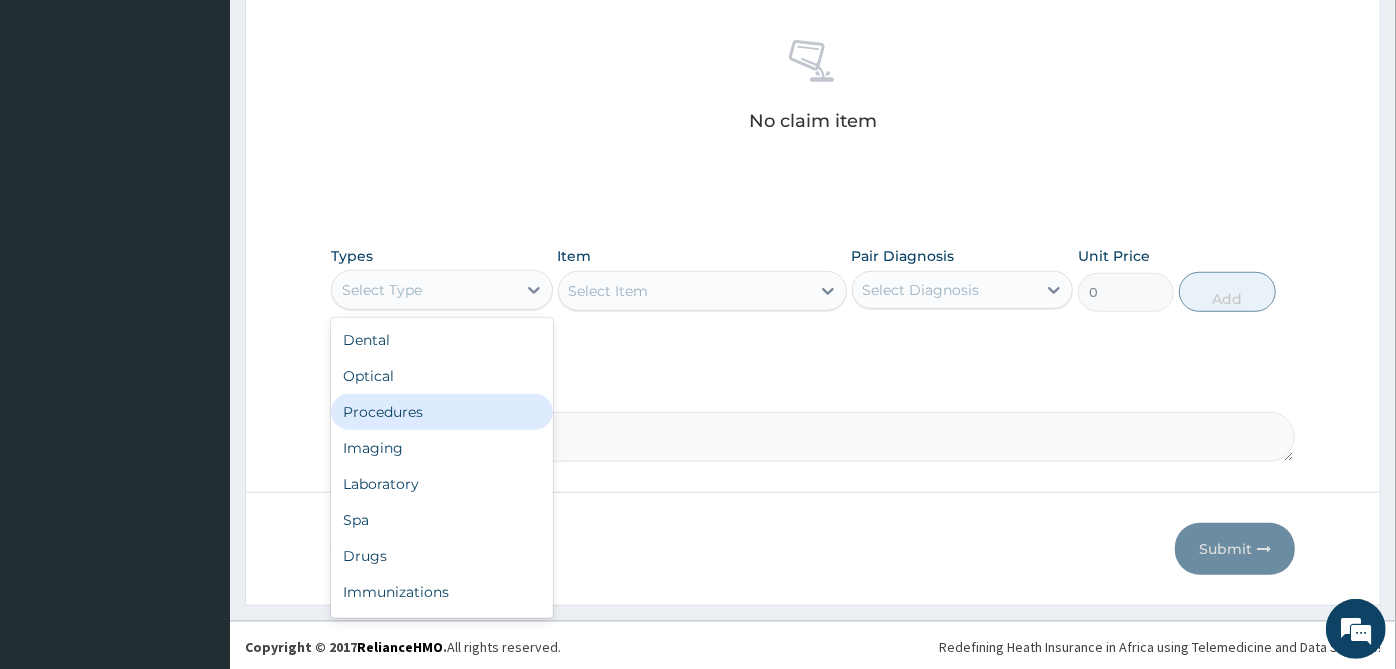 click on "Procedures" at bounding box center [442, 412] 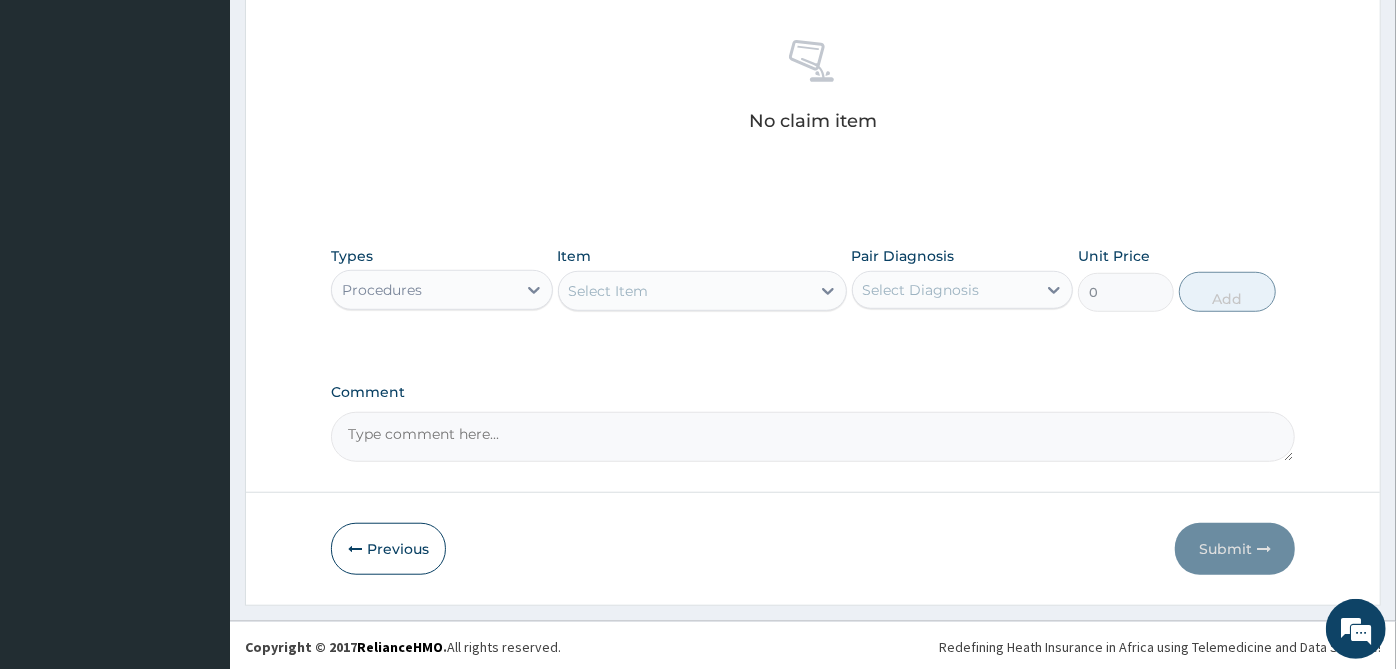 click on "Select Diagnosis" at bounding box center (921, 290) 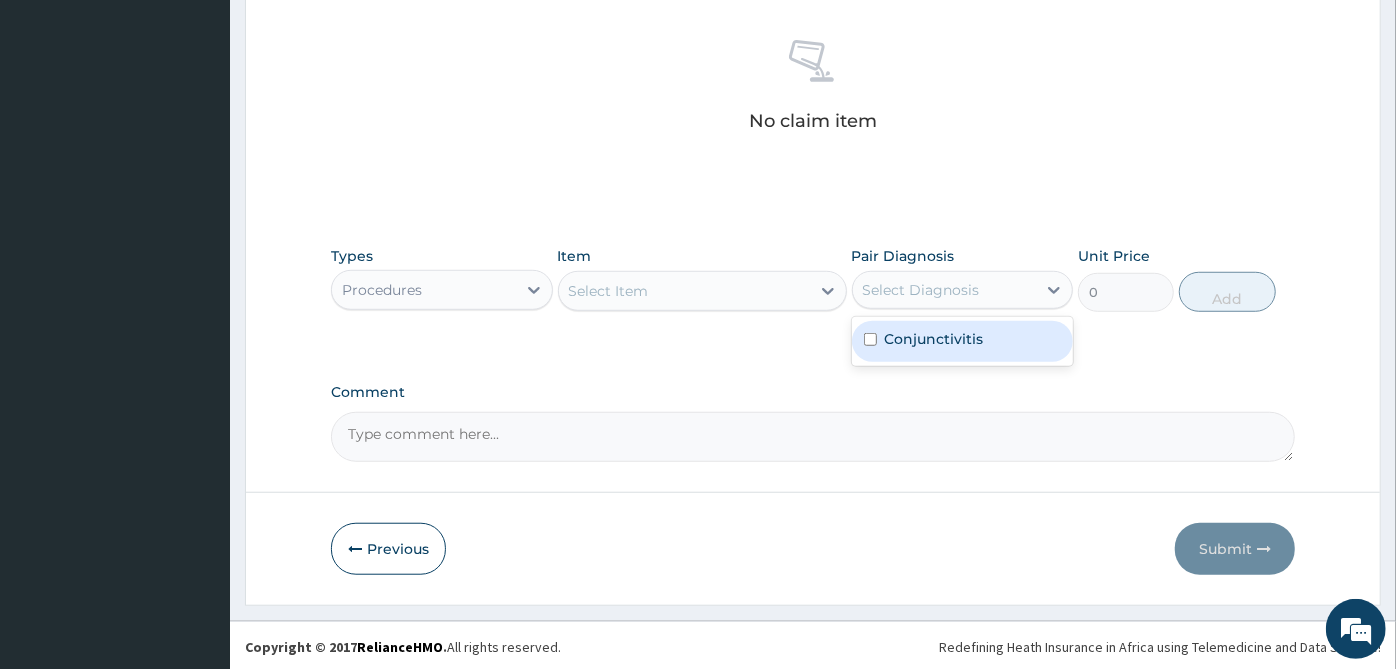drag, startPoint x: 936, startPoint y: 289, endPoint x: 940, endPoint y: 345, distance: 56.142673 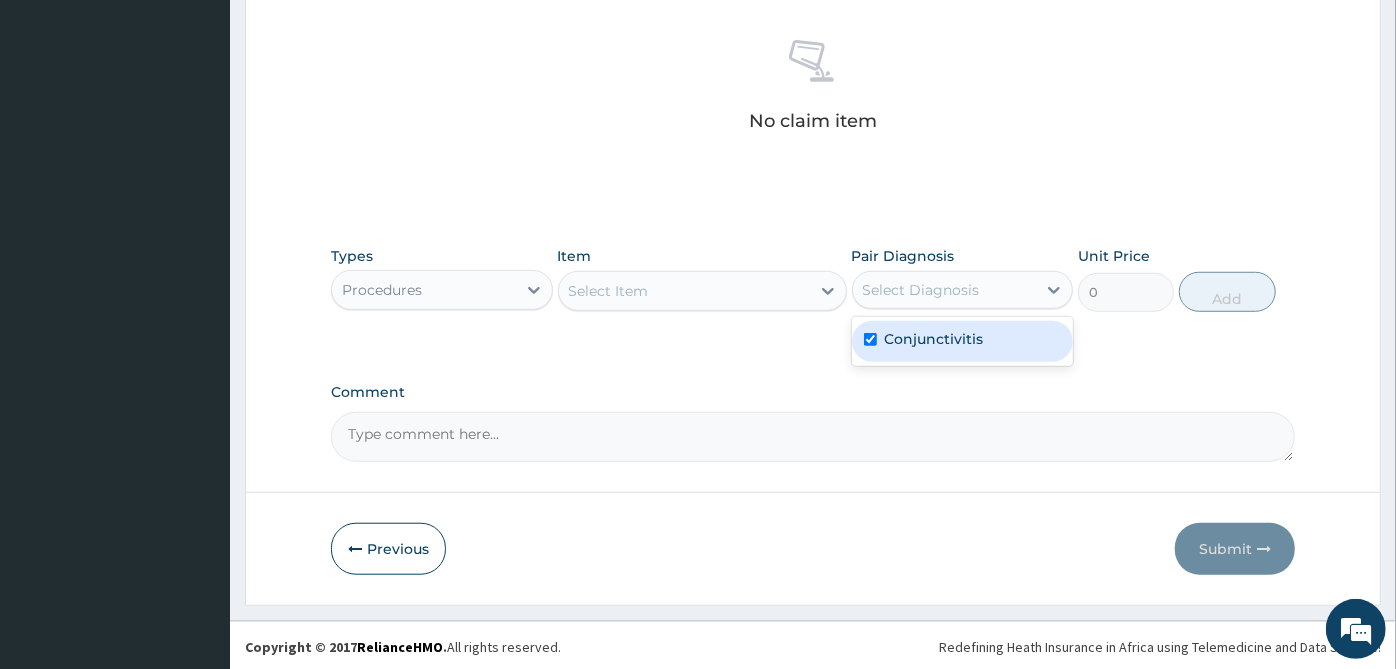 checkbox on "true" 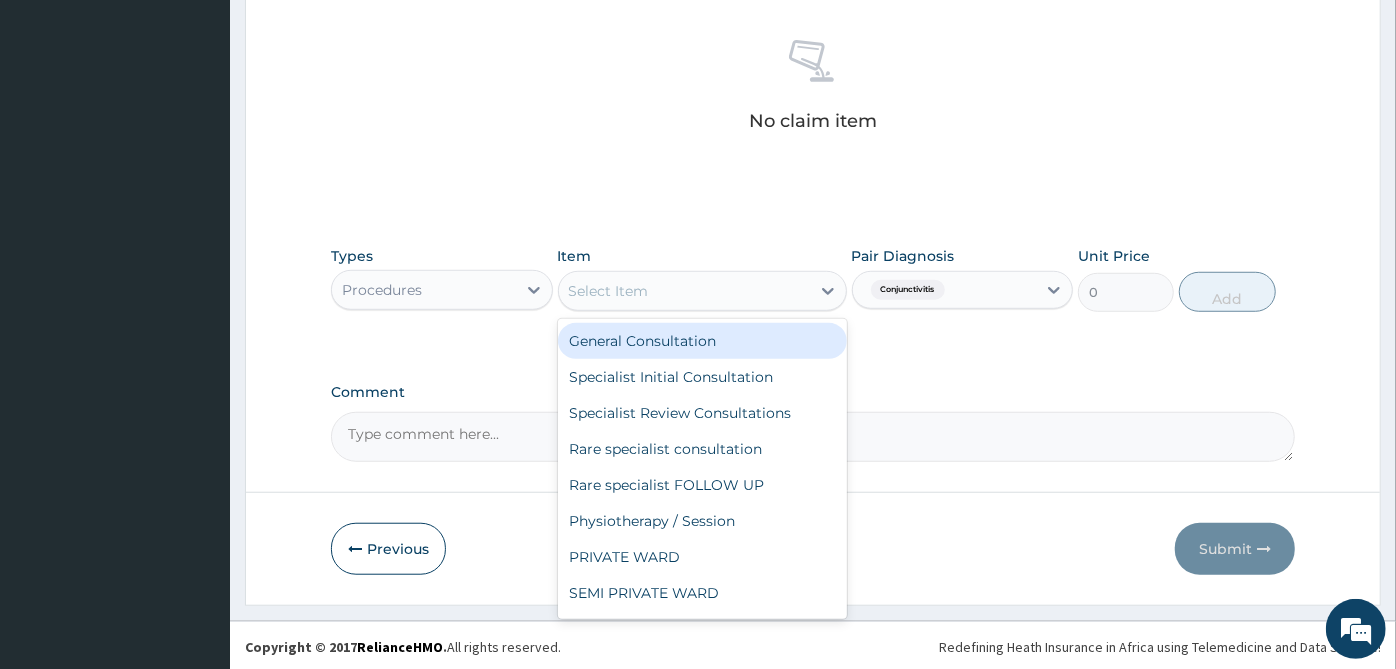 click on "Select Item" at bounding box center (684, 291) 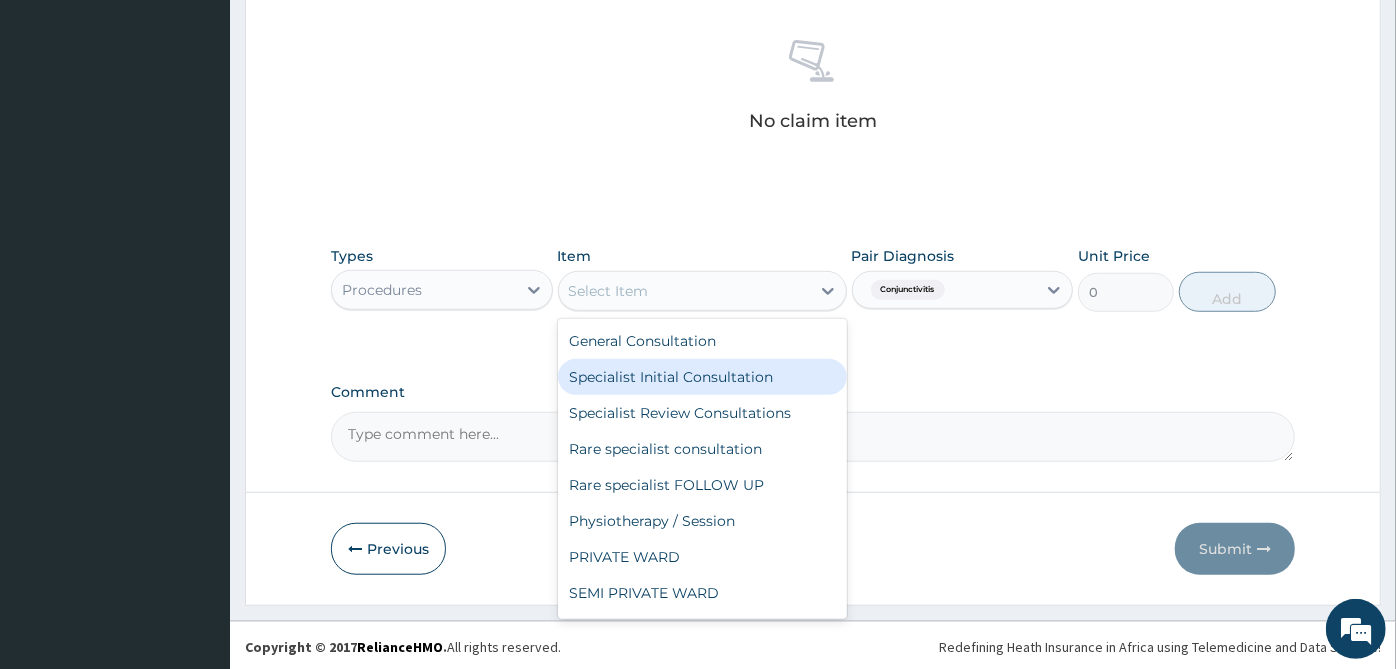 click on "Specialist Initial Consultation" at bounding box center (702, 377) 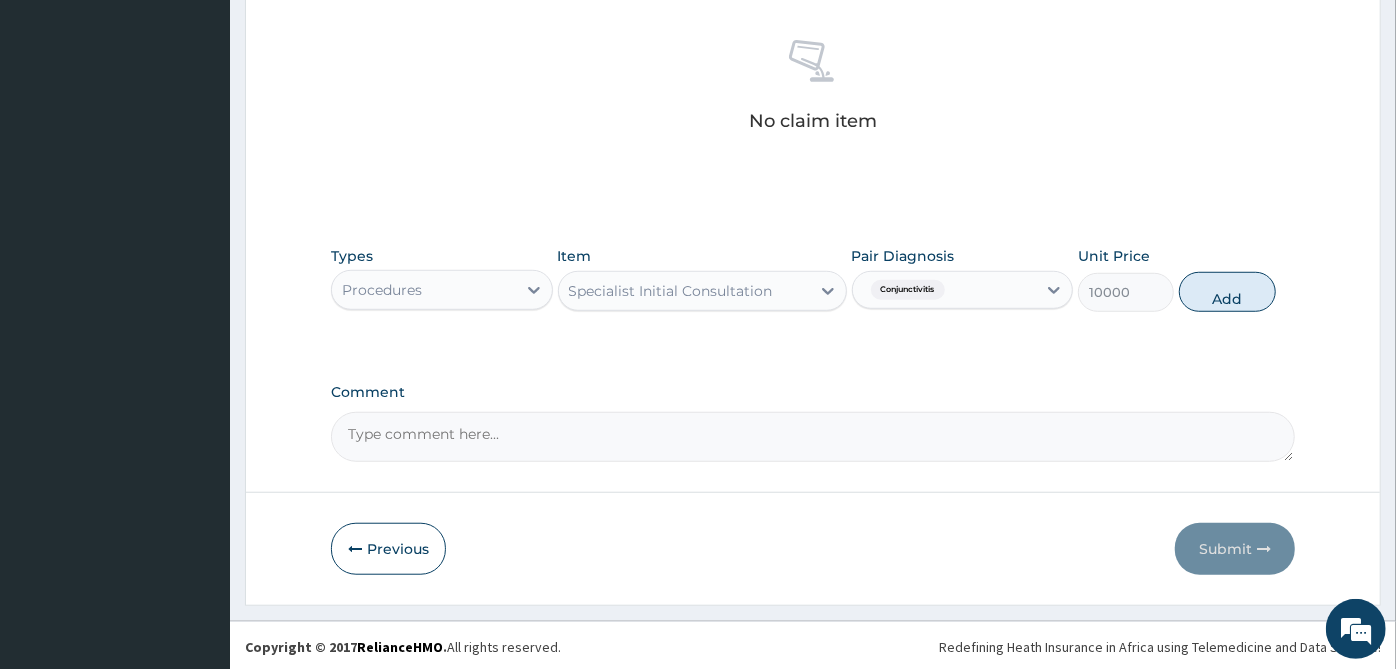 click on "Specialist Initial Consultation" at bounding box center [671, 291] 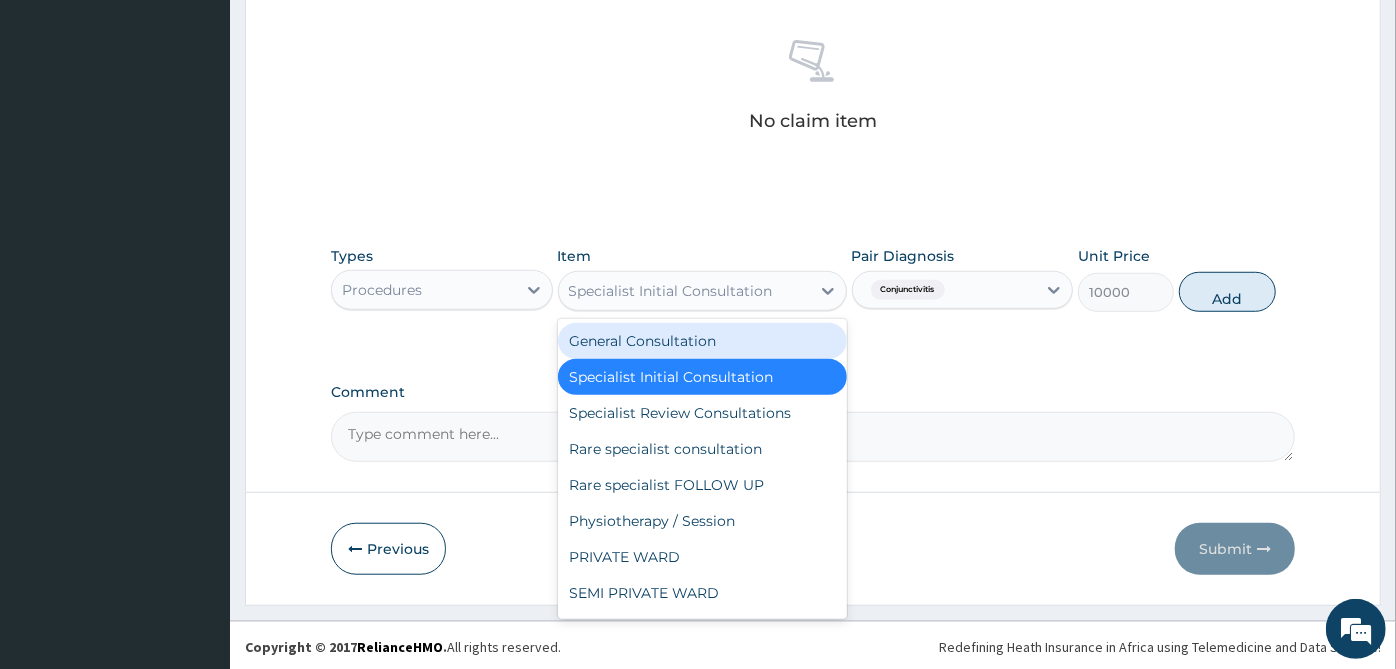 click on "General Consultation" at bounding box center (702, 341) 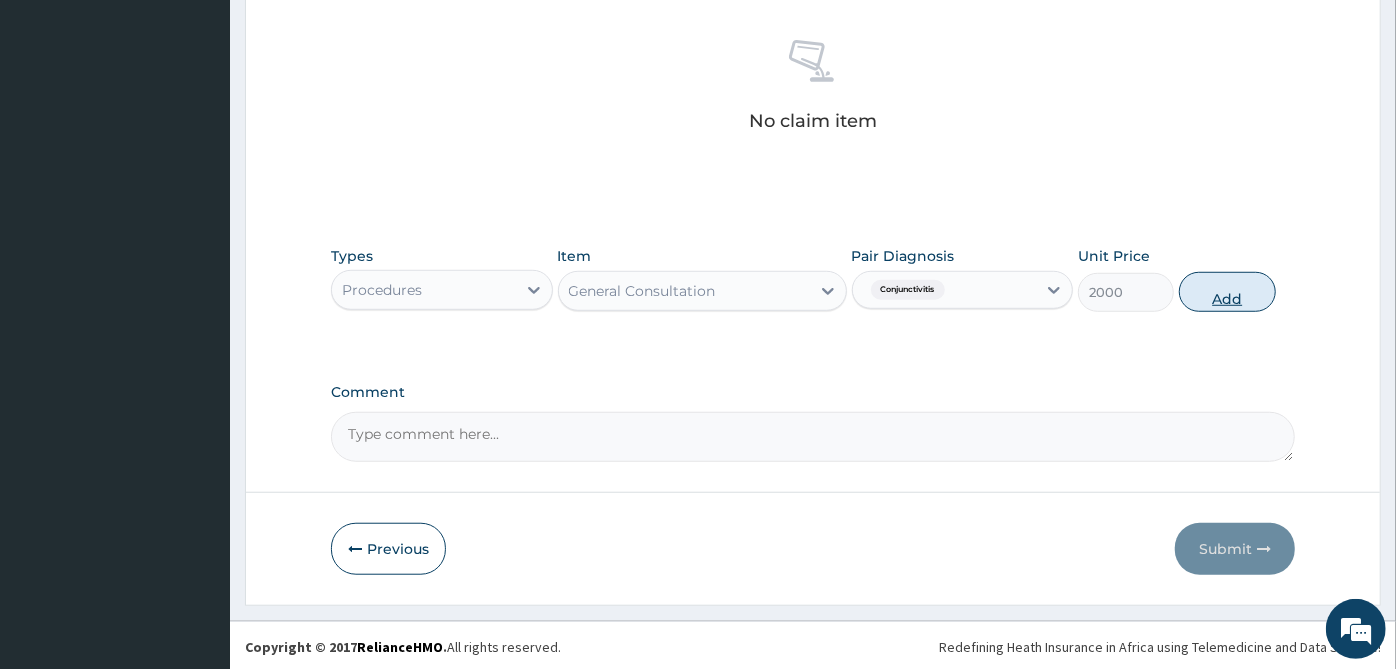 click on "Add" at bounding box center [1227, 292] 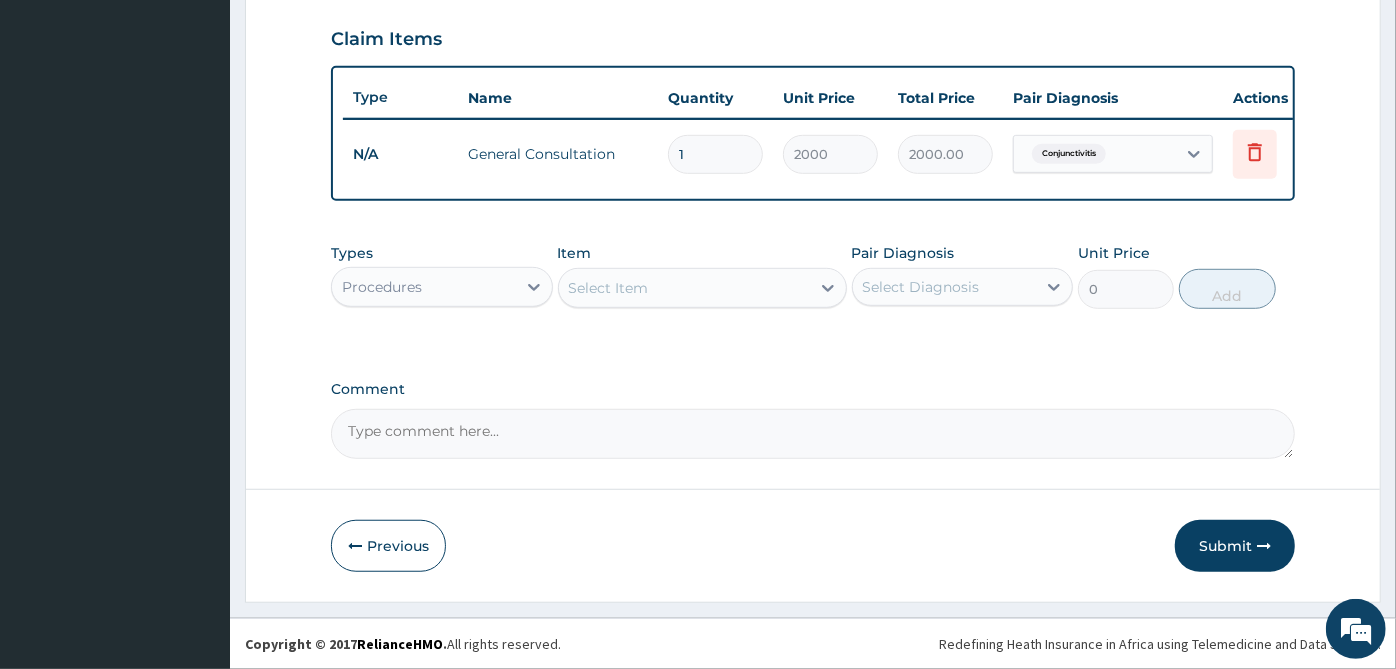scroll, scrollTop: 690, scrollLeft: 0, axis: vertical 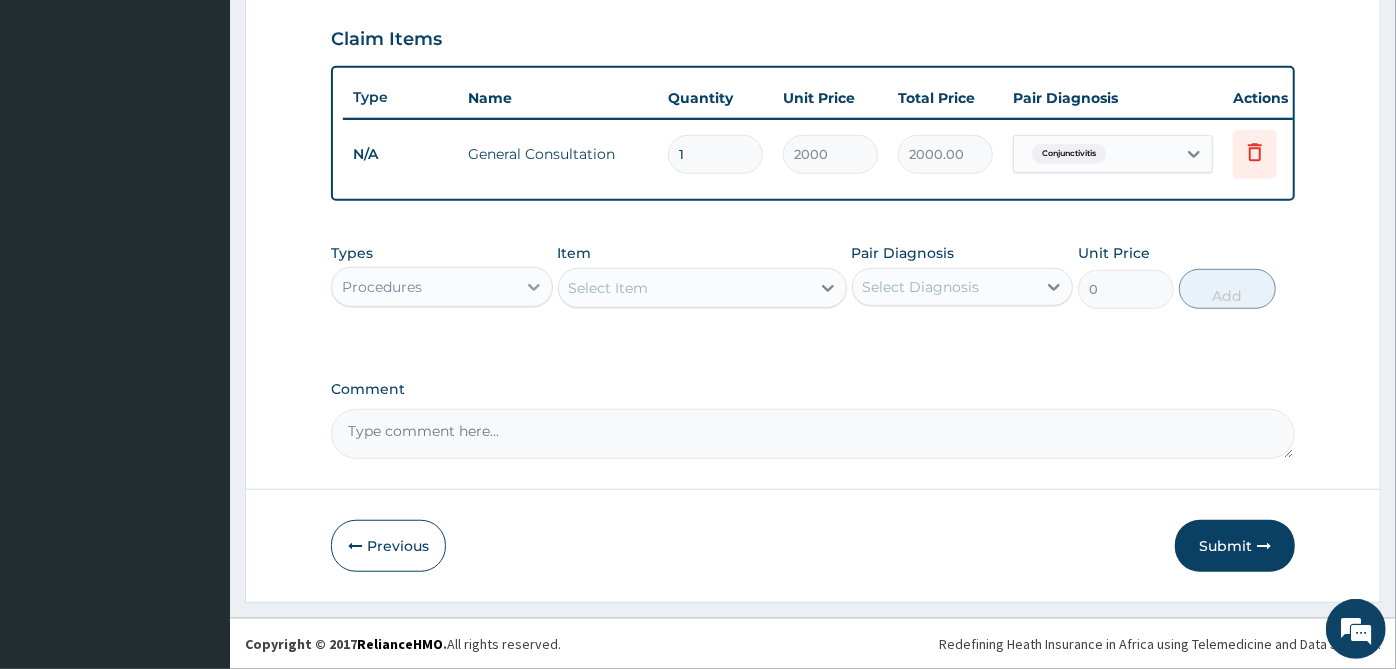 click at bounding box center [534, 287] 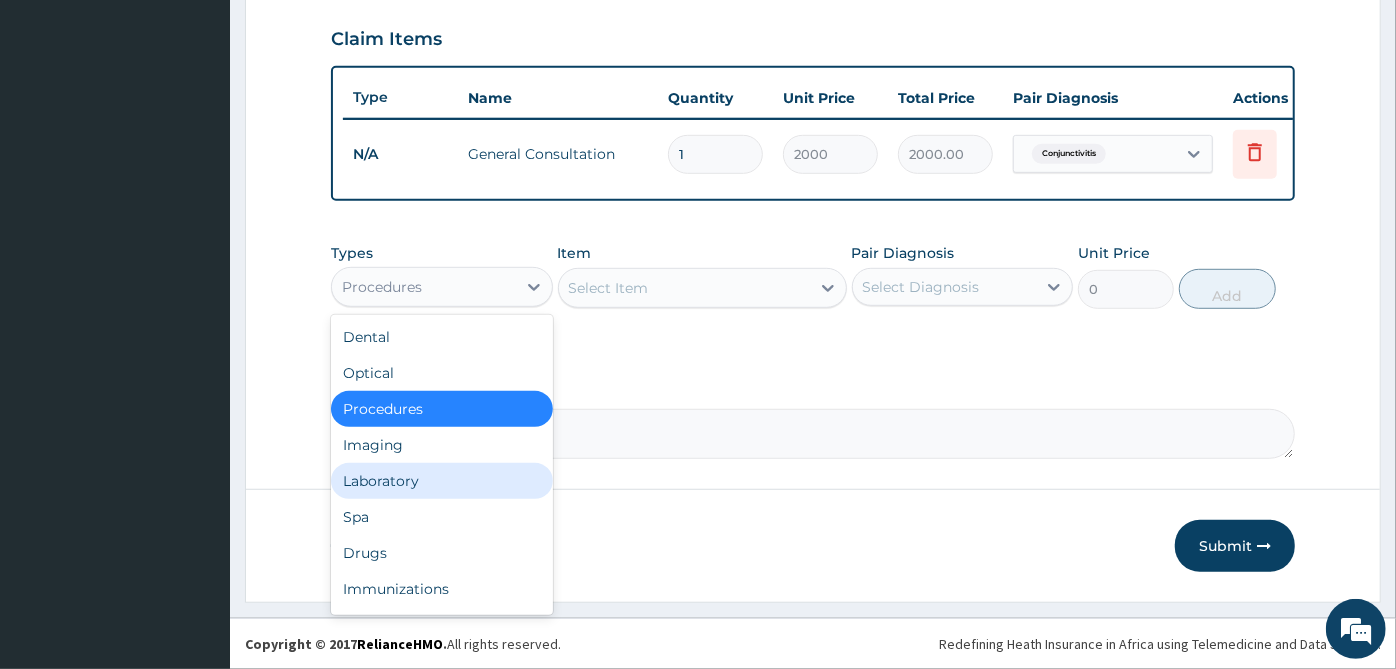 click on "Laboratory" at bounding box center (442, 481) 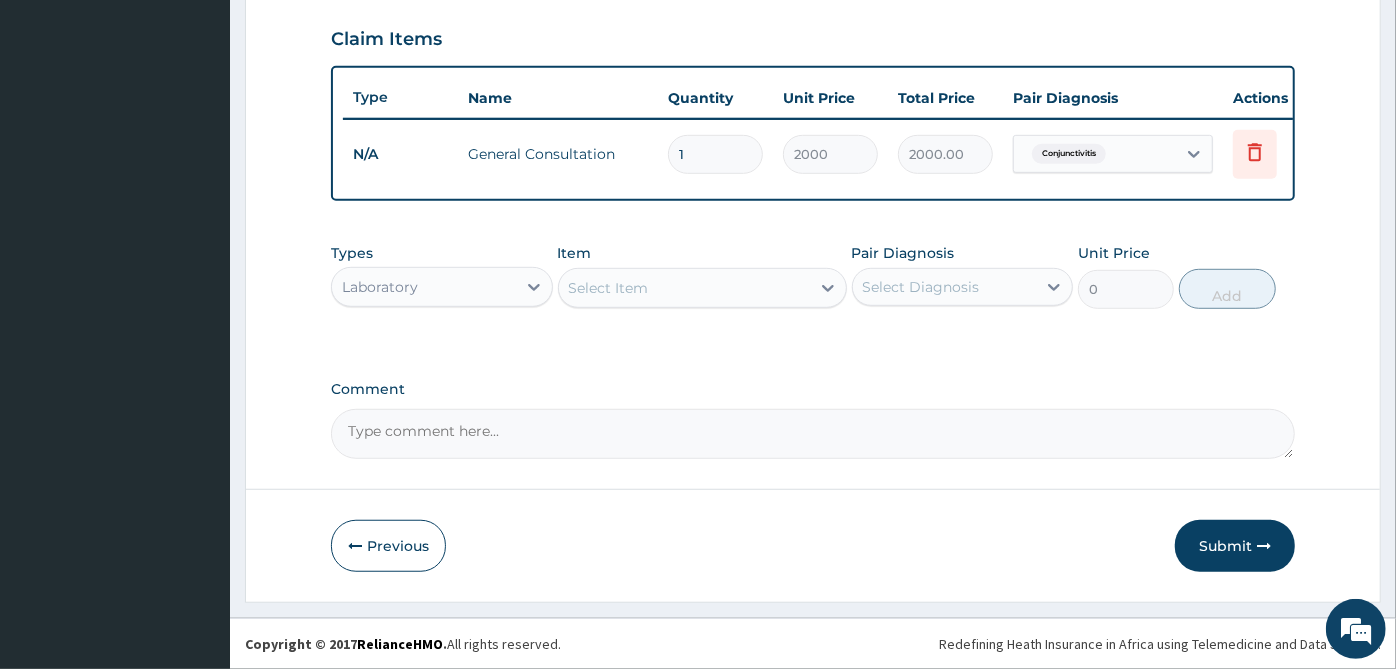 click on "Laboratory" at bounding box center [424, 287] 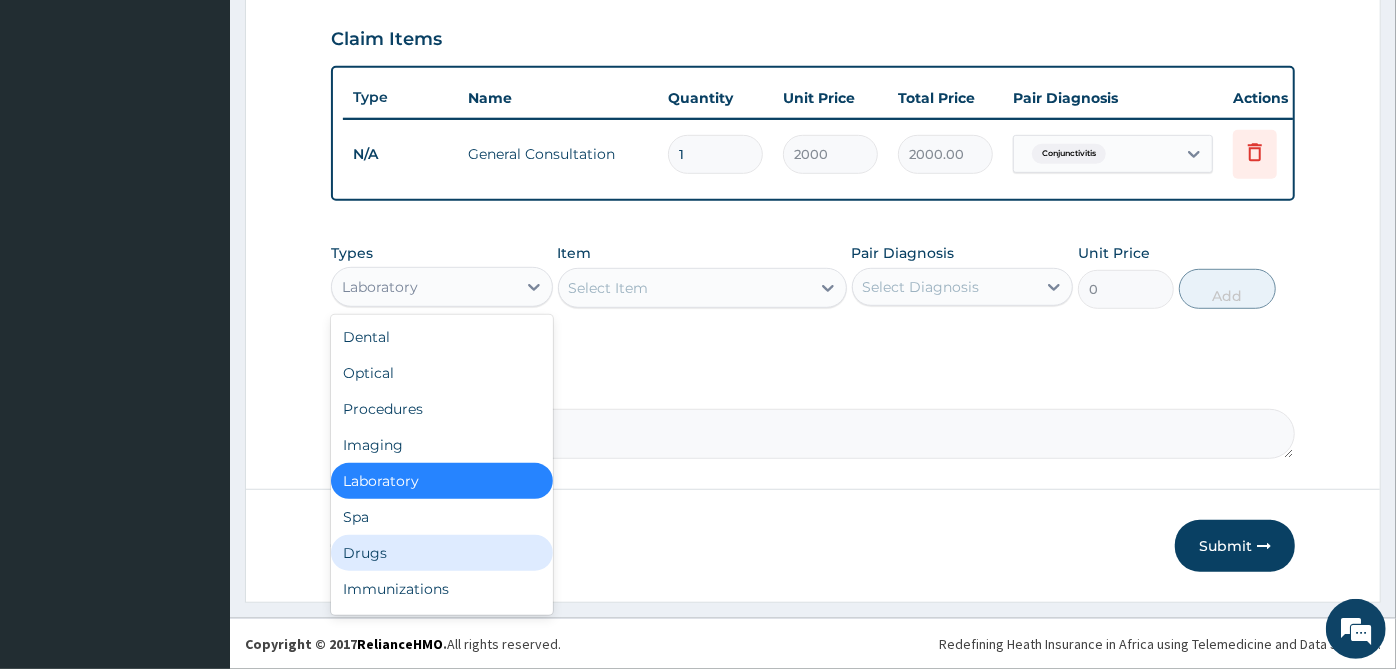 click on "Drugs" at bounding box center (442, 553) 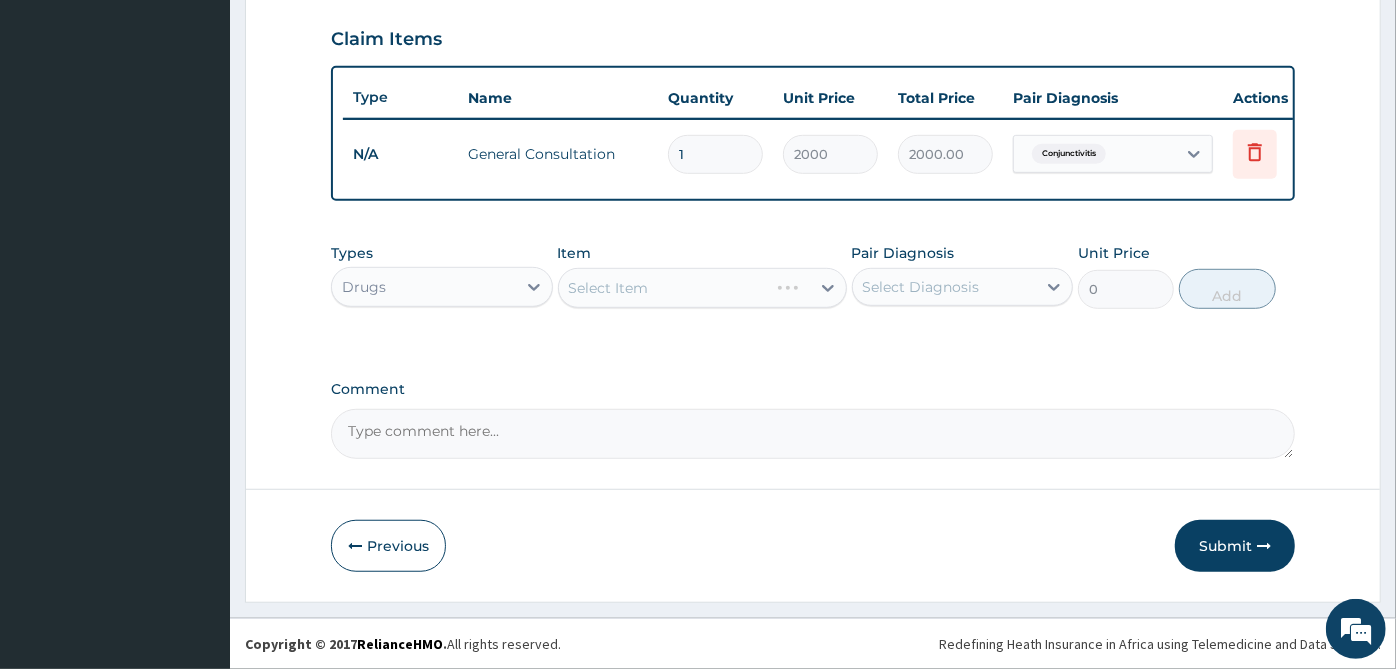 click on "Select Diagnosis" at bounding box center [945, 287] 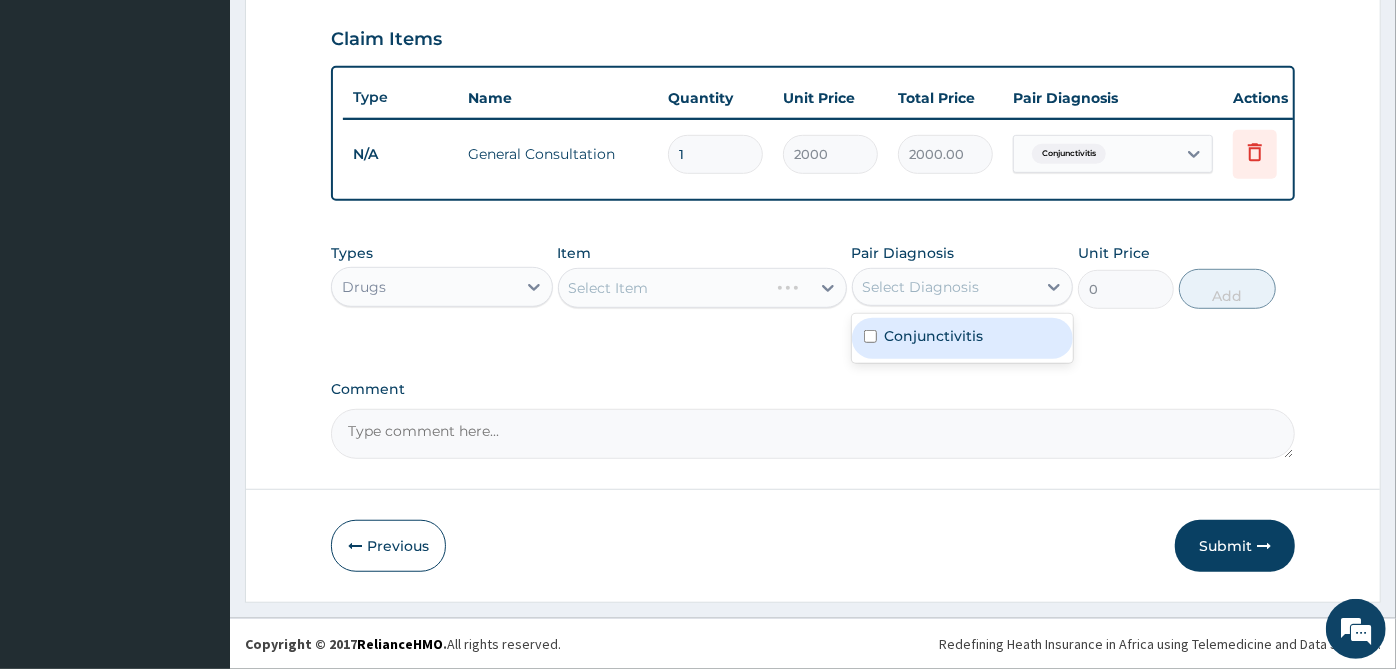 click on "Conjunctivitis" at bounding box center (963, 338) 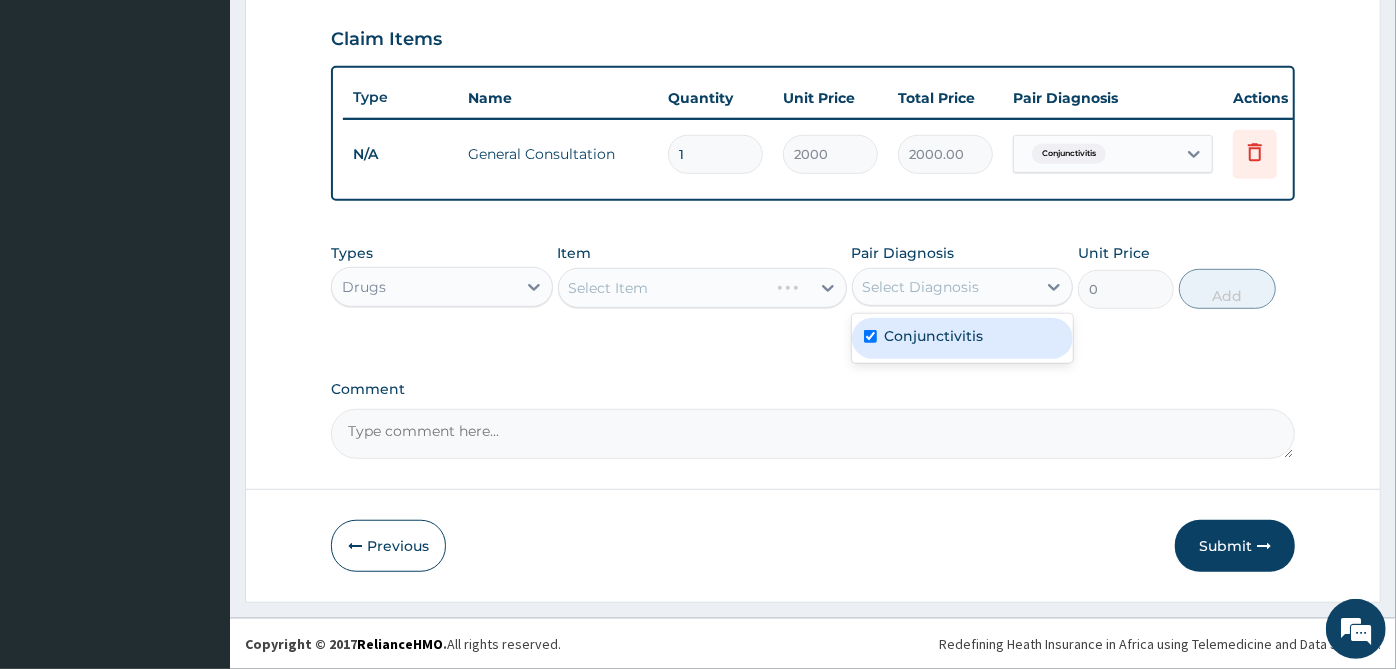 checkbox on "true" 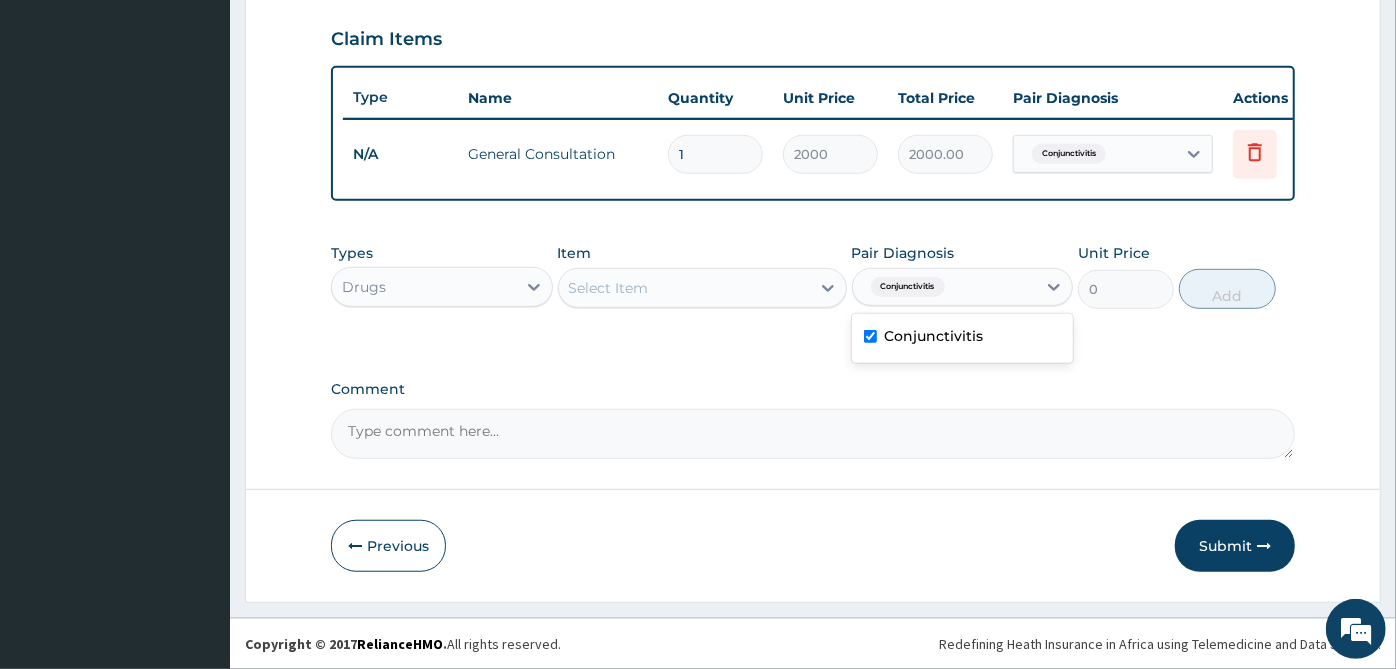 click on "Select Item" at bounding box center [684, 288] 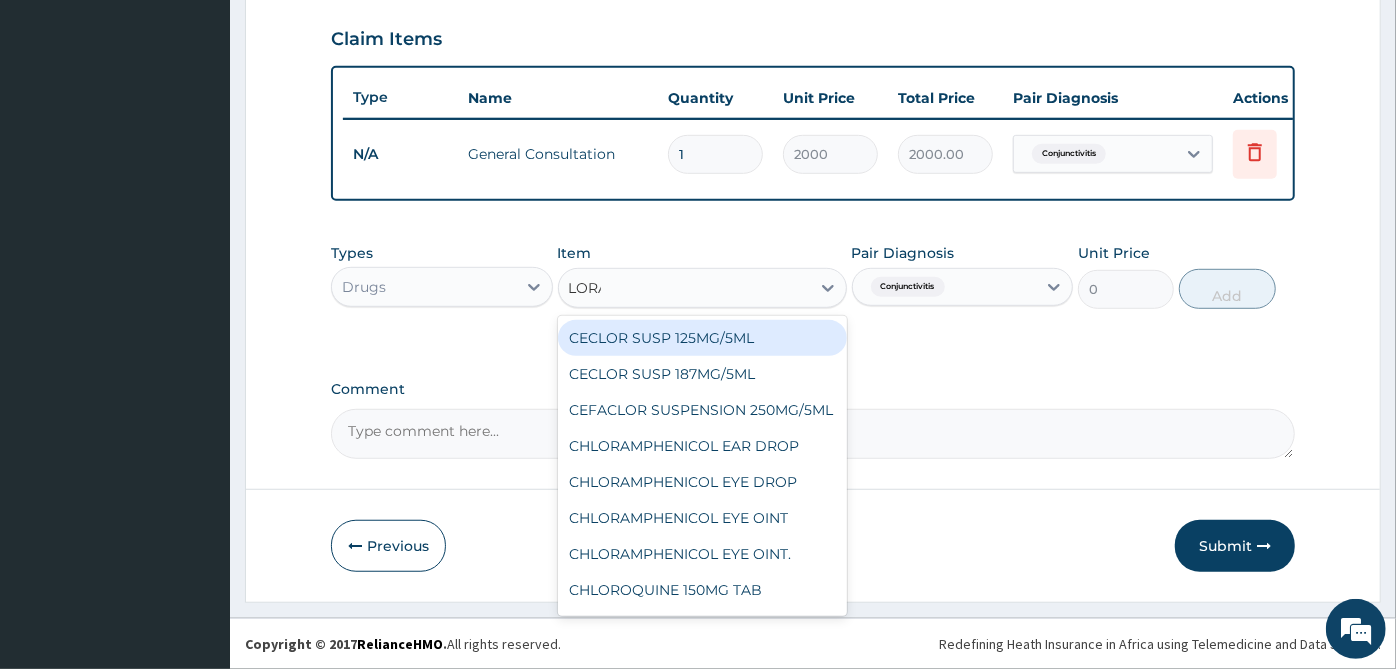 type on "LORAT" 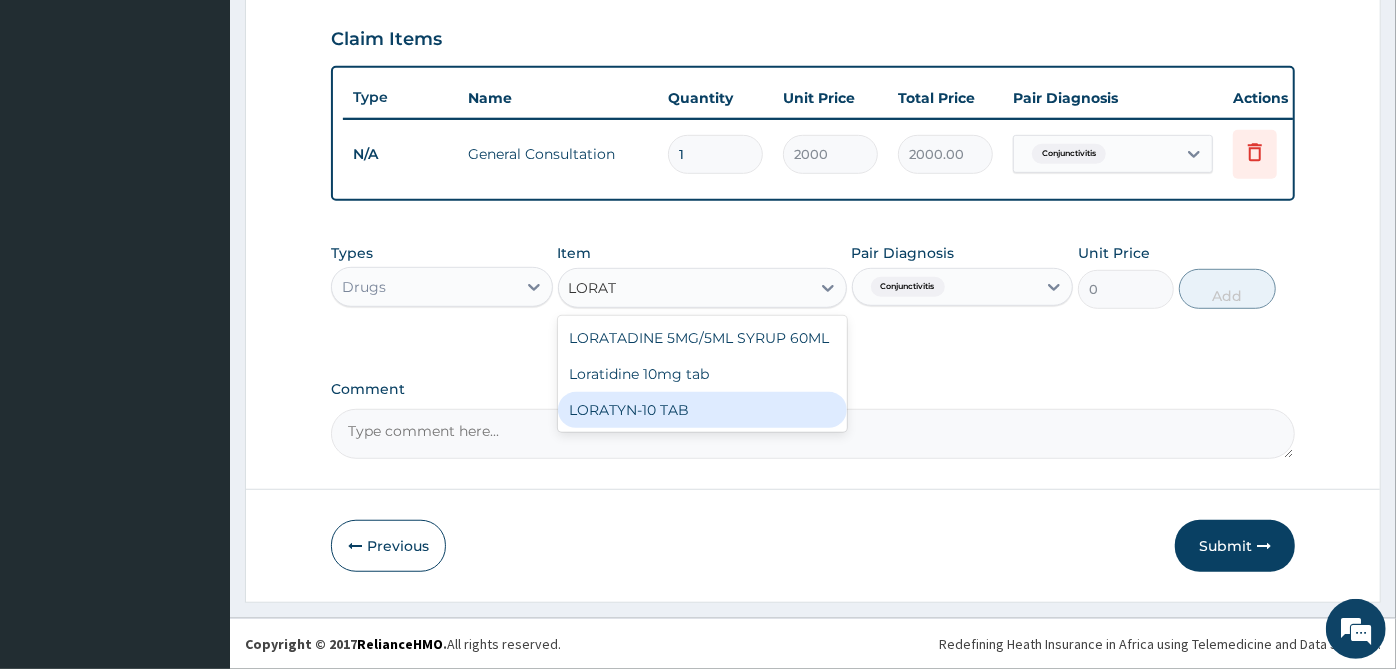 click on "LORATYN-10 TAB" at bounding box center [702, 410] 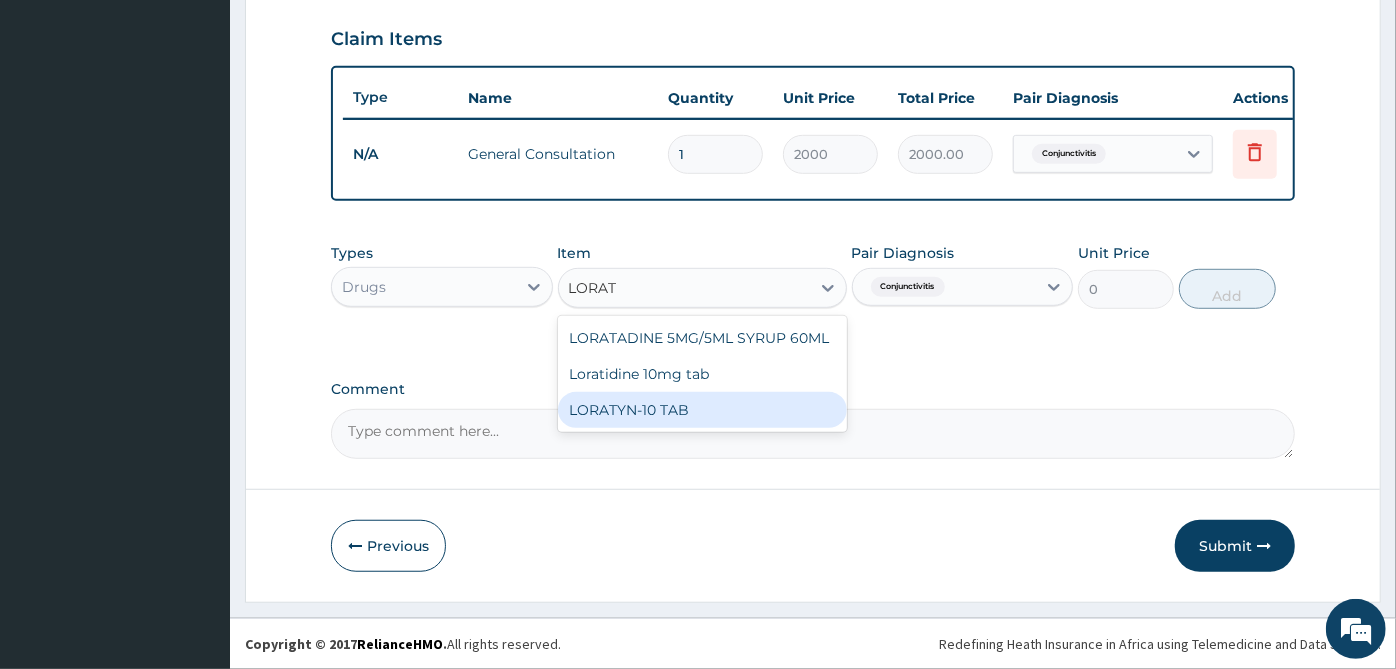 type 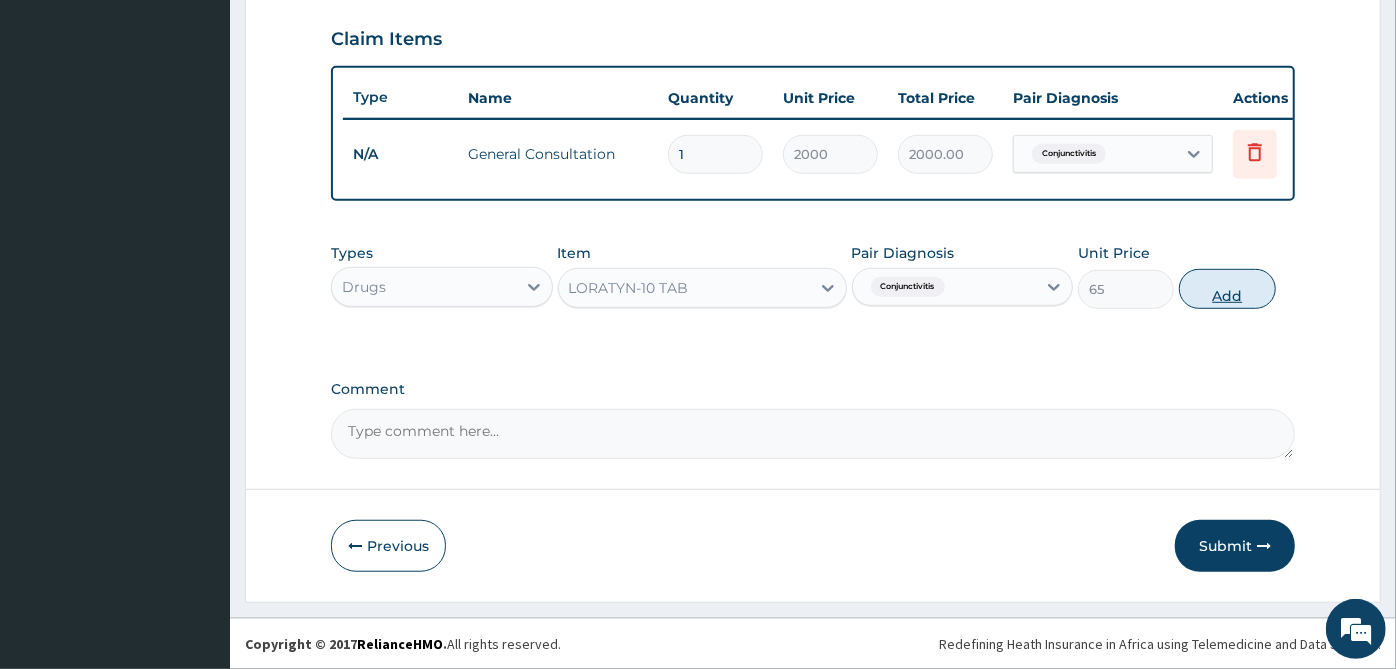 click on "Add" at bounding box center [1227, 289] 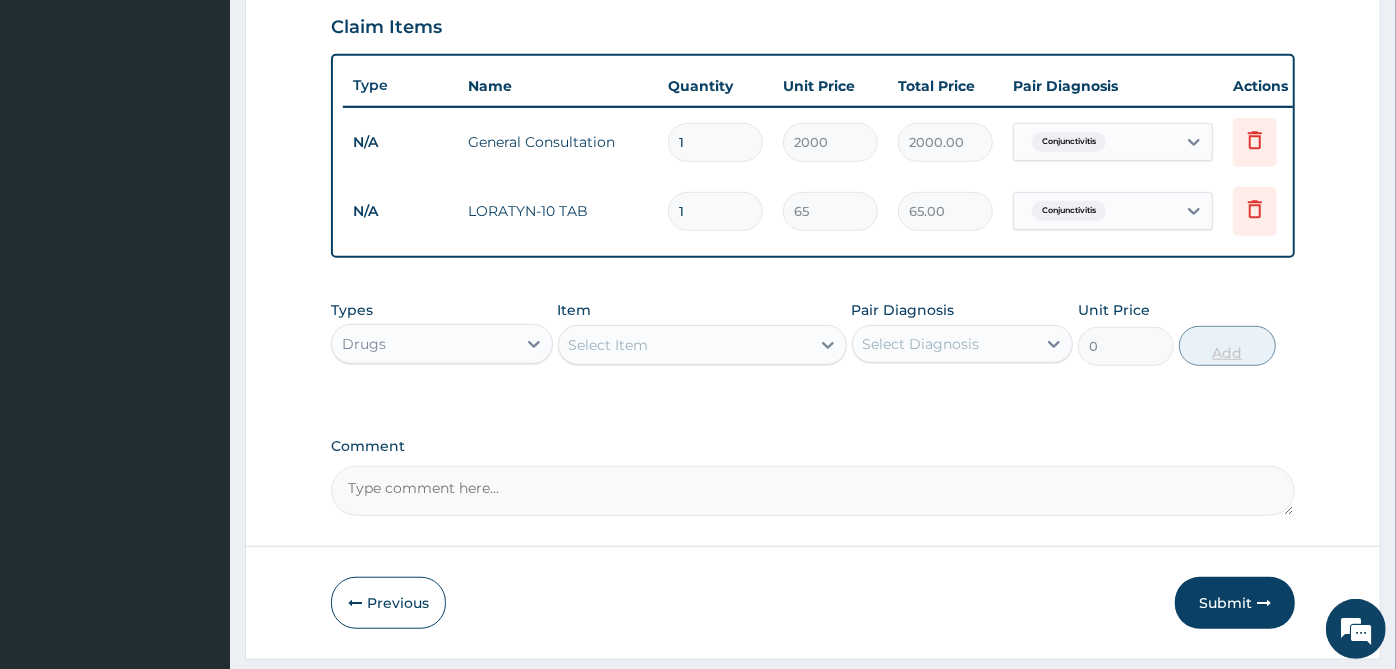 type 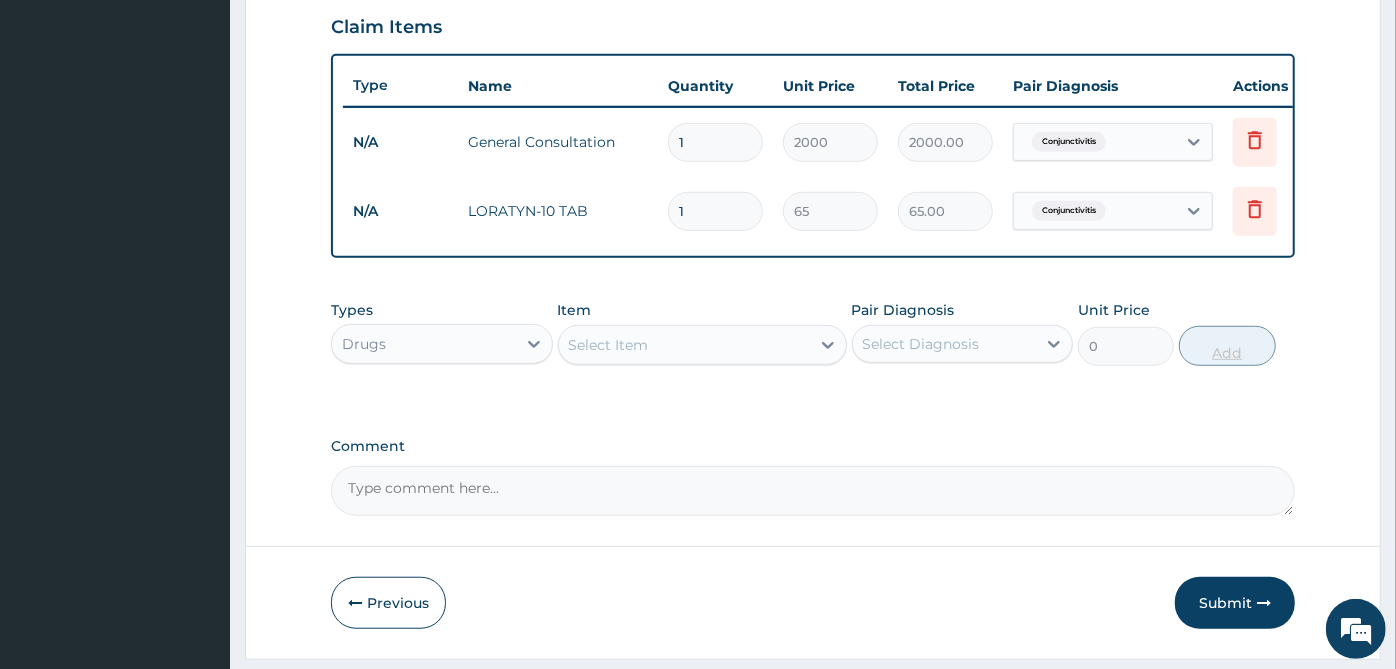 type on "0.00" 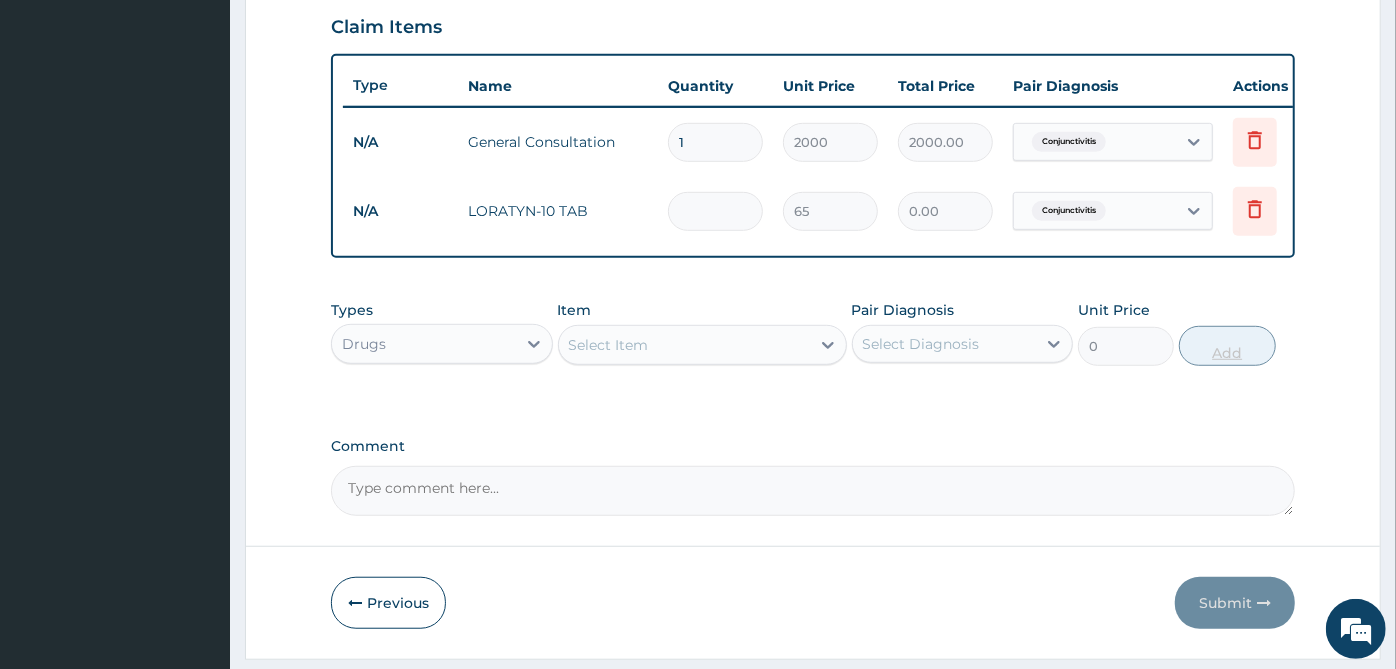 type on "5" 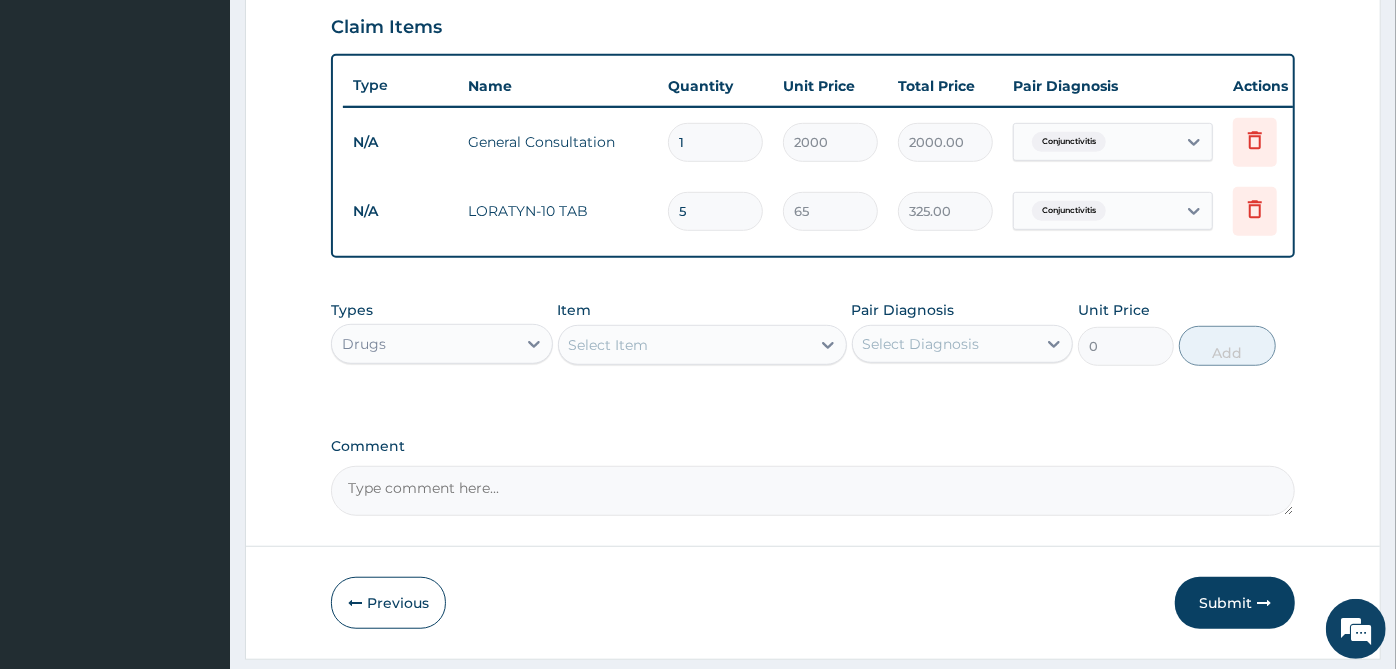 type on "5" 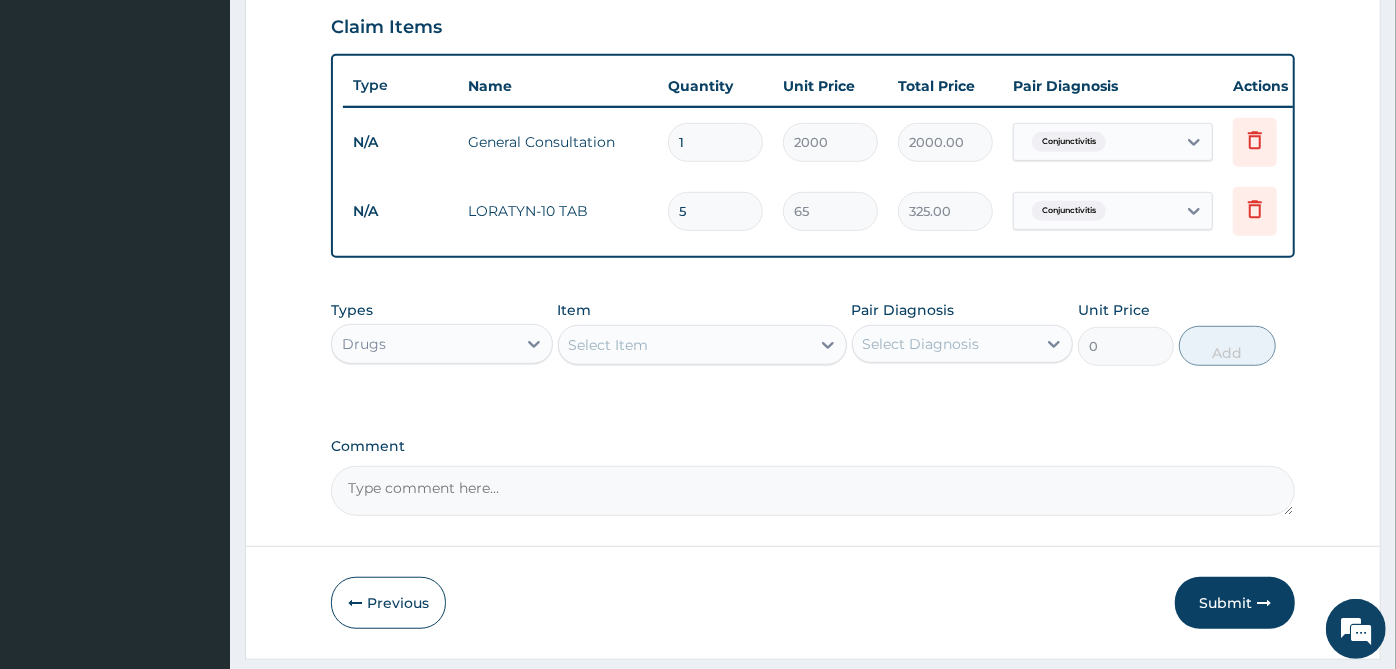 click on "Select Item" at bounding box center (684, 345) 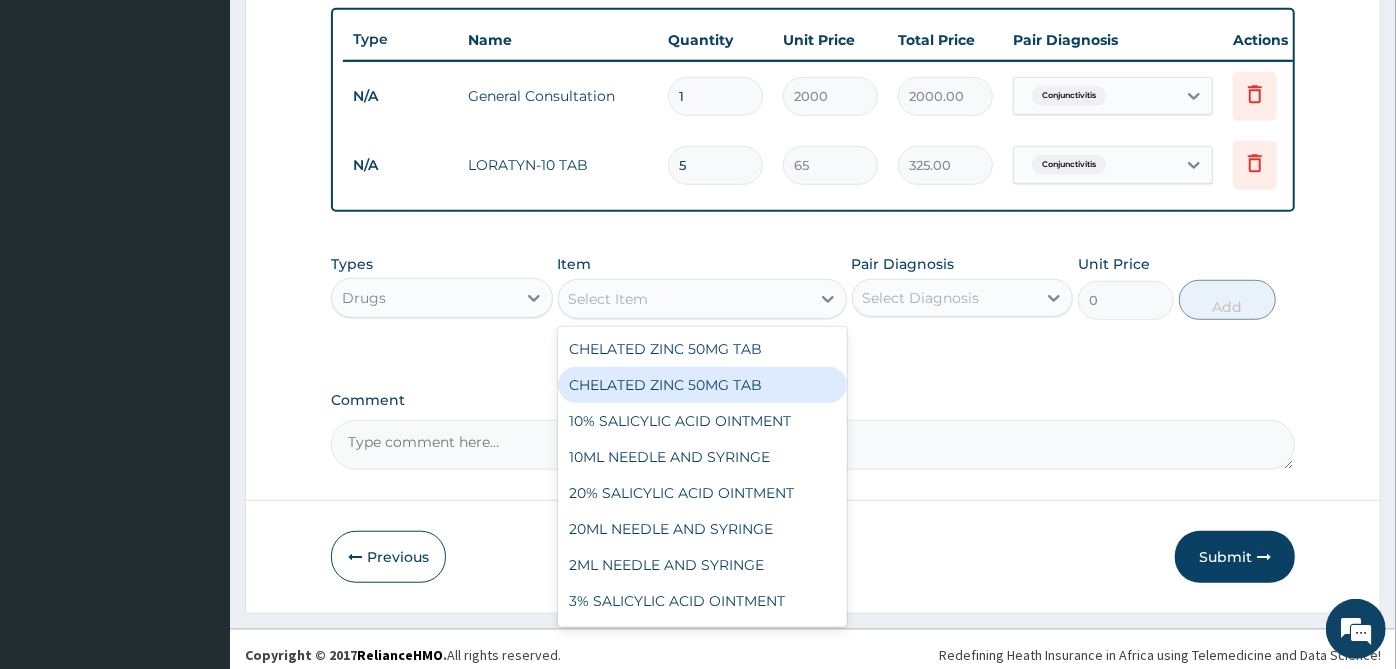 scroll, scrollTop: 760, scrollLeft: 0, axis: vertical 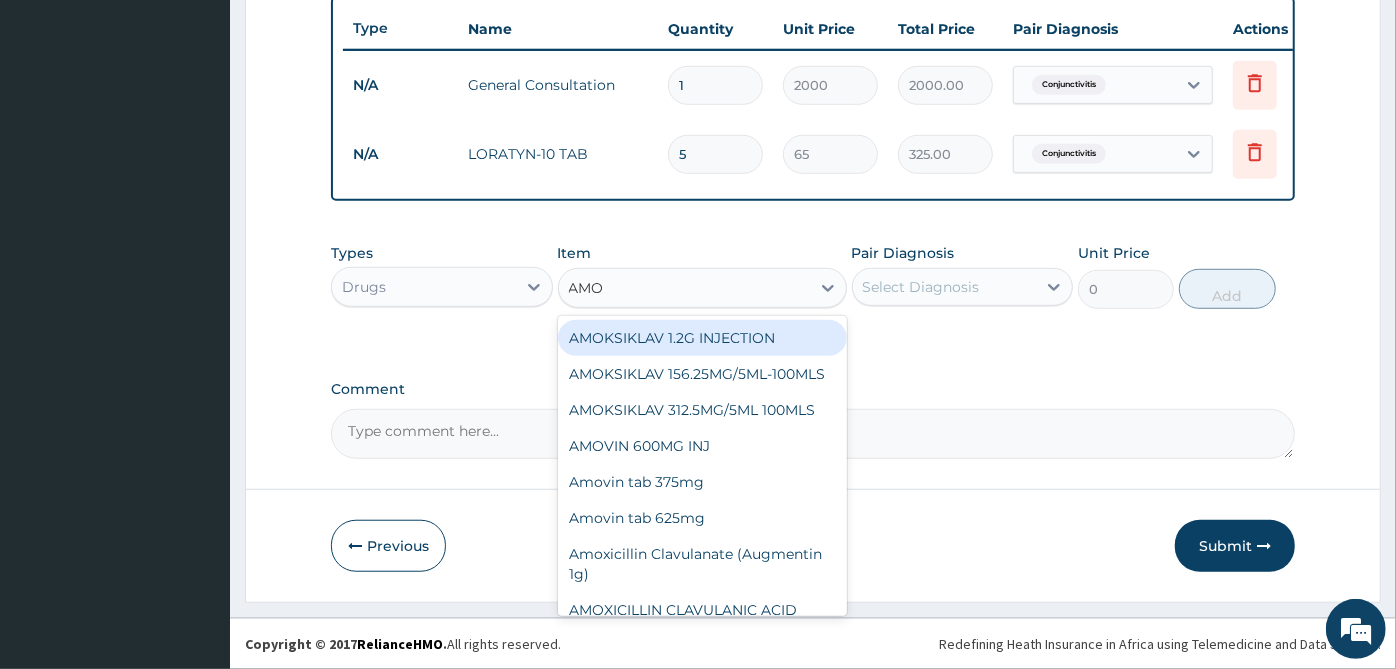 type on "AMOX" 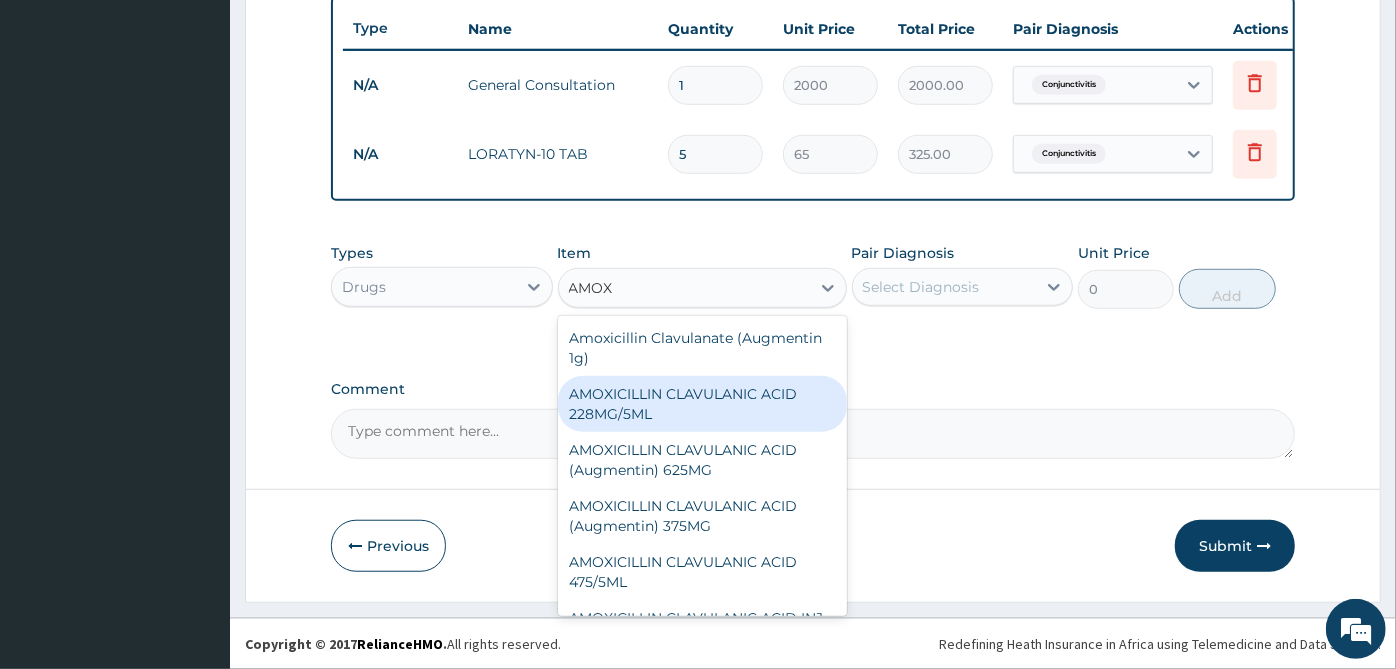 scroll, scrollTop: 333, scrollLeft: 0, axis: vertical 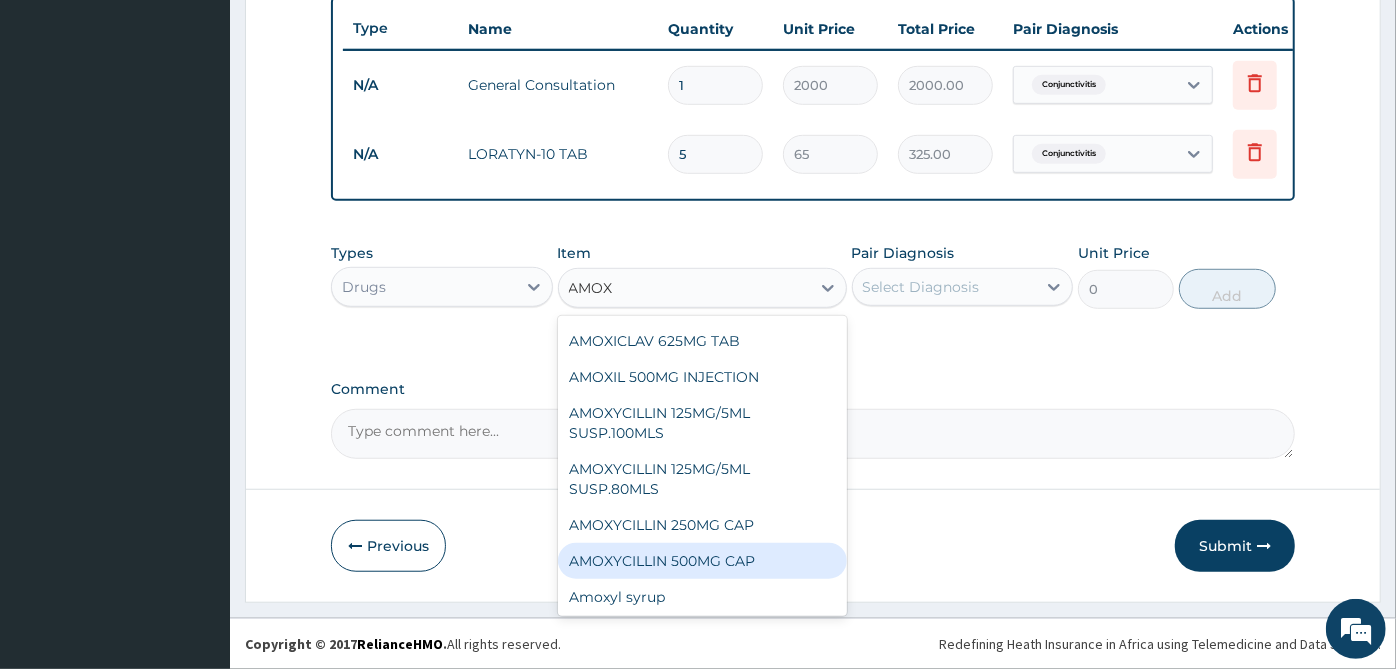 click on "AMOXYCILLIN 500MG CAP" at bounding box center (702, 561) 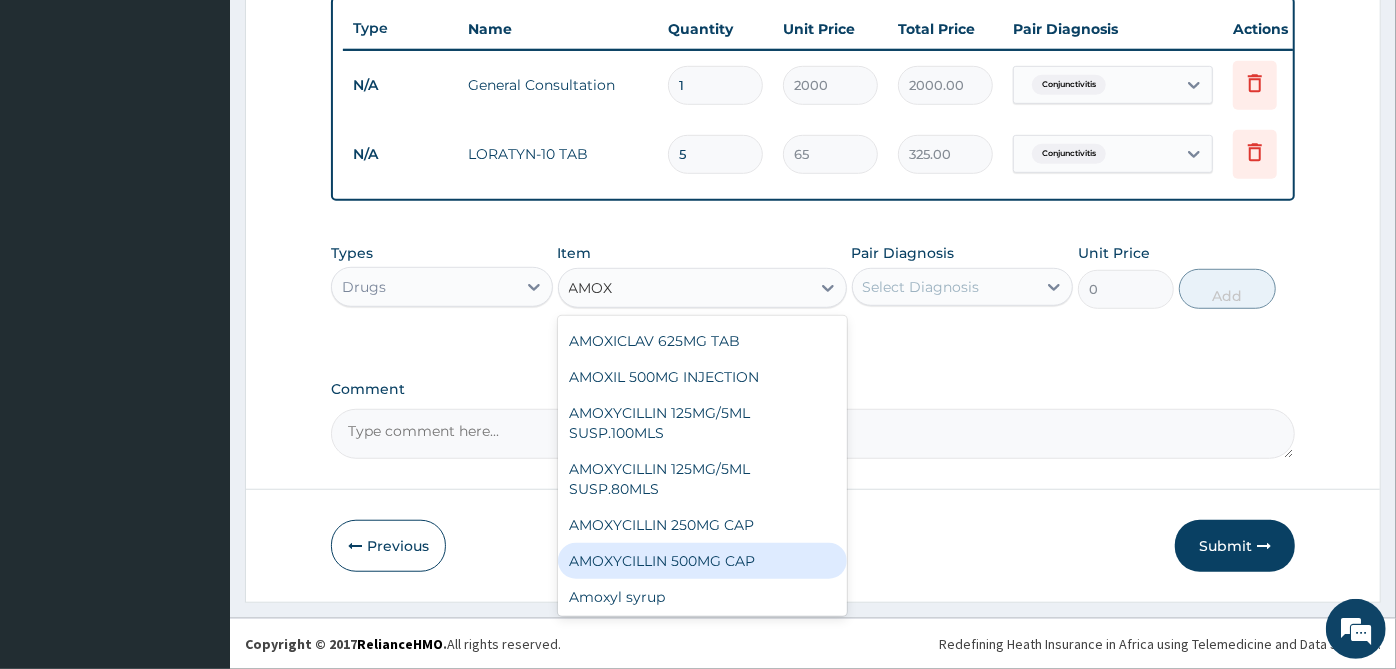 type 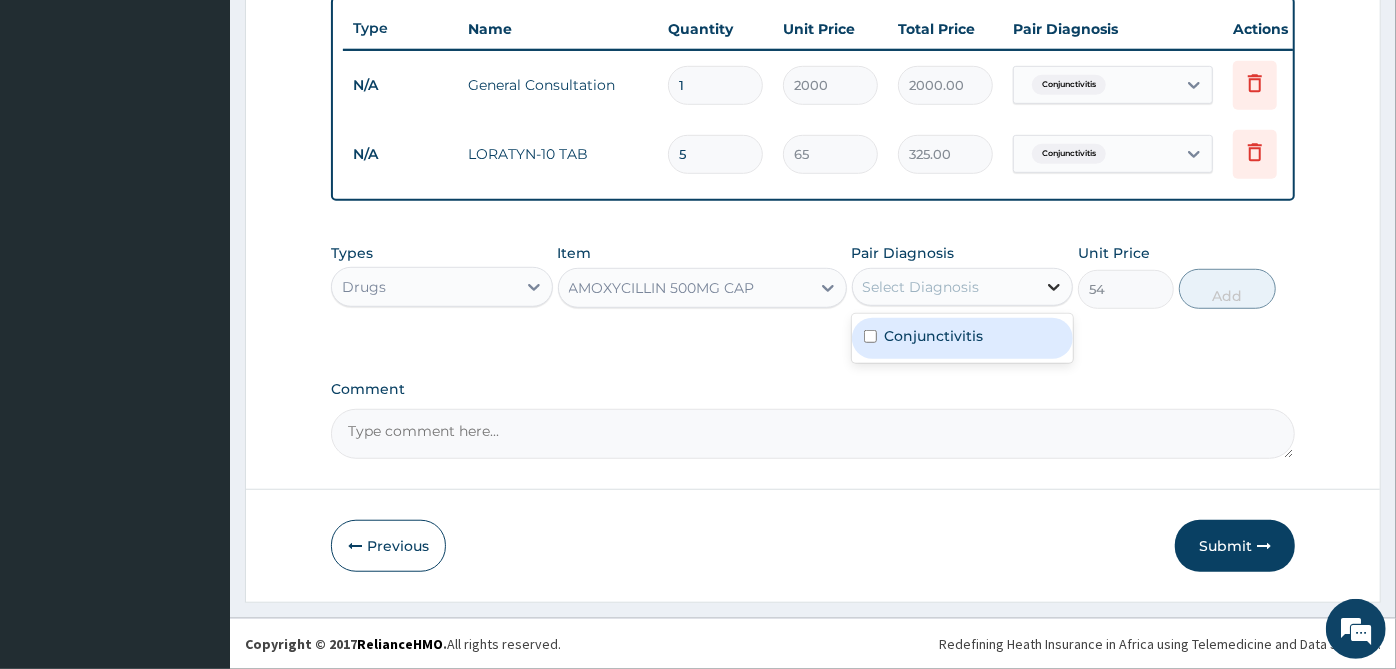 click 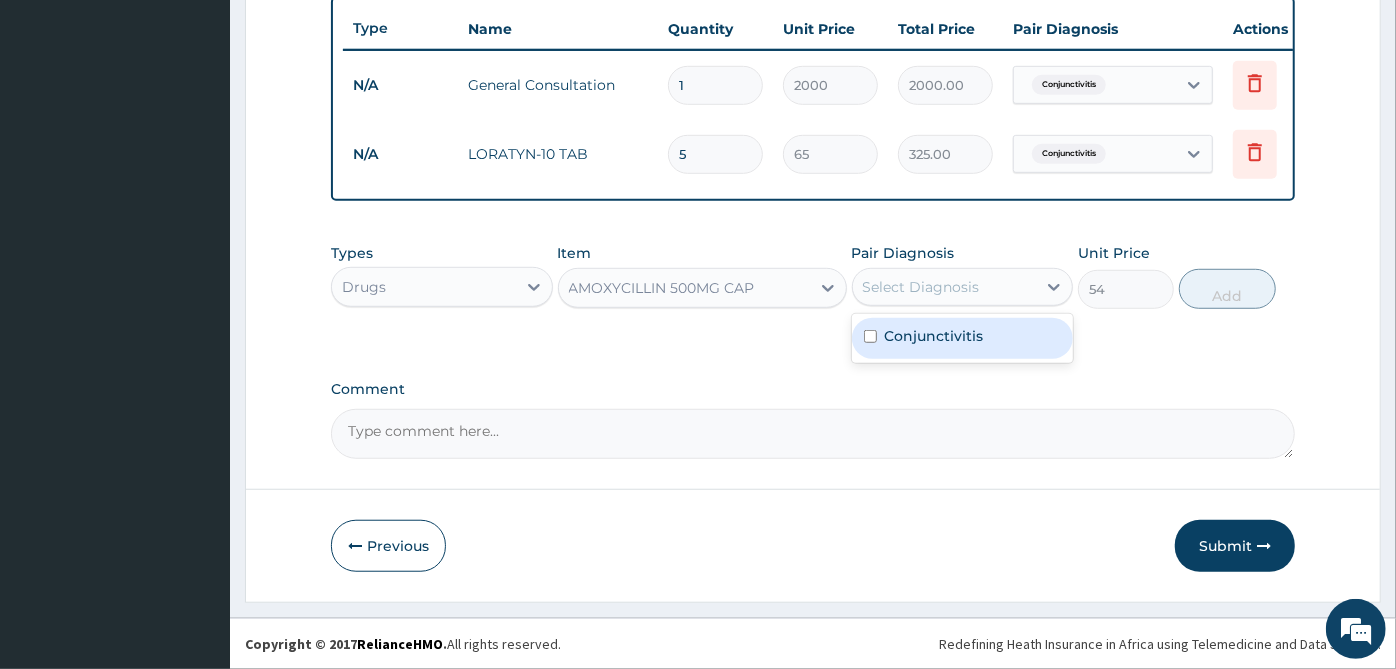 click on "Pair Diagnosis option Conjunctivitis, selected. option Conjunctivitis focused, 1 of 1. 1 result available. Use Up and Down to choose options, press Enter to select the currently focused option, press Escape to exit the menu, press Tab to select the option and exit the menu. Select Diagnosis Conjunctivitis" at bounding box center [963, 276] 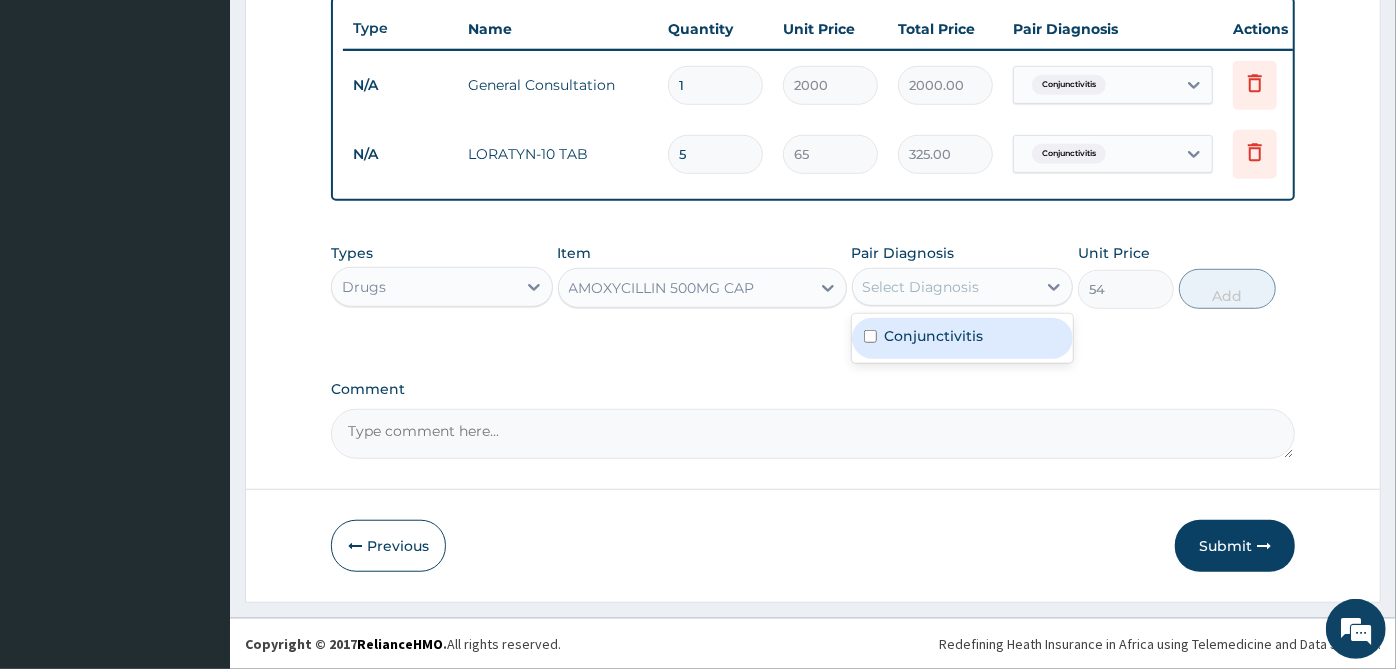 click on "Select Diagnosis" at bounding box center [945, 287] 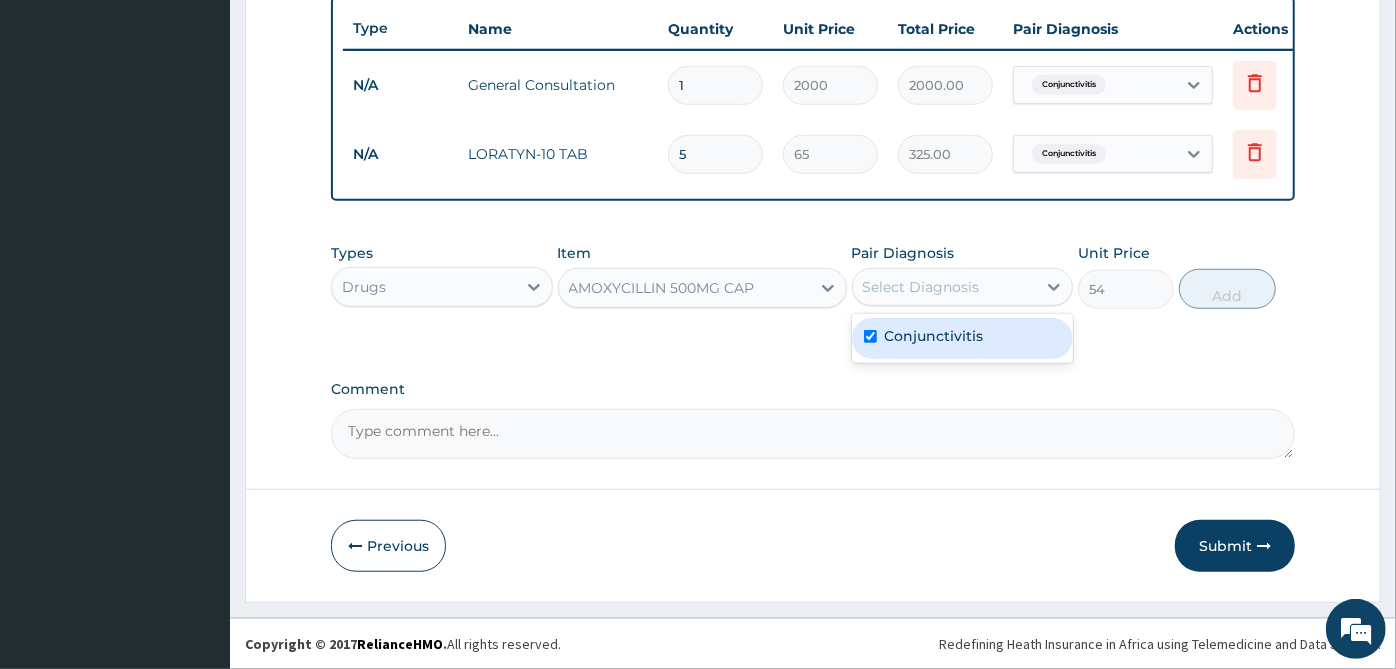 checkbox on "true" 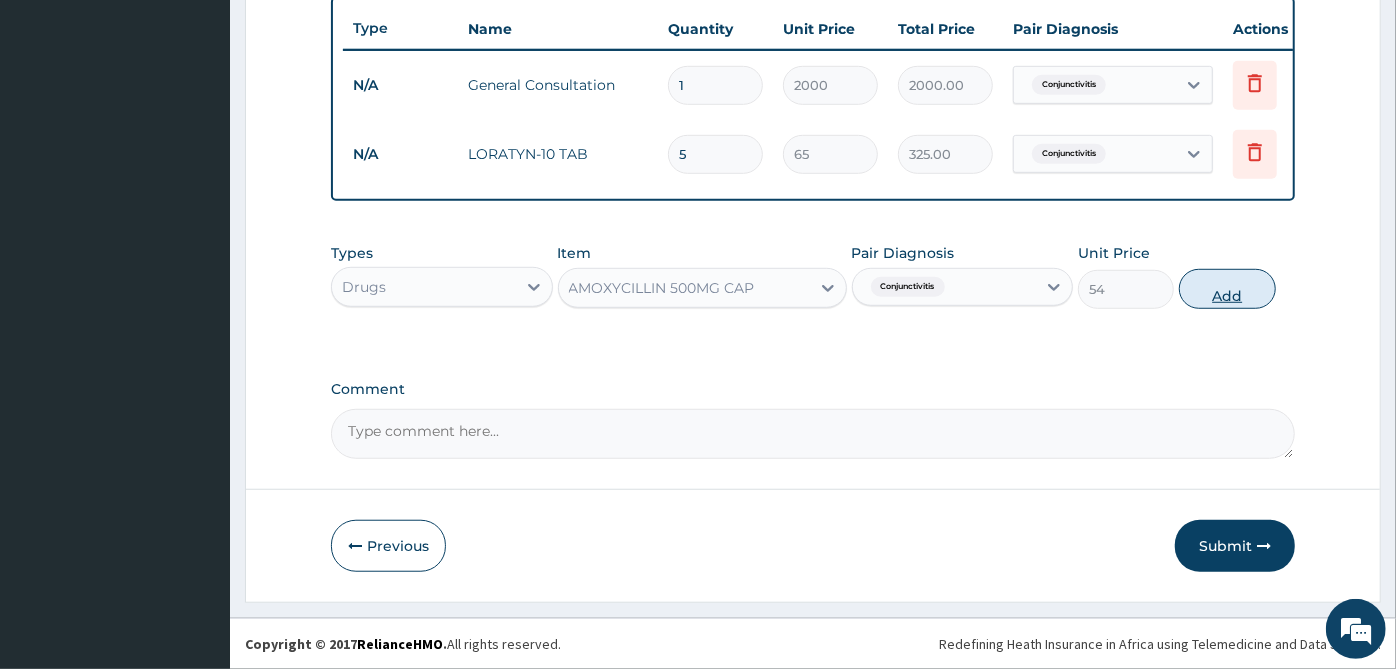 click on "Add" at bounding box center (1227, 289) 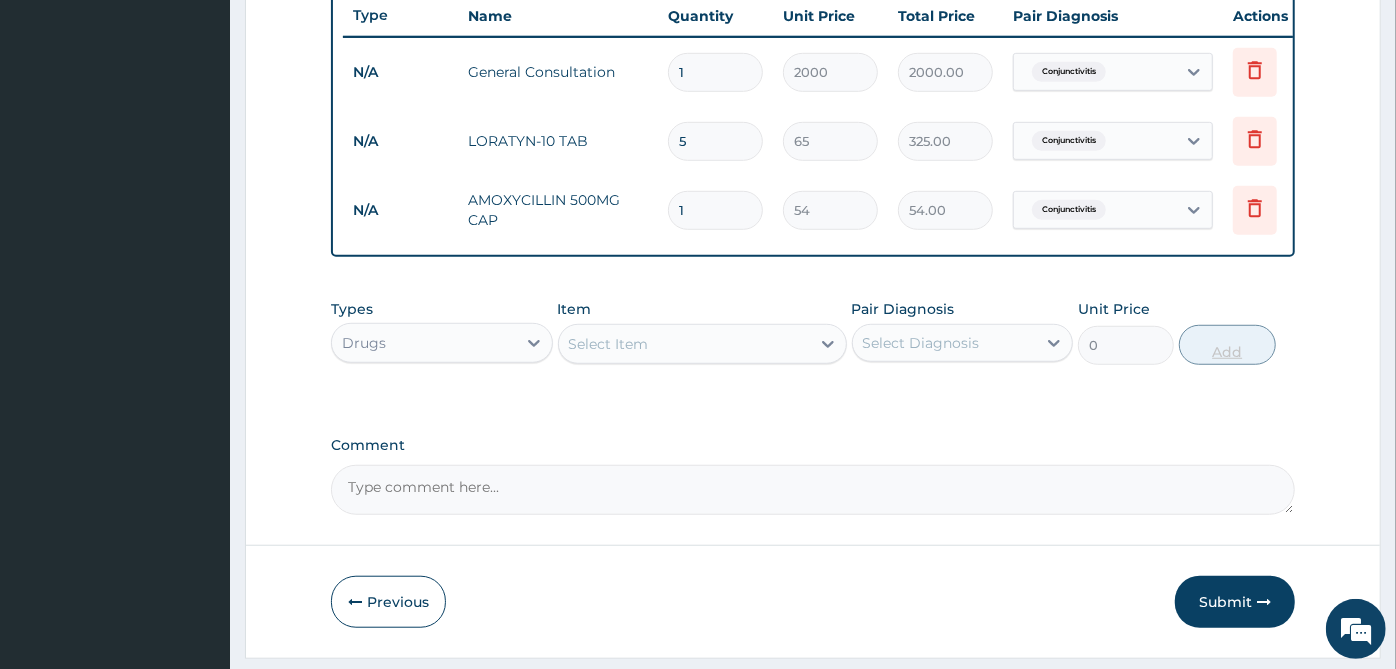 type on "15" 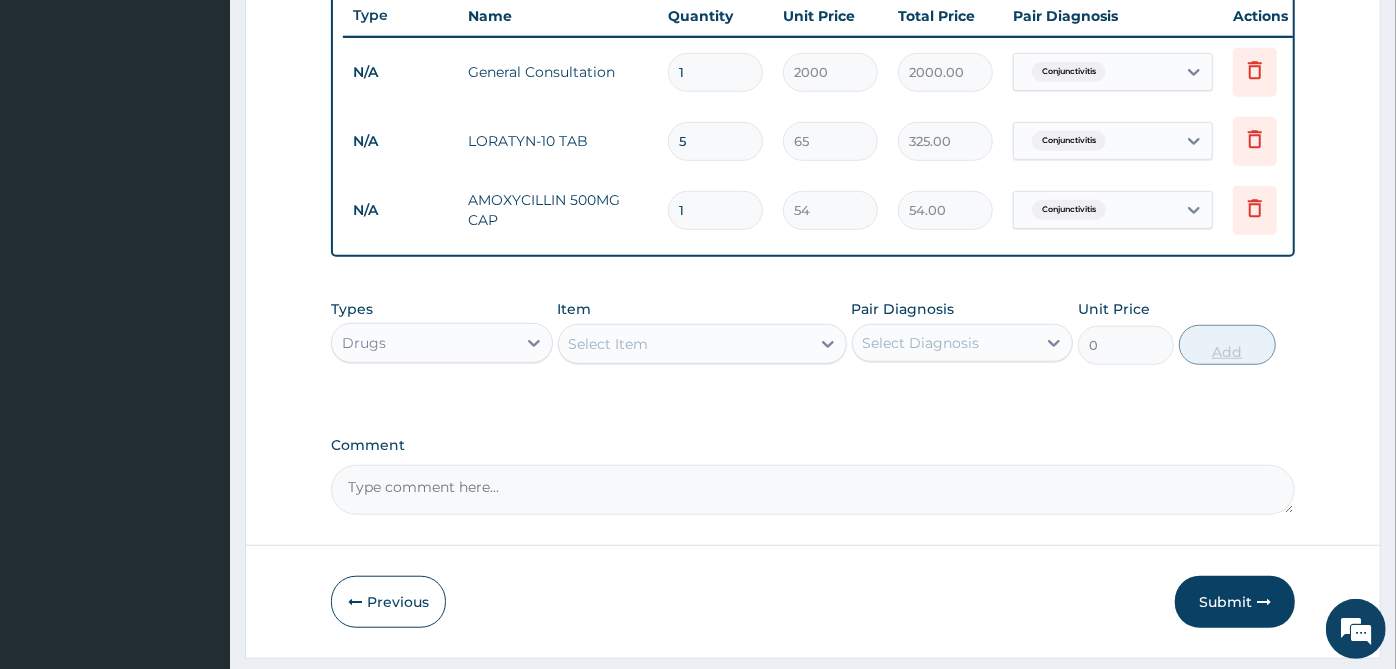 type on "810.00" 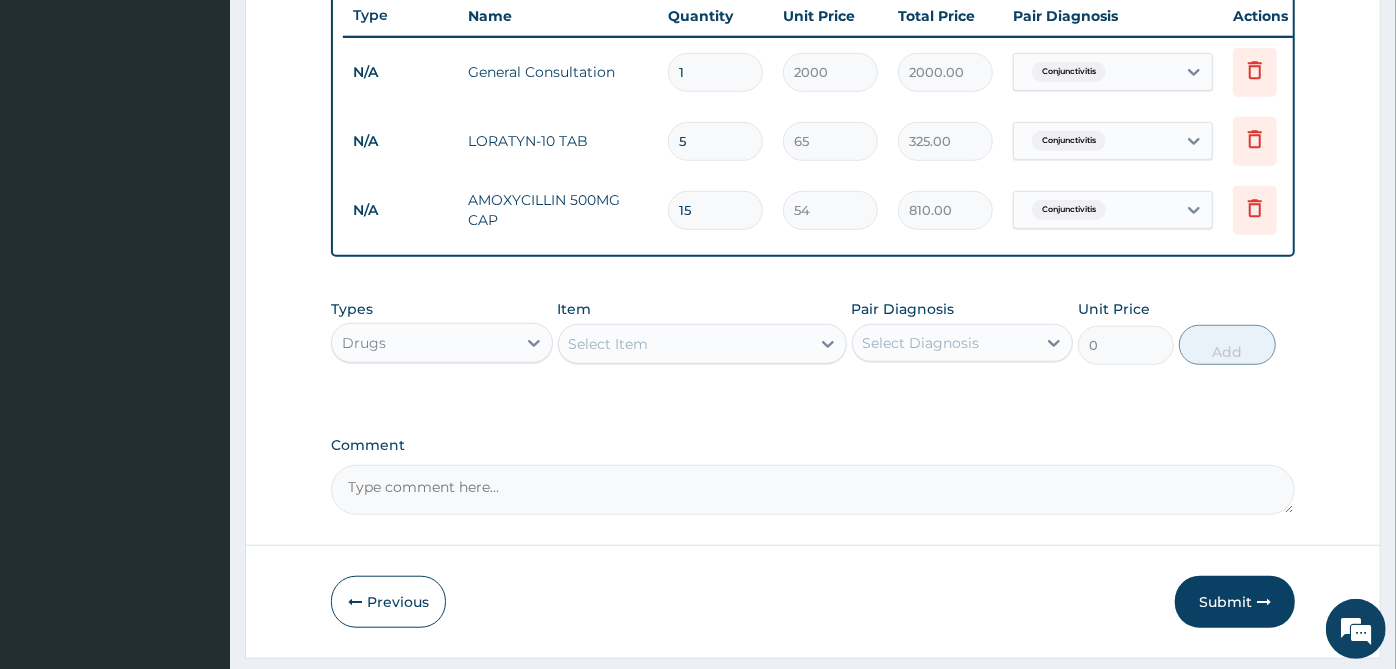 type on "15" 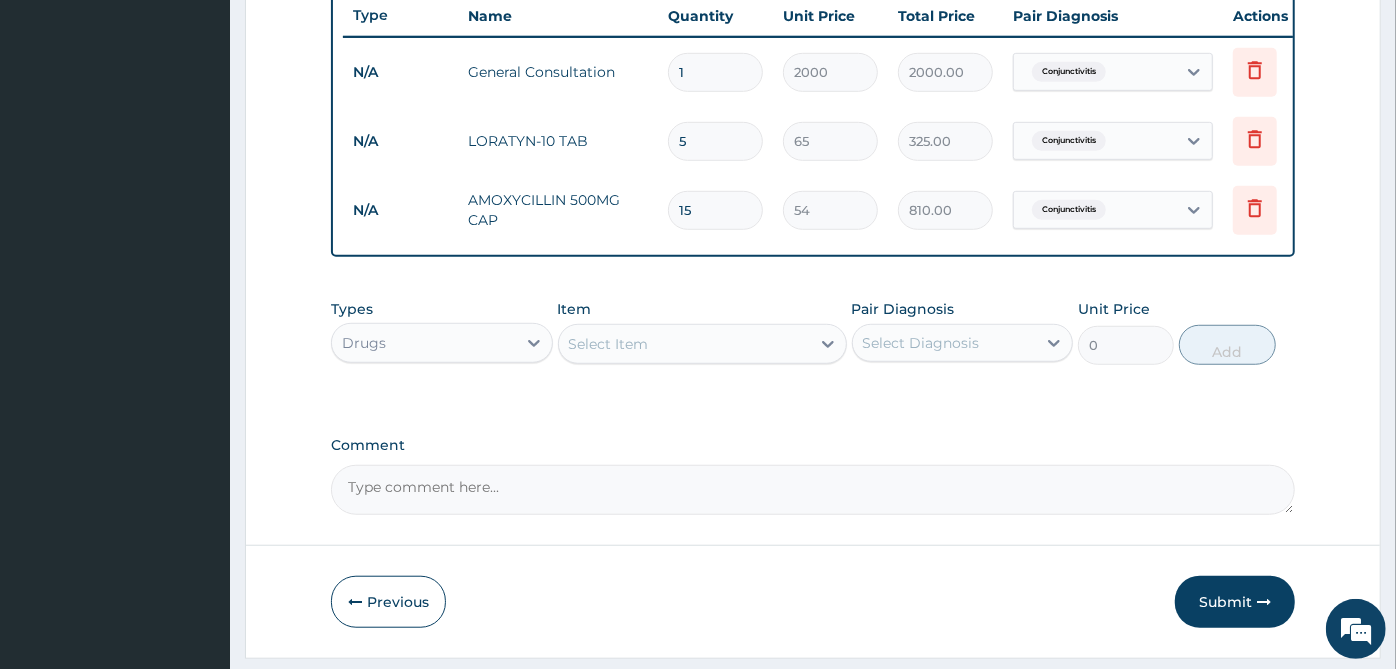 click on "Select Item" at bounding box center [684, 344] 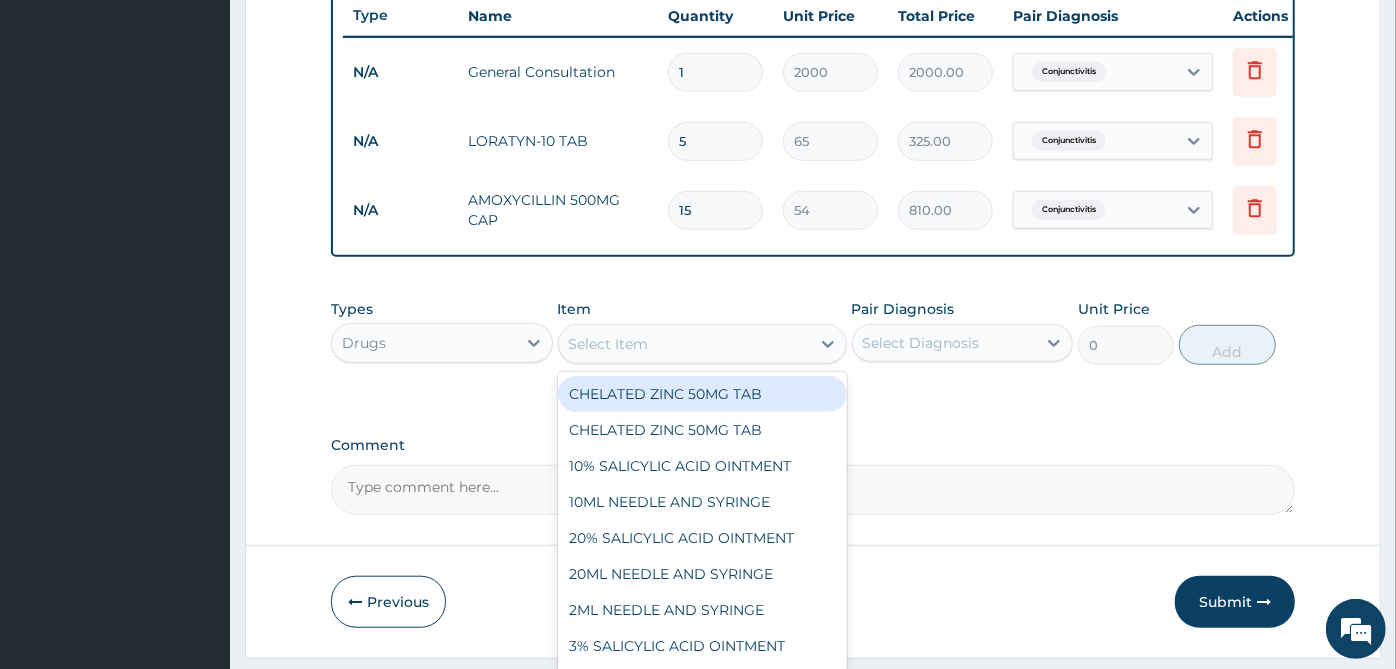 scroll, scrollTop: 828, scrollLeft: 0, axis: vertical 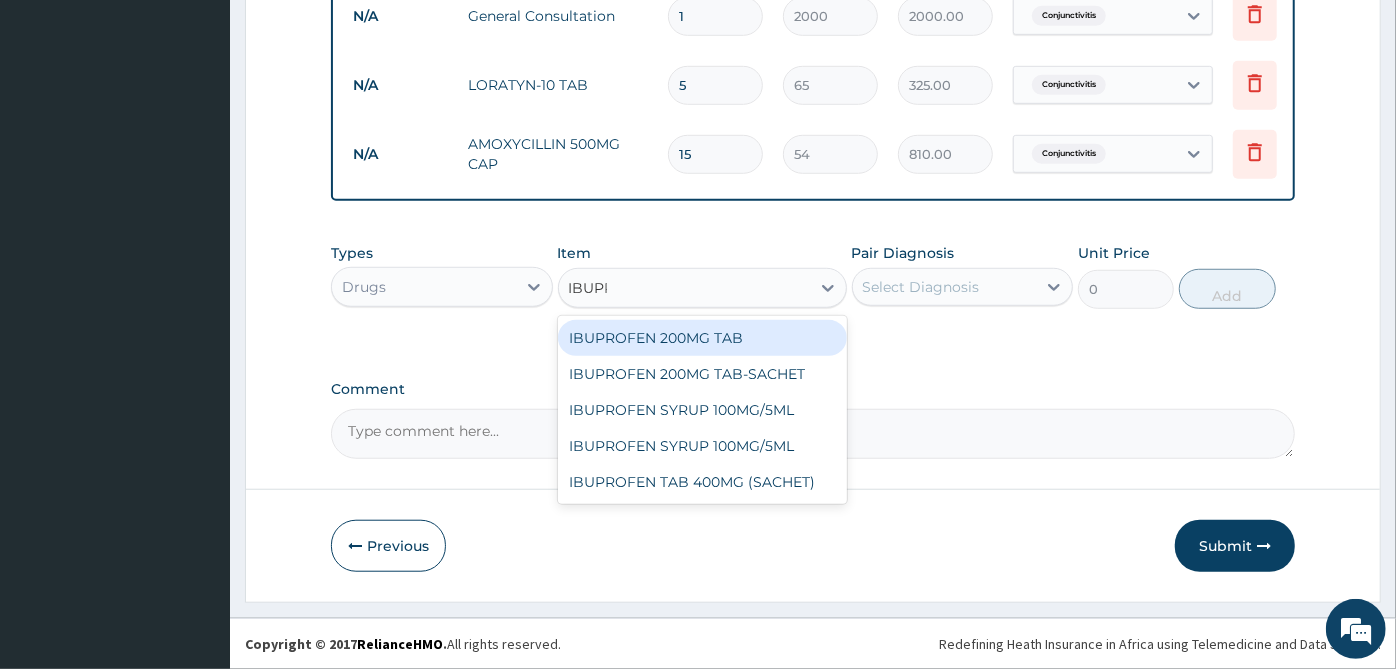 type on "IBUPRO" 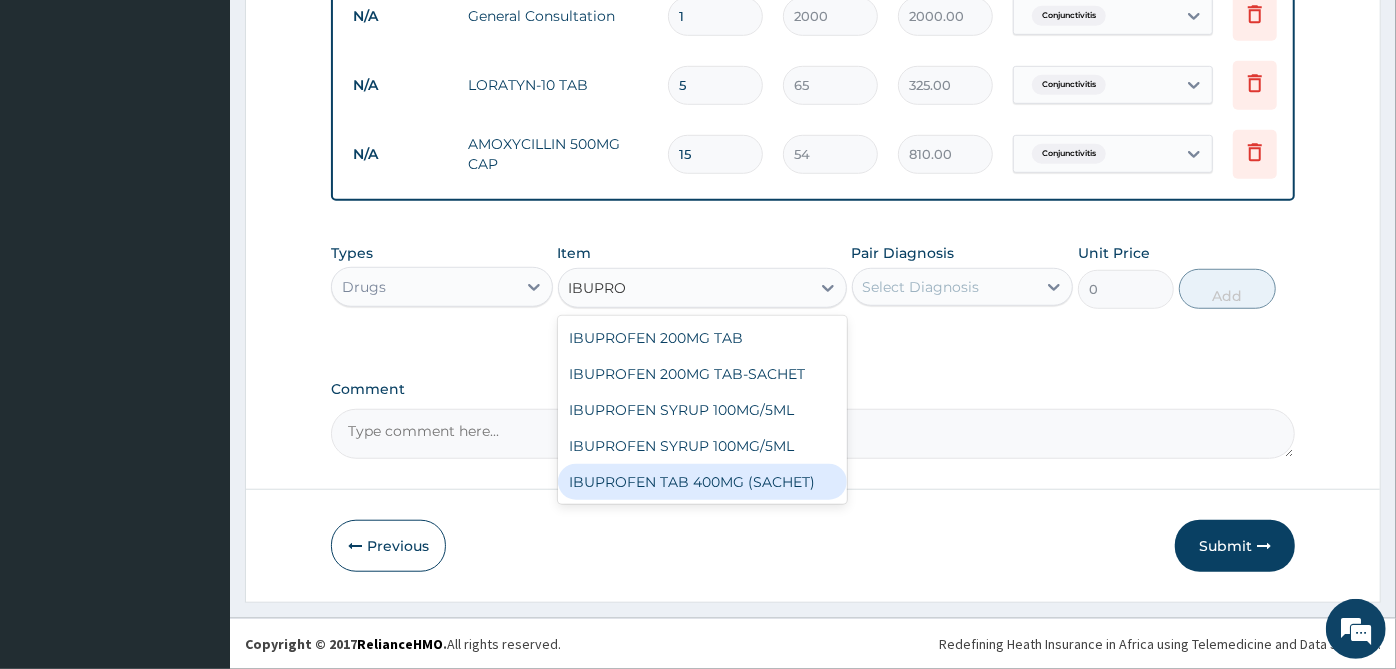 click on "IBUPROFEN TAB 400MG (SACHET)" at bounding box center [702, 482] 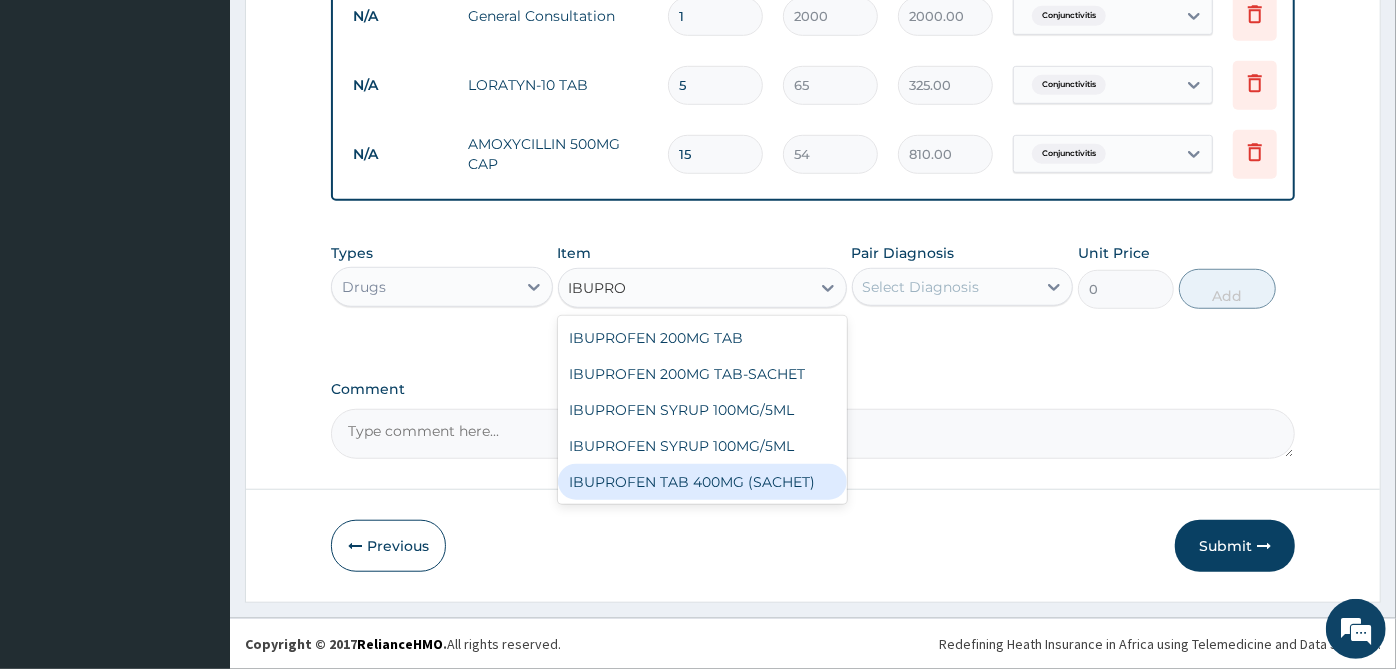 type 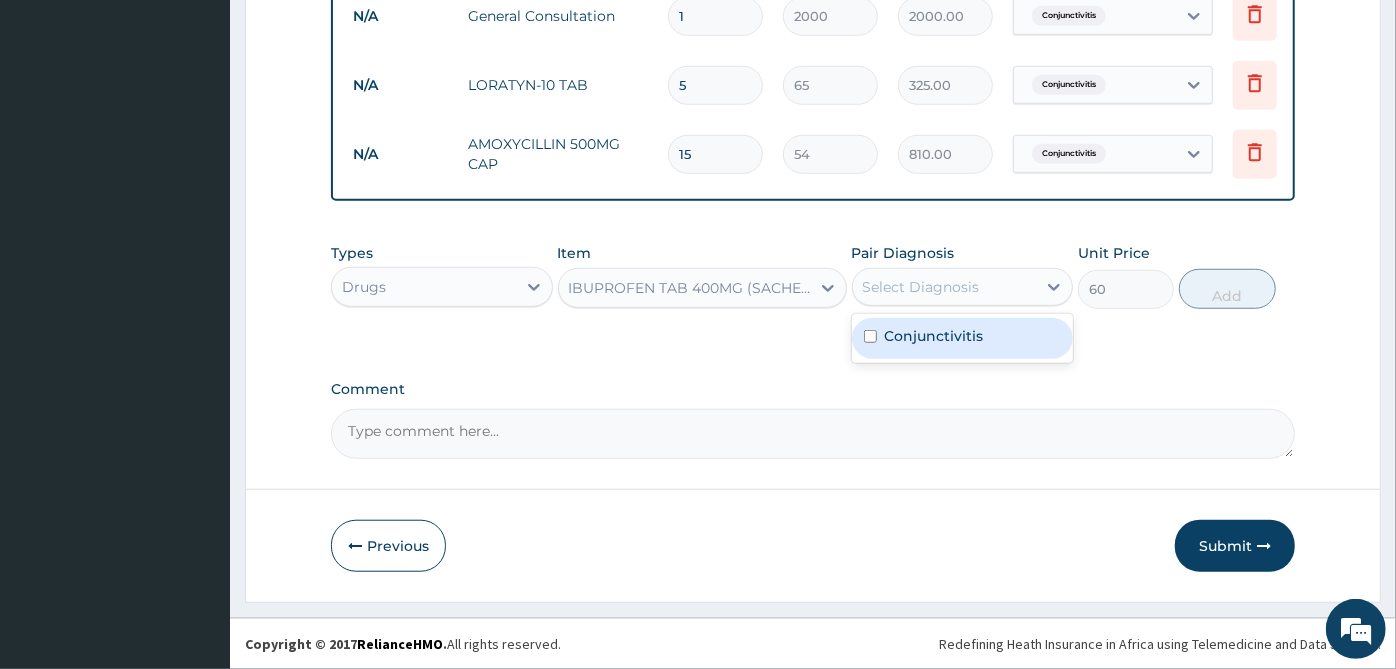 click on "Select Diagnosis" at bounding box center [945, 287] 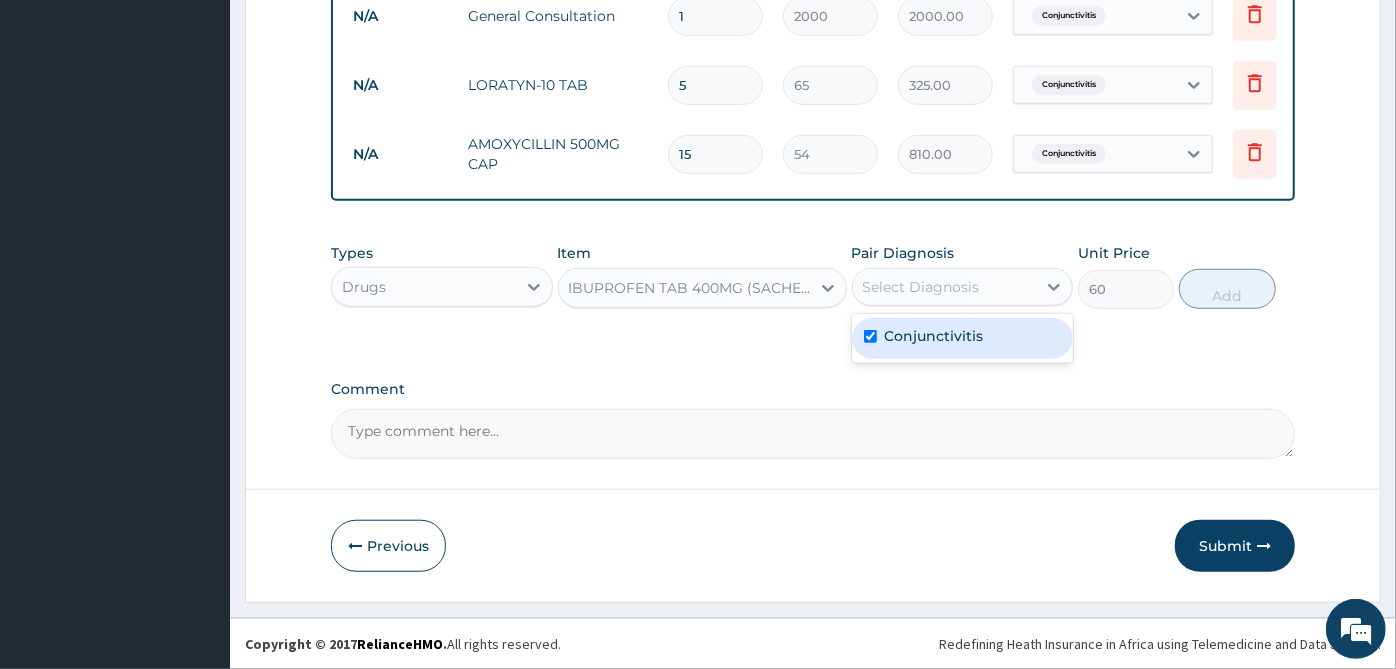 checkbox on "true" 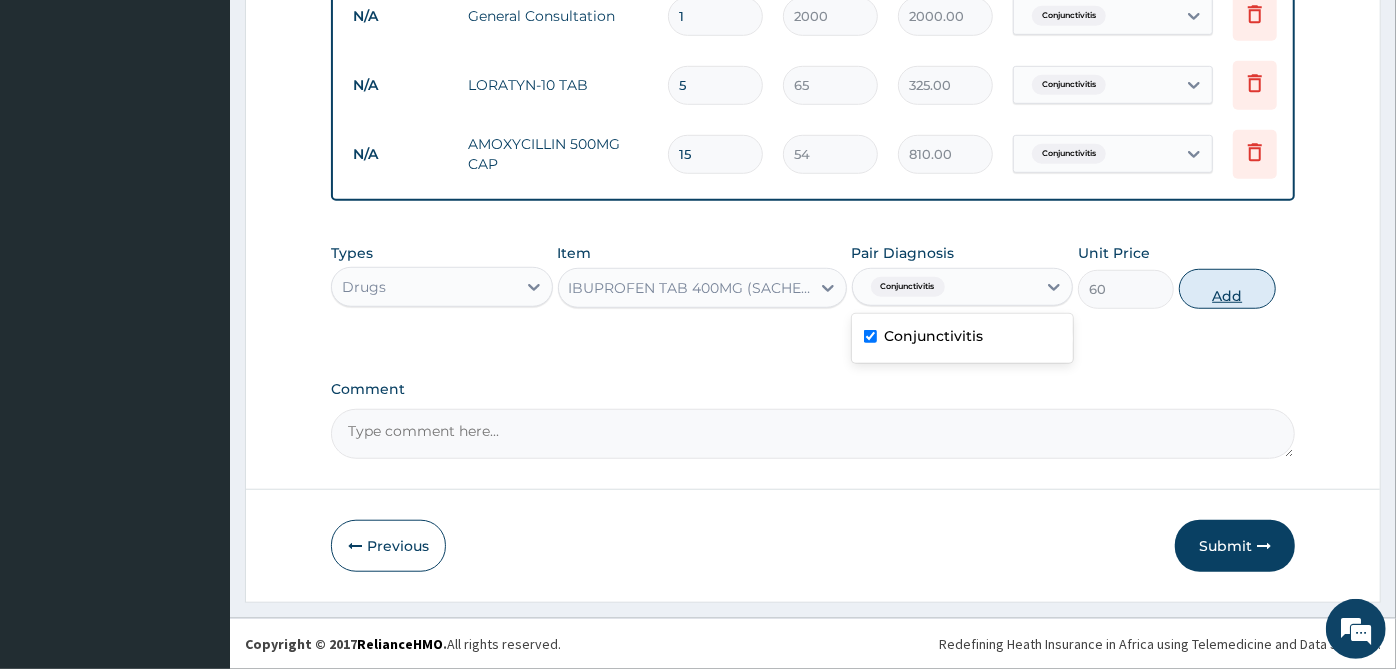 click on "Add" at bounding box center [1227, 289] 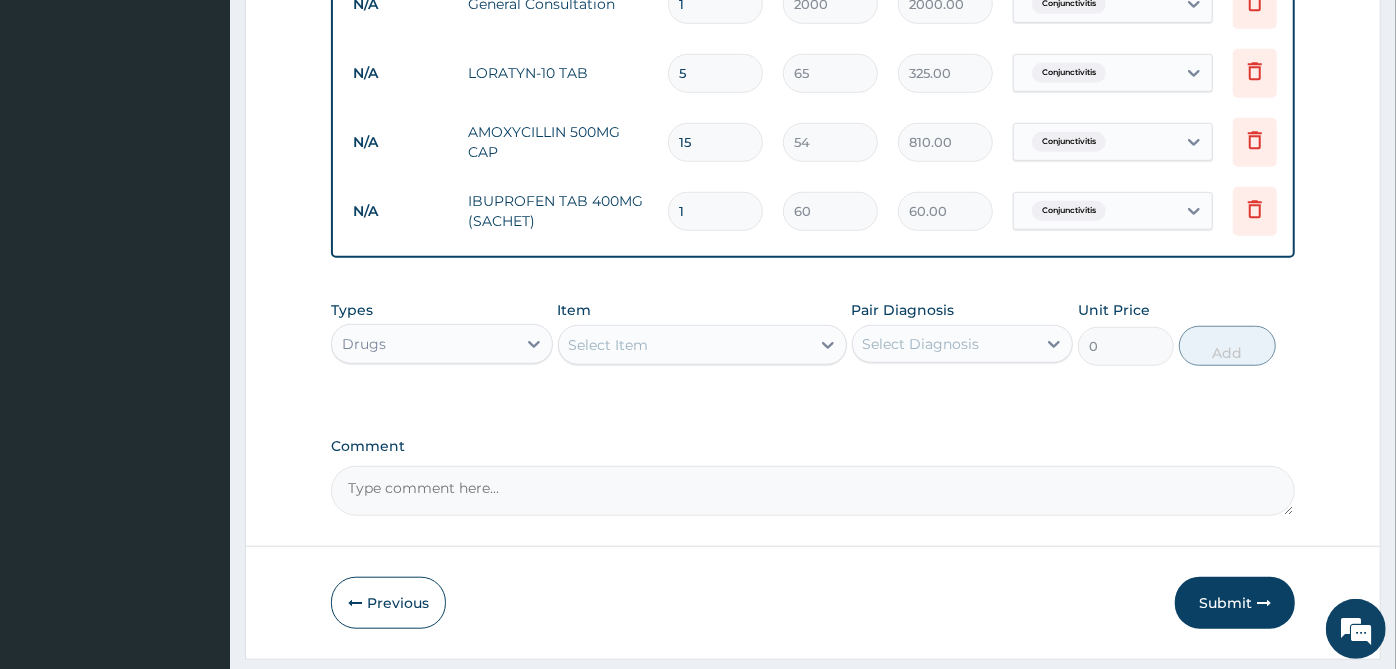 type on "10" 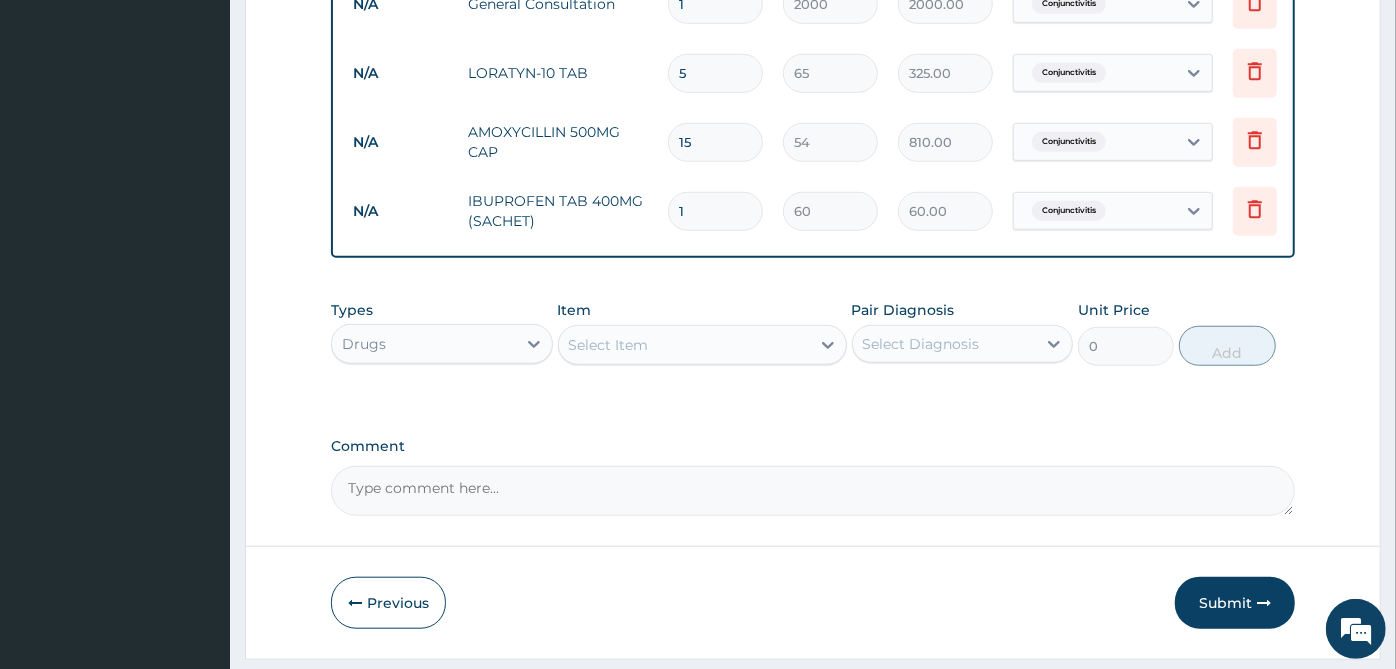 type on "600.00" 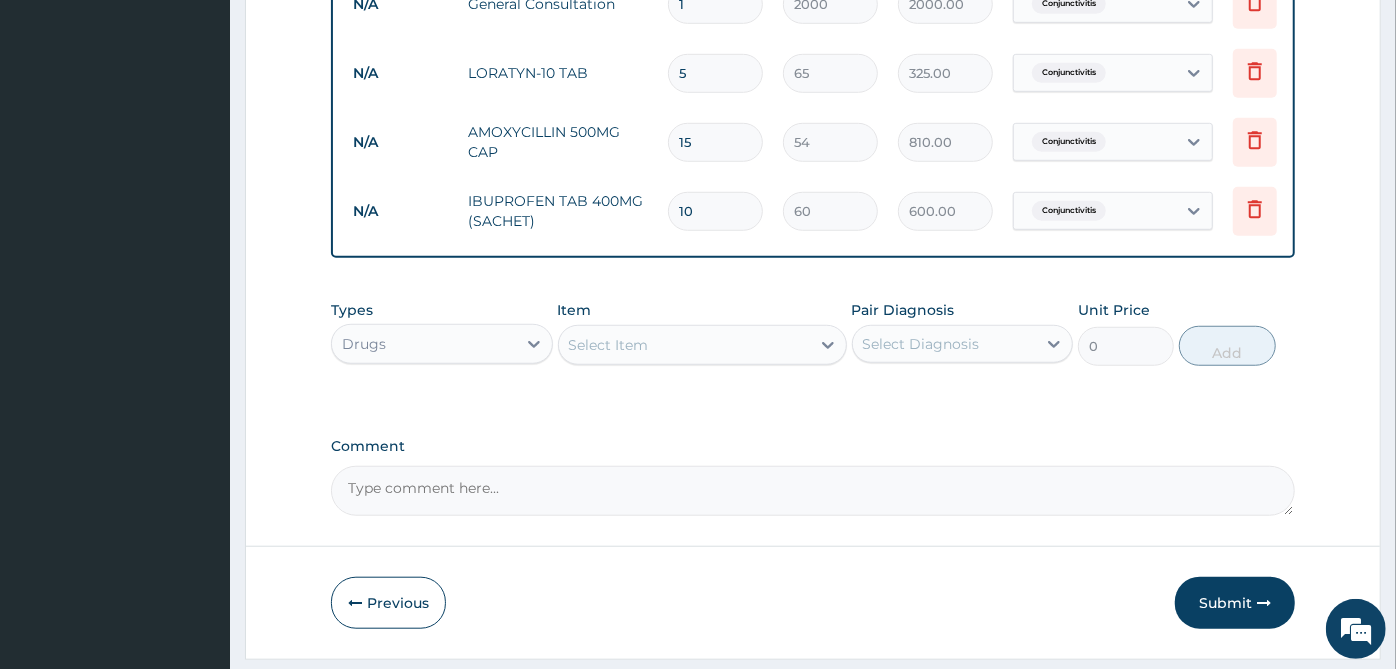 type on "10" 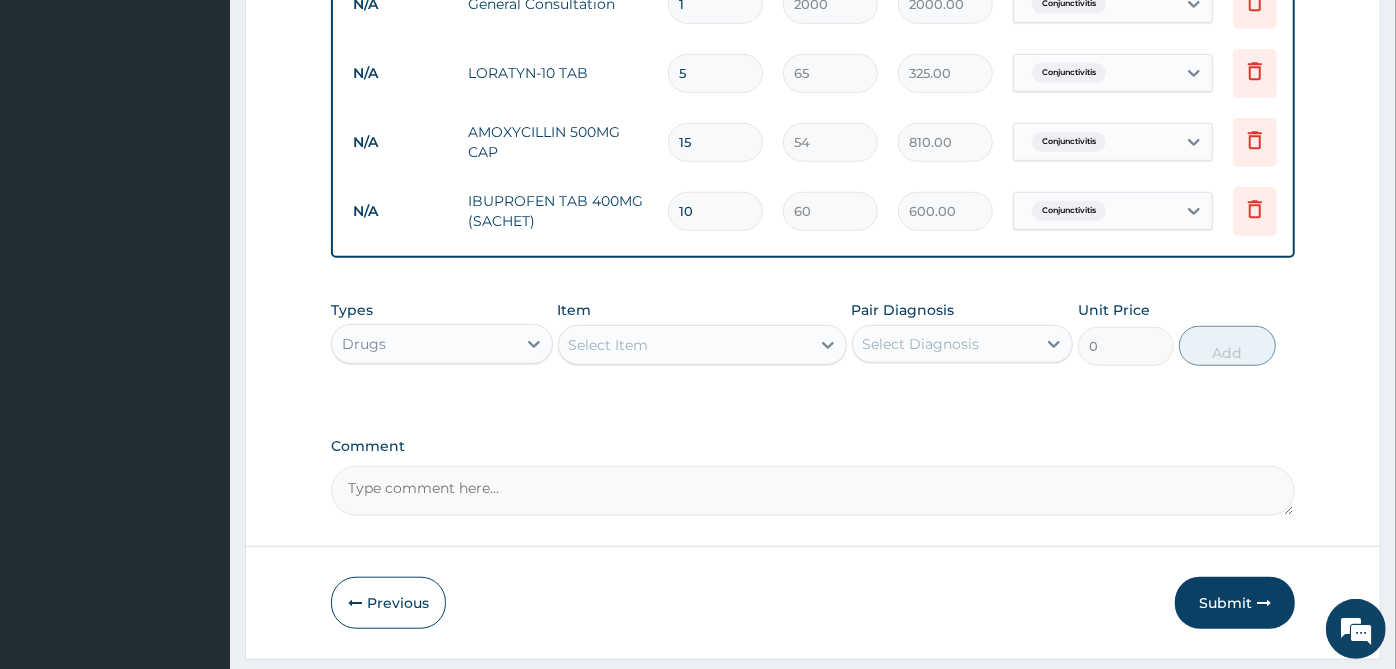 click on "Types Drugs Item Select Item Pair Diagnosis Select Diagnosis Unit Price 0 Add" at bounding box center (813, 348) 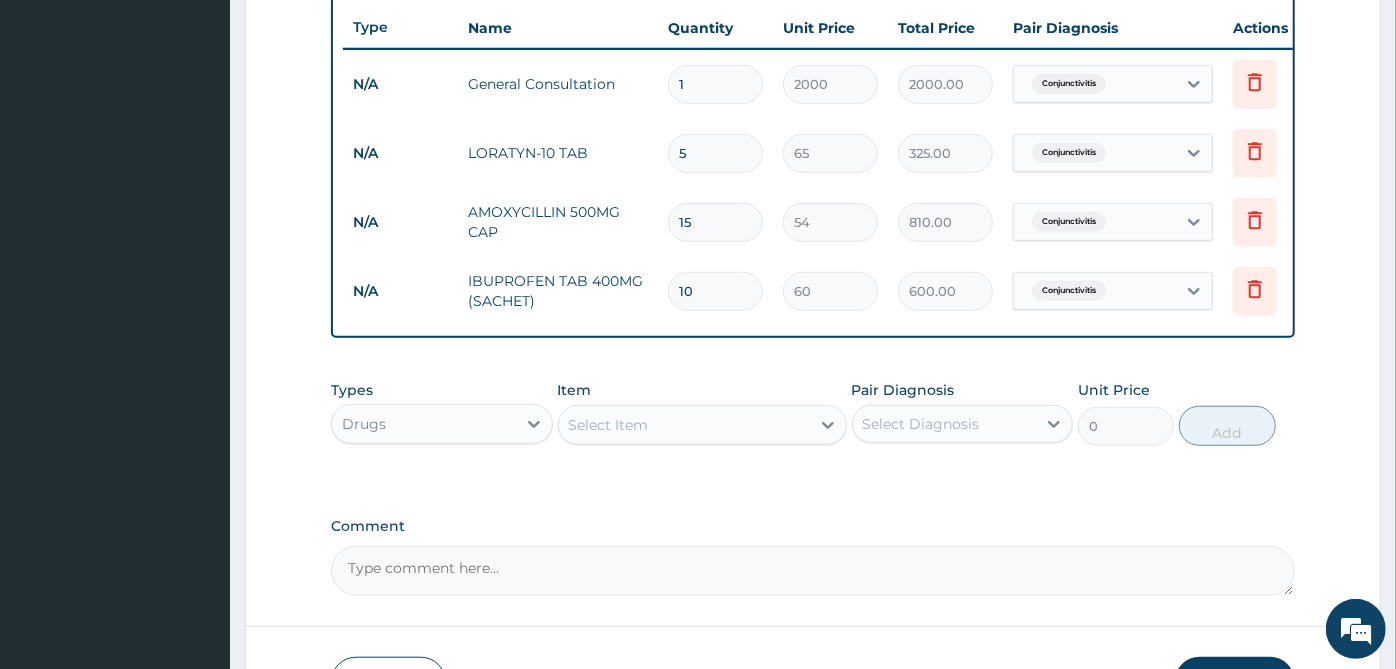scroll, scrollTop: 897, scrollLeft: 0, axis: vertical 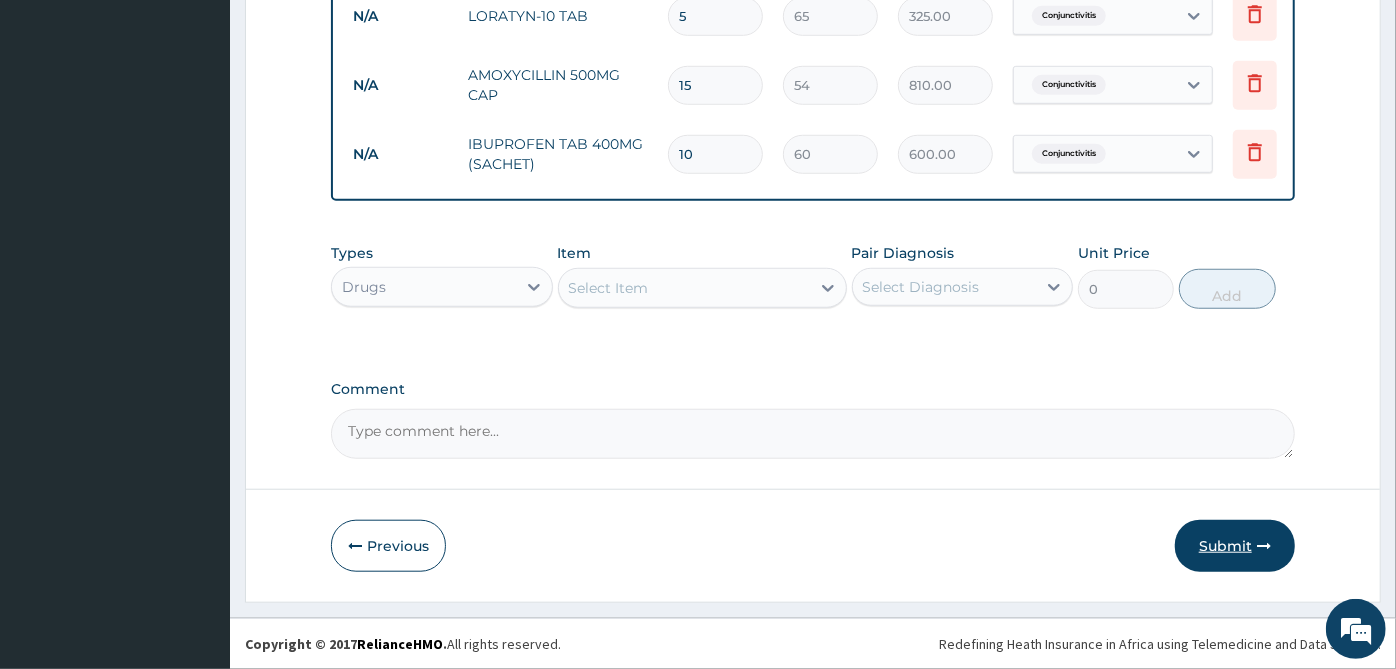 click on "Submit" at bounding box center (1235, 546) 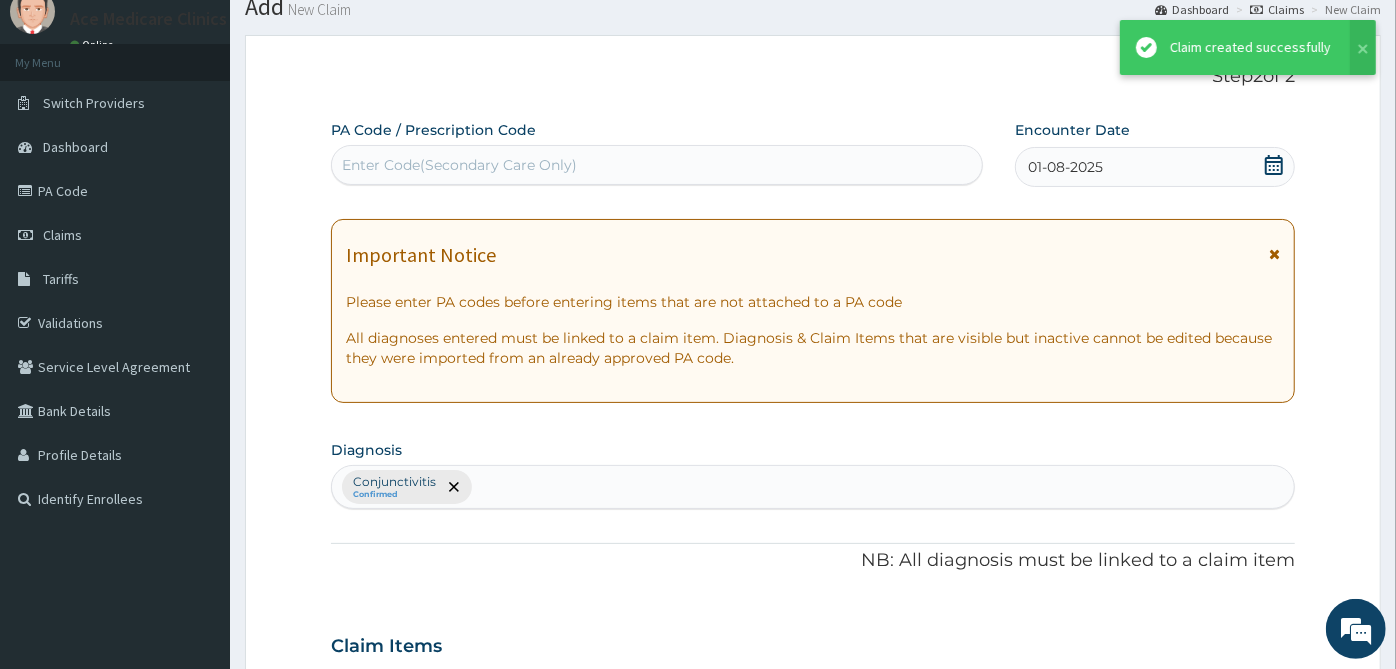scroll, scrollTop: 897, scrollLeft: 0, axis: vertical 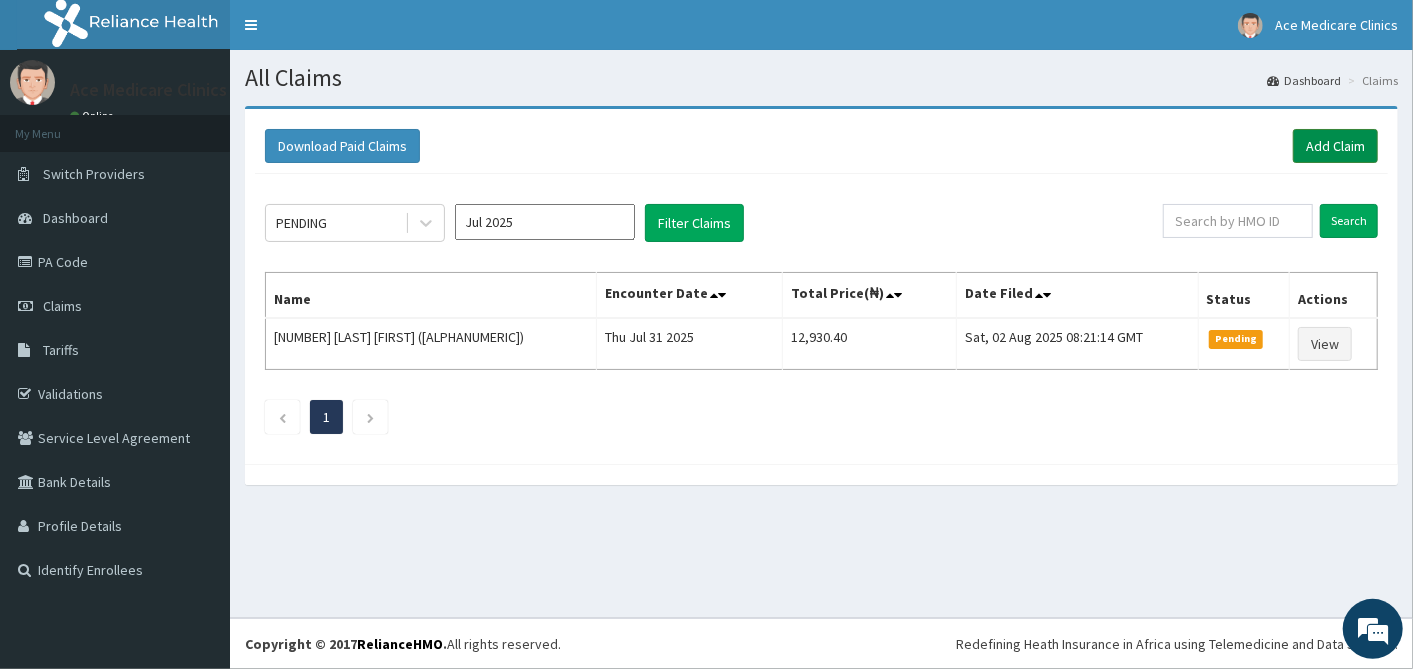 click on "Add Claim" at bounding box center (1335, 146) 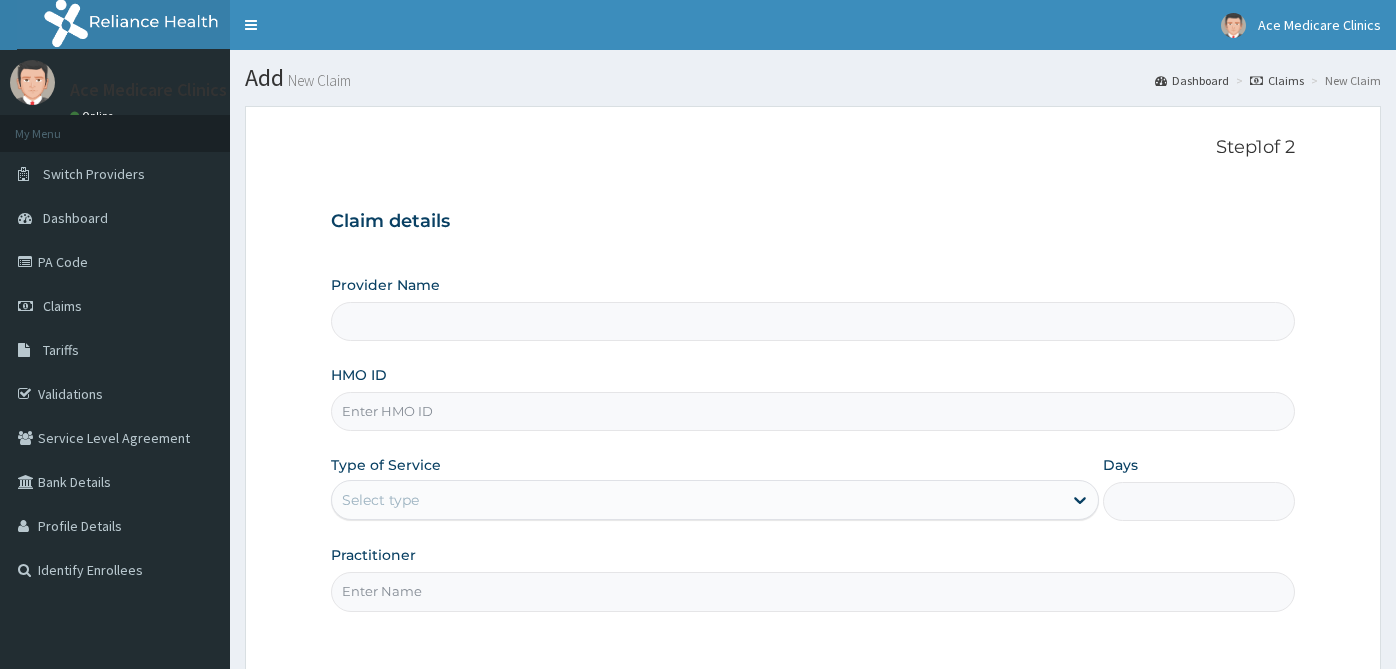 scroll, scrollTop: 0, scrollLeft: 0, axis: both 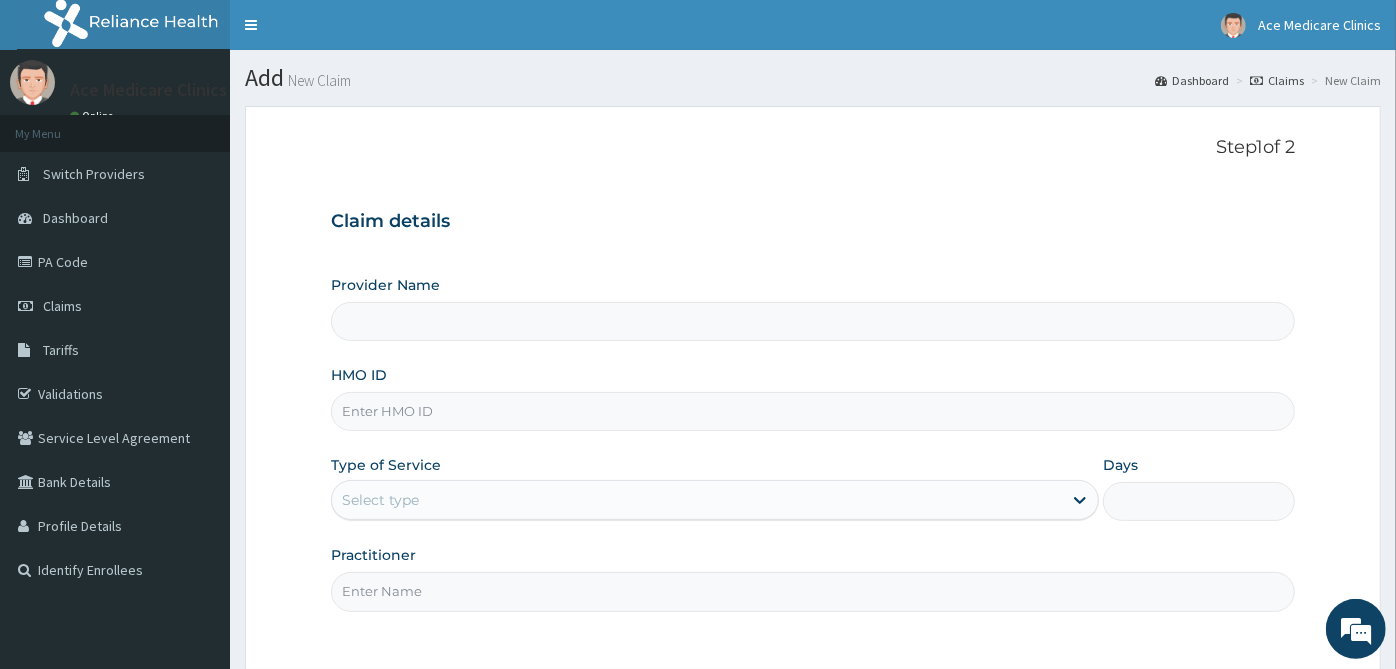 click on "HMO ID" at bounding box center (813, 411) 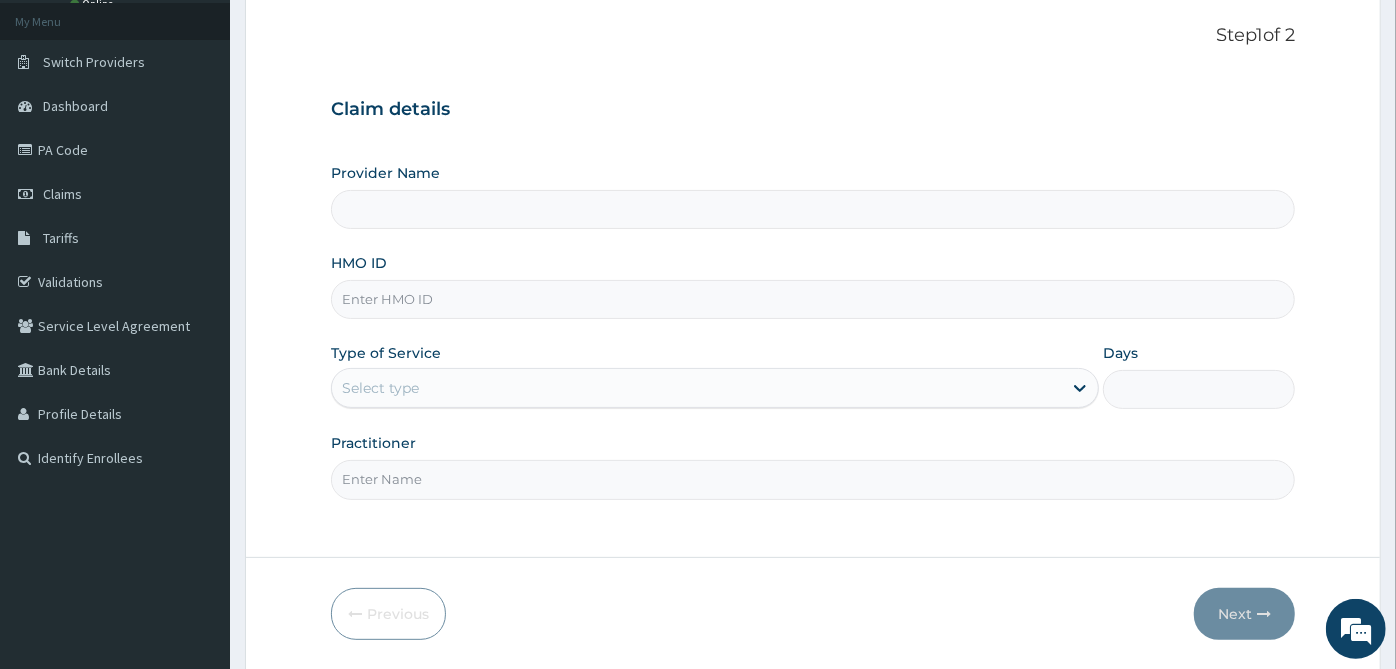 type on "ACE MEDICARE CLINICS- Ota" 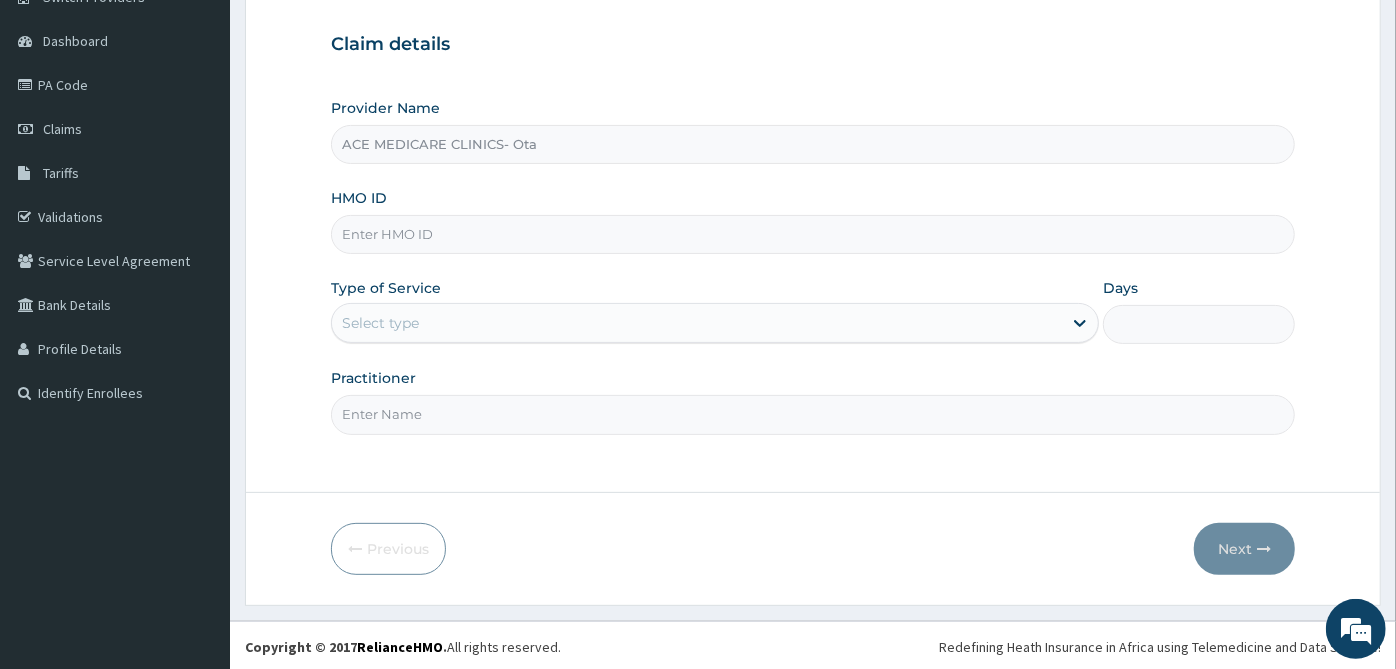 scroll, scrollTop: 179, scrollLeft: 0, axis: vertical 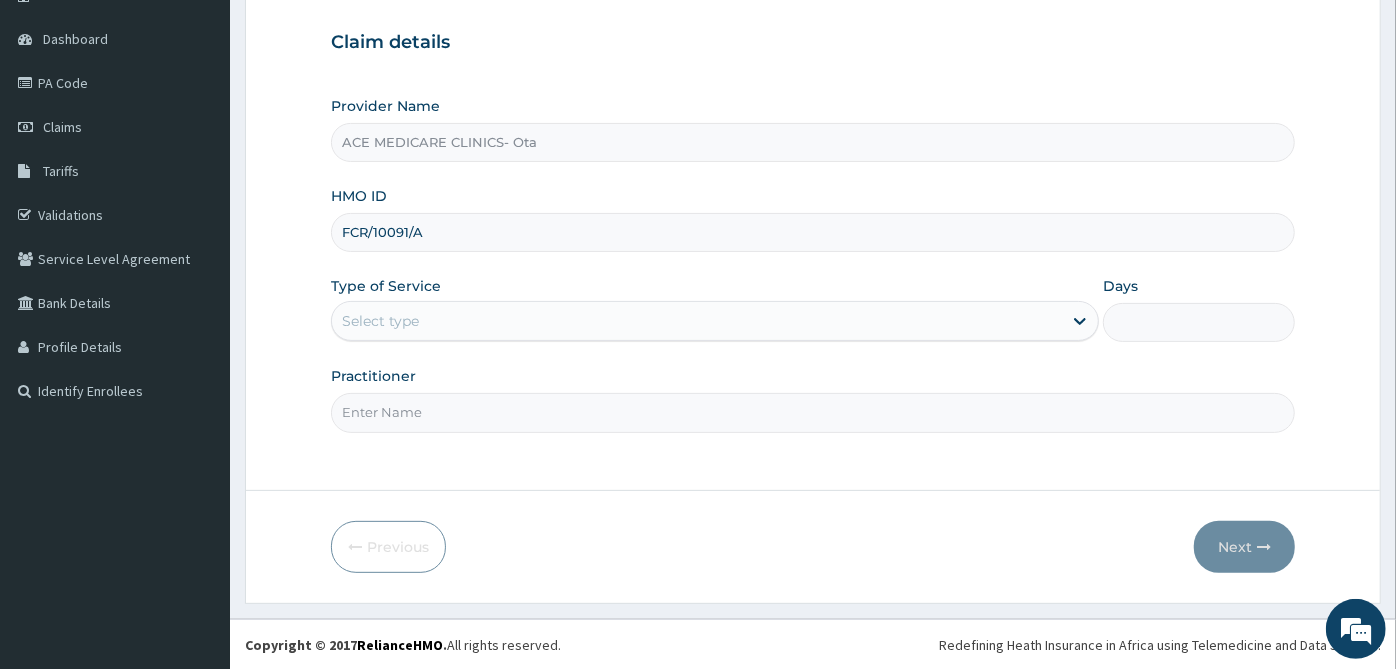 type on "FCR/10091/A" 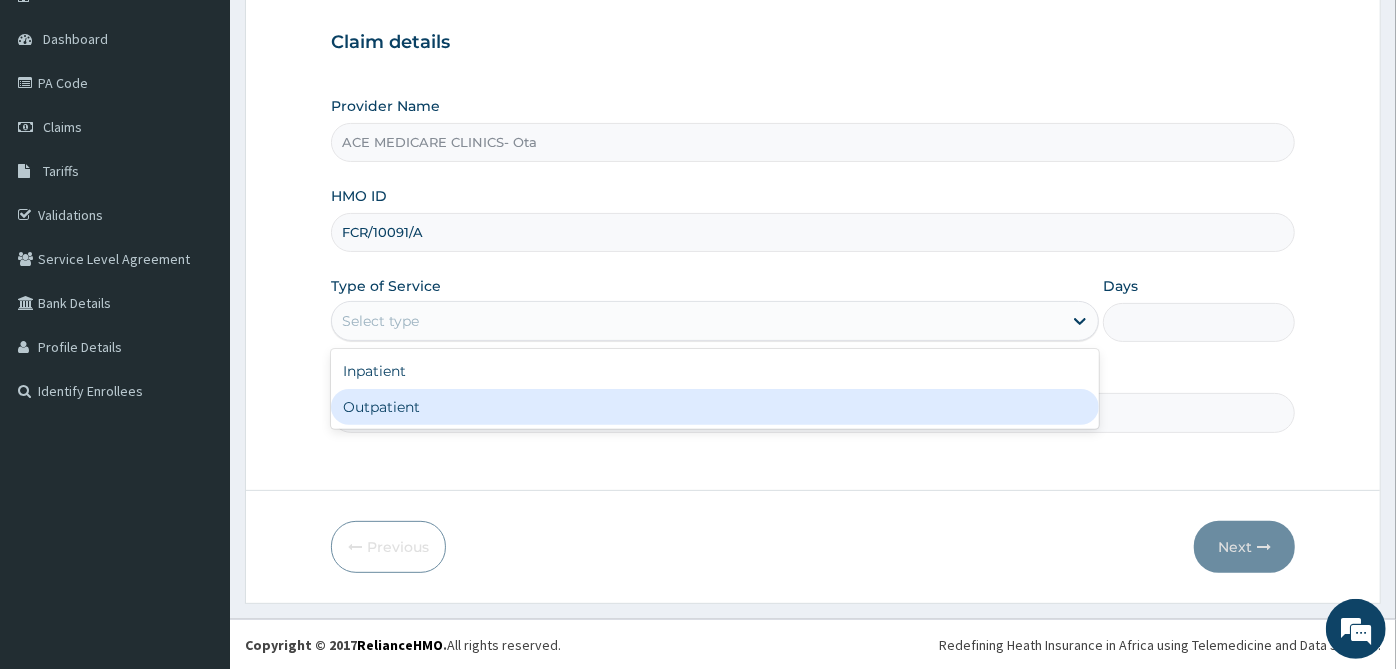 click on "Outpatient" at bounding box center [715, 407] 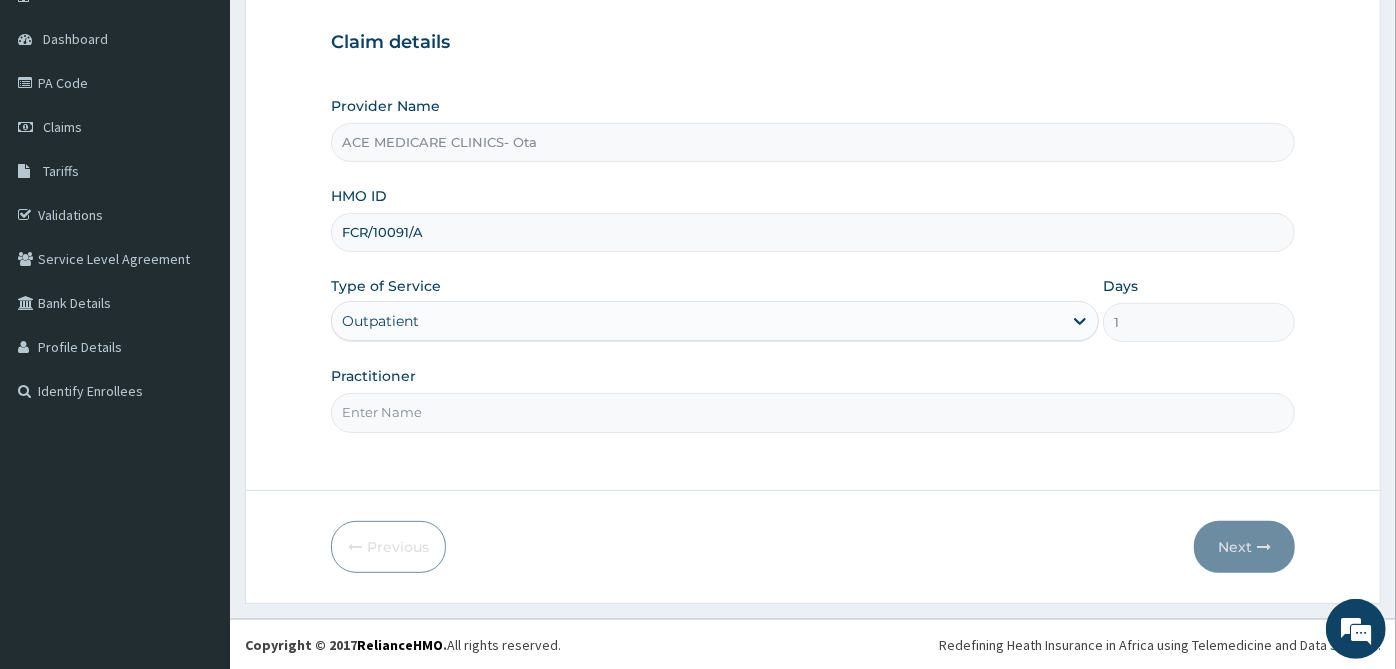 click on "Practitioner" at bounding box center [813, 412] 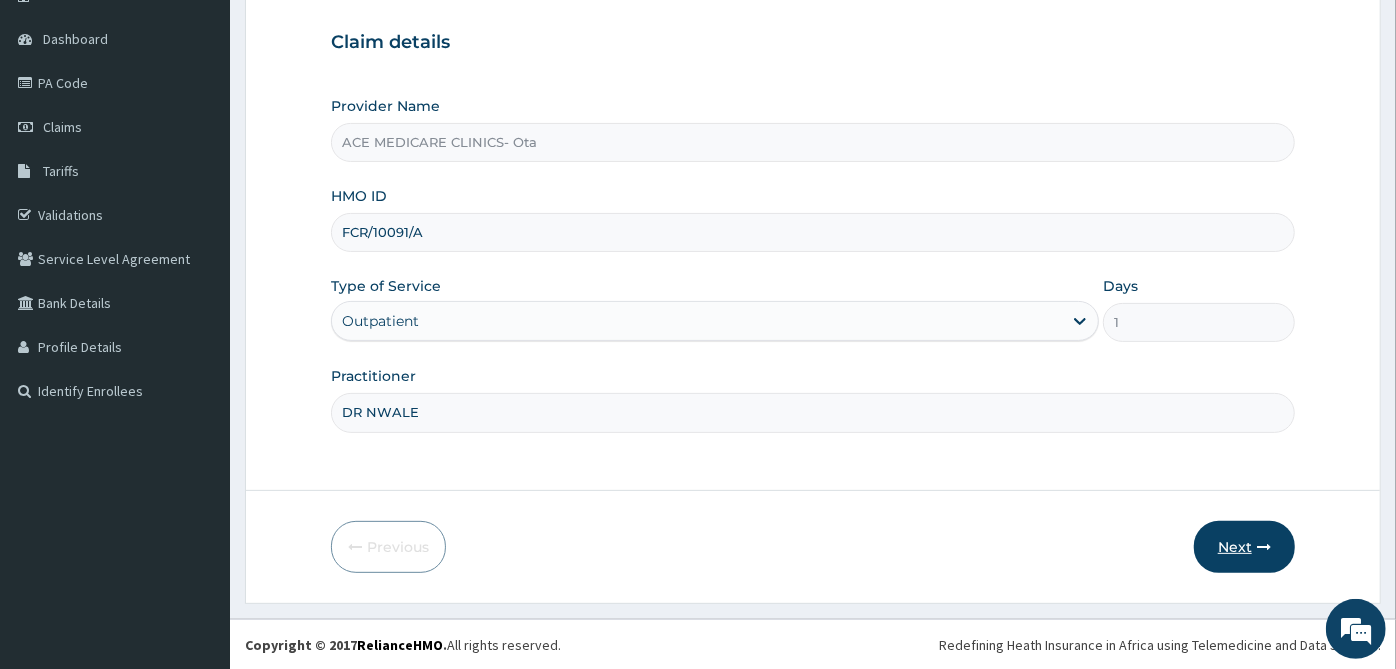 type on "DR NWALE" 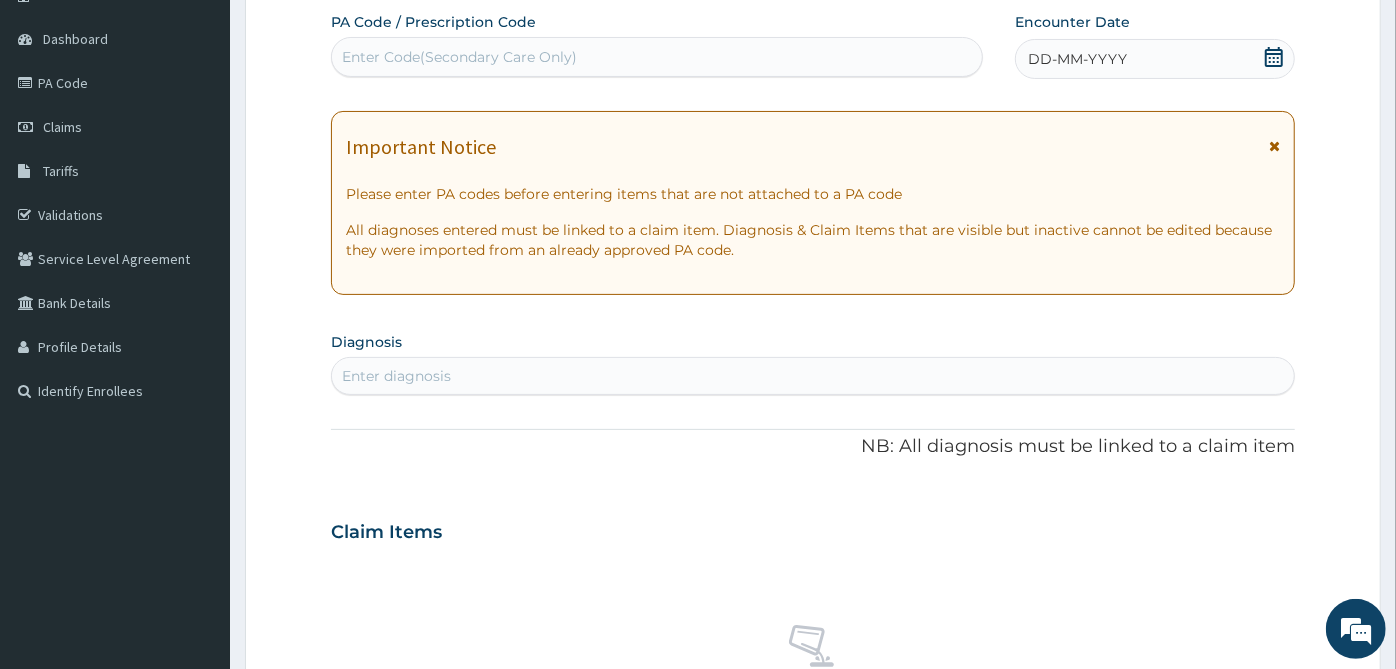 click on "DD-MM-YYYY" at bounding box center [1077, 59] 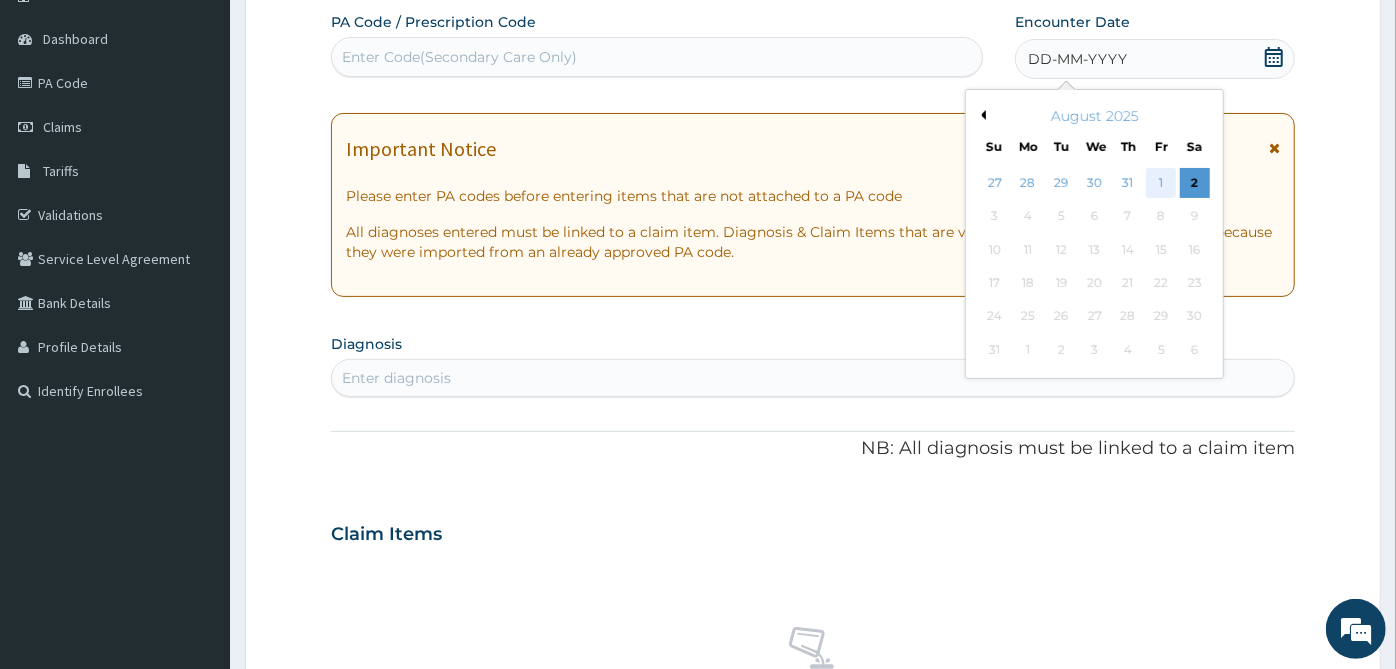 click on "1" at bounding box center [1162, 183] 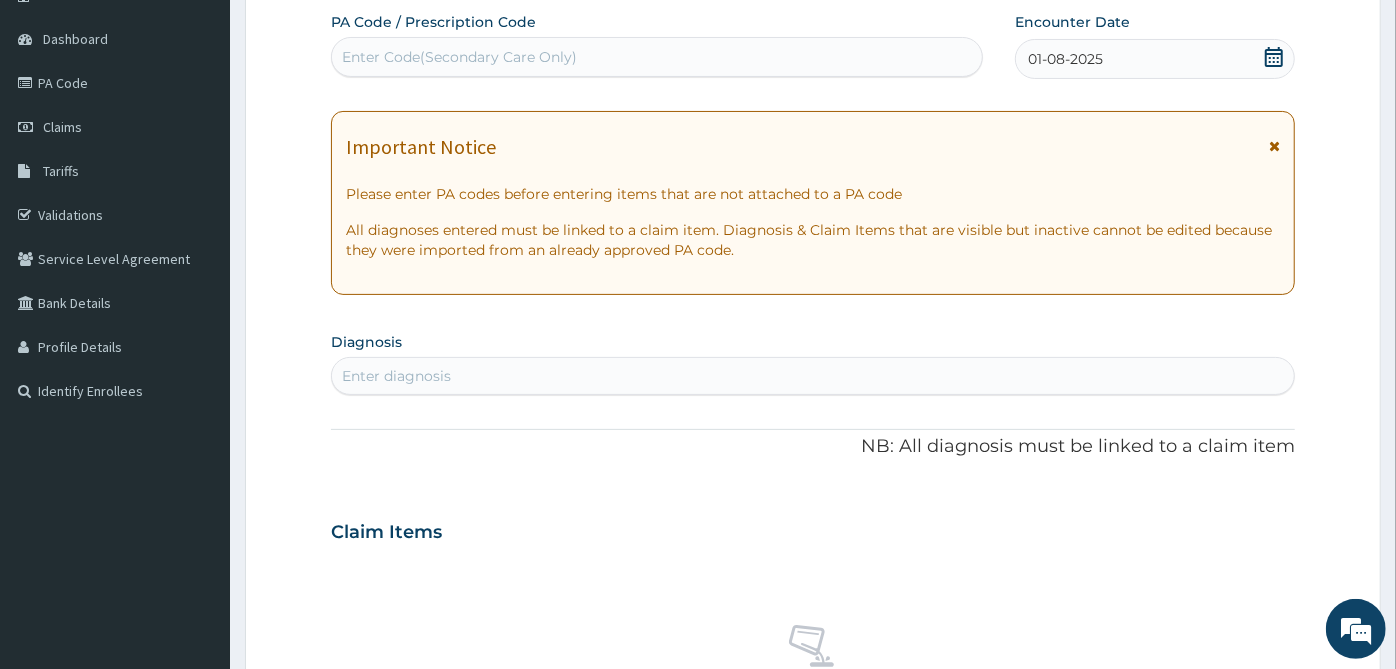 click on "Enter diagnosis" at bounding box center [813, 376] 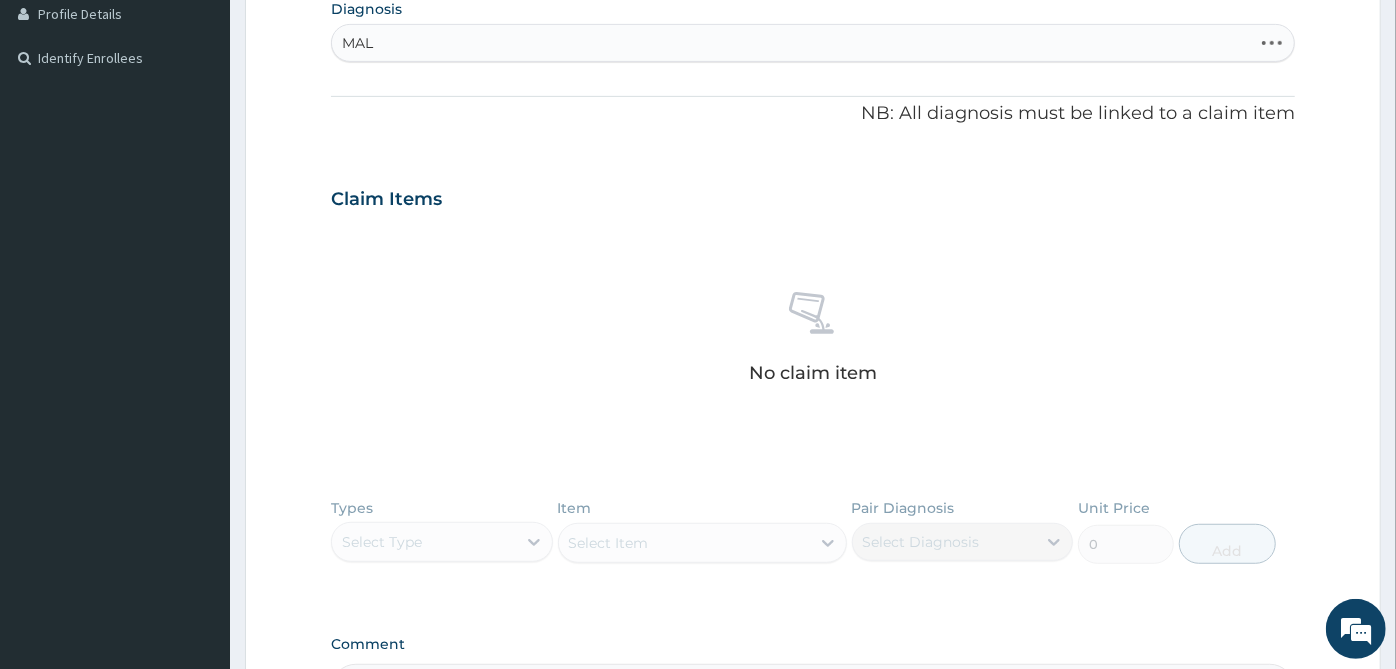 type on "MALA" 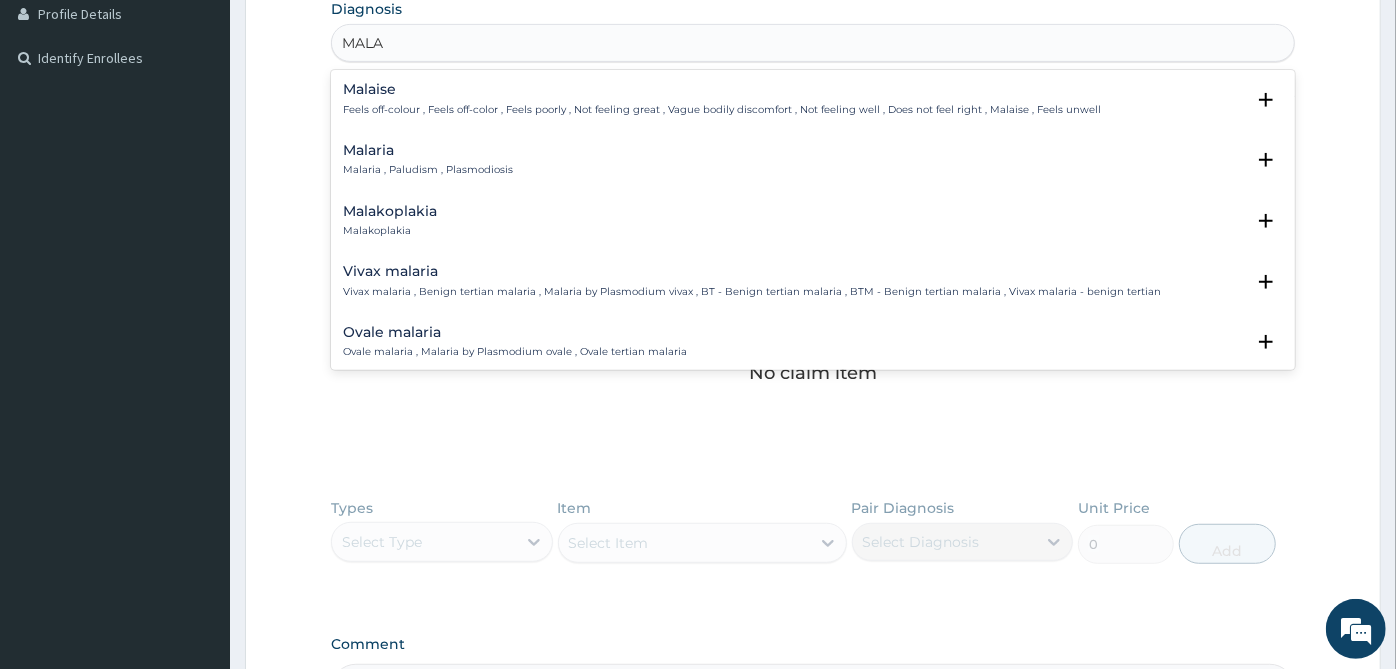 click on "Malaria , Paludism , Plasmodiosis" at bounding box center (428, 170) 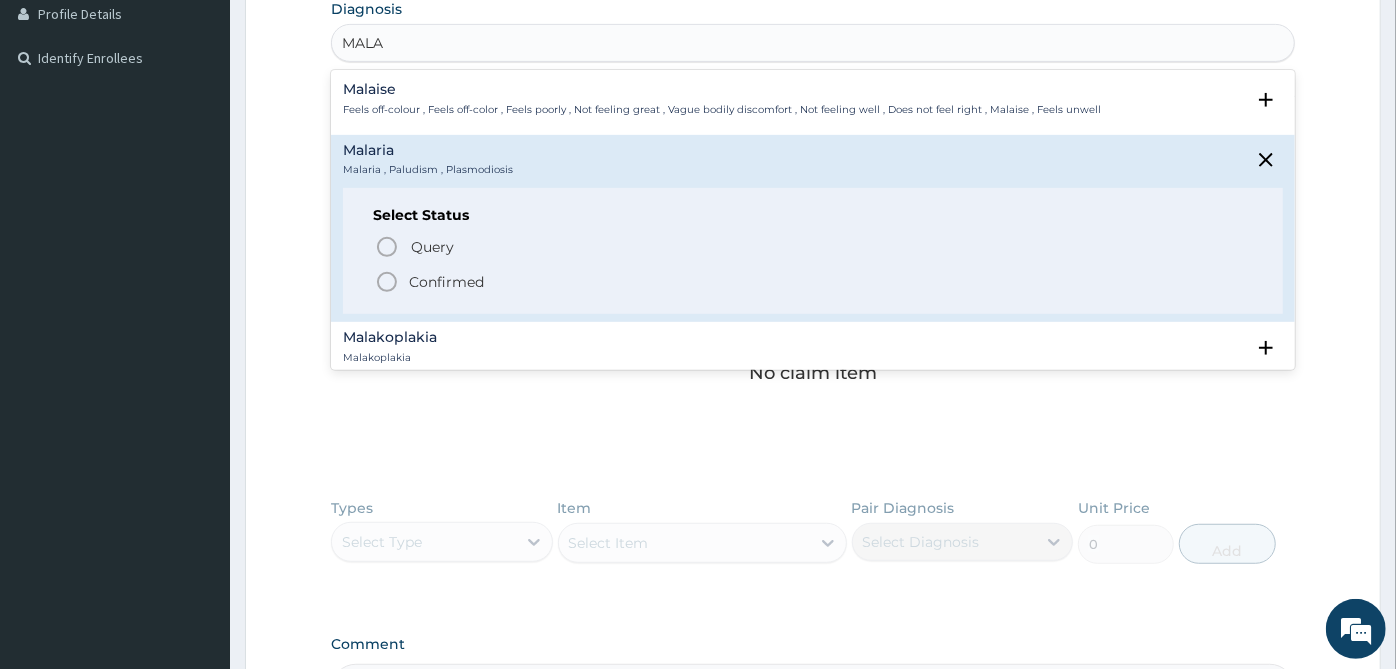 click on "Confirmed" at bounding box center [446, 282] 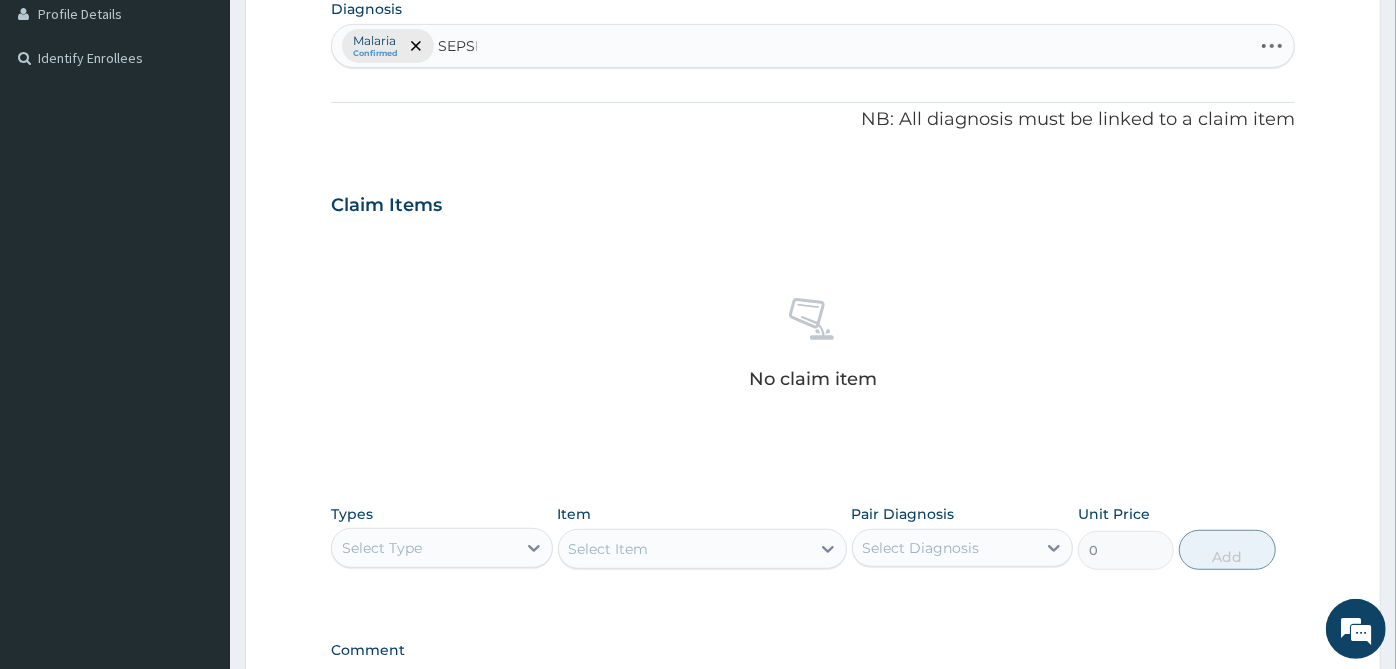type on "SEPSIS" 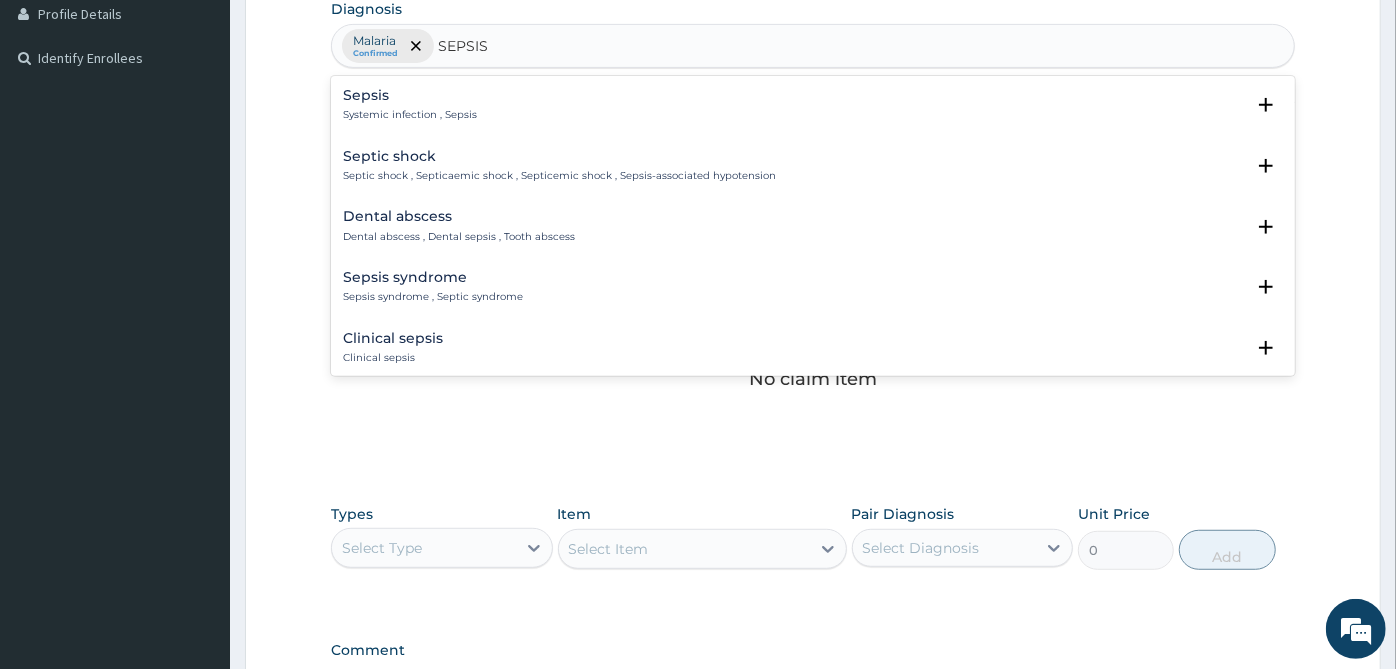 click on "Systemic infection , Sepsis" at bounding box center (410, 115) 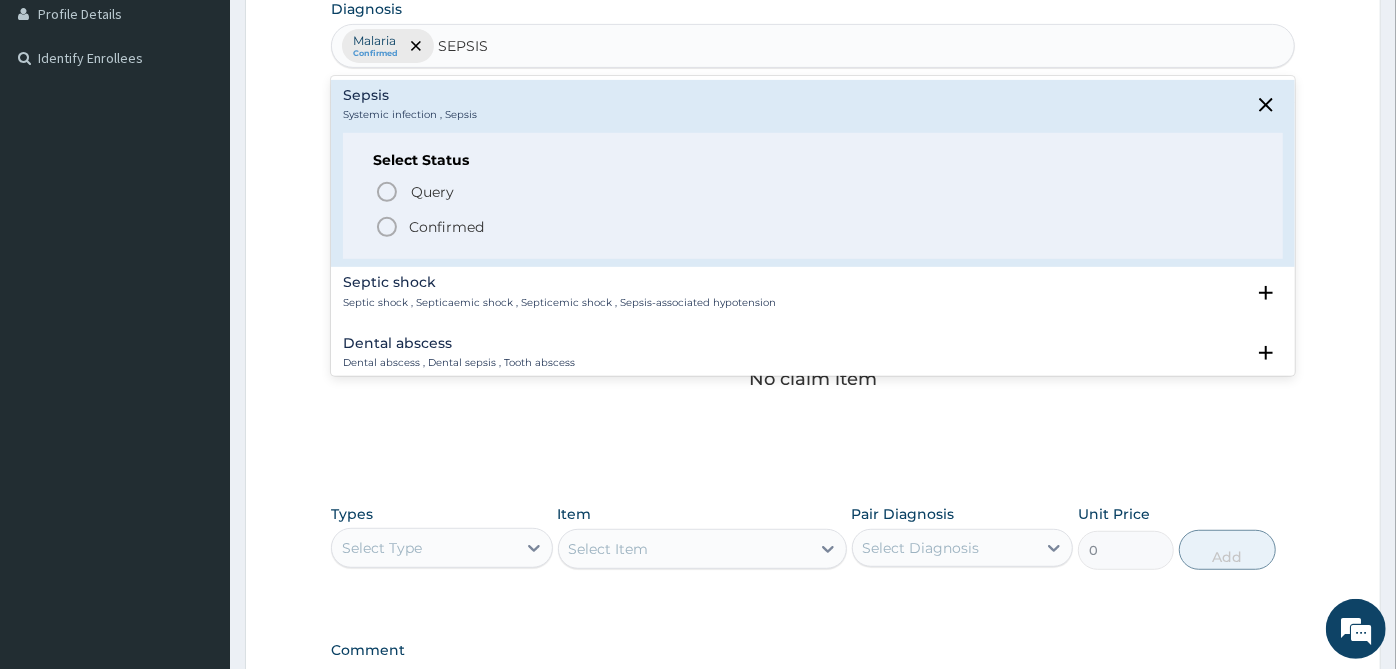 click on "Confirmed" at bounding box center (446, 227) 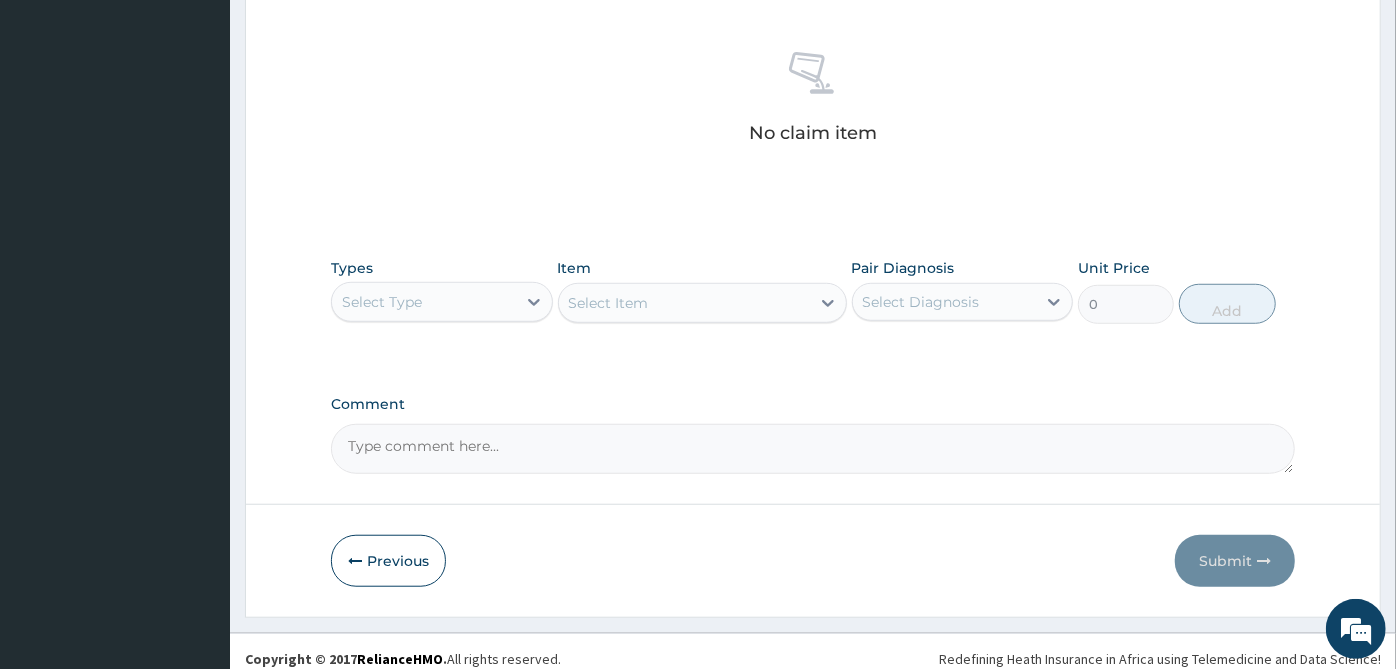 scroll, scrollTop: 770, scrollLeft: 0, axis: vertical 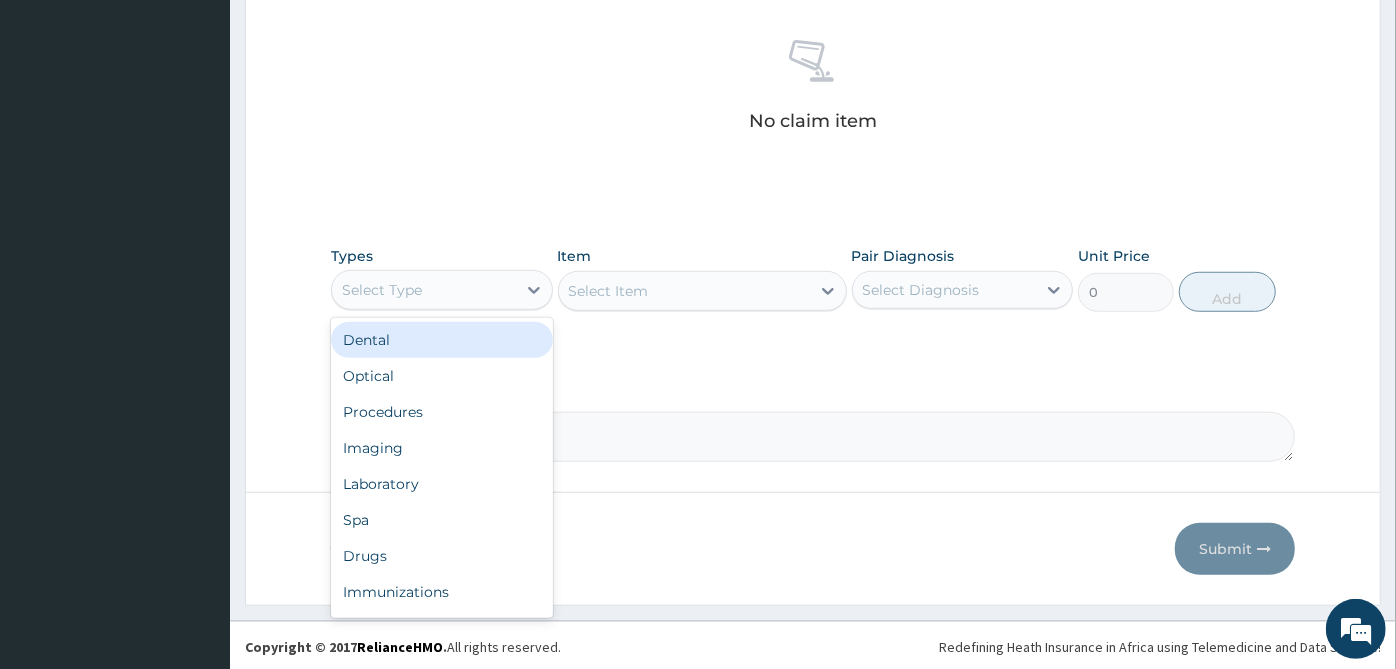 click on "Select Type" at bounding box center (424, 290) 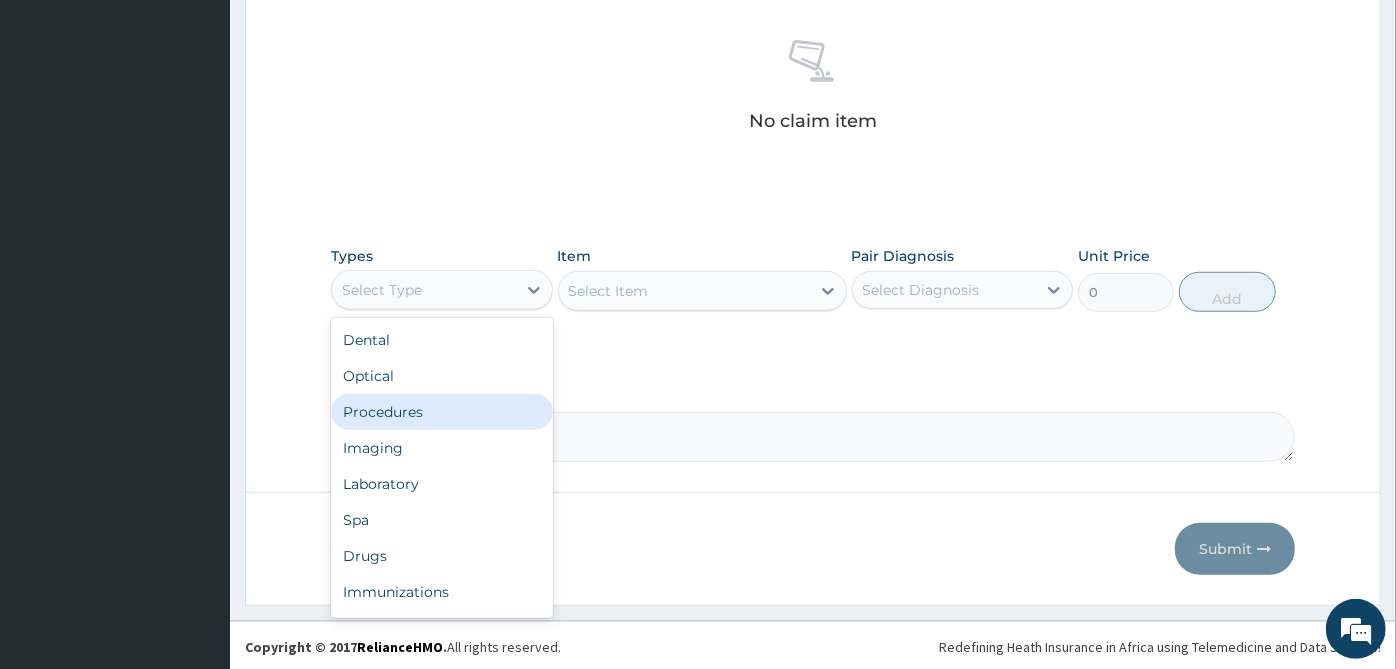 click on "Procedures" at bounding box center [442, 412] 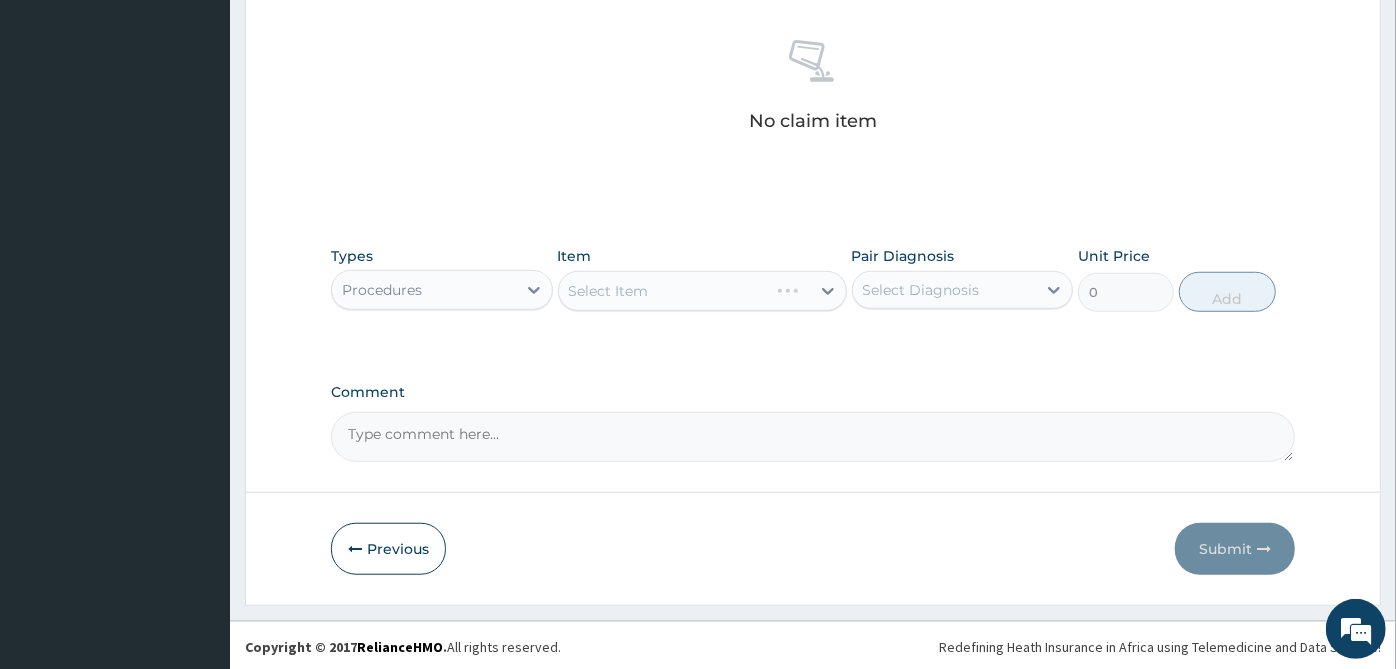 click on "Select Diagnosis" at bounding box center (945, 290) 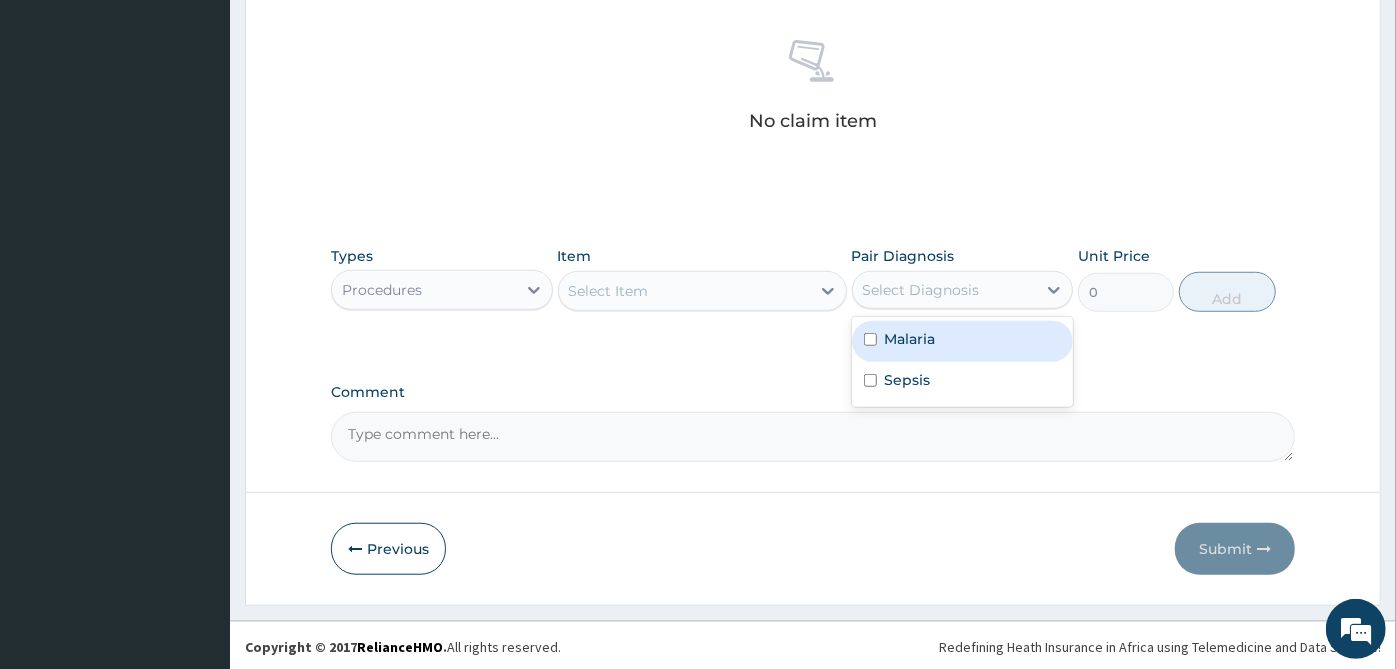 click on "Malaria" at bounding box center (963, 341) 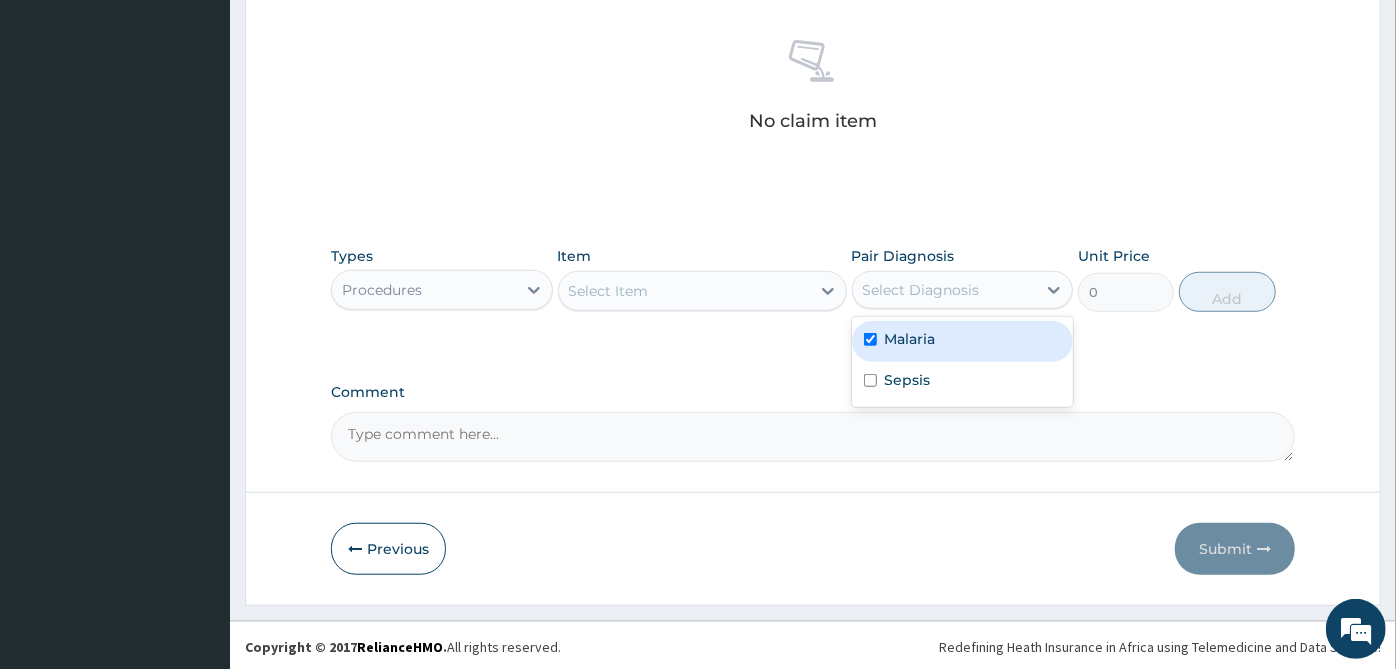 checkbox on "true" 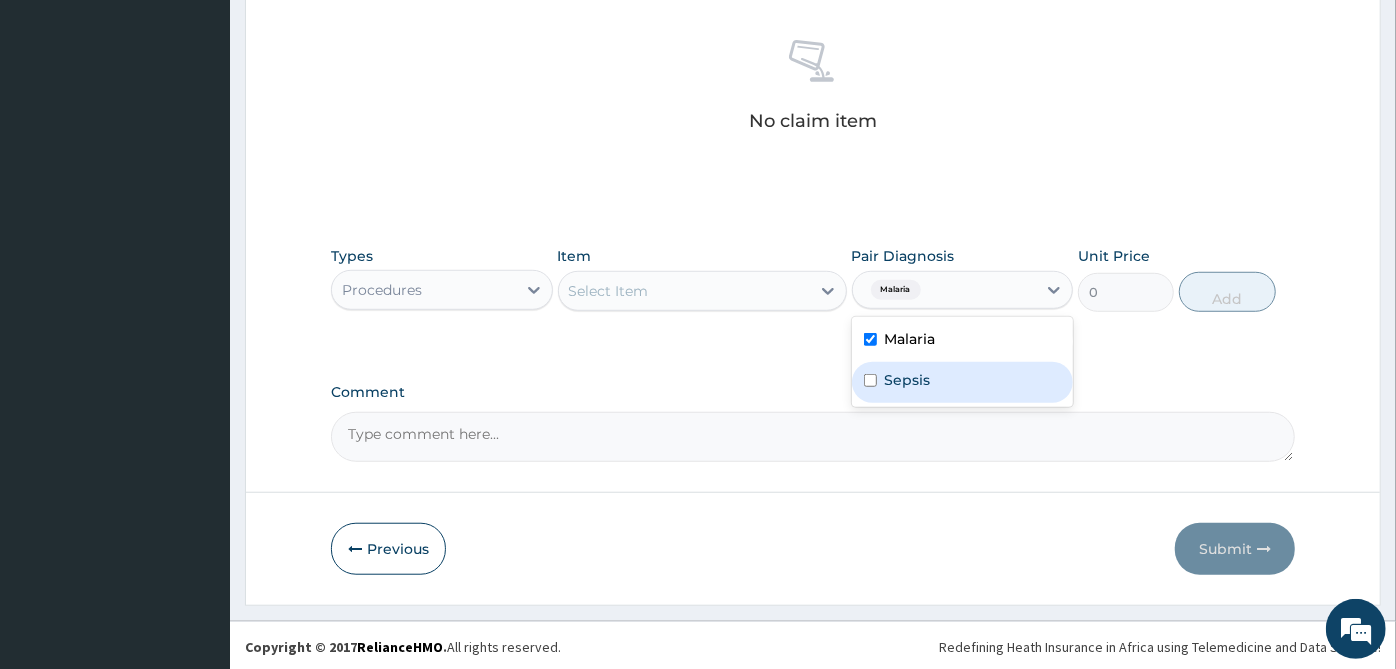 click on "Sepsis" at bounding box center (963, 382) 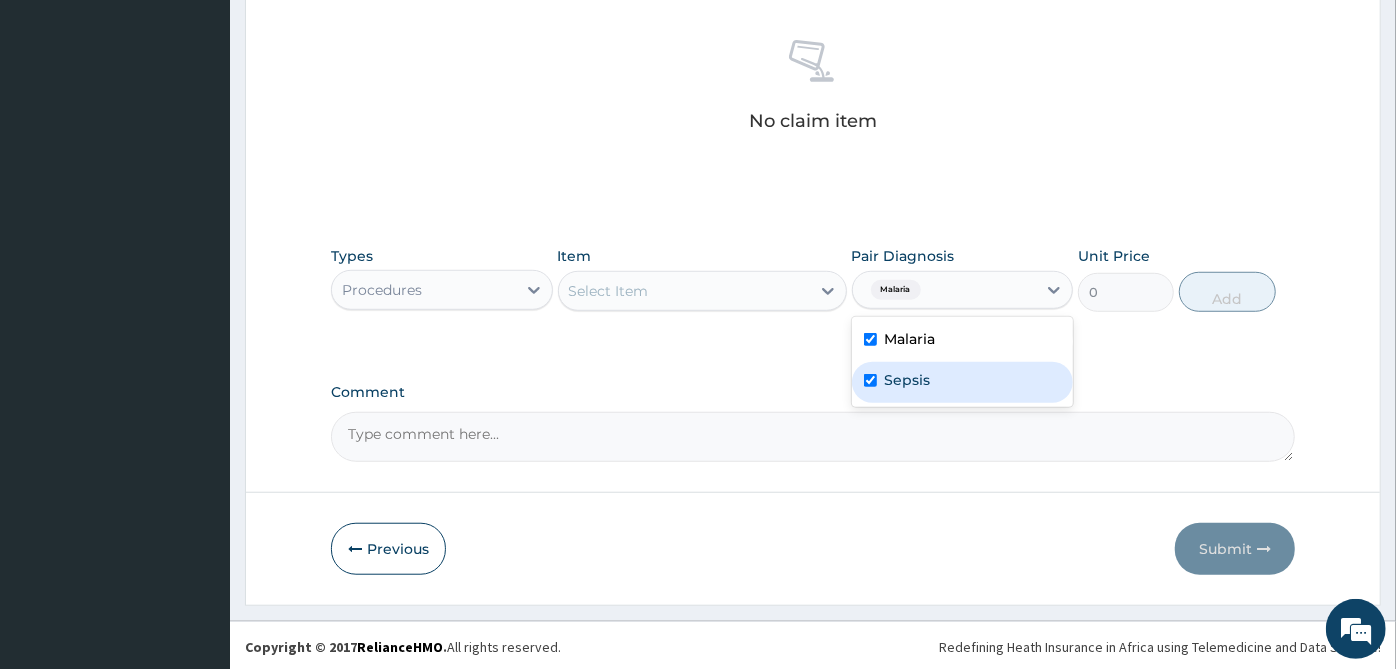 checkbox on "true" 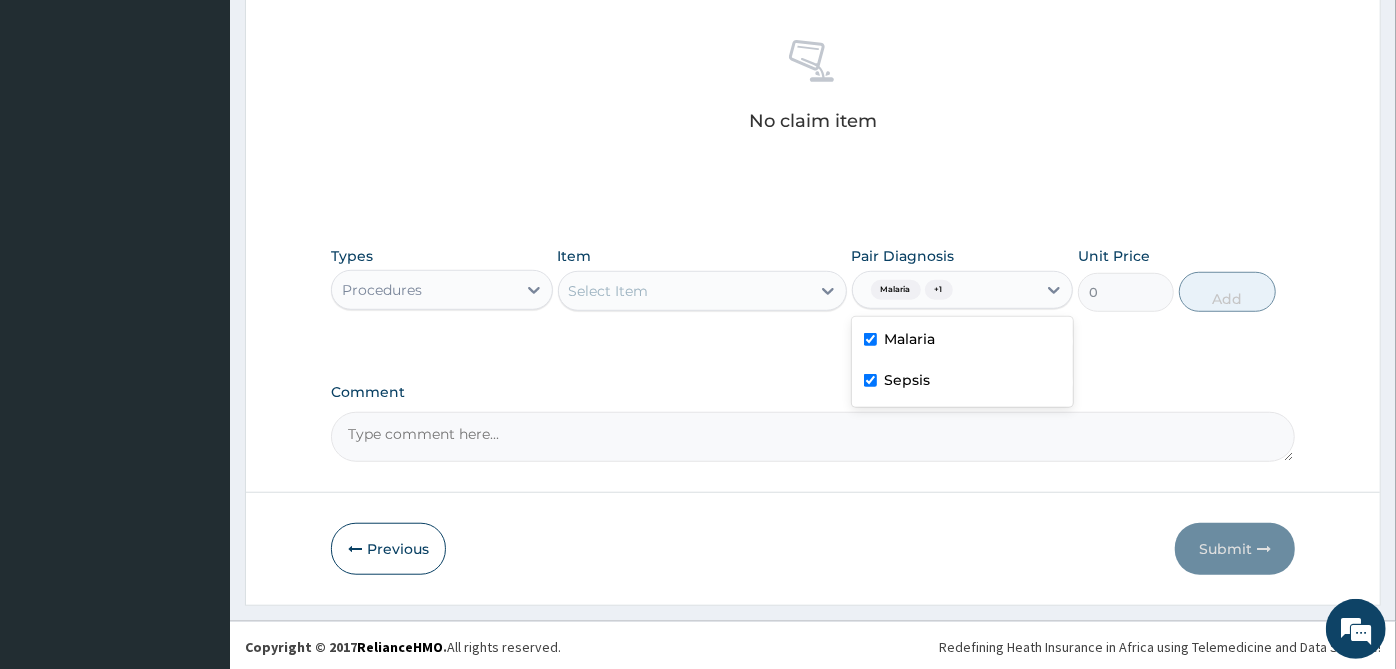 click on "Select Item" at bounding box center (684, 291) 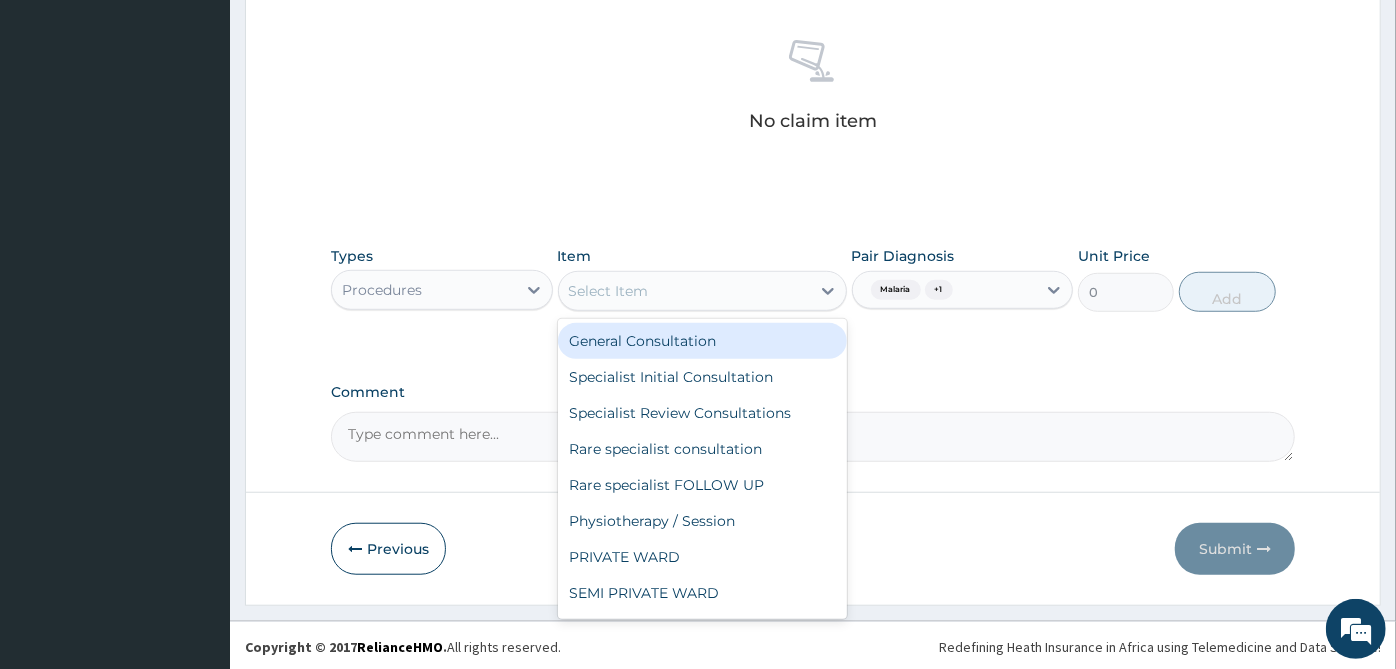 click on "General Consultation" at bounding box center (702, 341) 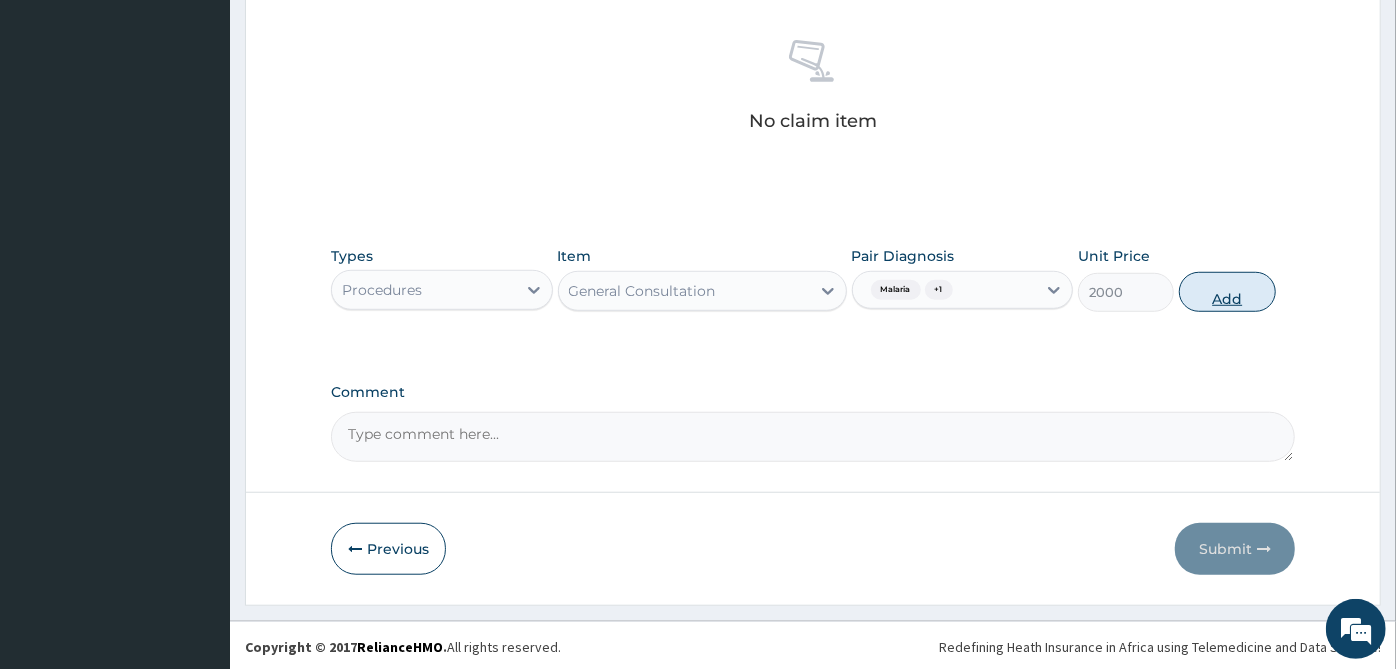 click on "Add" at bounding box center (1227, 292) 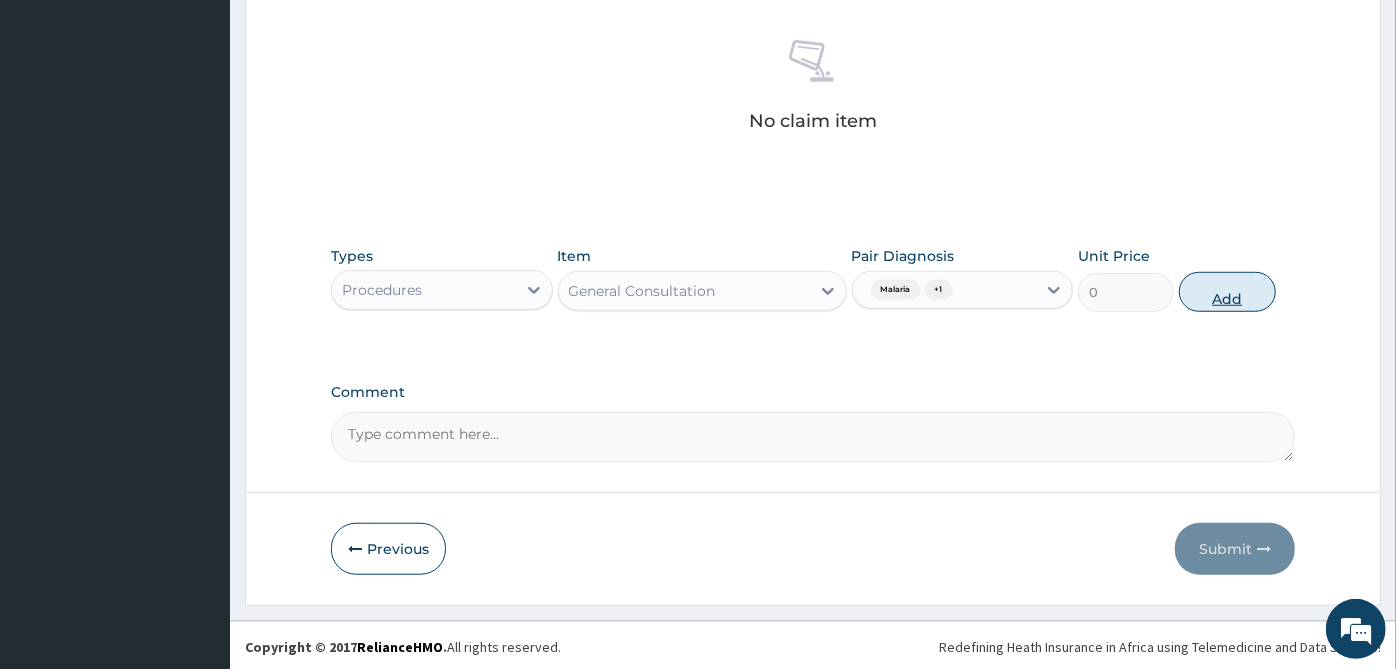 scroll, scrollTop: 690, scrollLeft: 0, axis: vertical 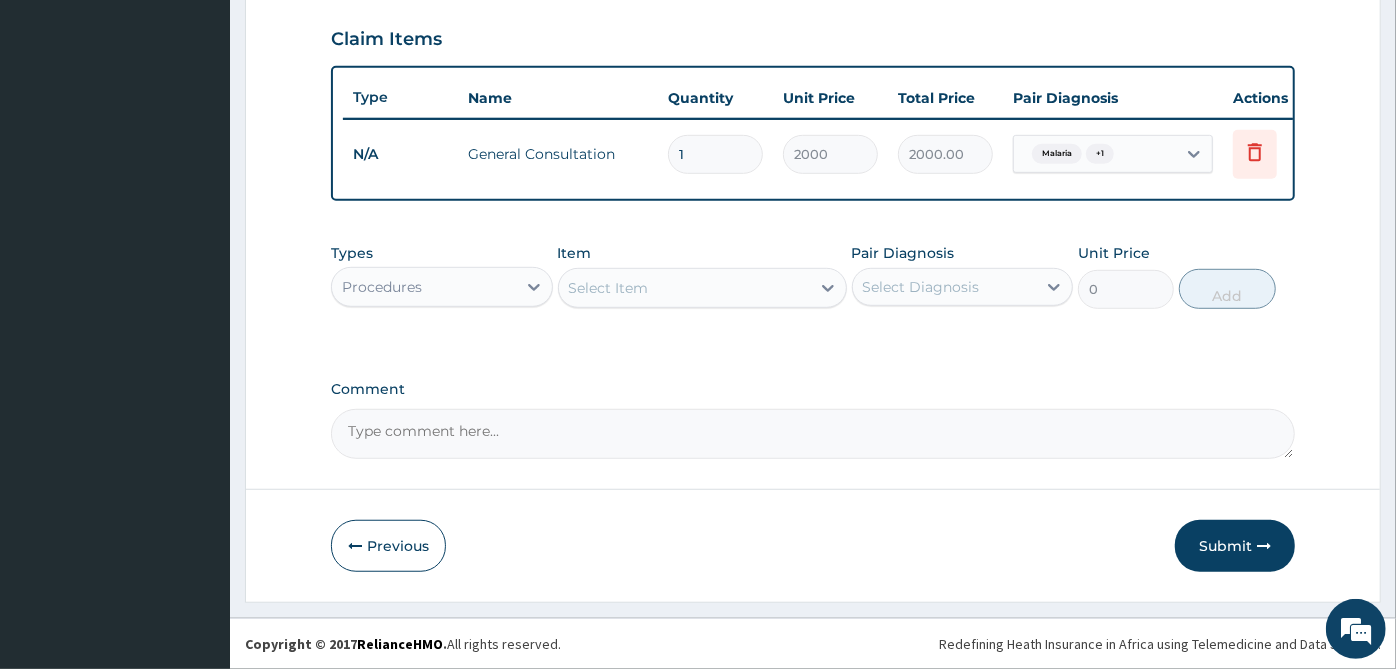 click on "Select Diagnosis" at bounding box center [921, 287] 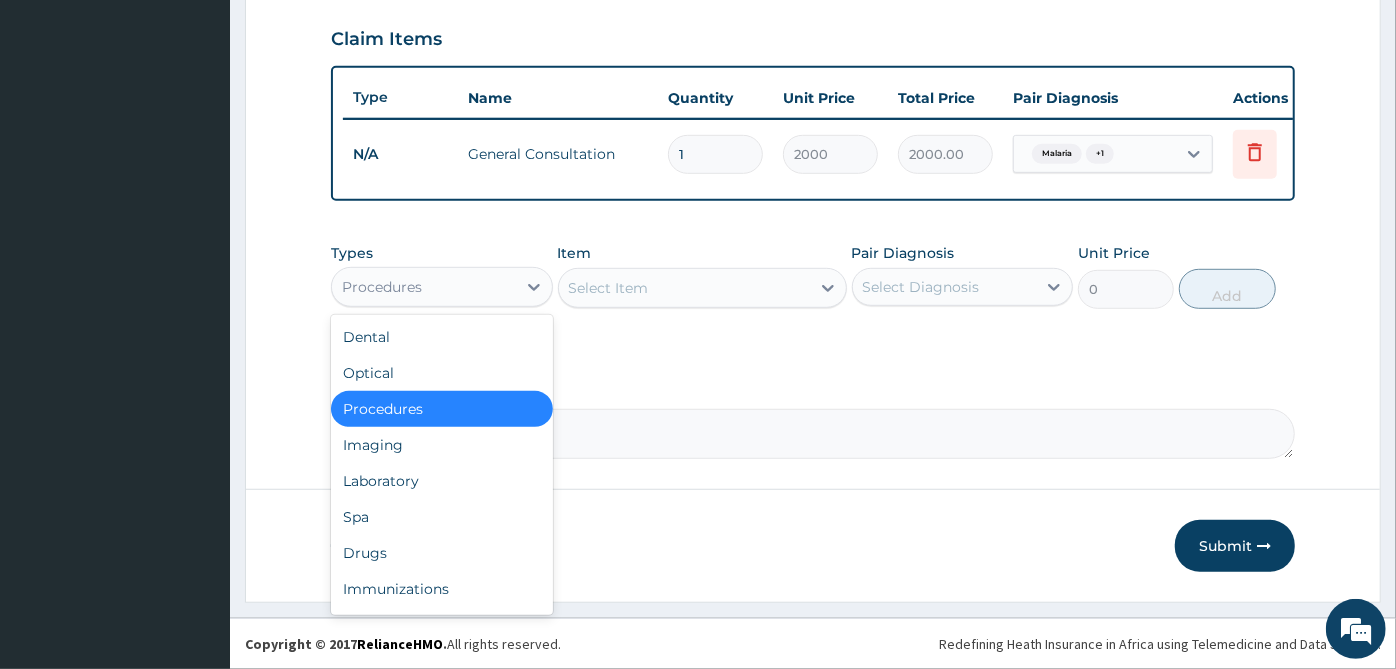 click on "Procedures" at bounding box center (424, 287) 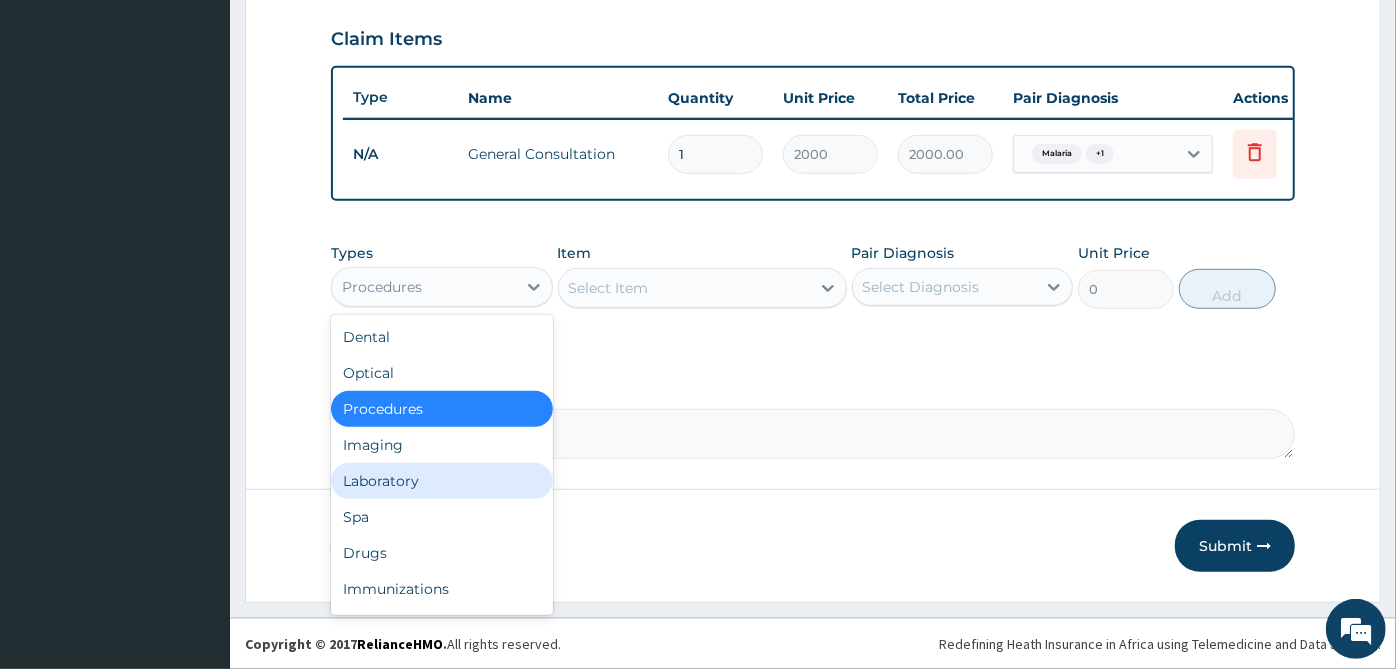 click on "Laboratory" at bounding box center (442, 481) 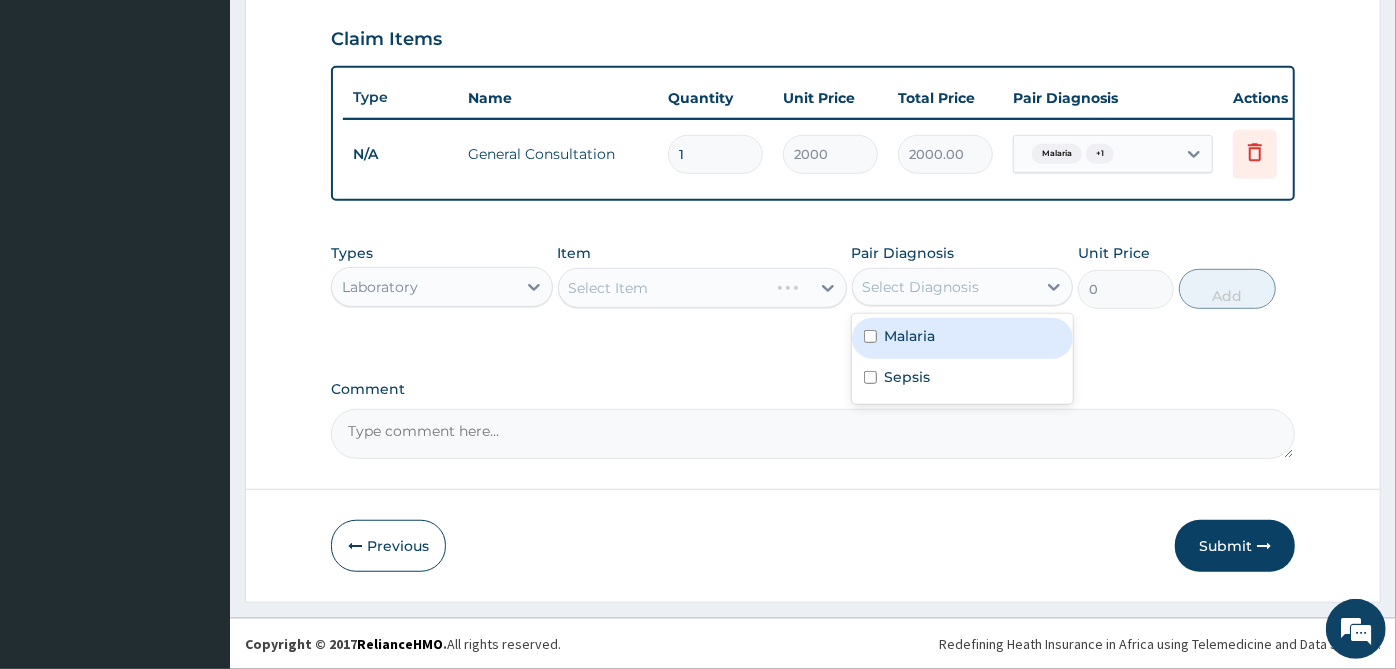 click on "Select Diagnosis" at bounding box center [921, 287] 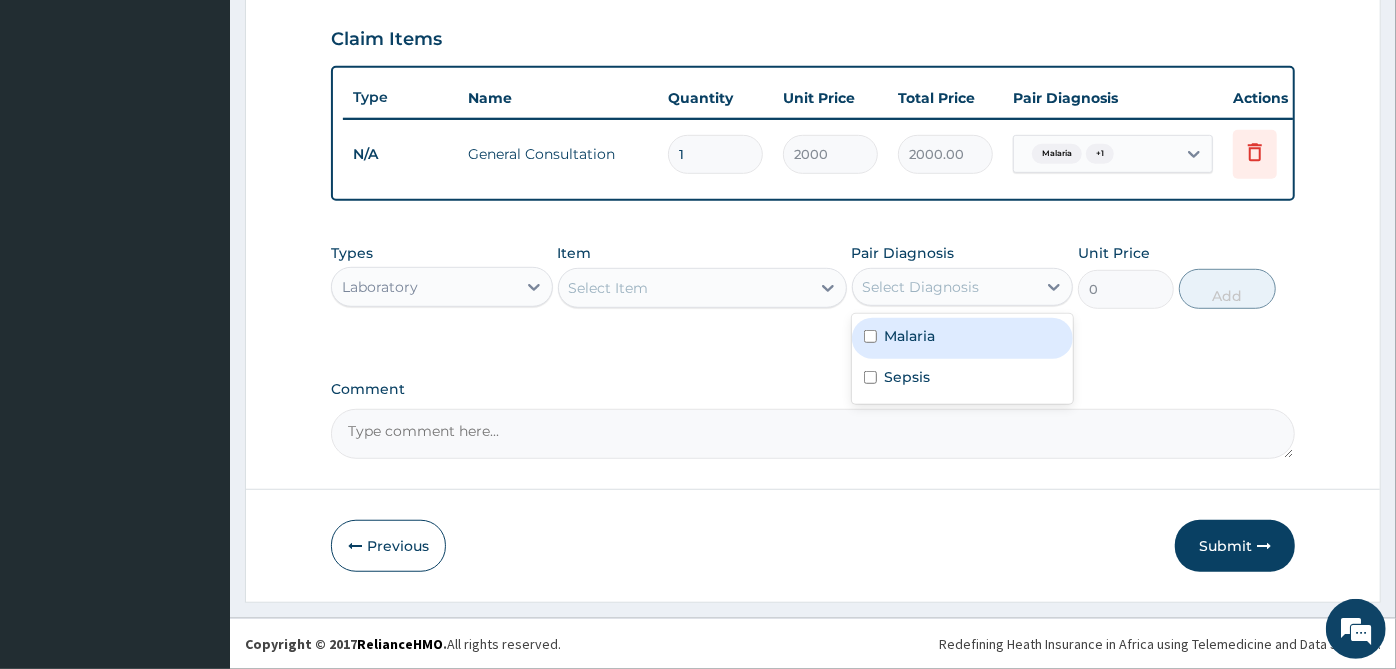 click on "Malaria" at bounding box center [910, 336] 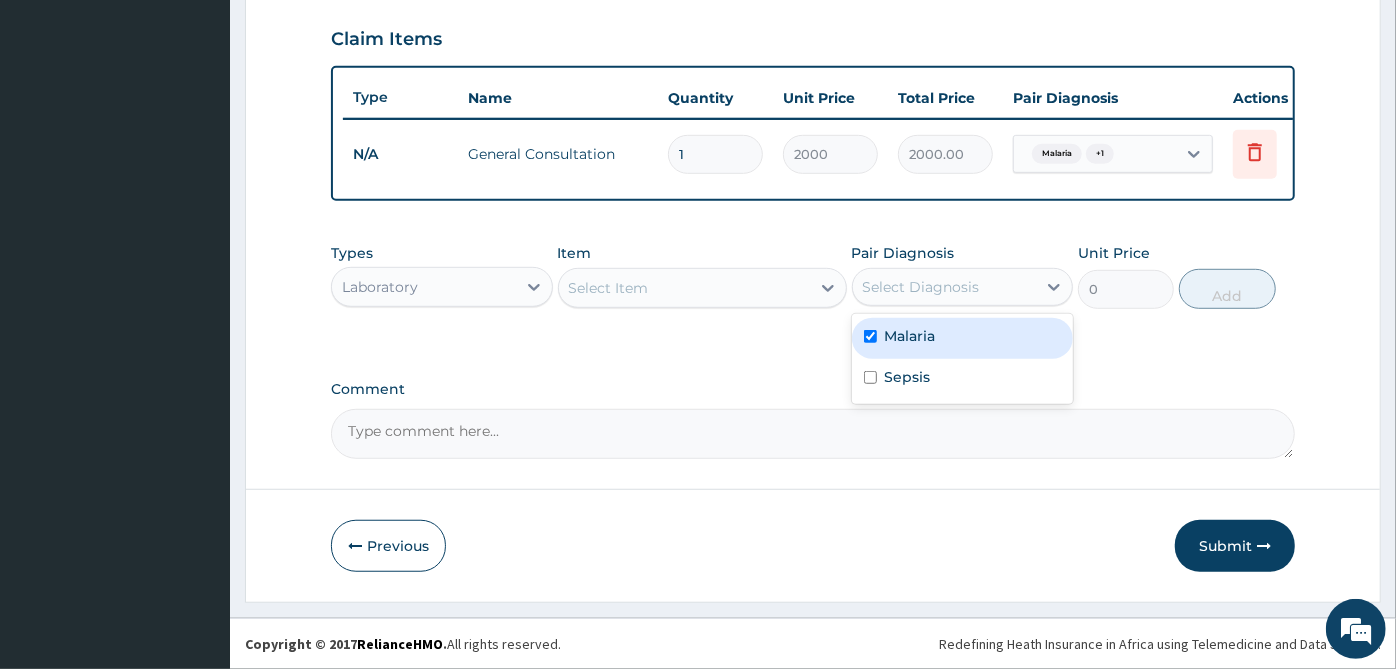 checkbox on "true" 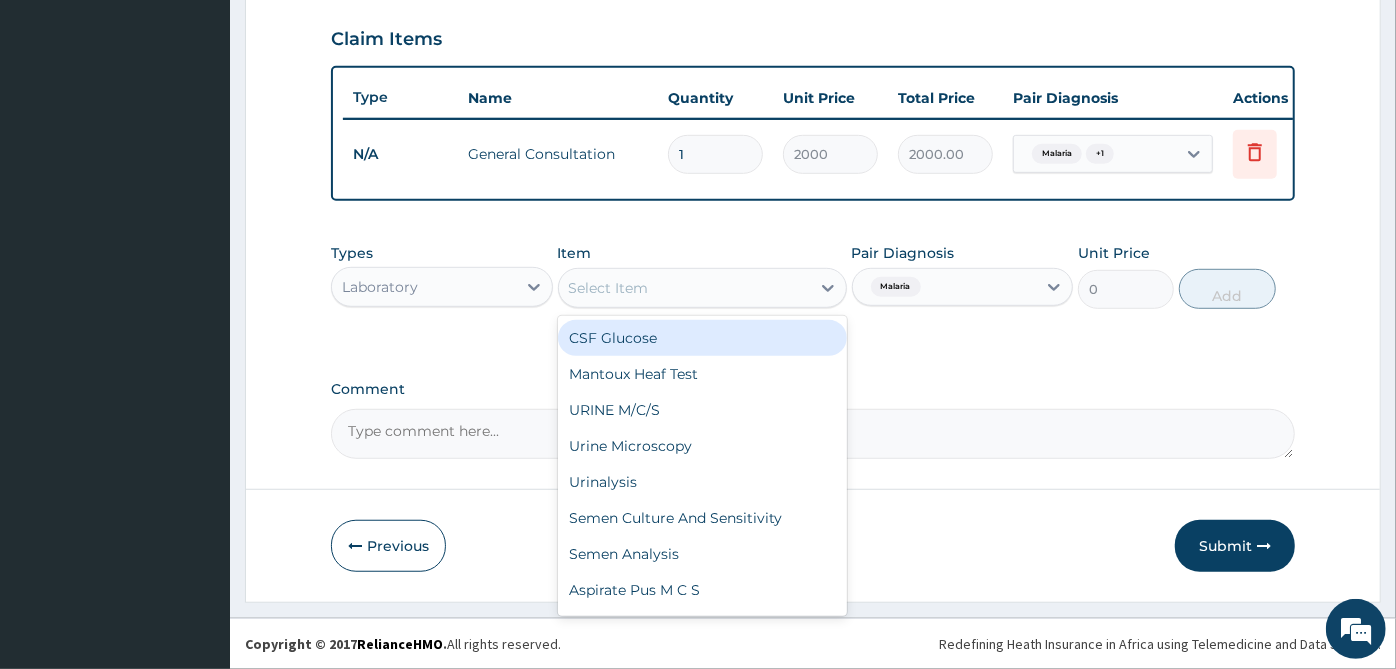 click on "Select Item" at bounding box center [684, 288] 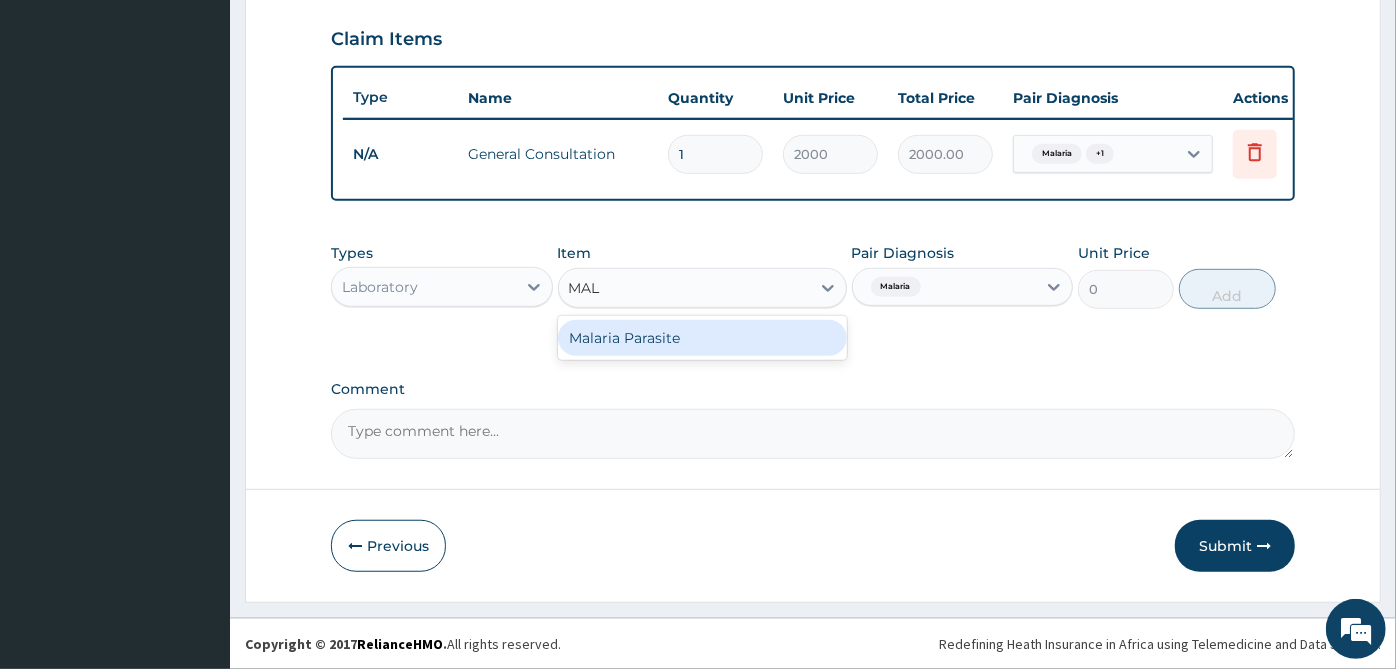 type on "MALA" 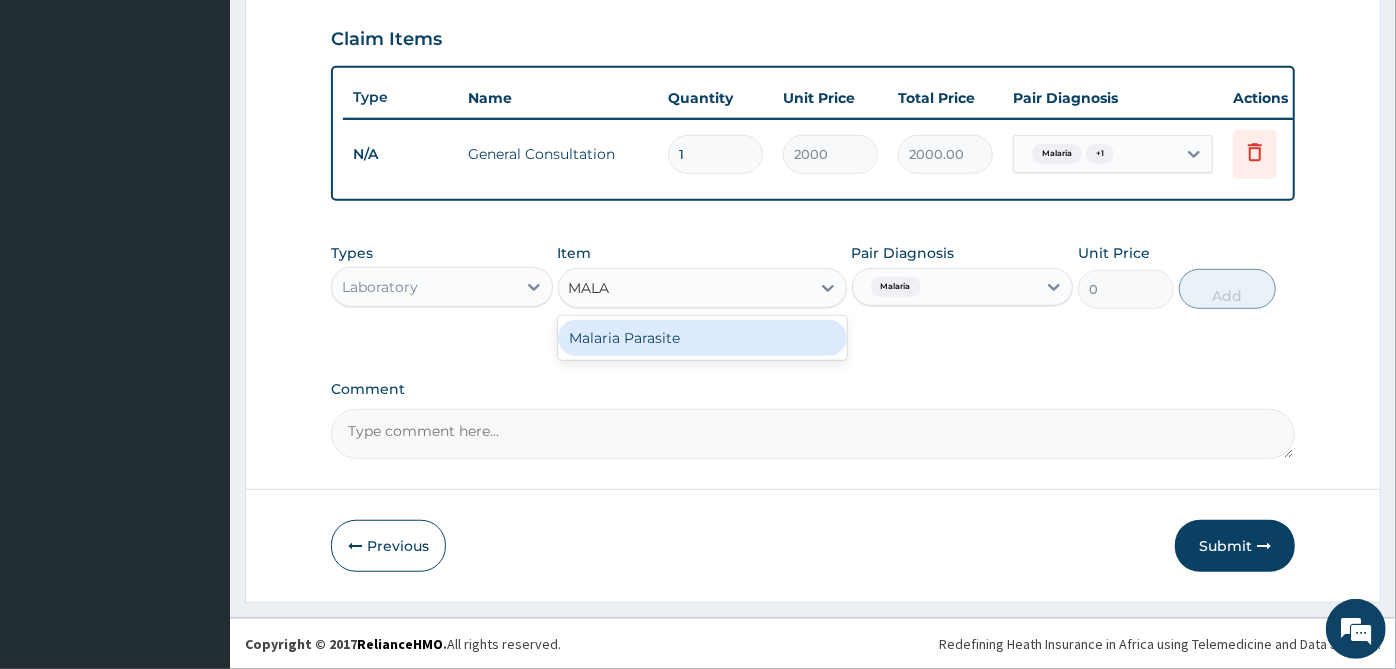 click on "Malaria Parasite" at bounding box center (702, 338) 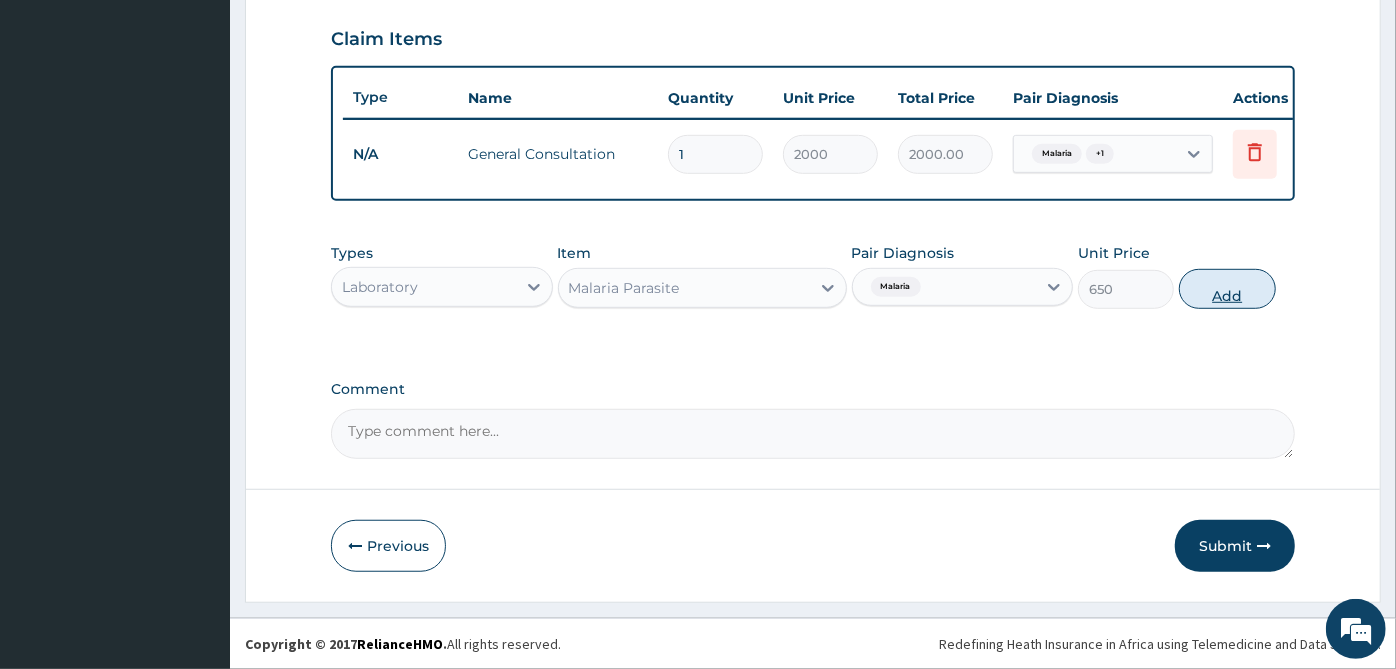 click on "Add" at bounding box center (1227, 289) 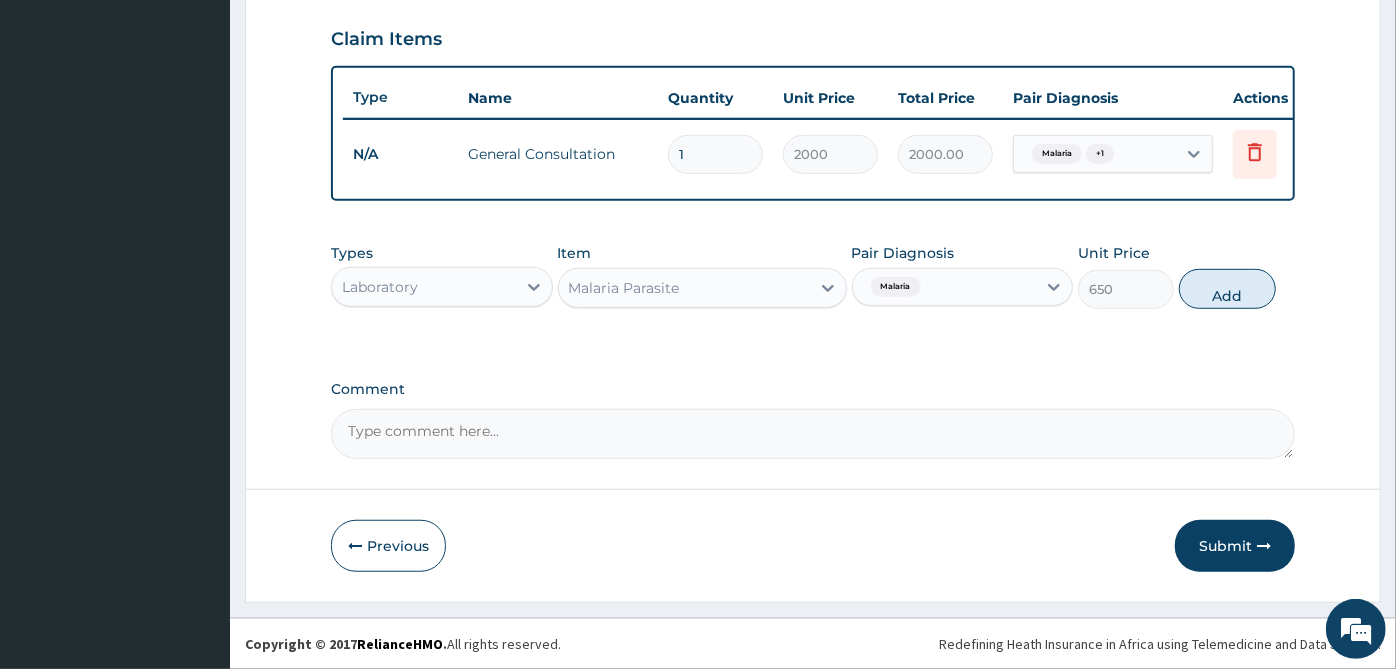 type on "0" 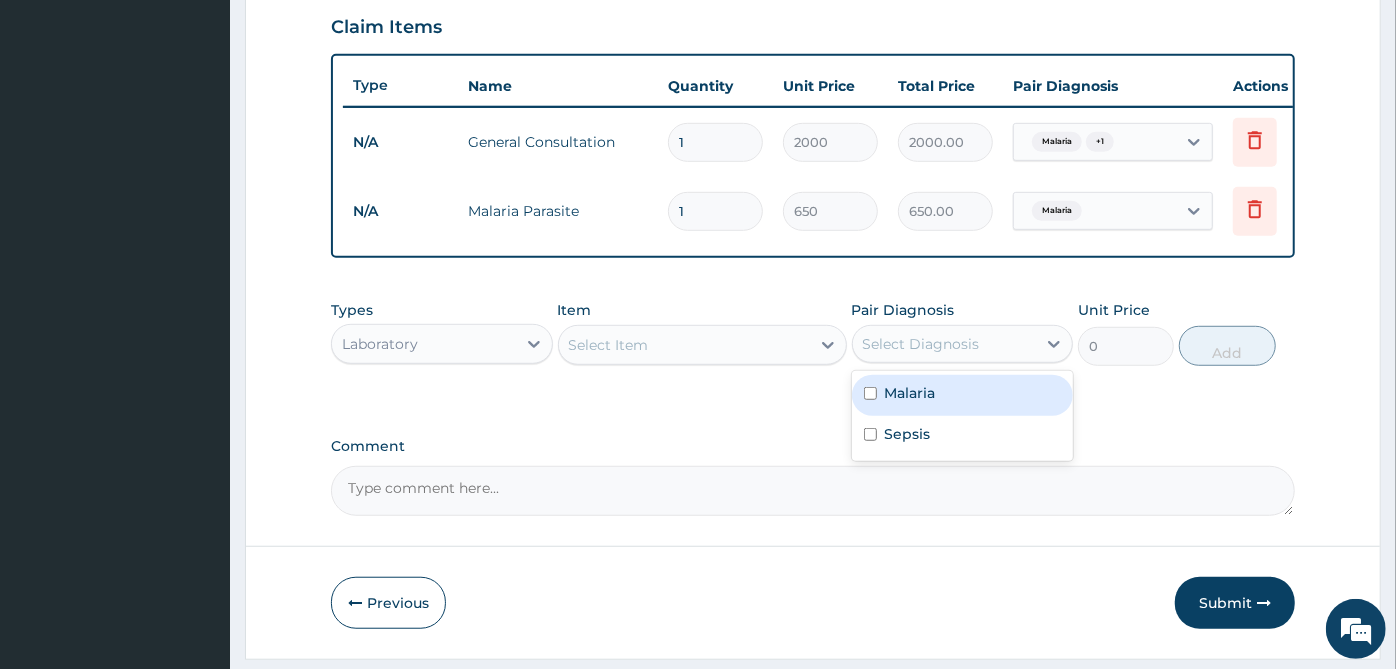 click on "Select Diagnosis" at bounding box center [945, 344] 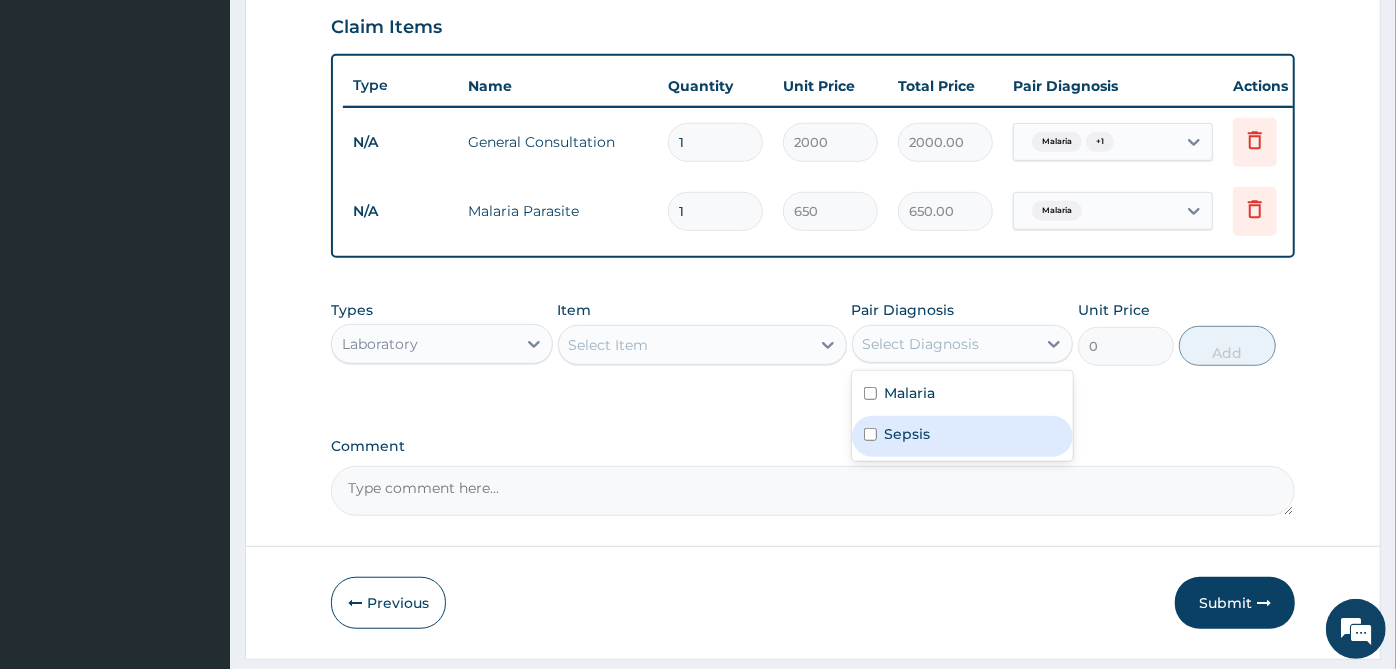 drag, startPoint x: 890, startPoint y: 448, endPoint x: 712, endPoint y: 406, distance: 182.88794 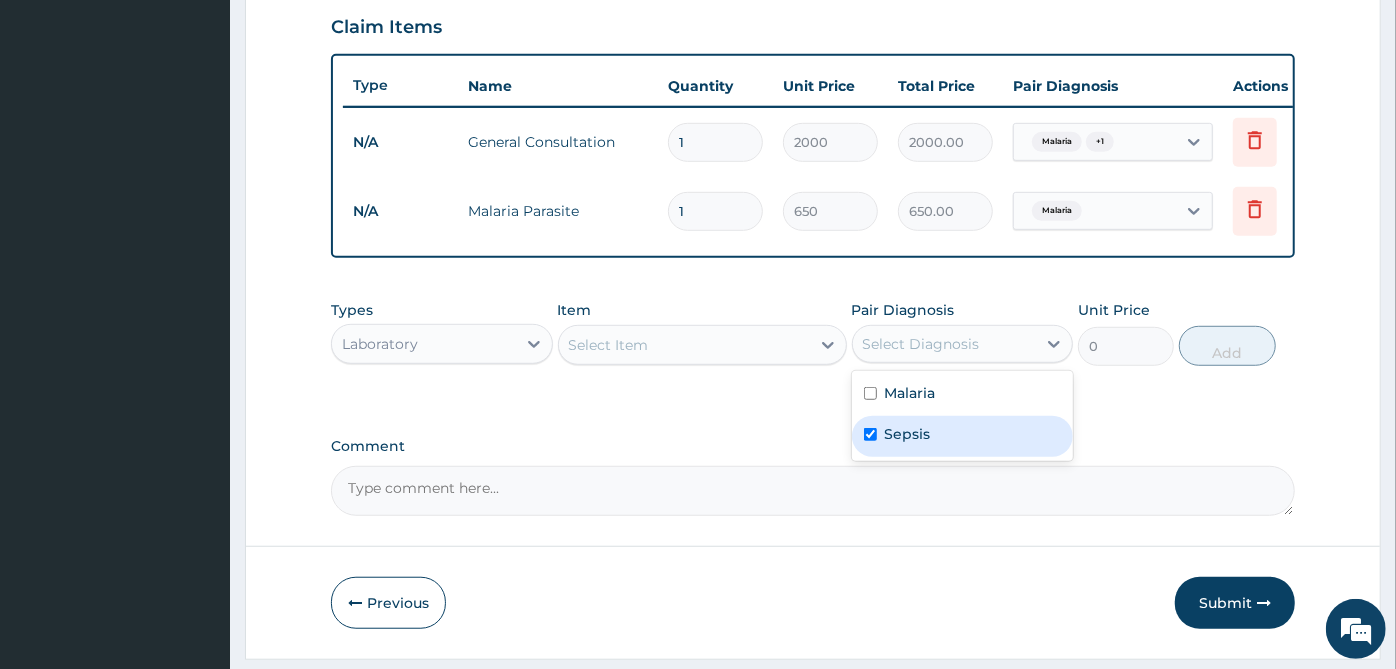 checkbox on "true" 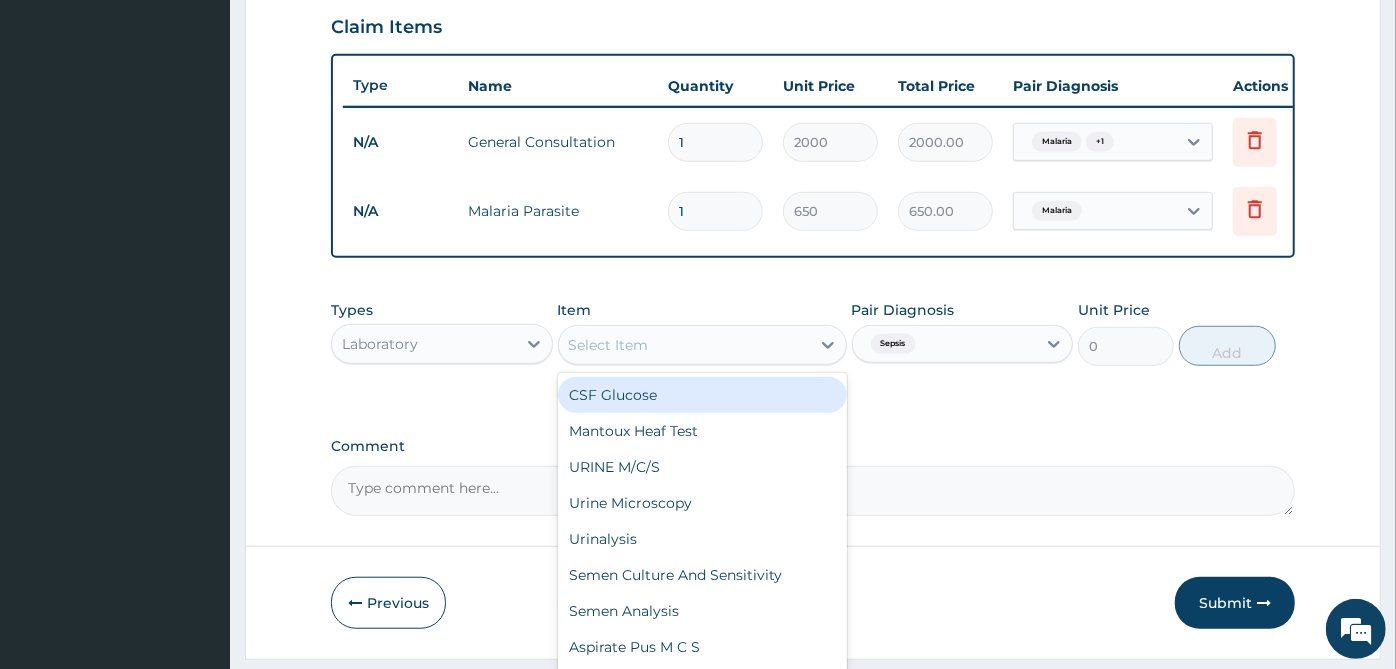click on "Select Item" at bounding box center [684, 345] 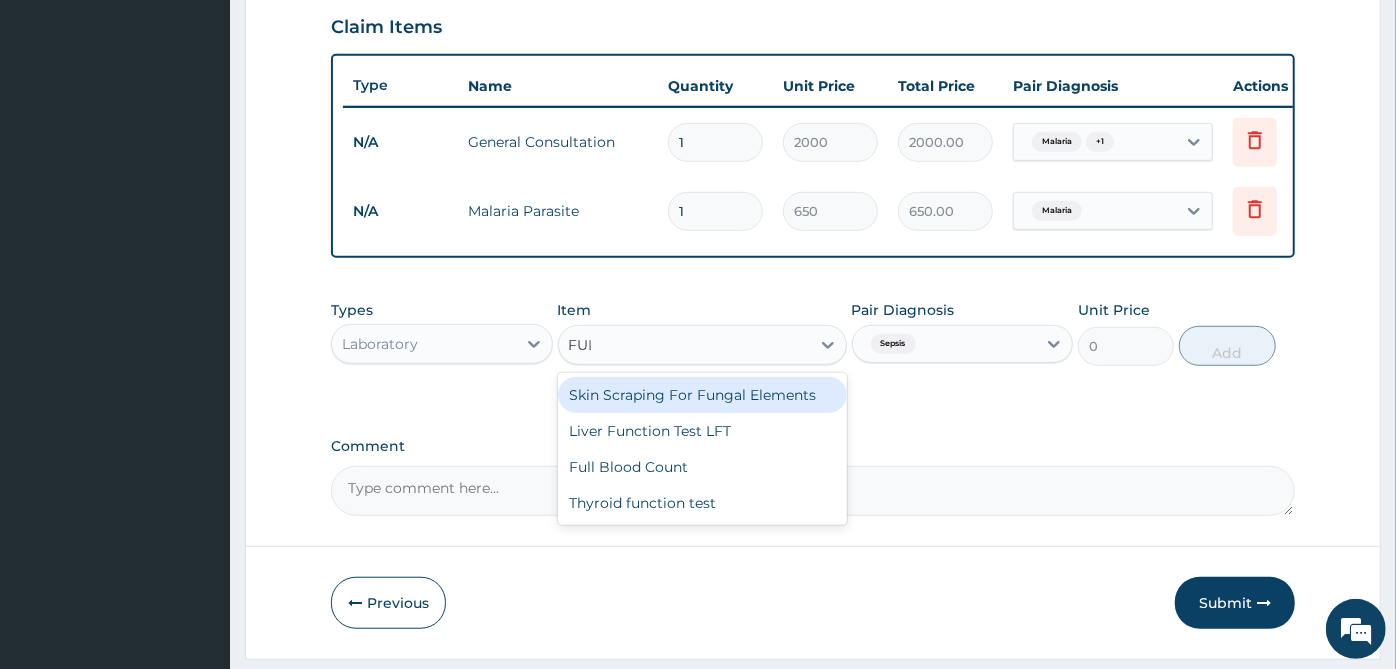 type on "FULL" 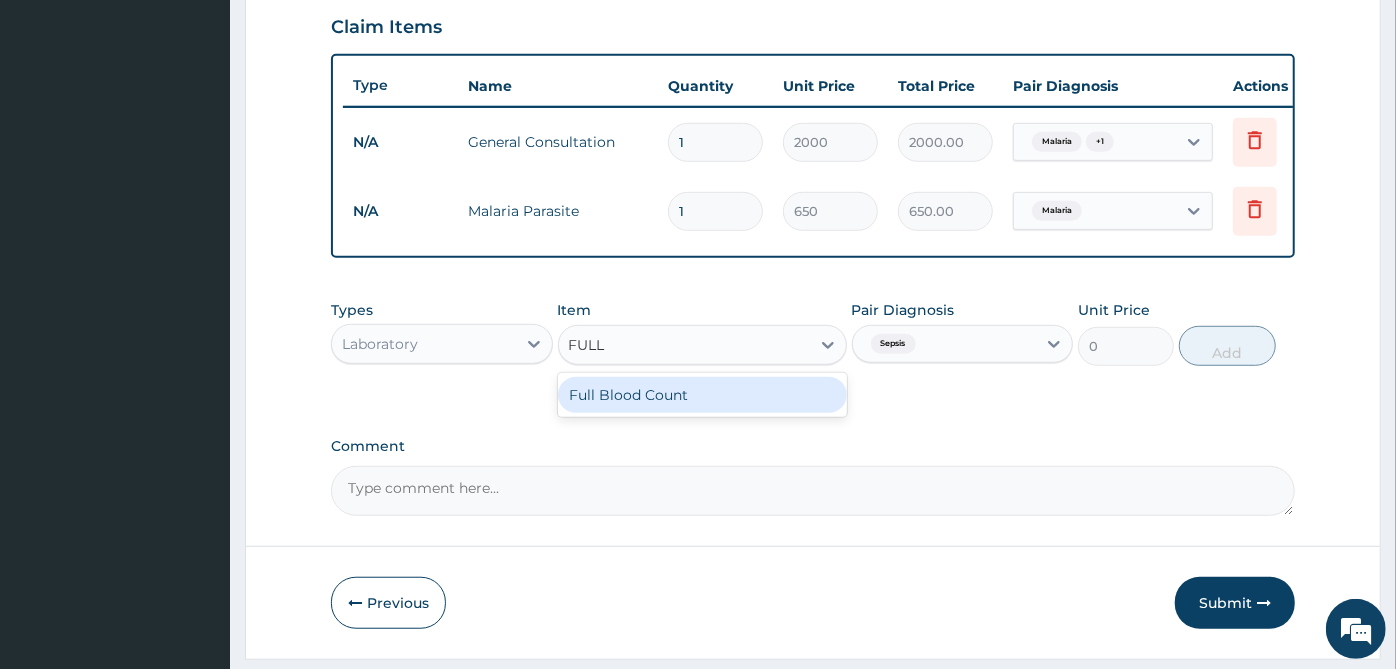 click on "Full Blood Count" at bounding box center (702, 395) 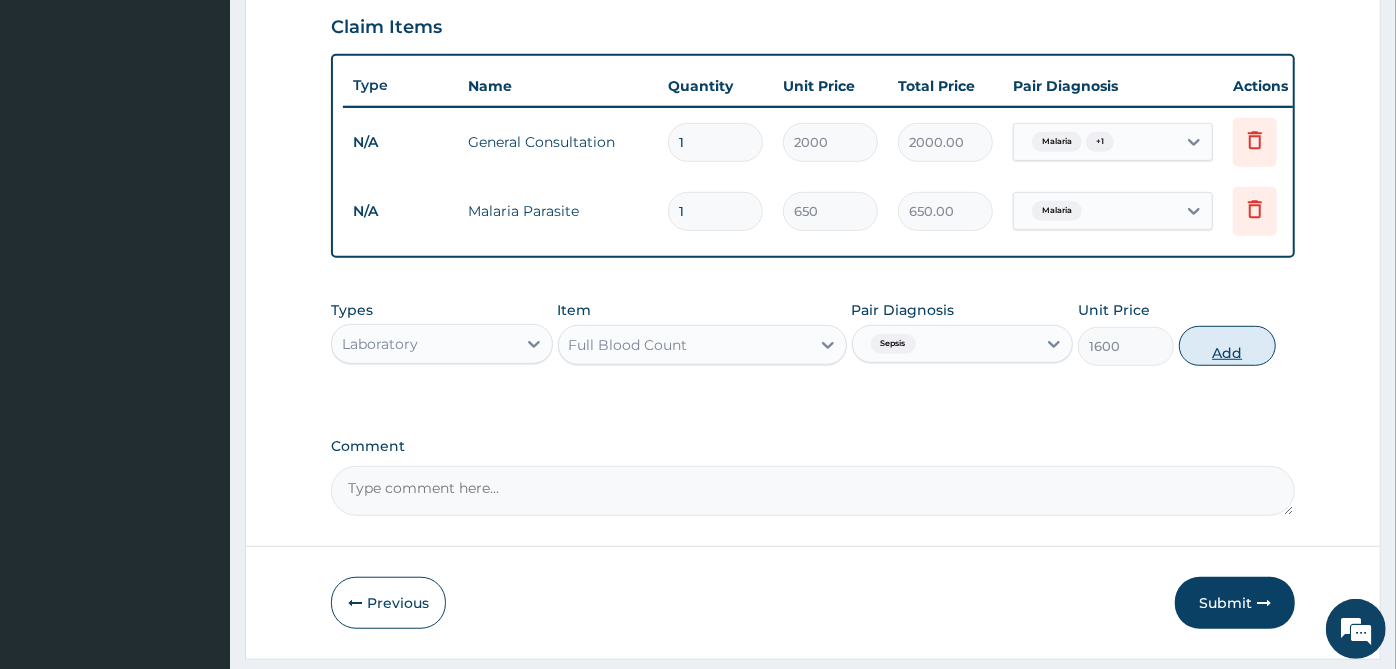 click on "Add" at bounding box center [1227, 346] 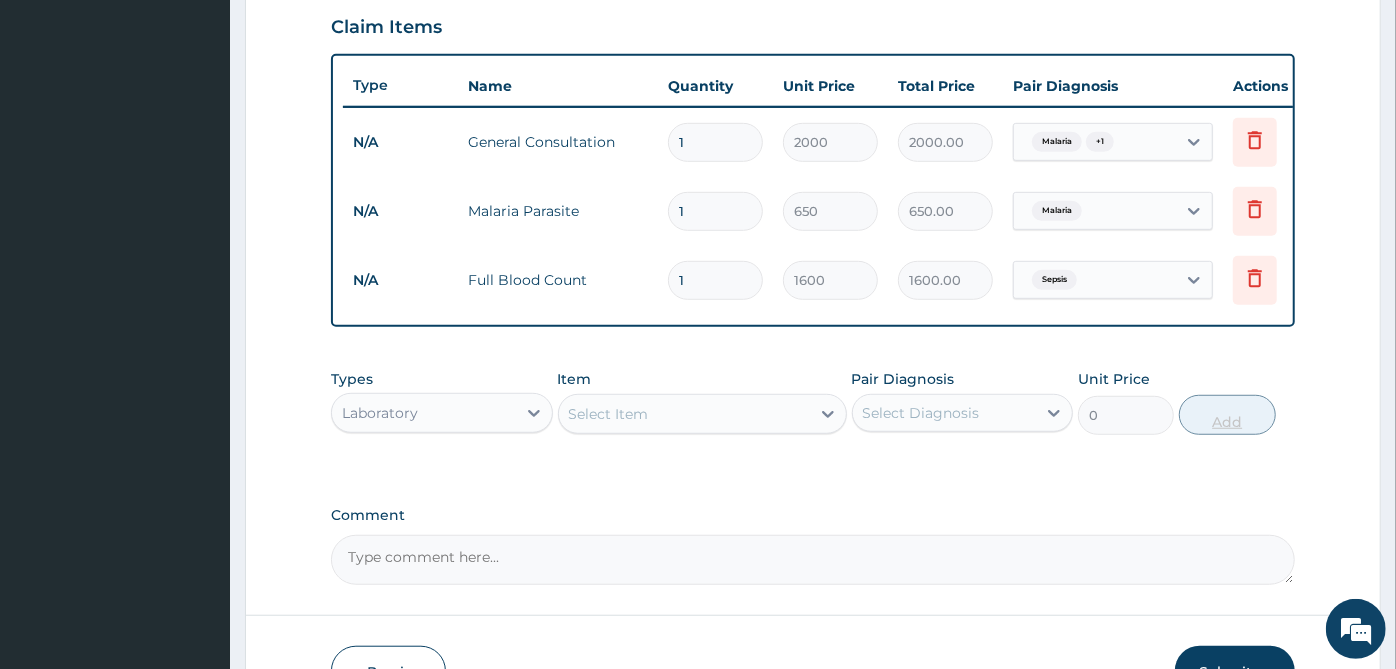 scroll, scrollTop: 828, scrollLeft: 0, axis: vertical 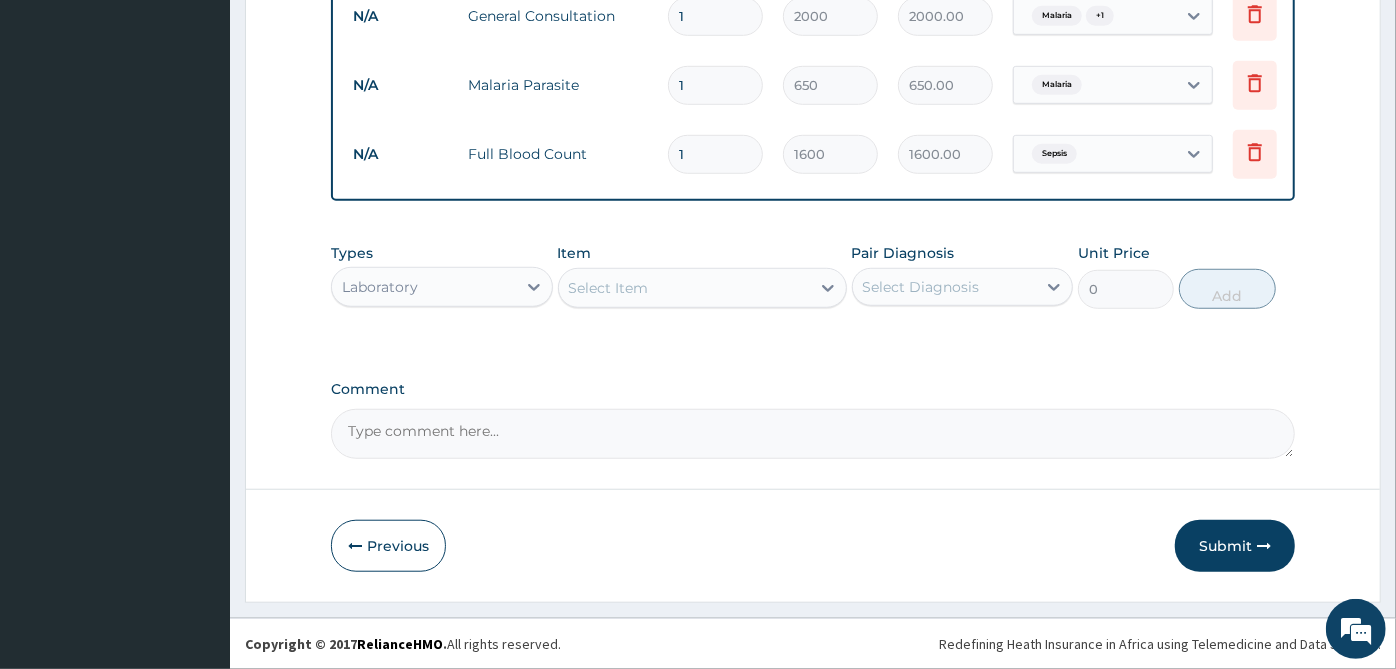 click on "Laboratory" at bounding box center [424, 287] 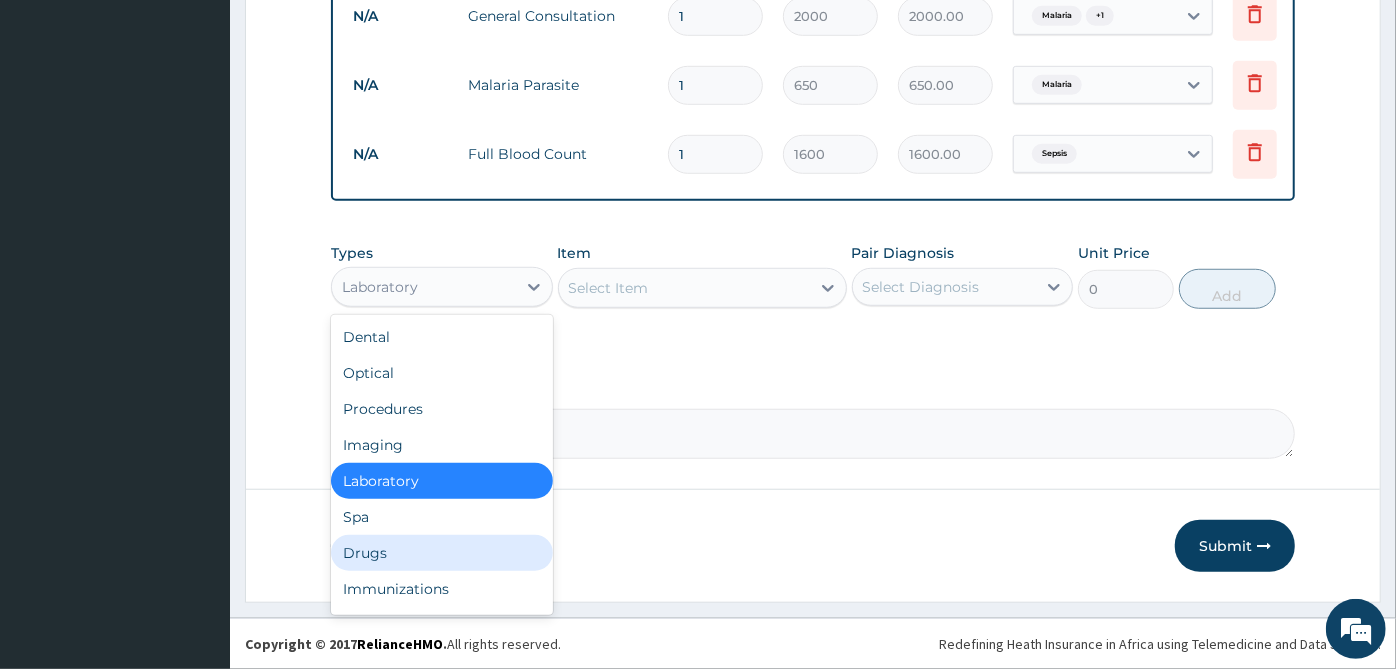 click on "Drugs" at bounding box center (442, 553) 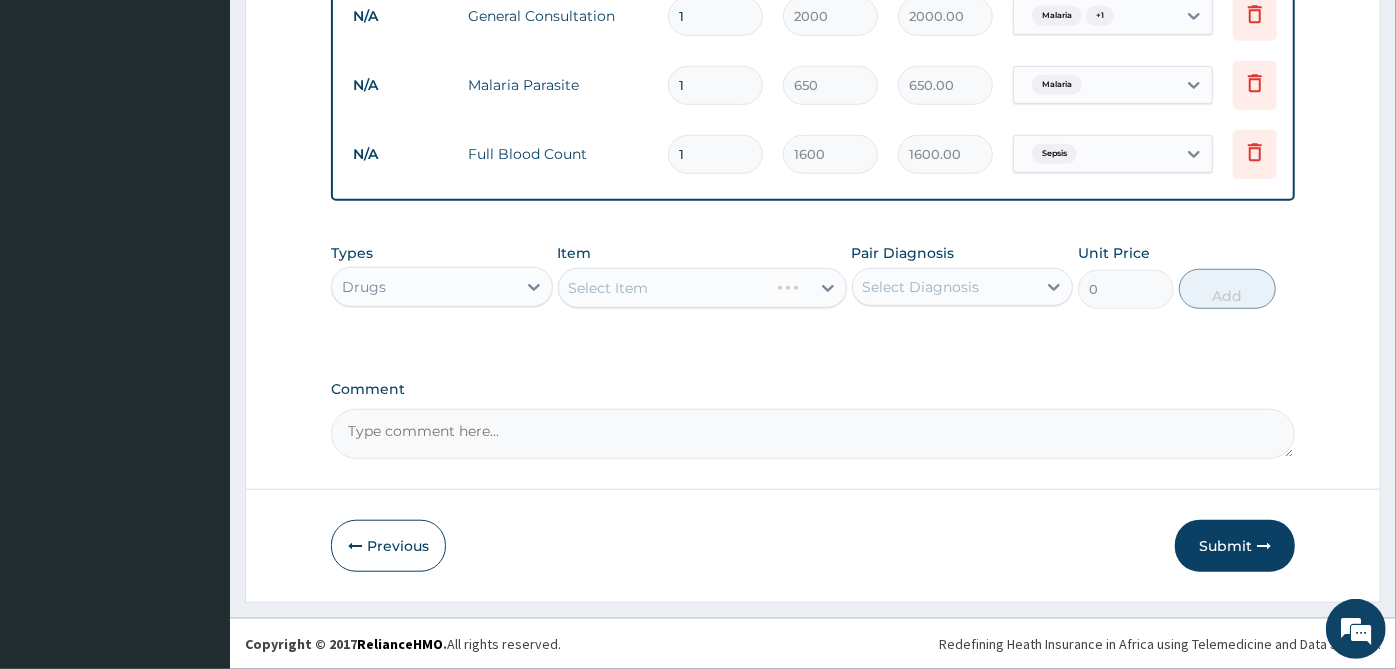 click on "Select Diagnosis" at bounding box center [945, 287] 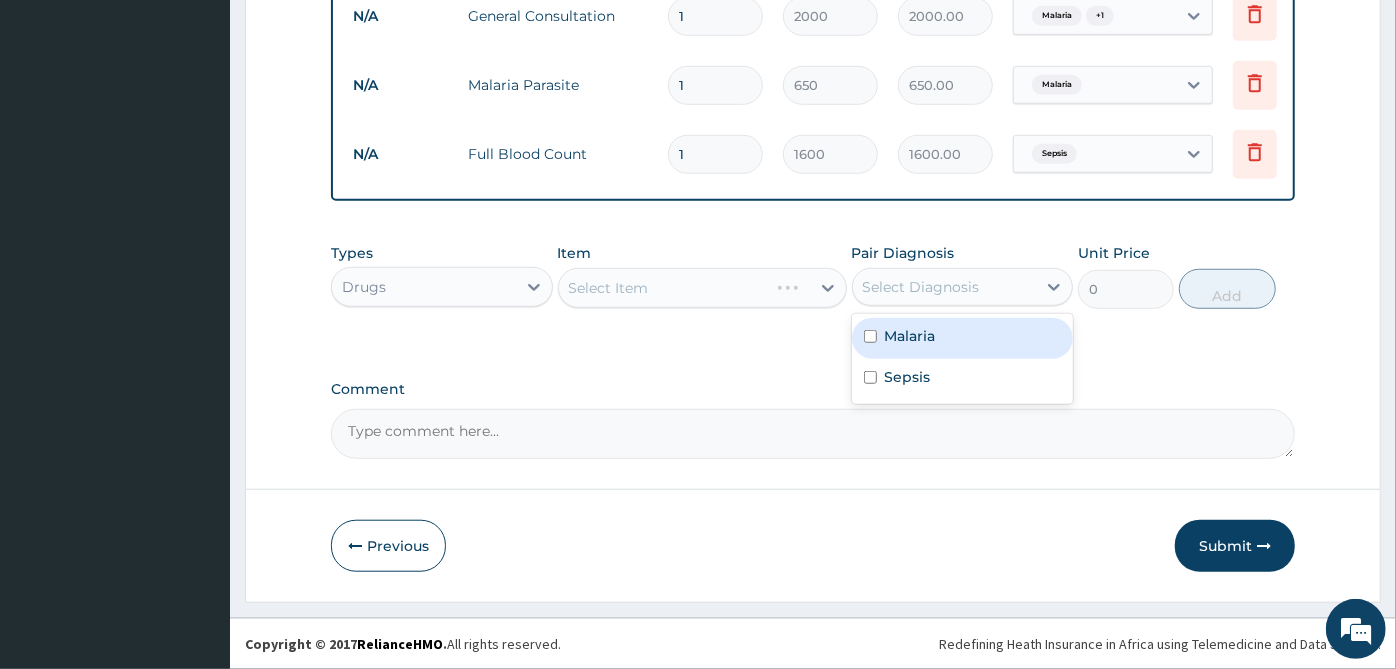 click on "Malaria" at bounding box center [963, 338] 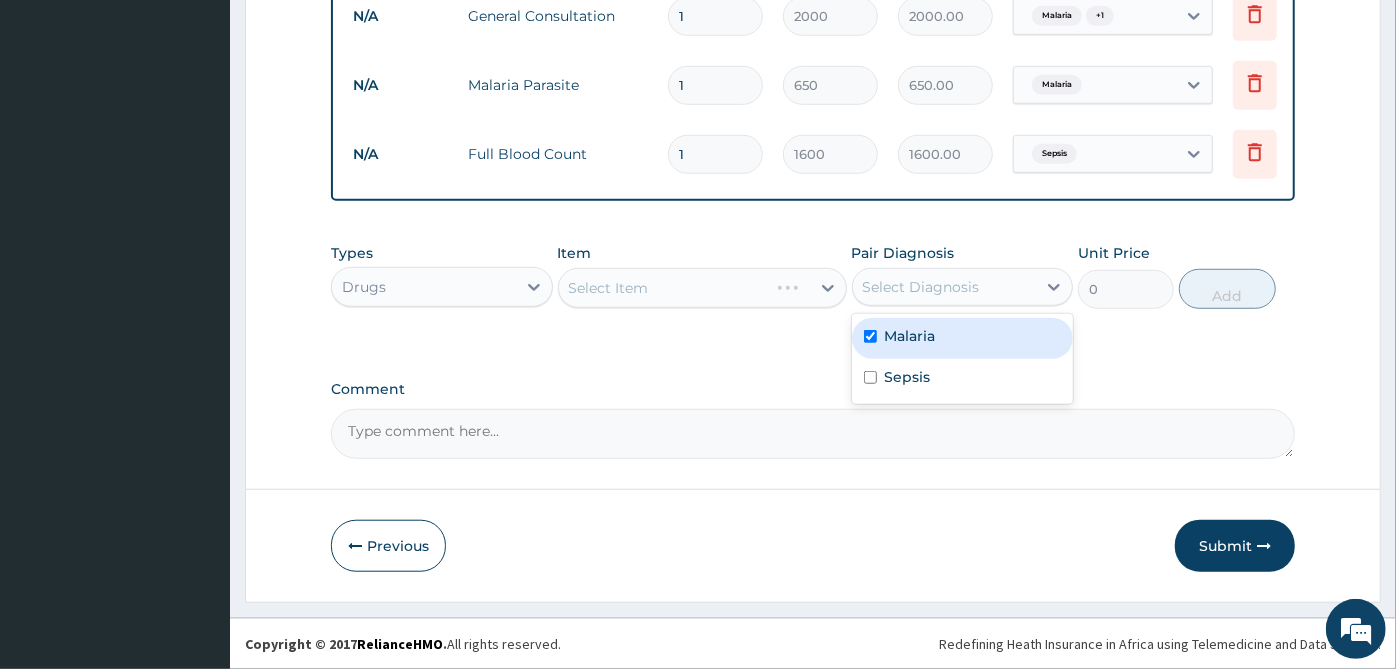 checkbox on "true" 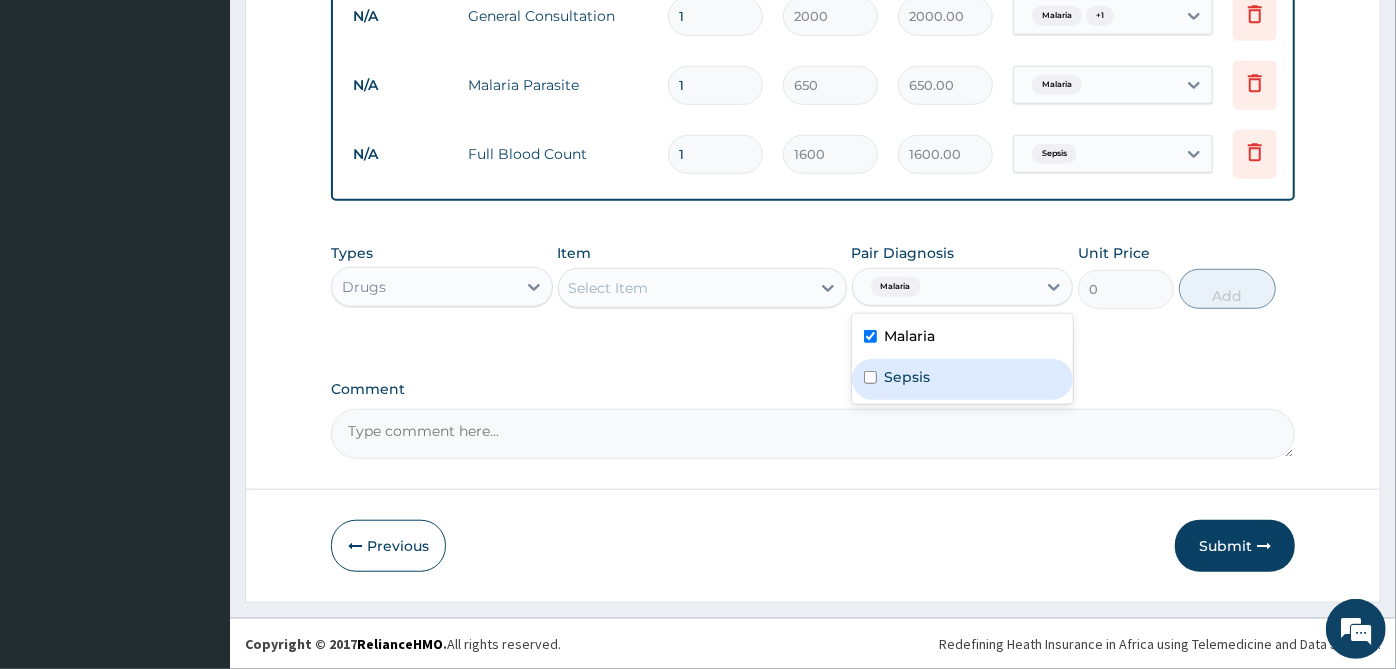 drag, startPoint x: 902, startPoint y: 368, endPoint x: 880, endPoint y: 372, distance: 22.36068 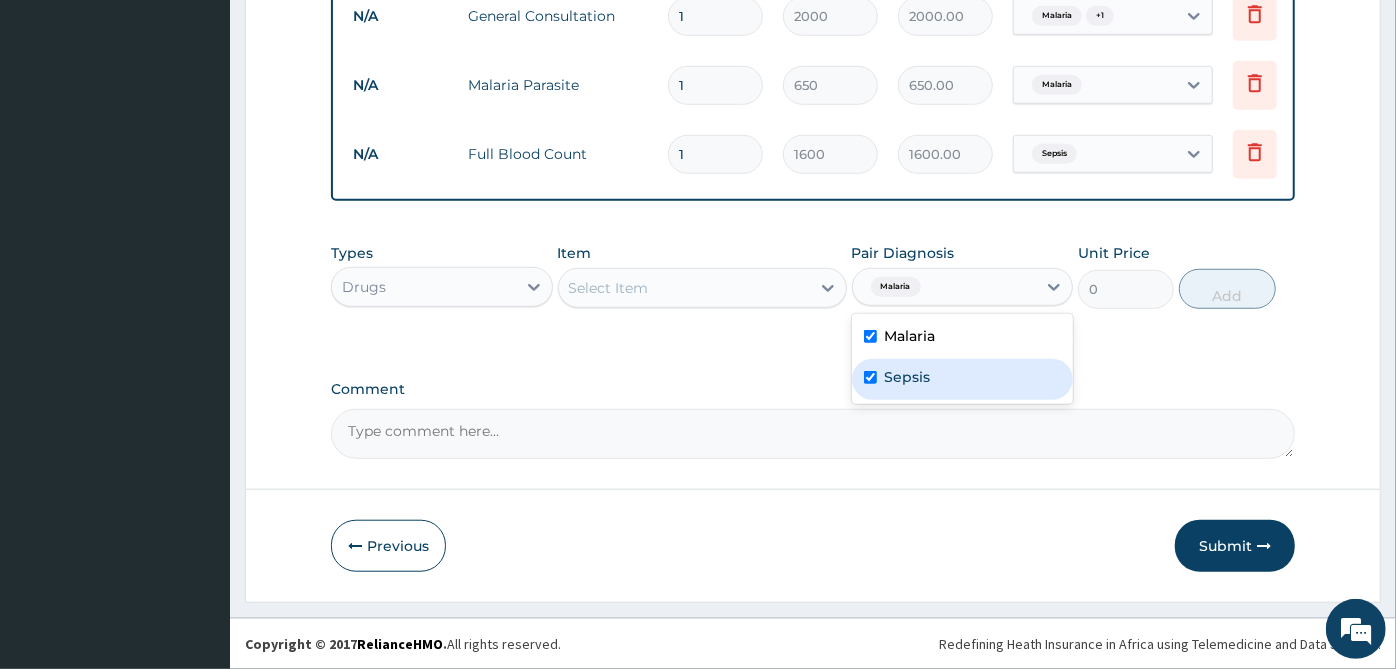 checkbox on "true" 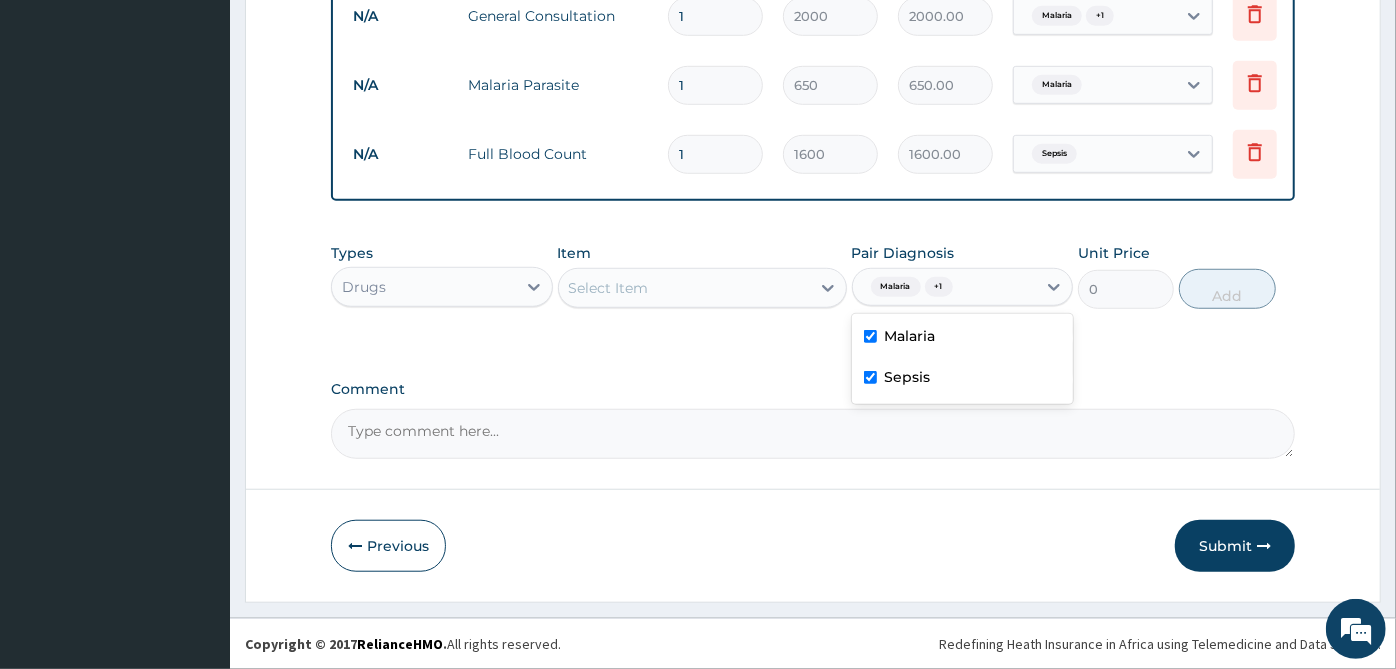 click on "Select Item" at bounding box center [684, 288] 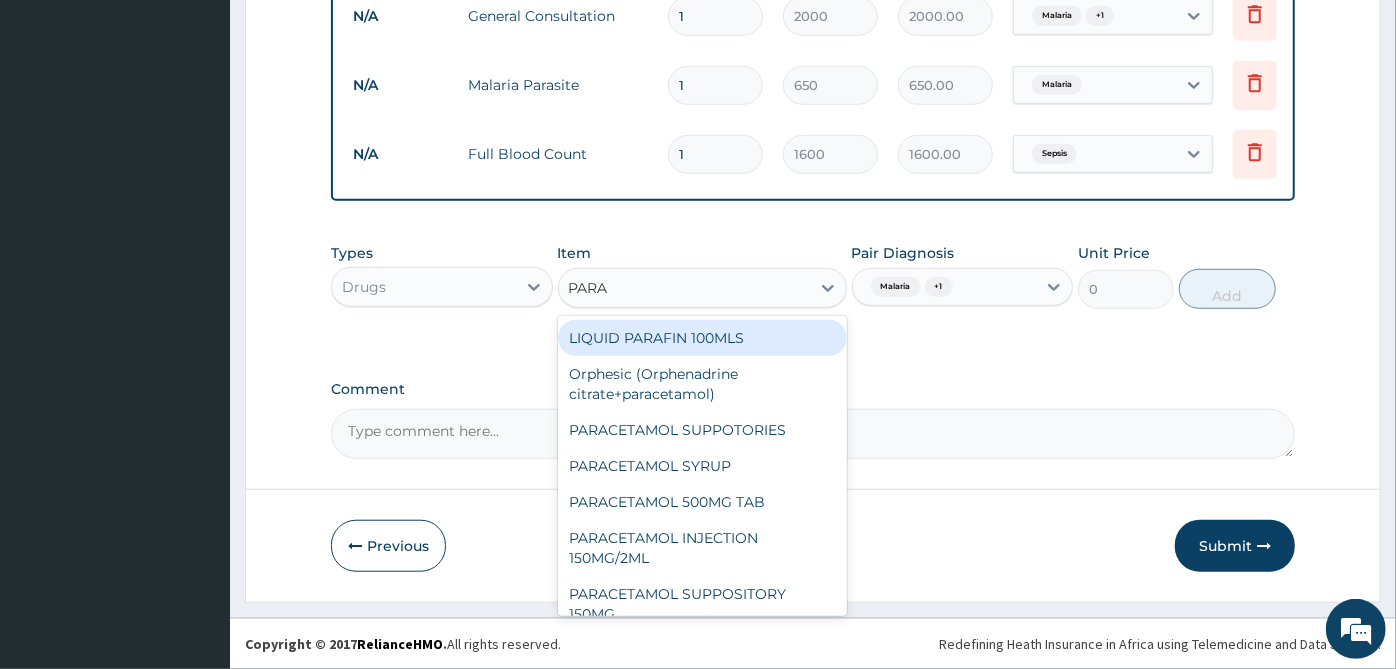 type on "PARAC" 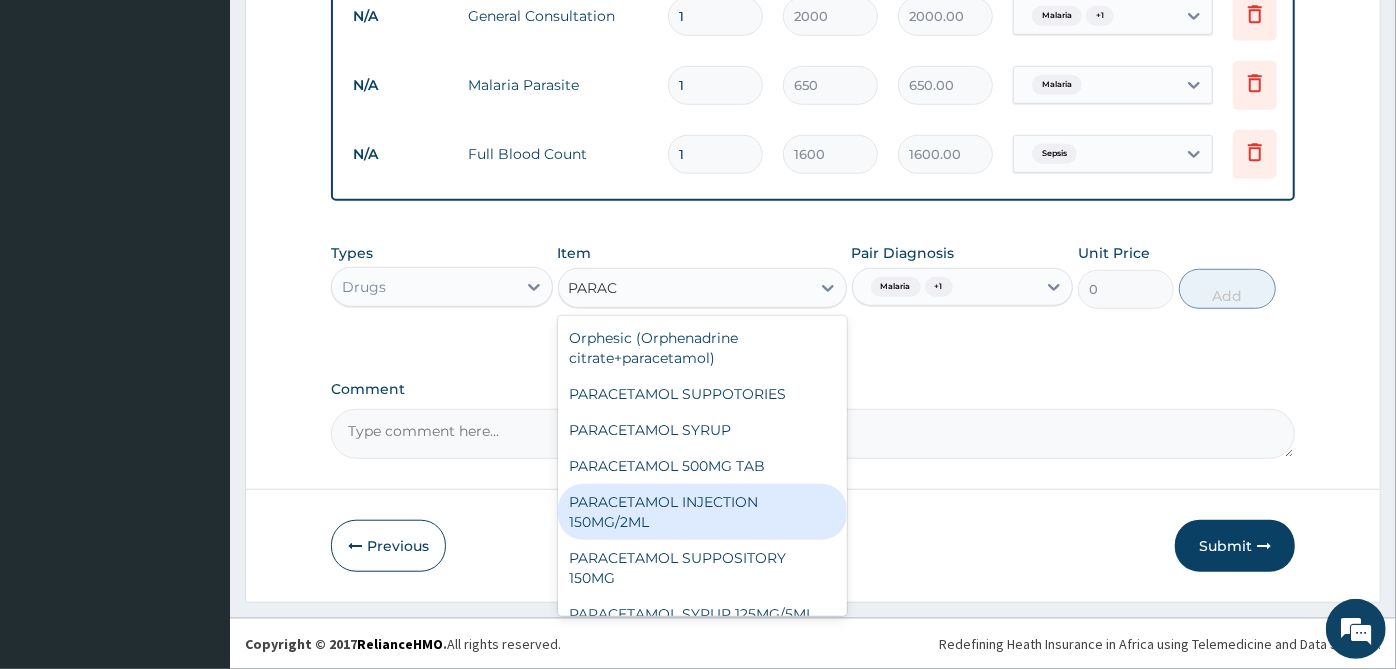 click on "PARACETAMOL INJECTION 150MG/2ML" at bounding box center [702, 512] 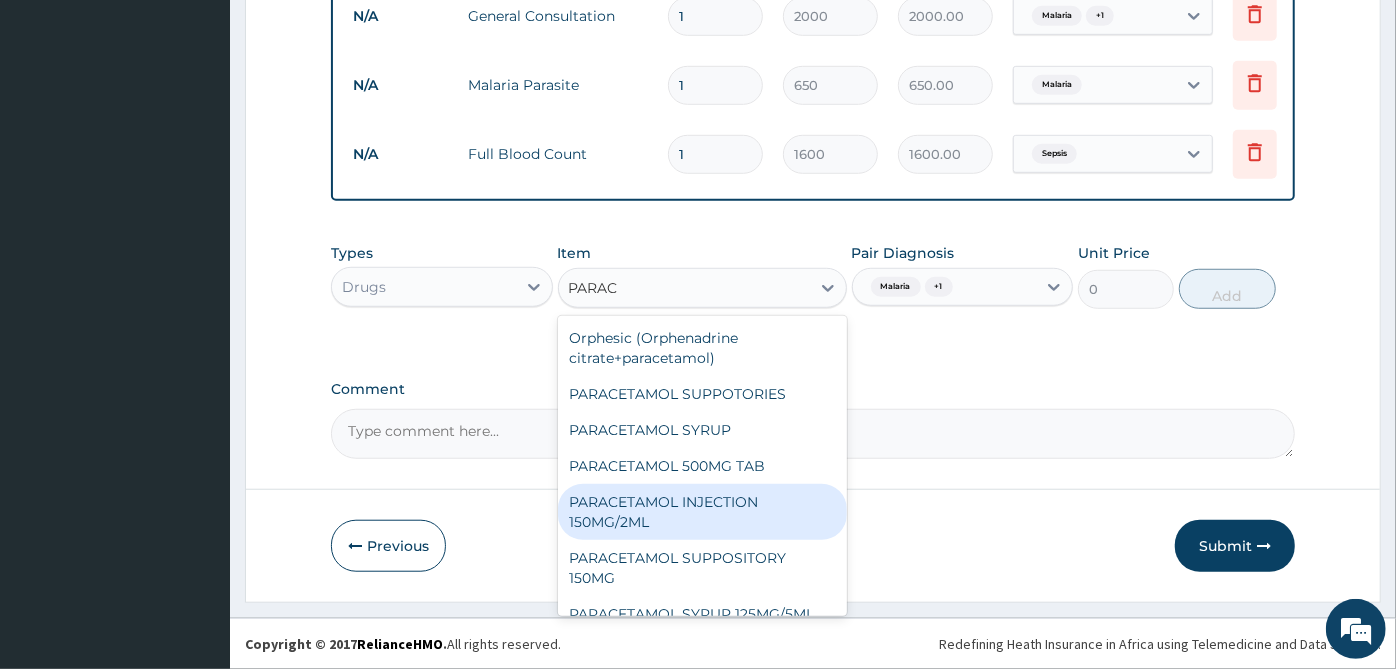 type 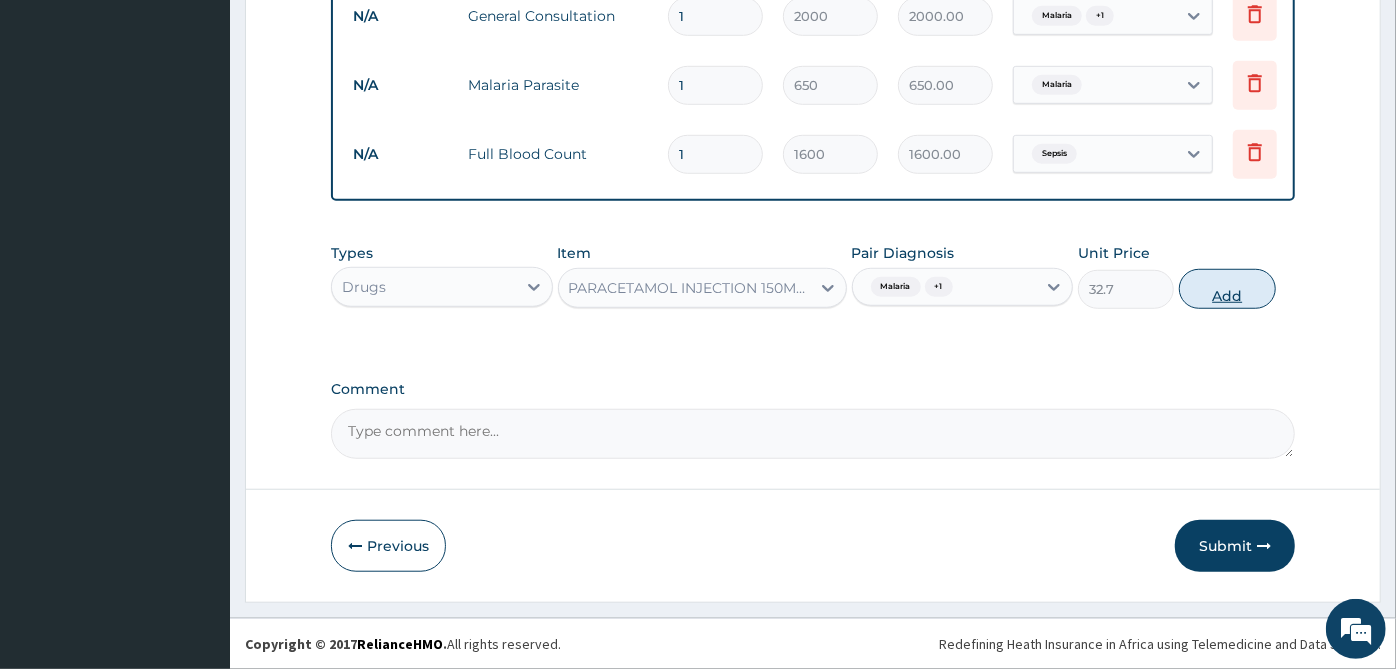 click on "Add" at bounding box center (1227, 289) 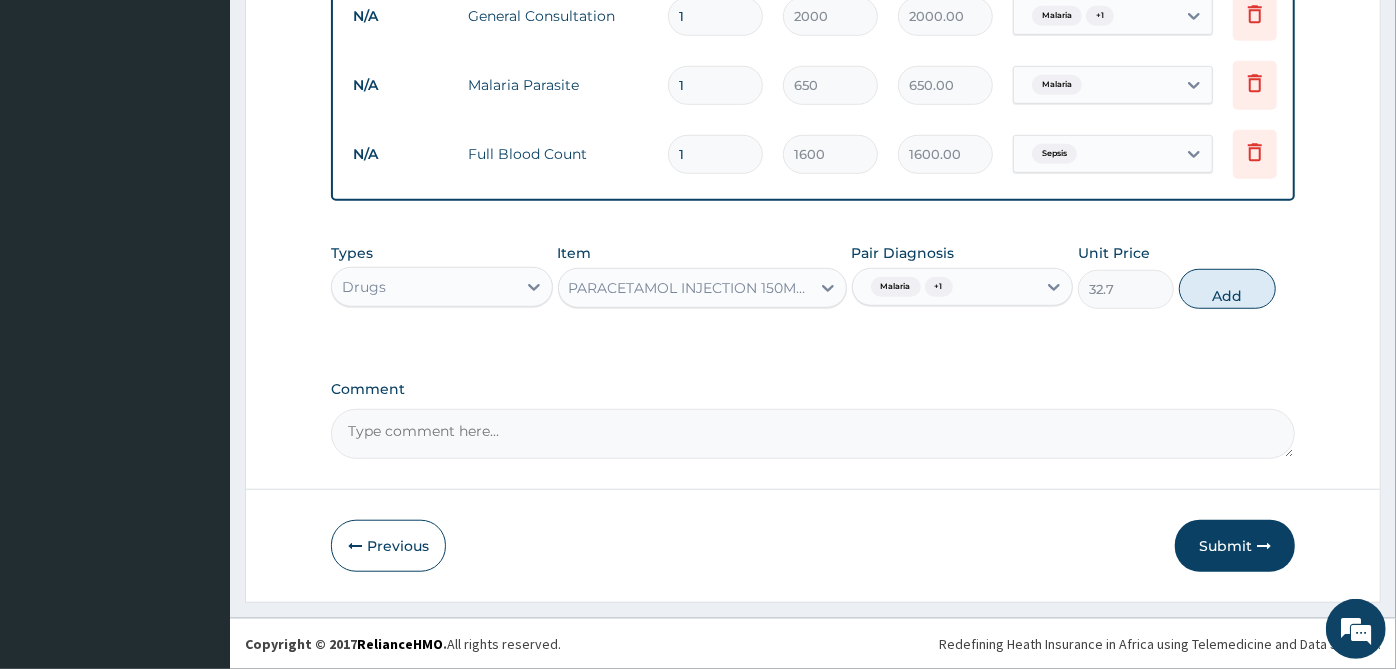 type on "0" 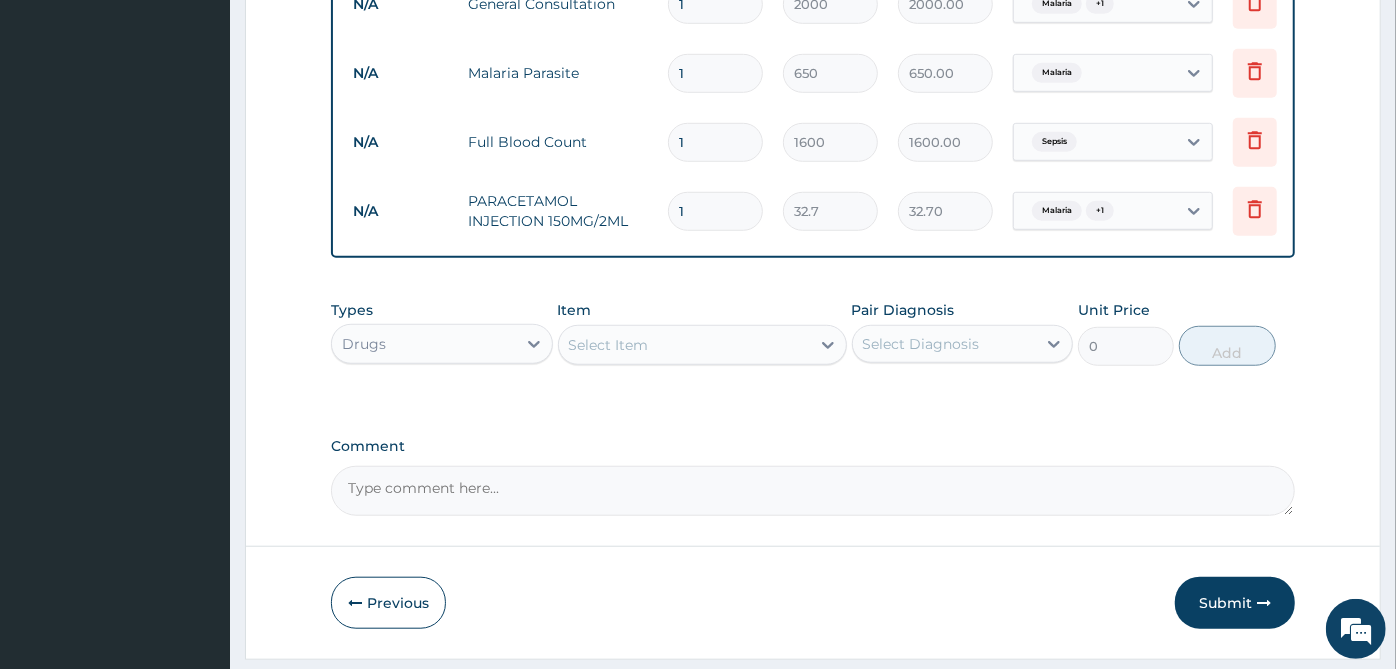 type 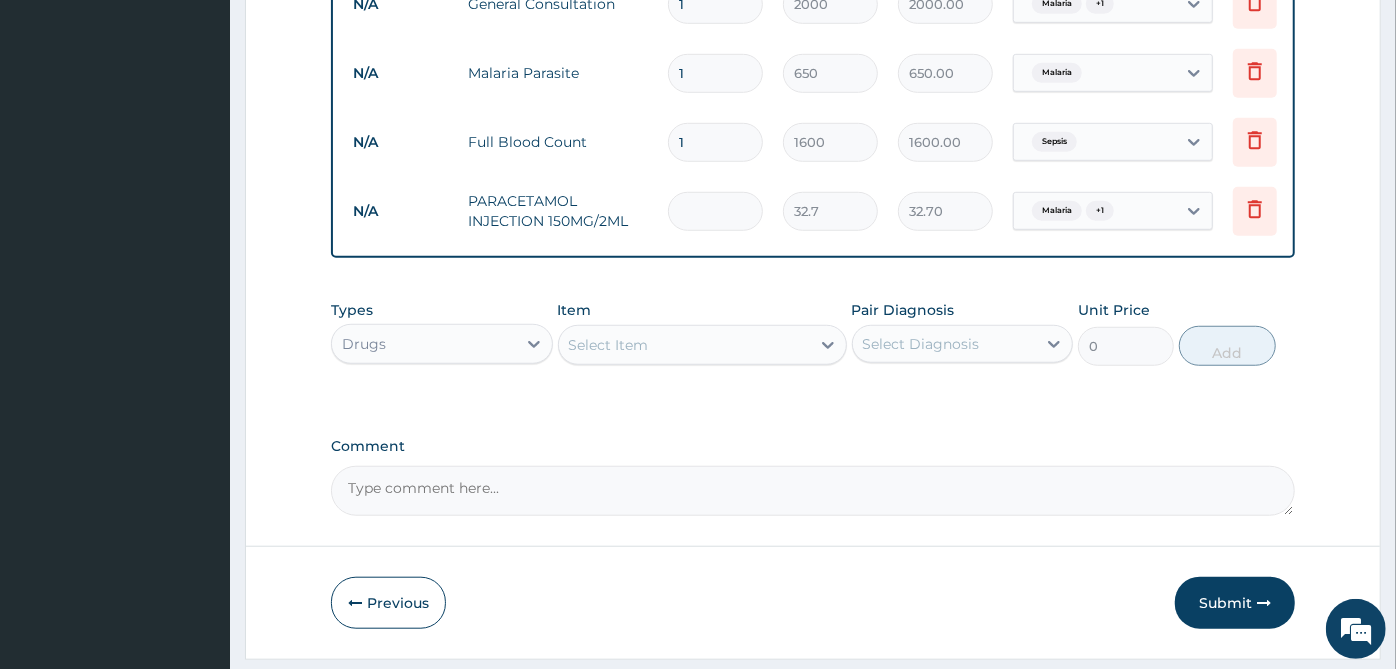 type on "0.00" 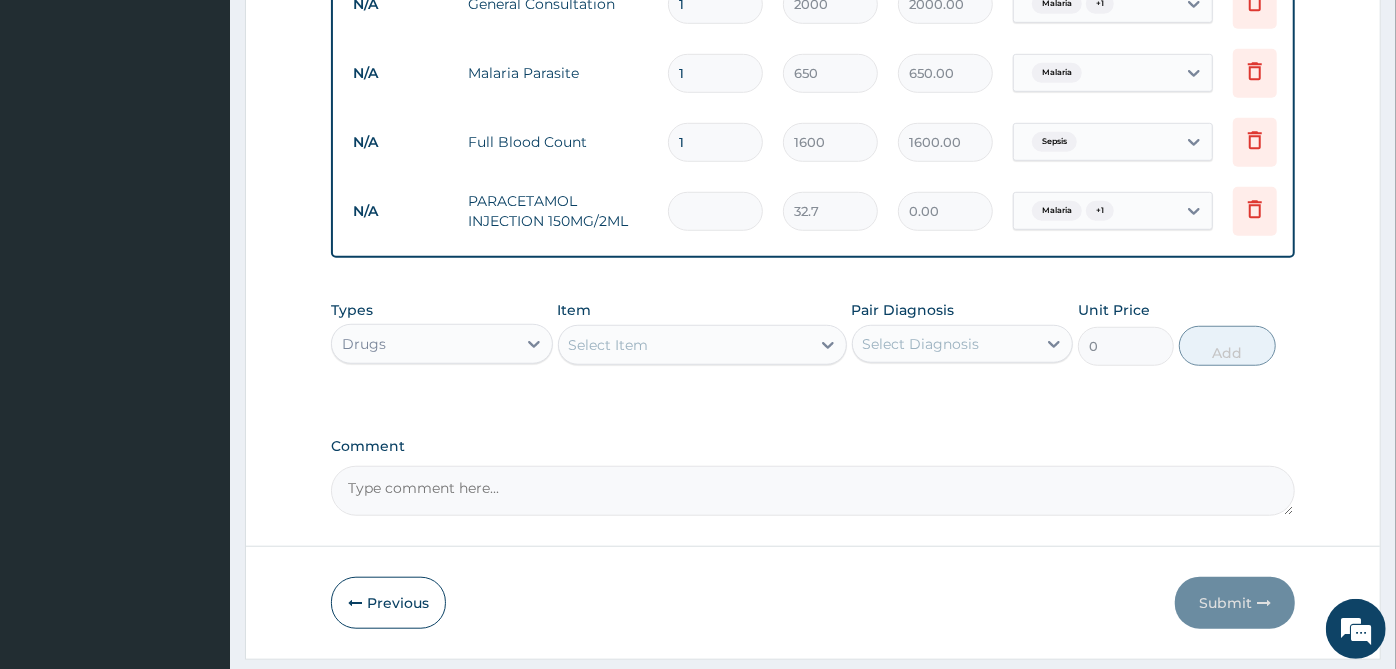 type on "4" 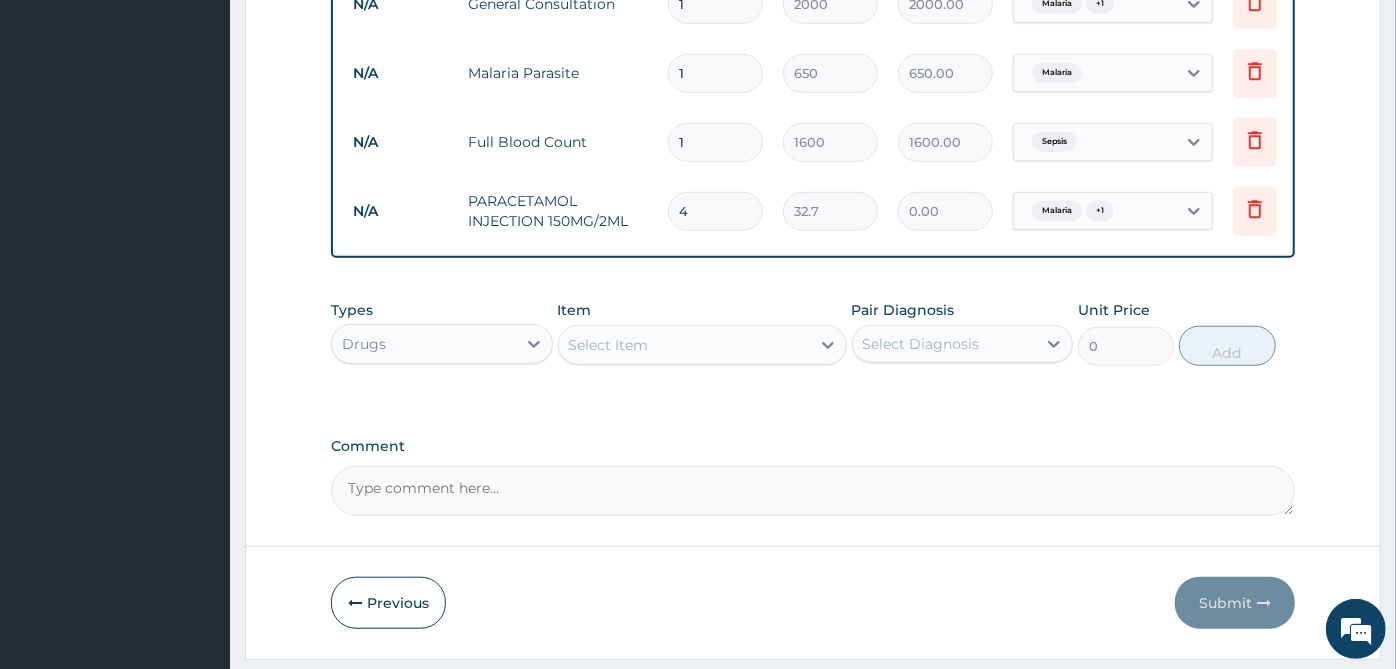 type on "130.80" 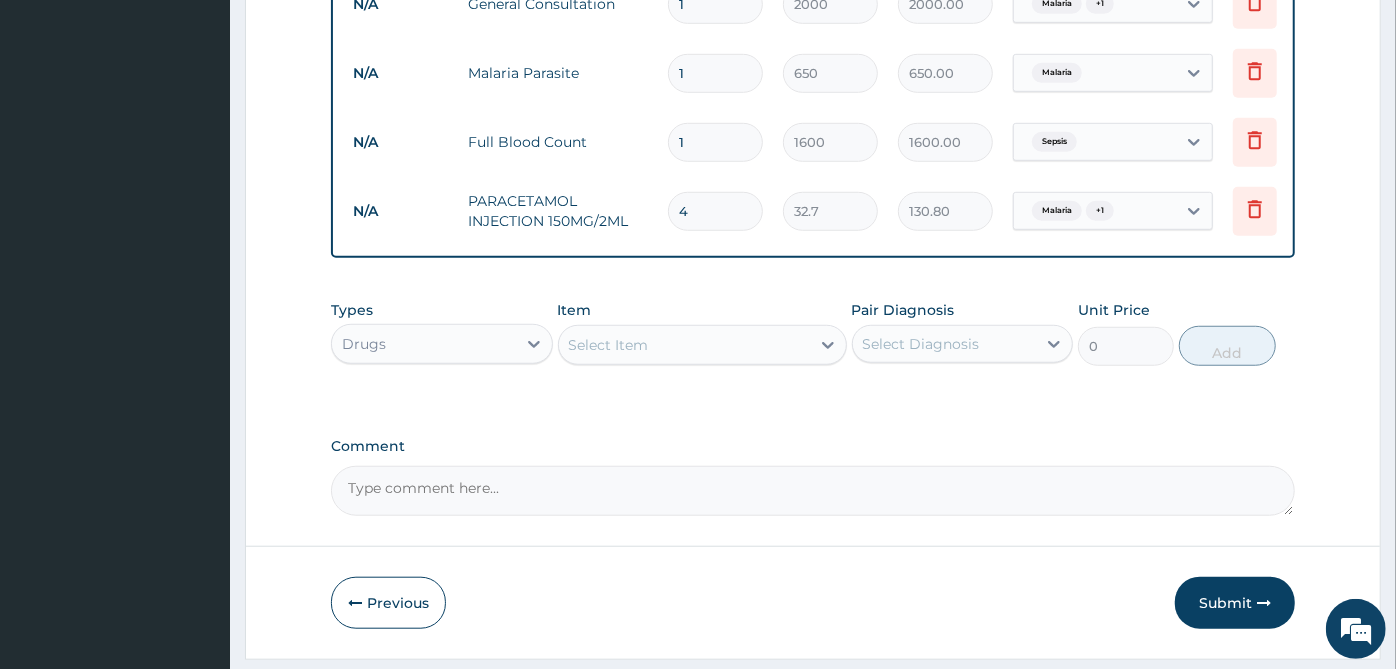 type on "4" 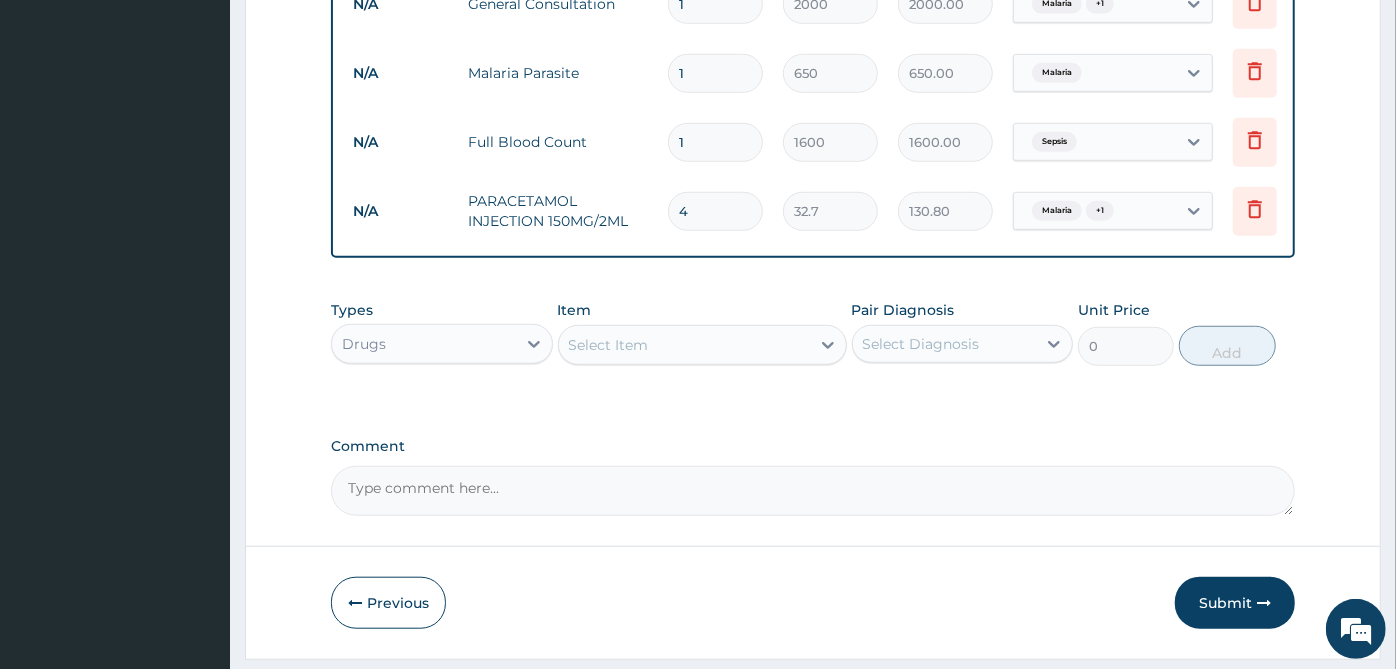 click on "Select Item" at bounding box center (684, 345) 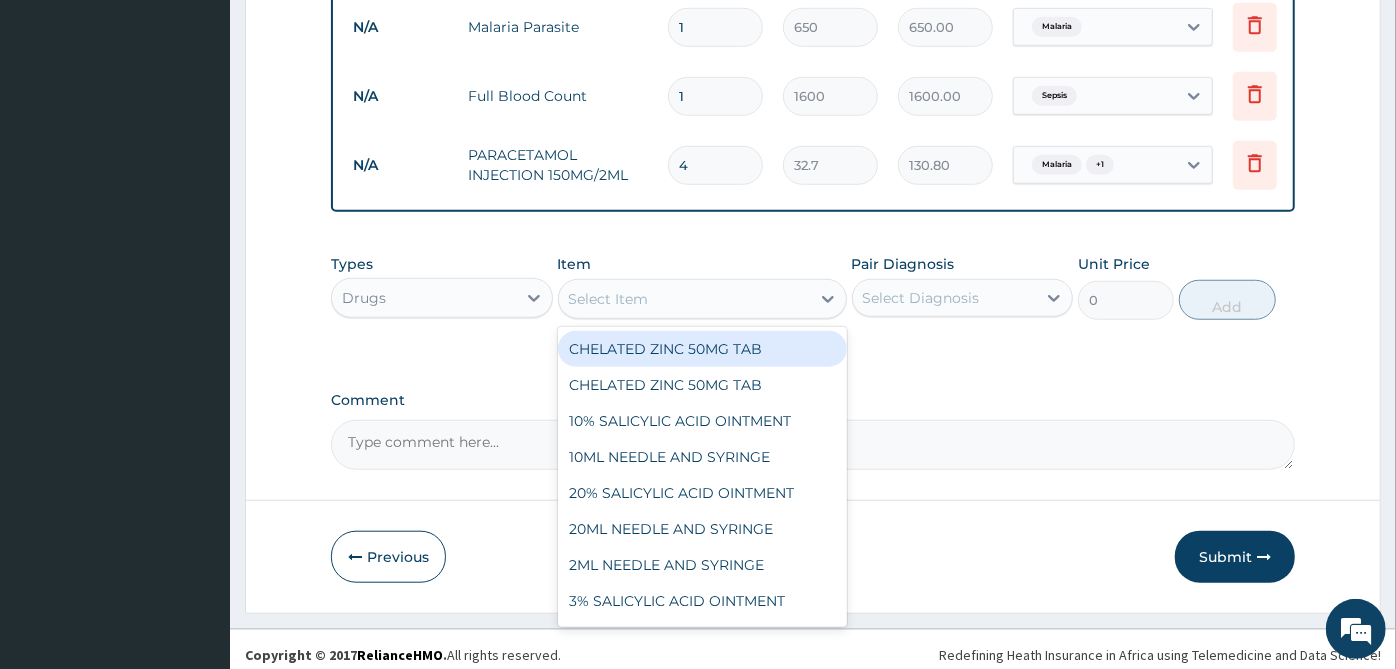 scroll, scrollTop: 897, scrollLeft: 0, axis: vertical 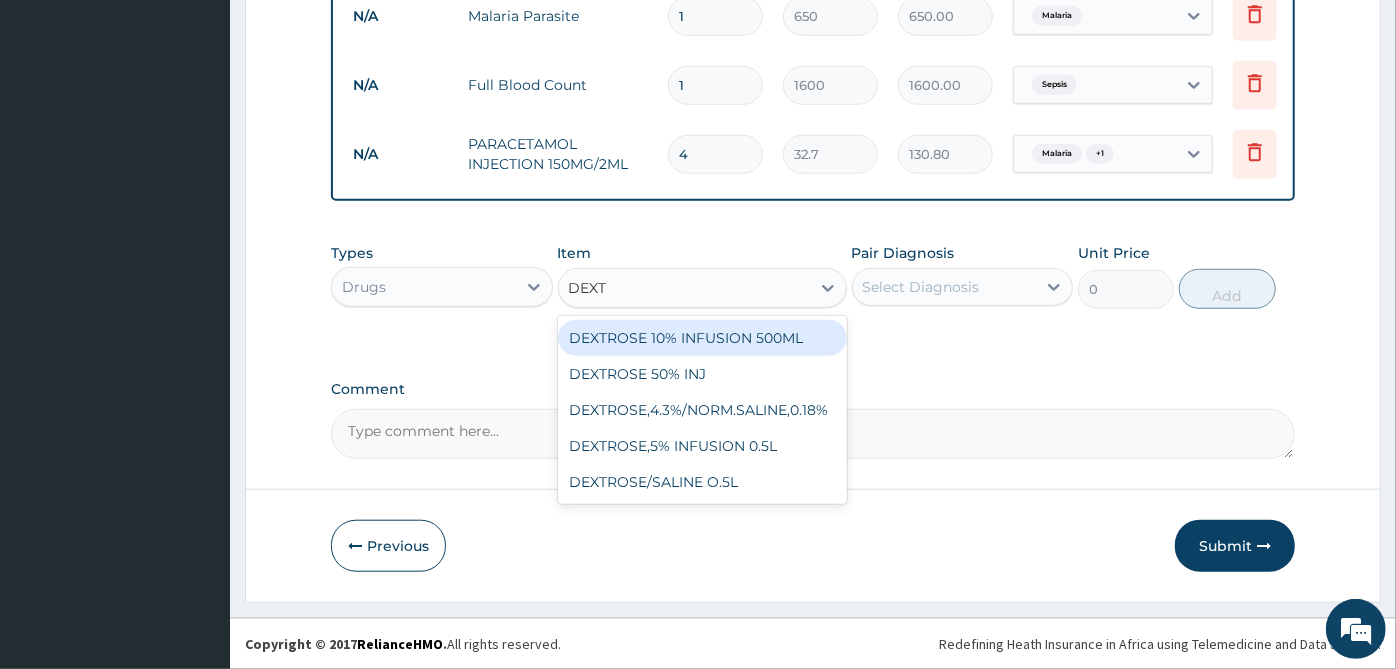 type on "DEXTR" 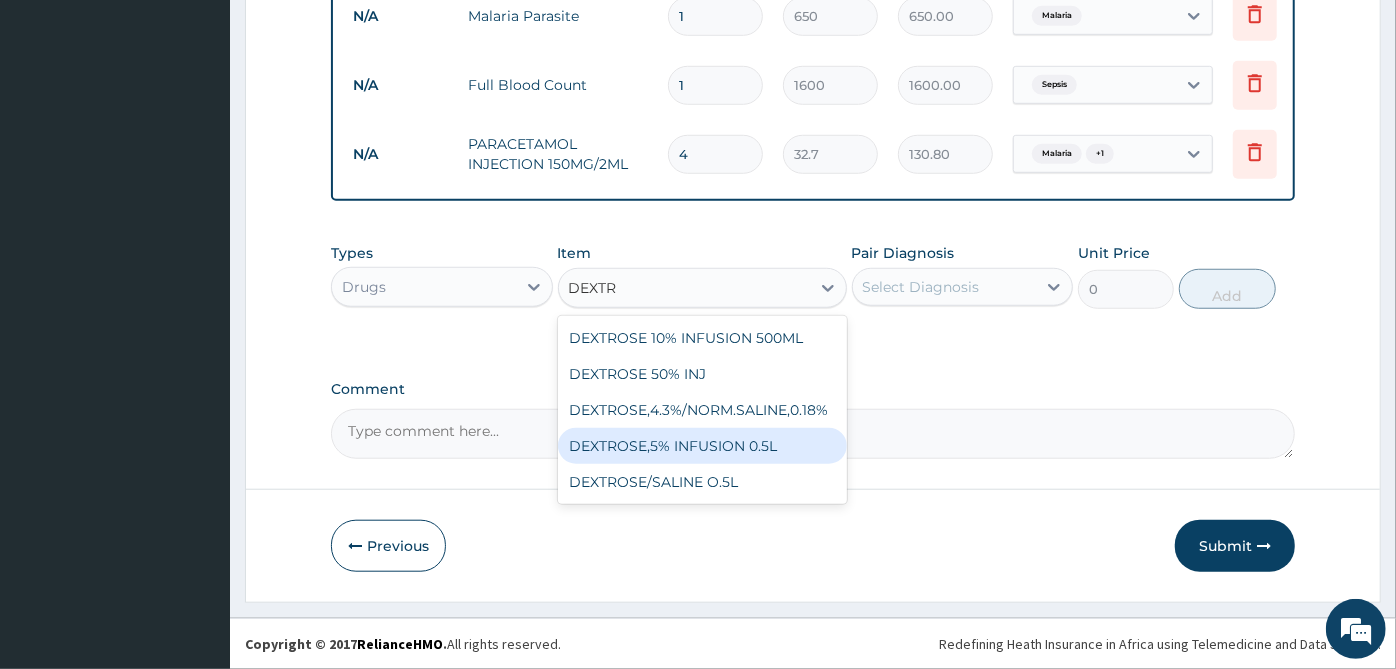 click on "DEXTROSE,5% INFUSION 0.5L" at bounding box center (702, 446) 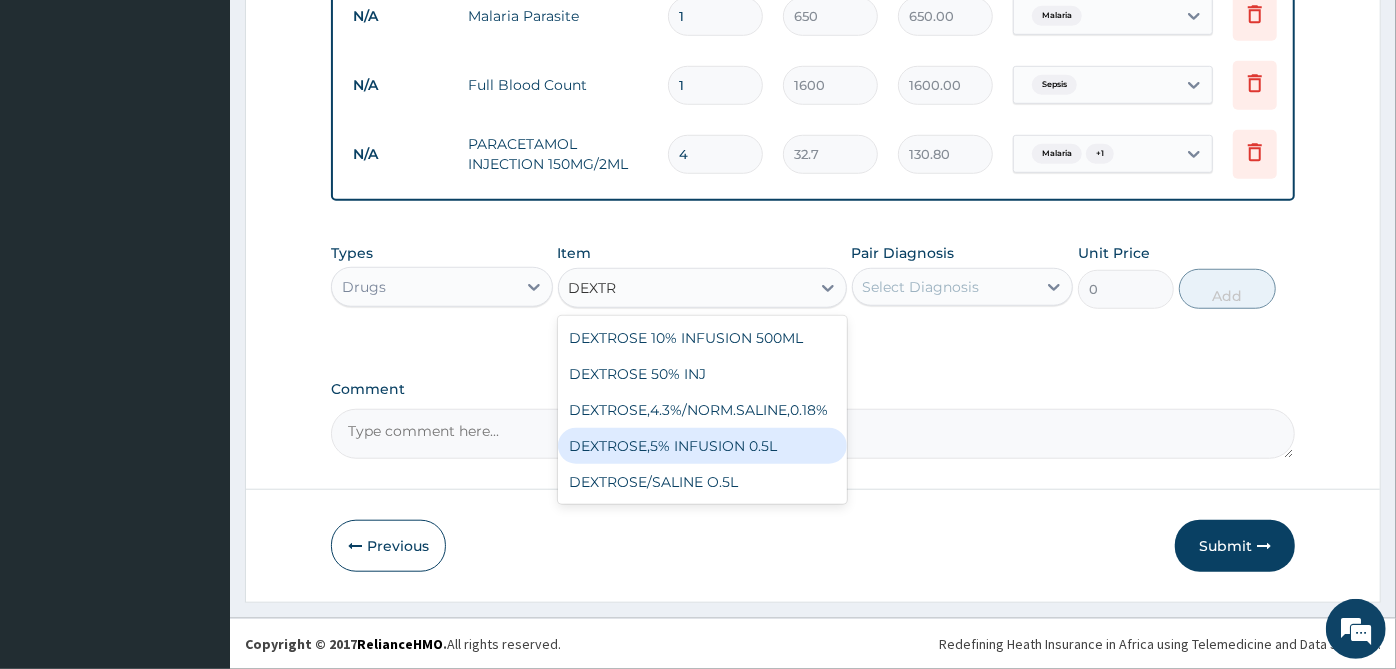 type 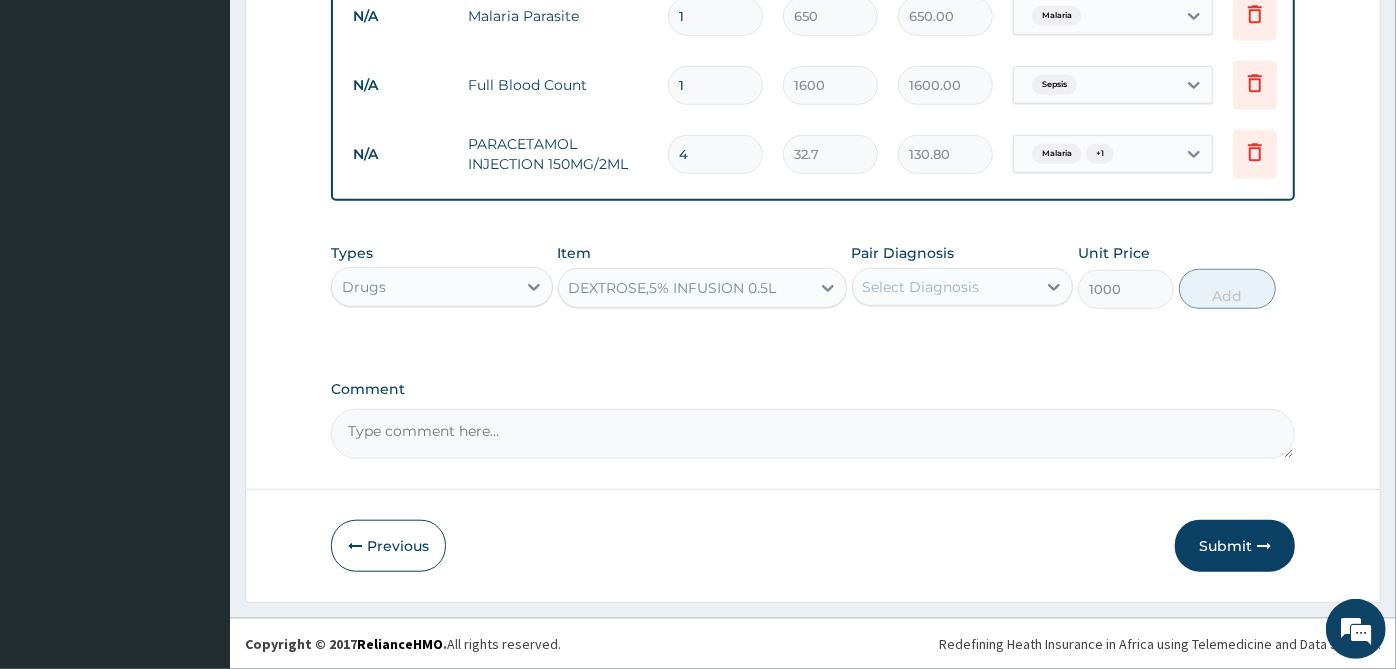 click on "Select Diagnosis" at bounding box center [921, 287] 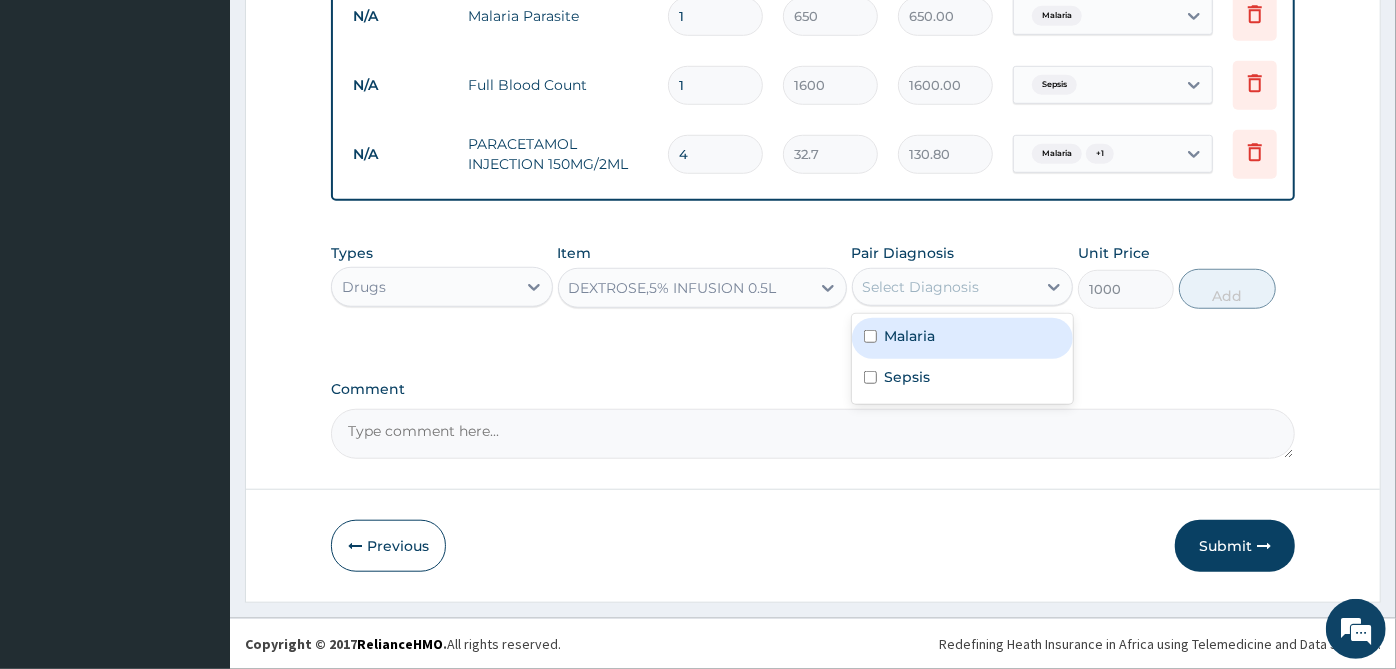click on "Malaria" at bounding box center (963, 338) 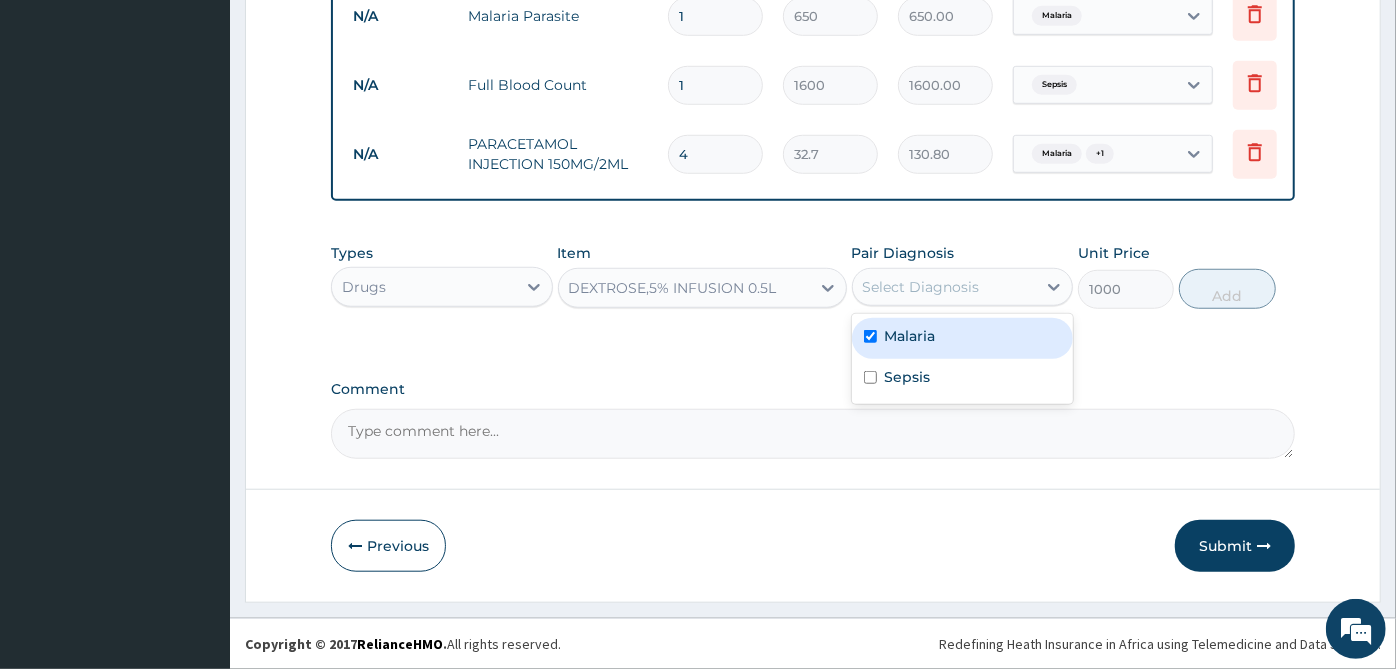 checkbox on "true" 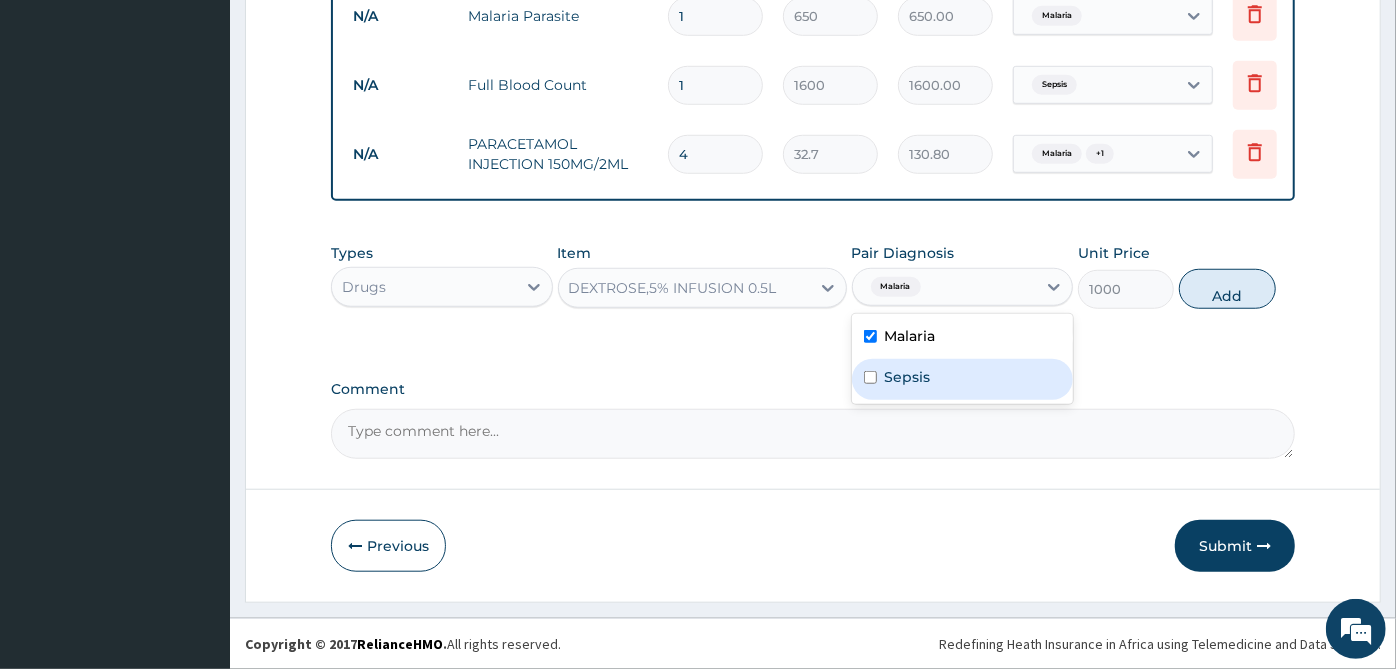 click on "Sepsis" at bounding box center (908, 377) 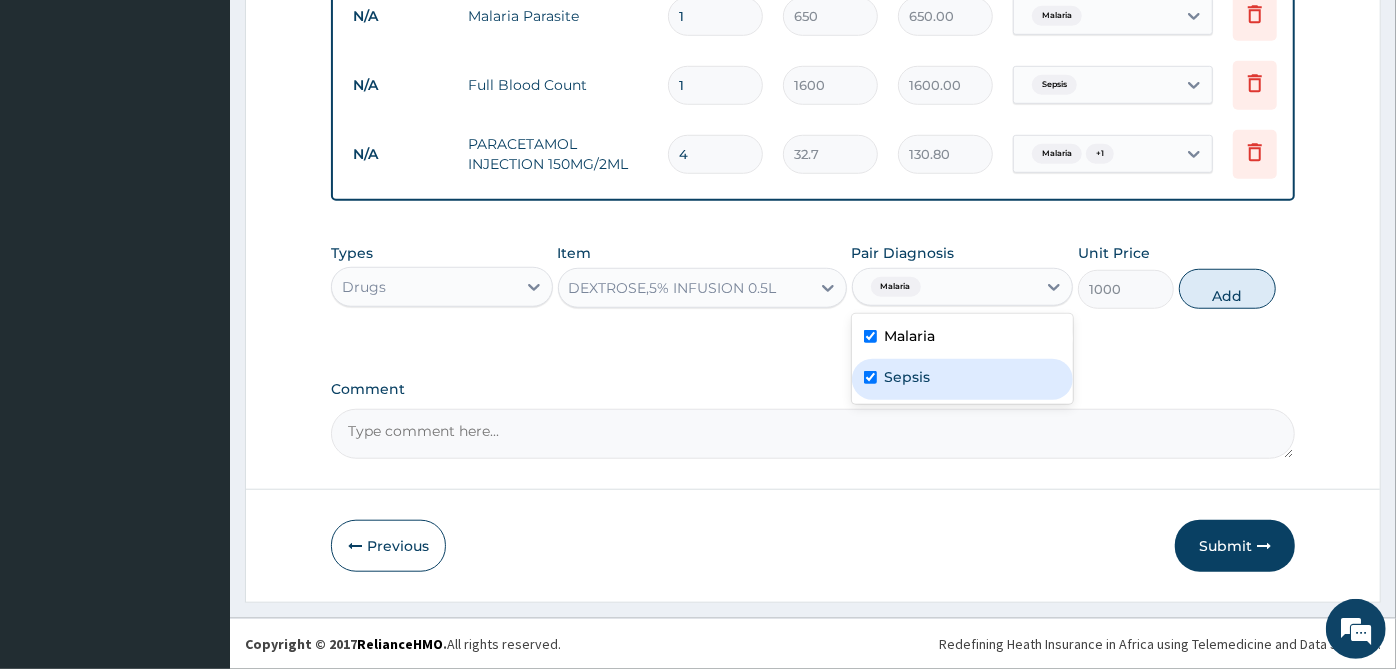 checkbox on "true" 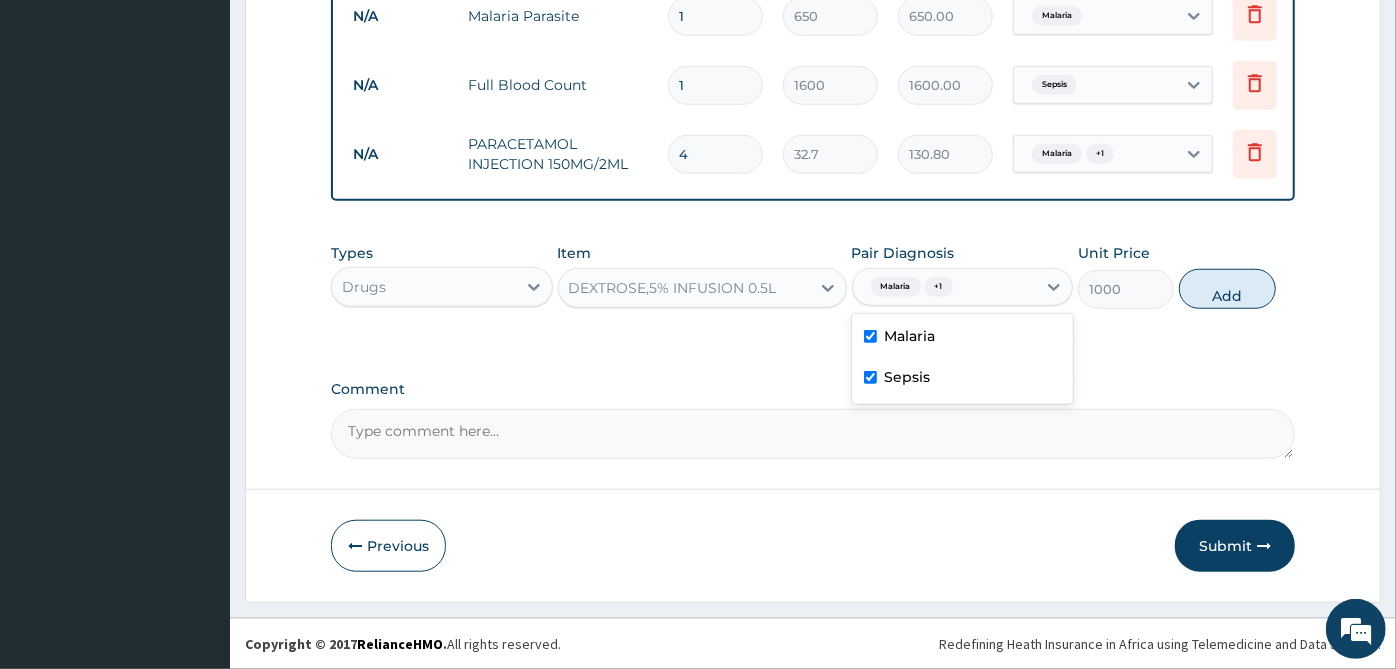 click on "Malaria" at bounding box center [910, 336] 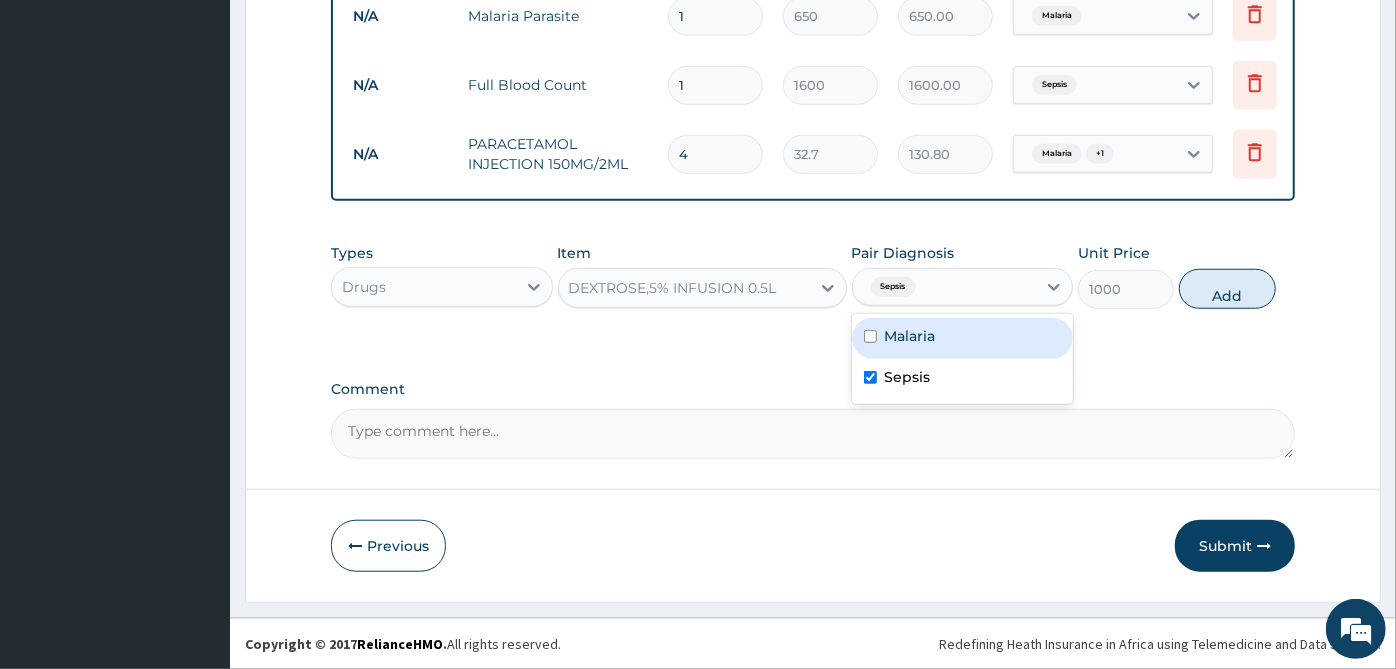 click on "Malaria" at bounding box center (910, 336) 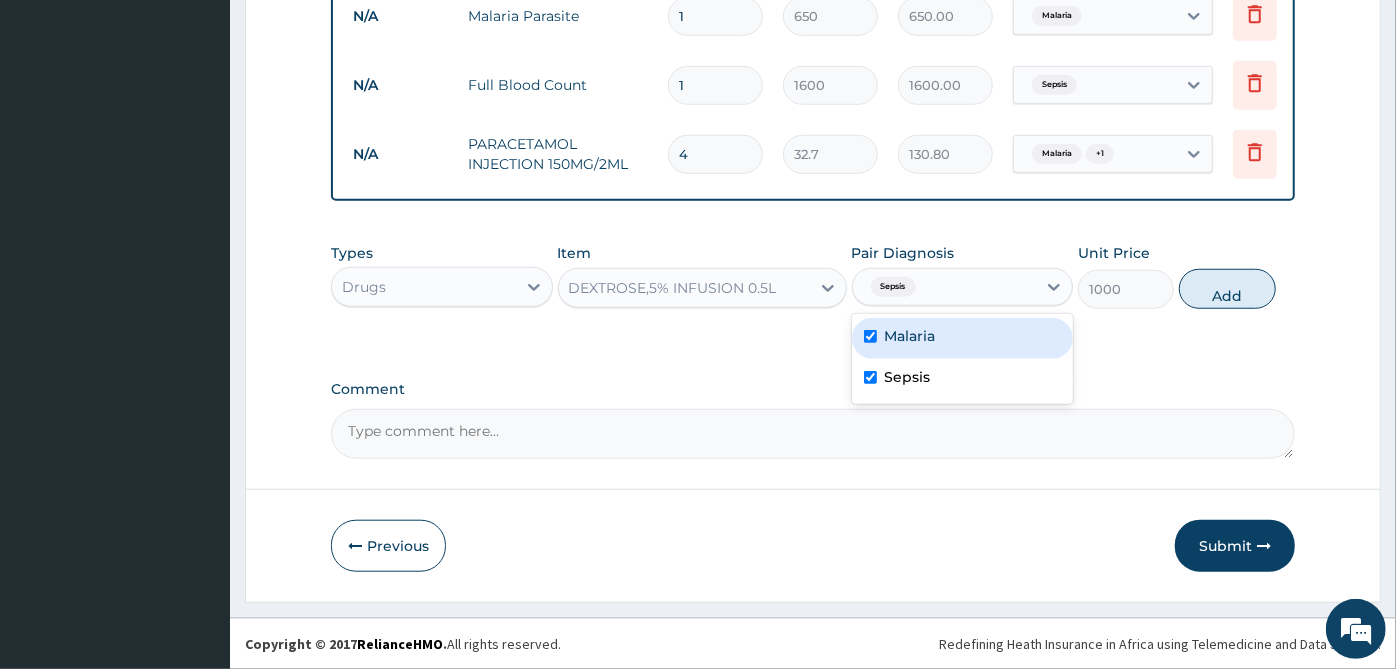 checkbox on "true" 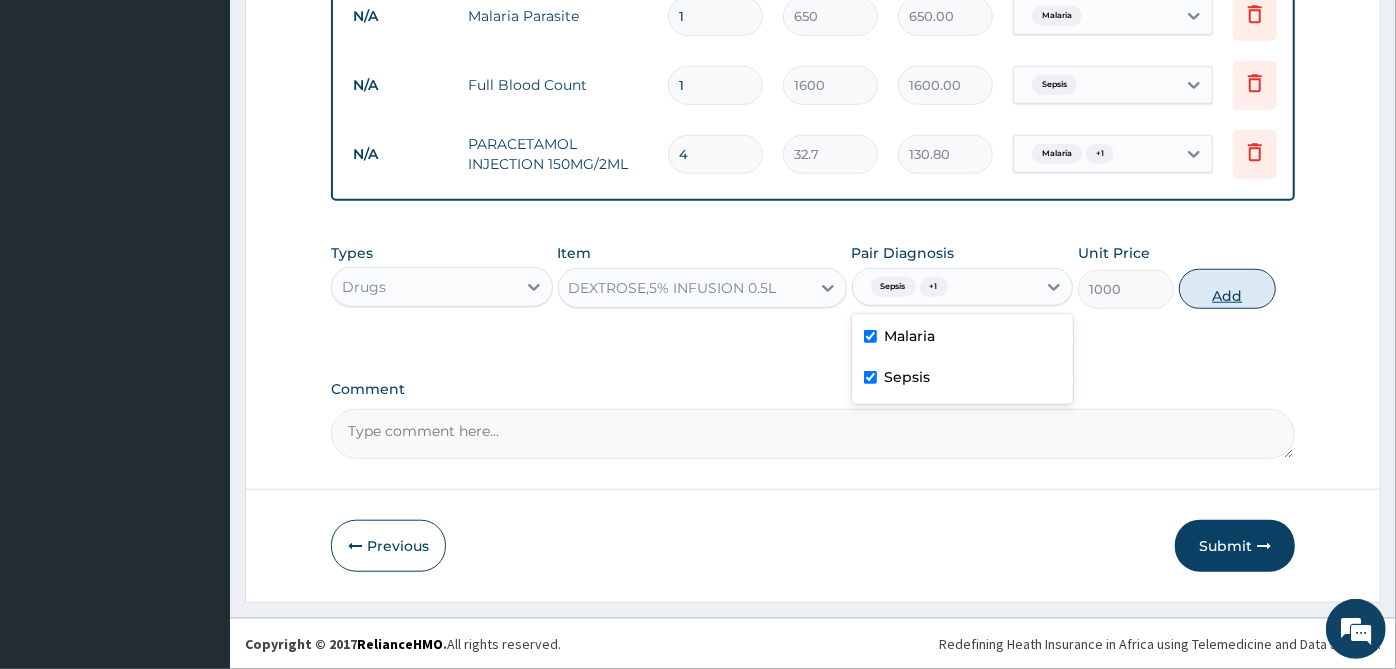 click on "Add" at bounding box center (1227, 289) 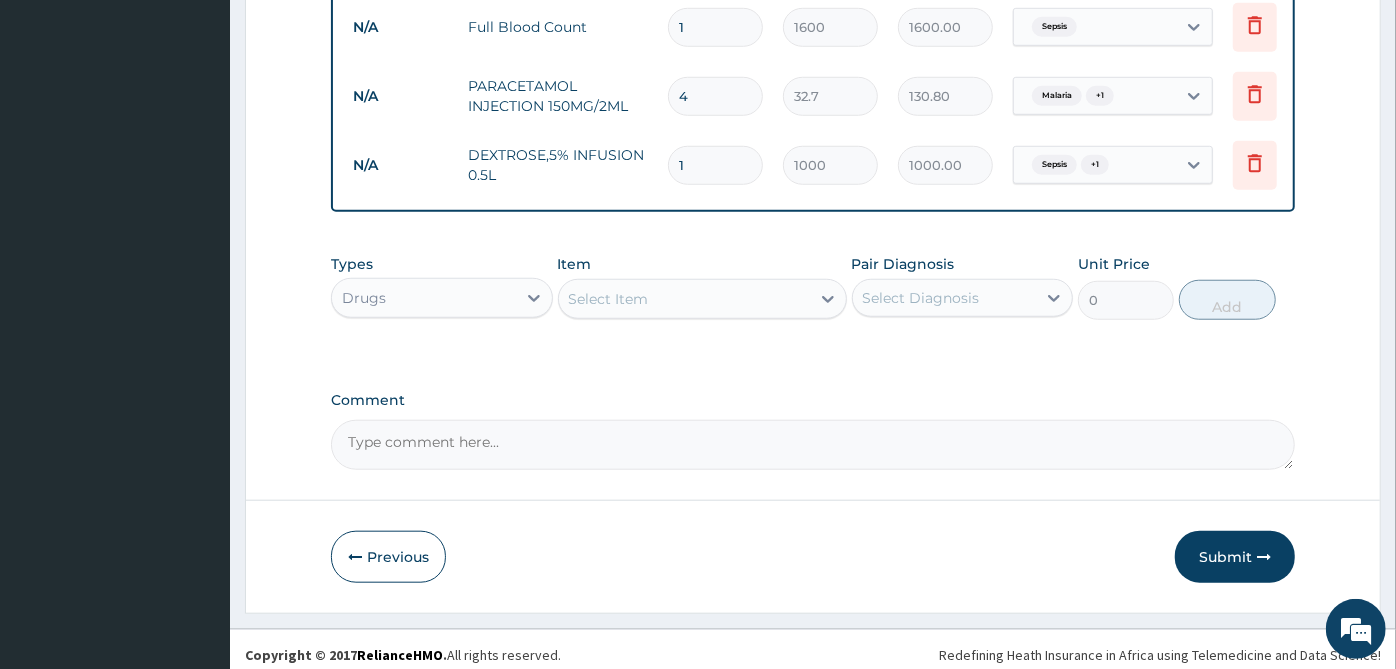 scroll, scrollTop: 967, scrollLeft: 0, axis: vertical 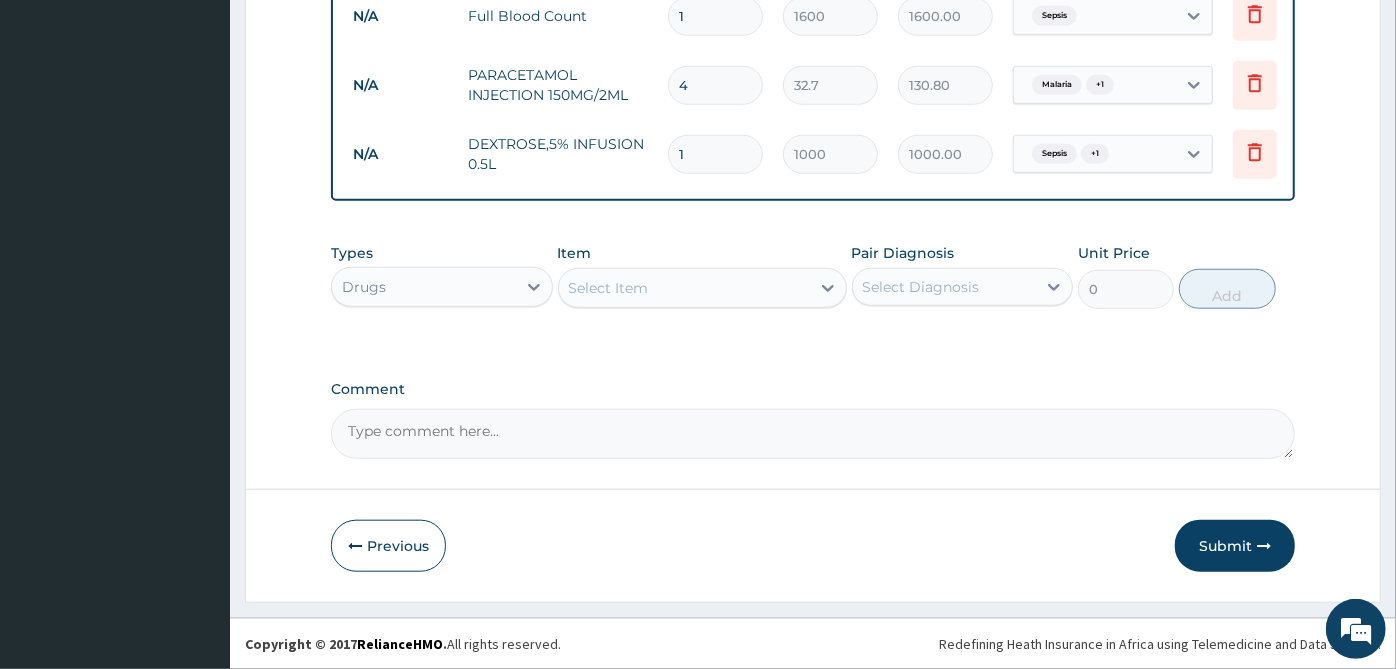 click on "Select Item" at bounding box center (609, 288) 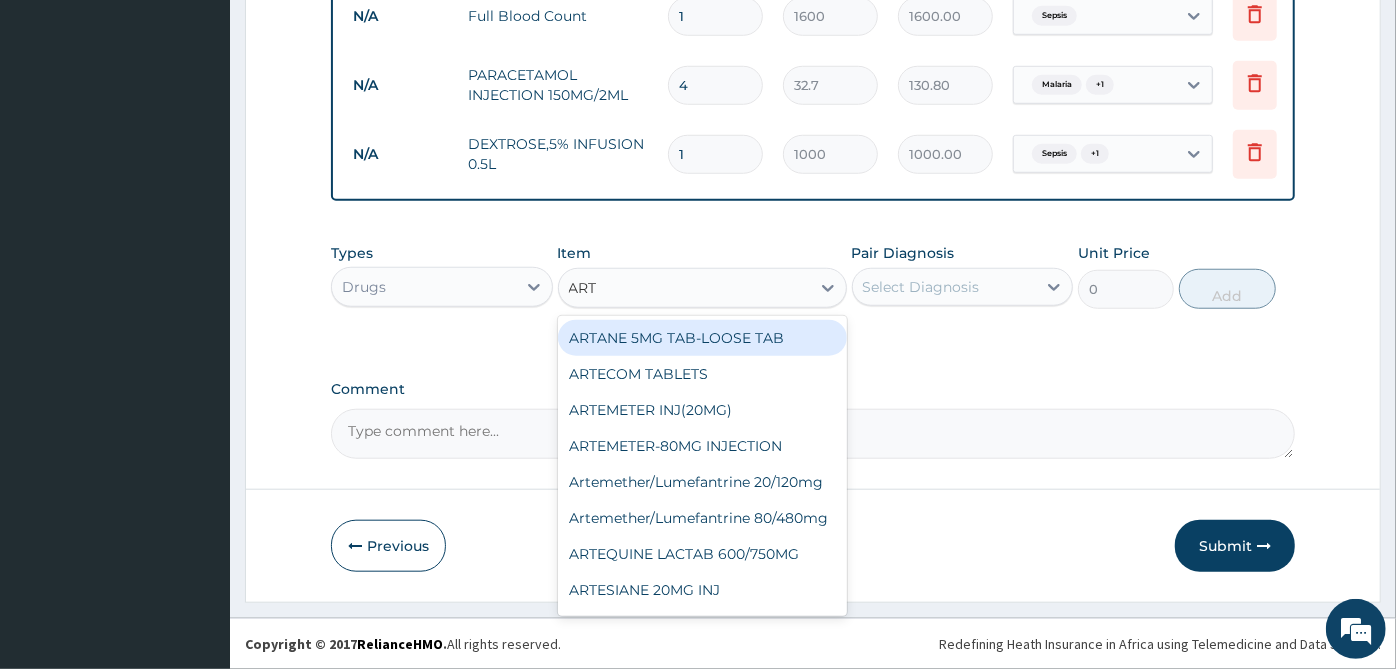 type on "ARTE" 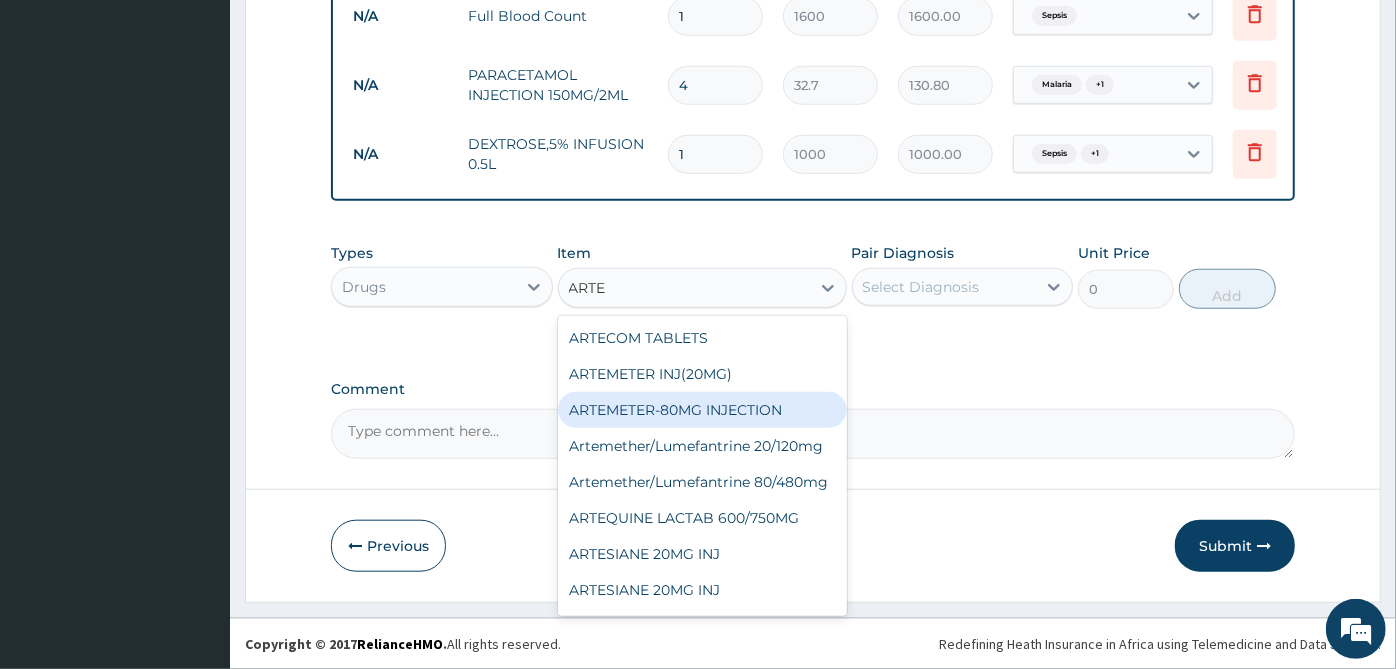 click on "ARTEMETER-80MG INJECTION" at bounding box center (702, 410) 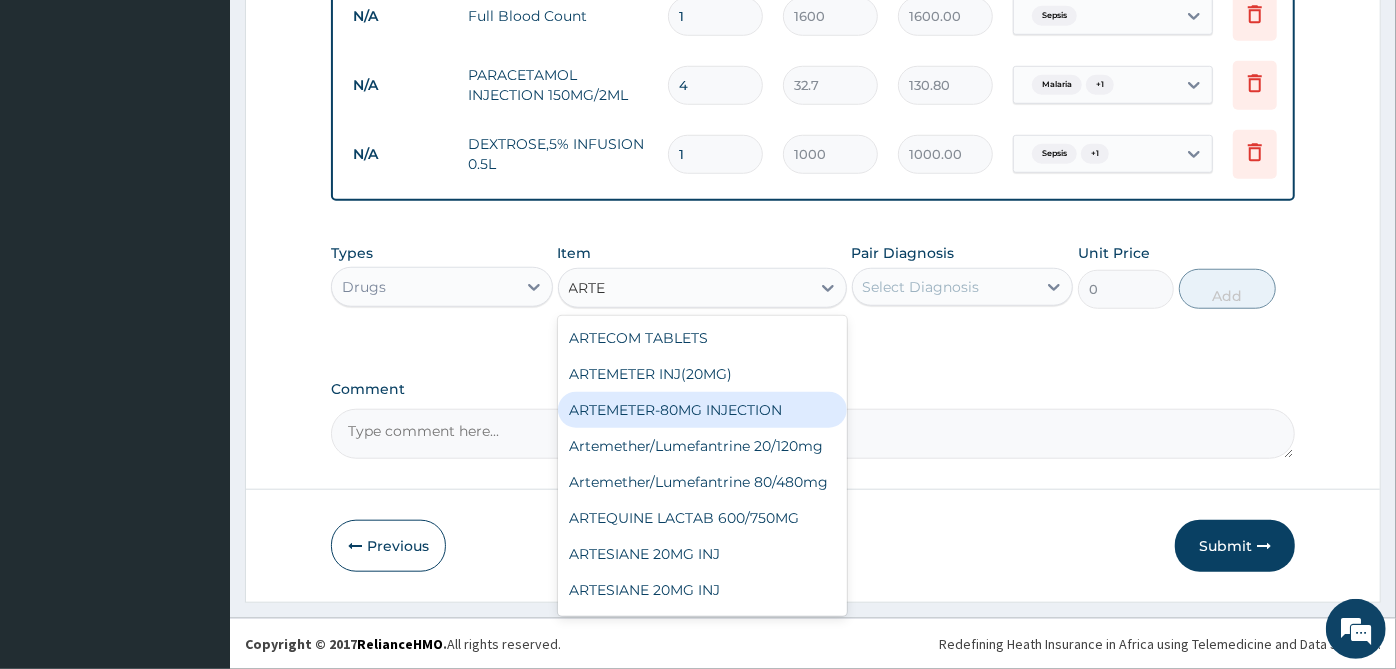 type 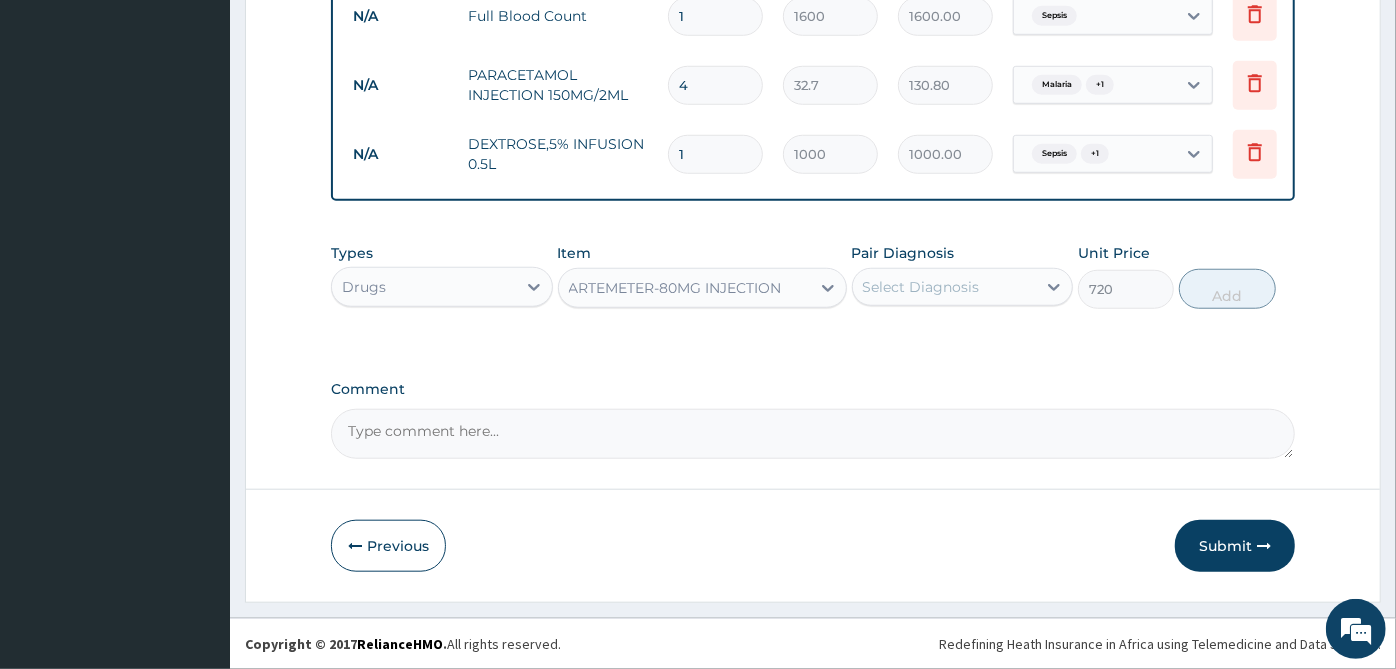 click on "Select Diagnosis" at bounding box center (963, 287) 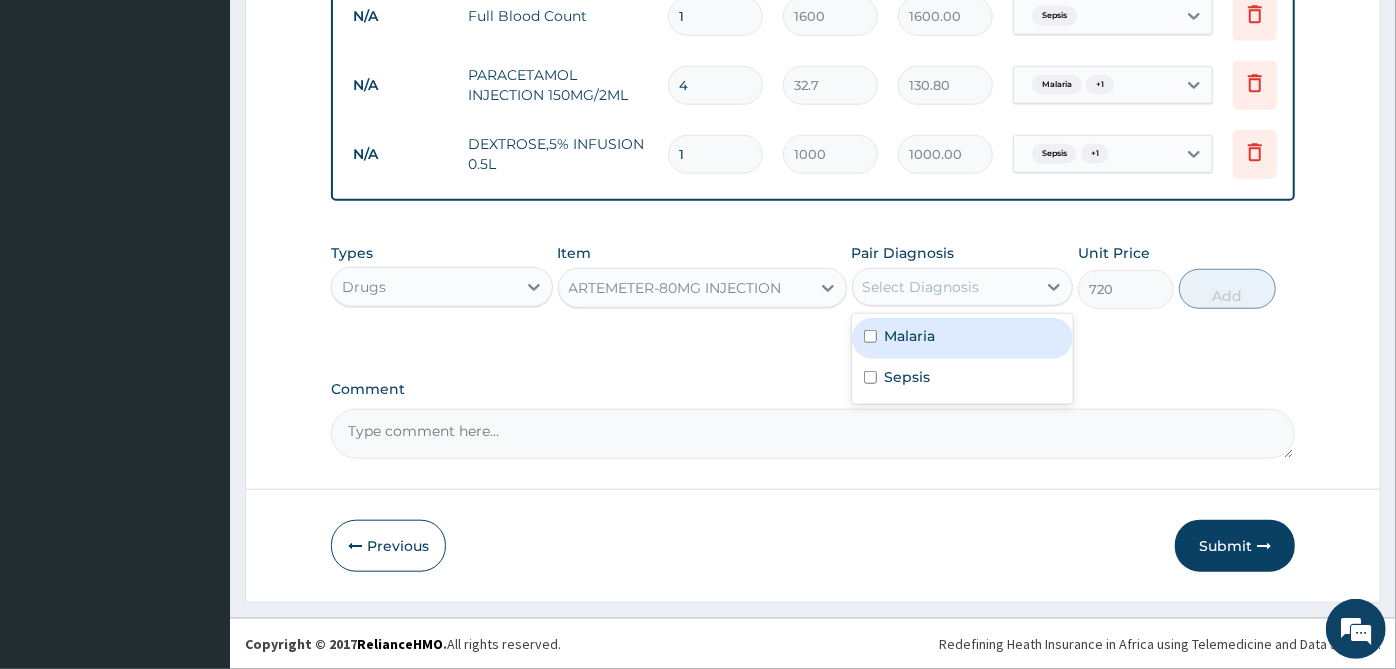 click on "Malaria" at bounding box center [963, 338] 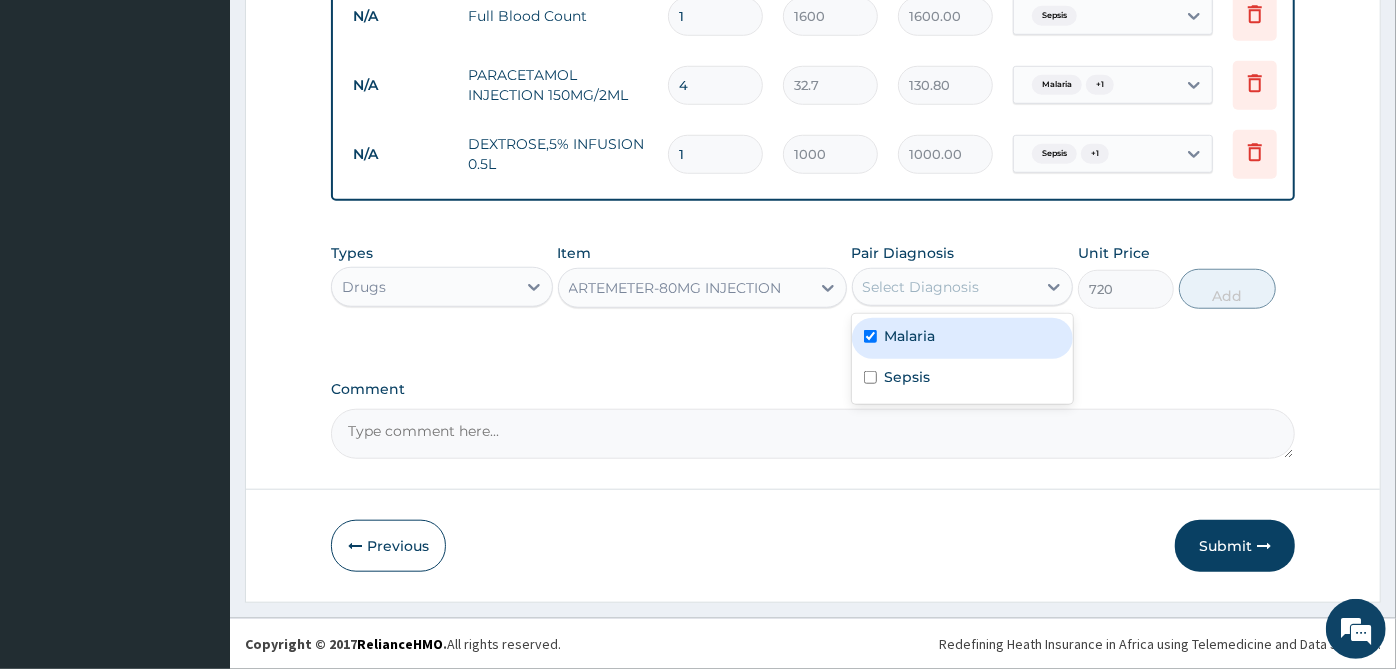 checkbox on "true" 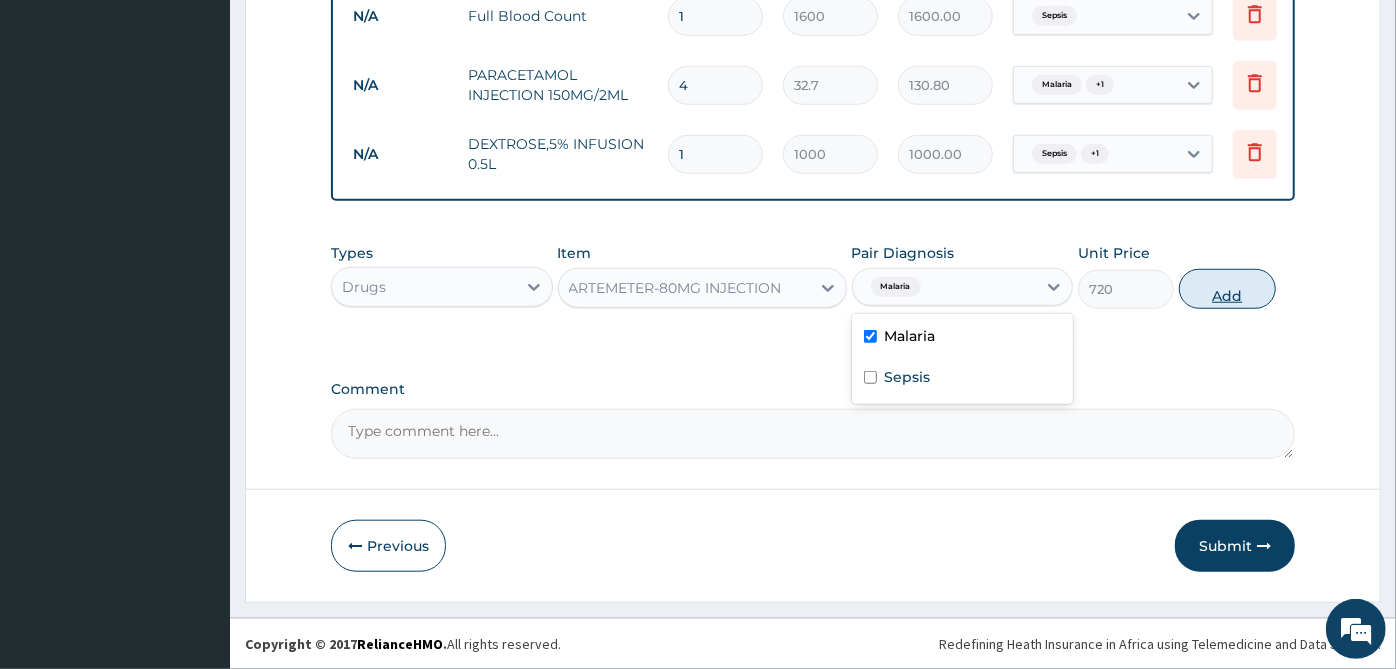 click on "Add" at bounding box center (1227, 289) 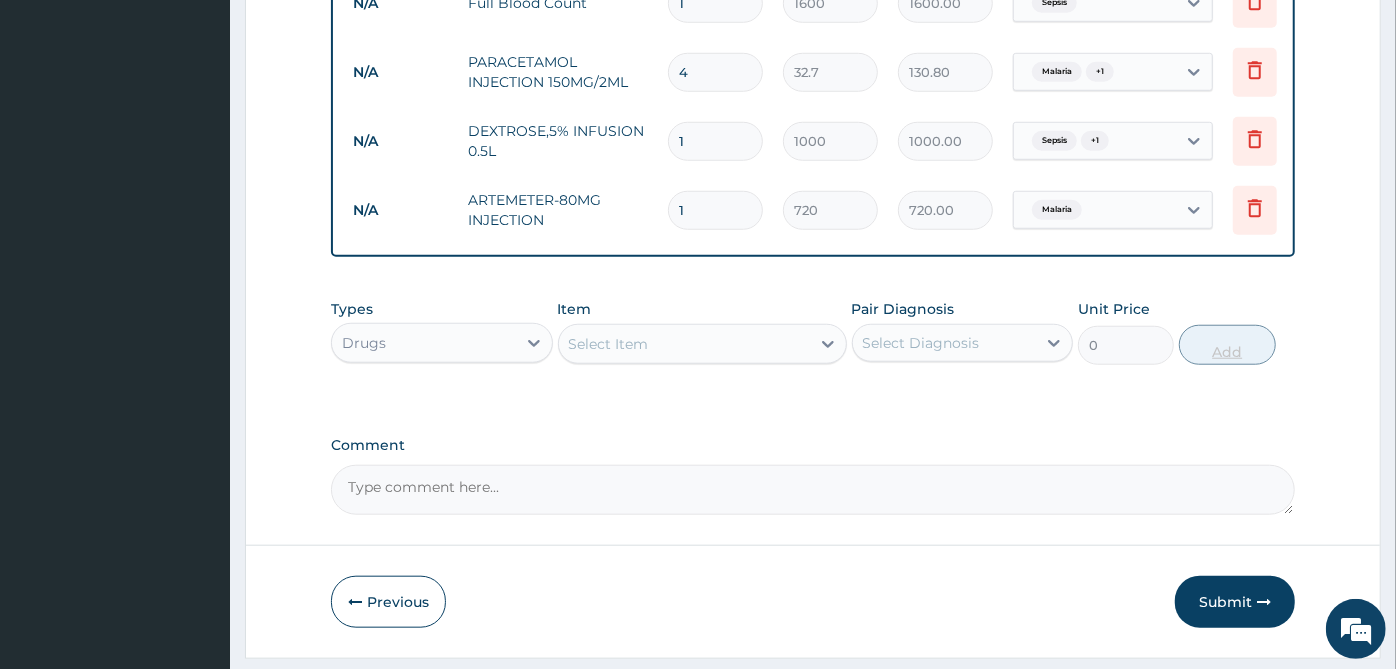 type 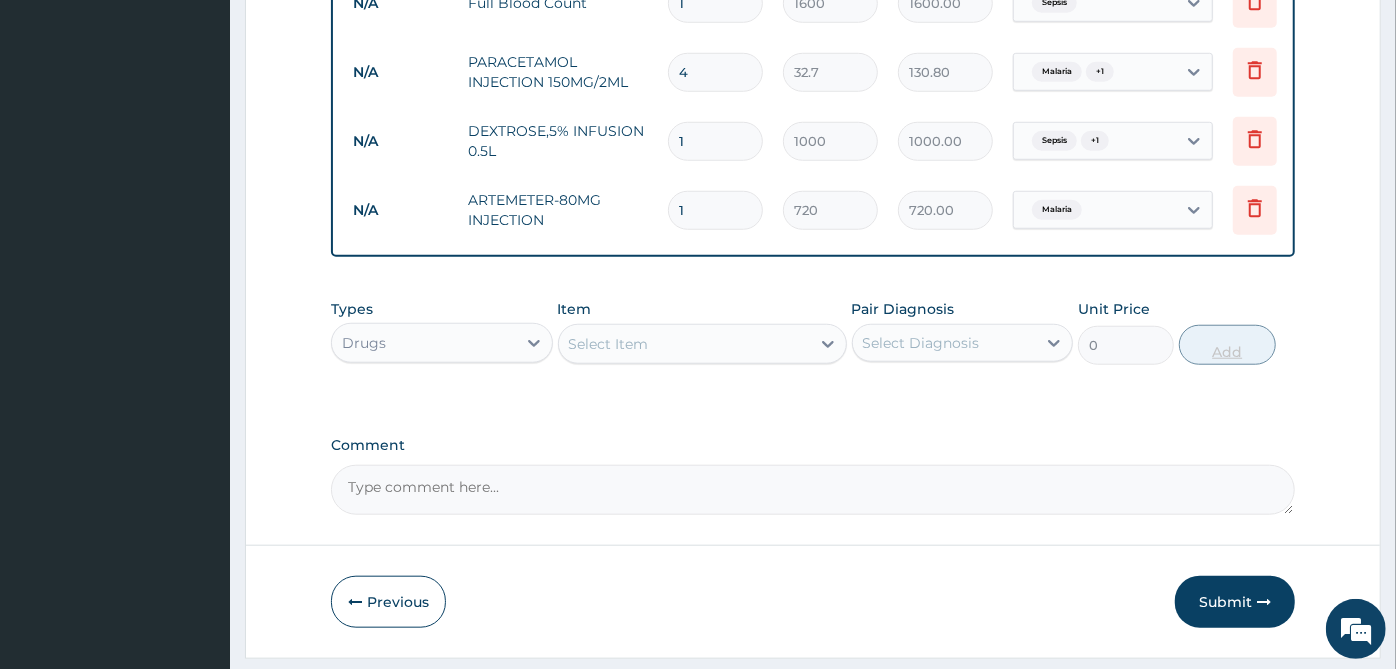 type on "0.00" 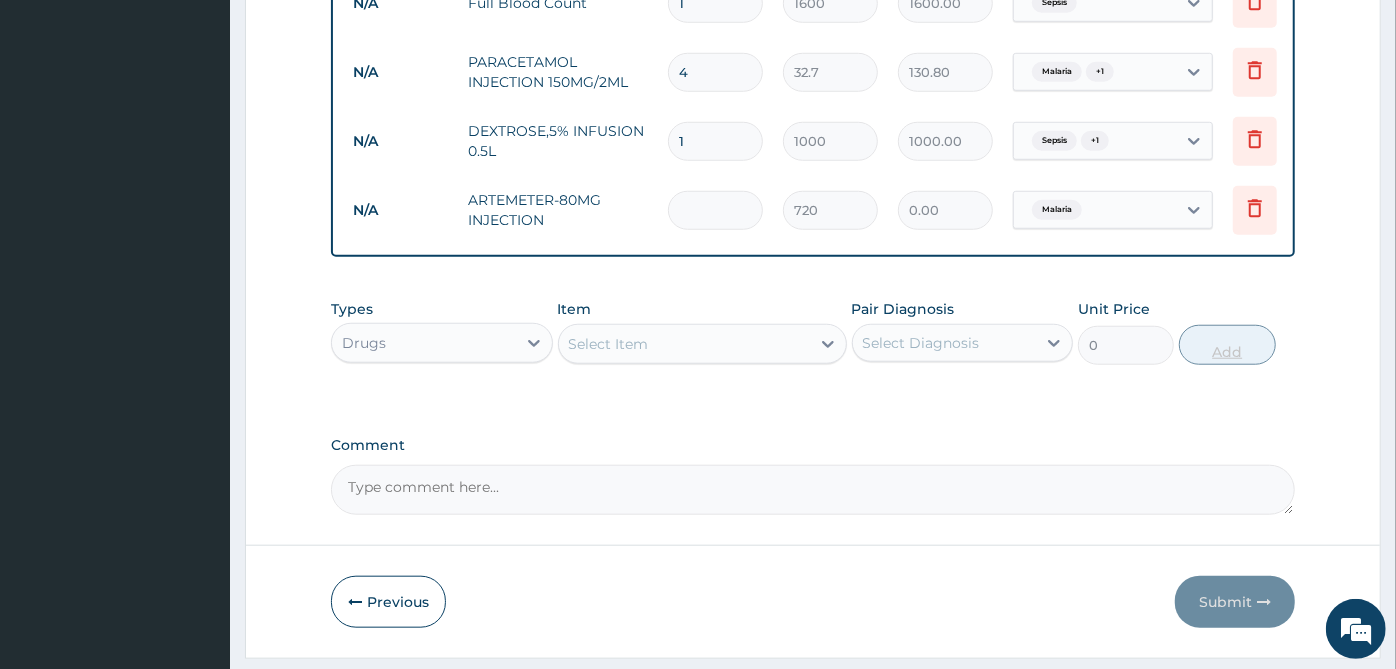 type on "2" 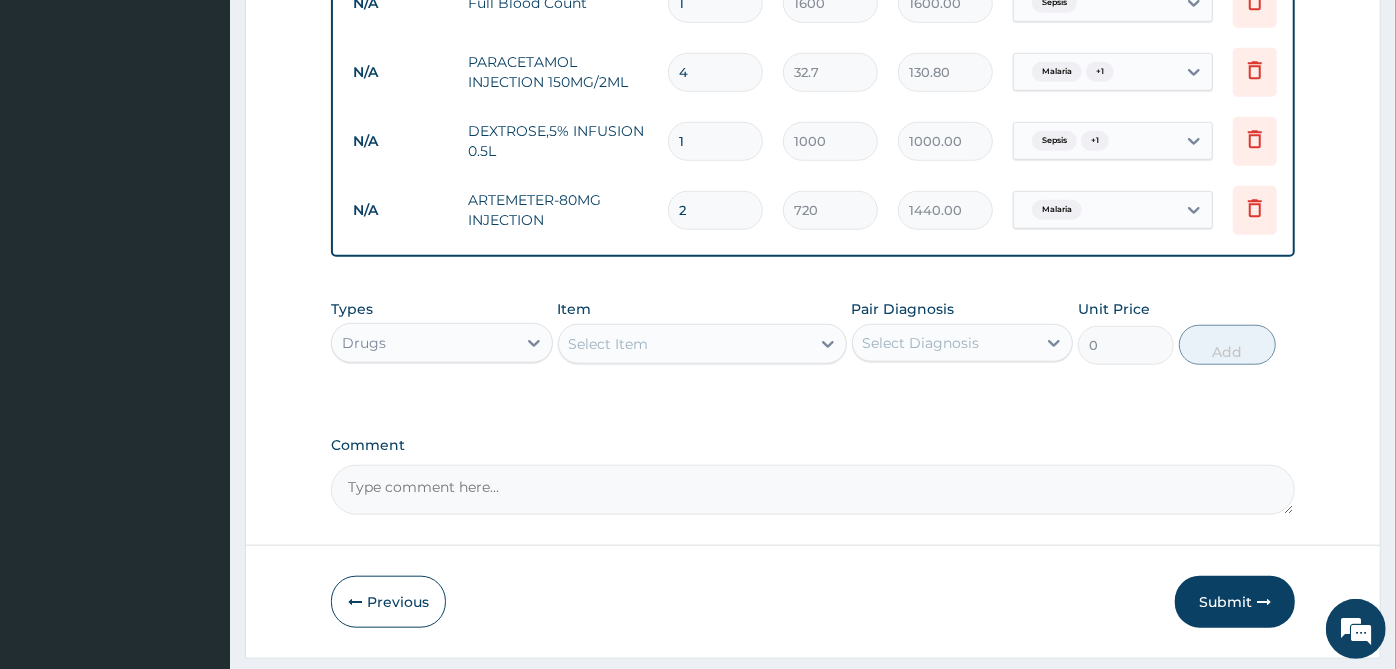 type on "2" 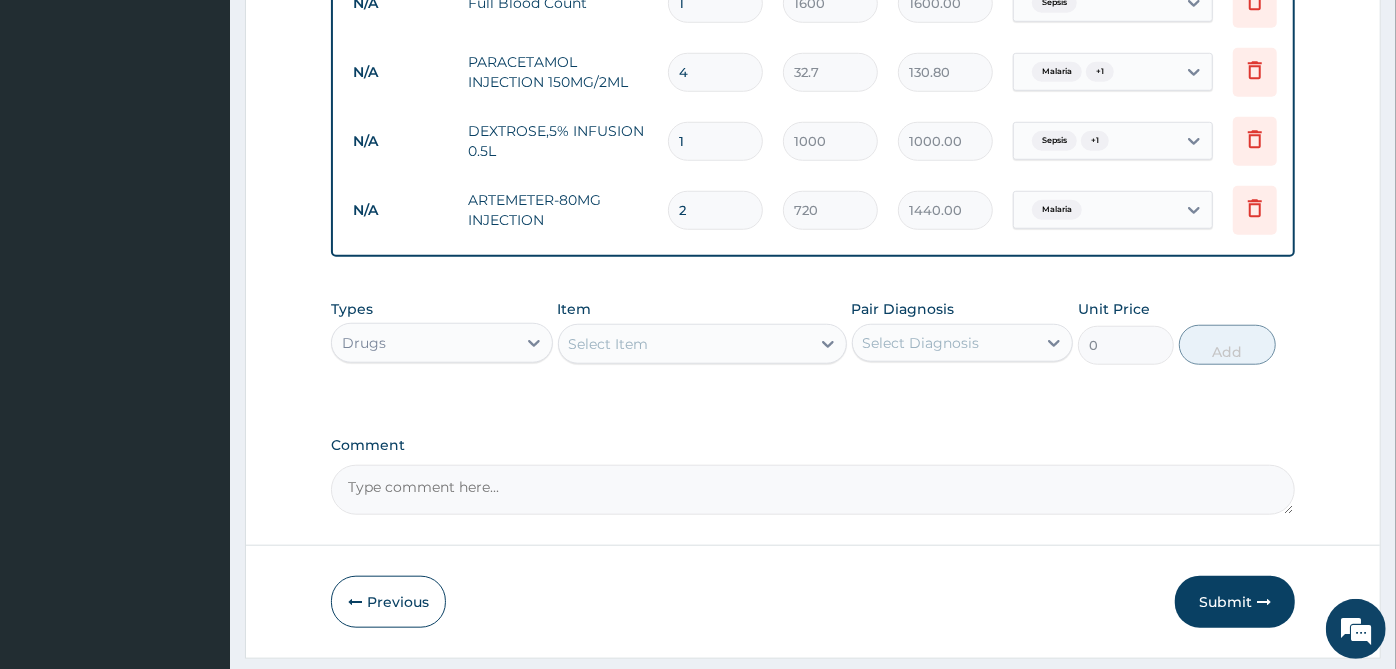 click on "Select Item" at bounding box center (684, 344) 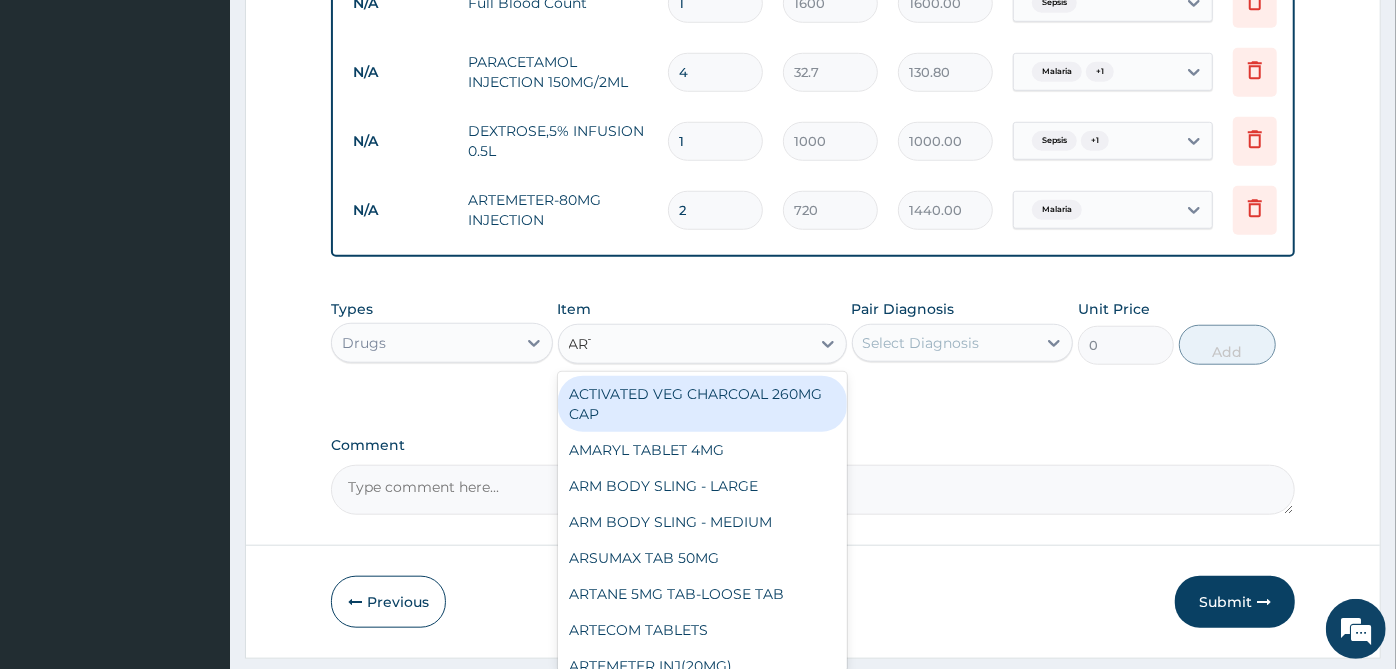 type on "ARTE" 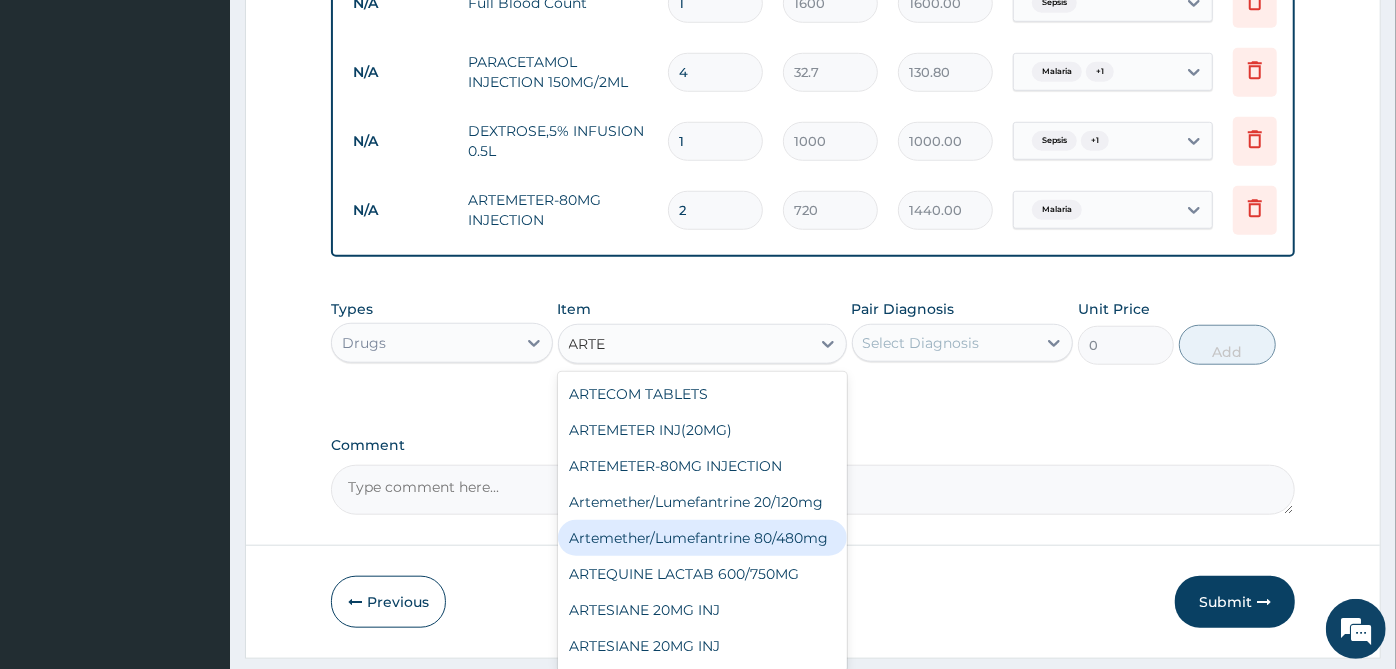 click on "Artemether/Lumefantrine 80/480mg" at bounding box center (702, 538) 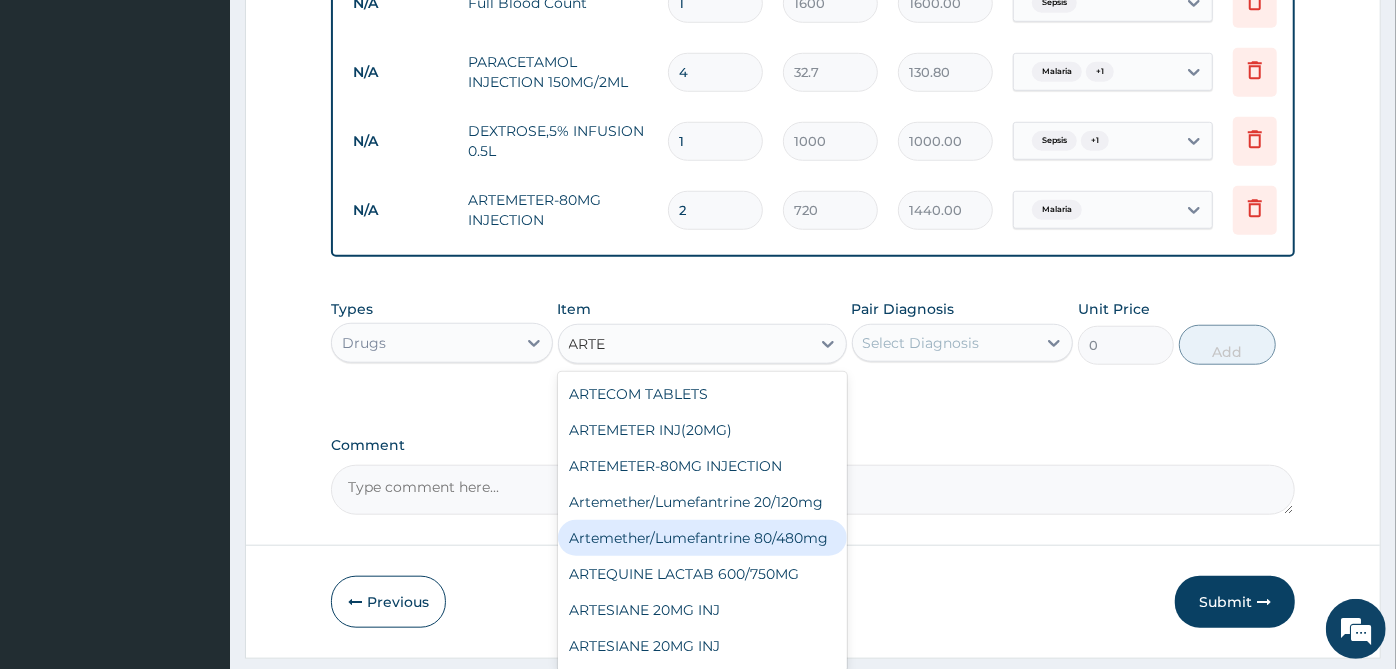 type 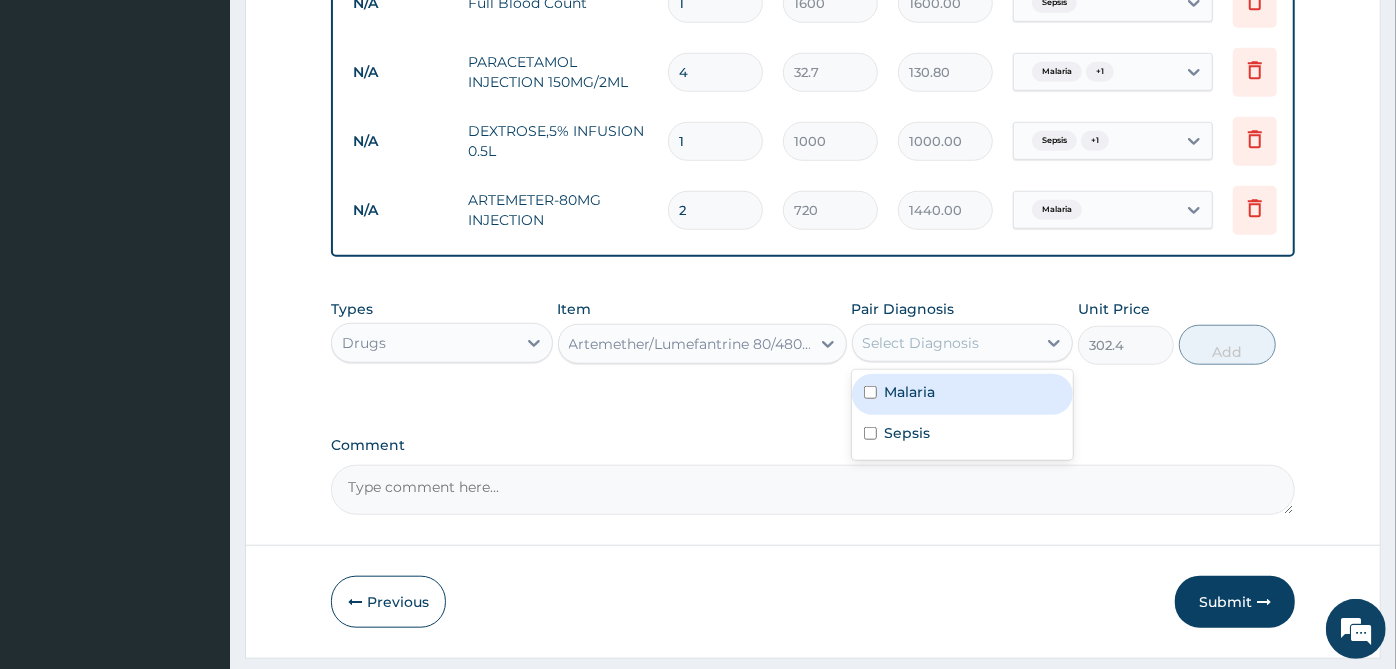 click on "Select Diagnosis" at bounding box center (921, 343) 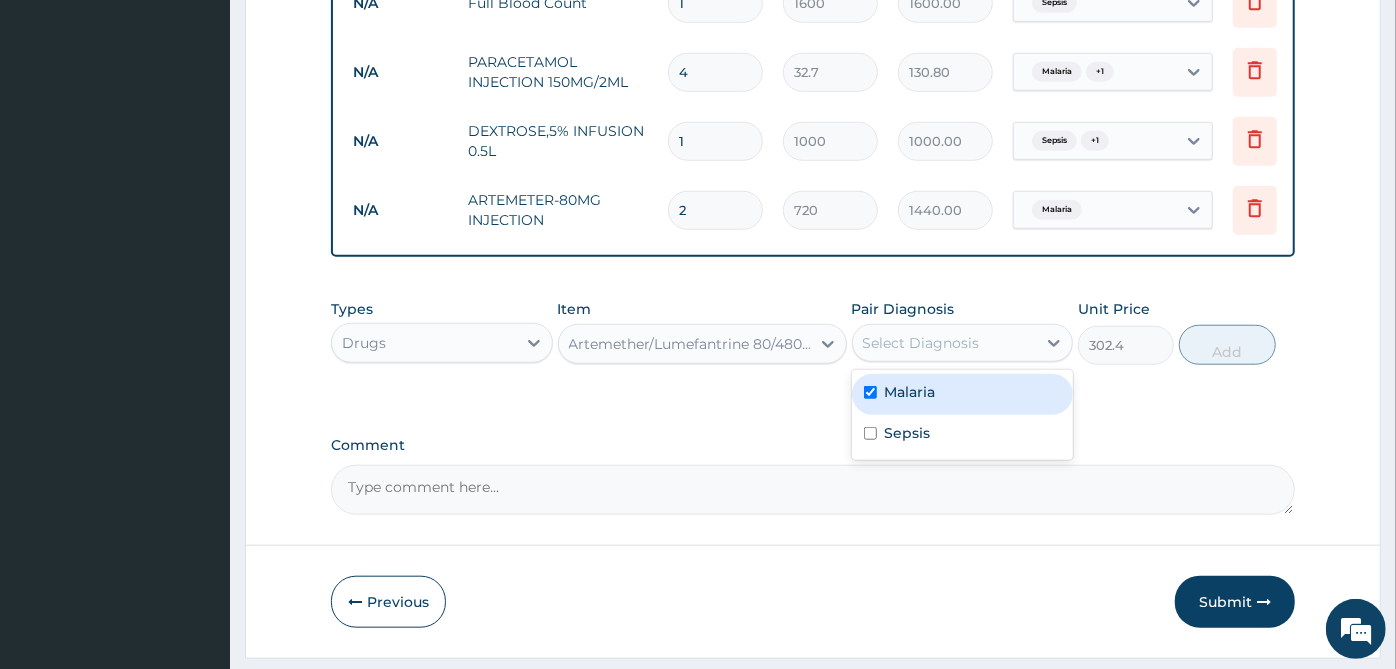 checkbox on "true" 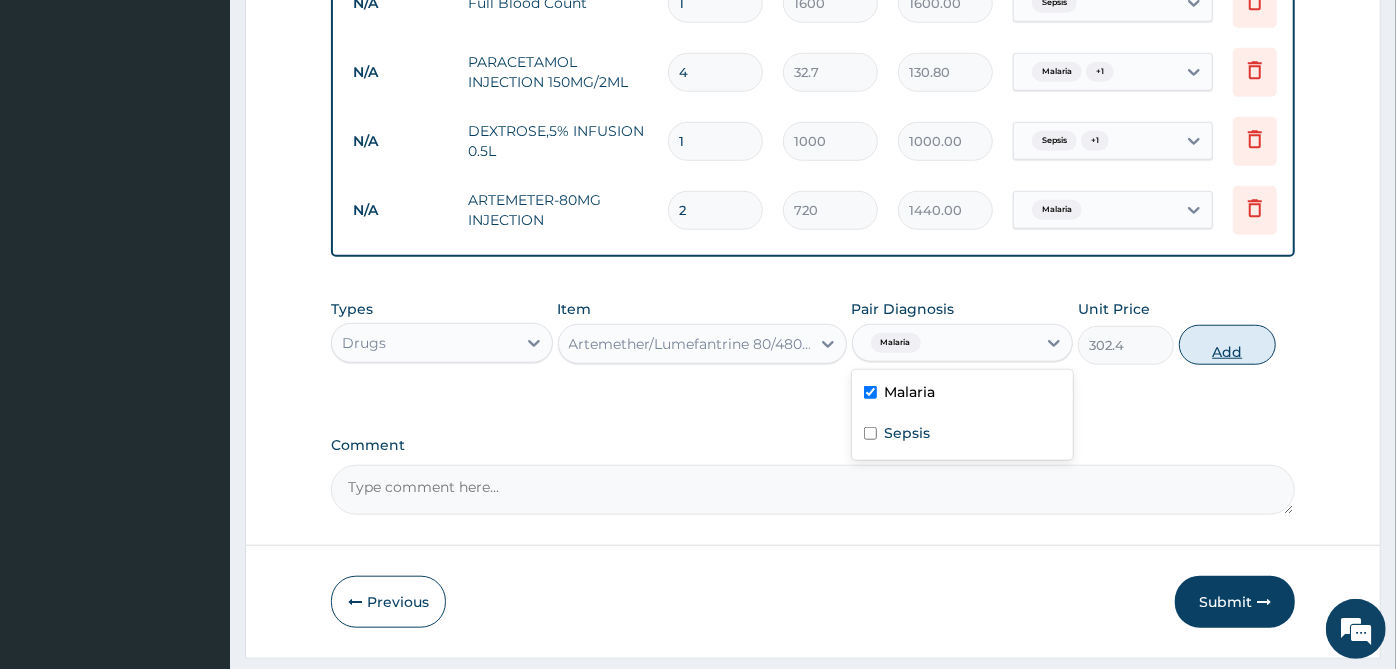 click on "Add" at bounding box center [1227, 345] 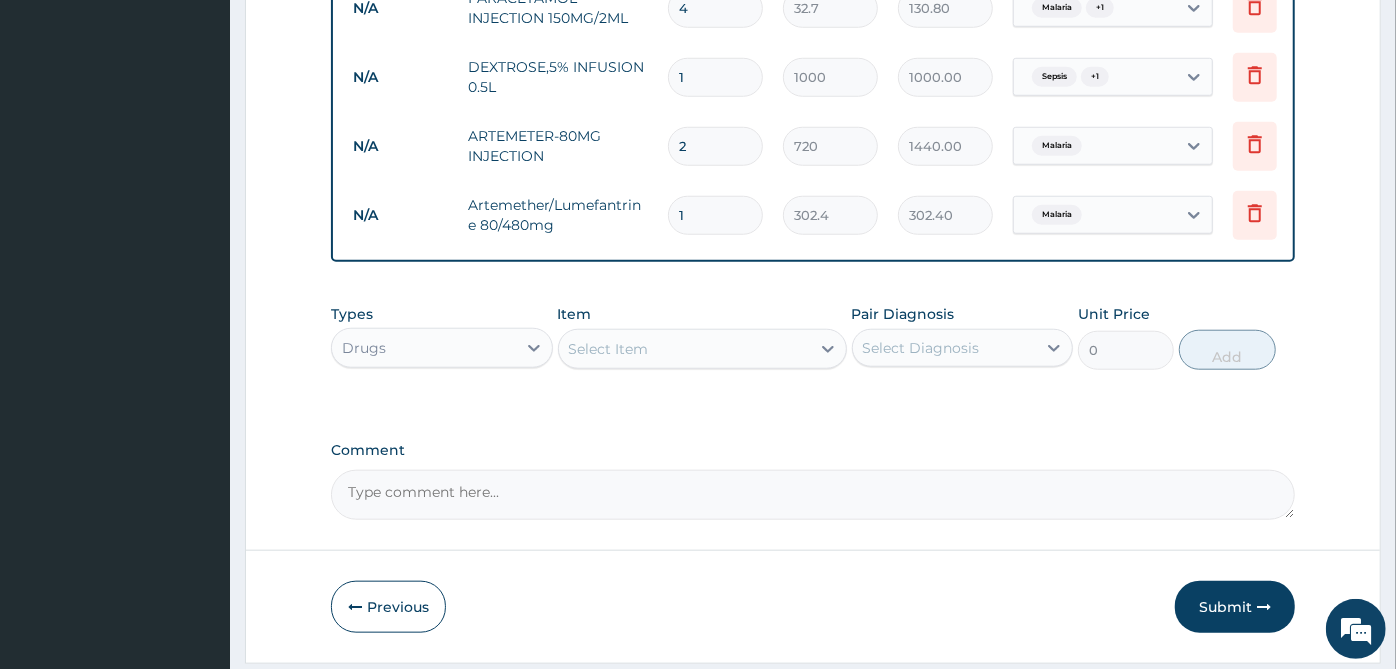 scroll, scrollTop: 1105, scrollLeft: 0, axis: vertical 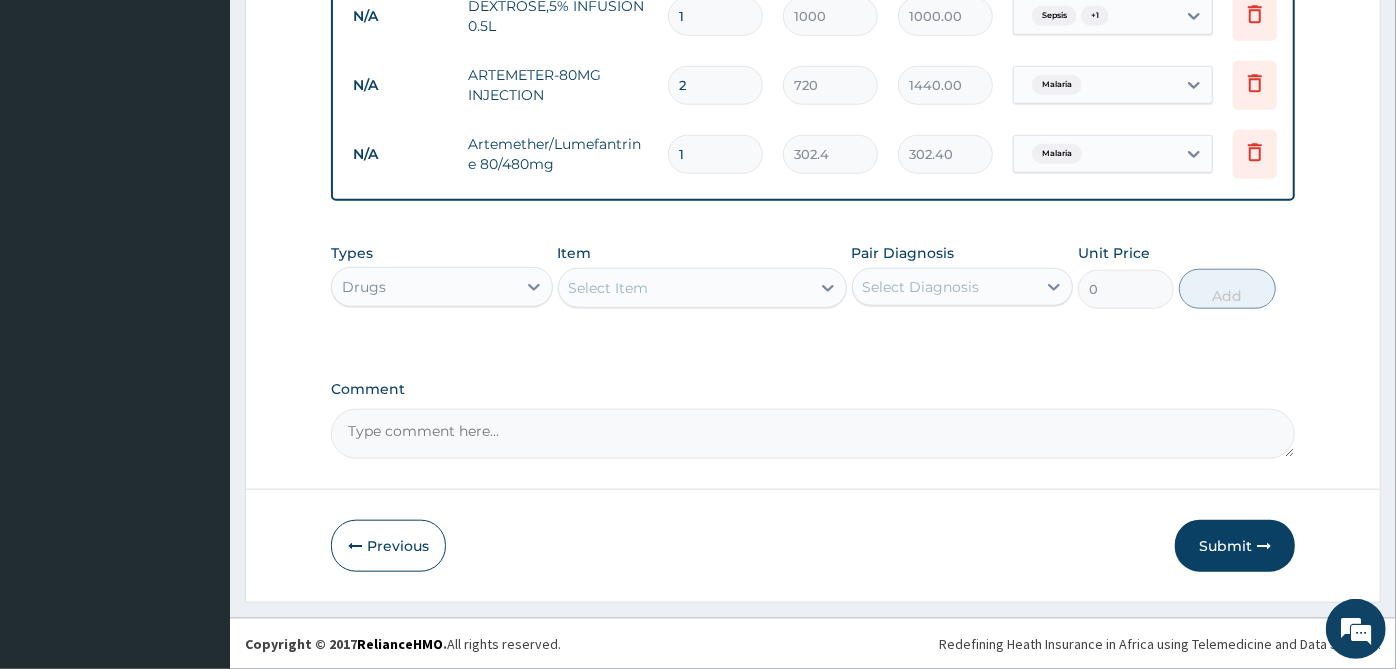 type 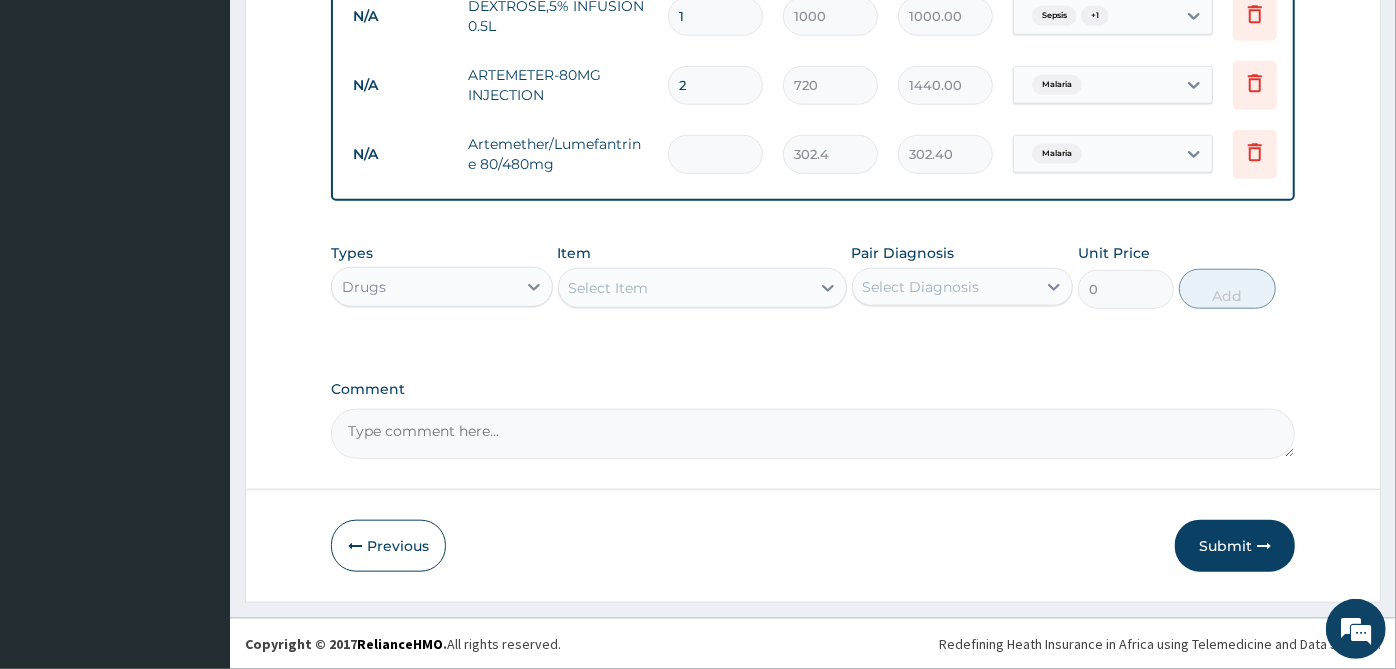 type on "0.00" 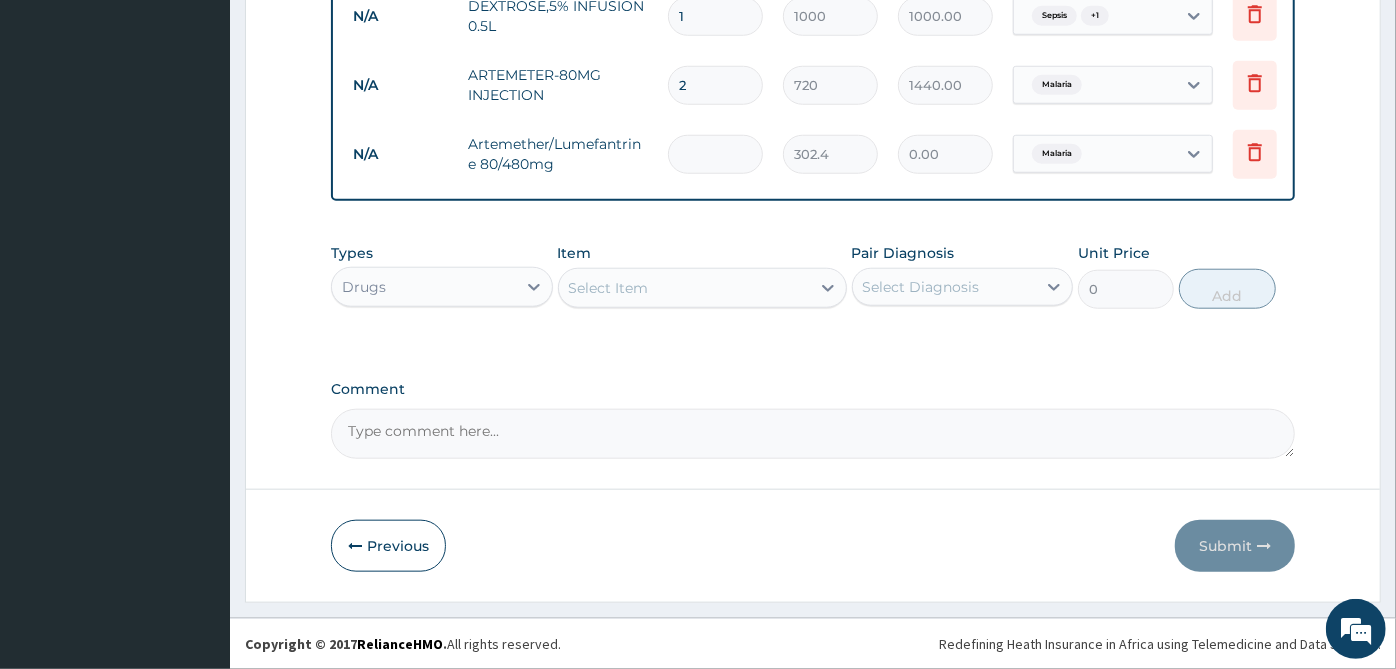 type on "6" 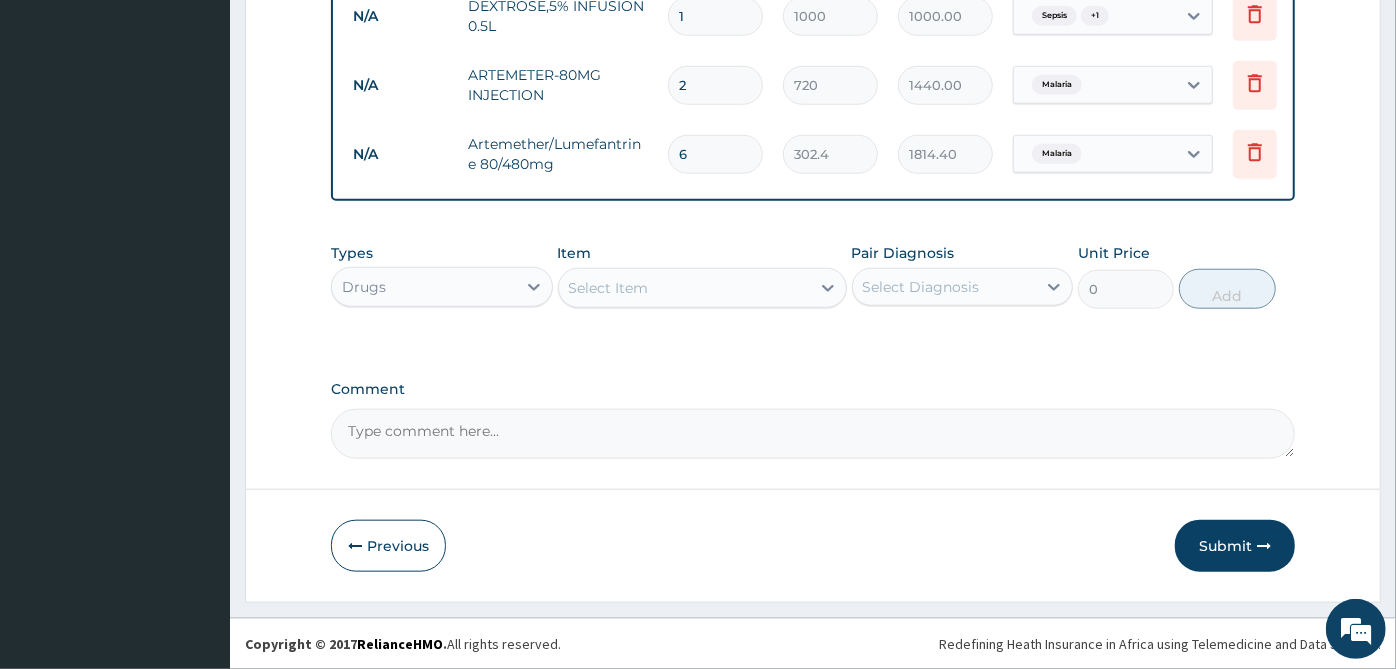 type on "6" 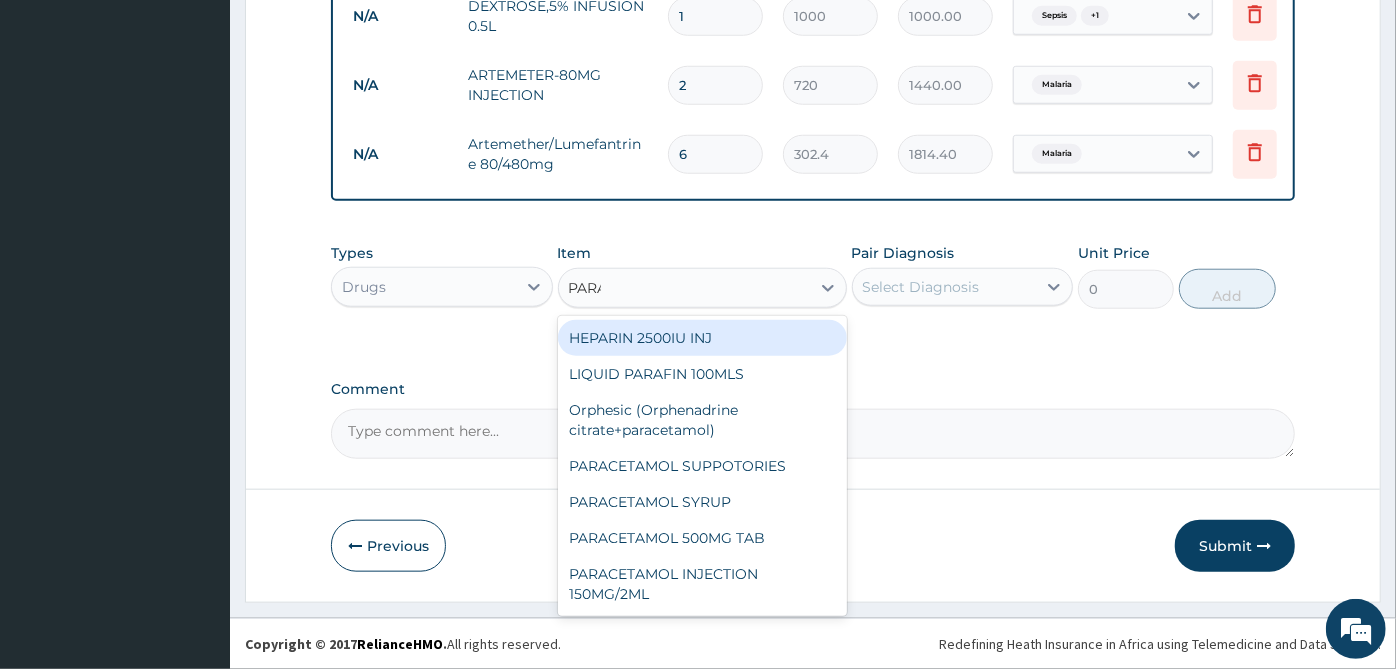 type on "PARAC" 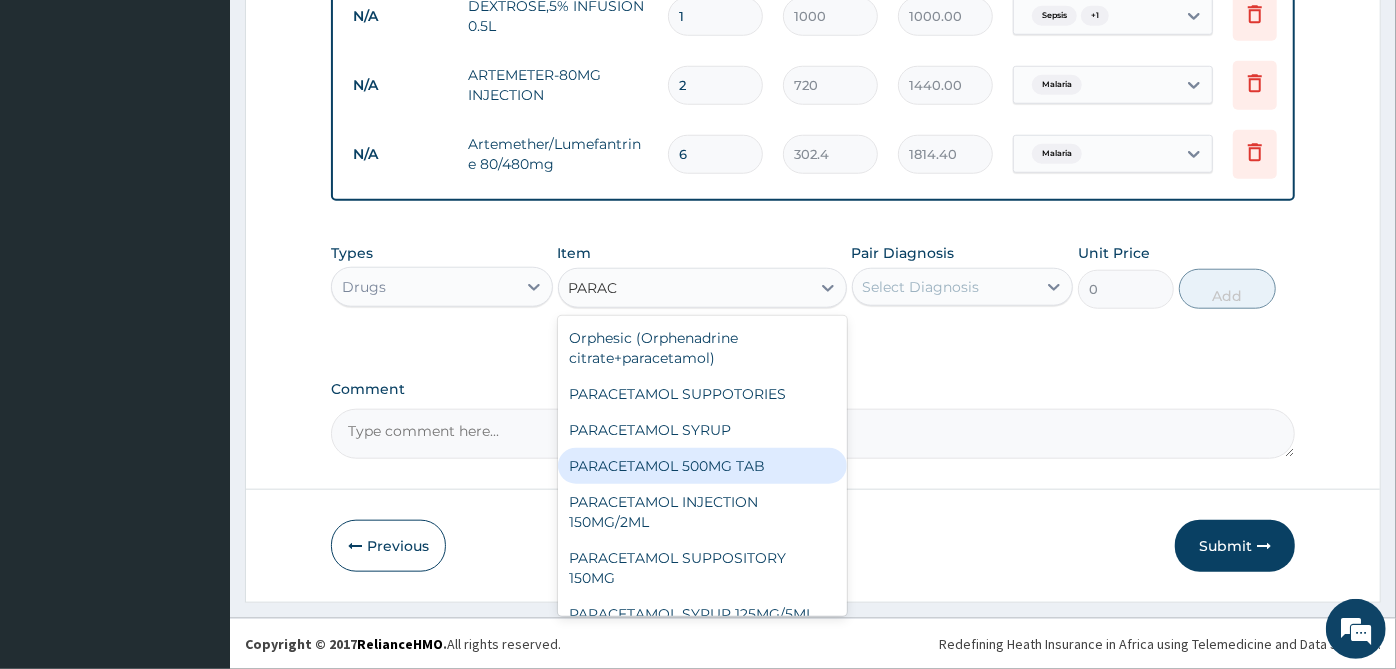 click on "PARACETAMOL 500MG TAB" at bounding box center (702, 466) 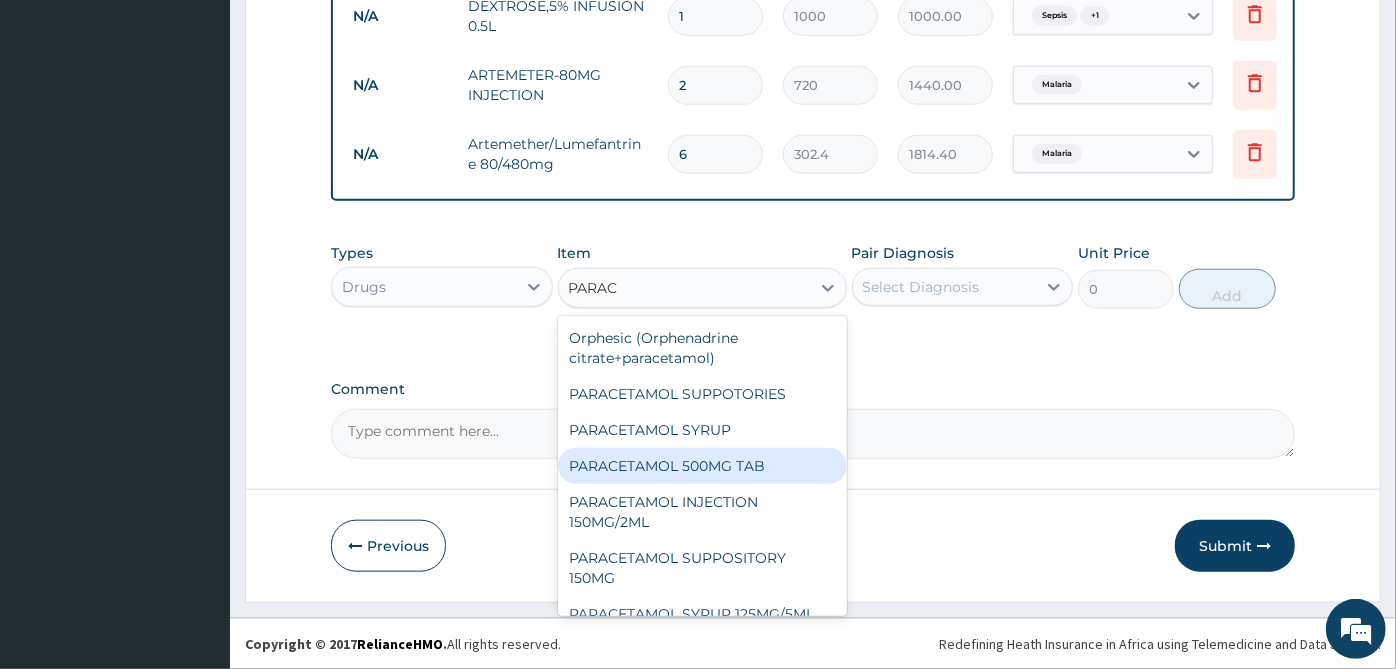 type 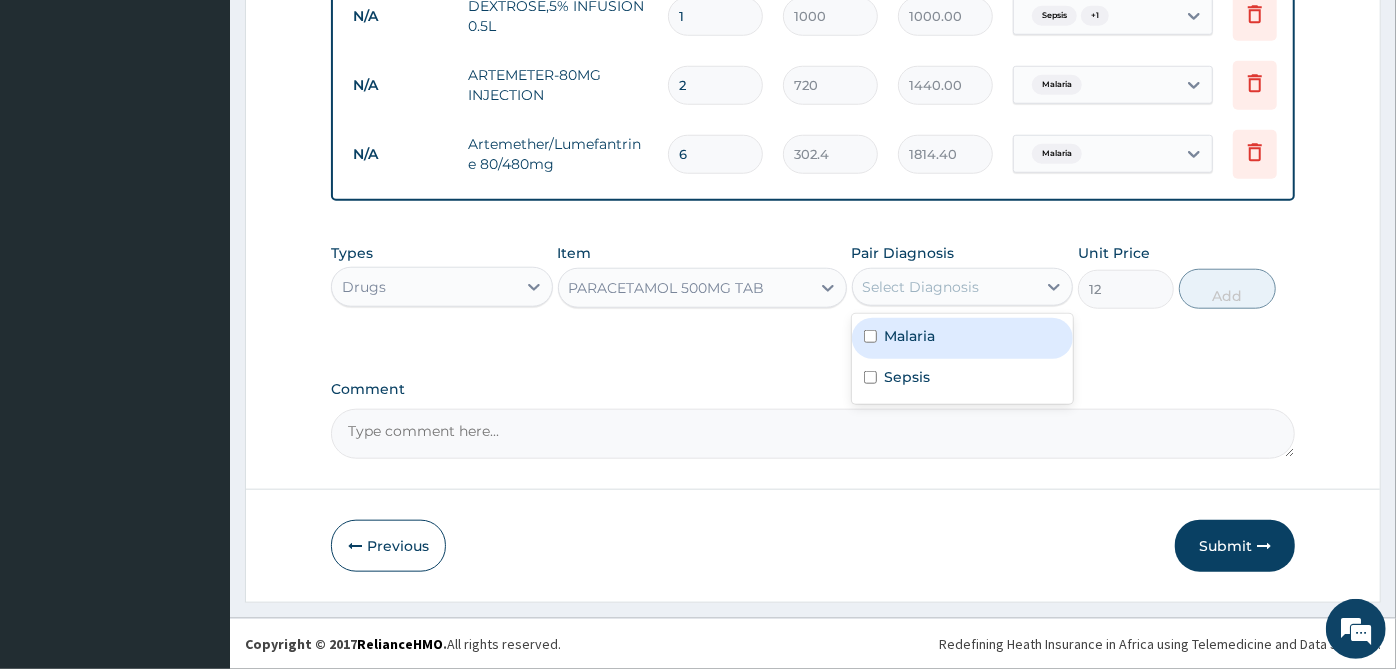 click on "Select Diagnosis" at bounding box center [921, 287] 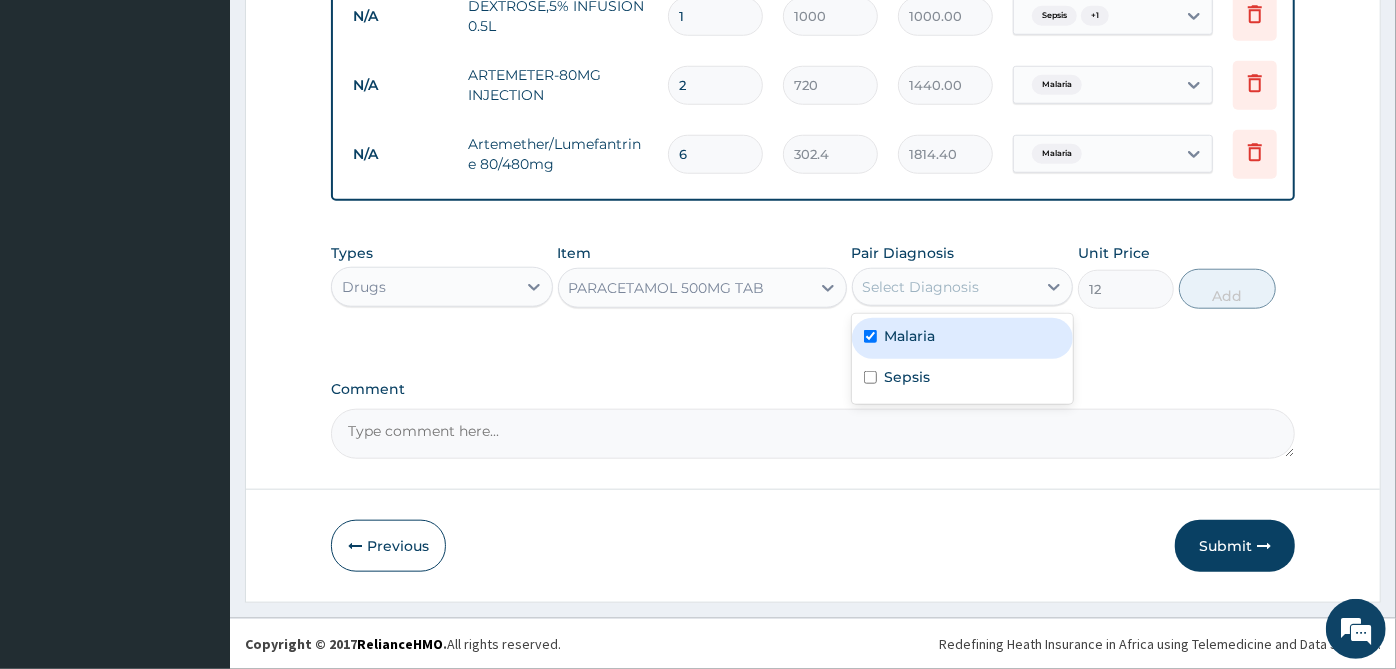 checkbox on "true" 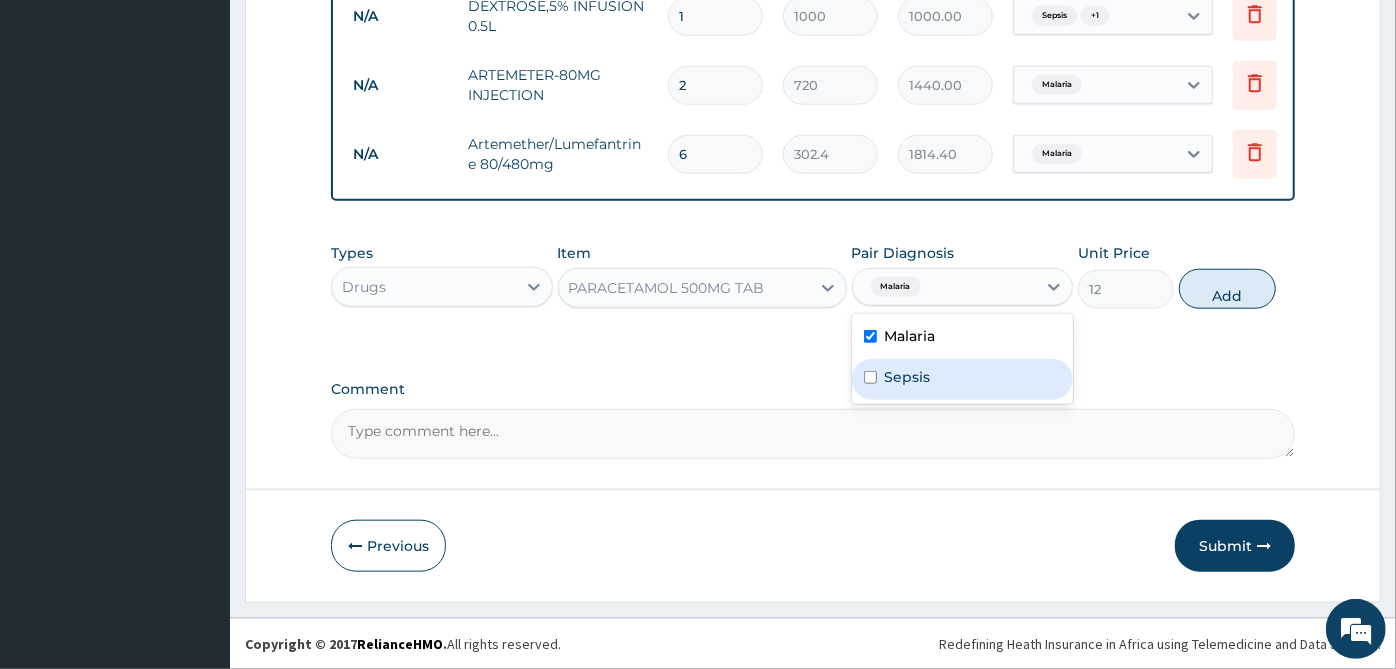 click on "Sepsis" at bounding box center [963, 379] 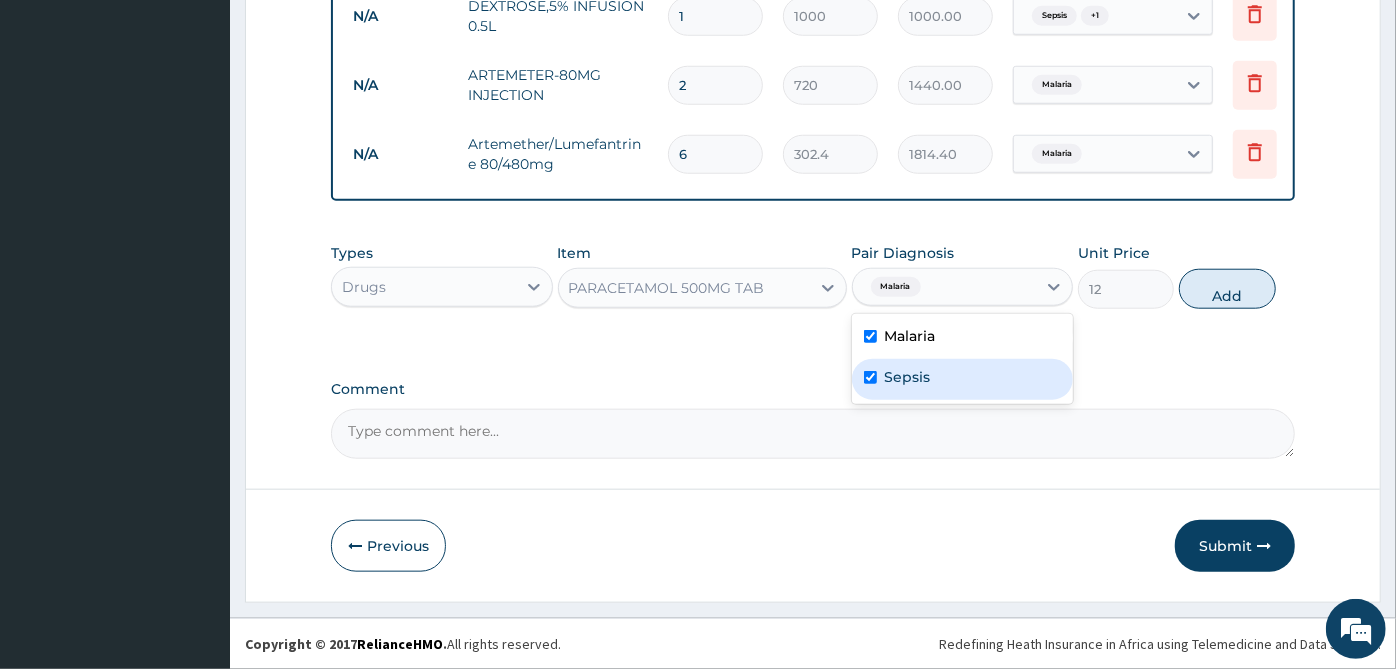 checkbox on "true" 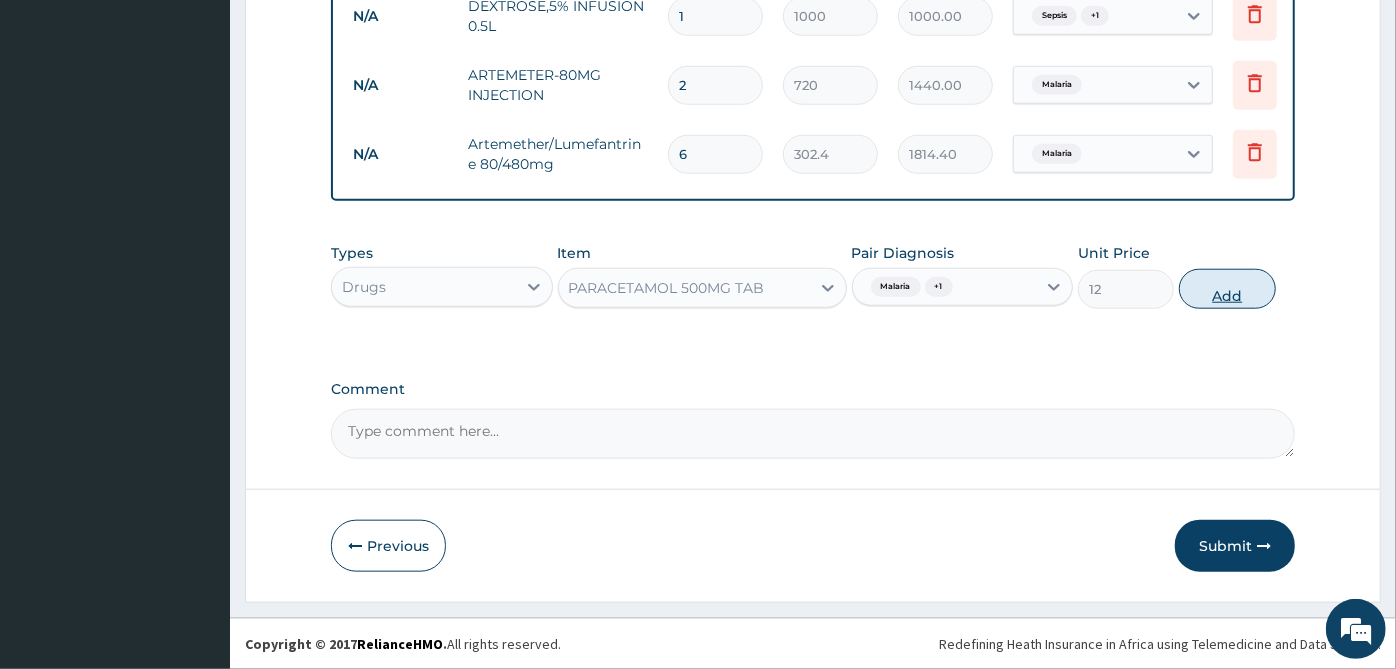 click on "Add" at bounding box center (1227, 289) 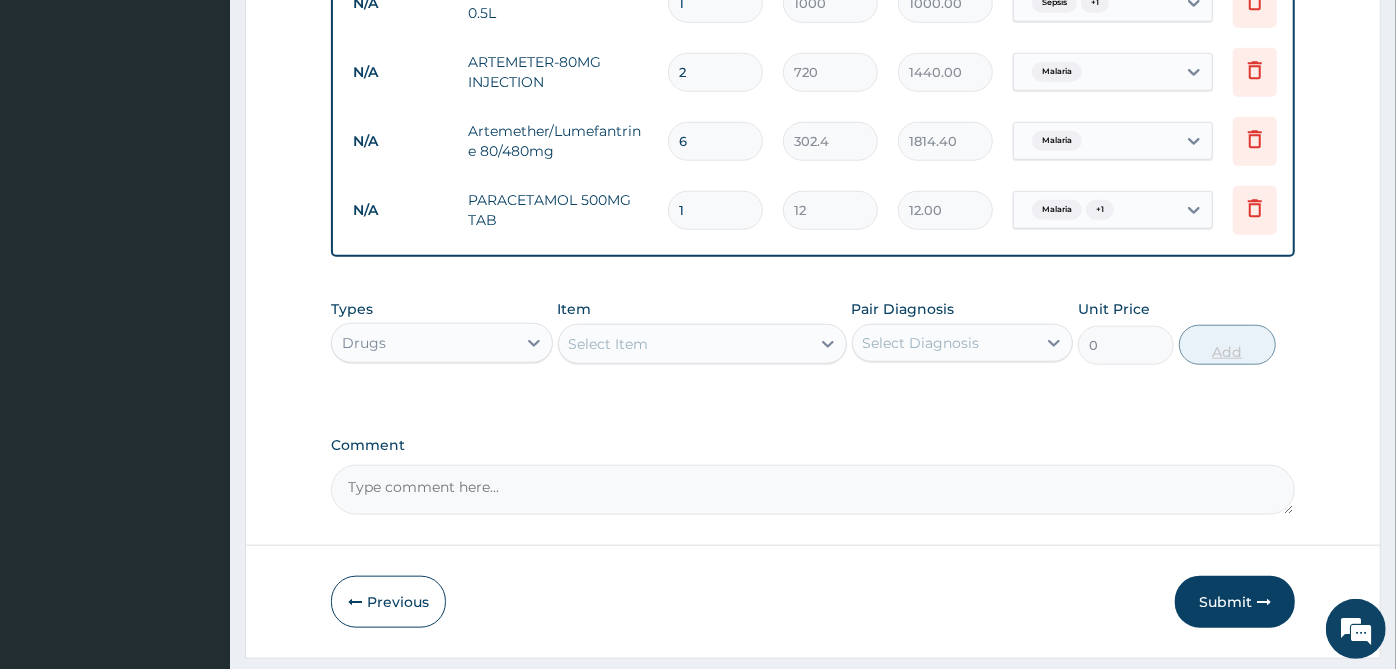 type on "18" 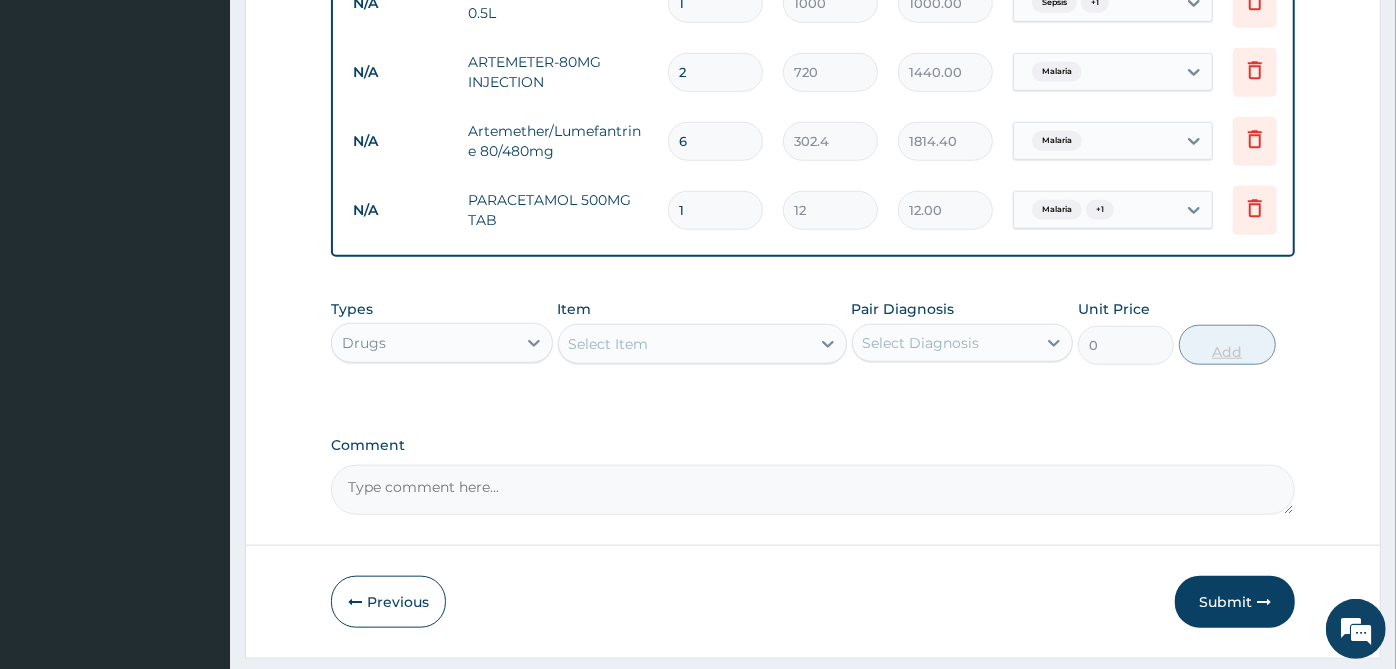 type on "216.00" 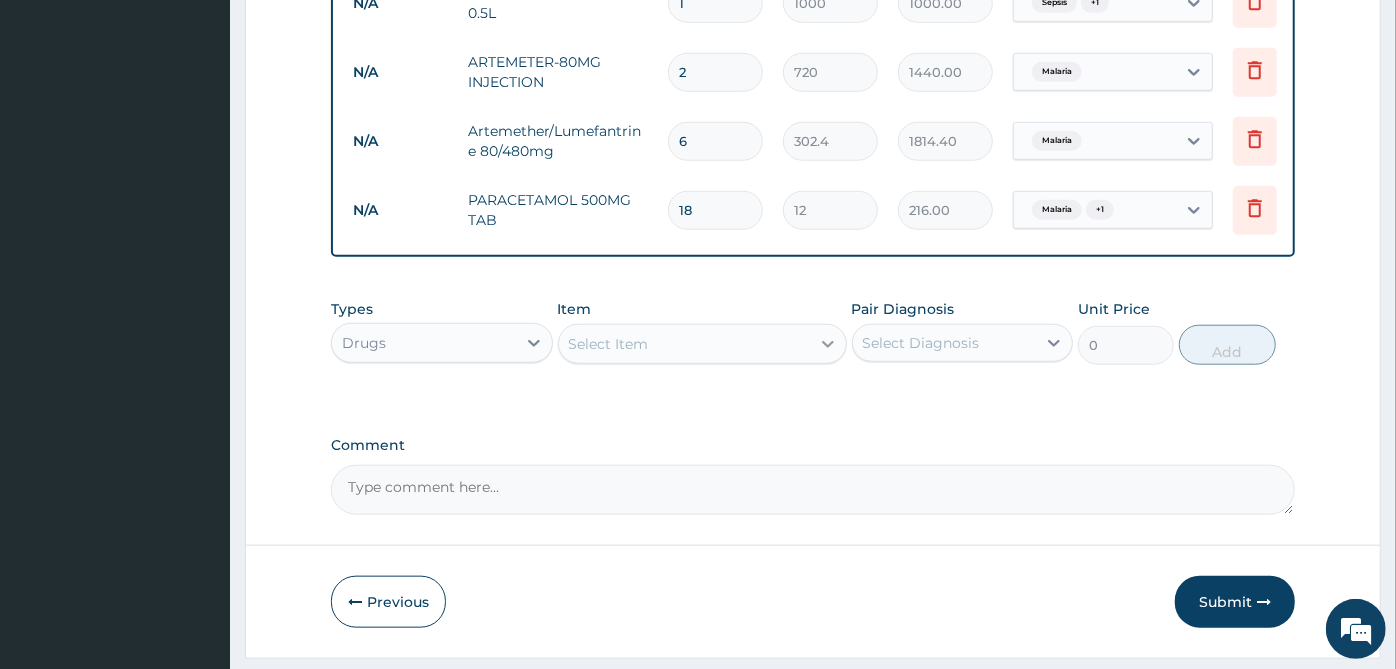 type on "18" 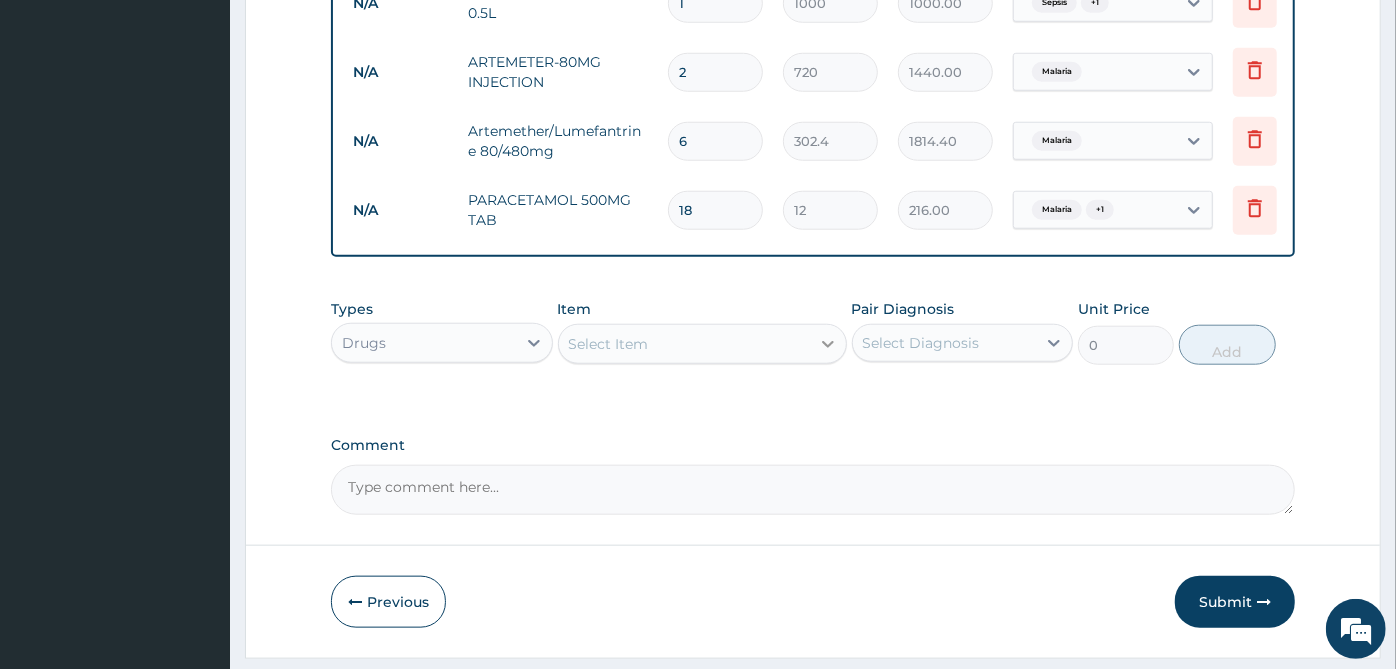 click at bounding box center (828, 344) 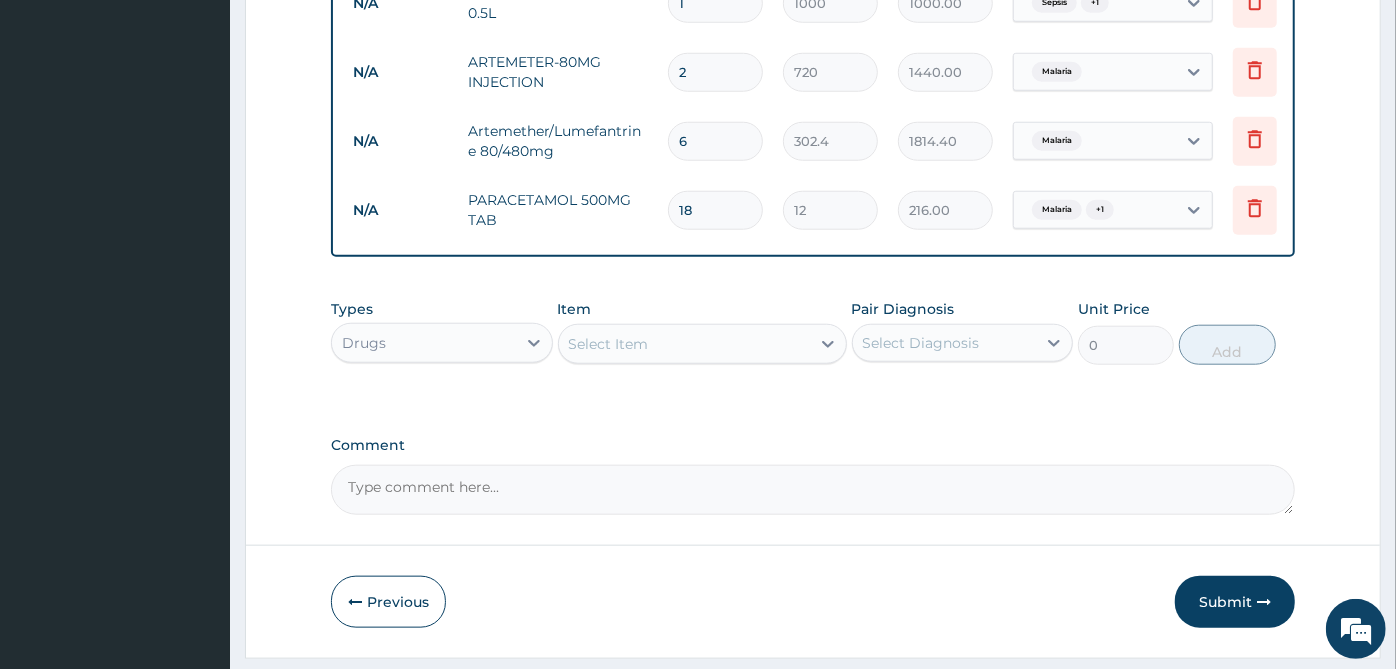click on "PA Code / Prescription Code Enter Code(Secondary Care Only) Encounter Date 01-08-2025 Important Notice Please enter PA codes before entering items that are not attached to a PA code   All diagnoses entered must be linked to a claim item. Diagnosis & Claim Items that are visible but inactive cannot be edited because they were imported from an already approved PA code. Diagnosis Malaria Confirmed Sepsis Confirmed NB: All diagnosis must be linked to a claim item Claim Items Type Name Quantity Unit Price Total Price Pair Diagnosis Actions N/A General Consultation 1 2000 2000.00 Malaria  + 1 Delete N/A Malaria Parasite 1 650 650.00 Malaria Delete N/A Full Blood Count 1 1600 1600.00 Sepsis Delete N/A PARACETAMOL INJECTION 150MG/2ML 4 32.7 130.80 Malaria  + 1 Delete N/A DEXTROSE,5% INFUSION 0.5L 1 1000 1000.00 Sepsis  + 1 Delete N/A ARTEMETER-80MG INJECTION 2 720 1440.00 Malaria Delete N/A Artemether/Lumefantrine 80/480mg 6 302.4 1814.40 Malaria Delete N/A PARACETAMOL 500MG TAB 18 12 216.00 Malaria  + 1 Delete Types" at bounding box center (813, -200) 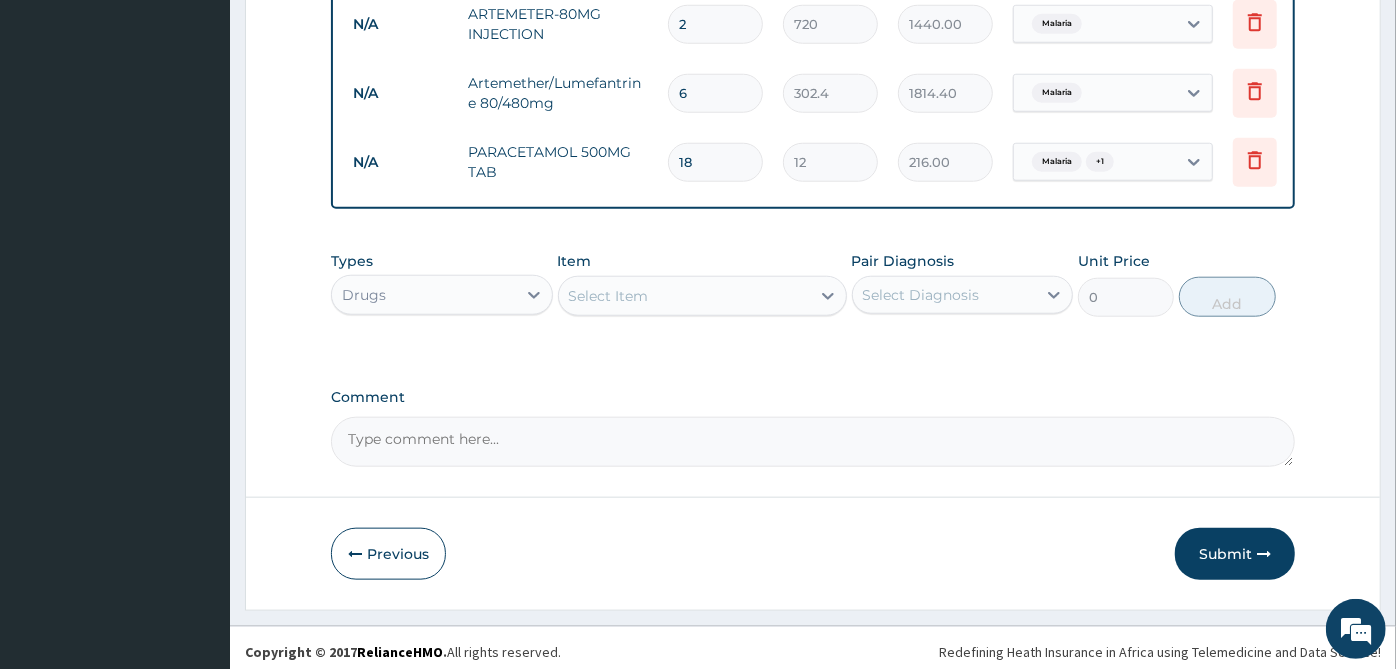 scroll, scrollTop: 1174, scrollLeft: 0, axis: vertical 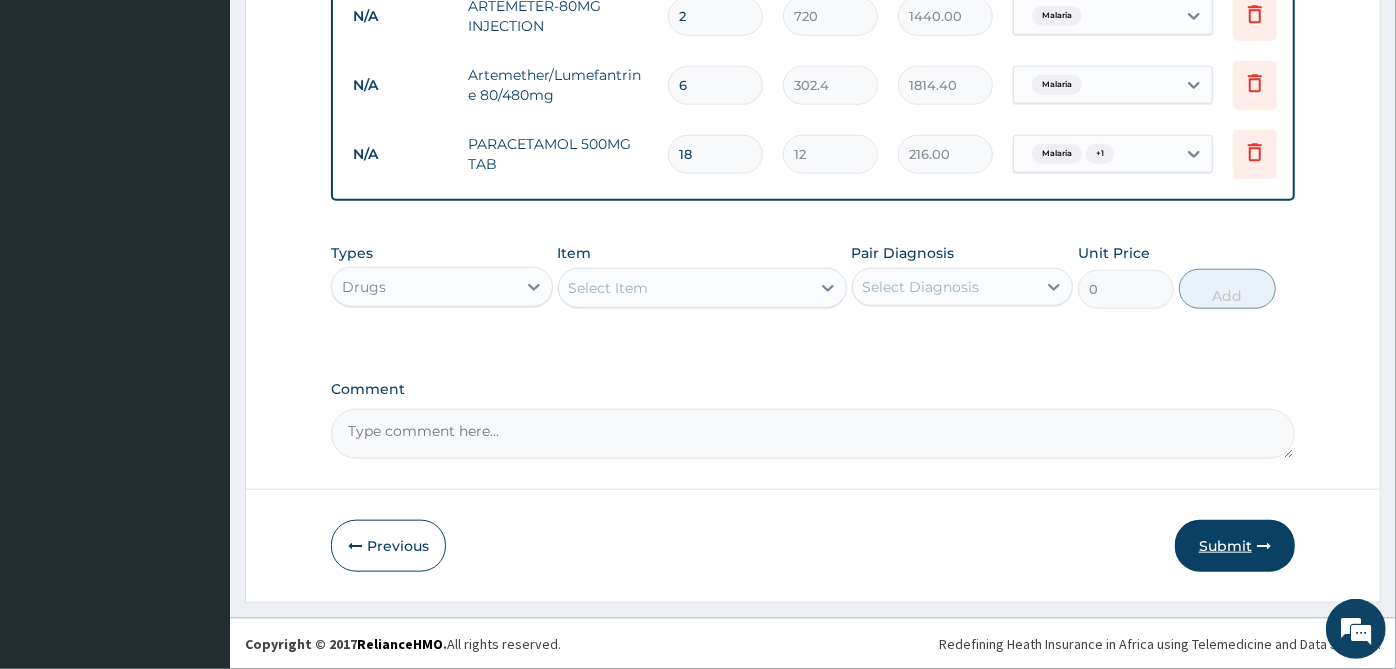 click on "Submit" at bounding box center [1235, 546] 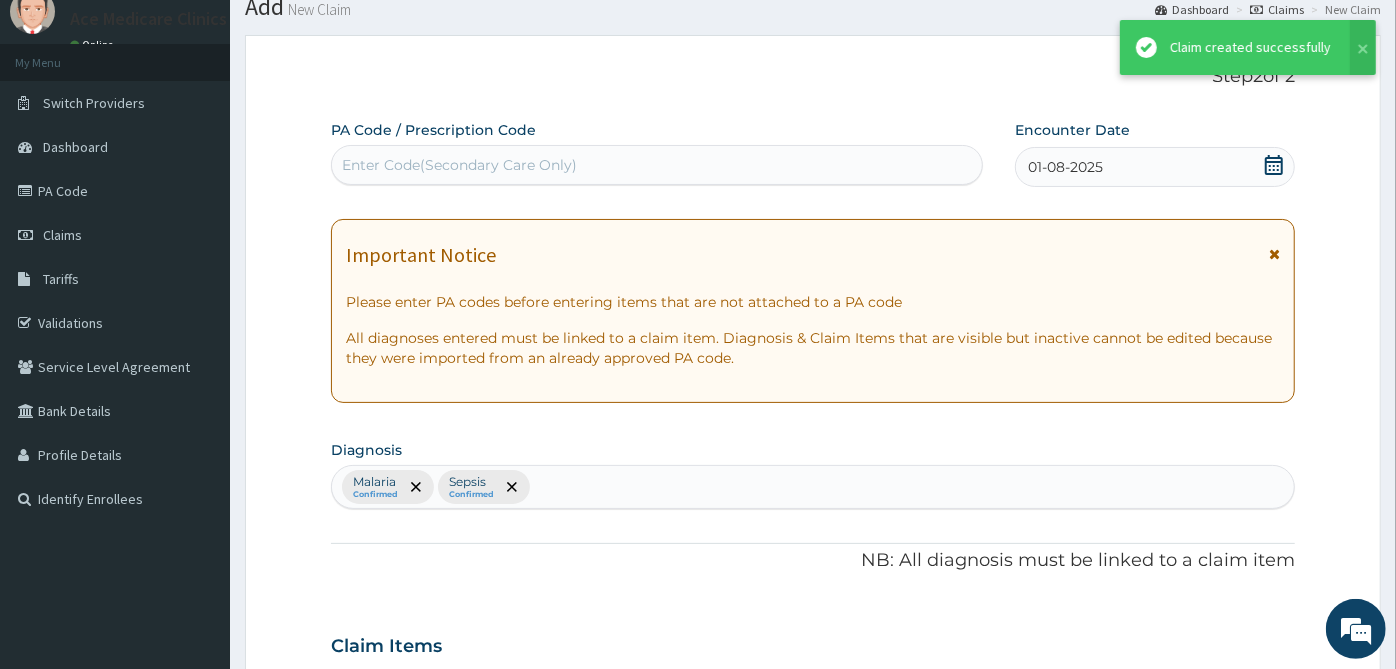 scroll, scrollTop: 1174, scrollLeft: 0, axis: vertical 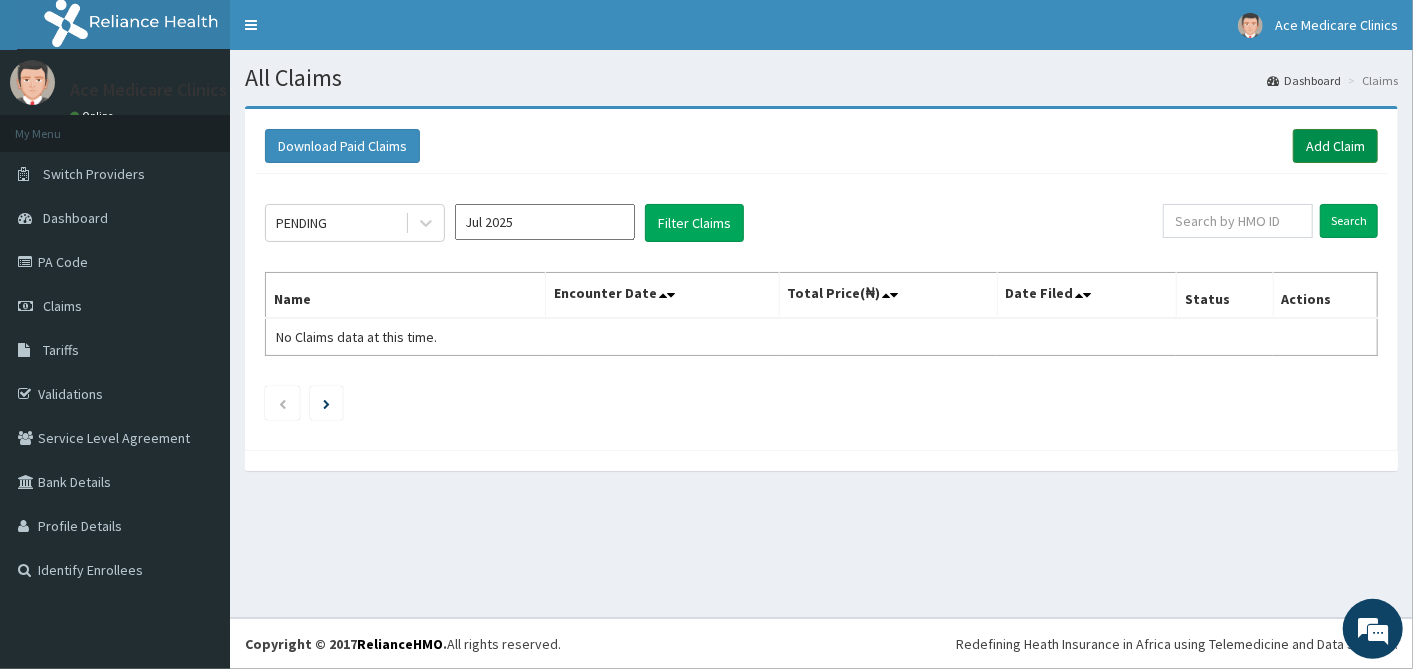 click on "Add Claim" at bounding box center [1335, 146] 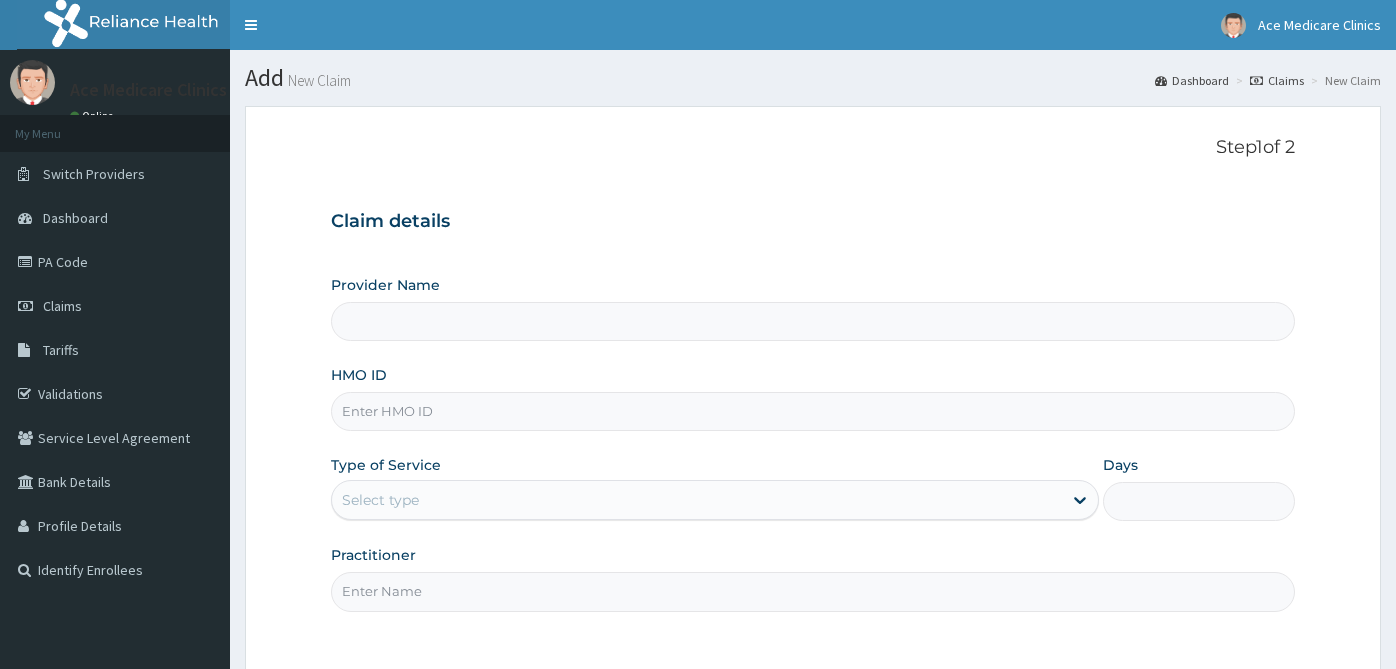 scroll, scrollTop: 0, scrollLeft: 0, axis: both 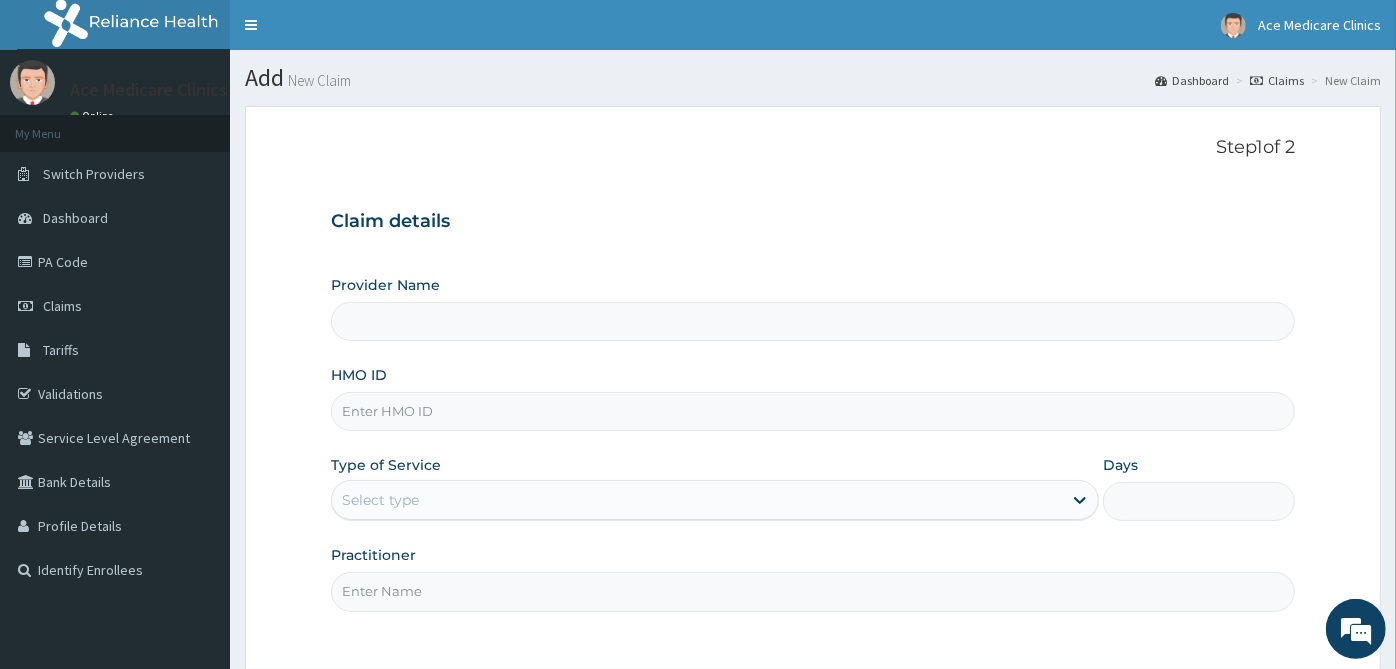 type on "ACE MEDICARE CLINICS- Ota" 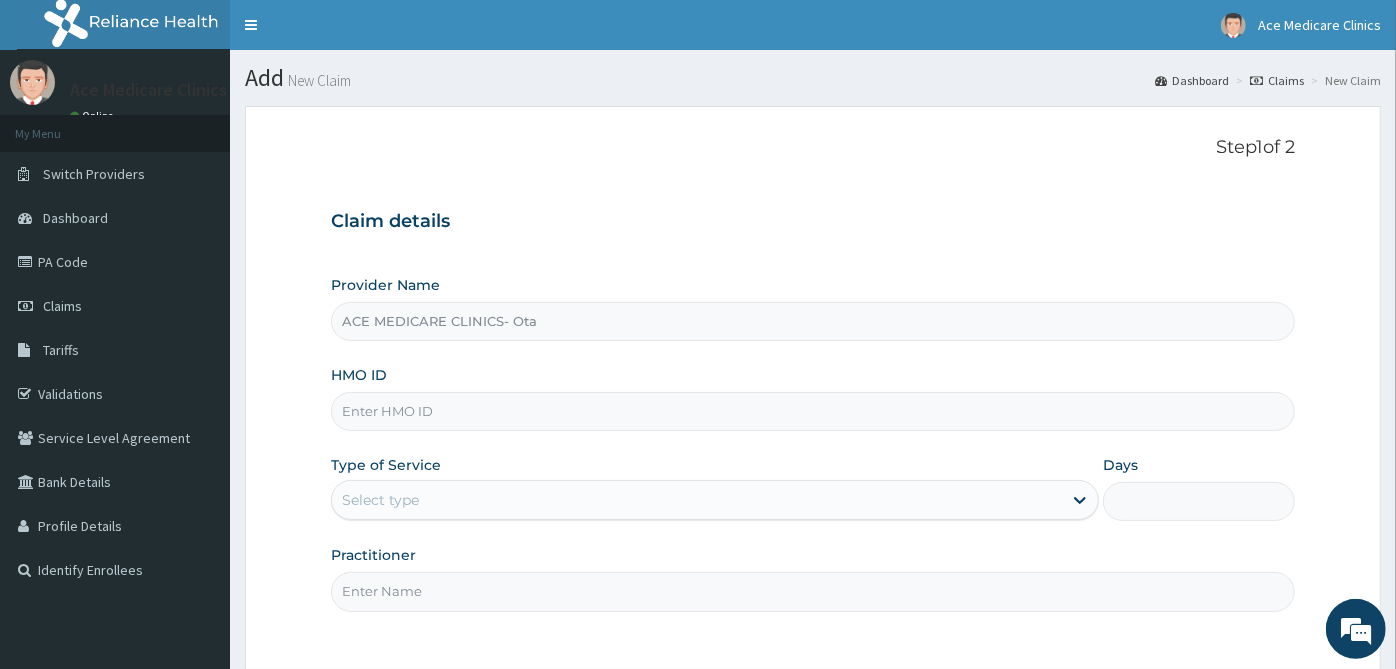 click on "HMO ID" at bounding box center (813, 411) 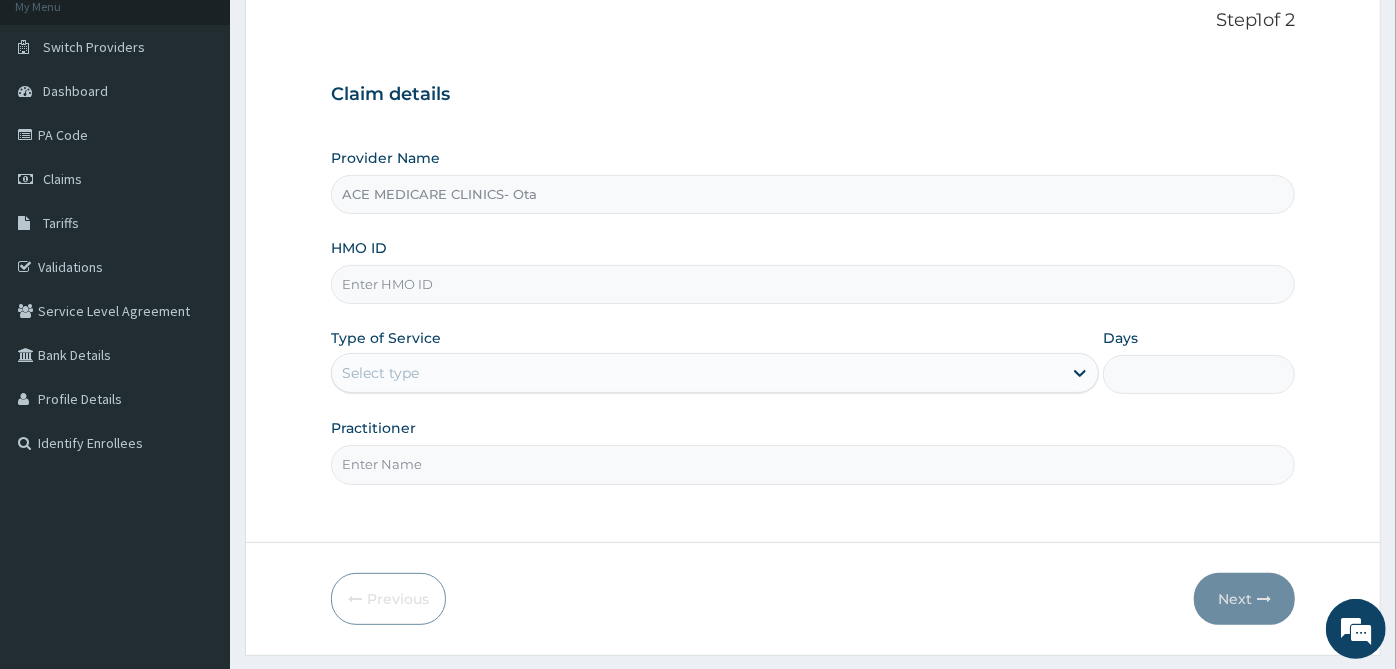 scroll, scrollTop: 179, scrollLeft: 0, axis: vertical 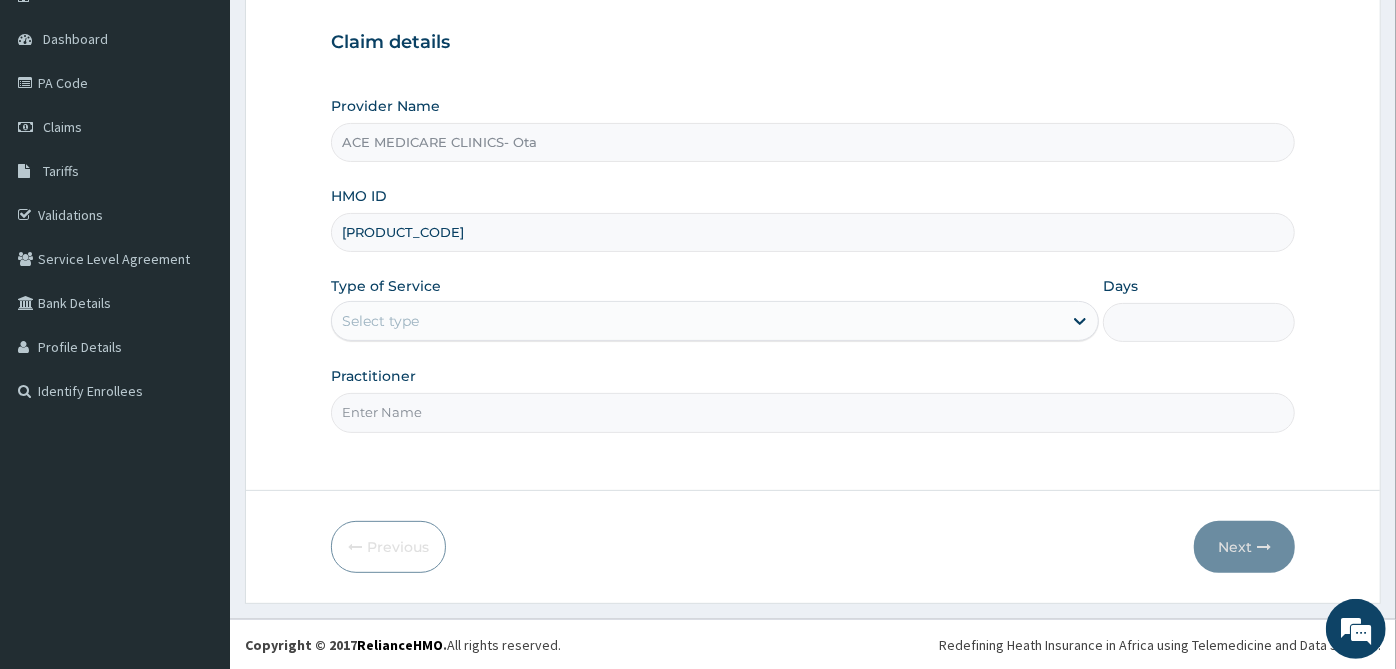 type on "MNL/10465/A" 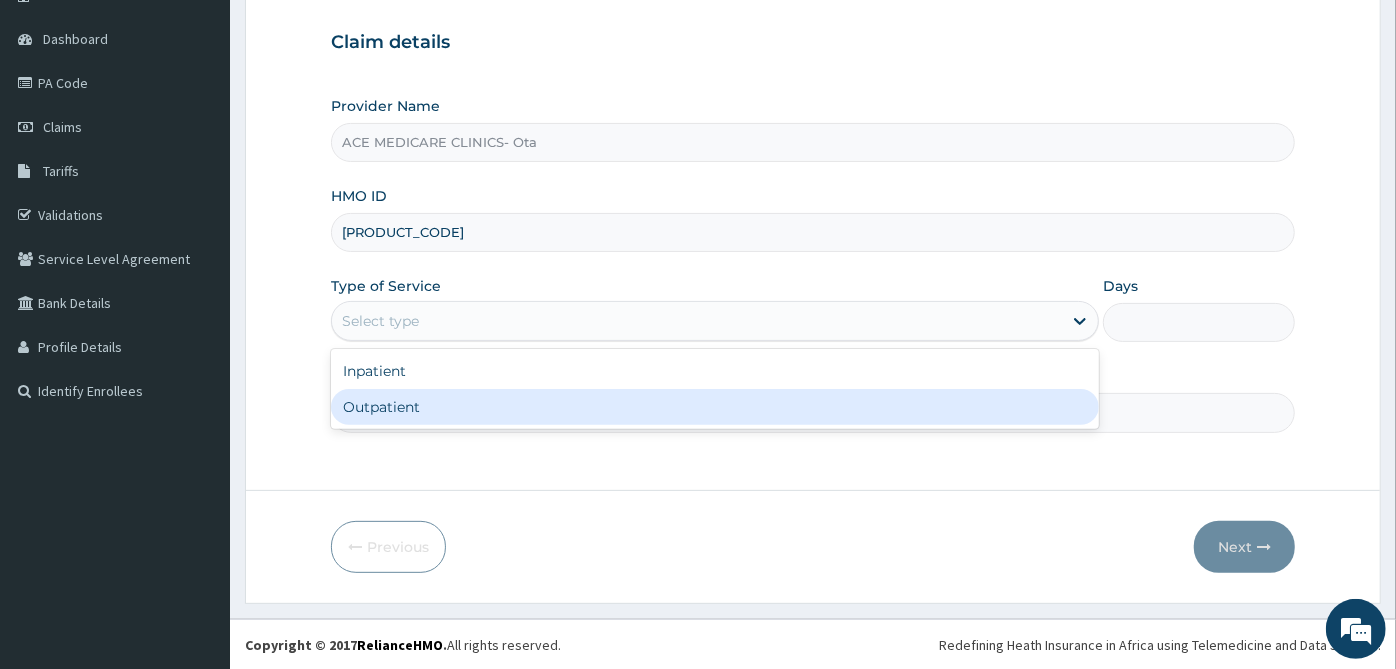 click on "Outpatient" at bounding box center [715, 407] 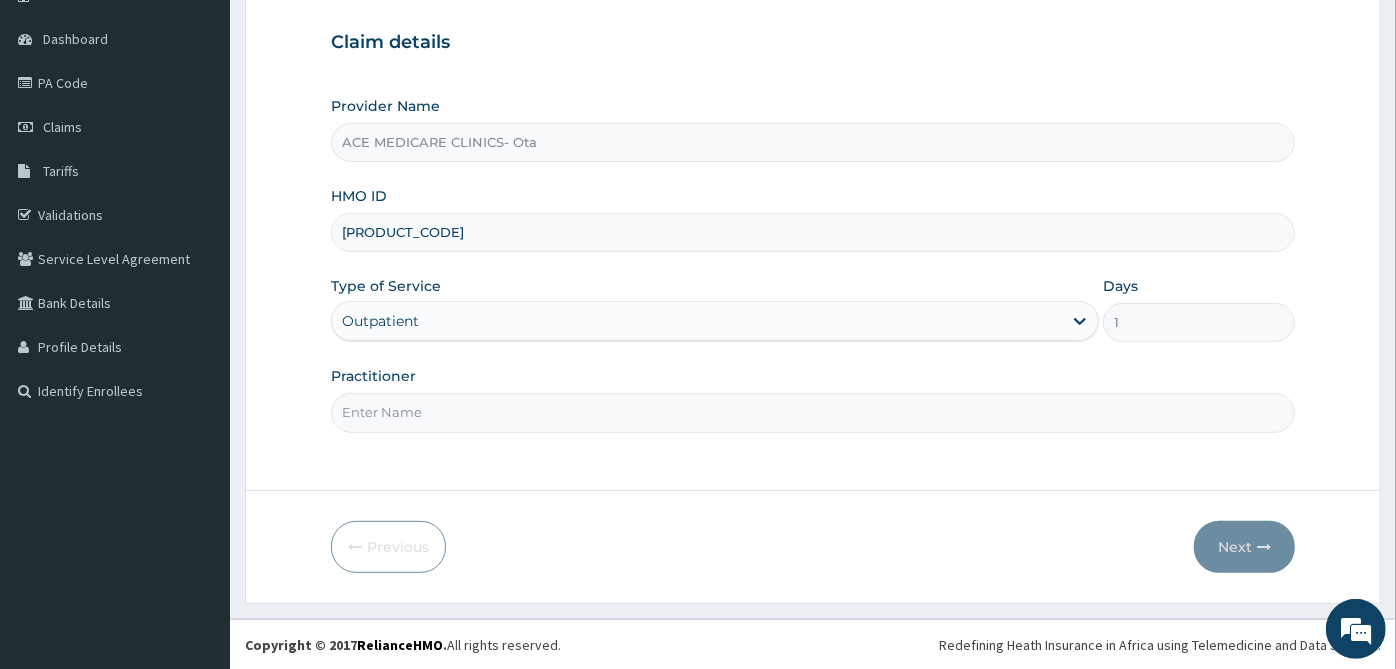 click on "Practitioner" at bounding box center (813, 412) 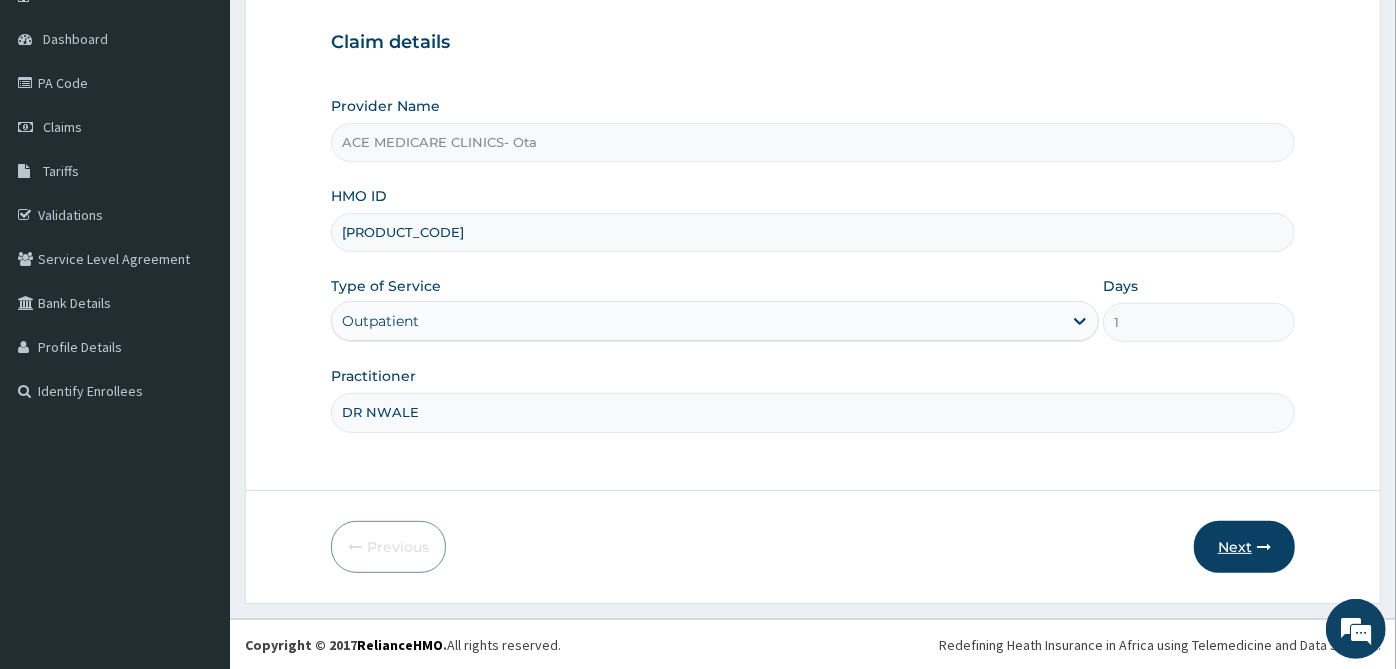 type on "DR NWALE" 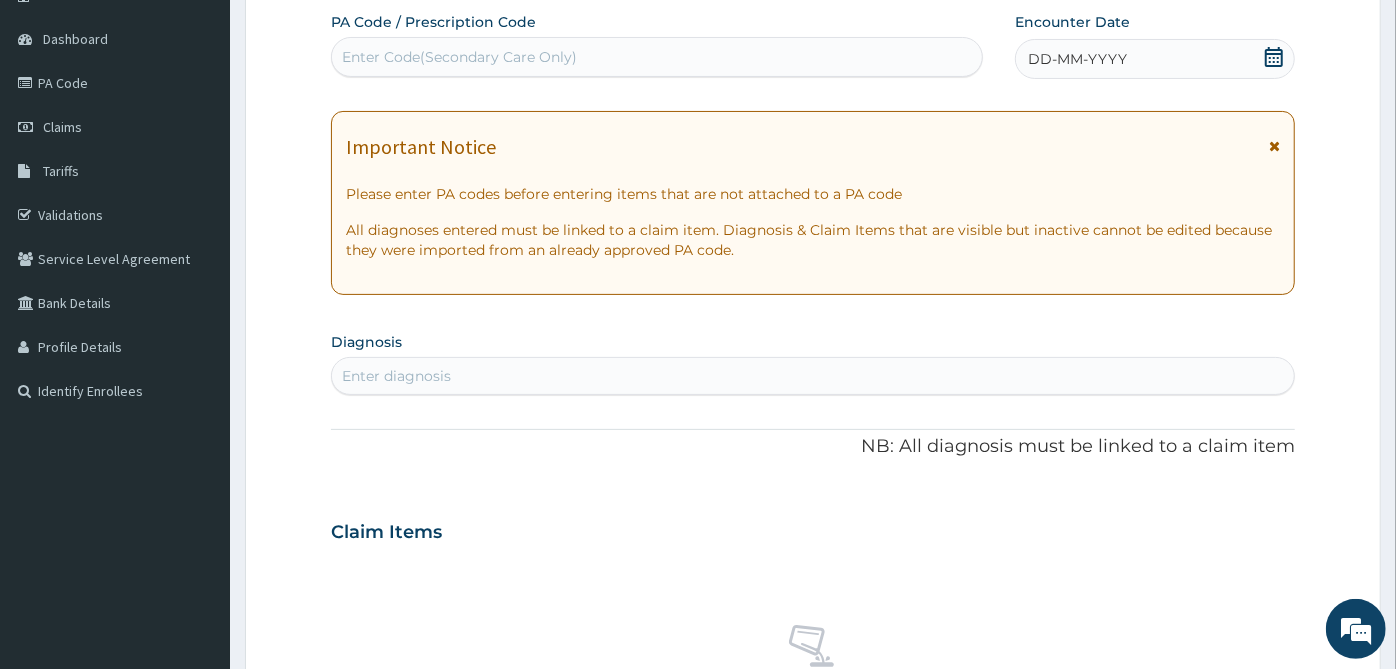 click on "Enter Code(Secondary Care Only)" at bounding box center (657, 57) 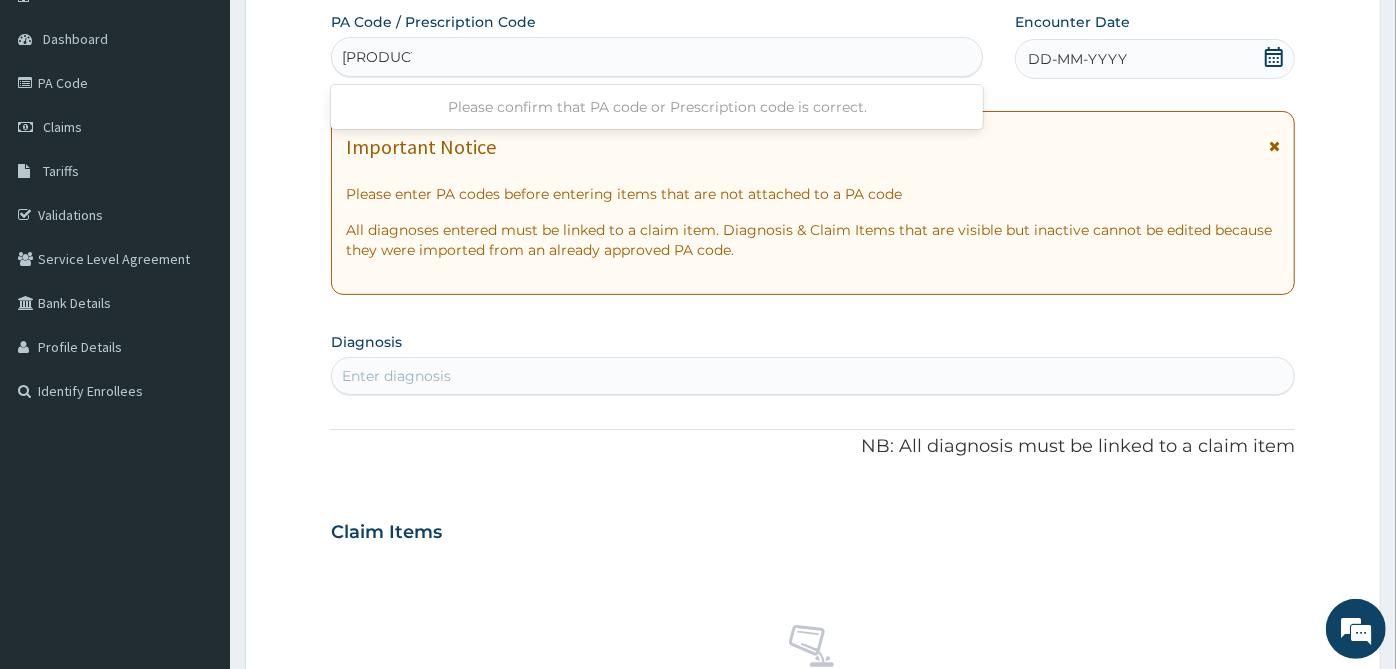 type on "PA/29A58C" 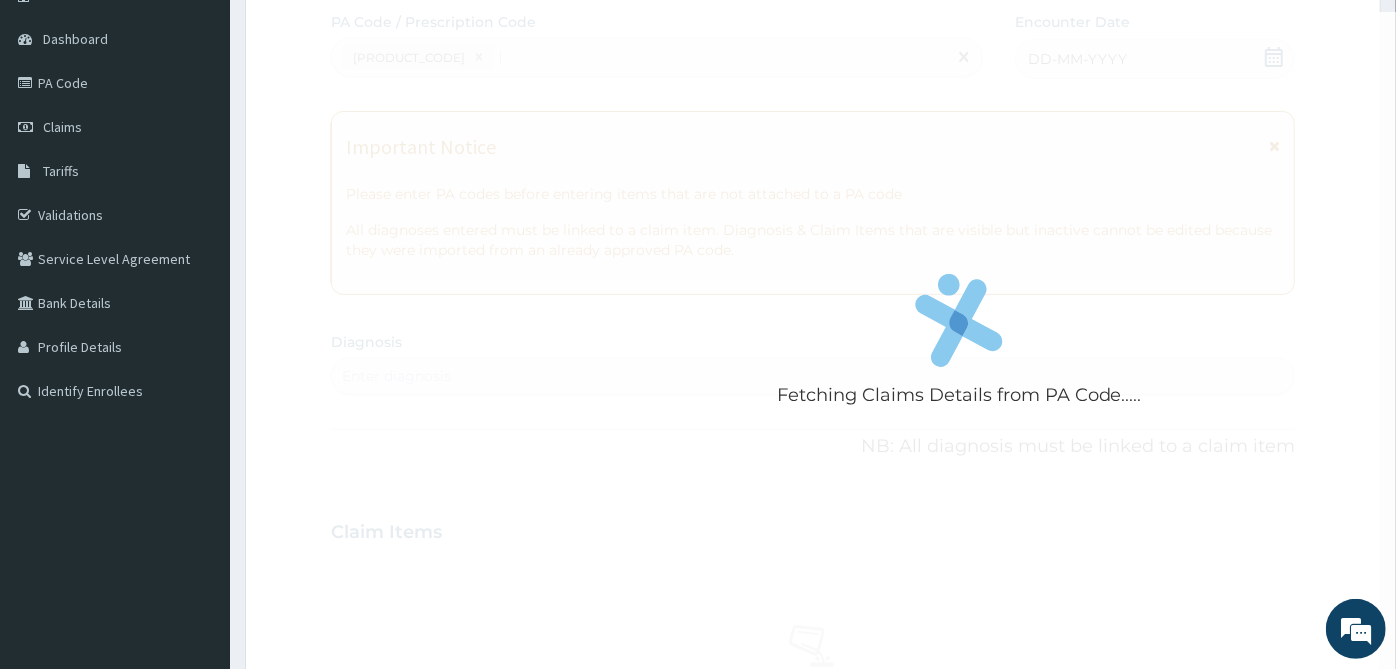 type 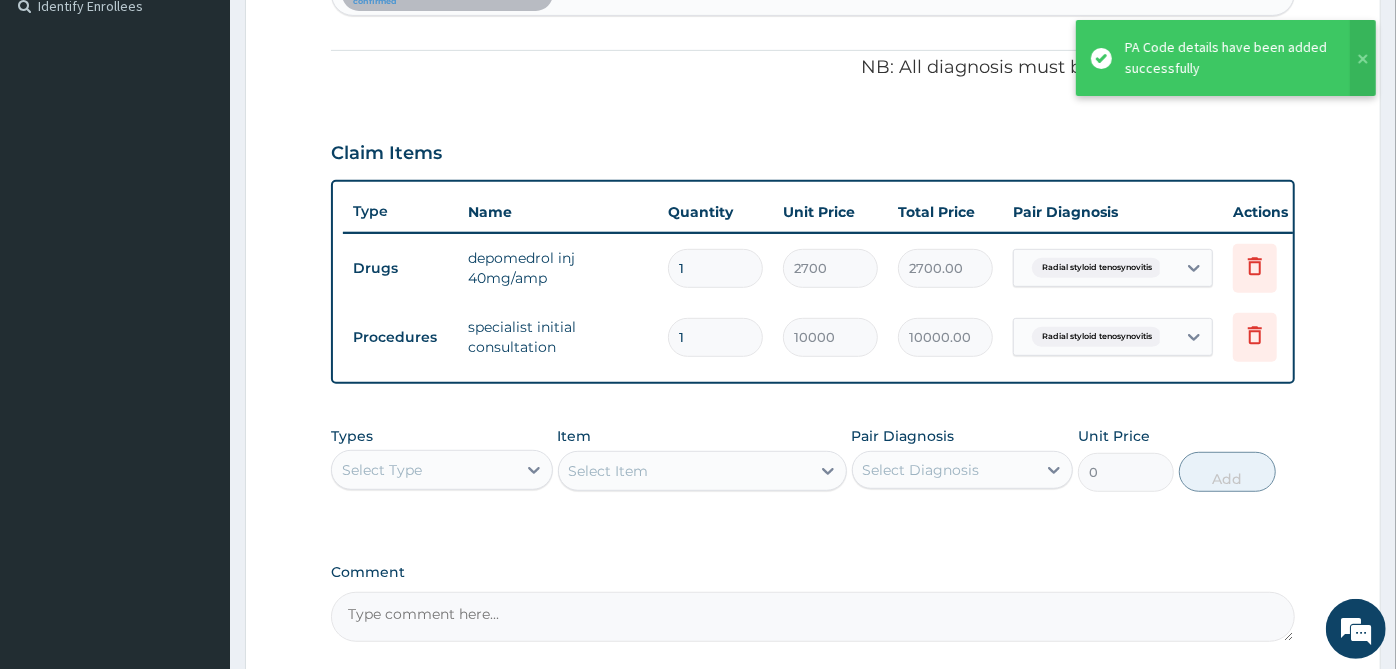 scroll, scrollTop: 453, scrollLeft: 0, axis: vertical 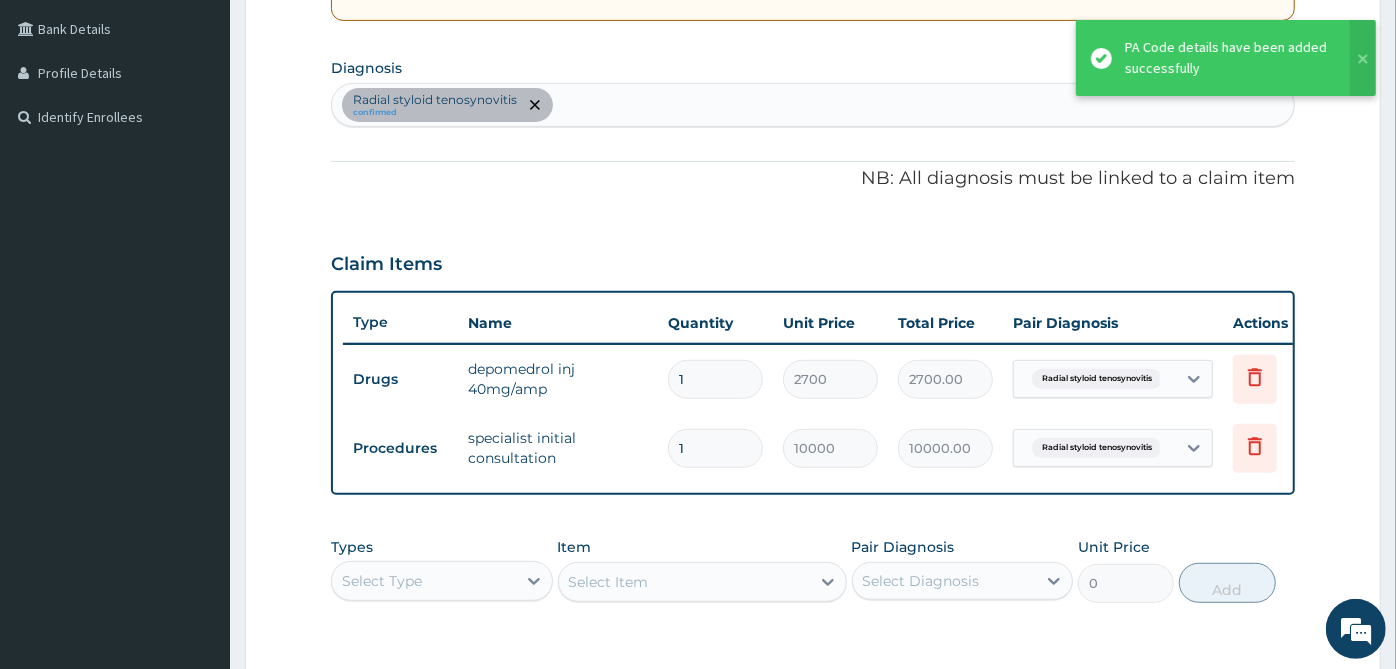 click on "Radial styloid tenosynovitis confirmed" at bounding box center (813, 105) 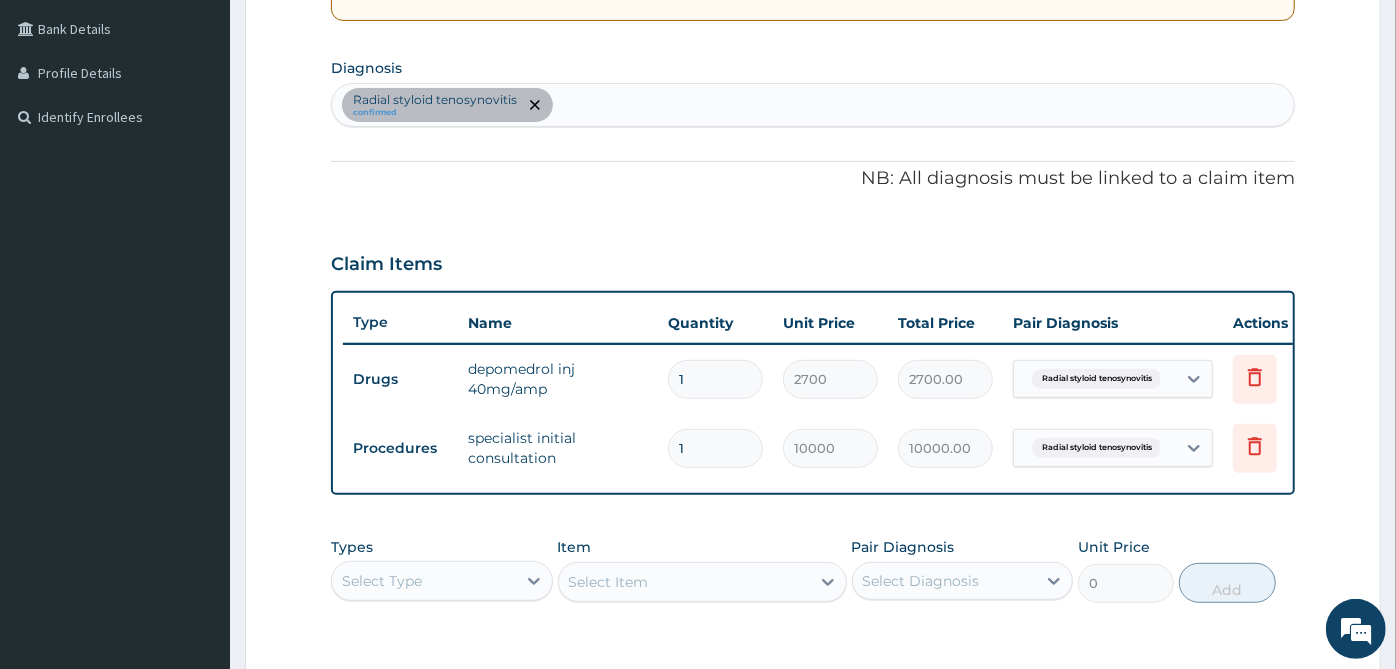 drag, startPoint x: 814, startPoint y: 74, endPoint x: 765, endPoint y: 123, distance: 69.29646 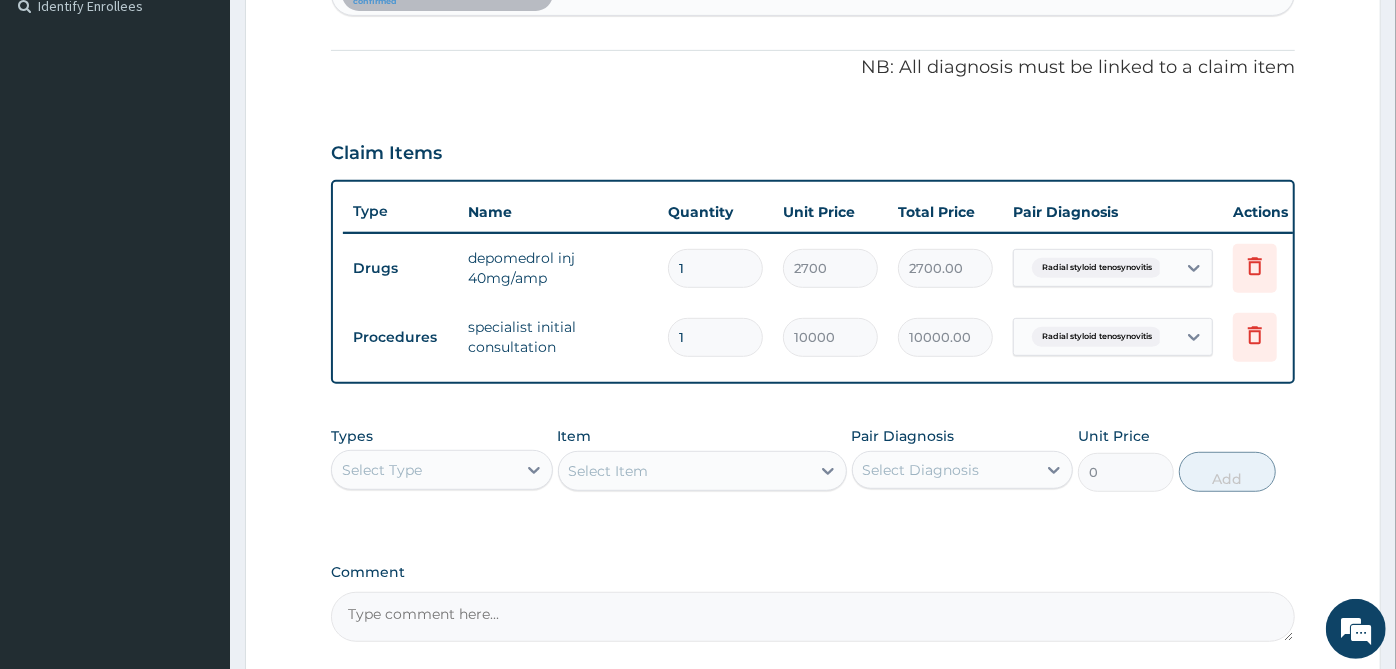 scroll, scrollTop: 675, scrollLeft: 0, axis: vertical 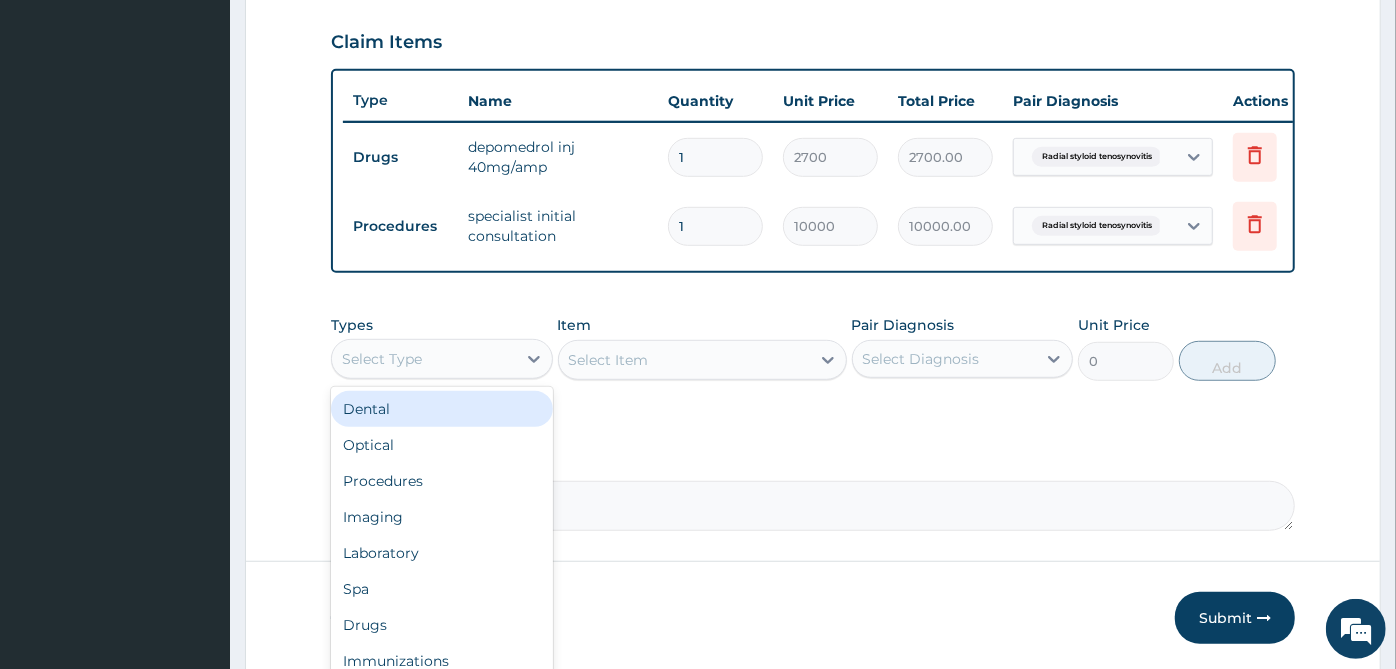 click on "Select Type" at bounding box center [424, 359] 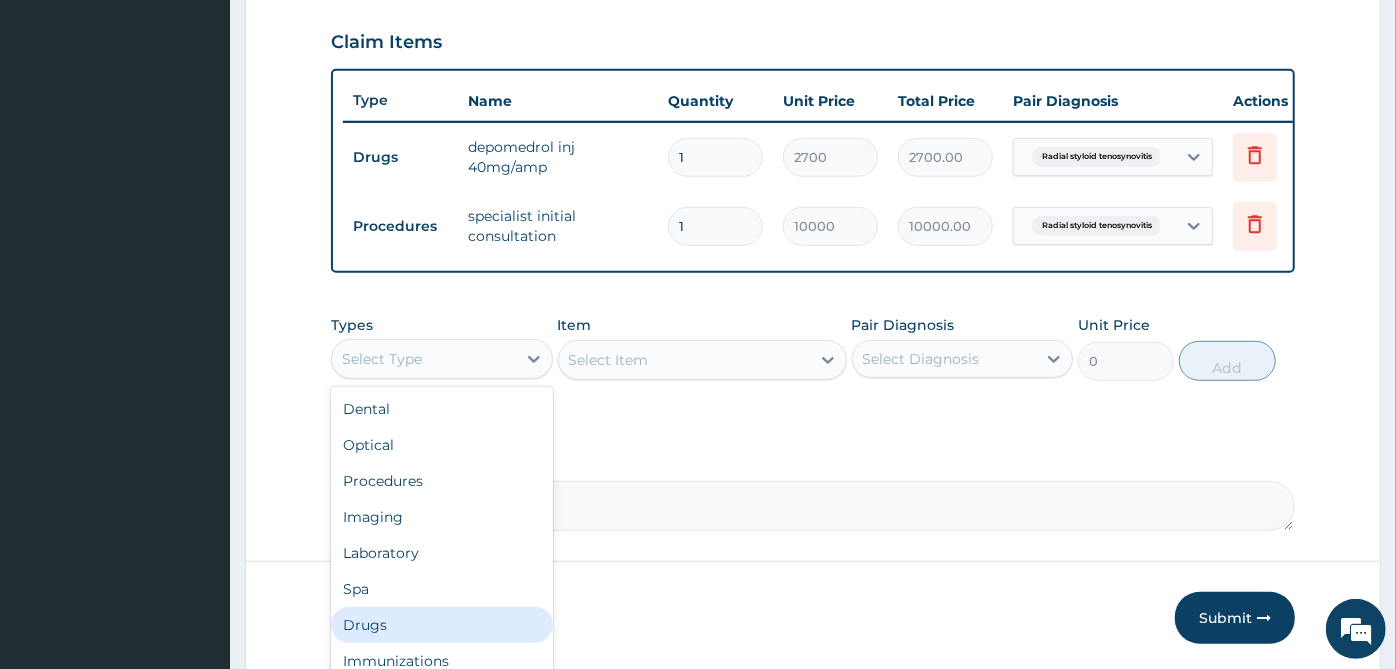 click on "Drugs" at bounding box center (442, 625) 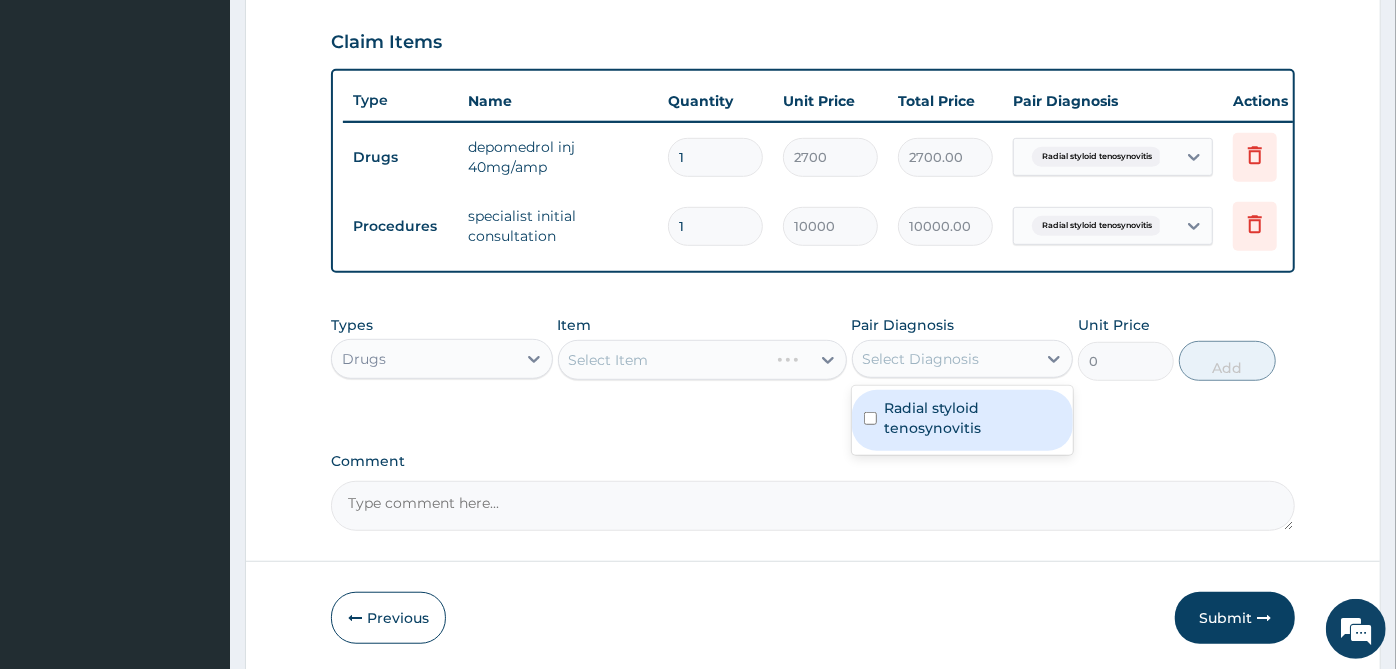 click on "Select Diagnosis" at bounding box center [945, 359] 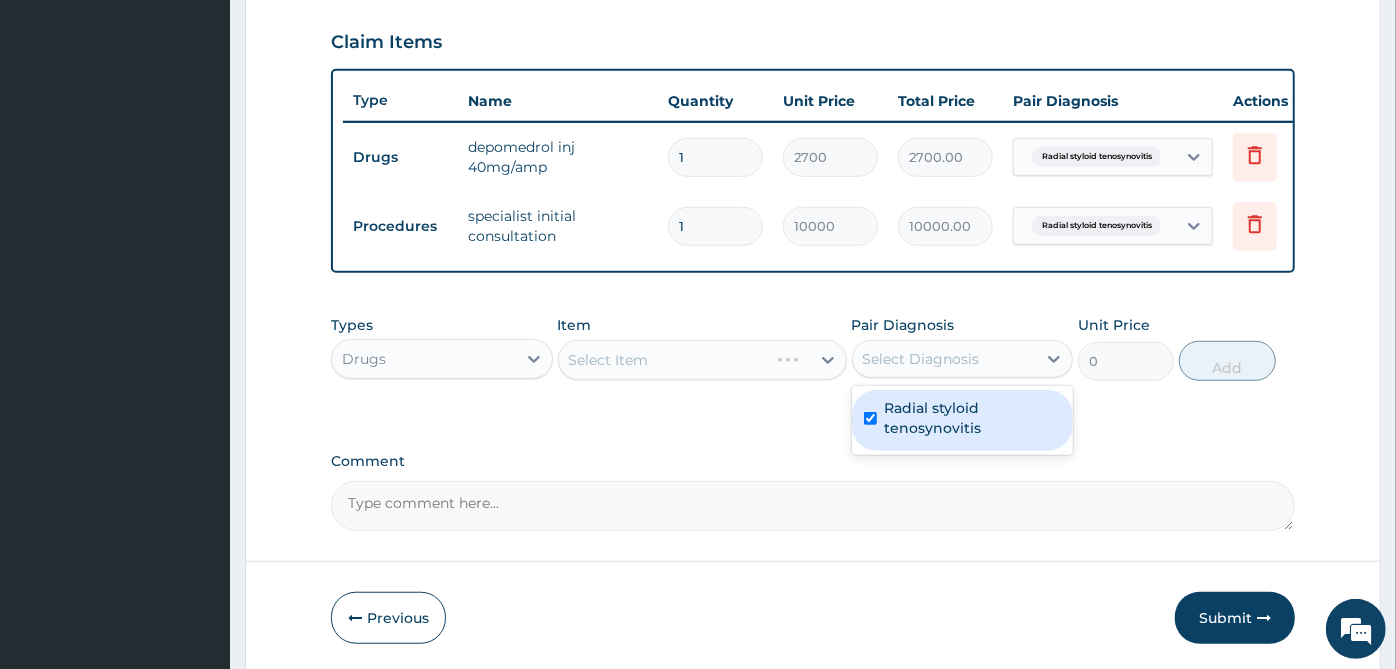 checkbox on "true" 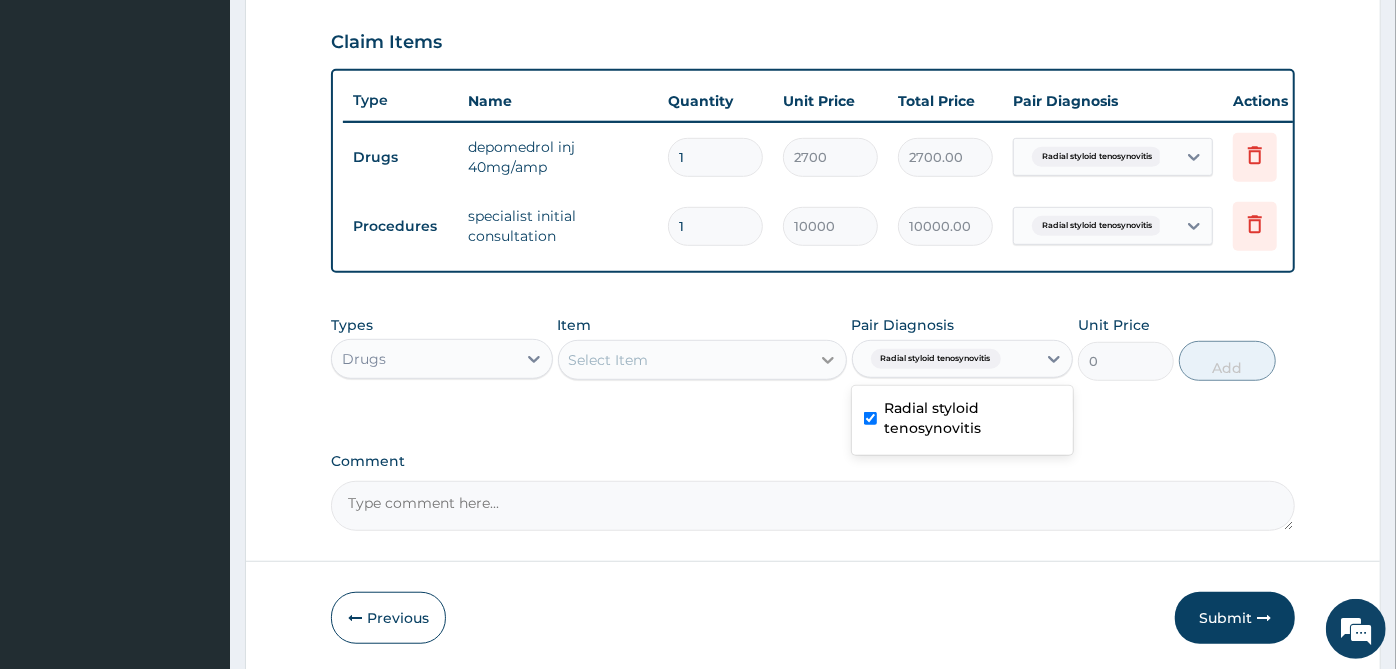 click at bounding box center (828, 360) 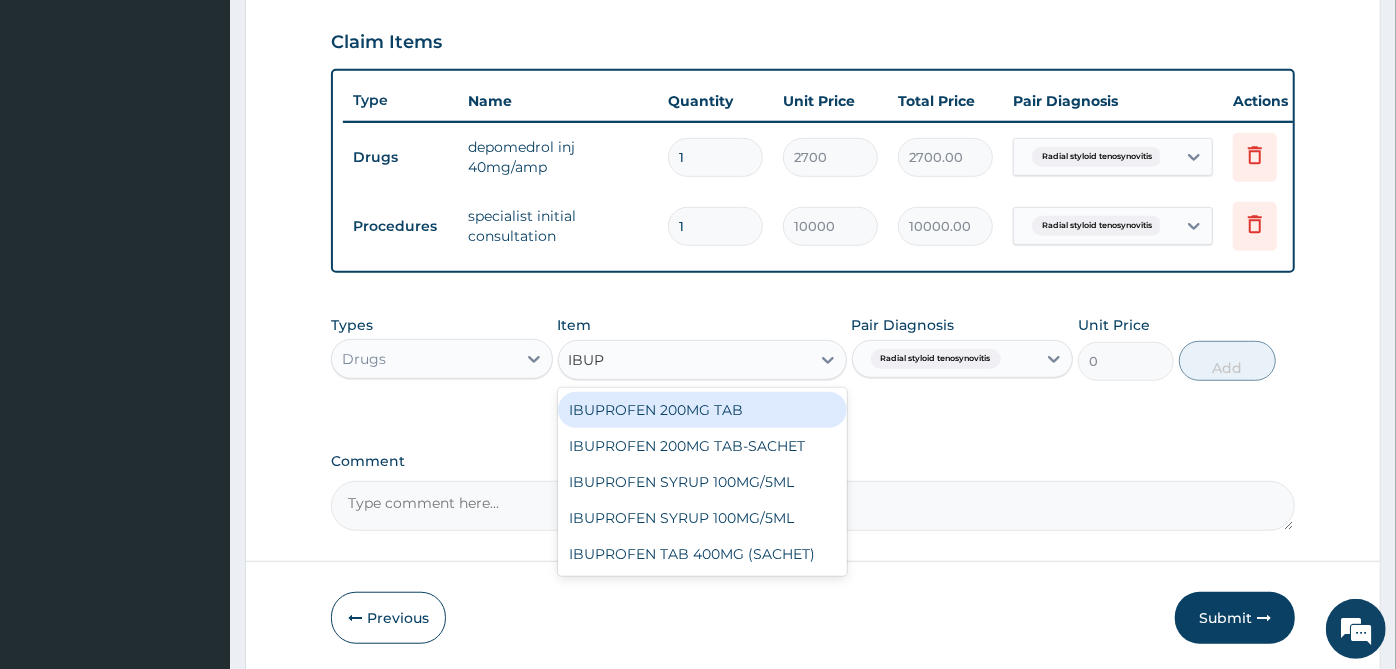 type on "IBUPR" 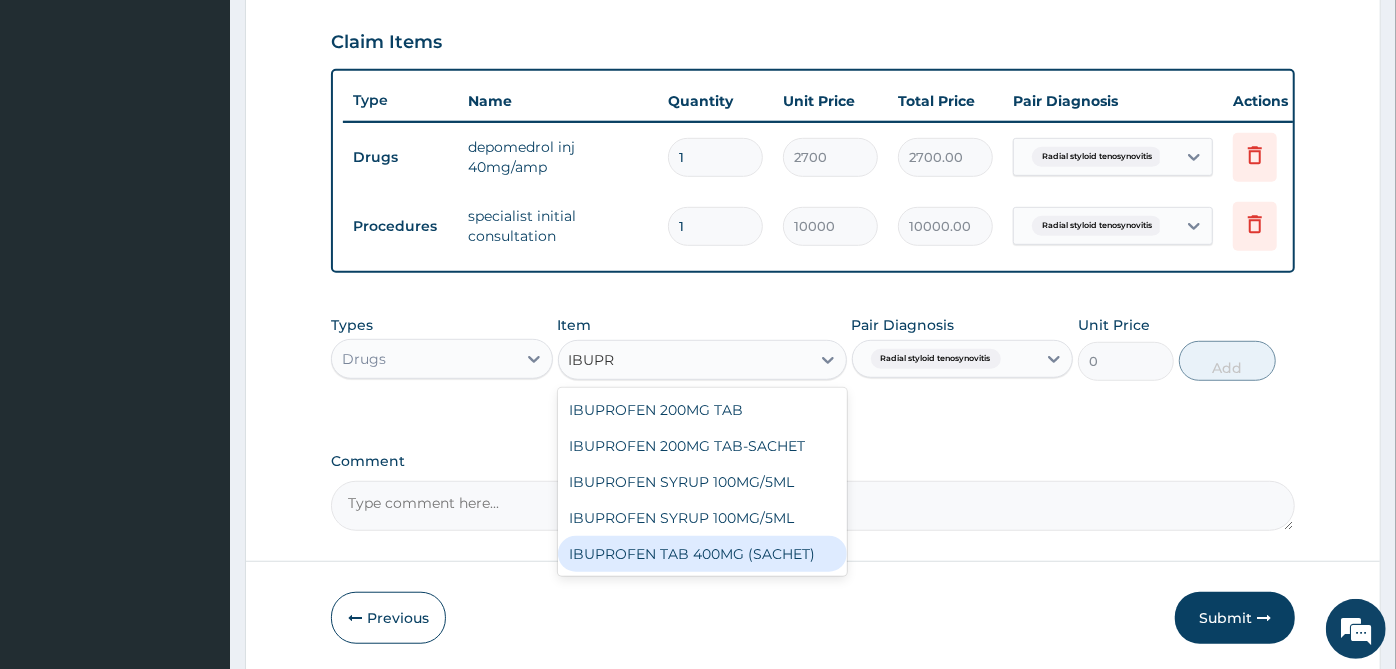 click on "IBUPROFEN TAB 400MG (SACHET)" at bounding box center [702, 554] 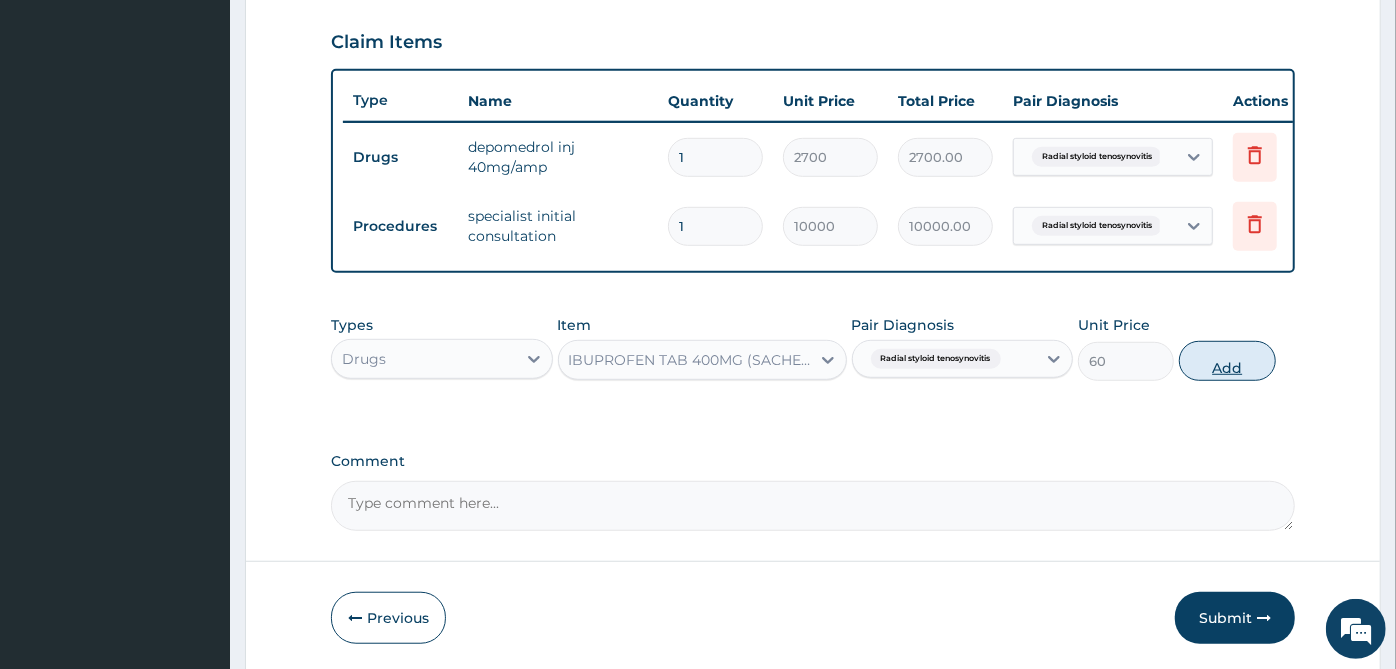 click on "Add" at bounding box center (1227, 361) 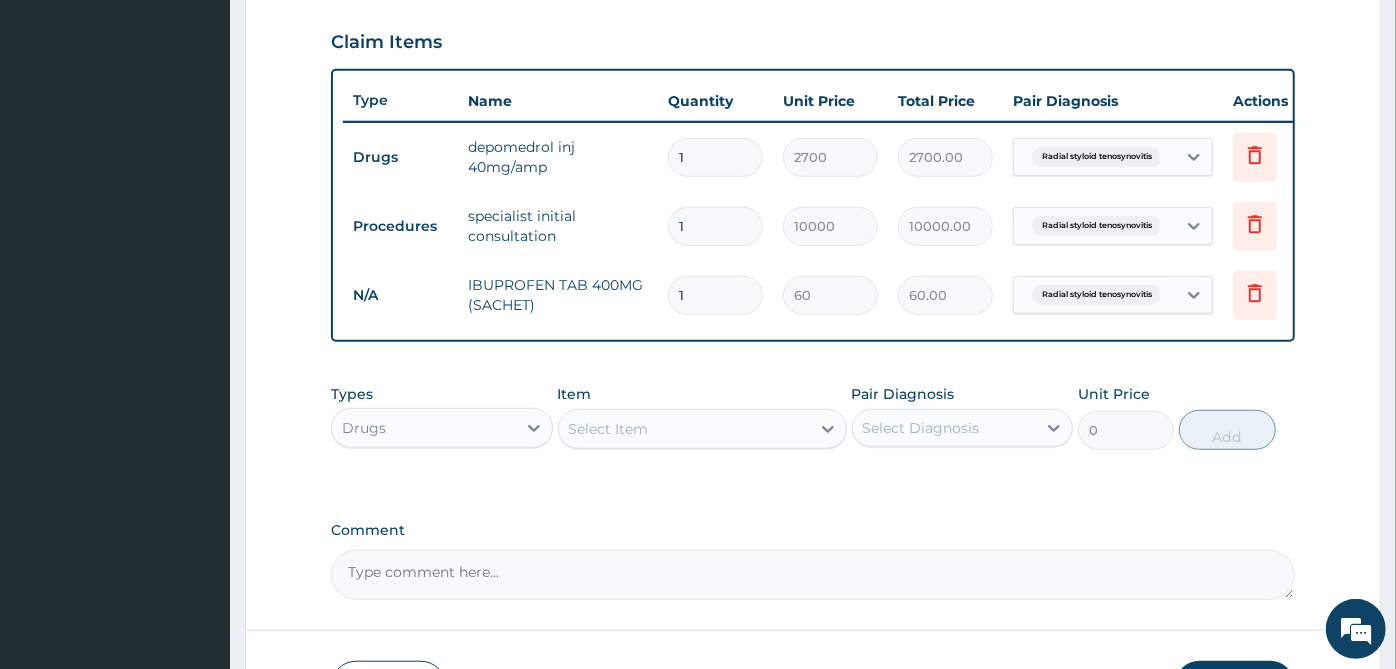 type 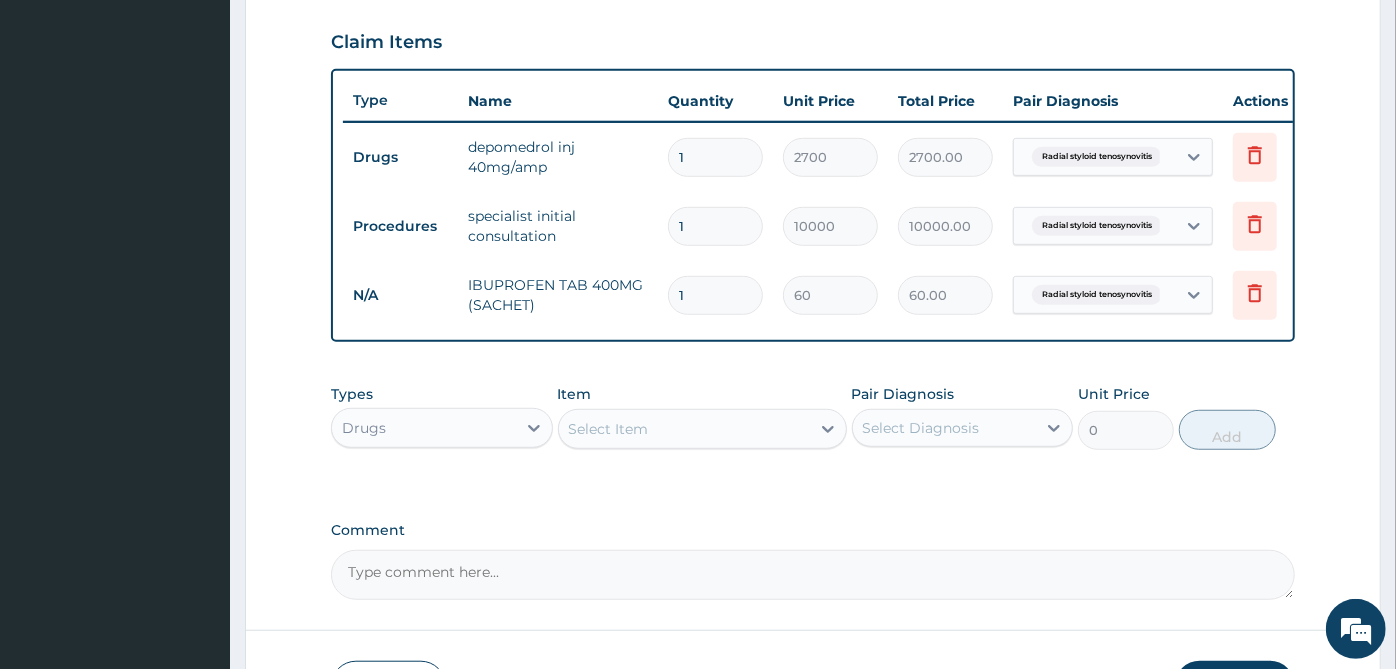 type on "0.00" 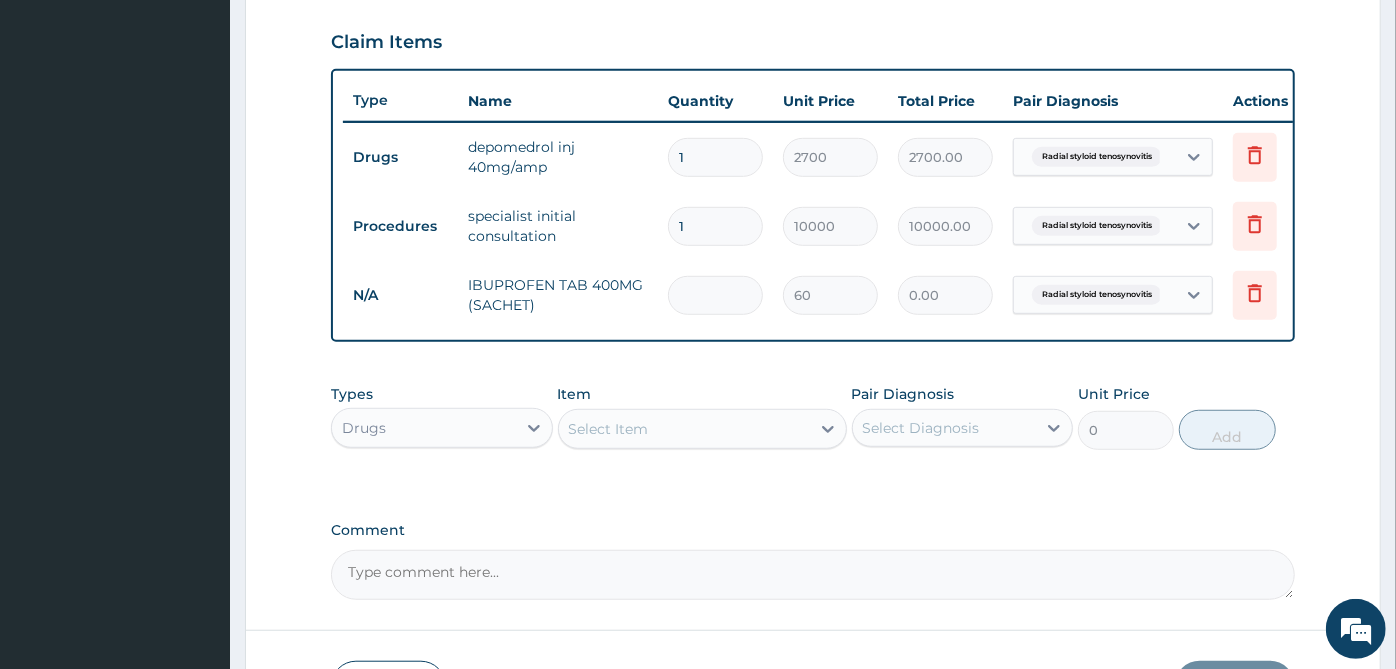 type on "6" 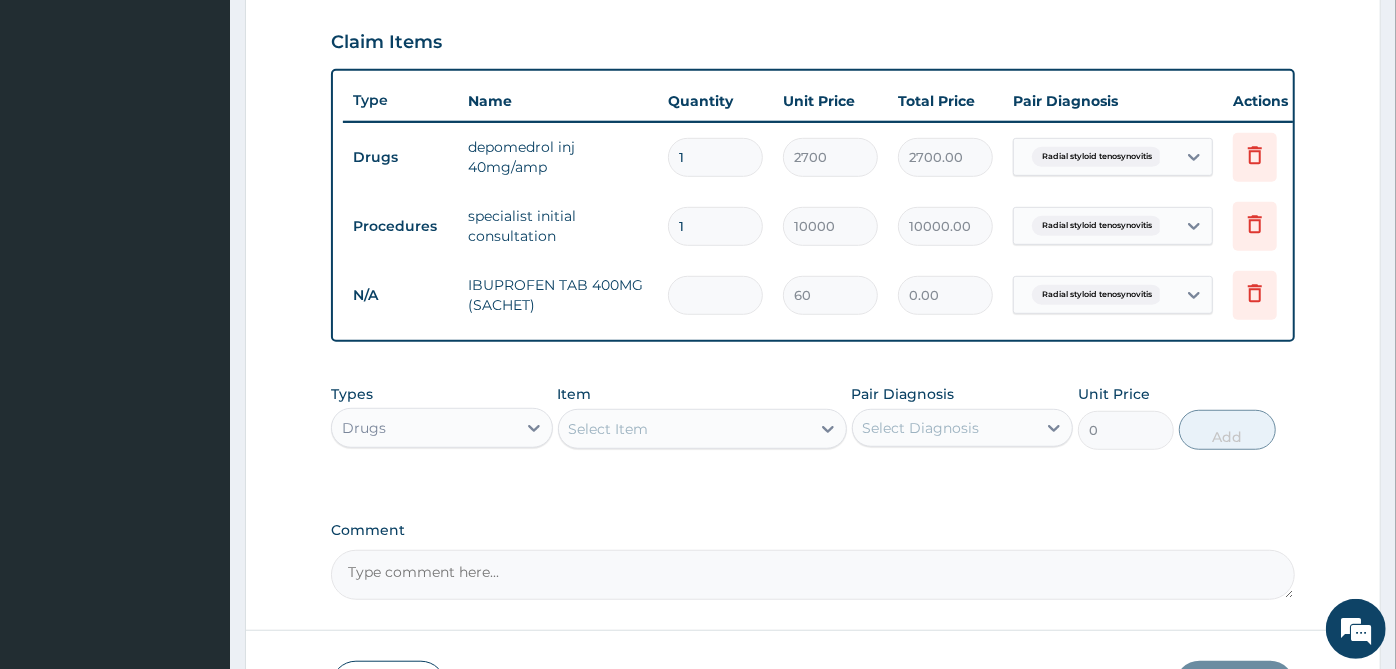 type on "360.00" 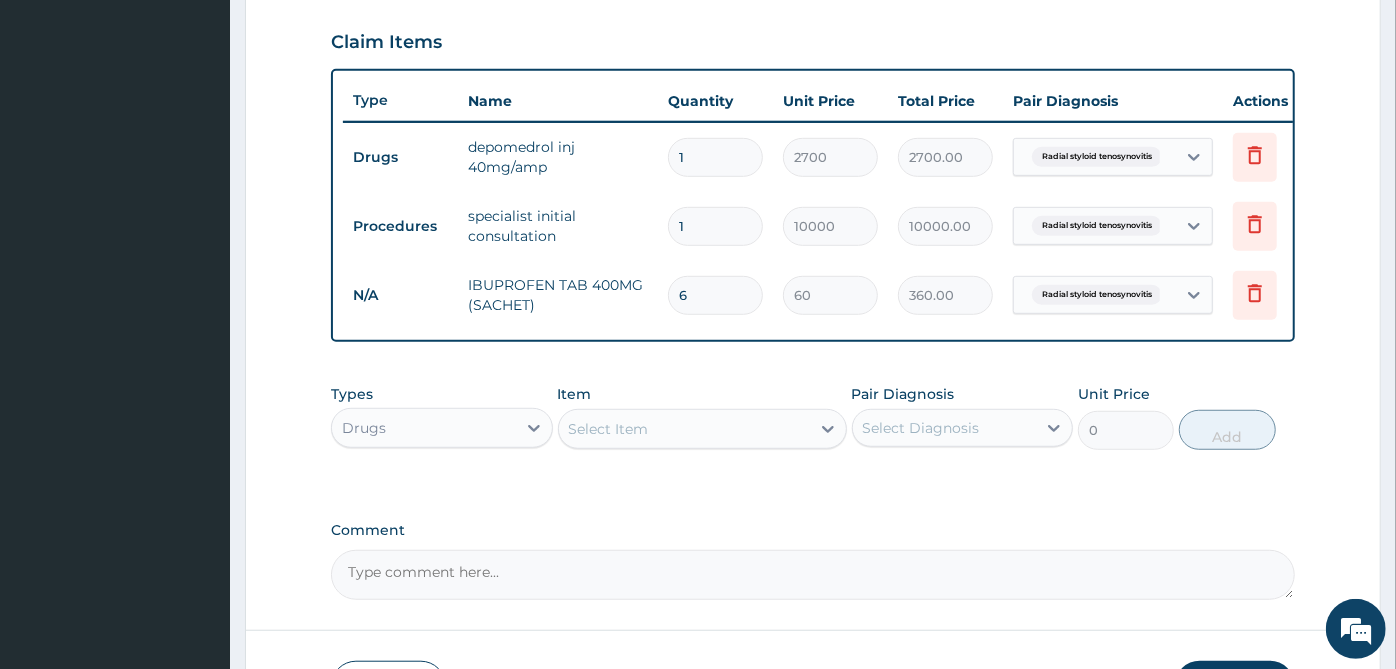 type on "6" 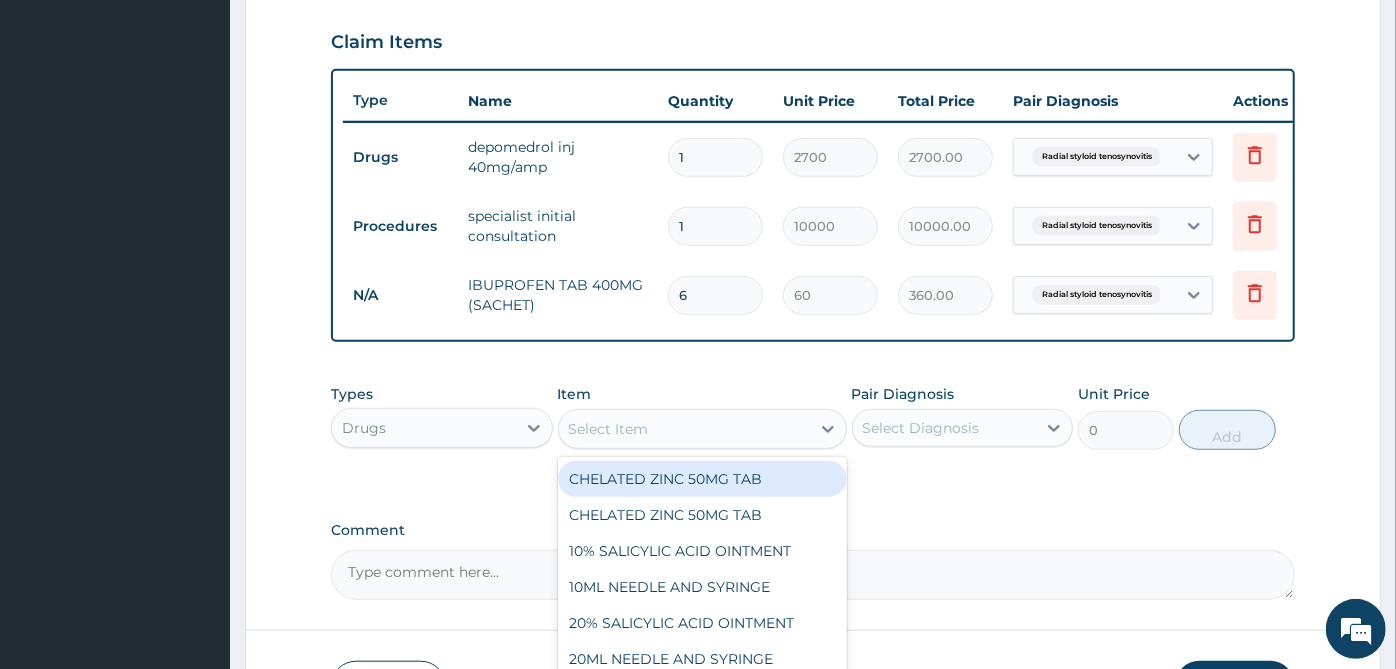 click on "Types Drugs Item option IBUPROFEN TAB 400MG (SACHET), selected. option  CHELATED ZINC 50MG TAB focused, 1 of 907. 907 results available. Use Up and Down to choose options, press Enter to select the currently focused option, press Escape to exit the menu, press Tab to select the option and exit the menu. Select Item  CHELATED ZINC 50MG TAB  CHELATED ZINC 50MG TAB 10% SALICYLIC ACID OINTMENT 10ML NEEDLE AND SYRINGE 20% SALICYLIC ACID OINTMENT 20ML NEEDLE AND SYRINGE 2ML NEEDLE AND SYRINGE 3% SALICYLIC ACID OINTMENT 3%, 5%, 10%, 20% SSA OINT 50ML NEEDLE AND SYRINGE 5ML NEEDLE AND SYRINGE aceclofenac tab ACETAZOLAMIDE 250MG TAB ACICLOVIR  TAB 200MG ACICLOVIR CREAM ACTIFED SYRUP 60ML ACTIFED TAB ACTIVATED VEG CHARCOAL 260MG CAP ACTRAPID INSULIN ACTRAPID INSULIN 10MLS (100 UNITS/ML) ACTRAPID INSULIN 10MLS (40 UNITS/ML) ADRENALIN INJ 1MG/AMP ADRICIN INJ 50MG ADVANTAN CREAM Albendazole 100mg/5ml syrup Albendazole 200mg tab ALDOMET  250MG ALDOMET  500MG ALLOPURINOL 100MG TAB Alphabetic tab AMARYL TABLET 4MG ANOROL TAB" at bounding box center (813, 432) 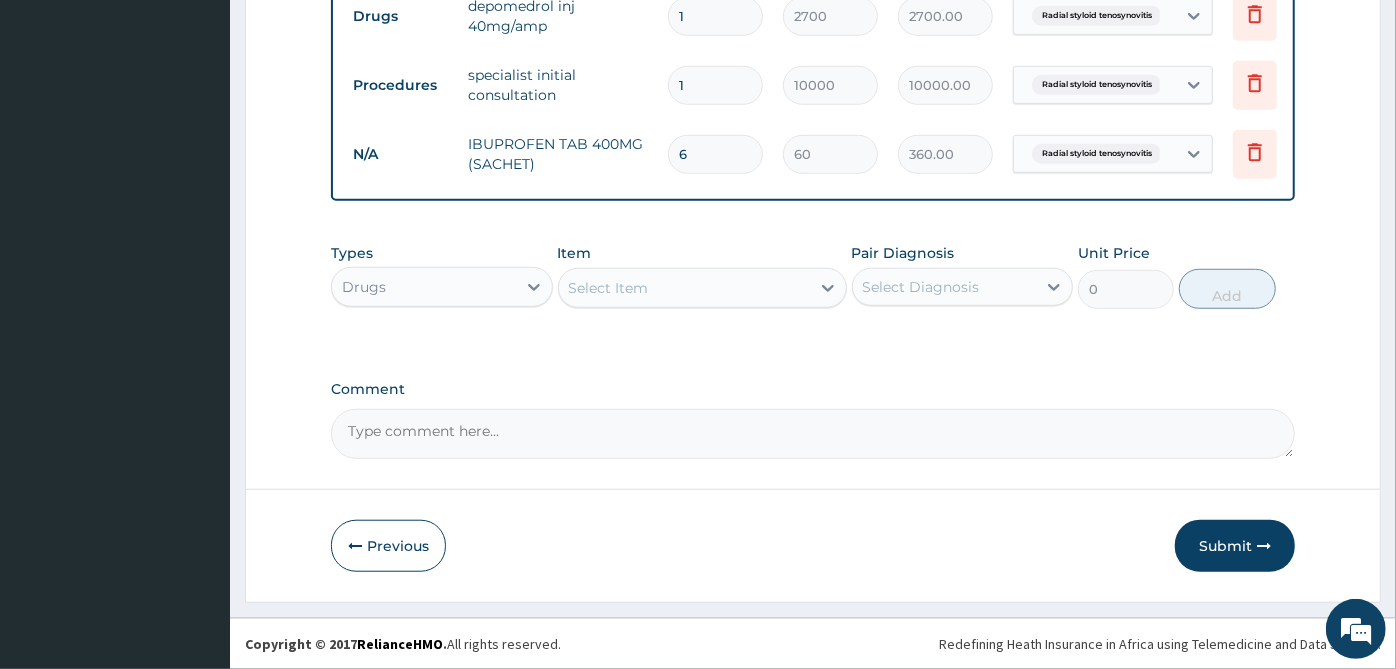 scroll, scrollTop: 828, scrollLeft: 0, axis: vertical 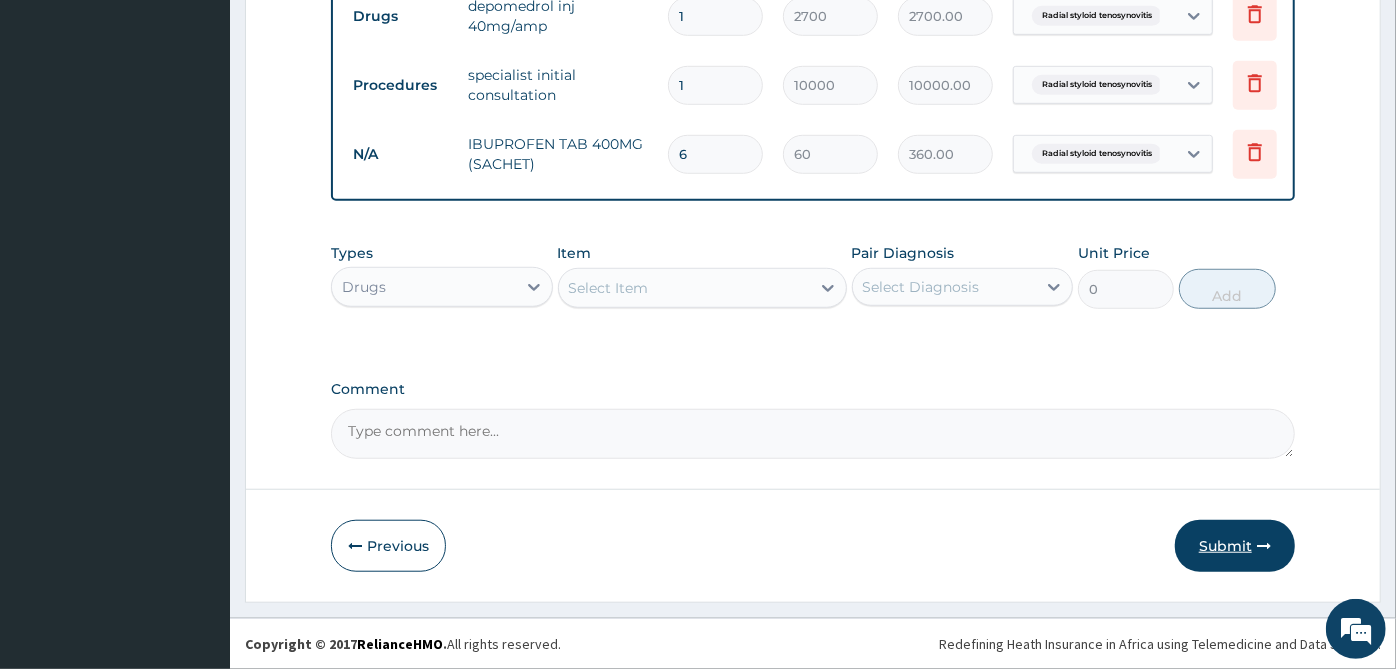 click on "Submit" at bounding box center [1235, 546] 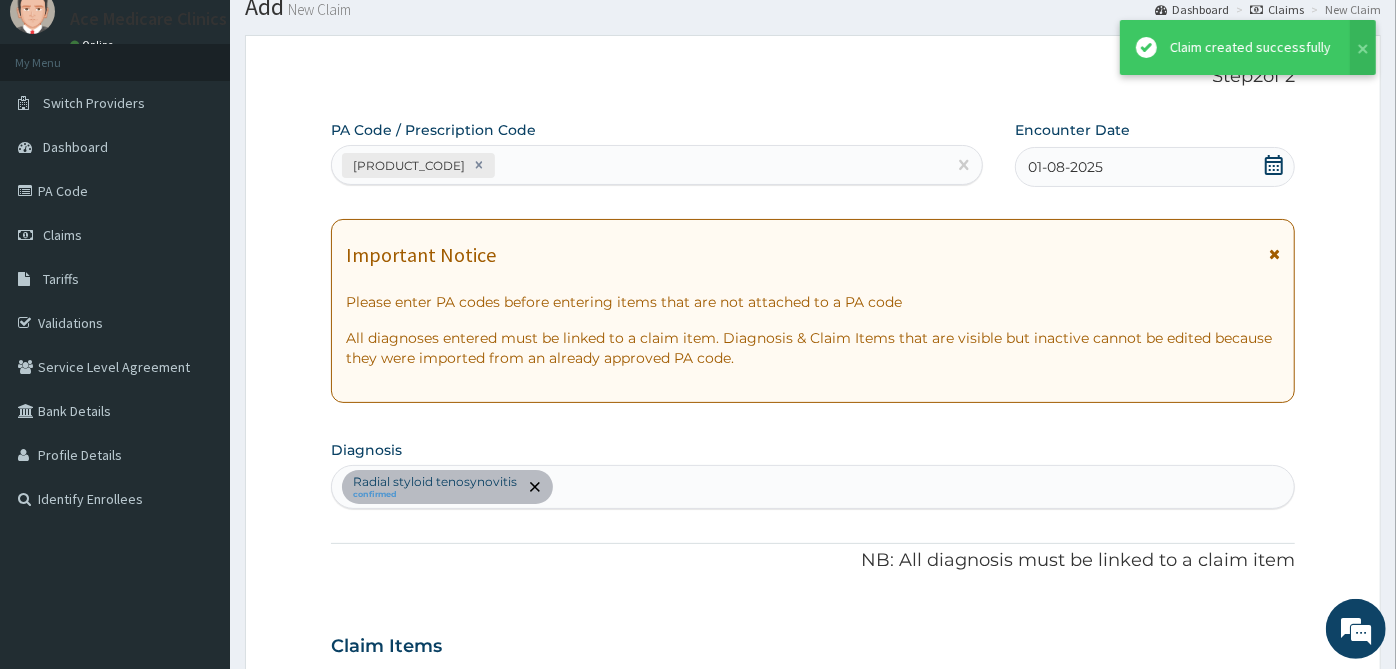 scroll, scrollTop: 828, scrollLeft: 0, axis: vertical 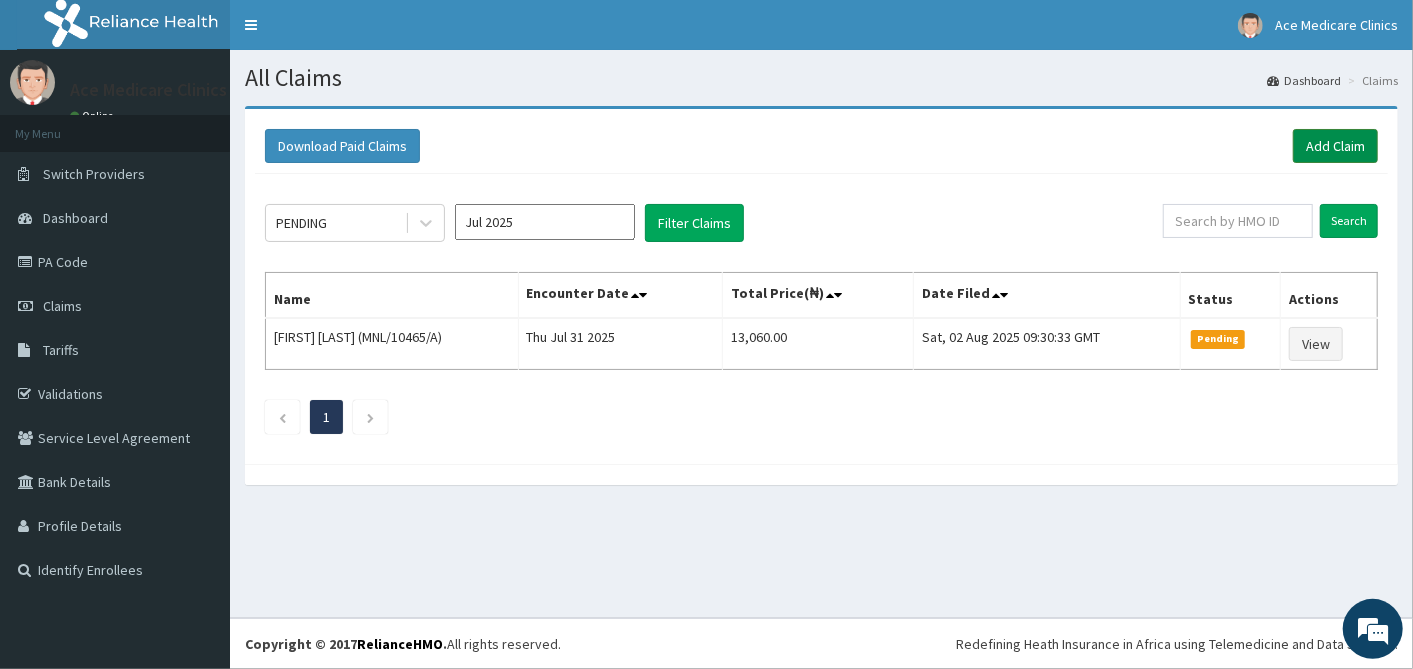 click on "Add Claim" at bounding box center [1335, 146] 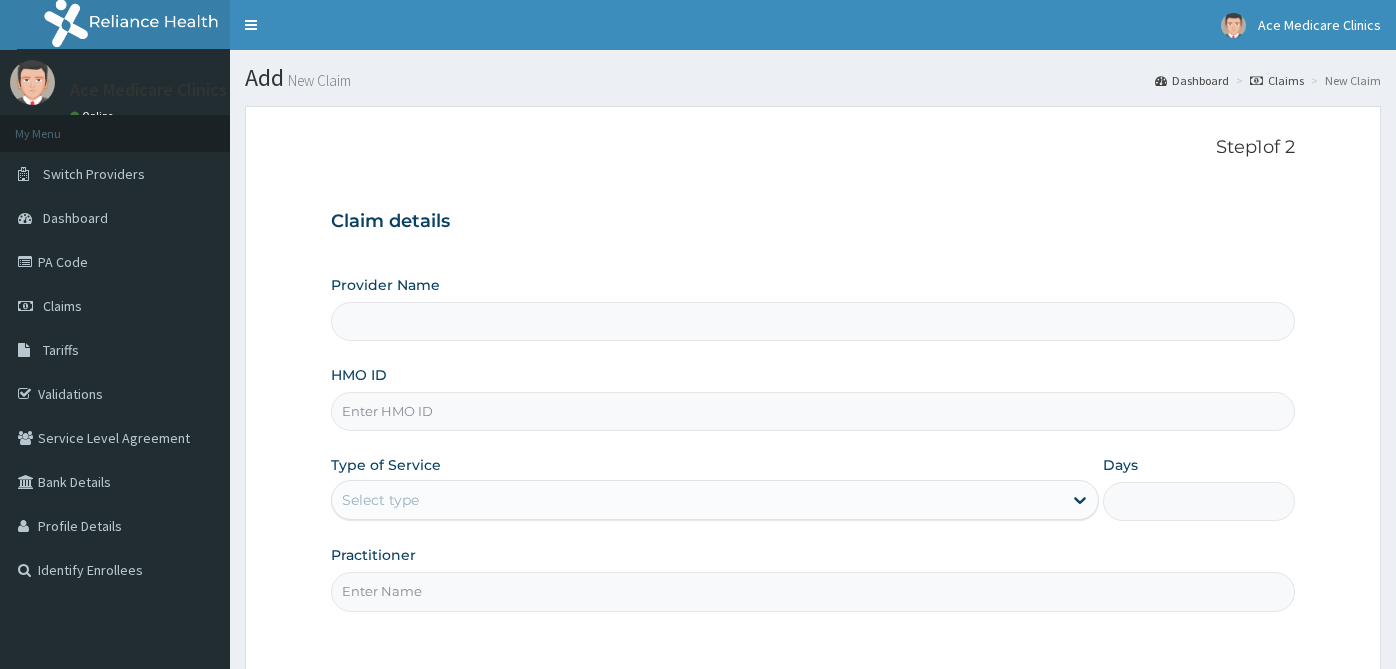 scroll, scrollTop: 0, scrollLeft: 0, axis: both 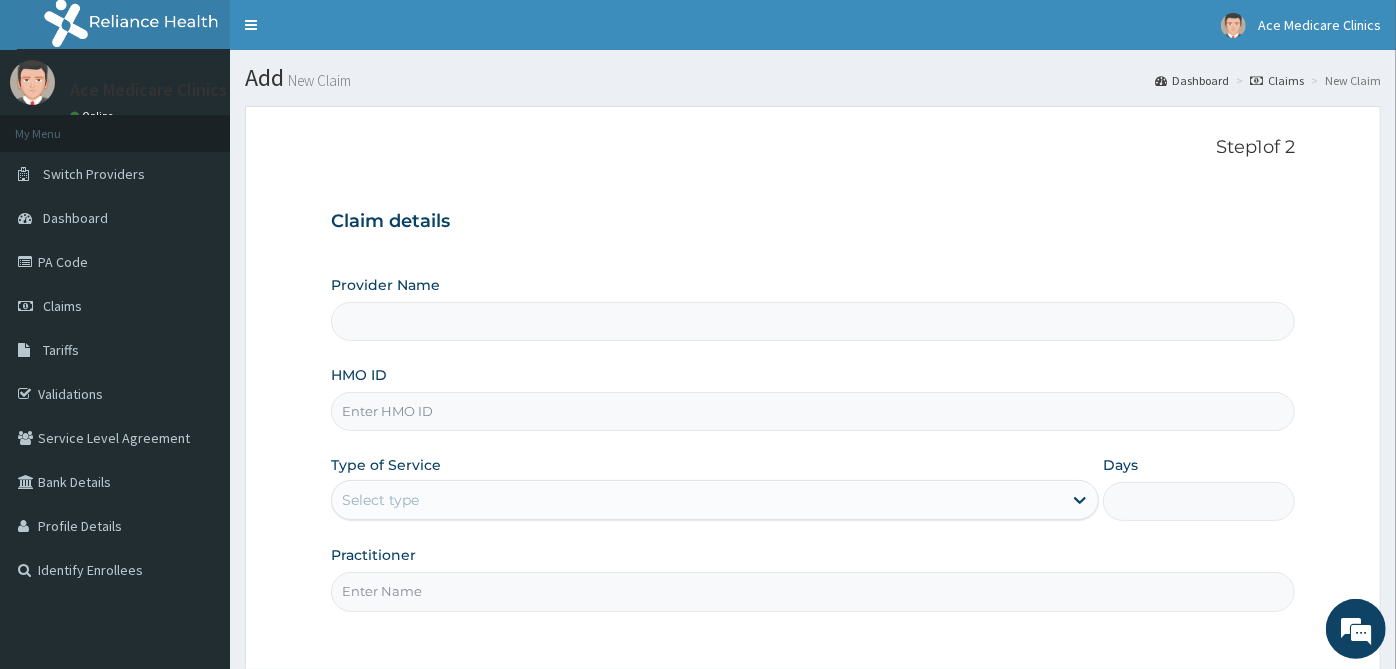 type on "ACE MEDICARE CLINICS- Ota" 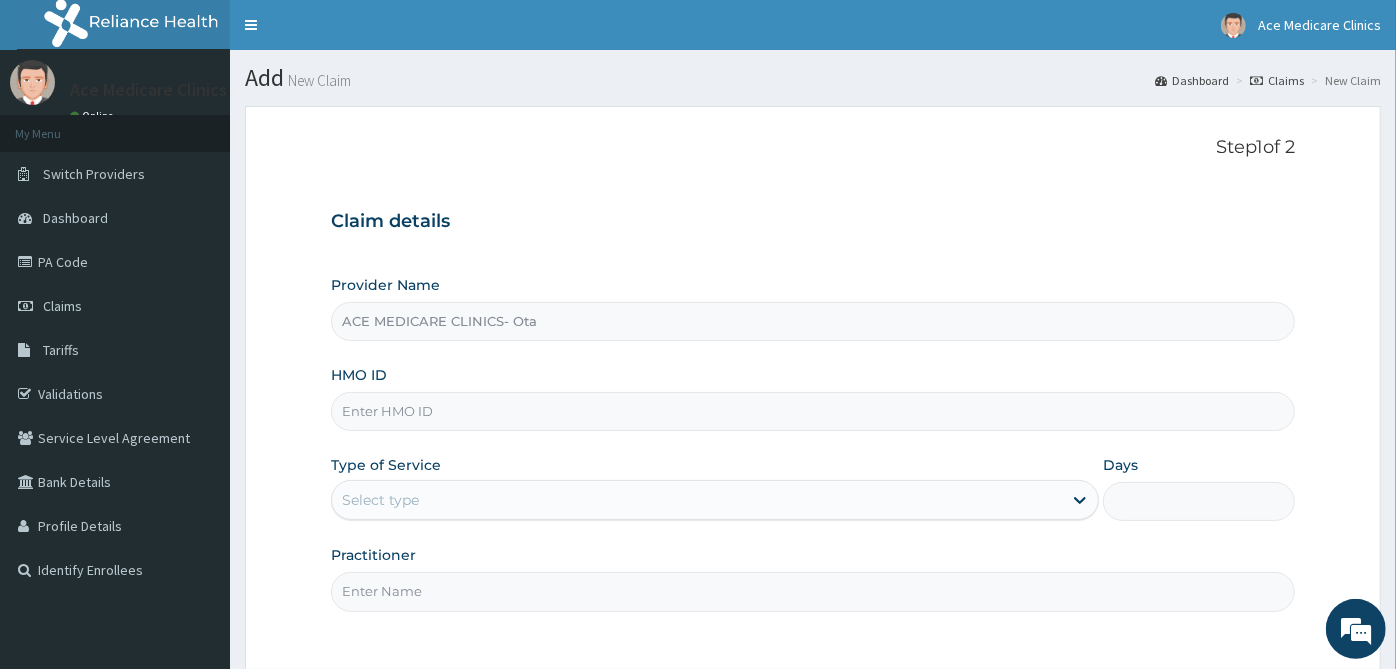 click on "HMO ID" at bounding box center [813, 411] 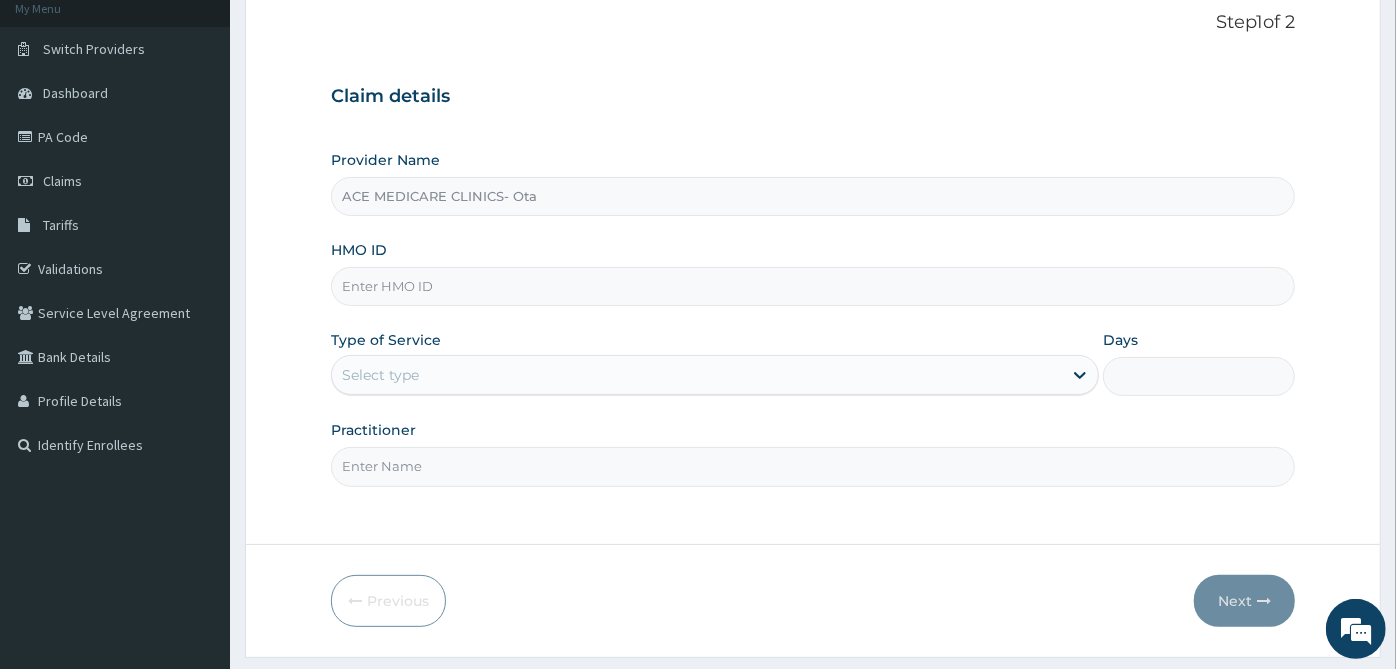 scroll, scrollTop: 179, scrollLeft: 0, axis: vertical 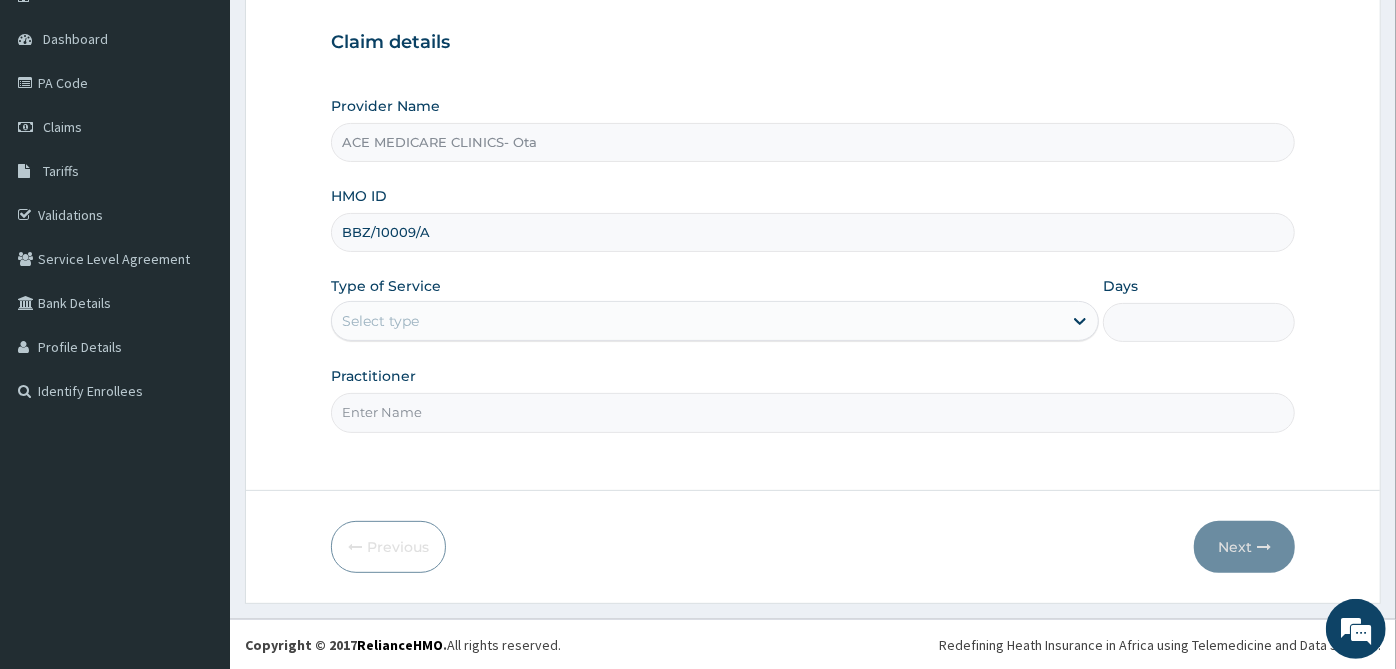 type on "BBZ/10009/A" 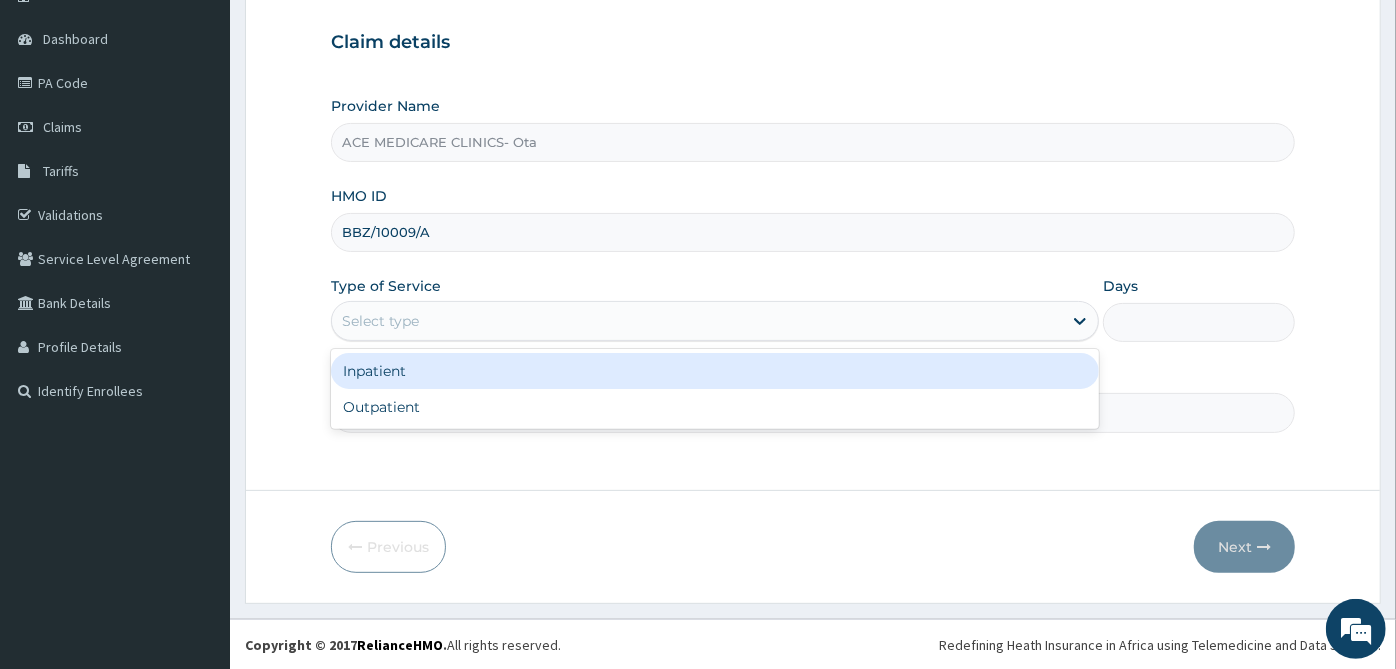 click on "Select type" at bounding box center (697, 321) 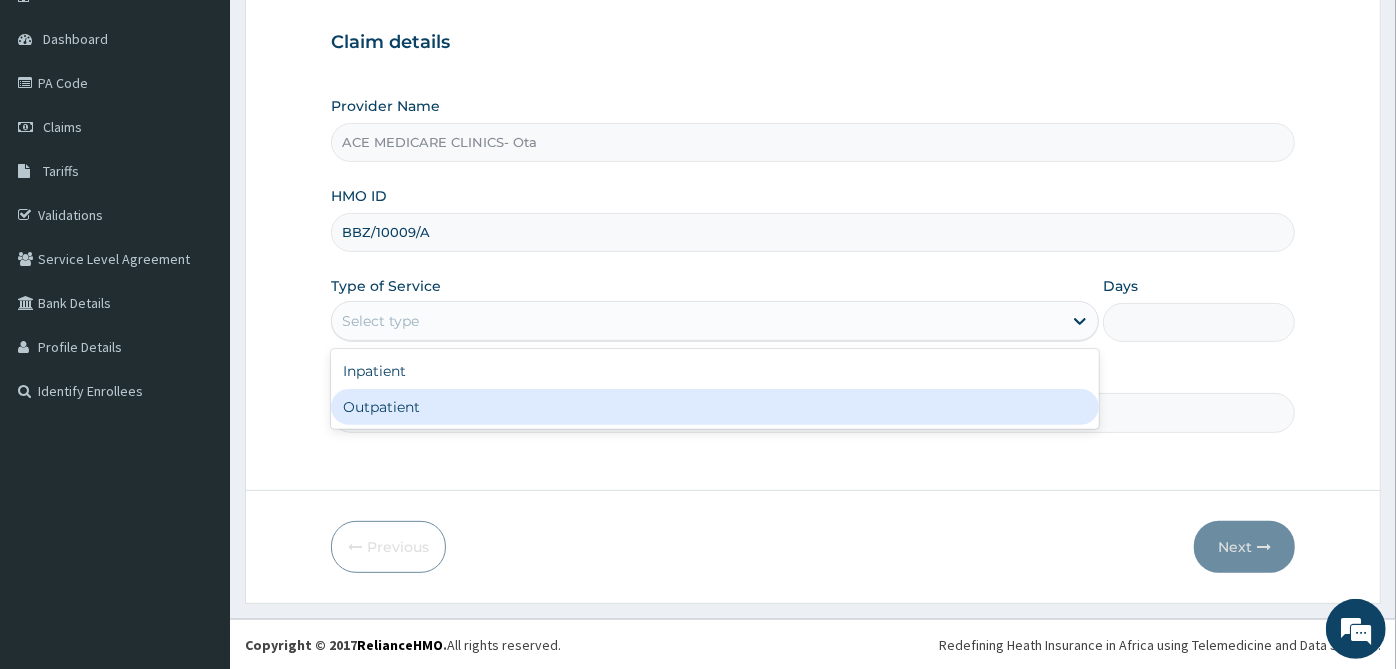 click on "Outpatient" at bounding box center [715, 407] 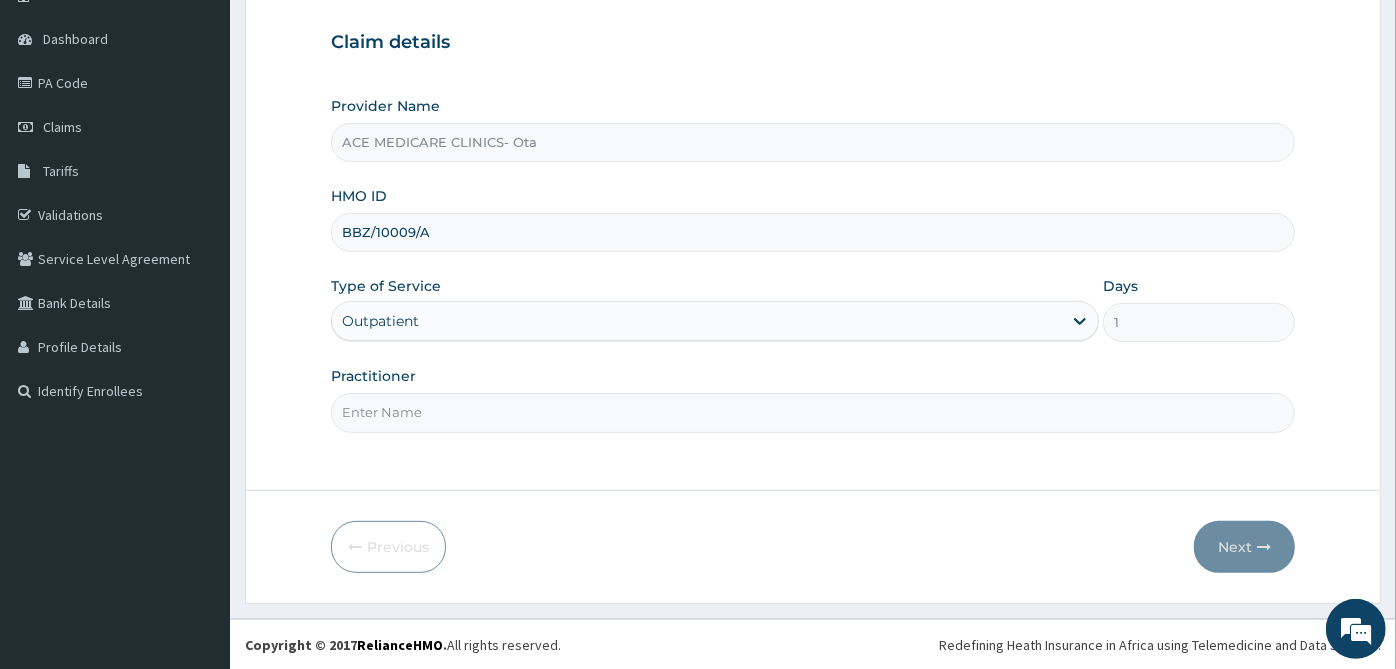 click on "Practitioner" at bounding box center [813, 412] 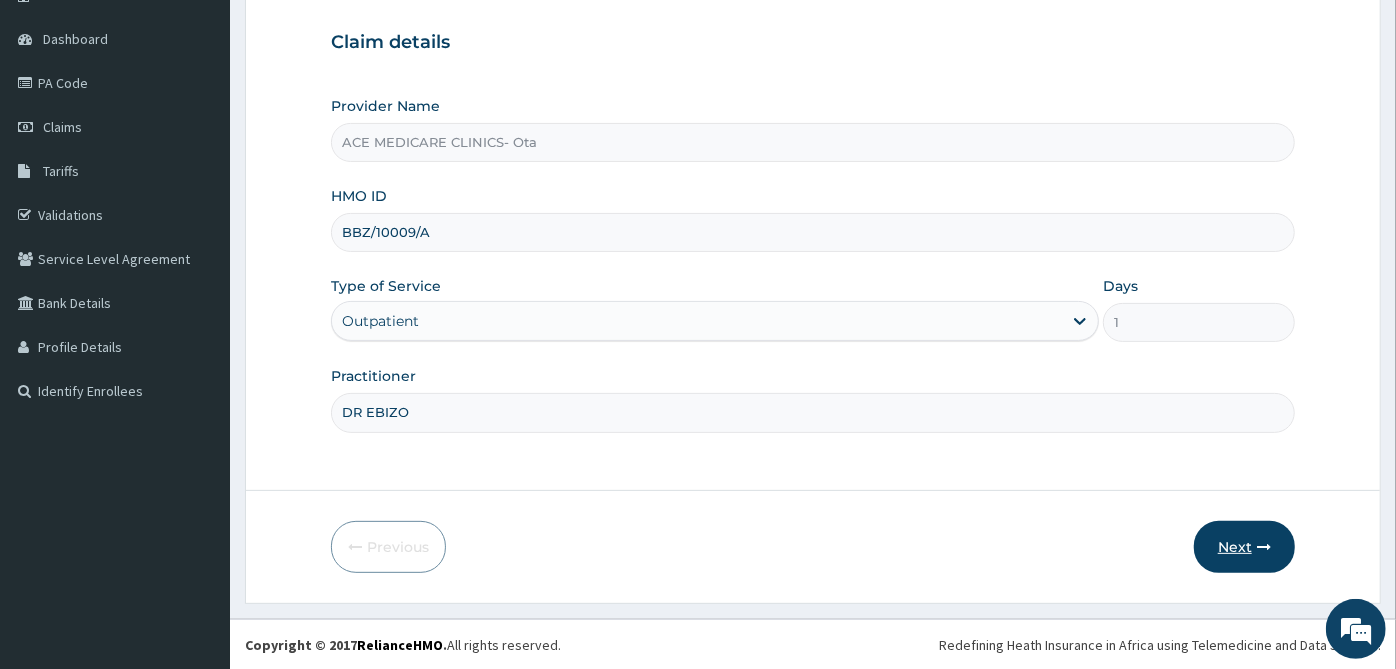 type on "DR EBIZO" 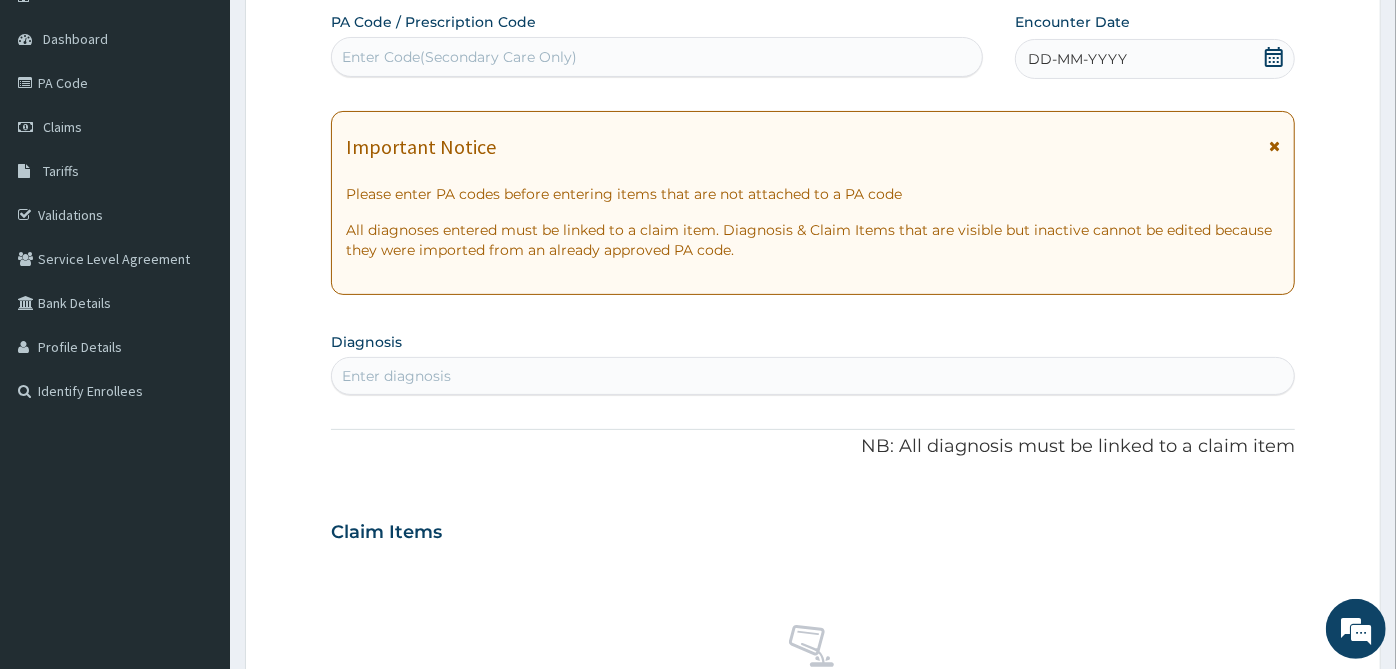 click on "DD-MM-YYYY" at bounding box center (1155, 59) 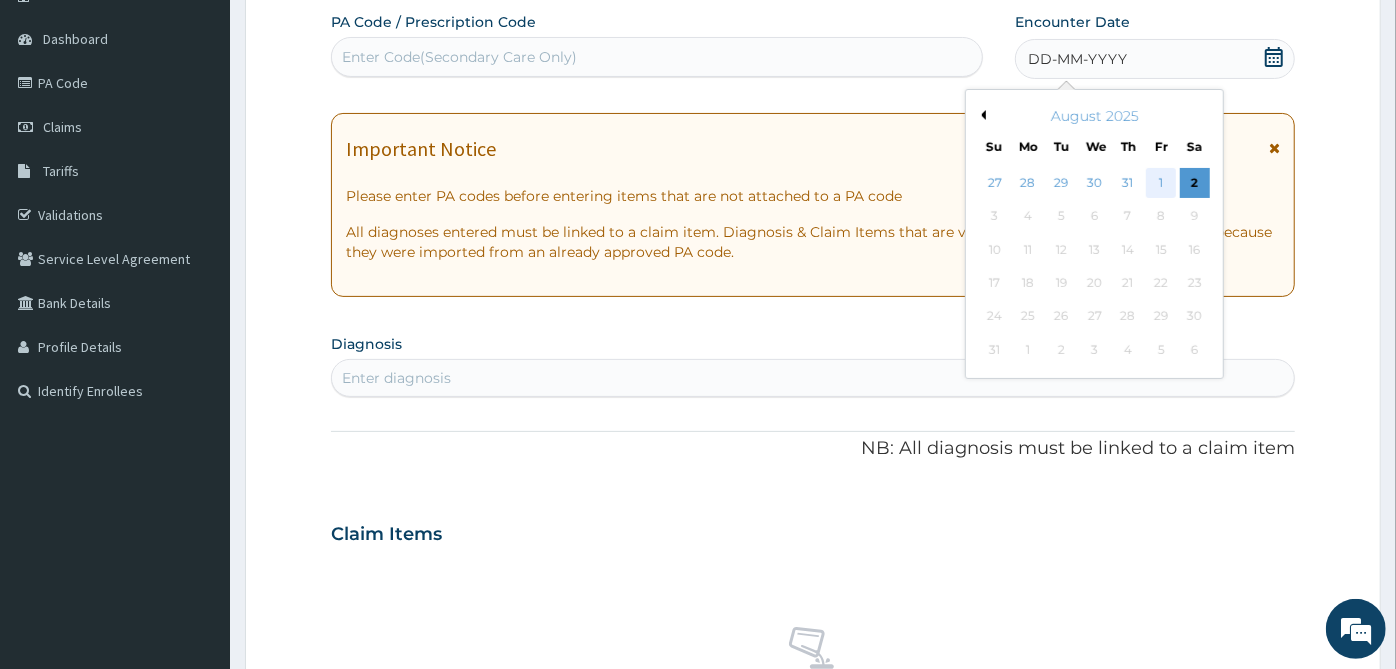 click on "1" at bounding box center (1162, 183) 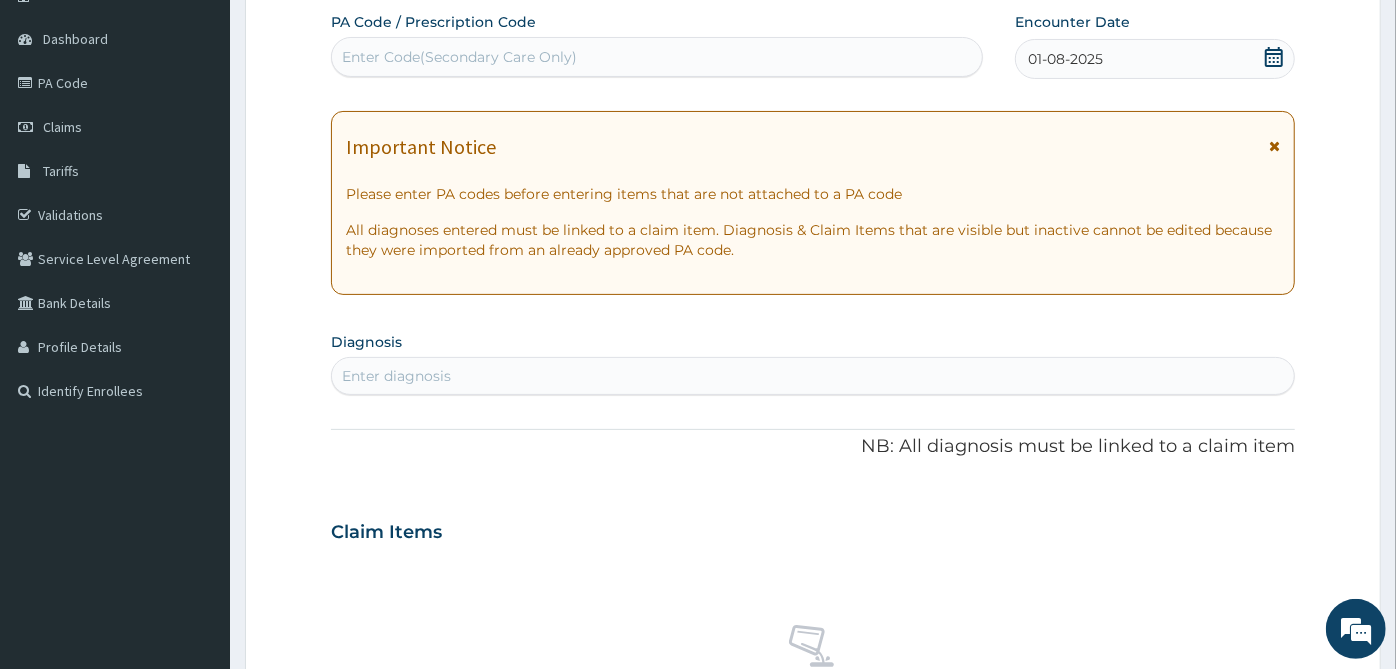 click on "Enter diagnosis" at bounding box center [813, 376] 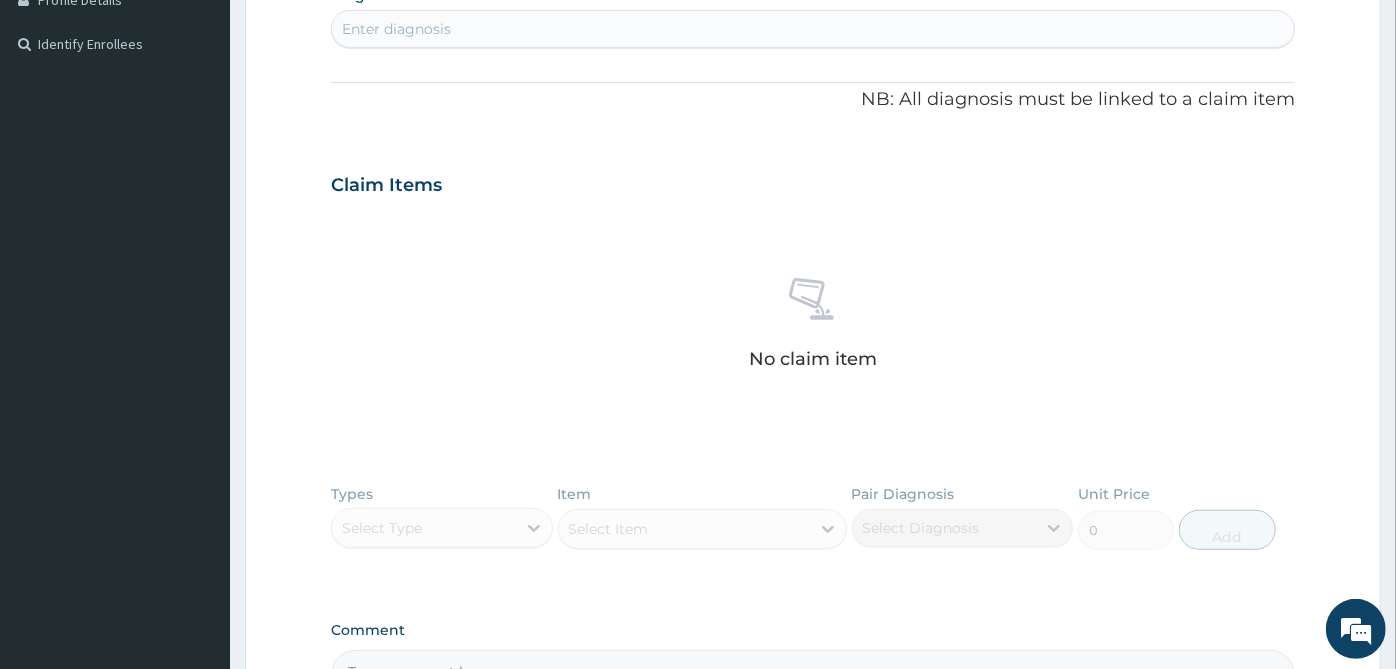scroll, scrollTop: 320, scrollLeft: 0, axis: vertical 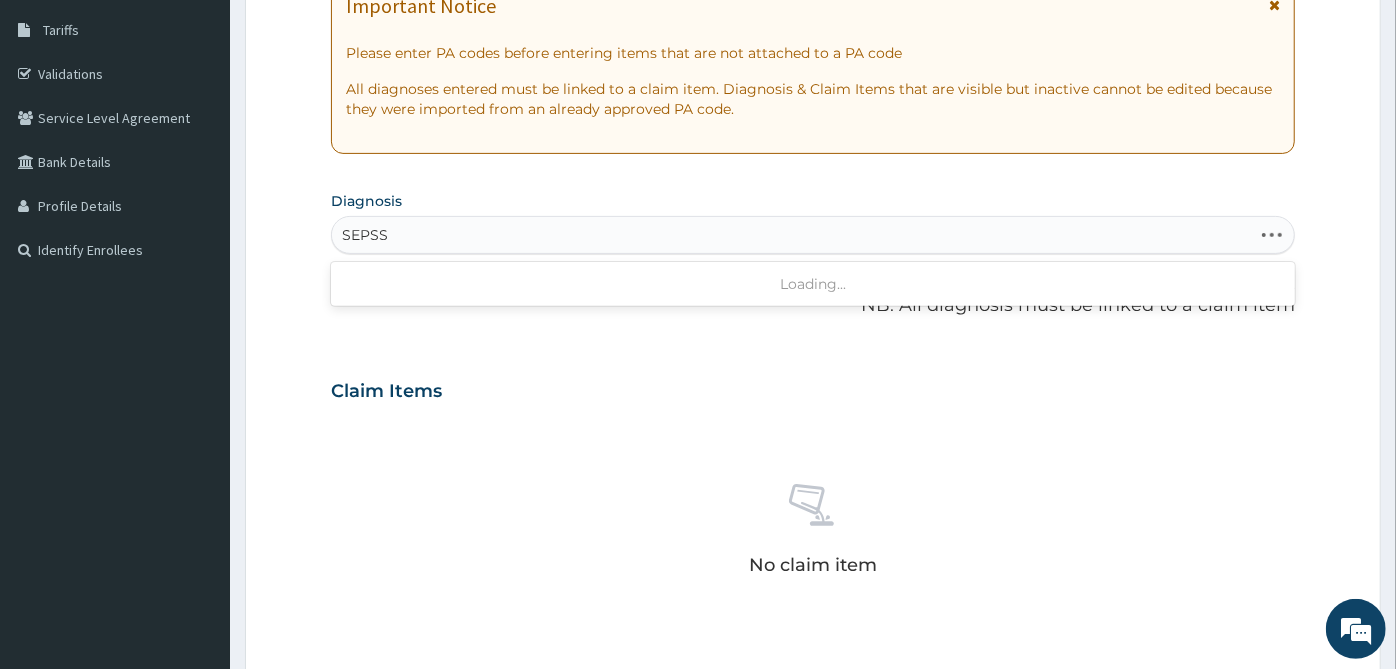 type on "SEPS" 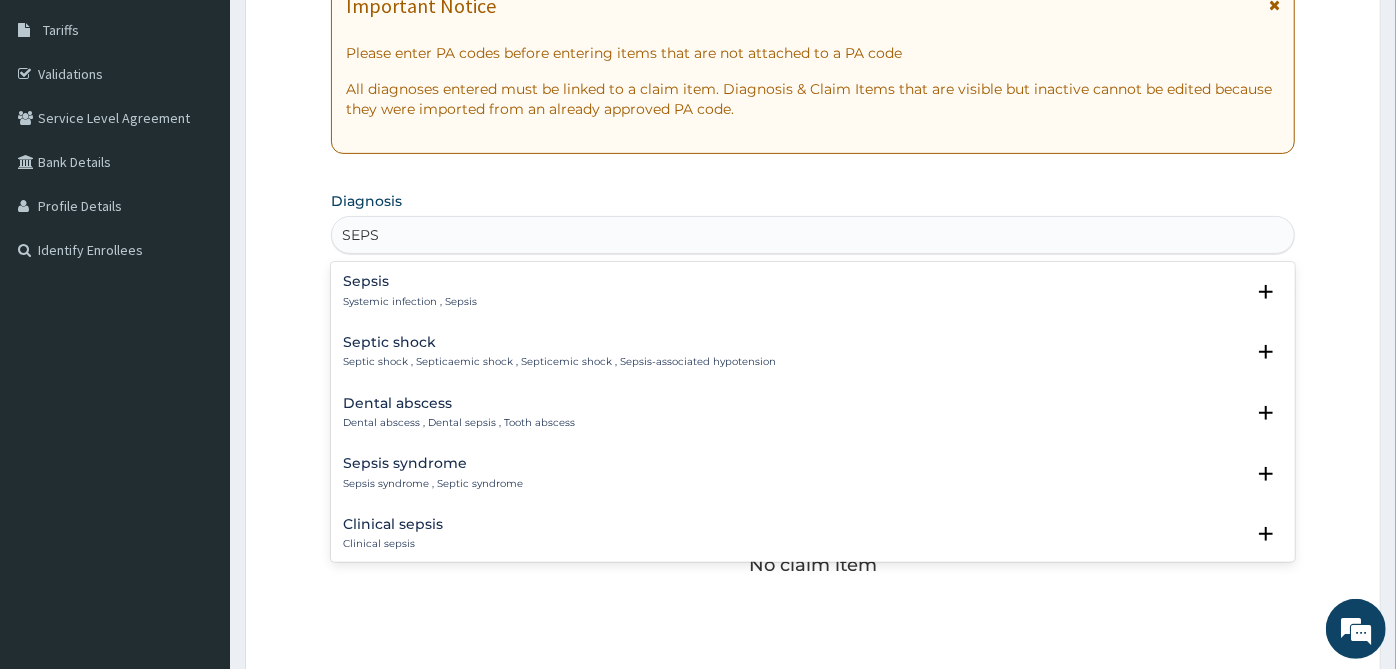 click on "Systemic infection , Sepsis" at bounding box center (410, 302) 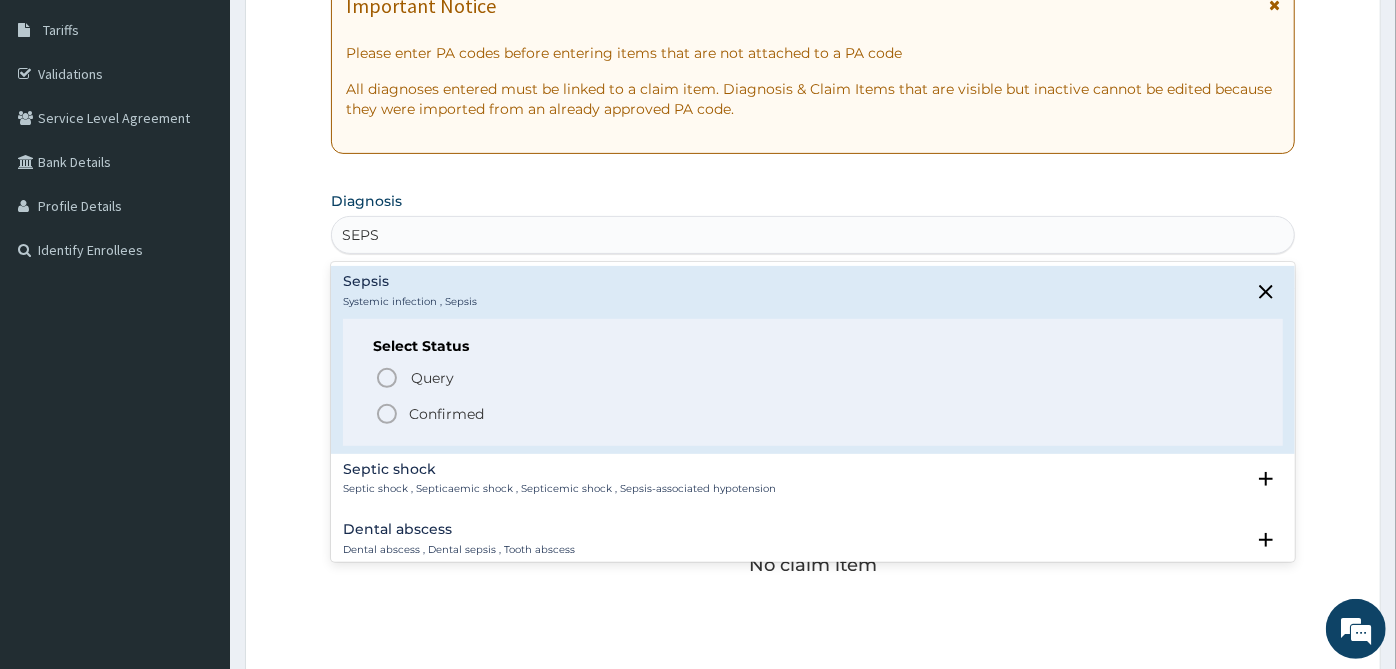 click on "Confirmed" at bounding box center (446, 414) 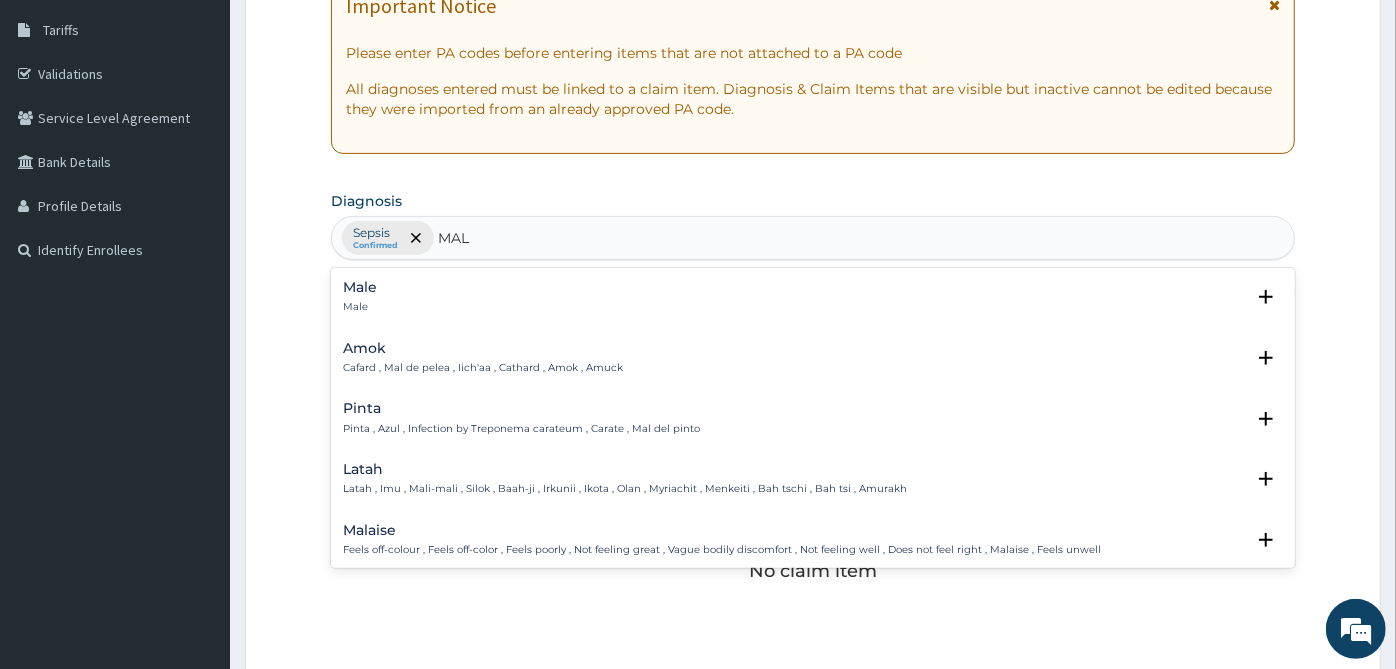 type on "MALA" 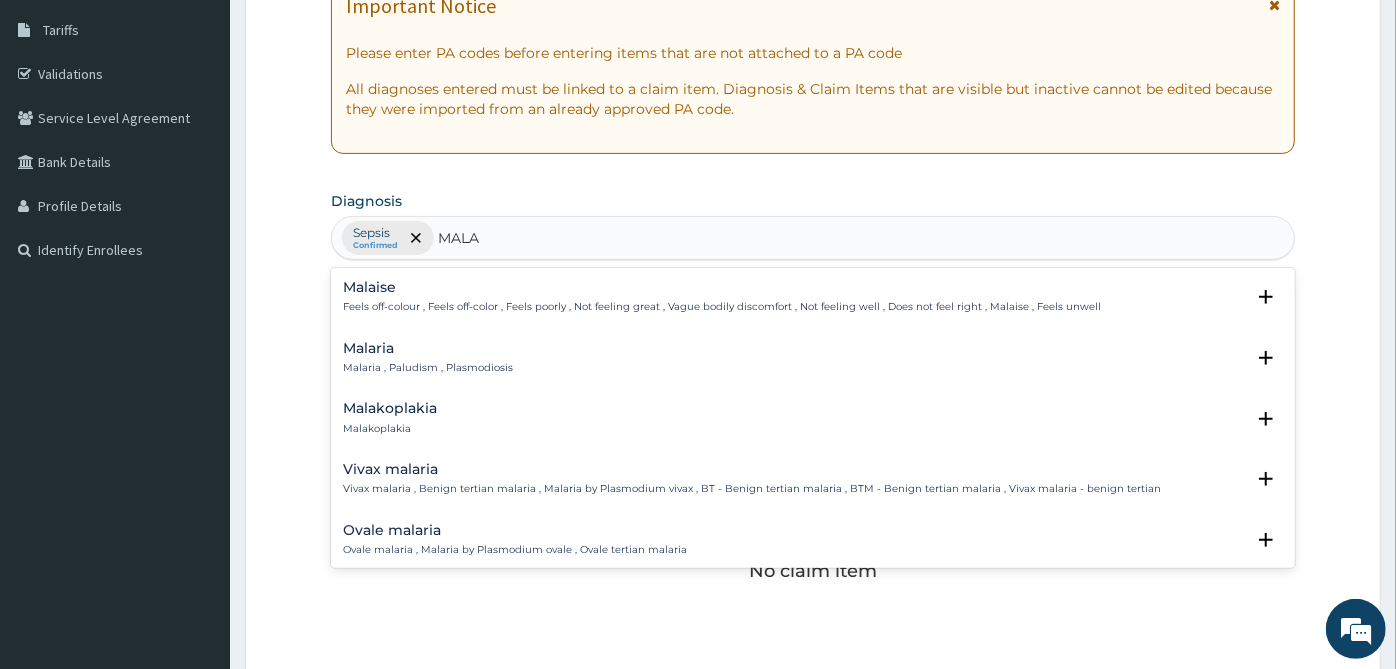 click on "Malaria , Paludism , Plasmodiosis" at bounding box center [428, 368] 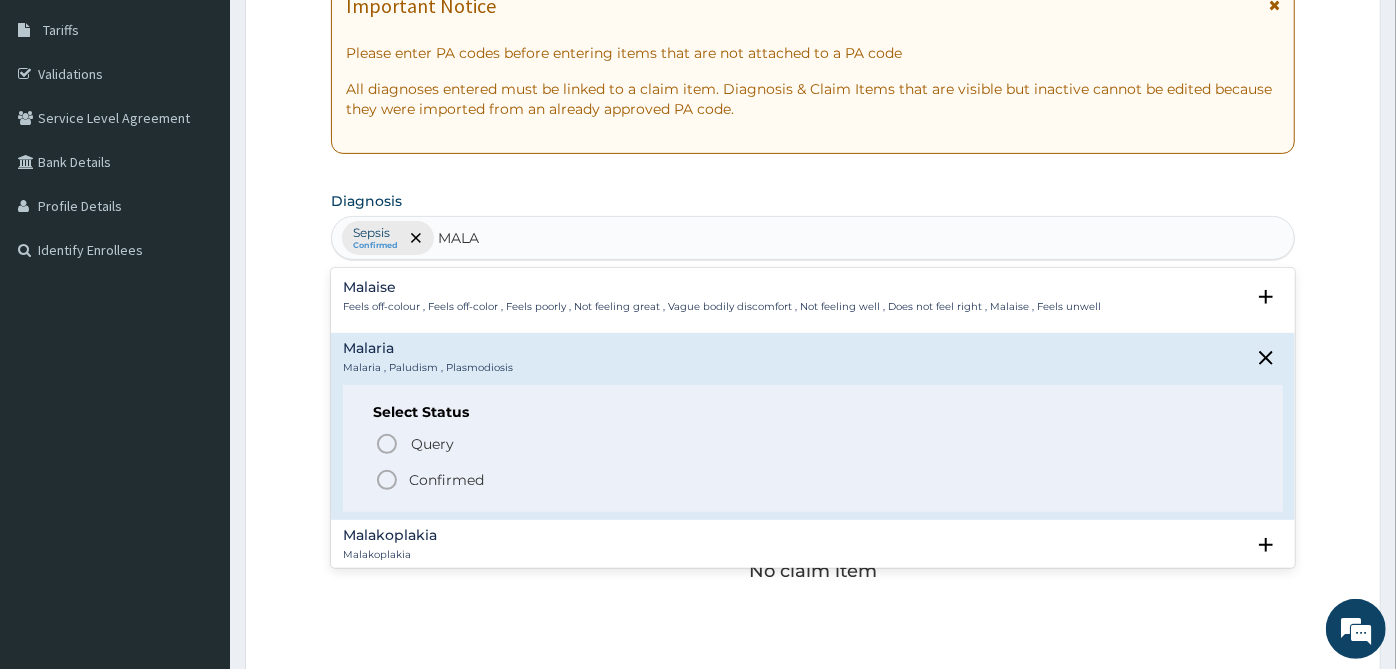 click on "Confirmed" at bounding box center [446, 480] 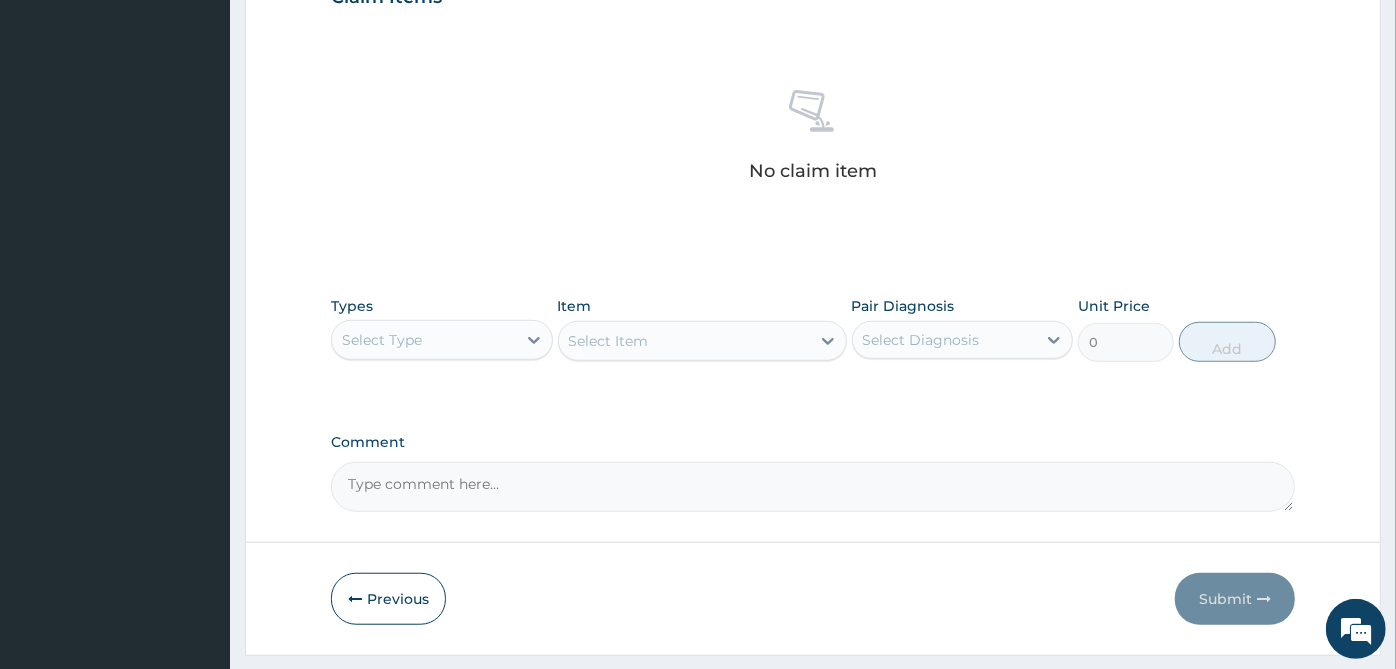 scroll, scrollTop: 770, scrollLeft: 0, axis: vertical 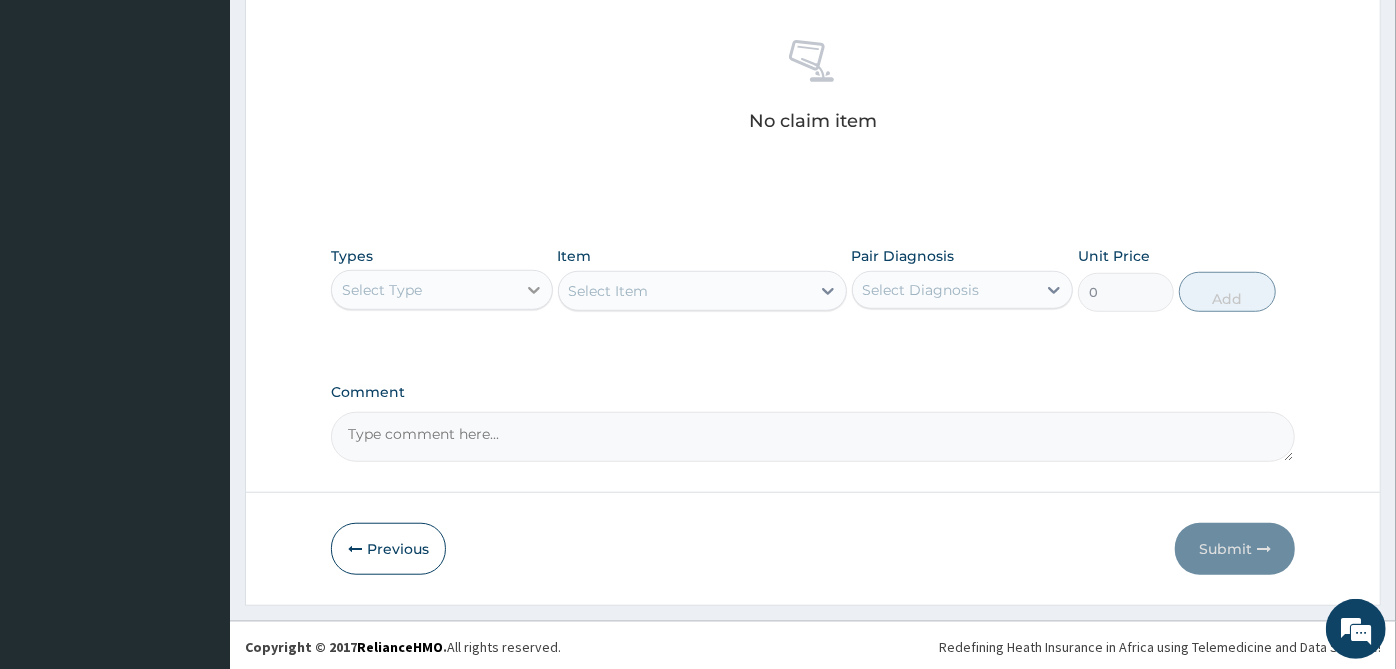 click at bounding box center (534, 290) 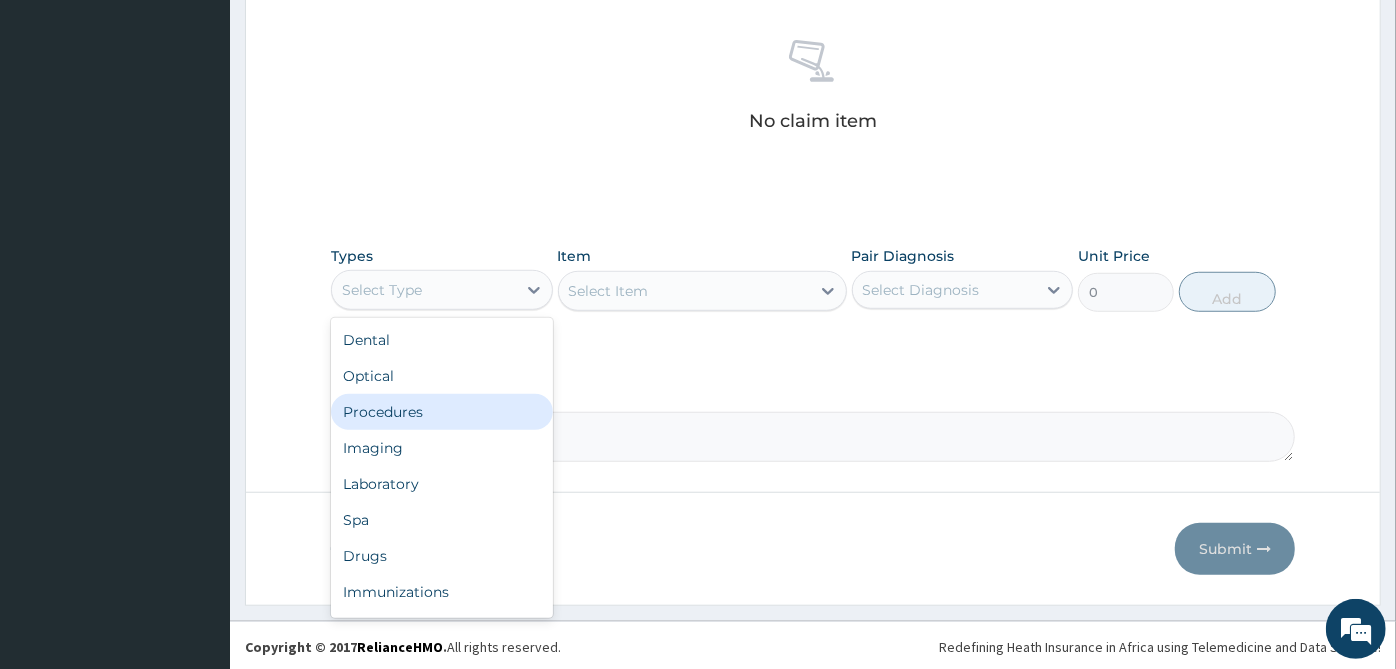 click on "Procedures" at bounding box center [442, 412] 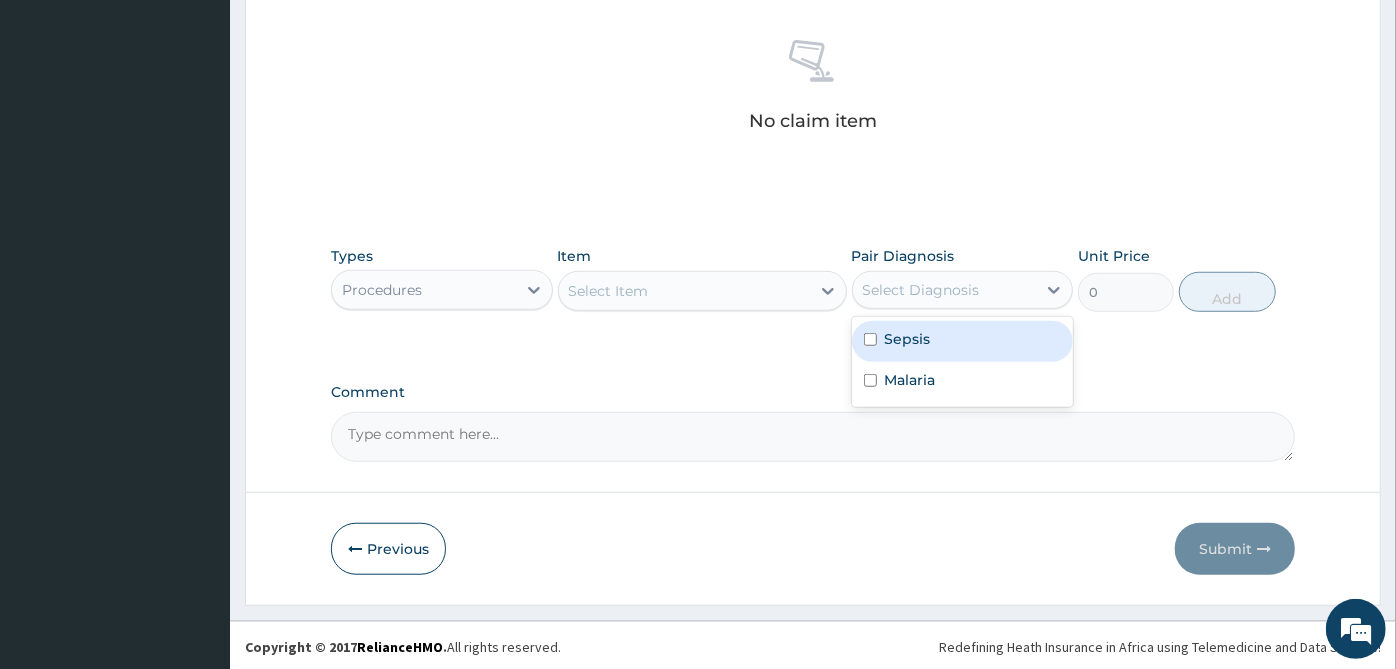 click on "Select Diagnosis" at bounding box center (921, 290) 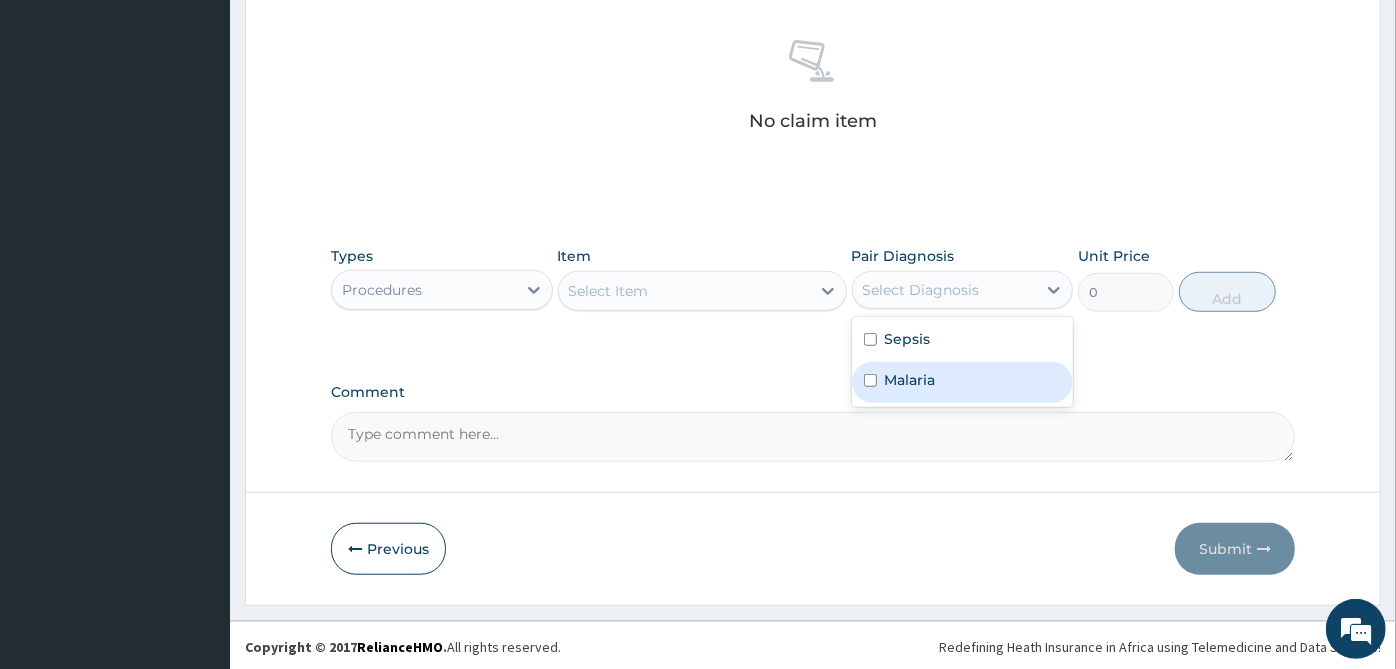 click on "Malaria" at bounding box center (910, 380) 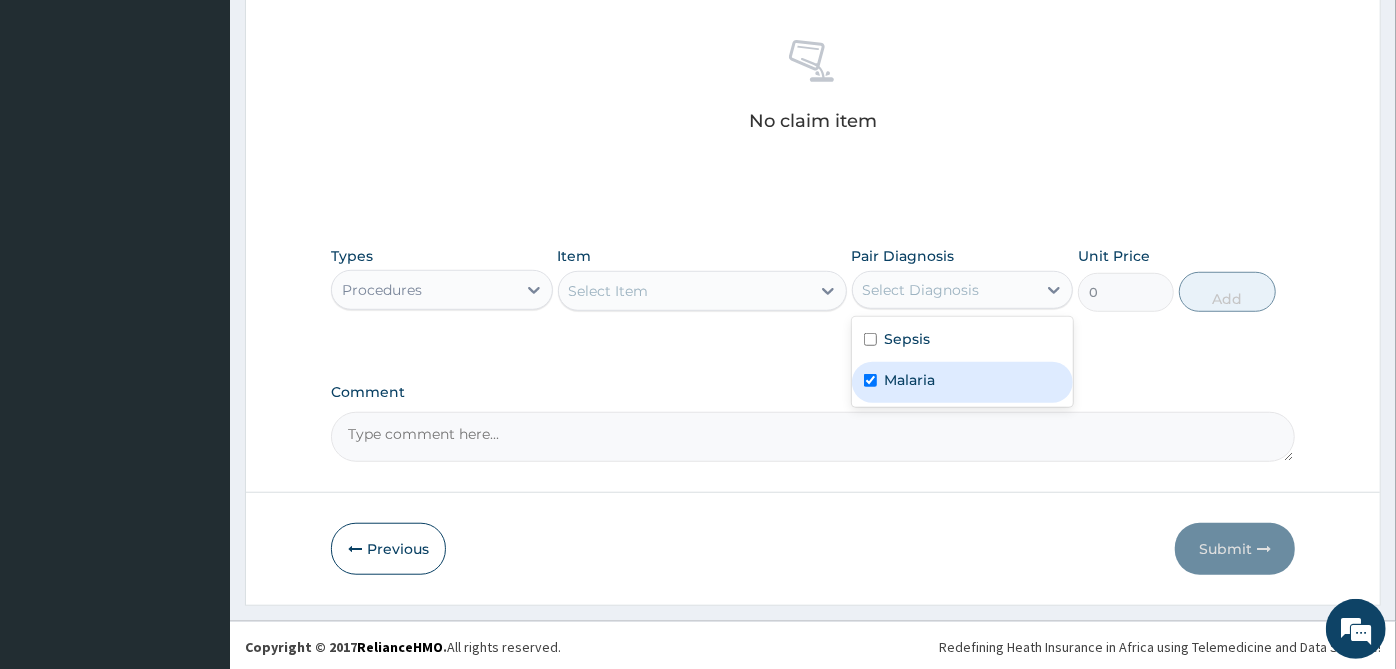 checkbox on "true" 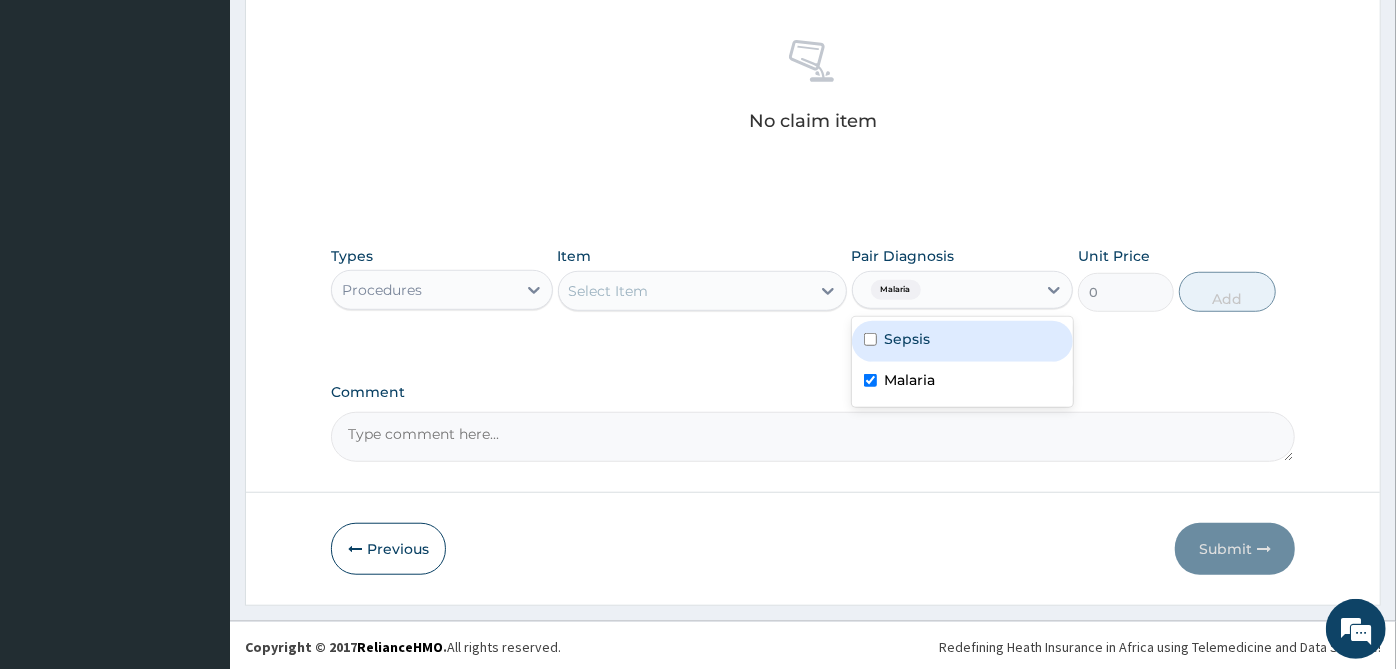 click on "Sepsis" at bounding box center (963, 341) 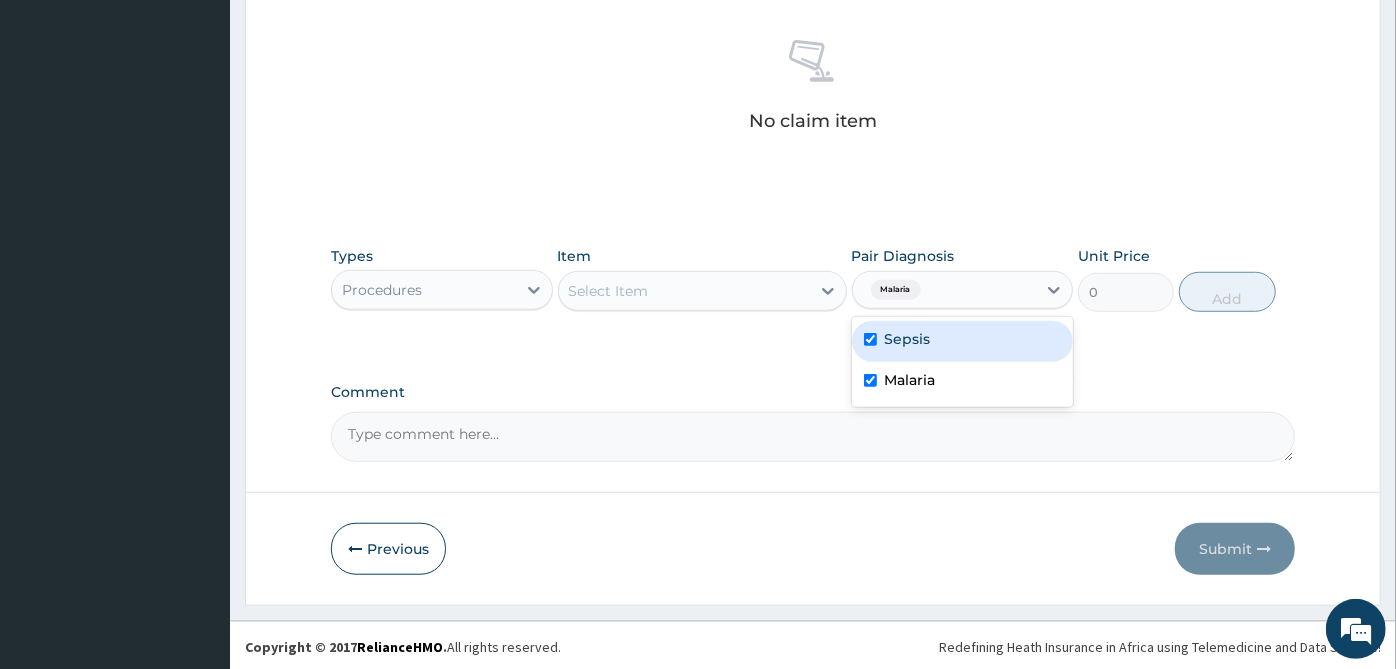 checkbox on "true" 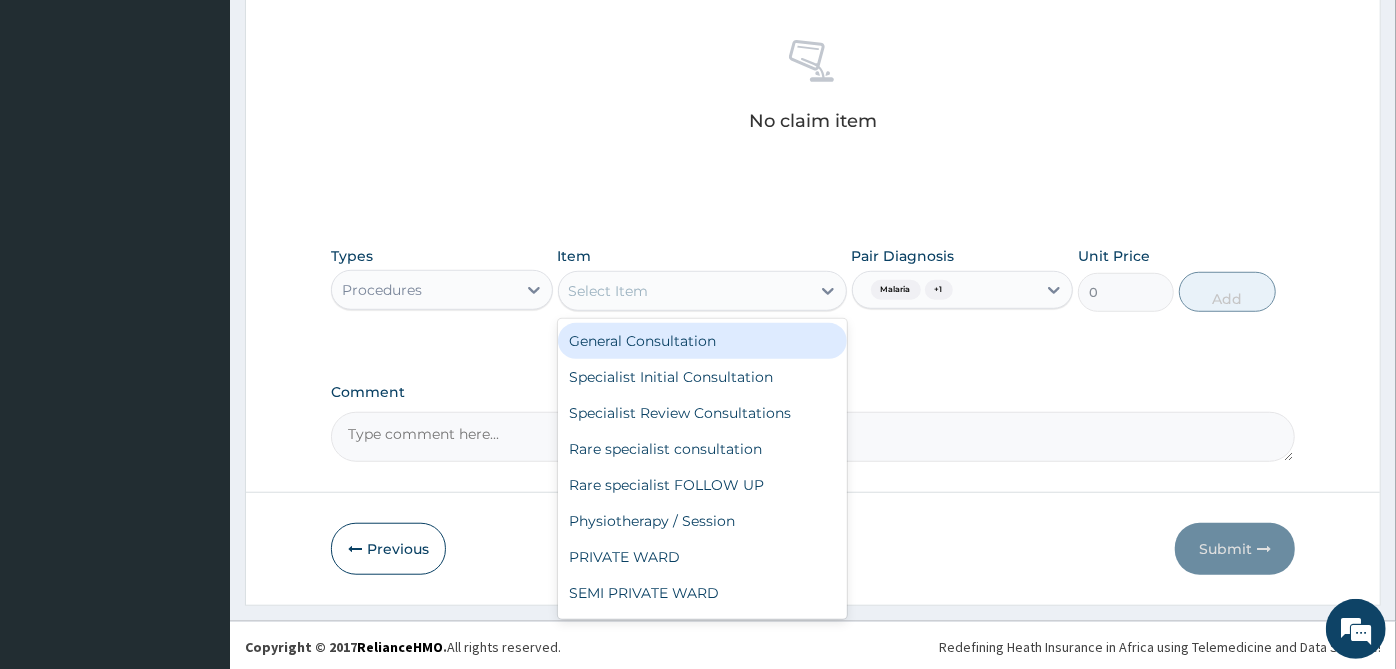 click on "Select Item" at bounding box center (684, 291) 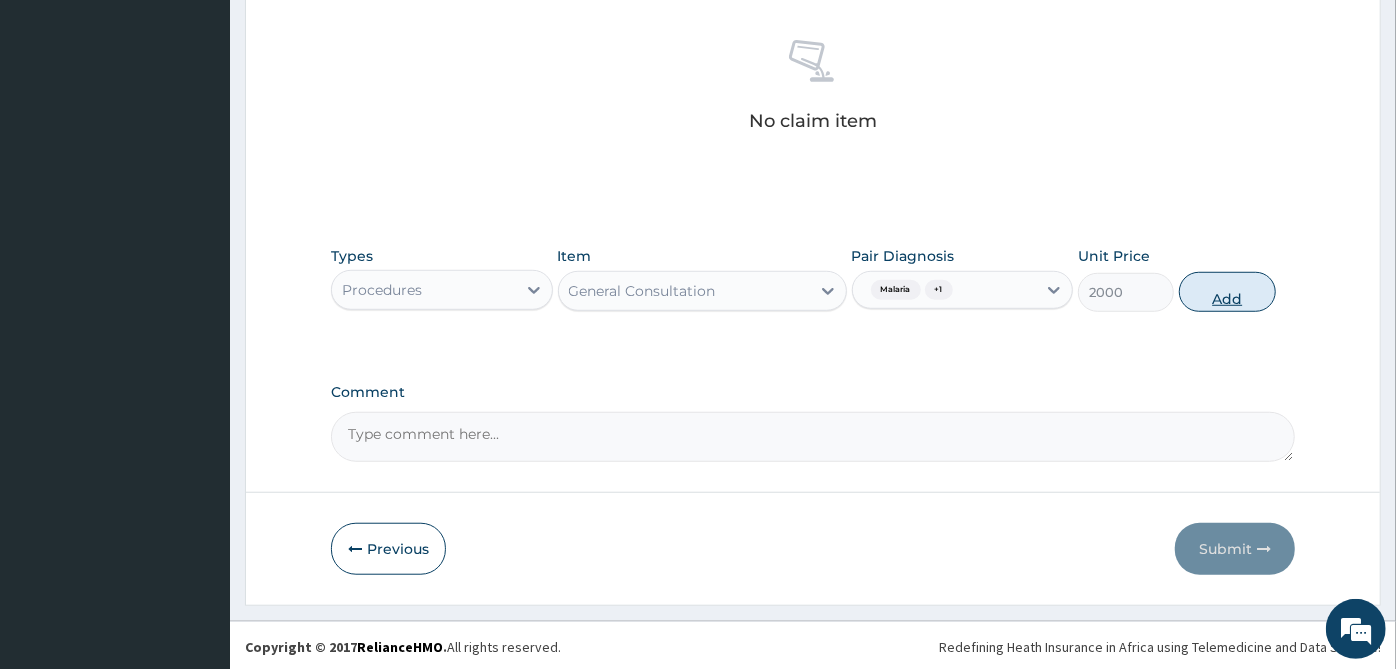 click on "Add" at bounding box center (1227, 292) 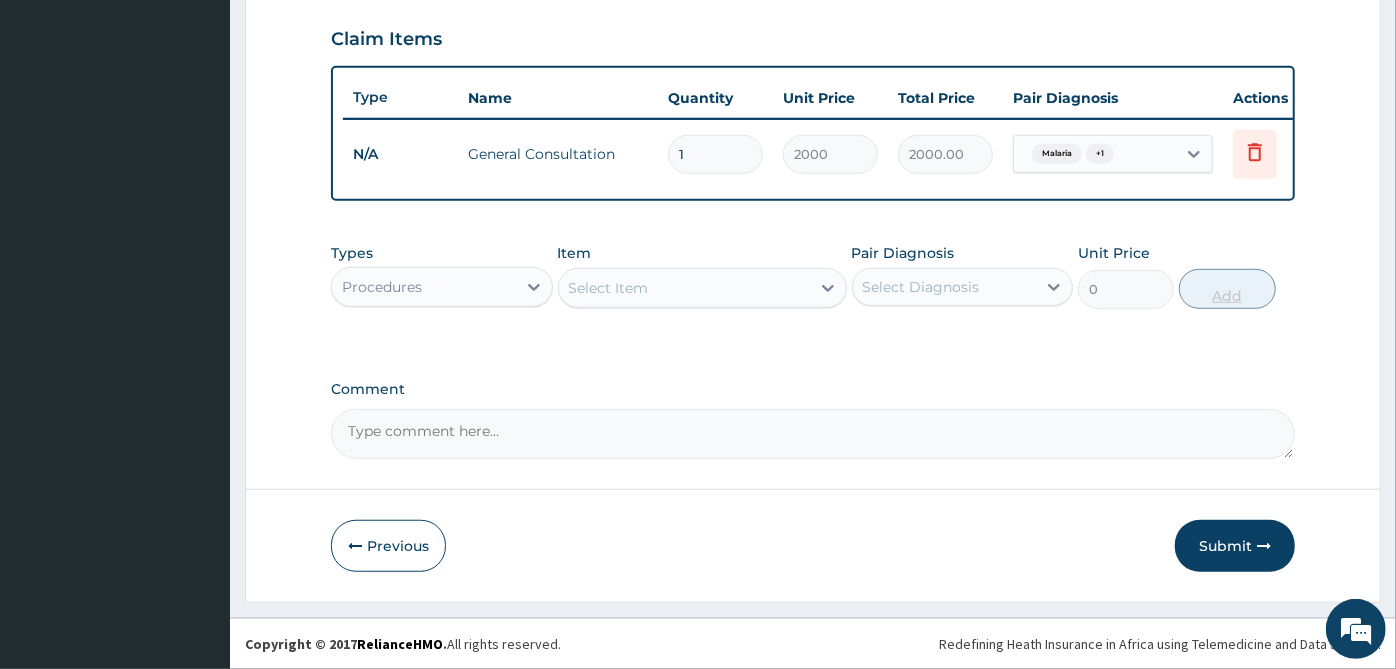 scroll, scrollTop: 690, scrollLeft: 0, axis: vertical 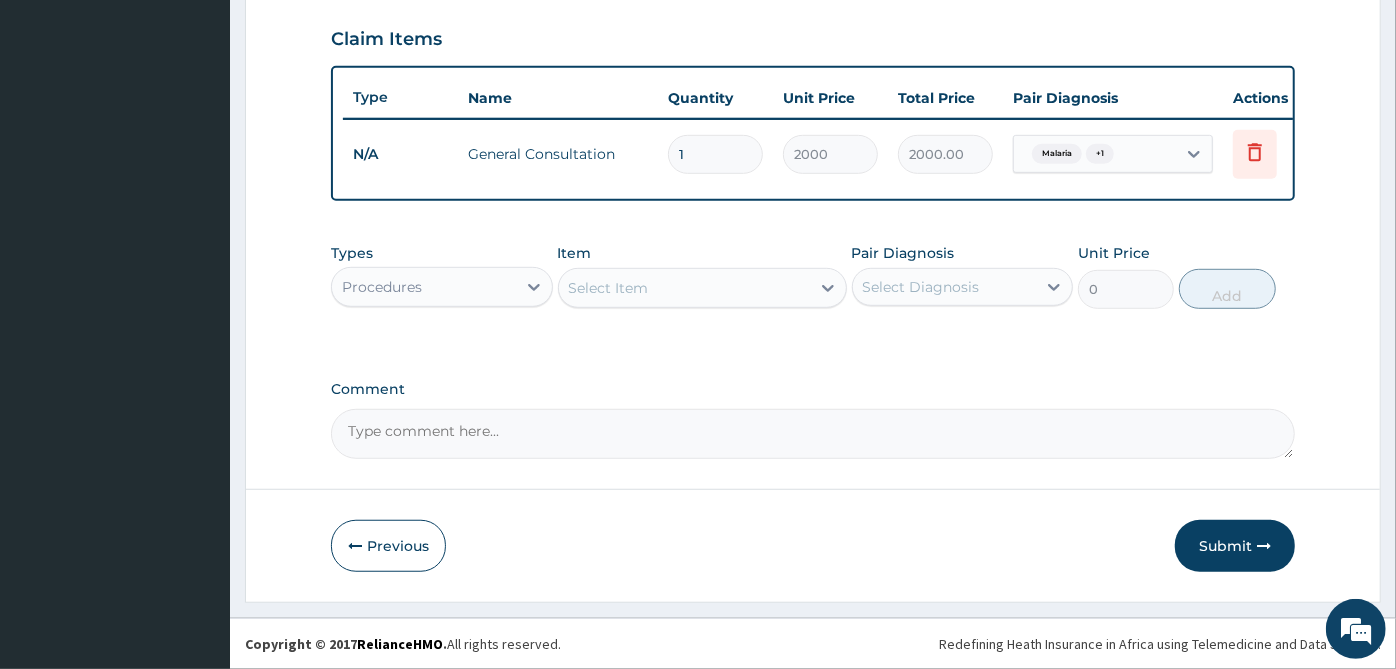 click on "Procedures" at bounding box center (424, 287) 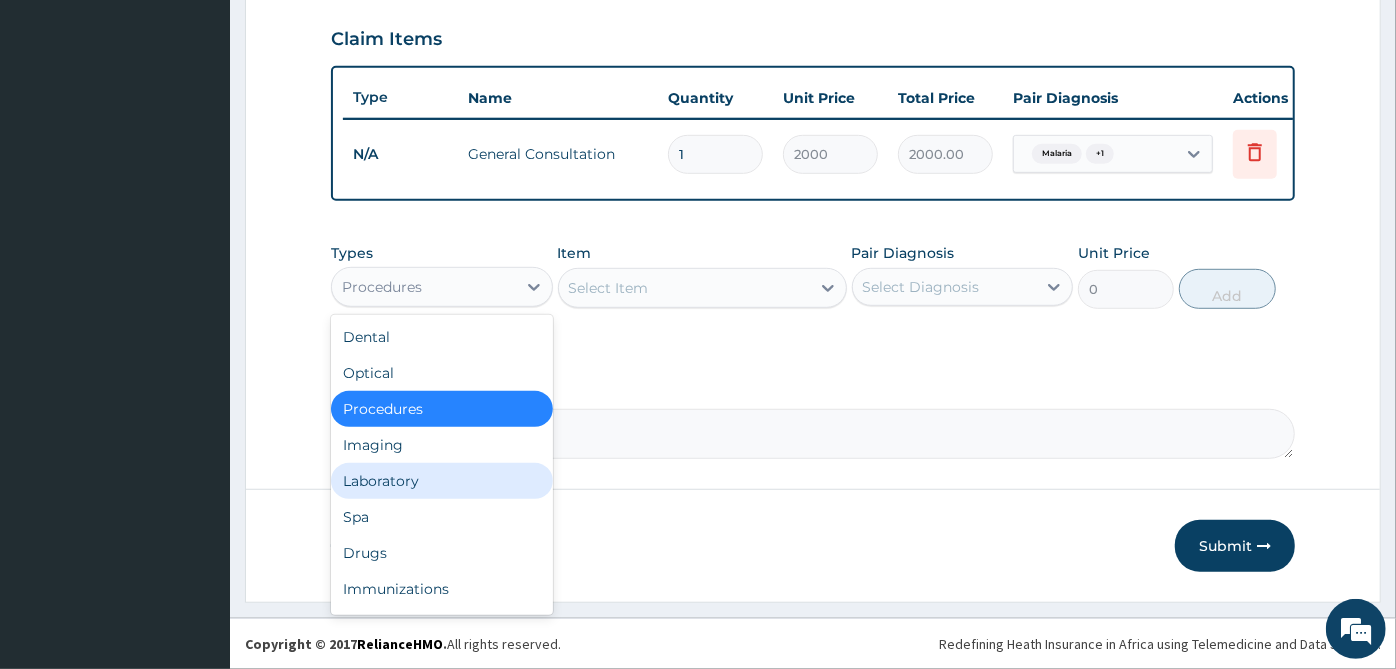 click on "Laboratory" at bounding box center [442, 481] 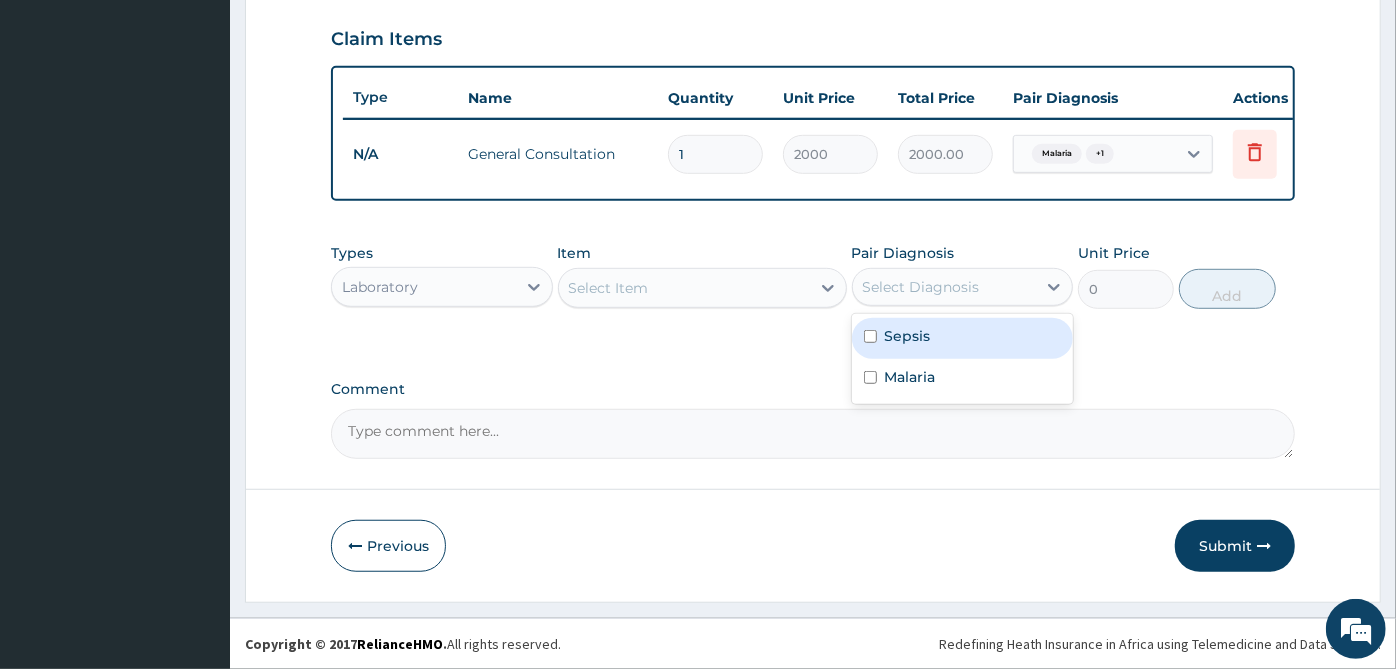 click on "Select Diagnosis" at bounding box center [921, 287] 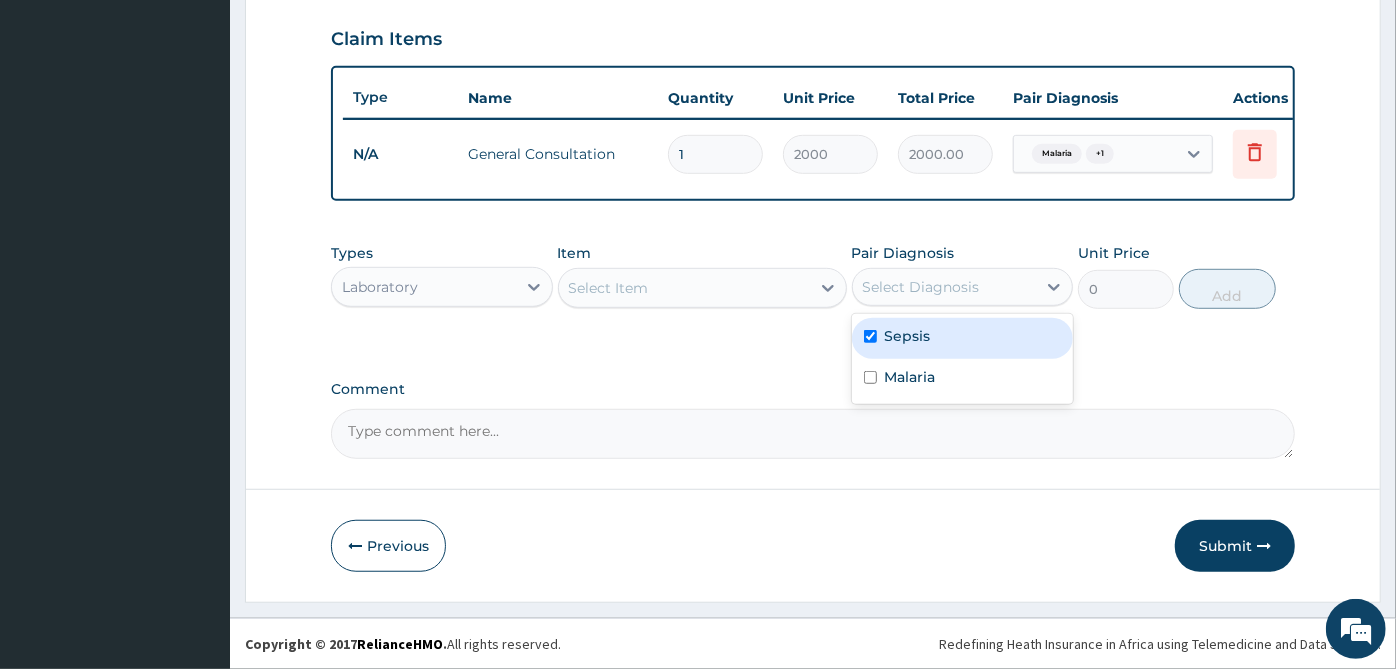 checkbox on "true" 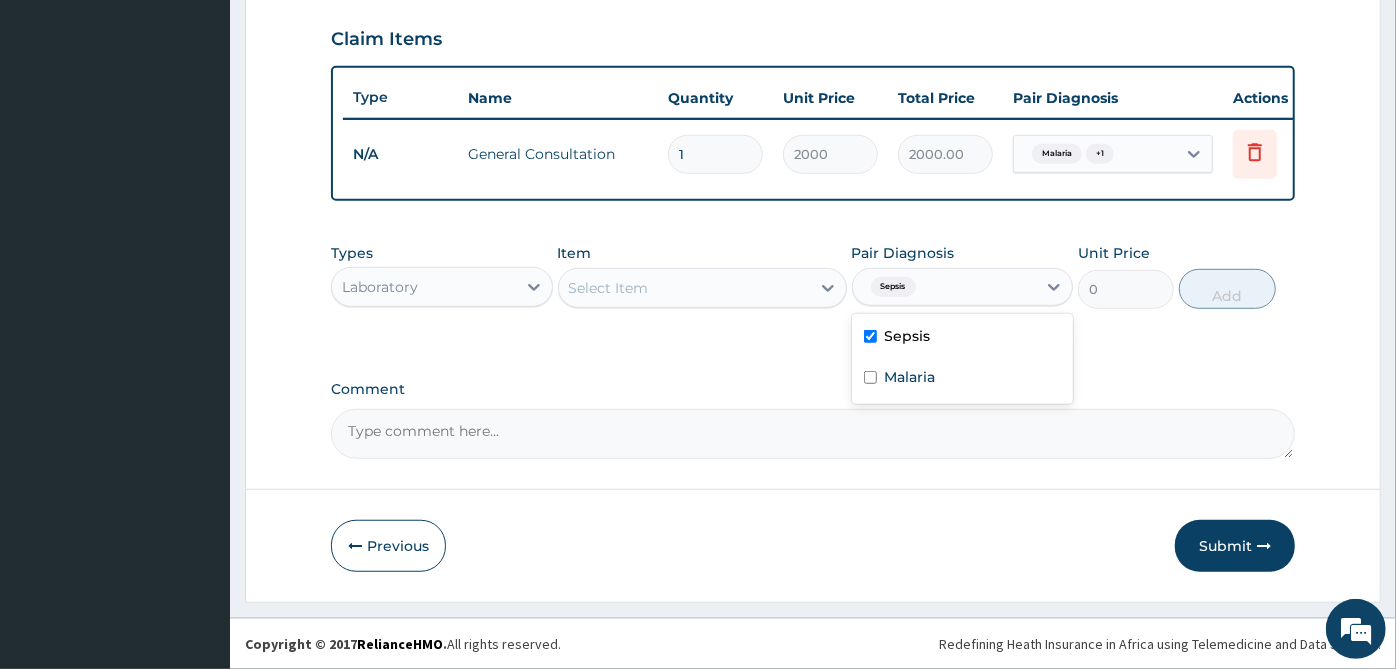 click on "Select Item" at bounding box center [684, 288] 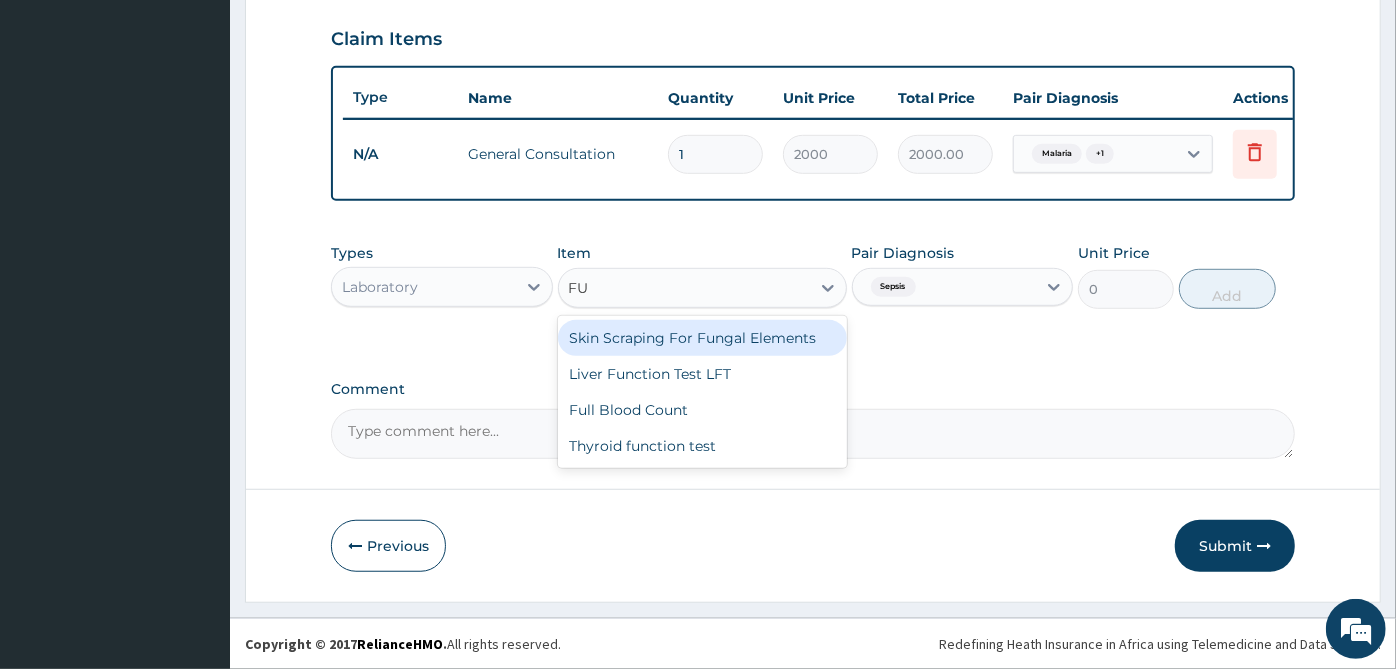type on "FUL" 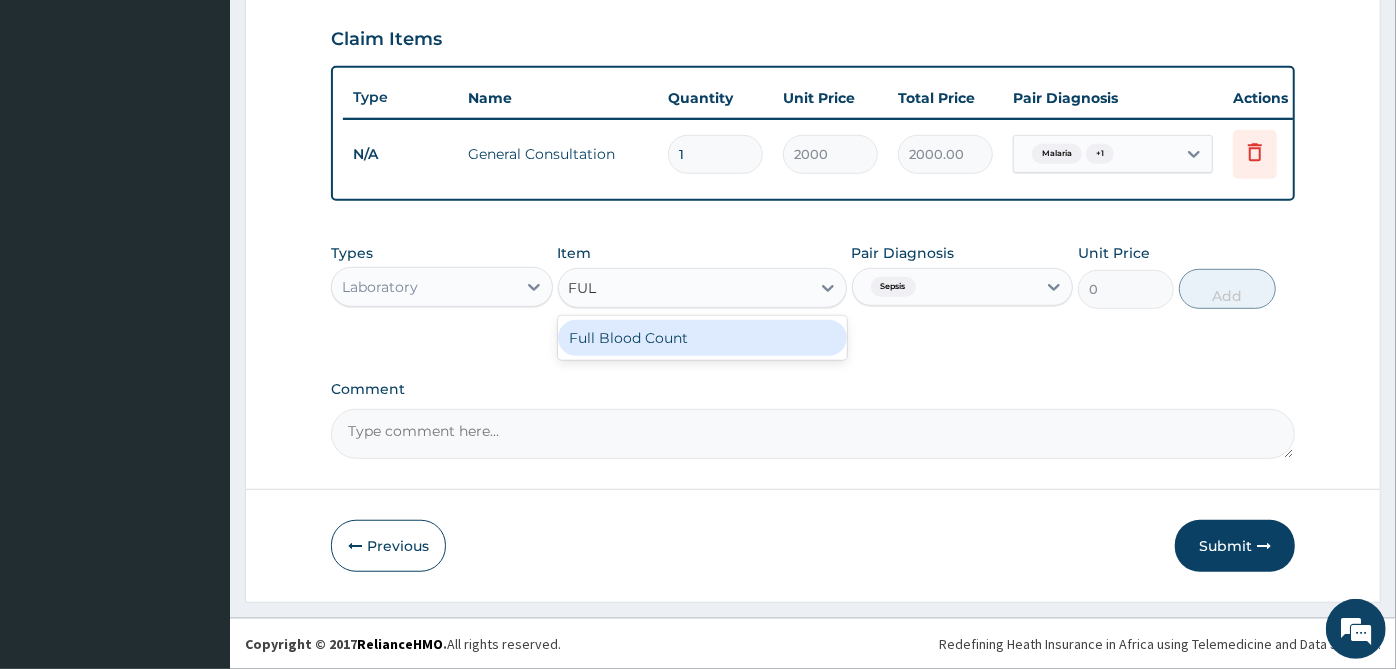 click on "Full Blood Count" at bounding box center [702, 338] 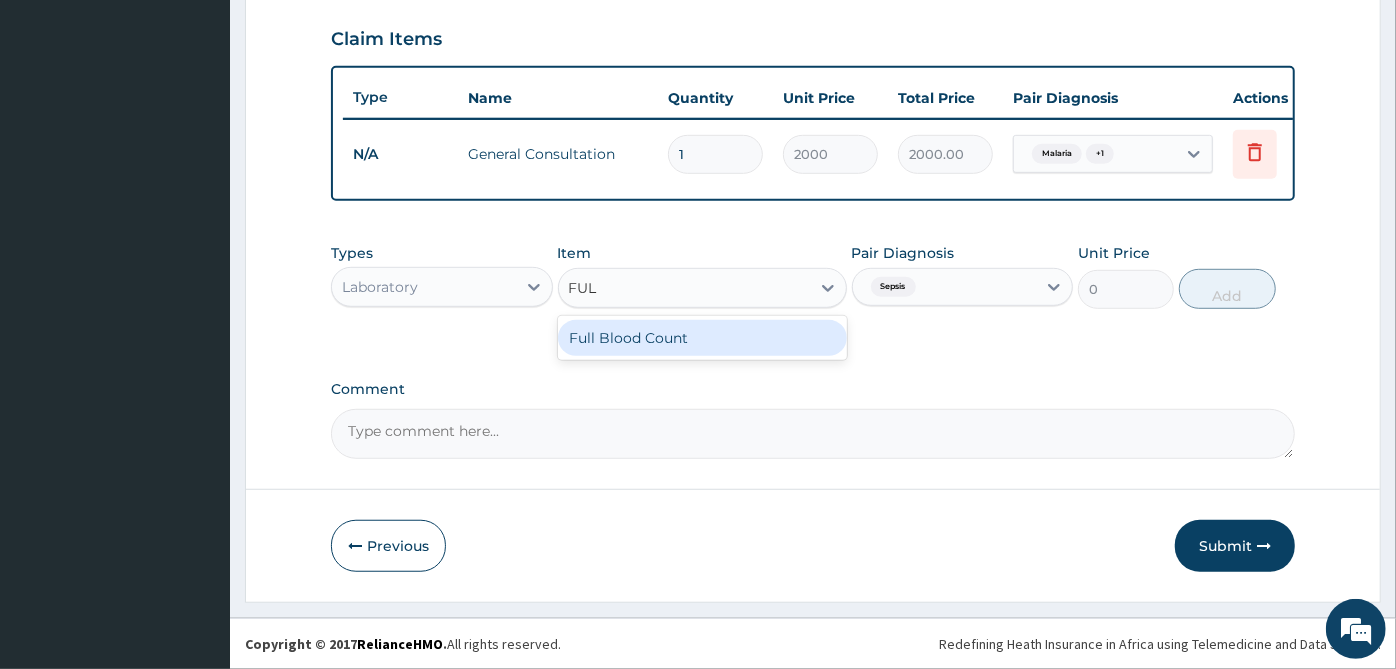 type 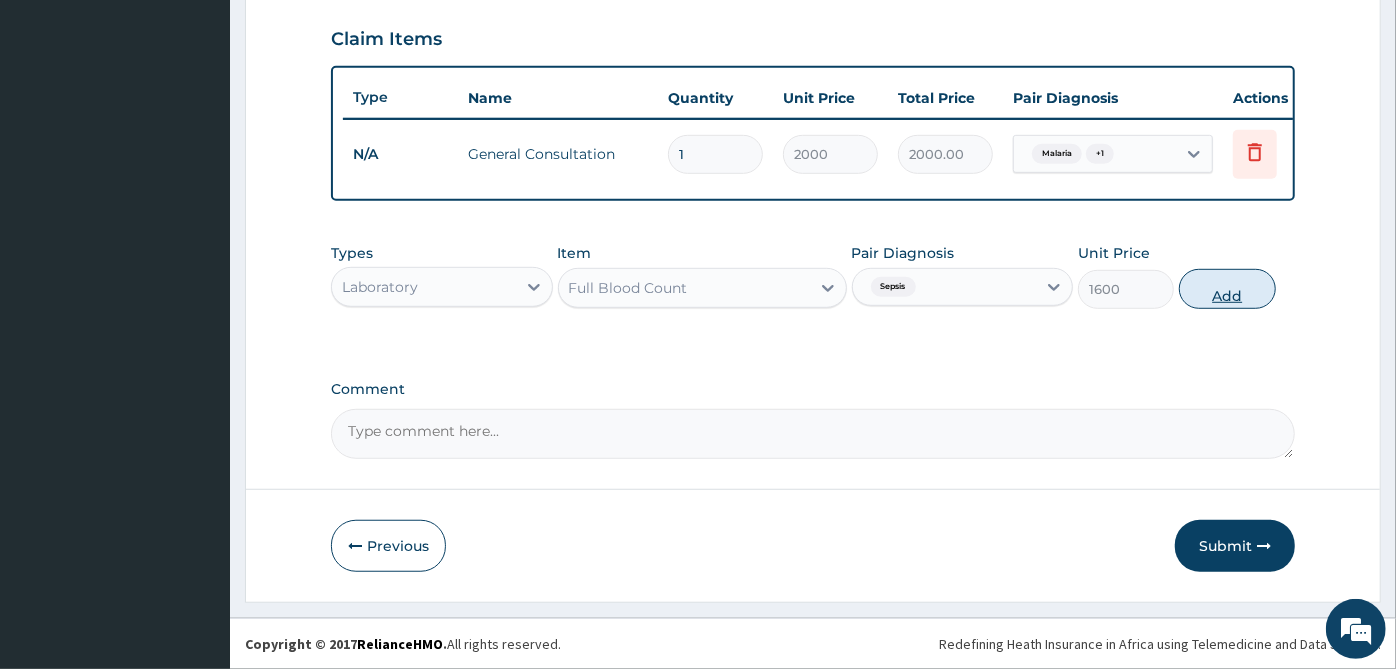click on "Add" at bounding box center [1227, 289] 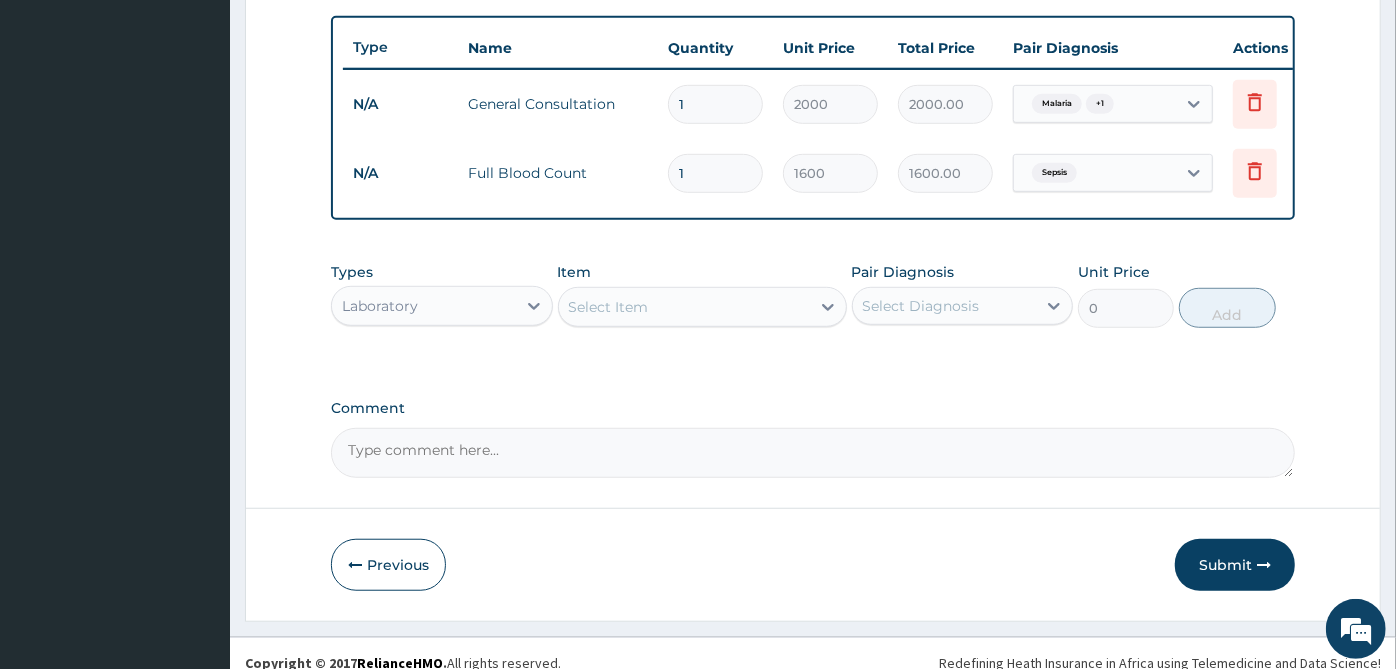 scroll, scrollTop: 760, scrollLeft: 0, axis: vertical 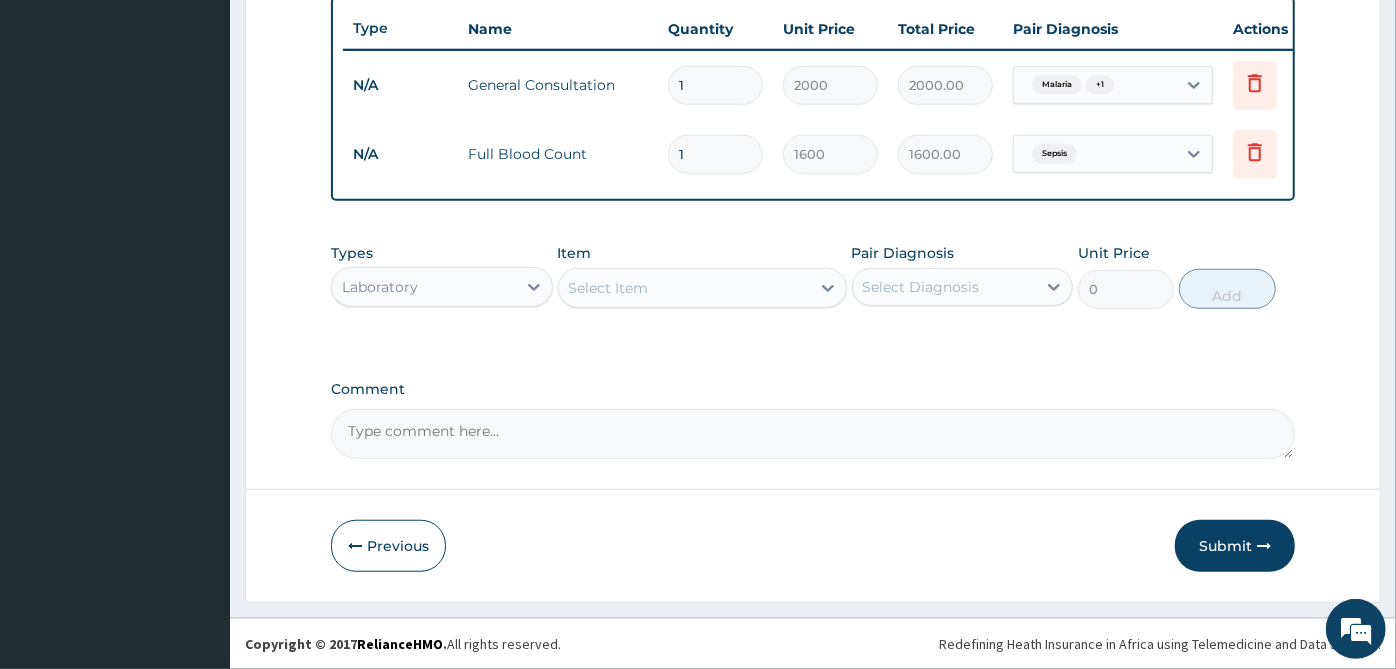 click on "Select Diagnosis" at bounding box center (921, 287) 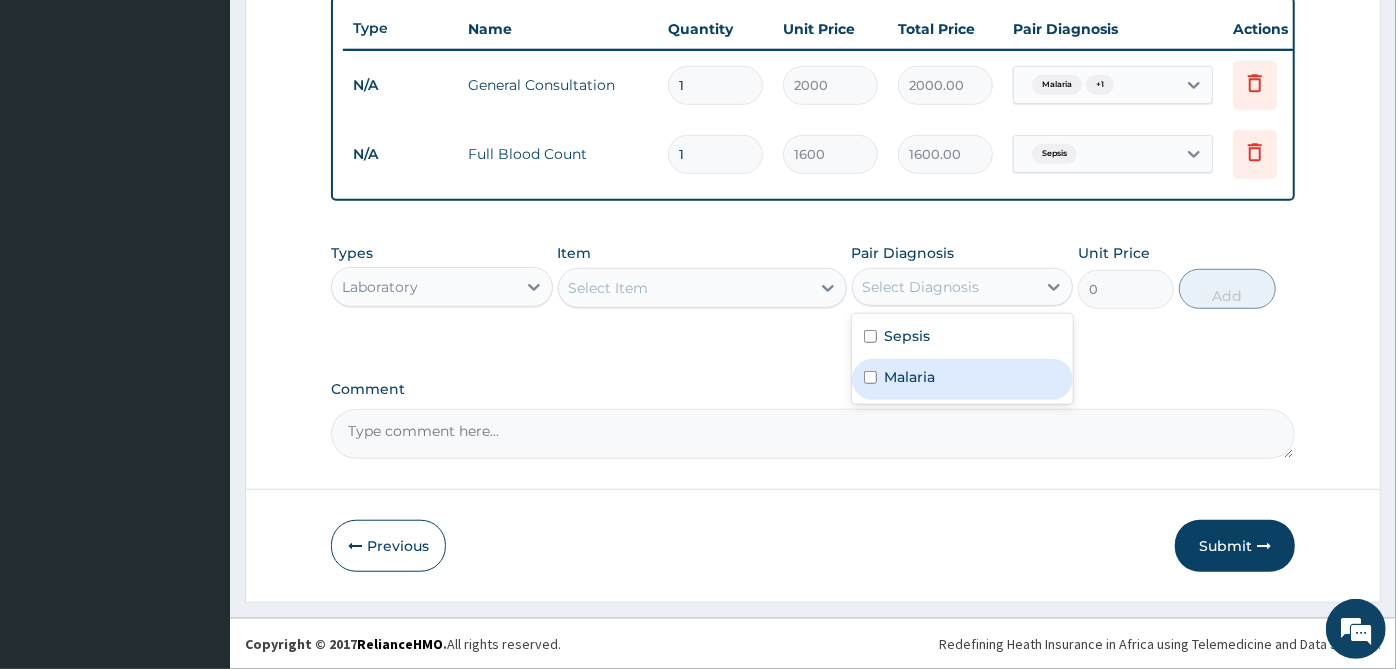 click on "Malaria" at bounding box center [910, 377] 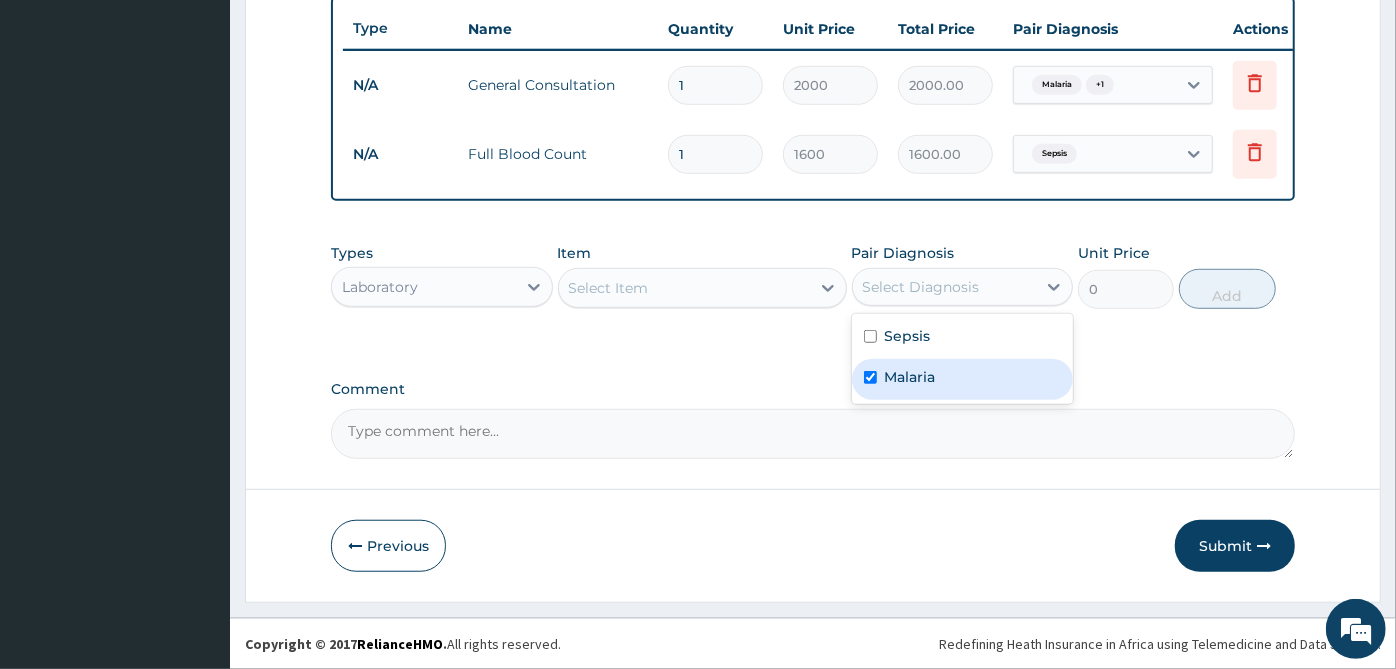 checkbox on "true" 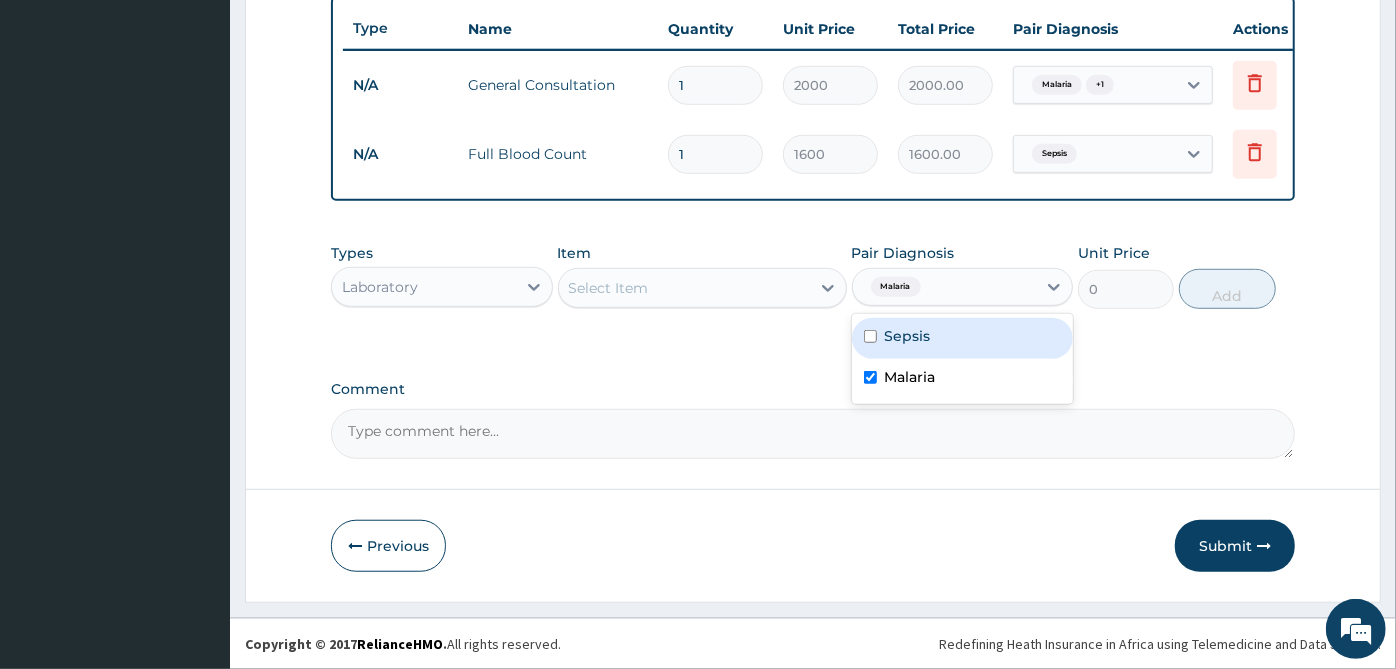 click on "Select Item" at bounding box center (609, 288) 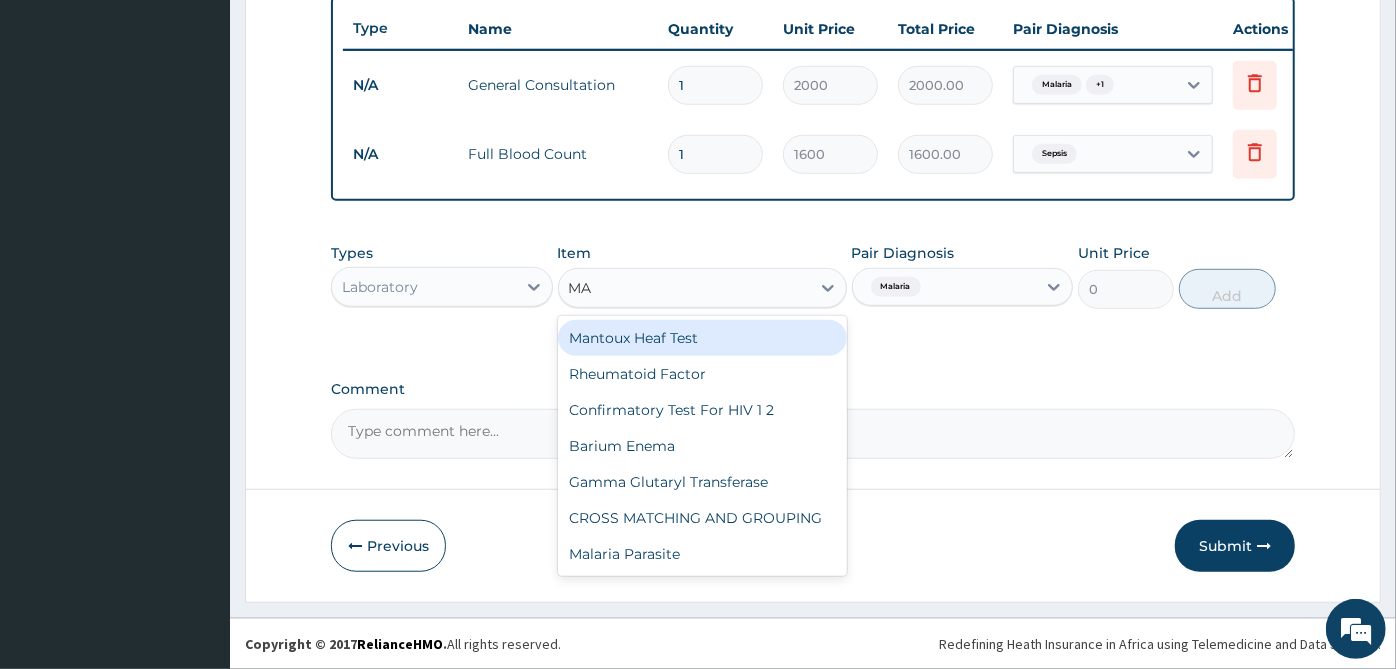 type on "MAL" 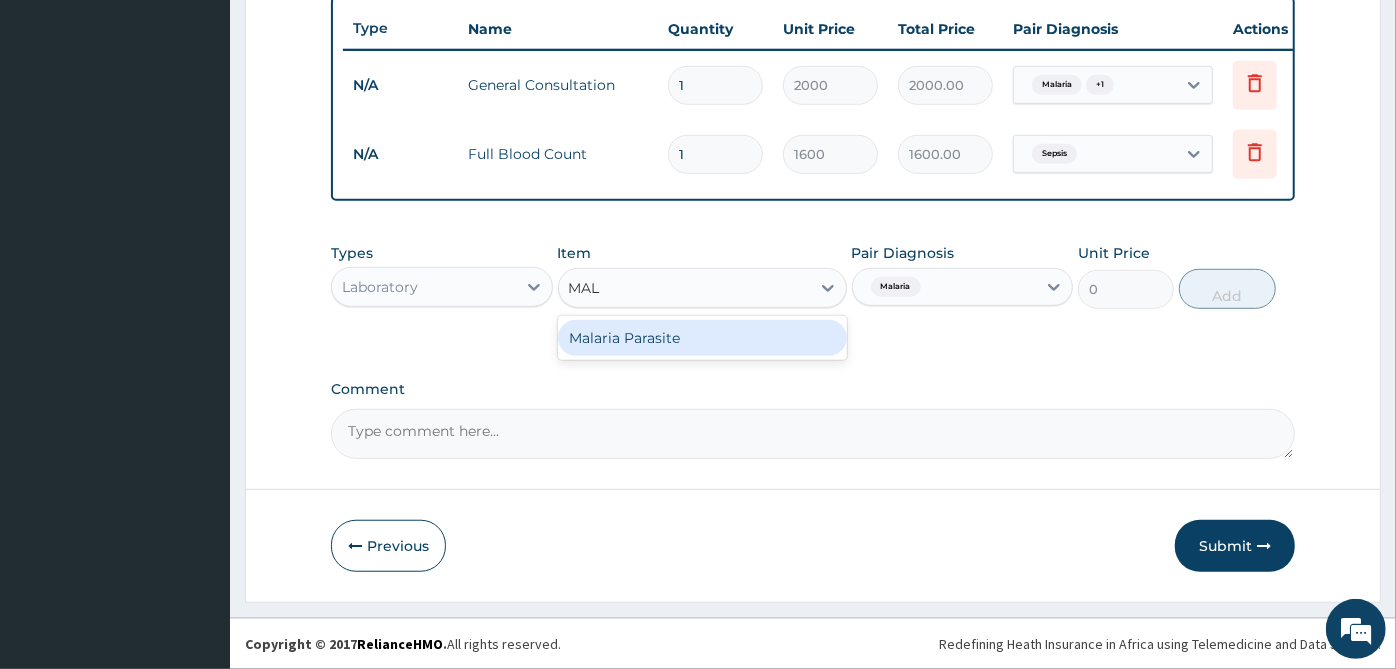 click on "Malaria Parasite" at bounding box center [702, 338] 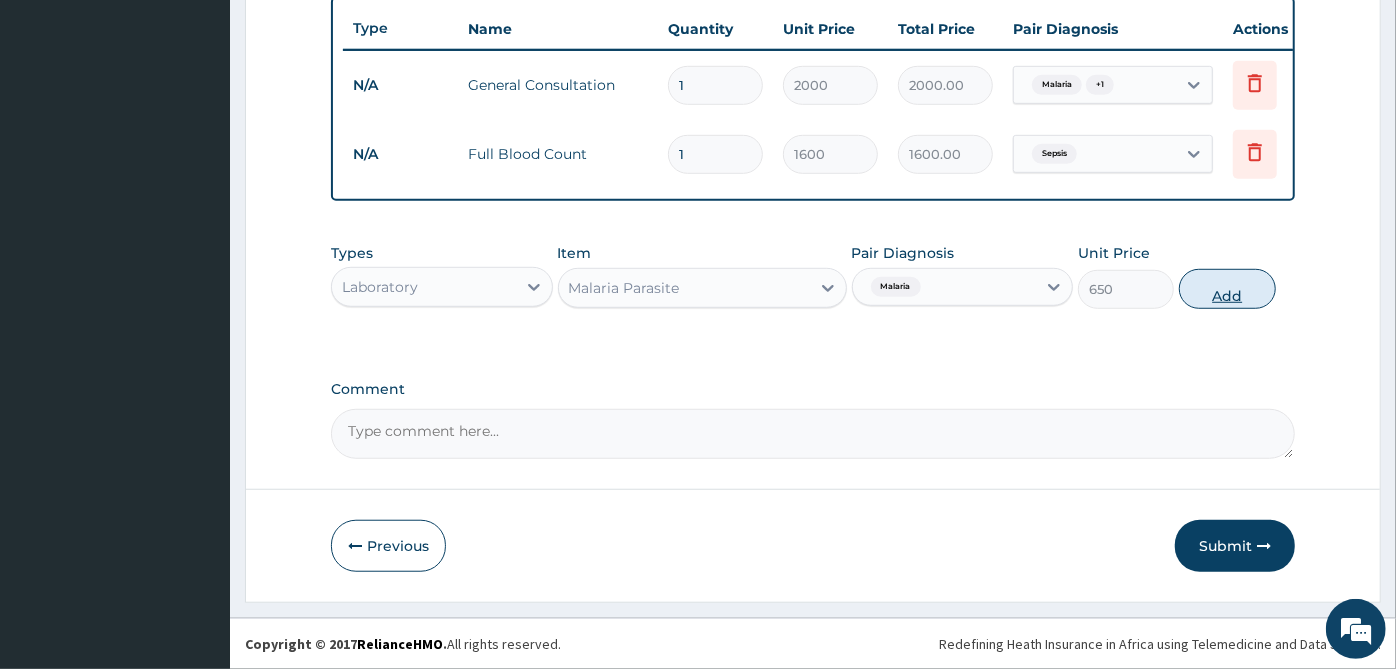 click on "Add" at bounding box center [1227, 289] 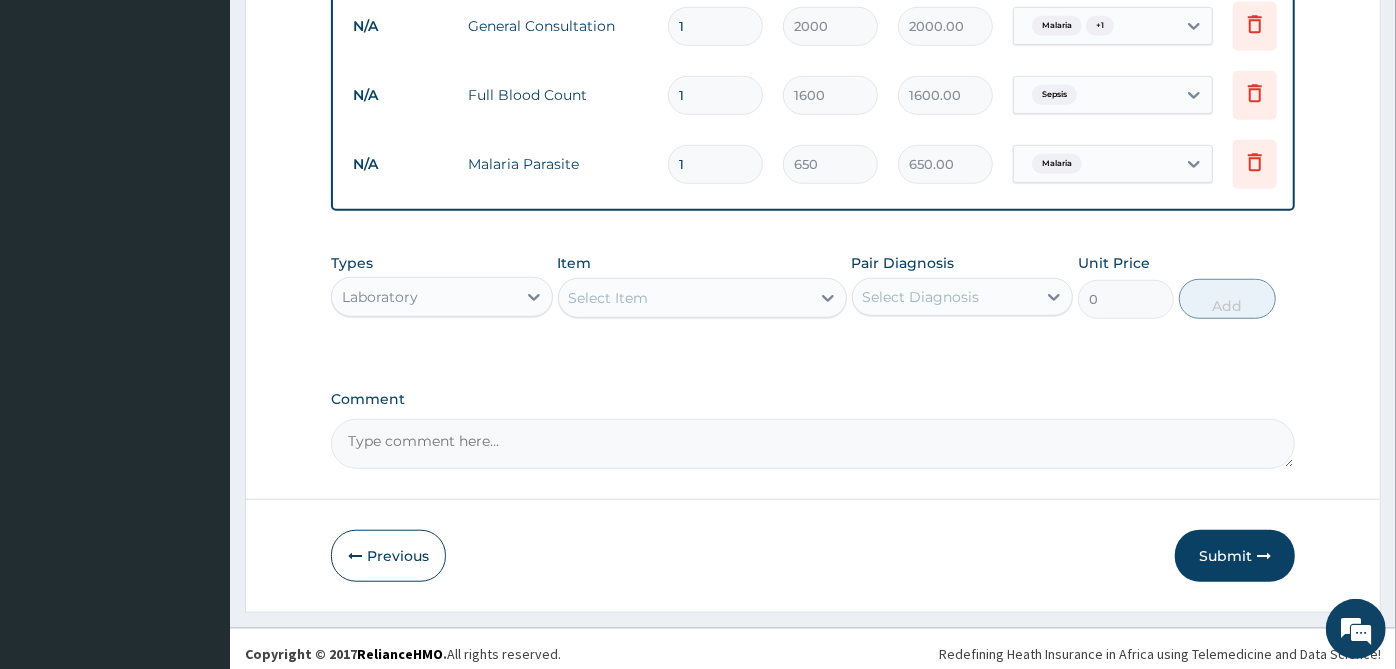scroll, scrollTop: 828, scrollLeft: 0, axis: vertical 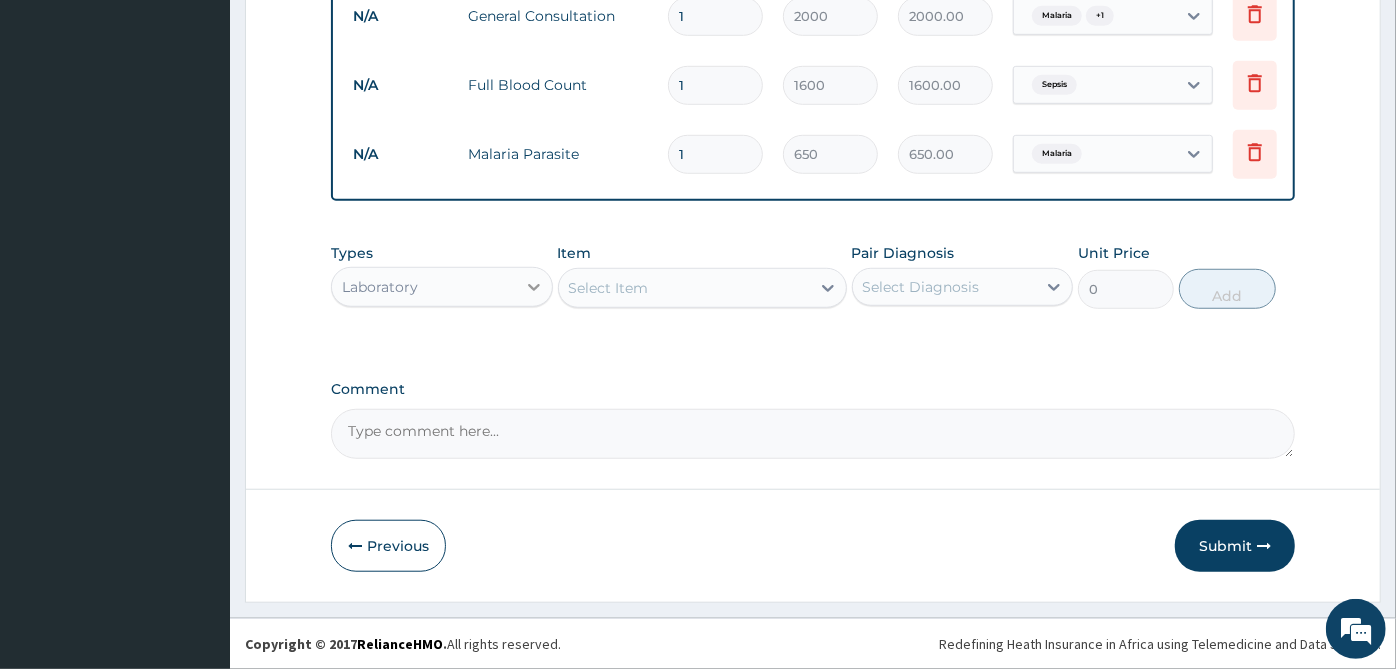 click at bounding box center (534, 287) 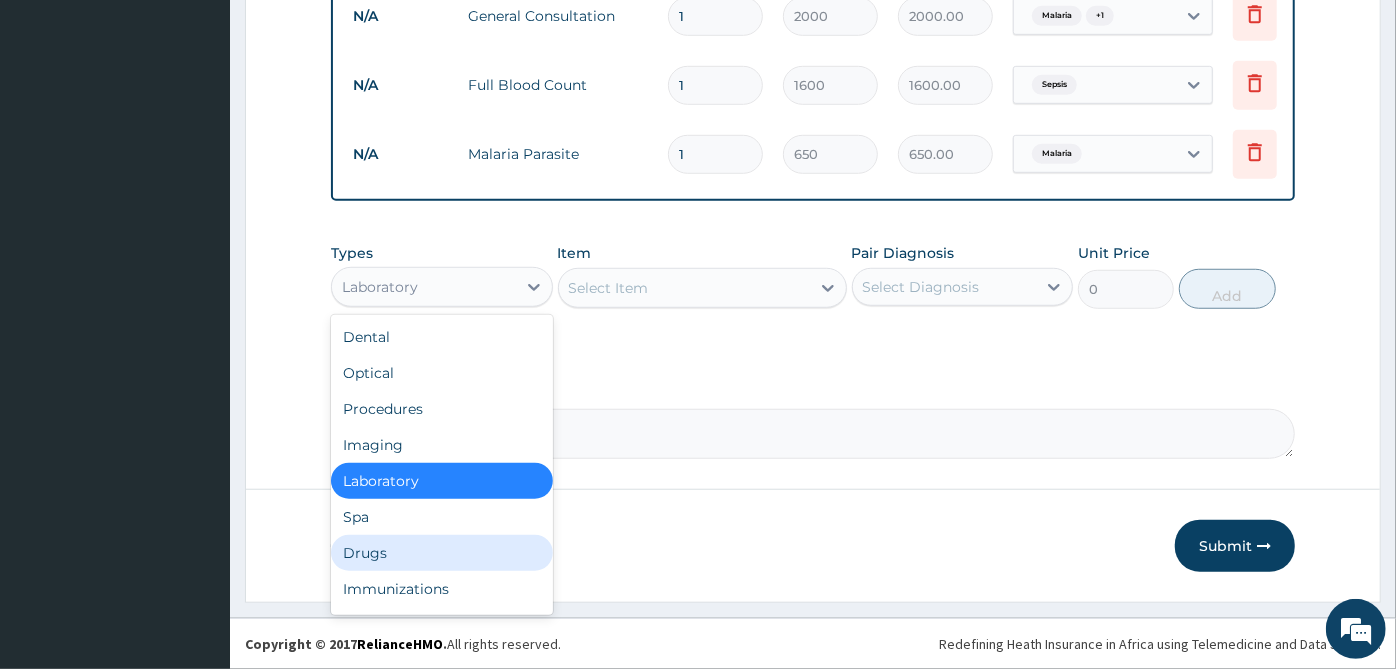 click on "Drugs" at bounding box center [442, 553] 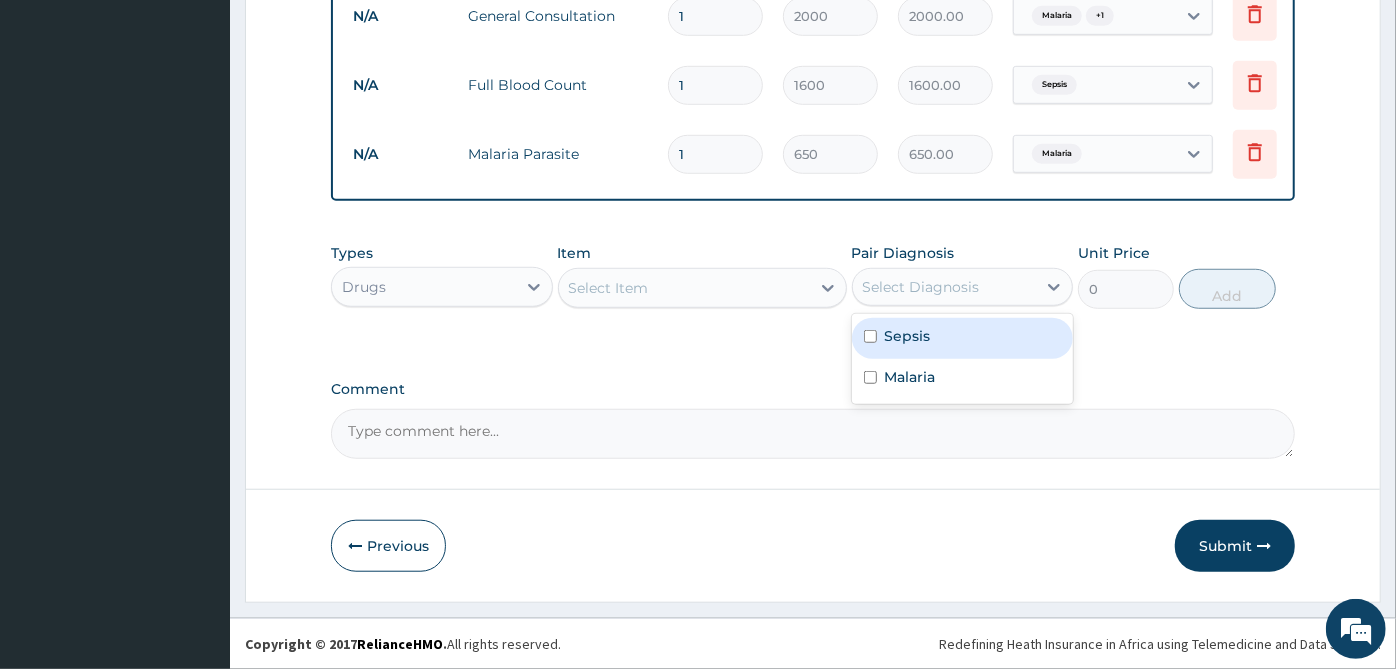 click on "Select Diagnosis" at bounding box center [945, 287] 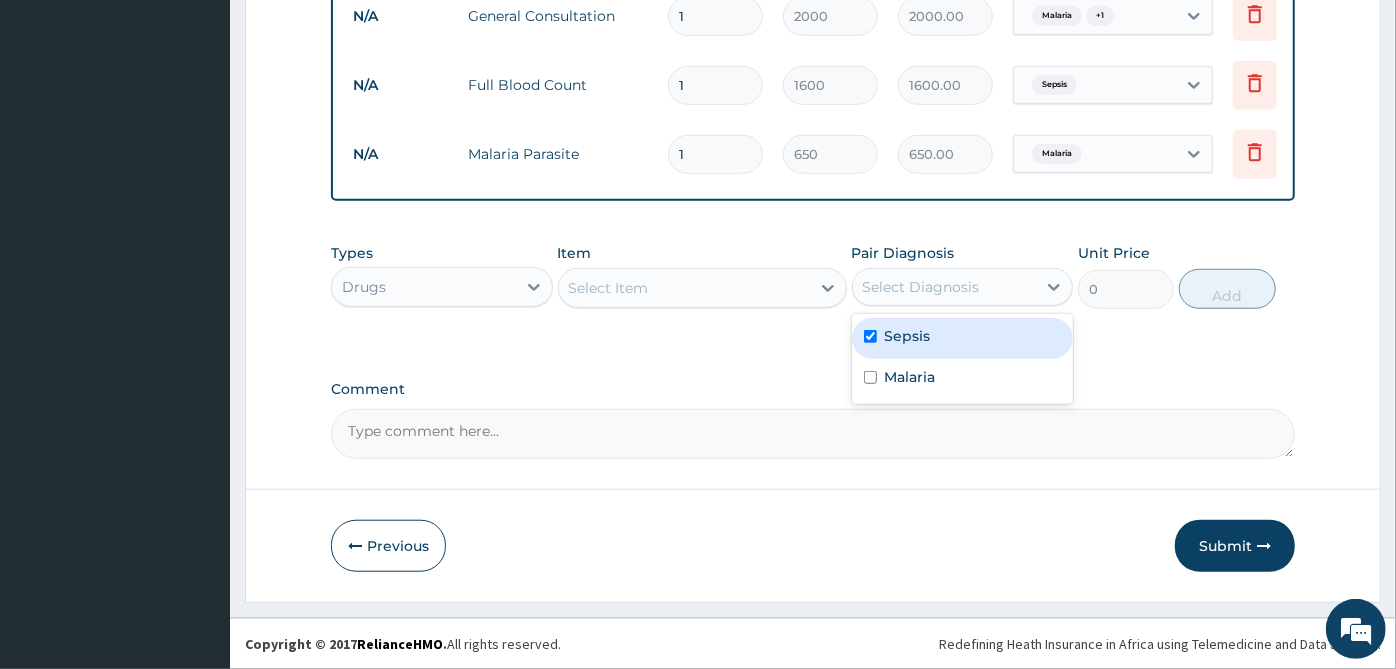 checkbox on "true" 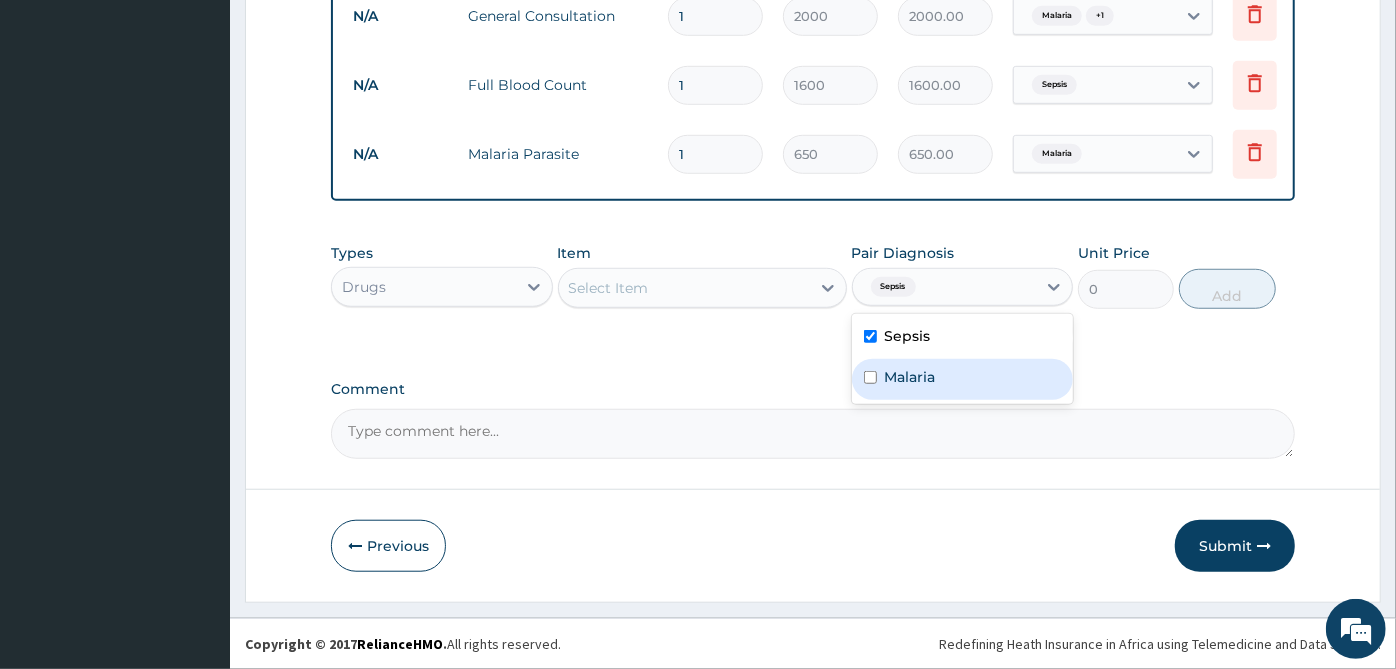 click on "Malaria" at bounding box center [963, 379] 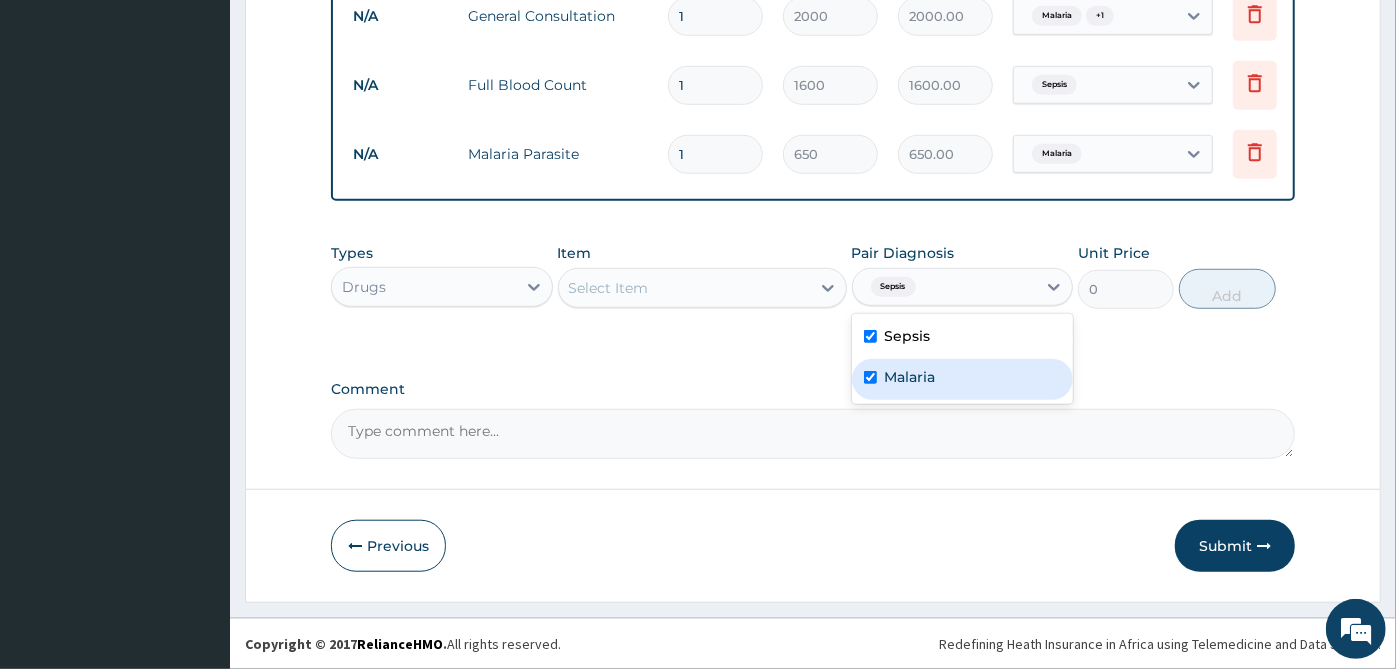 checkbox on "true" 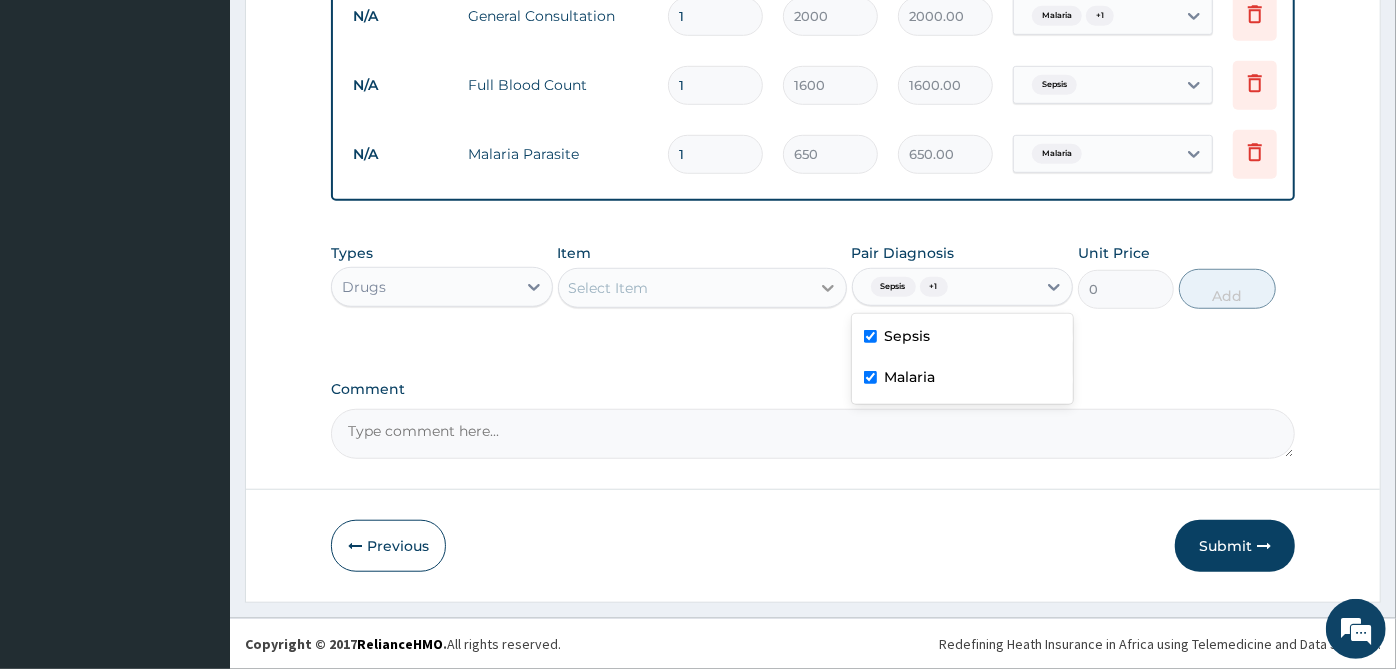 click at bounding box center (828, 288) 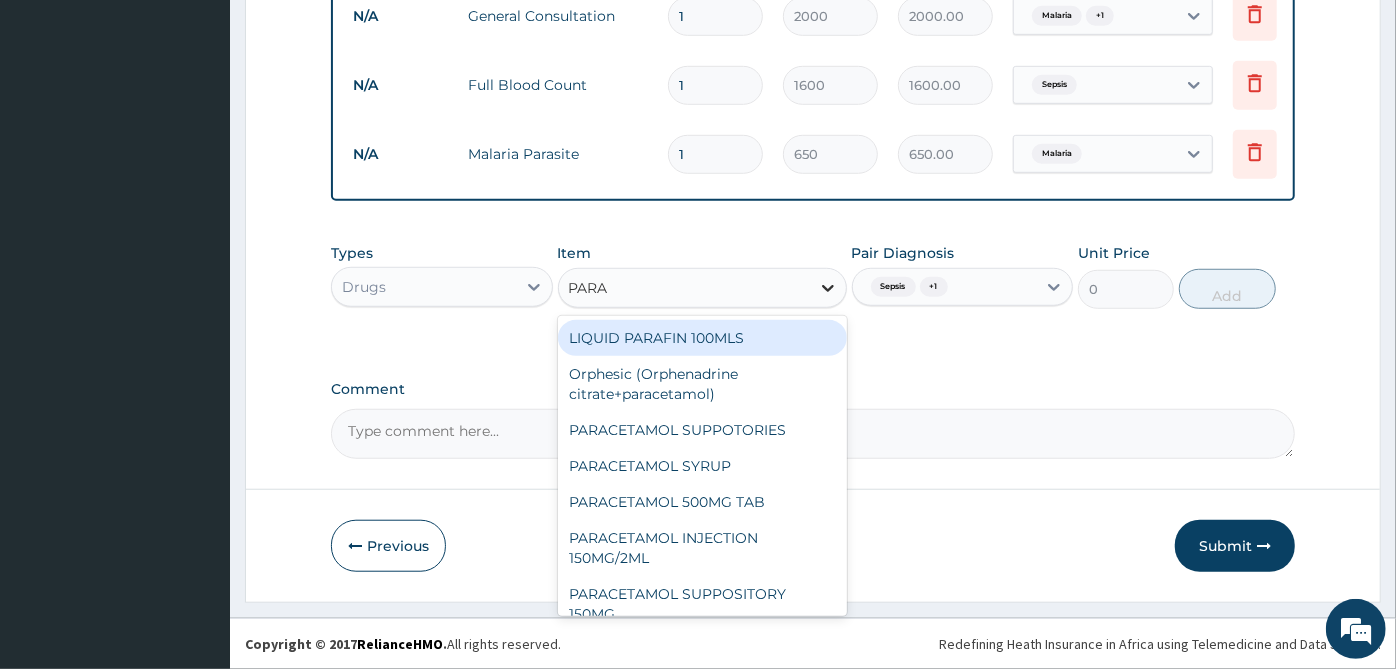 type on "PARAC" 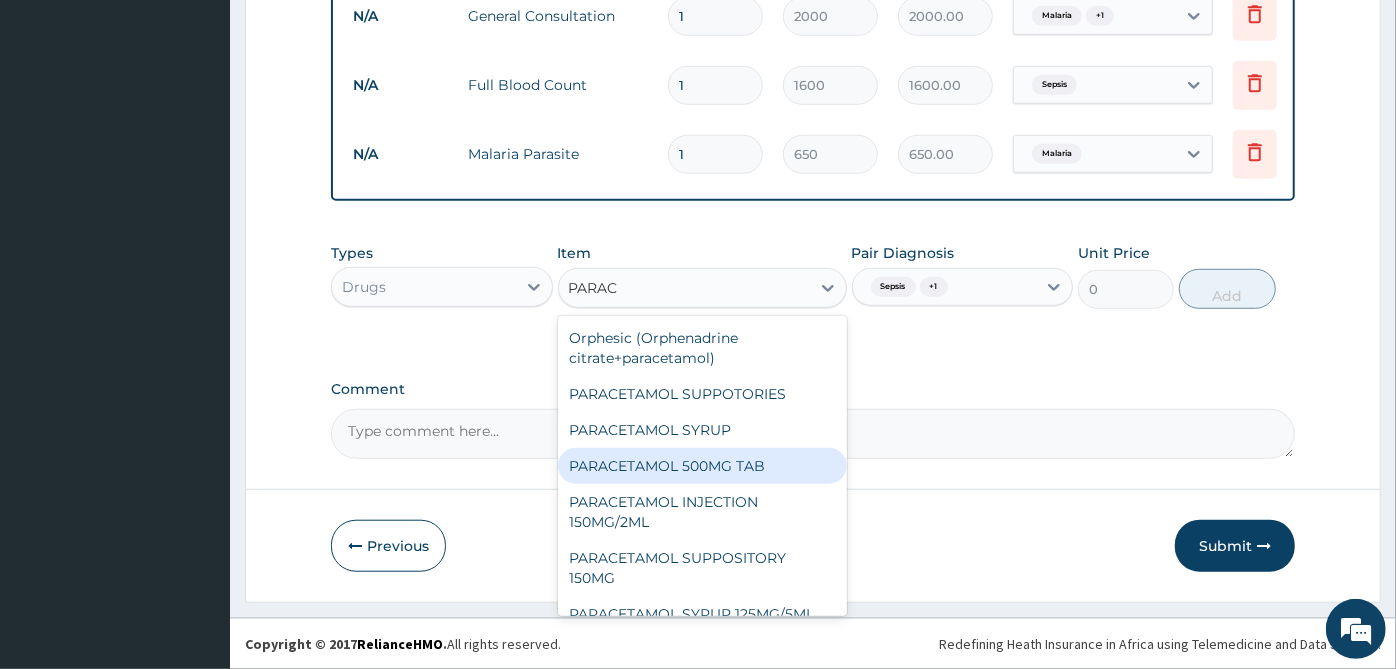 click on "PARACETAMOL 500MG TAB" at bounding box center [702, 466] 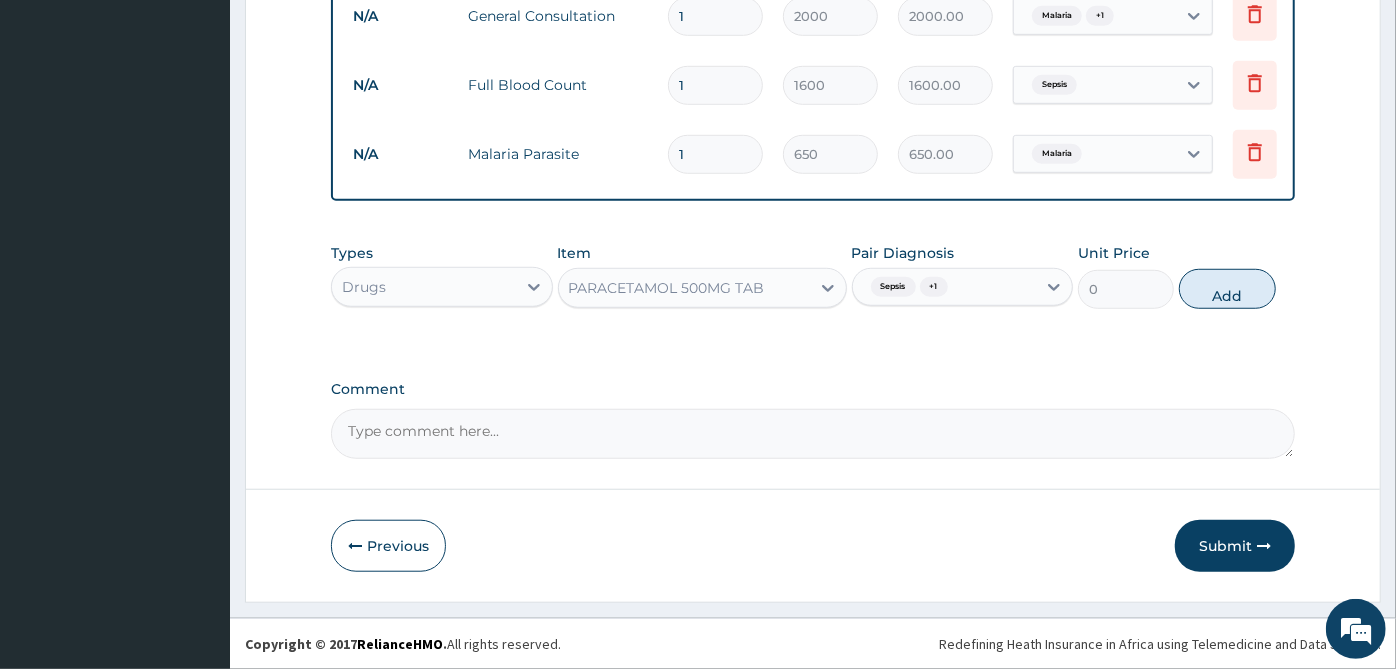 type 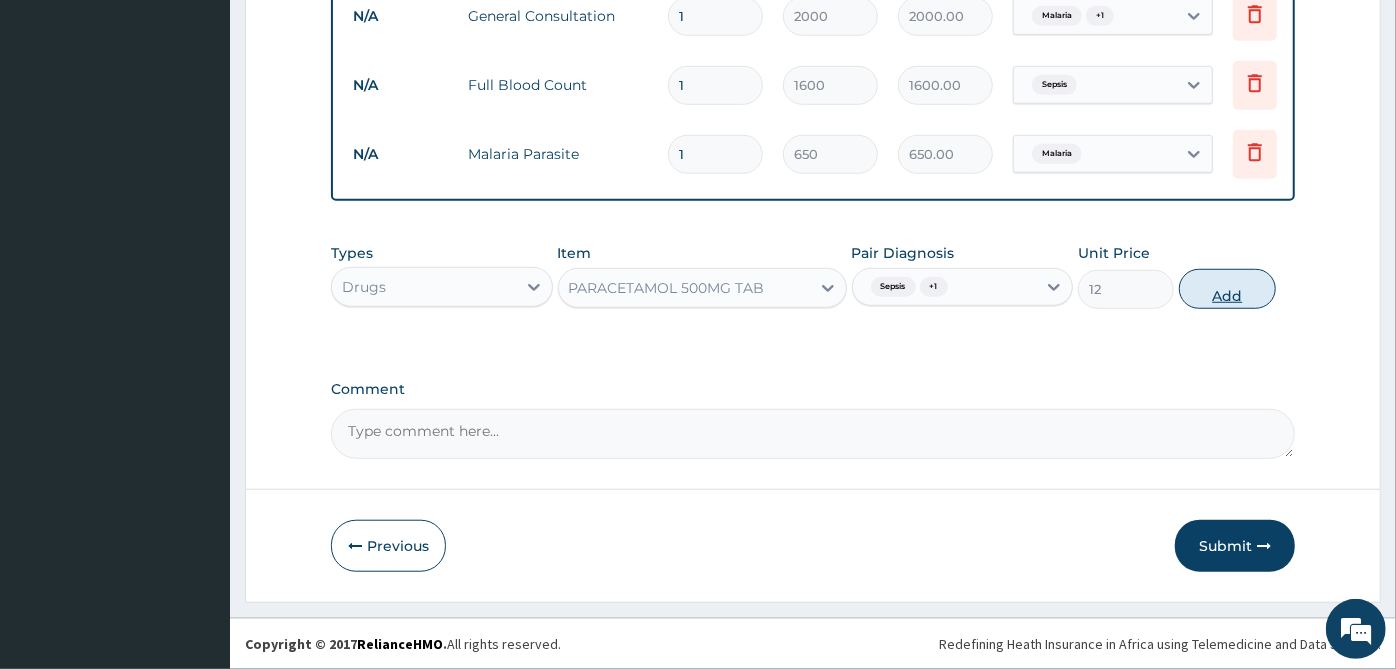 click on "Add" at bounding box center [1227, 289] 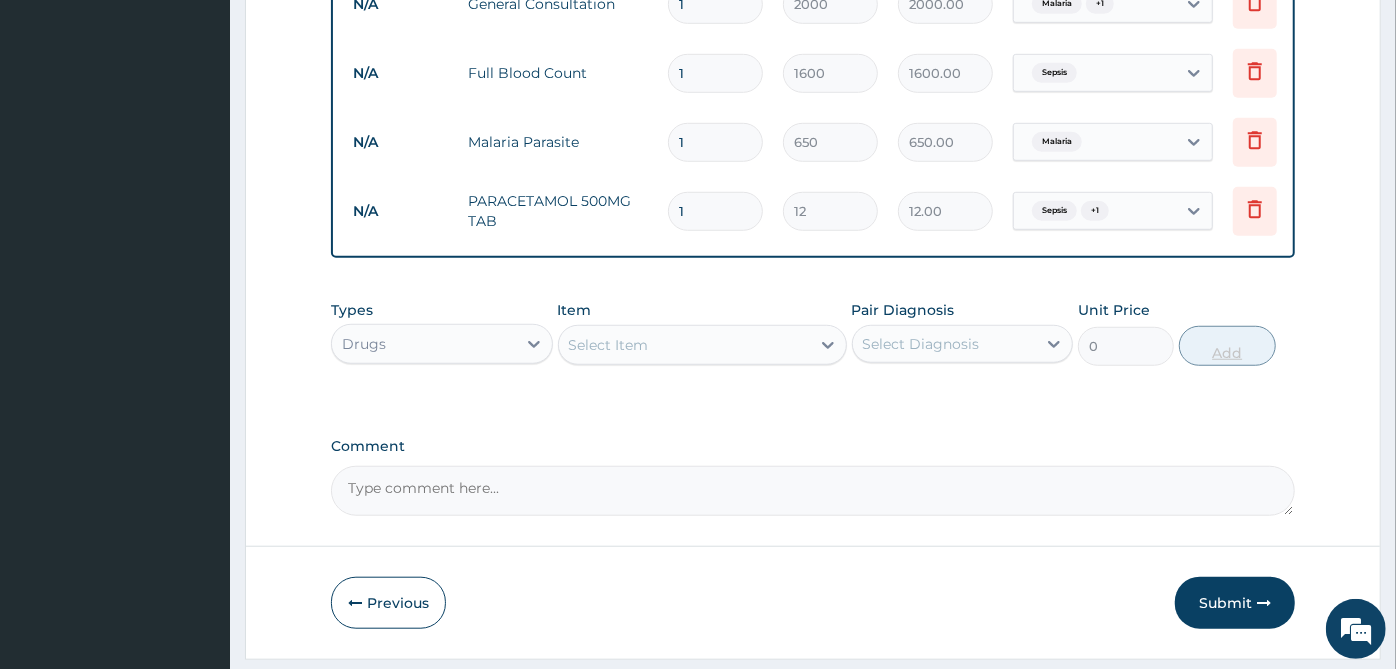 type on "18" 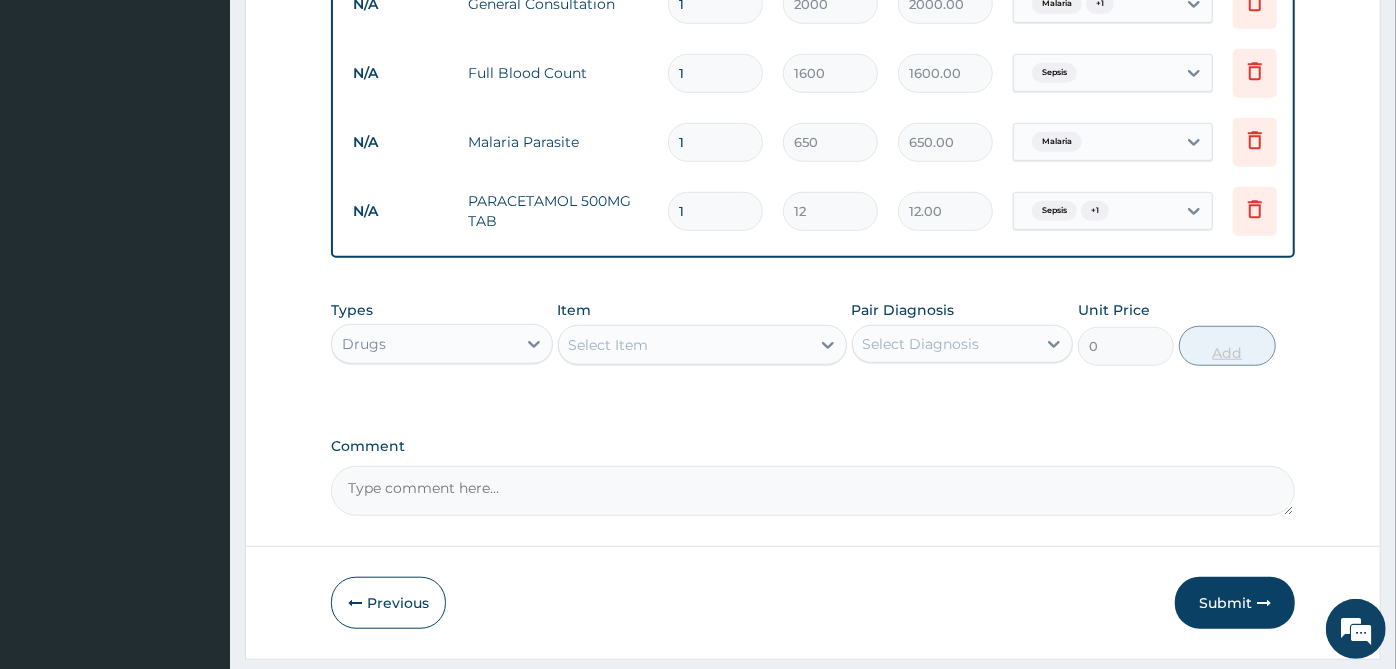 type on "216.00" 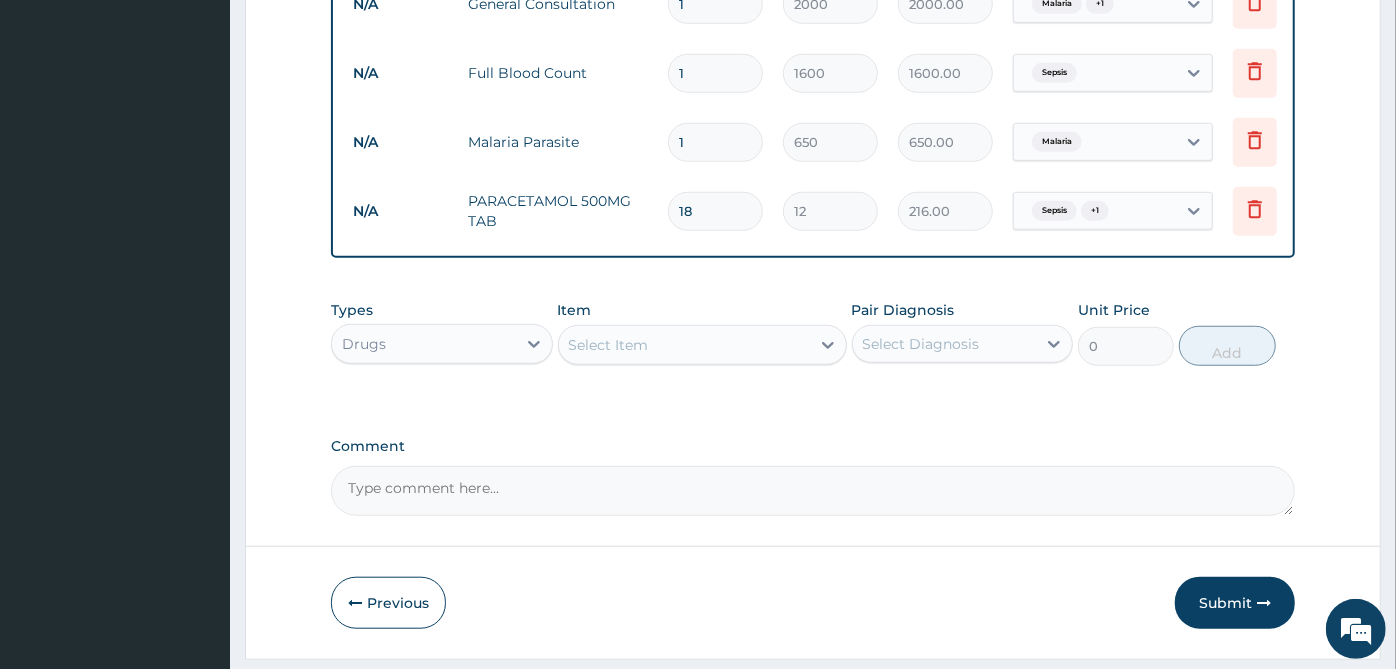 type on "18" 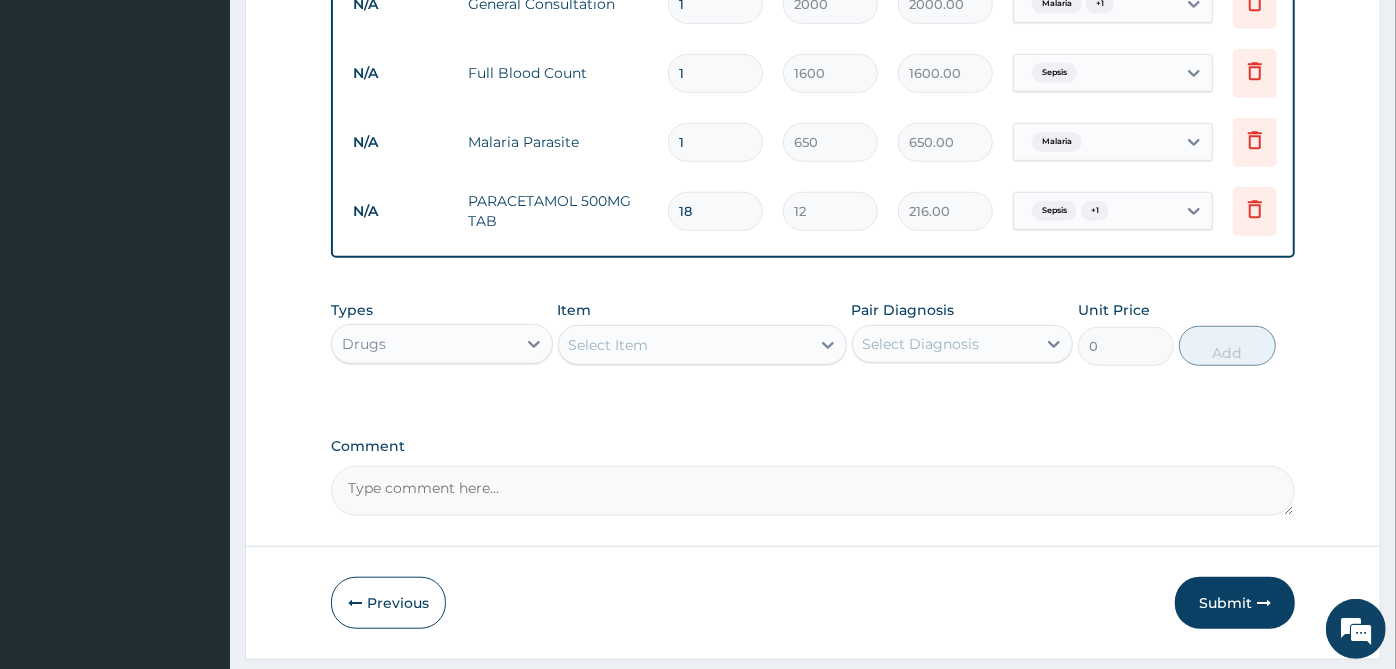 click on "Select Item" at bounding box center (684, 345) 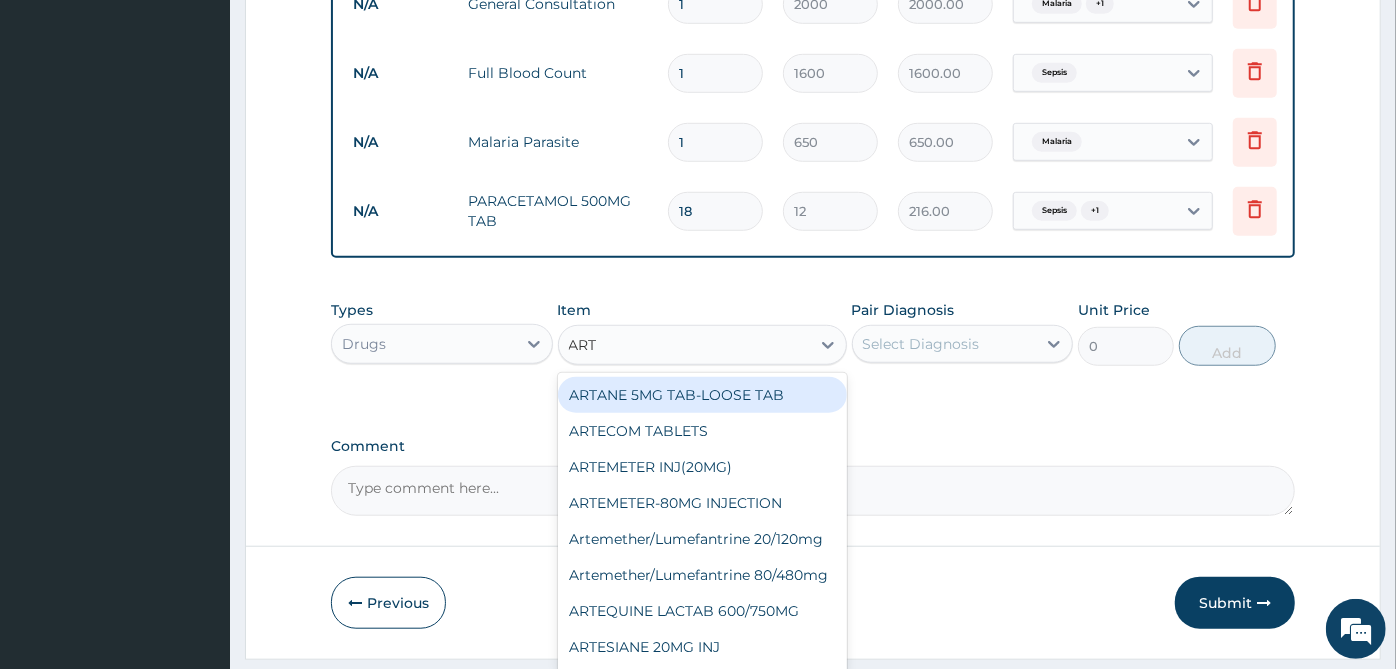 type on "ARTE" 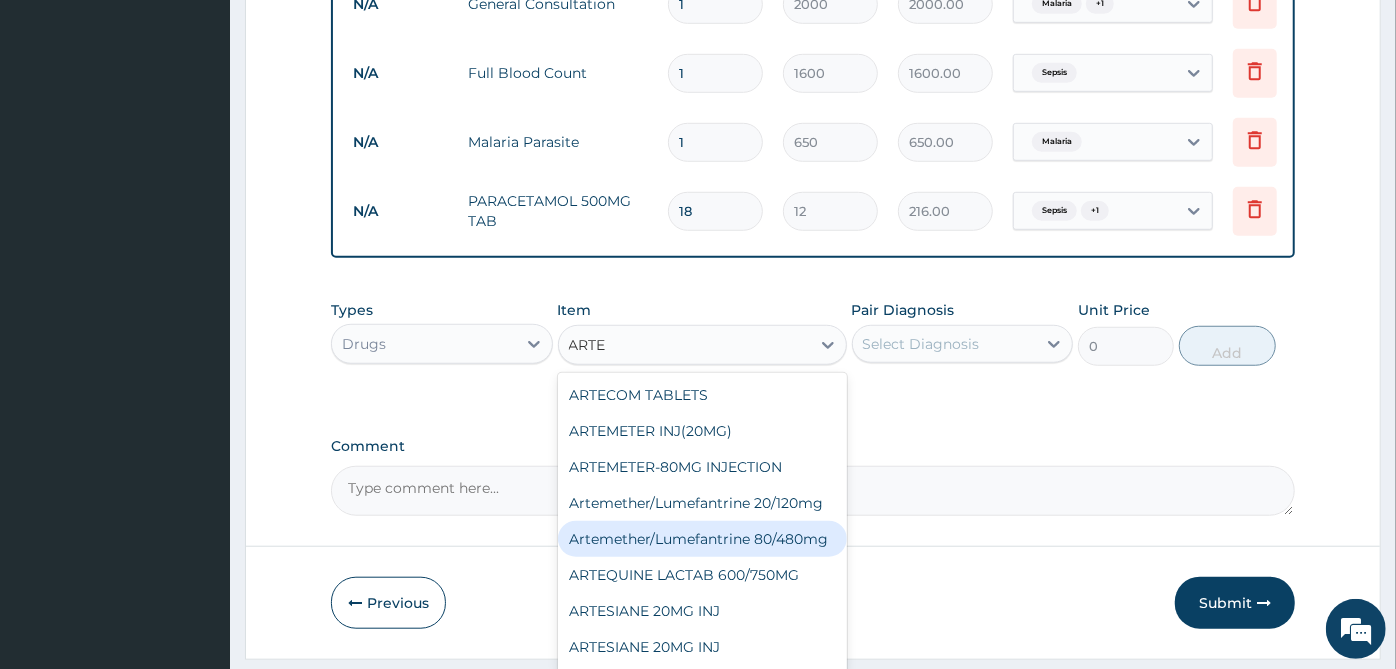 click on "Artemether/Lumefantrine 80/480mg" at bounding box center (702, 539) 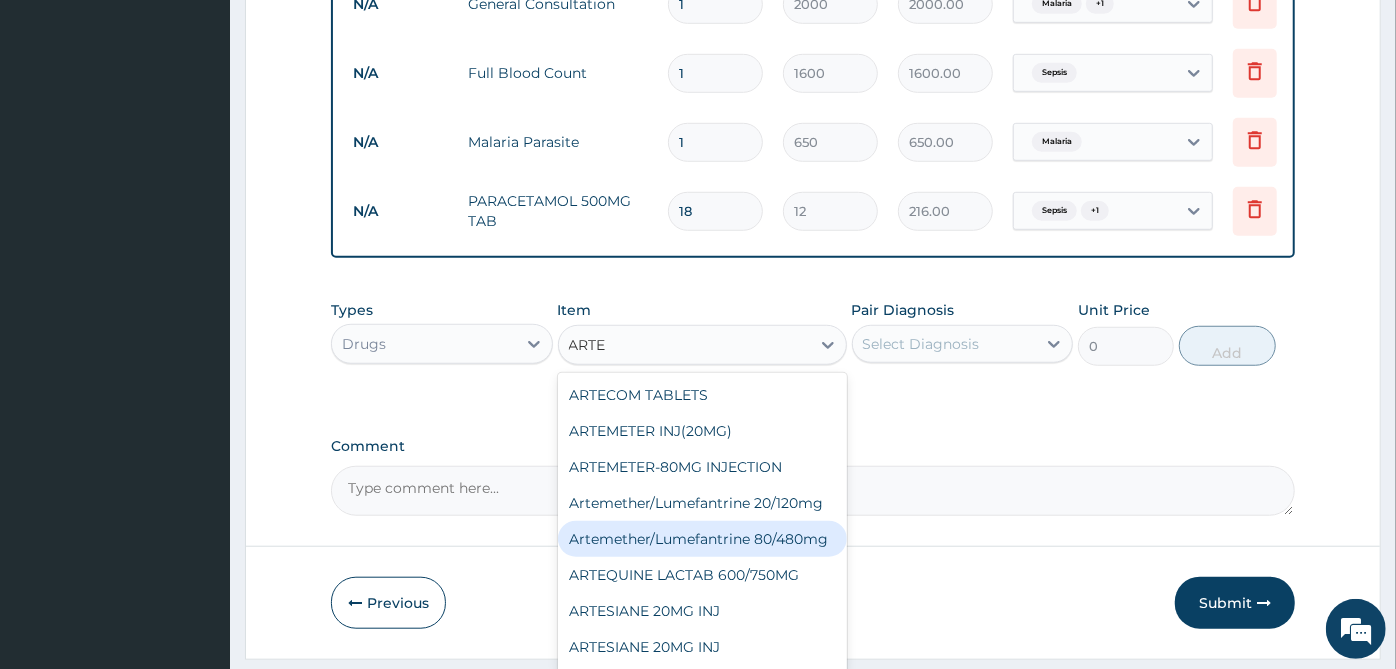 type 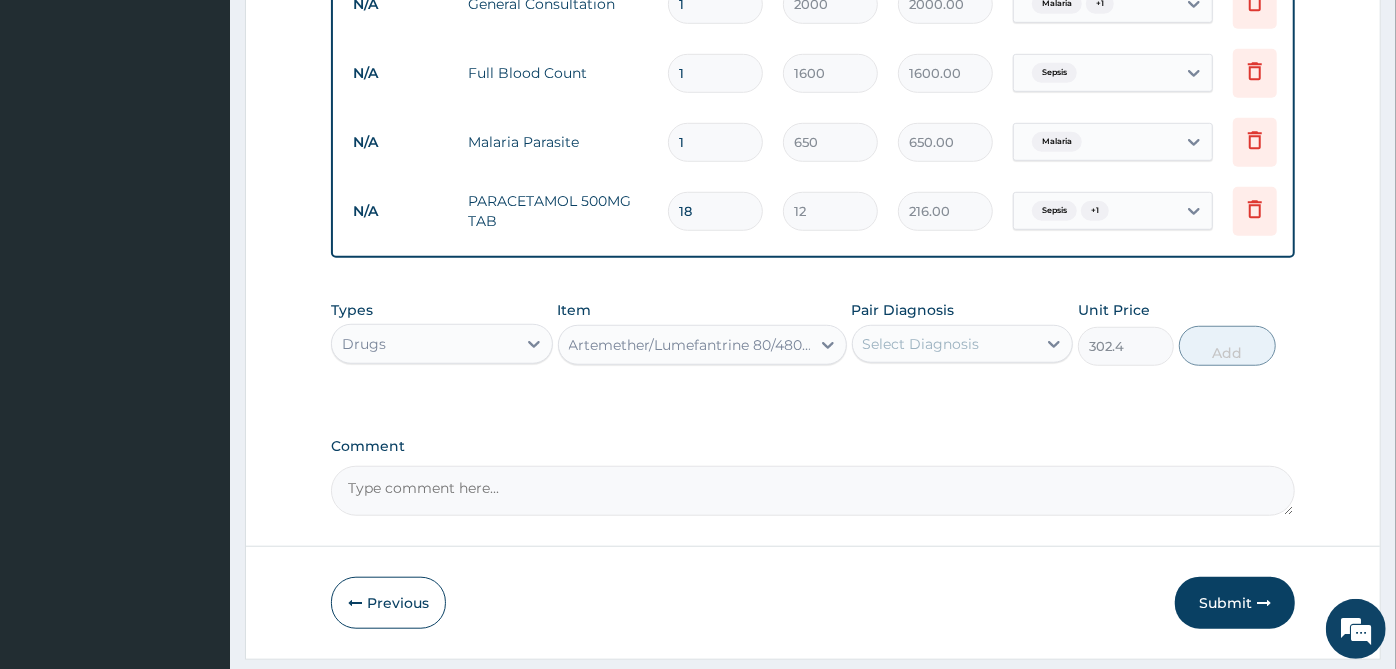 click on "Select Diagnosis" at bounding box center (945, 344) 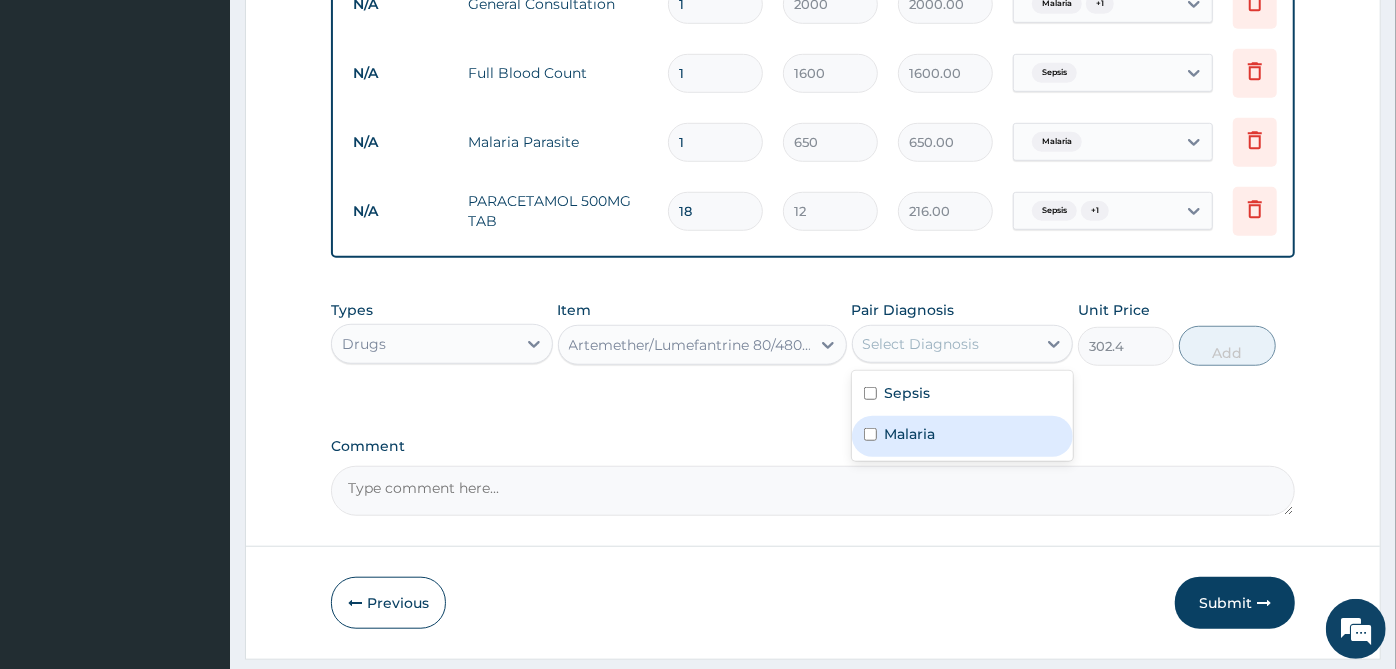 click on "Malaria" at bounding box center (963, 436) 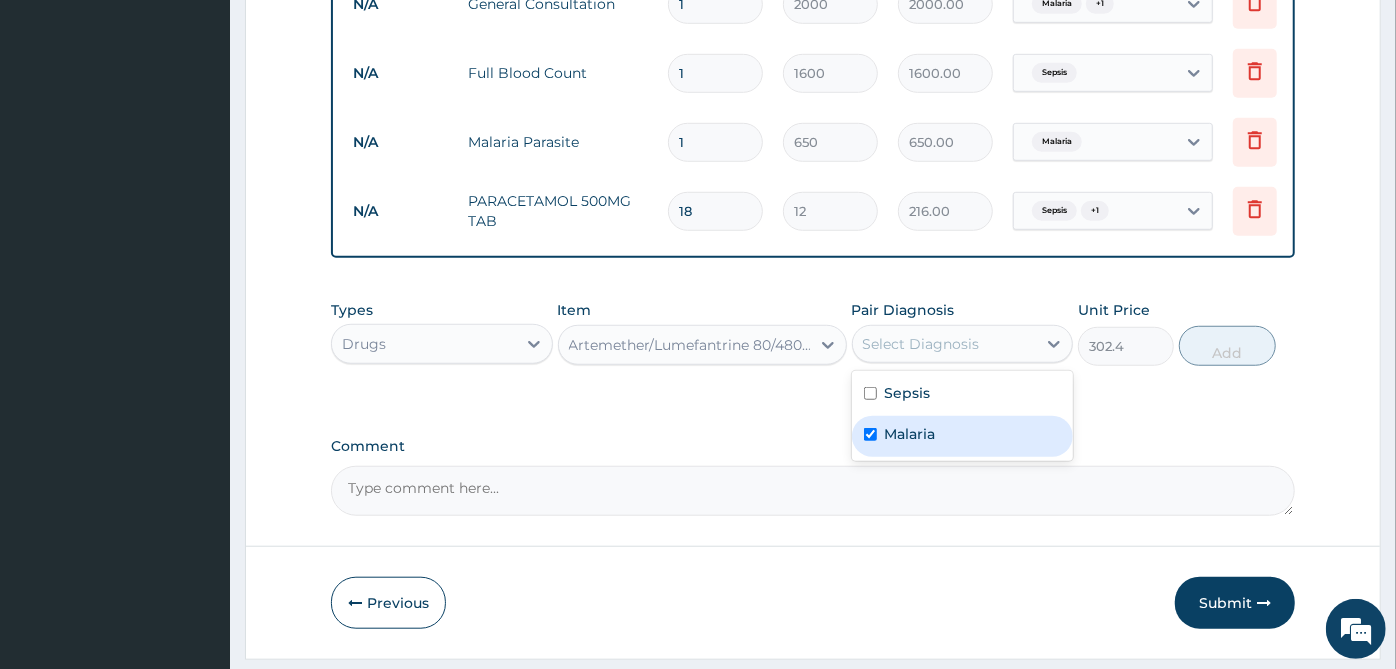 checkbox on "true" 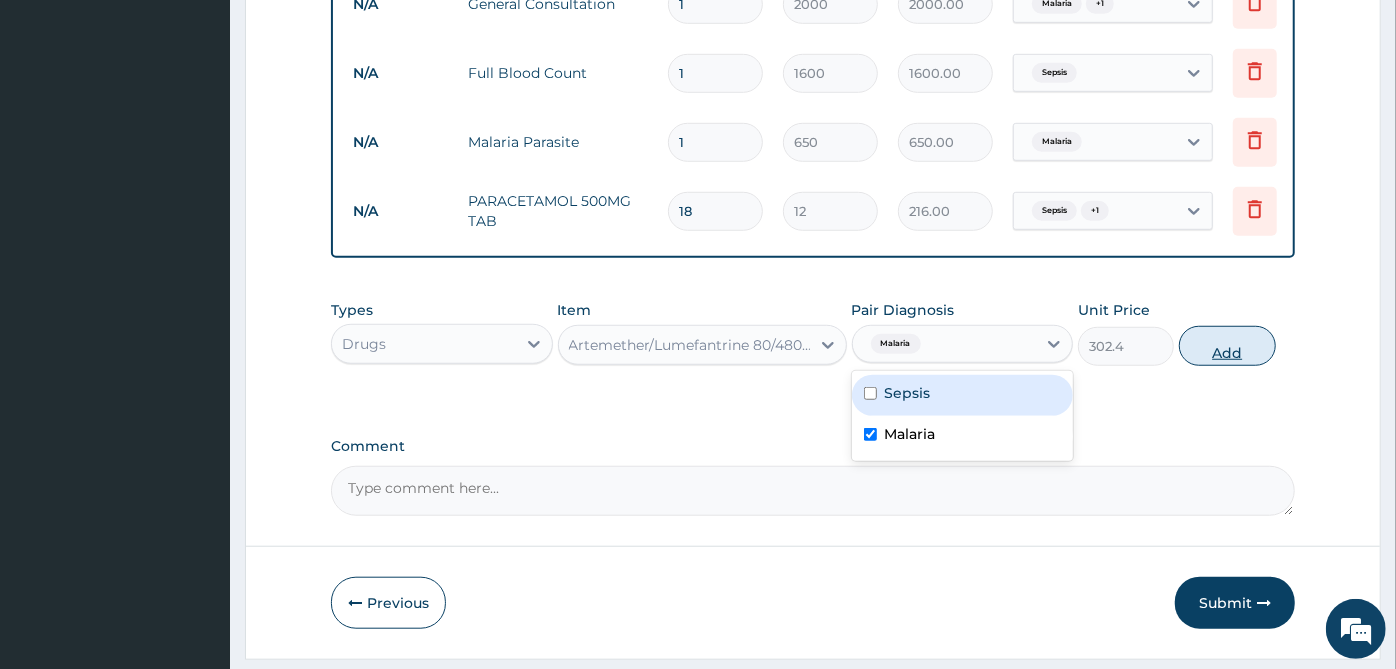 click on "Add" at bounding box center [1227, 346] 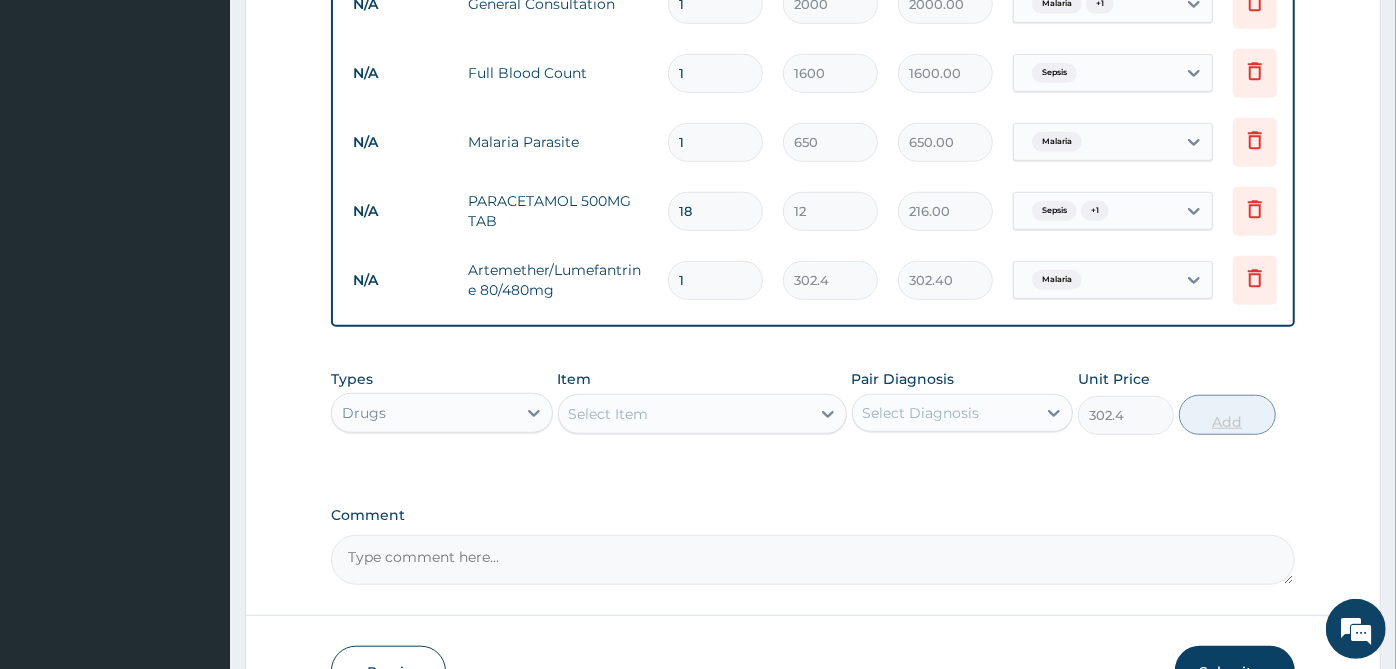 type on "0" 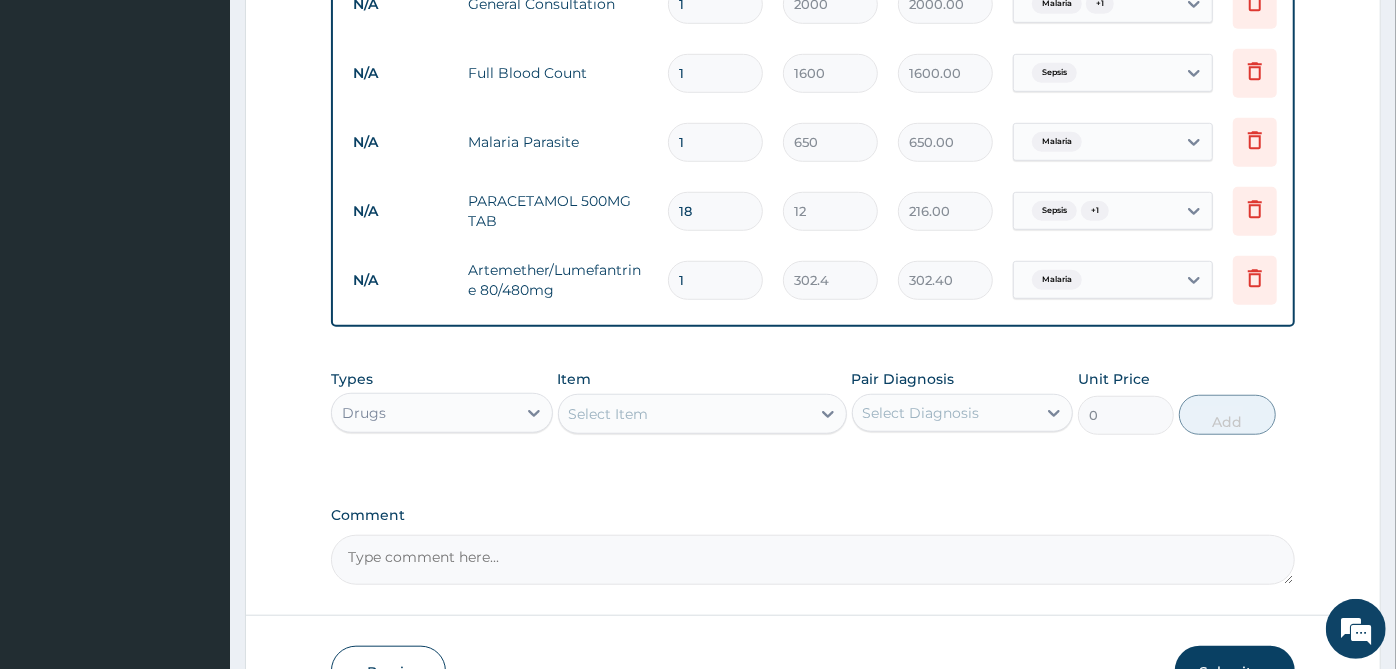 type 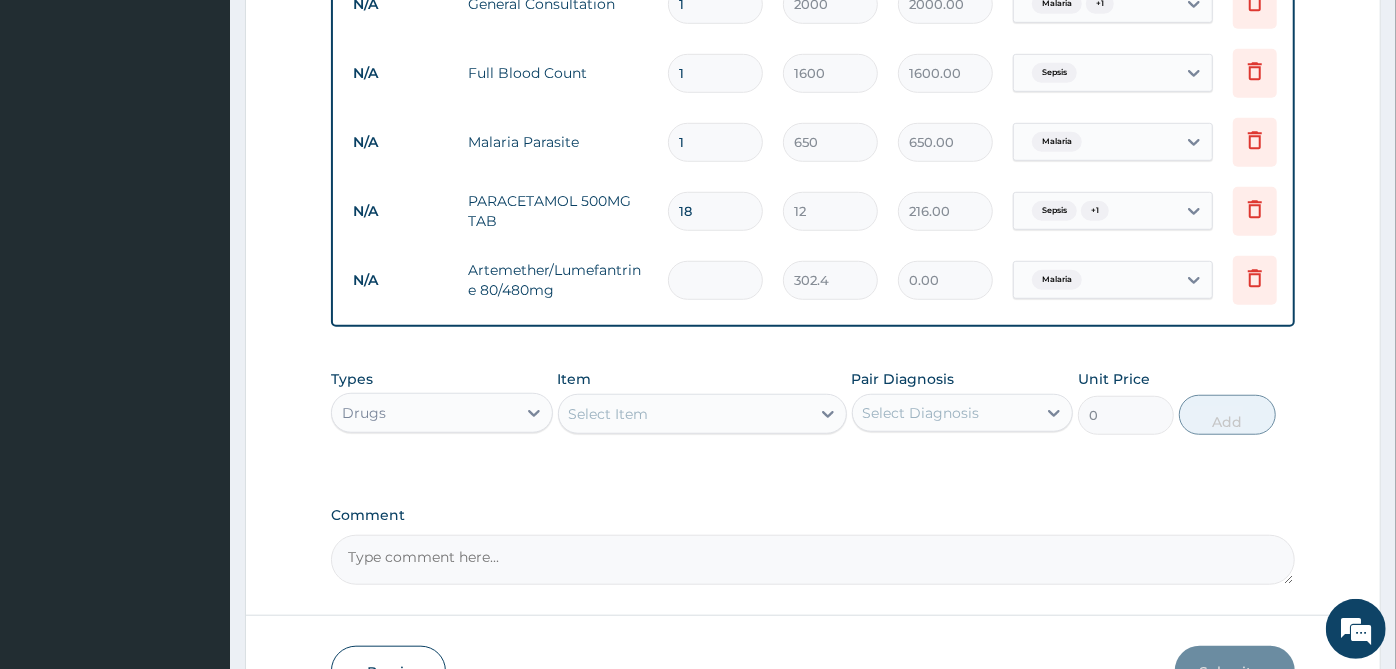 type on "6" 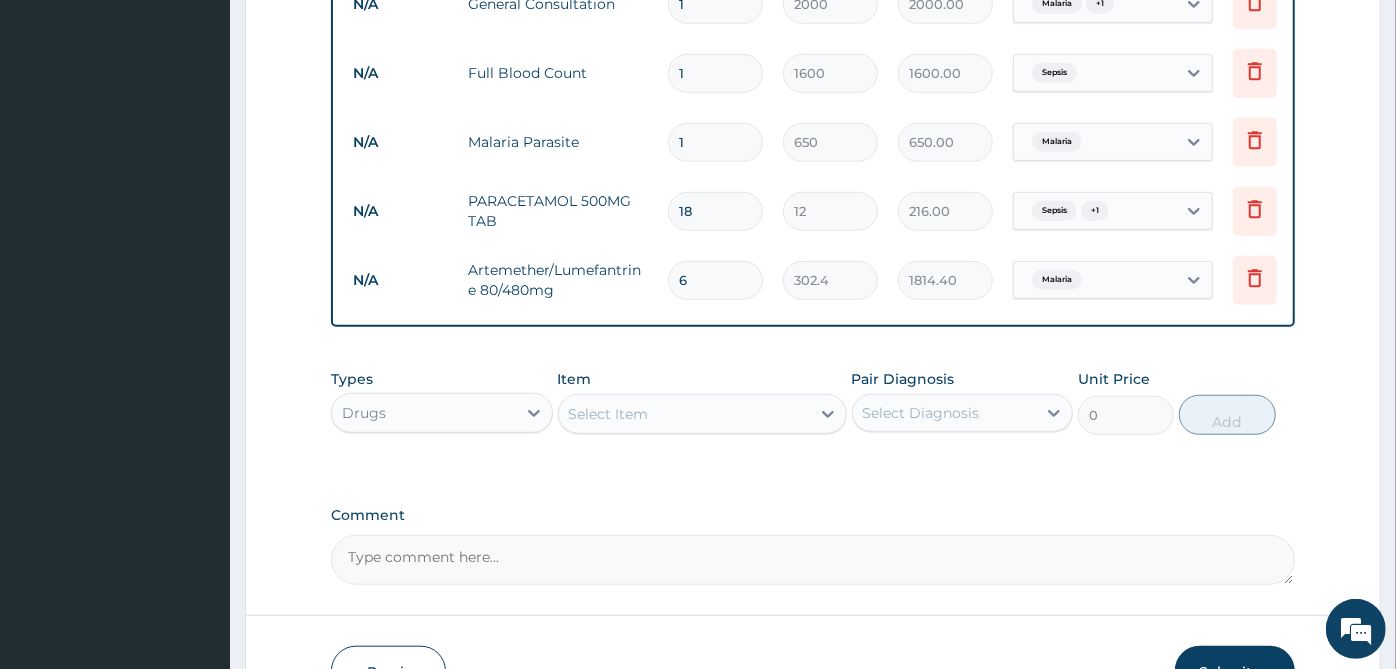 type on "6" 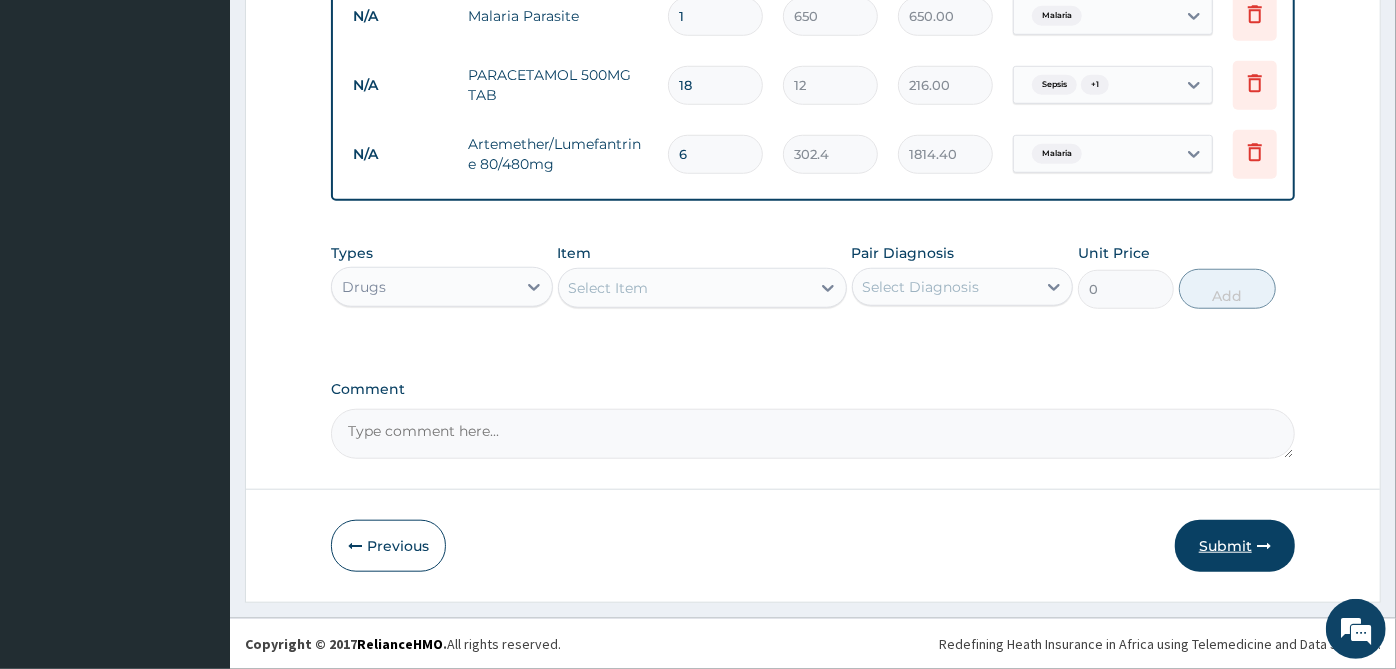 click on "Submit" at bounding box center (1235, 546) 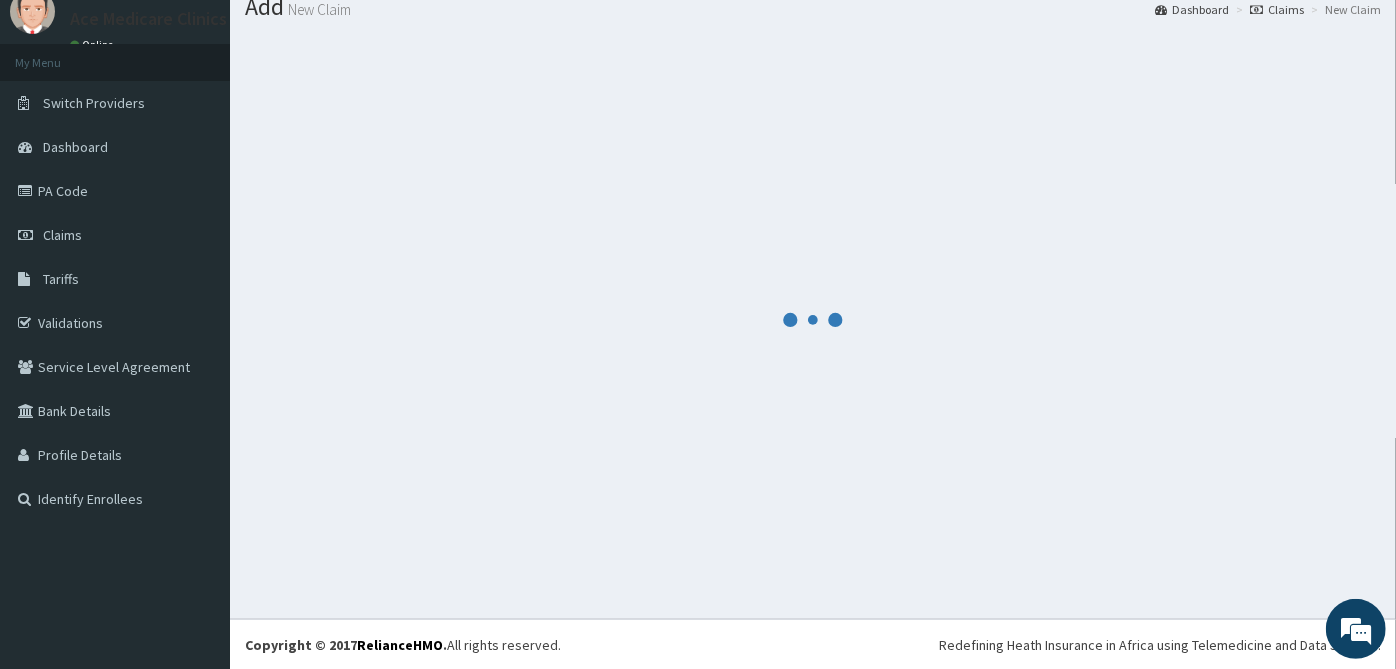scroll, scrollTop: 967, scrollLeft: 0, axis: vertical 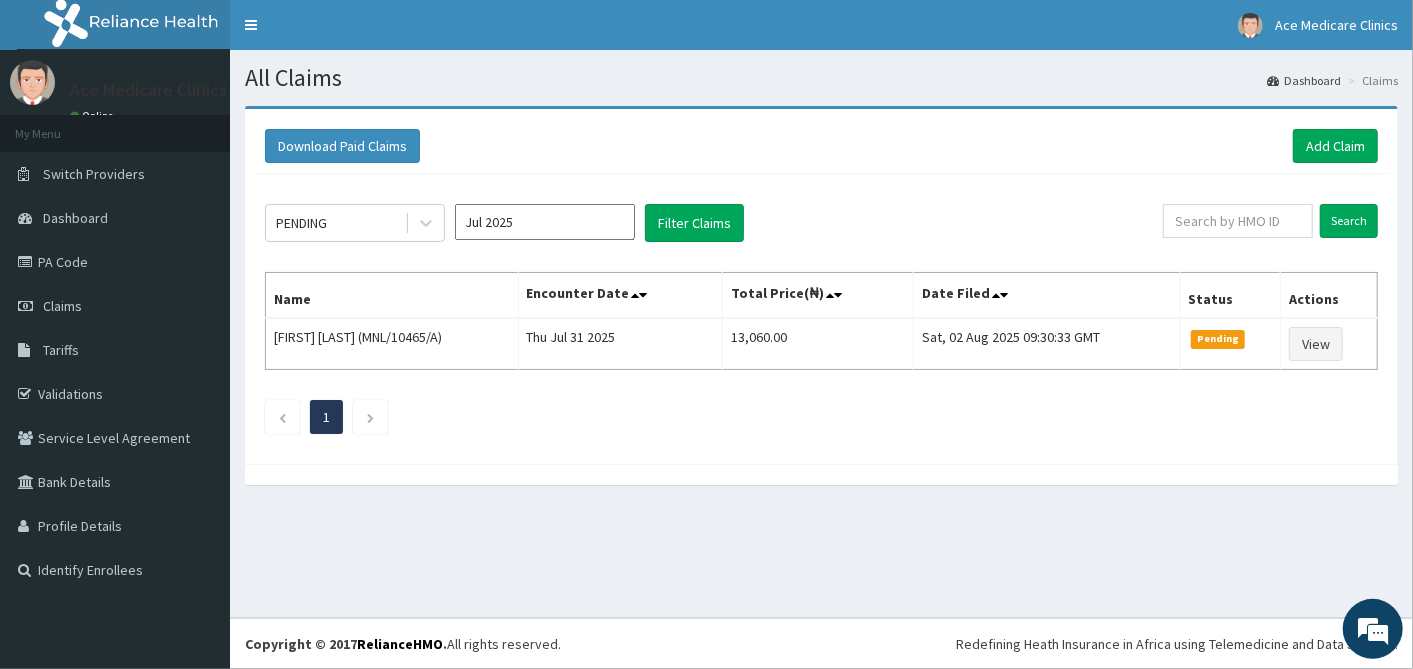 click on "PENDING Jul 2025 Filter Claims Search Name Encounter Date Total Price(₦) Date Filed Status Actions Stephen Adebayo (MNL/10465/A) Thu Jul 31 2025 13,060.00 Sat, 02 Aug 2025 09:30:33 GMT Pending View 1" 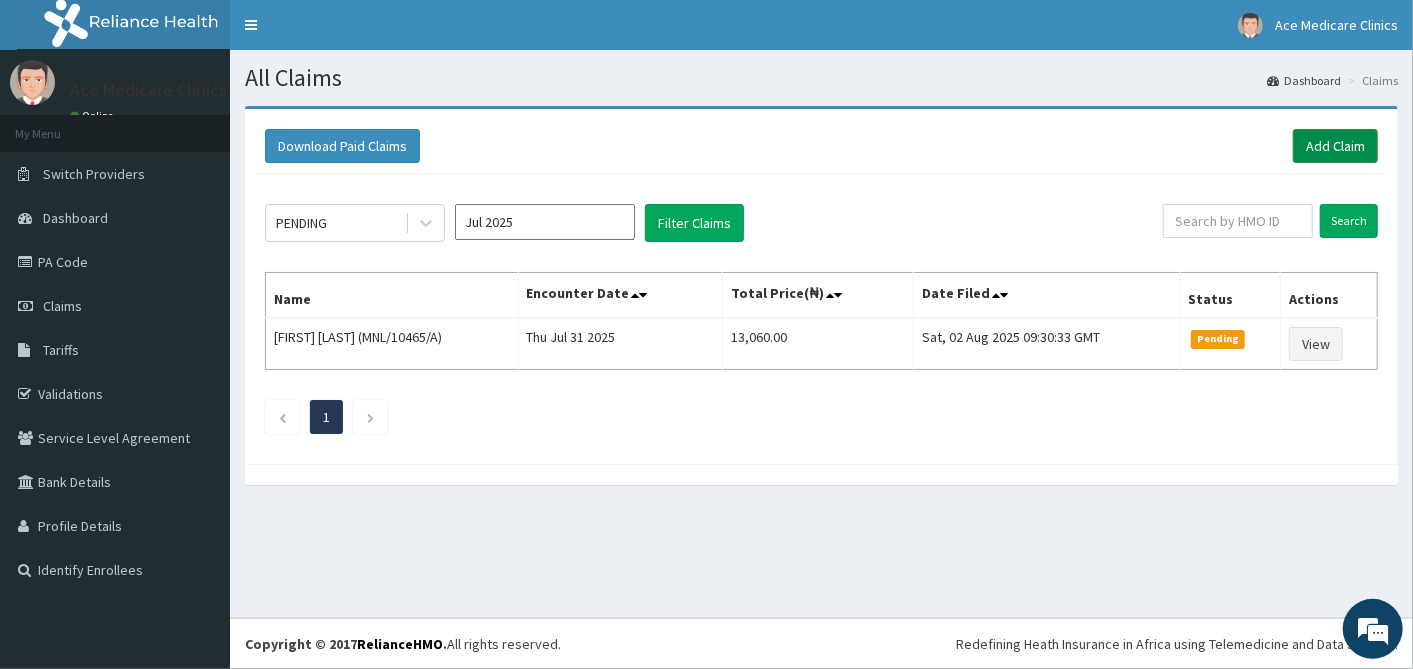 click on "Add Claim" at bounding box center (1335, 146) 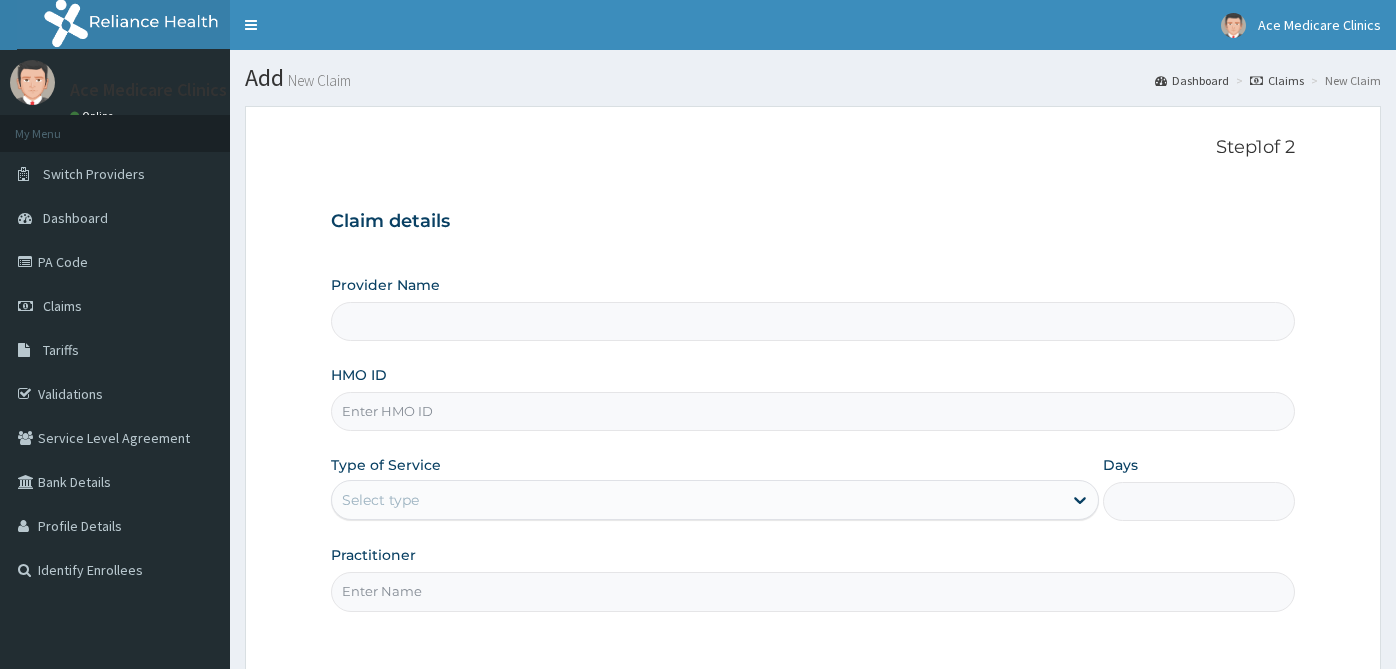 scroll, scrollTop: 0, scrollLeft: 0, axis: both 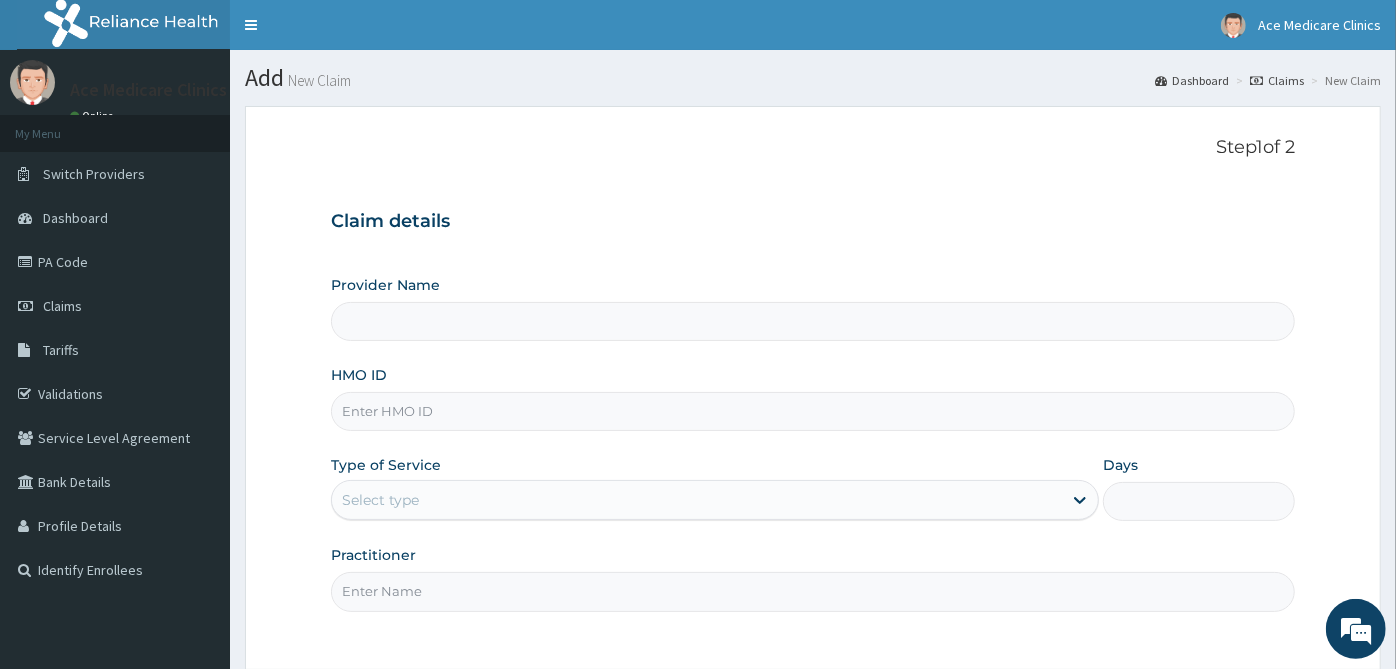 type on "ACE MEDICARE CLINICS- Ota" 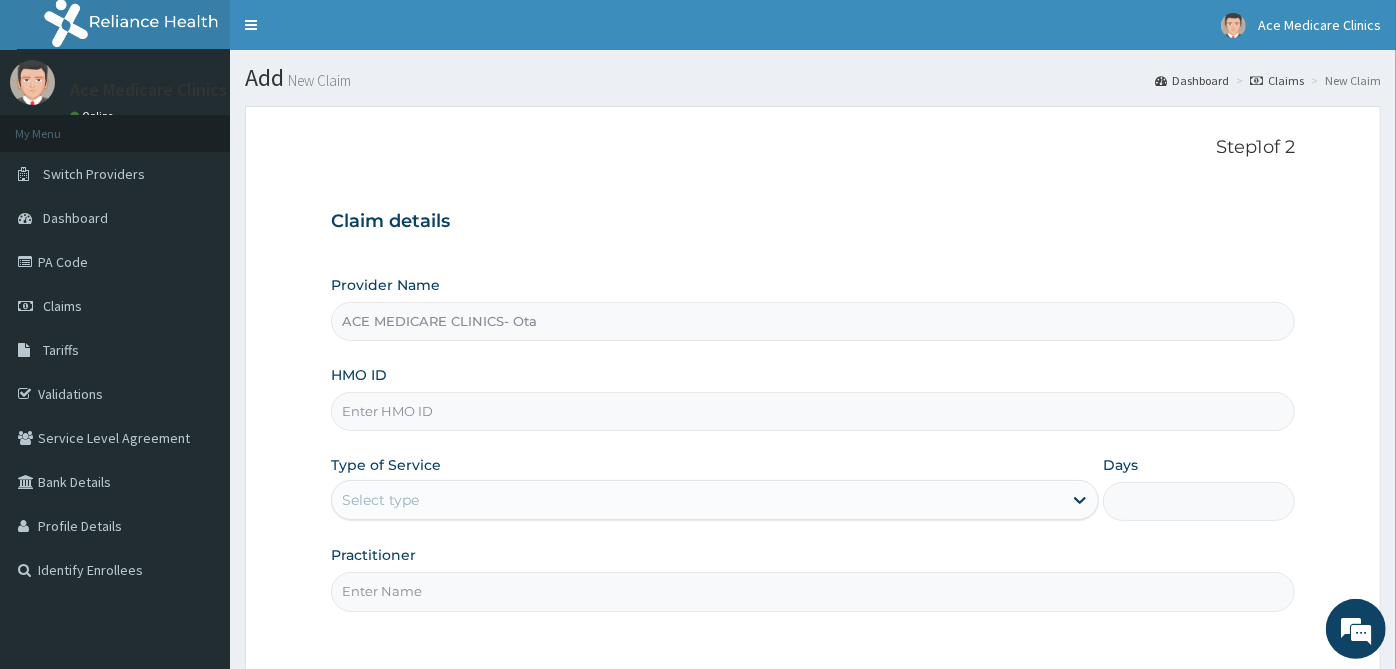 click on "HMO ID" at bounding box center [813, 411] 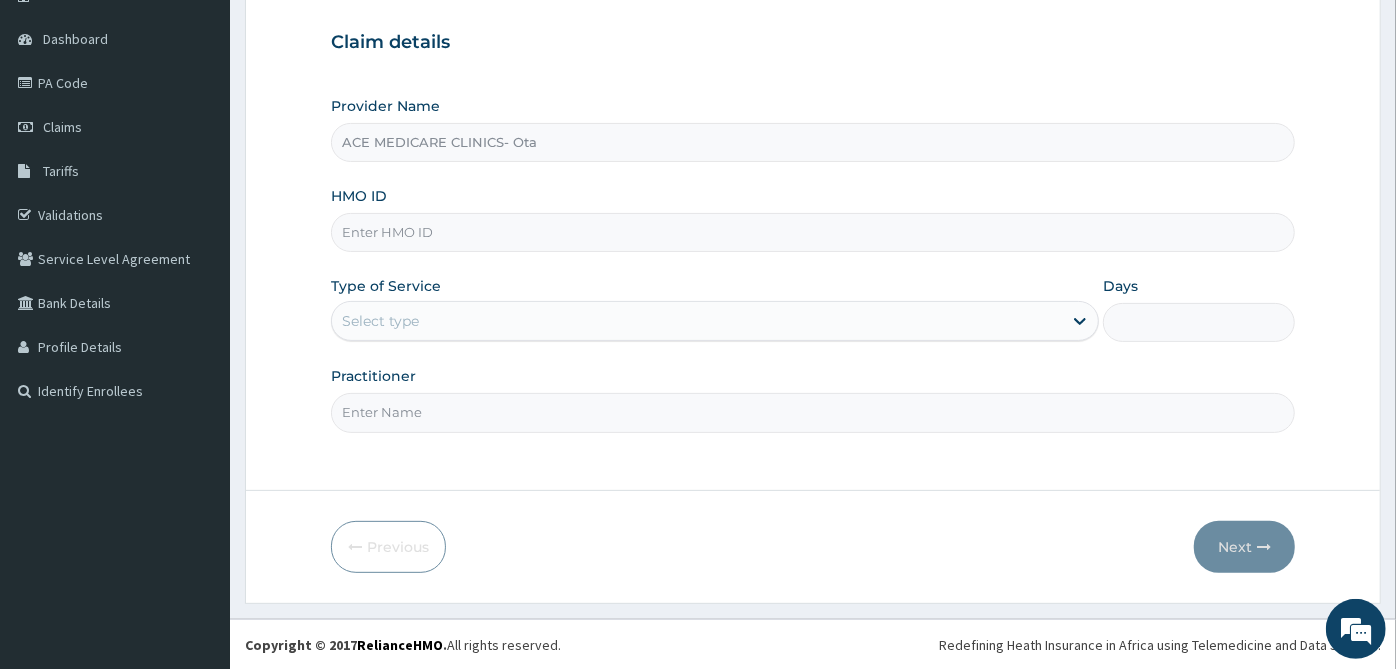 scroll, scrollTop: 0, scrollLeft: 0, axis: both 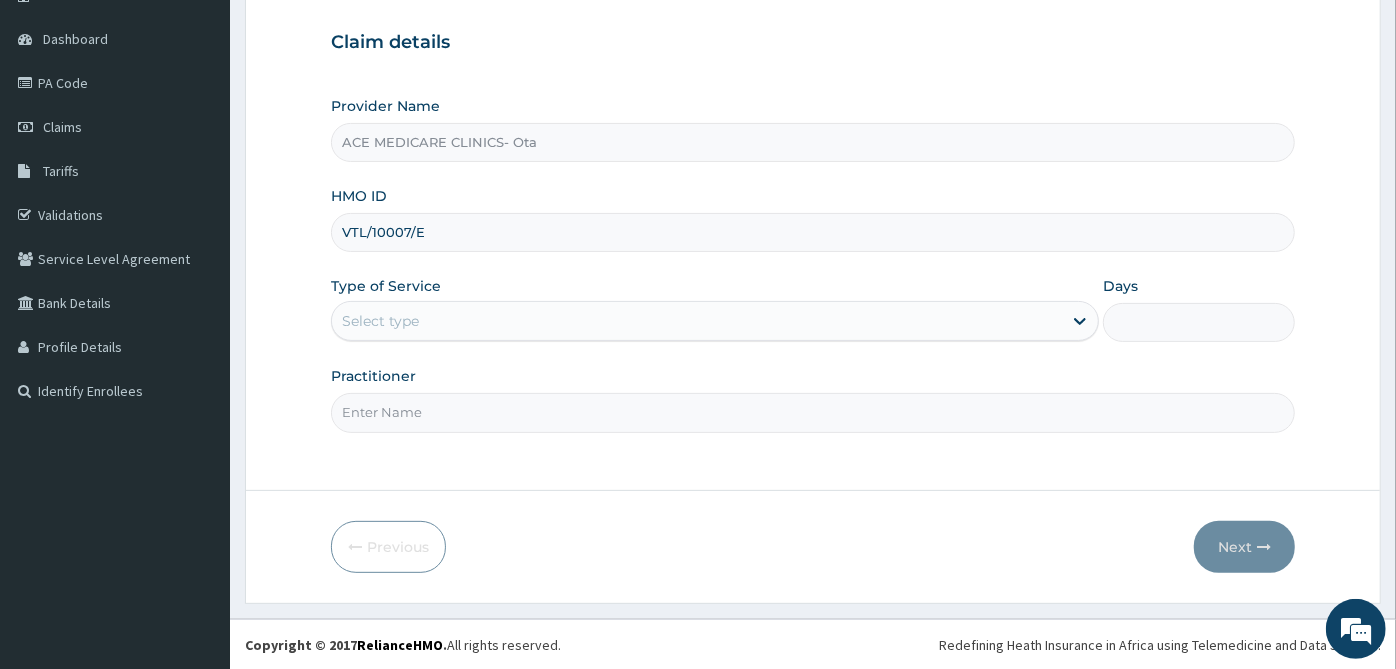 type on "VTL/10007/E" 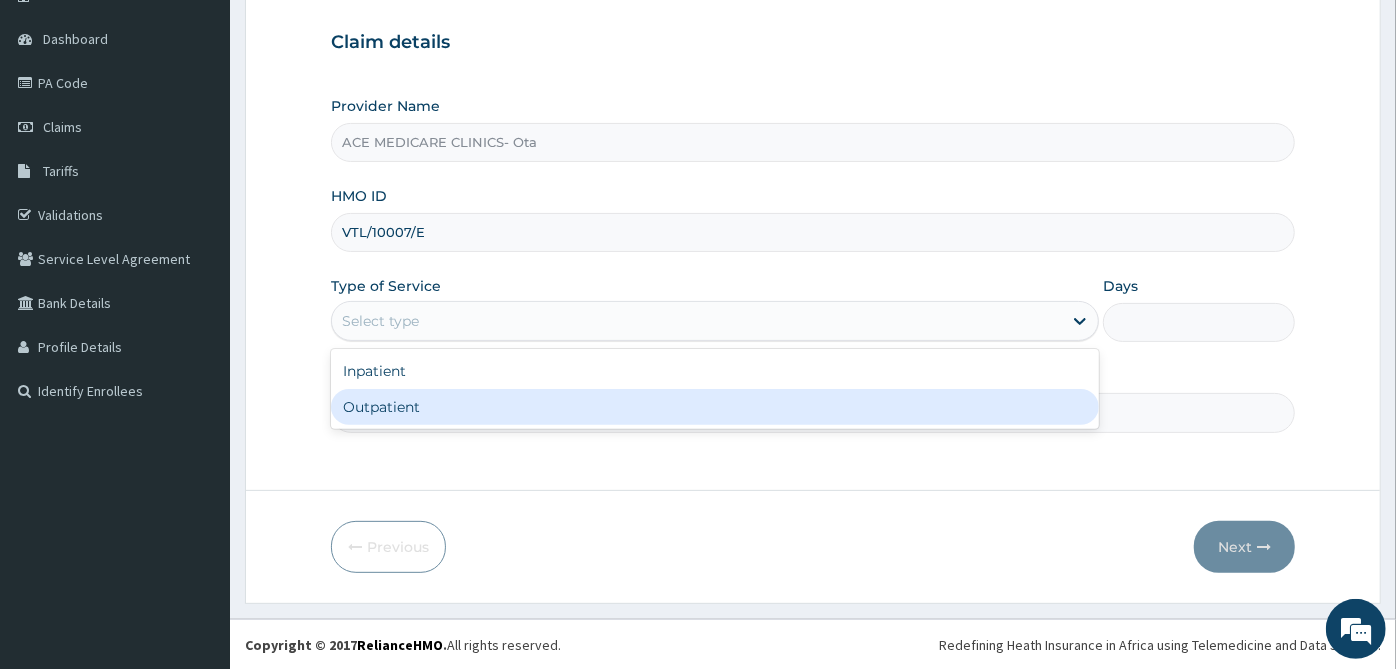 click on "Outpatient" at bounding box center (715, 407) 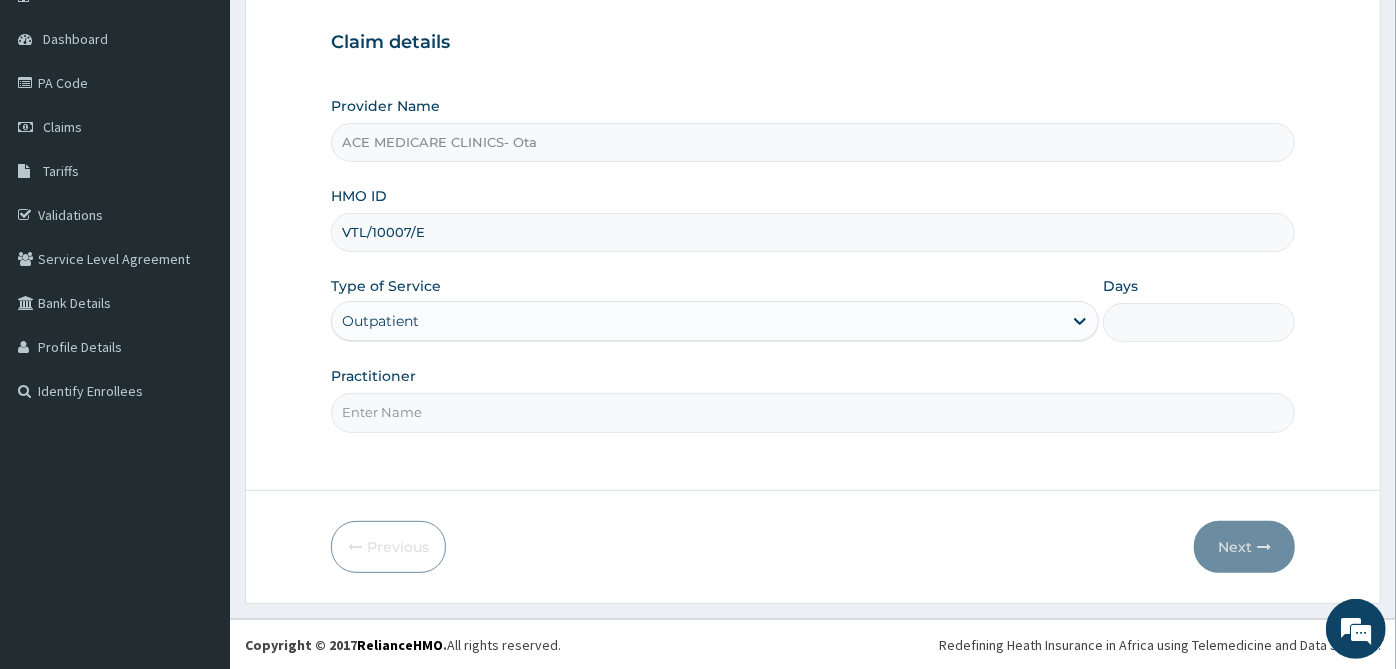 type on "1" 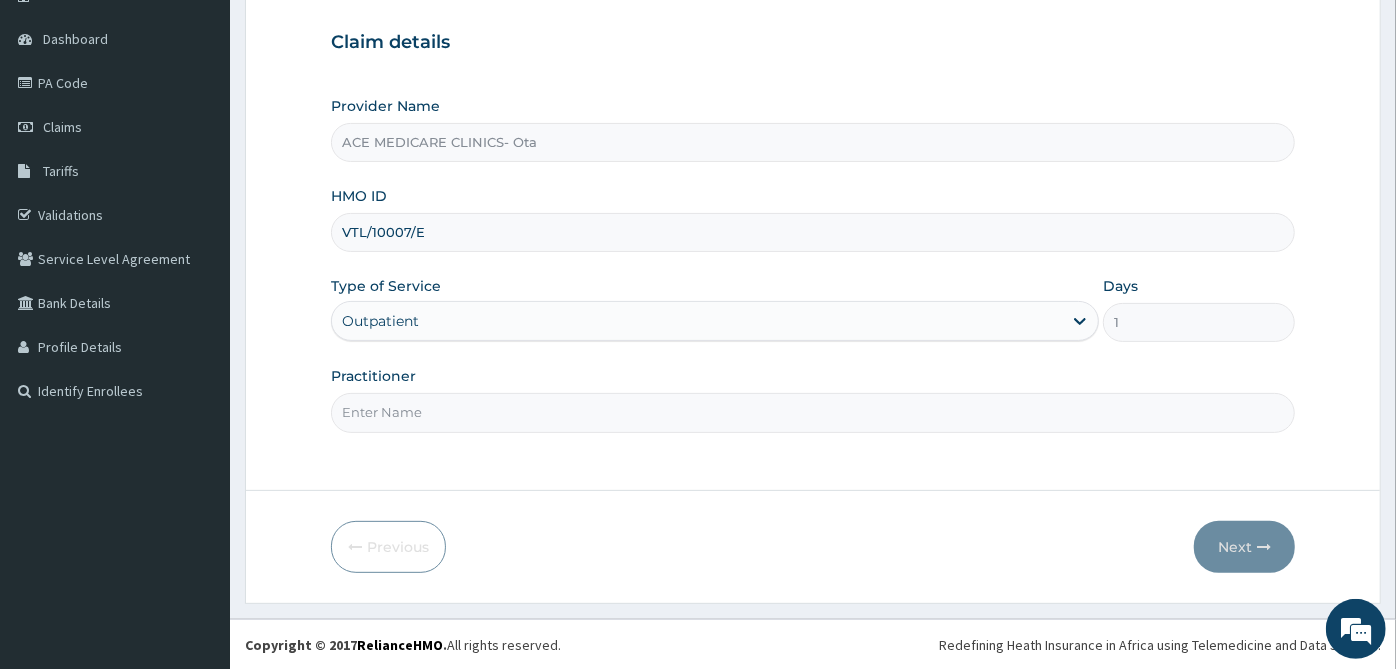 click on "Practitioner" at bounding box center [813, 412] 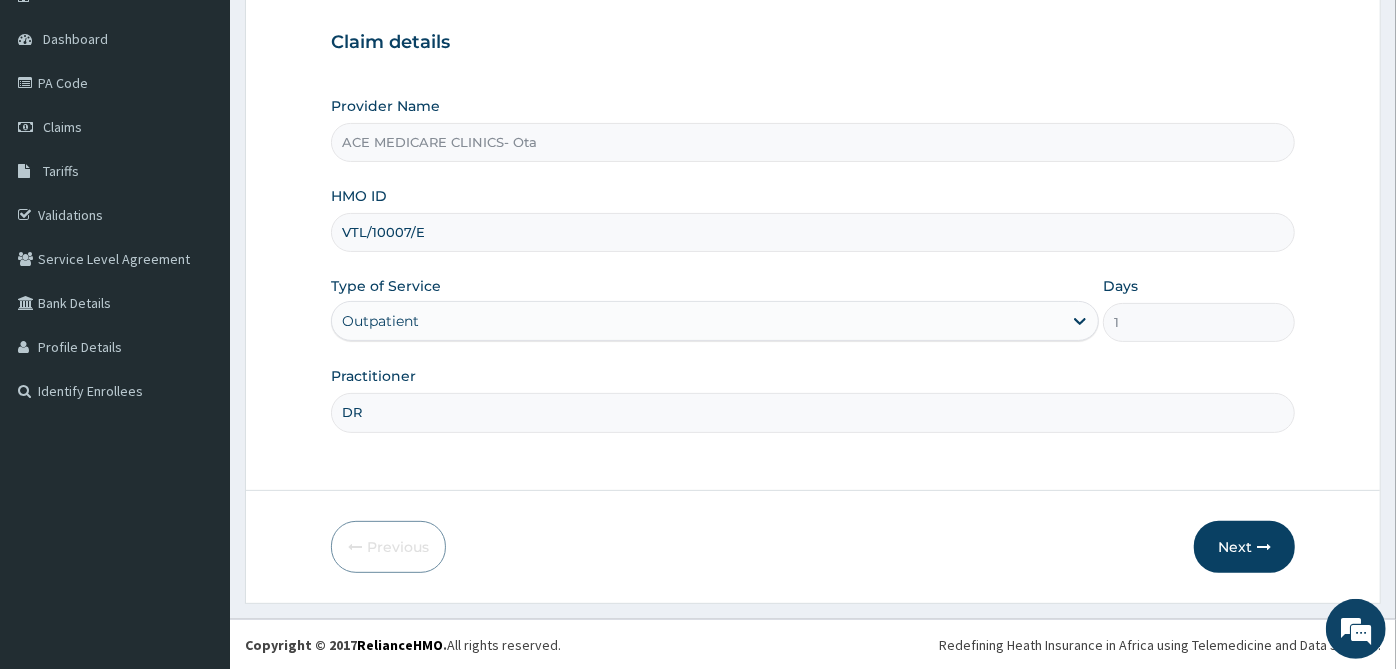 type on "DR EBIZO" 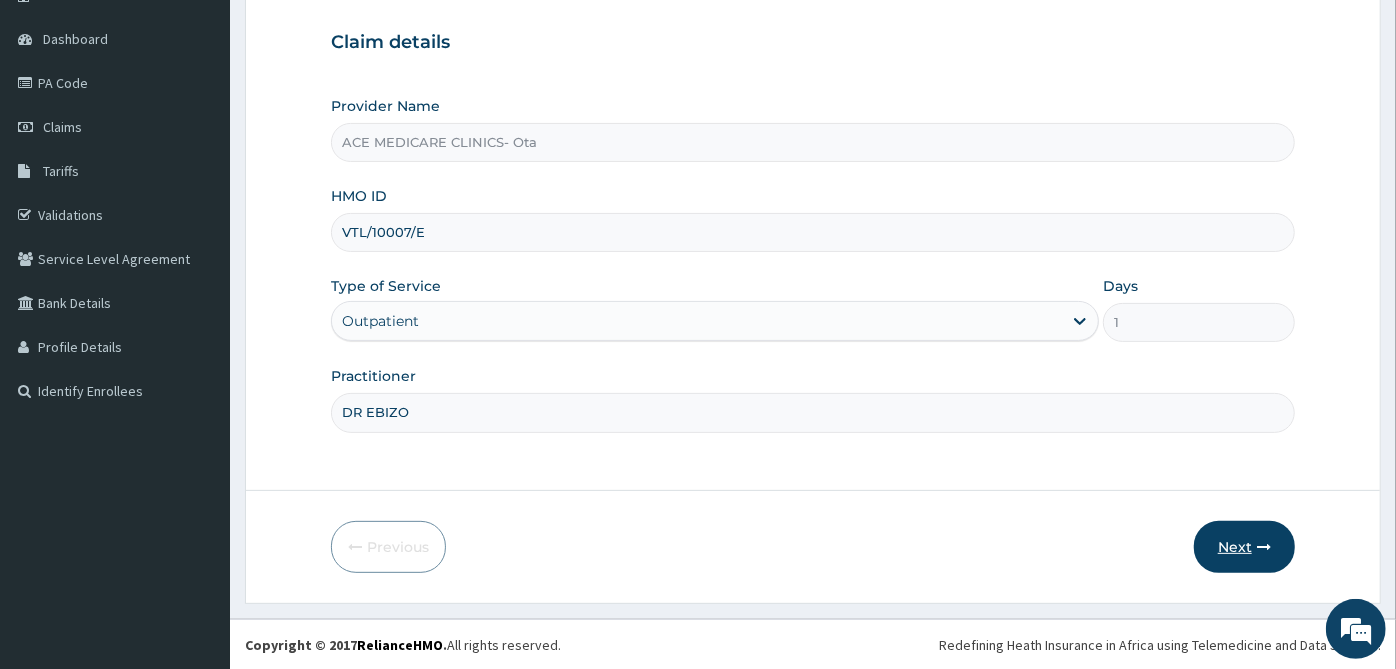 click on "Next" at bounding box center (1244, 547) 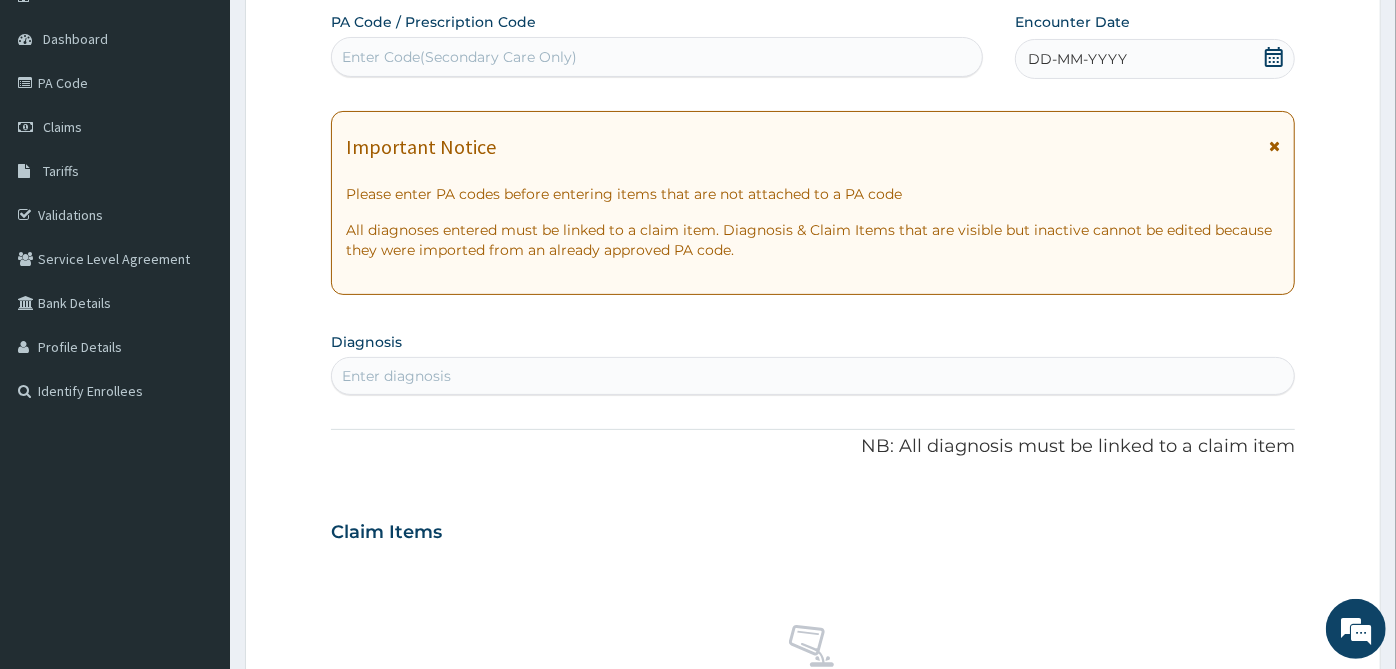 click on "Enter Code(Secondary Care Only)" at bounding box center (657, 57) 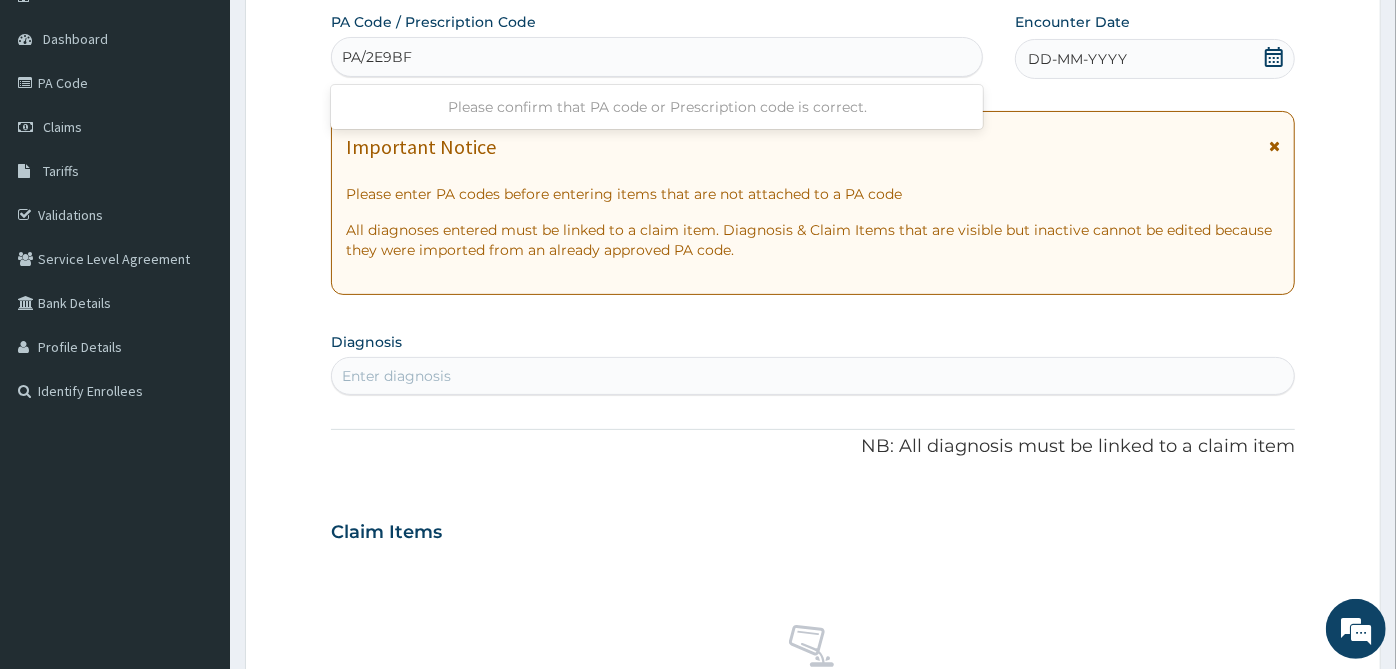 type on "PA/2E9BF3" 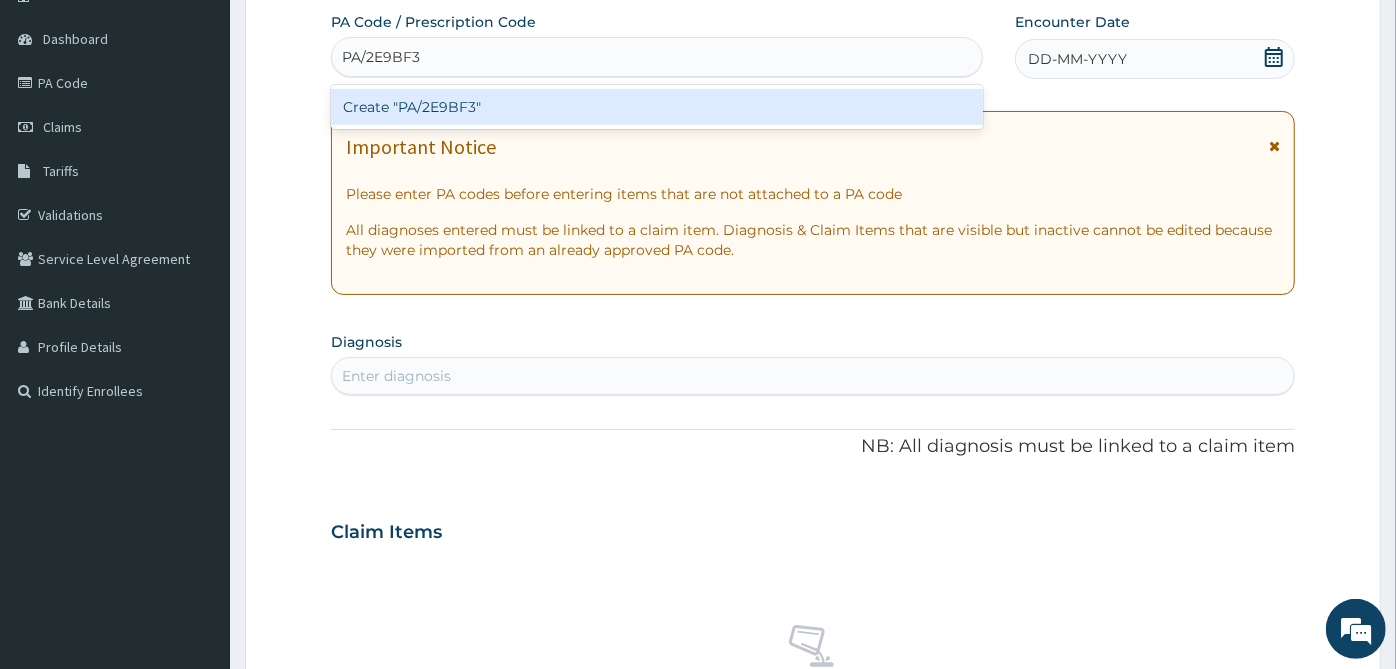type 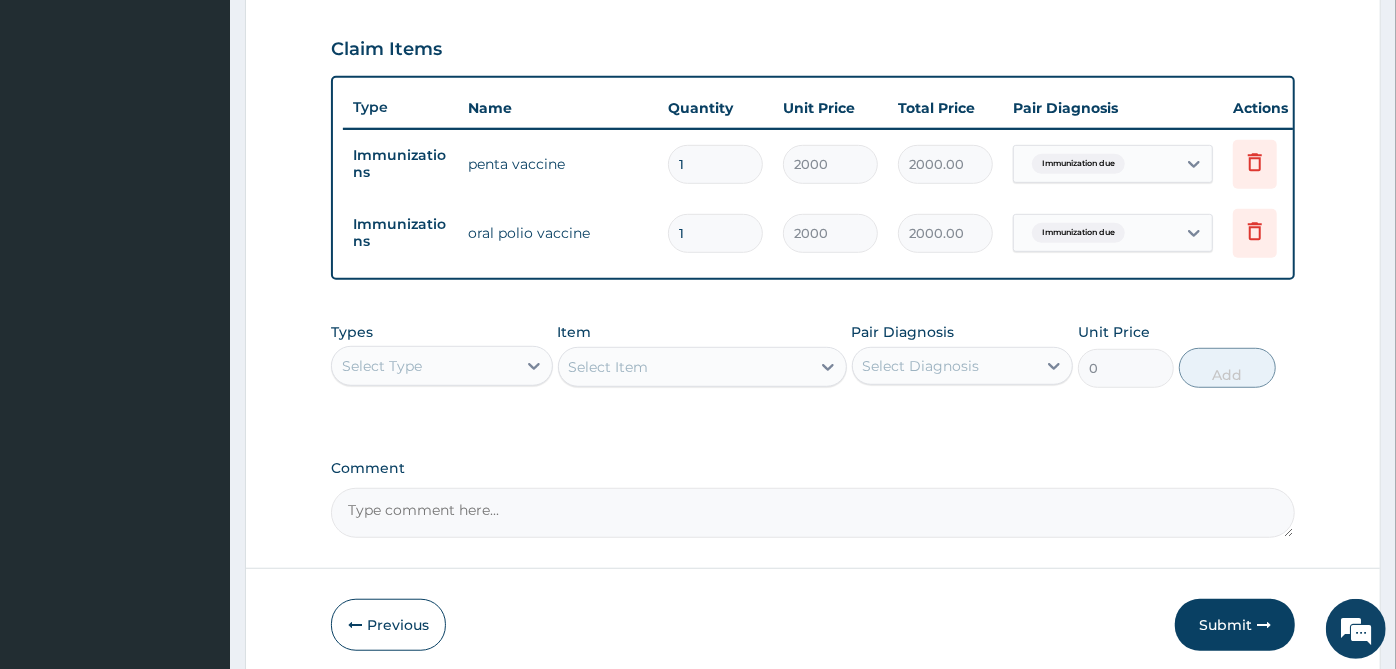 scroll, scrollTop: 760, scrollLeft: 0, axis: vertical 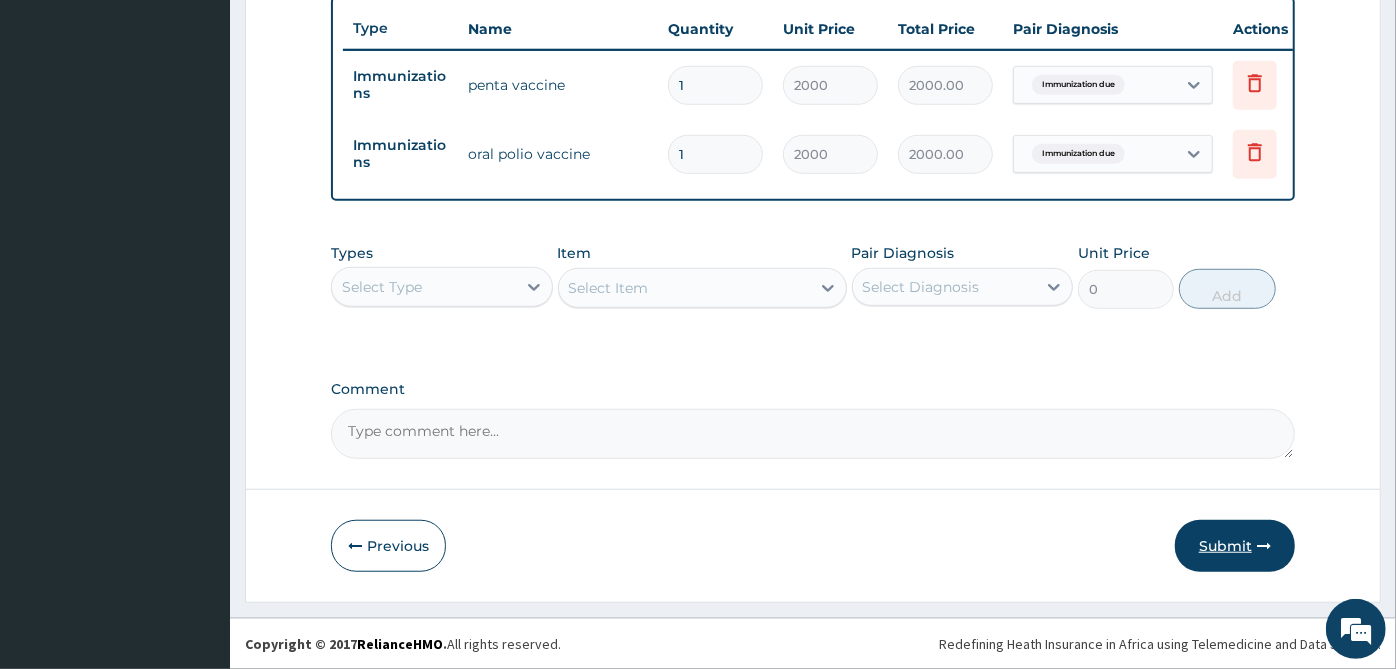 click on "Submit" at bounding box center [1235, 546] 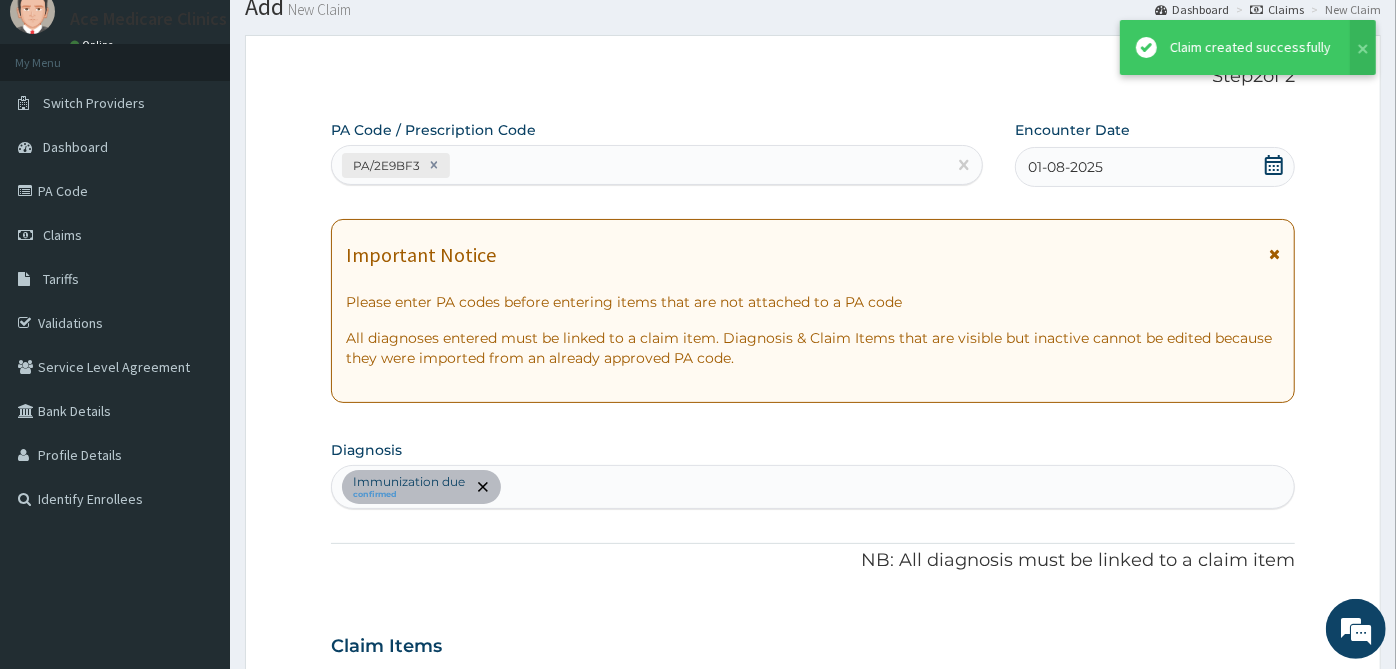 scroll, scrollTop: 760, scrollLeft: 0, axis: vertical 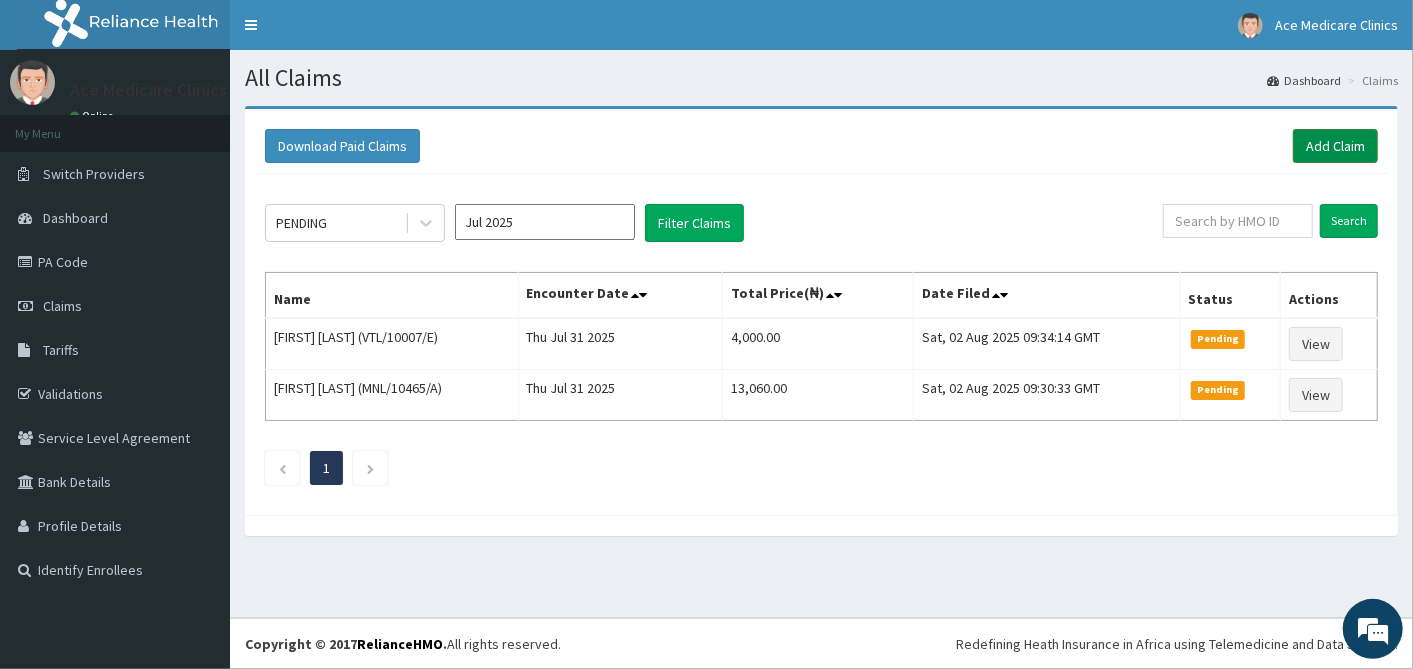 click on "Add Claim" at bounding box center (1335, 146) 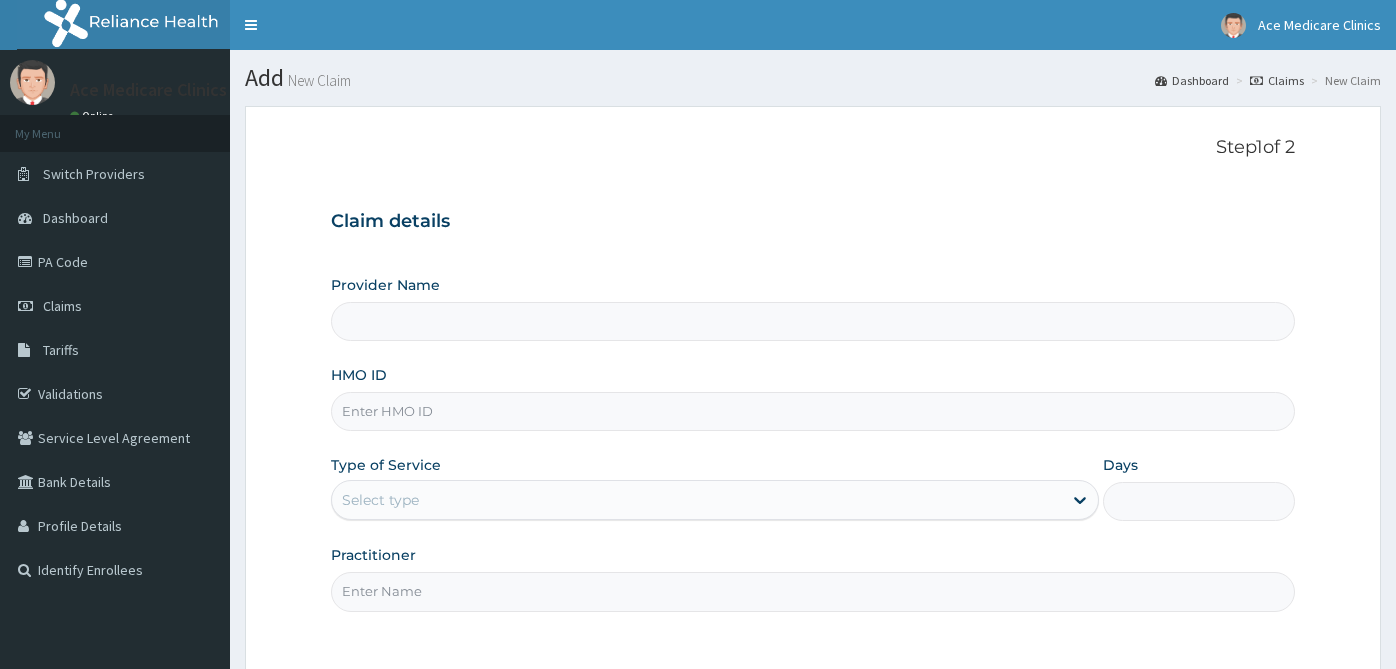 scroll, scrollTop: 0, scrollLeft: 0, axis: both 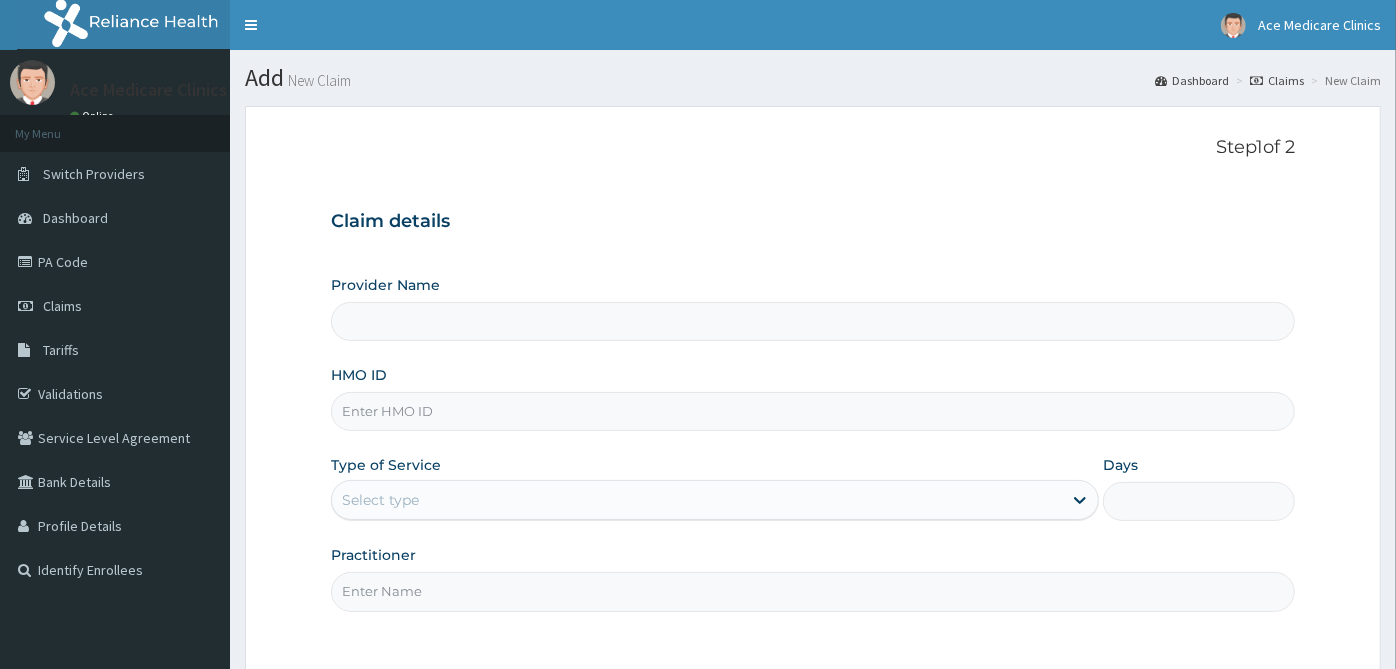 type on "ACE MEDICARE CLINICS- Ota" 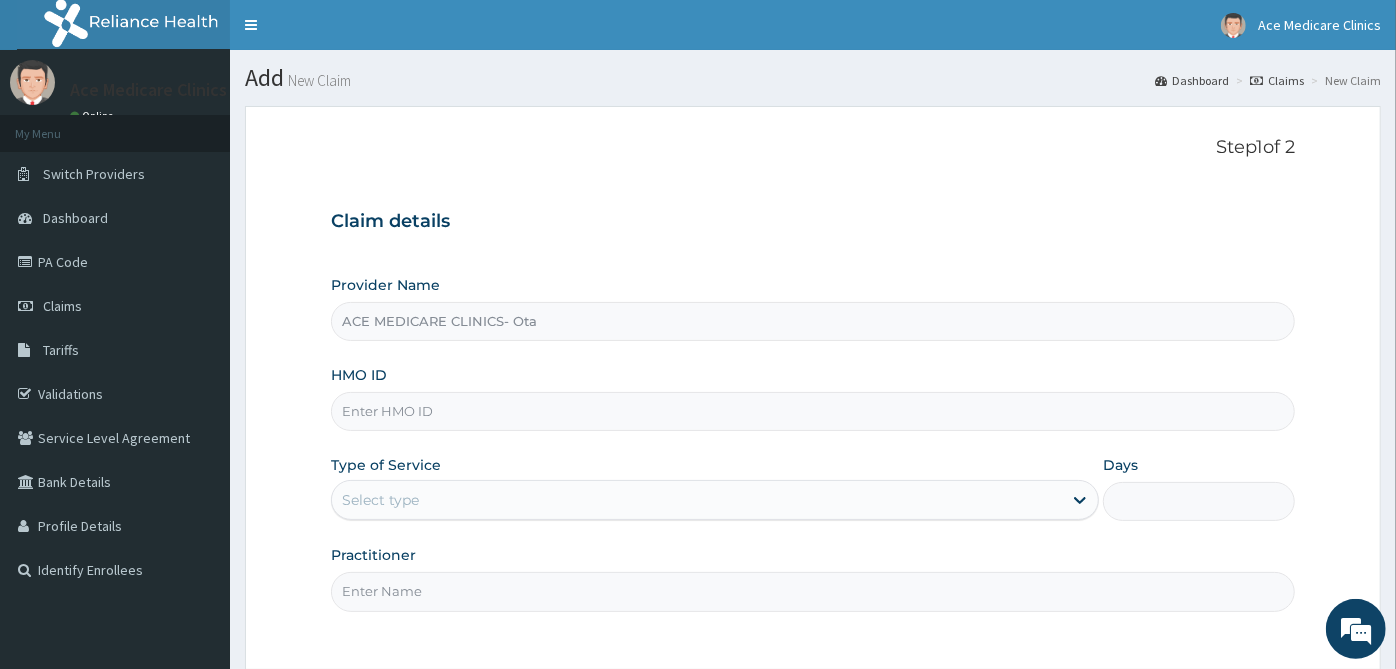 click on "HMO ID" at bounding box center (813, 411) 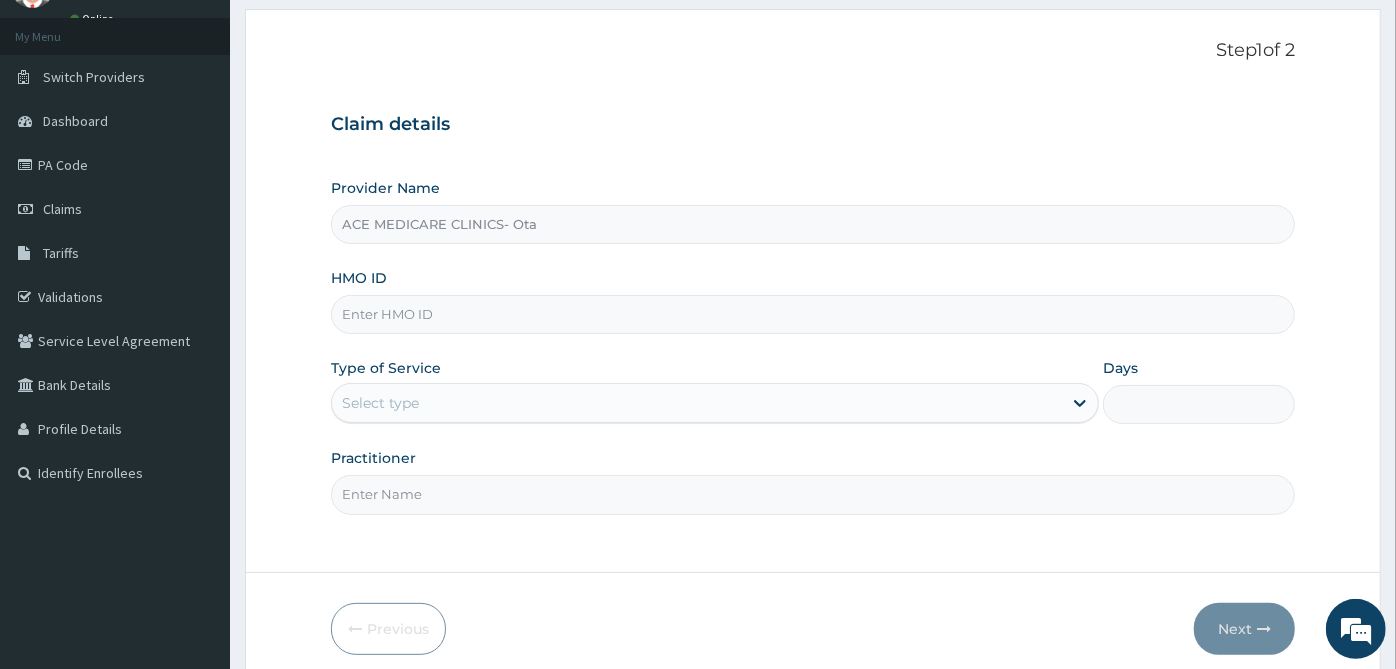 scroll, scrollTop: 179, scrollLeft: 0, axis: vertical 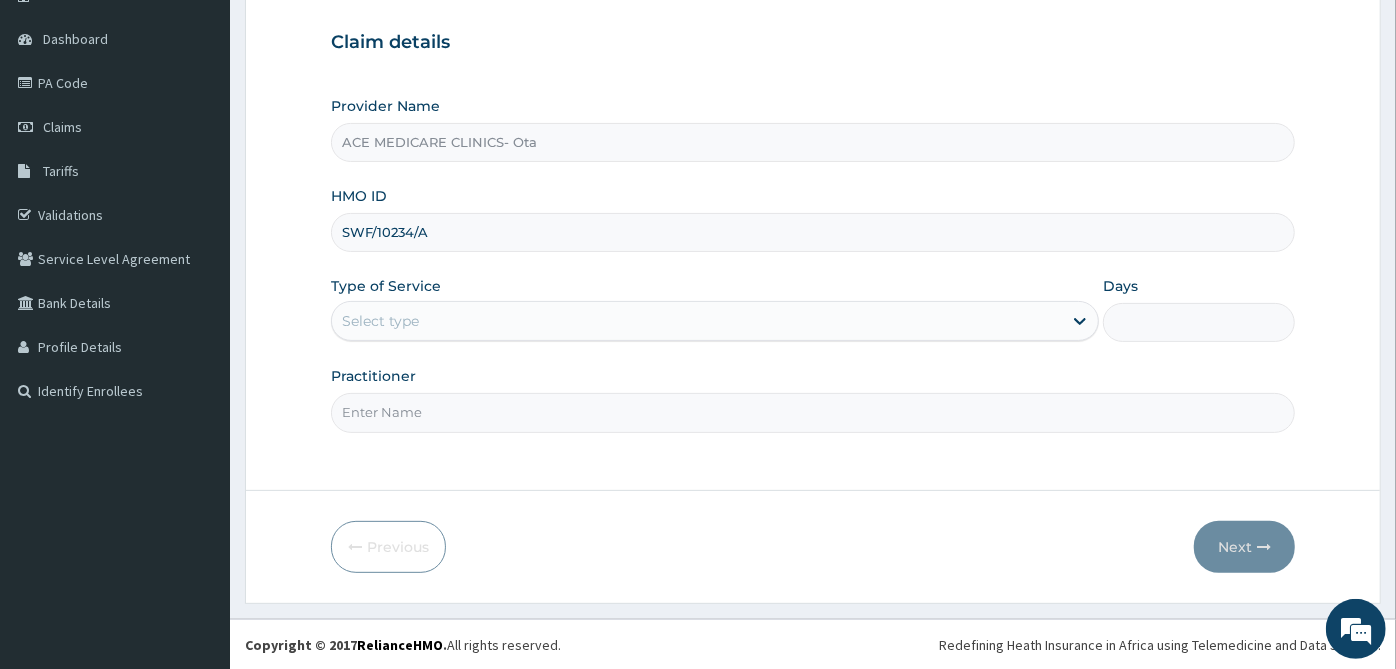 type on "SWF/10234/A" 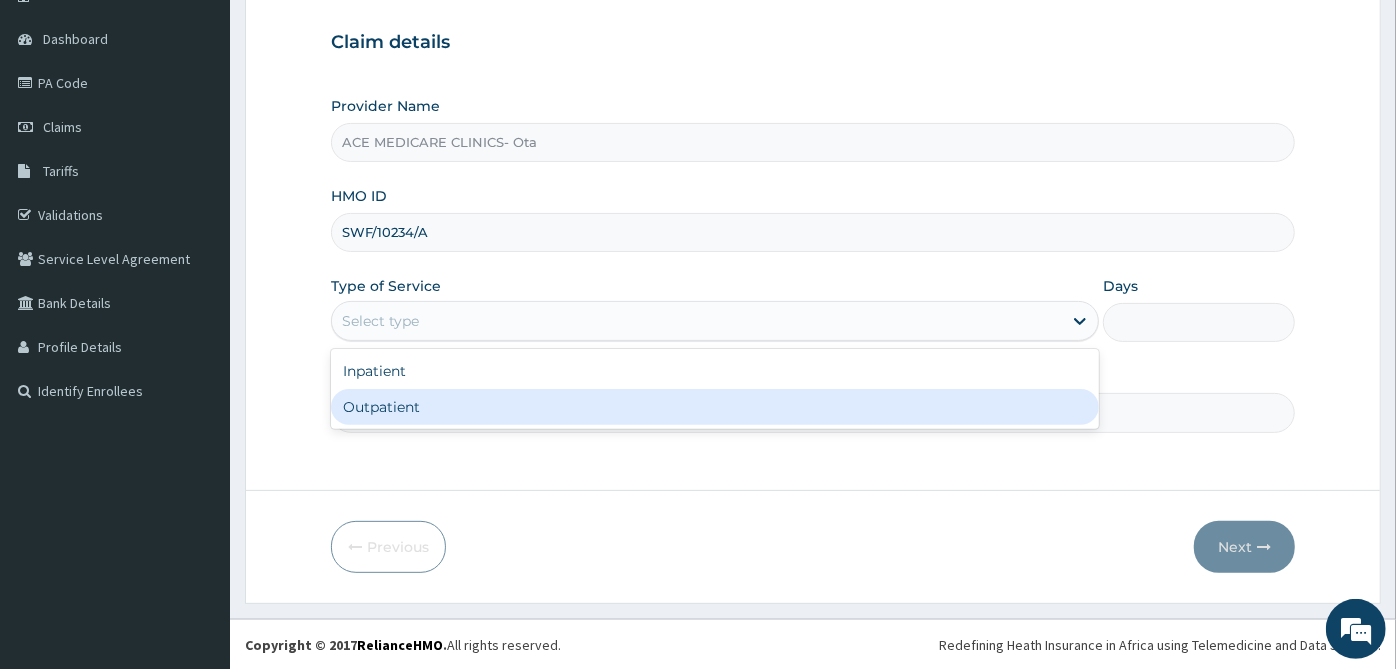 click on "Outpatient" at bounding box center [715, 407] 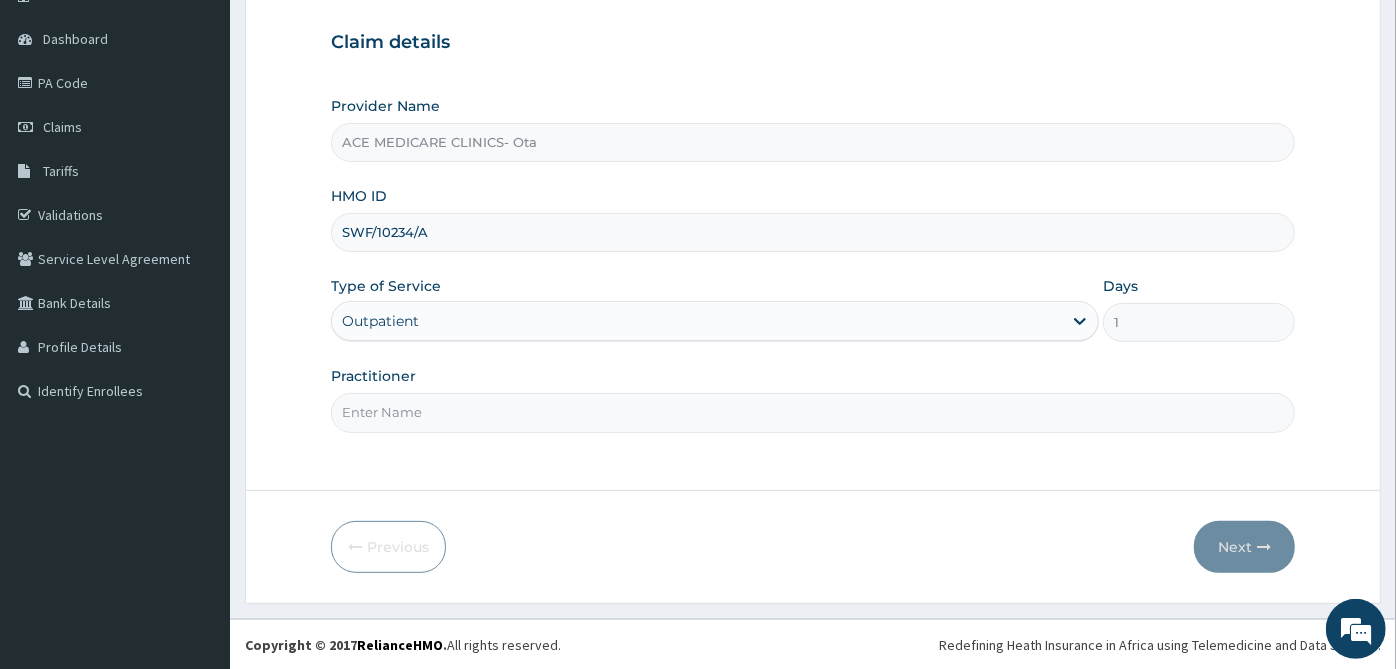 click on "Practitioner" at bounding box center [813, 412] 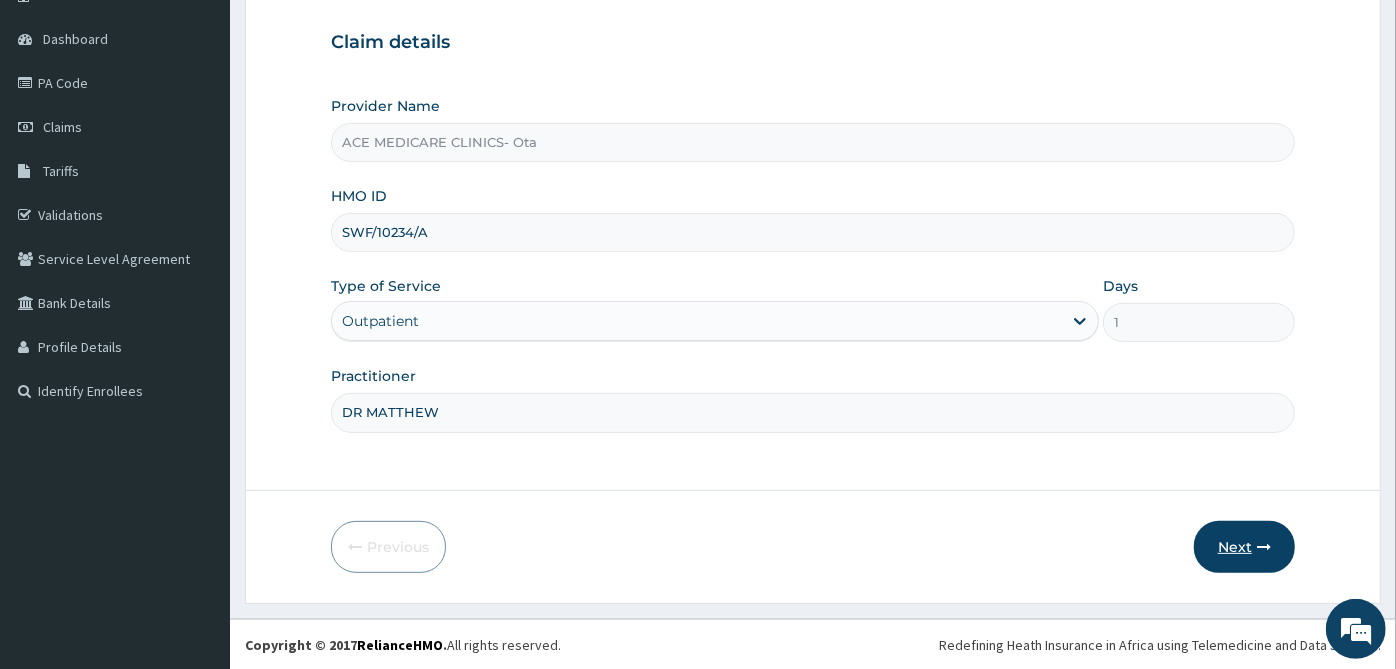 type on "DR MATTHEW" 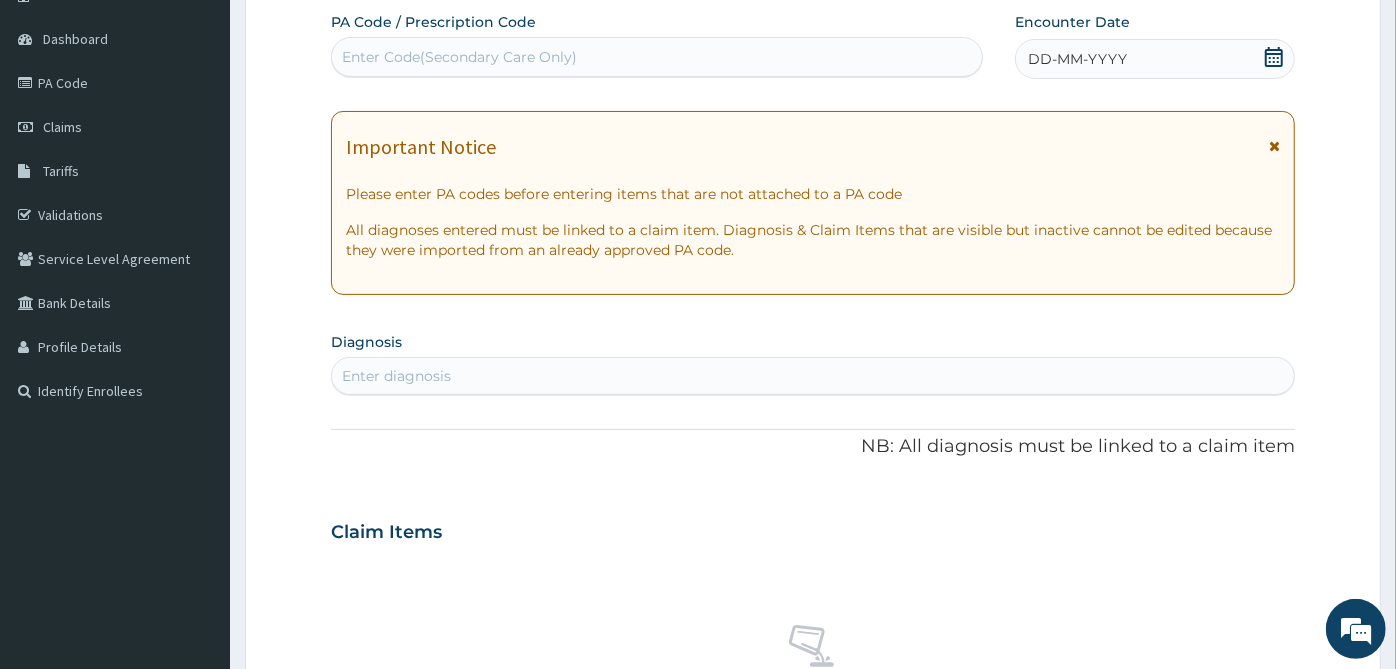 click on "Enter Code(Secondary Care Only)" at bounding box center [657, 57] 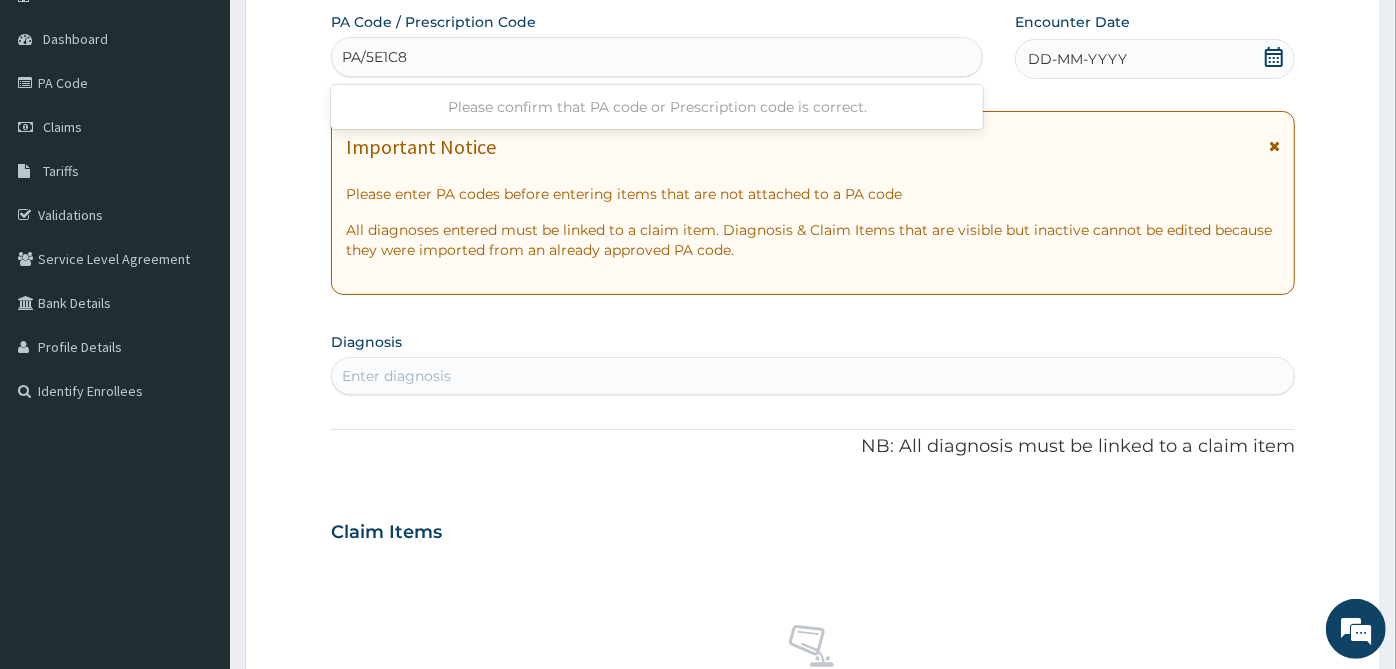 type on "PA/5E1C86" 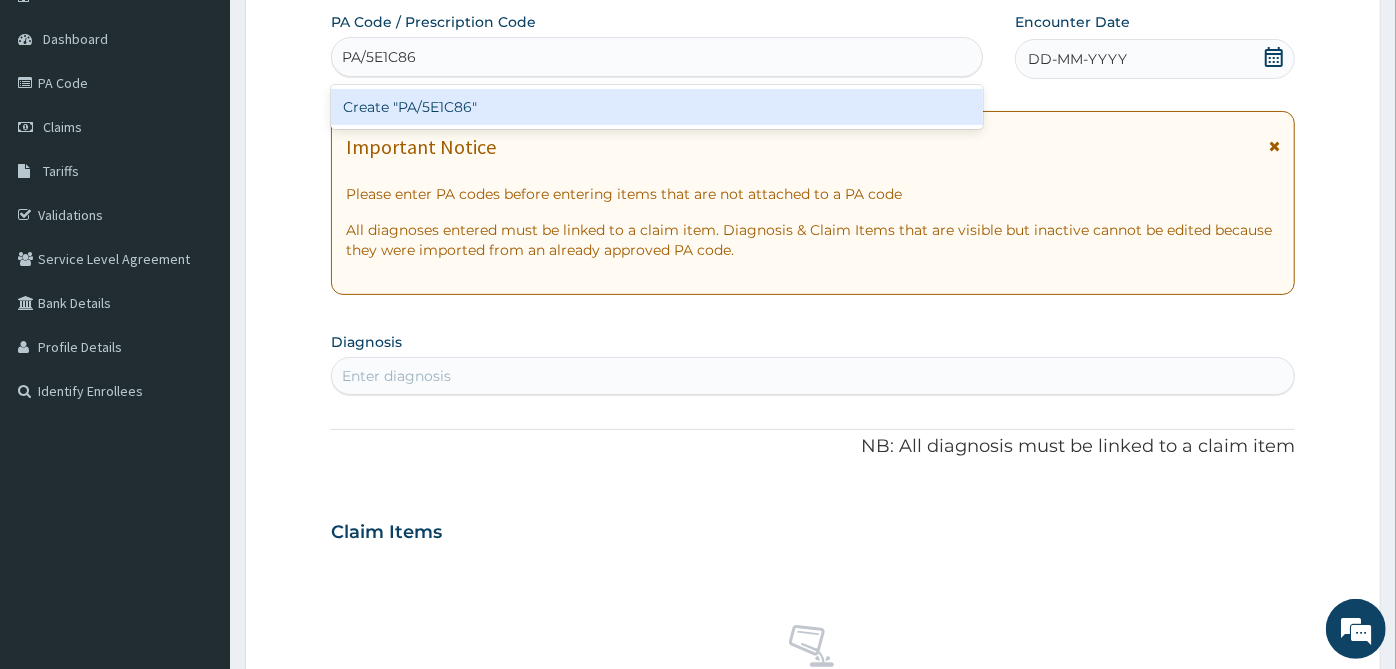 type 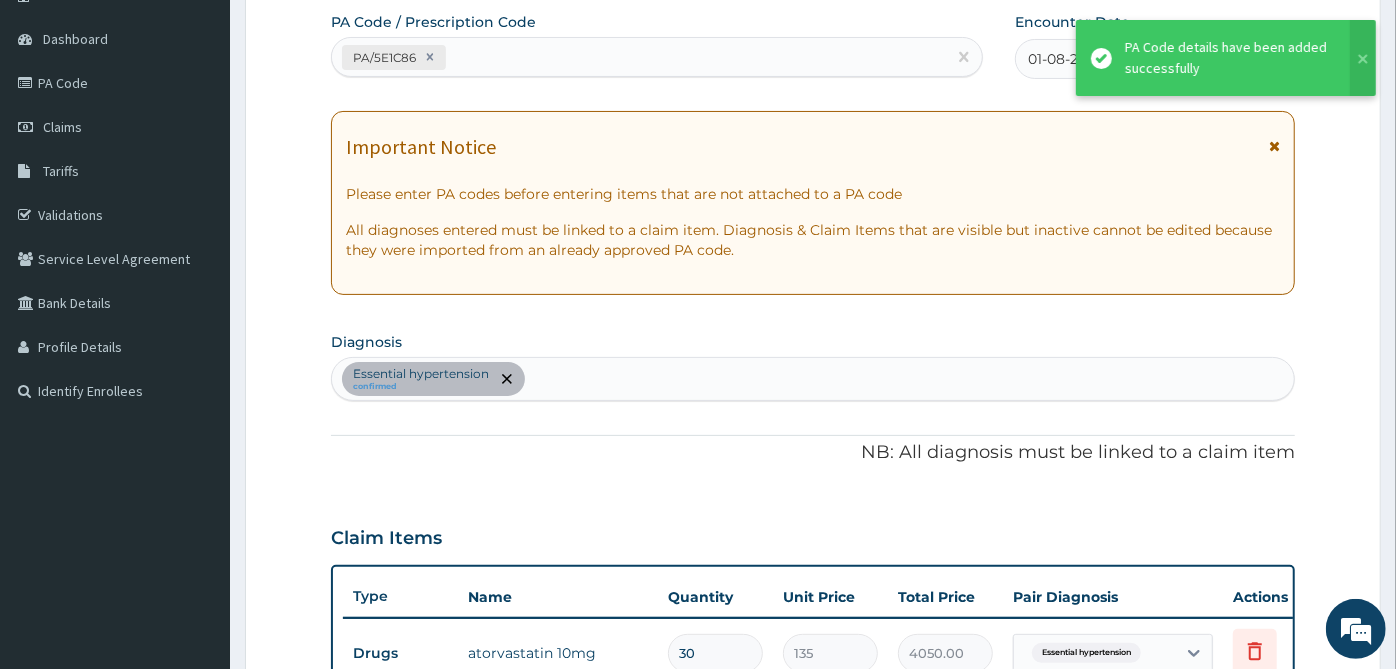 scroll, scrollTop: 633, scrollLeft: 0, axis: vertical 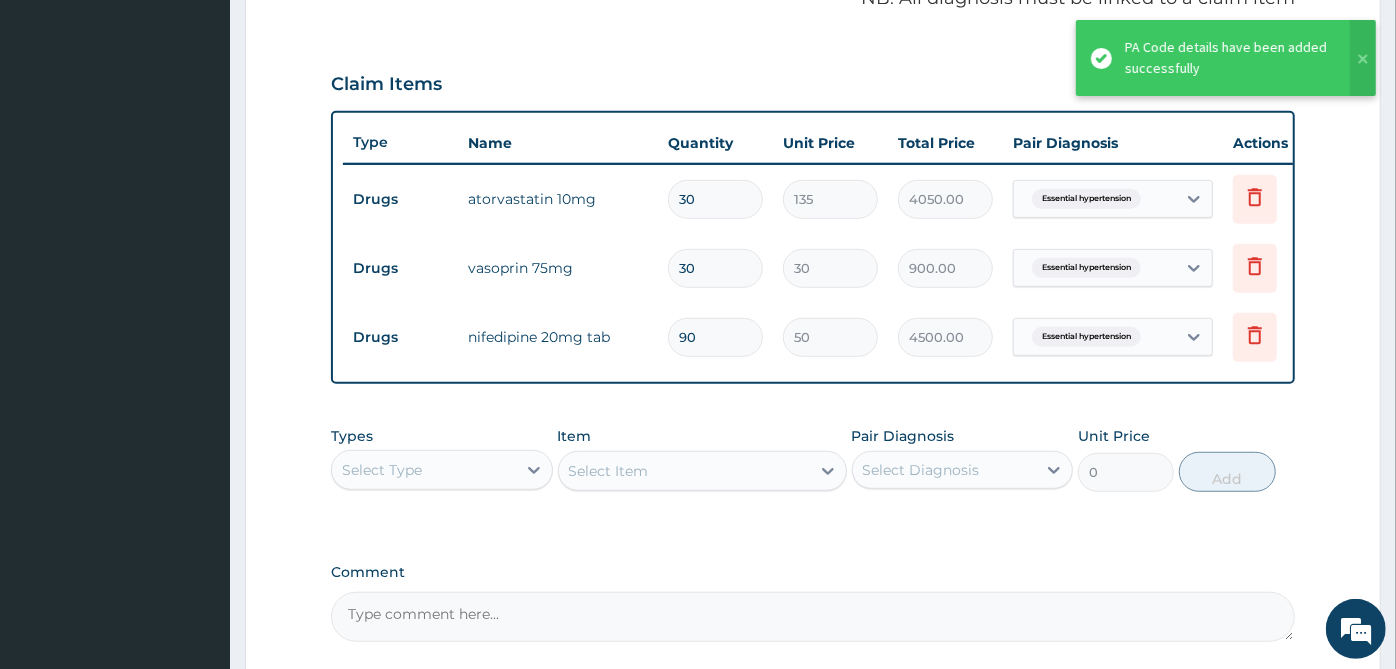 click on "Claim Items" at bounding box center (813, 80) 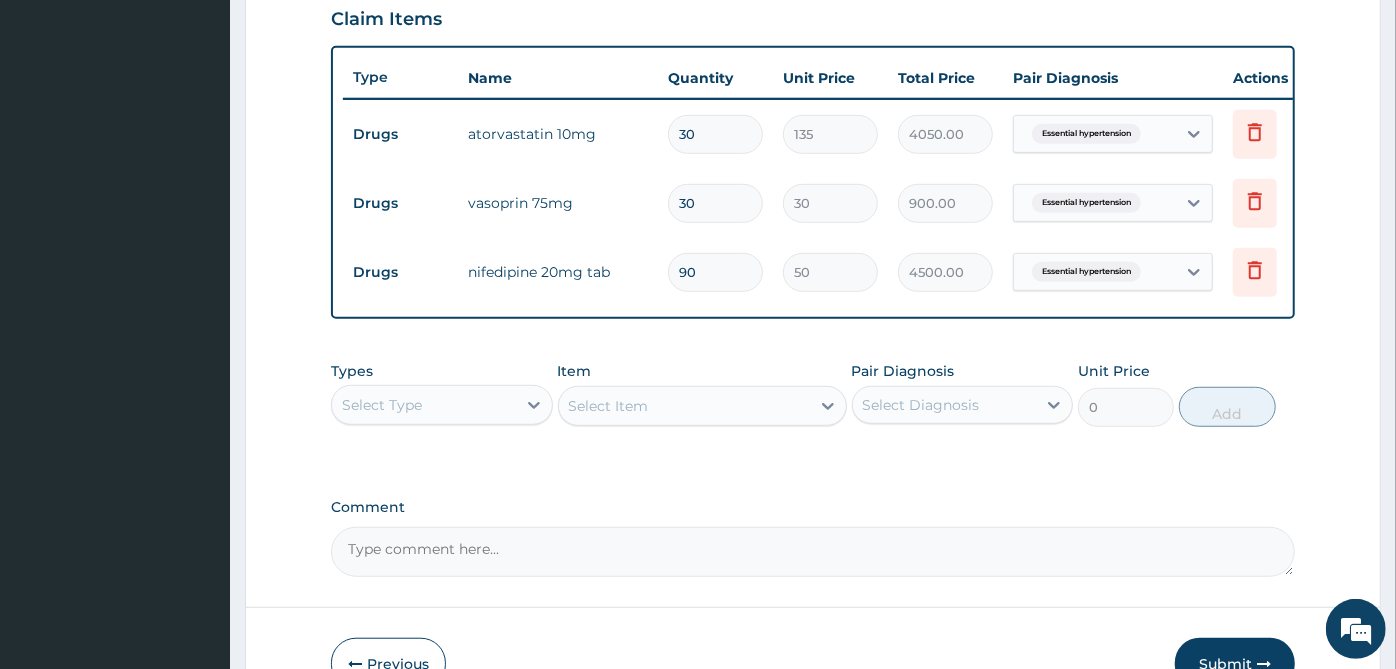 scroll, scrollTop: 828, scrollLeft: 0, axis: vertical 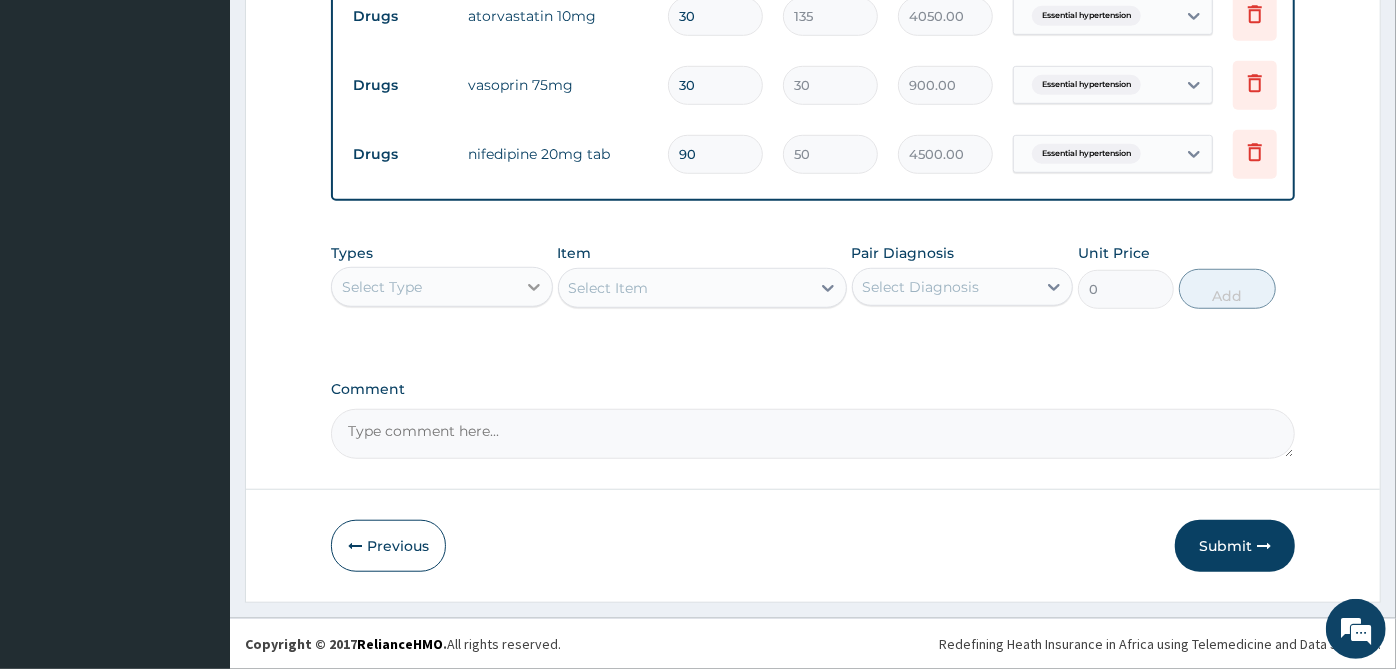 click 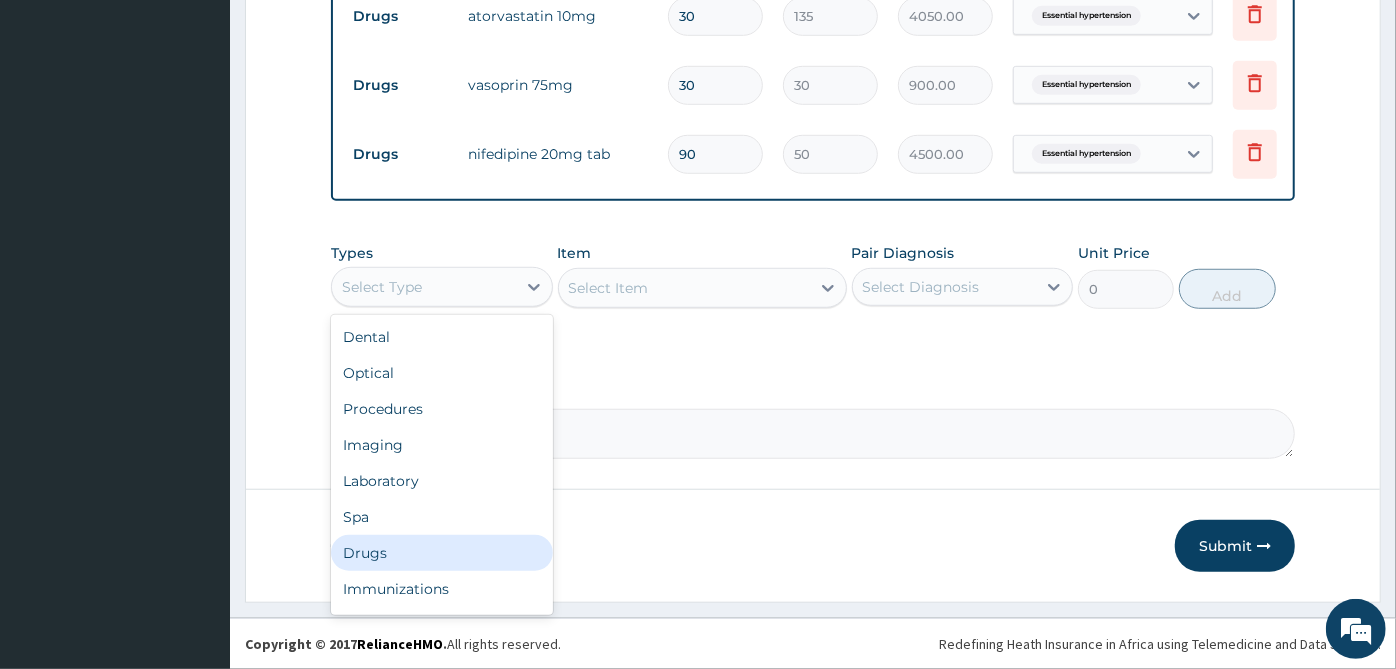 click on "Drugs" at bounding box center (442, 553) 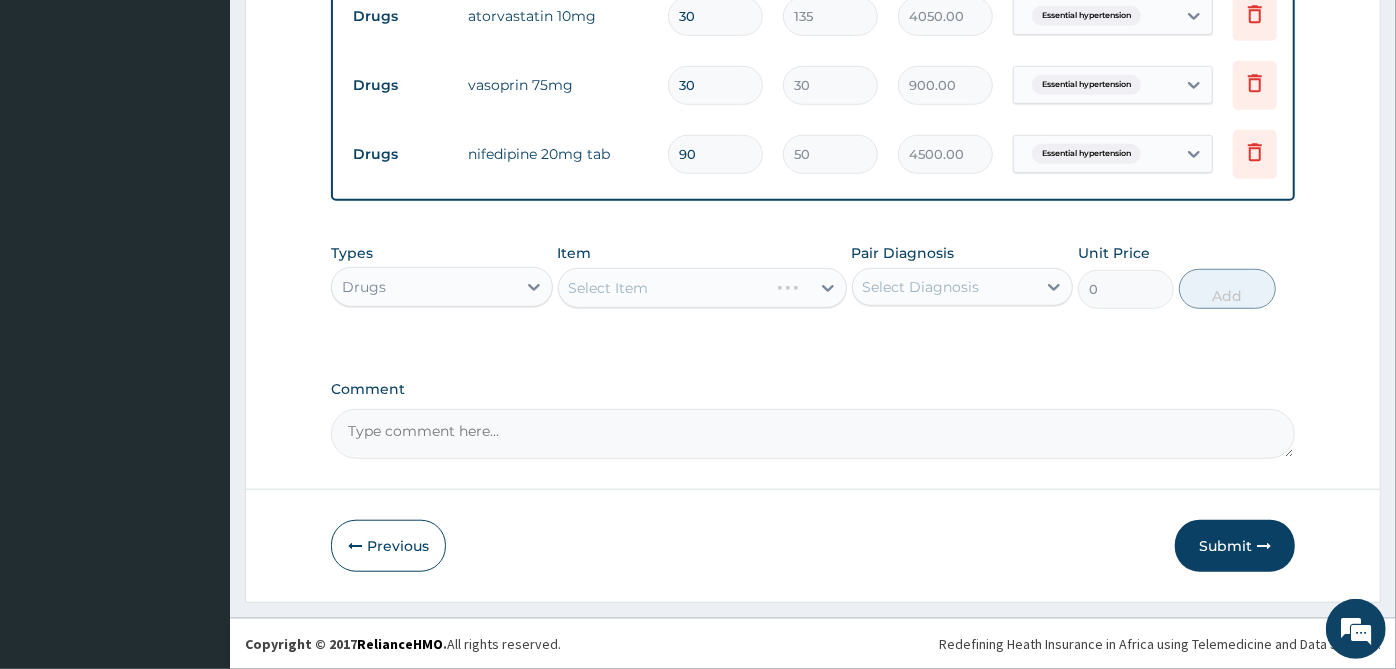 click on "Select Diagnosis" at bounding box center (945, 287) 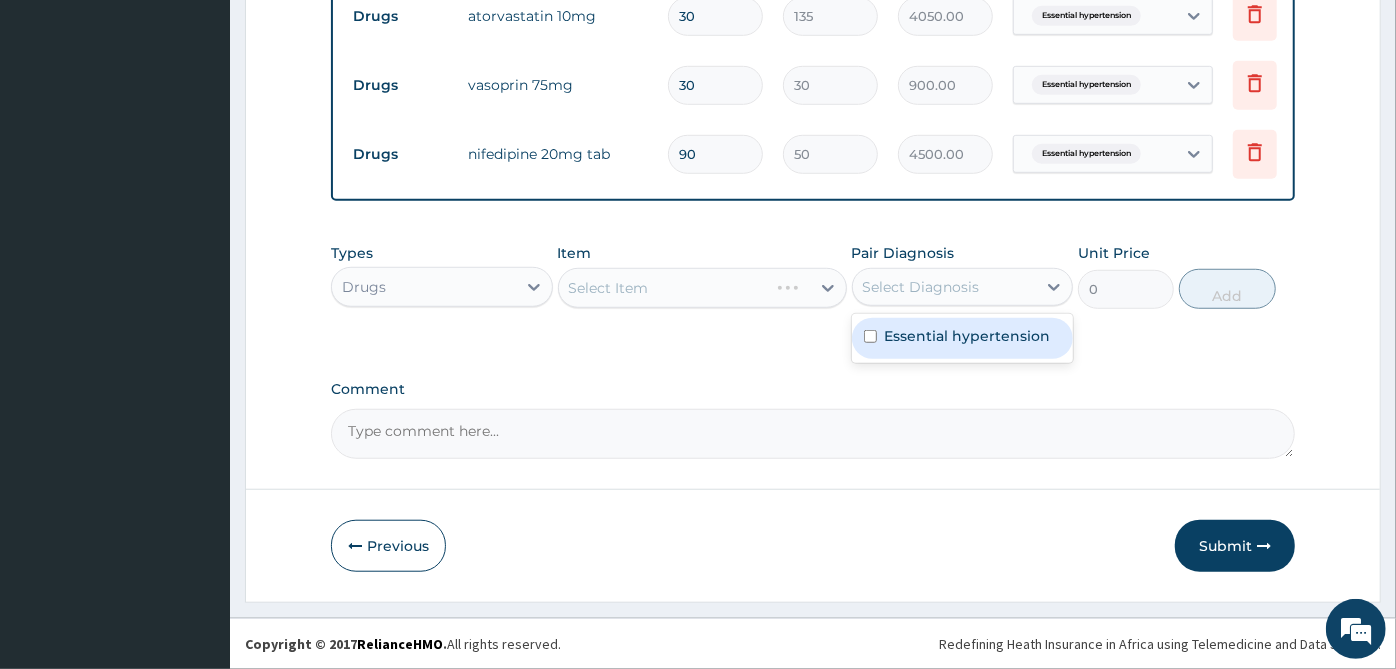 click on "Essential hypertension" at bounding box center [963, 338] 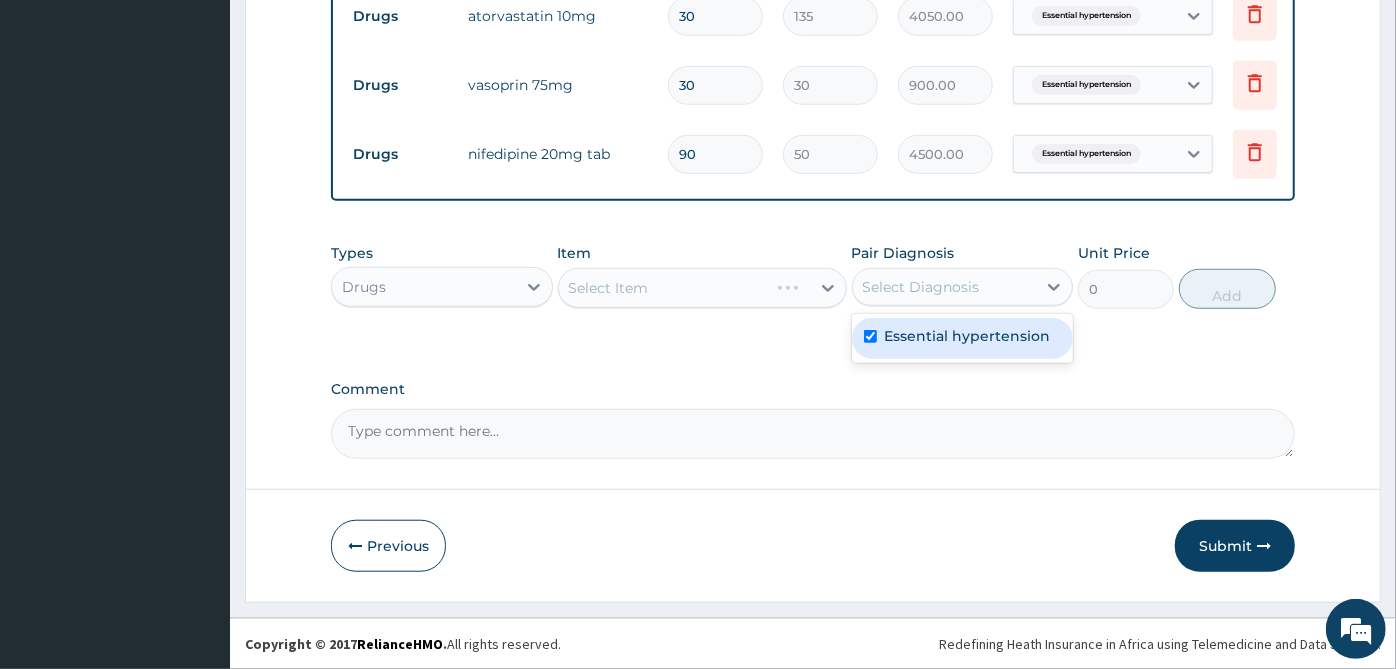 checkbox on "true" 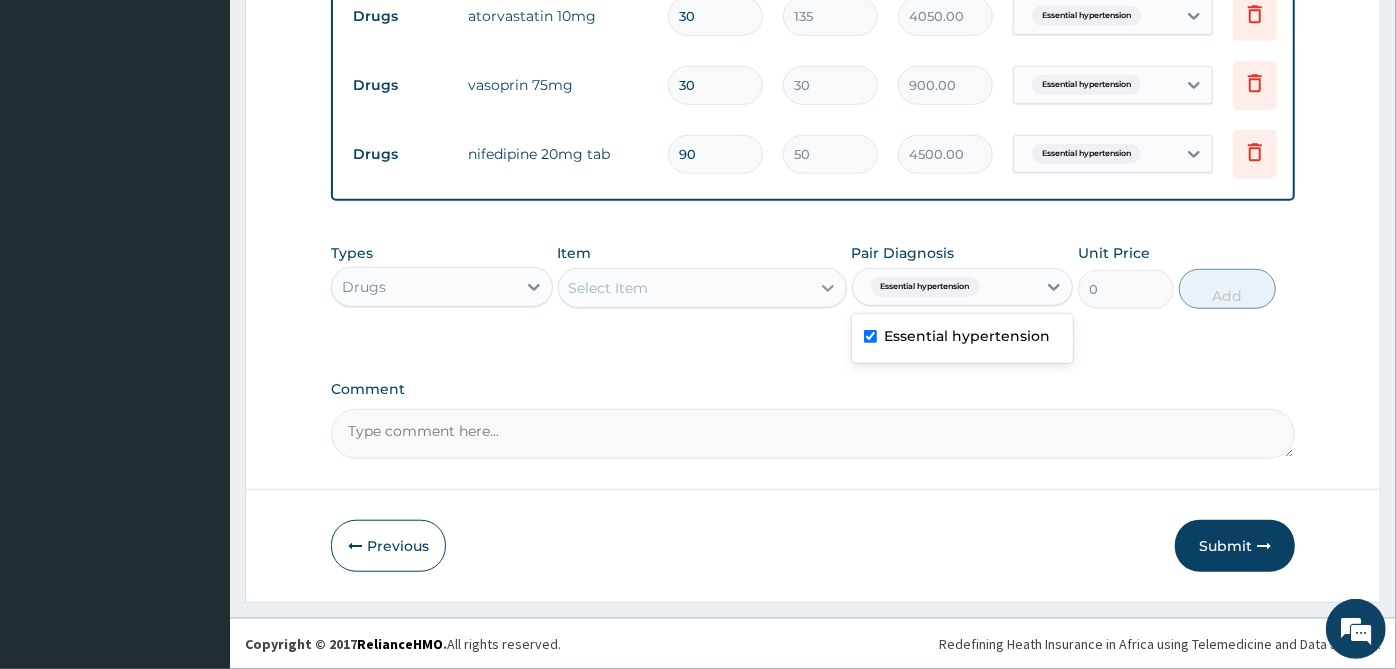 click at bounding box center (828, 288) 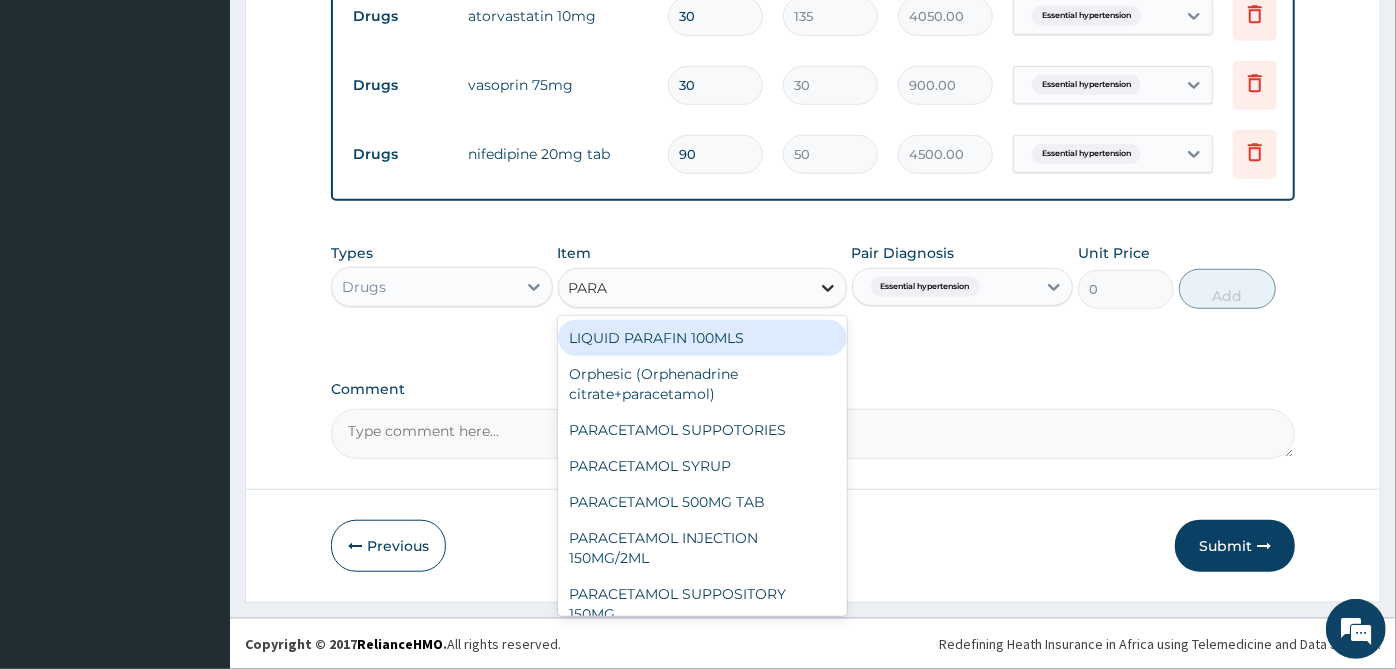 type on "PARAC" 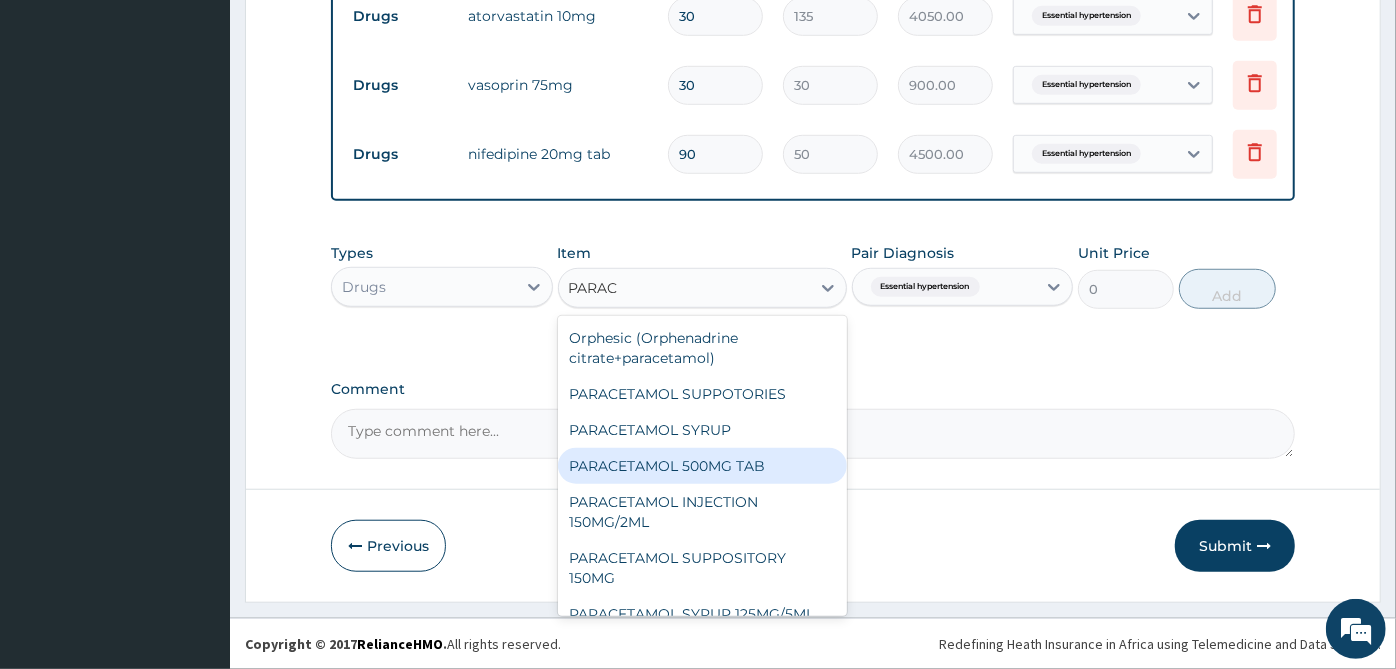 click on "PARACETAMOL 500MG TAB" at bounding box center [702, 466] 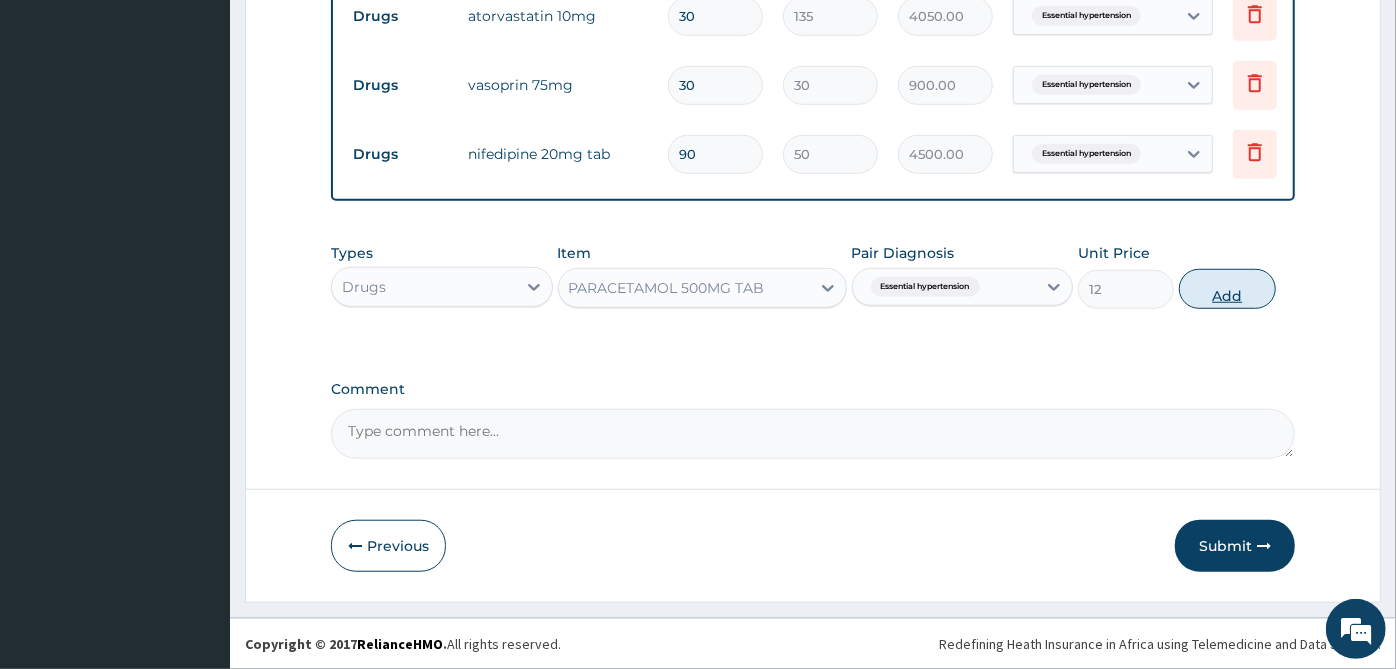 click on "Add" at bounding box center [1227, 289] 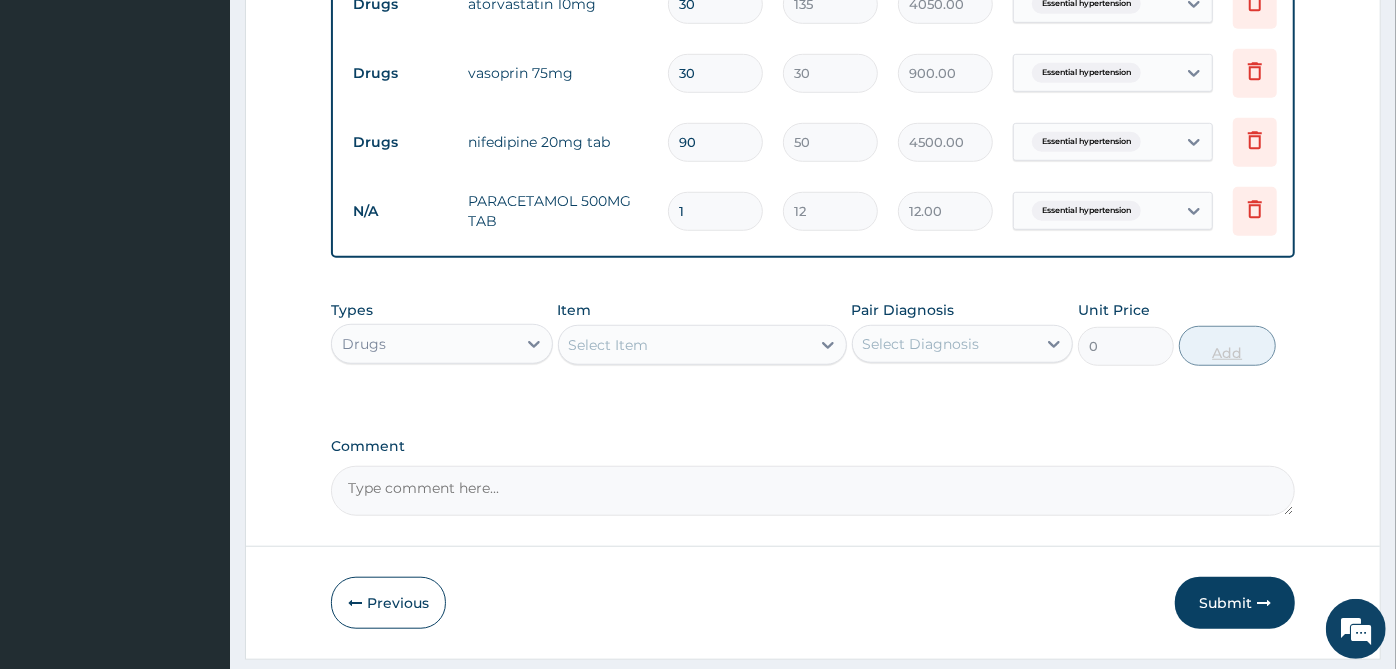 type on "18" 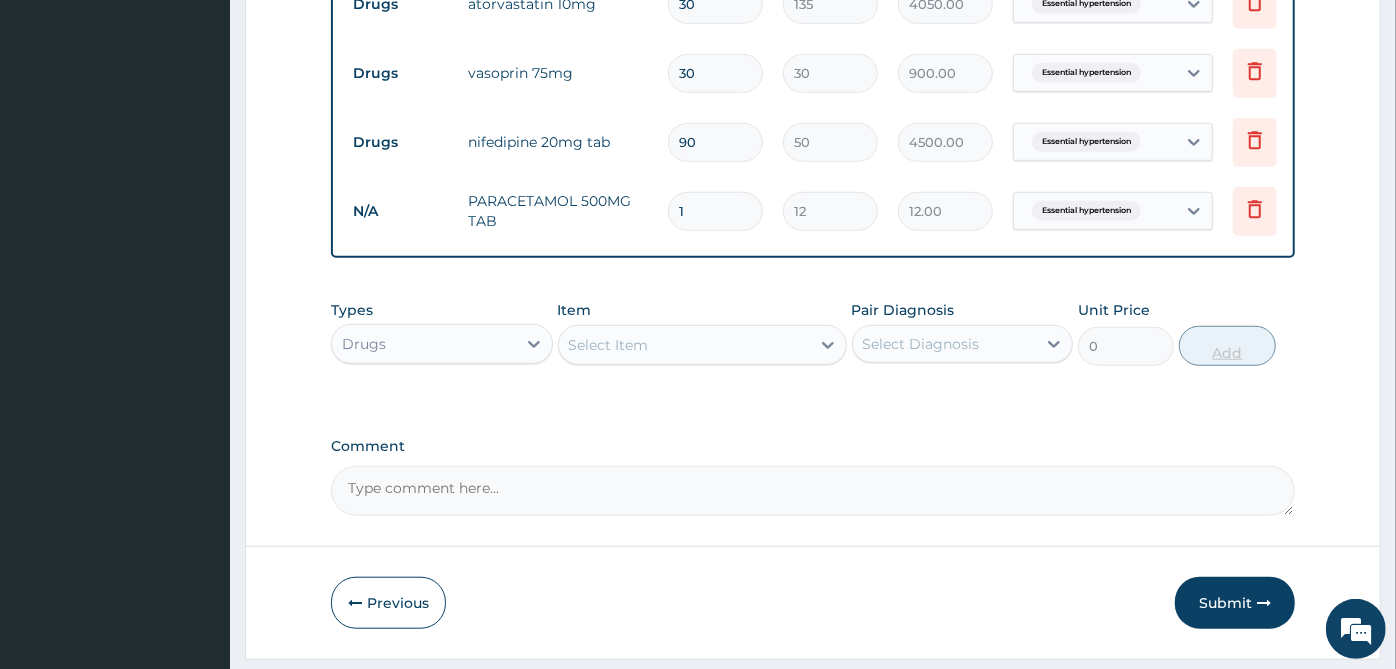 type on "216.00" 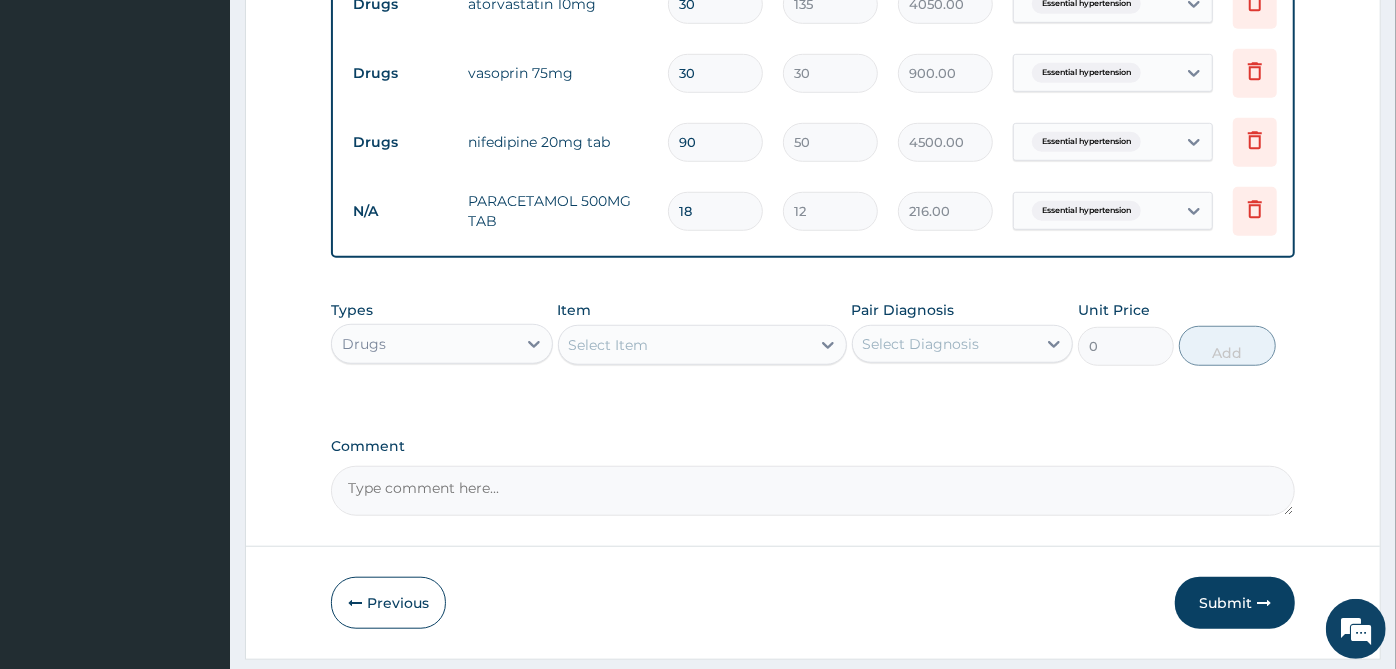 type on "18" 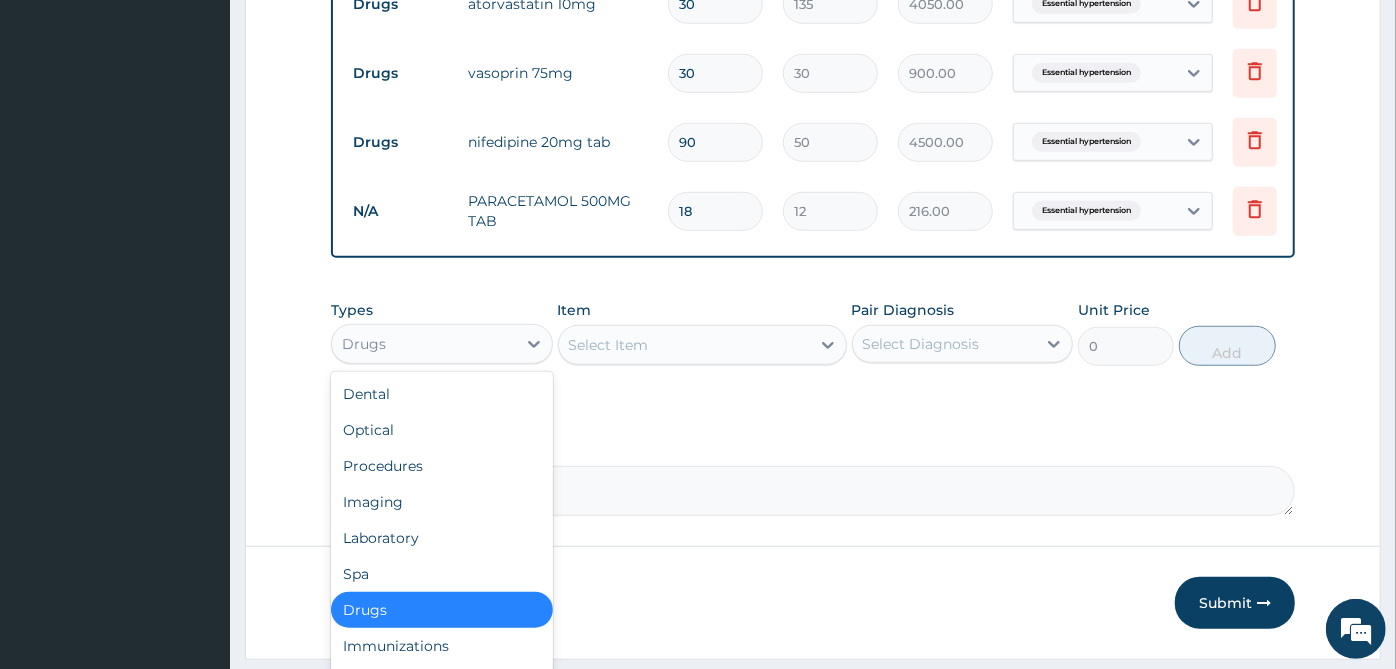 drag, startPoint x: 521, startPoint y: 339, endPoint x: 526, endPoint y: 385, distance: 46.270943 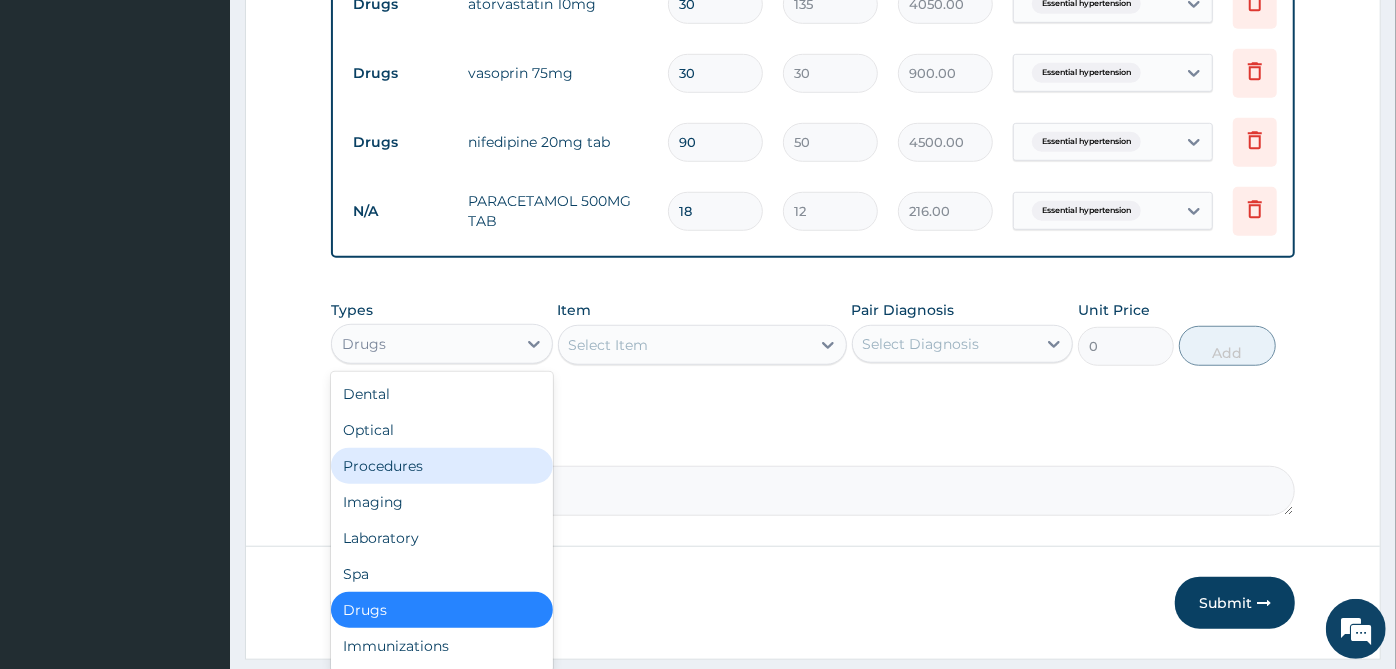 click on "Procedures" at bounding box center (442, 466) 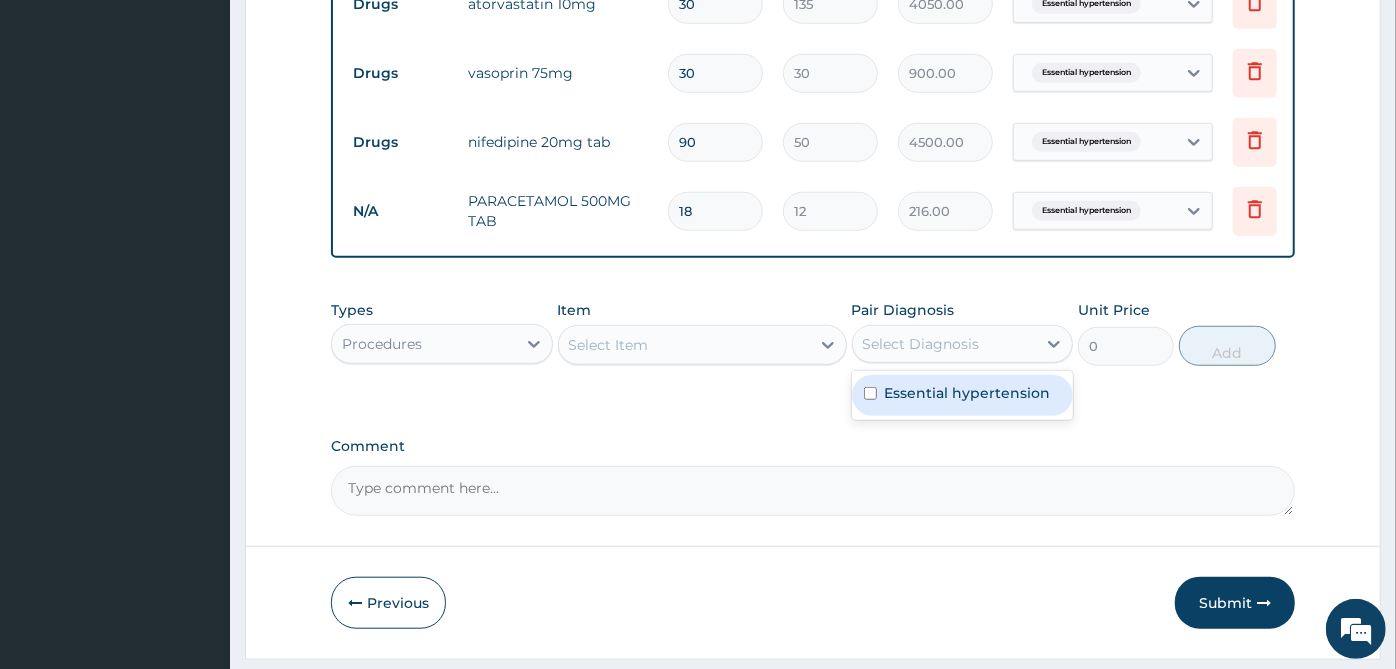 click on "Select Diagnosis" at bounding box center [921, 344] 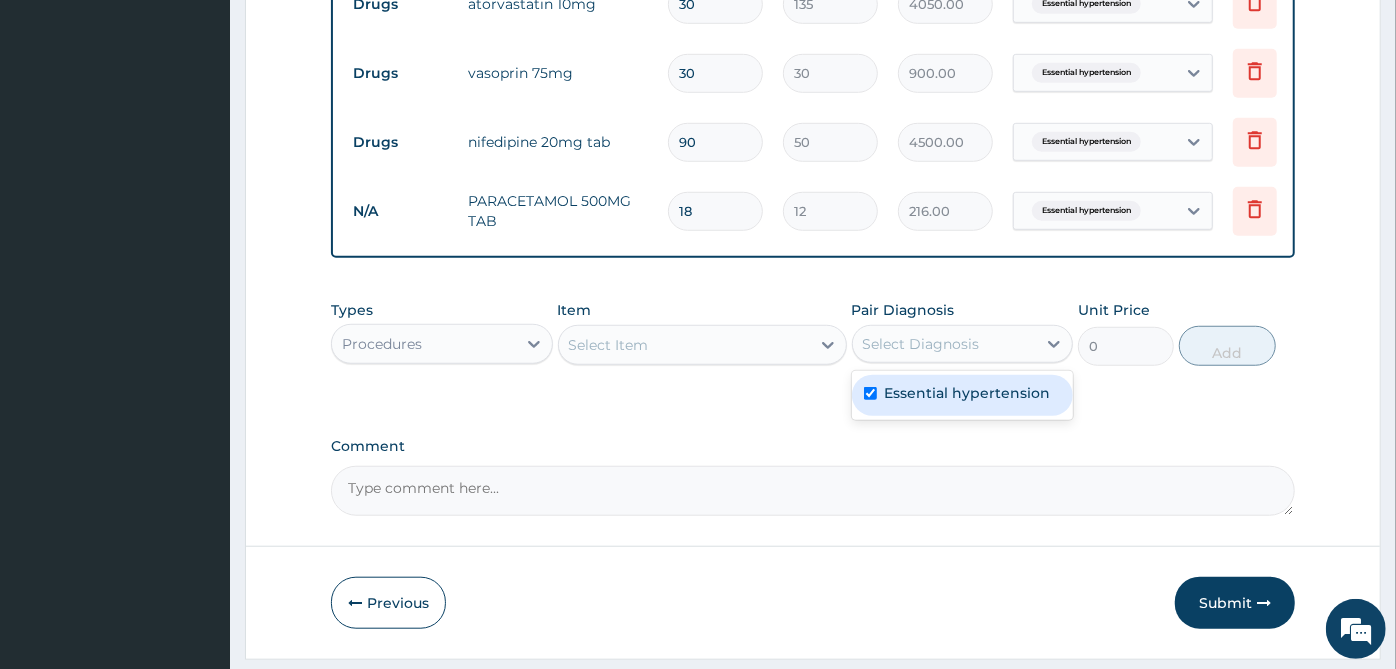 checkbox on "true" 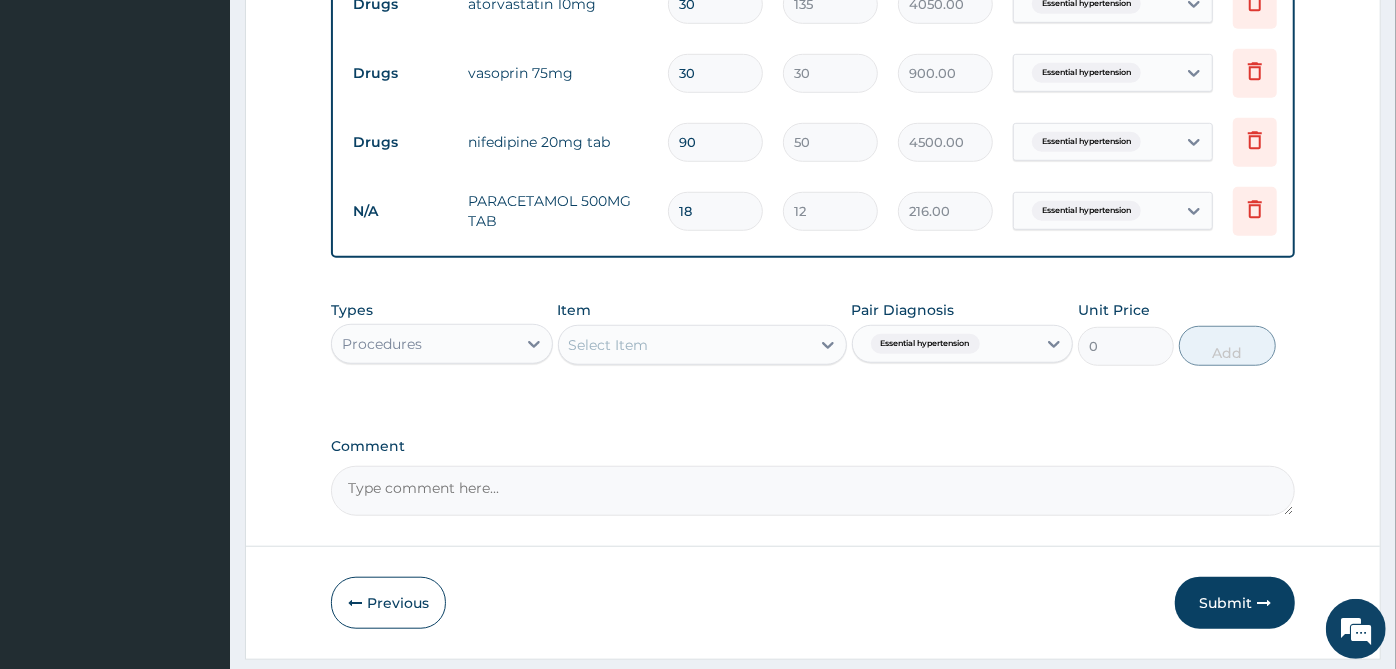 click on "Item Select Item" at bounding box center (702, 333) 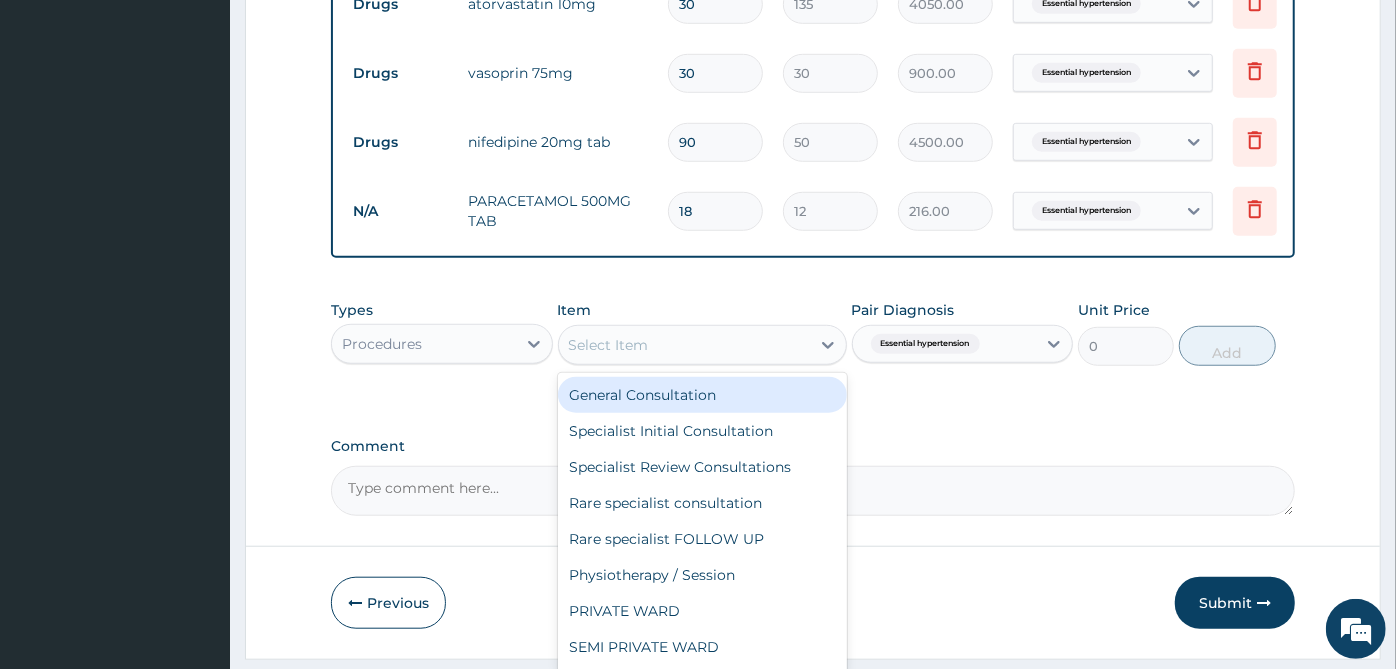 click on "Select Item" at bounding box center (684, 345) 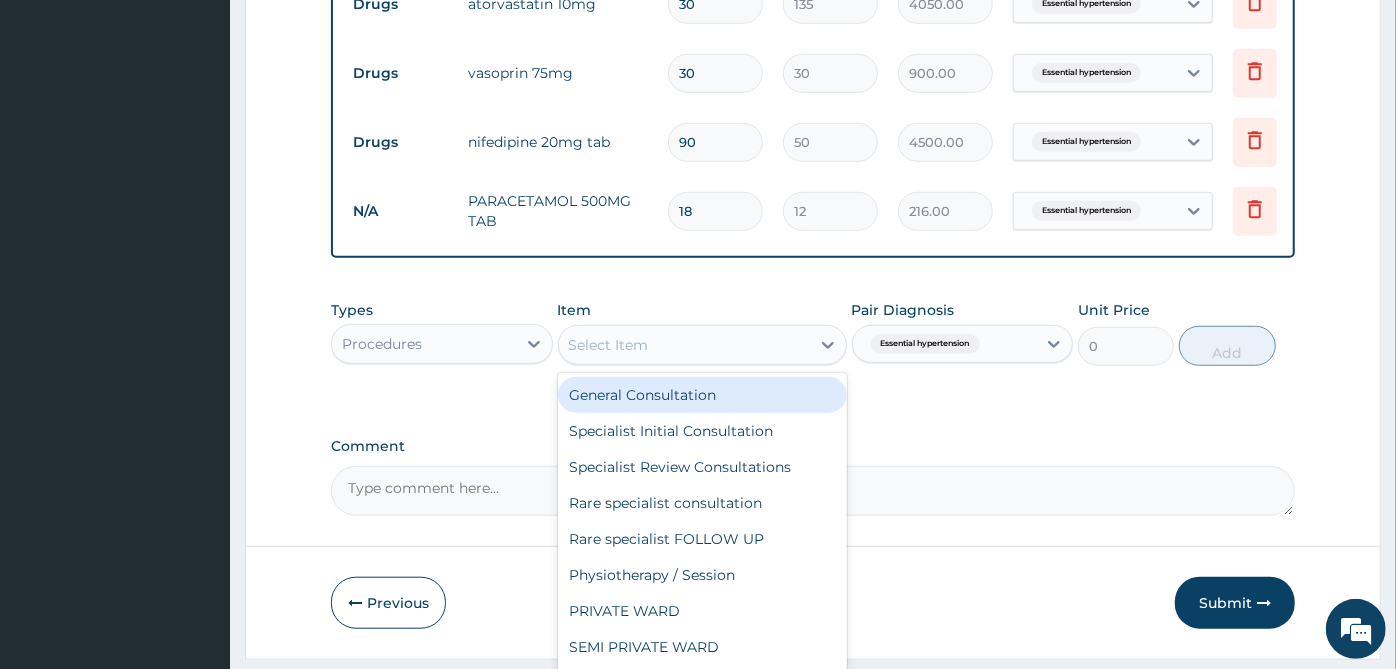 click on "General Consultation" at bounding box center [702, 395] 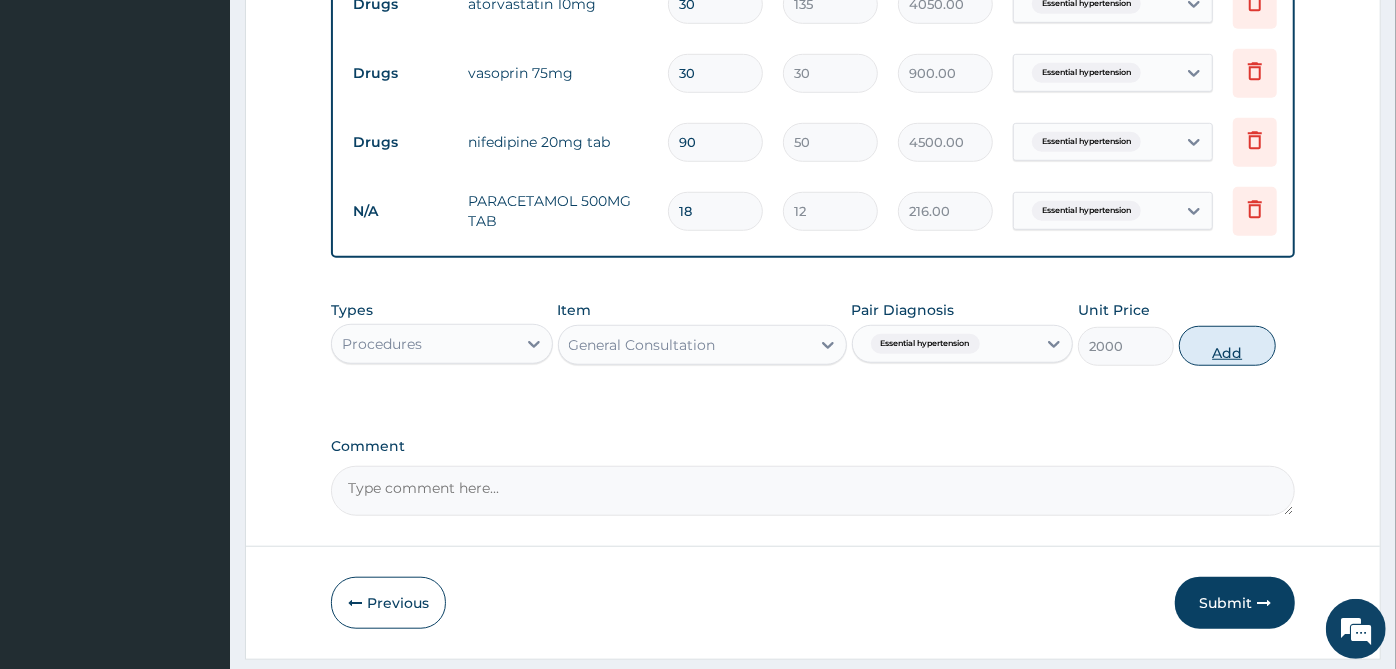 click on "Add" at bounding box center [1227, 346] 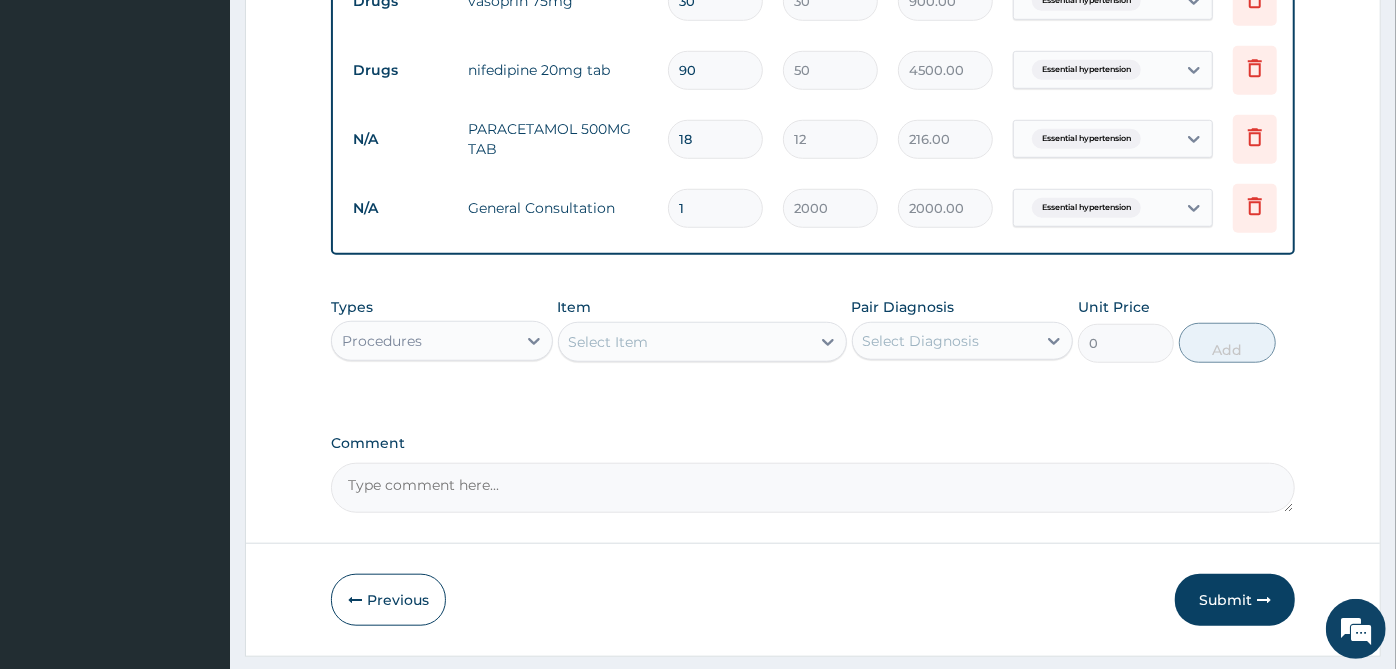scroll, scrollTop: 967, scrollLeft: 0, axis: vertical 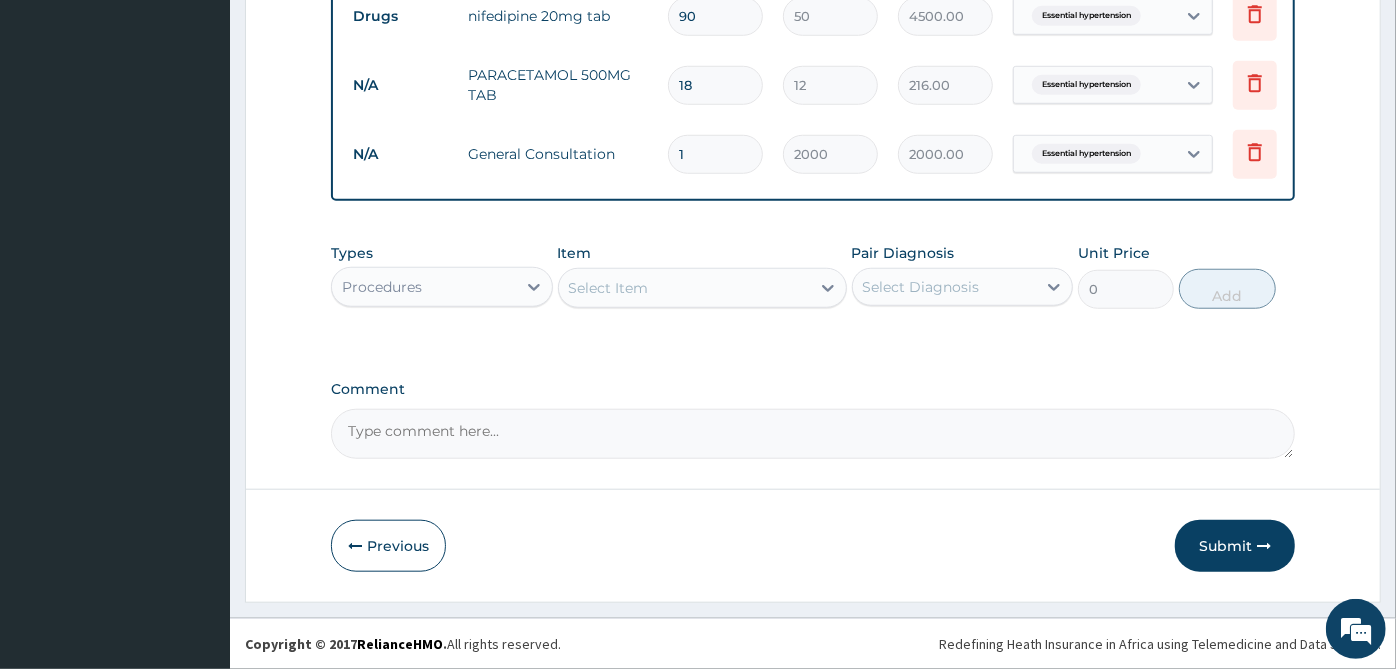 click on "PA Code / Prescription Code PA/5E1C86 Encounter Date 01-08-2025 Important Notice Please enter PA codes before entering items that are not attached to a PA code   All diagnoses entered must be linked to a claim item. Diagnosis & Claim Items that are visible but inactive cannot be edited because they were imported from an already approved PA code. Diagnosis Essential hypertension confirmed NB: All diagnosis must be linked to a claim item Claim Items Type Name Quantity Unit Price Total Price Pair Diagnosis Actions Drugs atorvastatin 10mg 30 135 4050.00 Essential hypertension Delete Drugs vasoprin 75mg  30 30 900.00 Essential hypertension Delete Drugs nifedipine 20mg tab 90 50 4500.00 Essential hypertension Delete N/A PARACETAMOL 500MG TAB 18 12 216.00 Essential hypertension Delete N/A General Consultation 1 2000 2000.00 Essential hypertension Delete Types Procedures Item Select Item Pair Diagnosis Select Diagnosis Unit Price 0 Add Comment" at bounding box center (813, -152) 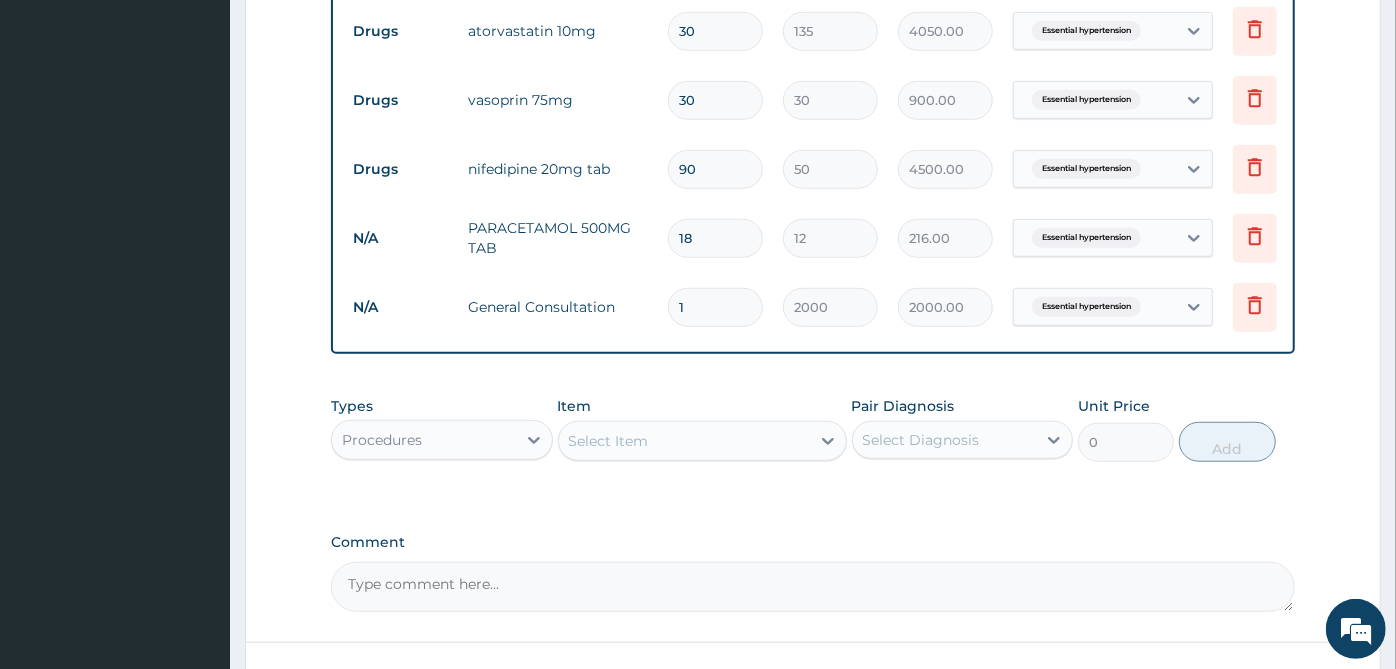 scroll, scrollTop: 967, scrollLeft: 0, axis: vertical 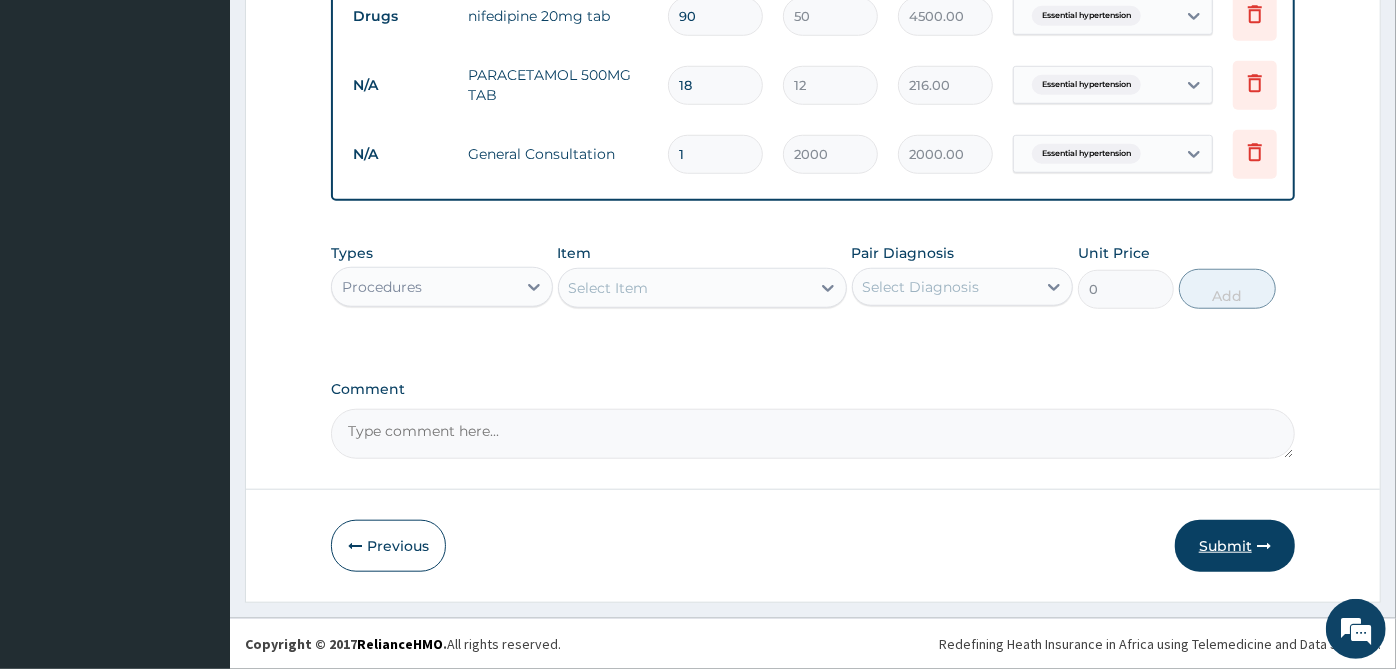 click on "Submit" at bounding box center [1235, 546] 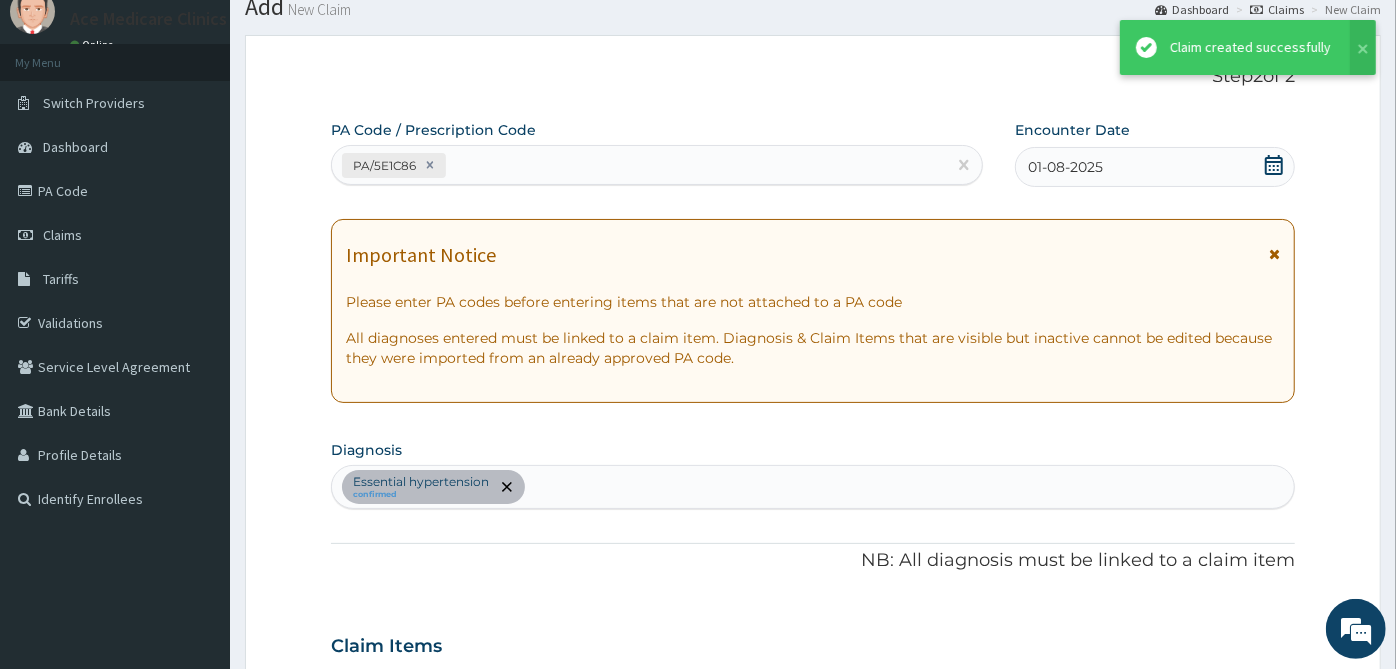 scroll, scrollTop: 967, scrollLeft: 0, axis: vertical 